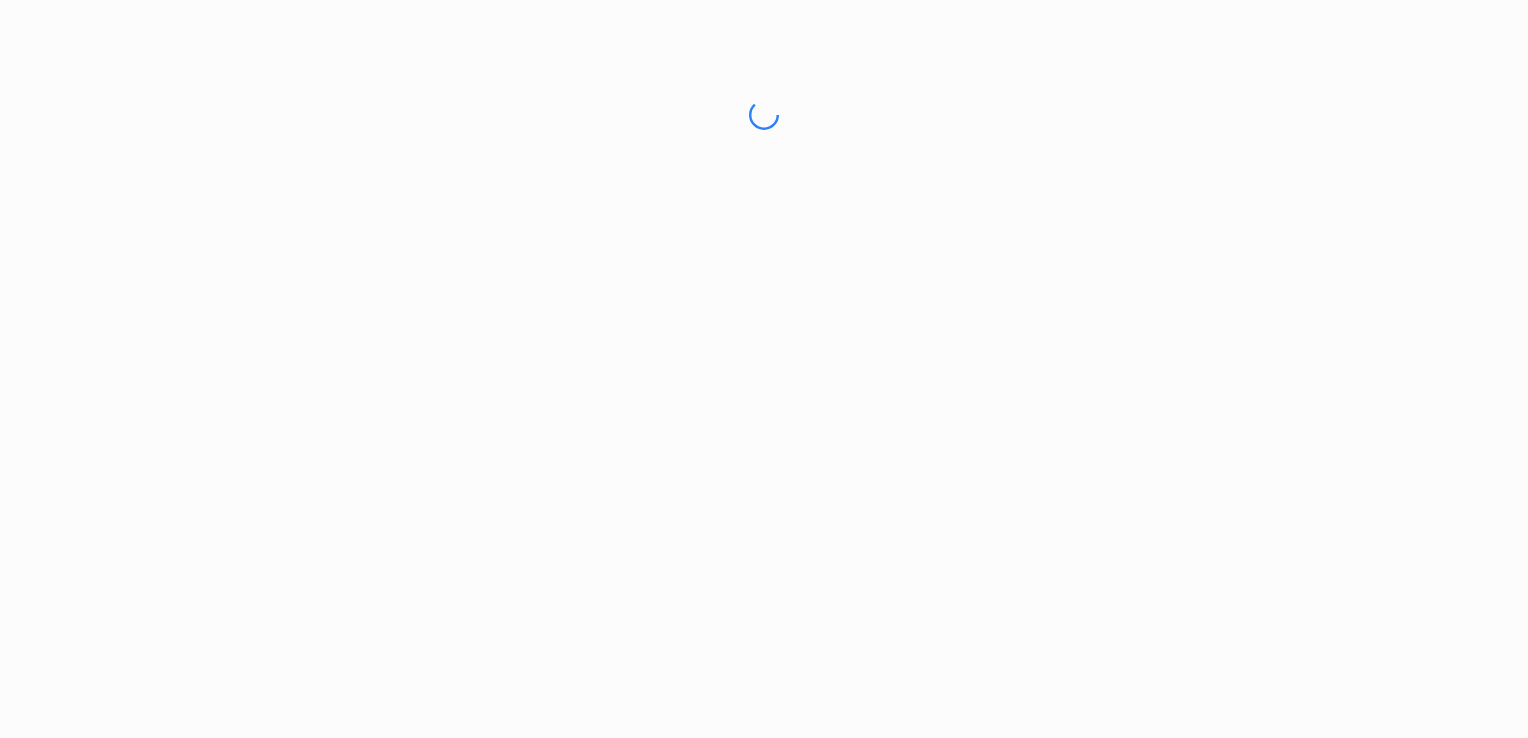 scroll, scrollTop: 0, scrollLeft: 0, axis: both 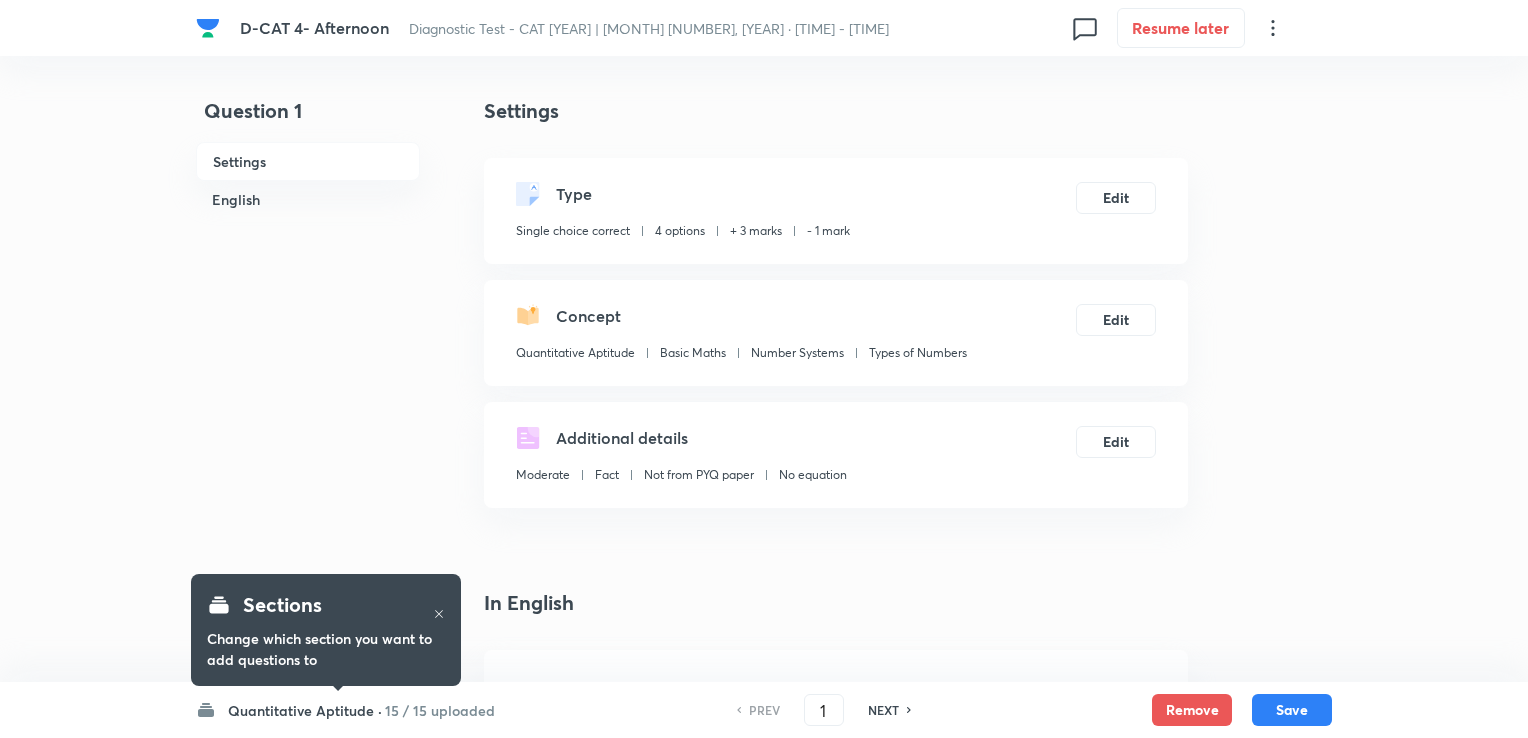 checkbox on "true" 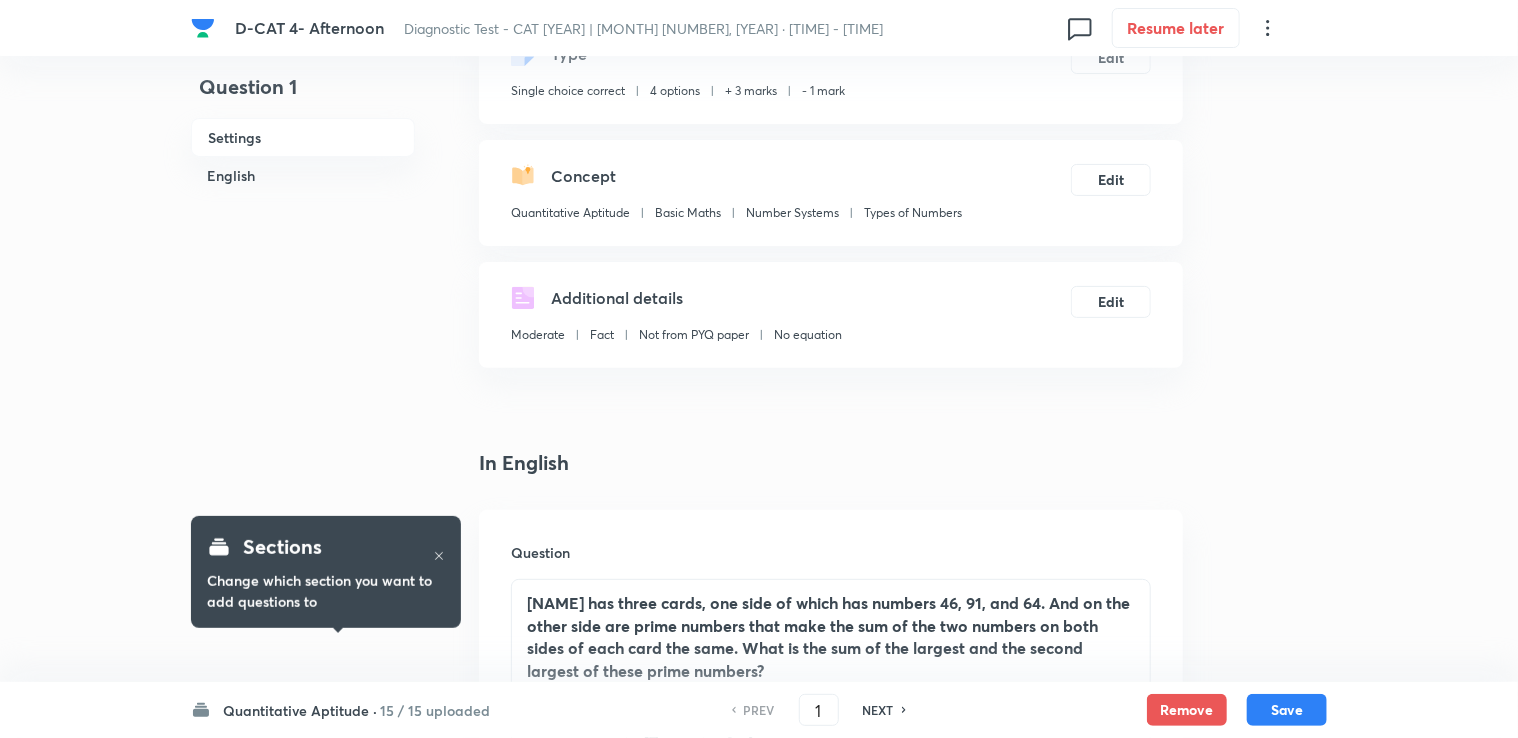 scroll, scrollTop: 300, scrollLeft: 0, axis: vertical 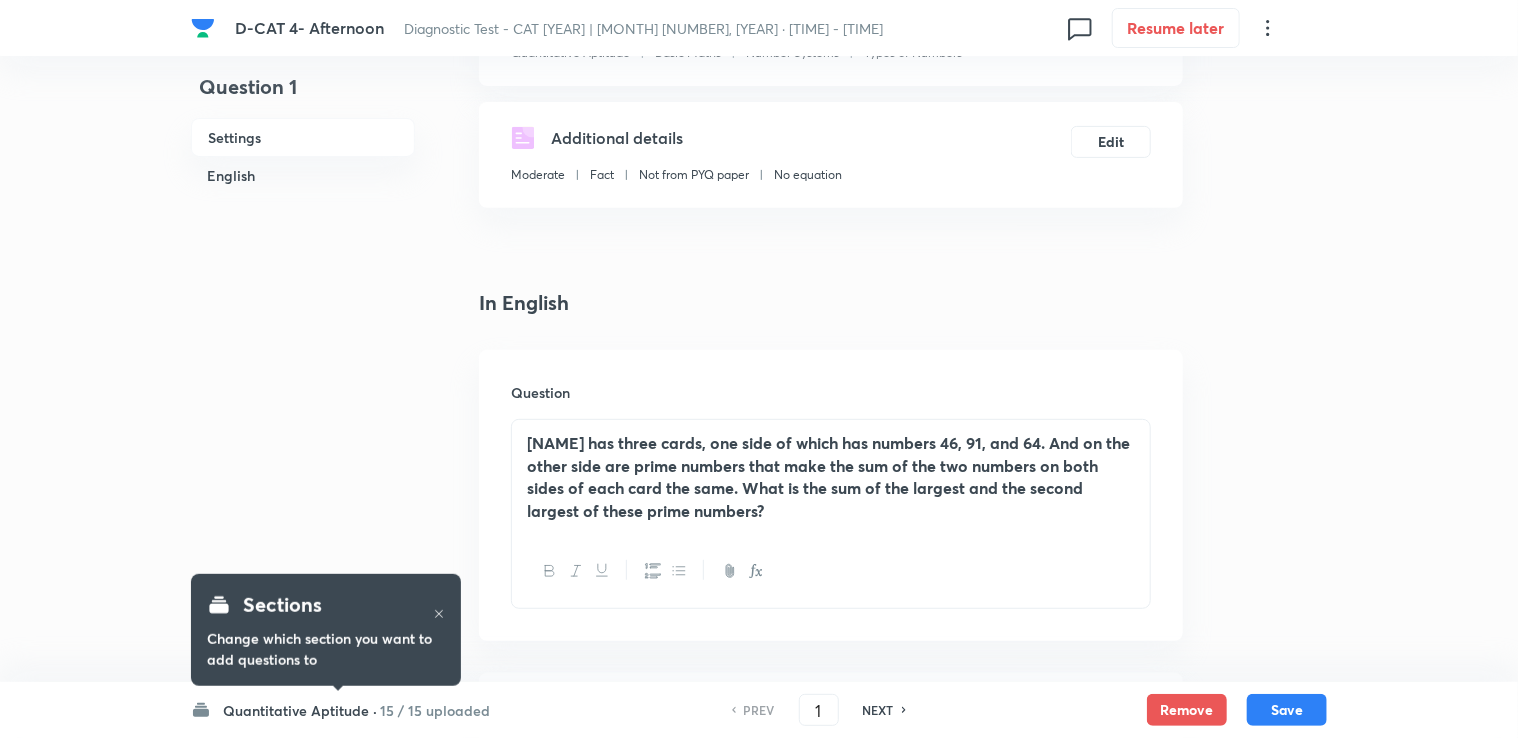 click on "Quantitative Aptitude ·" at bounding box center (300, 710) 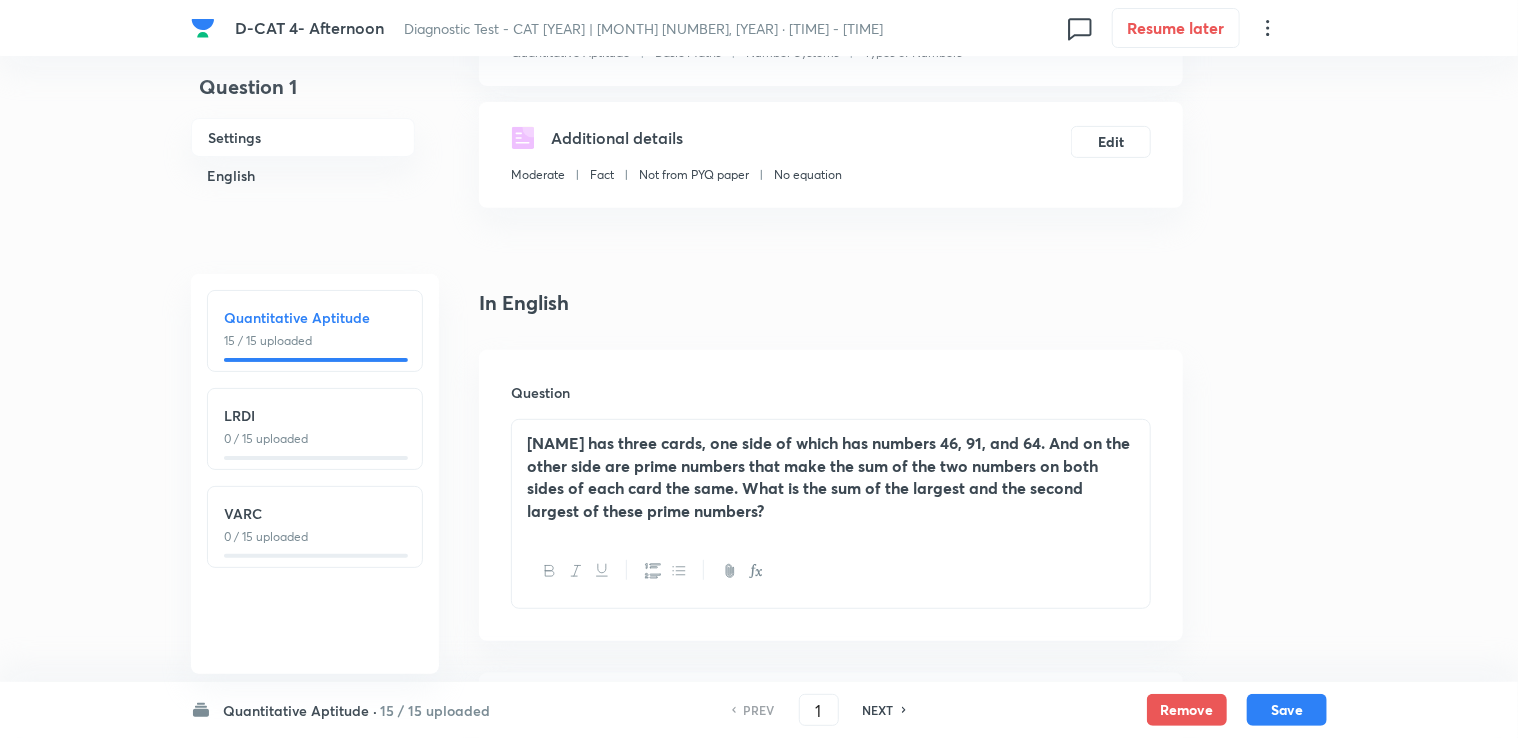 click on "0 / 15 uploaded" at bounding box center [315, 439] 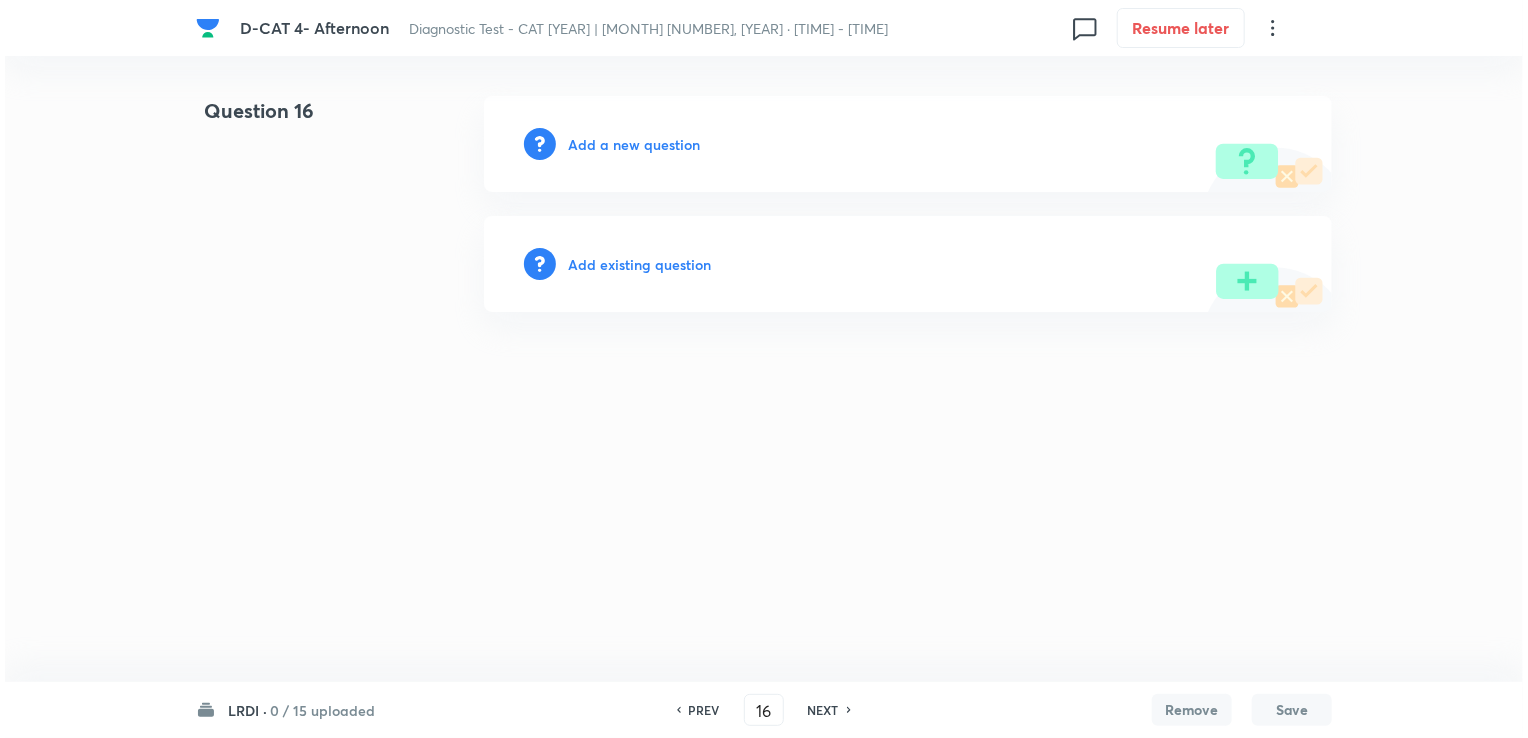 scroll, scrollTop: 0, scrollLeft: 0, axis: both 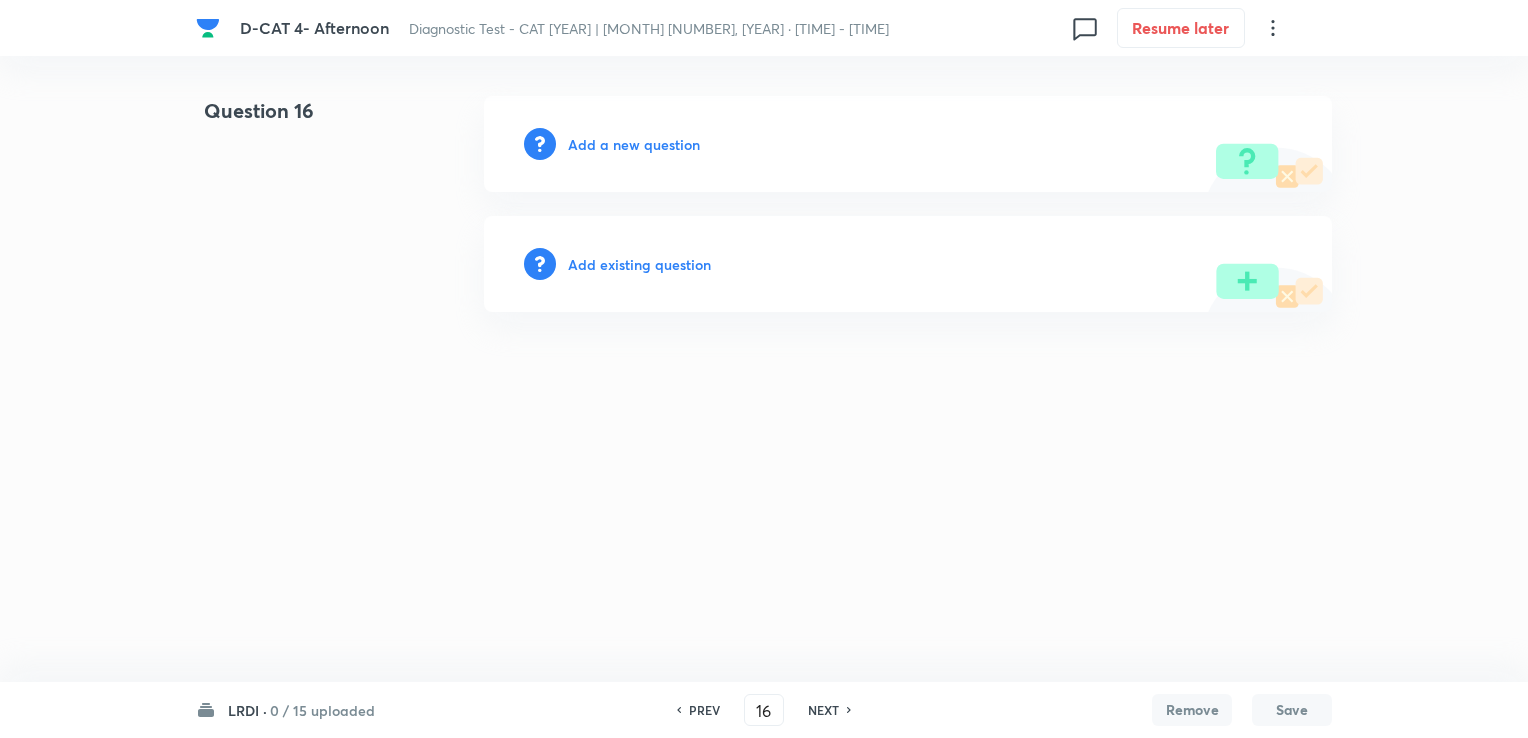 click on "Add a new question" at bounding box center [908, 144] 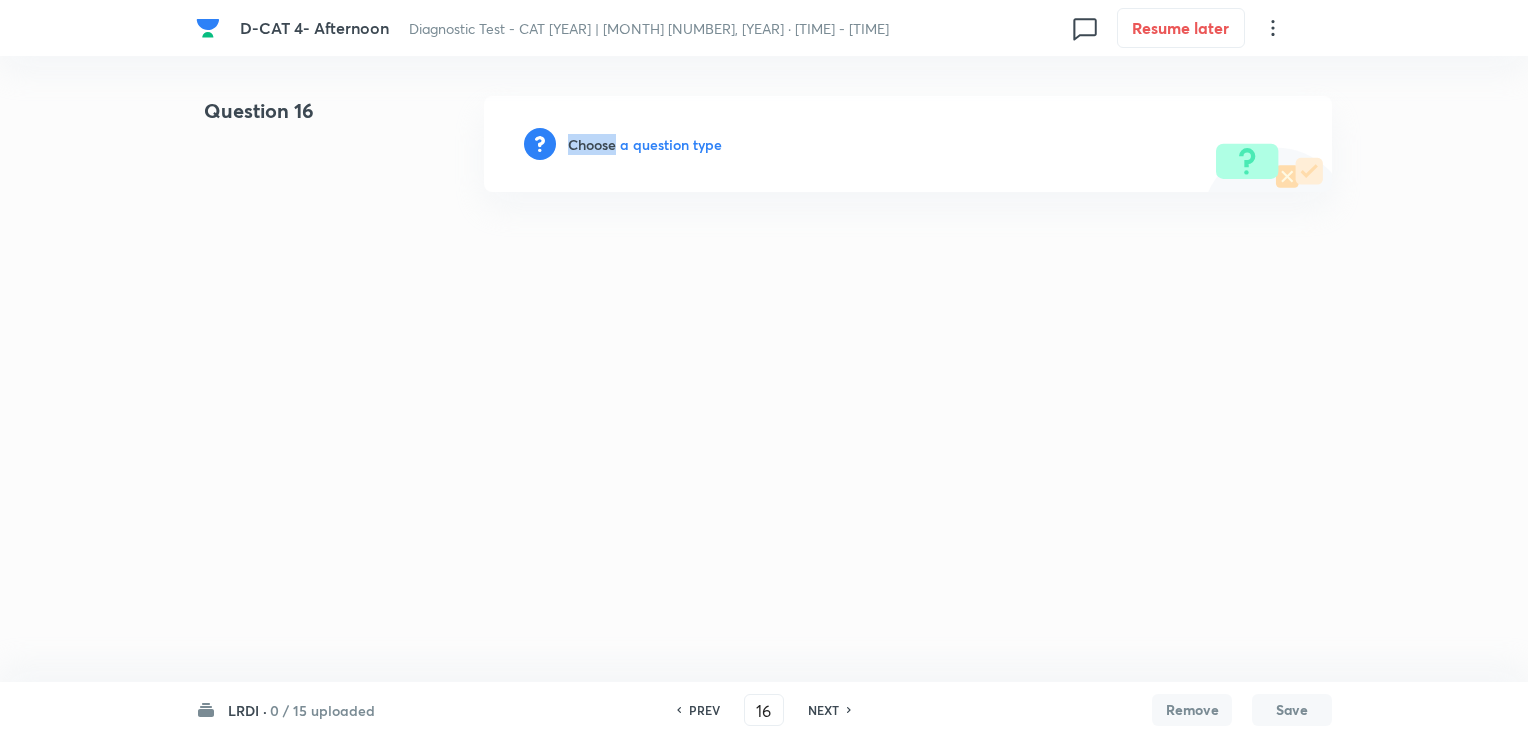 click on "Choose a question type" at bounding box center (645, 144) 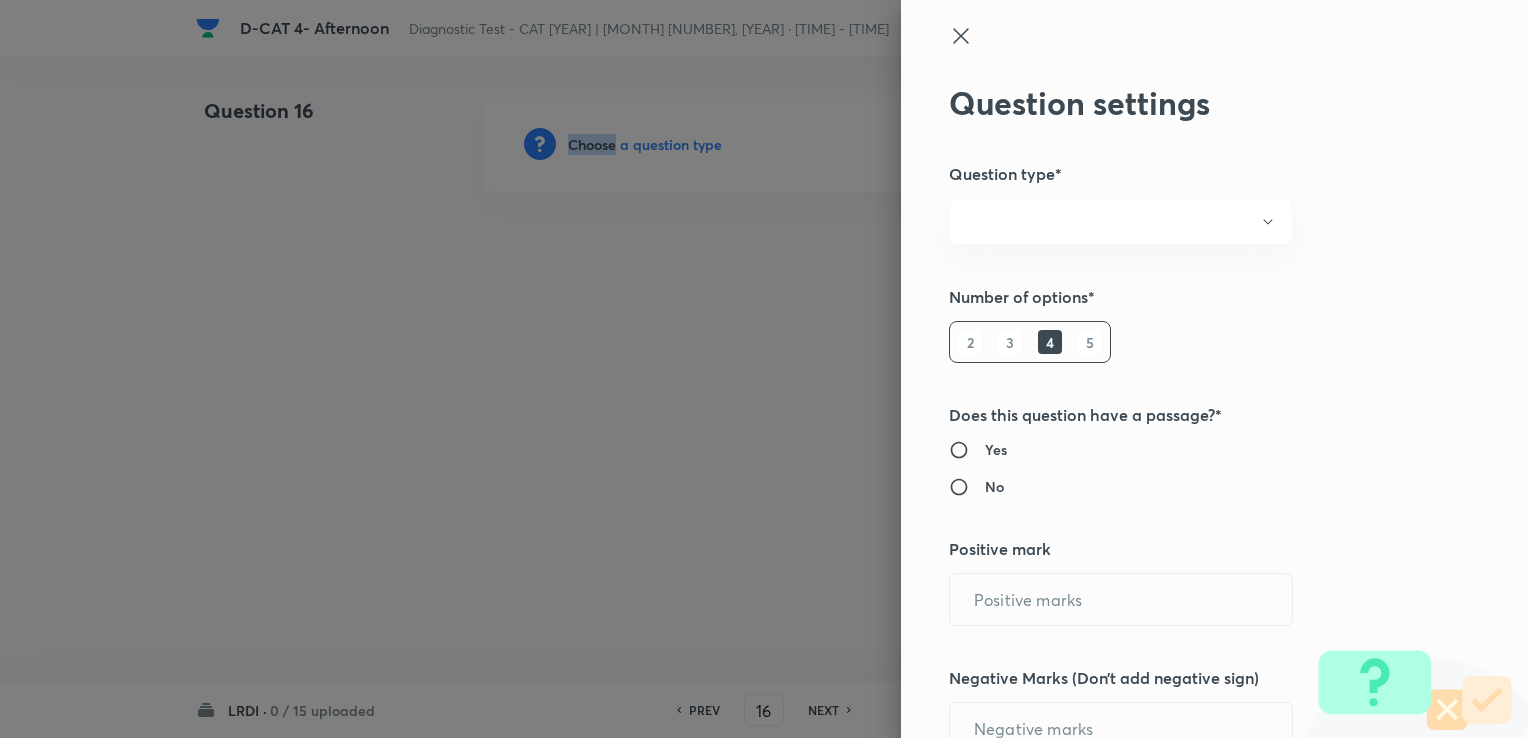 radio on "true" 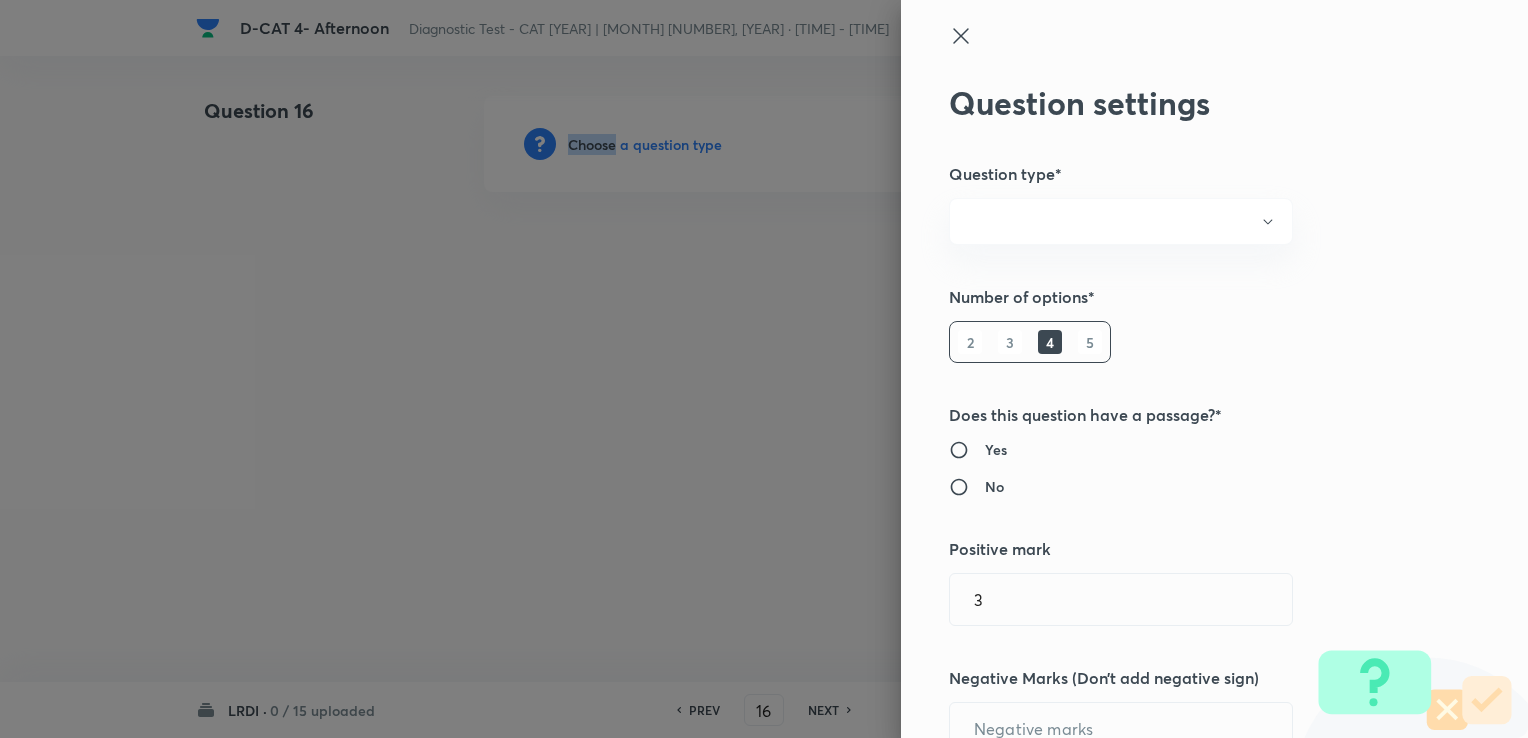 type on "1" 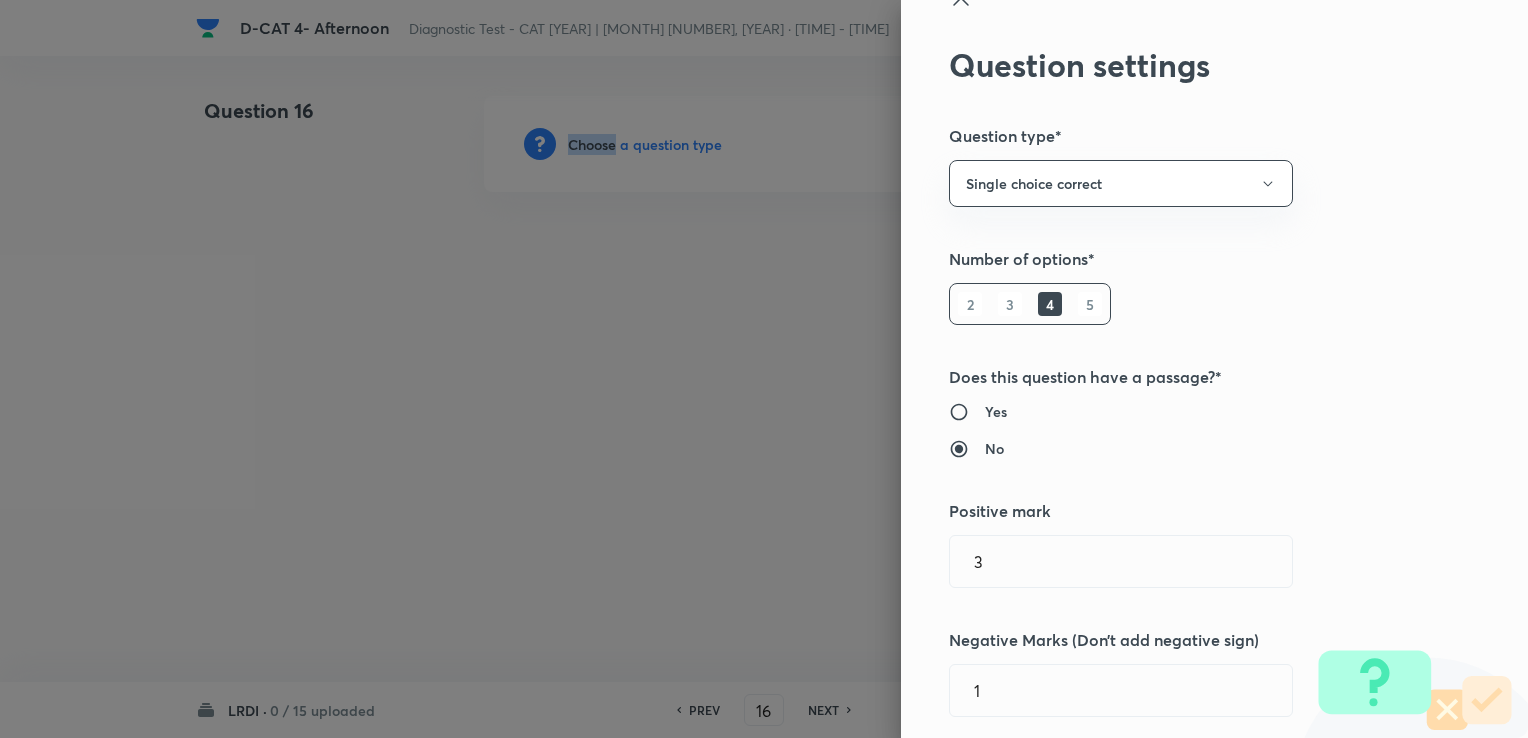 scroll, scrollTop: 200, scrollLeft: 0, axis: vertical 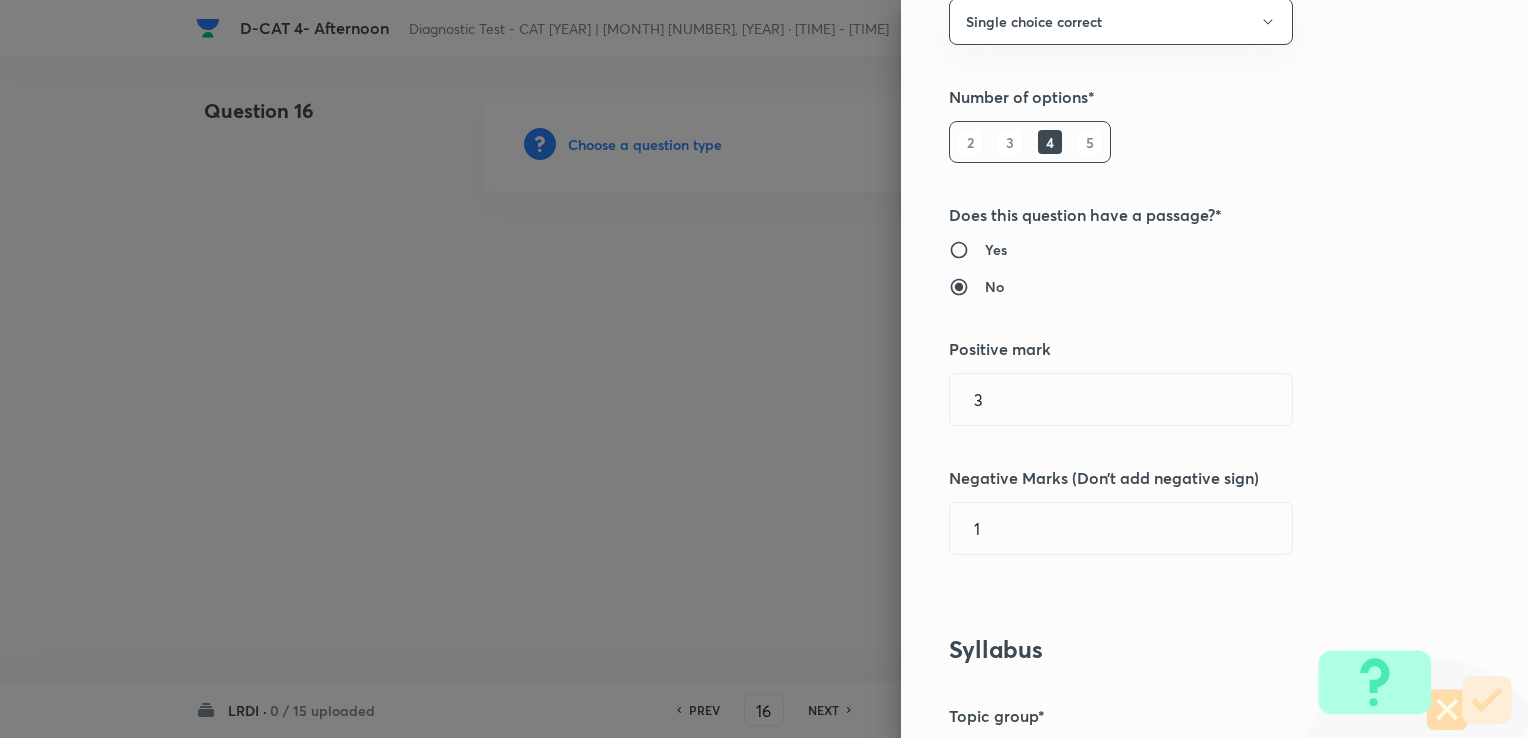 click on "Yes" at bounding box center (996, 249) 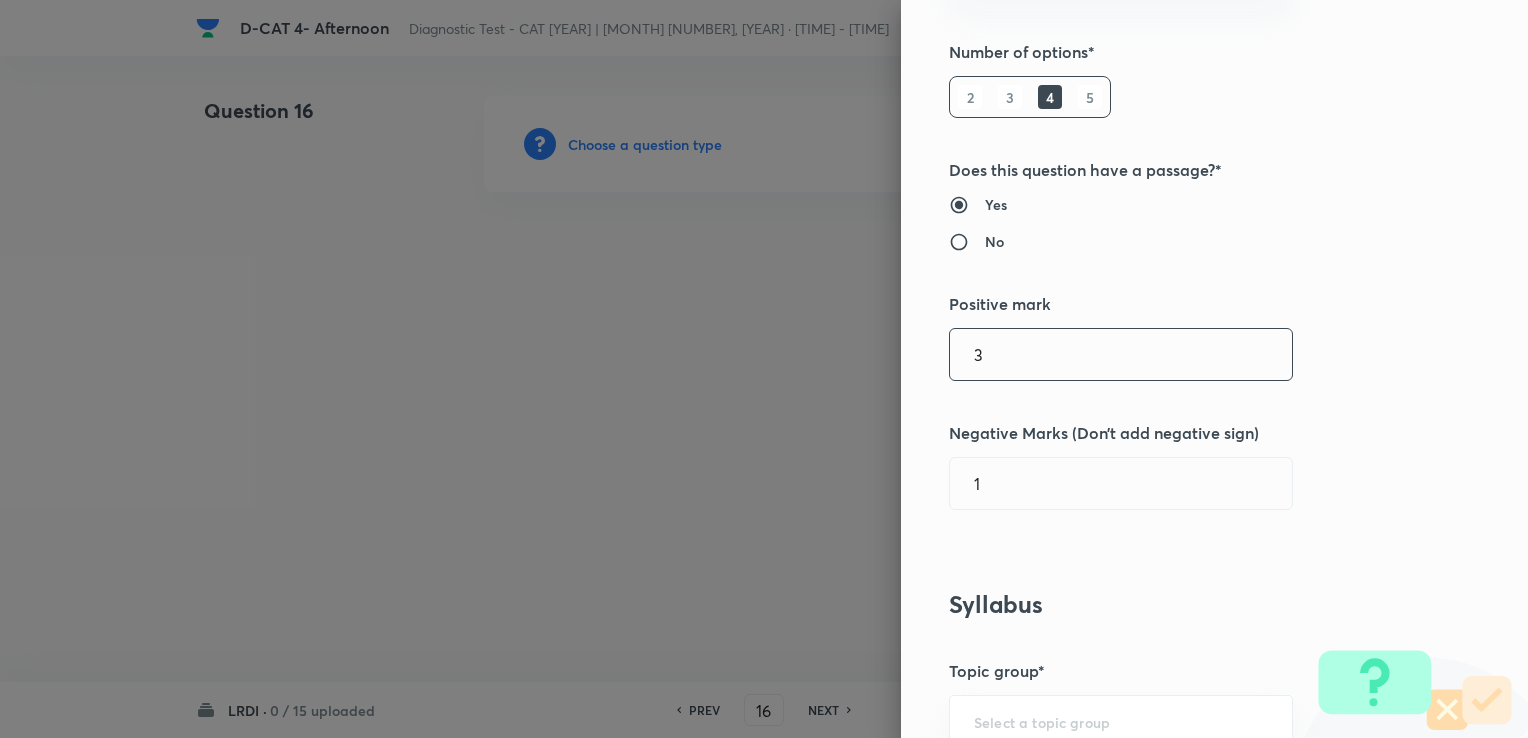 scroll, scrollTop: 500, scrollLeft: 0, axis: vertical 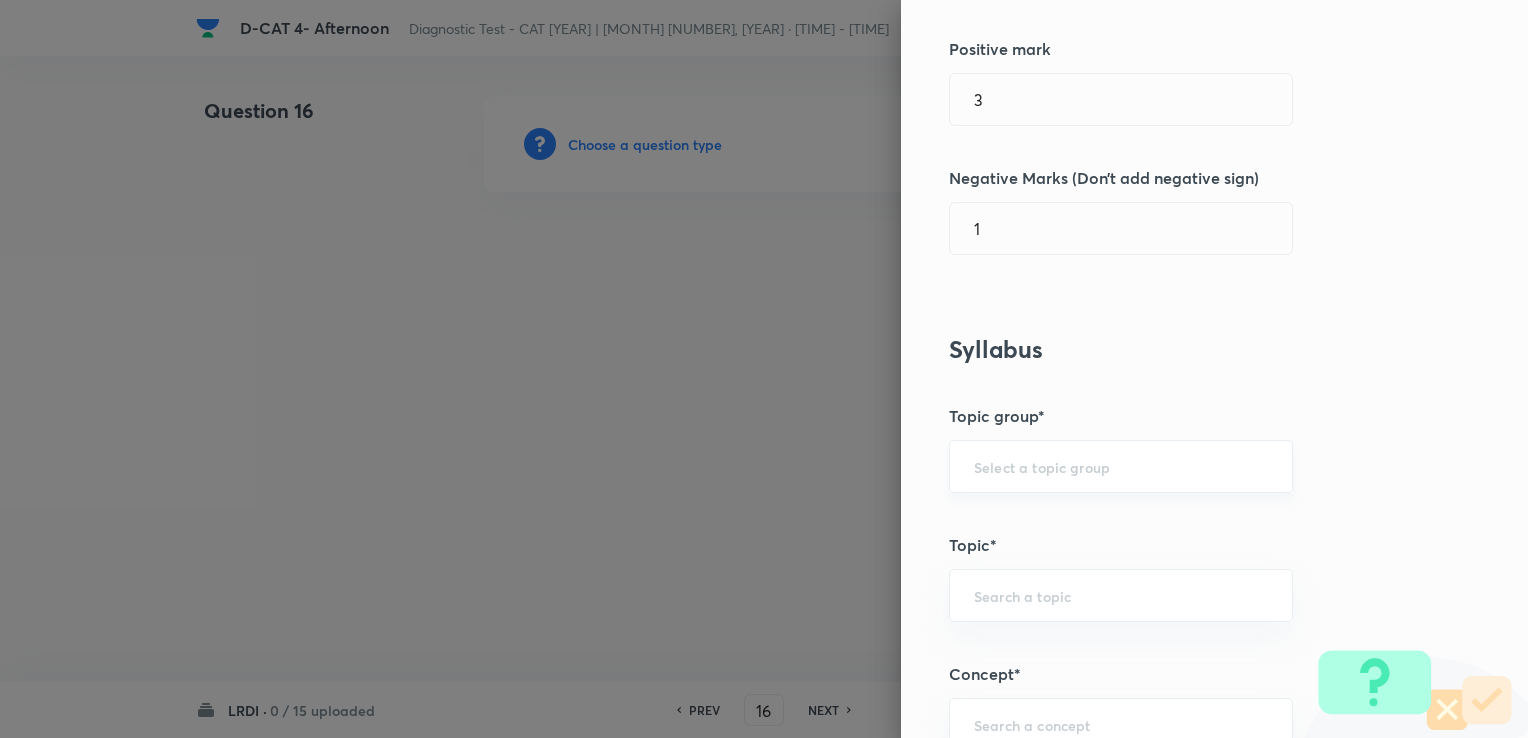 click at bounding box center [1121, 466] 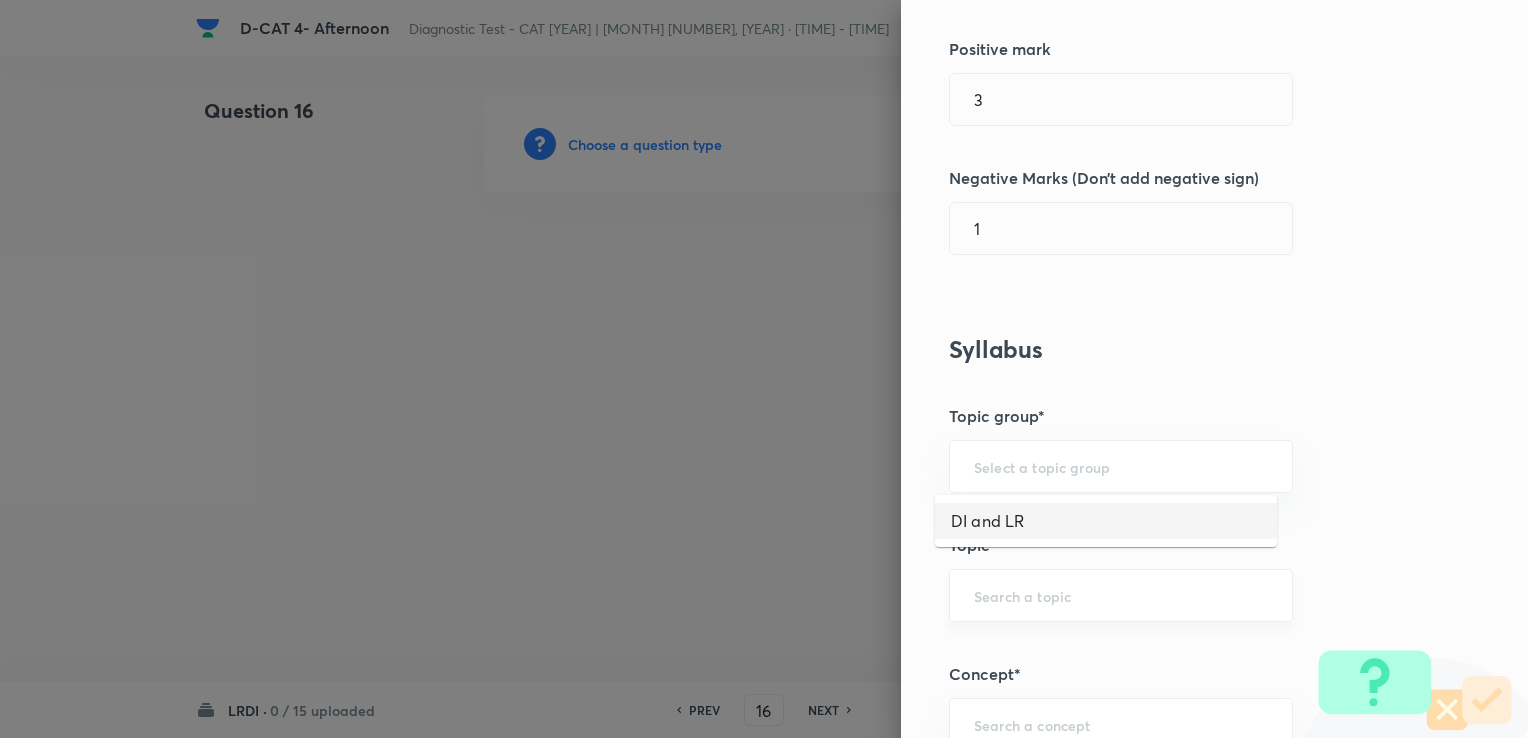 drag, startPoint x: 1014, startPoint y: 510, endPoint x: 1008, endPoint y: 587, distance: 77.23341 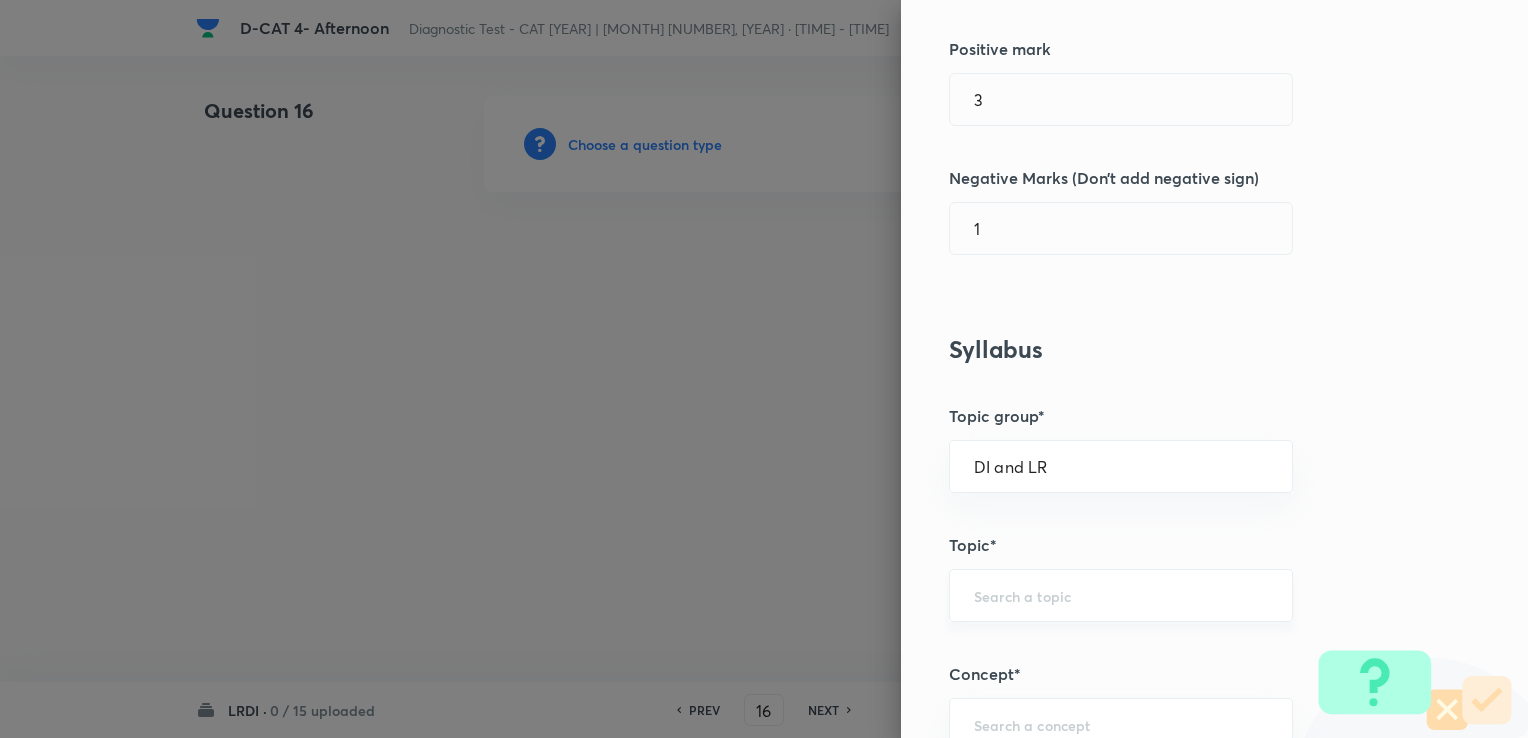 click at bounding box center (1121, 595) 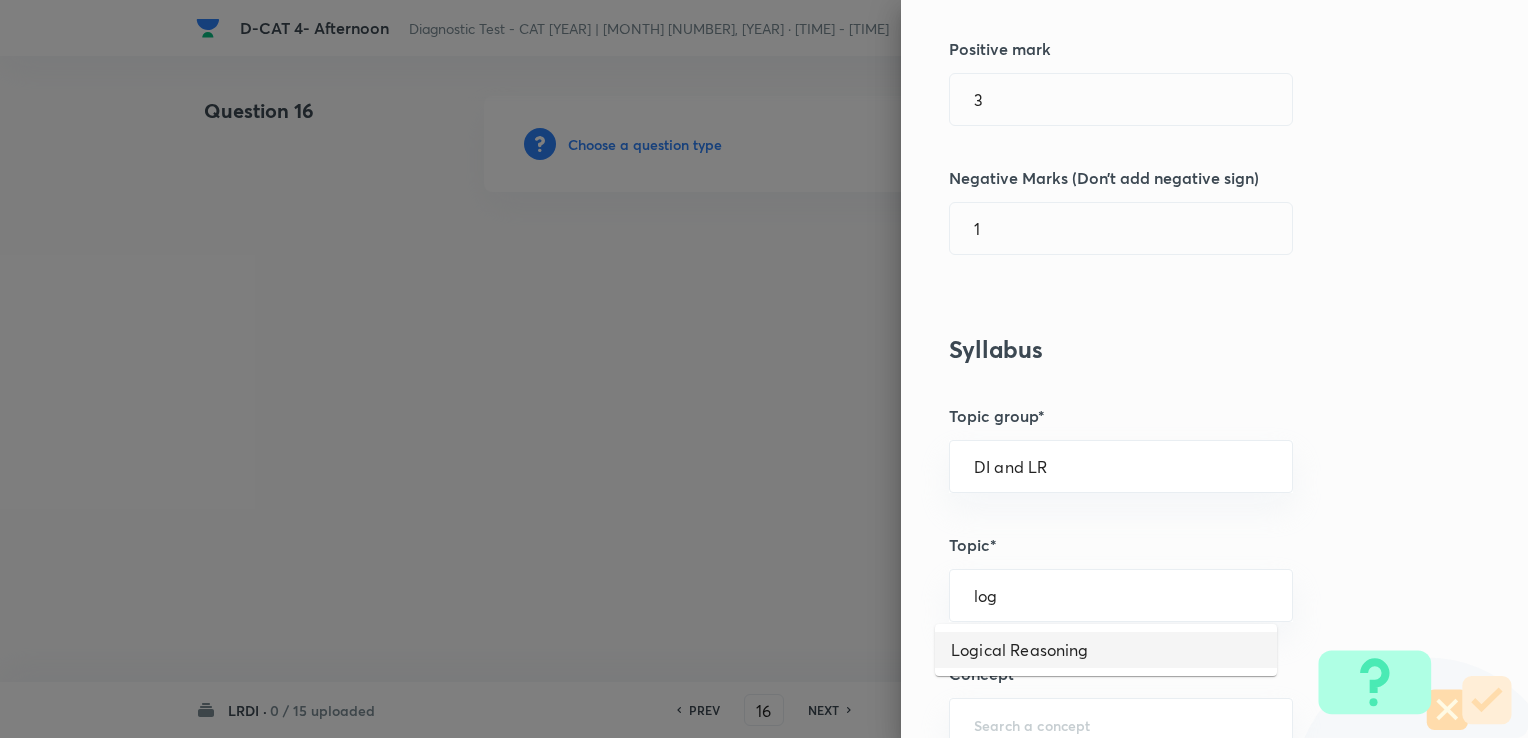 click on "Logical Reasoning" at bounding box center (1106, 650) 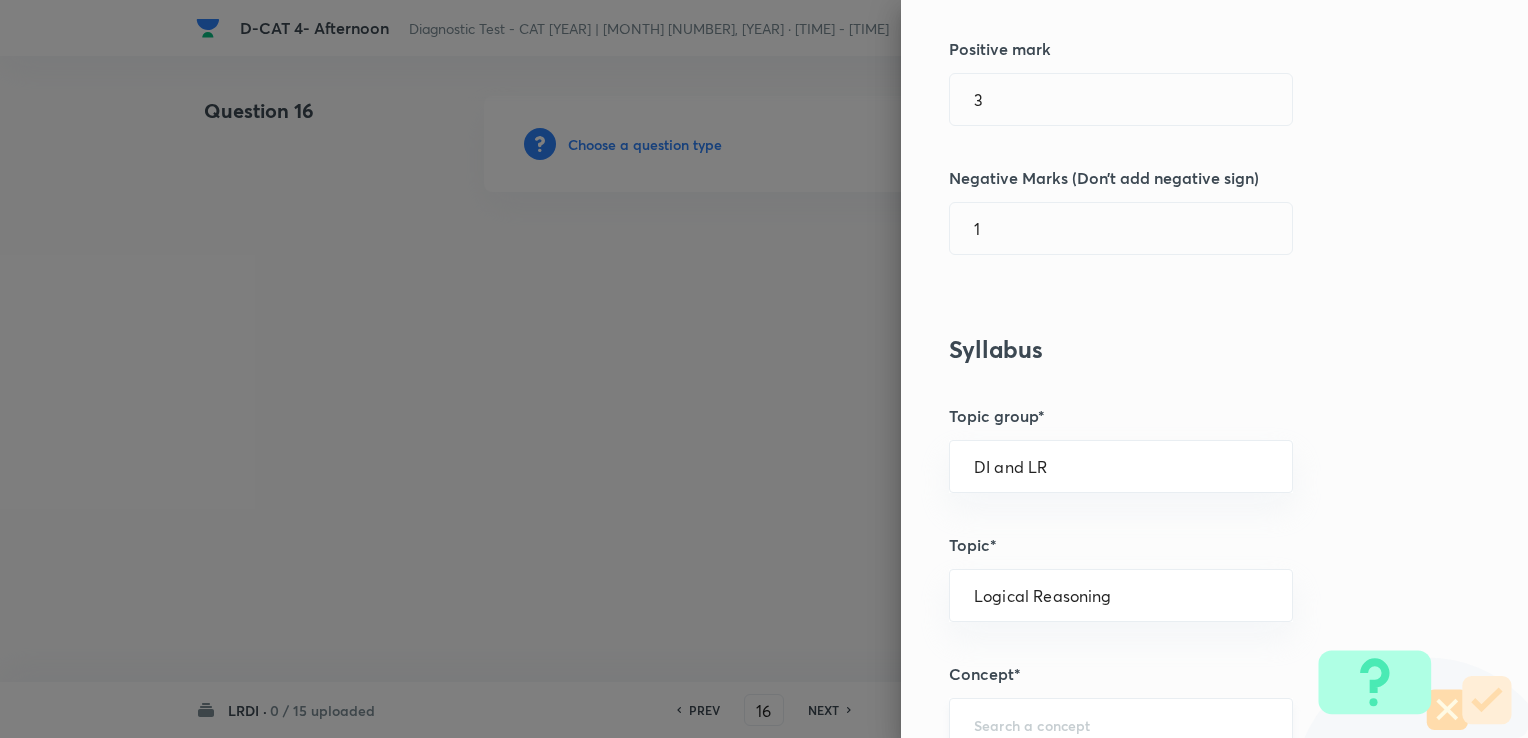 click on "​" at bounding box center (1121, 724) 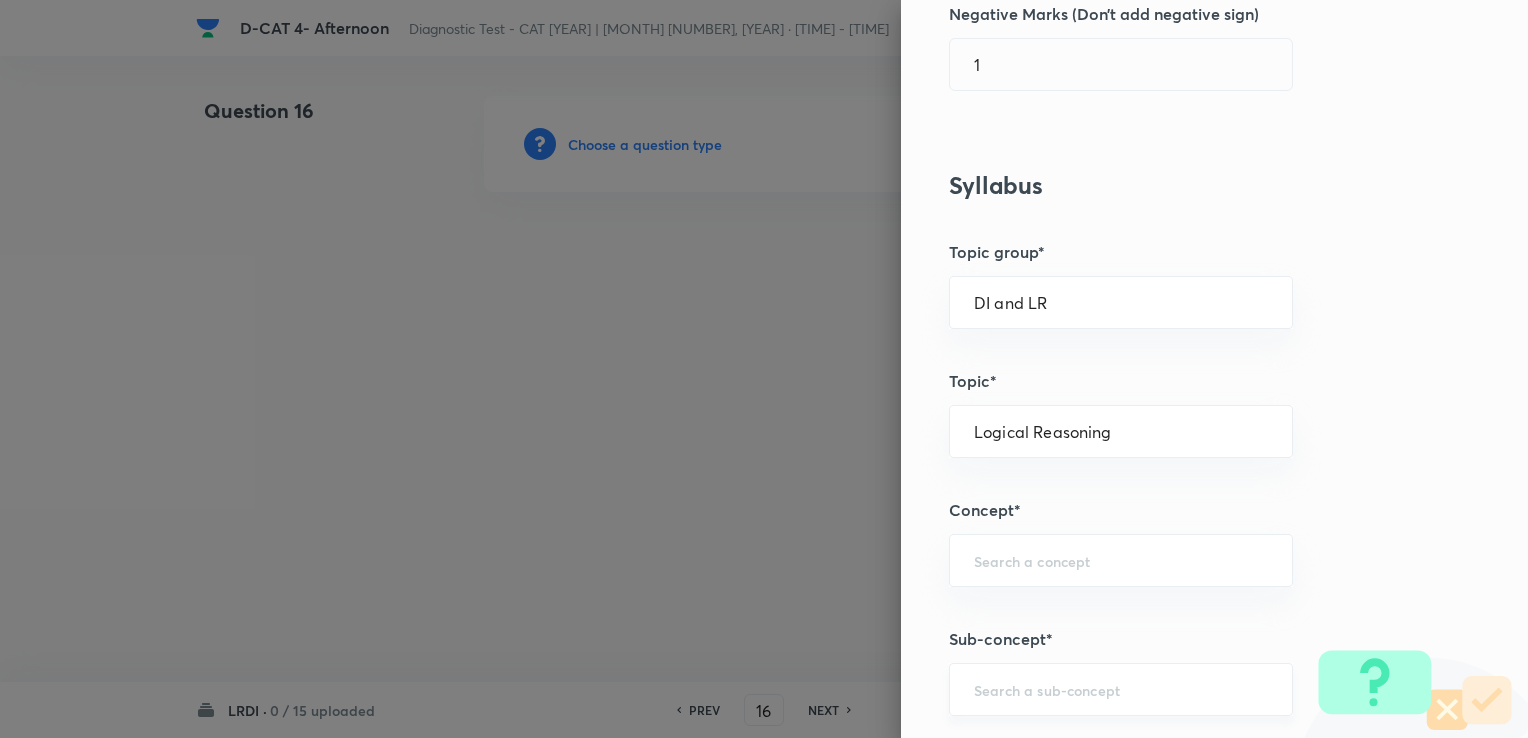 scroll, scrollTop: 700, scrollLeft: 0, axis: vertical 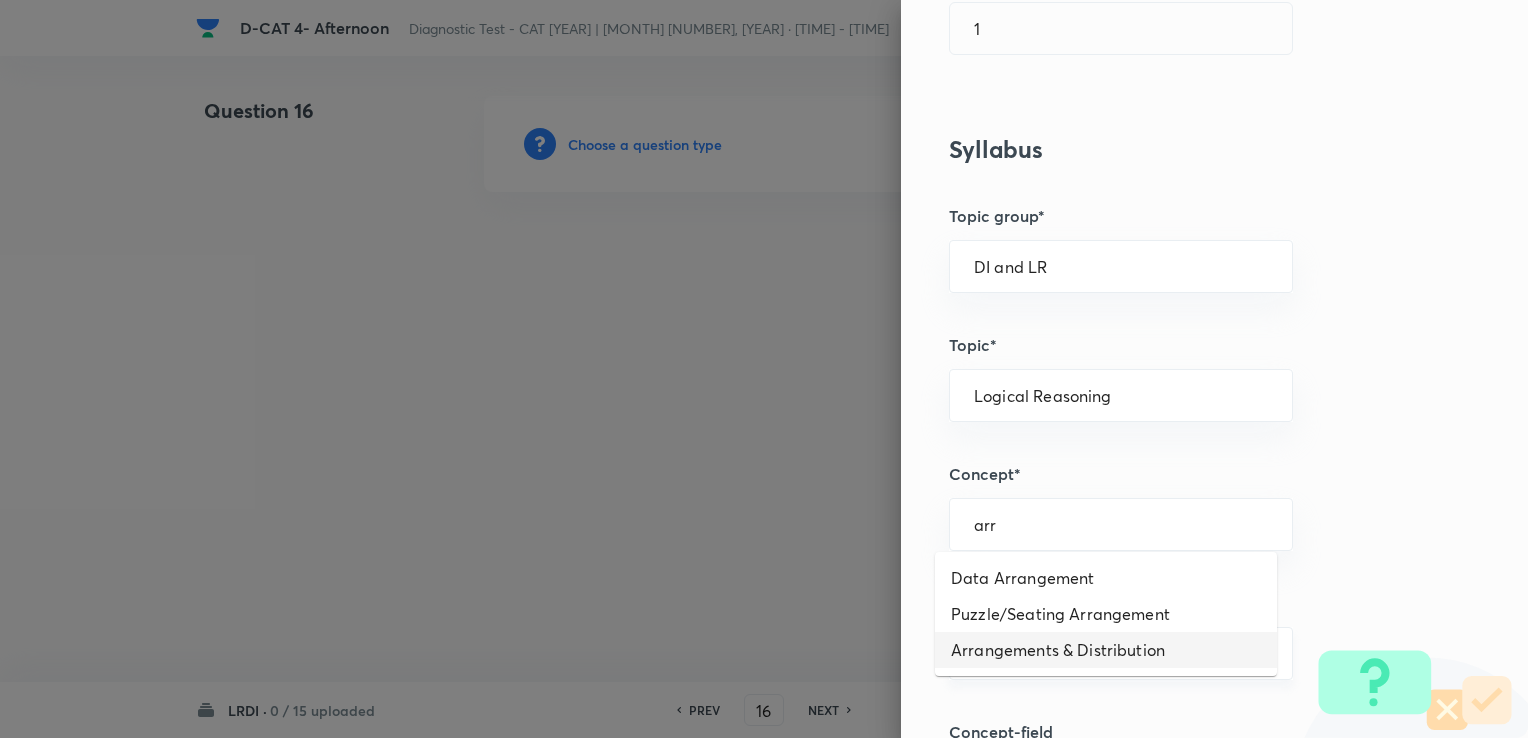 click on "Arrangements & Distribution" at bounding box center [1106, 650] 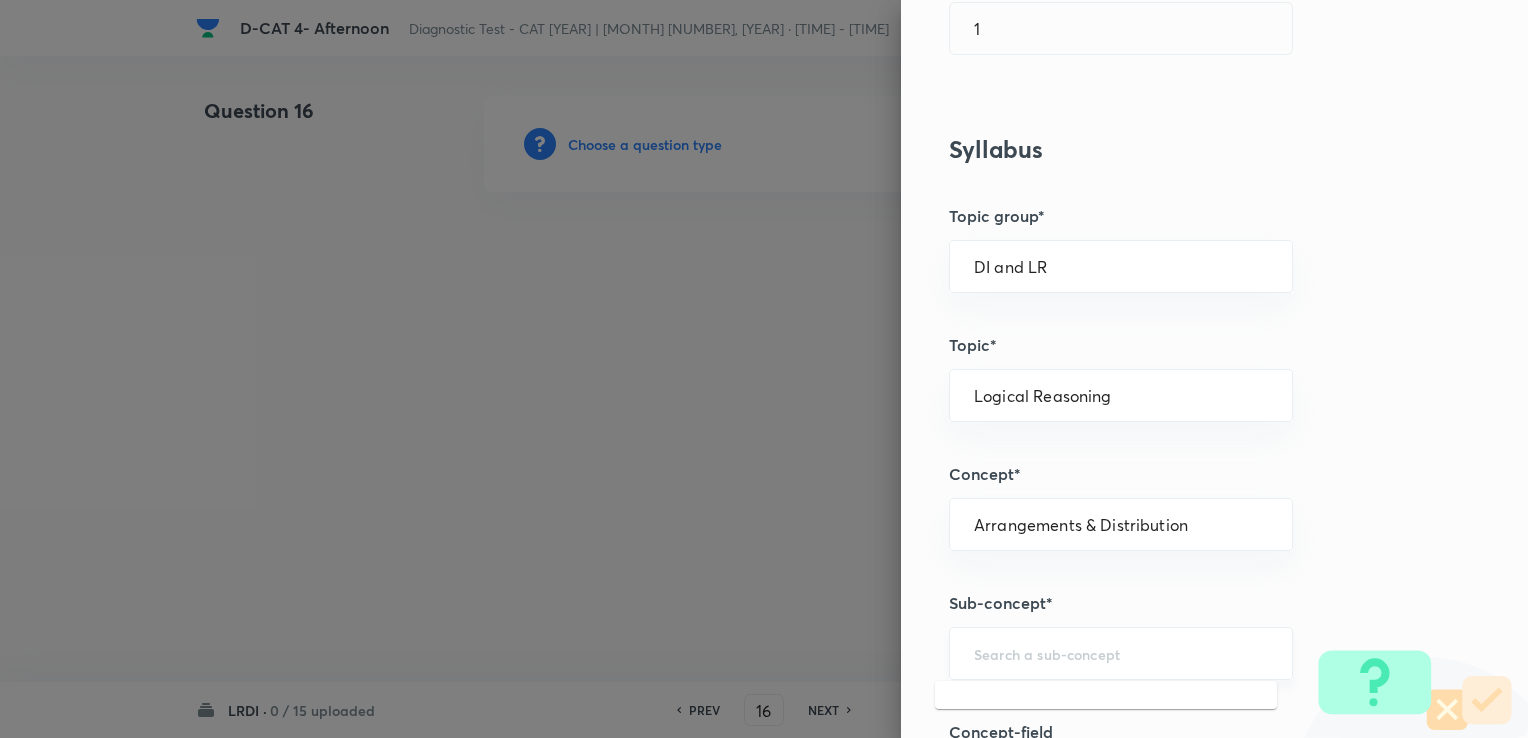 click at bounding box center (1121, 653) 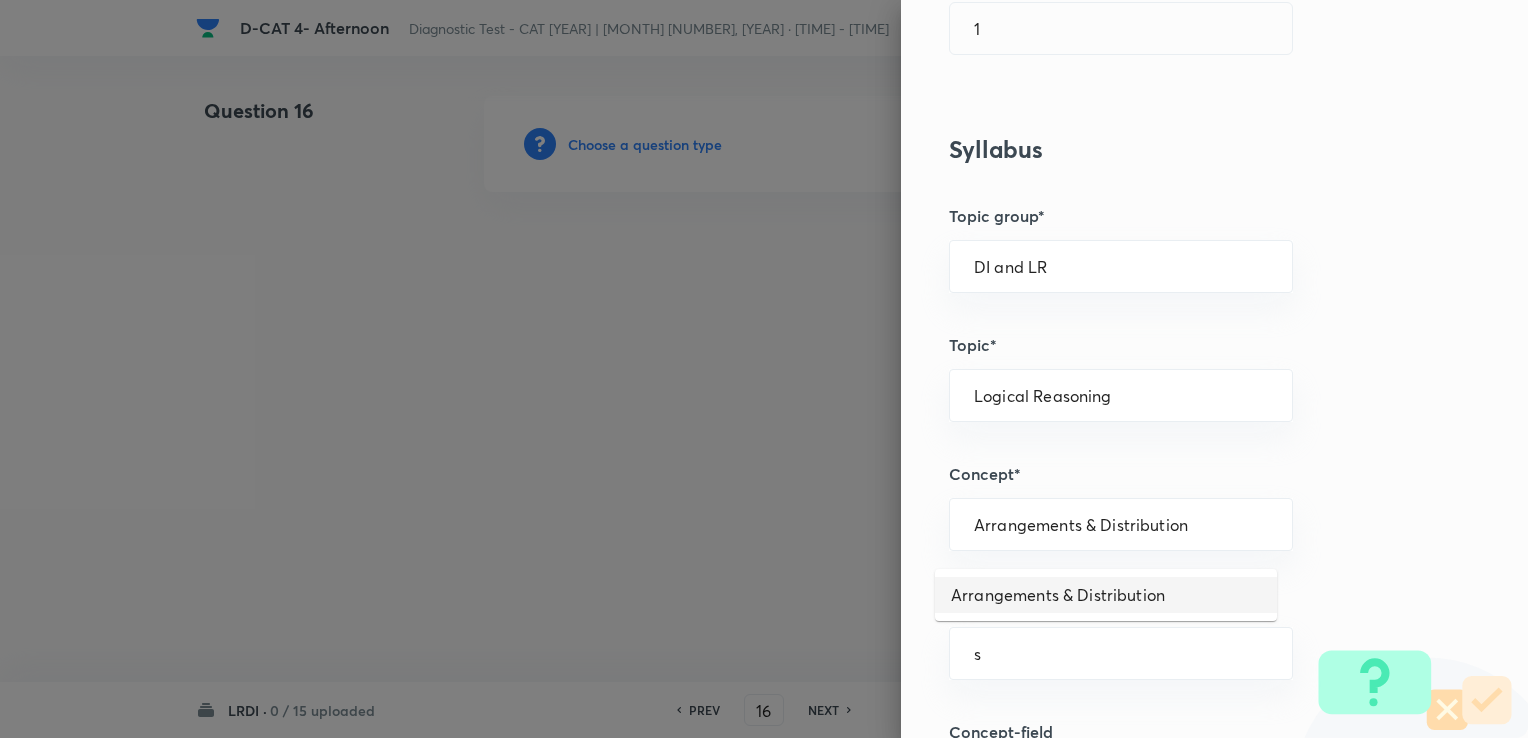 click on "Arrangements & Distribution" at bounding box center (1106, 595) 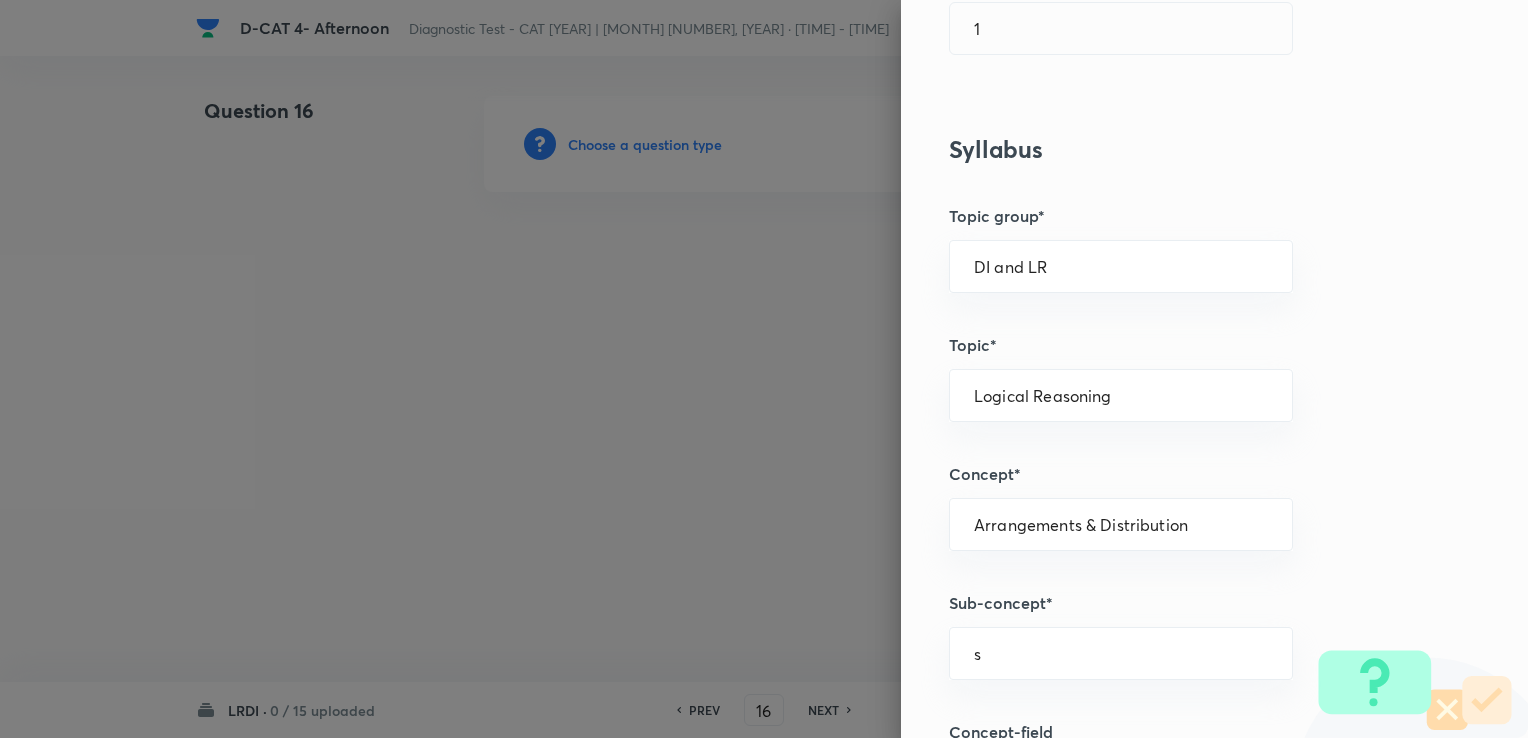 type on "Arrangements & Distribution" 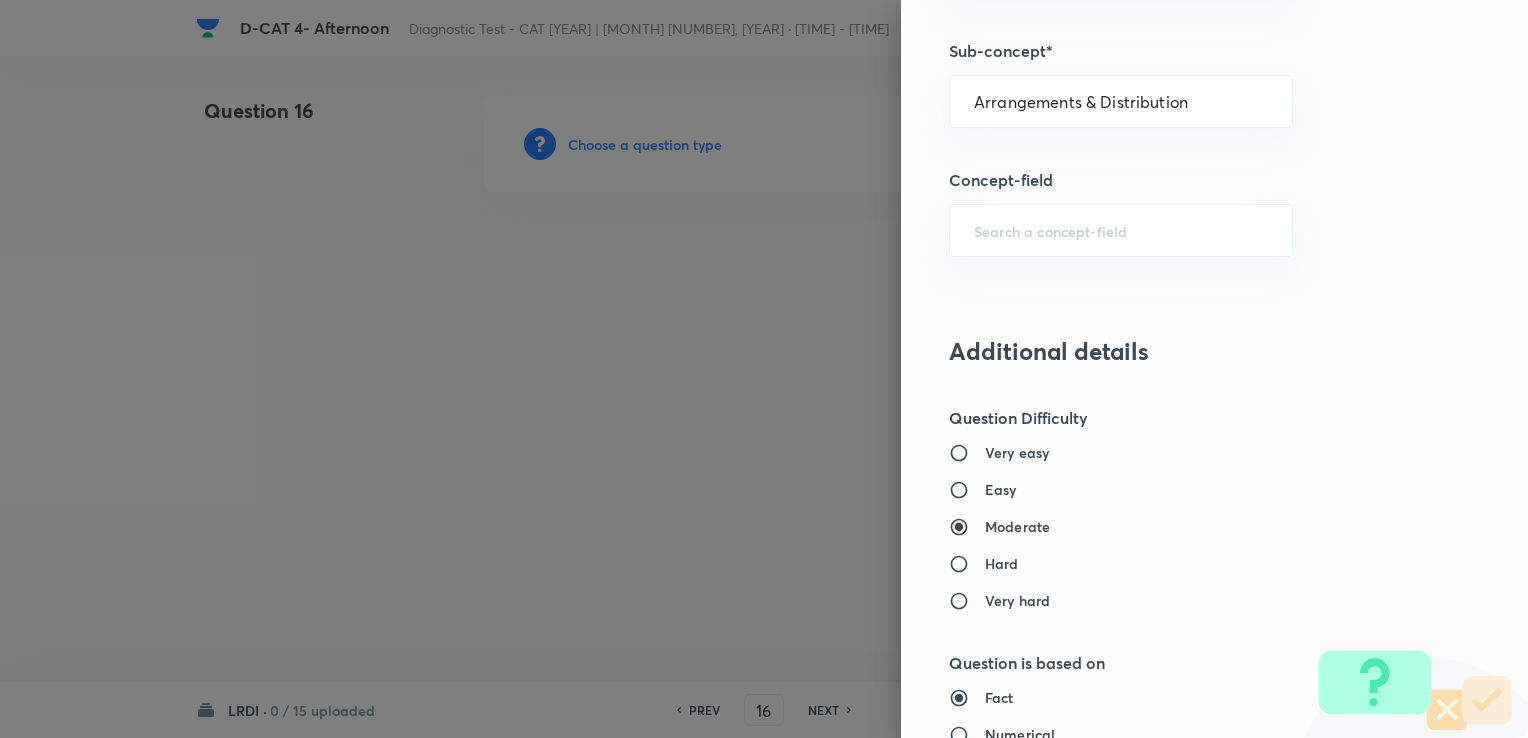 scroll, scrollTop: 1300, scrollLeft: 0, axis: vertical 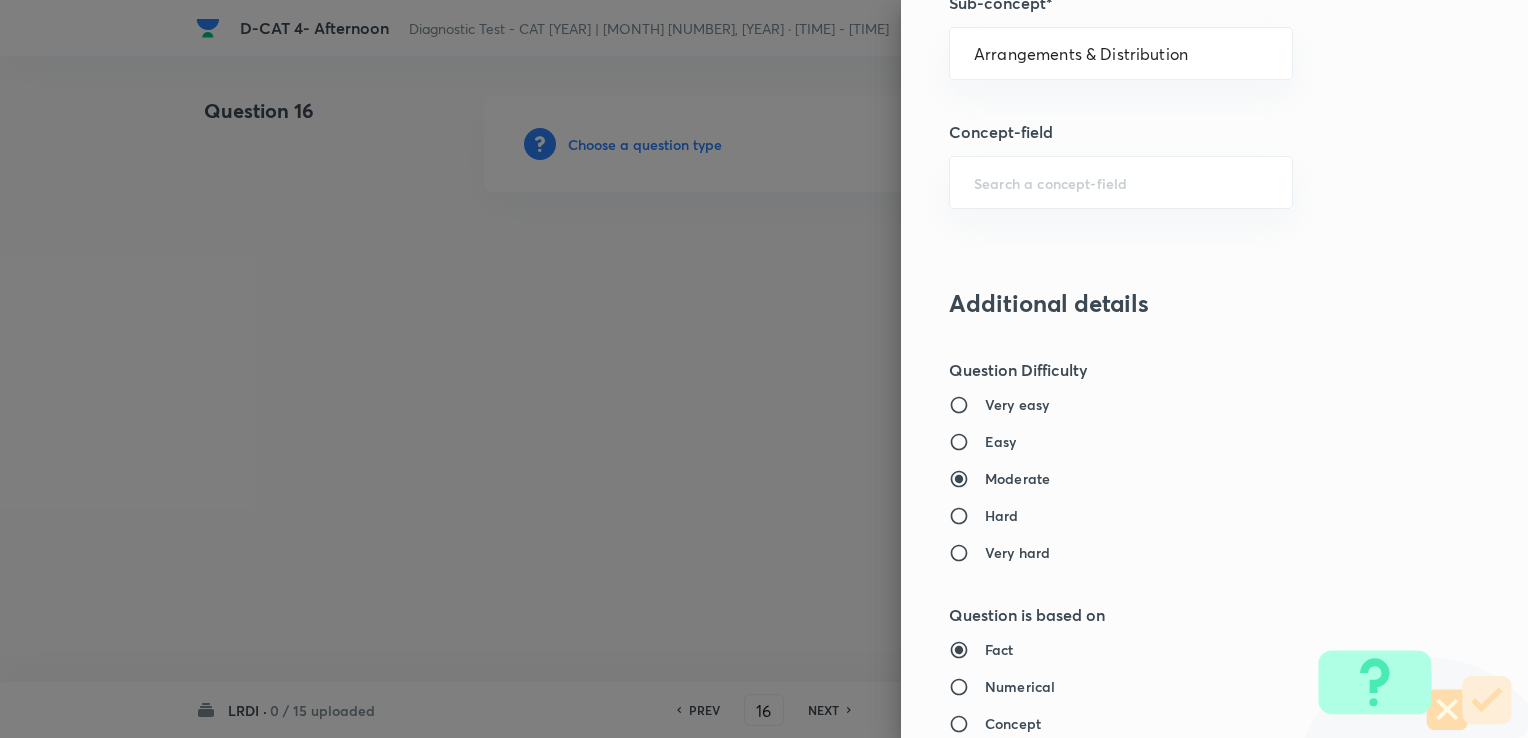 click on "Very easy Easy Moderate Hard Very hard" at bounding box center [1181, 478] 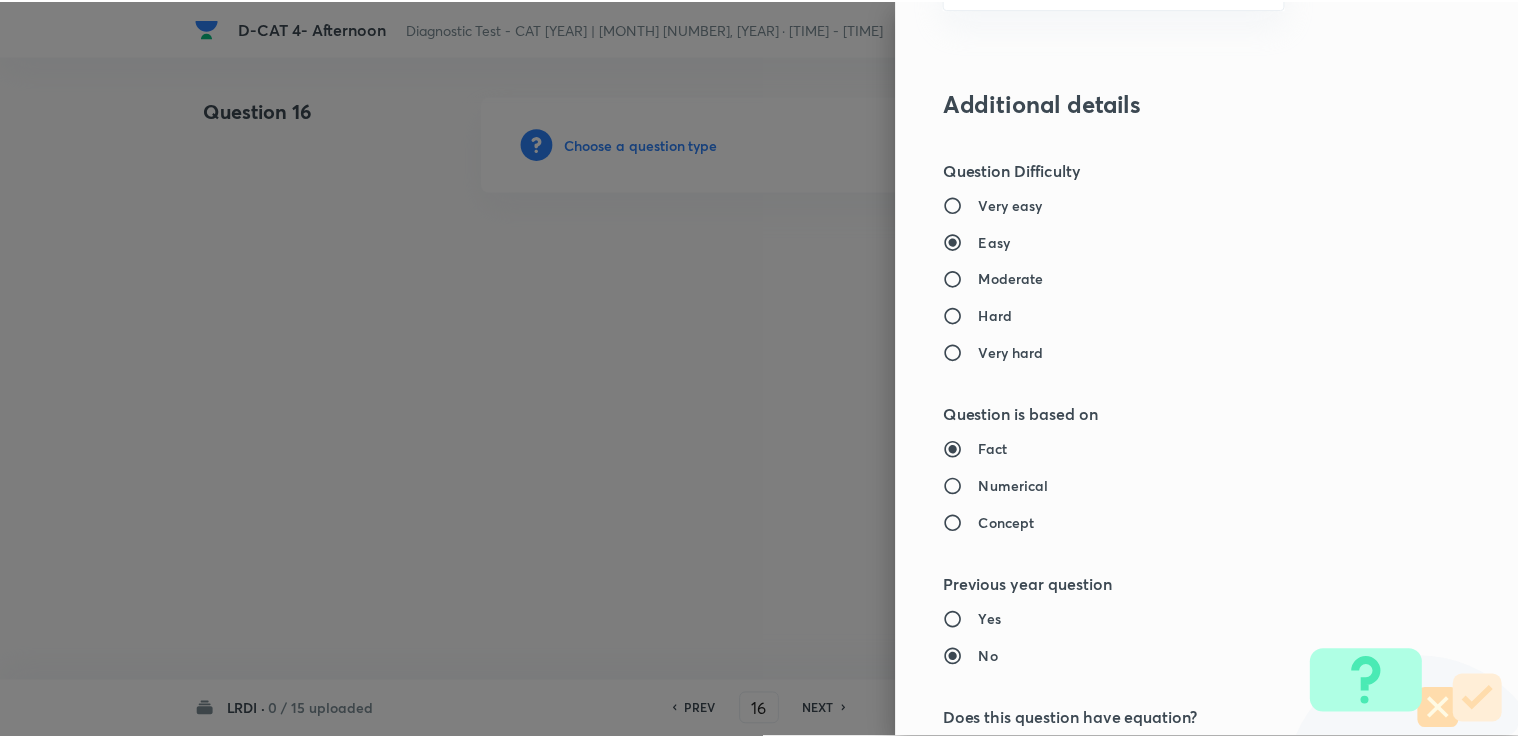 scroll, scrollTop: 1984, scrollLeft: 0, axis: vertical 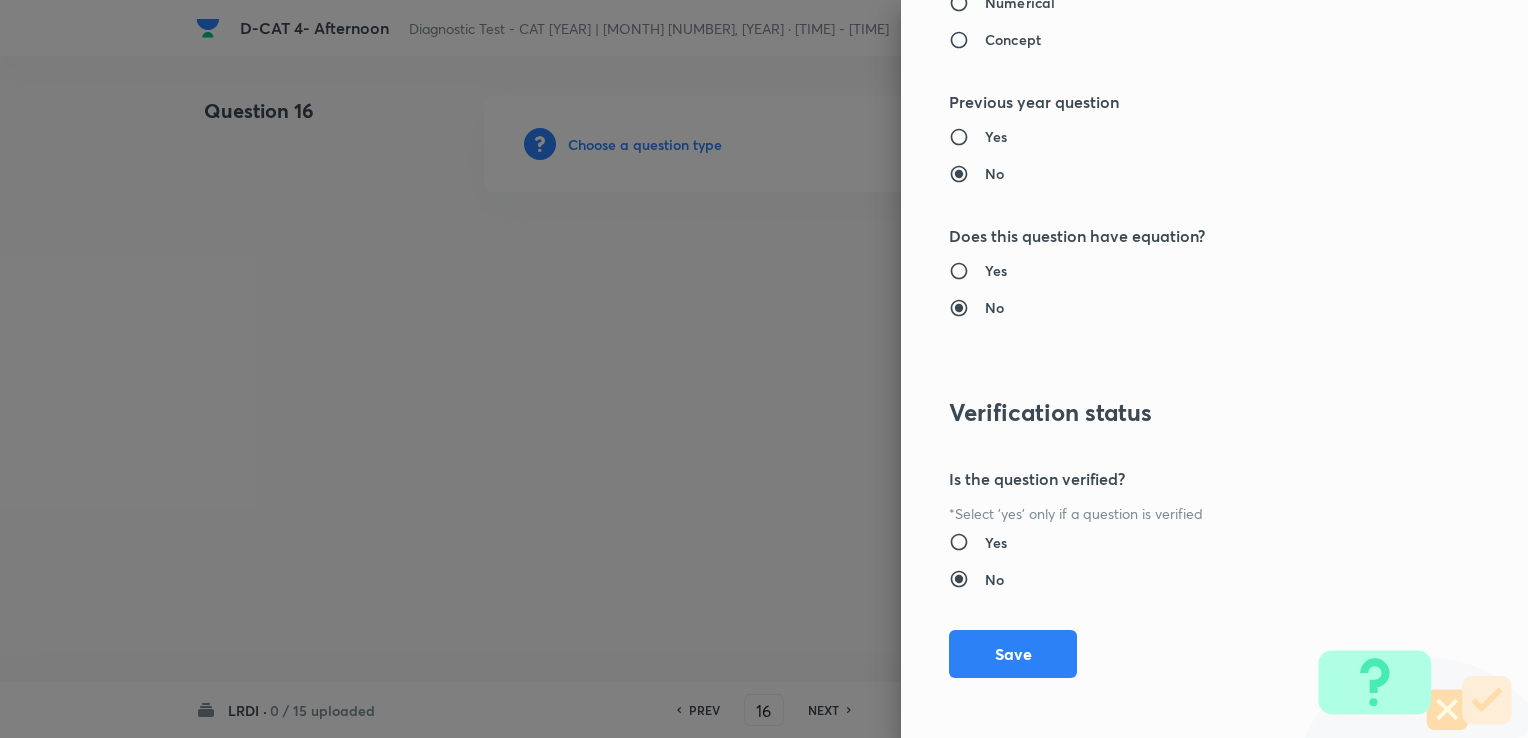 click on "Yes" at bounding box center (996, 542) 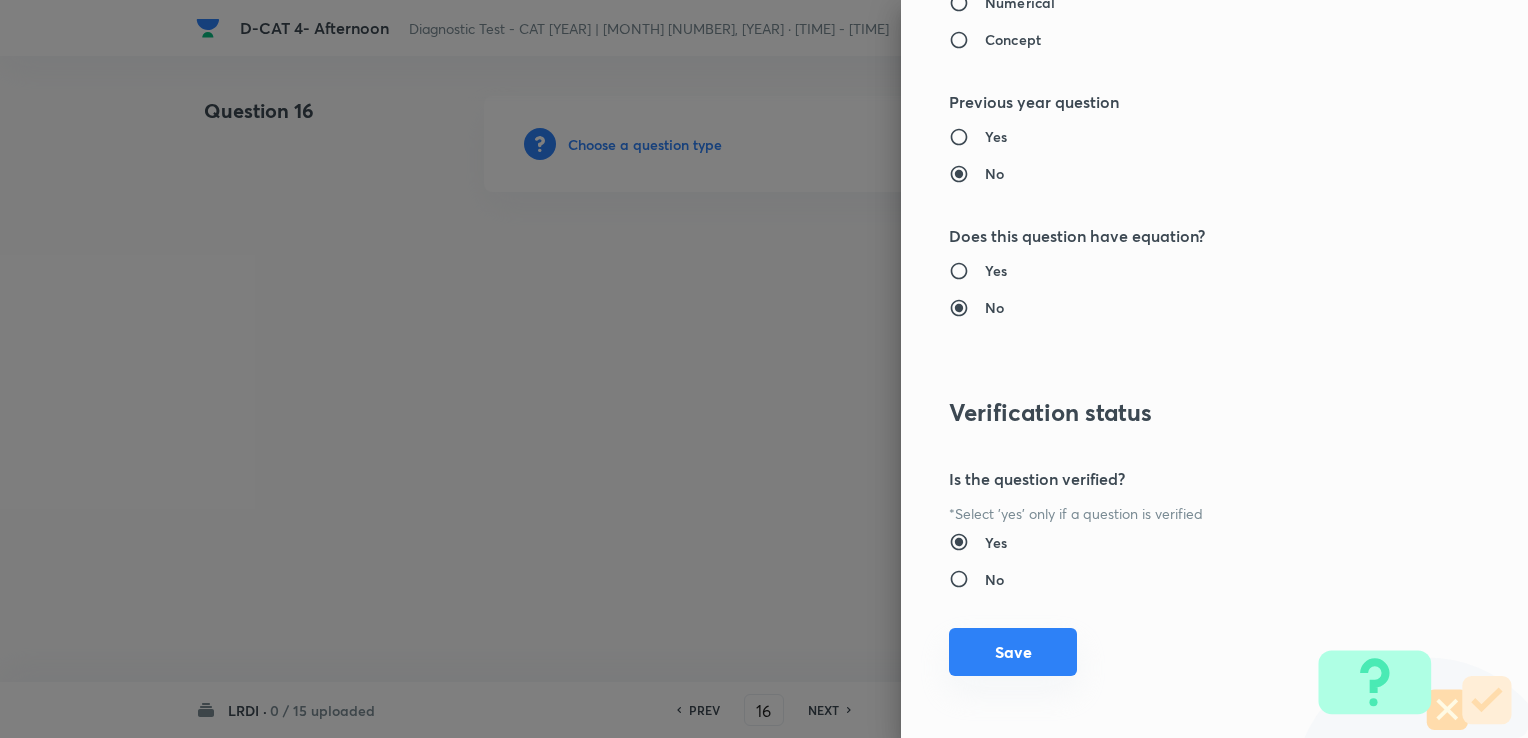 drag, startPoint x: 984, startPoint y: 622, endPoint x: 982, endPoint y: 642, distance: 20.09975 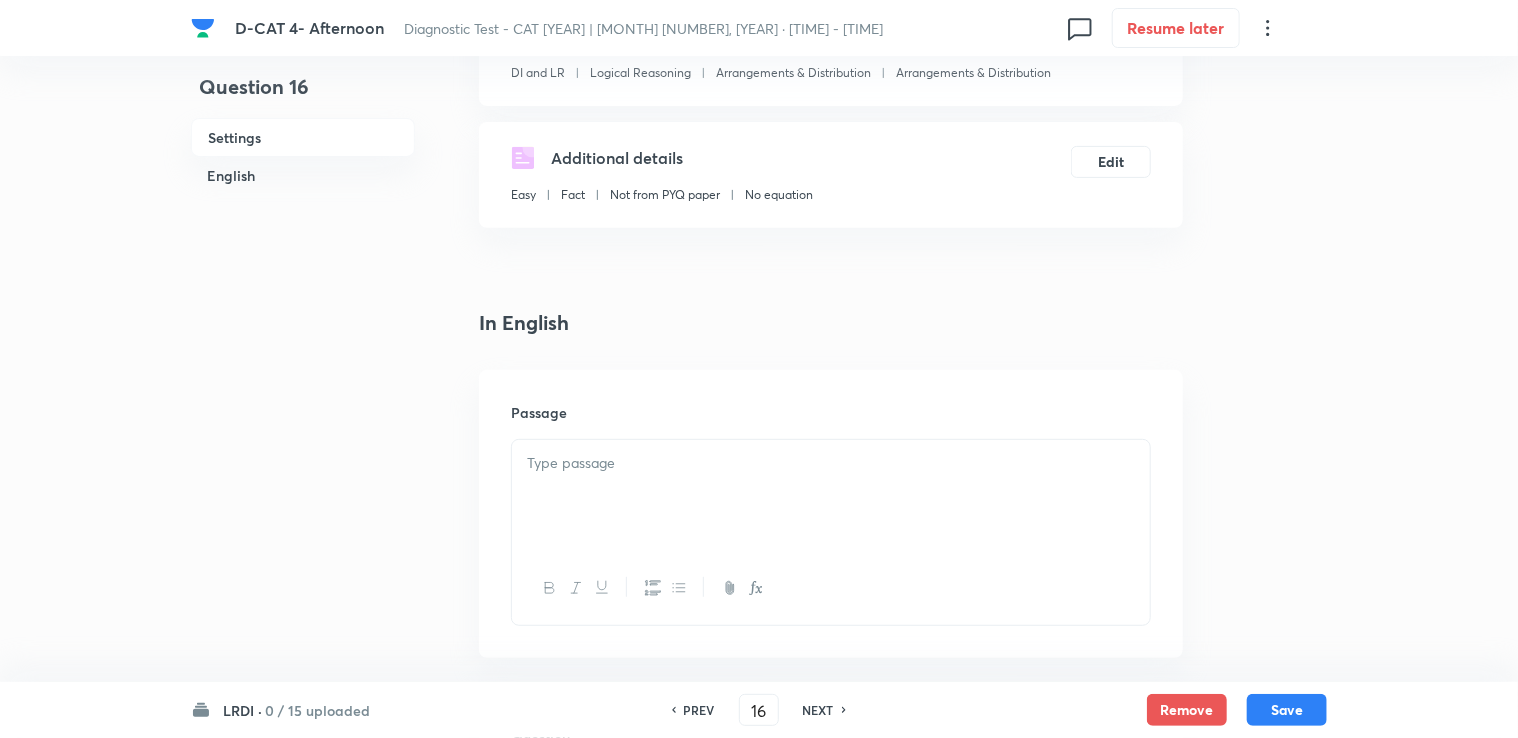 scroll, scrollTop: 400, scrollLeft: 0, axis: vertical 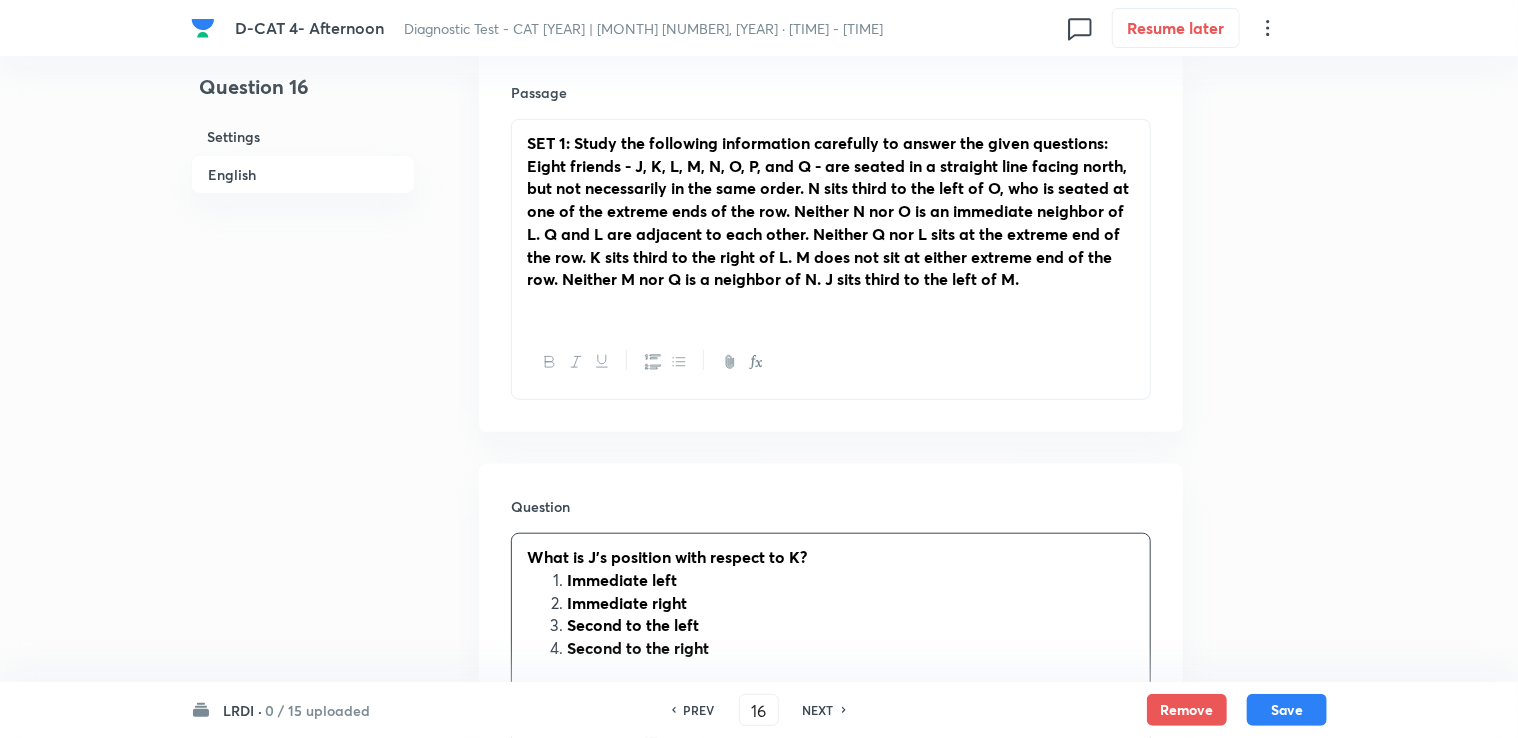 drag, startPoint x: 569, startPoint y: 582, endPoint x: 715, endPoint y: 591, distance: 146.27713 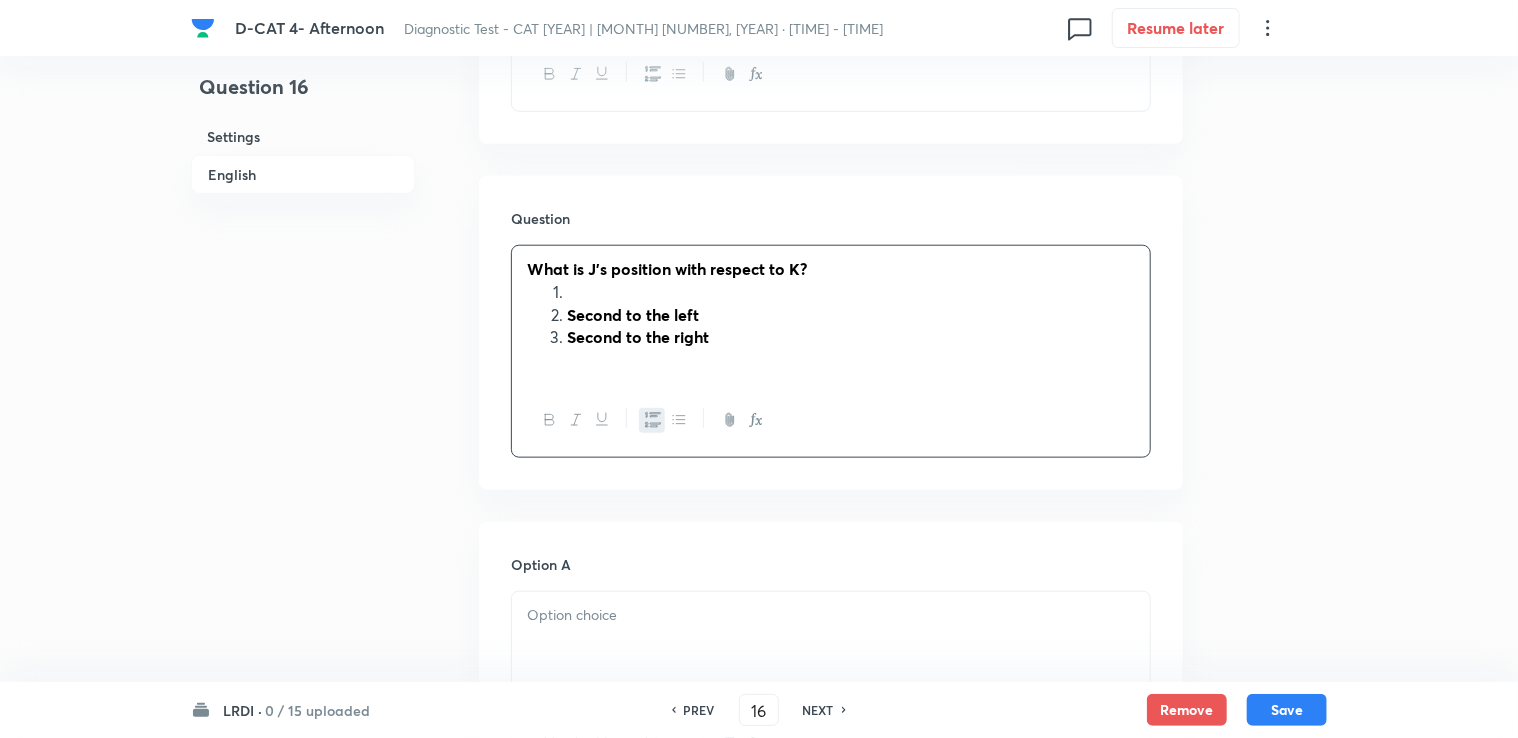 scroll, scrollTop: 1000, scrollLeft: 0, axis: vertical 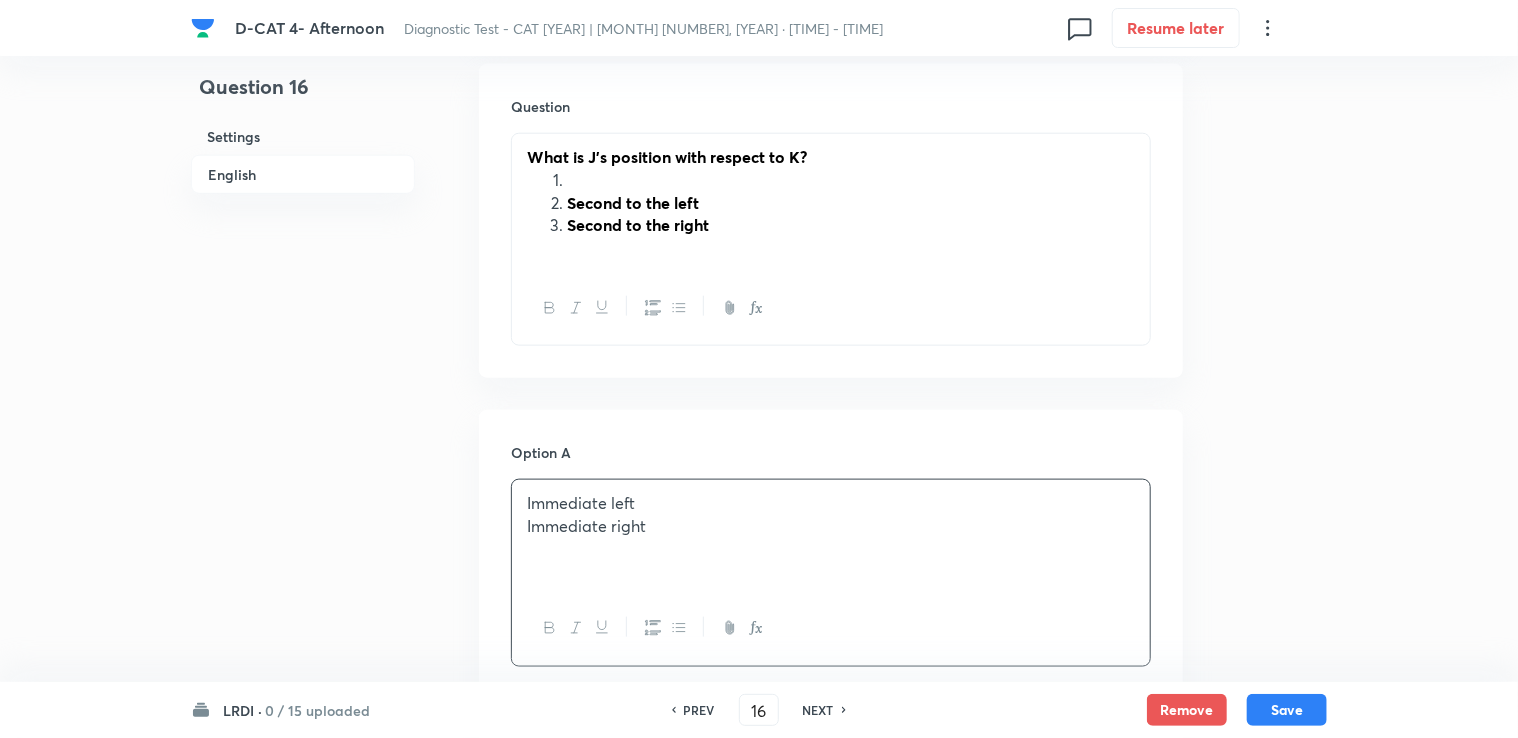 drag, startPoint x: 529, startPoint y: 525, endPoint x: 665, endPoint y: 528, distance: 136.03308 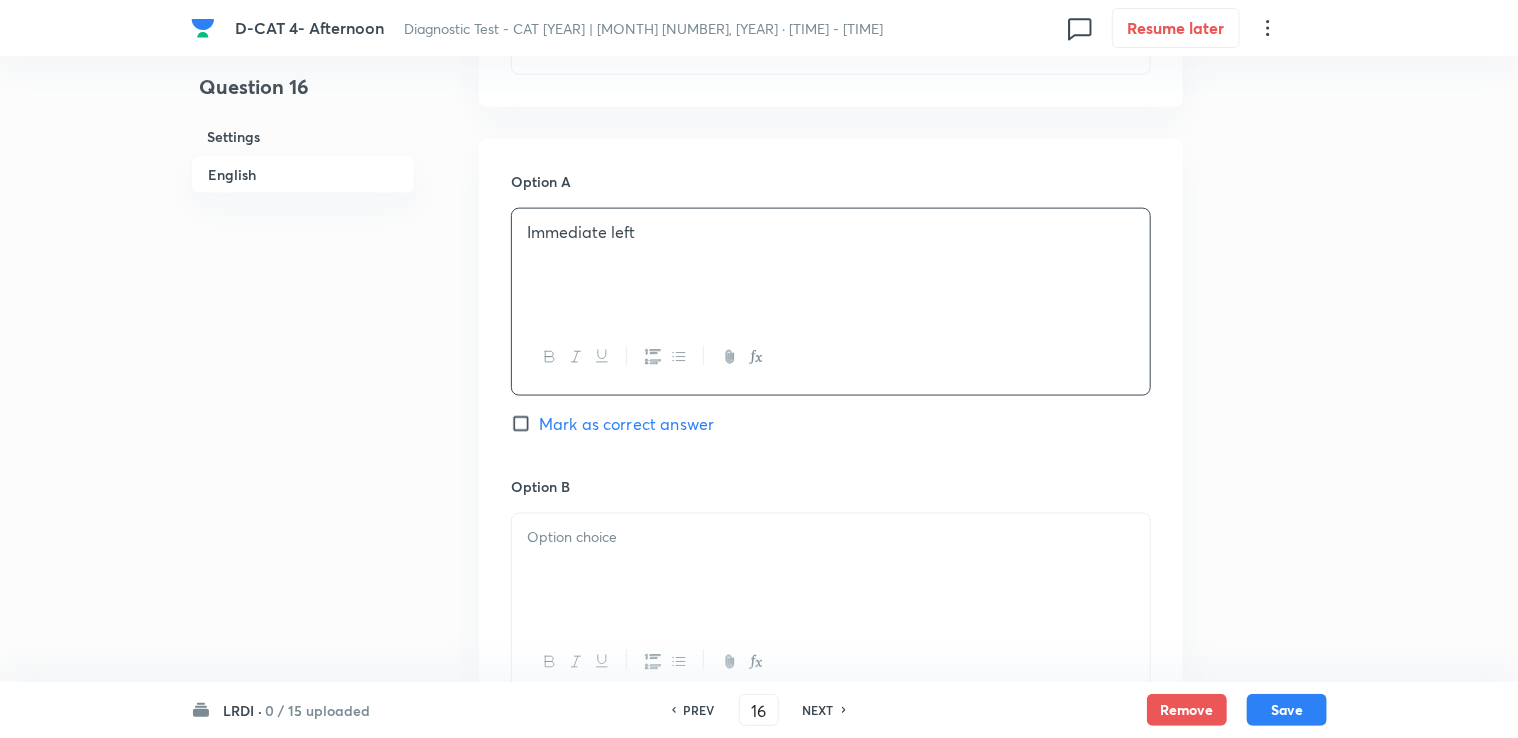 scroll, scrollTop: 1400, scrollLeft: 0, axis: vertical 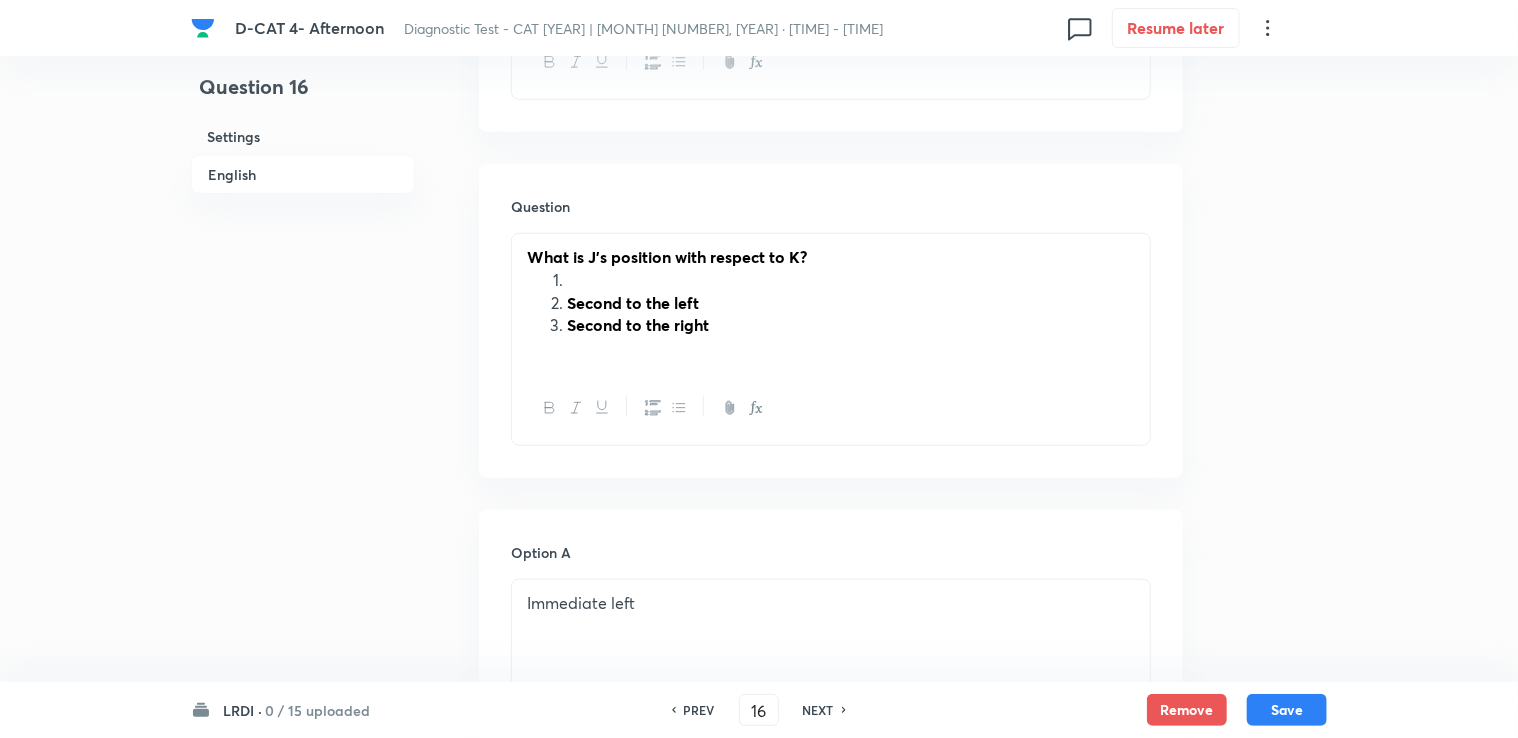 drag, startPoint x: 572, startPoint y: 296, endPoint x: 743, endPoint y: 308, distance: 171.42053 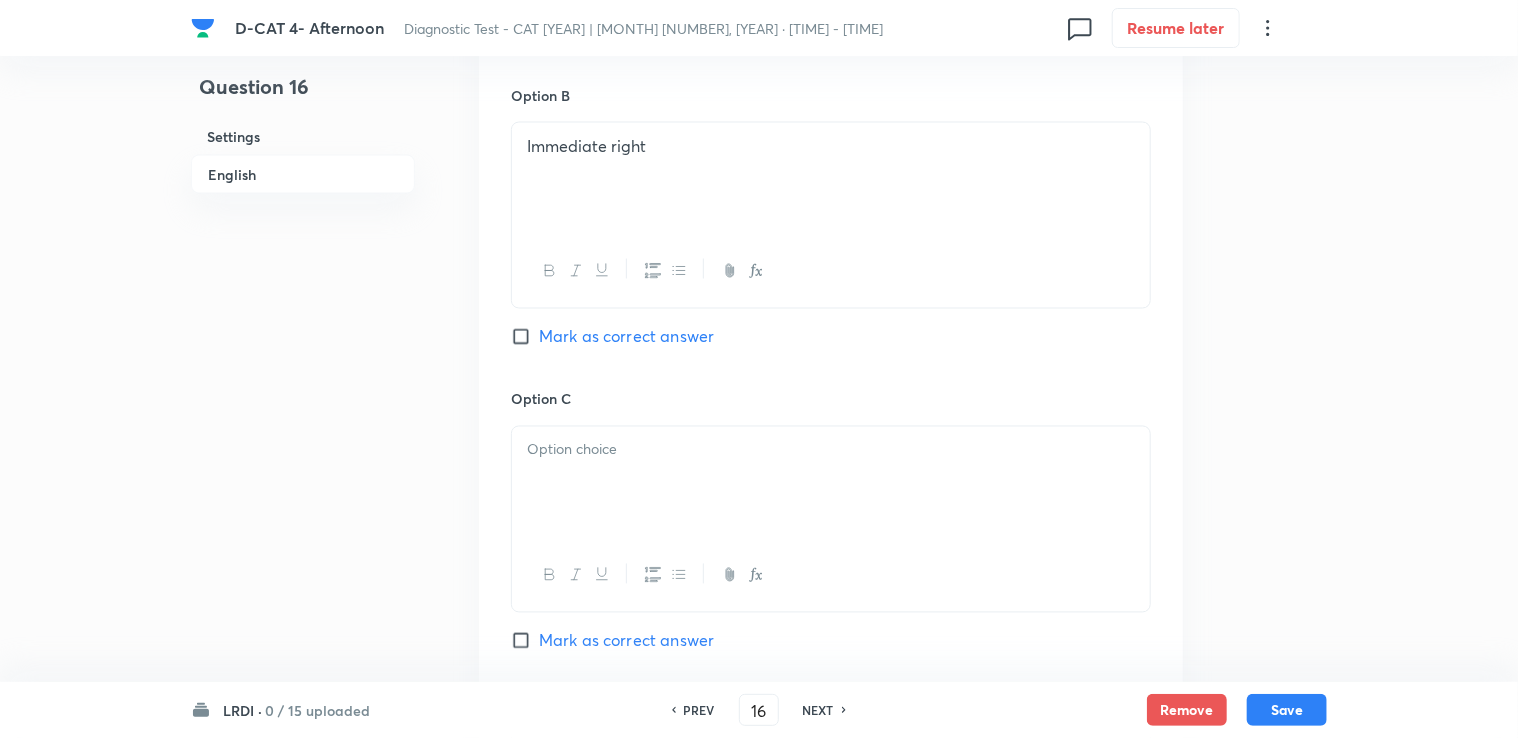 scroll, scrollTop: 1700, scrollLeft: 0, axis: vertical 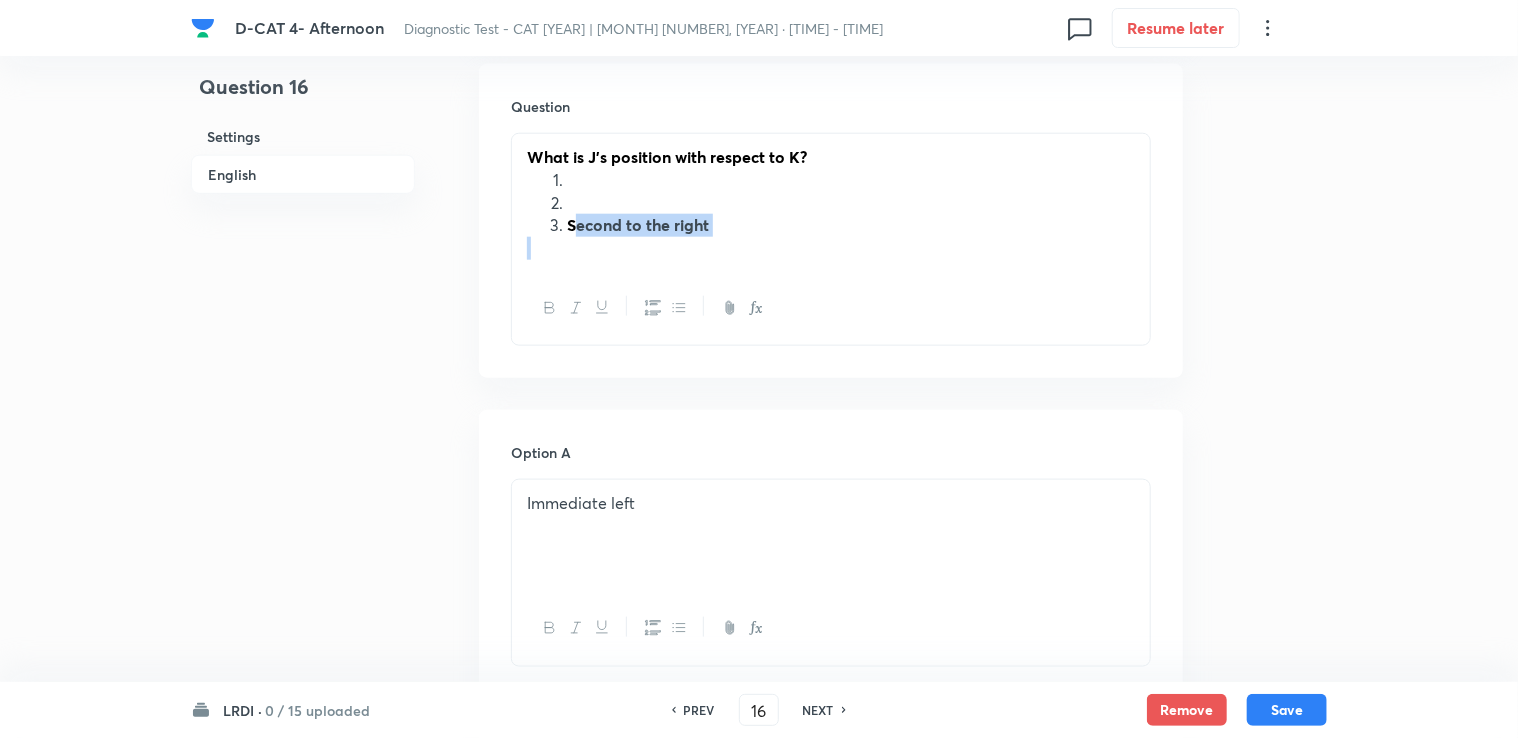 drag, startPoint x: 610, startPoint y: 238, endPoint x: 781, endPoint y: 261, distance: 172.53986 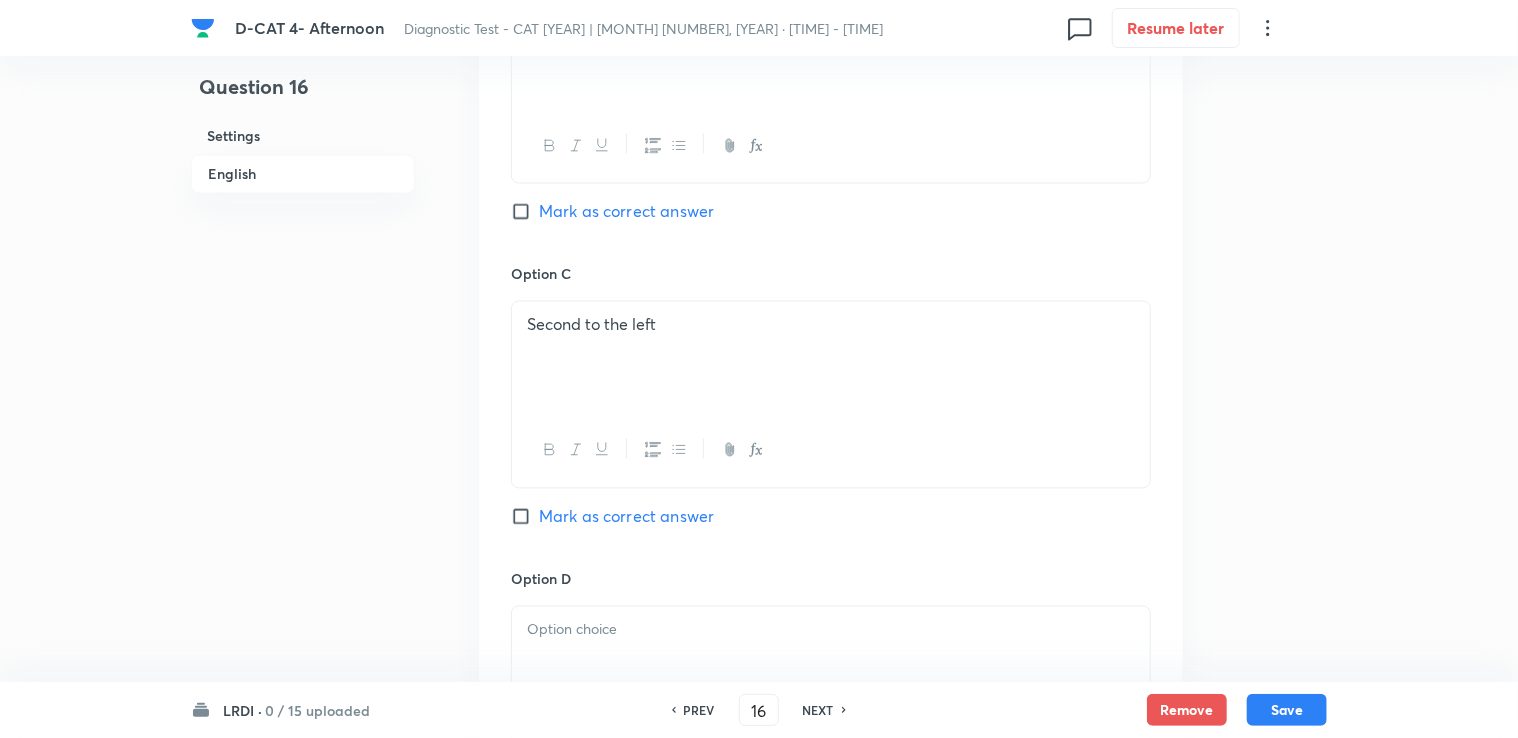 scroll, scrollTop: 1800, scrollLeft: 0, axis: vertical 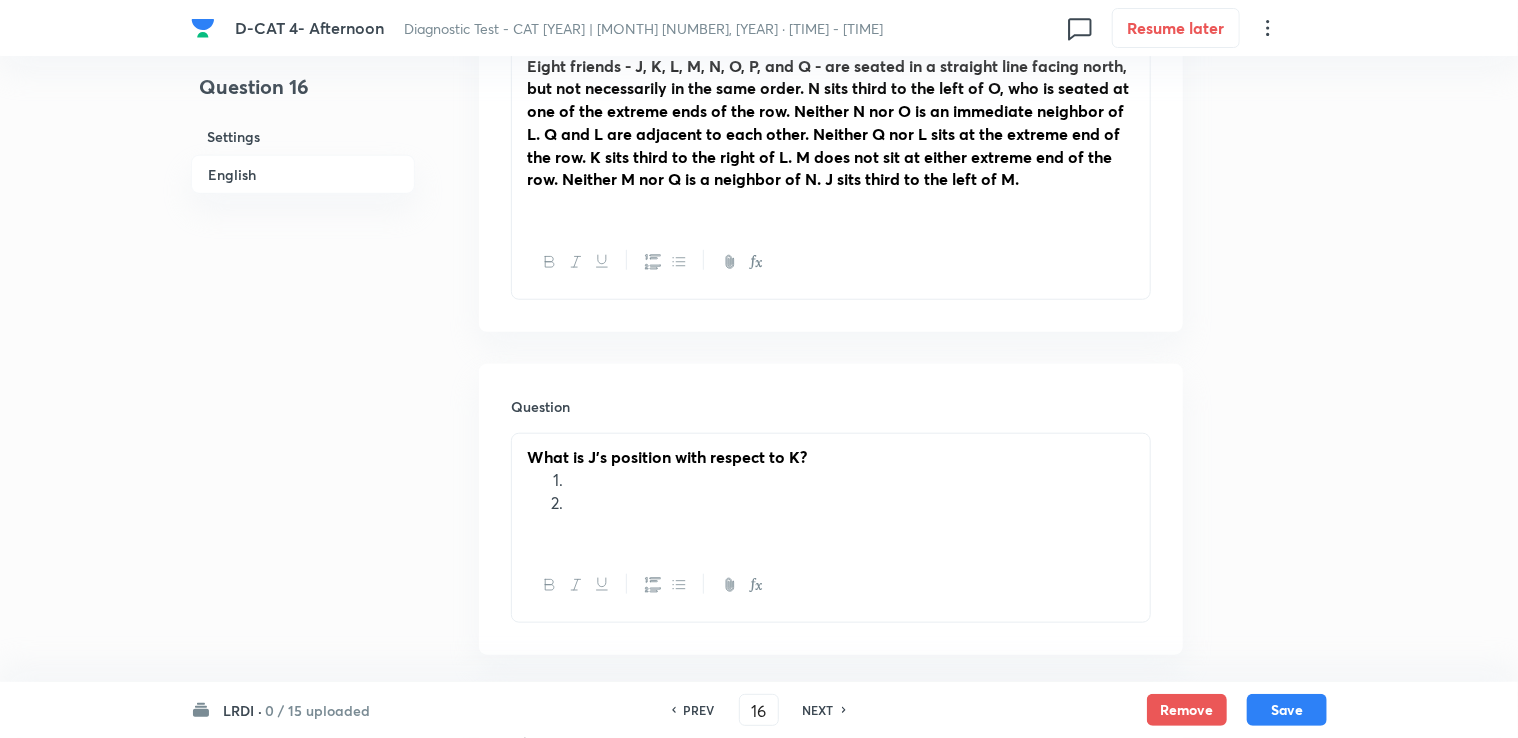 drag, startPoint x: 550, startPoint y: 502, endPoint x: 550, endPoint y: 473, distance: 29 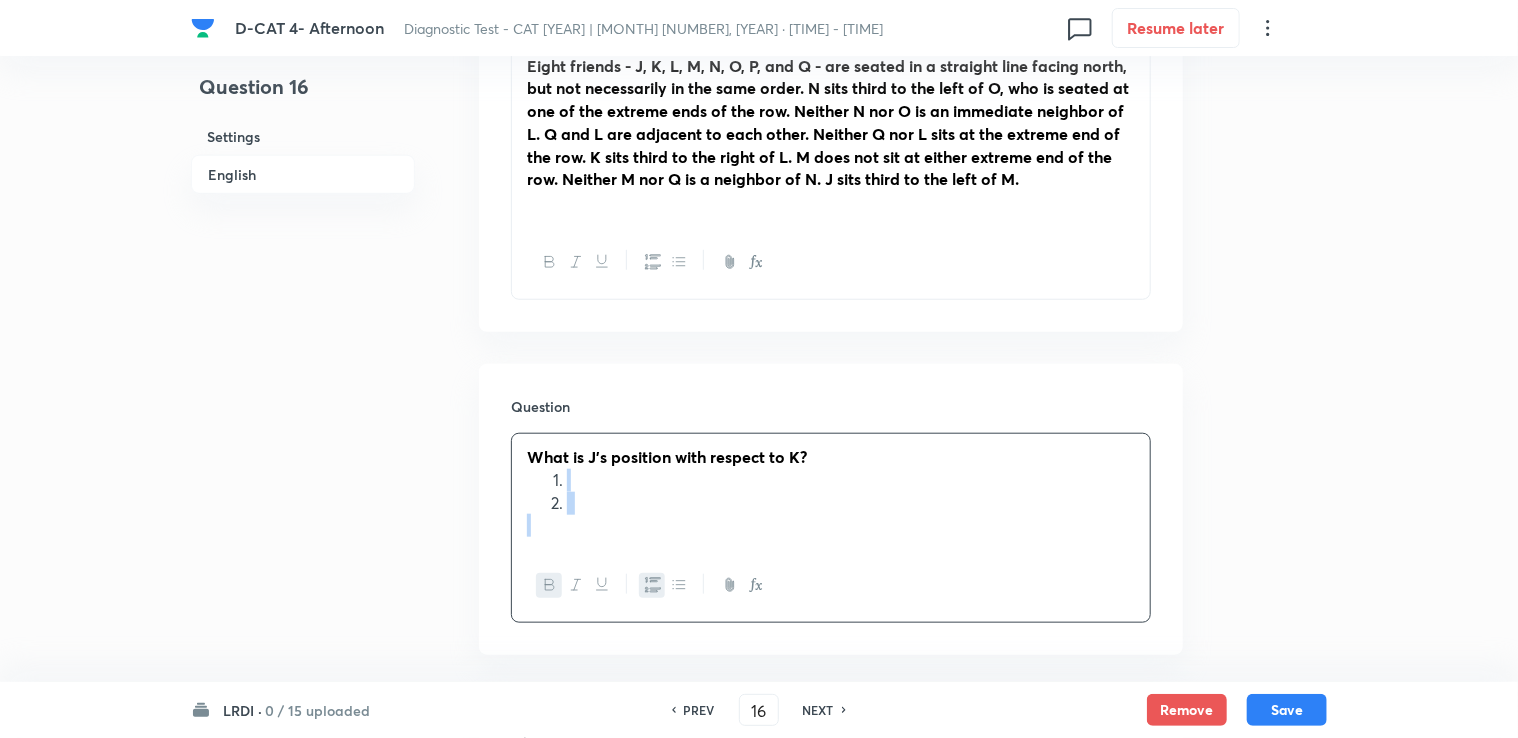 drag, startPoint x: 550, startPoint y: 471, endPoint x: 579, endPoint y: 534, distance: 69.354164 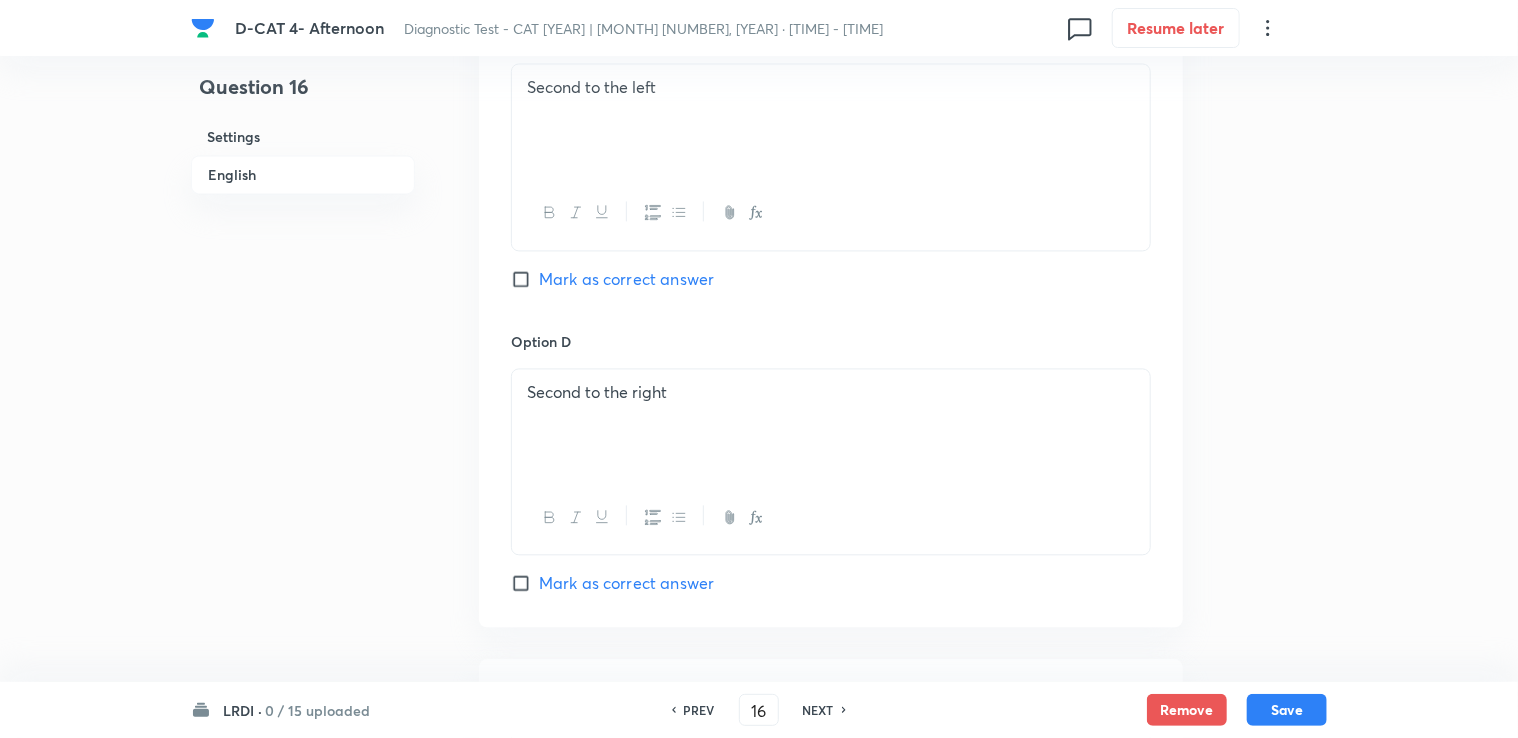 scroll, scrollTop: 2380, scrollLeft: 0, axis: vertical 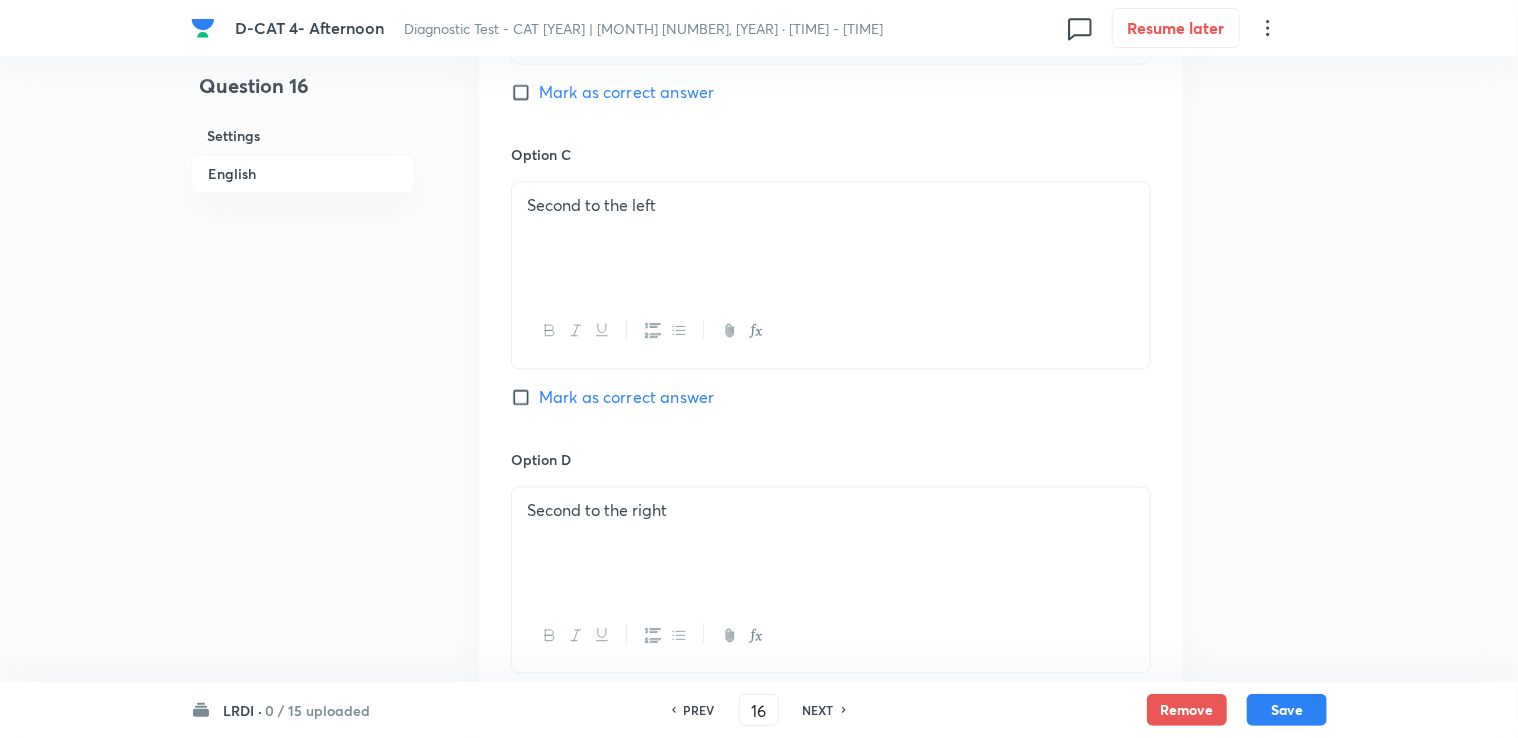 click on "Mark as correct answer" at bounding box center [626, 398] 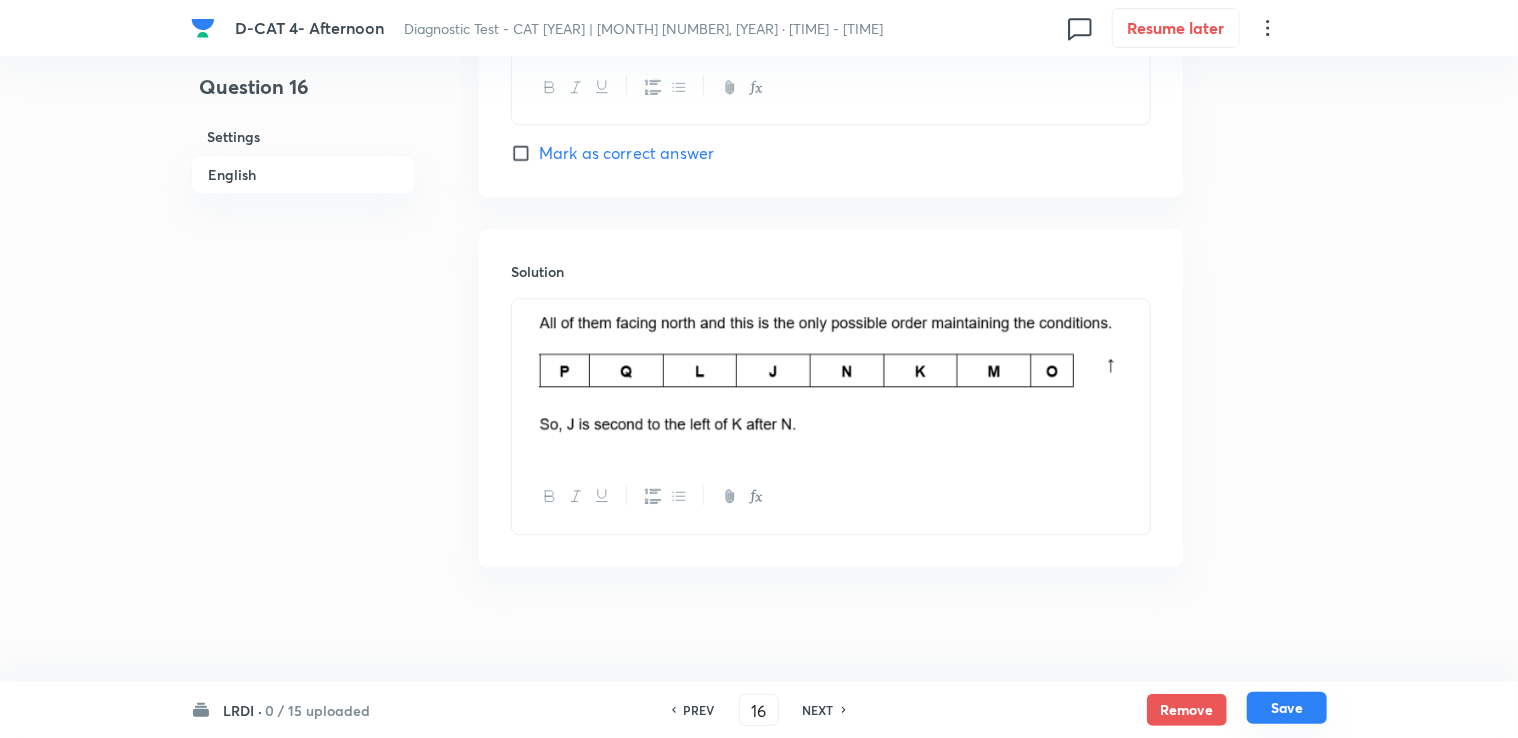 click on "Save" at bounding box center (1287, 708) 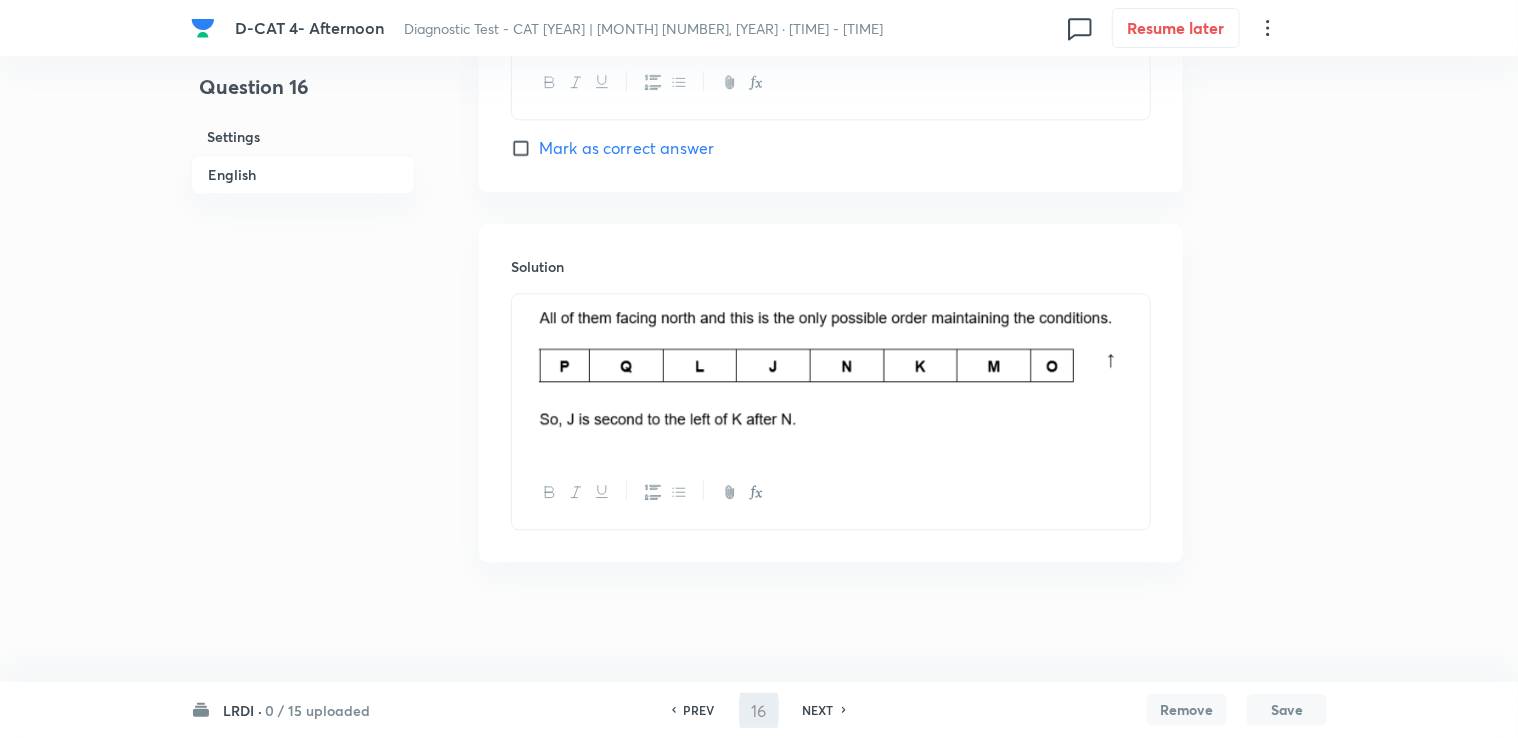 scroll, scrollTop: 2406, scrollLeft: 0, axis: vertical 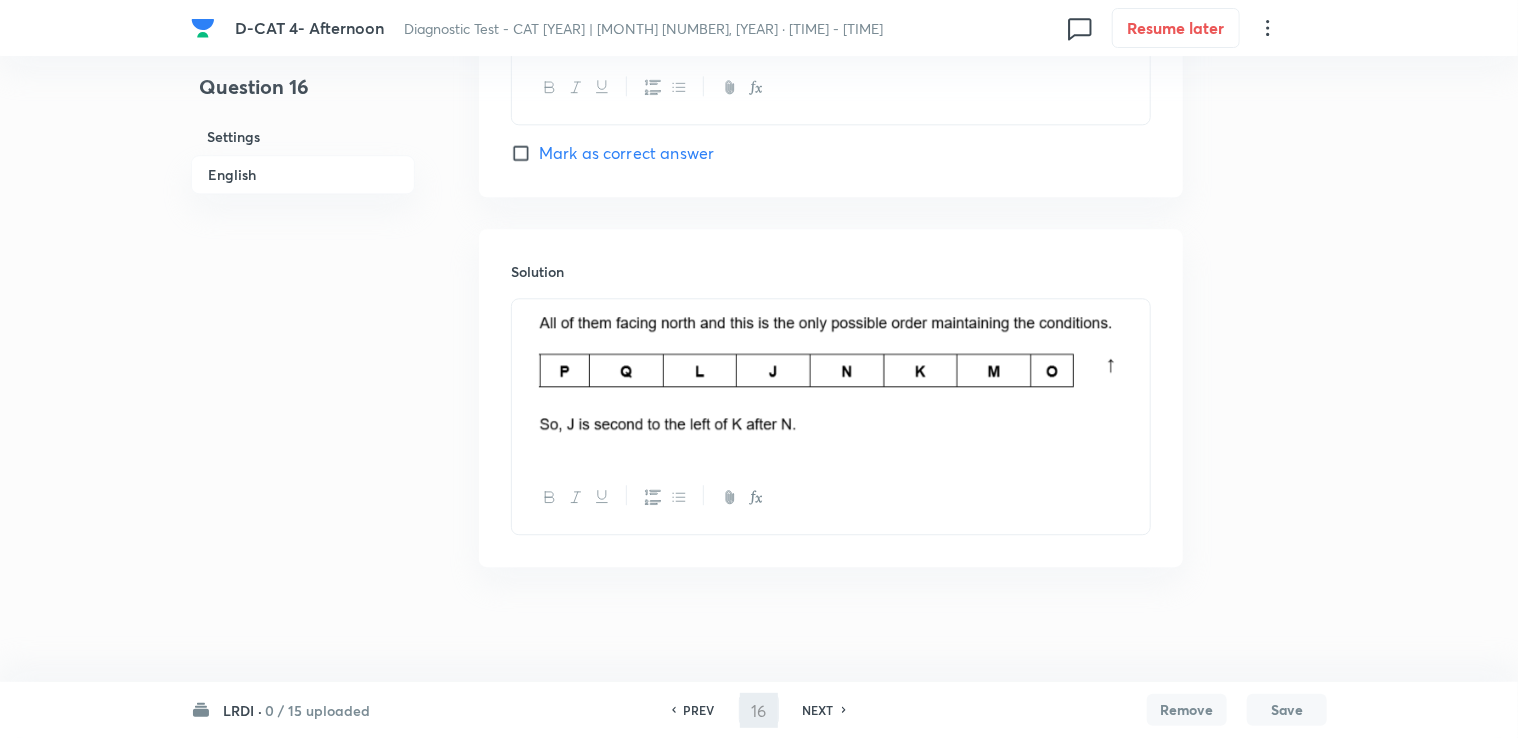 type on "17" 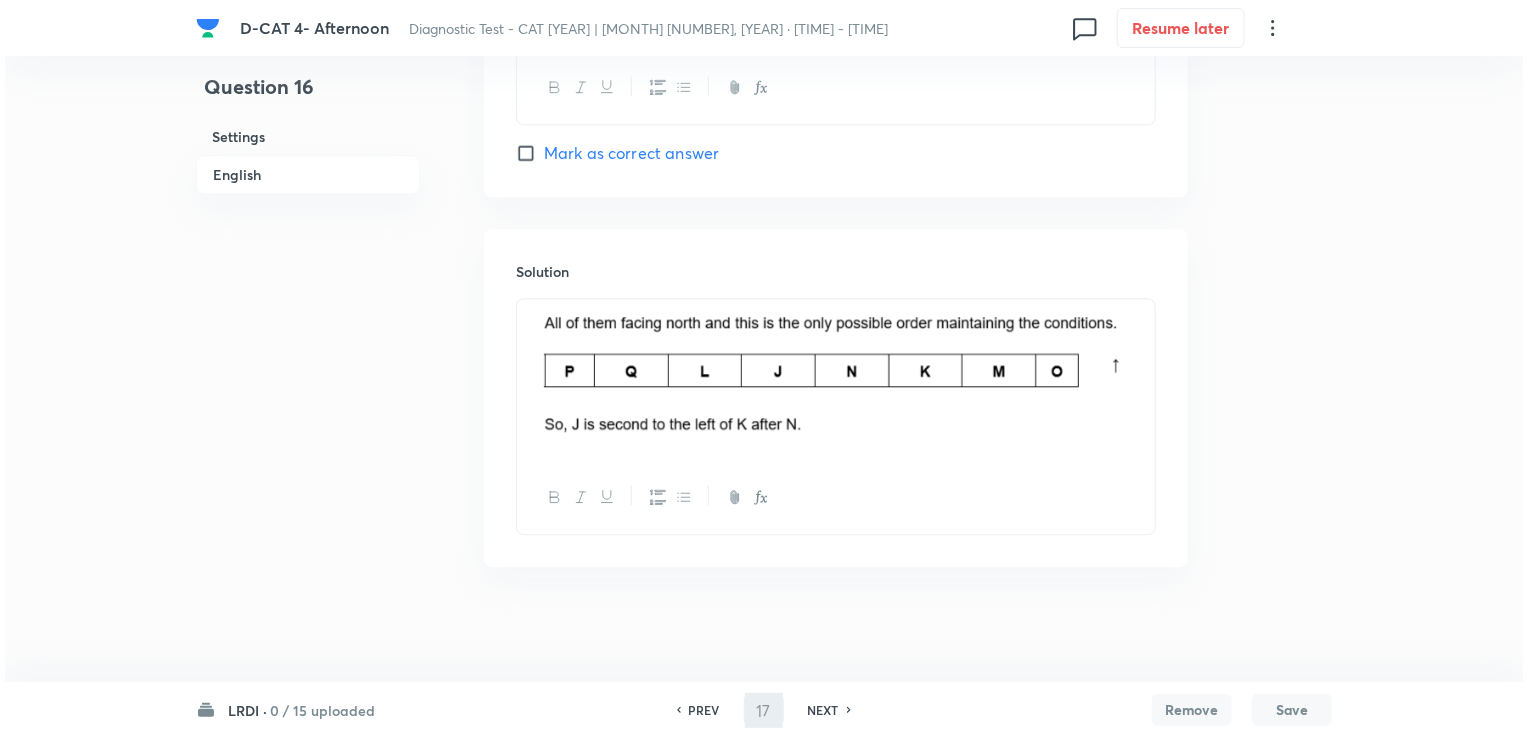 scroll, scrollTop: 0, scrollLeft: 0, axis: both 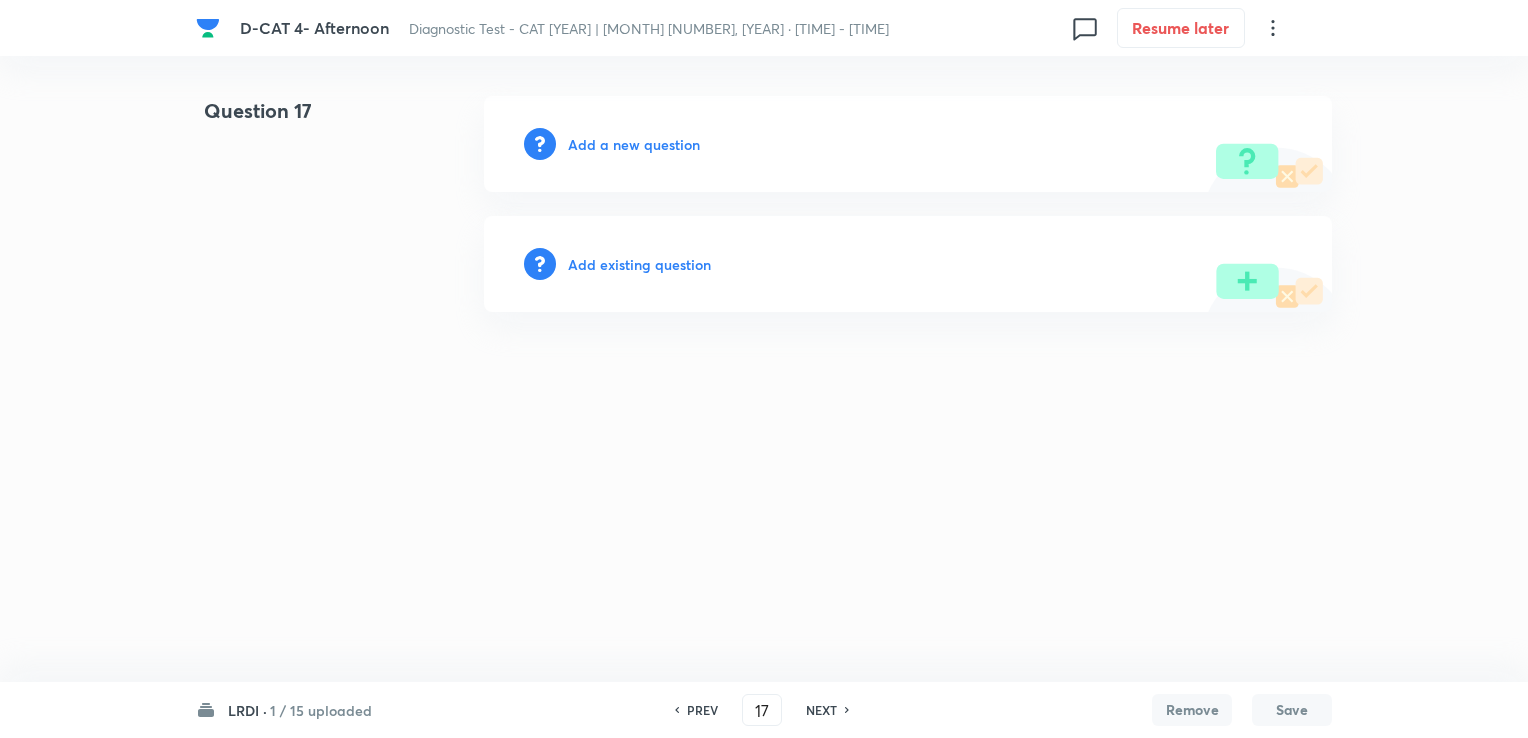 click on "Add a new question" at bounding box center (634, 144) 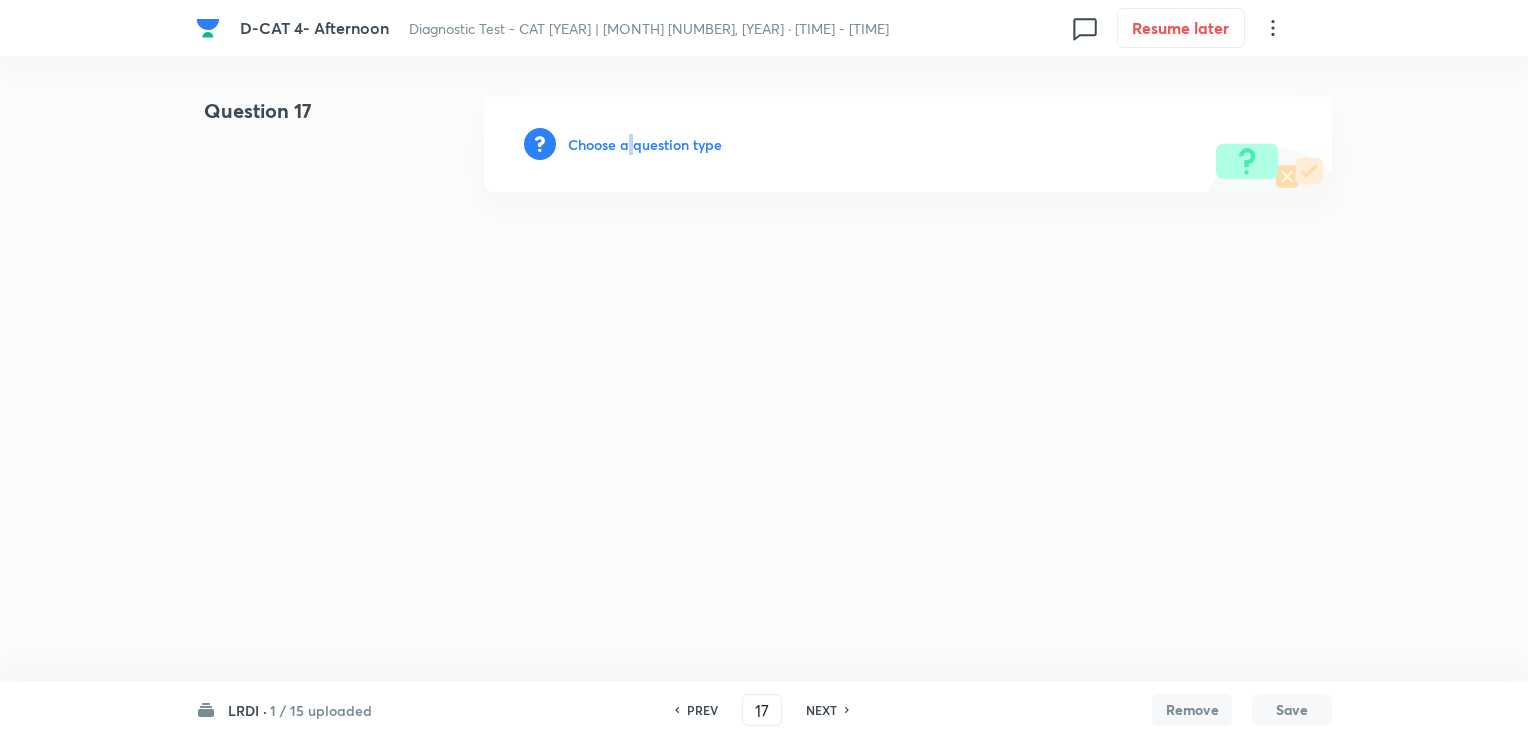 click on "Choose a question type" at bounding box center [645, 144] 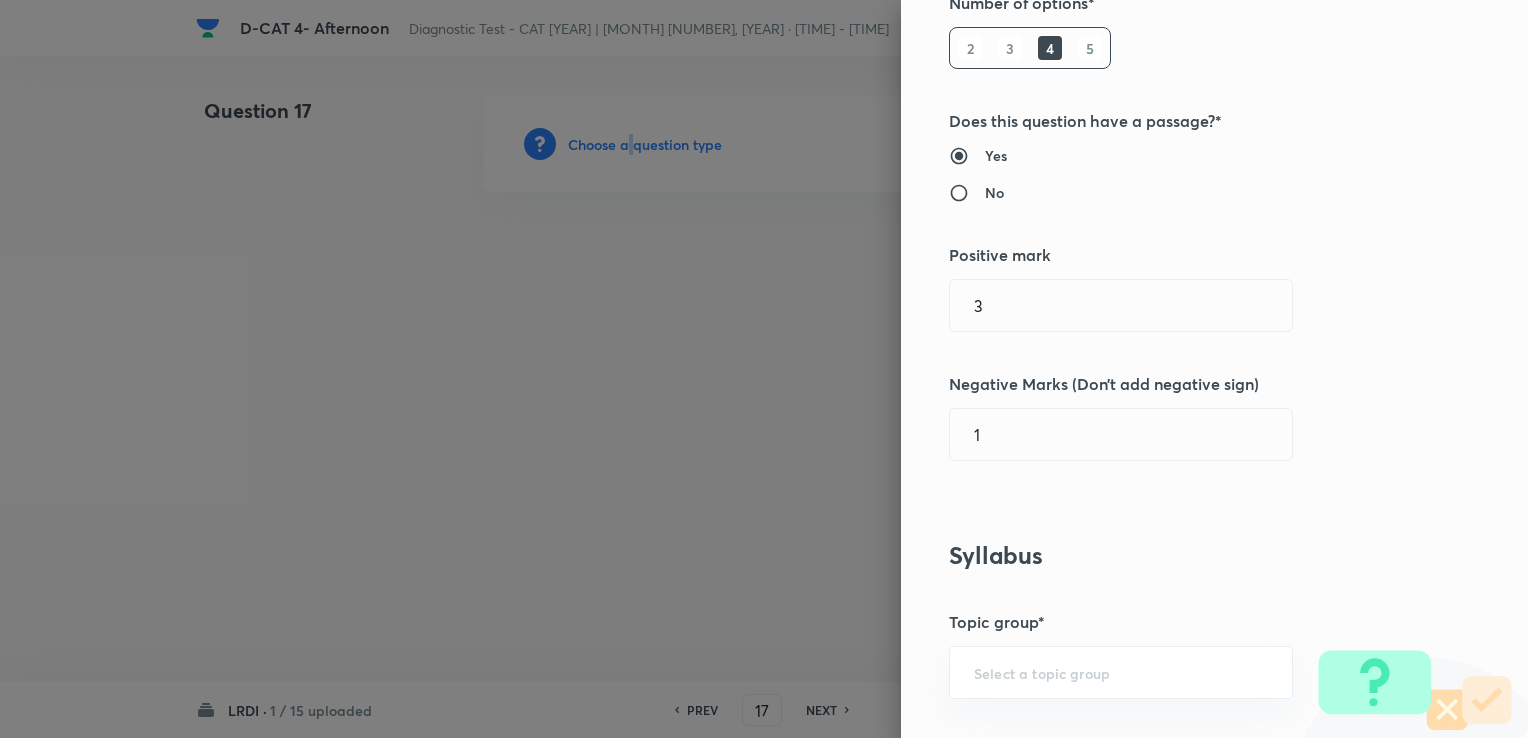 scroll, scrollTop: 300, scrollLeft: 0, axis: vertical 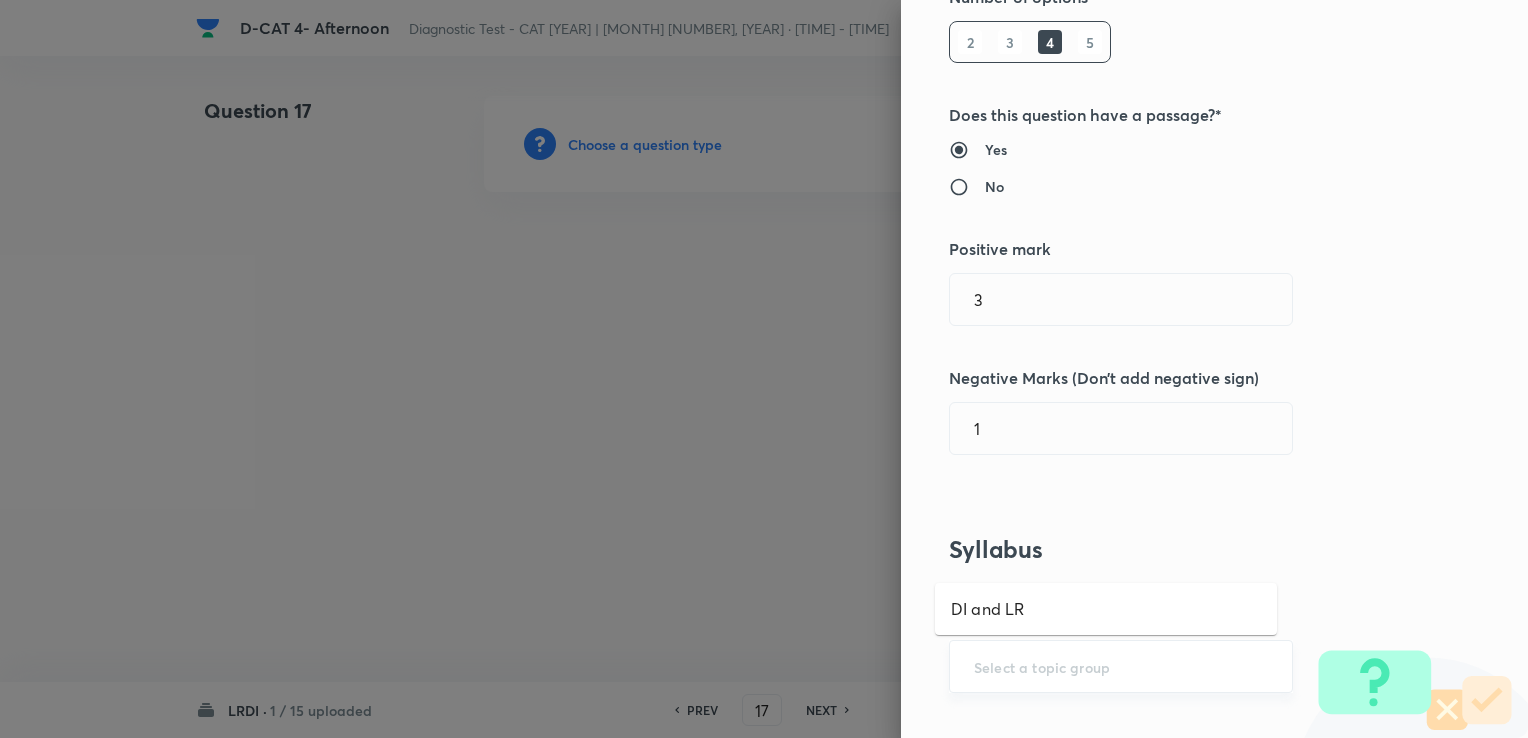click at bounding box center [1121, 666] 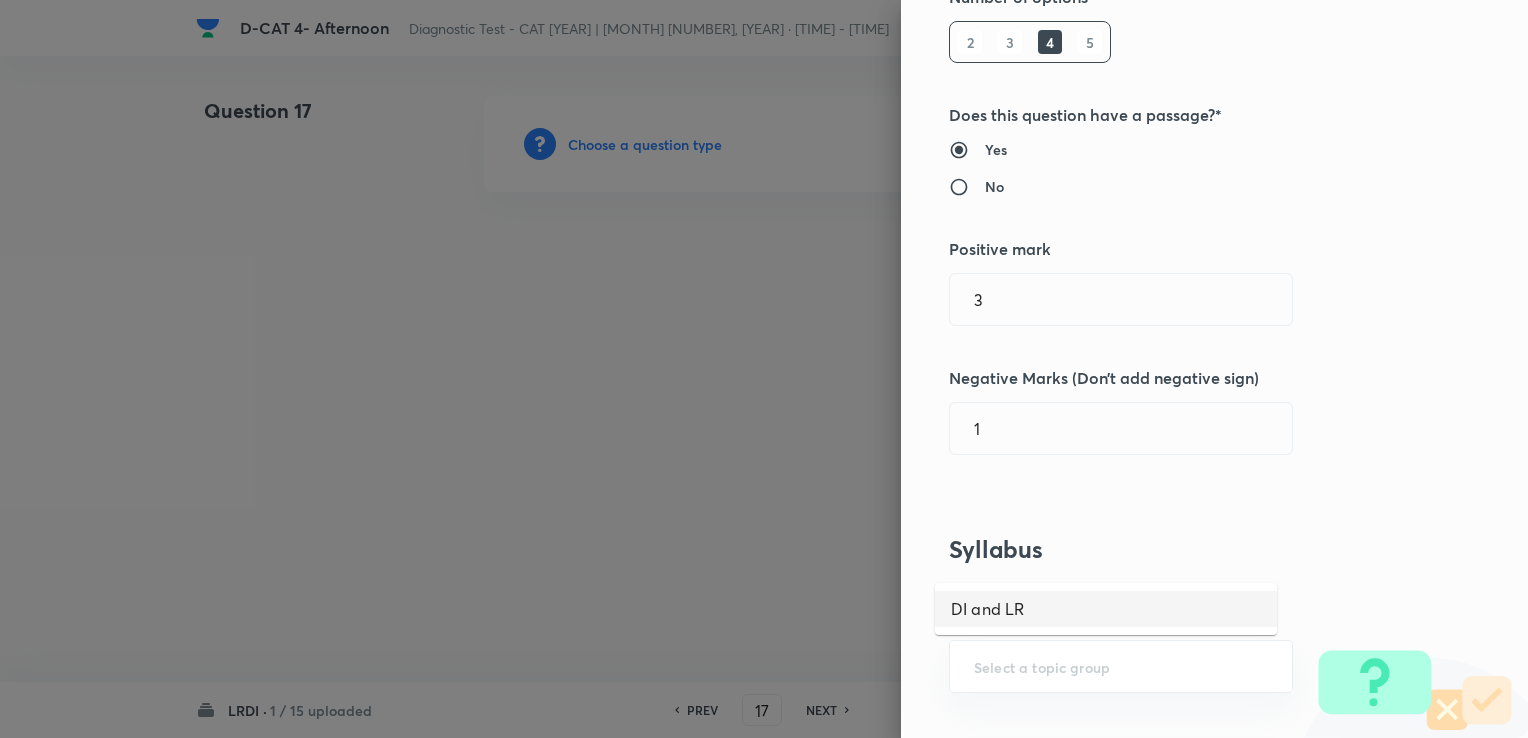 click on "DI and LR" at bounding box center [1106, 609] 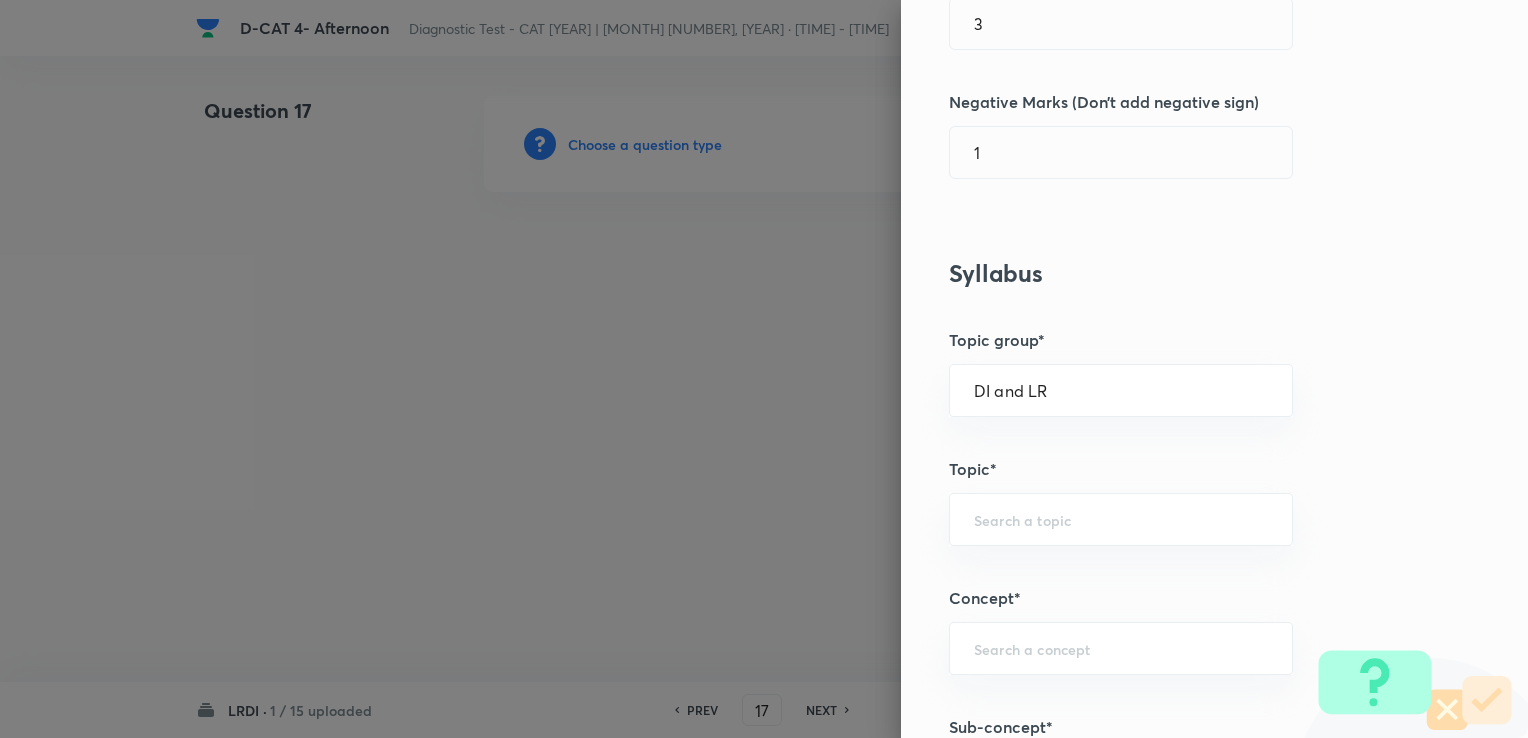 scroll, scrollTop: 600, scrollLeft: 0, axis: vertical 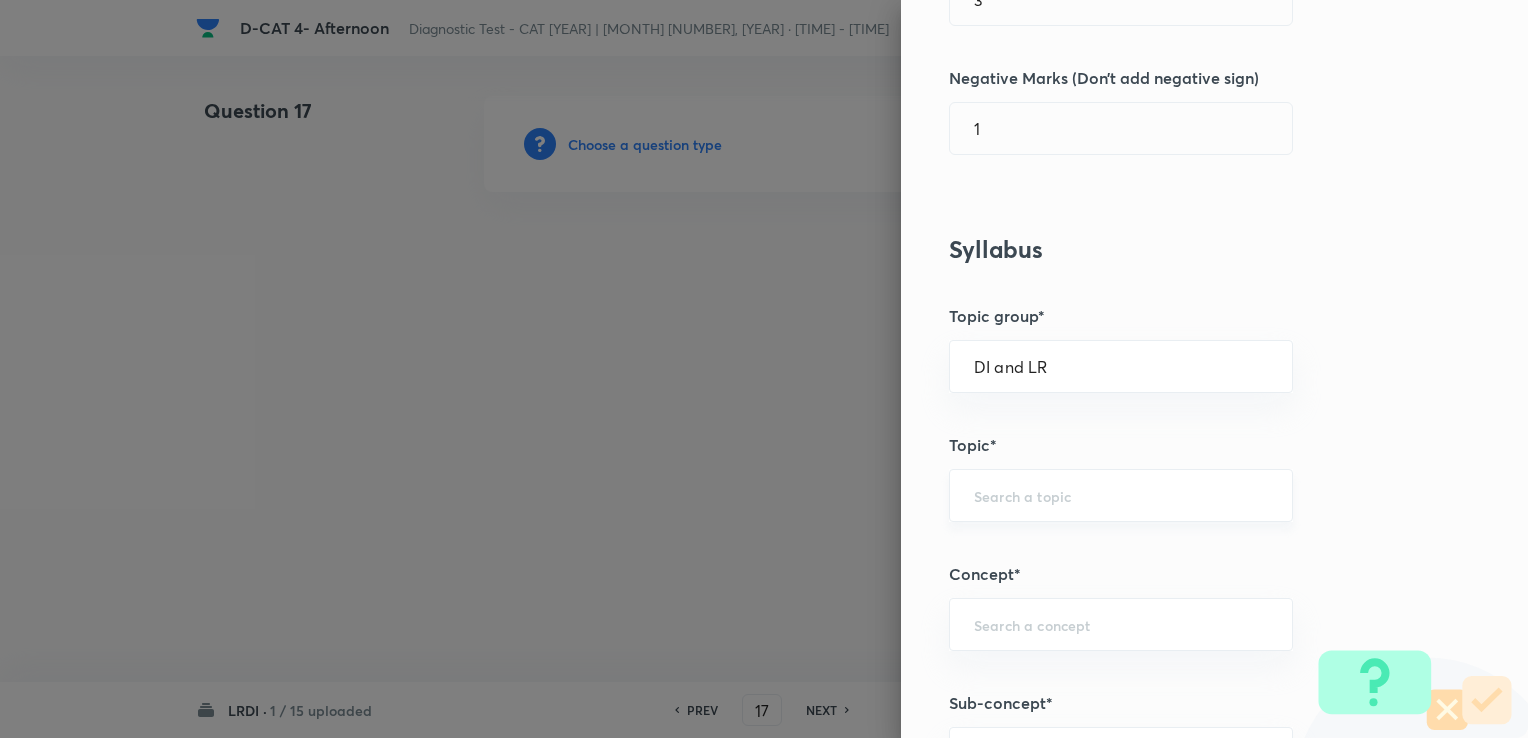 click on "​" at bounding box center [1121, 495] 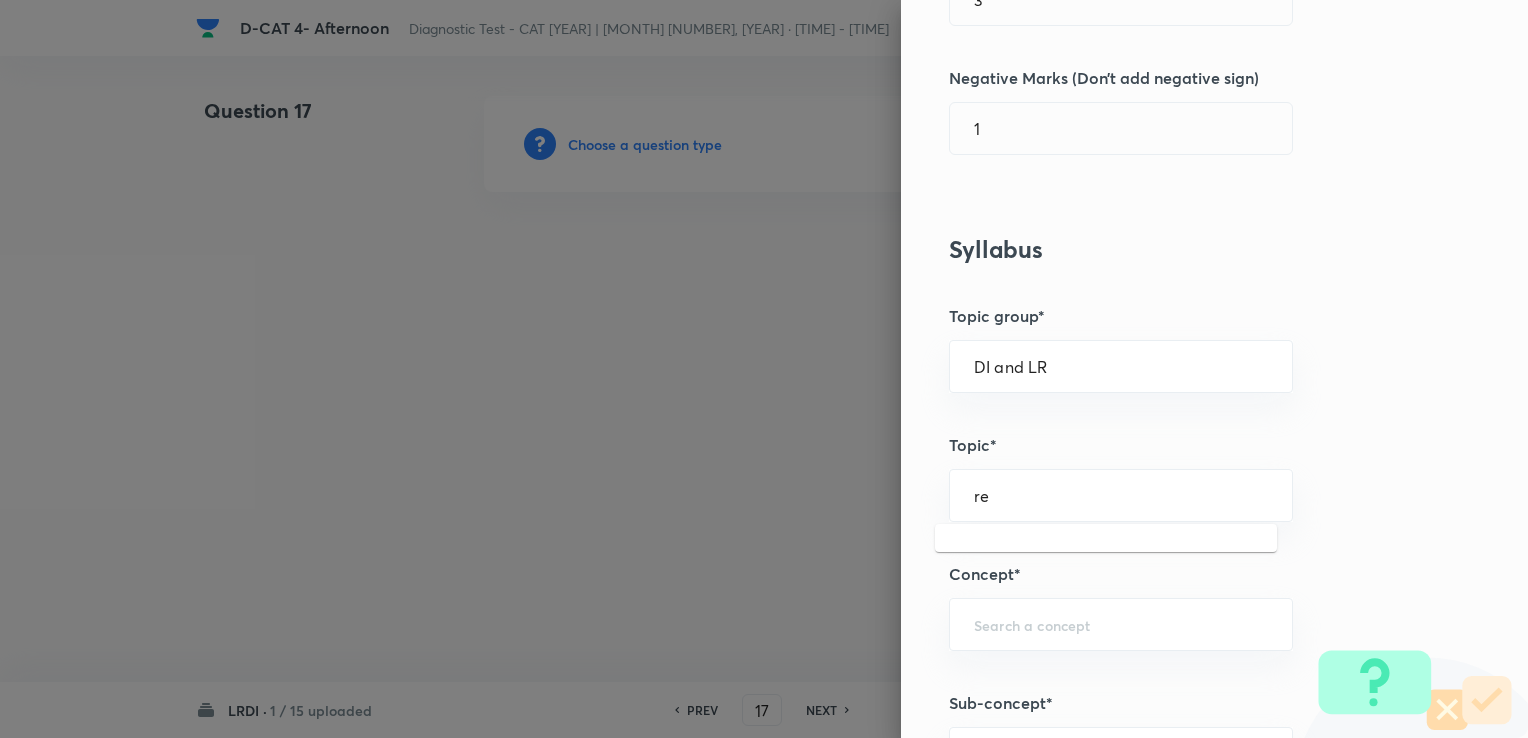 type on "r" 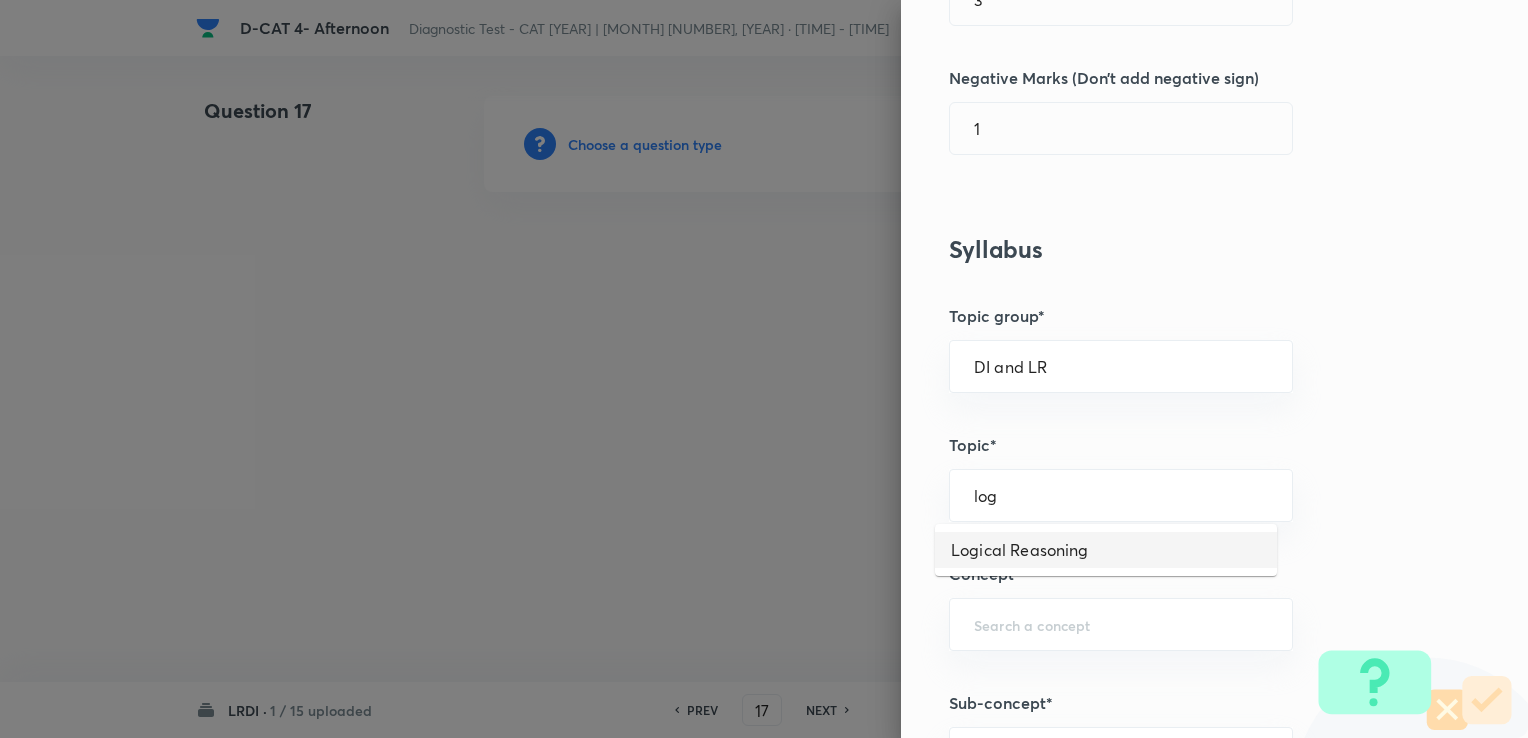 click on "Logical Reasoning" at bounding box center [1106, 550] 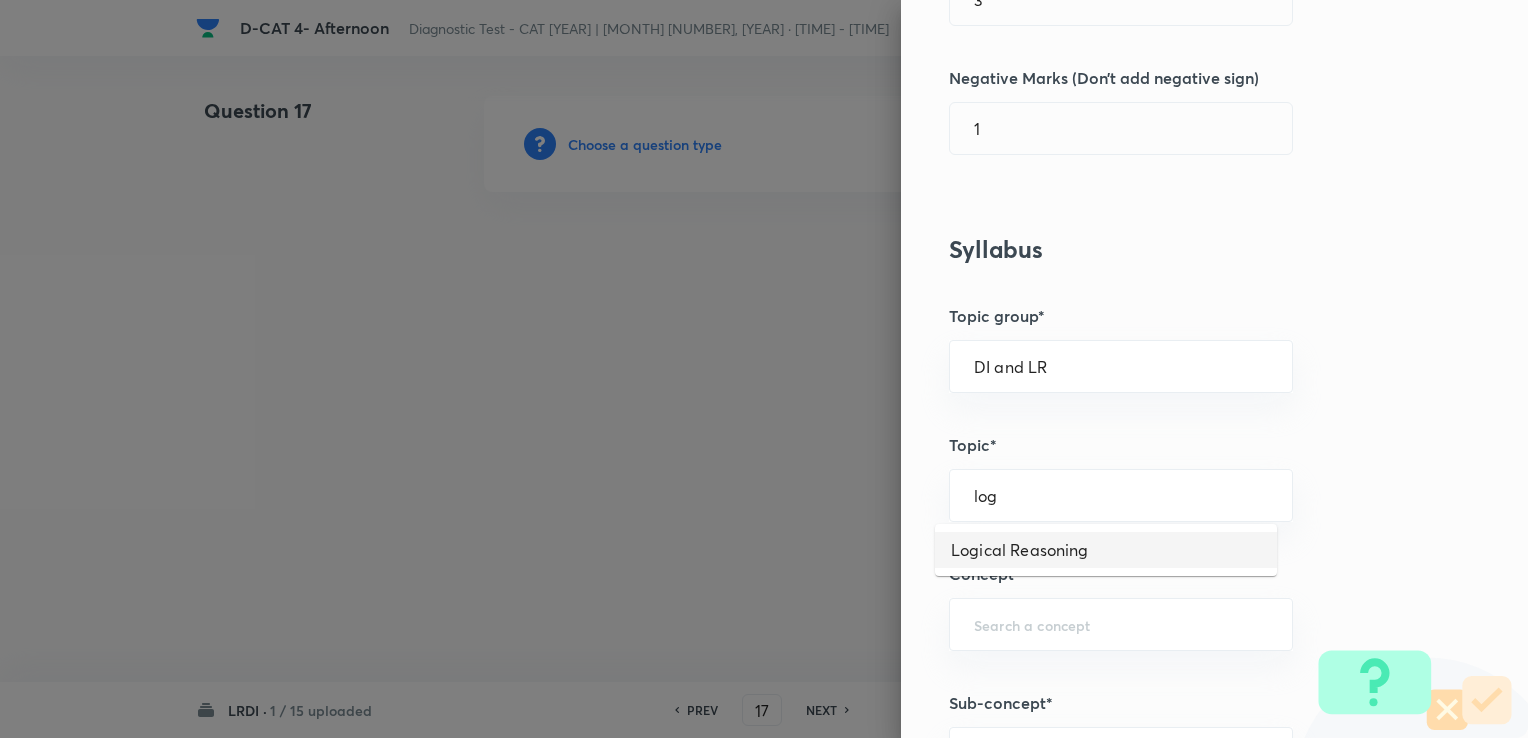 type on "Logical Reasoning" 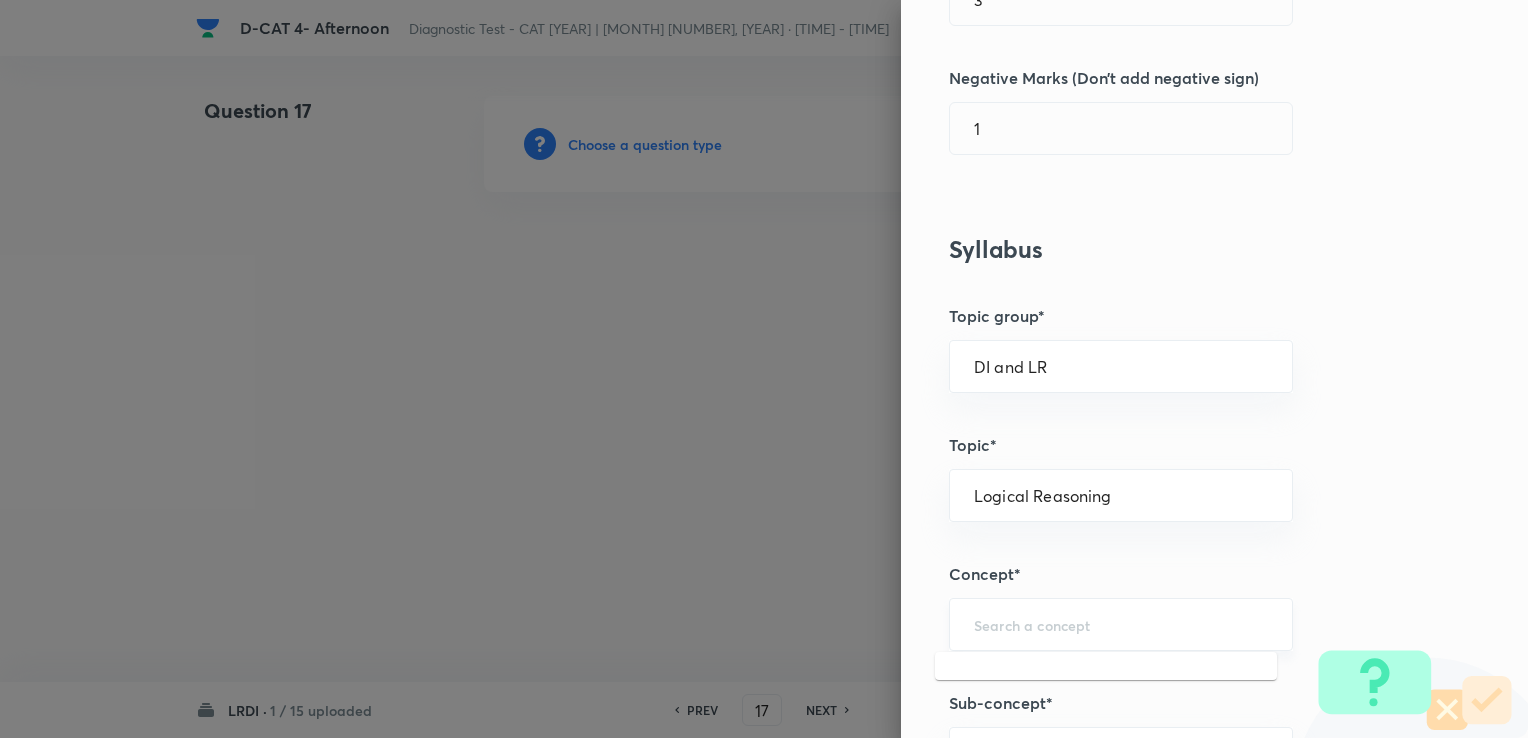 click at bounding box center (1121, 624) 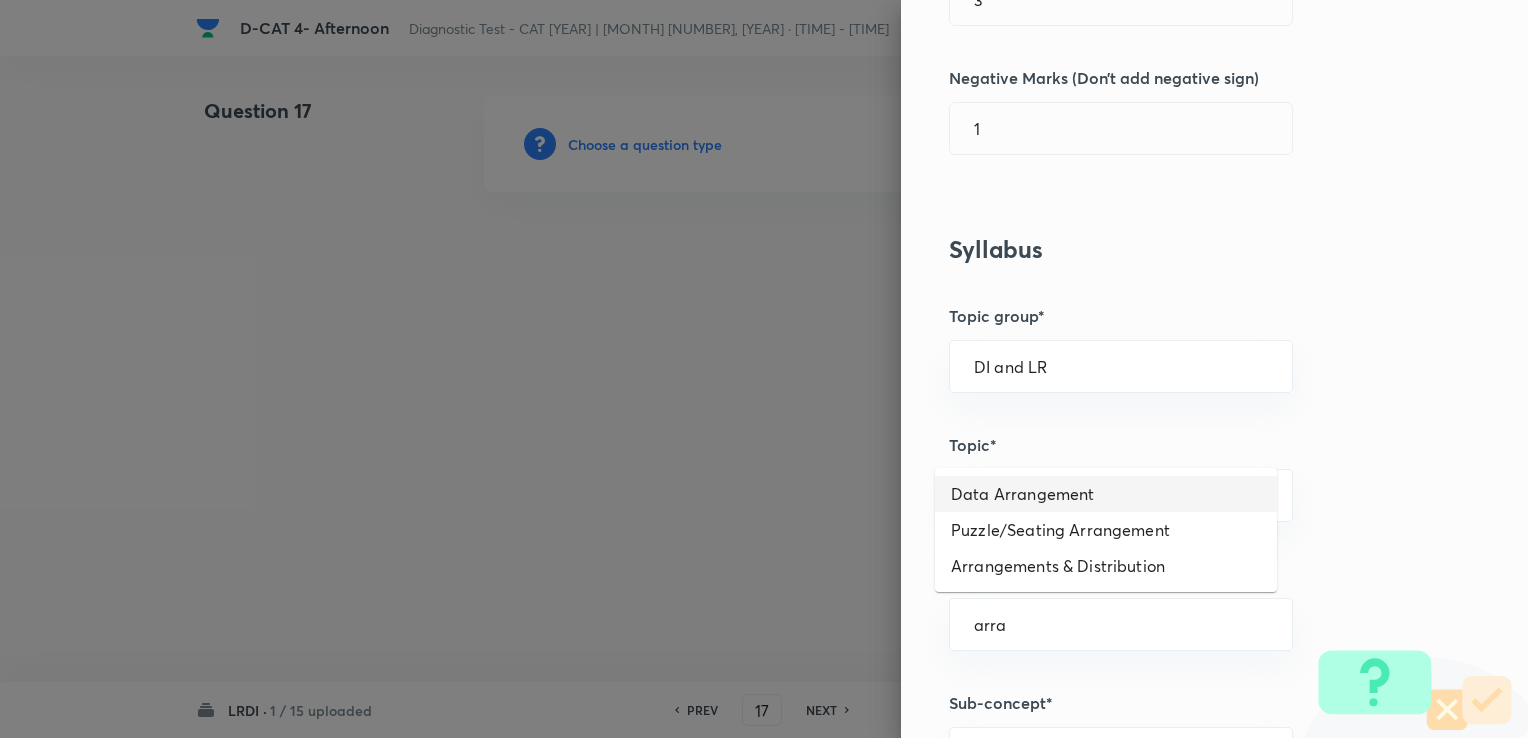 click on "Data Arrangement" at bounding box center [1106, 494] 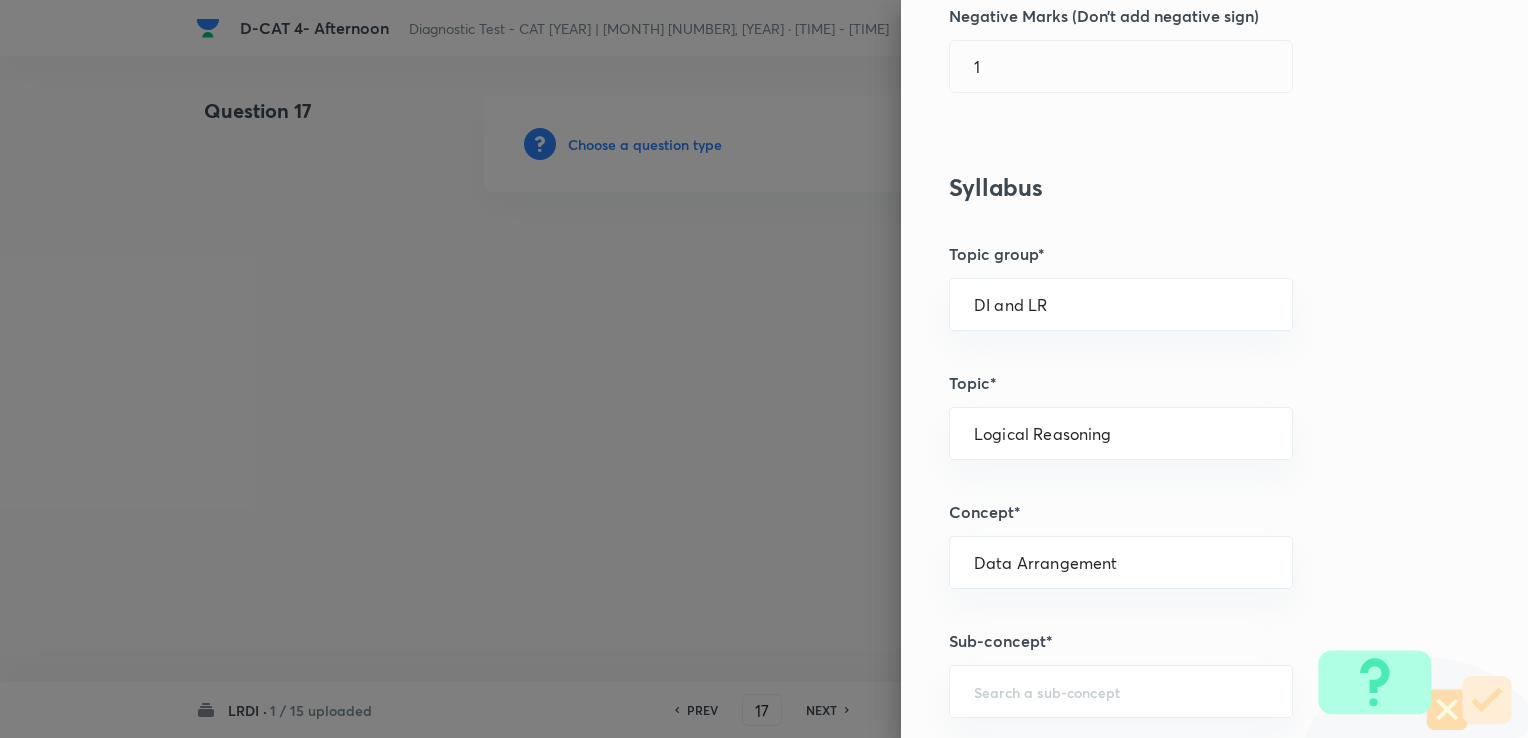 scroll, scrollTop: 800, scrollLeft: 0, axis: vertical 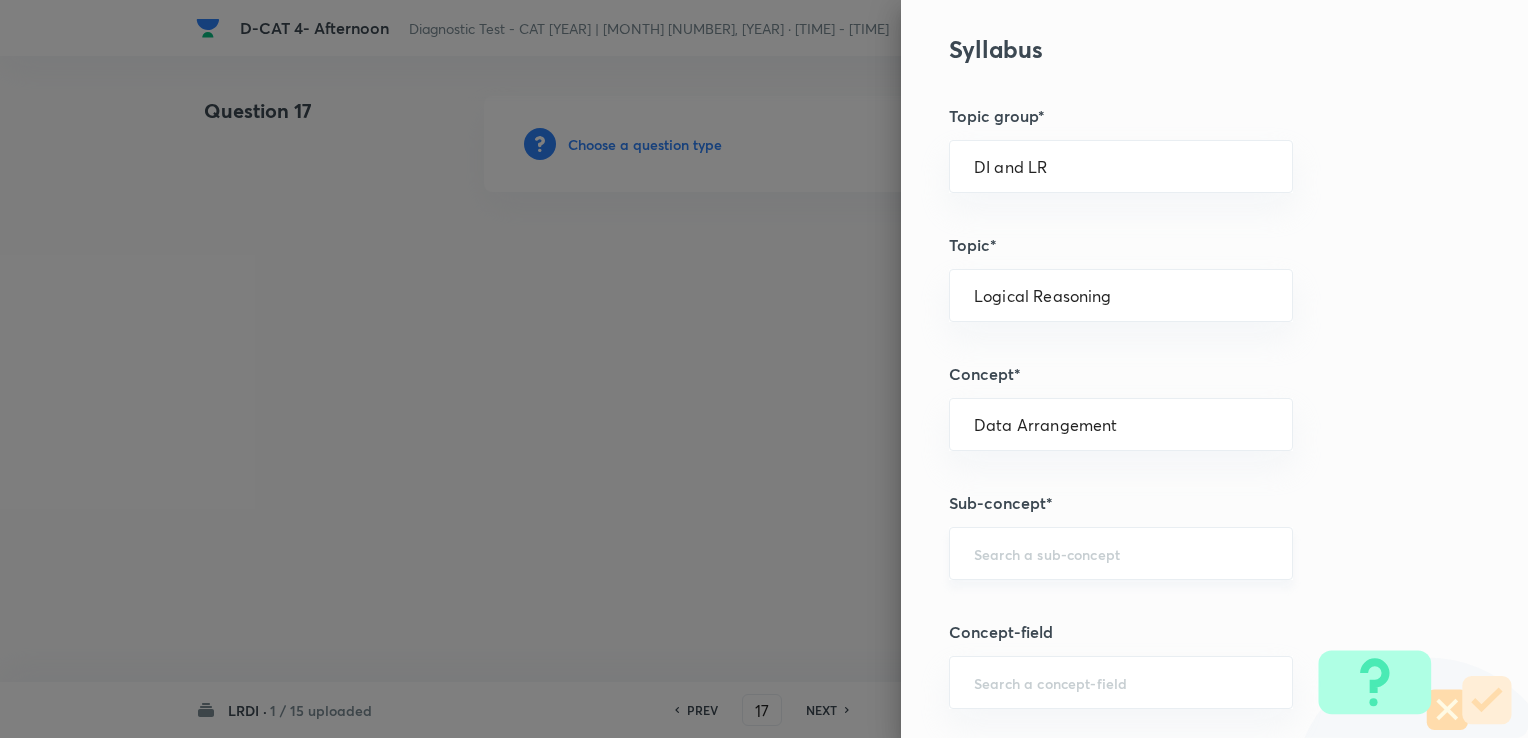 click at bounding box center (1121, 553) 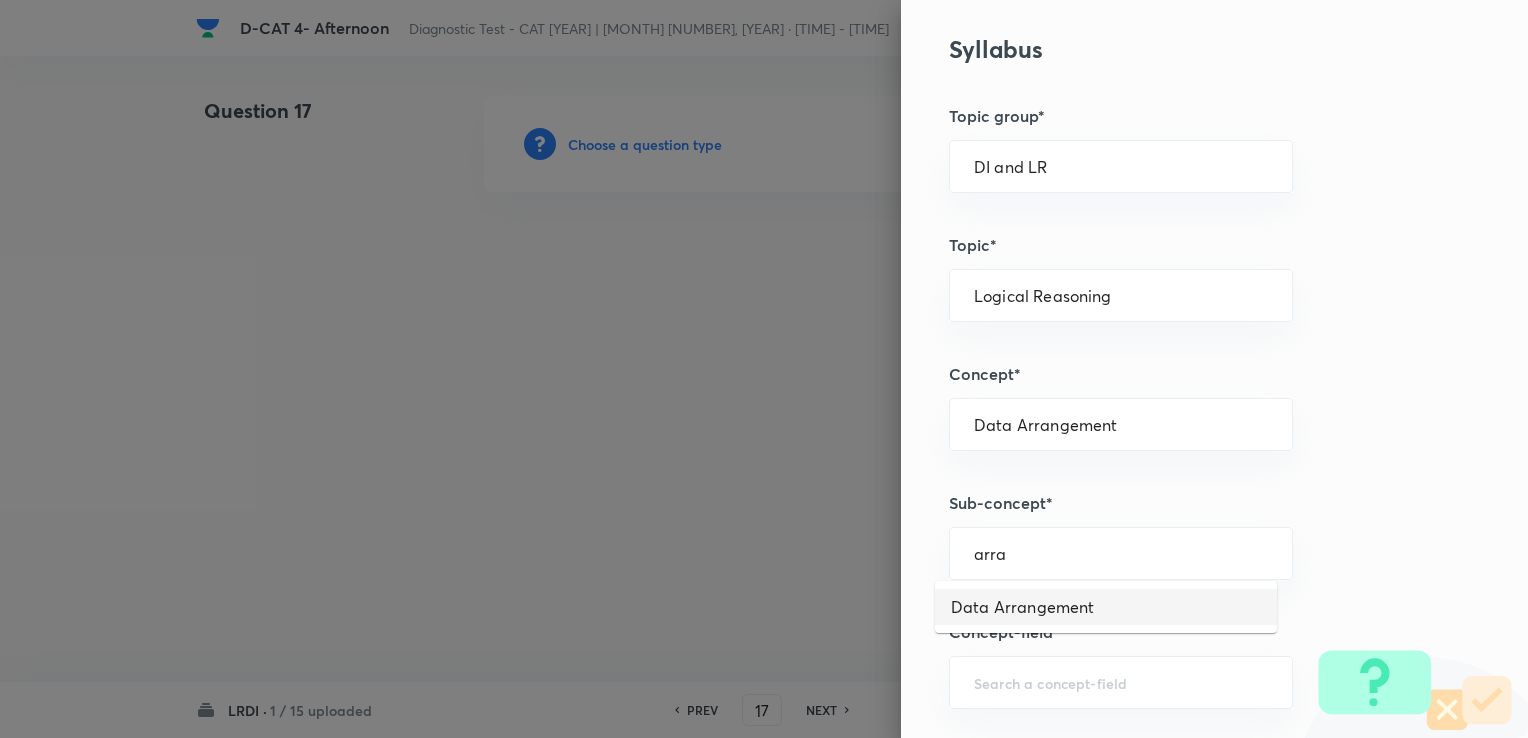 click on "Data Arrangement" at bounding box center [1106, 607] 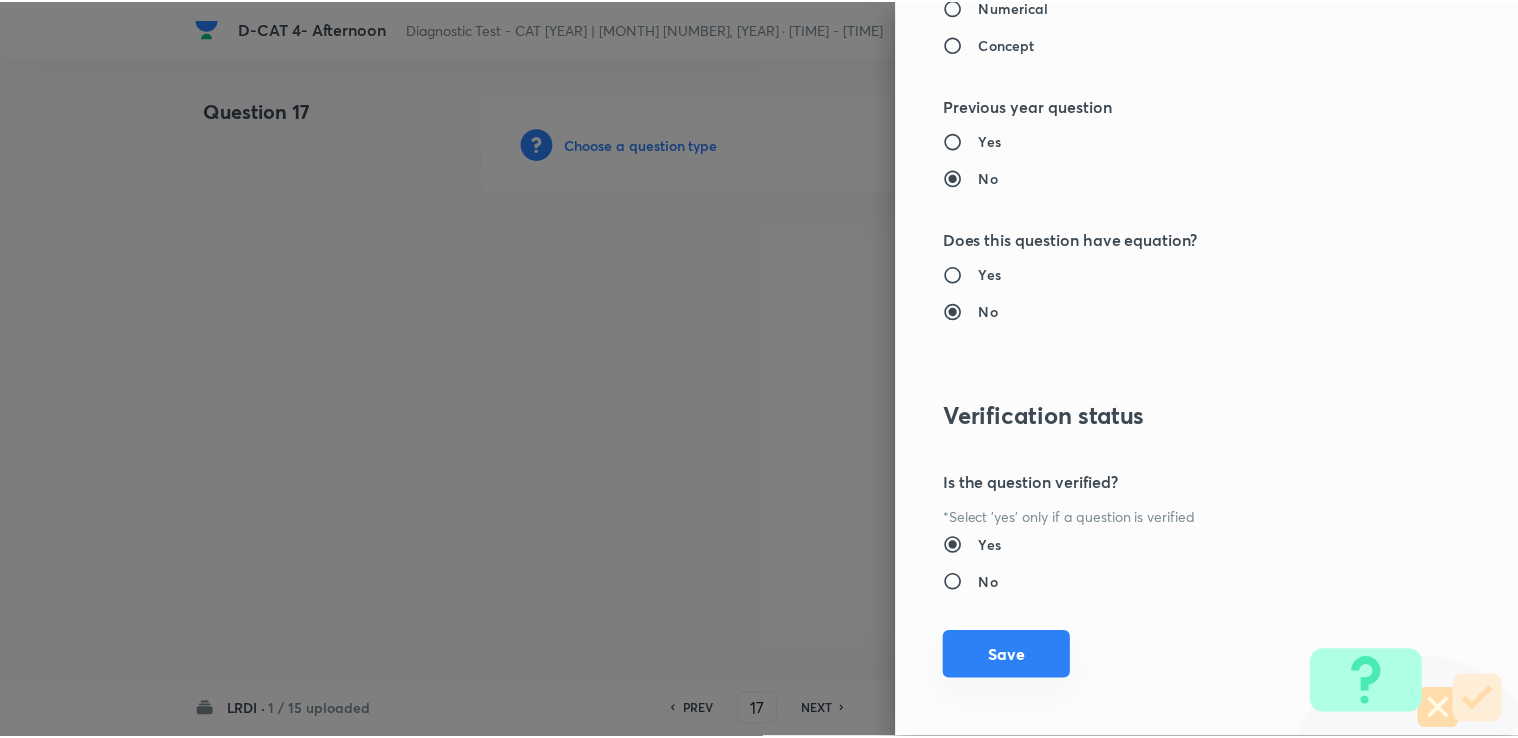 scroll, scrollTop: 1984, scrollLeft: 0, axis: vertical 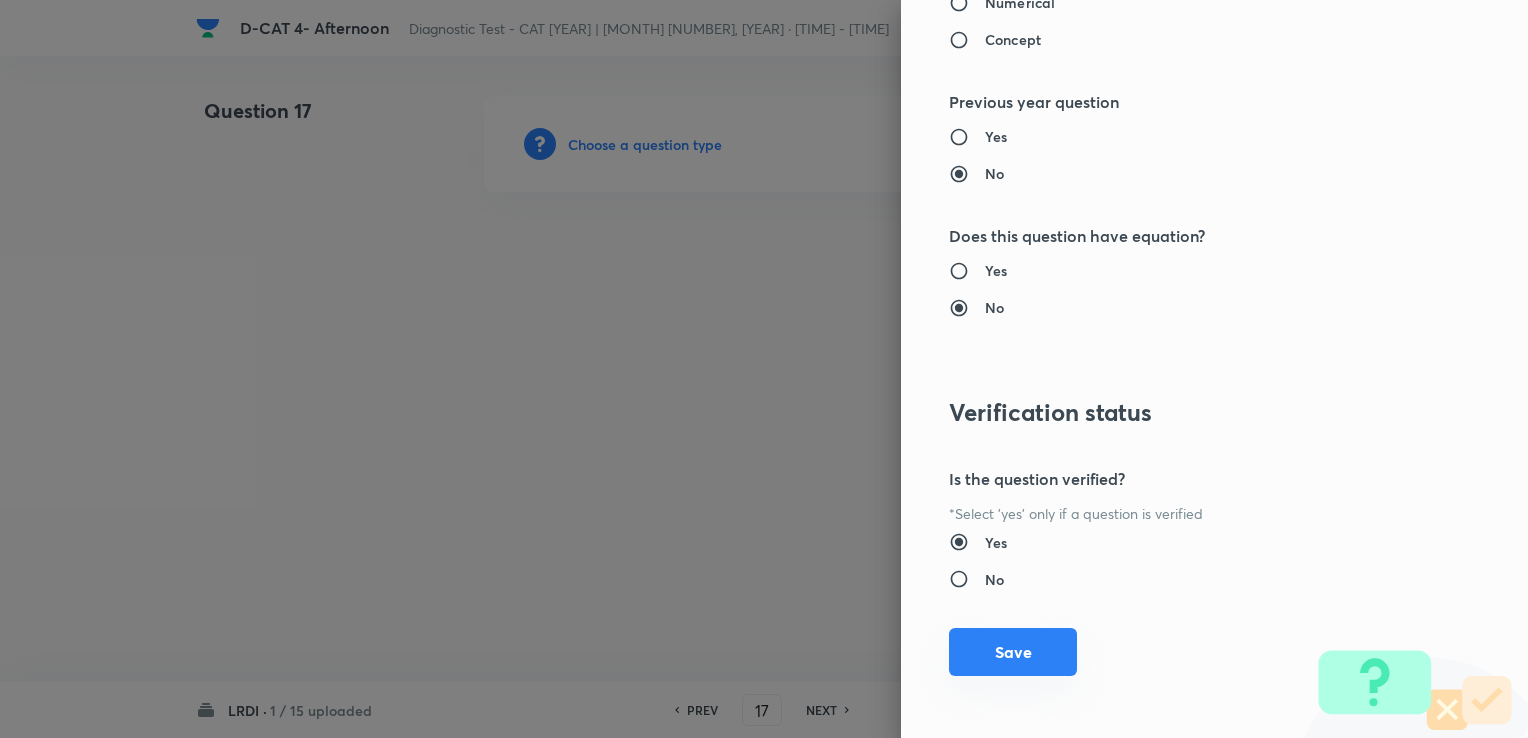 click on "Save" at bounding box center [1013, 652] 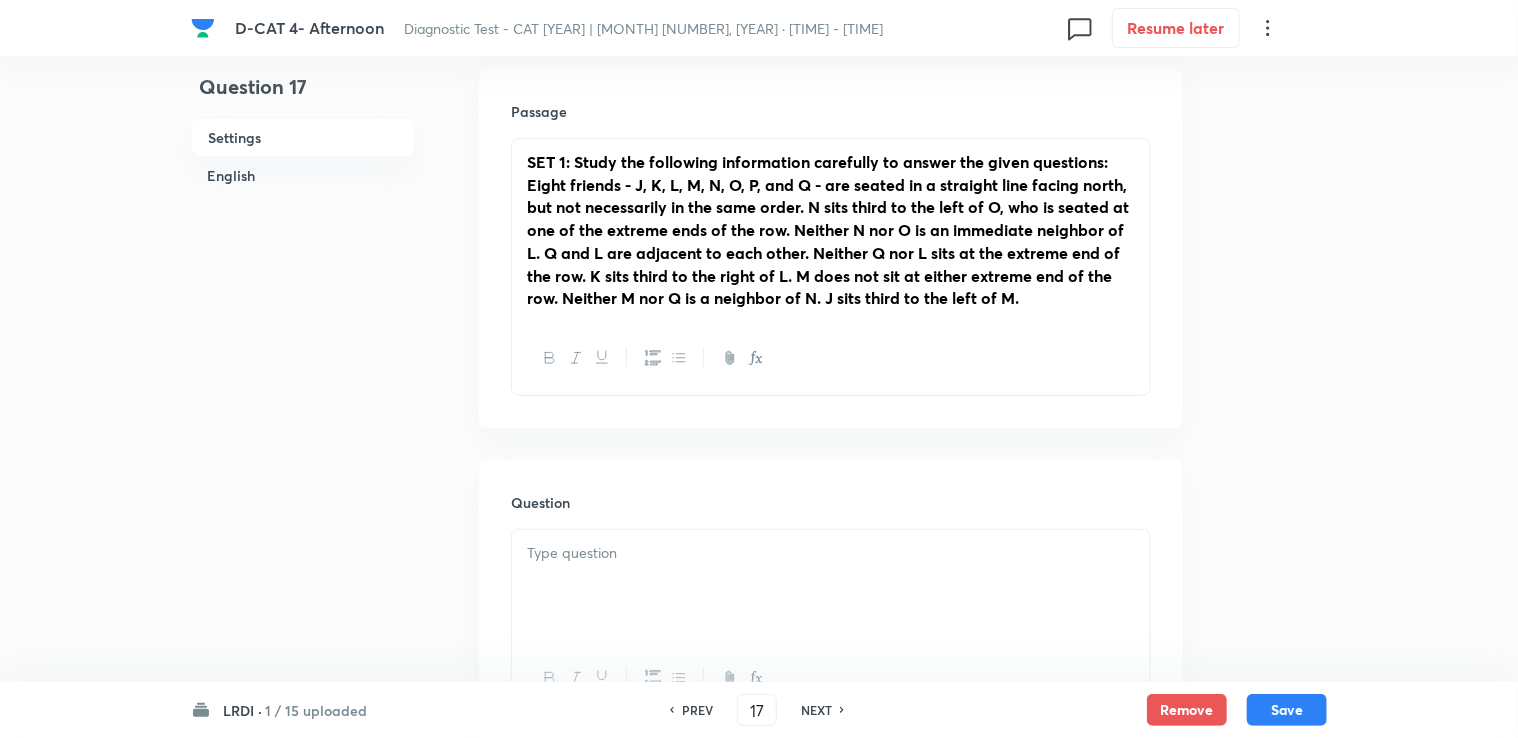scroll, scrollTop: 800, scrollLeft: 0, axis: vertical 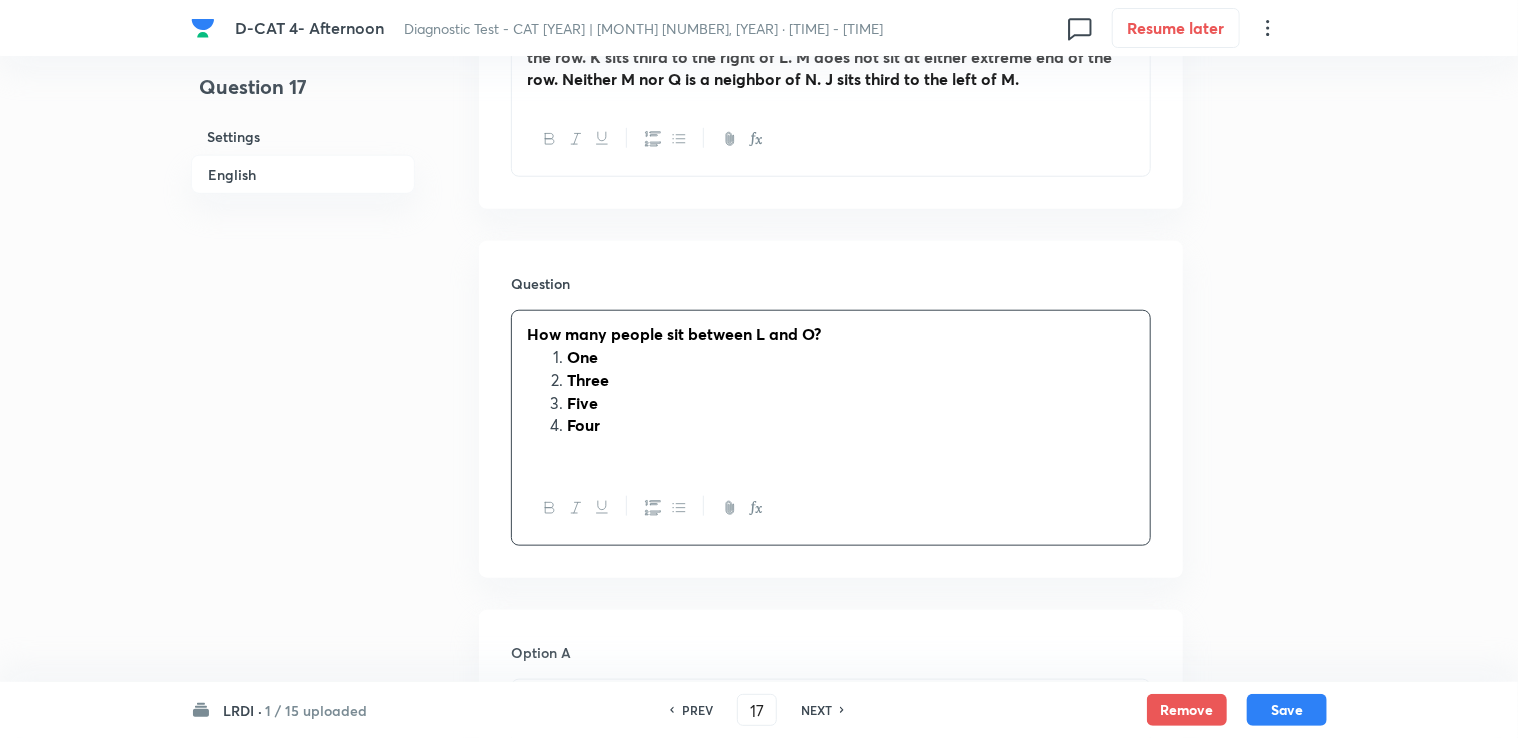 click on "One" at bounding box center [851, 357] 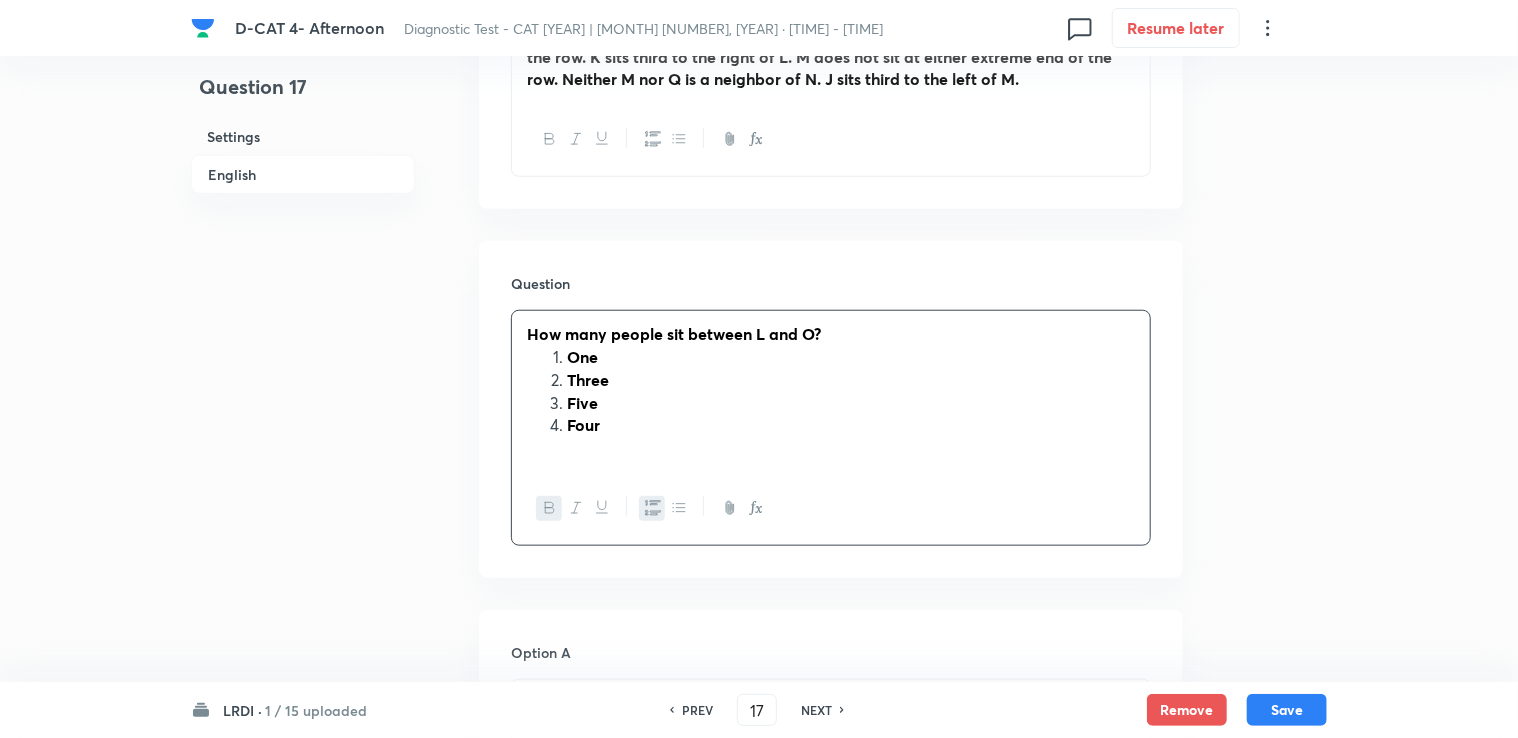 drag, startPoint x: 553, startPoint y: 359, endPoint x: 633, endPoint y: 428, distance: 105.64564 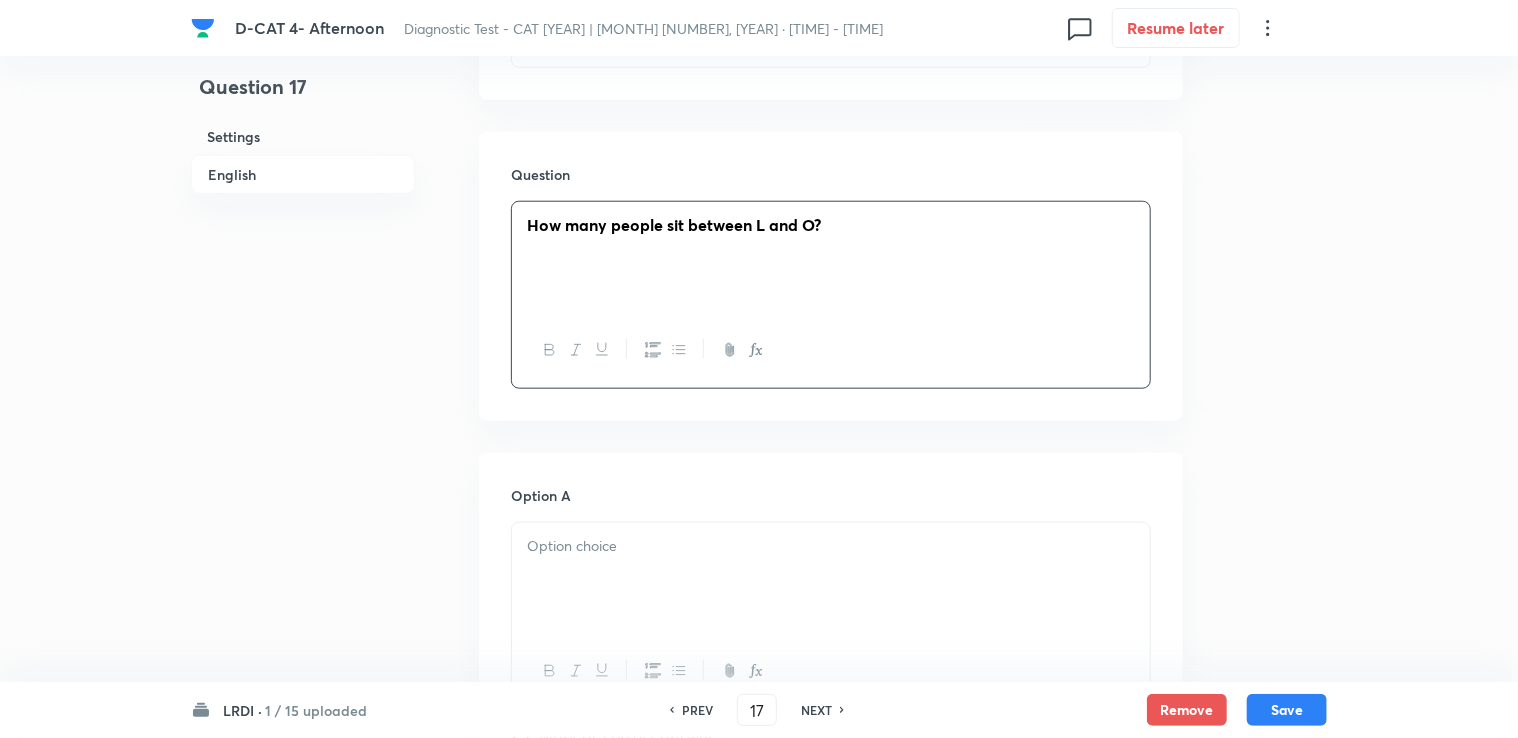 scroll, scrollTop: 900, scrollLeft: 0, axis: vertical 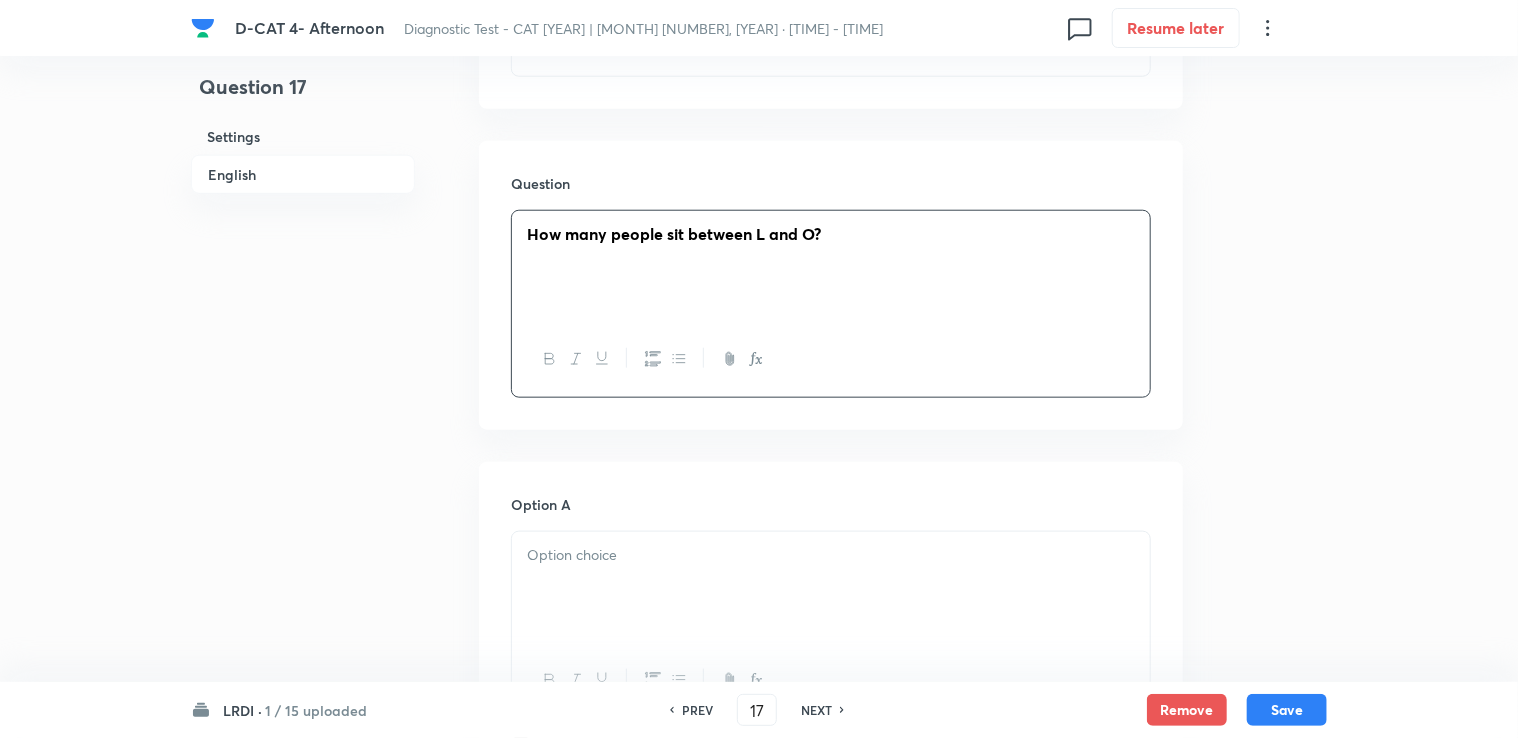click at bounding box center [831, 588] 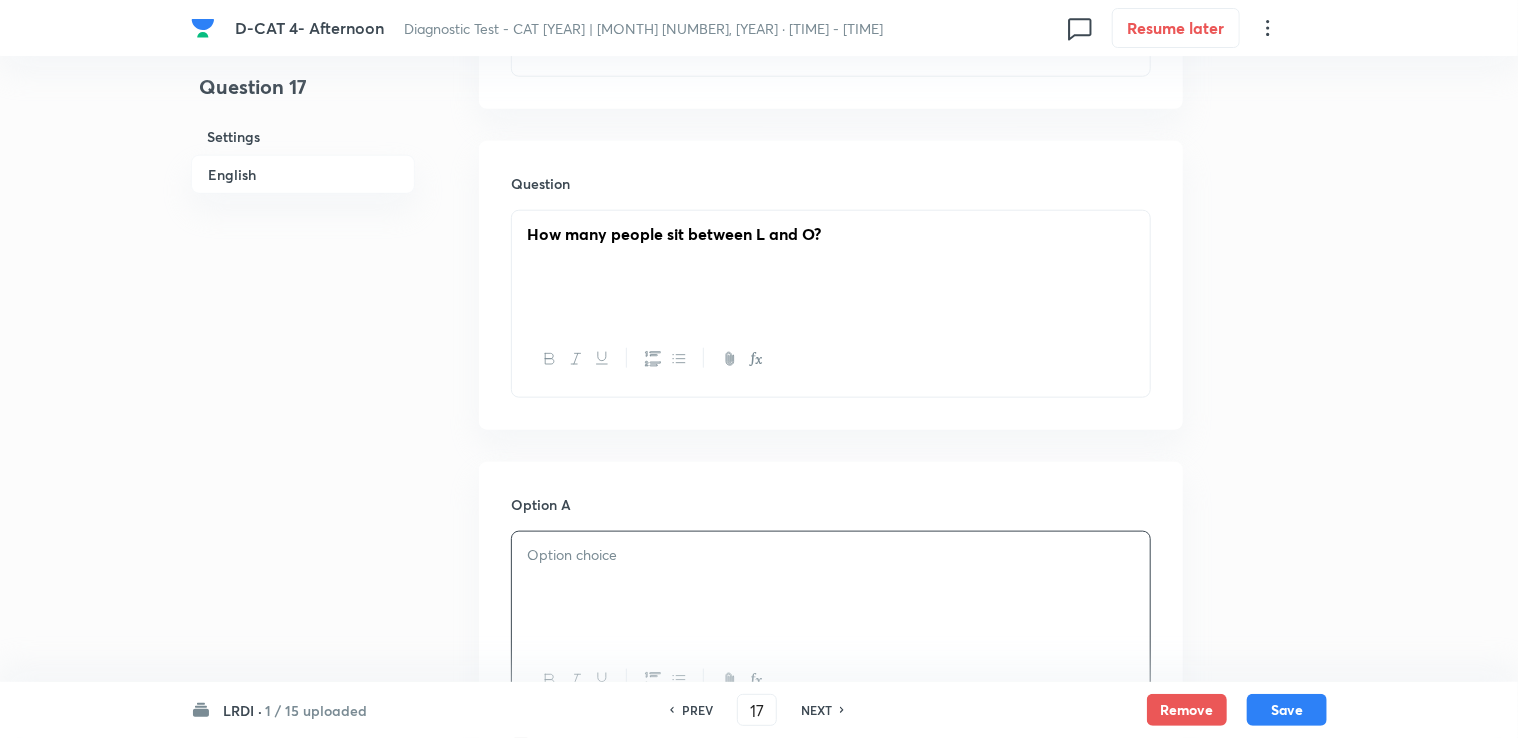 type 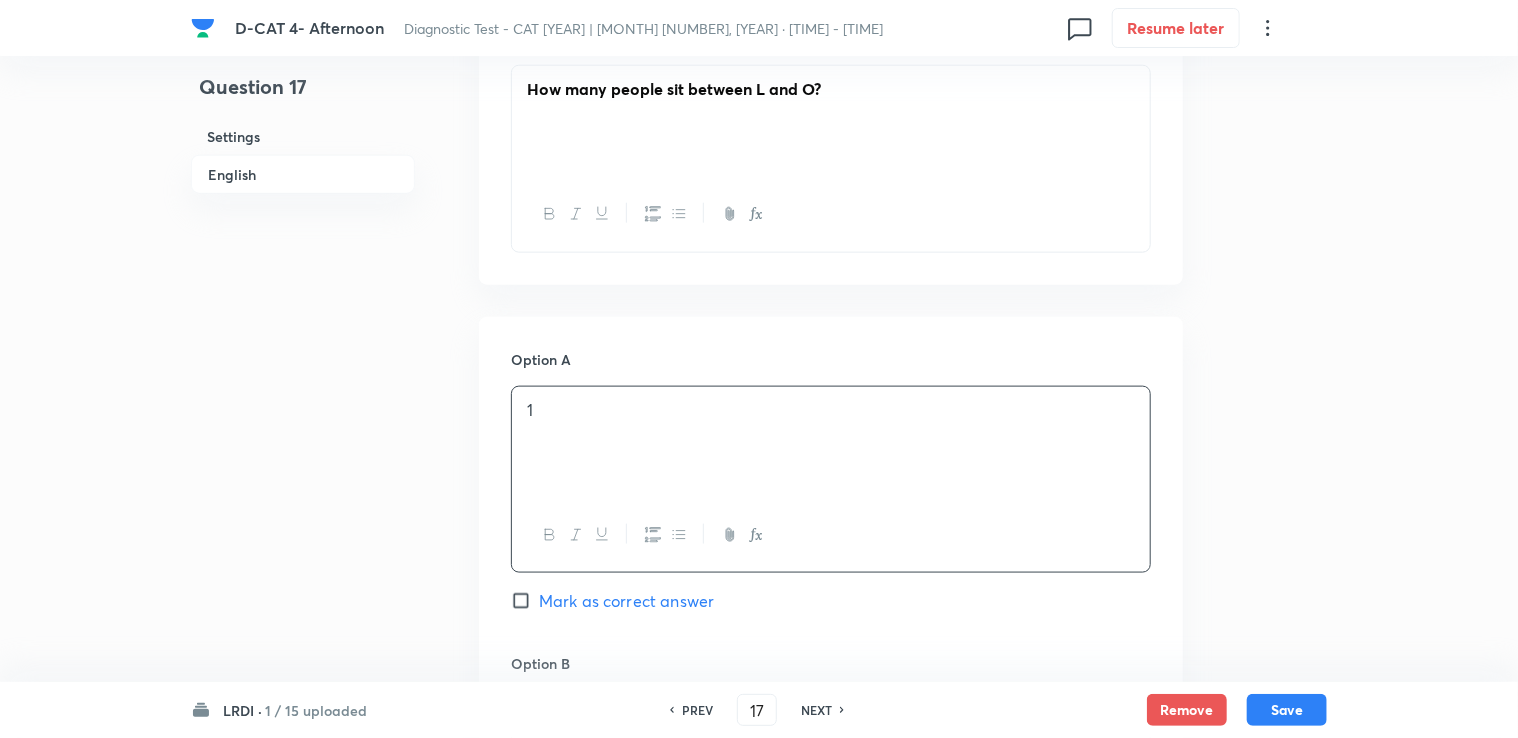 scroll, scrollTop: 1300, scrollLeft: 0, axis: vertical 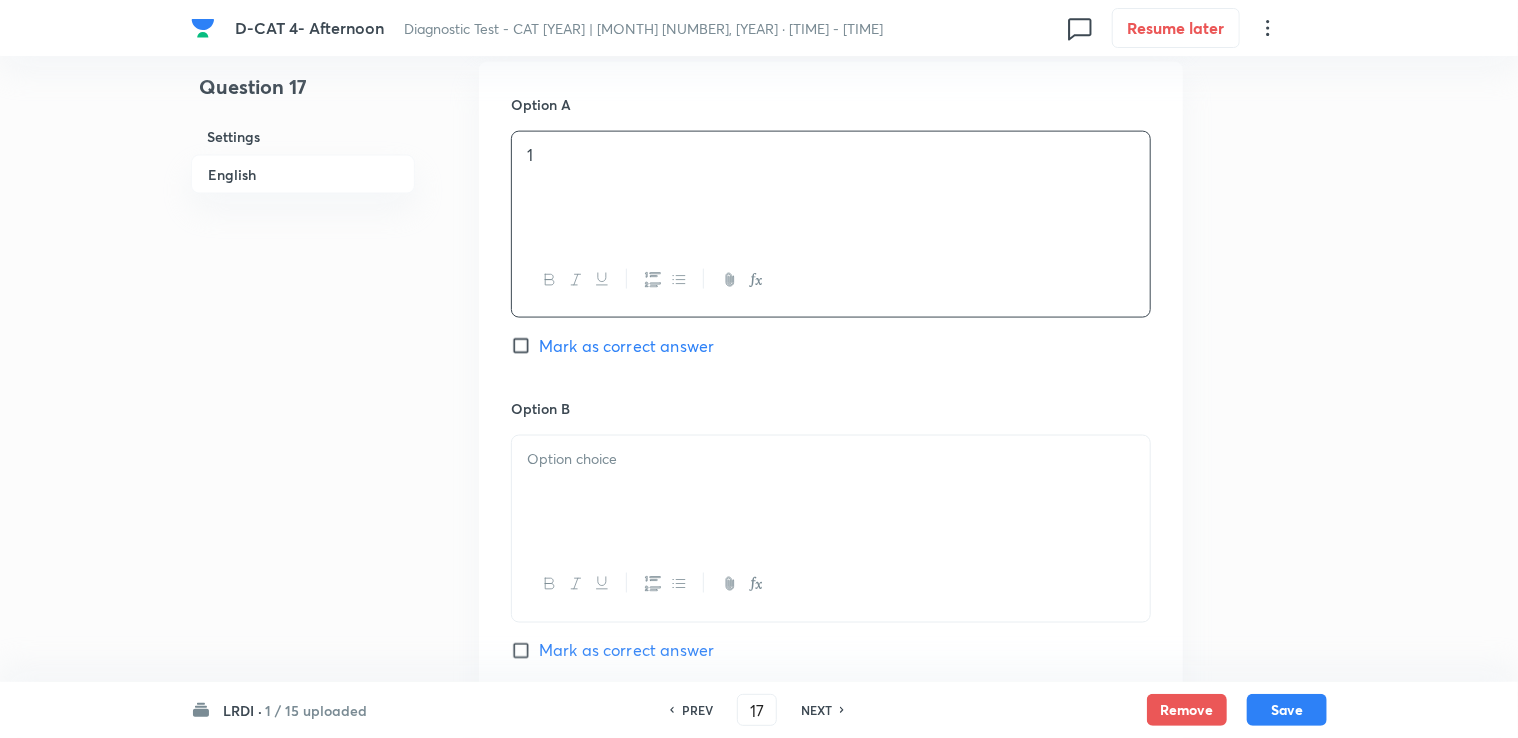 click at bounding box center (831, 492) 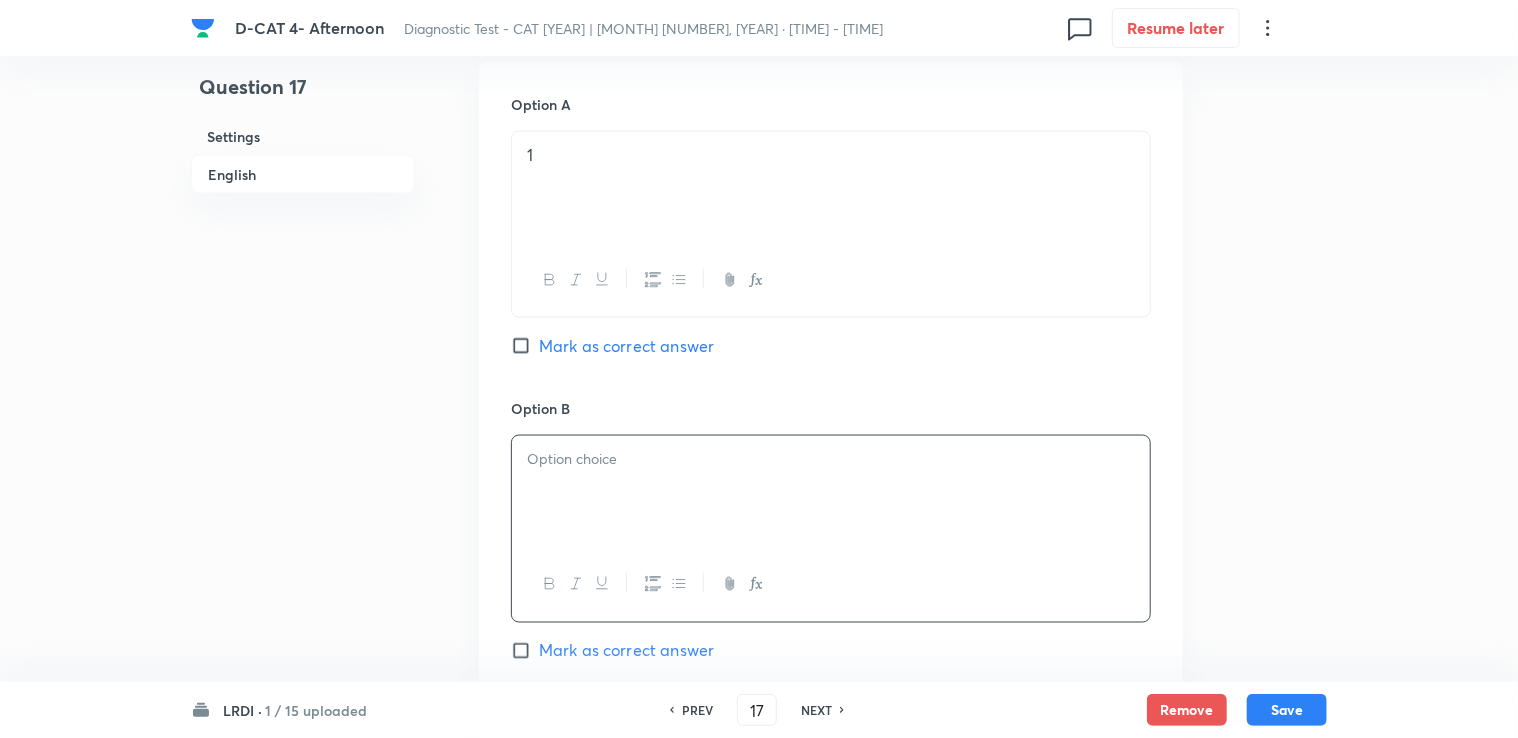 type 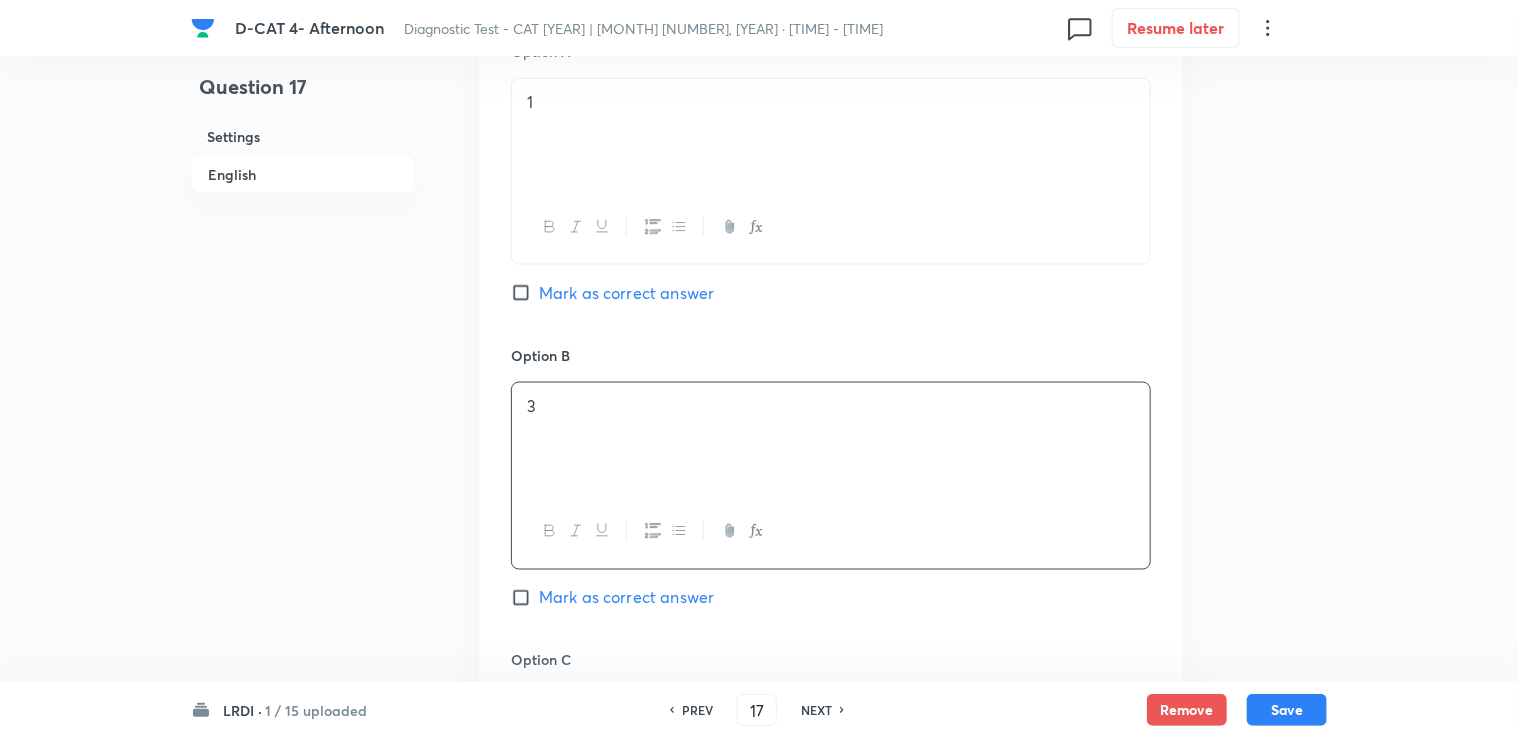 scroll, scrollTop: 1600, scrollLeft: 0, axis: vertical 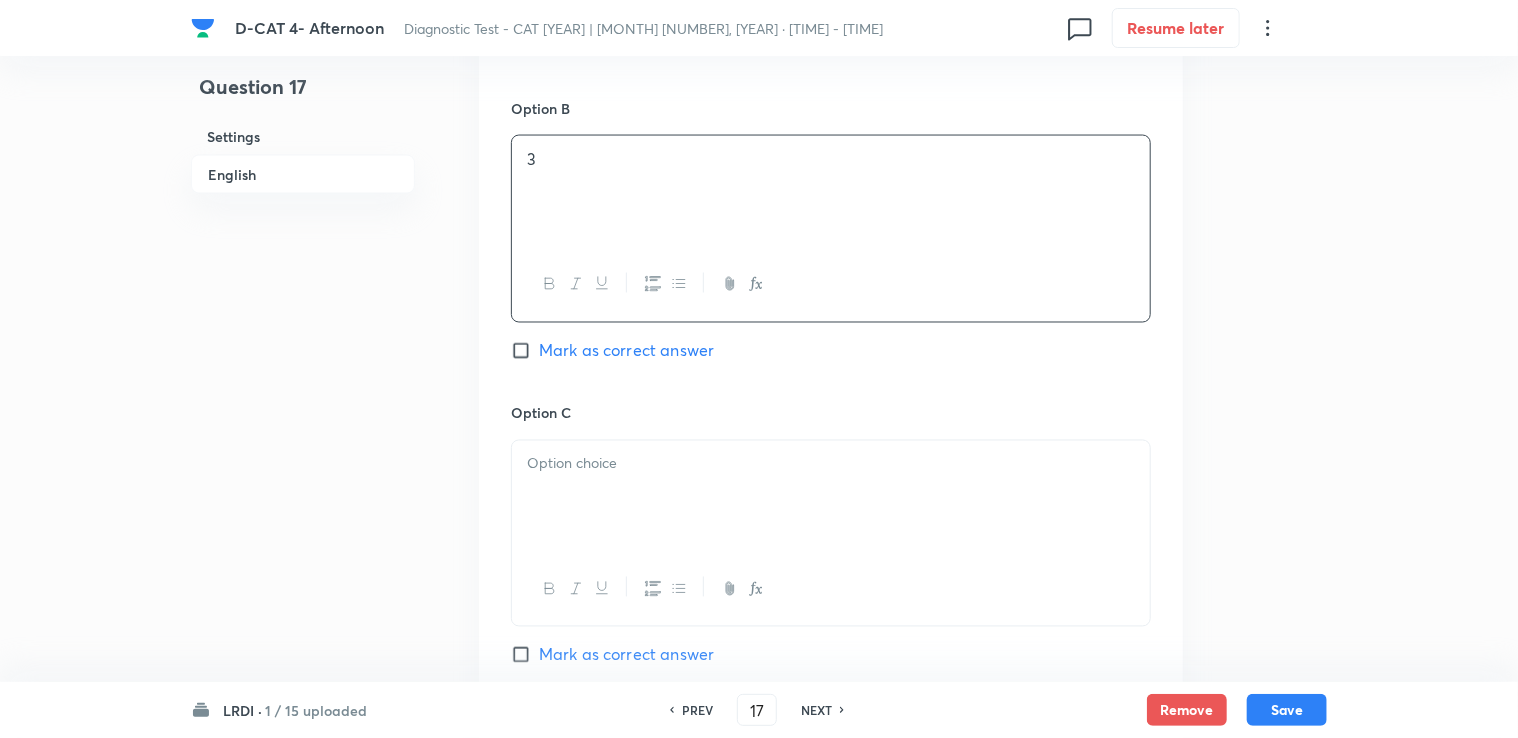 click at bounding box center [831, 497] 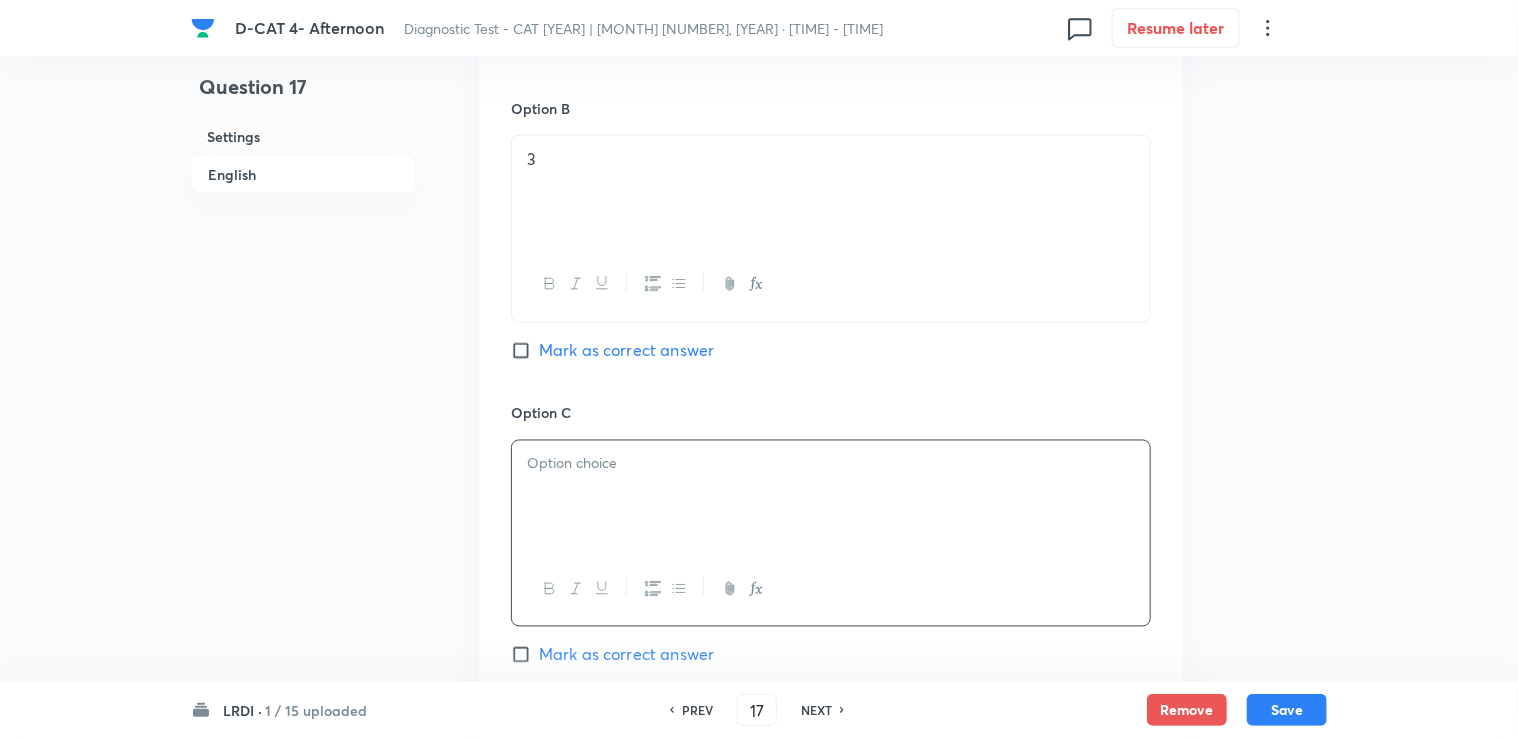 type 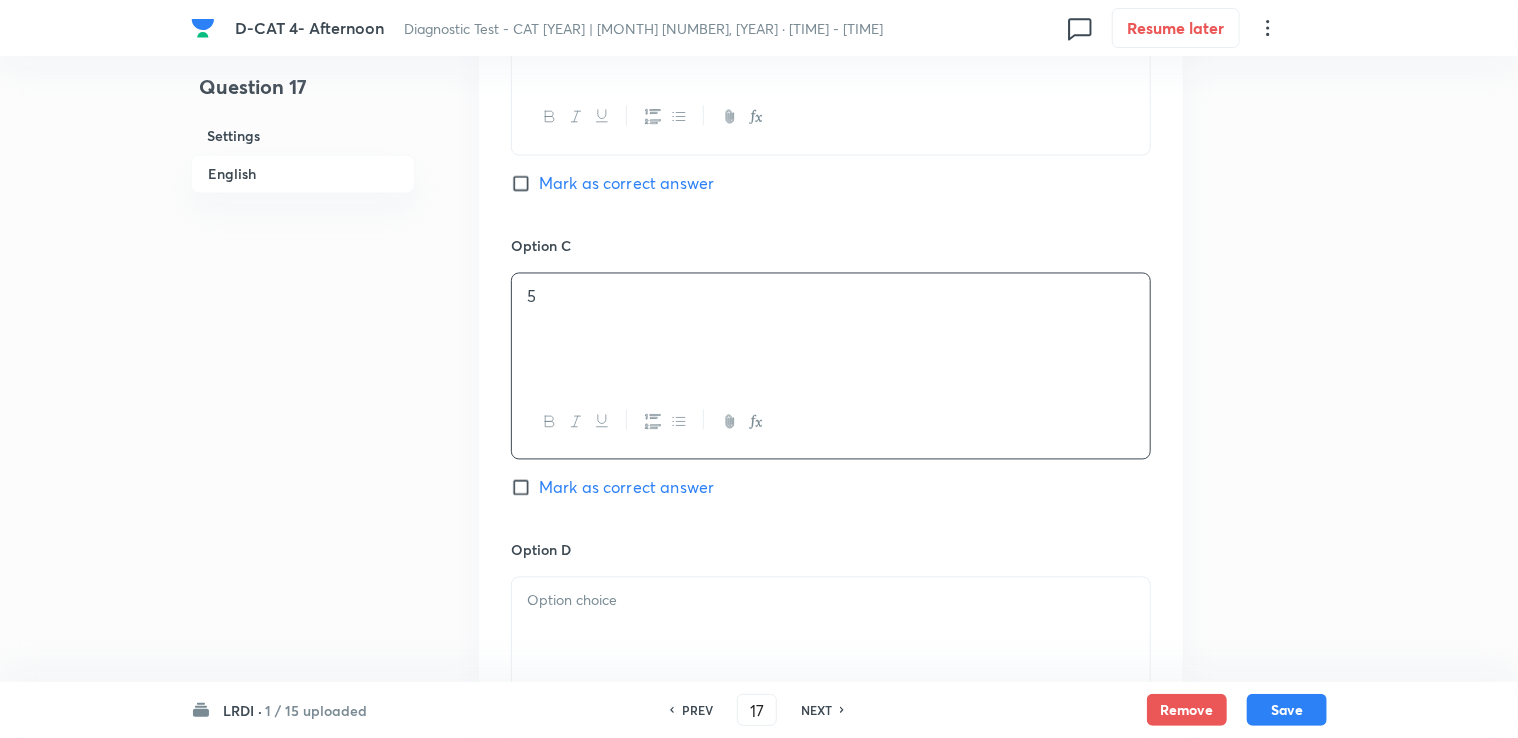 scroll, scrollTop: 1800, scrollLeft: 0, axis: vertical 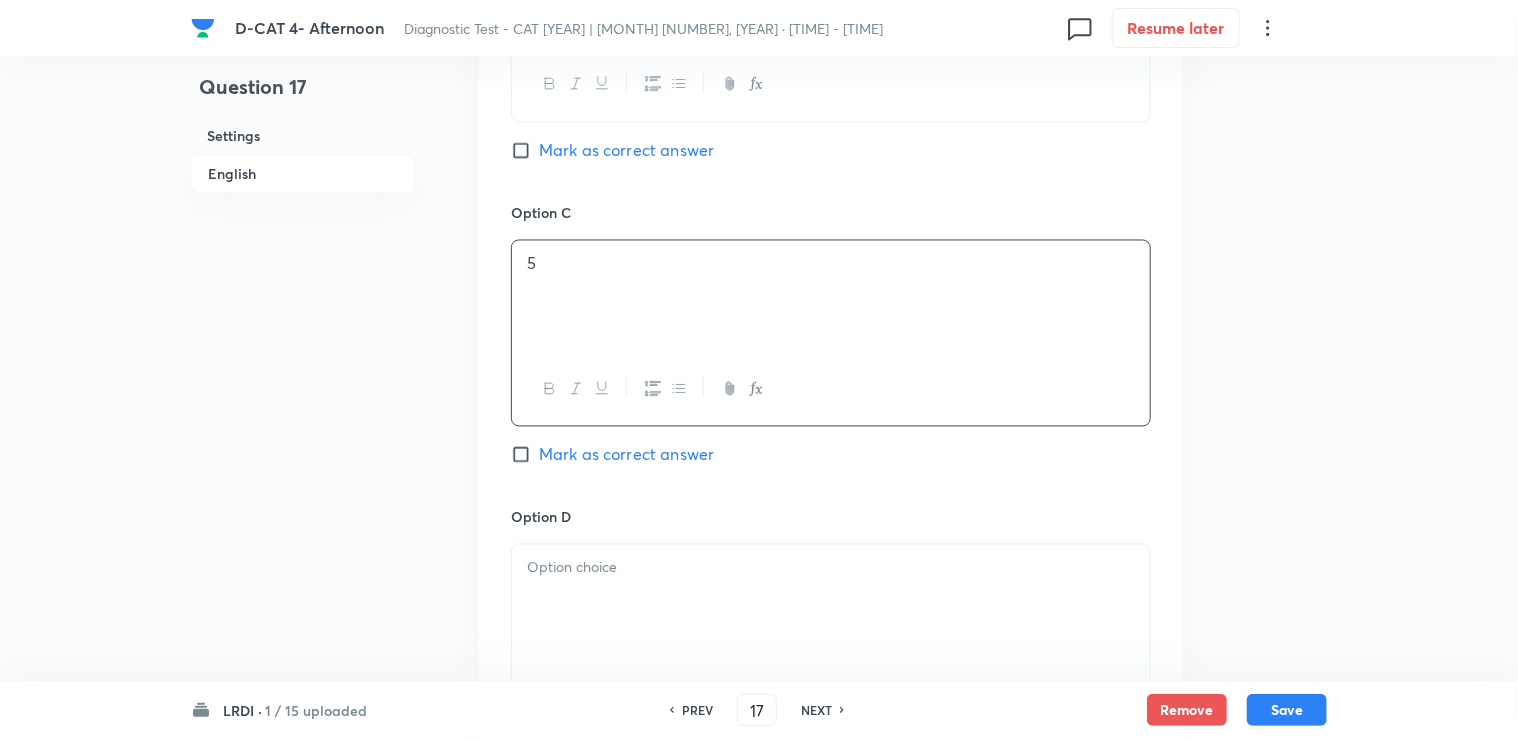 click at bounding box center [831, 568] 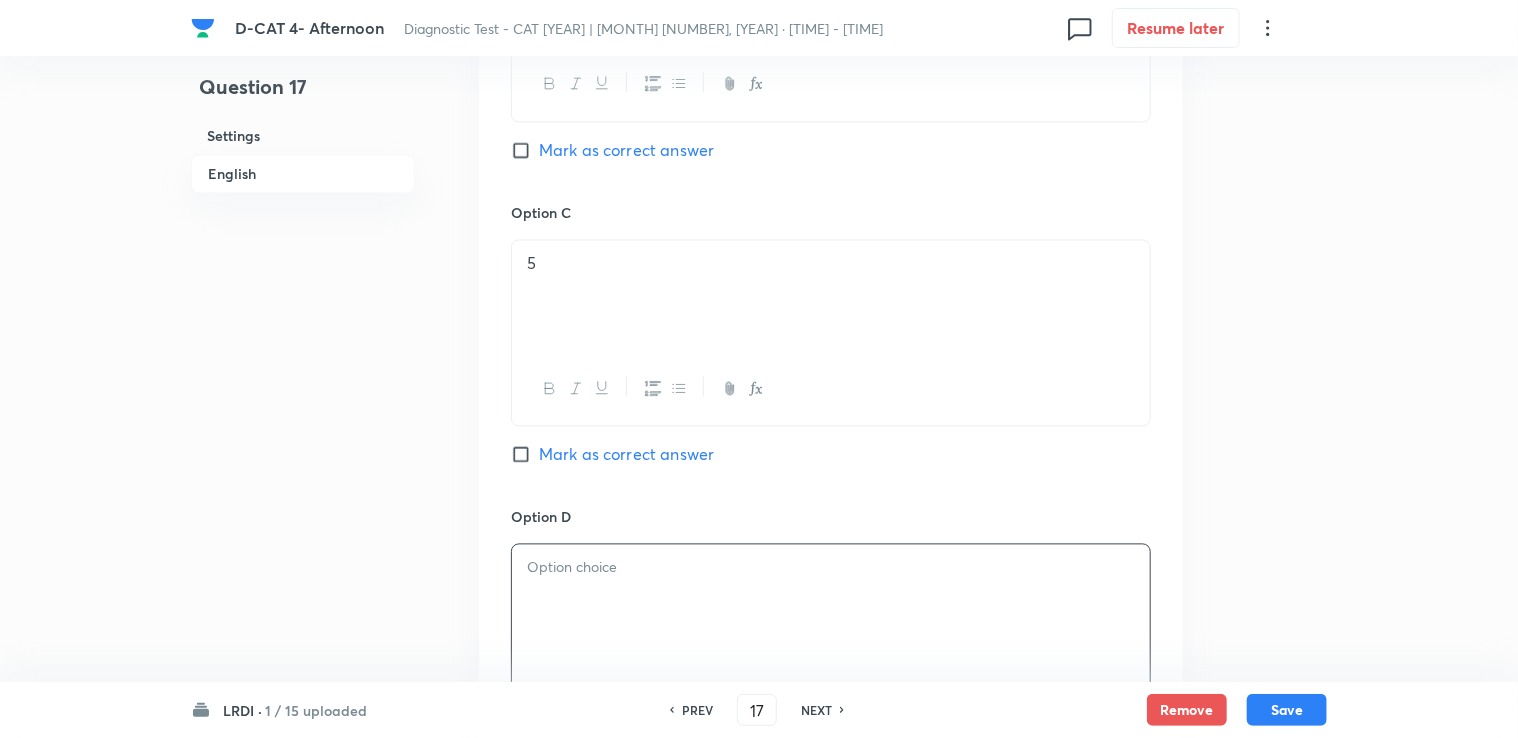 type 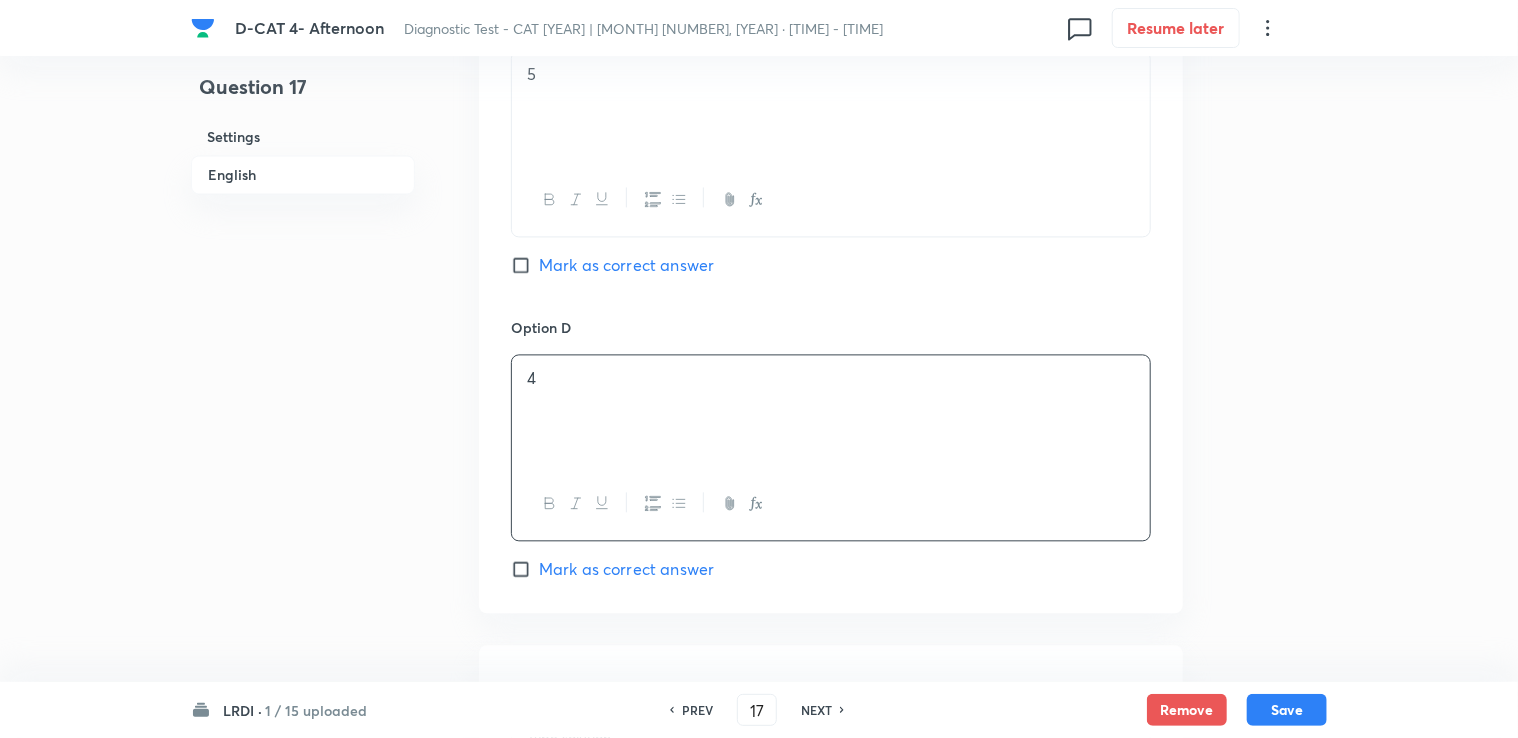 scroll, scrollTop: 2300, scrollLeft: 0, axis: vertical 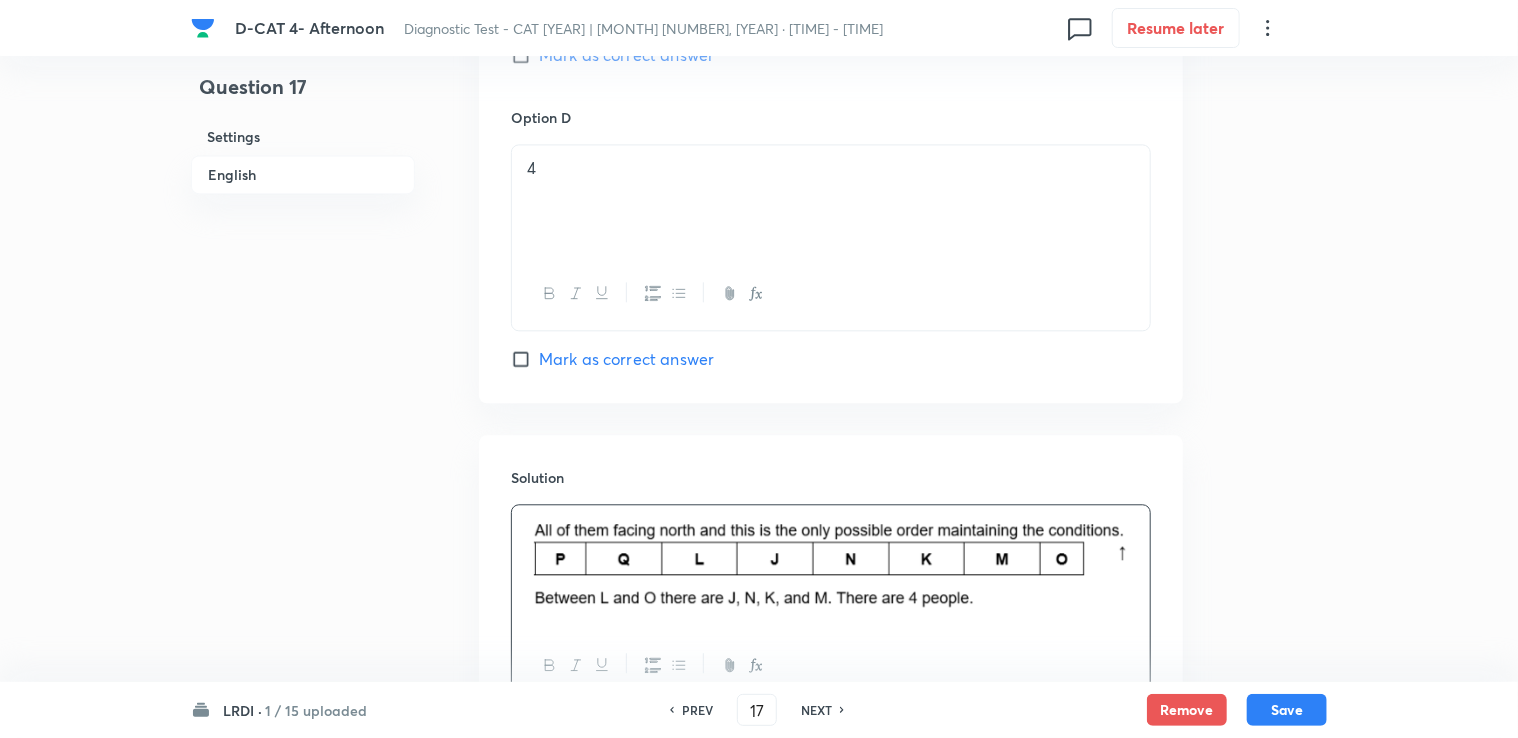 click on "Mark as correct answer" at bounding box center (626, 359) 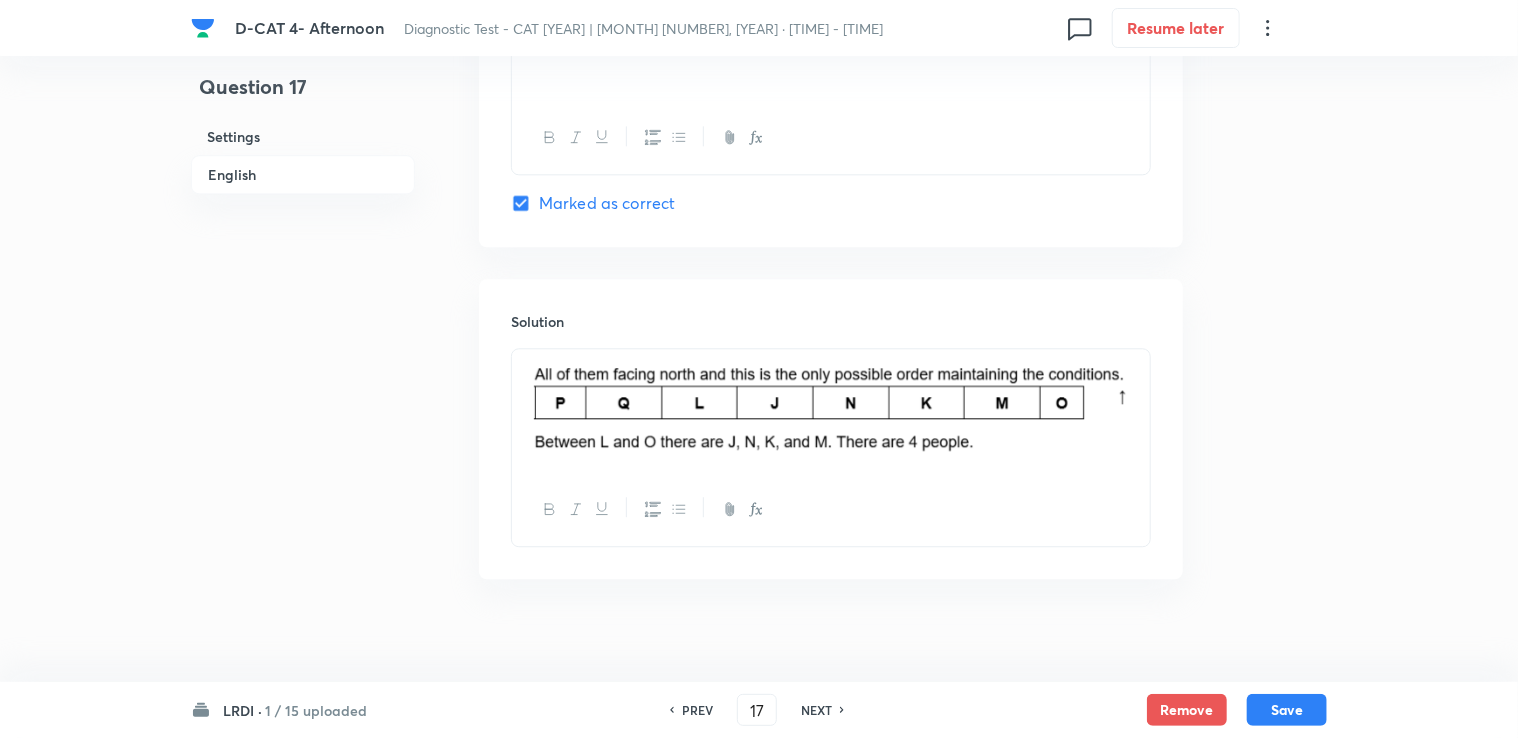 scroll, scrollTop: 2368, scrollLeft: 0, axis: vertical 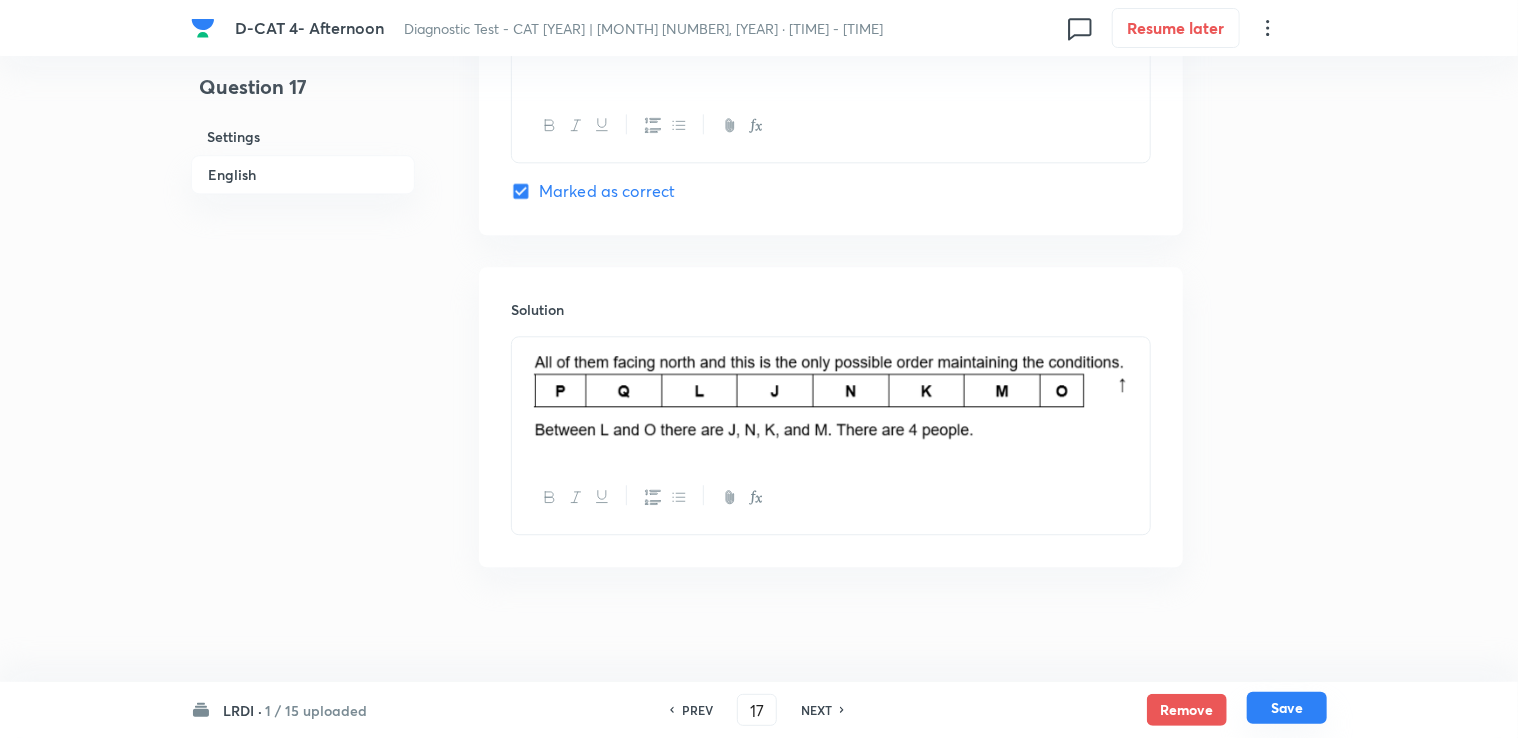 click on "Save" at bounding box center [1287, 708] 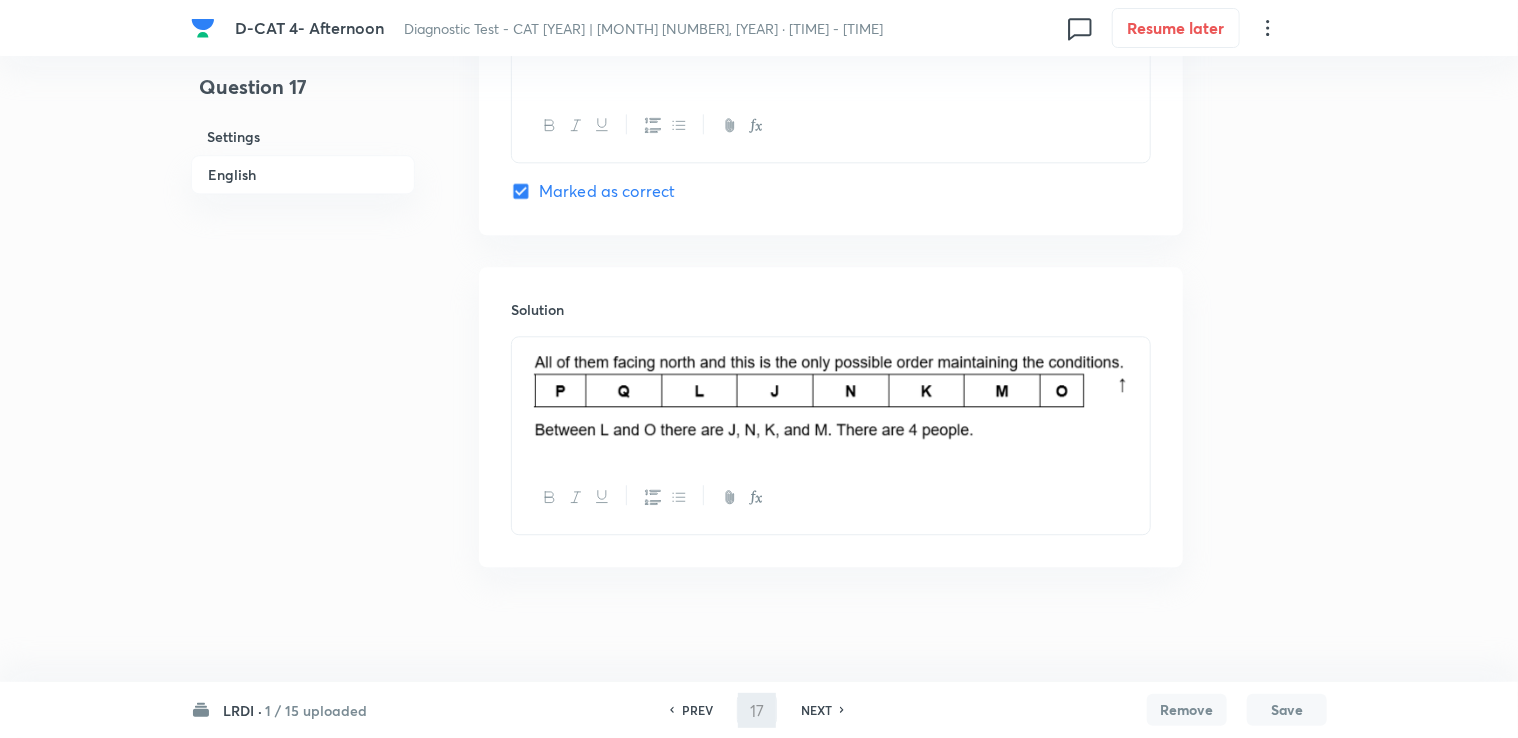 type on "18" 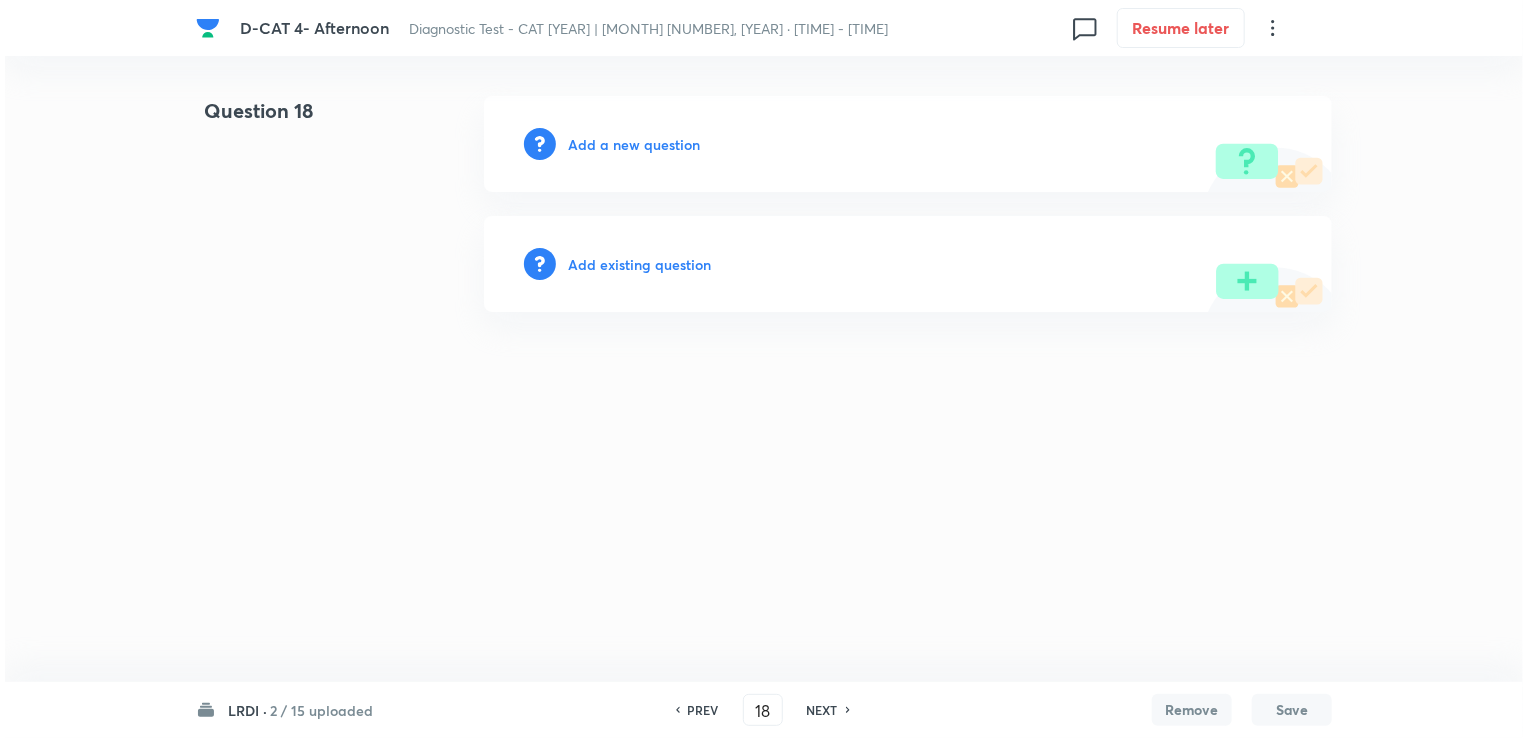 scroll, scrollTop: 0, scrollLeft: 0, axis: both 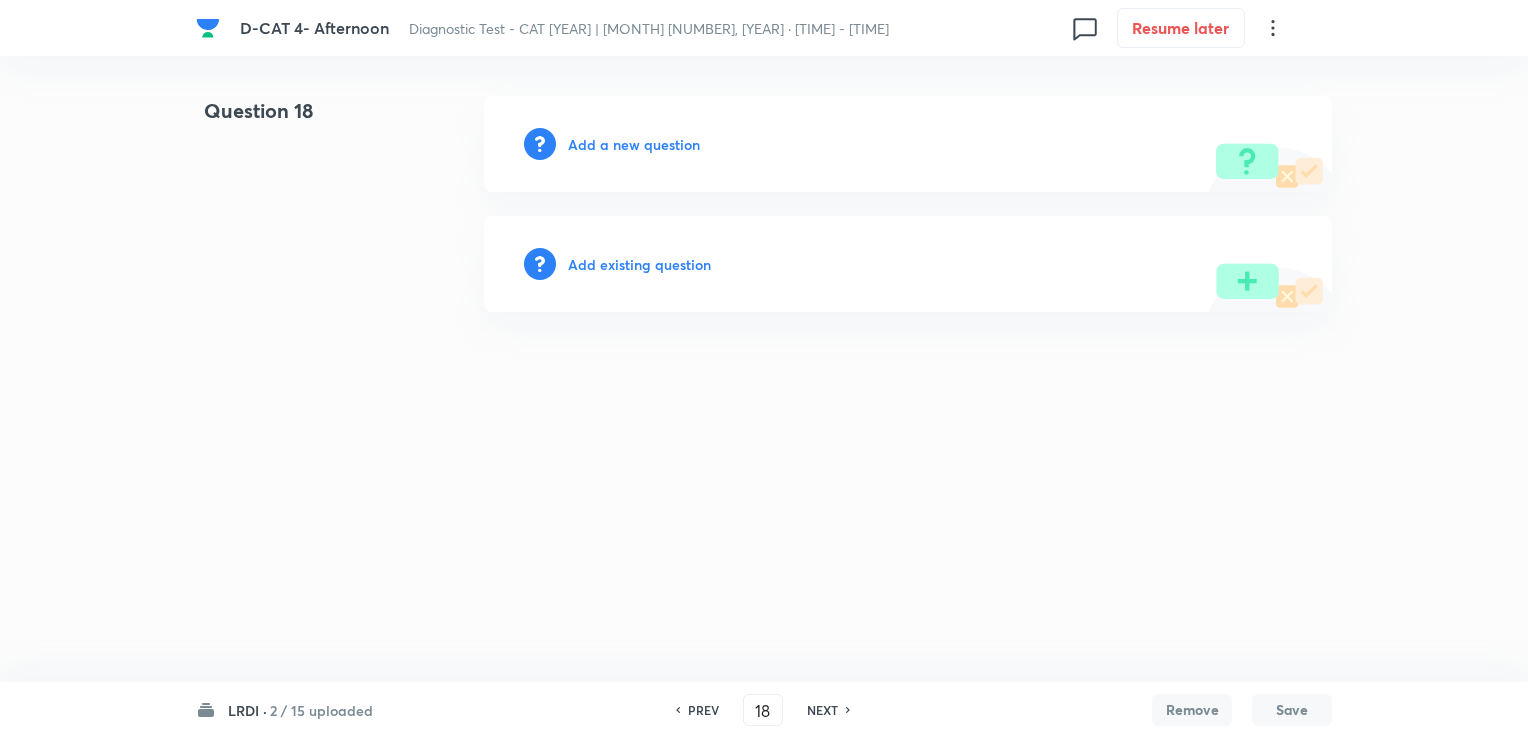 click on "Add a new question" at bounding box center (908, 144) 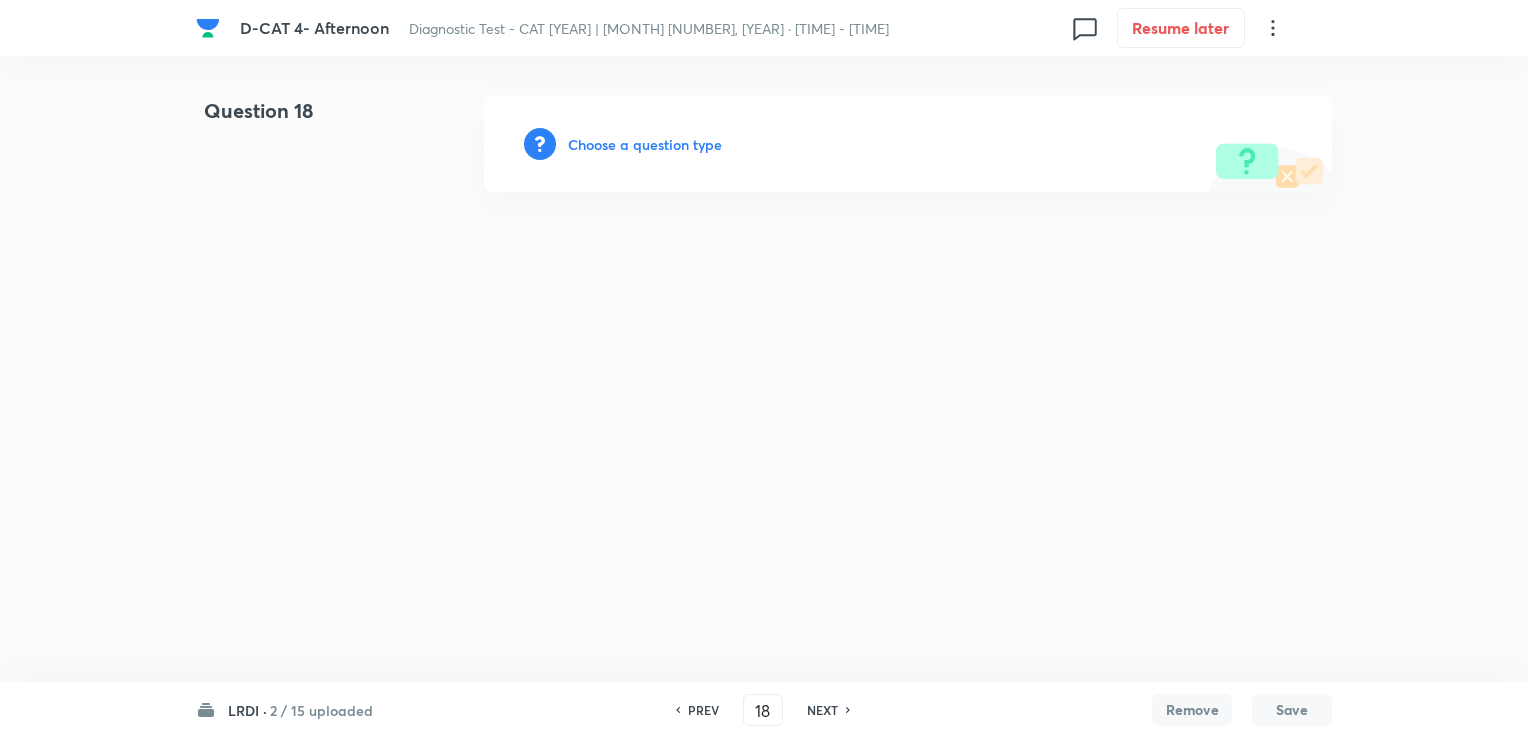 click on "Choose a question type" at bounding box center (645, 144) 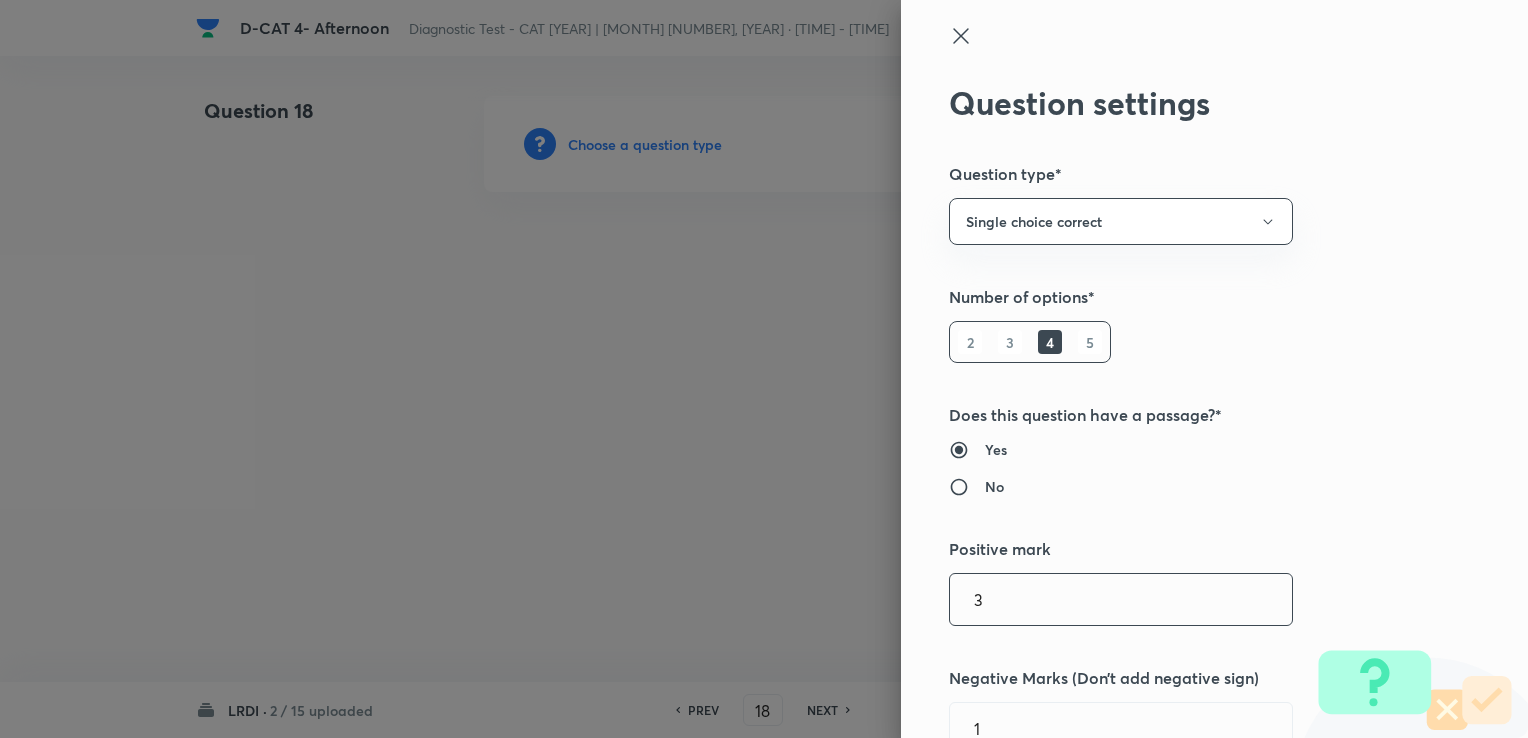 scroll, scrollTop: 400, scrollLeft: 0, axis: vertical 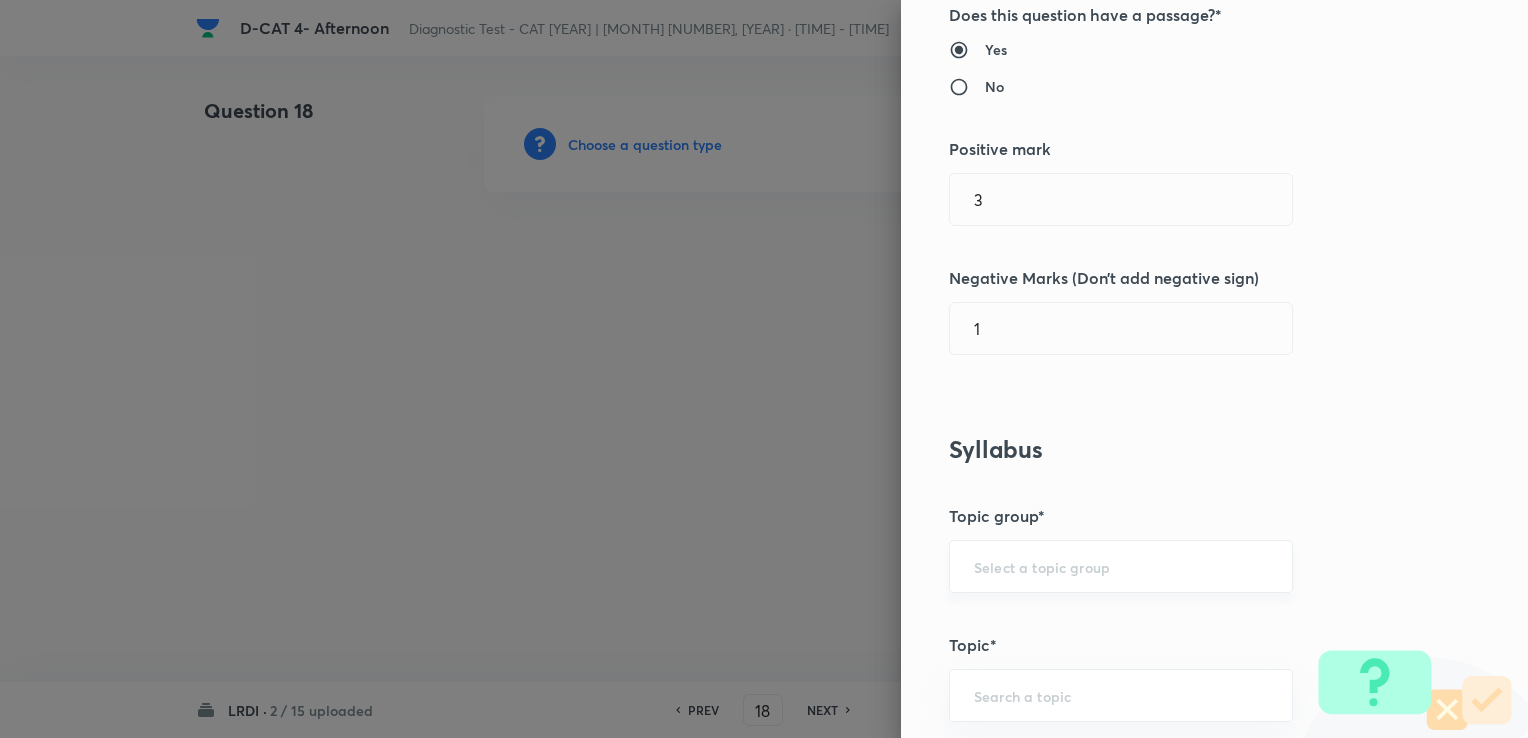 click at bounding box center [1121, 566] 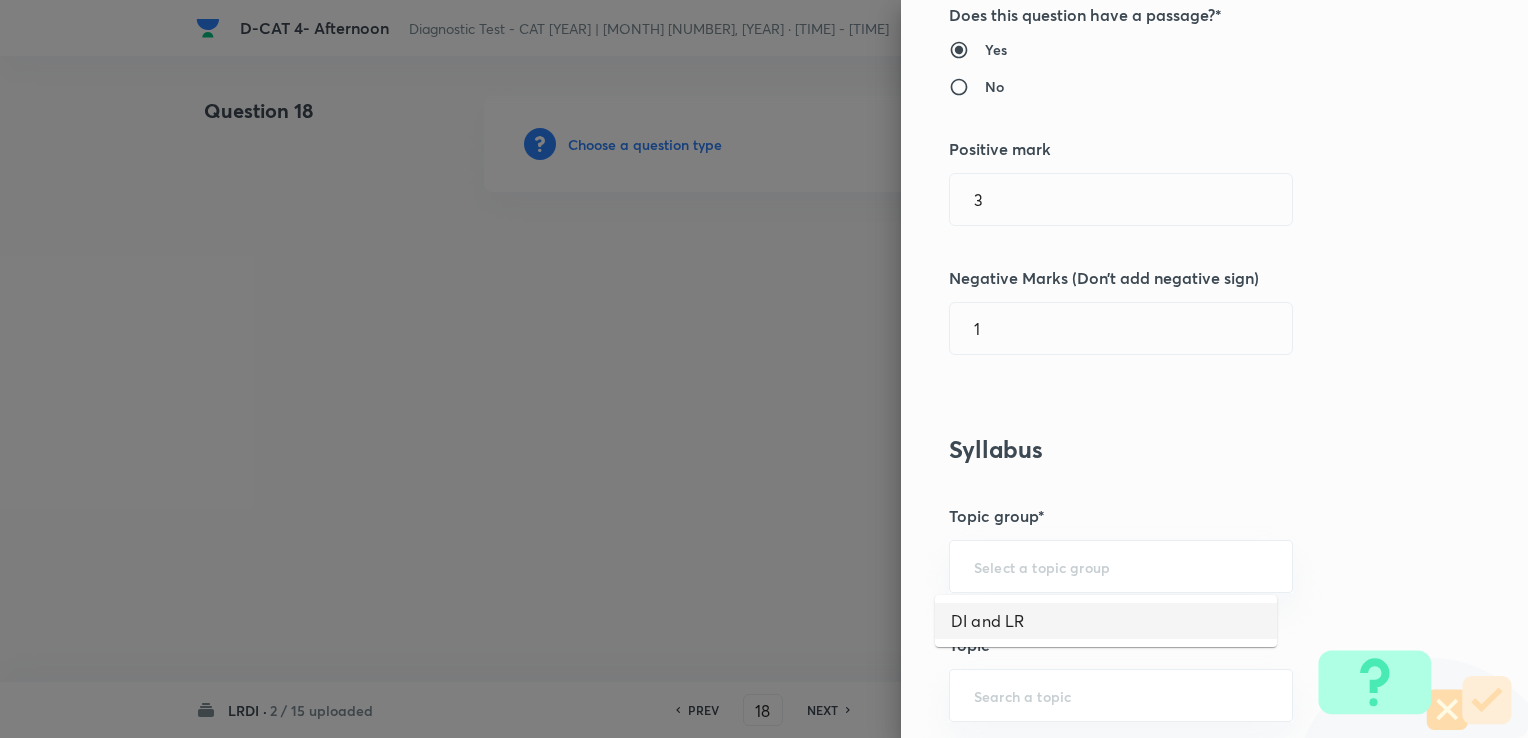 click on "DI and LR" at bounding box center [1106, 621] 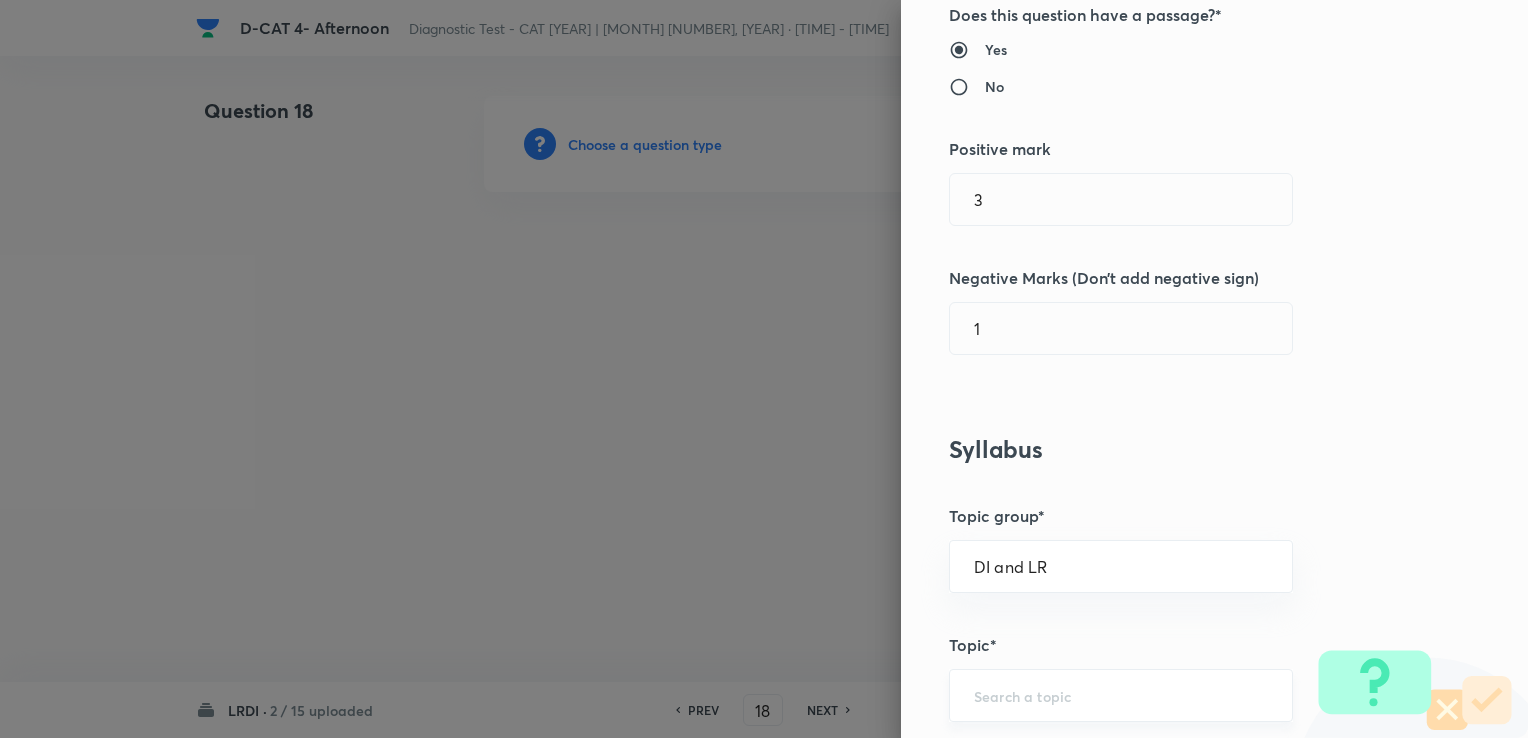 click at bounding box center (1121, 695) 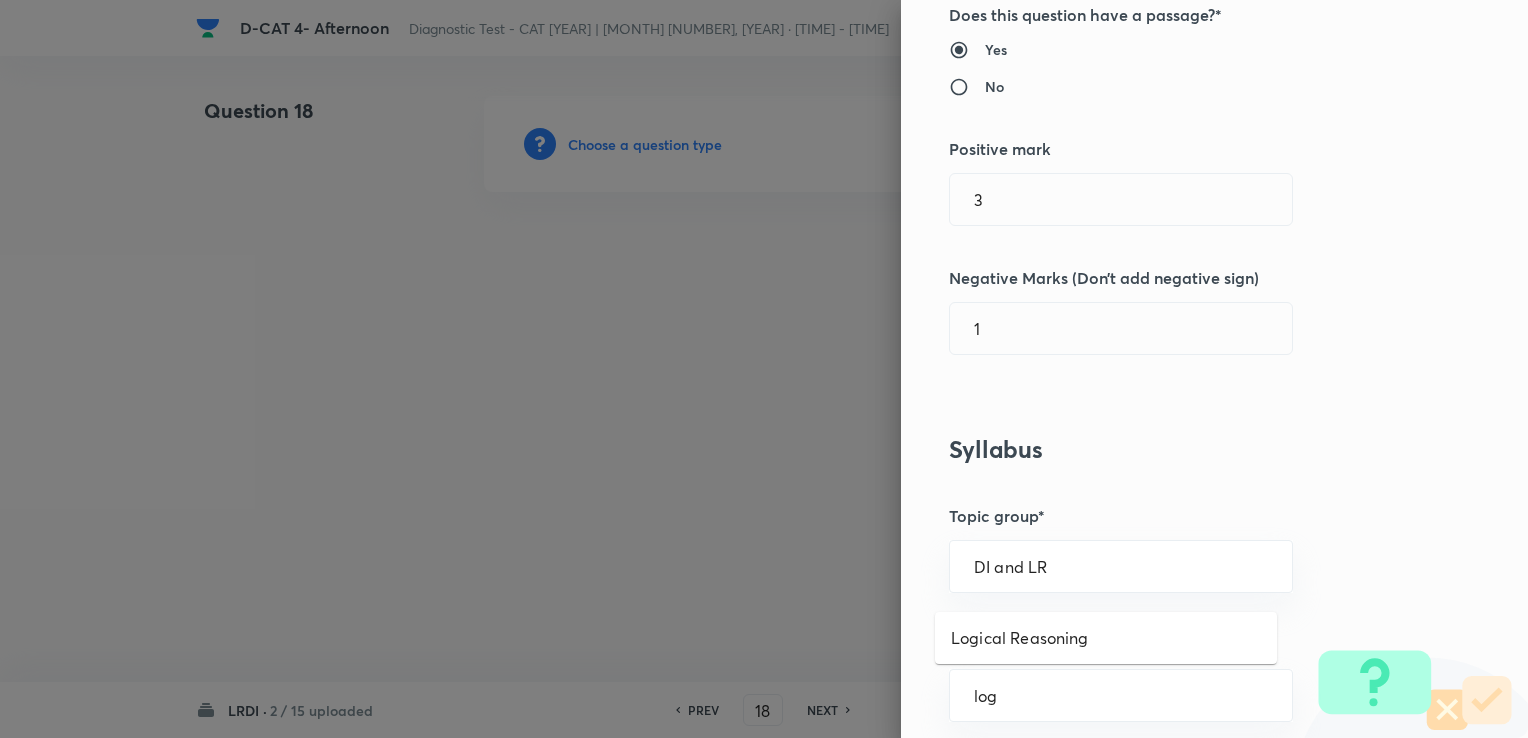 click on "Logical Reasoning" at bounding box center [1106, 638] 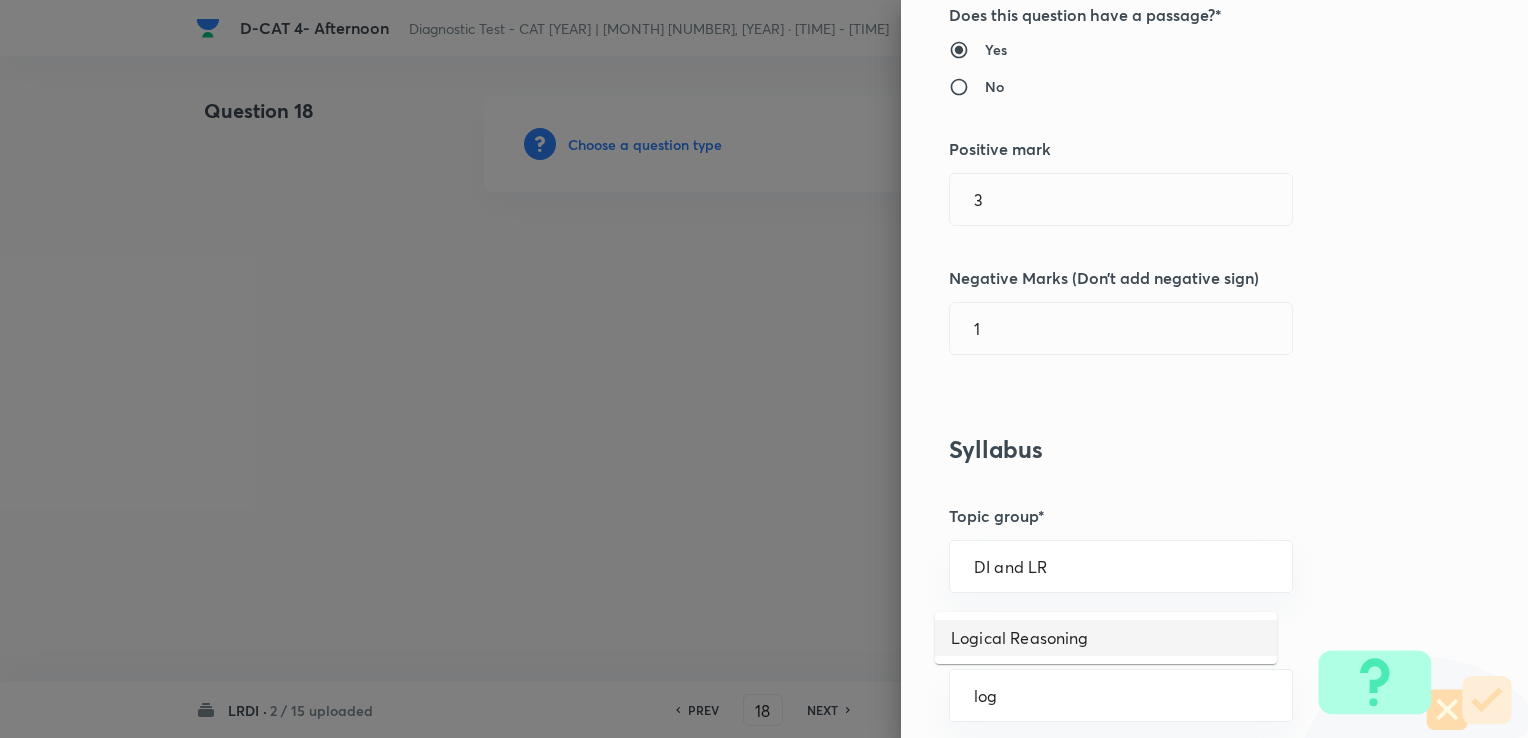 click on "Logical Reasoning" at bounding box center (1106, 638) 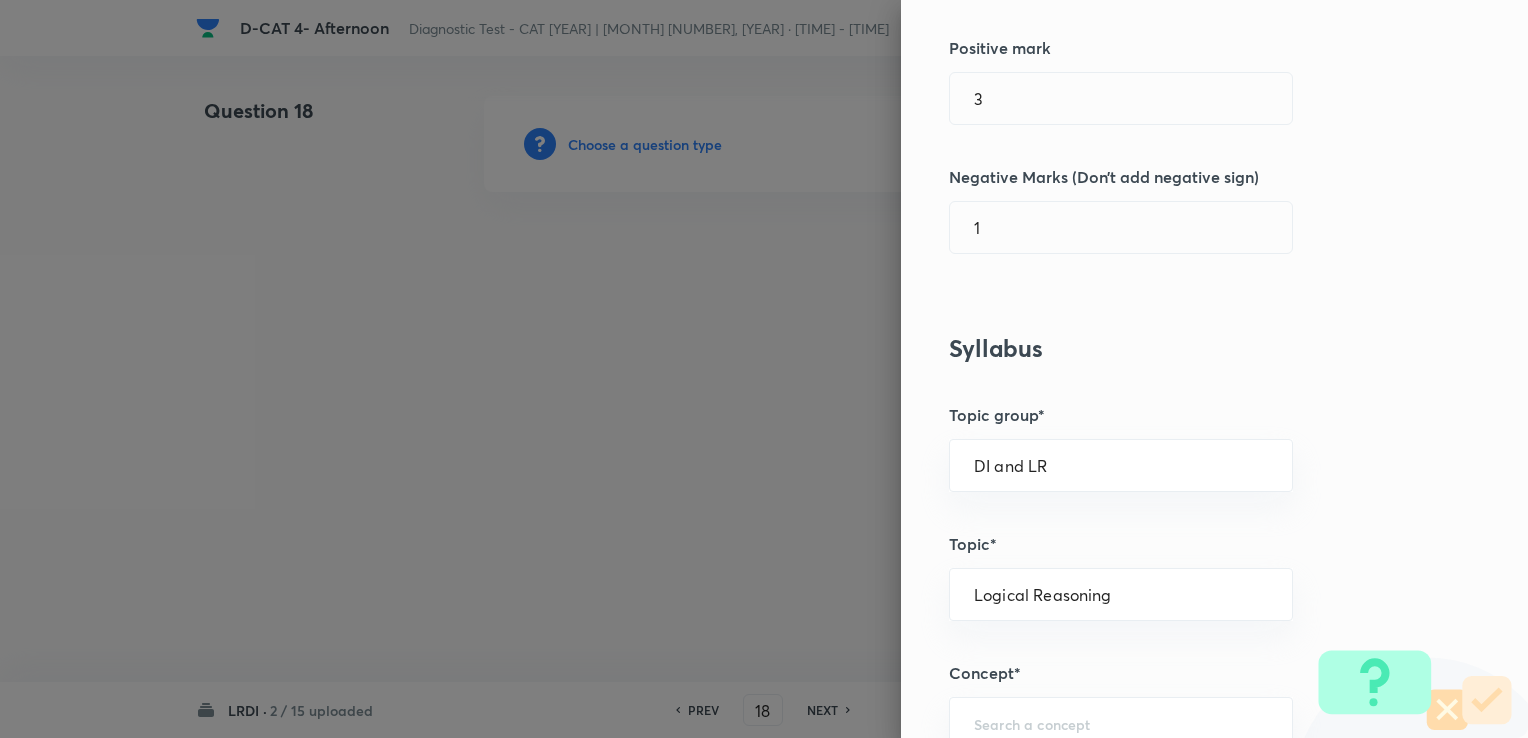 scroll, scrollTop: 900, scrollLeft: 0, axis: vertical 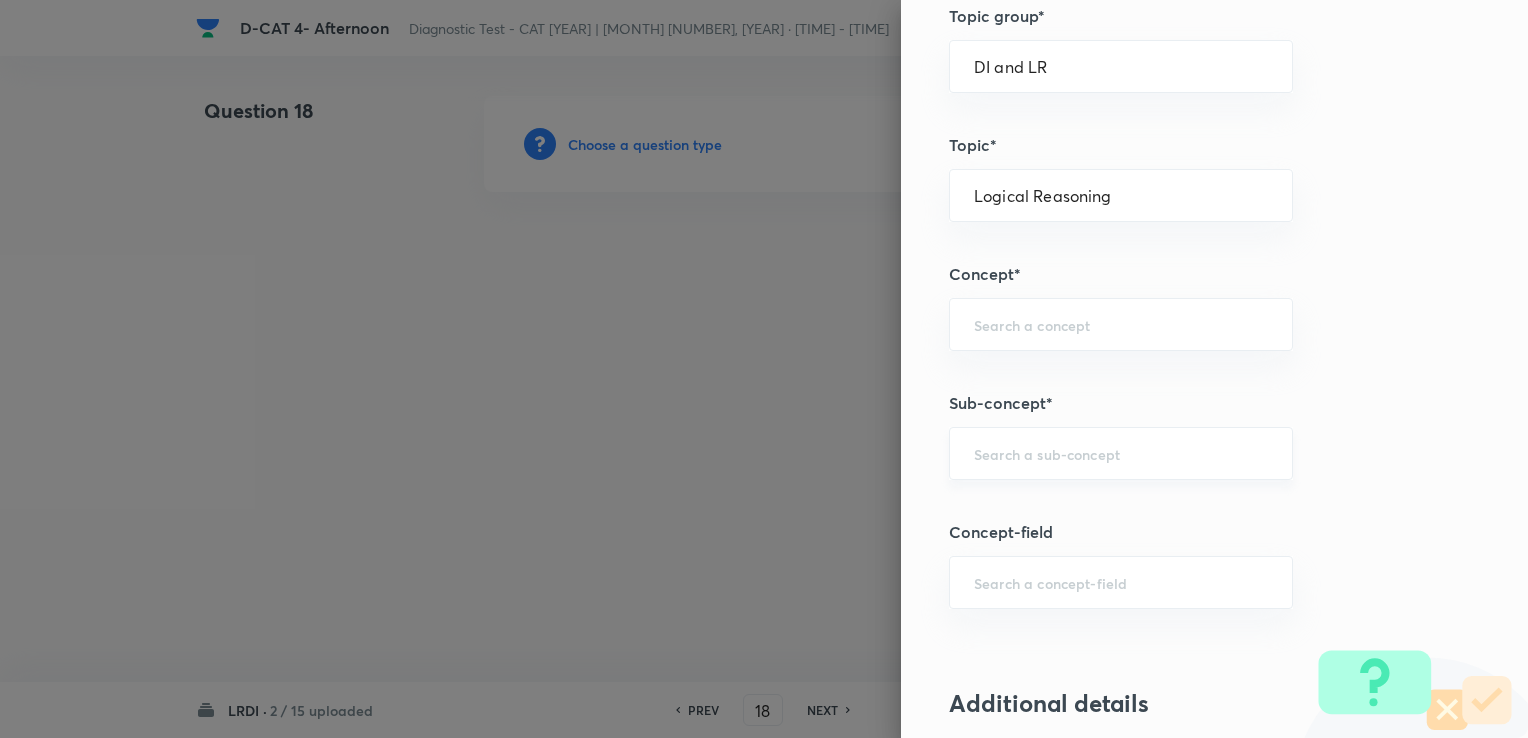 click at bounding box center (1121, 453) 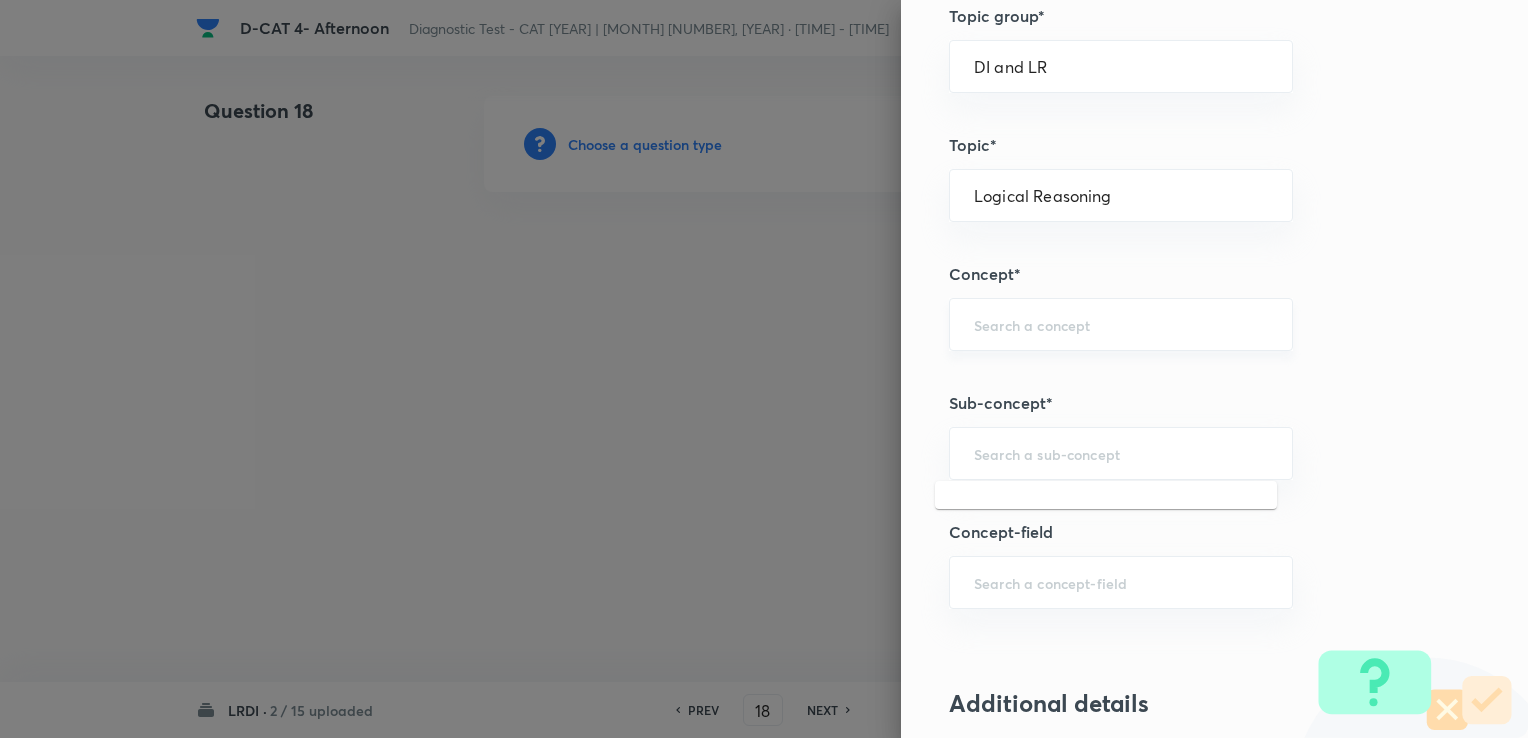 click on "​" at bounding box center (1121, 324) 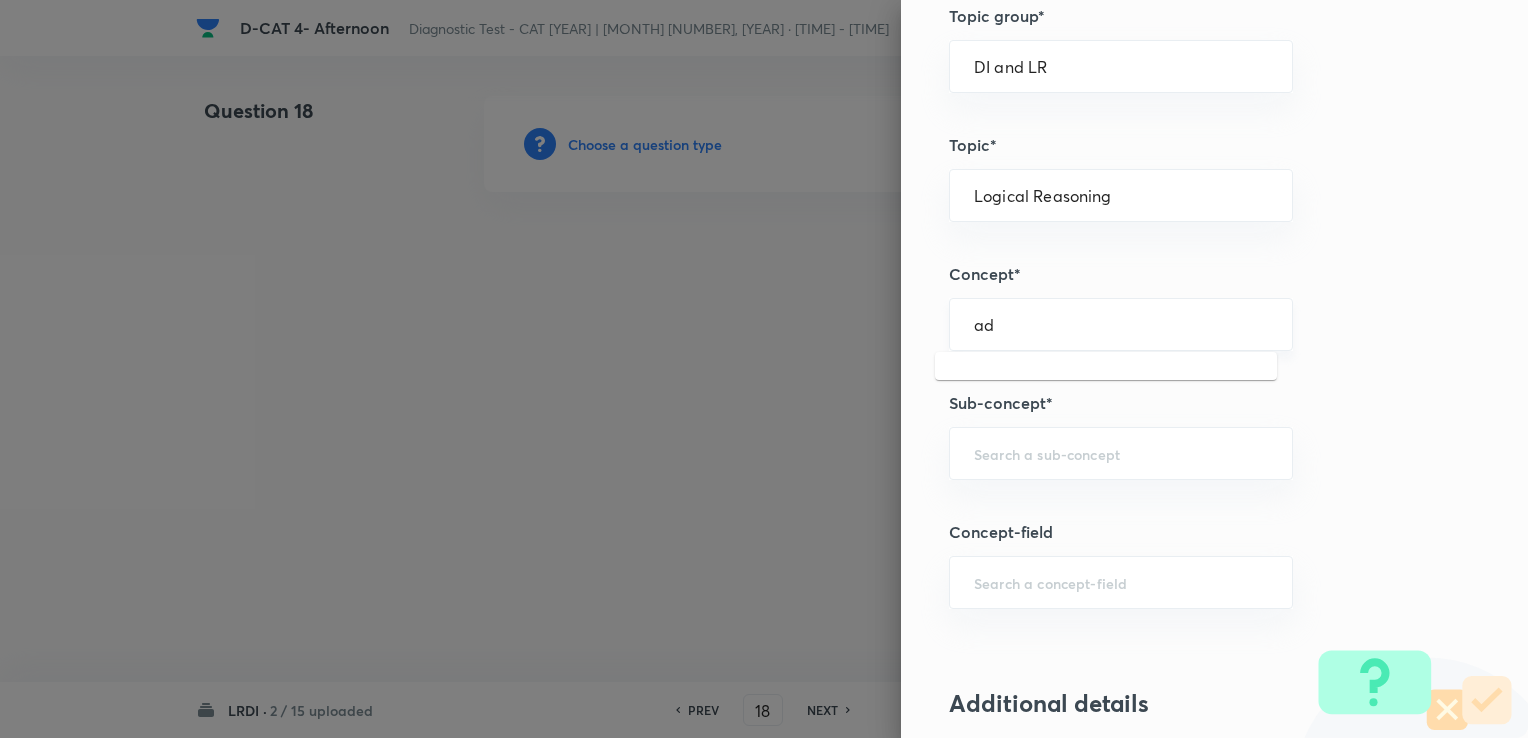 type on "a" 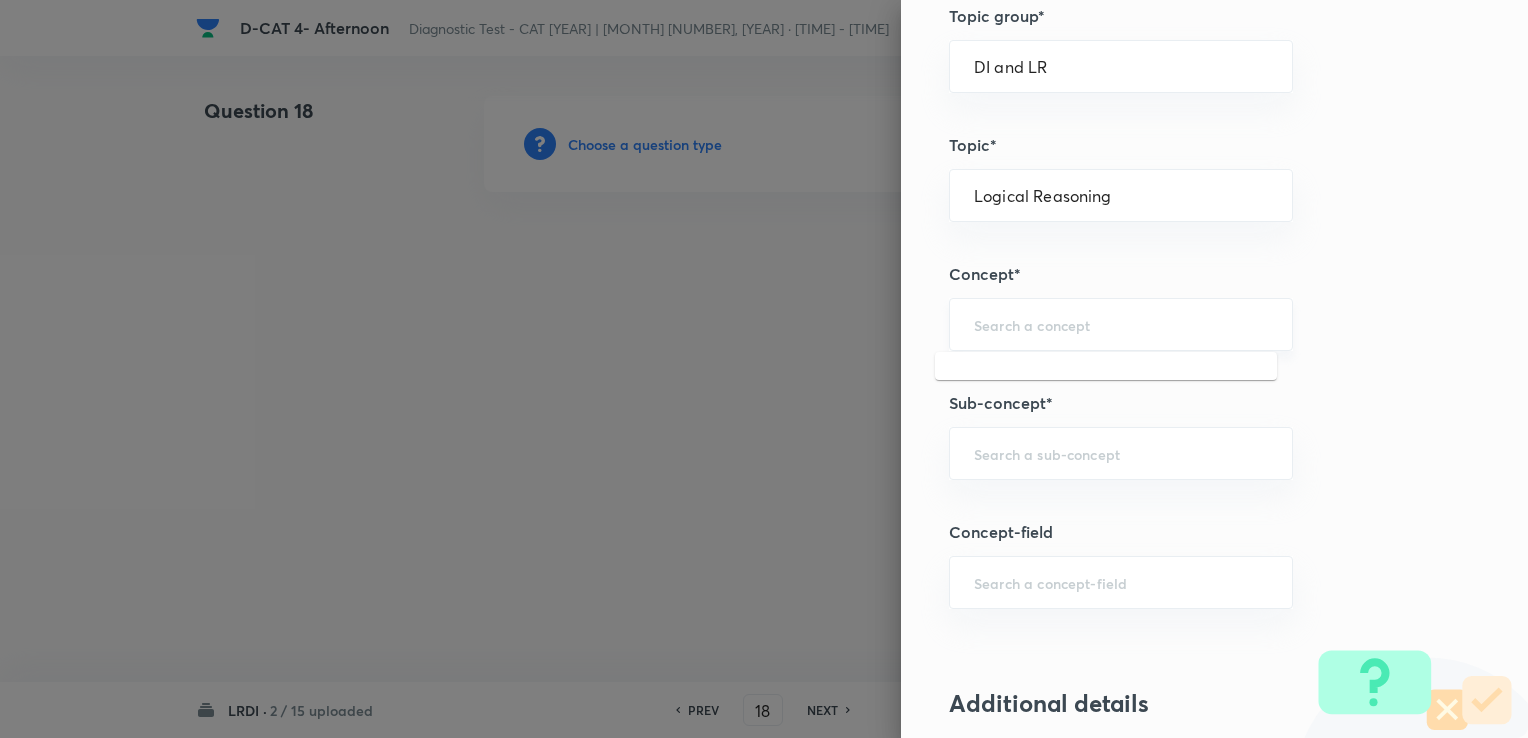 type on "c" 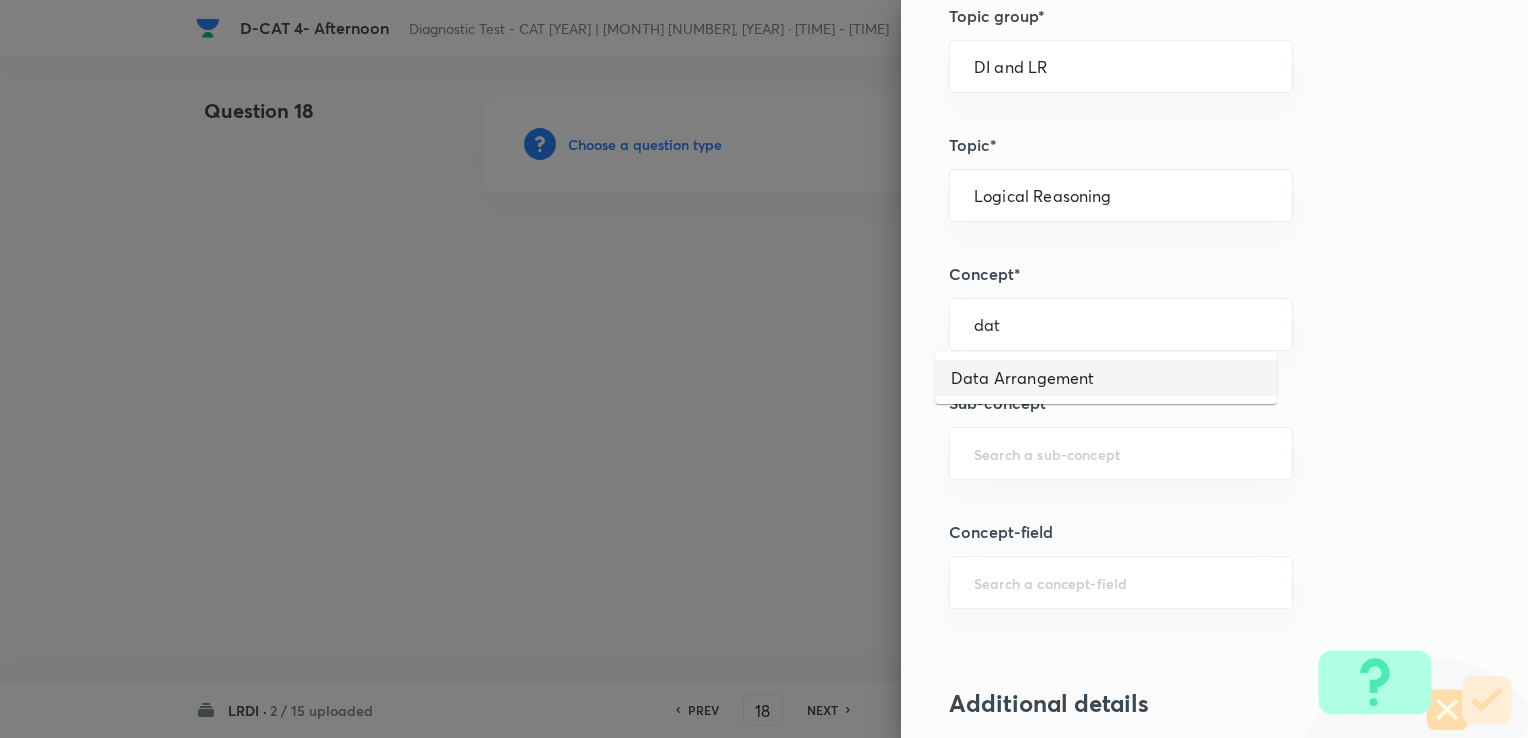 click on "Data Arrangement" at bounding box center (1106, 378) 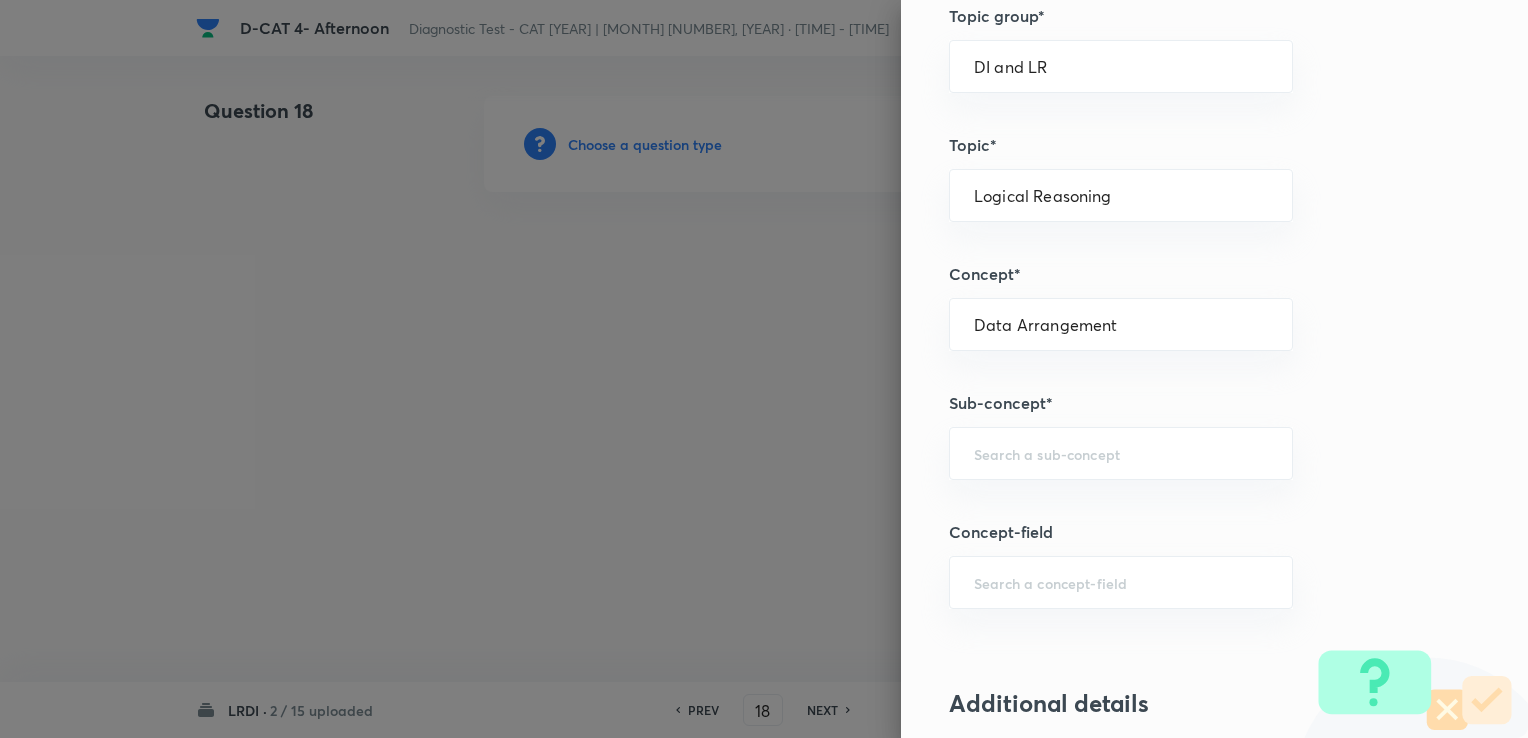 click on "Question settings Question type* Single choice correct Number of options* 2 3 4 5 Does this question have a passage?* Yes No Positive mark 3 ​ Negative Marks (Don’t add negative sign) 1 ​ Syllabus Topic group* DI and LR ​ Topic* Logical Reasoning ​ Concept* Data Arrangement ​ Sub-concept* ​ Concept-field ​ Additional details Question Difficulty Very easy Easy Moderate Hard Very hard Question is based on Fact Numerical Concept Previous year question Yes No Does this question have equation? Yes No Verification status Is the question verified? *Select 'yes' only if a question is verified Yes No Save" at bounding box center (1214, 369) 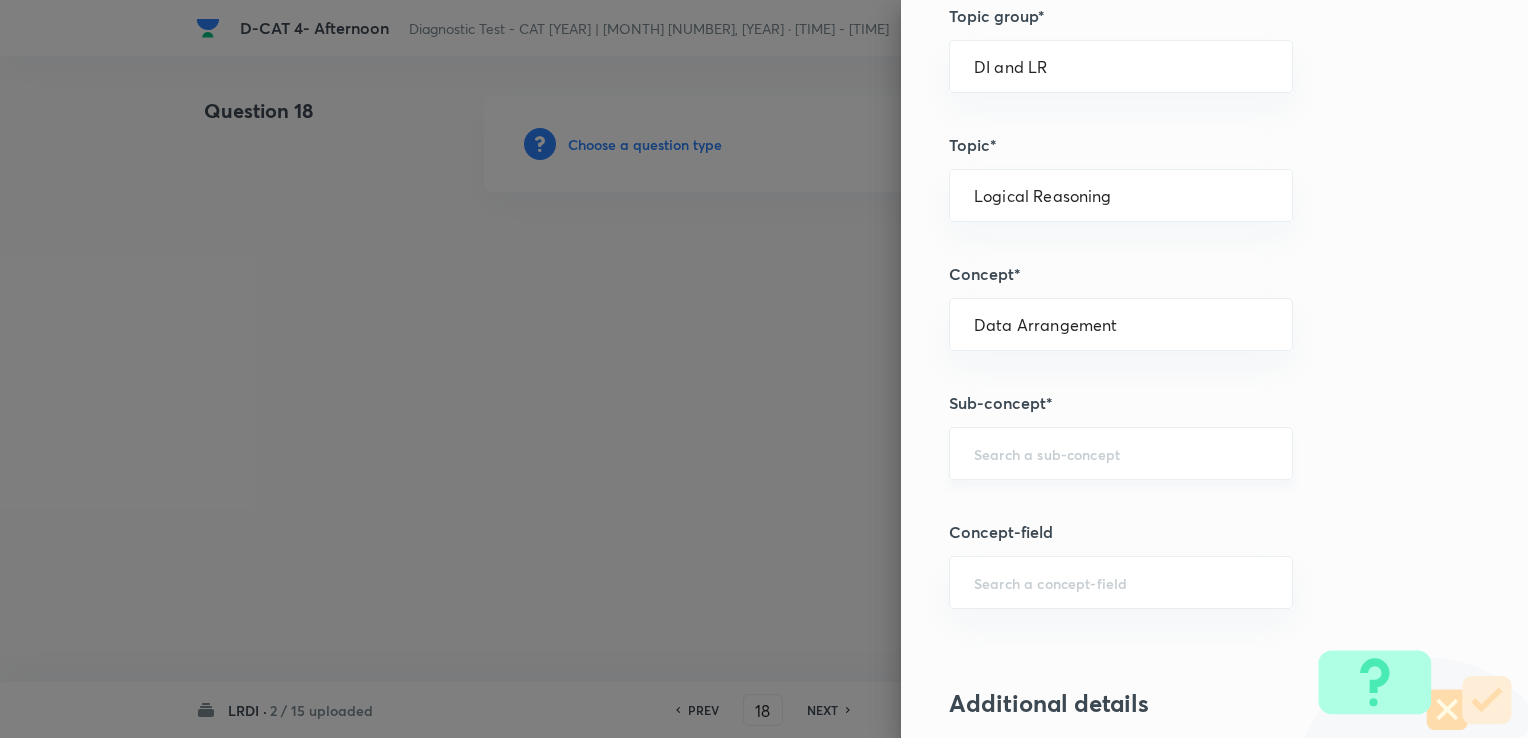 click on "​" at bounding box center [1121, 453] 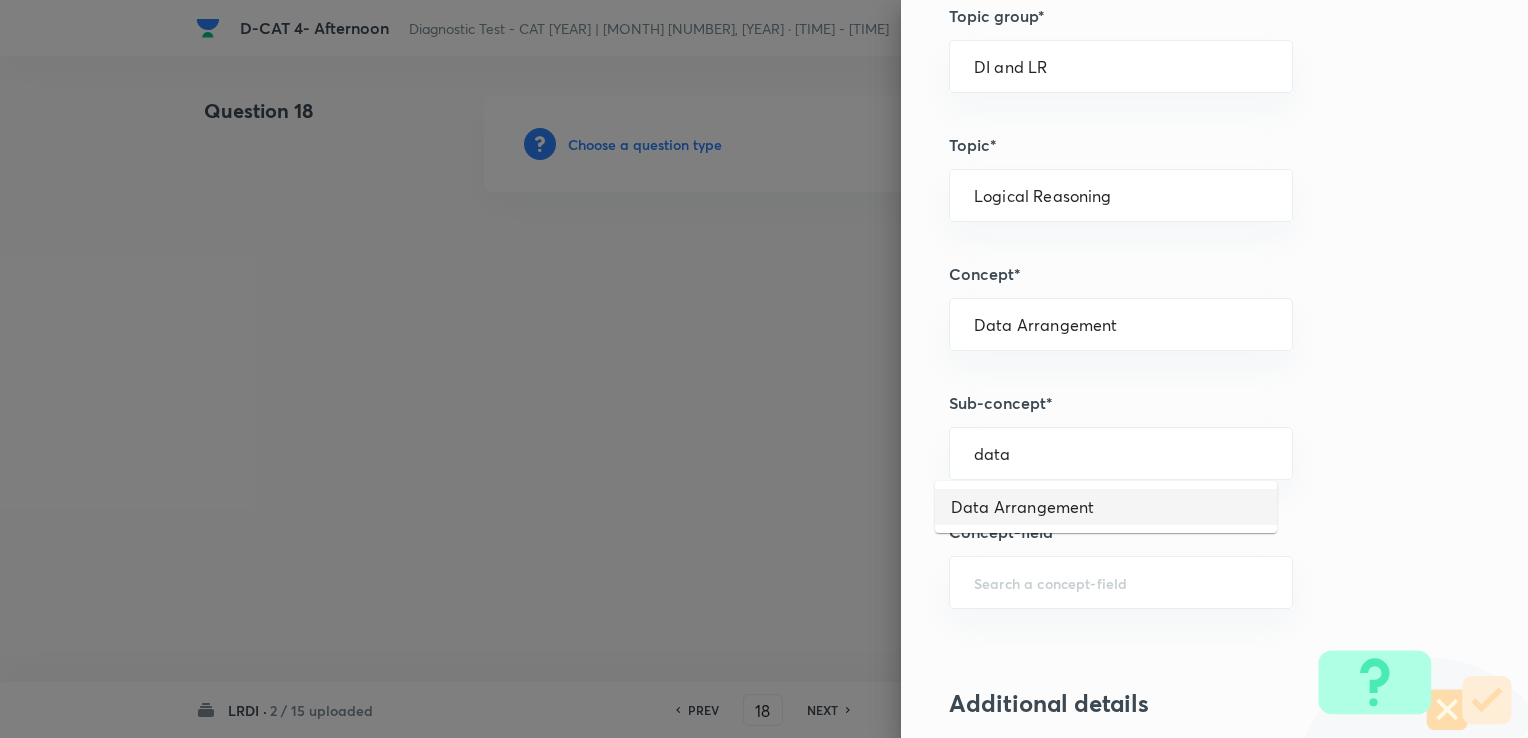 click on "Data Arrangement" at bounding box center [1106, 507] 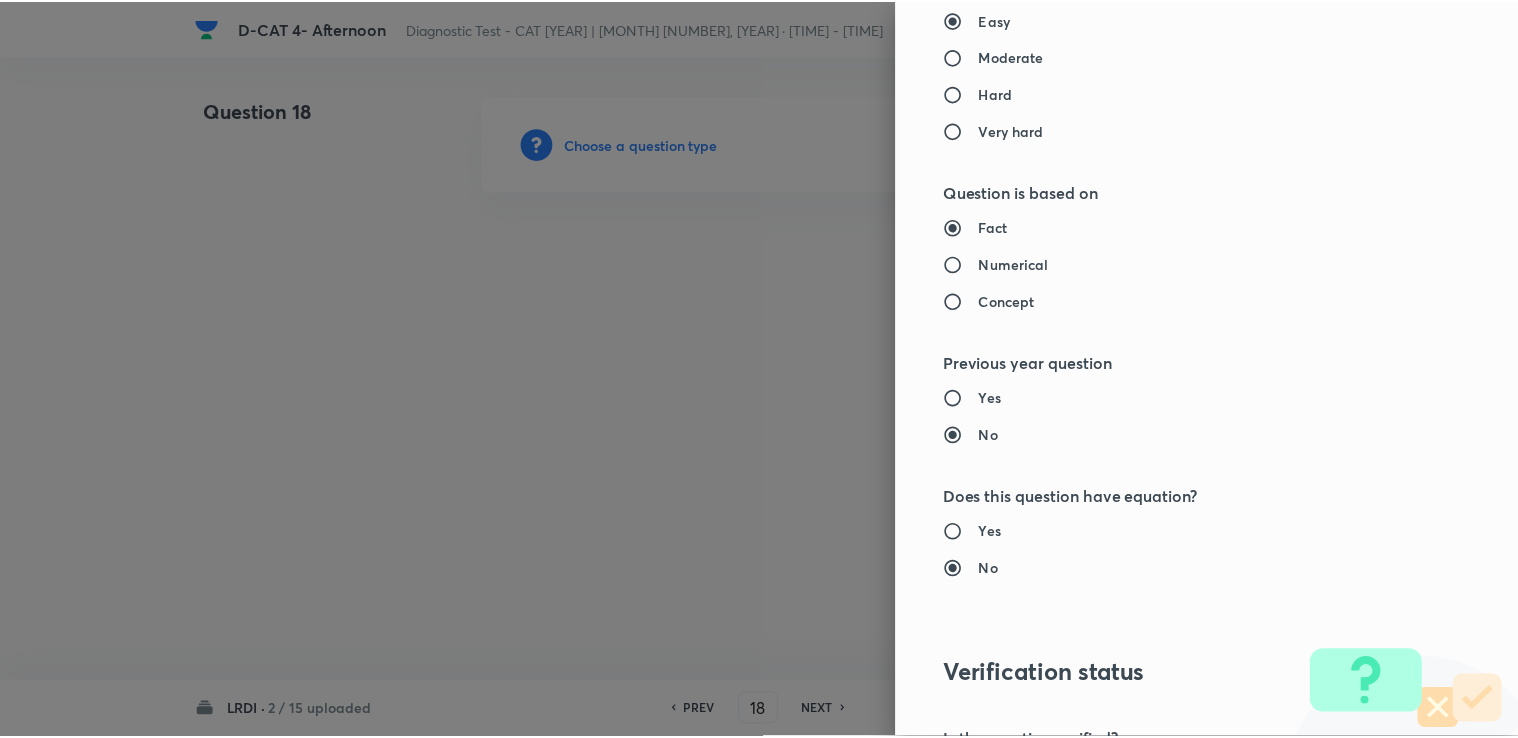 scroll, scrollTop: 1984, scrollLeft: 0, axis: vertical 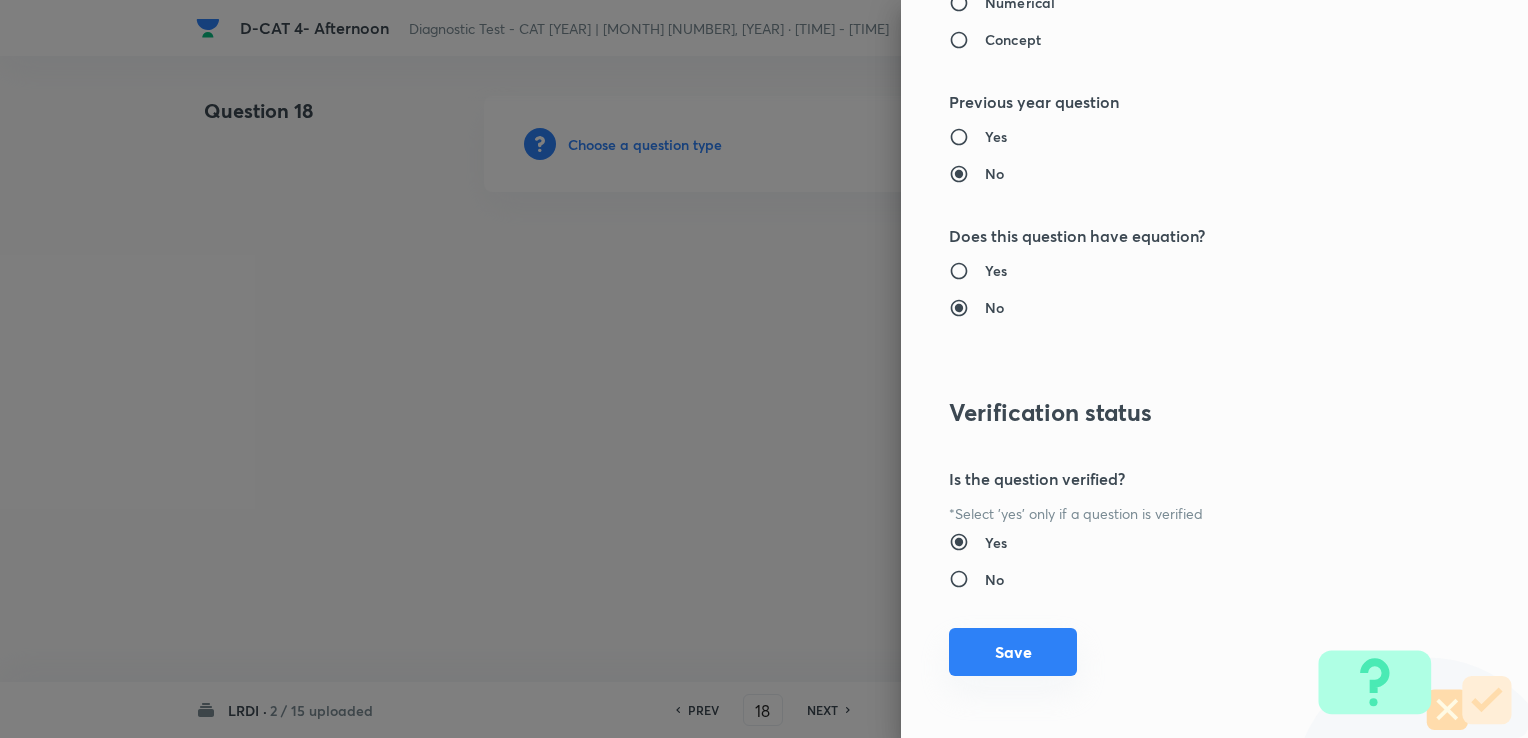 click on "Save" at bounding box center [1013, 652] 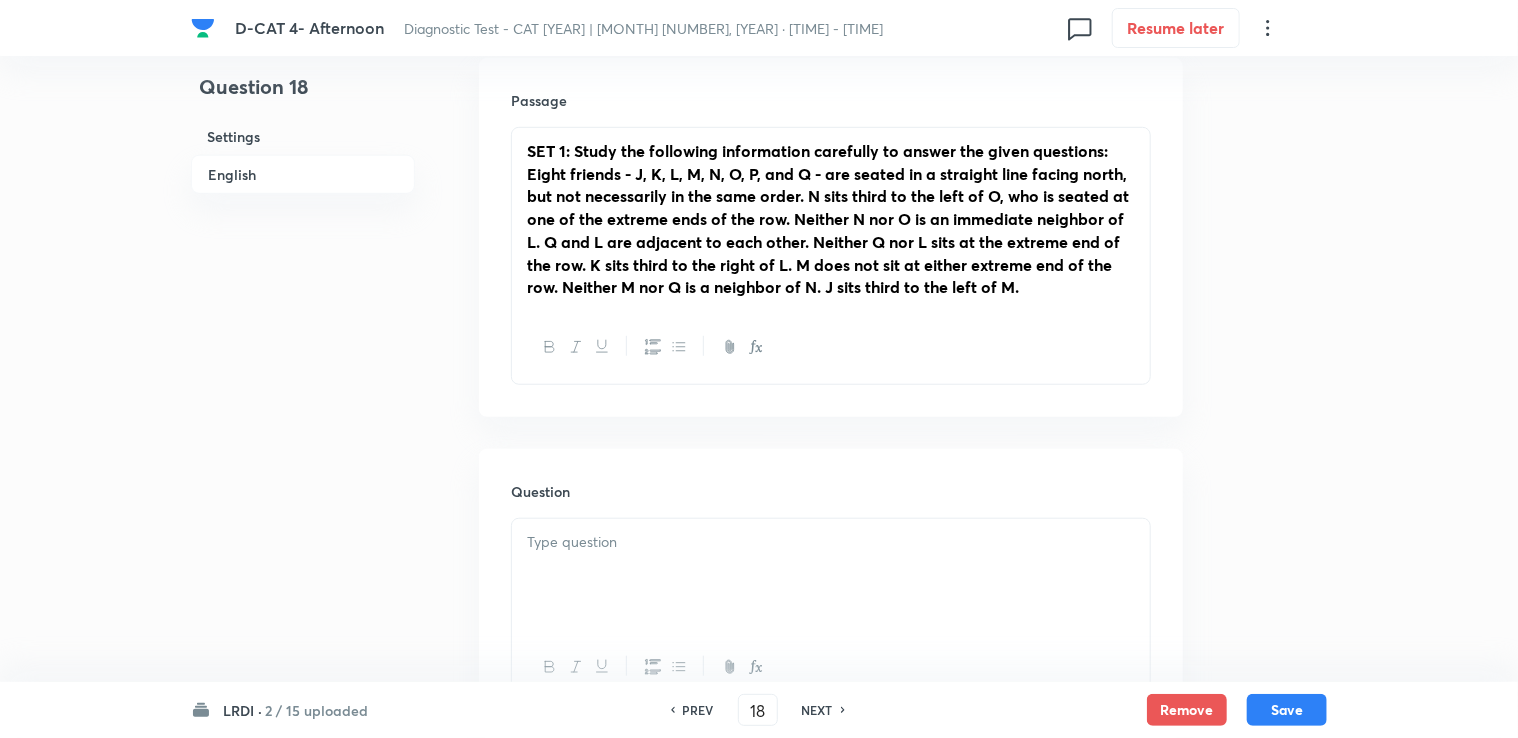 scroll, scrollTop: 800, scrollLeft: 0, axis: vertical 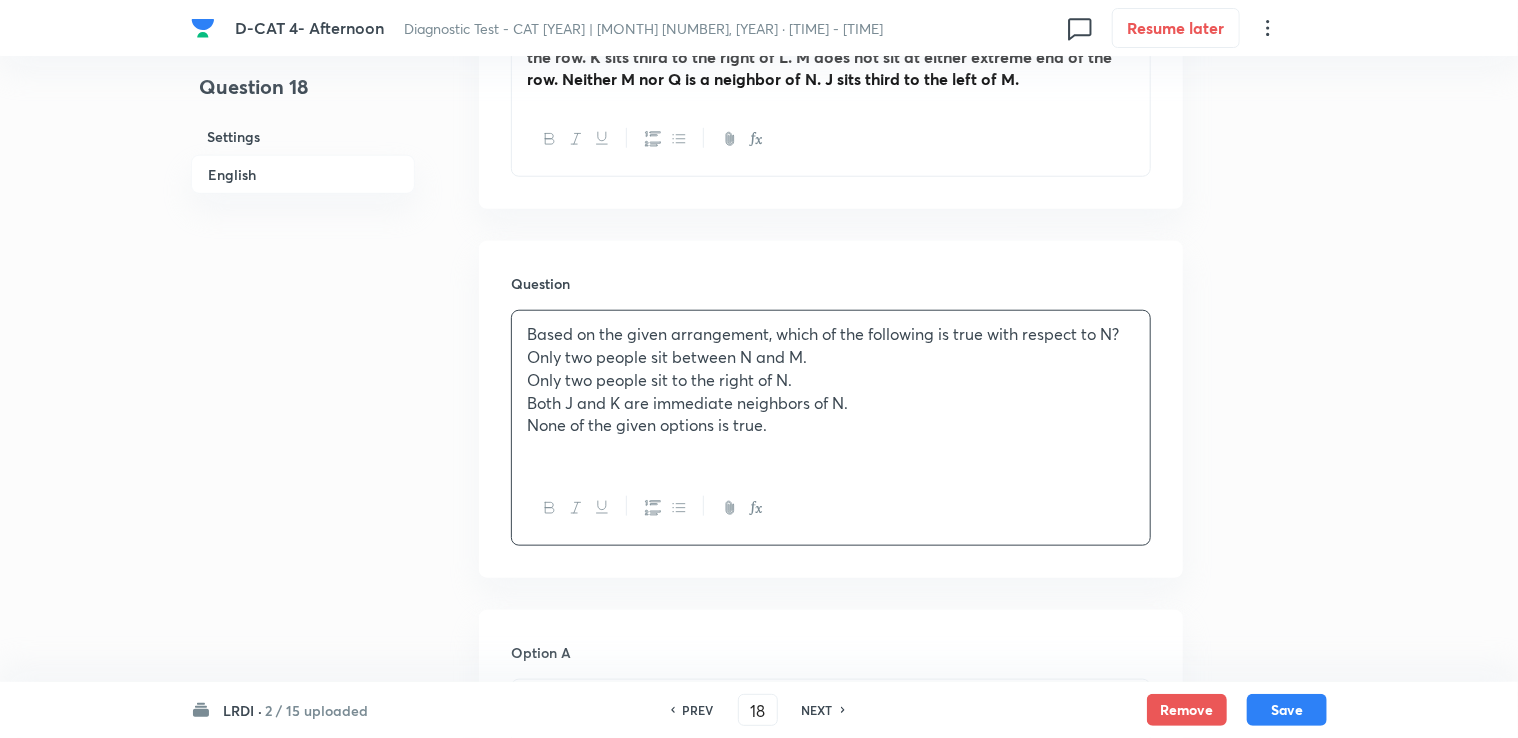 drag, startPoint x: 520, startPoint y: 366, endPoint x: 856, endPoint y: 361, distance: 336.0372 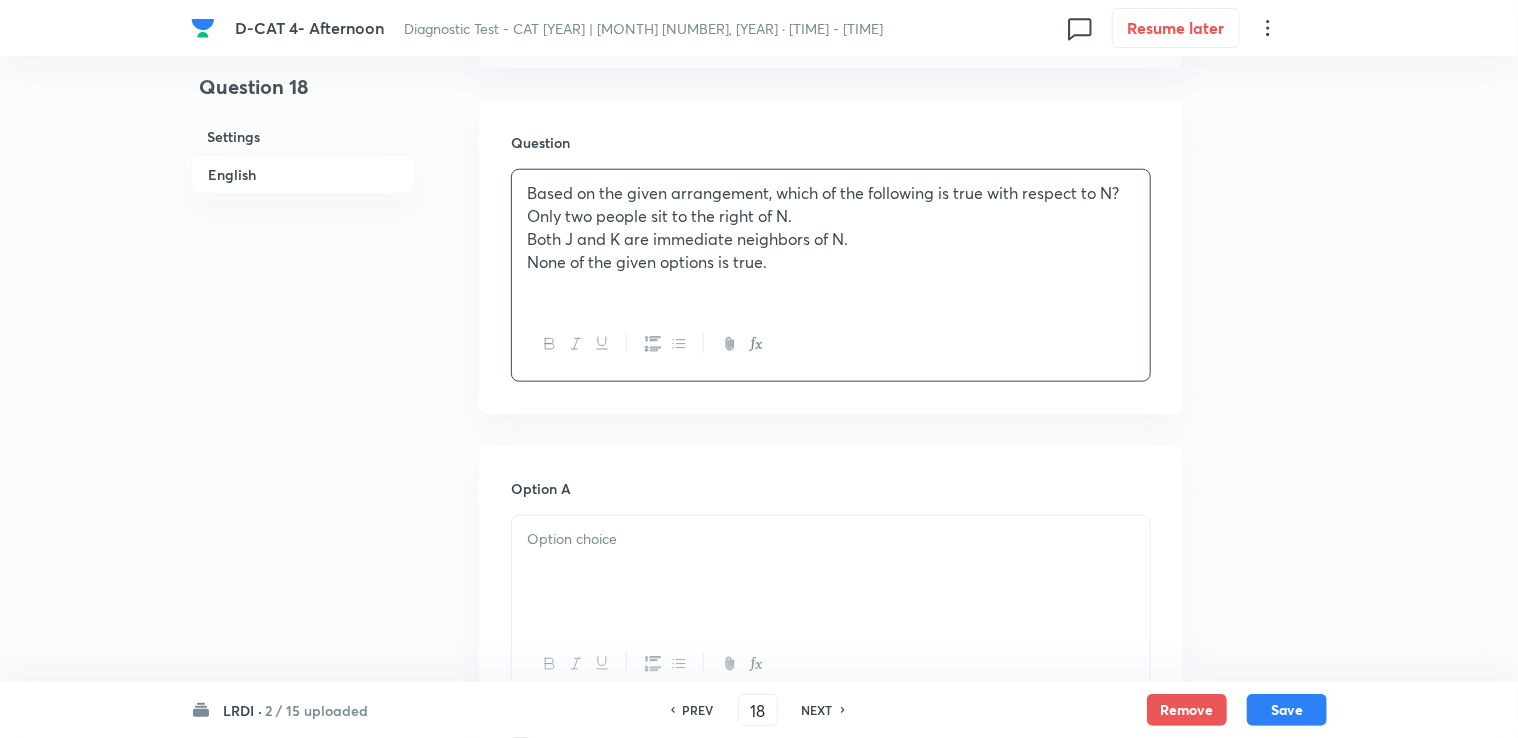 scroll, scrollTop: 1000, scrollLeft: 0, axis: vertical 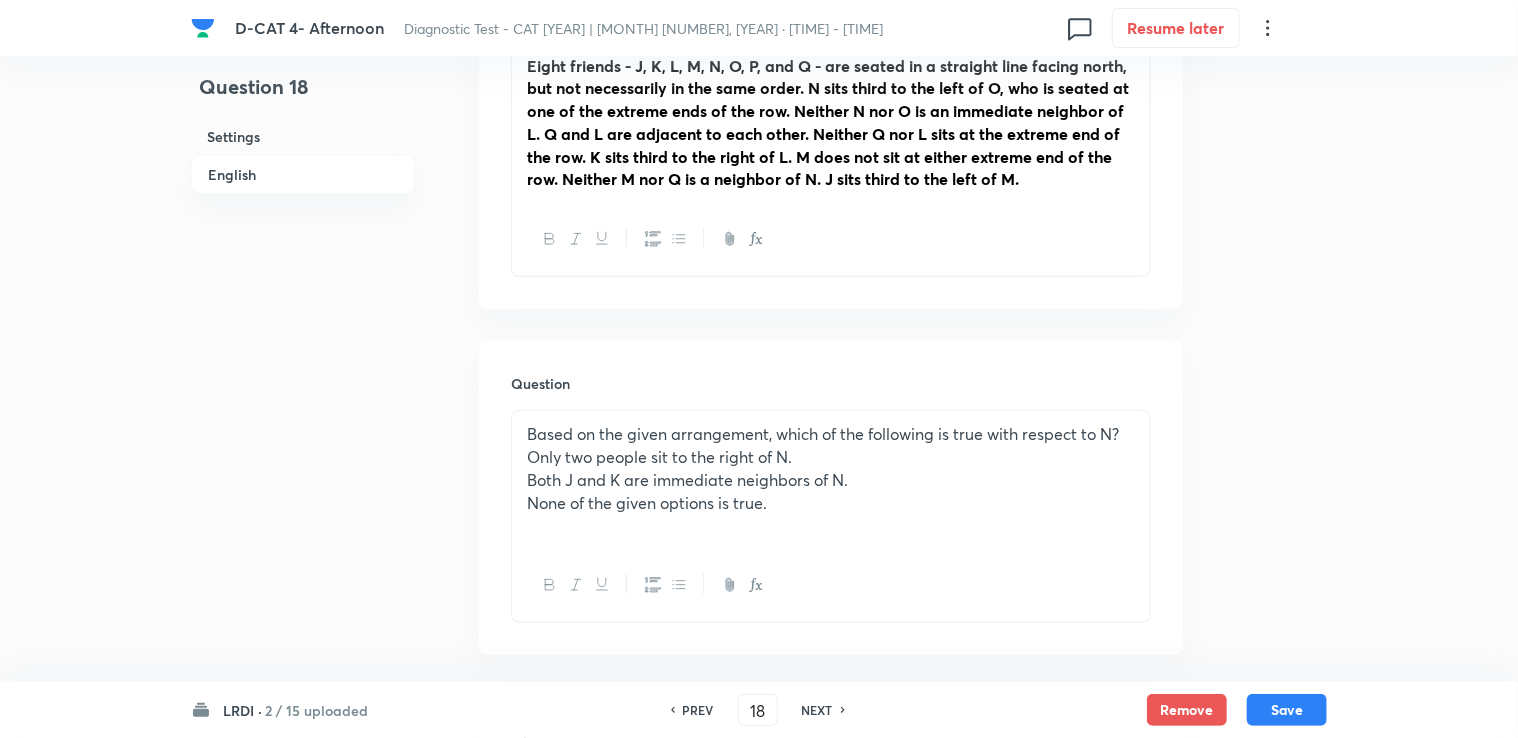 drag, startPoint x: 531, startPoint y: 463, endPoint x: 812, endPoint y: 454, distance: 281.1441 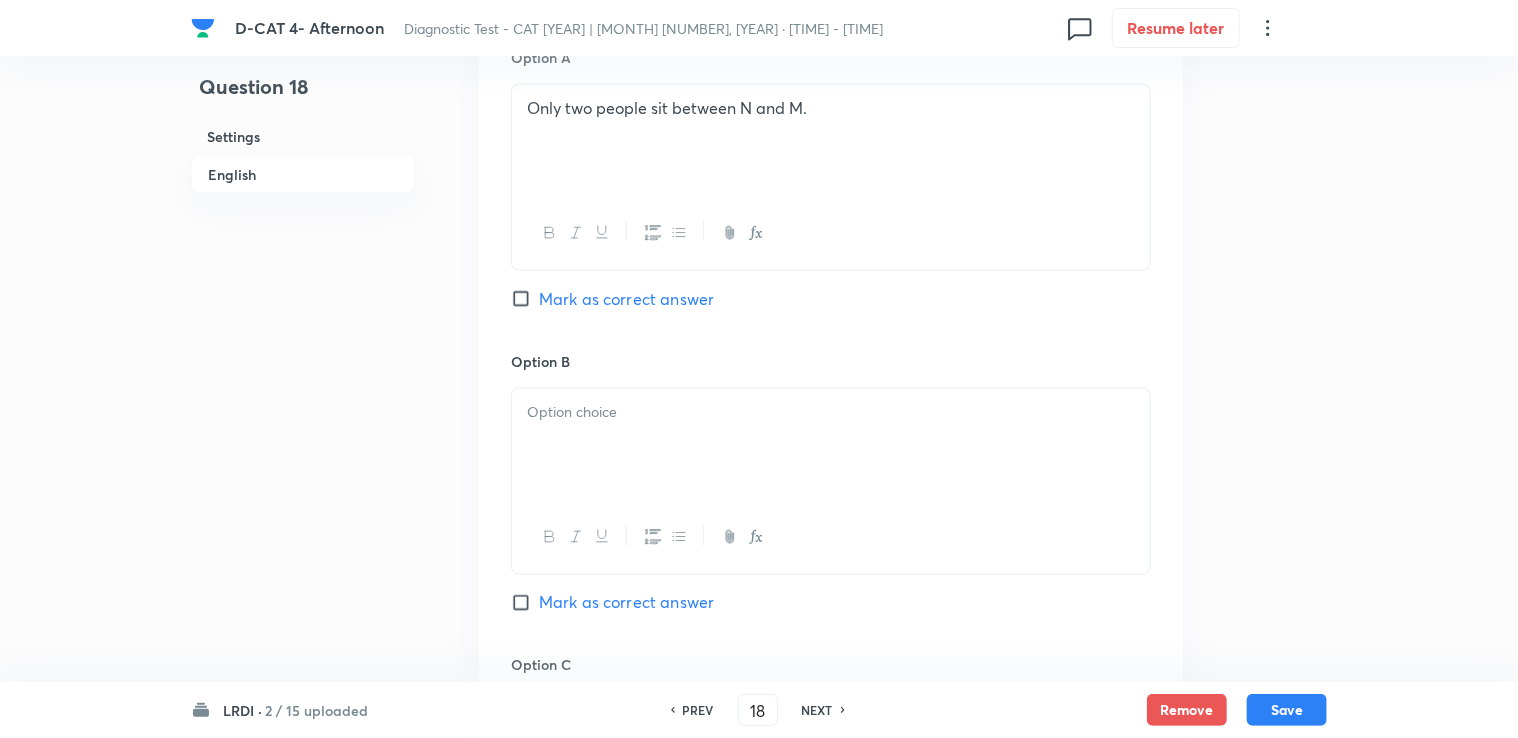 scroll, scrollTop: 1400, scrollLeft: 0, axis: vertical 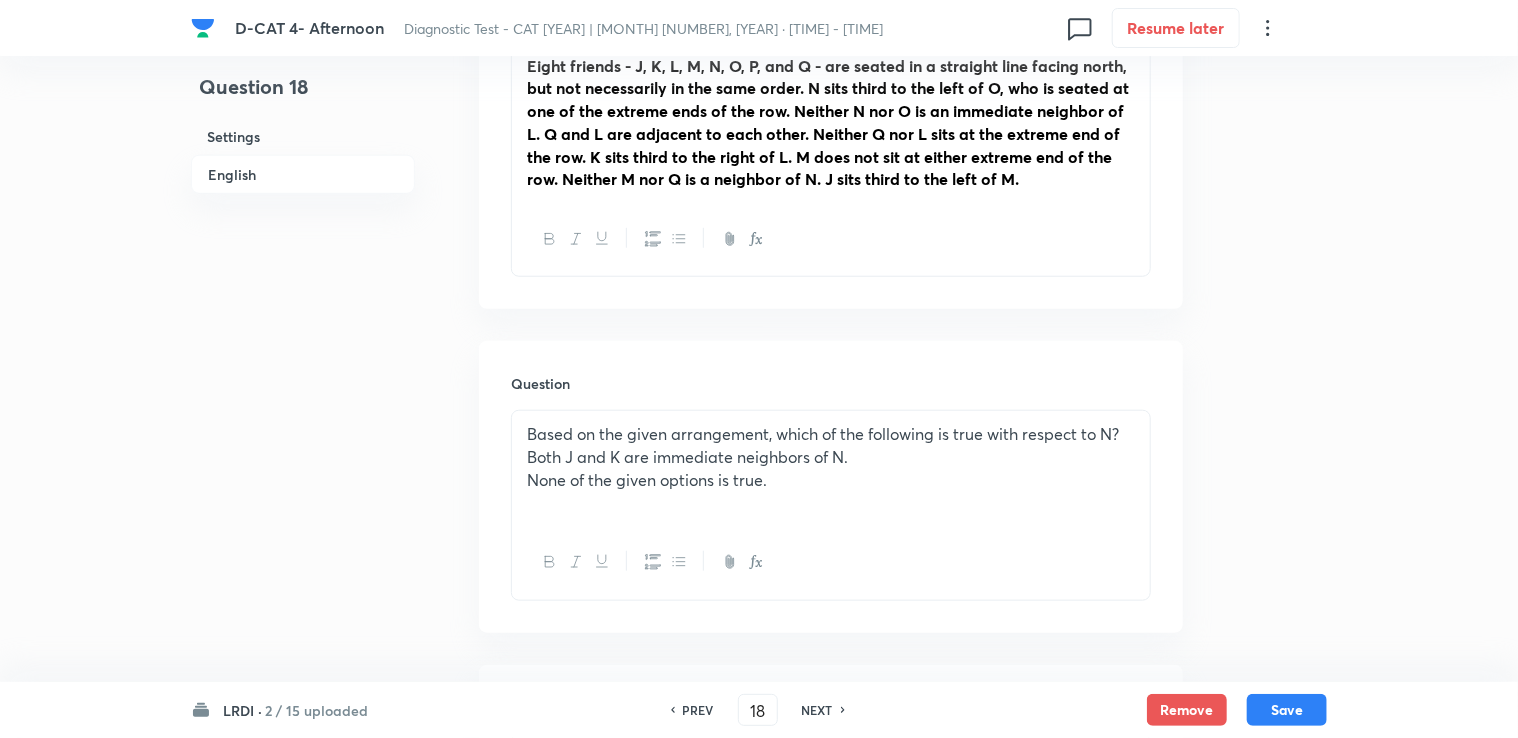 drag, startPoint x: 523, startPoint y: 452, endPoint x: 978, endPoint y: 462, distance: 455.10986 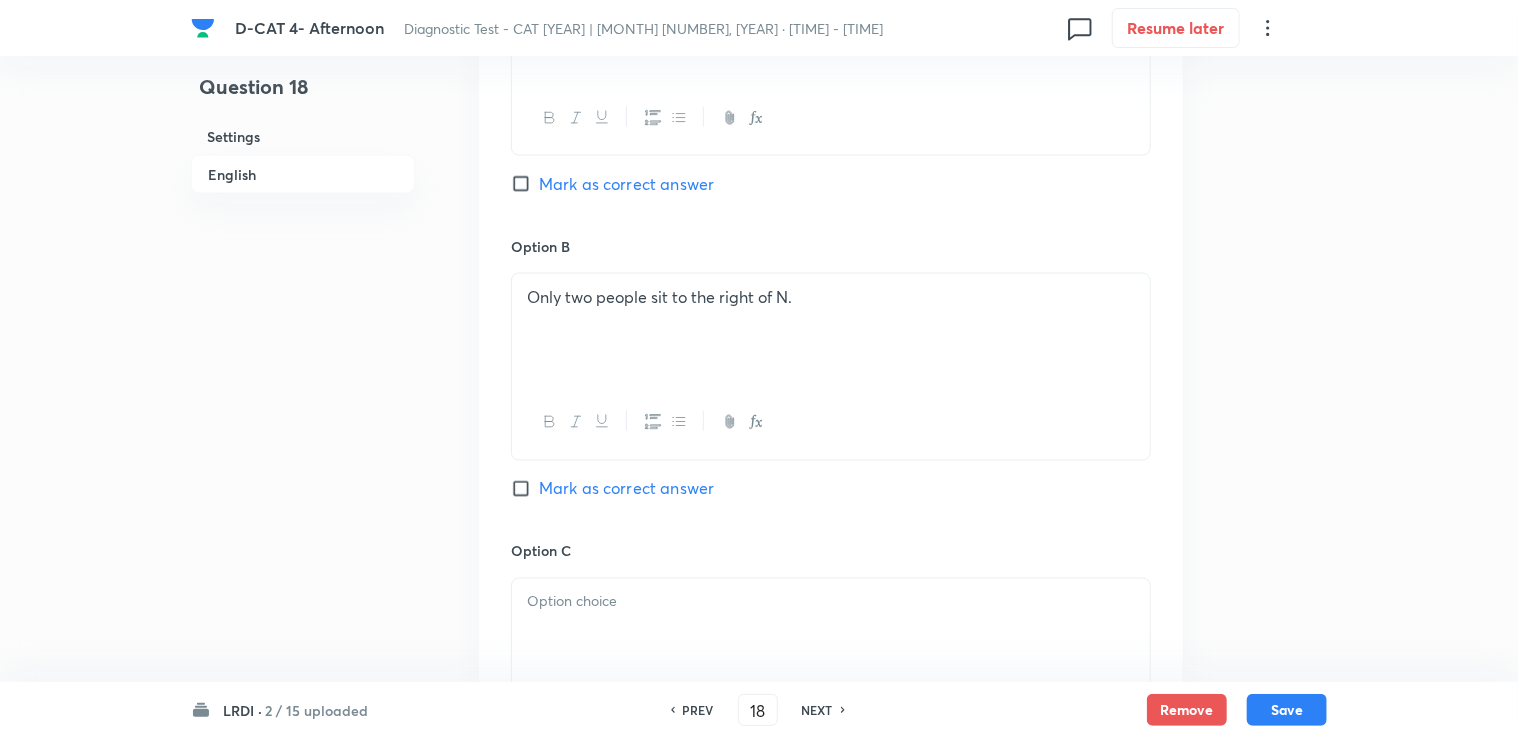 scroll, scrollTop: 1500, scrollLeft: 0, axis: vertical 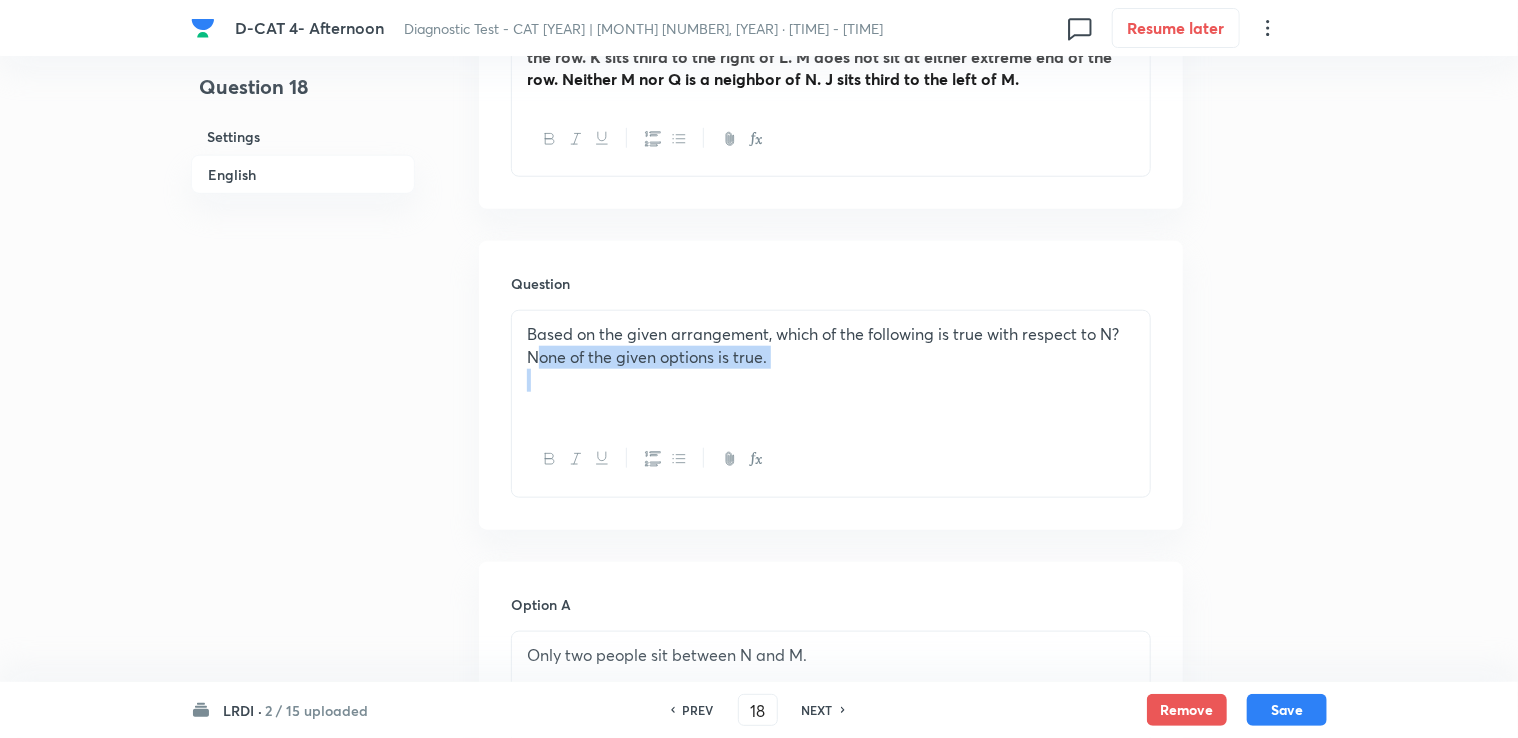 drag, startPoint x: 528, startPoint y: 360, endPoint x: 834, endPoint y: 377, distance: 306.47186 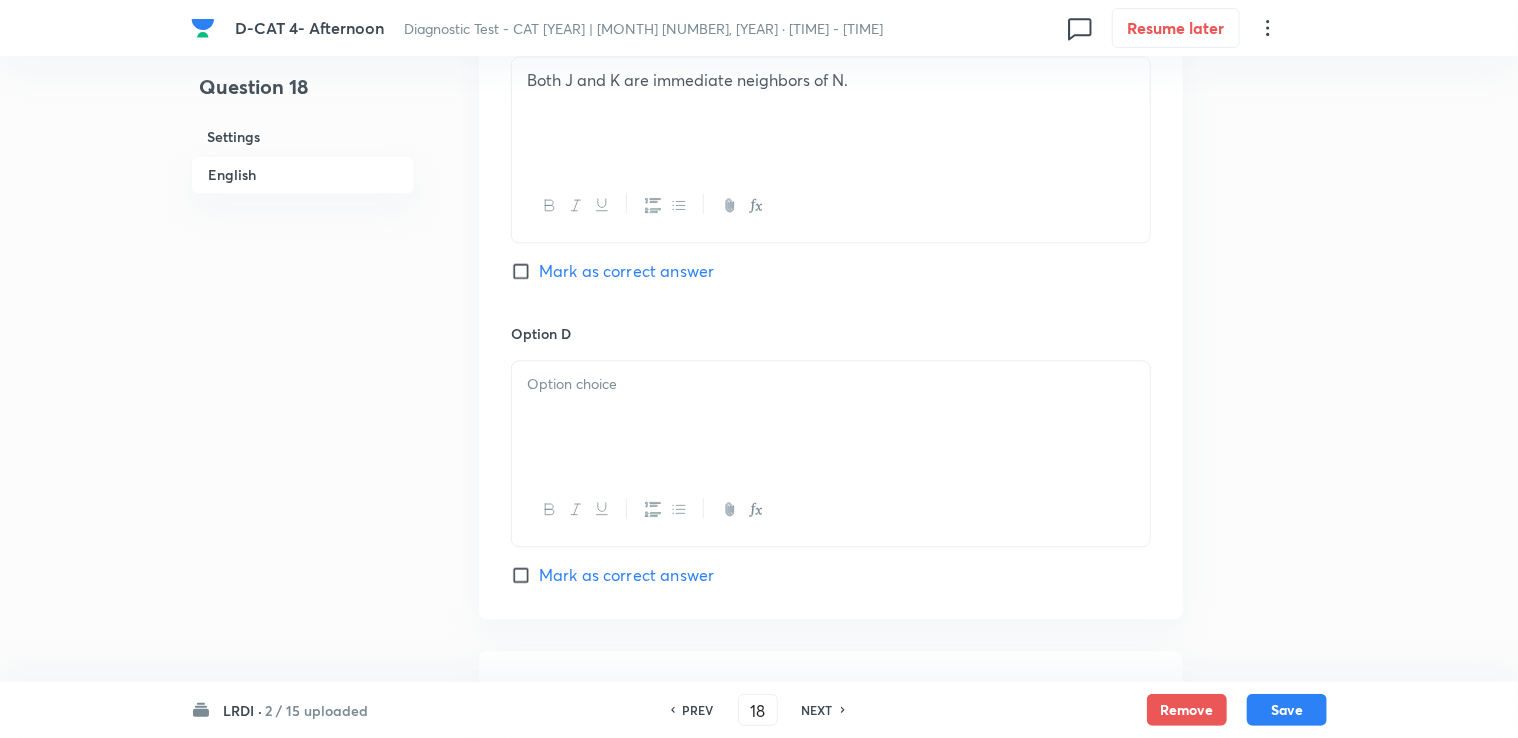 scroll, scrollTop: 2000, scrollLeft: 0, axis: vertical 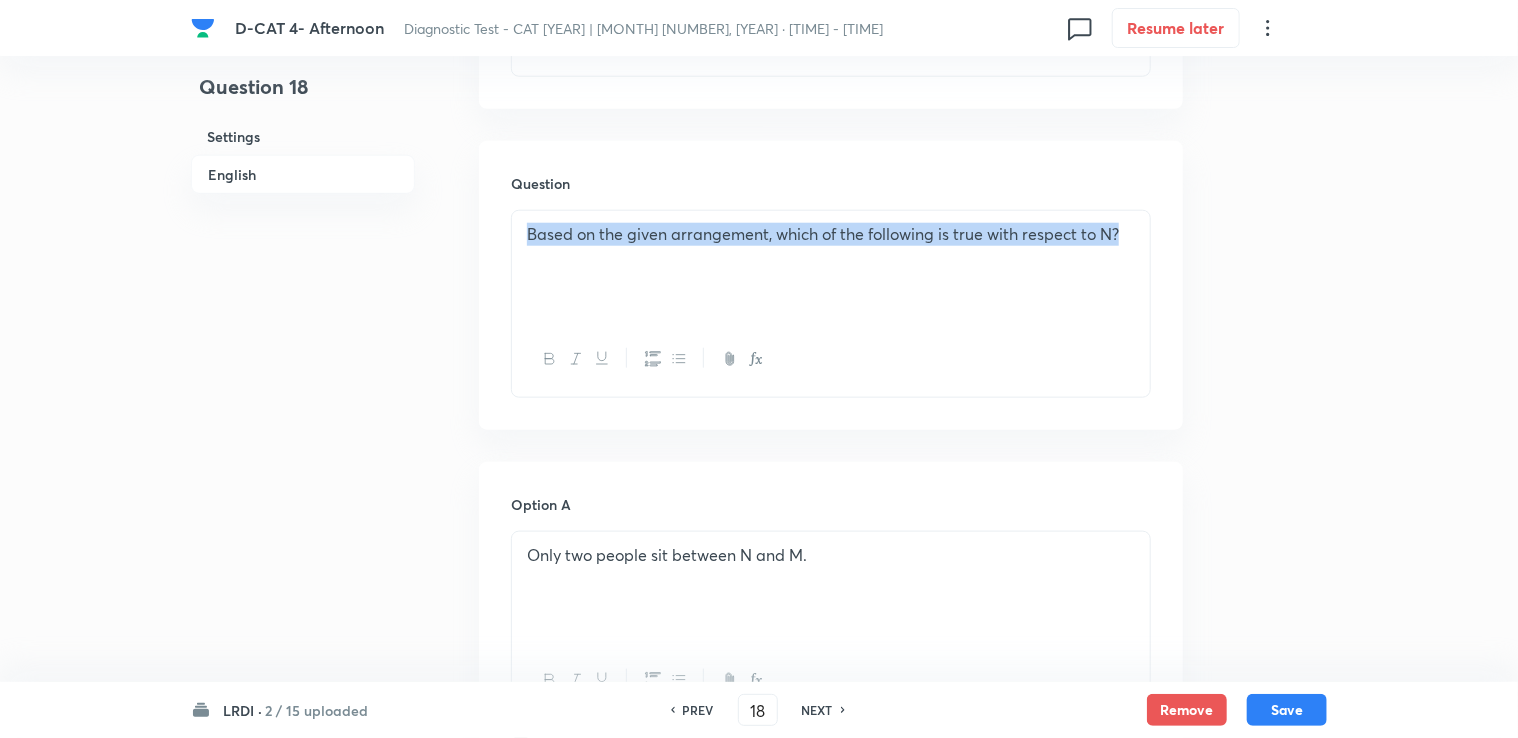 drag, startPoint x: 500, startPoint y: 240, endPoint x: 1341, endPoint y: 273, distance: 841.6472 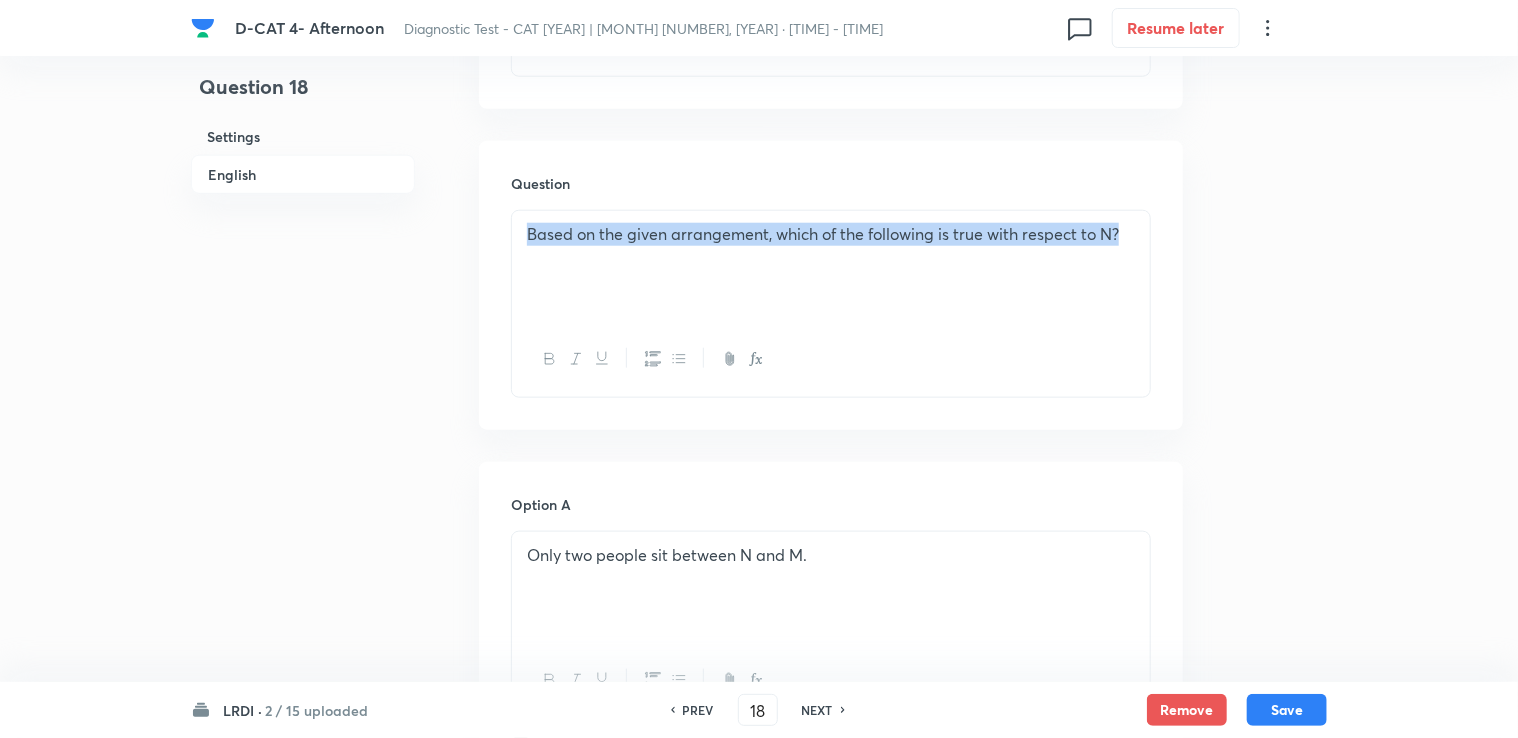 click 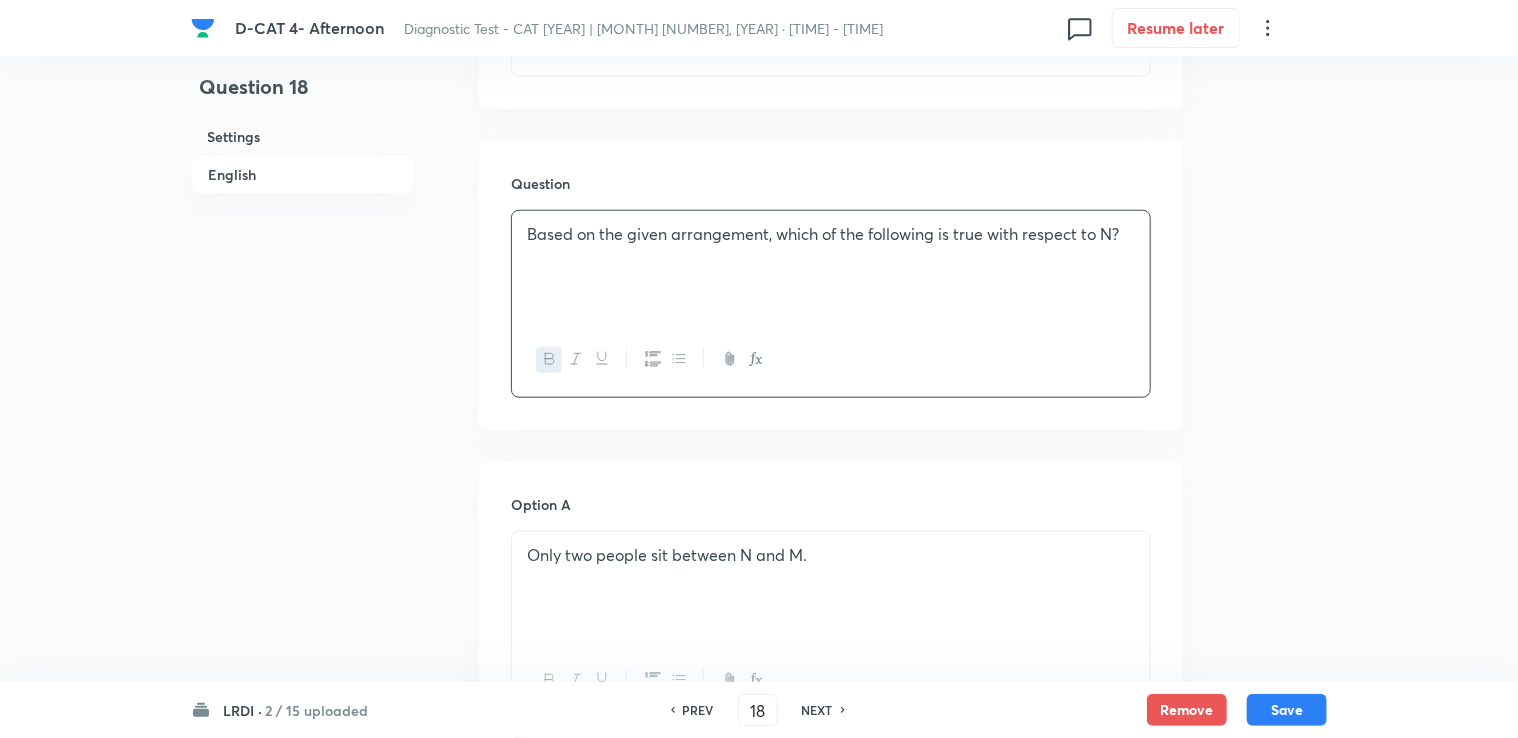 click on "Based on the given arrangement, which of the following is true with respect to N?" at bounding box center (831, 234) 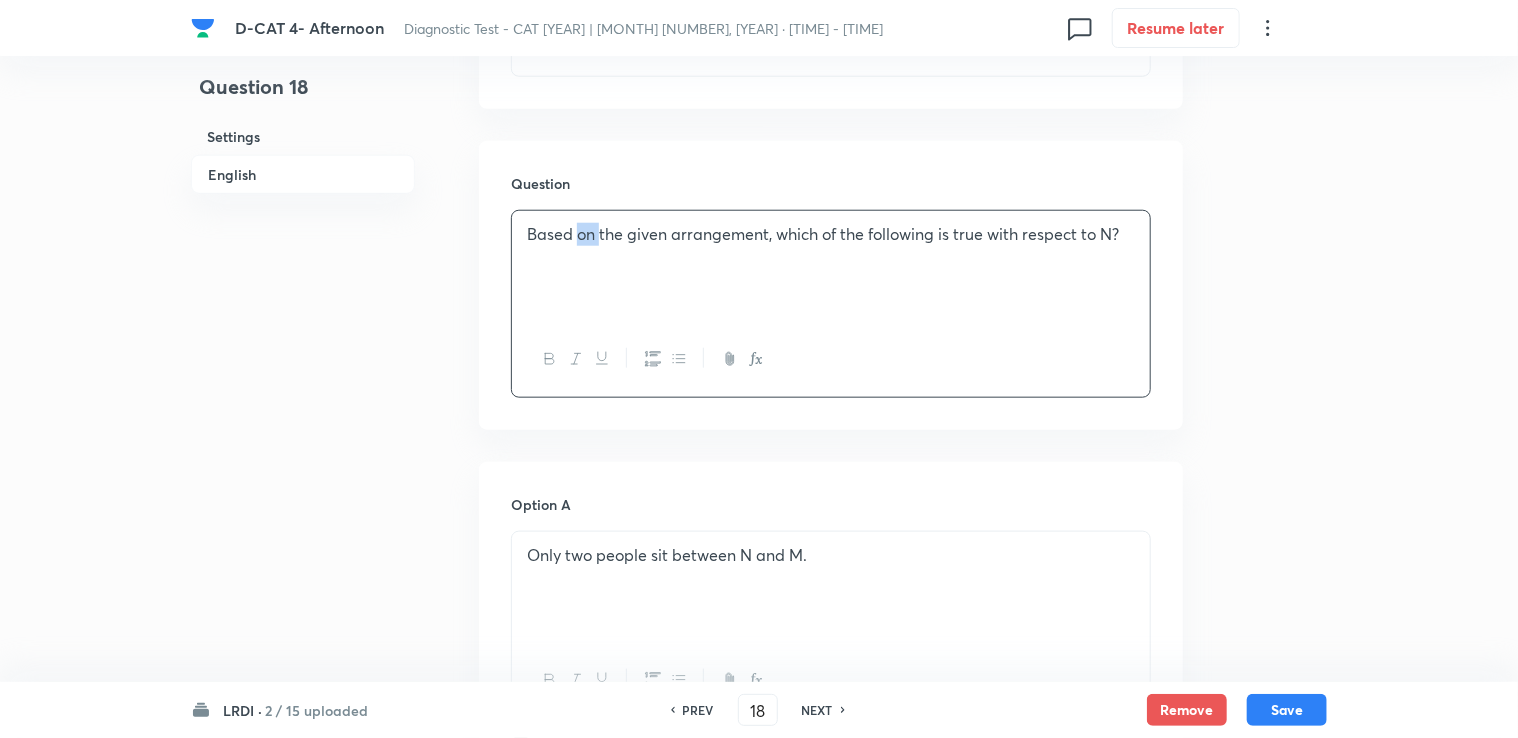 click on "Based on the given arrangement, which of the following is true with respect to N?" at bounding box center (831, 234) 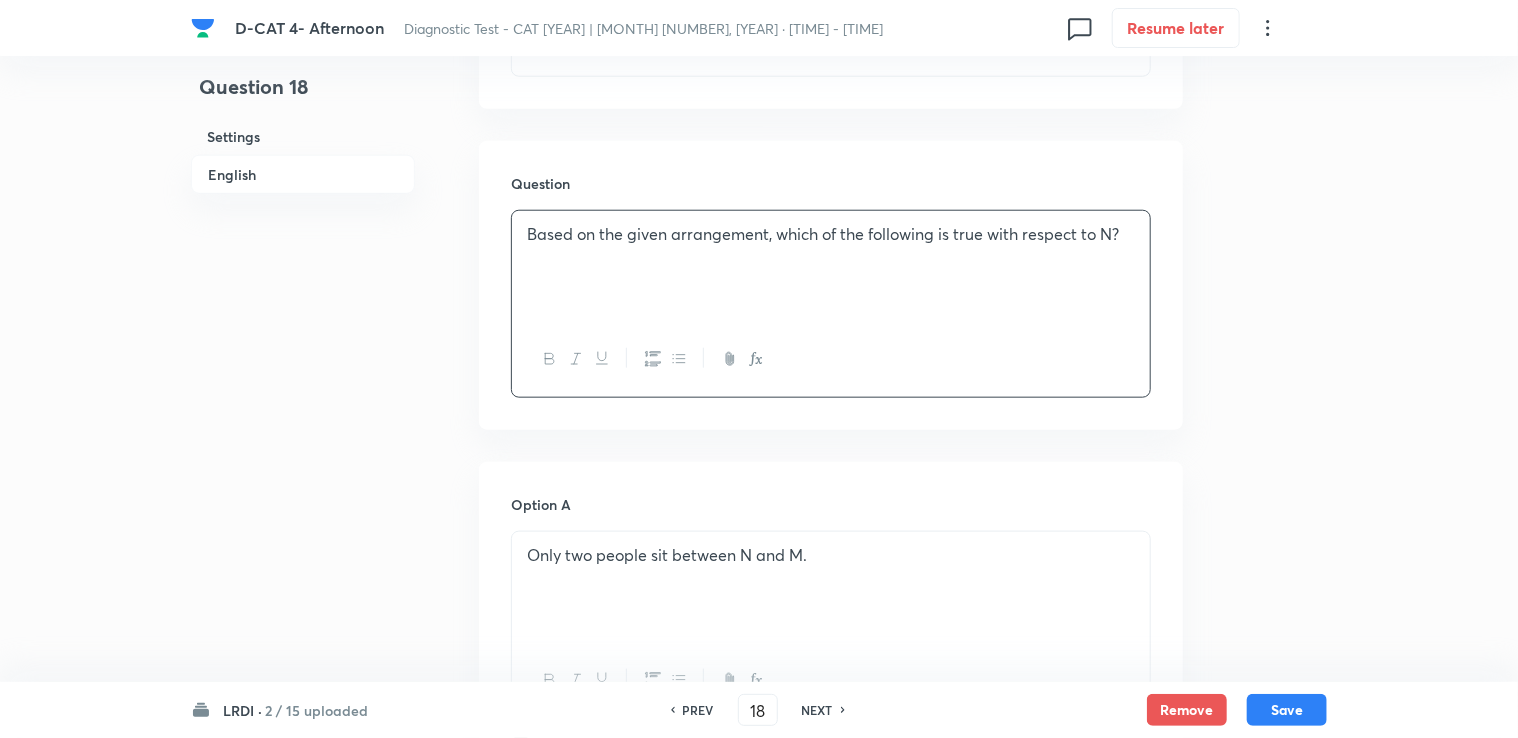 click on "Based on the given arrangement, which of the following is true with respect to N?" at bounding box center (831, 267) 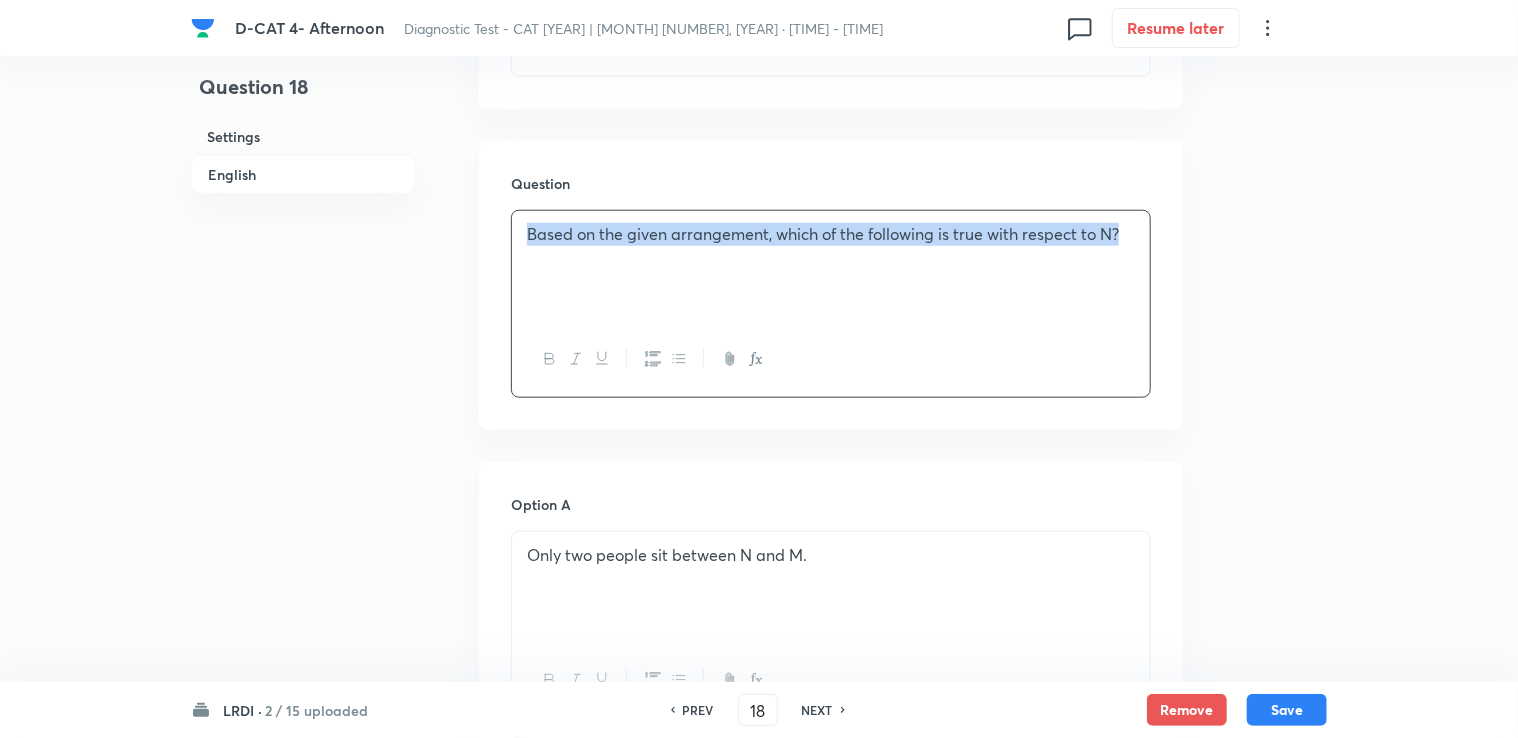 drag, startPoint x: 526, startPoint y: 226, endPoint x: 1199, endPoint y: 298, distance: 676.84045 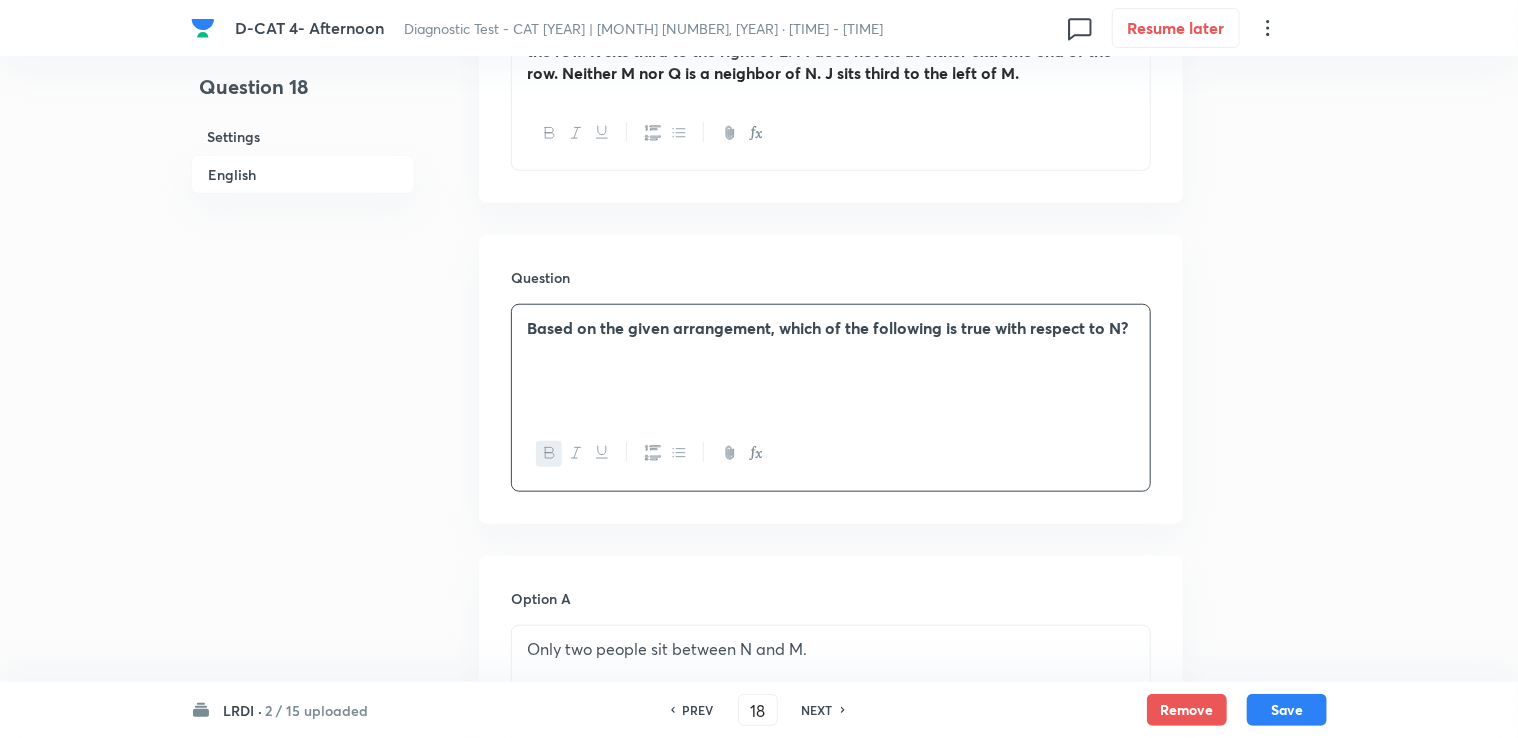 scroll, scrollTop: 800, scrollLeft: 0, axis: vertical 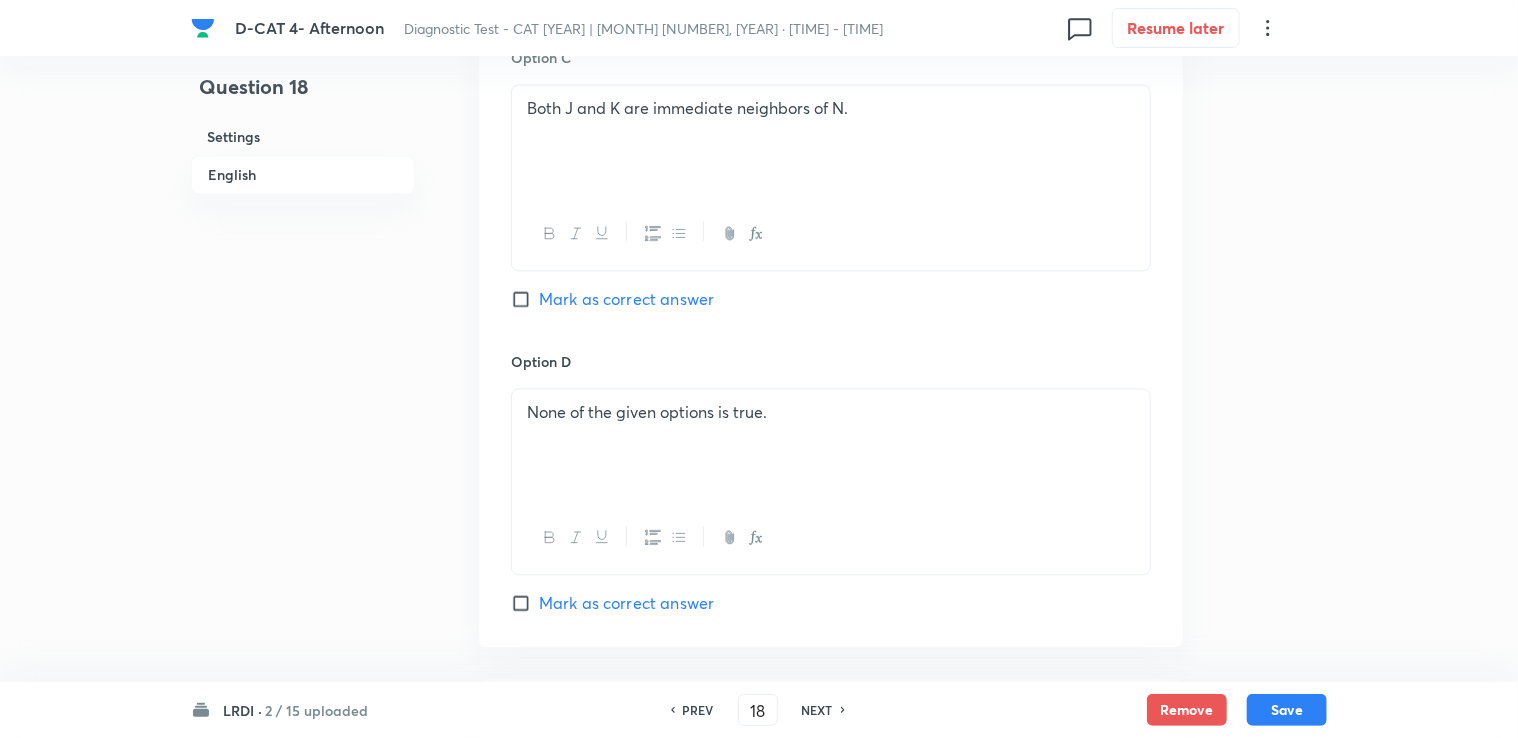 click on "Mark as correct answer" at bounding box center (626, 299) 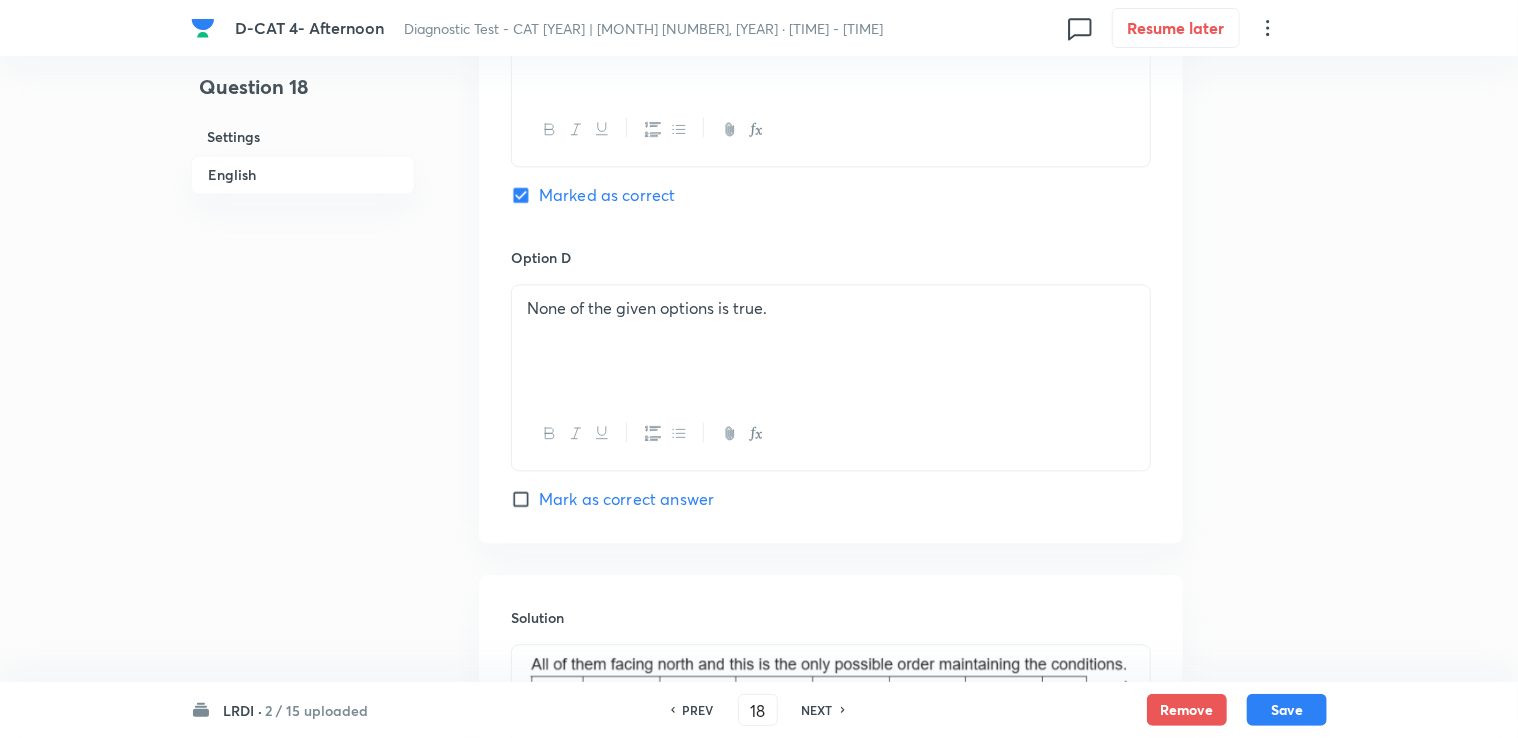 scroll, scrollTop: 2056, scrollLeft: 0, axis: vertical 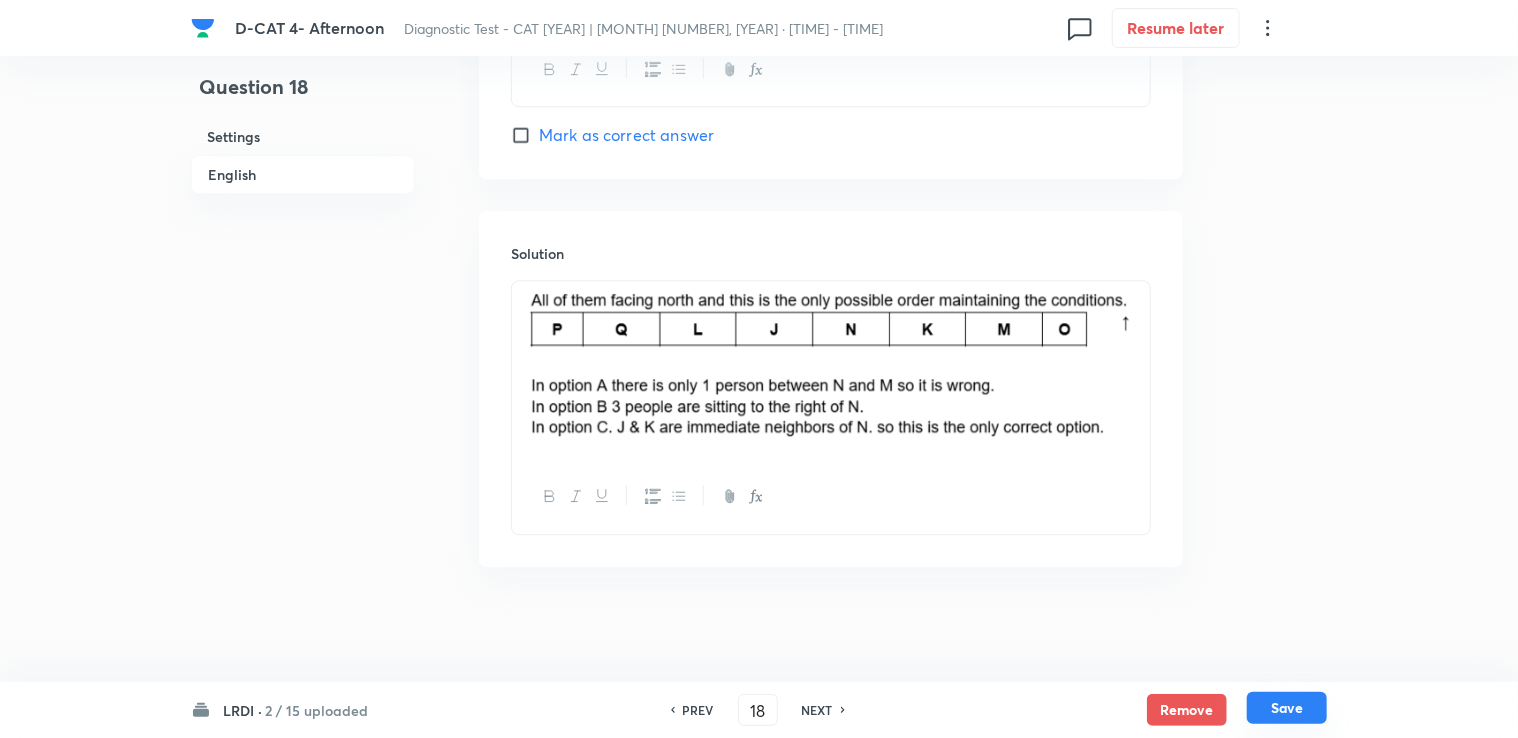click on "Save" at bounding box center (1287, 708) 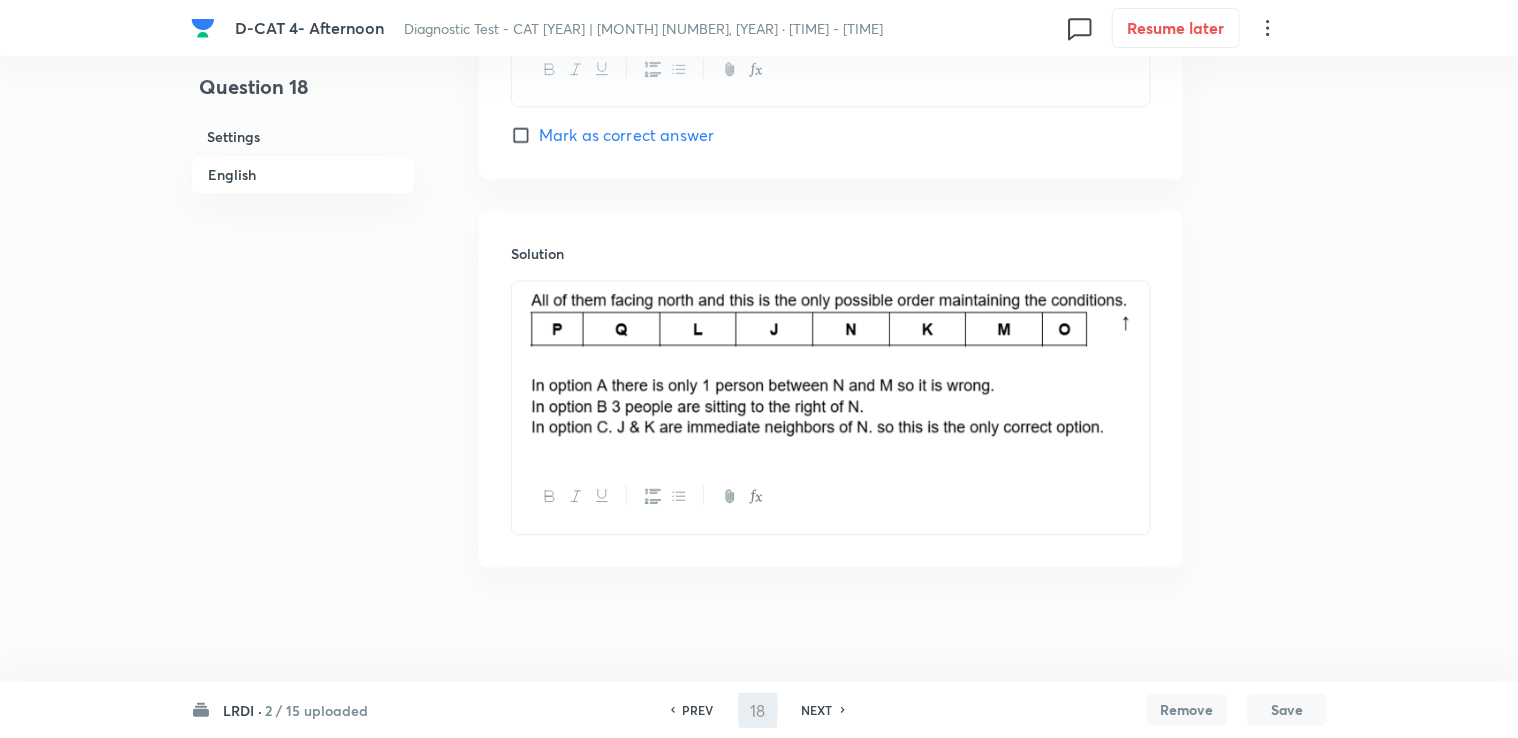 type on "19" 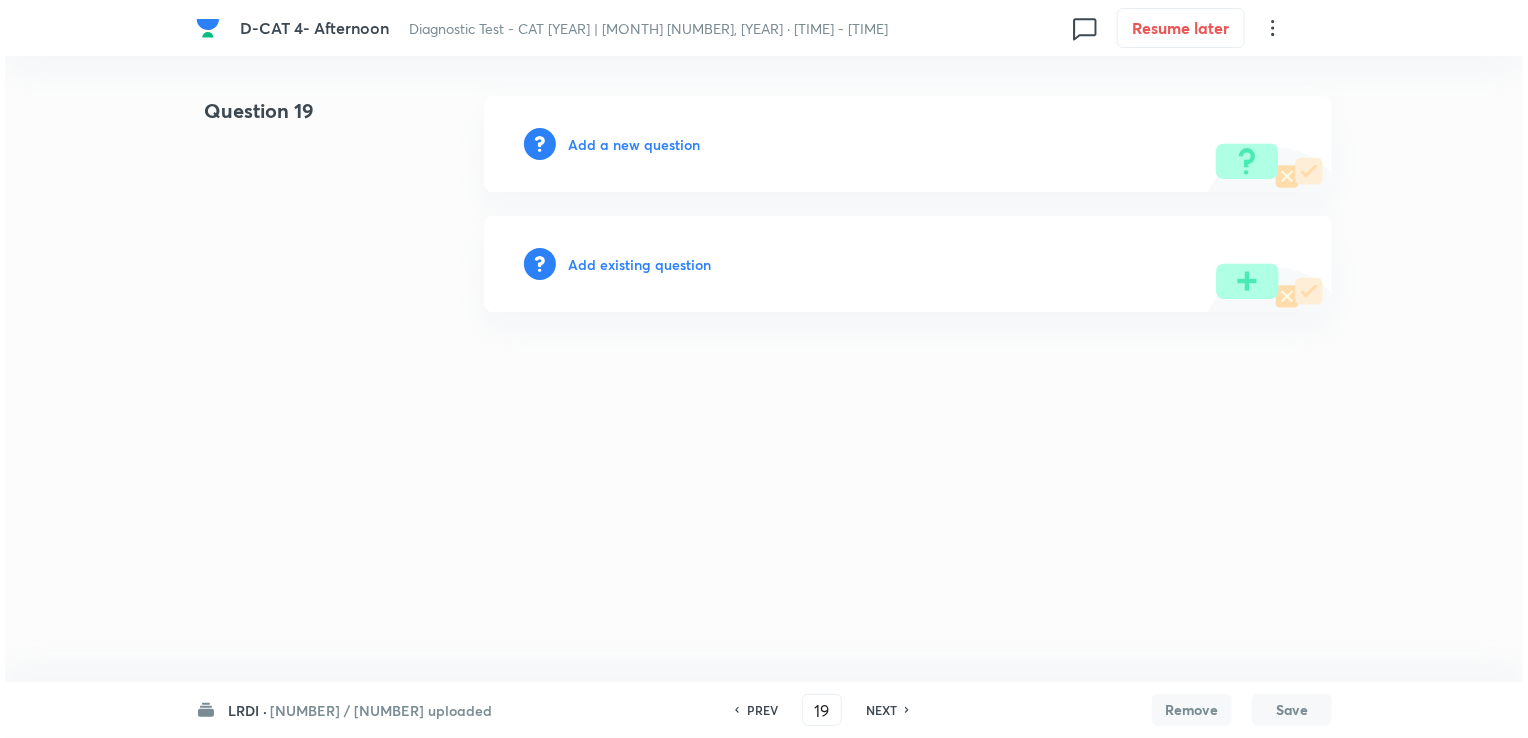 scroll, scrollTop: 0, scrollLeft: 0, axis: both 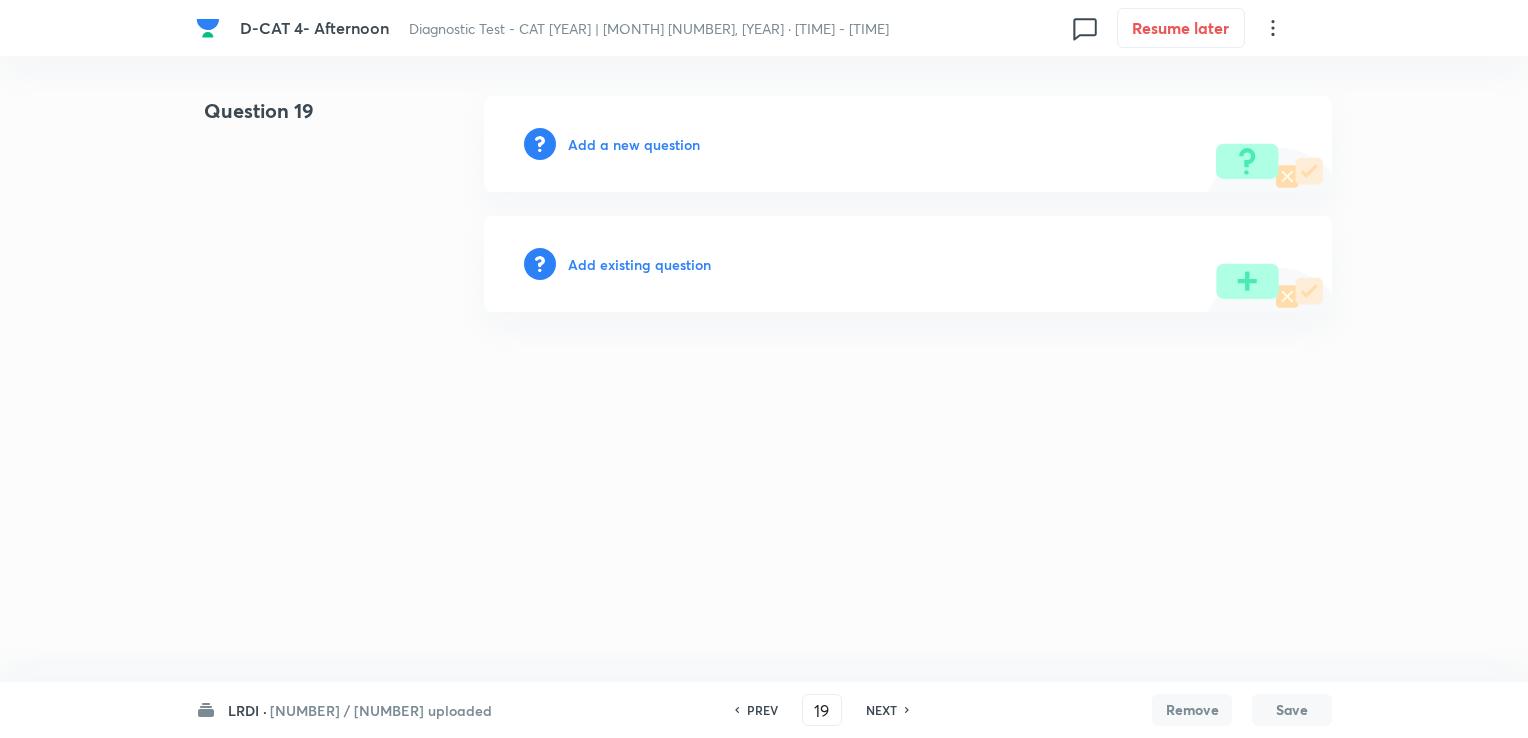 click on "Add a new question" at bounding box center [634, 144] 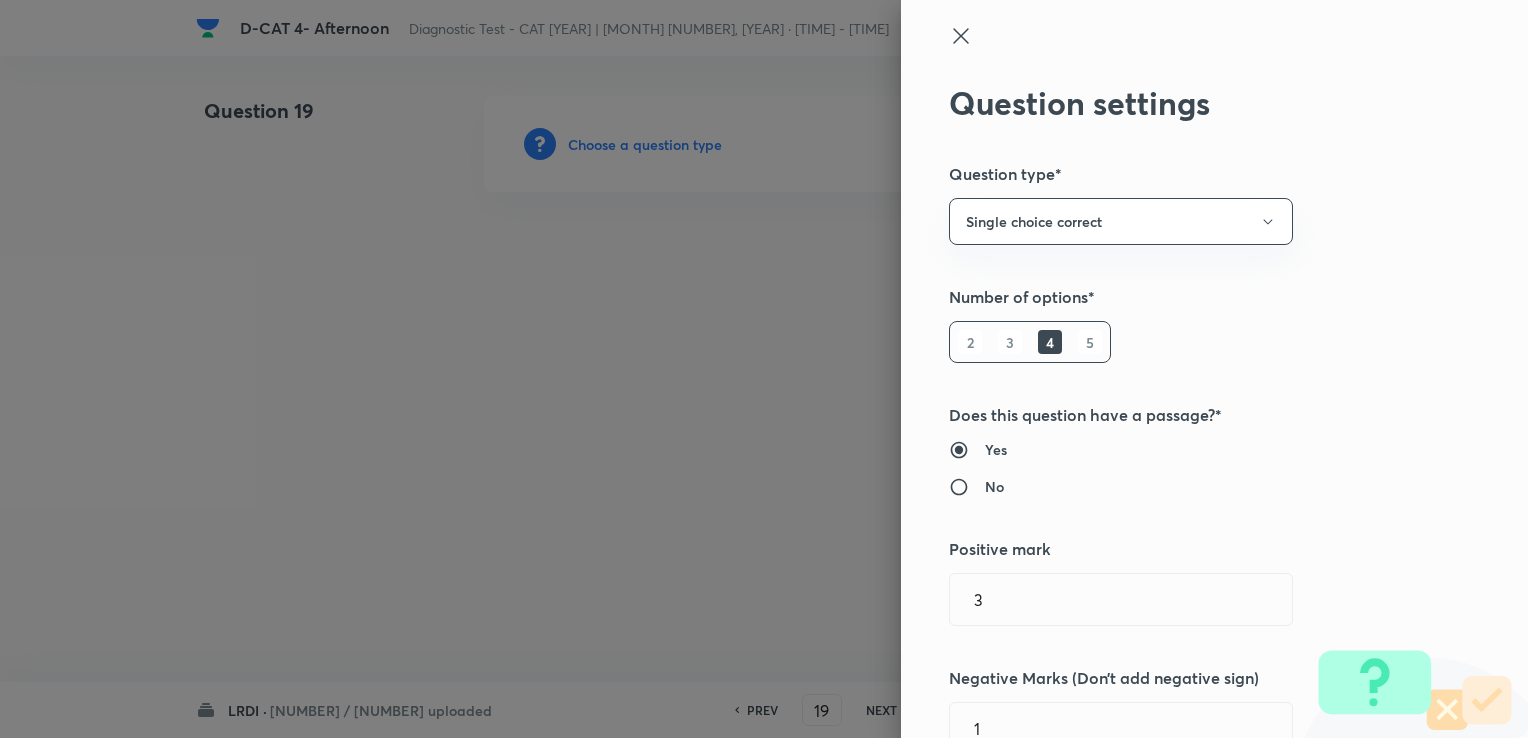 type on "DI and LR" 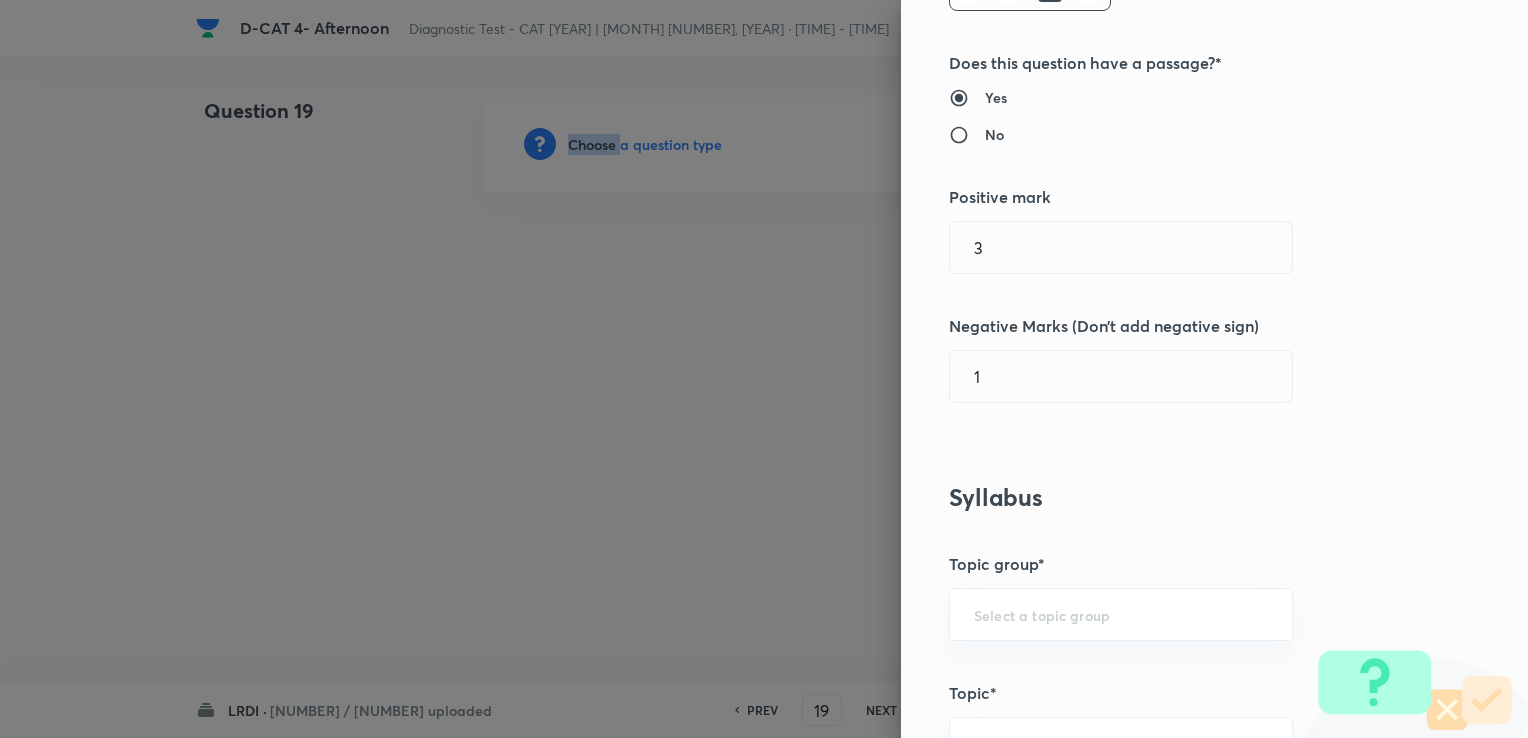 scroll, scrollTop: 800, scrollLeft: 0, axis: vertical 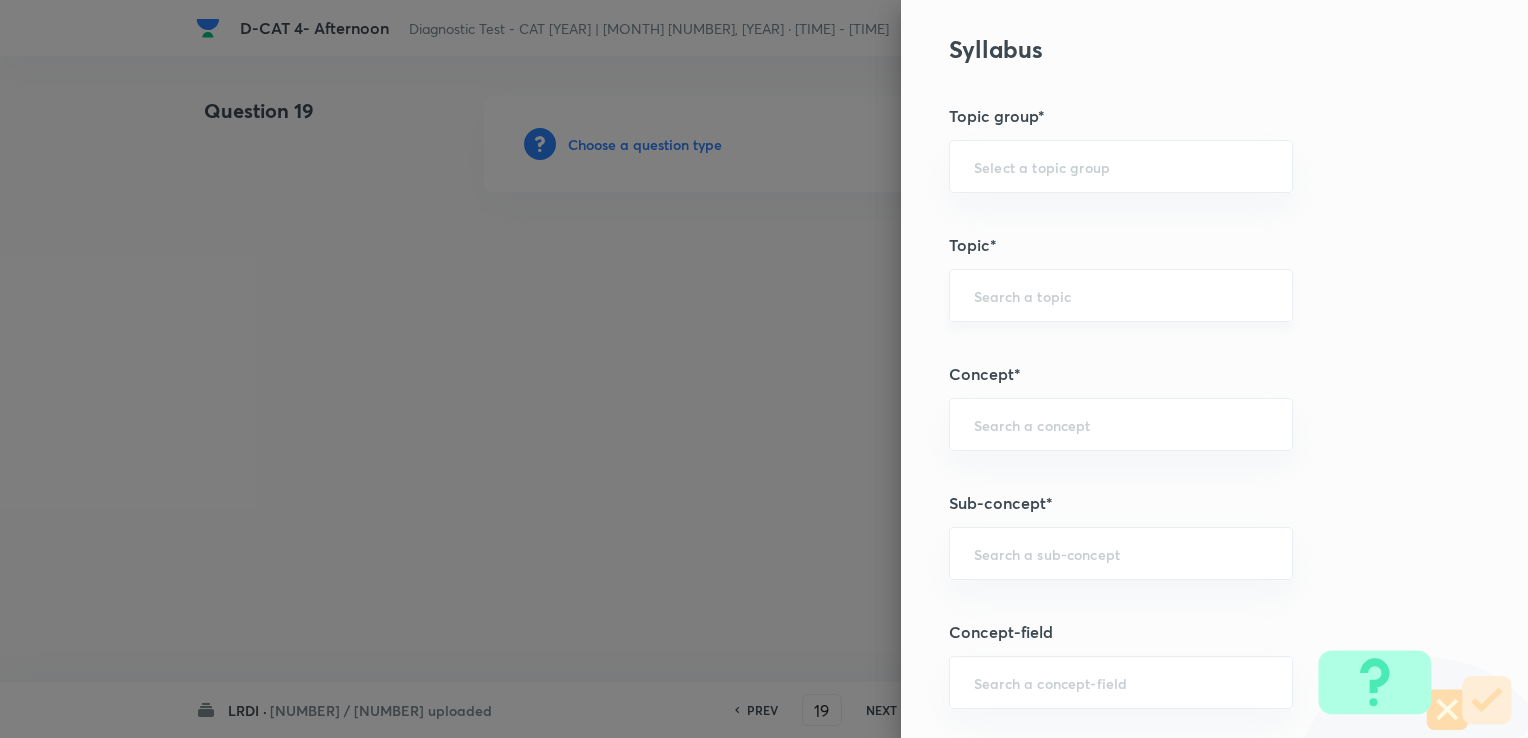 click at bounding box center (1121, 295) 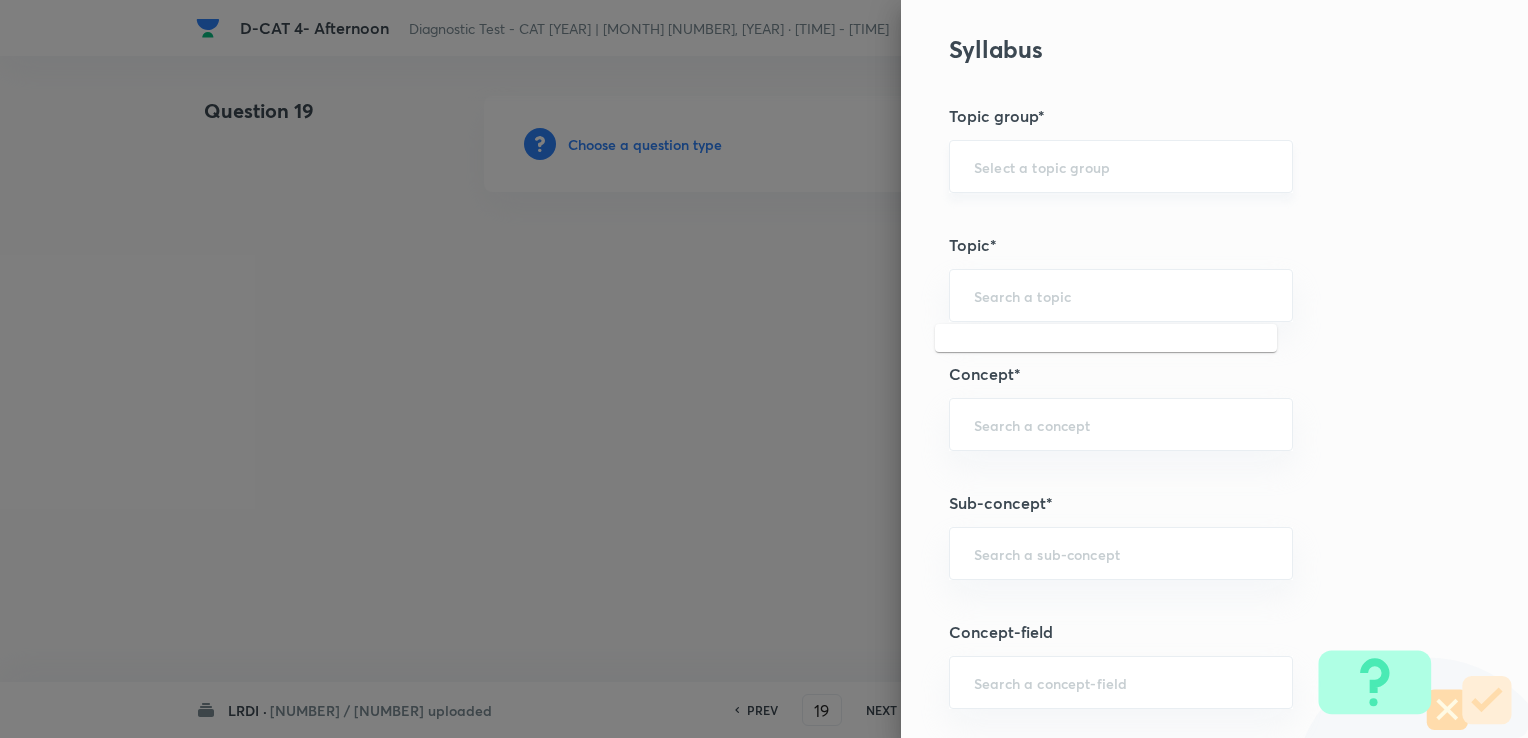 click at bounding box center [1121, 166] 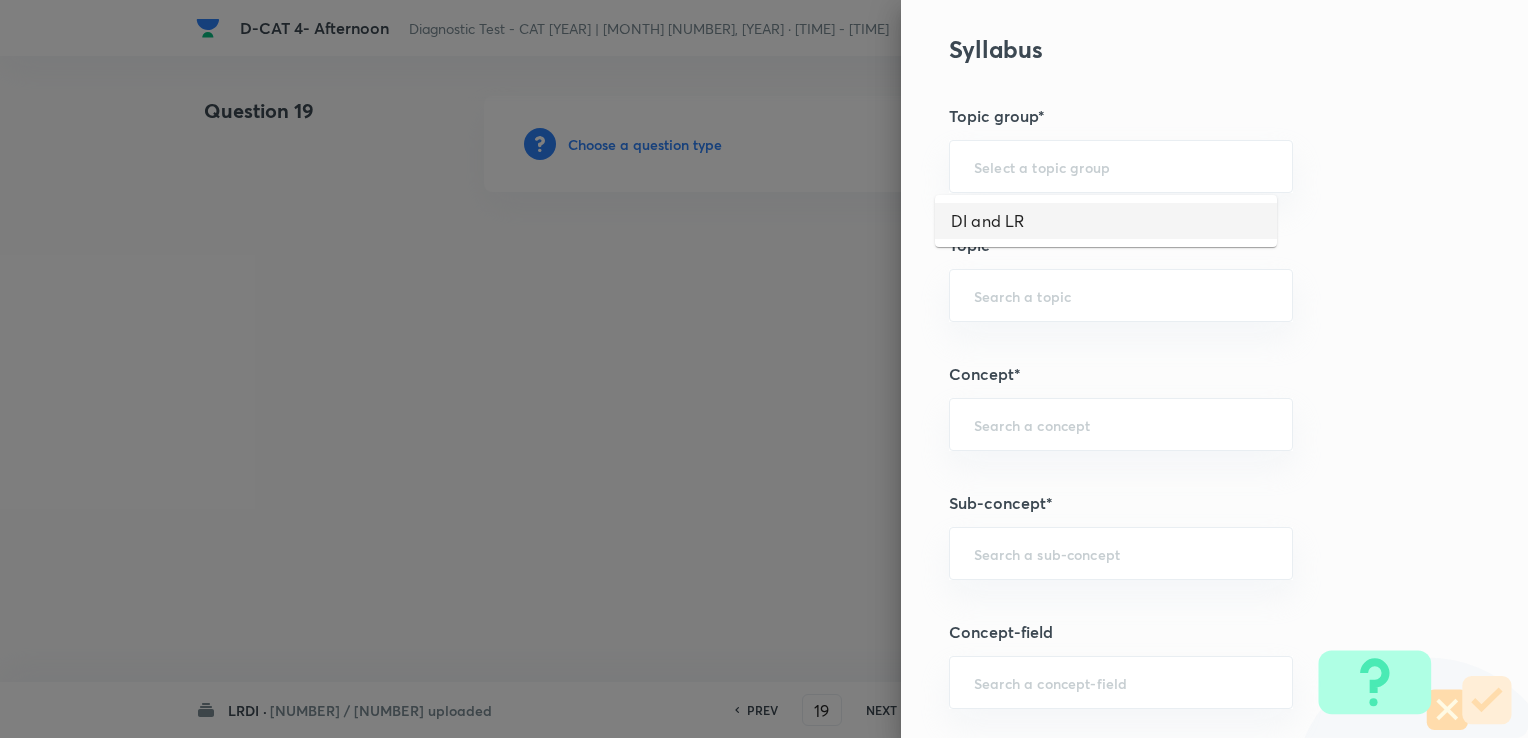 click on "DI and LR" at bounding box center (1106, 221) 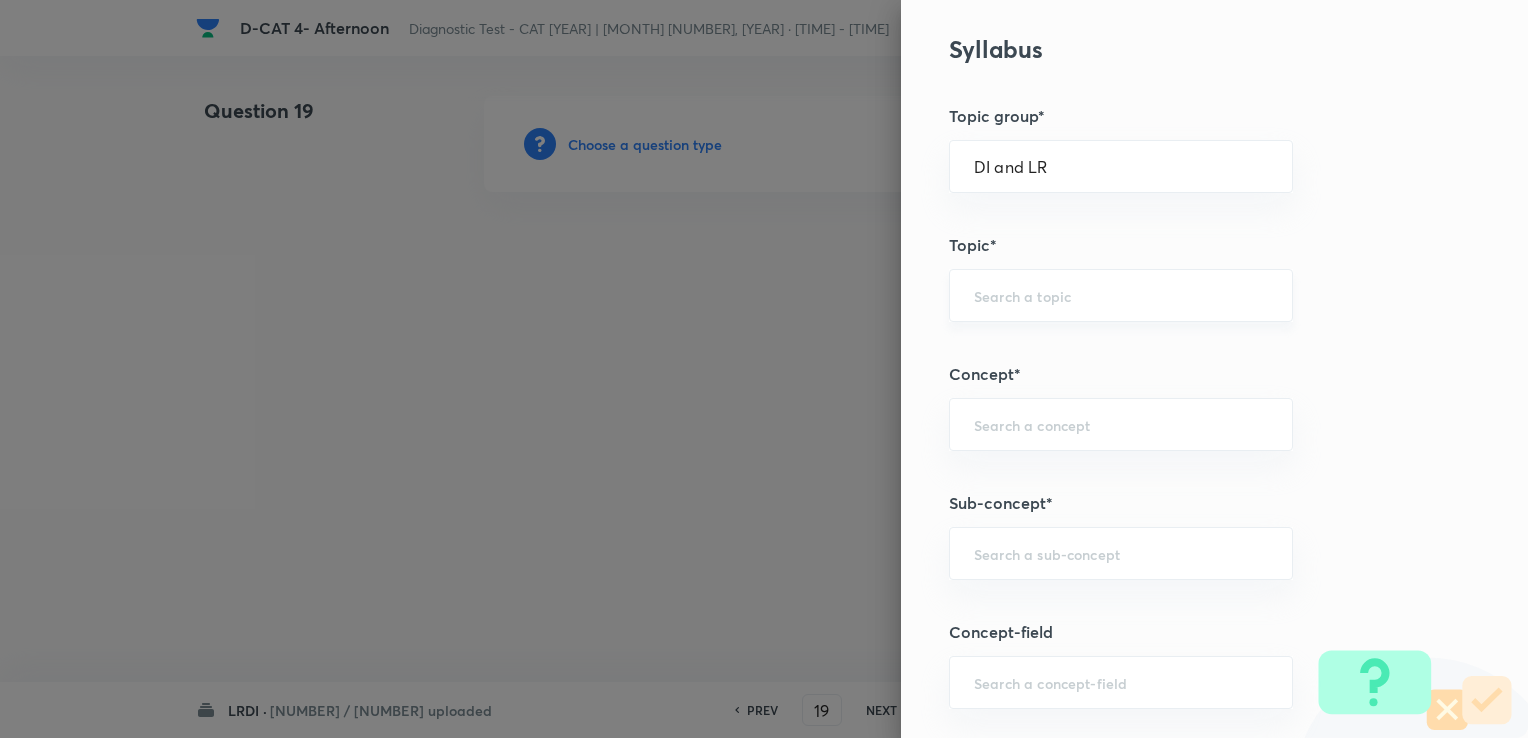 click on "​" at bounding box center [1121, 295] 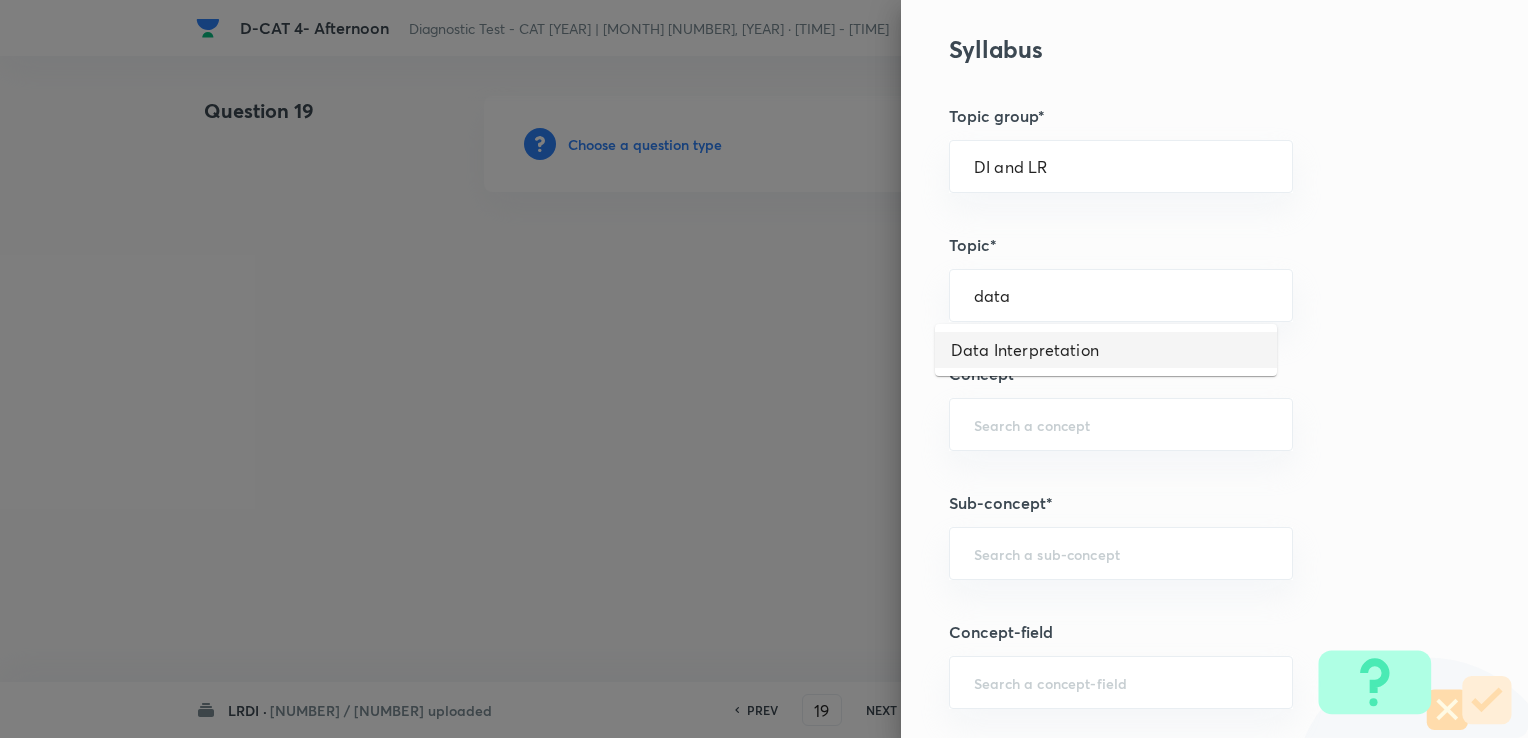 click on "Data Interpretation" at bounding box center (1106, 350) 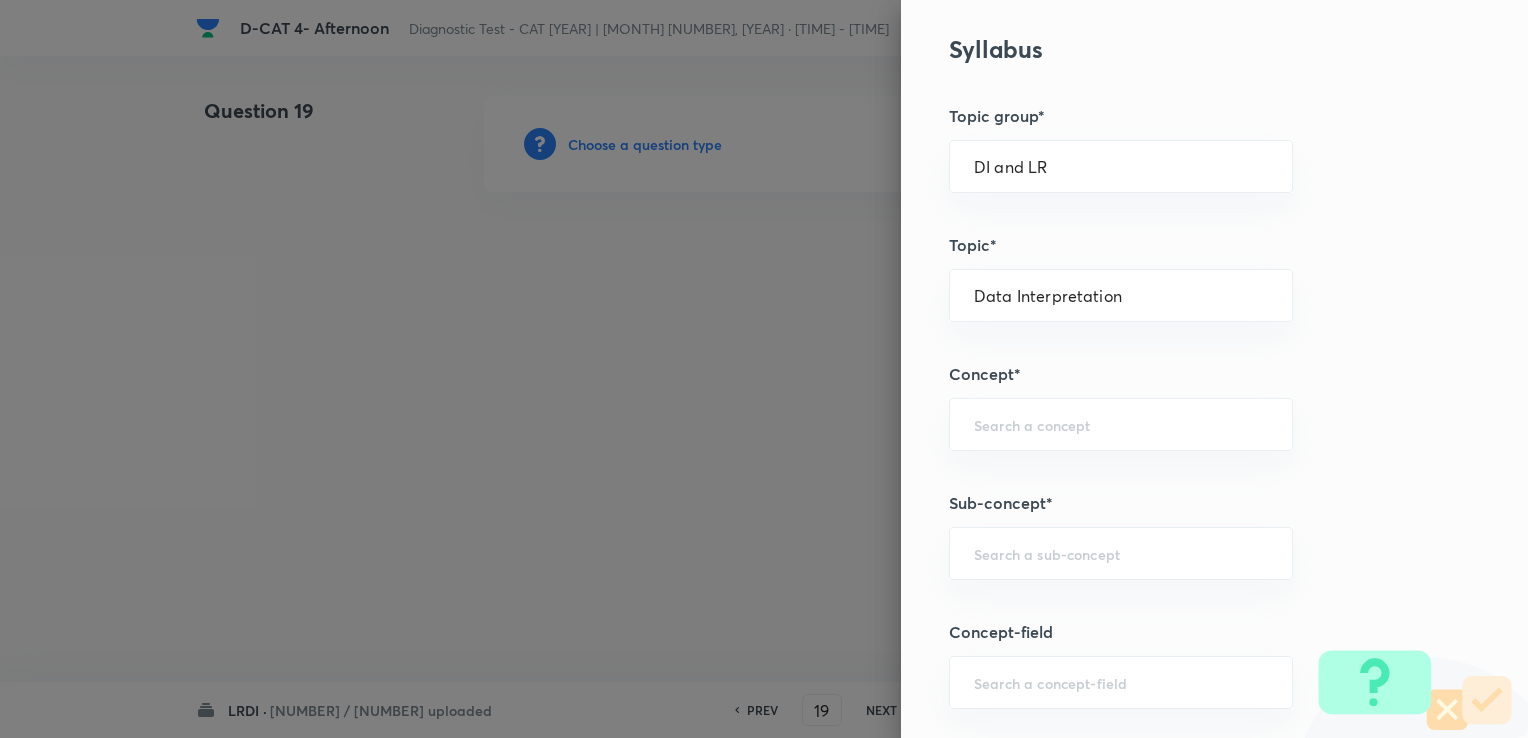 drag, startPoint x: 1004, startPoint y: 370, endPoint x: 1000, endPoint y: 383, distance: 13.601471 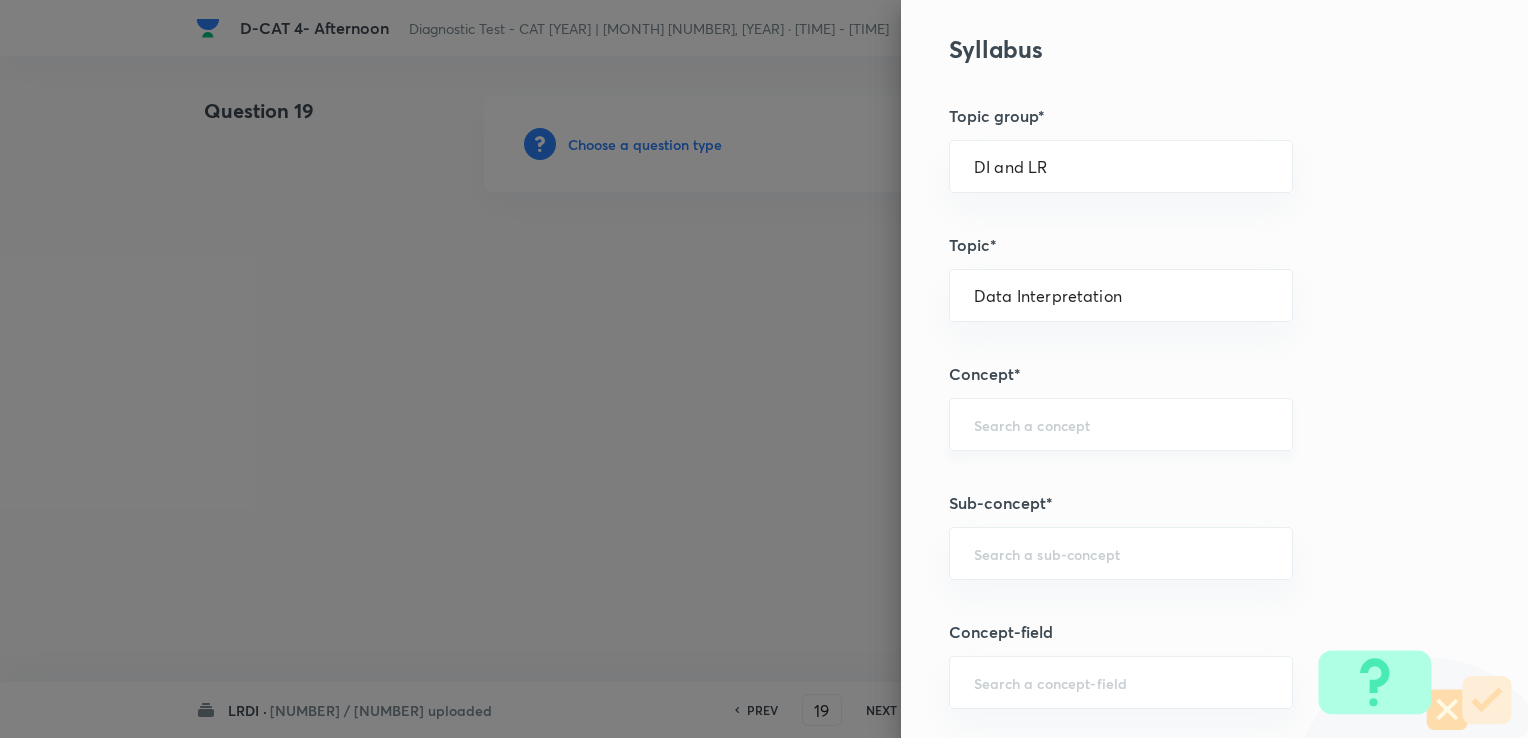 click on "​" at bounding box center (1121, 424) 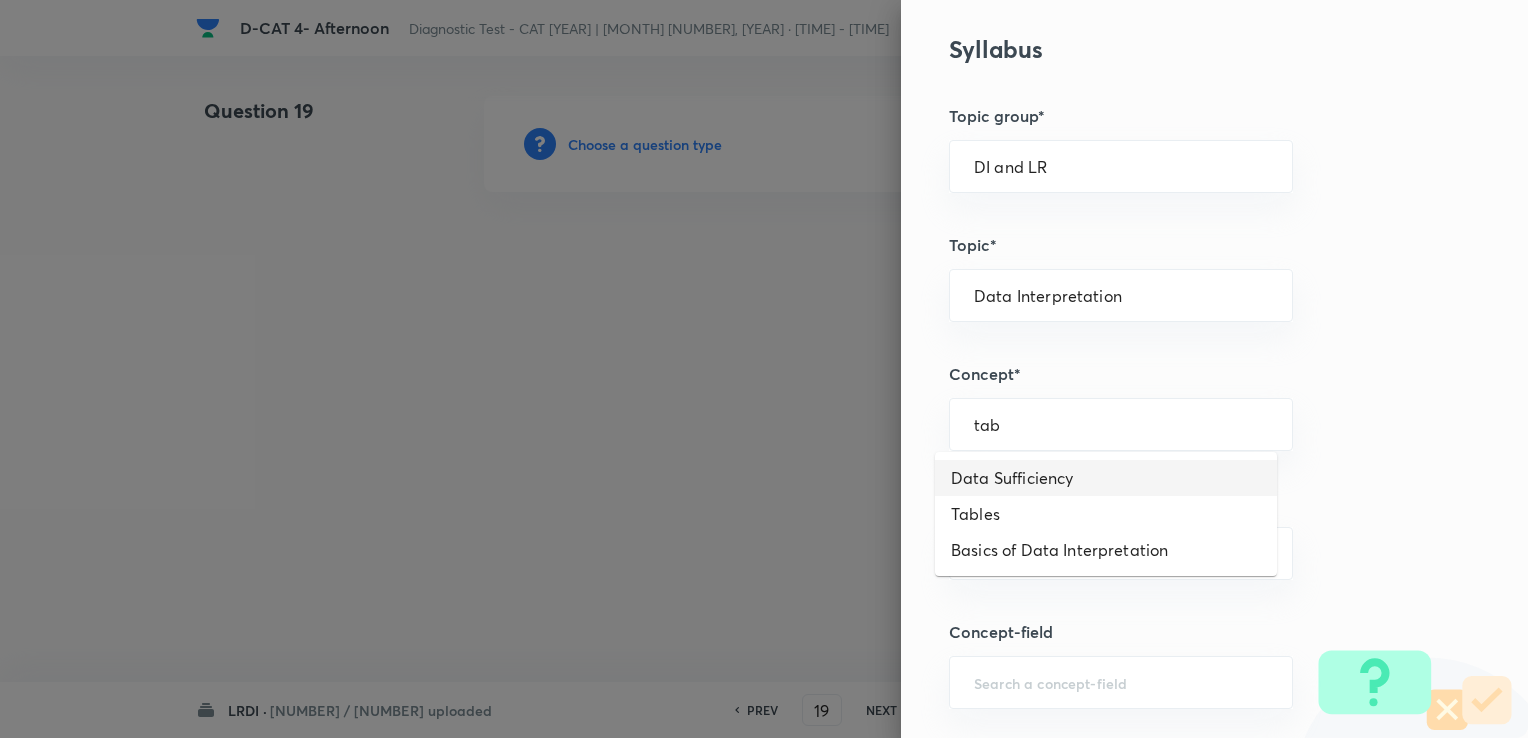 type on "tab" 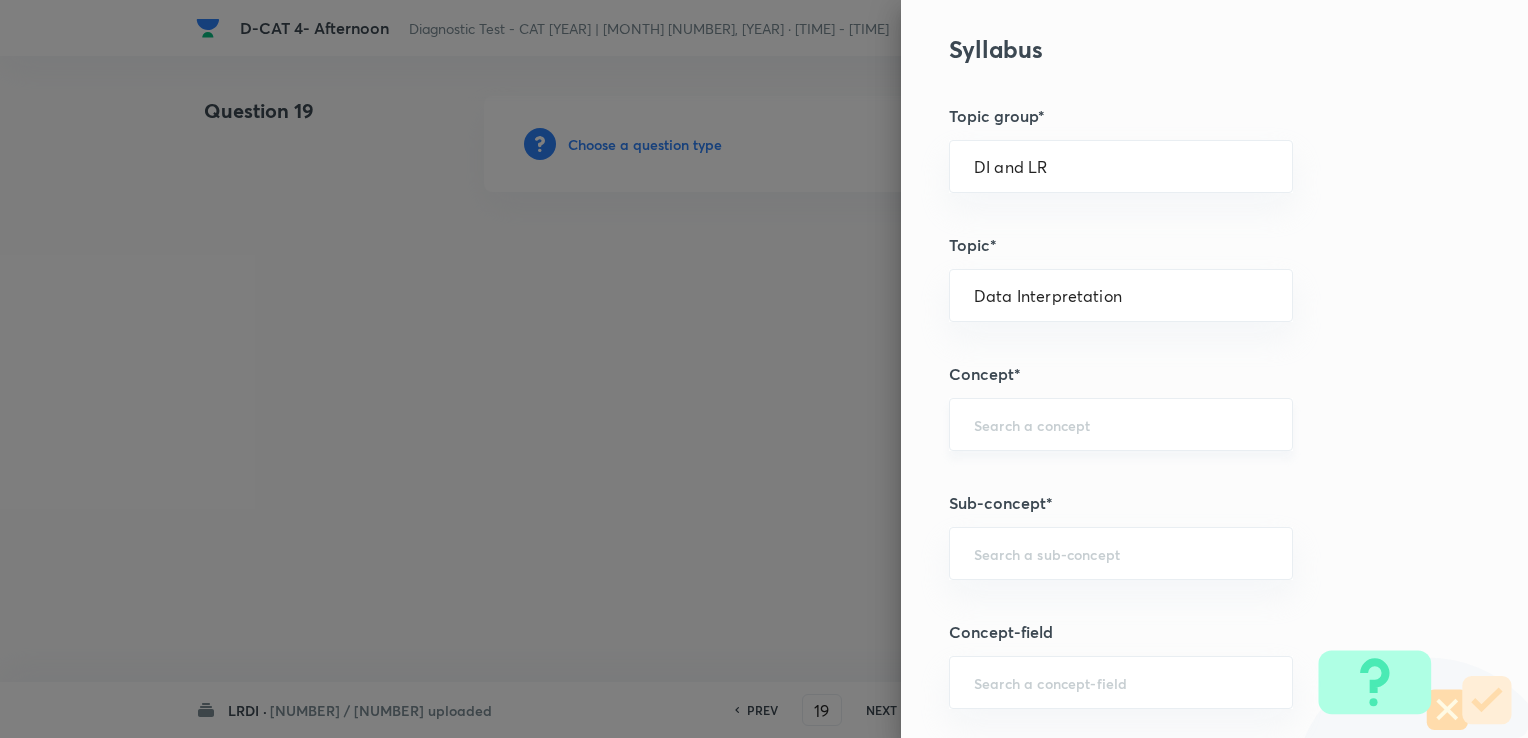click at bounding box center (1121, 424) 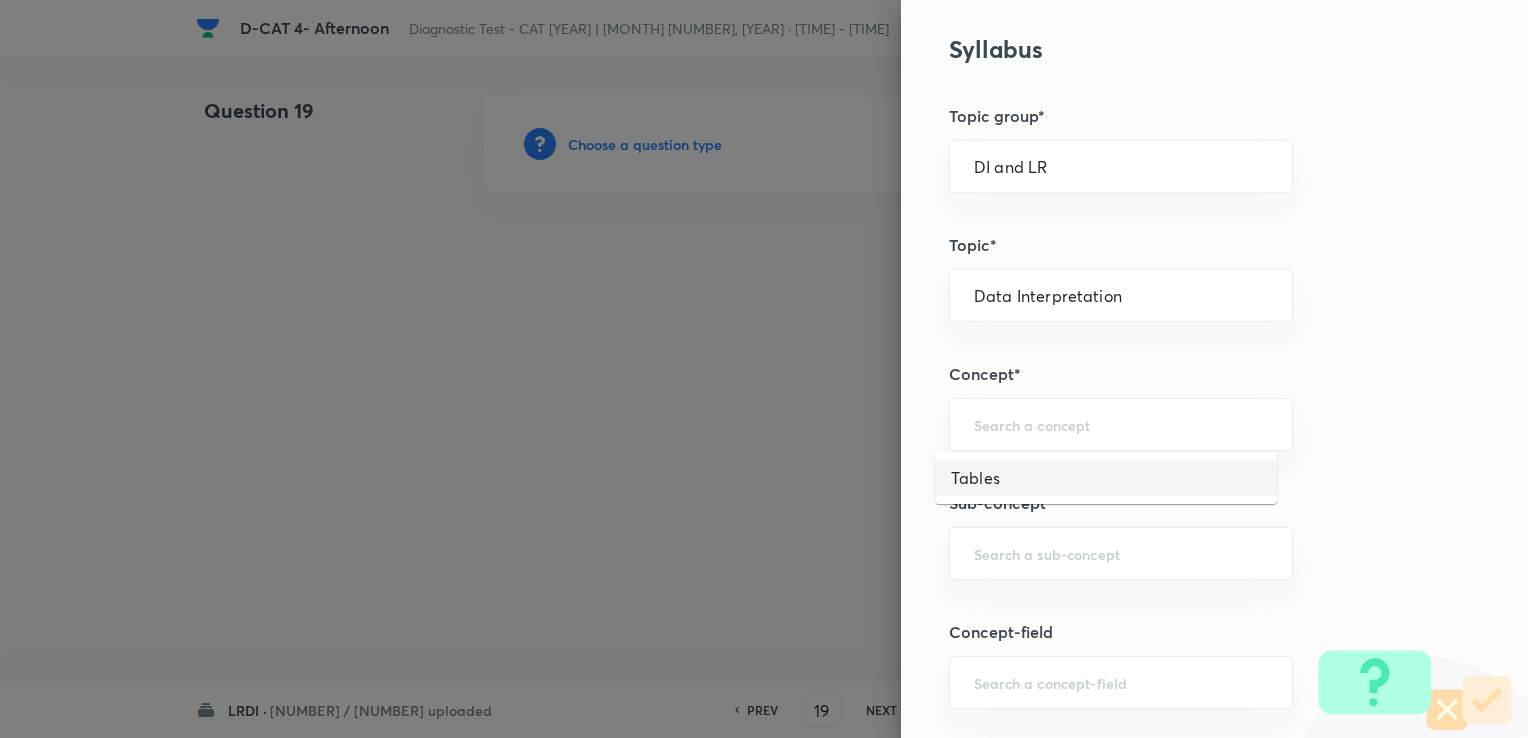 drag, startPoint x: 1017, startPoint y: 465, endPoint x: 1016, endPoint y: 533, distance: 68.007355 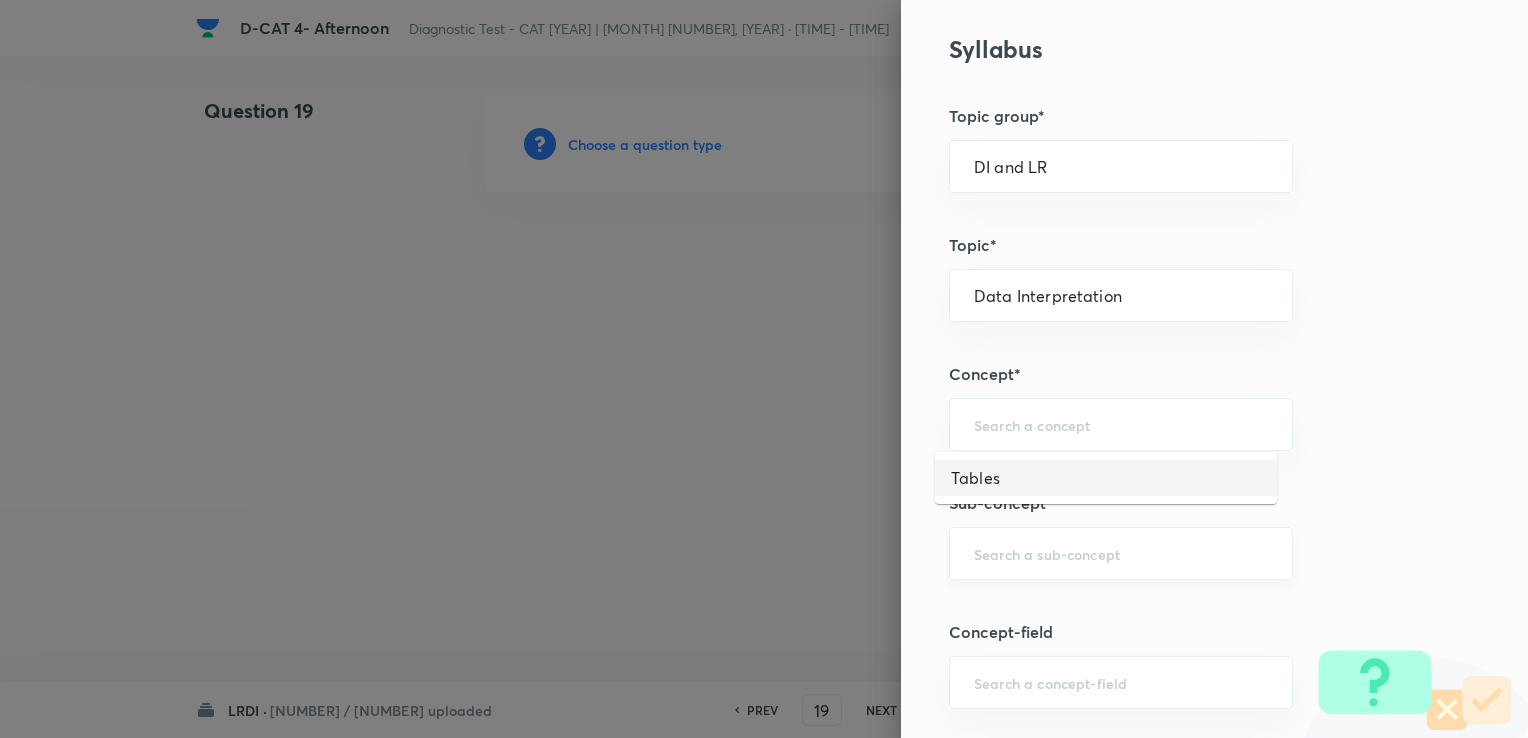click on "Tables" at bounding box center (1106, 478) 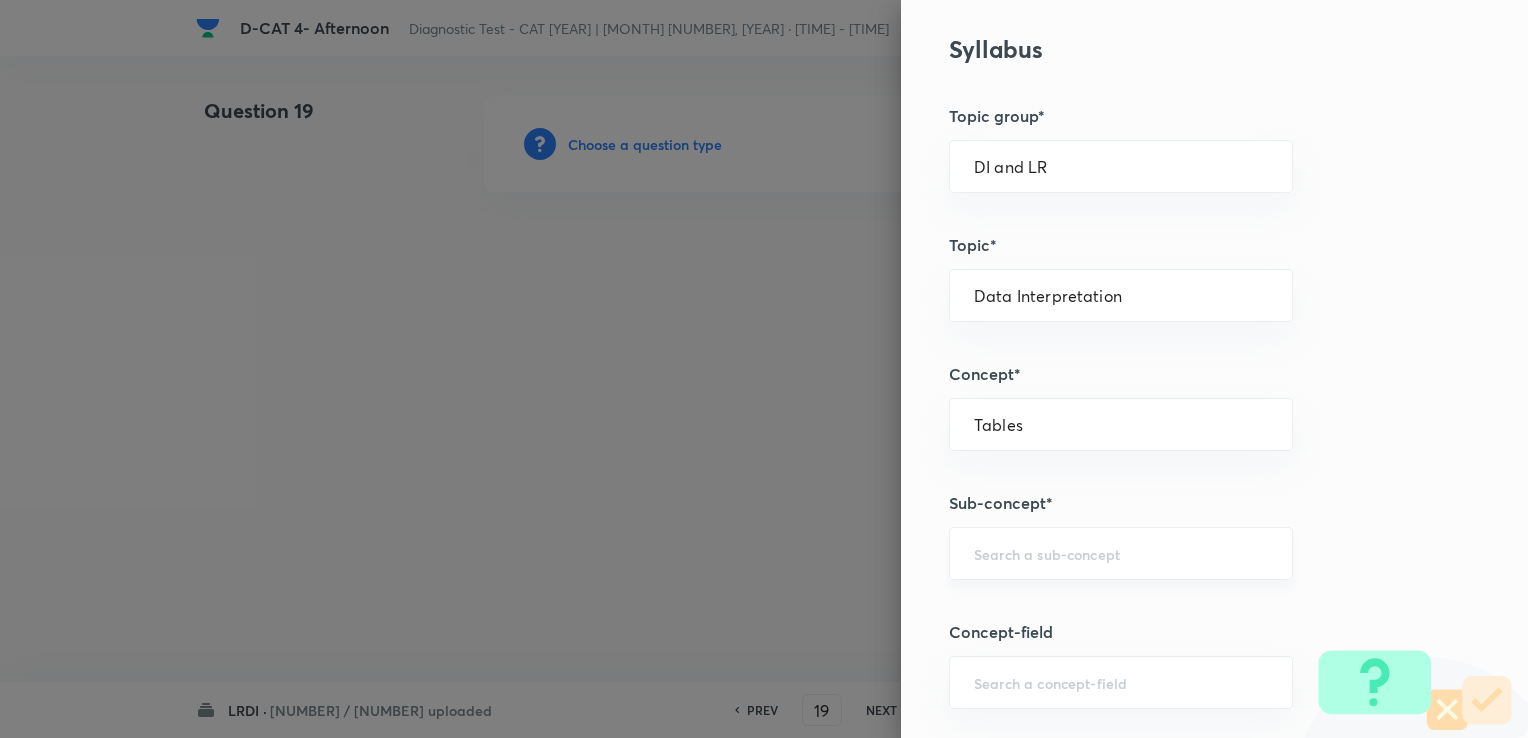 click on "​" at bounding box center (1121, 553) 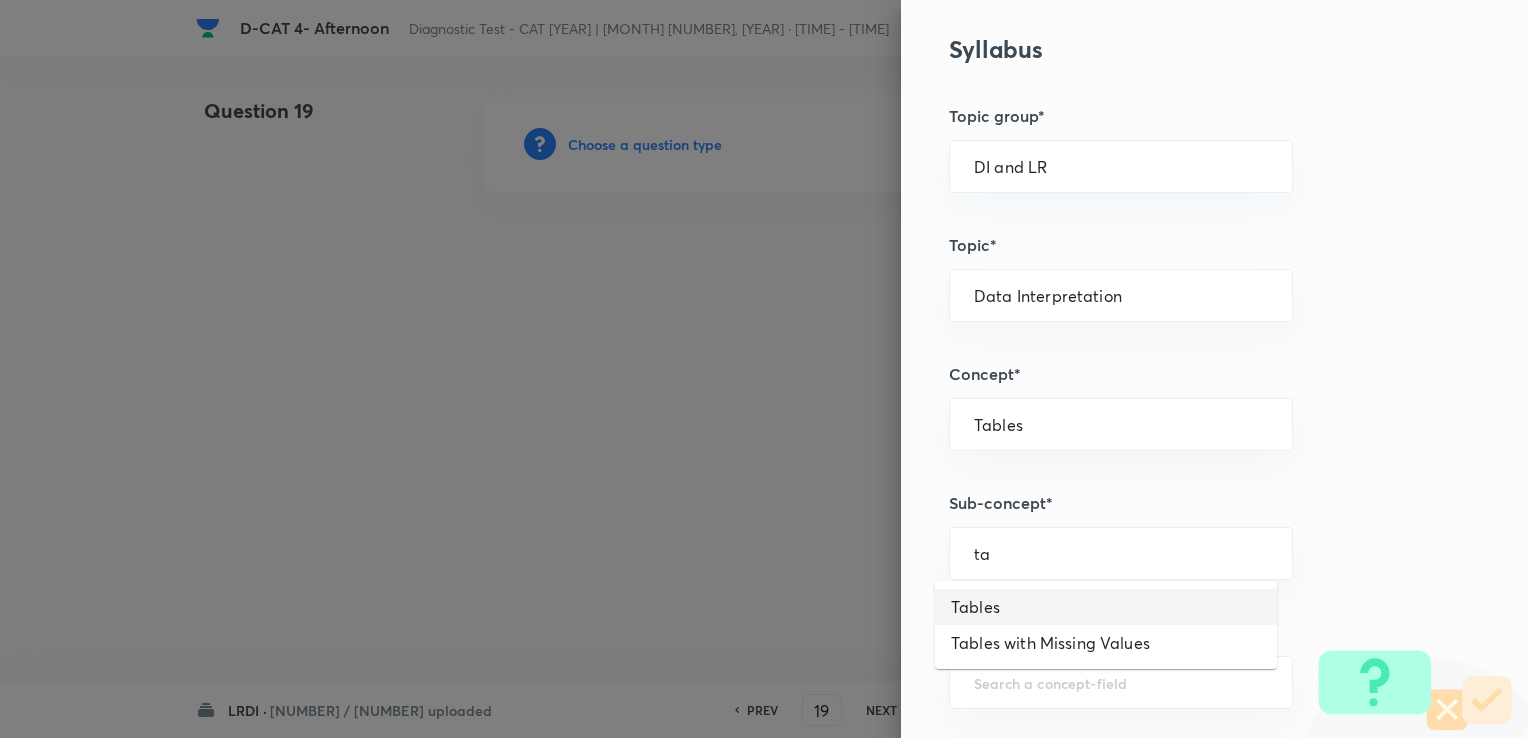 click on "Tables" at bounding box center (1106, 607) 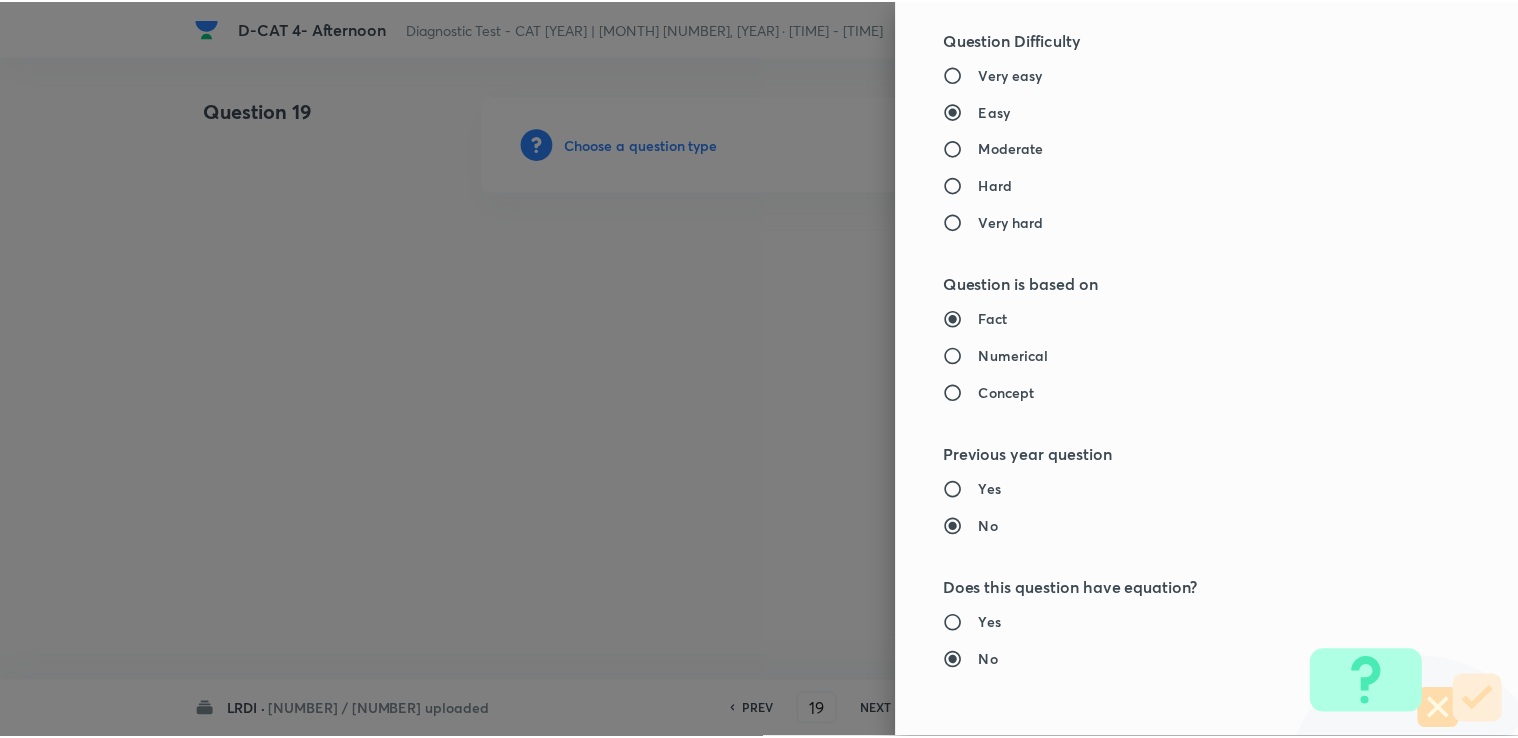 scroll, scrollTop: 1984, scrollLeft: 0, axis: vertical 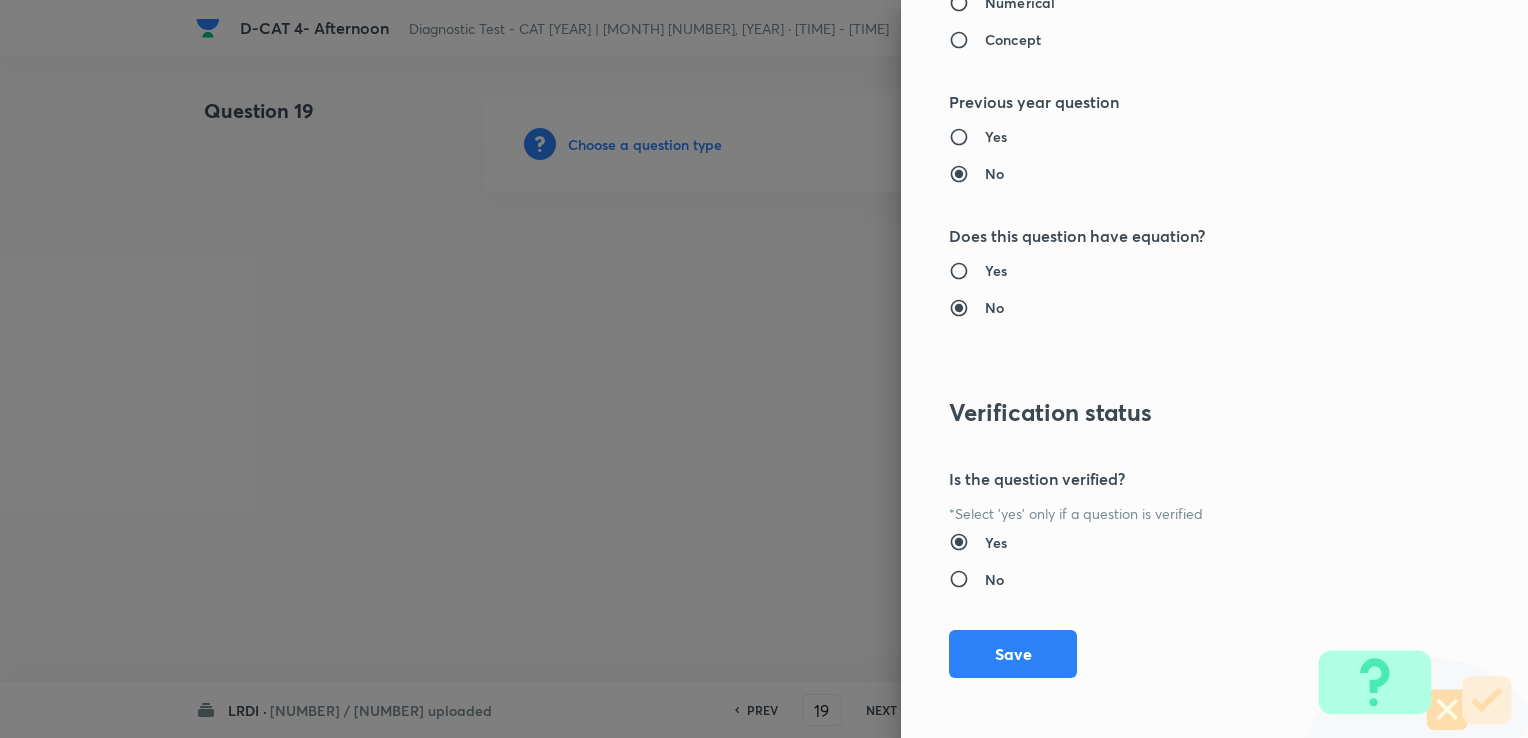 drag, startPoint x: 996, startPoint y: 650, endPoint x: 836, endPoint y: 542, distance: 193.03885 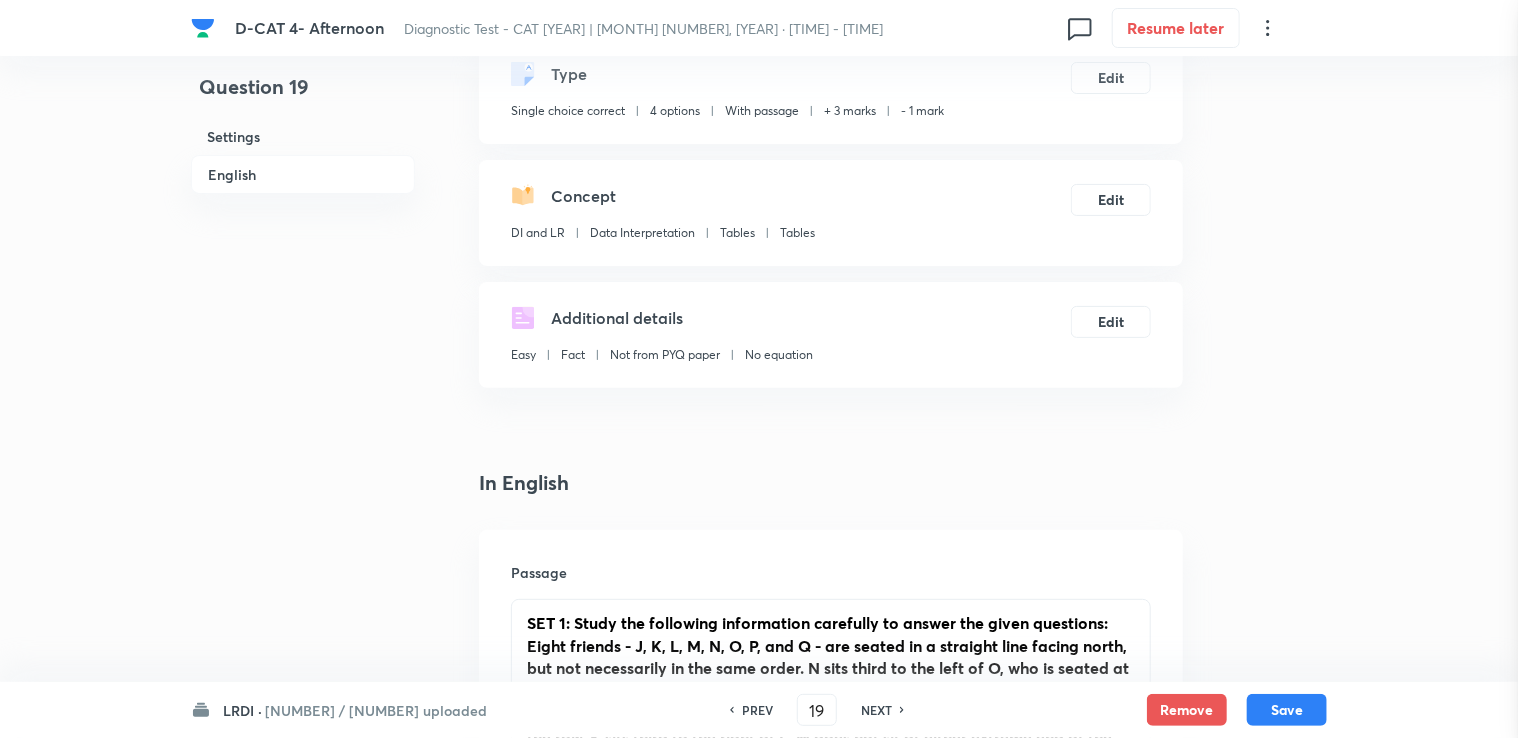 scroll, scrollTop: 400, scrollLeft: 0, axis: vertical 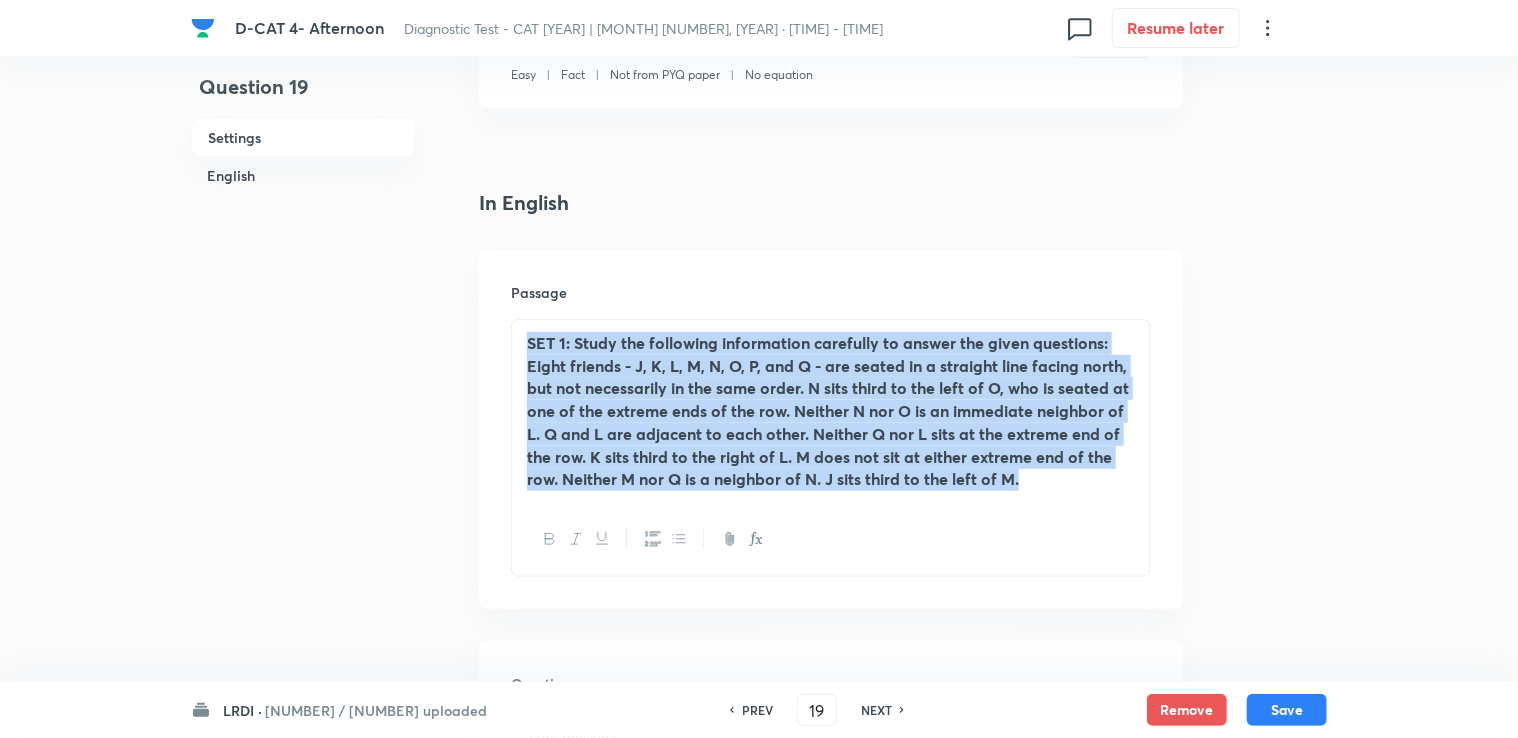 drag, startPoint x: 528, startPoint y: 346, endPoint x: 1040, endPoint y: 559, distance: 554.5386 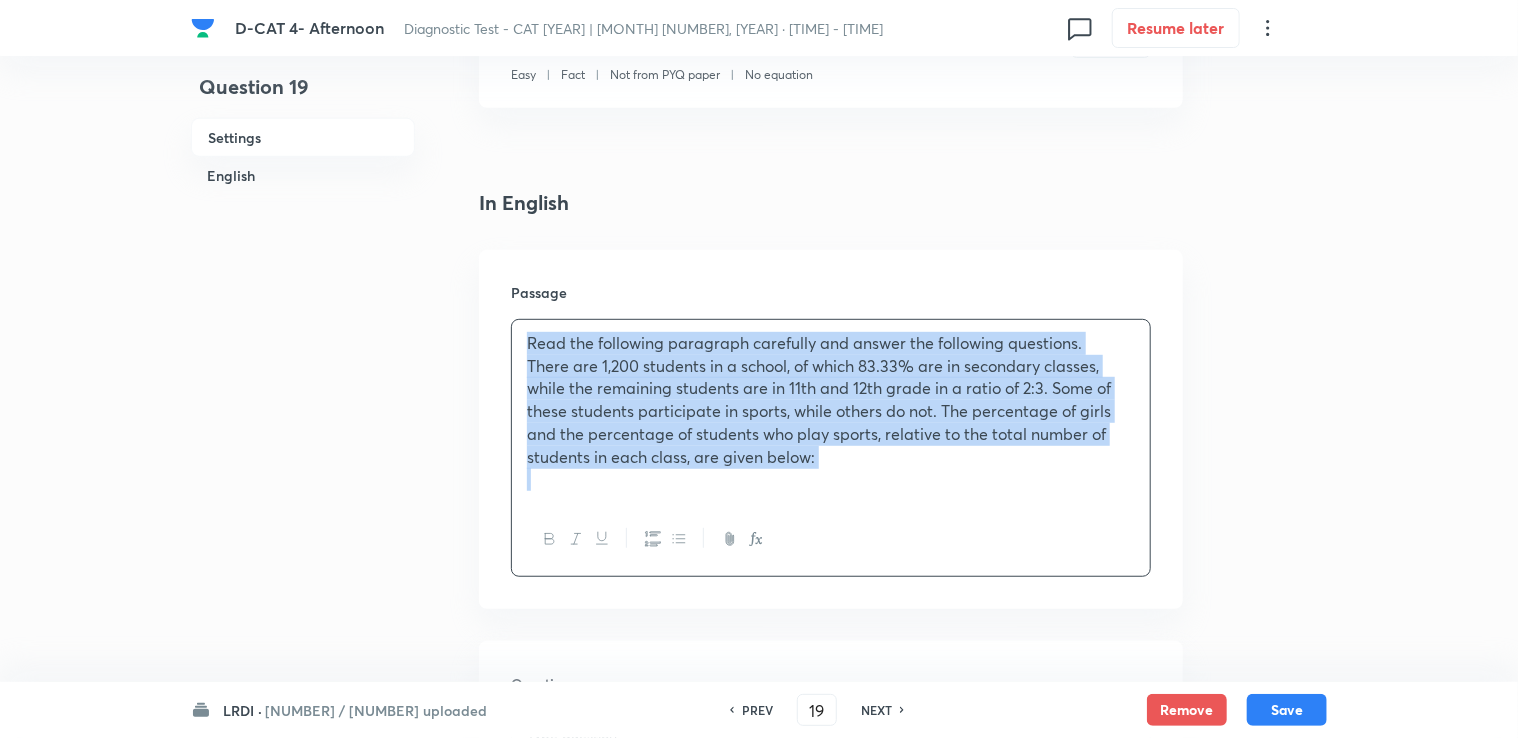drag, startPoint x: 525, startPoint y: 337, endPoint x: 838, endPoint y: 441, distance: 329.8257 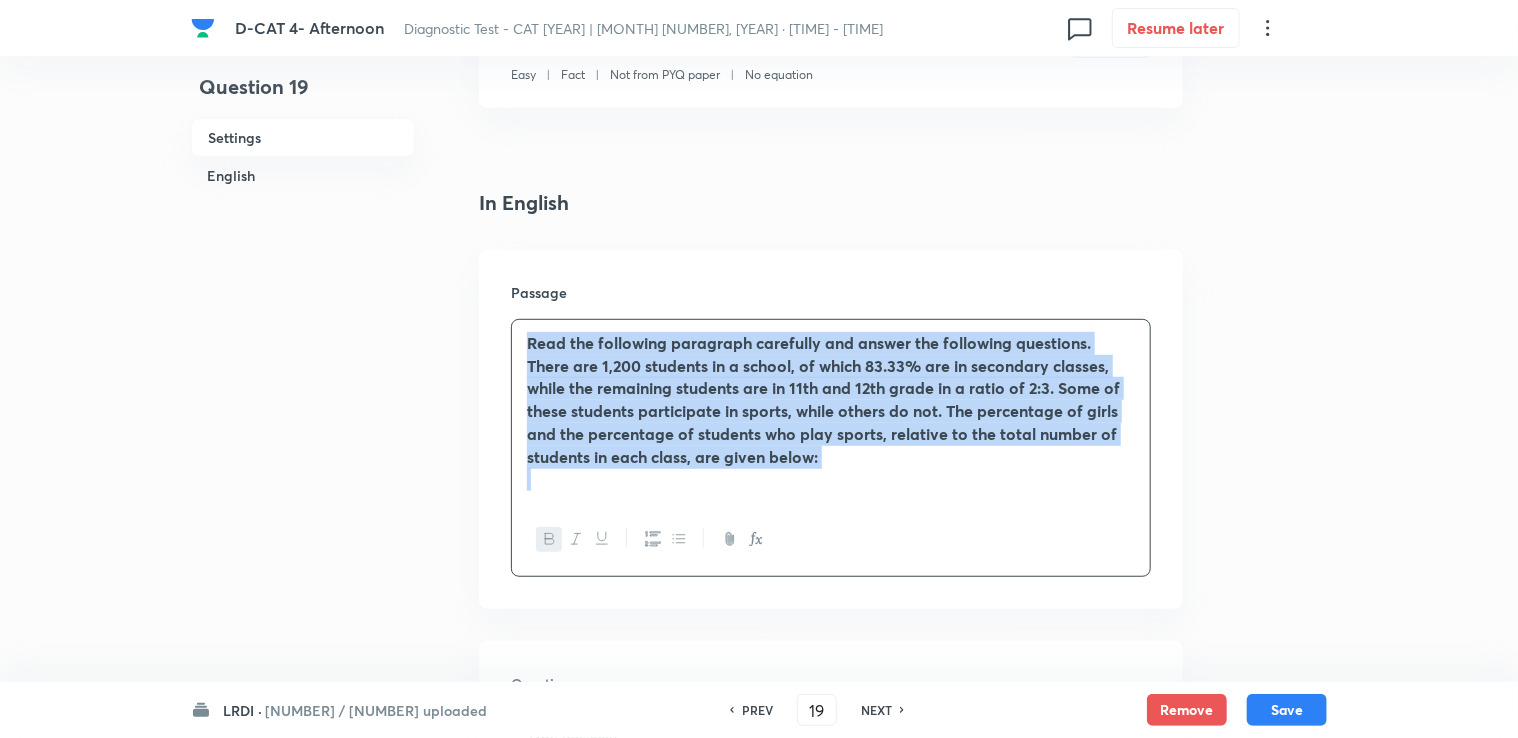click at bounding box center [831, 479] 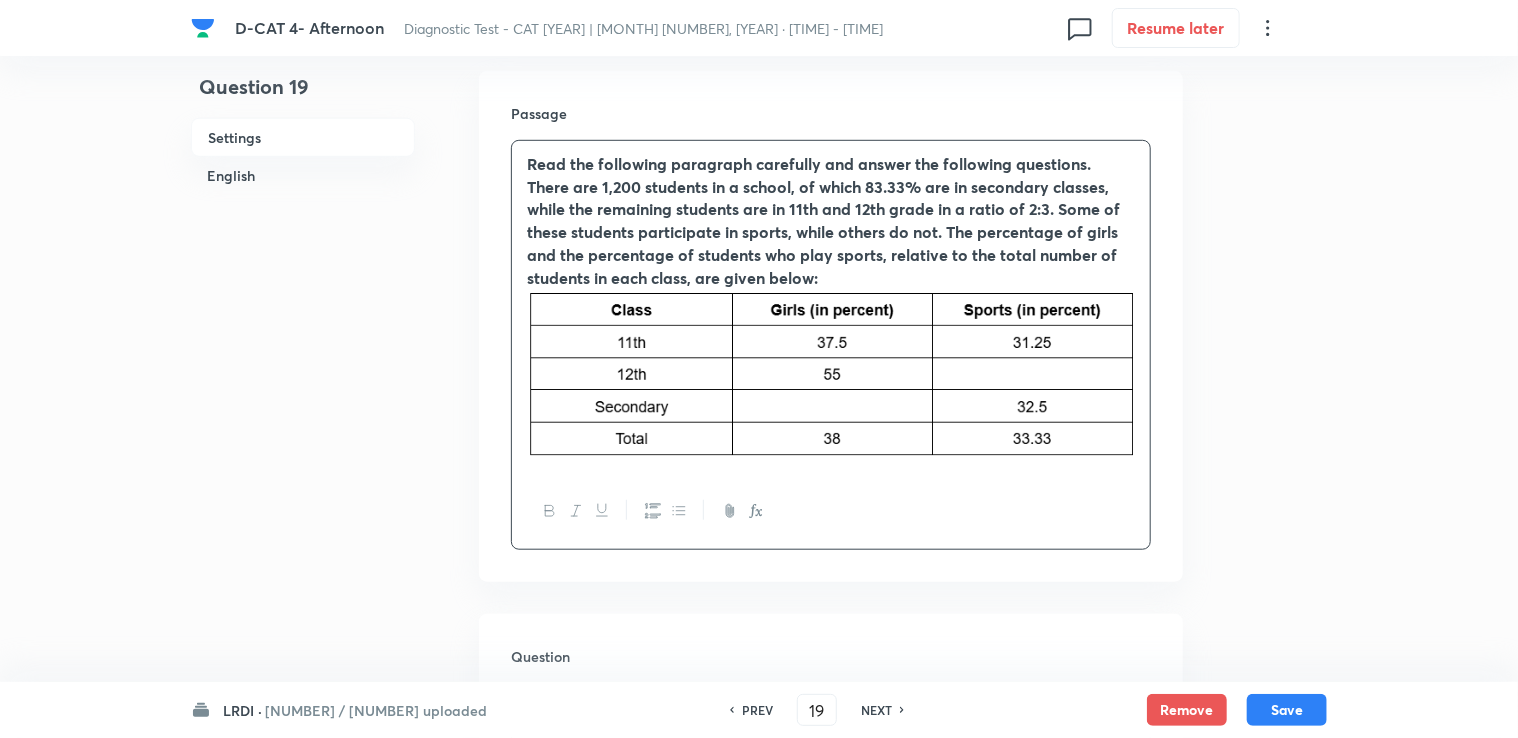 scroll, scrollTop: 600, scrollLeft: 0, axis: vertical 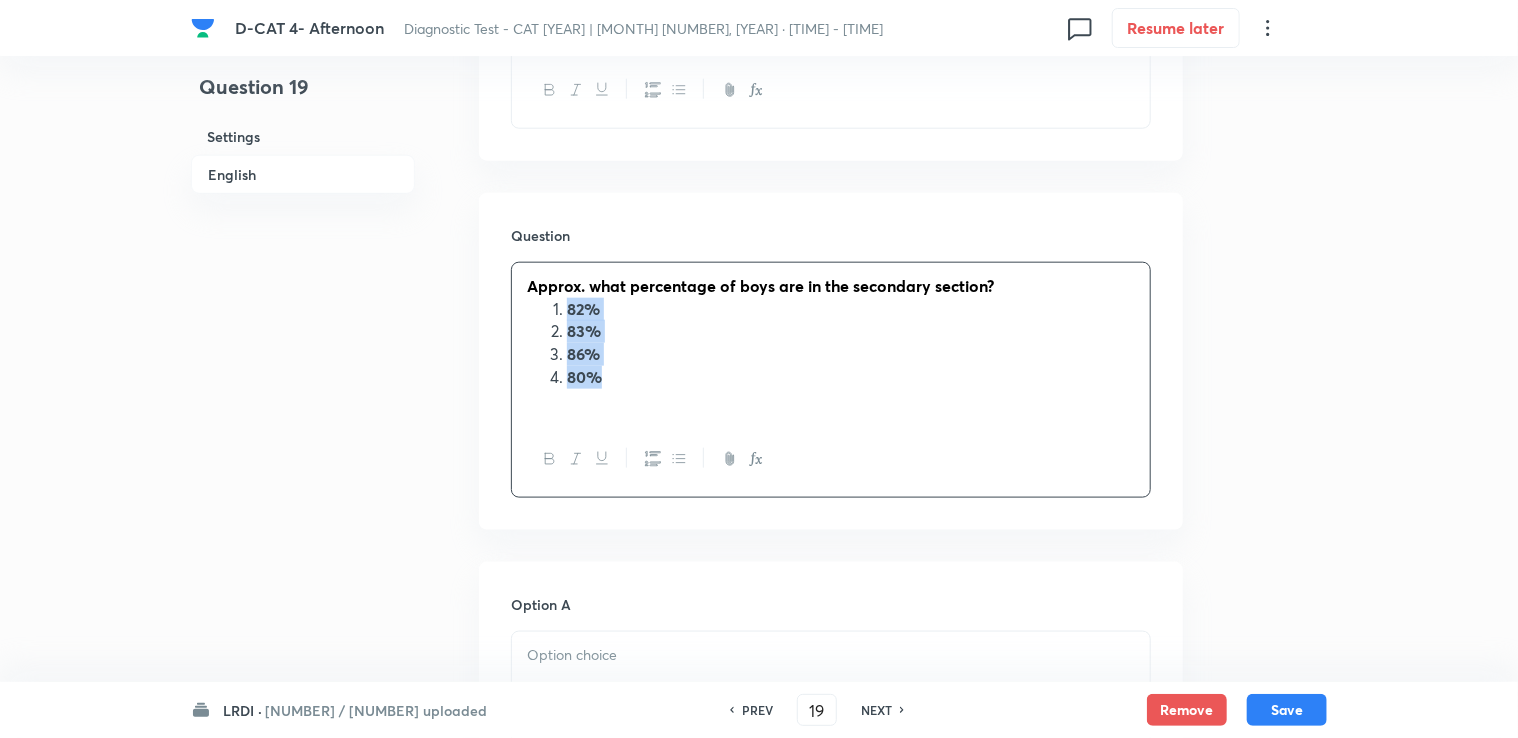 drag, startPoint x: 565, startPoint y: 308, endPoint x: 613, endPoint y: 379, distance: 85.70297 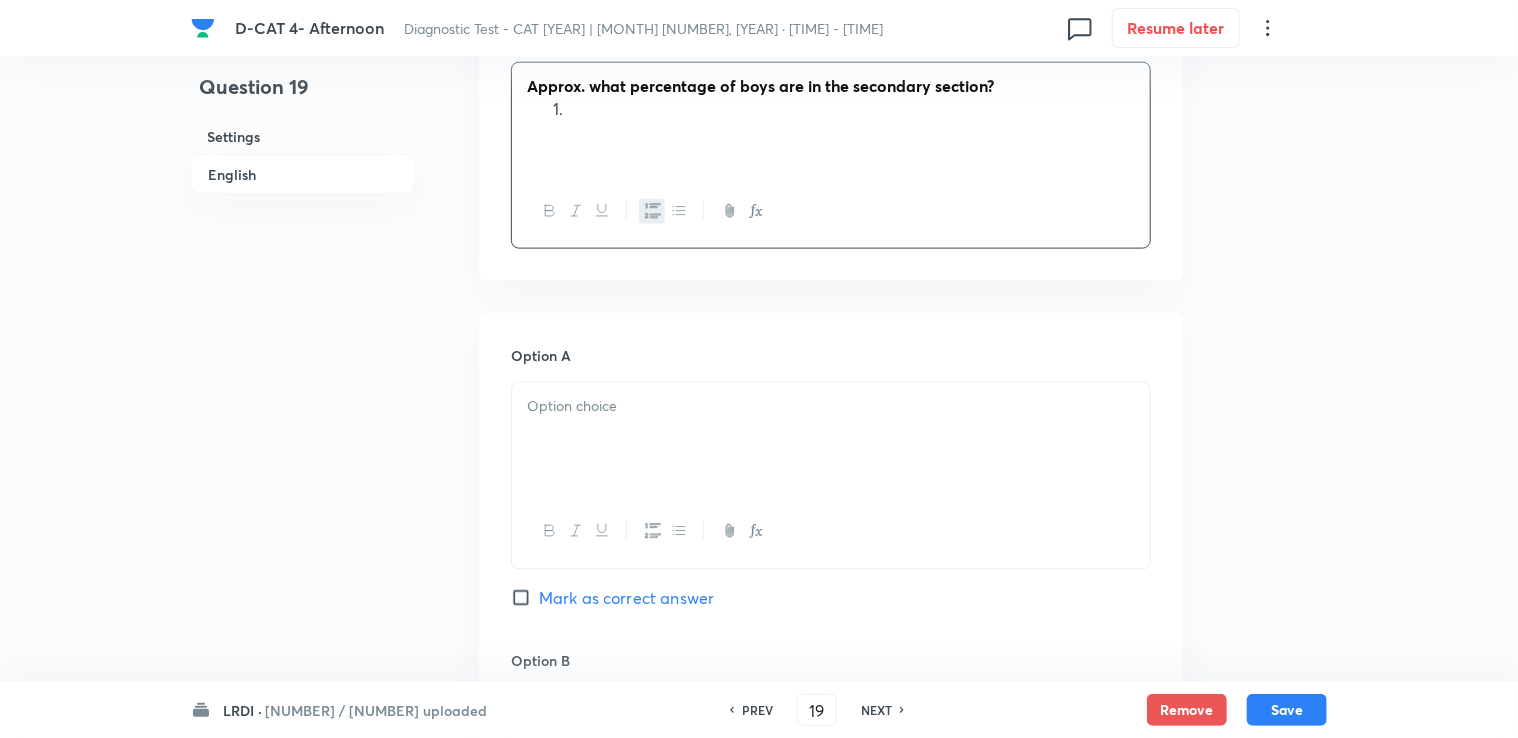 scroll, scrollTop: 1300, scrollLeft: 0, axis: vertical 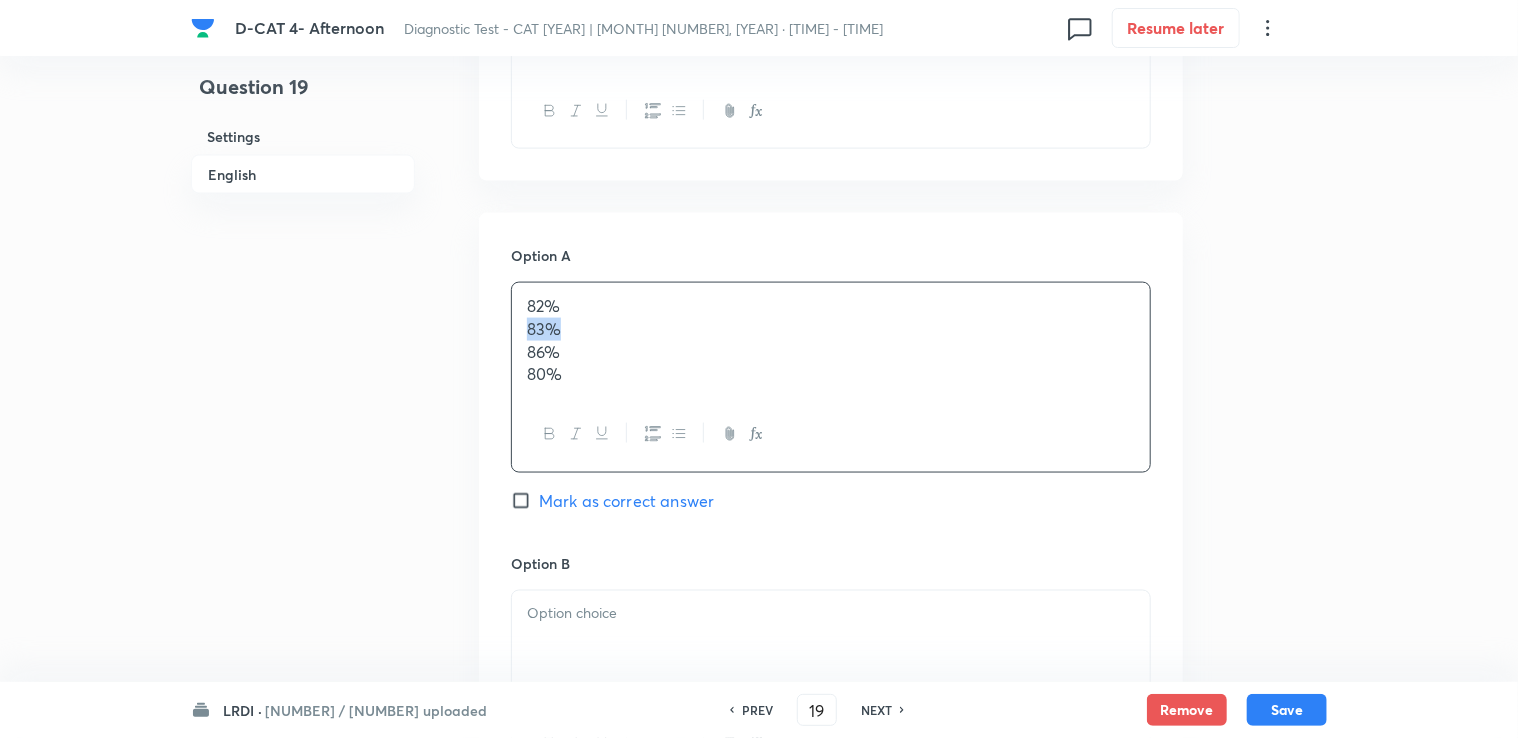 drag, startPoint x: 515, startPoint y: 331, endPoint x: 602, endPoint y: 338, distance: 87.28116 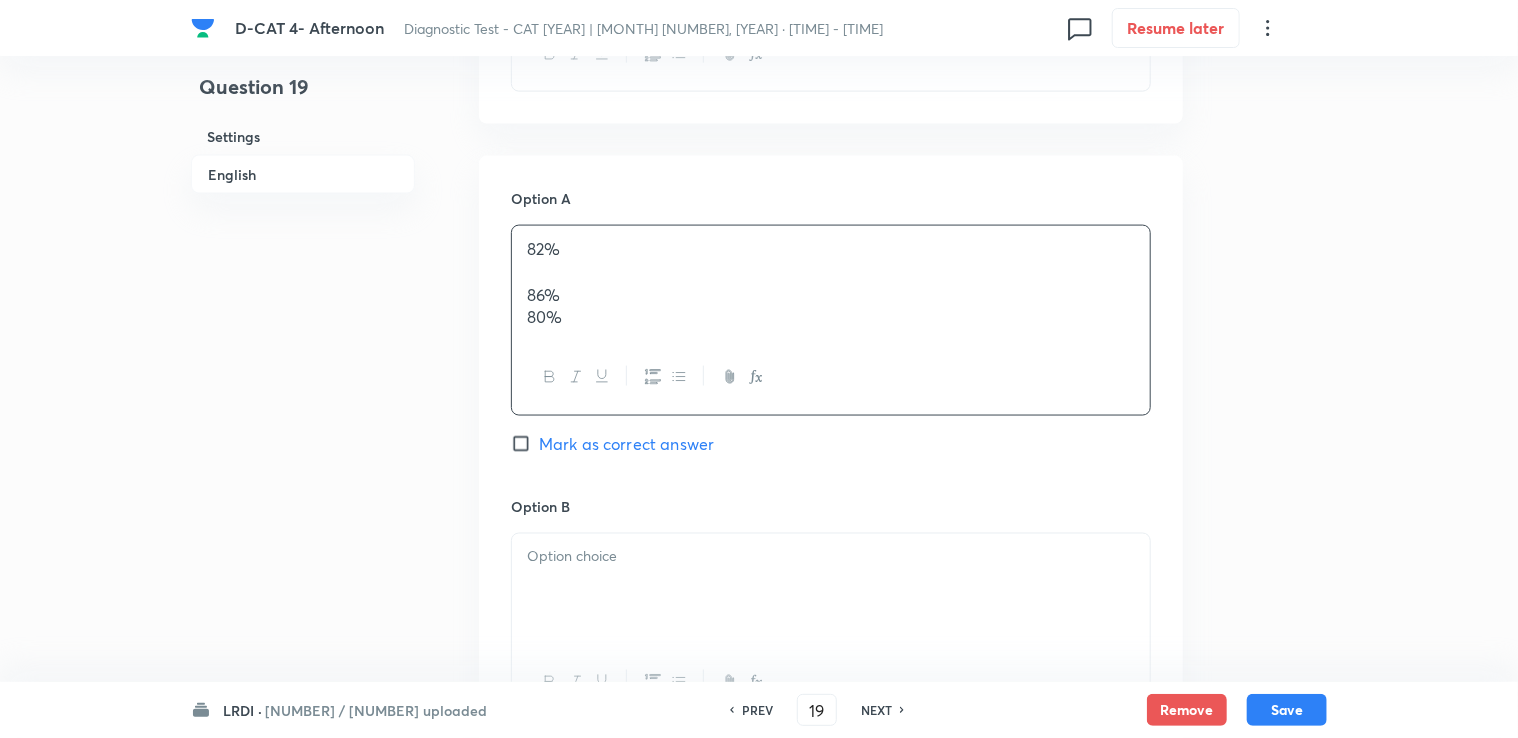 scroll, scrollTop: 1600, scrollLeft: 0, axis: vertical 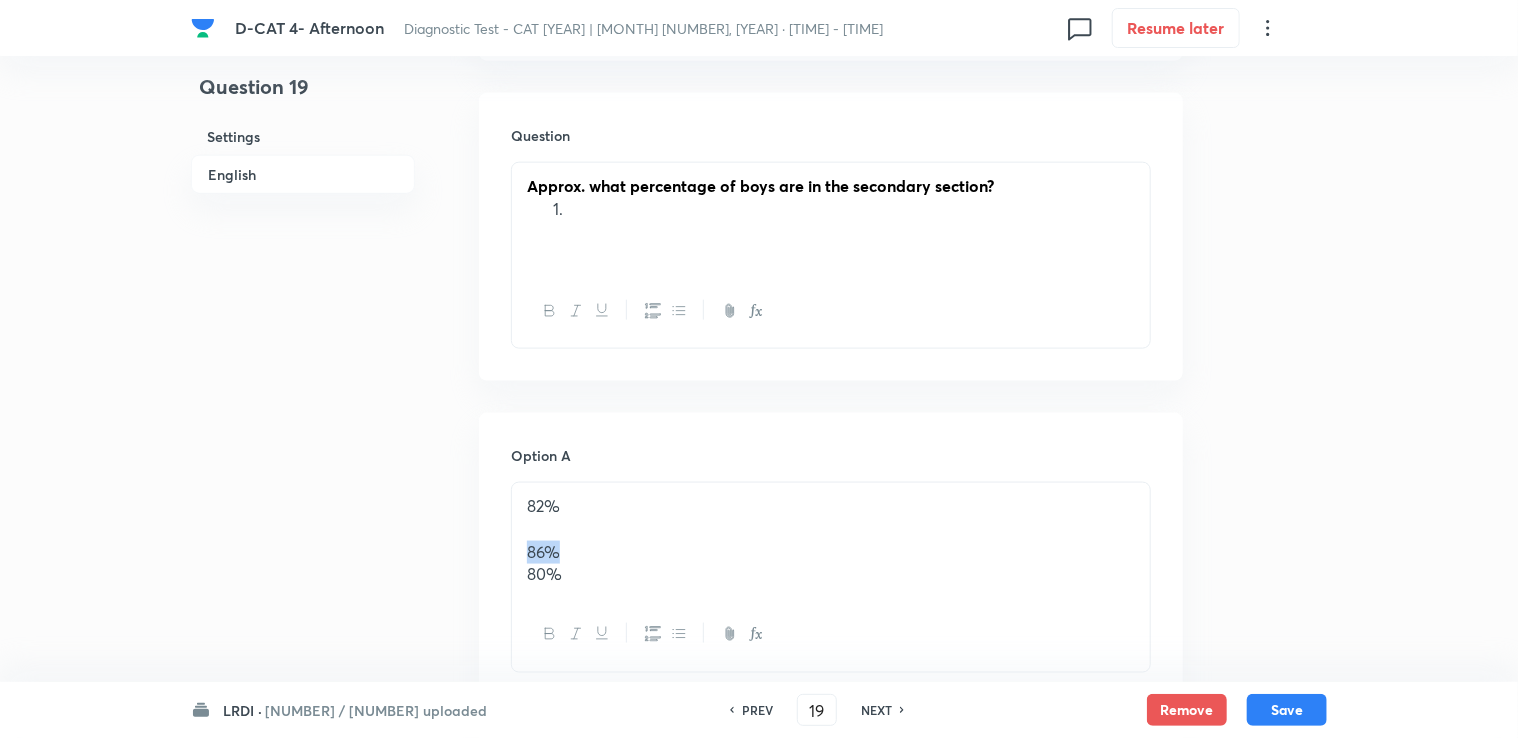 drag, startPoint x: 602, startPoint y: 549, endPoint x: 656, endPoint y: 540, distance: 54.74486 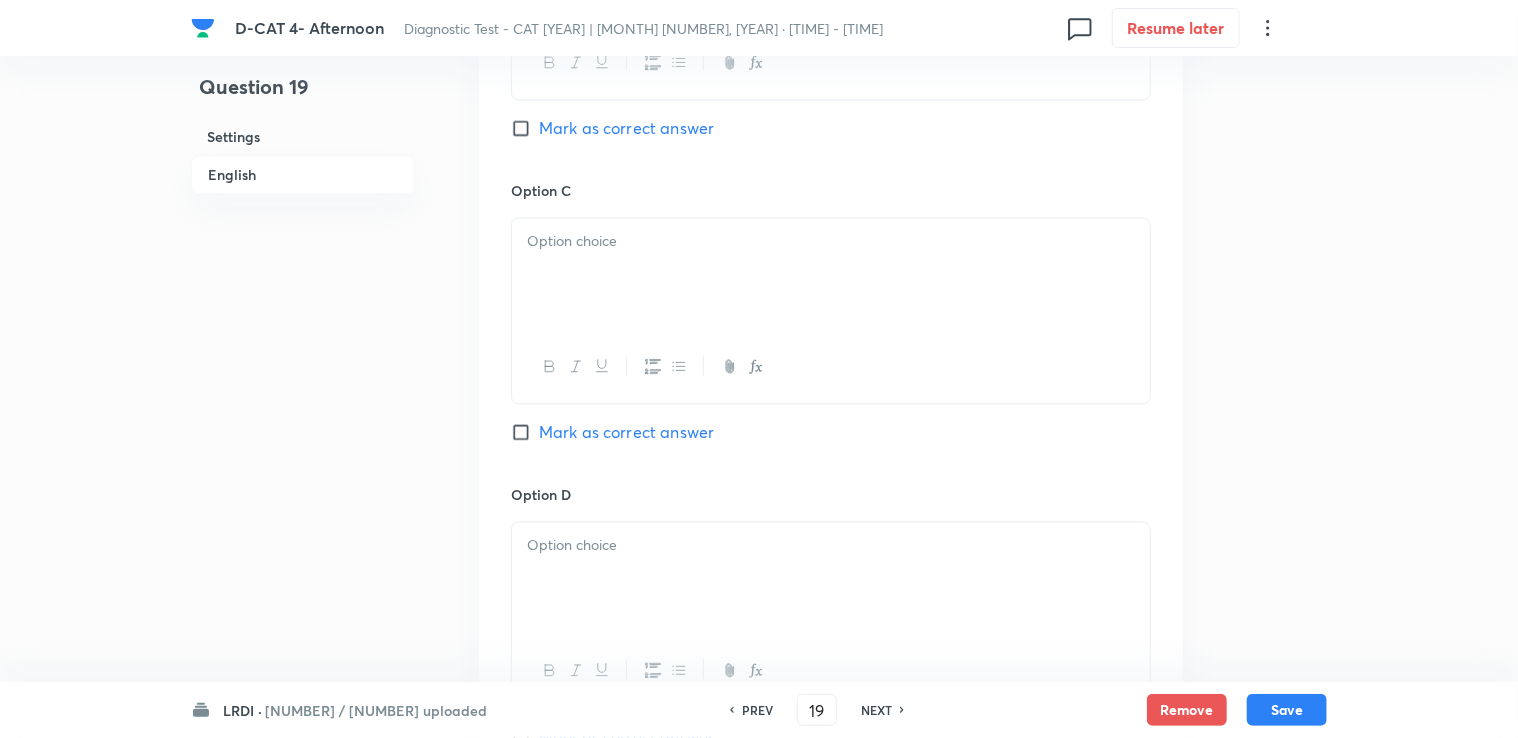 scroll, scrollTop: 2000, scrollLeft: 0, axis: vertical 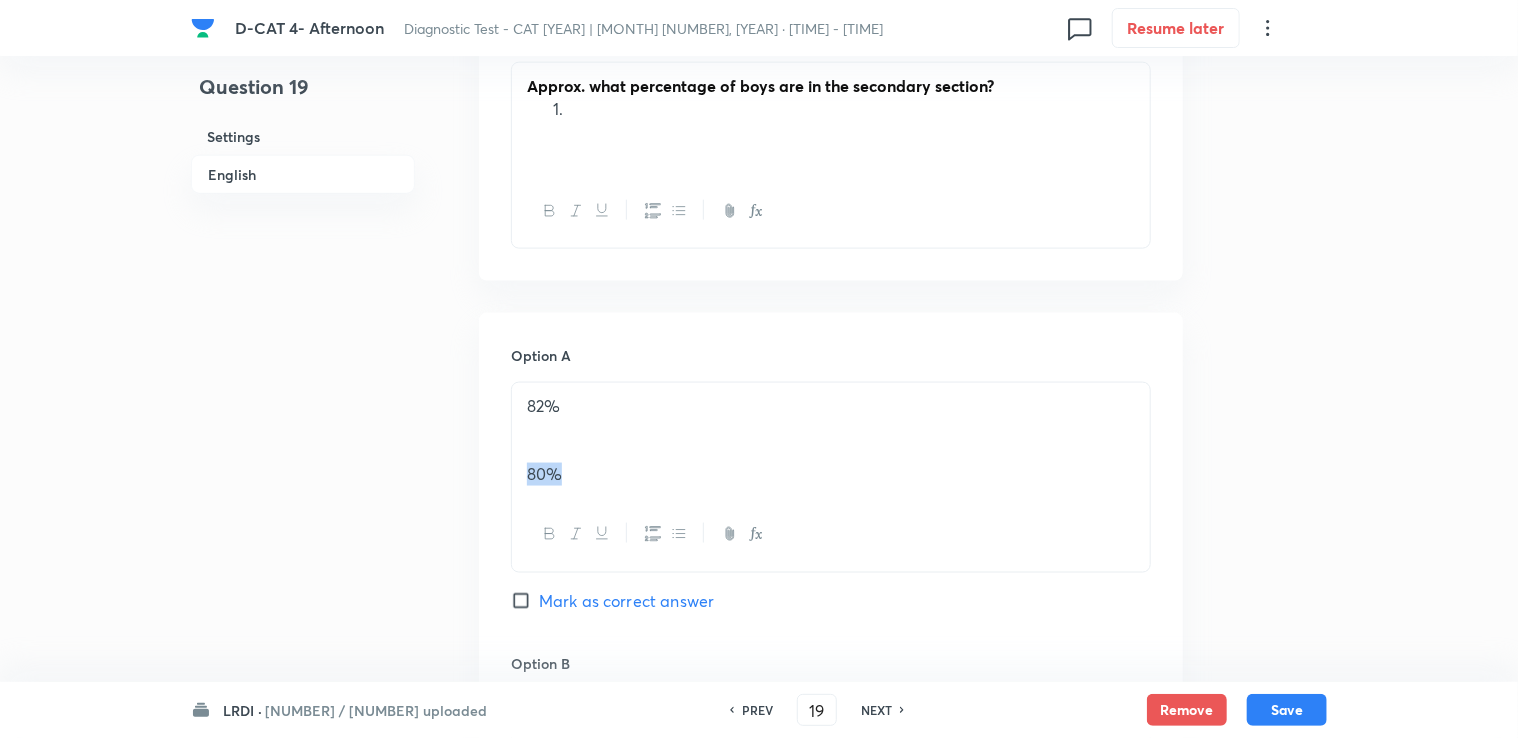 drag, startPoint x: 576, startPoint y: 482, endPoint x: 680, endPoint y: 482, distance: 104 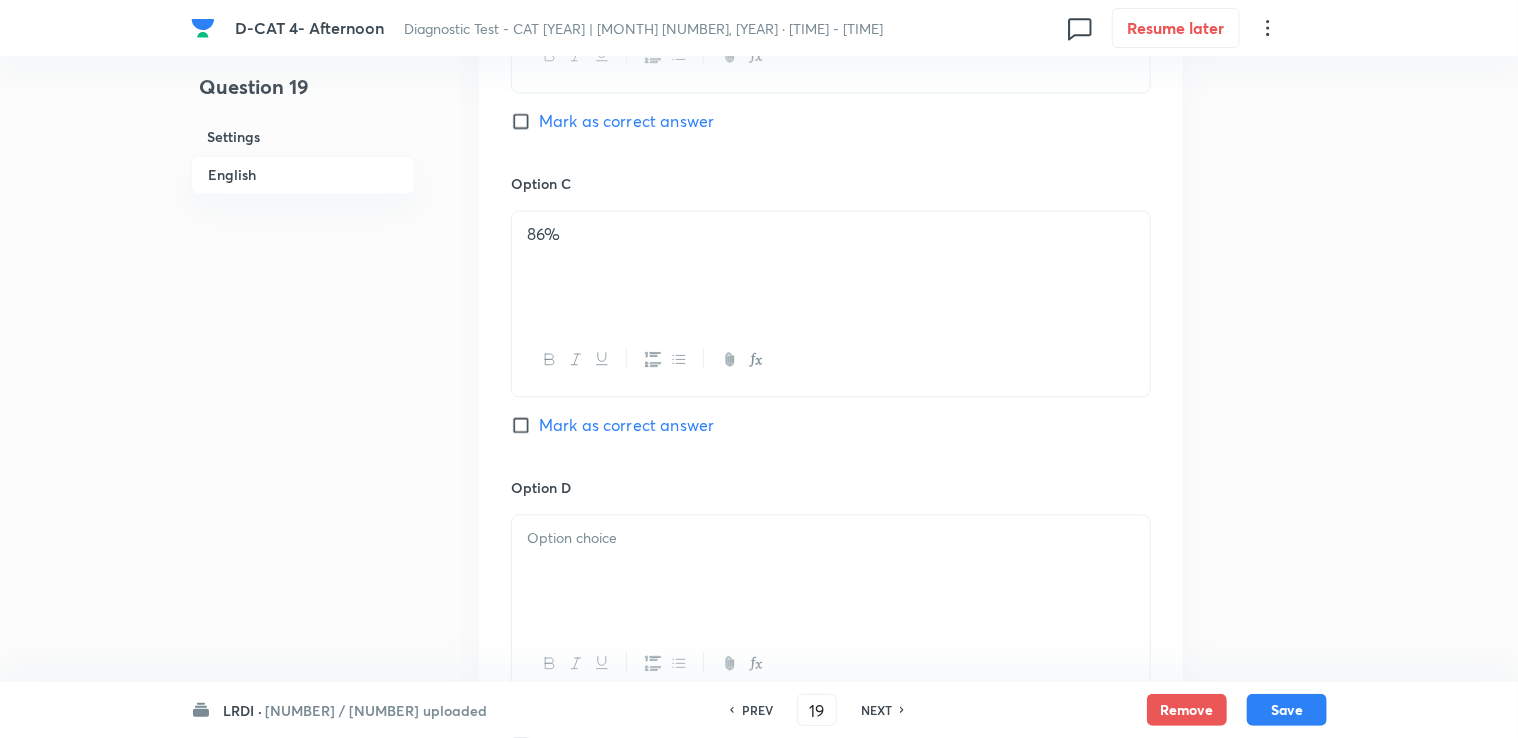 scroll, scrollTop: 2000, scrollLeft: 0, axis: vertical 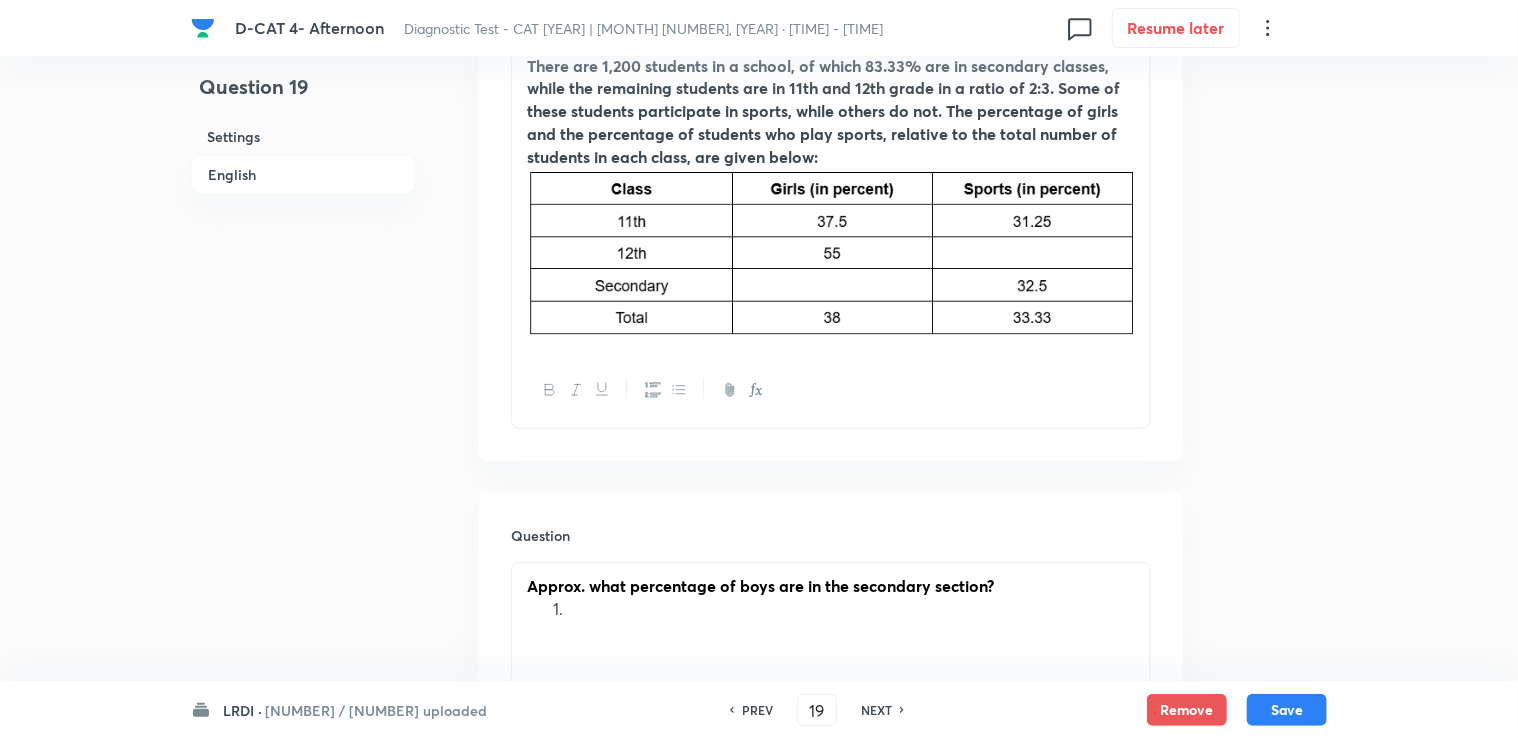 drag, startPoint x: 541, startPoint y: 606, endPoint x: 572, endPoint y: 613, distance: 31.780497 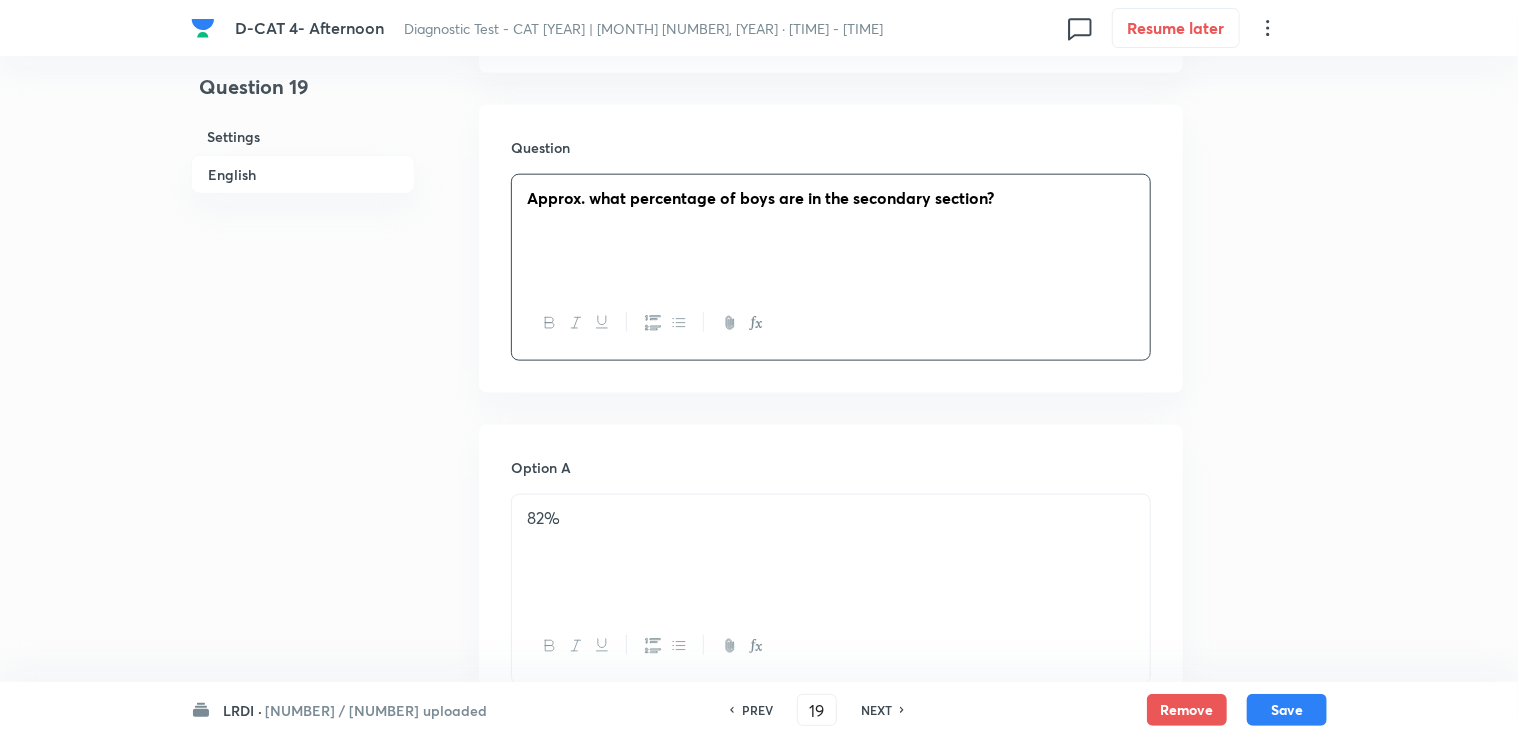 scroll, scrollTop: 1100, scrollLeft: 0, axis: vertical 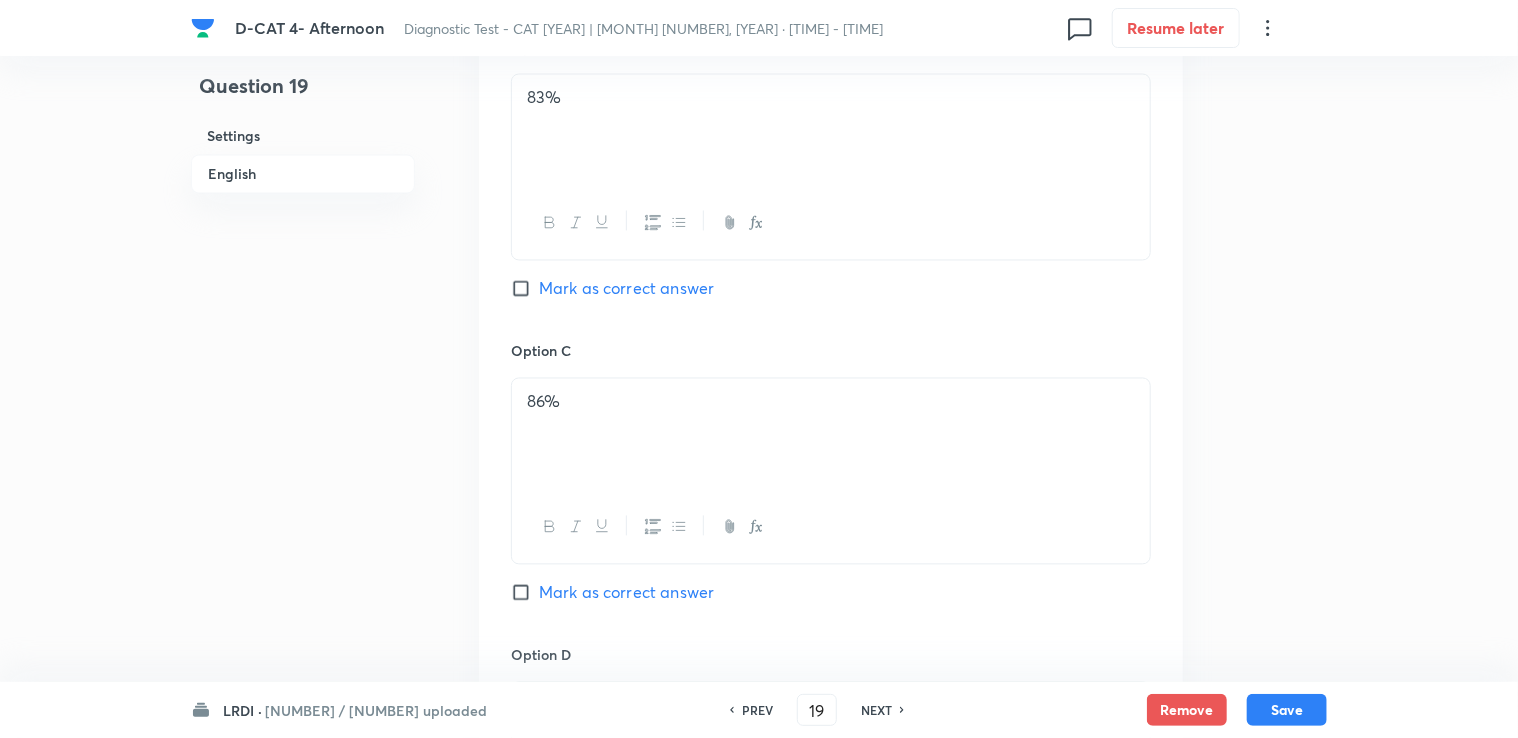 click on "Mark as correct answer" at bounding box center [626, 593] 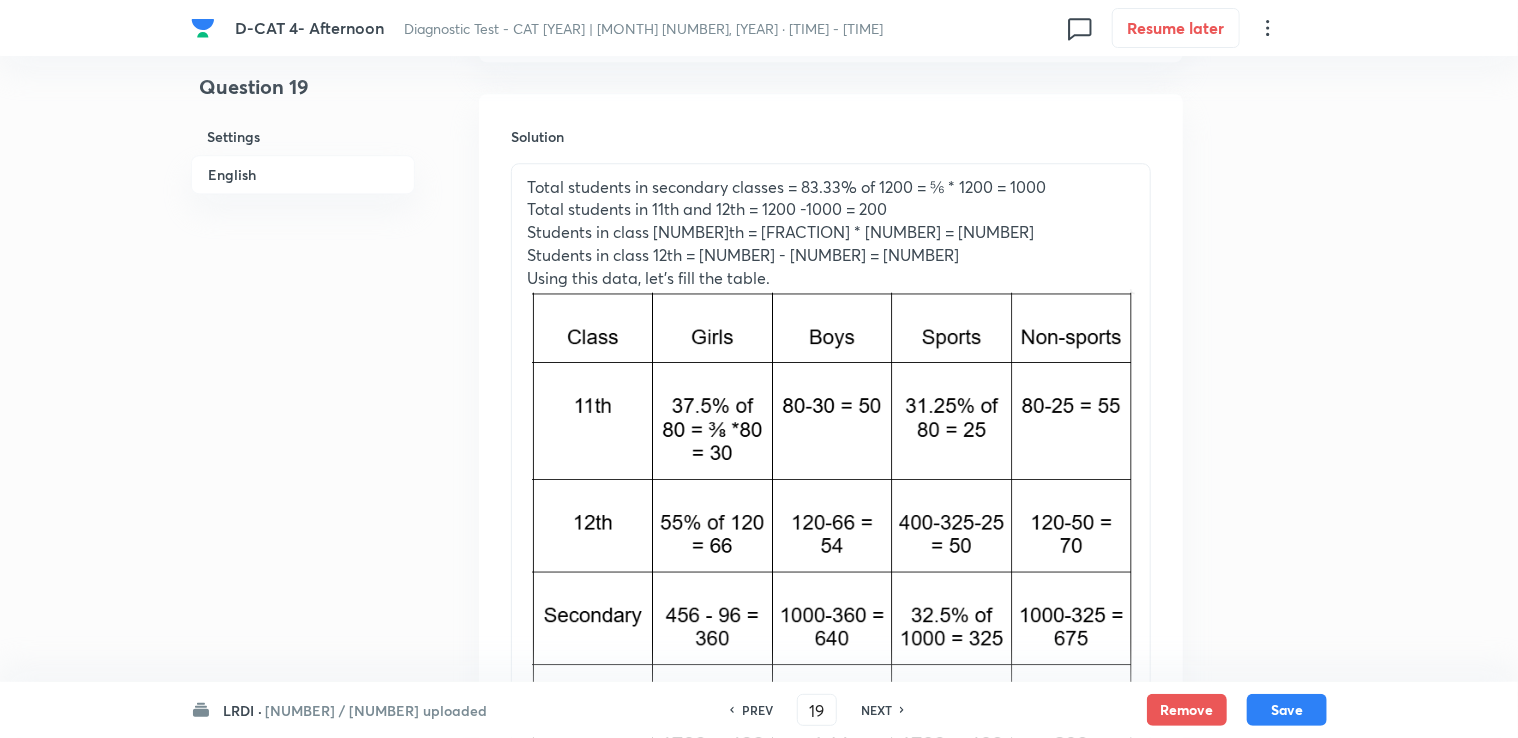 scroll, scrollTop: 3116, scrollLeft: 0, axis: vertical 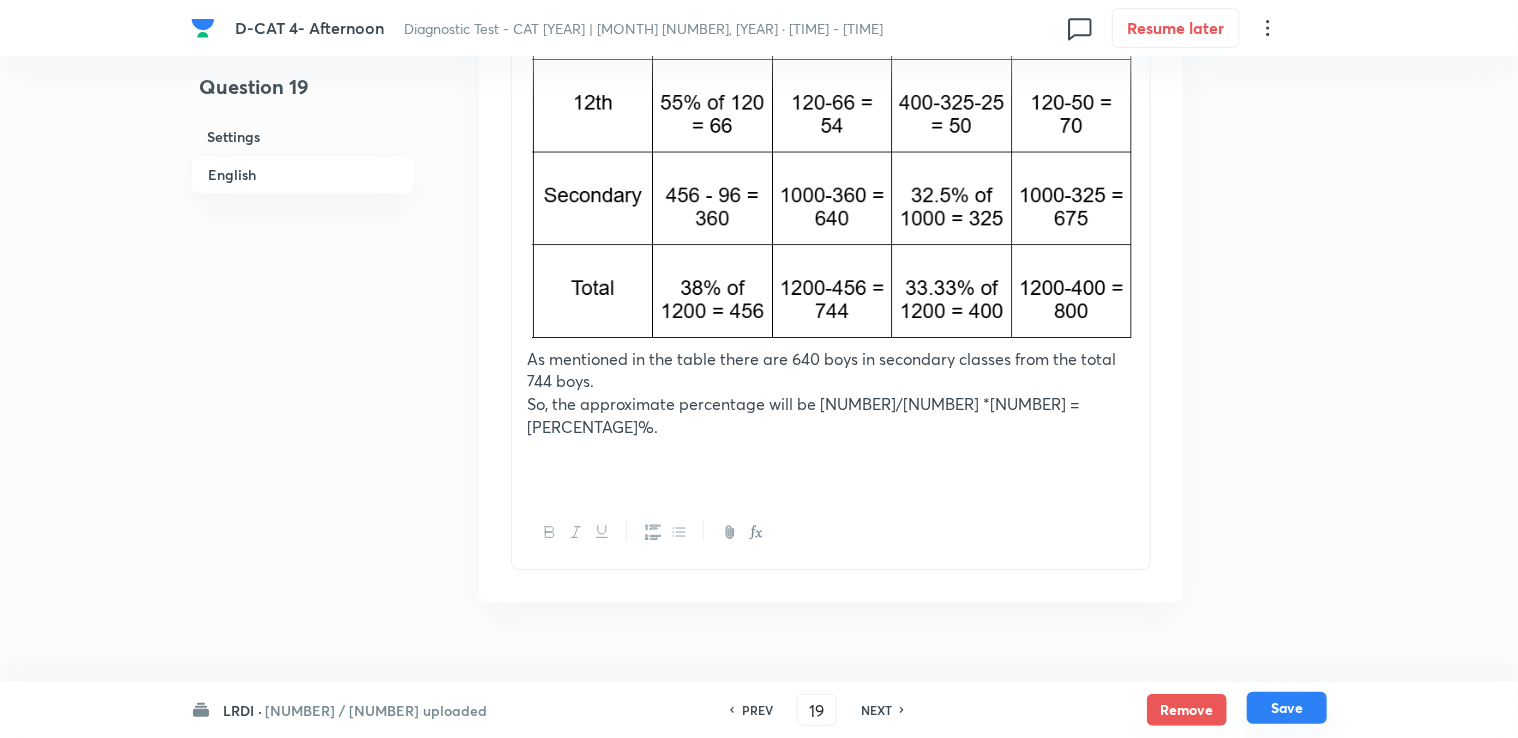 click on "Save" at bounding box center (1287, 708) 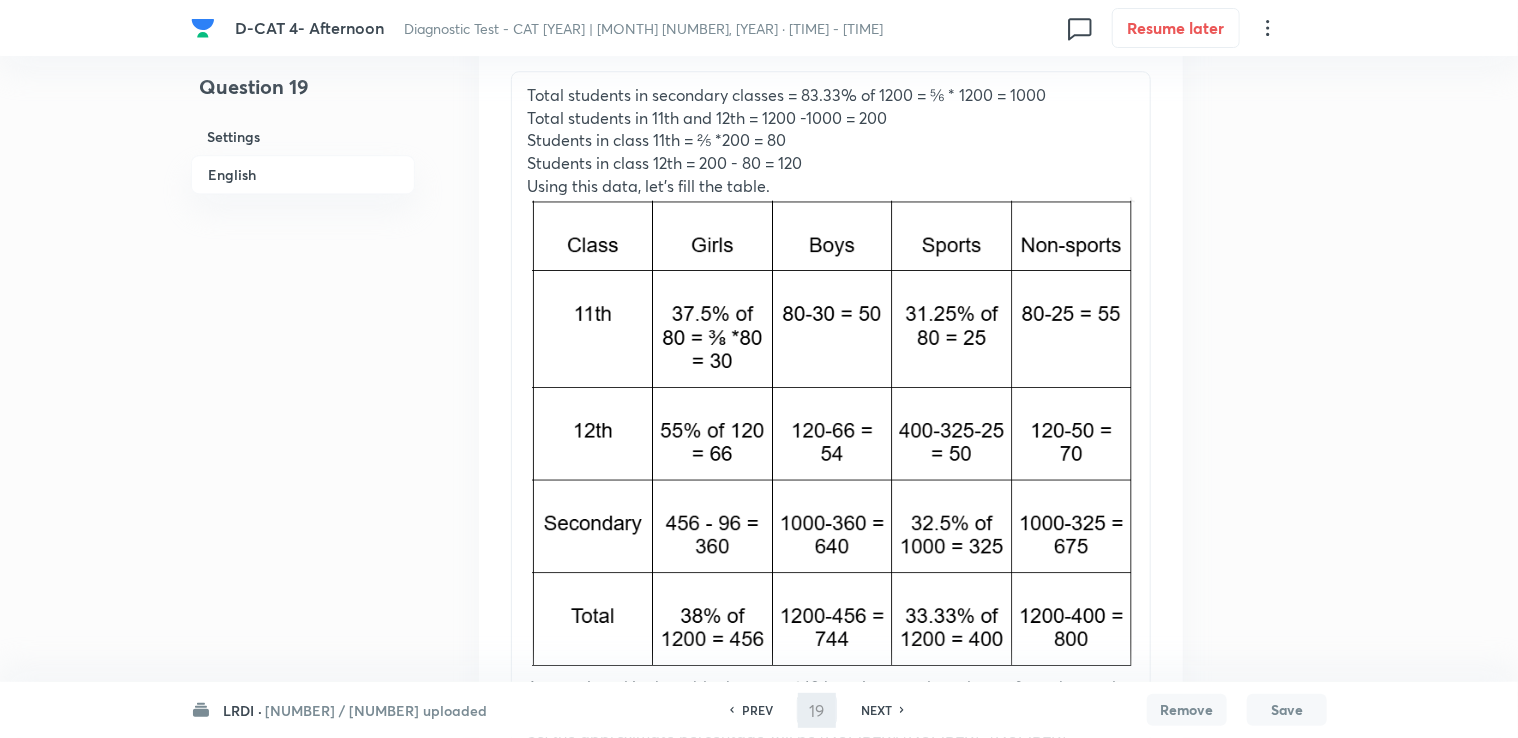 scroll, scrollTop: 2780, scrollLeft: 0, axis: vertical 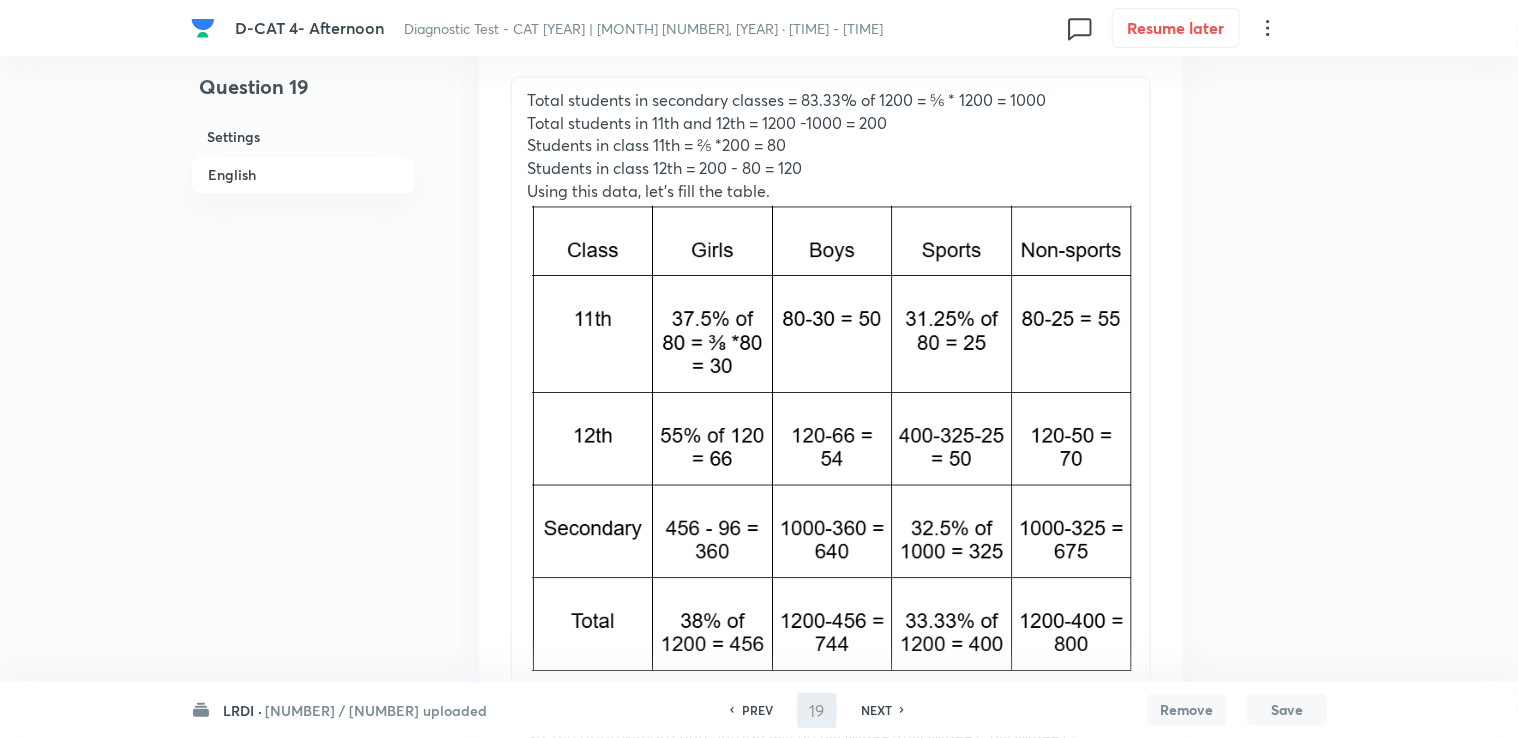 type on "20" 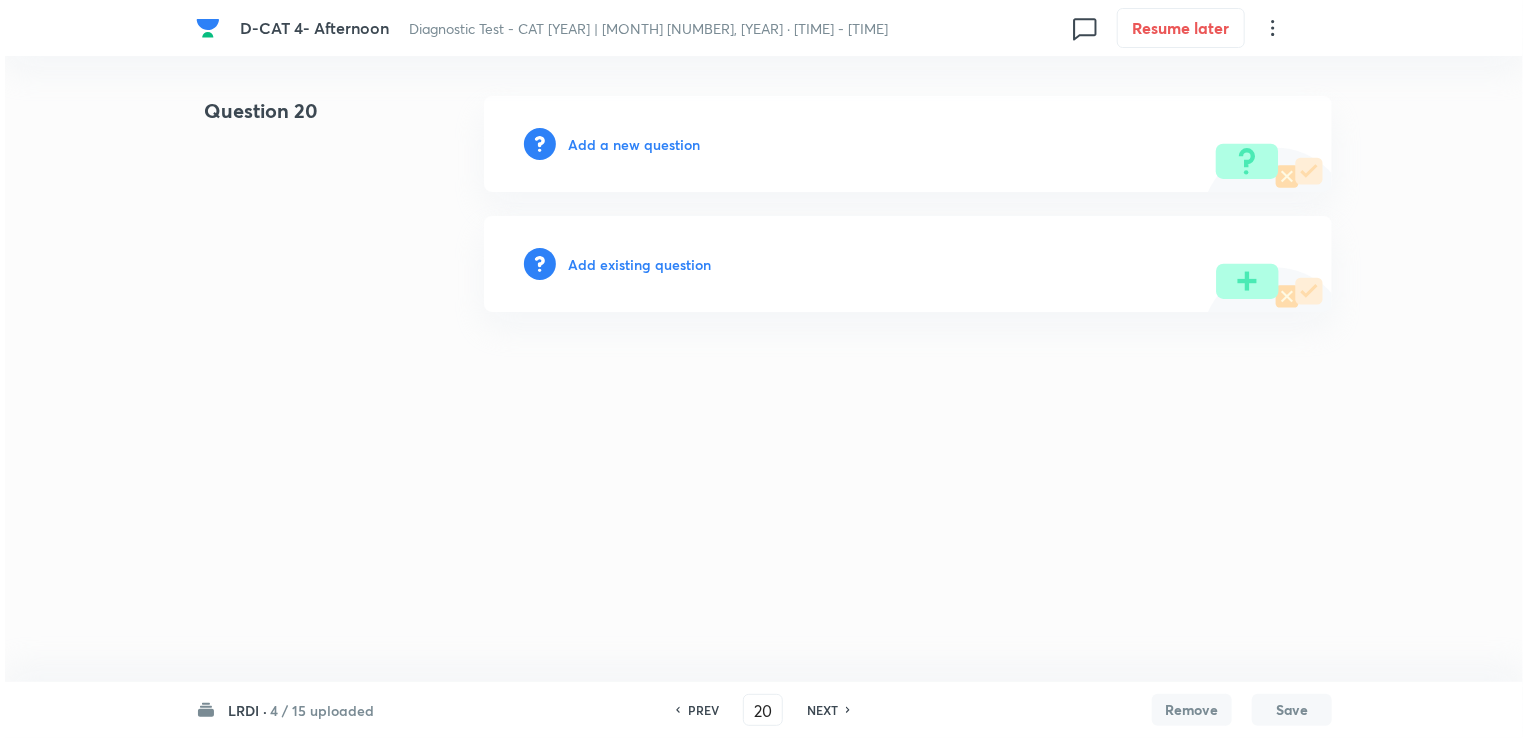 scroll, scrollTop: 0, scrollLeft: 0, axis: both 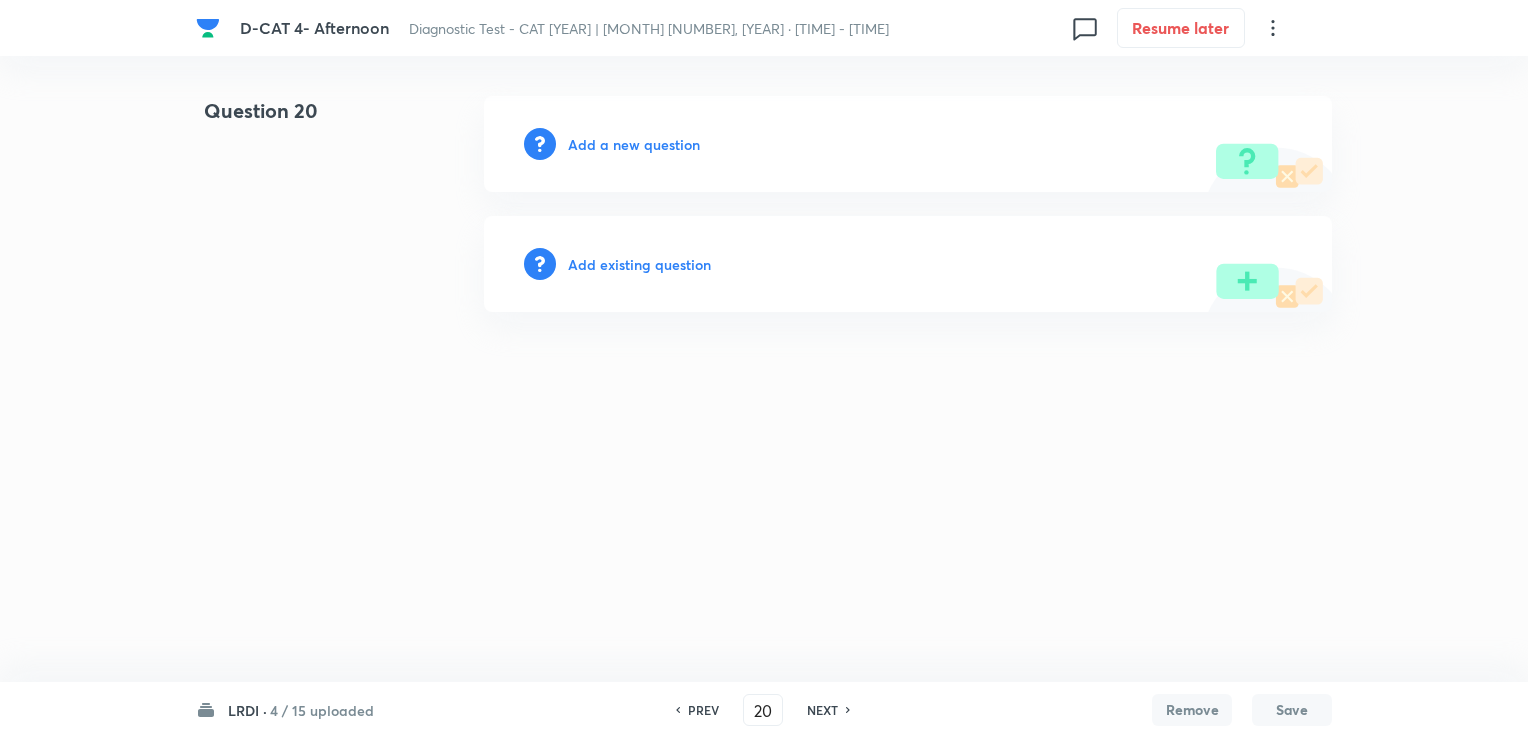 click on "Add a new question" at bounding box center (634, 144) 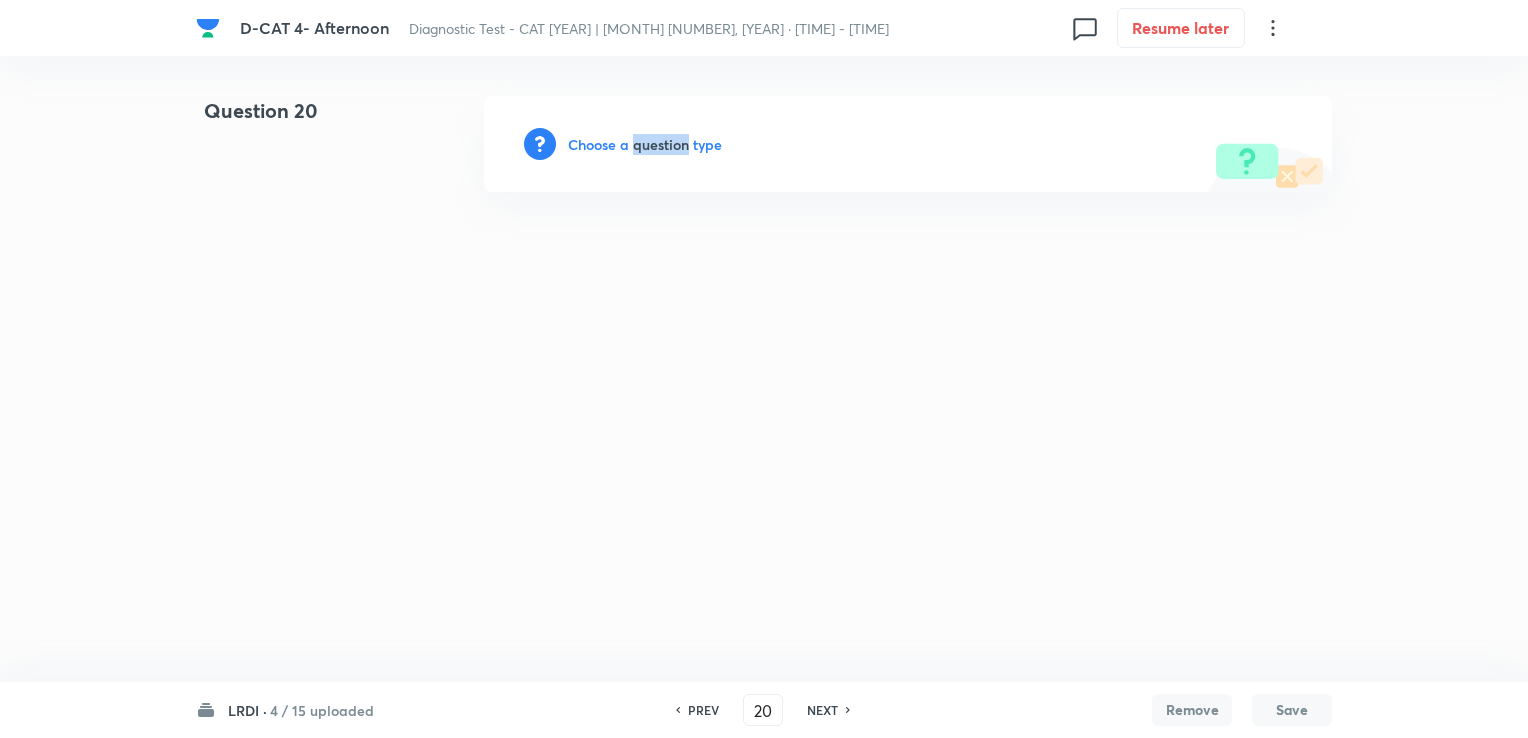click on "Choose a question type" at bounding box center (645, 144) 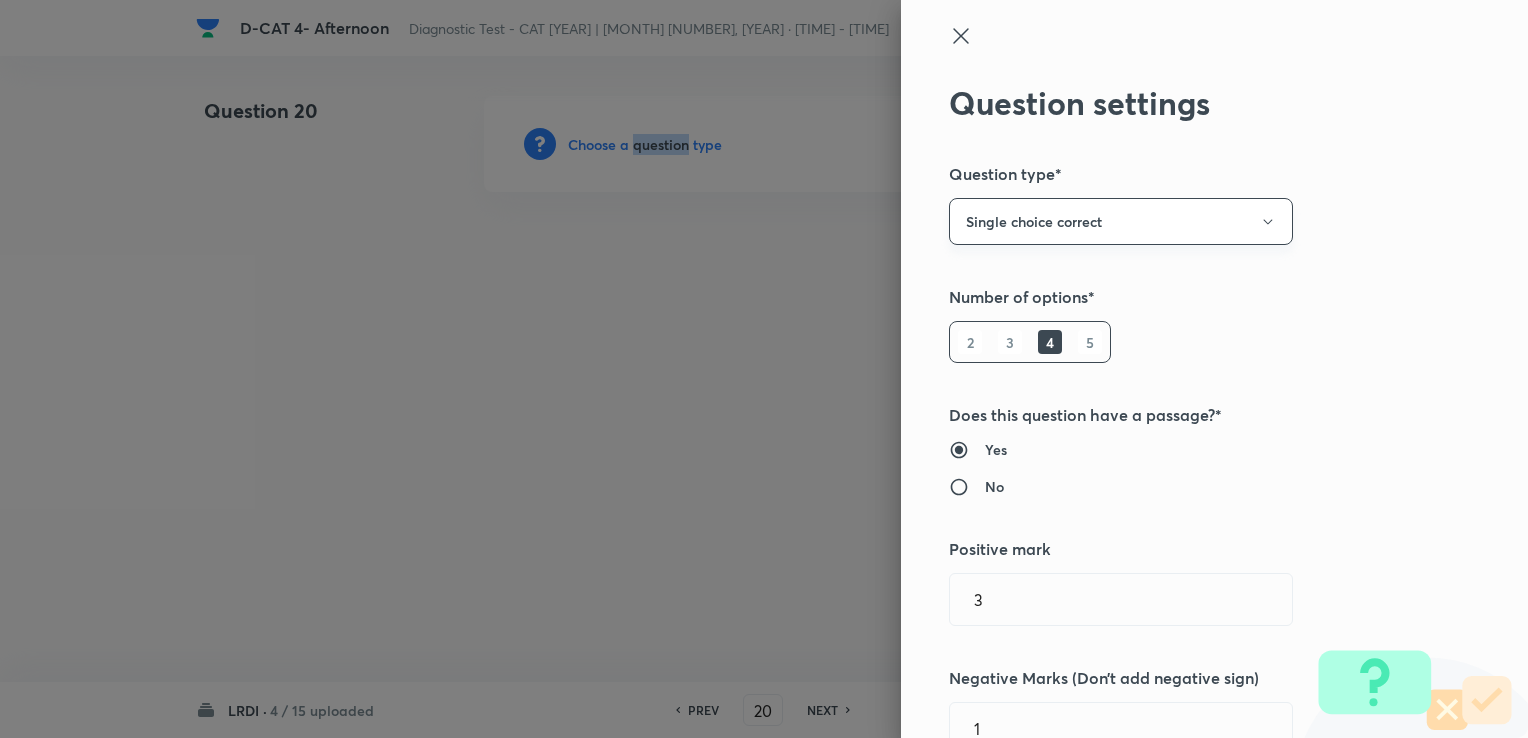 click on "Single choice correct" at bounding box center [1121, 221] 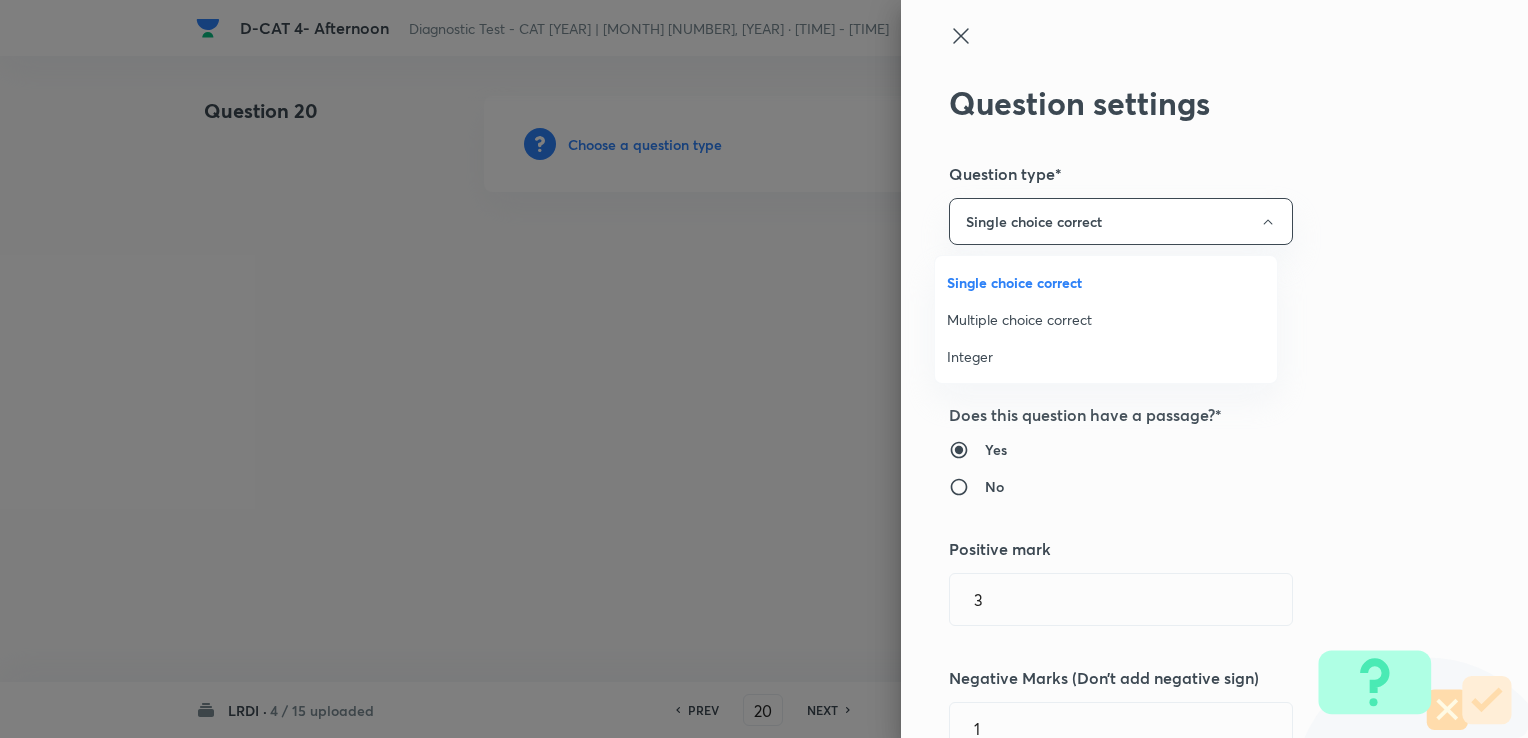 click on "Integer" at bounding box center [1106, 356] 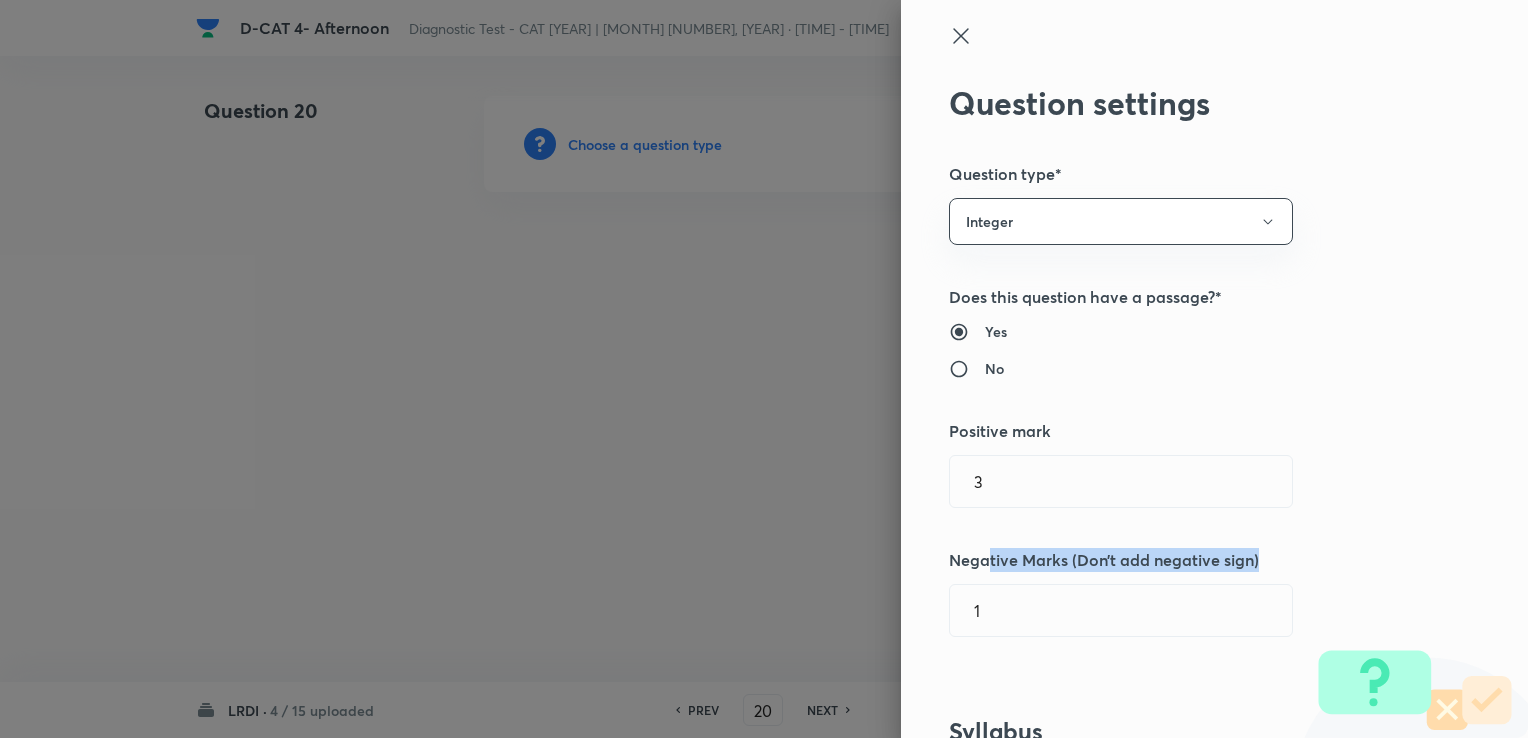 click on "Question settings Question type* Integer Does this question have a passage?* Yes No Positive mark 3 ​ Negative Marks (Don’t add negative sign) 1 ​ Syllabus Topic group* ​ Topic* ​ Concept* ​ Sub-concept* ​ Concept-field ​ Additional details Question Difficulty Very easy Easy Moderate Hard Very hard Question is based on Fact Numerical Concept Previous year question Yes No Does this question have equation? Yes No Verification status Is the question verified? *Select 'yes' only if a question is verified Yes No Save" at bounding box center (1214, 369) 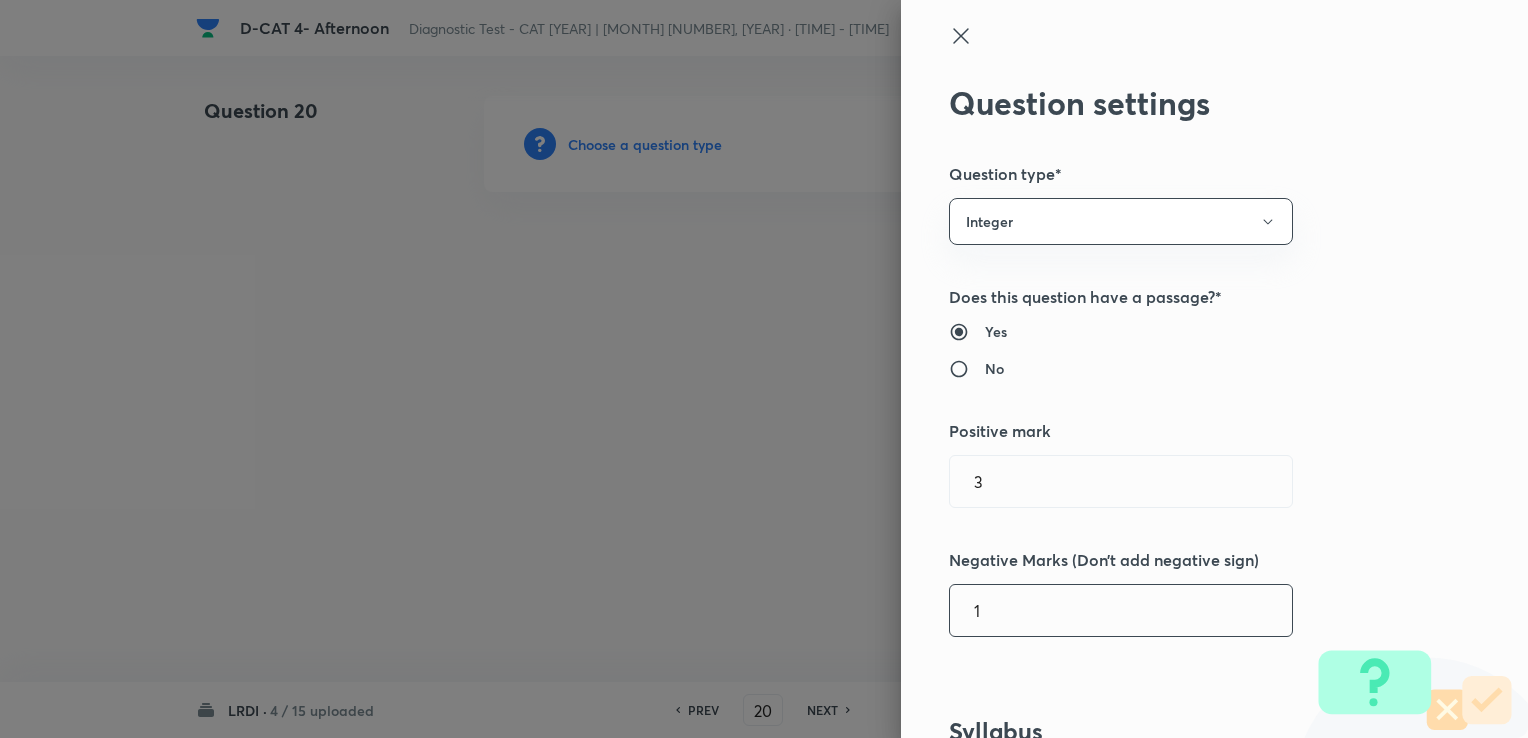 drag, startPoint x: 972, startPoint y: 579, endPoint x: 983, endPoint y: 610, distance: 32.89377 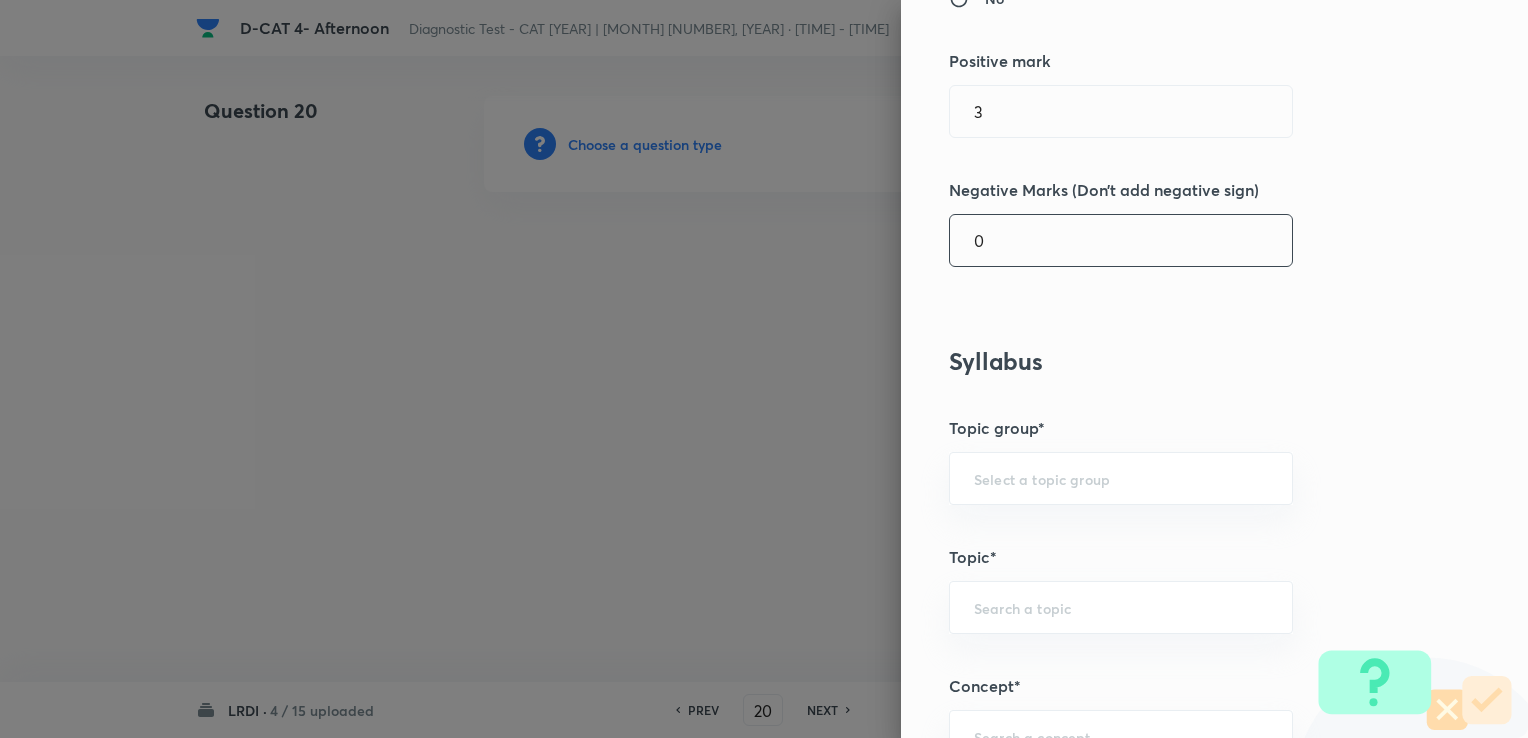 scroll, scrollTop: 400, scrollLeft: 0, axis: vertical 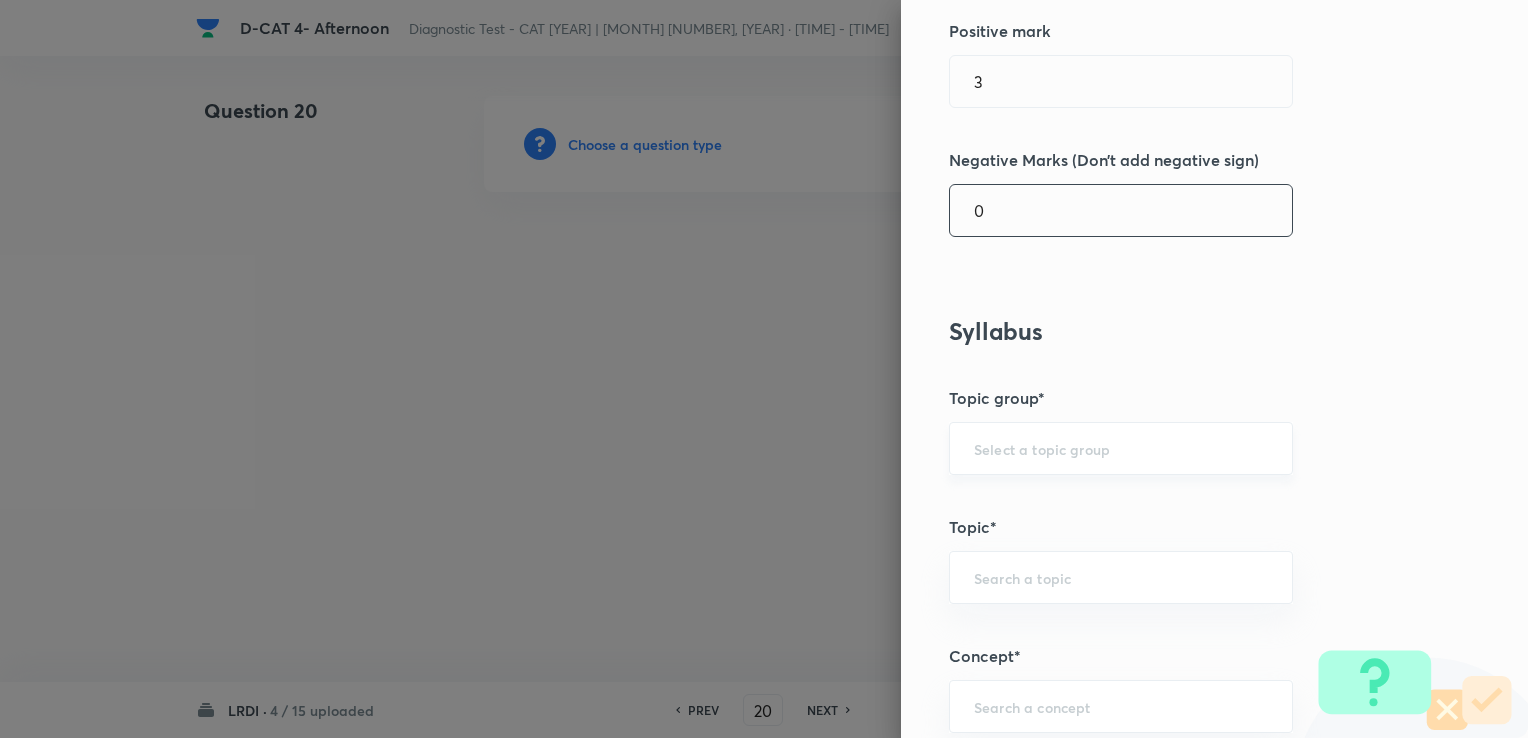 click on "​" at bounding box center [1121, 448] 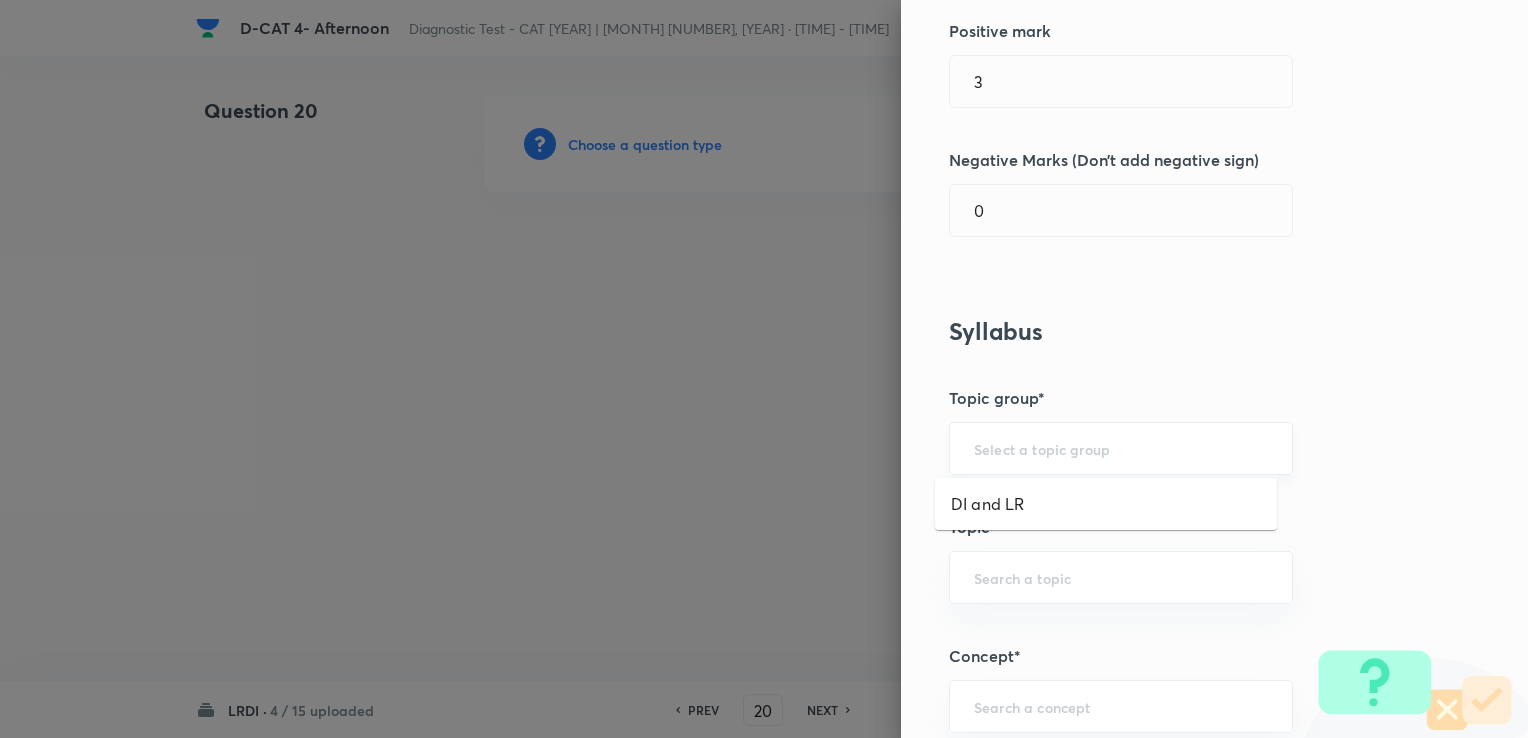 click at bounding box center [1121, 448] 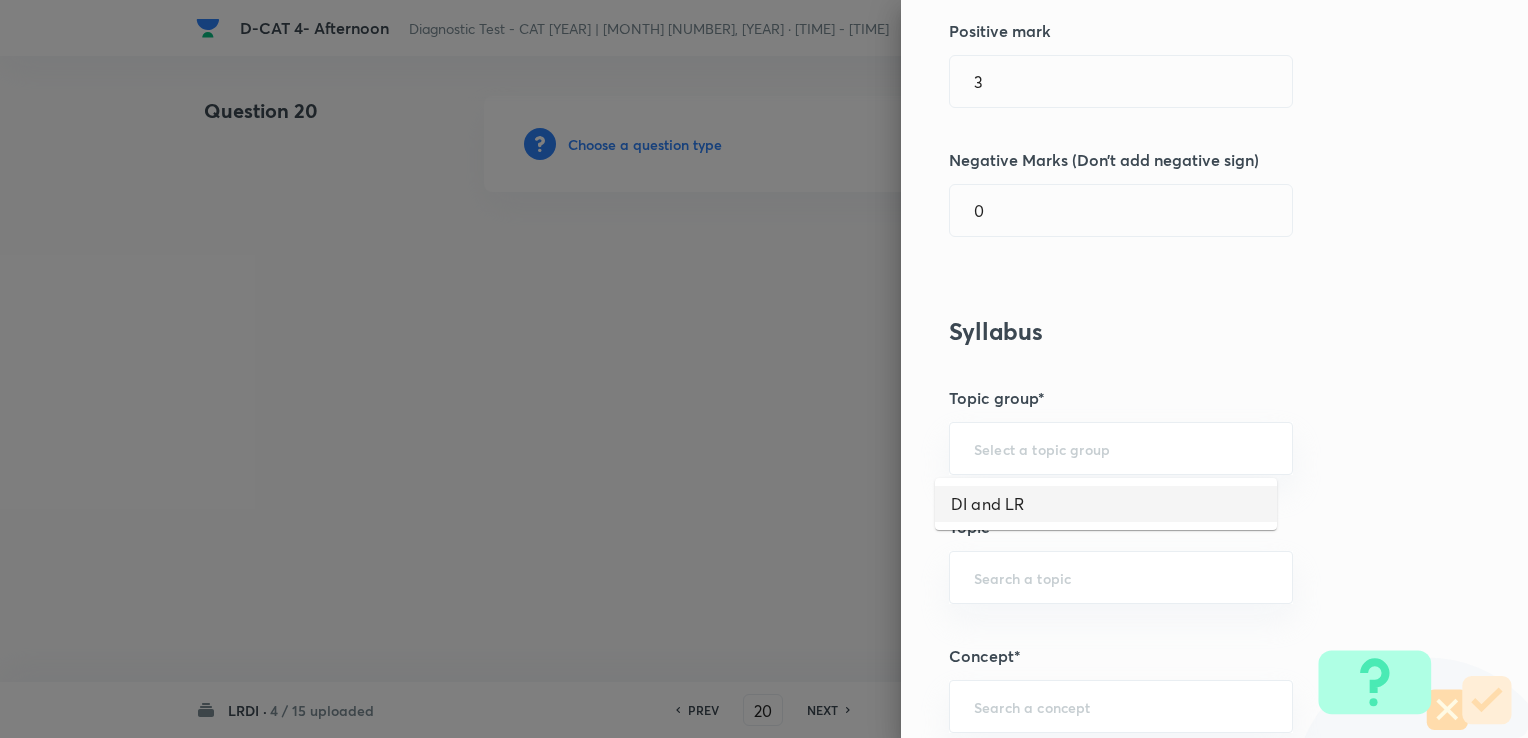 drag, startPoint x: 970, startPoint y: 505, endPoint x: 969, endPoint y: 540, distance: 35.014282 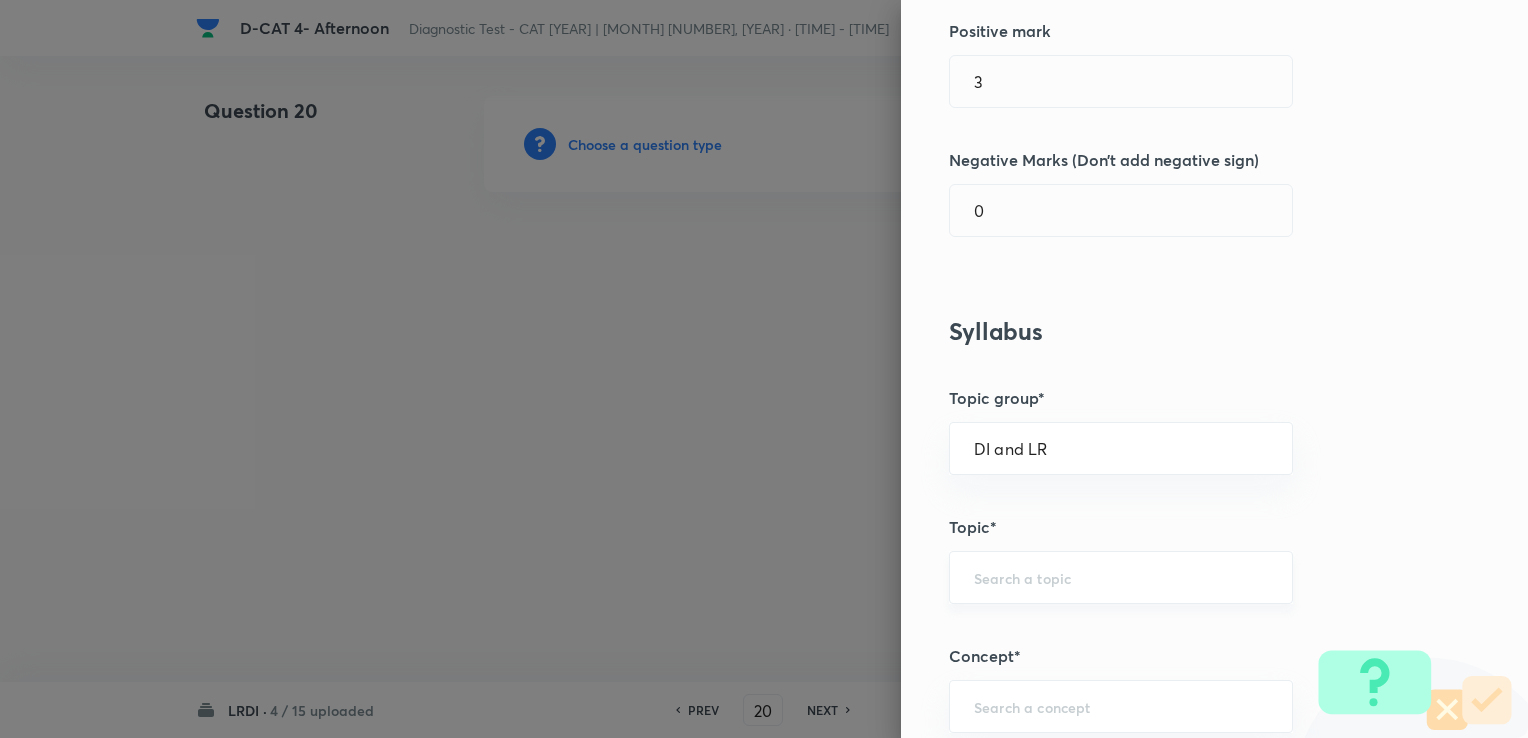 click on "​" at bounding box center (1121, 577) 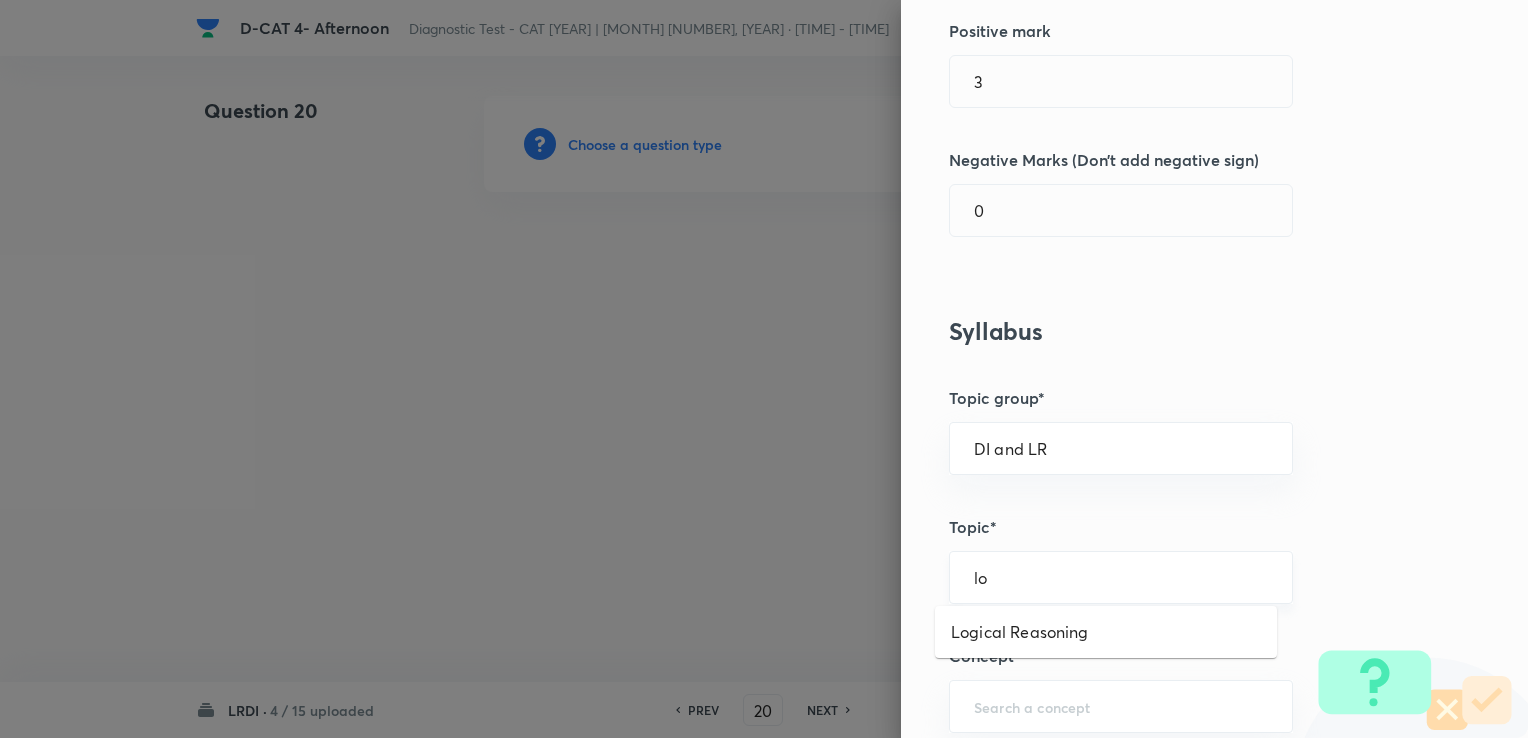 type on "l" 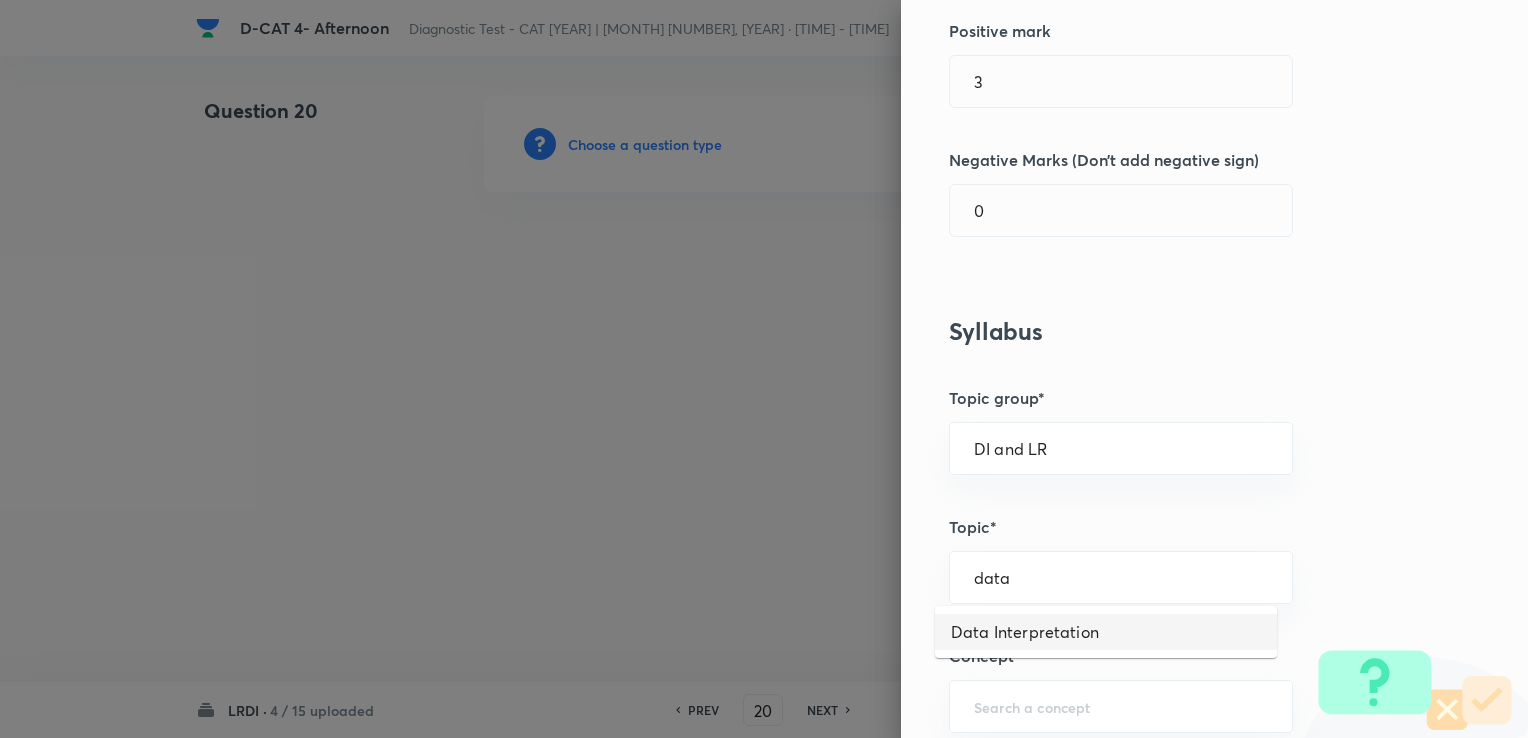 click on "Data Interpretation" at bounding box center [1106, 632] 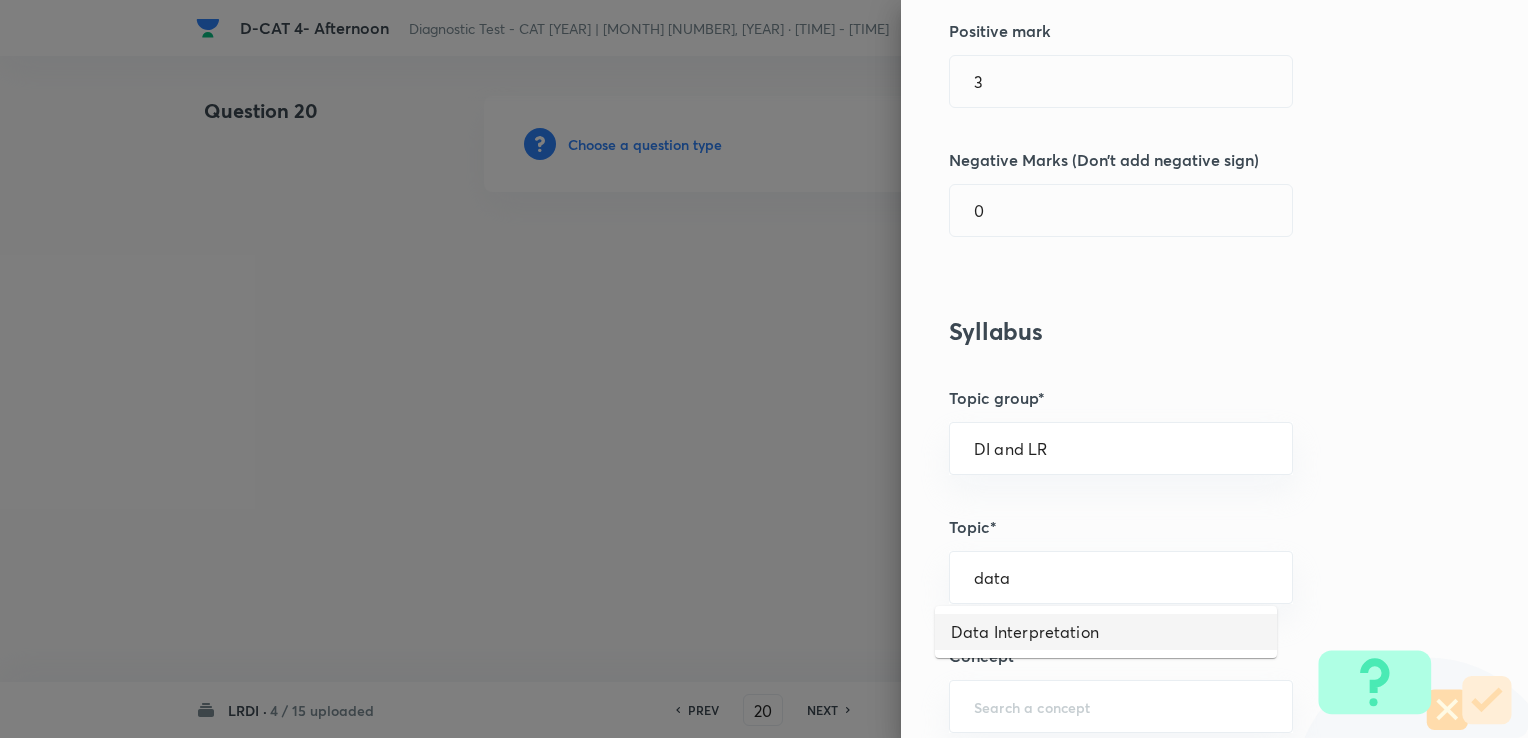 type on "Data Interpretation" 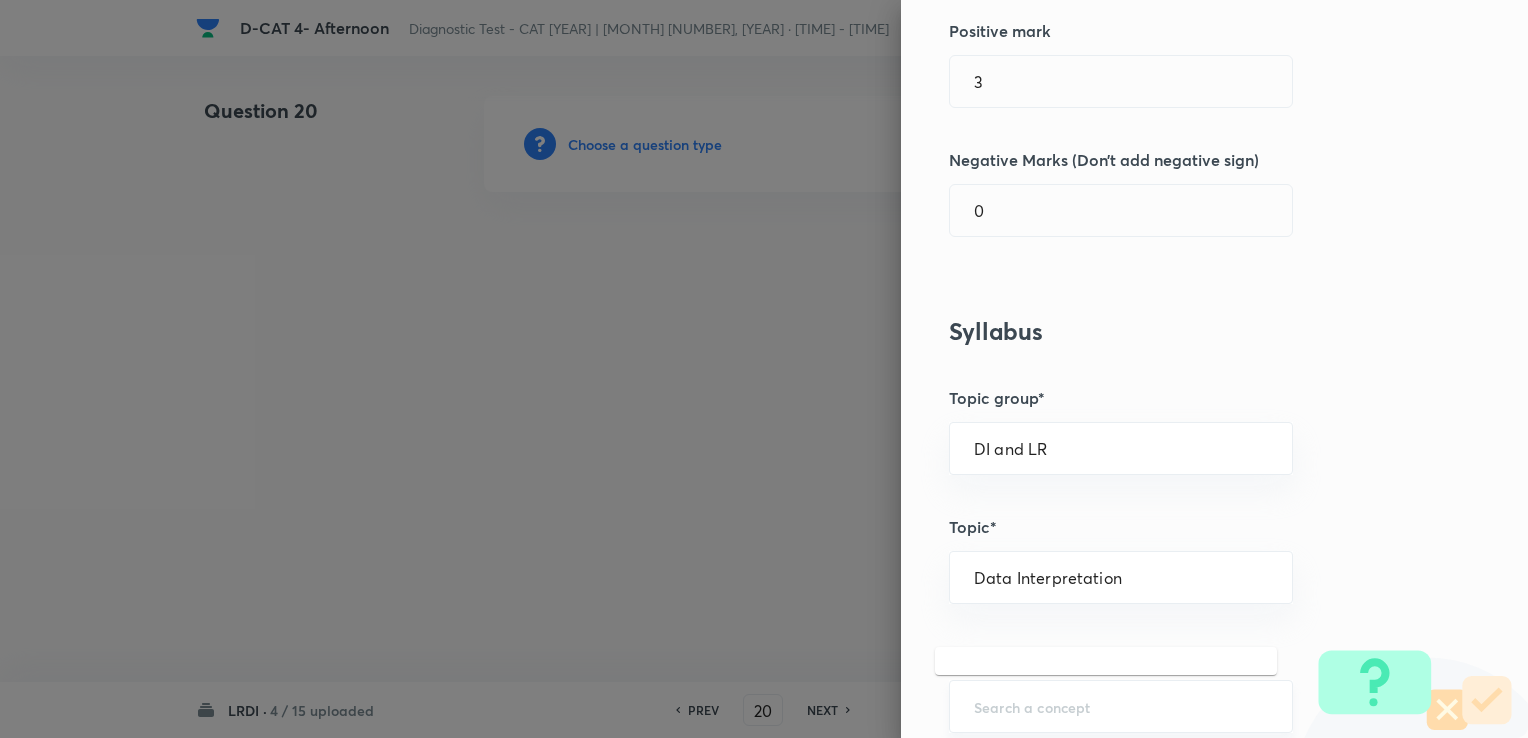 click at bounding box center (1121, 706) 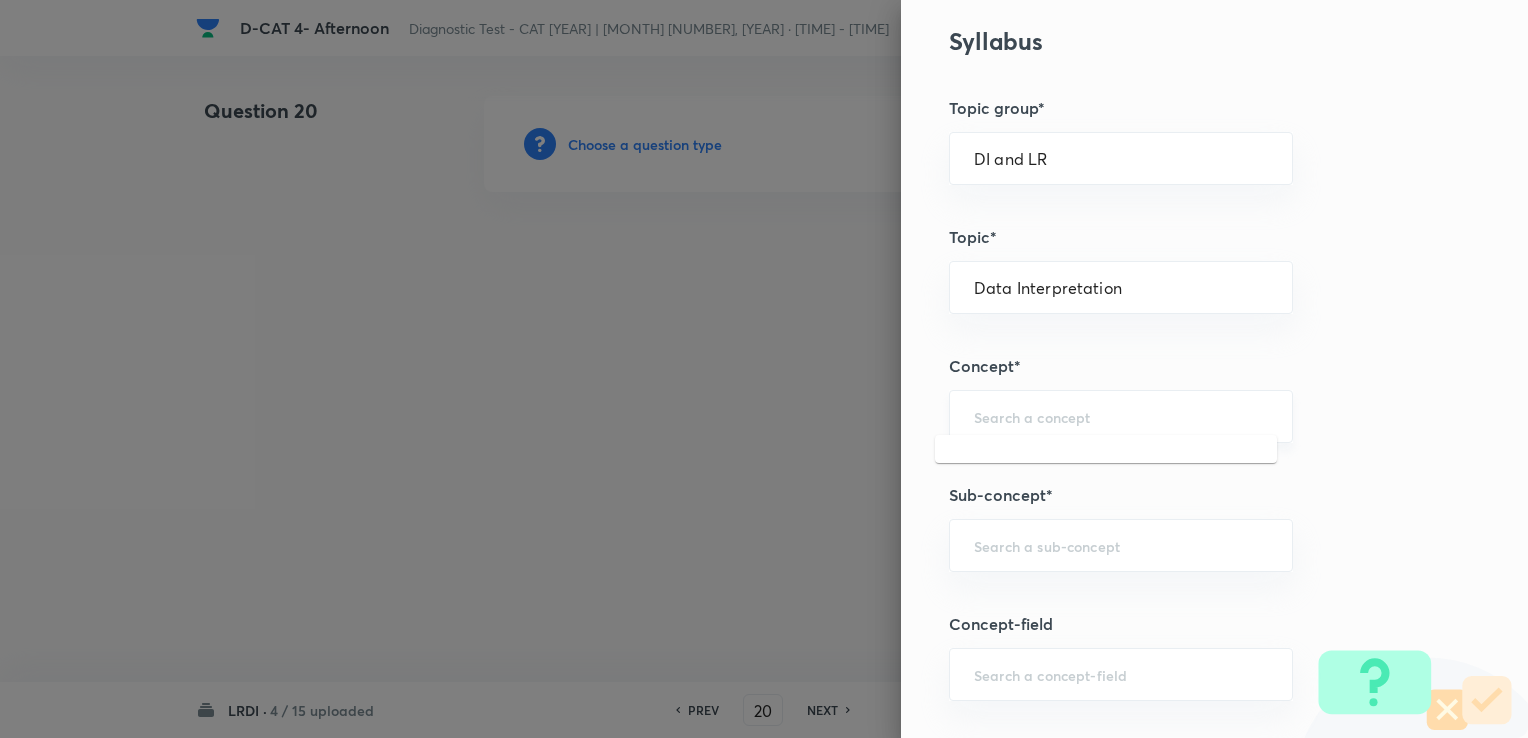 scroll, scrollTop: 700, scrollLeft: 0, axis: vertical 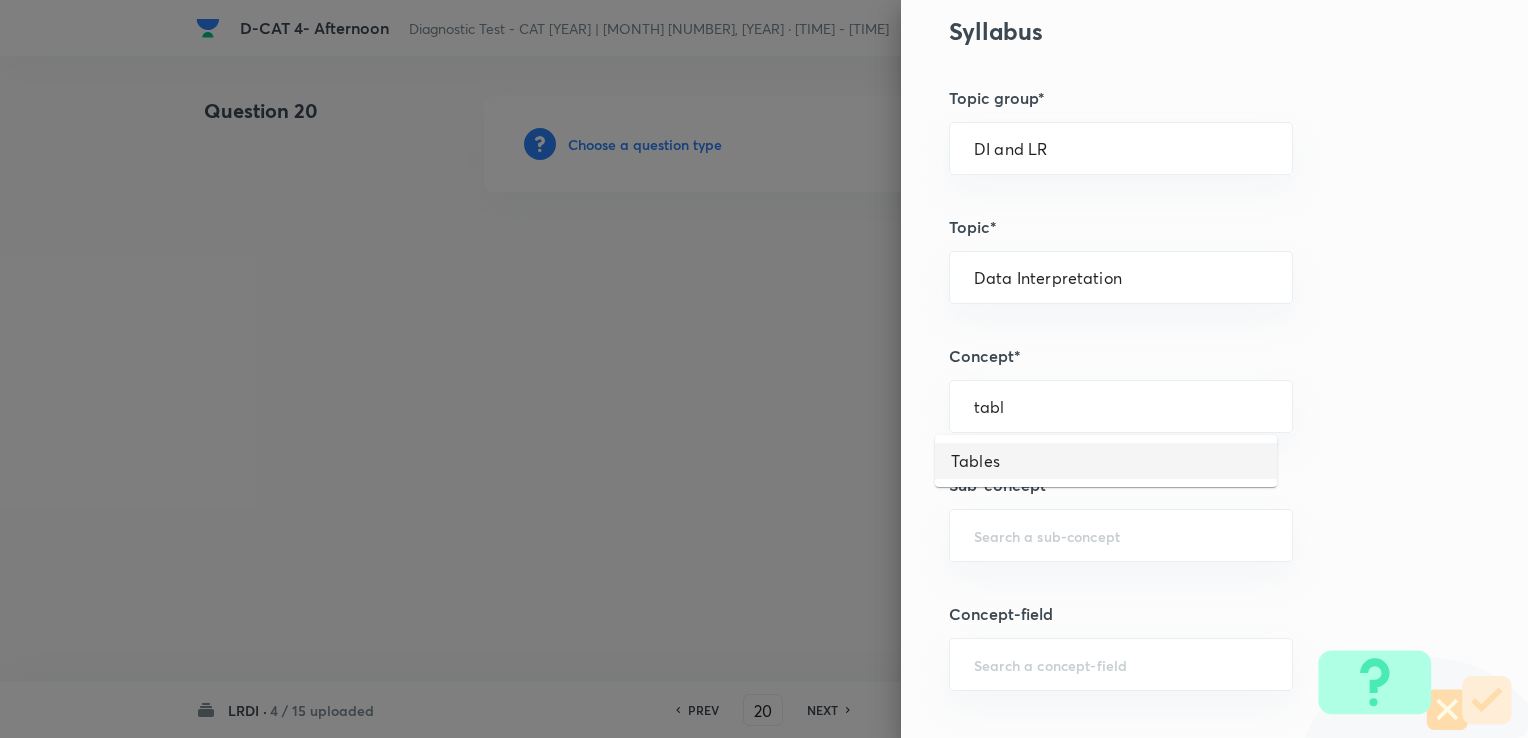 click on "Tables" at bounding box center [1106, 461] 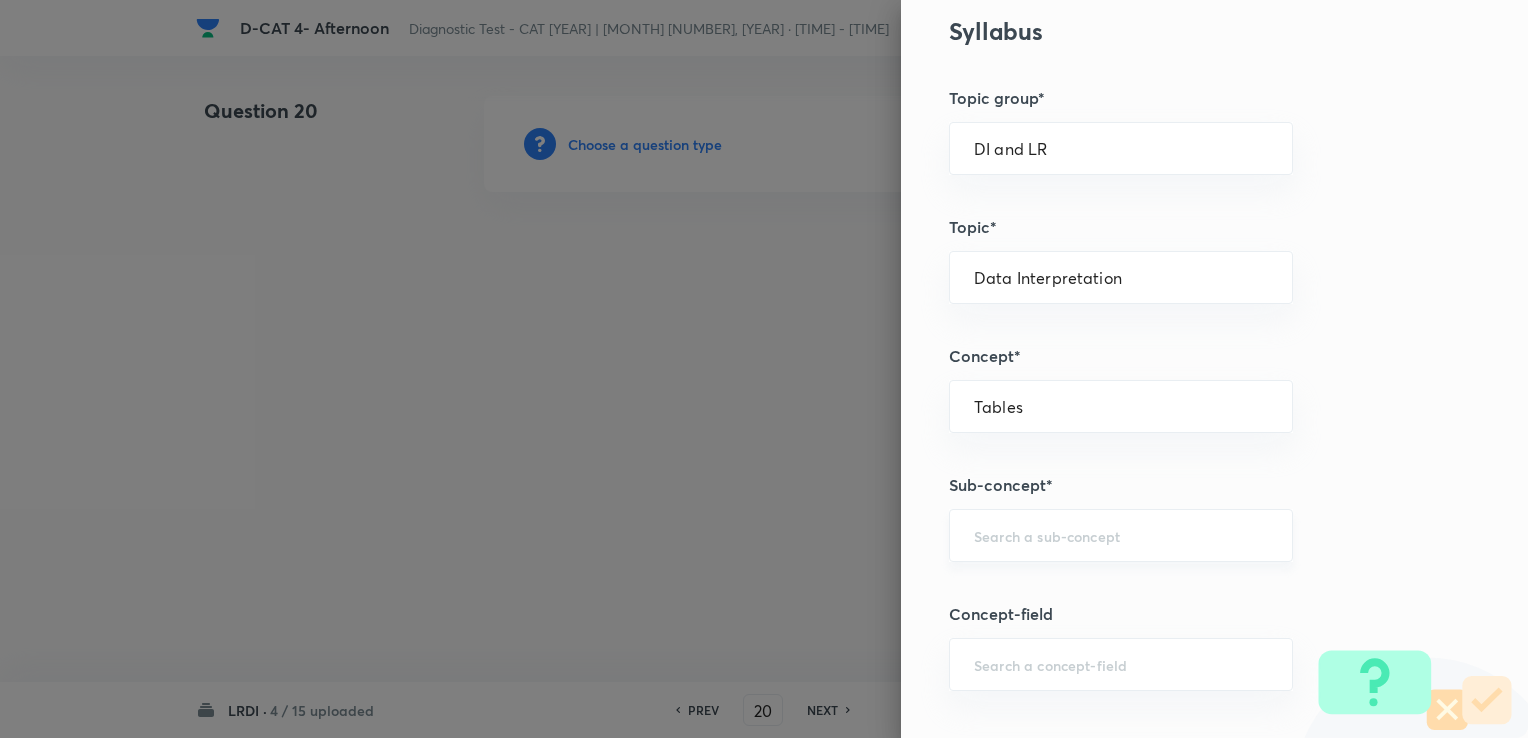 click at bounding box center (1121, 535) 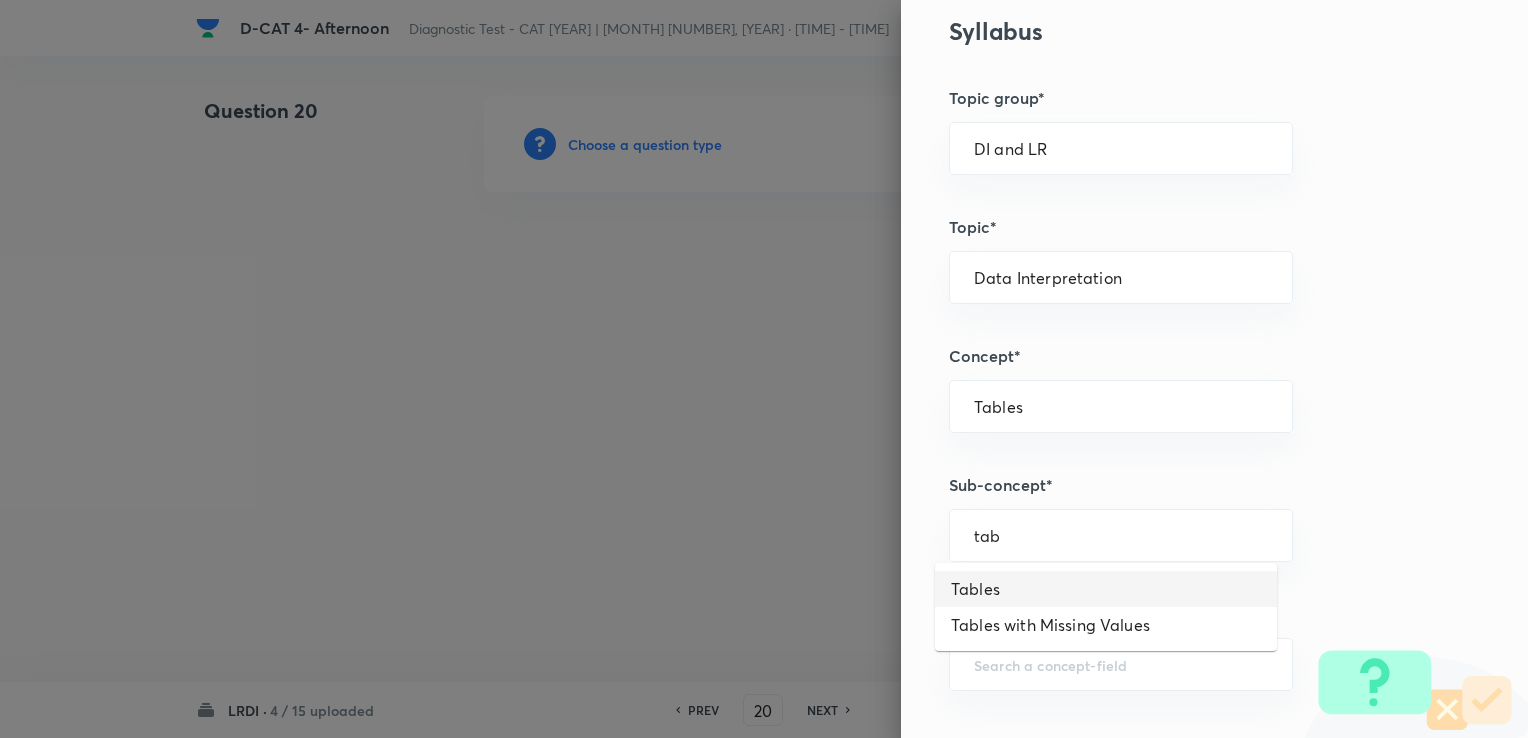 click on "Tables" at bounding box center [1106, 589] 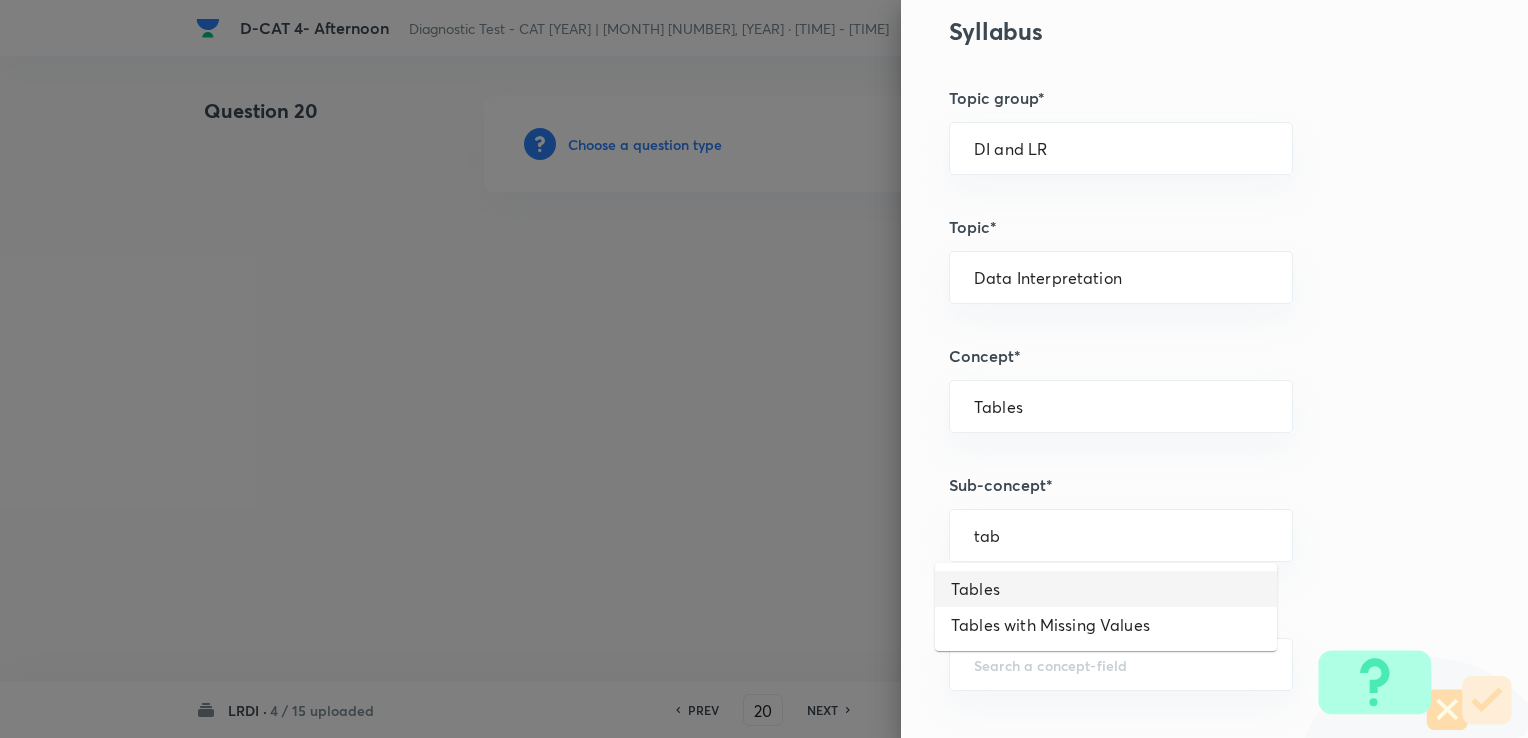 type on "Tables" 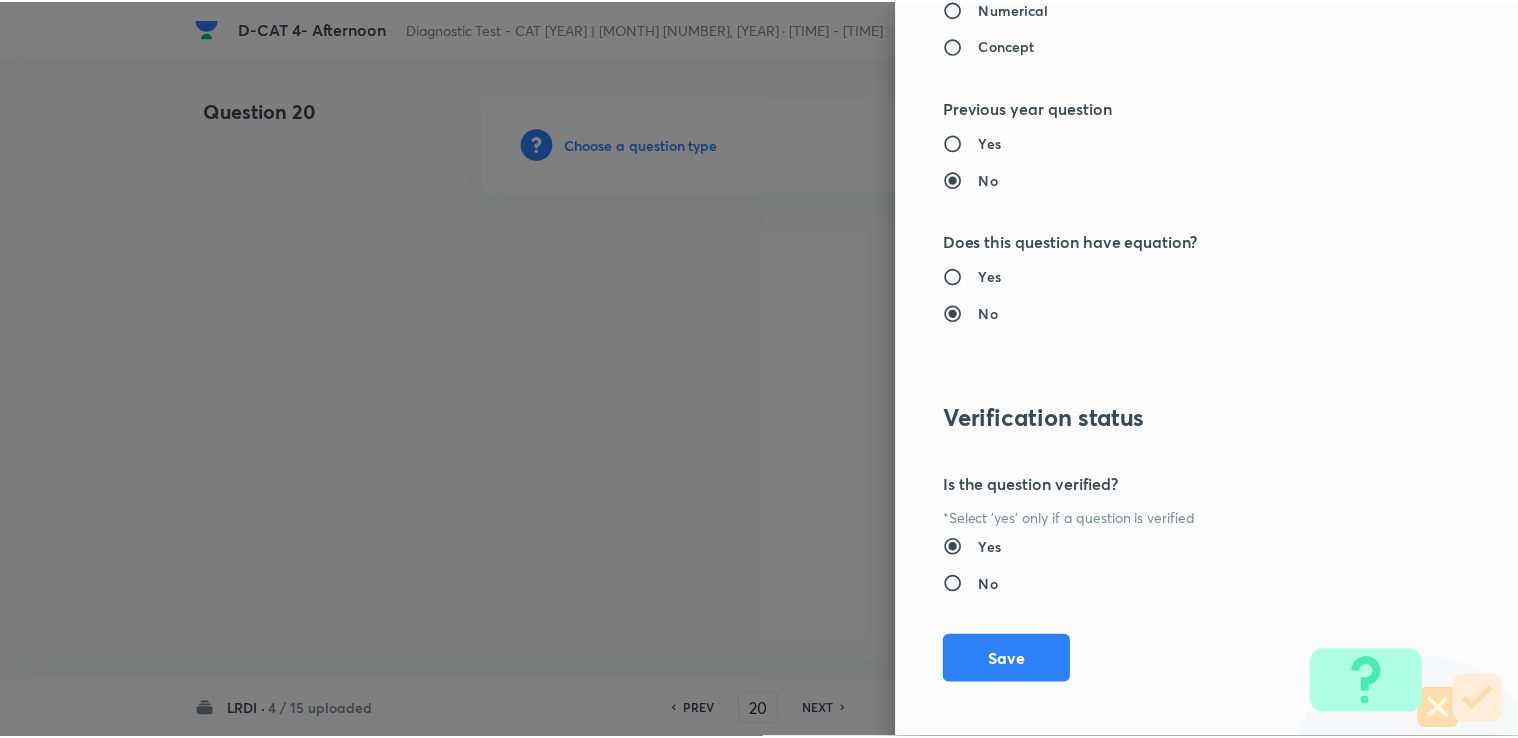 scroll, scrollTop: 1866, scrollLeft: 0, axis: vertical 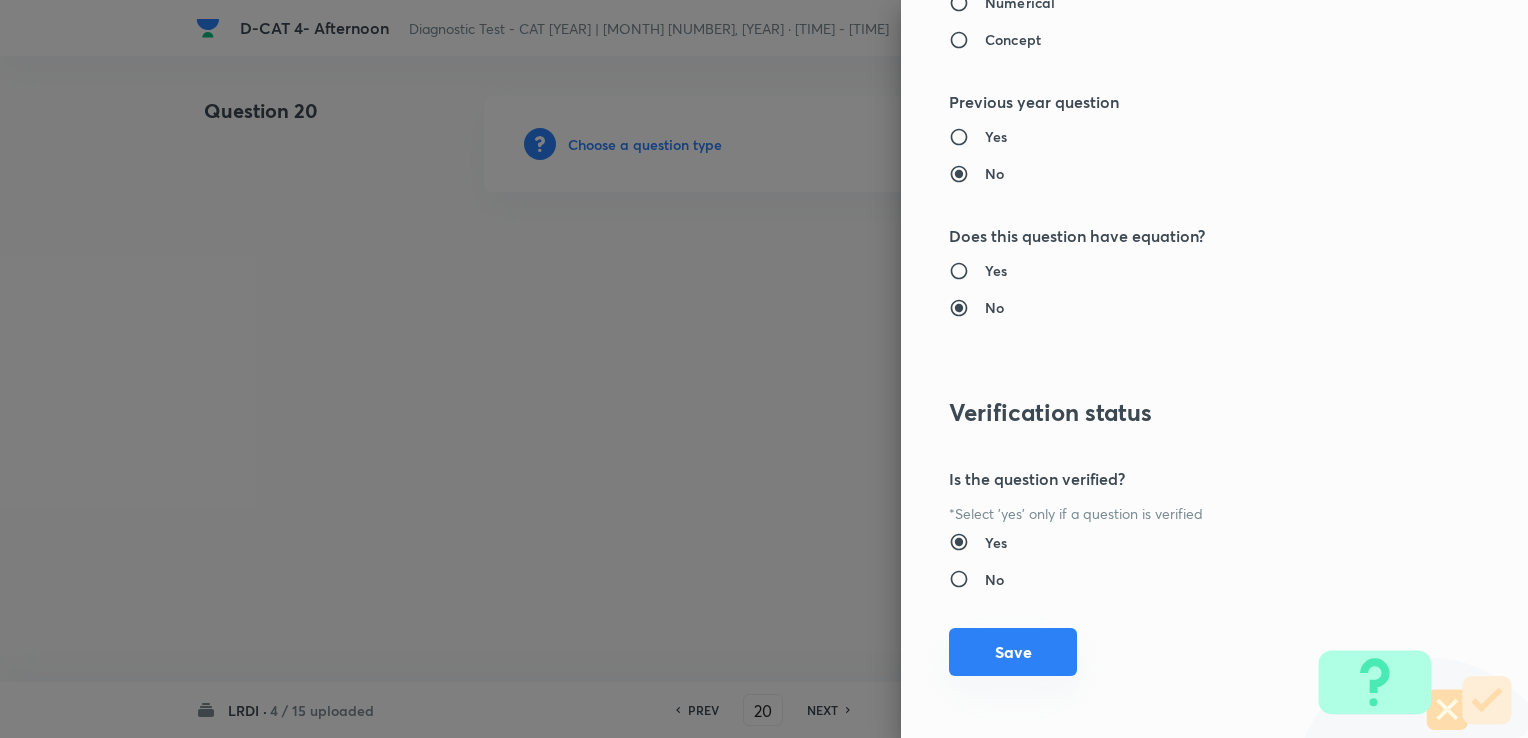 click on "Save" at bounding box center [1013, 652] 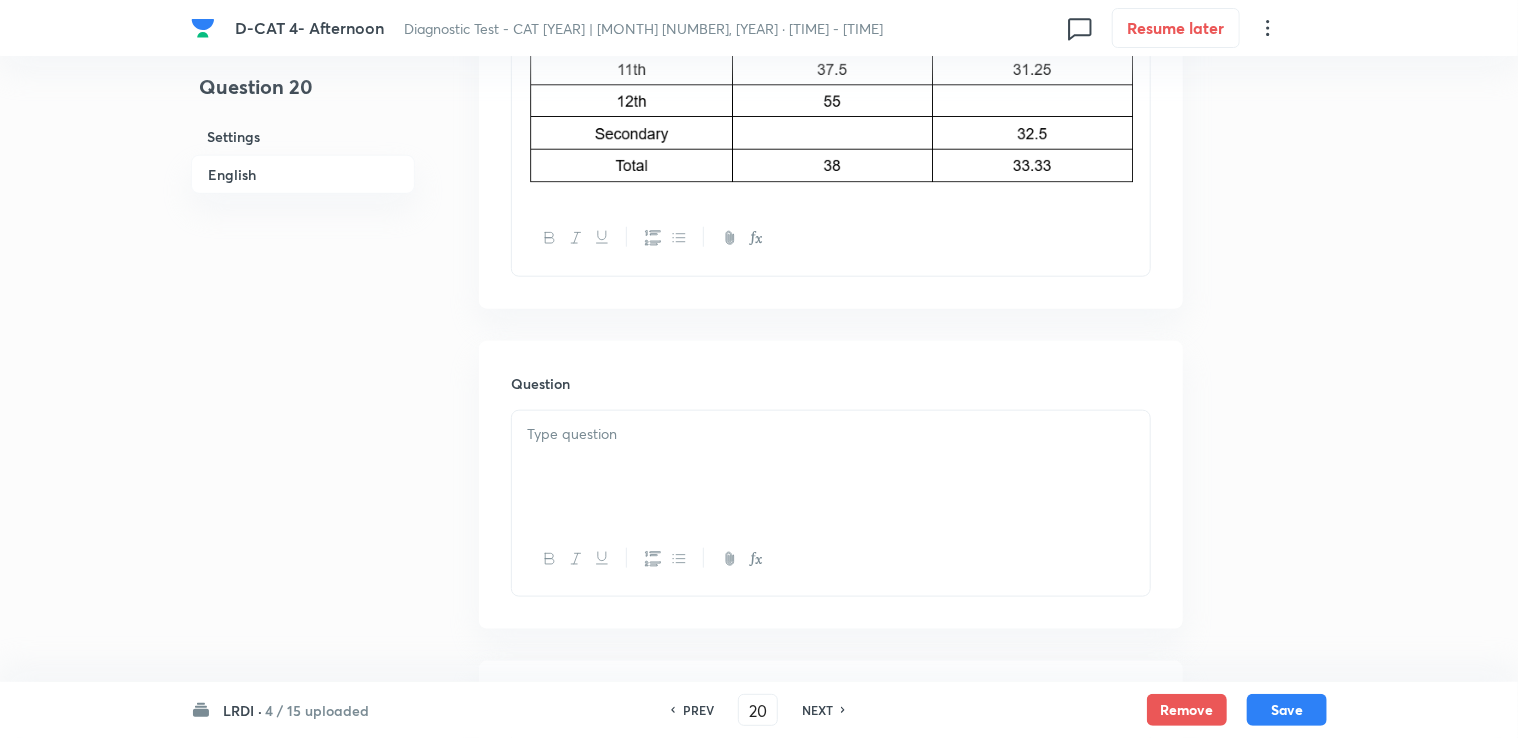 scroll, scrollTop: 900, scrollLeft: 0, axis: vertical 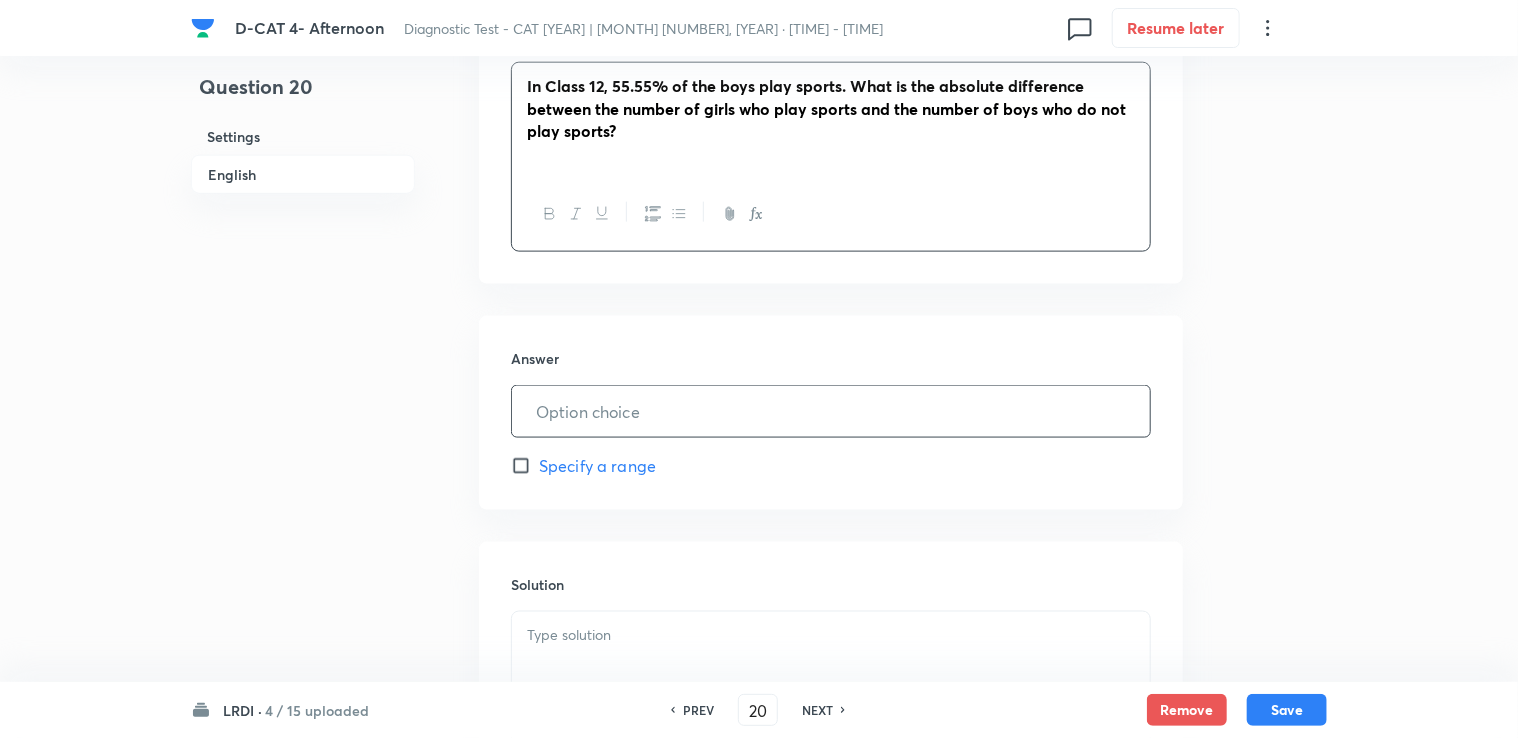 click at bounding box center (831, 411) 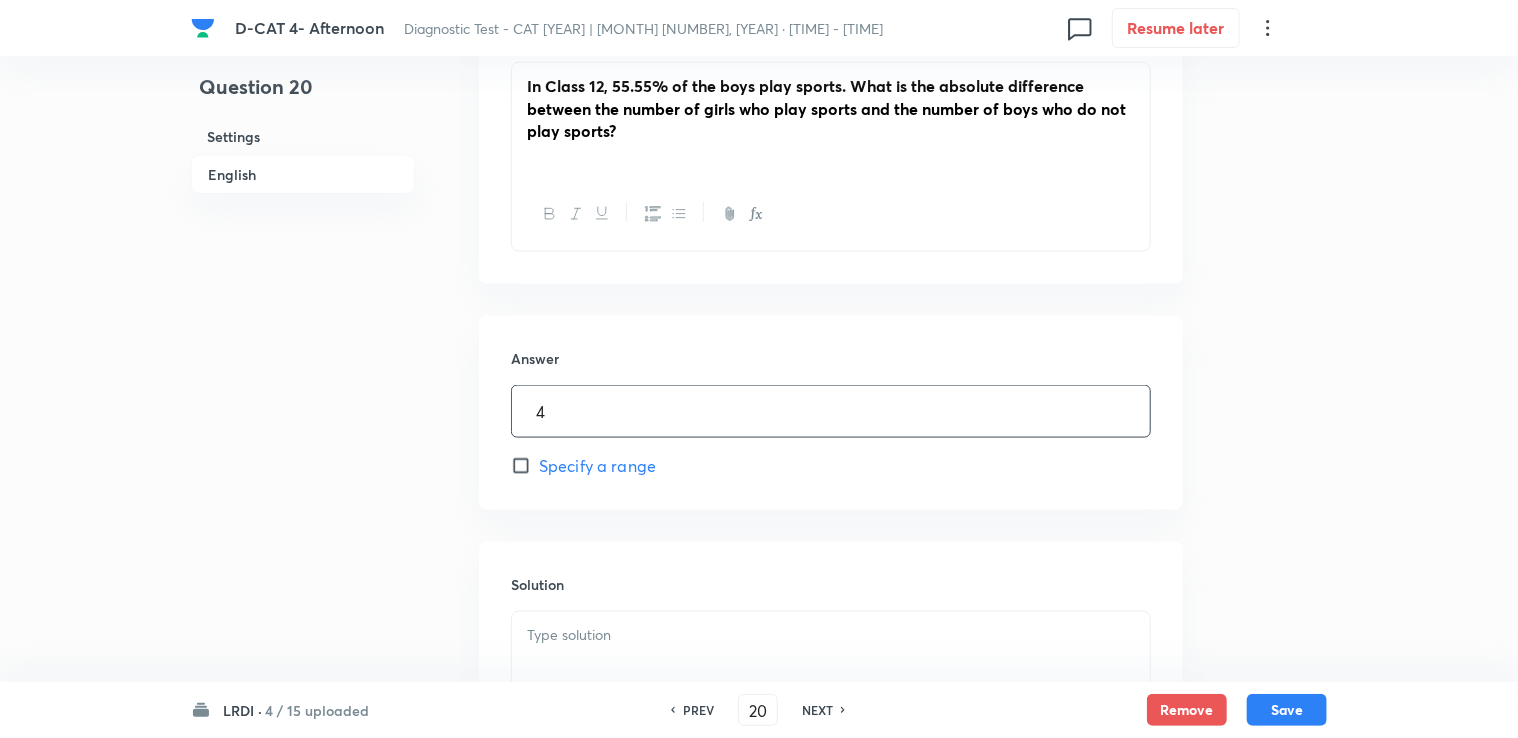 type on "4" 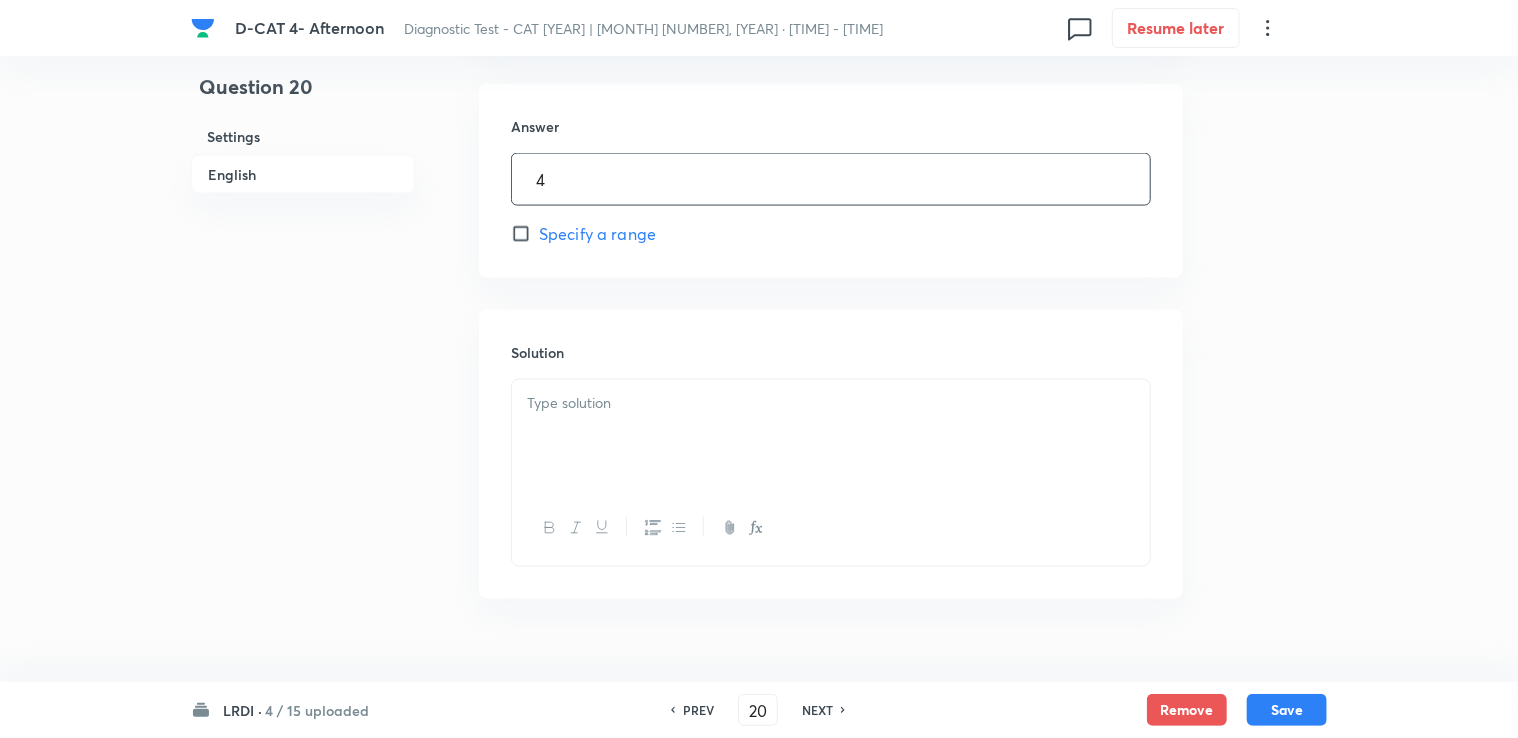 scroll, scrollTop: 1466, scrollLeft: 0, axis: vertical 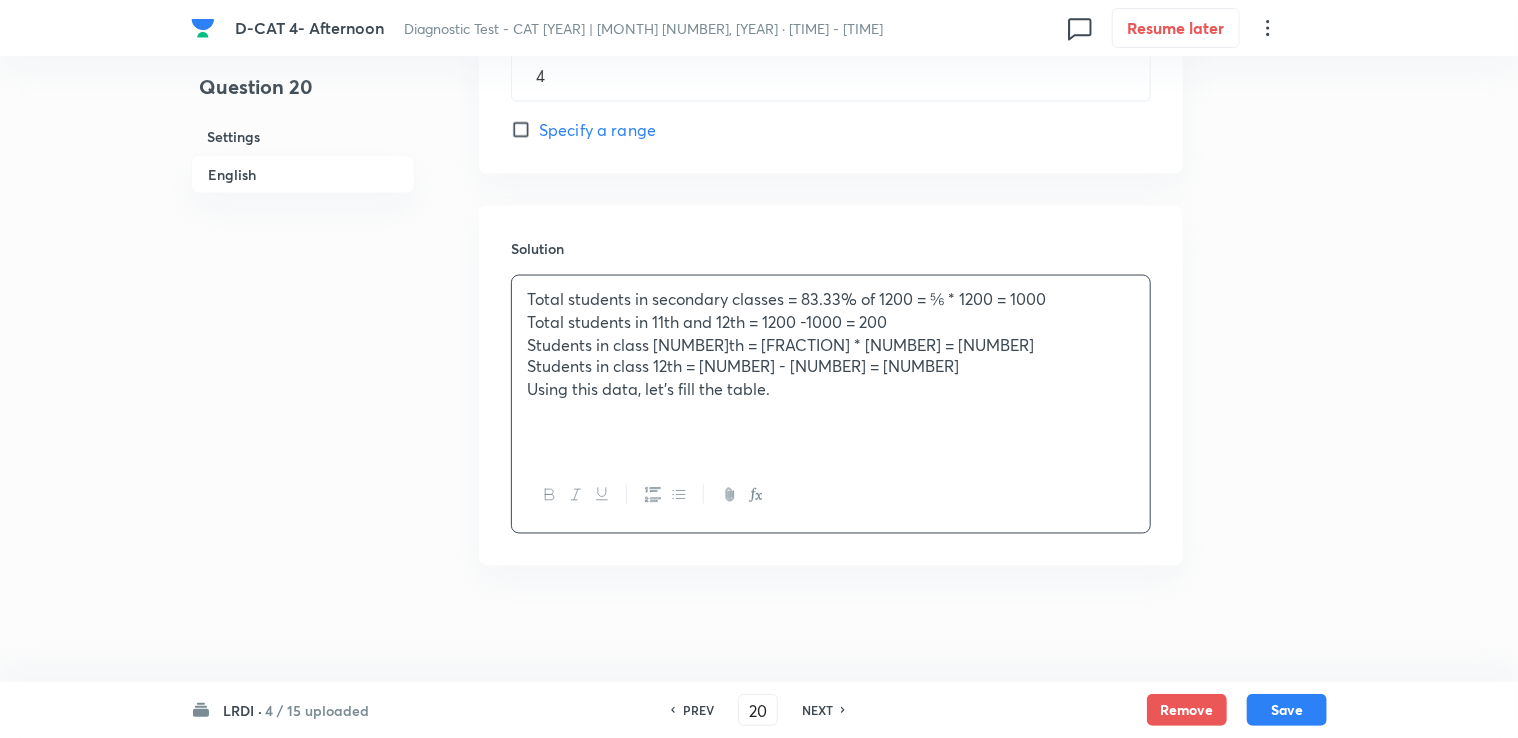 click on "Total students in secondary classes = 83.33% of 1200 = ⅚ * 1200 = 1000 Total students in 11th and 12th = 1200 -1000 = 200 Students in class 11th = ⅖ *200 = 80 Students in class 12th = 200 - 80 = 120 Using this data, let's fill the table." at bounding box center [831, 367] 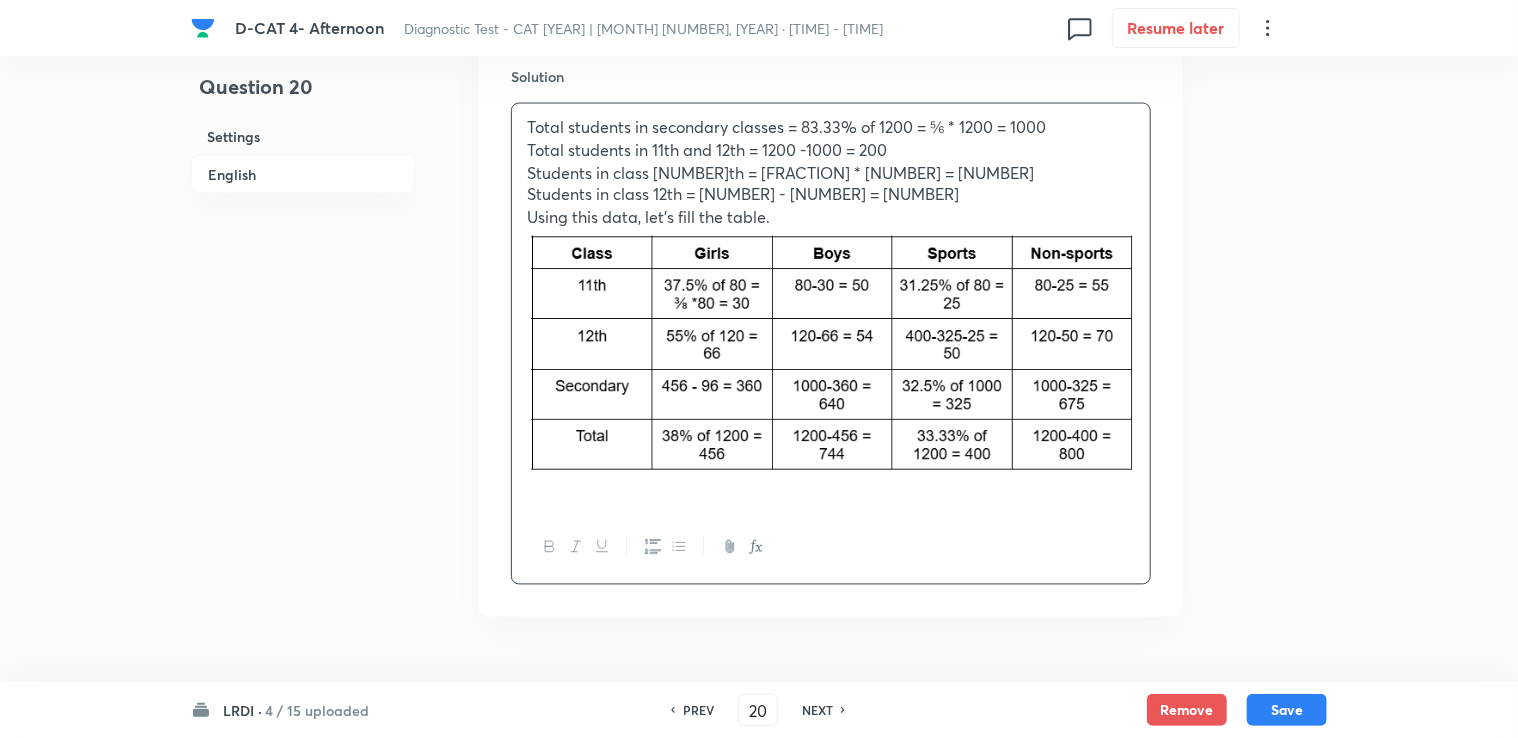scroll, scrollTop: 1760, scrollLeft: 0, axis: vertical 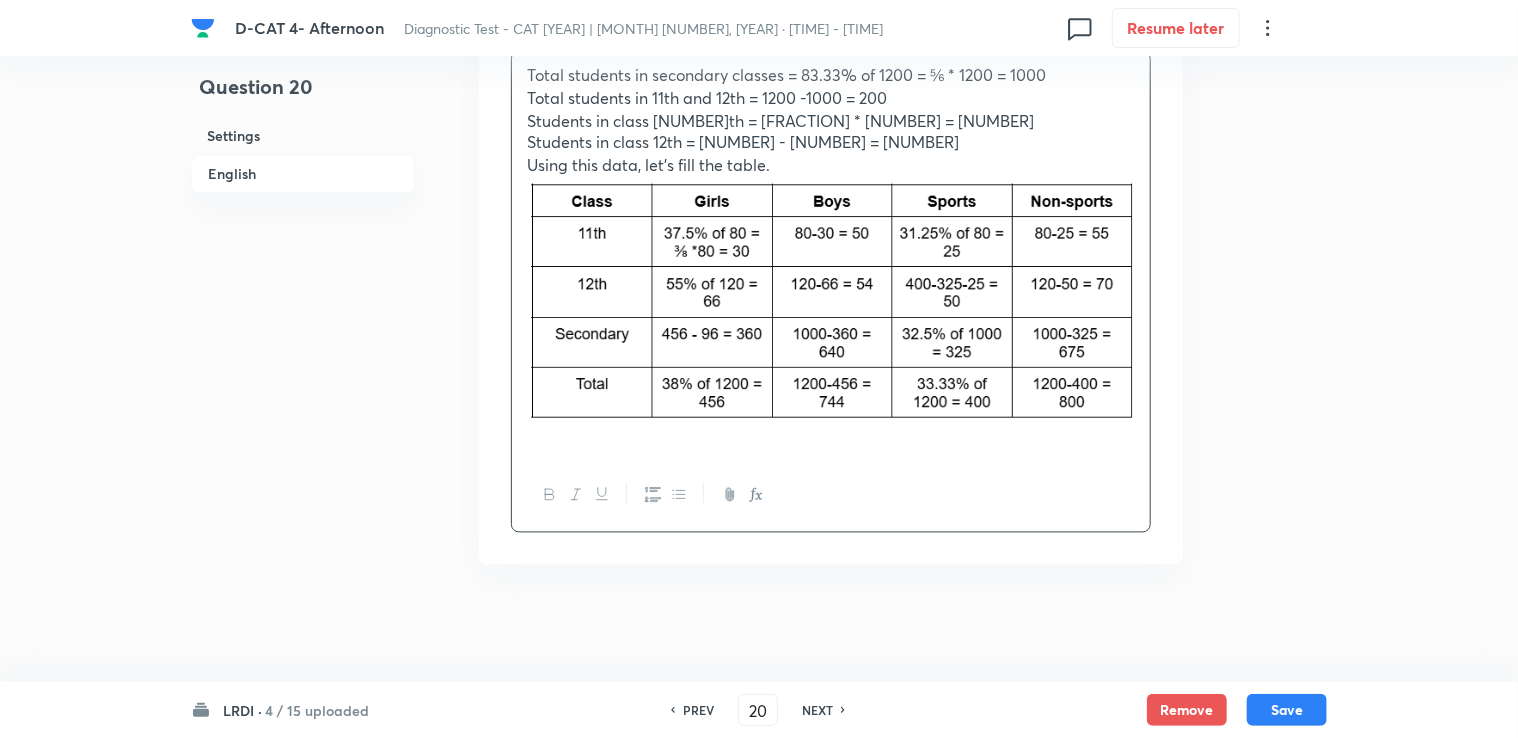 click at bounding box center (831, 435) 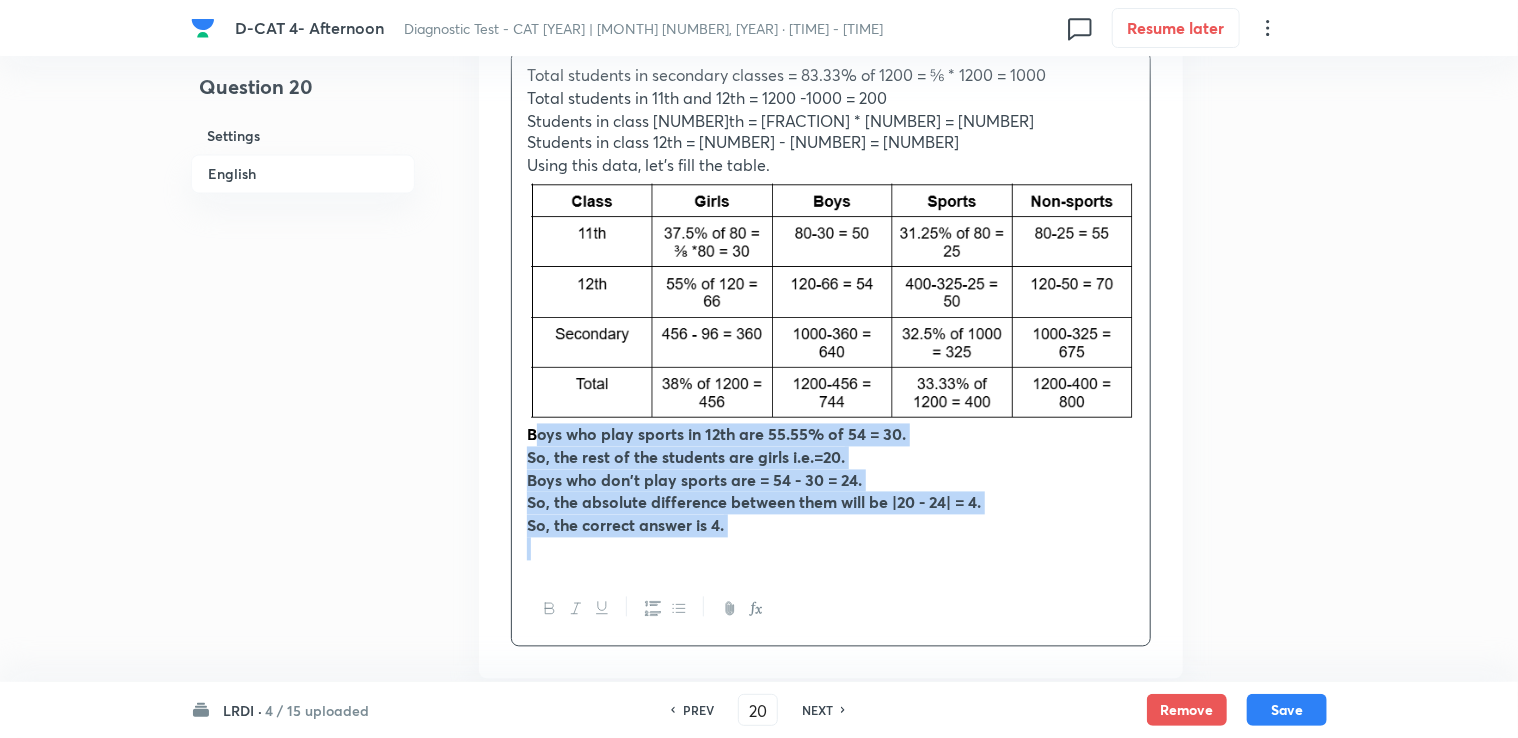 drag, startPoint x: 772, startPoint y: 558, endPoint x: 534, endPoint y: 435, distance: 267.90485 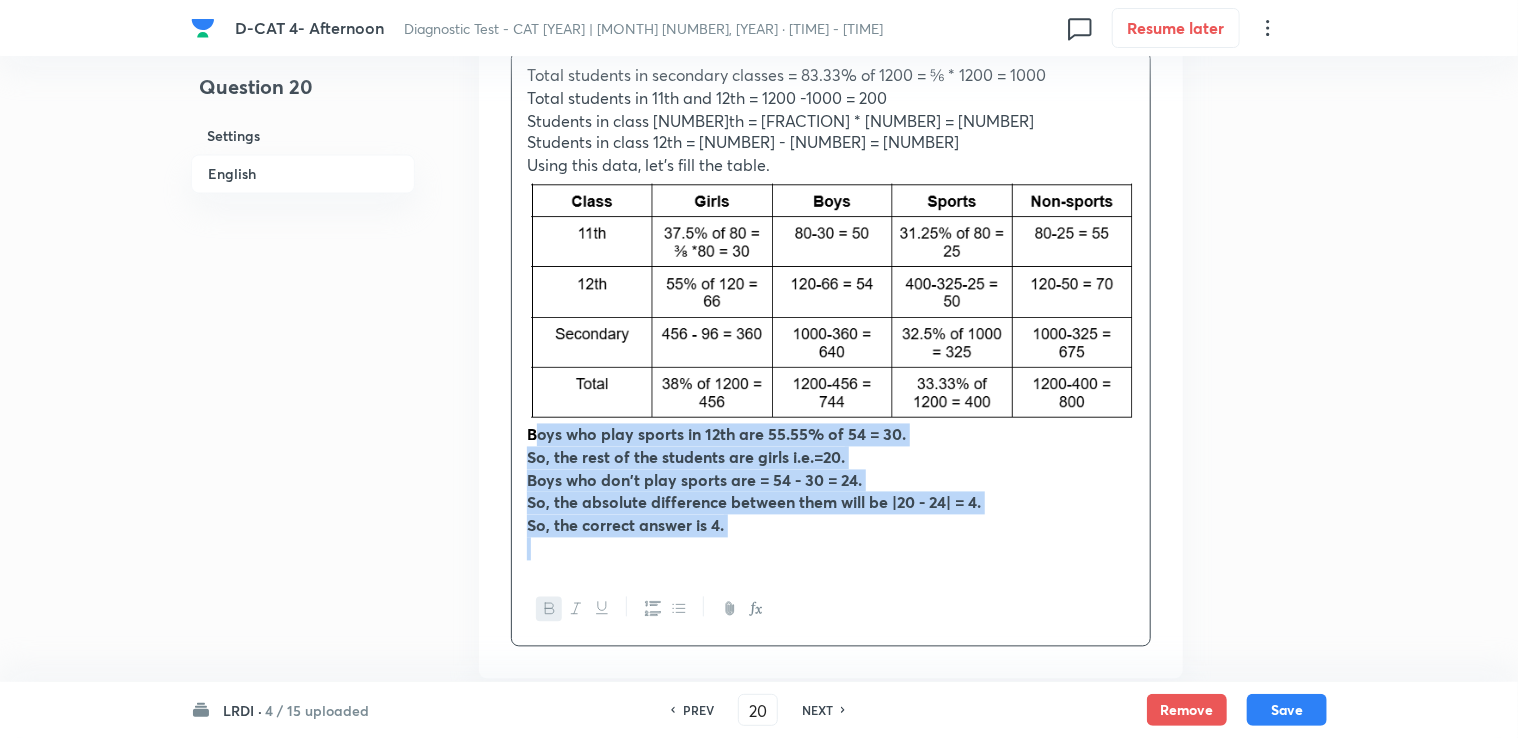click 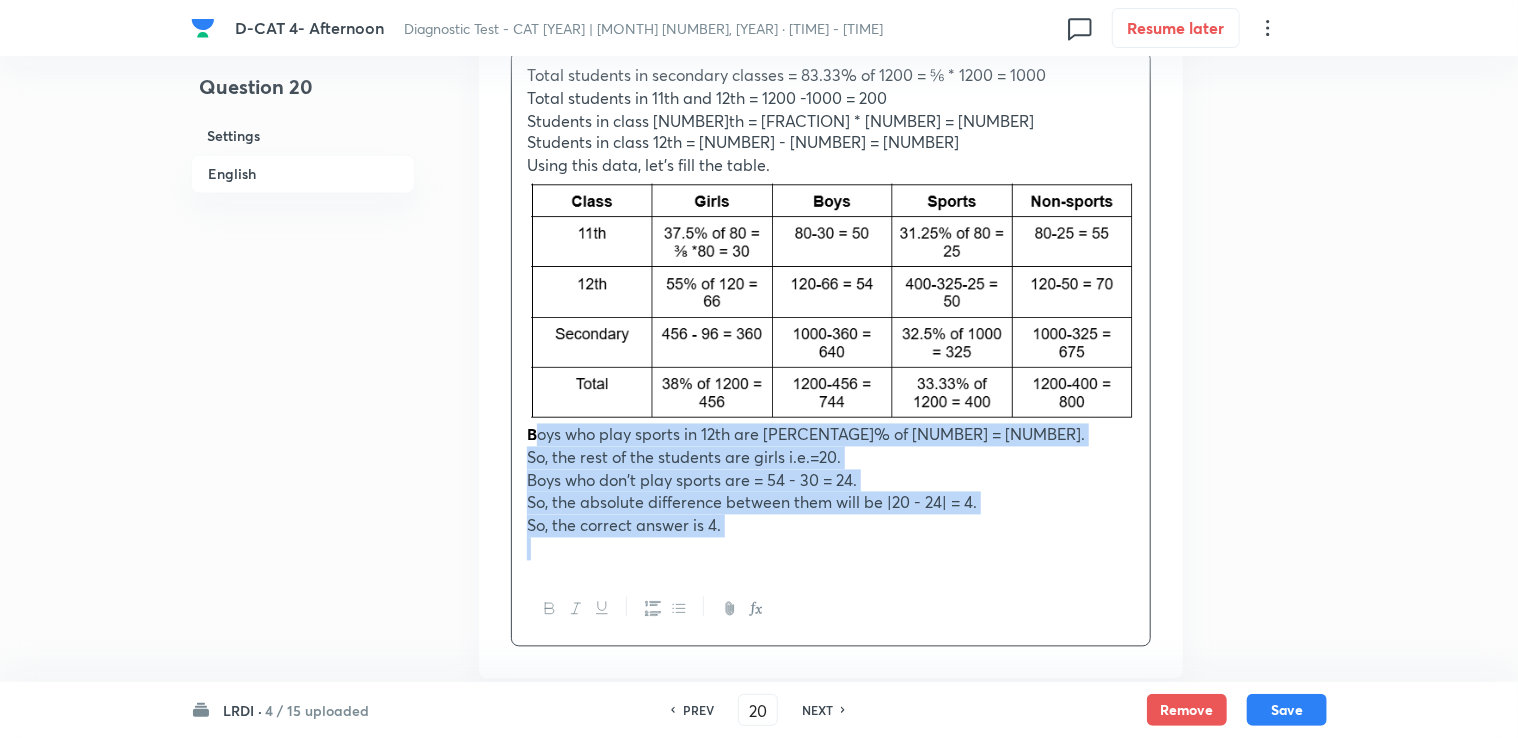 click on "So, the rest of the students are girls i.e.=20." at bounding box center [684, 457] 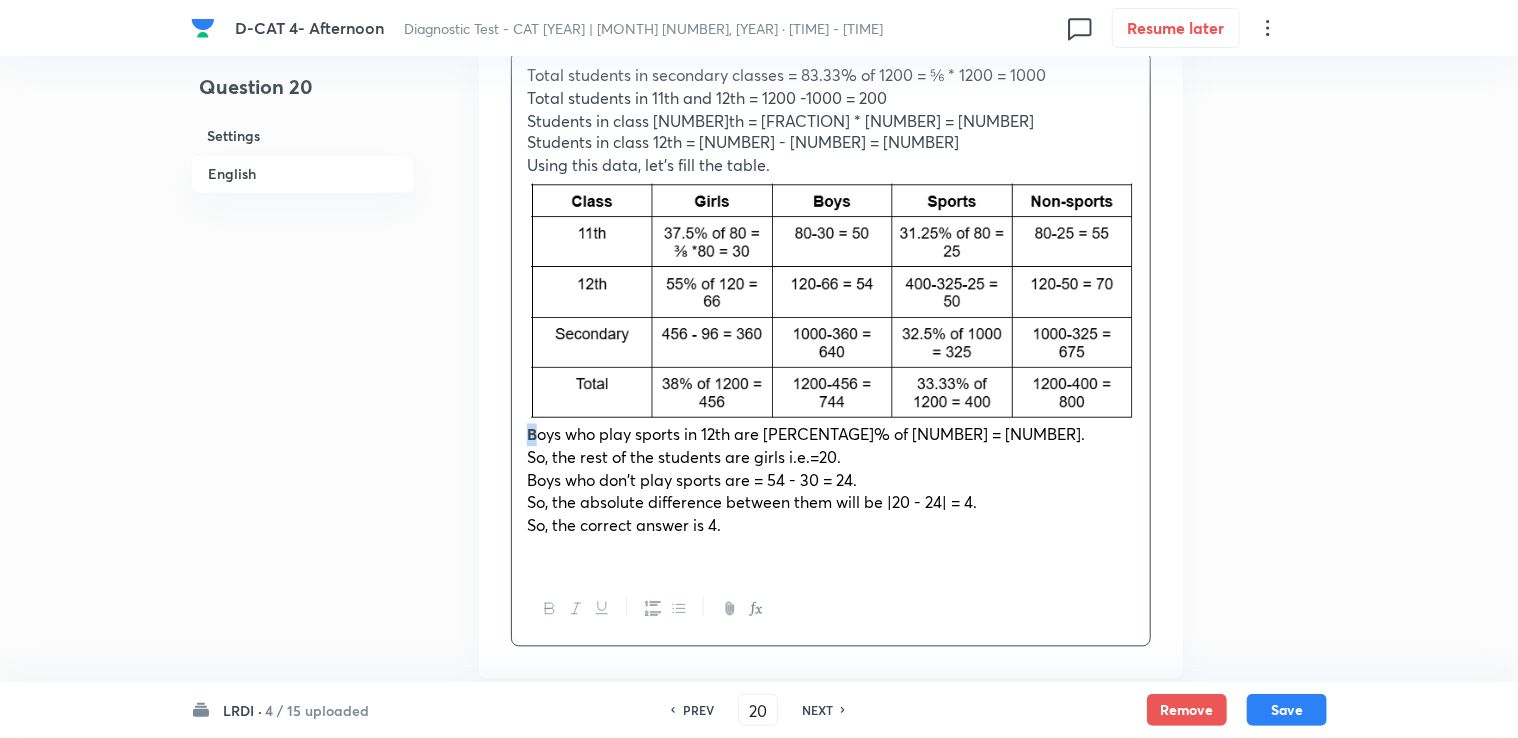 click on "B" at bounding box center [532, 434] 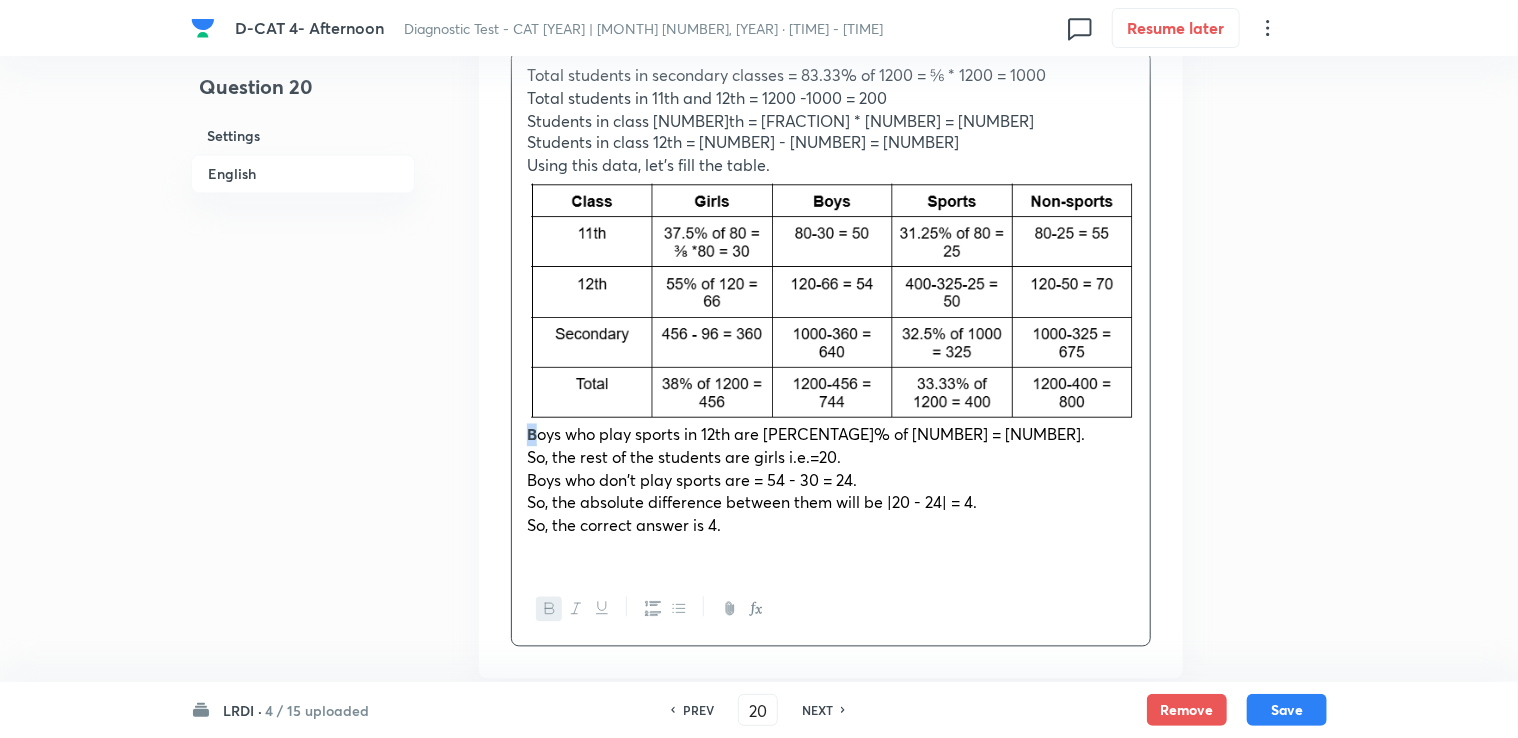 click at bounding box center (549, 609) 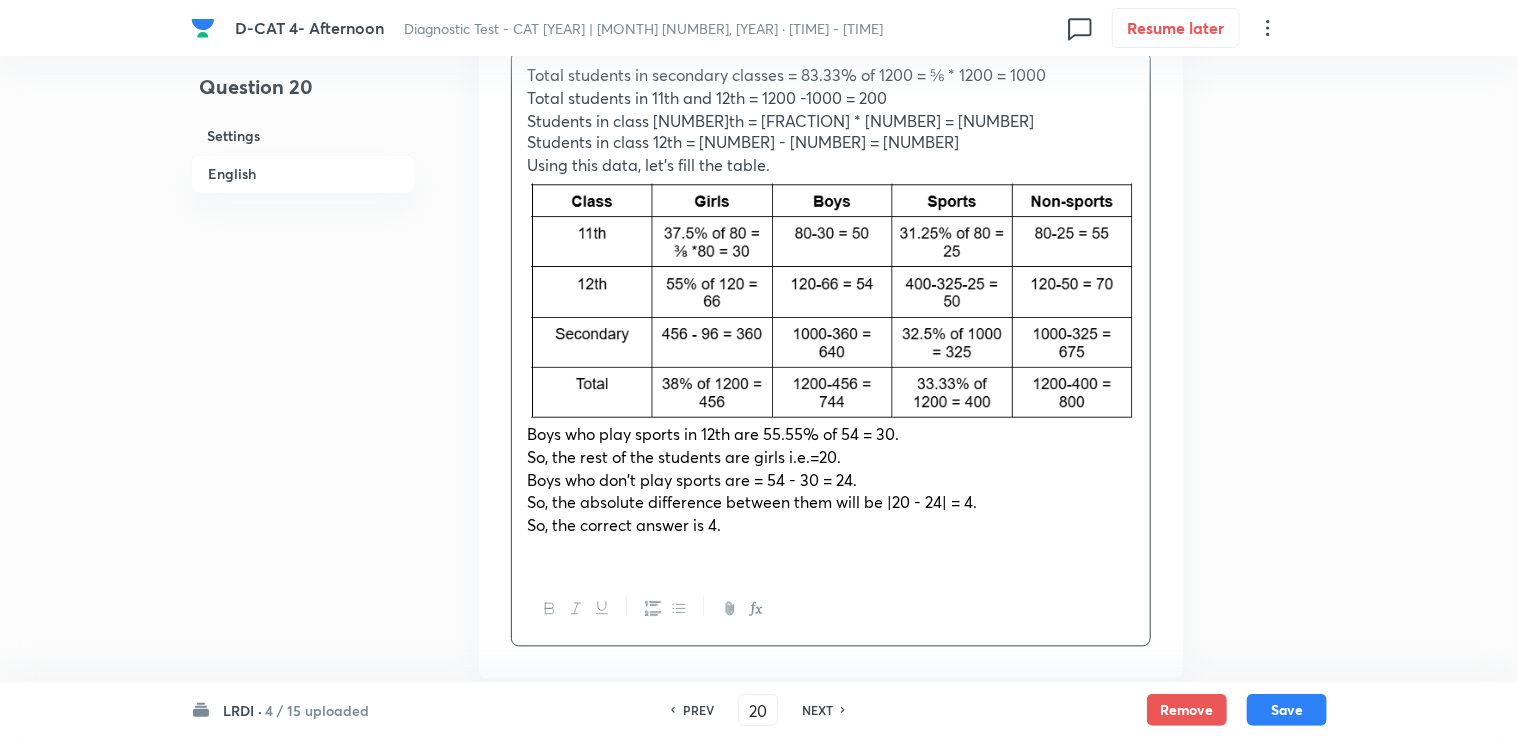 click on "Total students in secondary classes = of 1200 = ⅚ * 1200 = 1000 Total students in 11th and 12th = 1200 -1000 = 200 Students in class 11th = ⅖ *200 = 80 Students in class 12th = 200 - 80 = 120 Using this data, let's fill the table. Boys who play sports in 12th are % of 54 = 30. So, the rest of the students are girls i.e.=20. Boys who don't play sports are = 54 - 30 = 24. So, the absolute difference between them will be |20 - 24| = 4. So, the correct answer is 4." at bounding box center [831, 312] 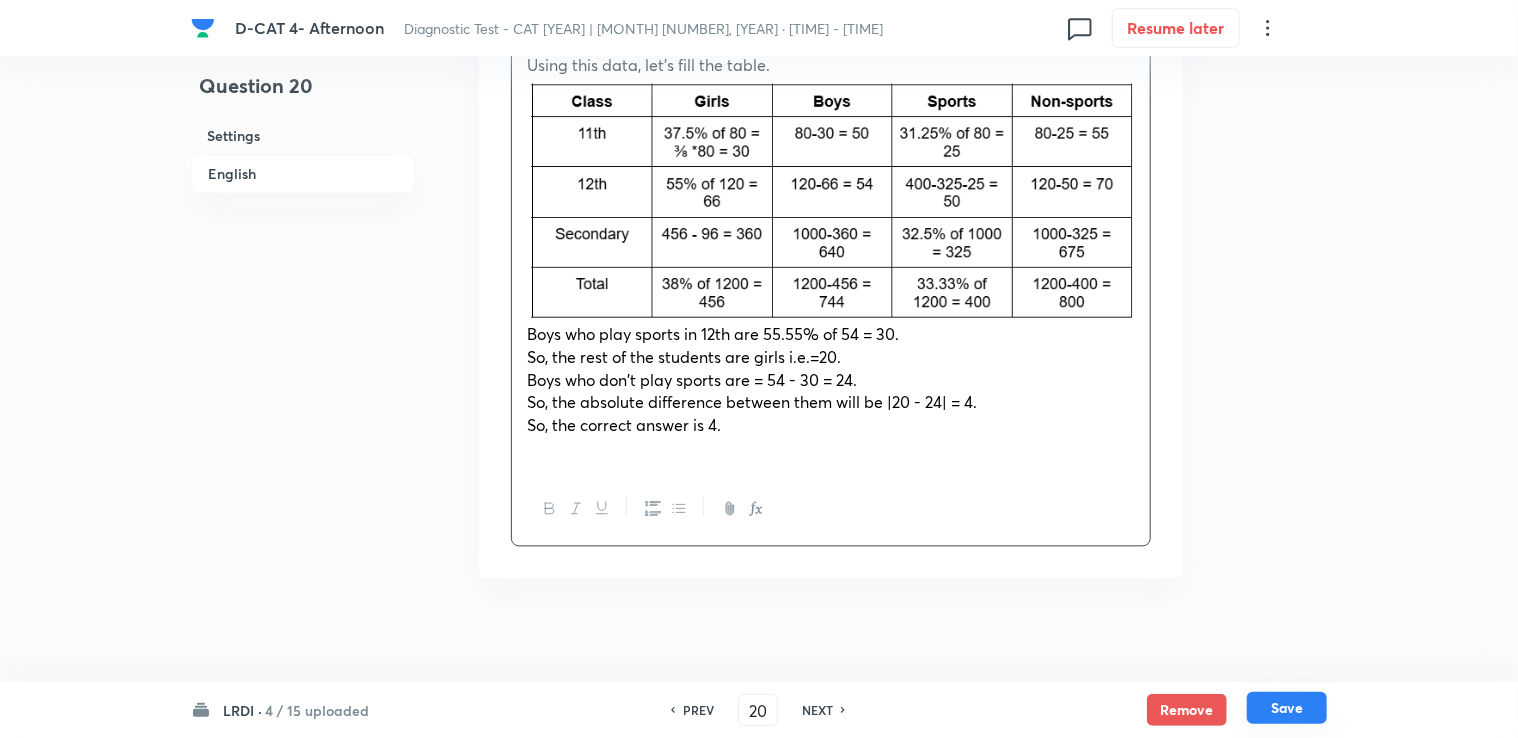 click on "Save" at bounding box center (1287, 708) 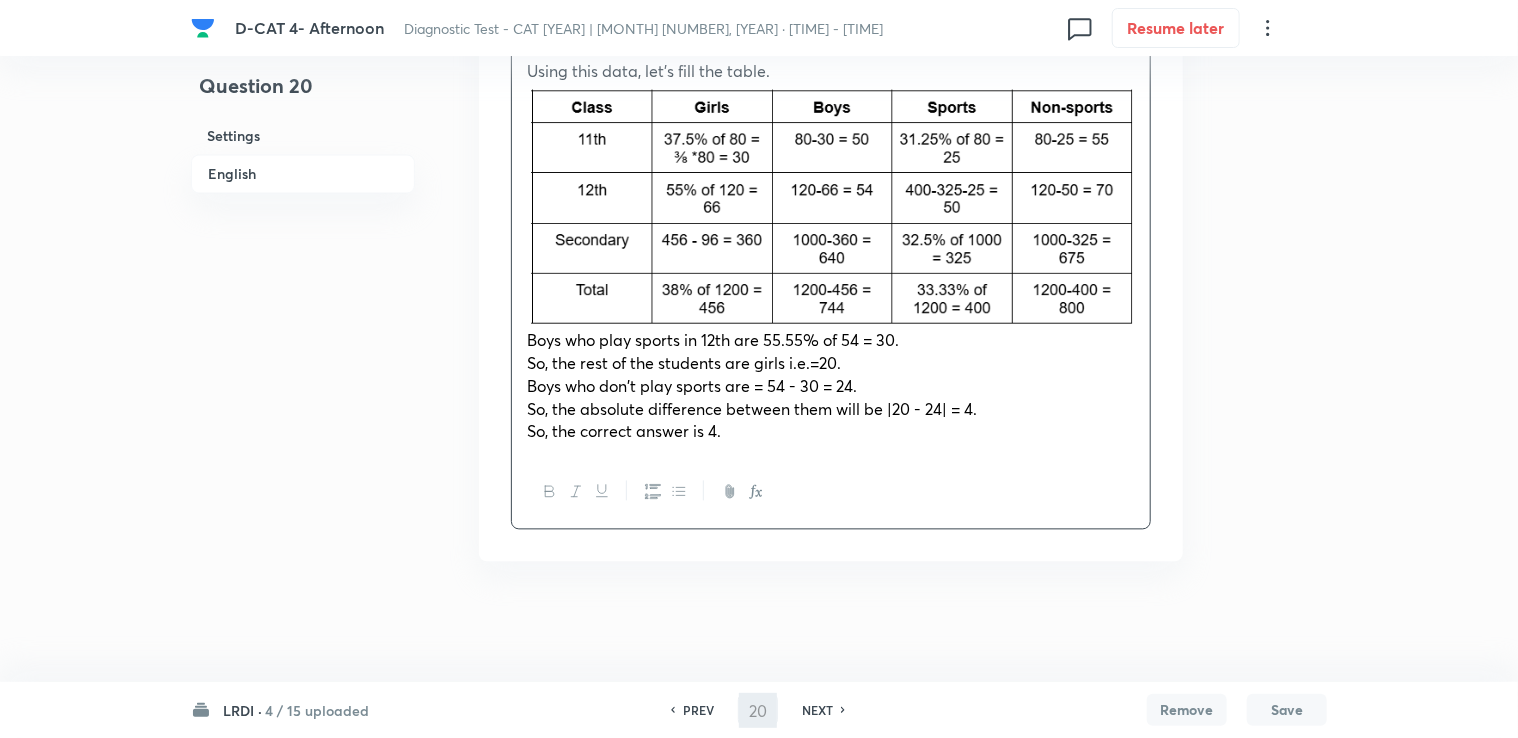 scroll, scrollTop: 1461, scrollLeft: 0, axis: vertical 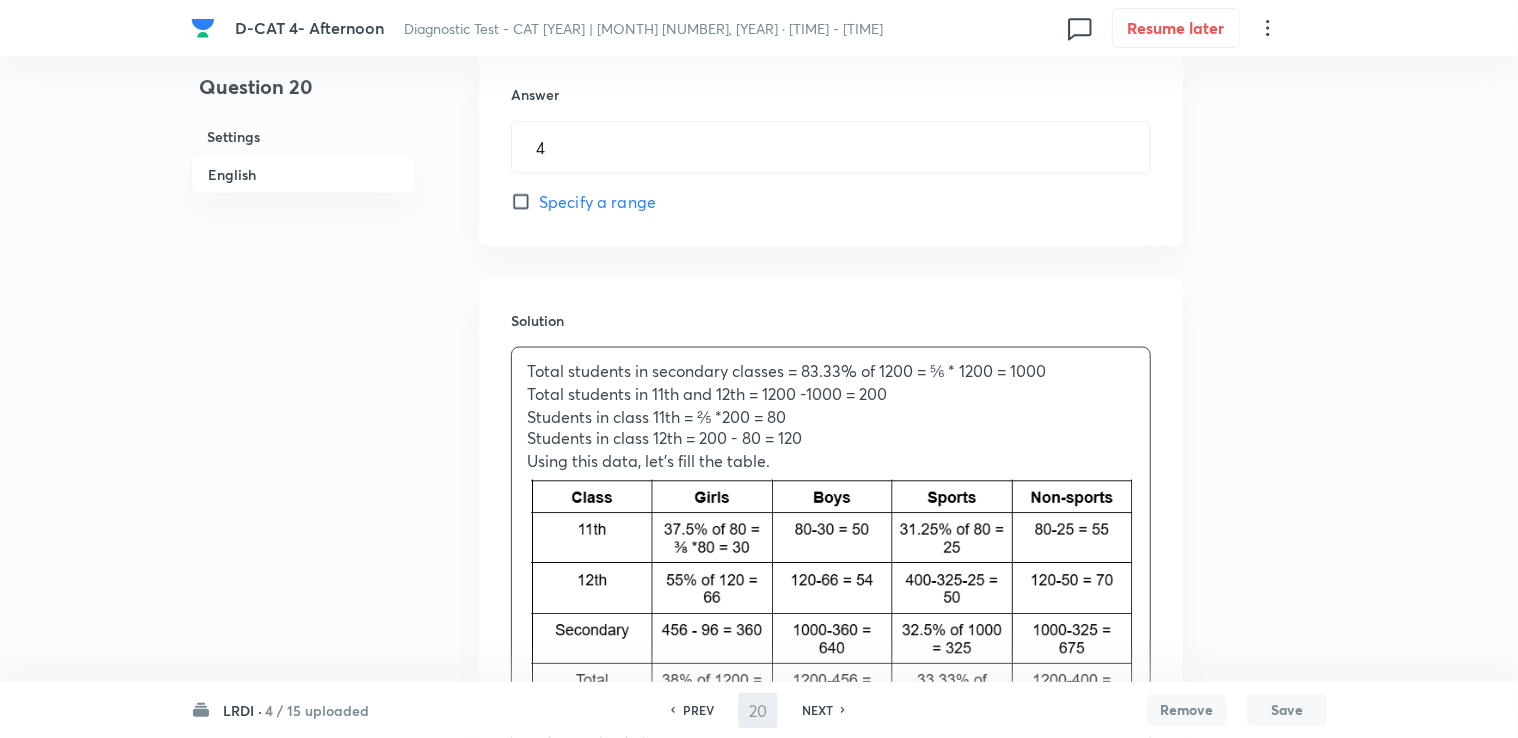 type on "21" 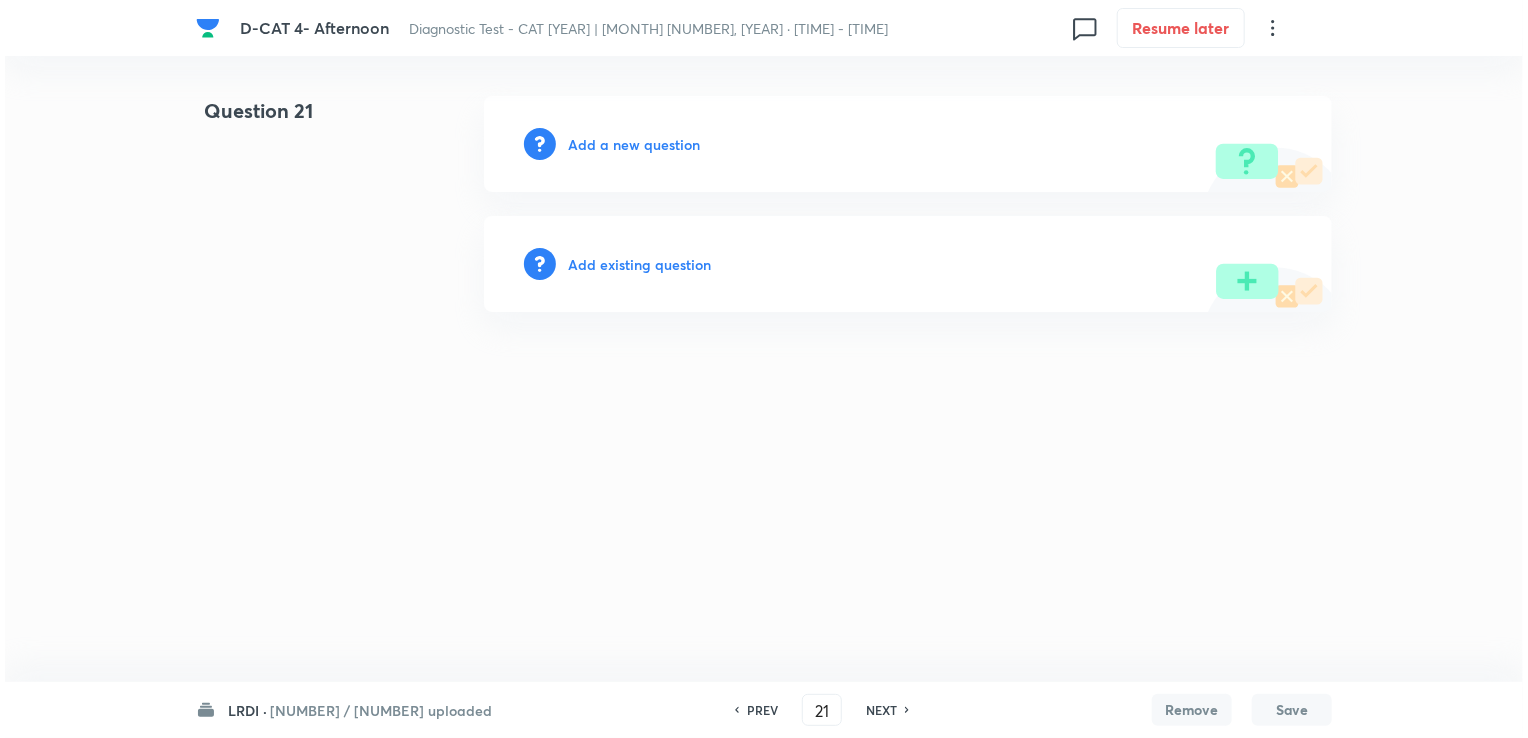 scroll, scrollTop: 0, scrollLeft: 0, axis: both 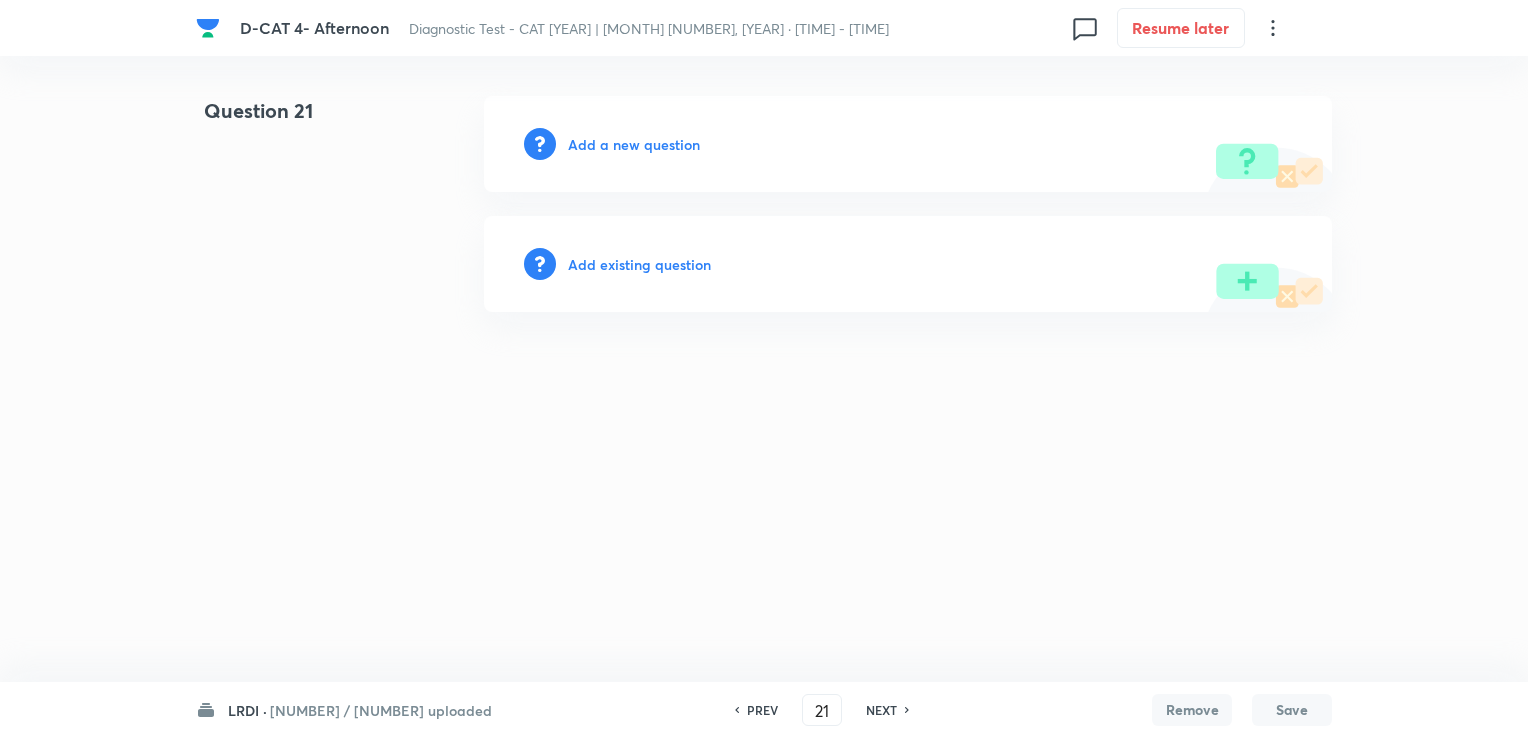 click on "Add a new question" at bounding box center [634, 144] 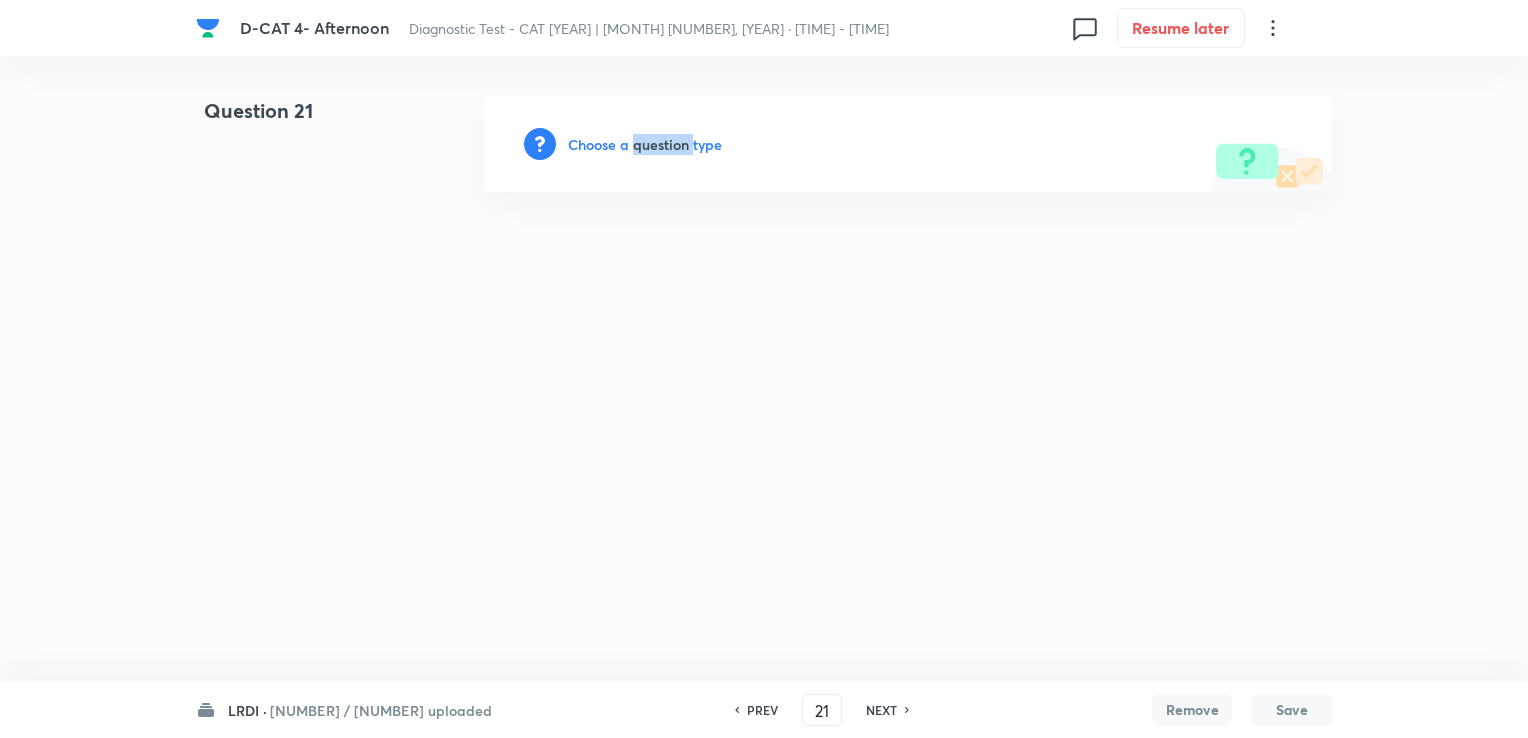 click on "Choose a question type" at bounding box center [645, 144] 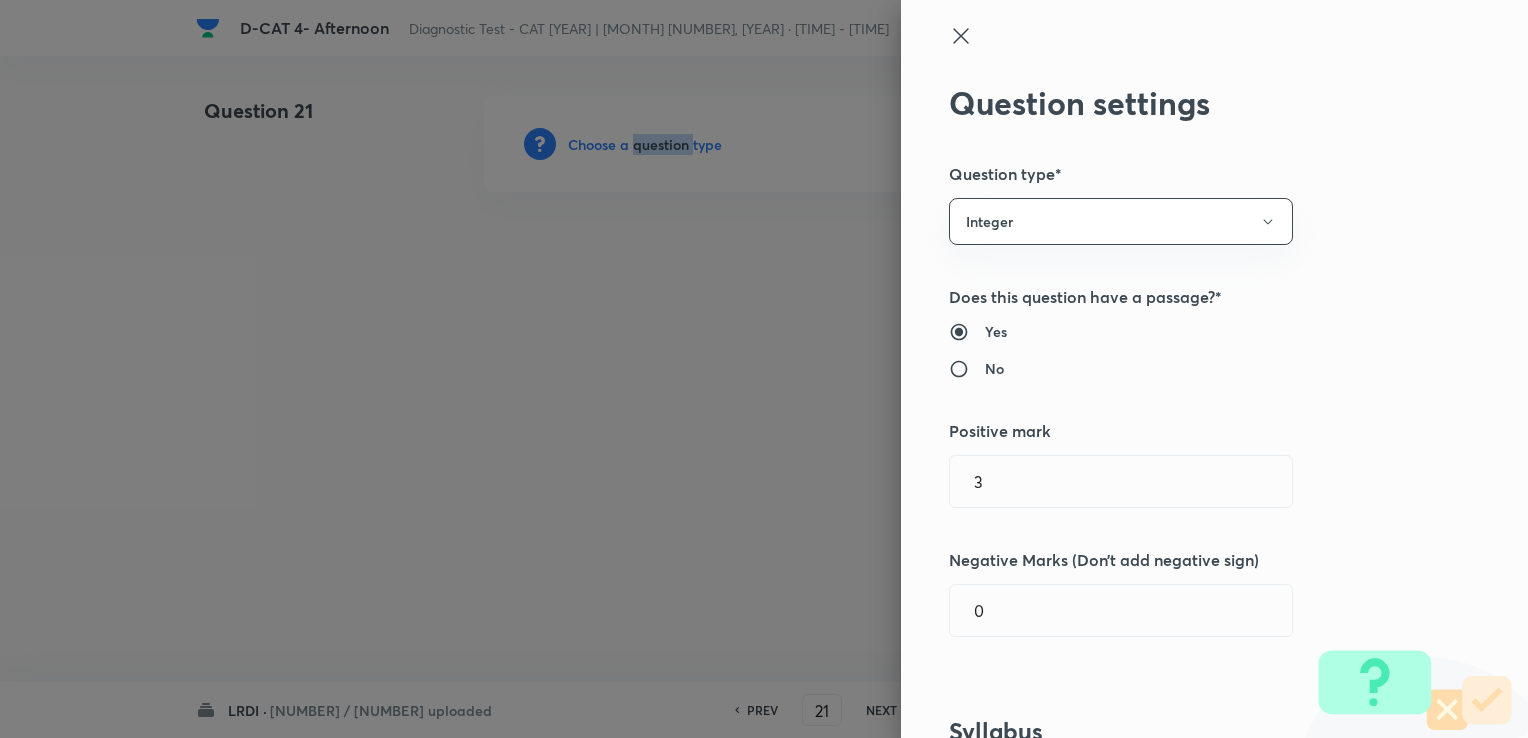 type 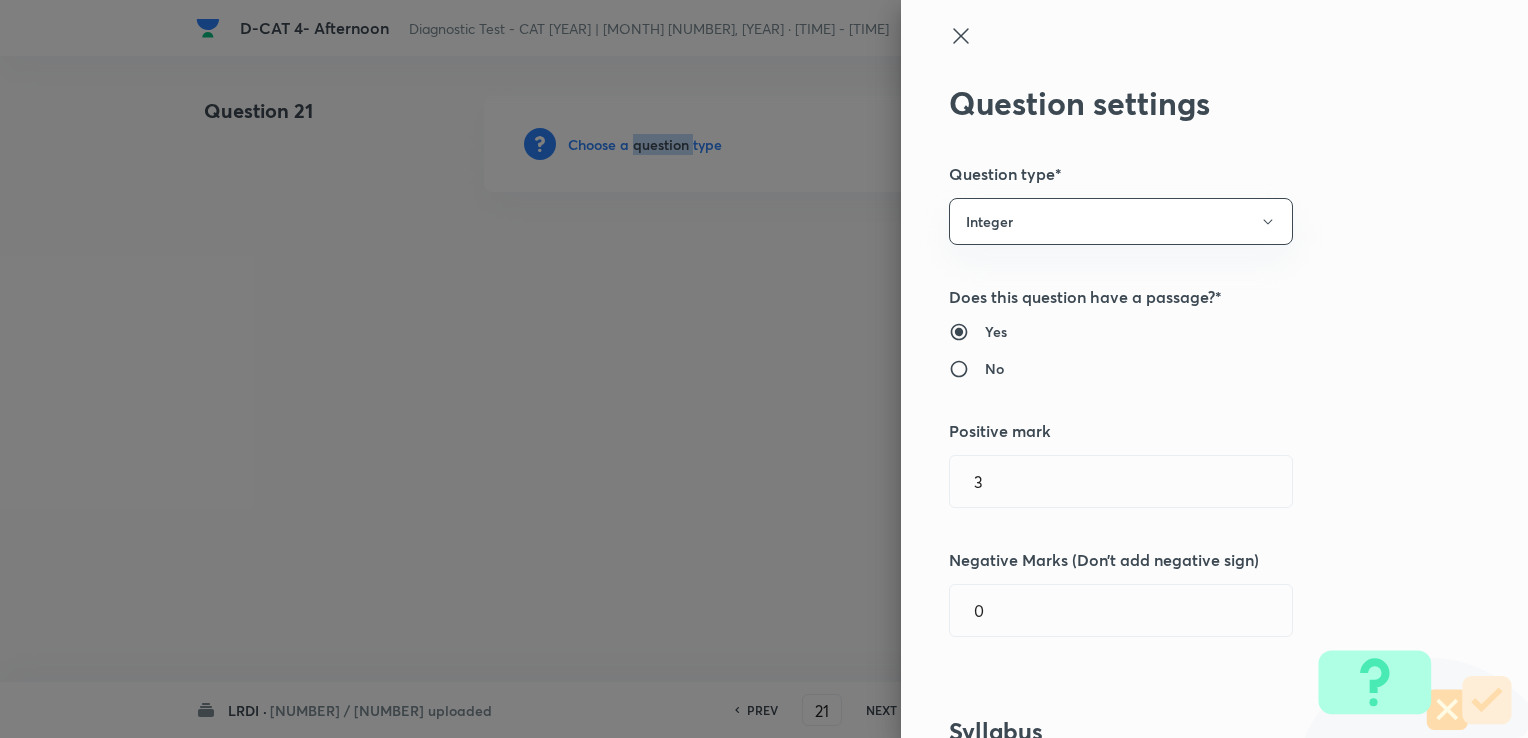 type 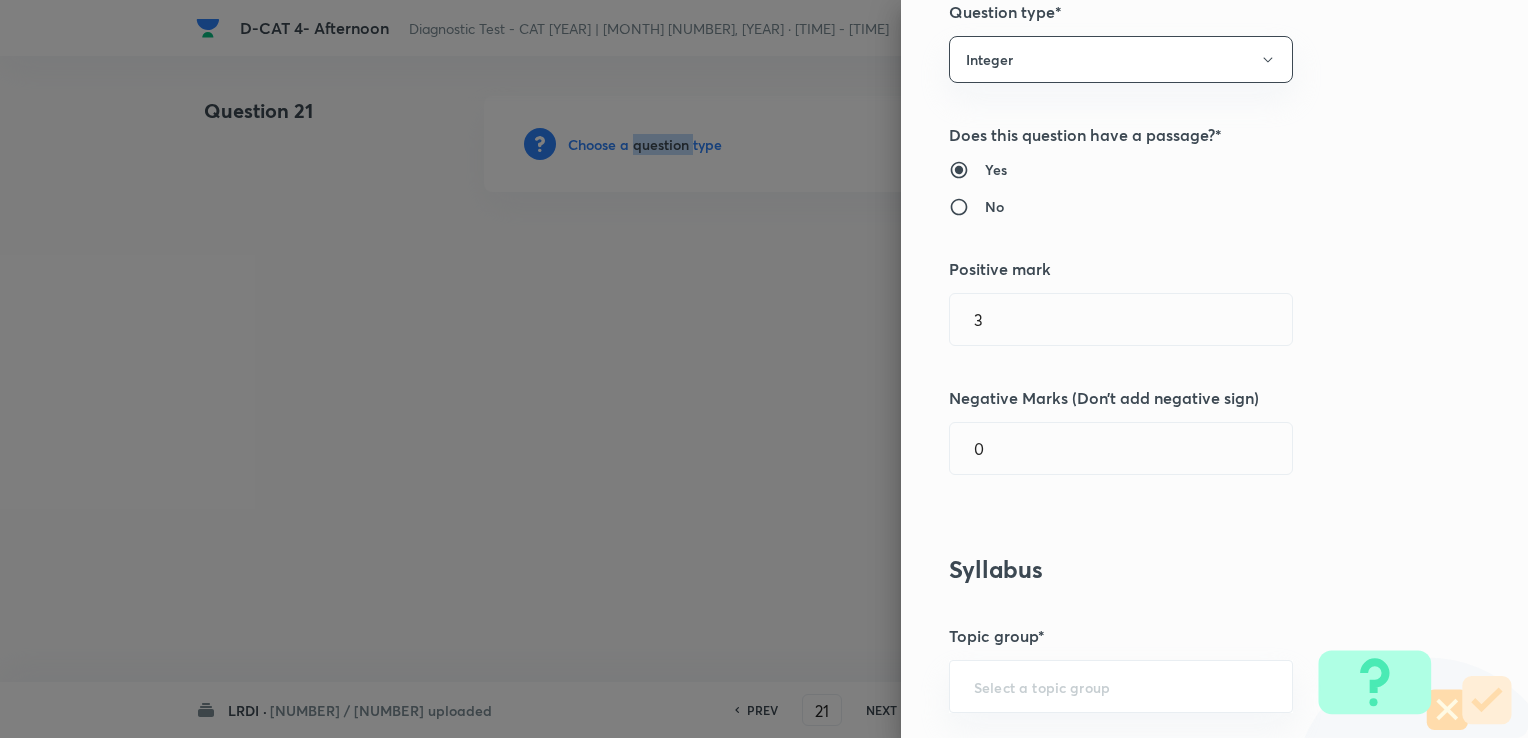 scroll, scrollTop: 400, scrollLeft: 0, axis: vertical 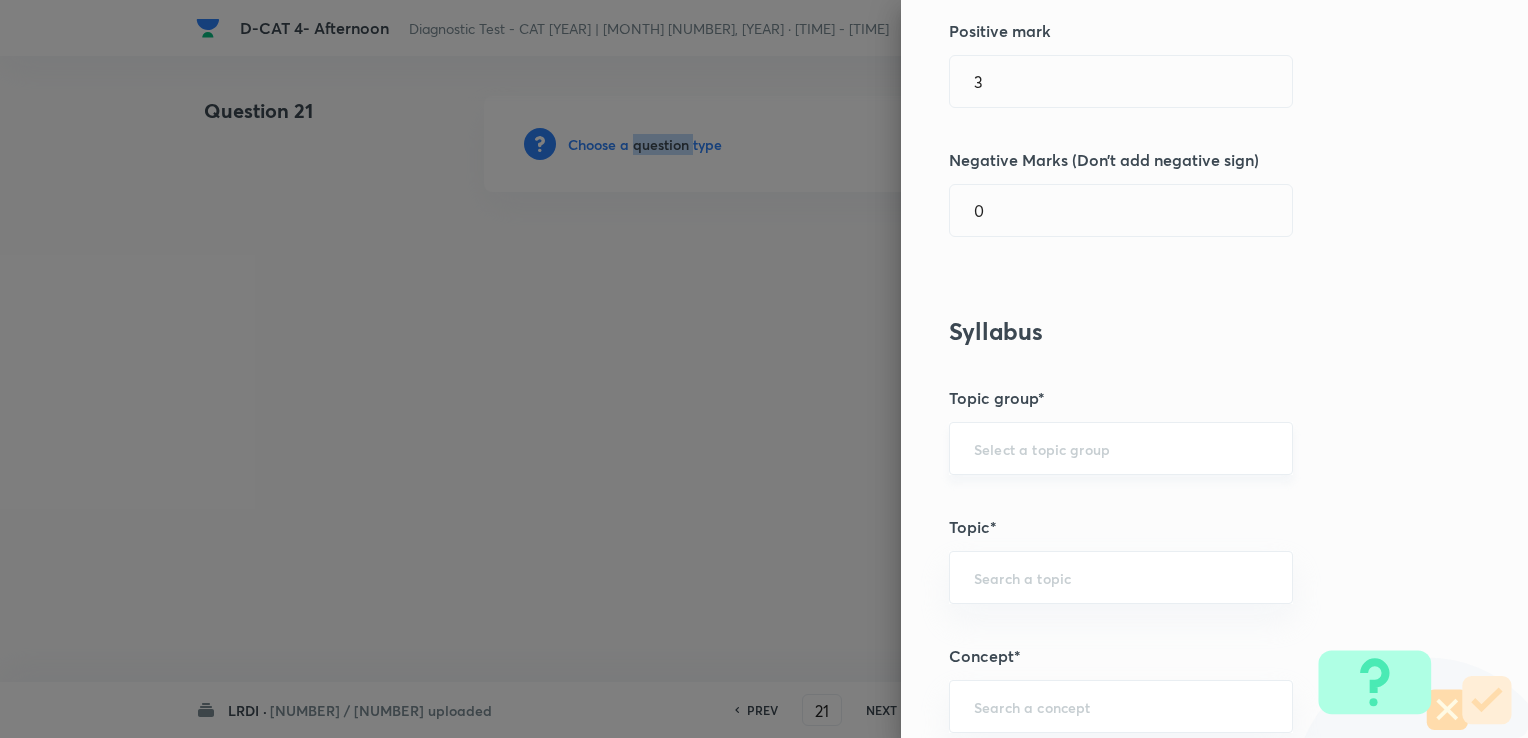 click on "​" at bounding box center [1121, 448] 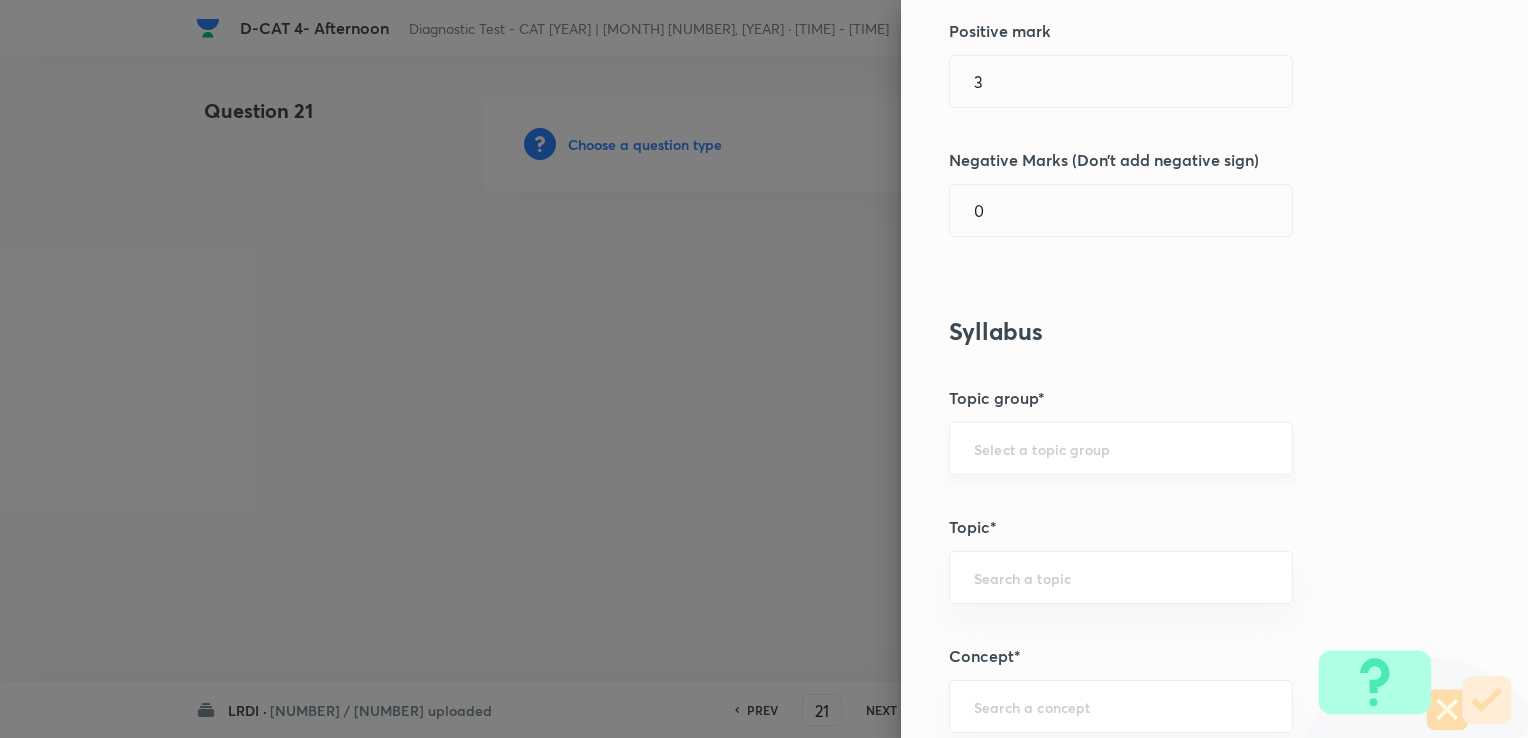 click on "​" at bounding box center (1121, 448) 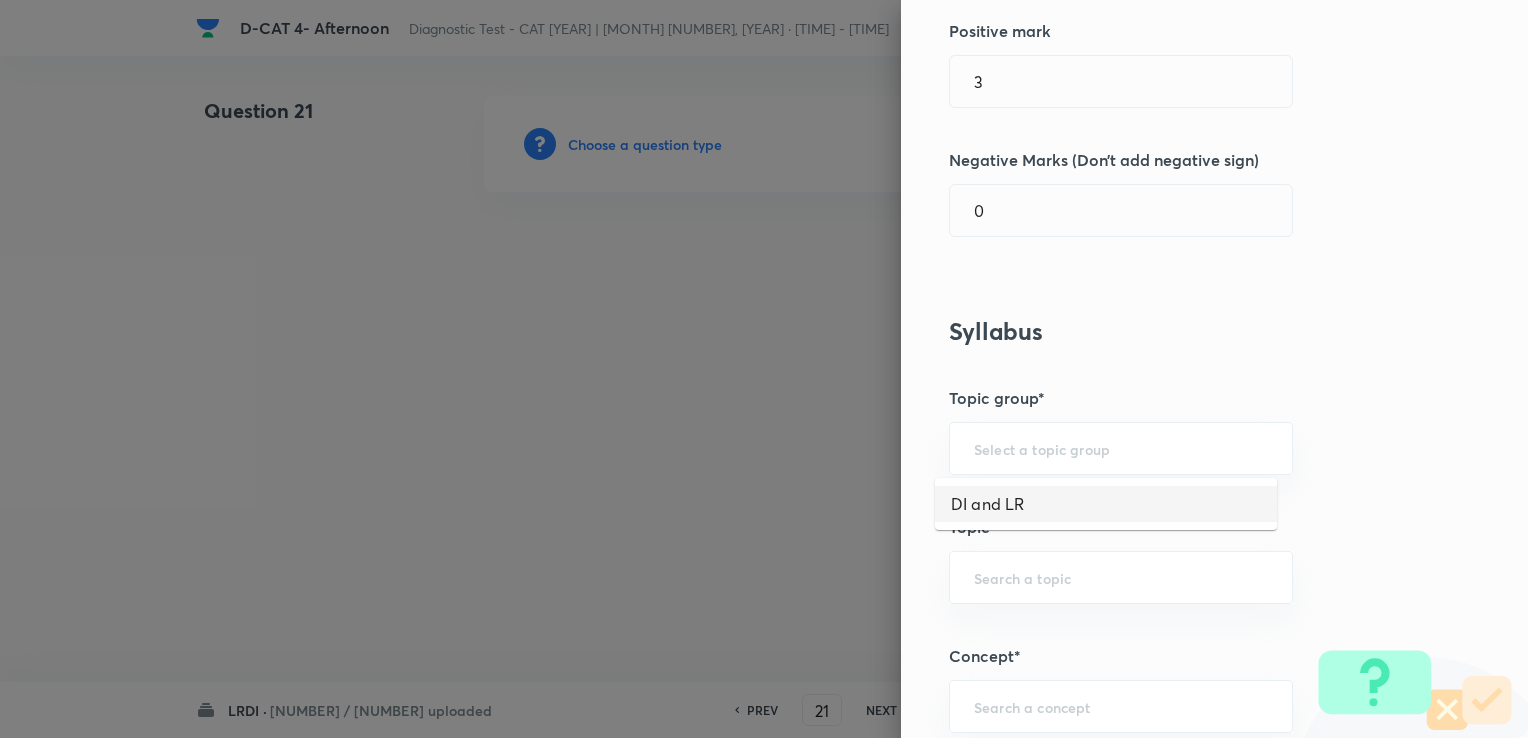 click on "DI and LR" at bounding box center (1106, 504) 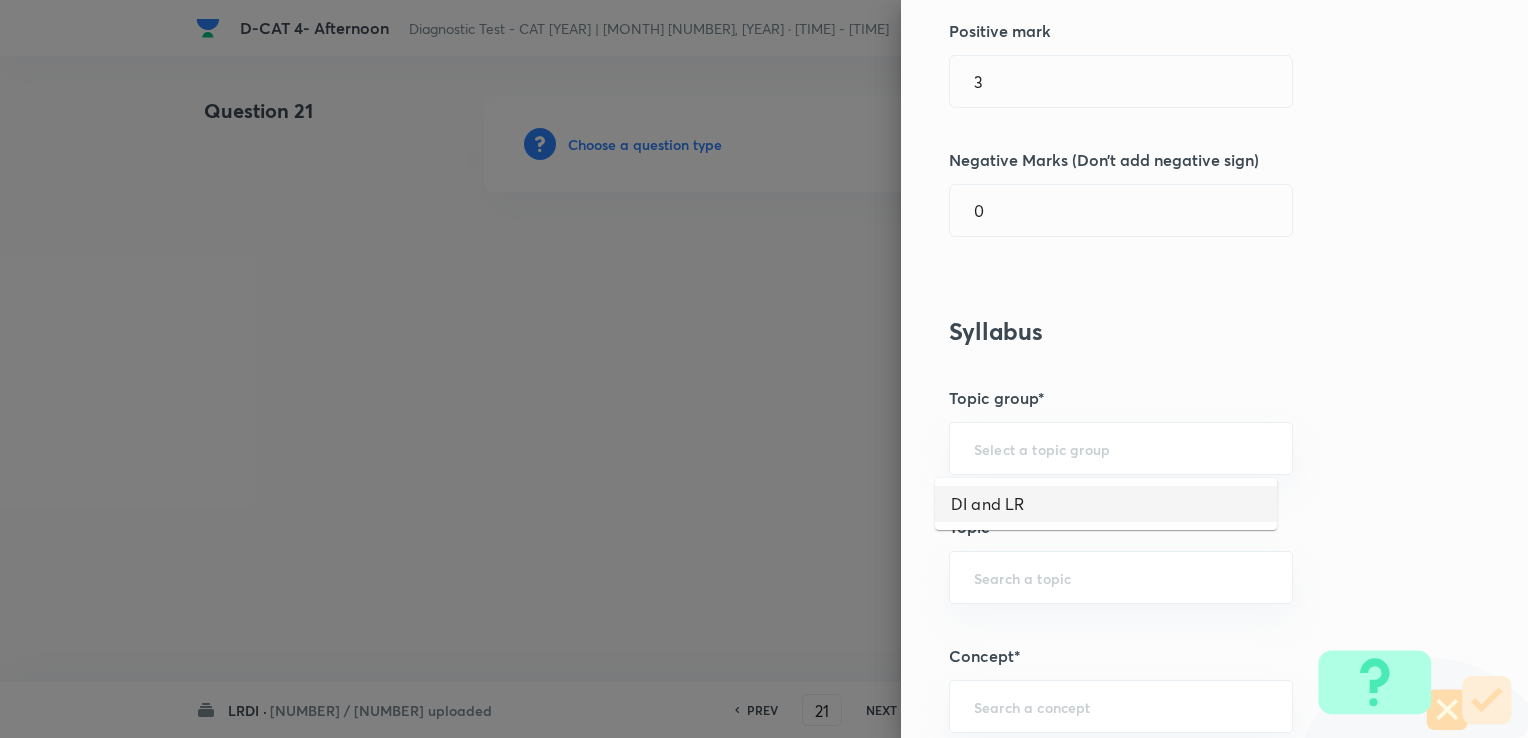 type on "DI and LR" 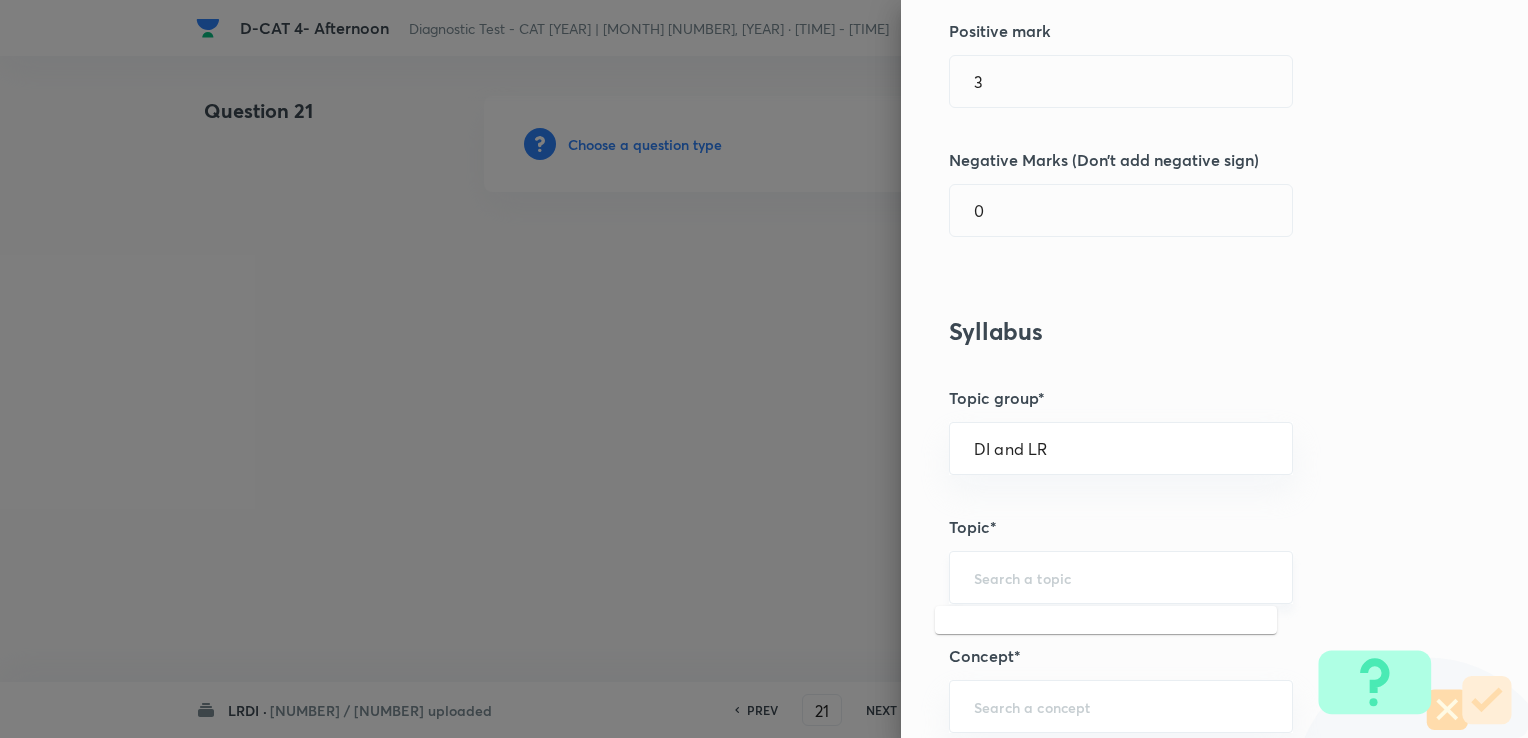 click at bounding box center [1121, 577] 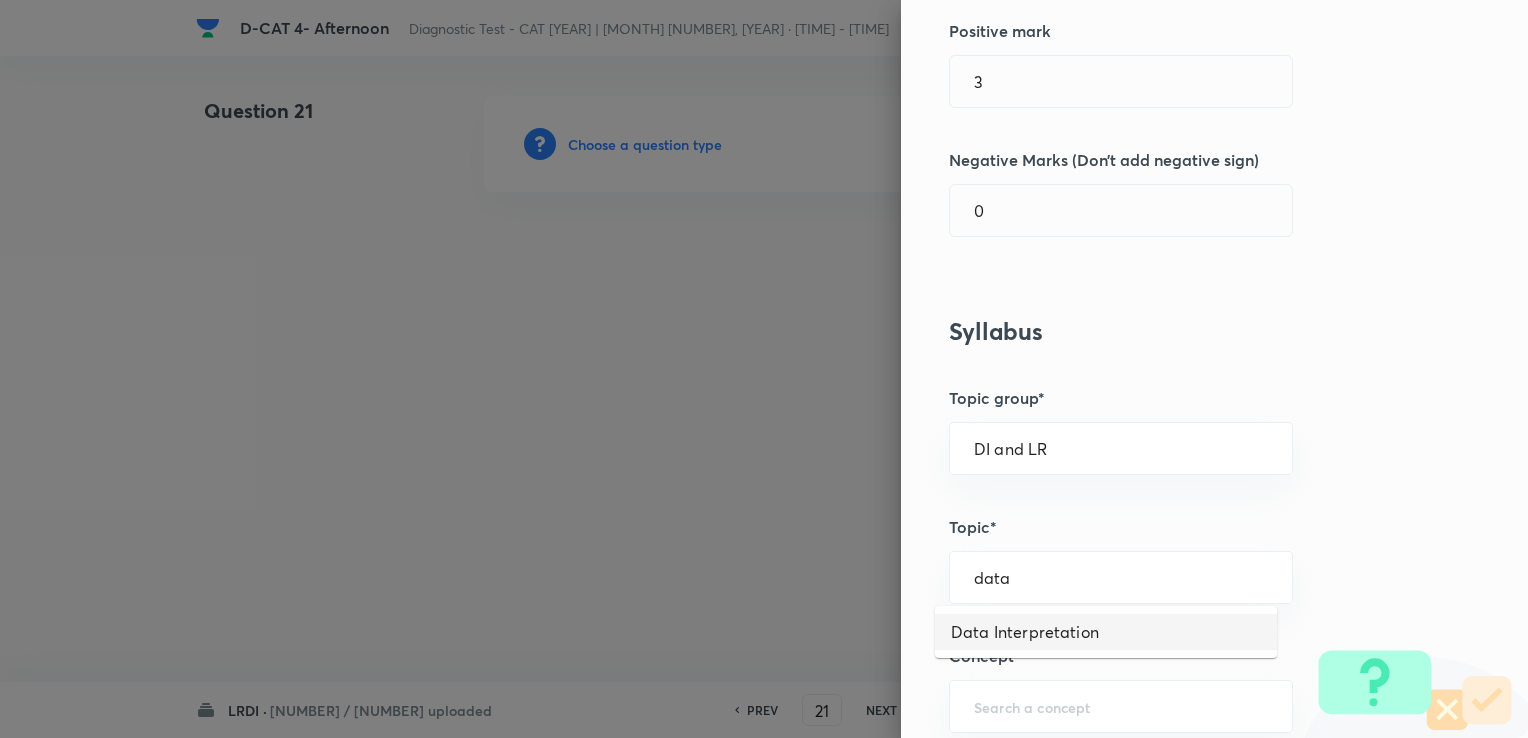 click on "Data Interpretation" at bounding box center [1106, 632] 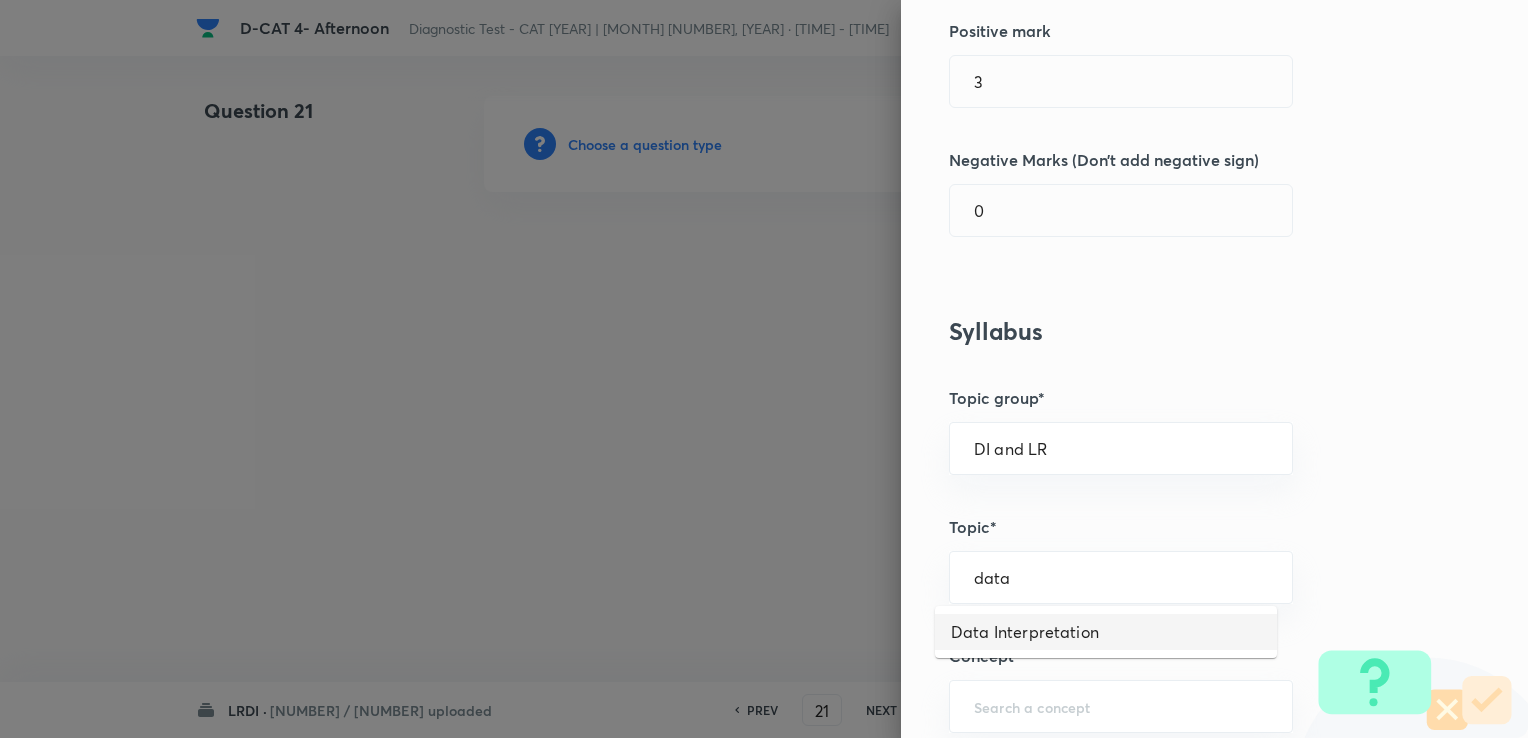 type on "Data Interpretation" 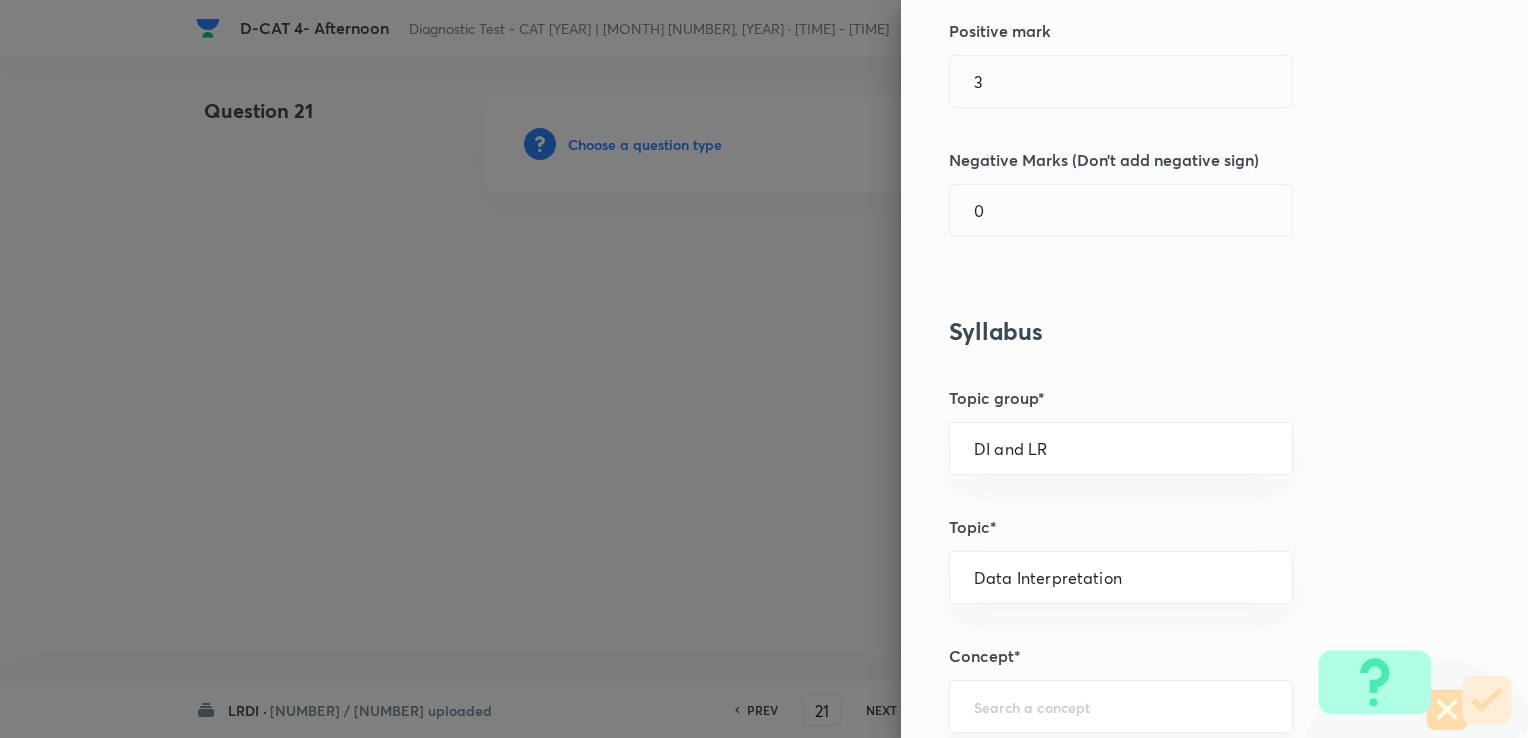 click on "​" at bounding box center (1121, 706) 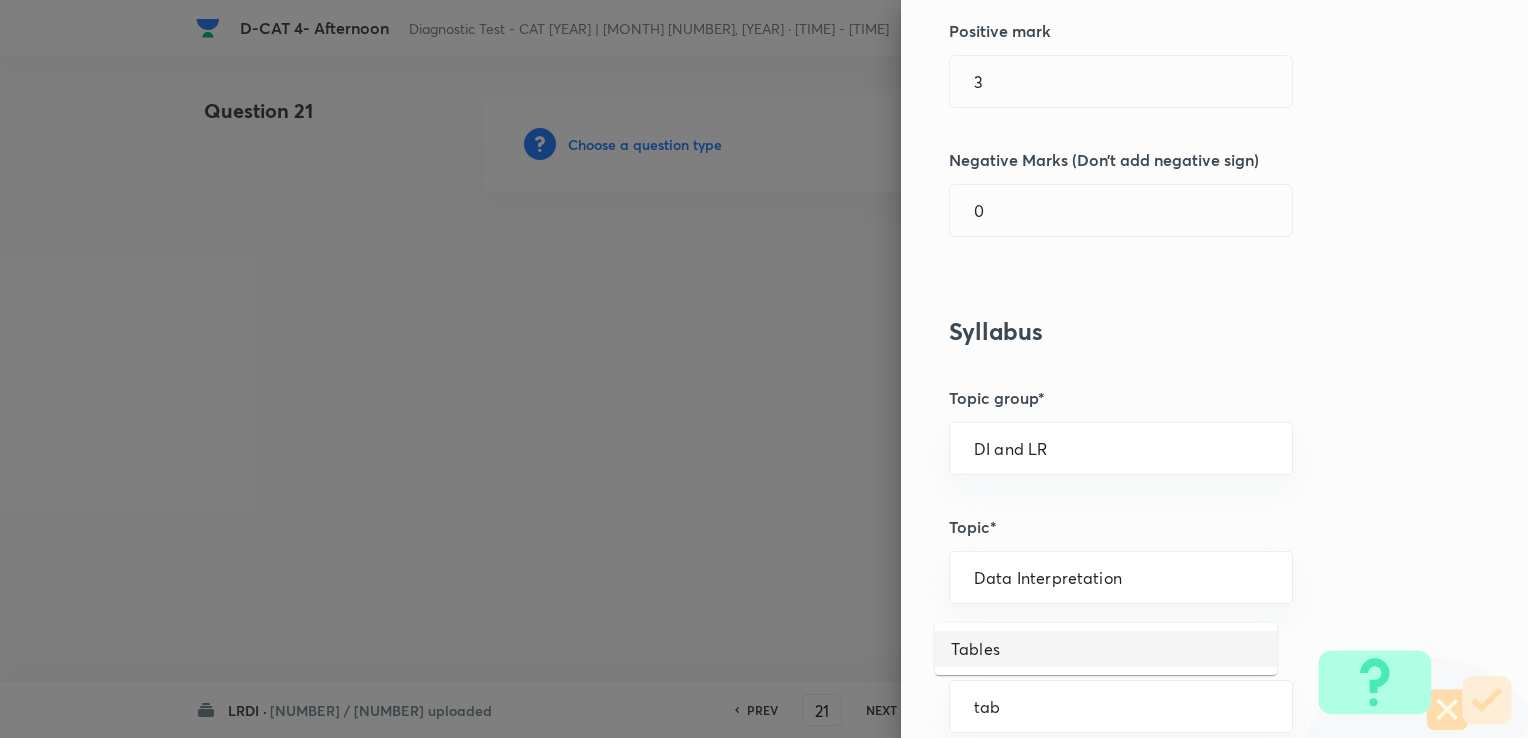 click on "Tables" at bounding box center [1106, 649] 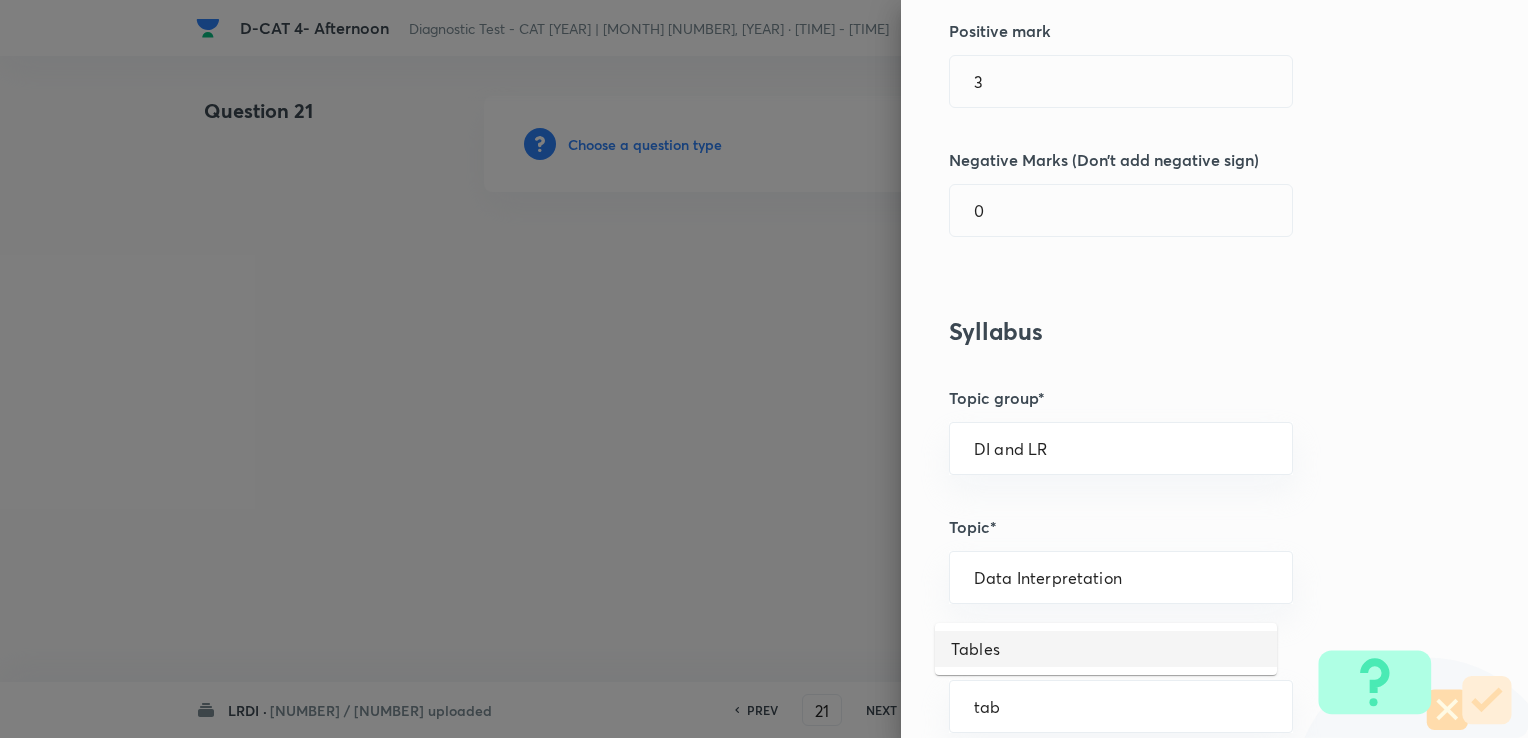 type on "Tables" 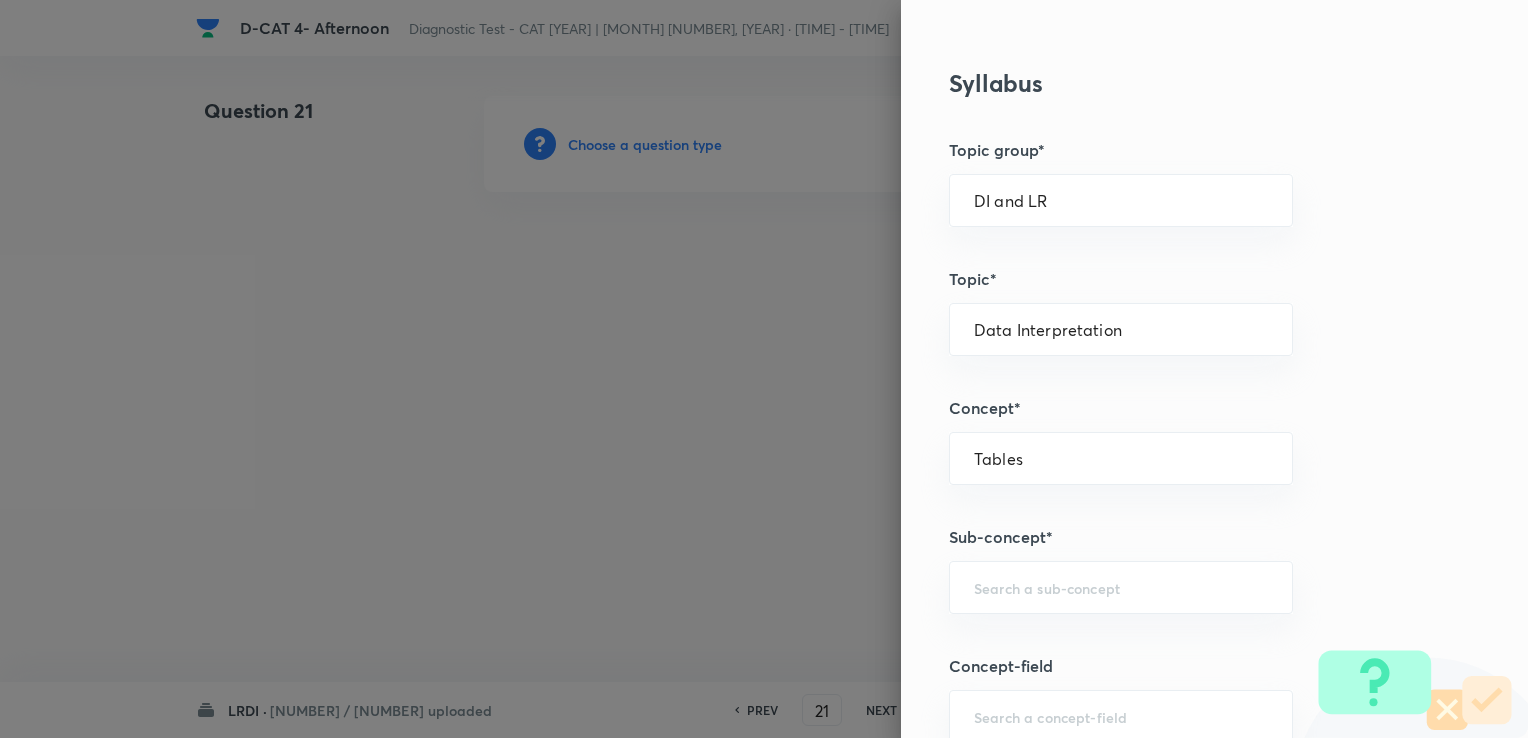 scroll, scrollTop: 700, scrollLeft: 0, axis: vertical 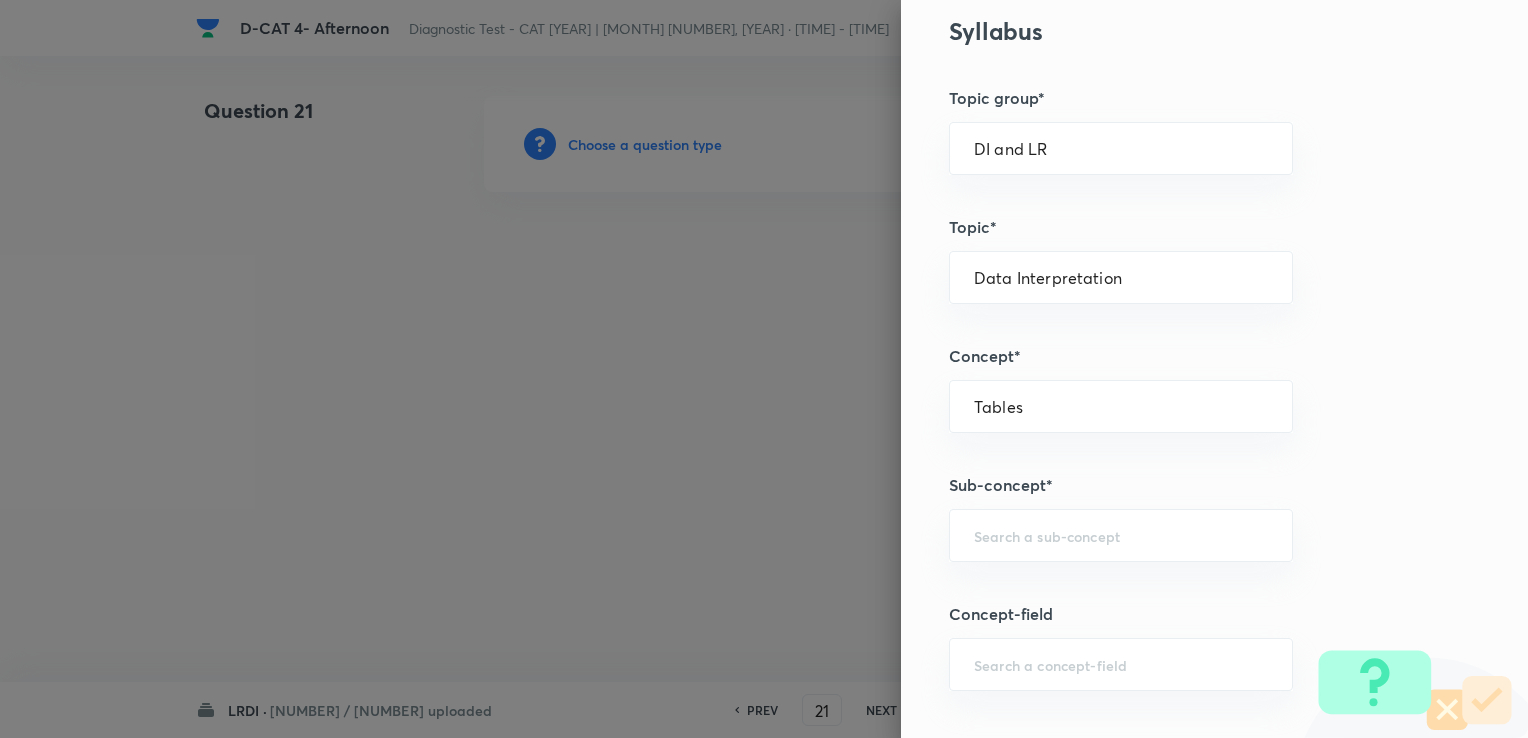 click on "Question settings Question type* Integer Does this question have a passage?* Yes No Positive mark 3 ​ Negative Marks (Don’t add negative sign) 0 ​ Syllabus Topic group* DI and LR ​ Topic* Data Interpretation ​ Concept* Tables ​ Sub-concept* ​ Concept-field ​ Additional details Question Difficulty Very easy Easy Moderate Hard Very hard Question is based on Fact Numerical Concept Previous year question Yes No Does this question have equation? Yes No Verification status Is the question verified? *Select 'yes' only if a question is verified Yes No Save" at bounding box center [1214, 369] 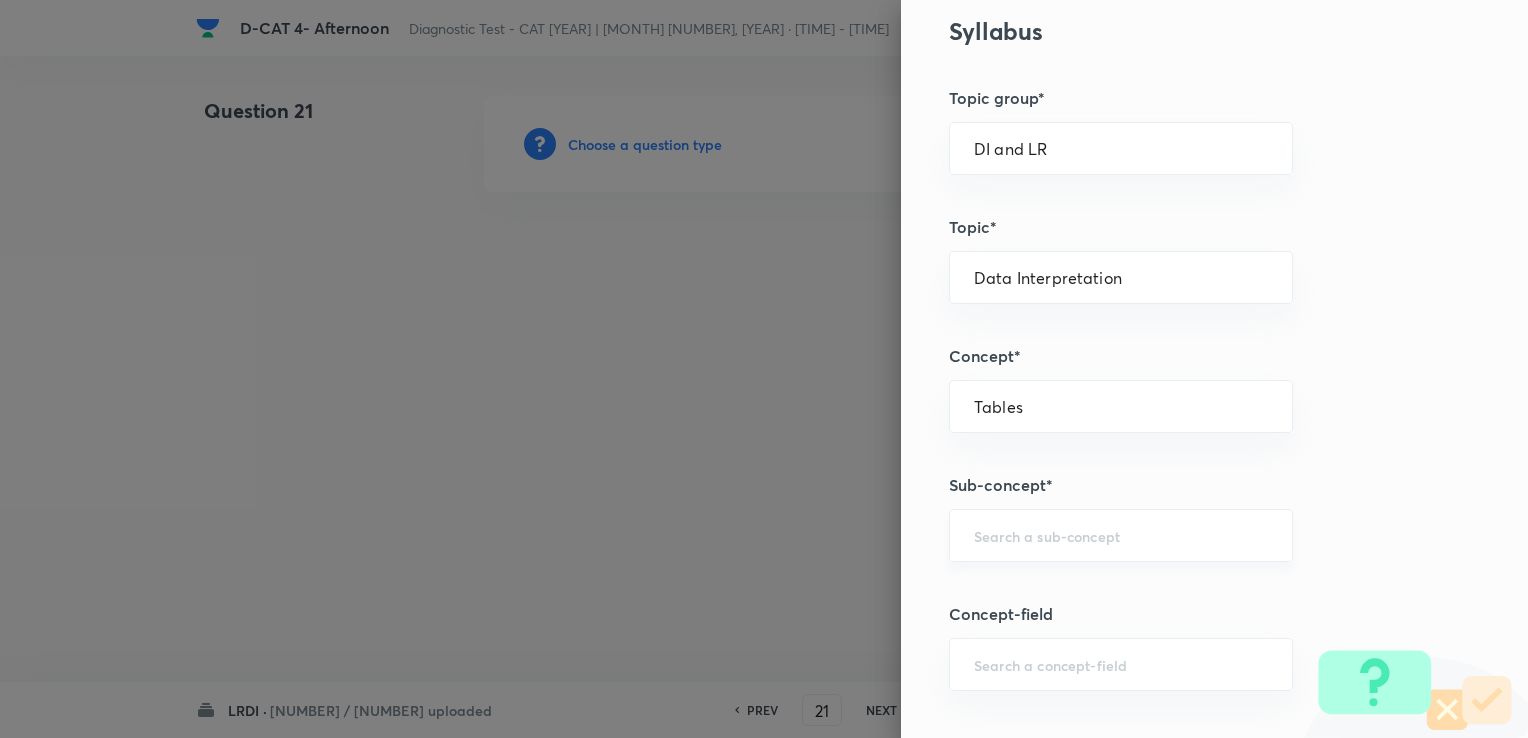 click at bounding box center (1121, 535) 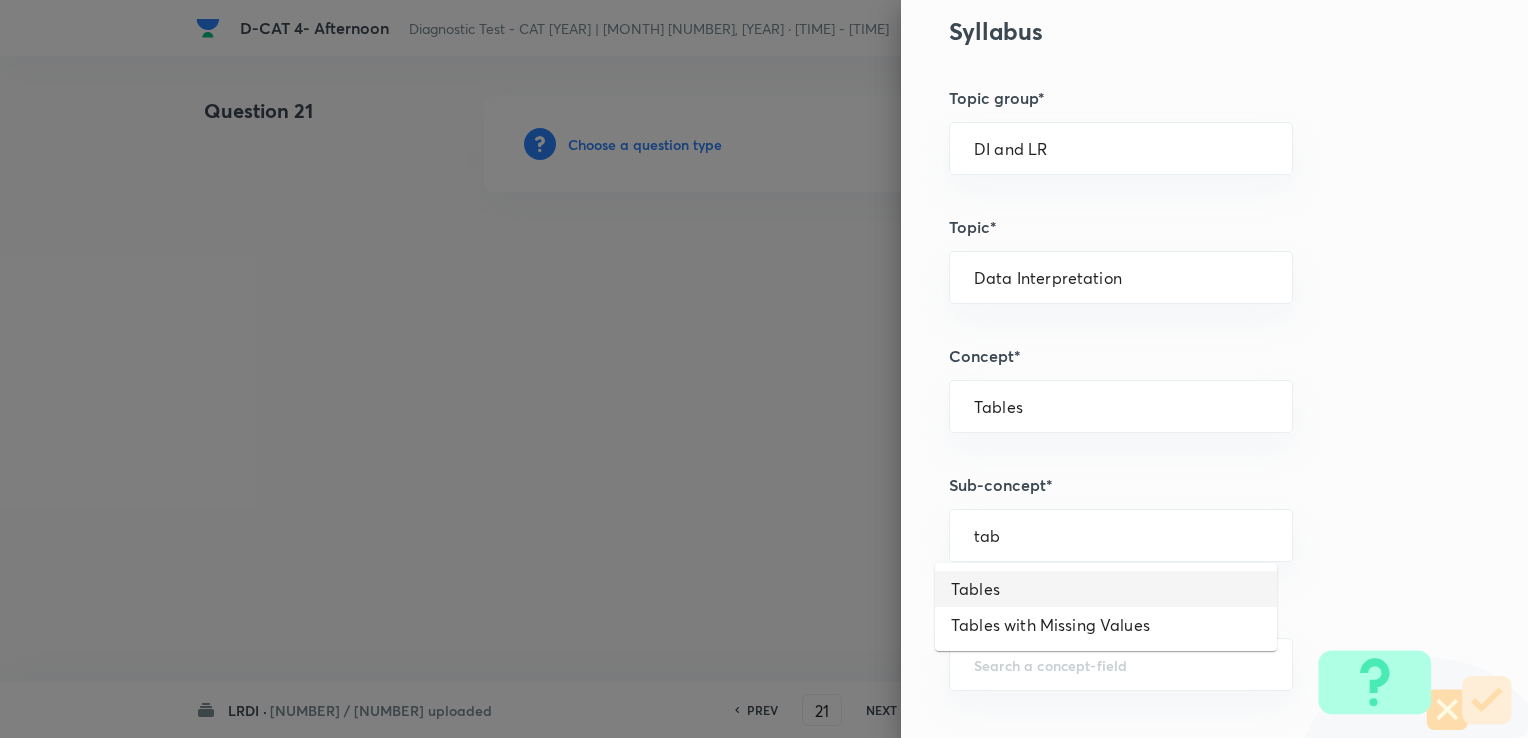 drag, startPoint x: 1043, startPoint y: 609, endPoint x: 1040, endPoint y: 596, distance: 13.341664 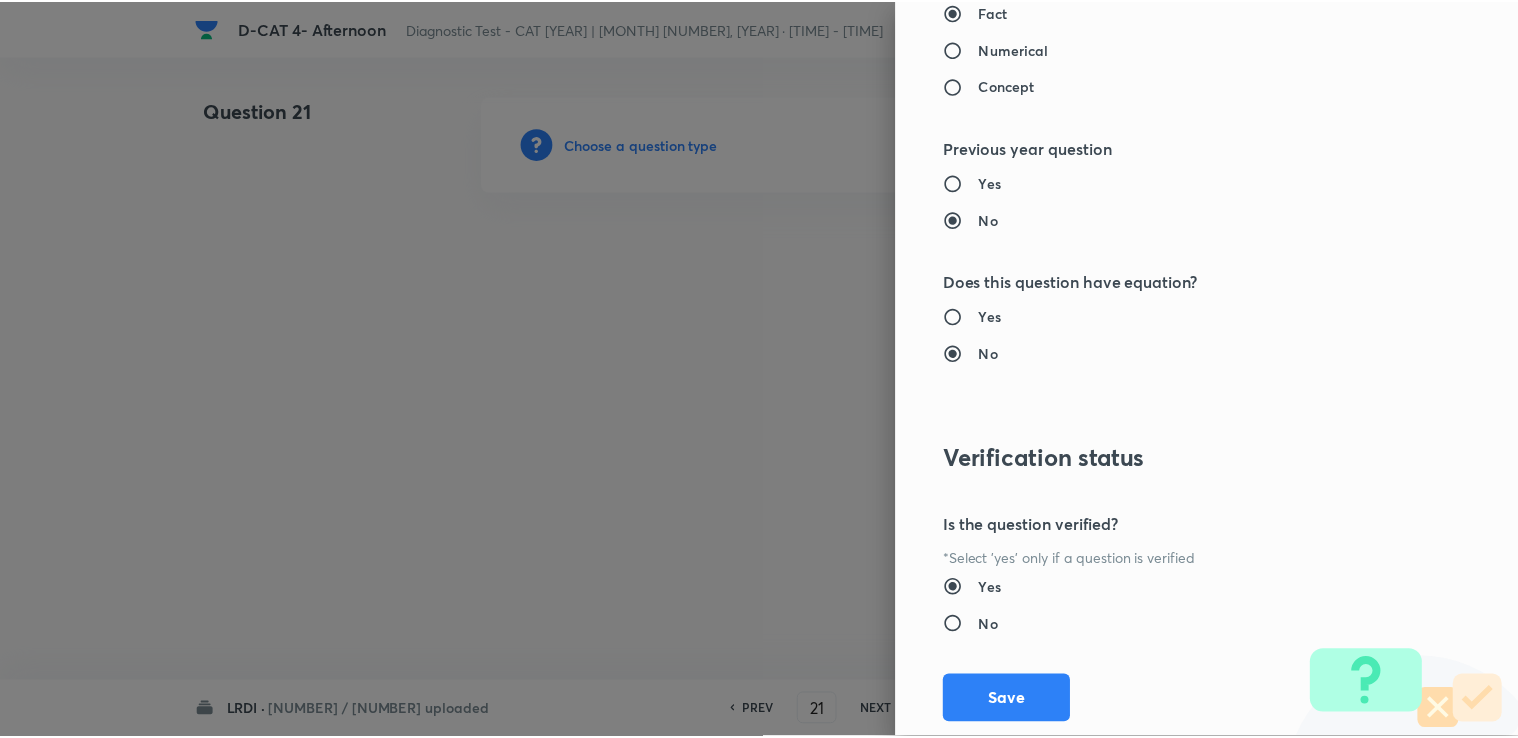 scroll, scrollTop: 1866, scrollLeft: 0, axis: vertical 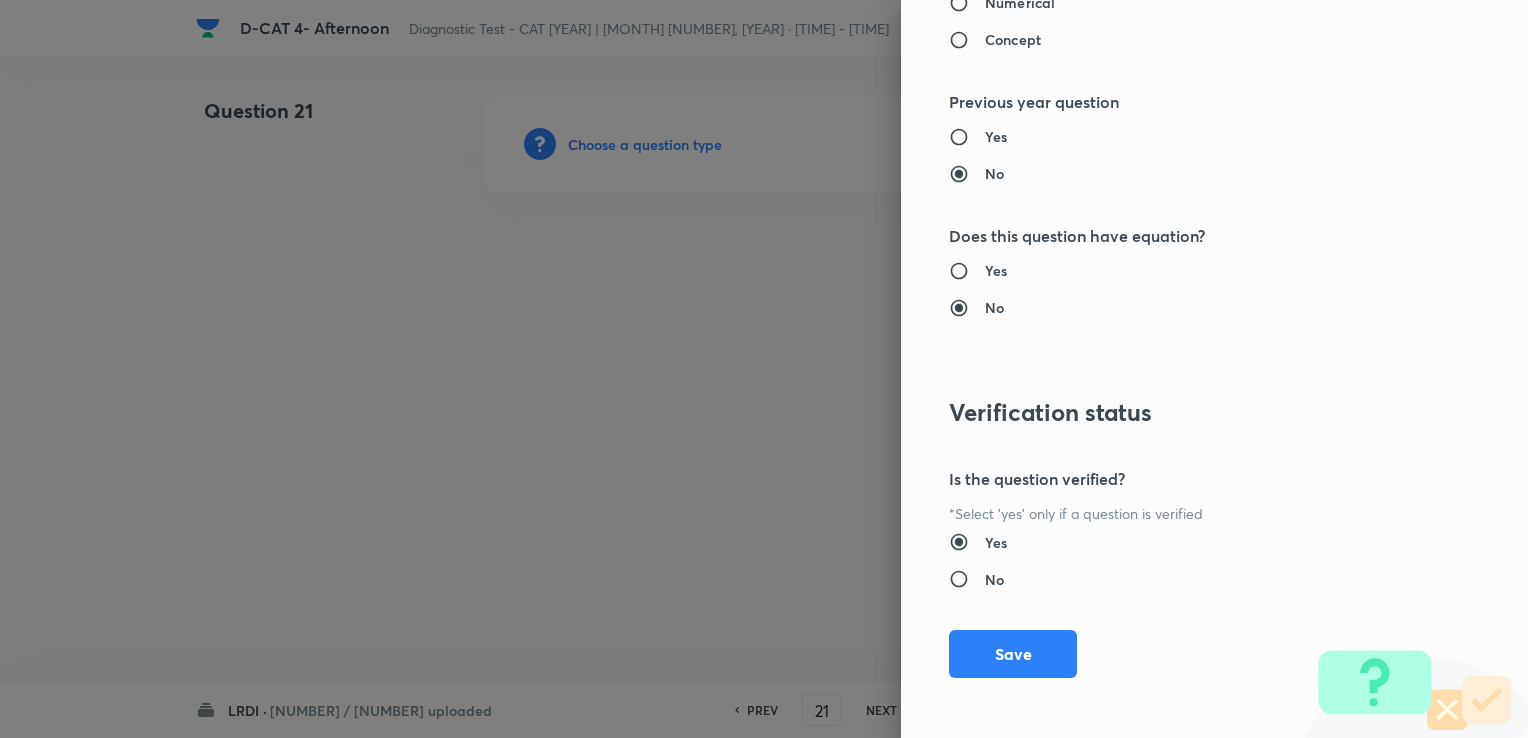 click on "Question settings Question type* Integer Does this question have a passage?* Yes No Positive mark 3 ​ Negative Marks (Don’t add negative sign) 0 ​ Syllabus Topic group* DI and LR ​ Topic* Data Interpretation ​ Concept* Tables ​ Sub-concept* Tables ​ Concept-field ​ Additional details Question Difficulty Very easy Easy Moderate Hard Very hard Question is based on Fact Numerical Concept Previous year question Yes No Does this question have equation? Yes No Verification status Is the question verified? *Select 'yes' only if a question is verified Yes No Save" at bounding box center [1214, 369] 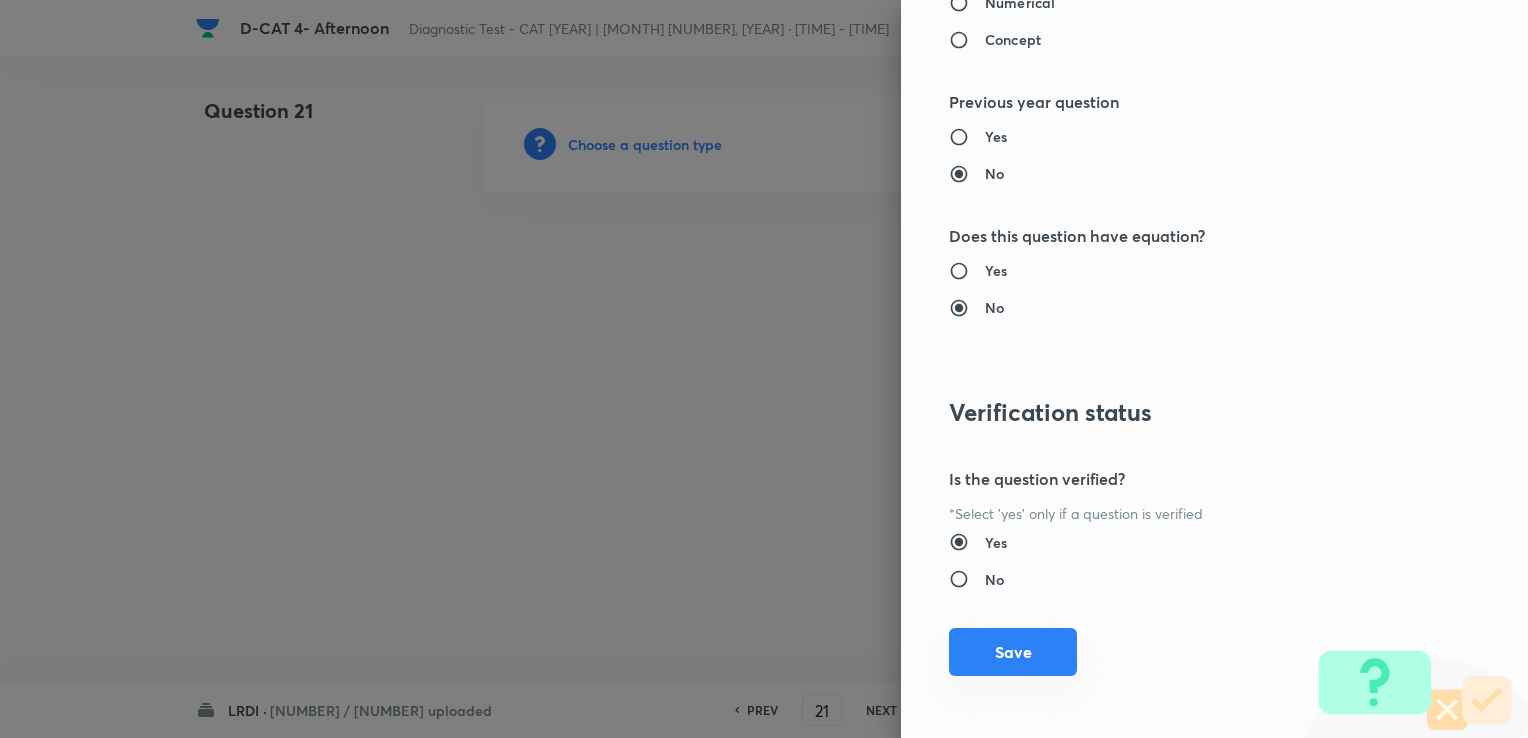 click on "Save" at bounding box center [1013, 652] 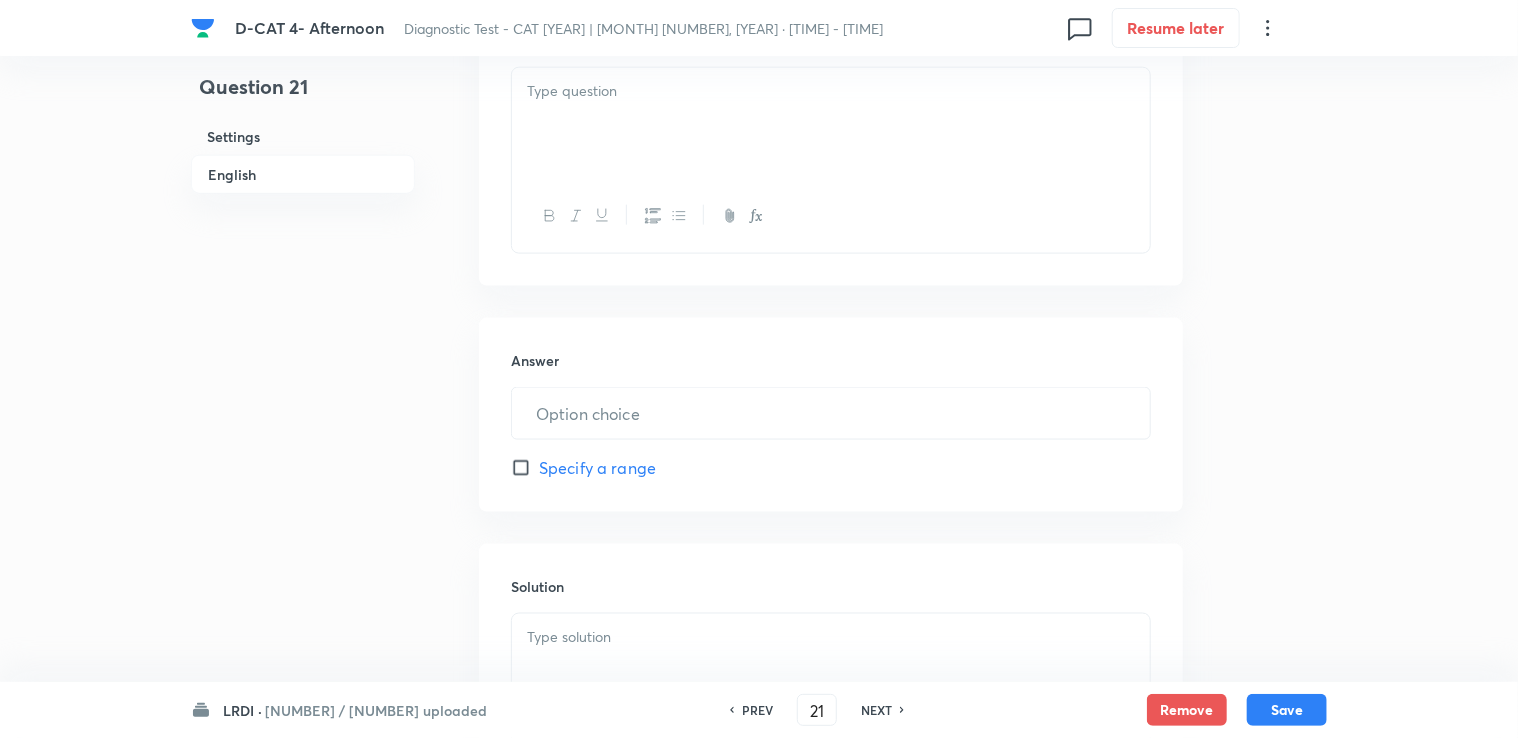scroll, scrollTop: 1200, scrollLeft: 0, axis: vertical 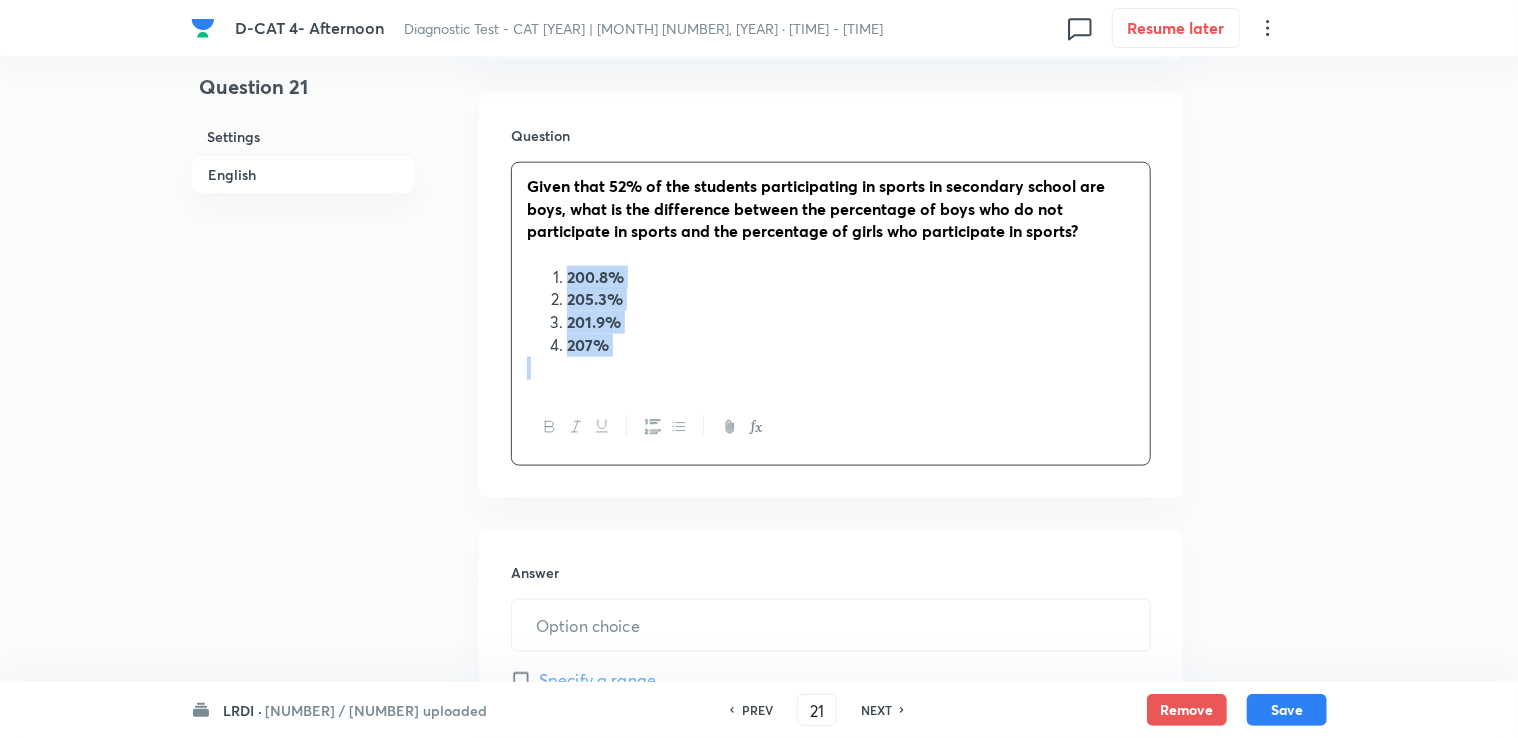 drag, startPoint x: 565, startPoint y: 281, endPoint x: 632, endPoint y: 377, distance: 117.06836 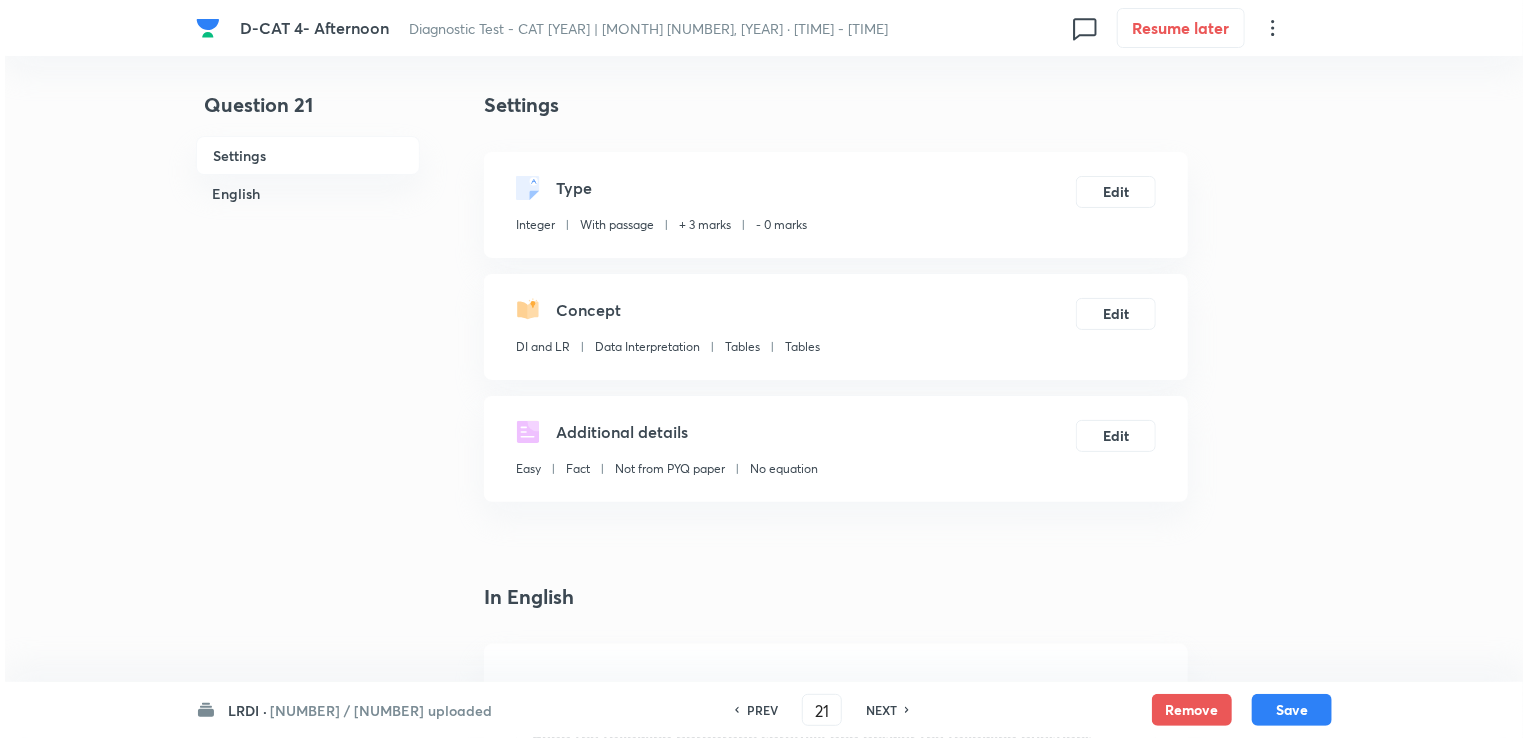 scroll, scrollTop: 0, scrollLeft: 0, axis: both 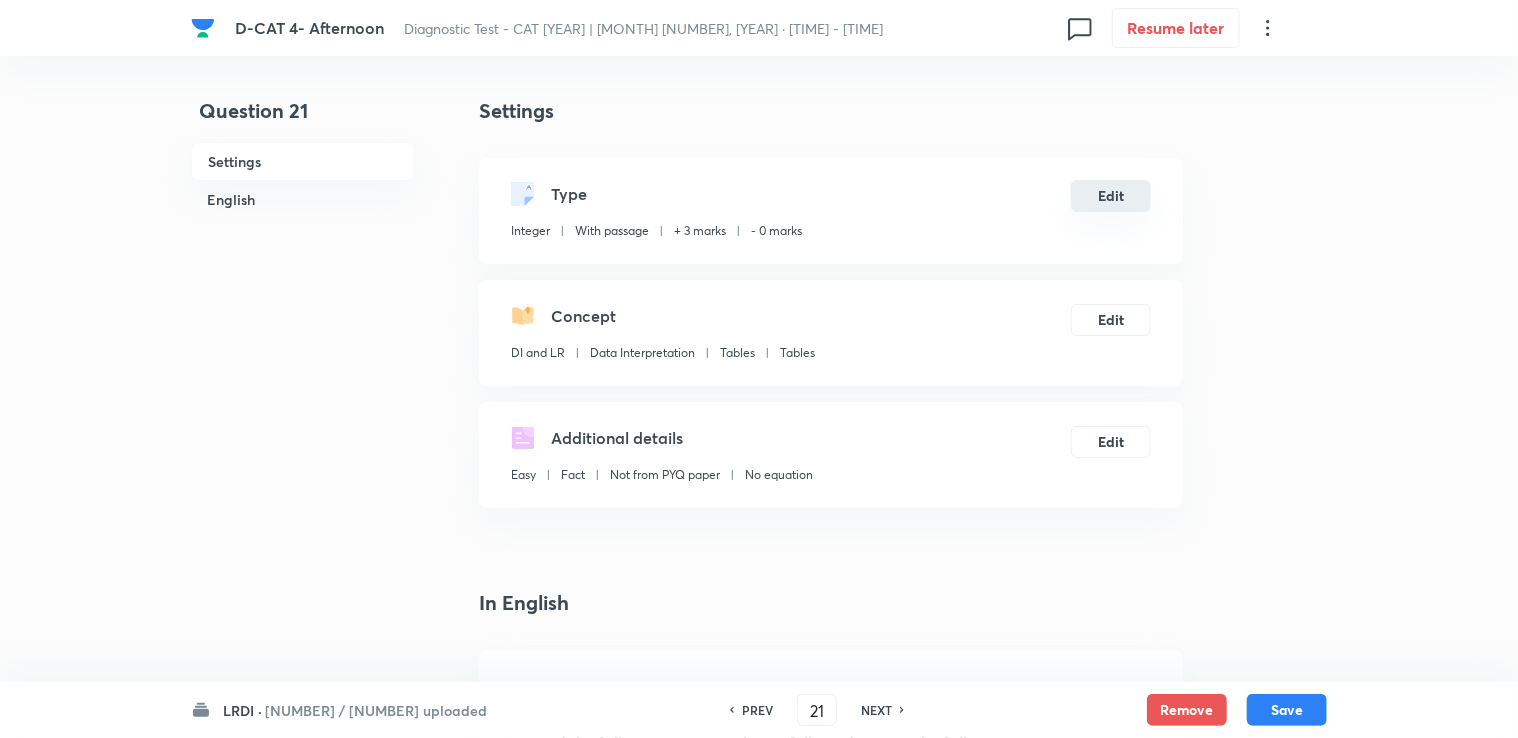 click on "Edit" at bounding box center [1111, 196] 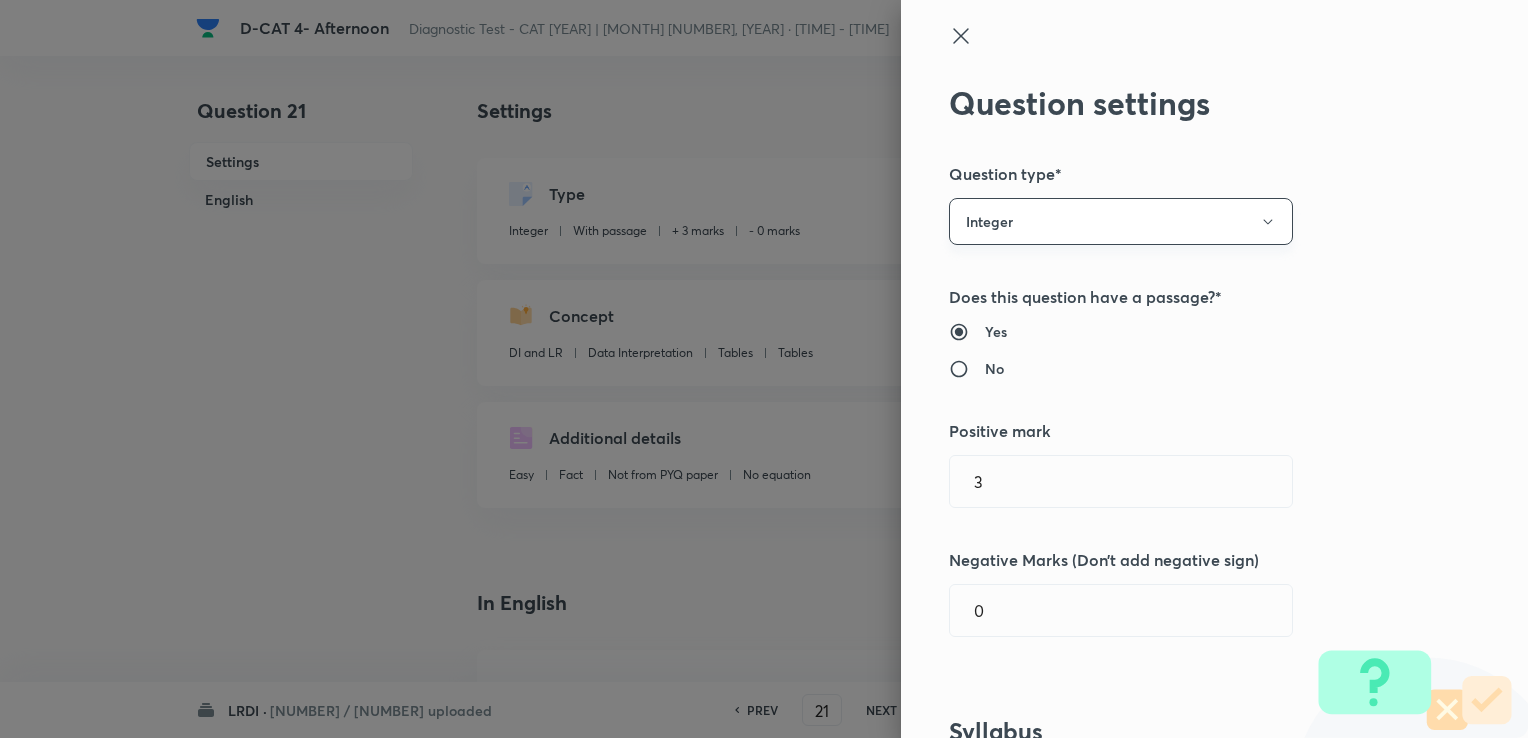 click on "Integer" at bounding box center (1121, 221) 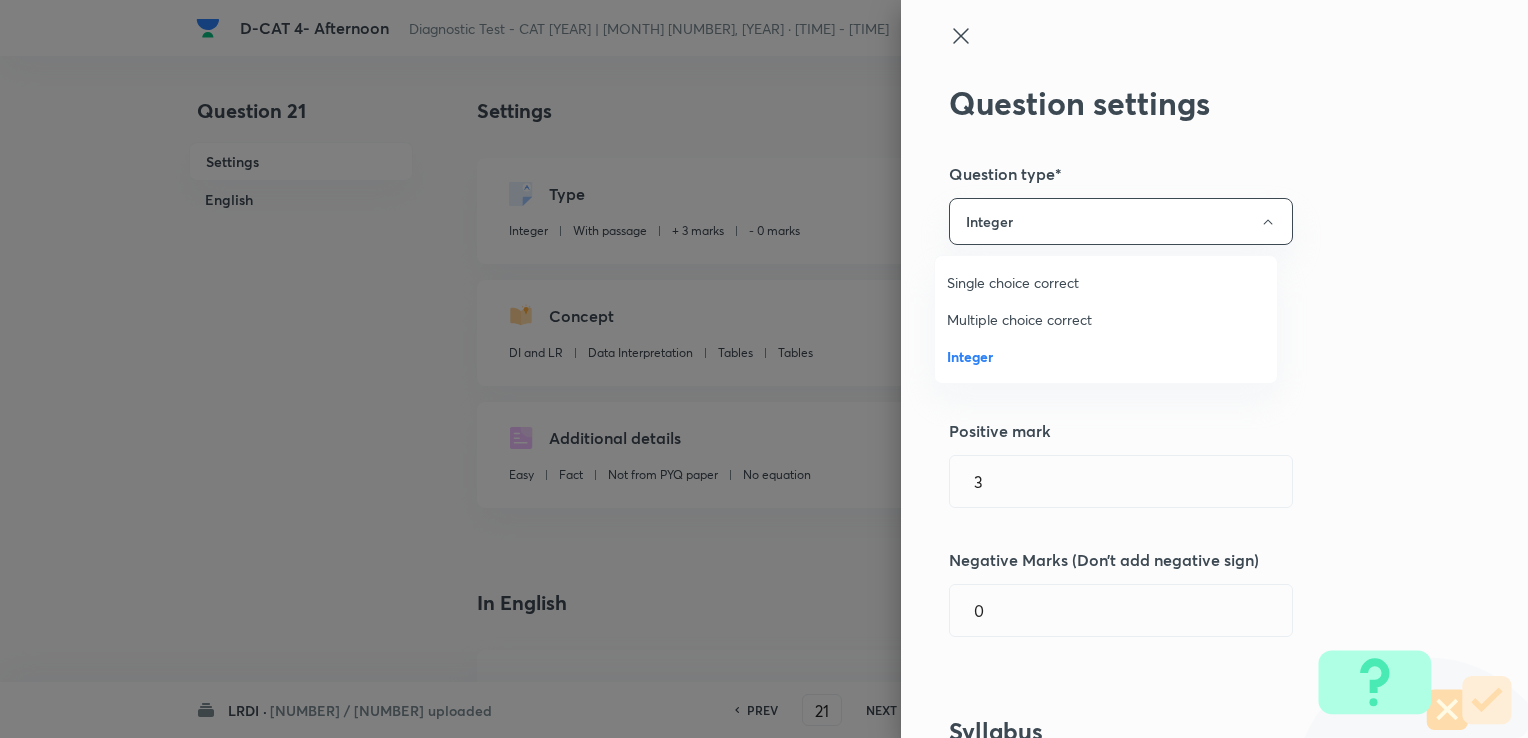 click on "Single choice correct" at bounding box center [1106, 282] 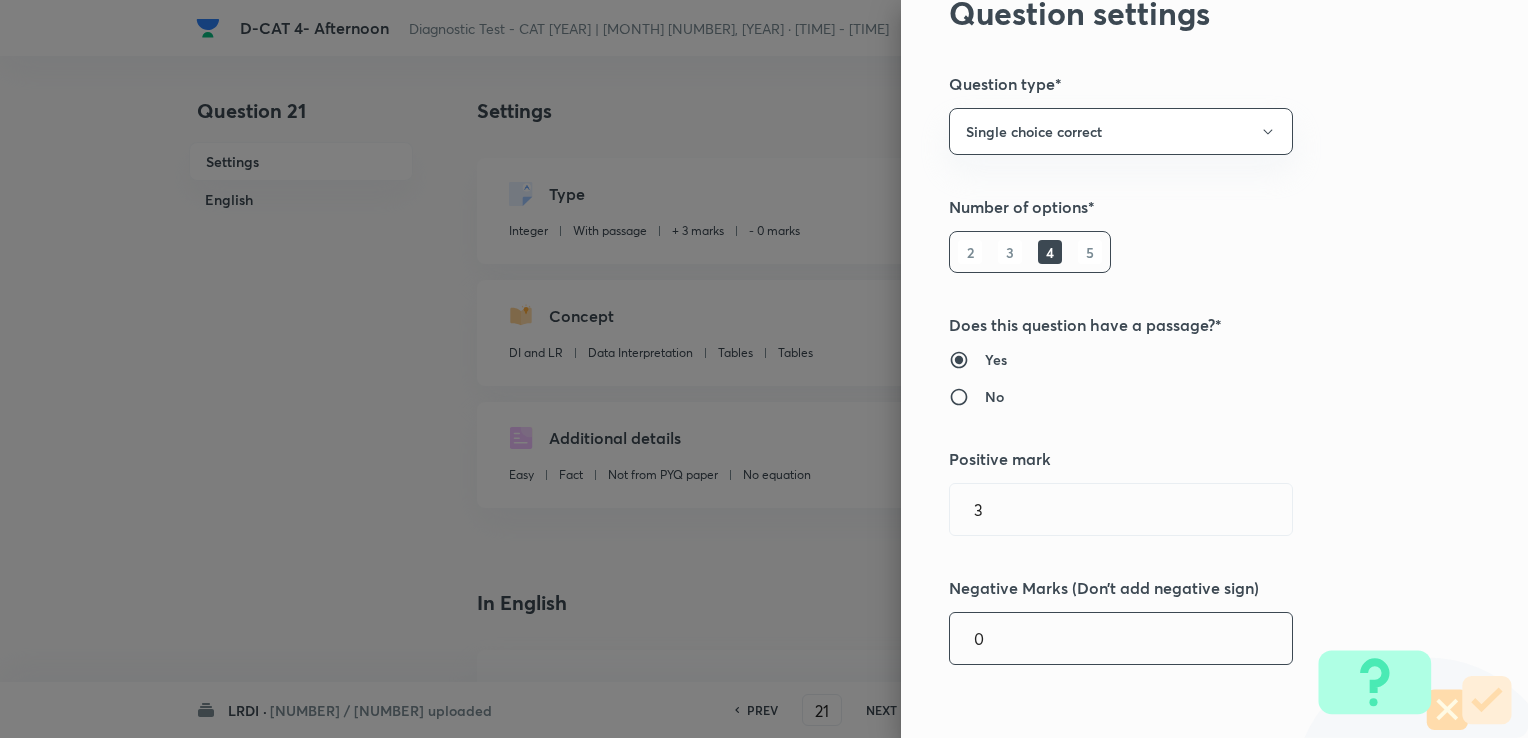 scroll, scrollTop: 100, scrollLeft: 0, axis: vertical 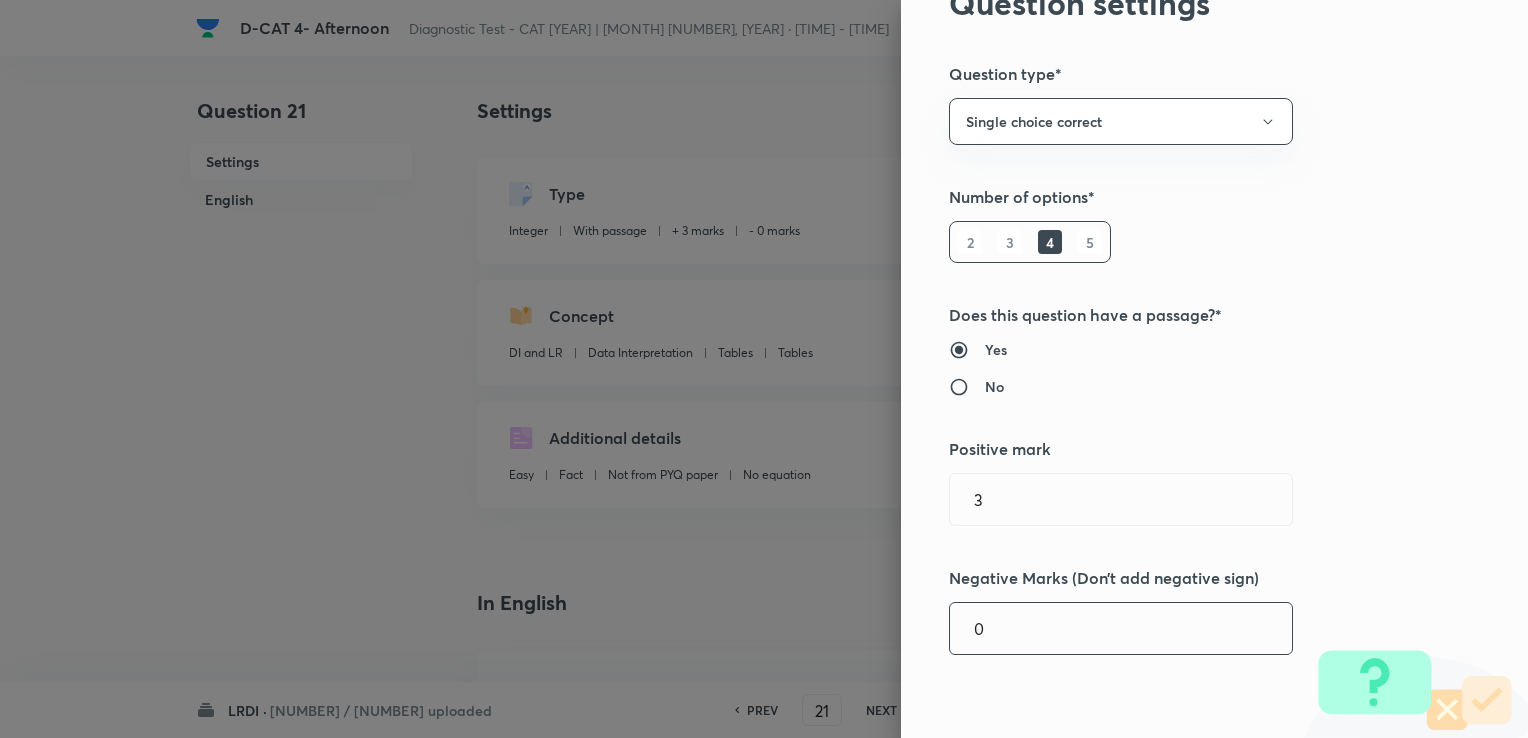 click on "0" at bounding box center (1121, 628) 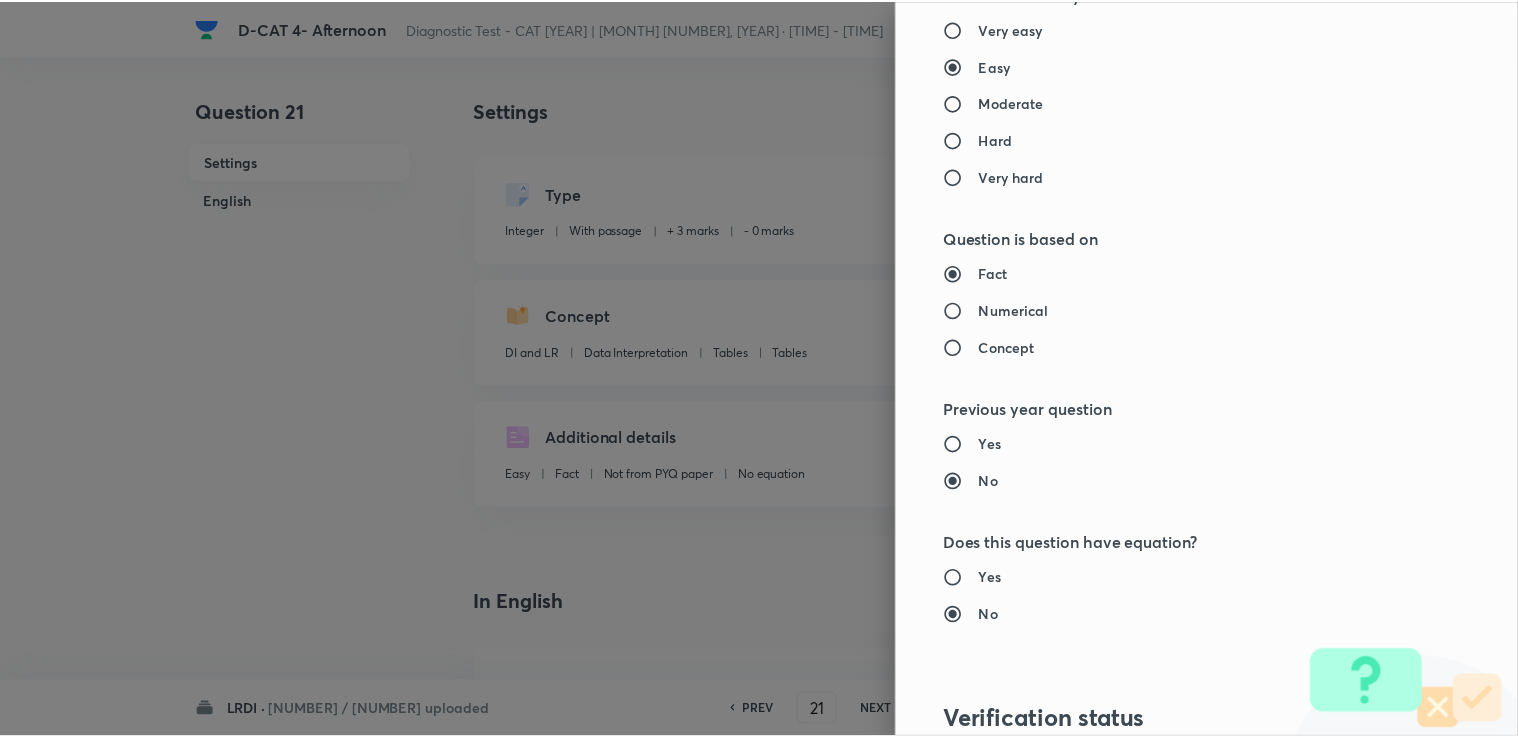 scroll, scrollTop: 1984, scrollLeft: 0, axis: vertical 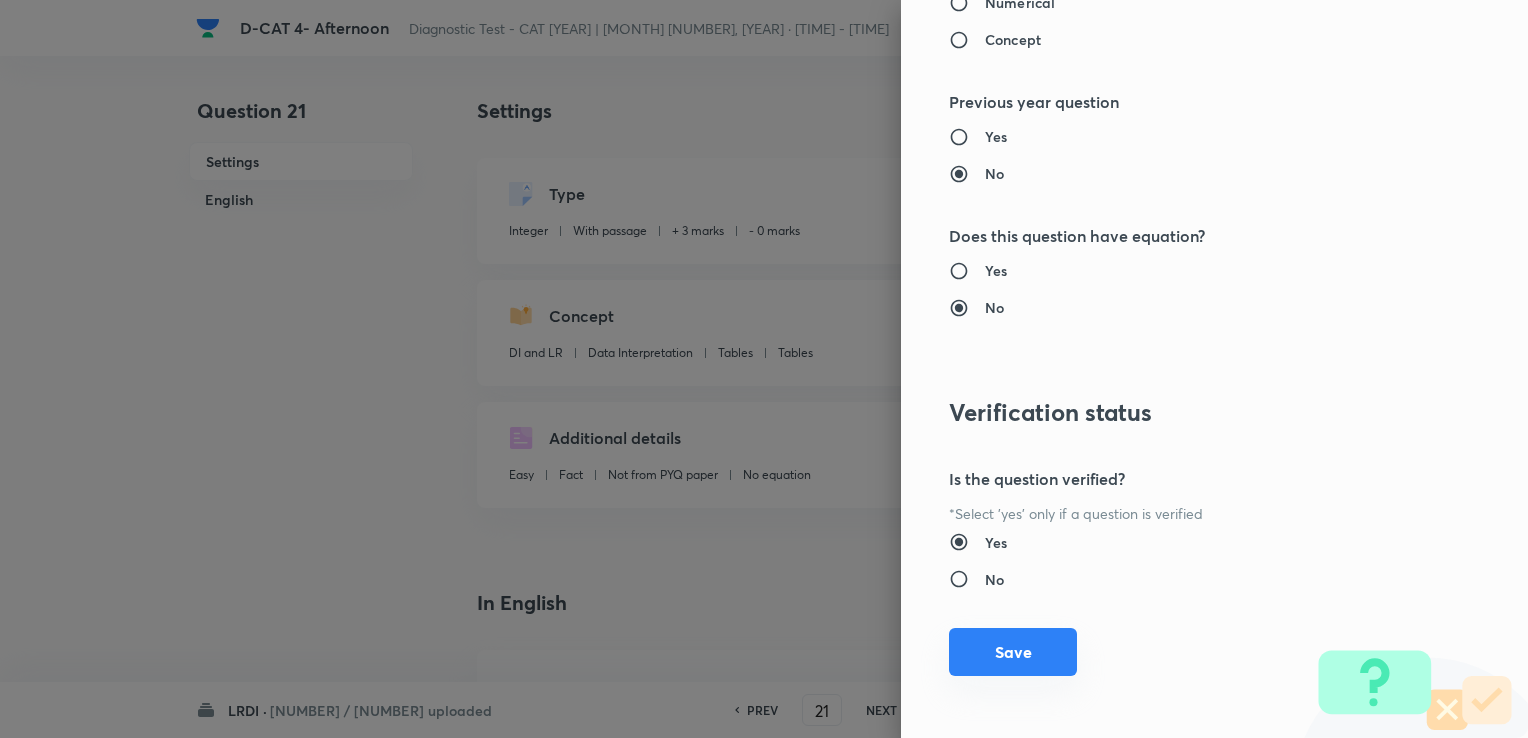 type on "1" 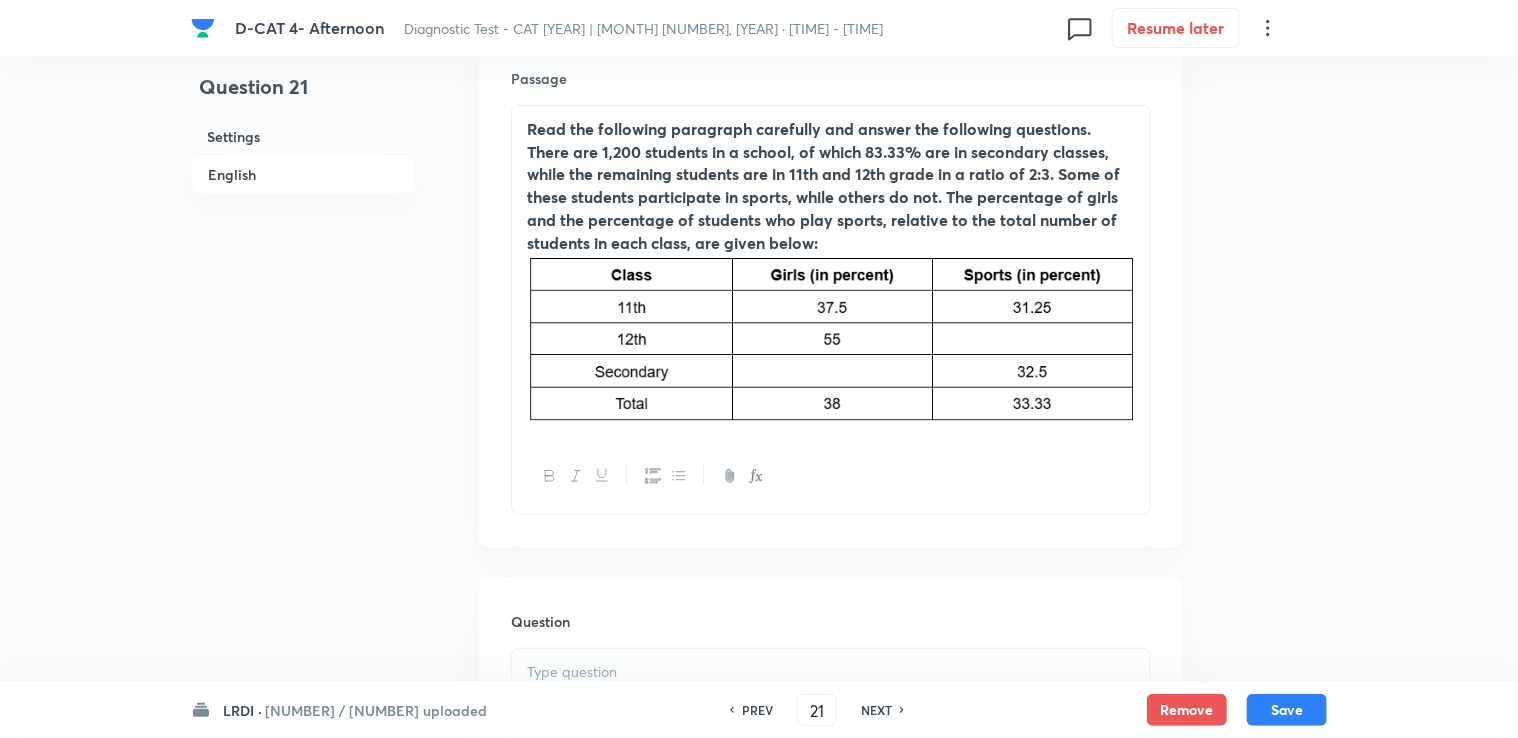 scroll, scrollTop: 1000, scrollLeft: 0, axis: vertical 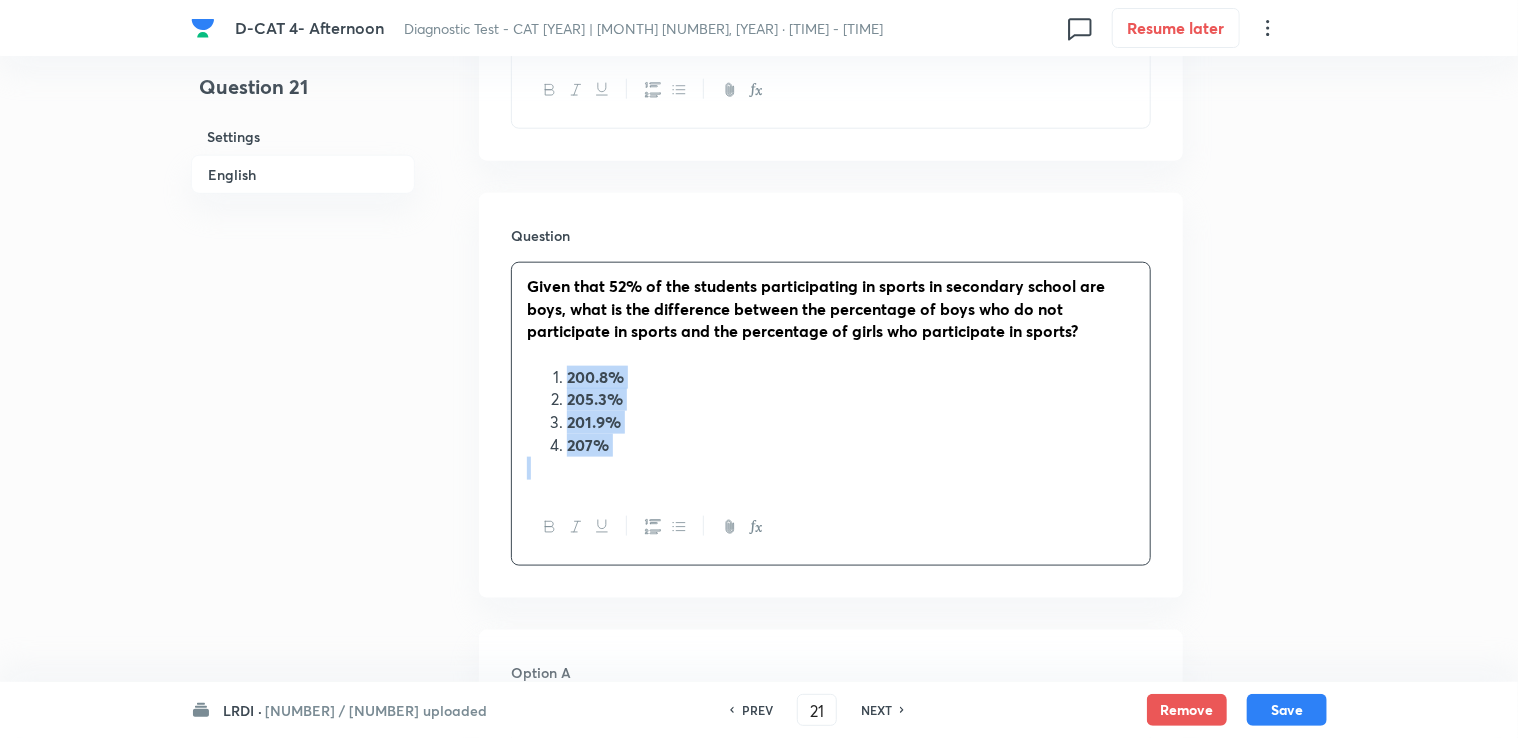drag, startPoint x: 570, startPoint y: 374, endPoint x: 620, endPoint y: 460, distance: 99.47864 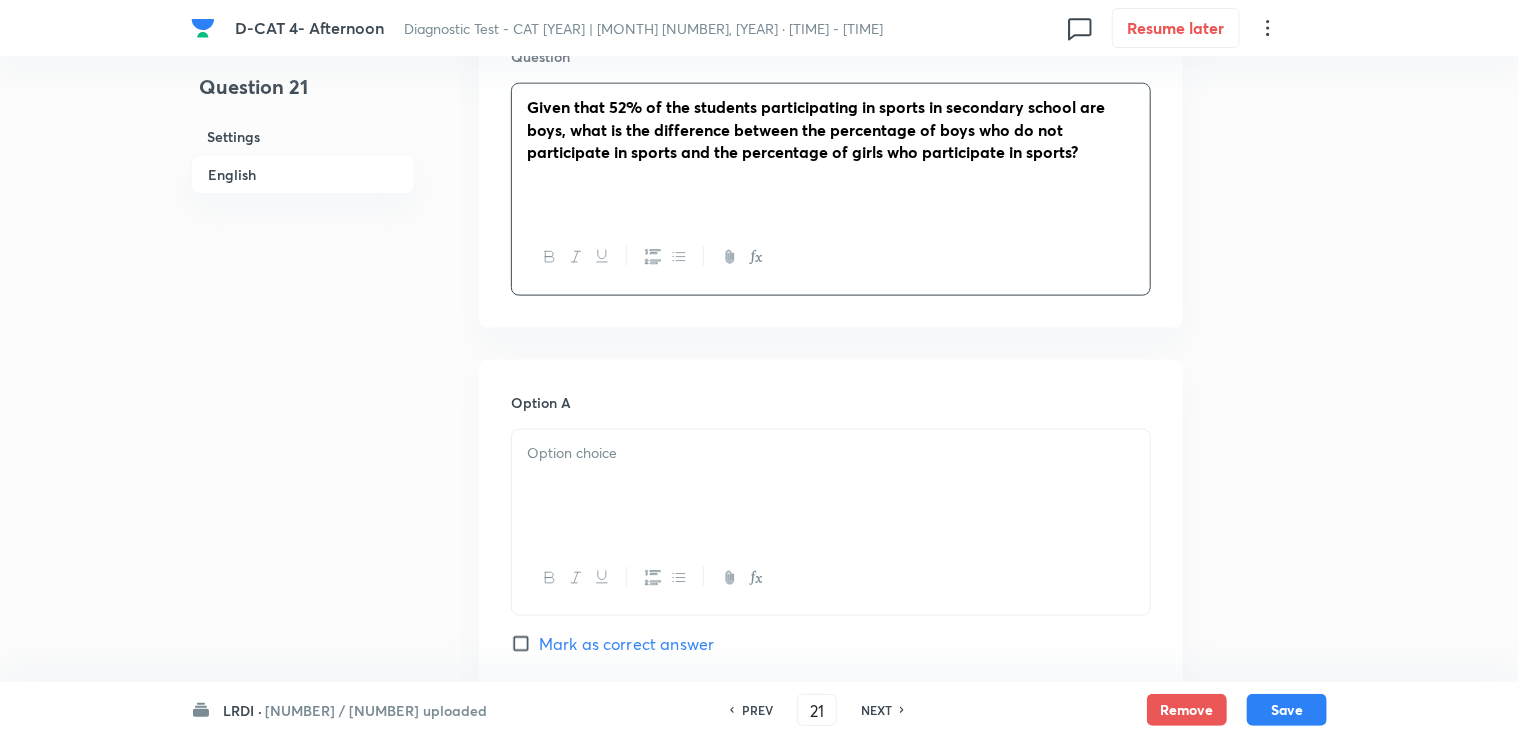 scroll, scrollTop: 1200, scrollLeft: 0, axis: vertical 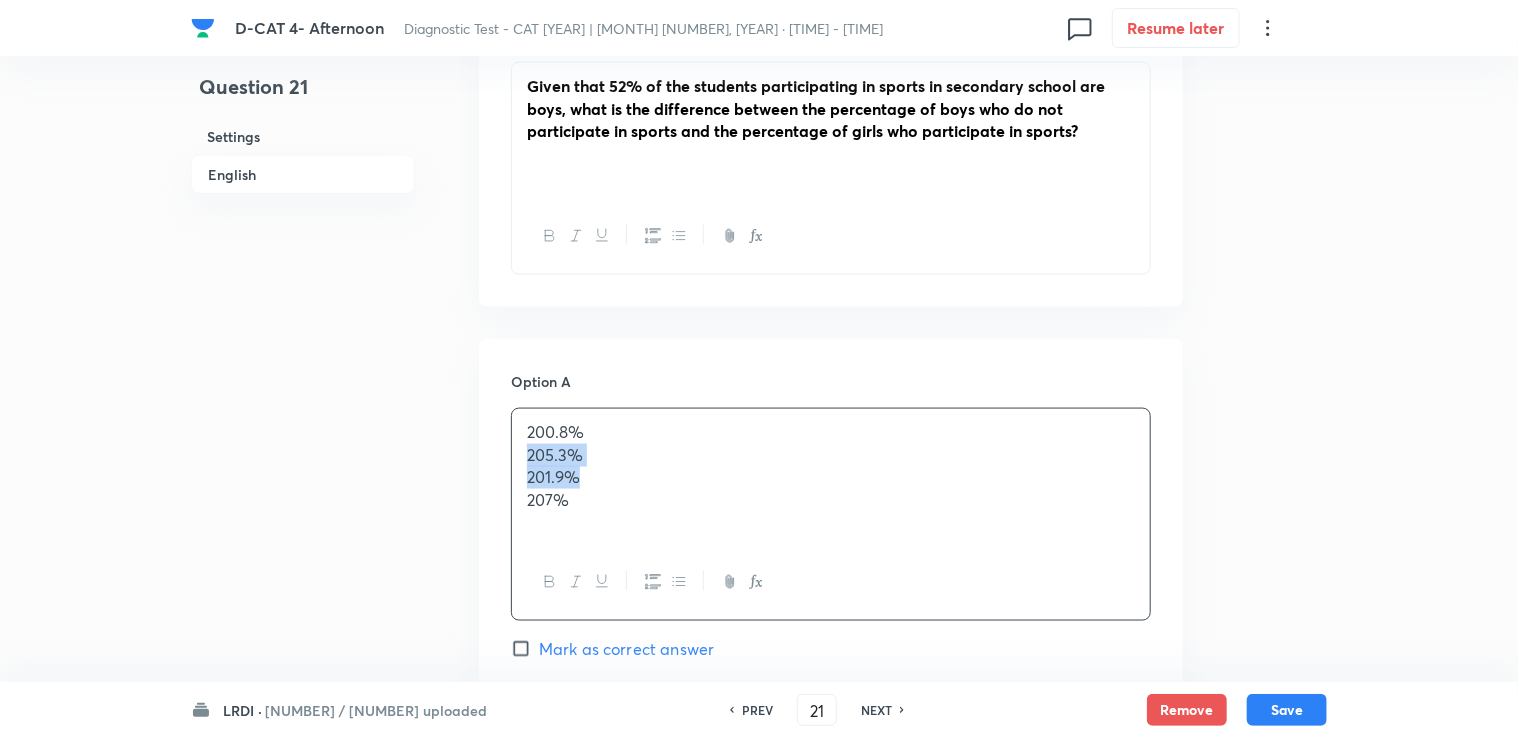 drag, startPoint x: 620, startPoint y: 476, endPoint x: 729, endPoint y: 467, distance: 109.370926 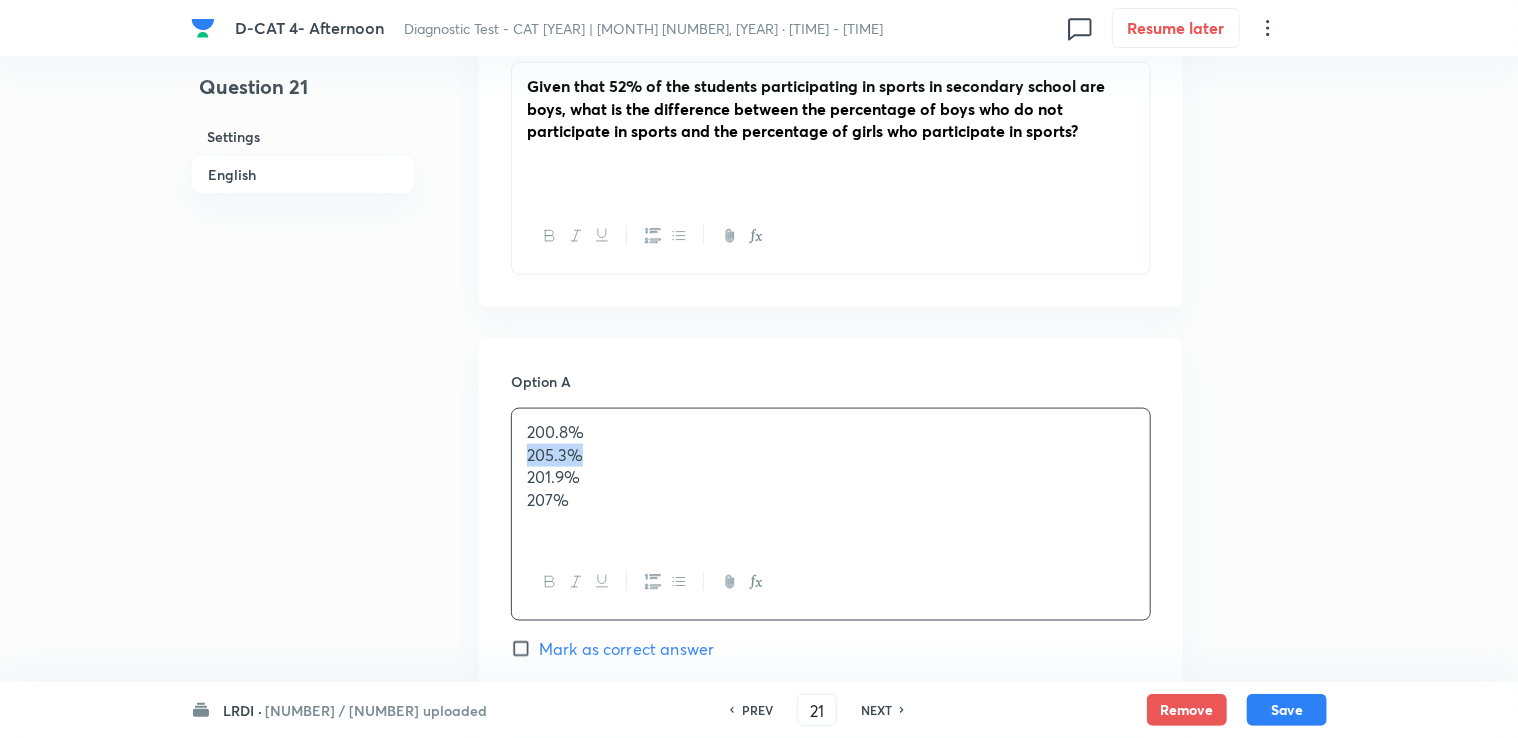 click on "205.3%" at bounding box center [831, 455] 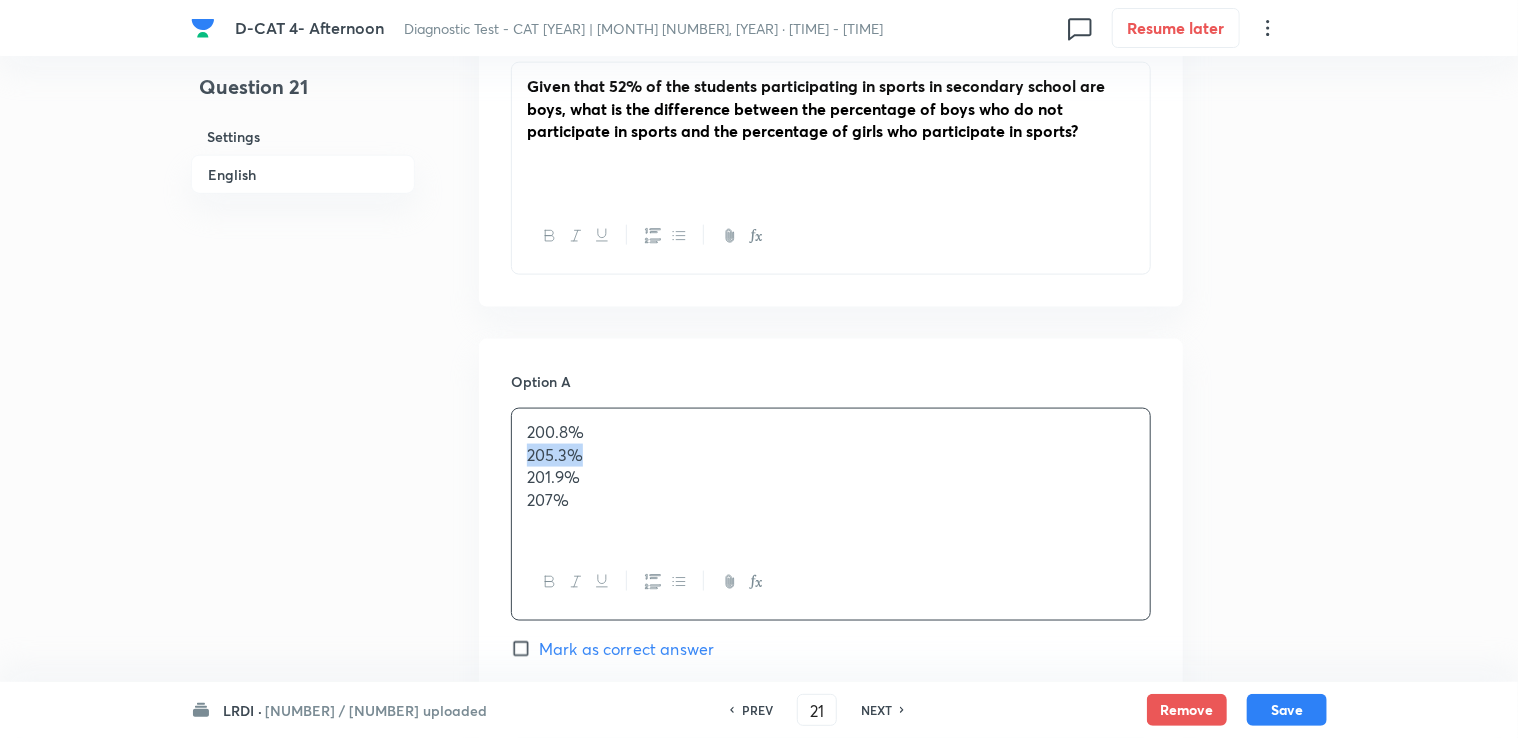 drag, startPoint x: 590, startPoint y: 454, endPoint x: 487, endPoint y: 448, distance: 103.17461 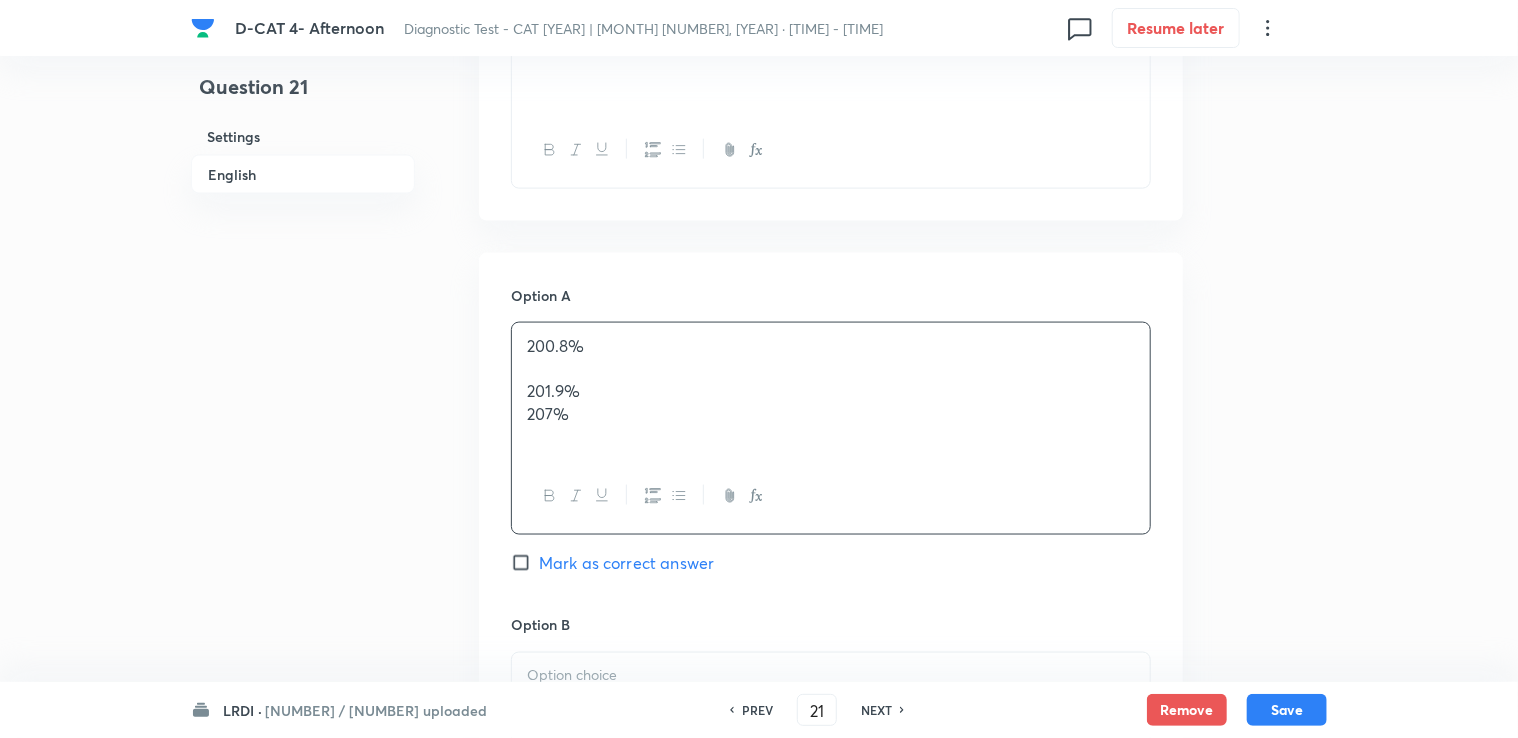 scroll, scrollTop: 1600, scrollLeft: 0, axis: vertical 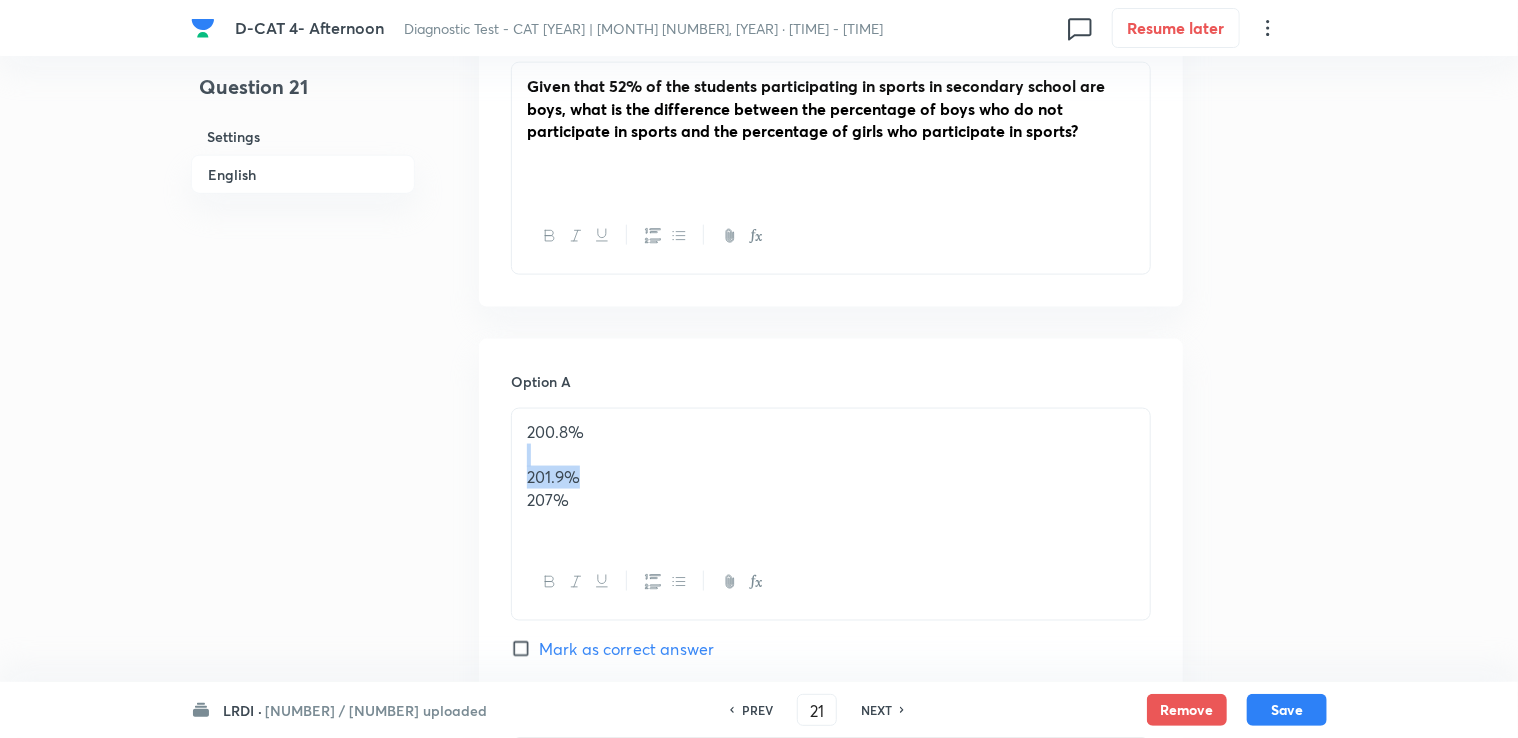 drag, startPoint x: 590, startPoint y: 465, endPoint x: 455, endPoint y: 462, distance: 135.03333 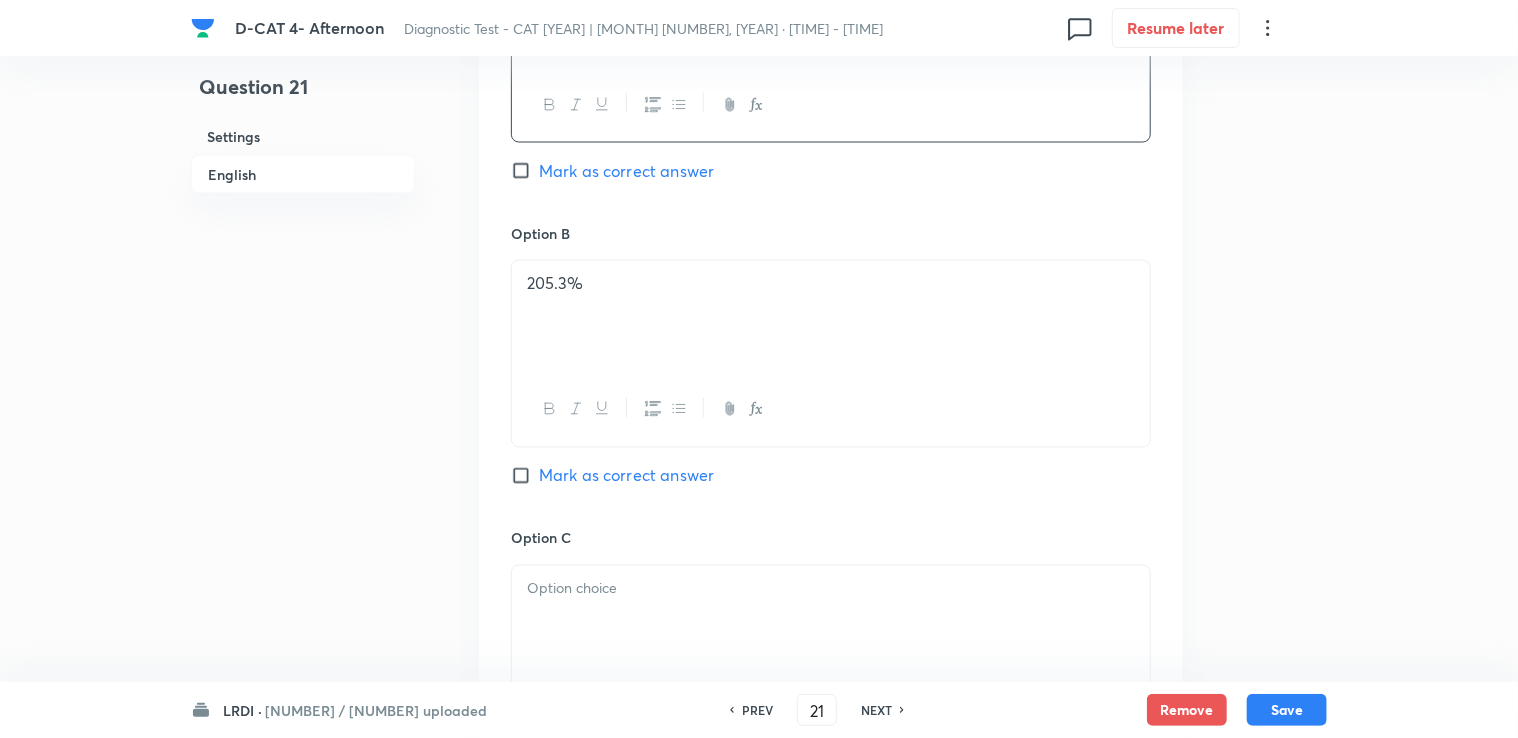 scroll, scrollTop: 1800, scrollLeft: 0, axis: vertical 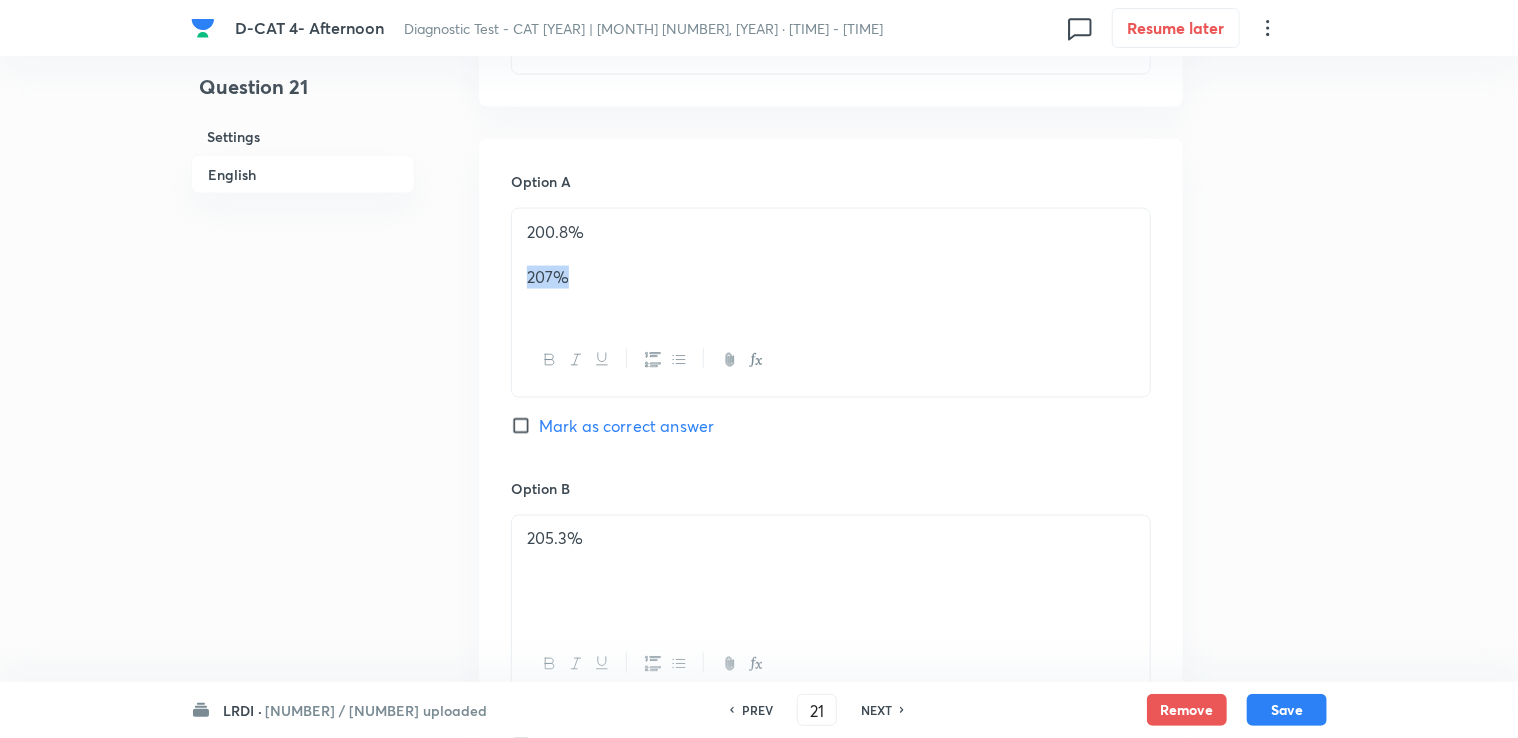 drag, startPoint x: 580, startPoint y: 281, endPoint x: 502, endPoint y: 263, distance: 80.04999 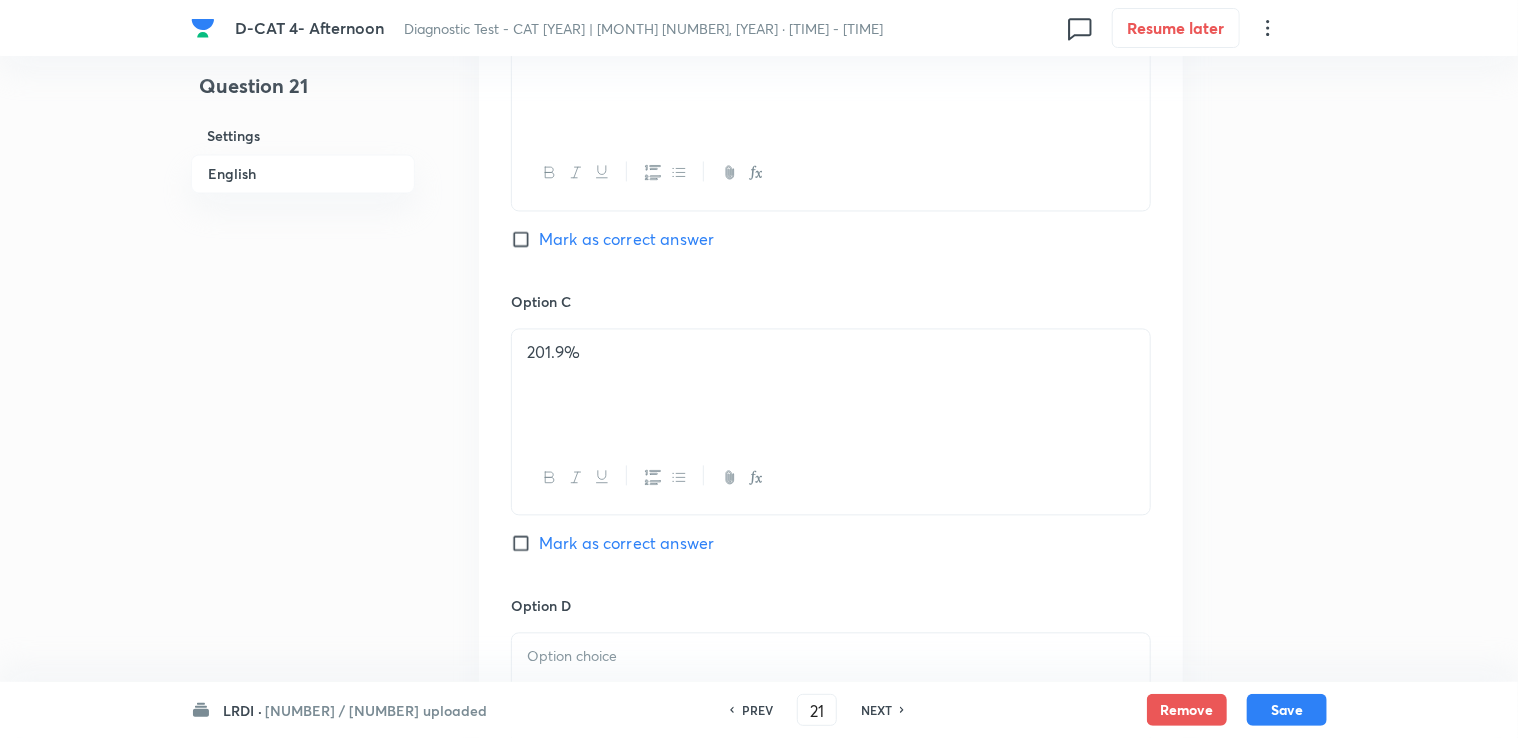scroll, scrollTop: 2100, scrollLeft: 0, axis: vertical 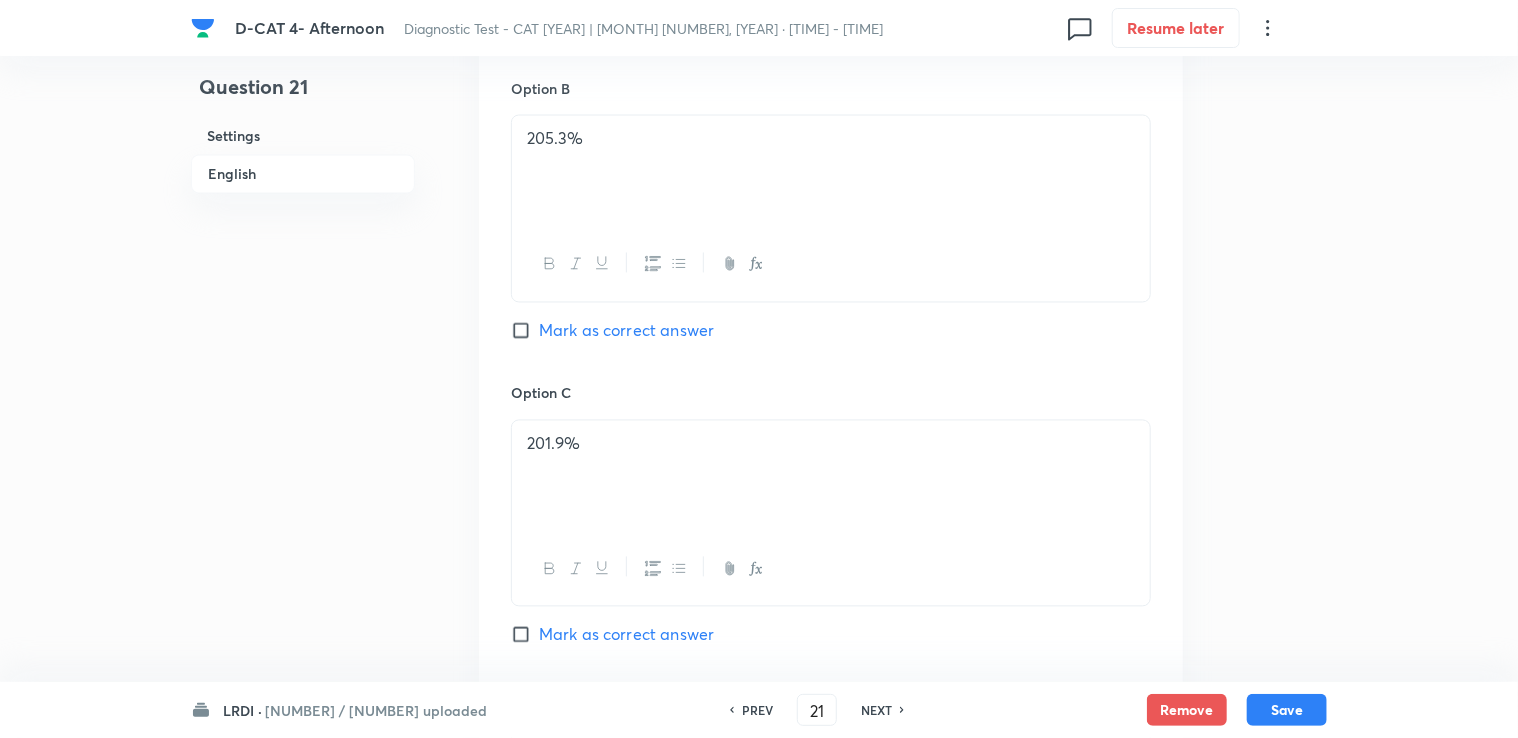 click on "Option C 201.9% Mark as correct answer" at bounding box center (831, 535) 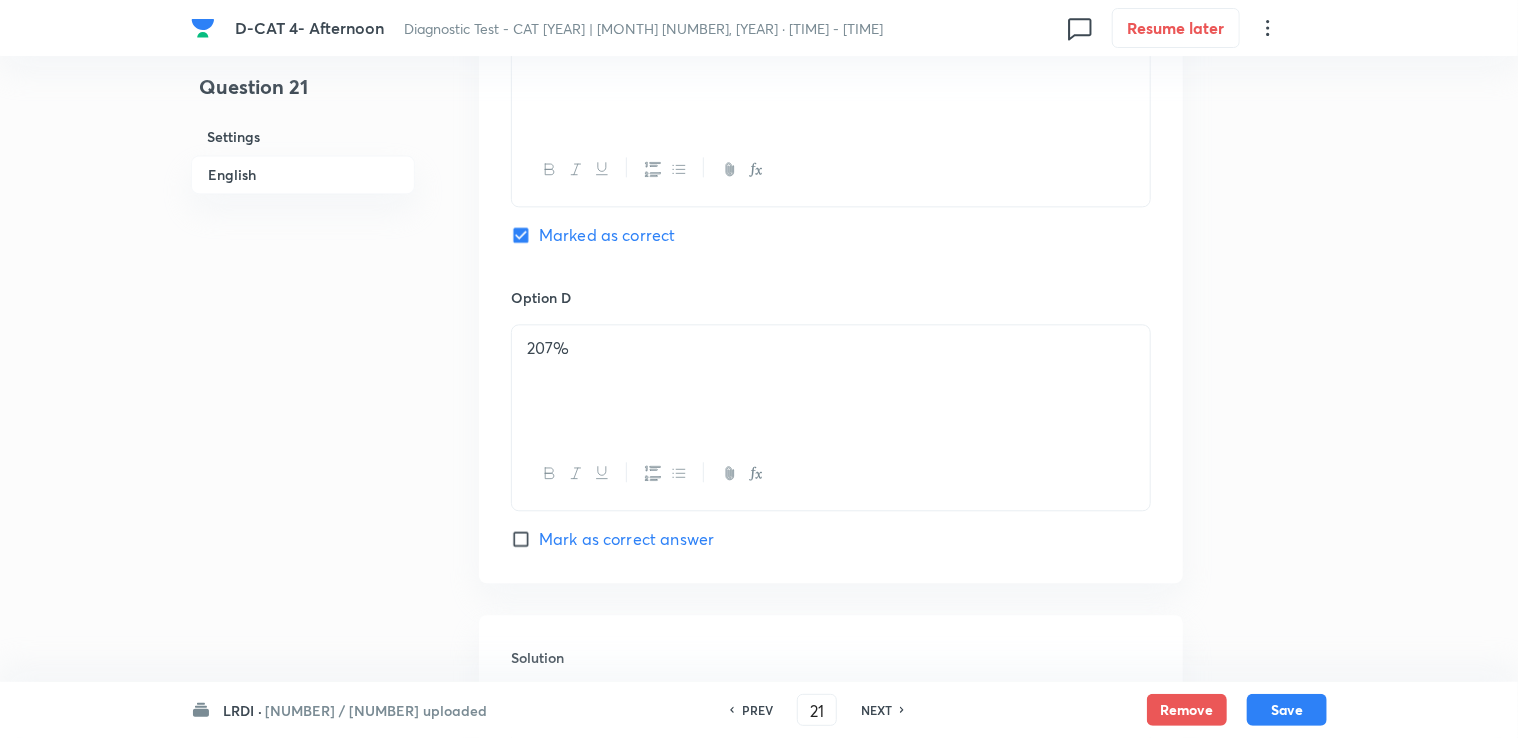 scroll, scrollTop: 2800, scrollLeft: 0, axis: vertical 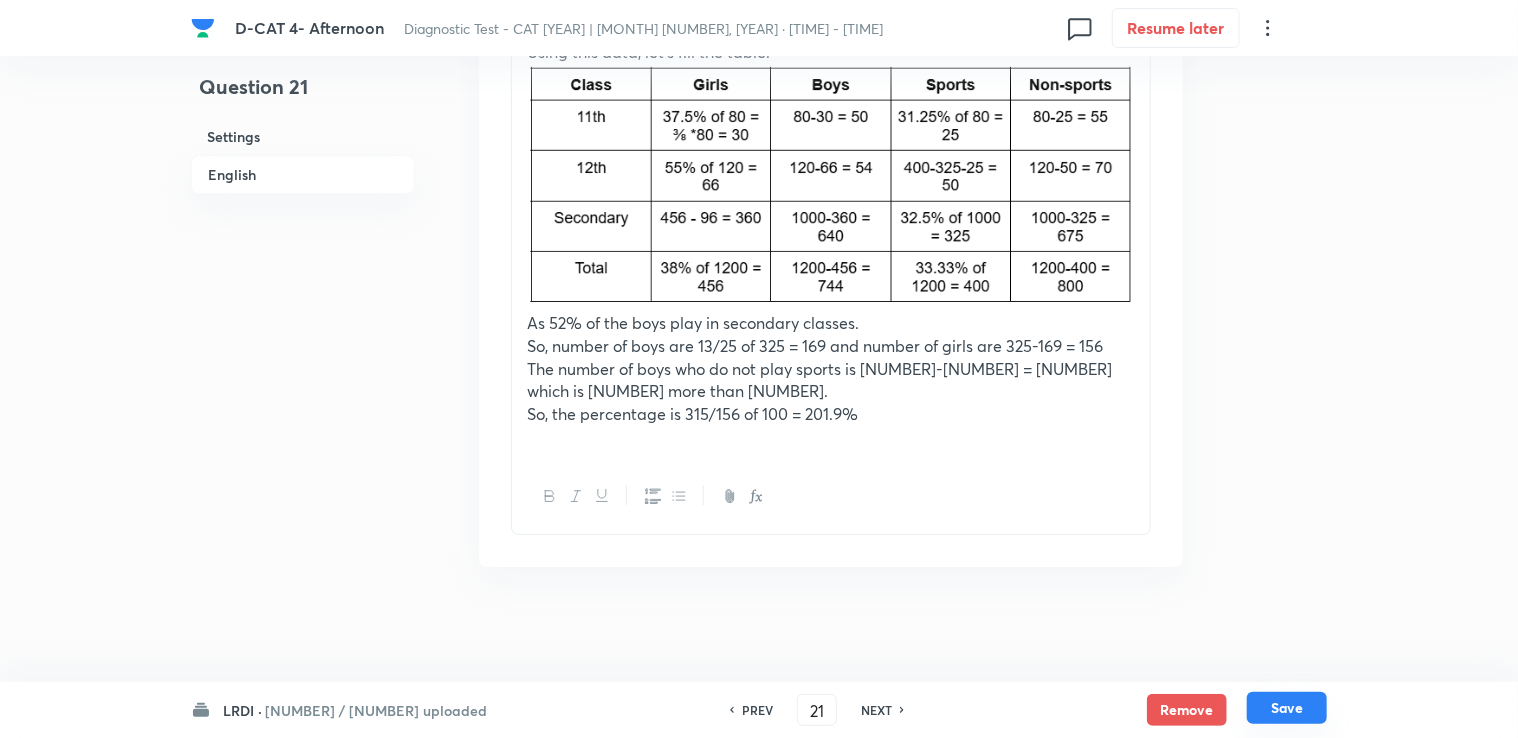 click on "Save" at bounding box center [1287, 708] 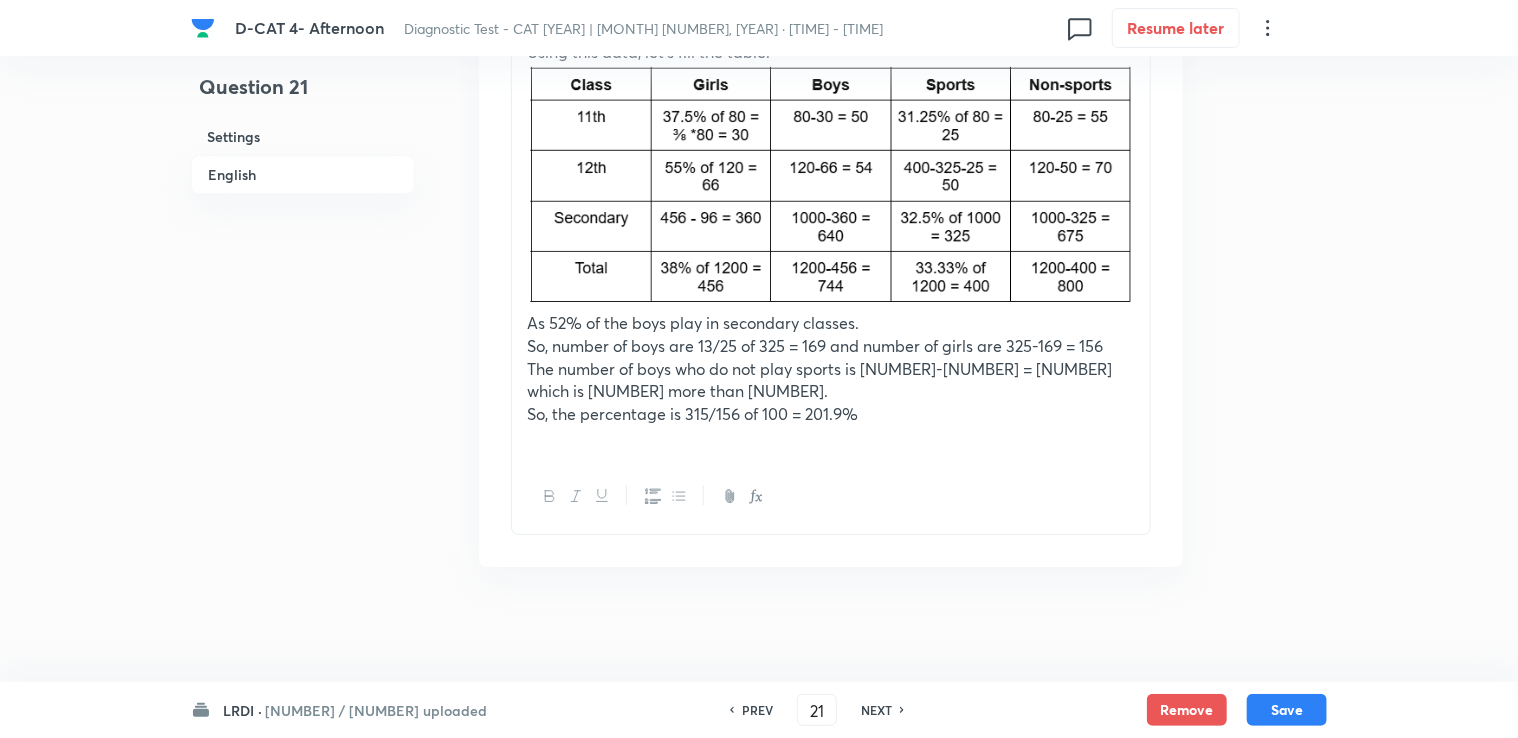 scroll, scrollTop: 2896, scrollLeft: 0, axis: vertical 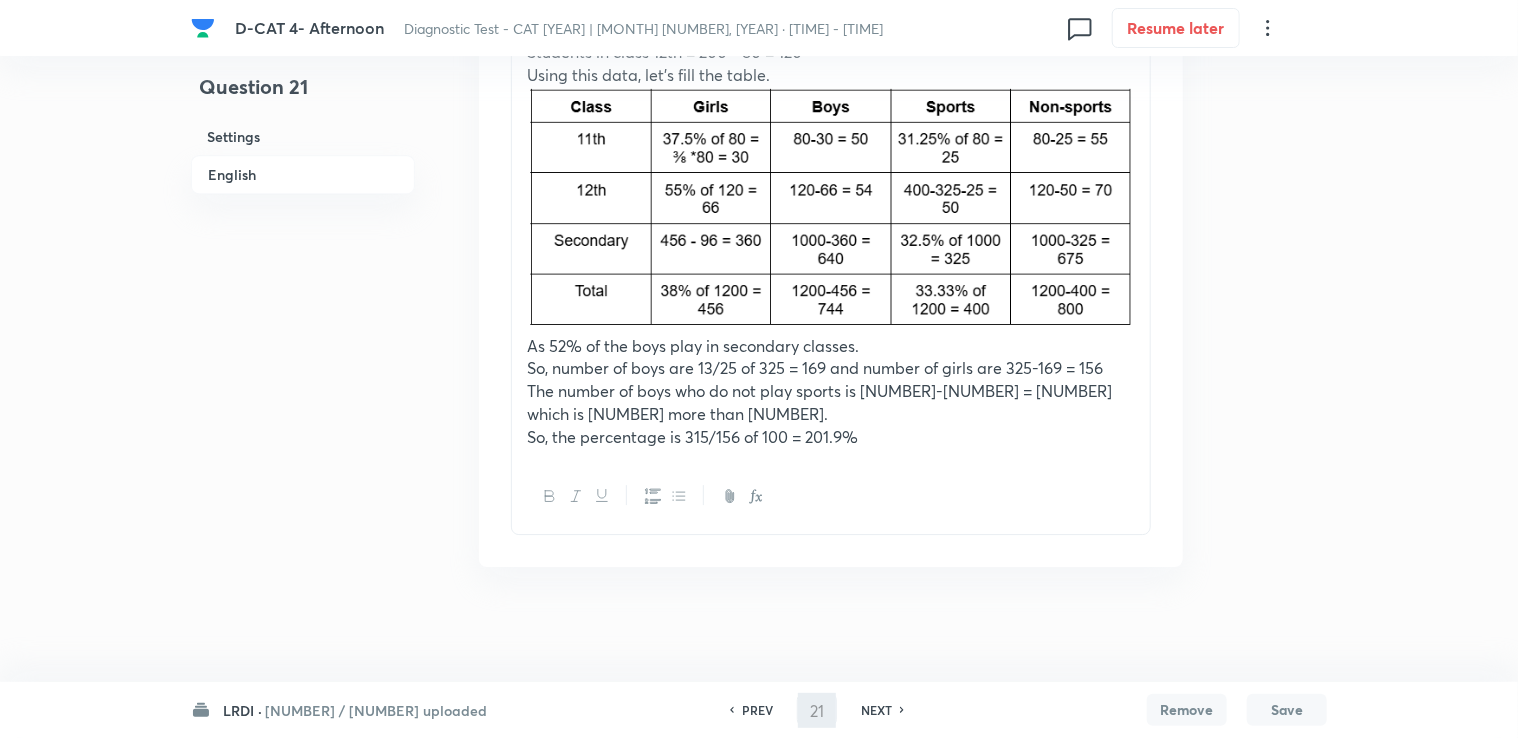 type on "22" 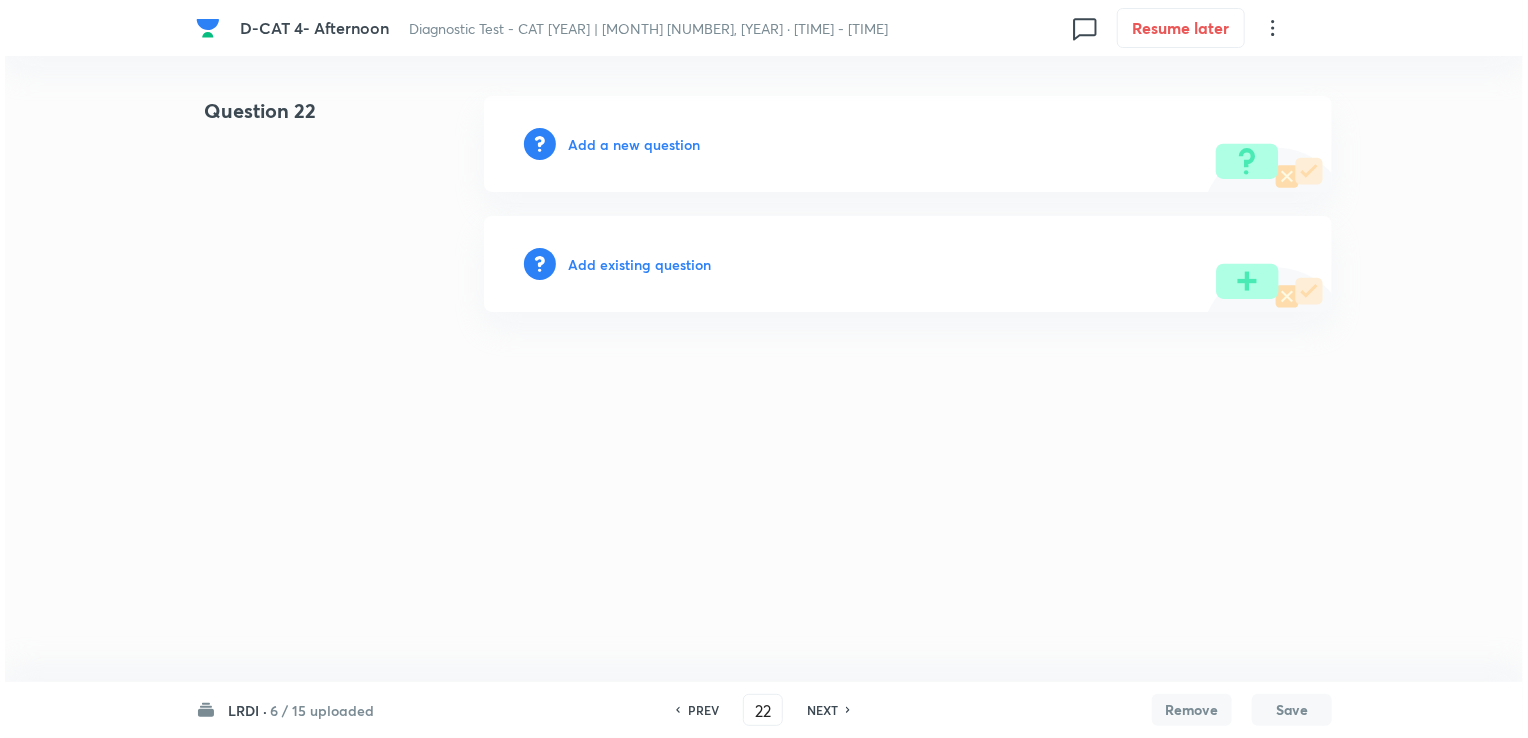 scroll, scrollTop: 0, scrollLeft: 0, axis: both 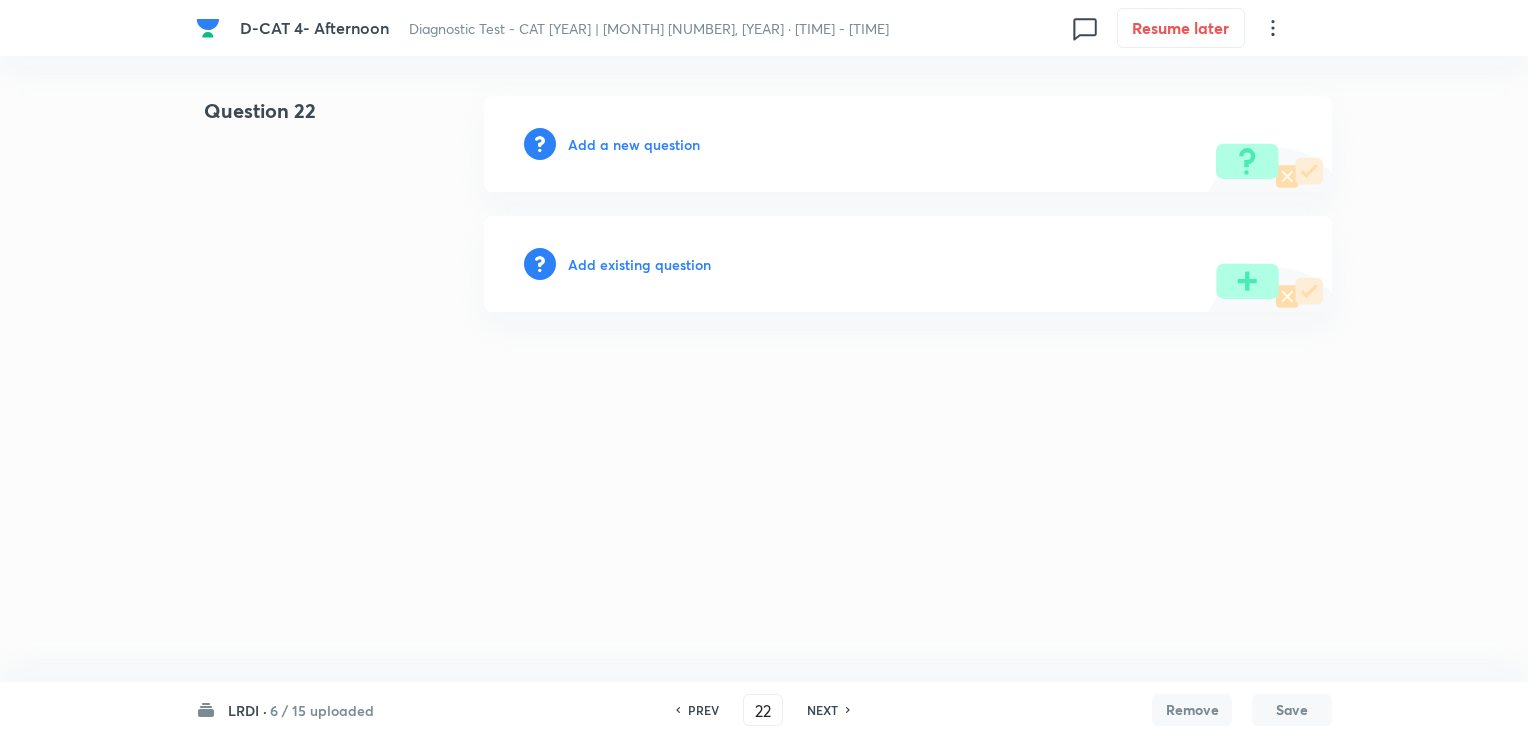 click on "Add a new question" at bounding box center [908, 144] 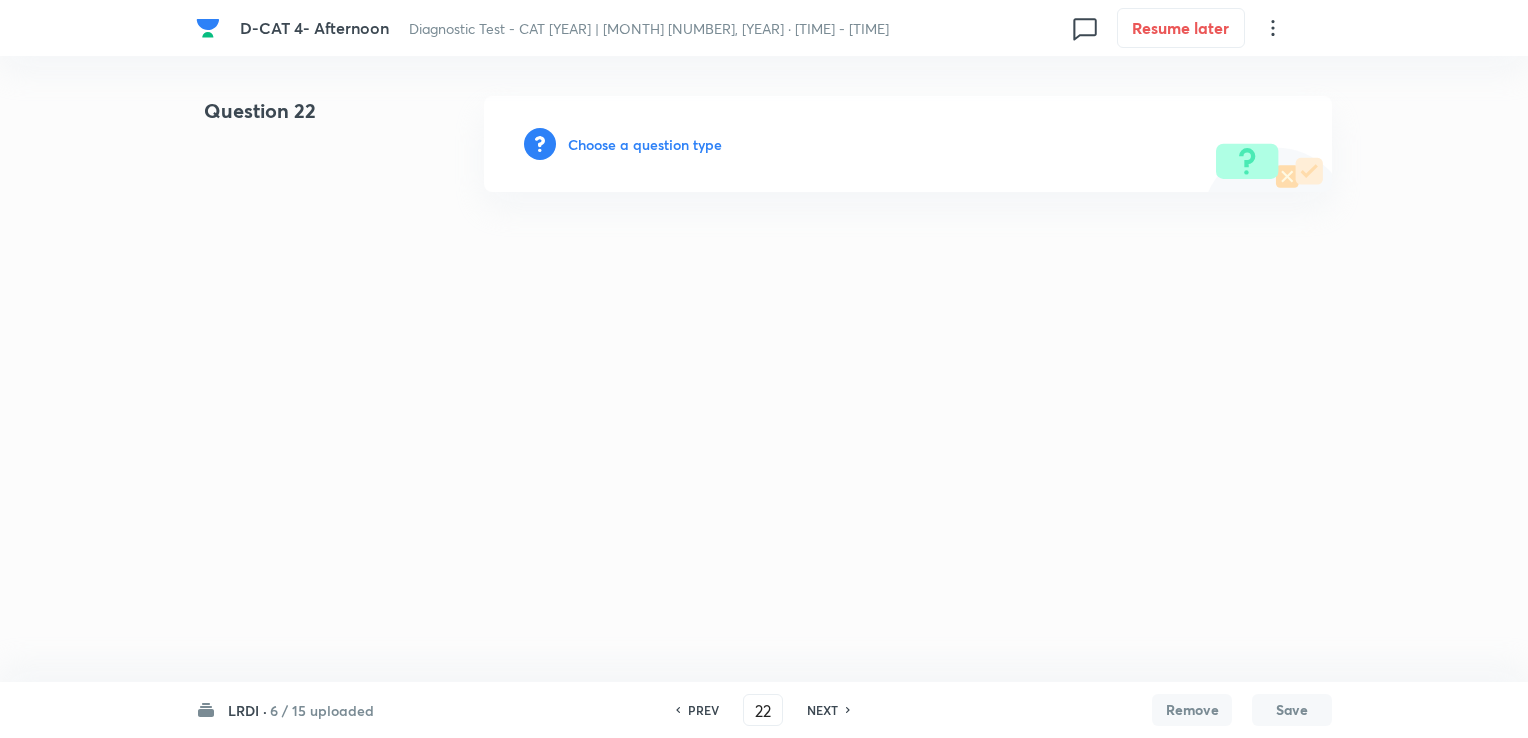 click on "Choose a question type" at bounding box center (645, 144) 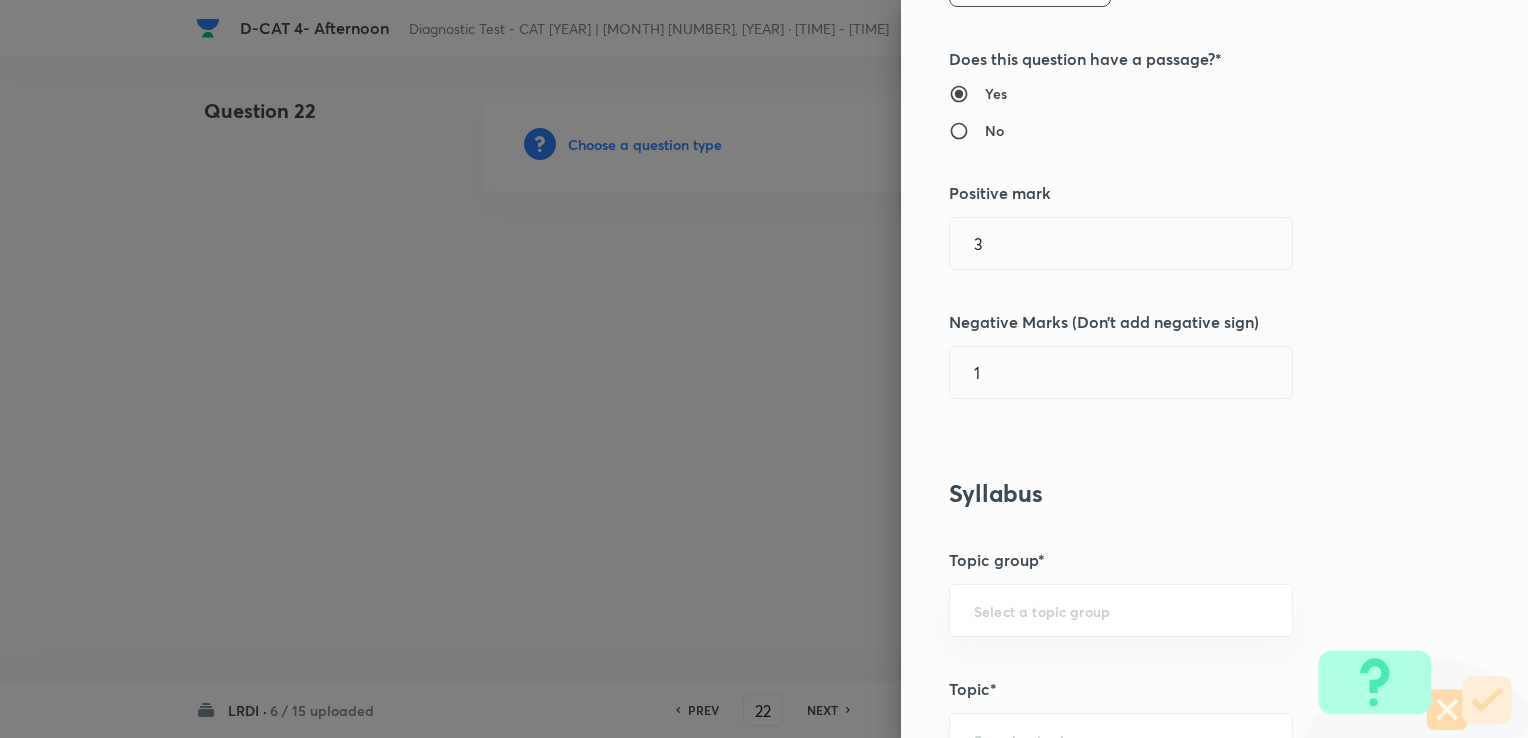 scroll, scrollTop: 400, scrollLeft: 0, axis: vertical 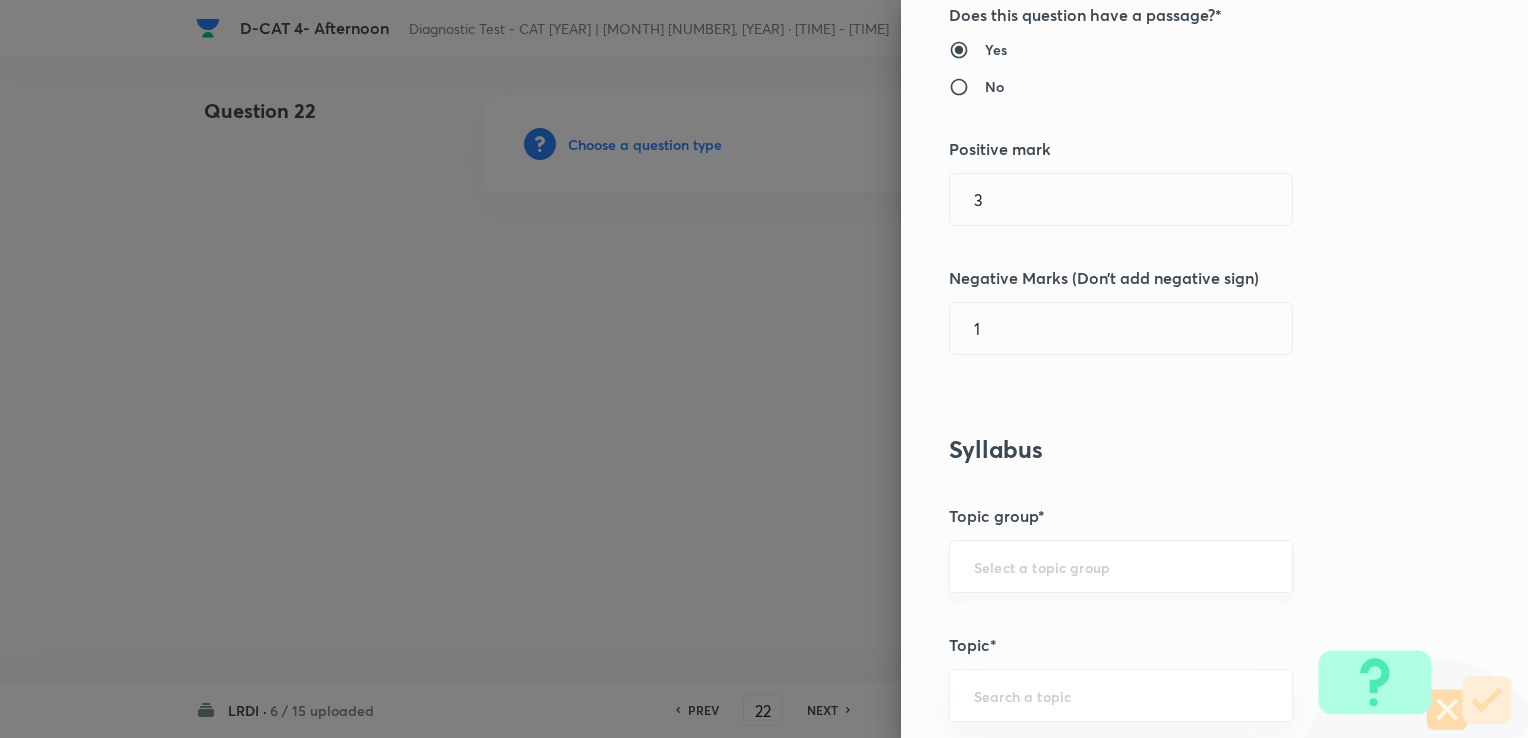 click at bounding box center (1121, 566) 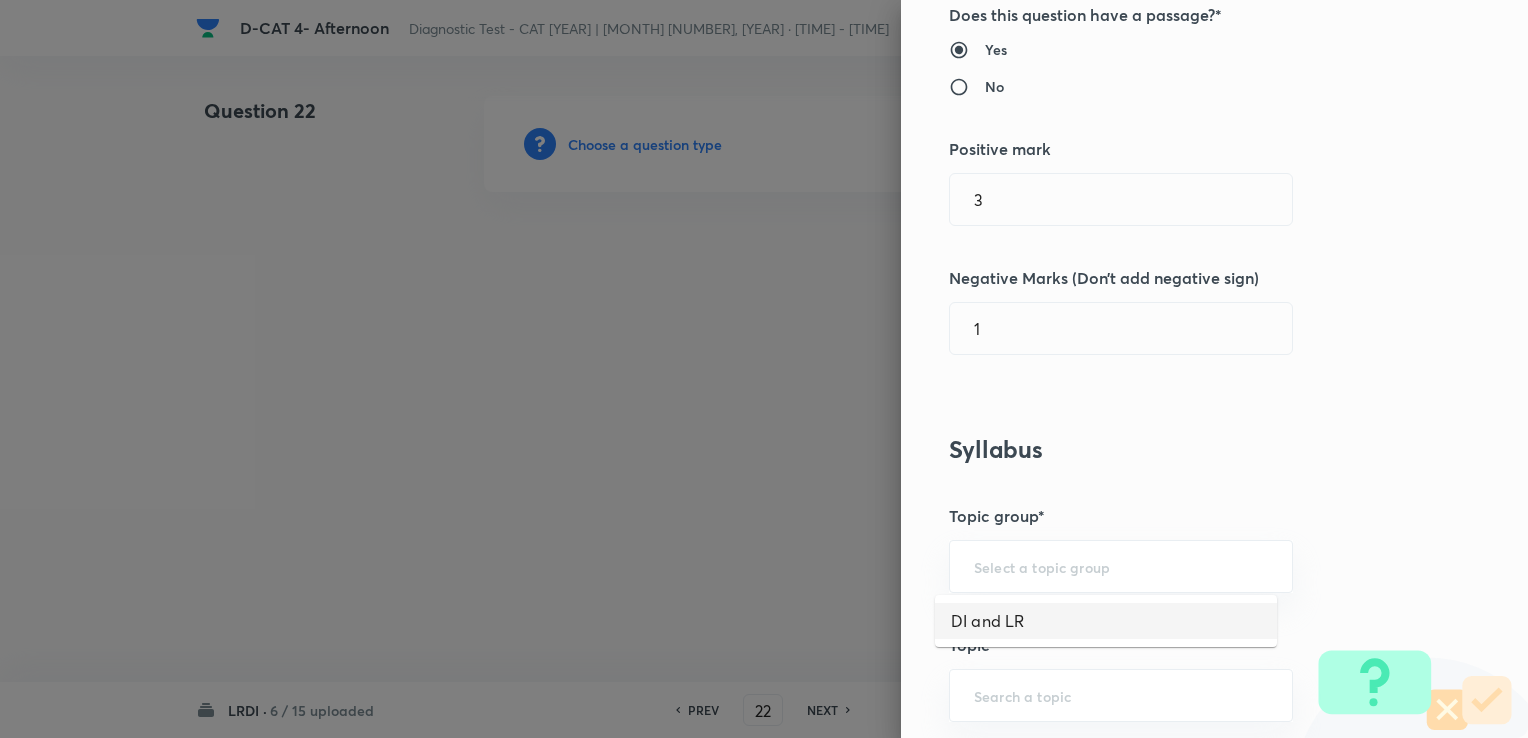 click on "DI and LR" at bounding box center [1106, 621] 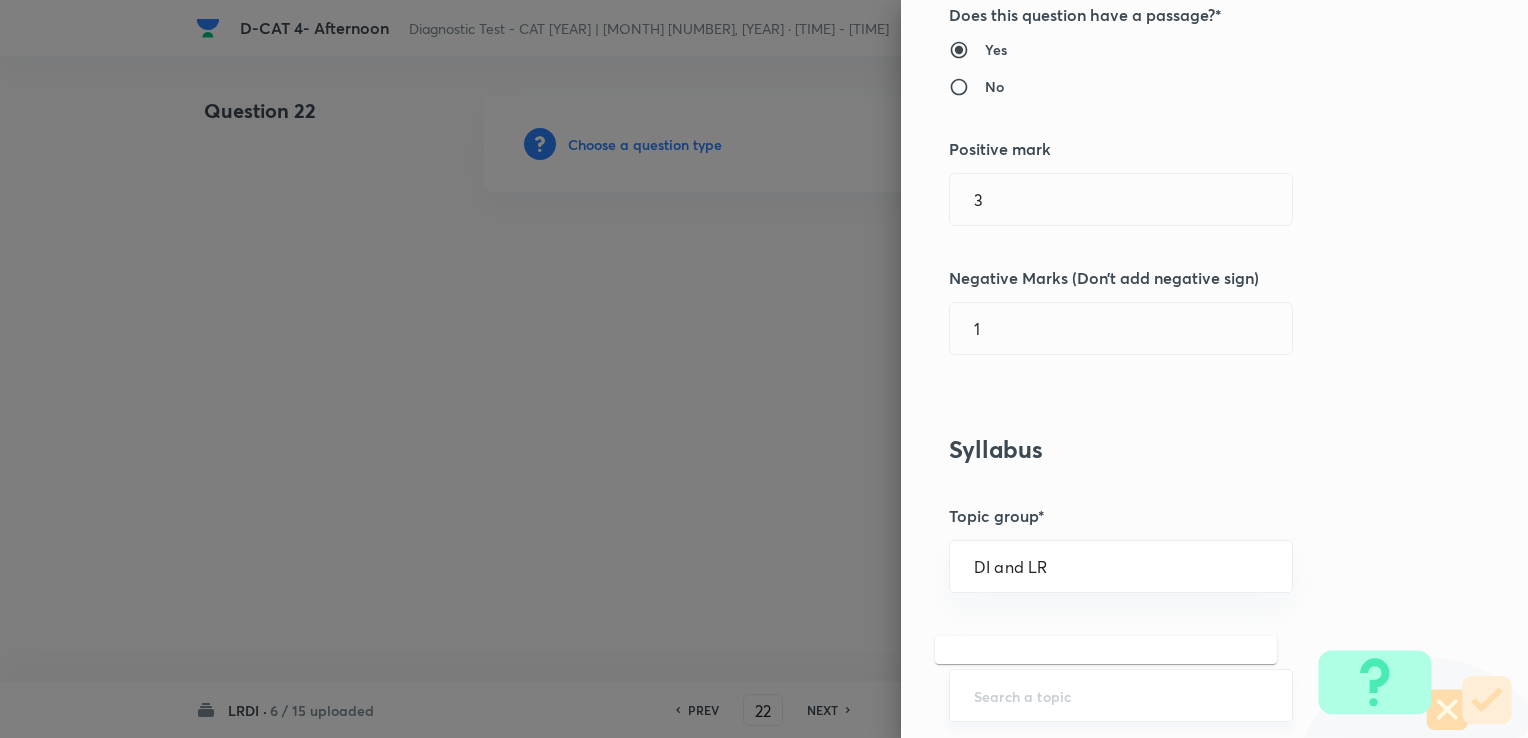click at bounding box center [1121, 695] 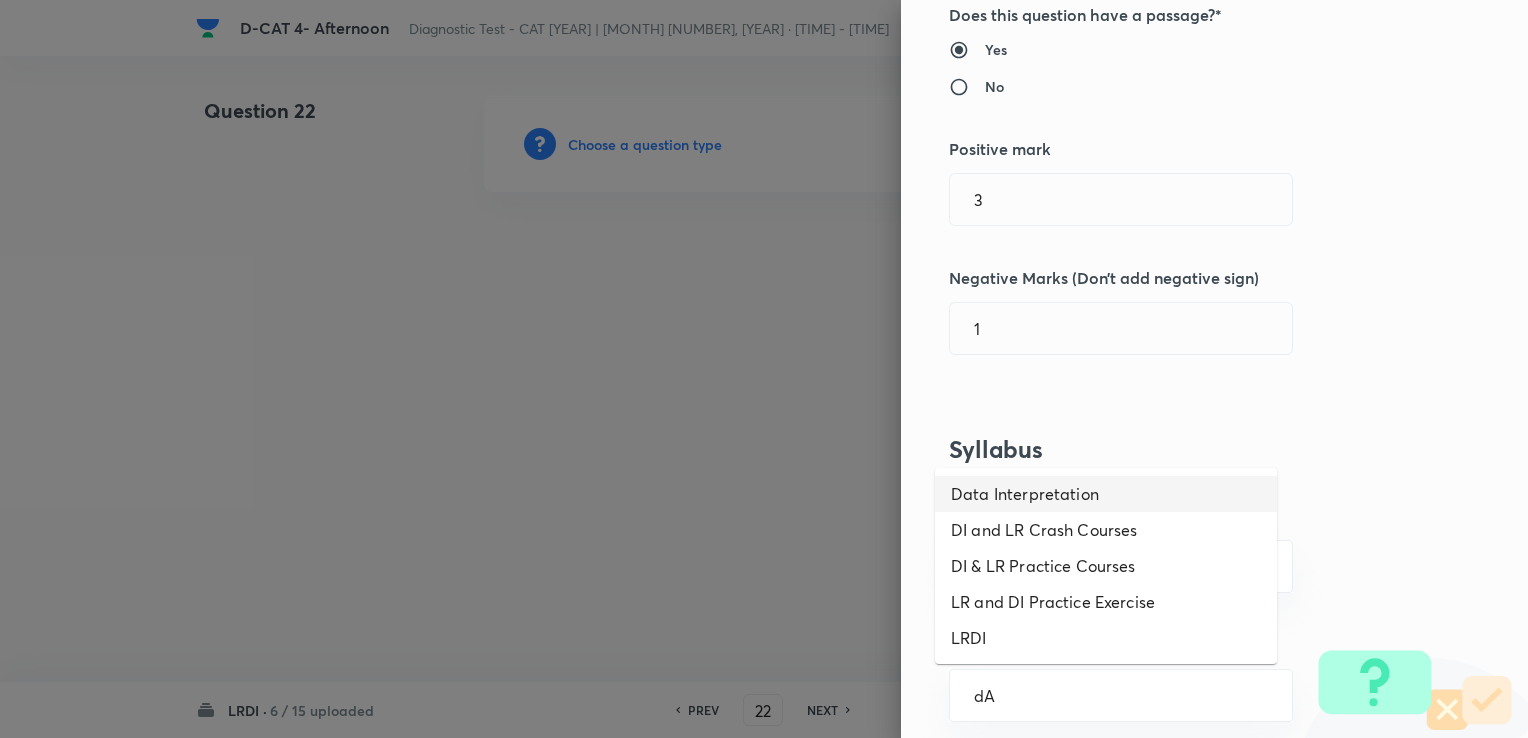click on "Data Interpretation" at bounding box center (1106, 494) 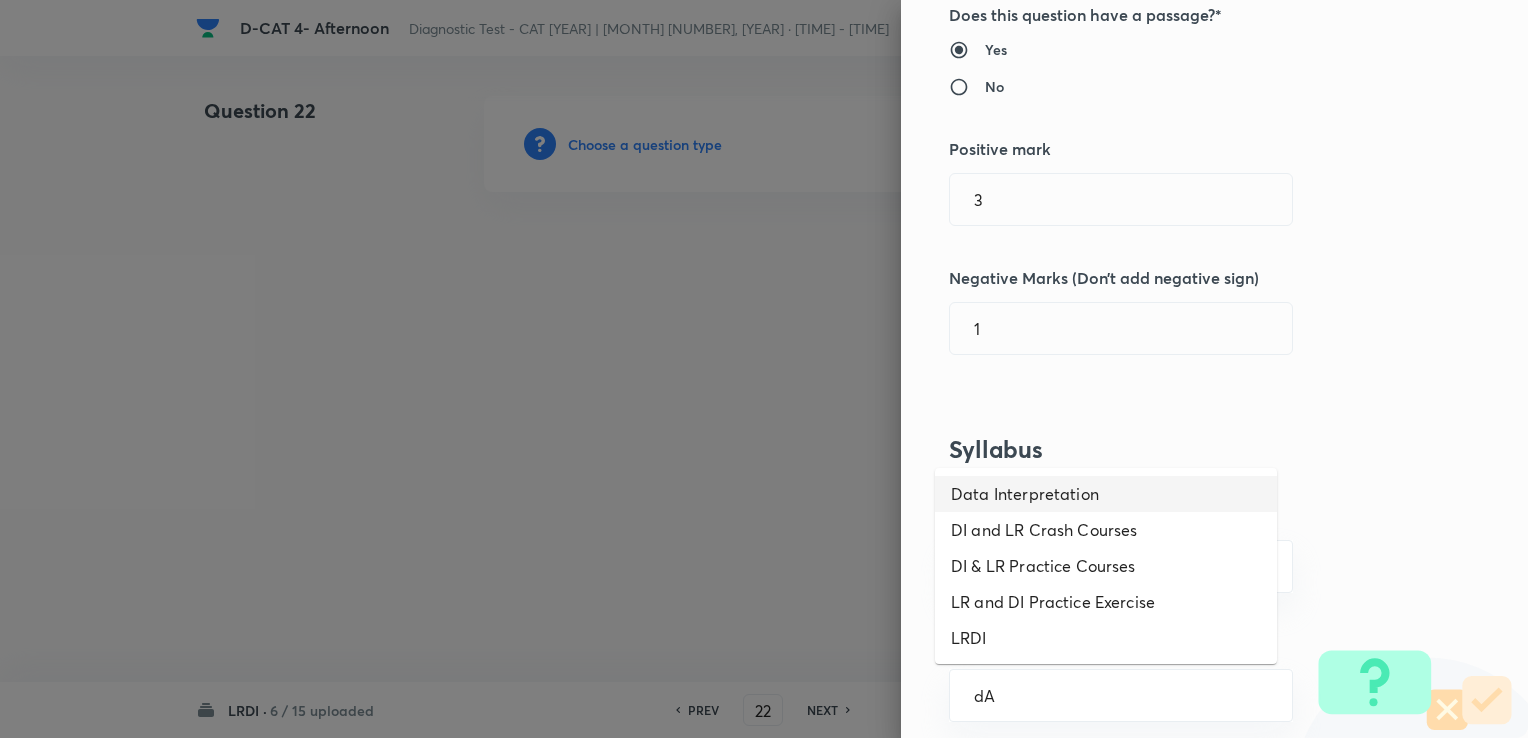 type on "Data Interpretation" 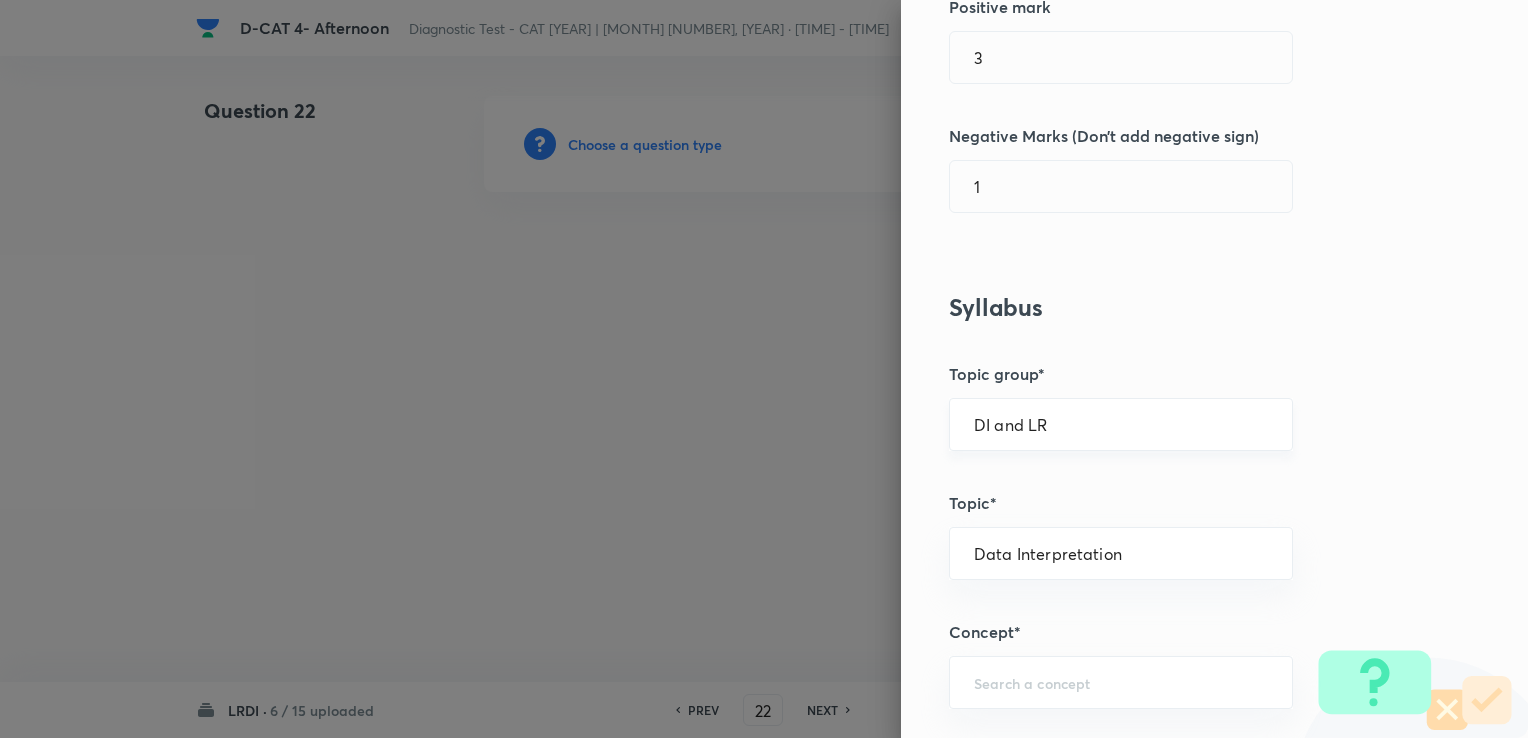 scroll, scrollTop: 600, scrollLeft: 0, axis: vertical 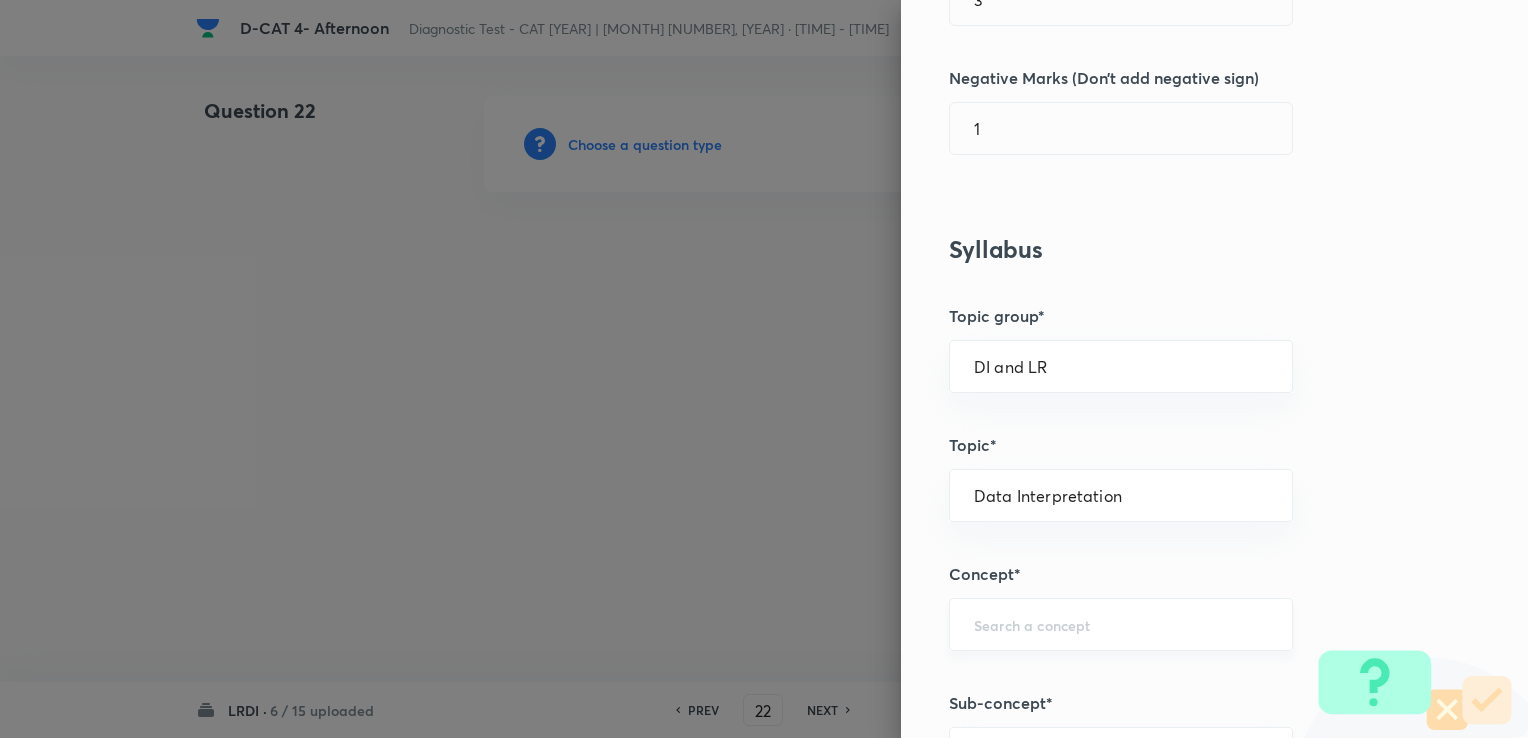 click at bounding box center [1121, 624] 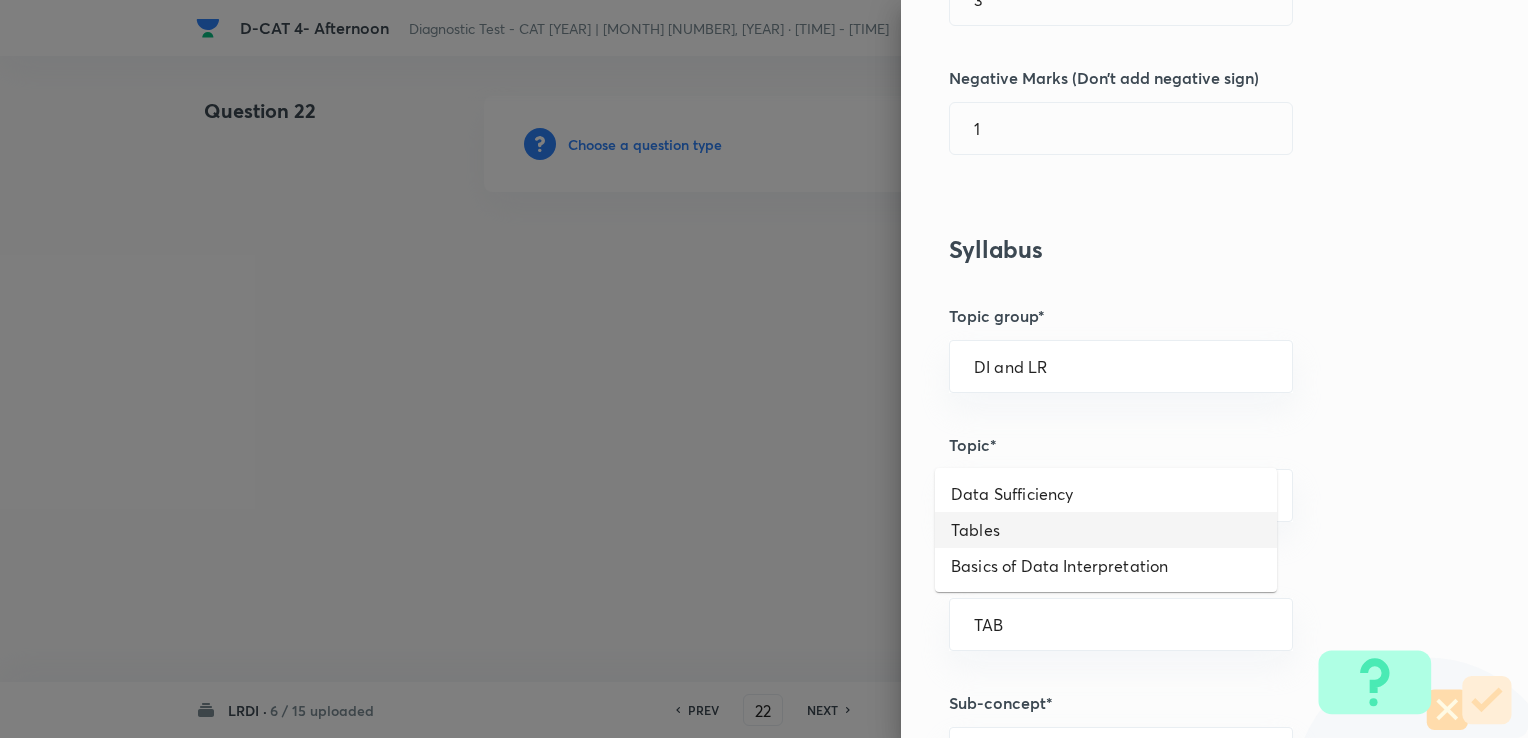 click on "Tables" at bounding box center (1106, 530) 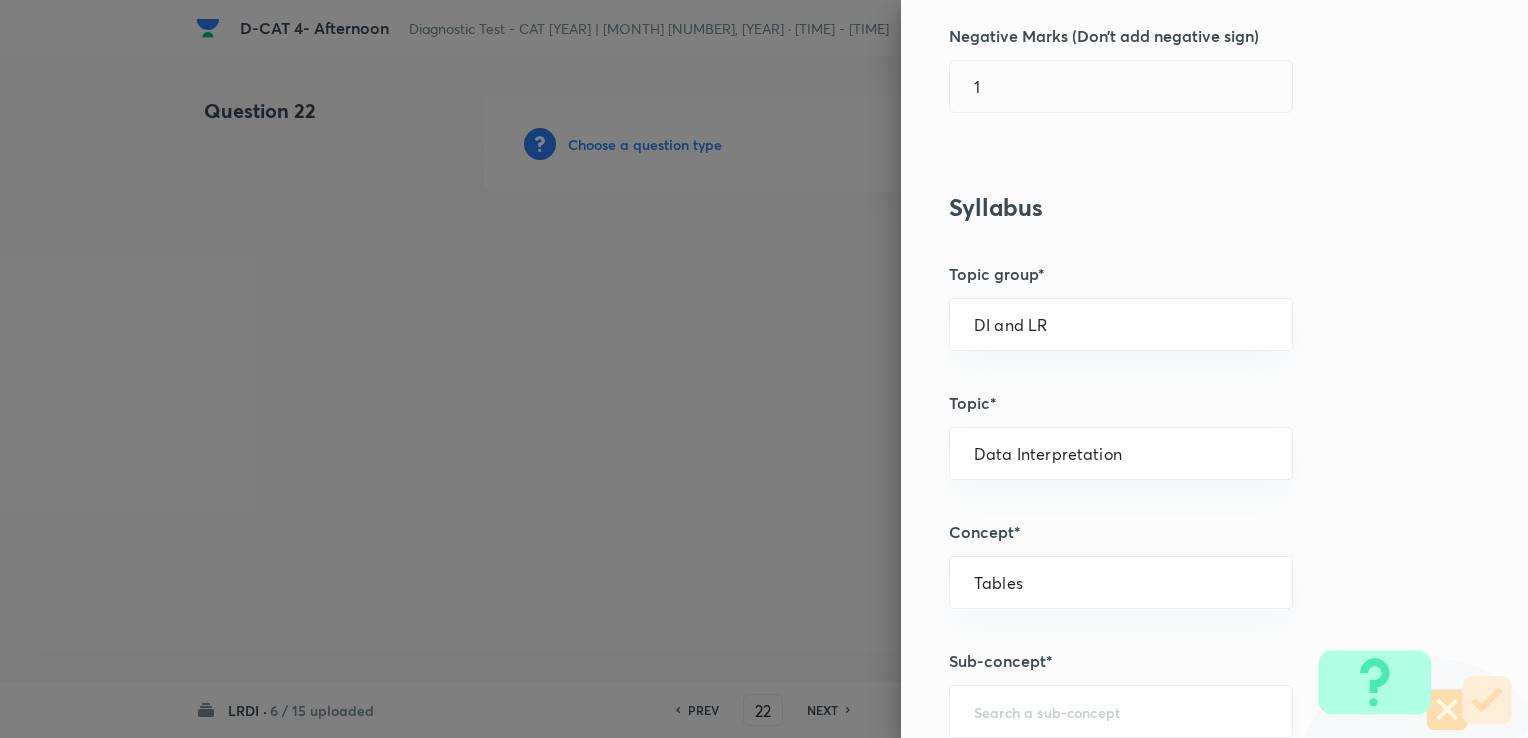 scroll, scrollTop: 800, scrollLeft: 0, axis: vertical 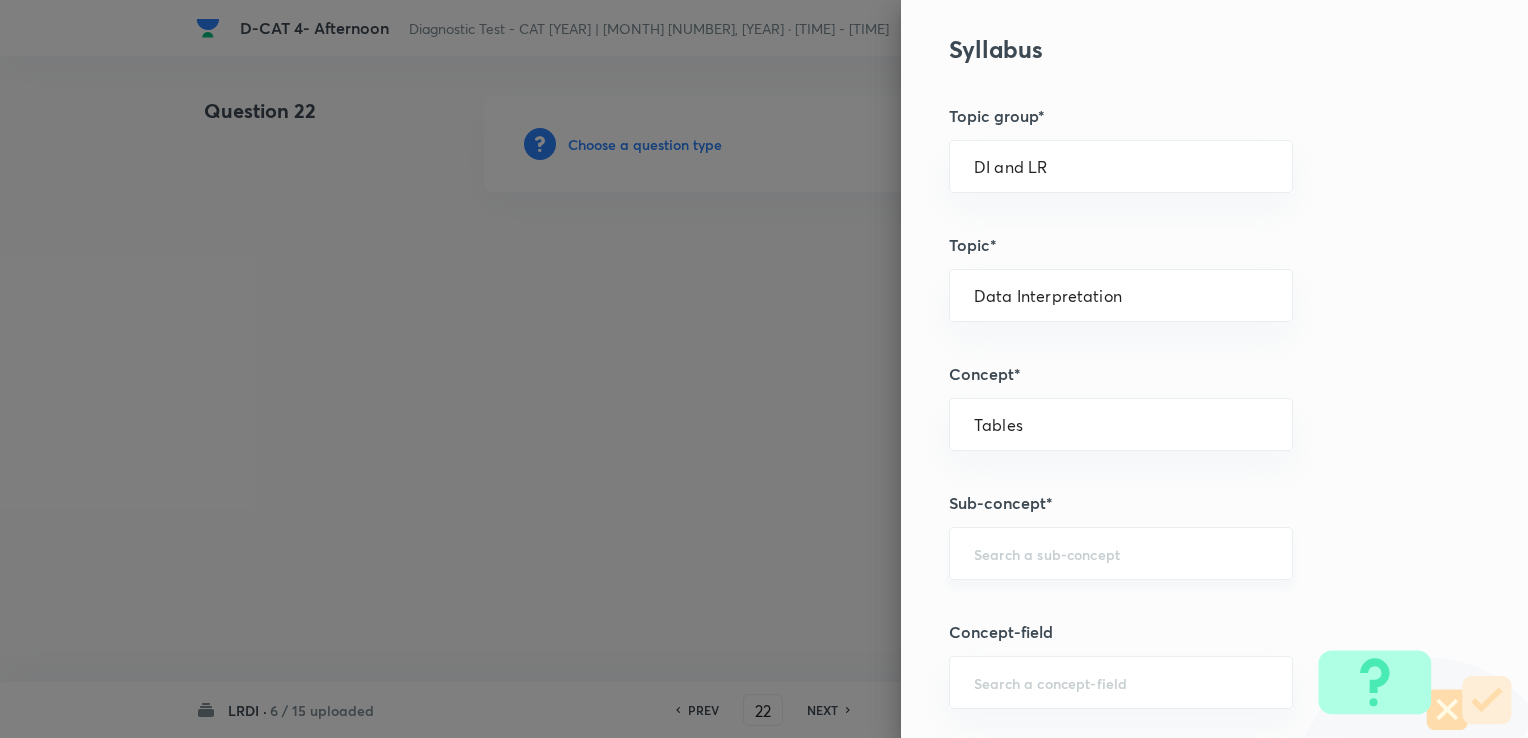 click on "​" at bounding box center (1121, 553) 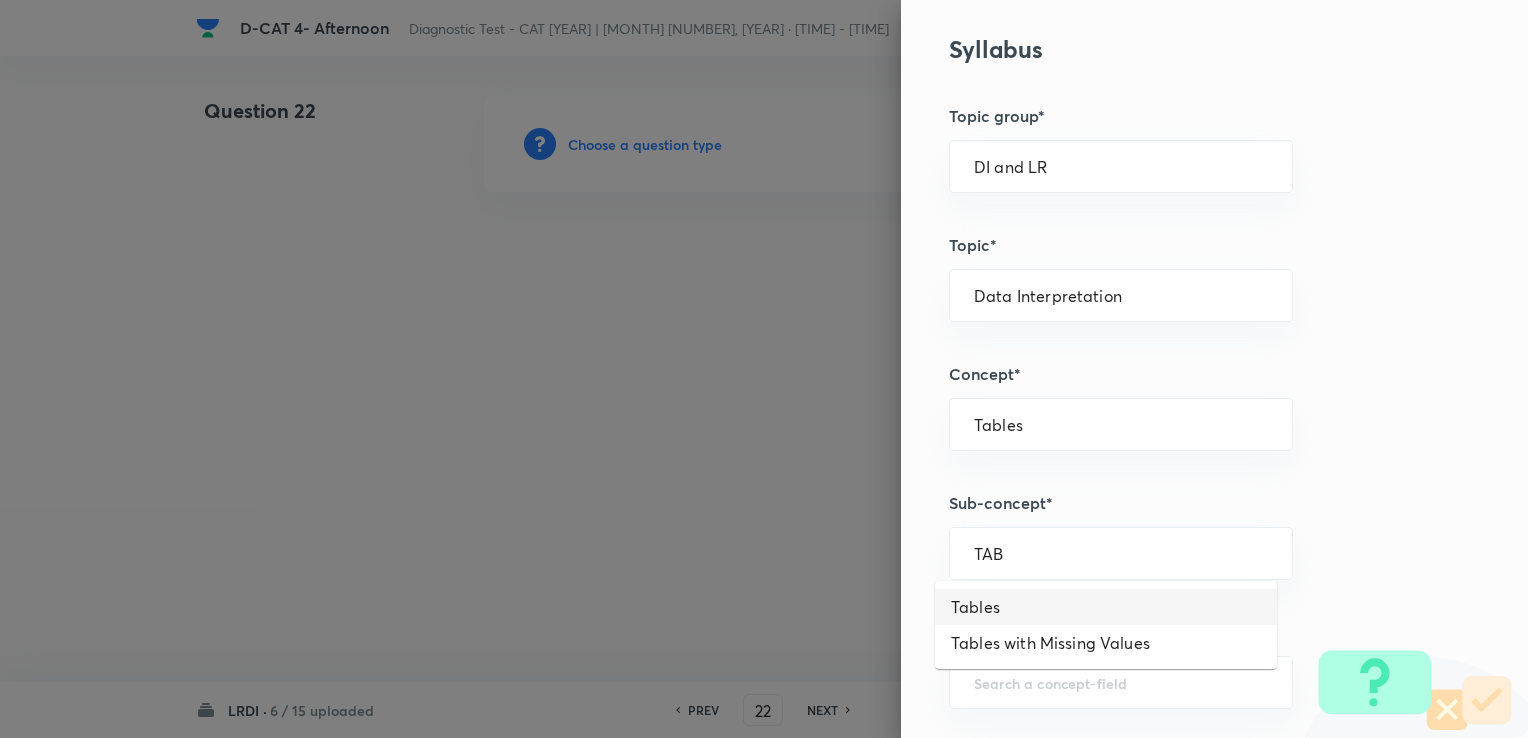 click on "Tables" at bounding box center [1106, 607] 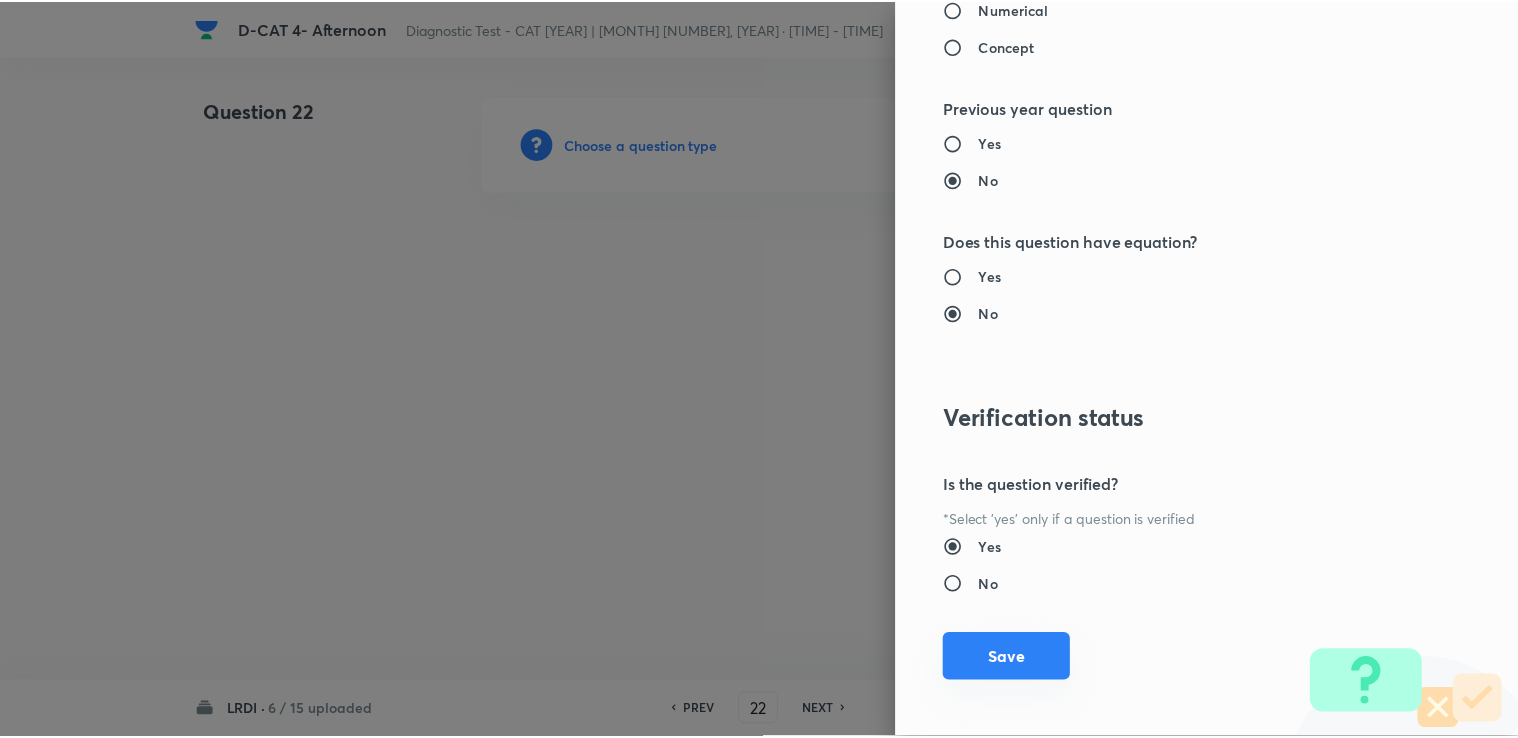 scroll, scrollTop: 1984, scrollLeft: 0, axis: vertical 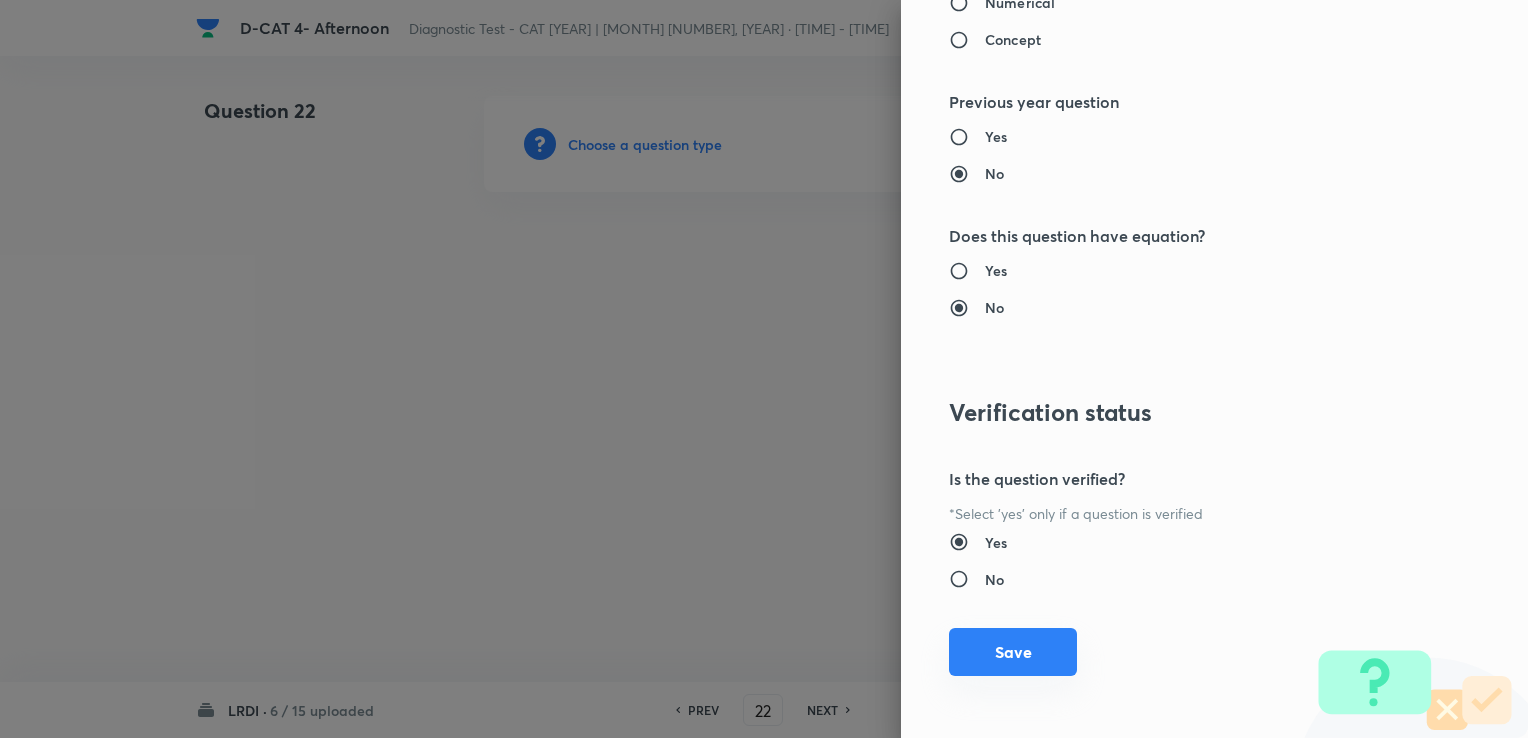 click on "Save" at bounding box center [1013, 652] 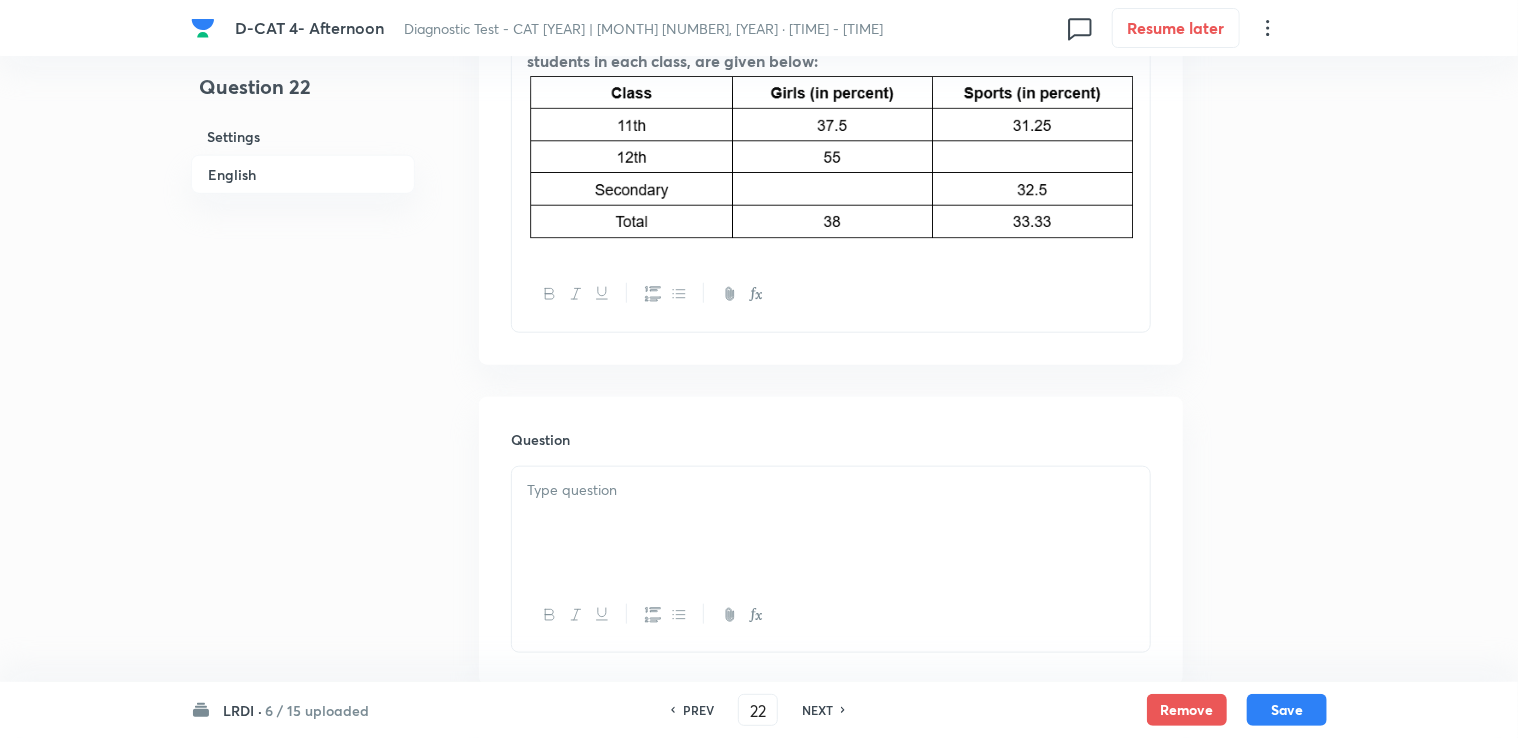 scroll, scrollTop: 800, scrollLeft: 0, axis: vertical 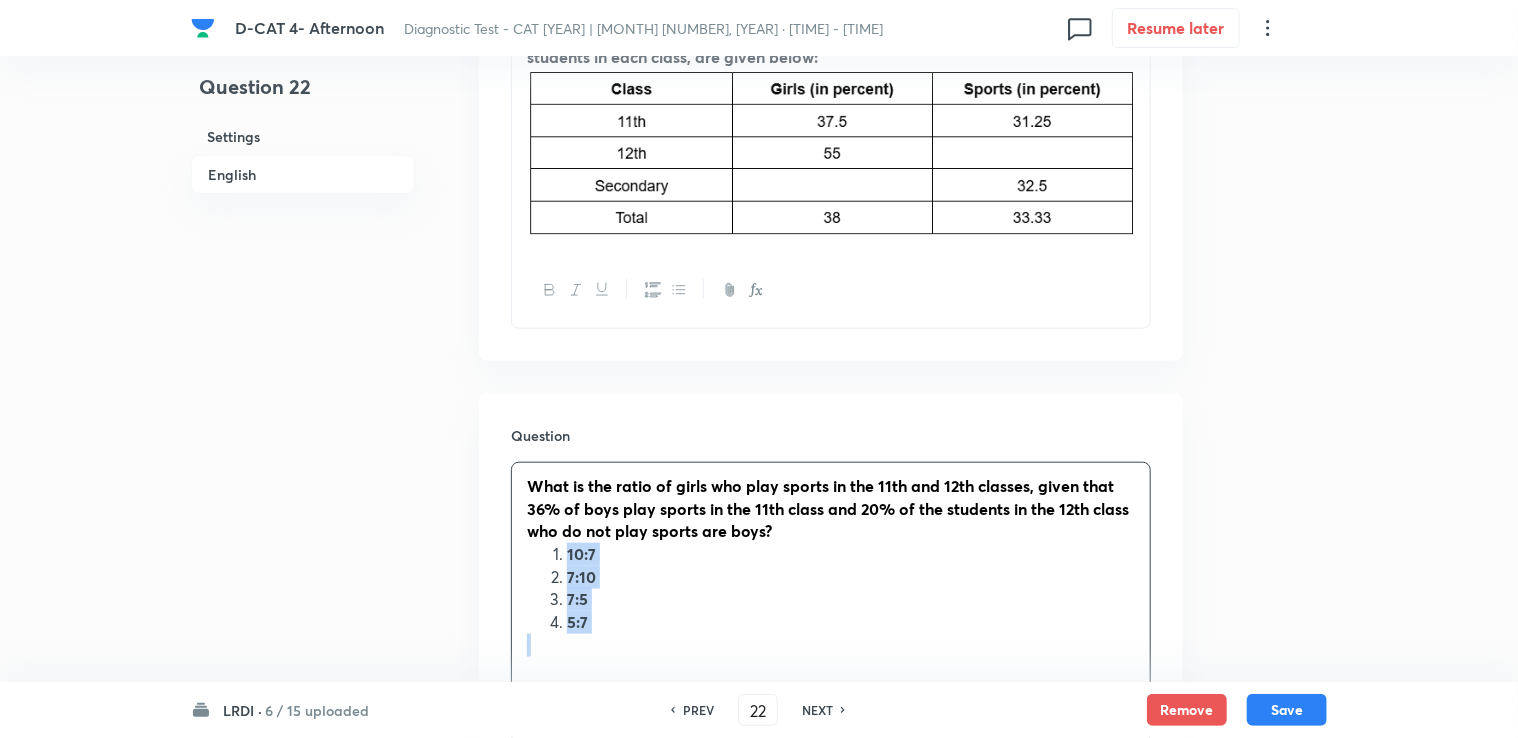 drag, startPoint x: 564, startPoint y: 553, endPoint x: 598, endPoint y: 637, distance: 90.62009 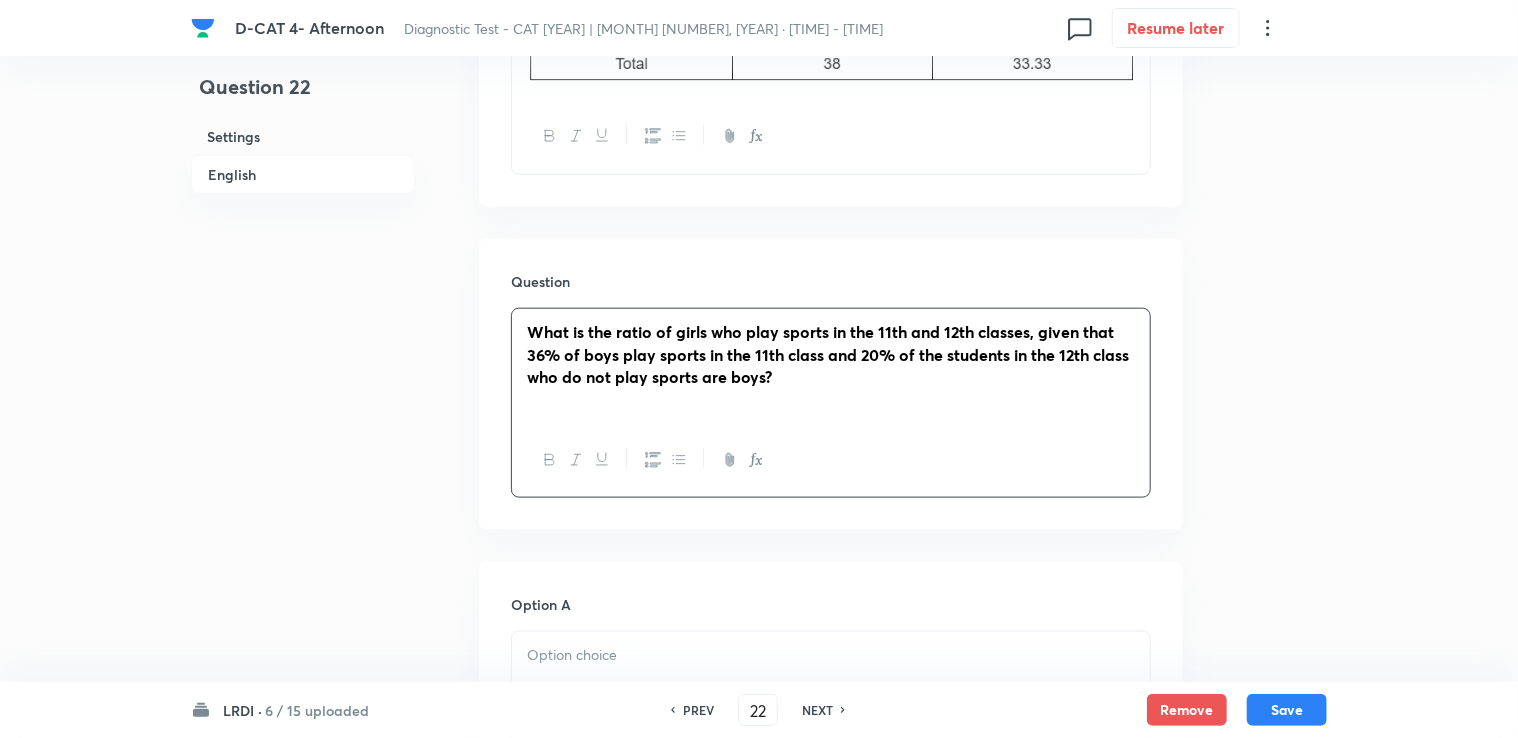 scroll, scrollTop: 1000, scrollLeft: 0, axis: vertical 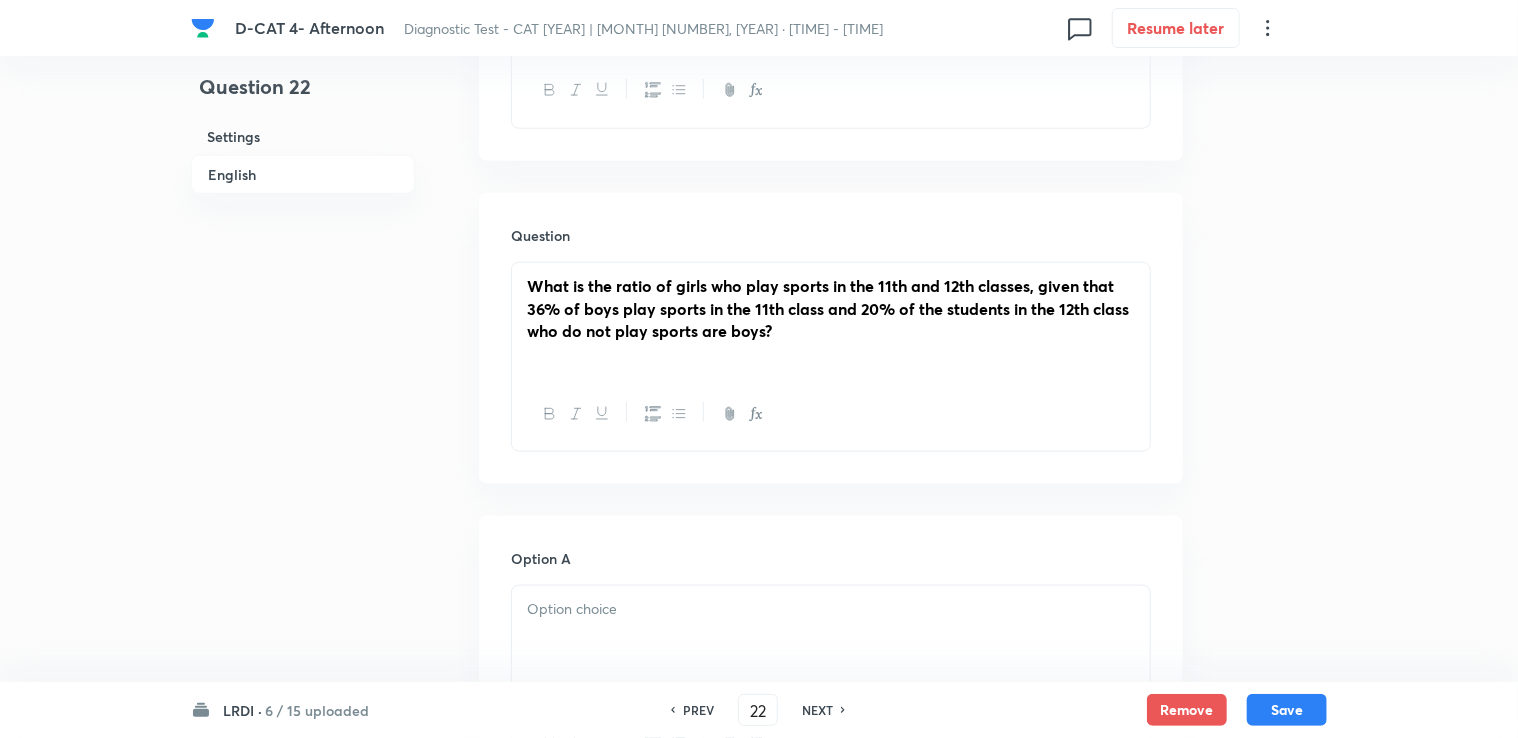 drag, startPoint x: 576, startPoint y: 582, endPoint x: 553, endPoint y: 634, distance: 56.859474 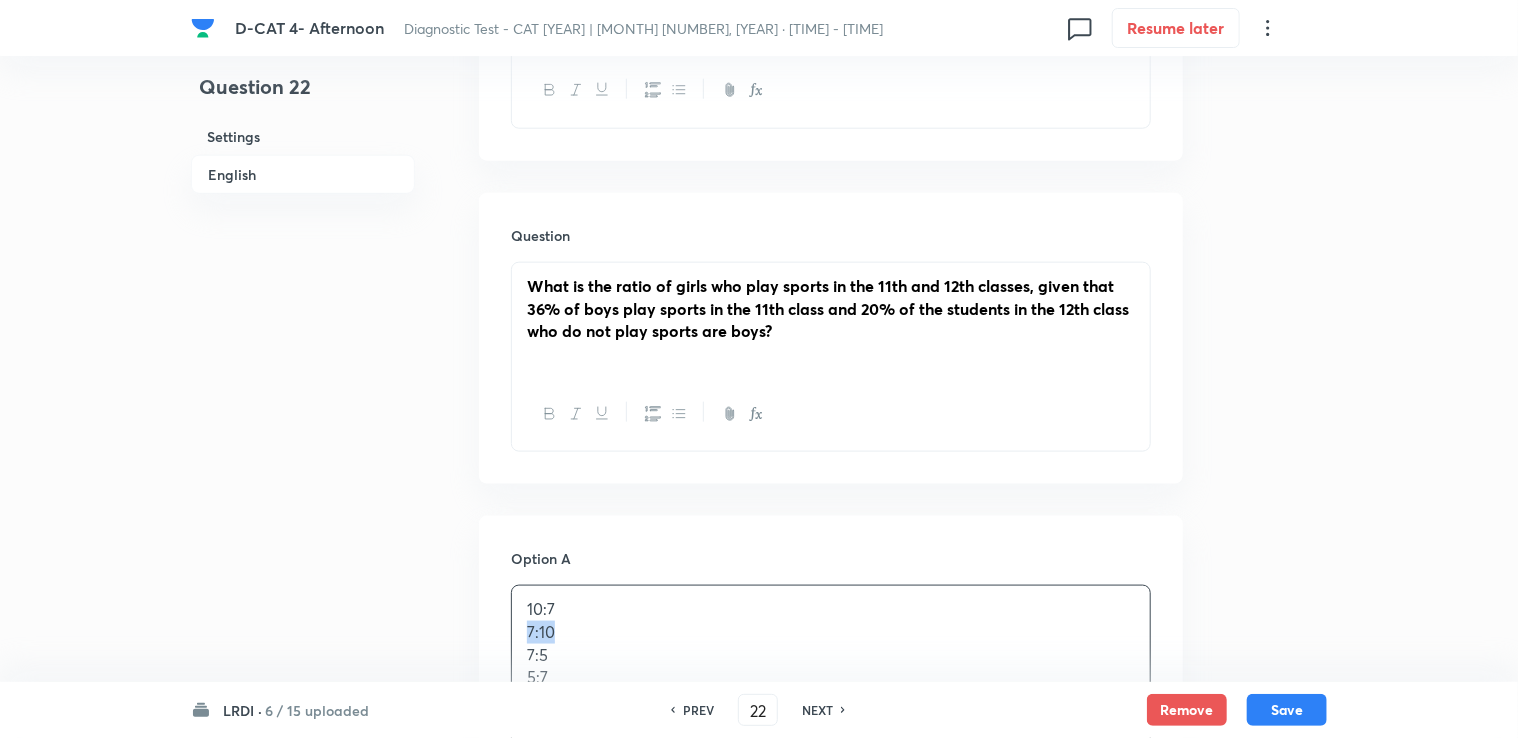 drag, startPoint x: 528, startPoint y: 626, endPoint x: 576, endPoint y: 634, distance: 48.6621 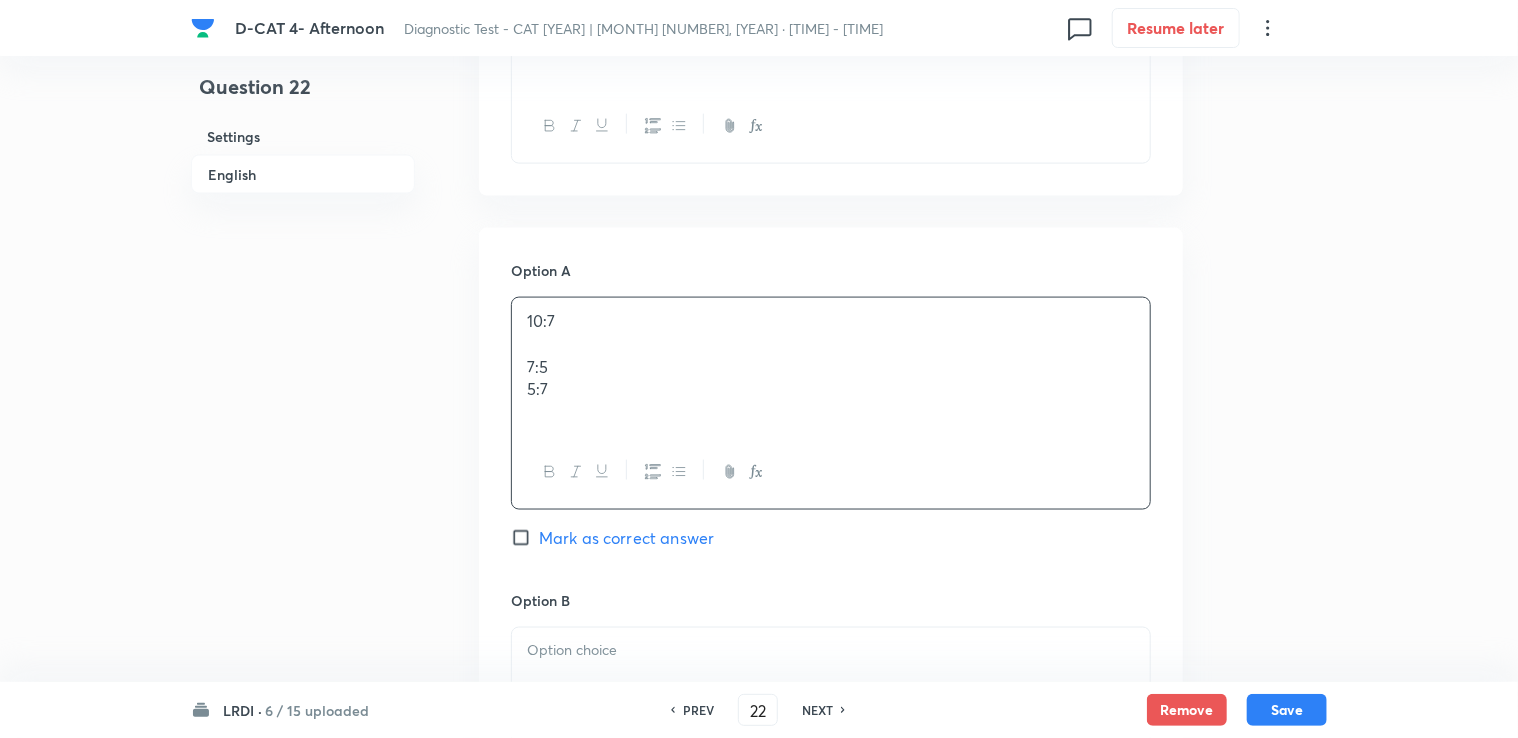scroll, scrollTop: 1300, scrollLeft: 0, axis: vertical 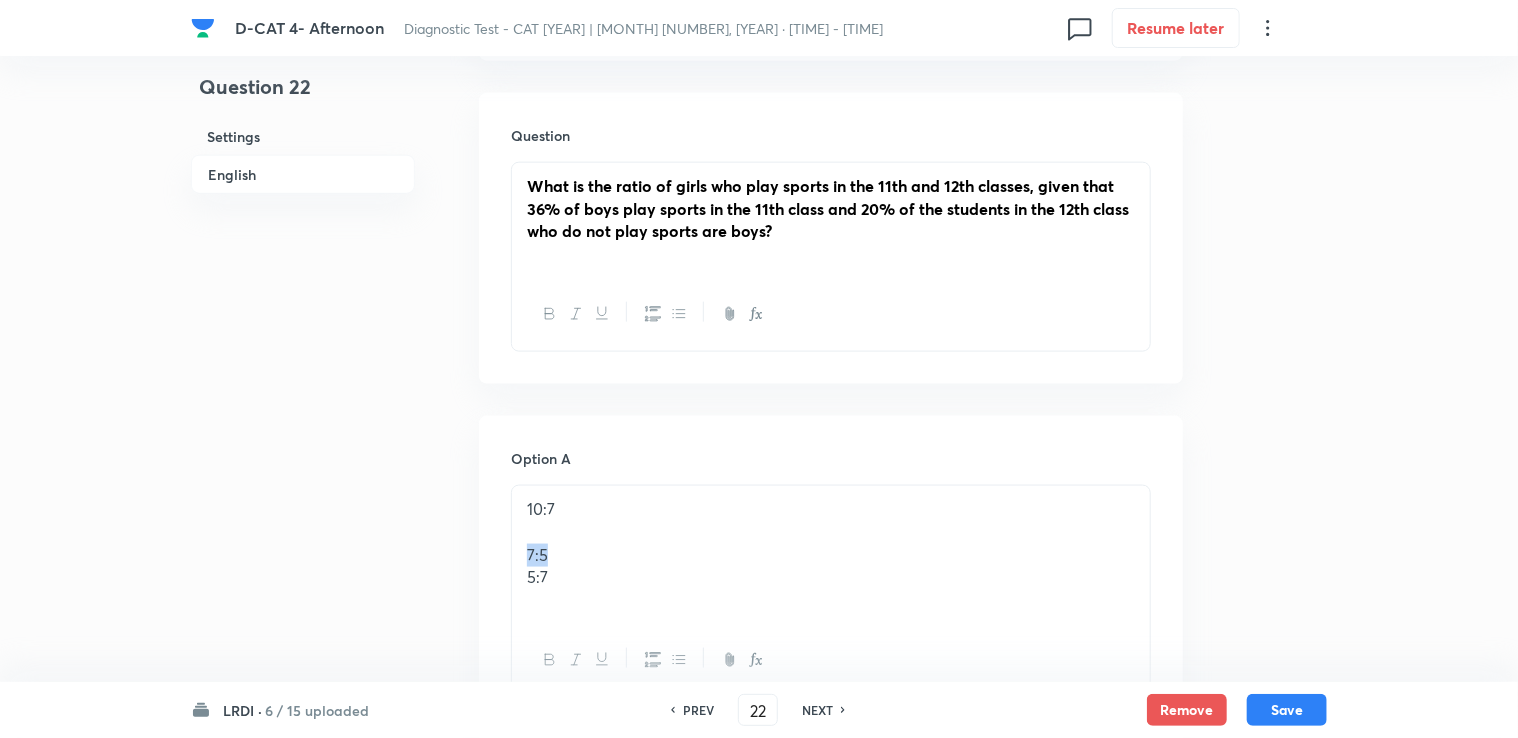 drag, startPoint x: 524, startPoint y: 560, endPoint x: 553, endPoint y: 546, distance: 32.202484 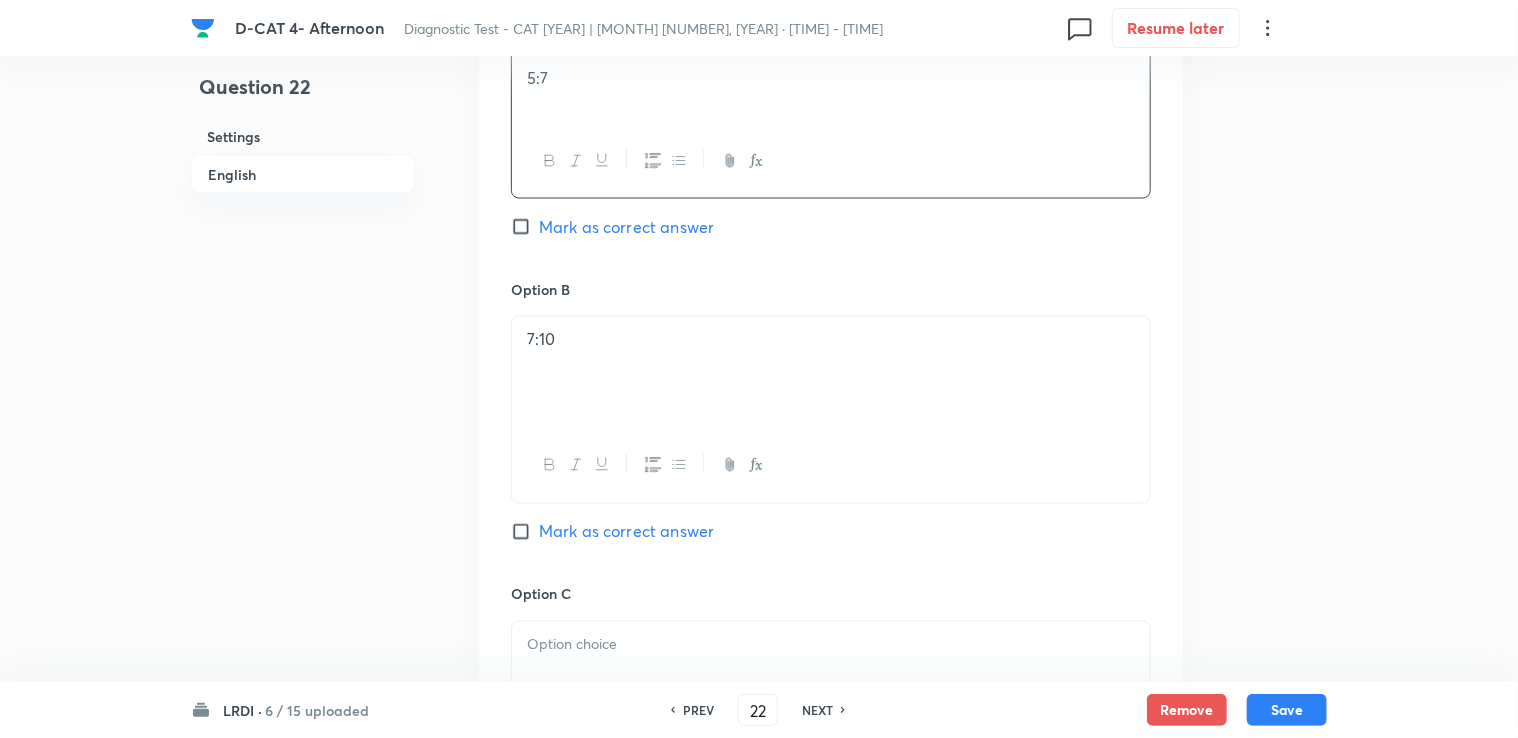 scroll, scrollTop: 1600, scrollLeft: 0, axis: vertical 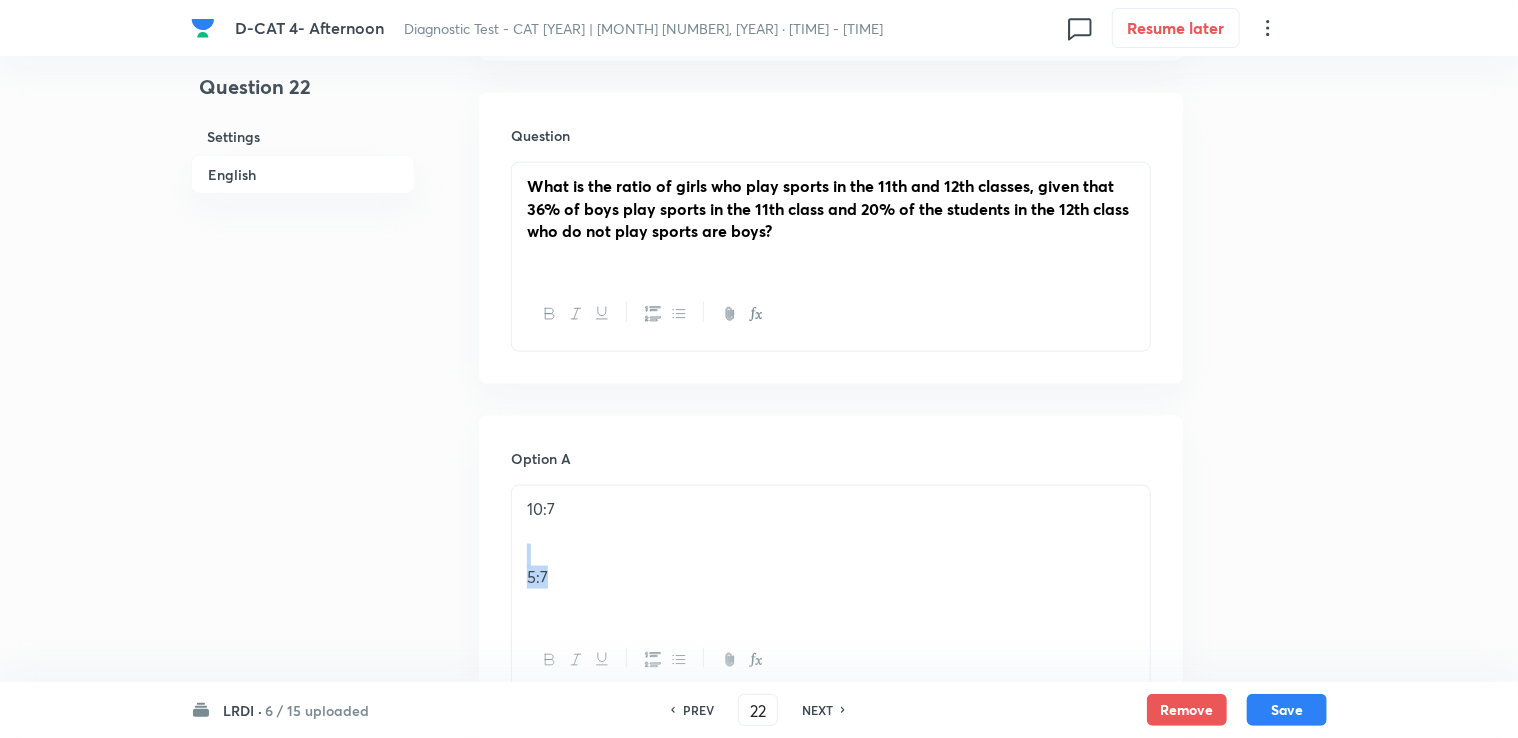 drag, startPoint x: 565, startPoint y: 566, endPoint x: 496, endPoint y: 563, distance: 69.065186 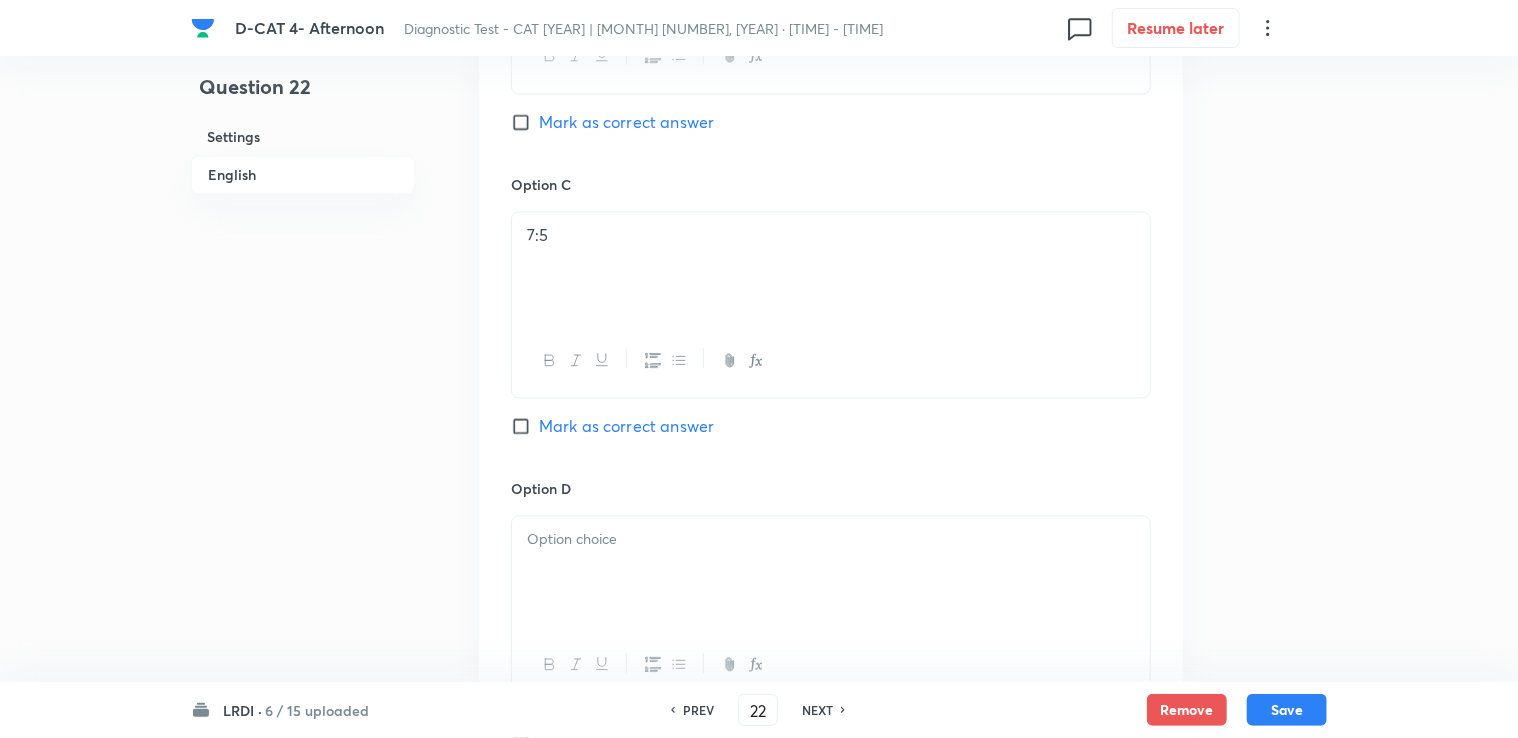 scroll, scrollTop: 2000, scrollLeft: 0, axis: vertical 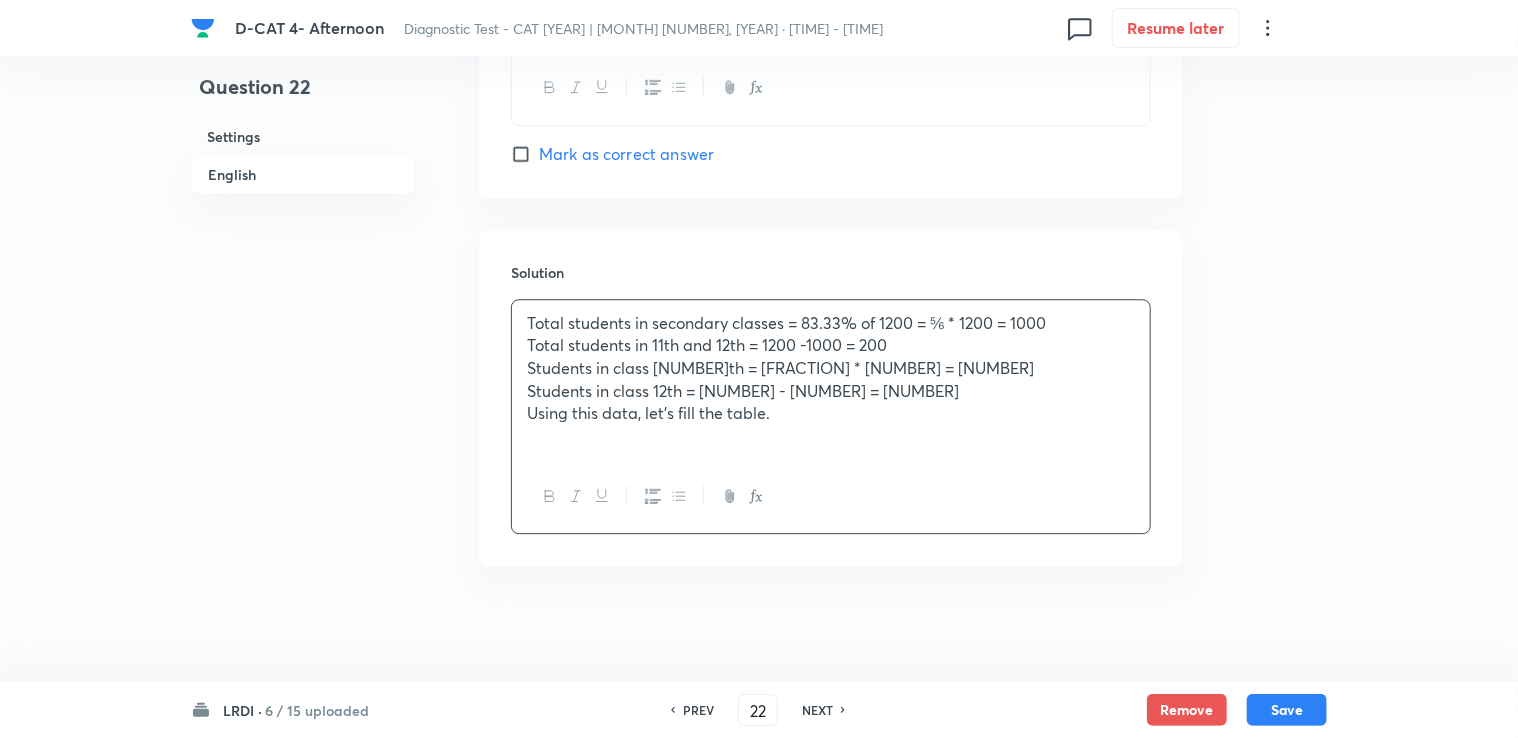 click at bounding box center (831, 436) 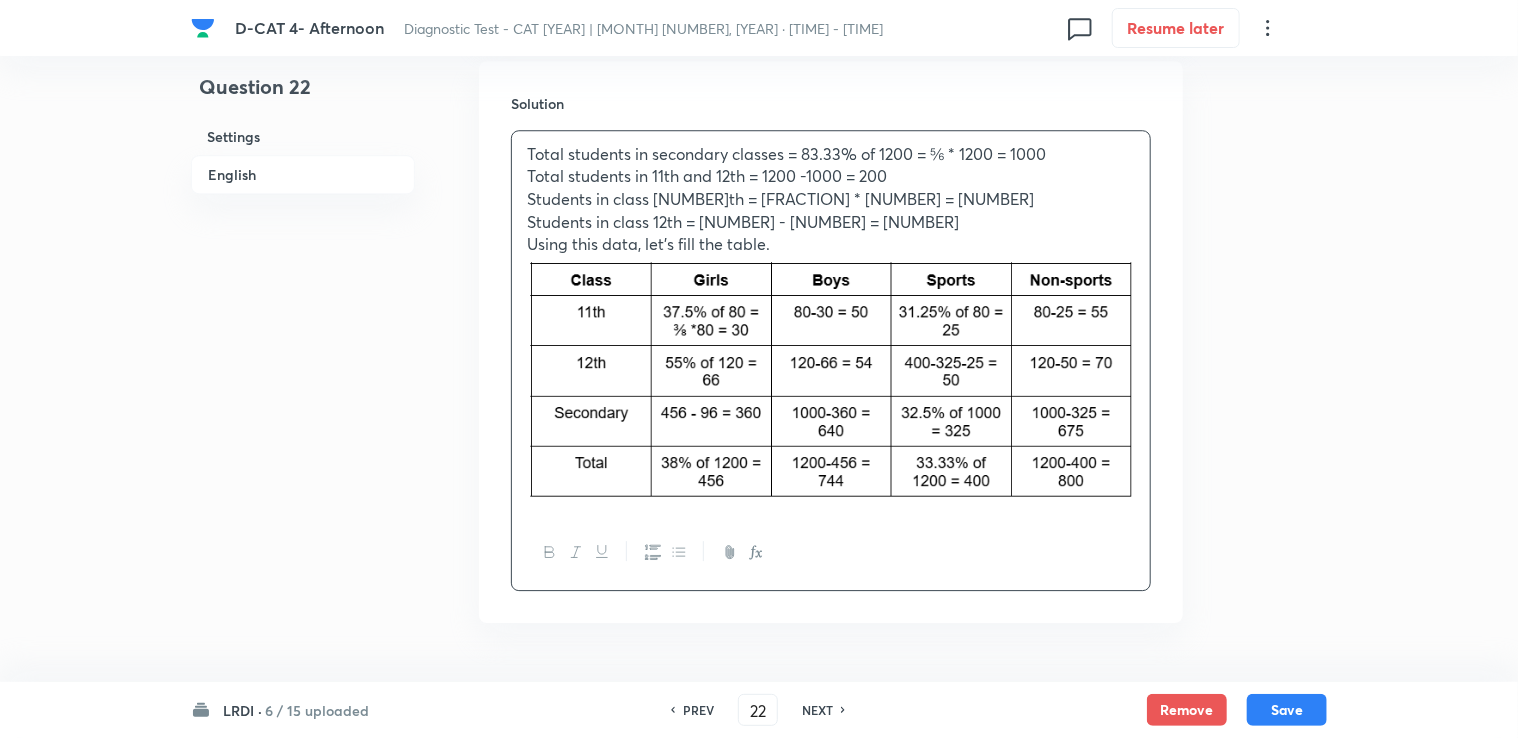 scroll, scrollTop: 2763, scrollLeft: 0, axis: vertical 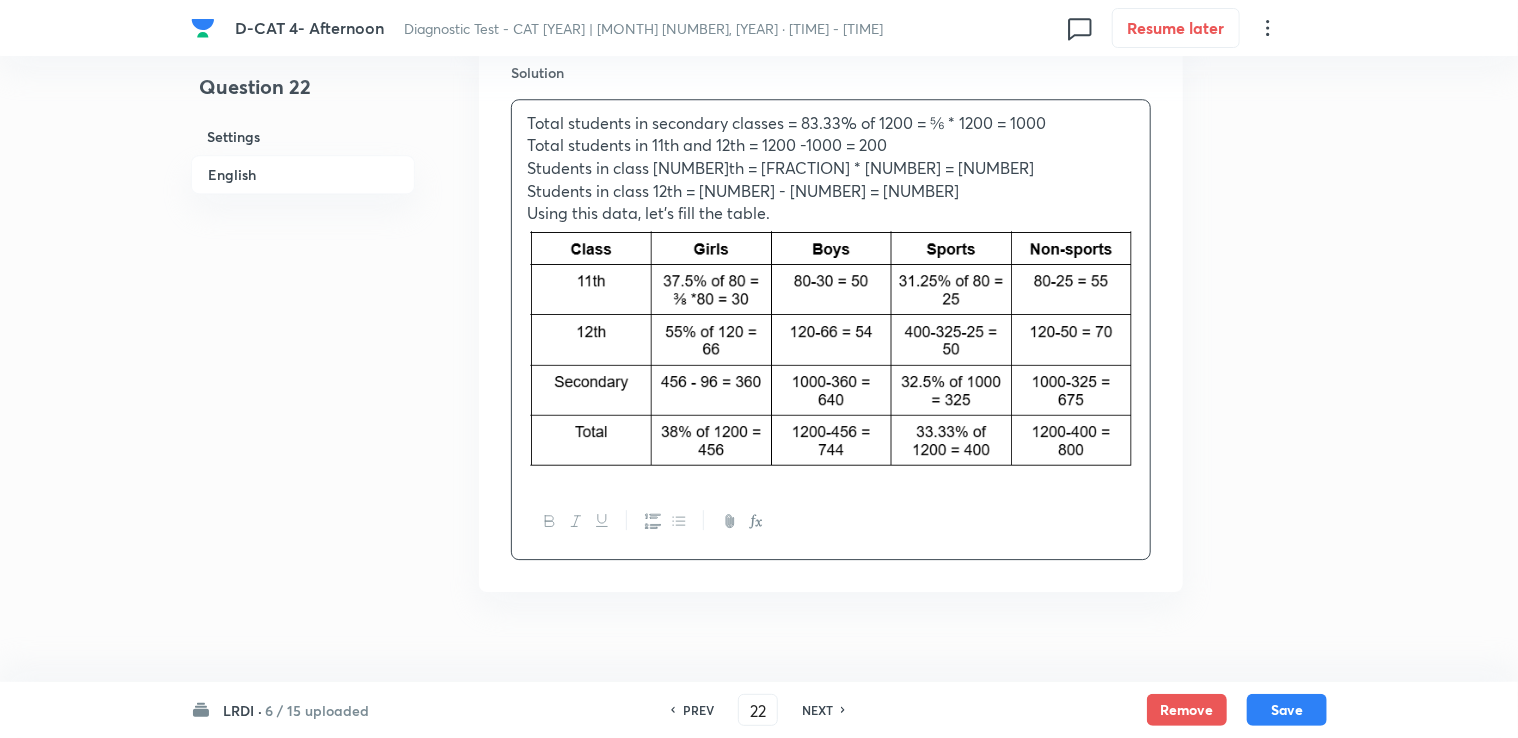 click at bounding box center [831, 521] 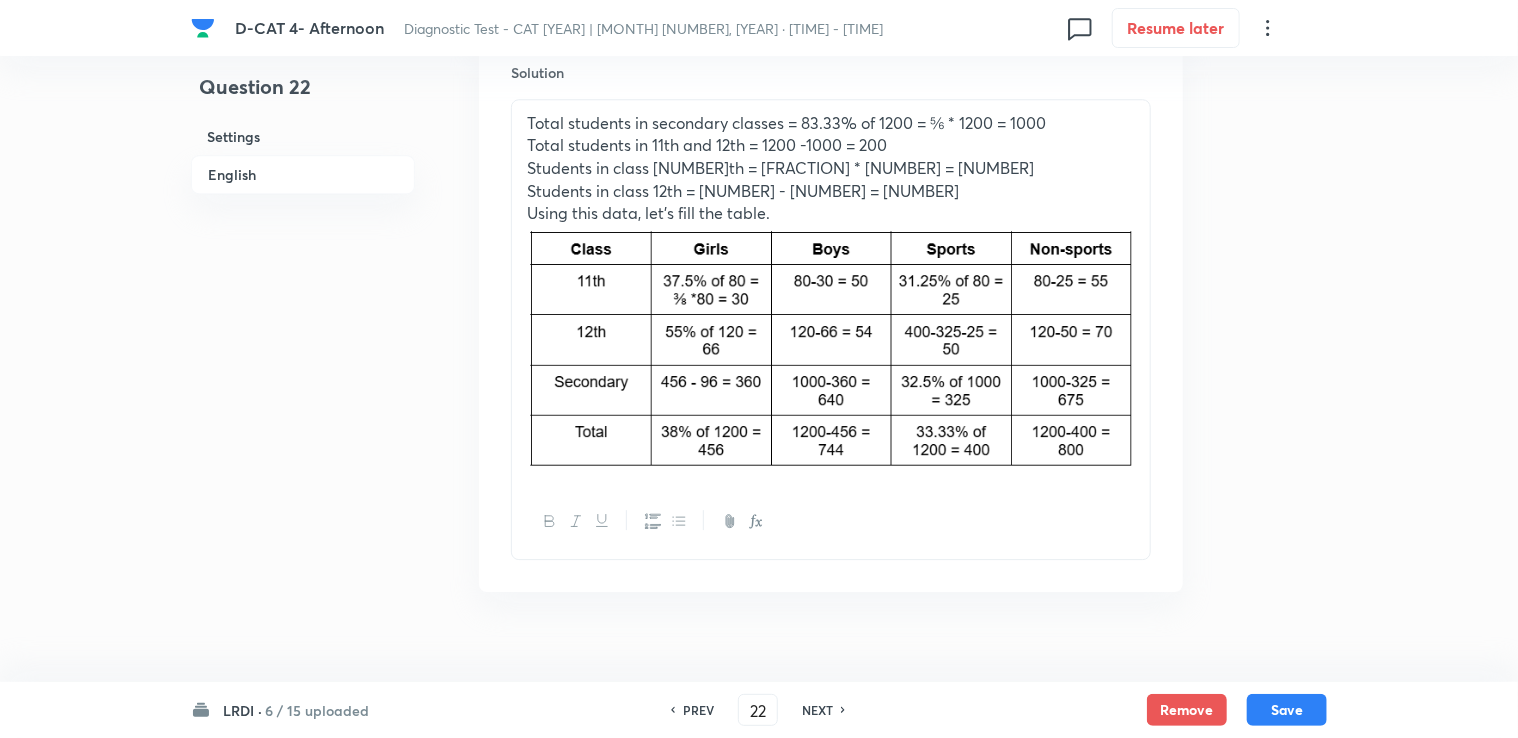 click on "Total students in secondary classes = 83.33% of 1200 = ⅚ * 1200 = 1000 Total students in 11th and 12th = 1200 -1000 = 200 Students in class 11th = ⅖ *200 = 80 Students in class 12th = 200 - 80 = 120 Using this data, let's fill the table." at bounding box center [831, 293] 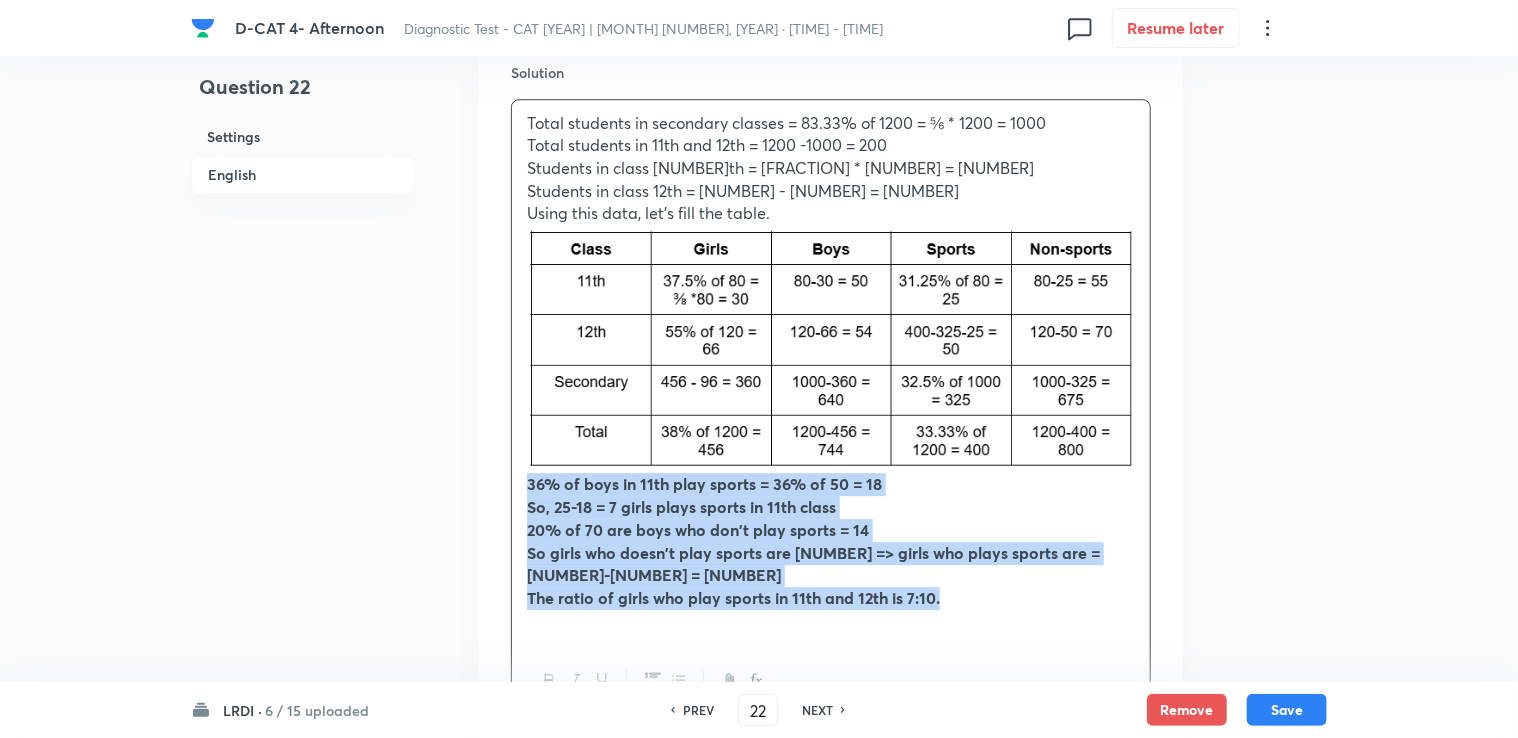 drag, startPoint x: 959, startPoint y: 570, endPoint x: 505, endPoint y: 477, distance: 463.42746 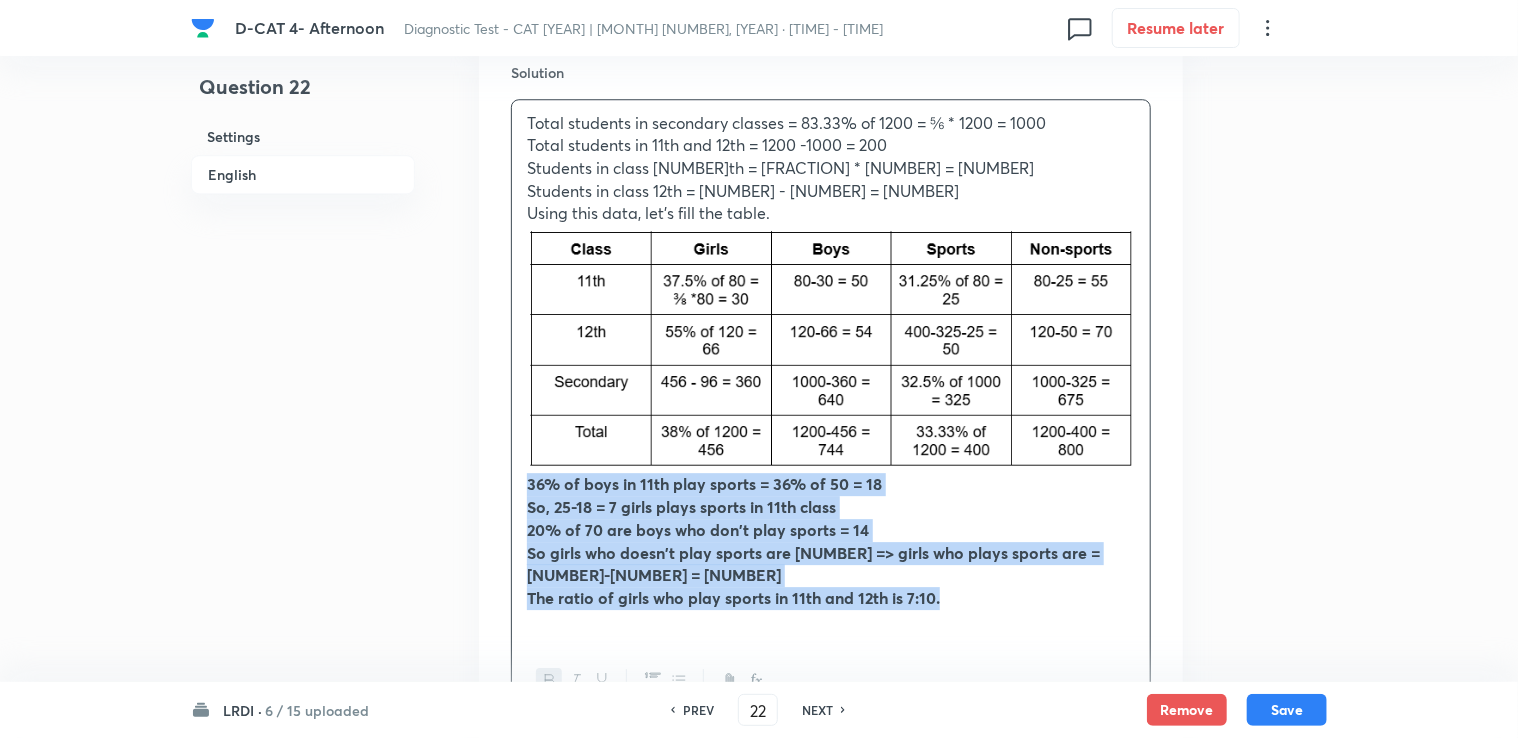 click at bounding box center (549, 680) 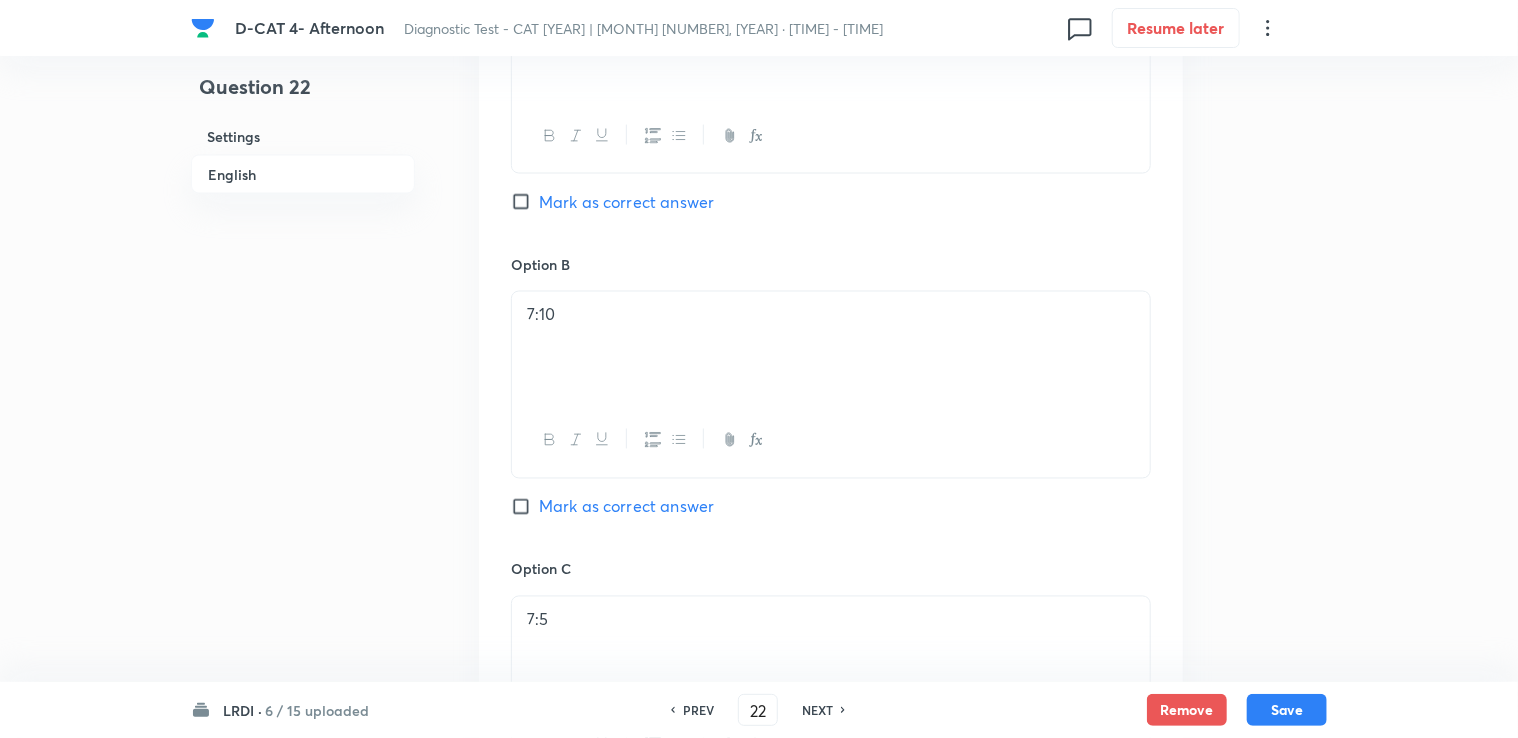 scroll, scrollTop: 1563, scrollLeft: 0, axis: vertical 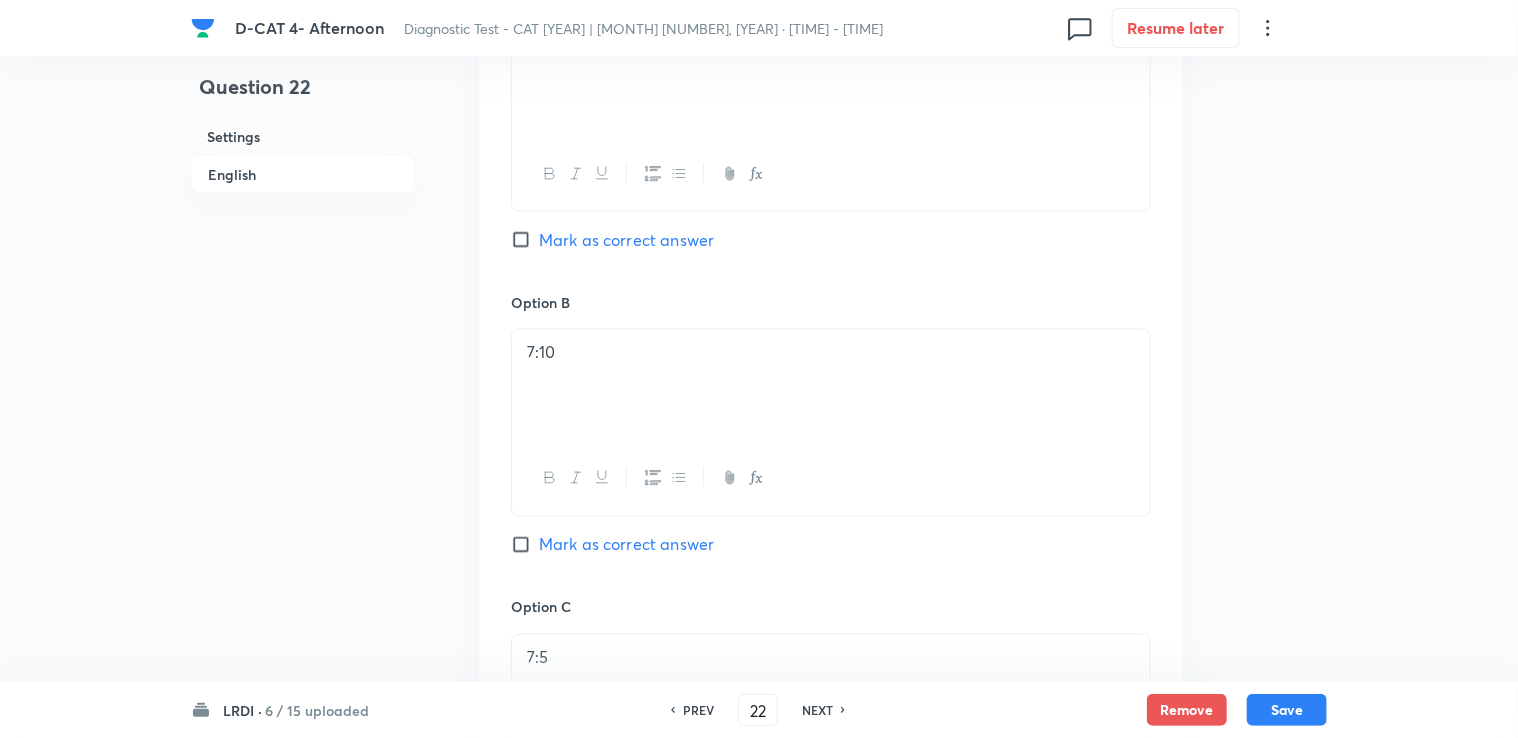 click on "Mark as correct answer" at bounding box center (626, 545) 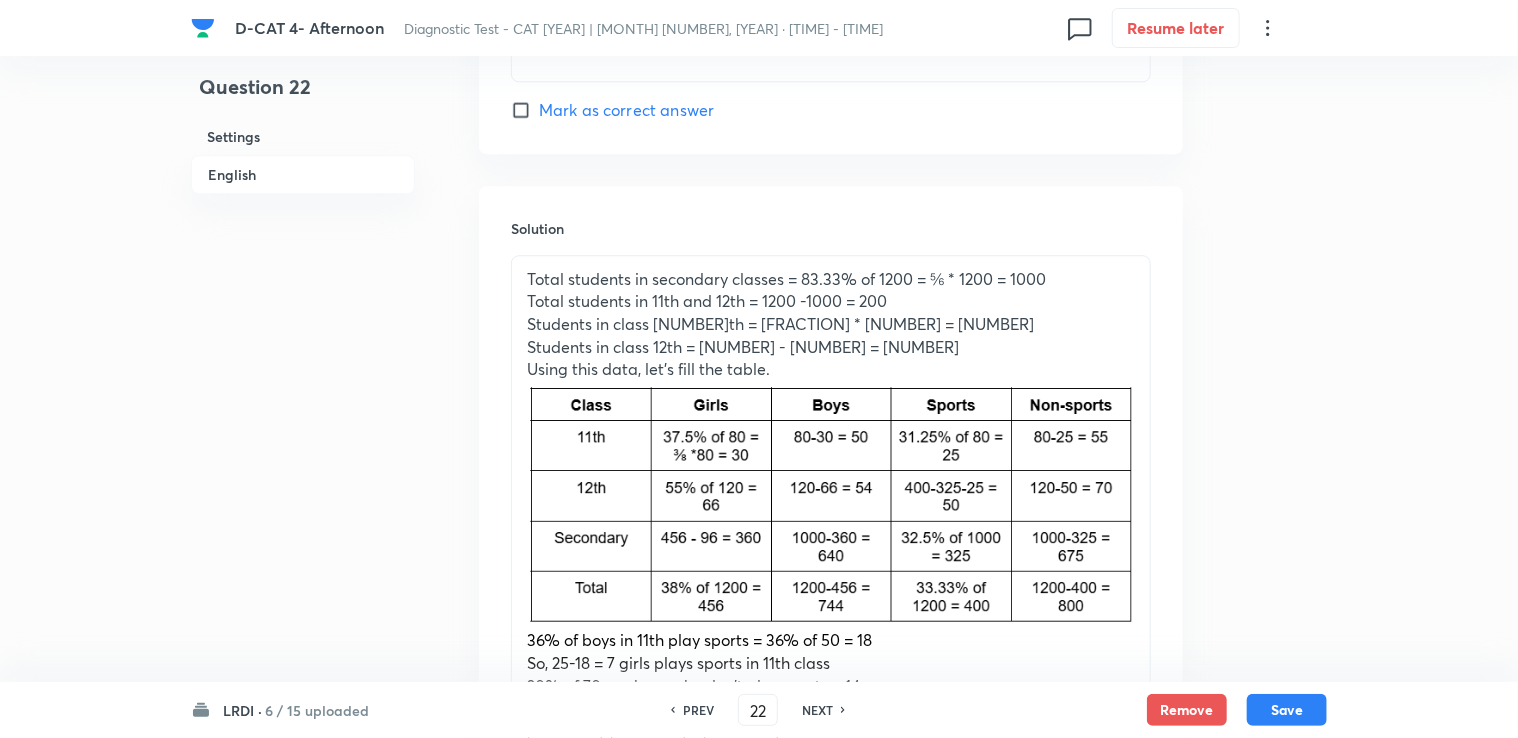 scroll, scrollTop: 2663, scrollLeft: 0, axis: vertical 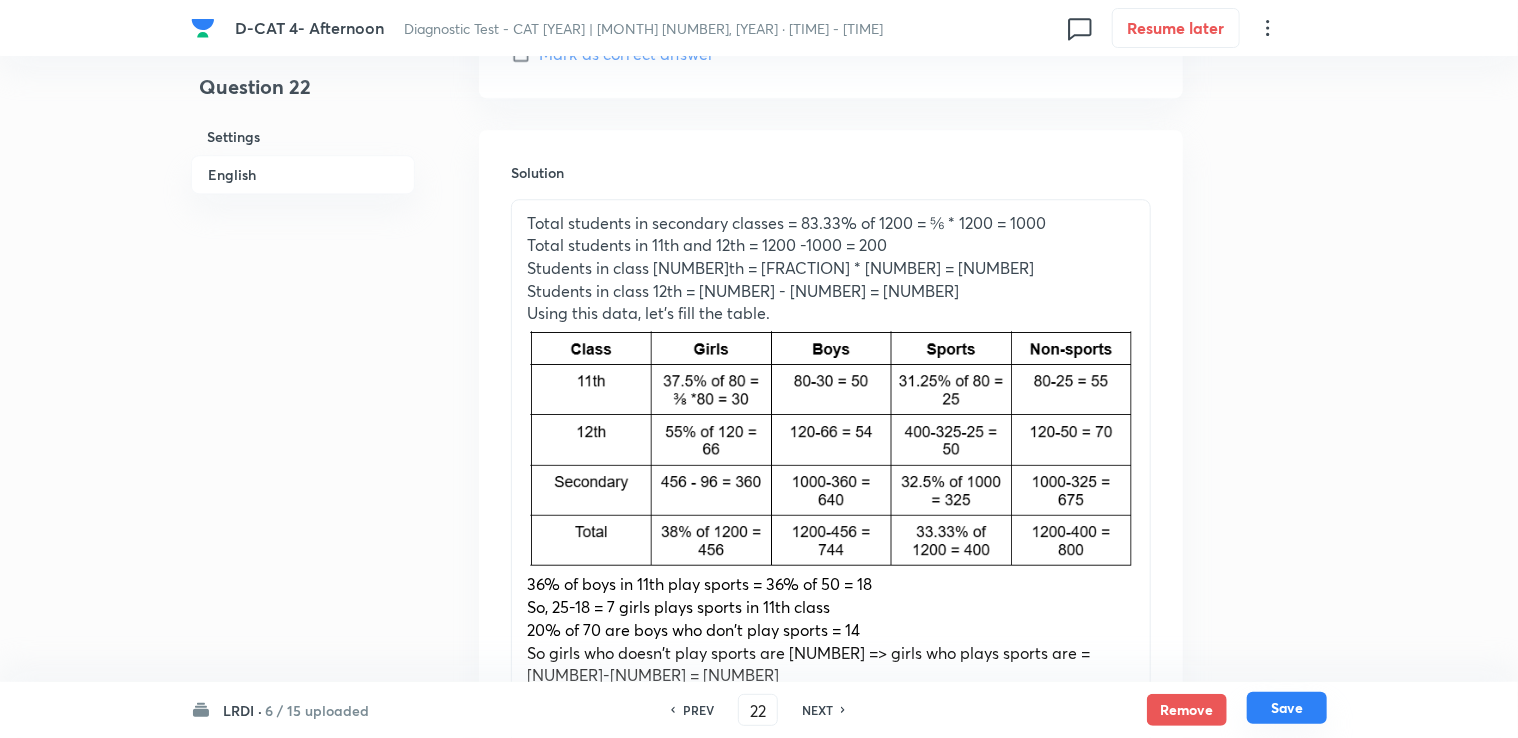 click on "Save" at bounding box center (1287, 708) 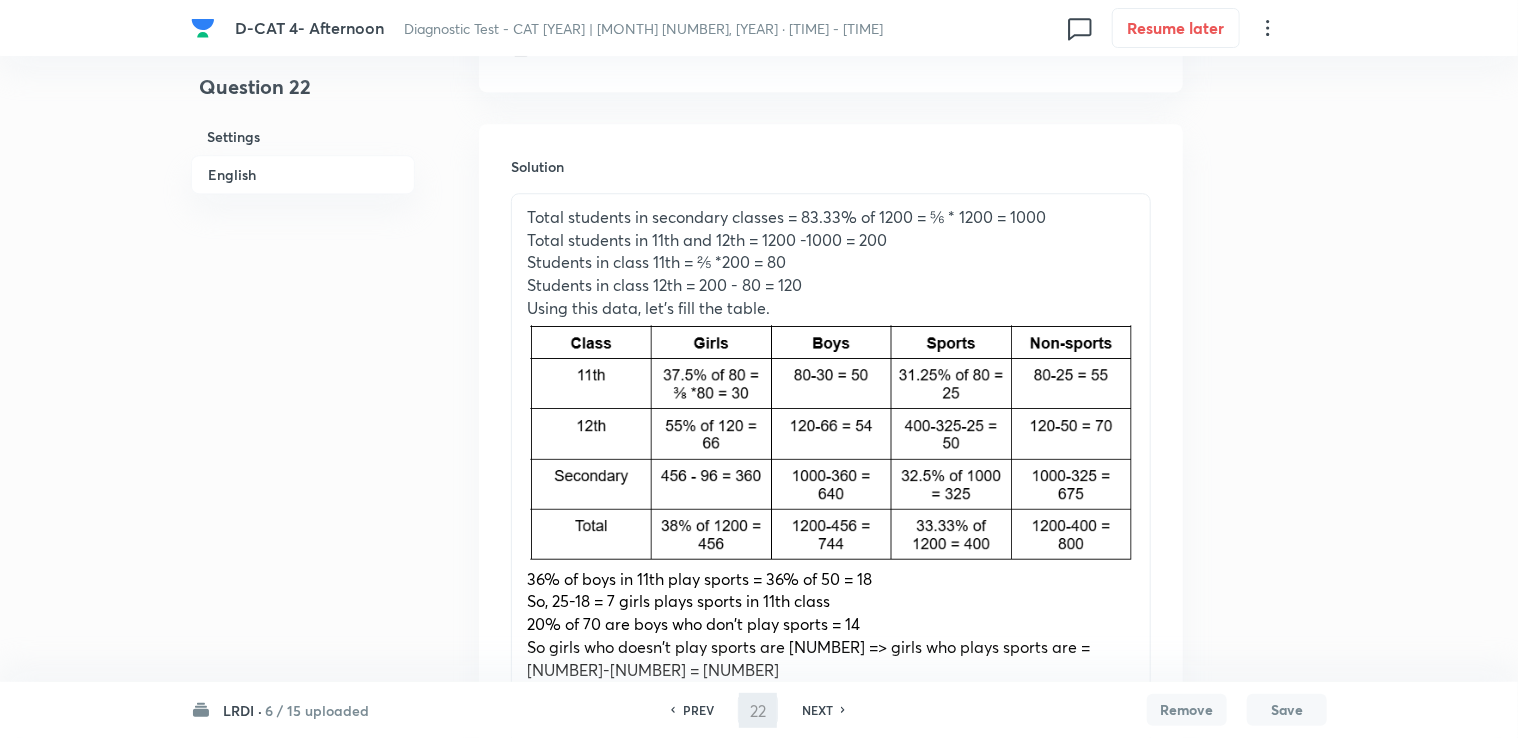 type on "23" 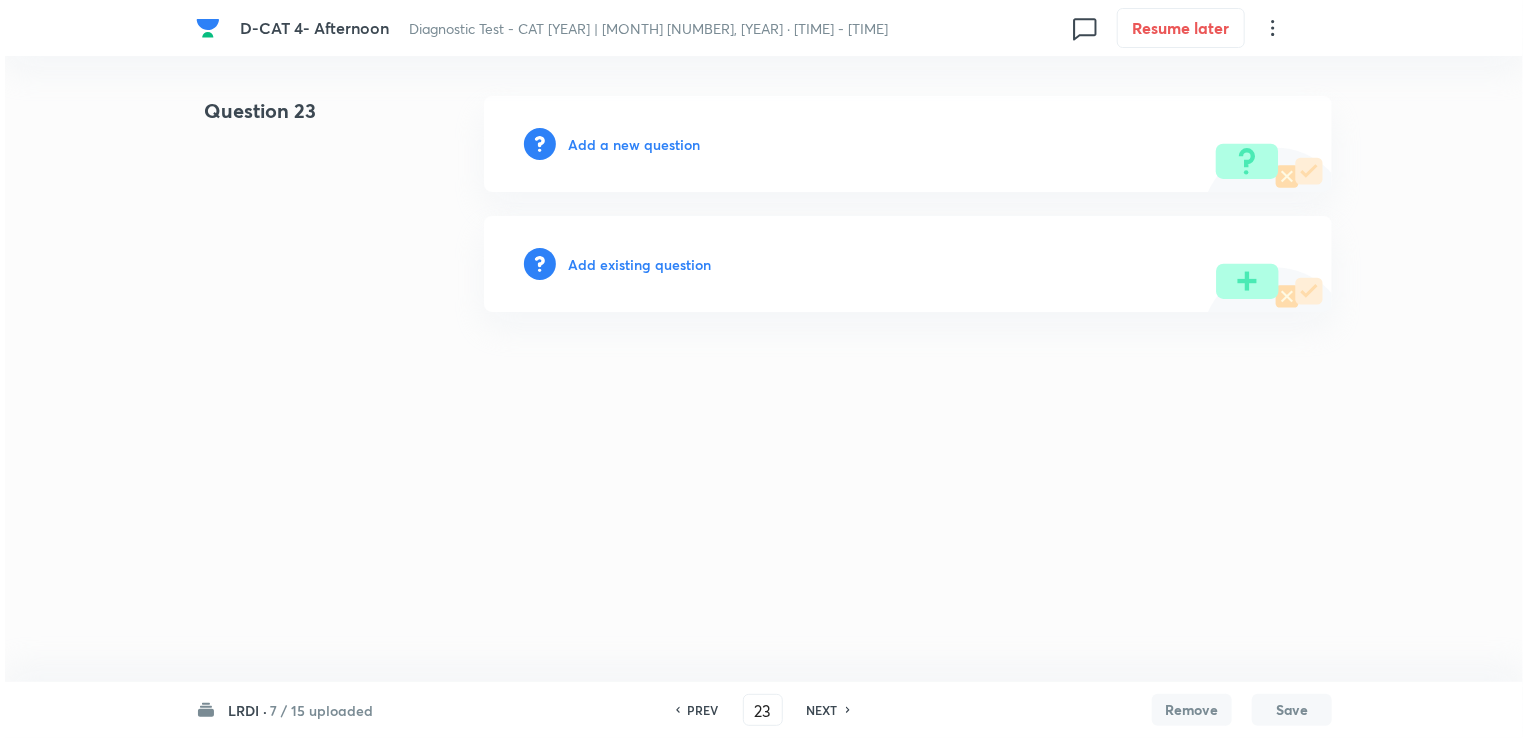scroll, scrollTop: 0, scrollLeft: 0, axis: both 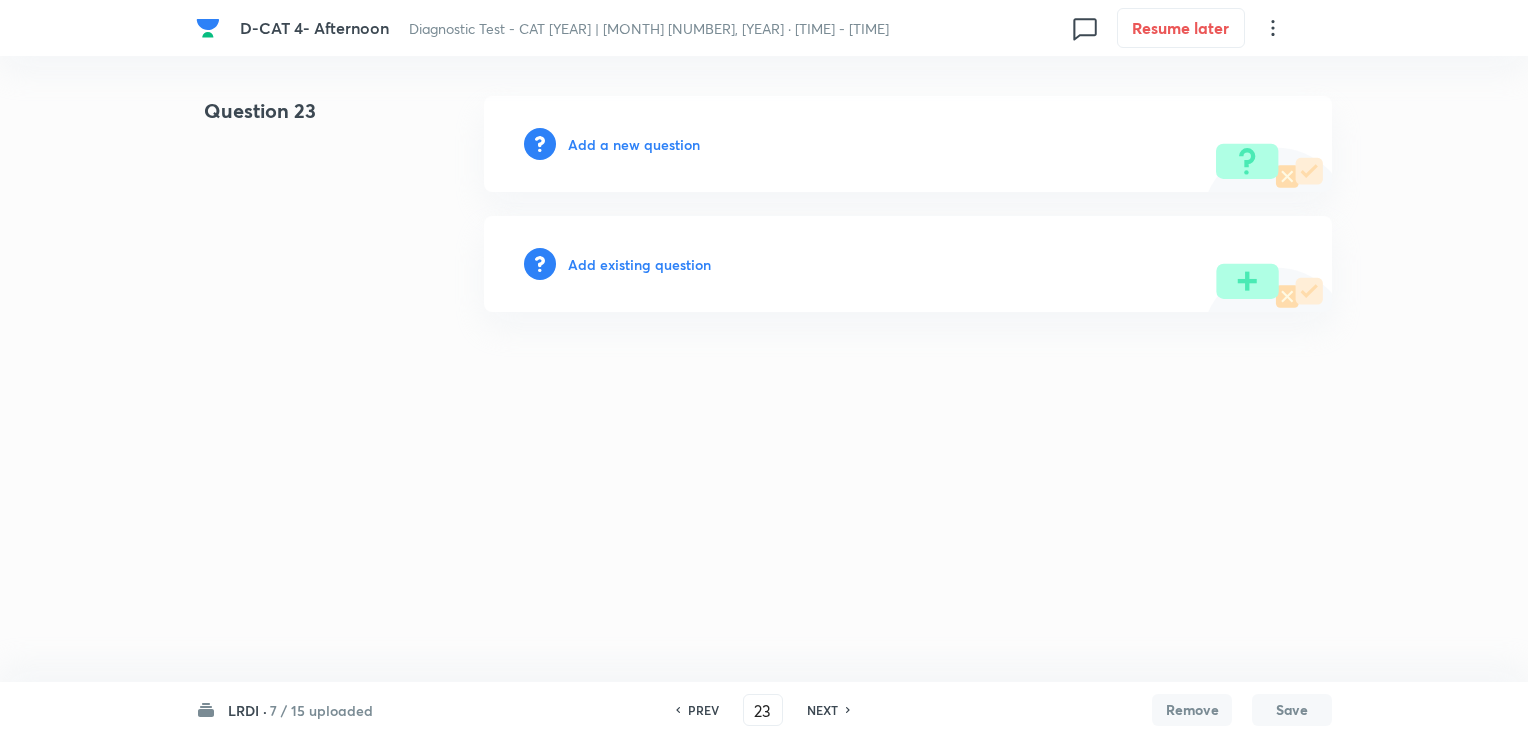 click on "Add a new question" at bounding box center (634, 144) 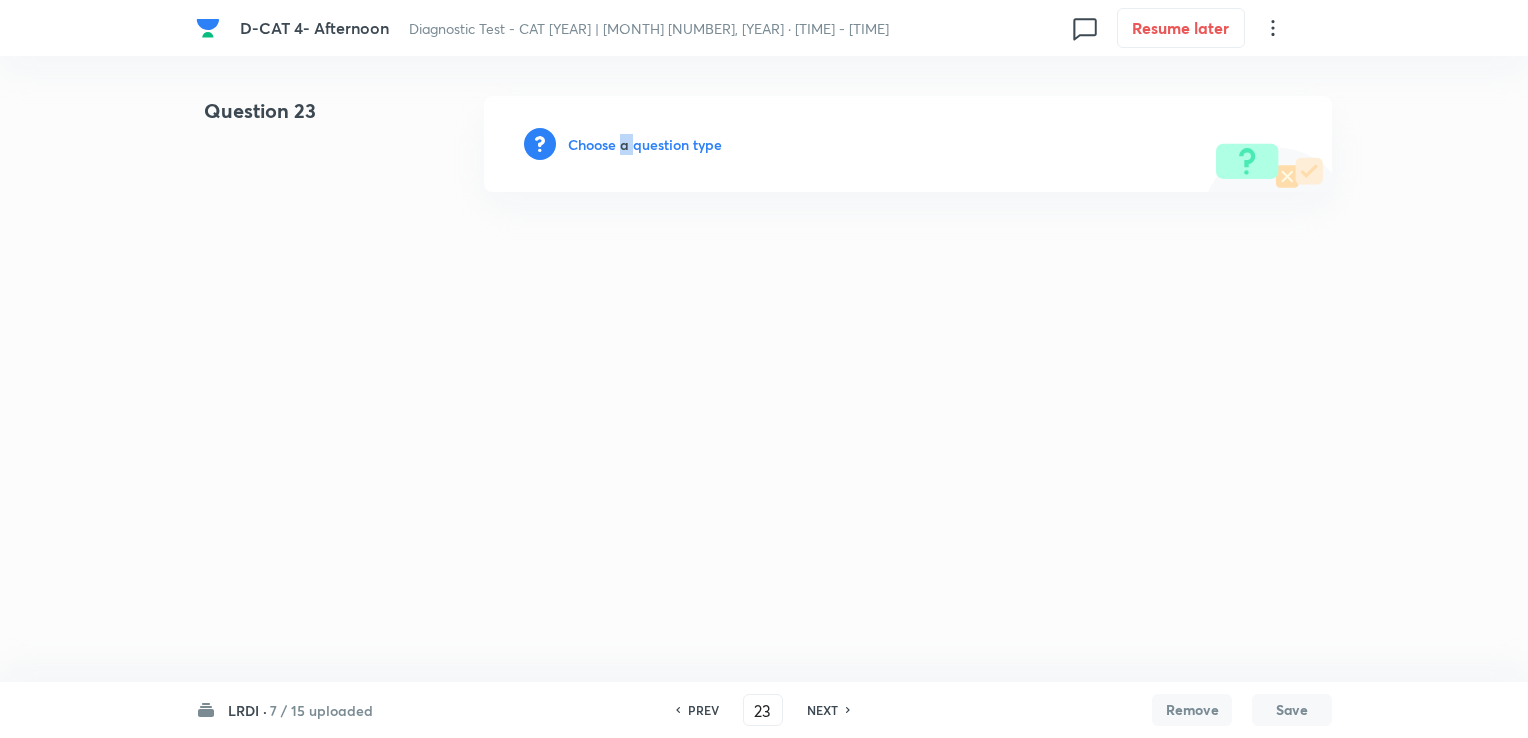 click on "Choose a question type" at bounding box center (645, 144) 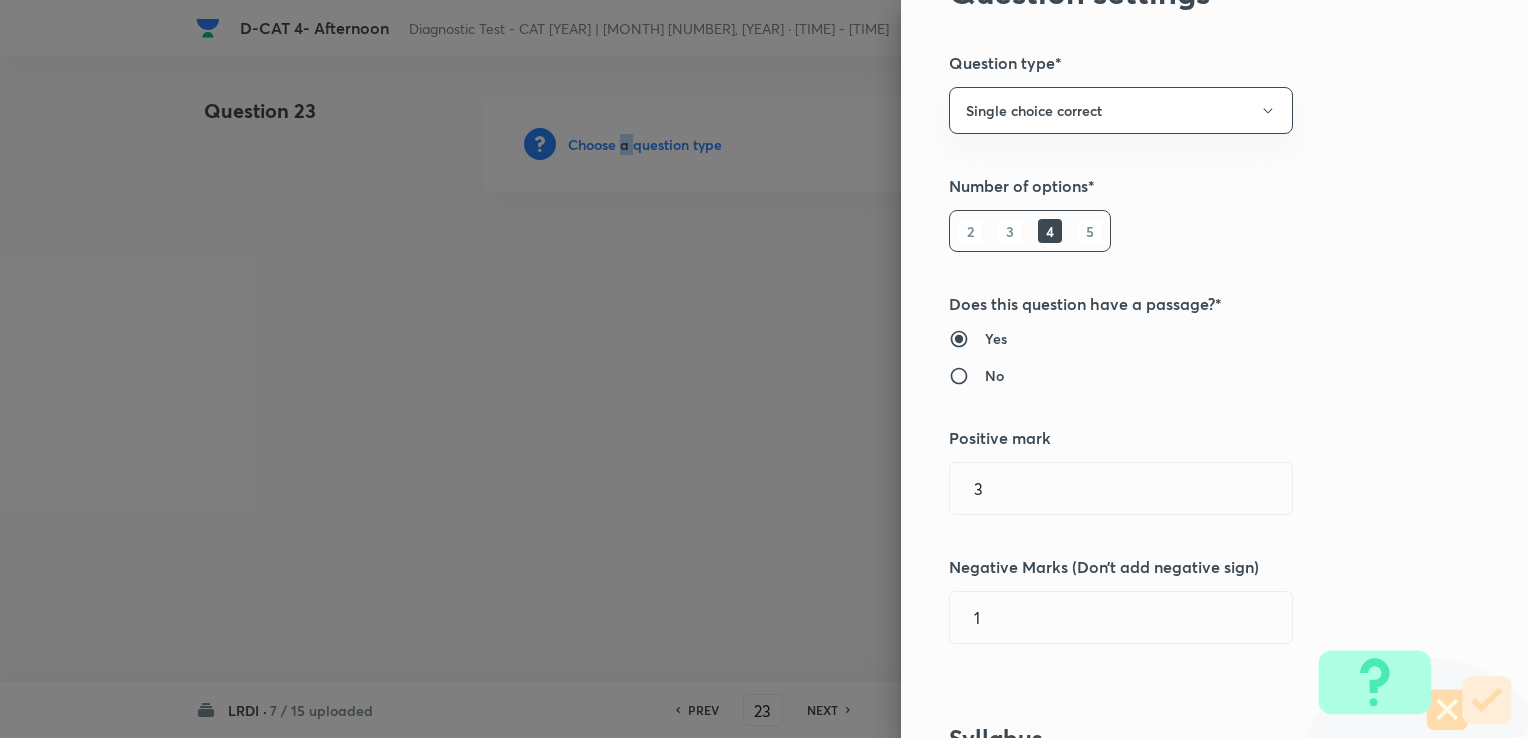 scroll, scrollTop: 400, scrollLeft: 0, axis: vertical 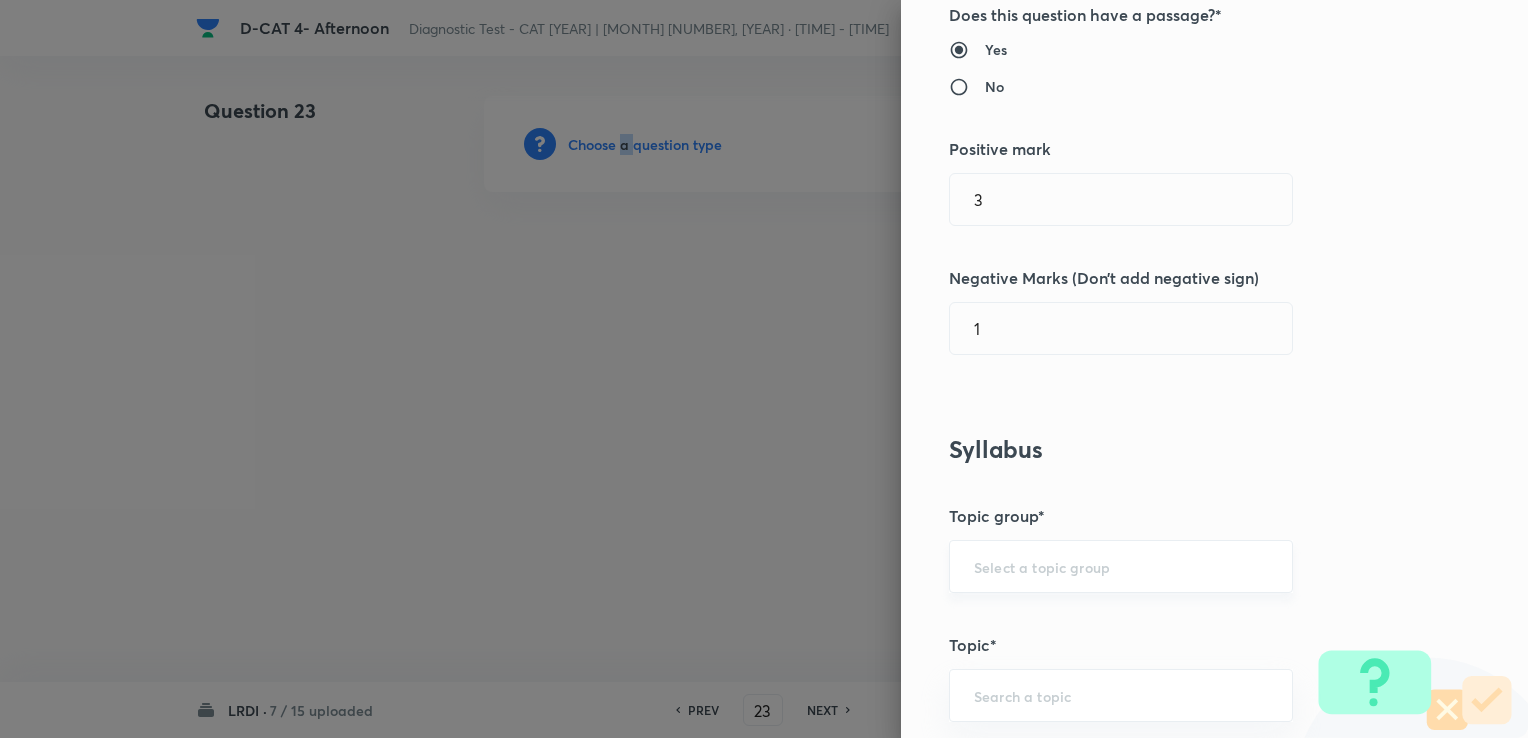 click on "​" at bounding box center [1121, 566] 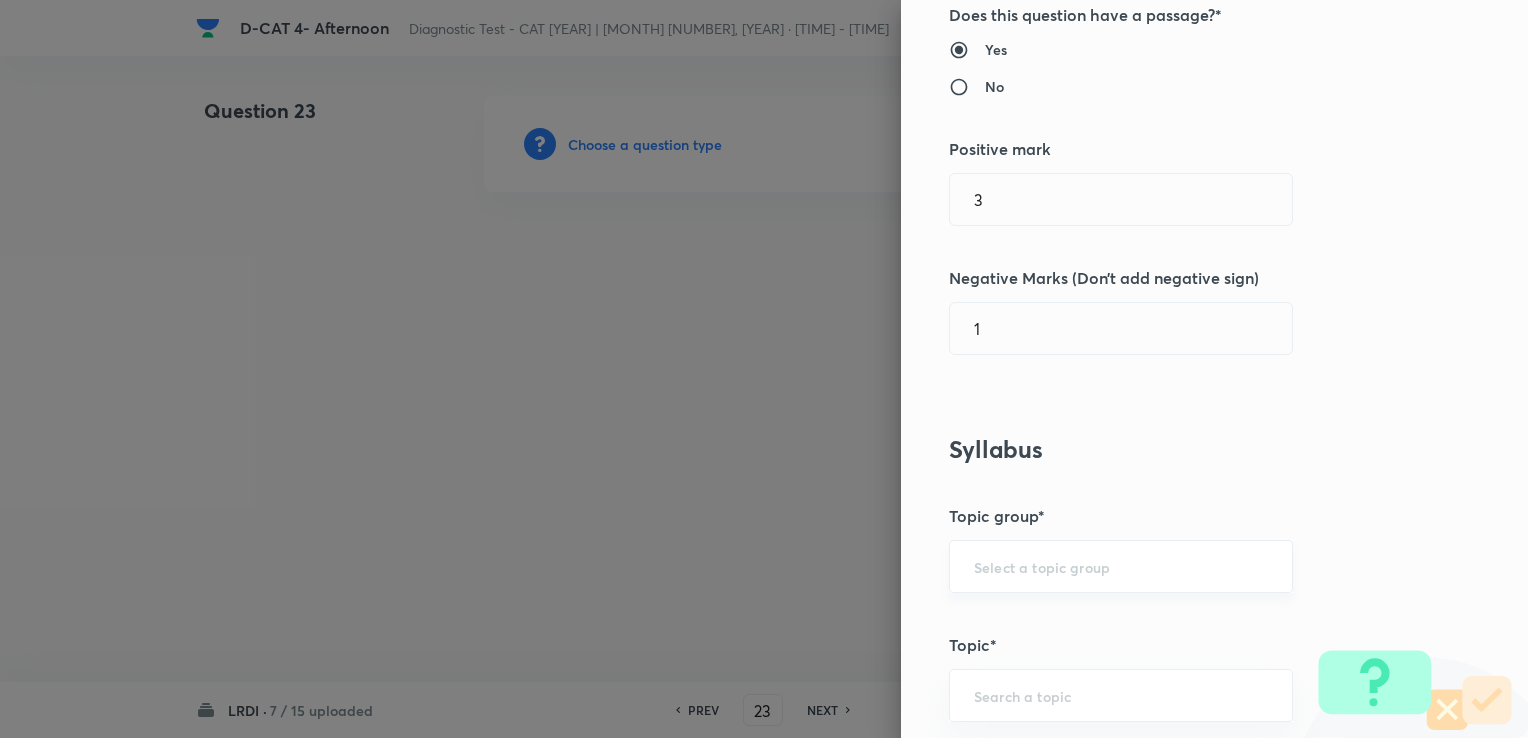 click on "​" at bounding box center (1121, 566) 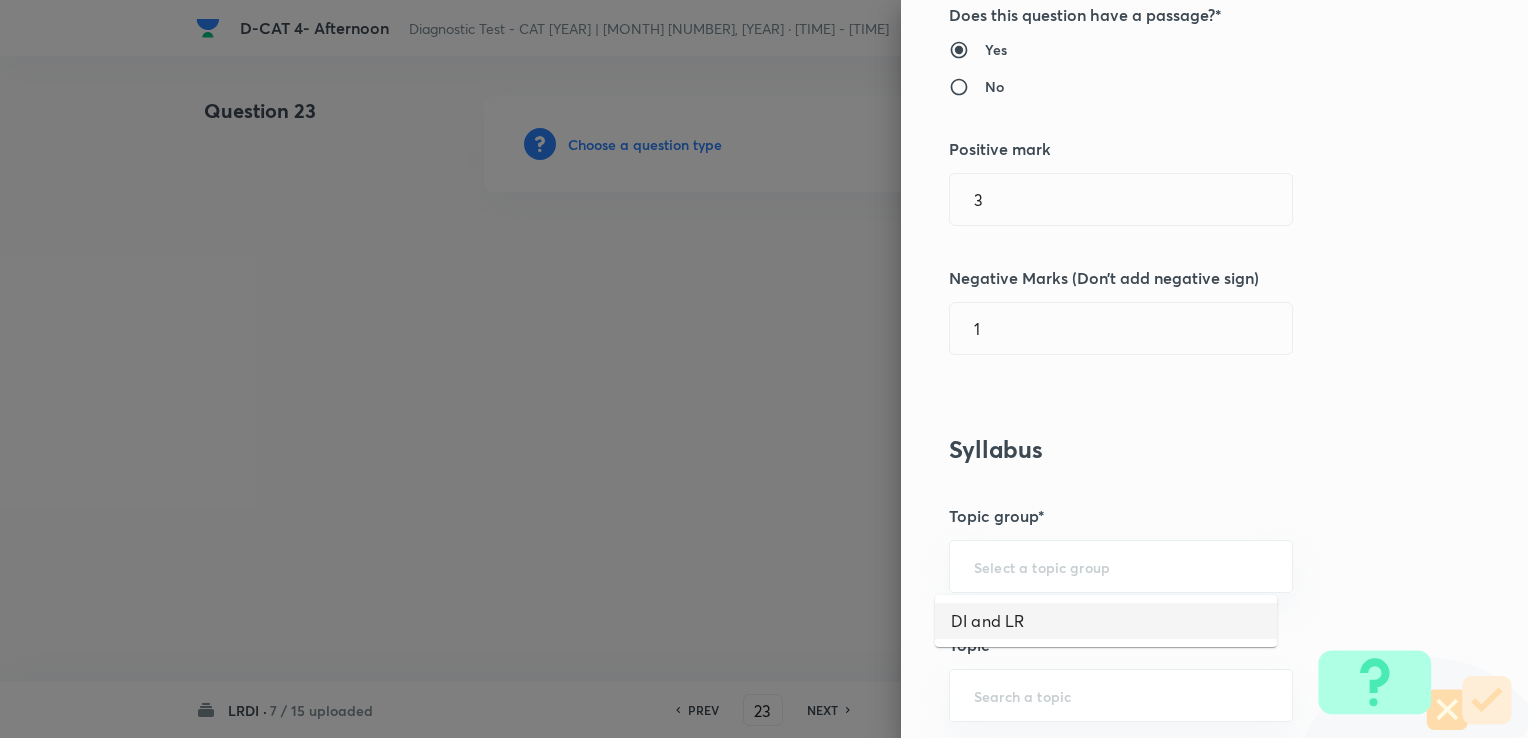 drag, startPoint x: 986, startPoint y: 610, endPoint x: 984, endPoint y: 639, distance: 29.068884 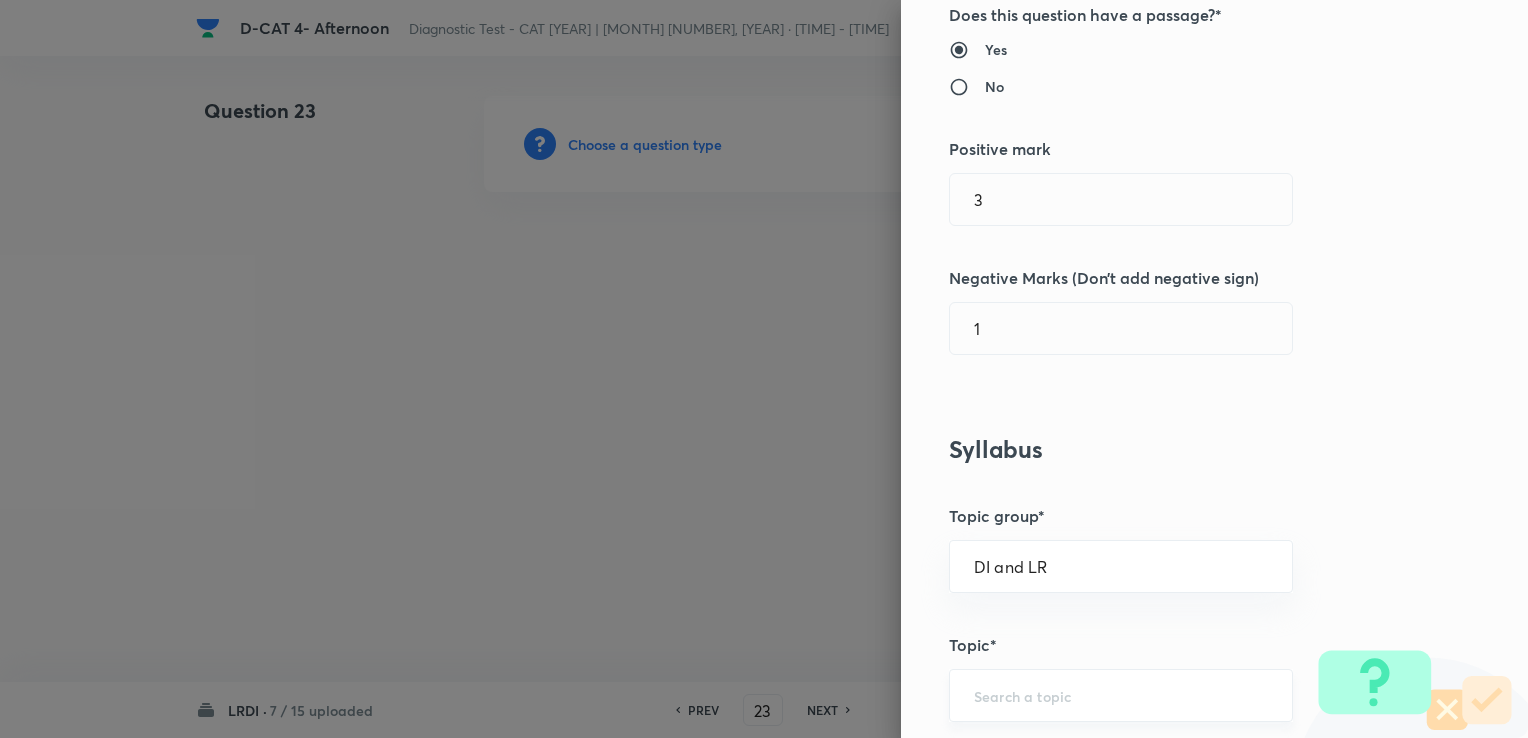 drag, startPoint x: 984, startPoint y: 650, endPoint x: 984, endPoint y: 687, distance: 37 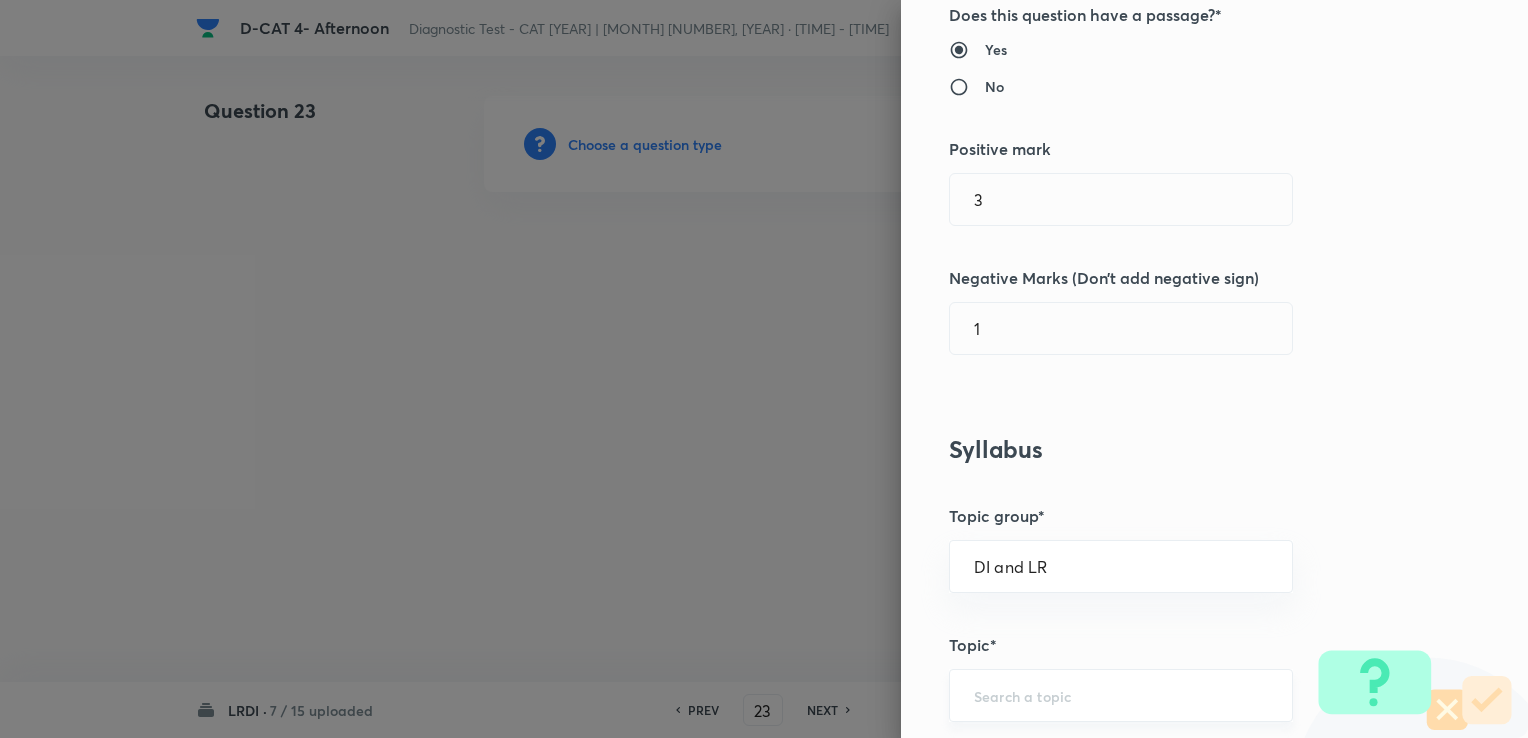 click on "Question settings Question type* Single choice correct Number of options* 2 3 4 5 Does this question have a passage?* Yes No Positive mark 3 ​ Negative Marks (Don’t add negative sign) 1 ​ Syllabus Topic group* DI and LR ​ Topic* ​ Concept* ​ Sub-concept* ​ Concept-field ​ Additional details Question Difficulty Very easy Easy Moderate Hard Very hard Question is based on Fact Numerical Concept Previous year question Yes No Does this question have equation? Yes No Verification status Is the question verified? *Select 'yes' only if a question is verified Yes No Save" at bounding box center [1214, 369] 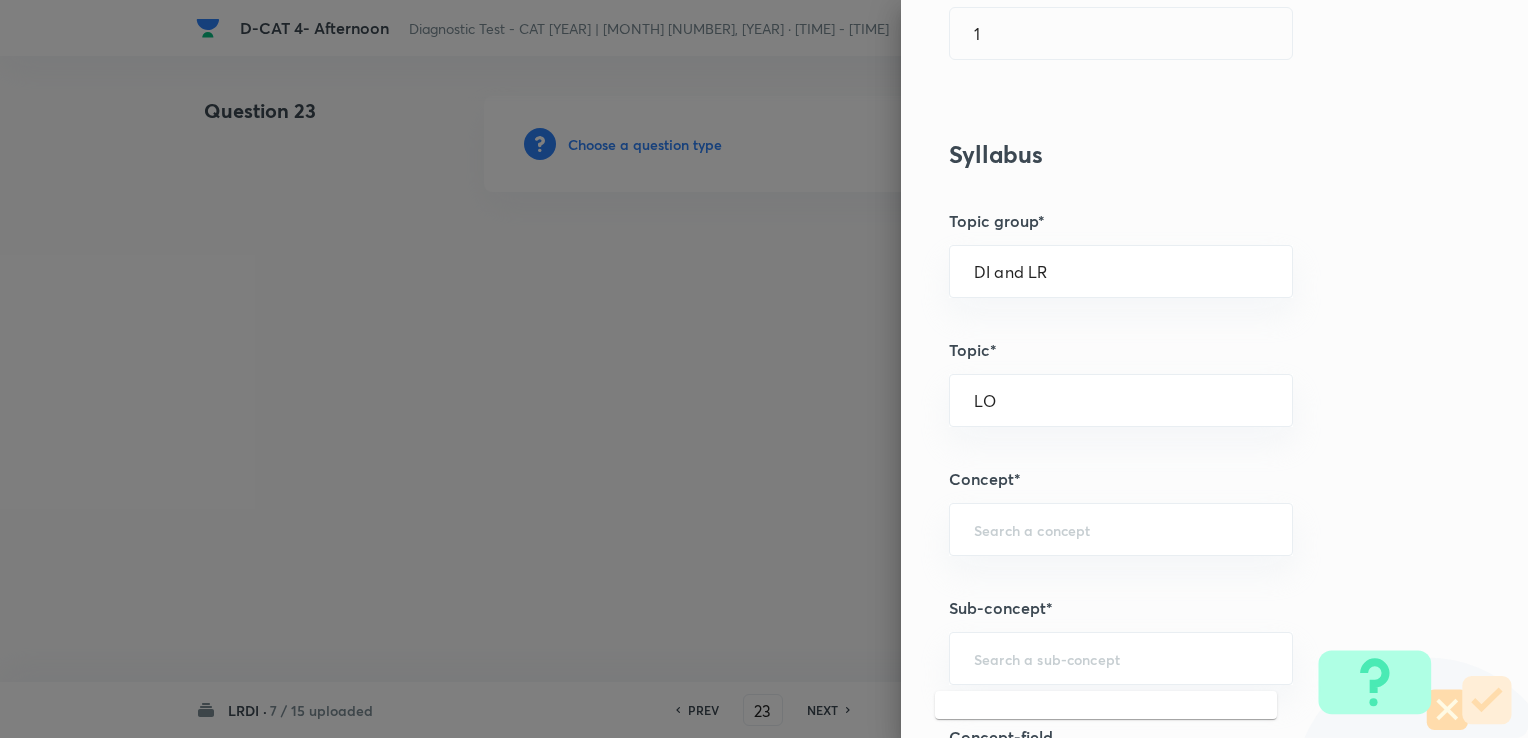 scroll, scrollTop: 700, scrollLeft: 0, axis: vertical 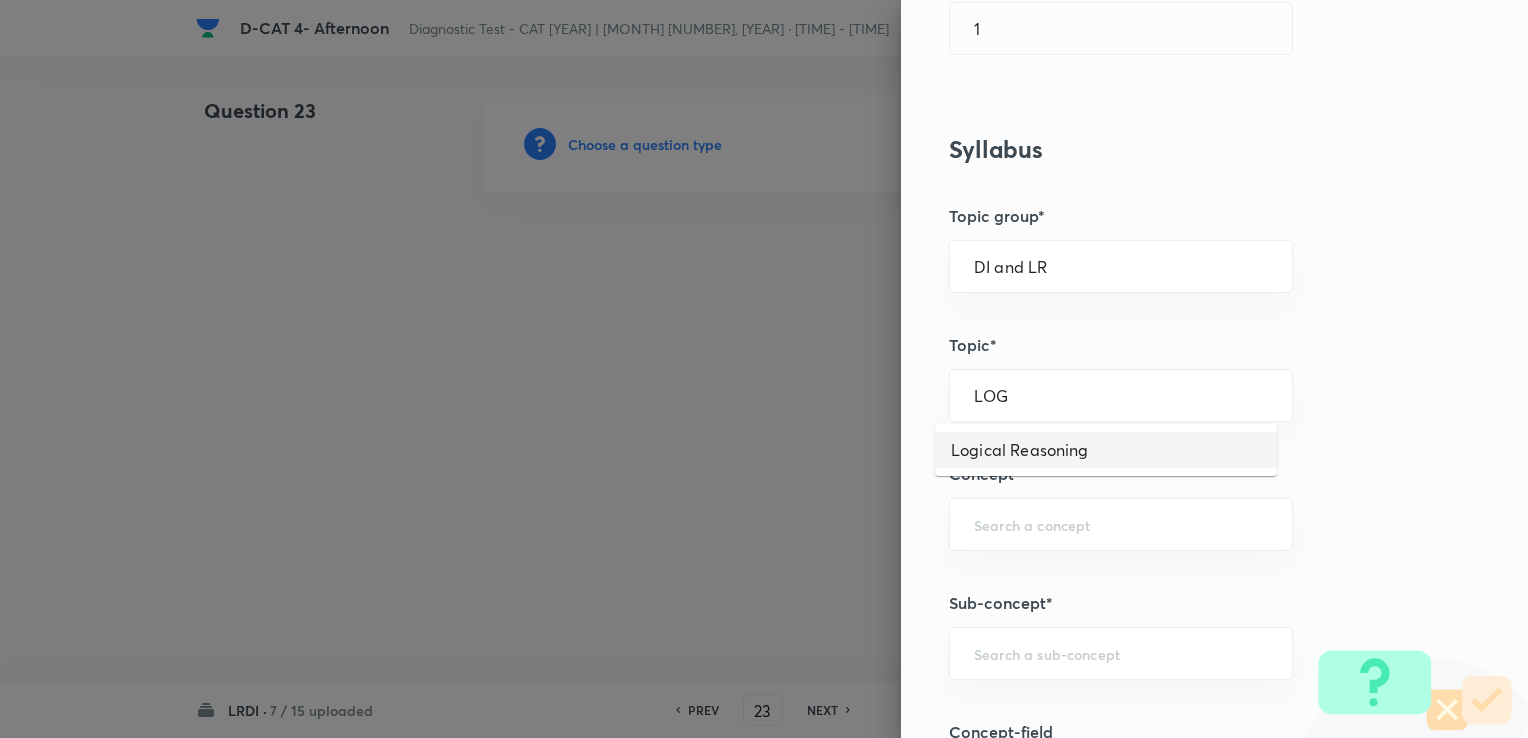 click on "Logical Reasoning" at bounding box center [1106, 450] 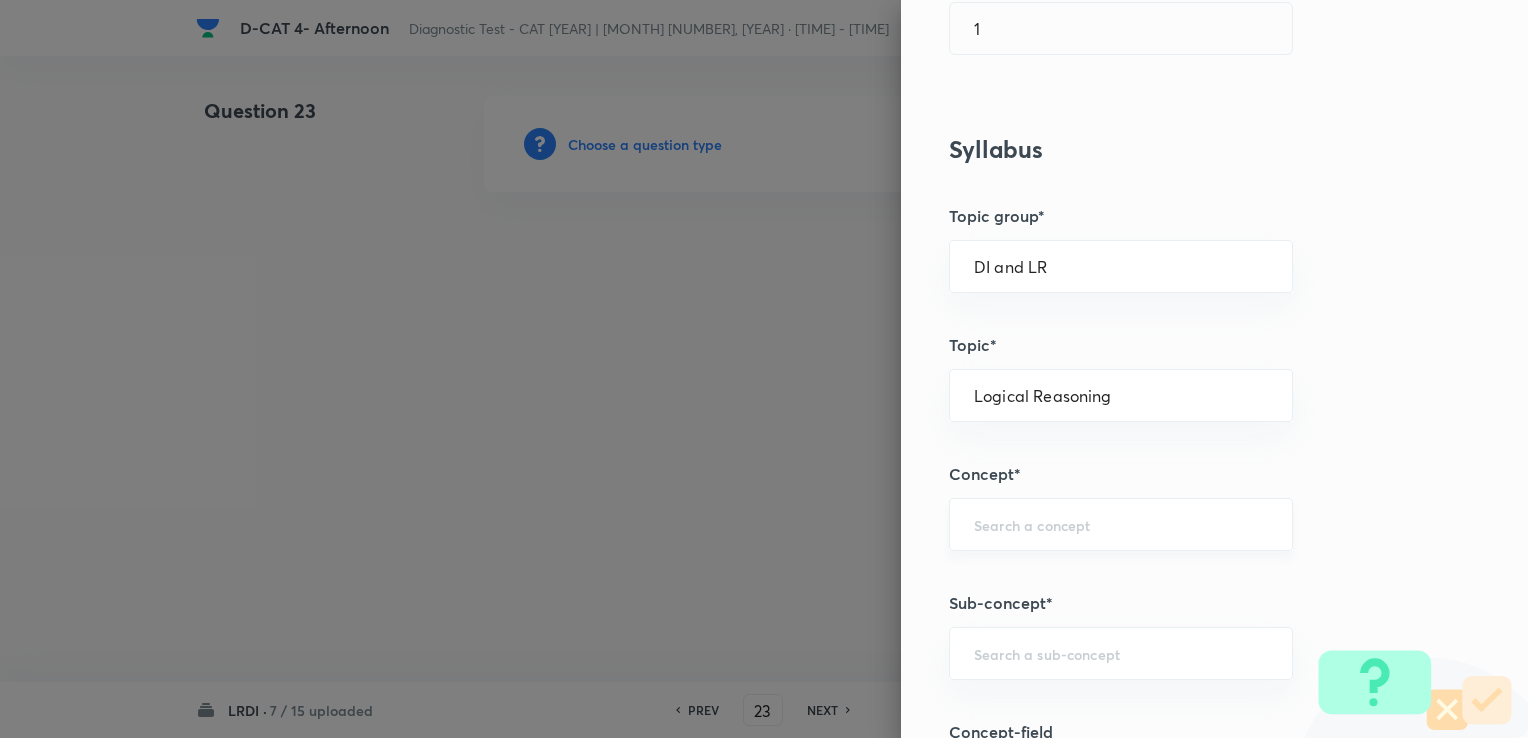 click at bounding box center [1121, 524] 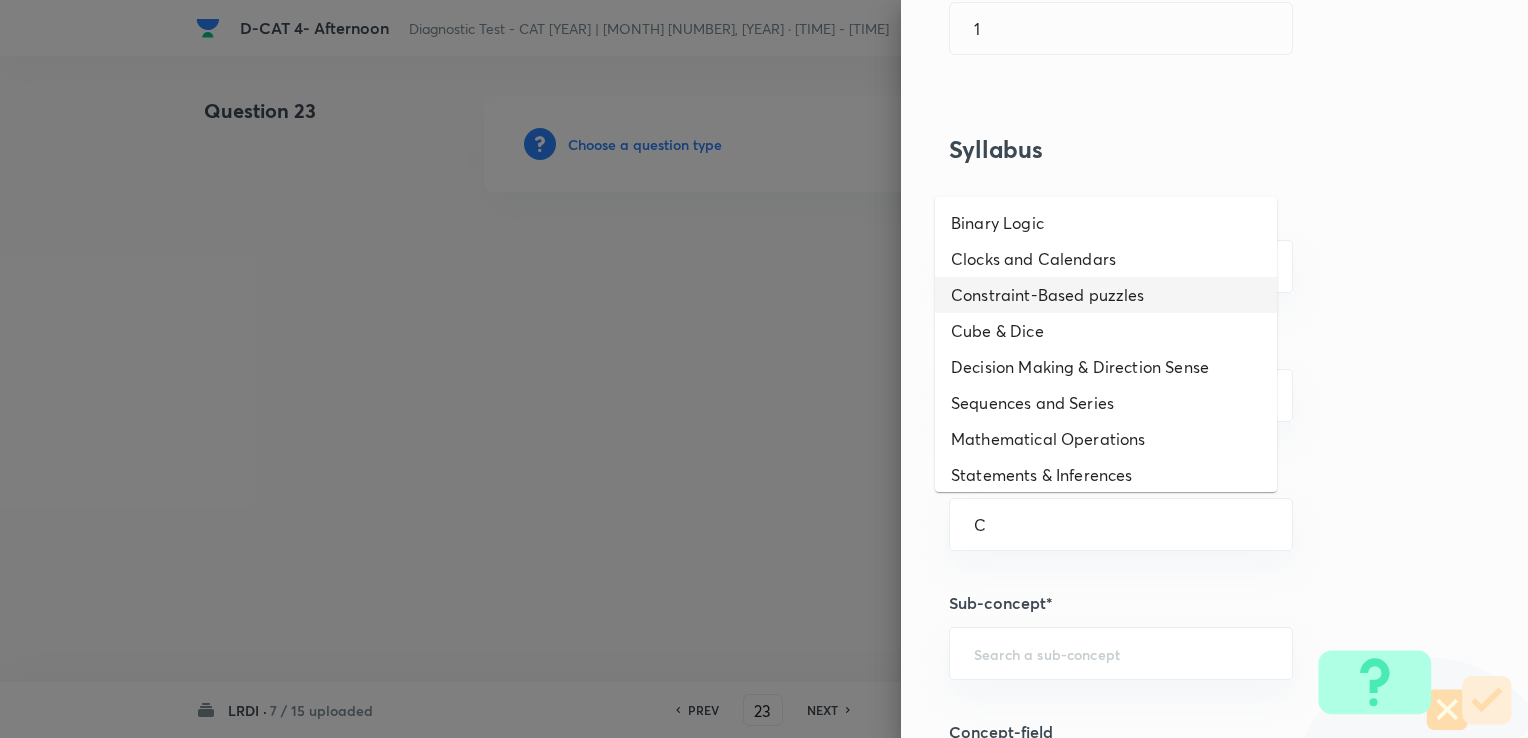 click on "Constraint-Based puzzles" at bounding box center (1106, 295) 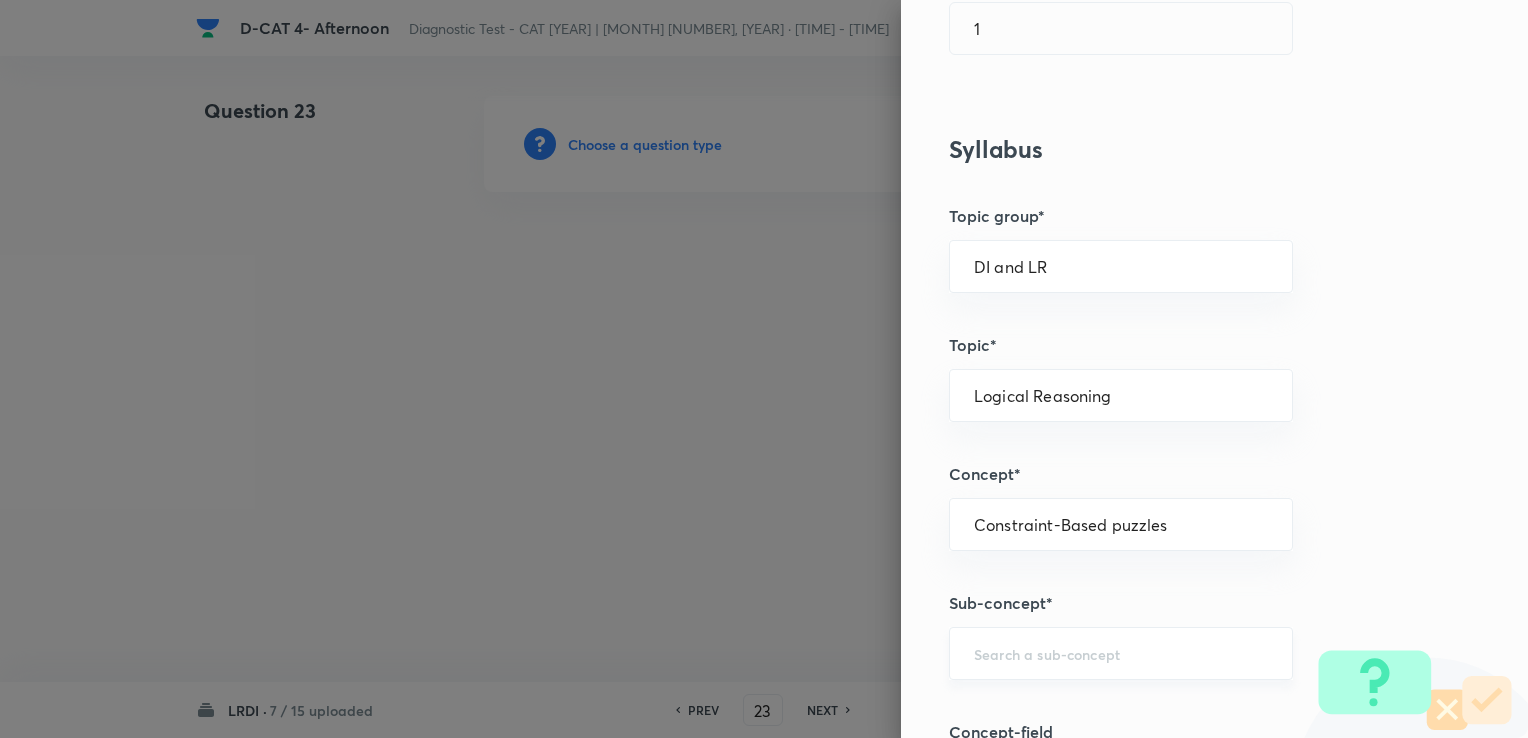click on "​" at bounding box center (1121, 653) 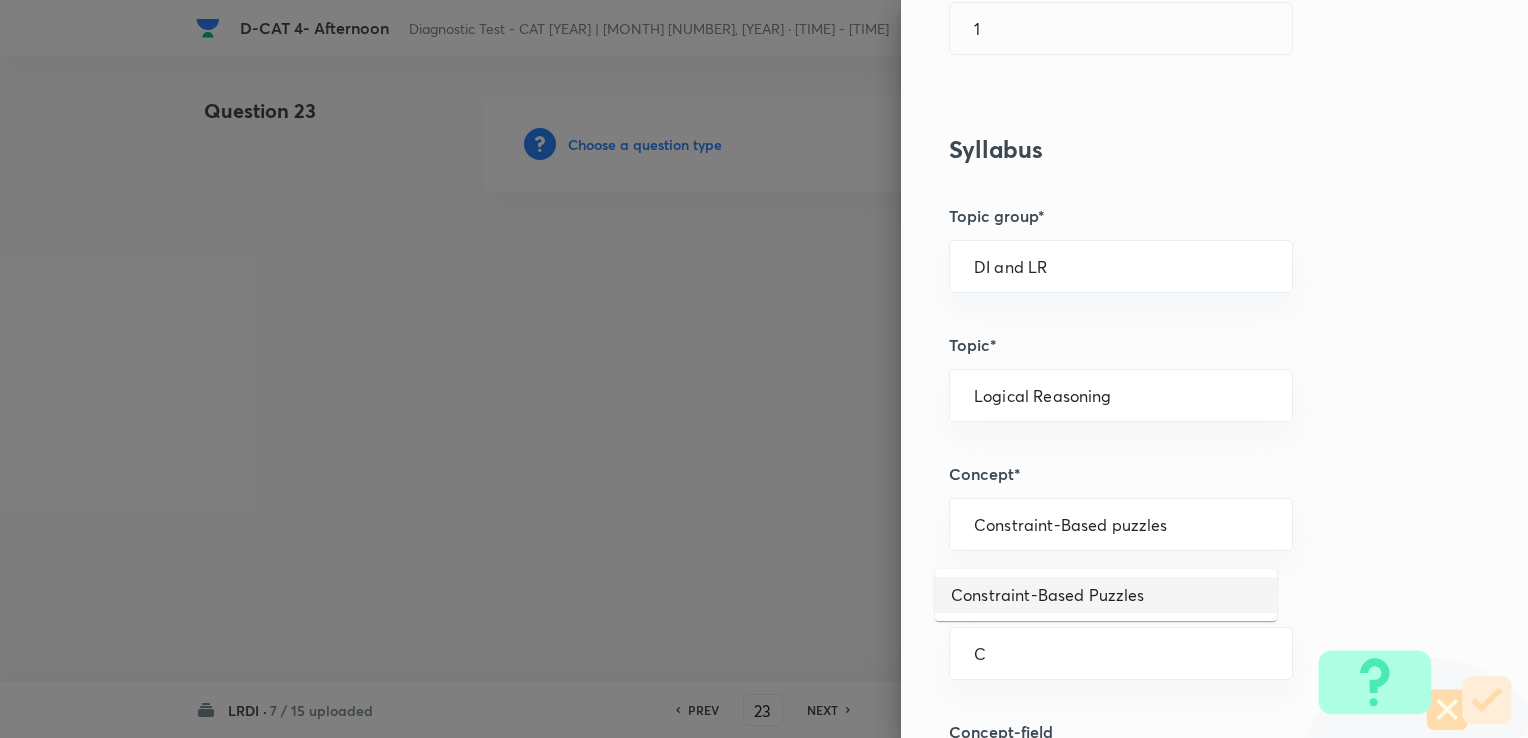 click on "Constraint-Based Puzzles" at bounding box center [1106, 595] 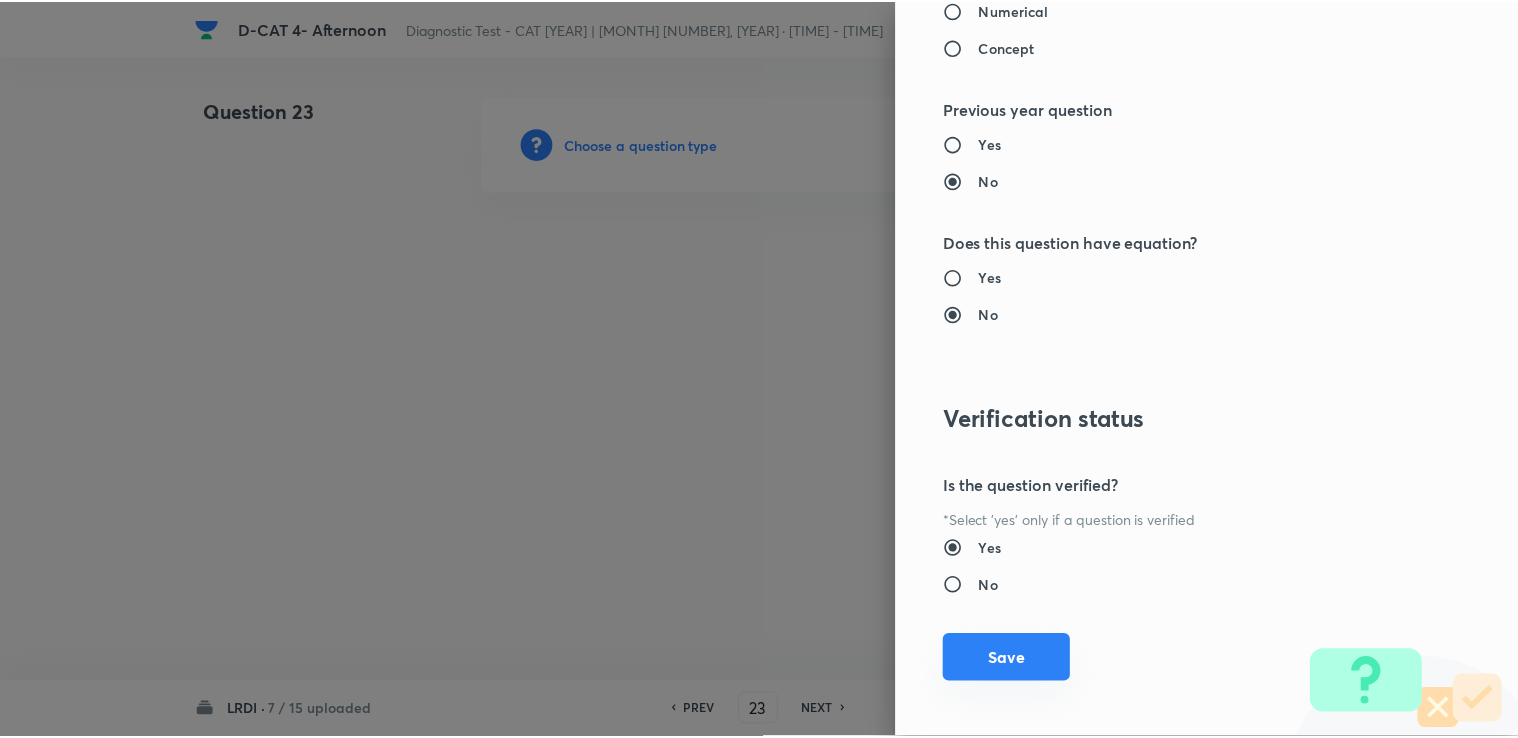 scroll, scrollTop: 1984, scrollLeft: 0, axis: vertical 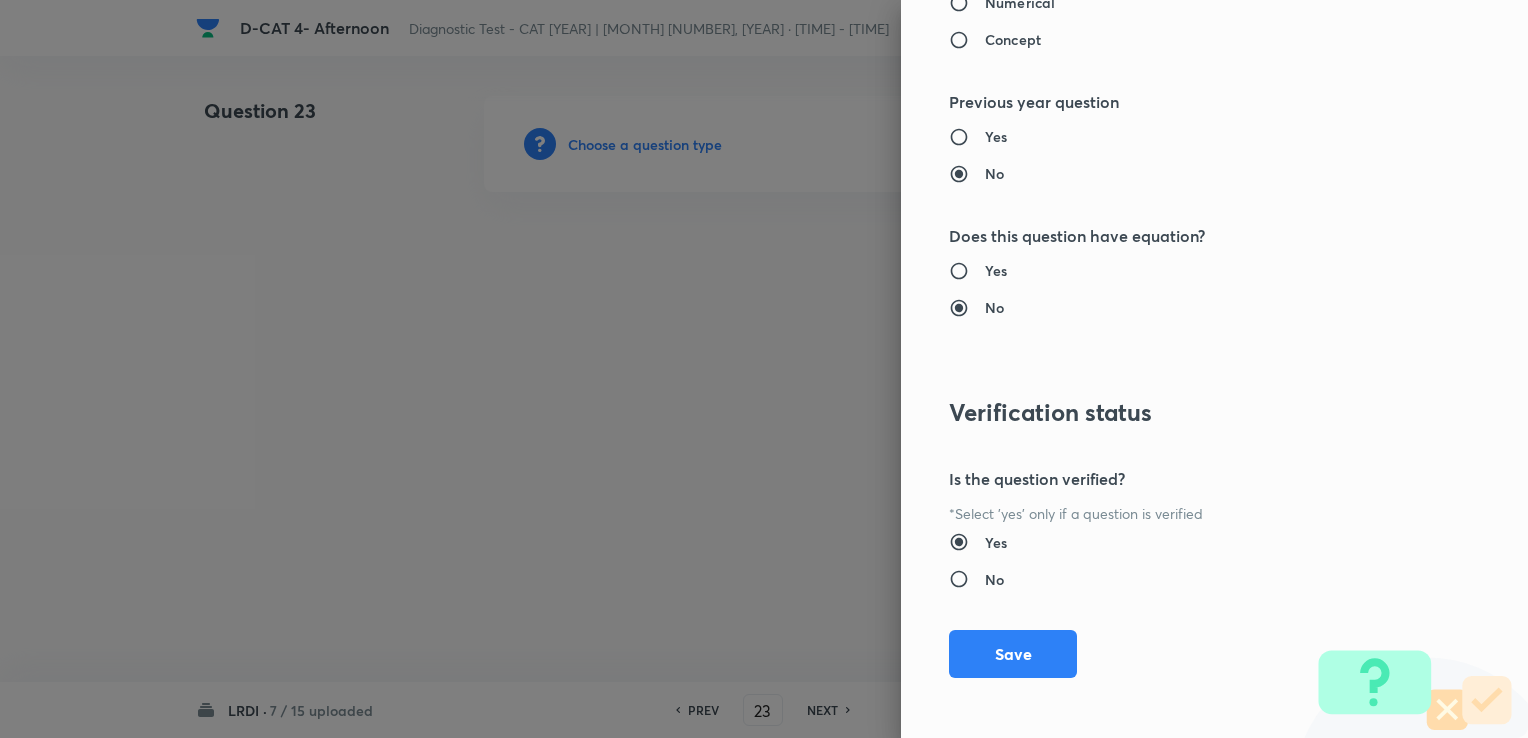 drag, startPoint x: 989, startPoint y: 654, endPoint x: 850, endPoint y: 565, distance: 165.05151 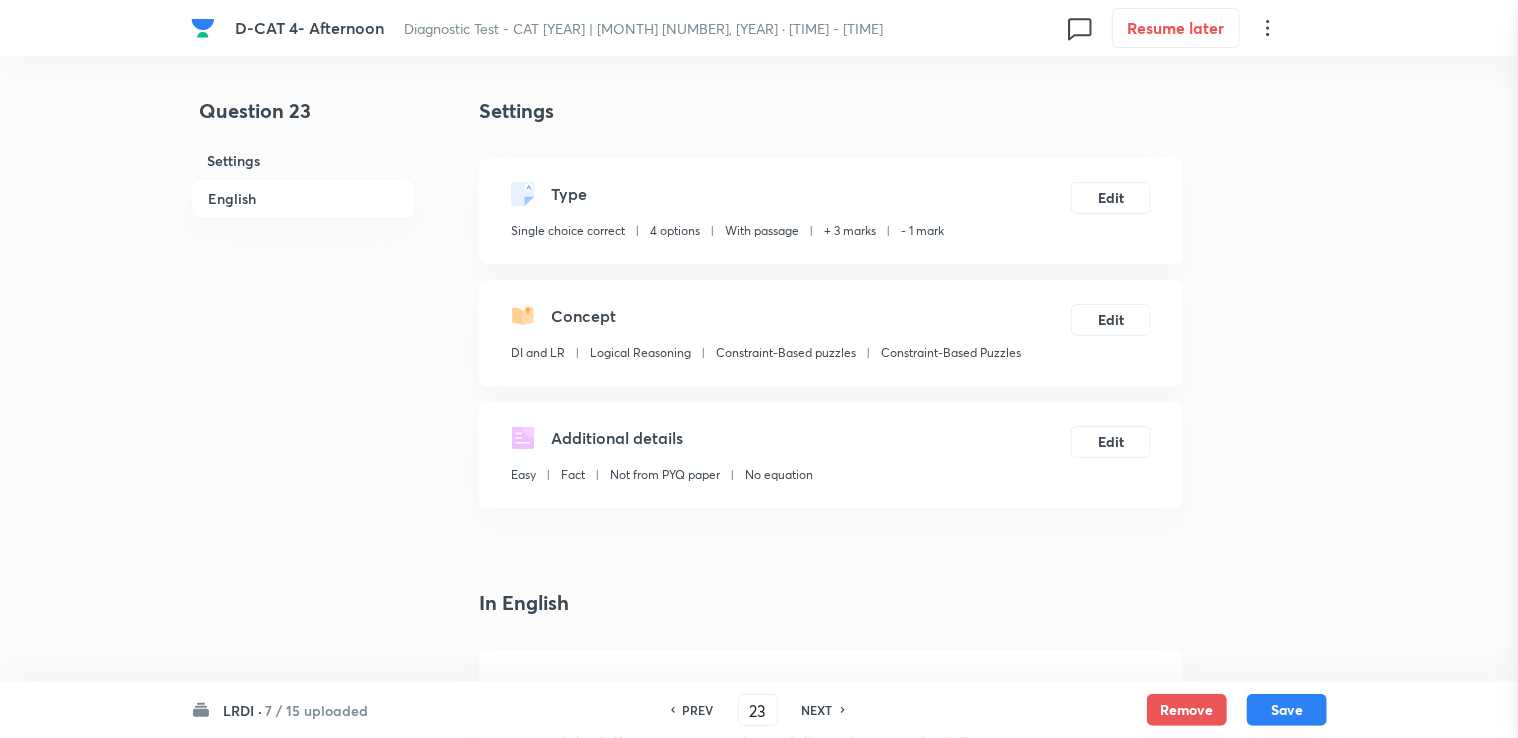 scroll, scrollTop: 400, scrollLeft: 0, axis: vertical 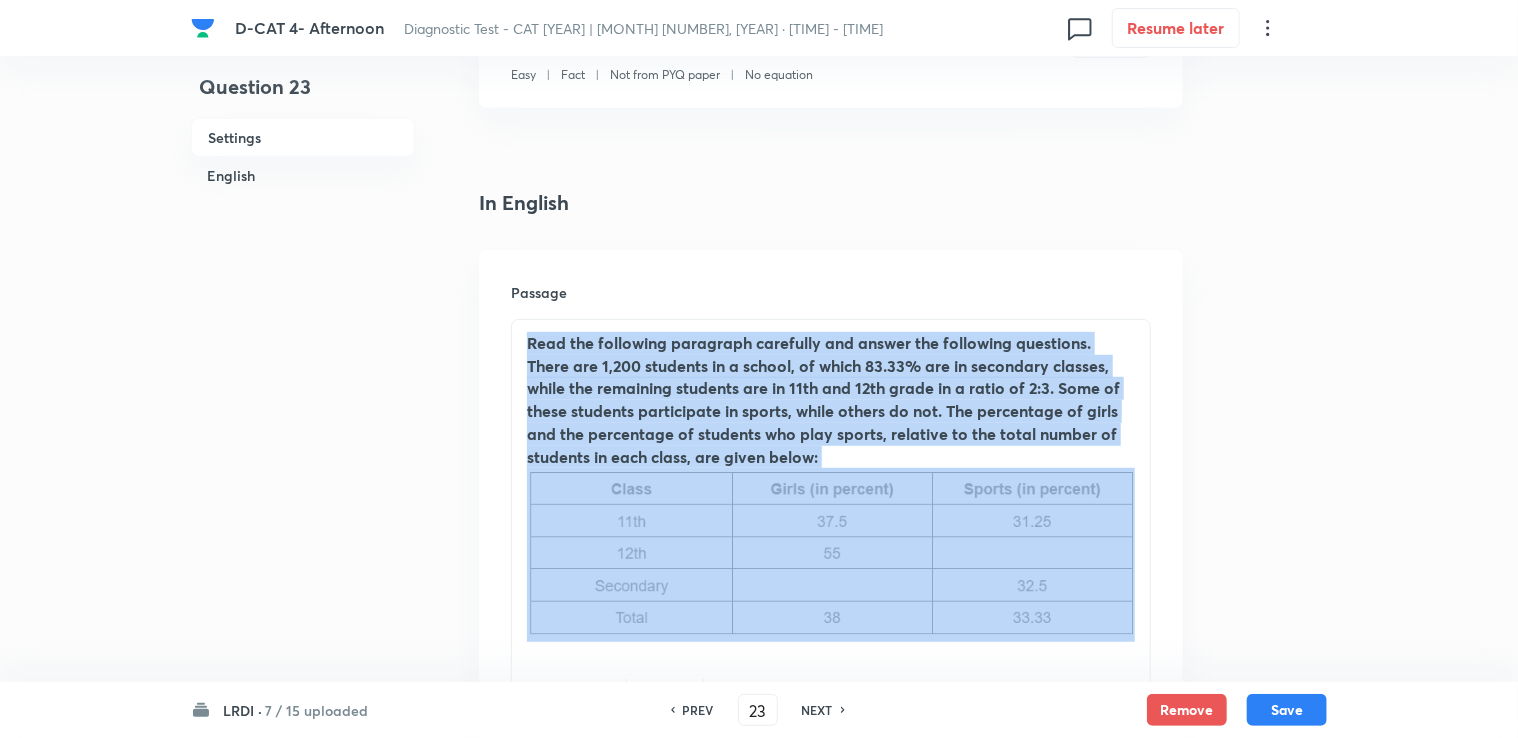 drag, startPoint x: 524, startPoint y: 344, endPoint x: 1110, endPoint y: 637, distance: 655.1679 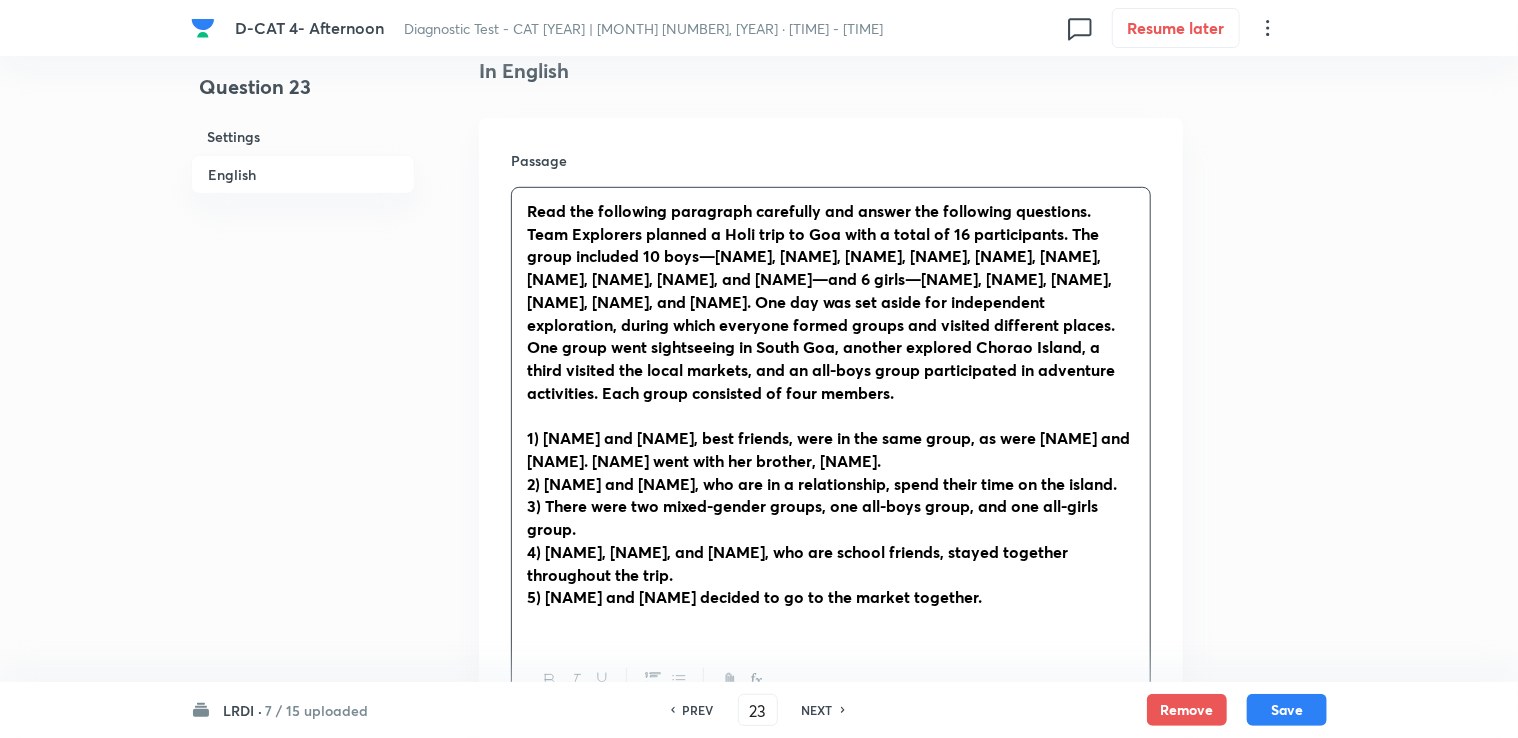 scroll, scrollTop: 700, scrollLeft: 0, axis: vertical 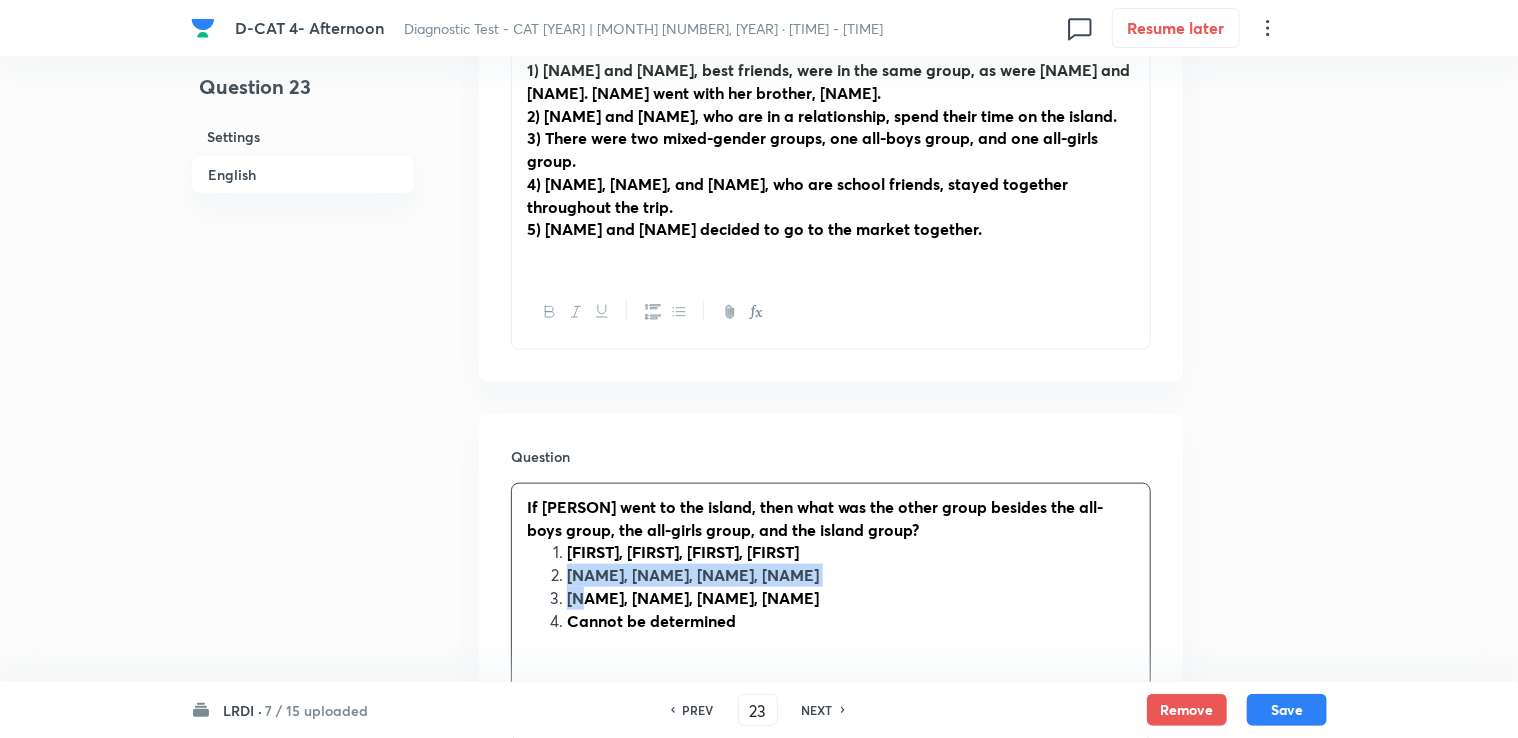 drag, startPoint x: 567, startPoint y: 564, endPoint x: 588, endPoint y: 580, distance: 26.400757 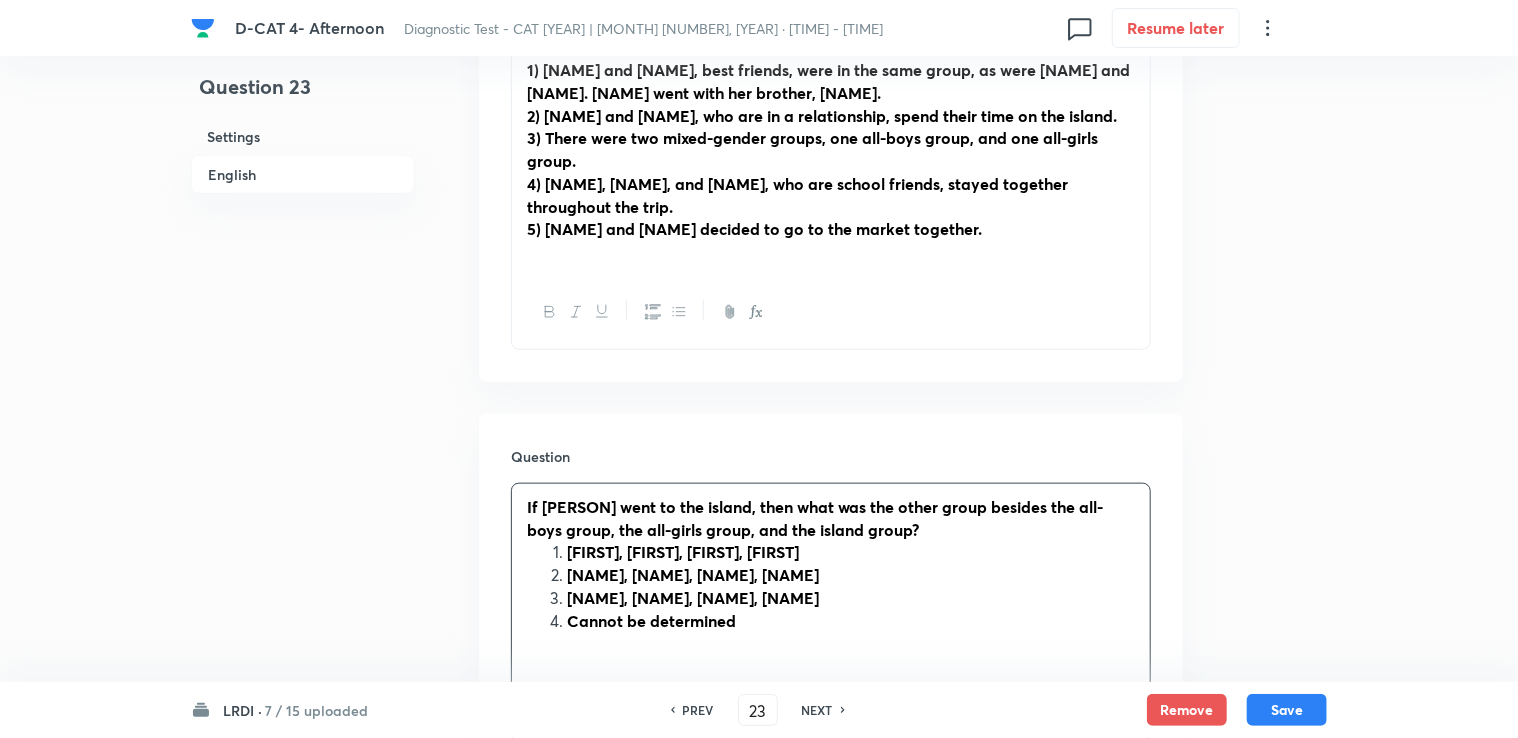 click on "[FIRST], [FIRST], [FIRST], [FIRST]" at bounding box center [683, 551] 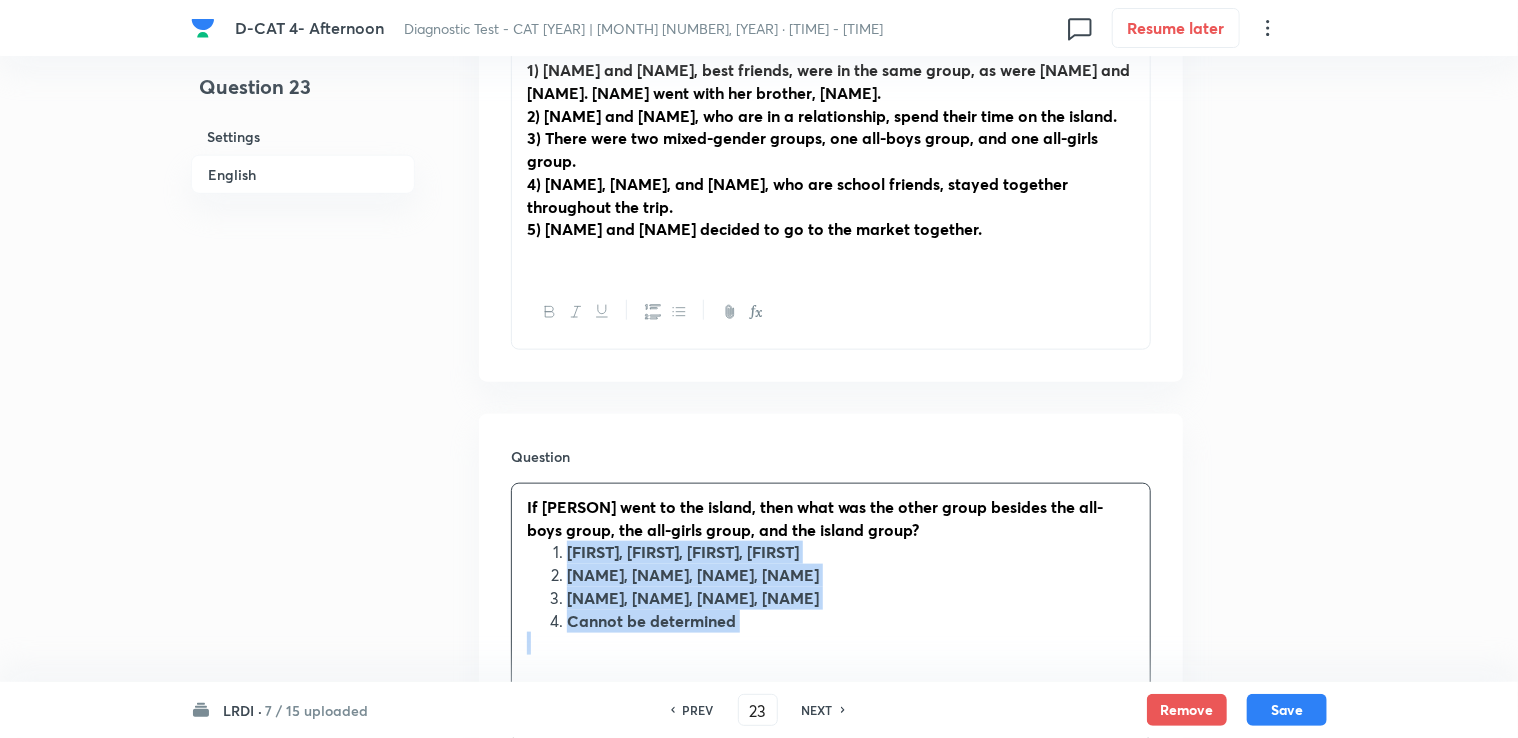 drag, startPoint x: 570, startPoint y: 552, endPoint x: 767, endPoint y: 633, distance: 213.00235 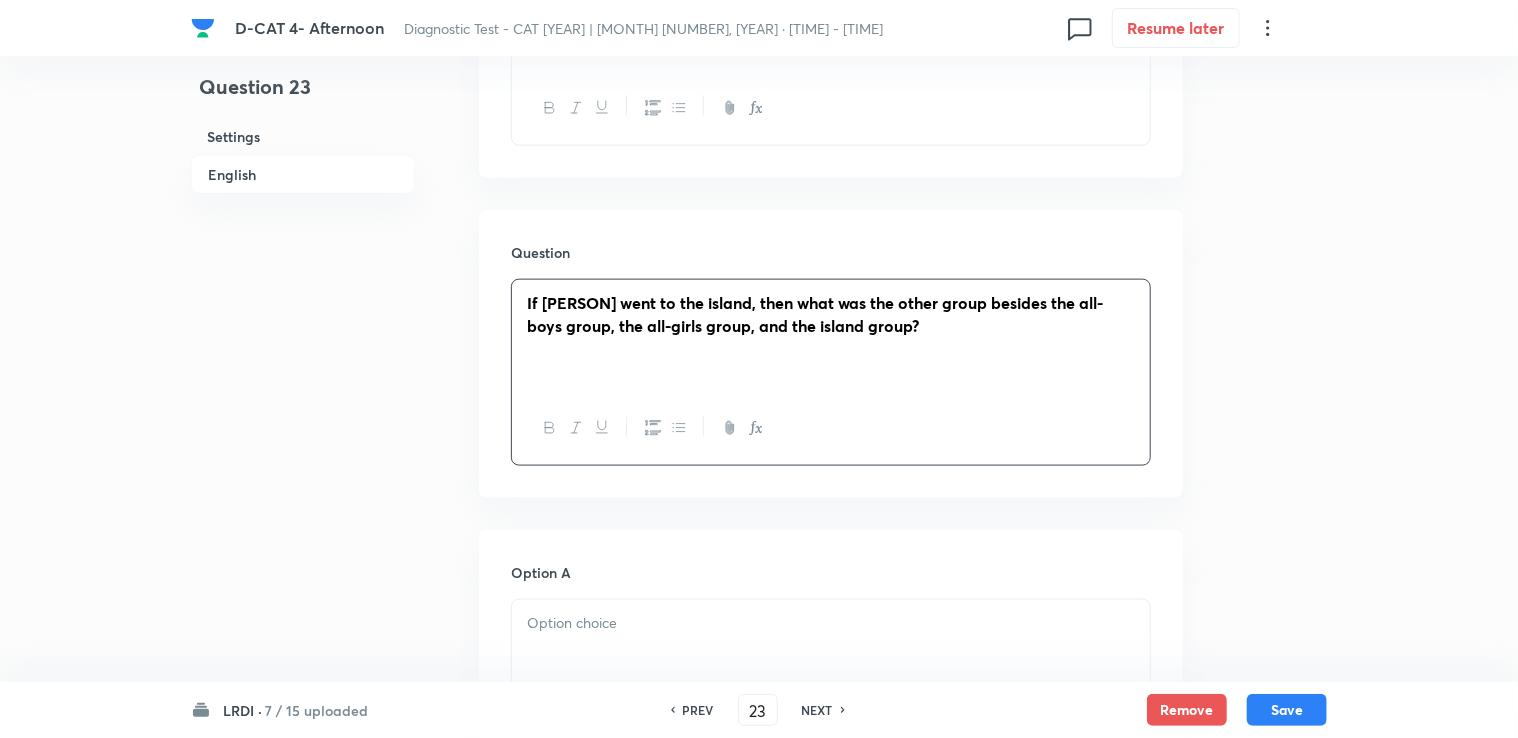 scroll, scrollTop: 1300, scrollLeft: 0, axis: vertical 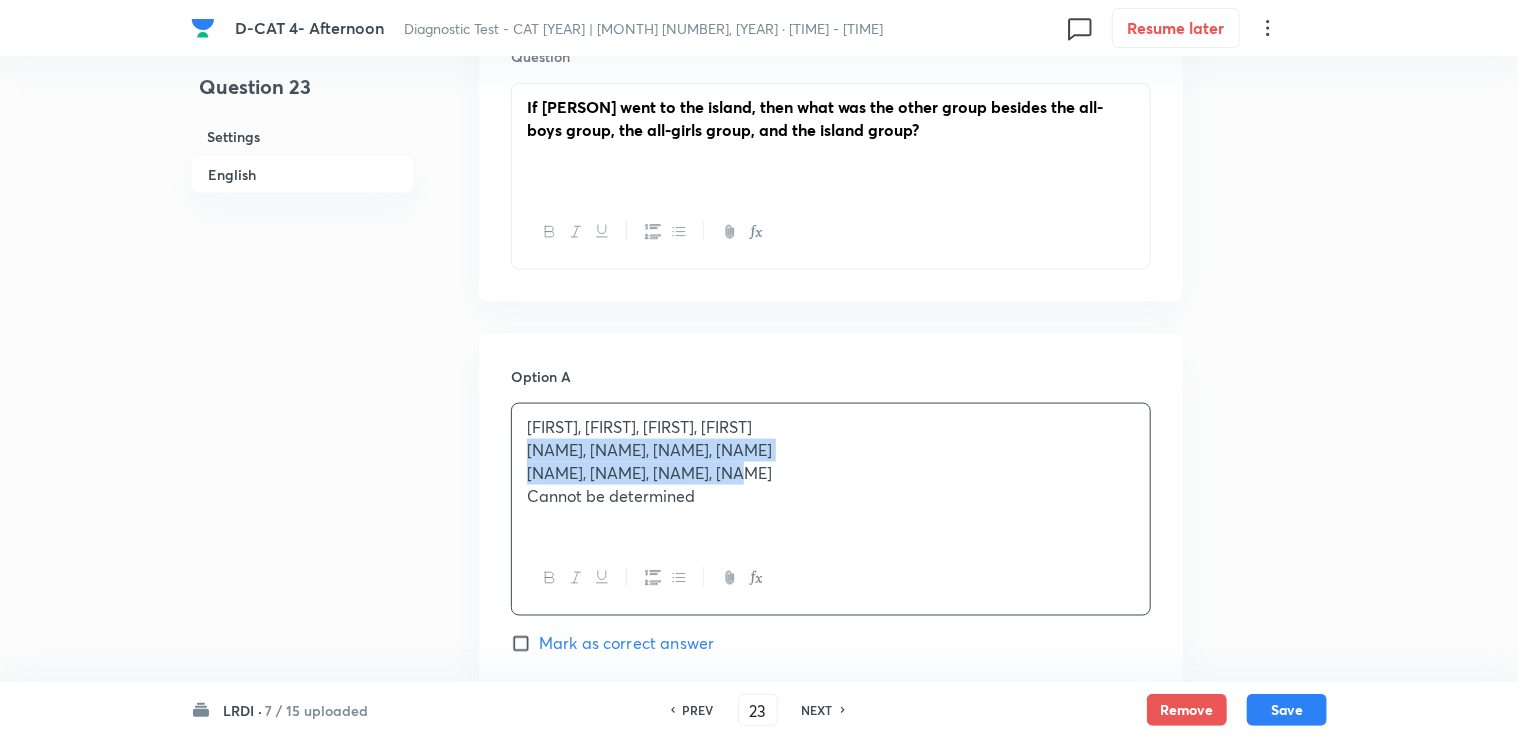 drag, startPoint x: 520, startPoint y: 450, endPoint x: 880, endPoint y: 467, distance: 360.40115 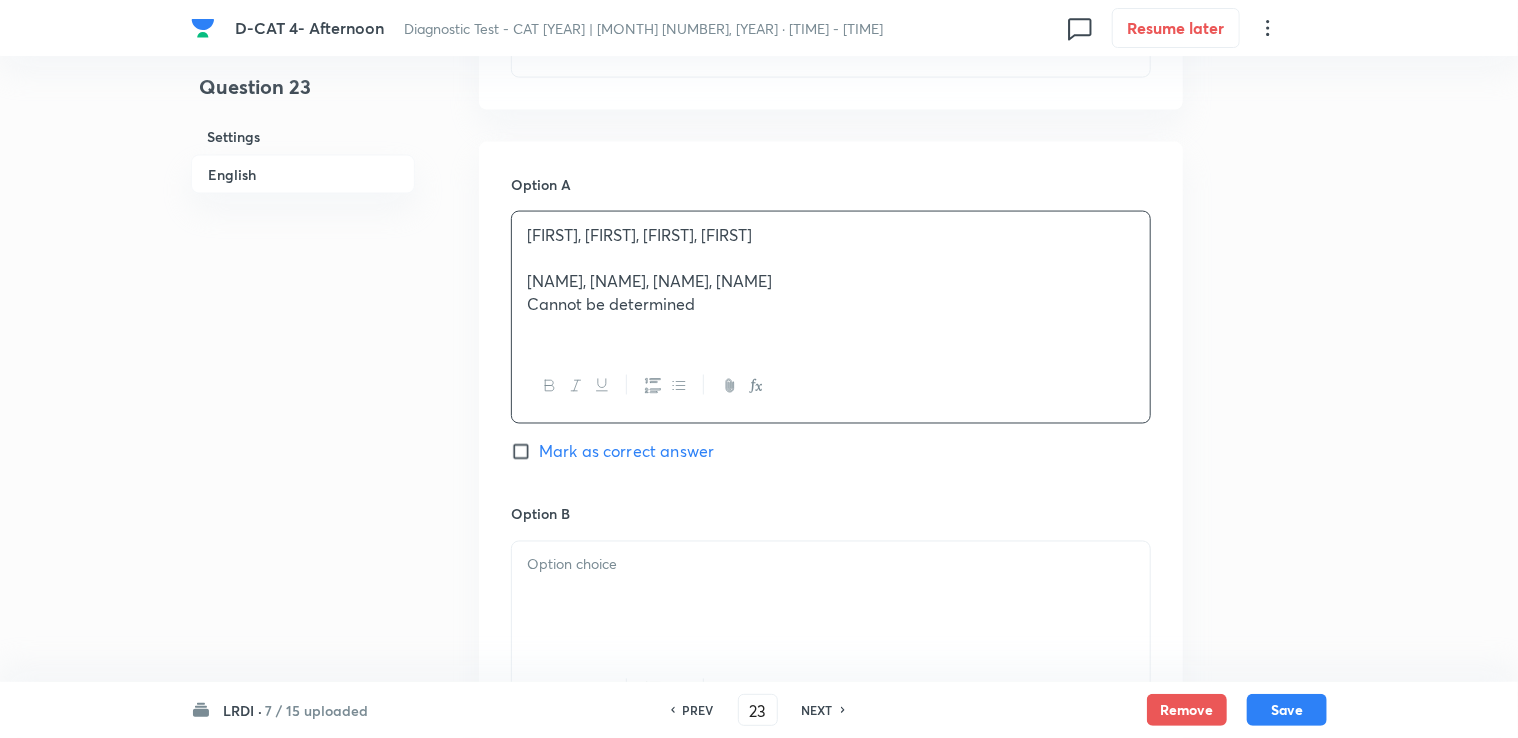 scroll, scrollTop: 1500, scrollLeft: 0, axis: vertical 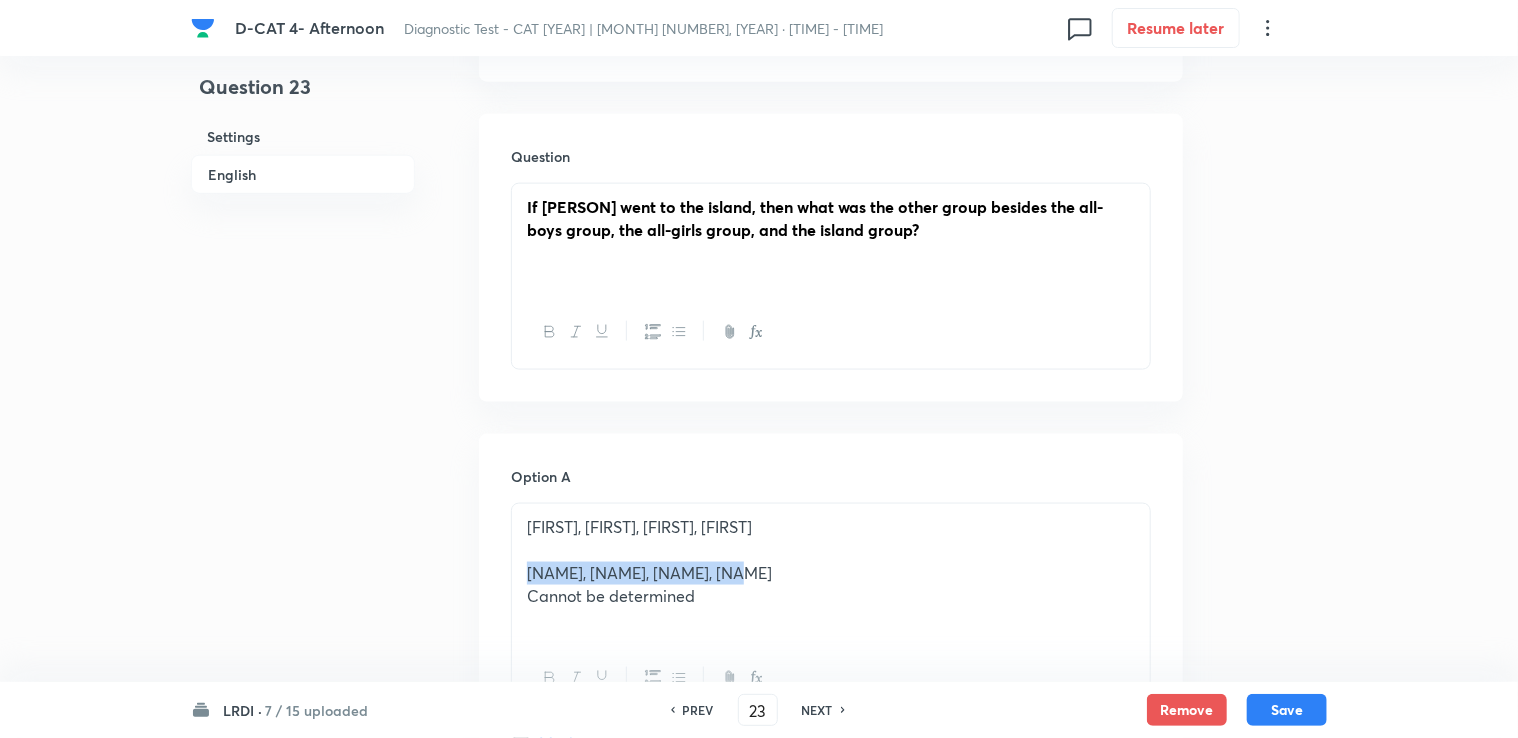 drag, startPoint x: 530, startPoint y: 565, endPoint x: 750, endPoint y: 576, distance: 220.27483 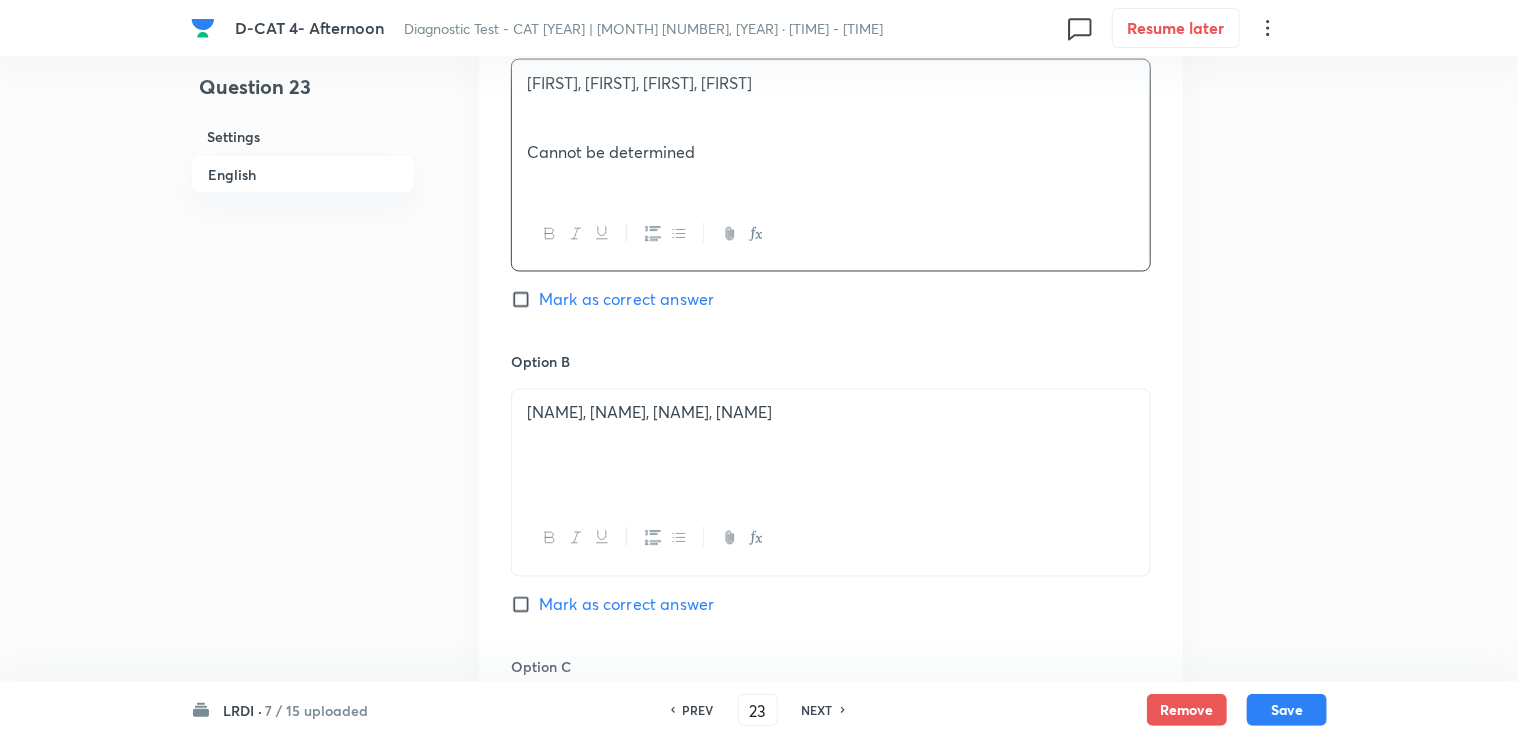 scroll, scrollTop: 1800, scrollLeft: 0, axis: vertical 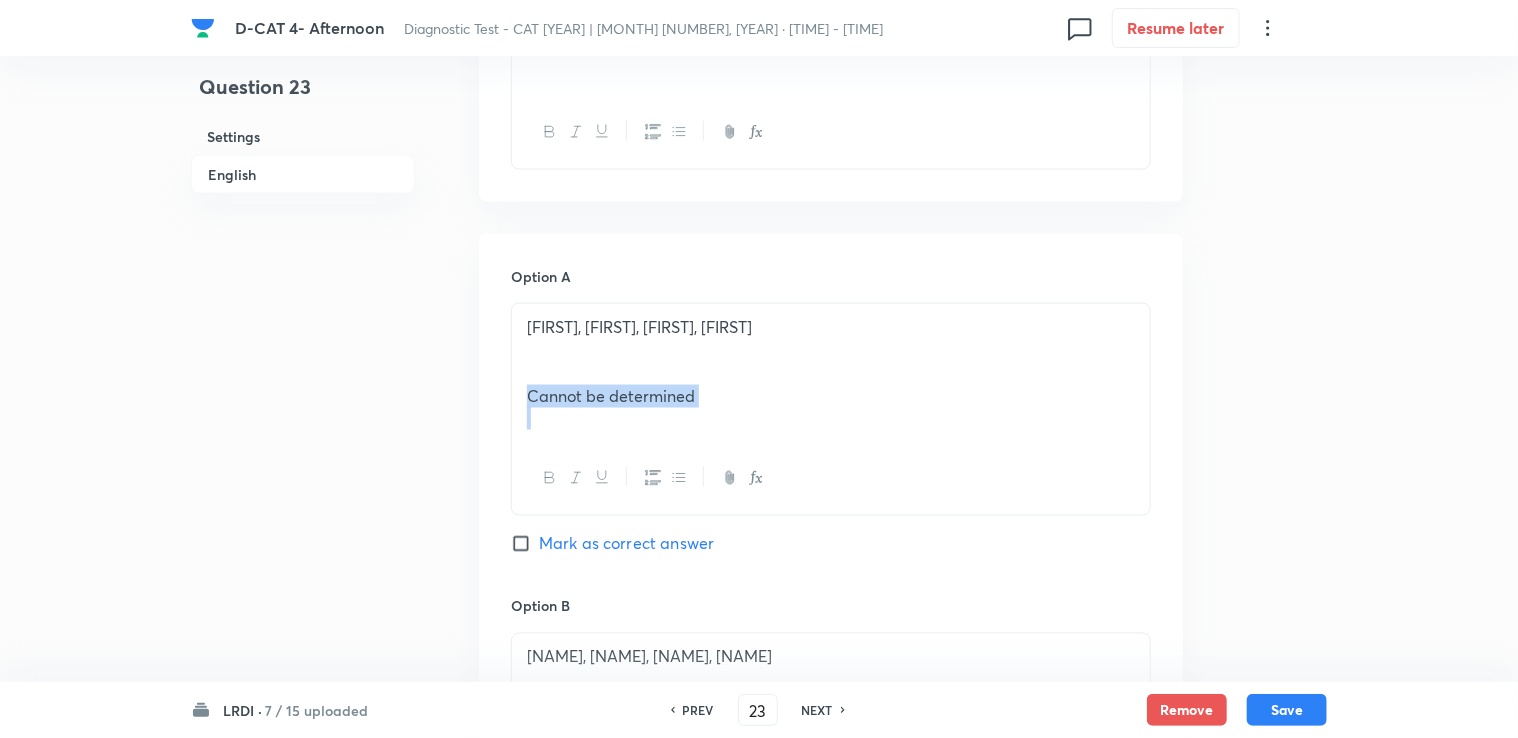 drag, startPoint x: 516, startPoint y: 393, endPoint x: 748, endPoint y: 429, distance: 234.77649 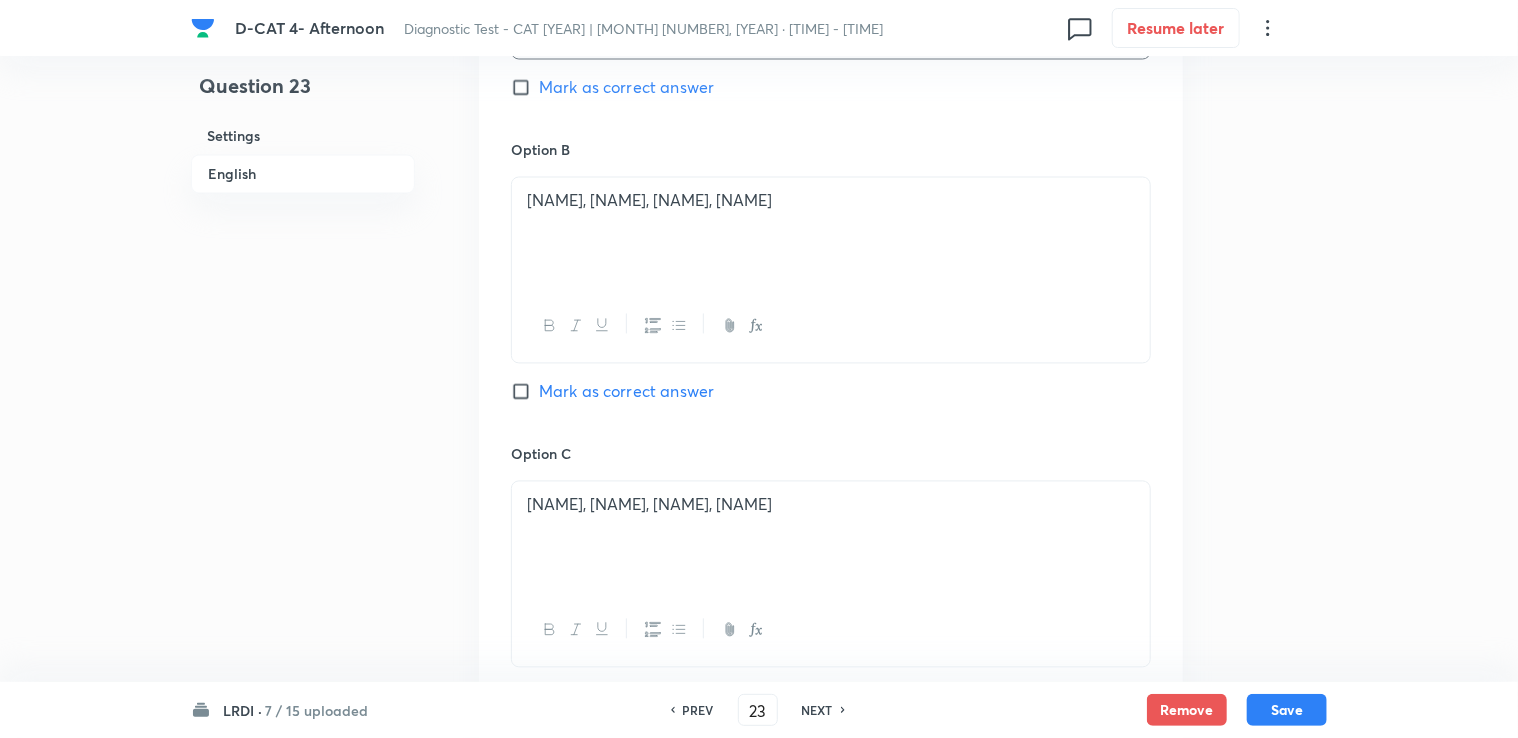 scroll, scrollTop: 2100, scrollLeft: 0, axis: vertical 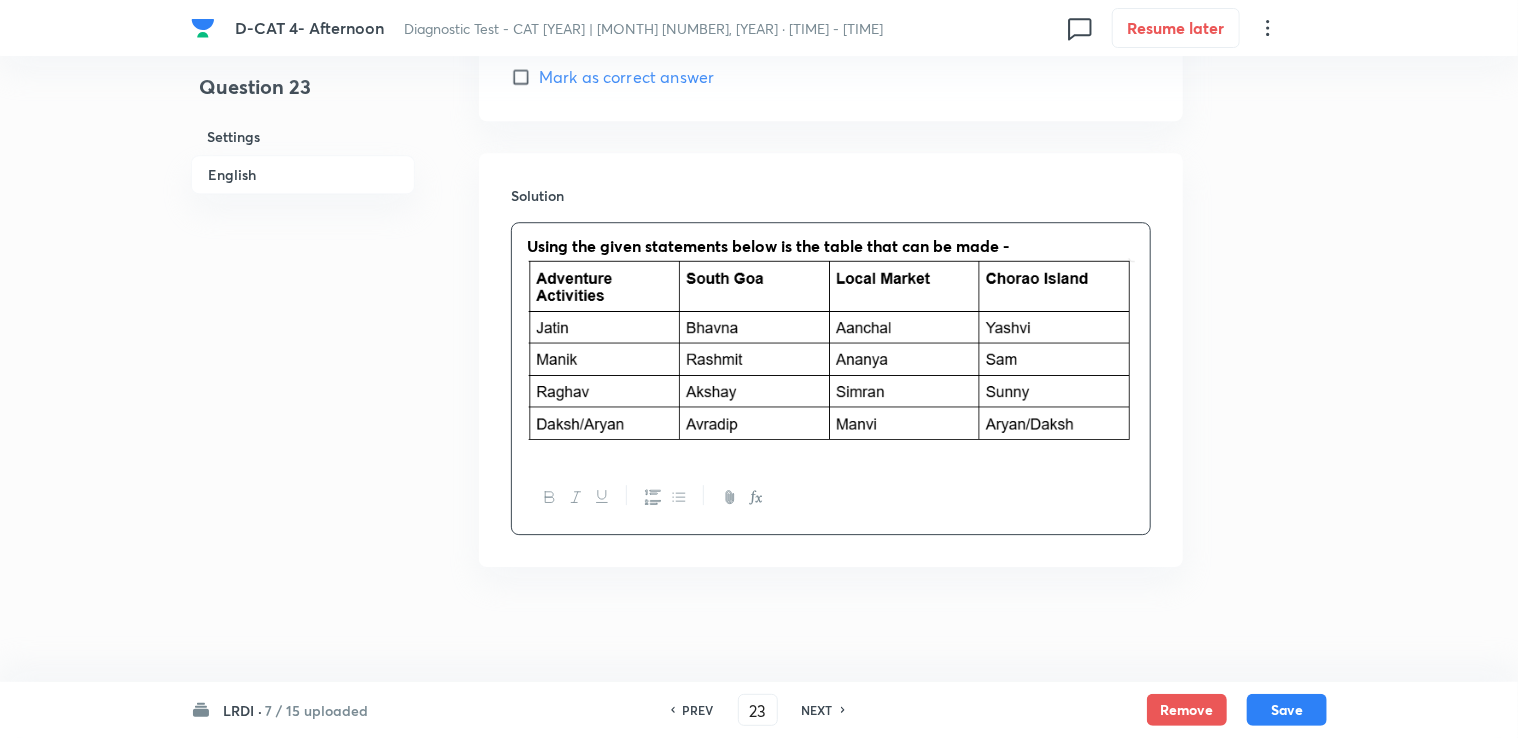 click at bounding box center [831, 350] 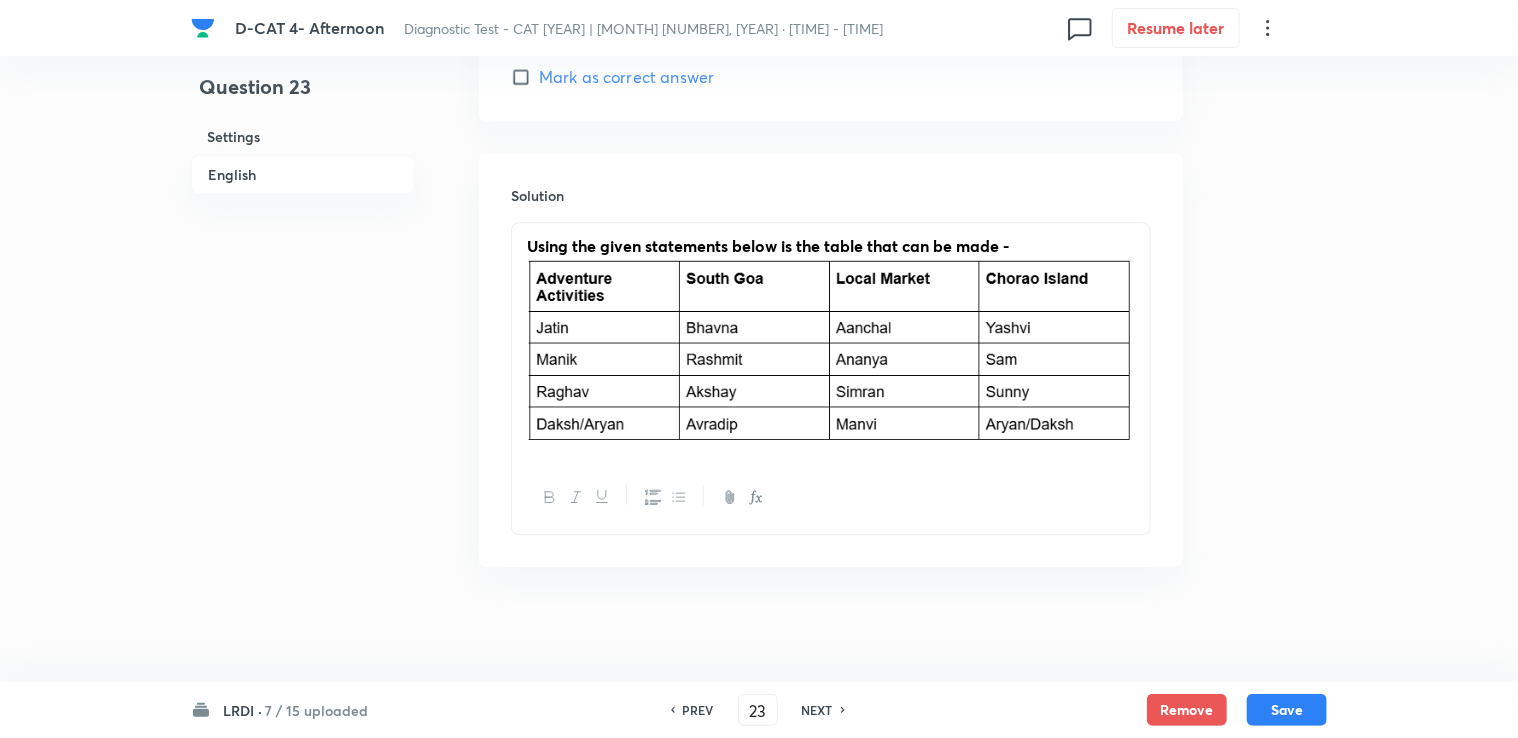 click on "Using the given statements below is the table that can be made -" at bounding box center (831, 342) 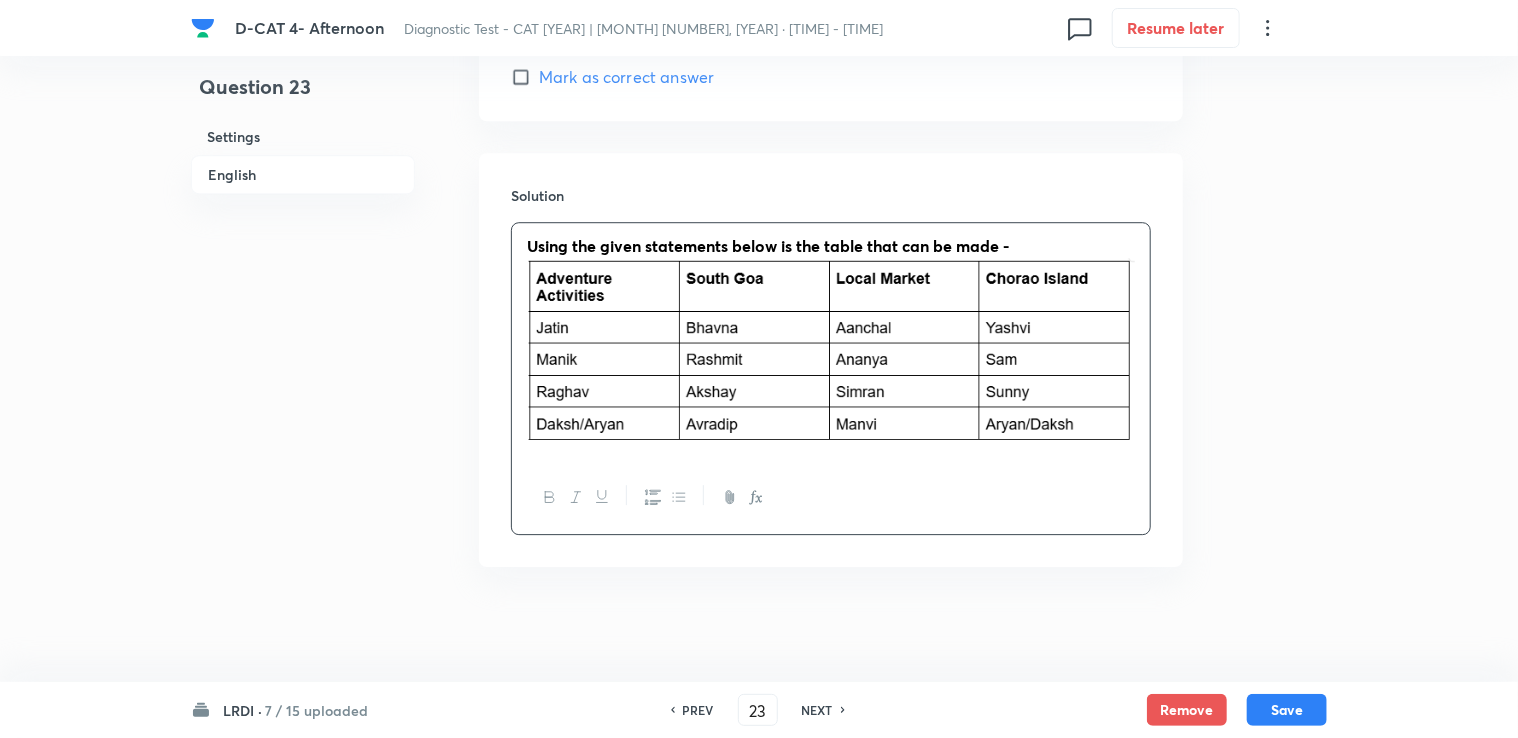 click on "Solution Using the given statements below is the table that can be made -" at bounding box center (831, 360) 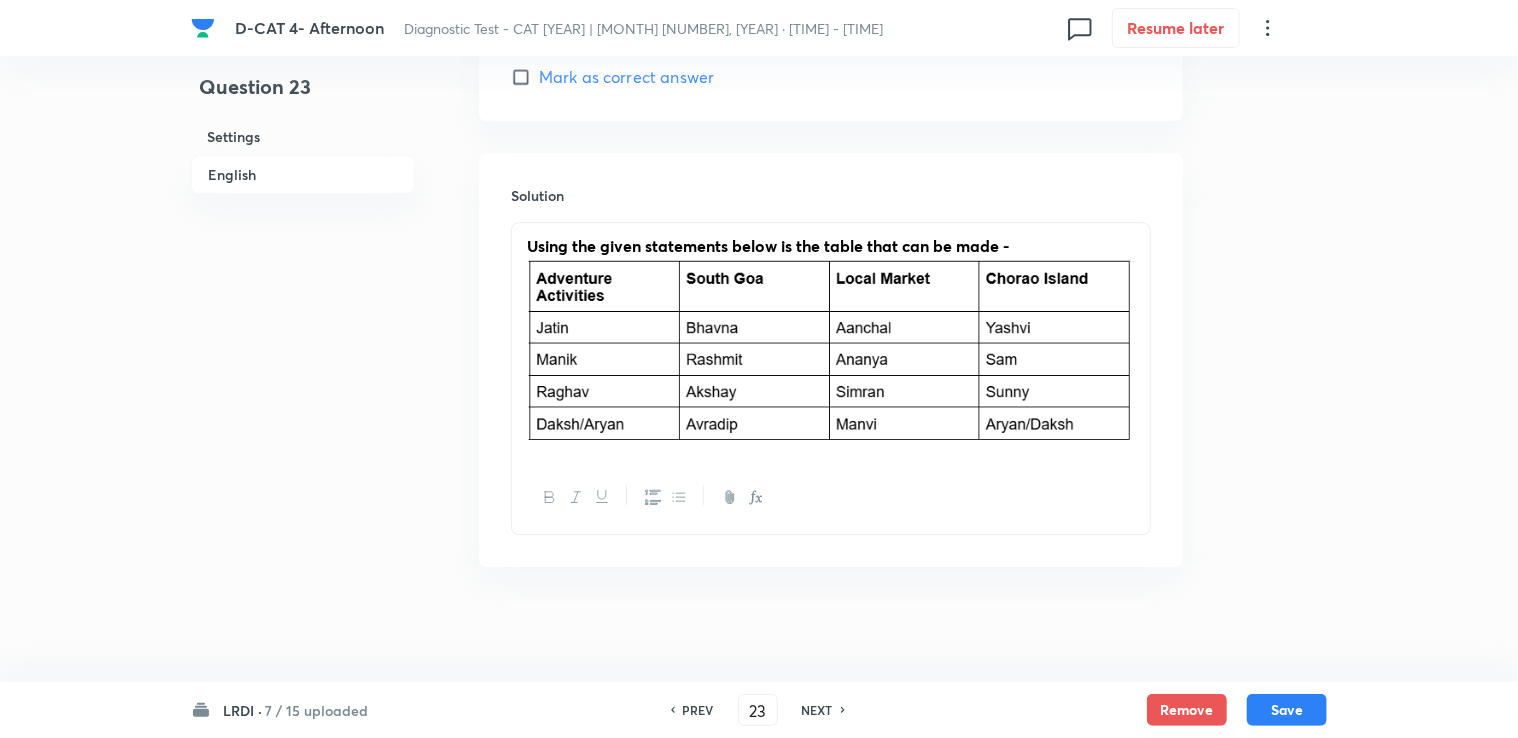 click on "Using the given statements below is the table that can be made -" at bounding box center [831, 342] 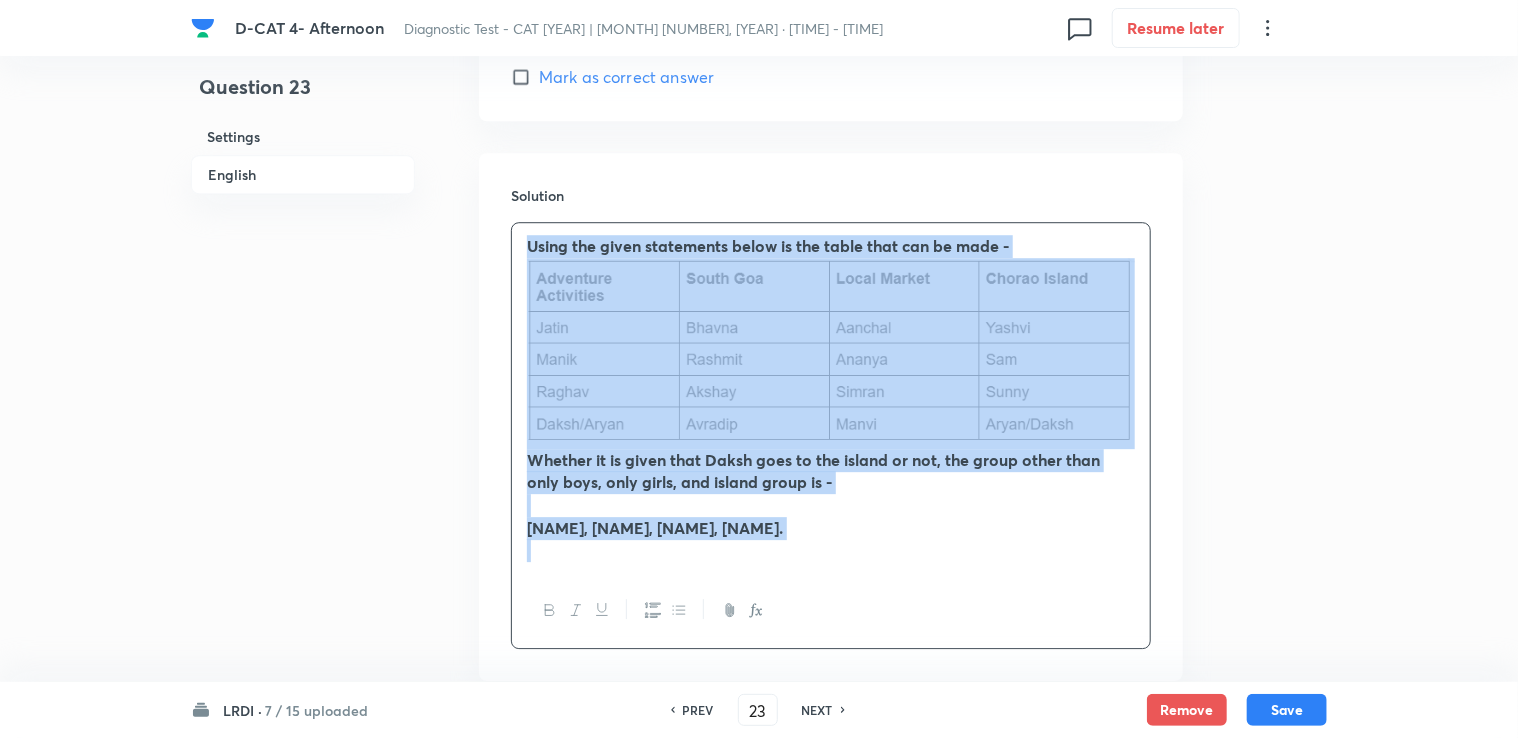 drag, startPoint x: 524, startPoint y: 237, endPoint x: 893, endPoint y: 539, distance: 476.82806 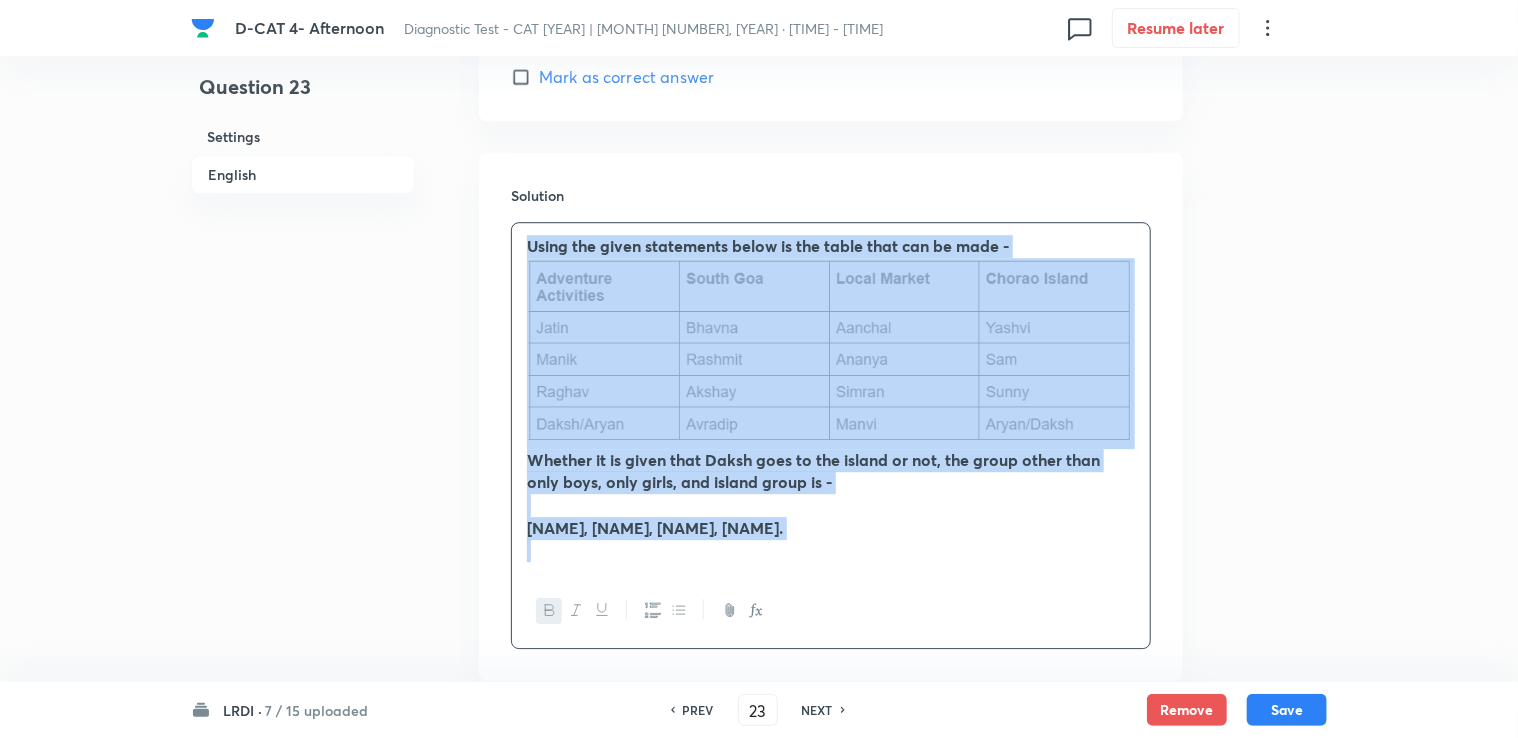 click 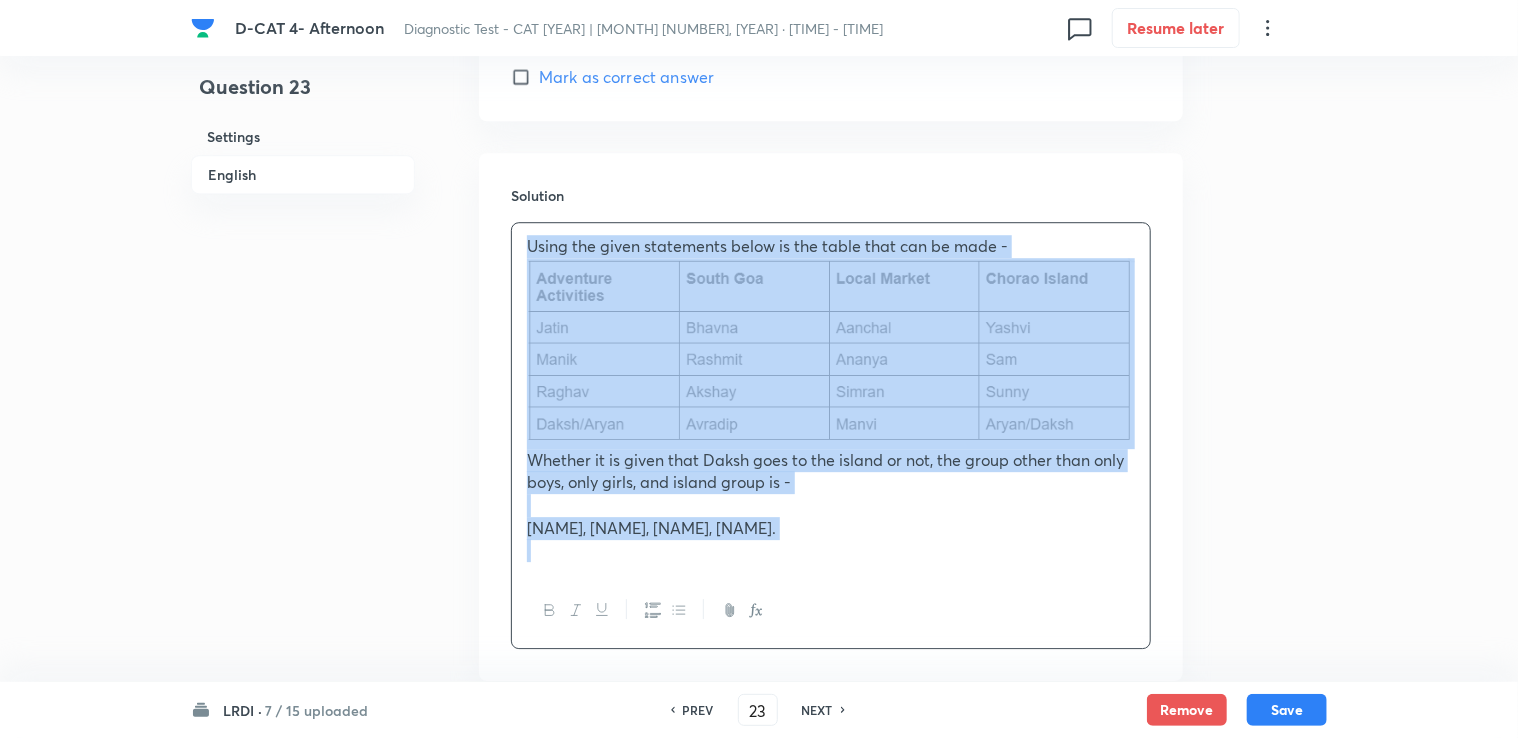 click on "Using the given statements below is the table that can be made - Whether it is given that Daksh goes to the island or not, the group other than only boys, only girls, and island group is - Bhavna, Rashmit, Akshay, Avradip." at bounding box center (831, 398) 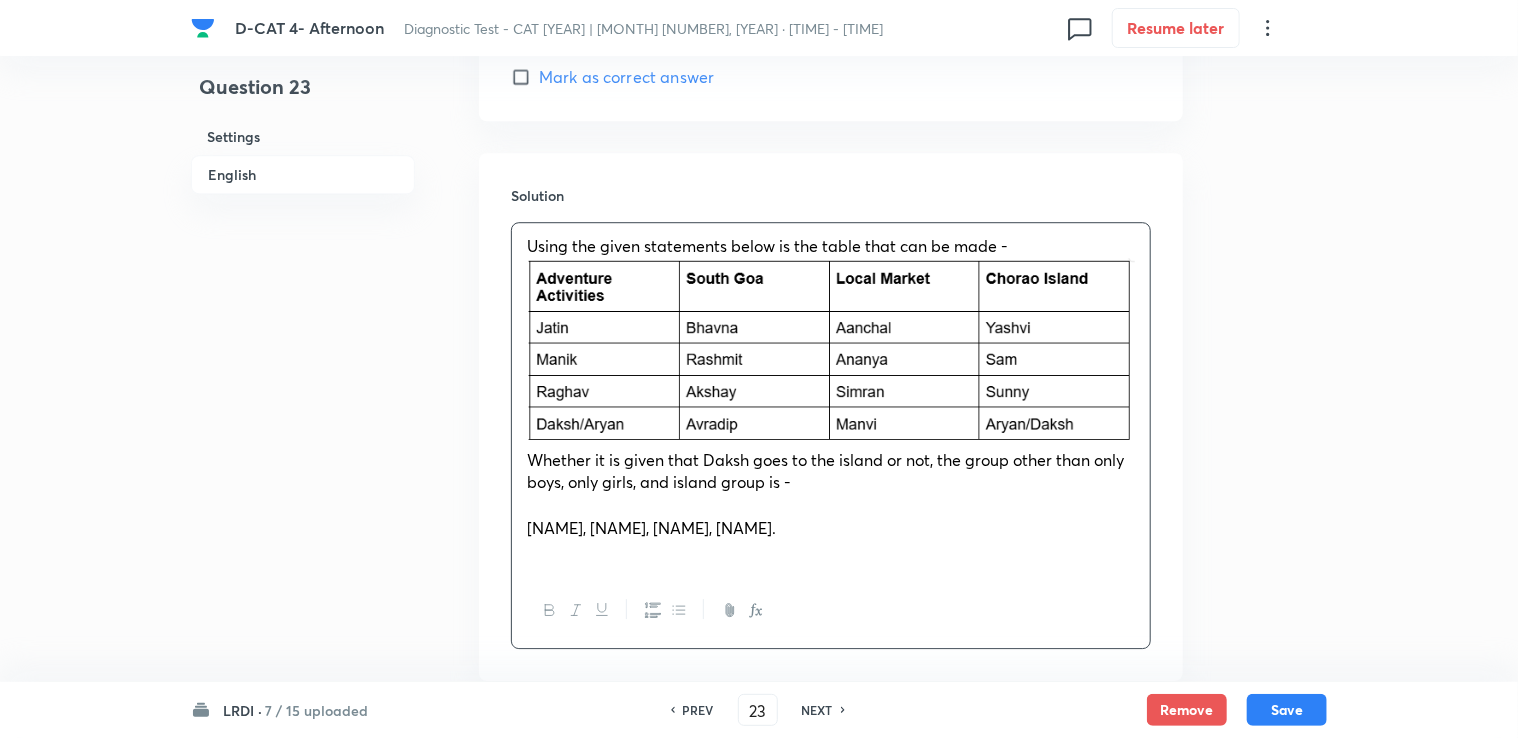 click at bounding box center (831, 505) 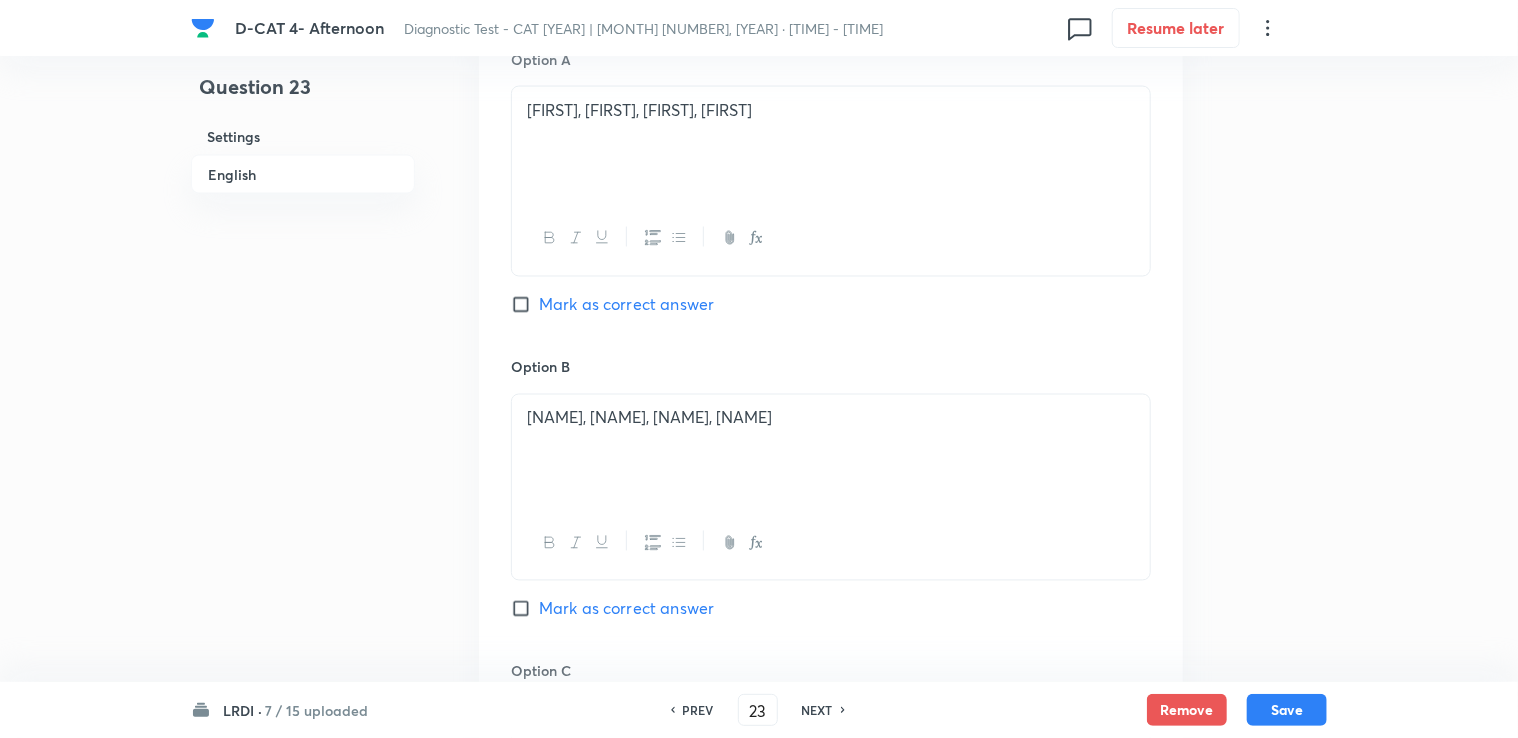 scroll, scrollTop: 1458, scrollLeft: 0, axis: vertical 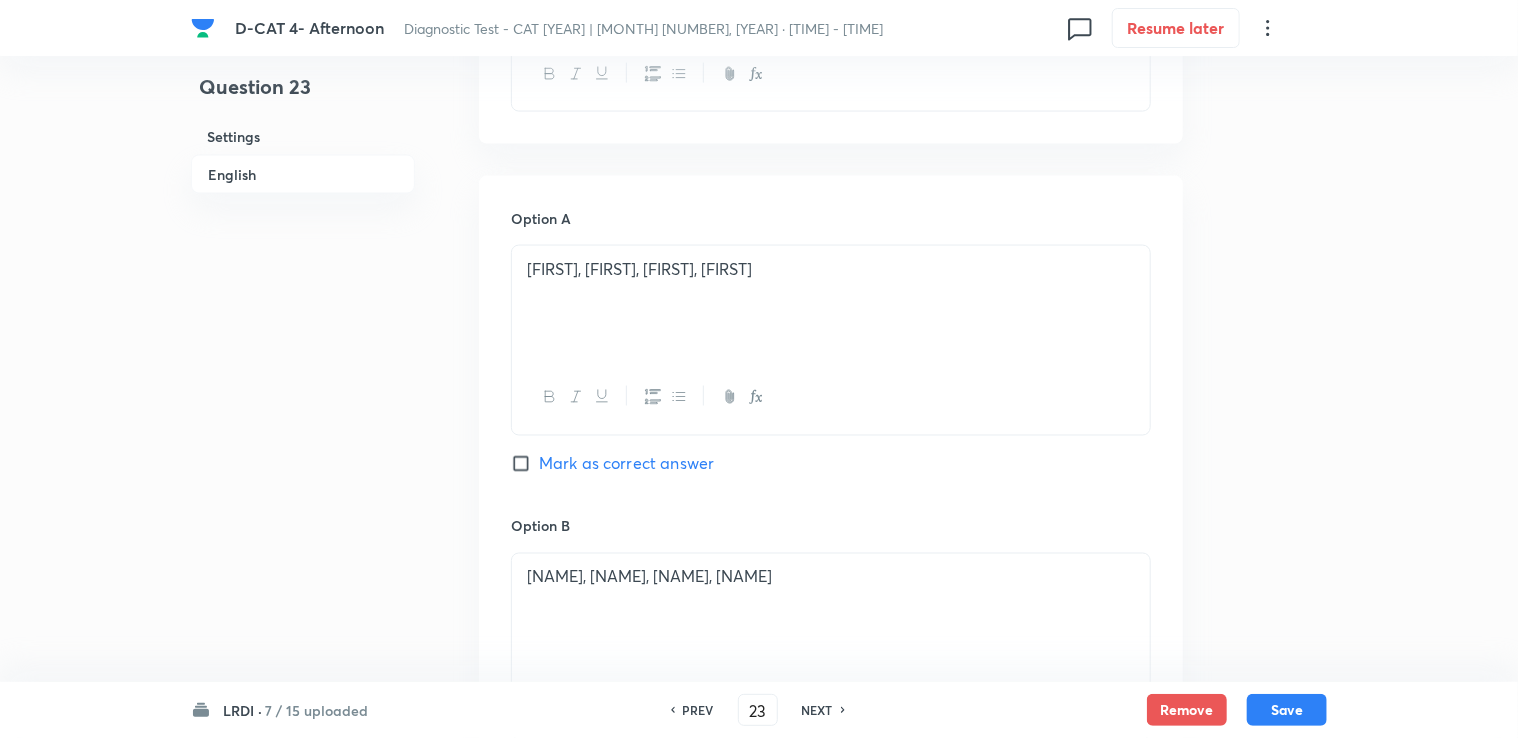 click on "Mark as correct answer" at bounding box center [626, 464] 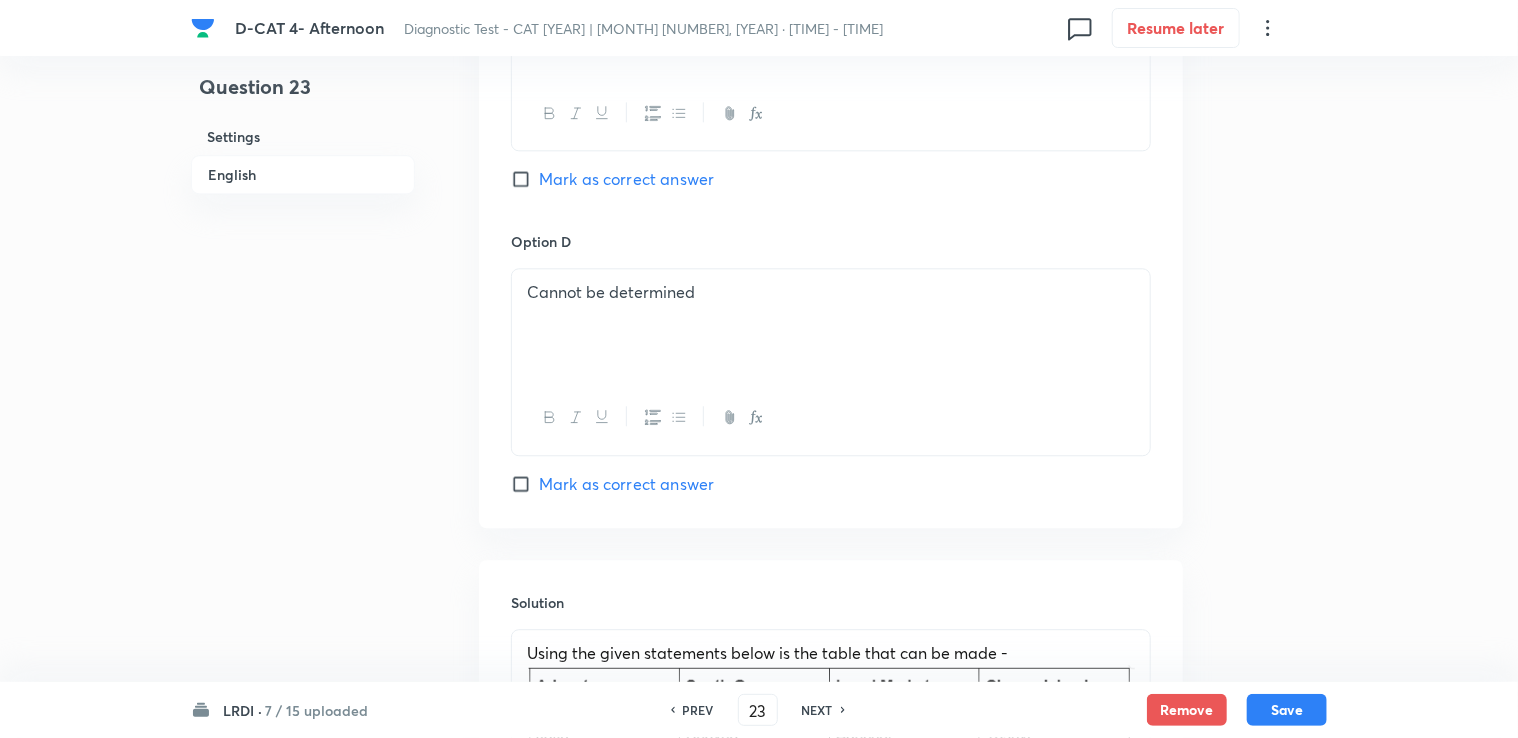 scroll, scrollTop: 2258, scrollLeft: 0, axis: vertical 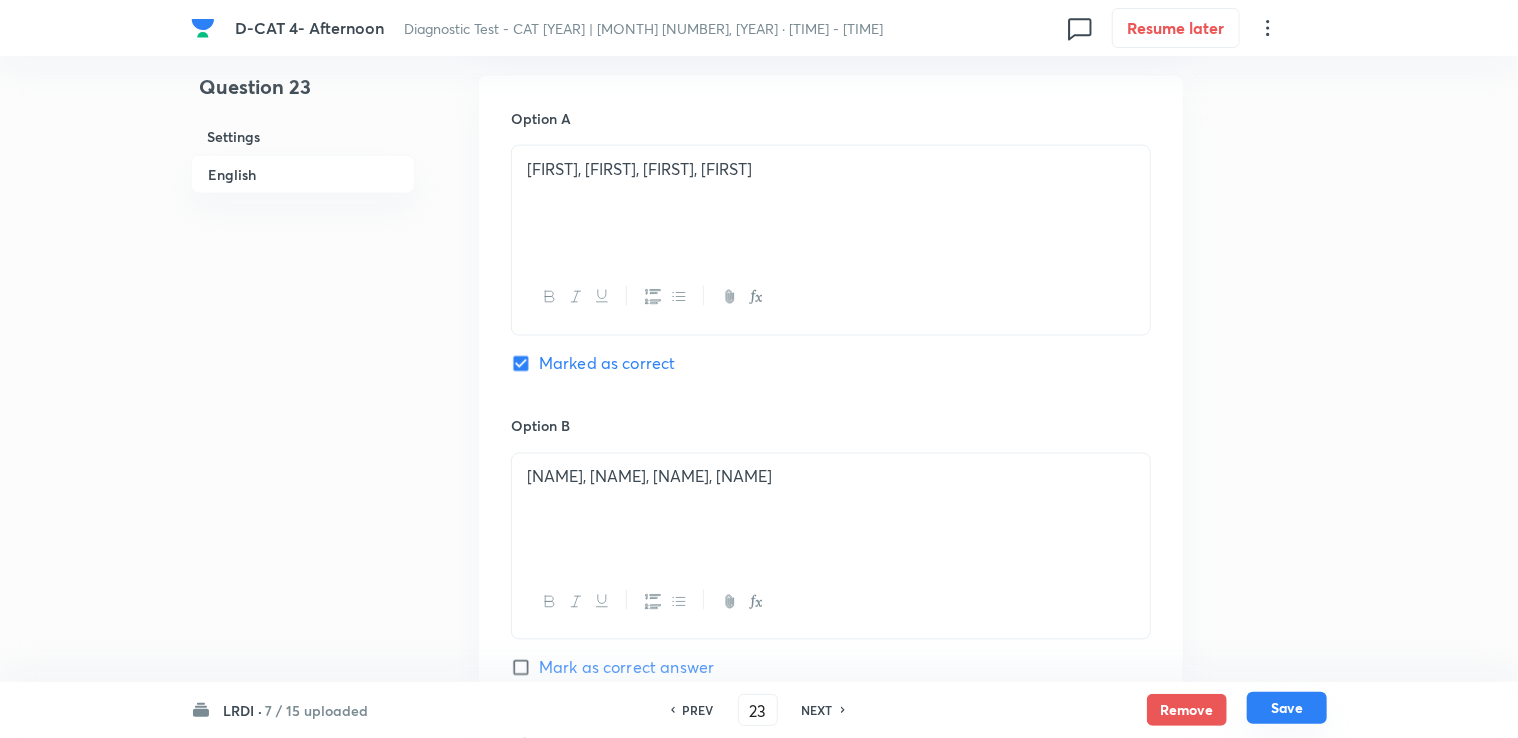 click on "Save" at bounding box center (1287, 708) 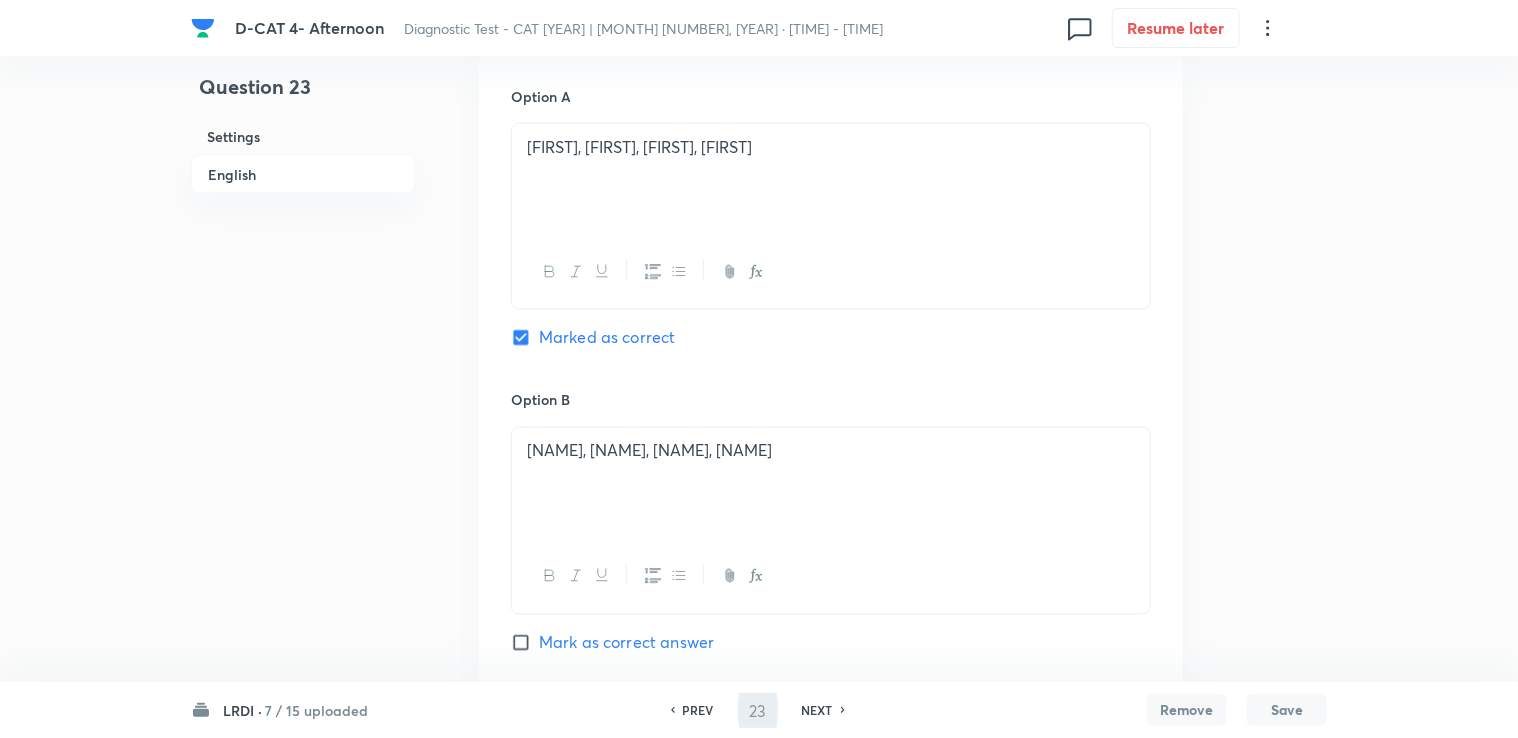 type on "24" 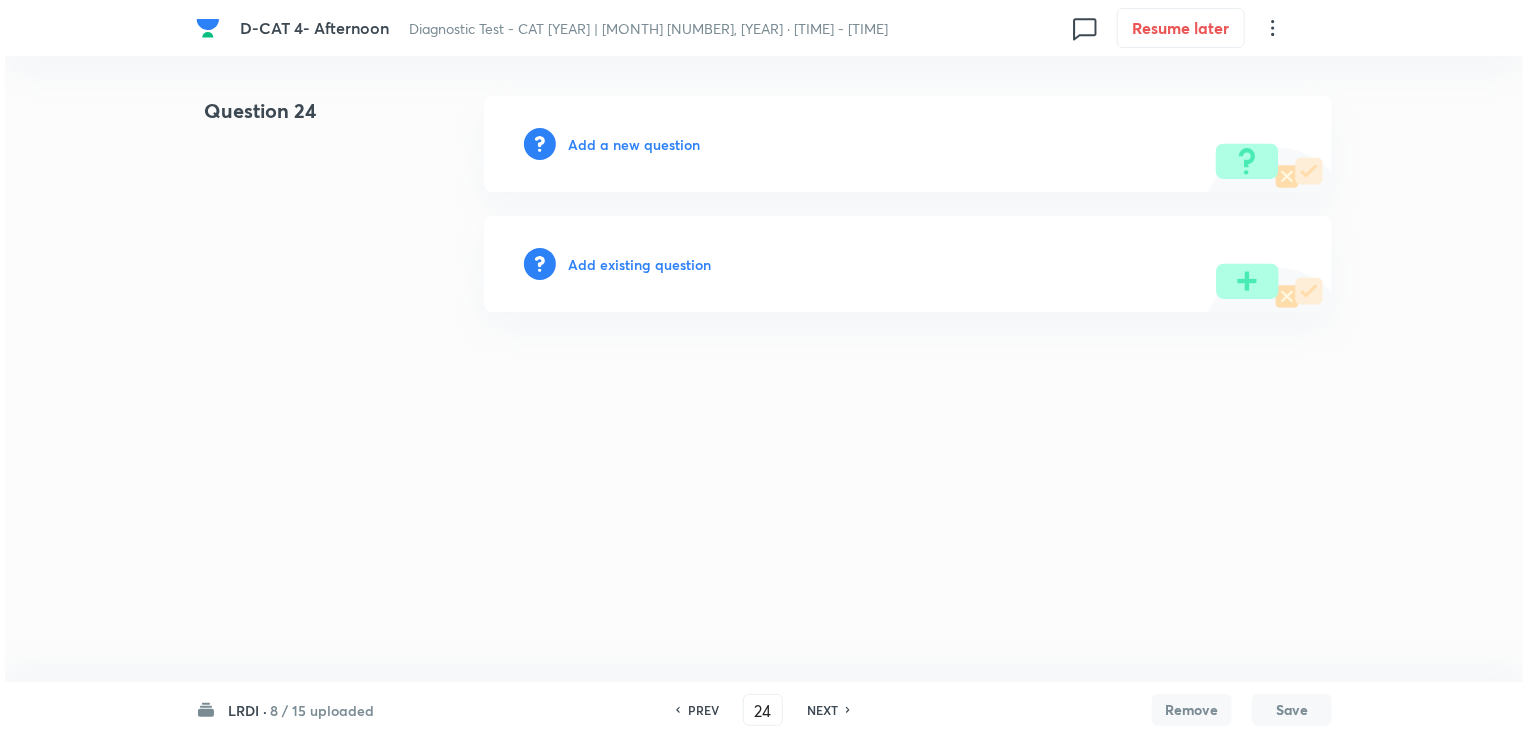 scroll, scrollTop: 0, scrollLeft: 0, axis: both 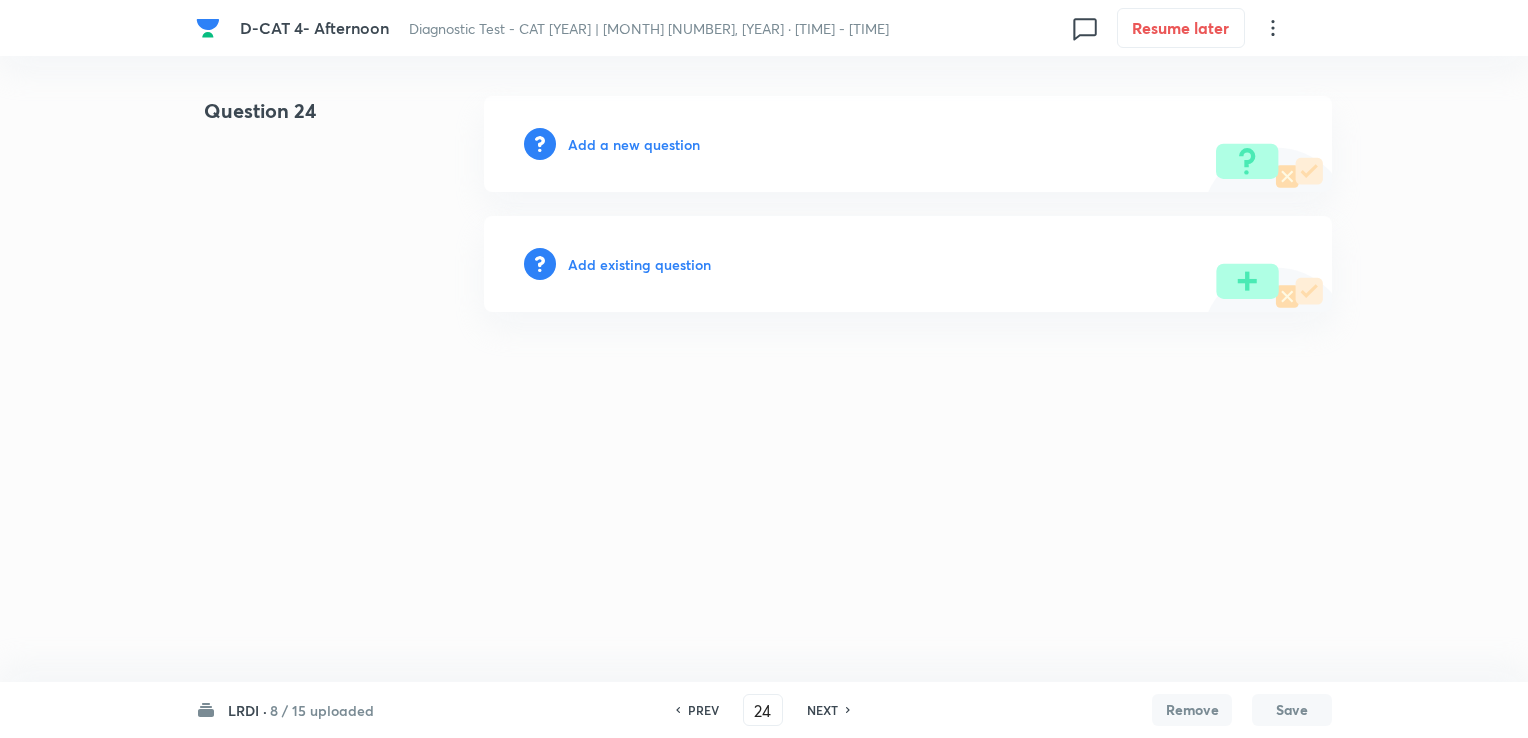 click on "Add a new question" at bounding box center [634, 144] 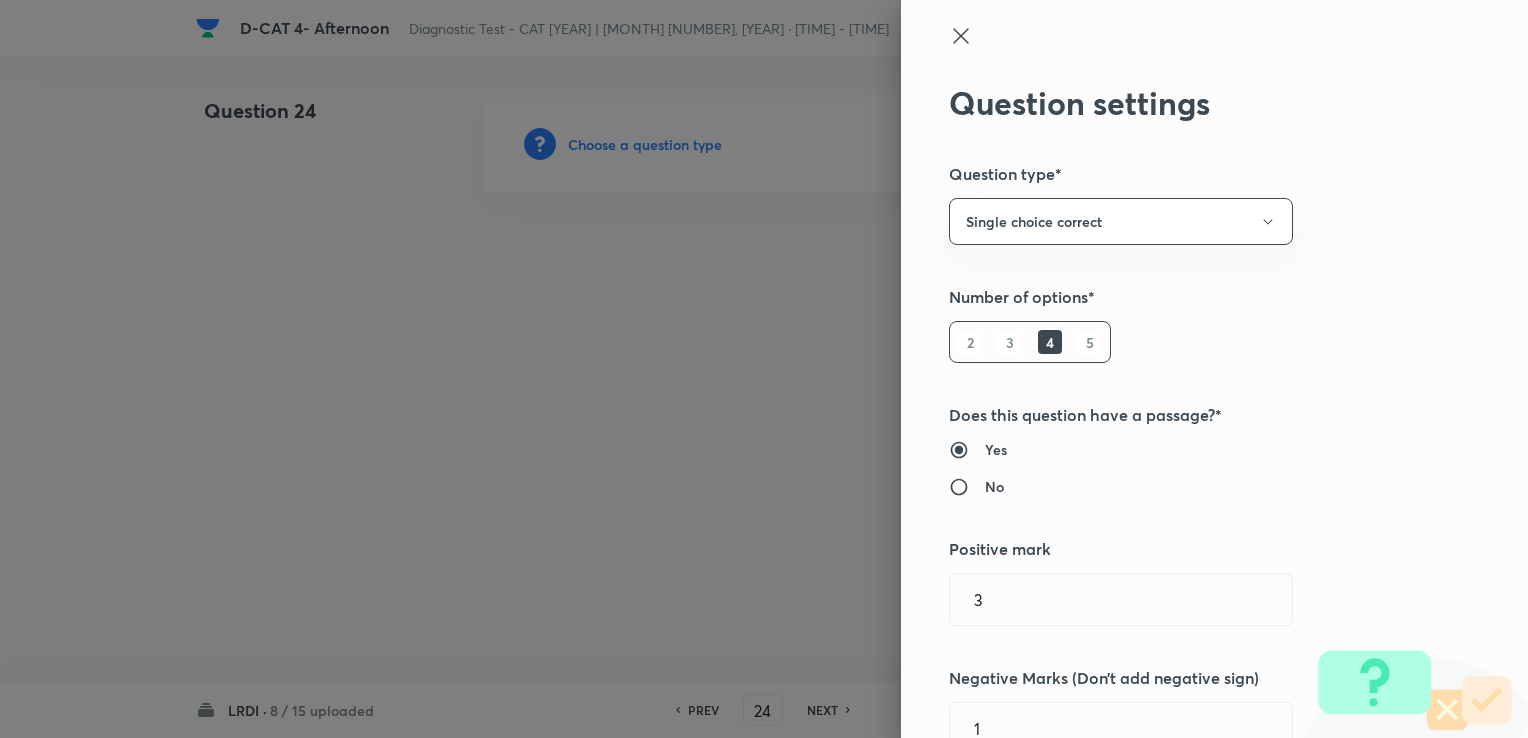 type 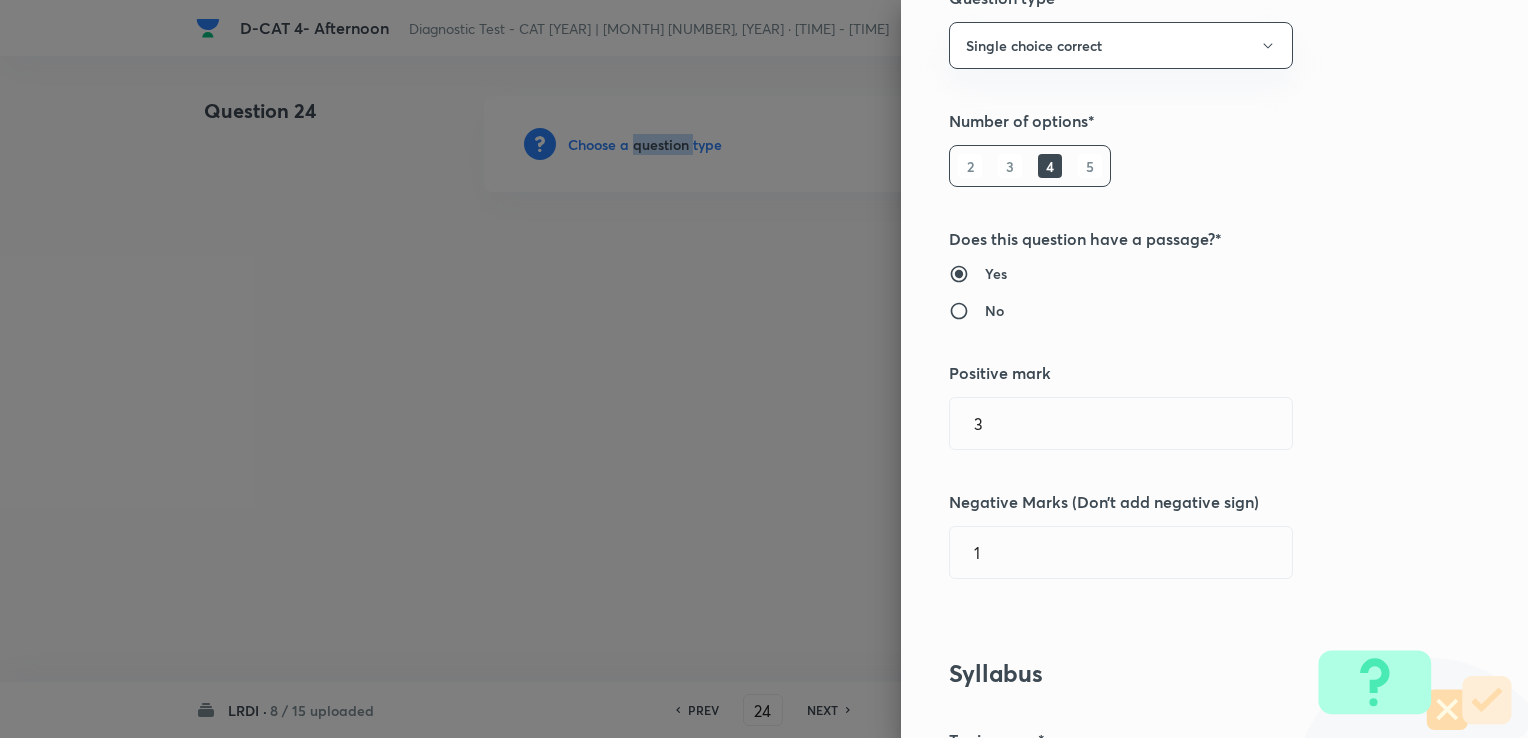 scroll, scrollTop: 500, scrollLeft: 0, axis: vertical 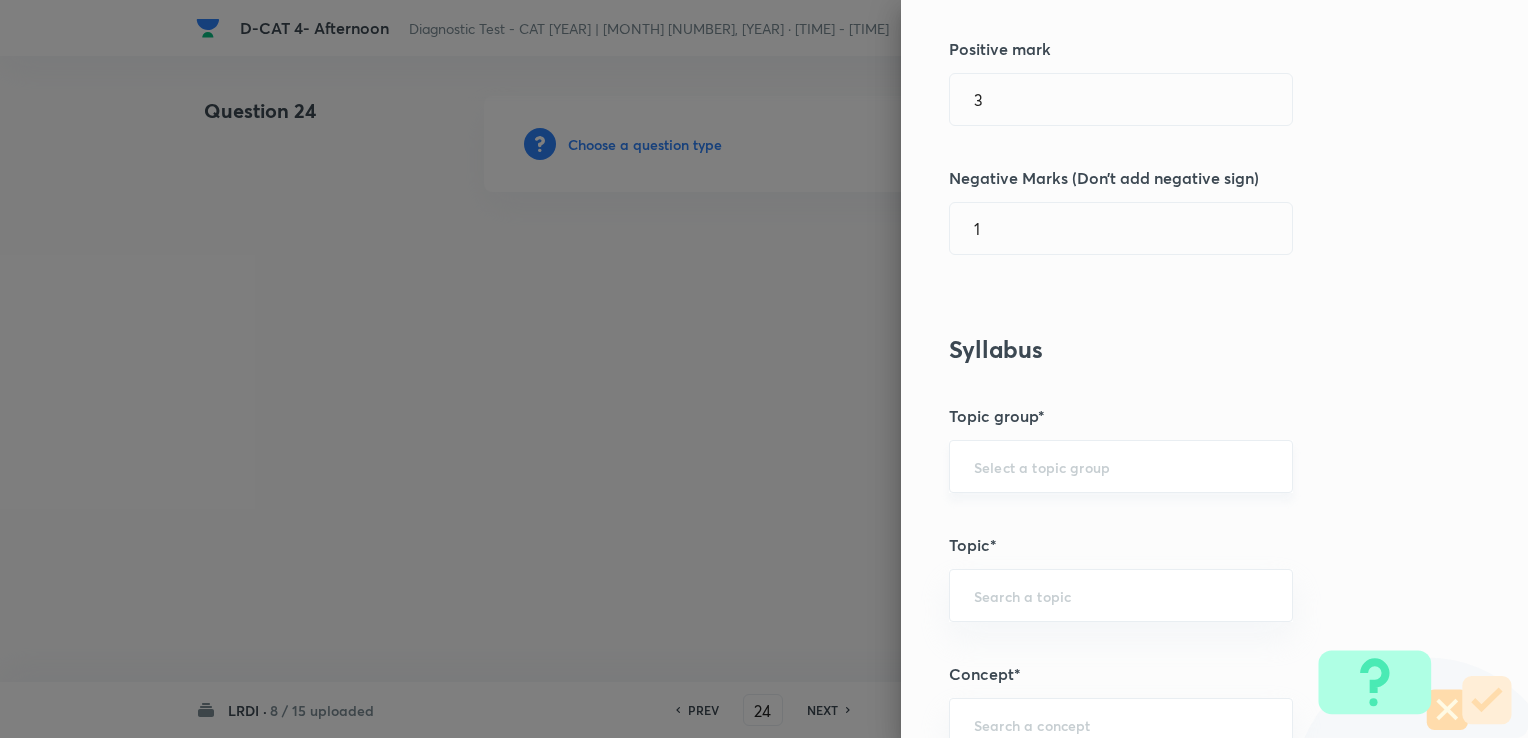 click at bounding box center (1121, 466) 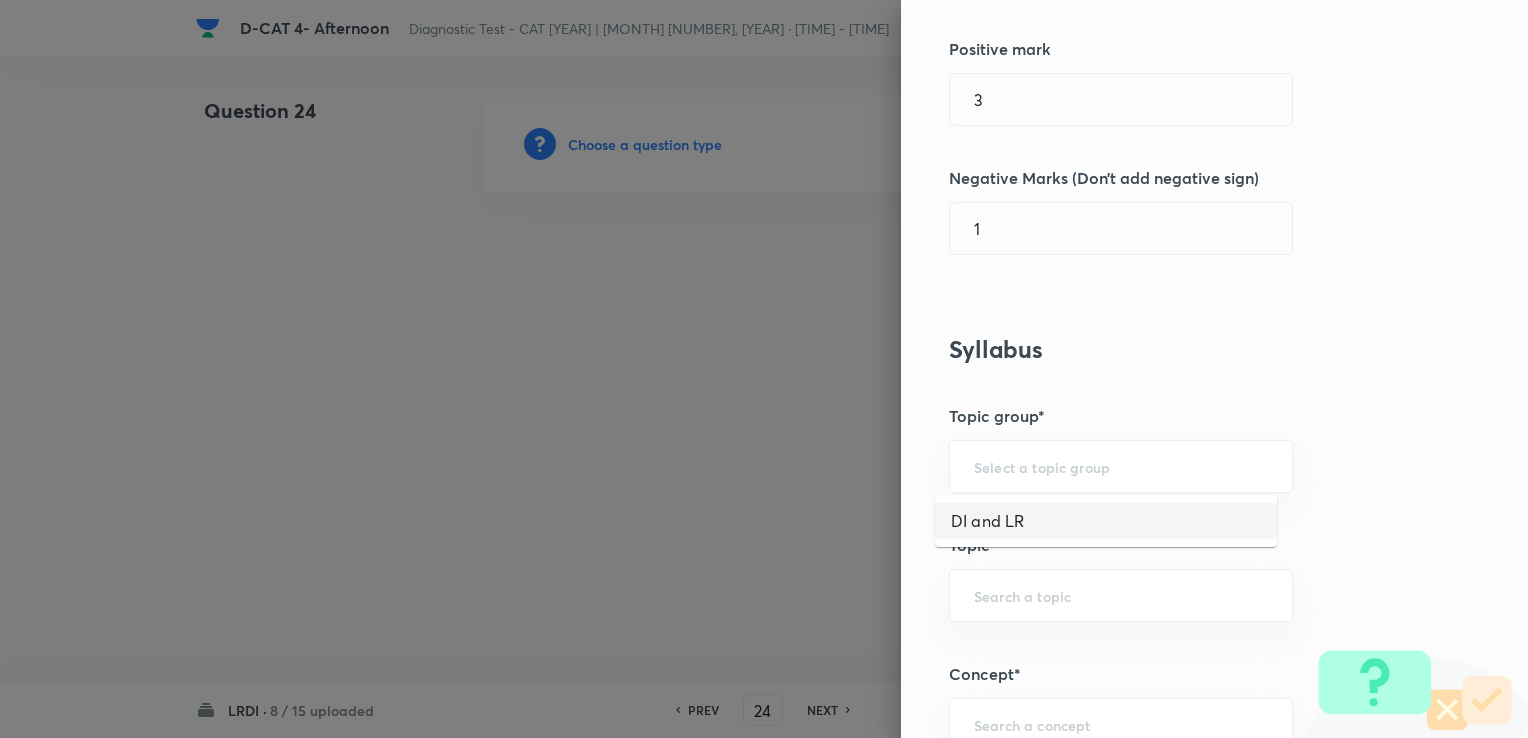 click on "DI and LR" at bounding box center (1106, 521) 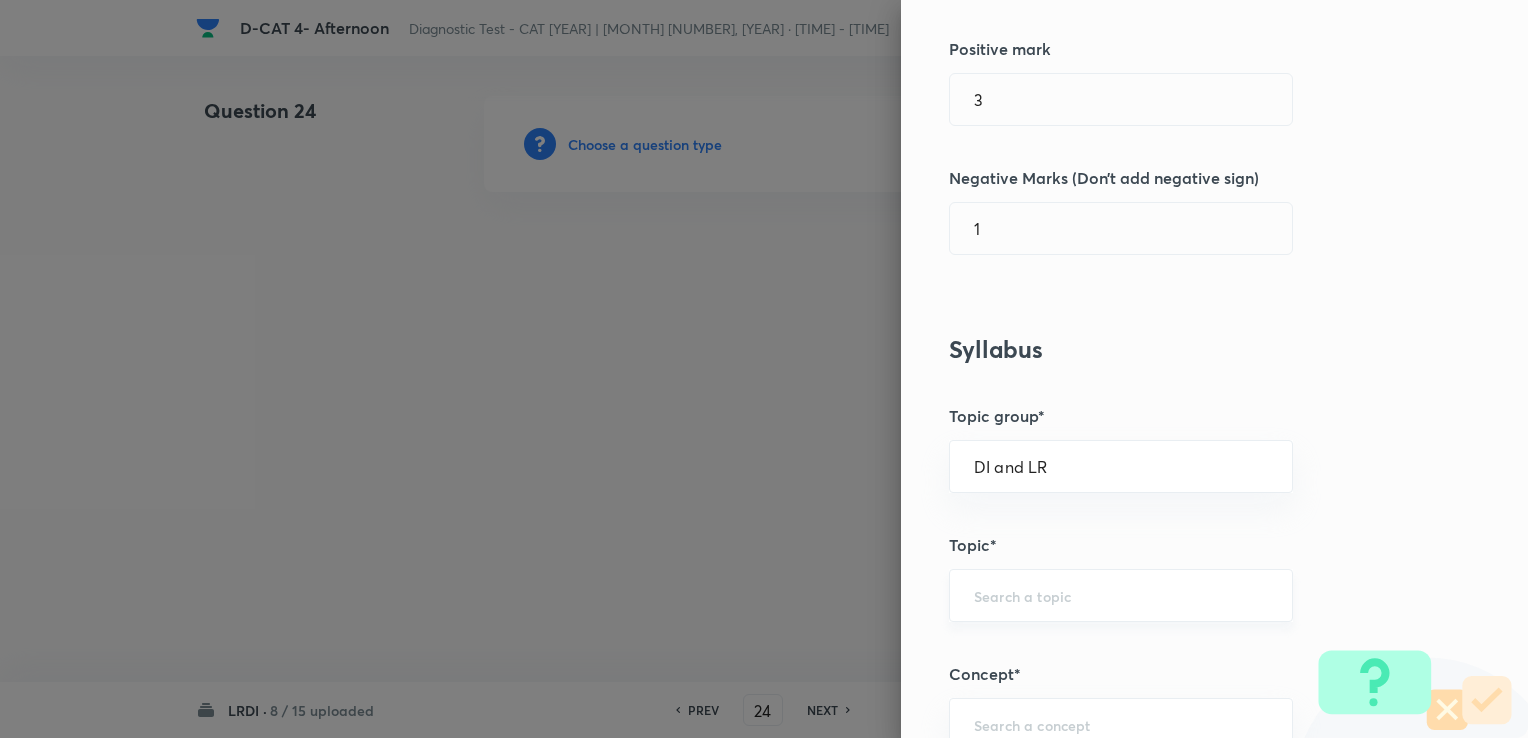 drag, startPoint x: 1020, startPoint y: 570, endPoint x: 1020, endPoint y: 603, distance: 33 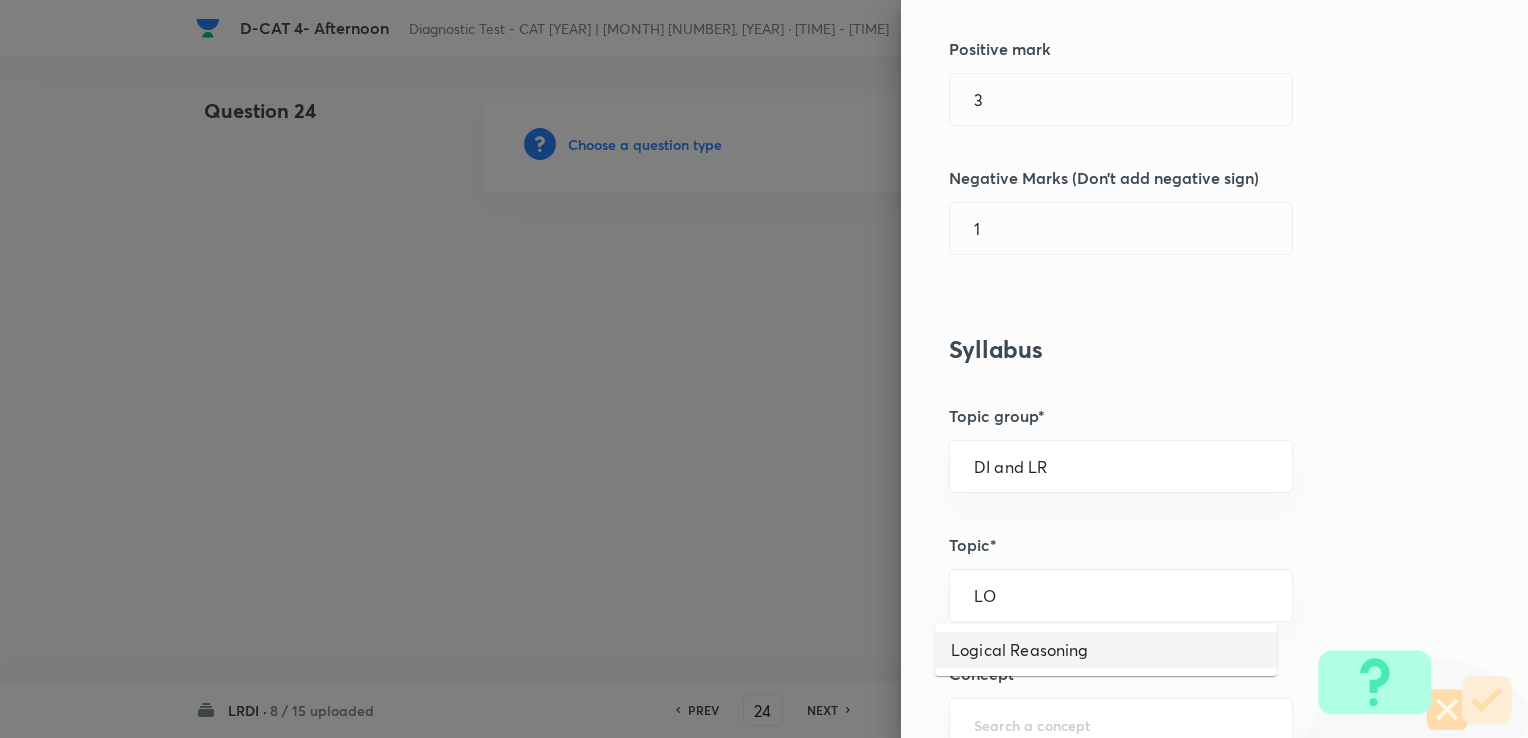 click on "Logical Reasoning" at bounding box center (1106, 650) 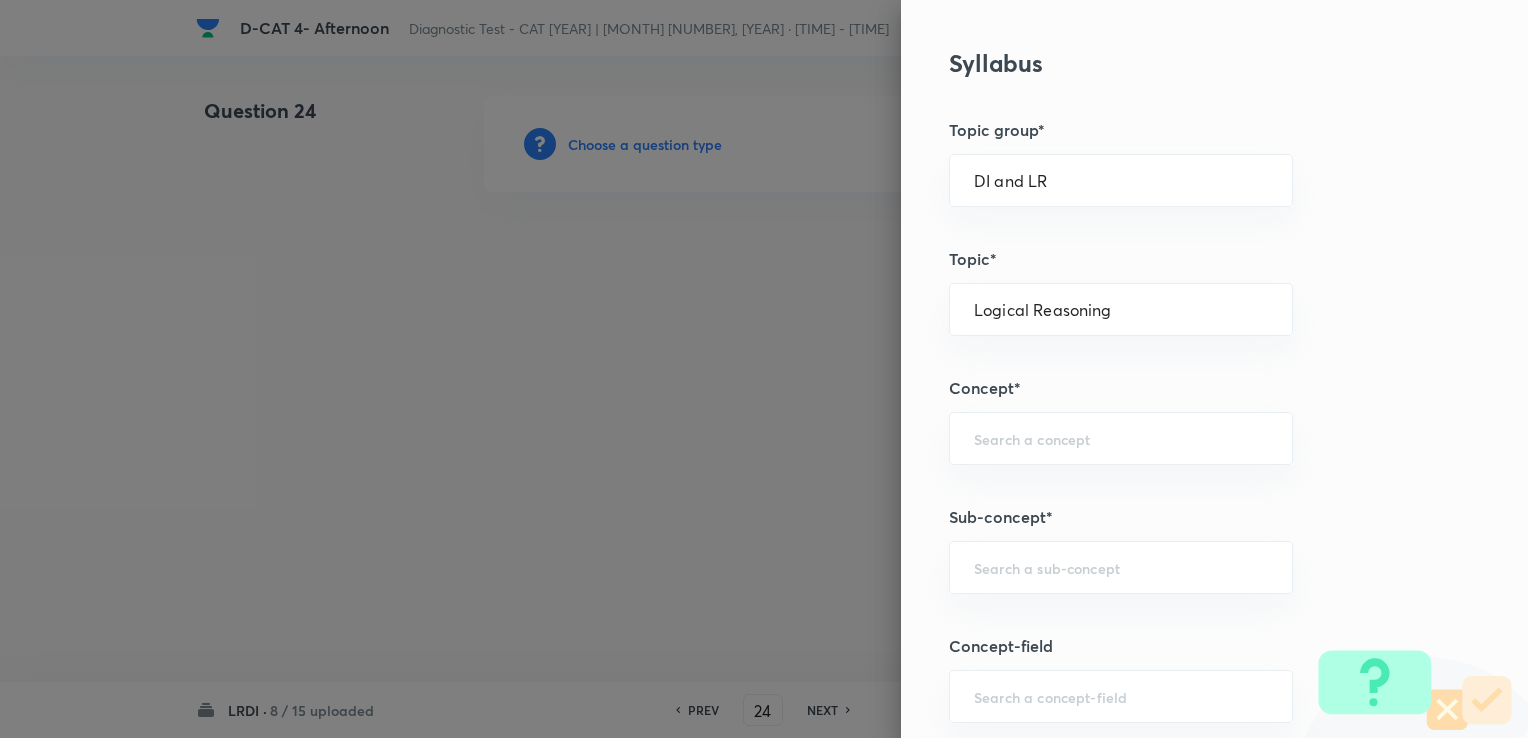 scroll, scrollTop: 800, scrollLeft: 0, axis: vertical 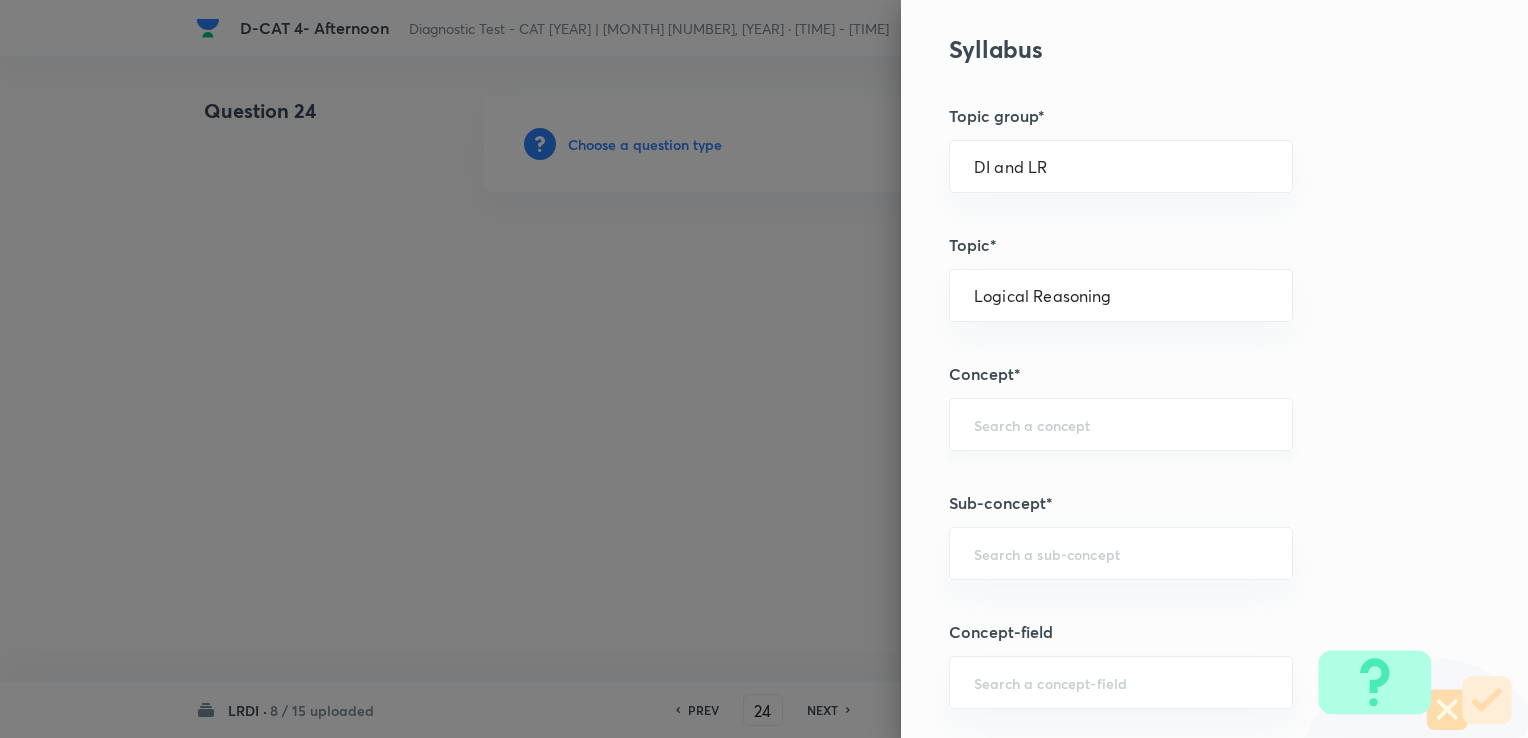 click on "​" at bounding box center (1121, 424) 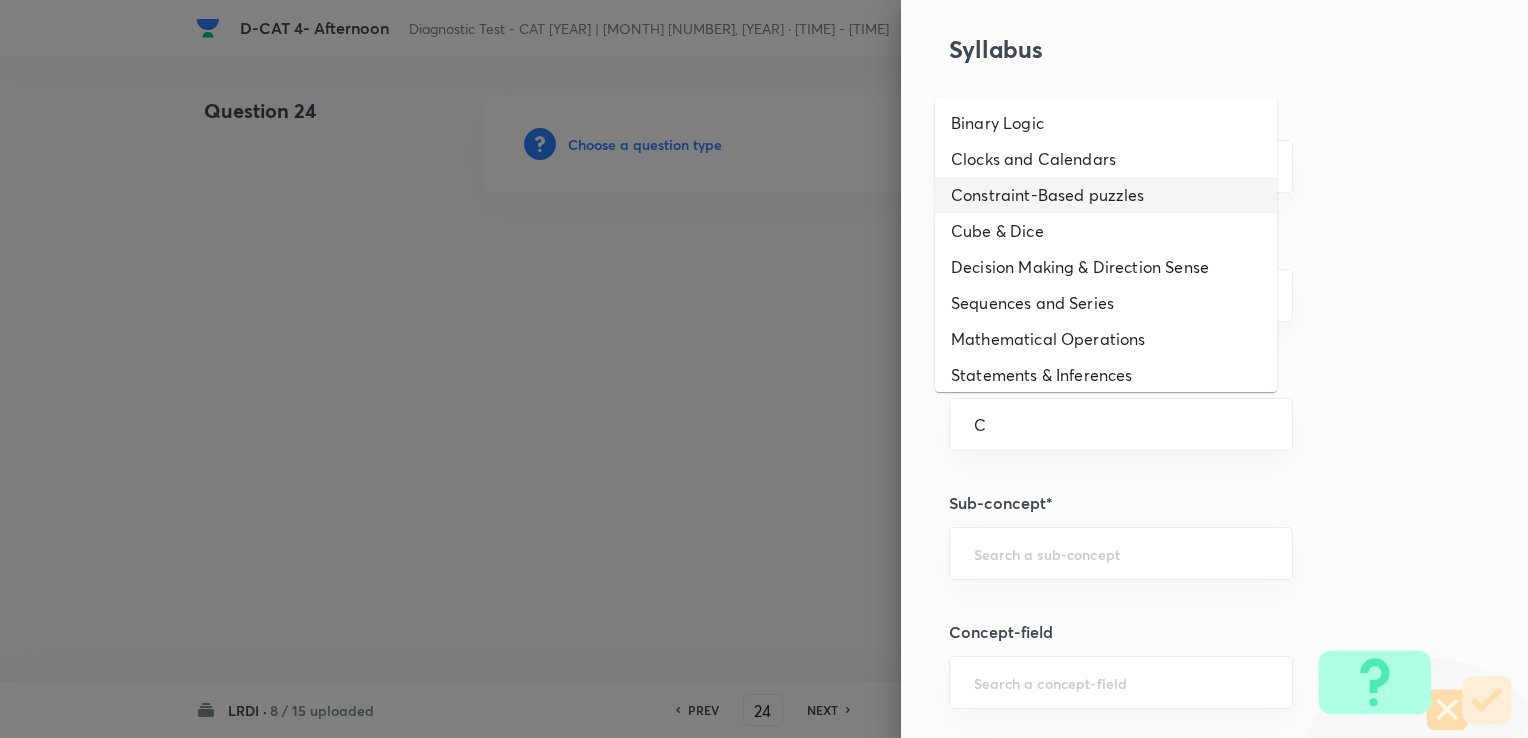 click on "Constraint-Based puzzles" at bounding box center [1106, 195] 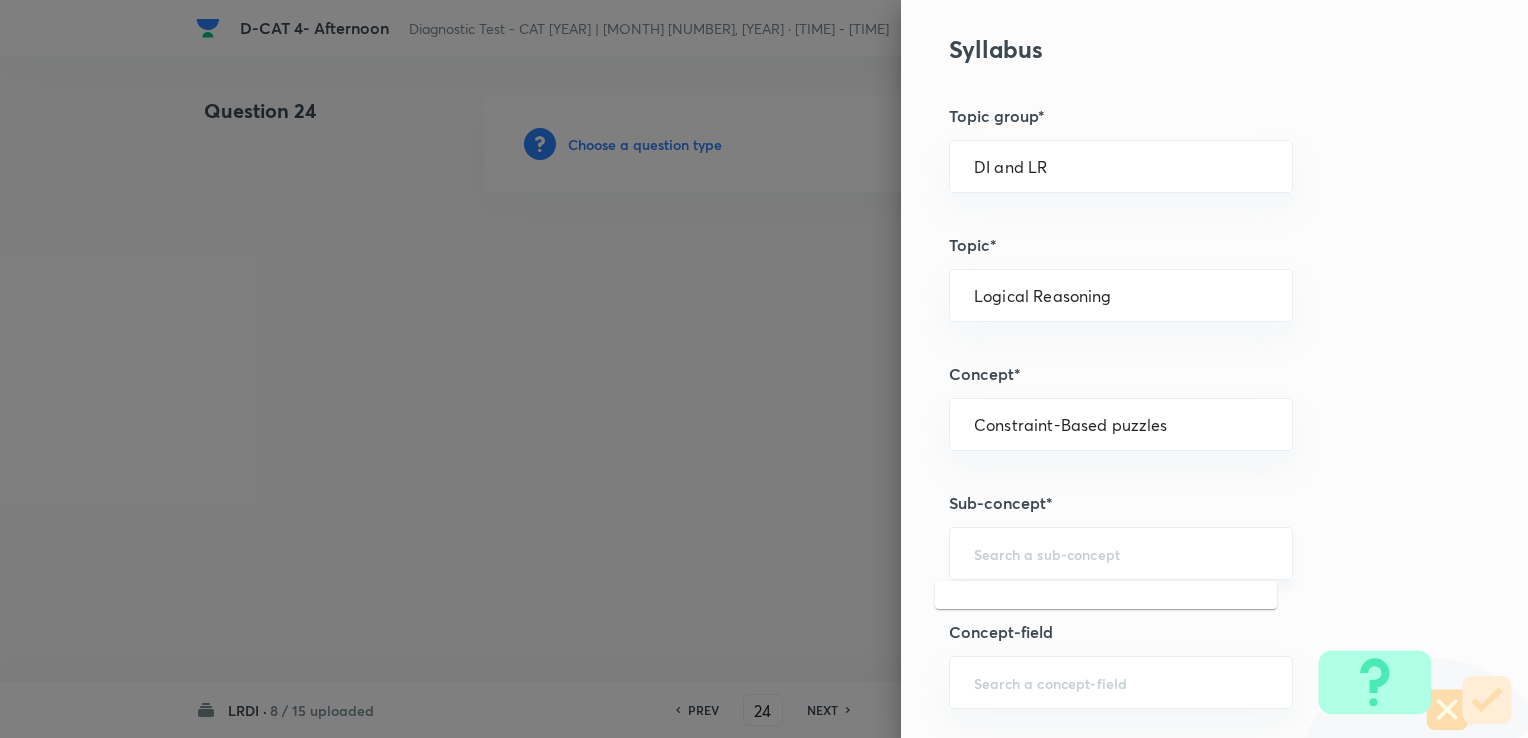 click at bounding box center [1121, 553] 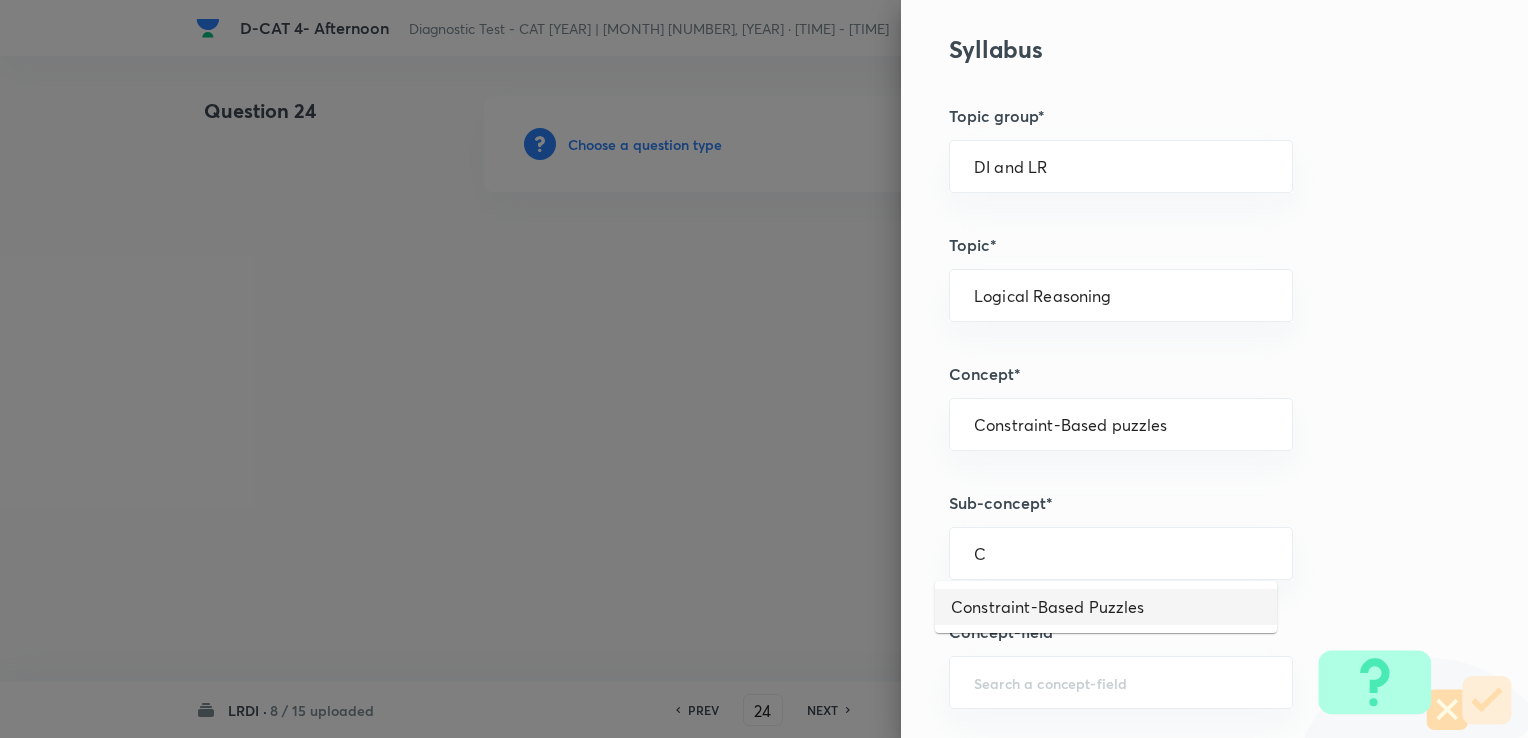 click on "Constraint-Based Puzzles" at bounding box center [1106, 607] 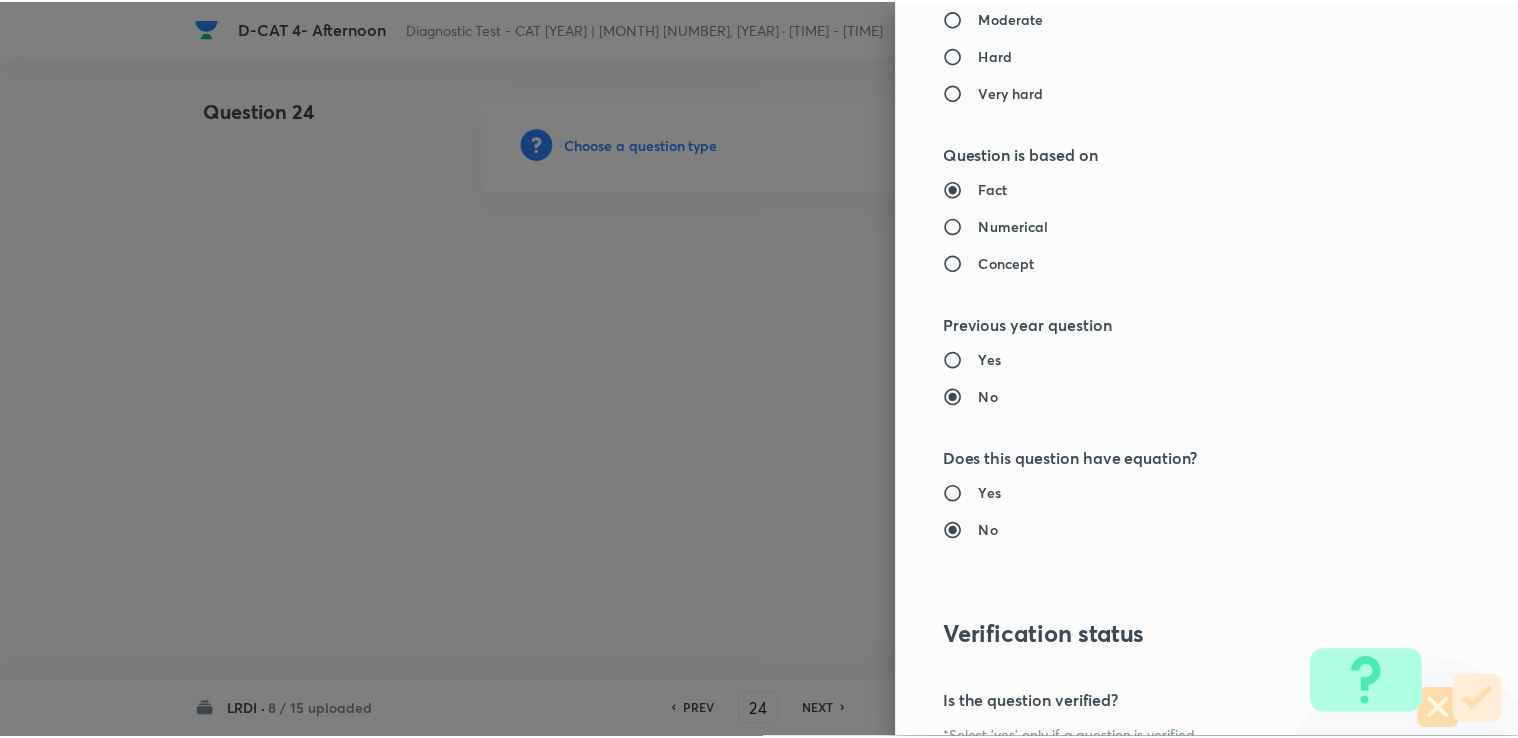 scroll, scrollTop: 1984, scrollLeft: 0, axis: vertical 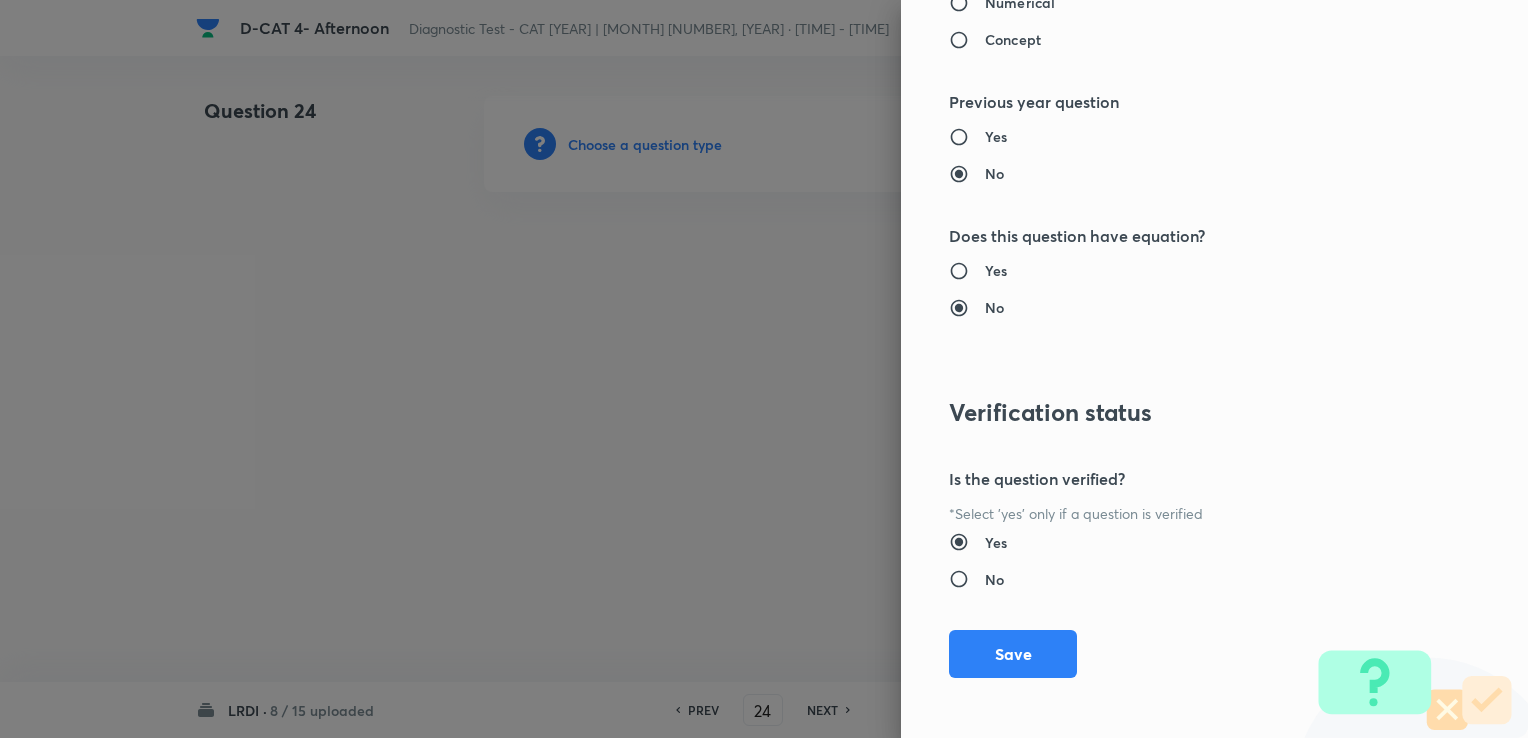 drag, startPoint x: 982, startPoint y: 646, endPoint x: 817, endPoint y: 571, distance: 181.2457 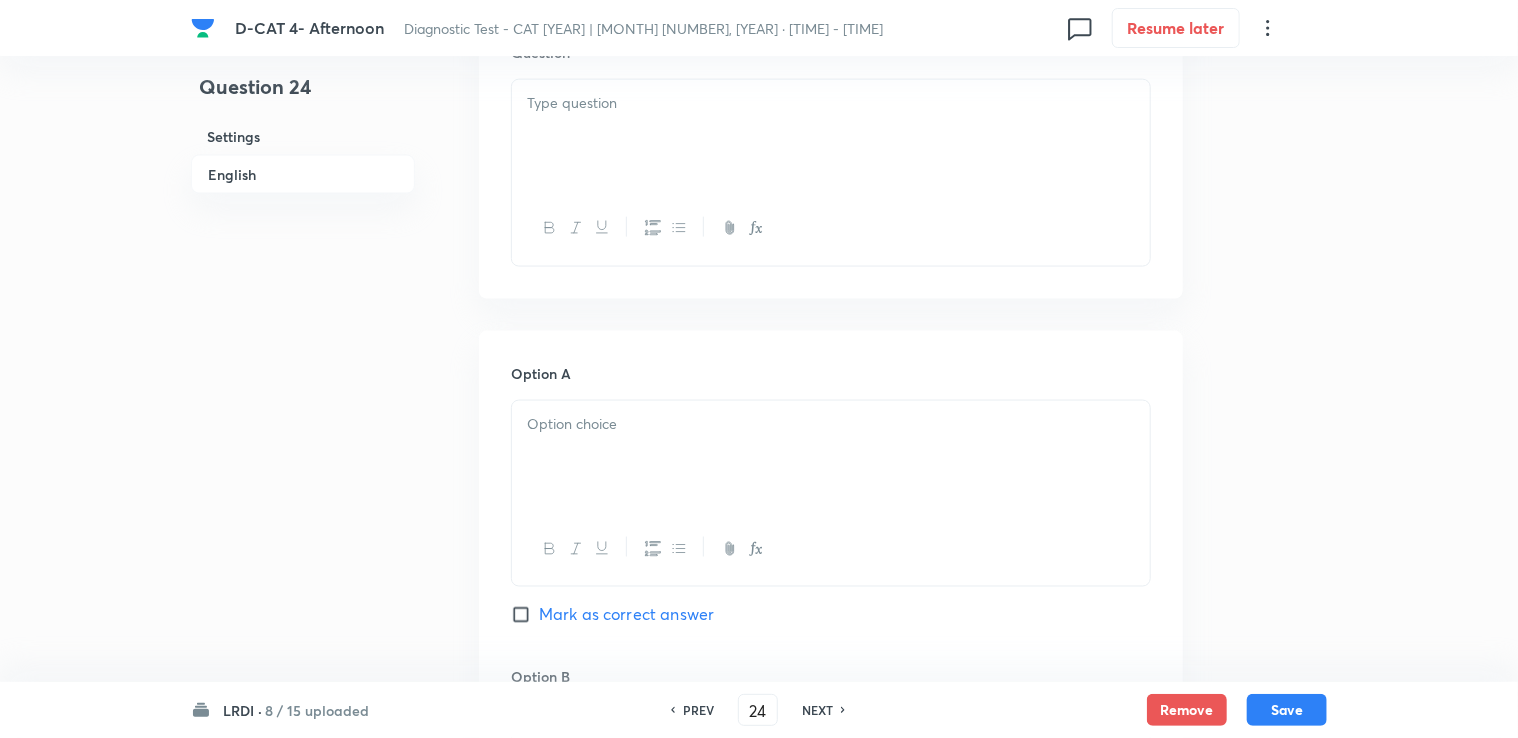 scroll, scrollTop: 1300, scrollLeft: 0, axis: vertical 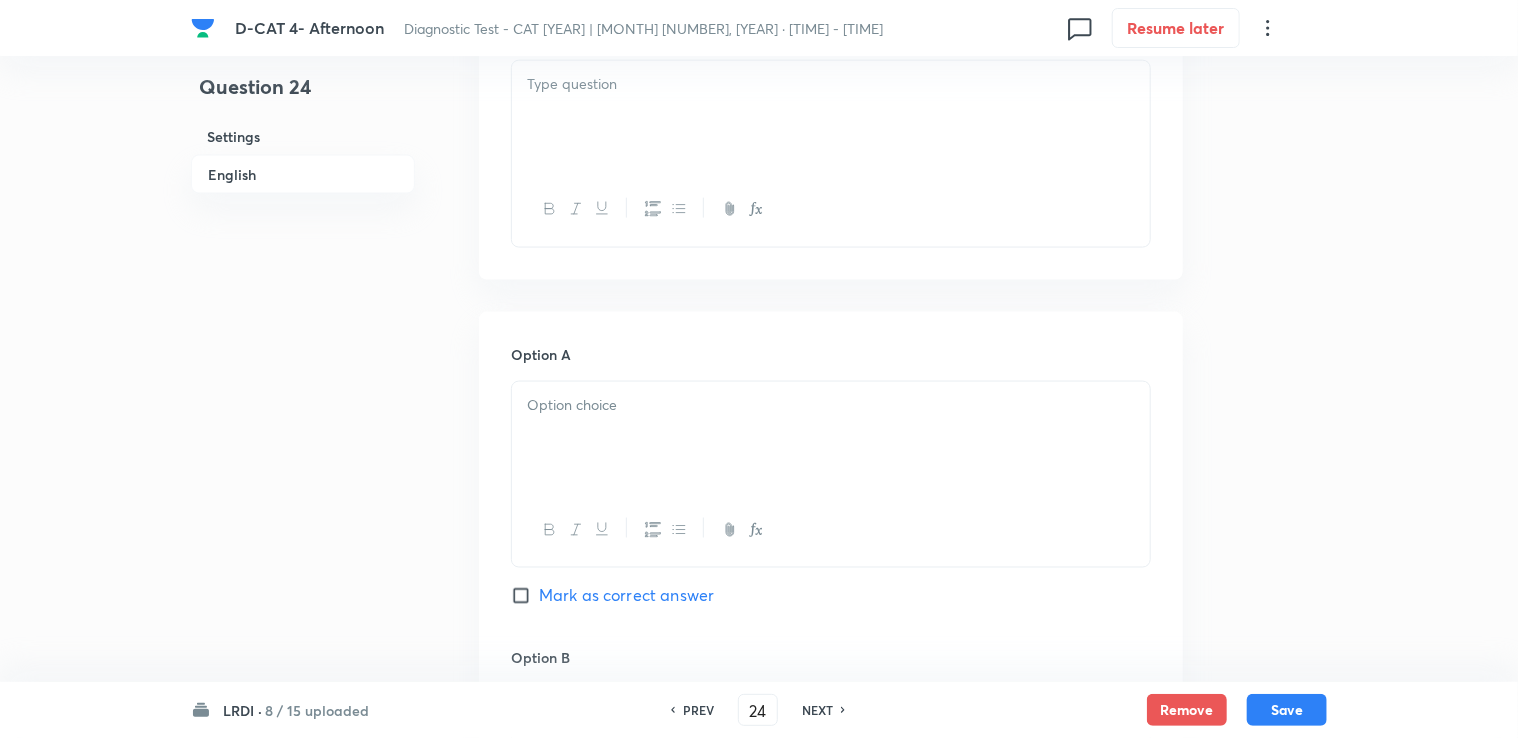 drag, startPoint x: 604, startPoint y: 180, endPoint x: 600, endPoint y: 121, distance: 59.135437 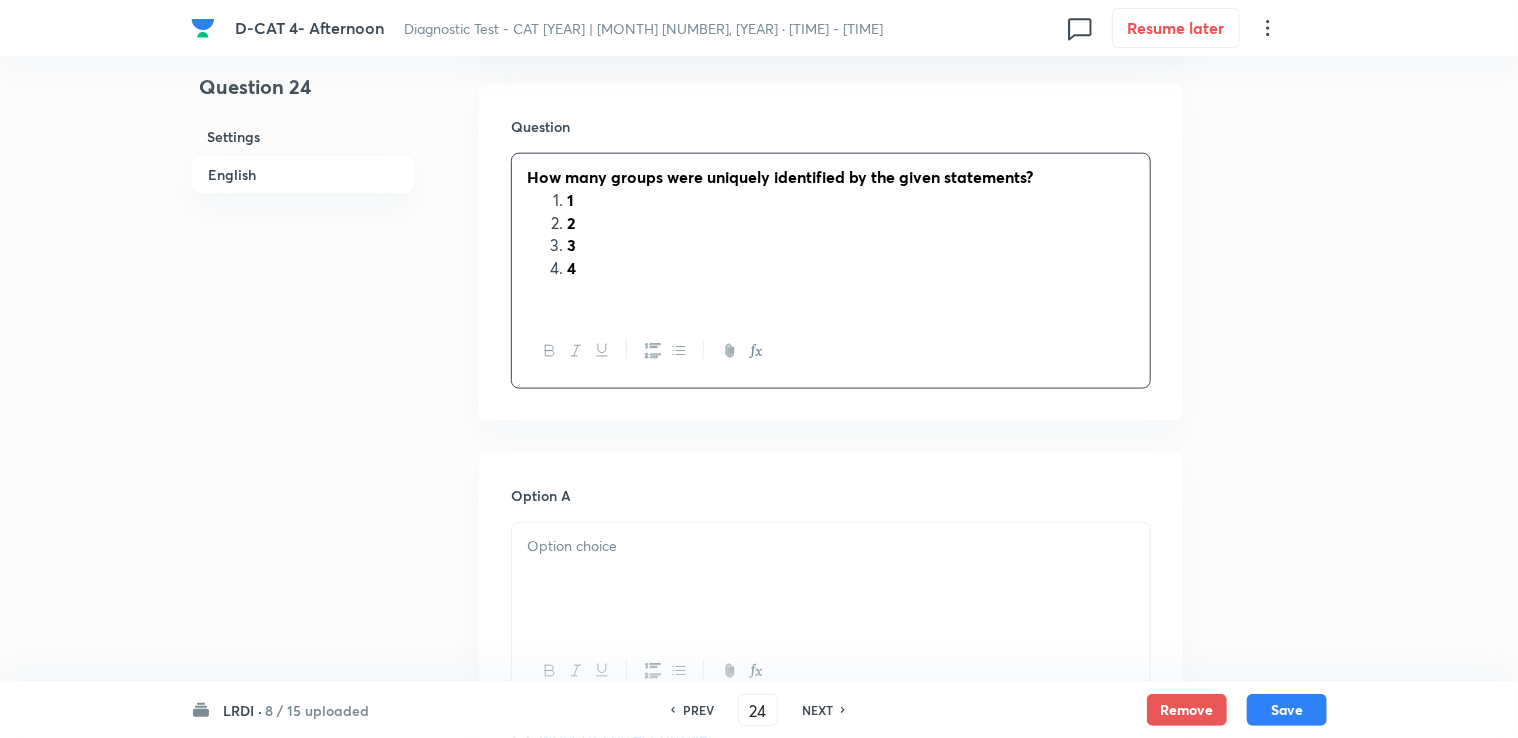 scroll, scrollTop: 1200, scrollLeft: 0, axis: vertical 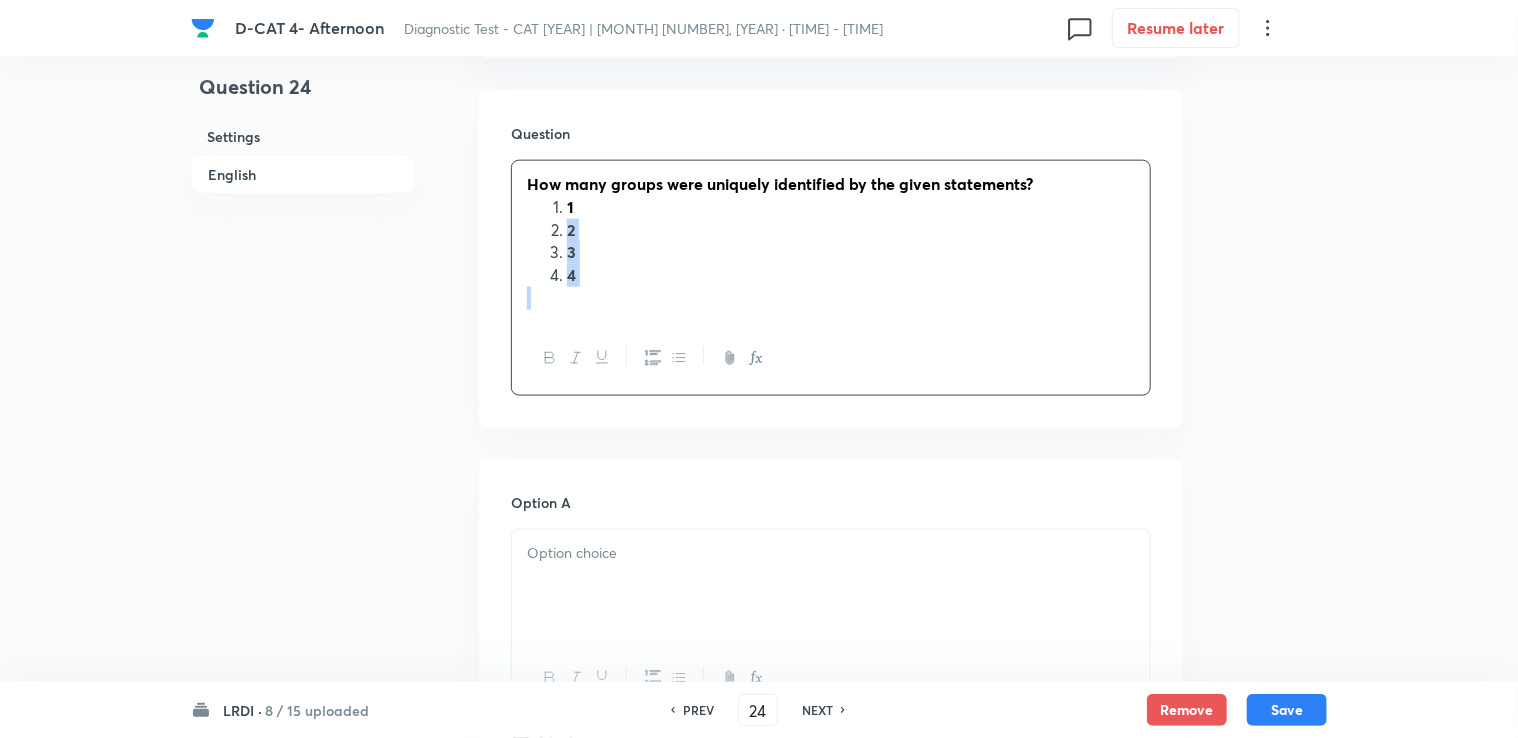 drag, startPoint x: 570, startPoint y: 206, endPoint x: 588, endPoint y: 286, distance: 82 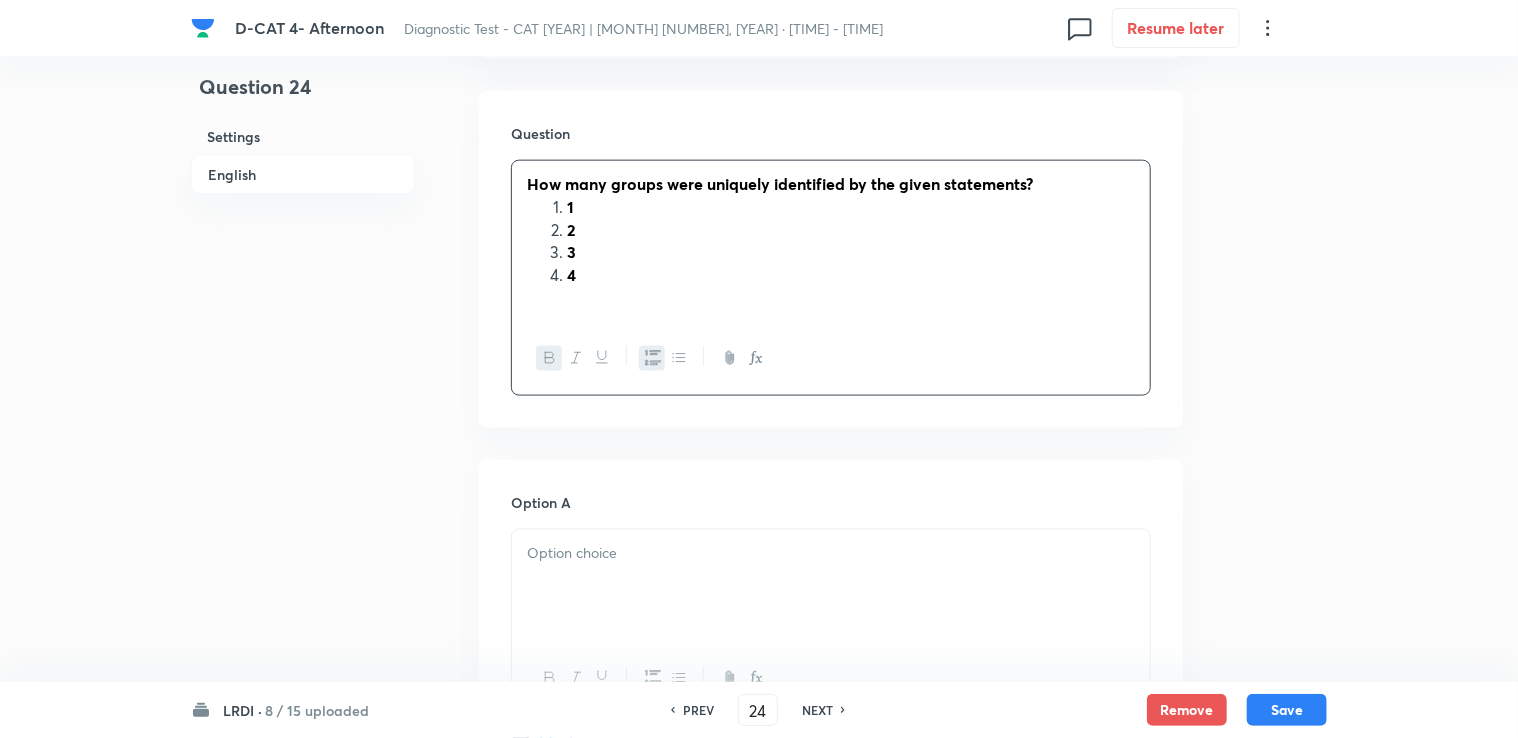 click on "1" at bounding box center (851, 207) 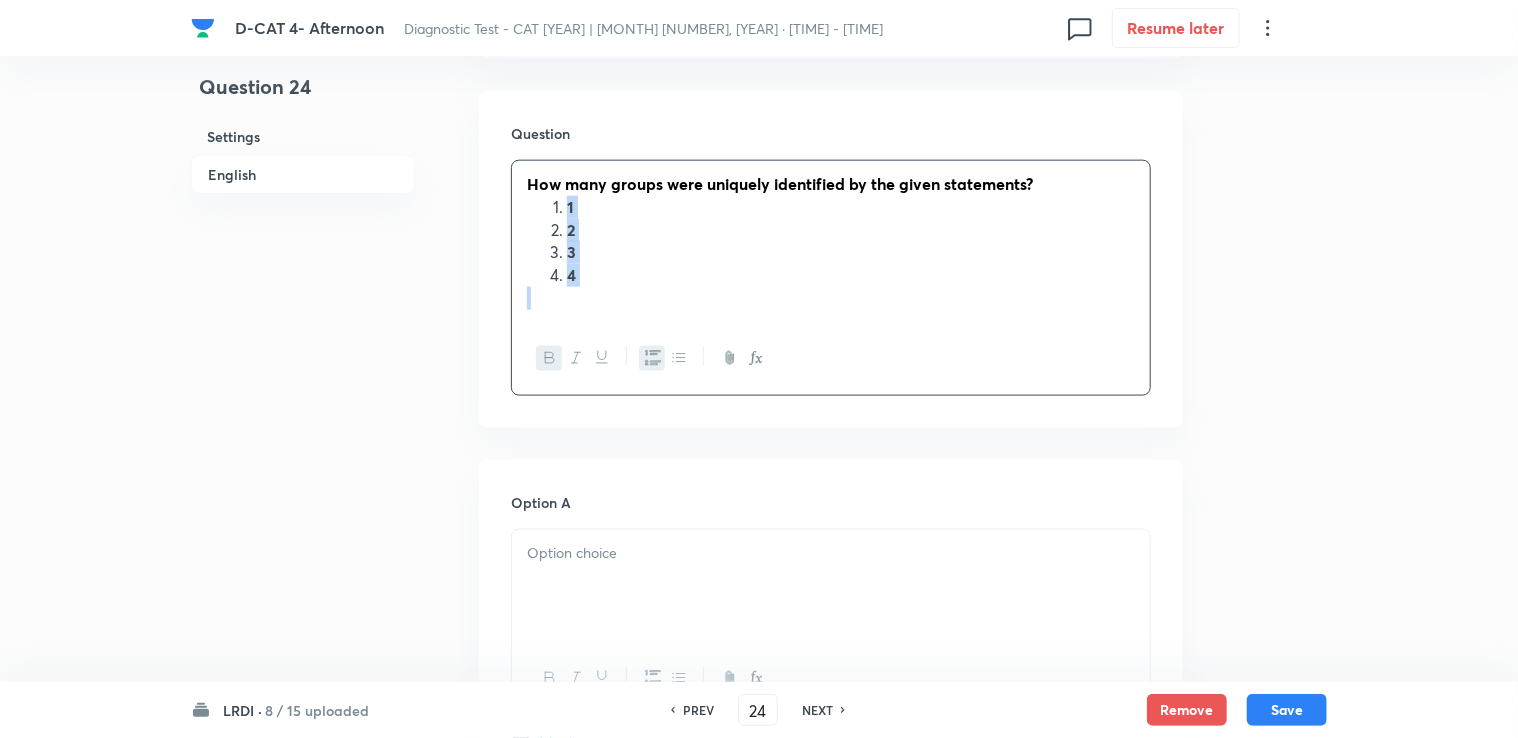 drag, startPoint x: 561, startPoint y: 210, endPoint x: 608, endPoint y: 304, distance: 105.09519 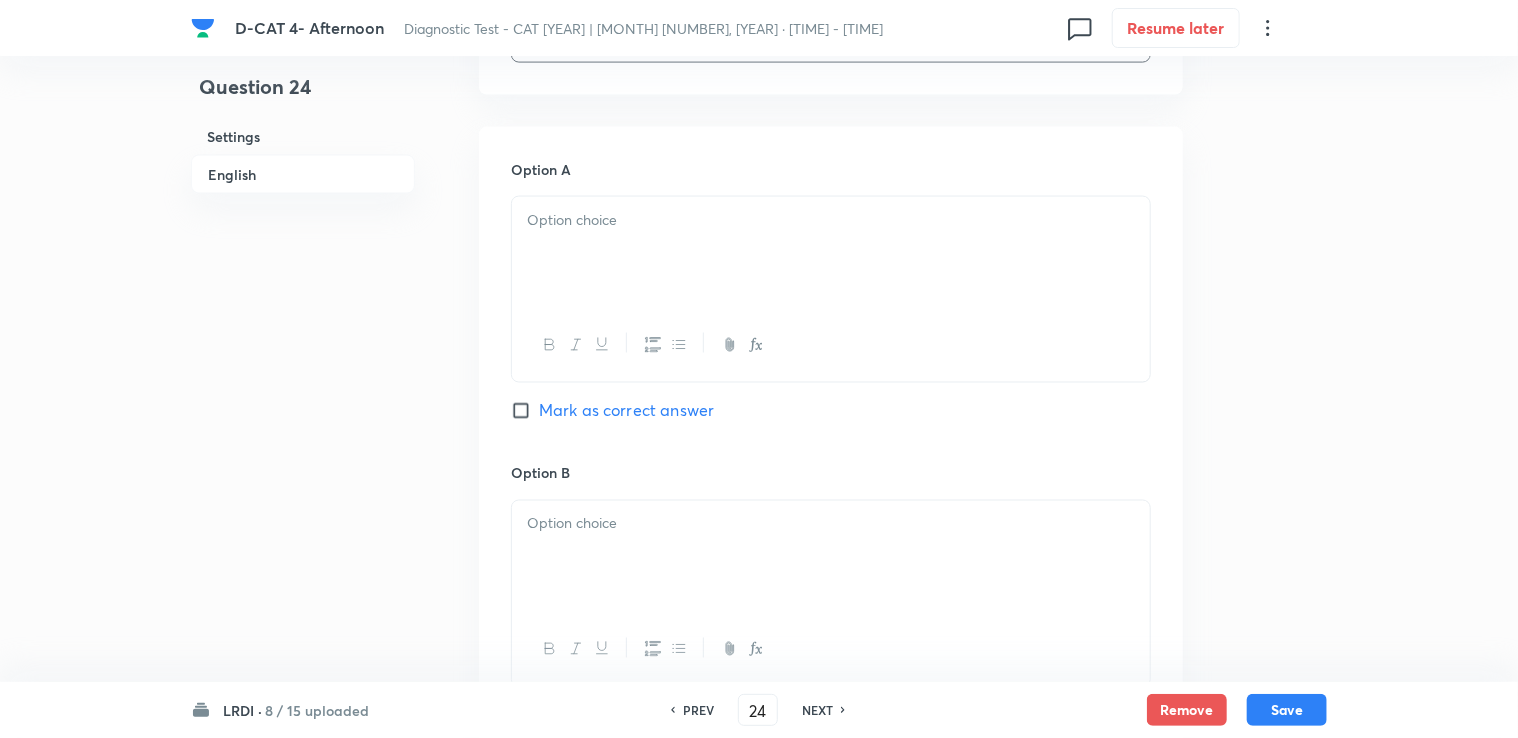 scroll, scrollTop: 1500, scrollLeft: 0, axis: vertical 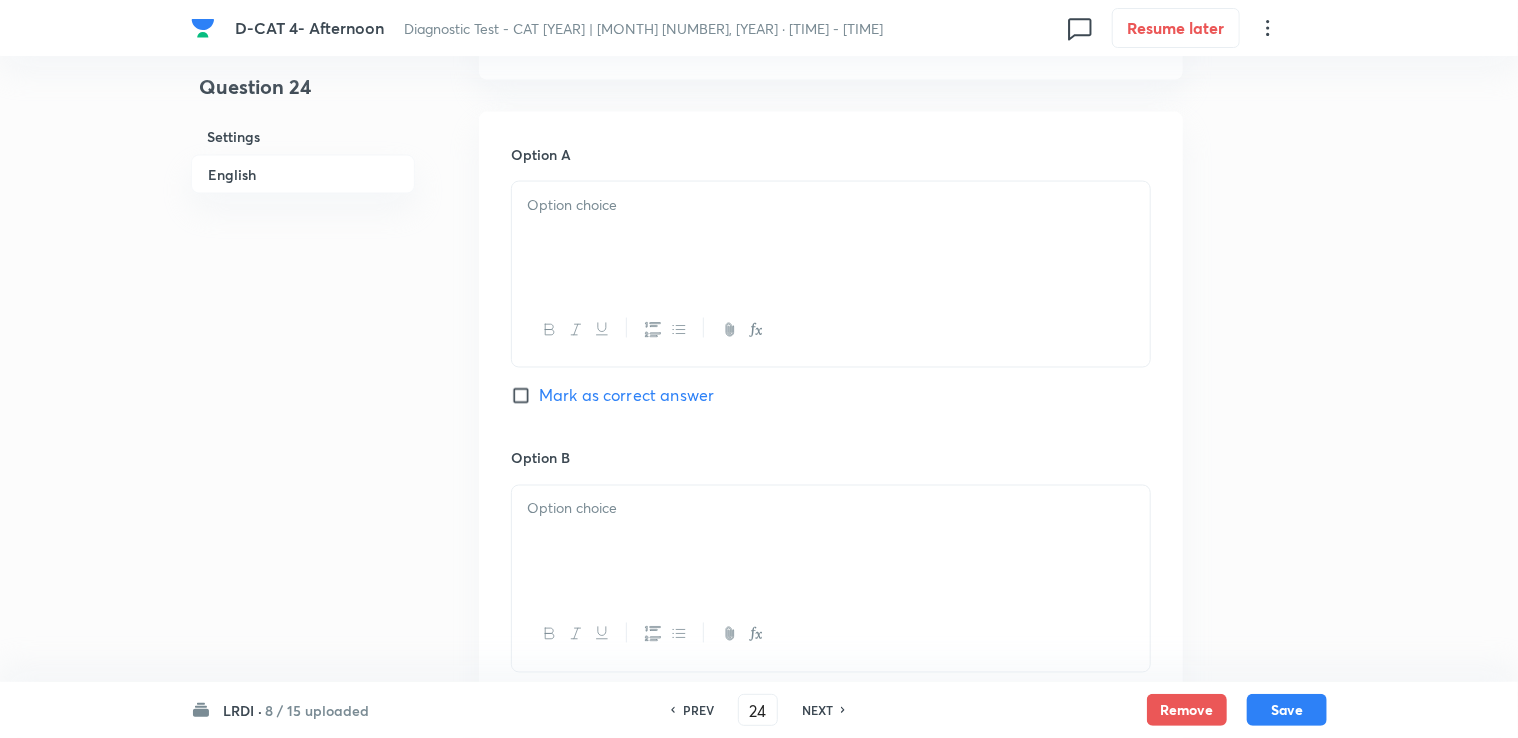 click at bounding box center [831, 238] 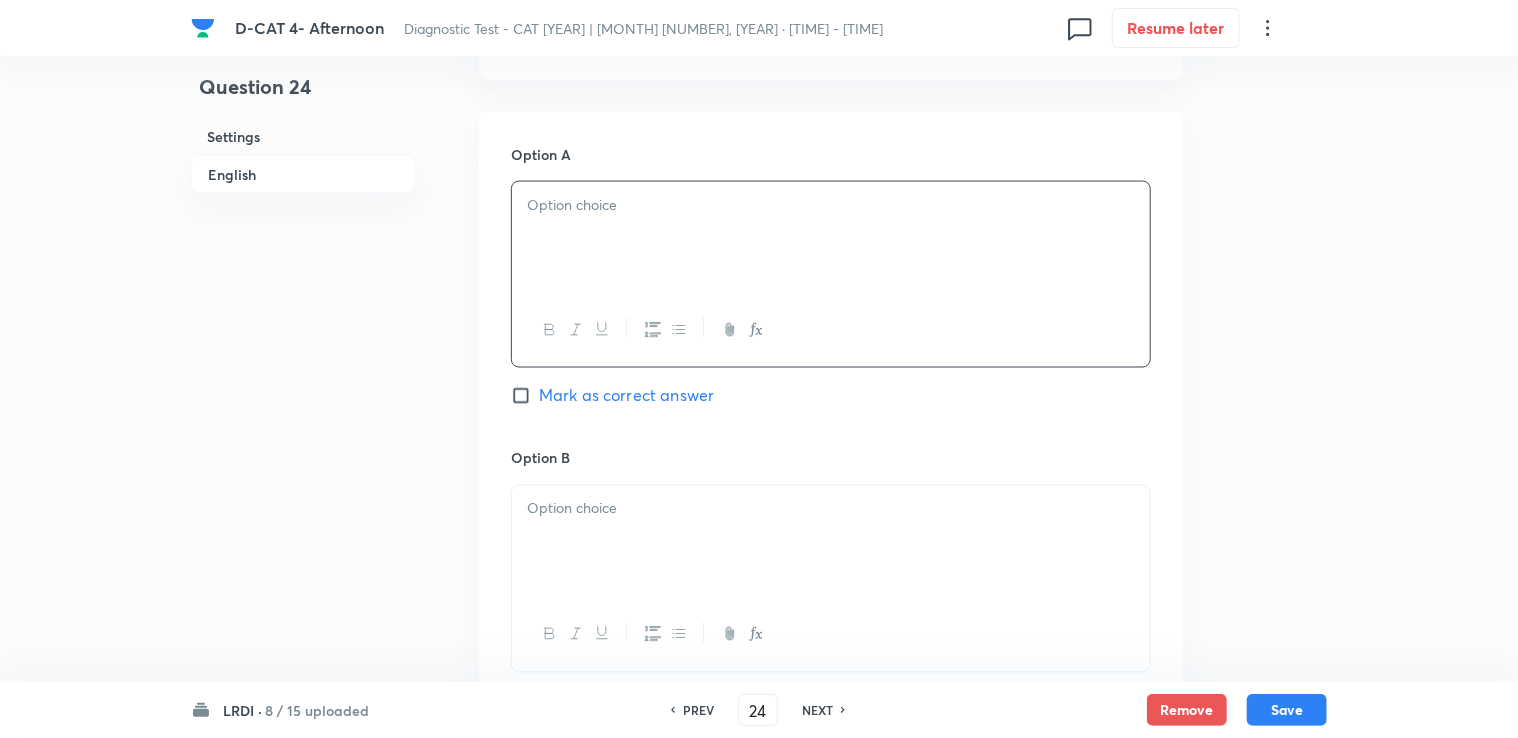 type 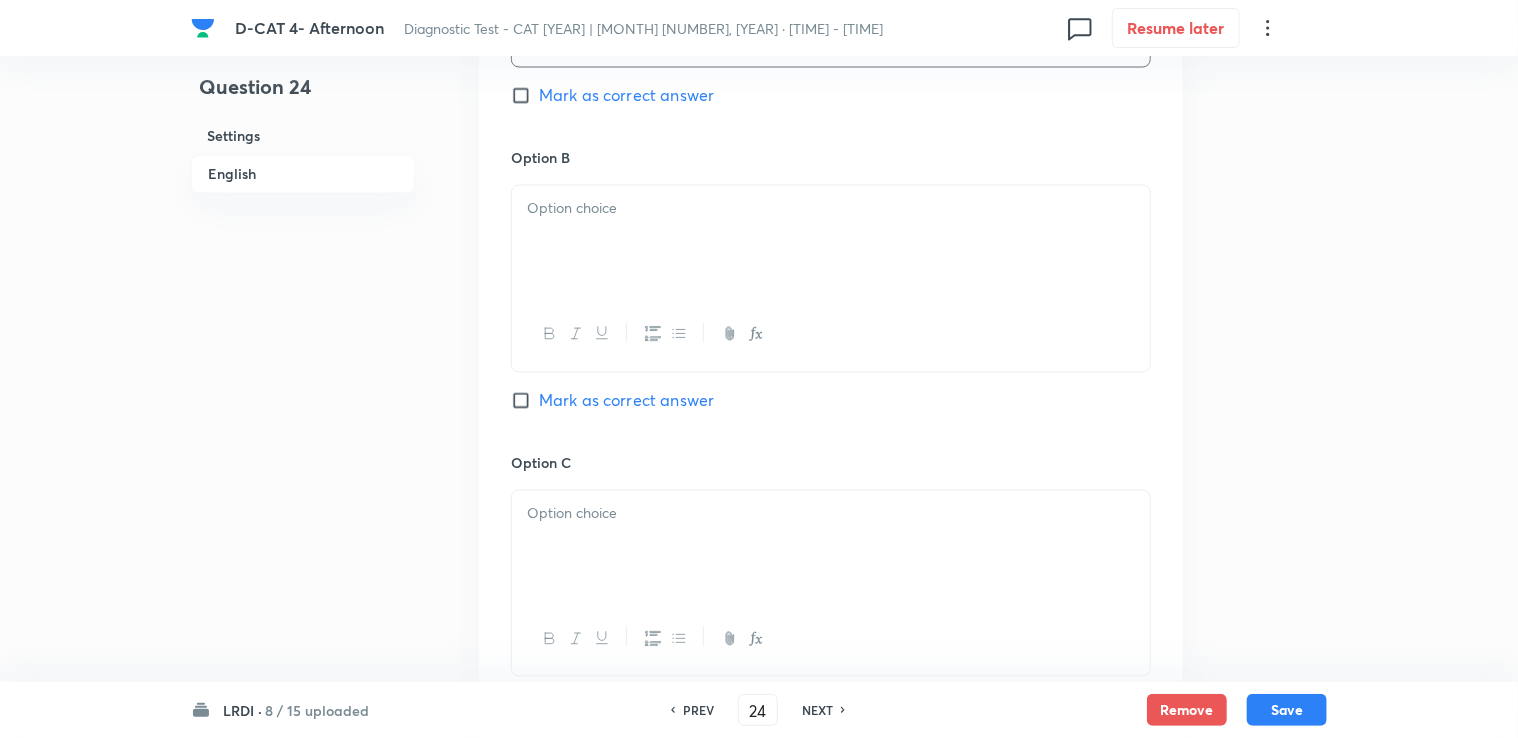 click at bounding box center (831, 242) 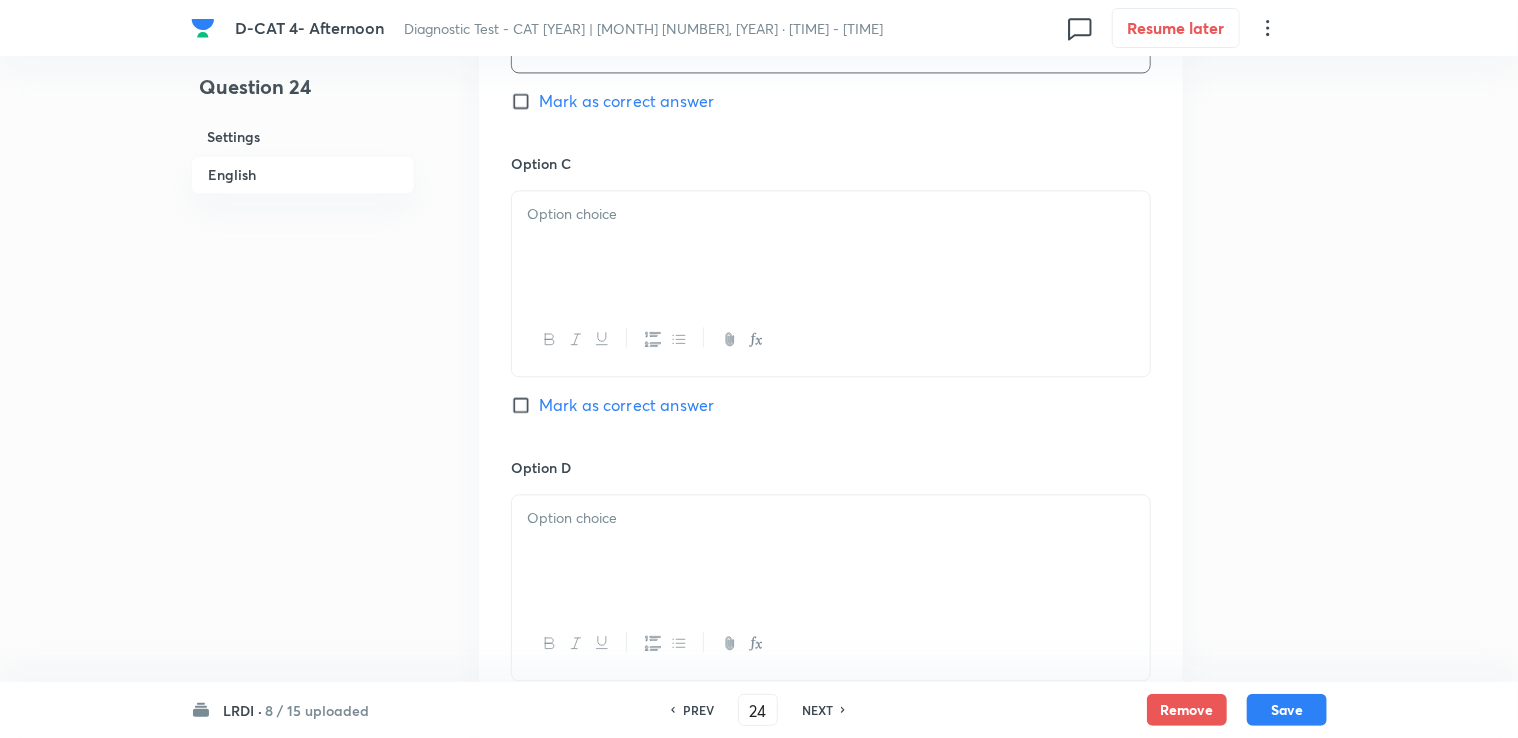 click at bounding box center (831, 247) 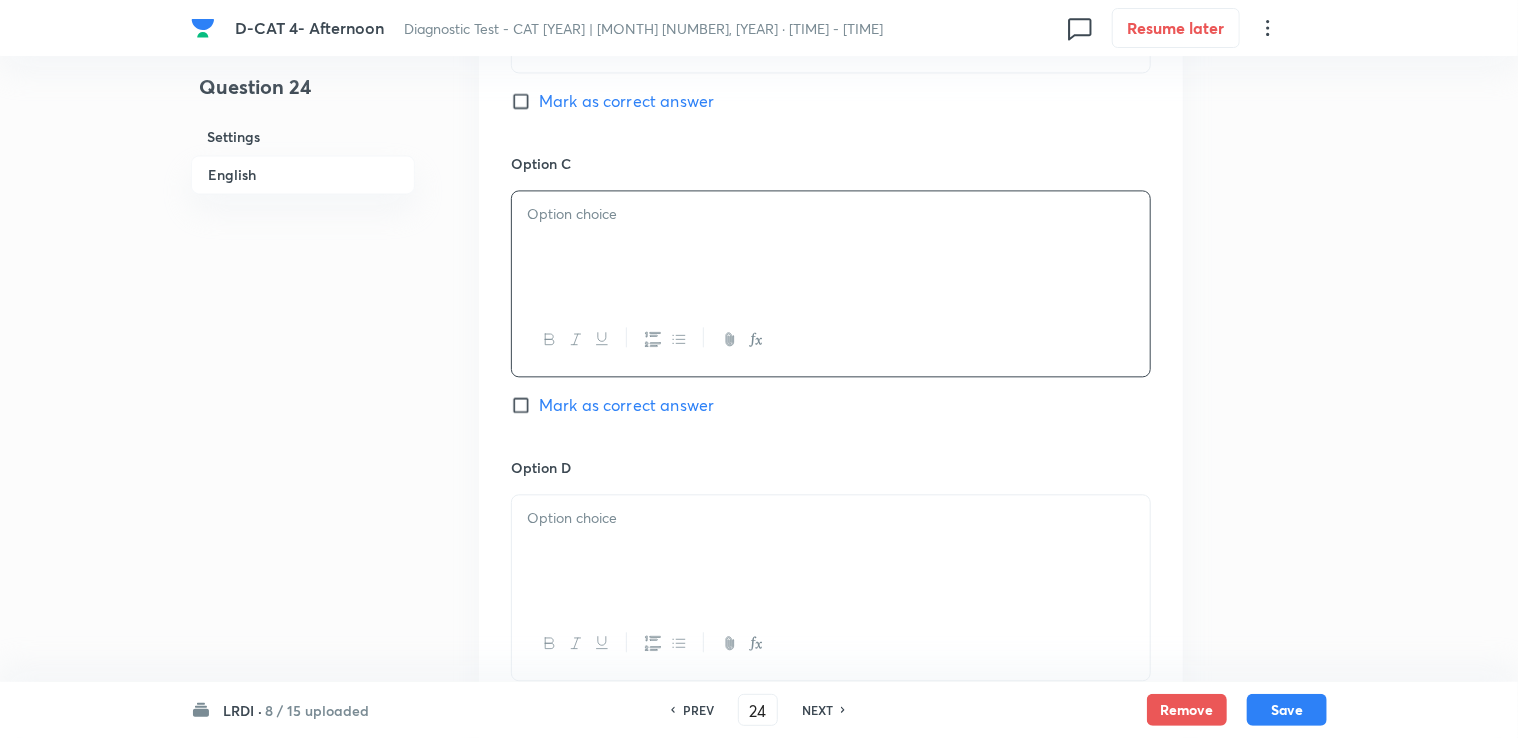 type 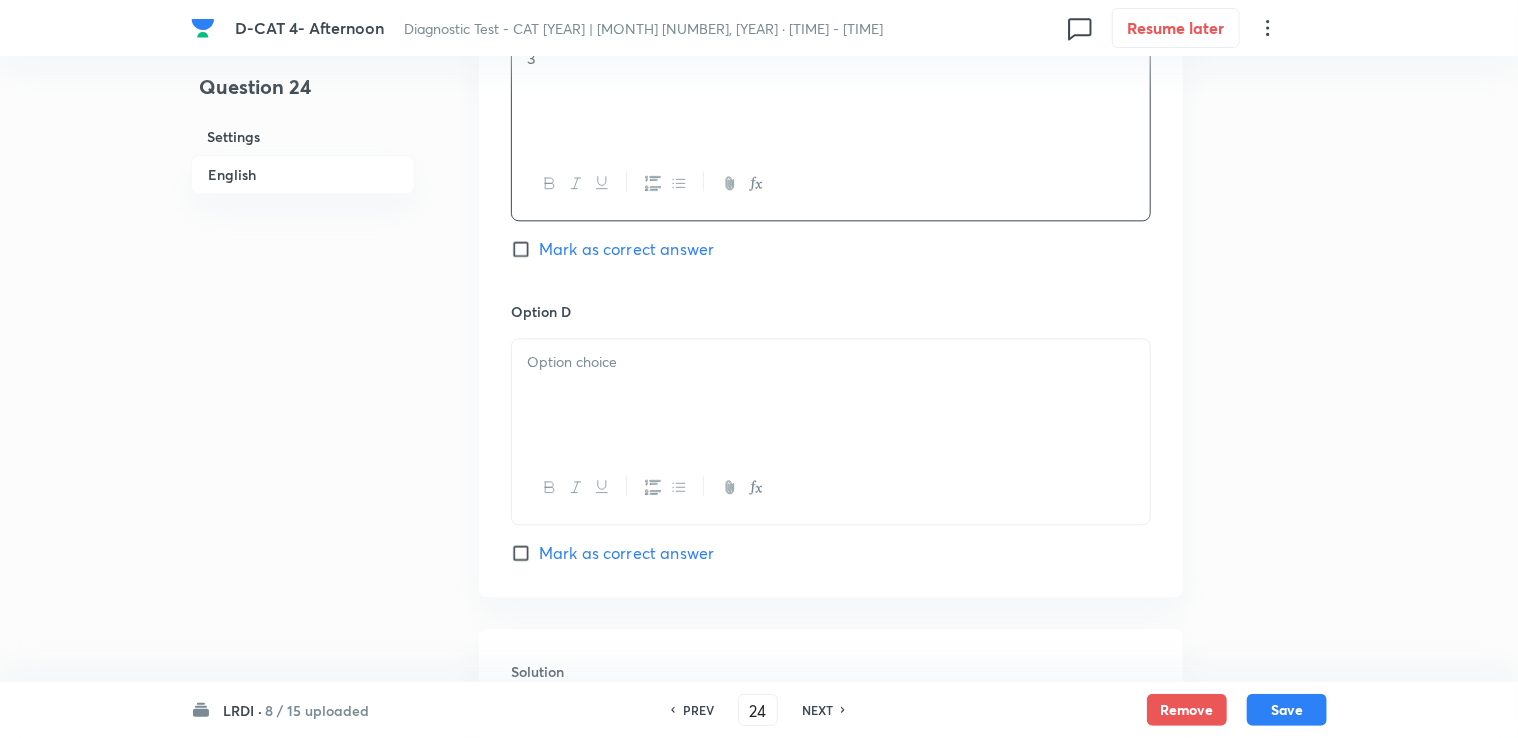 scroll, scrollTop: 2300, scrollLeft: 0, axis: vertical 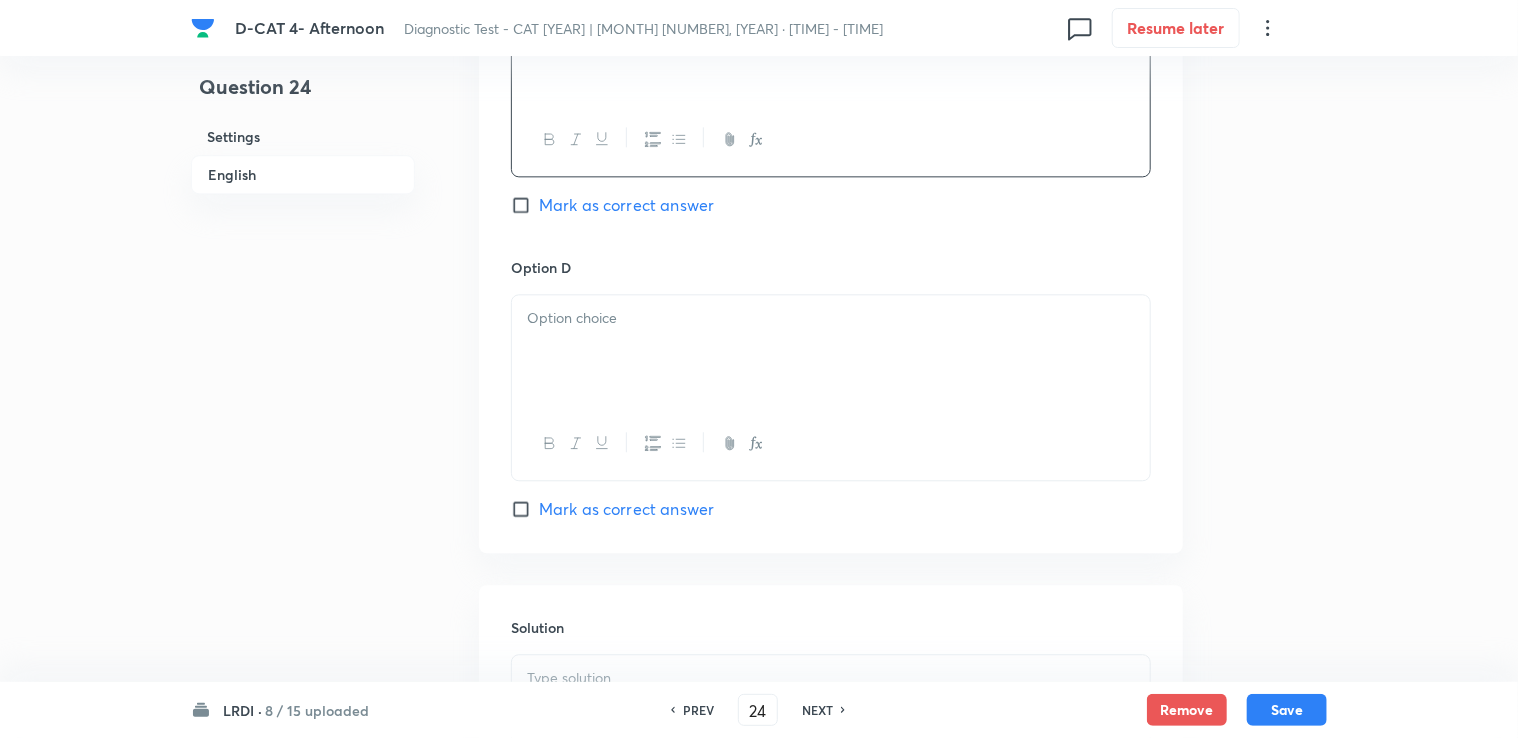 click at bounding box center (831, 351) 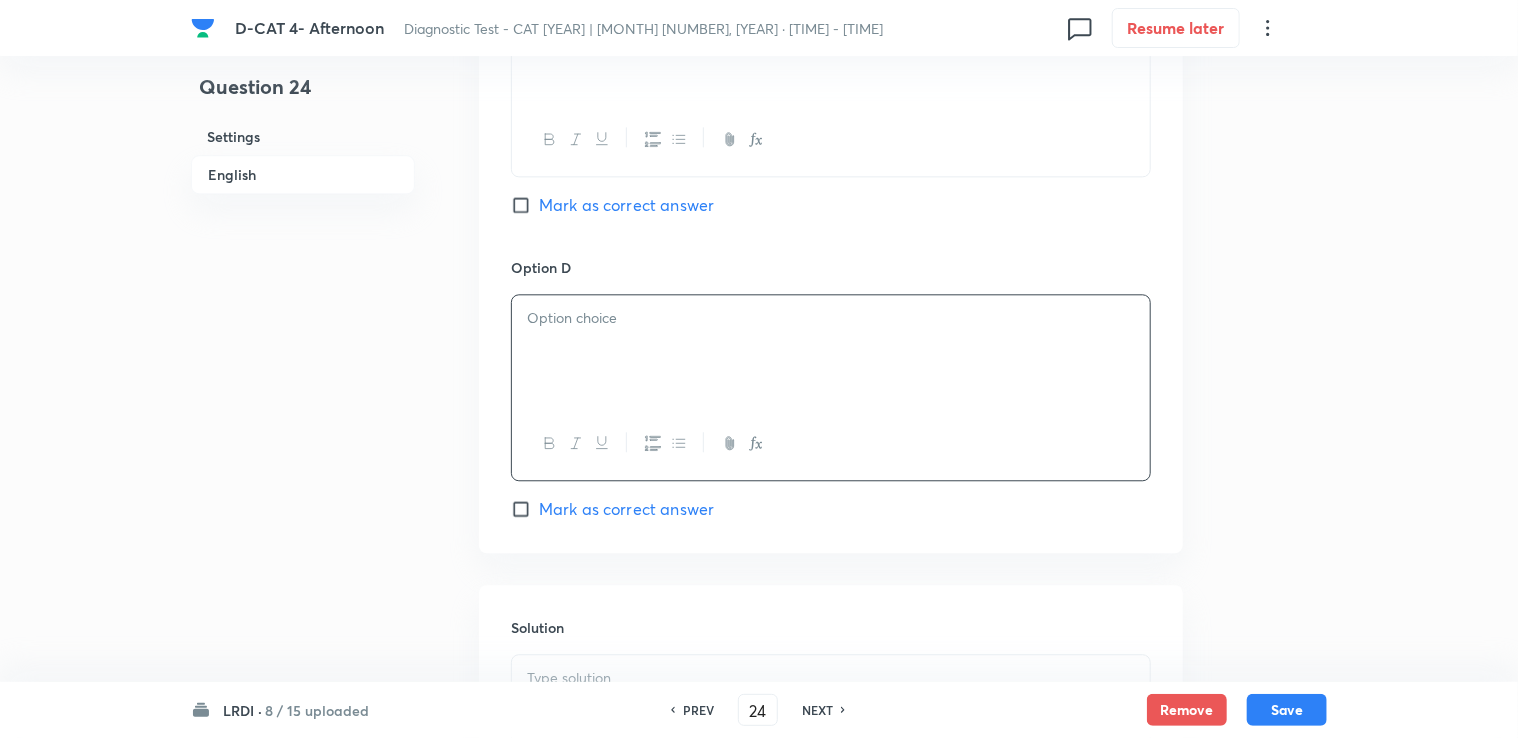 type 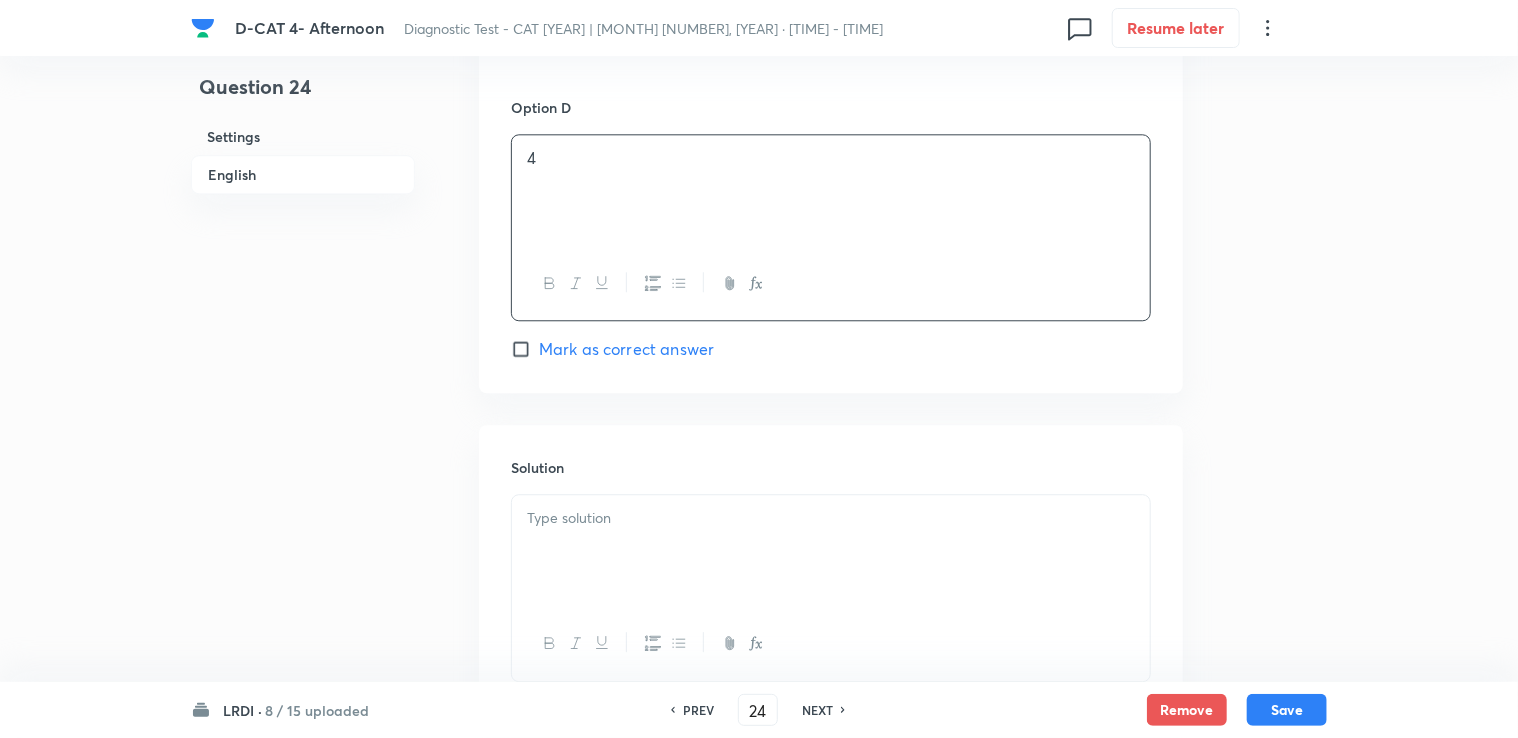 scroll, scrollTop: 2607, scrollLeft: 0, axis: vertical 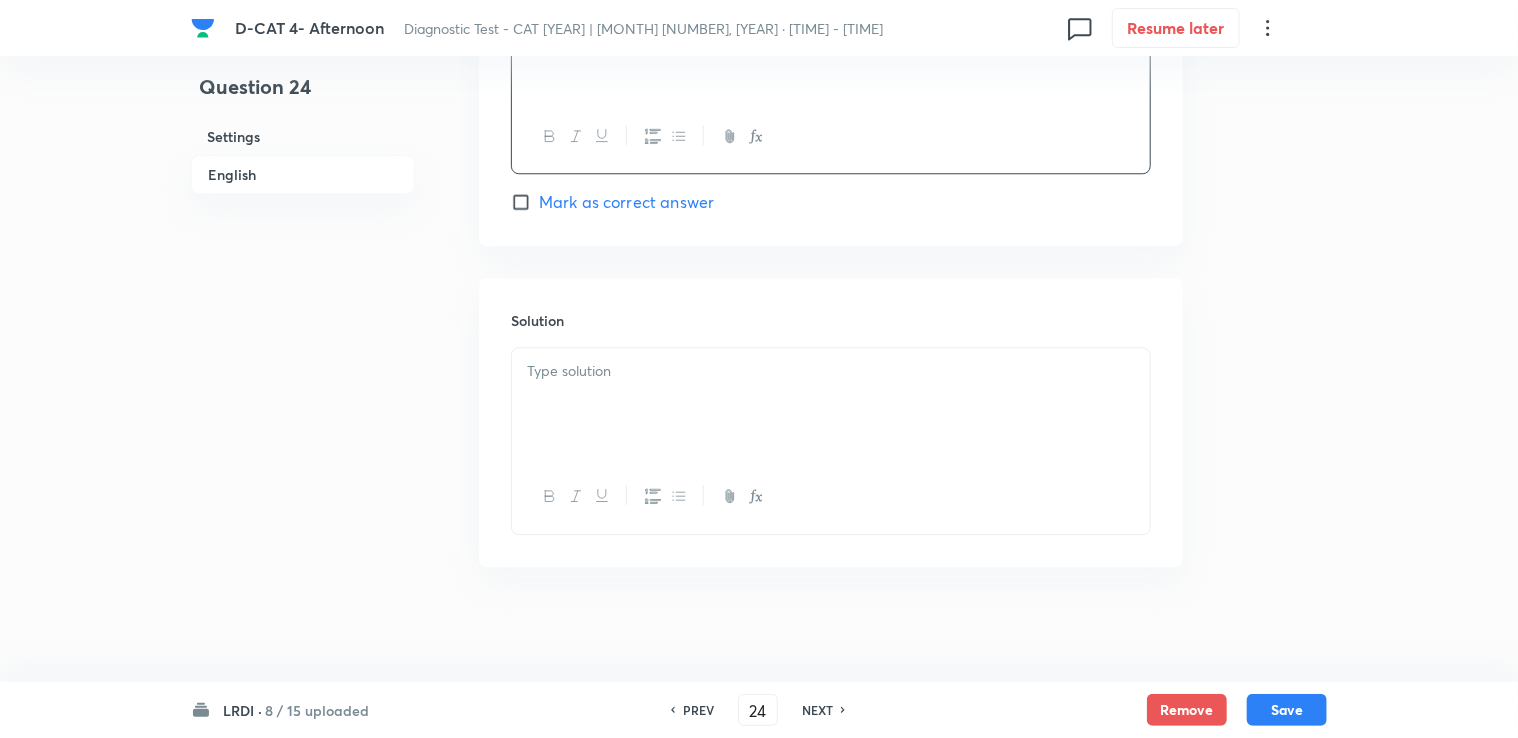 drag, startPoint x: 596, startPoint y: 439, endPoint x: 503, endPoint y: 196, distance: 260.1884 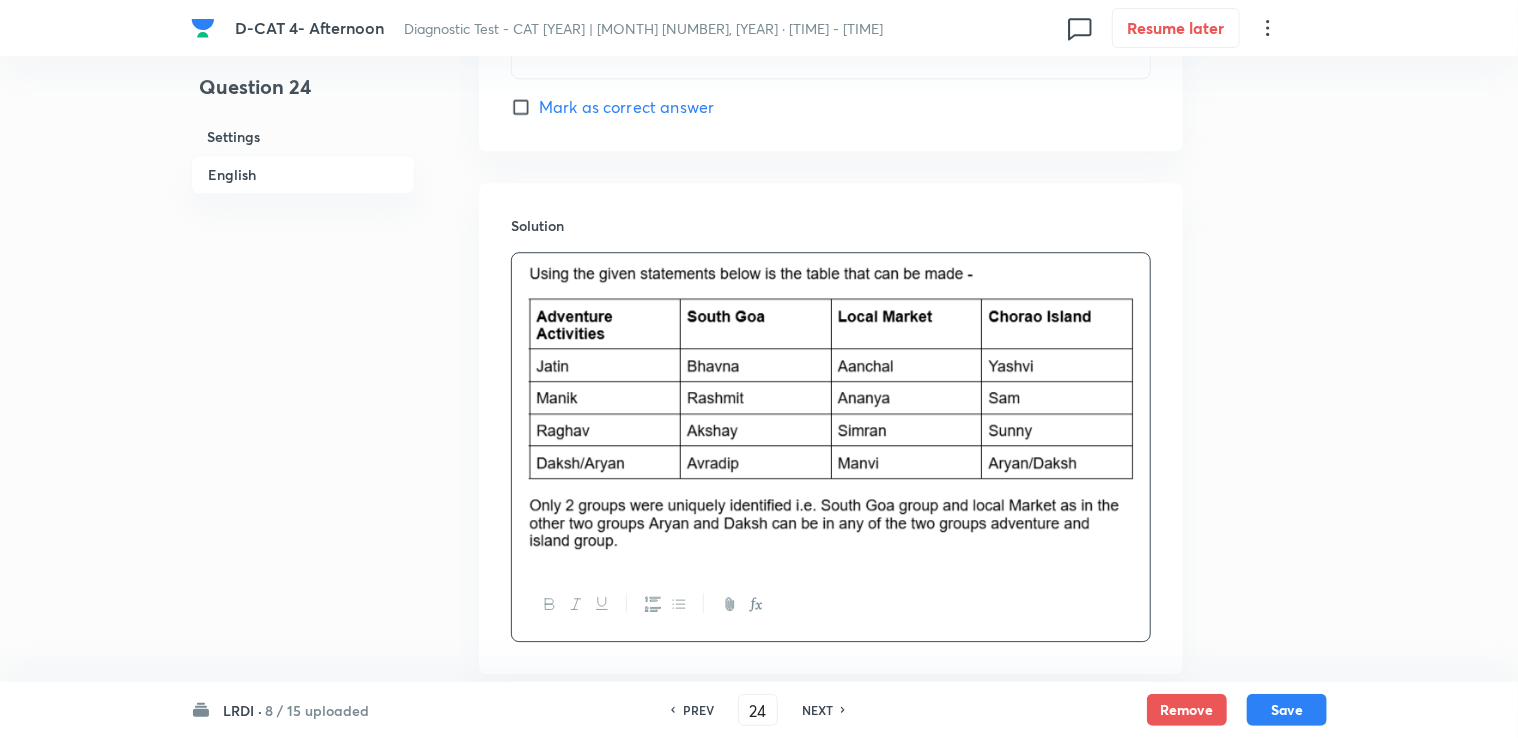 scroll, scrollTop: 2707, scrollLeft: 0, axis: vertical 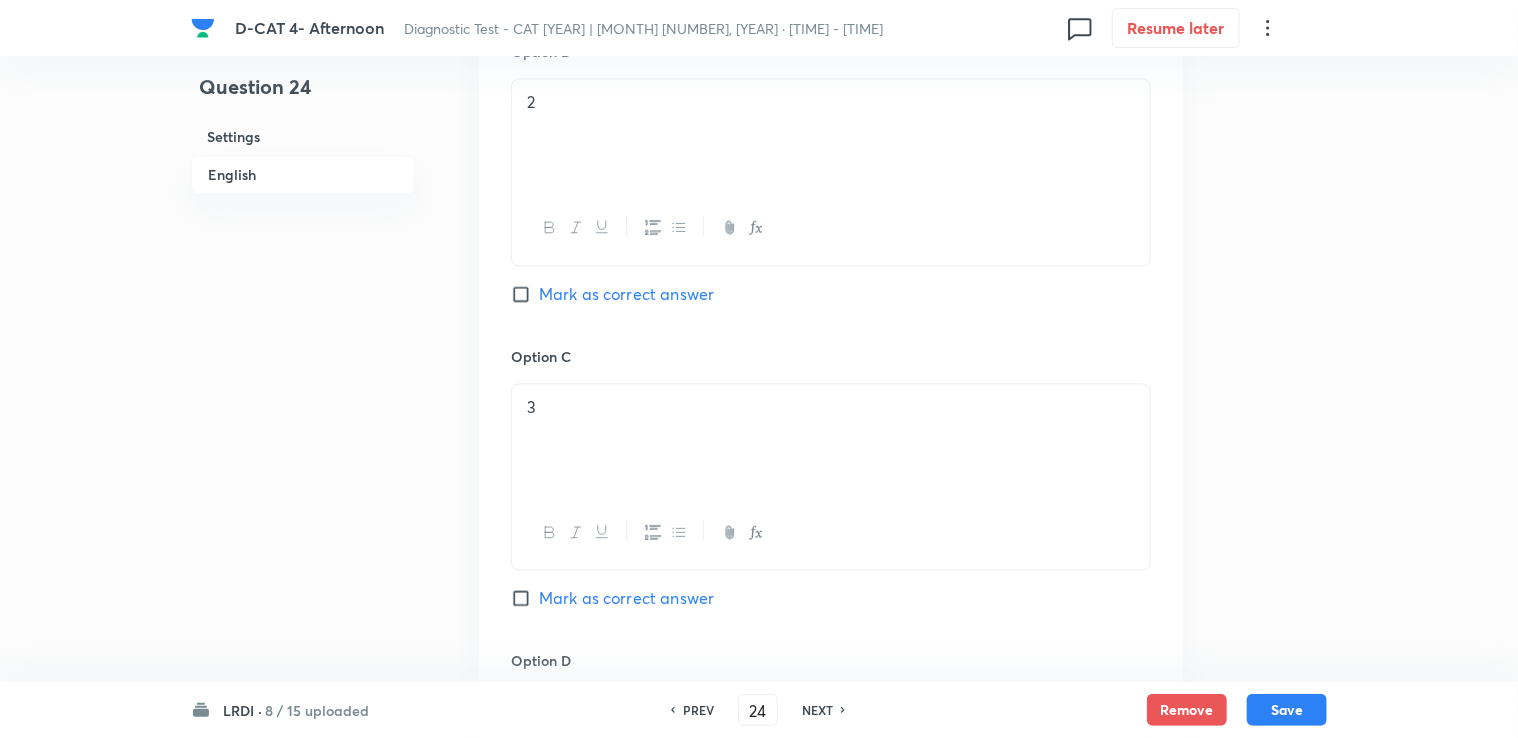 click on "Mark as correct answer" at bounding box center (626, 294) 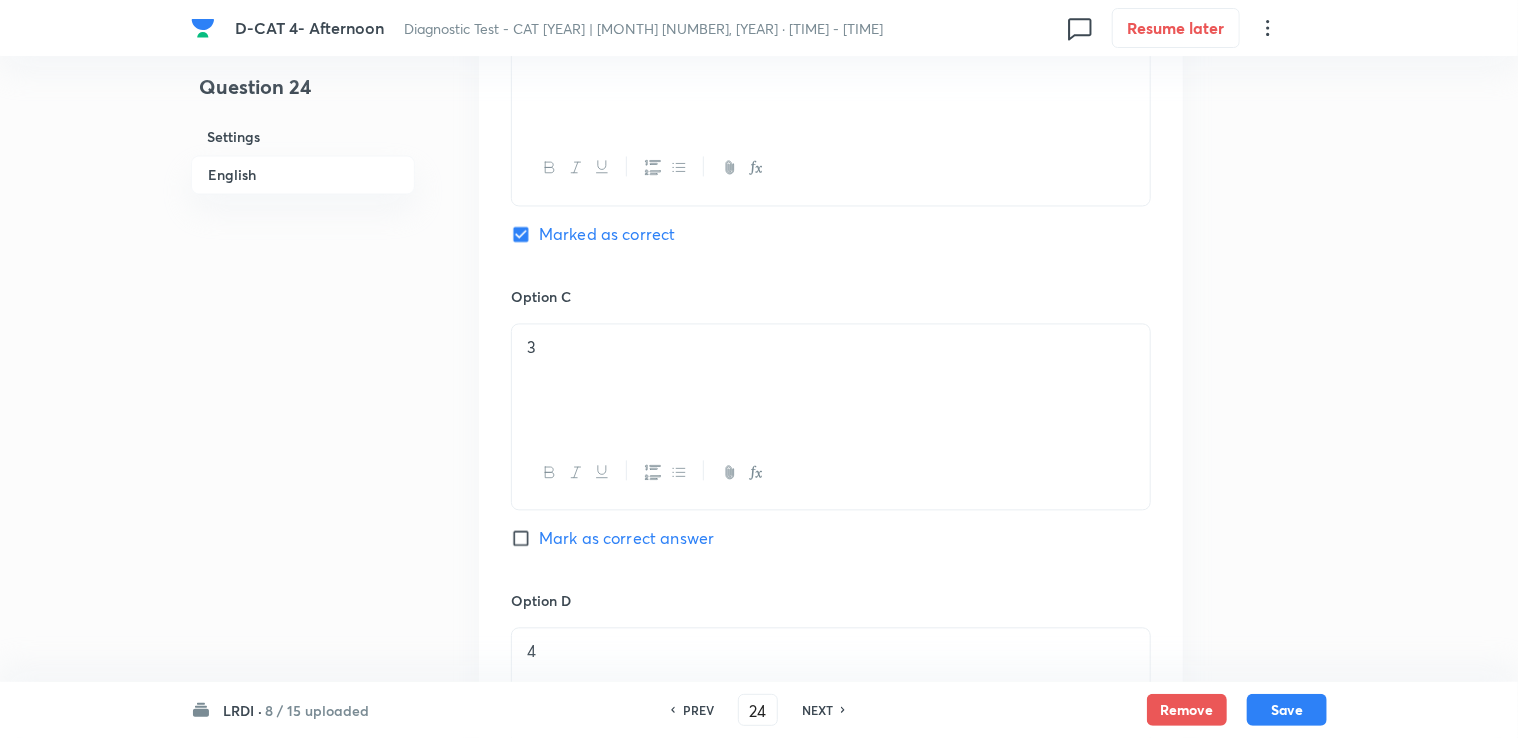 scroll, scrollTop: 2307, scrollLeft: 0, axis: vertical 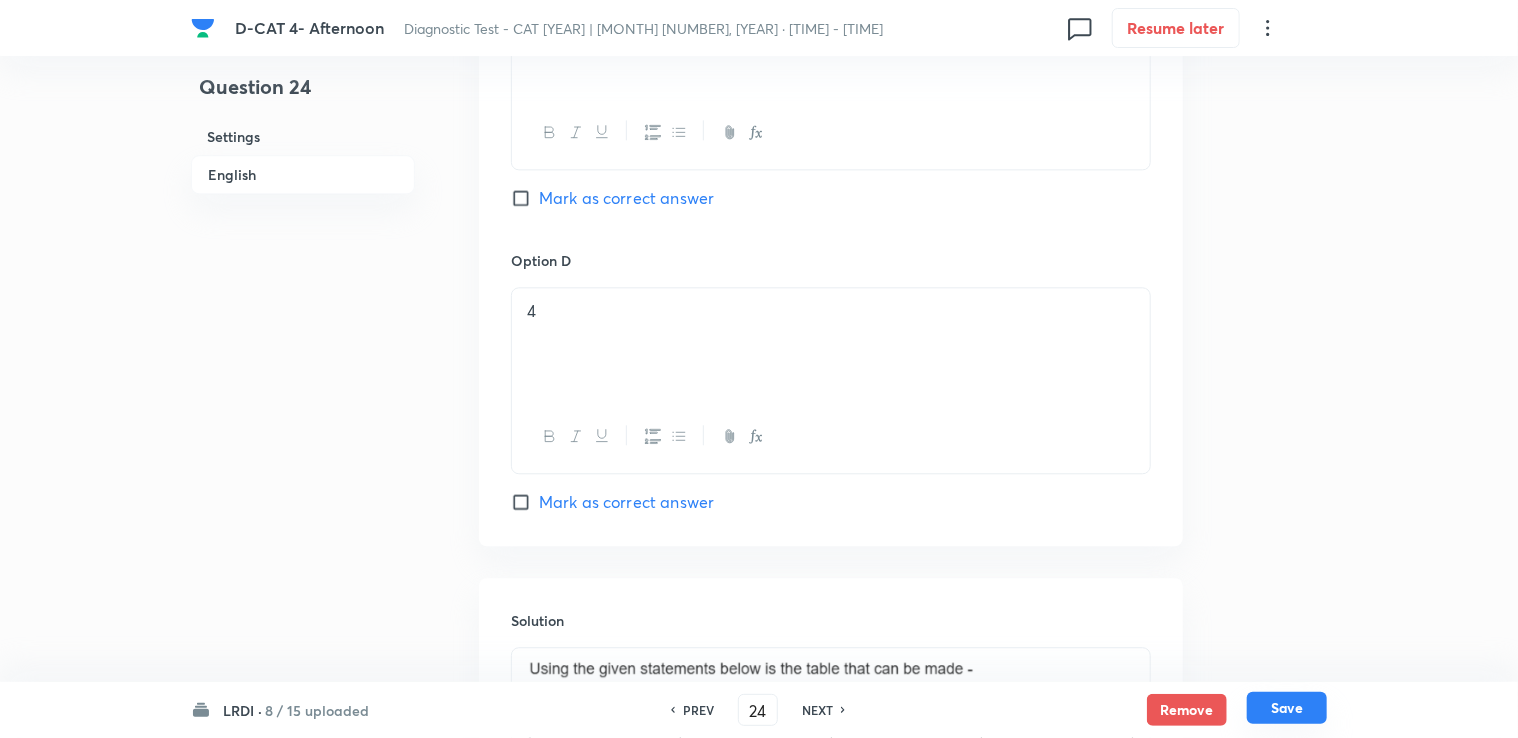 drag, startPoint x: 1330, startPoint y: 713, endPoint x: 1321, endPoint y: 708, distance: 10.29563 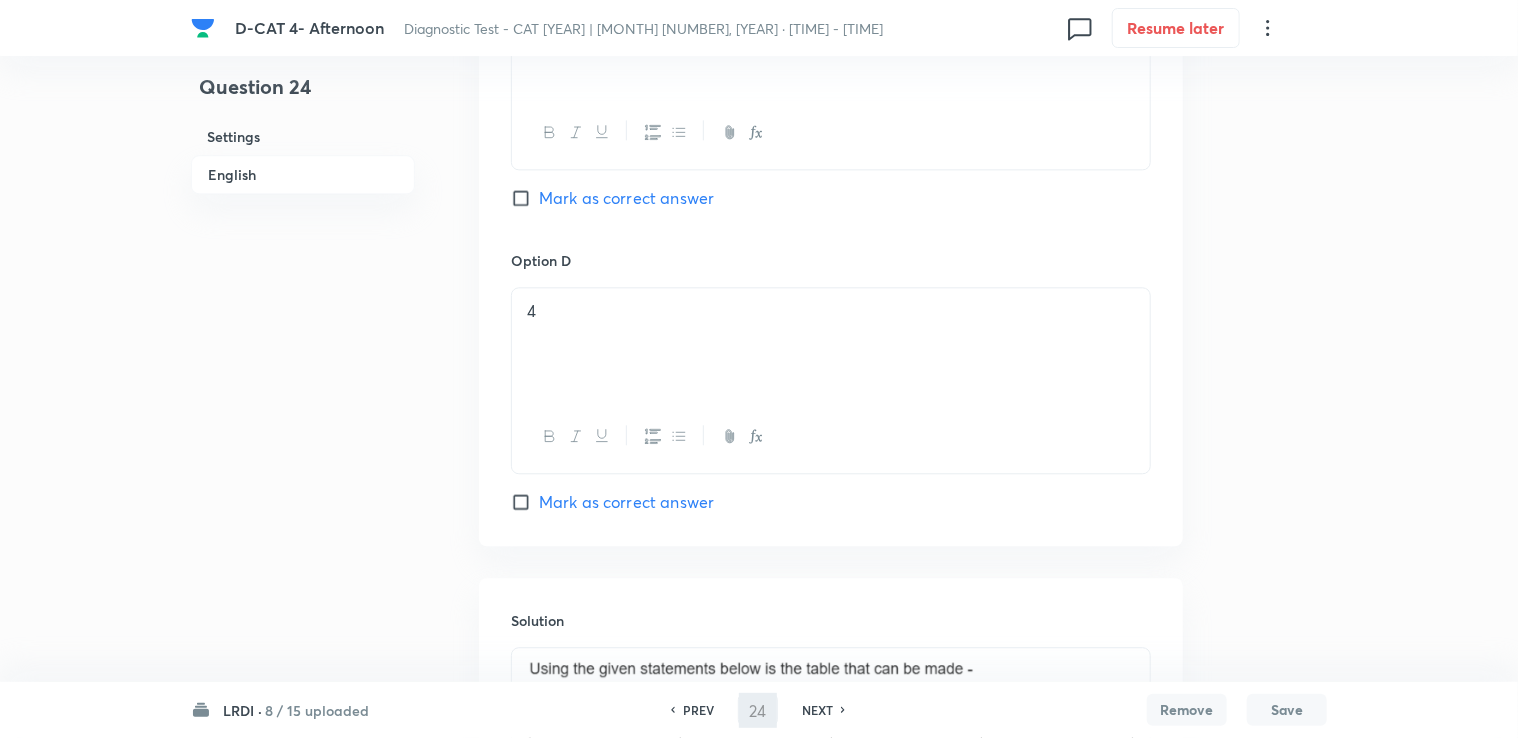 type on "25" 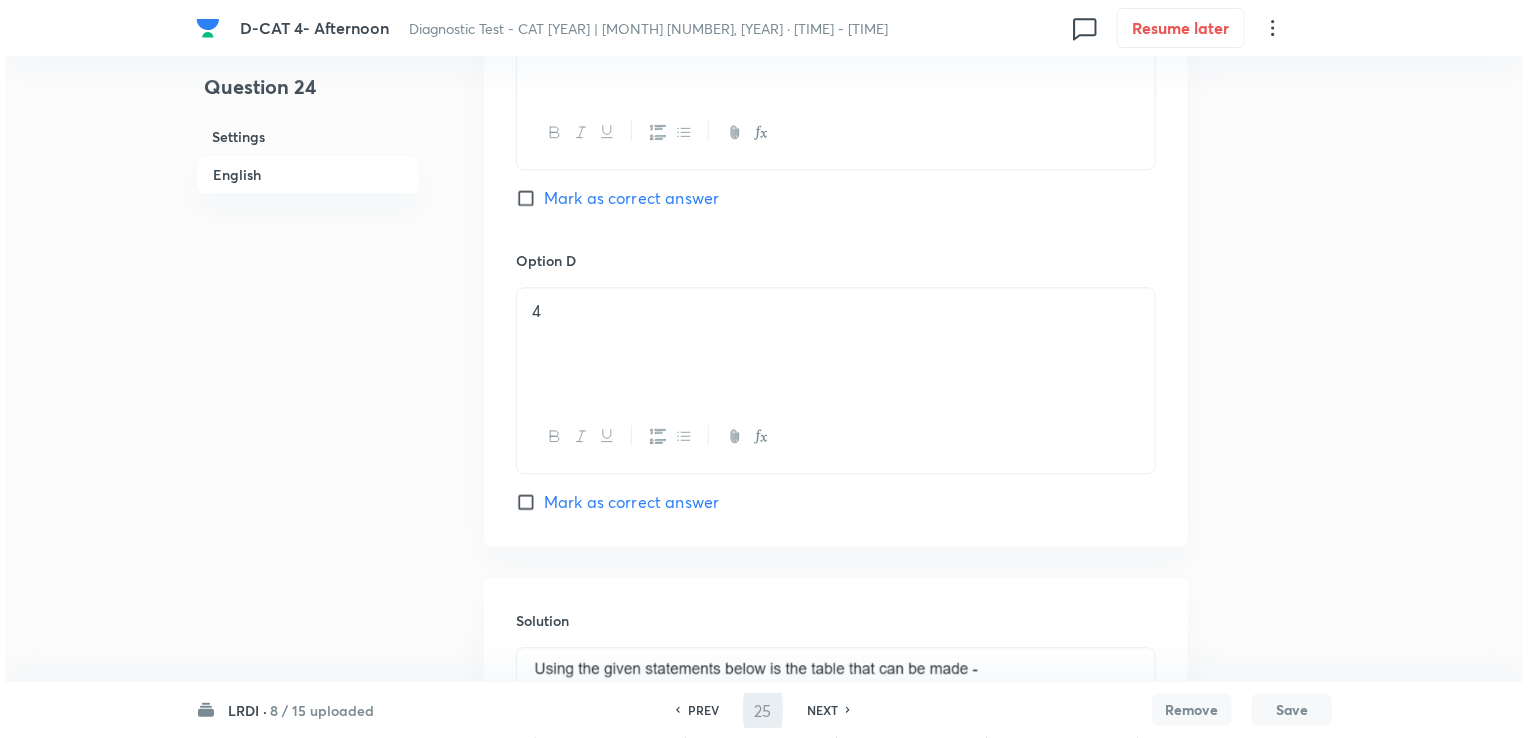 scroll, scrollTop: 0, scrollLeft: 0, axis: both 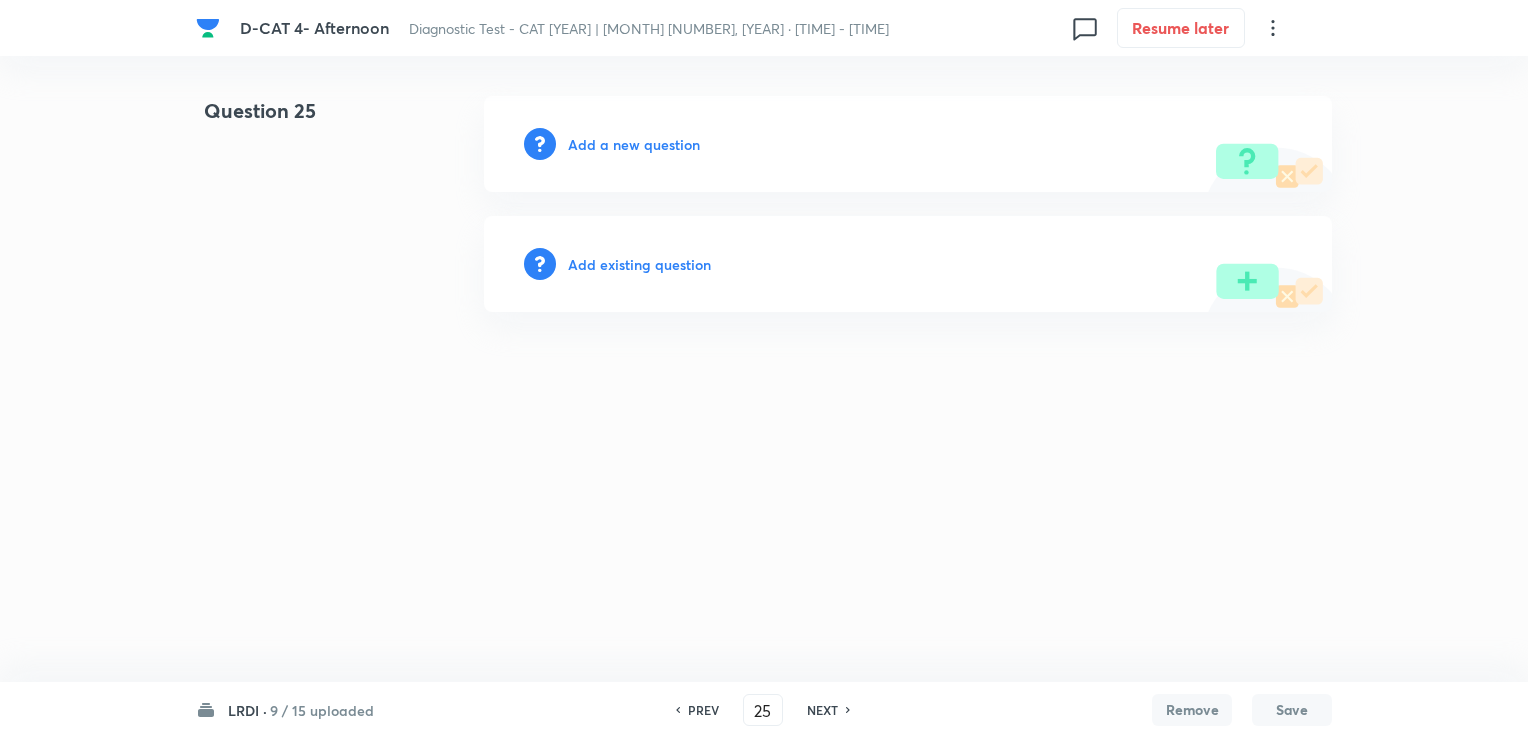 click on "Add a new question" at bounding box center [634, 144] 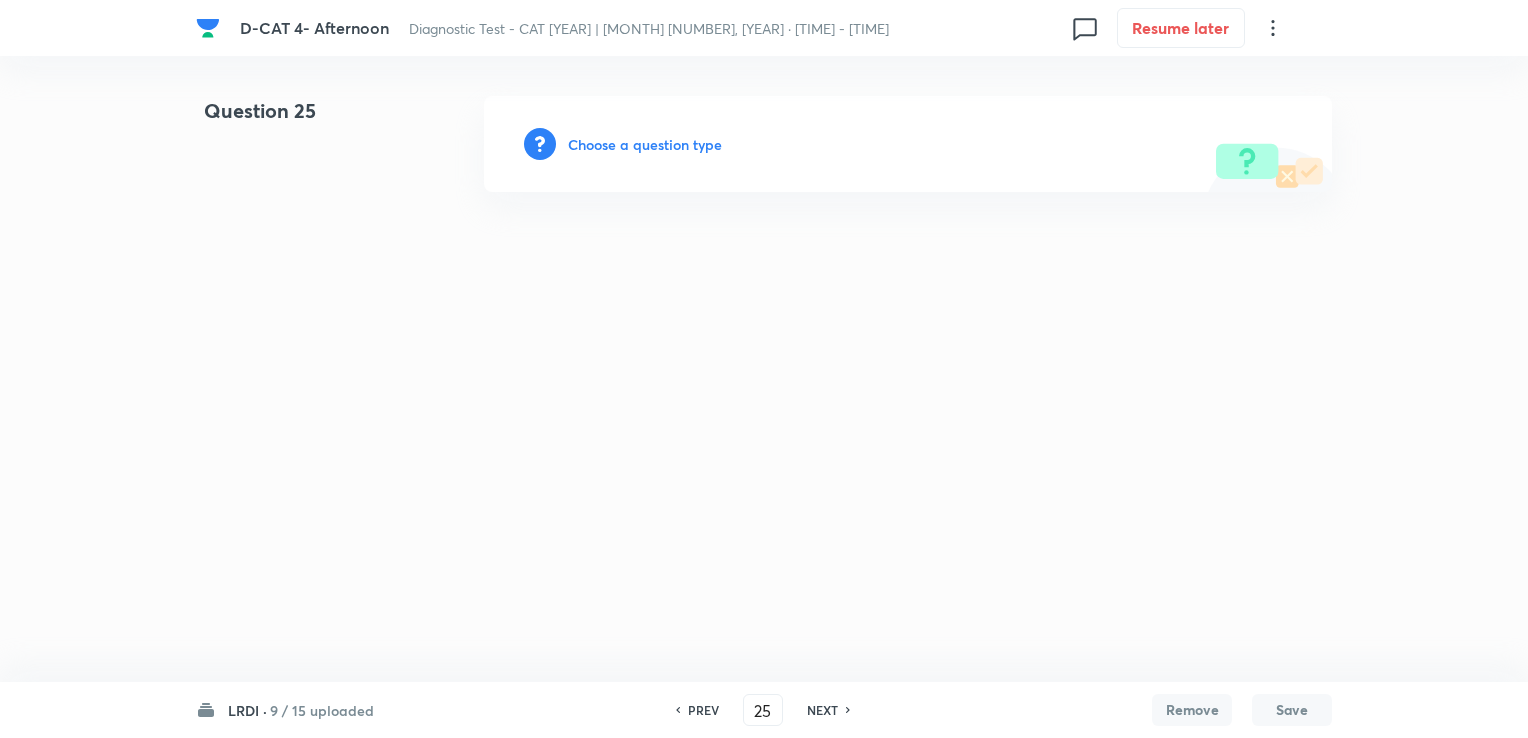 click on "Choose a question type" at bounding box center [645, 144] 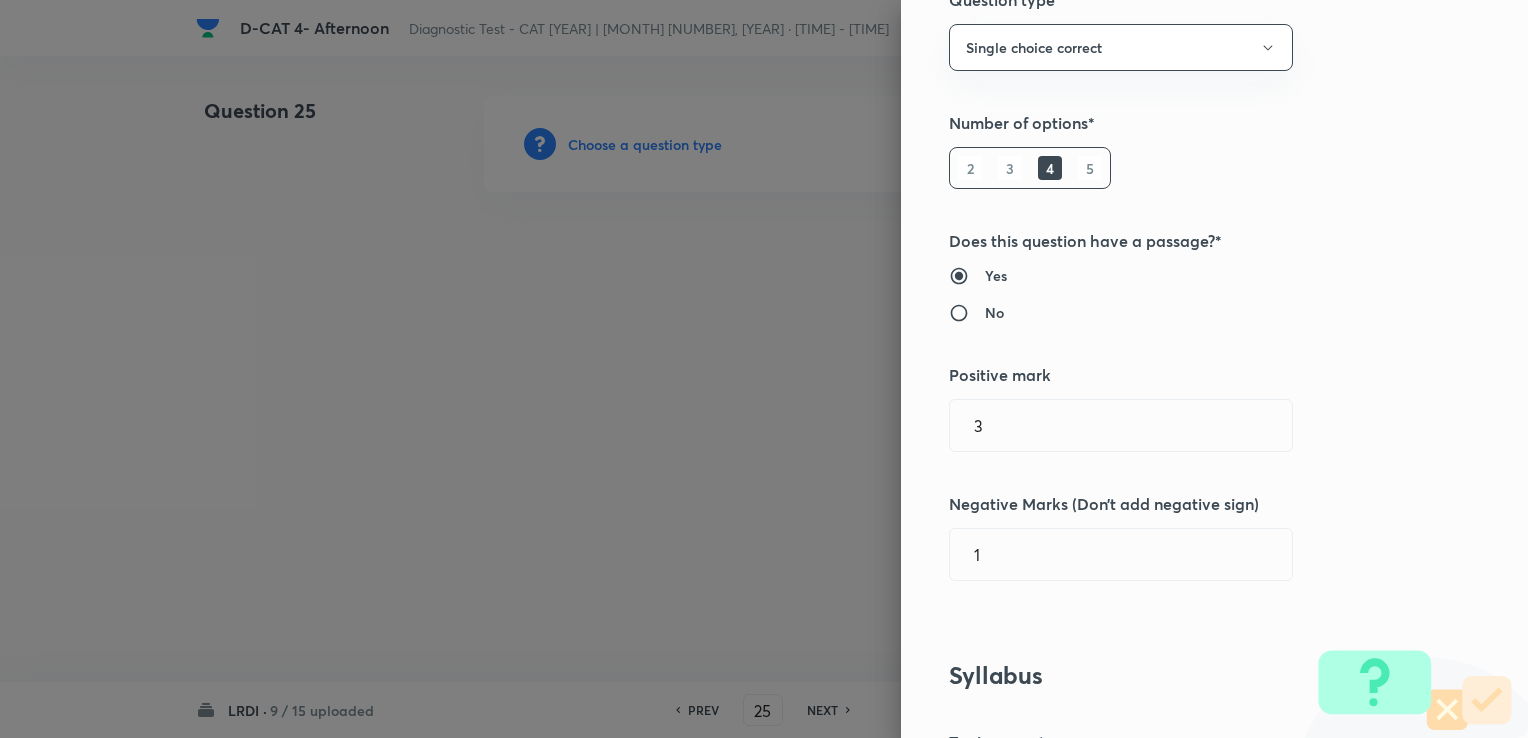 scroll, scrollTop: 500, scrollLeft: 0, axis: vertical 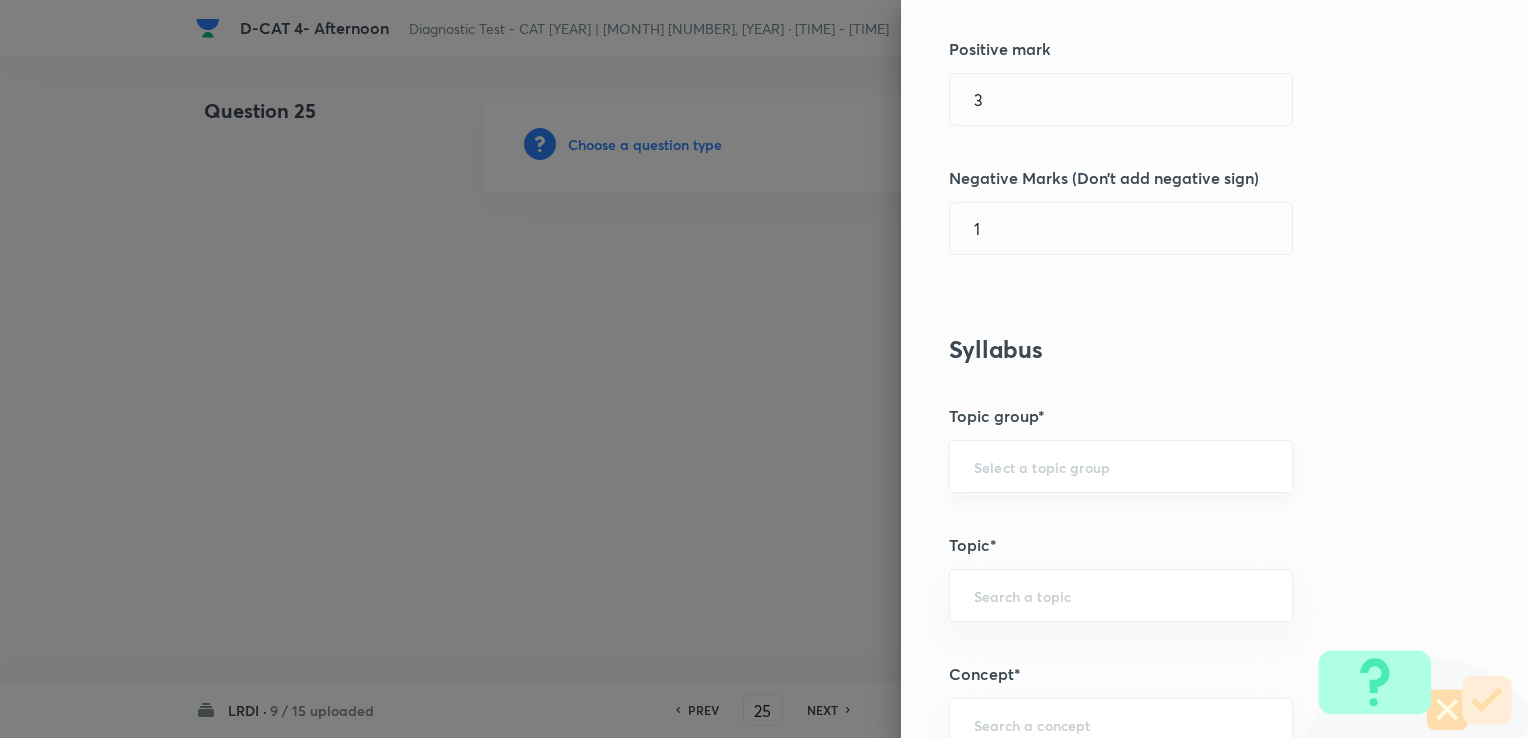 click on "​" at bounding box center [1121, 466] 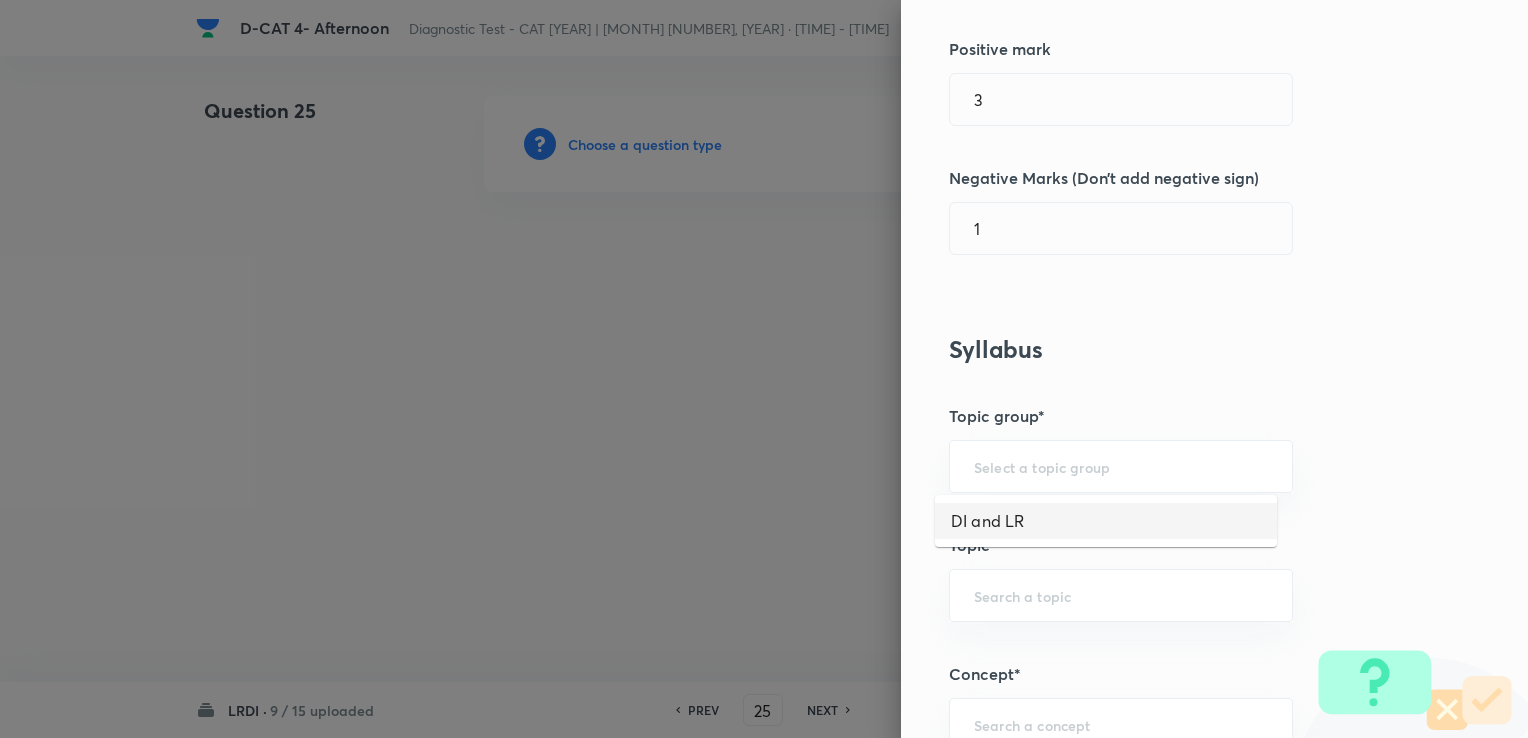 click on "DI and LR" at bounding box center [1106, 521] 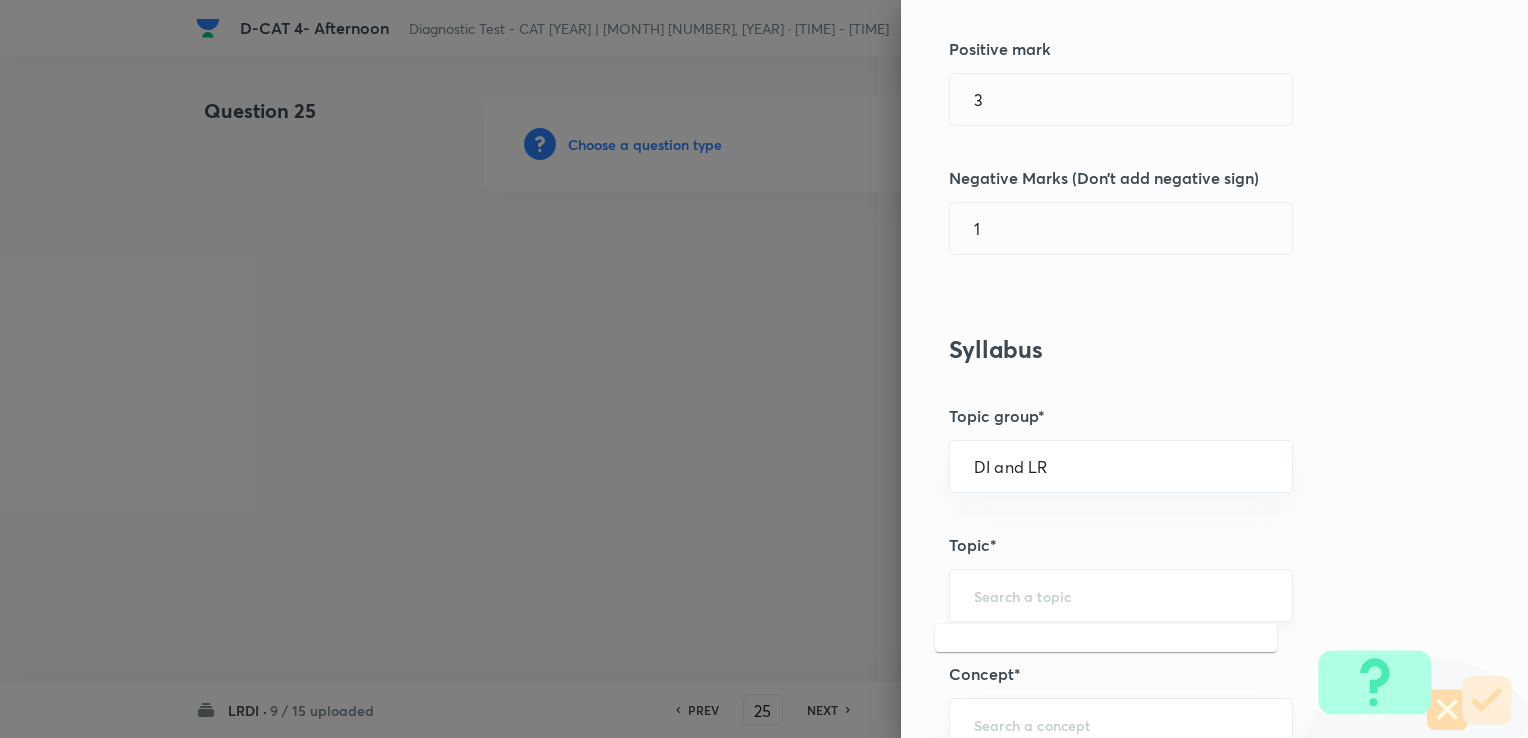click at bounding box center [1121, 595] 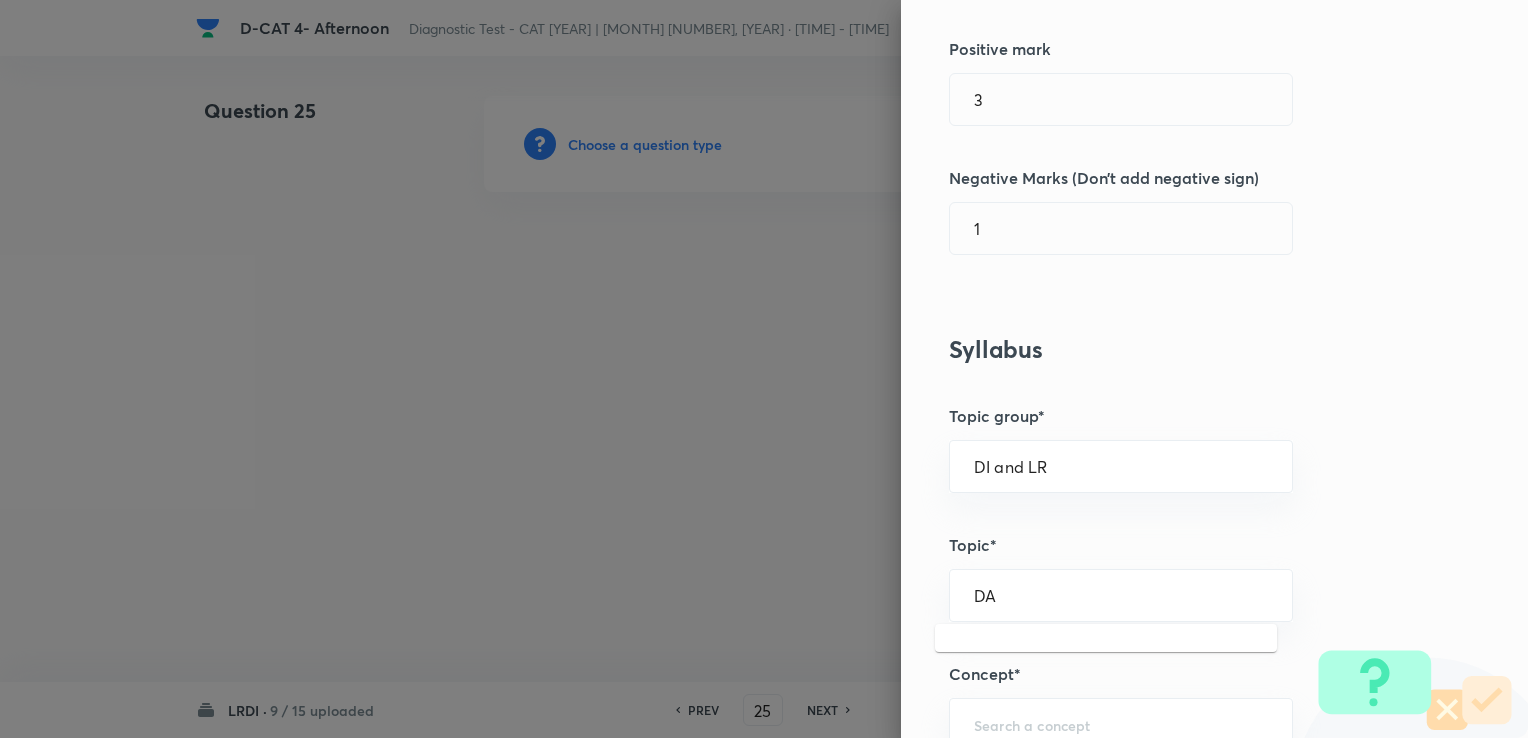 type on "D" 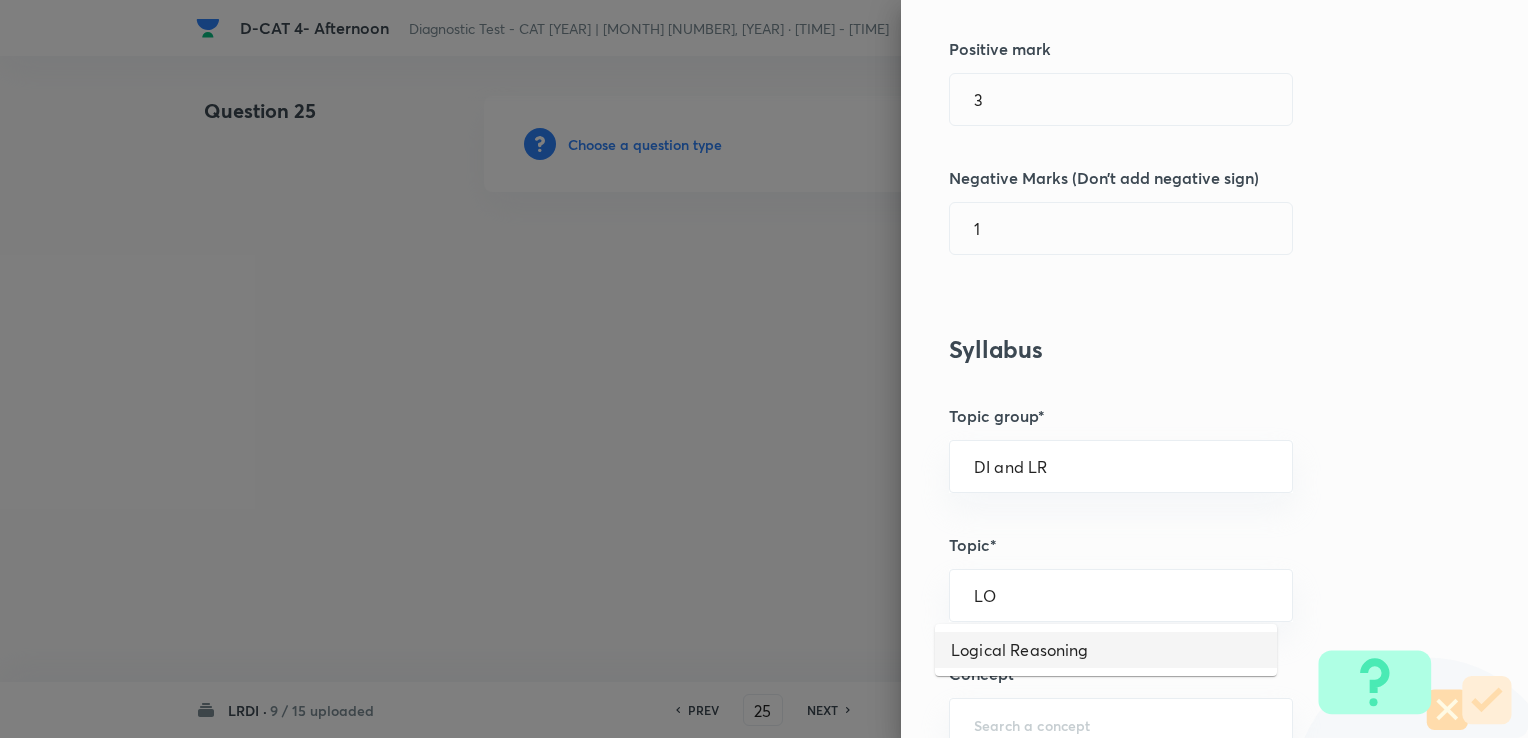 click on "Logical Reasoning" at bounding box center [1106, 650] 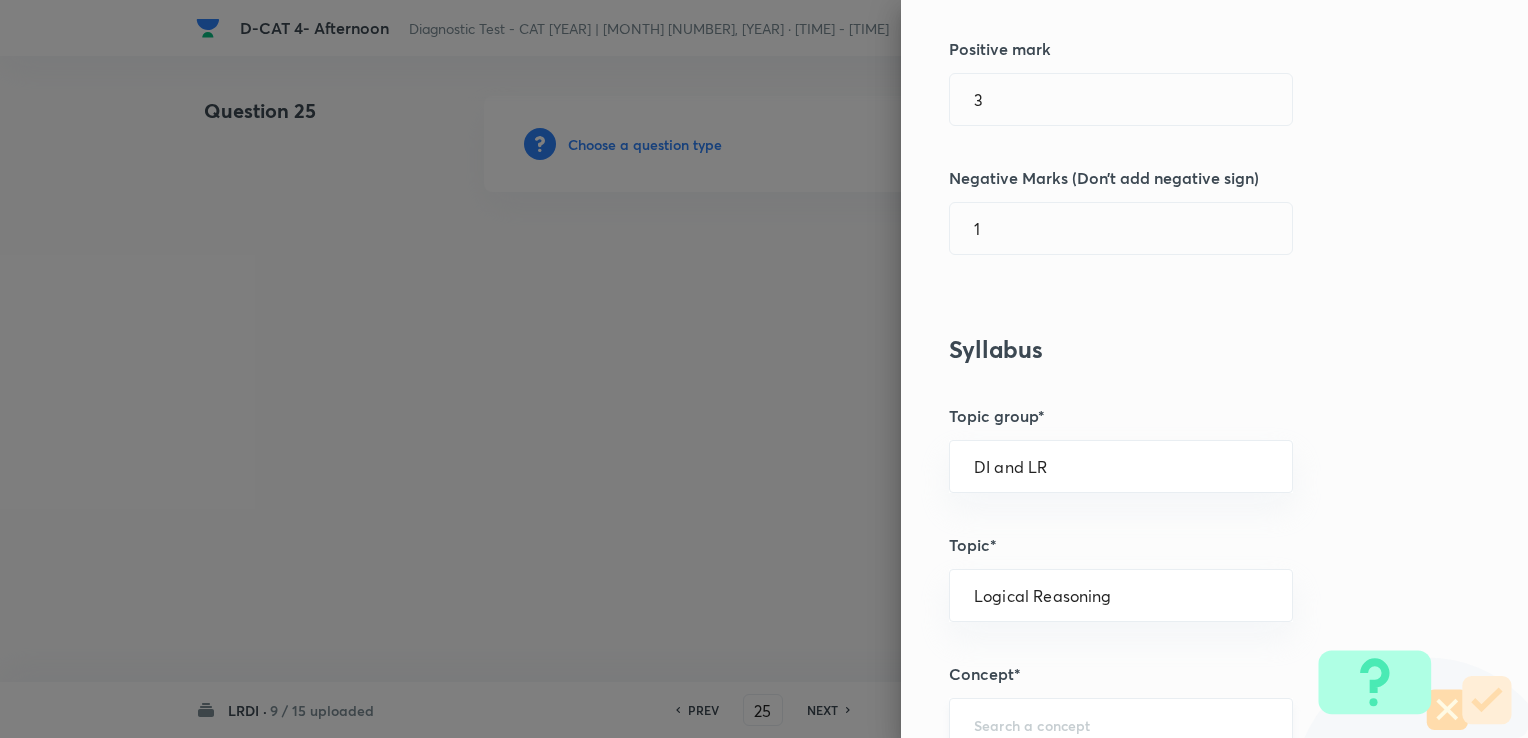 click on "​" at bounding box center [1121, 724] 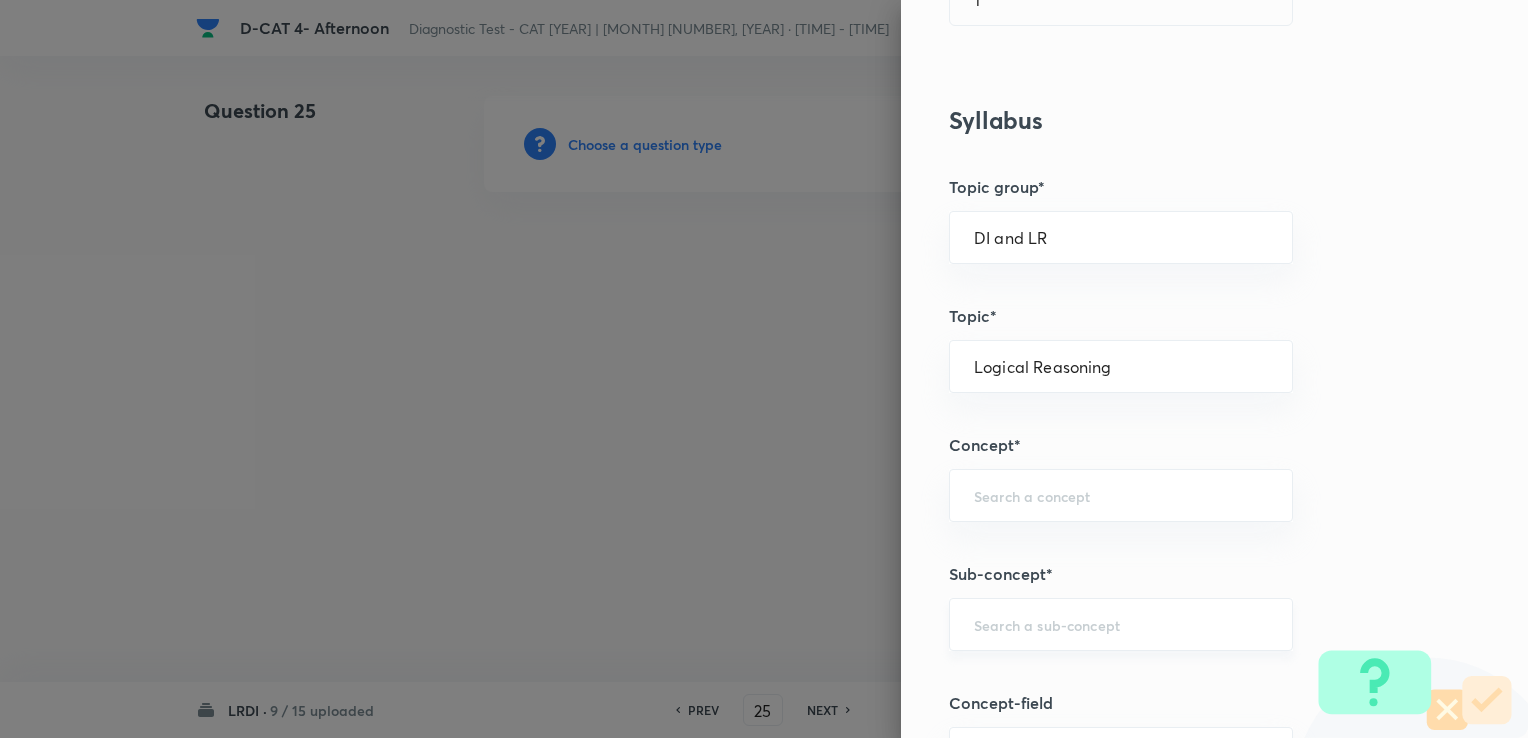 scroll, scrollTop: 800, scrollLeft: 0, axis: vertical 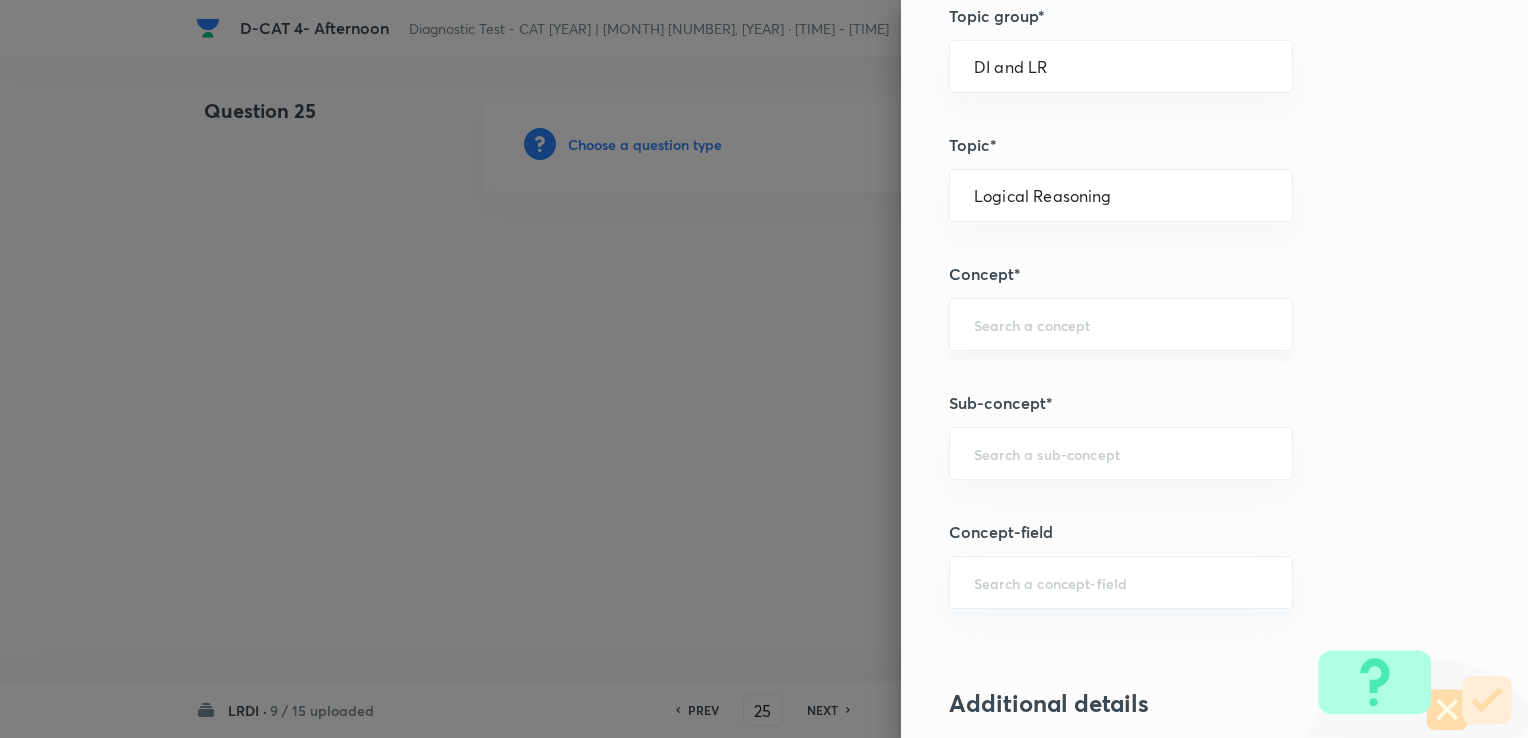 click at bounding box center [1121, 324] 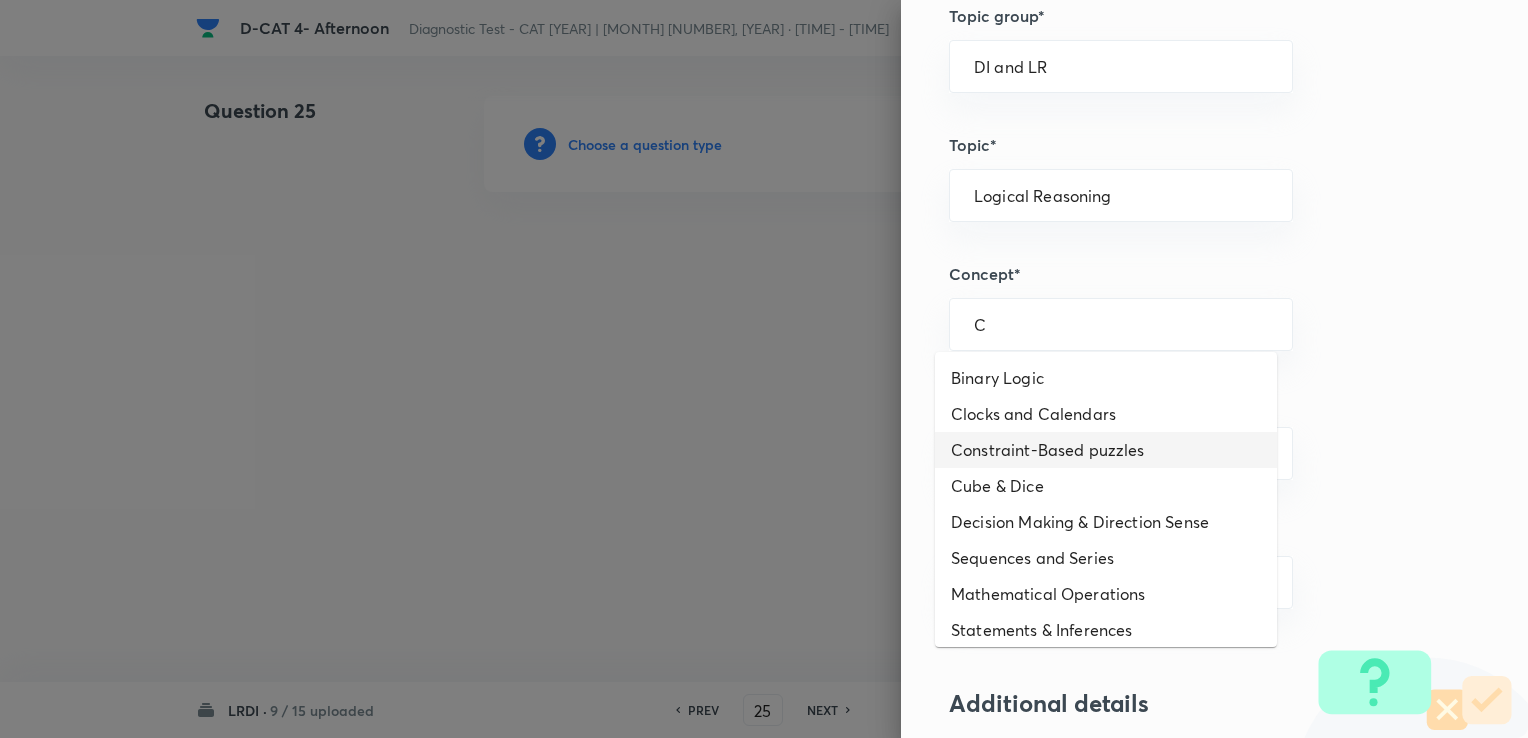 click on "Constraint-Based puzzles" at bounding box center [1106, 450] 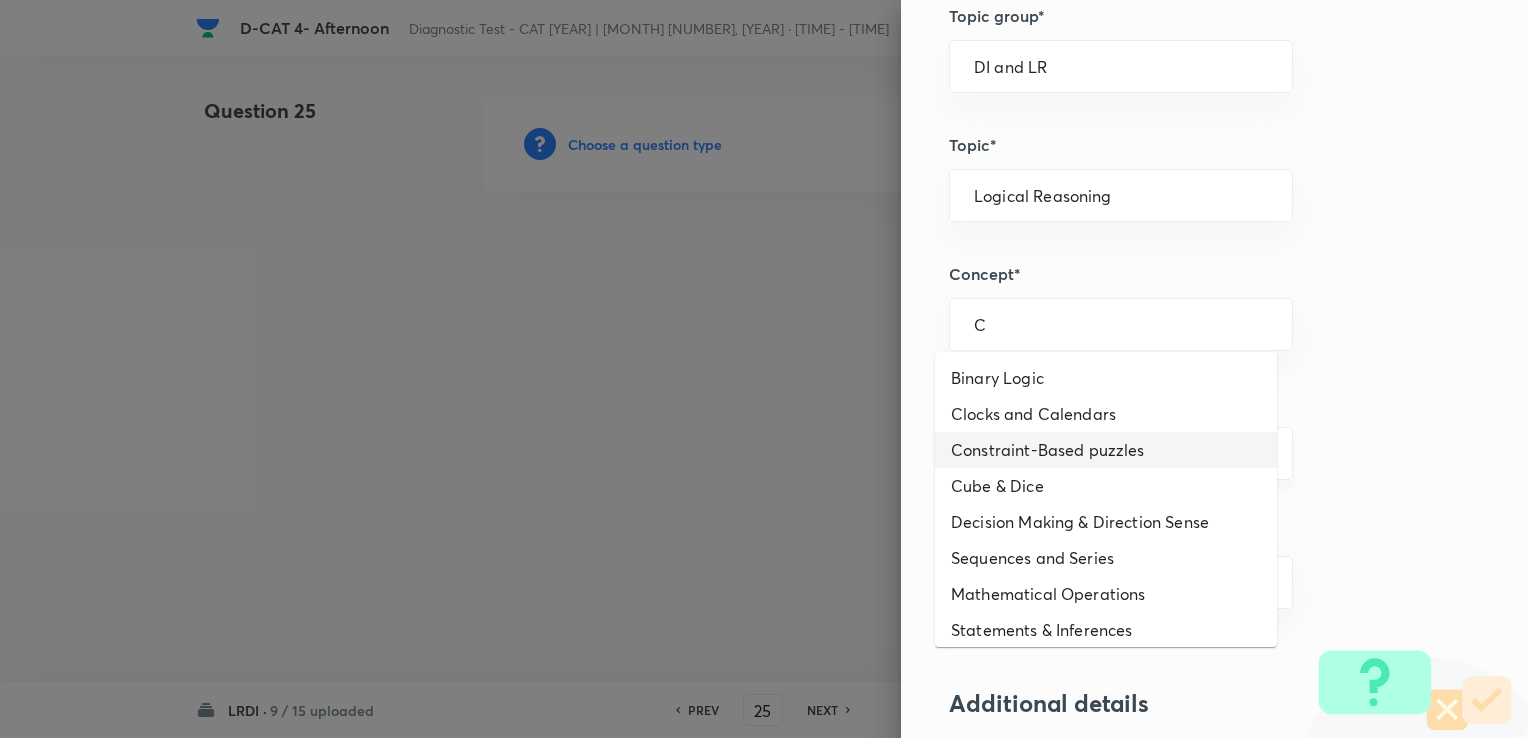 type on "Constraint-Based puzzles" 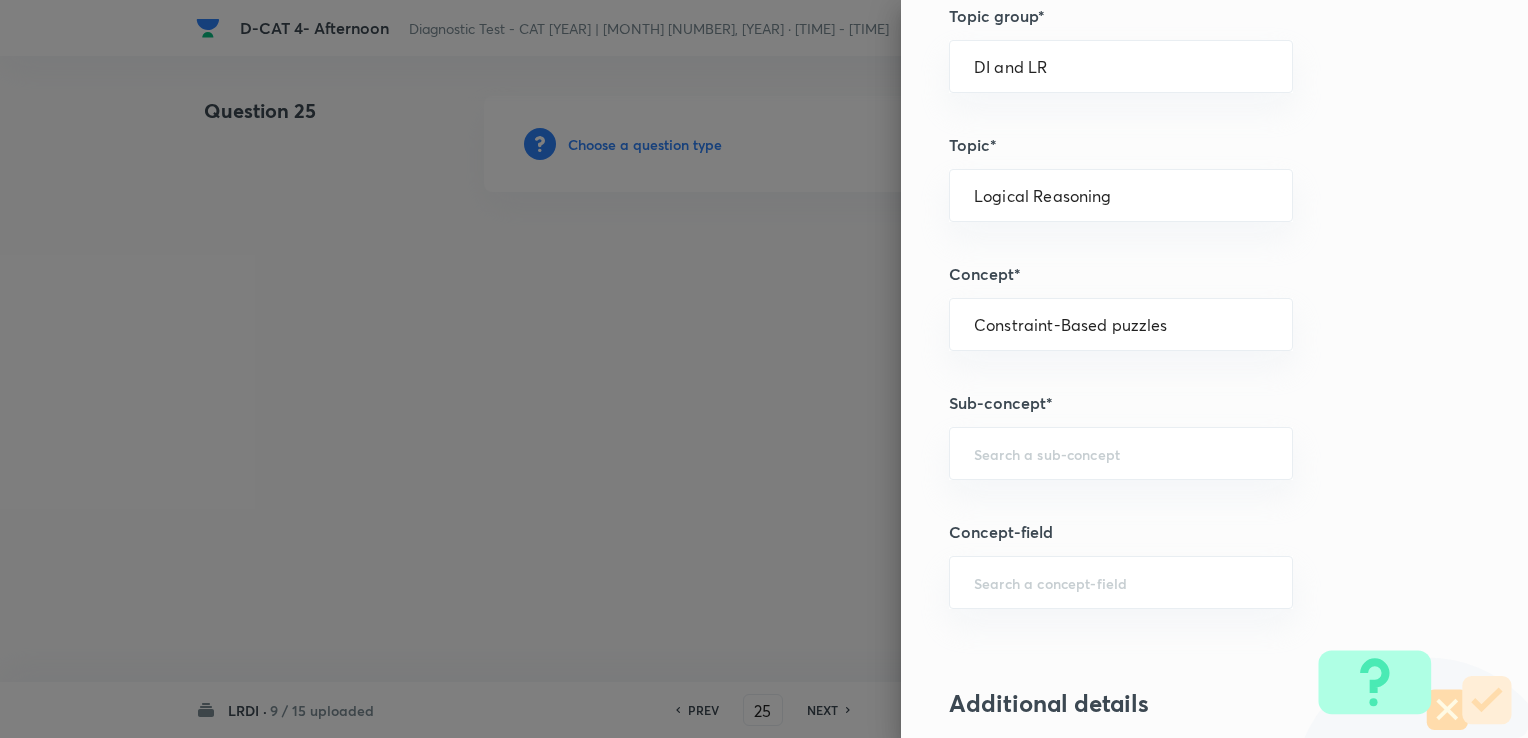 drag, startPoint x: 1053, startPoint y: 506, endPoint x: 1037, endPoint y: 485, distance: 26.400757 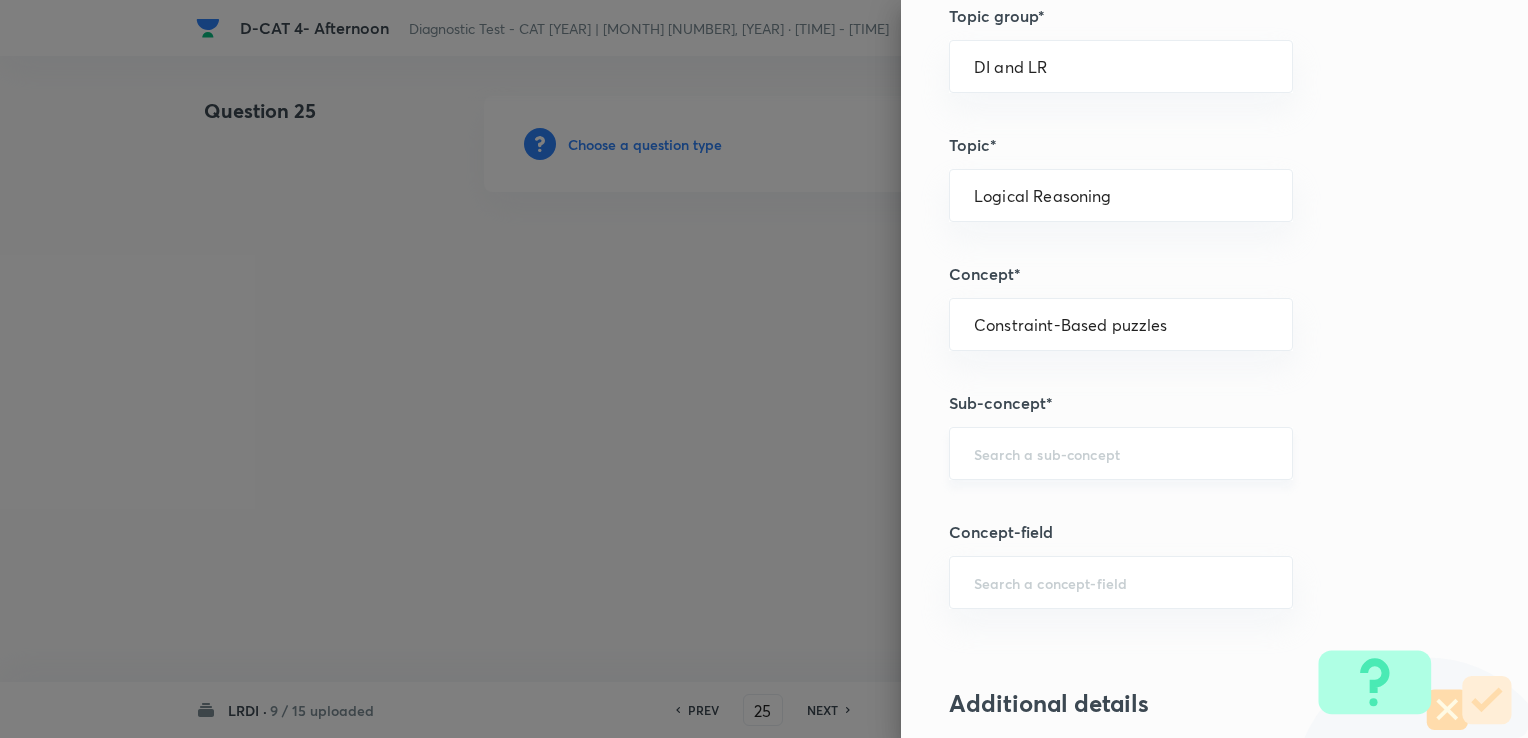 click on "​" at bounding box center [1121, 453] 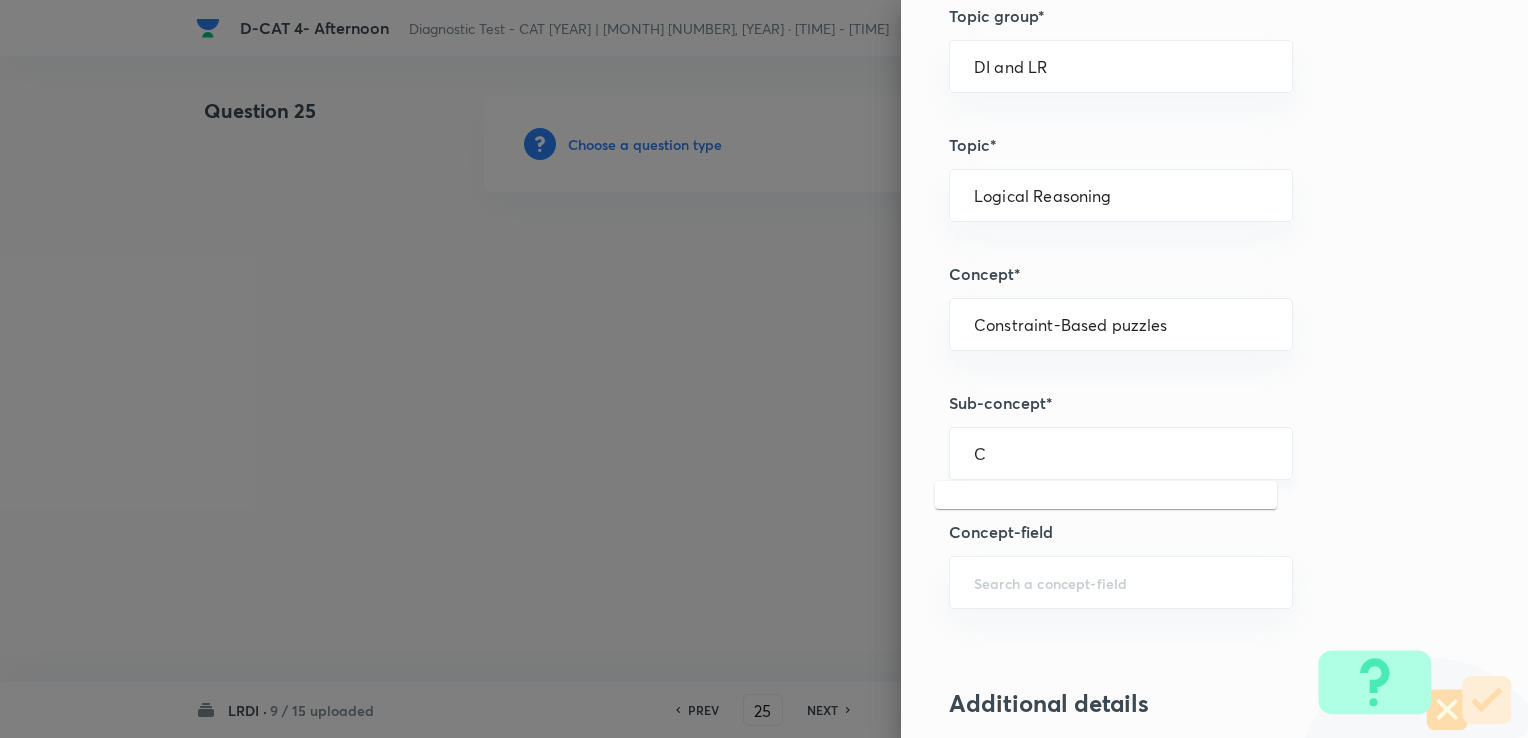 click on "C" at bounding box center (1121, 453) 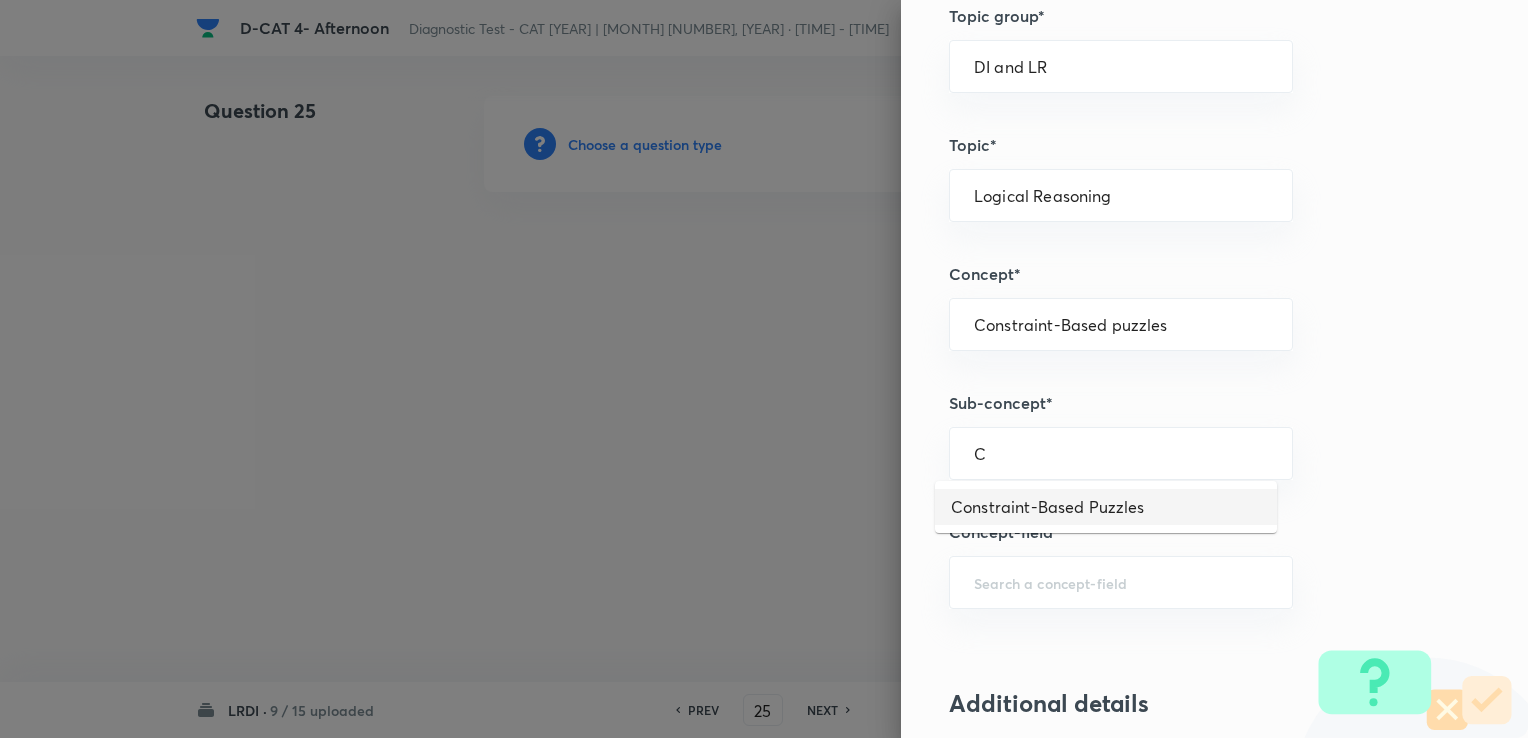 click on "Constraint-Based Puzzles" at bounding box center [1106, 507] 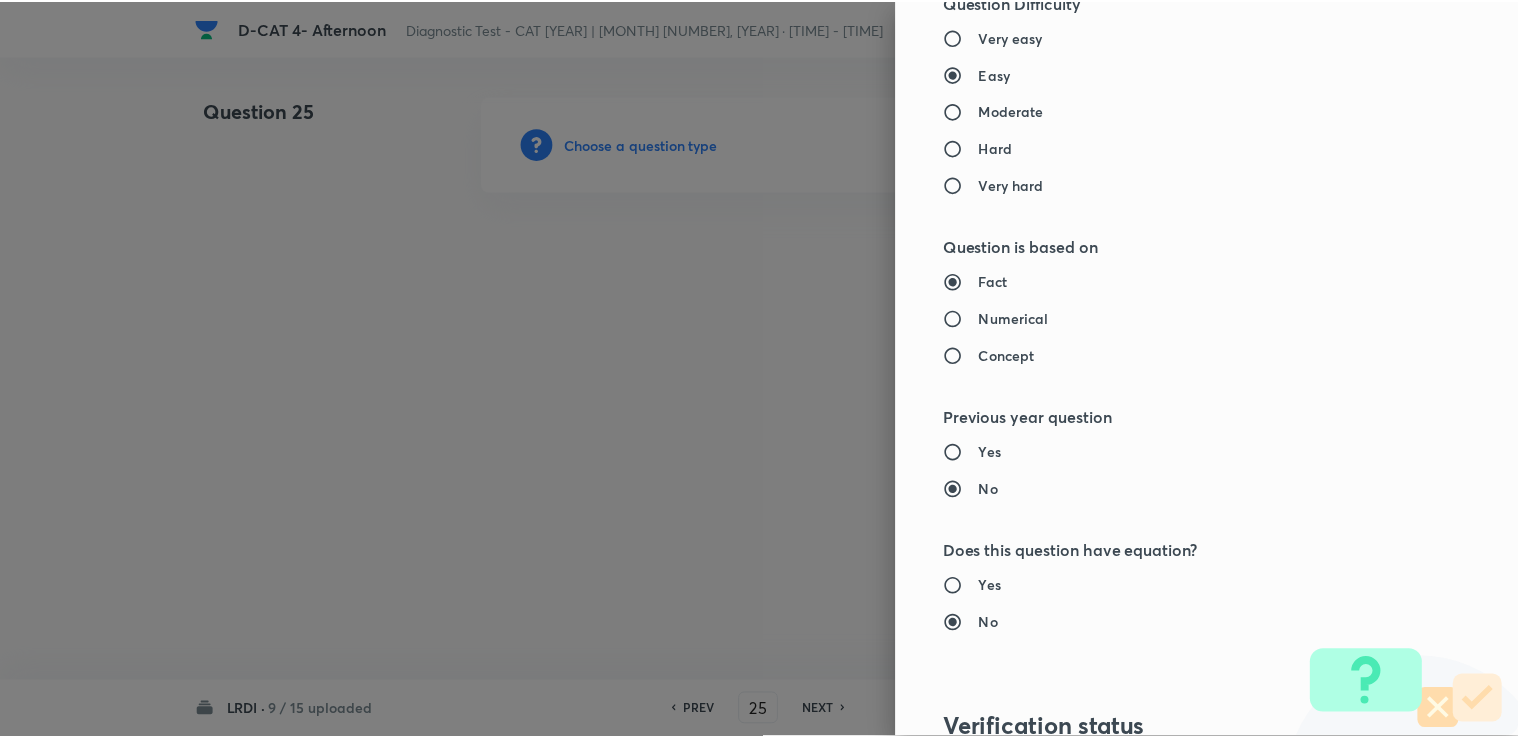 scroll, scrollTop: 1984, scrollLeft: 0, axis: vertical 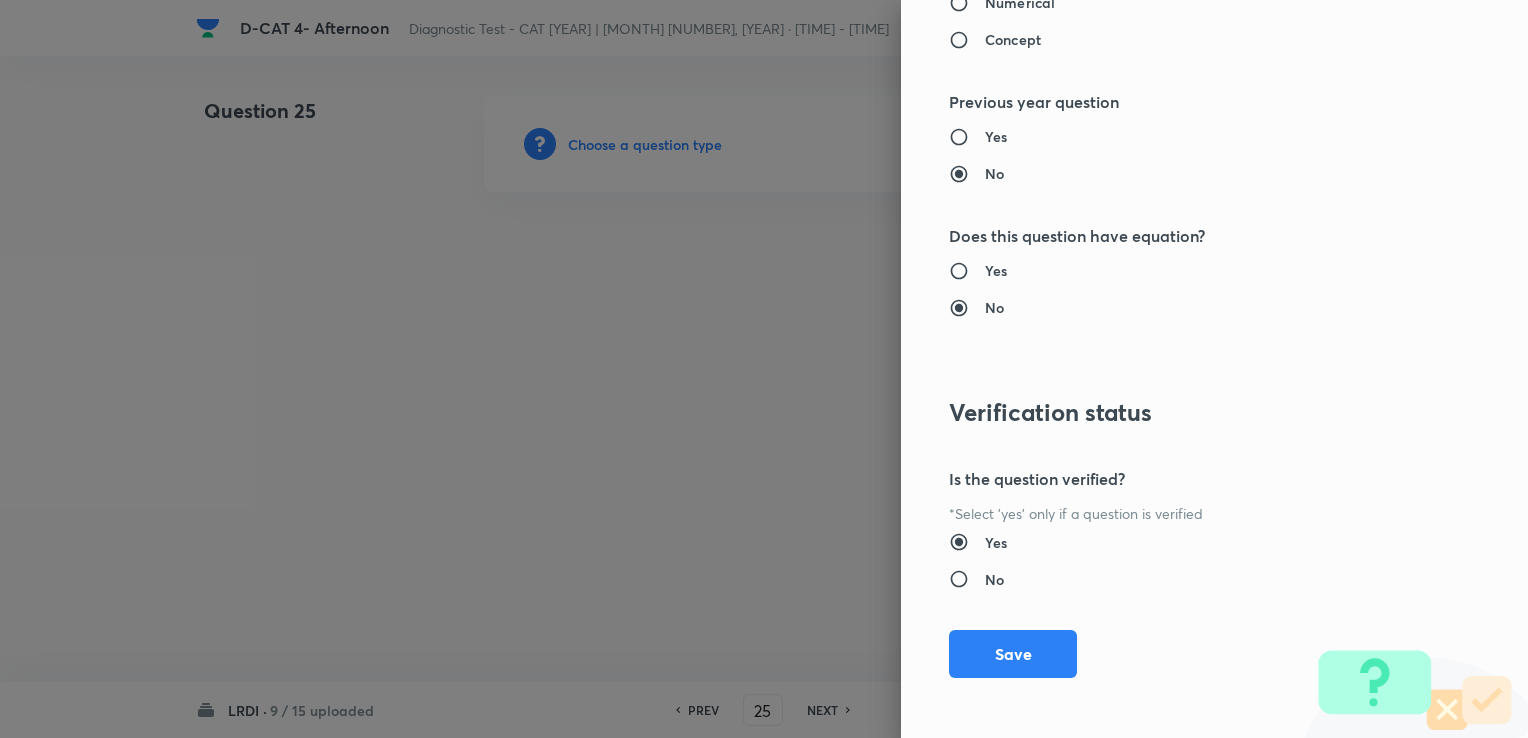drag, startPoint x: 1009, startPoint y: 654, endPoint x: 950, endPoint y: 598, distance: 81.34495 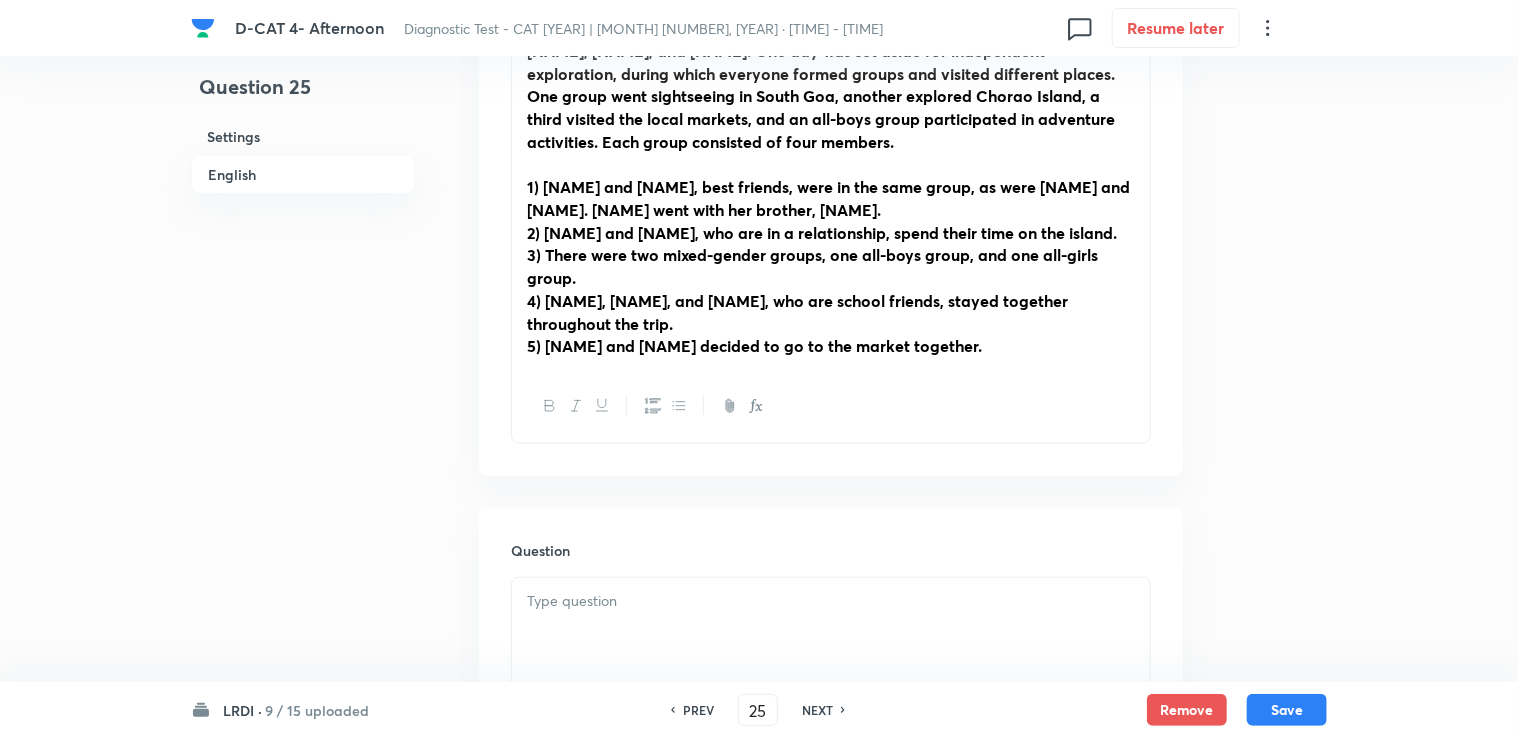 scroll, scrollTop: 1000, scrollLeft: 0, axis: vertical 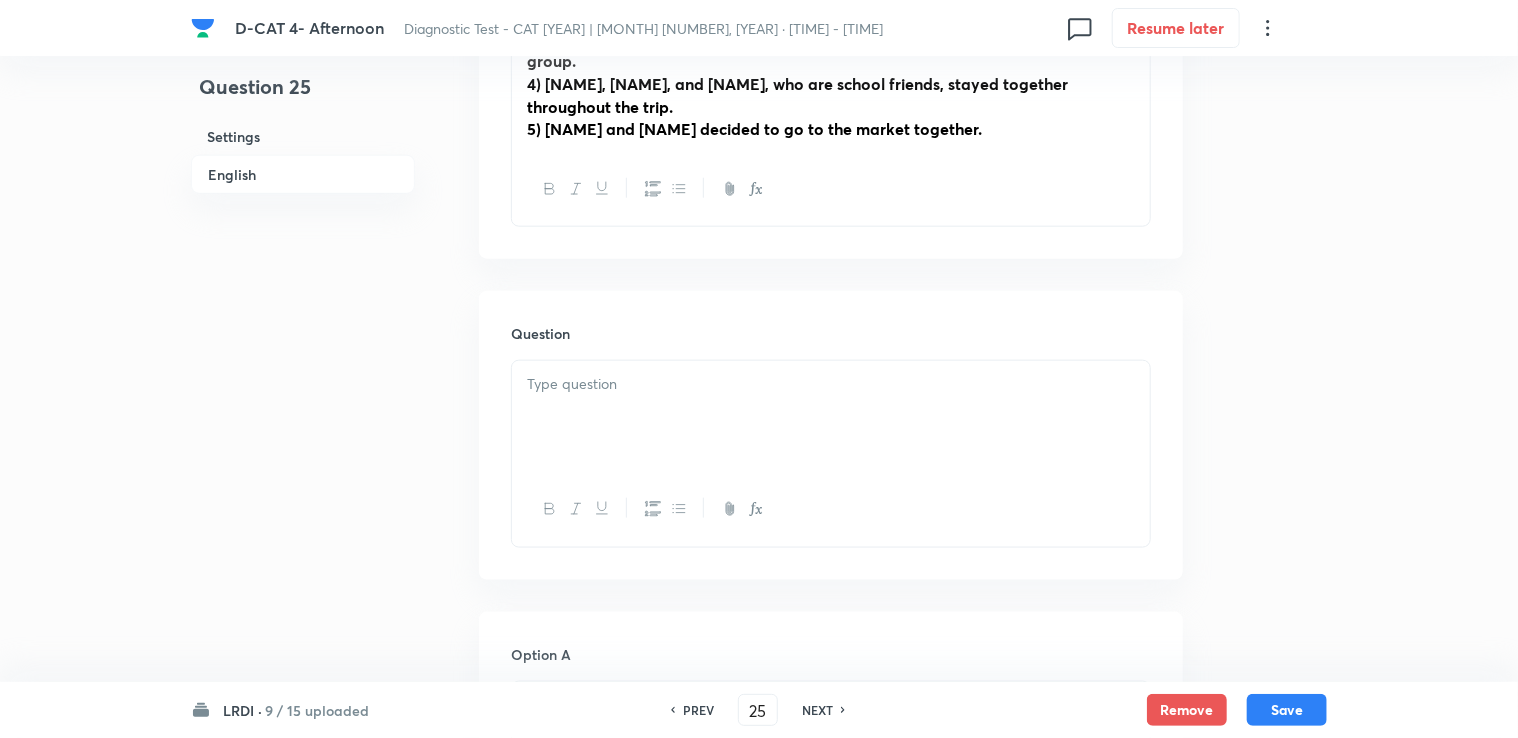 drag, startPoint x: 585, startPoint y: 338, endPoint x: 540, endPoint y: 410, distance: 84.90583 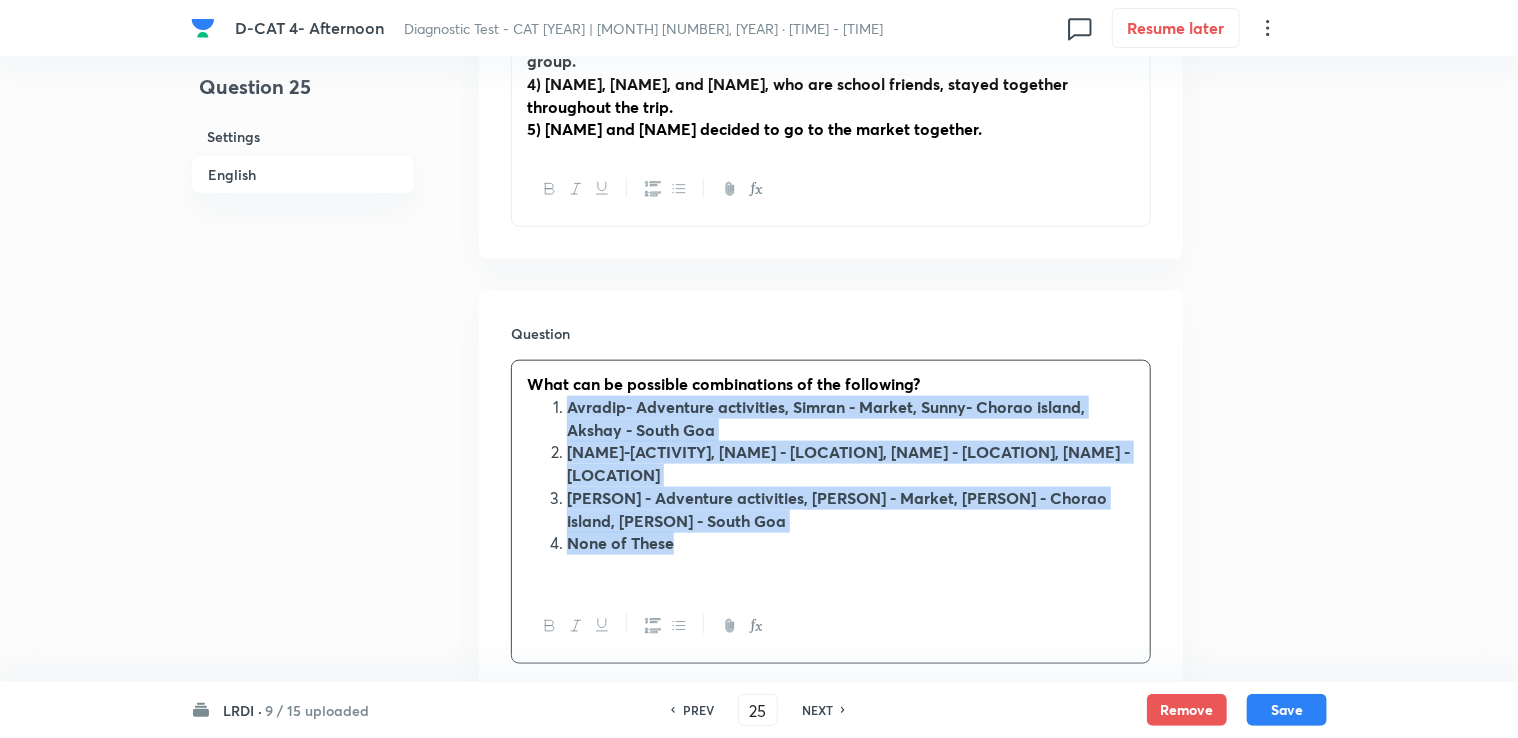 drag, startPoint x: 568, startPoint y: 407, endPoint x: 792, endPoint y: 541, distance: 261.02106 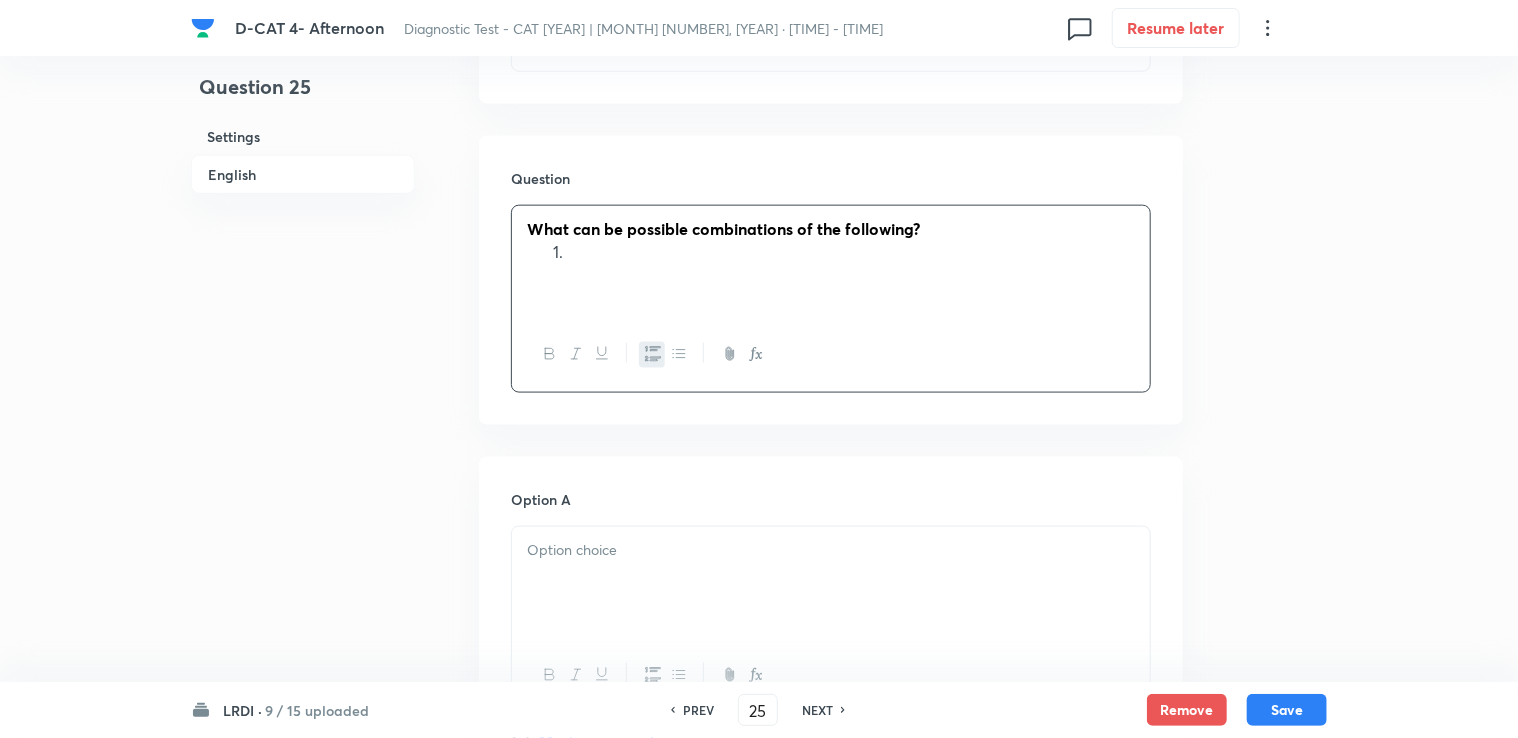 scroll, scrollTop: 1200, scrollLeft: 0, axis: vertical 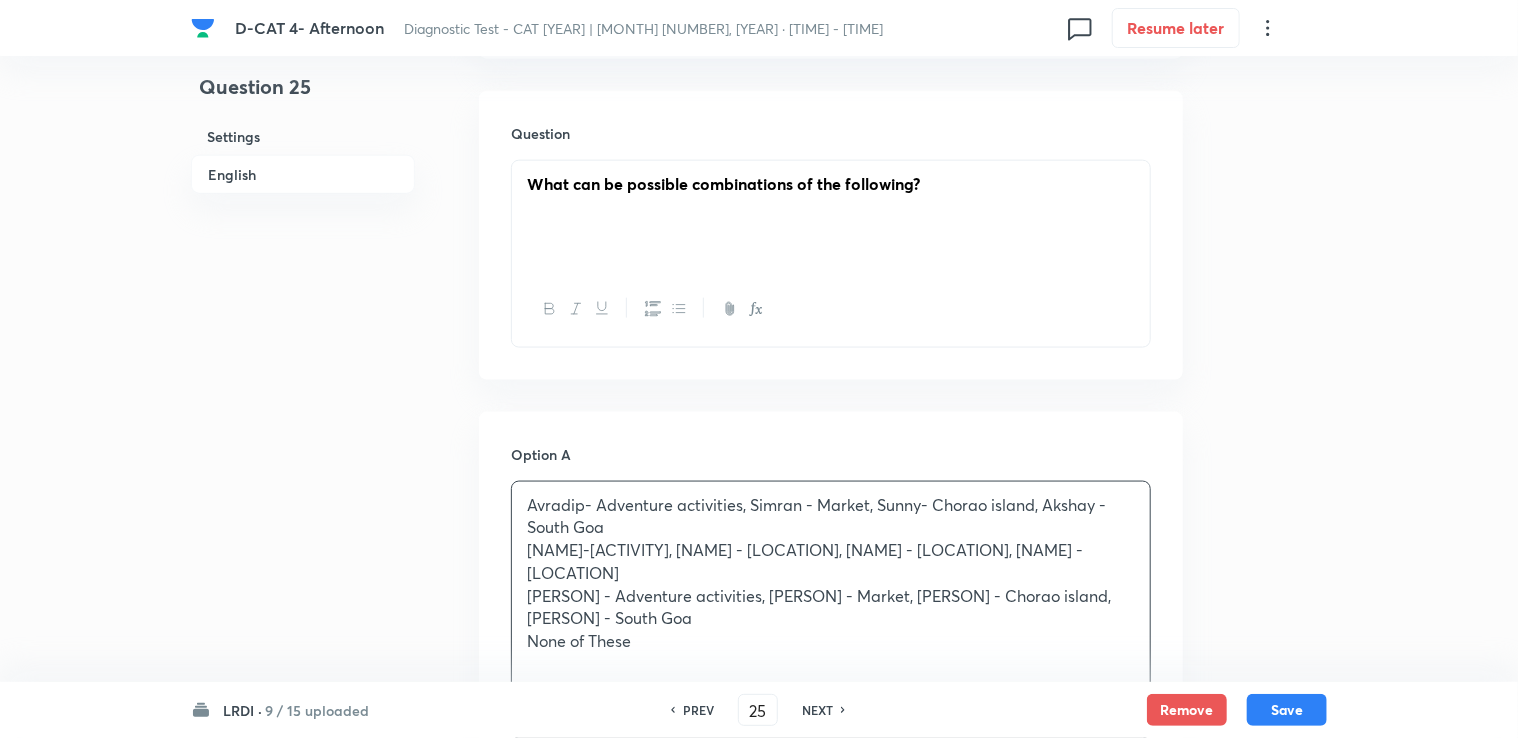 drag, startPoint x: 525, startPoint y: 550, endPoint x: 645, endPoint y: 563, distance: 120.70211 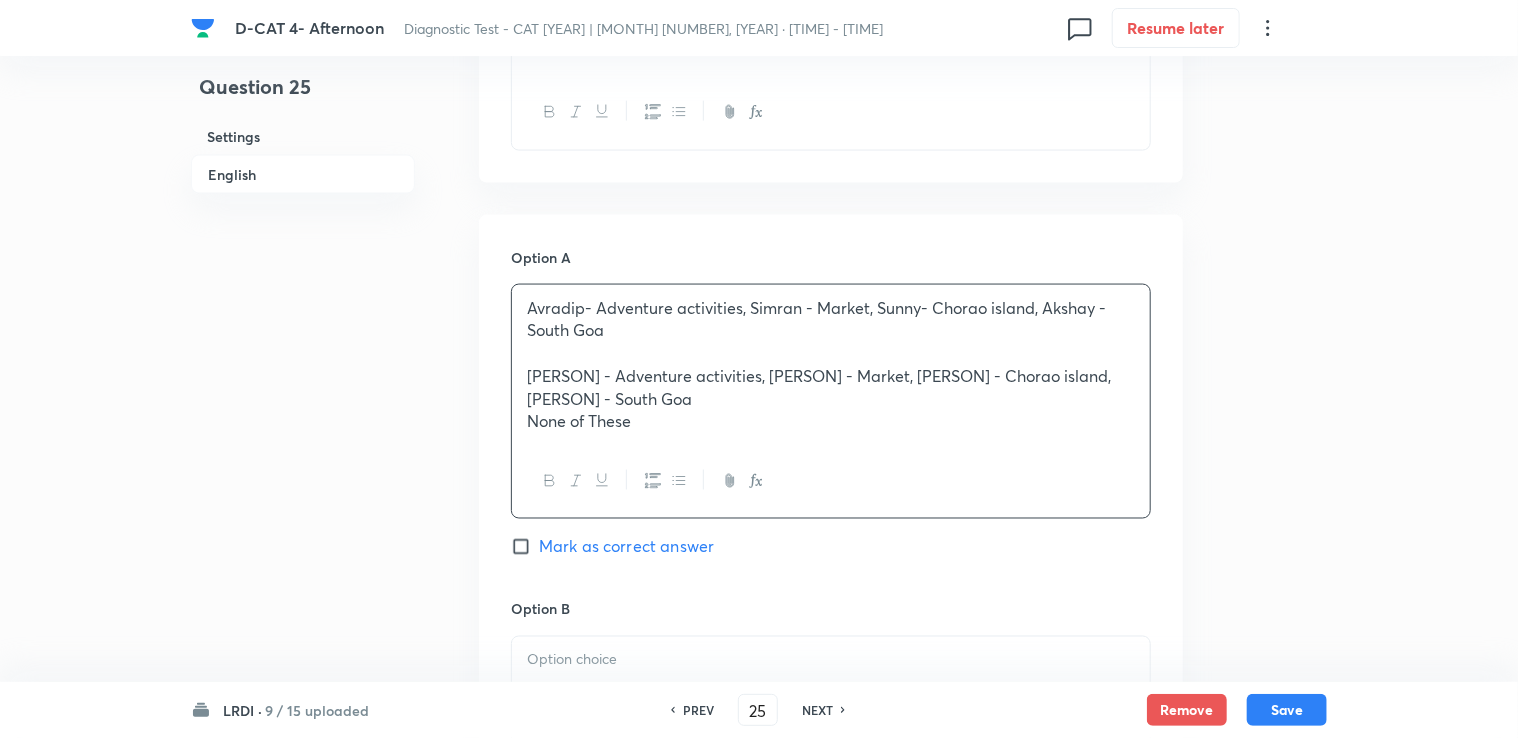 scroll, scrollTop: 1500, scrollLeft: 0, axis: vertical 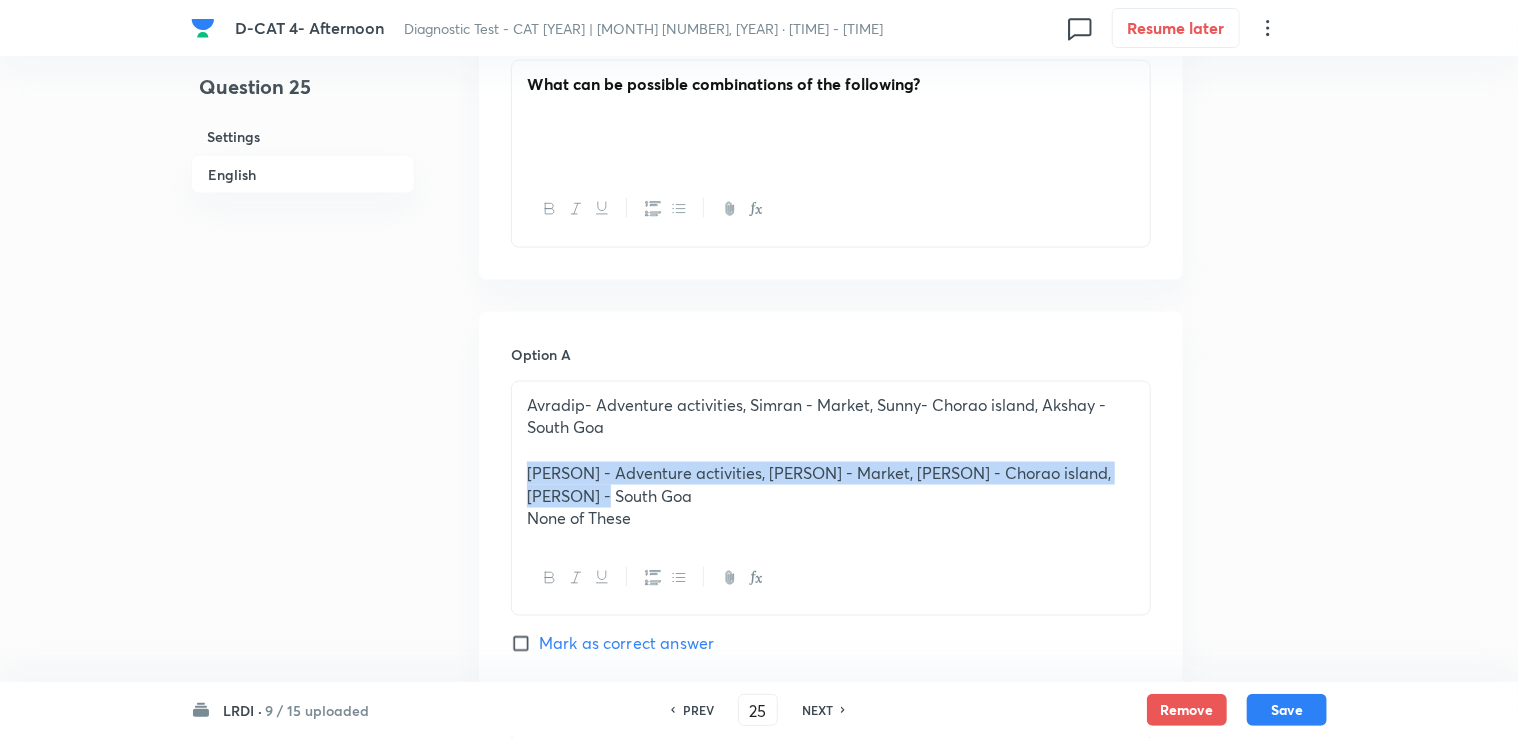 drag, startPoint x: 528, startPoint y: 466, endPoint x: 604, endPoint y: 490, distance: 79.69943 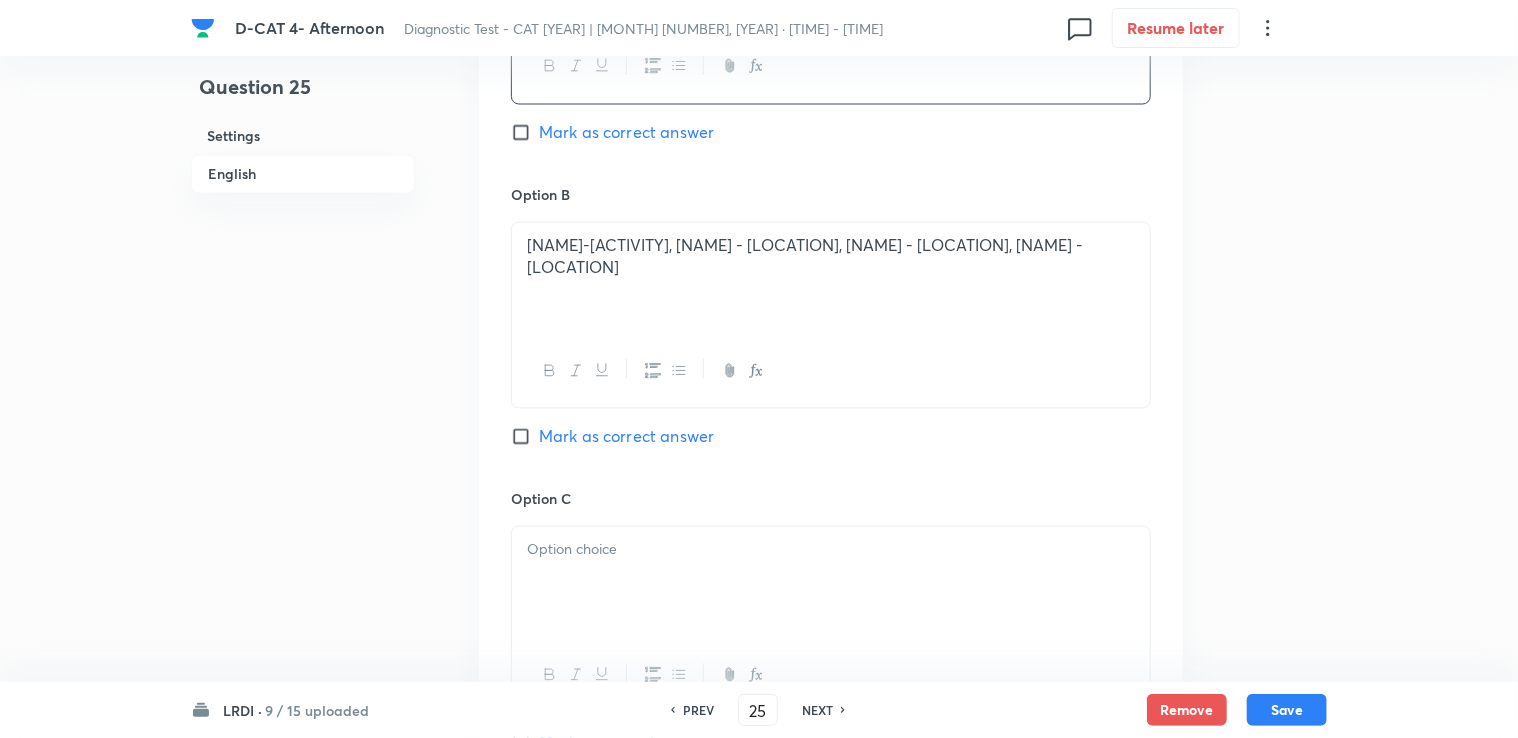 scroll, scrollTop: 1800, scrollLeft: 0, axis: vertical 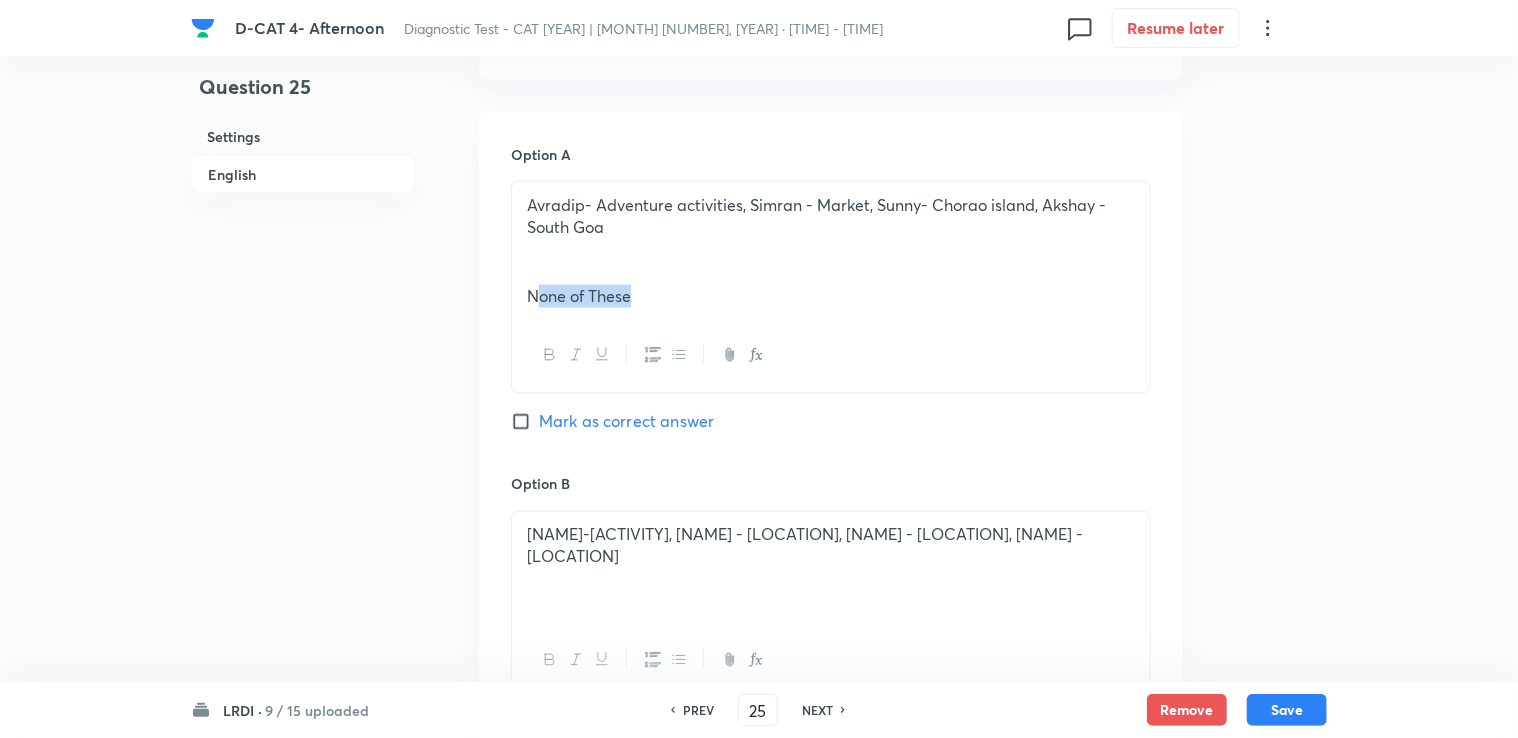 drag, startPoint x: 533, startPoint y: 292, endPoint x: 629, endPoint y: 311, distance: 97.862144 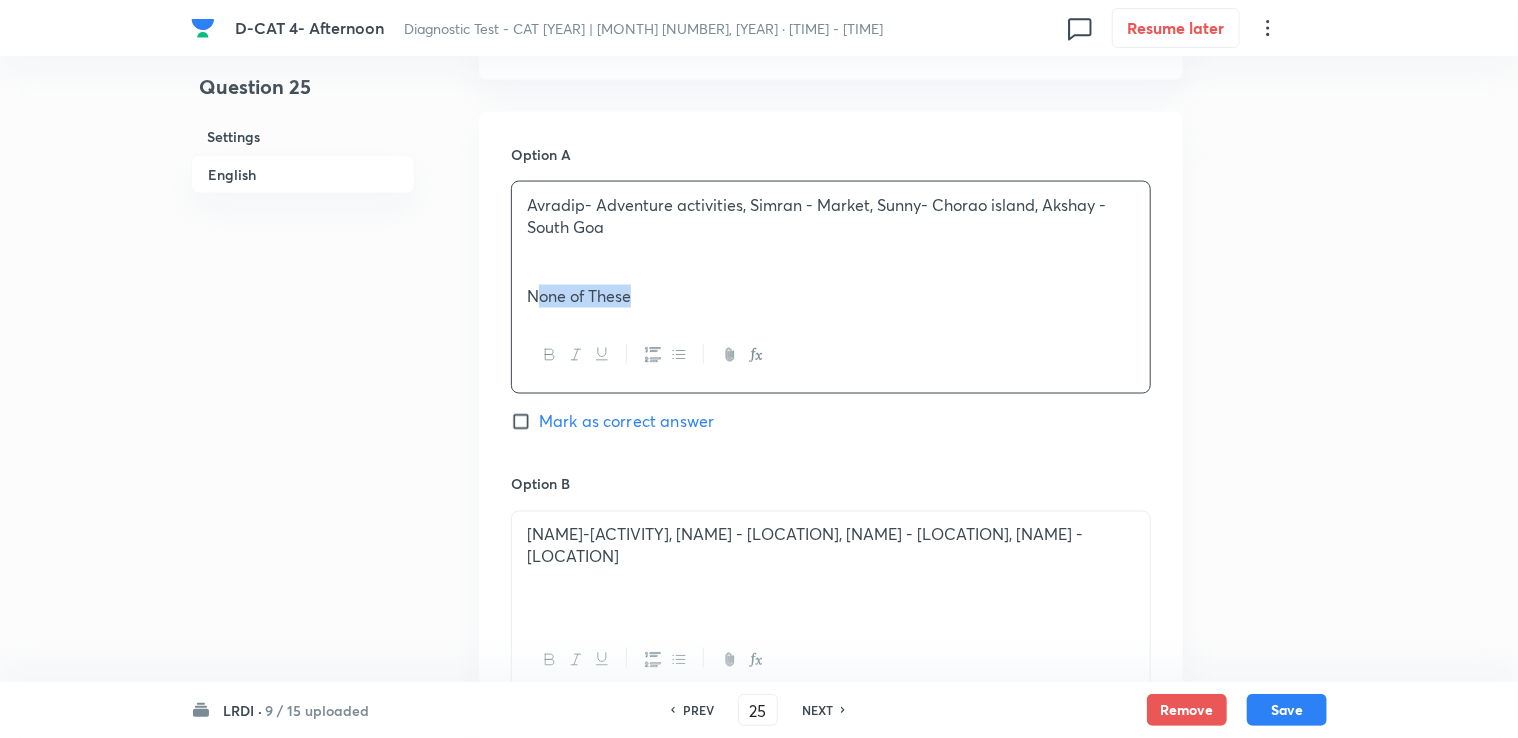 click on "[FIRST]- Adventure activities, [FIRST] - Market, [FIRST]- Chorao island, [FIRST] - South Goa None of These" at bounding box center (831, 251) 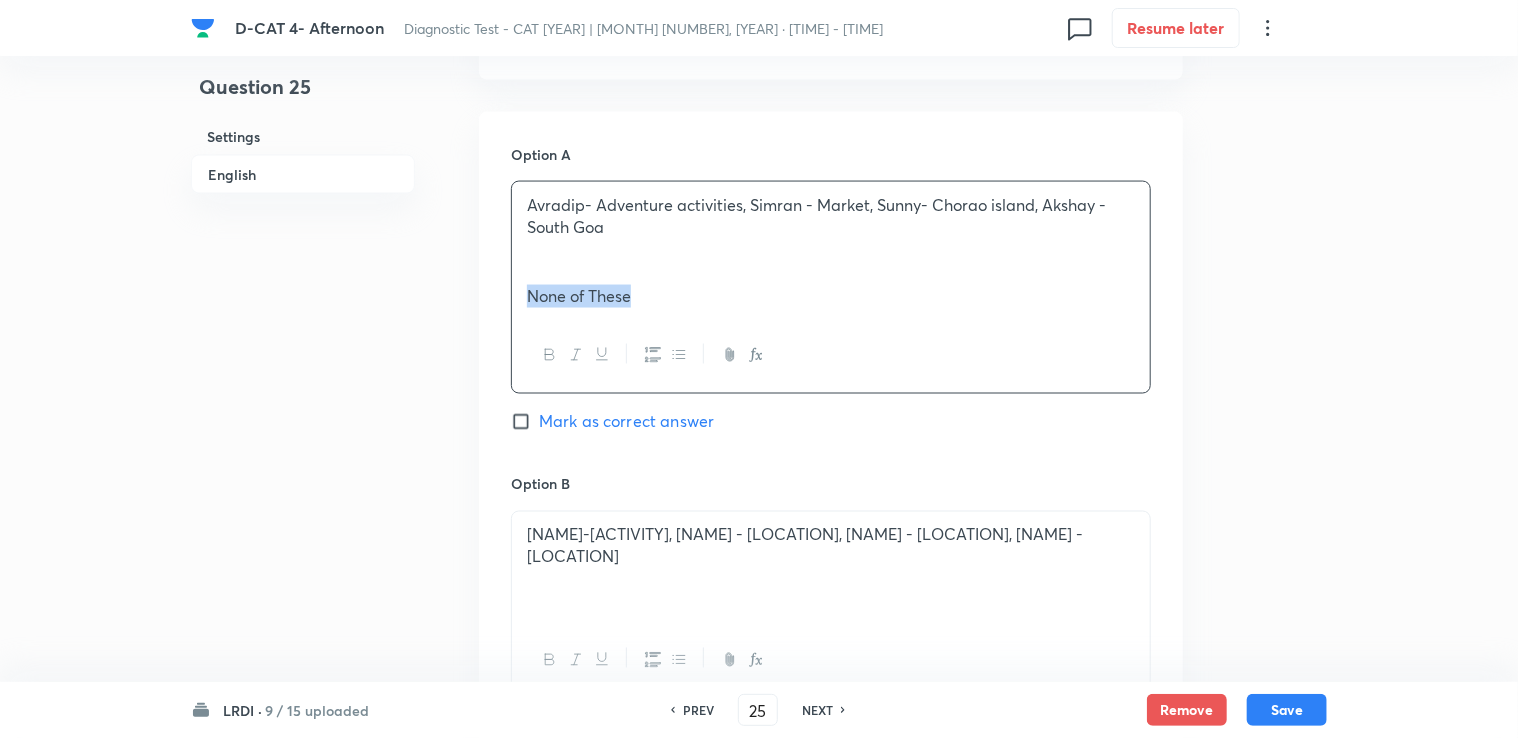 drag, startPoint x: 645, startPoint y: 302, endPoint x: 504, endPoint y: 289, distance: 141.59802 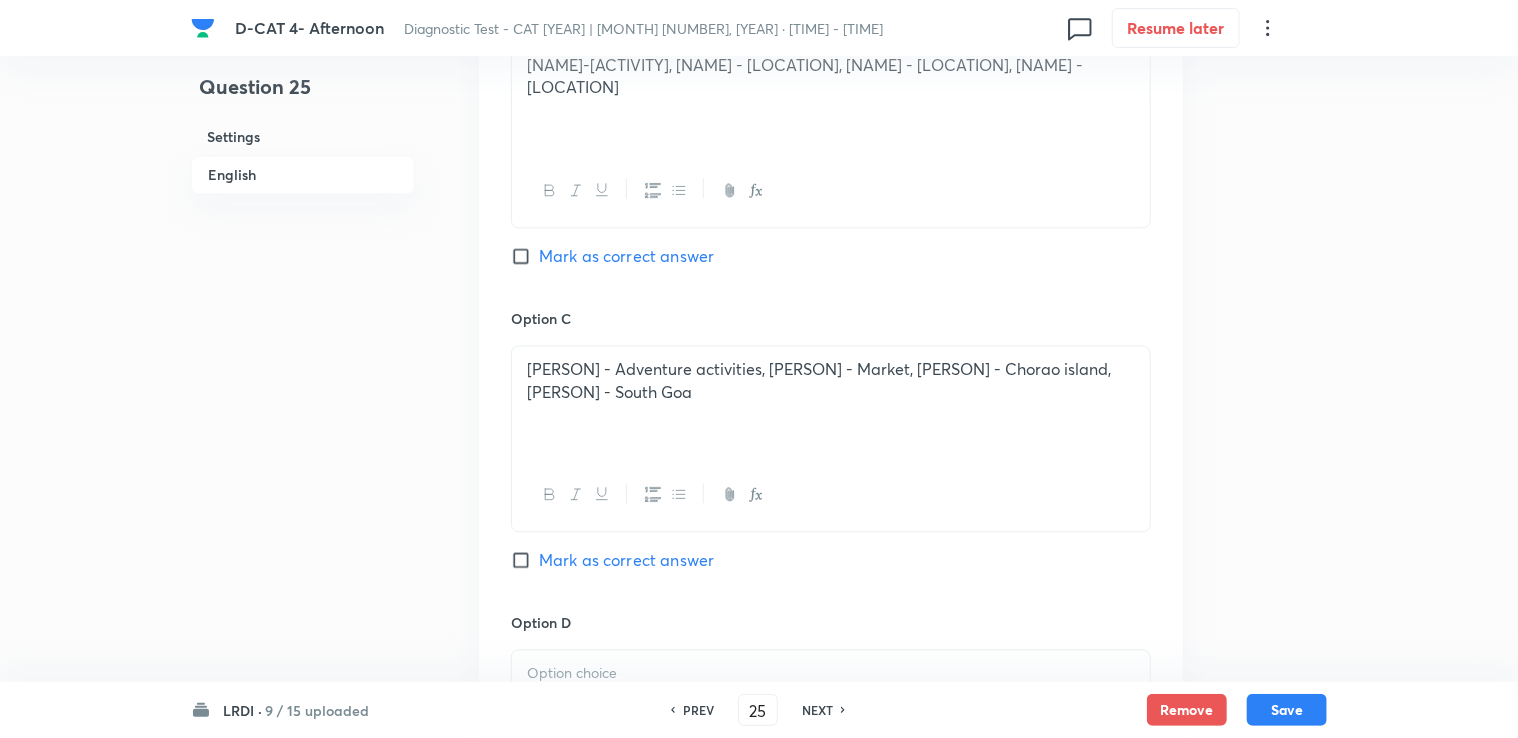scroll, scrollTop: 2300, scrollLeft: 0, axis: vertical 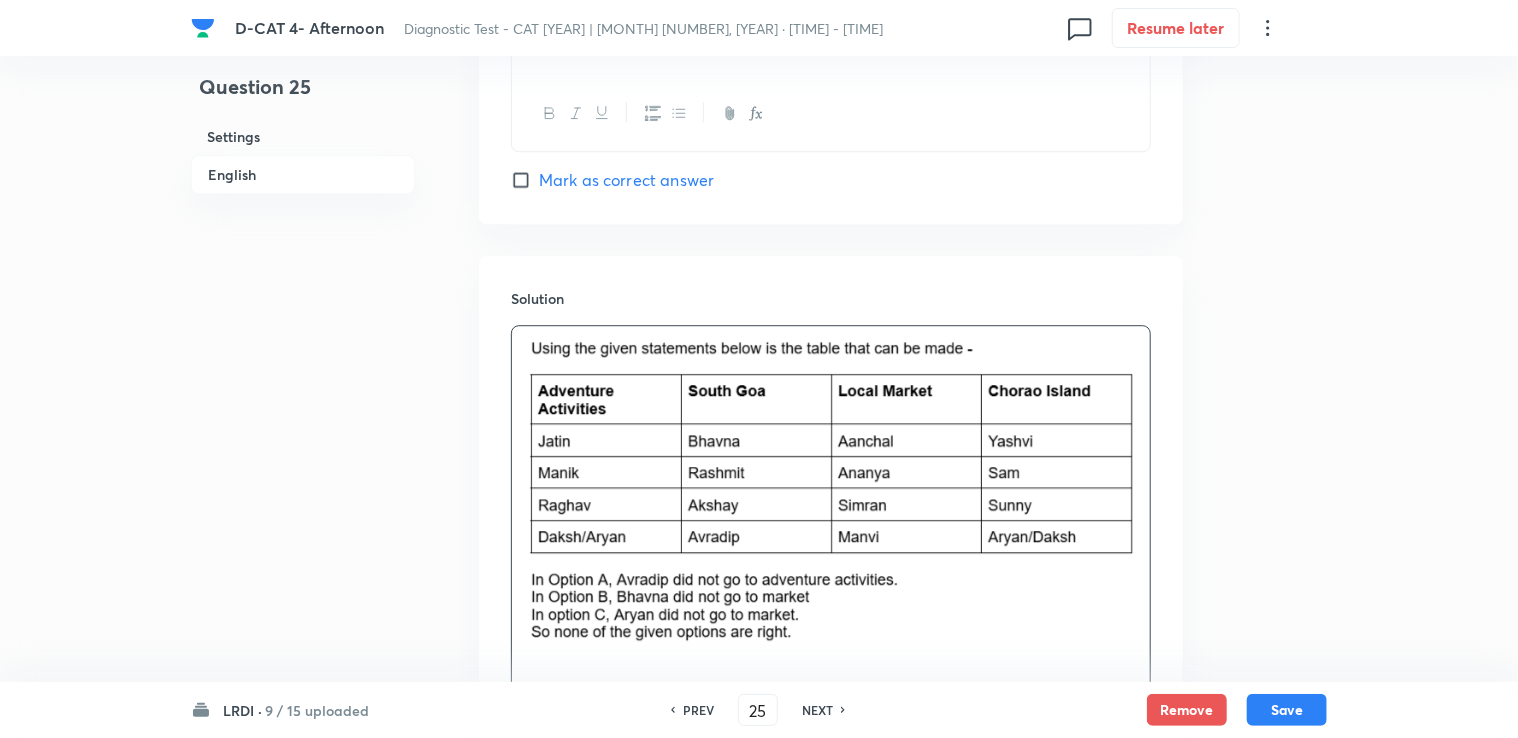 click on "Mark as correct answer" at bounding box center (626, 180) 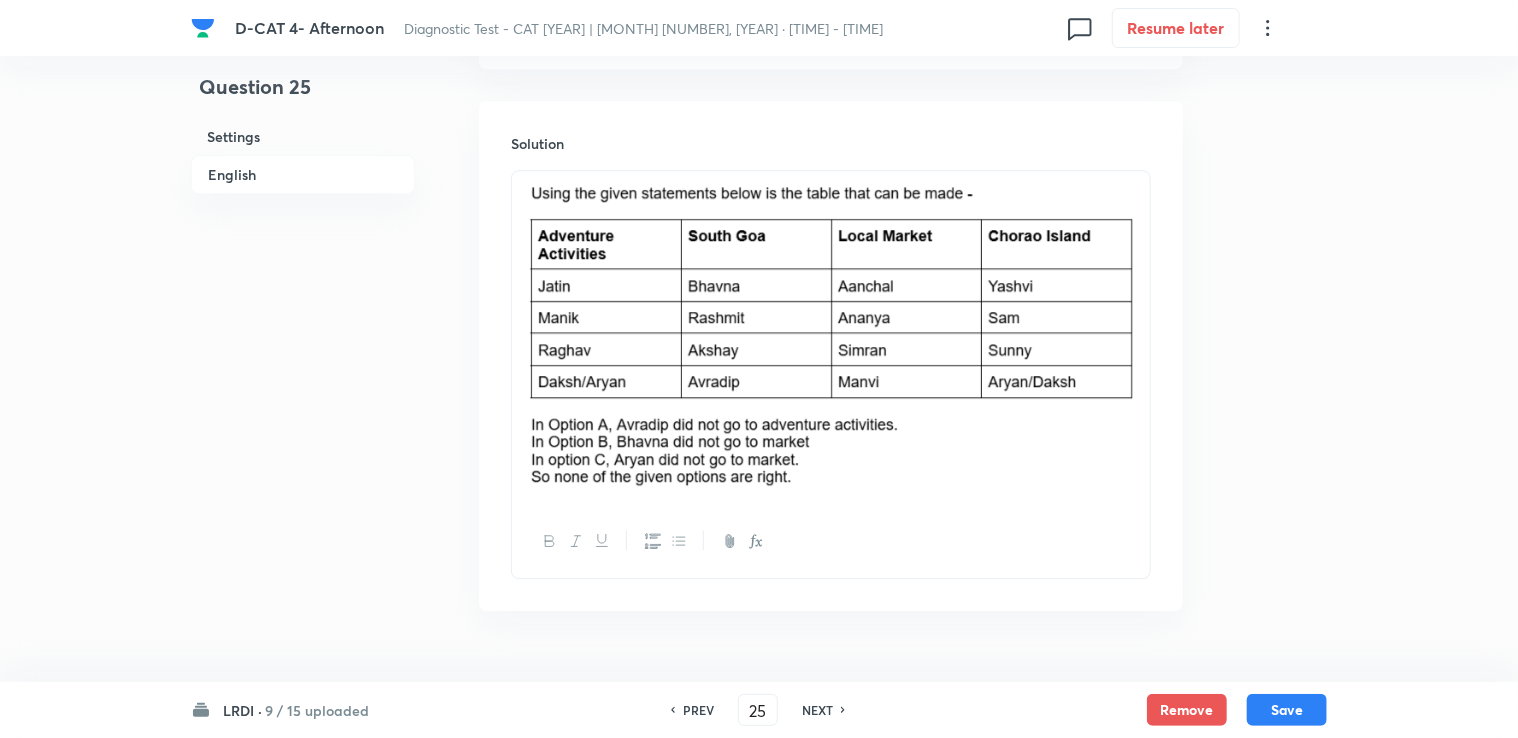 scroll, scrollTop: 2855, scrollLeft: 0, axis: vertical 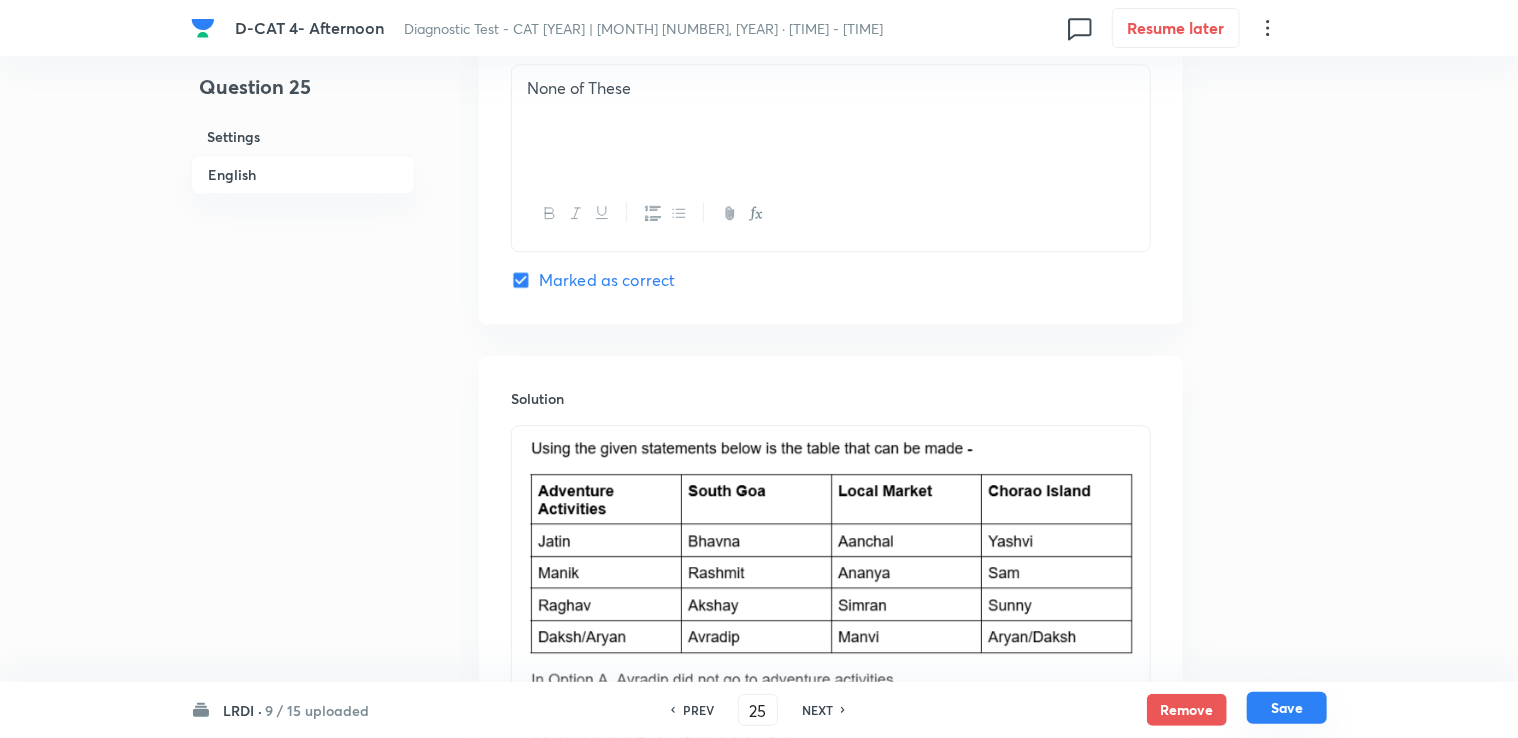 click on "Save" at bounding box center (1287, 708) 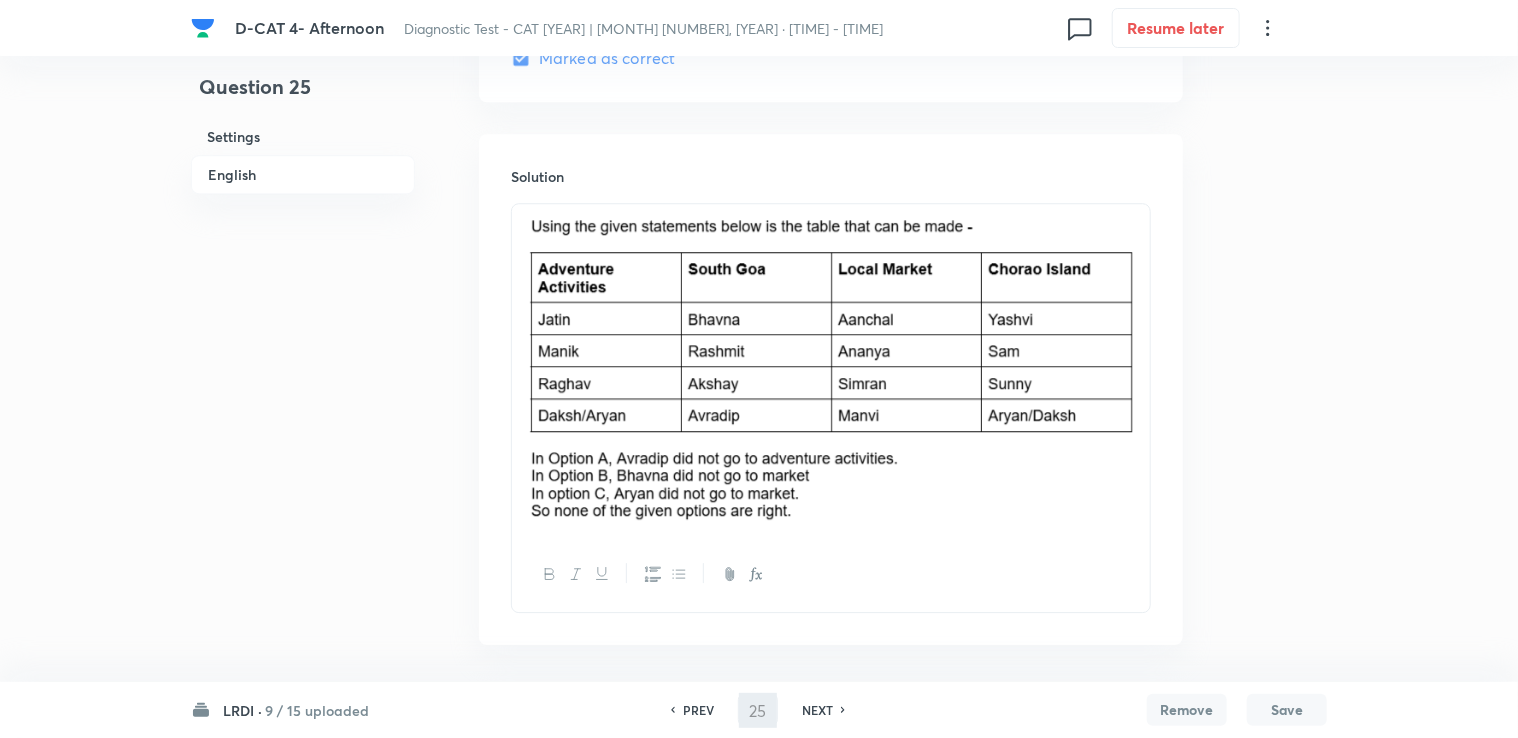 scroll, scrollTop: 2755, scrollLeft: 0, axis: vertical 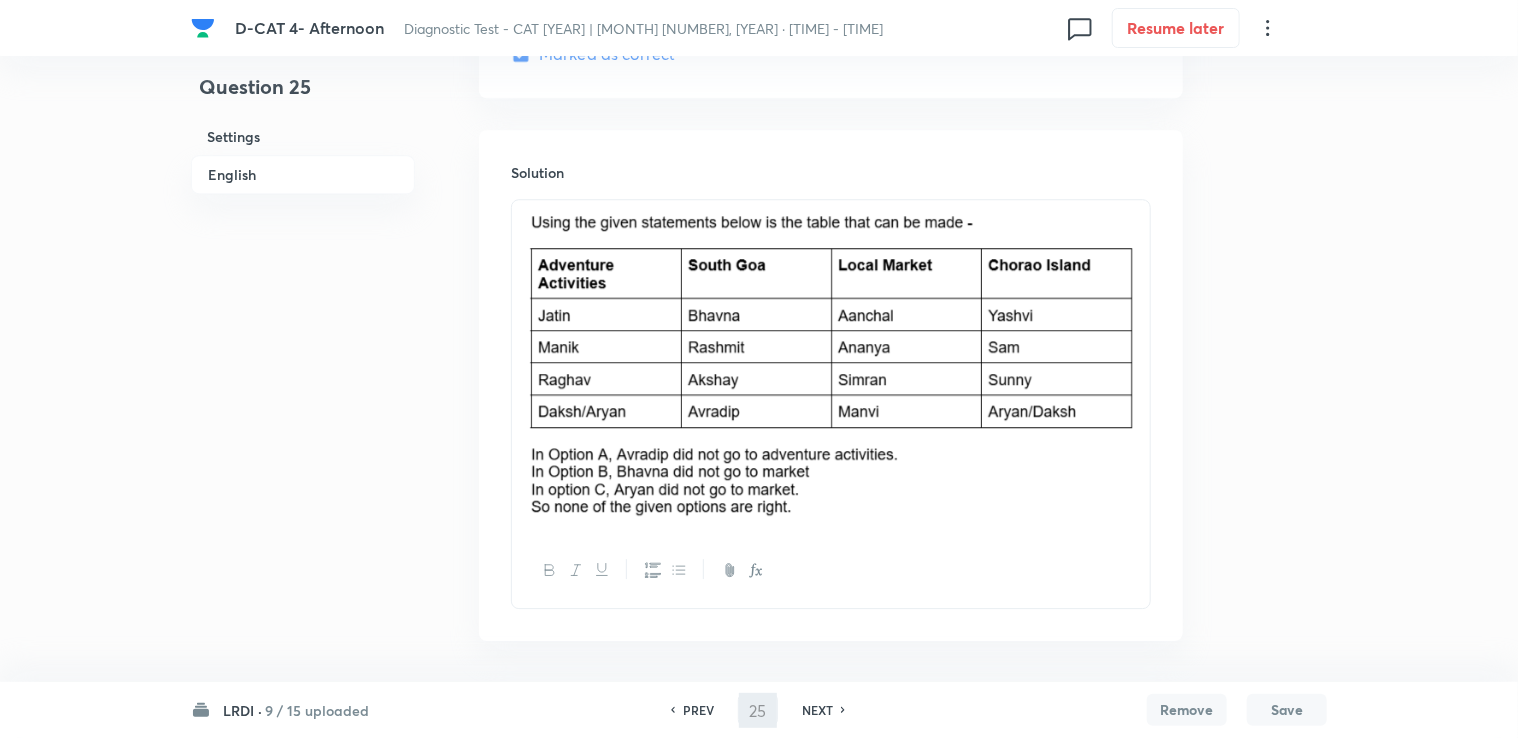 type on "26" 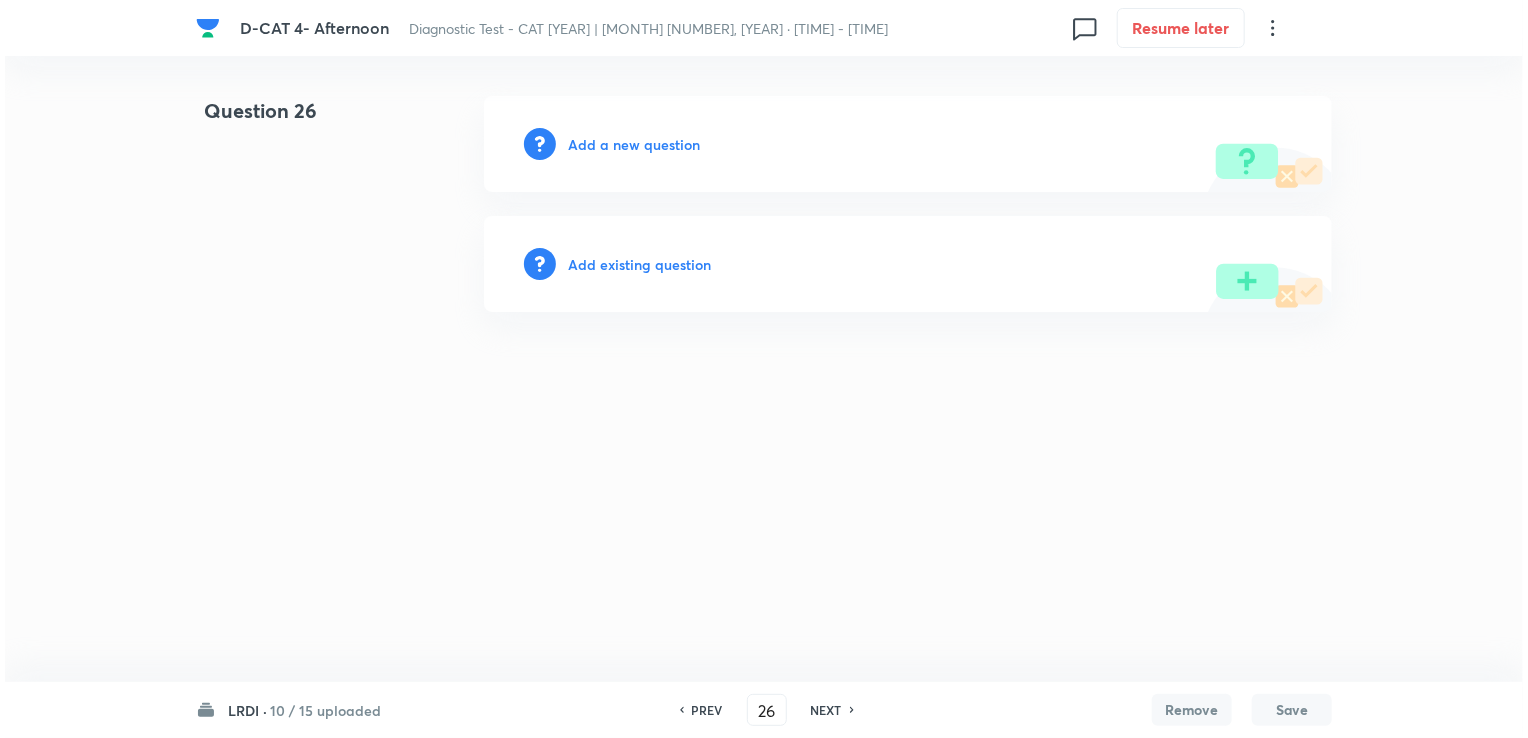 scroll, scrollTop: 0, scrollLeft: 0, axis: both 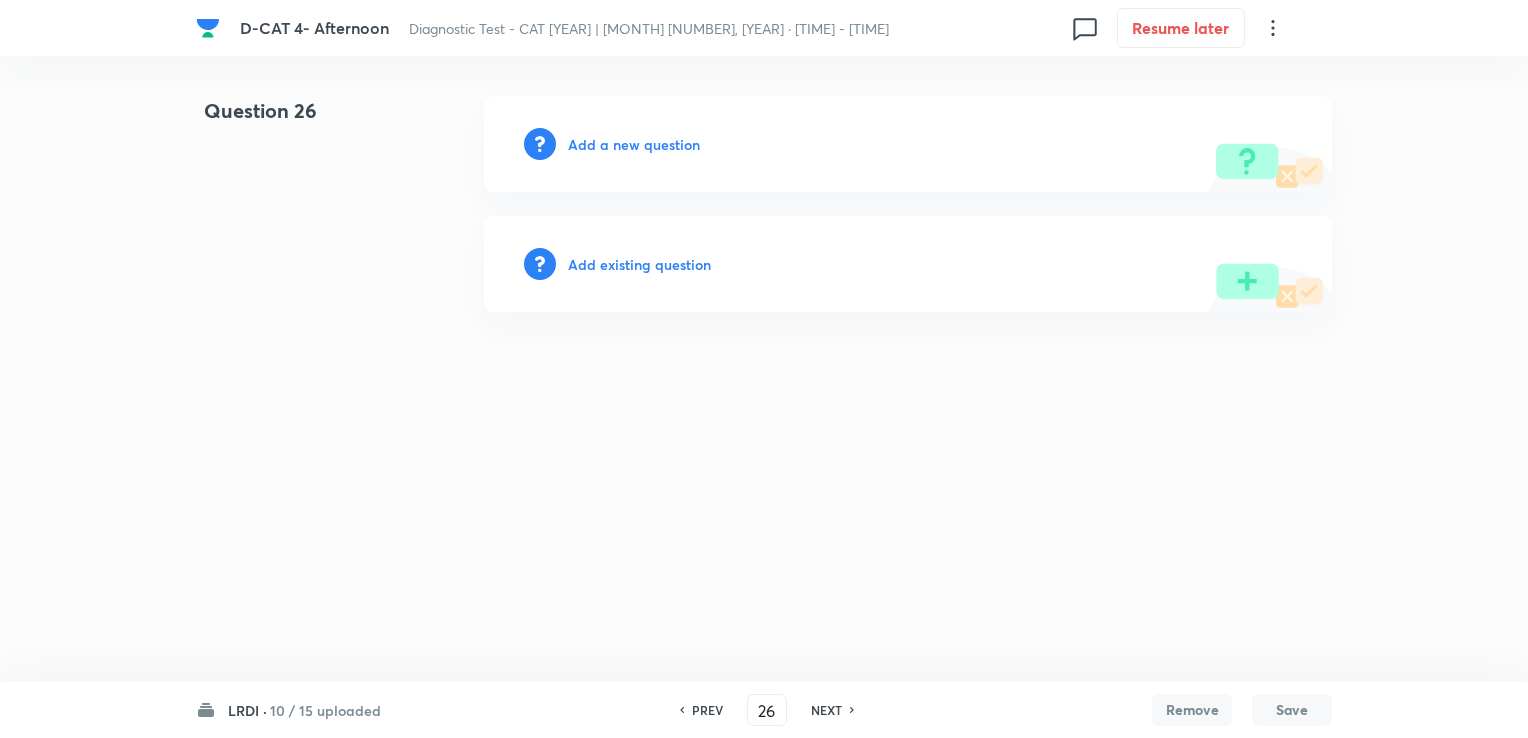 click on "Add a new question" at bounding box center [634, 144] 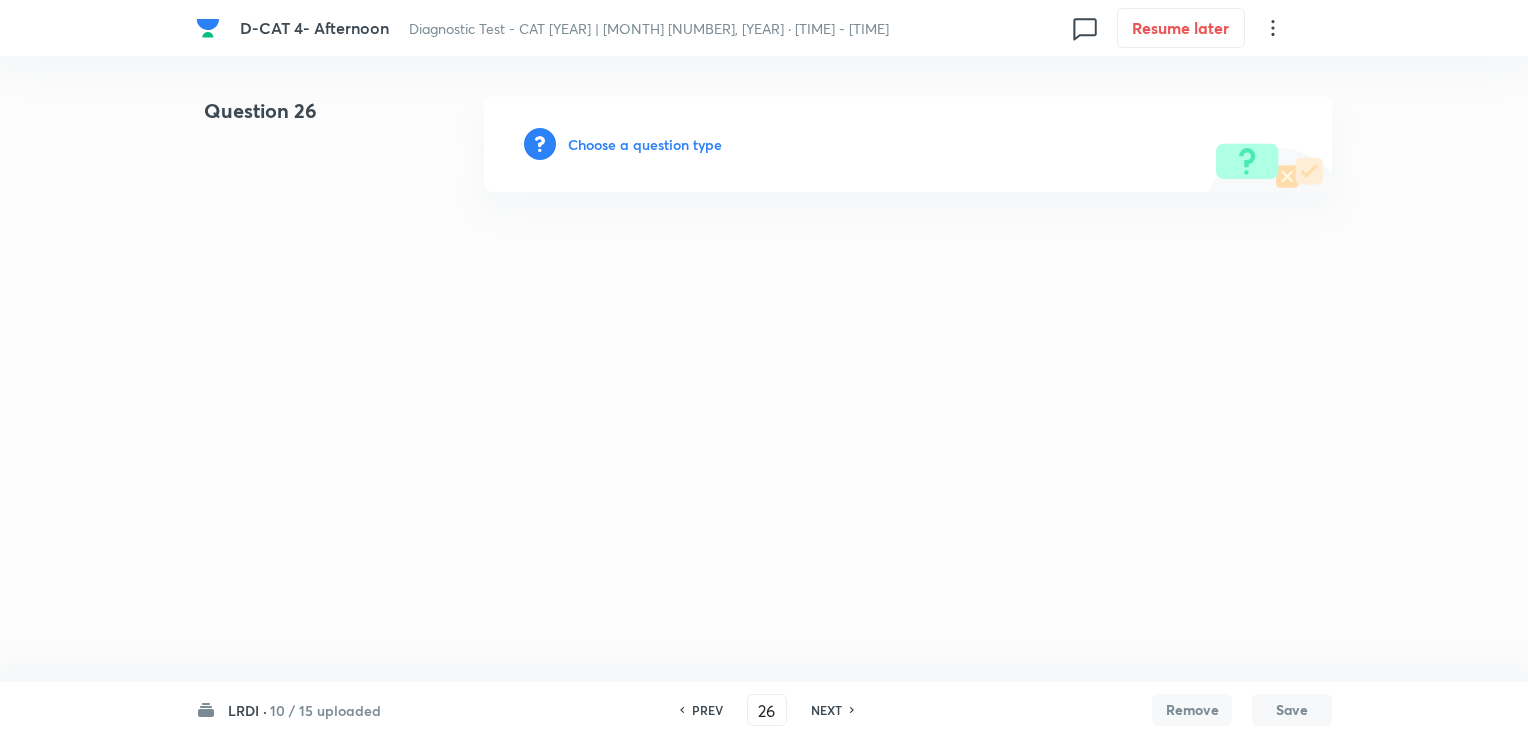 click on "Choose a question type" at bounding box center (645, 144) 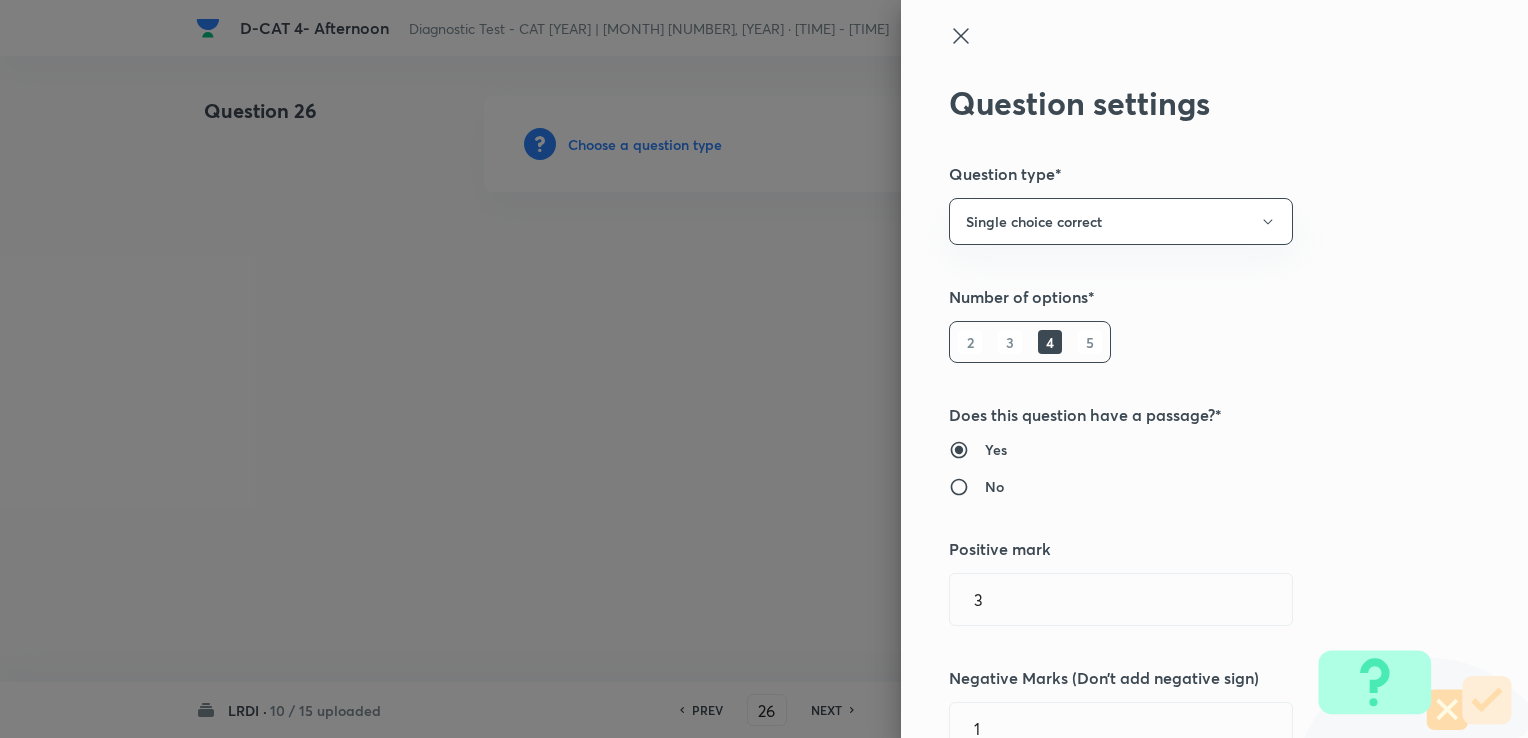 type 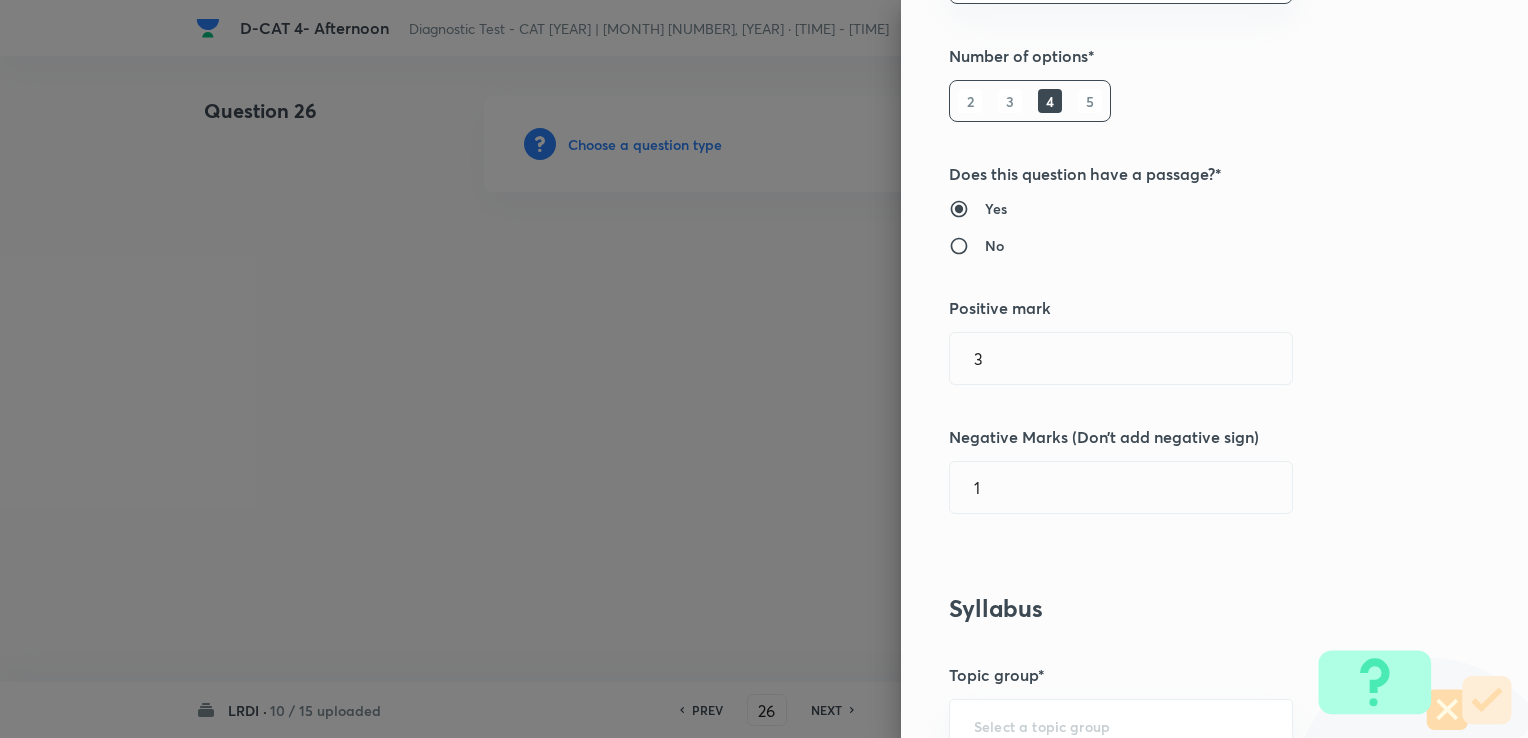scroll, scrollTop: 500, scrollLeft: 0, axis: vertical 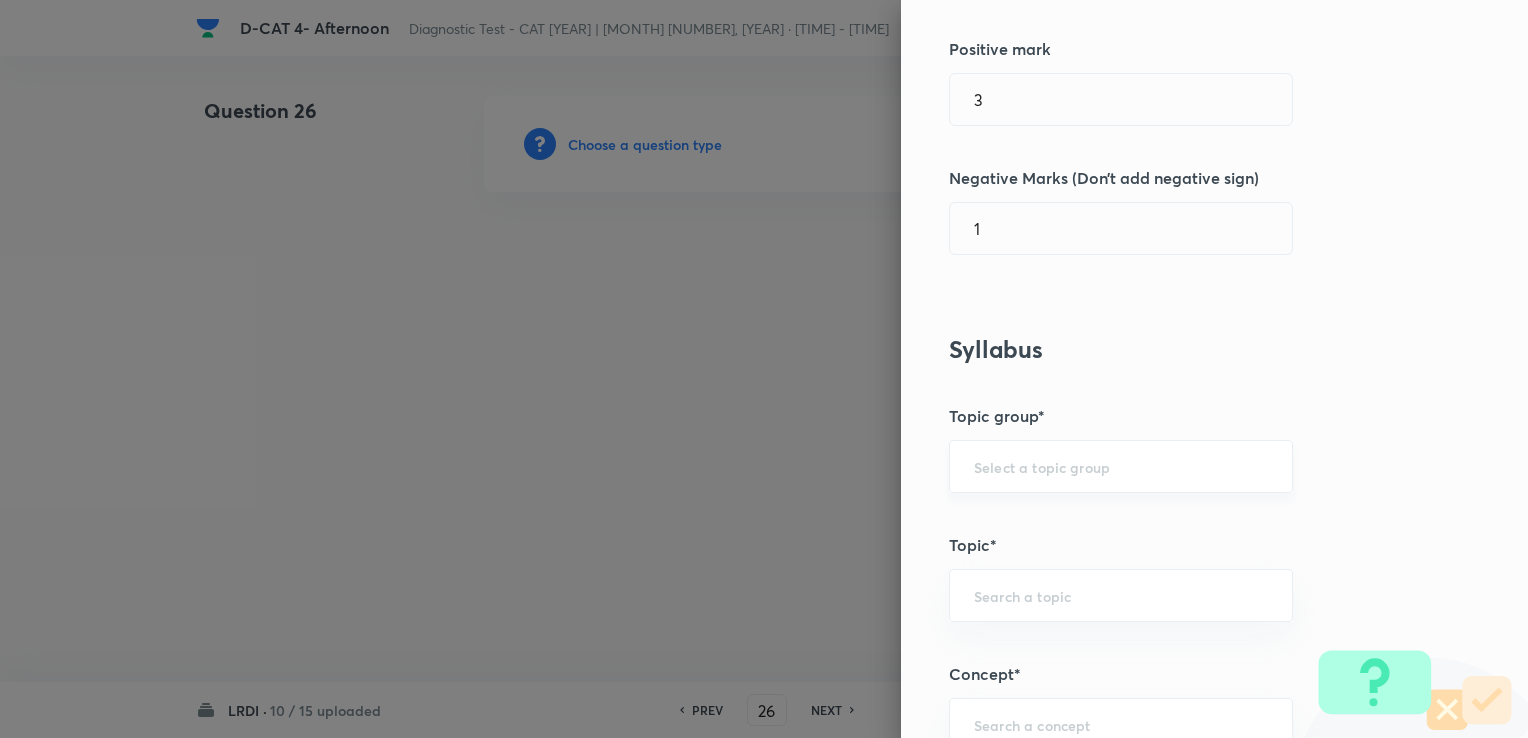 drag, startPoint x: 1088, startPoint y: 441, endPoint x: 1079, endPoint y: 450, distance: 12.727922 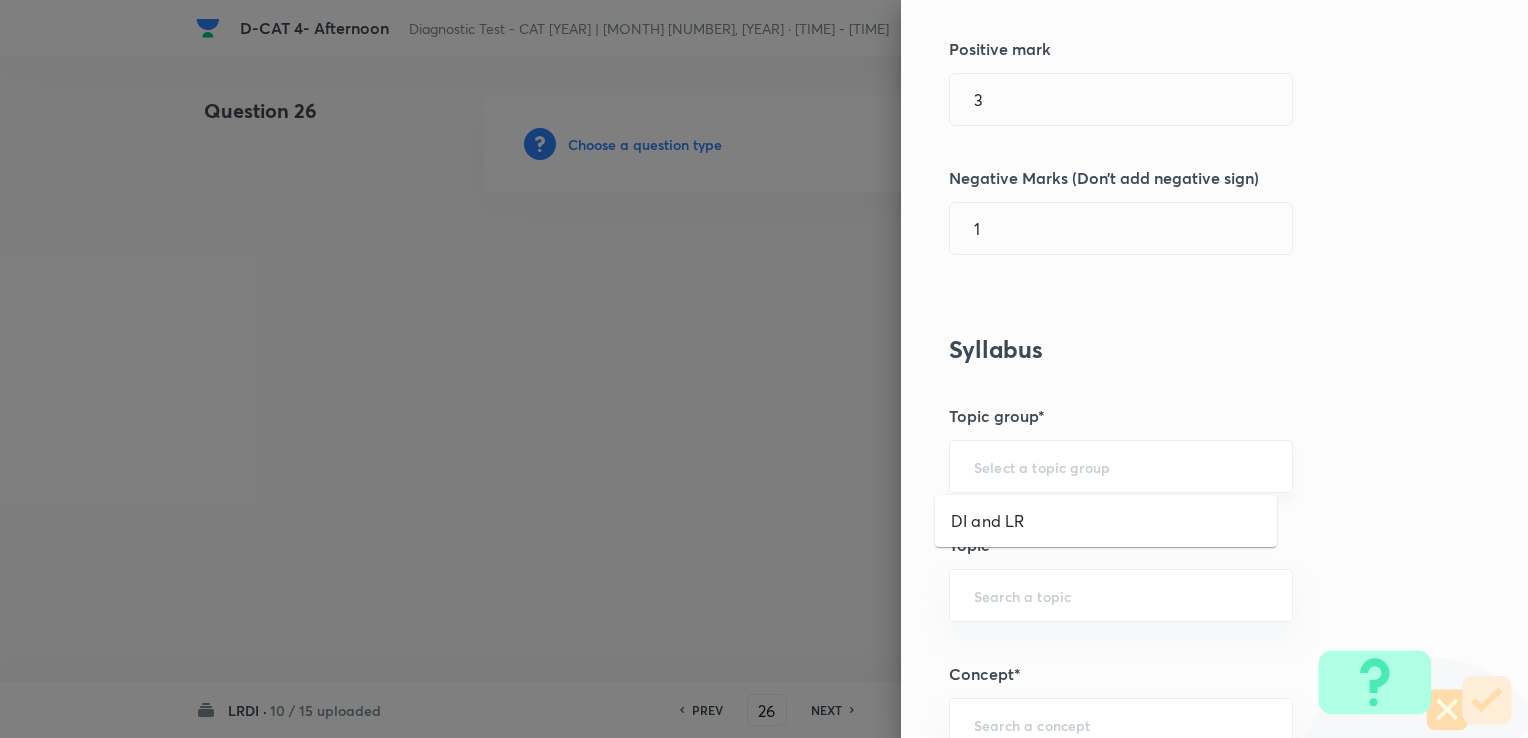click at bounding box center (1121, 466) 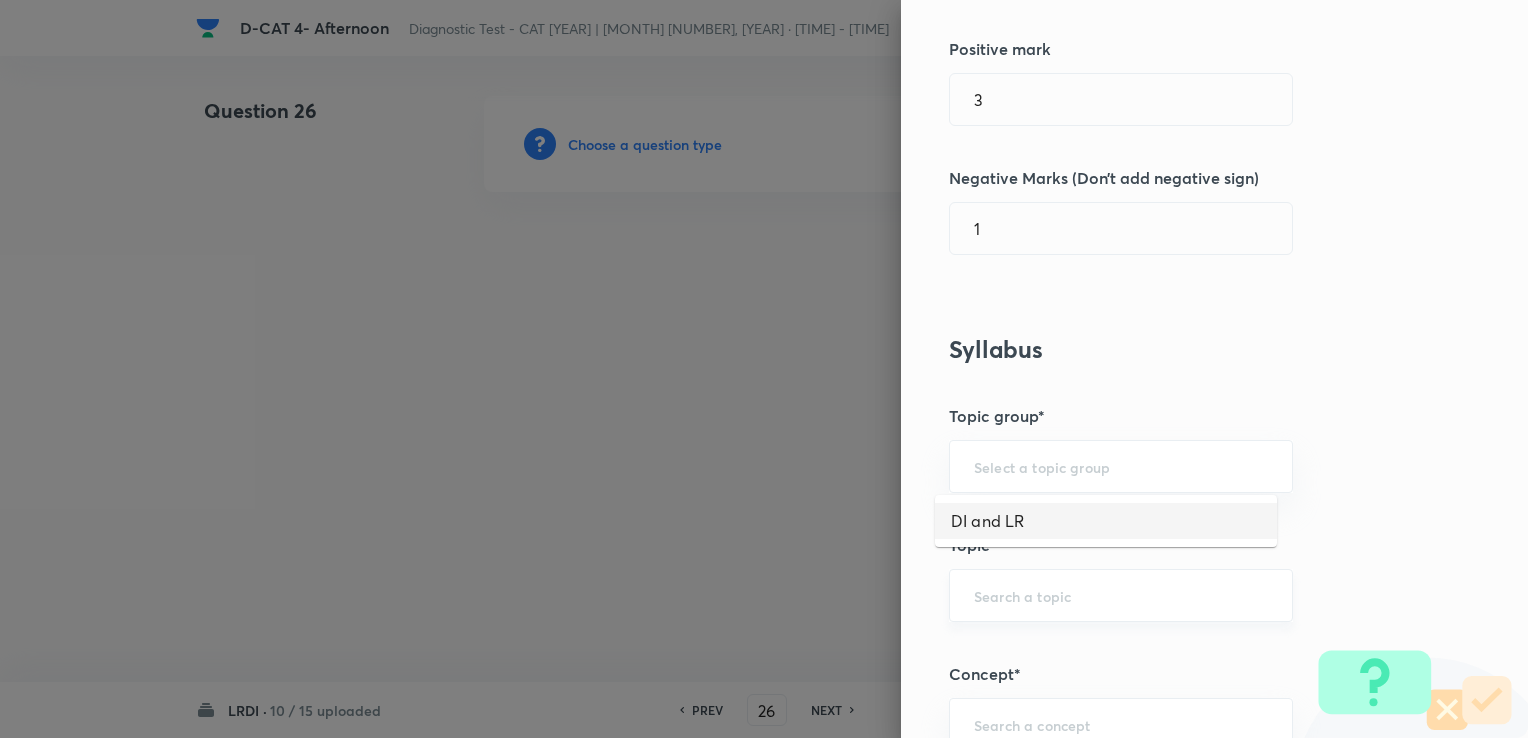 drag, startPoint x: 1018, startPoint y: 542, endPoint x: 1018, endPoint y: 582, distance: 40 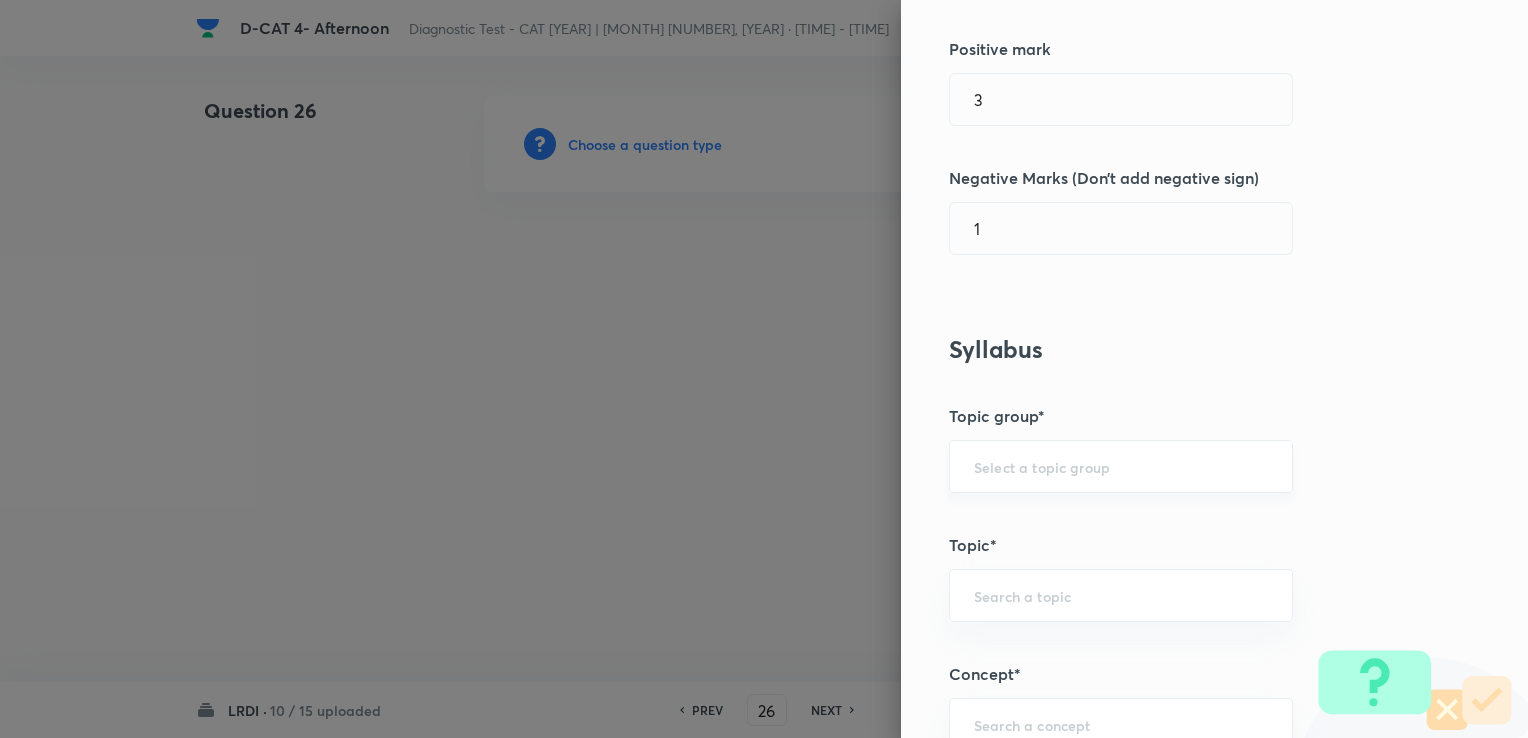 click on "​" at bounding box center [1121, 466] 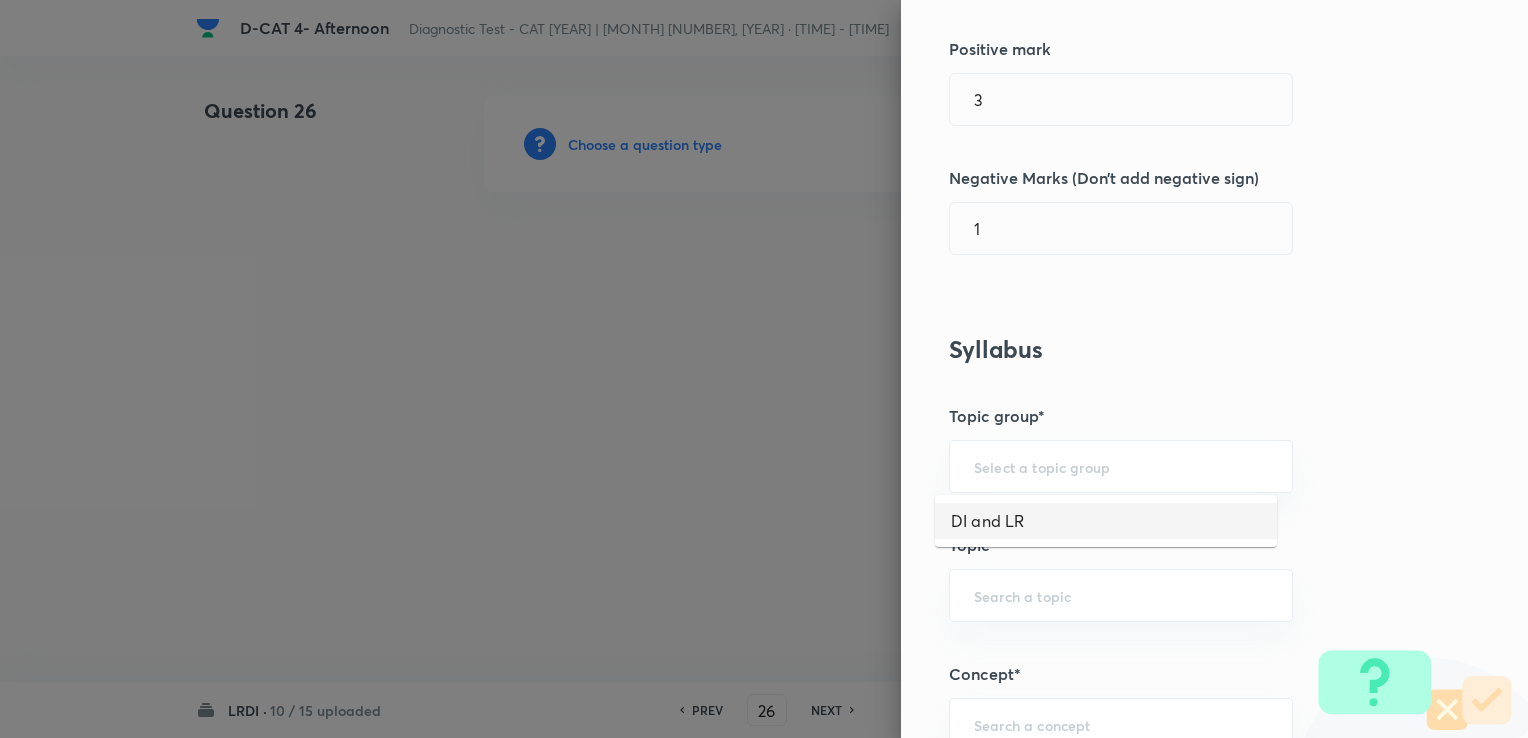 click on "DI and LR" at bounding box center [1106, 521] 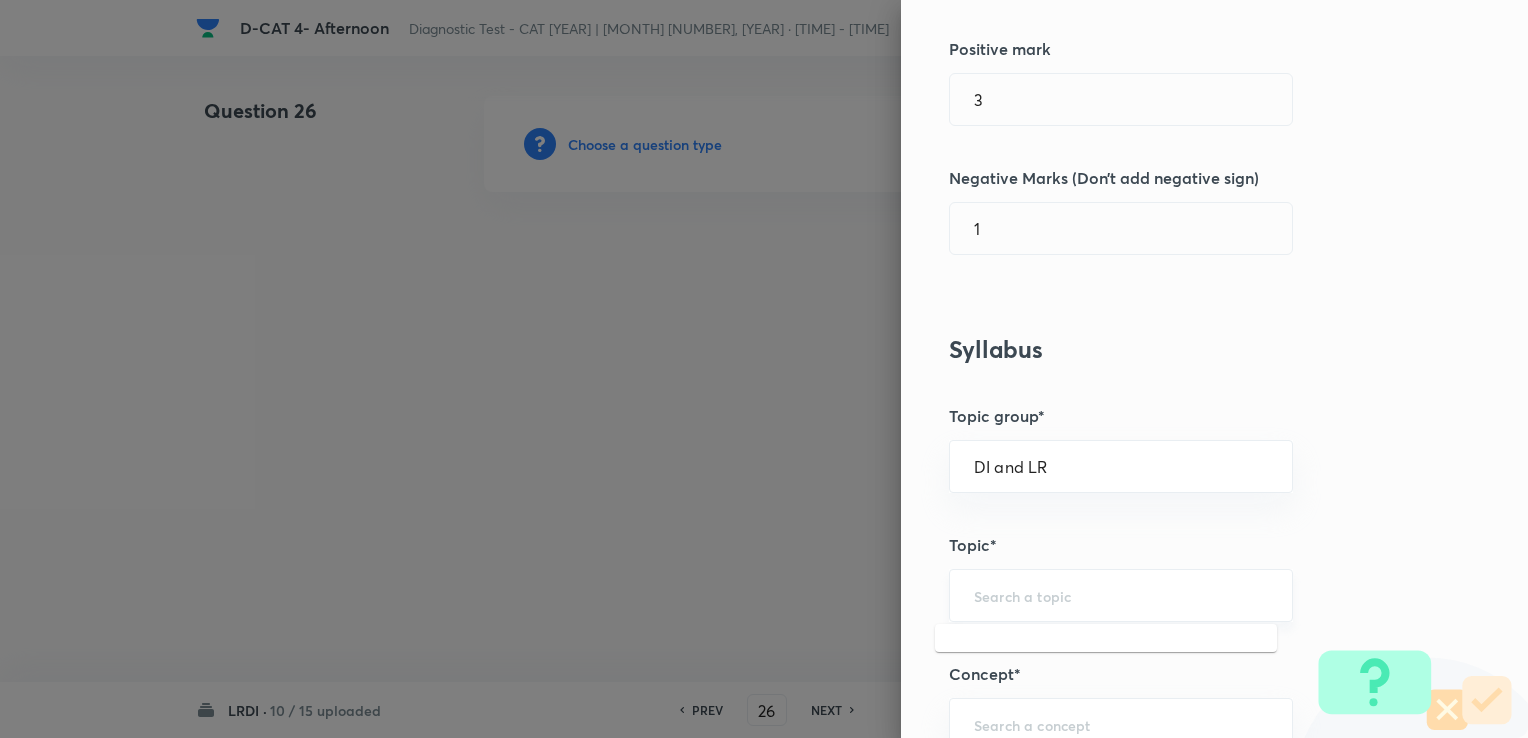 click at bounding box center (1121, 595) 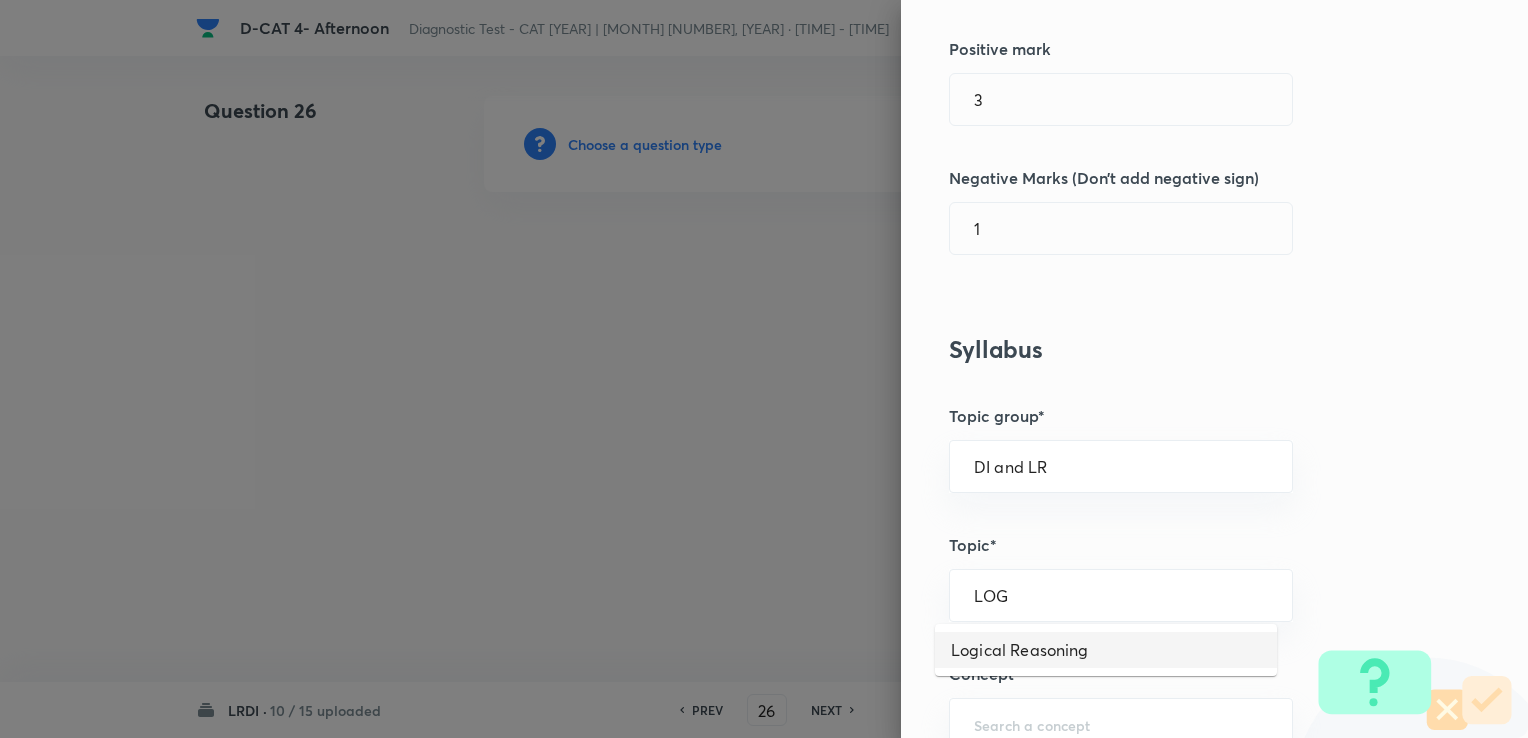 click on "Logical Reasoning" at bounding box center (1106, 650) 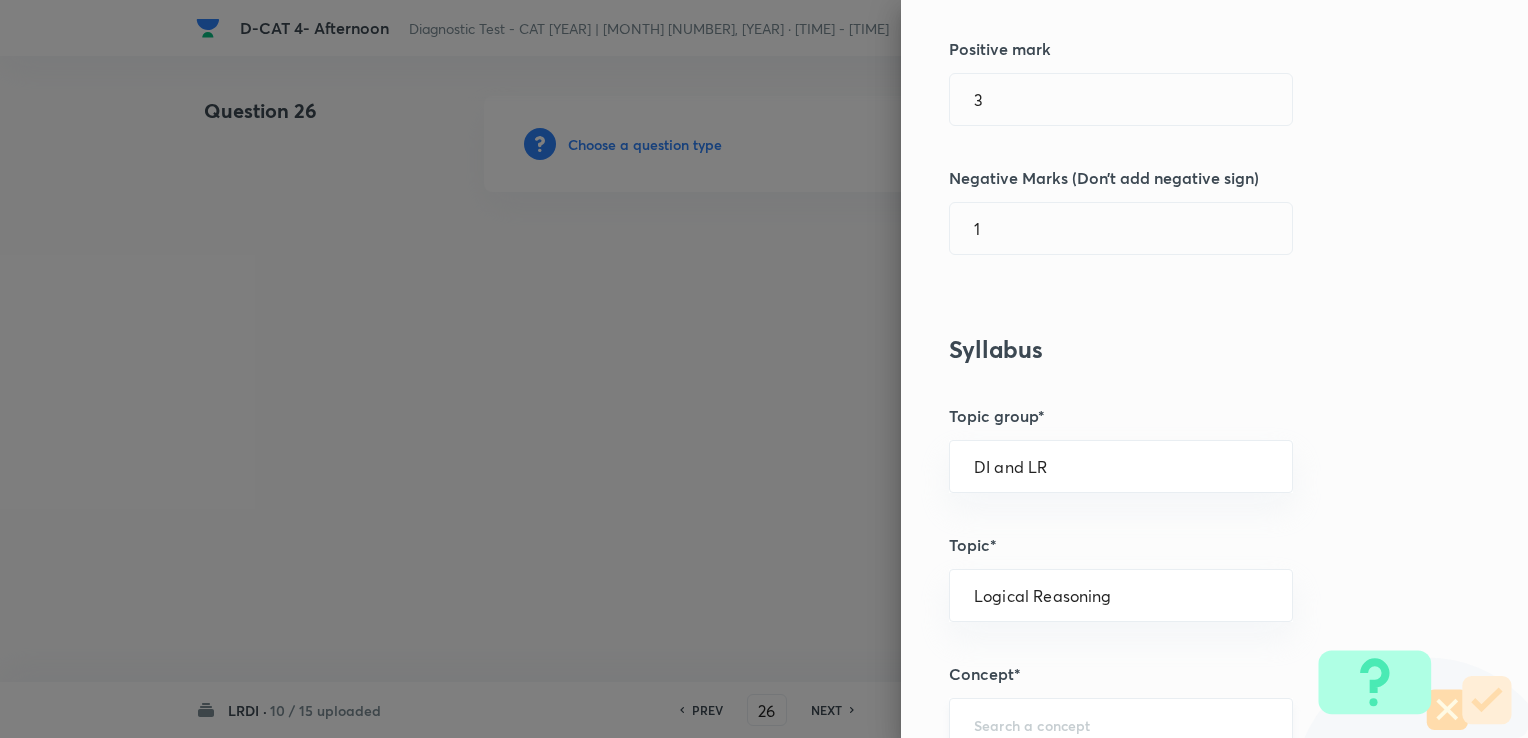 click on "​" at bounding box center (1121, 724) 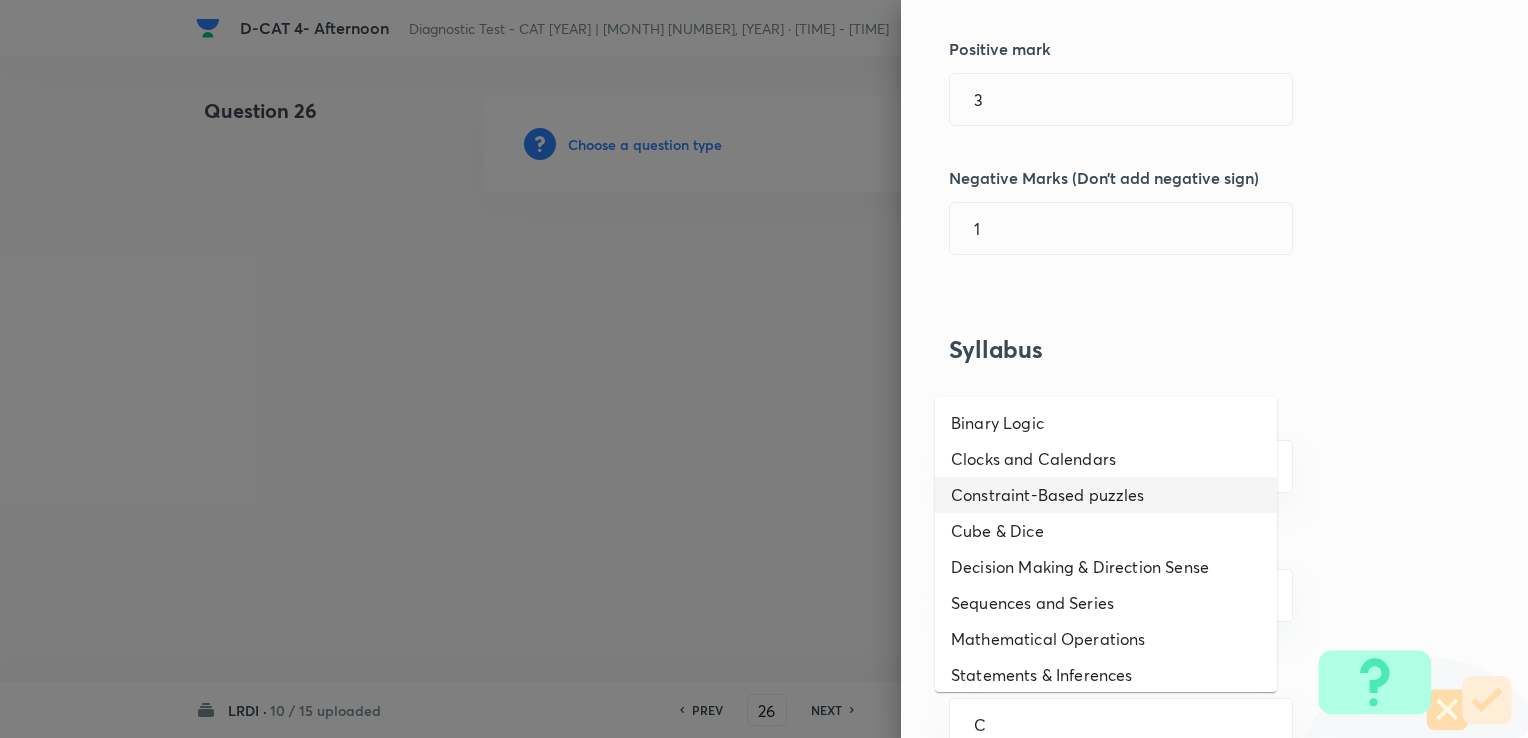 click on "Constraint-Based puzzles" at bounding box center (1106, 495) 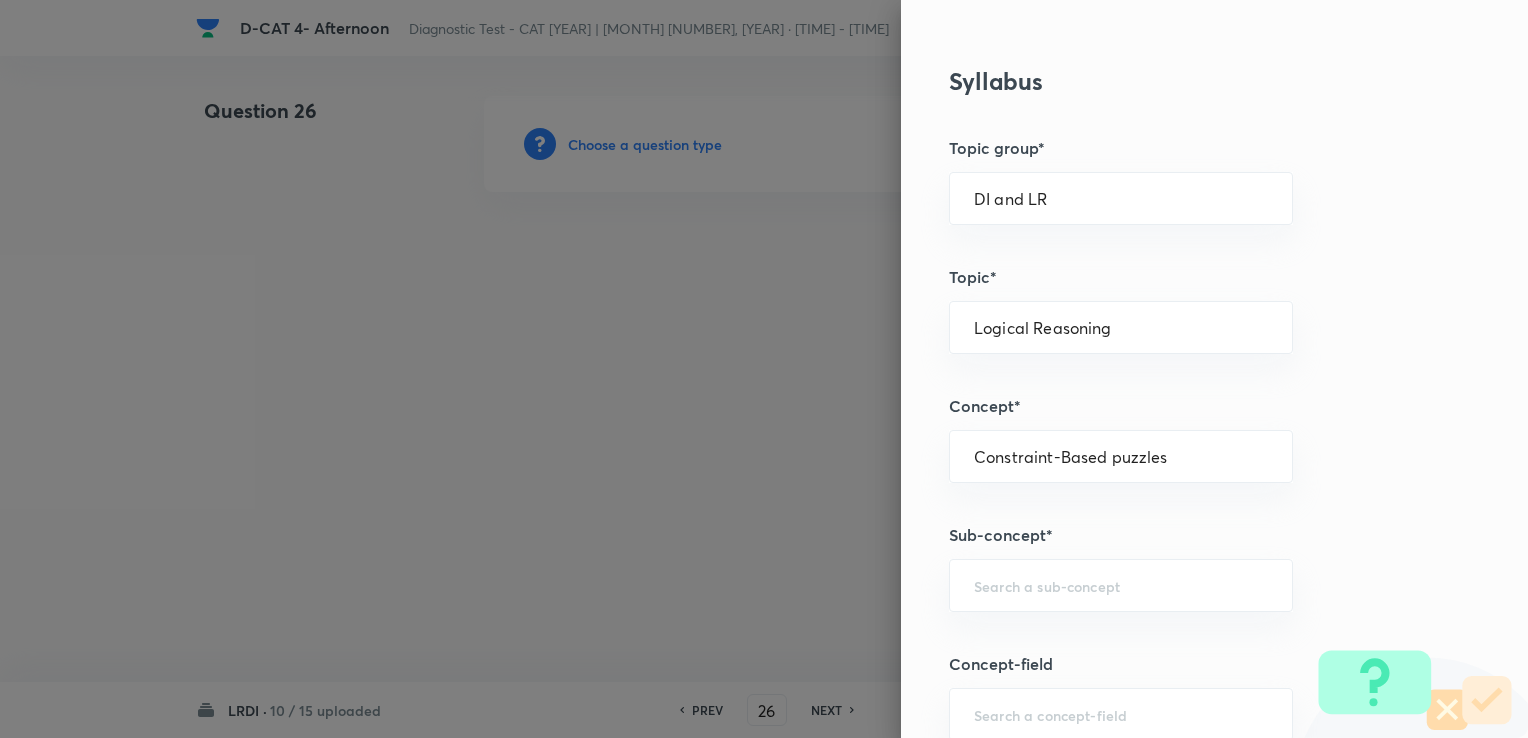 scroll, scrollTop: 800, scrollLeft: 0, axis: vertical 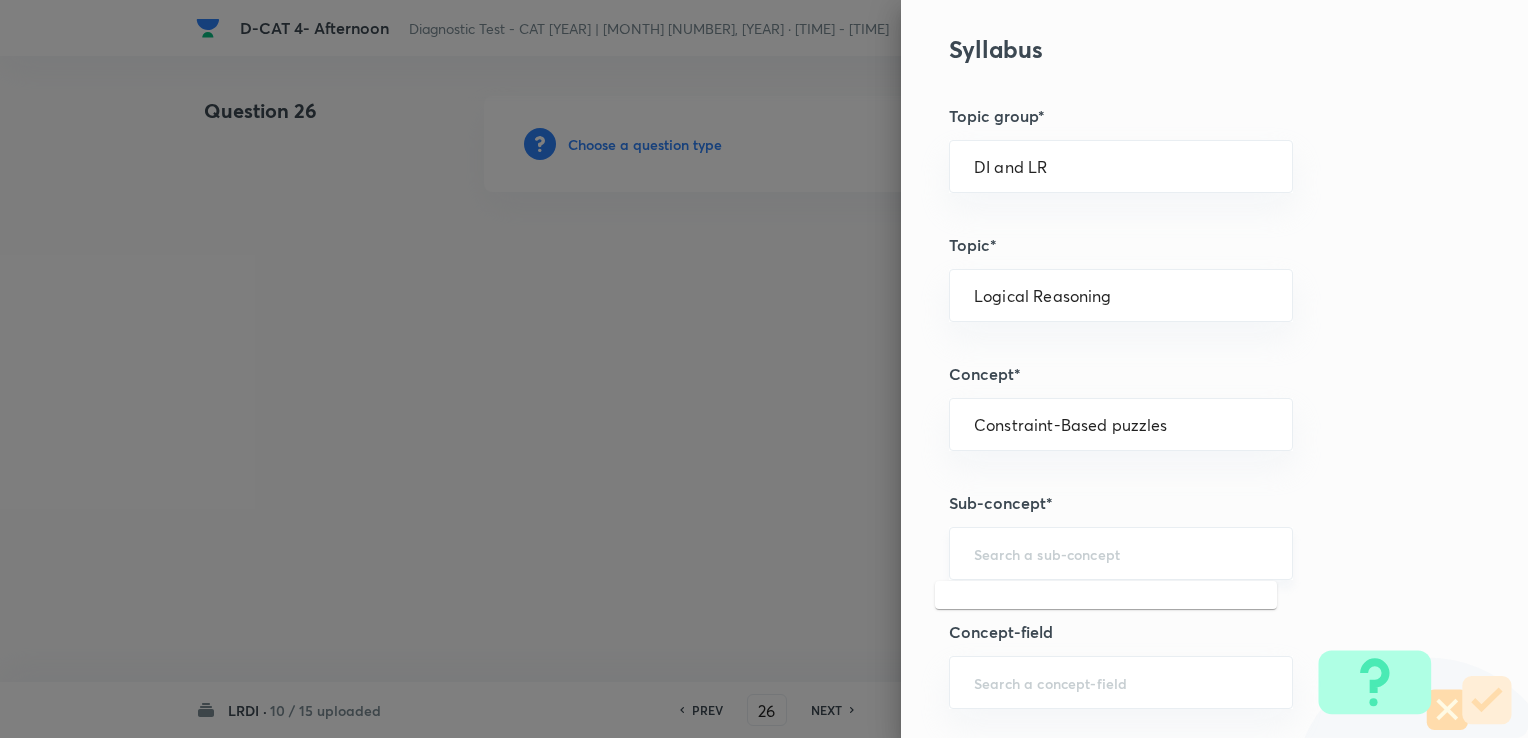 click at bounding box center (1121, 553) 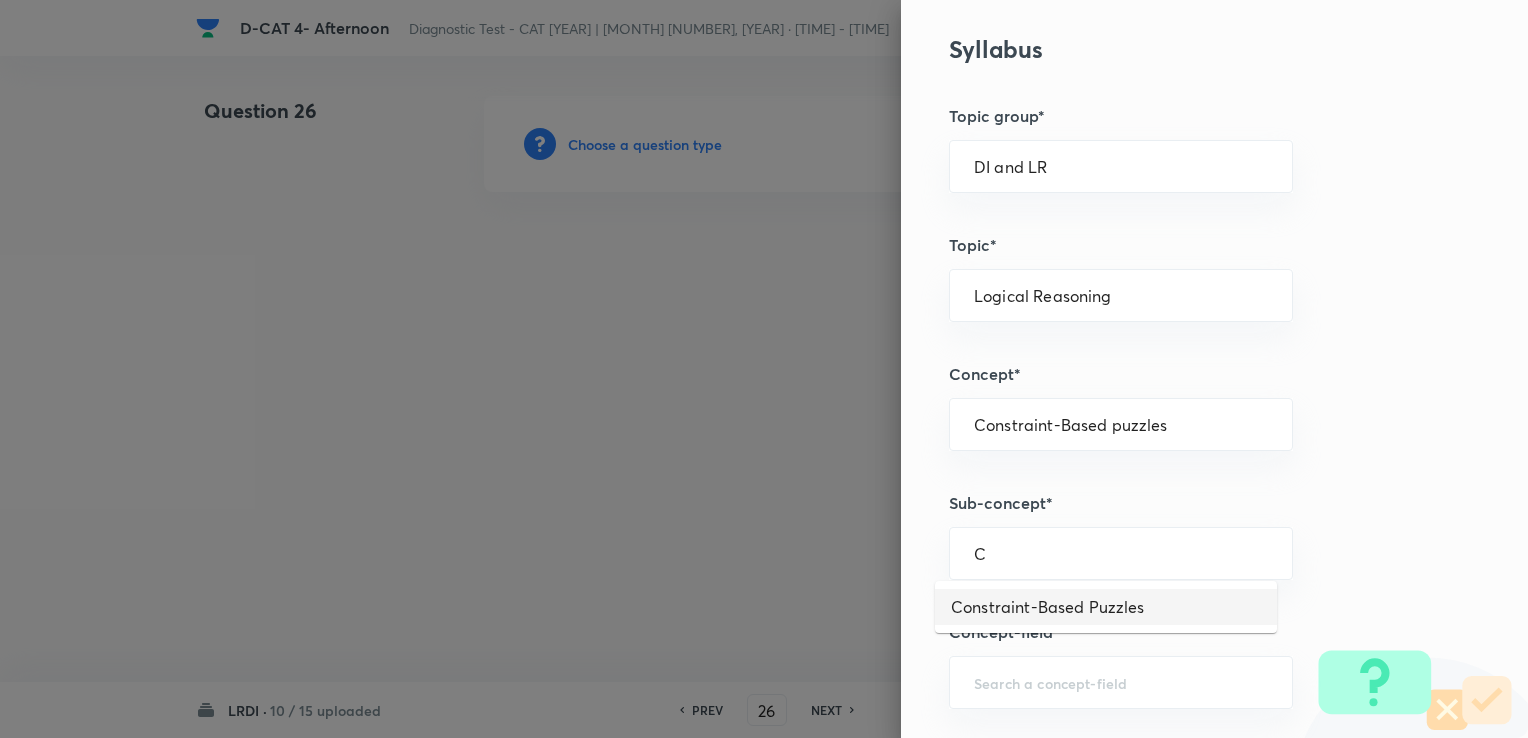 click on "Constraint-Based Puzzles" at bounding box center (1106, 607) 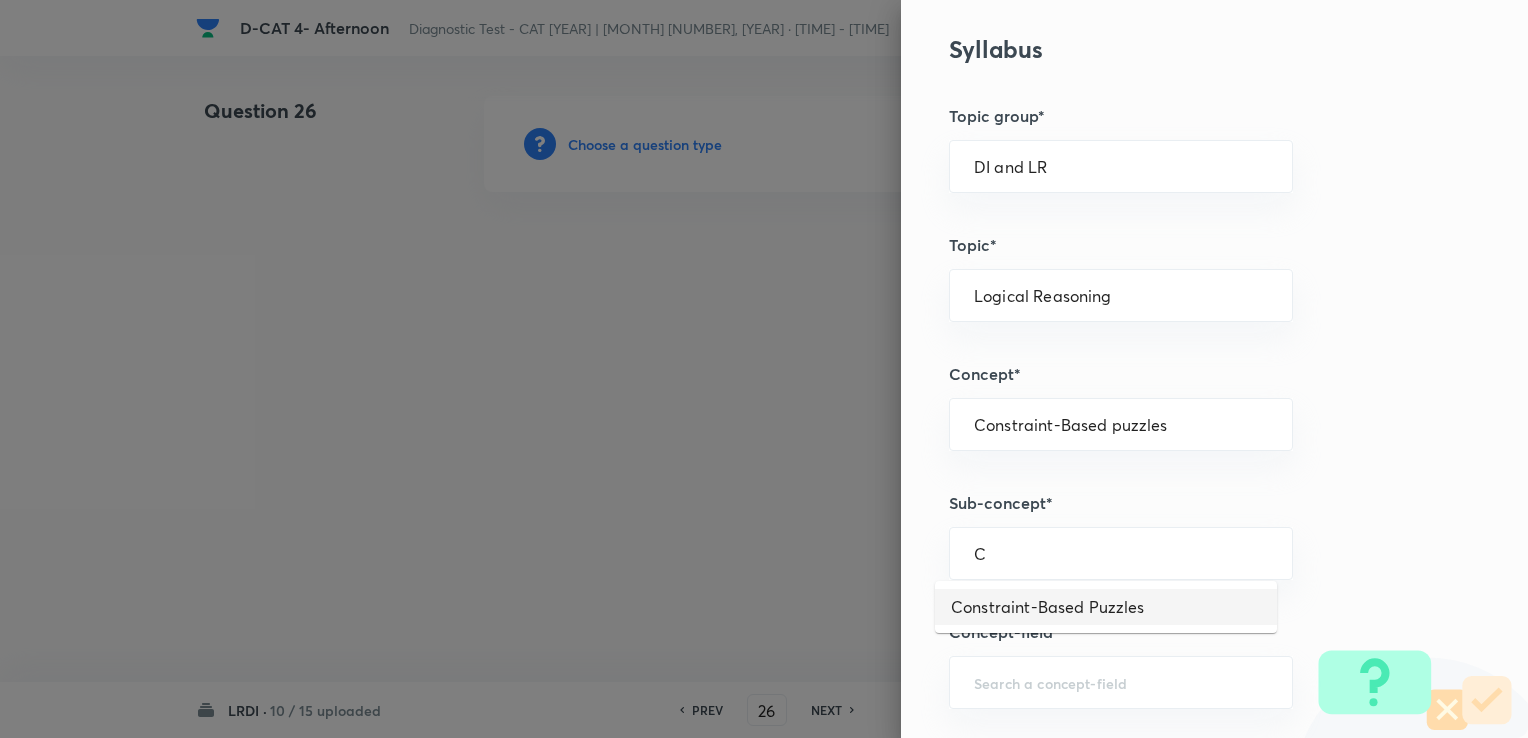 type on "Constraint-Based Puzzles" 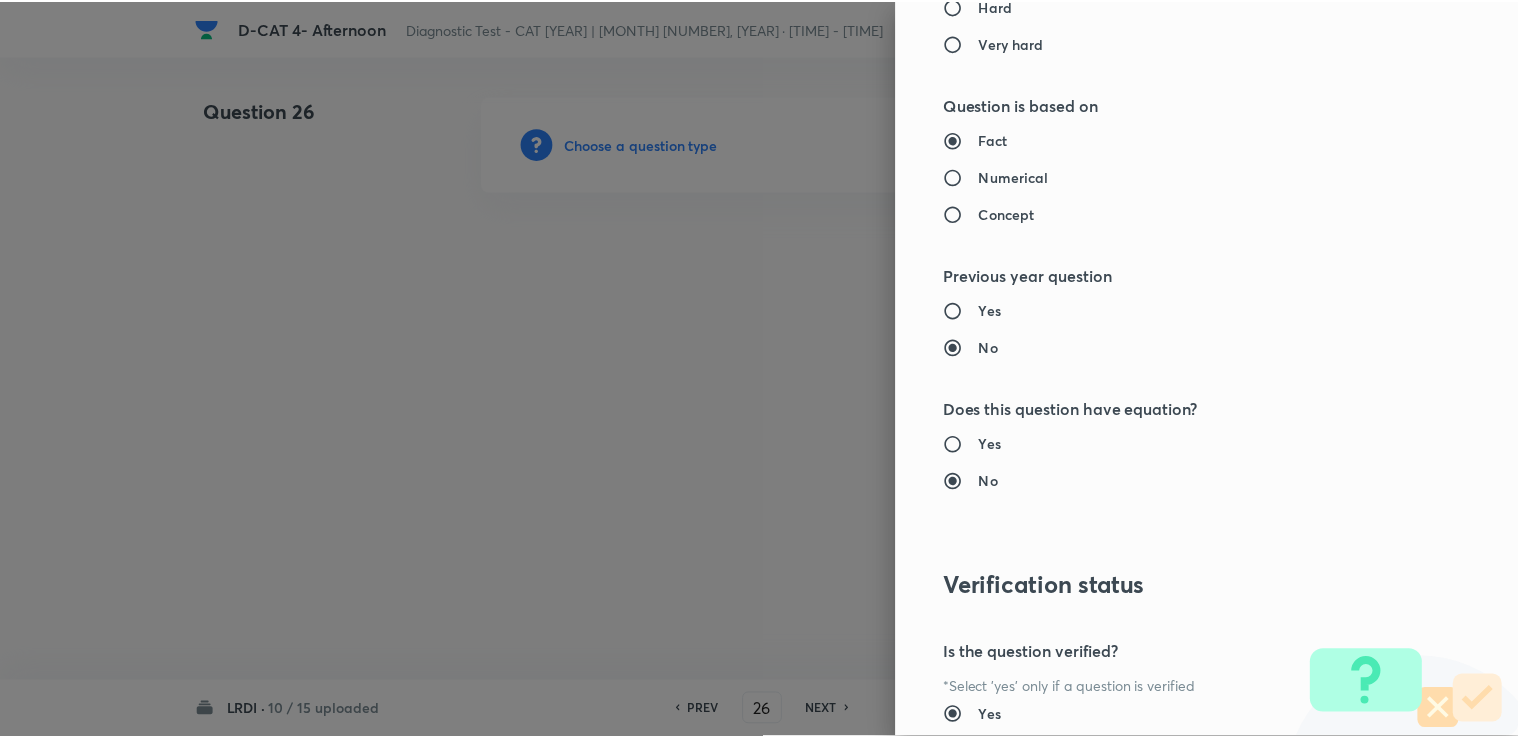 scroll, scrollTop: 1984, scrollLeft: 0, axis: vertical 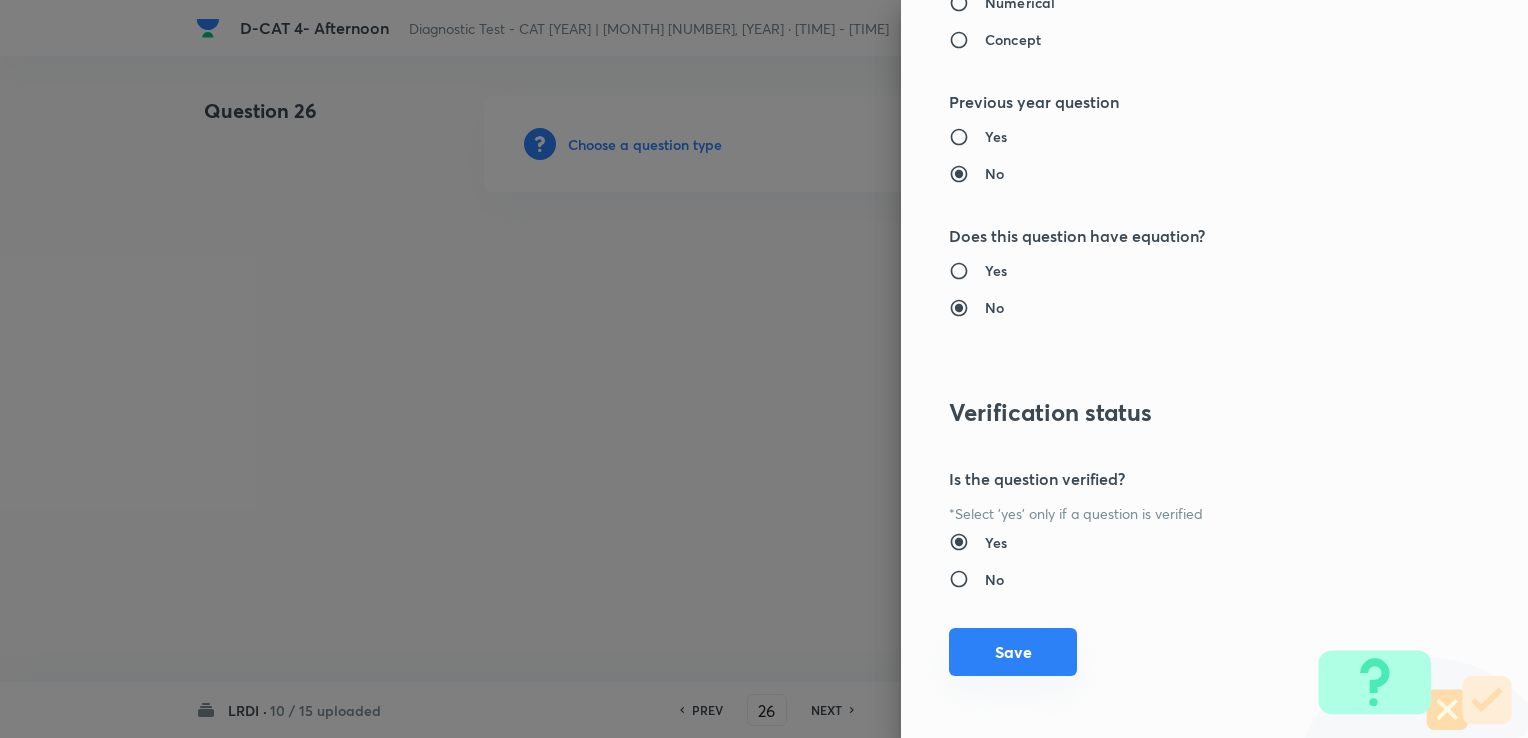 click on "Save" at bounding box center (1013, 652) 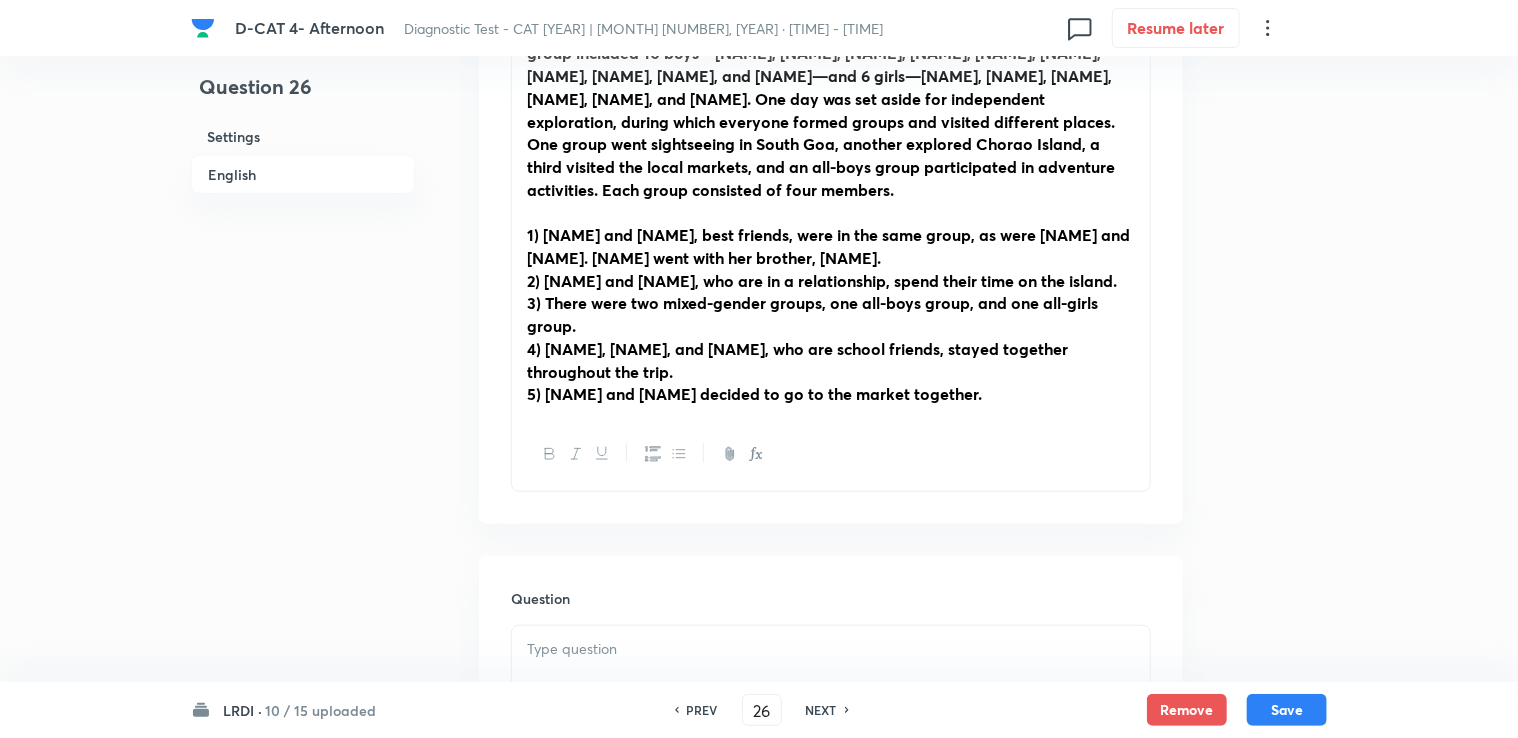 scroll, scrollTop: 900, scrollLeft: 0, axis: vertical 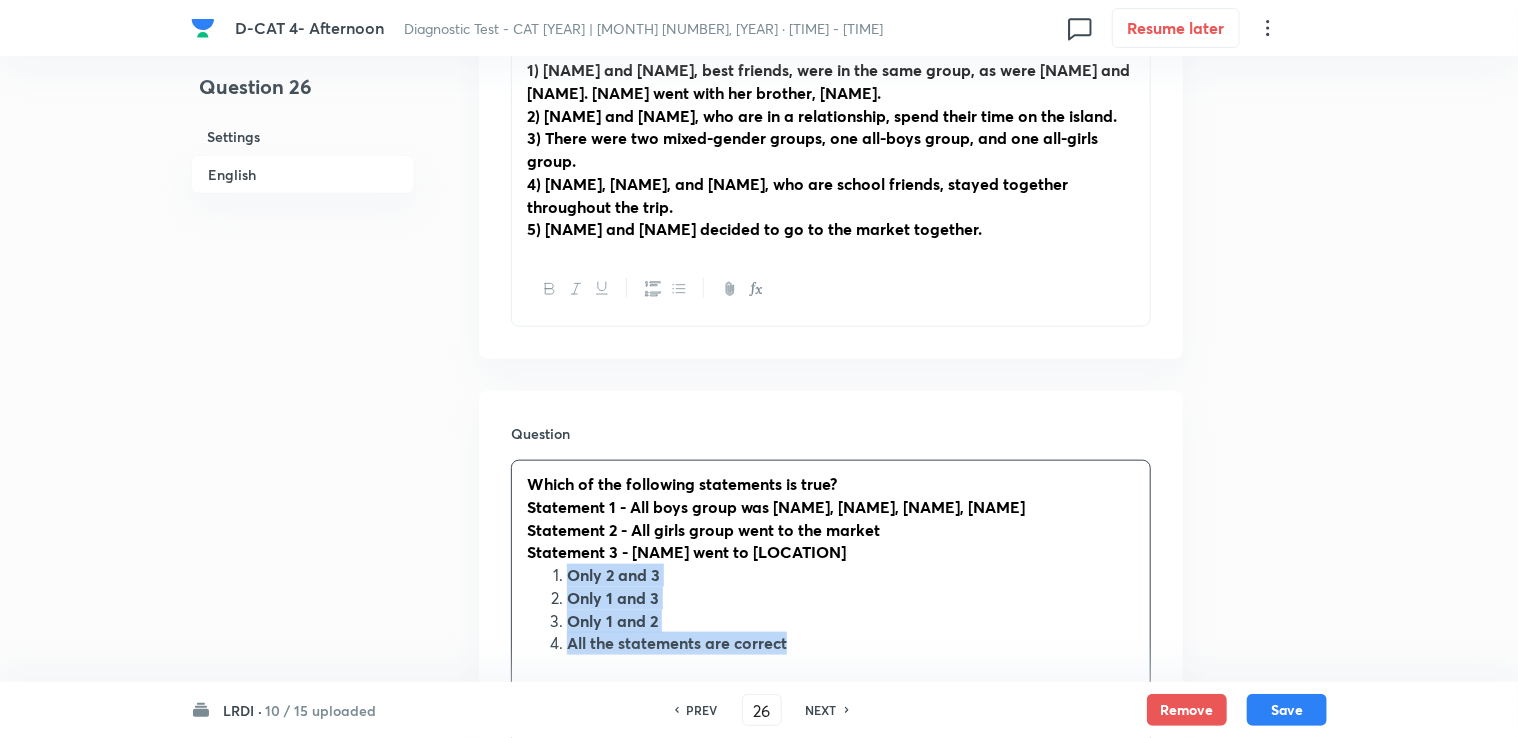 drag, startPoint x: 566, startPoint y: 573, endPoint x: 801, endPoint y: 643, distance: 245.204 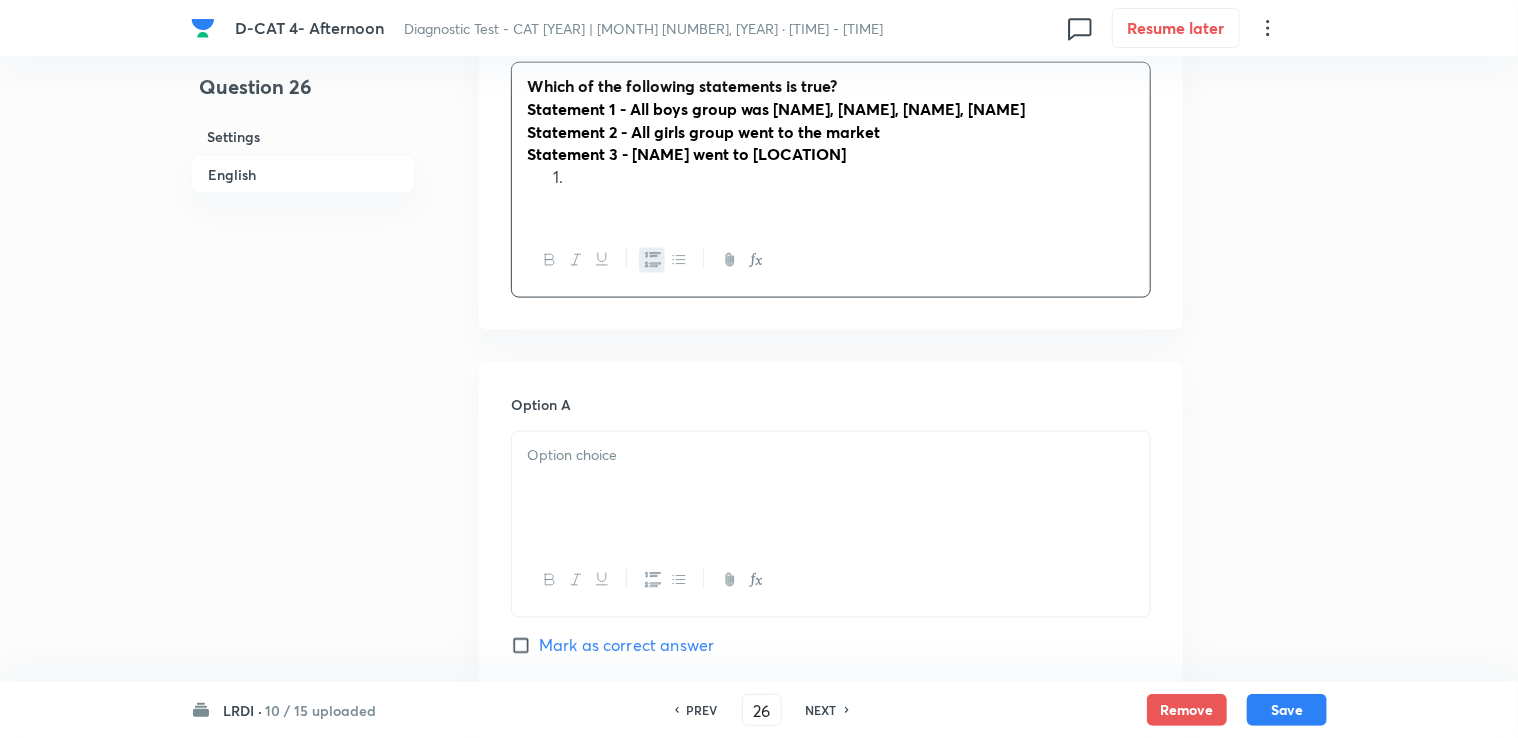 scroll, scrollTop: 1300, scrollLeft: 0, axis: vertical 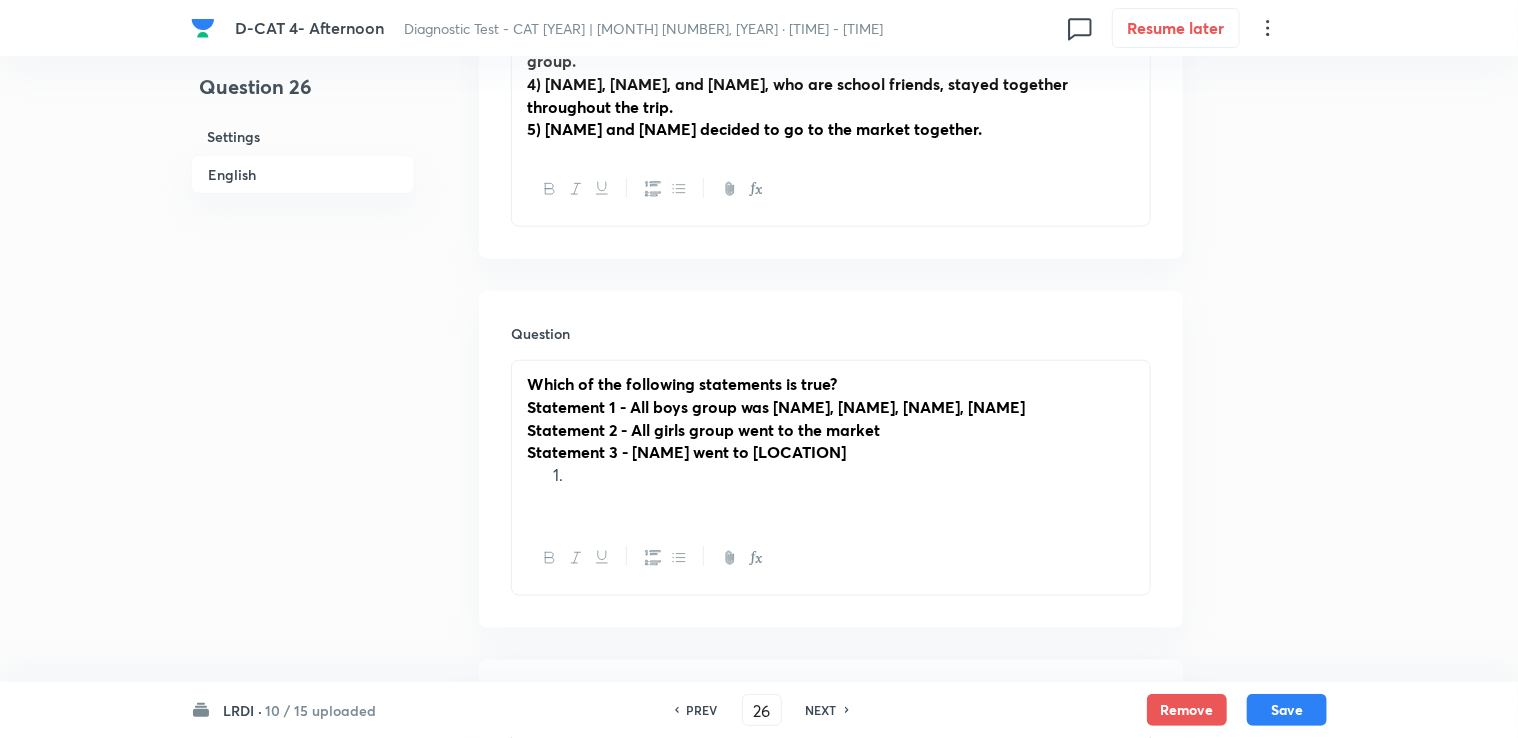 click at bounding box center [851, 475] 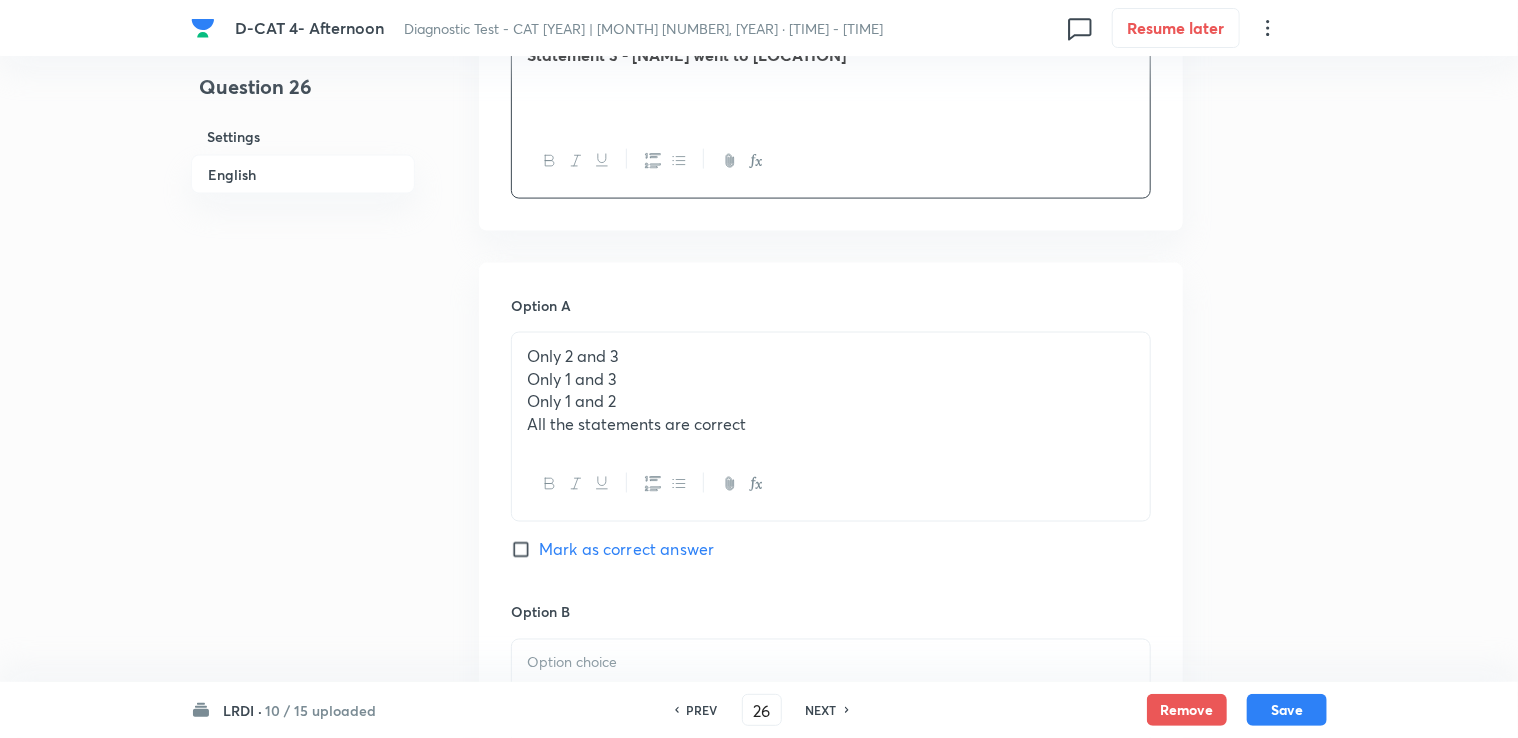 scroll, scrollTop: 1400, scrollLeft: 0, axis: vertical 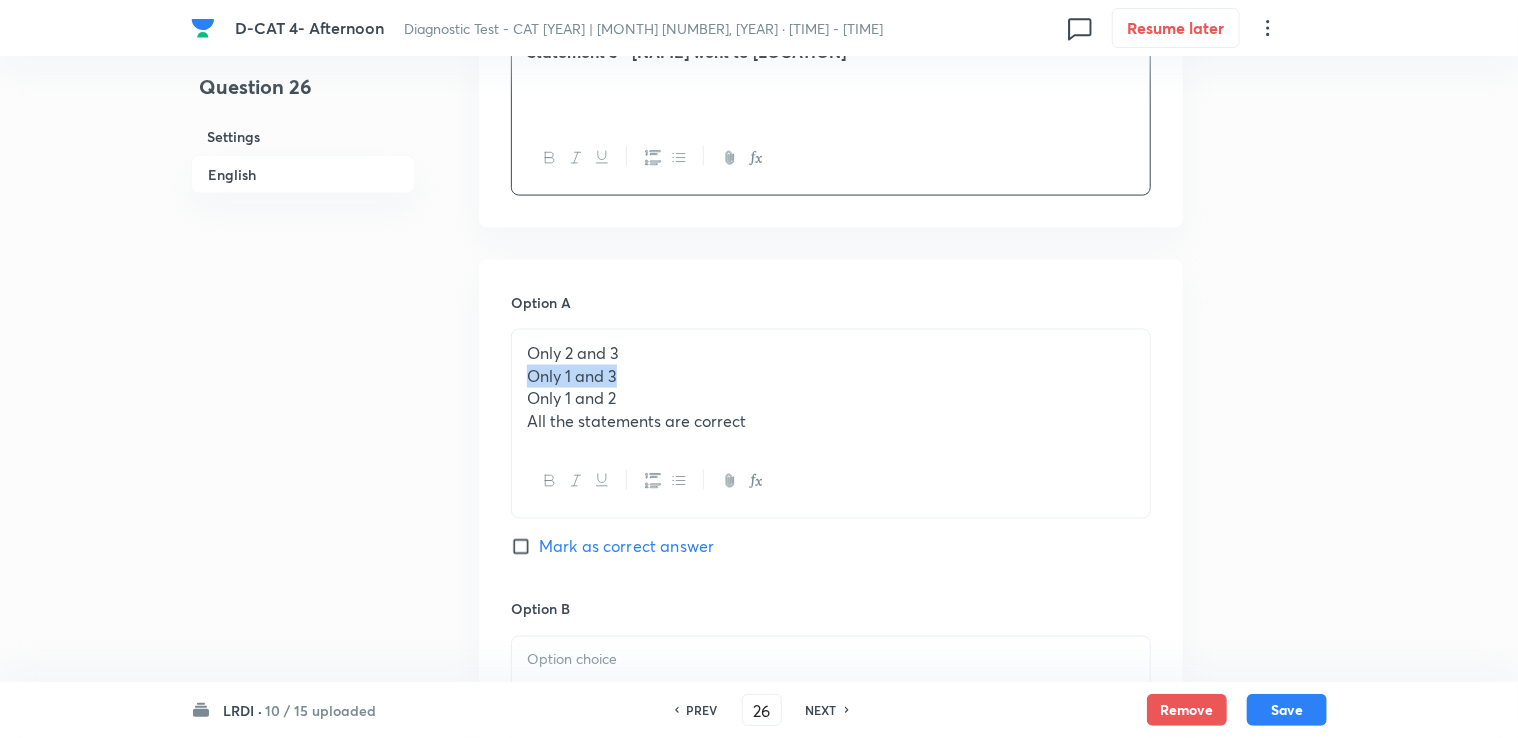 drag, startPoint x: 527, startPoint y: 368, endPoint x: 697, endPoint y: 385, distance: 170.84789 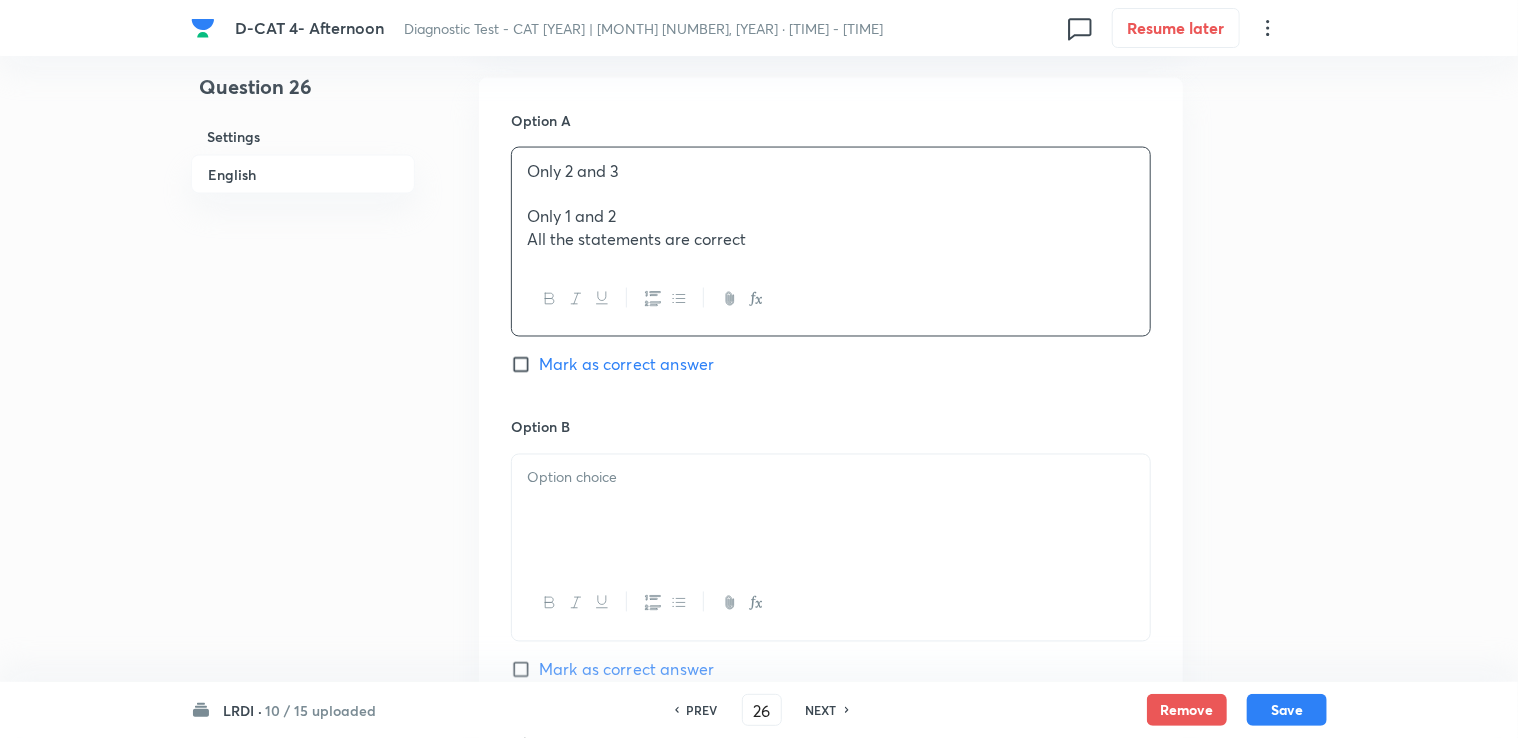 scroll, scrollTop: 1600, scrollLeft: 0, axis: vertical 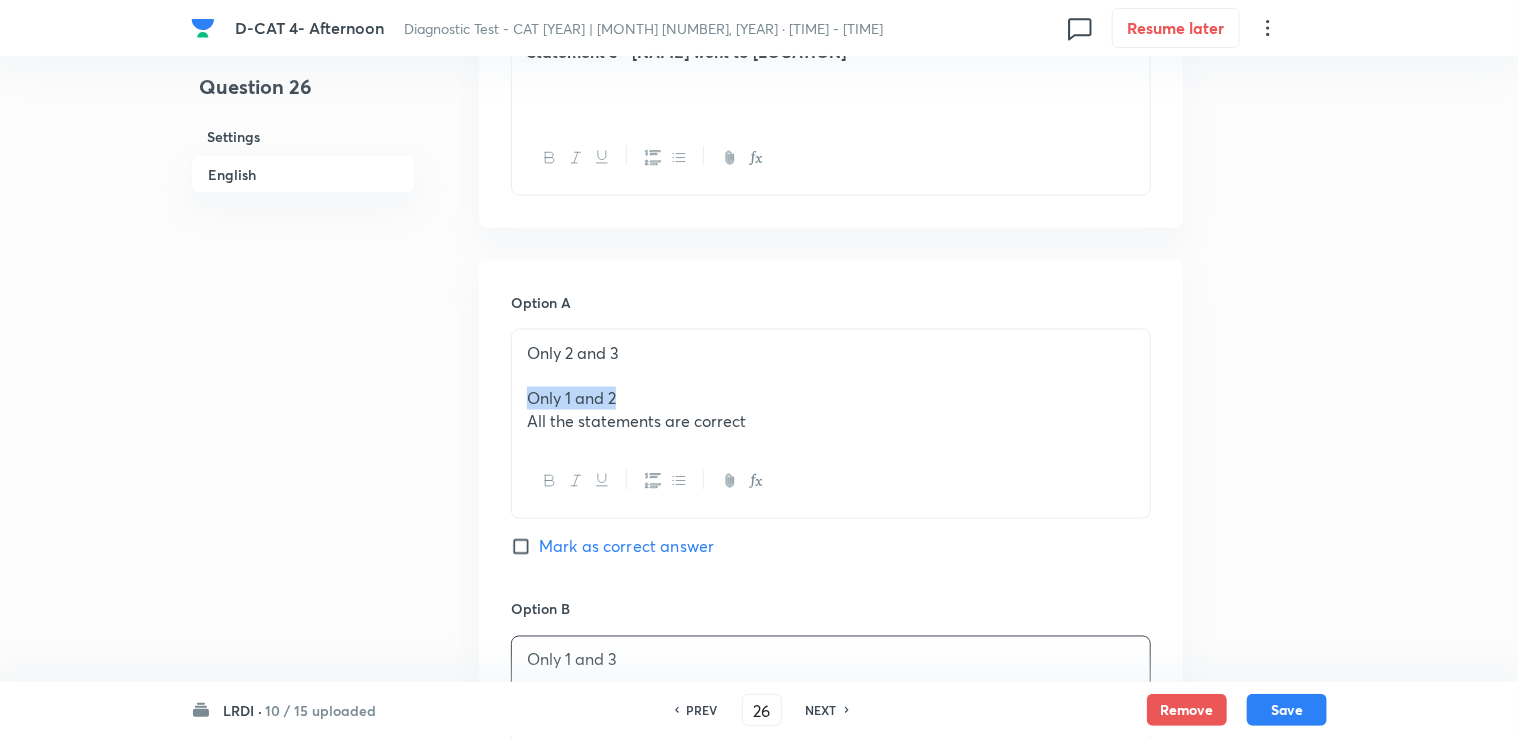 drag, startPoint x: 532, startPoint y: 395, endPoint x: 648, endPoint y: 396, distance: 116.00431 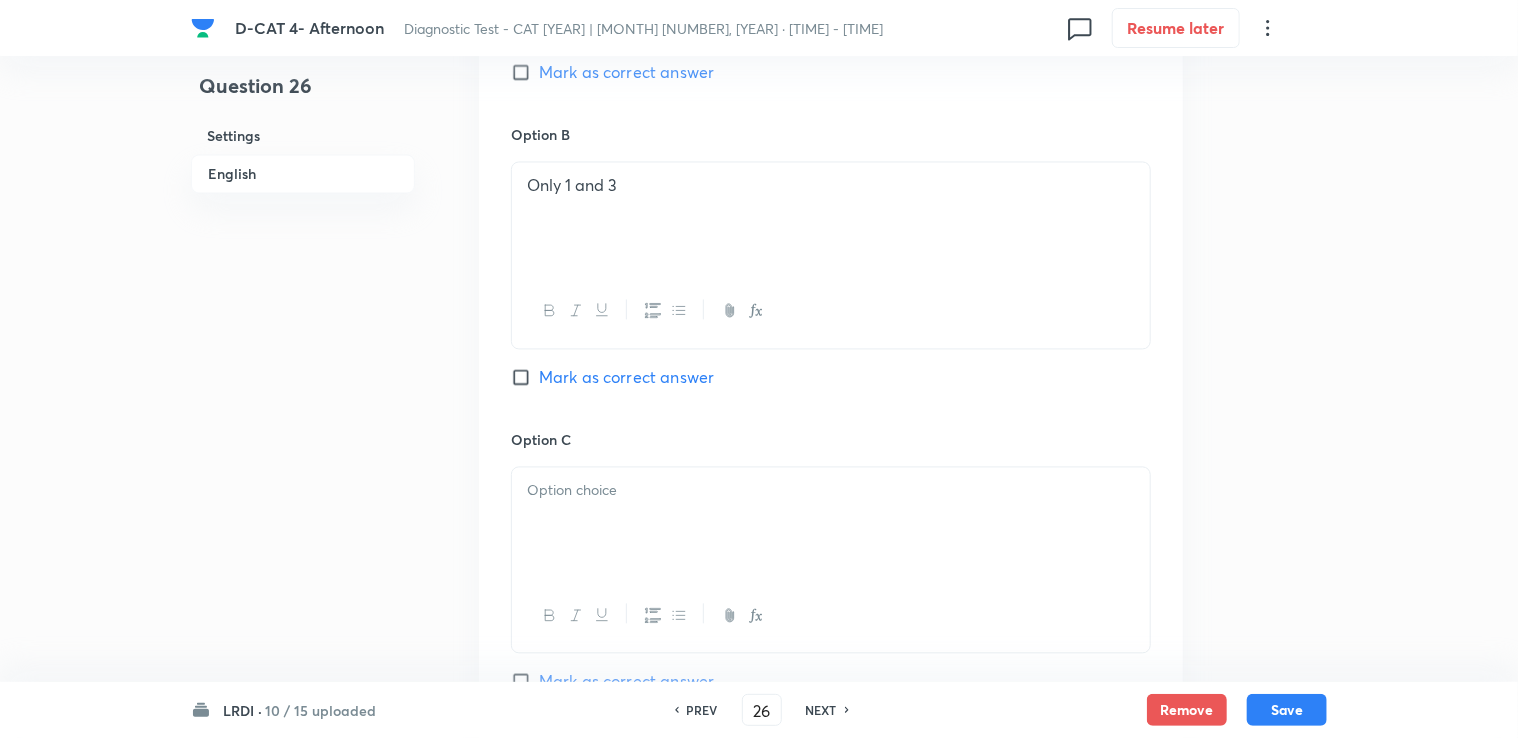 scroll, scrollTop: 1900, scrollLeft: 0, axis: vertical 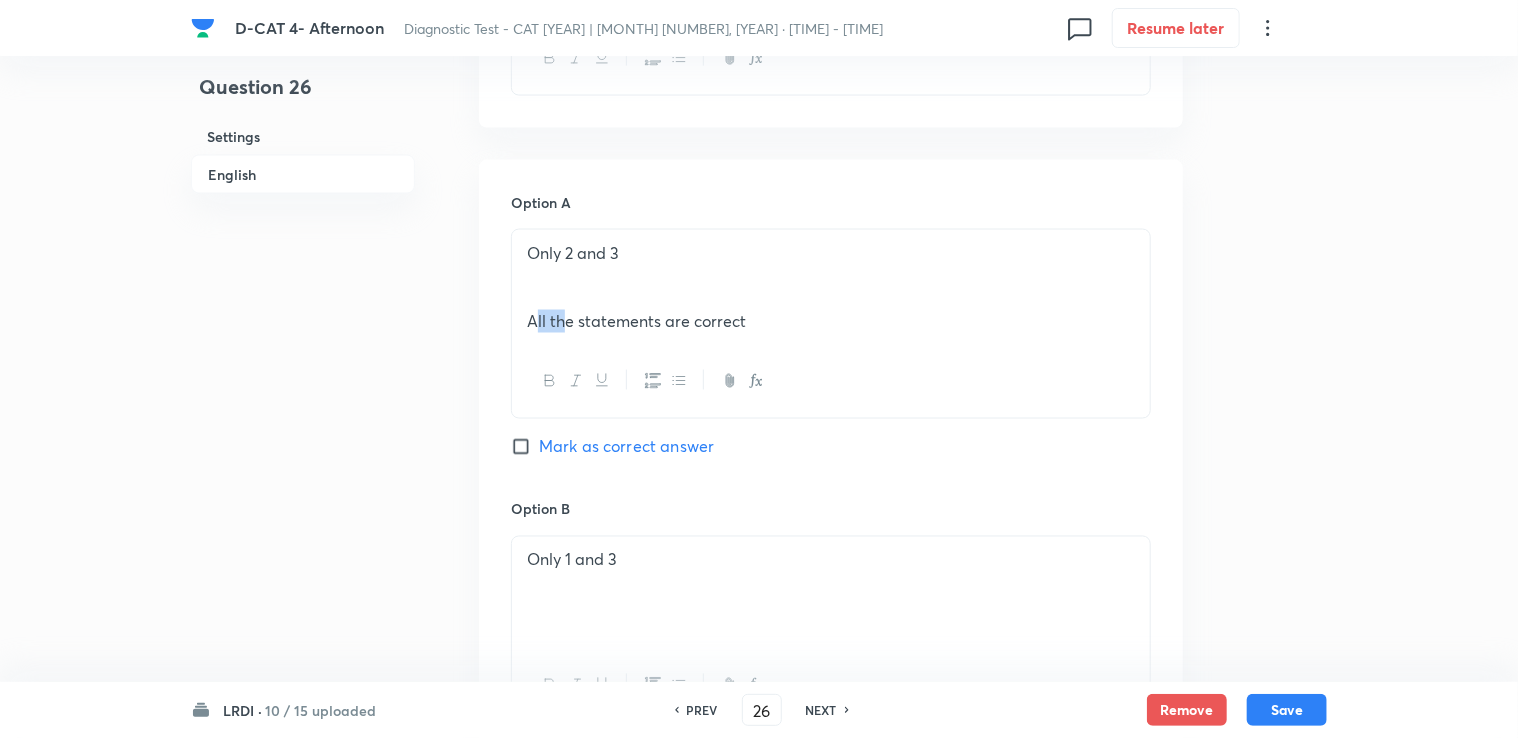 drag, startPoint x: 532, startPoint y: 316, endPoint x: 554, endPoint y: 321, distance: 22.561028 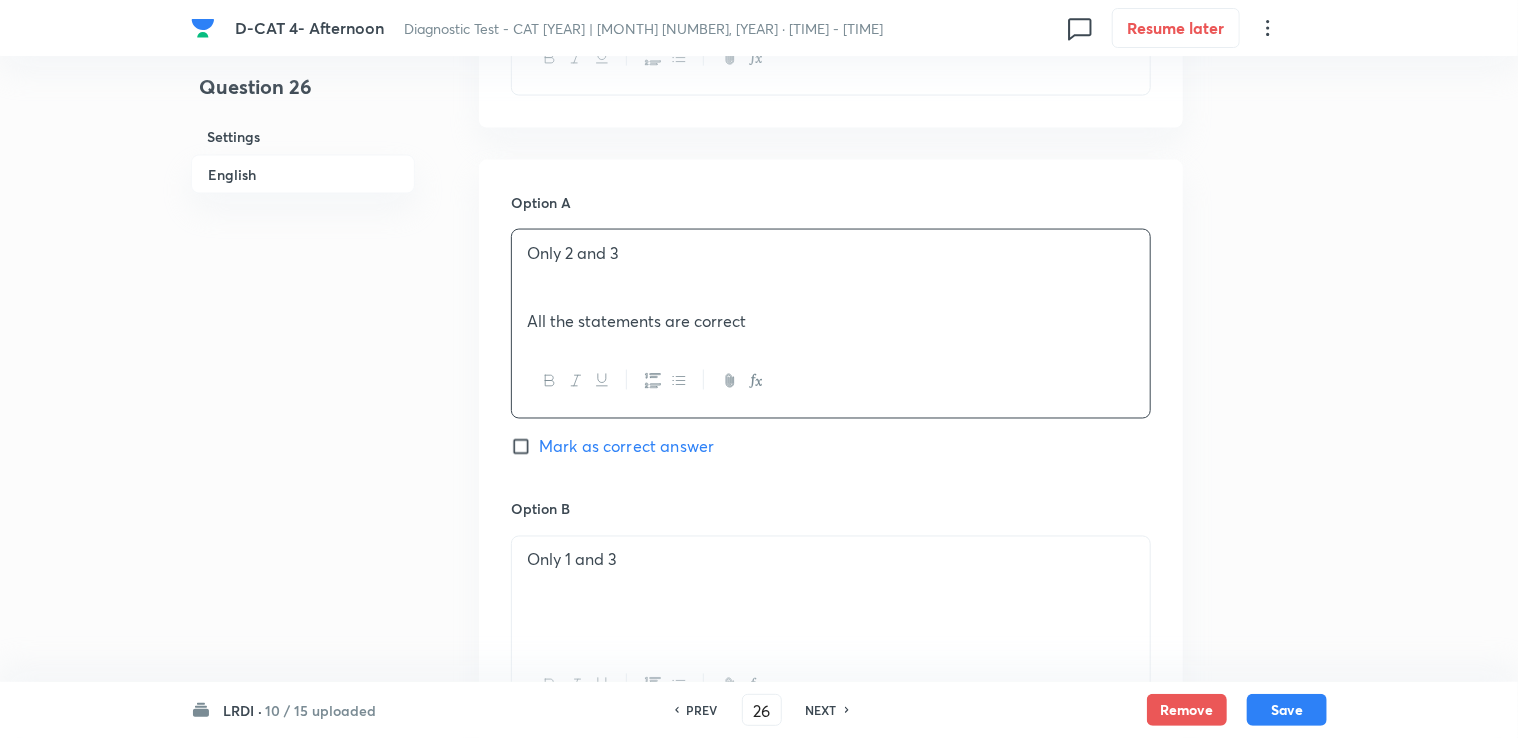 click on "Option A Only [NUMBER] and [NUMBER] All the statements are correct Mark as correct answer Option B Only [NUMBER] and [NUMBER] Mark as correct answer Option C Only [NUMBER] and [NUMBER] Mark as correct answer Option D Mark as correct answer" at bounding box center [831, 782] 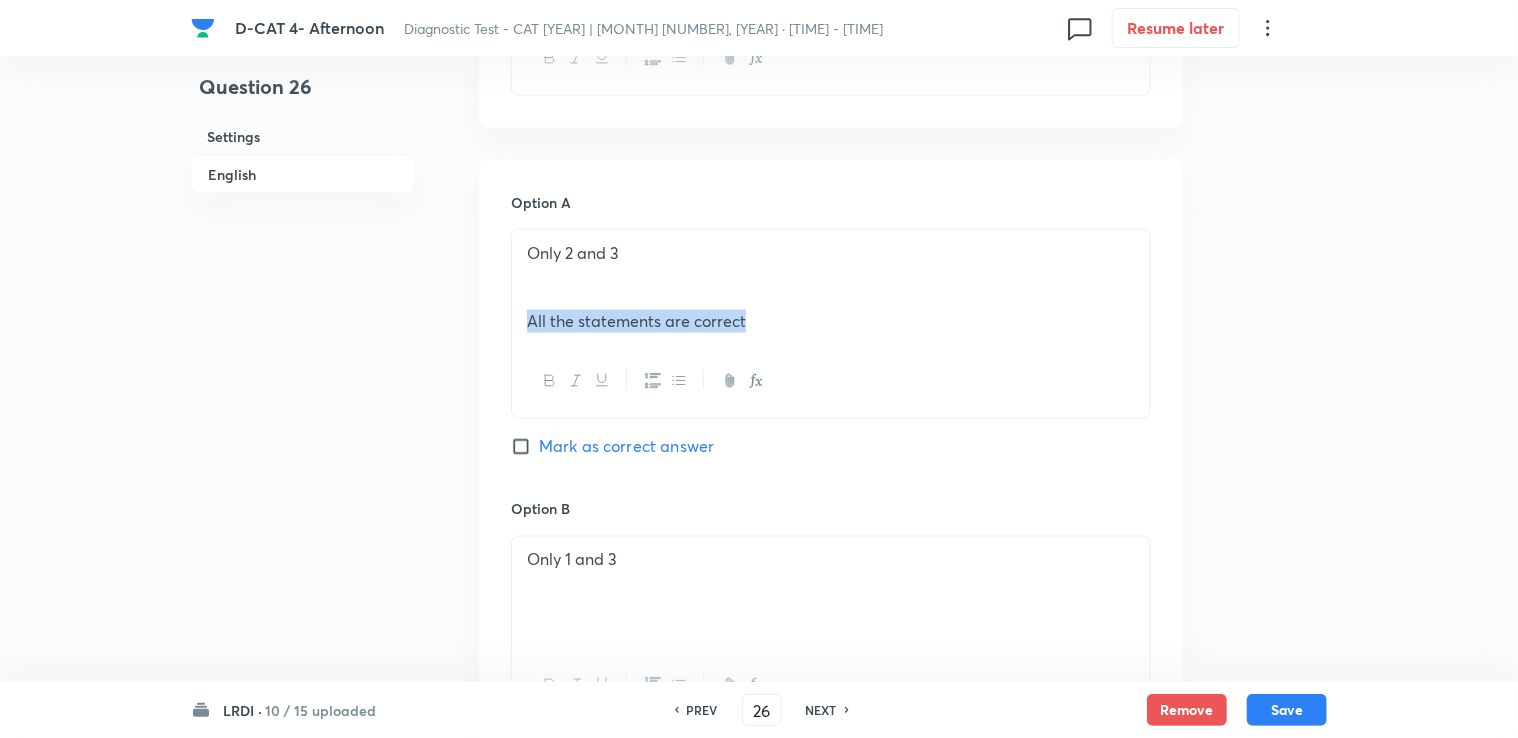 drag, startPoint x: 528, startPoint y: 317, endPoint x: 906, endPoint y: 369, distance: 381.55997 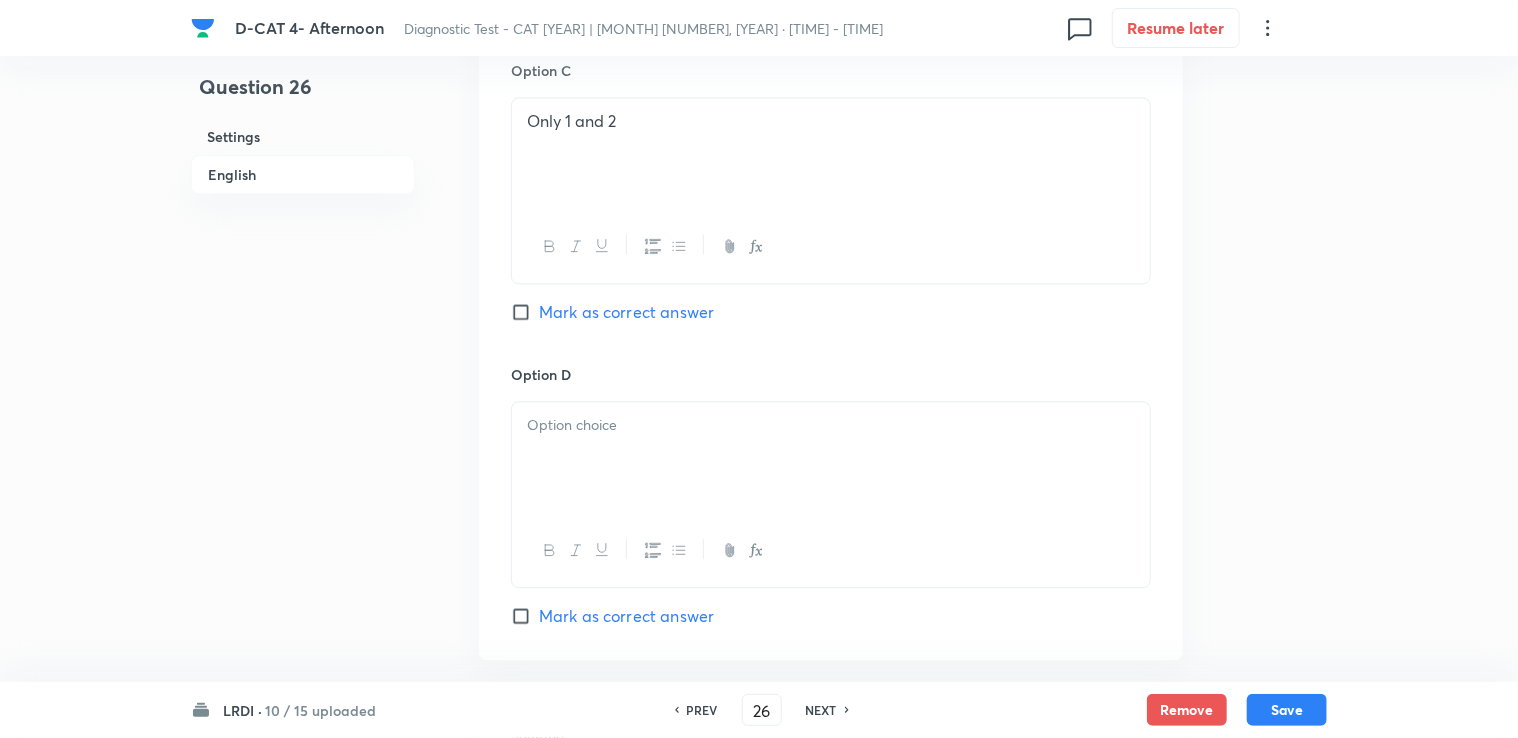 scroll, scrollTop: 2400, scrollLeft: 0, axis: vertical 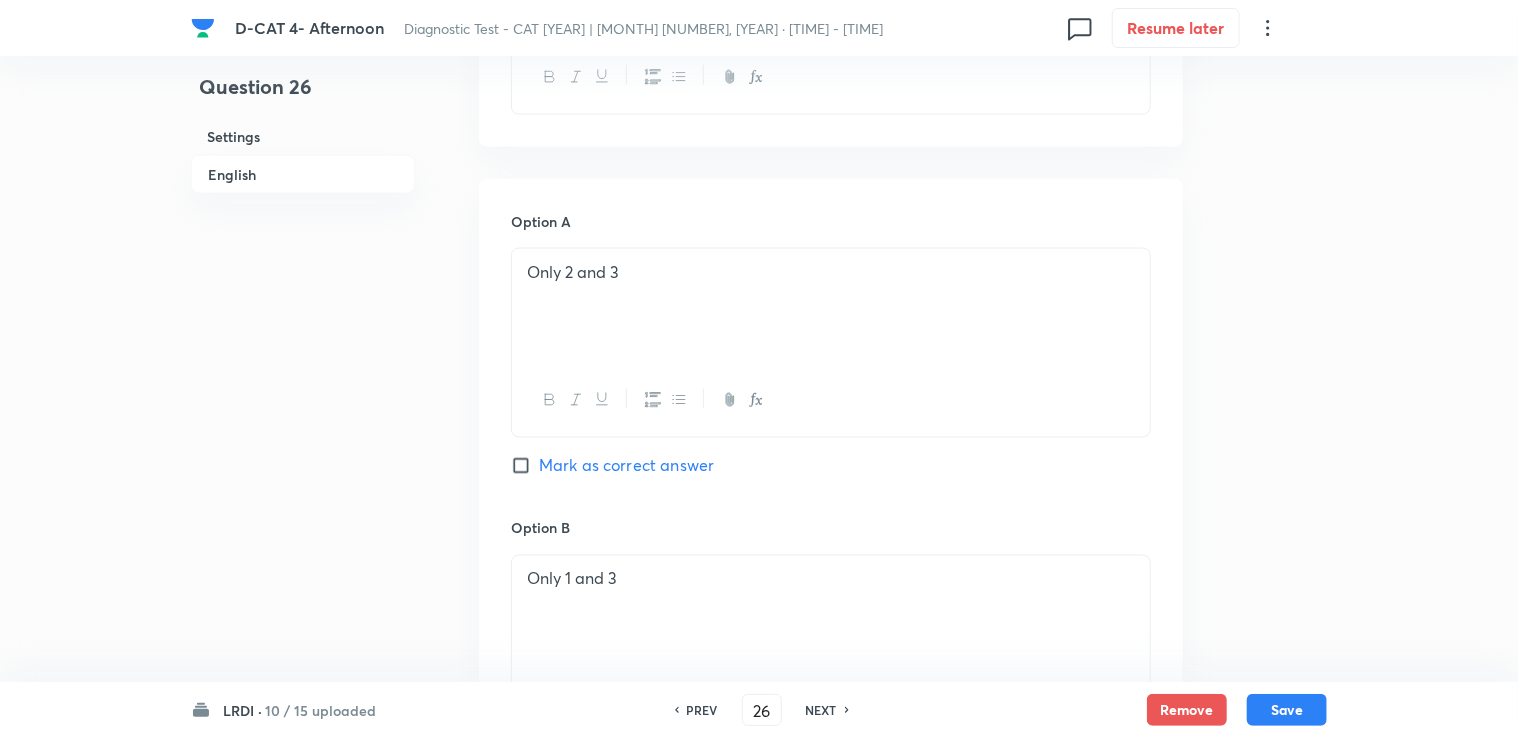 click on "Mark as correct answer" at bounding box center [626, 466] 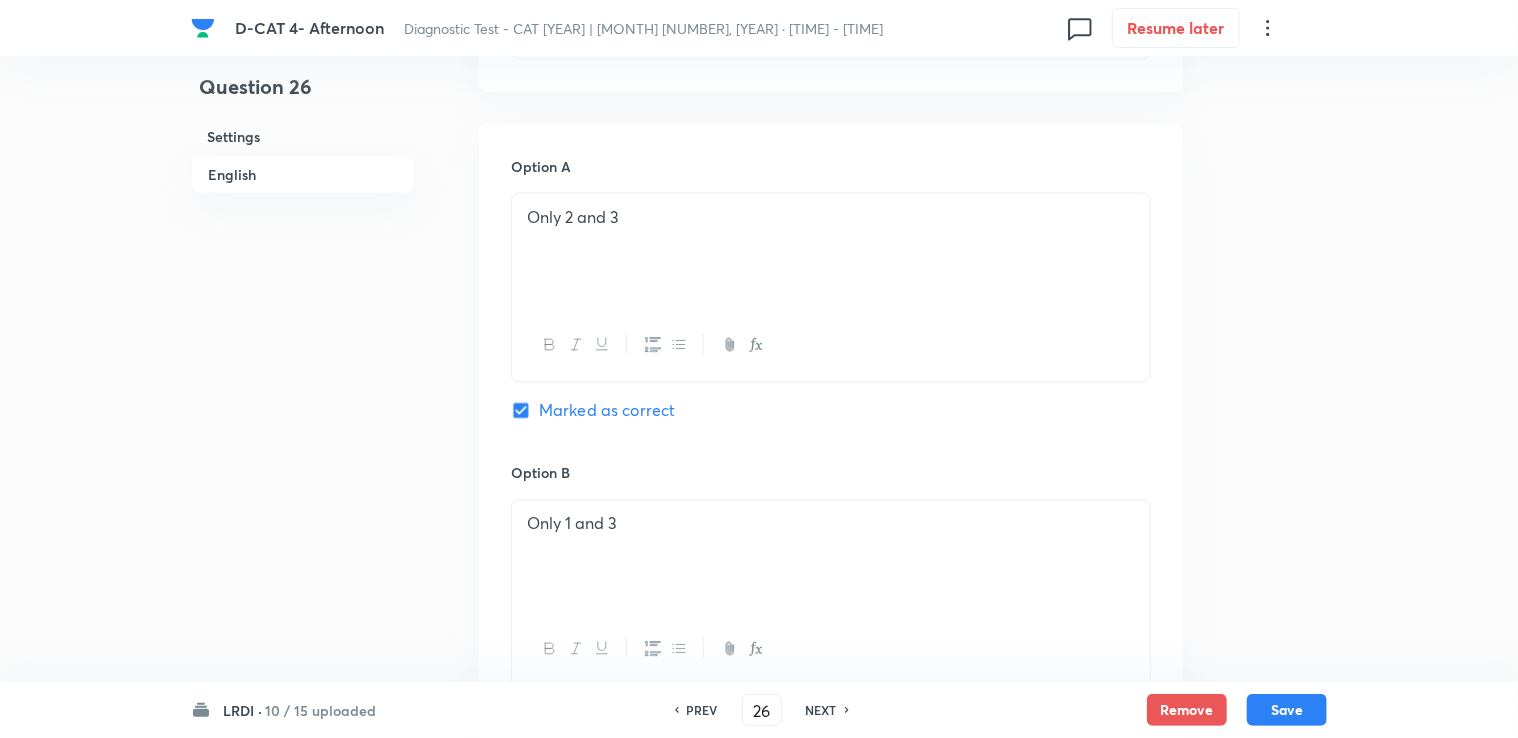 scroll, scrollTop: 1481, scrollLeft: 0, axis: vertical 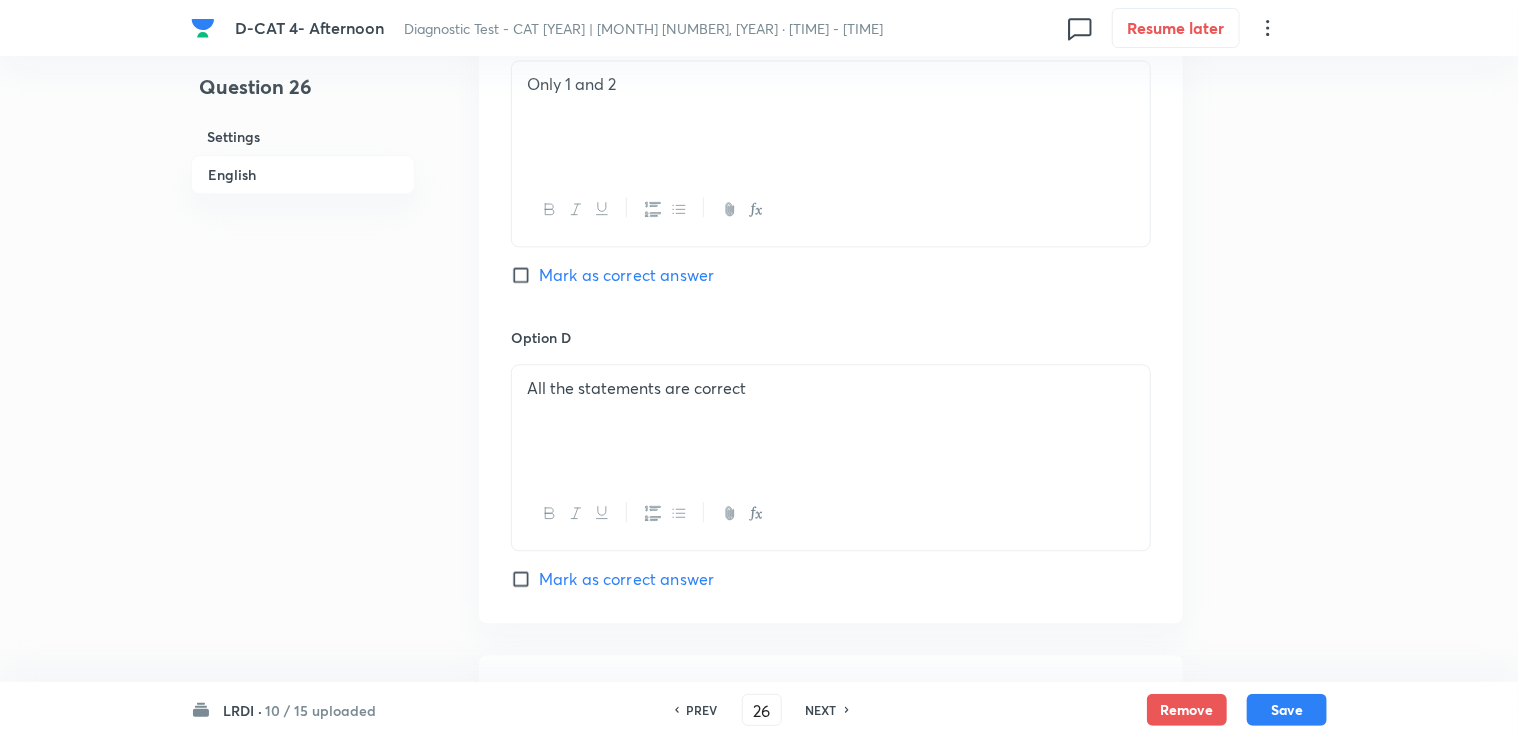 drag, startPoint x: 1285, startPoint y: 701, endPoint x: 1270, endPoint y: 689, distance: 19.209373 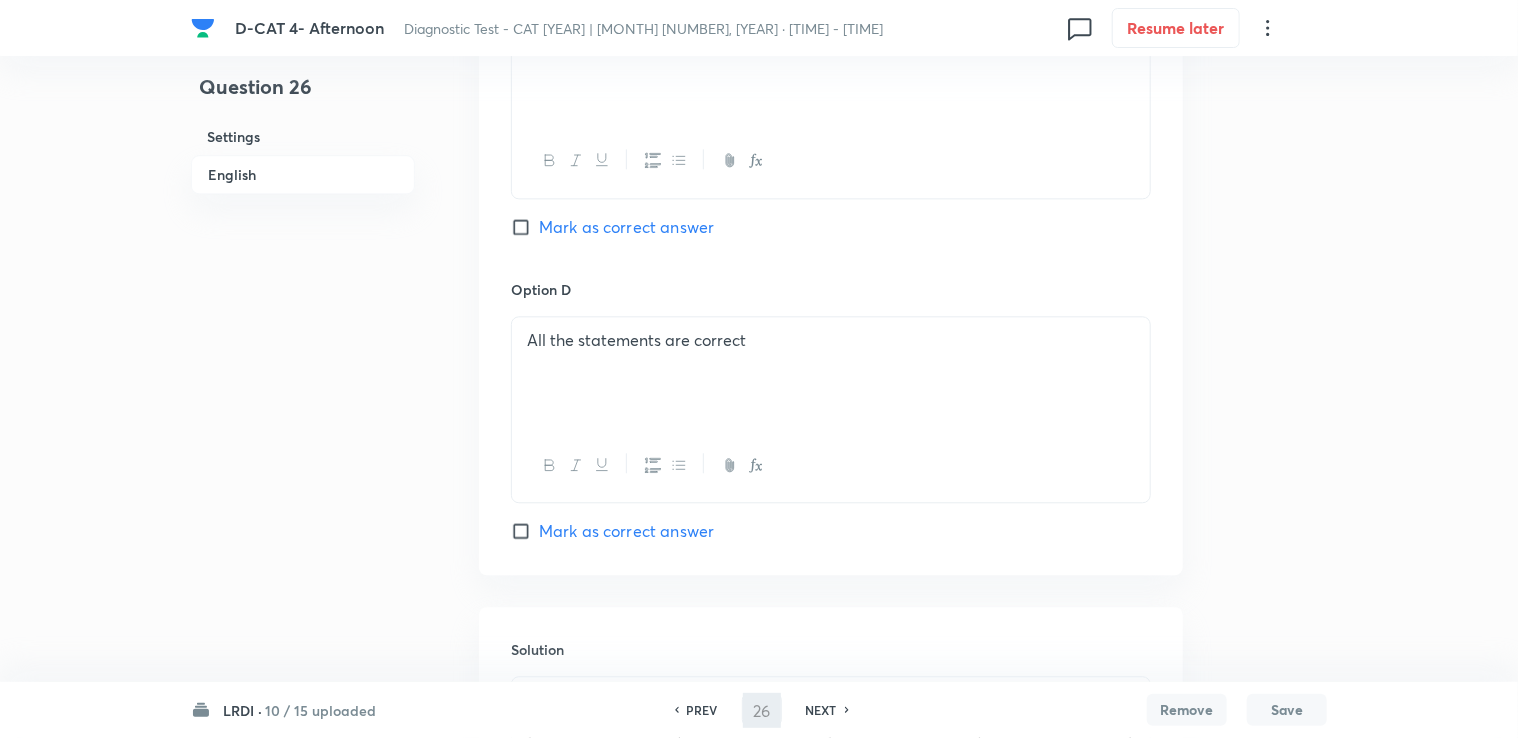 type on "27" 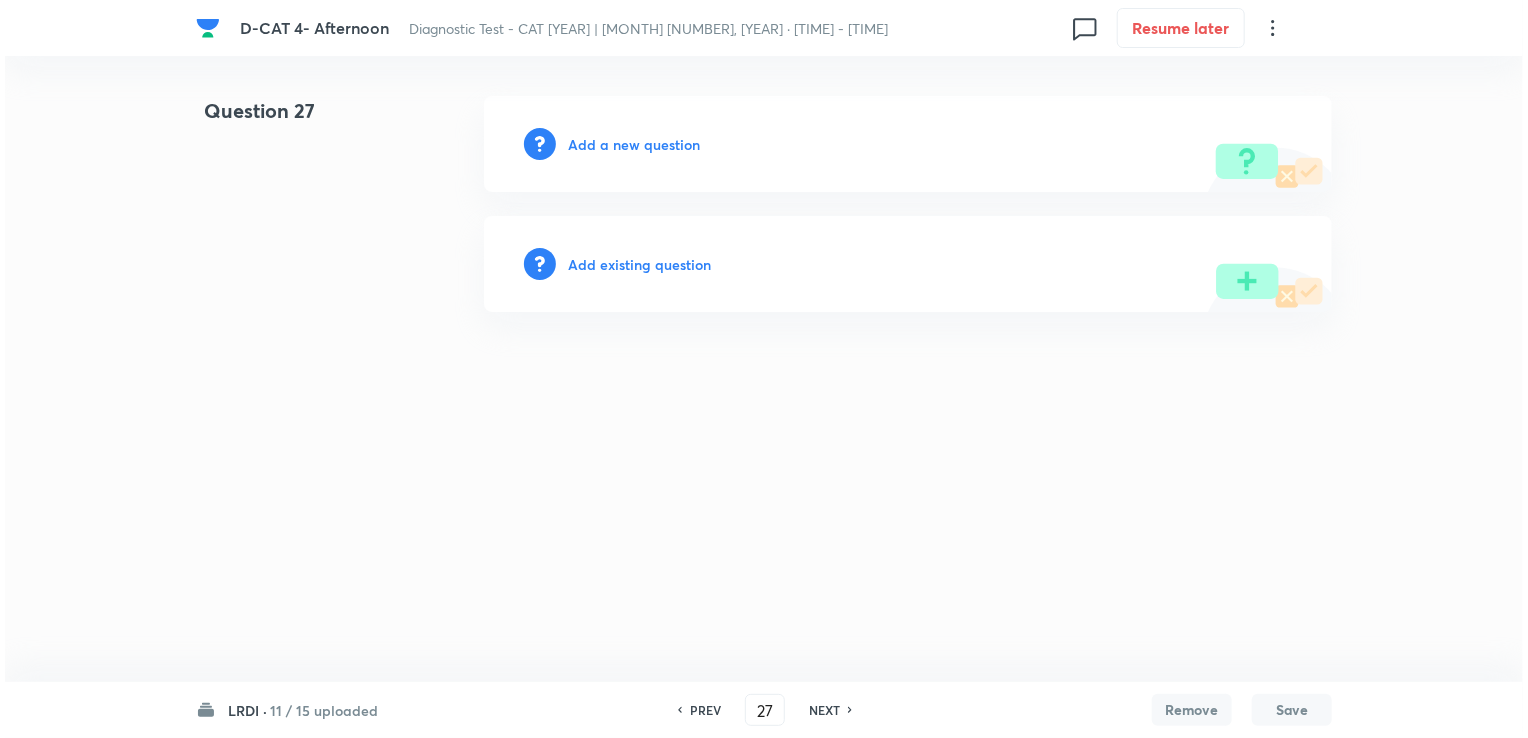 scroll, scrollTop: 0, scrollLeft: 0, axis: both 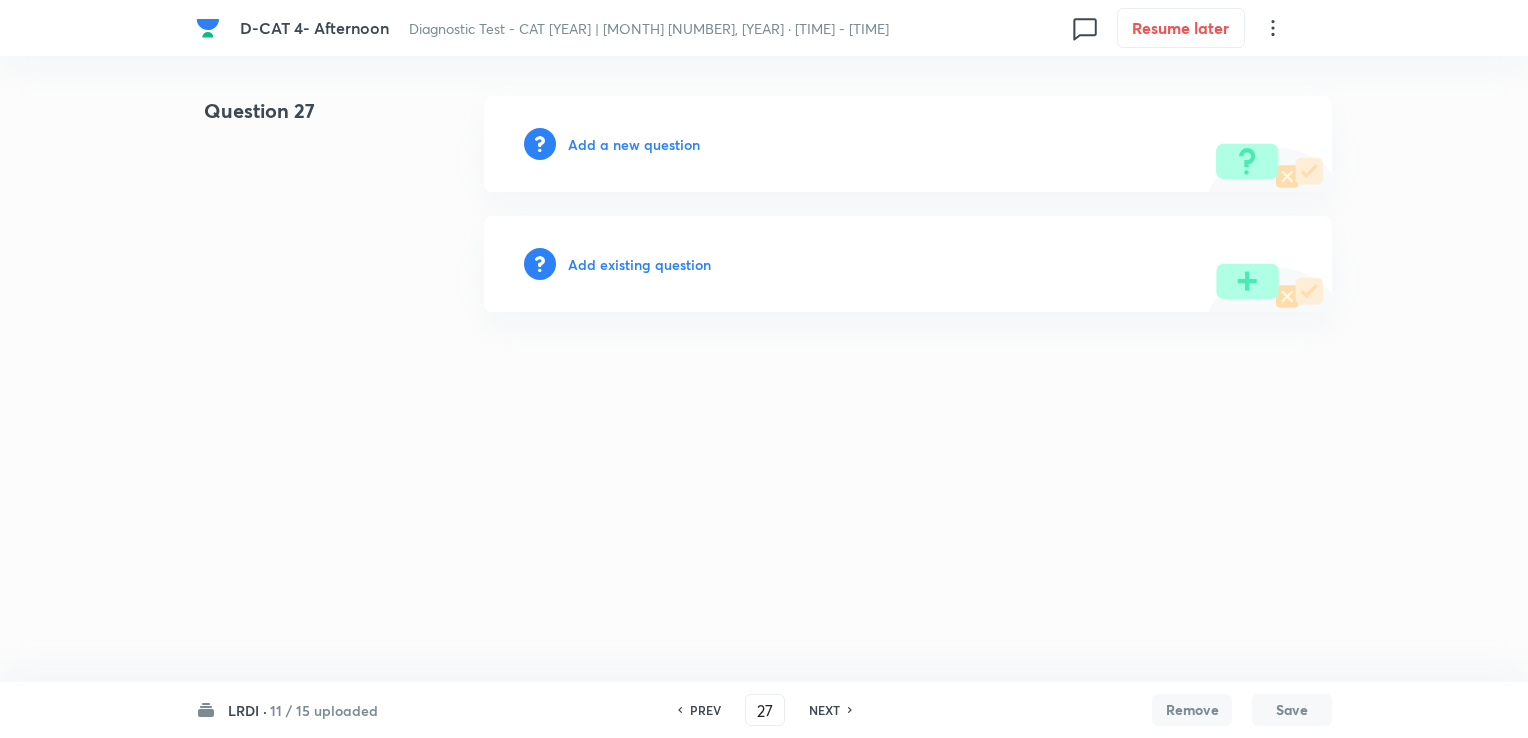 click on "Add a new question" at bounding box center [634, 144] 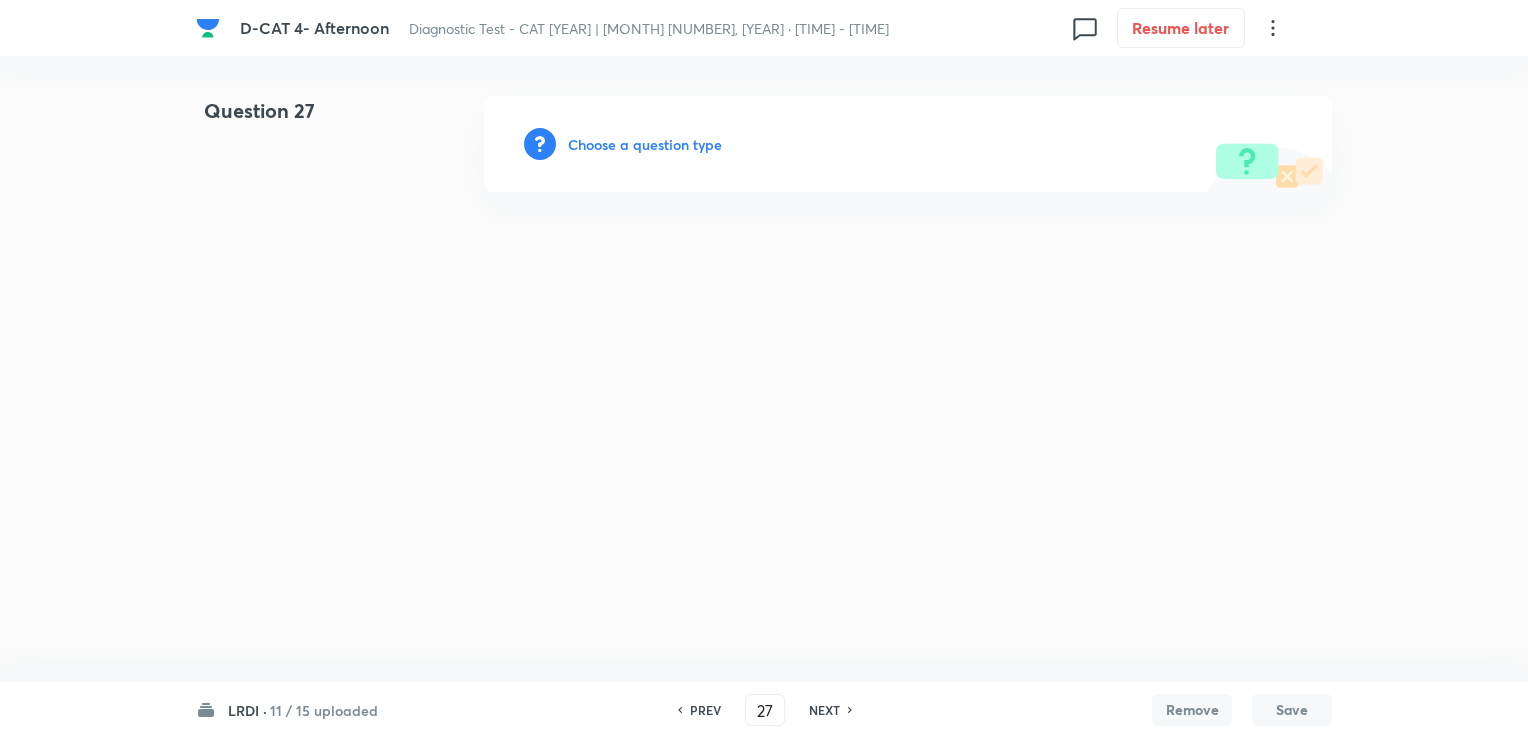 click on "Choose a question type" at bounding box center (645, 144) 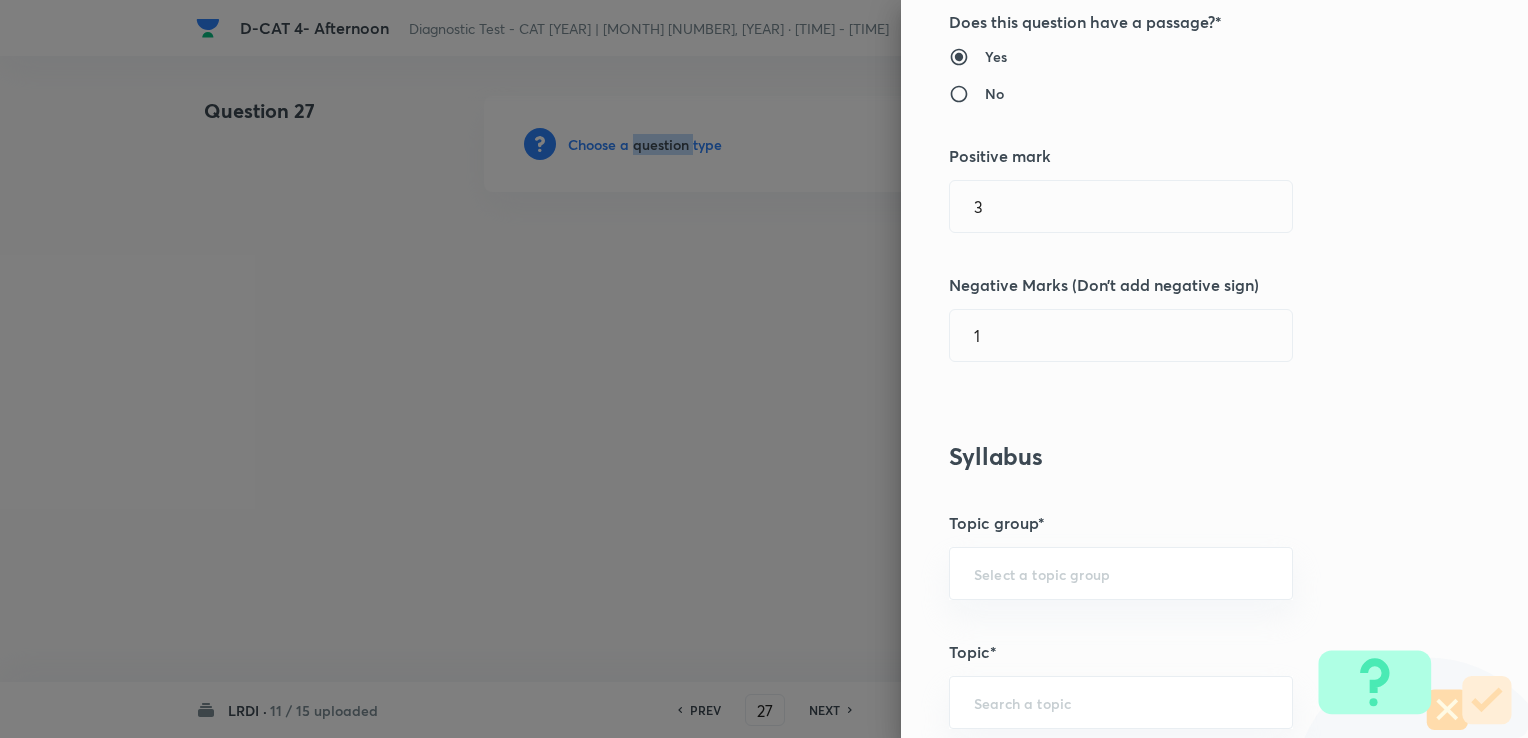 scroll, scrollTop: 400, scrollLeft: 0, axis: vertical 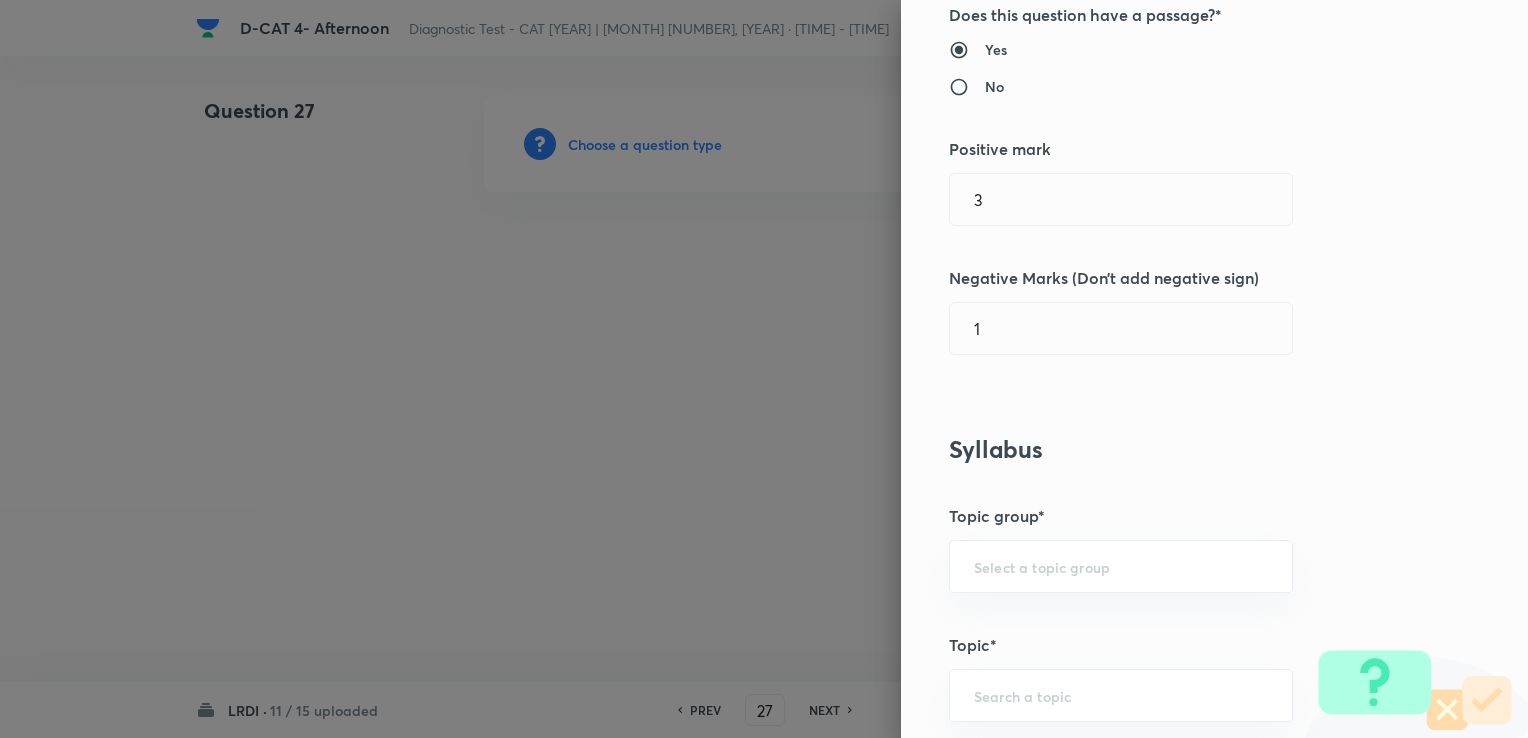 drag, startPoint x: 1016, startPoint y: 649, endPoint x: 1011, endPoint y: 633, distance: 16.763054 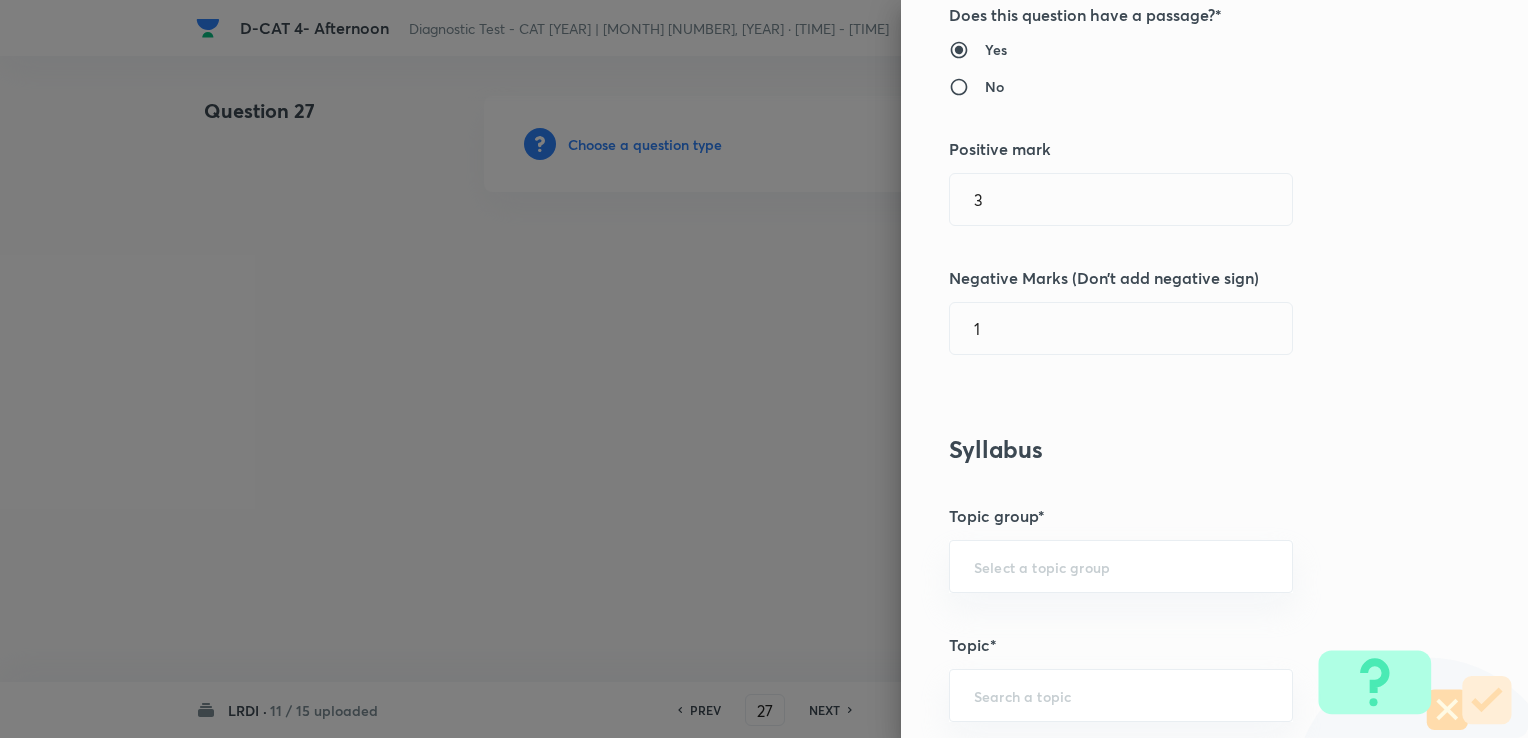 click on "Topic*" at bounding box center [1181, 645] 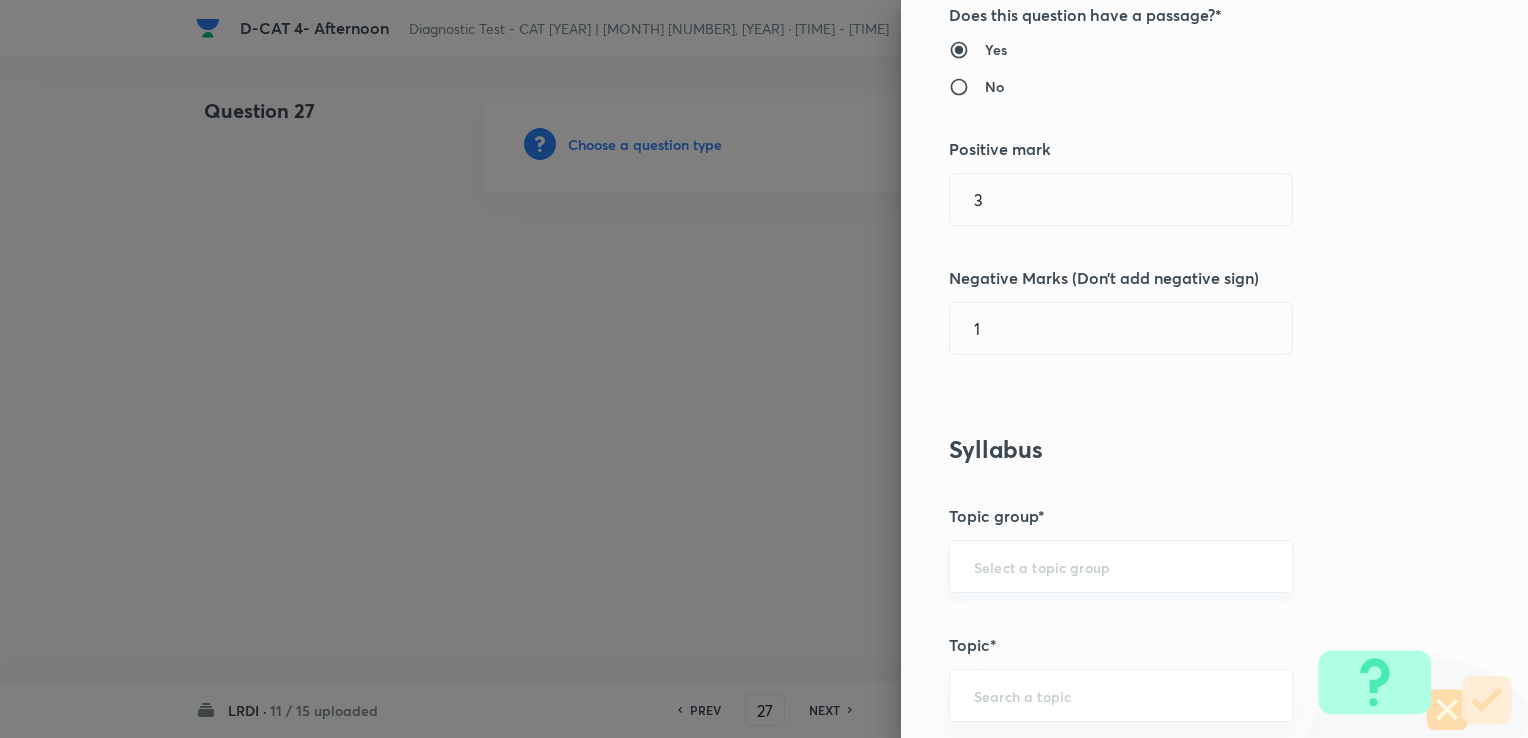 click on "​" at bounding box center [1121, 566] 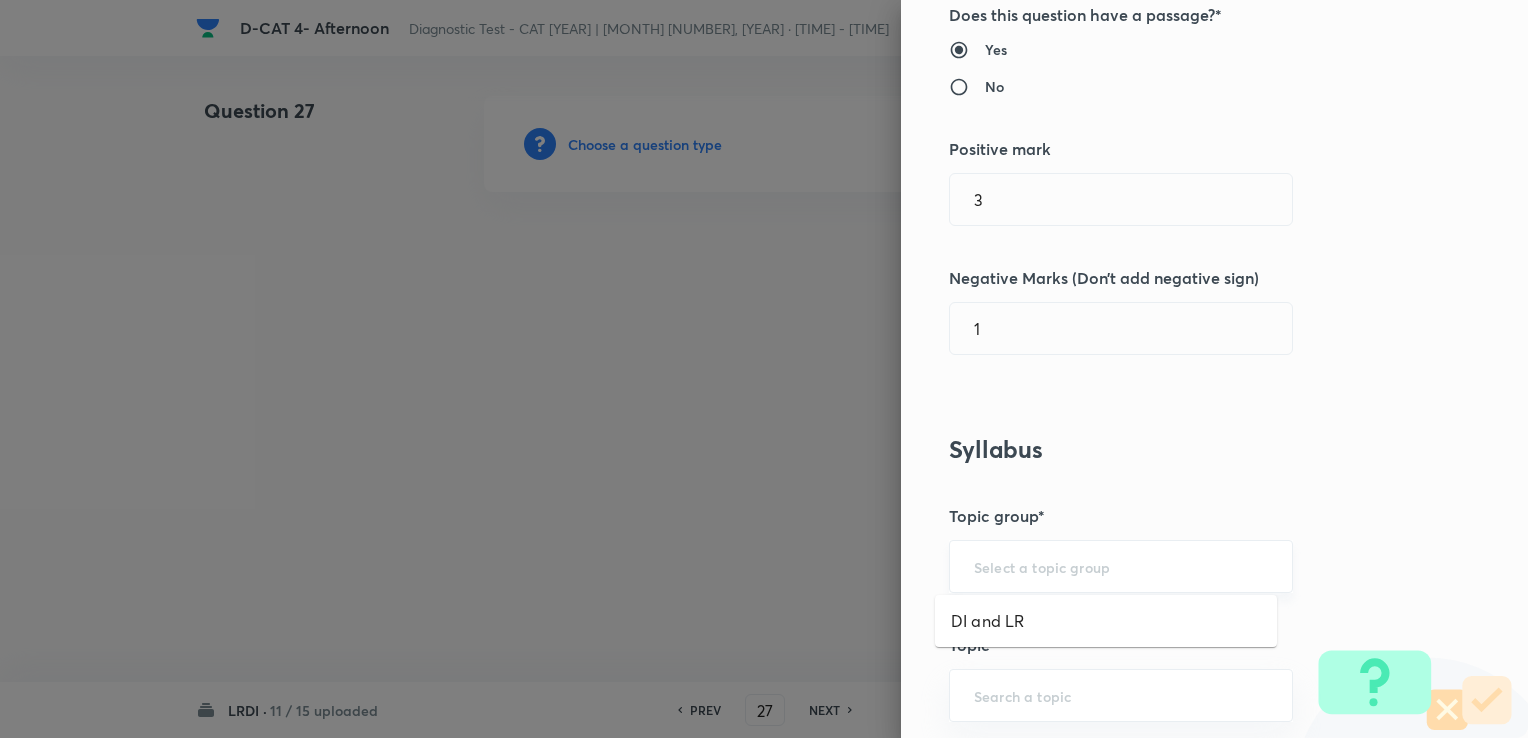 click at bounding box center (1121, 566) 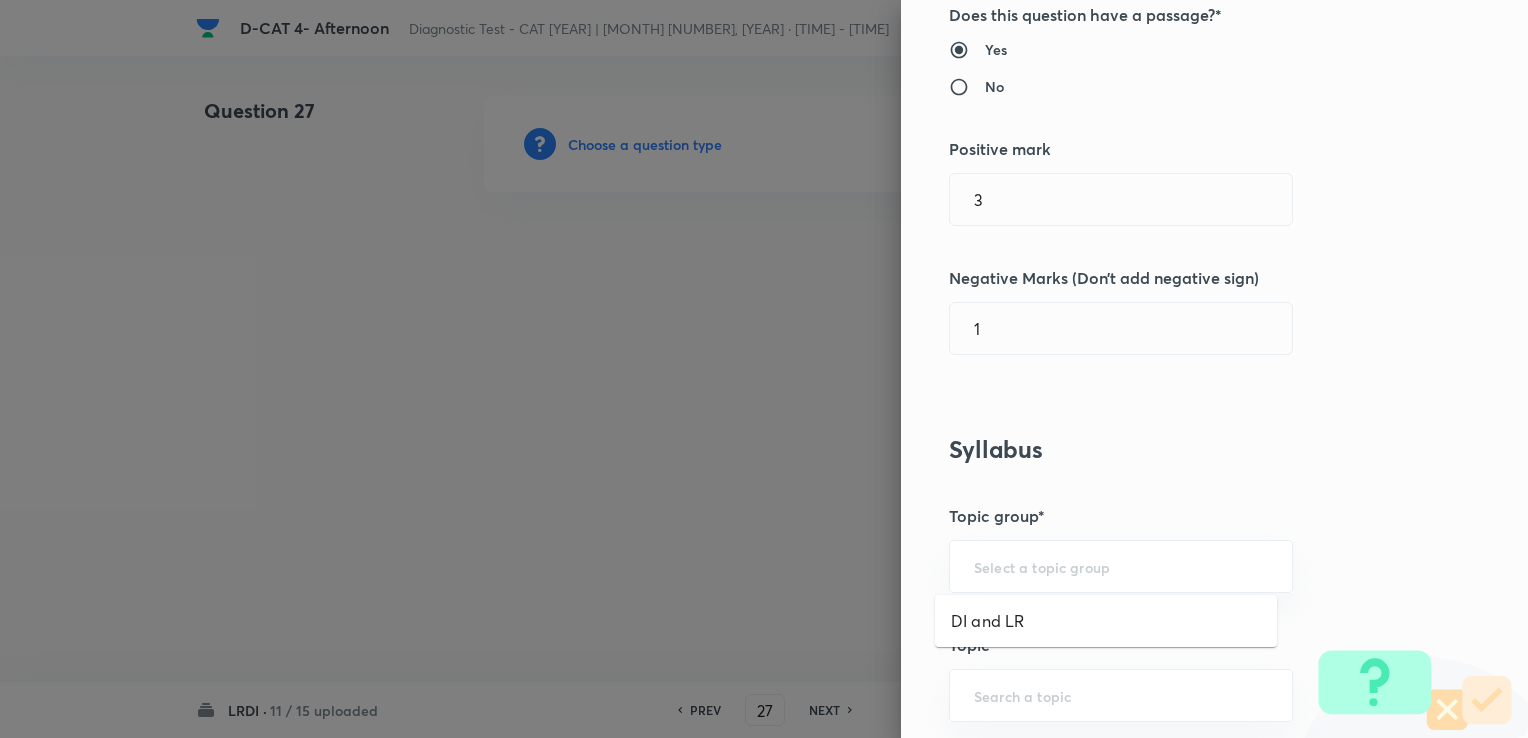 click on "DI and LR" at bounding box center (1106, 621) 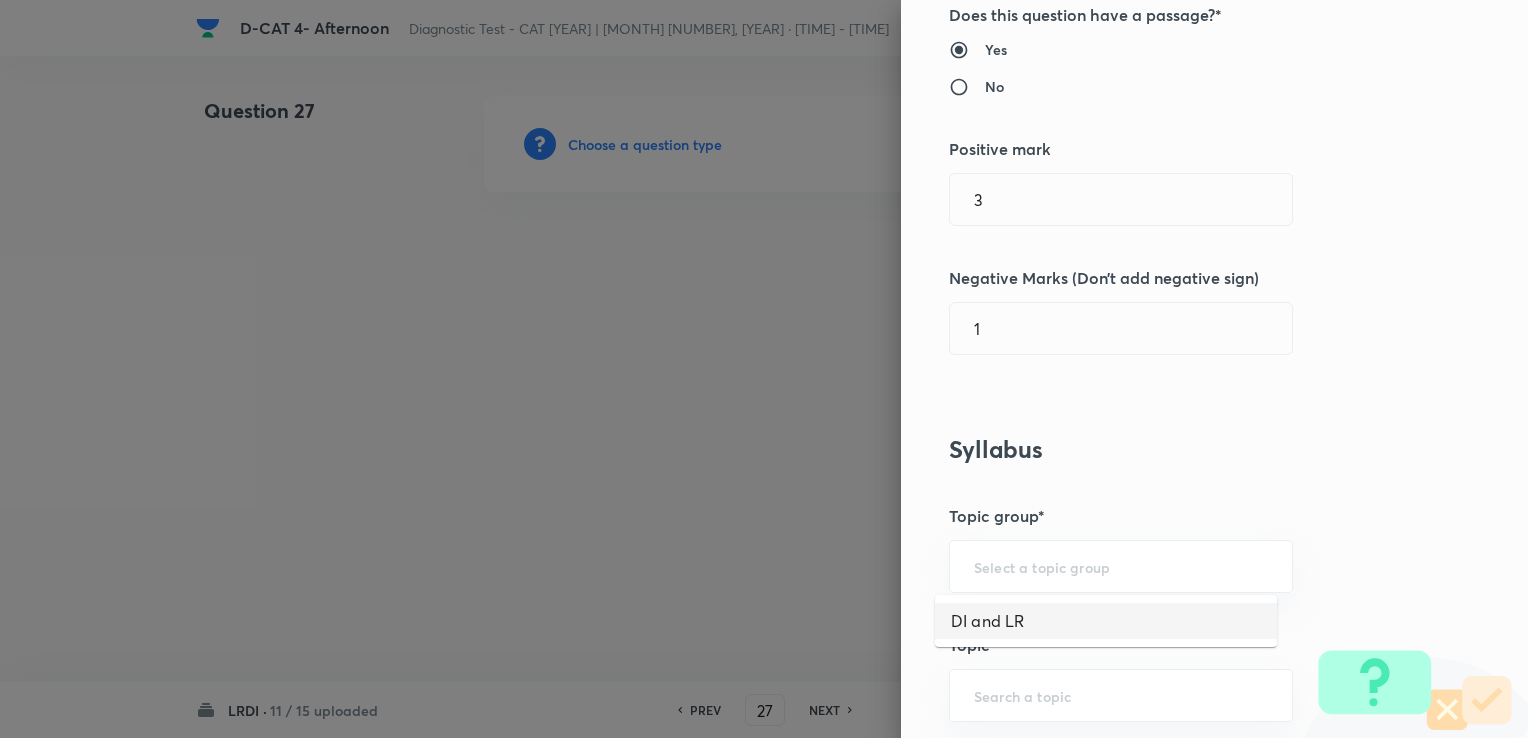click on "DI and LR" at bounding box center [1106, 621] 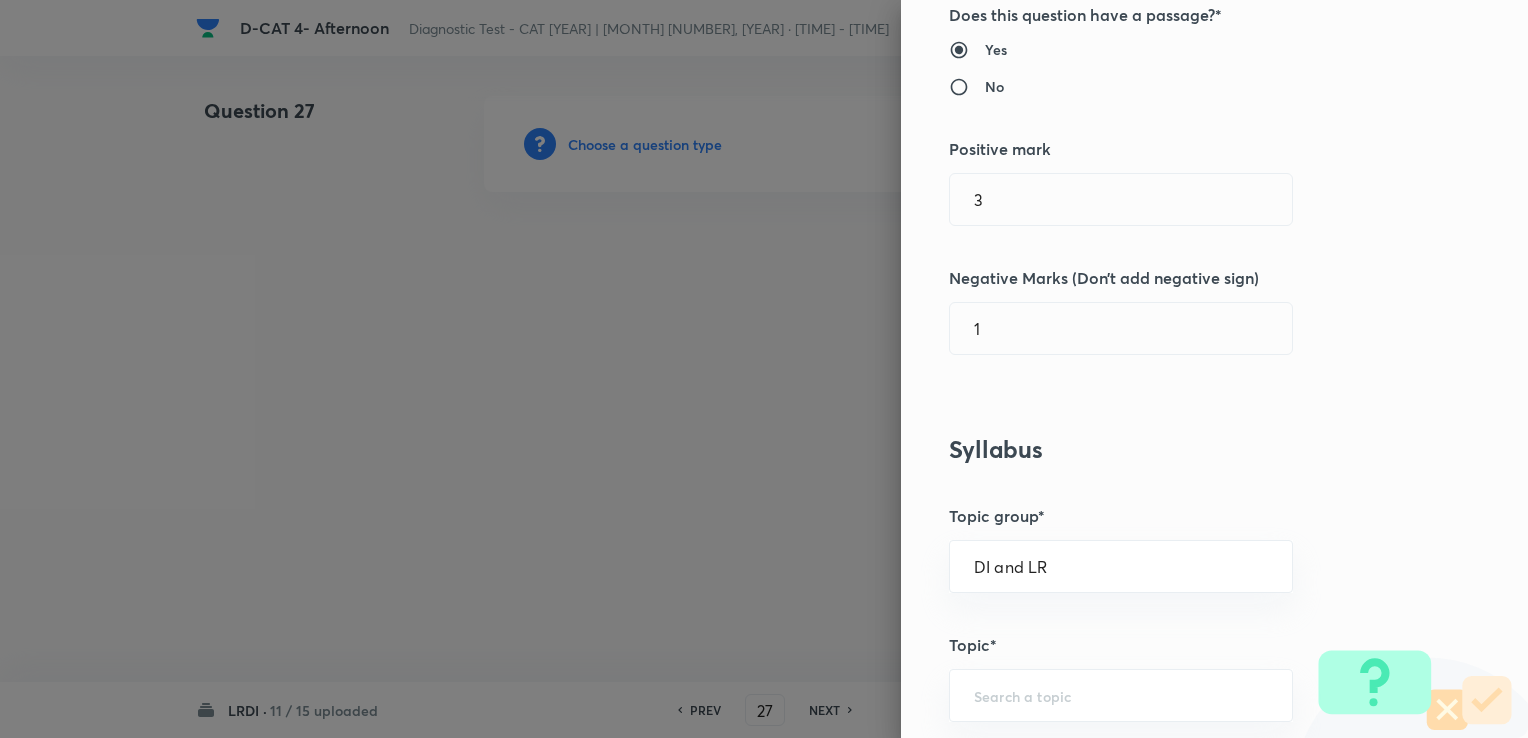 click on "Question settings Question type* Single choice correct Number of options* 2 3 4 5 Does this question have a passage?* Yes No Positive mark 3 ​ Negative Marks (Don’t add negative sign) 1 ​ Syllabus Topic group* DI and LR ​ Topic* ​ Concept* ​ Sub-concept* ​ Concept-field ​ Additional details Question Difficulty Very easy Easy Moderate Hard Very hard Question is based on Fact Numerical Concept Previous year question Yes No Does this question have equation? Yes No Verification status Is the question verified? *Select 'yes' only if a question is verified Yes No Save" at bounding box center [1214, 369] 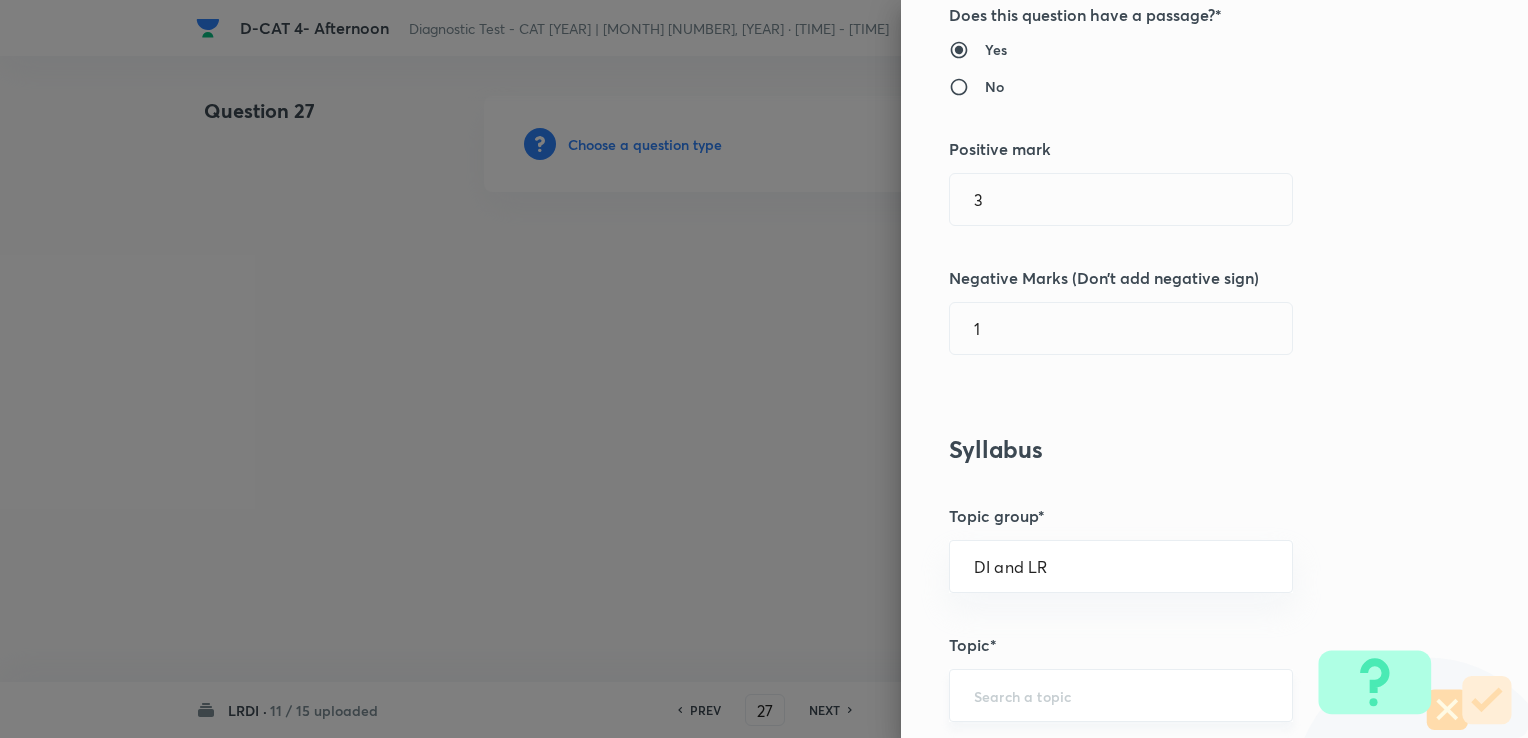 click on "​" at bounding box center (1121, 695) 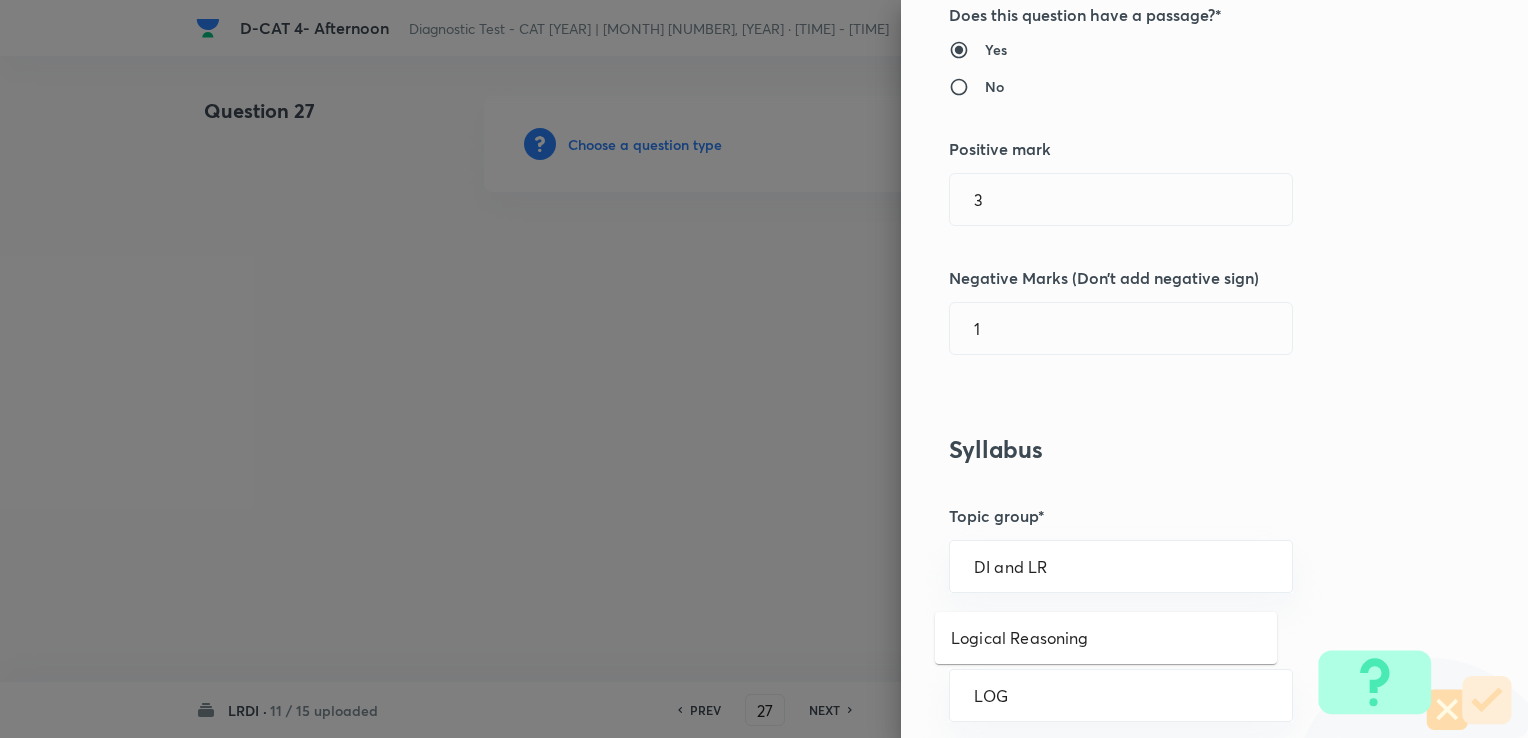 click on "Logical Reasoning" at bounding box center [1106, 638] 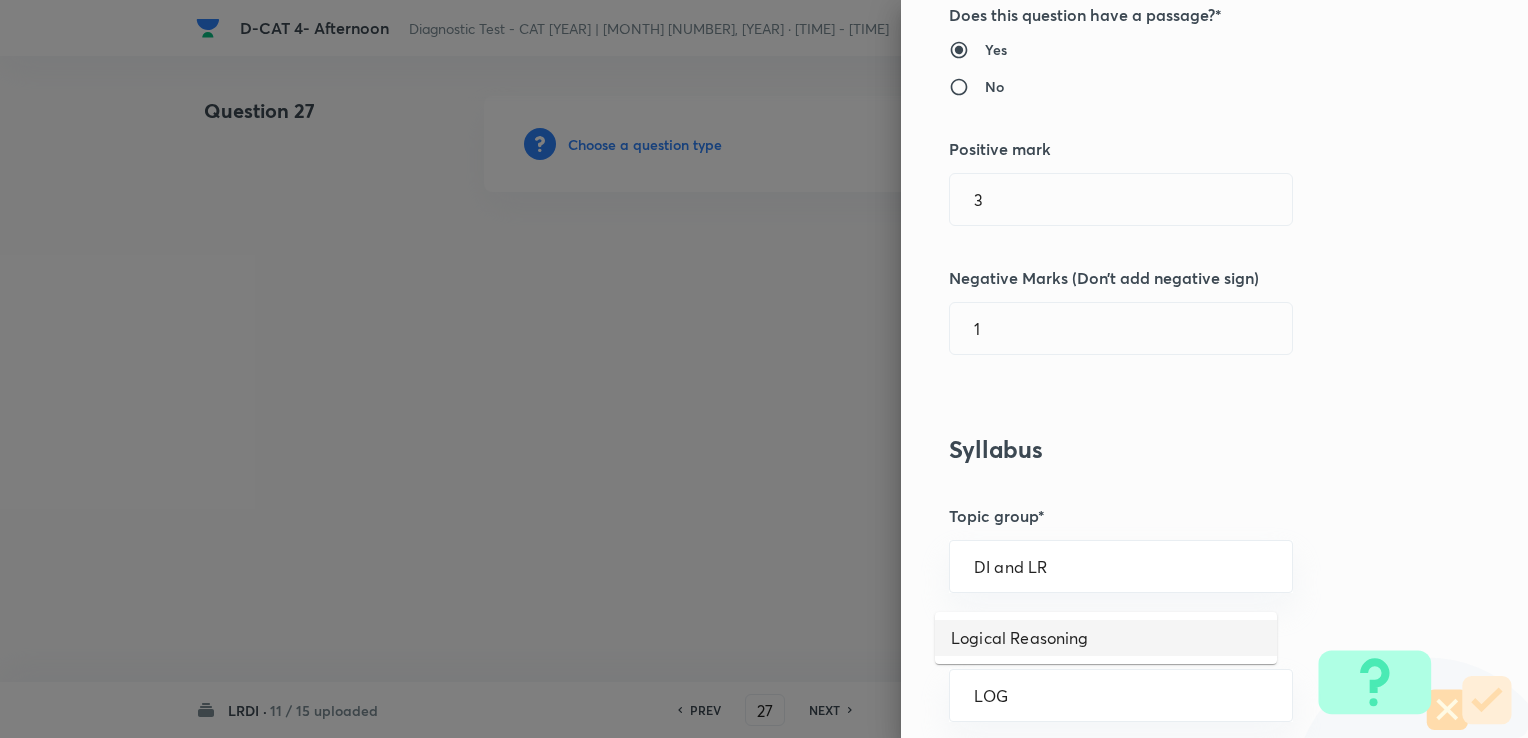 click on "Logical Reasoning" at bounding box center (1106, 638) 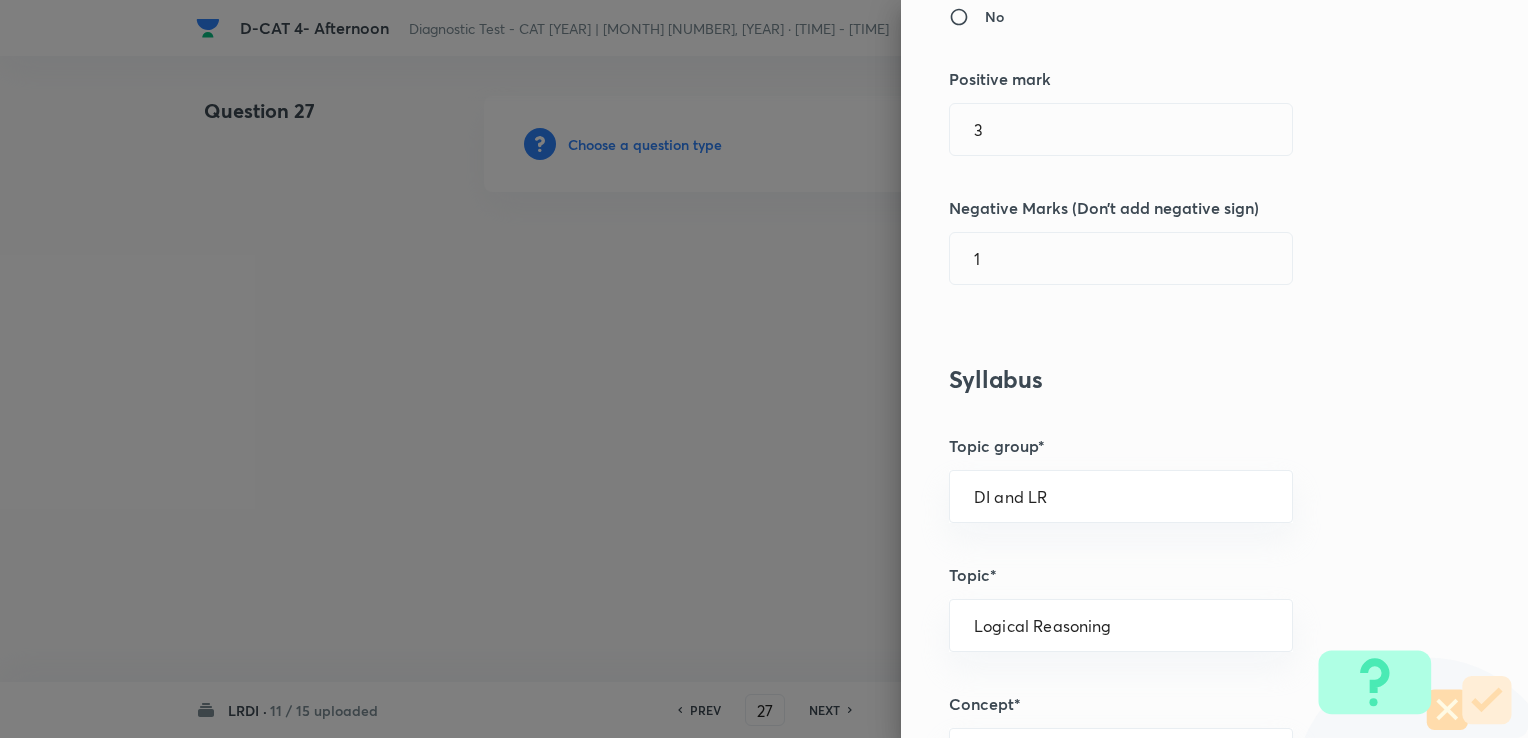 scroll, scrollTop: 700, scrollLeft: 0, axis: vertical 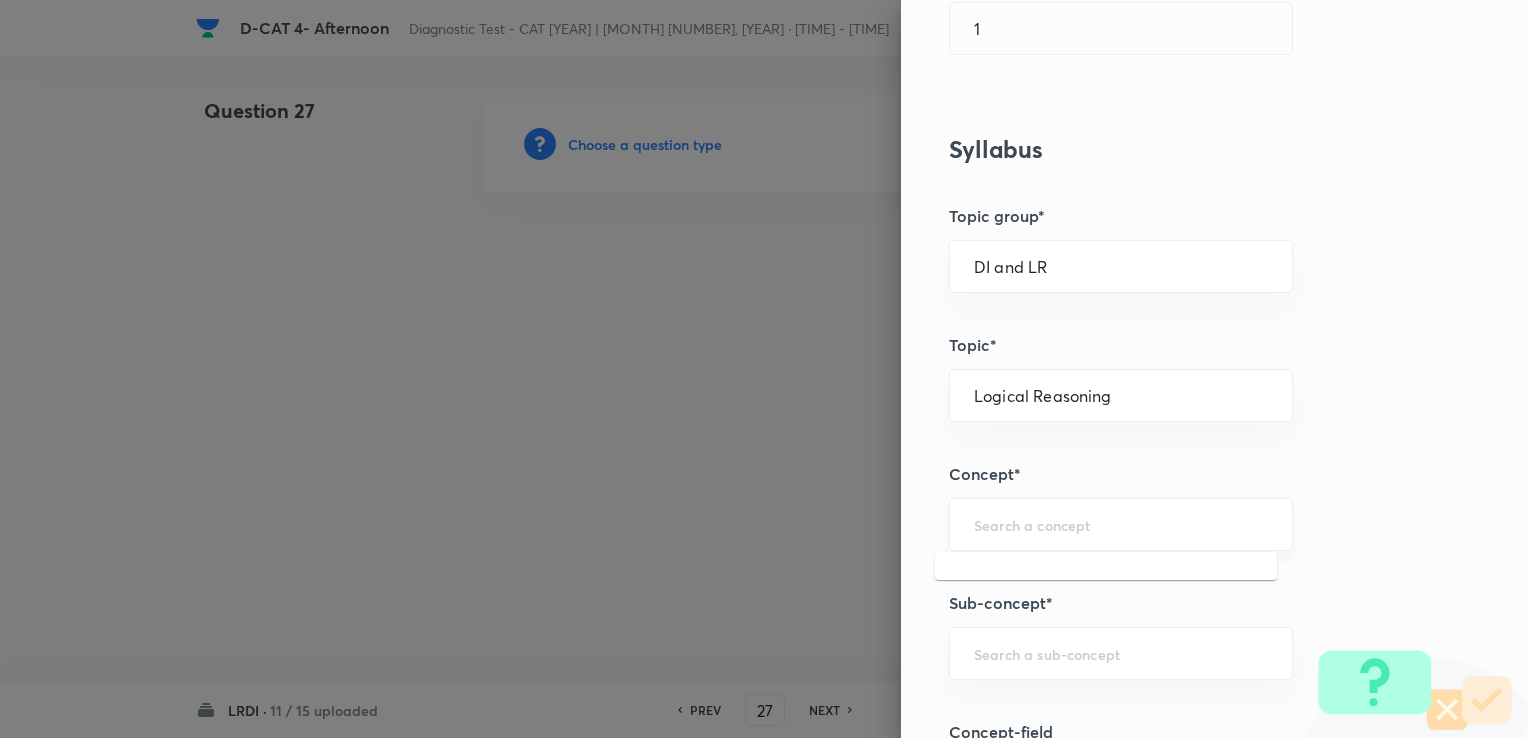 click at bounding box center [1121, 524] 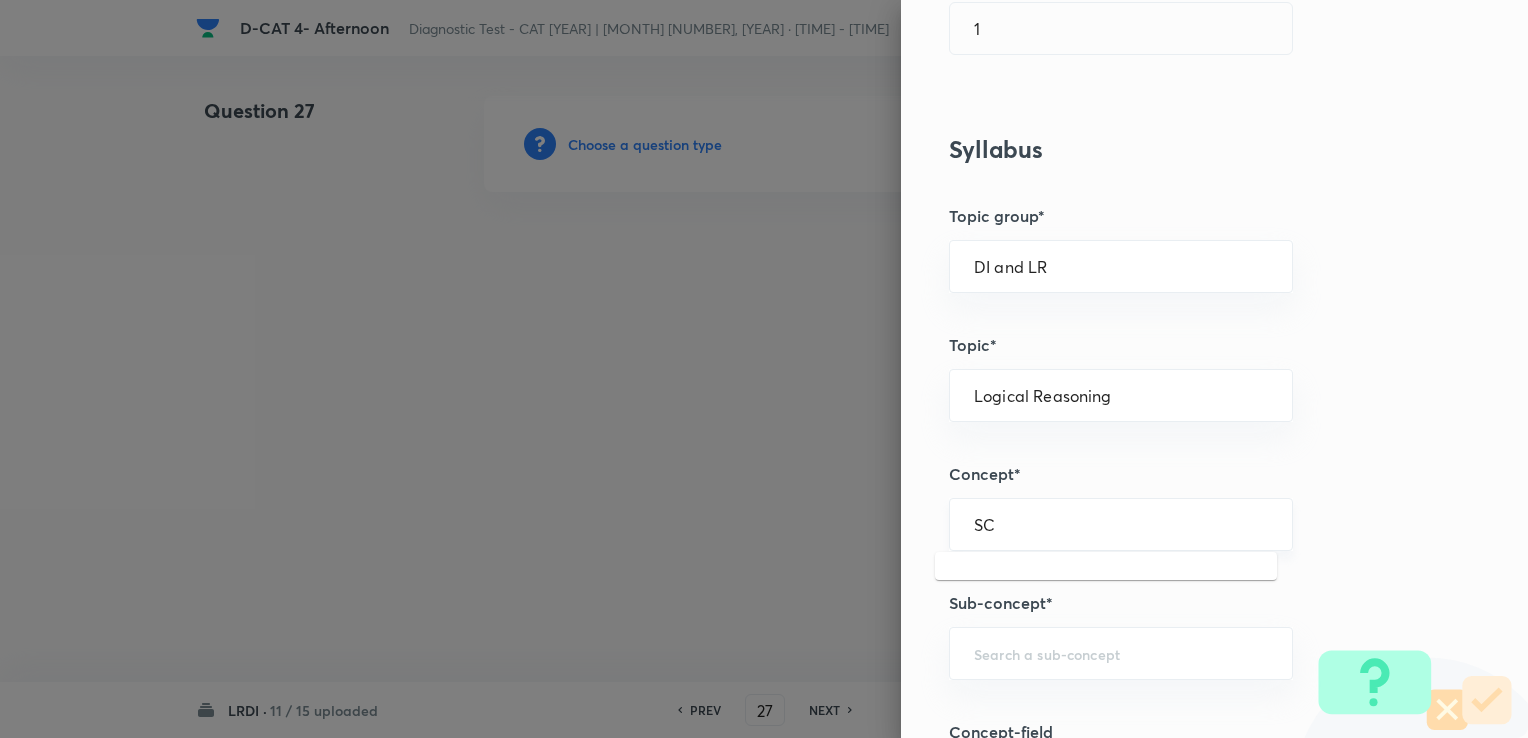 type on "S" 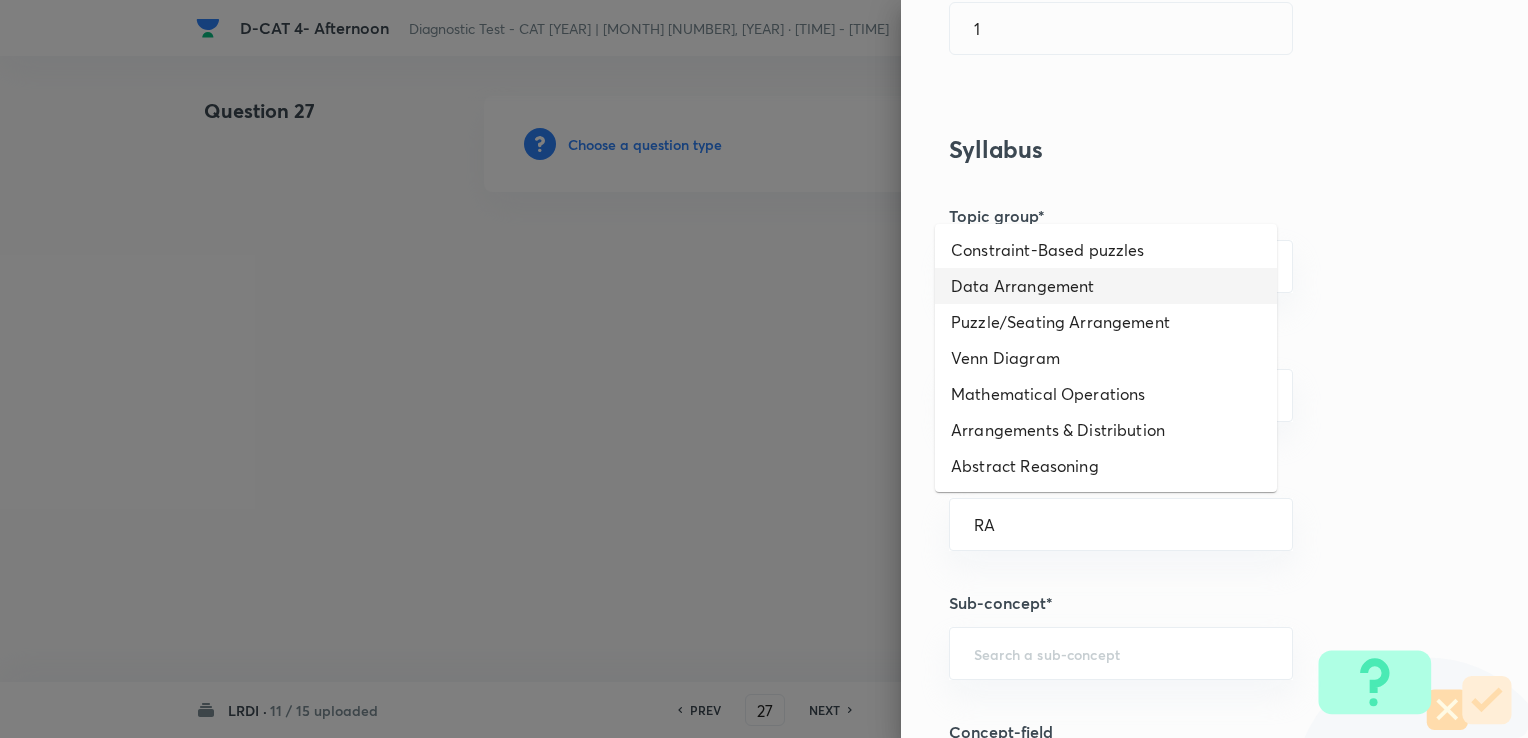 click on "Data Arrangement" at bounding box center (1106, 286) 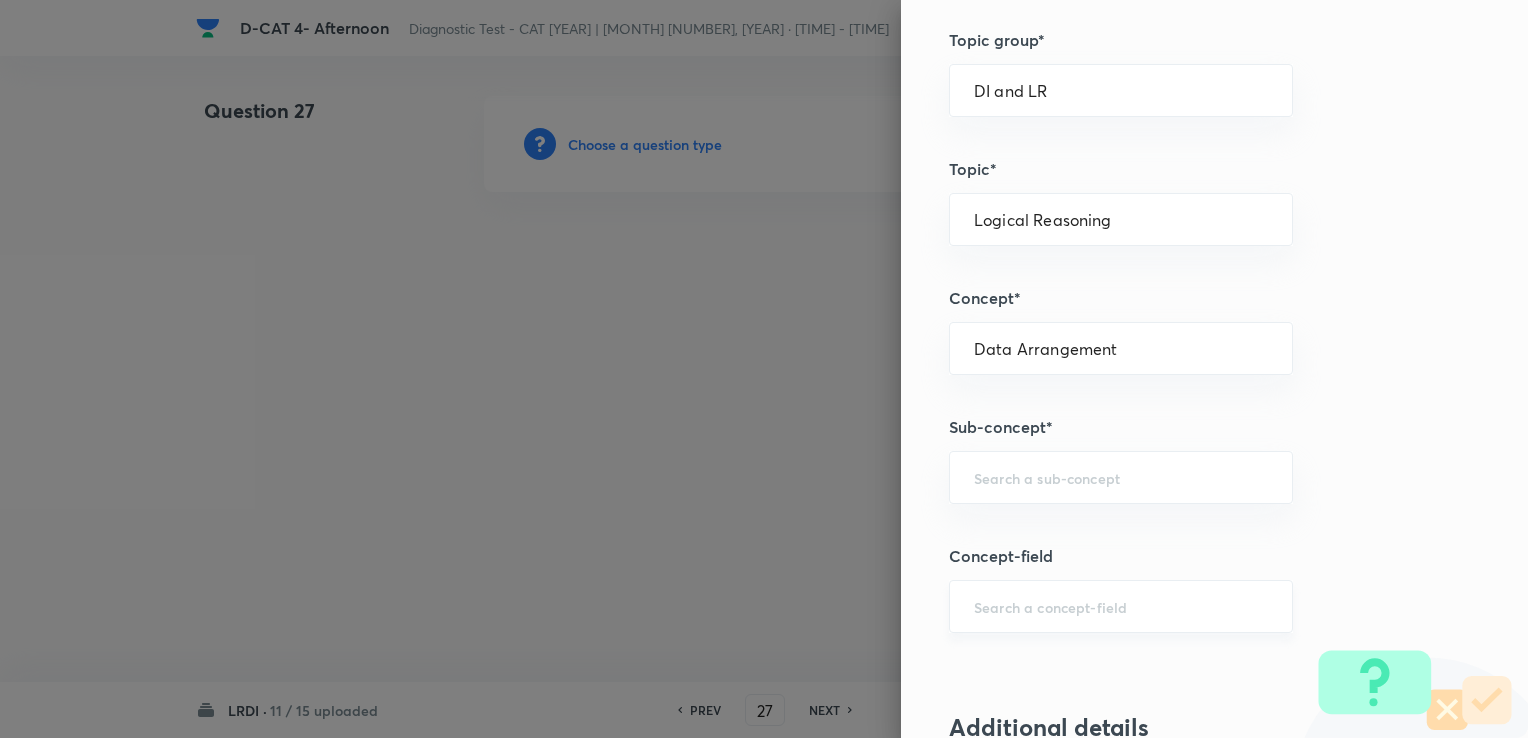 scroll, scrollTop: 1000, scrollLeft: 0, axis: vertical 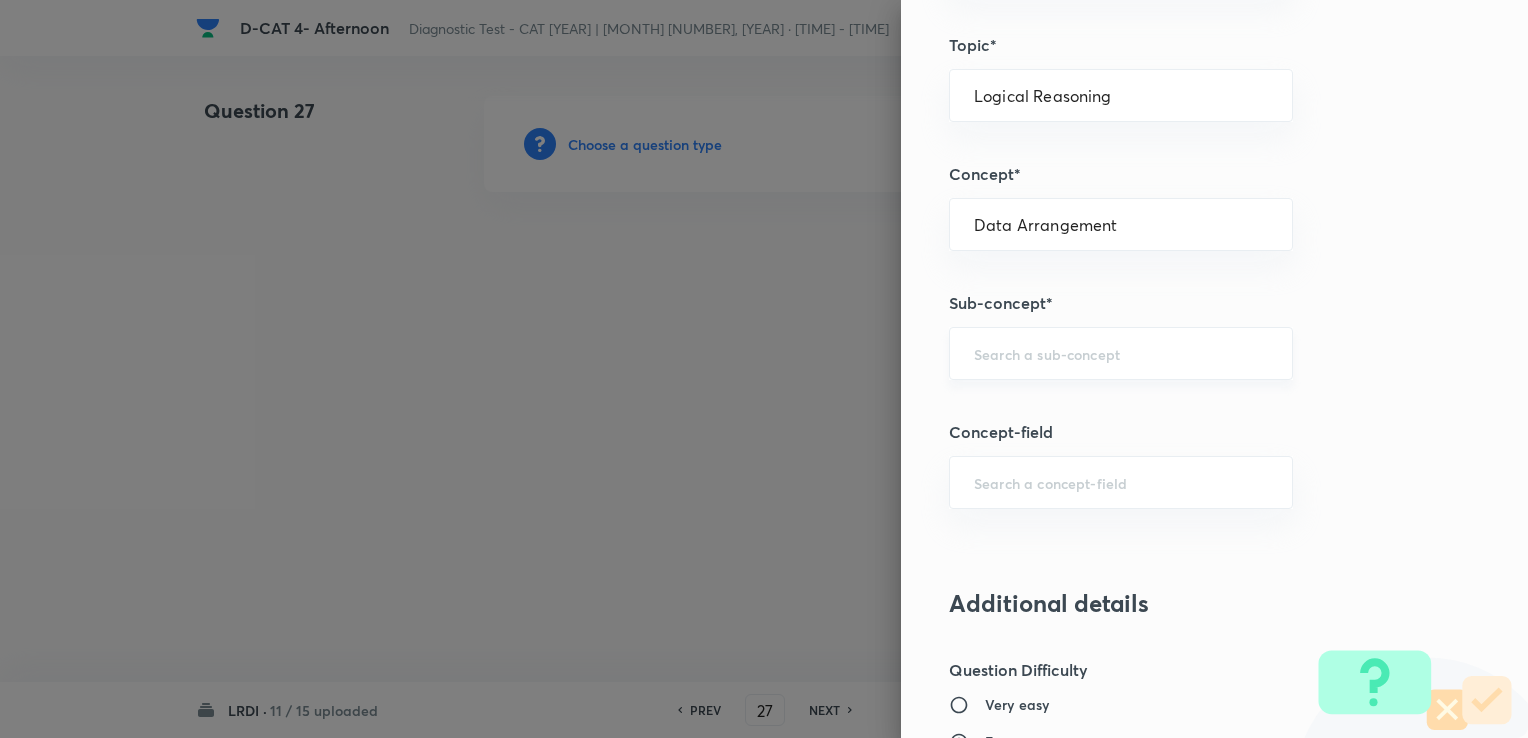drag, startPoint x: 1033, startPoint y: 330, endPoint x: 1028, endPoint y: 354, distance: 24.5153 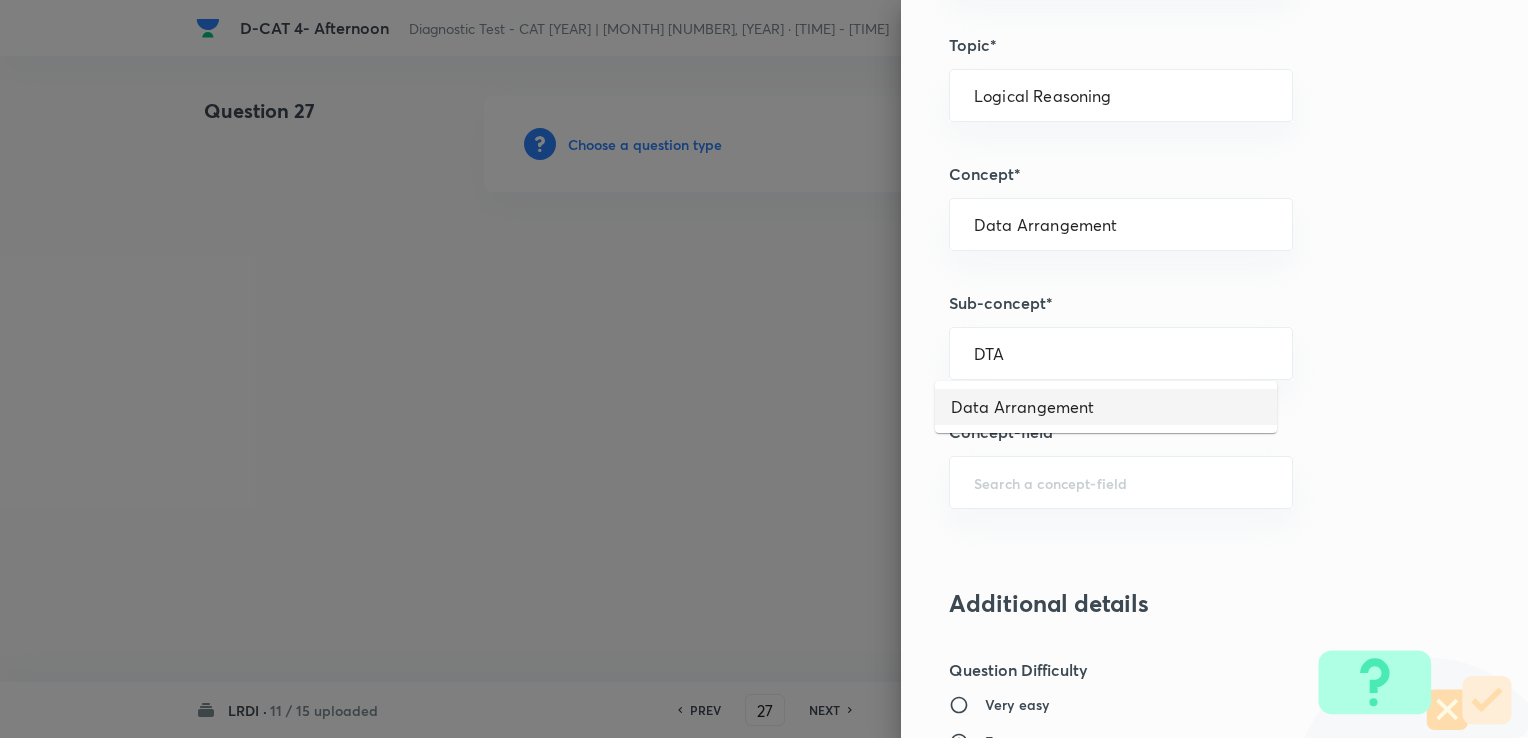 drag, startPoint x: 1053, startPoint y: 402, endPoint x: 1049, endPoint y: 414, distance: 12.649111 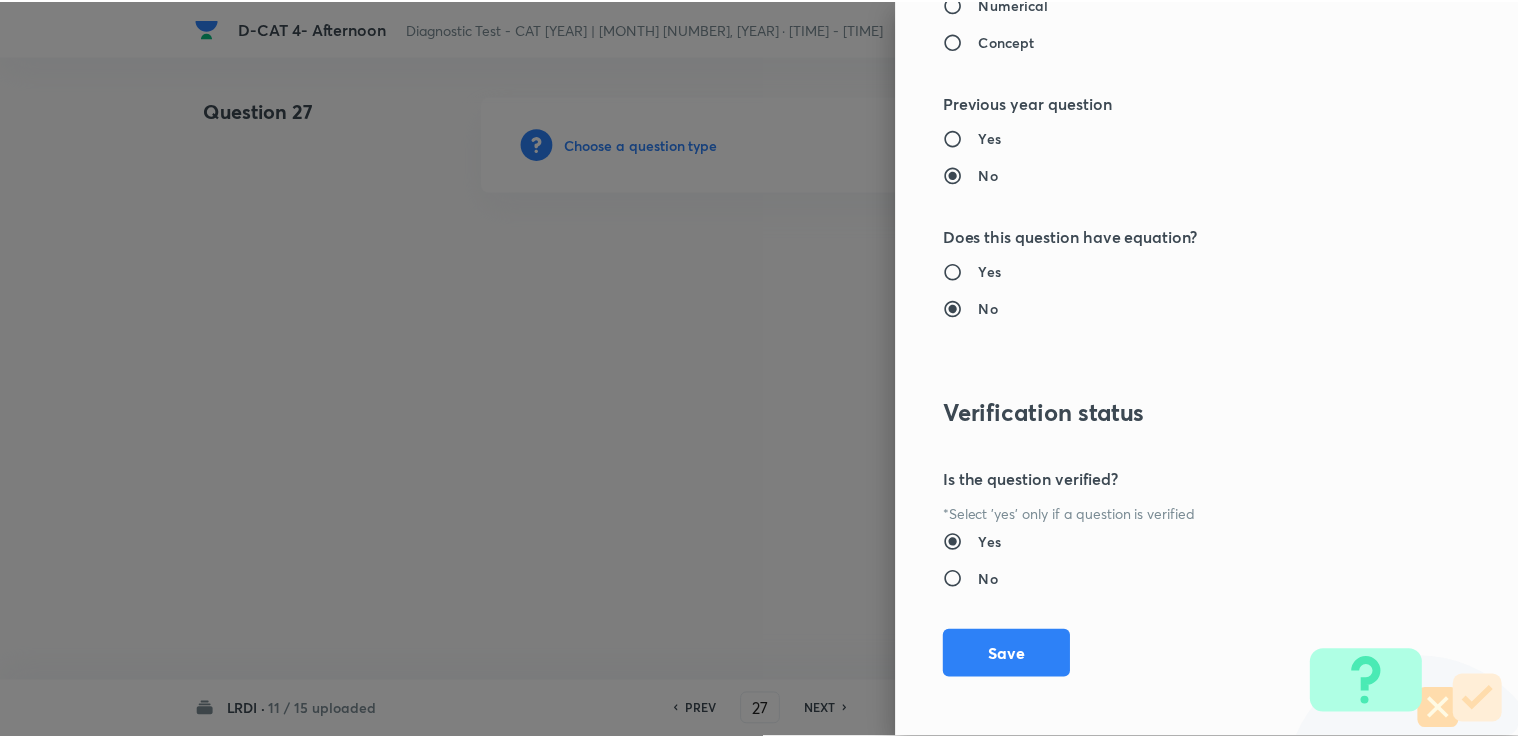 scroll, scrollTop: 1984, scrollLeft: 0, axis: vertical 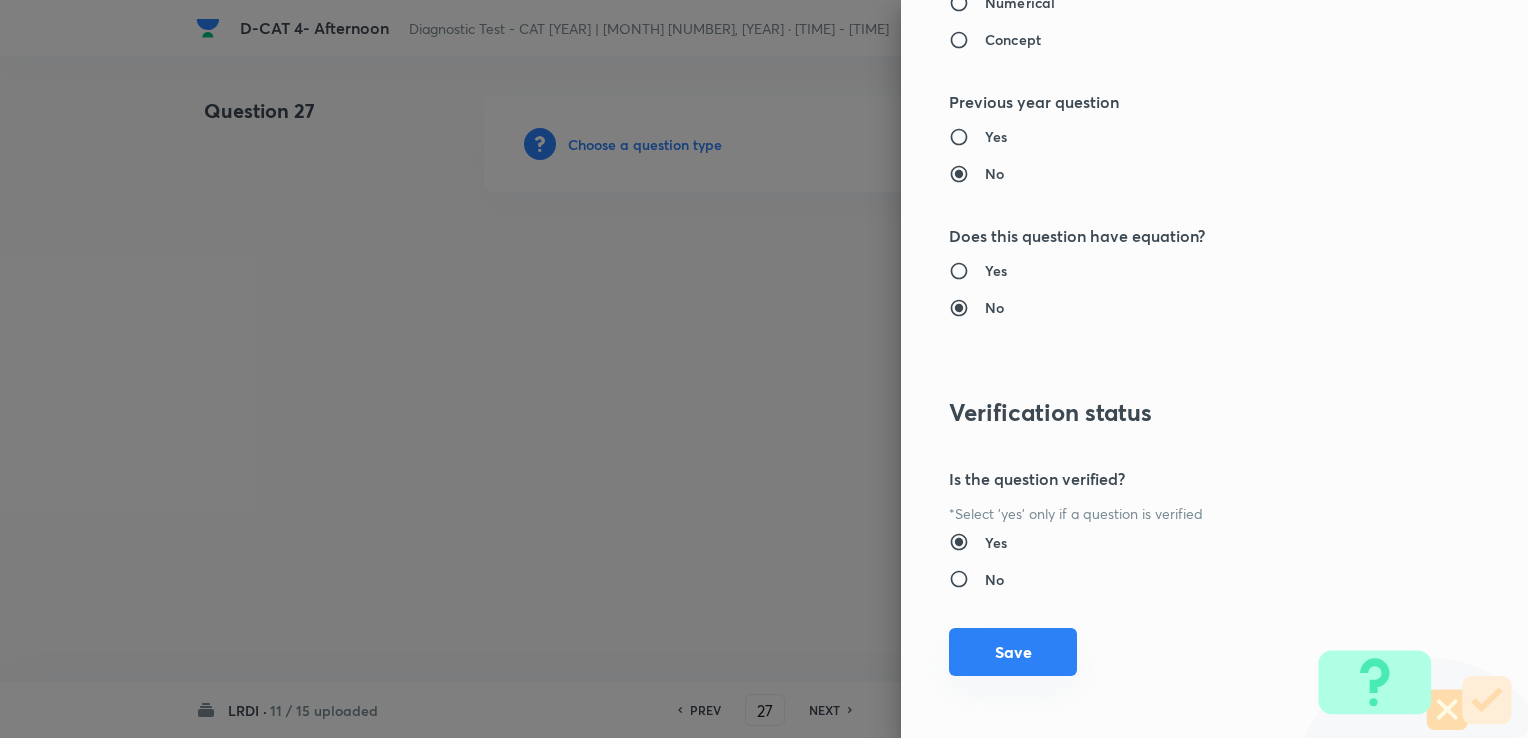 click on "Save" at bounding box center [1013, 652] 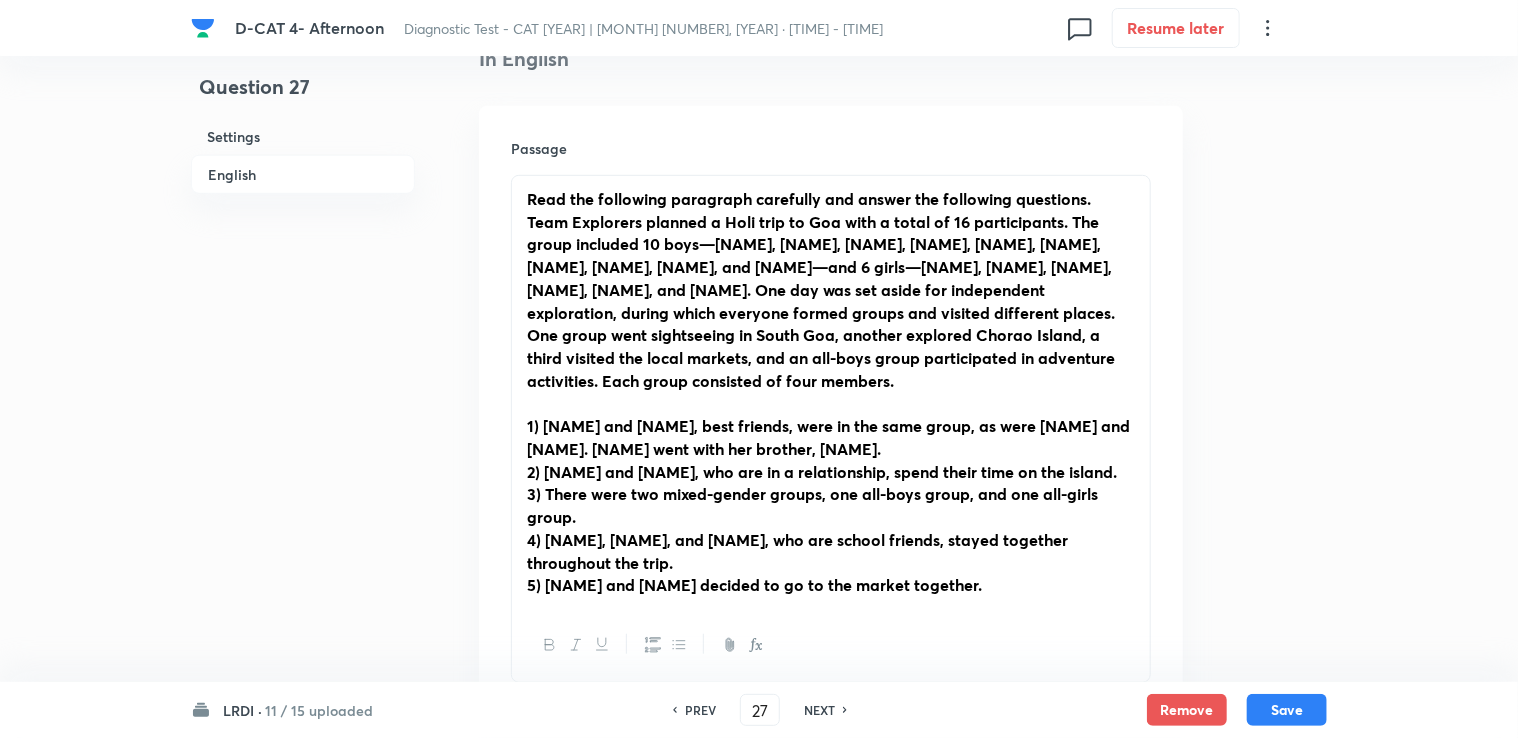 scroll, scrollTop: 500, scrollLeft: 0, axis: vertical 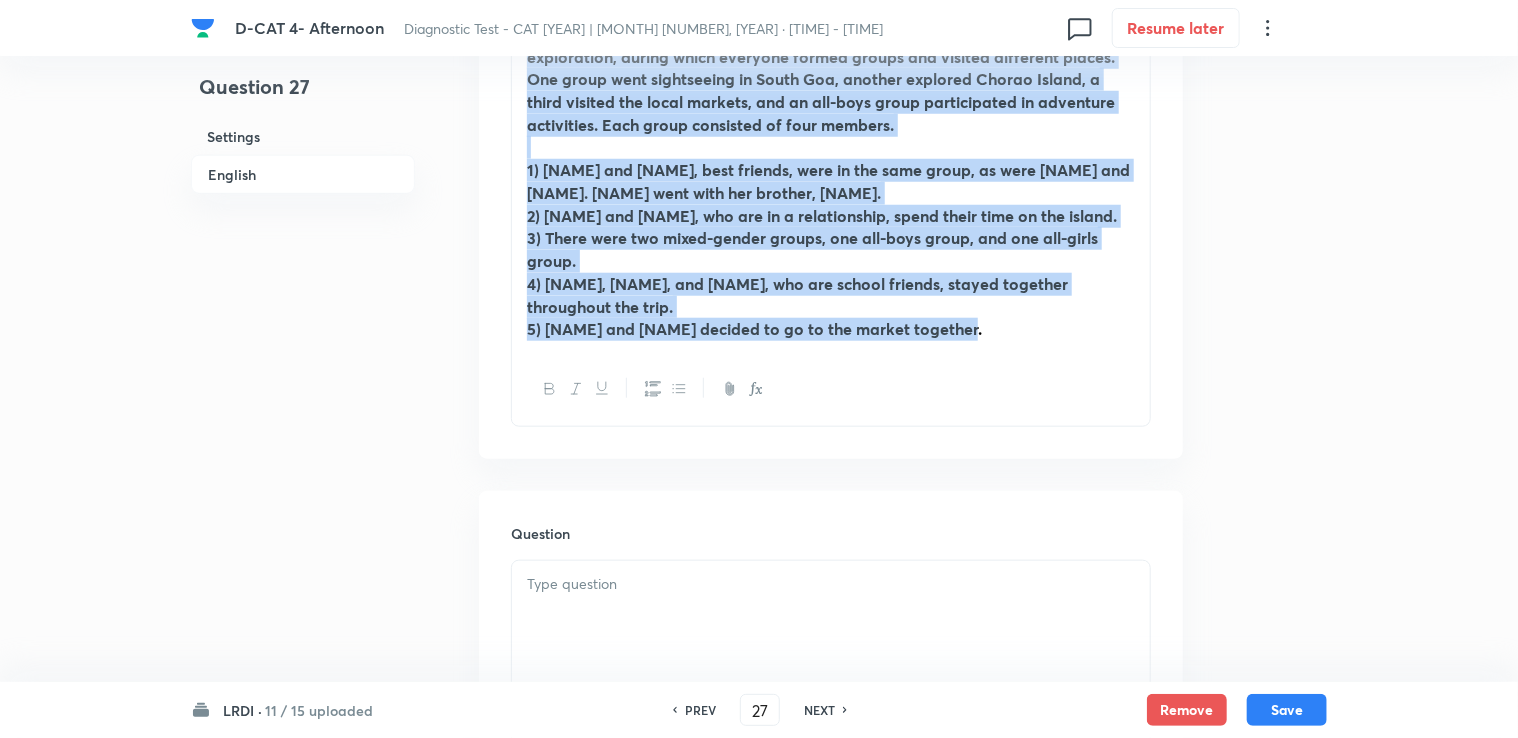 drag, startPoint x: 531, startPoint y: 233, endPoint x: 1112, endPoint y: 390, distance: 601.83887 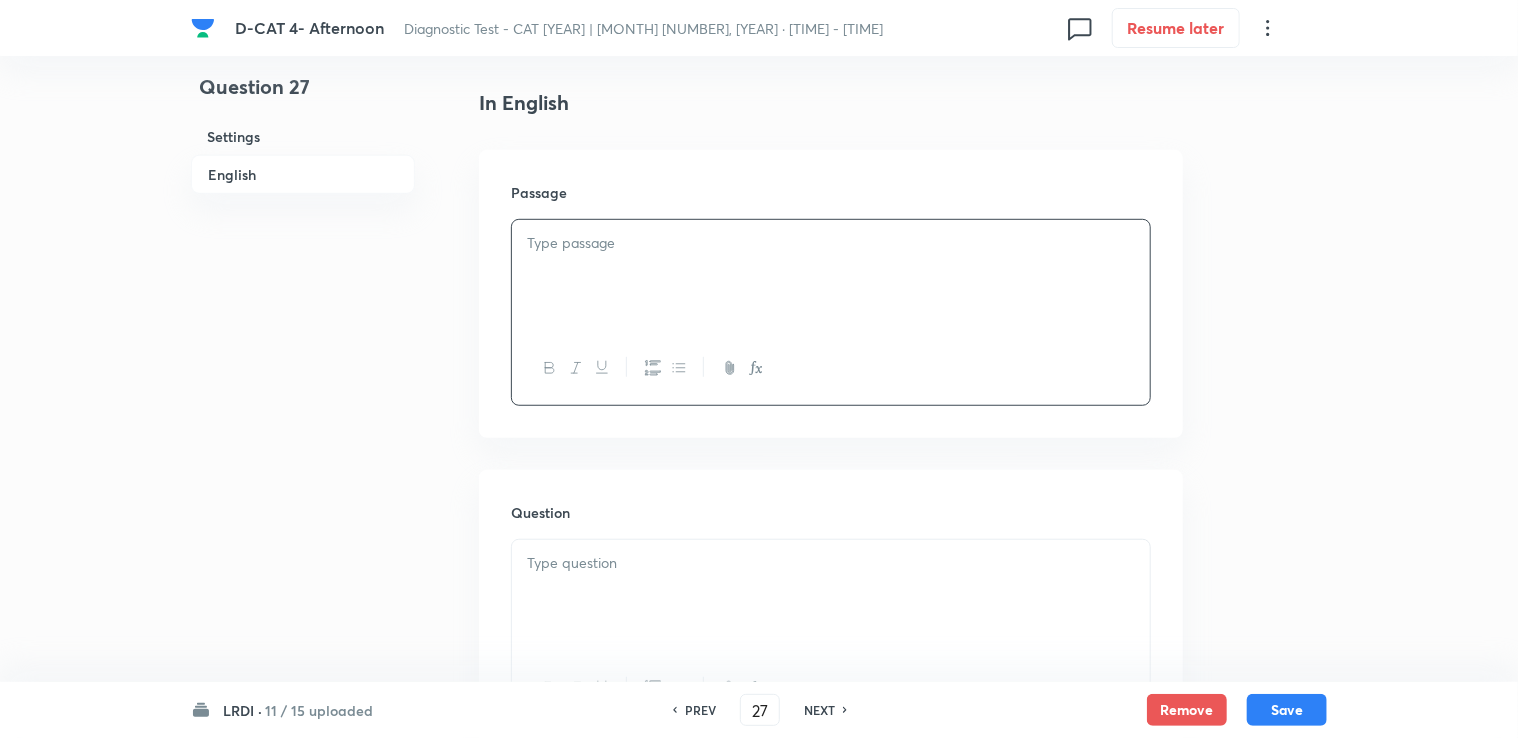 scroll, scrollTop: 500, scrollLeft: 0, axis: vertical 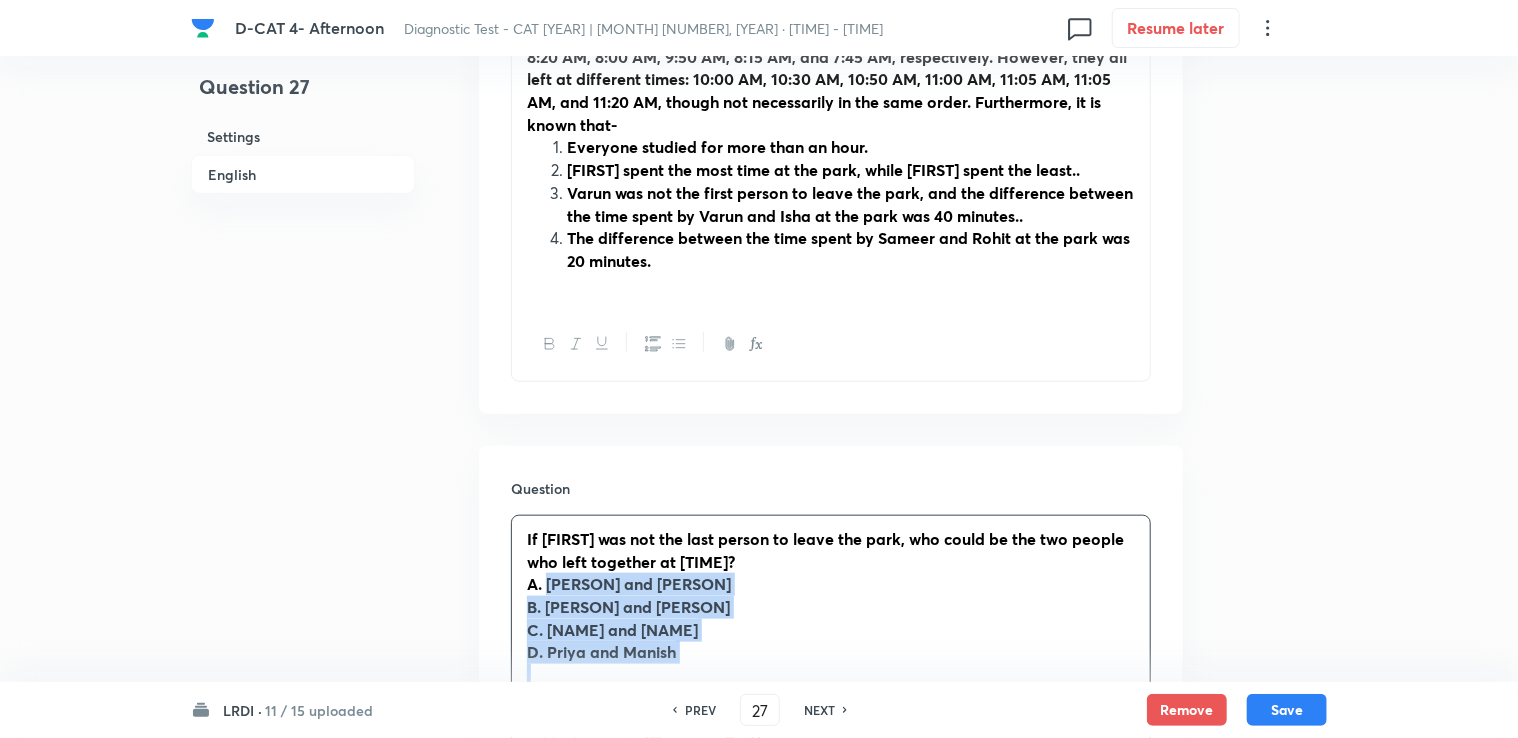 drag, startPoint x: 546, startPoint y: 563, endPoint x: 700, endPoint y: 642, distance: 173.0809 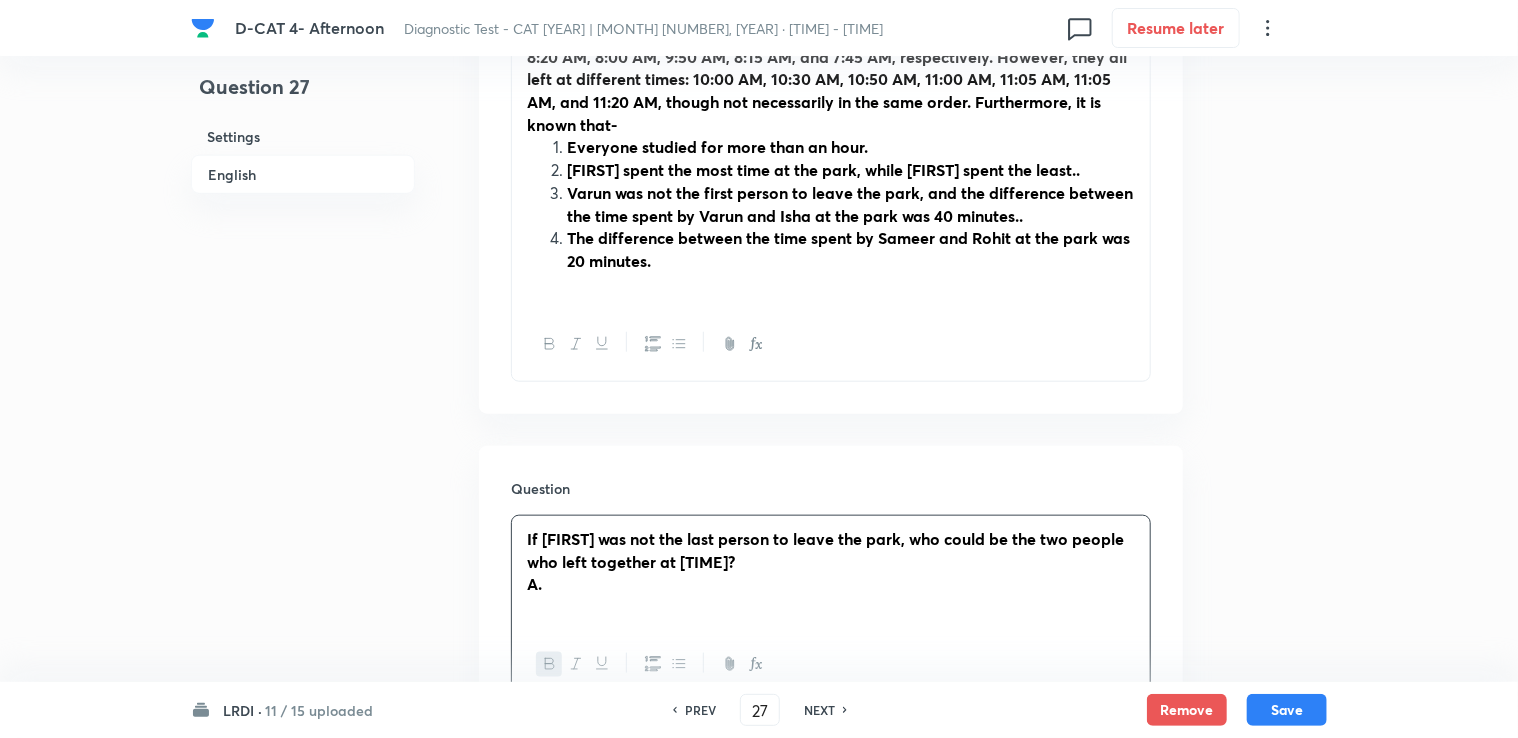 type 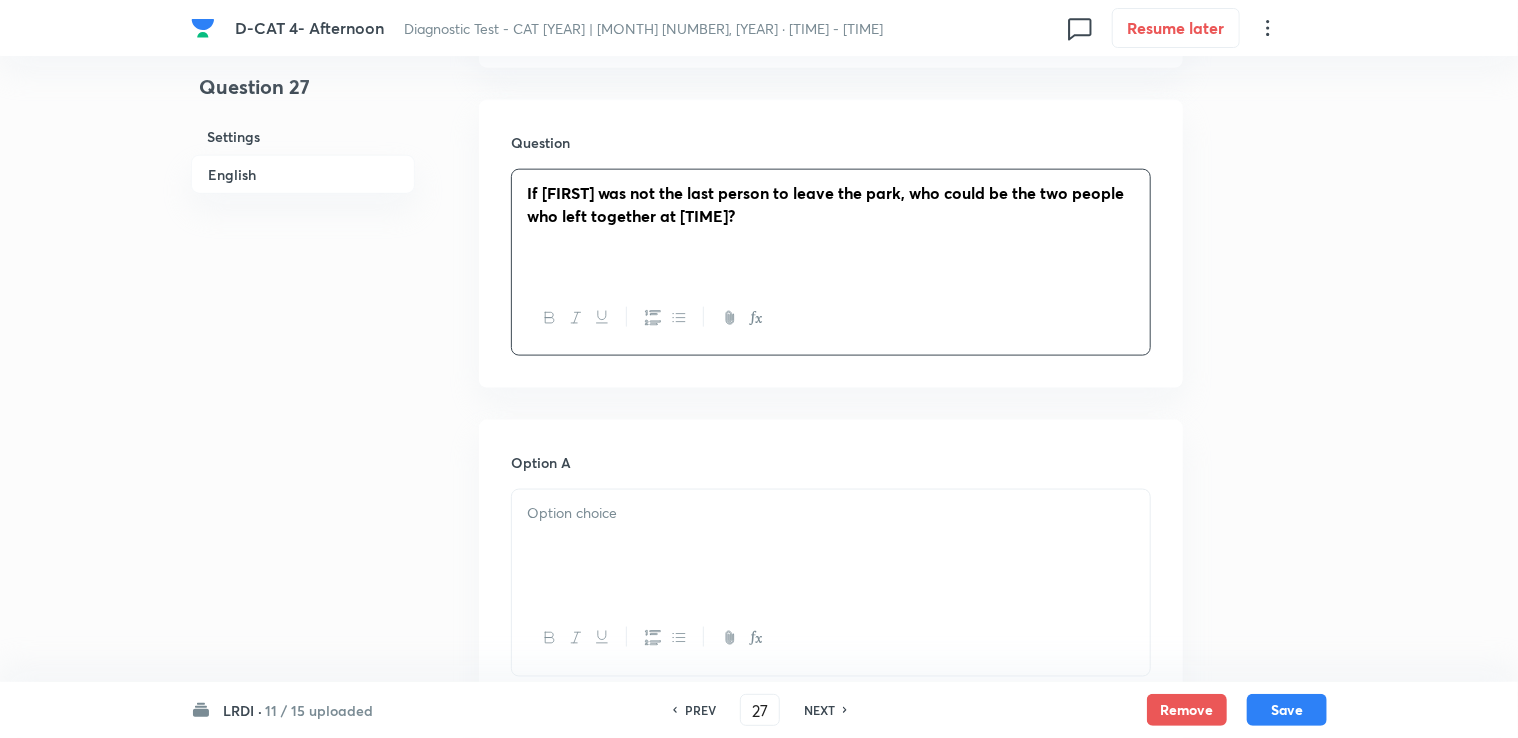 scroll, scrollTop: 1200, scrollLeft: 0, axis: vertical 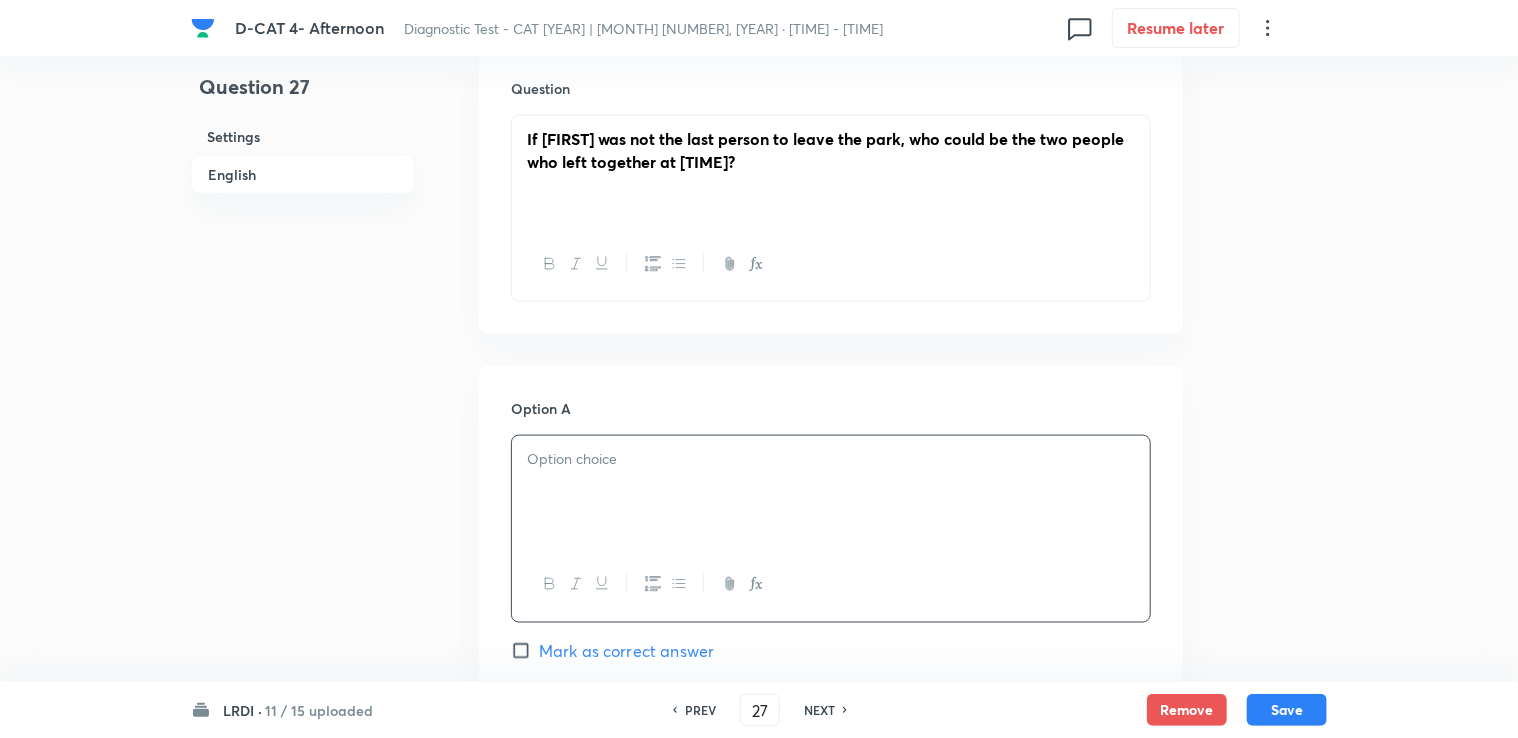 drag, startPoint x: 541, startPoint y: 418, endPoint x: 557, endPoint y: 466, distance: 50.596443 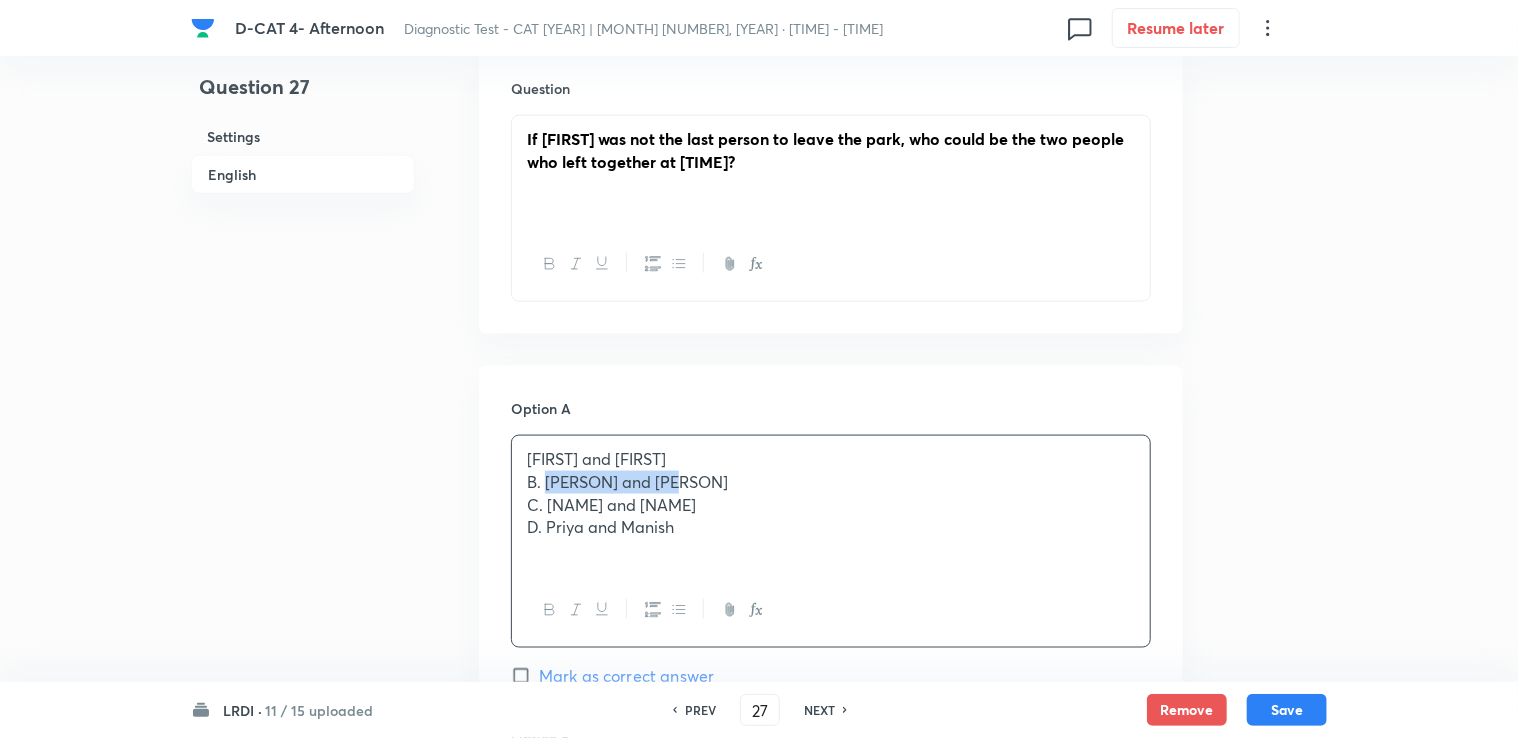 drag, startPoint x: 546, startPoint y: 462, endPoint x: 690, endPoint y: 458, distance: 144.05554 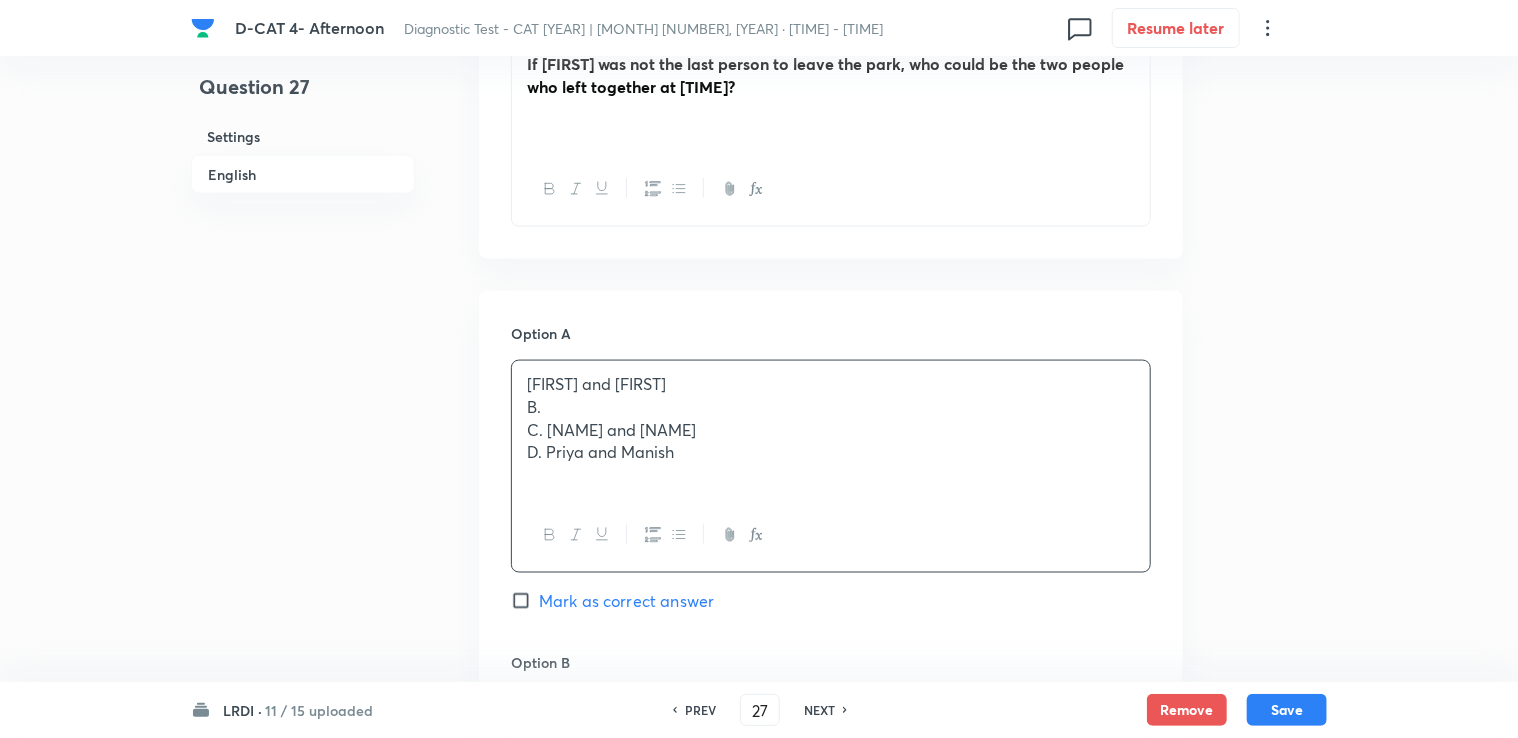 scroll, scrollTop: 1500, scrollLeft: 0, axis: vertical 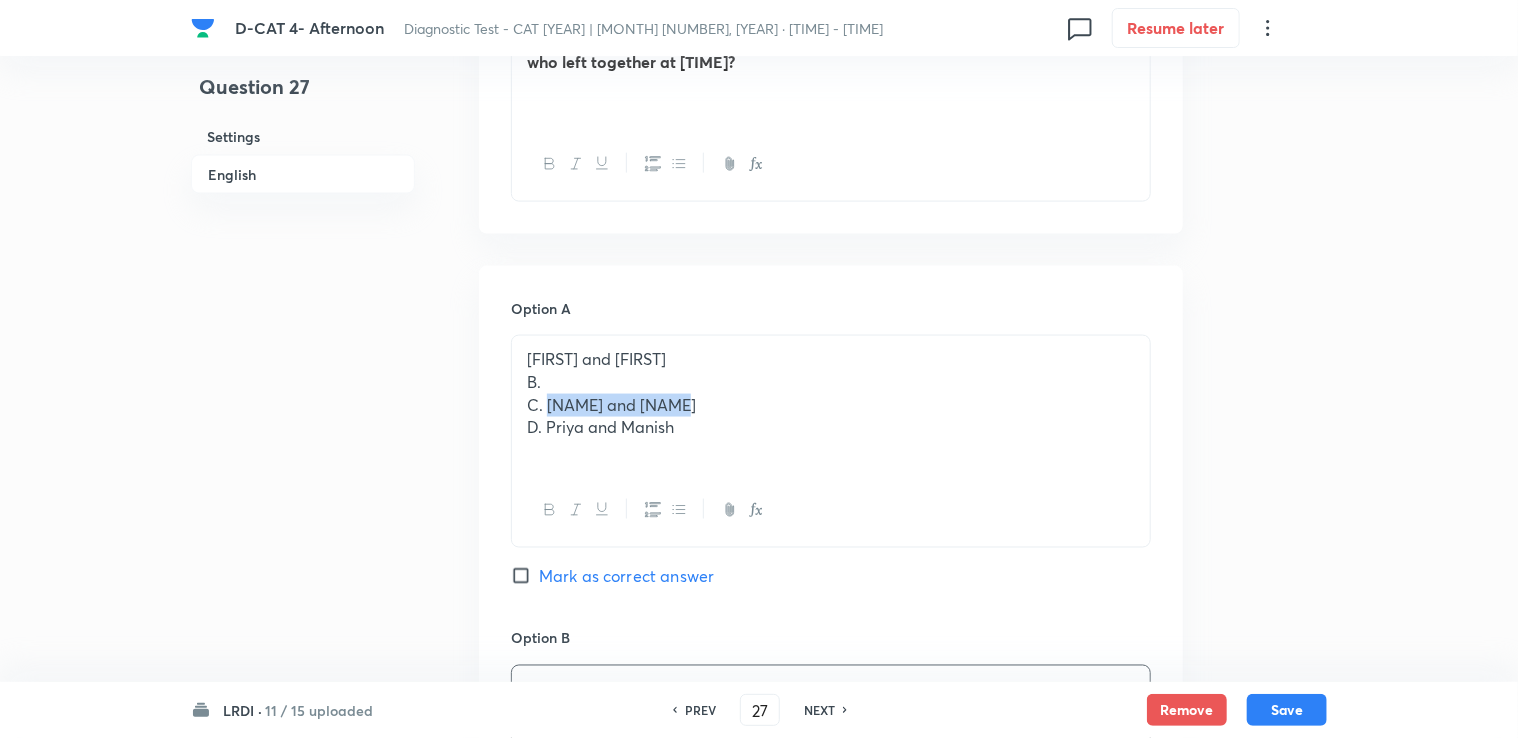 drag, startPoint x: 549, startPoint y: 387, endPoint x: 704, endPoint y: 384, distance: 155.02902 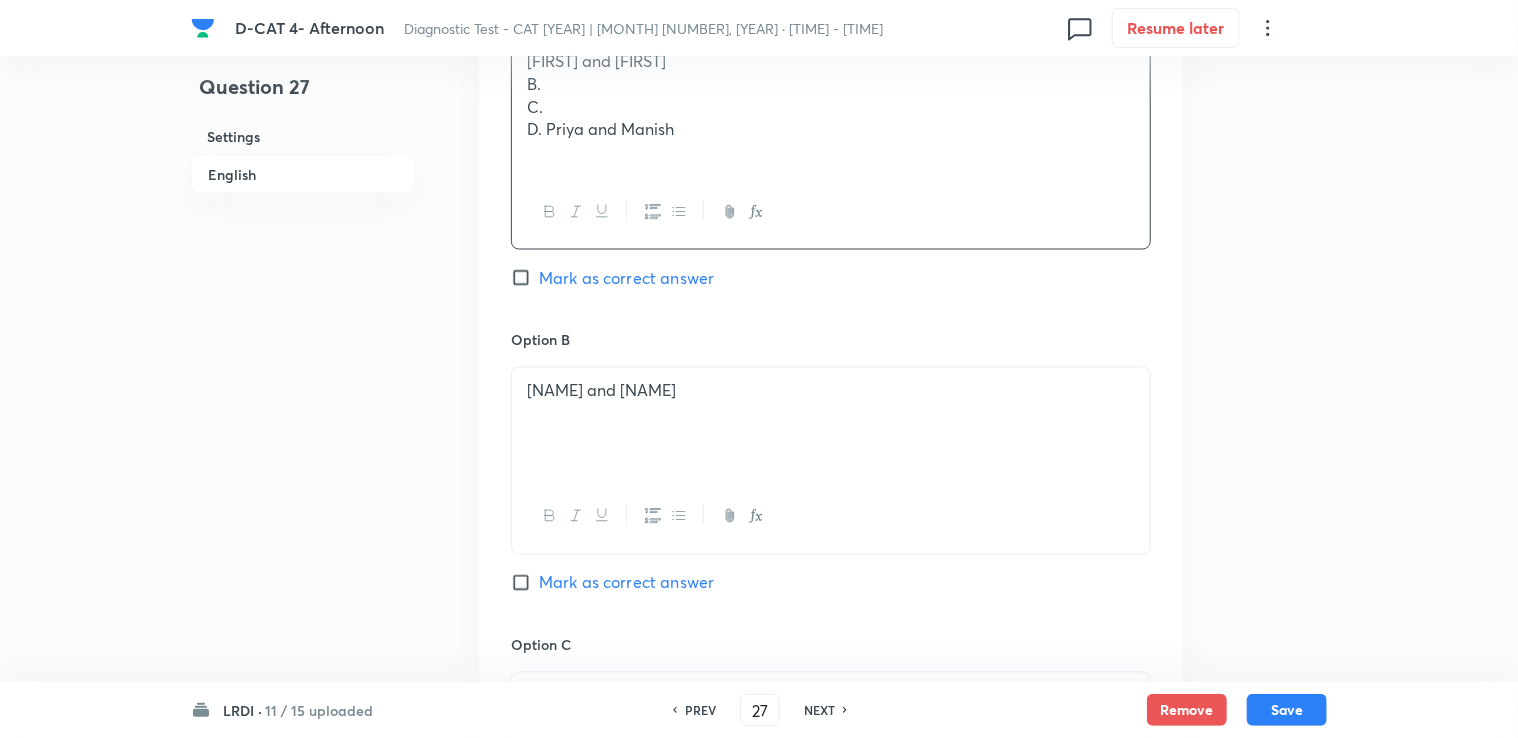 scroll, scrollTop: 1600, scrollLeft: 0, axis: vertical 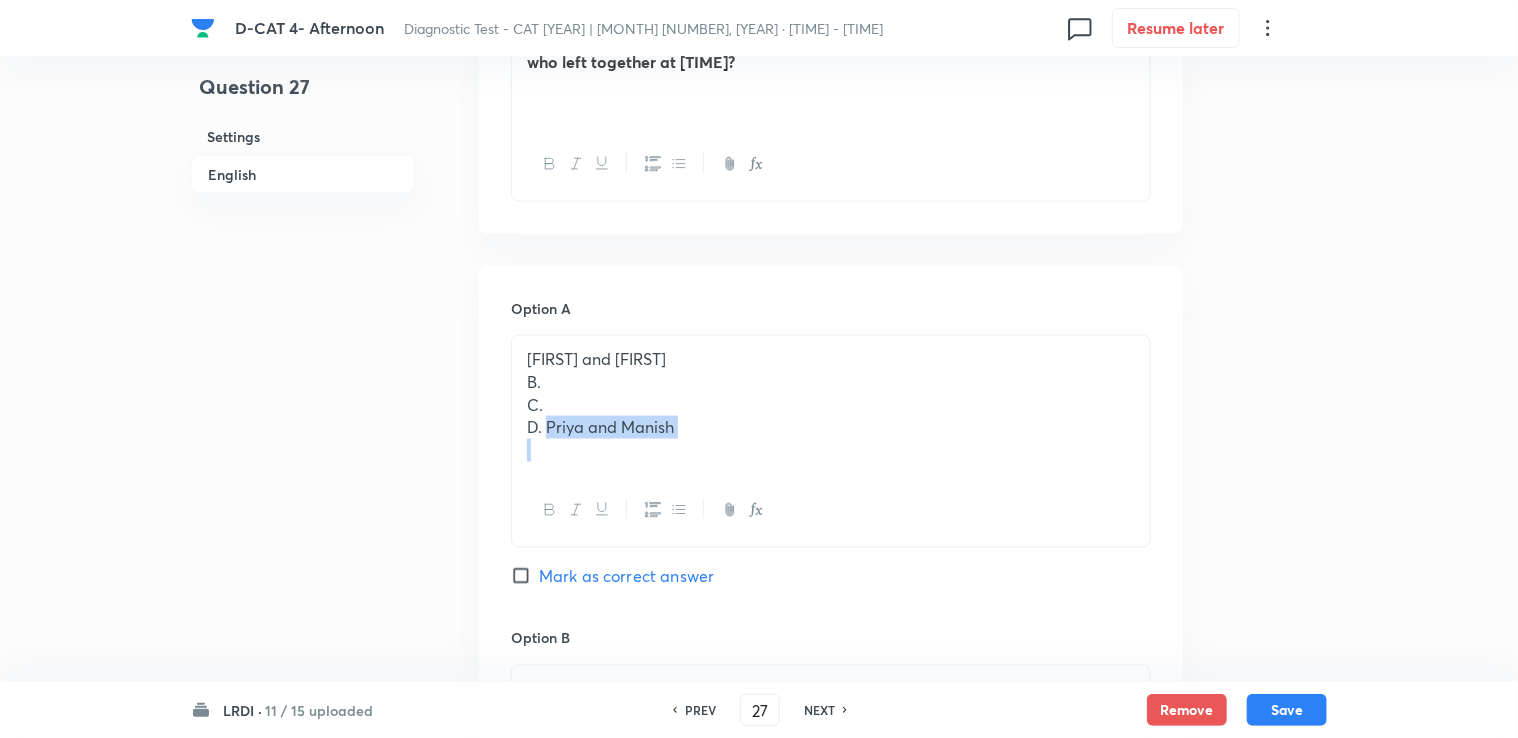 drag, startPoint x: 547, startPoint y: 402, endPoint x: 771, endPoint y: 425, distance: 225.1777 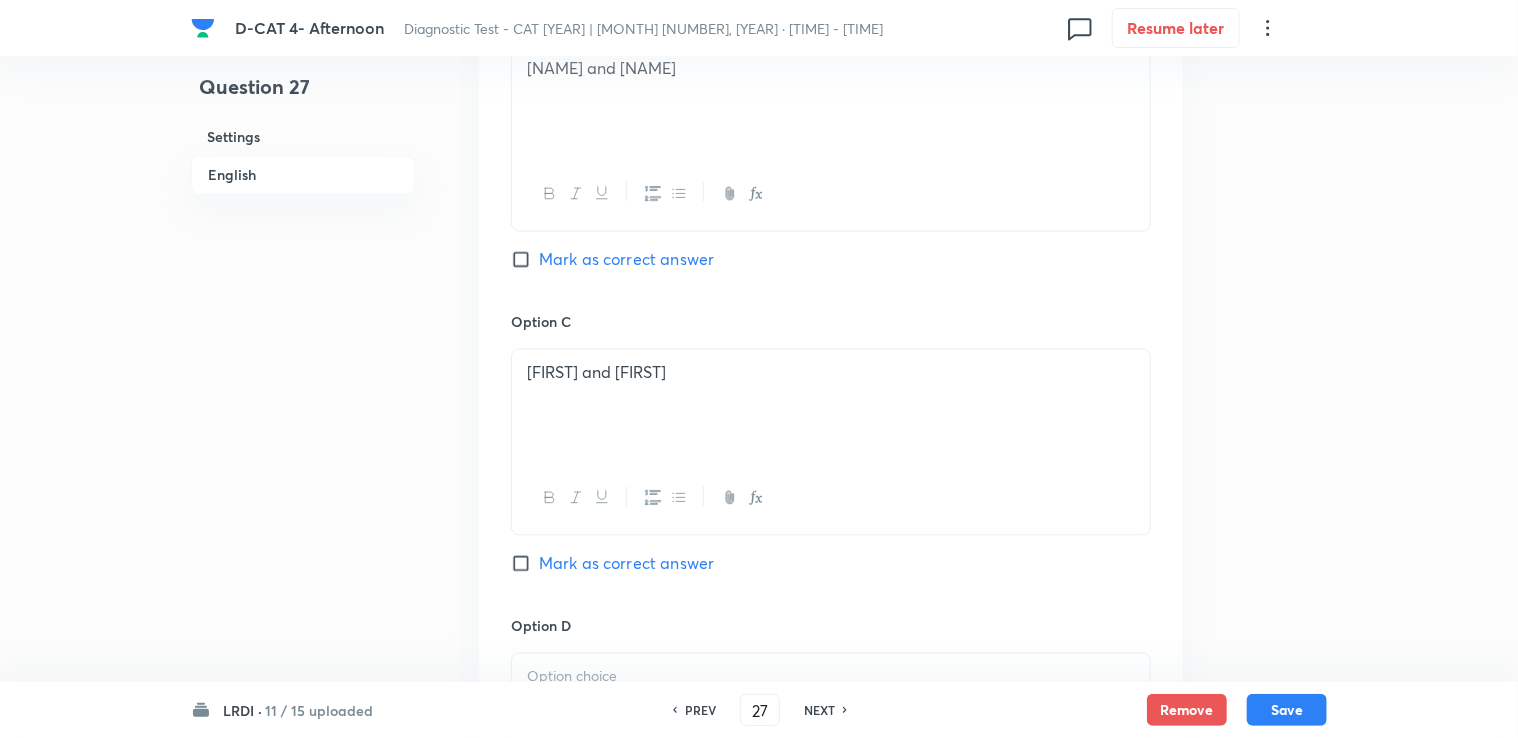 scroll, scrollTop: 1900, scrollLeft: 0, axis: vertical 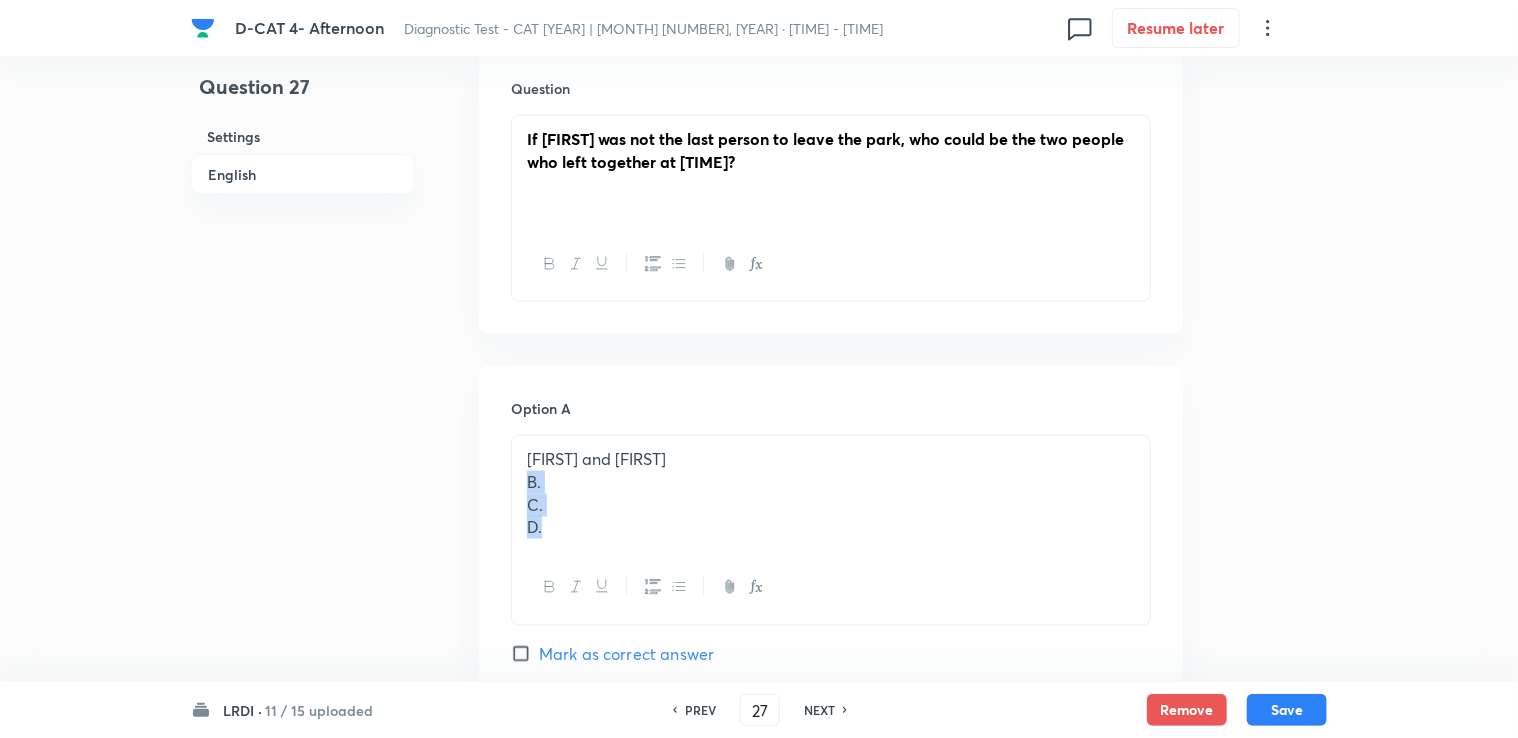 drag, startPoint x: 531, startPoint y: 458, endPoint x: 565, endPoint y: 514, distance: 65.51336 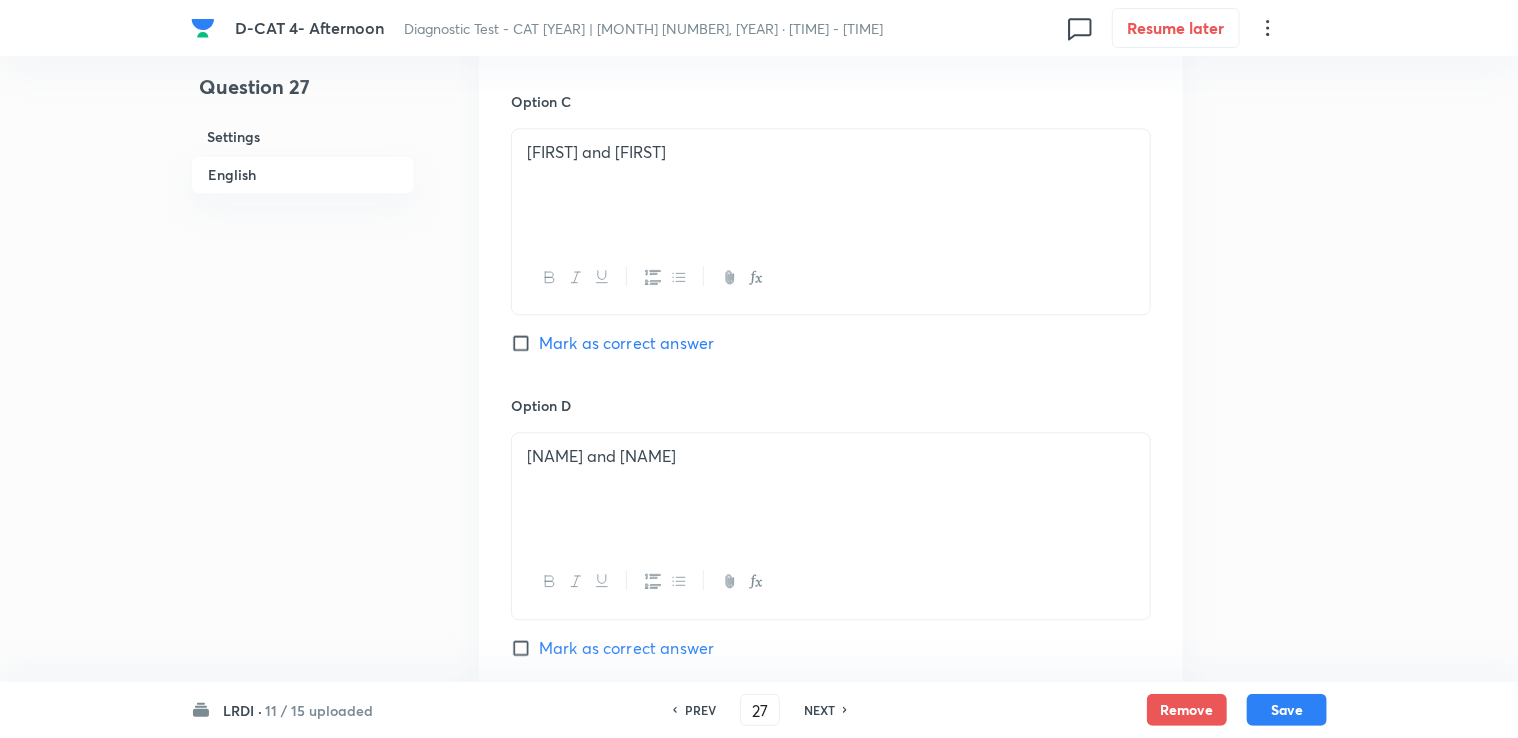 scroll, scrollTop: 2300, scrollLeft: 0, axis: vertical 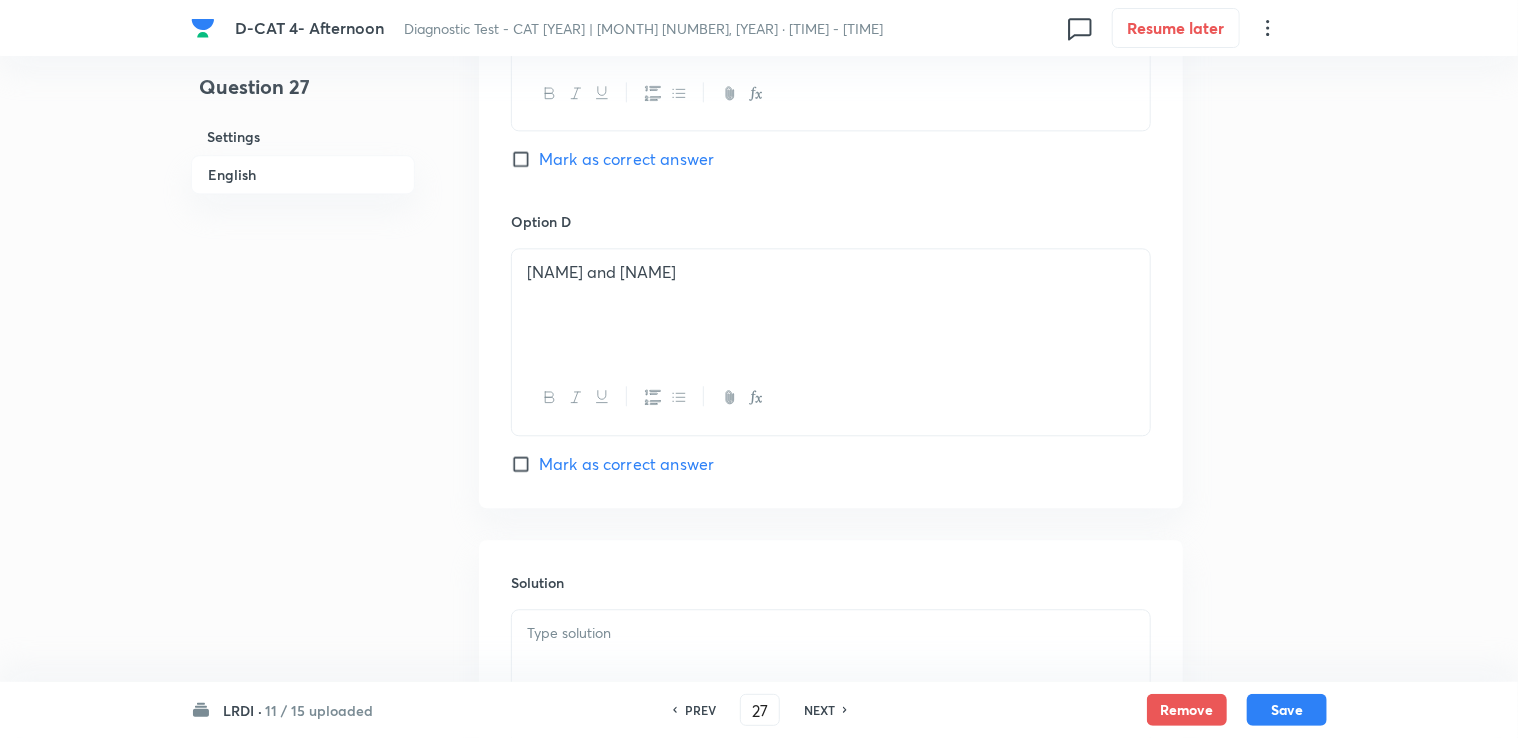 drag, startPoint x: 570, startPoint y: 636, endPoint x: 558, endPoint y: 610, distance: 28.635643 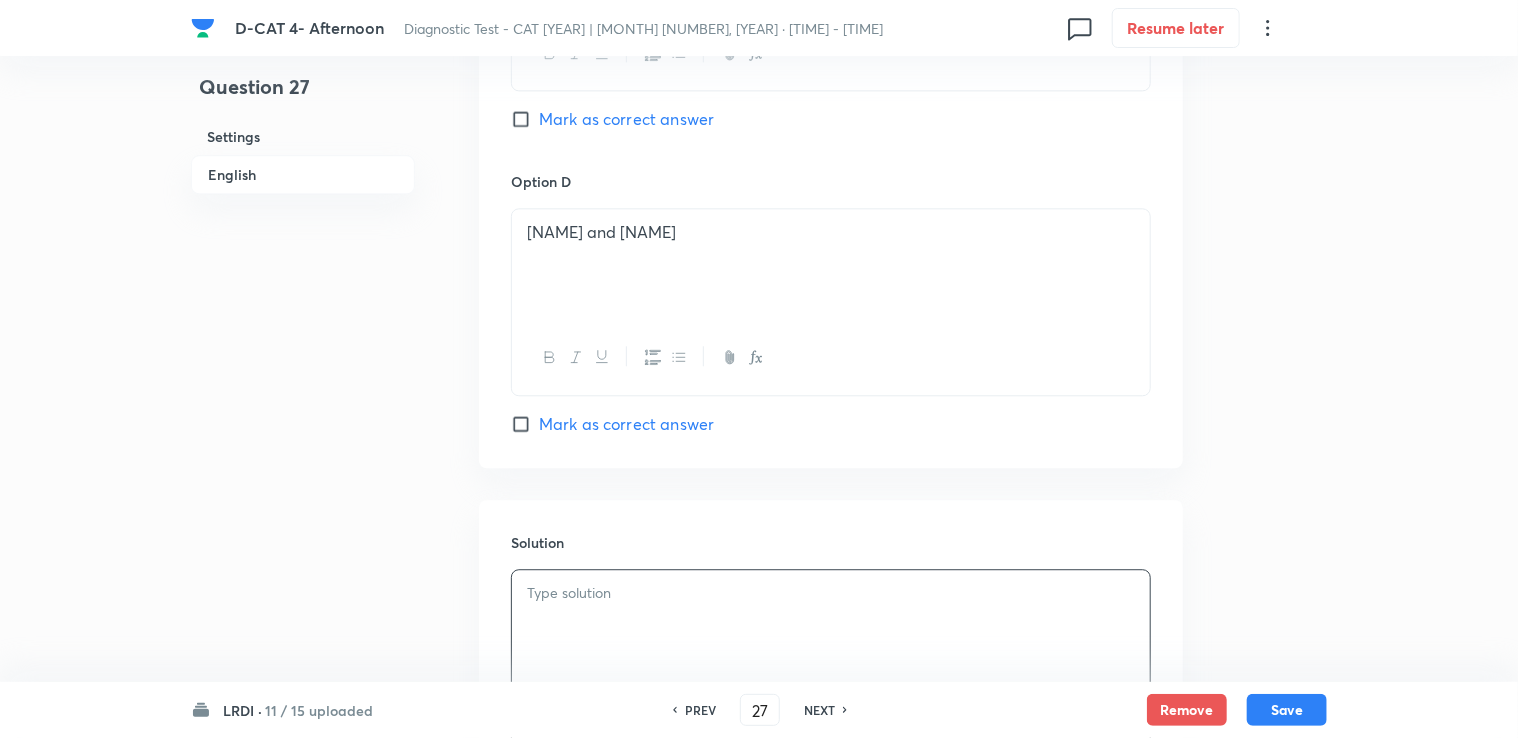 scroll, scrollTop: 2500, scrollLeft: 0, axis: vertical 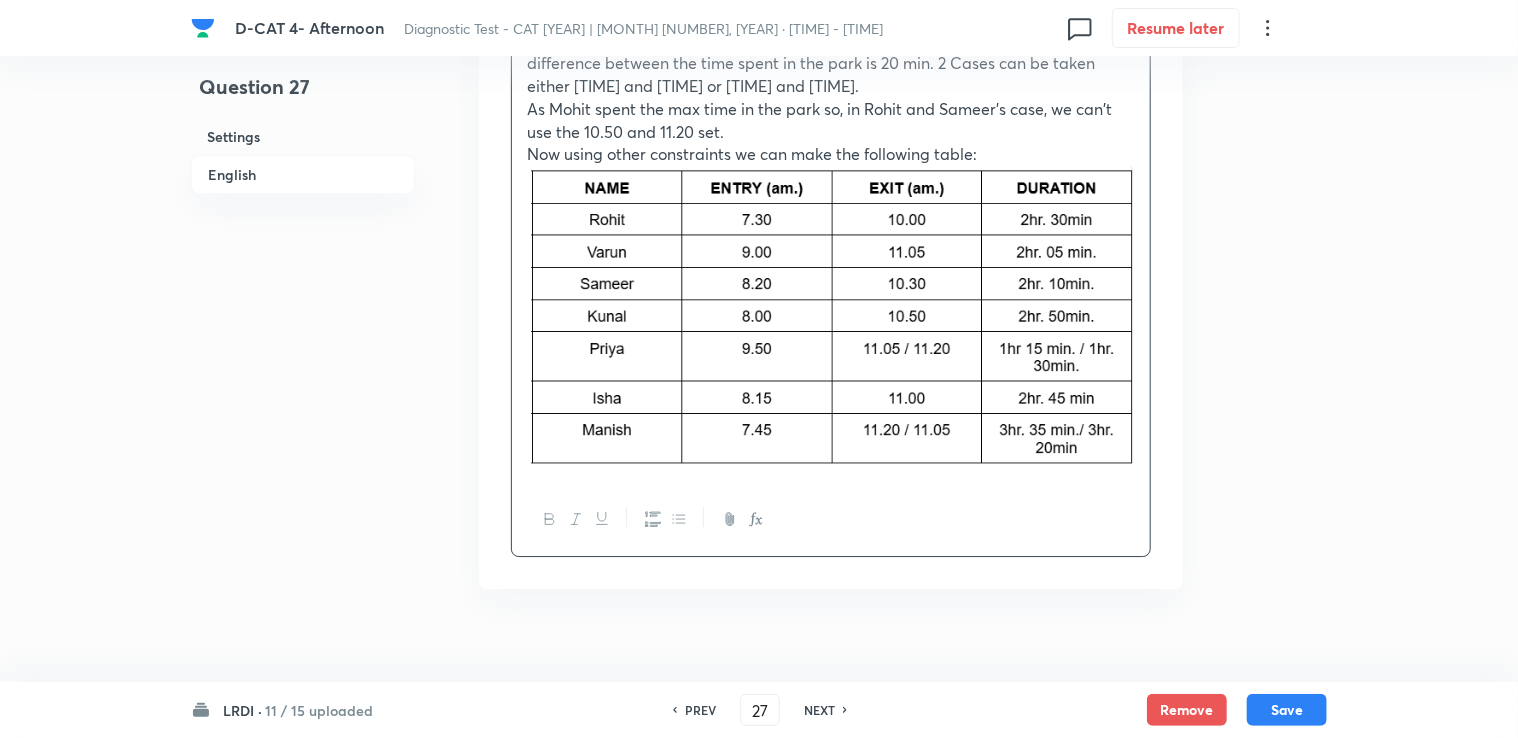 click on "[FIRST] came to the park at [TIME]. [FIRST] enters the park at [TIME]. The difference in time spent in the park between [FIRST] and [FIRST] is [NUMBER] min so by logic we can say [FIRST] spent [NUMBER] minutes more than [FIRST]. The difference between the exit timing of [FIRST] and [FIRST] is [NUMBER] min. as their difference between the time spent in the park is [NUMBER] min. [NUMBER] Cases can be taken either [TIME] and [TIME] or [TIME] and [TIME]. As [FIRST] spent the max time in the park so, in [FIRST] and [FIRST]'s case, we can't use the [TIME] and [TIME] set. Now using other constraints we can make the following table:" at bounding box center [831, 205] 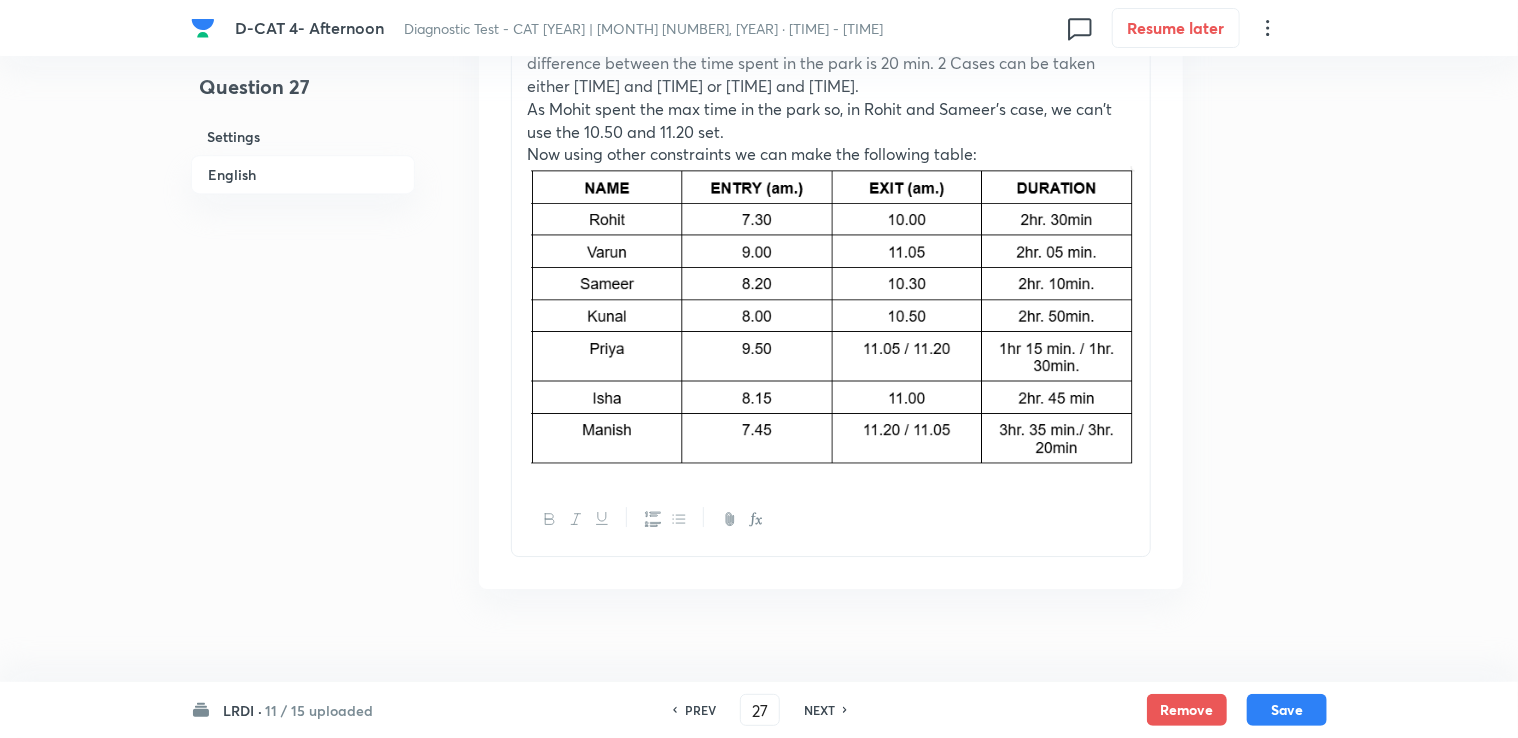 click at bounding box center [831, 519] 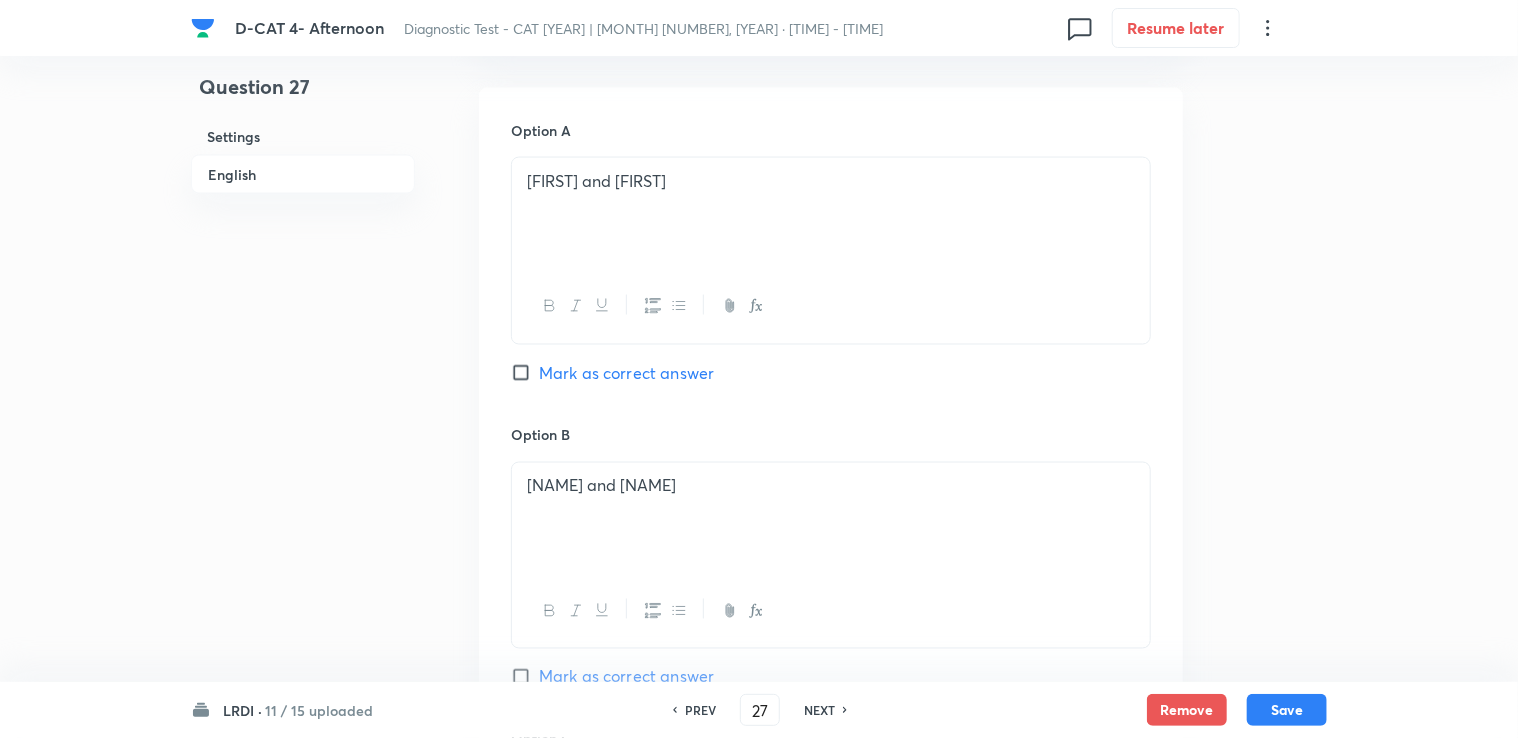 scroll, scrollTop: 1483, scrollLeft: 0, axis: vertical 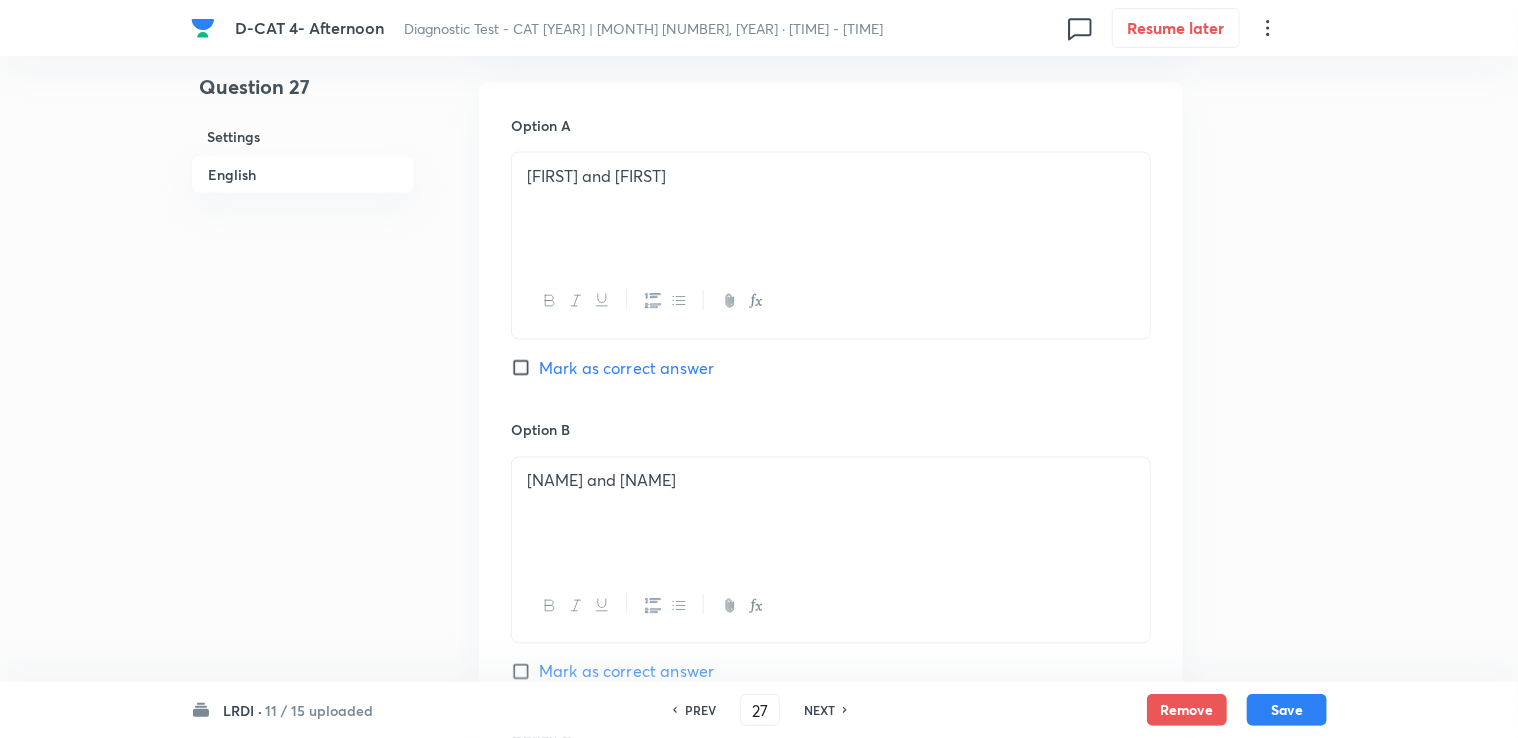 click on "Mark as correct answer" at bounding box center [626, 368] 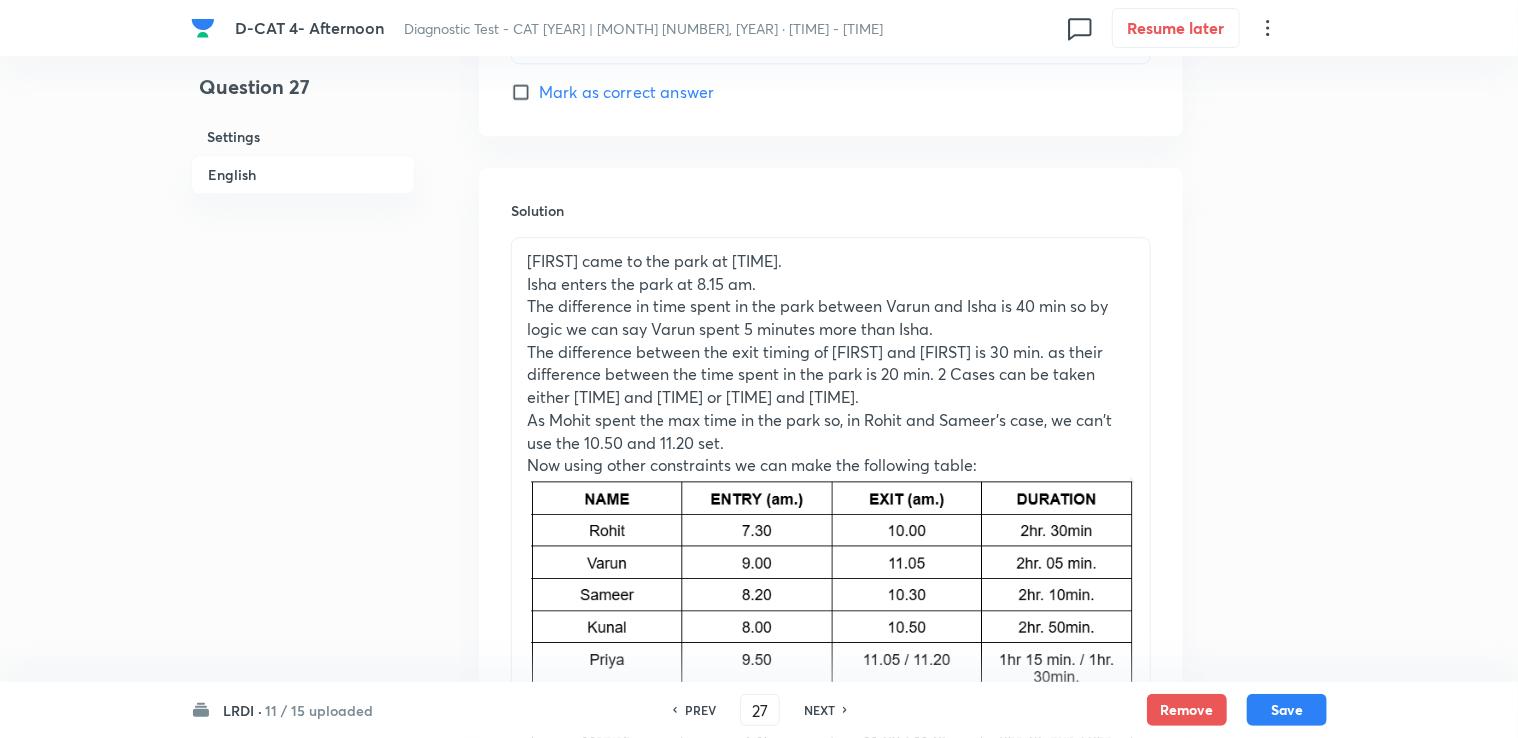 scroll, scrollTop: 2683, scrollLeft: 0, axis: vertical 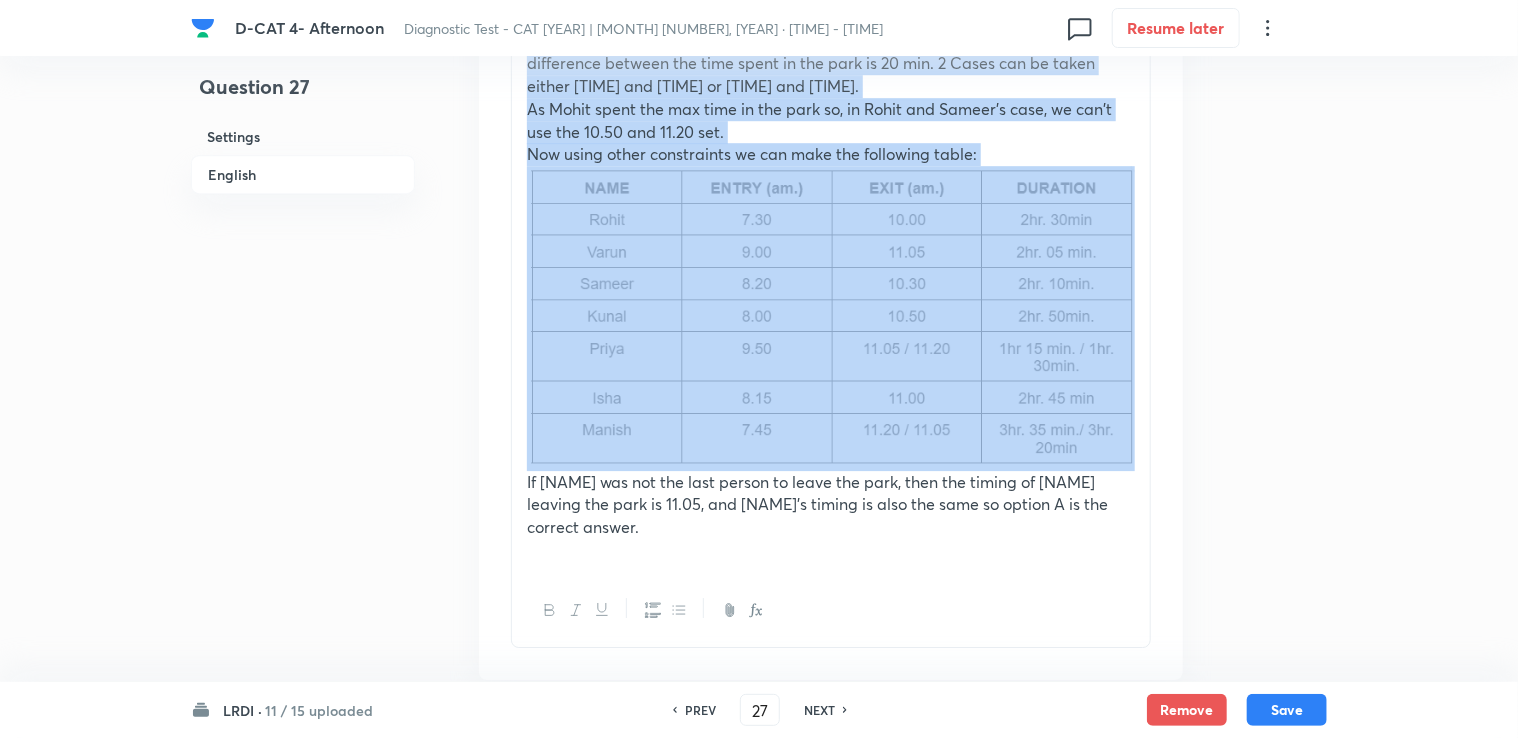 drag, startPoint x: 523, startPoint y: 228, endPoint x: 912, endPoint y: 399, distance: 424.92587 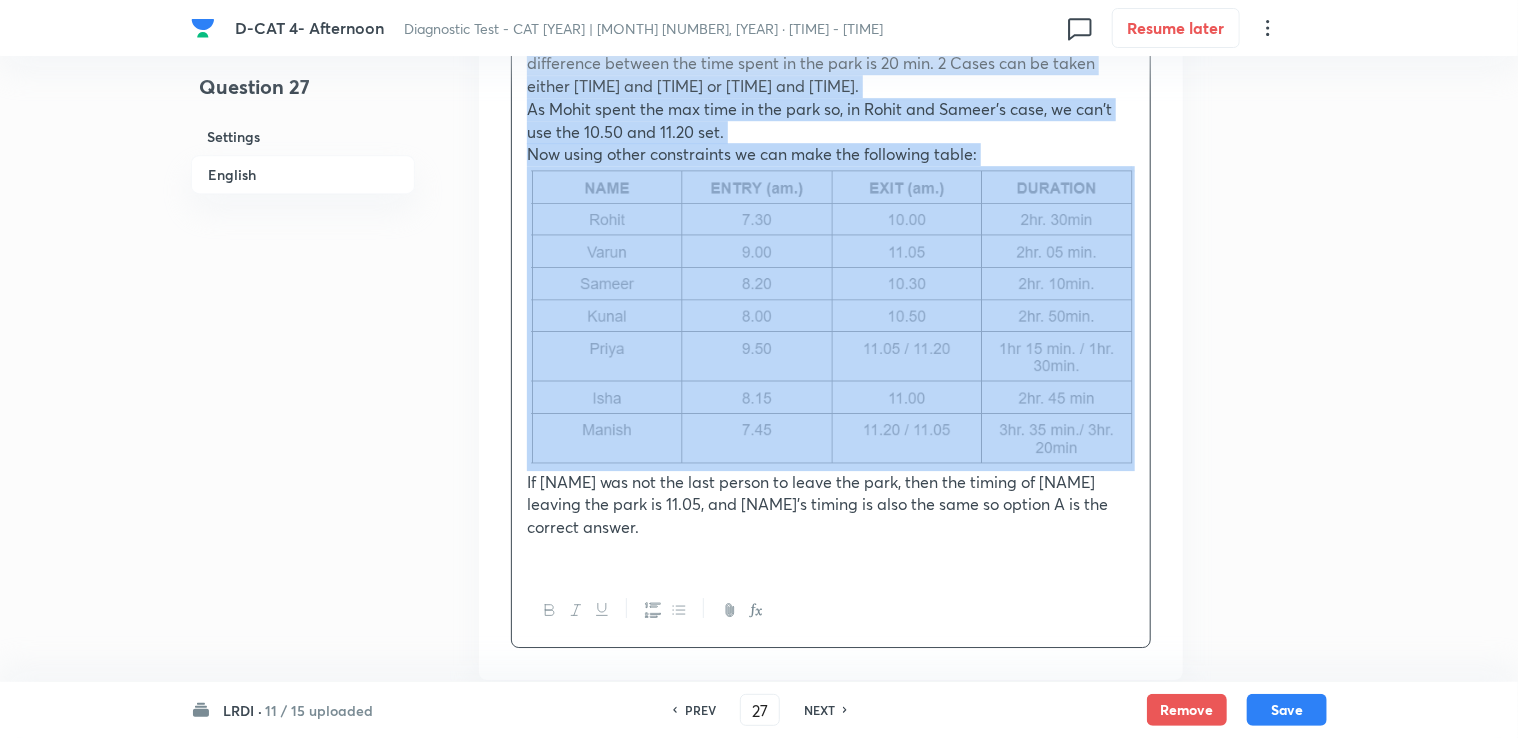 copy on "[FIRST] came to the park at [TIME]. [FIRST] enters the park at [TIME]. The difference in time spent in the park between [FIRST] and [FIRST] is [NUMBER] min so by logic we can say [FIRST] spent [NUMBER] minutes more than [FIRST]. The difference between the exit timing of [FIRST] and [FIRST] is [NUMBER] min. as their difference between the time spent in the park is [NUMBER] min. [NUMBER] Cases can be taken either [TIME] and [TIME] or [TIME] and [TIME]. As [FIRST] spent the max time in the park so, in [FIRST] and [FIRST]'s case, we can't use the [TIME] and [TIME] set. Now using other constraints we can make the following table:" 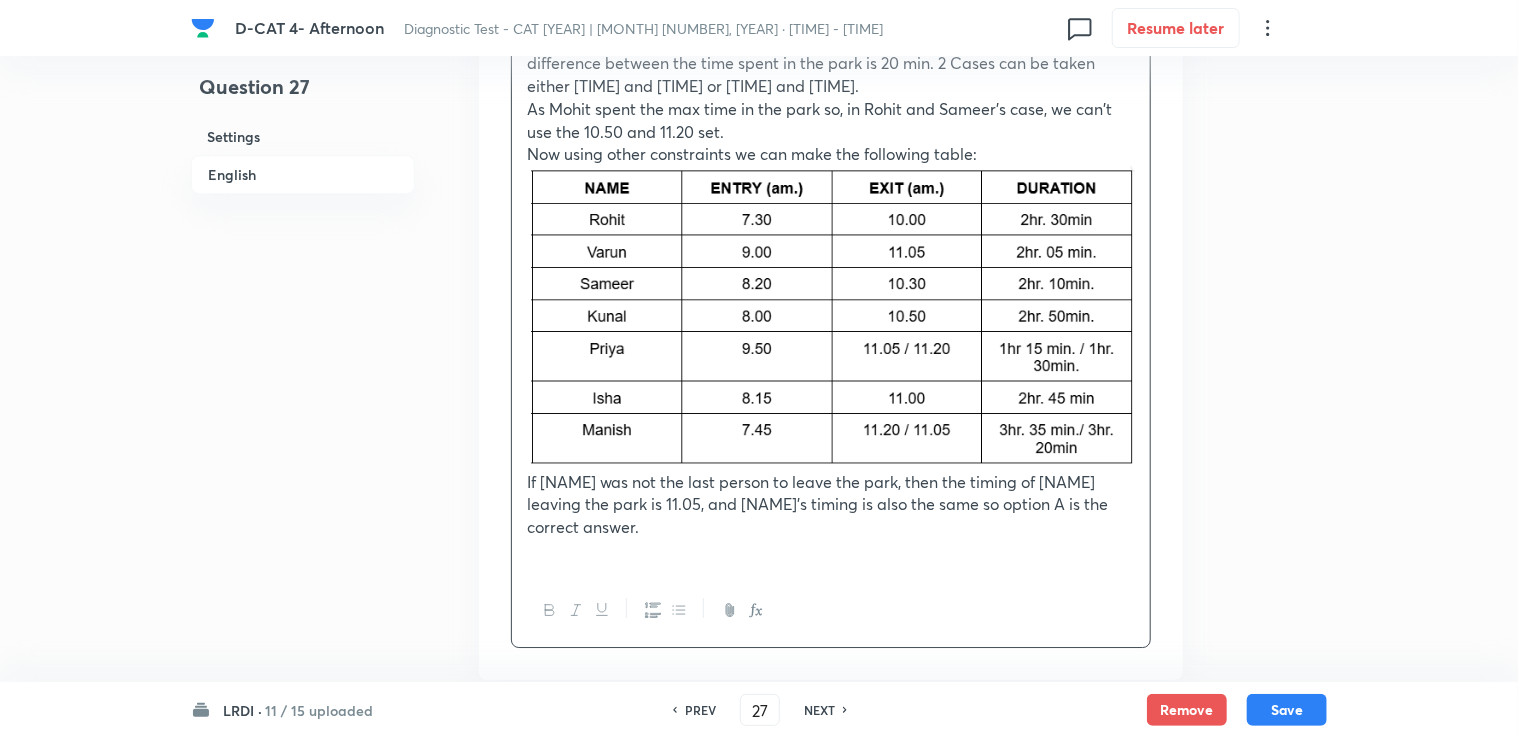 click at bounding box center (831, 550) 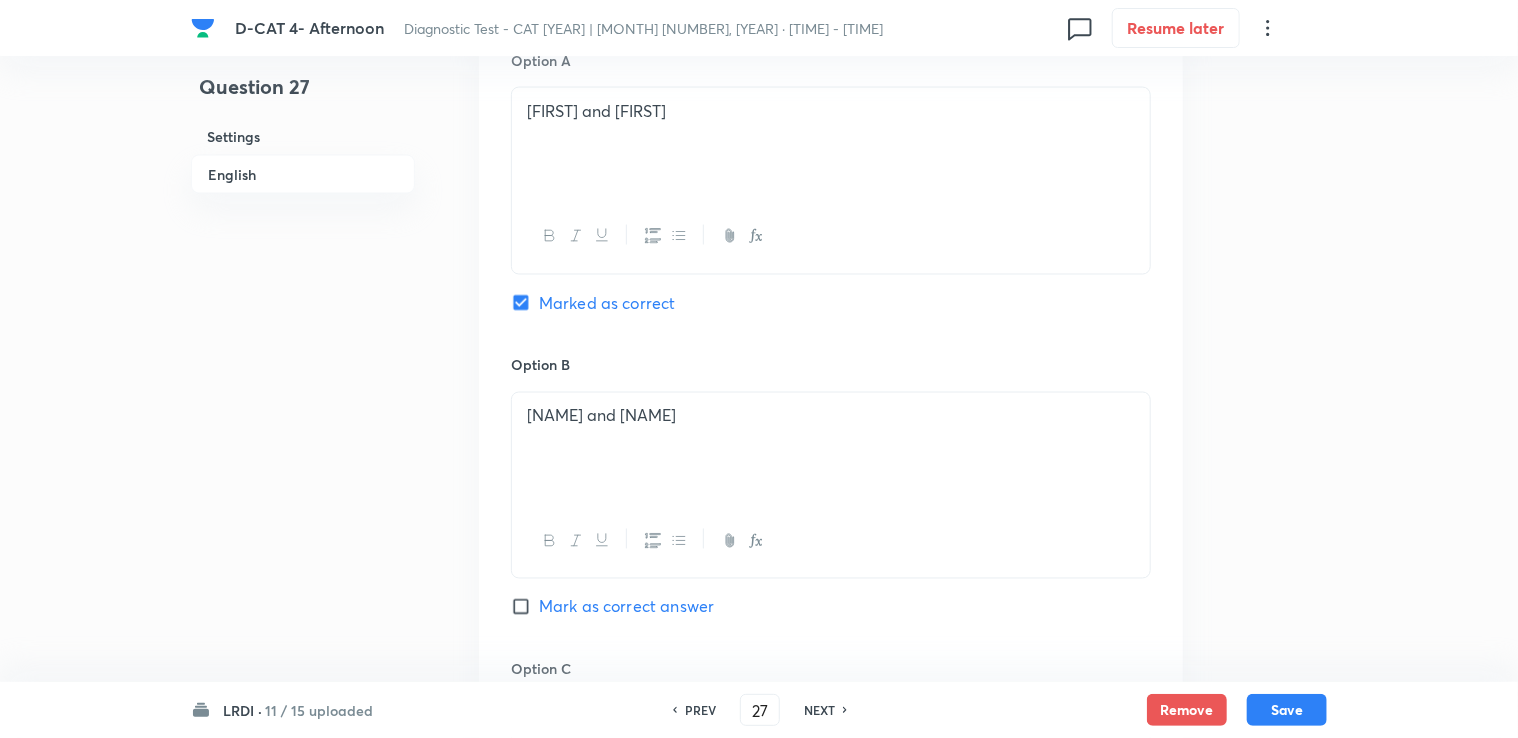 scroll, scrollTop: 1783, scrollLeft: 0, axis: vertical 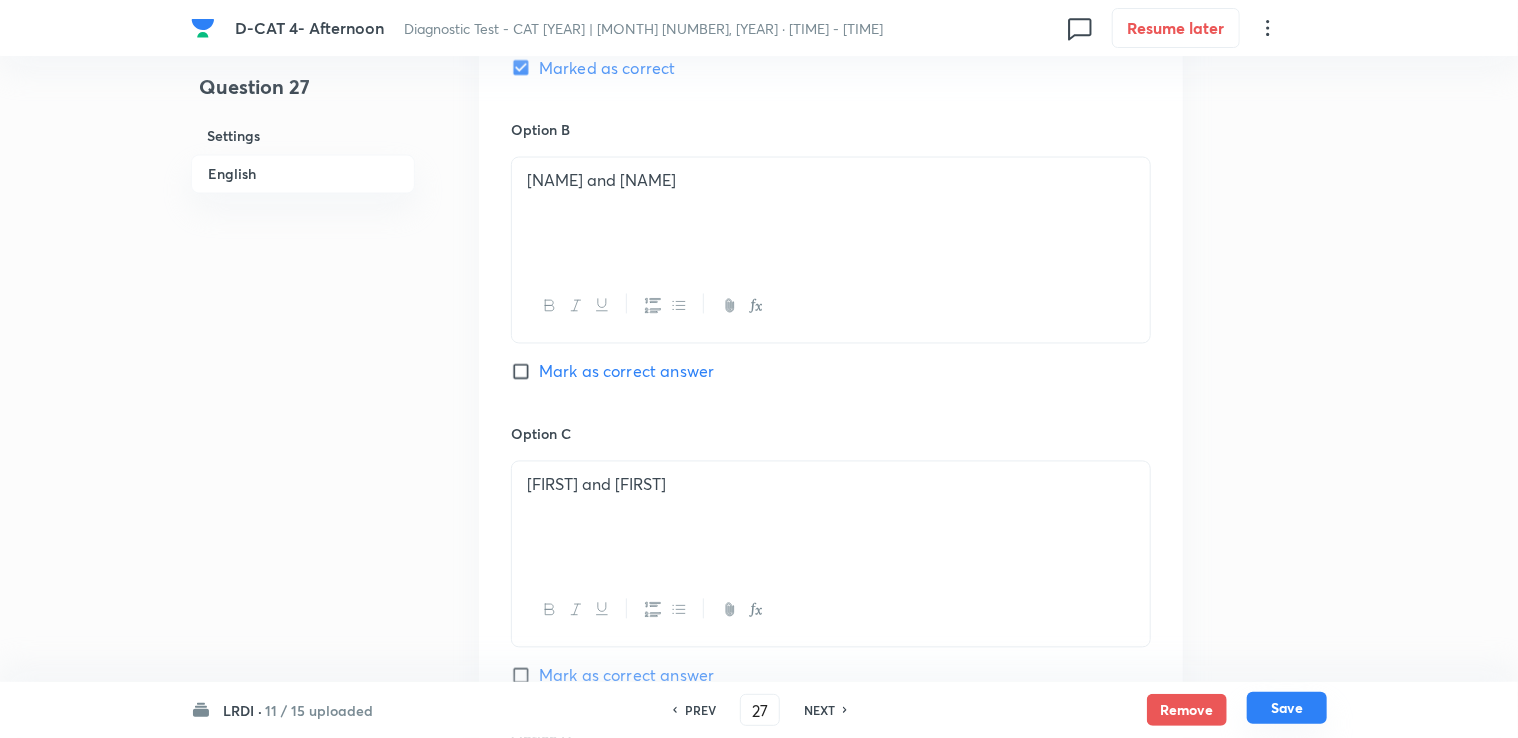 click on "Save" at bounding box center (1287, 708) 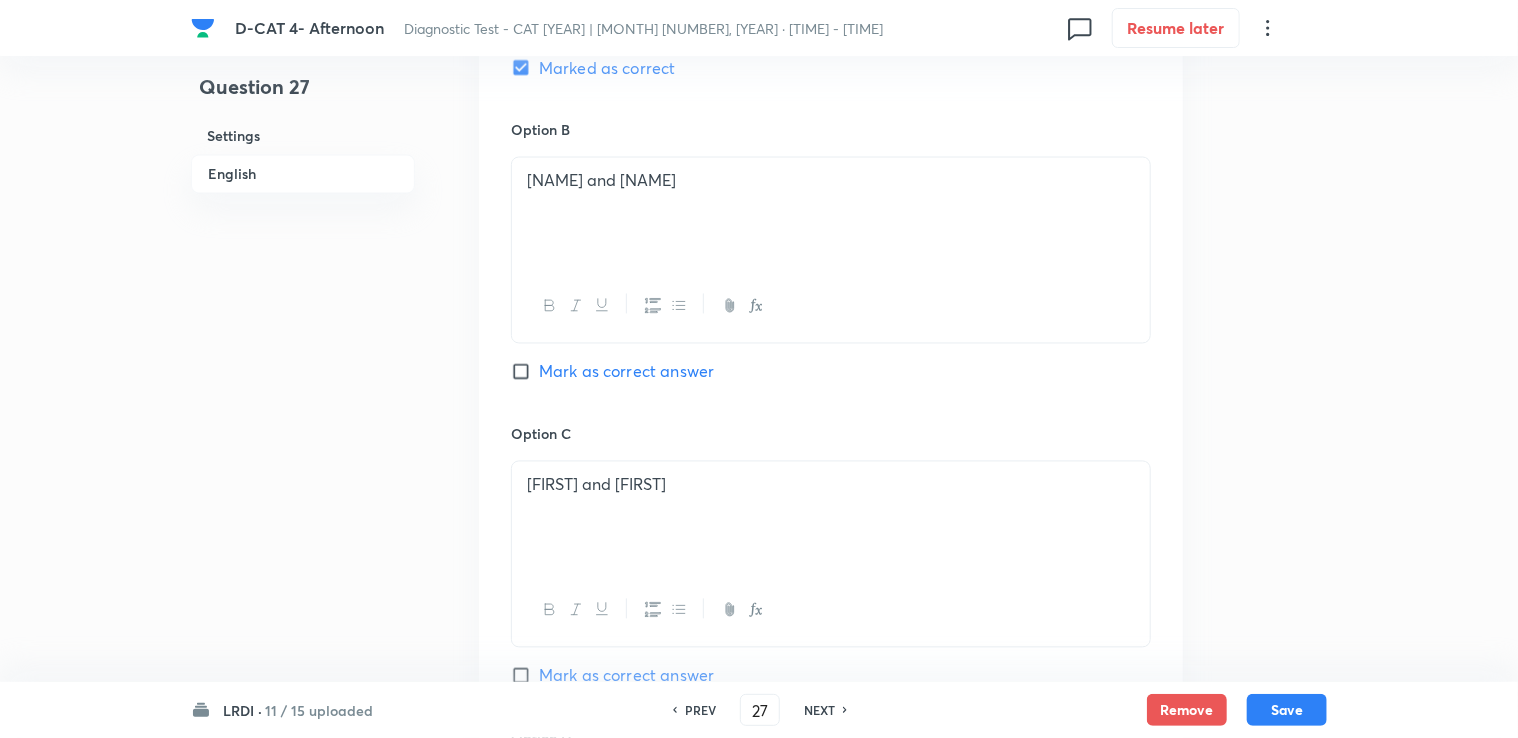 scroll, scrollTop: 2514, scrollLeft: 0, axis: vertical 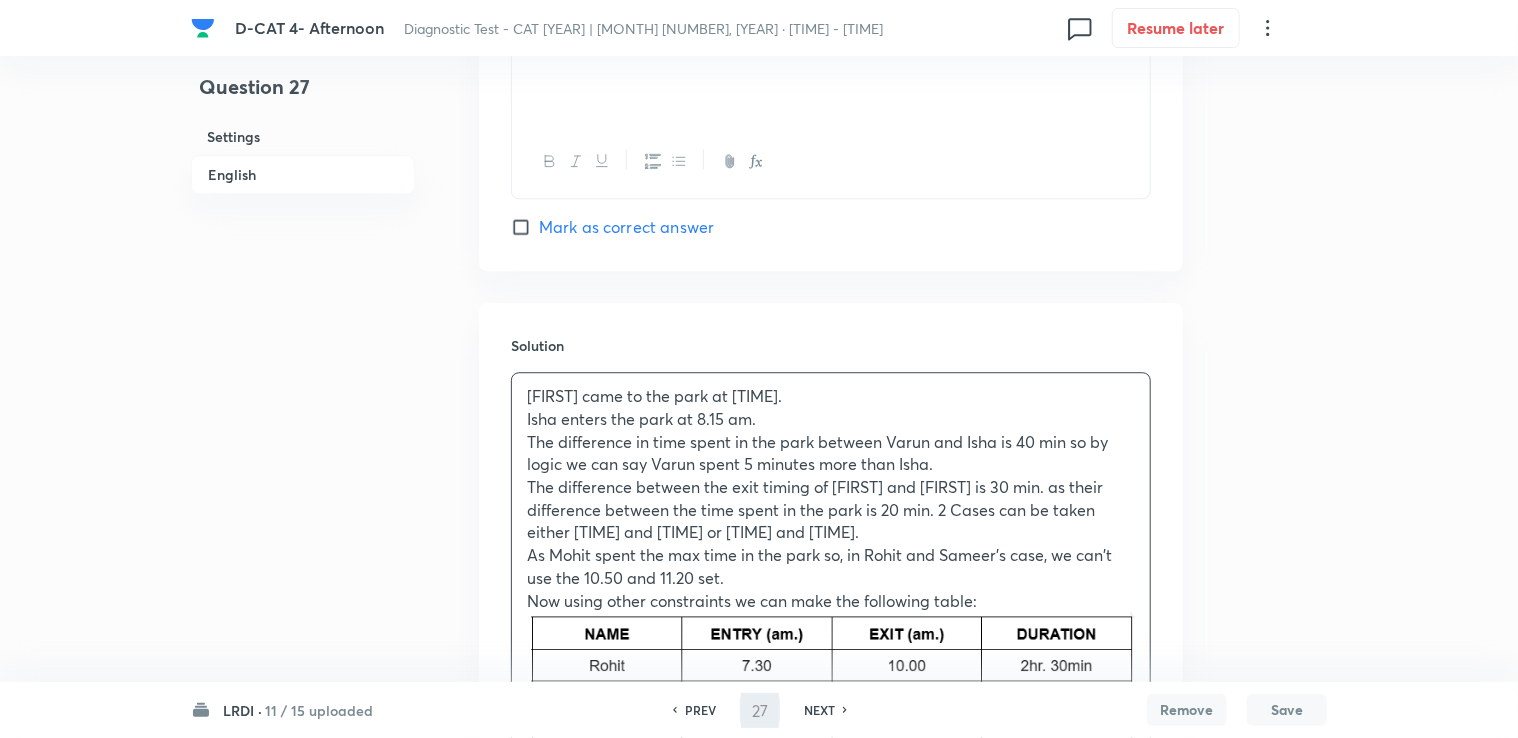 type on "28" 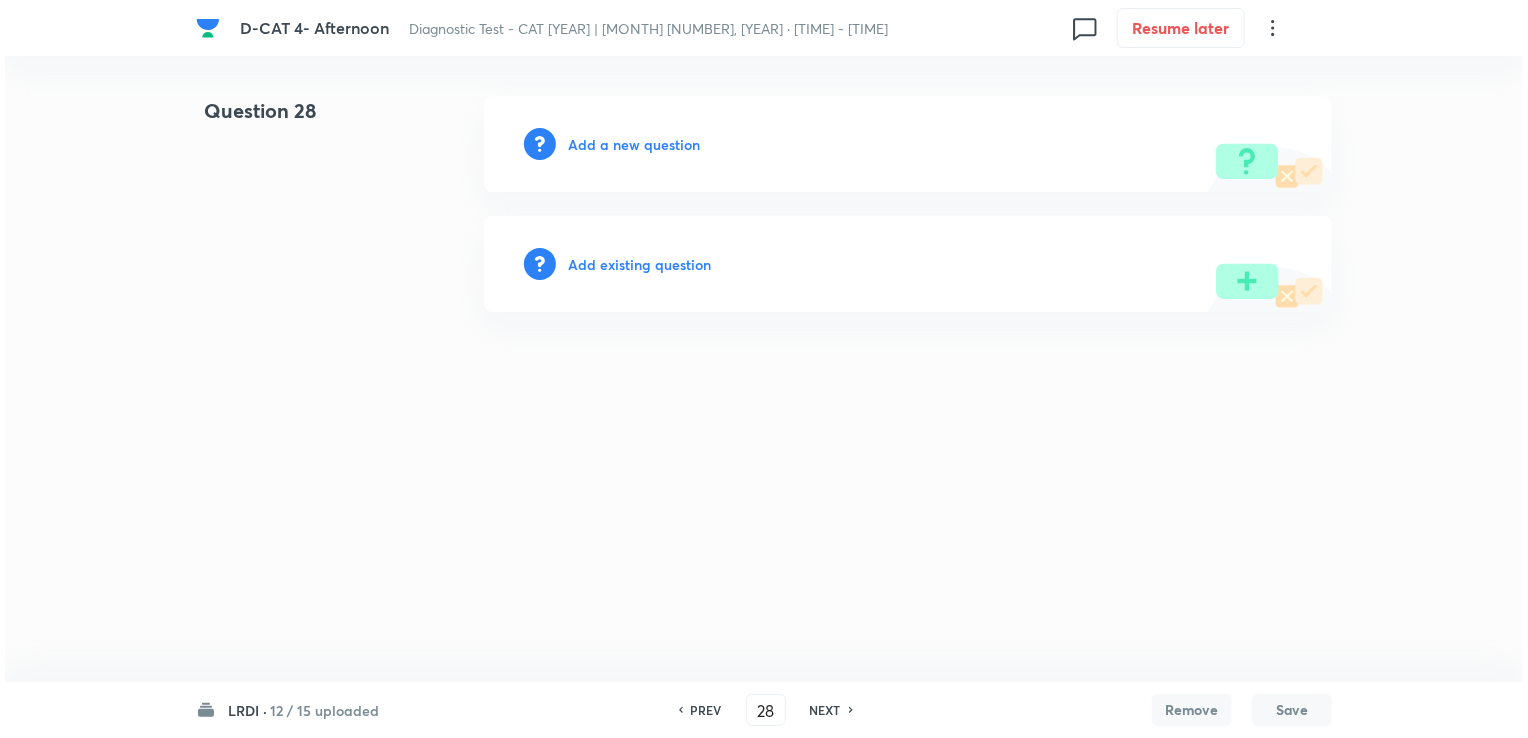 scroll, scrollTop: 0, scrollLeft: 0, axis: both 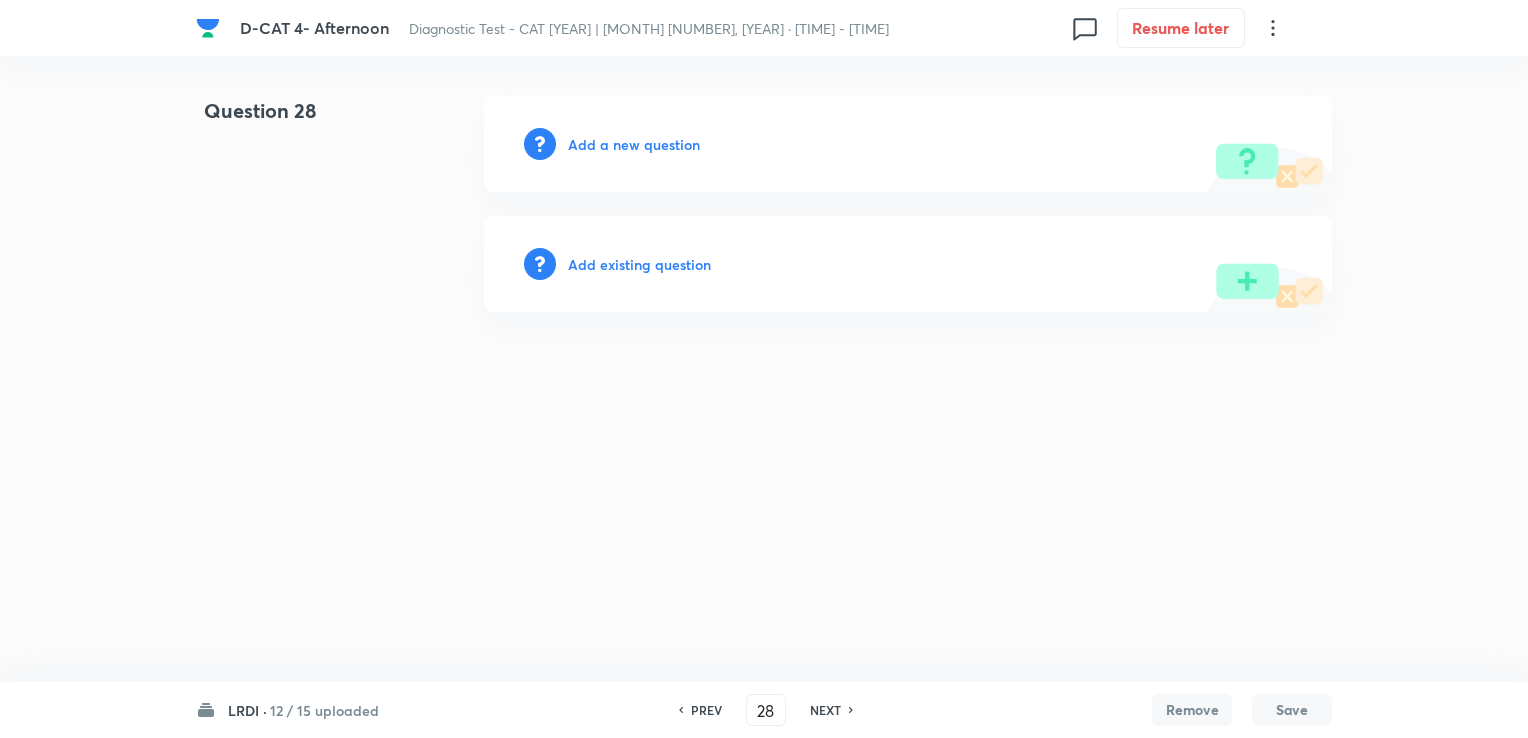 drag, startPoint x: 632, startPoint y: 125, endPoint x: 634, endPoint y: 137, distance: 12.165525 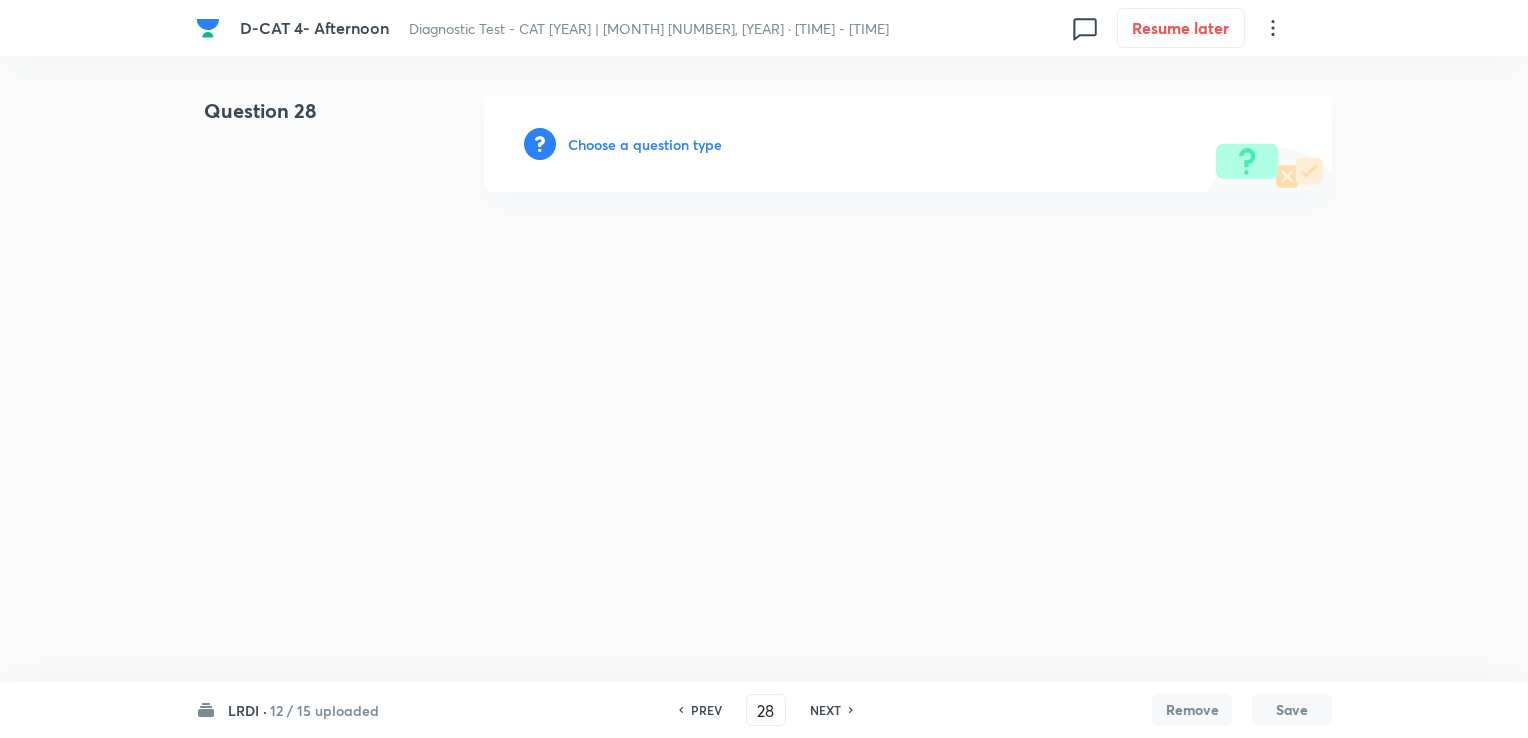 click on "Choose a question type" at bounding box center (645, 144) 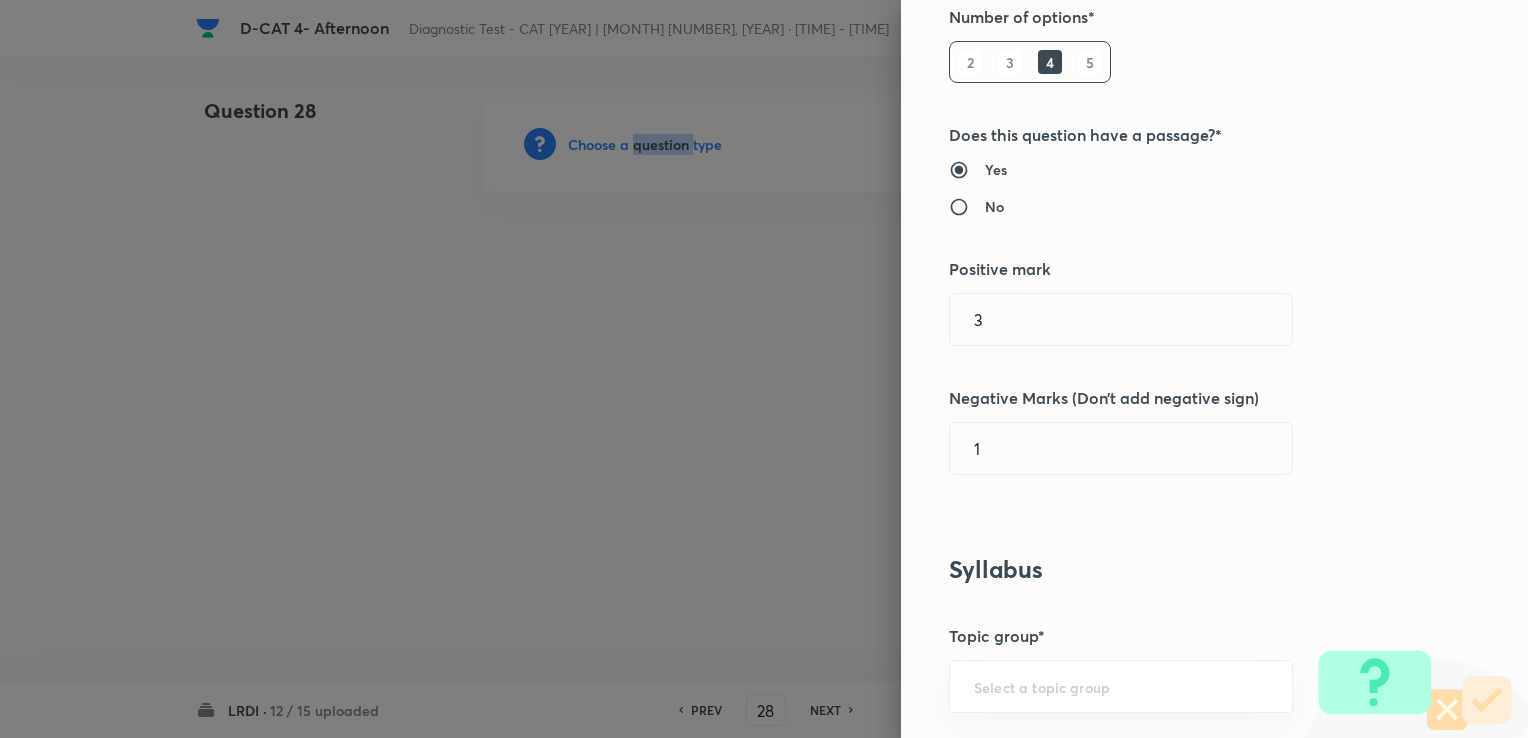 scroll, scrollTop: 300, scrollLeft: 0, axis: vertical 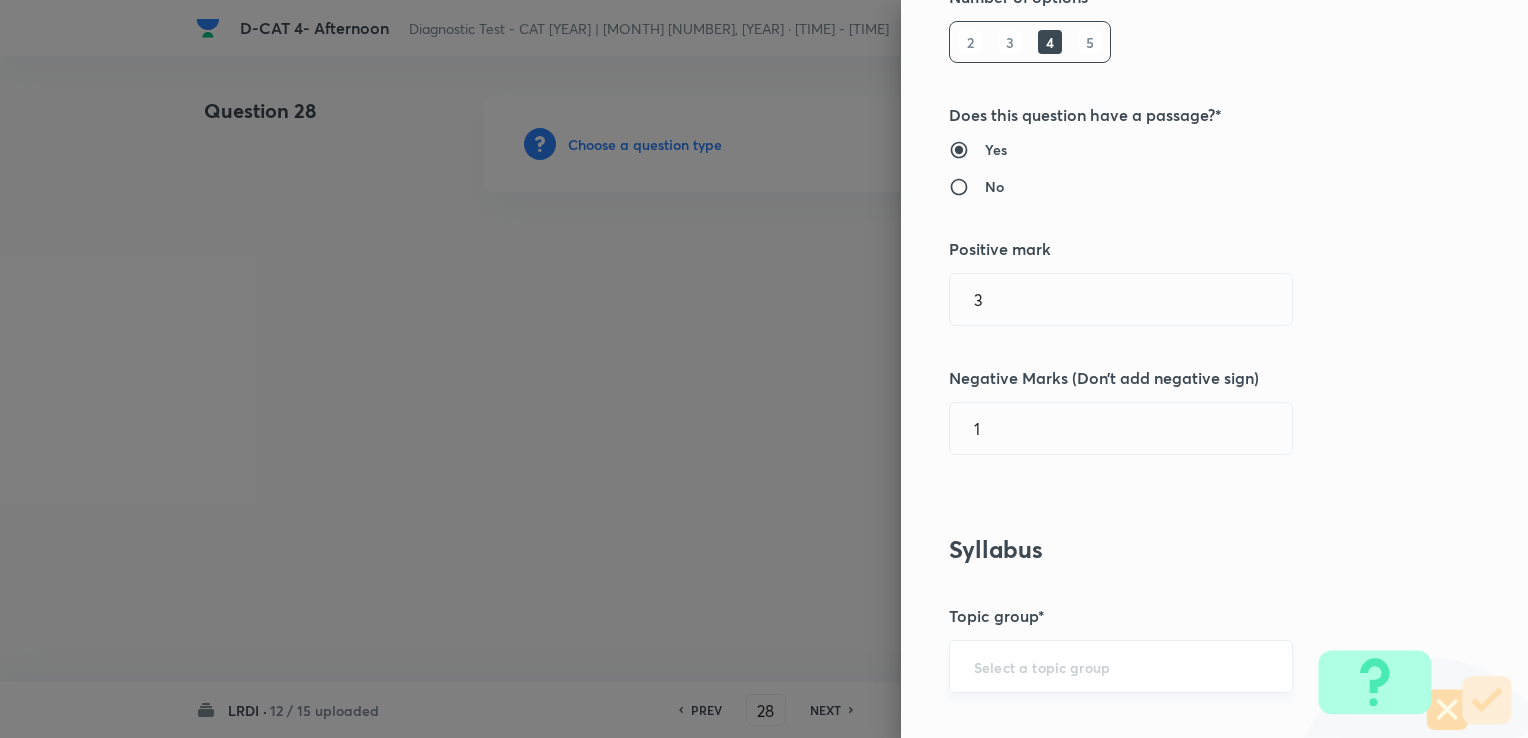 click at bounding box center (1121, 666) 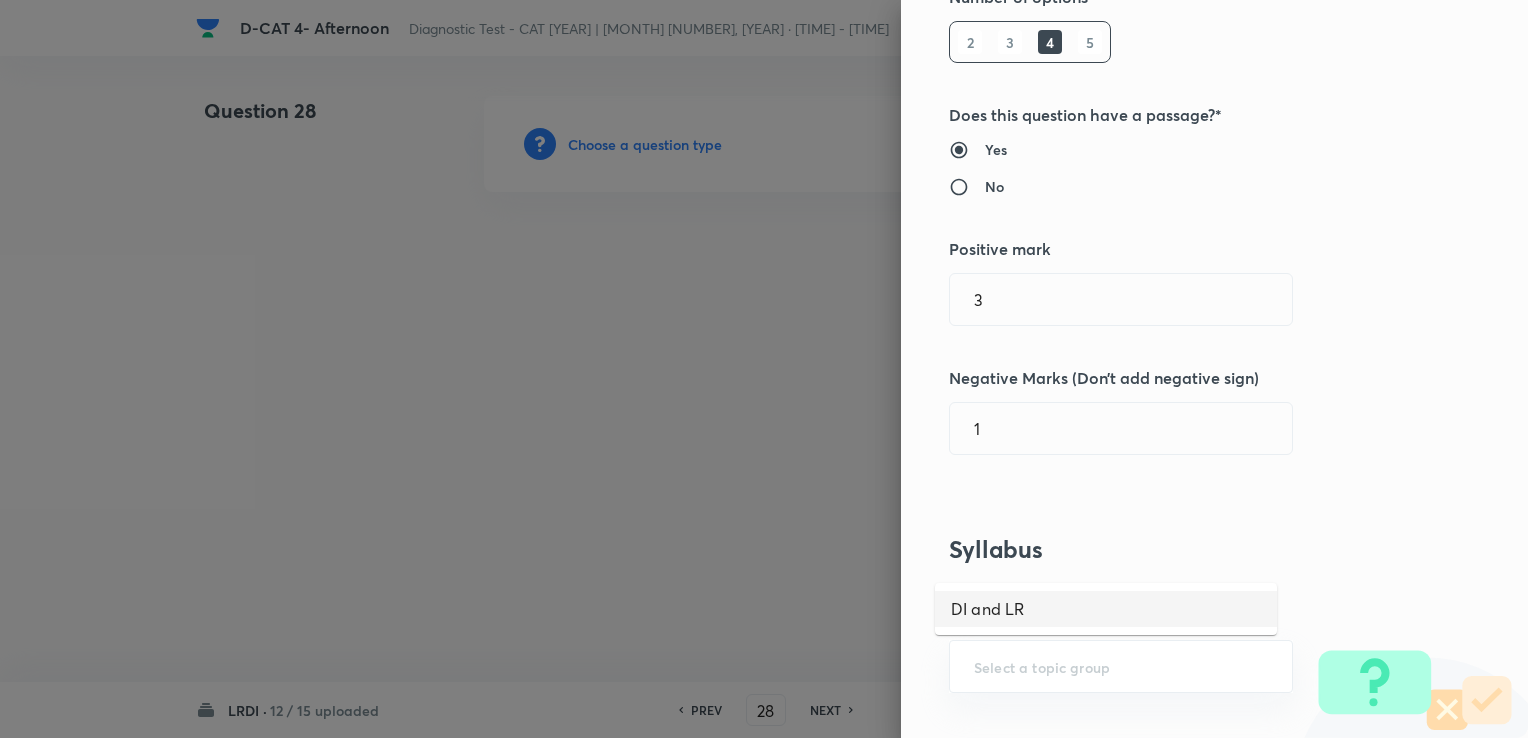 click on "DI and LR" at bounding box center [1106, 609] 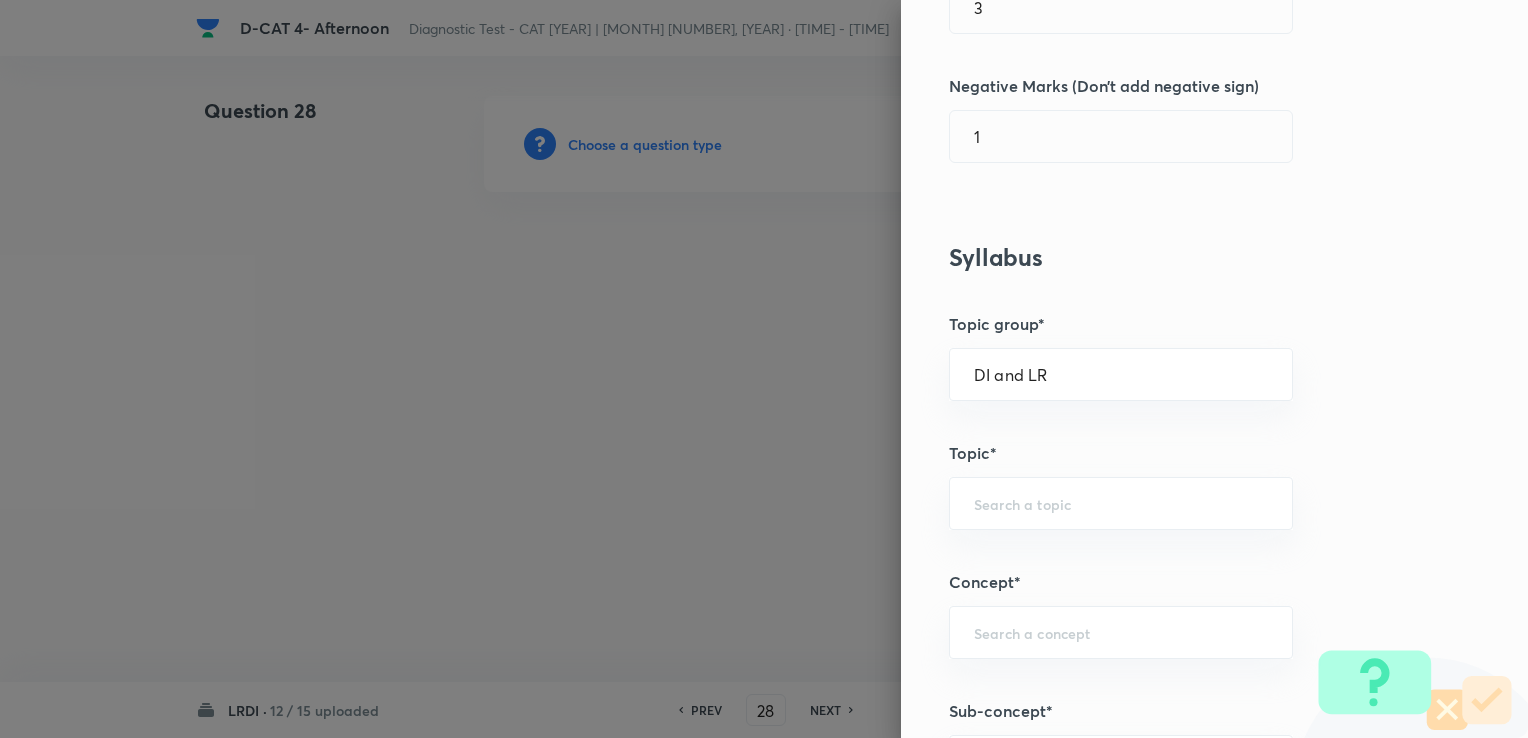 scroll, scrollTop: 700, scrollLeft: 0, axis: vertical 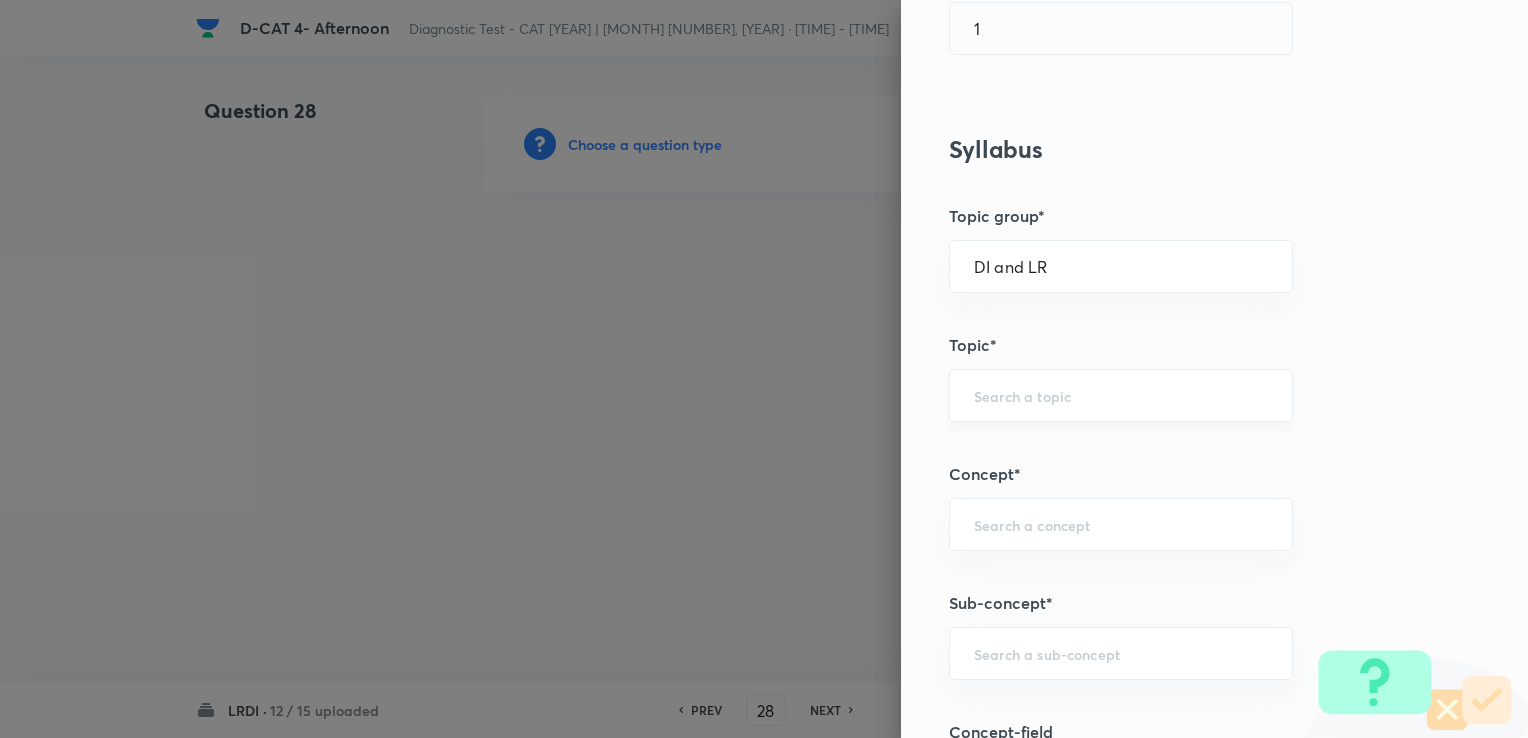 click at bounding box center [1121, 395] 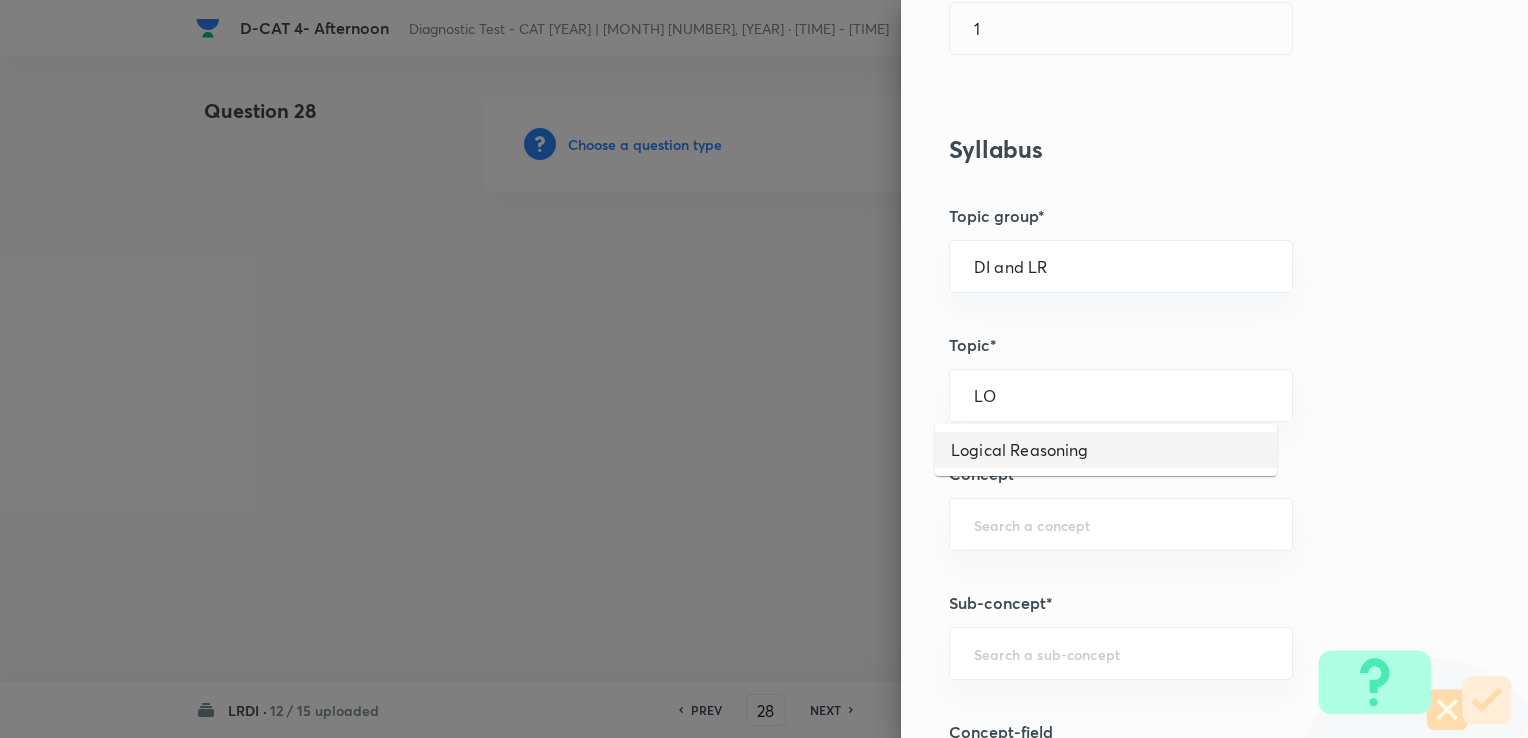 click on "Logical Reasoning" at bounding box center (1106, 450) 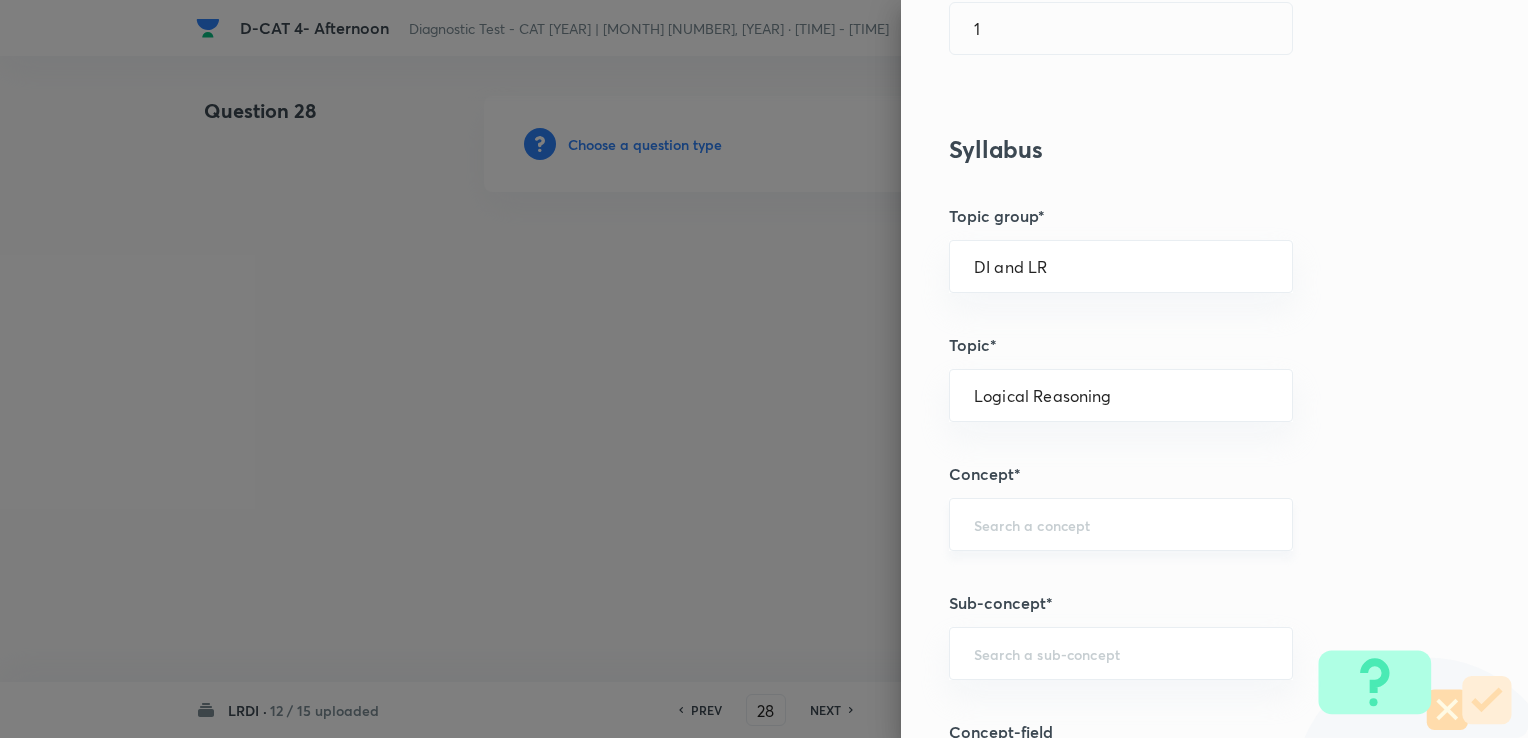click on "​" at bounding box center [1121, 524] 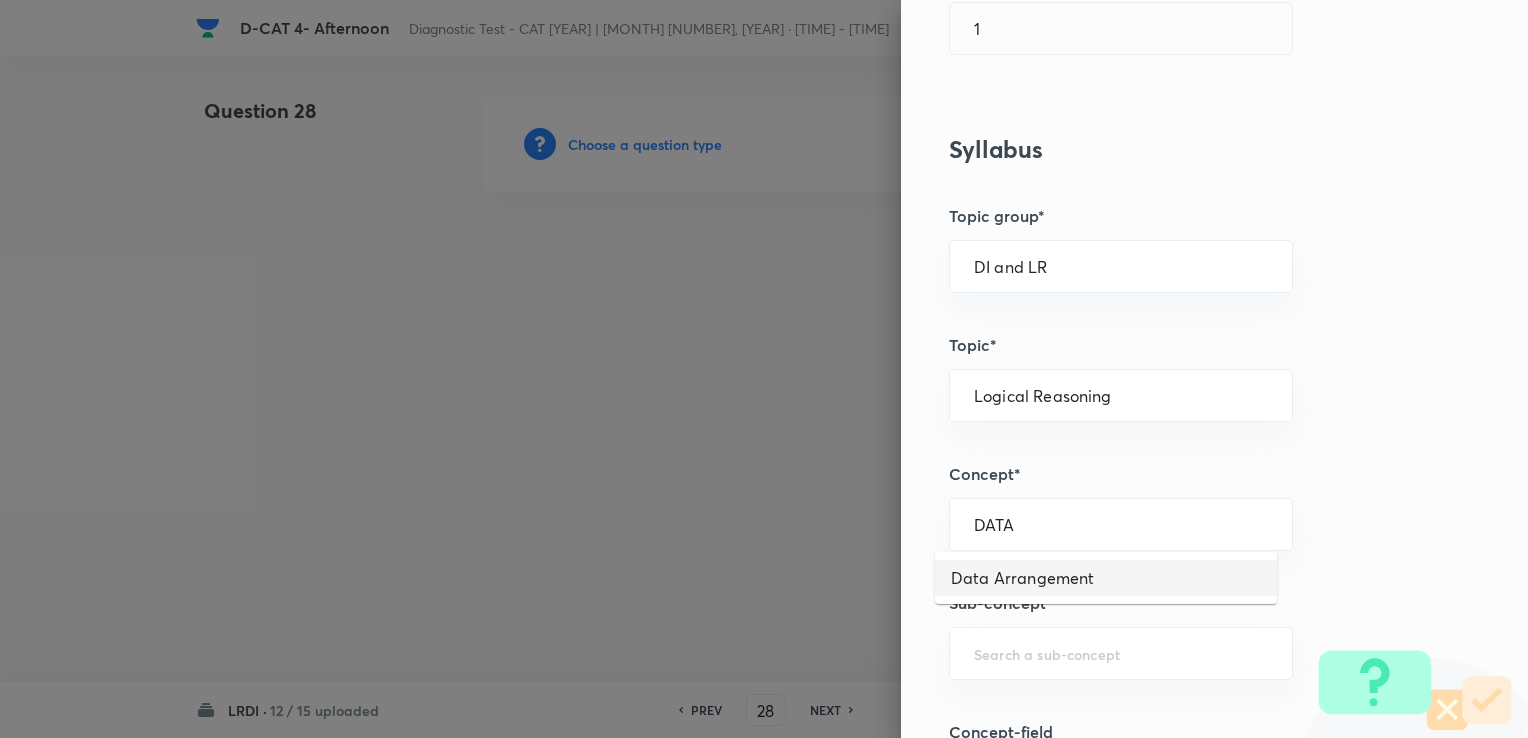click on "Data Arrangement" at bounding box center (1106, 578) 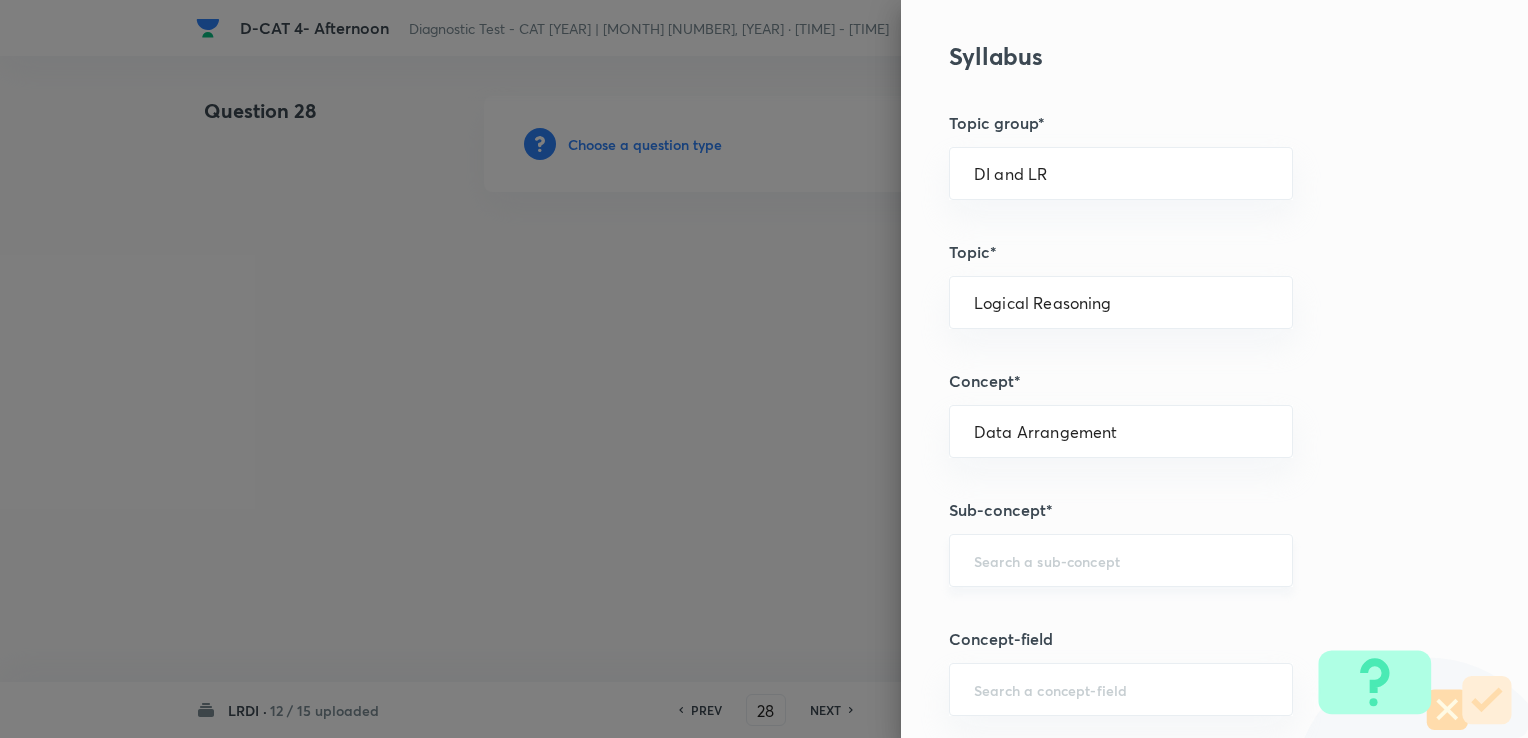 scroll, scrollTop: 800, scrollLeft: 0, axis: vertical 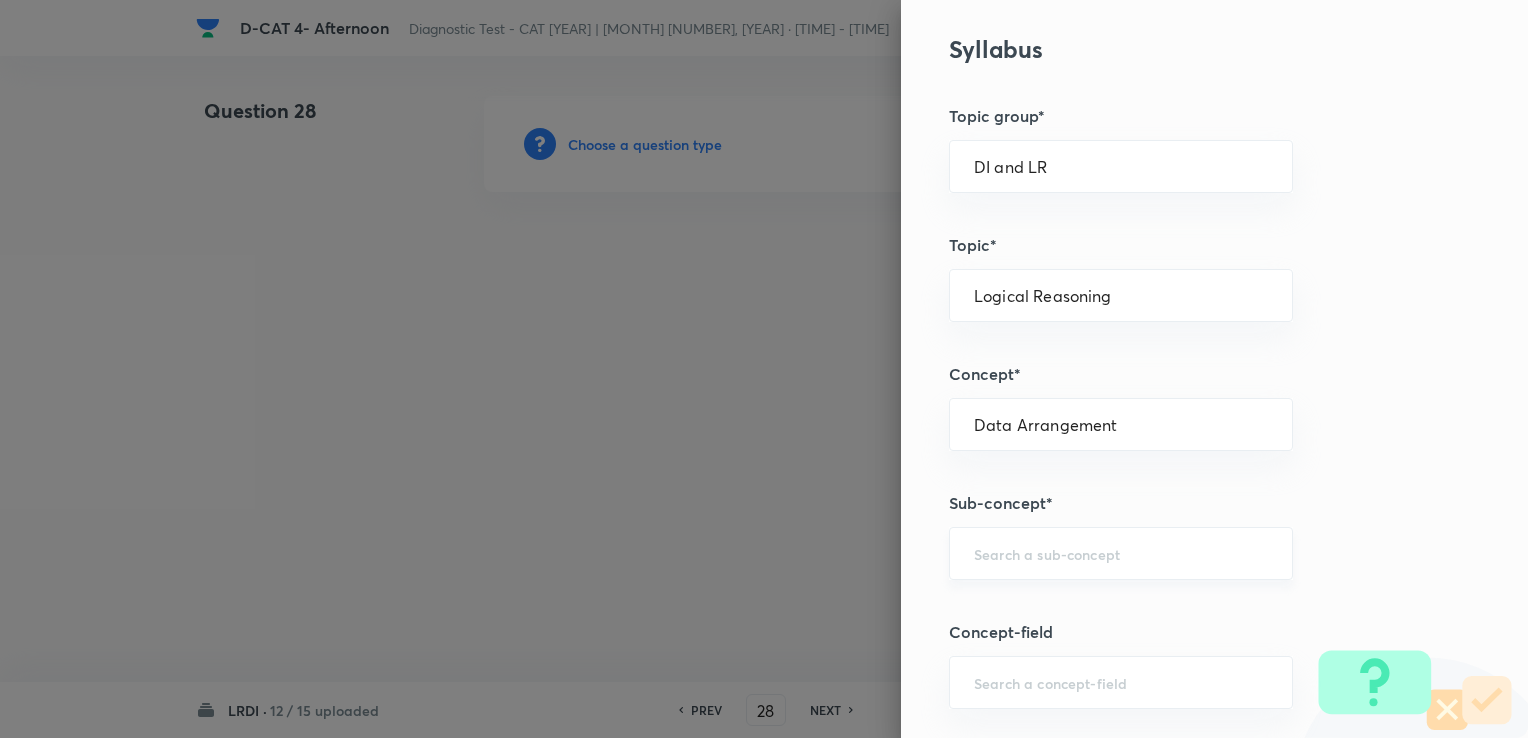 click on "​" at bounding box center (1121, 553) 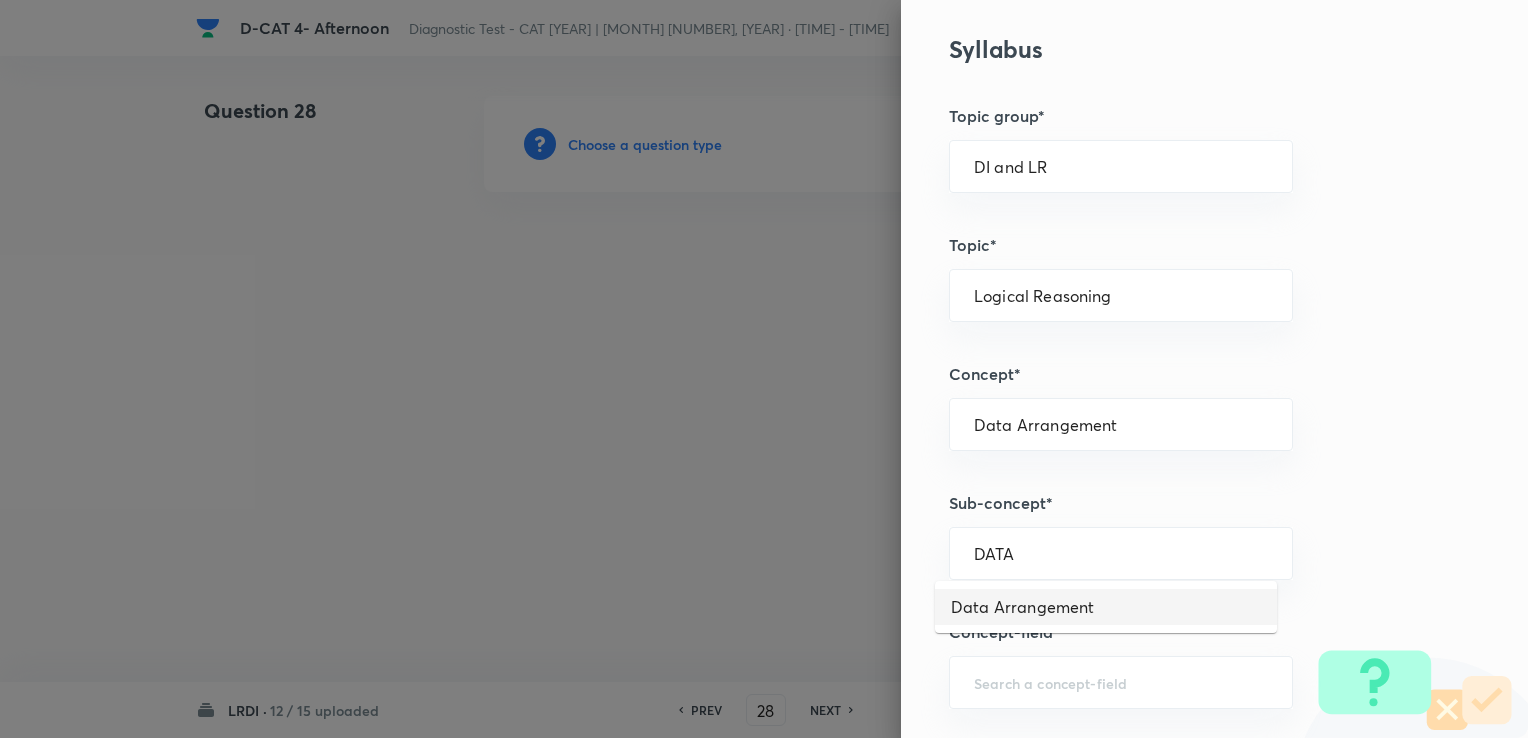 click on "Data Arrangement" at bounding box center [1106, 607] 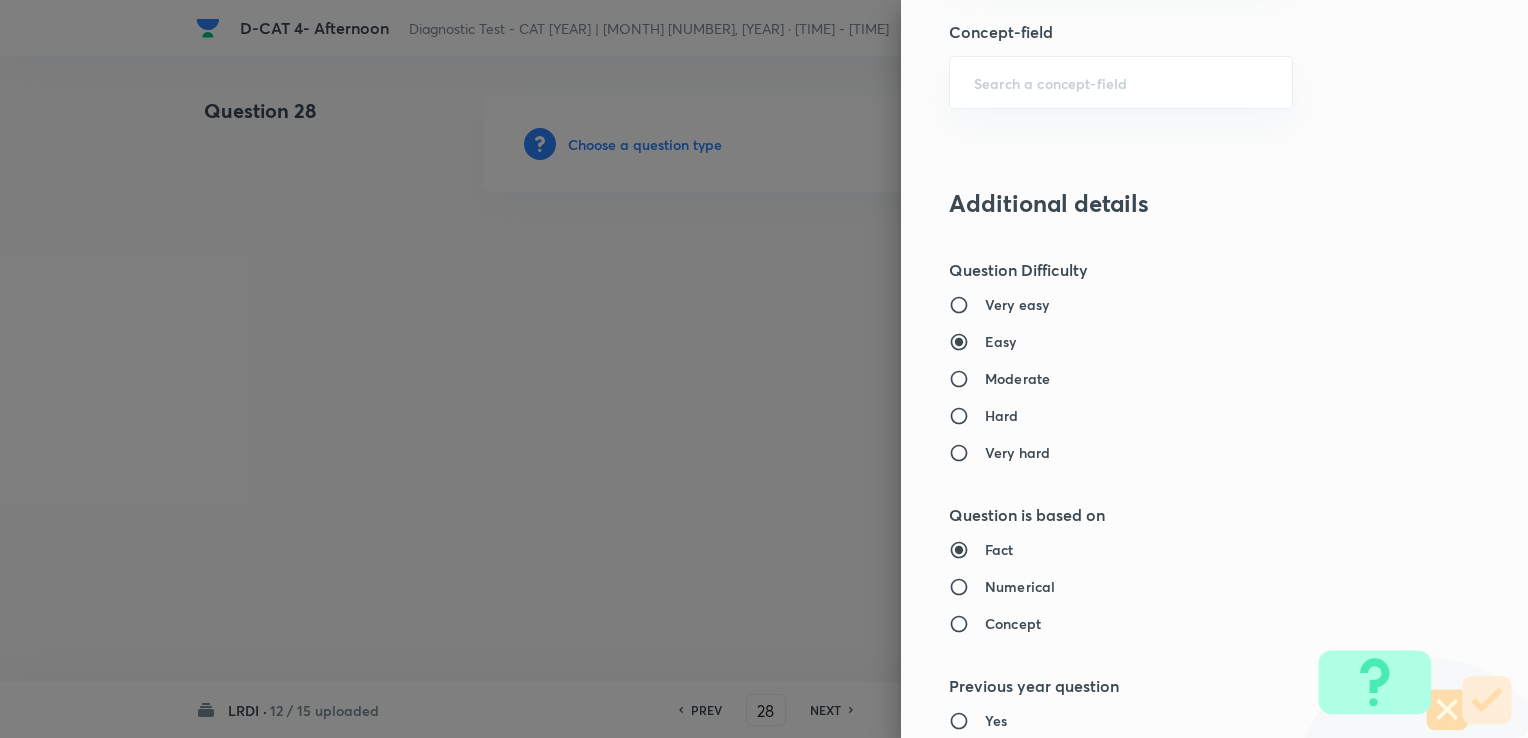 click on "Moderate" at bounding box center [1173, 378] 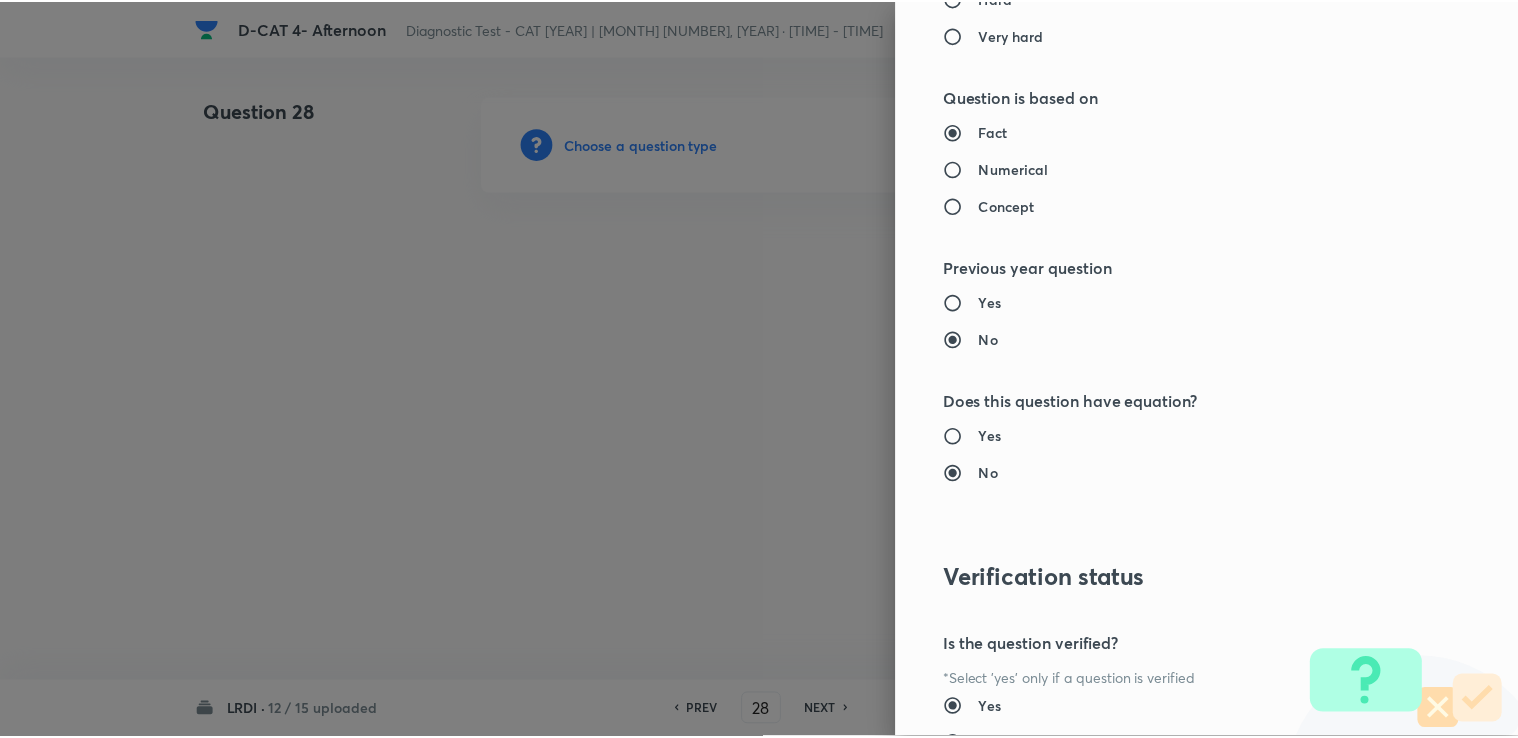 scroll, scrollTop: 1984, scrollLeft: 0, axis: vertical 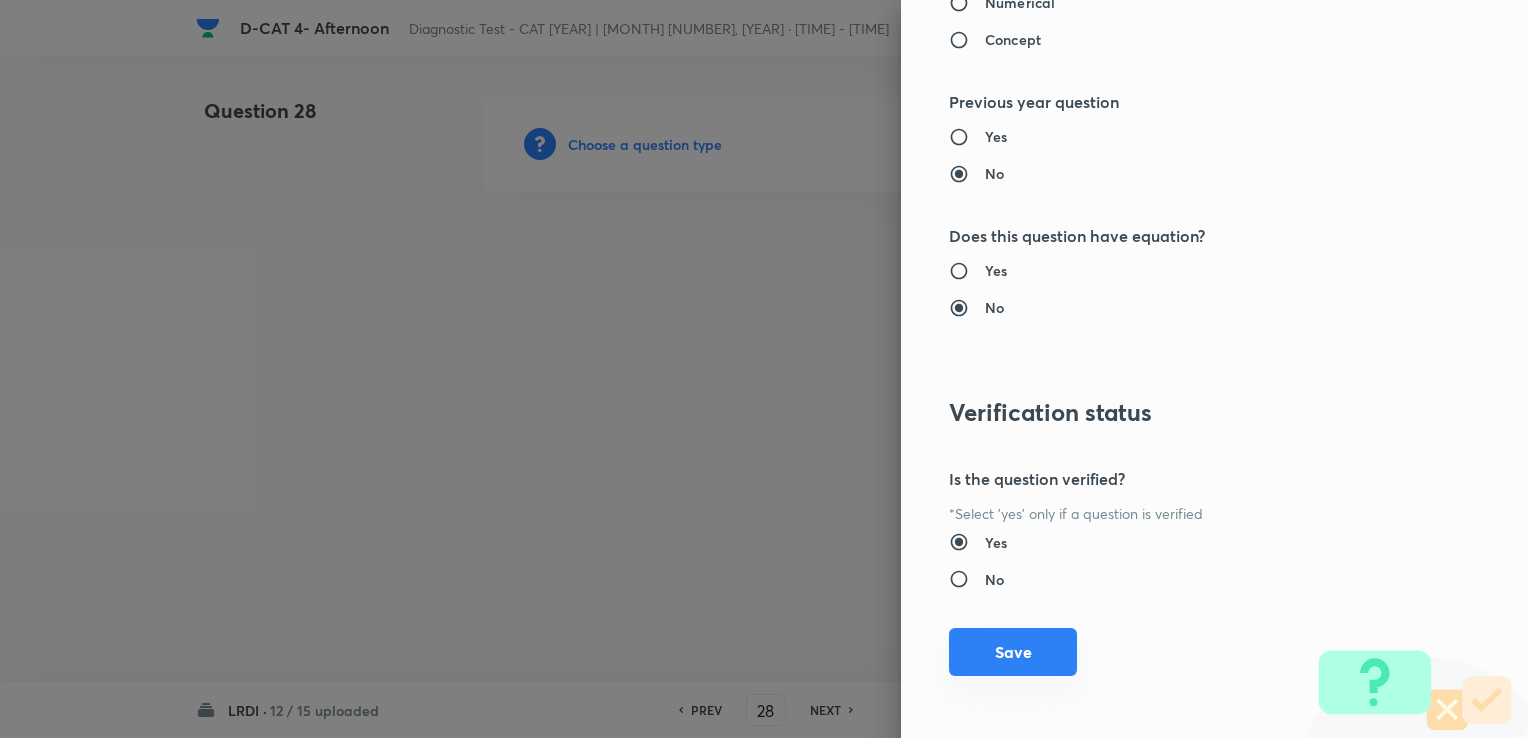 click on "Save" at bounding box center (1013, 652) 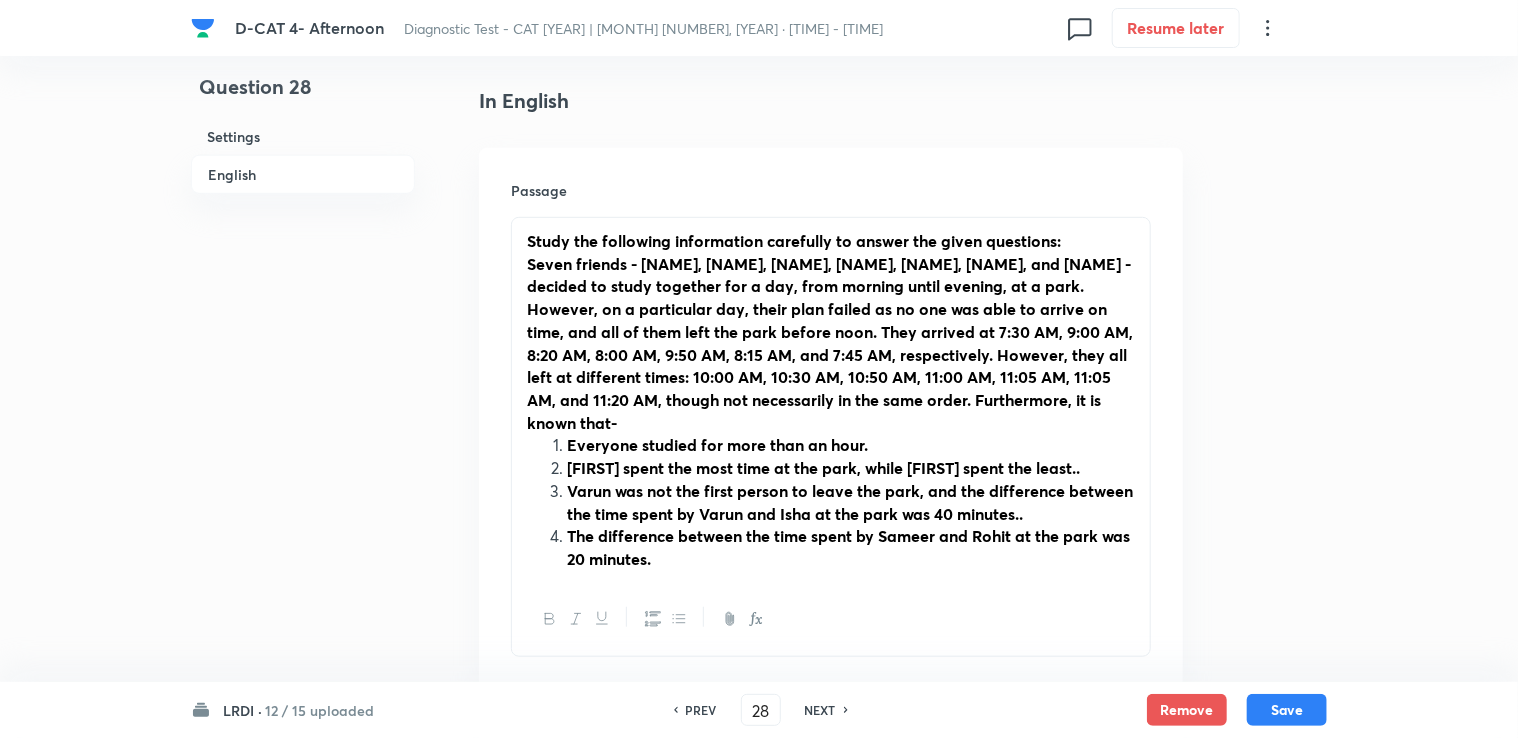 scroll, scrollTop: 900, scrollLeft: 0, axis: vertical 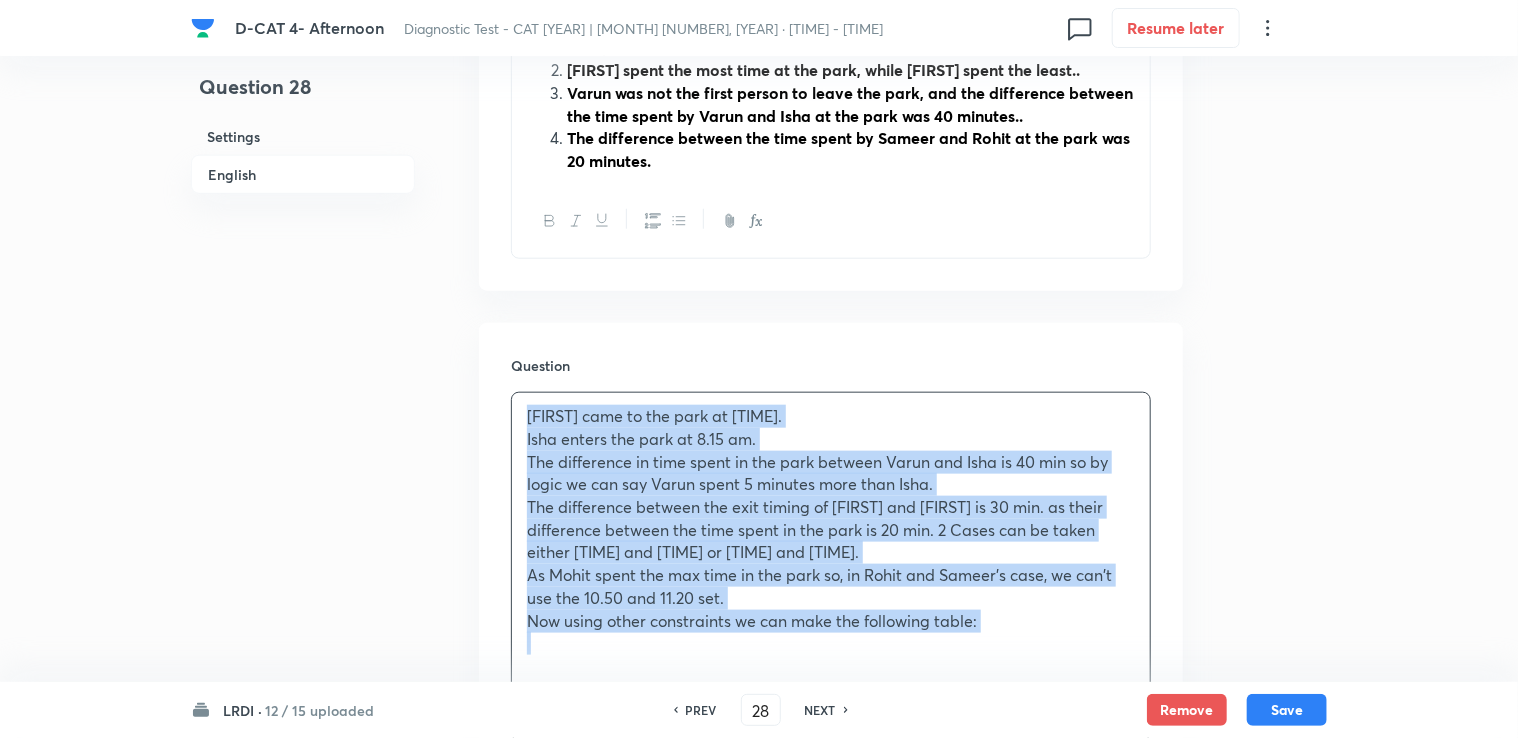 drag, startPoint x: 520, startPoint y: 398, endPoint x: 1039, endPoint y: 613, distance: 561.7704 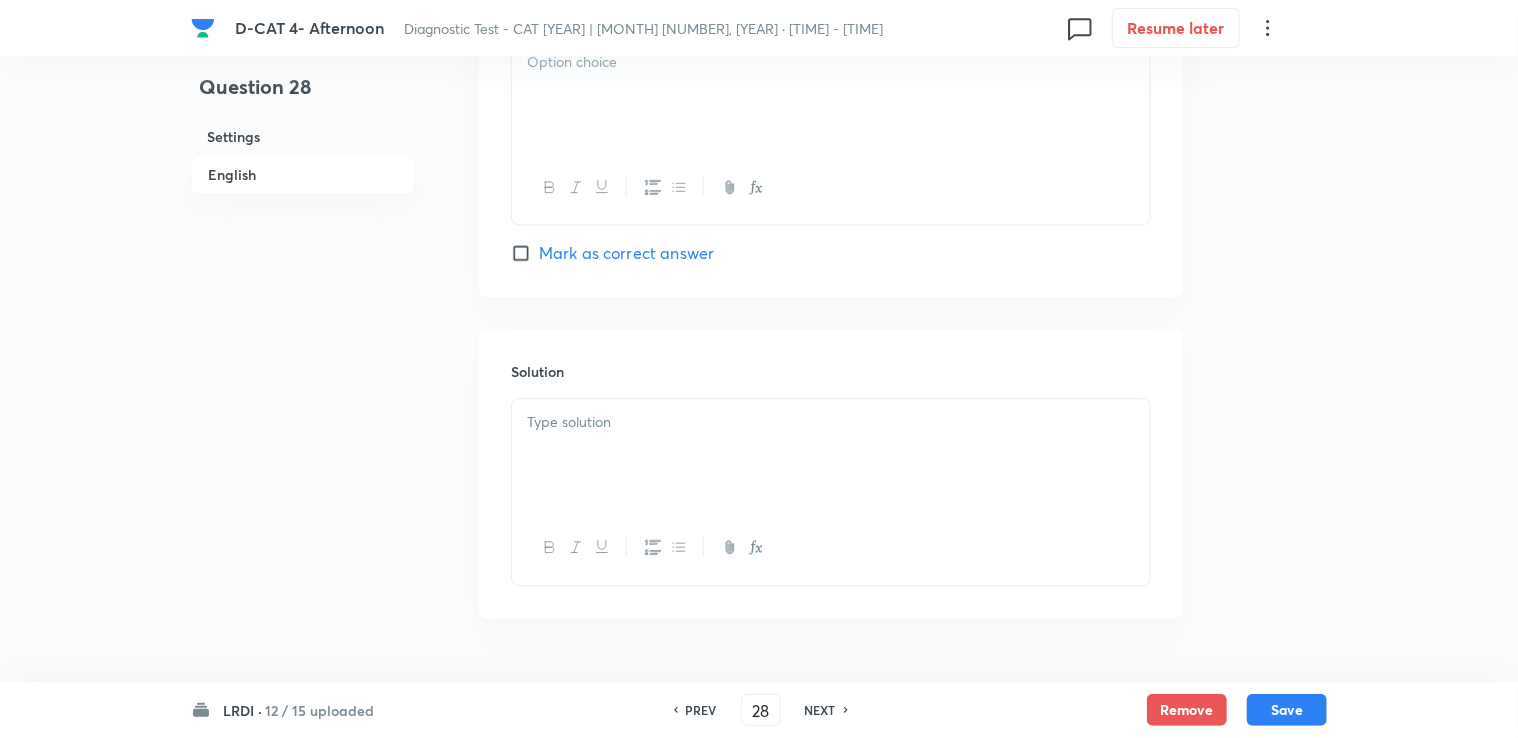 scroll, scrollTop: 2516, scrollLeft: 0, axis: vertical 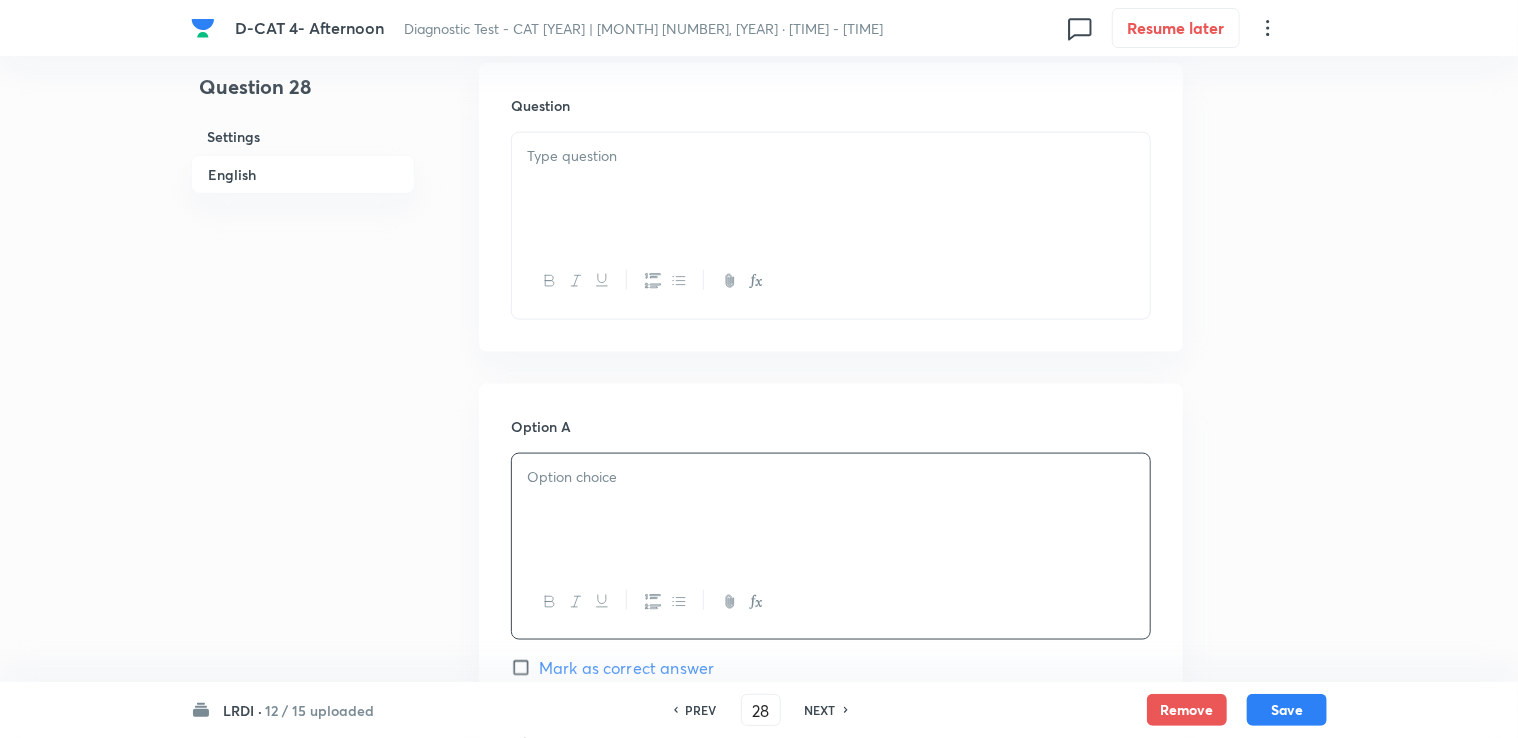 click at bounding box center [831, 189] 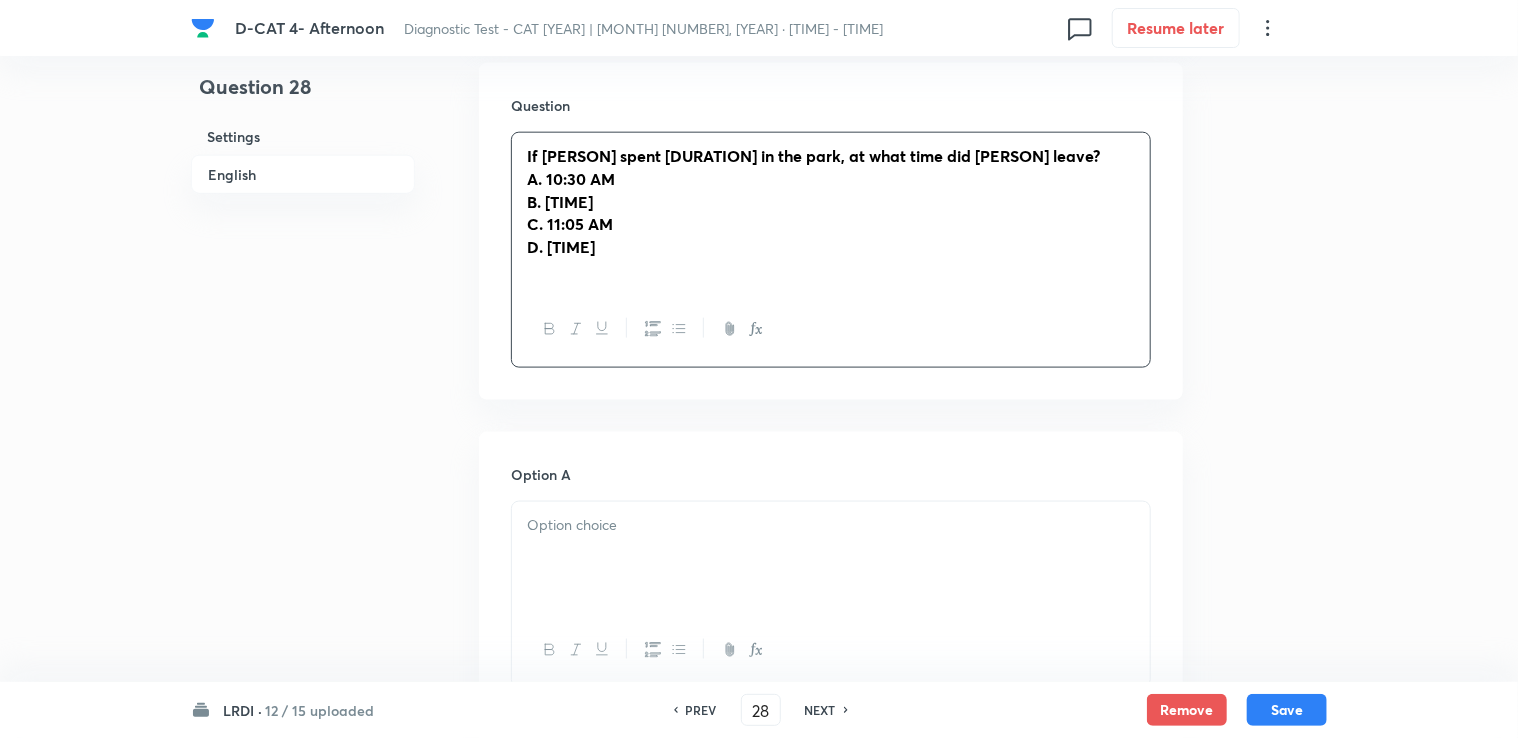 drag, startPoint x: 546, startPoint y: 158, endPoint x: 633, endPoint y: 221, distance: 107.415085 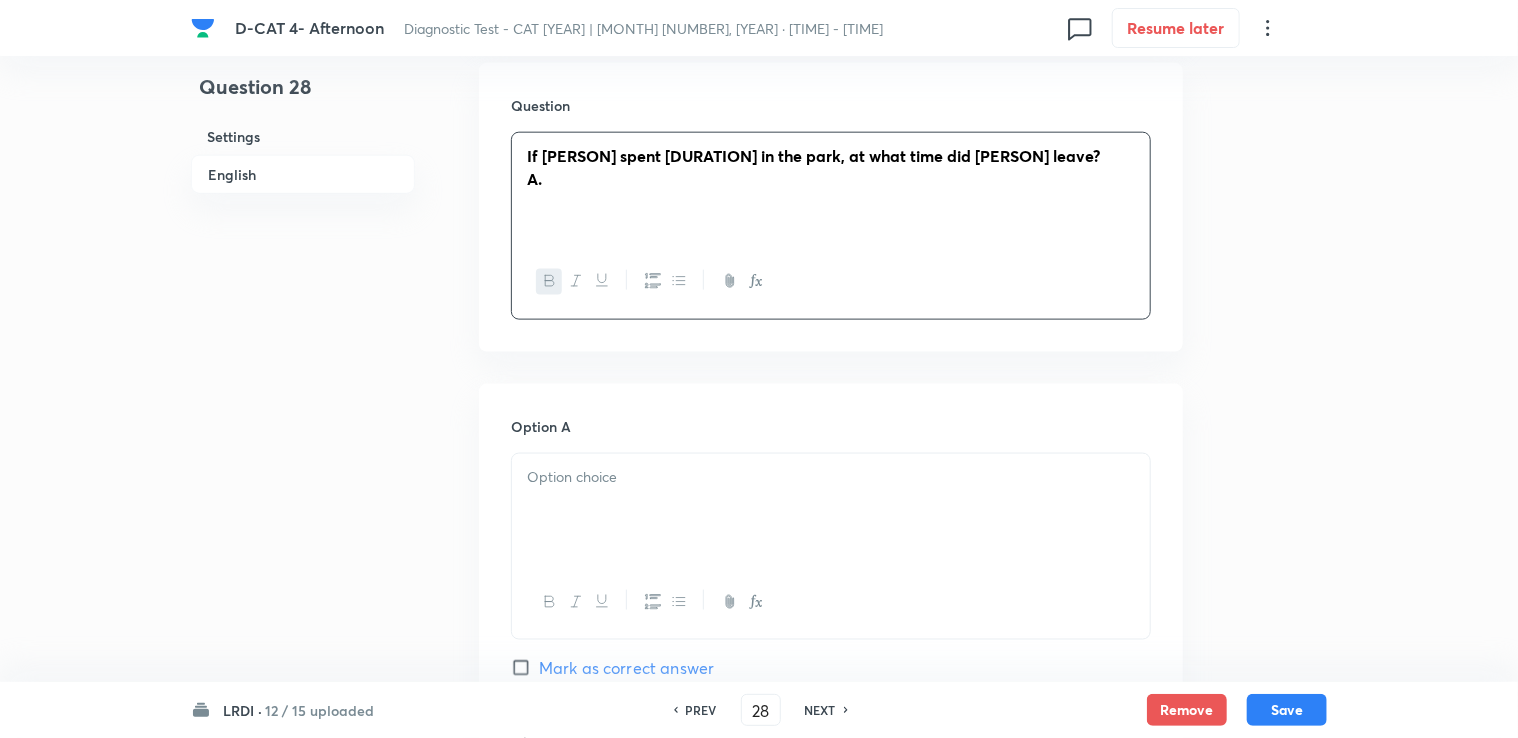 type 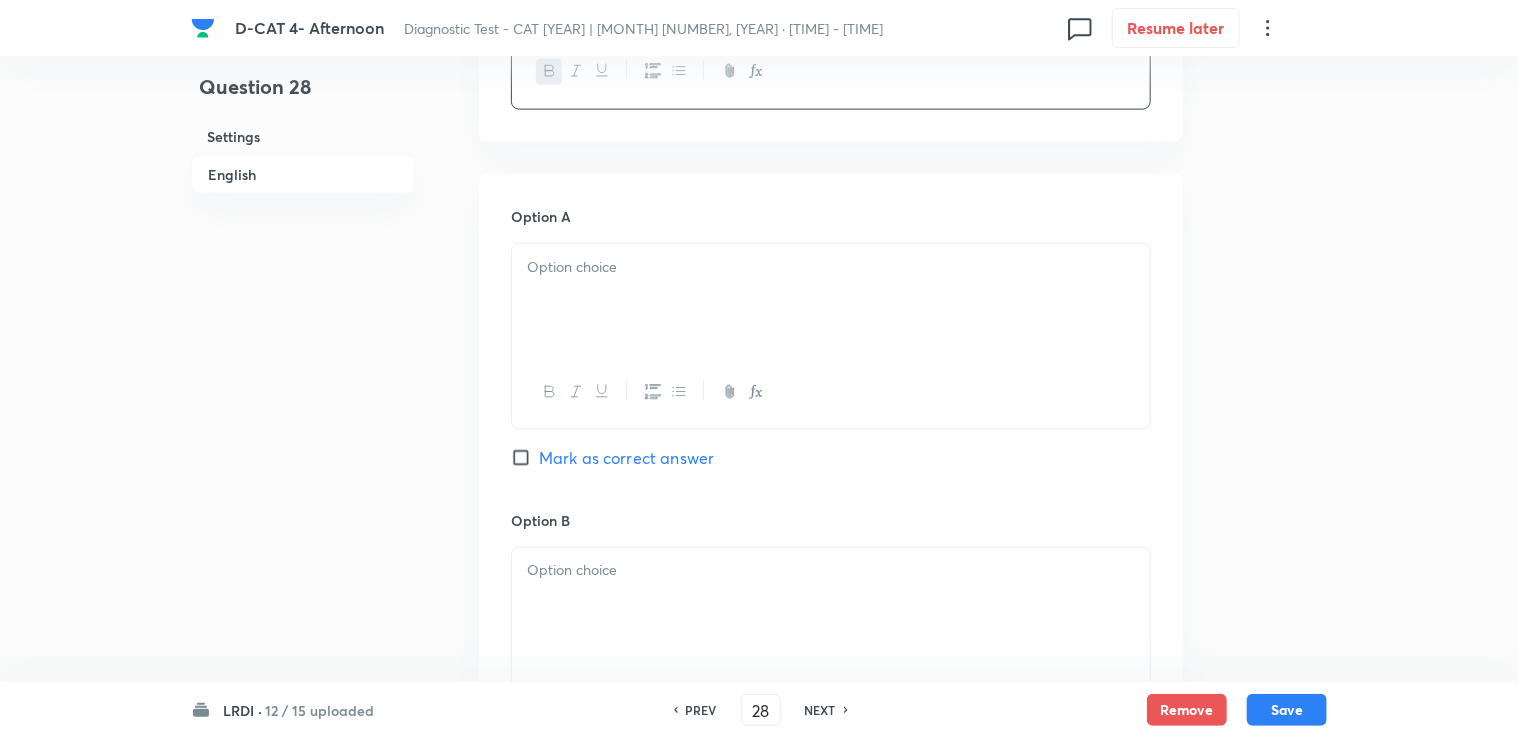 scroll, scrollTop: 1460, scrollLeft: 0, axis: vertical 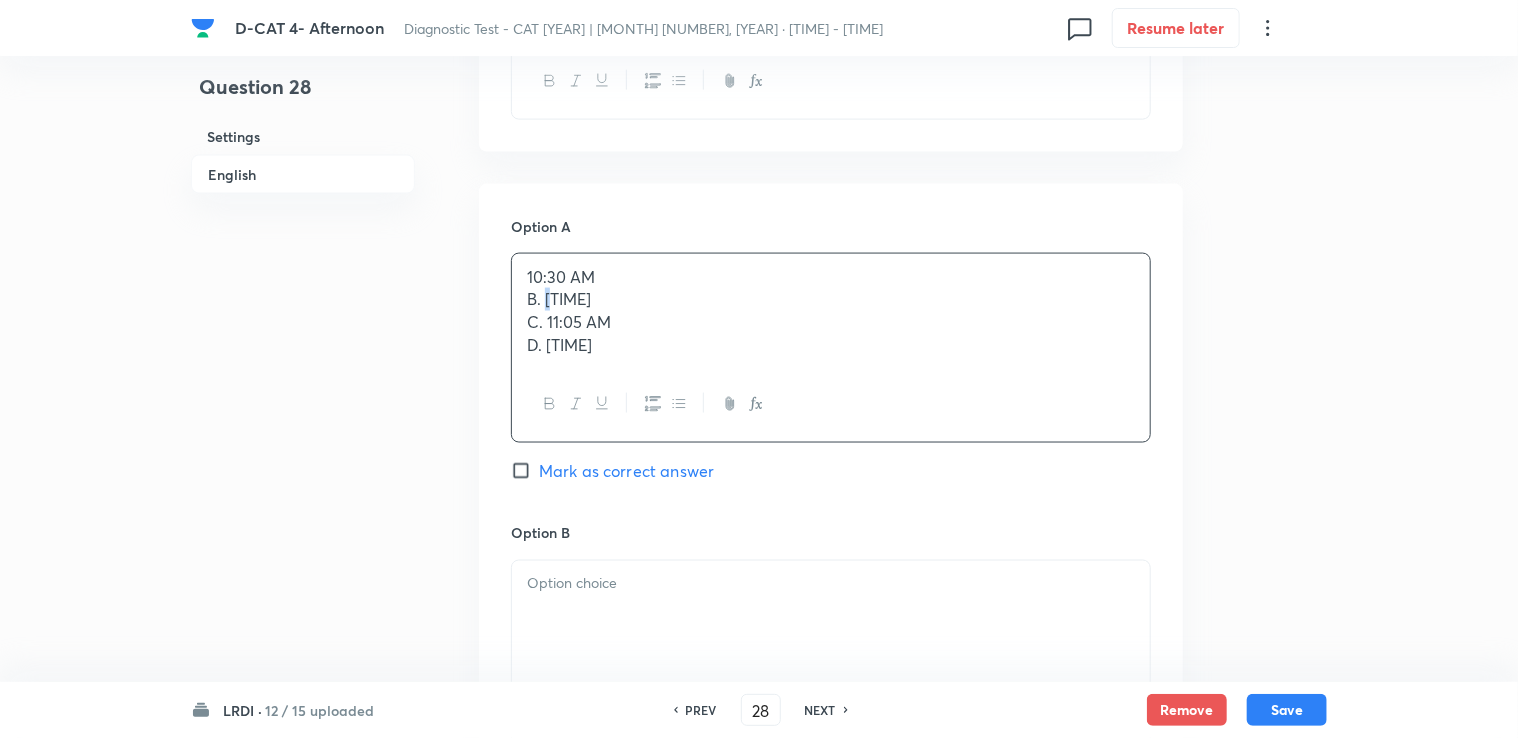 click on "B. [TIME]" at bounding box center (831, 299) 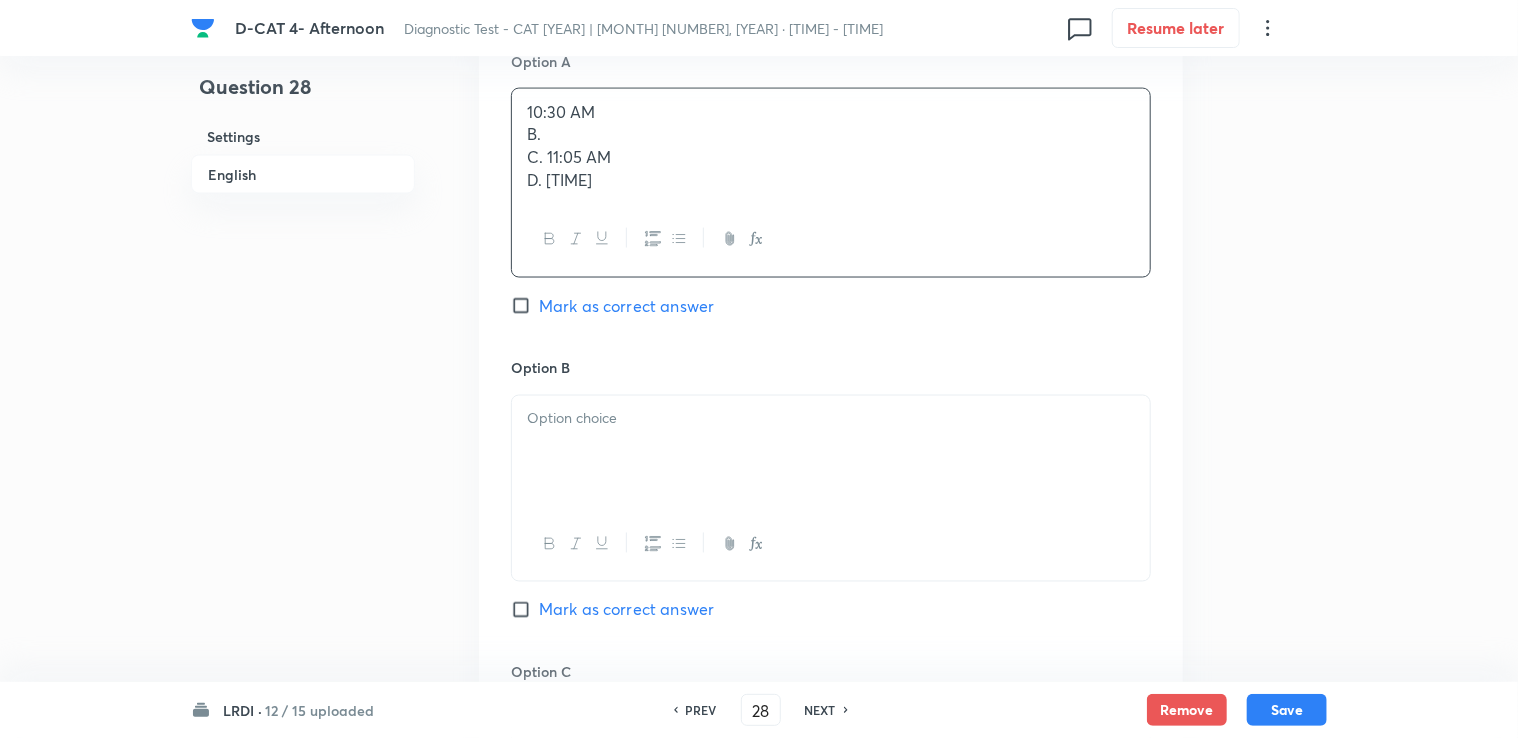 scroll, scrollTop: 1560, scrollLeft: 0, axis: vertical 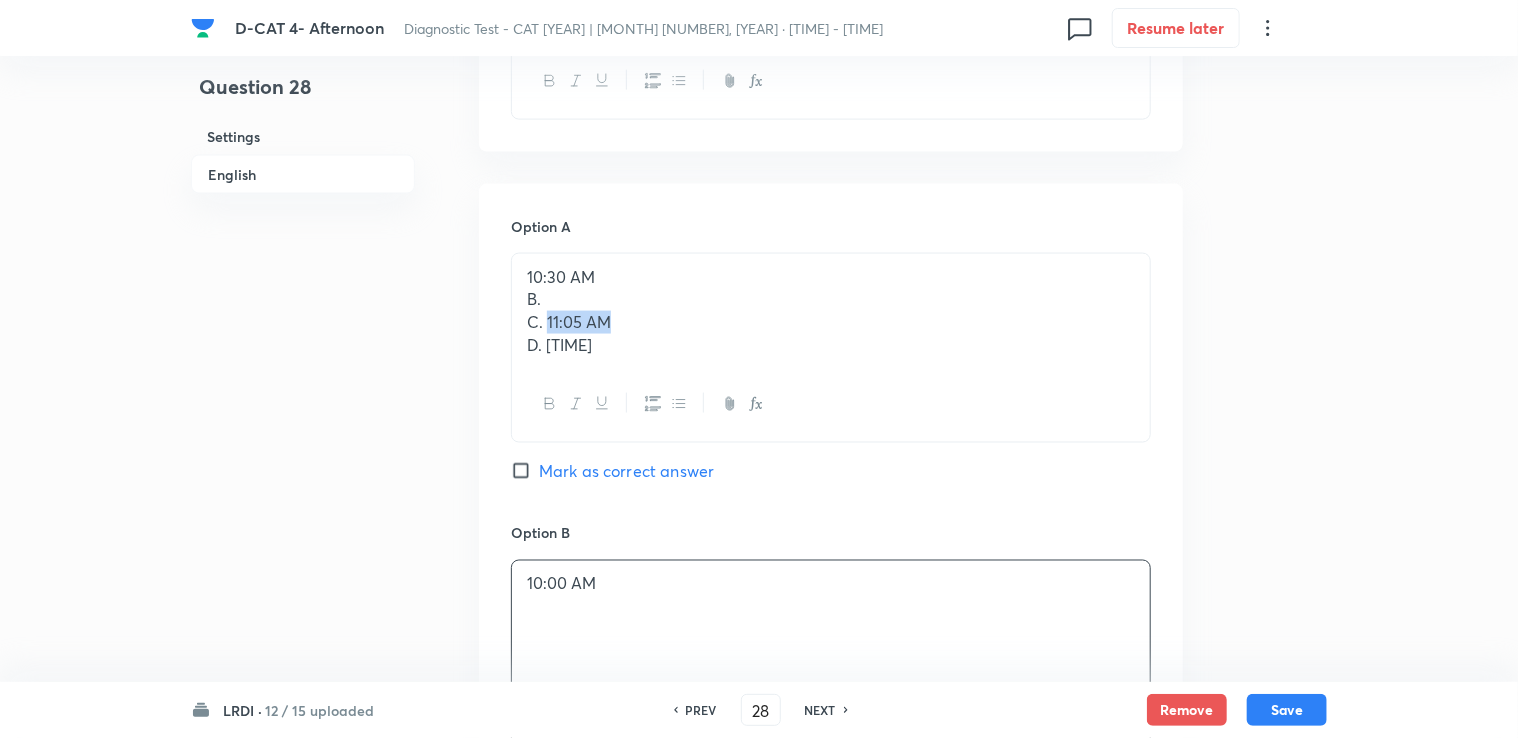 drag, startPoint x: 544, startPoint y: 288, endPoint x: 634, endPoint y: 294, distance: 90.199776 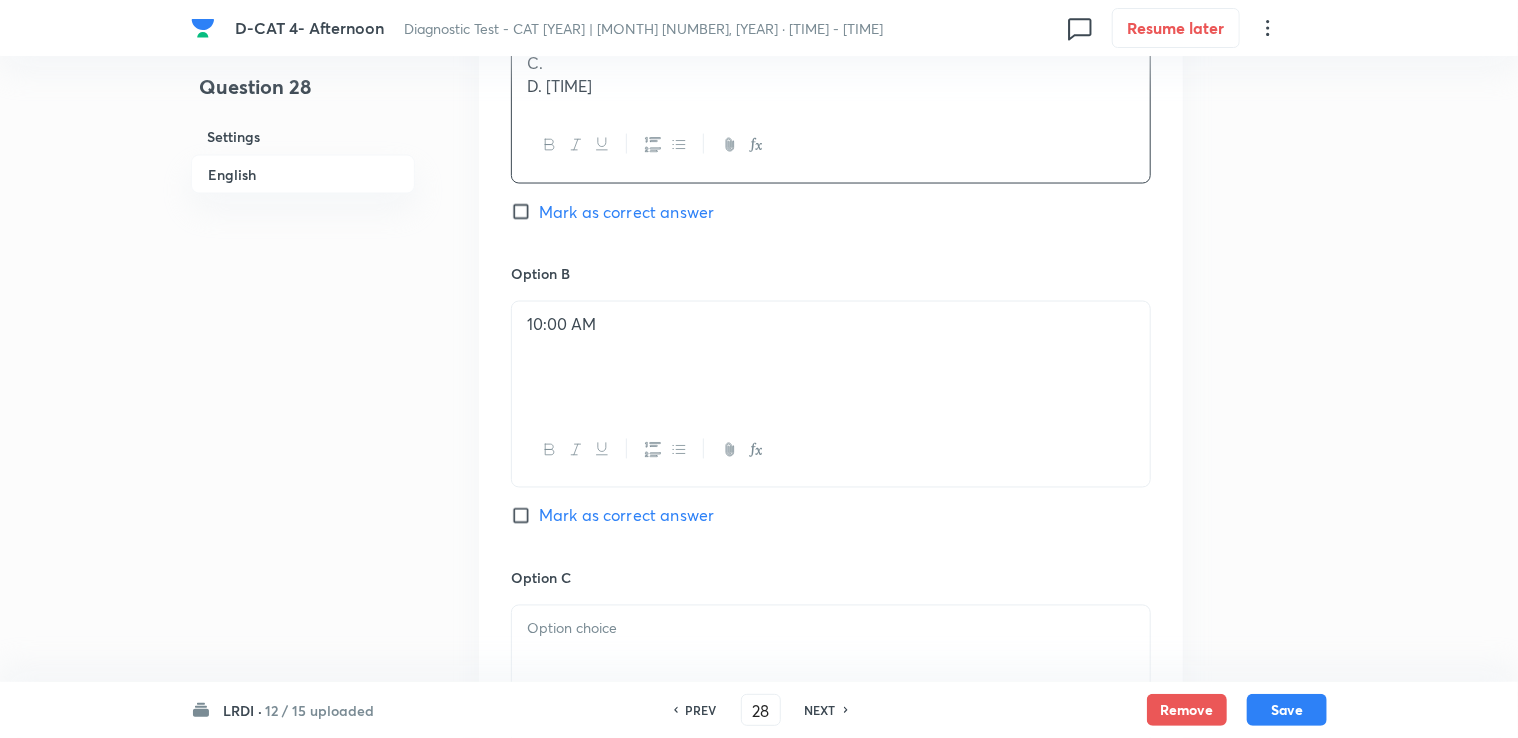 scroll, scrollTop: 1660, scrollLeft: 0, axis: vertical 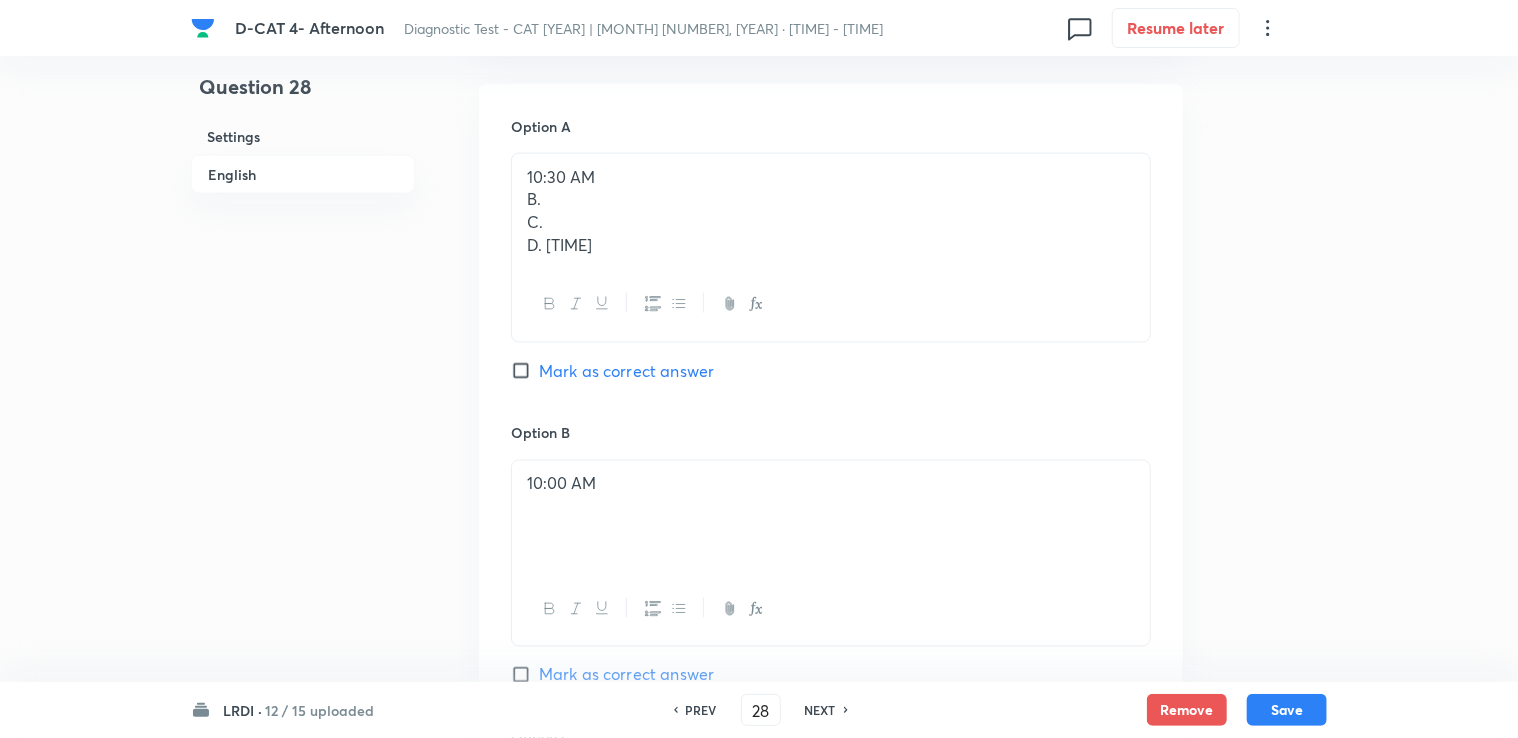 drag, startPoint x: 546, startPoint y: 228, endPoint x: 622, endPoint y: 230, distance: 76.02631 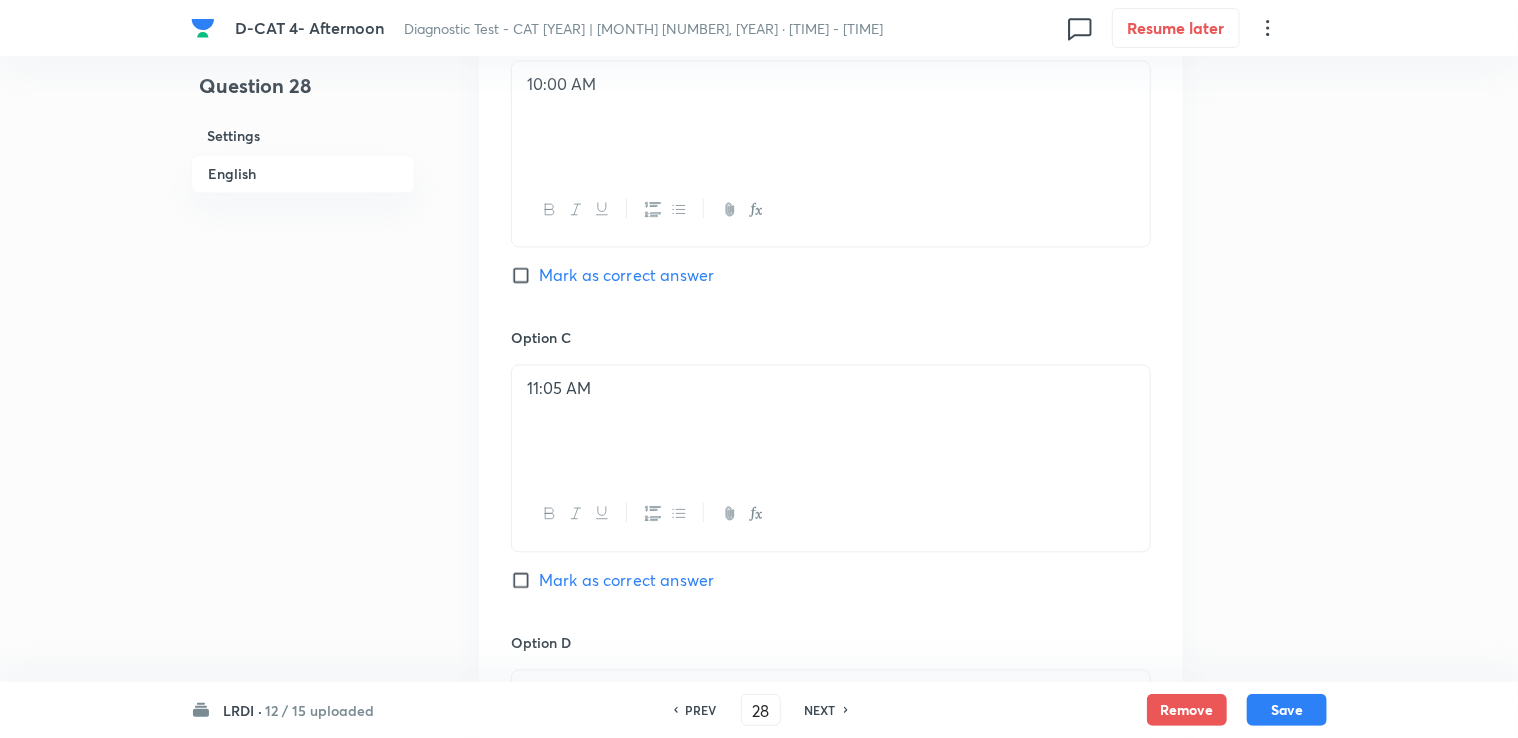 scroll, scrollTop: 1860, scrollLeft: 0, axis: vertical 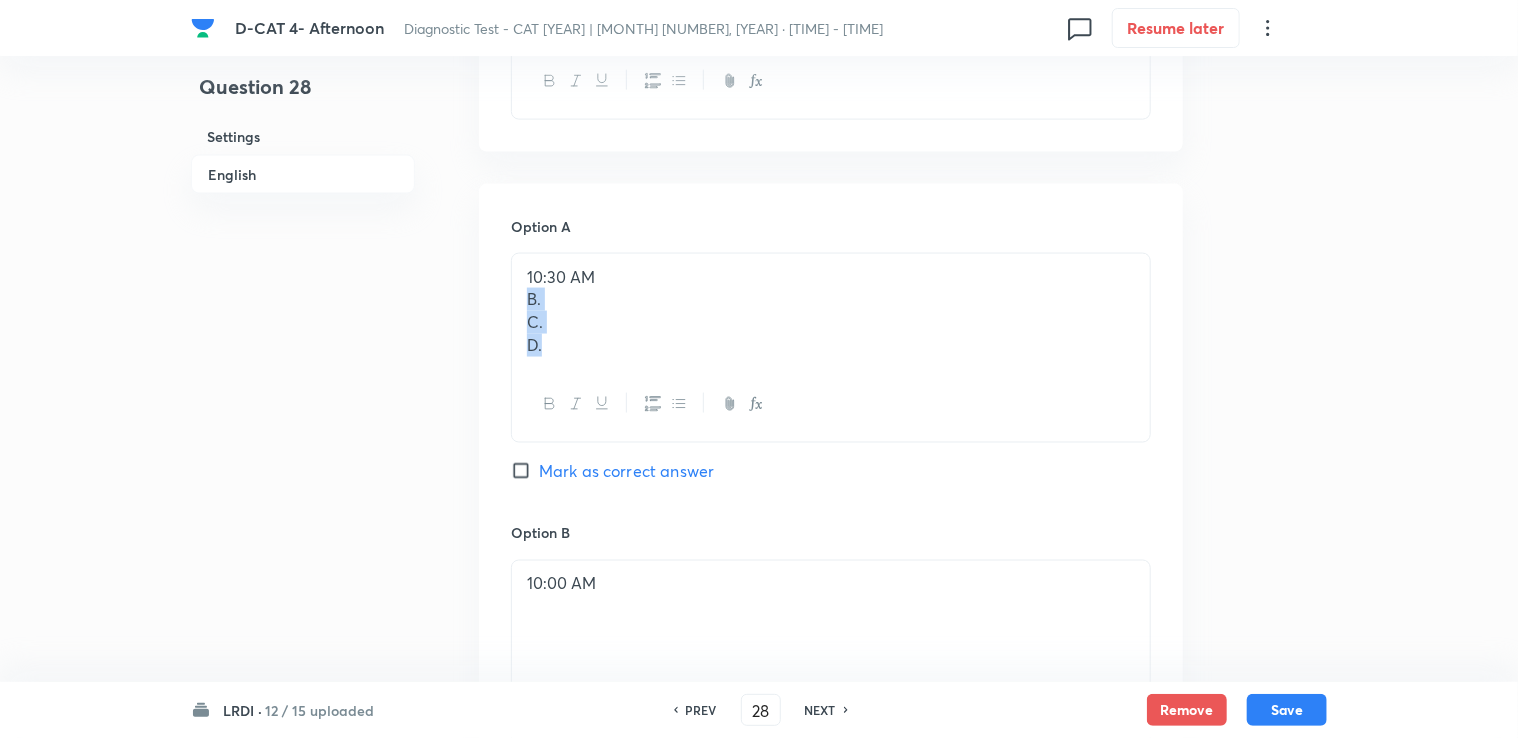 drag, startPoint x: 524, startPoint y: 280, endPoint x: 543, endPoint y: 326, distance: 49.76947 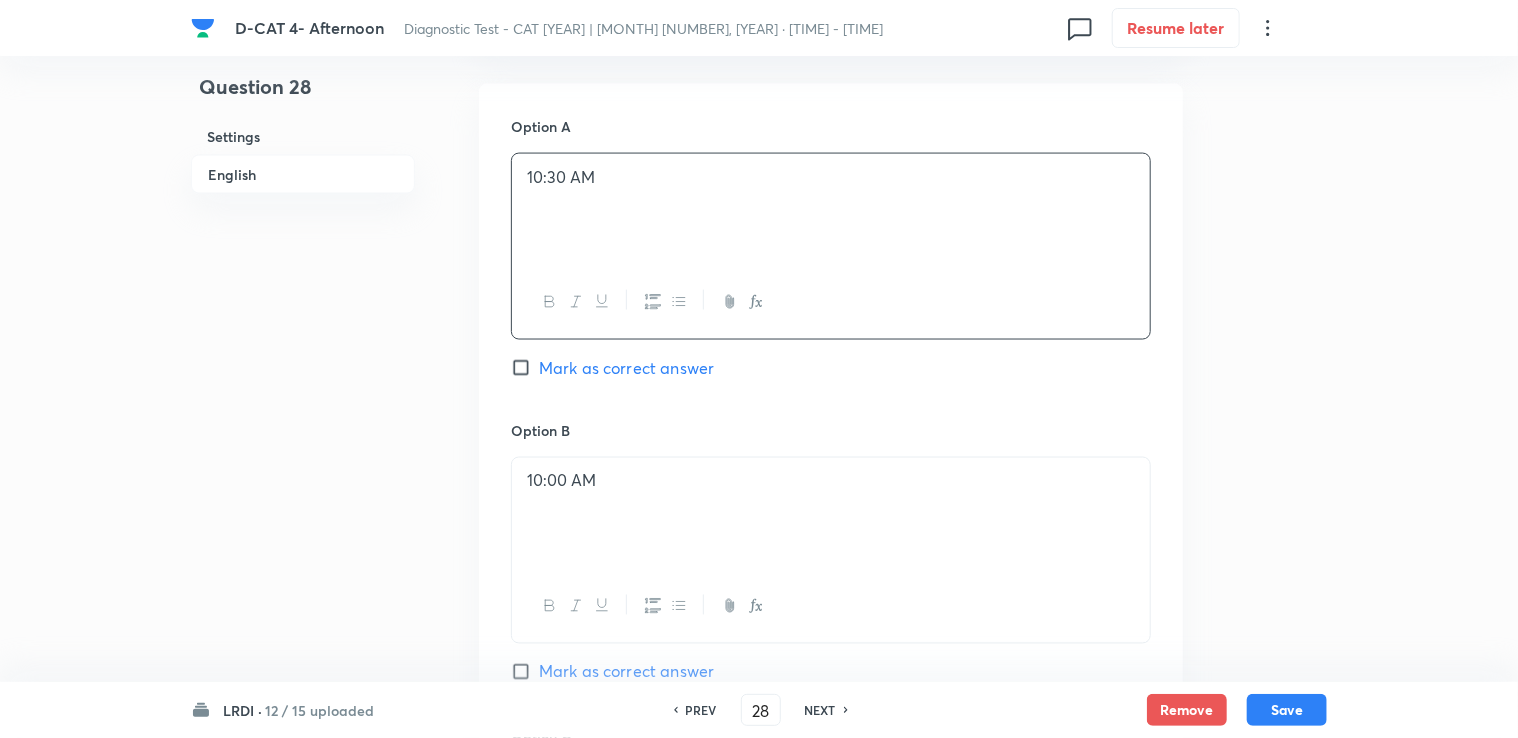 scroll, scrollTop: 2060, scrollLeft: 0, axis: vertical 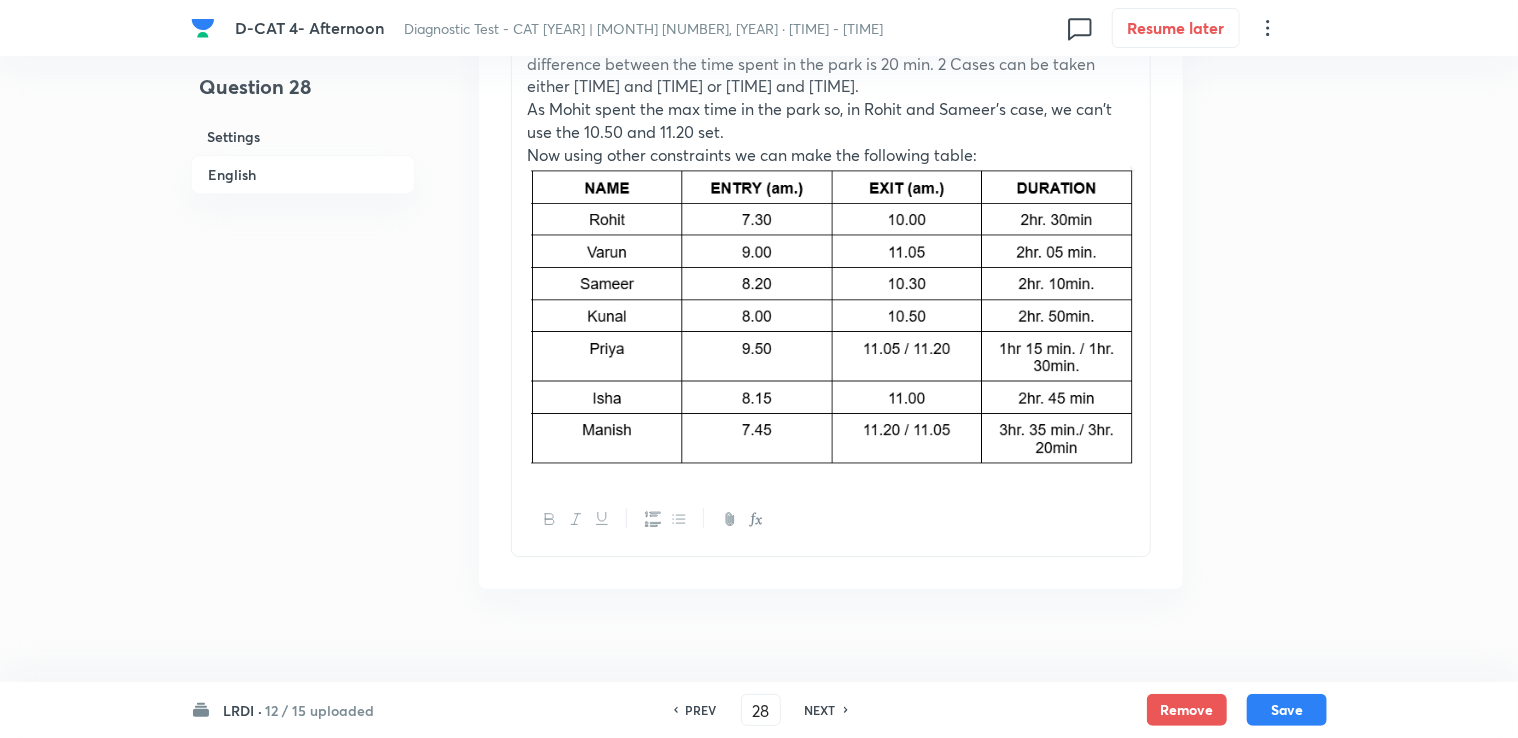 drag, startPoint x: 604, startPoint y: 467, endPoint x: 571, endPoint y: 455, distance: 35.1141 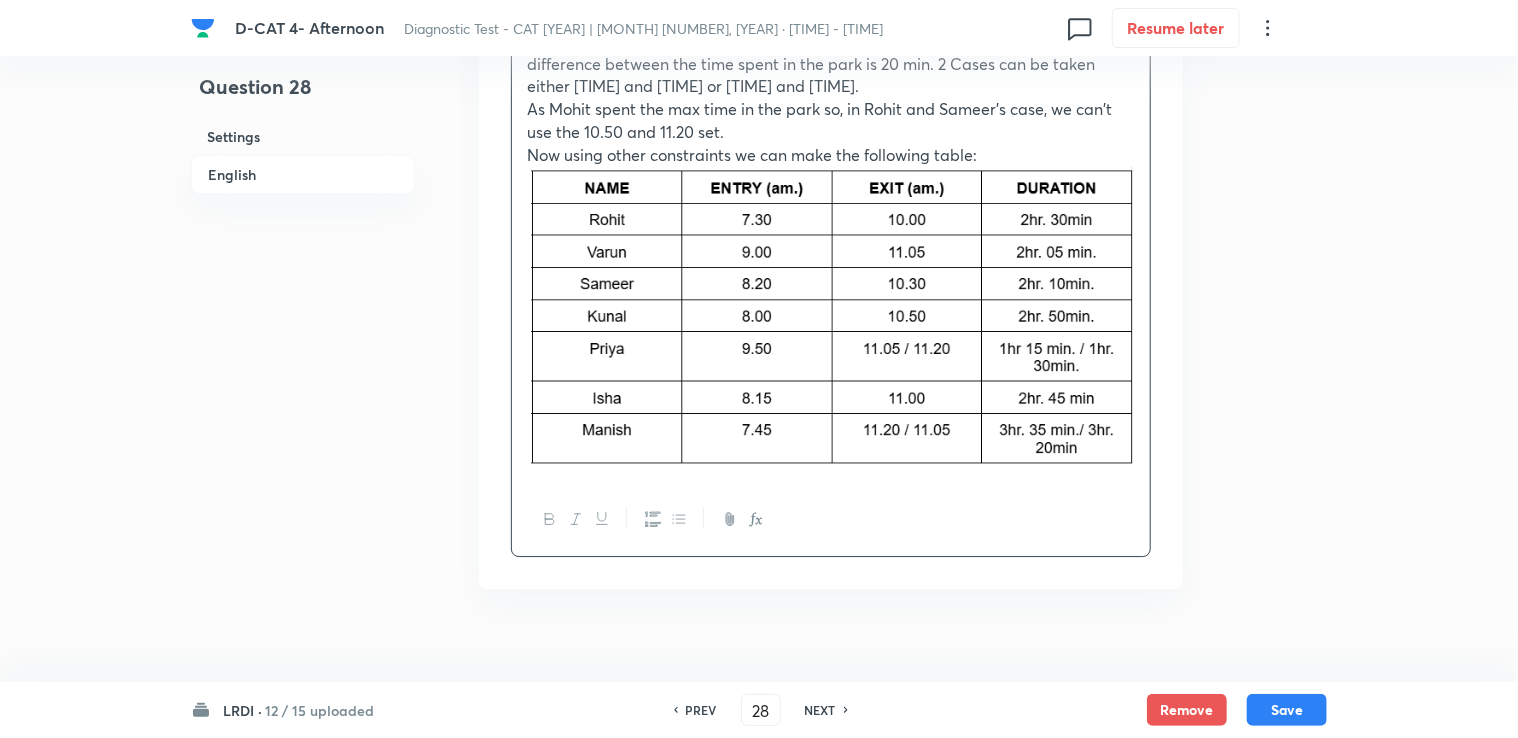 drag, startPoint x: 571, startPoint y: 455, endPoint x: 1144, endPoint y: 416, distance: 574.3257 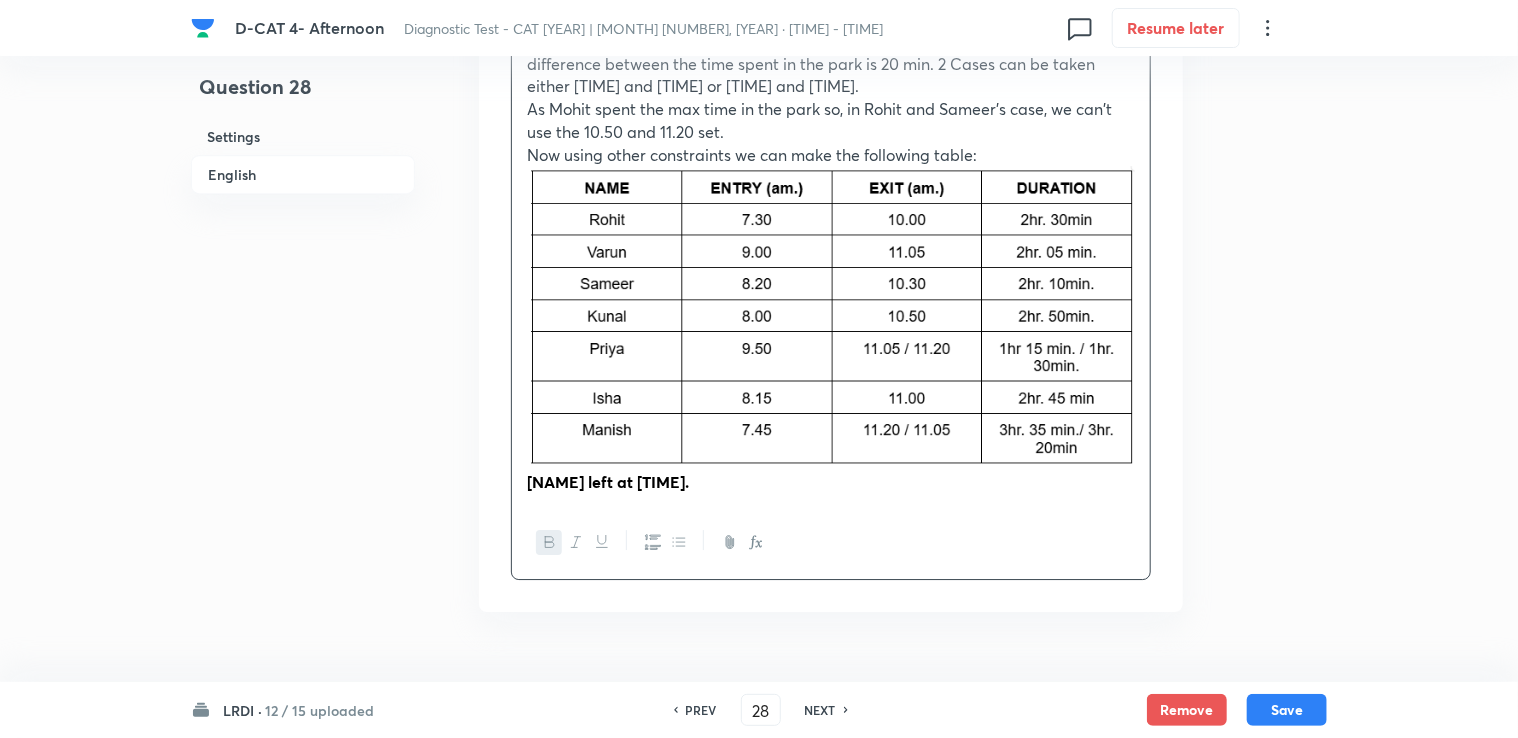 drag, startPoint x: 707, startPoint y: 460, endPoint x: 535, endPoint y: 444, distance: 172.74258 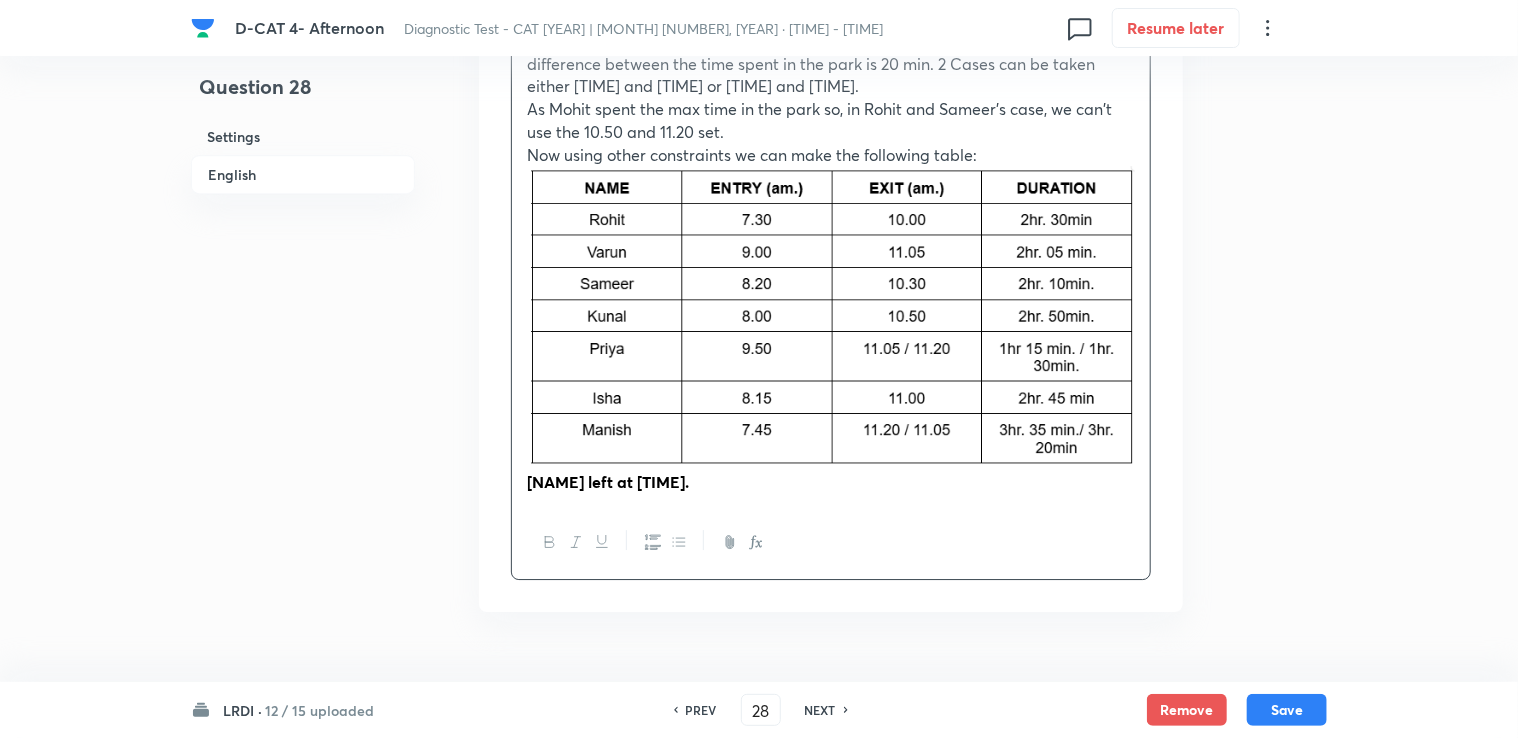 click on "Varun came to the park at 9 am. Isha enters the park at 8.15 am. The difference in time spent in the park between Varun and Isha is 40 min so by logic we can say Varun spent 5 minutes more than Isha. The difference between the exit timing of Sameer and Rohit is 30 min. as their difference between the time spent in the park is 20 min. 2 Cases can be taken either 10.00 and 10.30 or 10.50 and 11.20. As Mohit spent the max time in the park so, in Rohit and Sameer's case, we can't use the 10.50 and 11.20 set. Now using other constraints we can make the following table: Sameer left at 10.30 am." at bounding box center [831, 216] 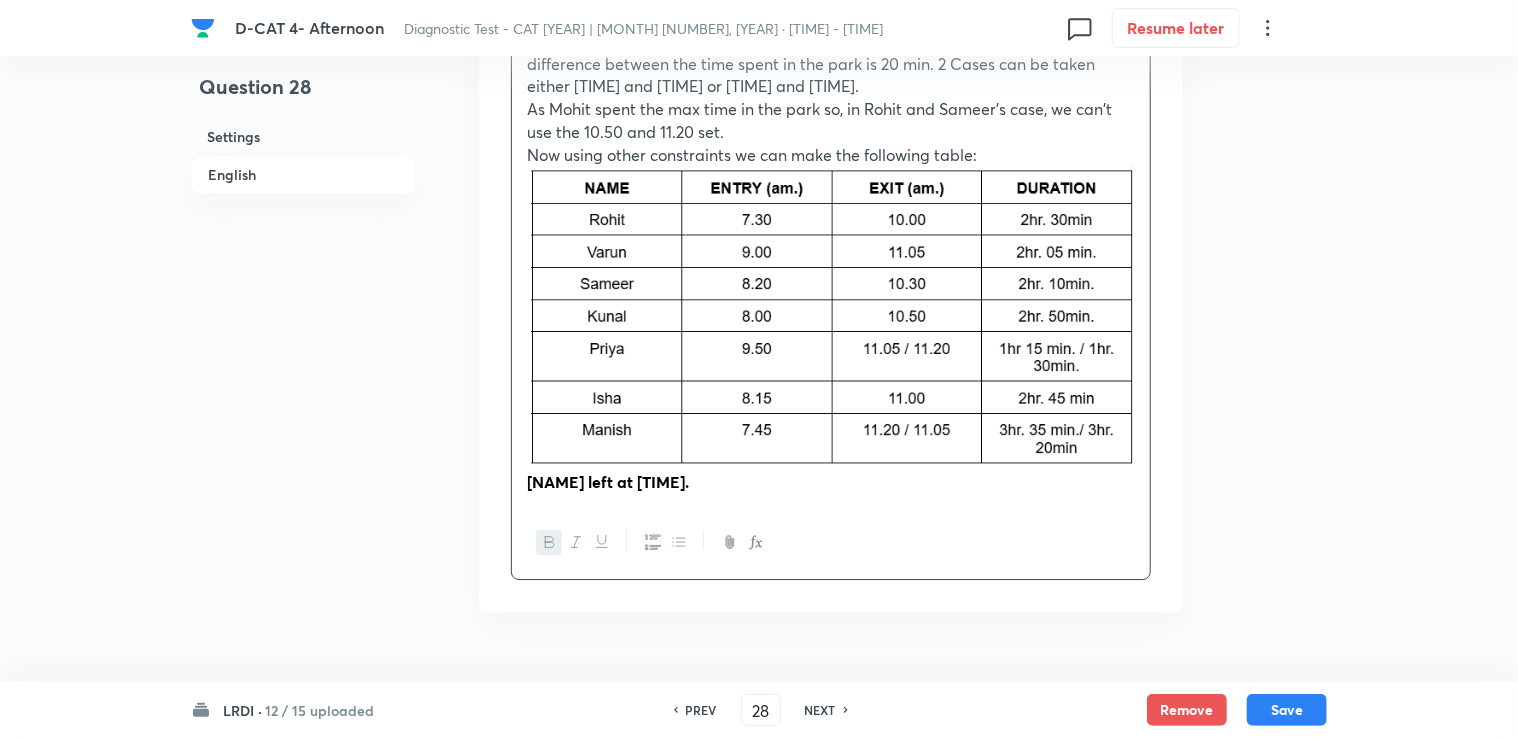 drag, startPoint x: 568, startPoint y: 510, endPoint x: 562, endPoint y: 519, distance: 10.816654 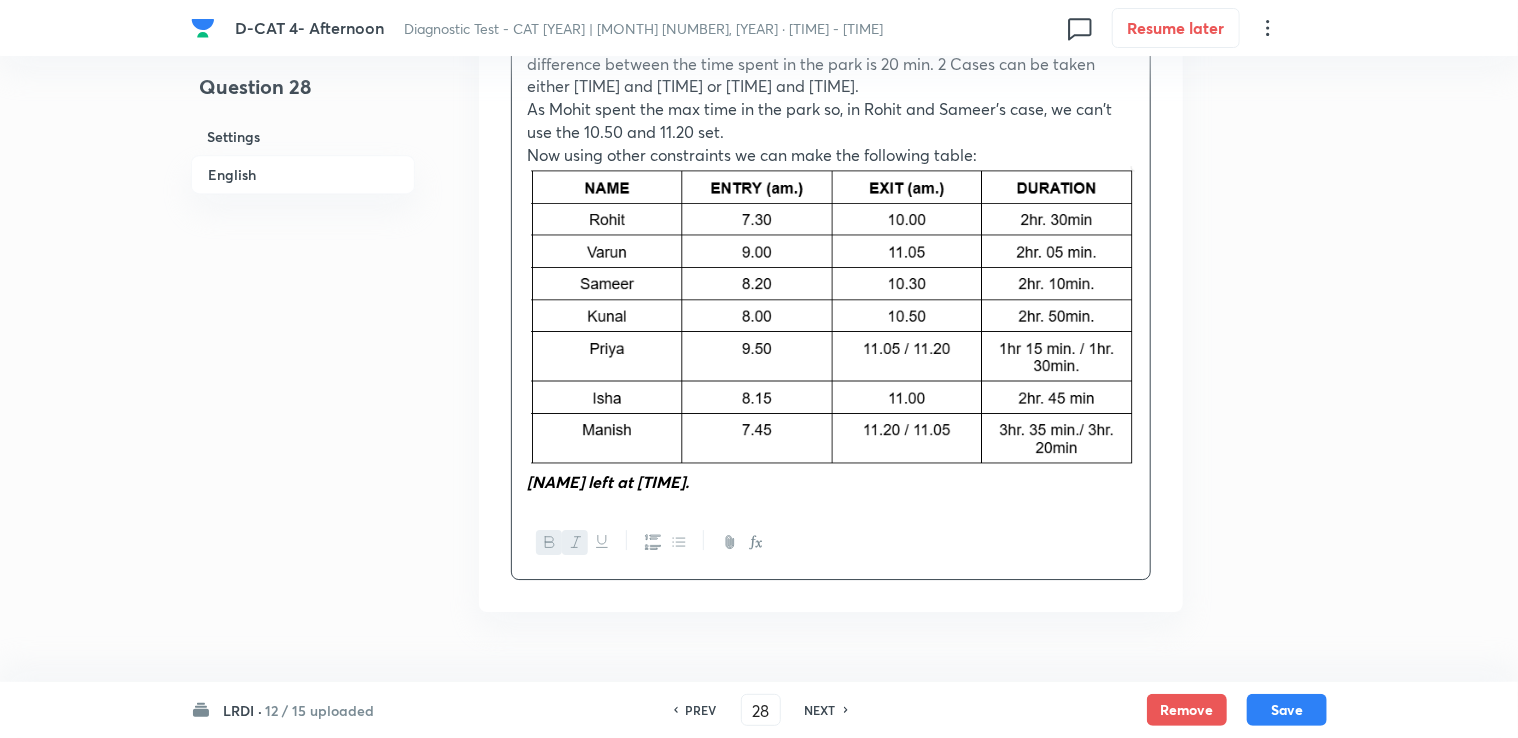 click 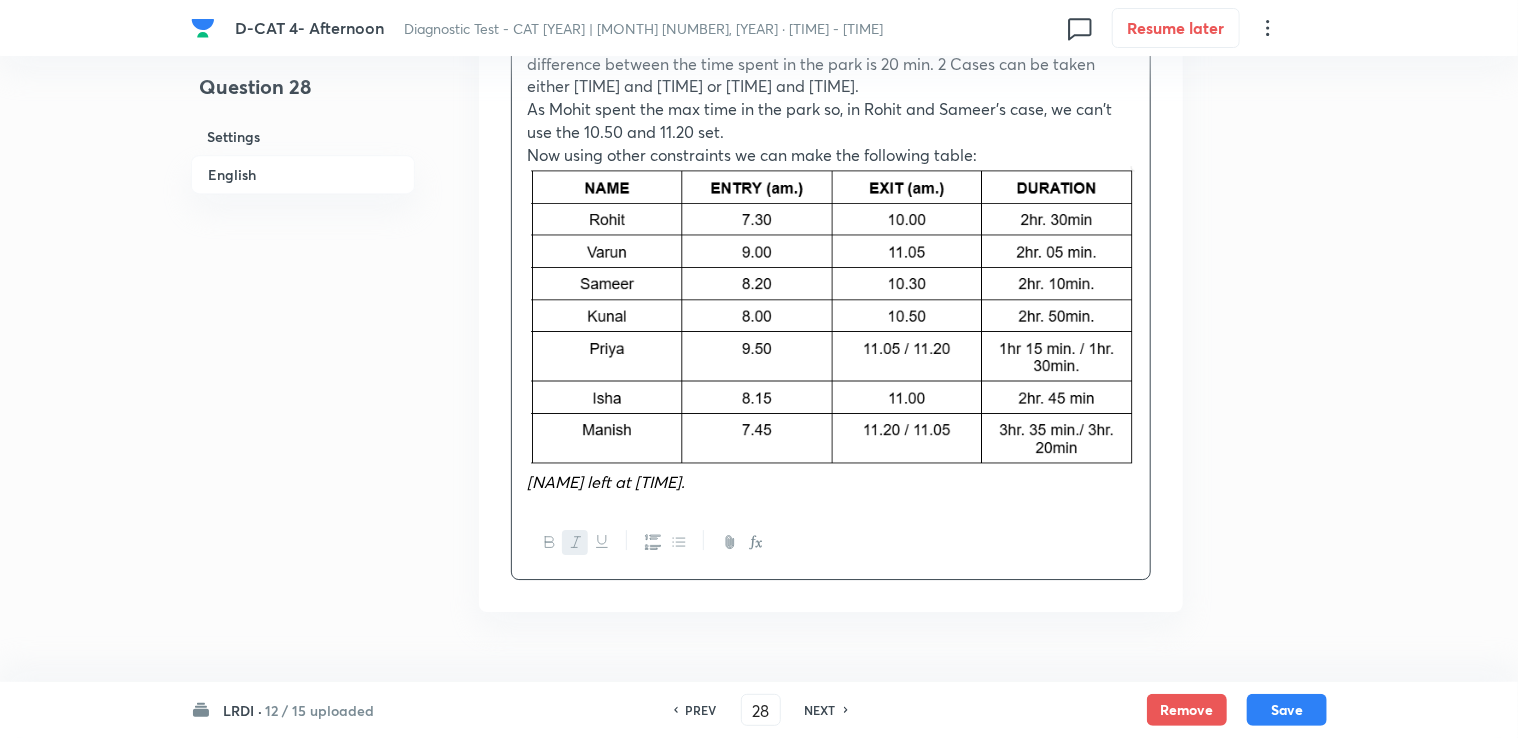 click 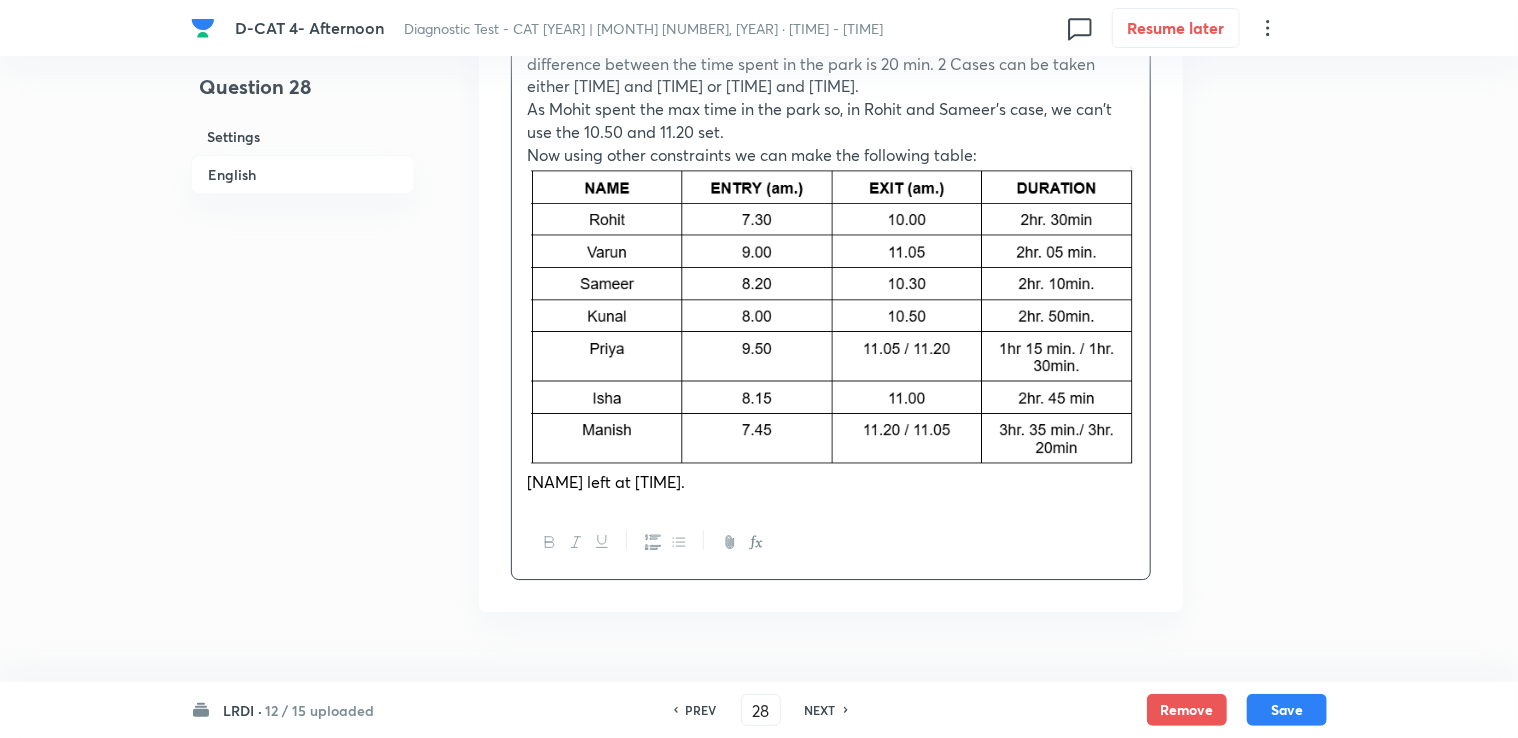 click on "Varun came to the park at 9 am. Isha enters the park at 8.15 am. The difference in time spent in the park between Varun and Isha is 40 min so by logic we can say Varun spent 5 minutes more than Isha. The difference between the exit timing of Sameer and Rohit is 30 min. as their difference between the time spent in the park is 20 min. 2 Cases can be taken either 10.00 and 10.30 or 10.50 and 11.20. As Mohit spent the max time in the park so, in Rohit and Sameer's case, we can't use the 10.50 and 11.20 set. Now using other constraints we can make the following table: Sameer left at 10.30 am." at bounding box center [831, 216] 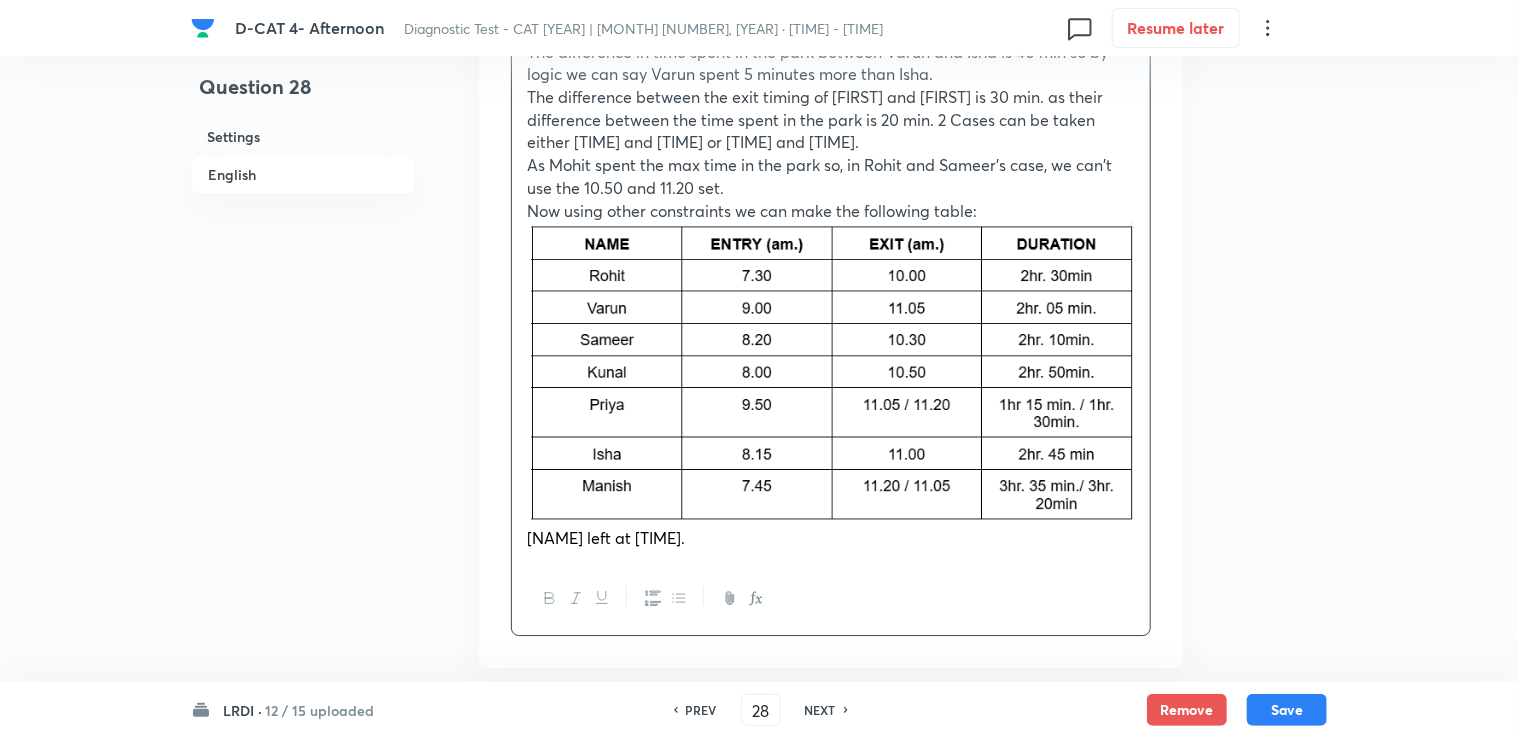 scroll, scrollTop: 2760, scrollLeft: 0, axis: vertical 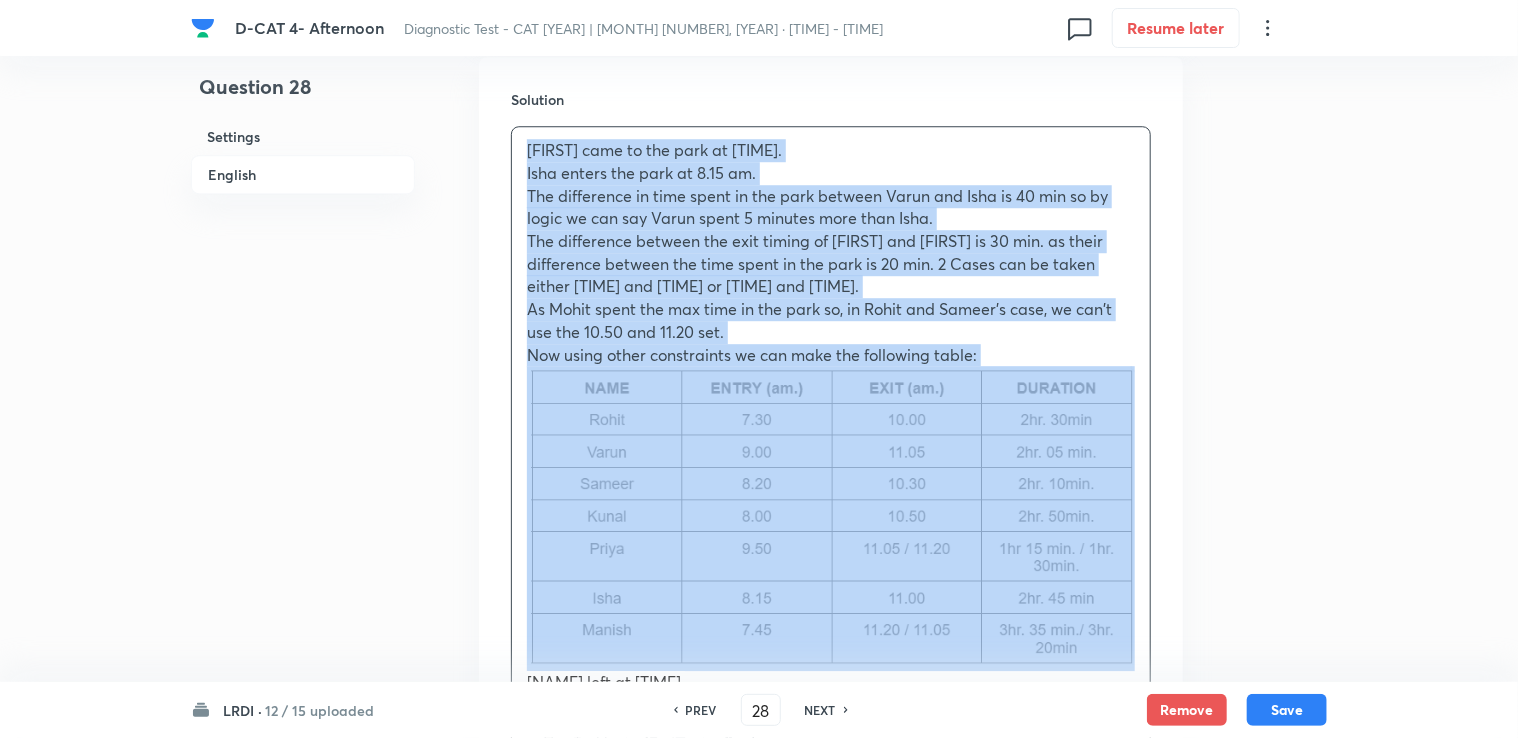 drag, startPoint x: 526, startPoint y: 129, endPoint x: 980, endPoint y: 512, distance: 593.9739 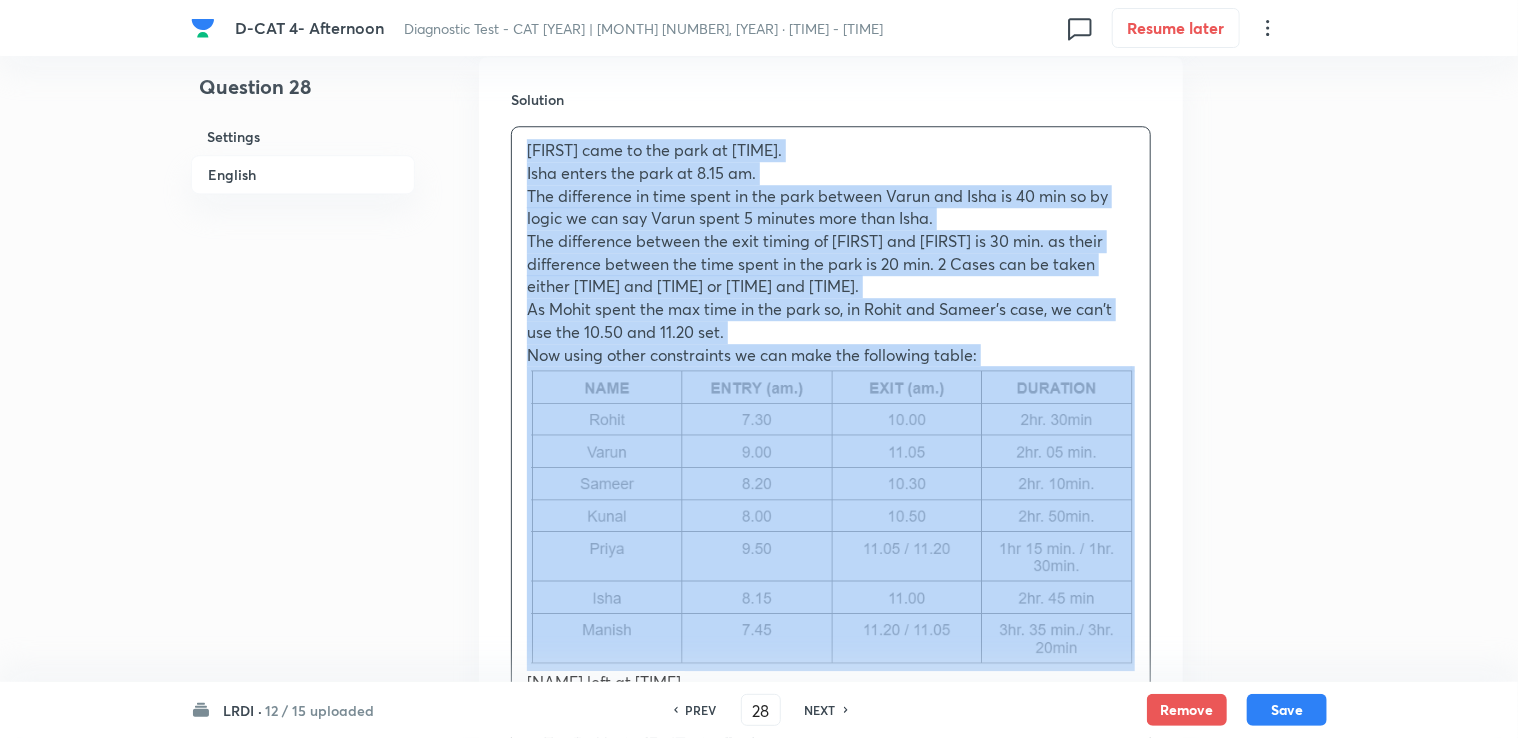 copy on "[NAME] came to the park at 9 am. [NAME] enters the park at 8.15 am. The difference in time spent in the park between [NAME] and [NAME] is 40 min so by logic we can say [NAME] spent 5 minutes more than [NAME]. The difference between the exit timing of [NAME] and [NAME] is 30 min. as their difference between the time spent in the park is 20 min. 2 Cases can be taken either 10.00 and 10.30 or 10.50 and 11.20. As [NAME] spent the max time in the park so, in [NAME] and [NAME]'s case, we can't use the 10.50 and 11.20 set. Now using other constraints we can make the following table:" 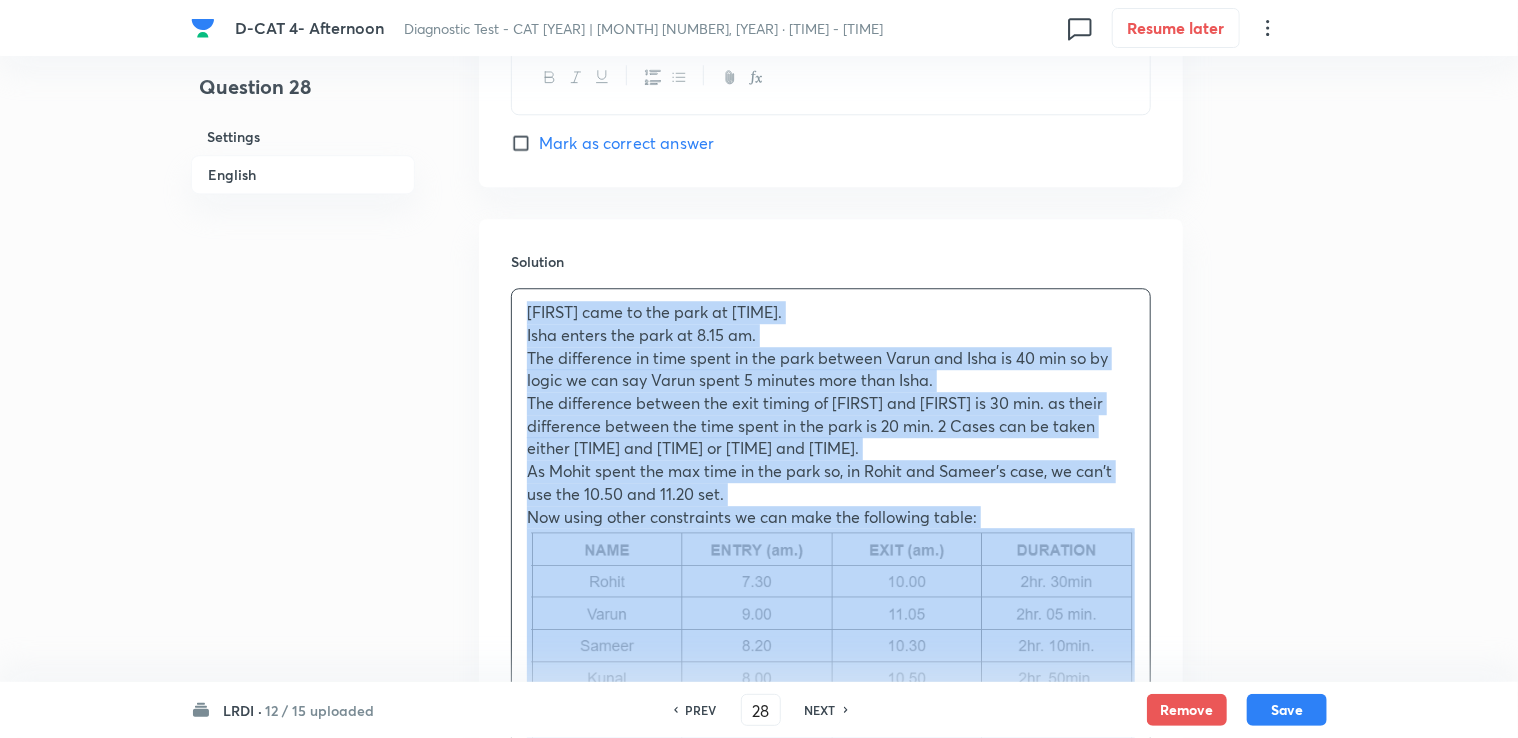 scroll, scrollTop: 2560, scrollLeft: 0, axis: vertical 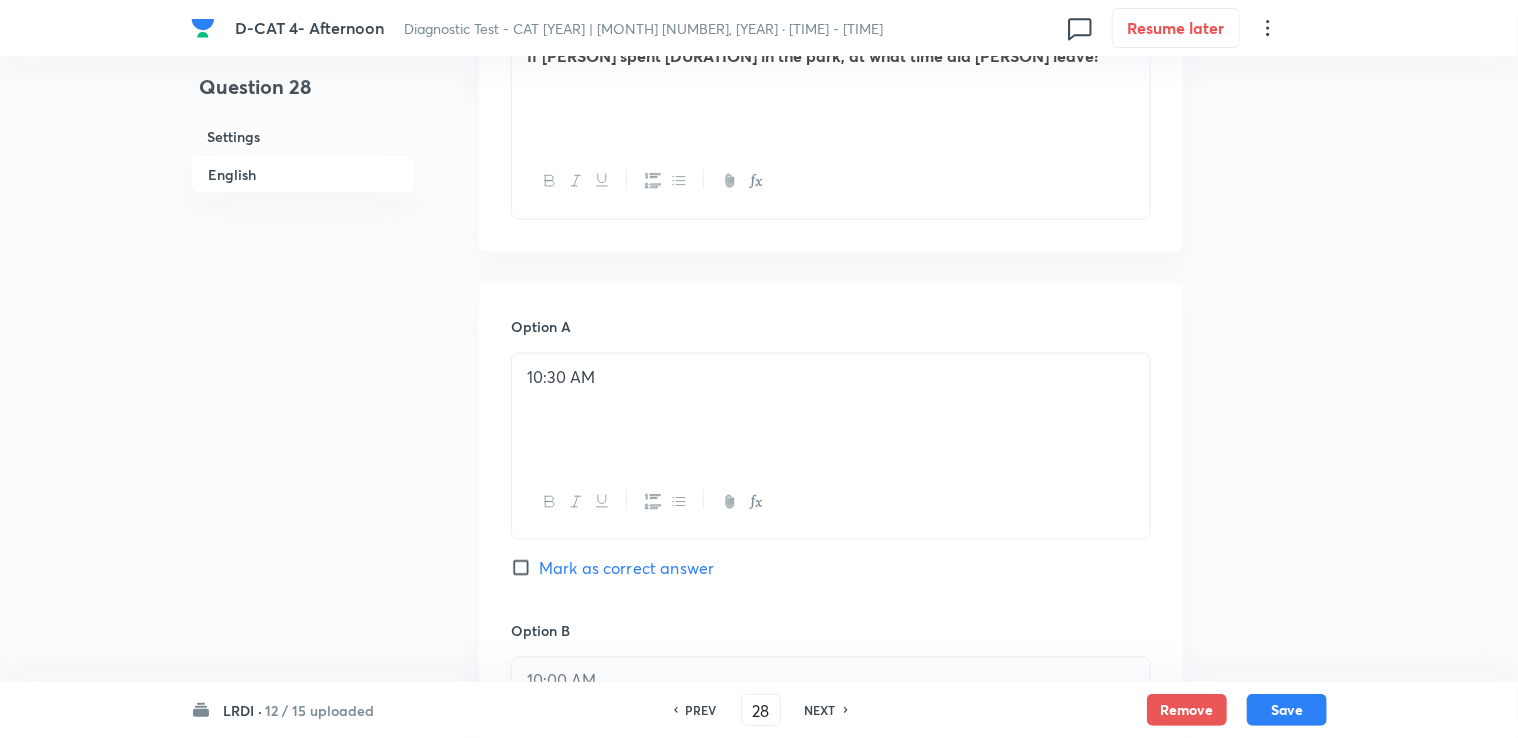click on "Mark as correct answer" at bounding box center [626, 568] 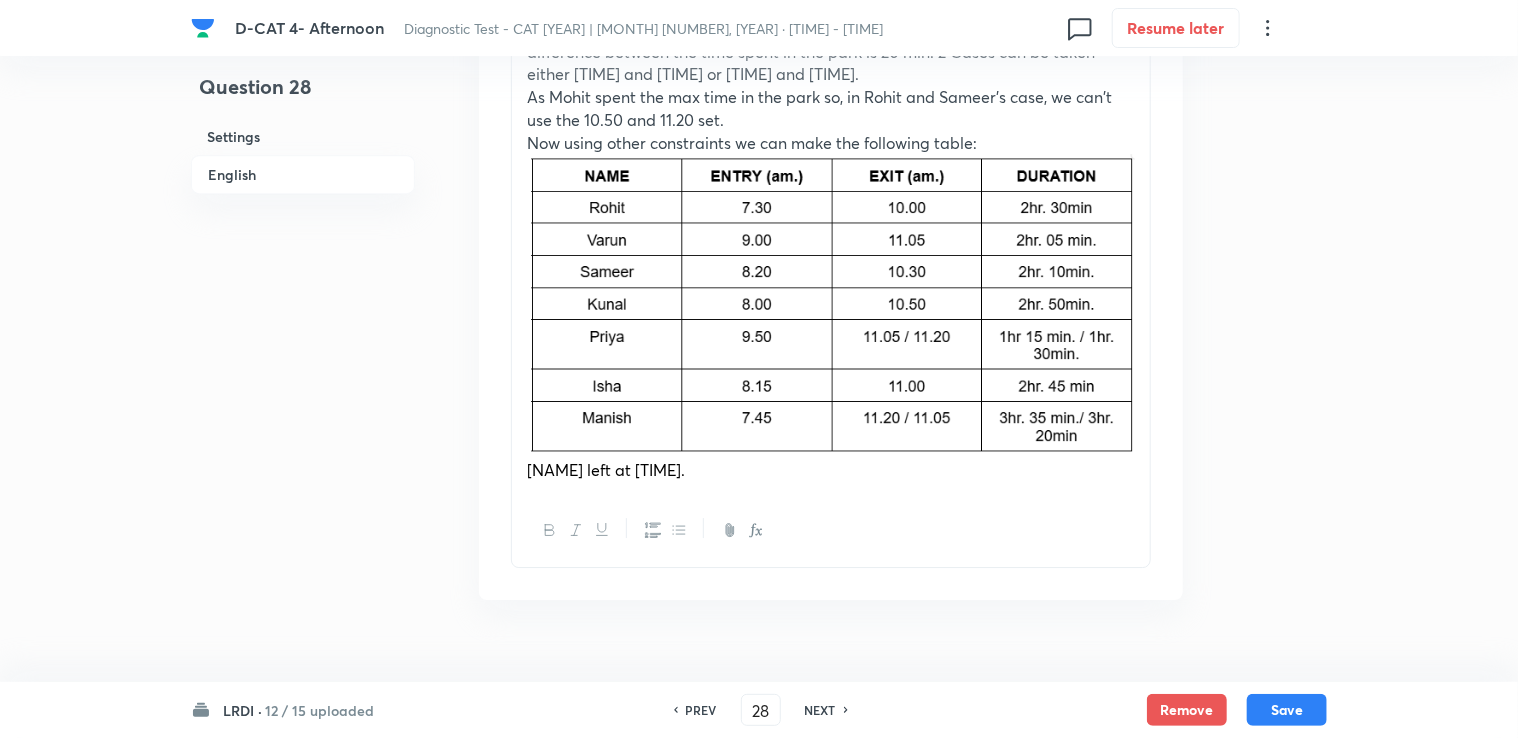 scroll, scrollTop: 2983, scrollLeft: 0, axis: vertical 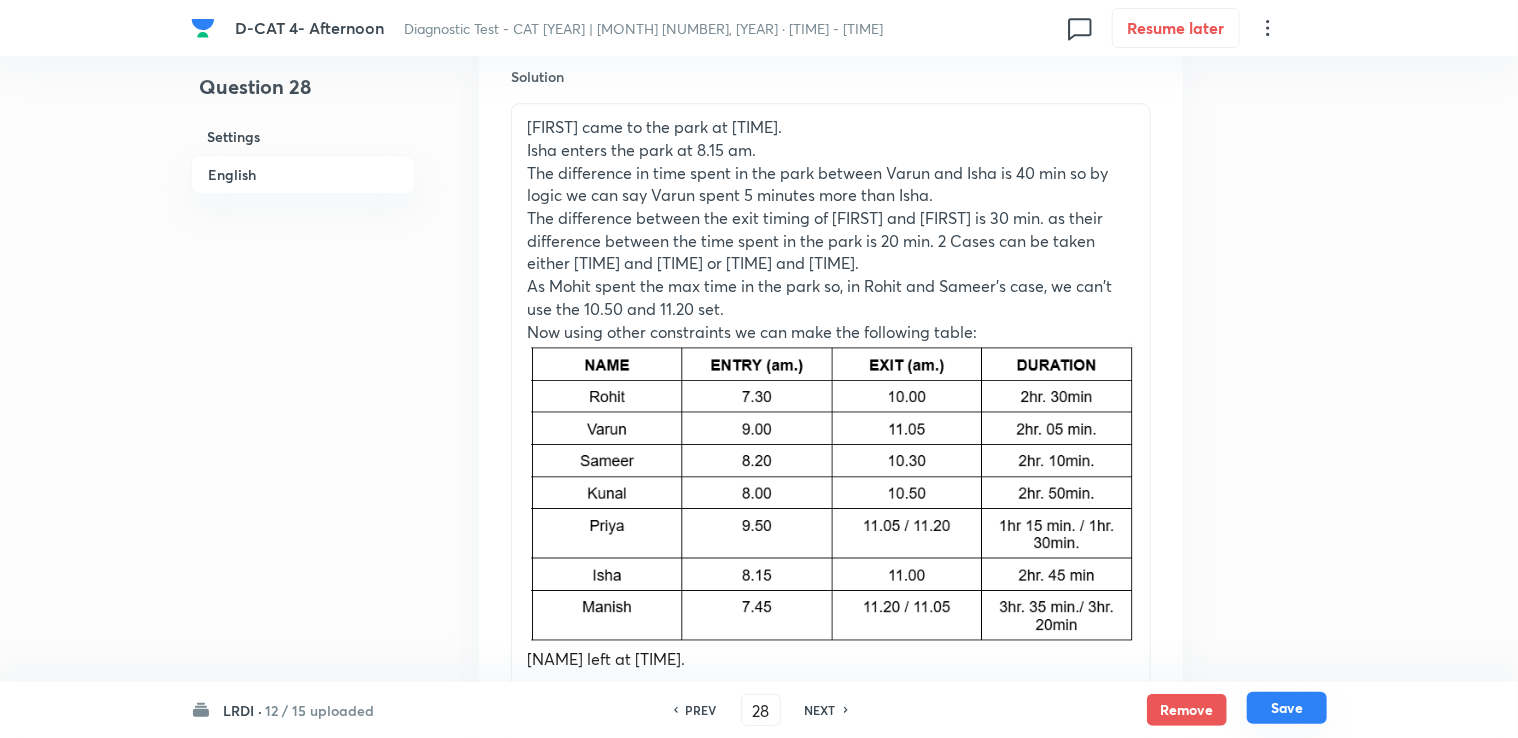 click on "Save" at bounding box center (1287, 708) 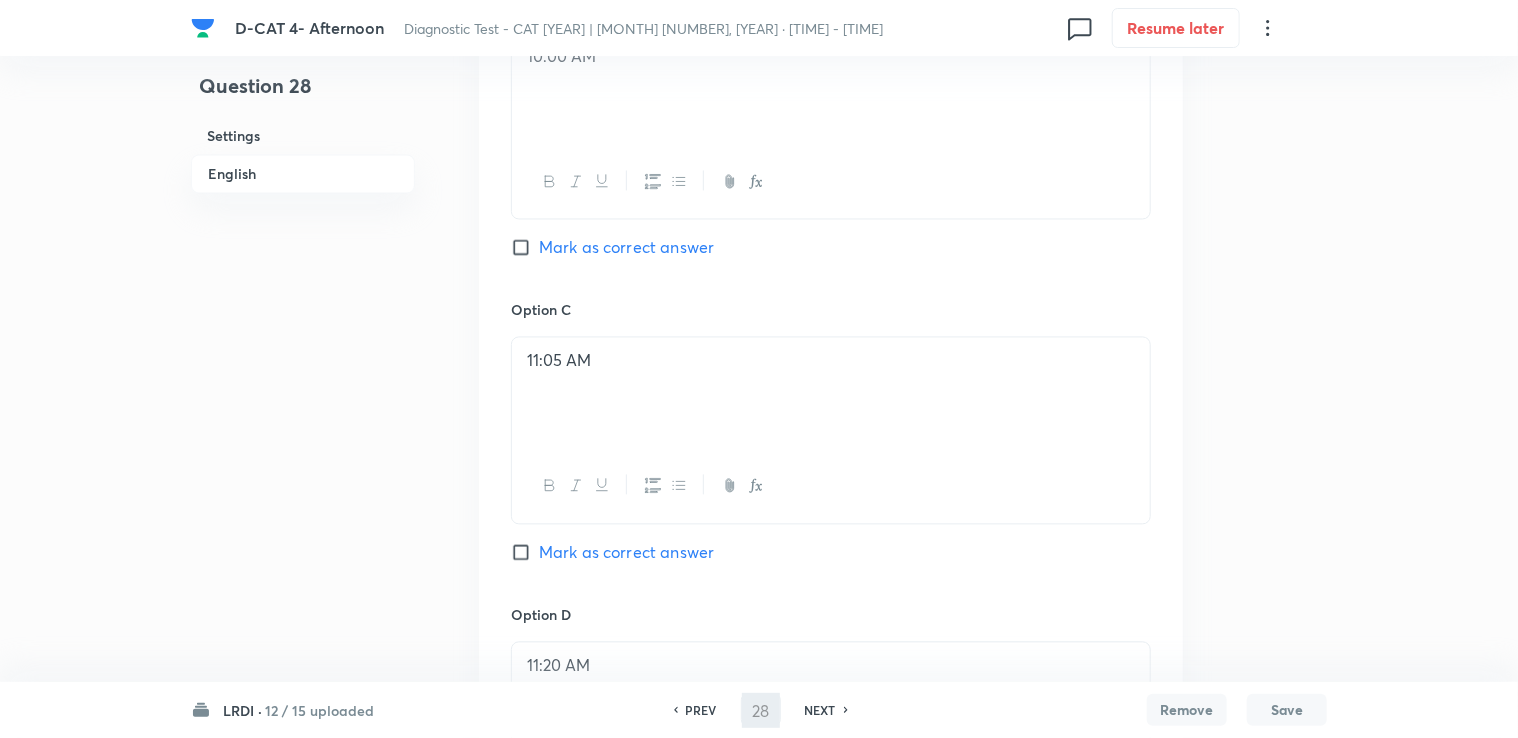 scroll, scrollTop: 1792, scrollLeft: 0, axis: vertical 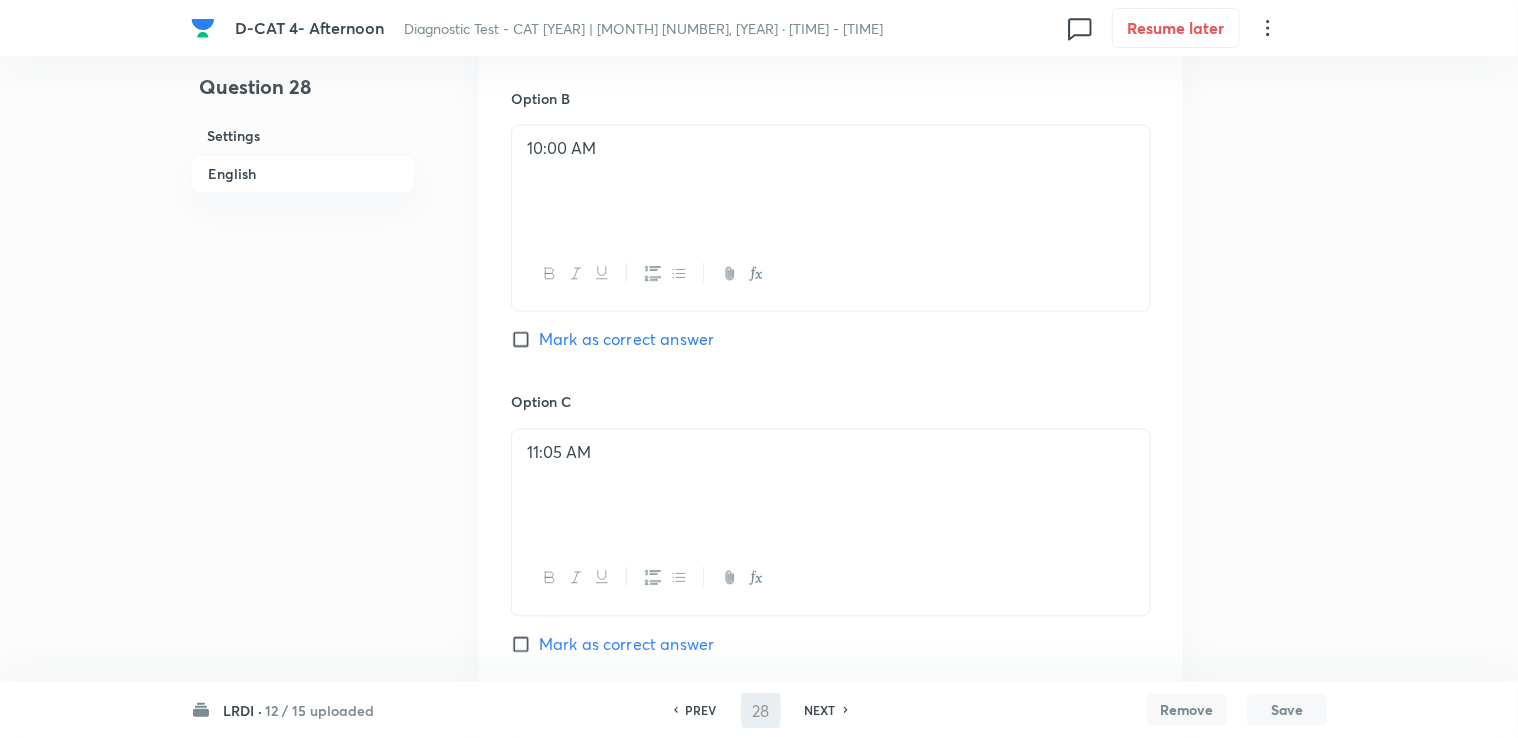 type on "29" 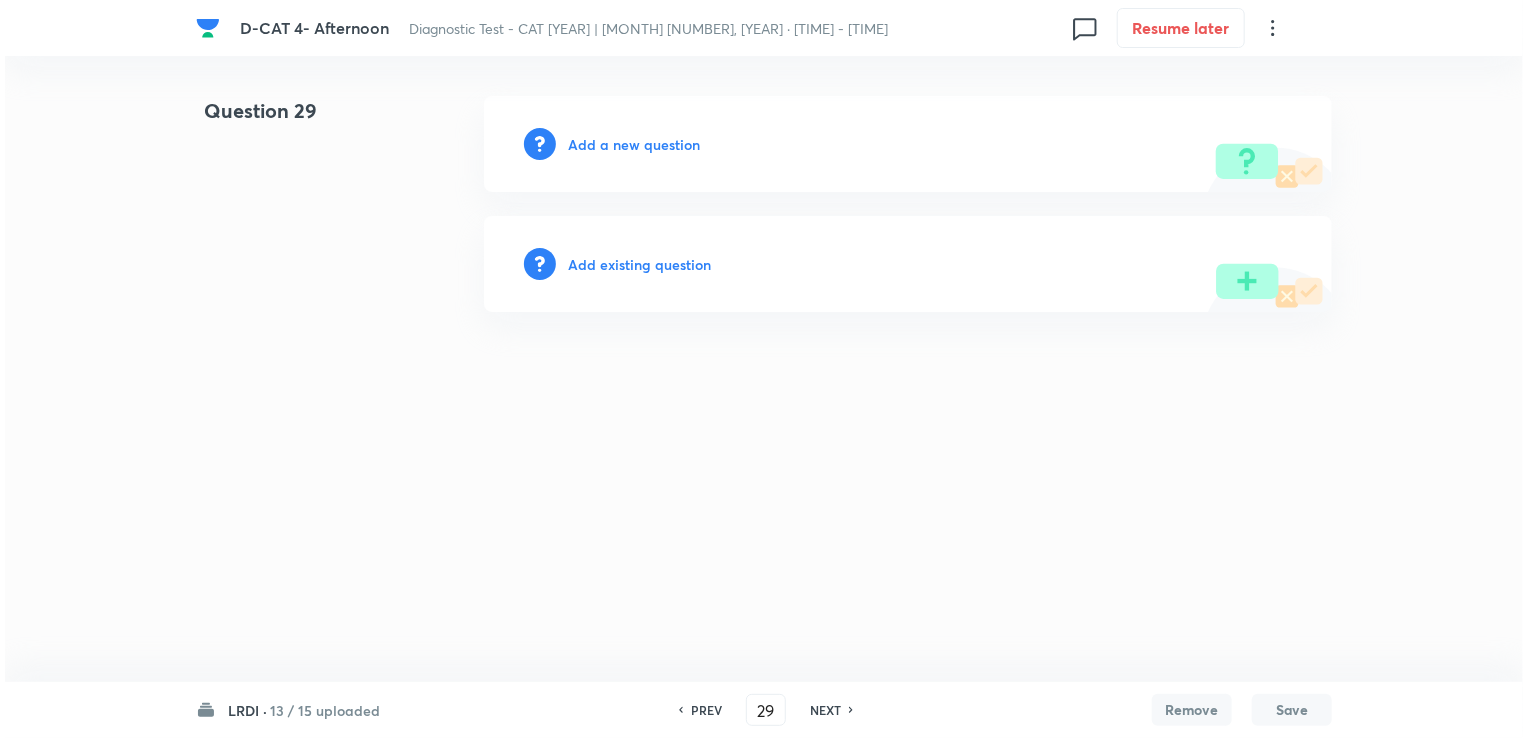 scroll, scrollTop: 0, scrollLeft: 0, axis: both 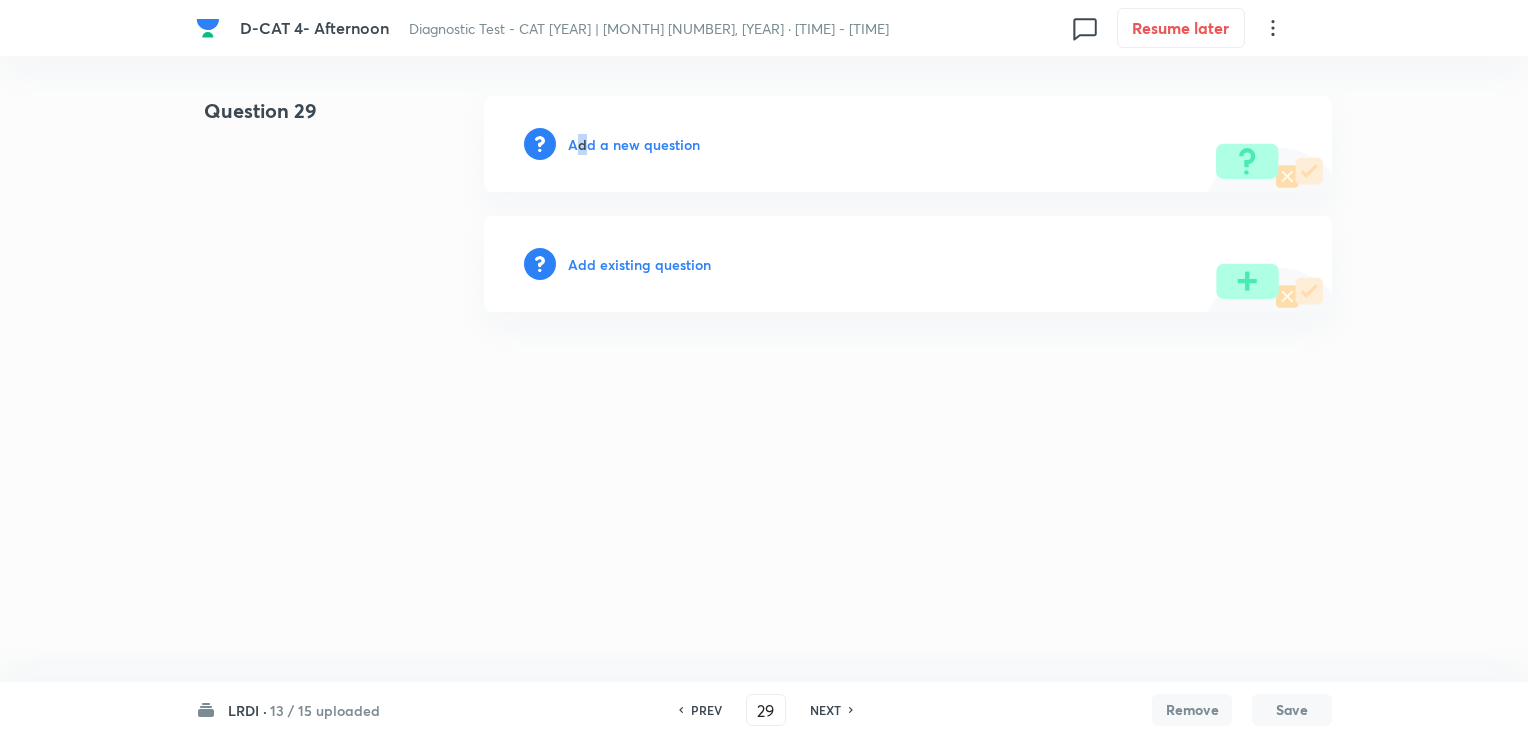 click on "Add a new question" at bounding box center (634, 144) 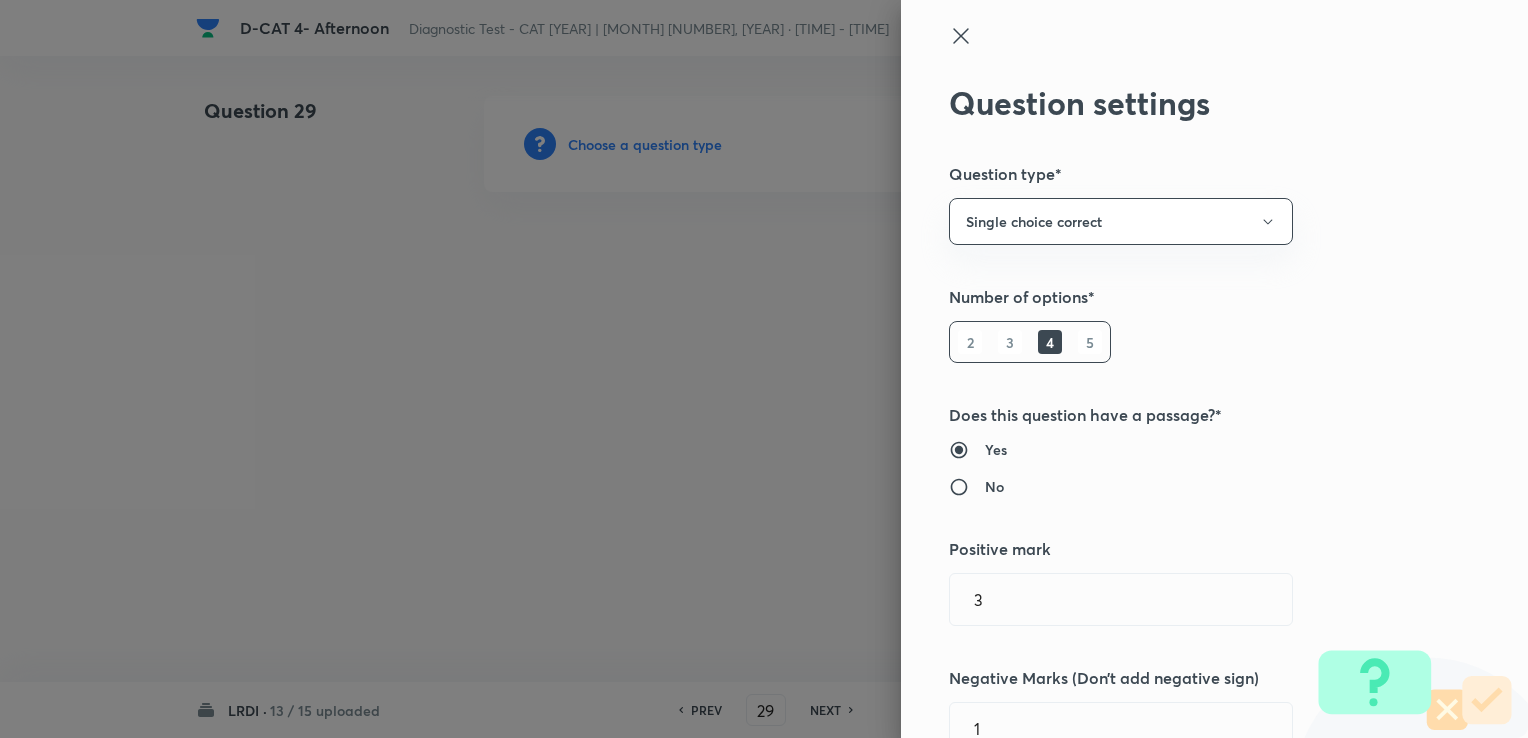 type on "DI and LR" 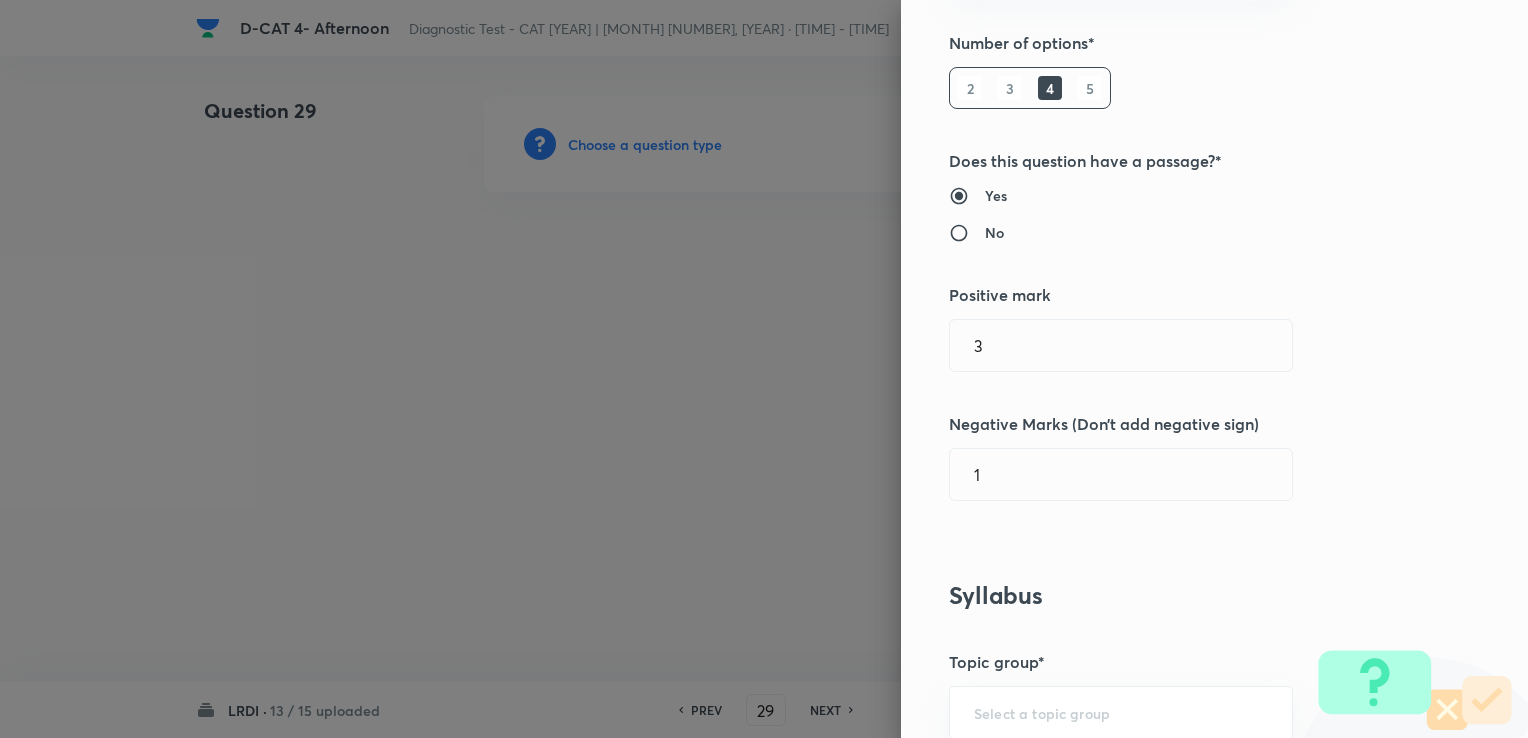 scroll, scrollTop: 400, scrollLeft: 0, axis: vertical 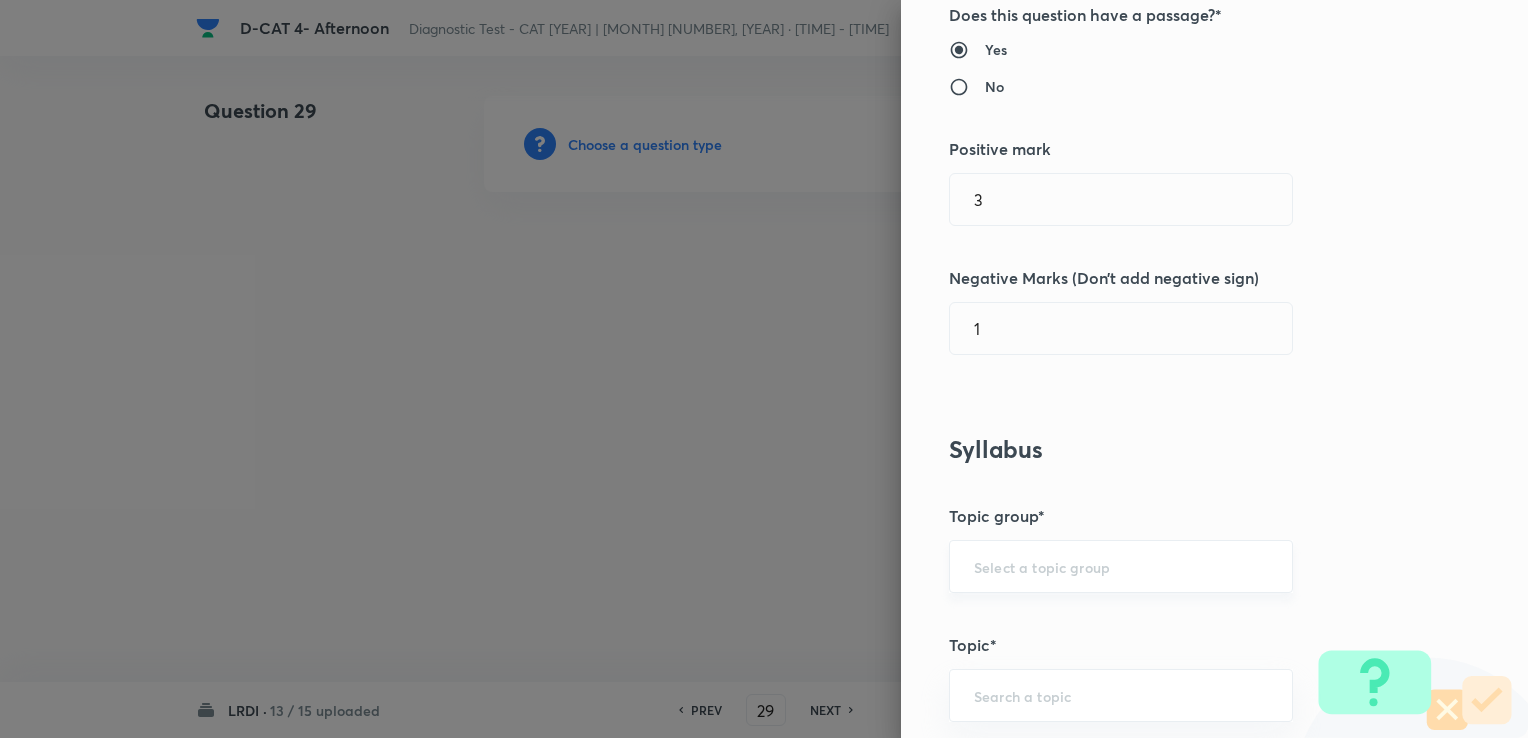 click on "​" at bounding box center [1121, 566] 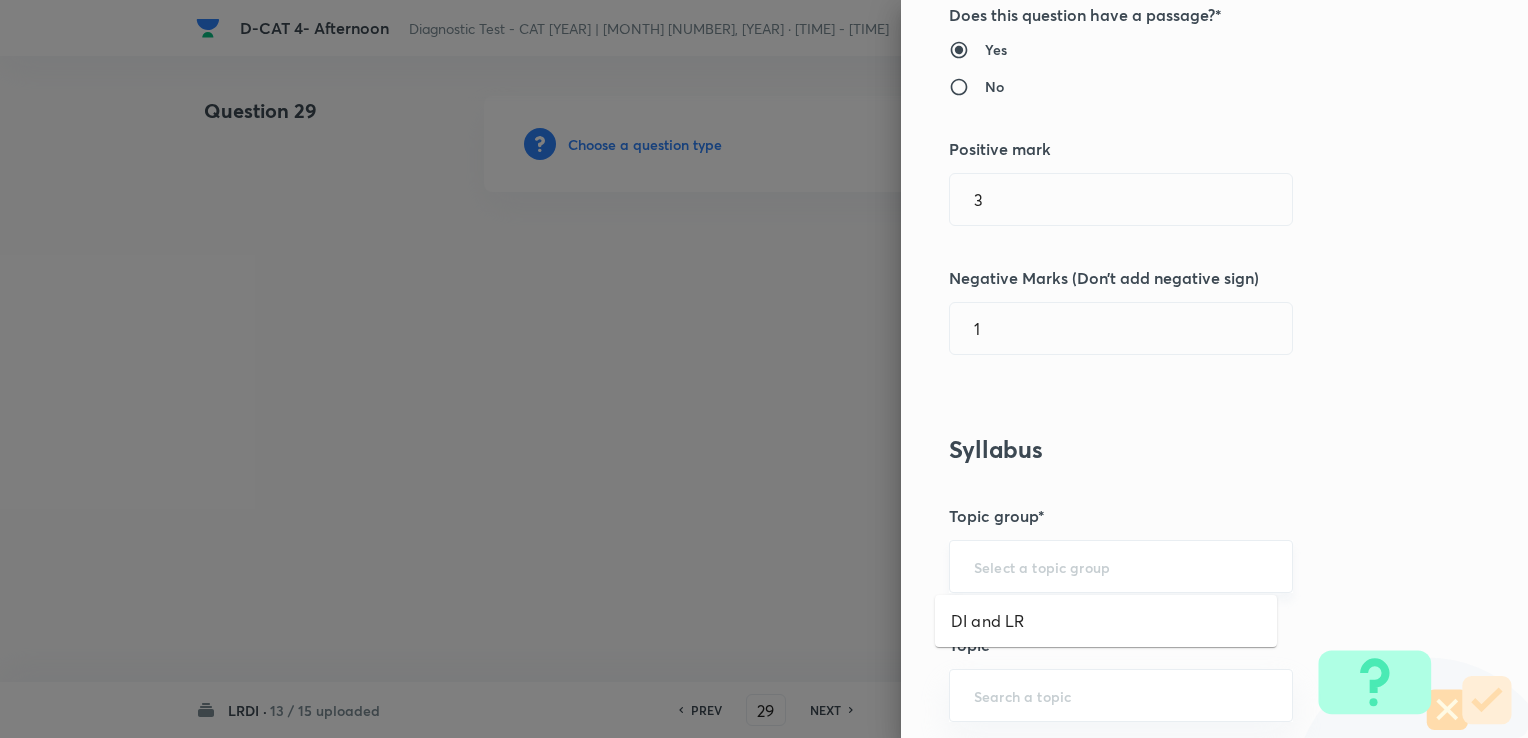 click at bounding box center [1121, 566] 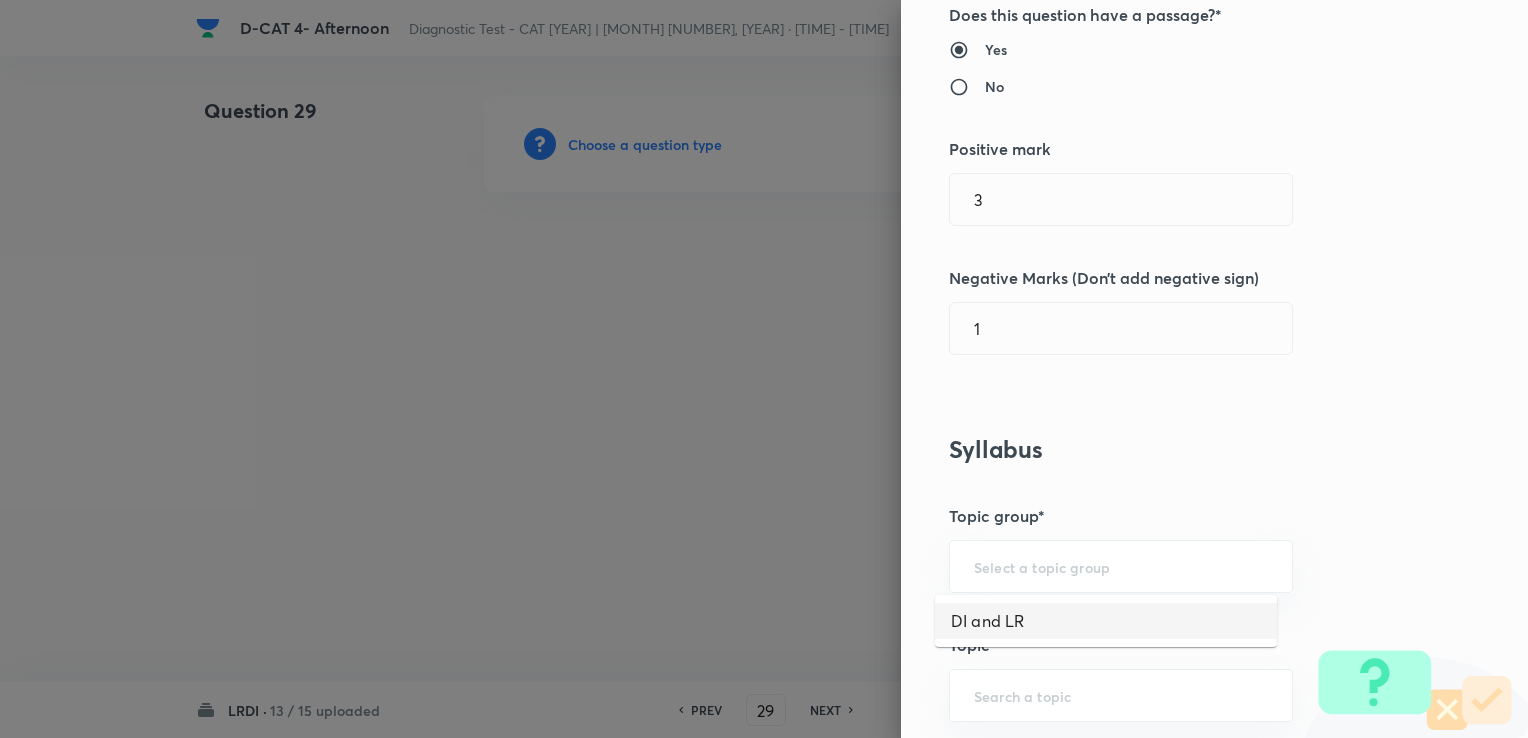 drag, startPoint x: 994, startPoint y: 623, endPoint x: 995, endPoint y: 649, distance: 26.019224 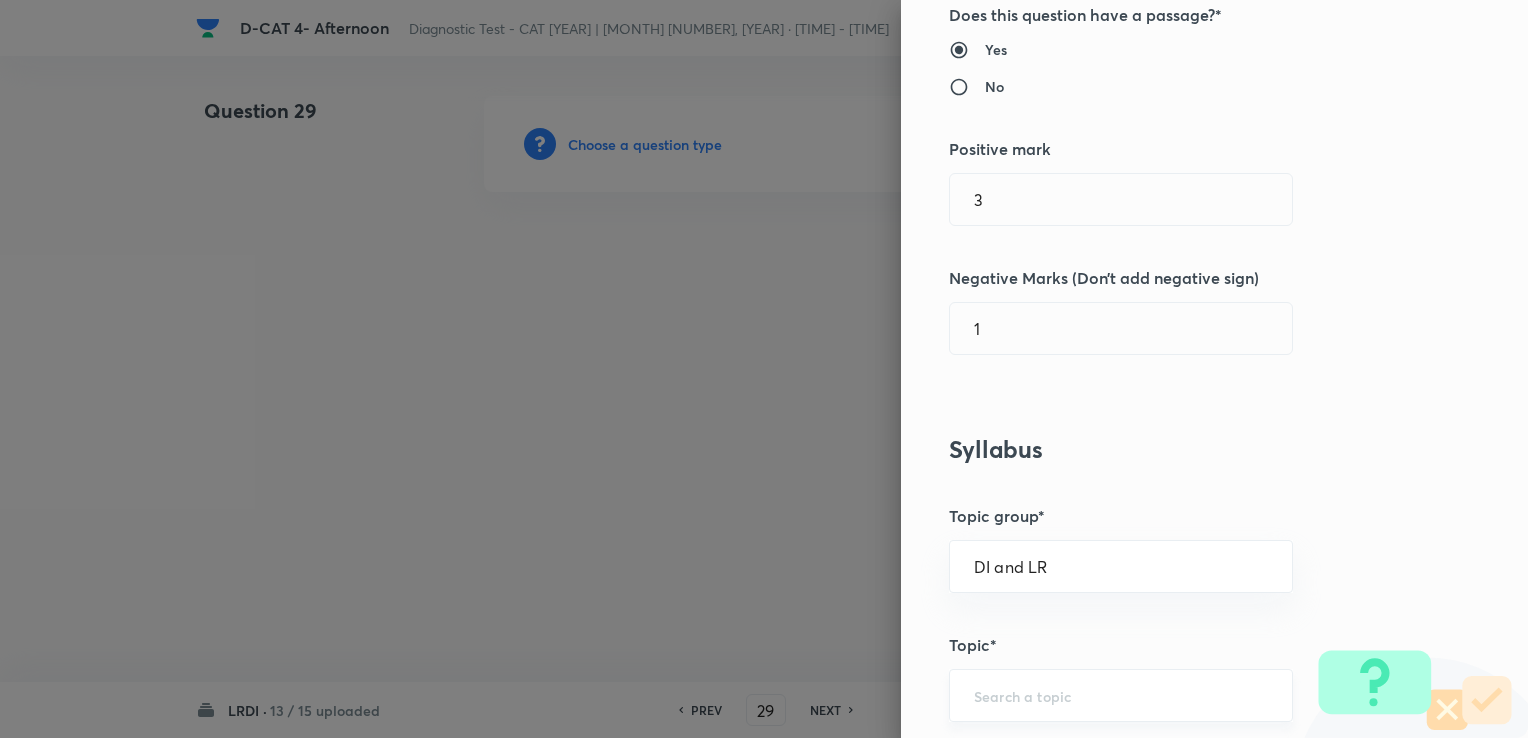 click on "​" at bounding box center [1121, 695] 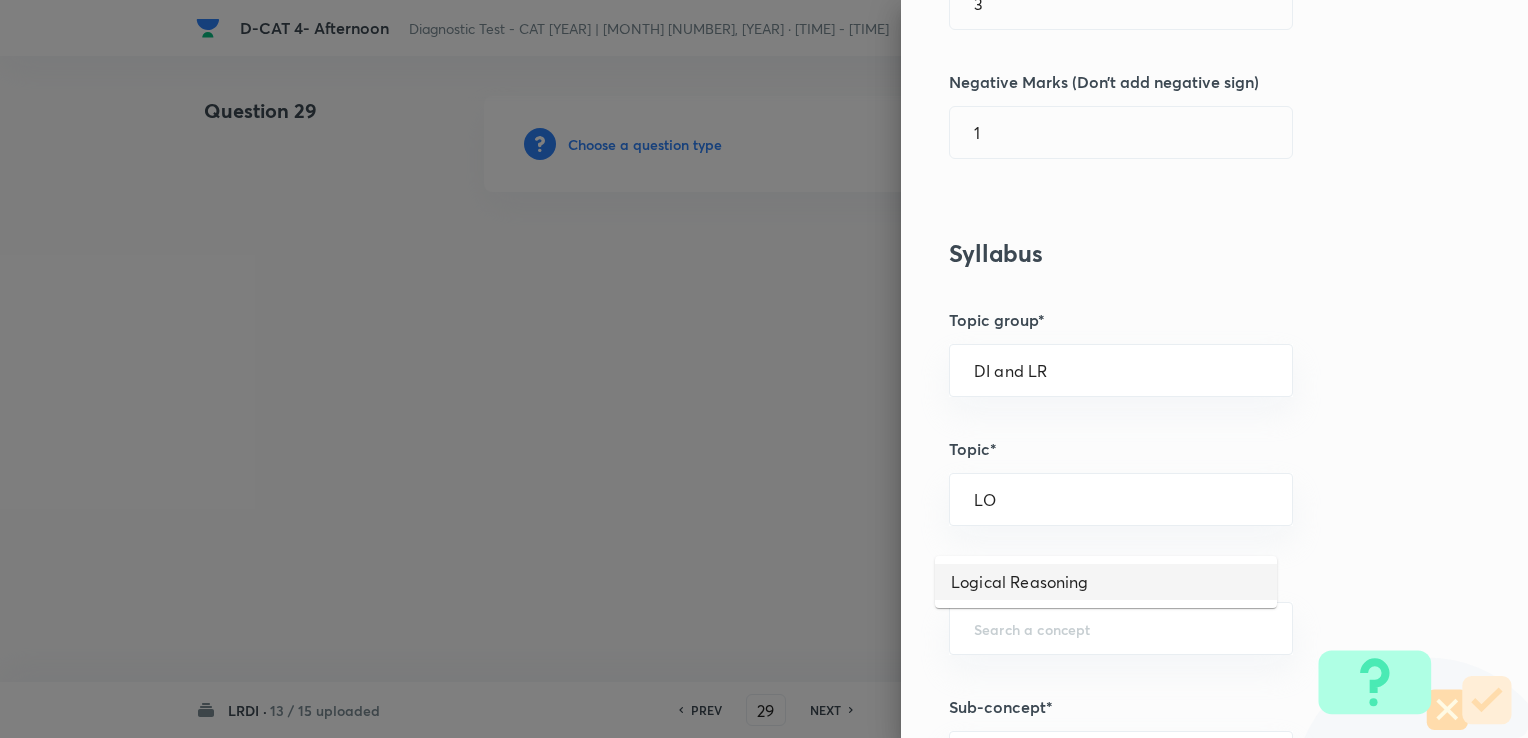 scroll, scrollTop: 600, scrollLeft: 0, axis: vertical 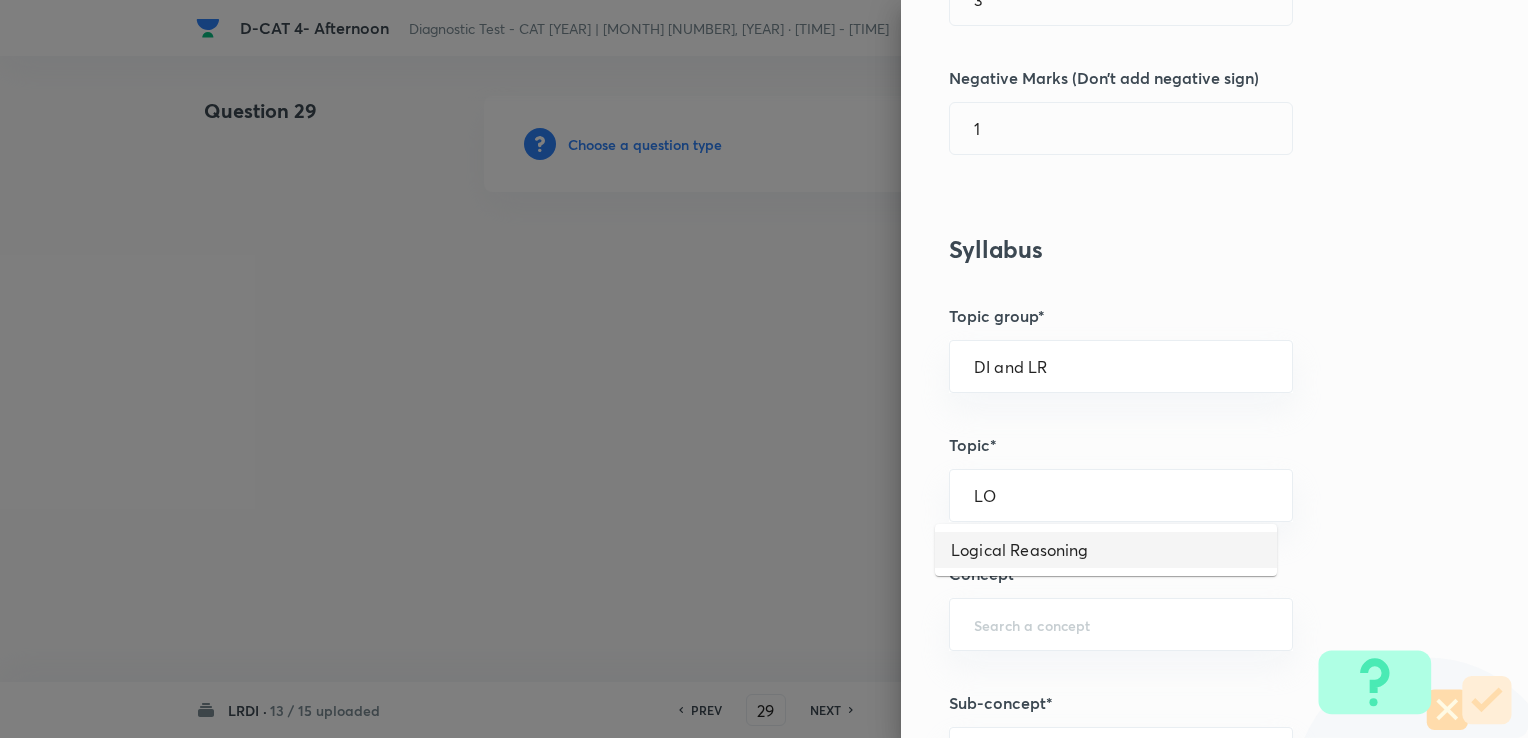 click on "Logical Reasoning" at bounding box center (1106, 550) 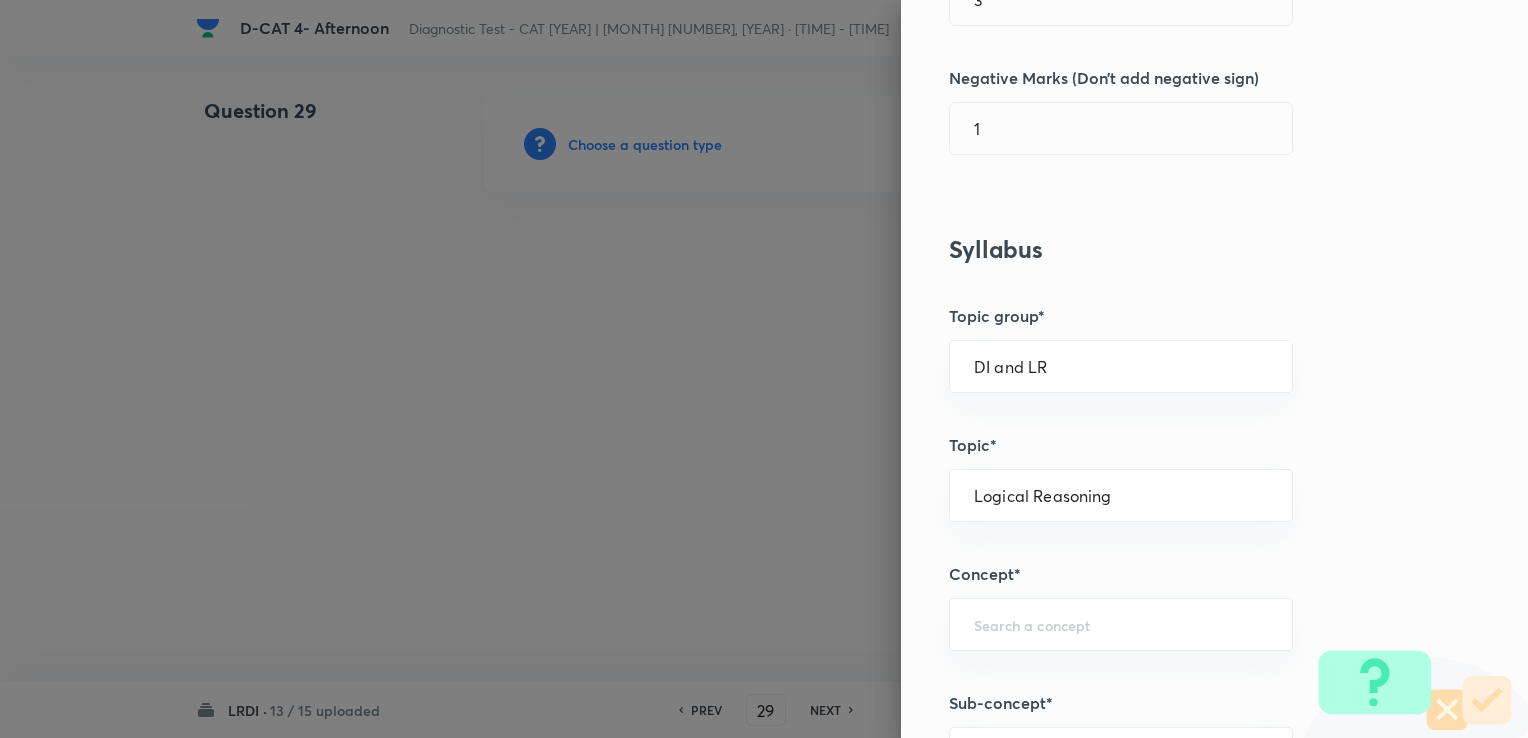click on "Question settings Question type* Single choice correct Number of options* 2 3 4 5 Does this question have a passage?* Yes No Positive mark 3 ​ Negative Marks (Don’t add negative sign) 1 ​ Syllabus Topic group* DI and LR ​ Topic* Logical Reasoning ​ Concept* ​ Sub-concept* ​ Concept-field ​ Additional details Question Difficulty Very easy Easy Moderate Hard Very hard Question is based on Fact Numerical Concept Previous year question Yes No Does this question have equation? Yes No Verification status Is the question verified? *Select 'yes' only if a question is verified Yes No Save" at bounding box center (1214, 369) 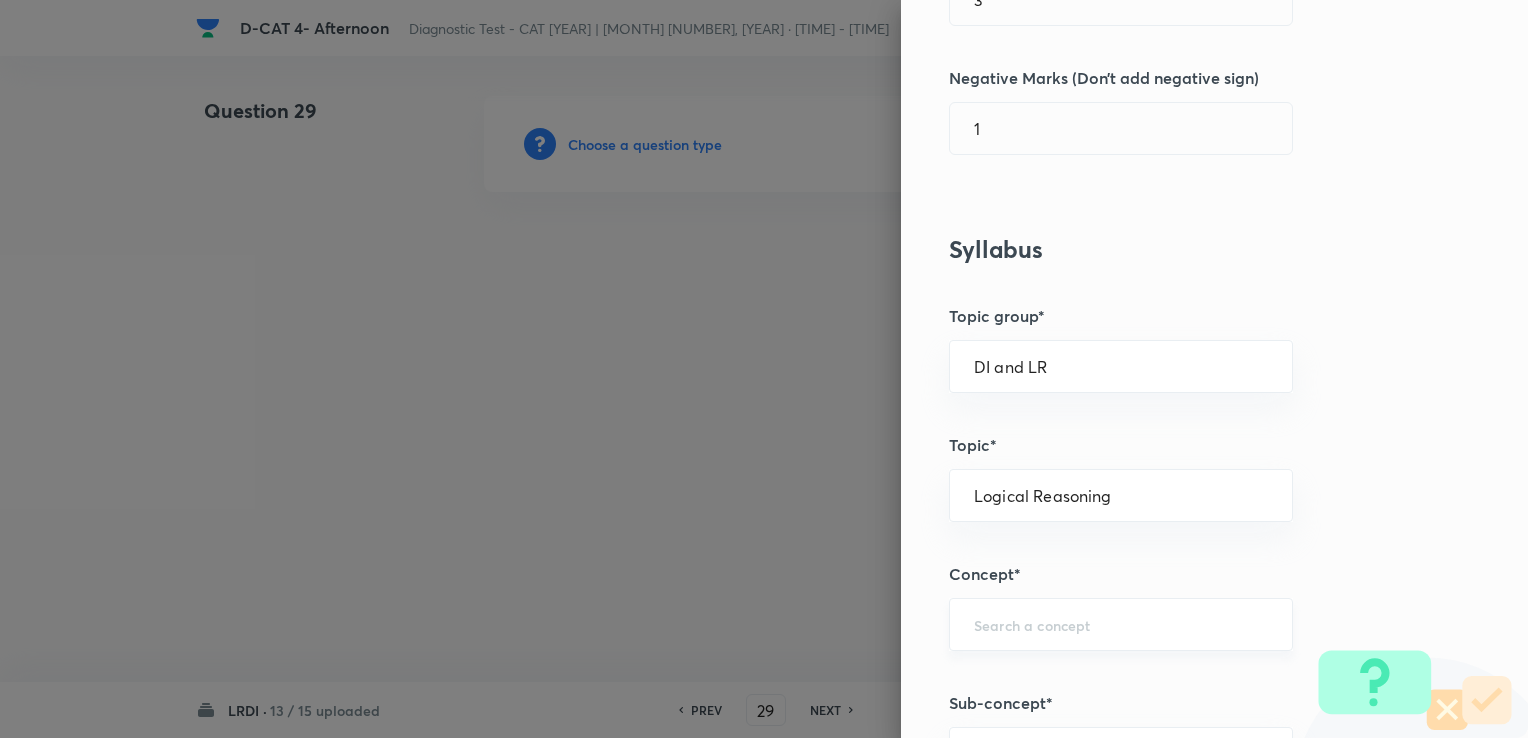 click on "​" at bounding box center (1121, 624) 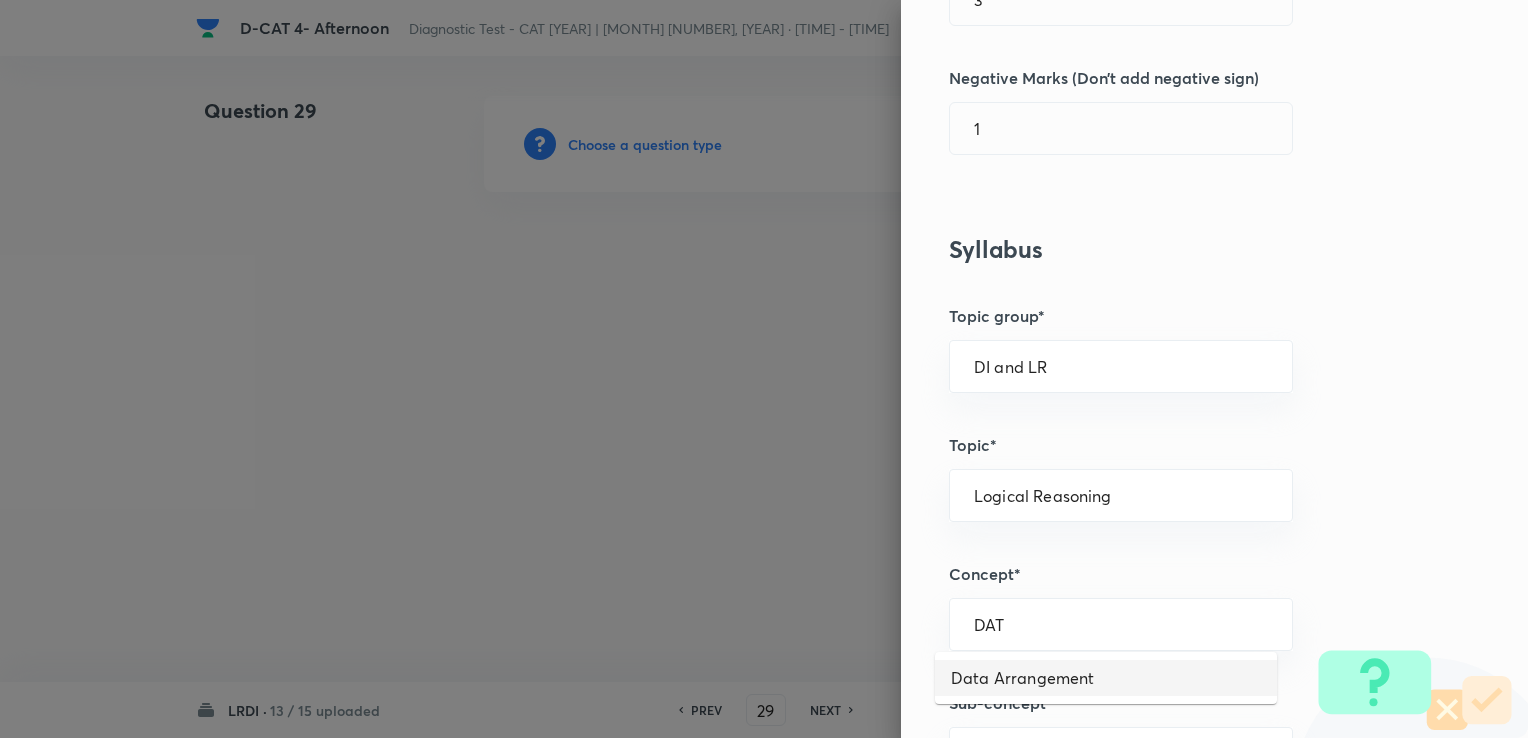 click on "Data Arrangement" at bounding box center (1106, 678) 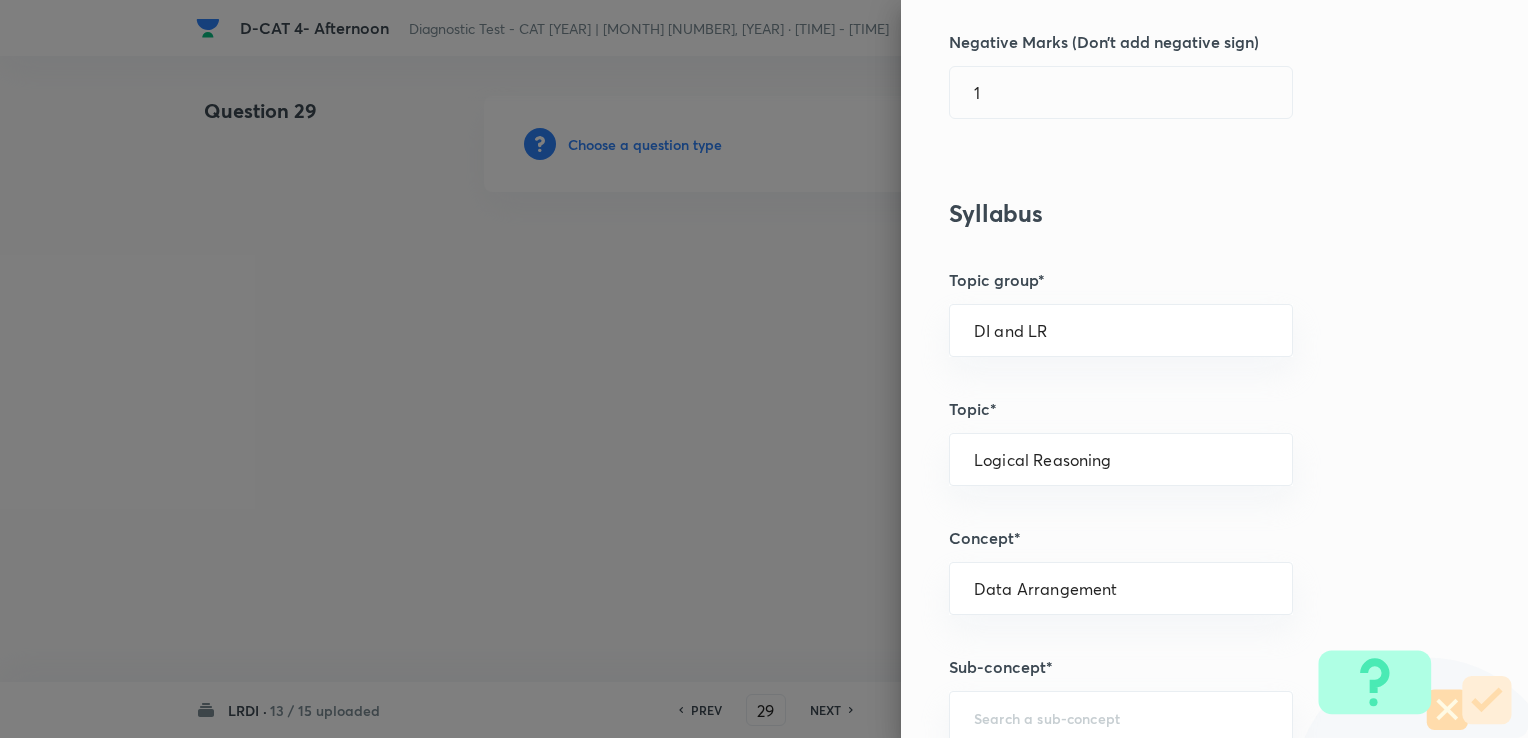 scroll, scrollTop: 700, scrollLeft: 0, axis: vertical 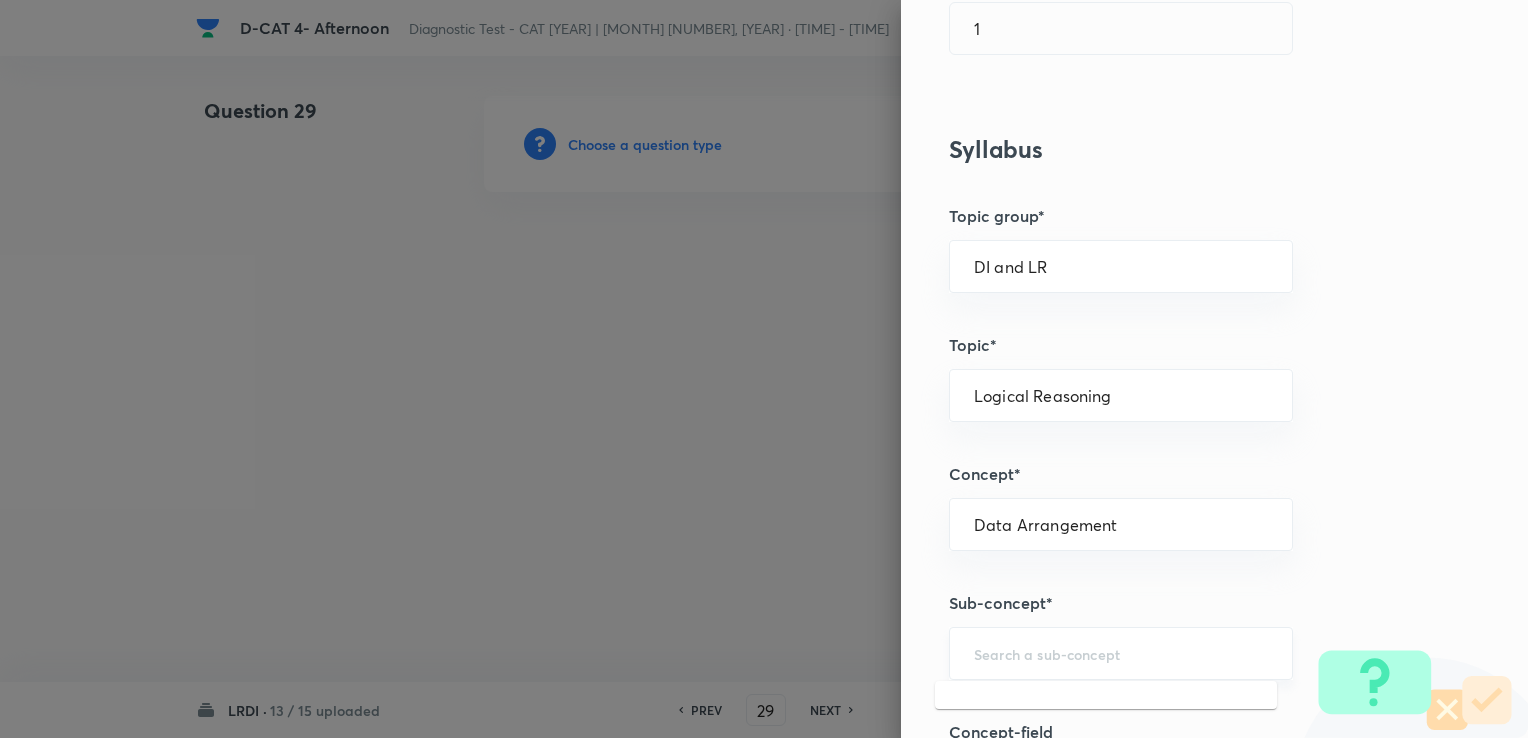 click at bounding box center (1121, 653) 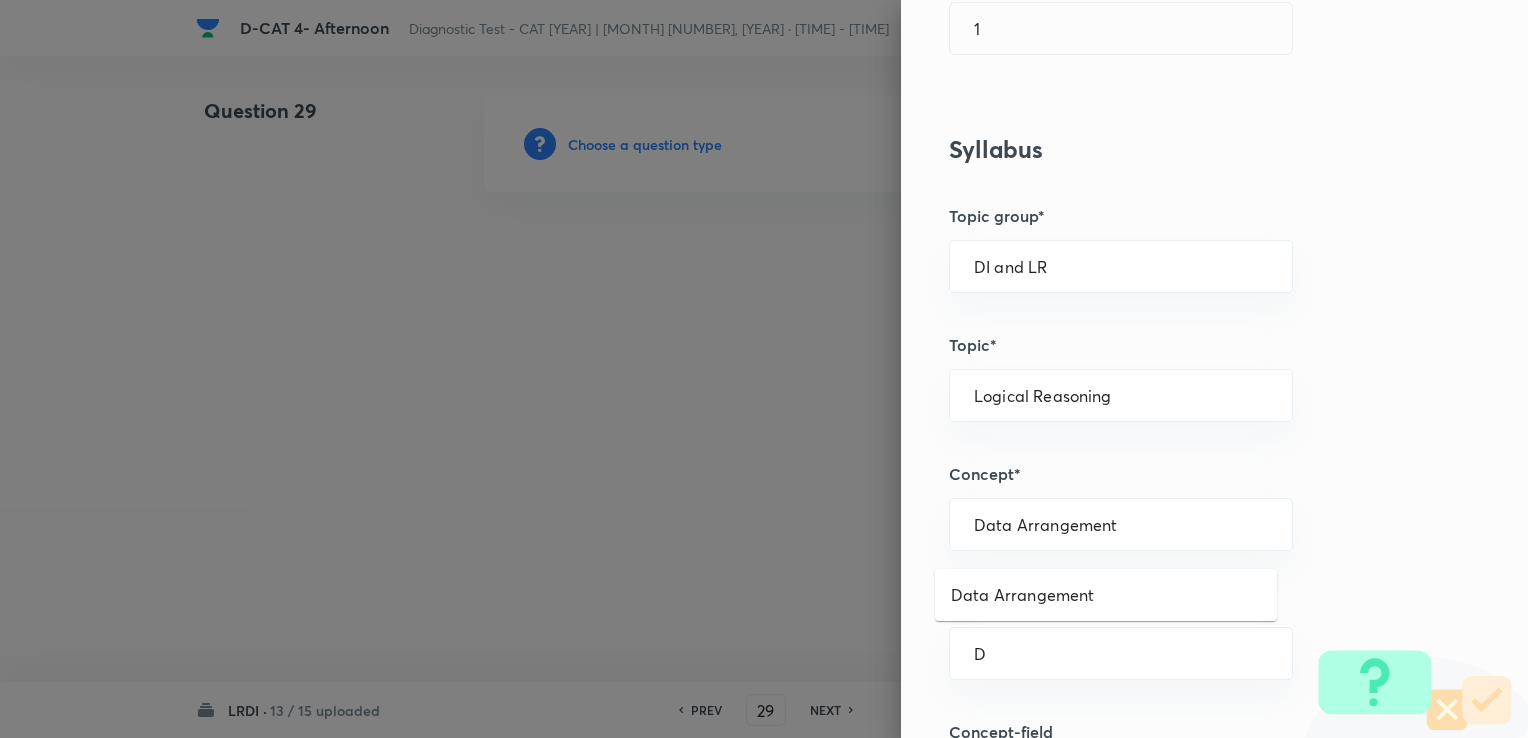 click on "Data Arrangement" at bounding box center [1106, 595] 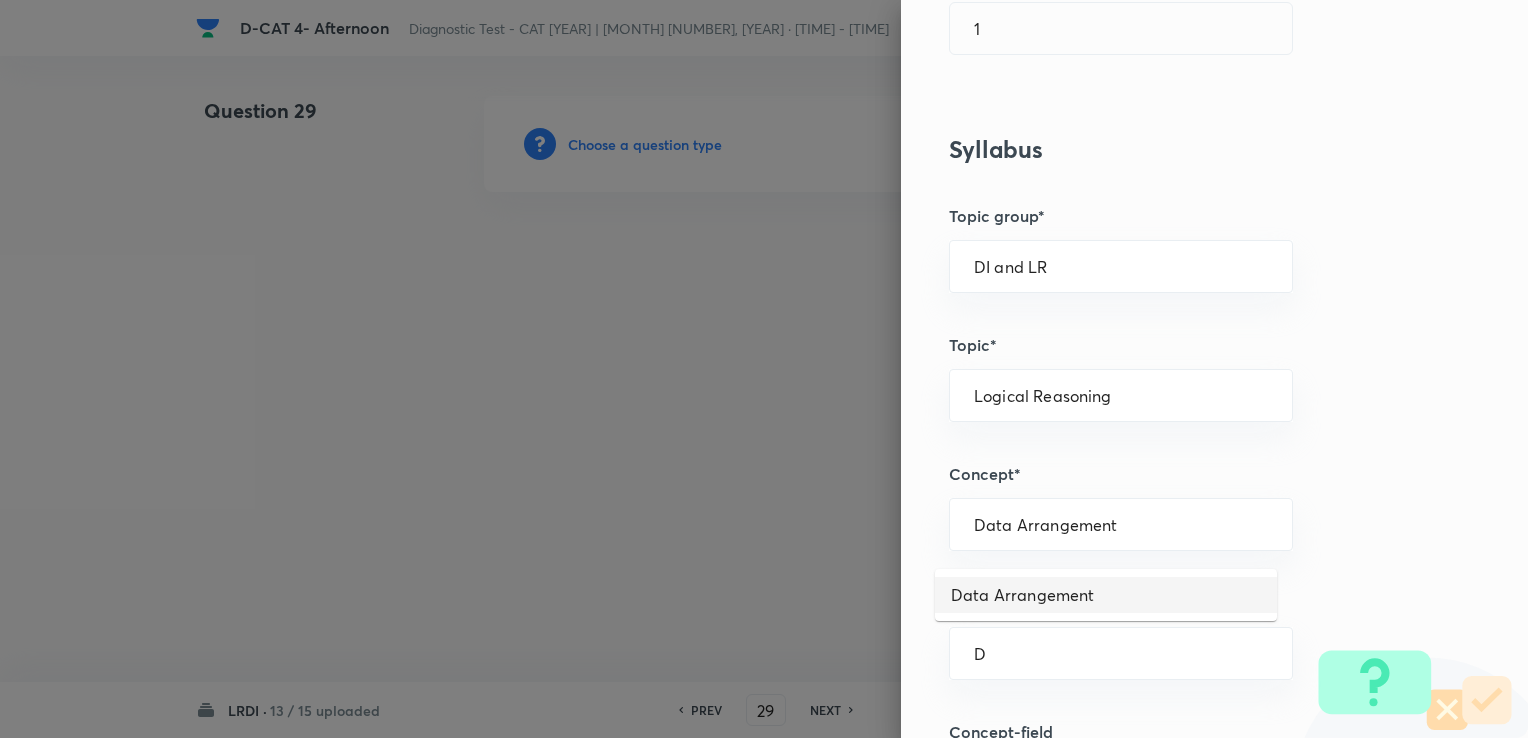 click on "Data Arrangement" at bounding box center [1106, 595] 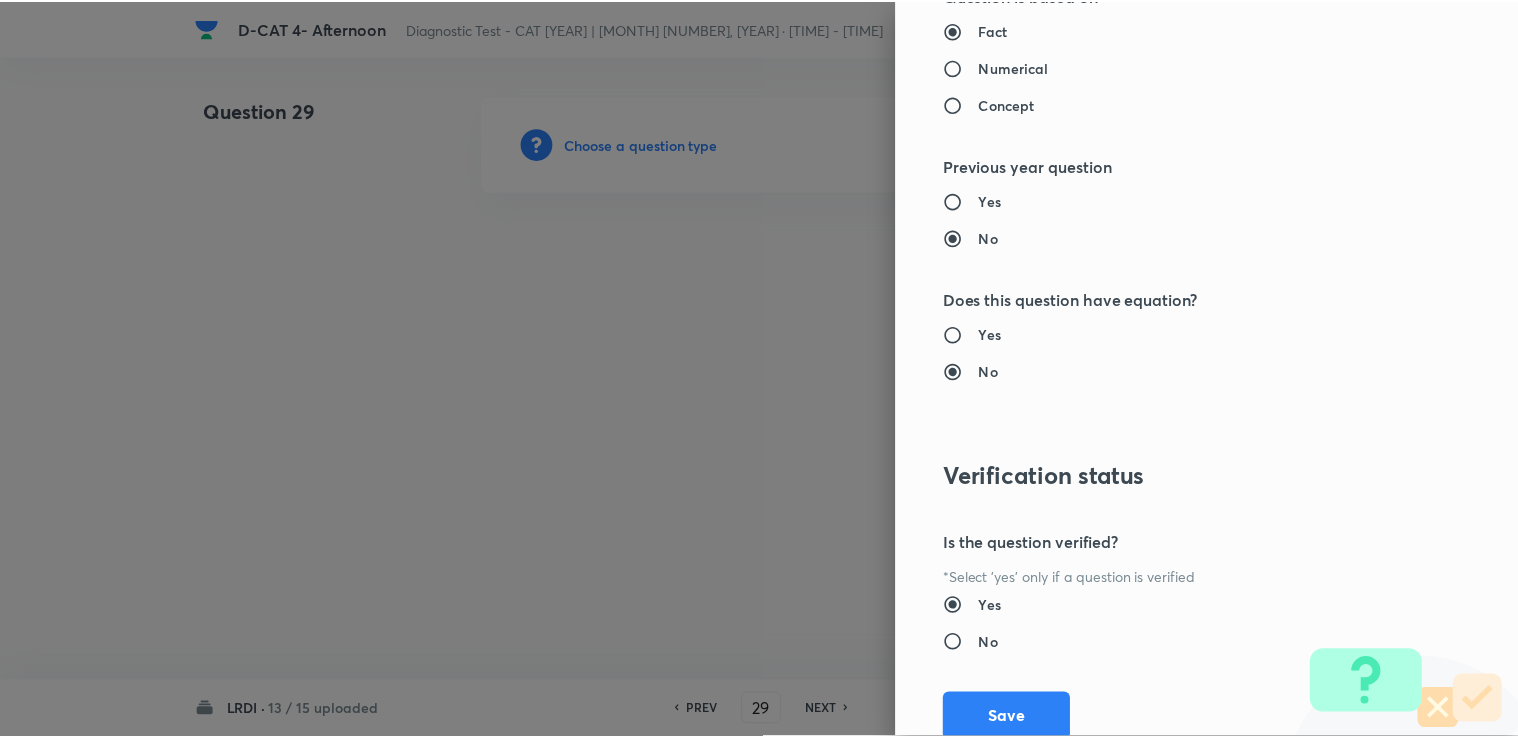 scroll, scrollTop: 1984, scrollLeft: 0, axis: vertical 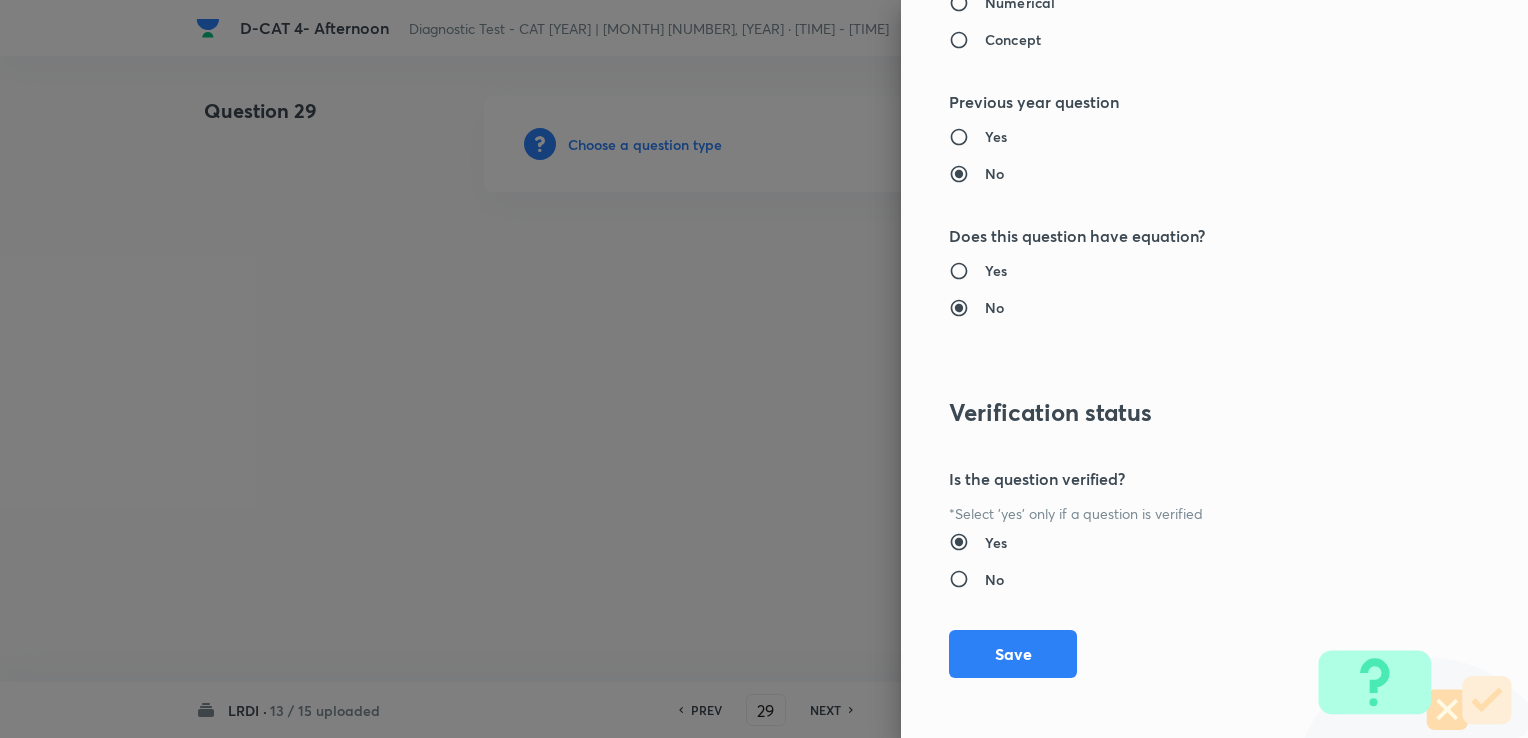 drag, startPoint x: 980, startPoint y: 638, endPoint x: 895, endPoint y: 602, distance: 92.309265 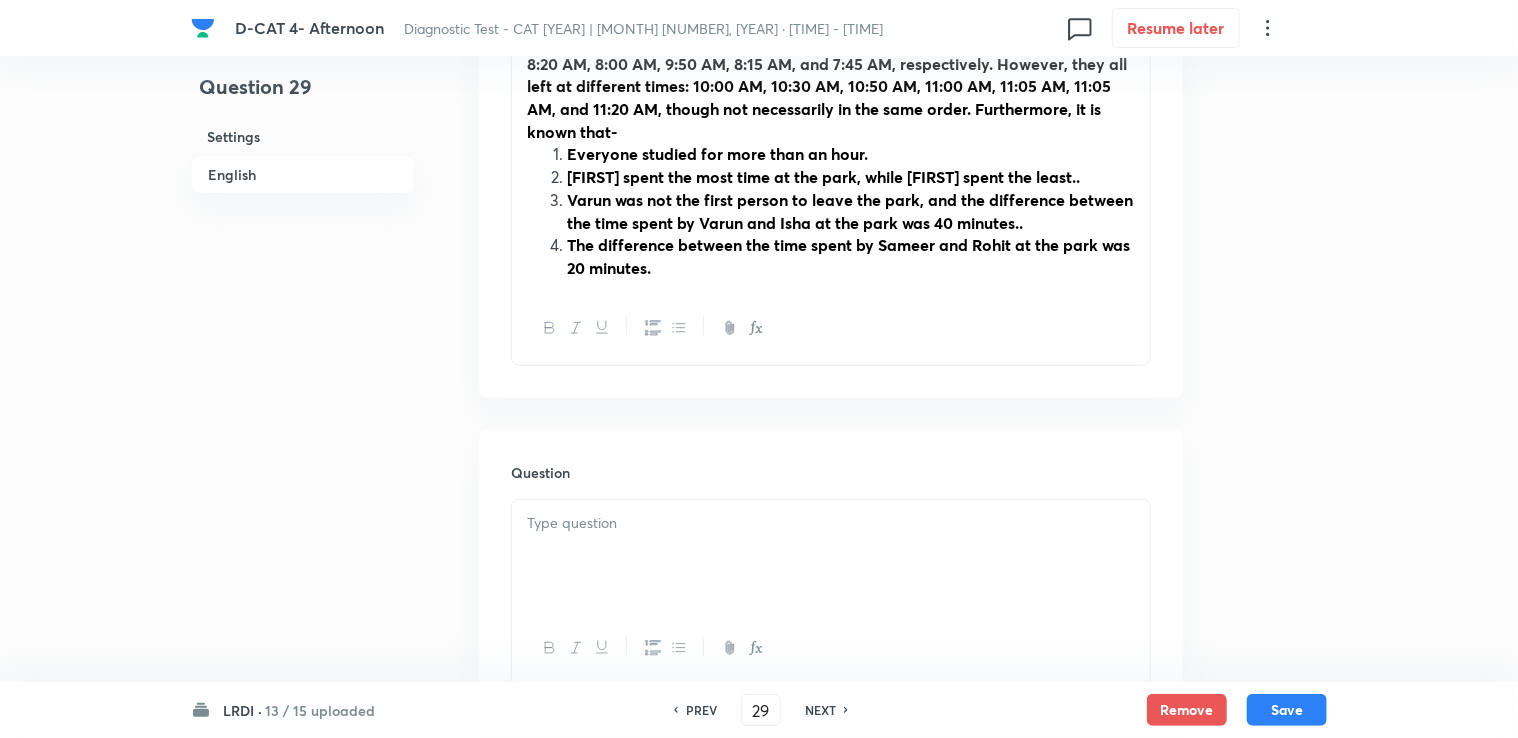 scroll, scrollTop: 800, scrollLeft: 0, axis: vertical 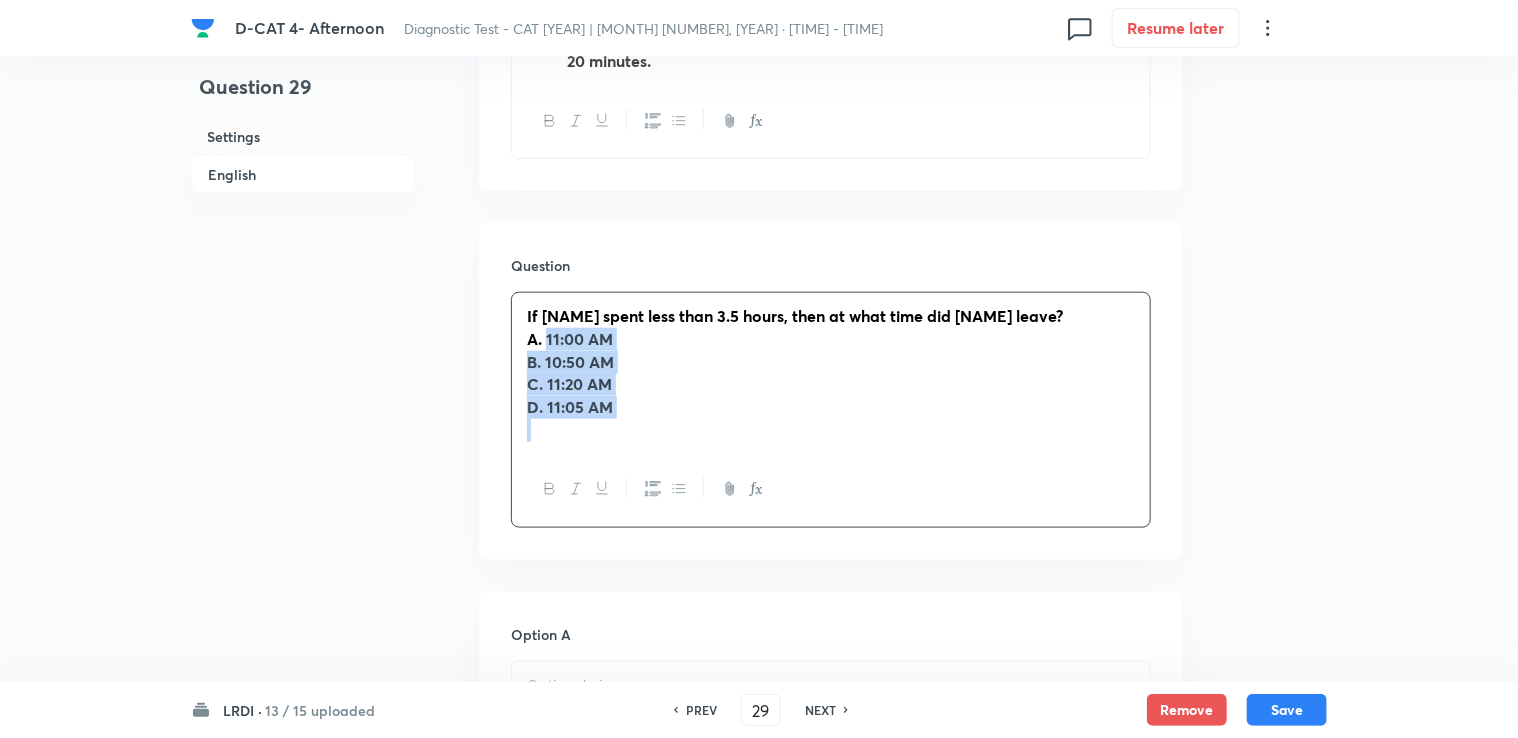 drag, startPoint x: 549, startPoint y: 317, endPoint x: 651, endPoint y: 401, distance: 132.13629 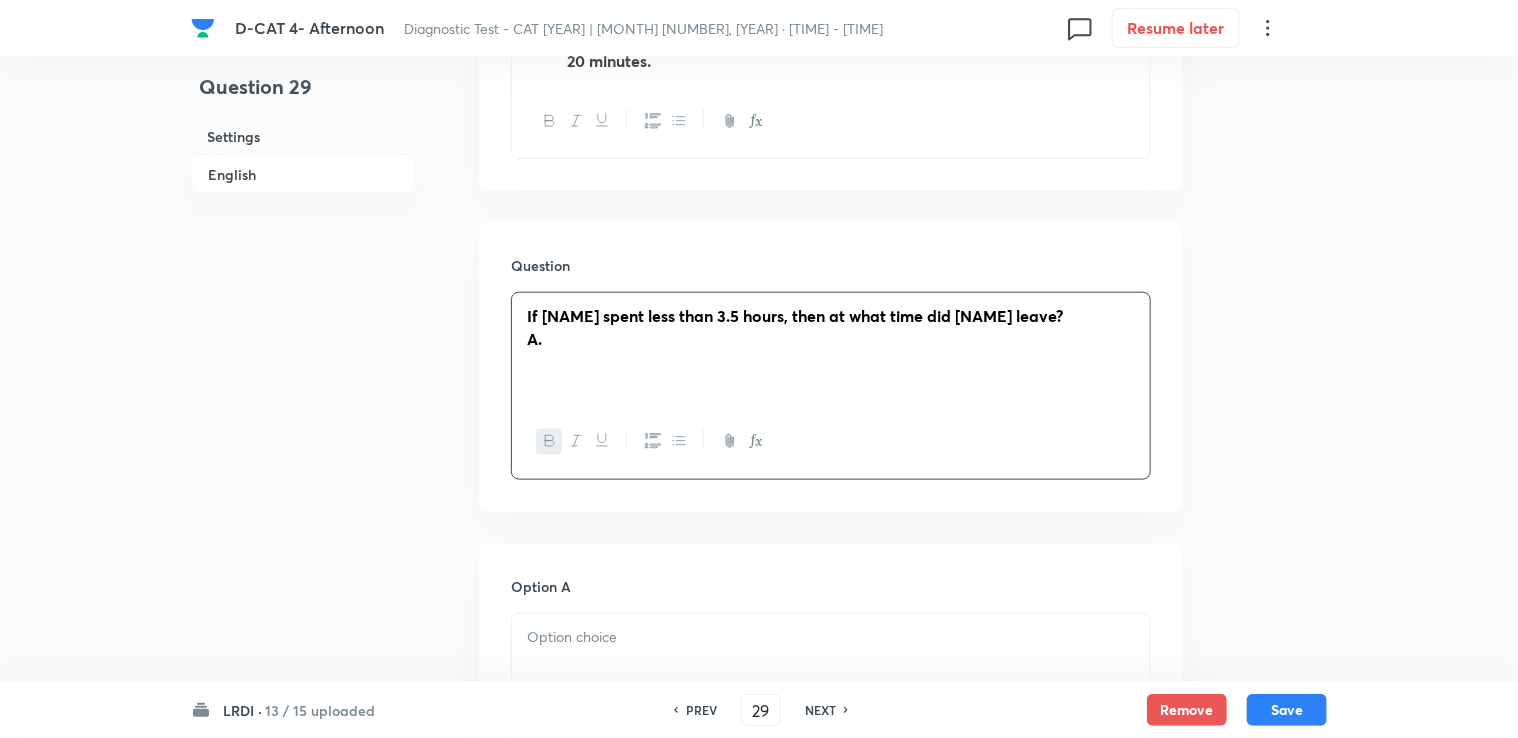 type 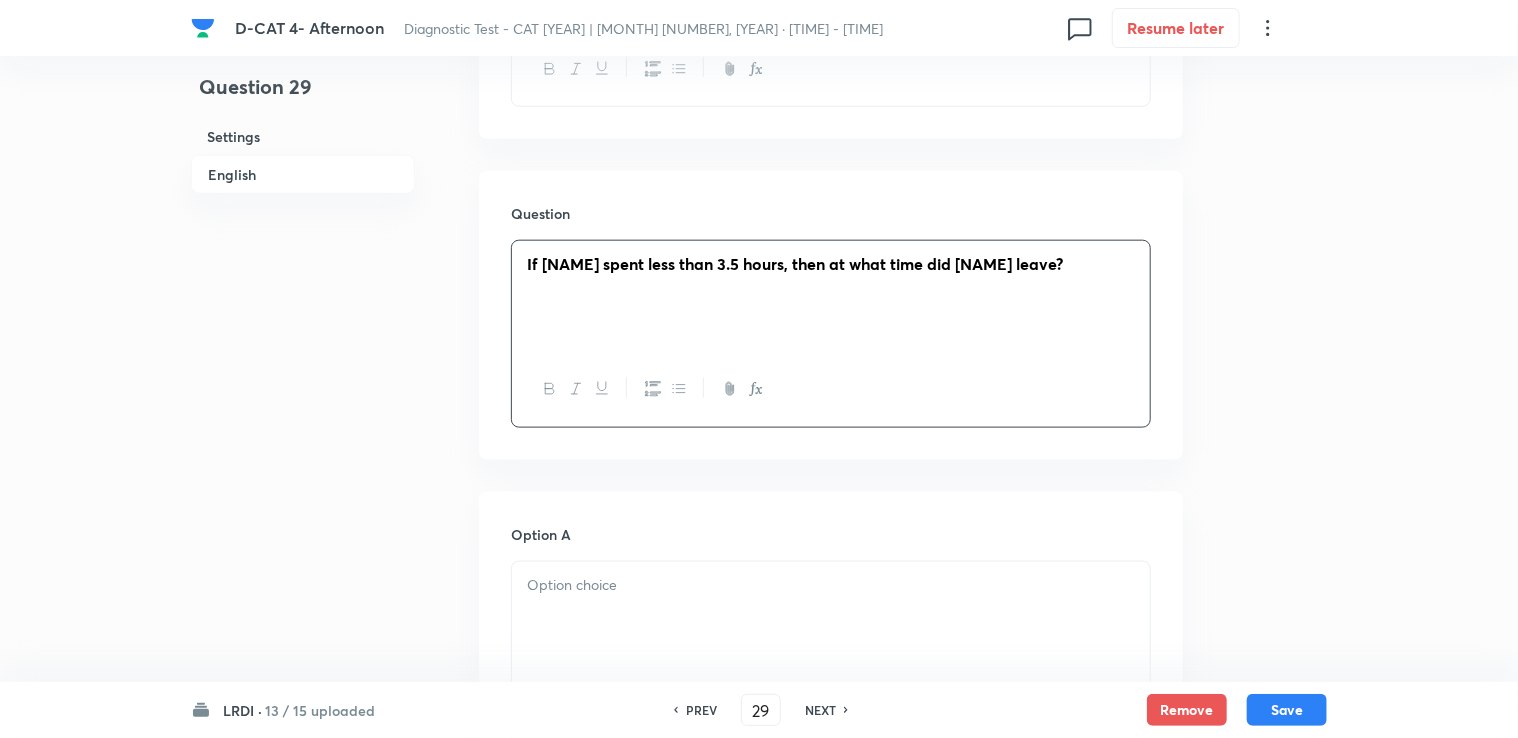 scroll, scrollTop: 1300, scrollLeft: 0, axis: vertical 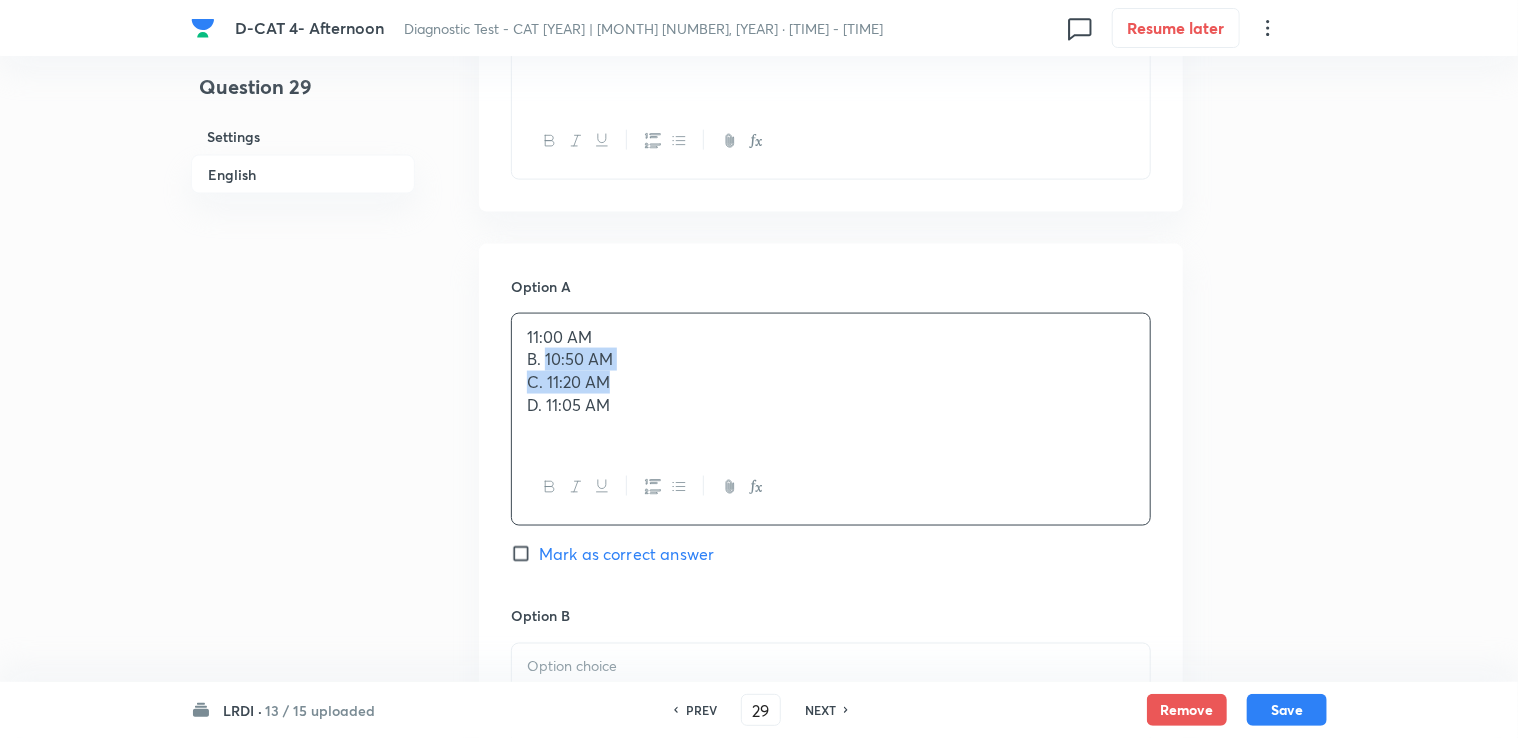 drag, startPoint x: 548, startPoint y: 332, endPoint x: 666, endPoint y: 350, distance: 119.36499 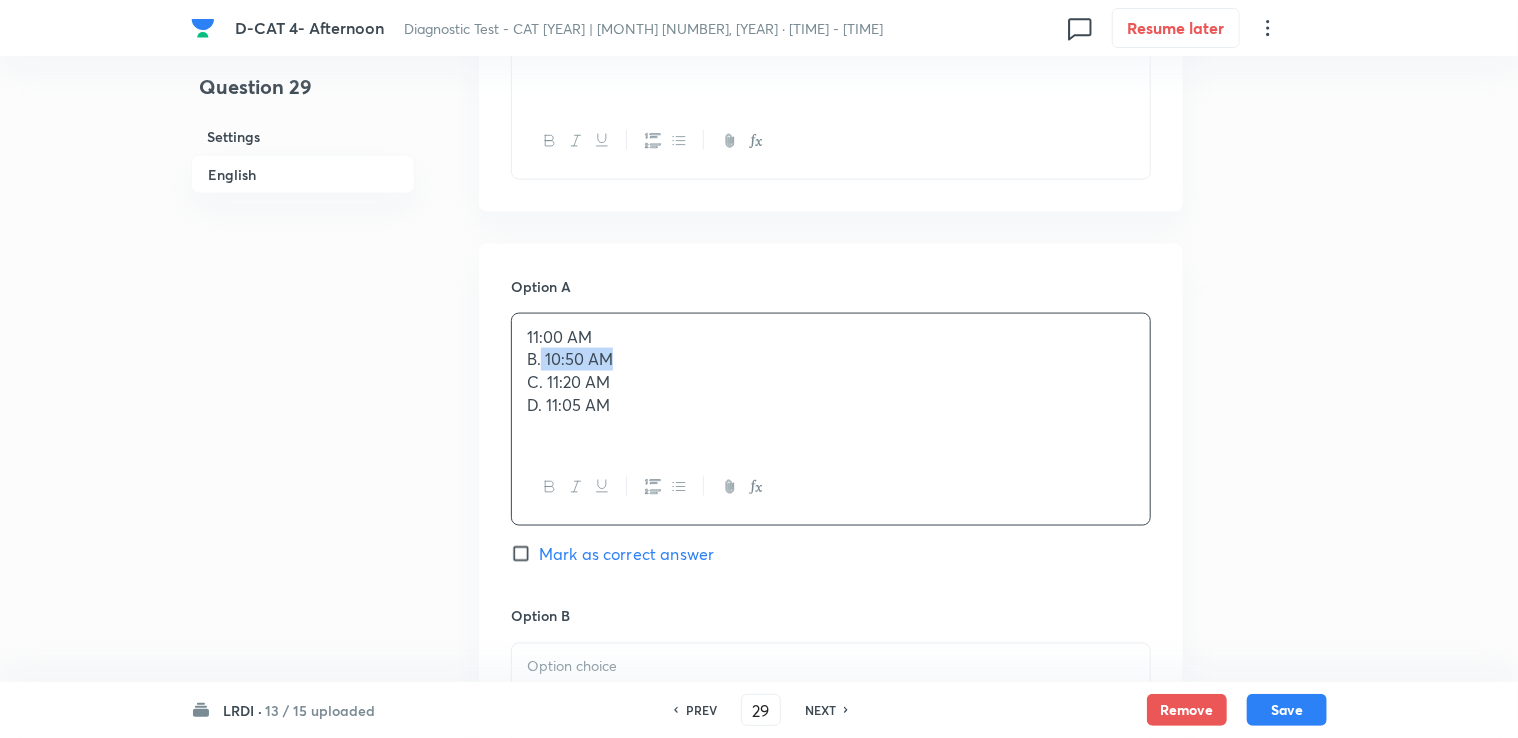 drag, startPoint x: 539, startPoint y: 338, endPoint x: 648, endPoint y: 340, distance: 109.01835 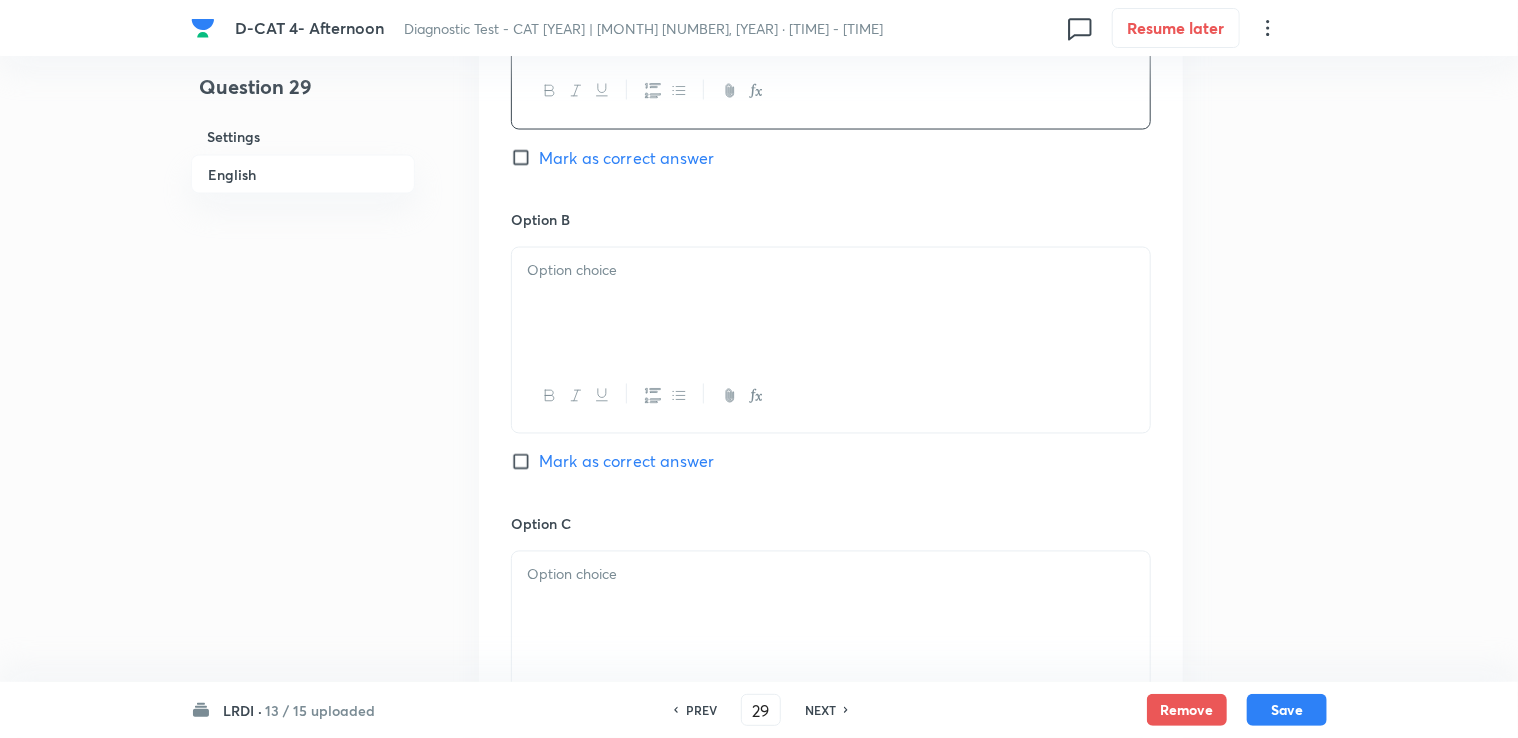 scroll, scrollTop: 1600, scrollLeft: 0, axis: vertical 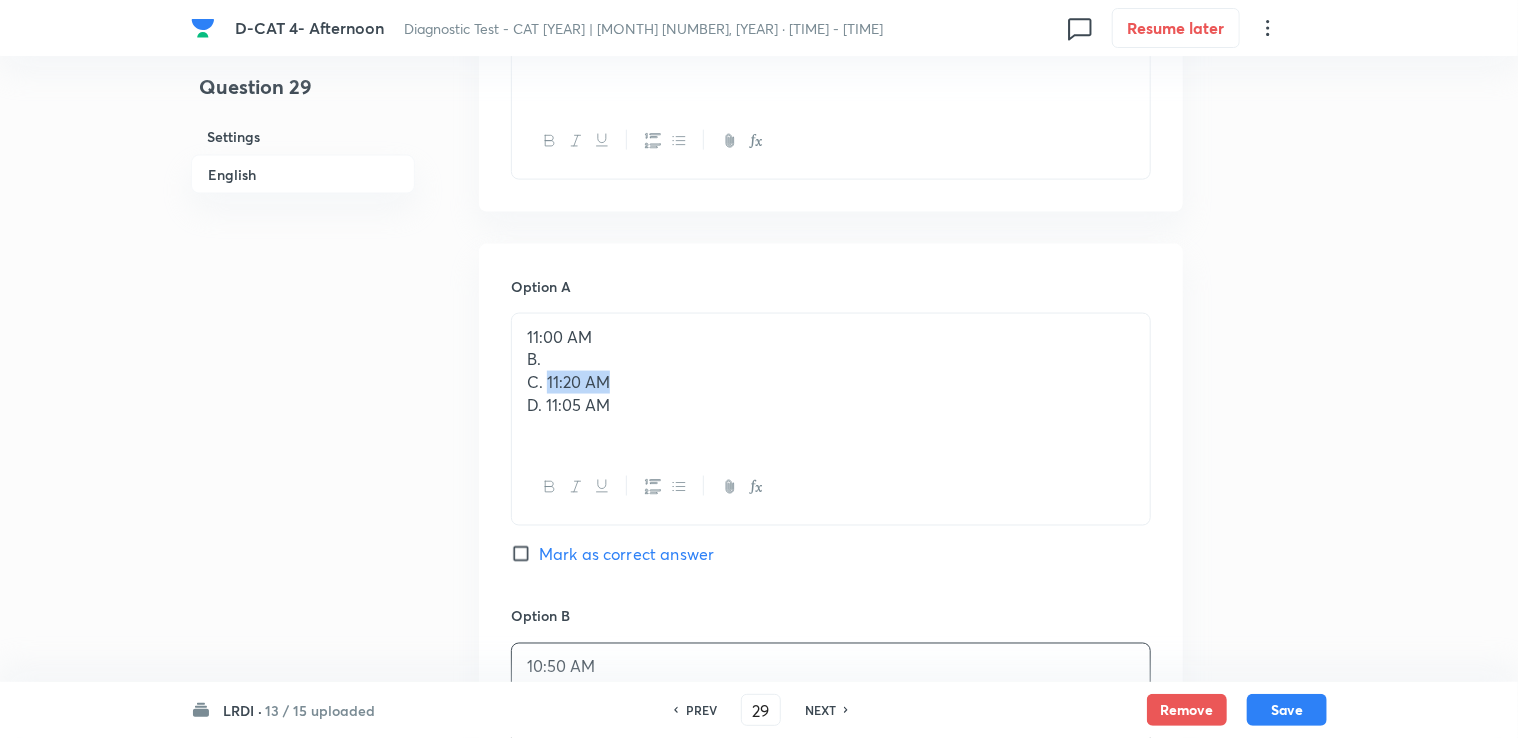 drag, startPoint x: 544, startPoint y: 354, endPoint x: 665, endPoint y: 362, distance: 121.264175 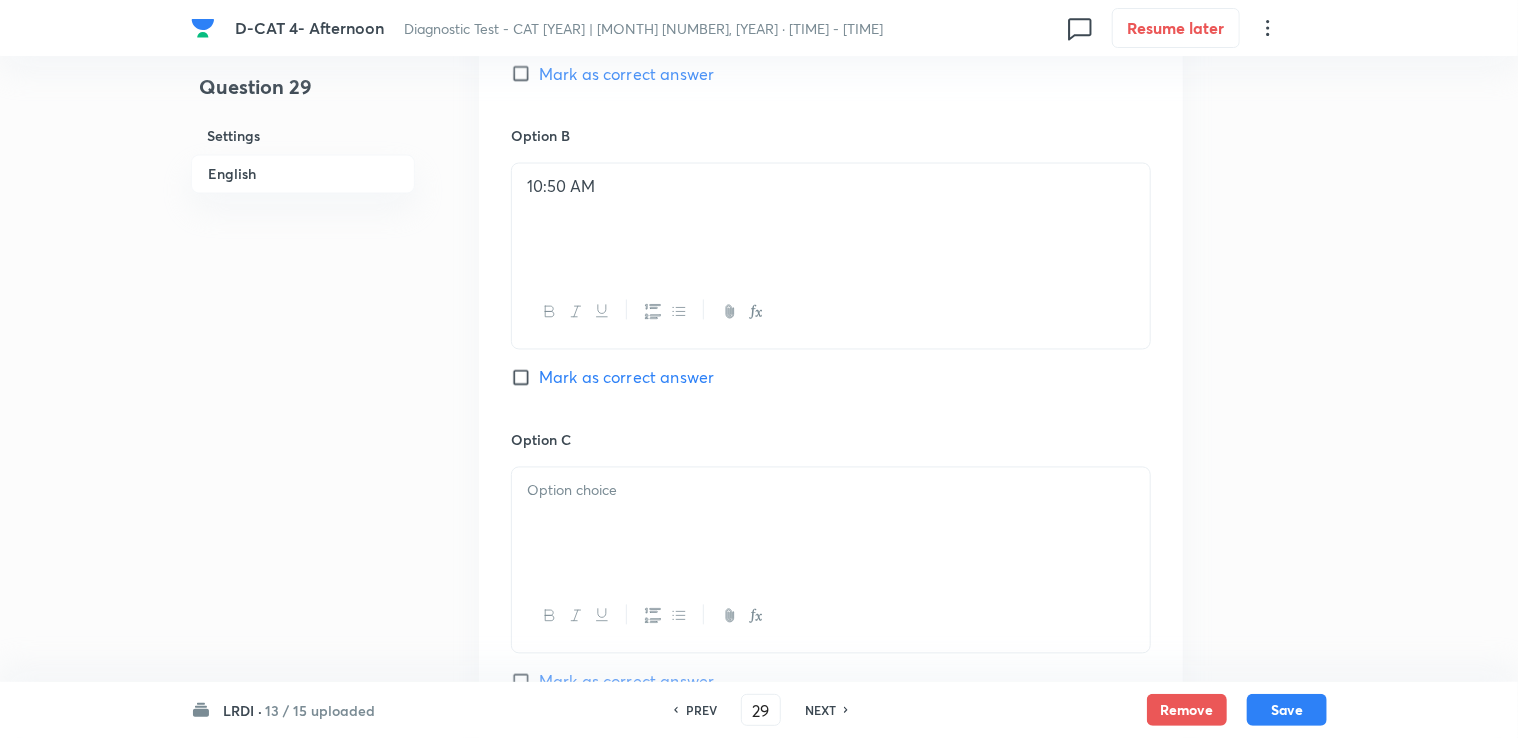 scroll, scrollTop: 1800, scrollLeft: 0, axis: vertical 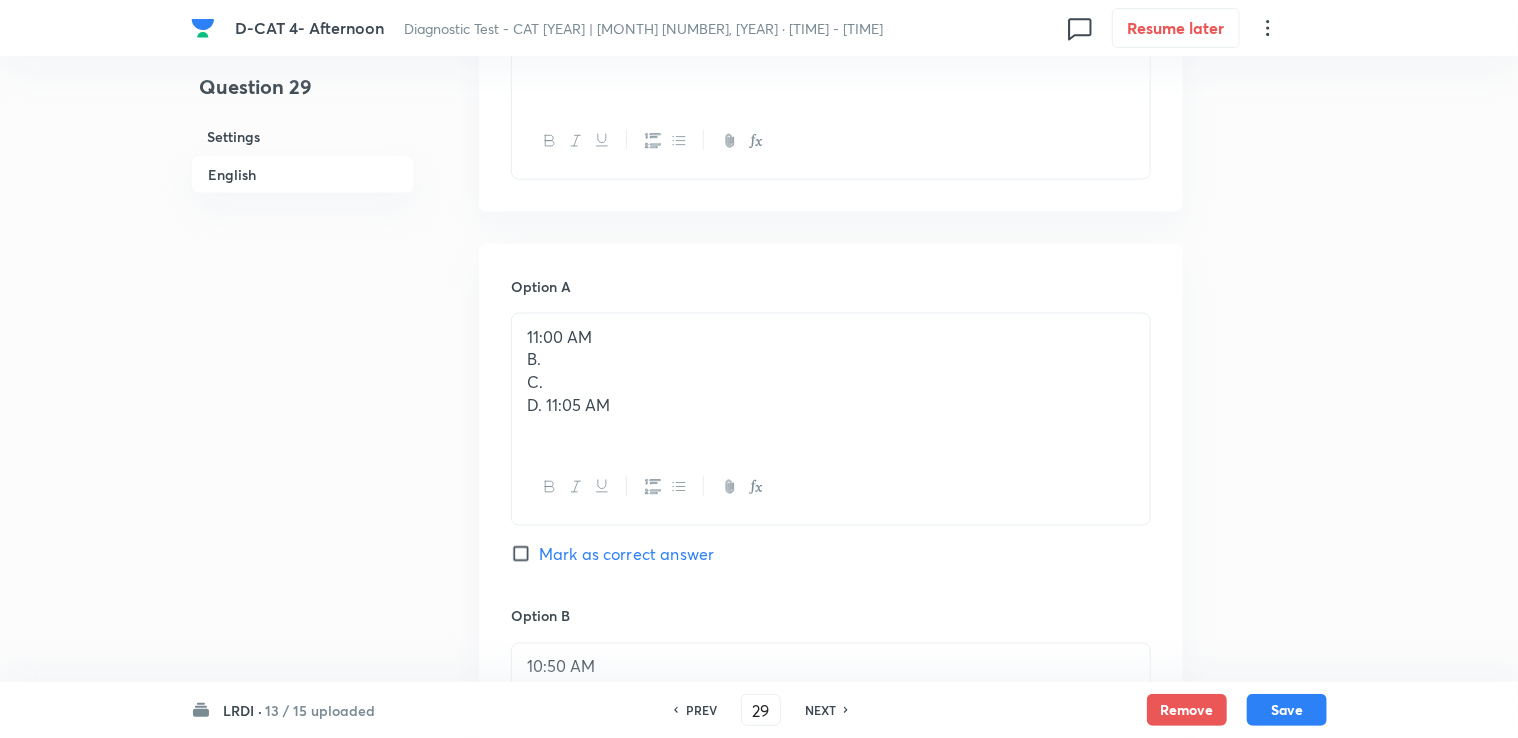 click at bounding box center (831, 427) 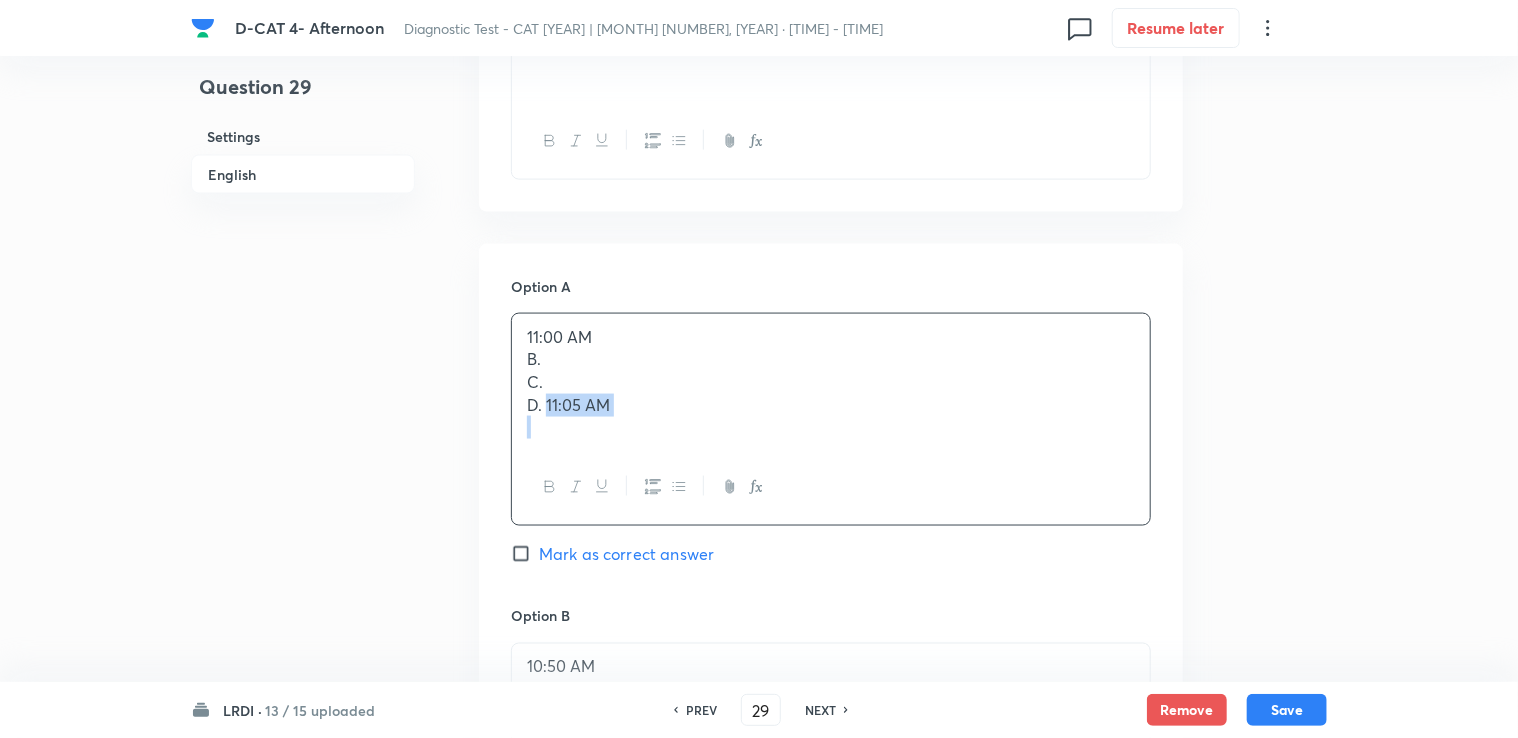 drag, startPoint x: 545, startPoint y: 384, endPoint x: 670, endPoint y: 401, distance: 126.1507 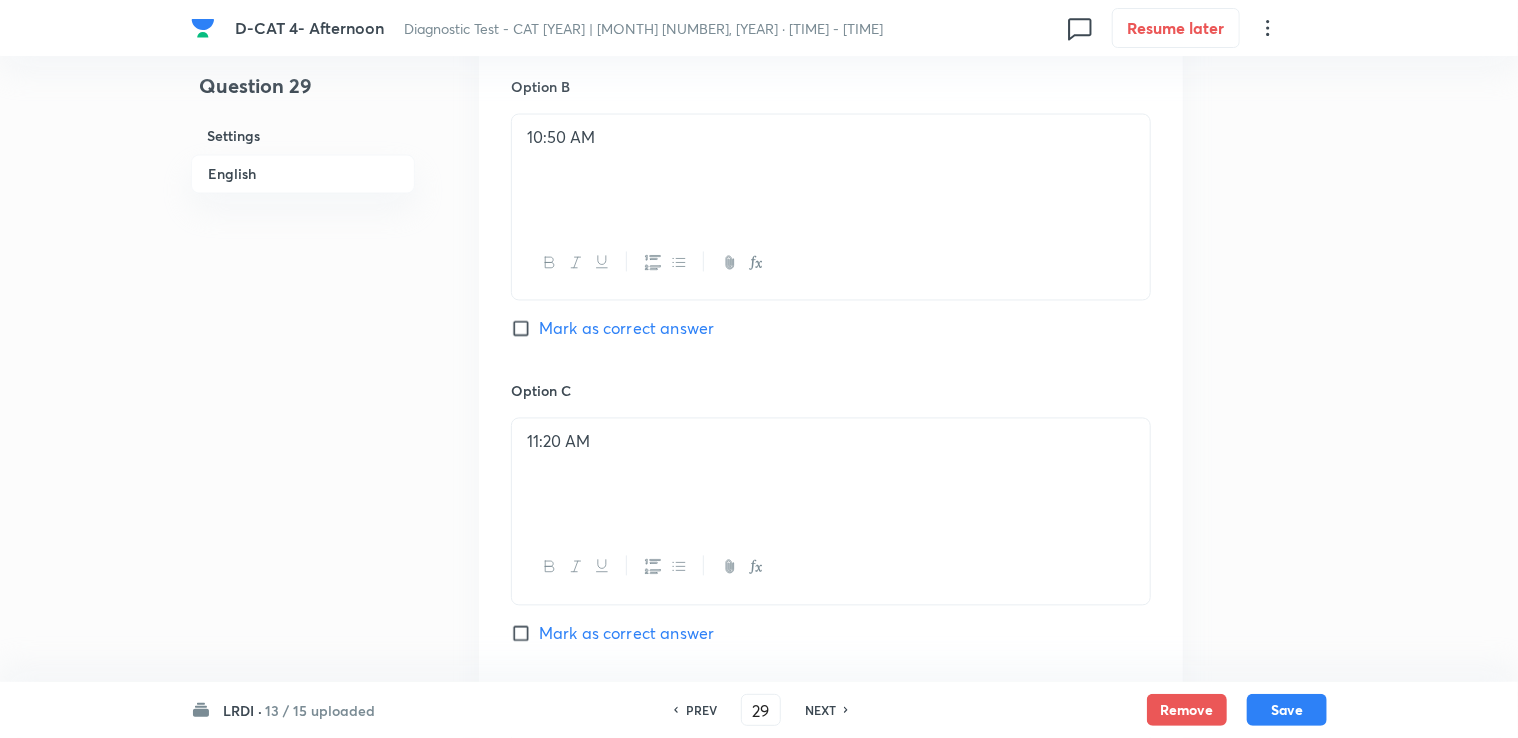 scroll, scrollTop: 2100, scrollLeft: 0, axis: vertical 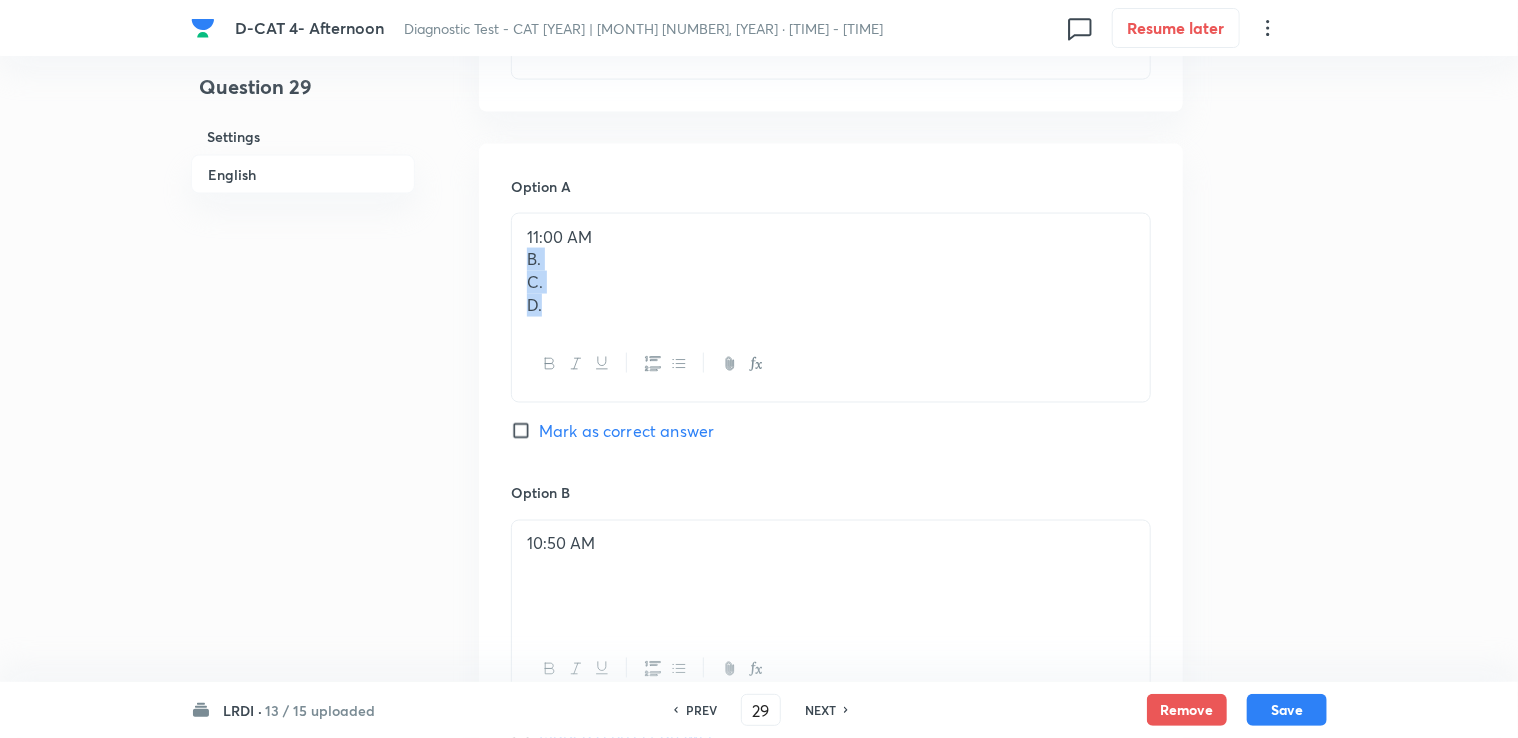 drag, startPoint x: 524, startPoint y: 236, endPoint x: 563, endPoint y: 326, distance: 98.08669 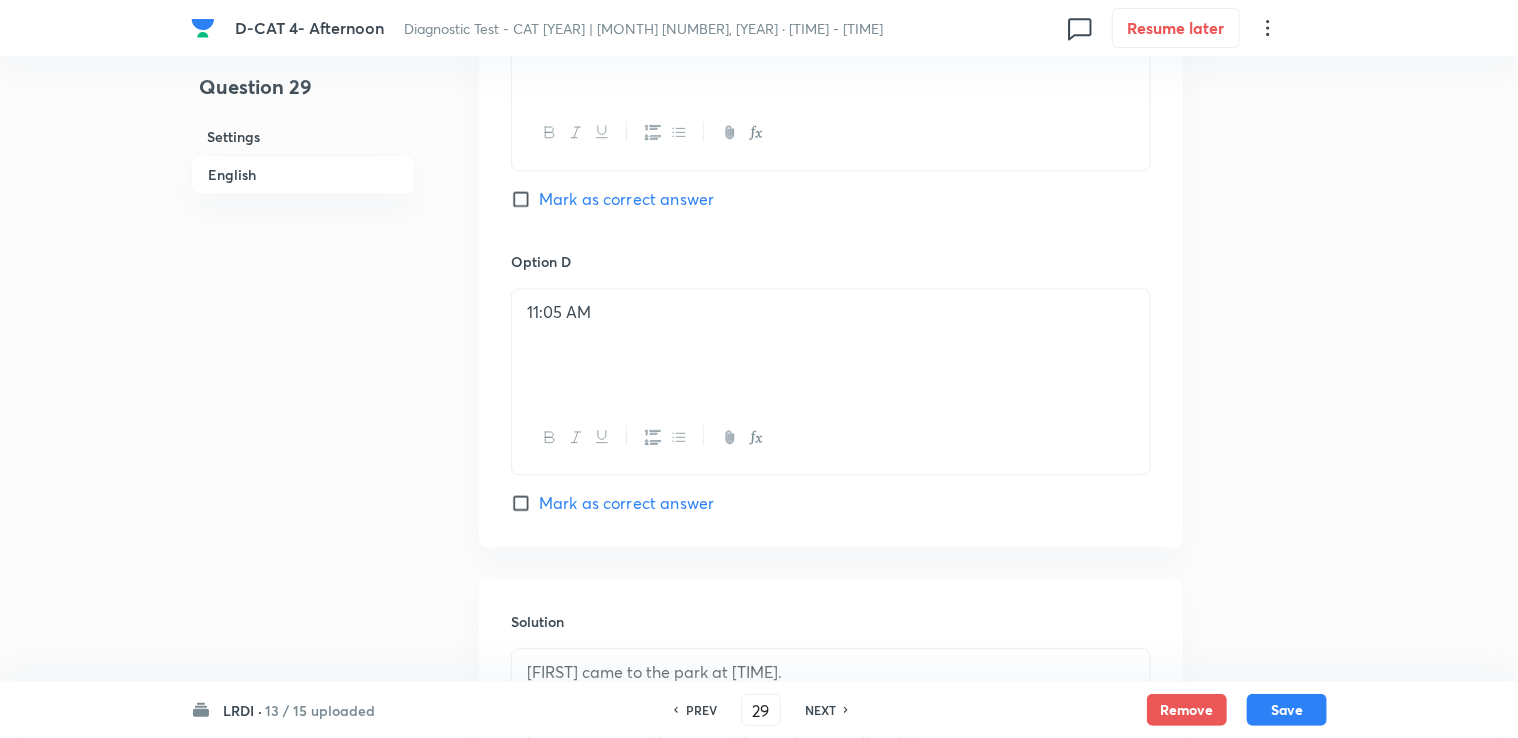 scroll, scrollTop: 2400, scrollLeft: 0, axis: vertical 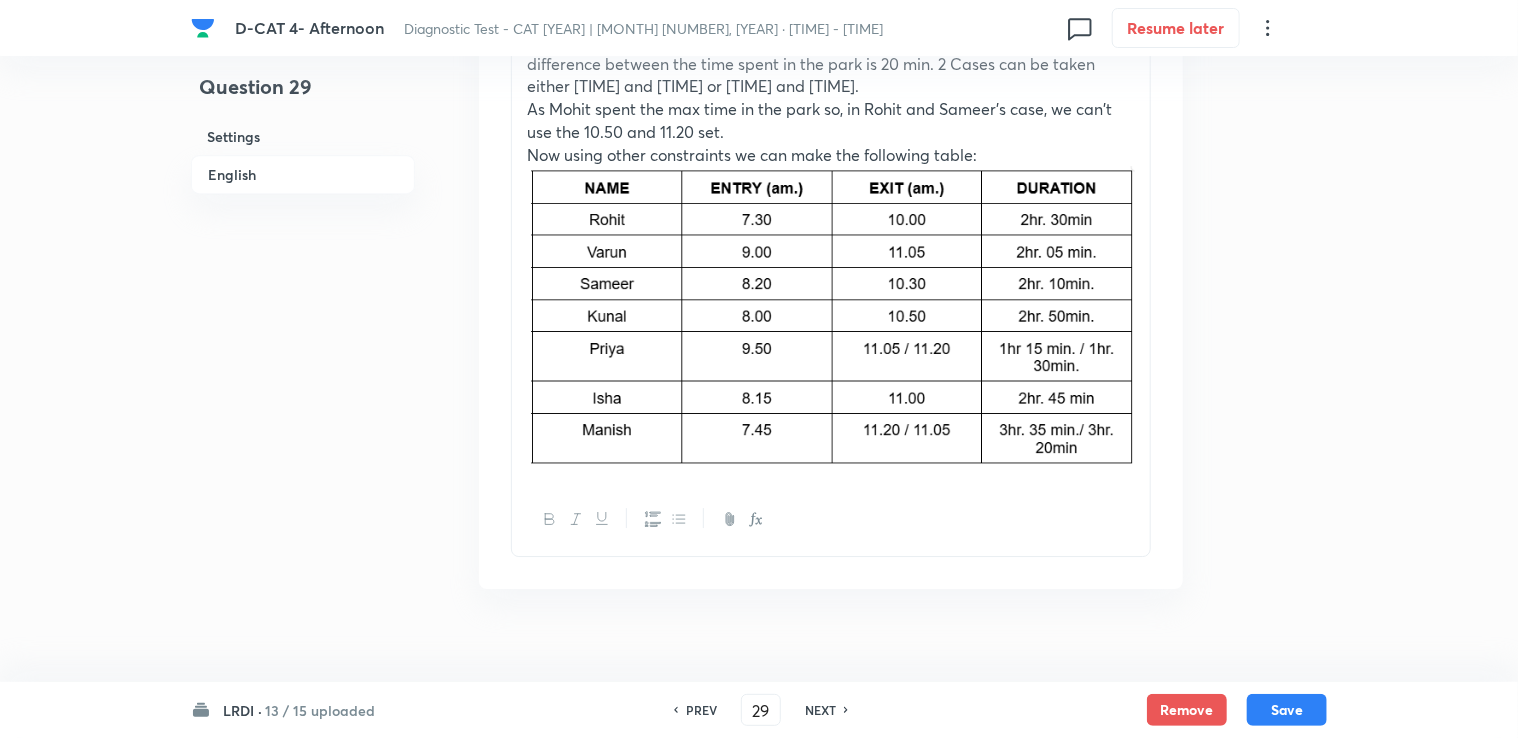 click on "[NAME] came to the park at 9 am. [NAME] enters the park at 8.15 am. The difference in time spent in the park between [NAME] and [NAME] is 40 min so by logic we can say [NAME] spent 5 minutes more than [NAME]. The difference between the exit timing of [NAME] and [NAME] is 30 min. as their difference between the time spent in the park is 20 min. 2 Cases can be taken either 10.00 and 10.30 or 10.50 and 11.20. As [NAME] spent the max time in the park so, in [NAME] and [NAME]'s case, we can't use the 10.50 and 11.20 set. Now using other constraints we can make the following table:" at bounding box center [831, 205] 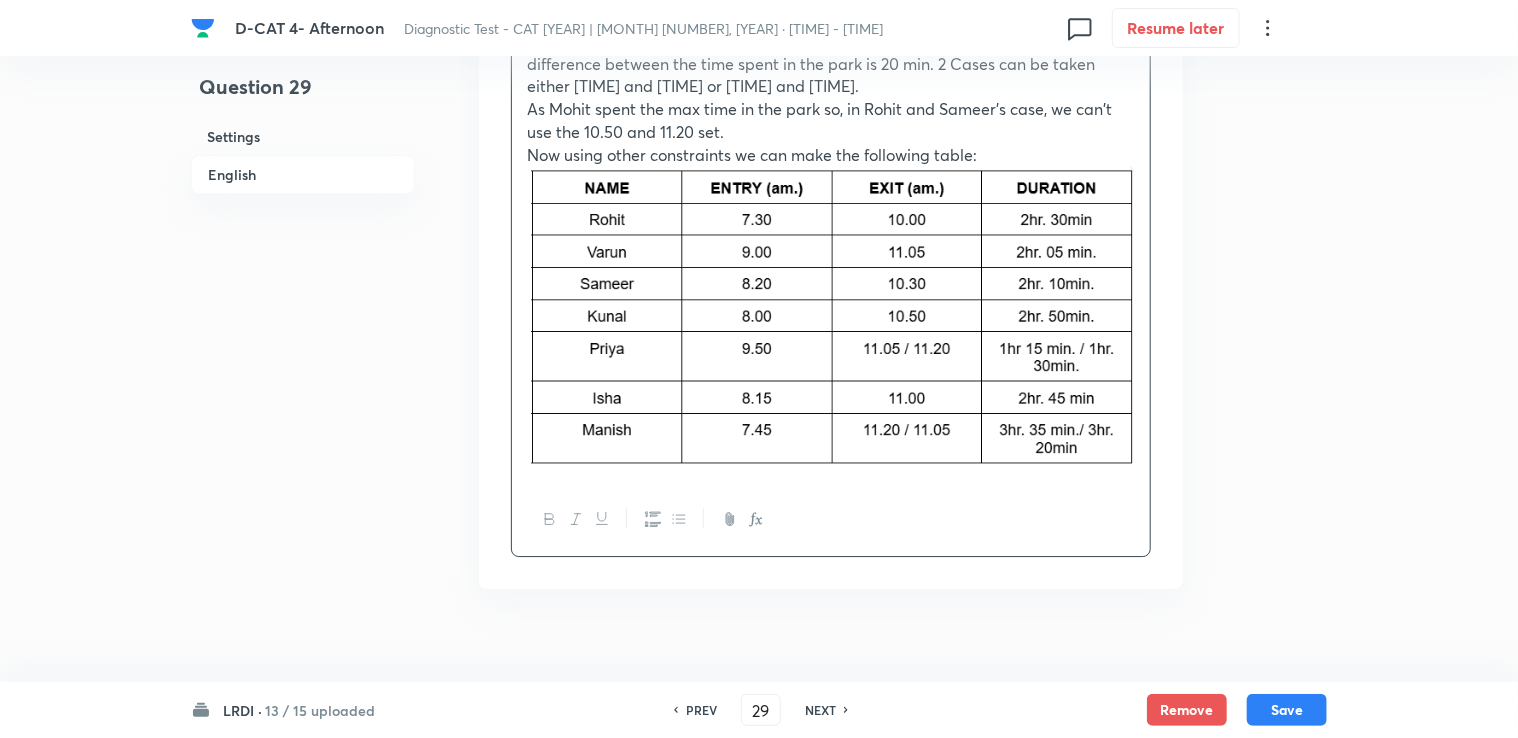drag, startPoint x: 545, startPoint y: 454, endPoint x: 527, endPoint y: 457, distance: 18.248287 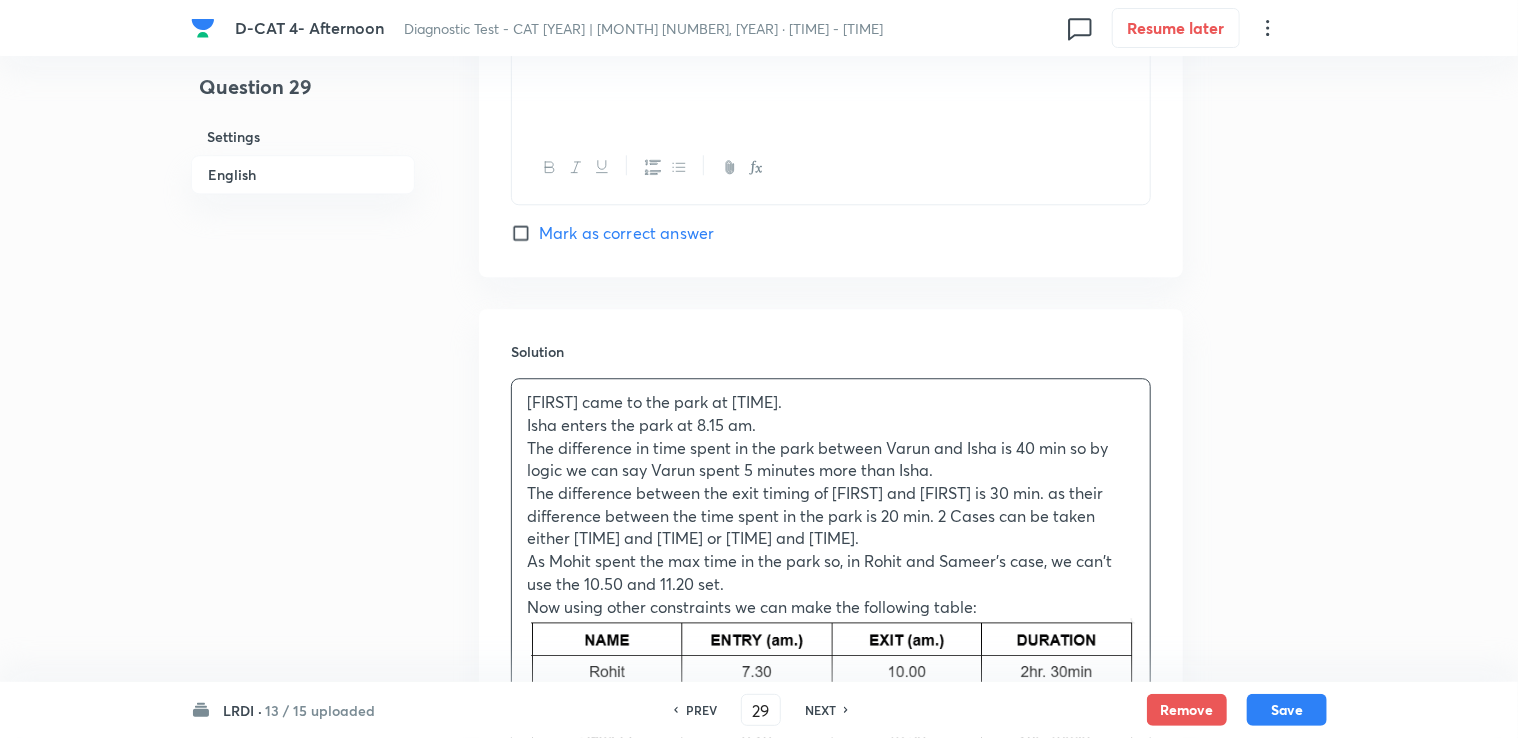 scroll, scrollTop: 2505, scrollLeft: 0, axis: vertical 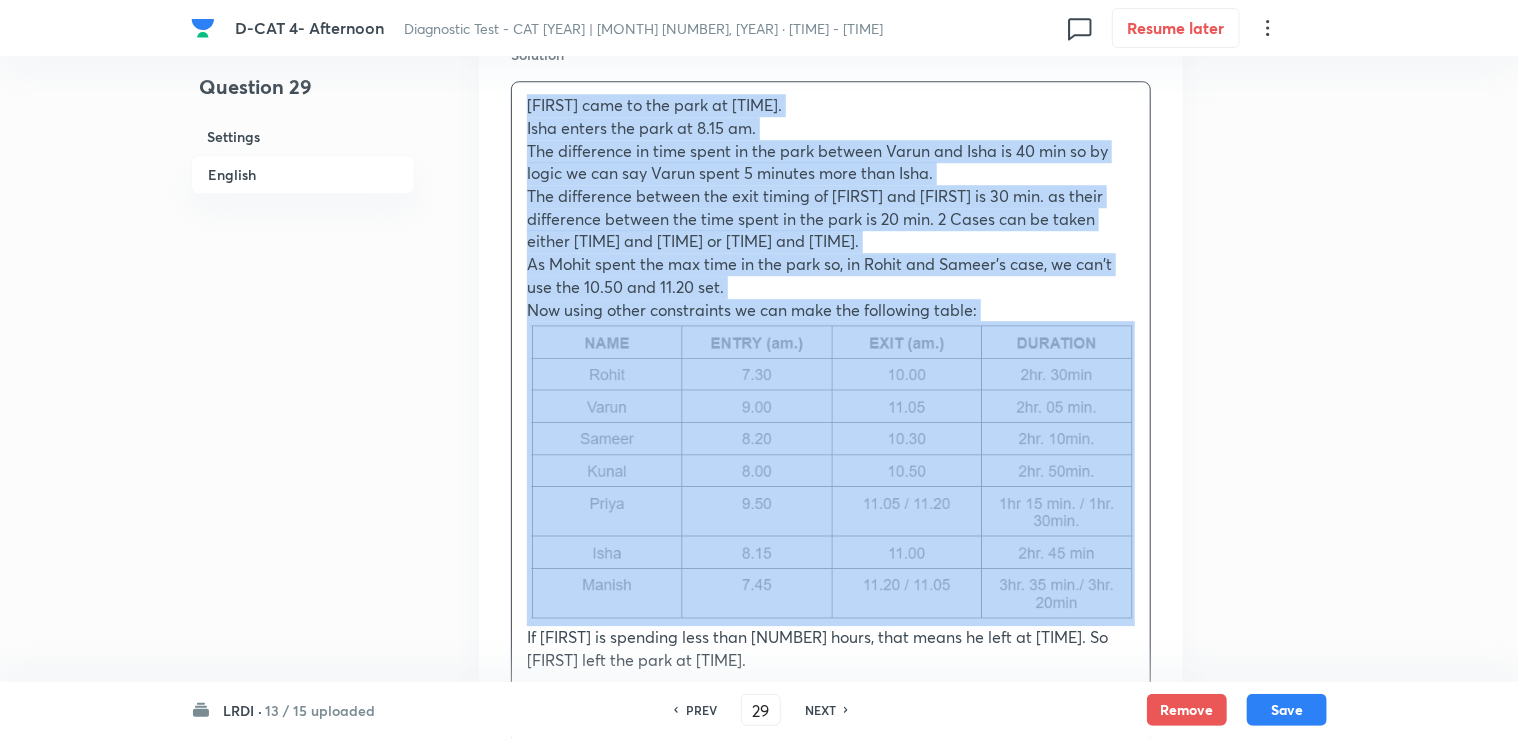 drag, startPoint x: 531, startPoint y: 382, endPoint x: 916, endPoint y: 533, distance: 413.5529 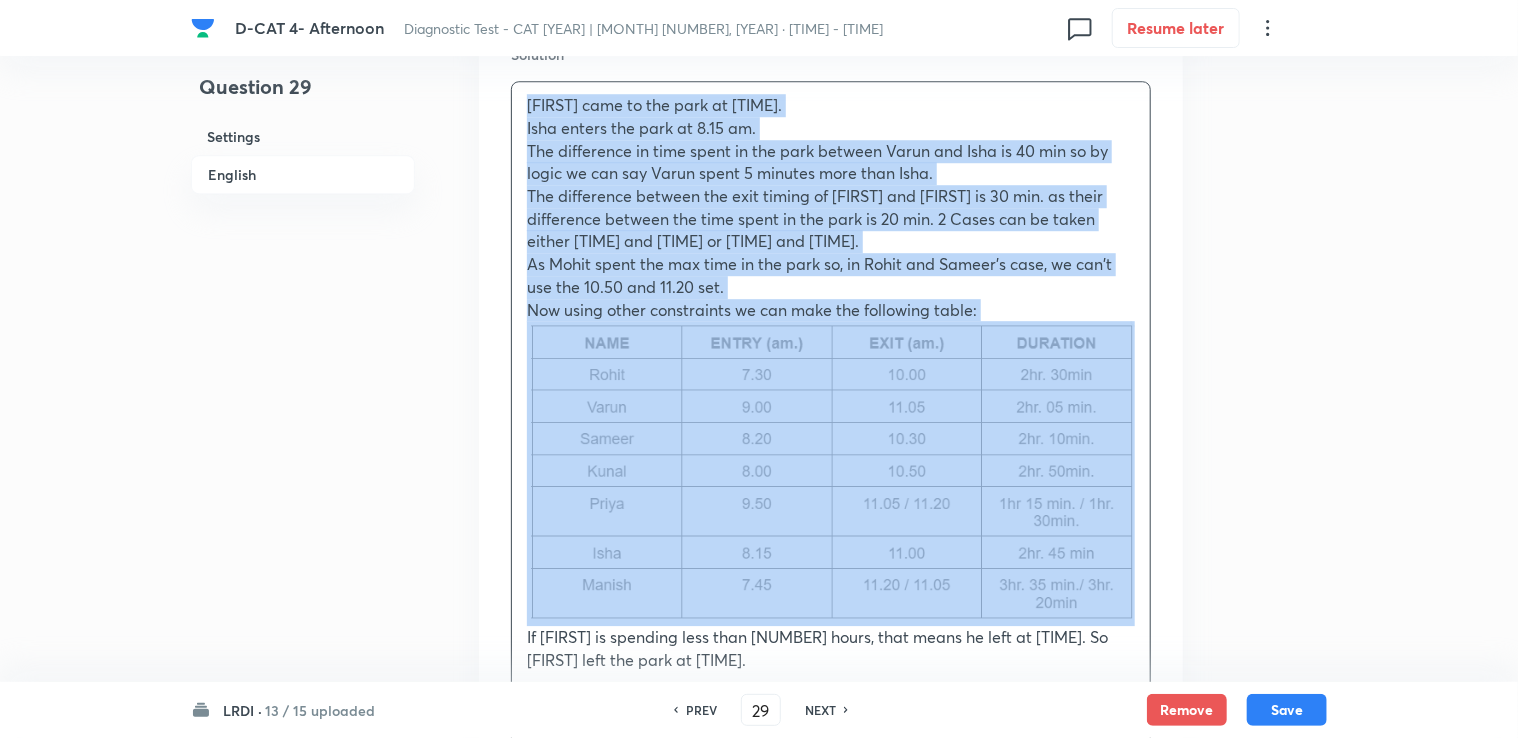 copy on "[NAME] came to the park at 9 am. [NAME] enters the park at 8.15 am. The difference in time spent in the park between [NAME] and [NAME] is 40 min so by logic we can say [NAME] spent 5 minutes more than [NAME]. The difference between the exit timing of [NAME] and [NAME] is 30 min. as their difference between the time spent in the park is 20 min. 2 Cases can be taken either 10.00 and 10.30 or 10.50 and 11.20. As [NAME] spent the max time in the park so, in [NAME] and [NAME]'s case, we can't use the 10.50 and 11.20 set. Now using other constraints we can make the following table:" 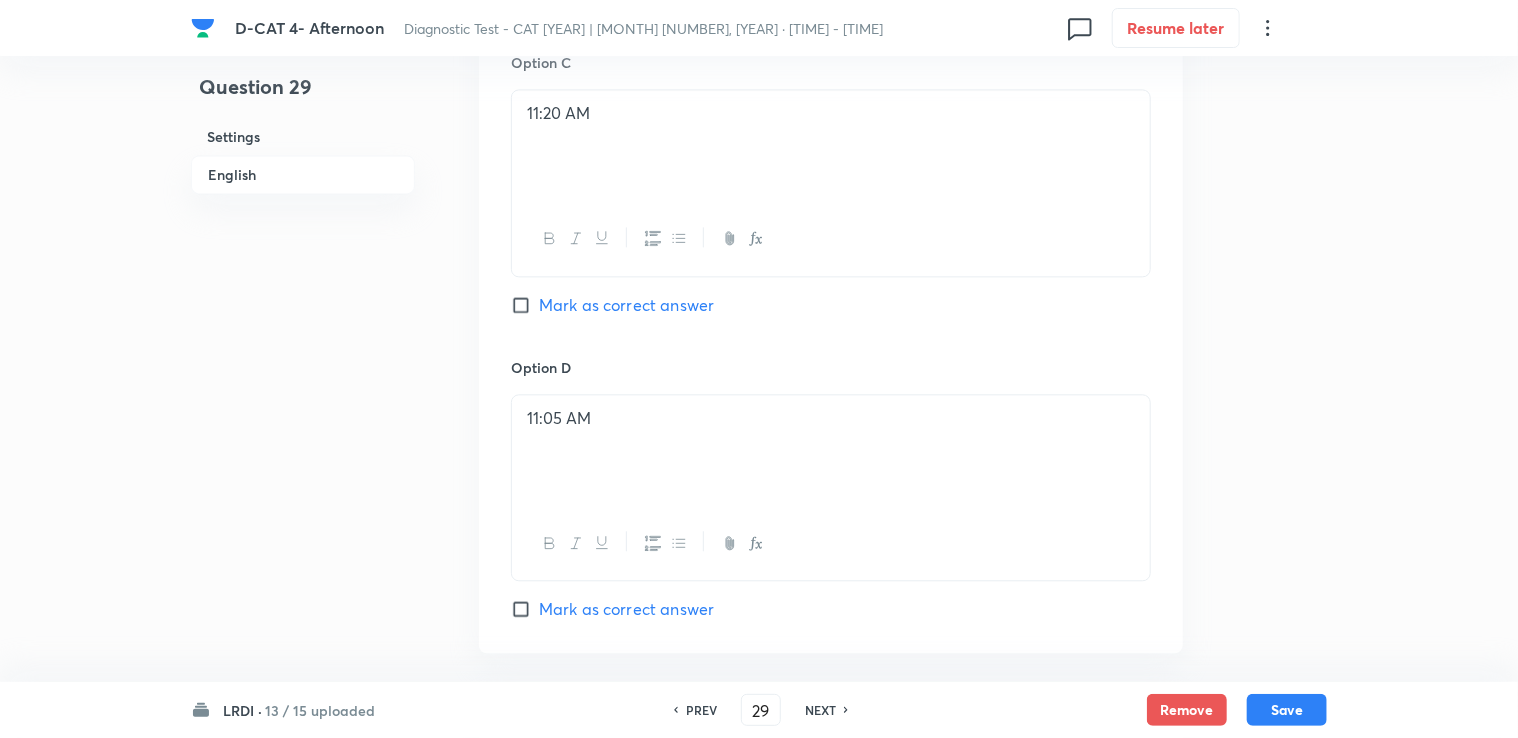 scroll, scrollTop: 2105, scrollLeft: 0, axis: vertical 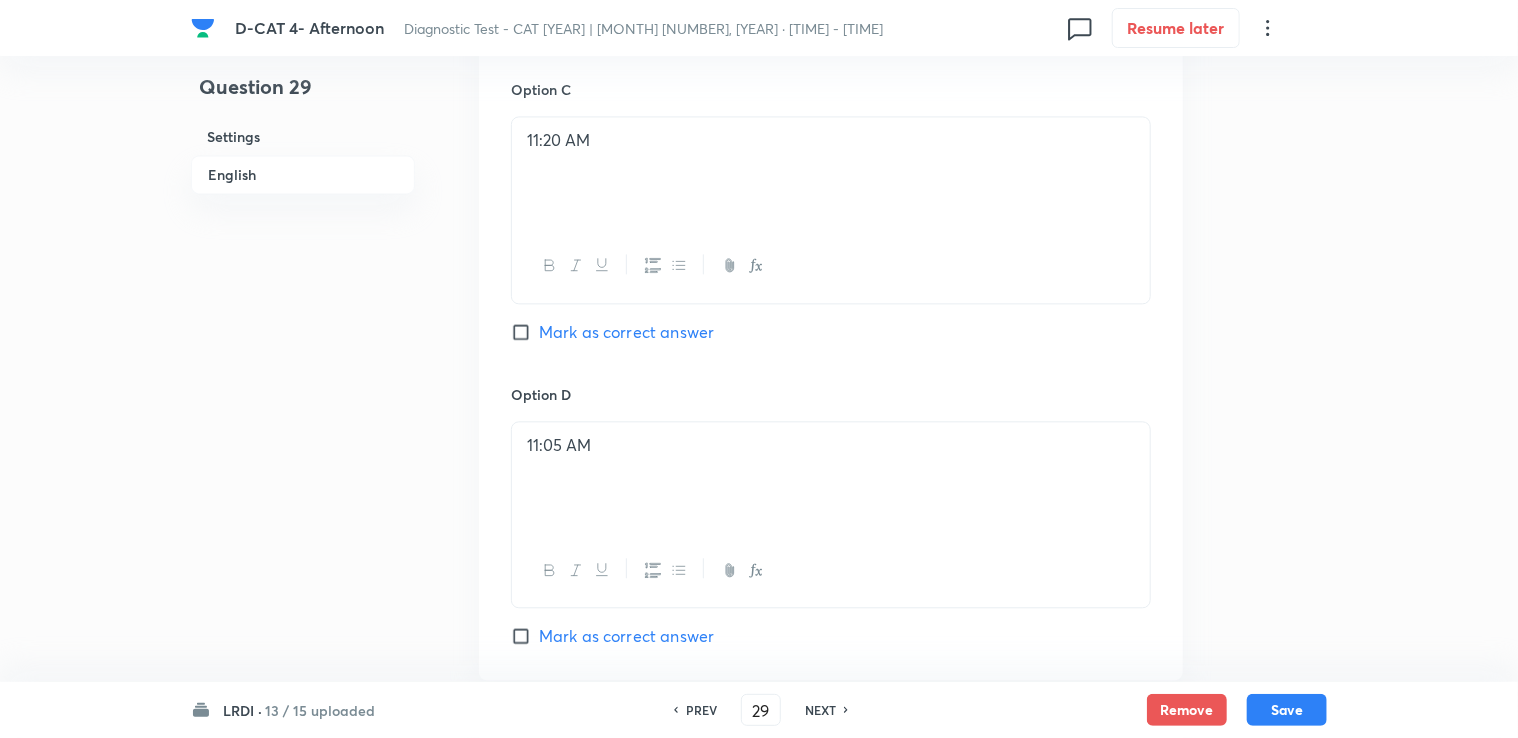 click on "Option C [TIME] Mark as correct answer" at bounding box center [831, 231] 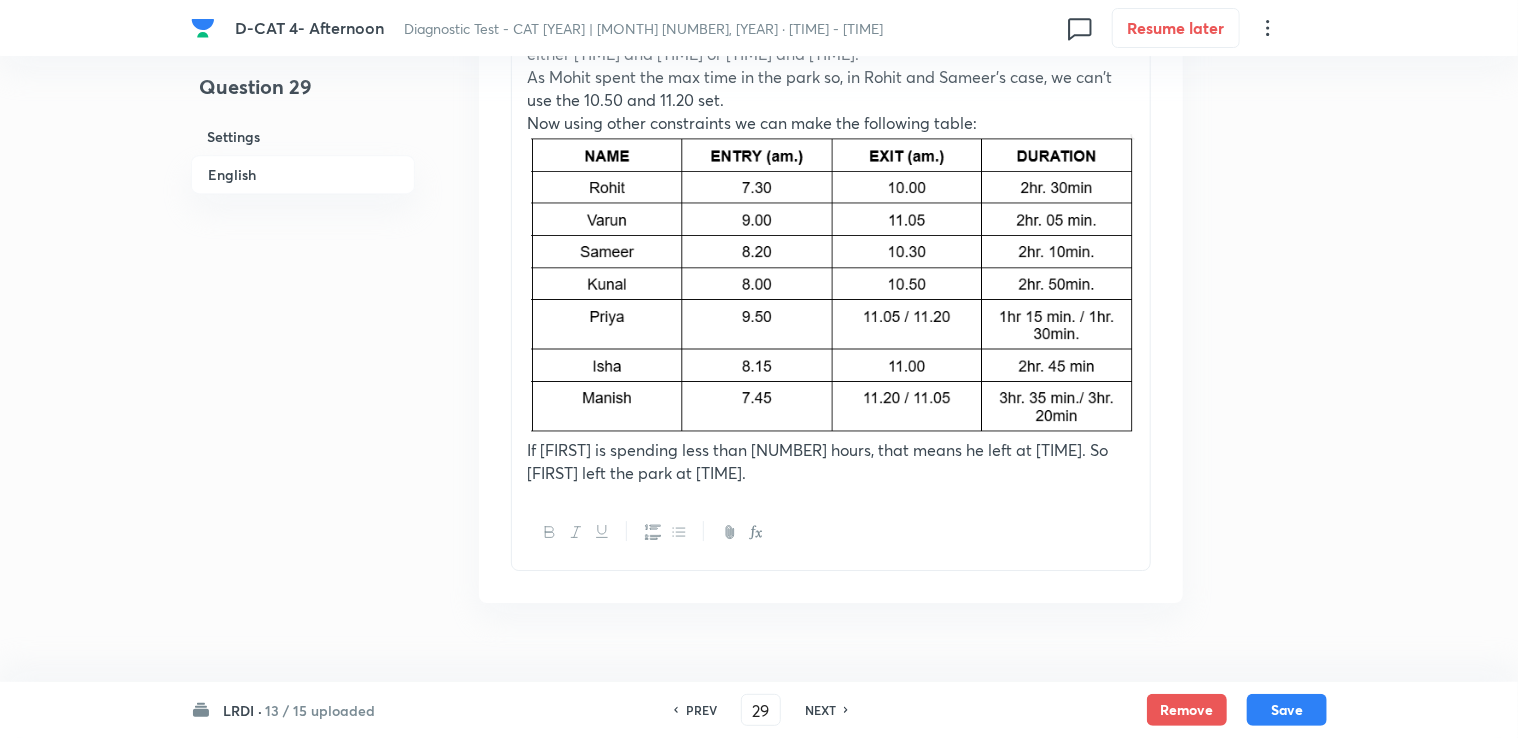 scroll, scrollTop: 3005, scrollLeft: 0, axis: vertical 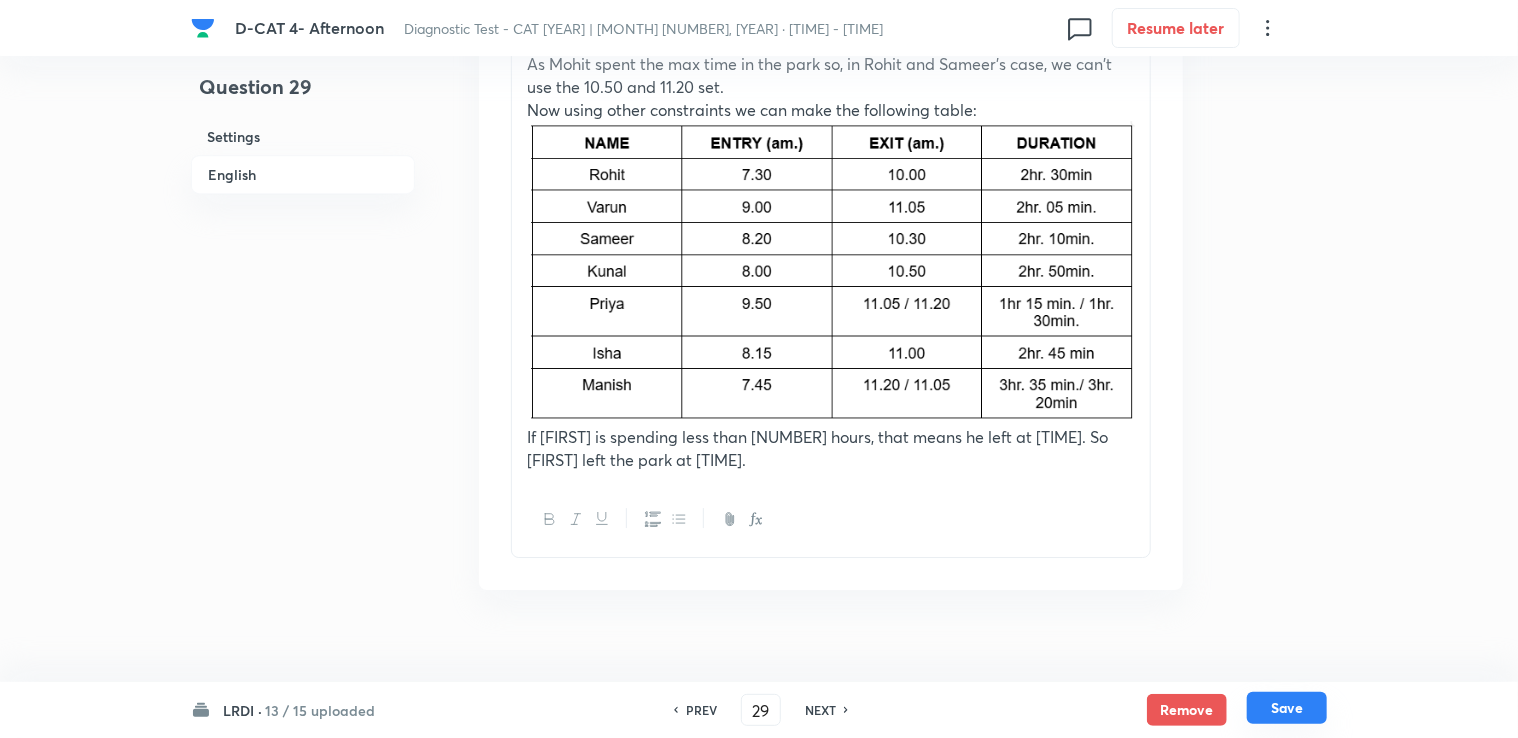 click on "Save" at bounding box center (1287, 708) 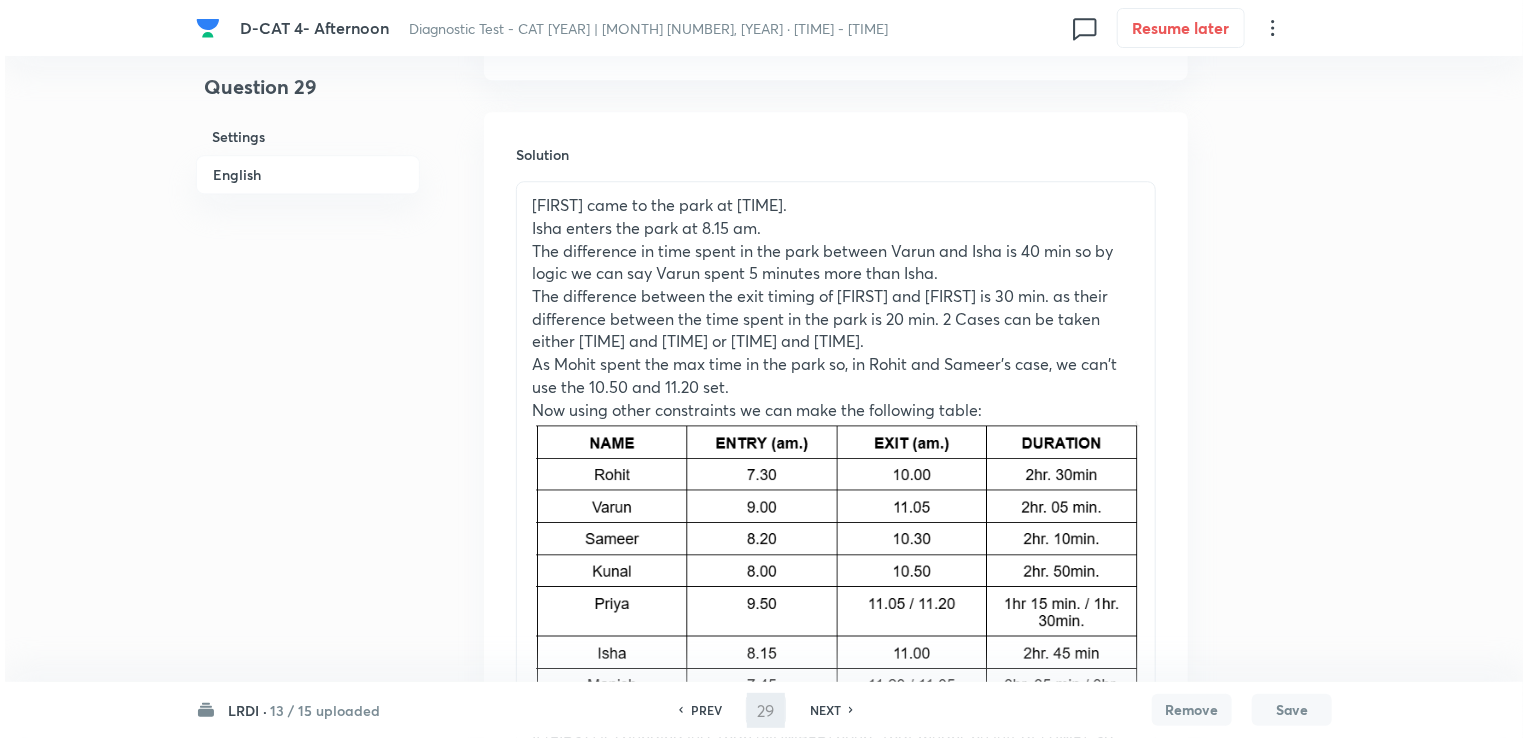 scroll, scrollTop: 0, scrollLeft: 0, axis: both 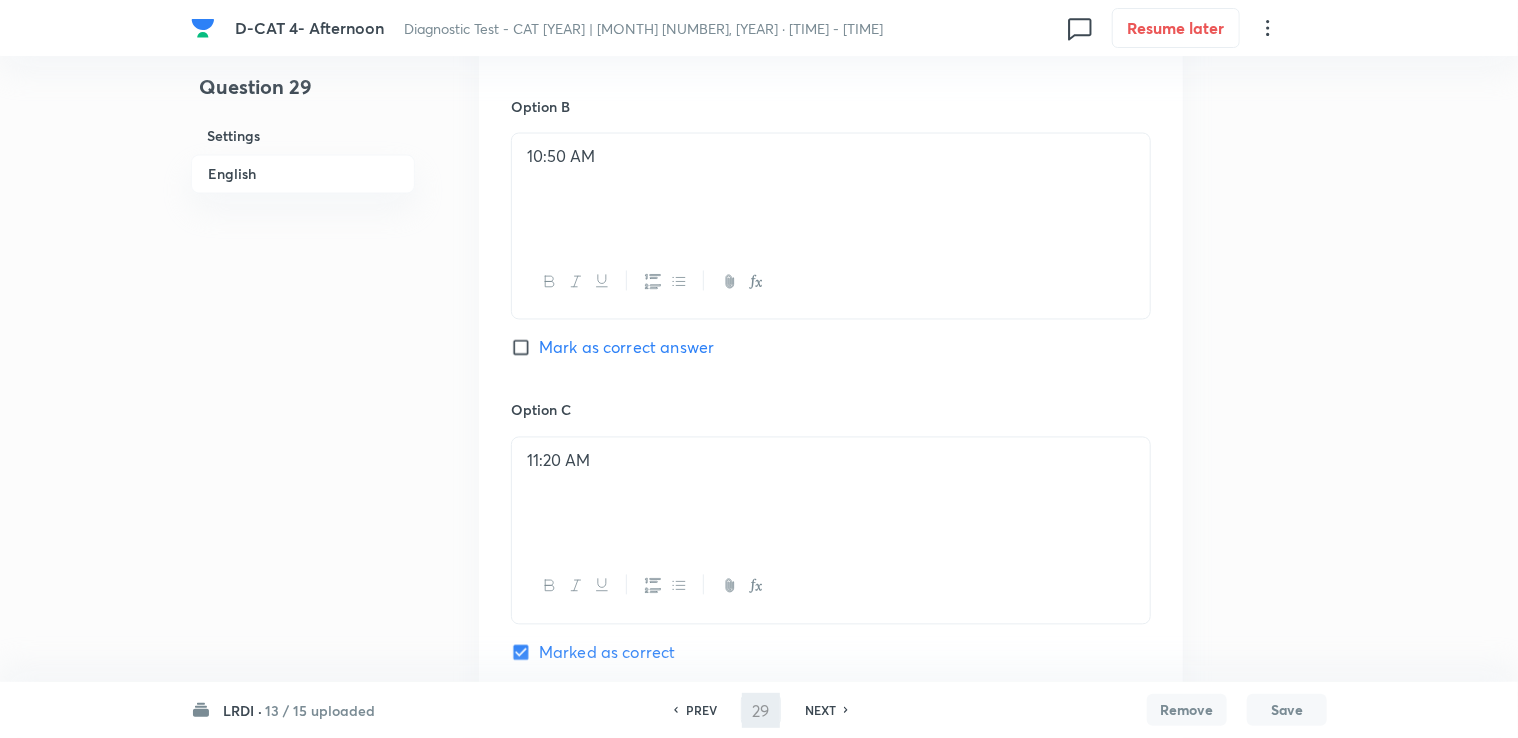 type on "30" 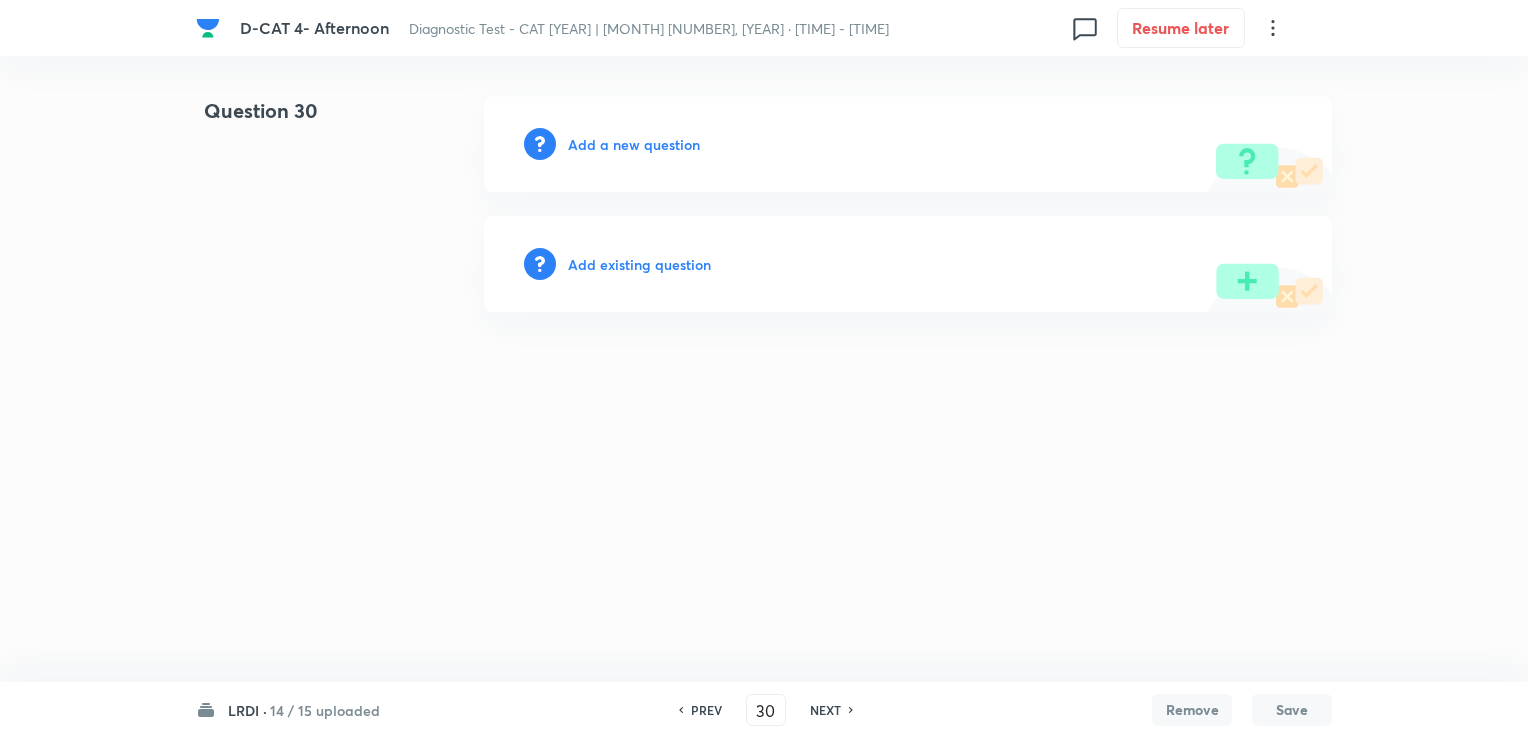 click on "Add a new question" at bounding box center (634, 144) 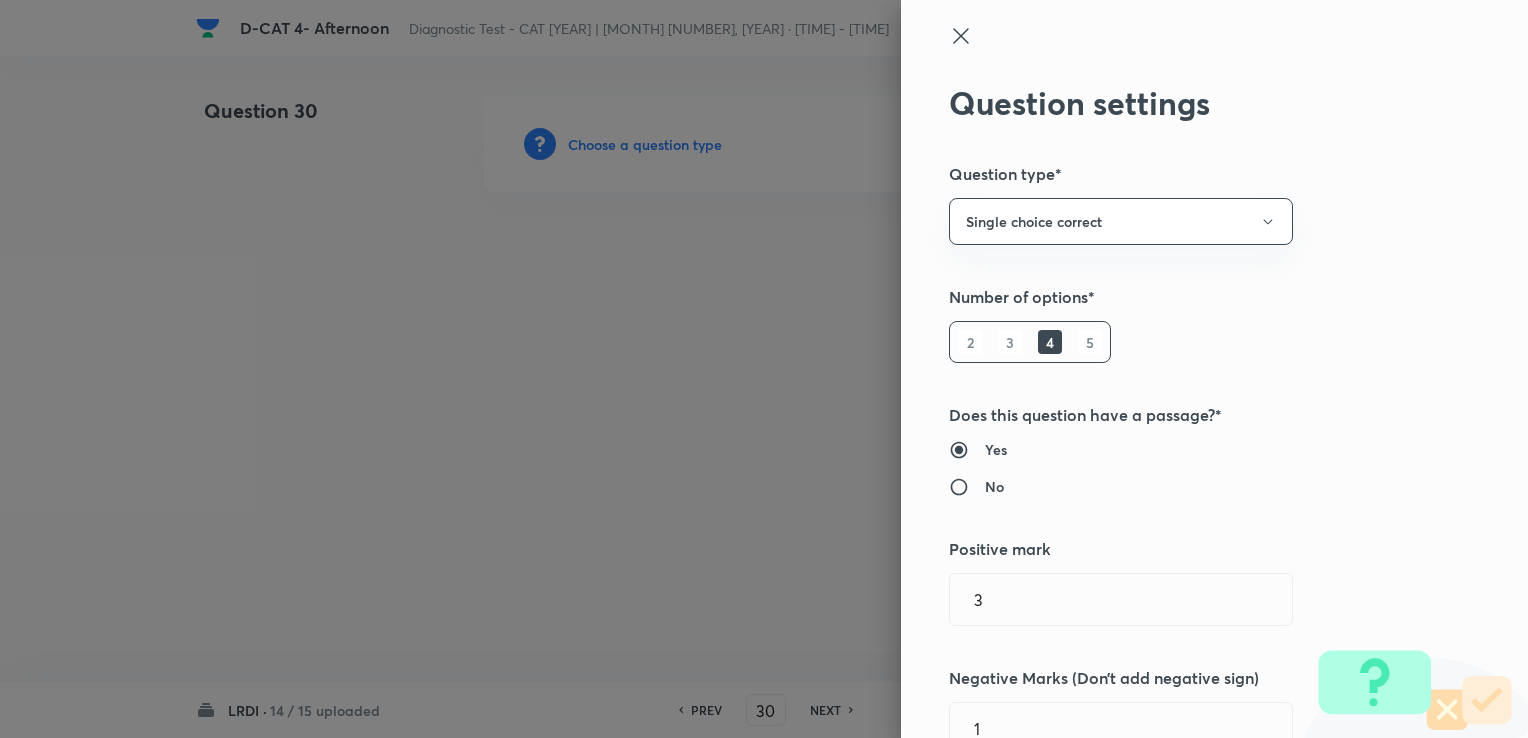 type 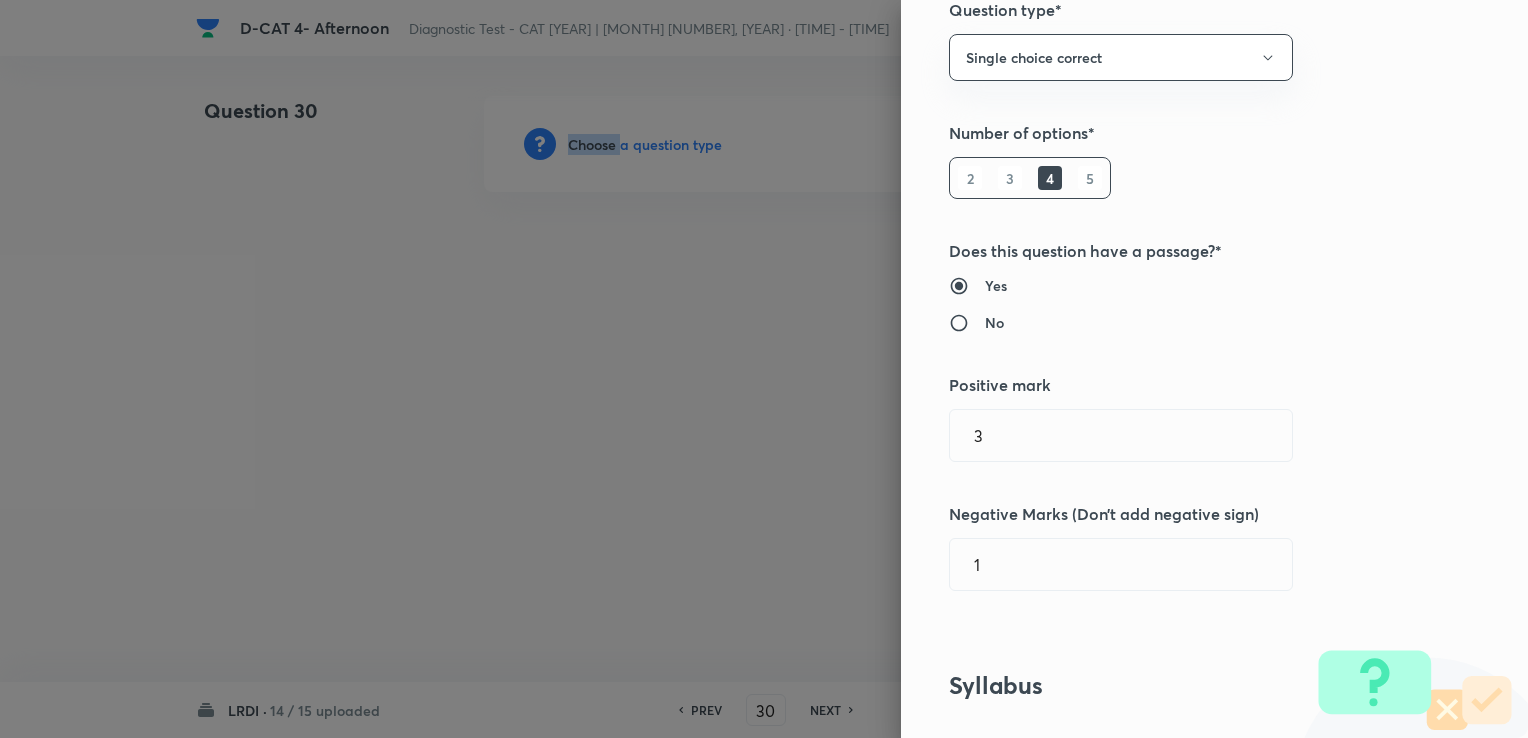 scroll, scrollTop: 300, scrollLeft: 0, axis: vertical 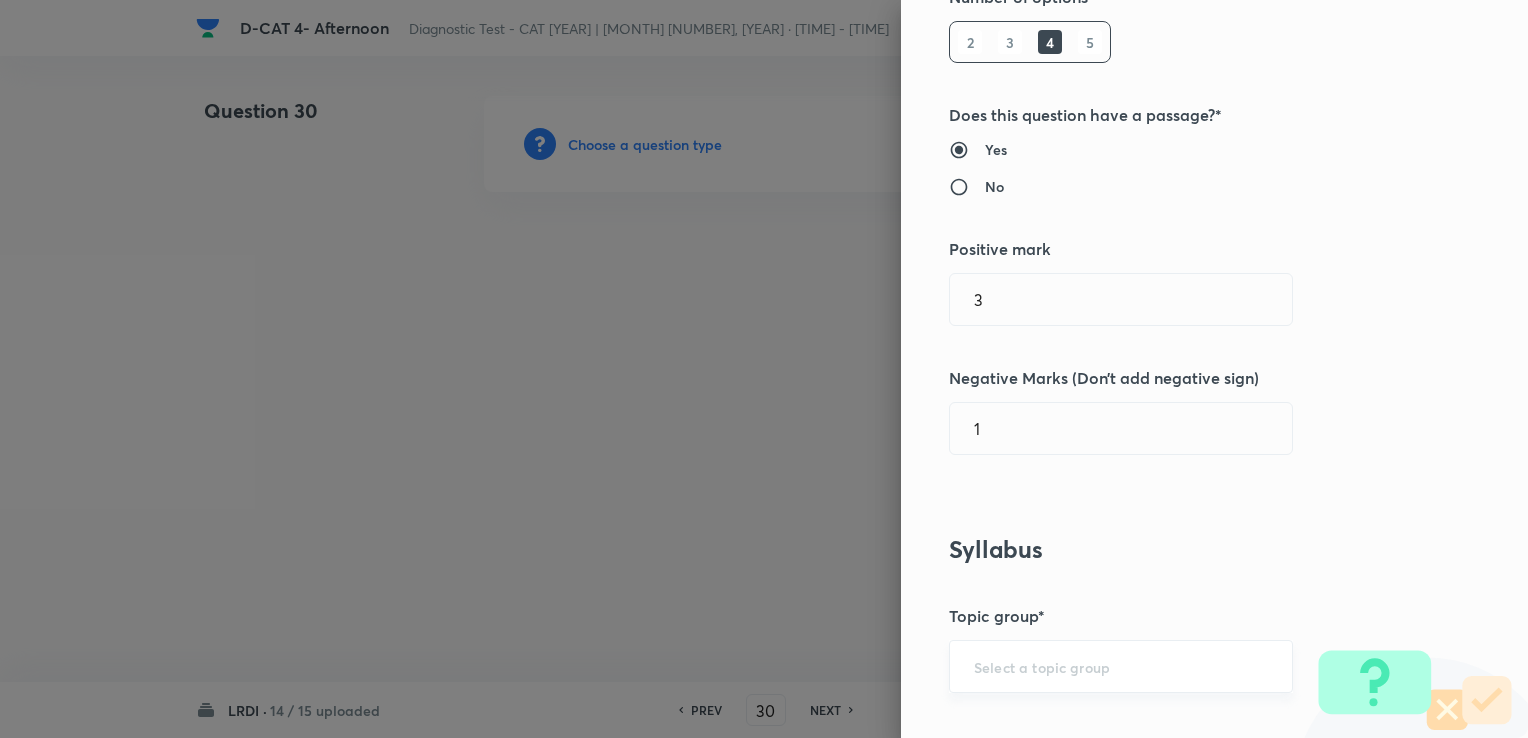 click at bounding box center [1121, 666] 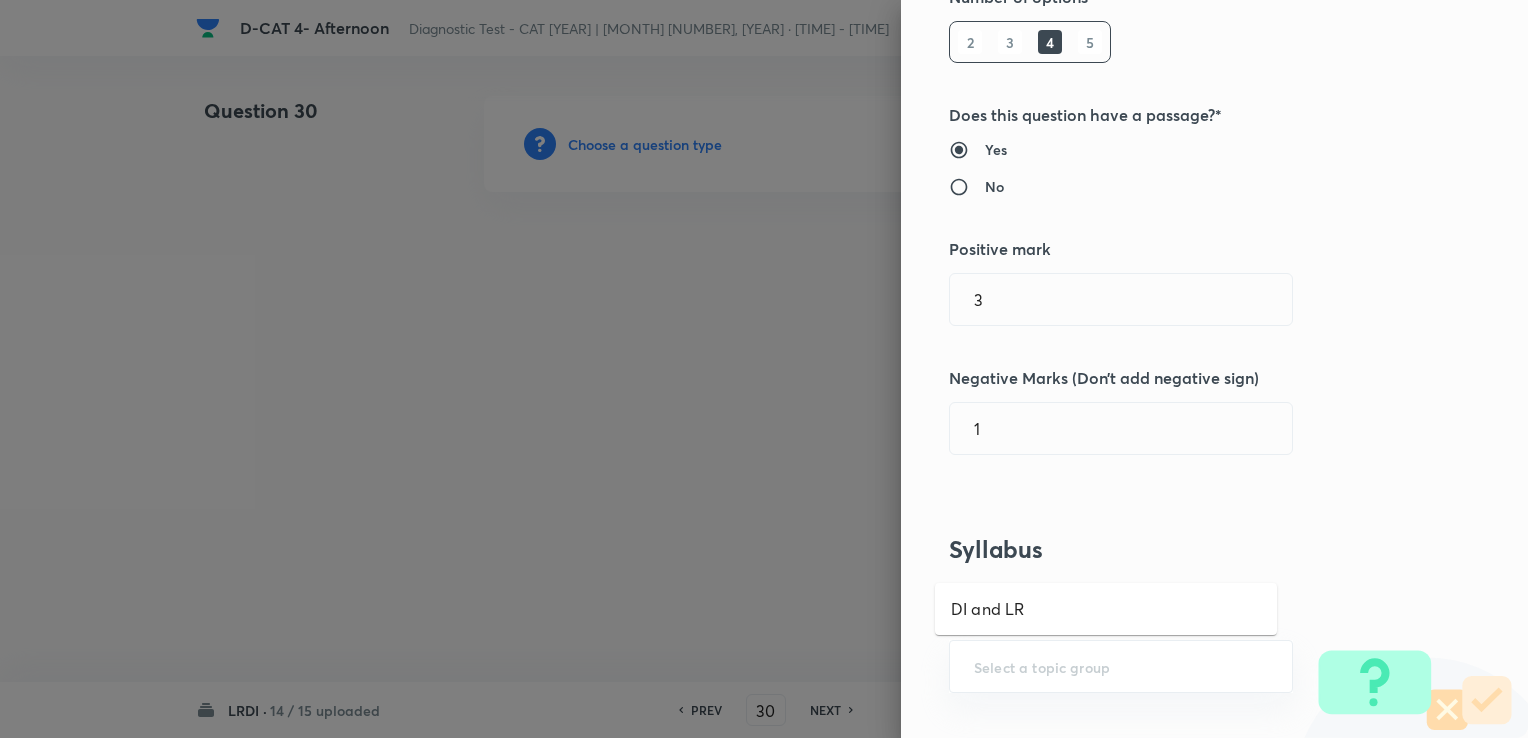 click on "DI and LR" at bounding box center [1106, 609] 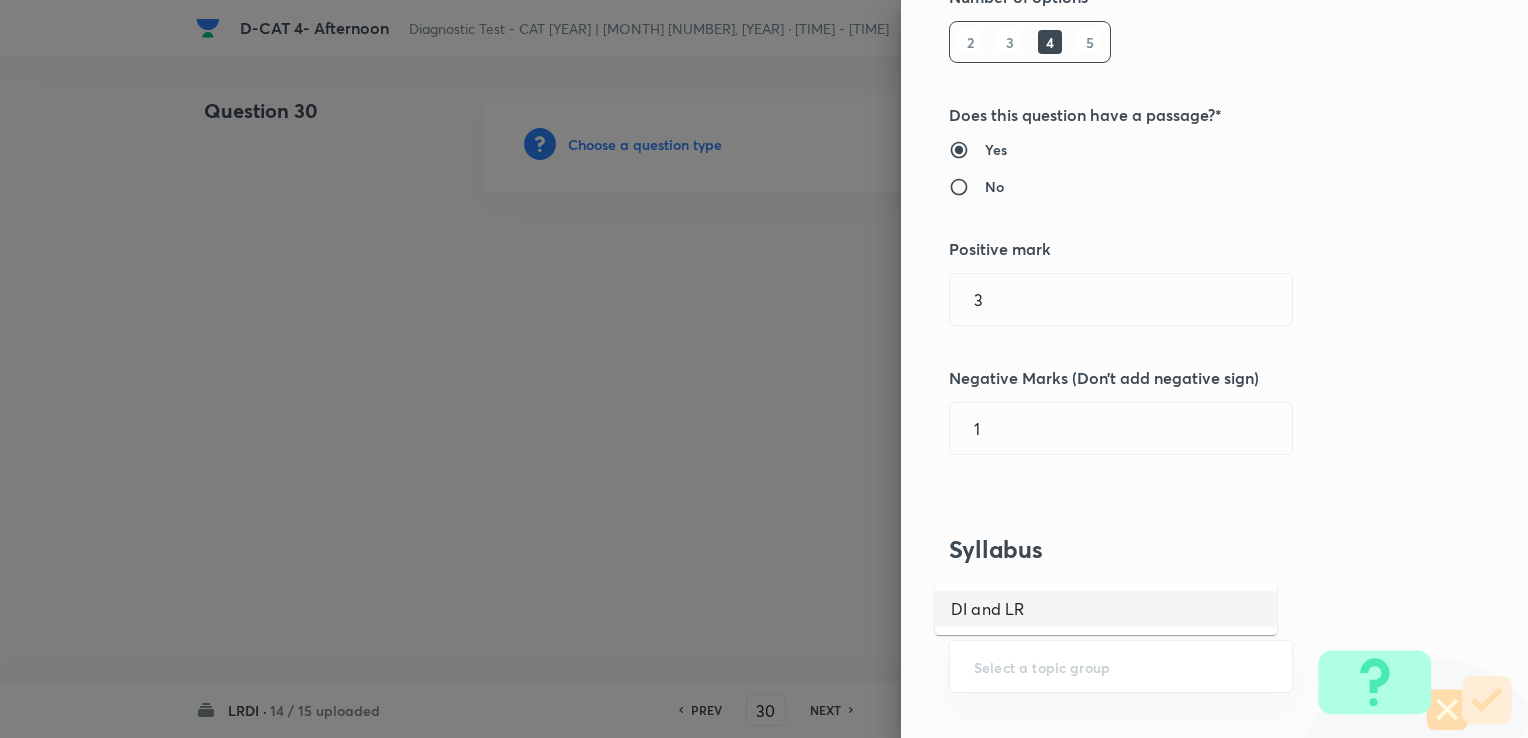 click on "DI and LR" at bounding box center [1106, 609] 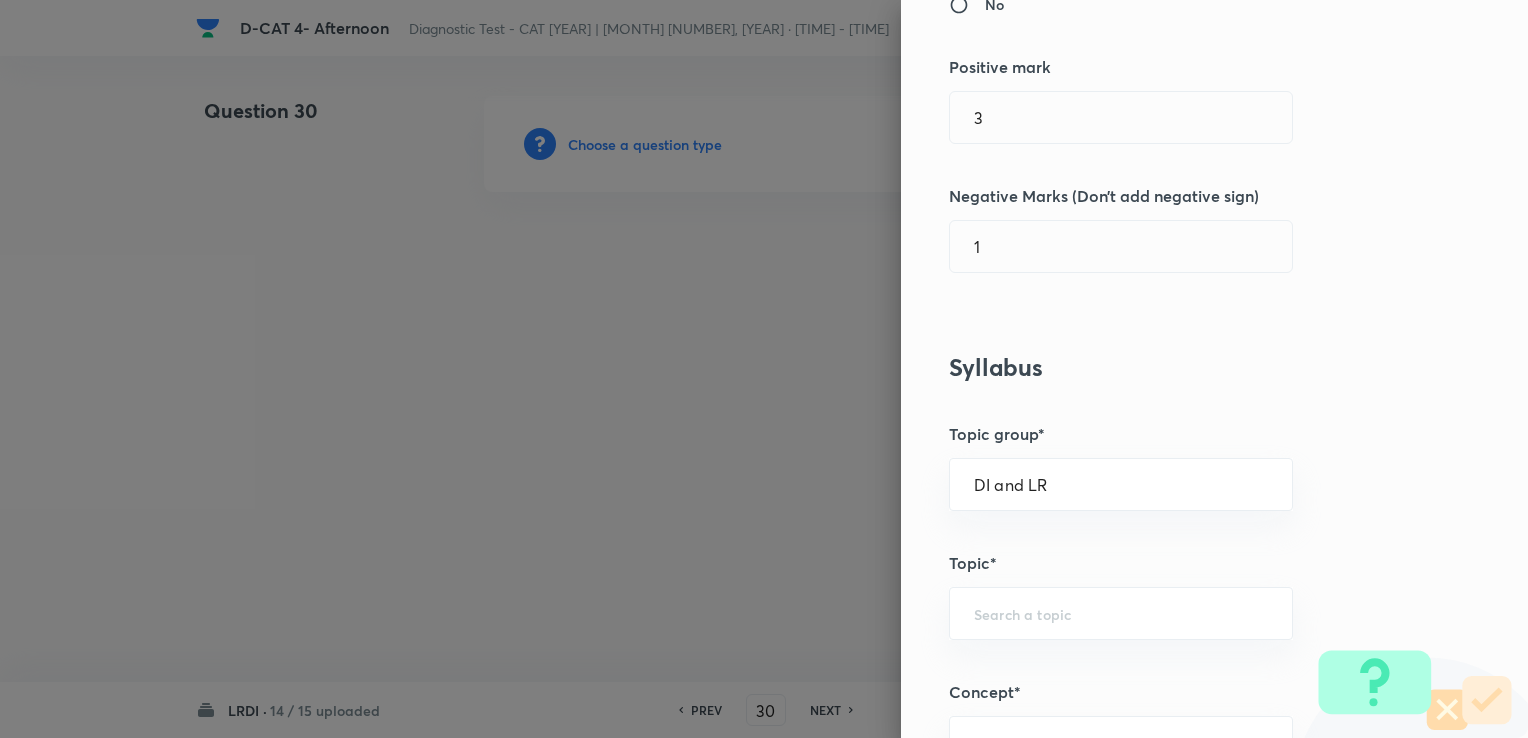 scroll, scrollTop: 500, scrollLeft: 0, axis: vertical 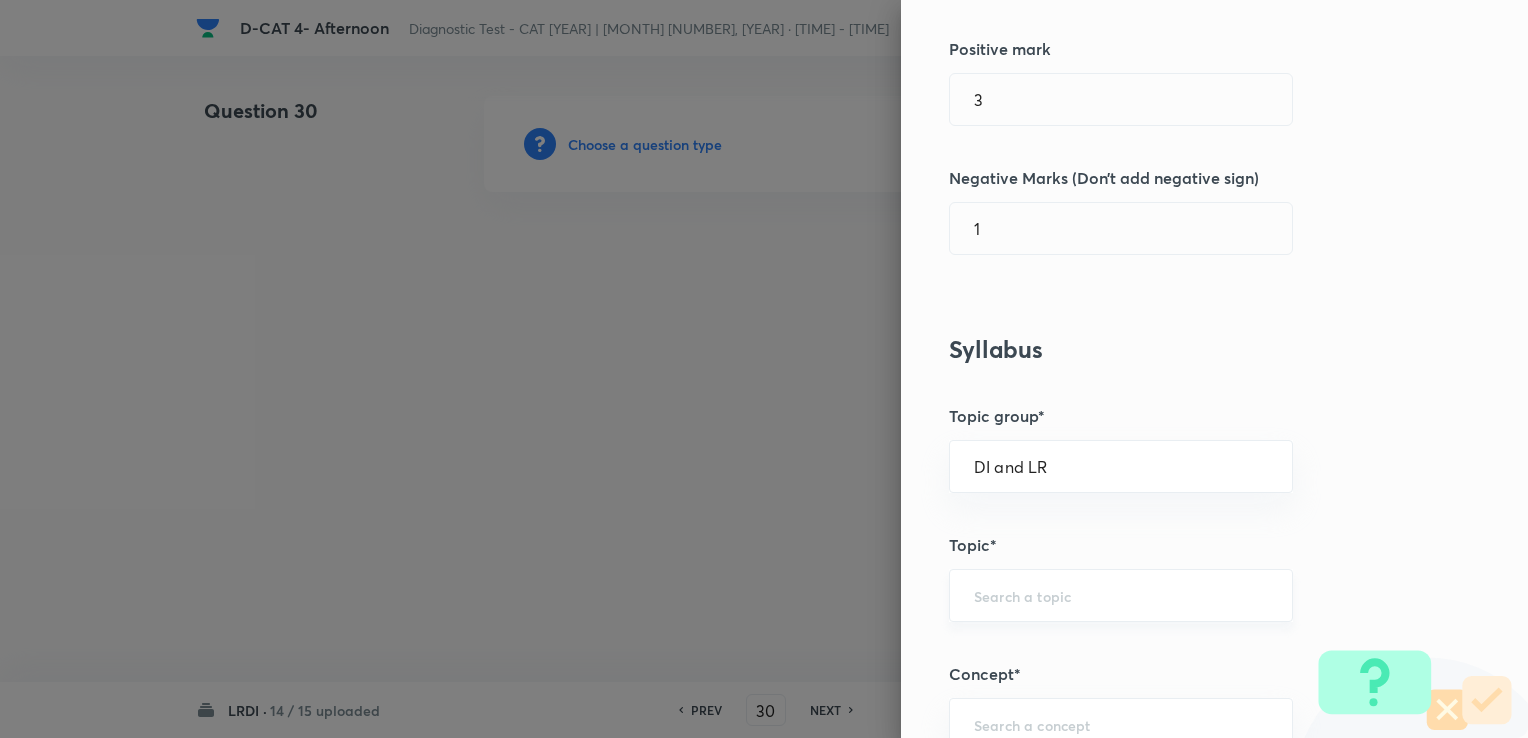 click on "​" at bounding box center [1121, 595] 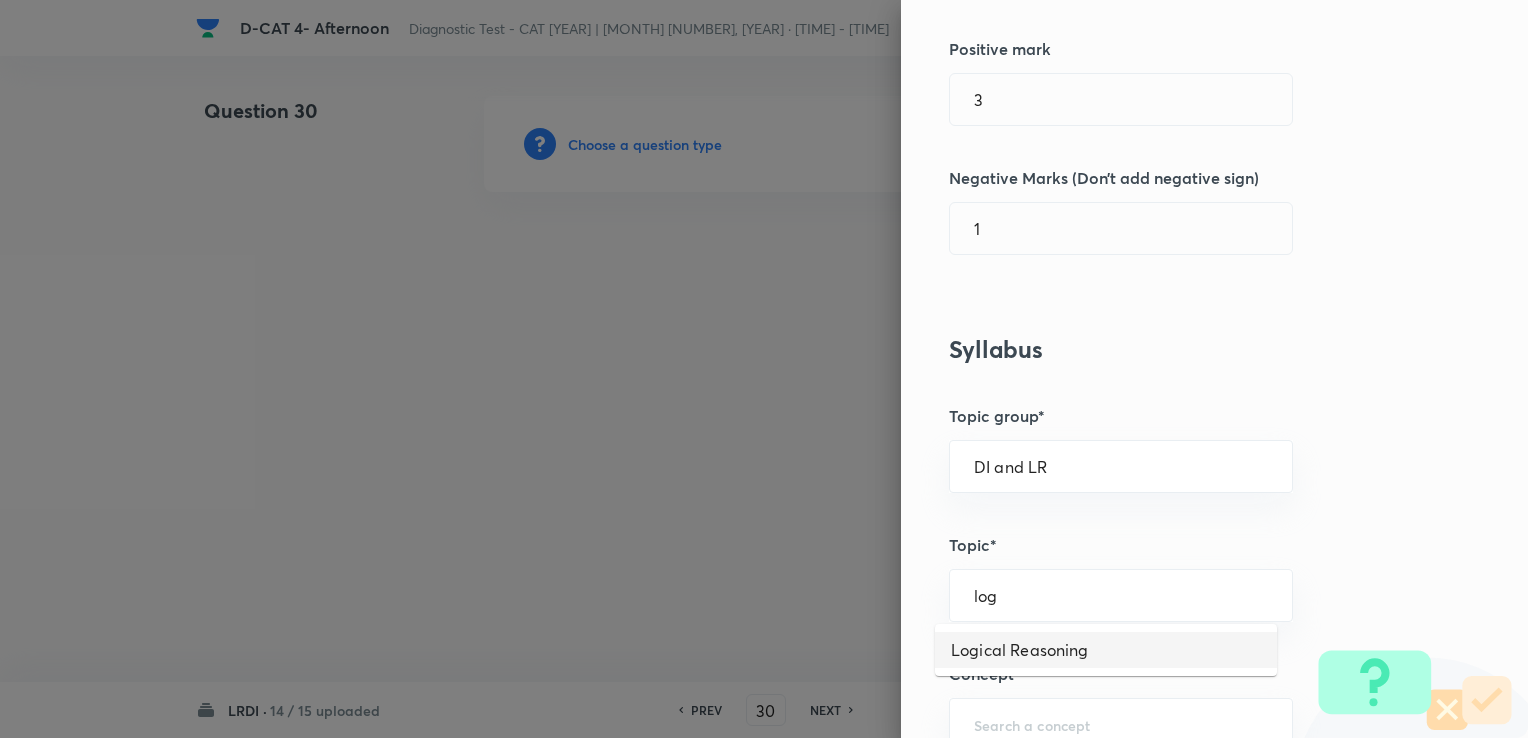 click on "Logical Reasoning" at bounding box center (1106, 650) 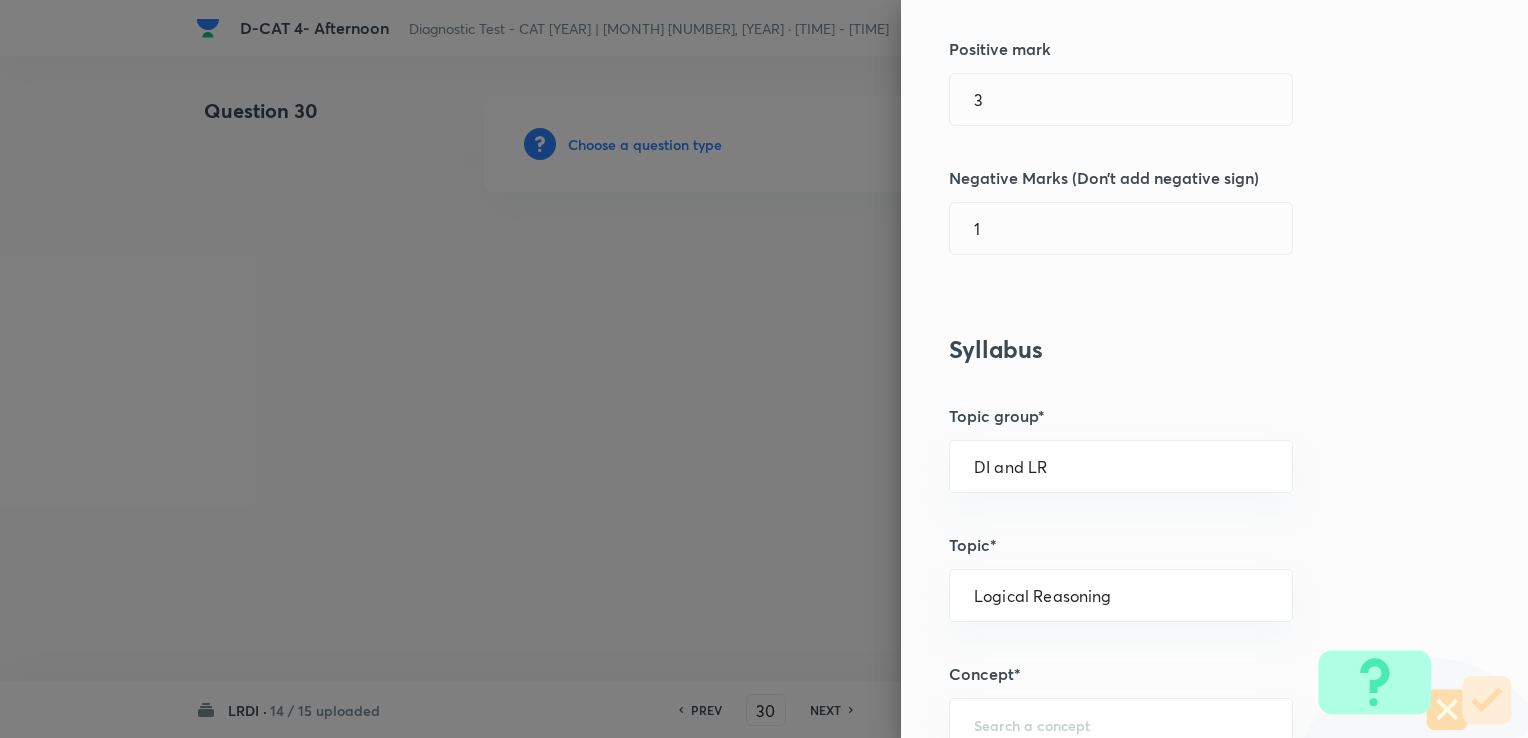 click on "Question settings Question type* Single choice correct Number of options* 2 3 4 5 Does this question have a passage?* Yes No Positive mark 3 ​ Negative Marks (Don’t add negative sign) 1 ​ Syllabus Topic group* DI and LR ​ Topic* Logical Reasoning ​ Concept* ​ Sub-concept* ​ Concept-field ​ Additional details Question Difficulty Very easy Easy Moderate Hard Very hard Question is based on Fact Numerical Concept Previous year question Yes No Does this question have equation? Yes No Verification status Is the question verified? *Select 'yes' only if a question is verified Yes No Save" at bounding box center [1214, 369] 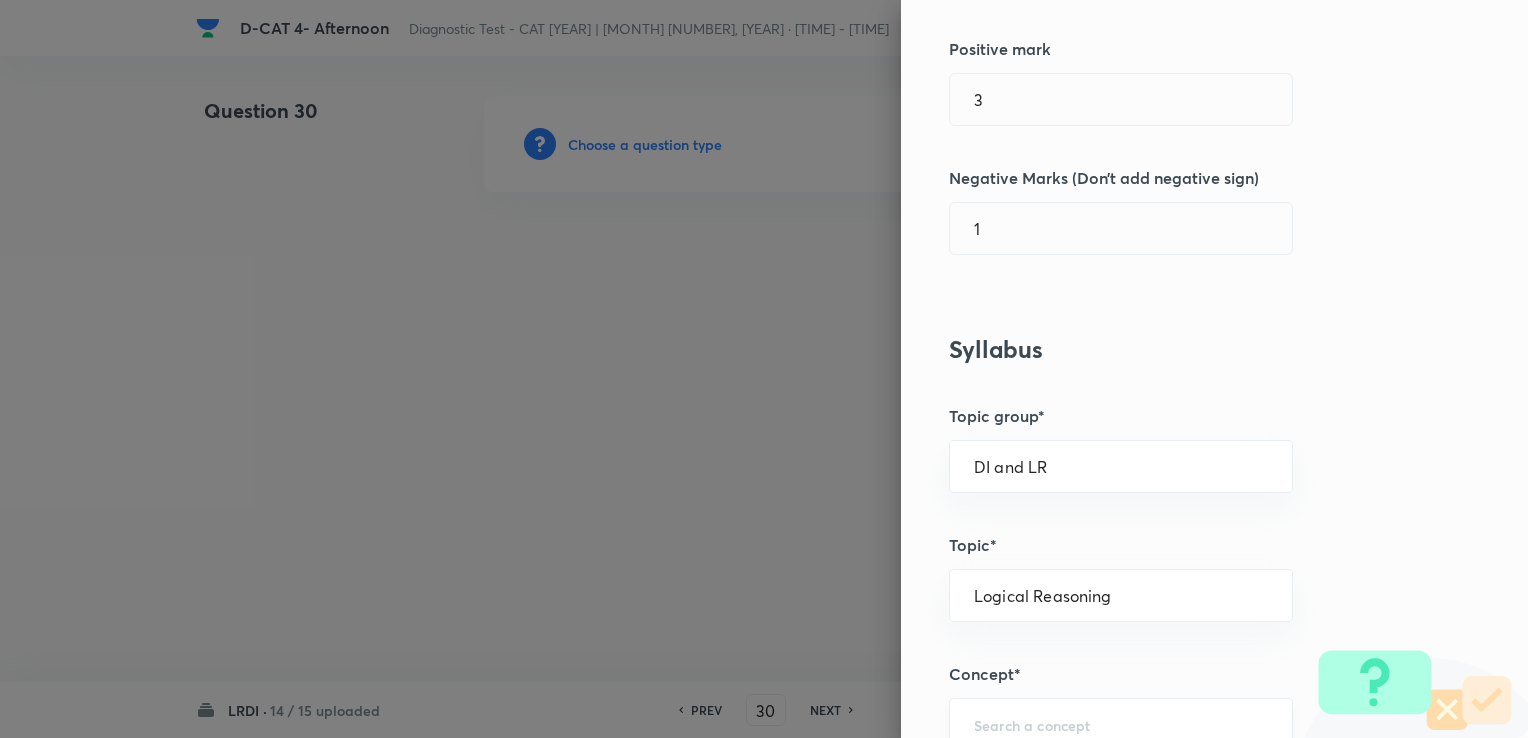click on "​" at bounding box center (1121, 724) 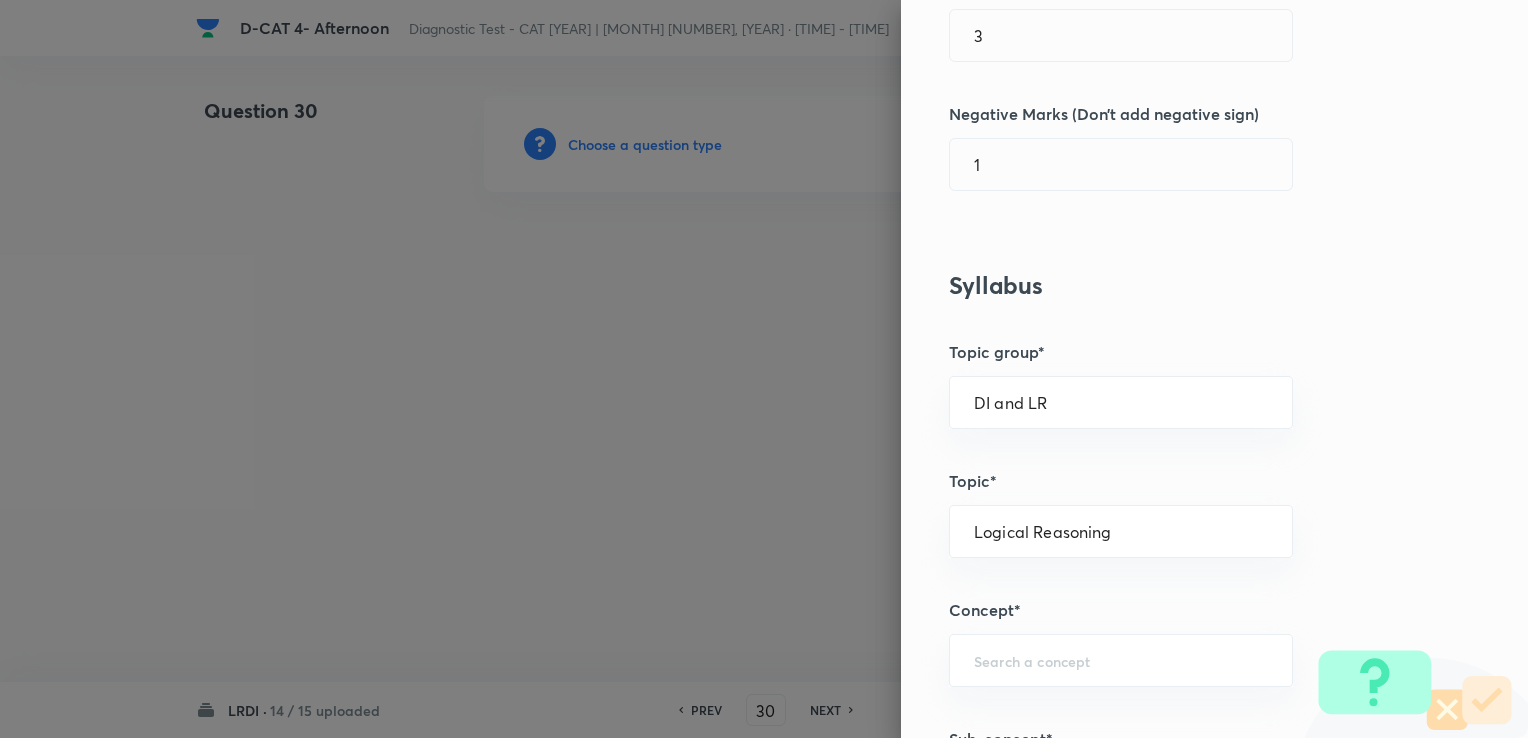 scroll, scrollTop: 1000, scrollLeft: 0, axis: vertical 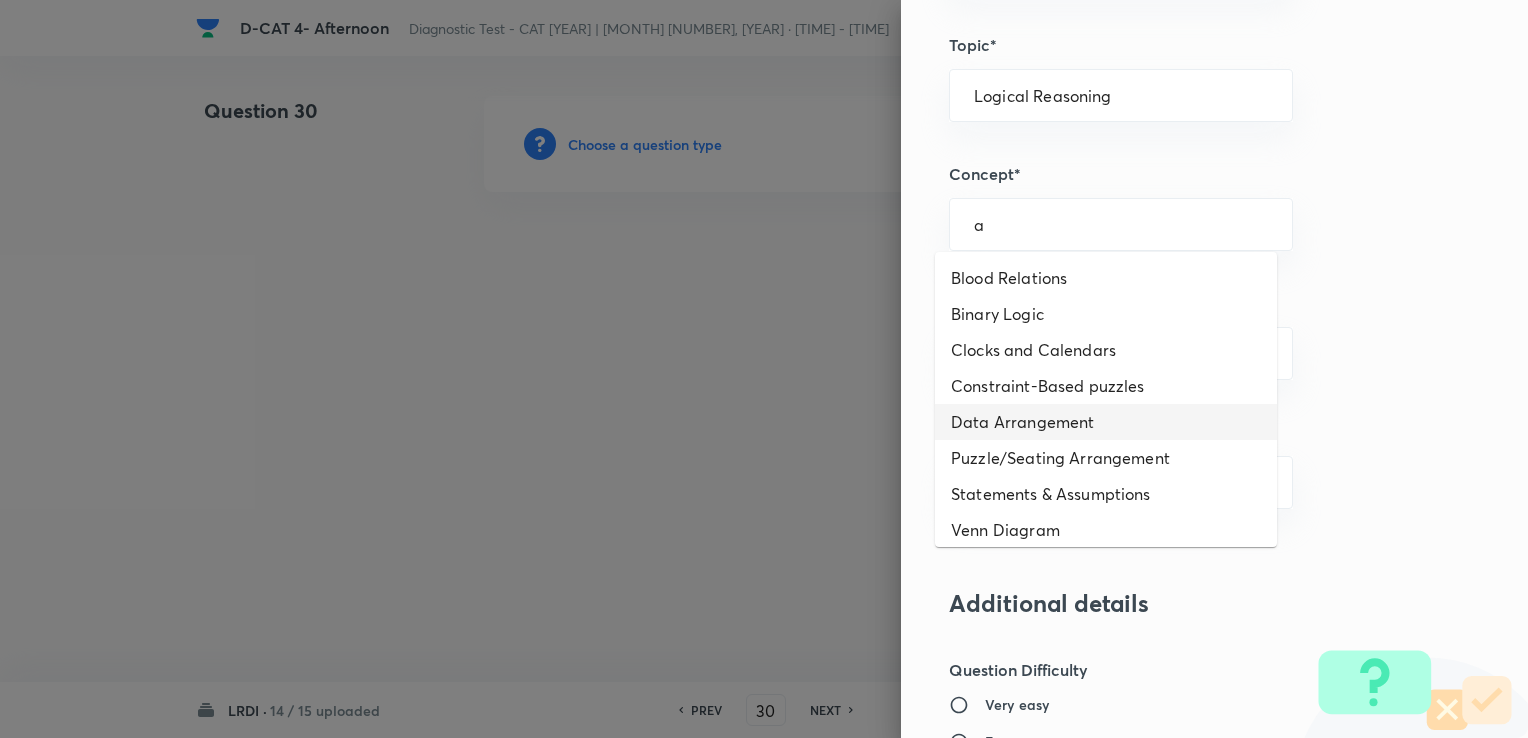 click on "Data Arrangement" at bounding box center (1106, 422) 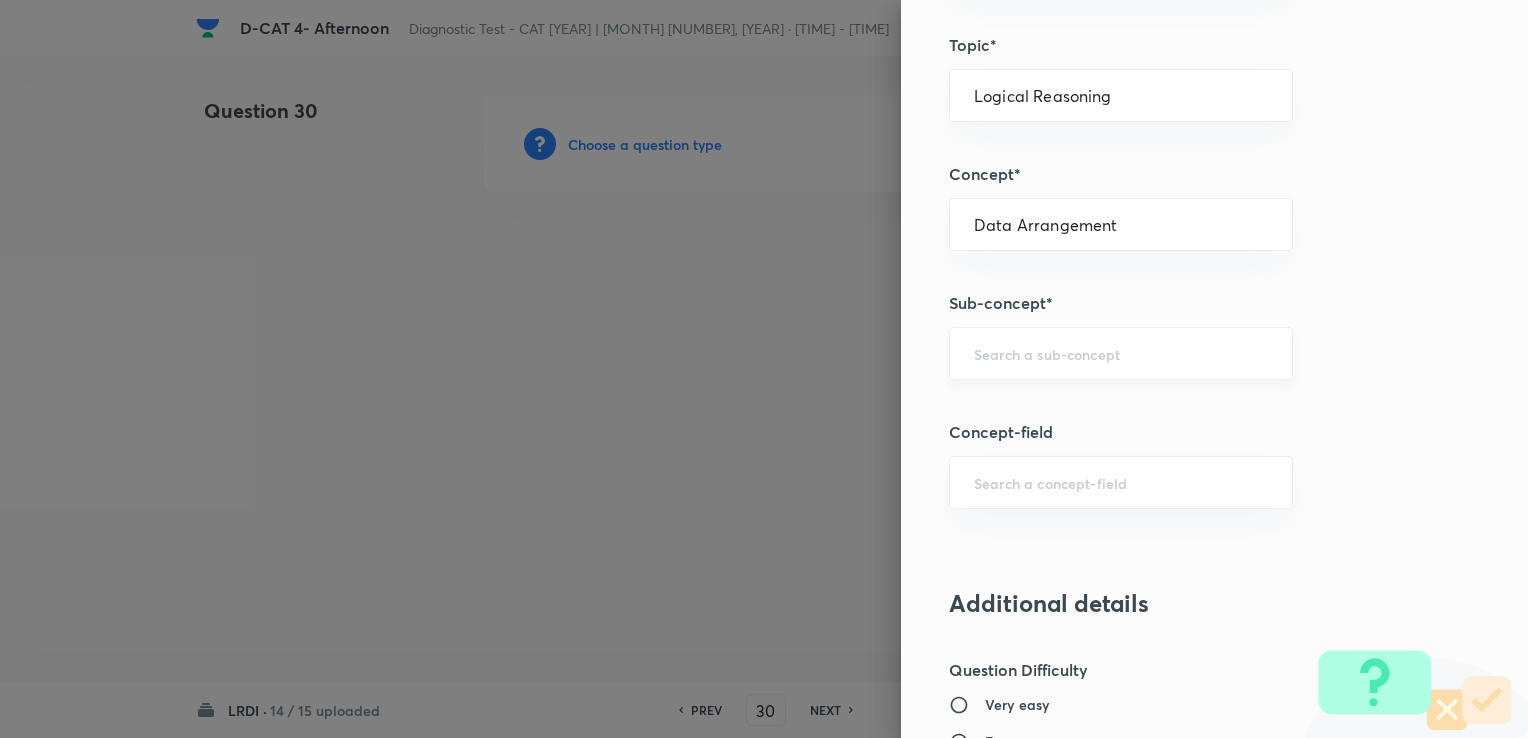 click at bounding box center (1121, 353) 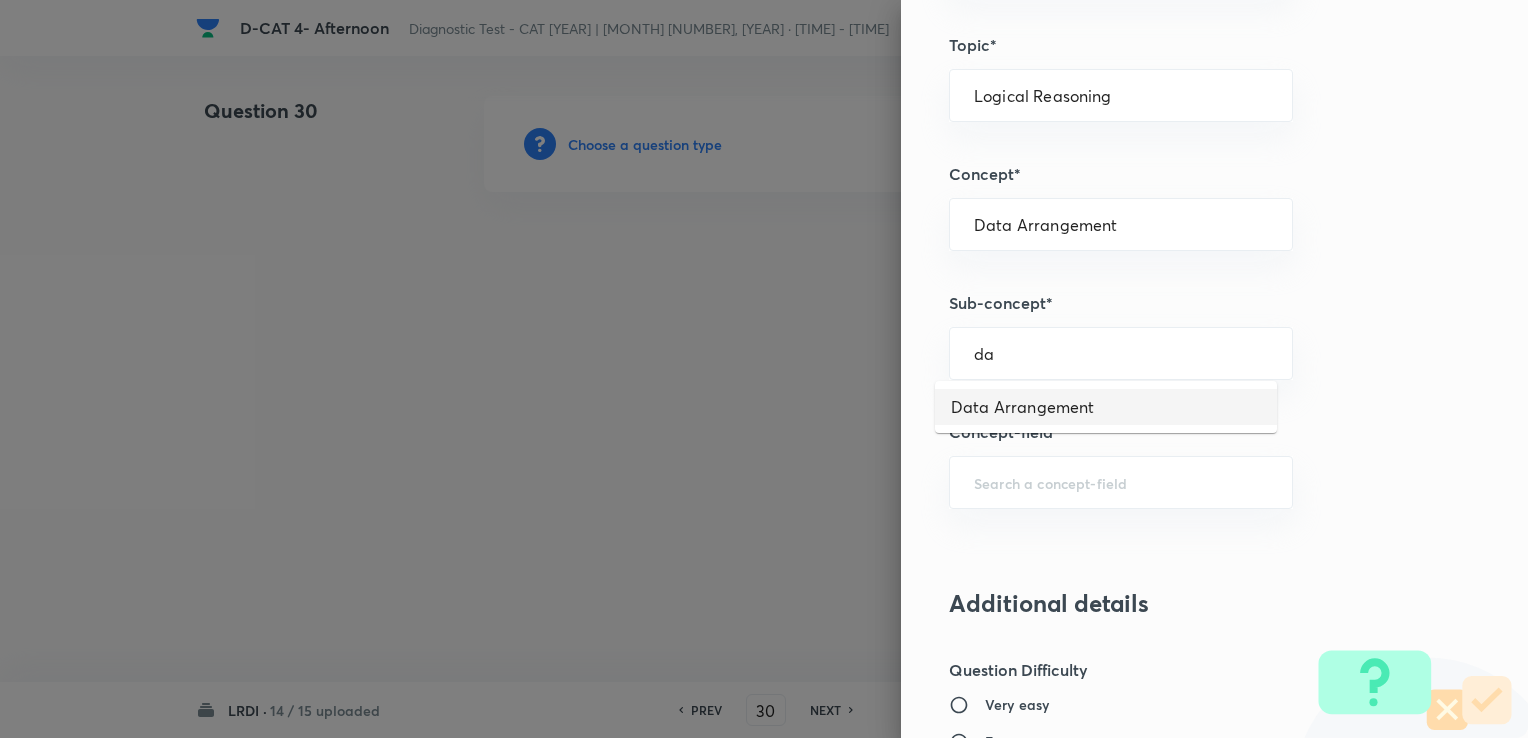 click on "Data Arrangement" at bounding box center (1106, 407) 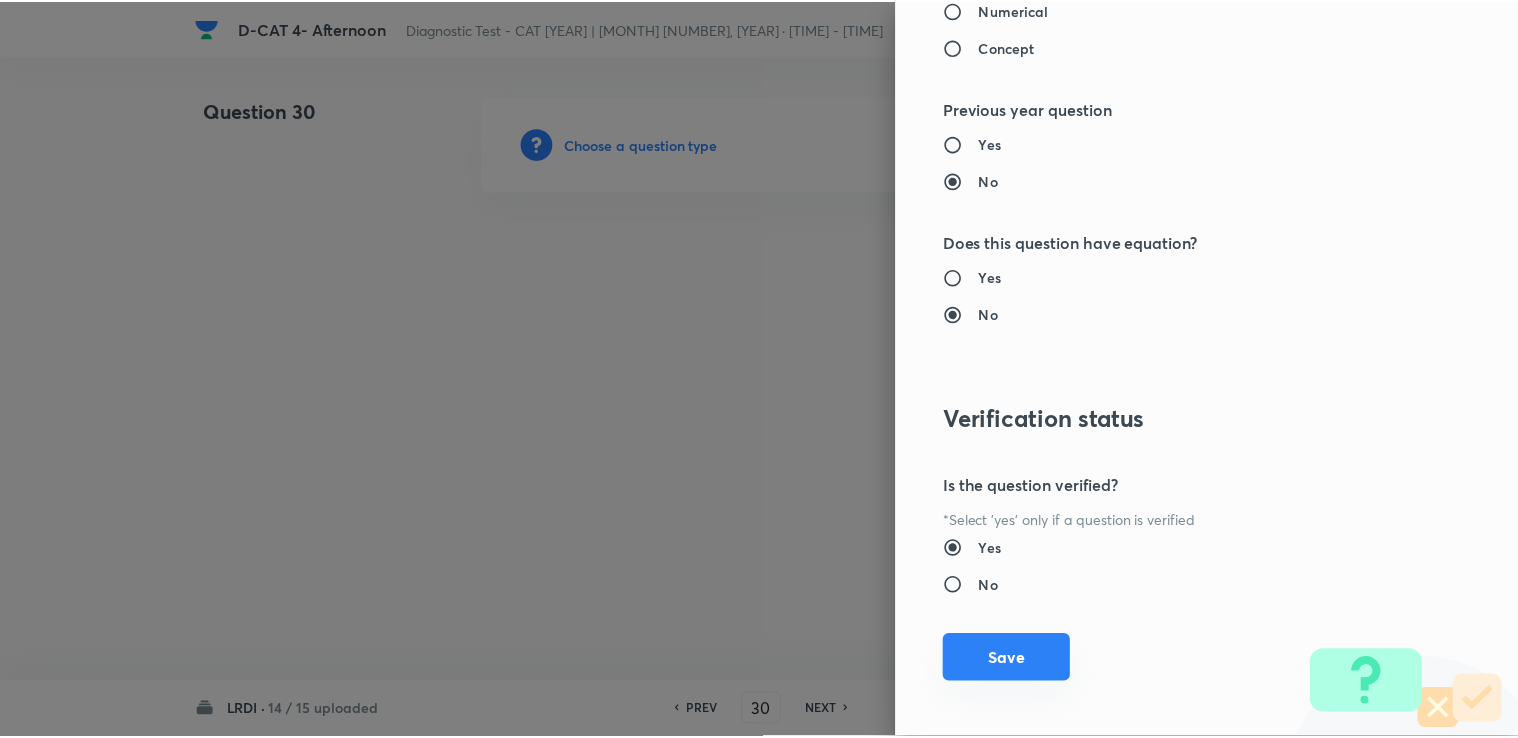 scroll, scrollTop: 1984, scrollLeft: 0, axis: vertical 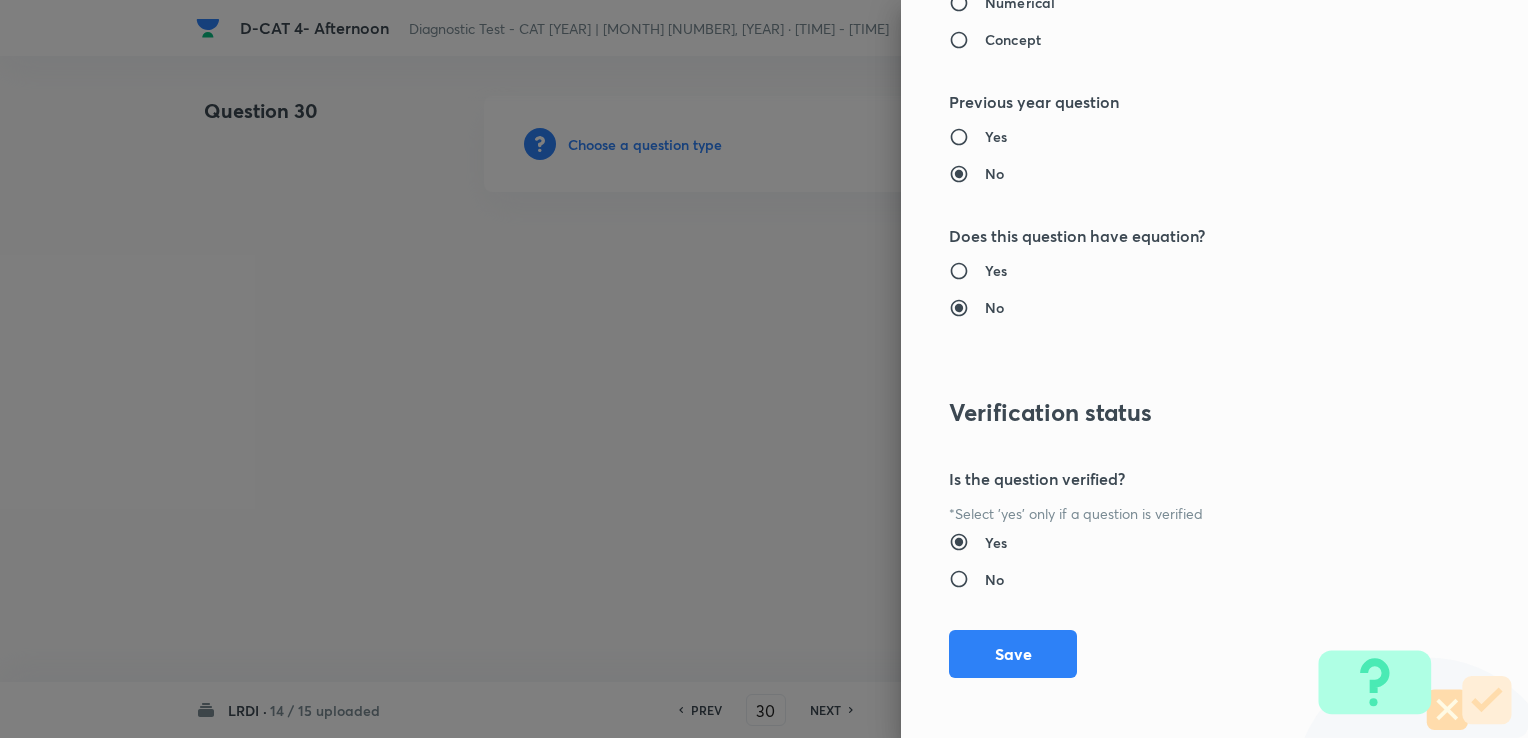 drag, startPoint x: 968, startPoint y: 652, endPoint x: 949, endPoint y: 619, distance: 38.078865 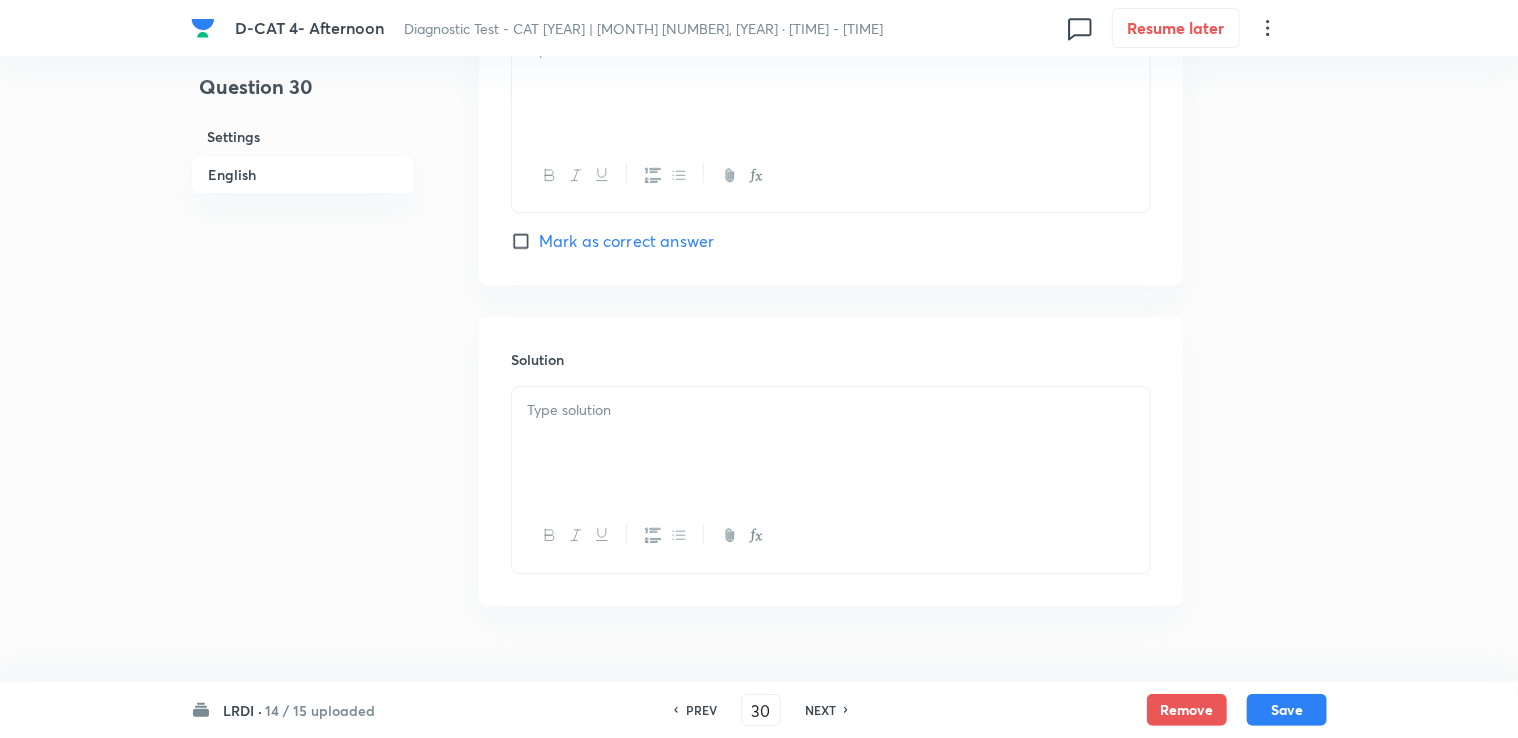 scroll, scrollTop: 2516, scrollLeft: 0, axis: vertical 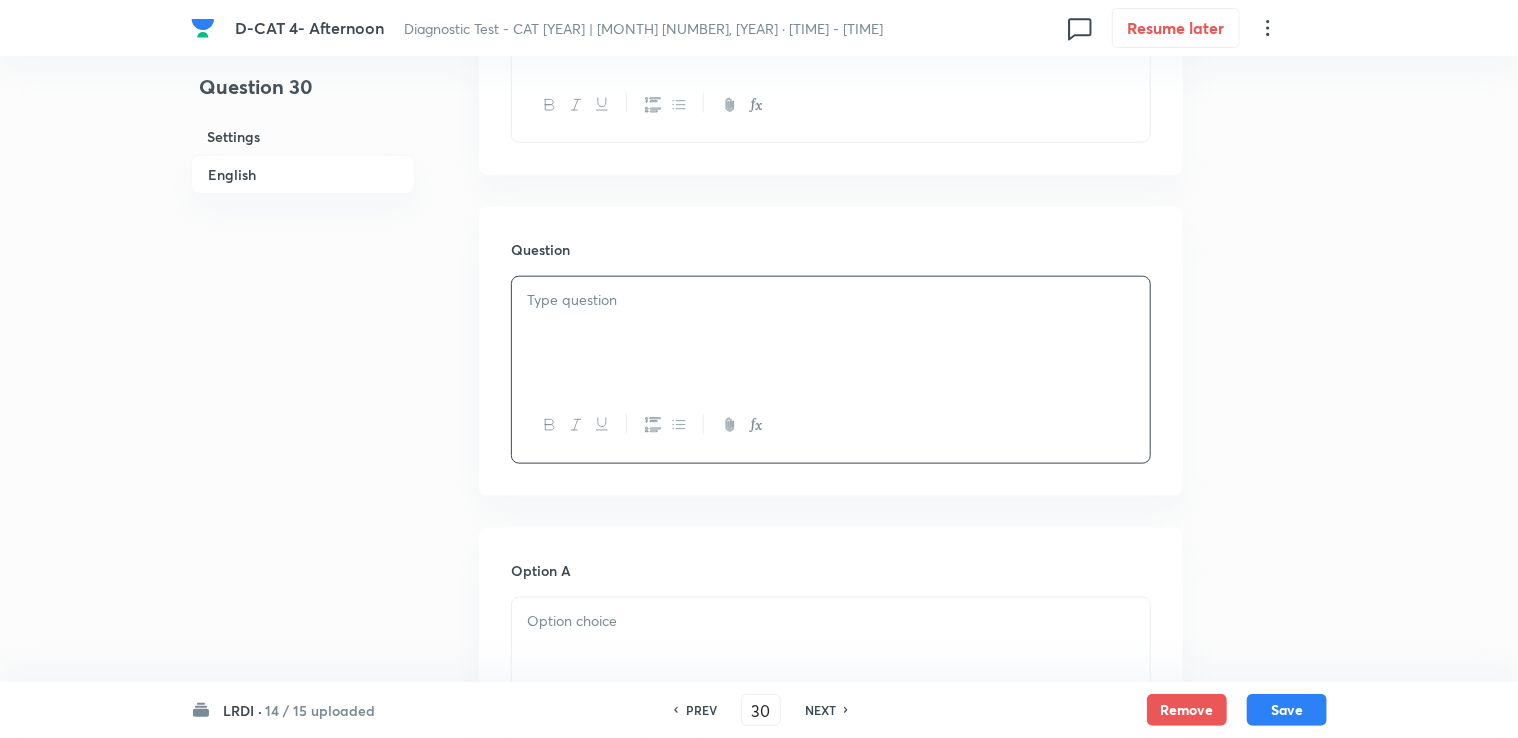paste 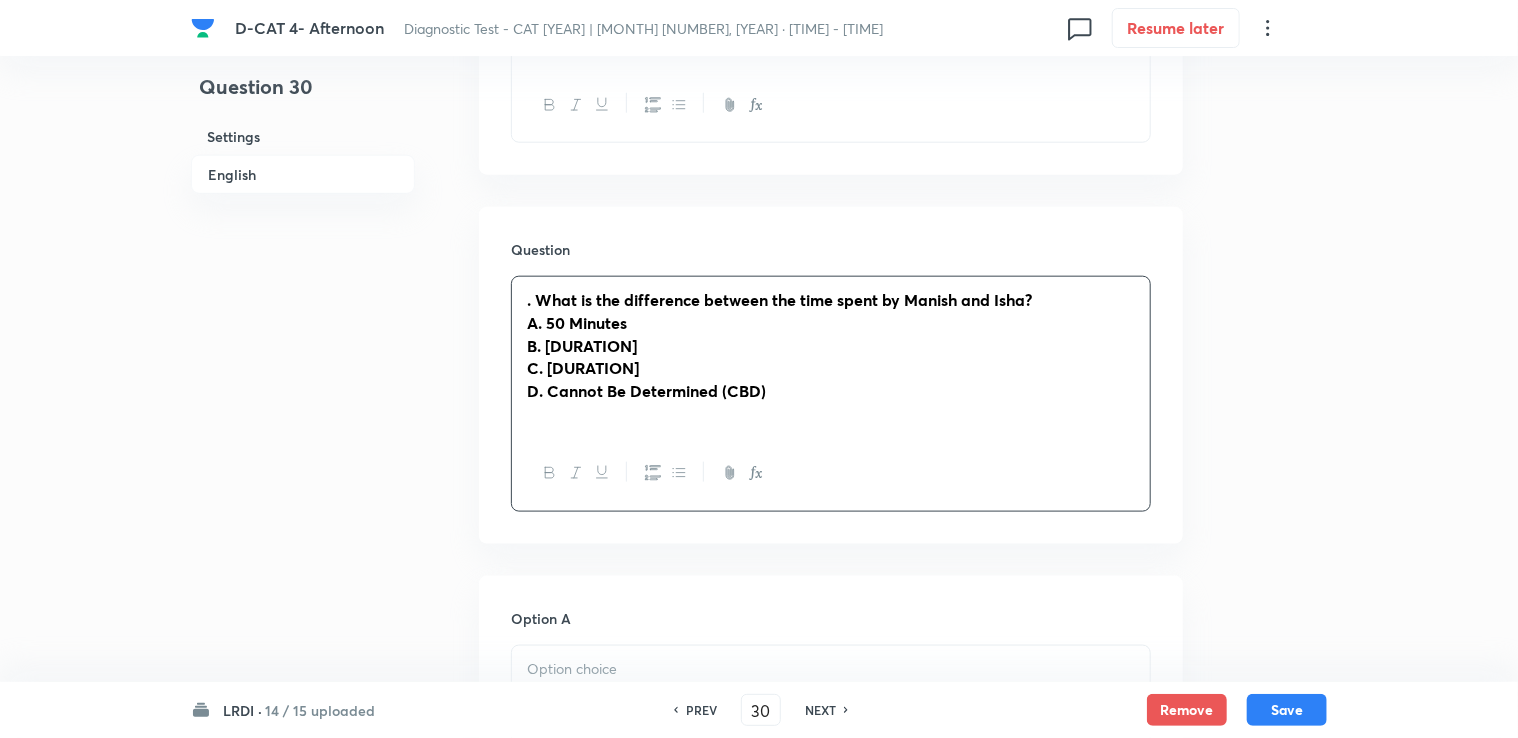 click on ". What is the difference between the time spent by Manish and Isha?" at bounding box center (779, 299) 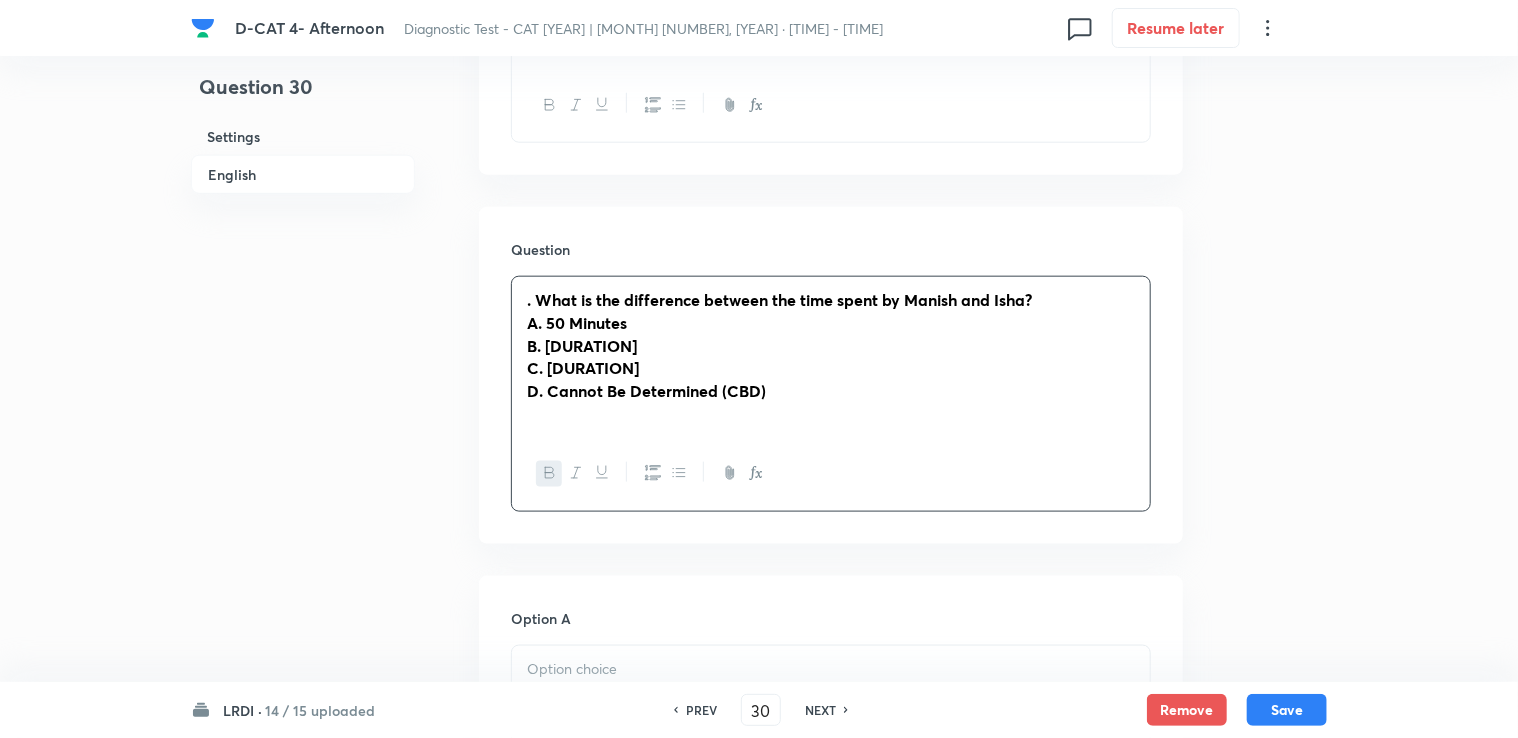 type 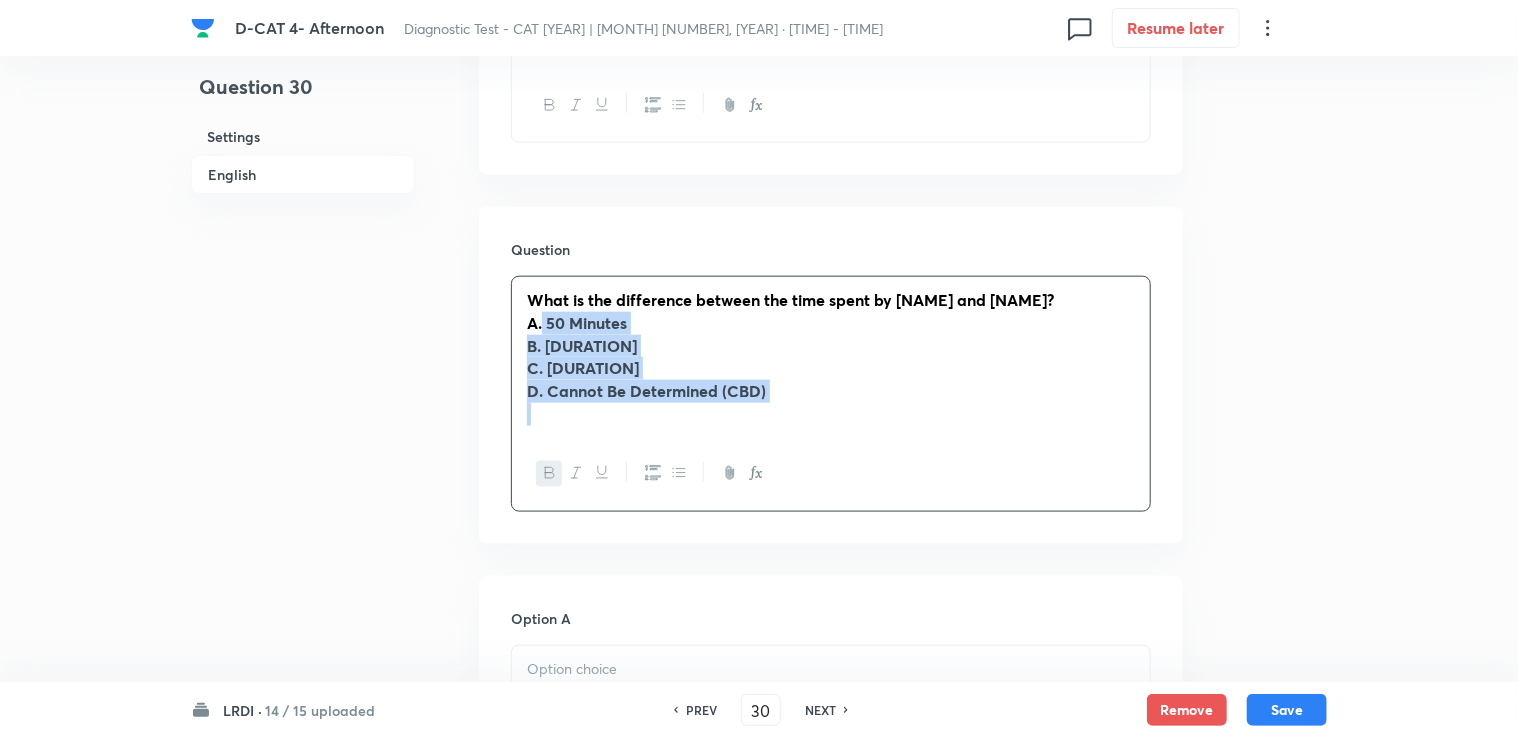 drag, startPoint x: 544, startPoint y: 301, endPoint x: 768, endPoint y: 382, distance: 238.1953 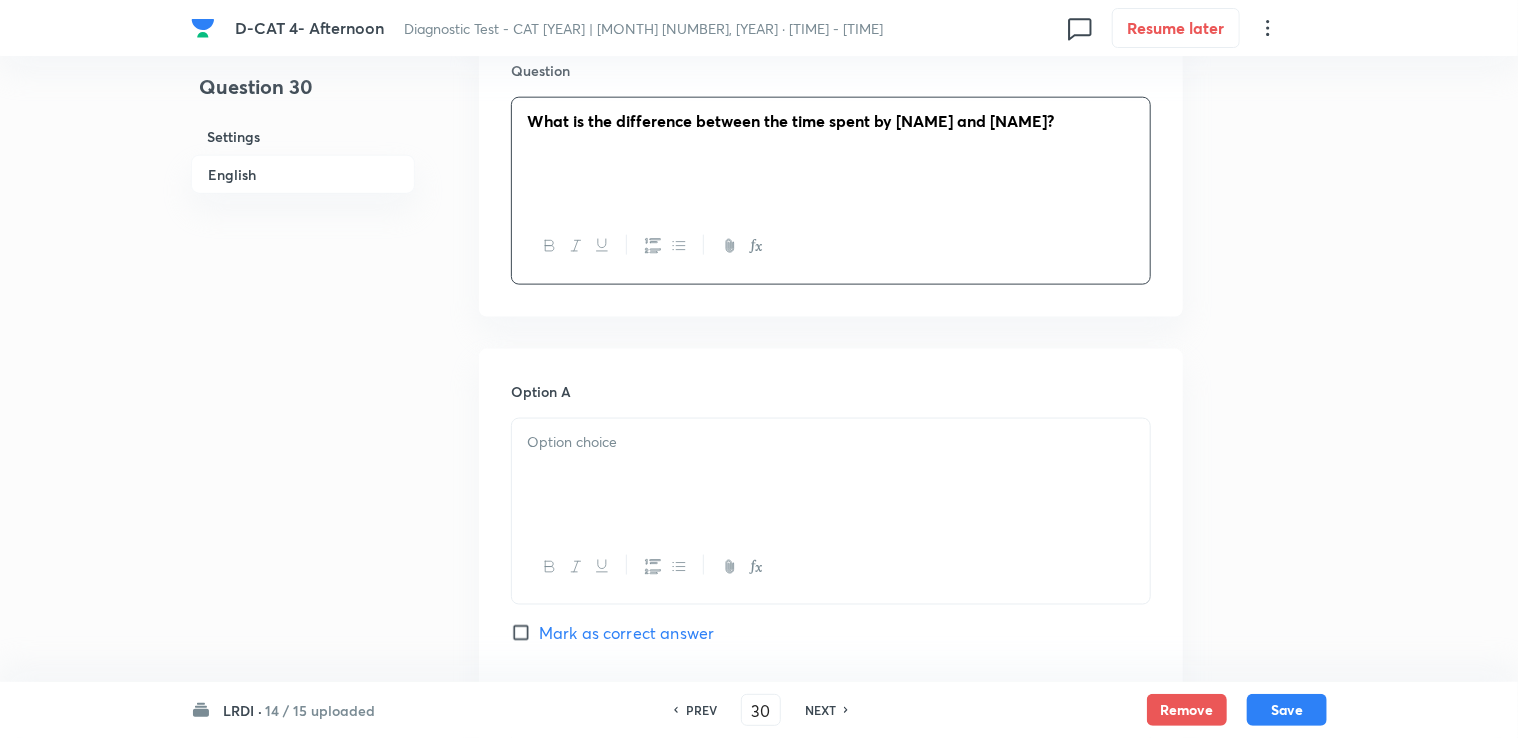 scroll, scrollTop: 1216, scrollLeft: 0, axis: vertical 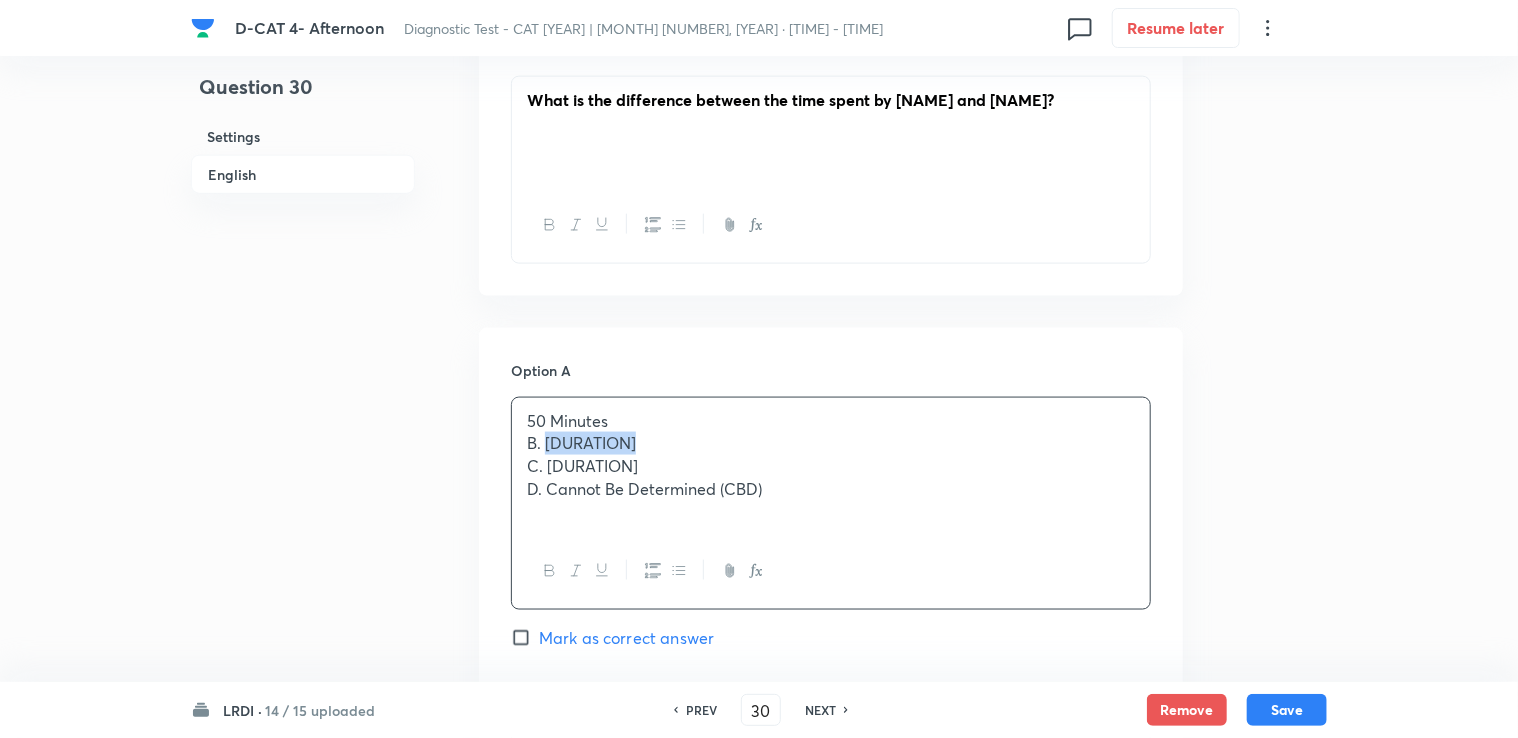 drag, startPoint x: 543, startPoint y: 415, endPoint x: 726, endPoint y: 414, distance: 183.00273 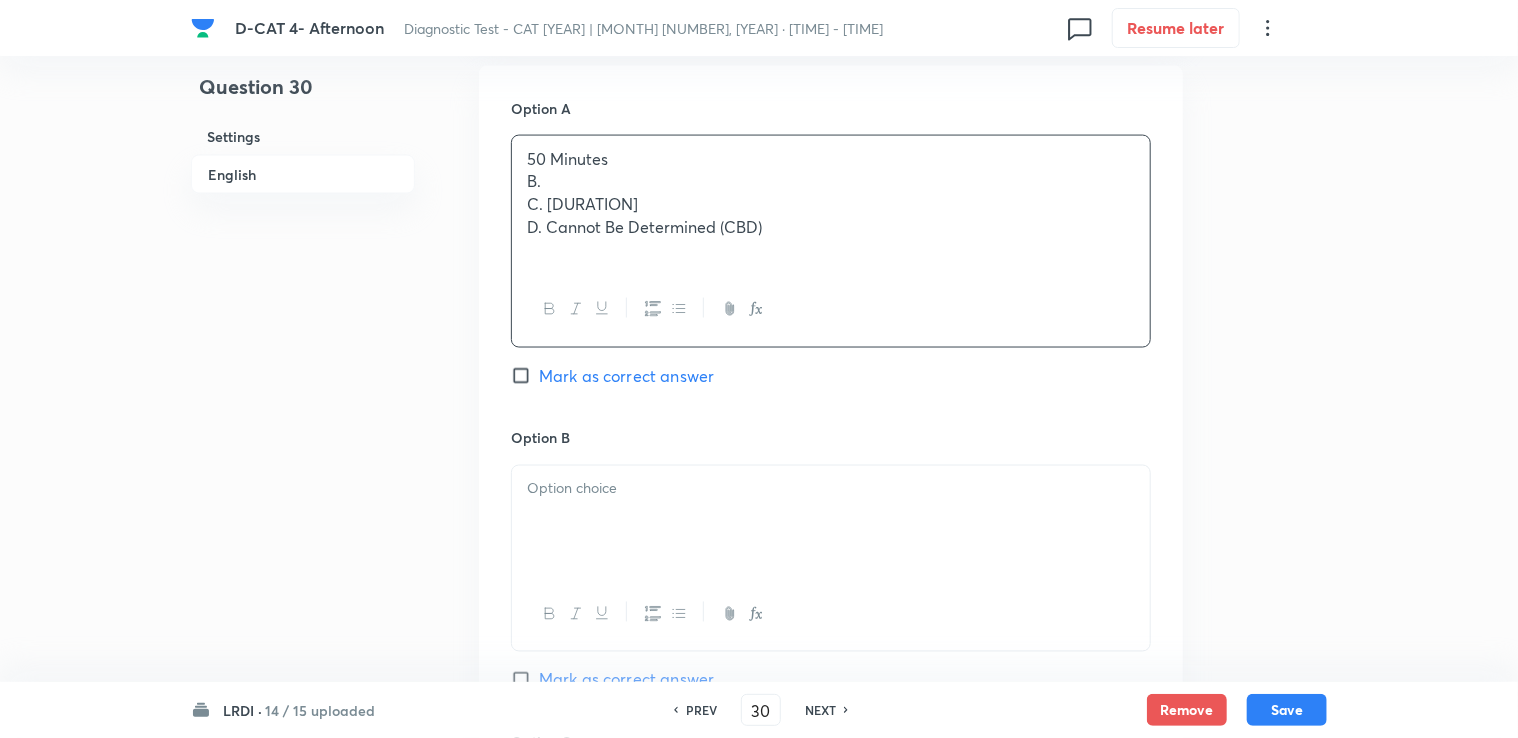 scroll, scrollTop: 1516, scrollLeft: 0, axis: vertical 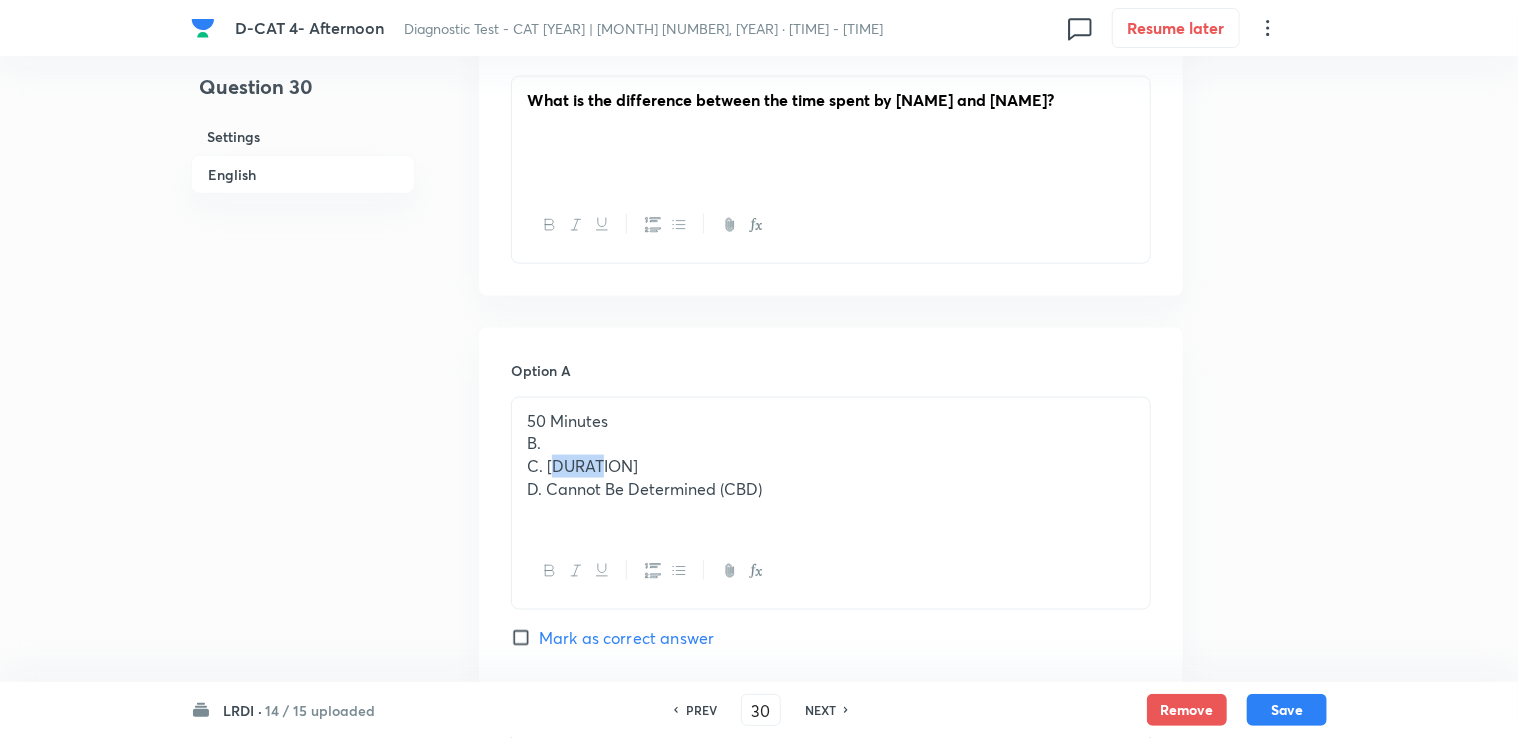 drag, startPoint x: 553, startPoint y: 438, endPoint x: 597, endPoint y: 438, distance: 44 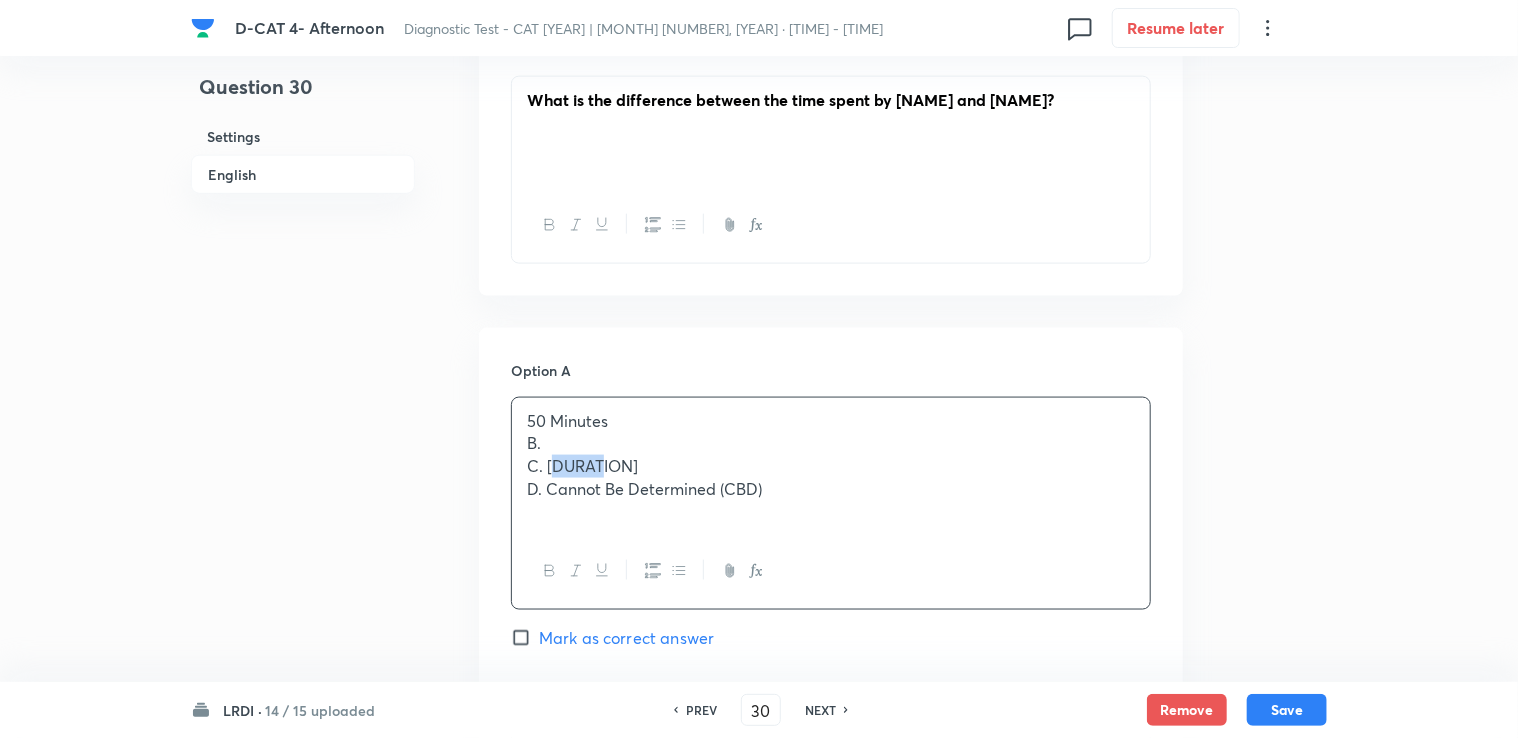 drag, startPoint x: 558, startPoint y: 433, endPoint x: 547, endPoint y: 446, distance: 17.029387 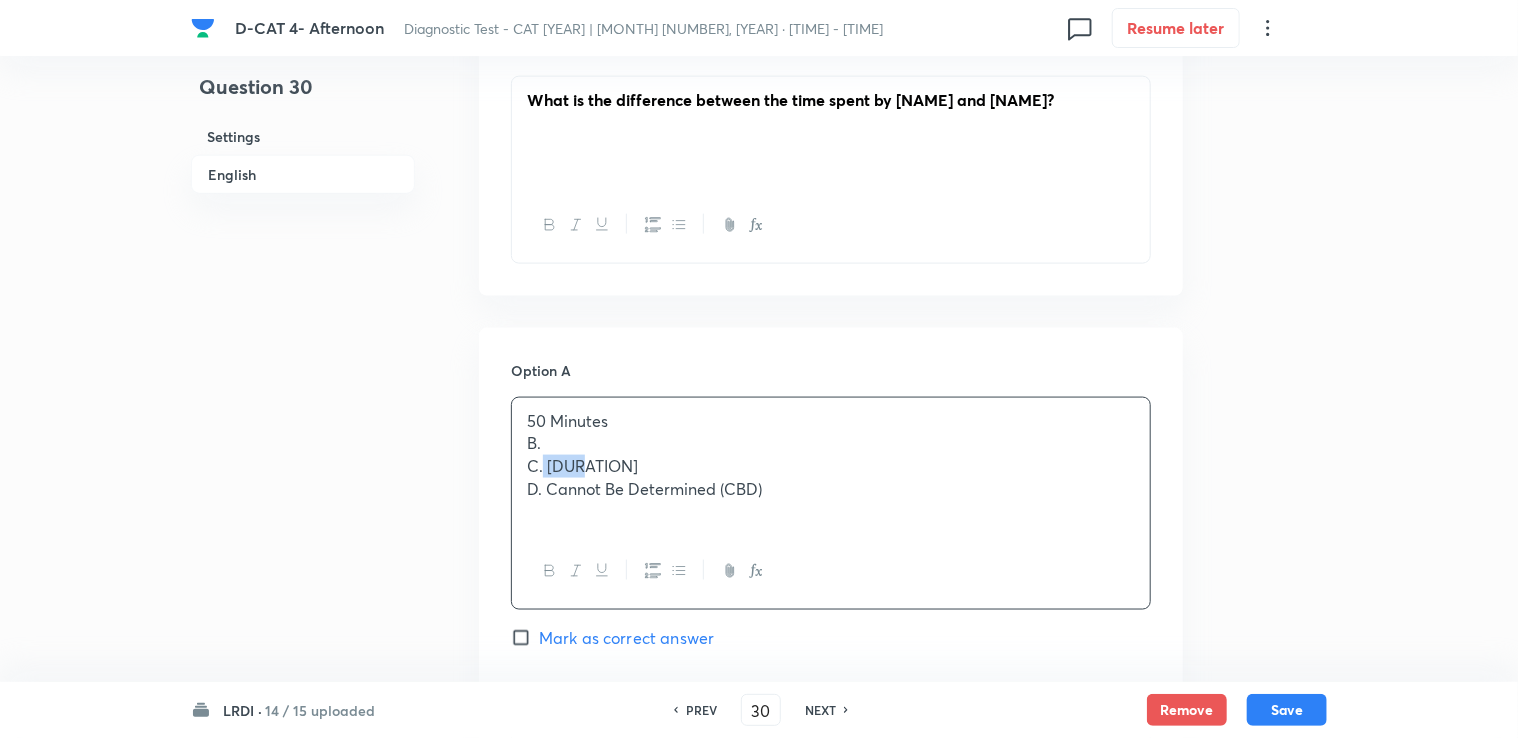 drag, startPoint x: 542, startPoint y: 448, endPoint x: 578, endPoint y: 446, distance: 36.05551 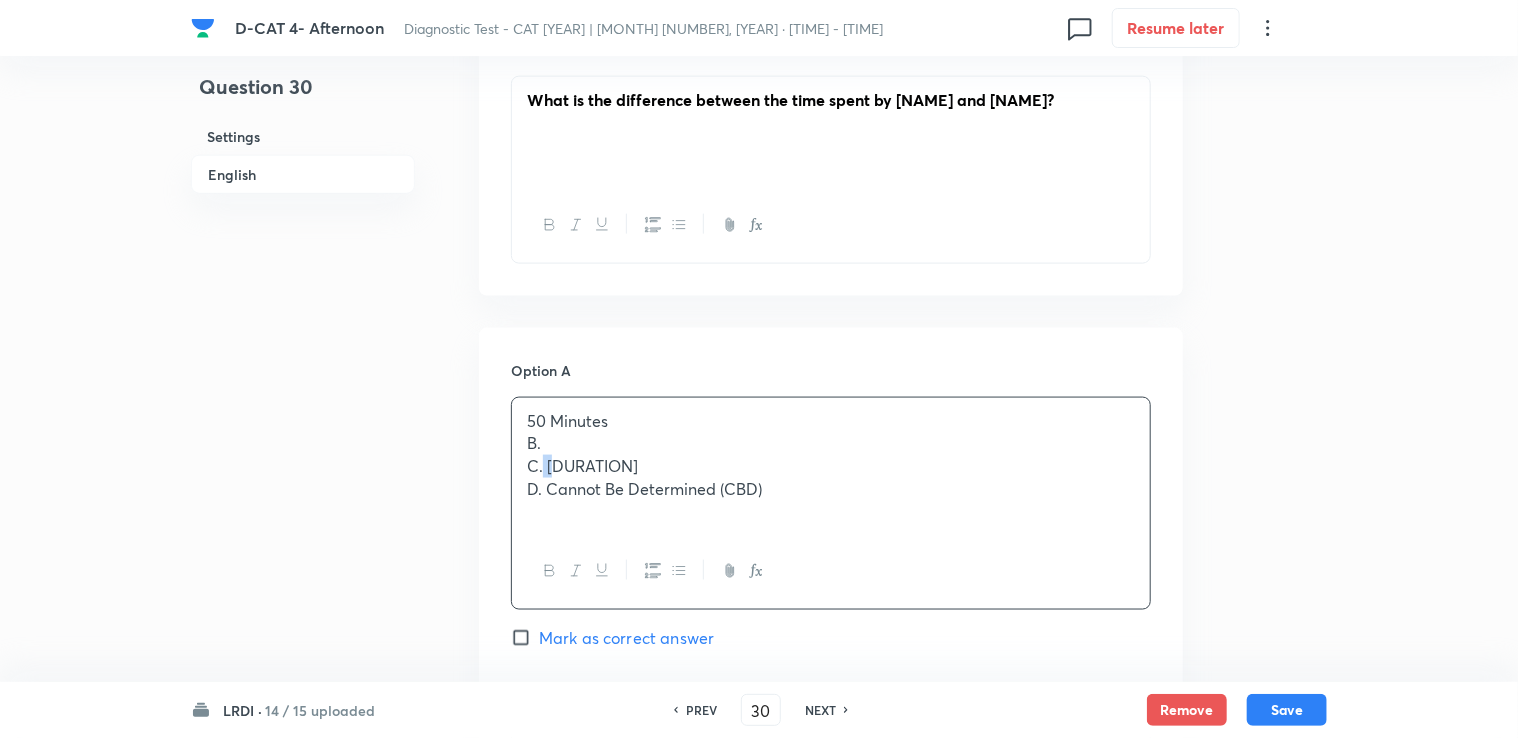 click on "C. [DURATION]" at bounding box center (831, 466) 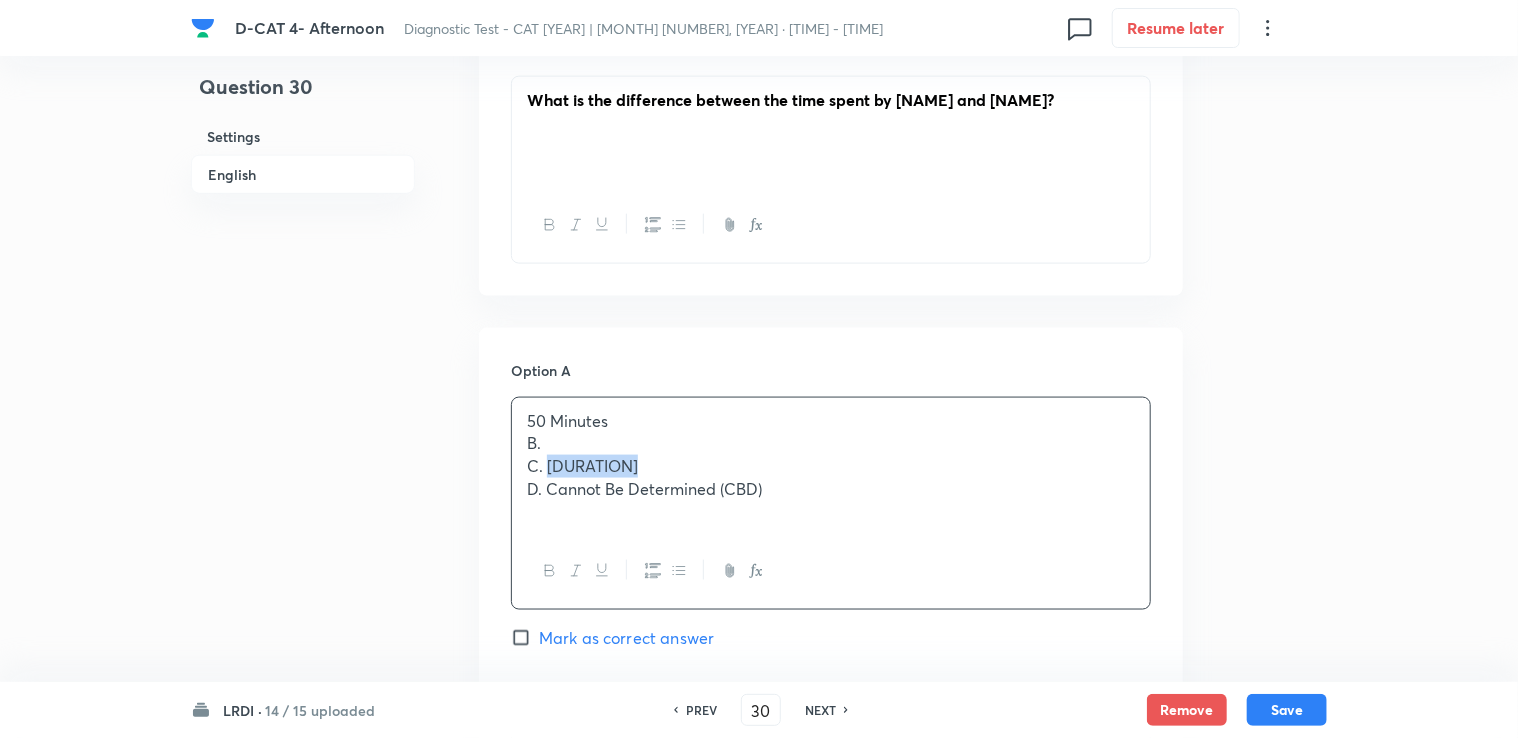 drag, startPoint x: 548, startPoint y: 439, endPoint x: 633, endPoint y: 435, distance: 85.09406 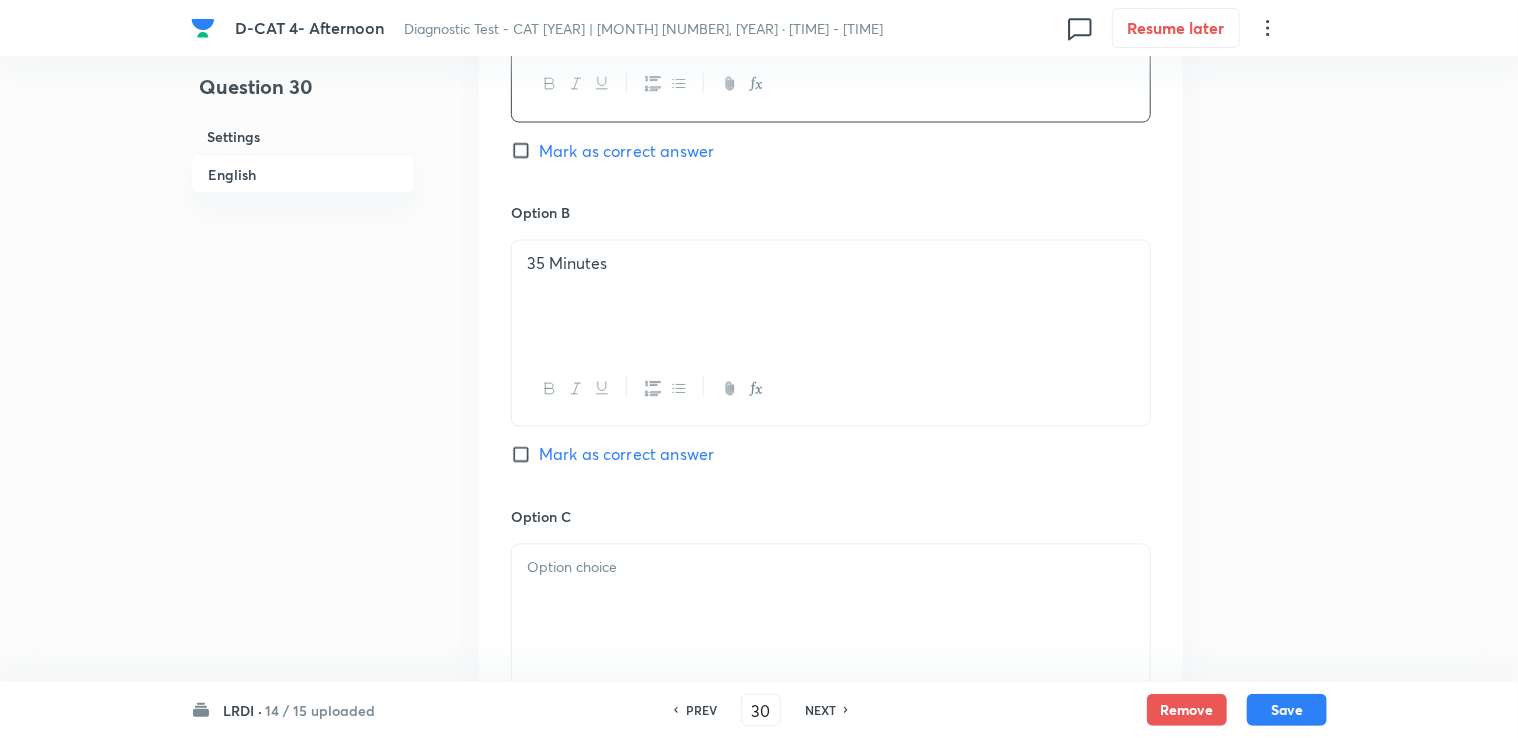 scroll, scrollTop: 1716, scrollLeft: 0, axis: vertical 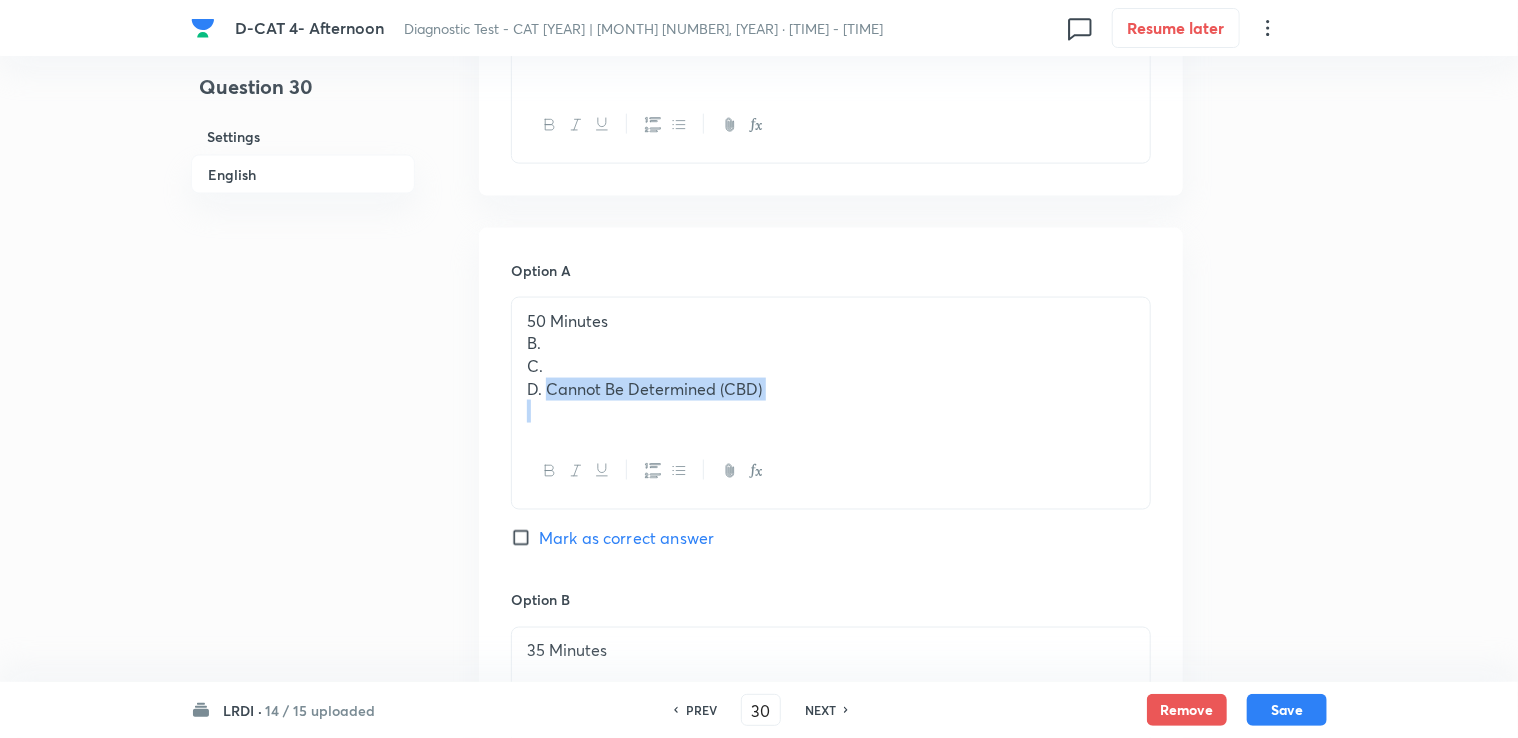 drag, startPoint x: 566, startPoint y: 366, endPoint x: 764, endPoint y: 382, distance: 198.64542 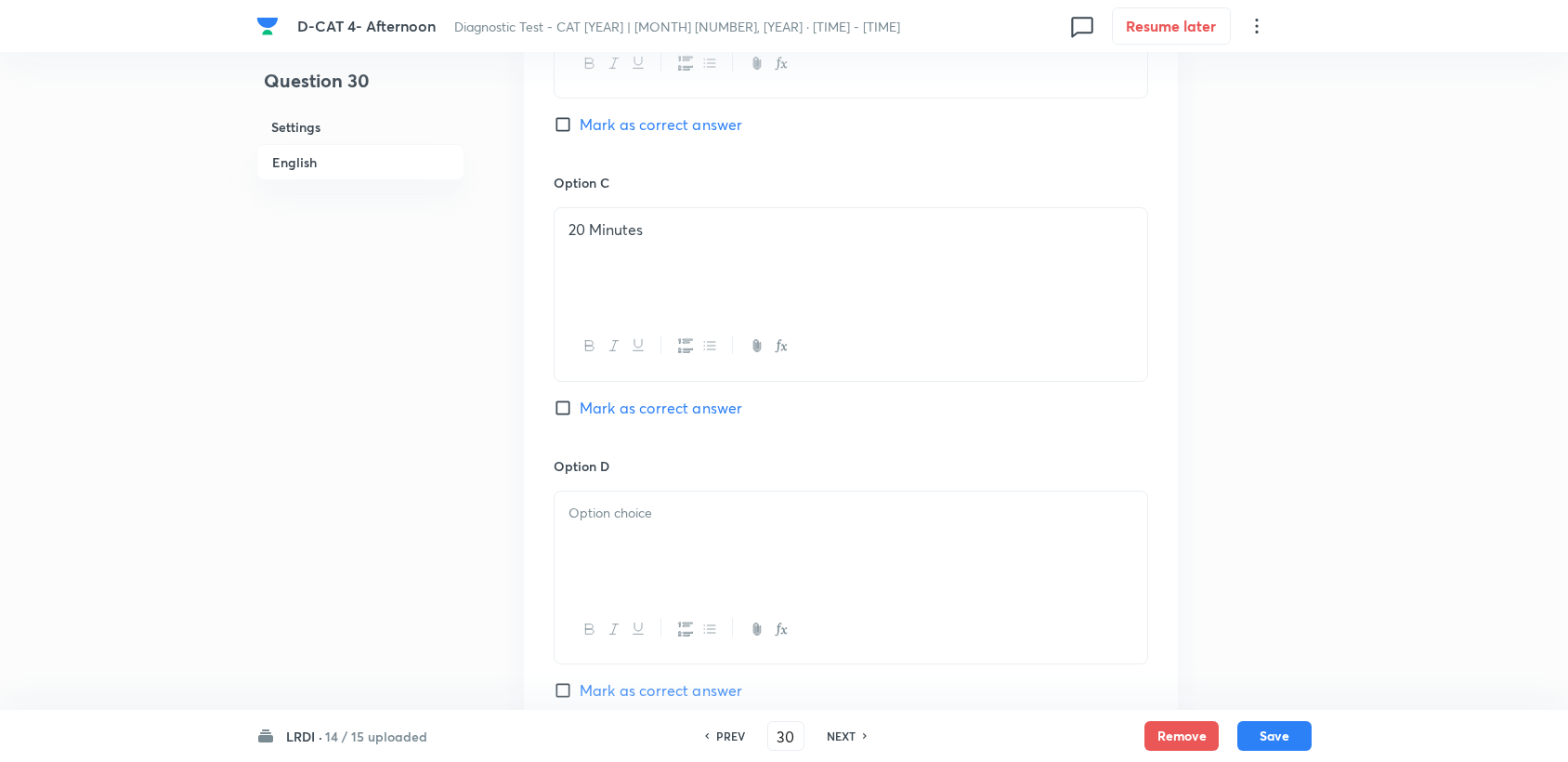 scroll, scrollTop: 1874, scrollLeft: 0, axis: vertical 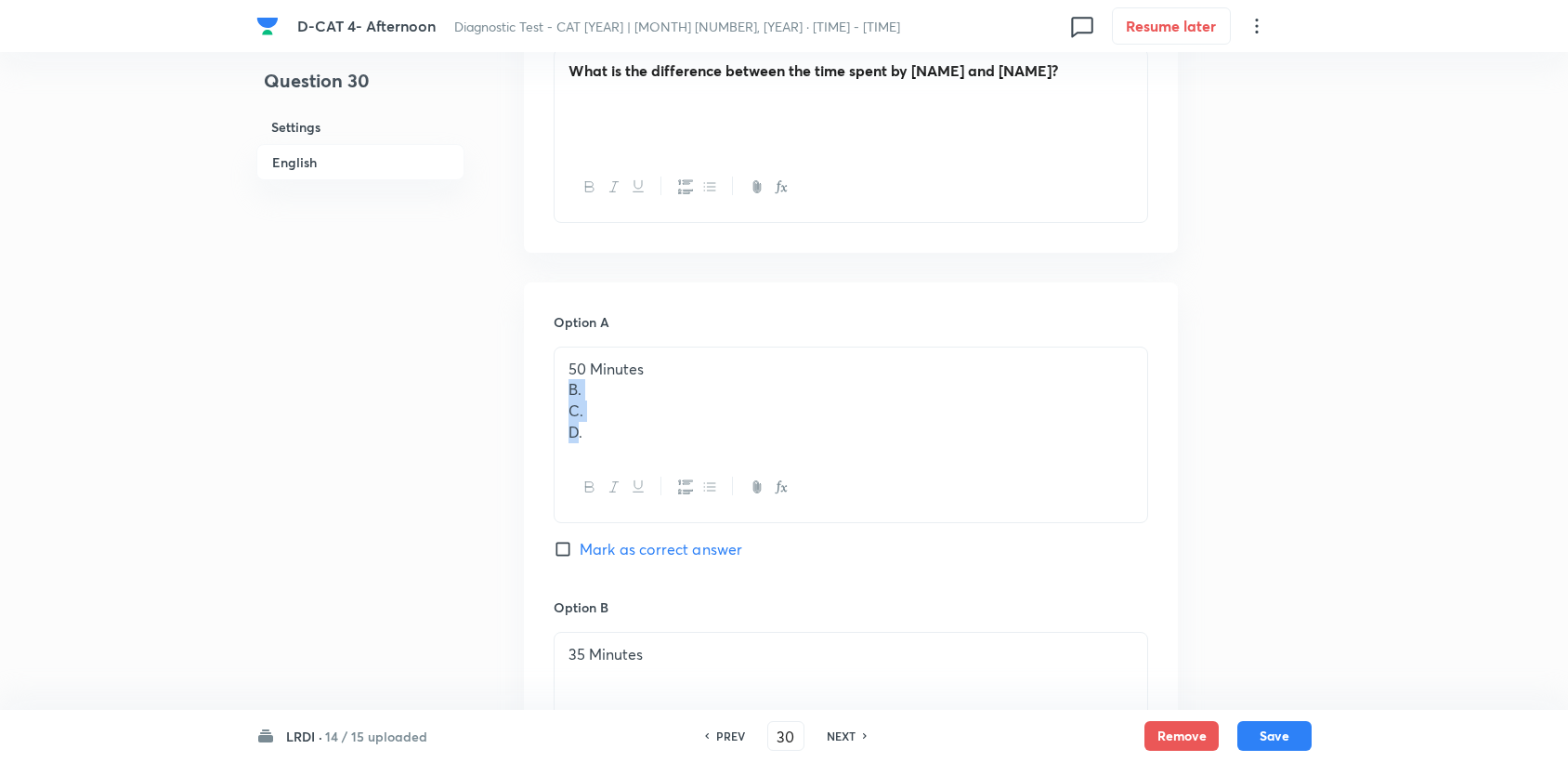 drag, startPoint x: 563, startPoint y: 372, endPoint x: 578, endPoint y: 408, distance: 39 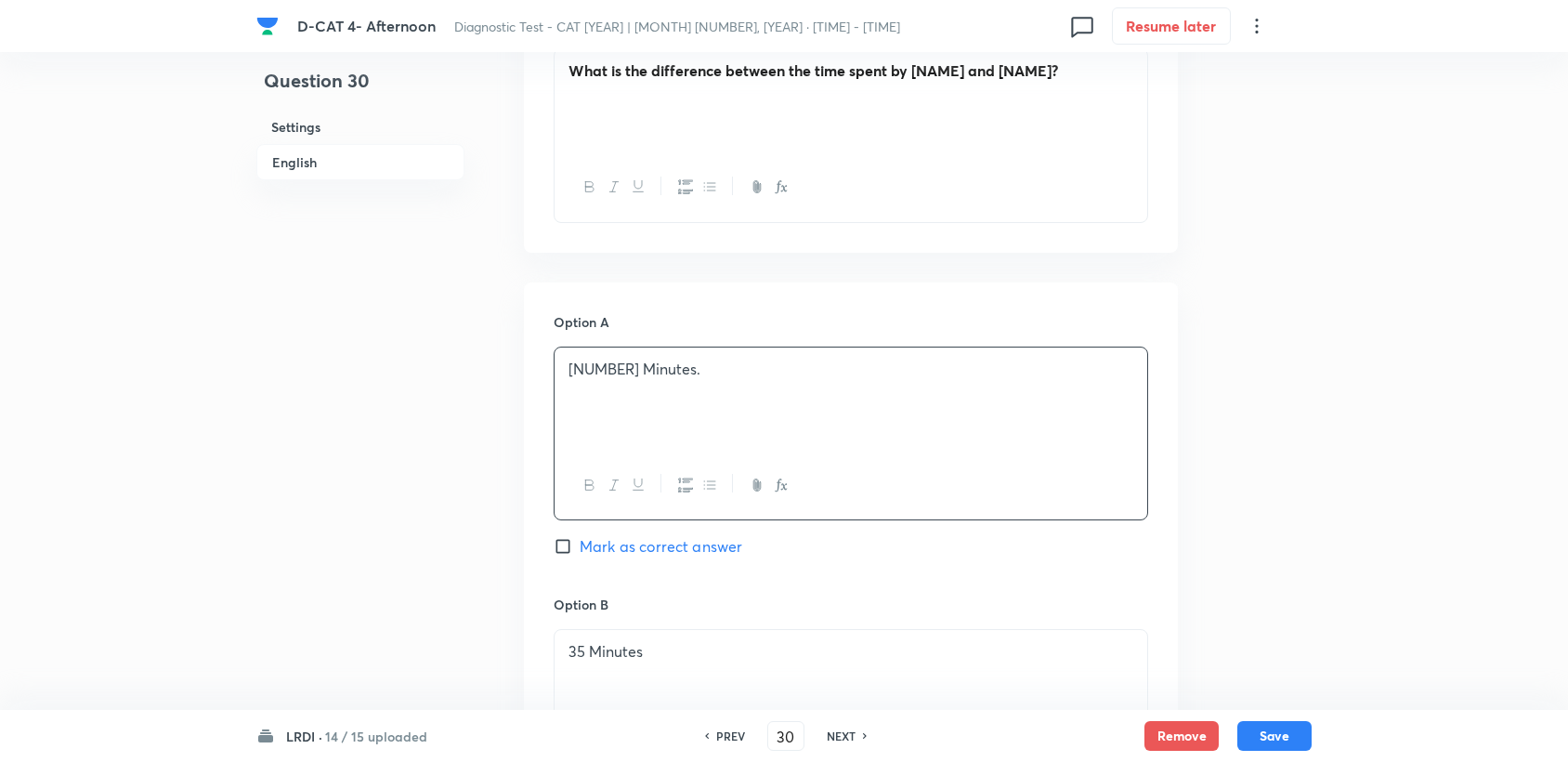 type 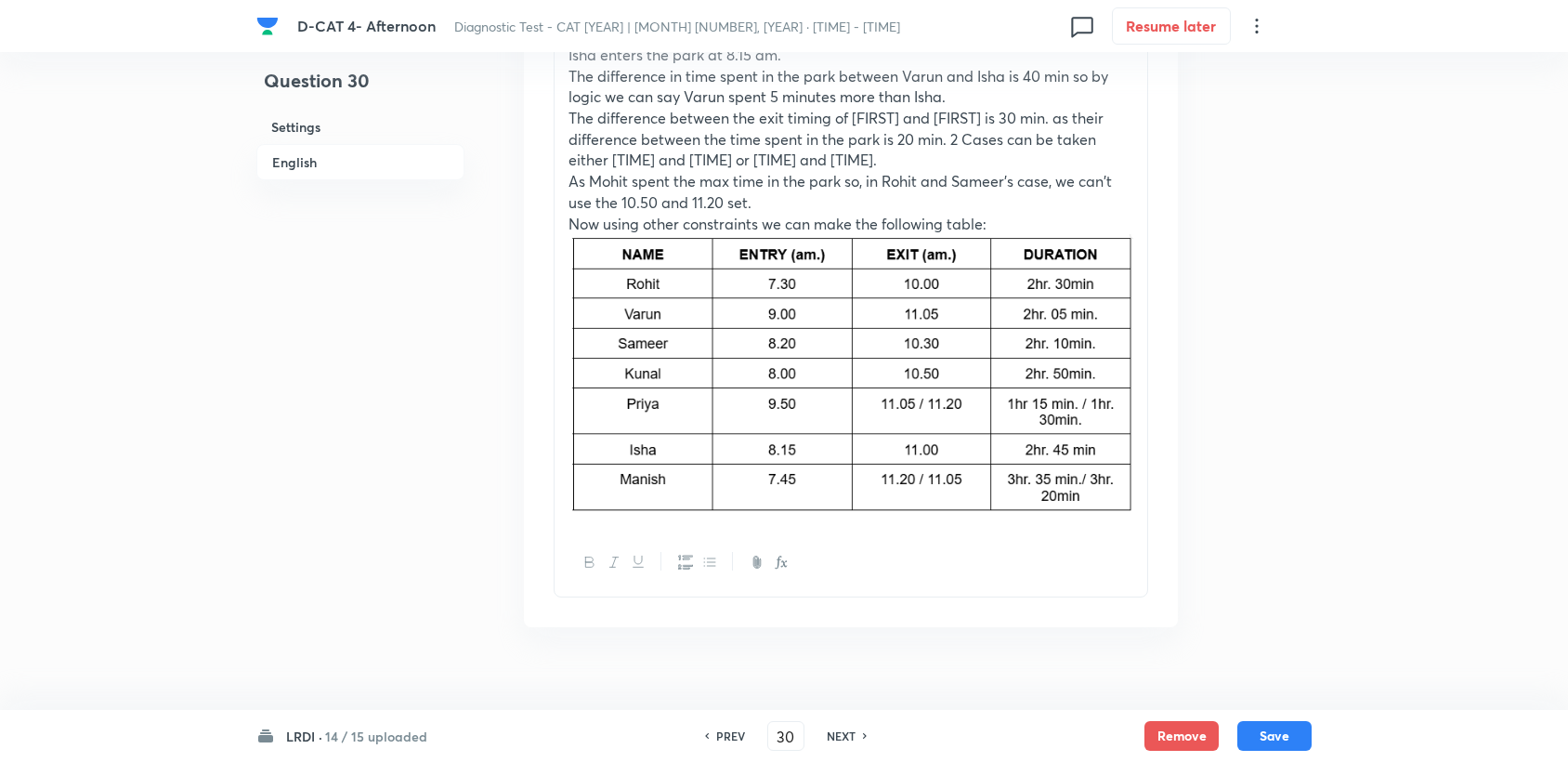 scroll, scrollTop: 2676, scrollLeft: 0, axis: vertical 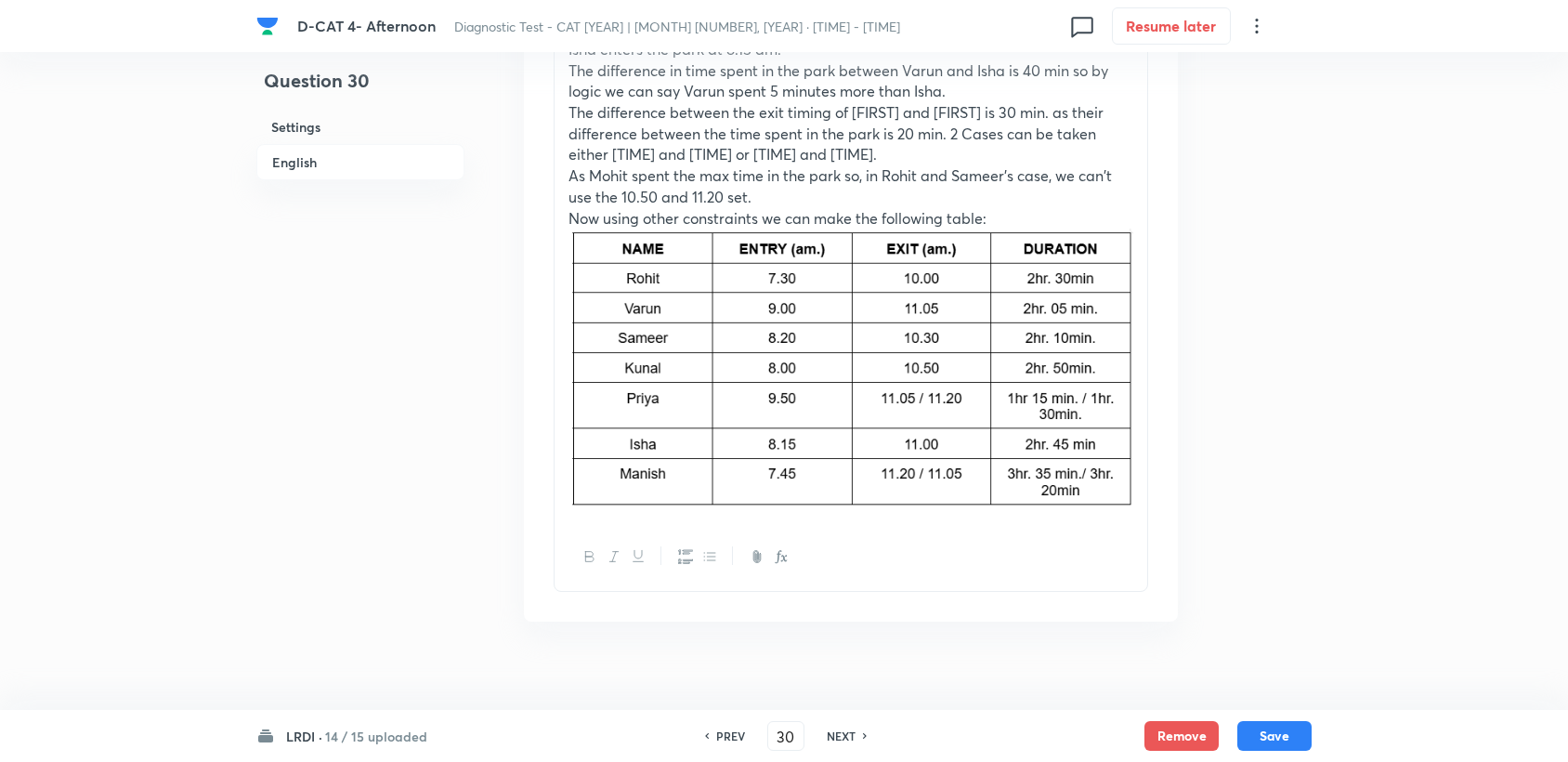 click at bounding box center (851, 557) 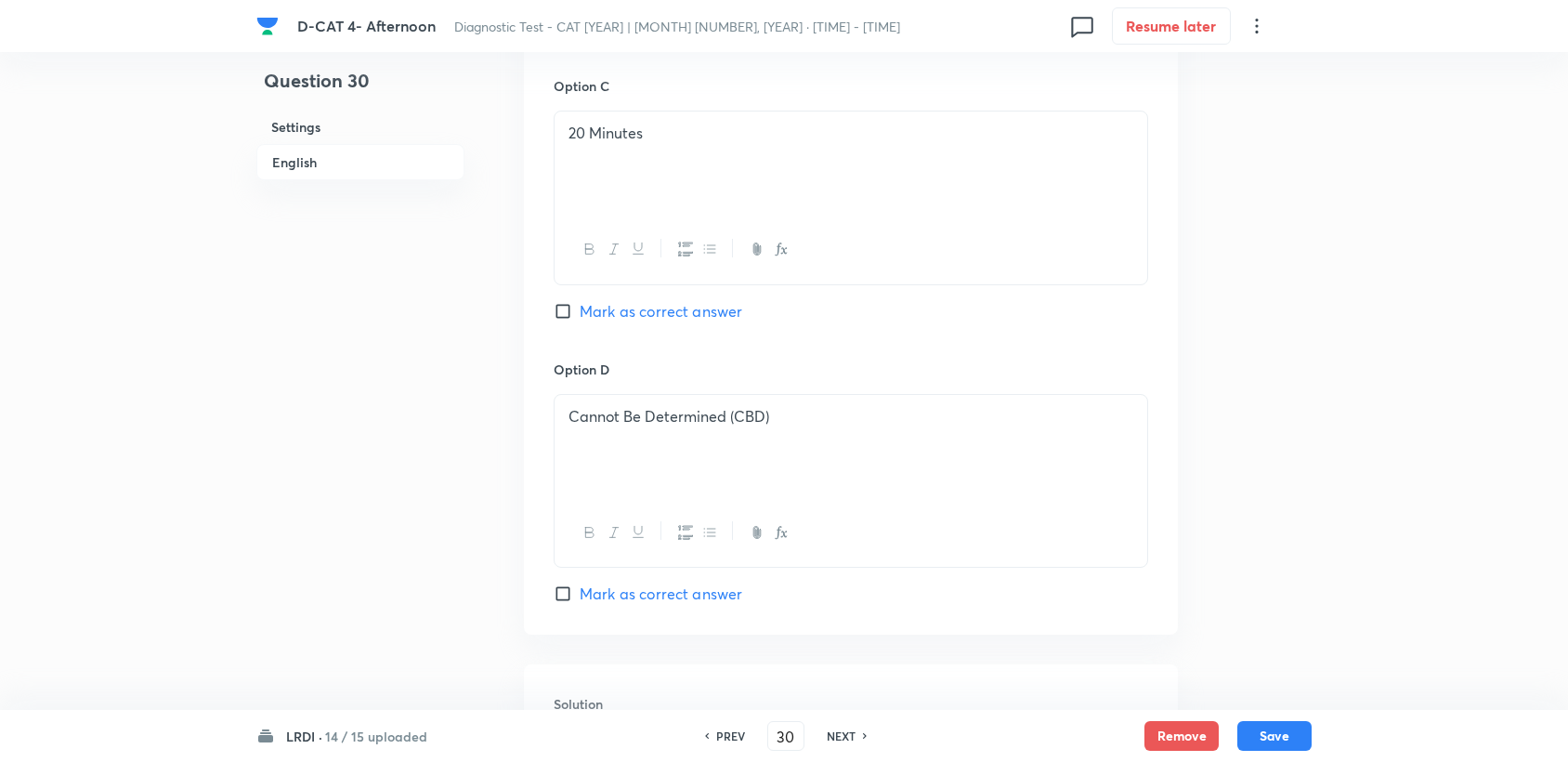 click on "Mark as correct answer" at bounding box center (660, 594) 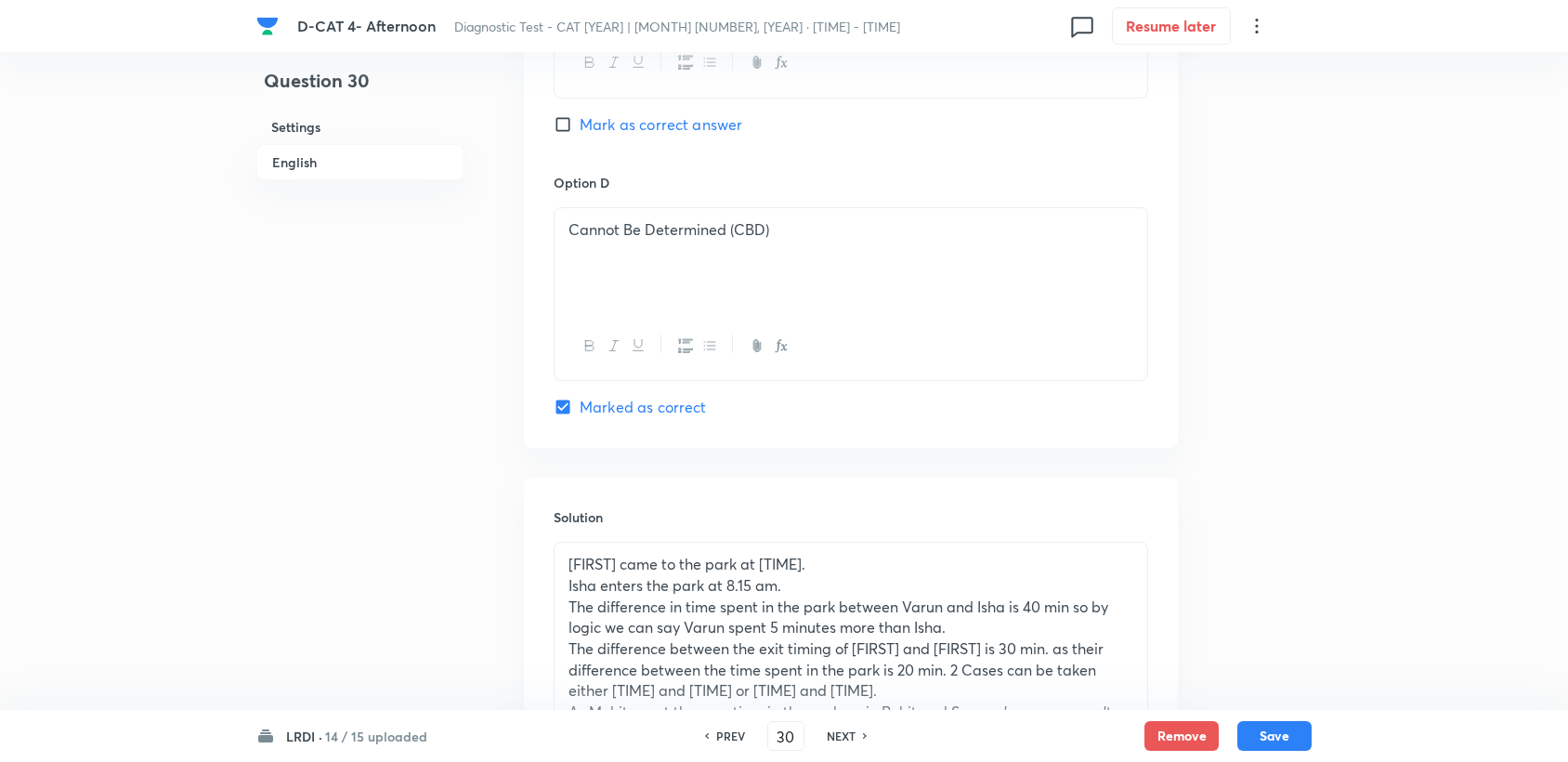 scroll, scrollTop: 2469, scrollLeft: 0, axis: vertical 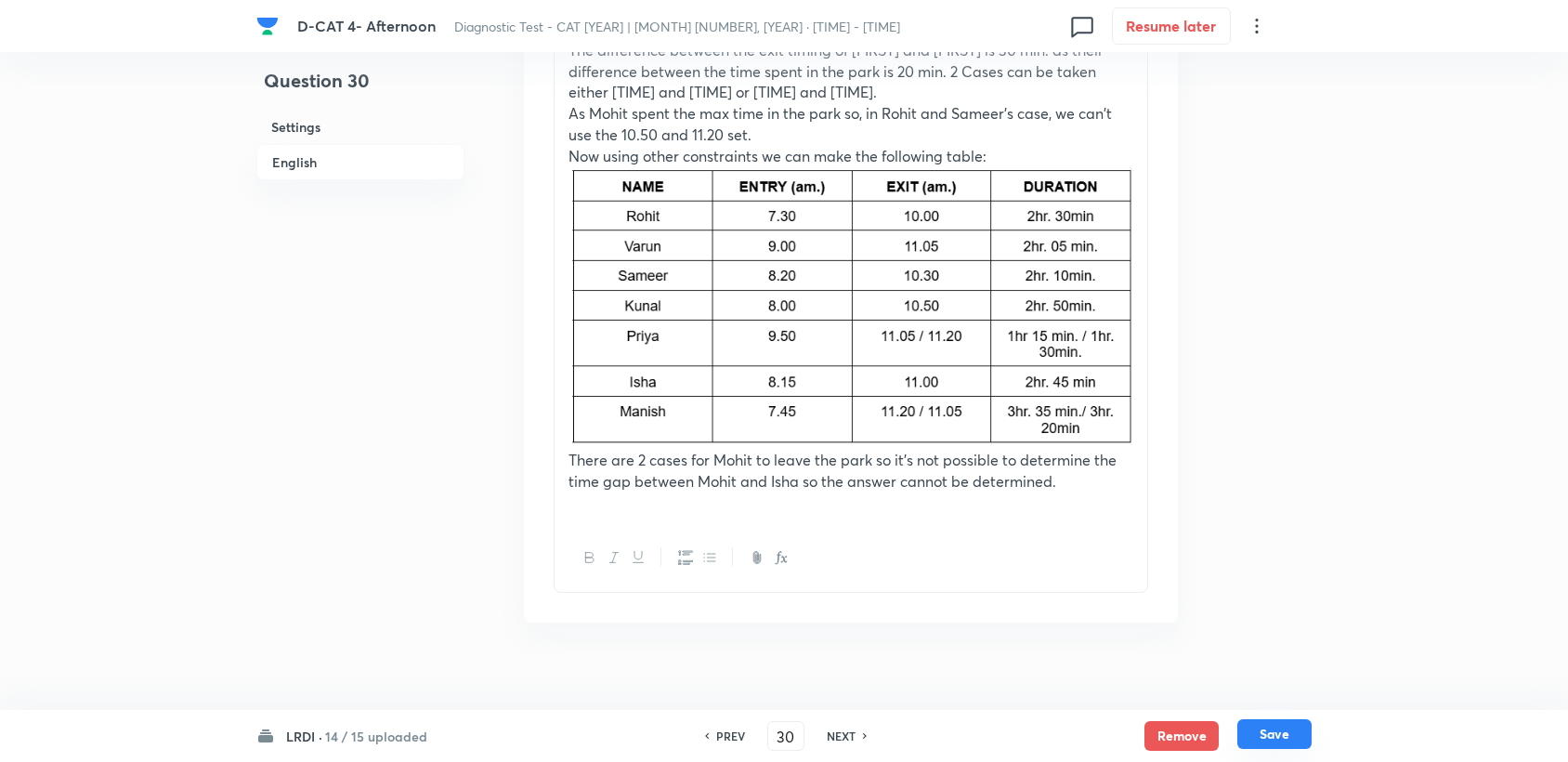 click on "Save" at bounding box center [1274, 734] 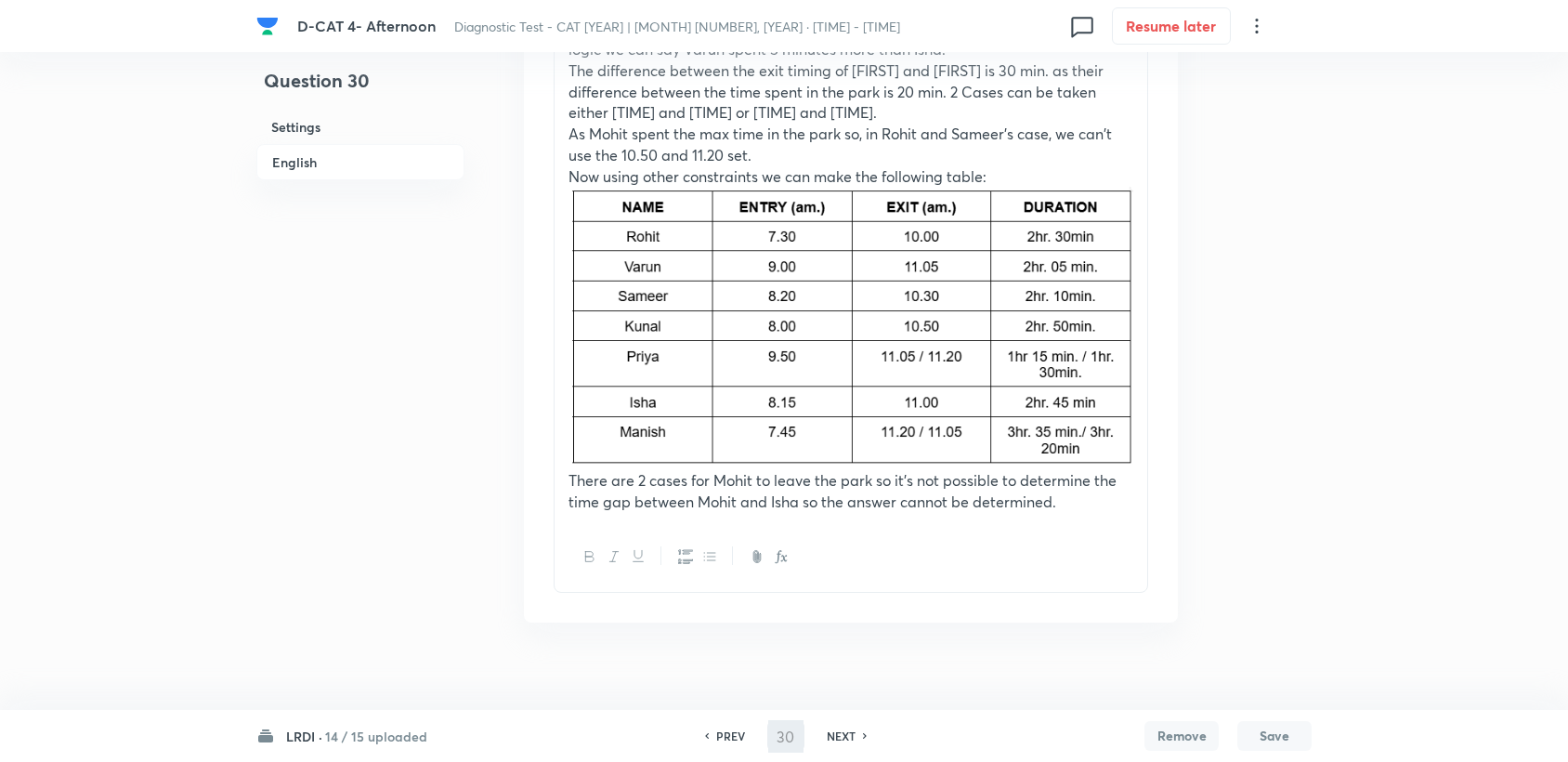 type on "31" 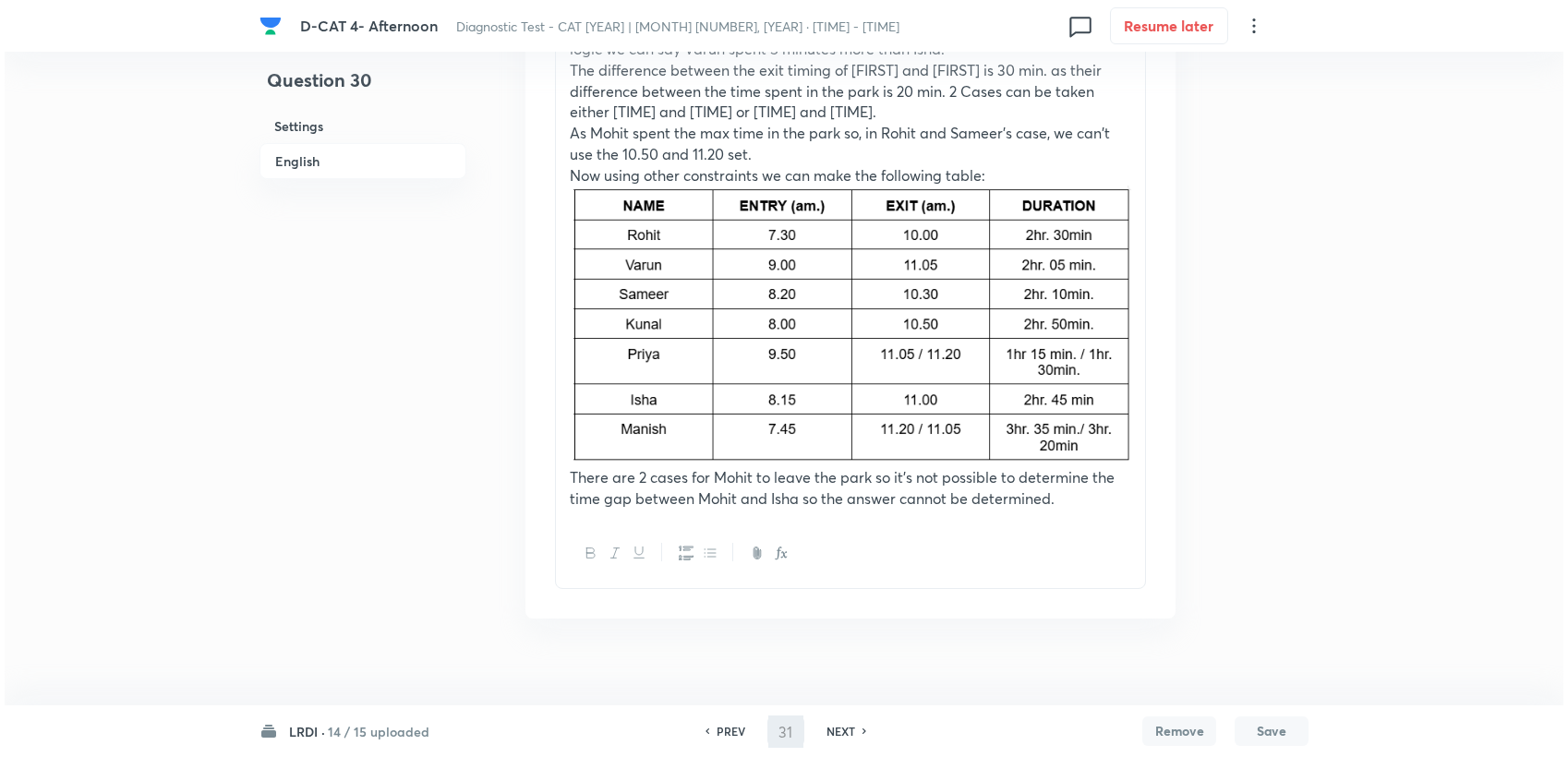 scroll, scrollTop: 0, scrollLeft: 0, axis: both 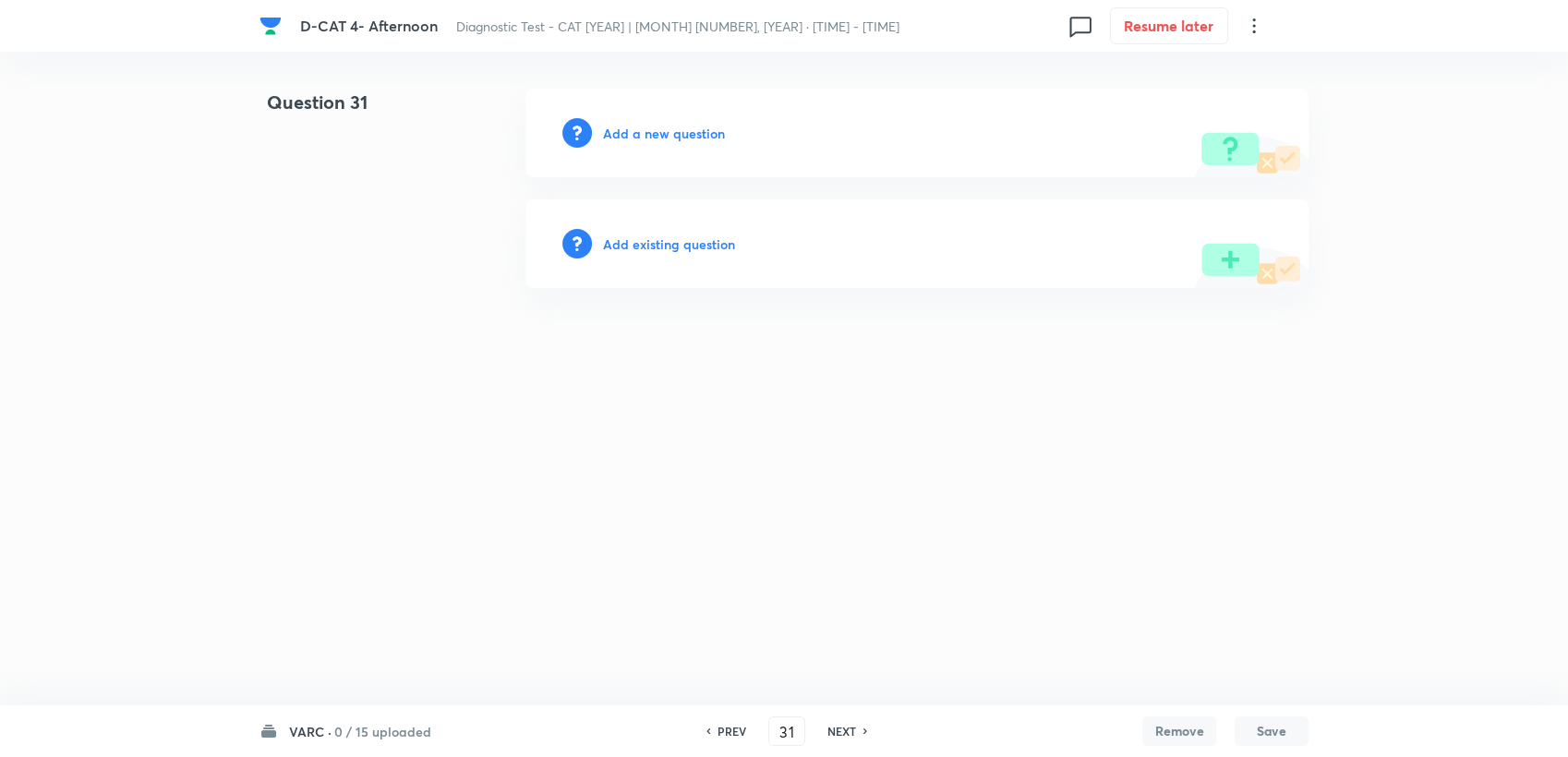 click on "Add a new question" at bounding box center [664, 133] 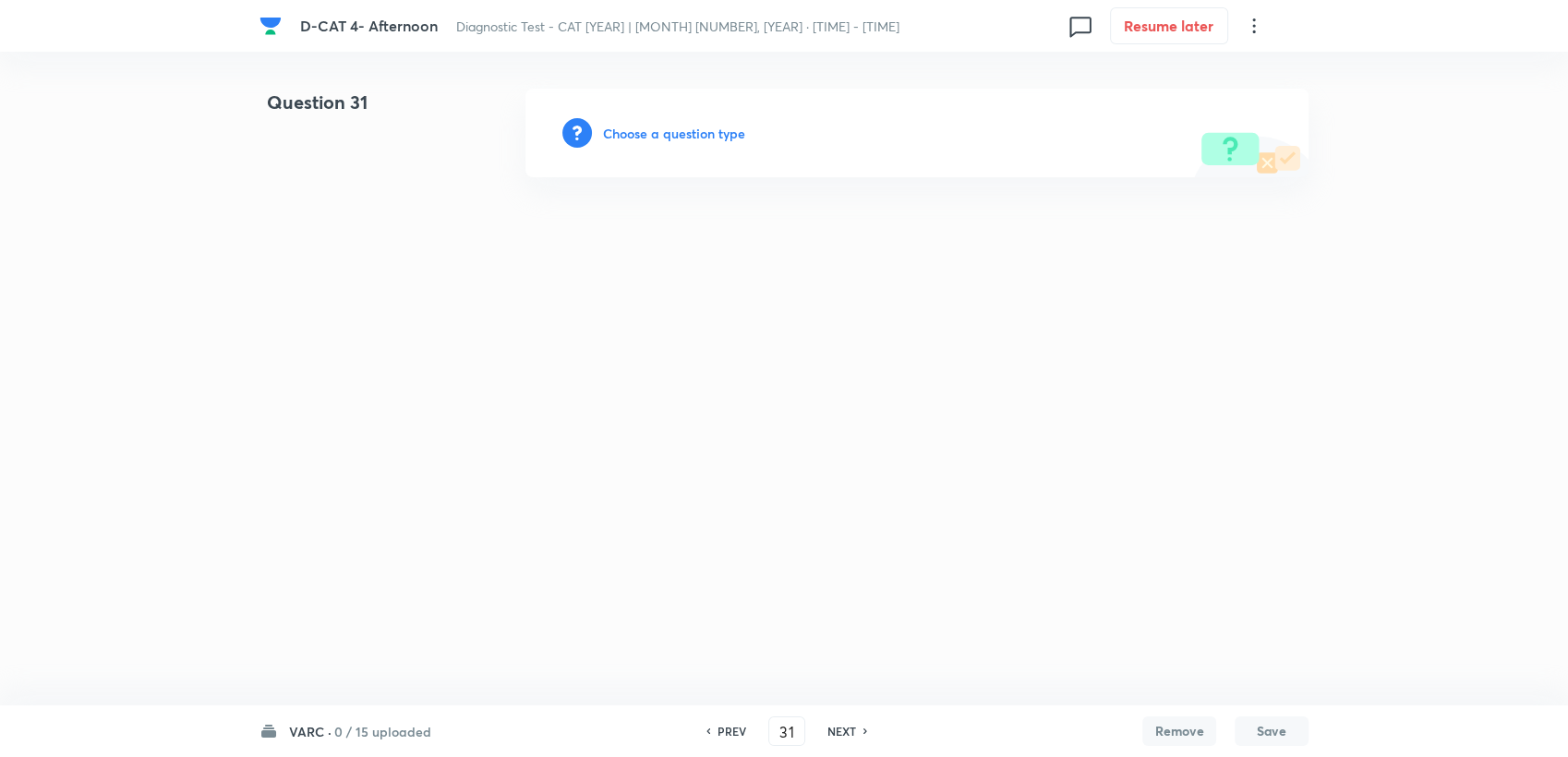 click on "Choose a question type" at bounding box center [674, 133] 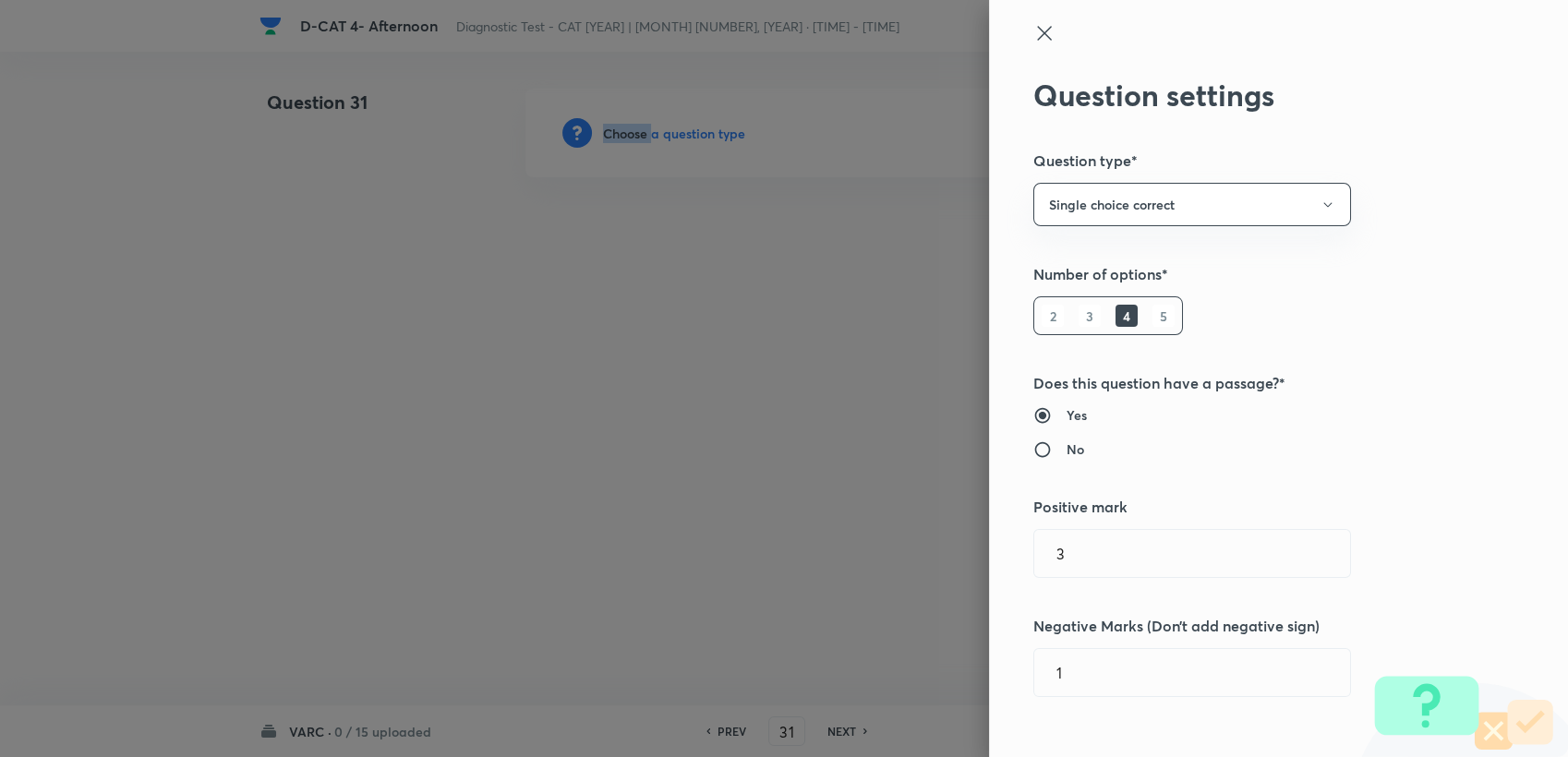 scroll, scrollTop: 410, scrollLeft: 0, axis: vertical 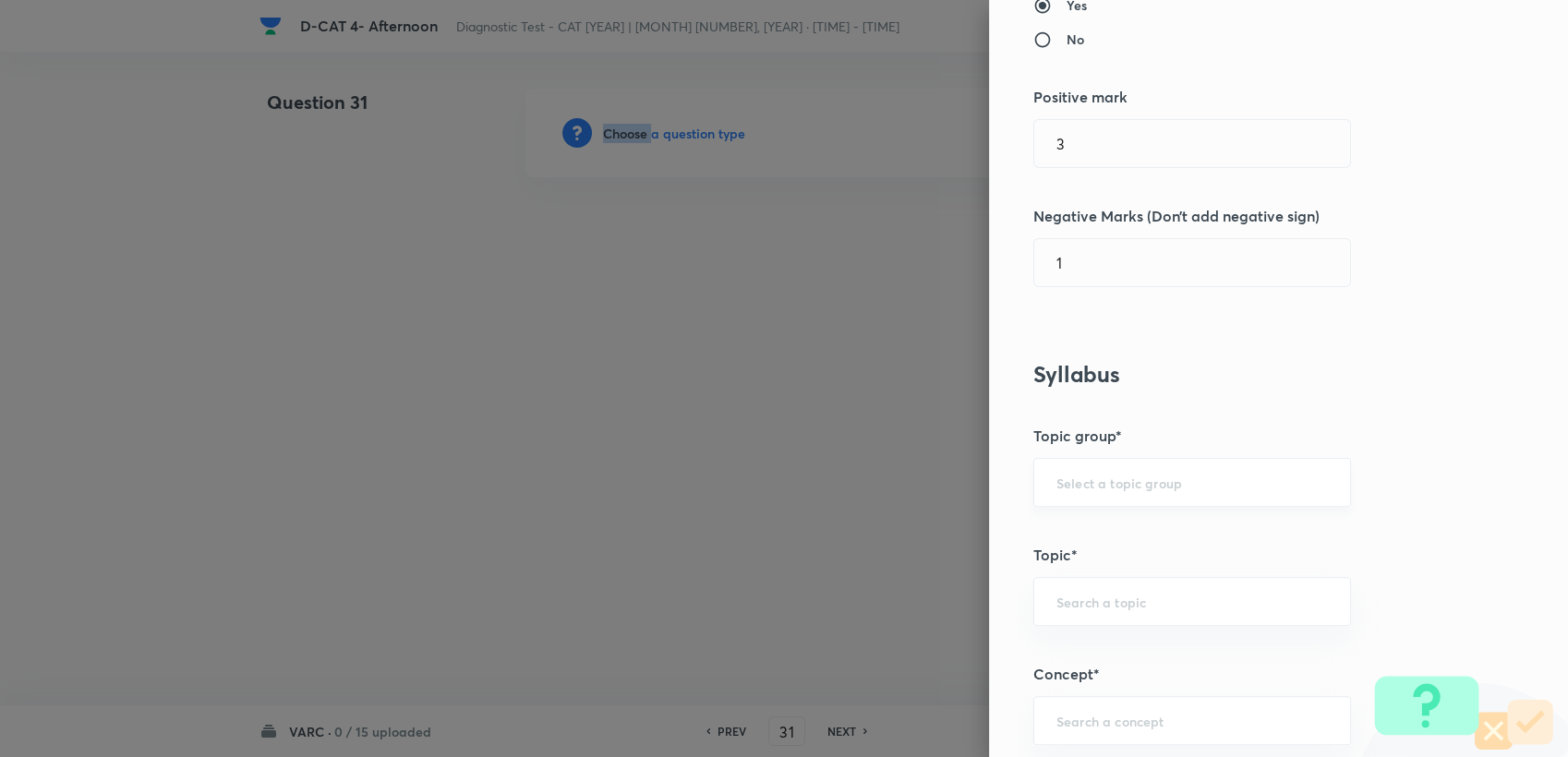 drag, startPoint x: 1086, startPoint y: 495, endPoint x: 1087, endPoint y: 480, distance: 15.0333 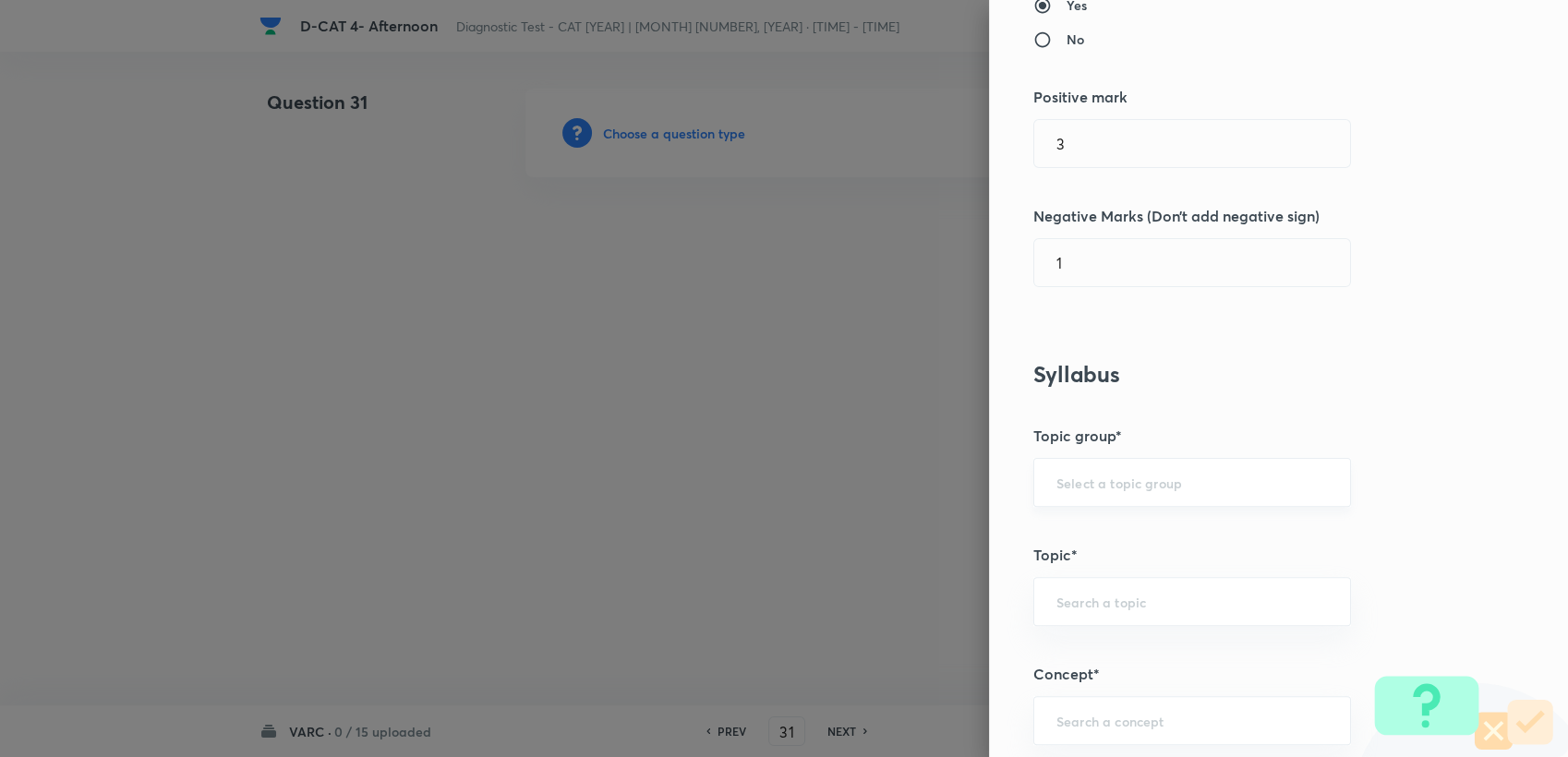 click at bounding box center [1192, 482] 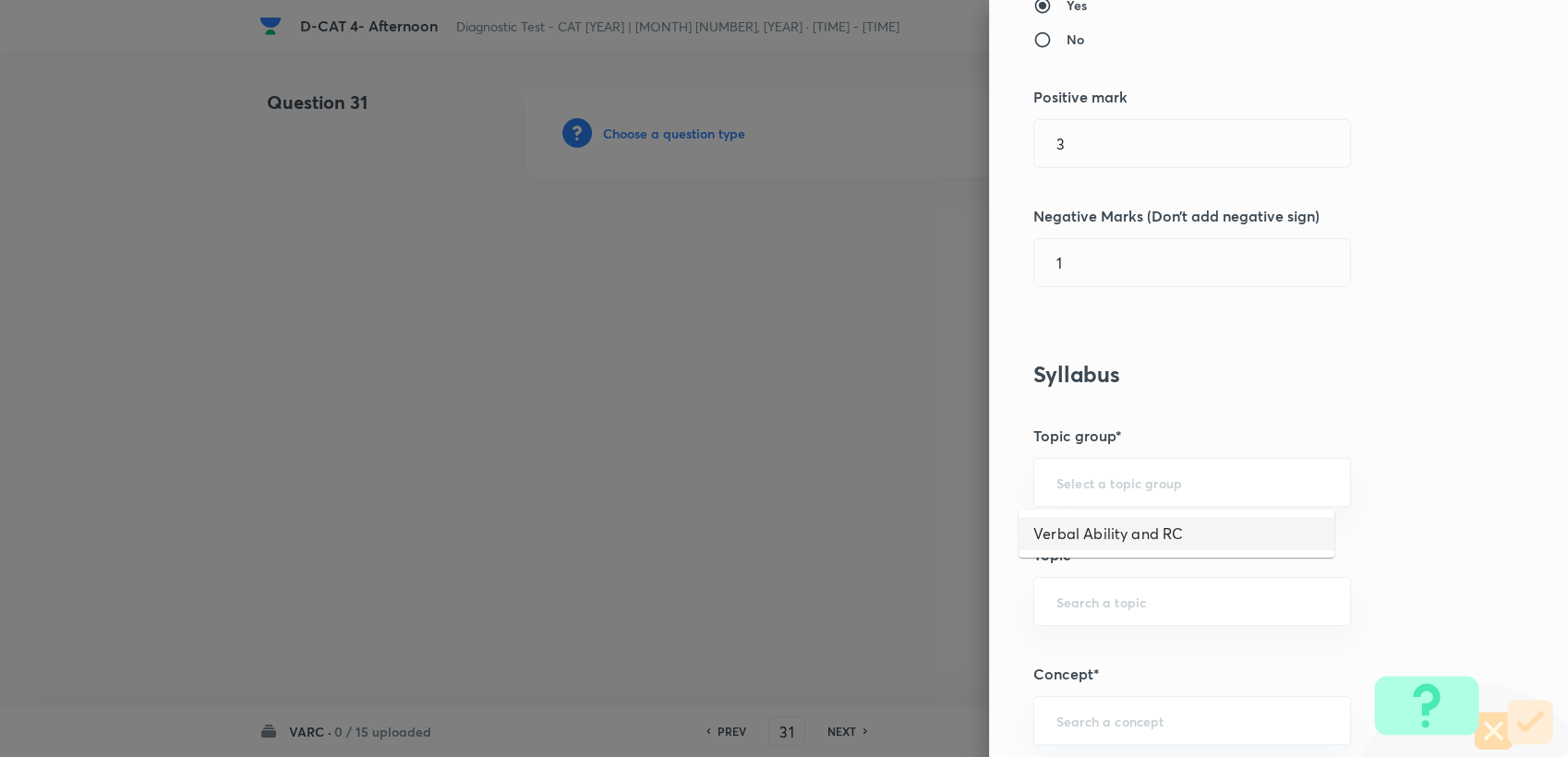 click on "Verbal Ability and RC" at bounding box center [1176, 534] 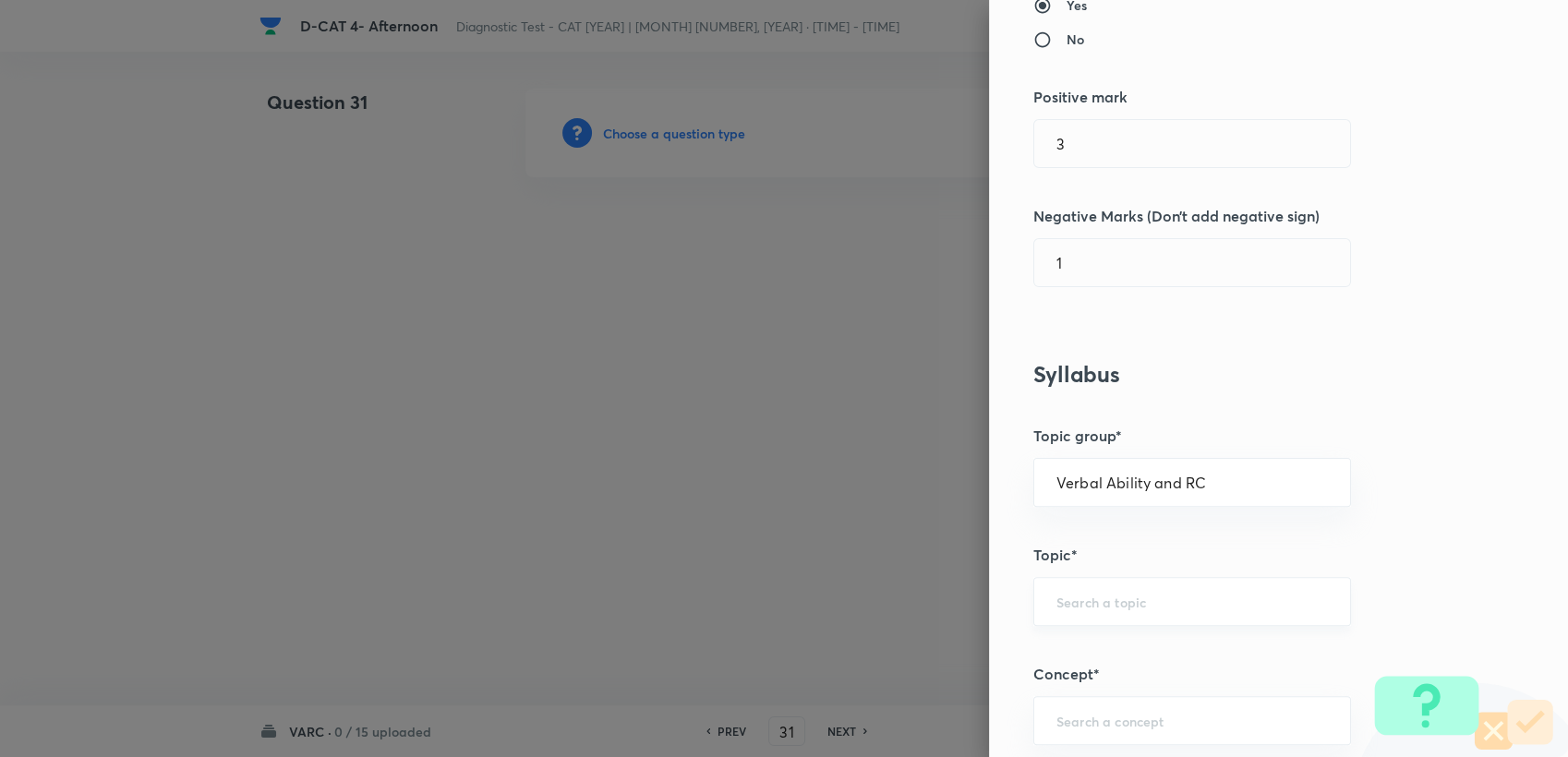 click on "​" at bounding box center (1192, 601) 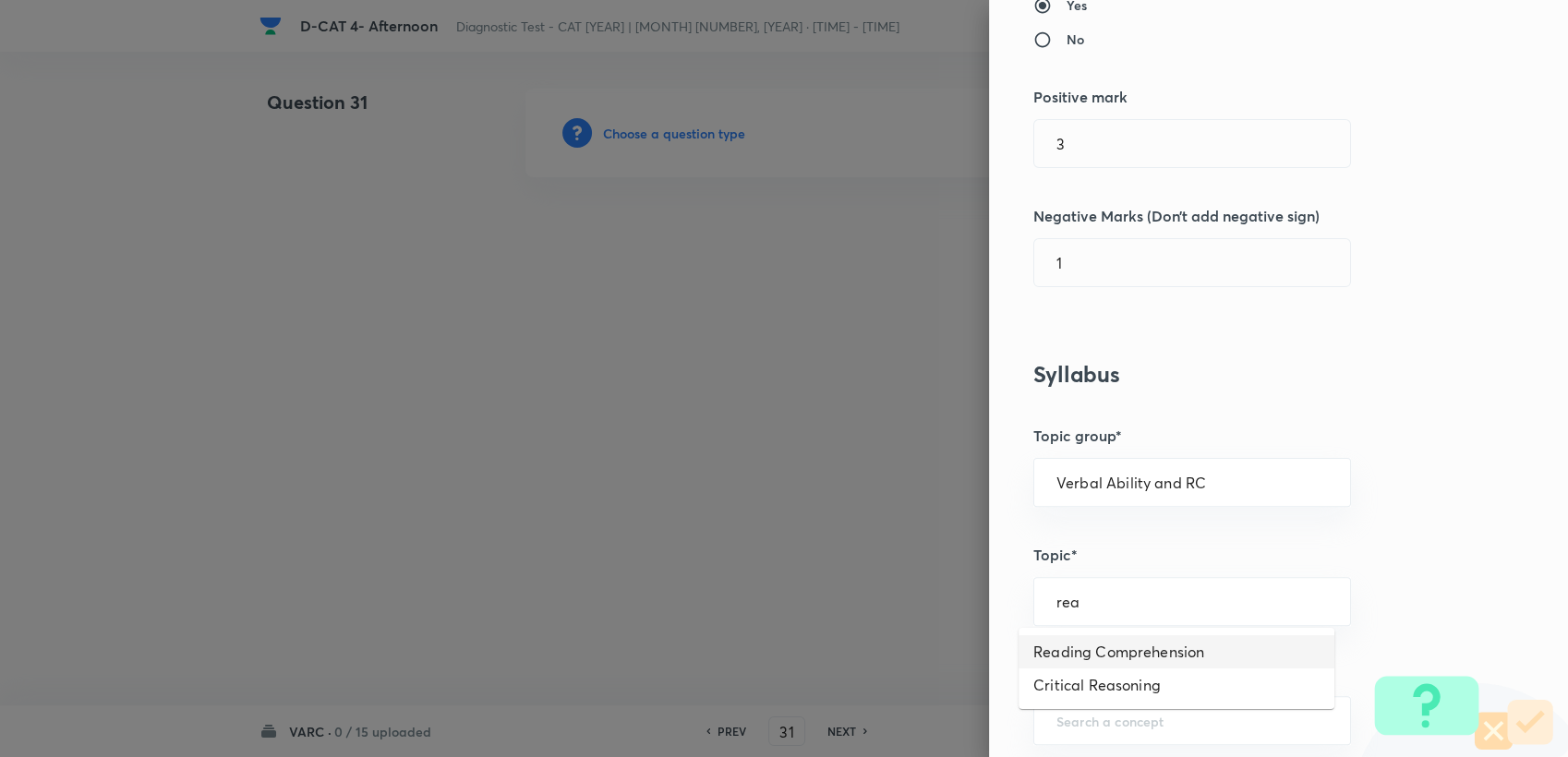 click on "Reading Comprehension" at bounding box center (1176, 652) 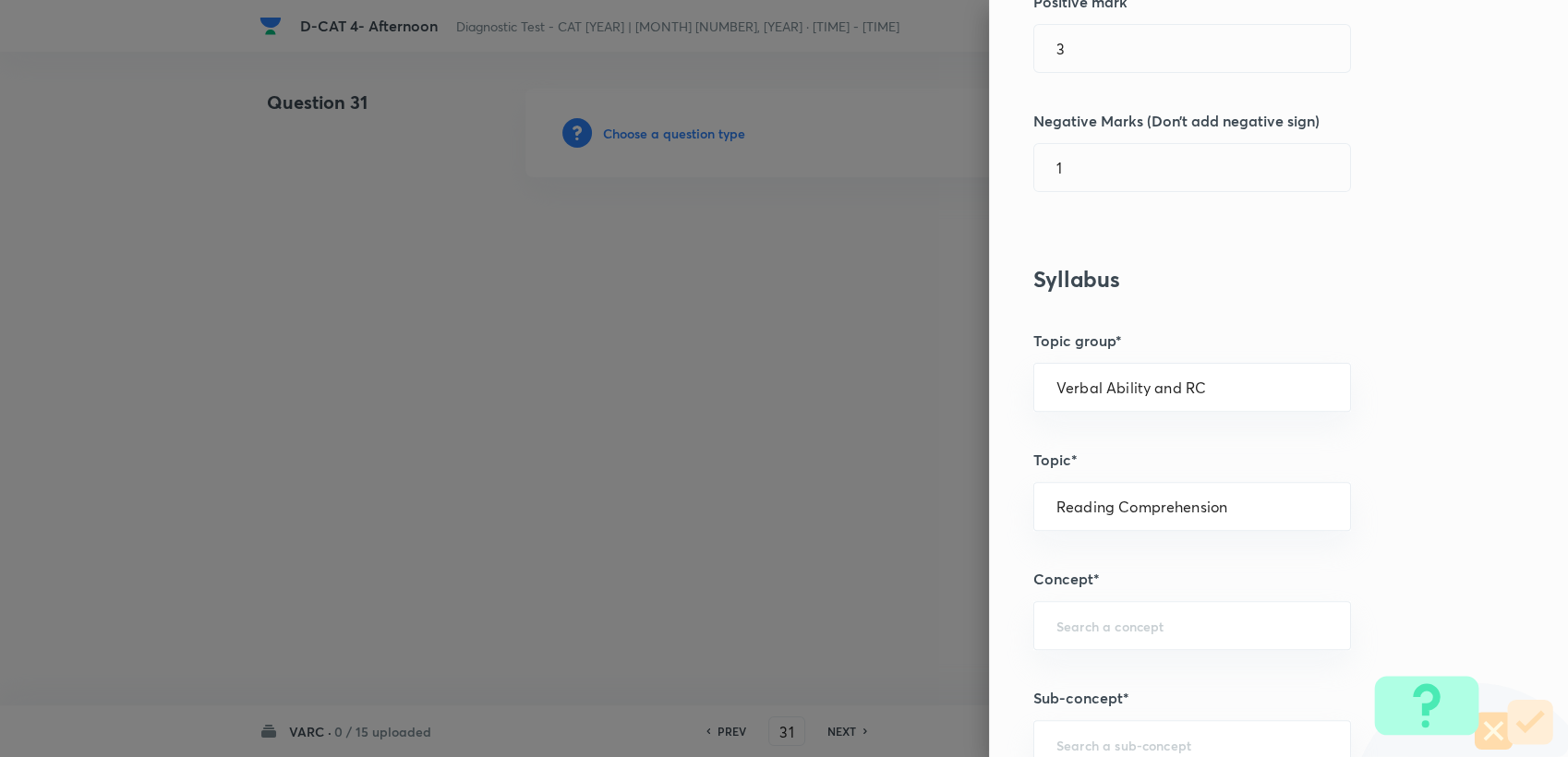 scroll, scrollTop: 512, scrollLeft: 0, axis: vertical 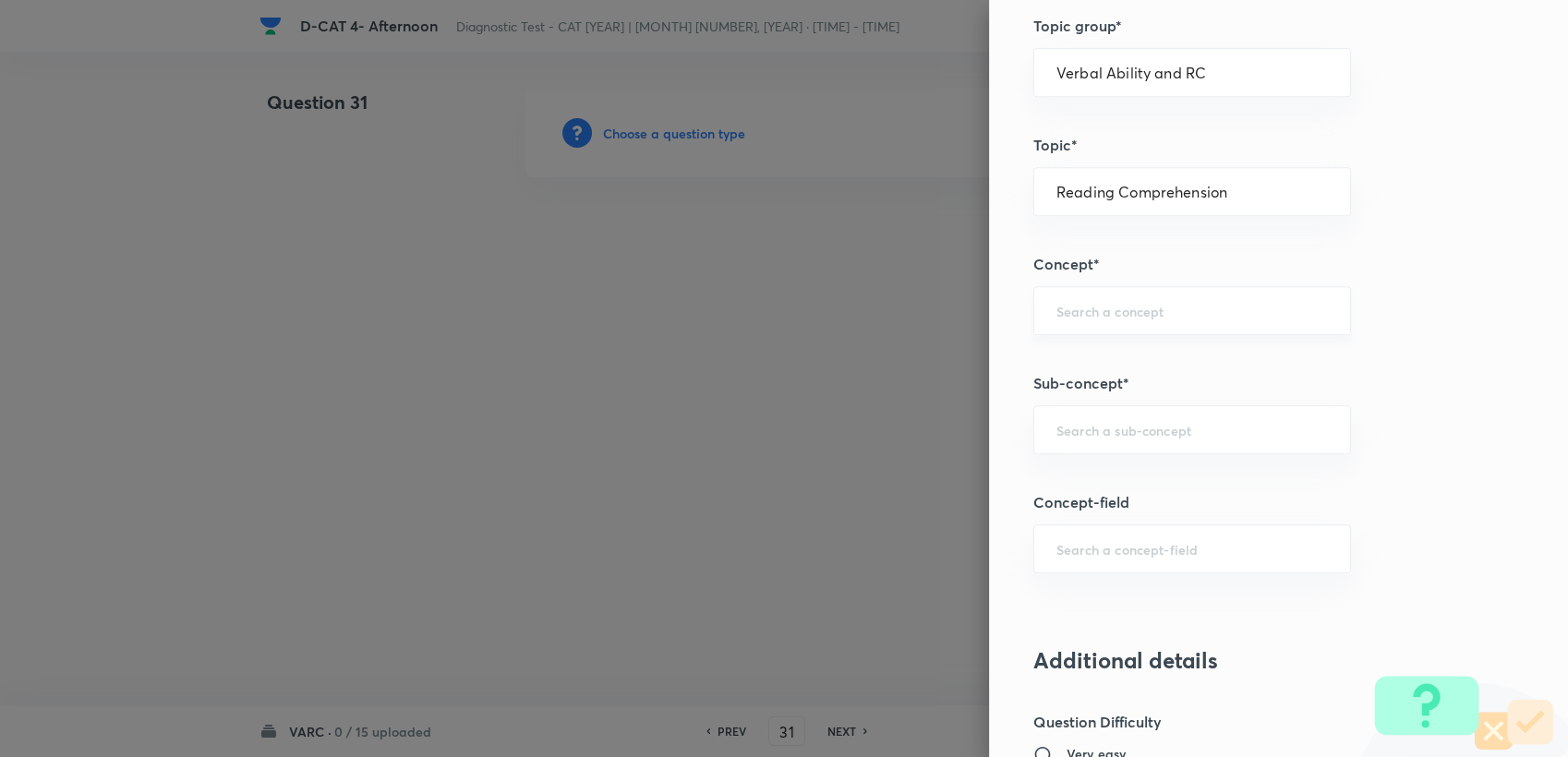 click on "​" at bounding box center [1192, 310] 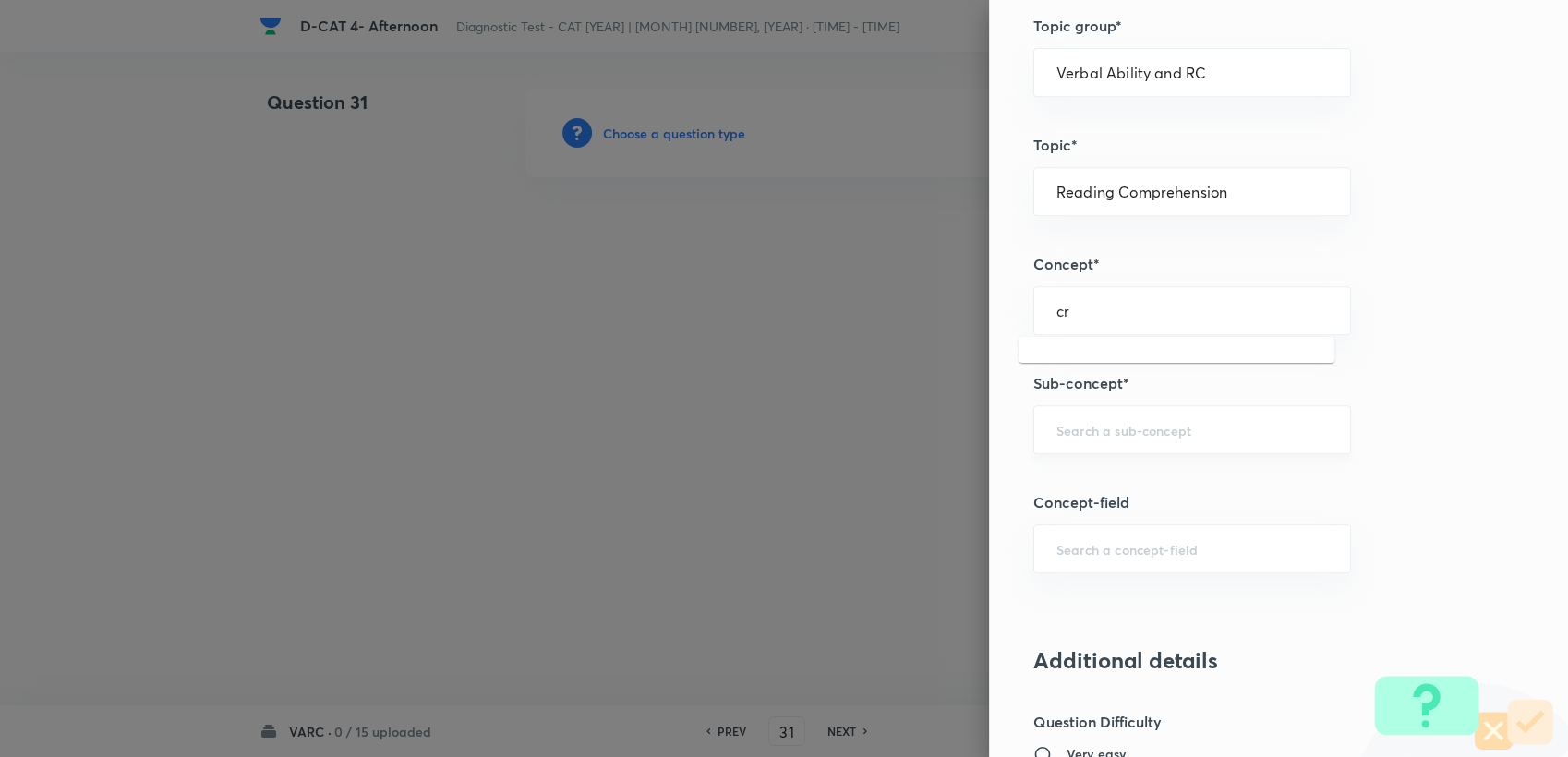 click on "​" at bounding box center (1192, 429) 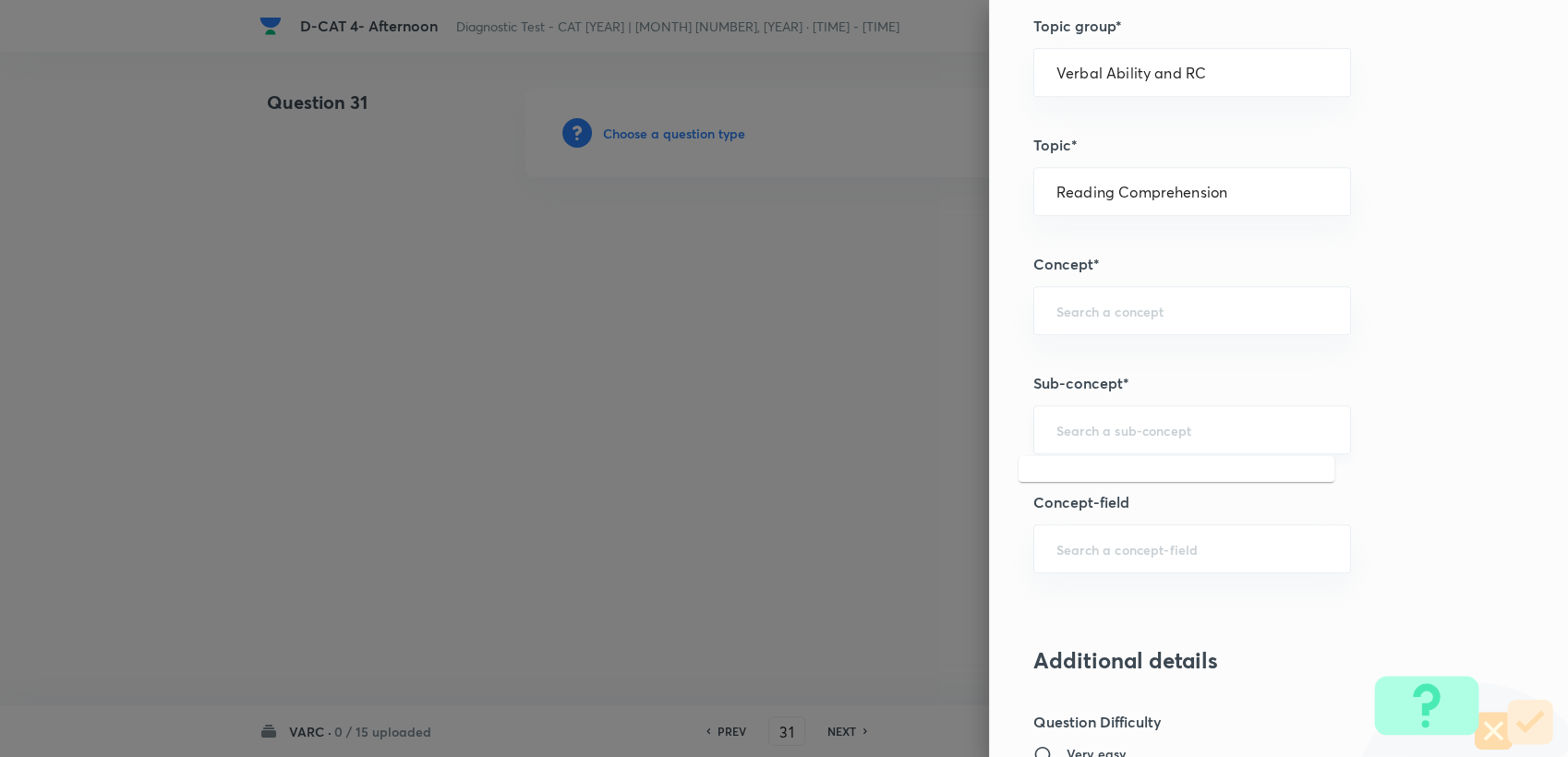 click at bounding box center [1192, 429] 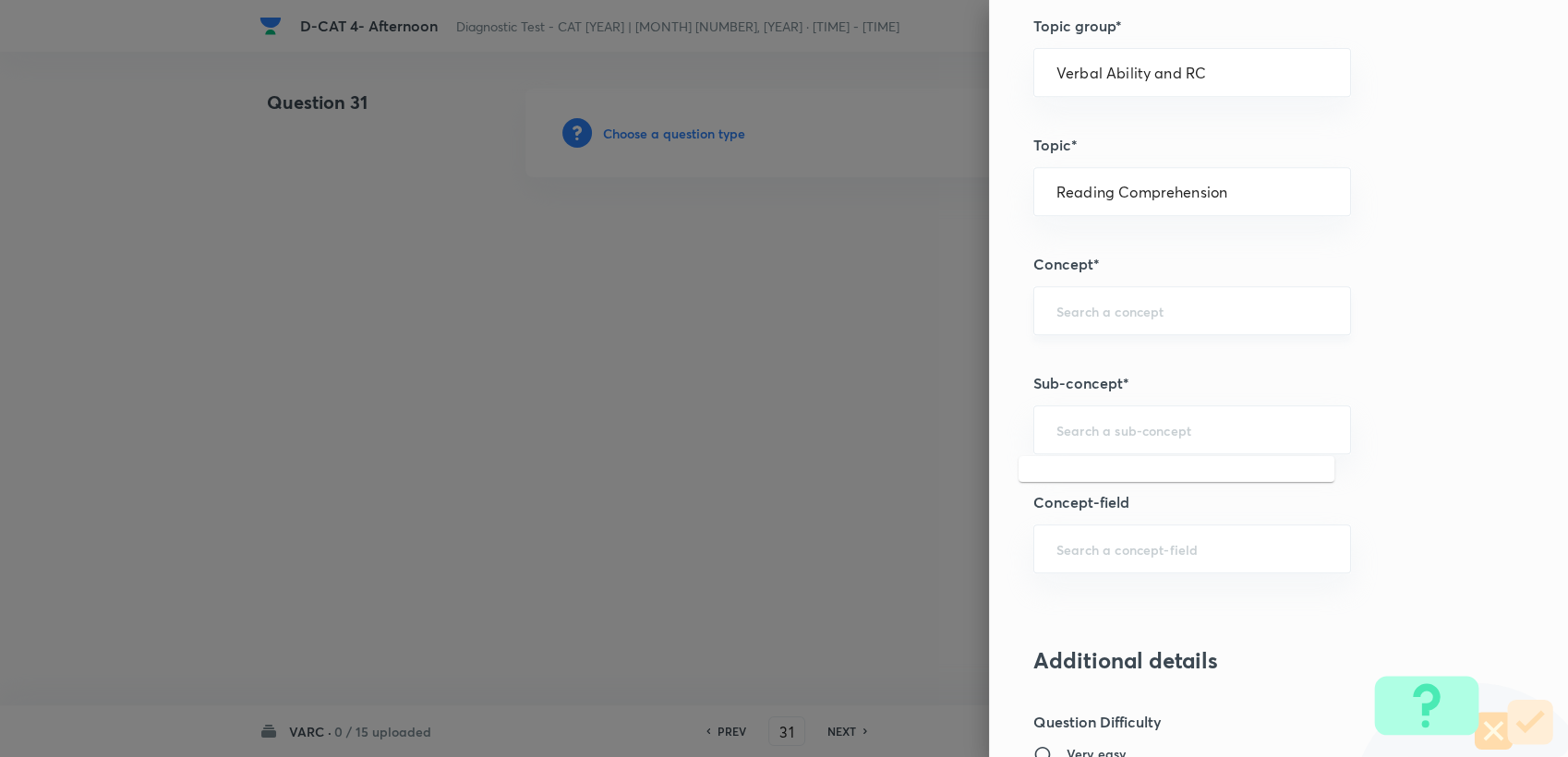 click on "​" at bounding box center (1192, 310) 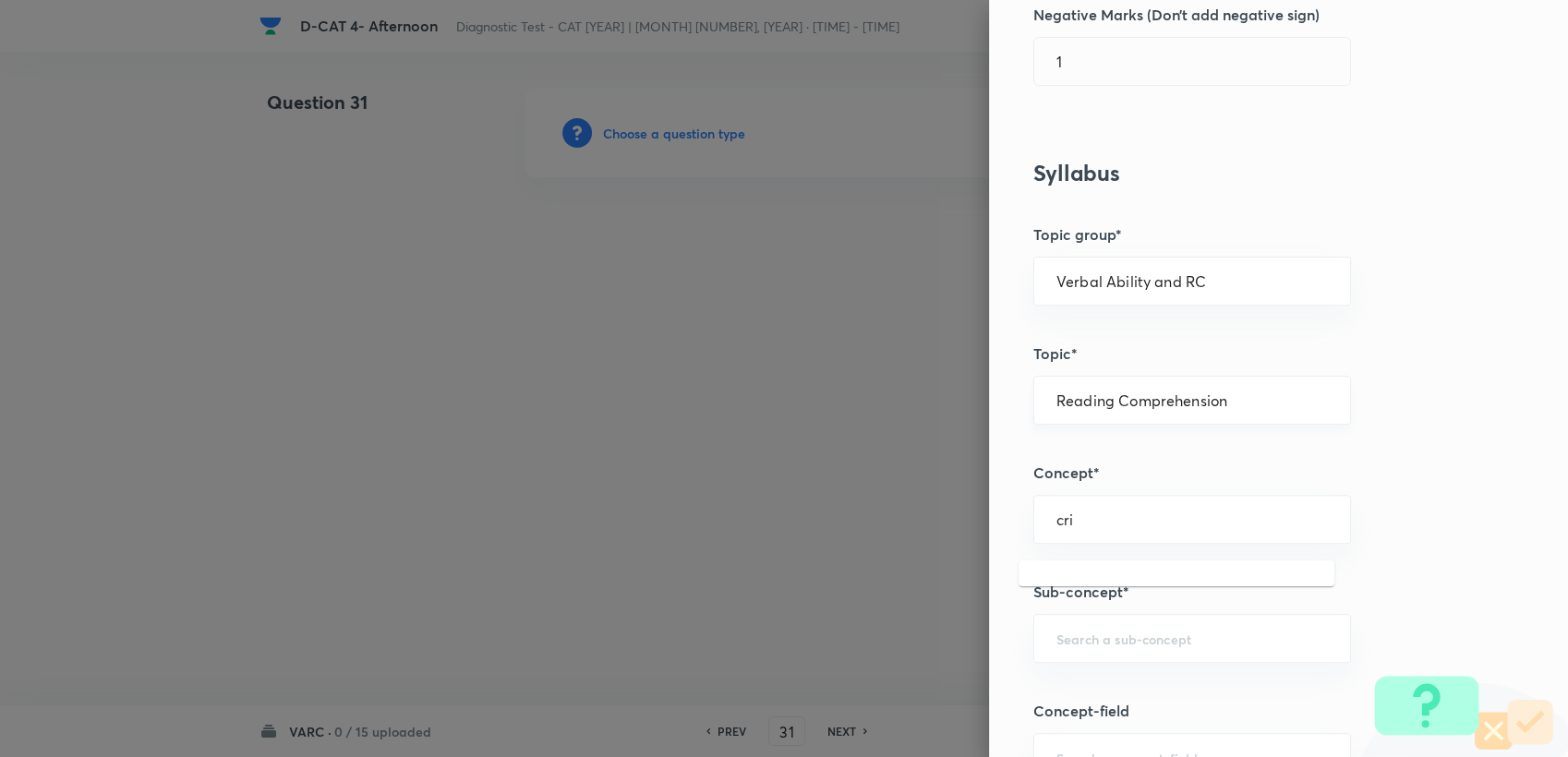 scroll, scrollTop: 512, scrollLeft: 0, axis: vertical 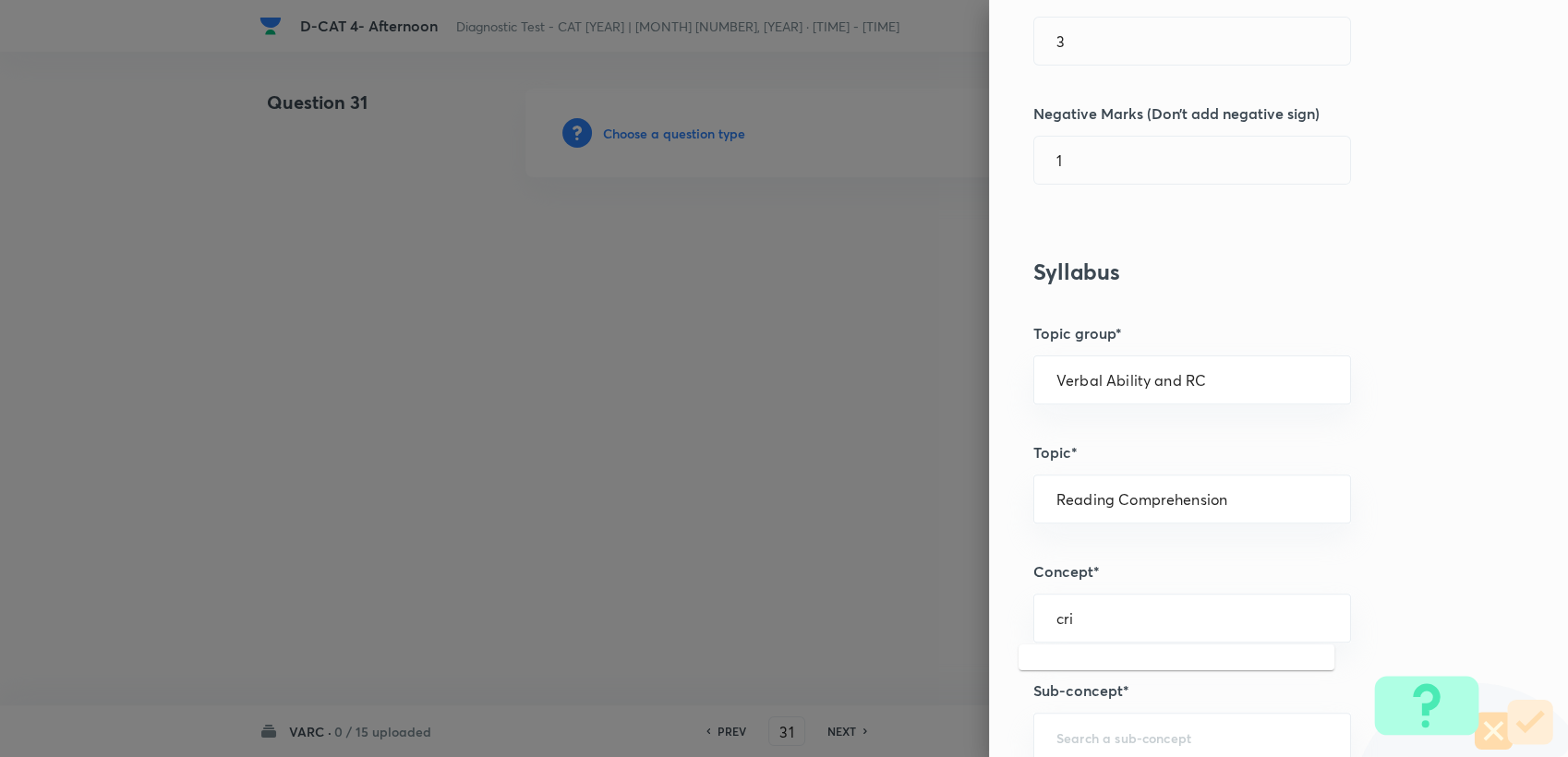 type on "cri" 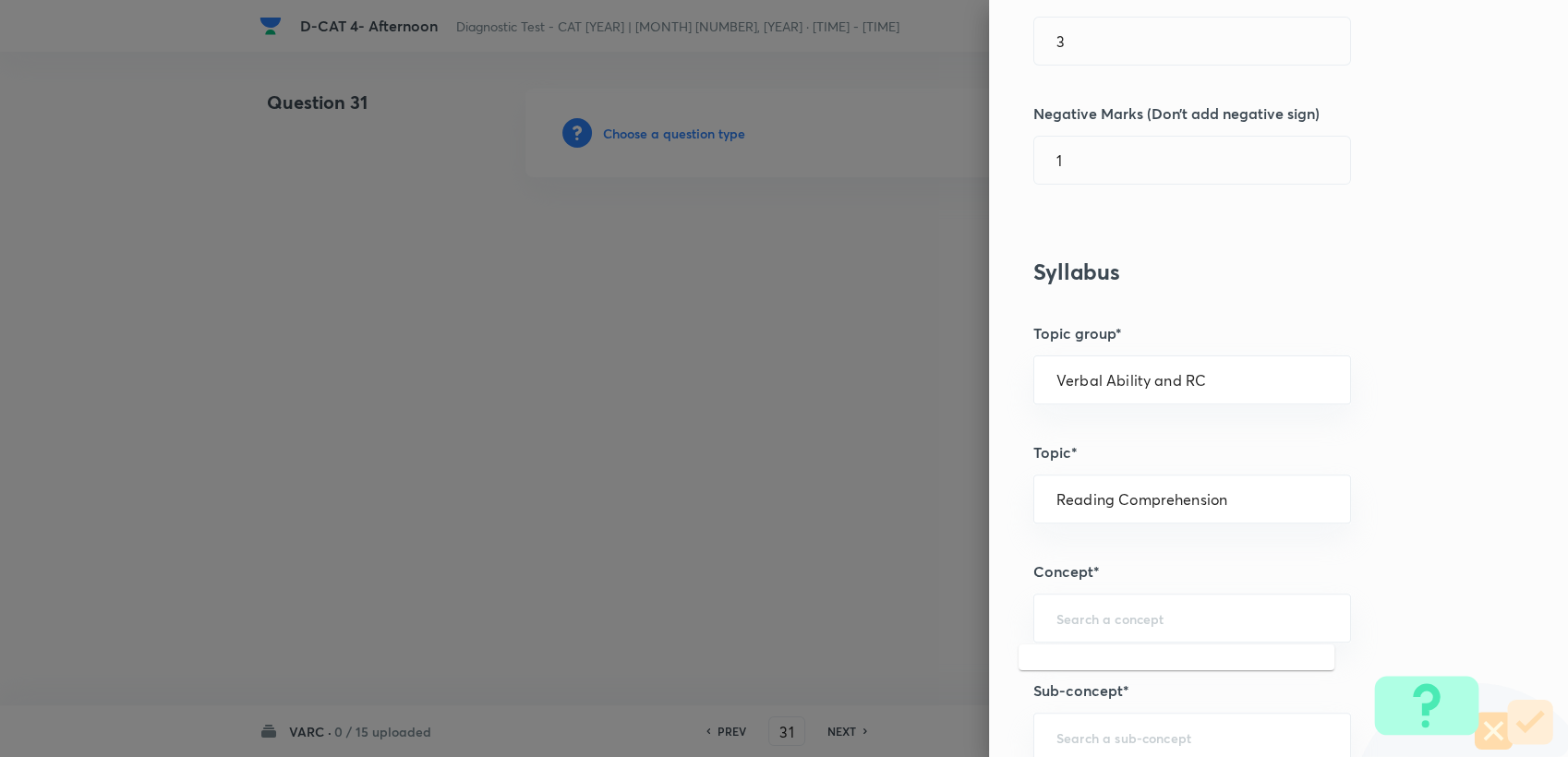 click on "Question settings Question type* Single choice correct Number of options* [NUMBER] [NUMBER] [NUMBER] [NUMBER] Does this question have a passage?* Yes No Positive mark [NUMBER] ​ Negative Marks (Don’t add negative sign) [NUMBER] ​ Syllabus Topic group* Verbal Ability and RC ​ Topic* Reading Comprehension ​ Concept* ​ Sub-concept* ​ Concept-field ​ Additional details Question Difficulty Very easy Easy Moderate Hard Very hard Question is based on Fact Numerical Concept Previous year question Yes No Does this question have equation? Yes No Verification status Is the question verified? *Select 'yes' only if a question is verified Yes No Save" at bounding box center [1278, 378] 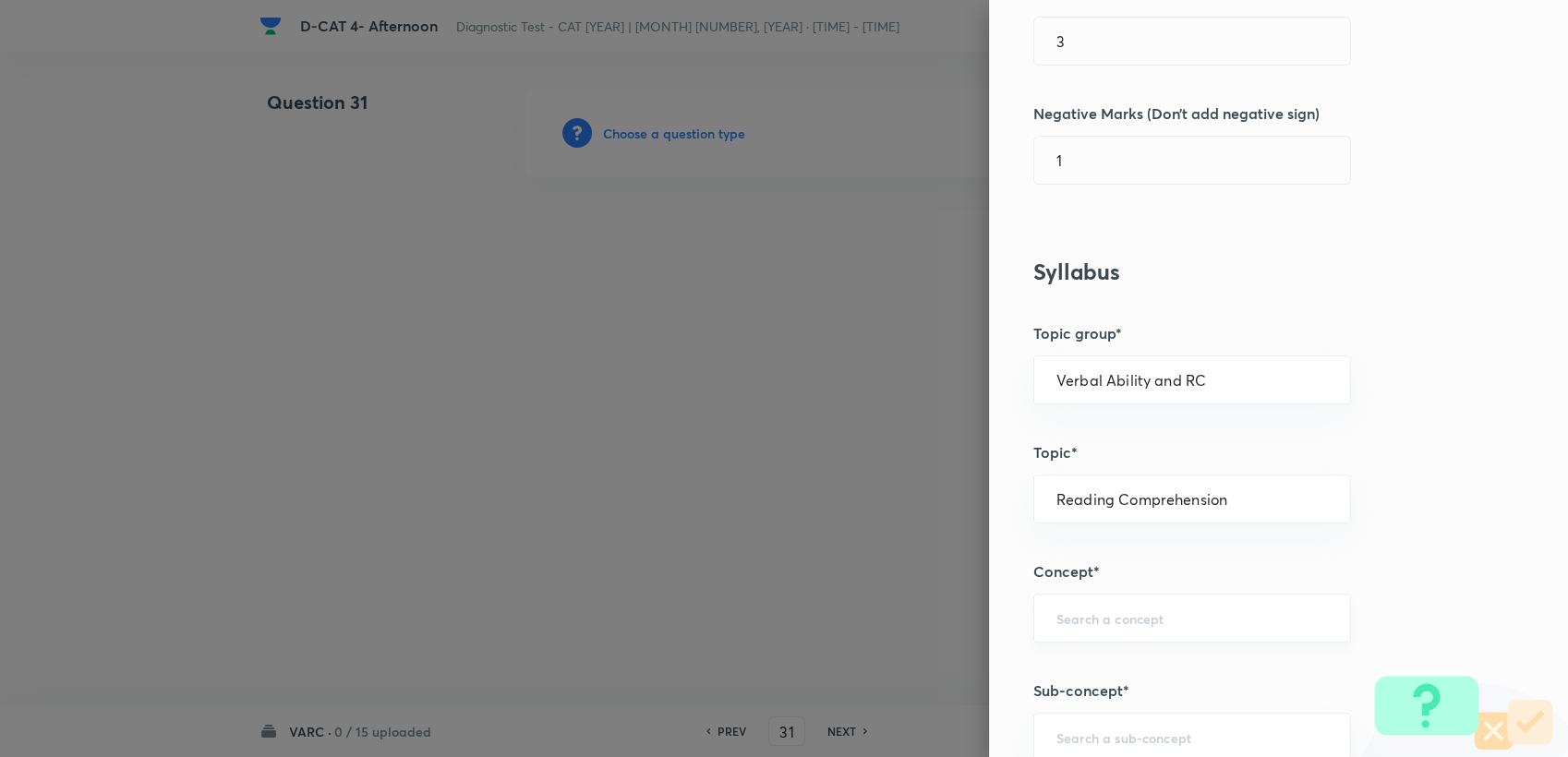 click on "​" at bounding box center (1192, 618) 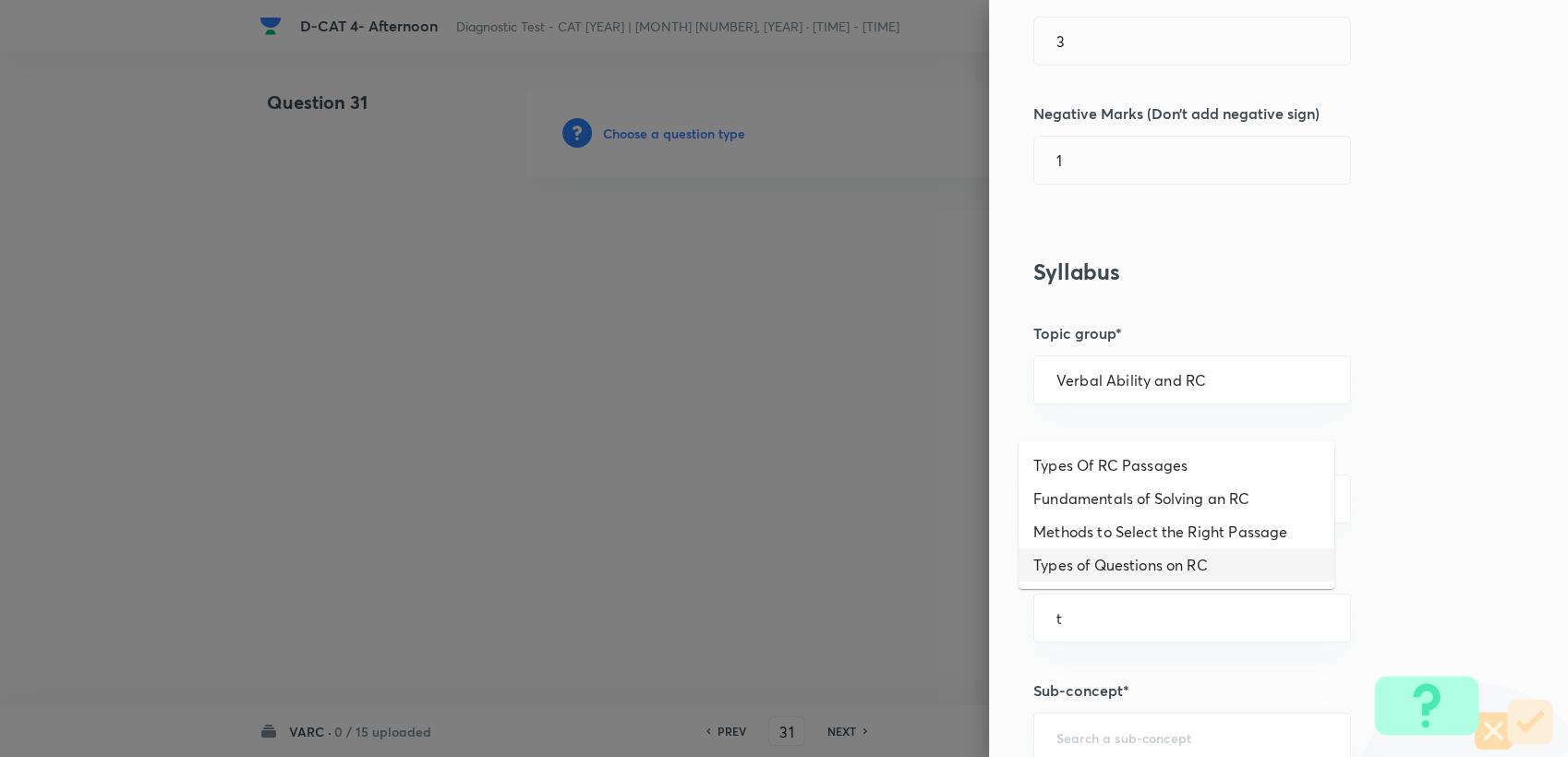 click on "Types of Questions on RC" at bounding box center [1176, 565] 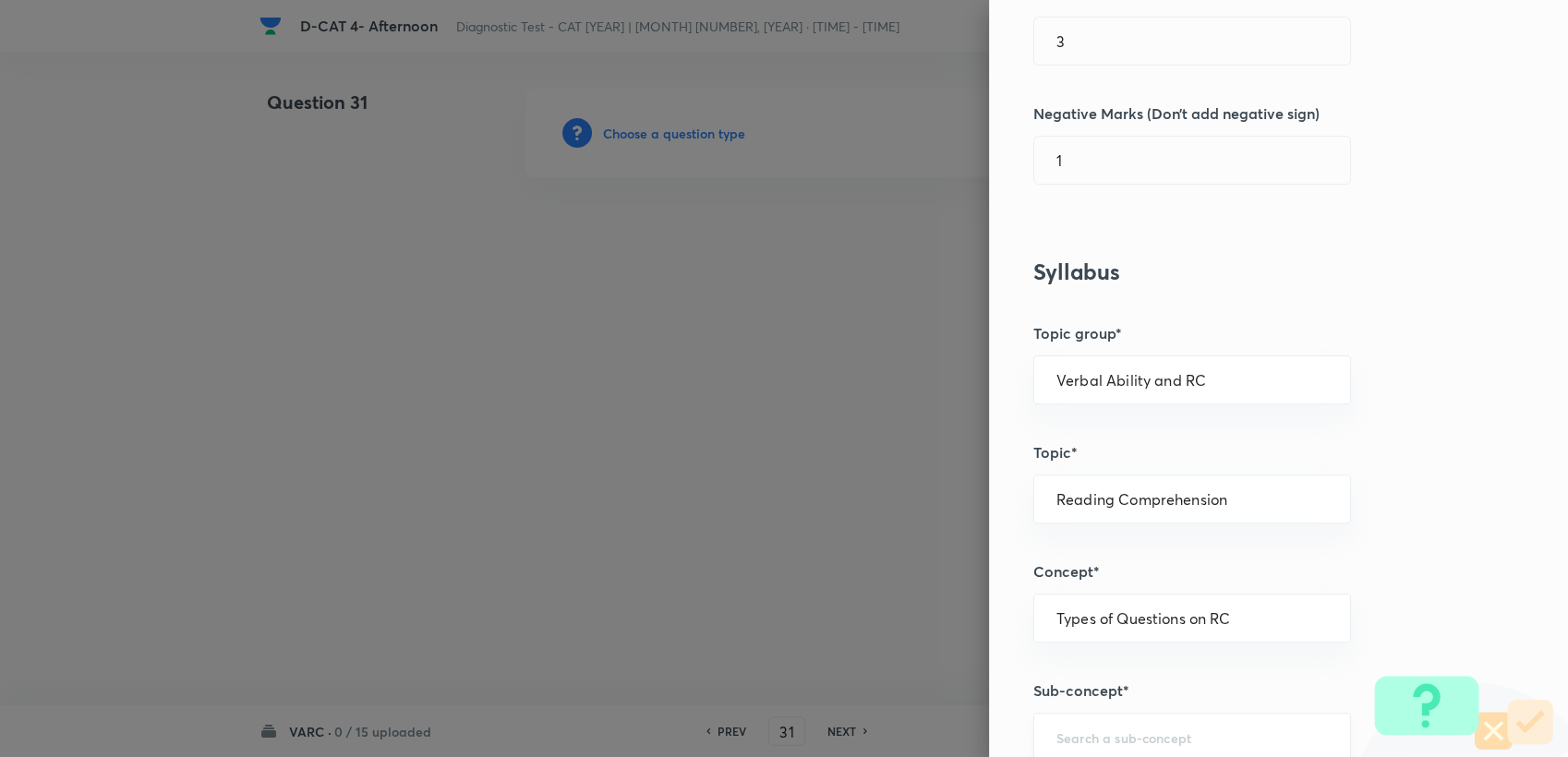 click on "​" at bounding box center (1192, 737) 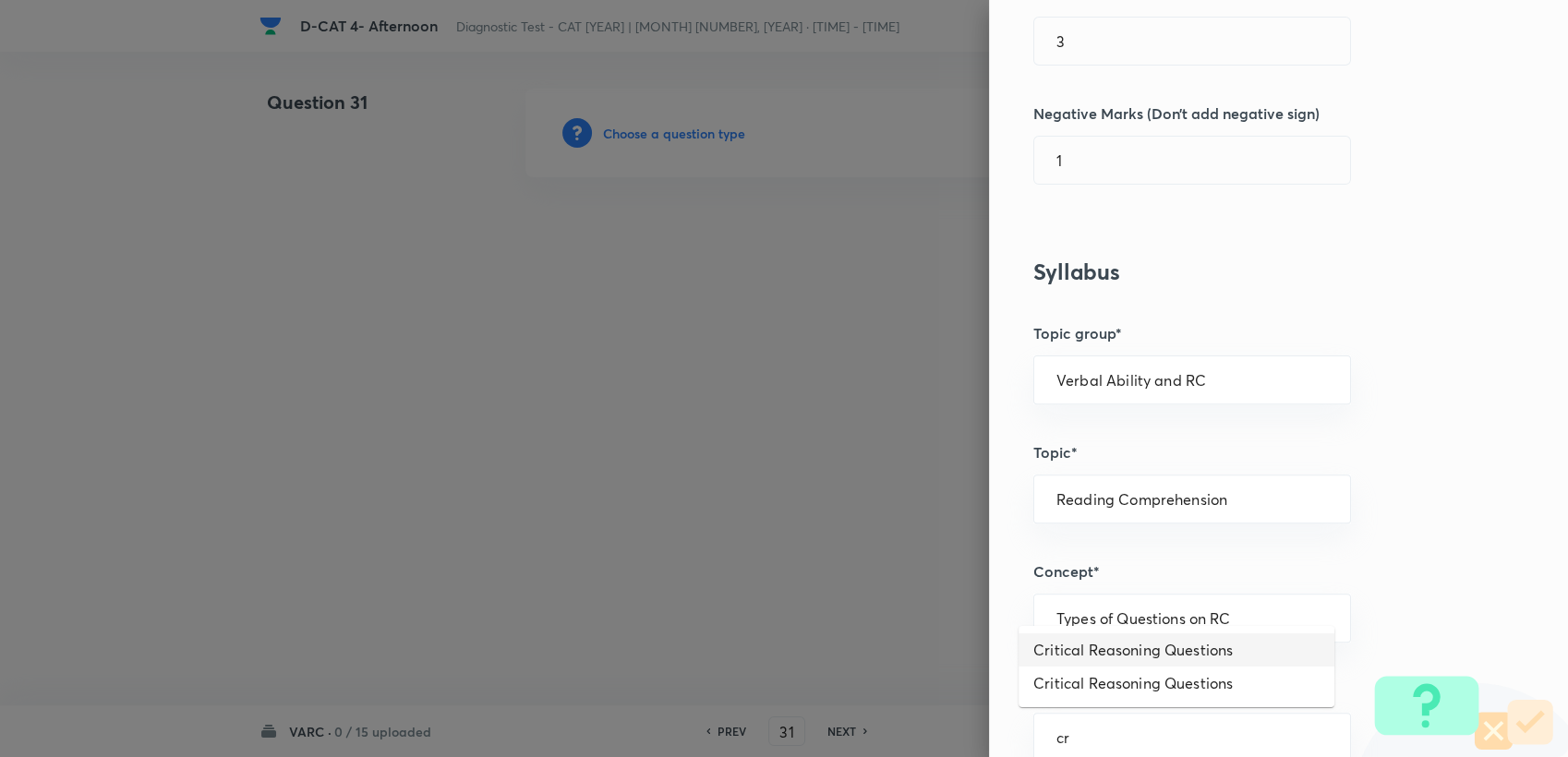 click on "Critical Reasoning Questions" at bounding box center (1176, 650) 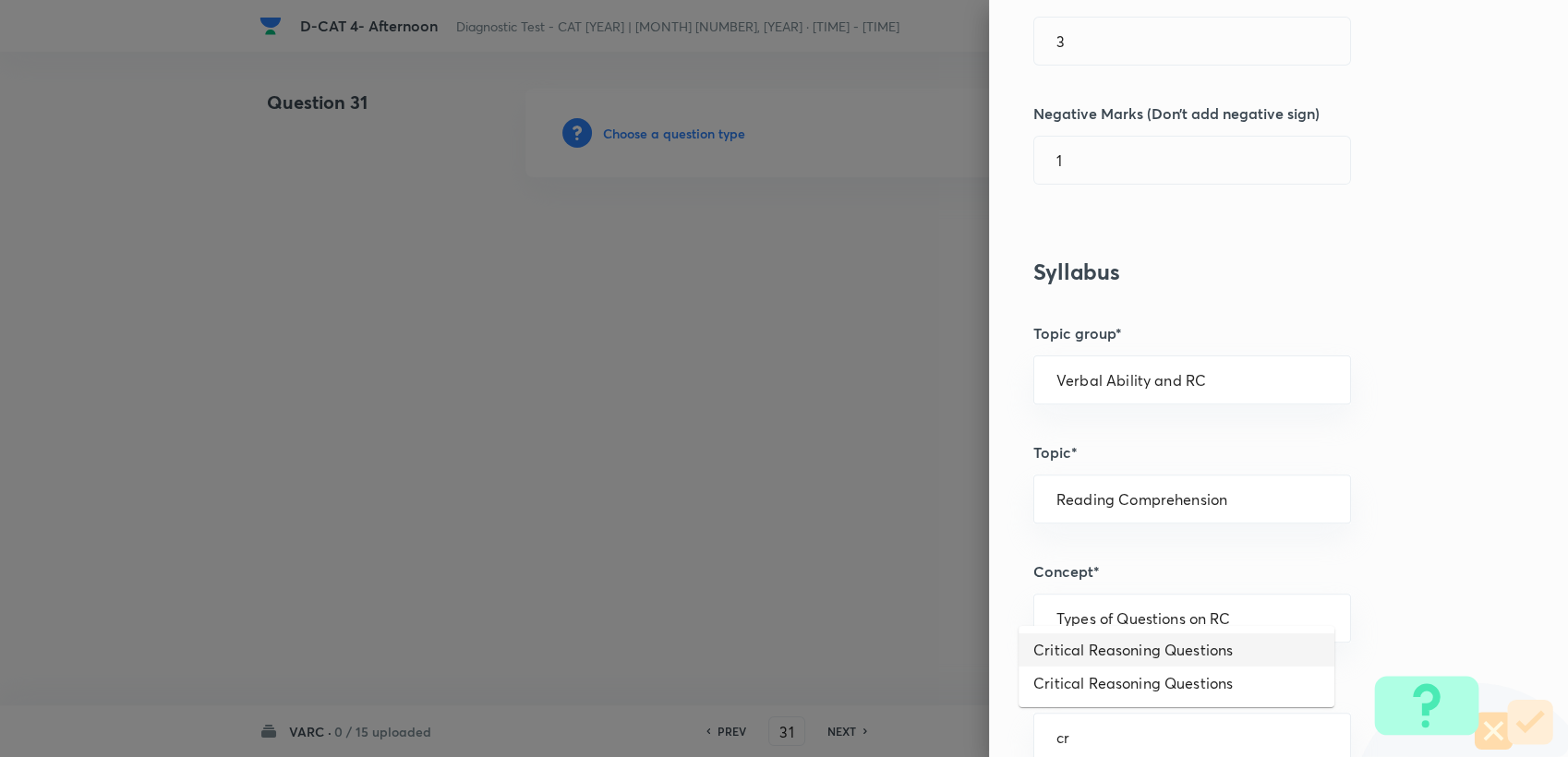 type on "Critical Reasoning Questions" 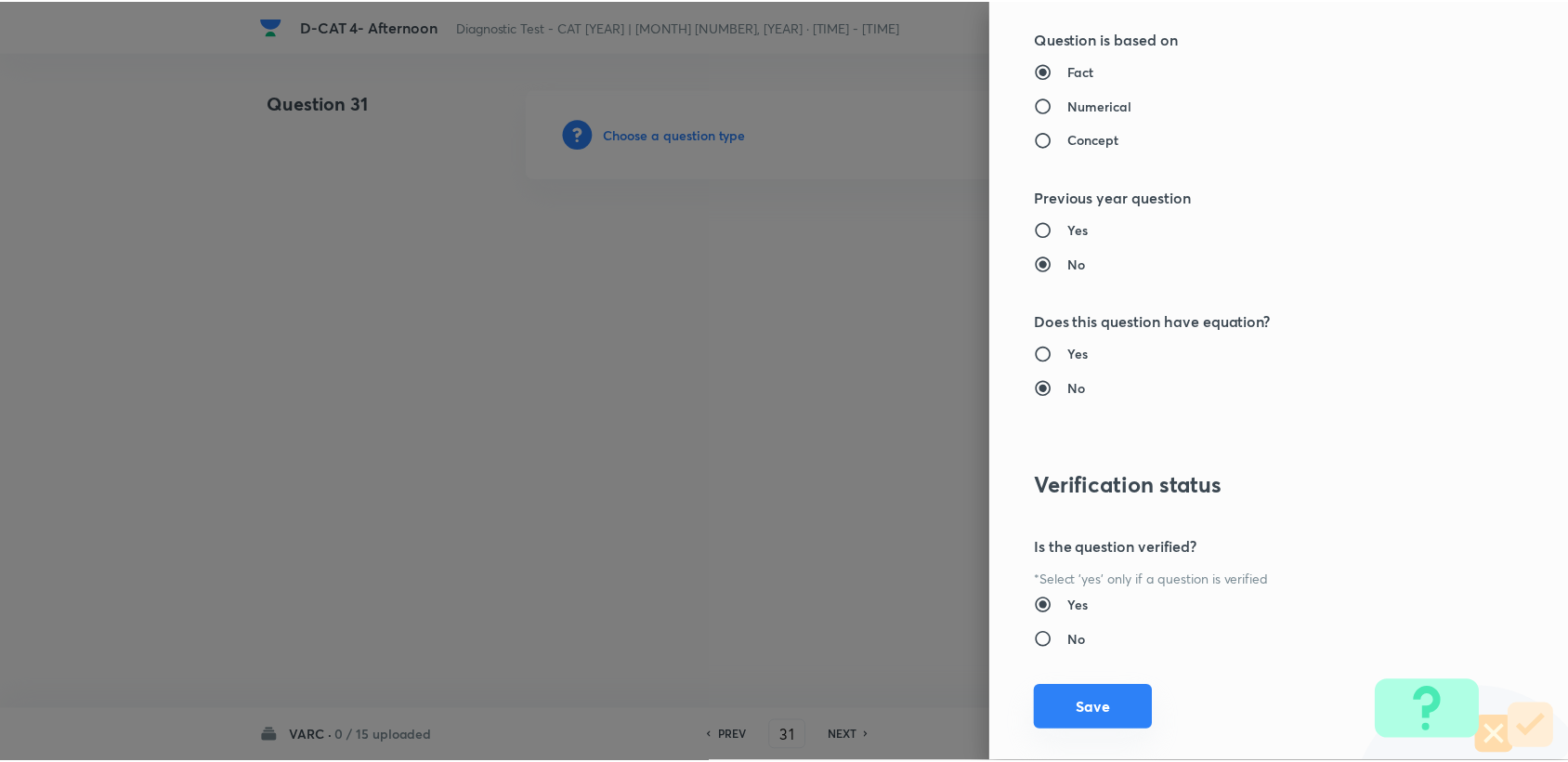 scroll, scrollTop: 1769, scrollLeft: 0, axis: vertical 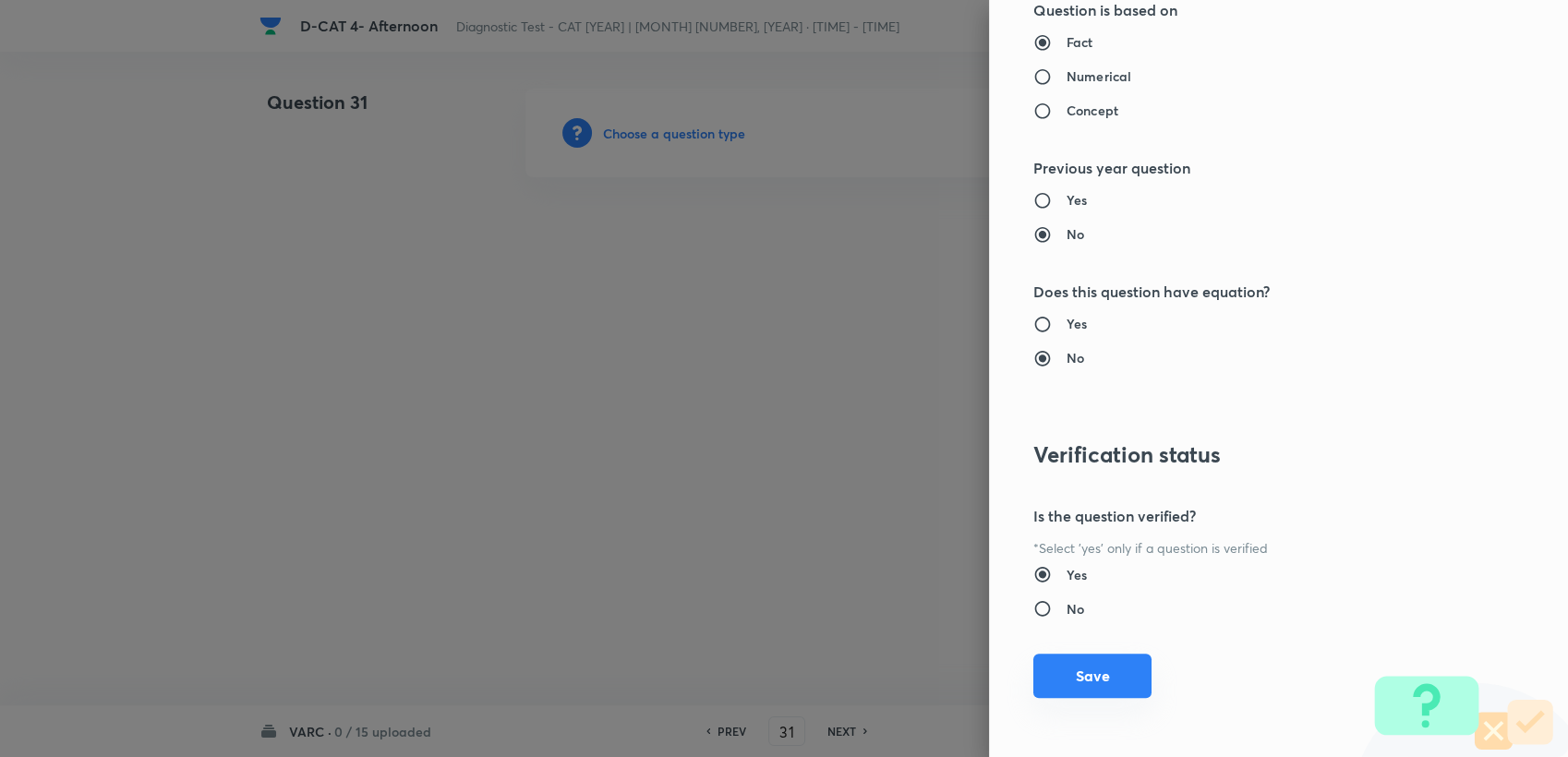 click on "Save" at bounding box center (1092, 676) 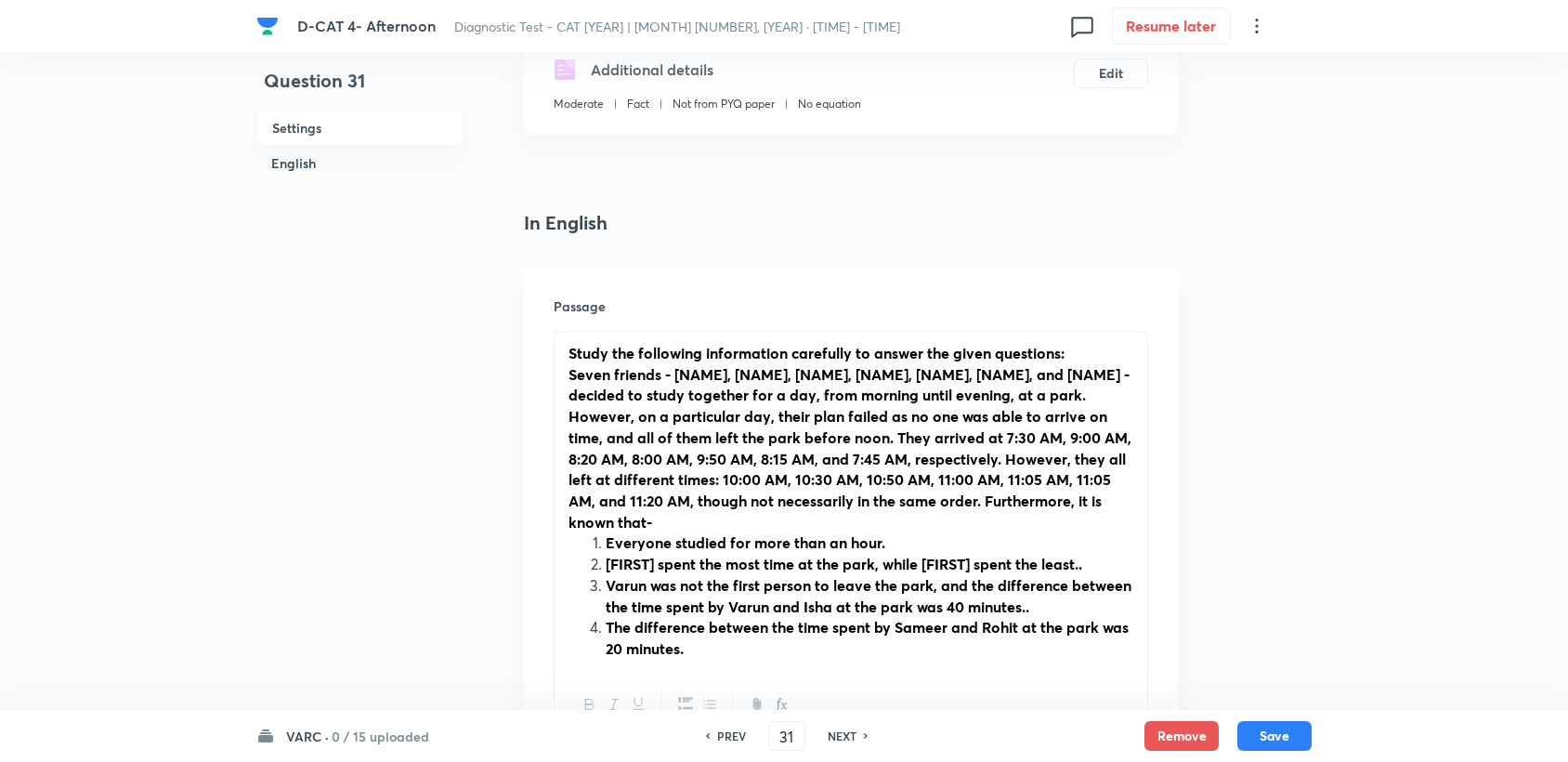 scroll, scrollTop: 309, scrollLeft: 0, axis: vertical 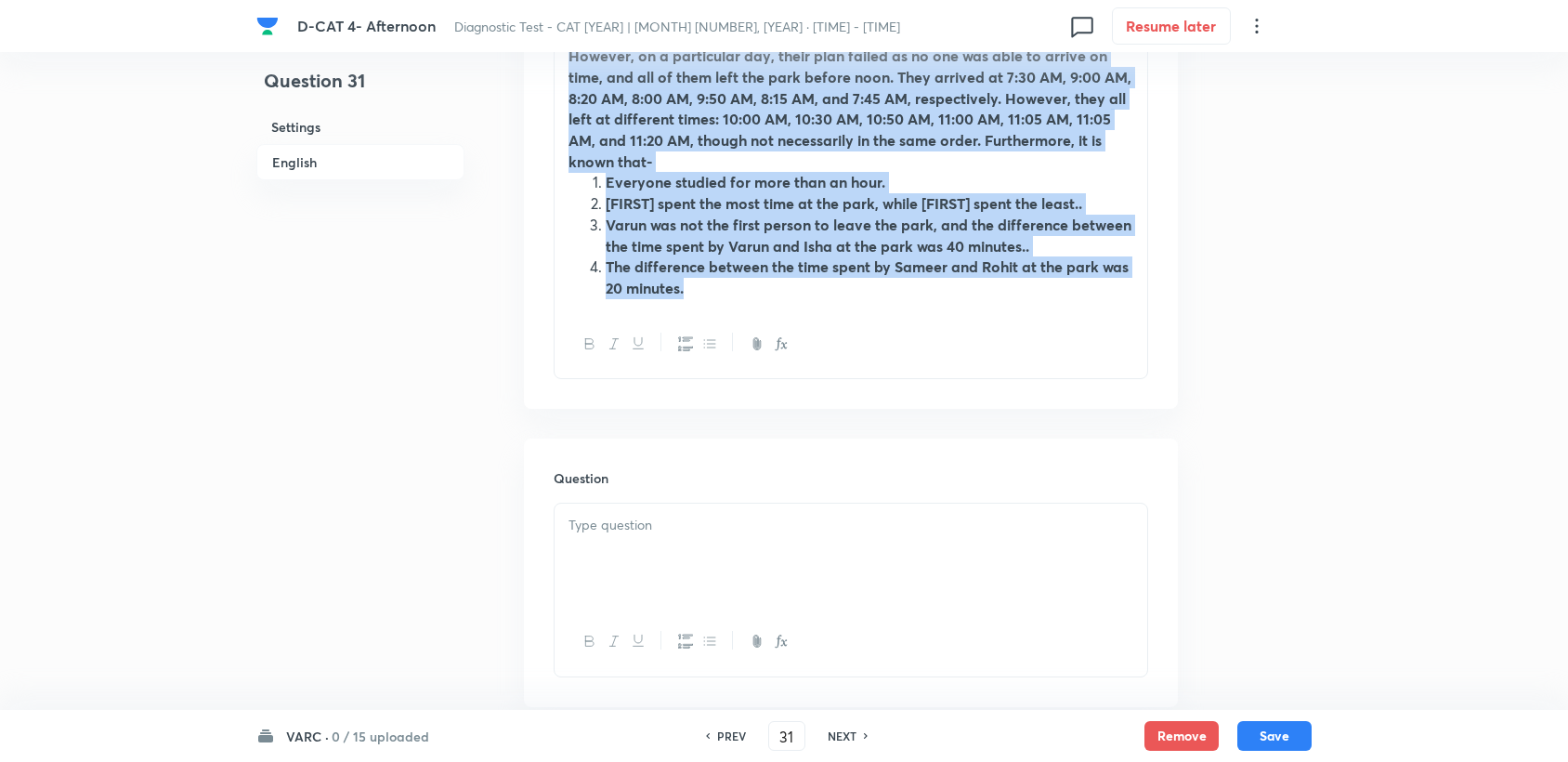 drag, startPoint x: 572, startPoint y: 405, endPoint x: 885, endPoint y: 566, distance: 351.9801 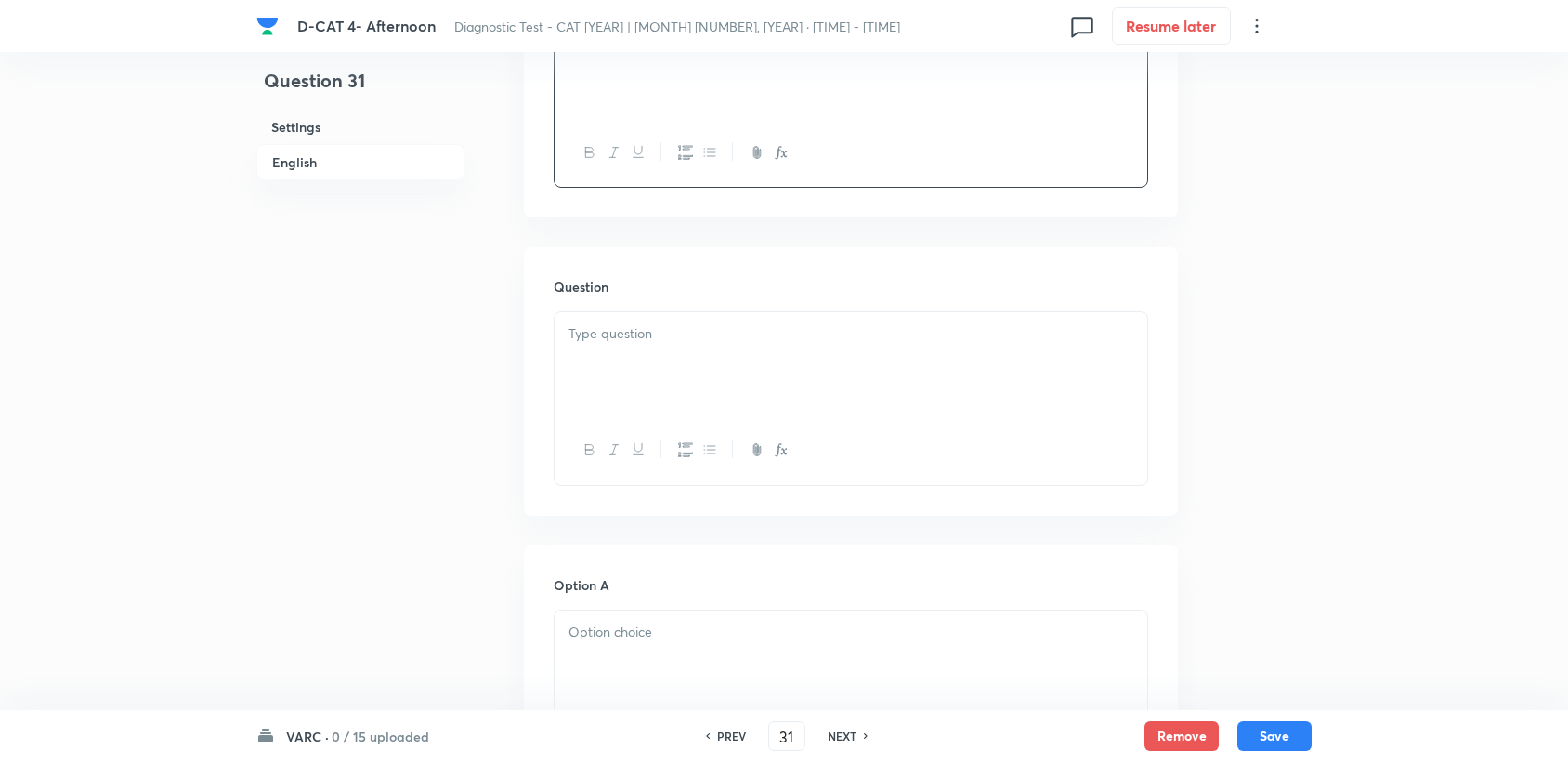scroll, scrollTop: 413, scrollLeft: 0, axis: vertical 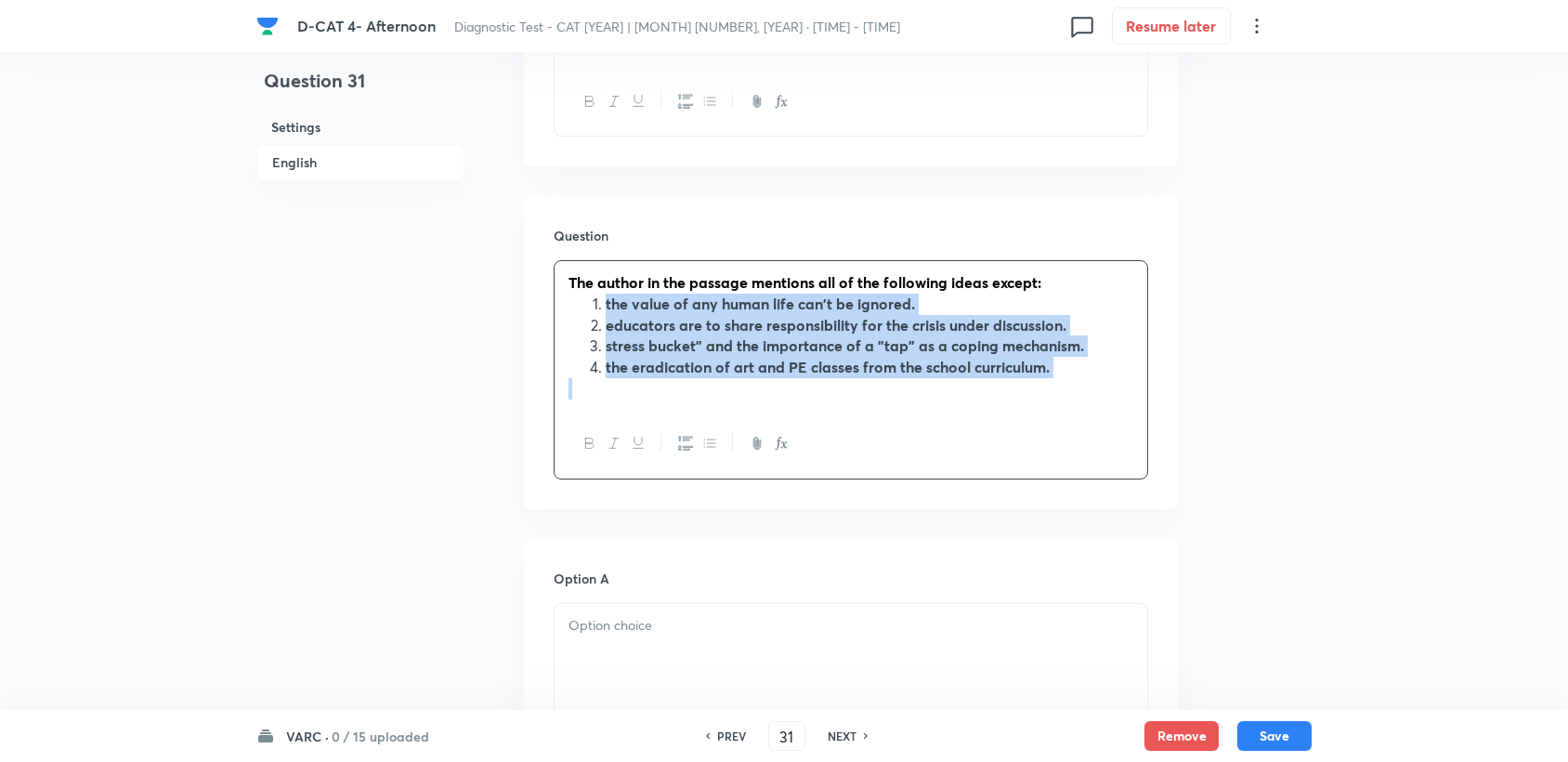 drag, startPoint x: 602, startPoint y: 302, endPoint x: 1005, endPoint y: 397, distance: 414.04589 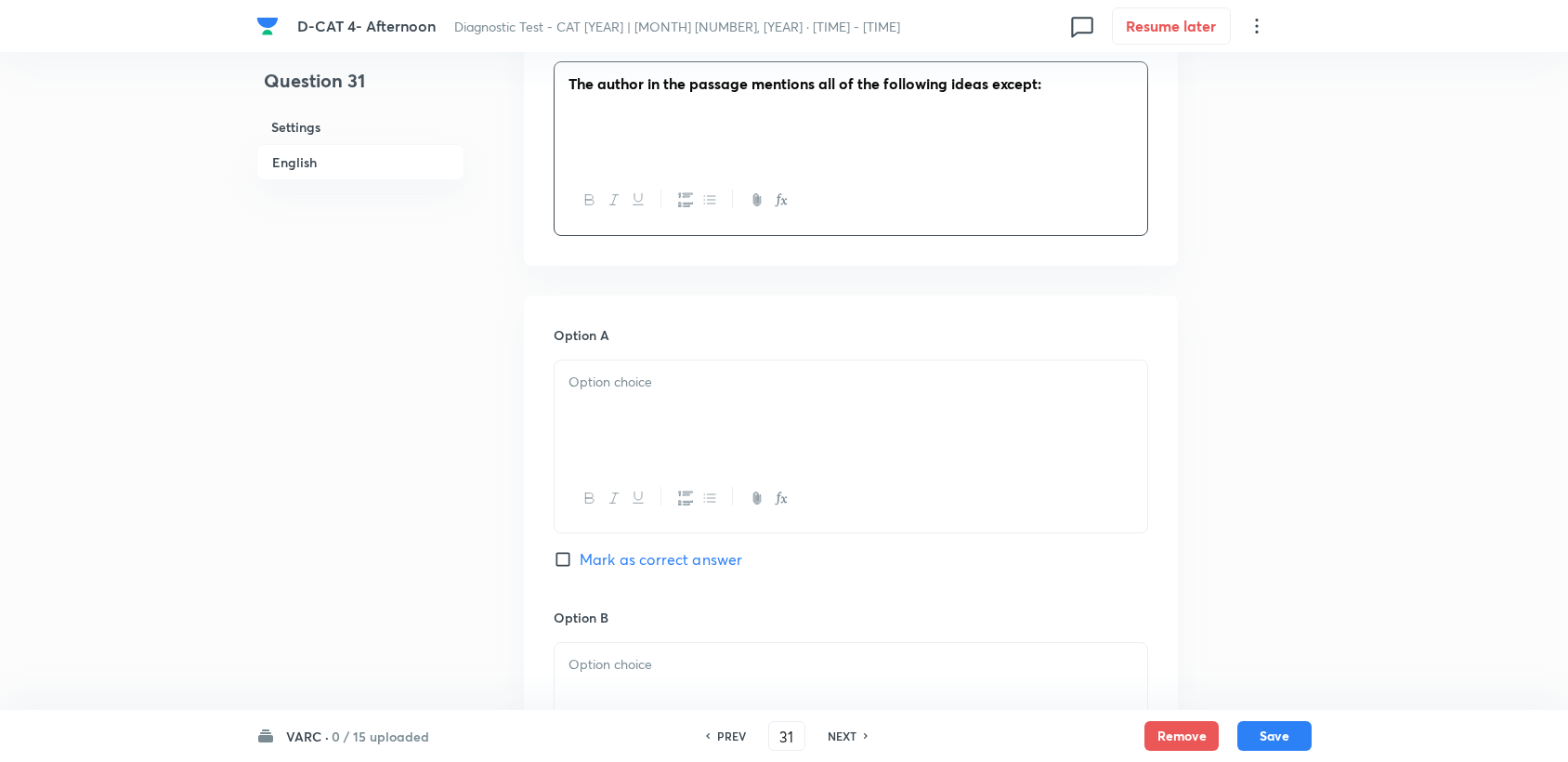 scroll, scrollTop: 2374, scrollLeft: 0, axis: vertical 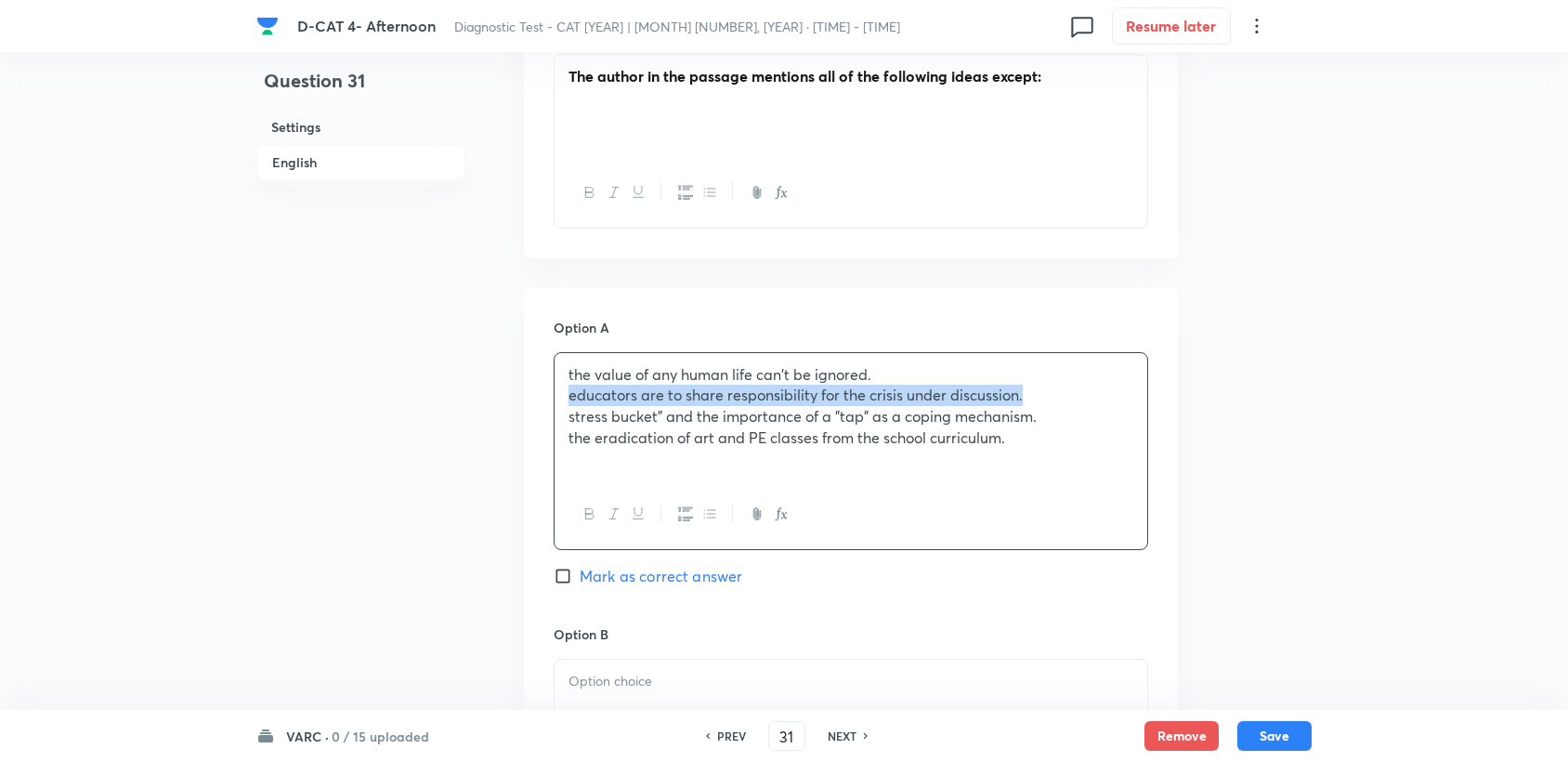 drag, startPoint x: 568, startPoint y: 393, endPoint x: 1032, endPoint y: 388, distance: 464.02694 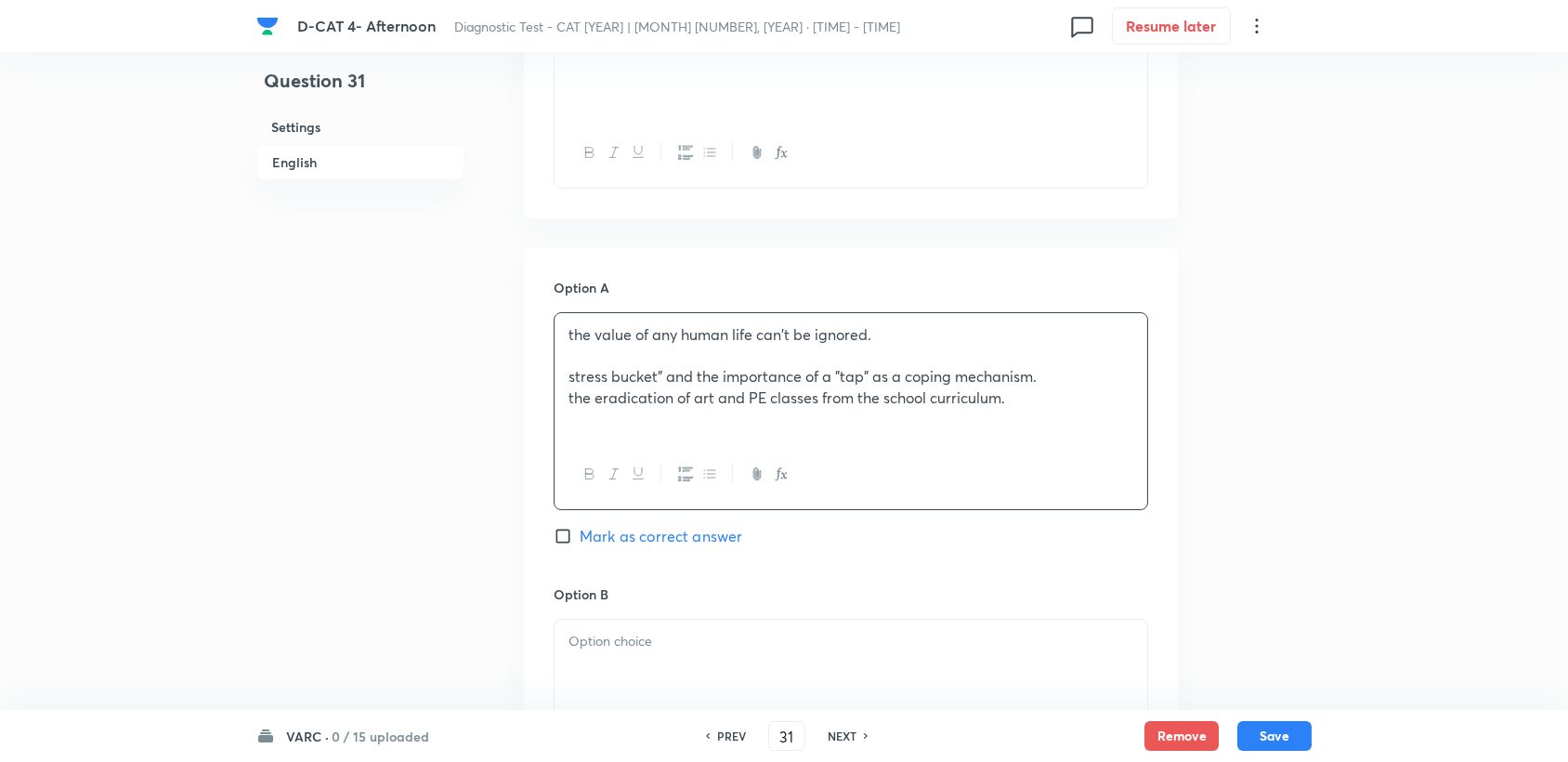 scroll, scrollTop: 2477, scrollLeft: 0, axis: vertical 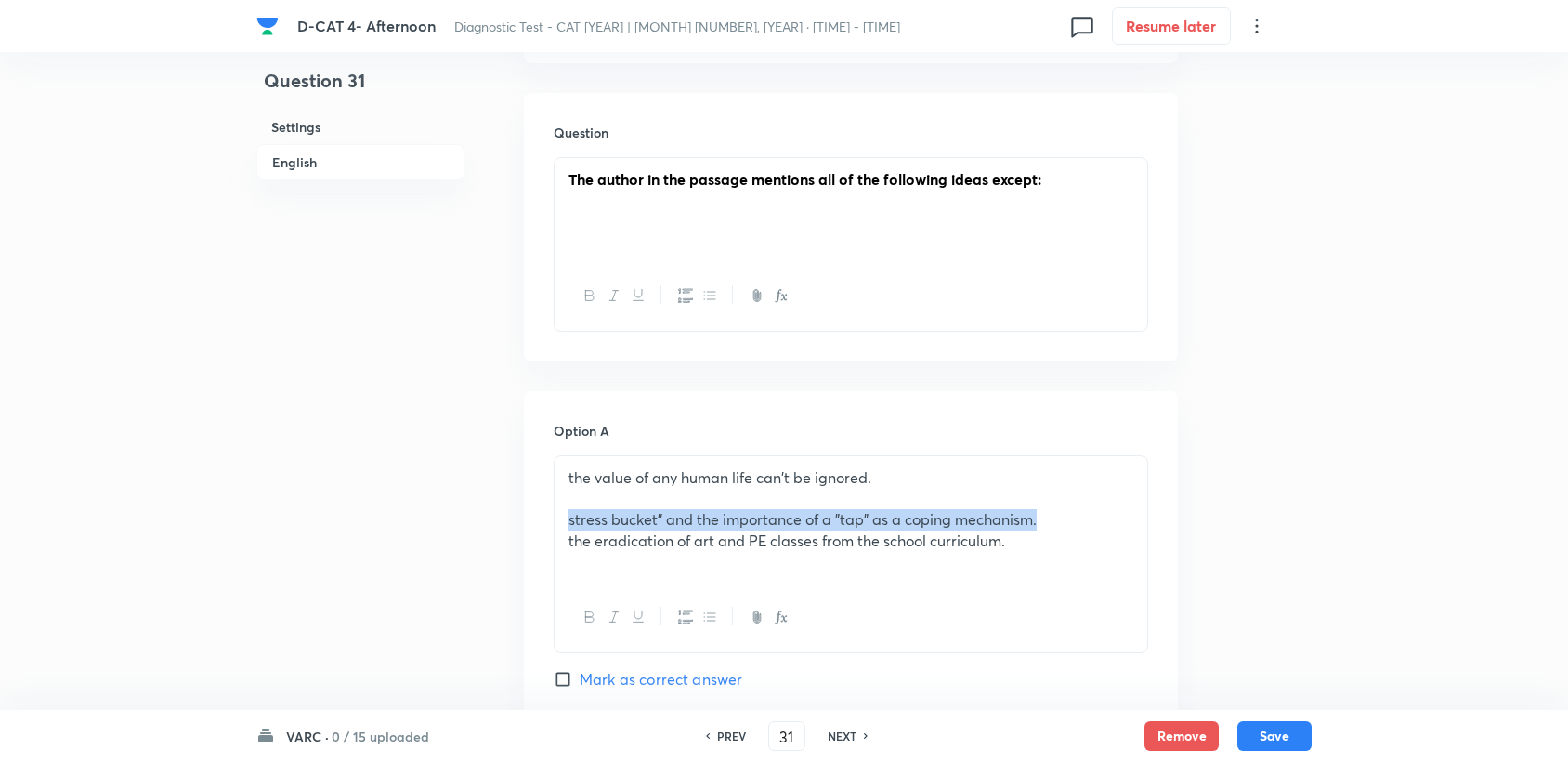 drag, startPoint x: 561, startPoint y: 517, endPoint x: 1065, endPoint y: 511, distance: 504.0357 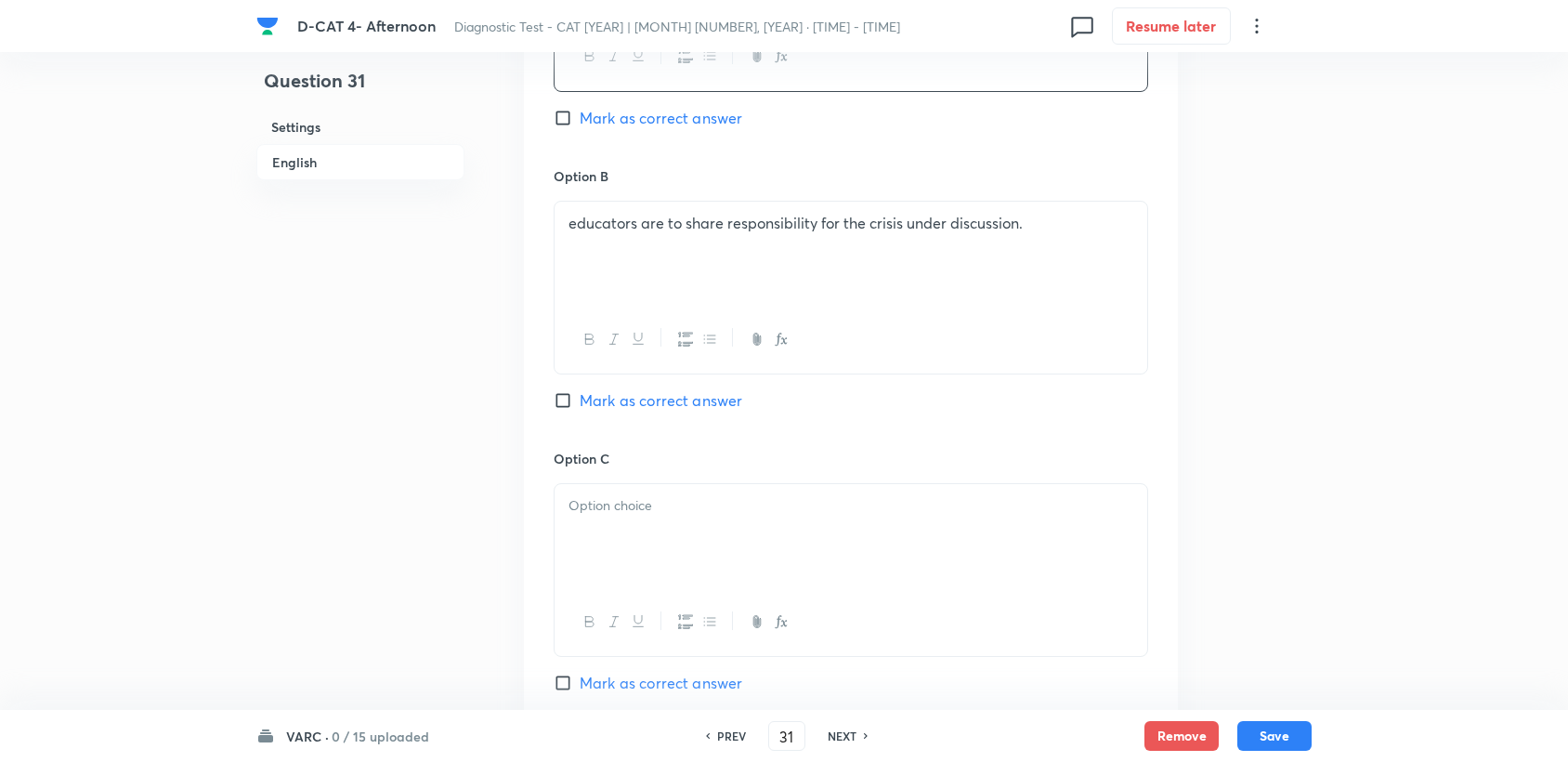 scroll, scrollTop: 2891, scrollLeft: 0, axis: vertical 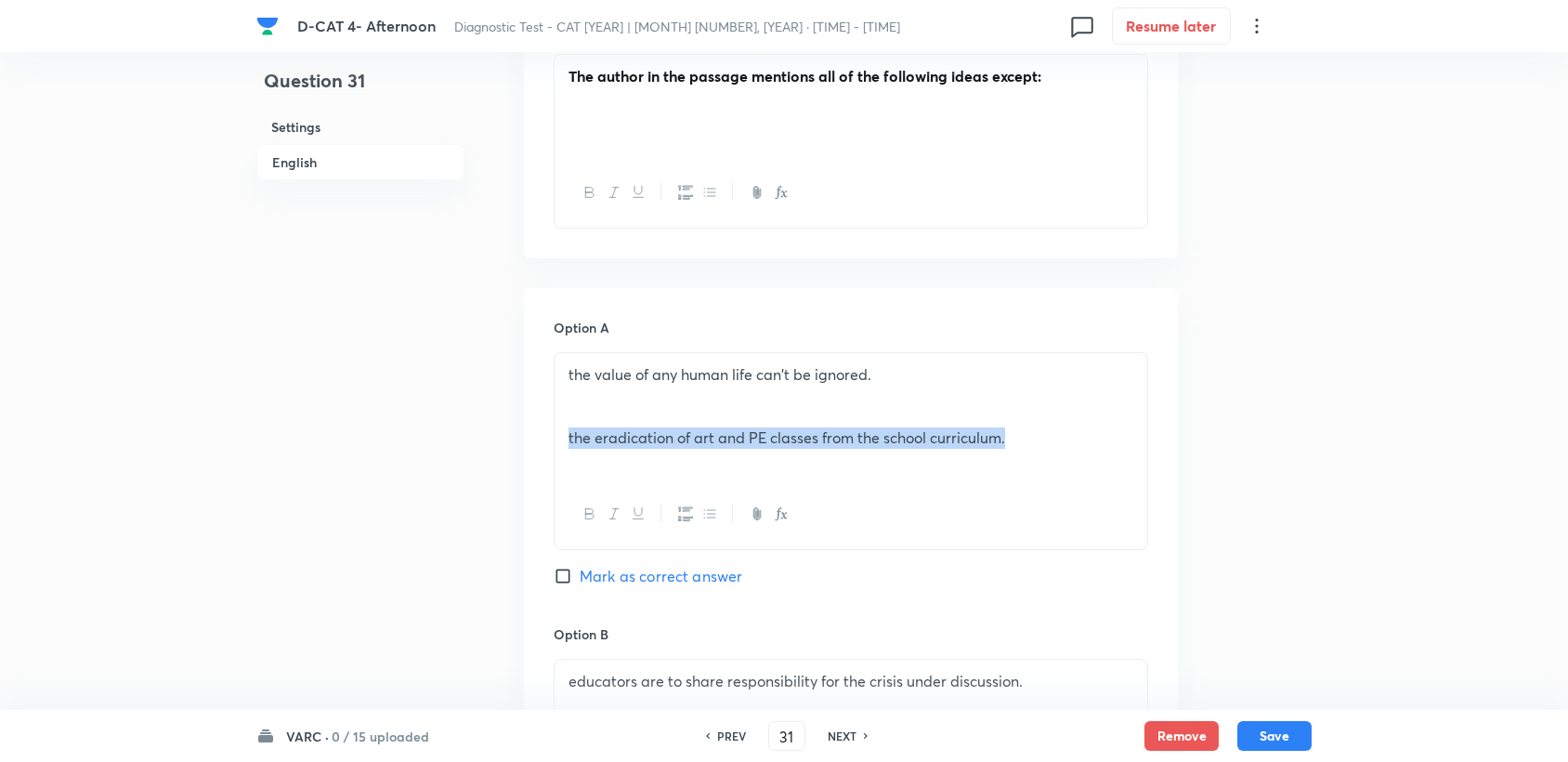 drag, startPoint x: 557, startPoint y: 434, endPoint x: 1042, endPoint y: 436, distance: 485.00412 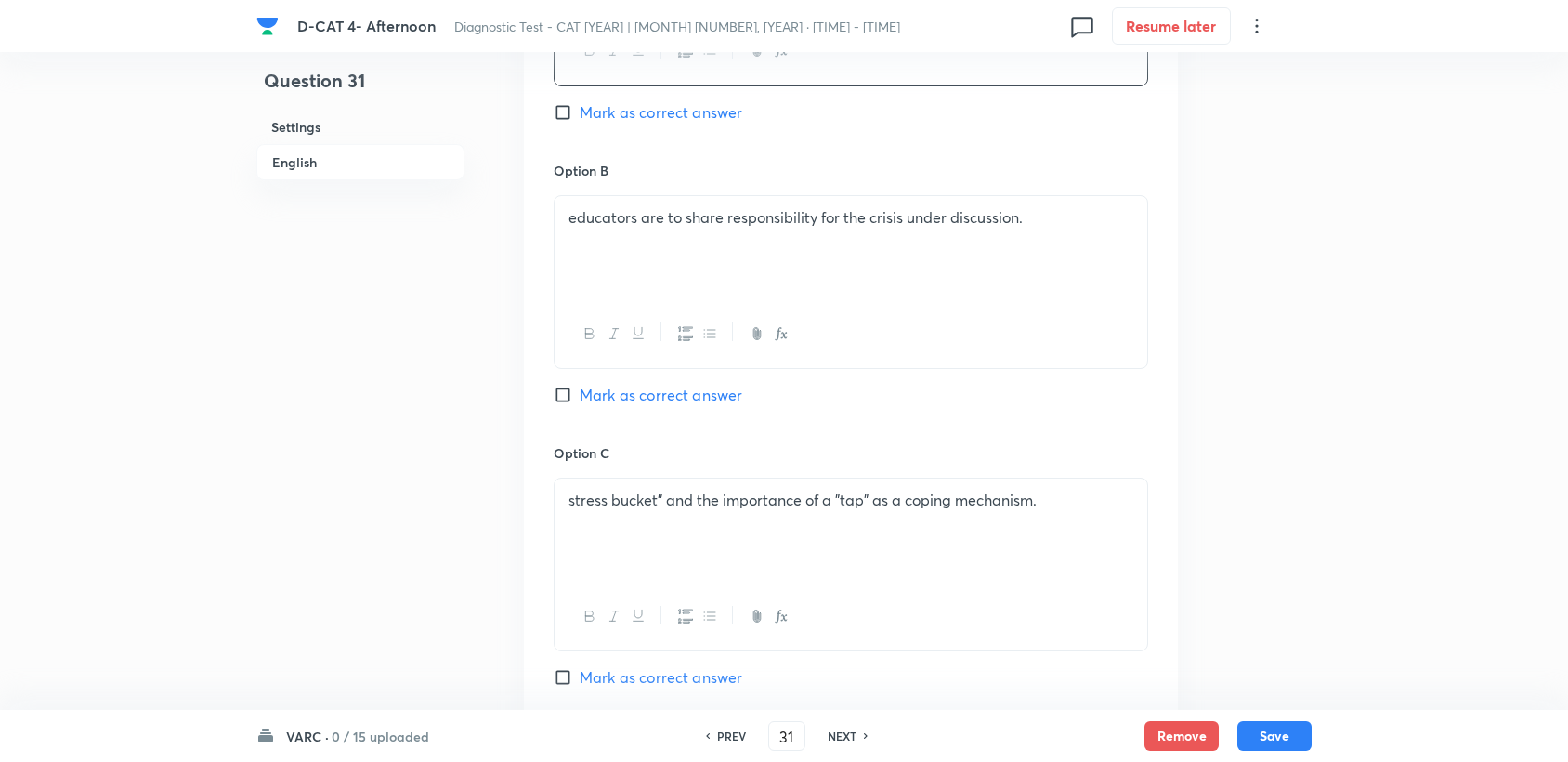 scroll, scrollTop: 3304, scrollLeft: 0, axis: vertical 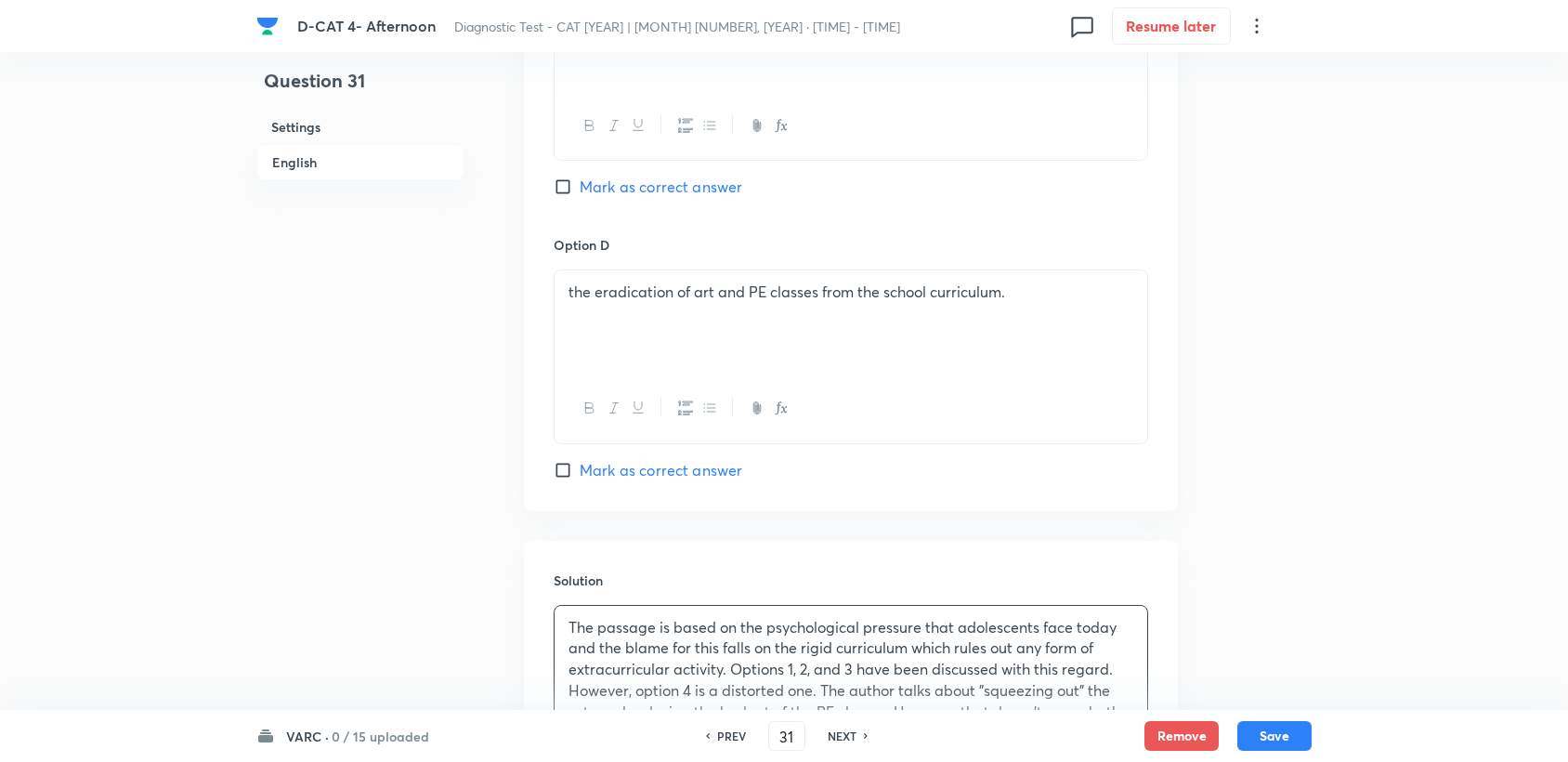 click on "Mark as correct answer" at bounding box center [660, 470] 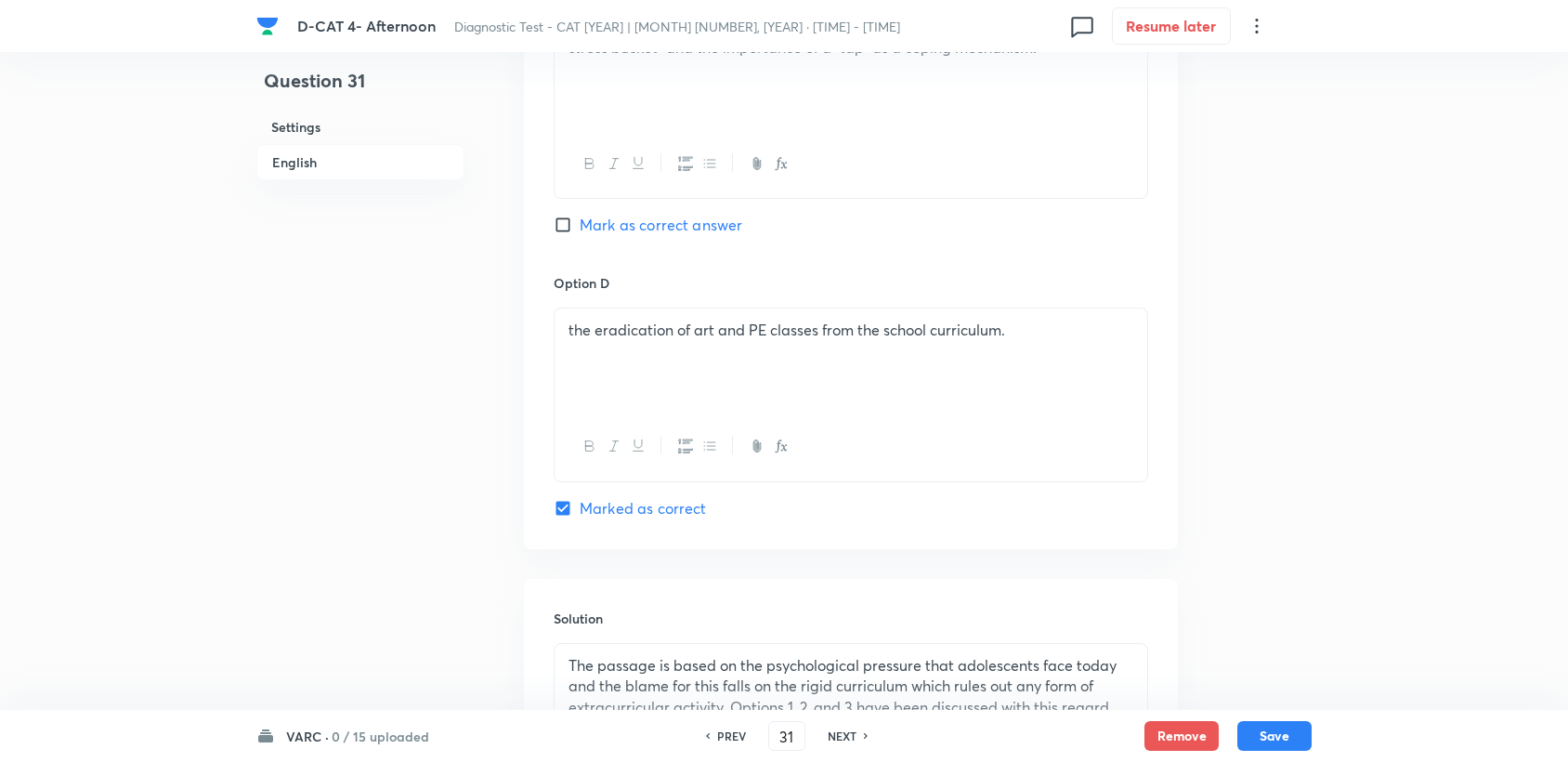 scroll, scrollTop: 3225, scrollLeft: 0, axis: vertical 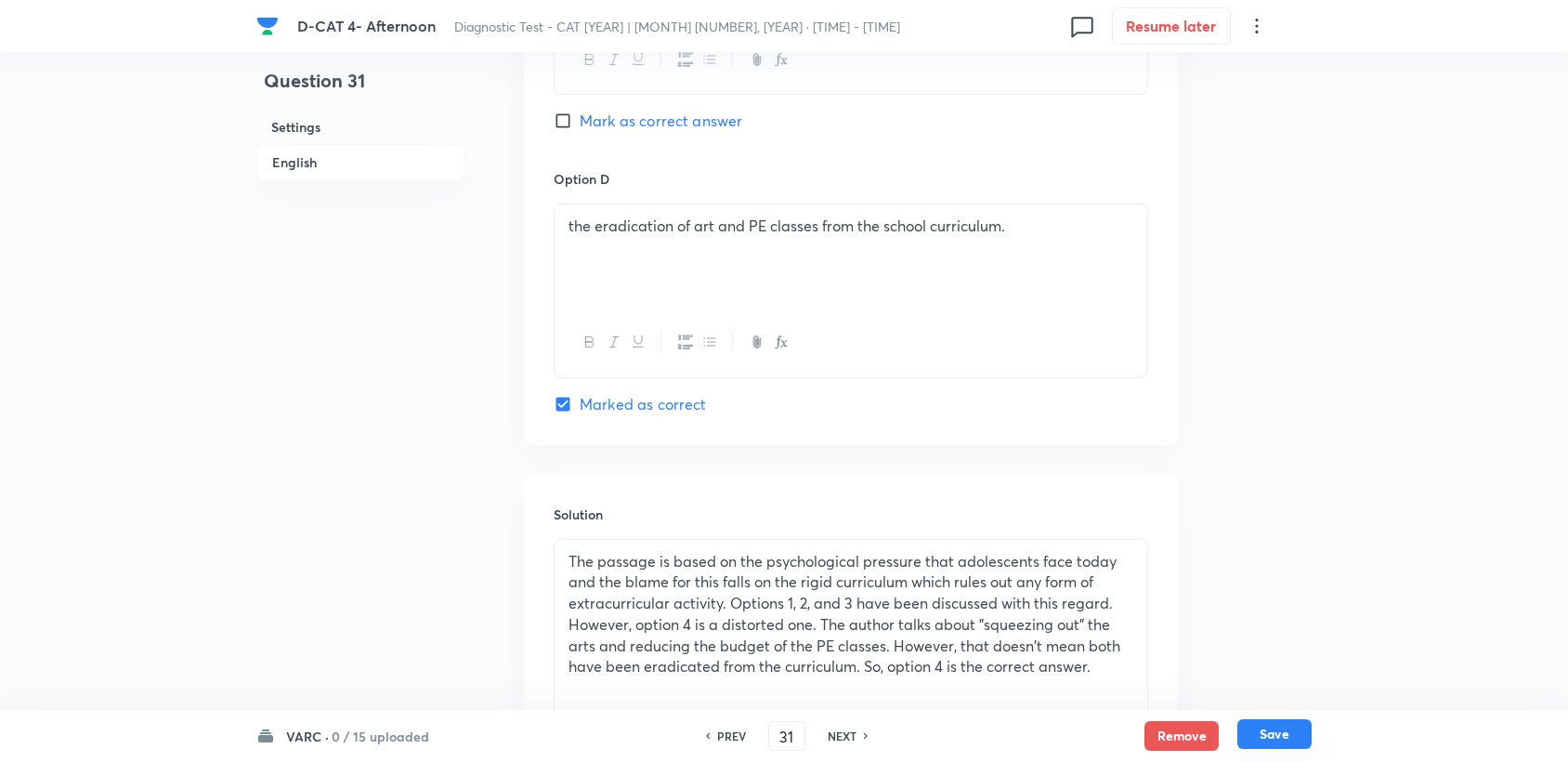 click on "Save" at bounding box center (1274, 734) 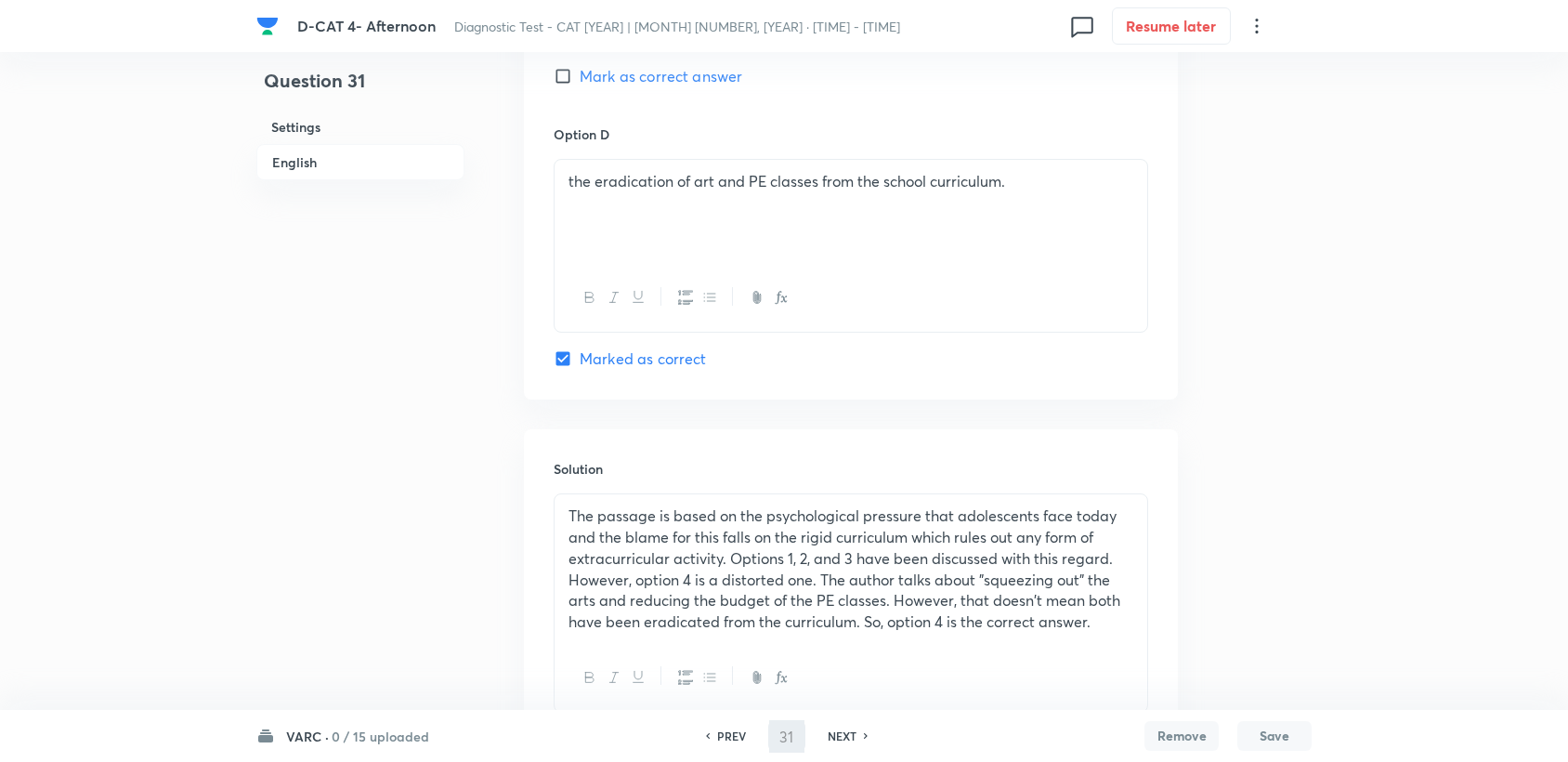 type on "32" 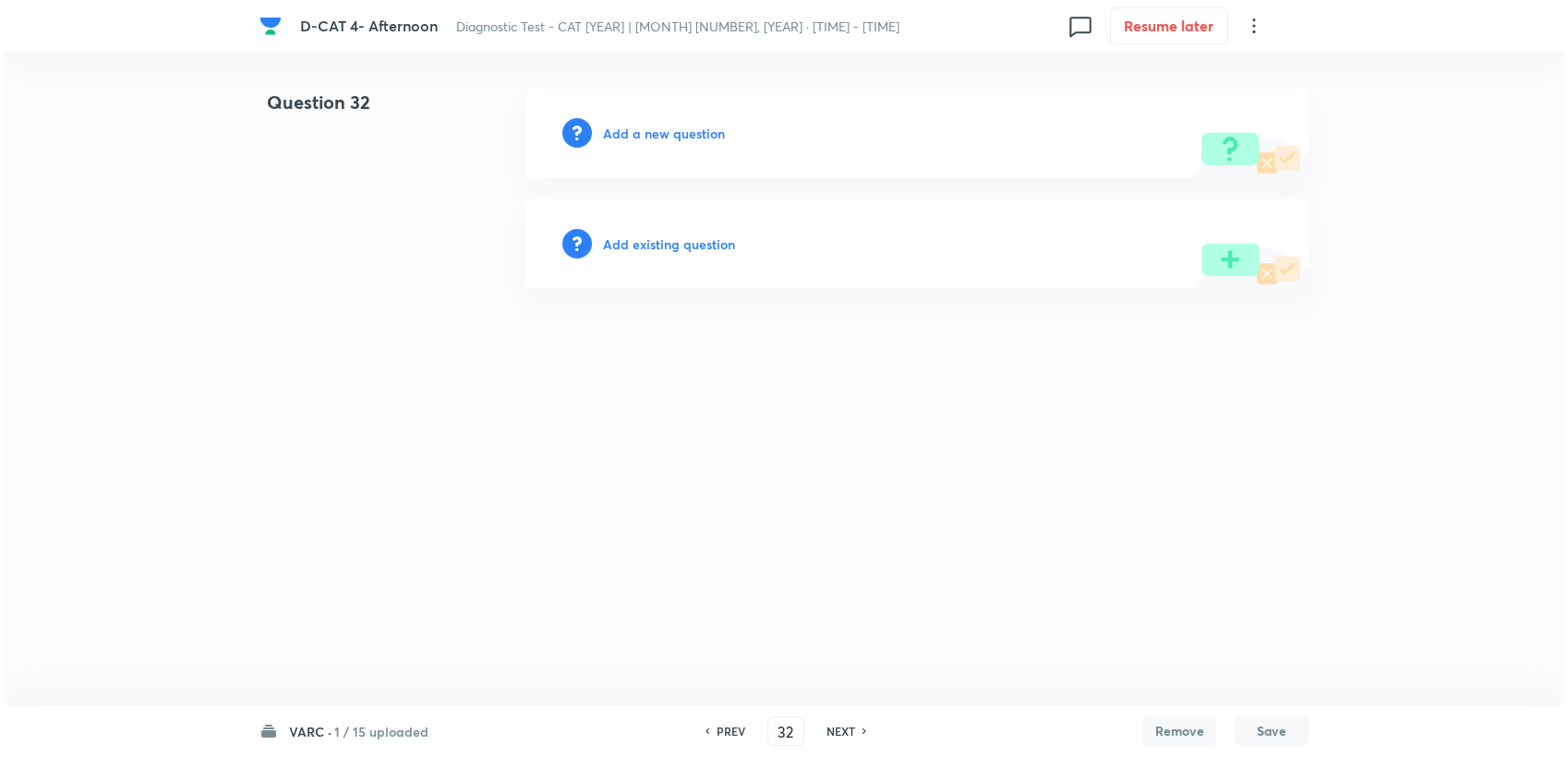 scroll, scrollTop: 0, scrollLeft: 0, axis: both 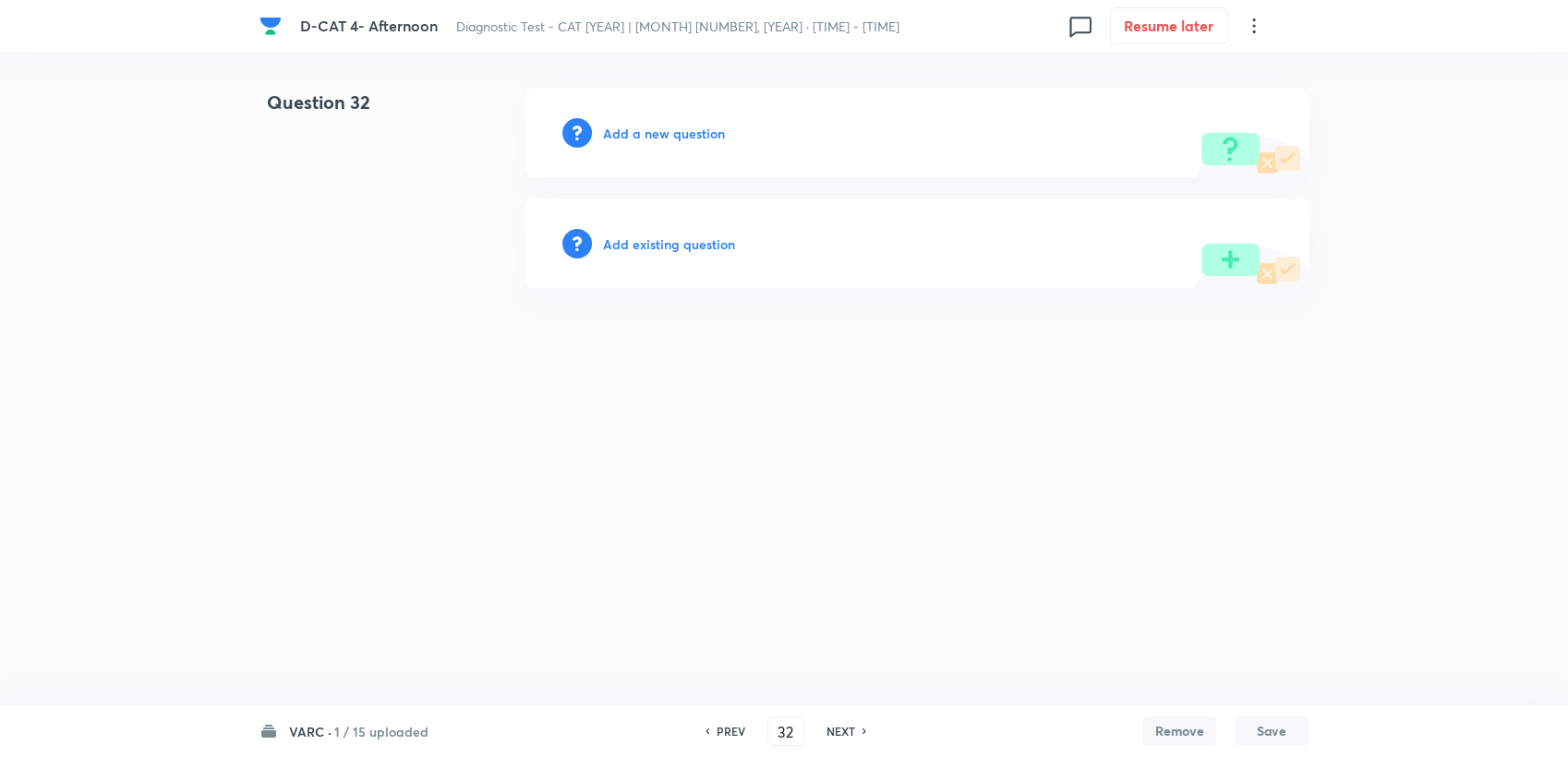 click on "Add a new question" at bounding box center (664, 133) 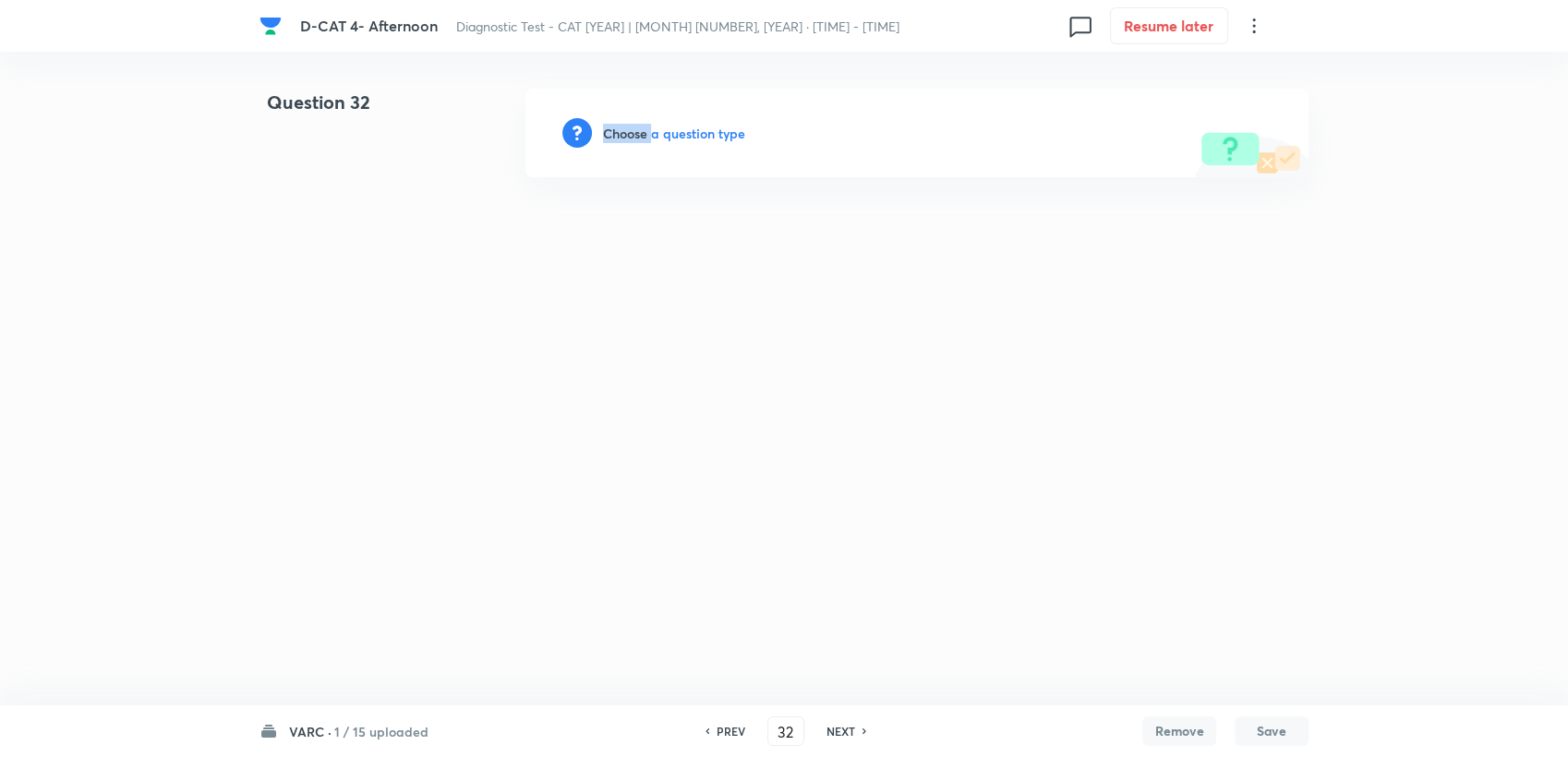 click on "Choose a question type" at bounding box center (674, 133) 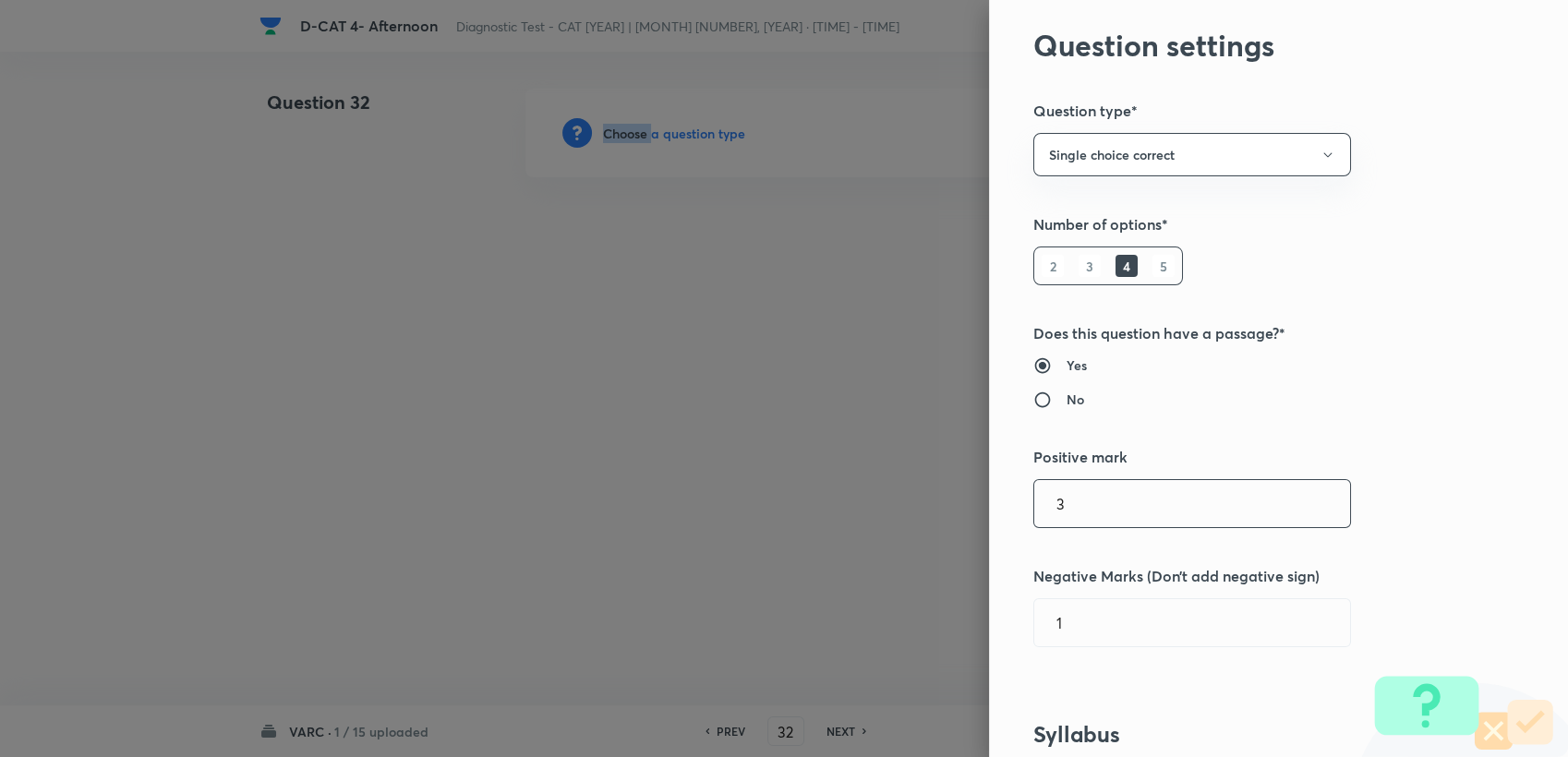 scroll, scrollTop: 410, scrollLeft: 0, axis: vertical 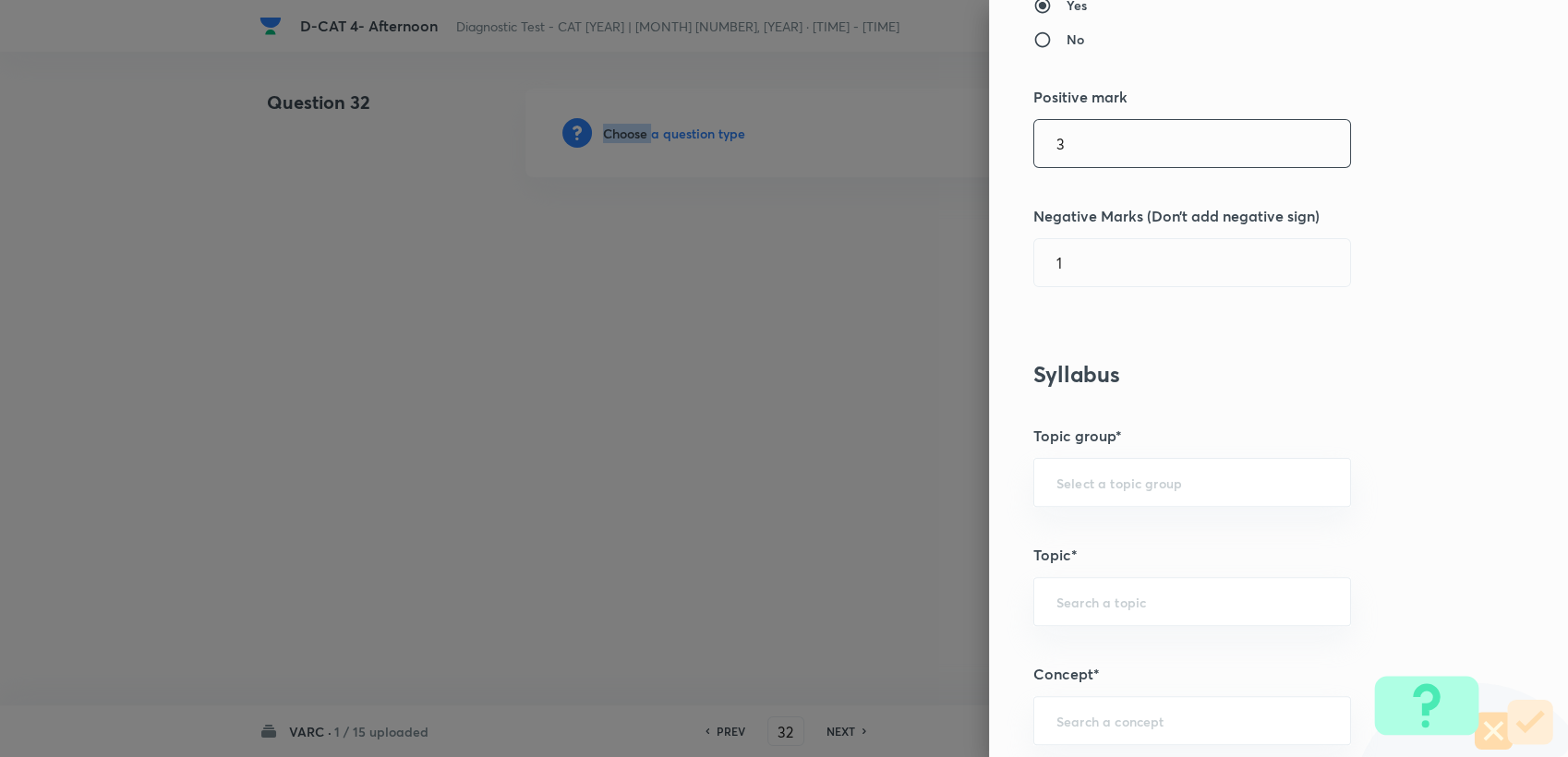 click on "​" at bounding box center [1192, 482] 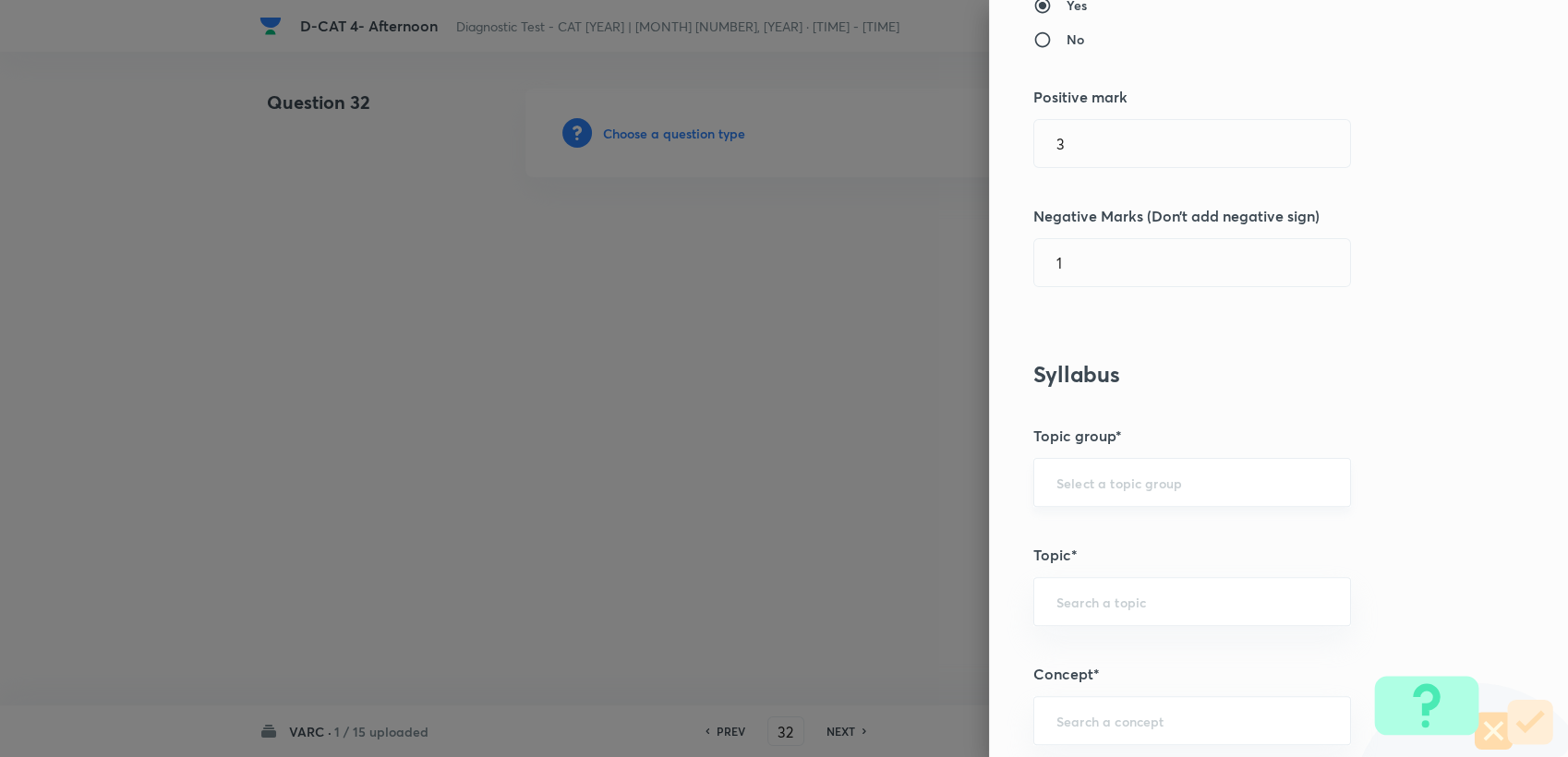click at bounding box center (1192, 482) 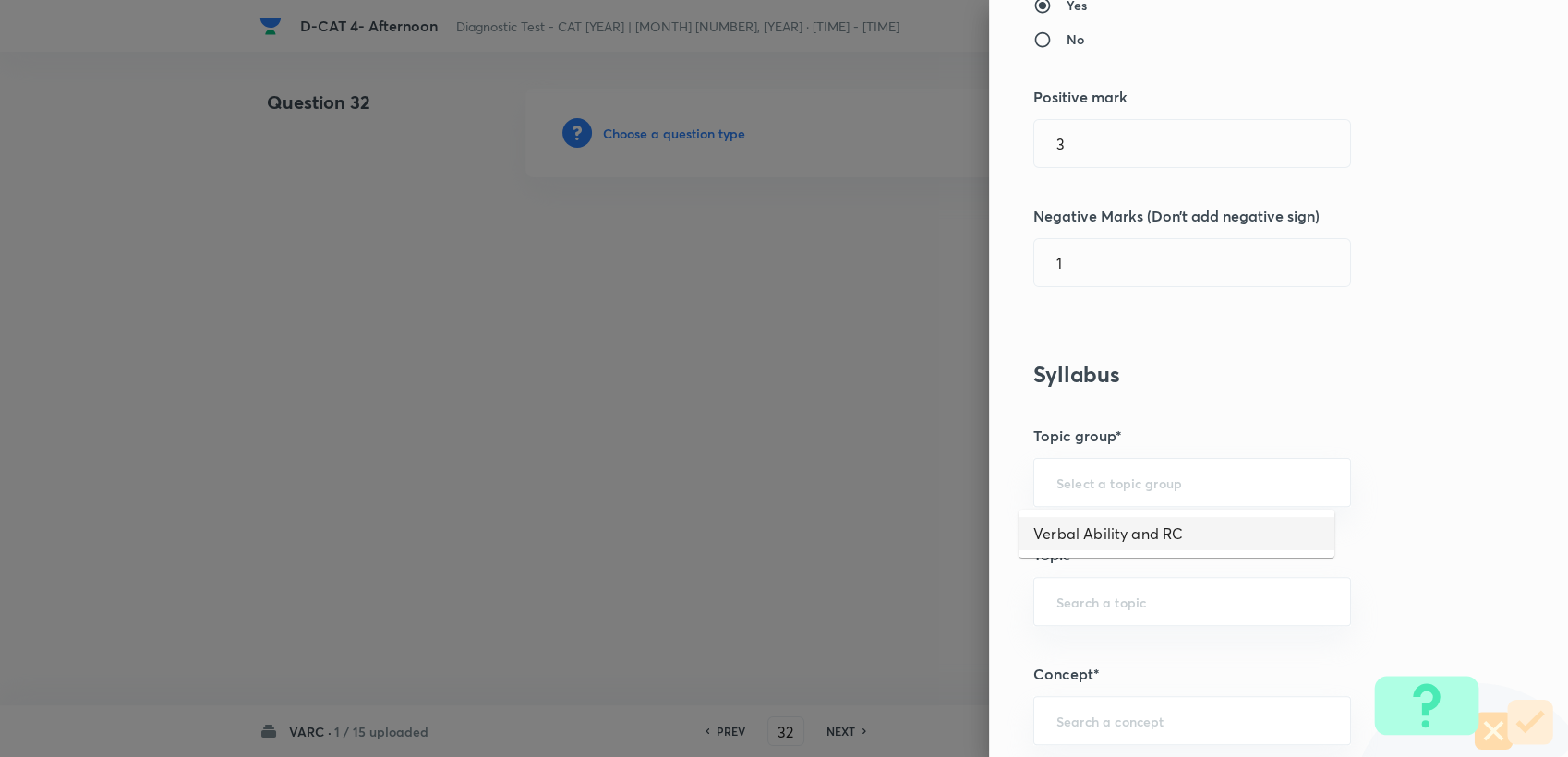 click on "Verbal Ability and RC" at bounding box center [1176, 534] 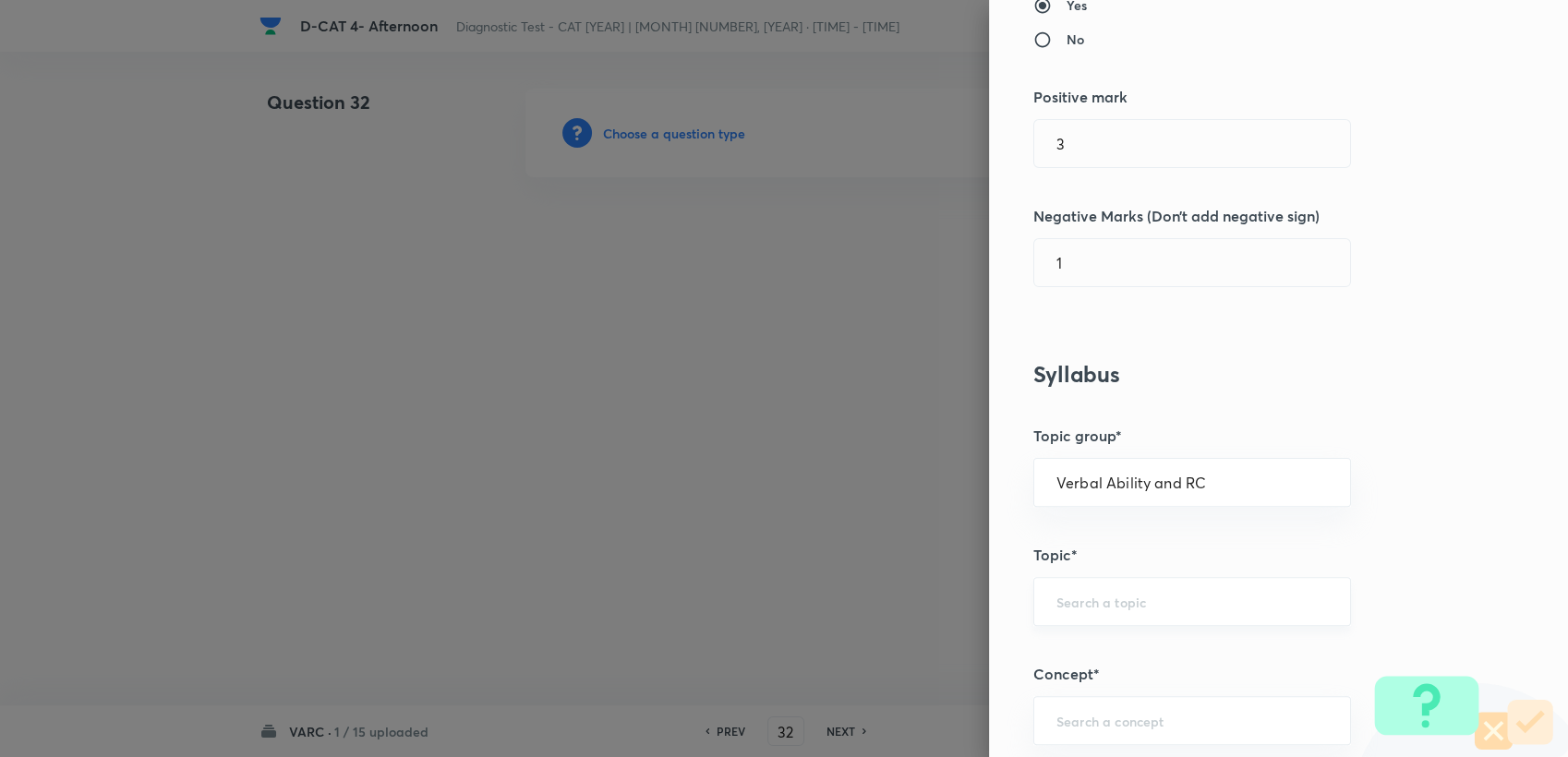 drag, startPoint x: 1076, startPoint y: 565, endPoint x: 1071, endPoint y: 602, distance: 37.336309 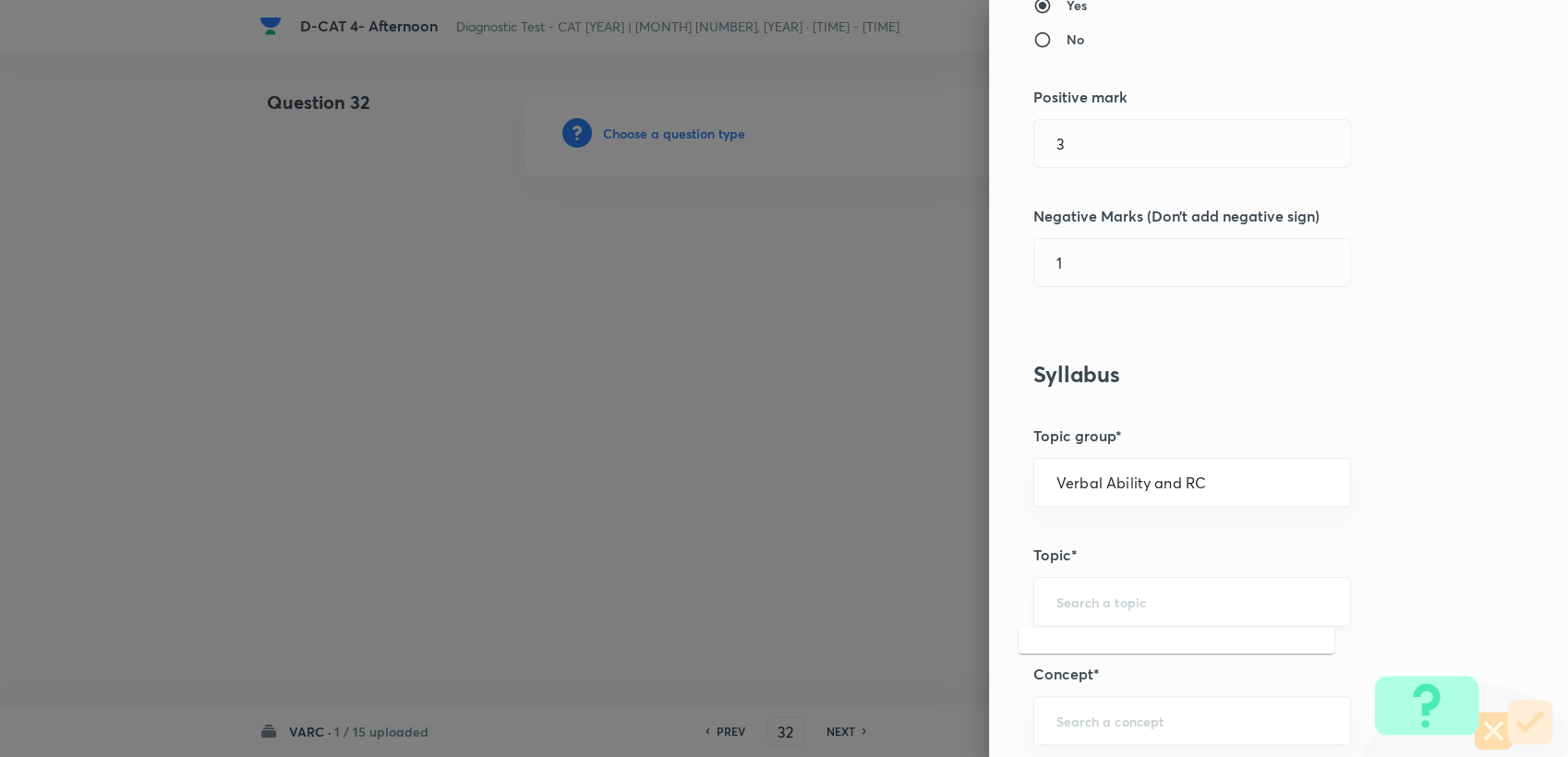 click at bounding box center (1192, 601) 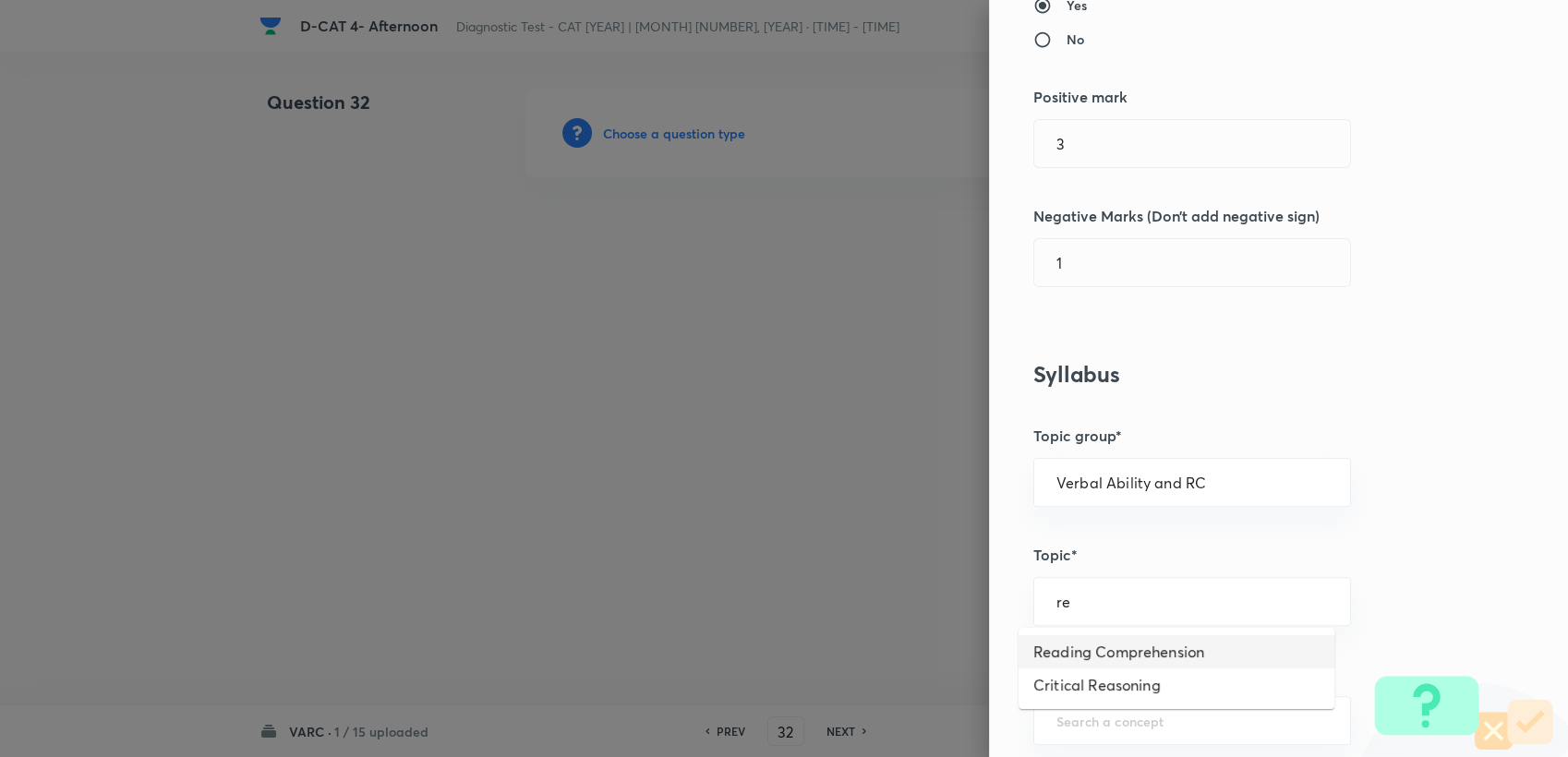 click on "Reading Comprehension" at bounding box center (1176, 652) 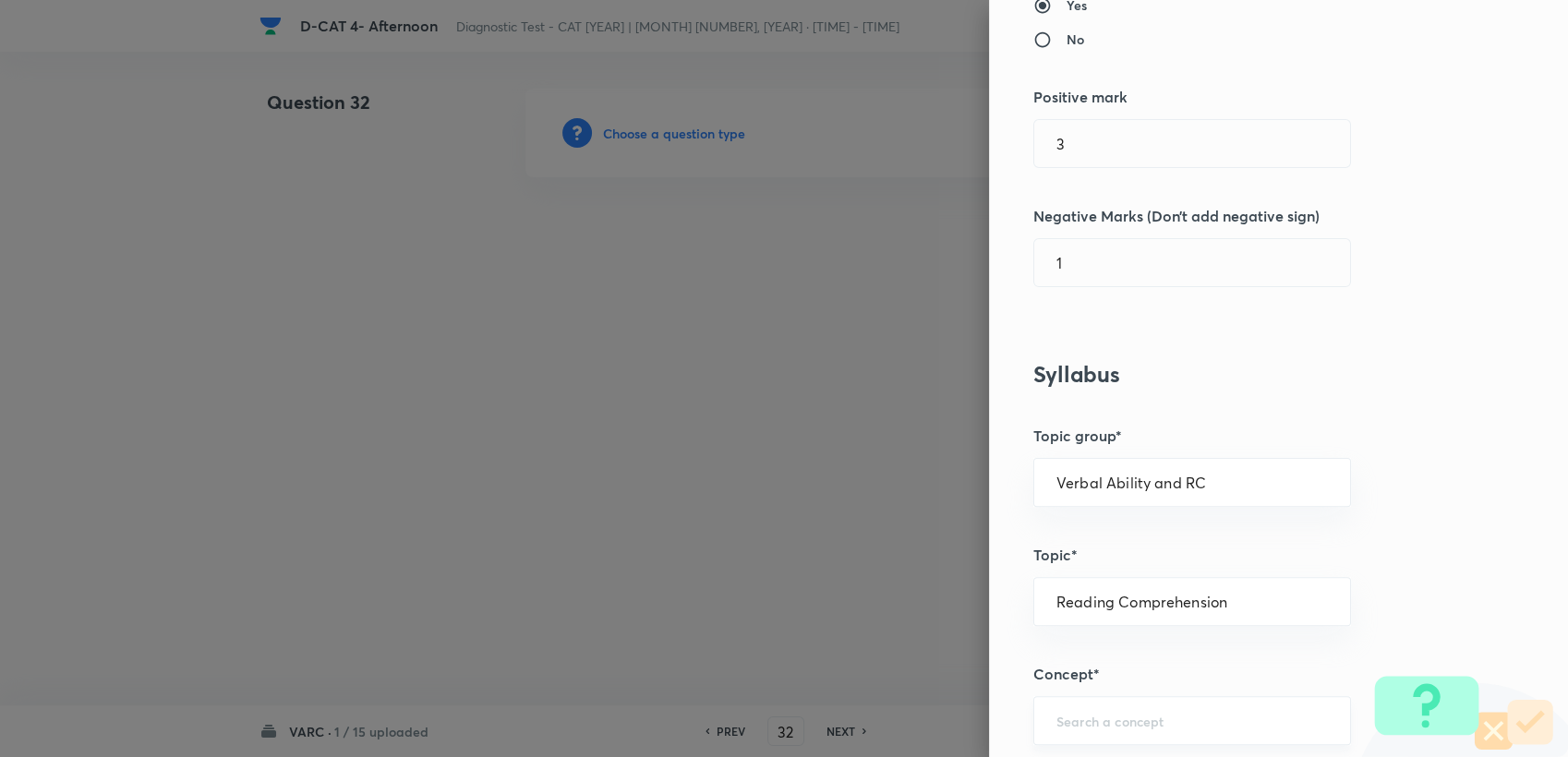 drag, startPoint x: 1095, startPoint y: 698, endPoint x: 1093, endPoint y: 714, distance: 16.124515 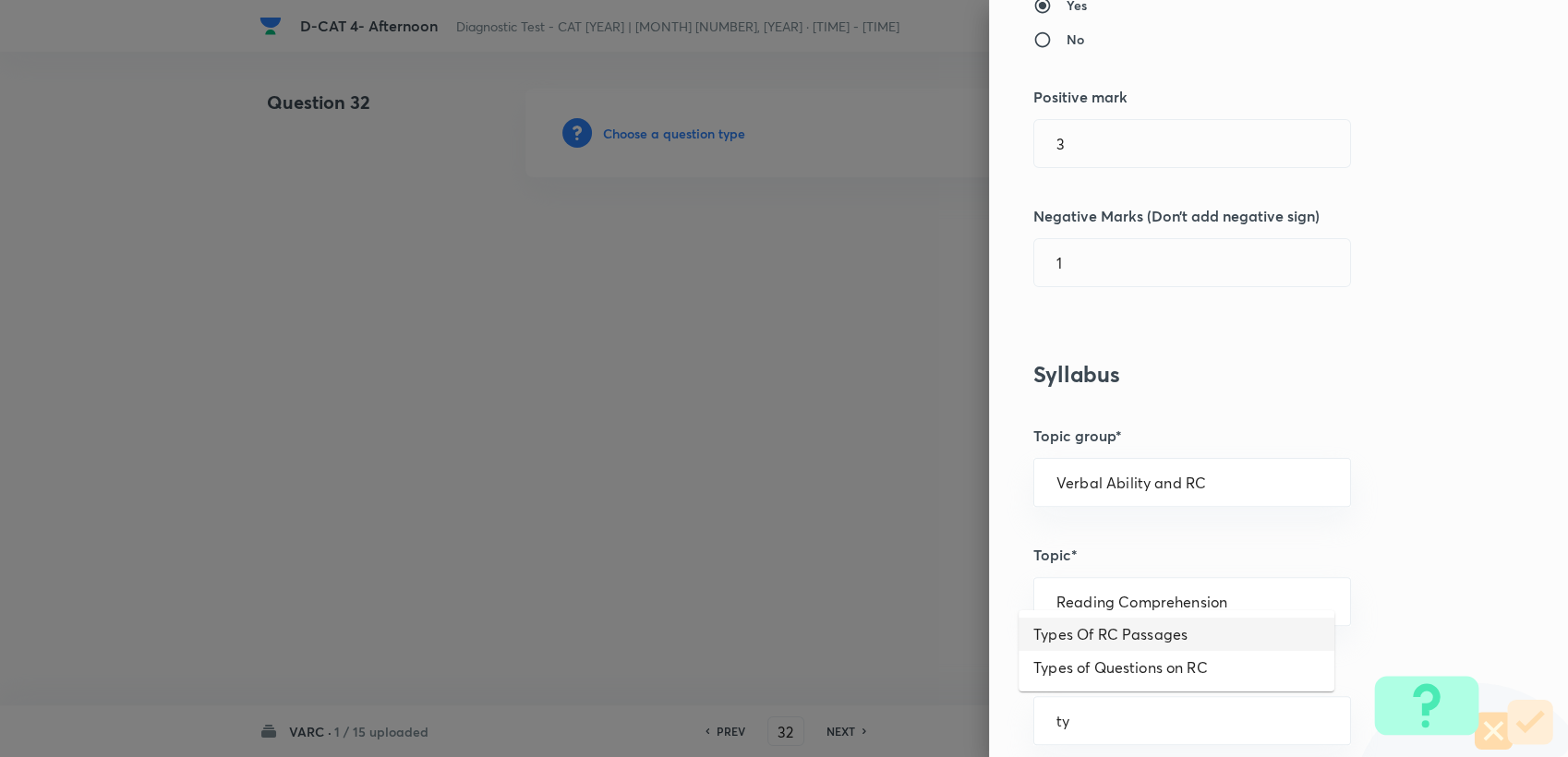 click on "Types Of RC Passages" at bounding box center [1176, 634] 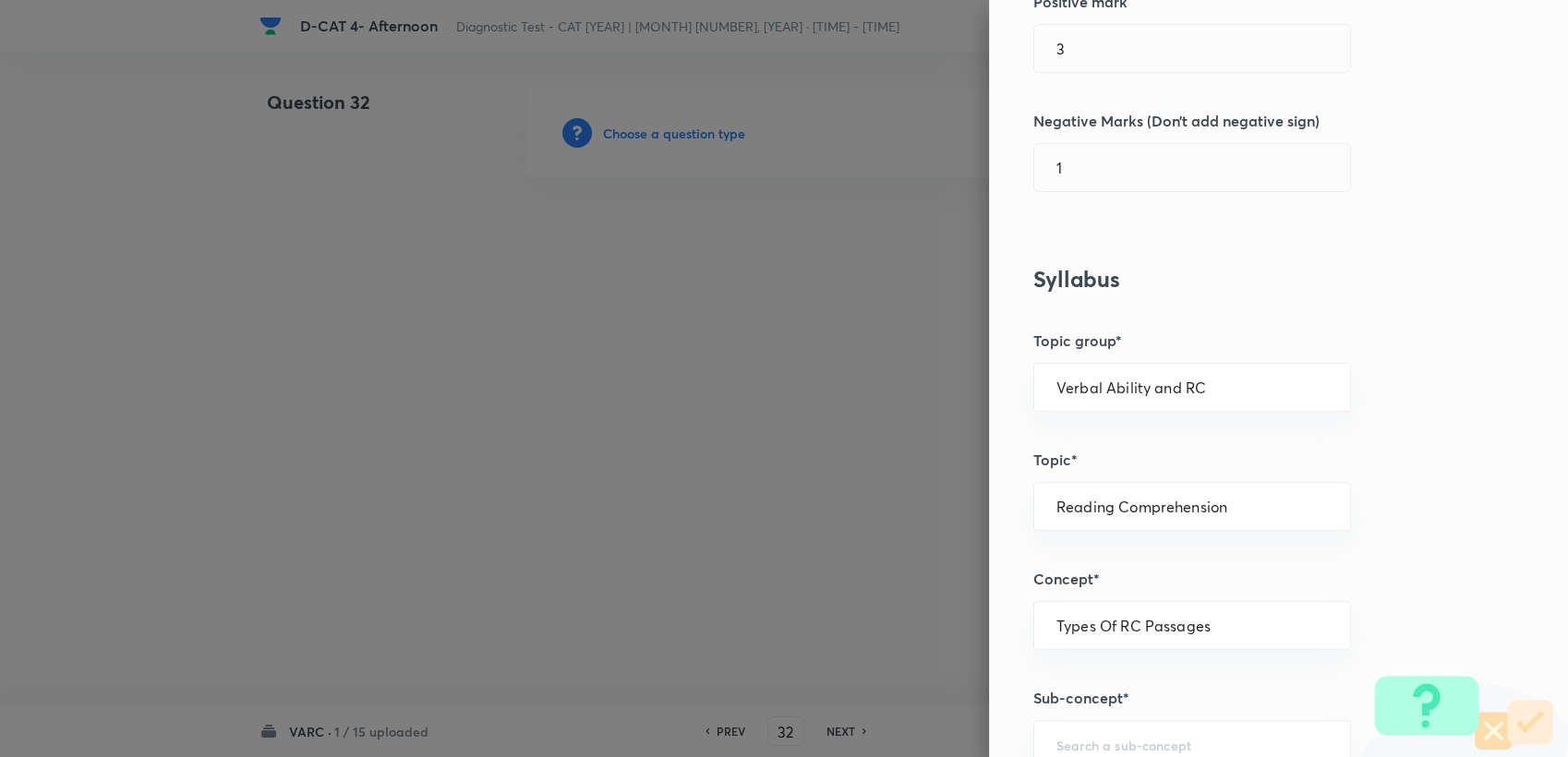 scroll, scrollTop: 512, scrollLeft: 0, axis: vertical 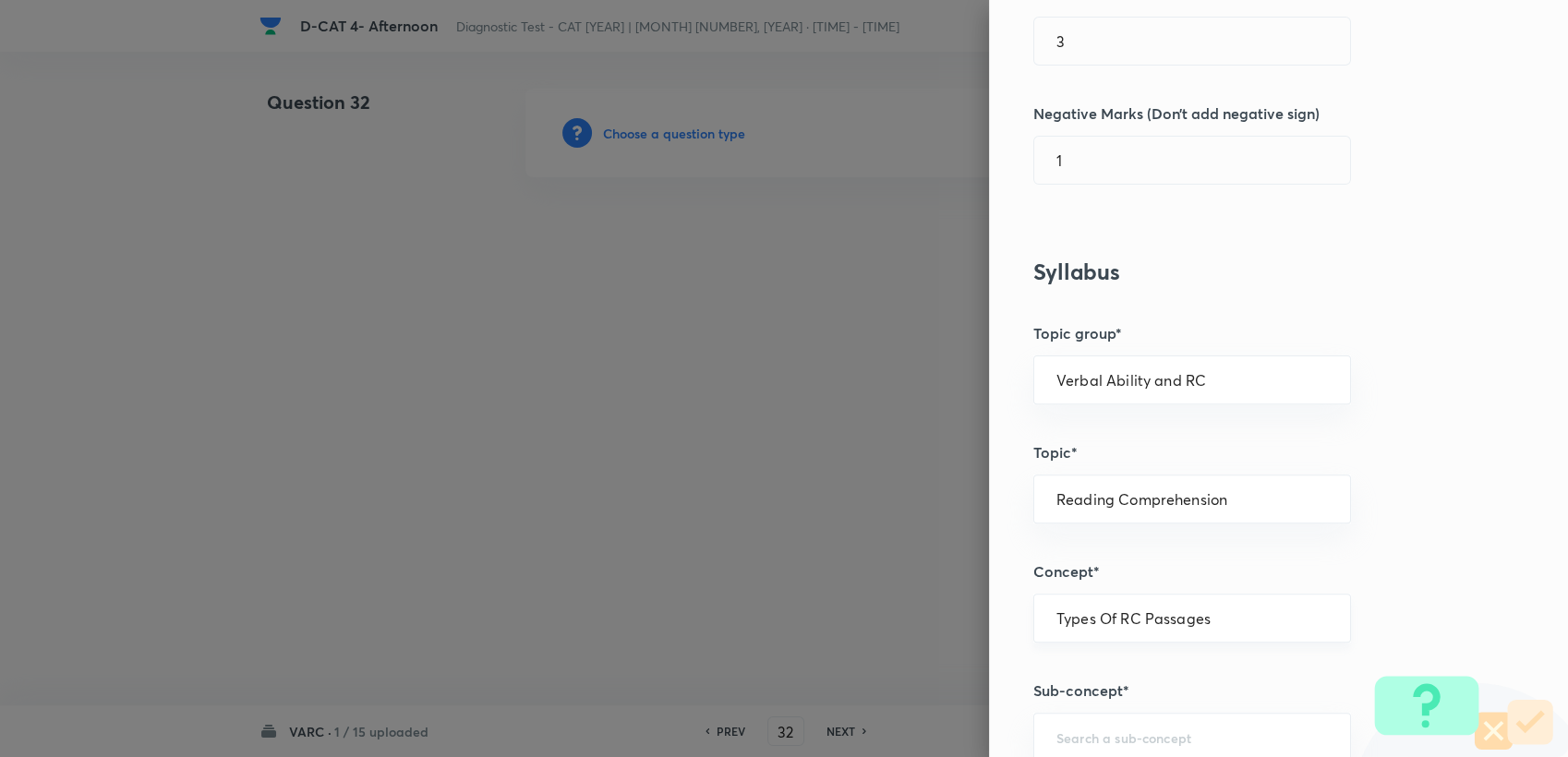 click on "Types Of RC Passages" at bounding box center (1192, 618) 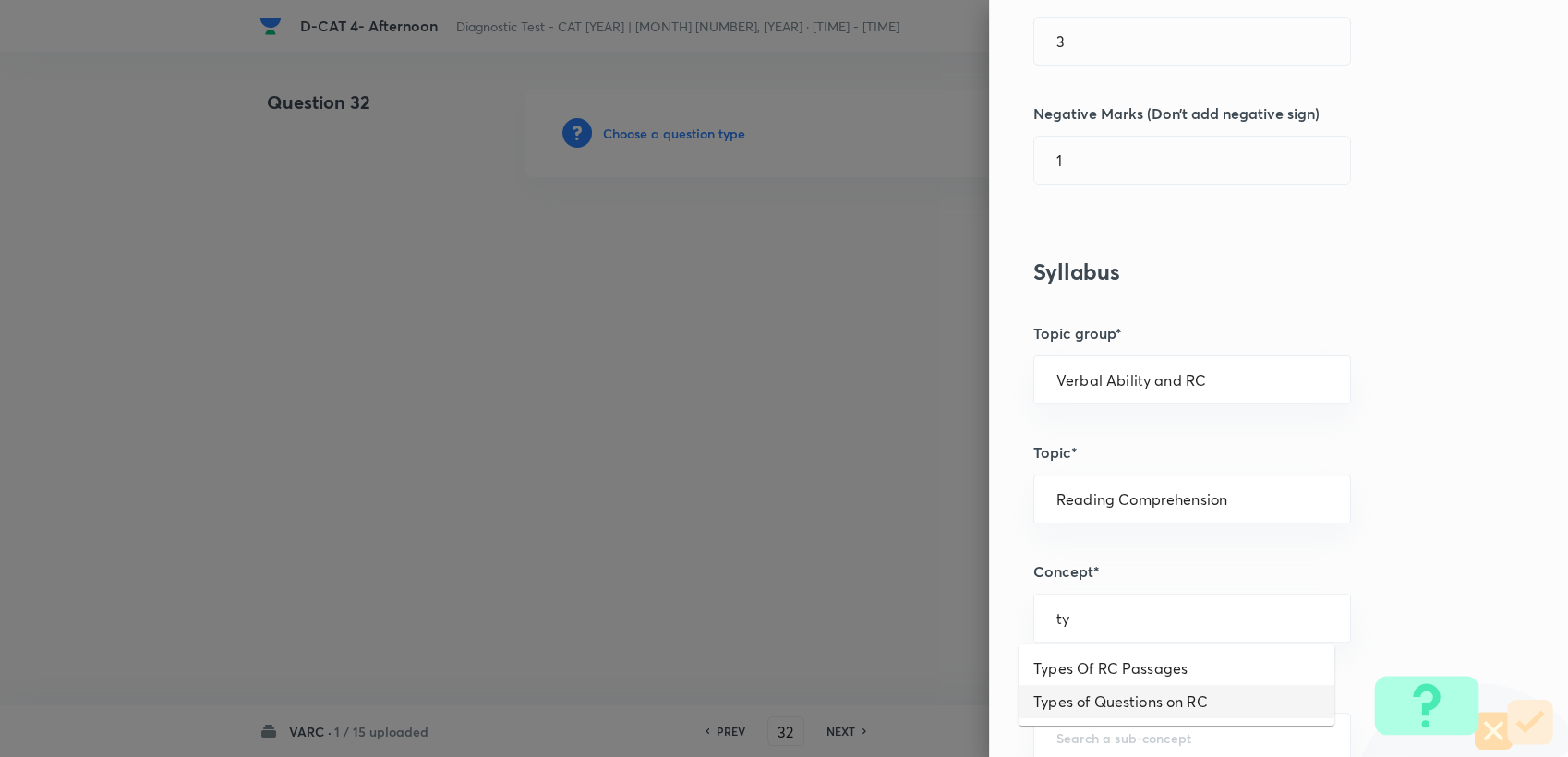 click on "Types of Questions on RC" at bounding box center (1176, 702) 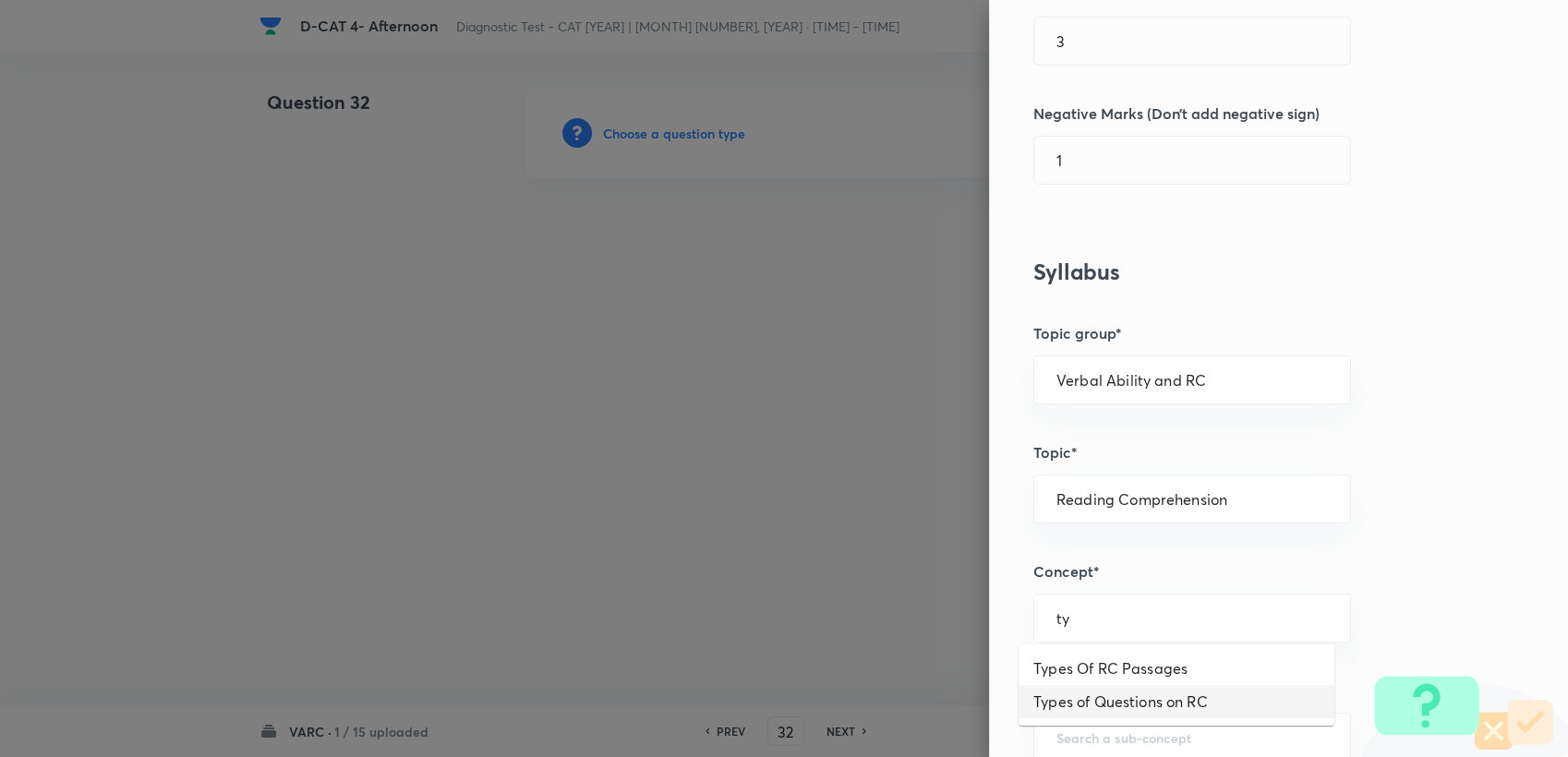 type on "Types of Questions on RC" 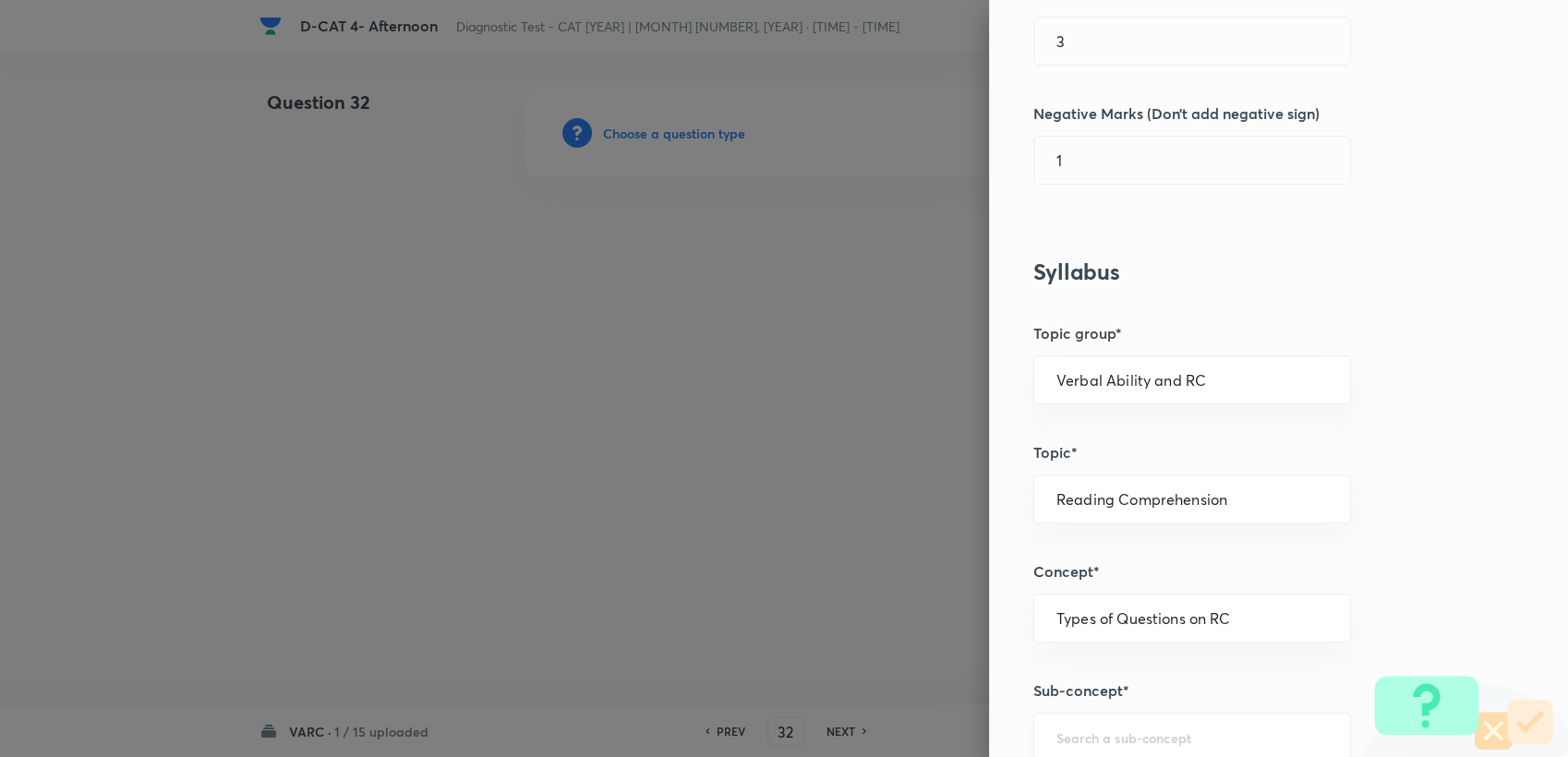 click at bounding box center (1192, 737) 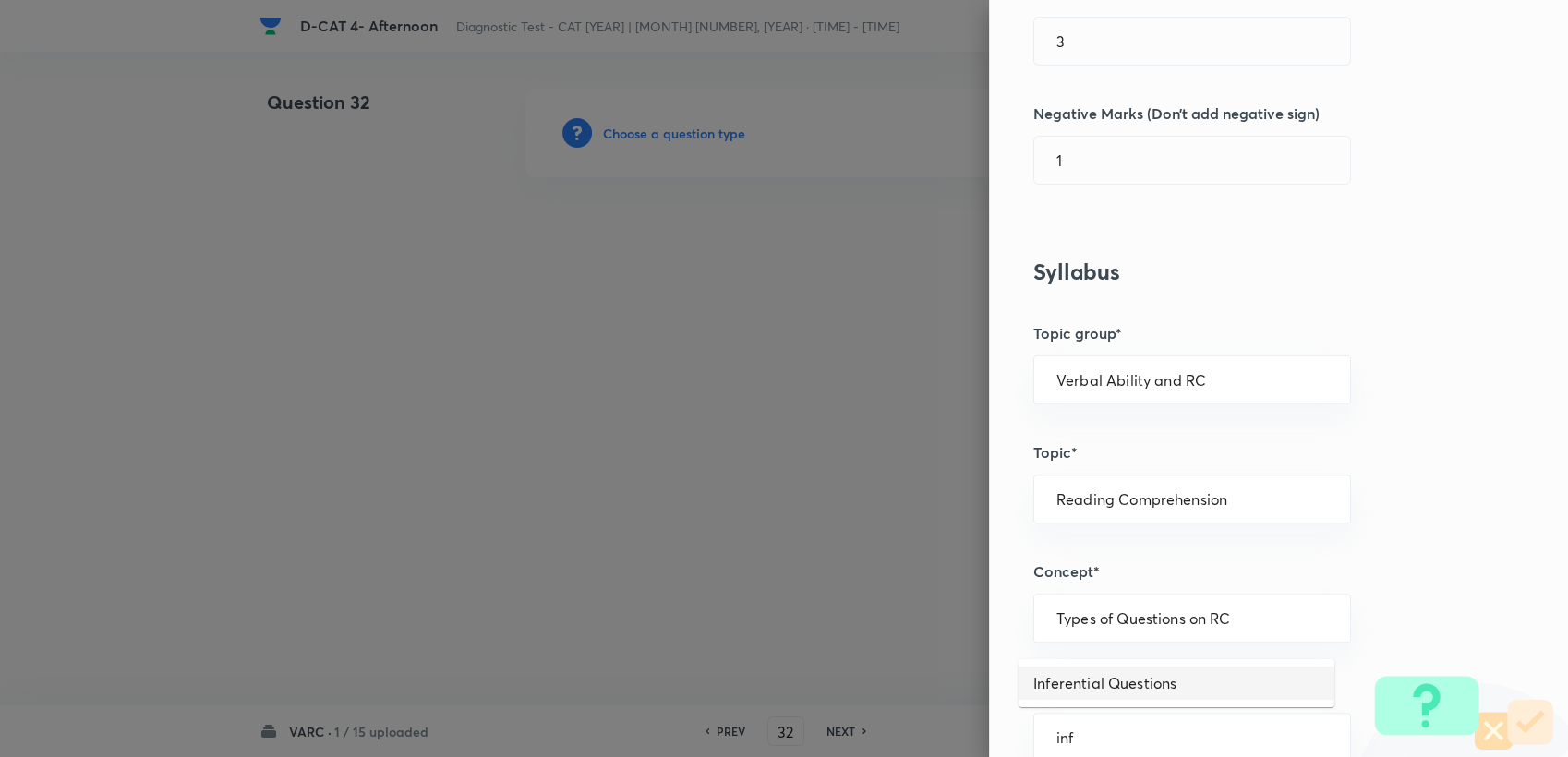 click on "Inferential Questions" at bounding box center (1176, 683) 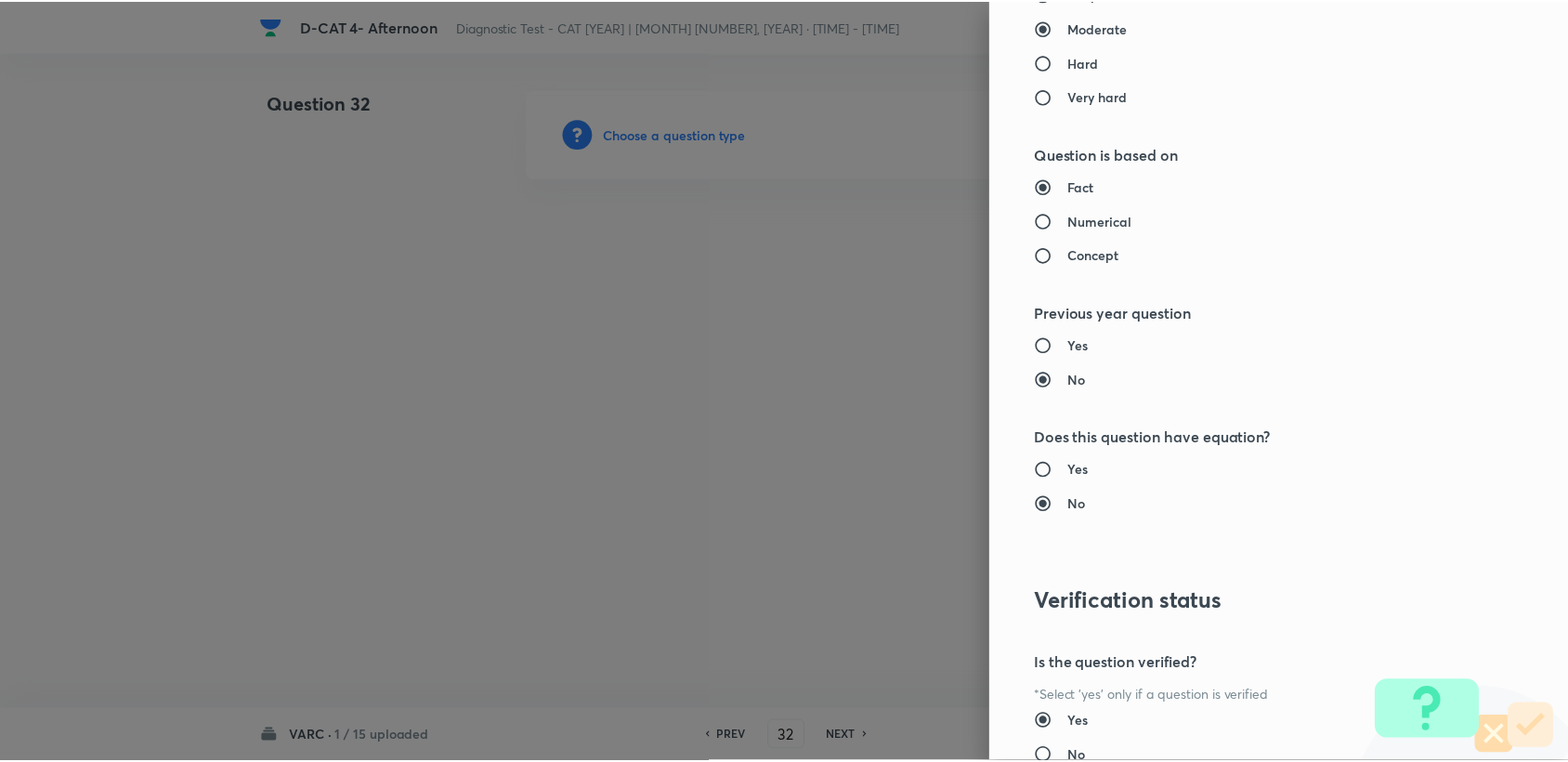 scroll, scrollTop: 1769, scrollLeft: 0, axis: vertical 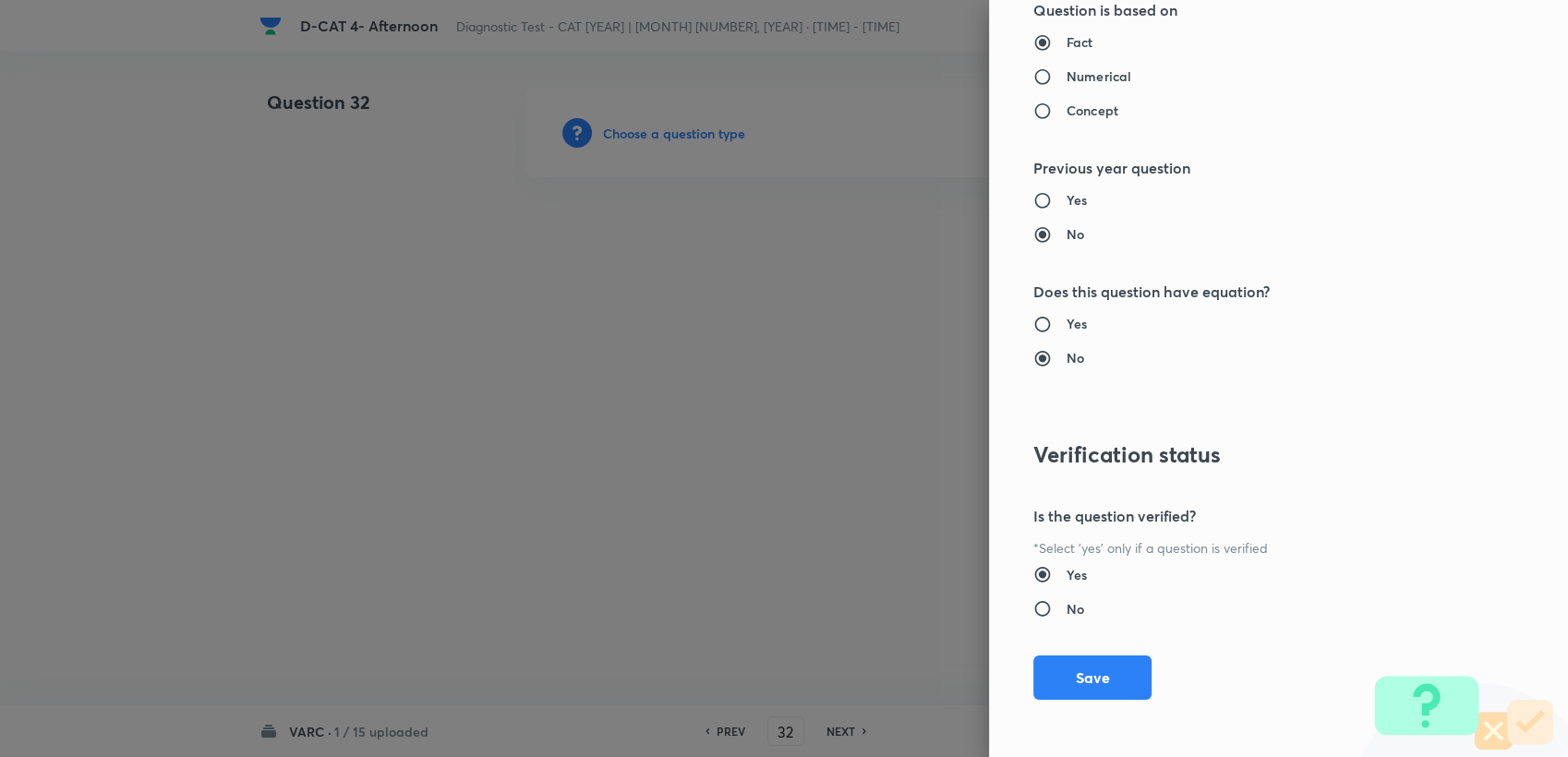 click on "Question settings Question type* Single choice correct Number of options* [NUMBER] [NUMBER] [NUMBER] [NUMBER] Does this question have a passage?* Yes No Positive mark [NUMBER] ​ Negative Marks (Don’t add negative sign) [NUMBER] ​ Syllabus Topic group* Verbal Ability and RC ​ Topic* Reading Comprehension ​ Concept* Types of Questions on RC ​ Sub-concept* Inferential Questions ​ Concept-field ​ Additional details Question Difficulty Very easy Easy Moderate Hard Very hard Question is based on Fact Numerical Concept Previous year question Yes No Does this question have equation? Yes No Verification status Is the question verified? *Select 'yes' only if a question is verified Yes No Save" at bounding box center (1278, 378) 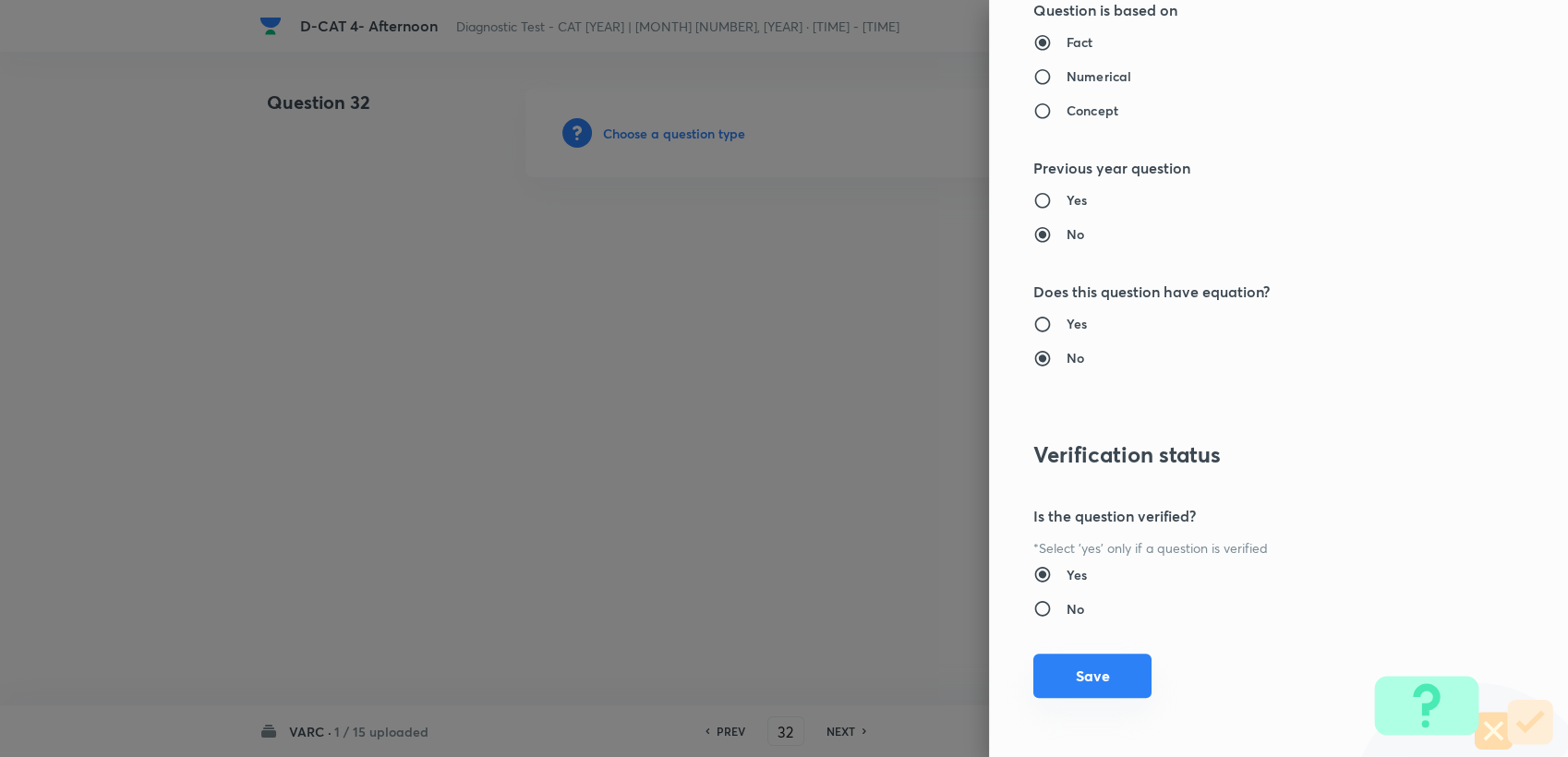 click on "Save" at bounding box center (1092, 676) 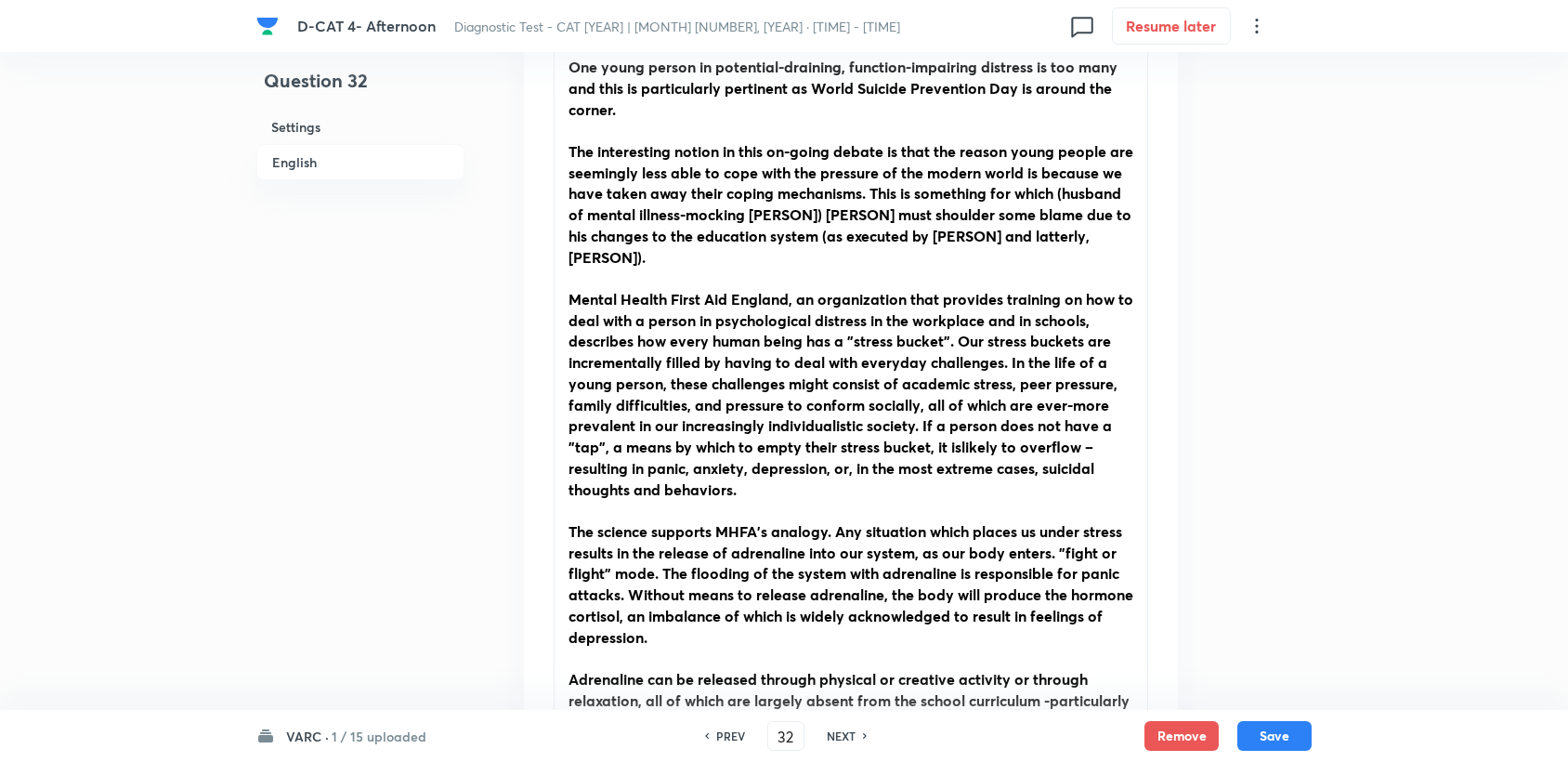 scroll, scrollTop: 1754, scrollLeft: 0, axis: vertical 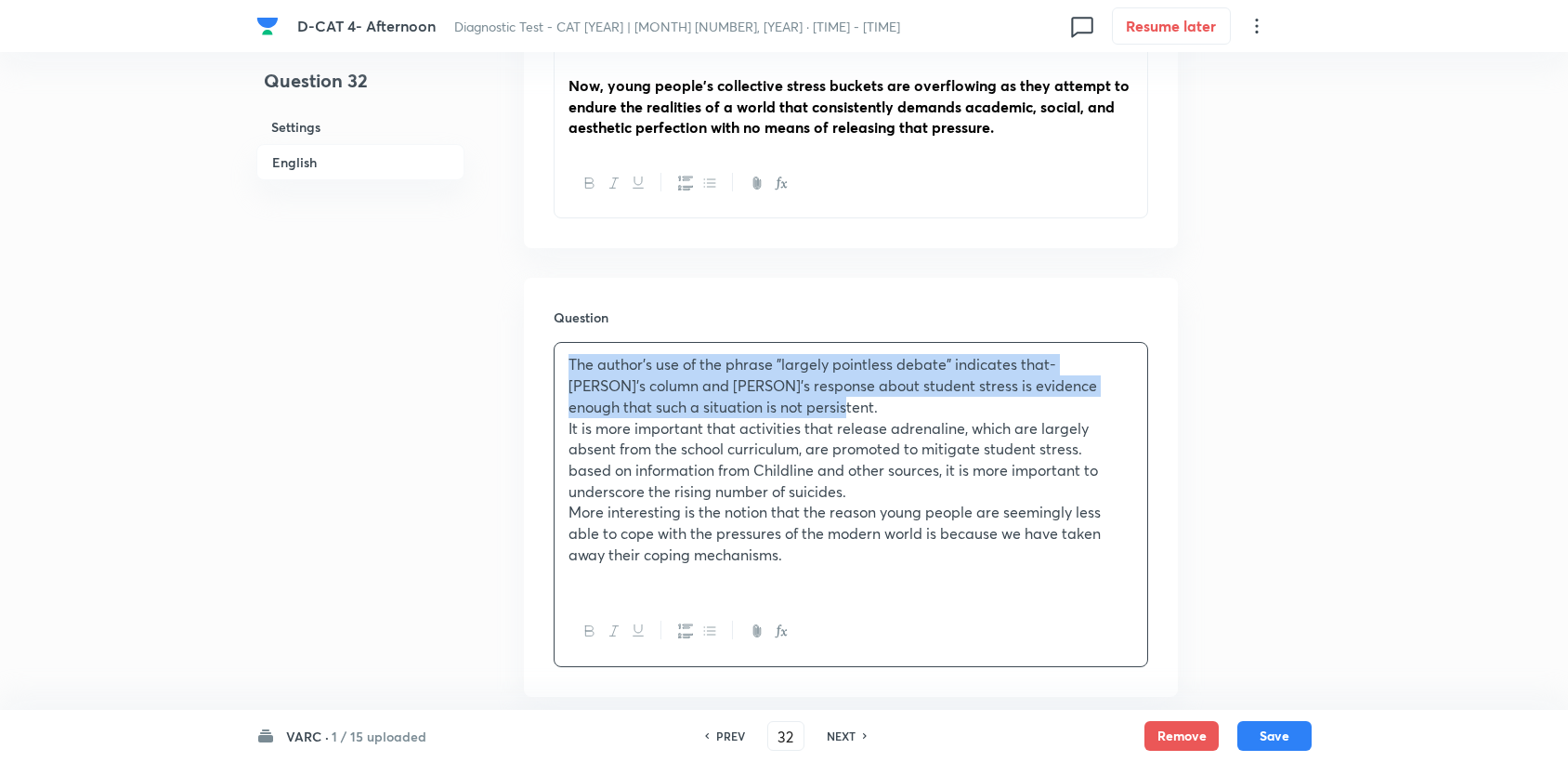 drag, startPoint x: 624, startPoint y: 372, endPoint x: 1135, endPoint y: 401, distance: 511.8222 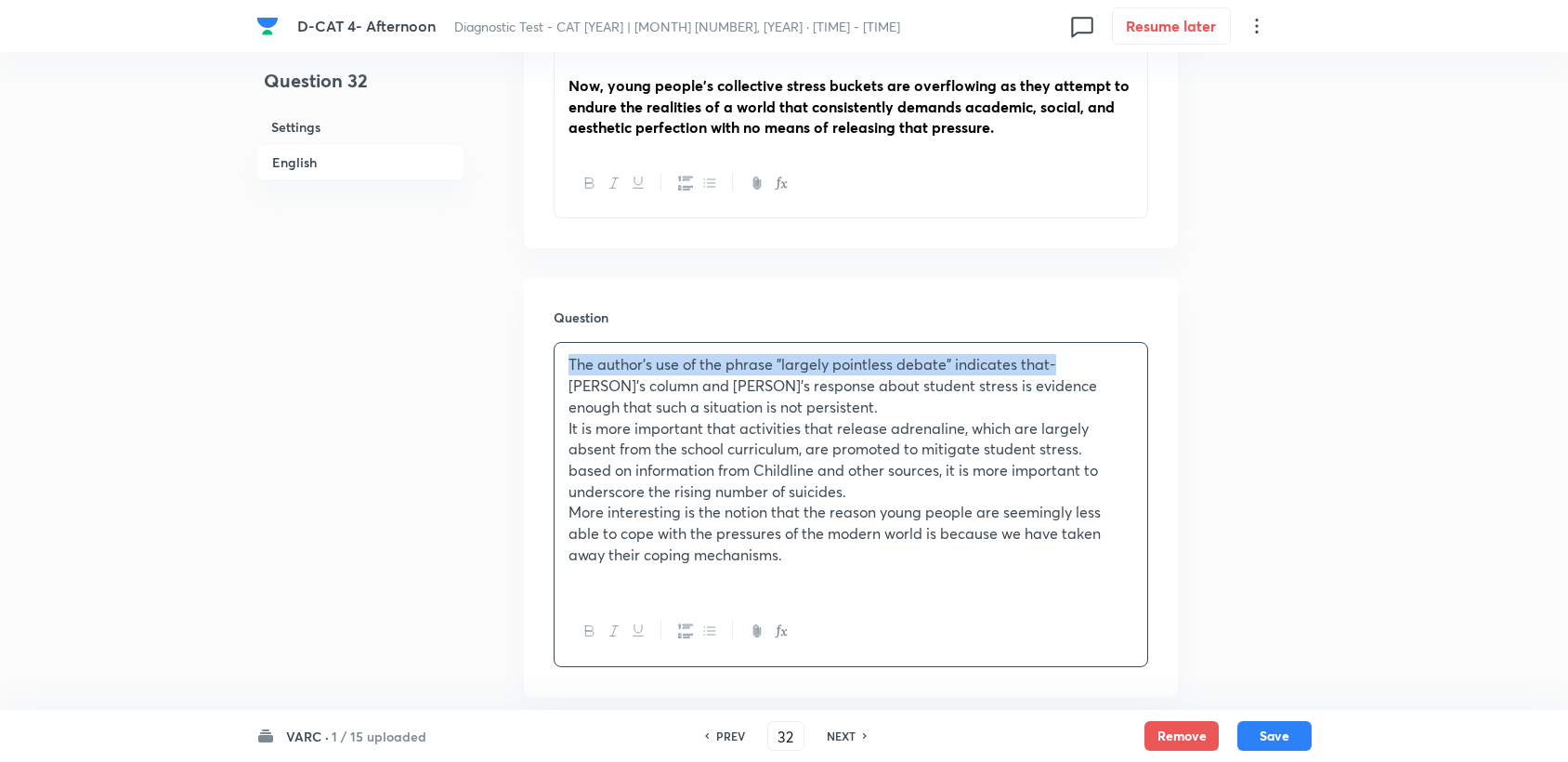 drag, startPoint x: 560, startPoint y: 356, endPoint x: 1102, endPoint y: 366, distance: 542.09224 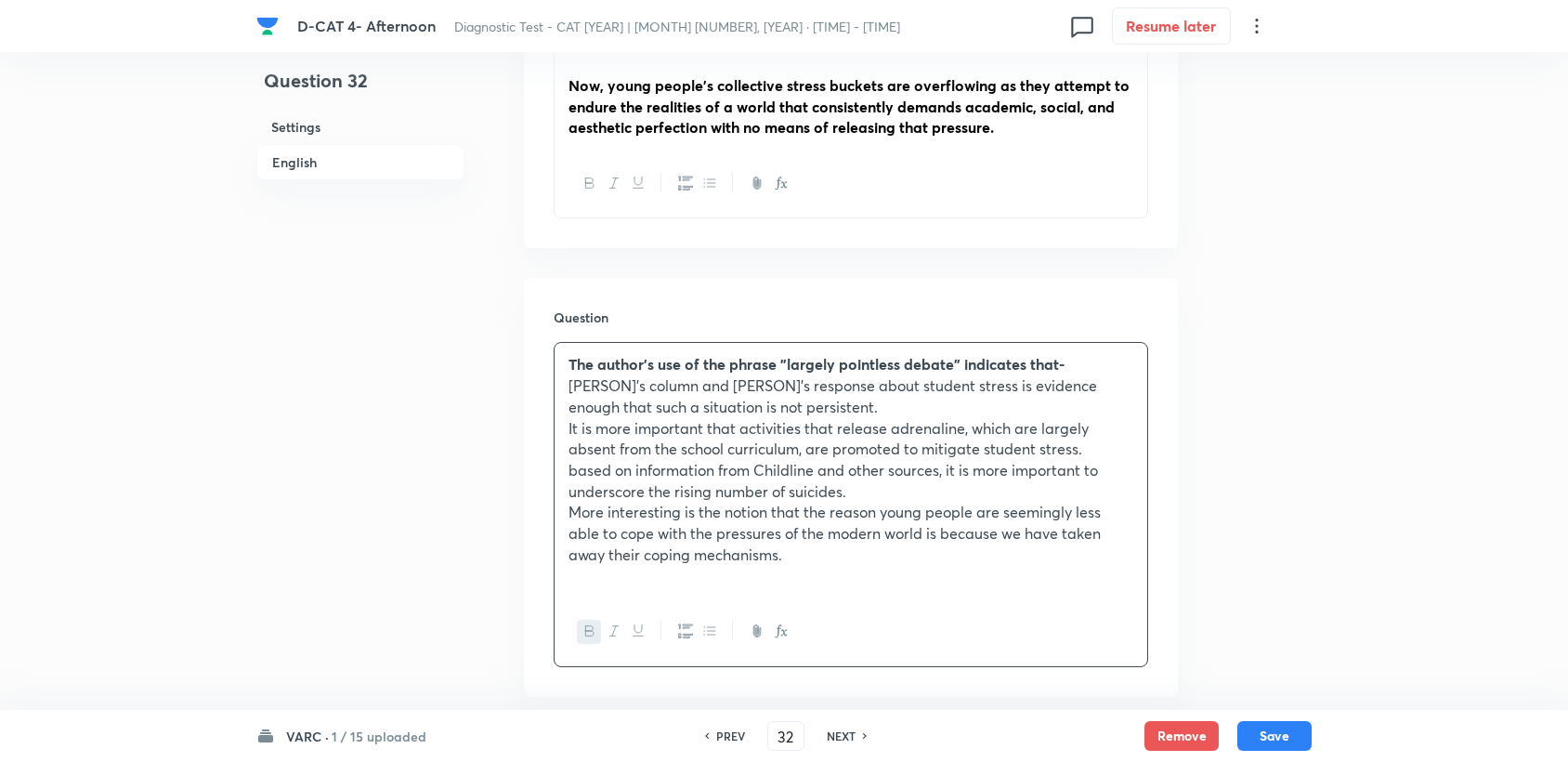 click on "The author's use of the phrase "largely pointless debate" indicates that- [FIRST]'s column and [FIRST]'s response about student stress is evidence enough that such a situation is not persistent. It is more important that activities that release adrenaline, which are largely absent from the school curriculum, are promoted to mitigate student stress. based on information from Childline and other sources, it is more important to underscore the rising number of suicides. More interesting is the notion that the reason young people are seemingly less able to cope with the pressures of the modern world is because we have taken away their coping mechanisms." at bounding box center (851, 470) 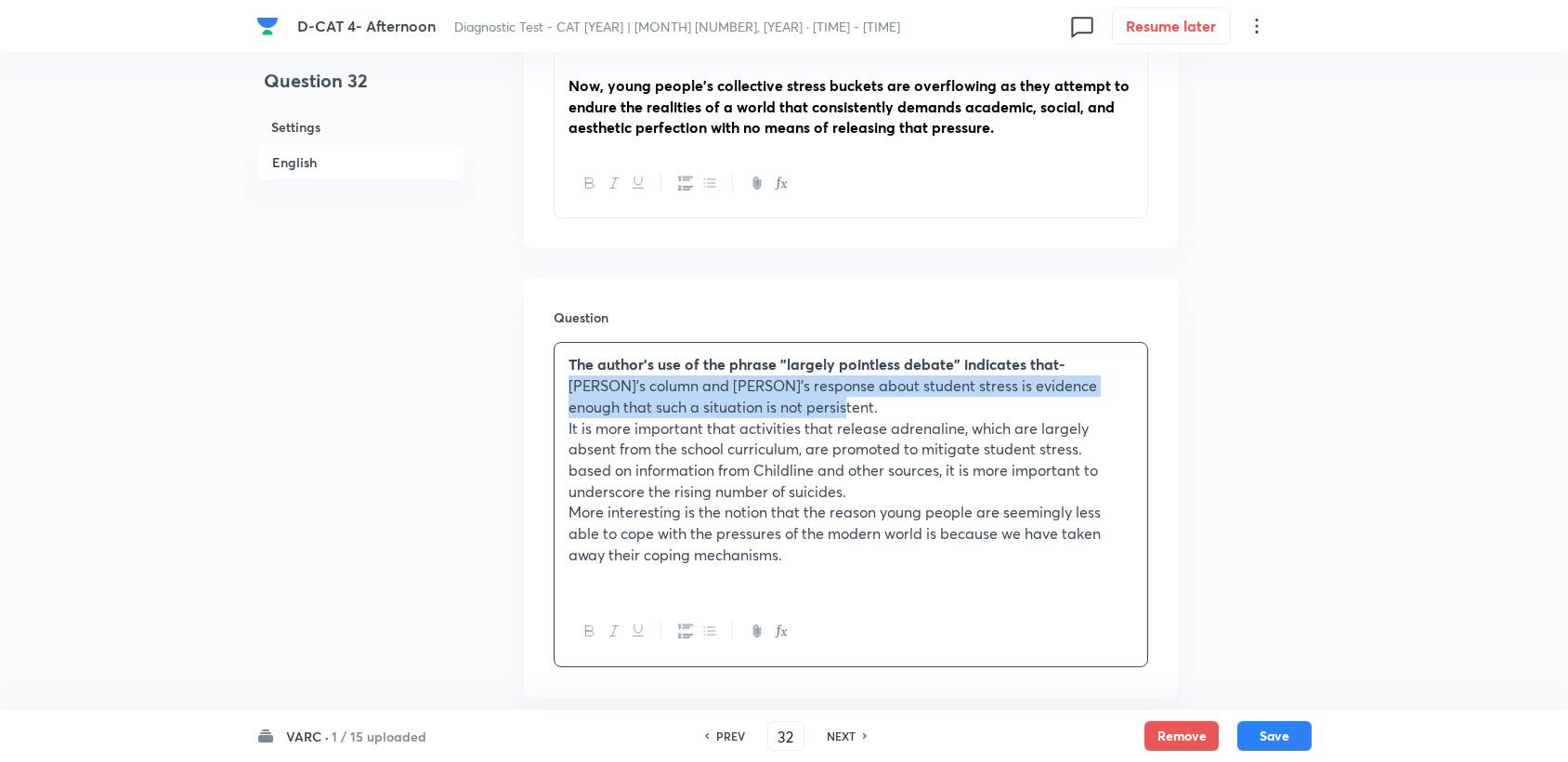 drag, startPoint x: 568, startPoint y: 384, endPoint x: 862, endPoint y: 414, distance: 295.52665 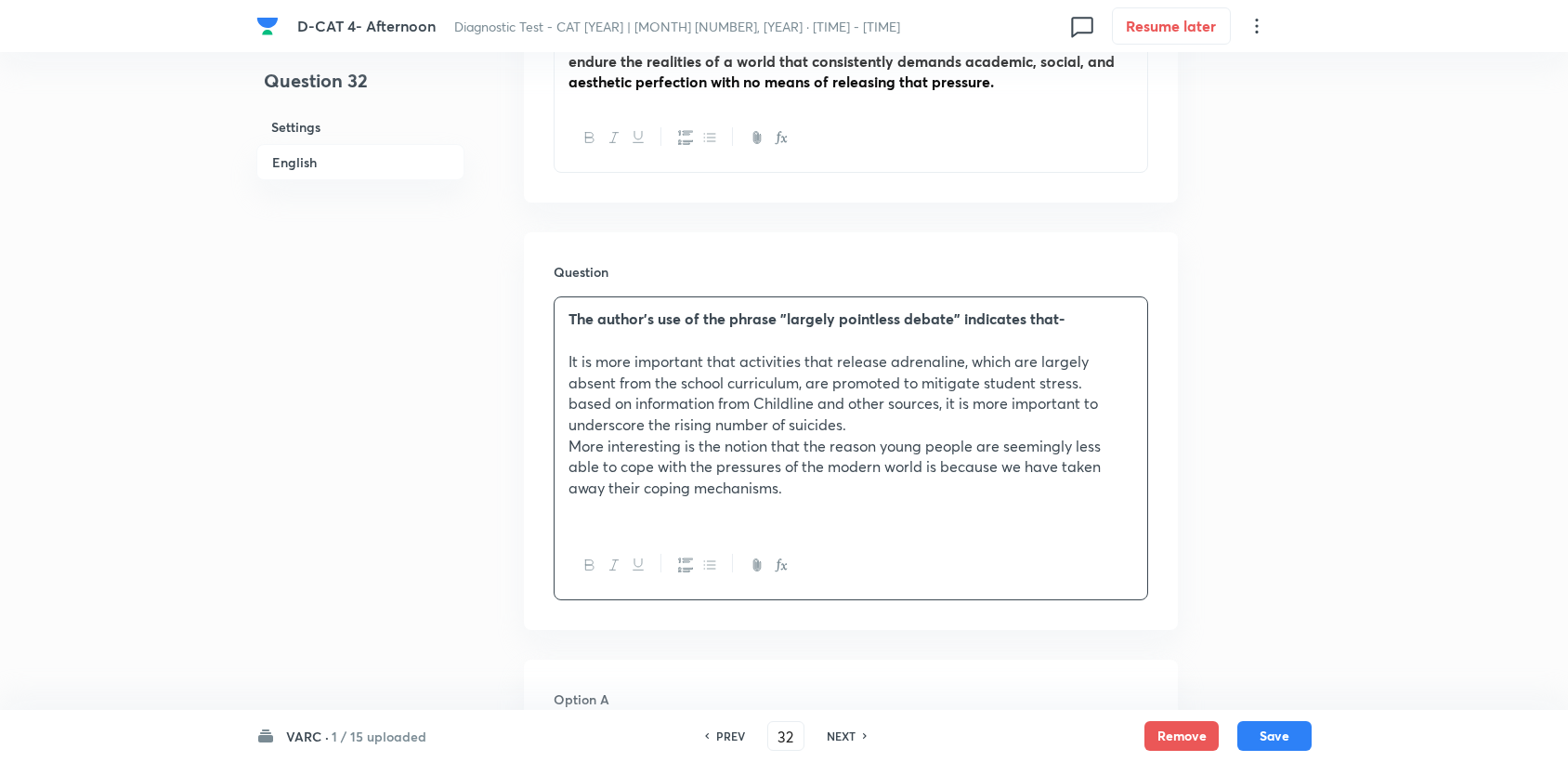 scroll, scrollTop: 2271, scrollLeft: 0, axis: vertical 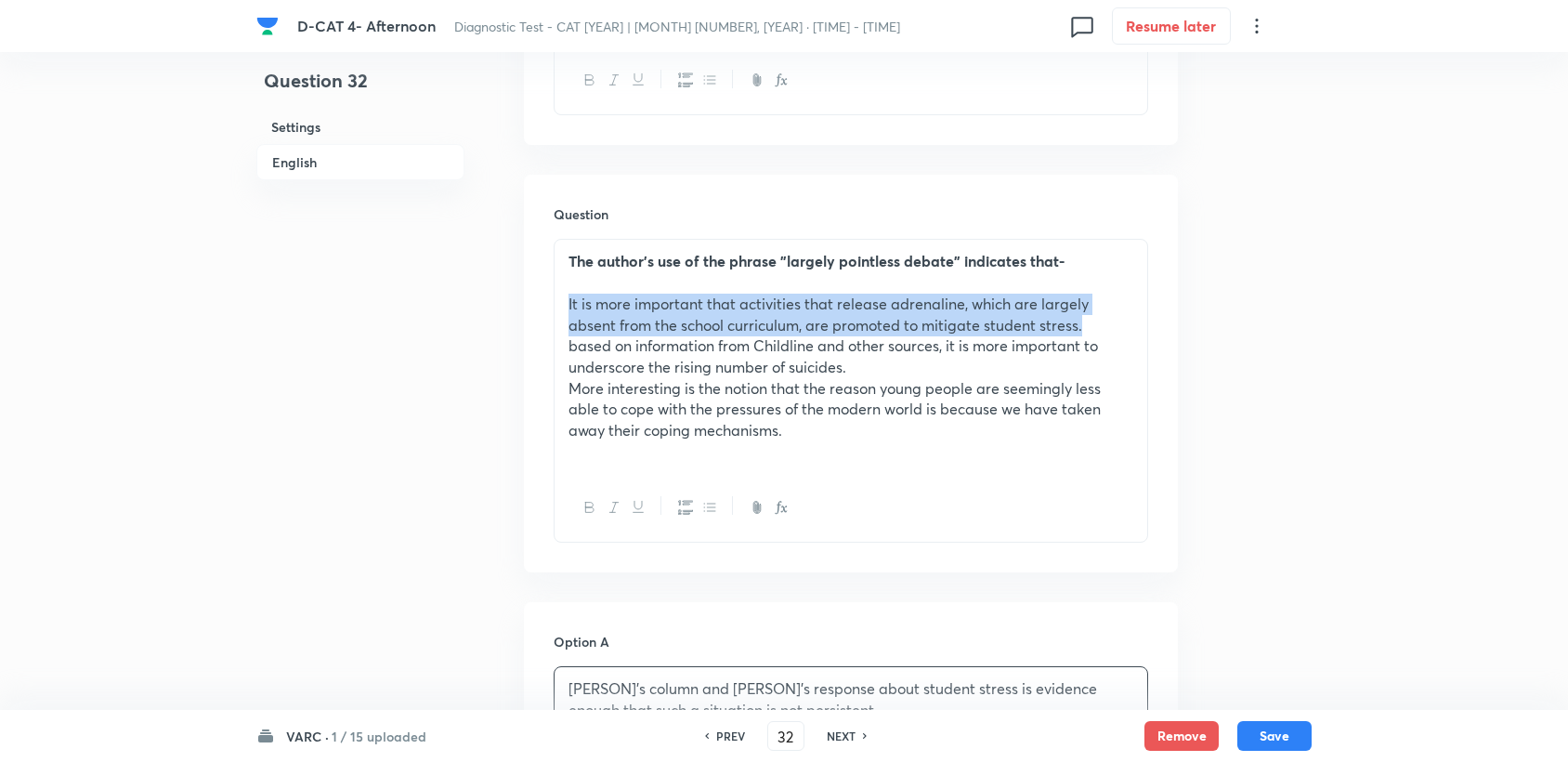 drag, startPoint x: 565, startPoint y: 309, endPoint x: 1091, endPoint y: 329, distance: 526.3801 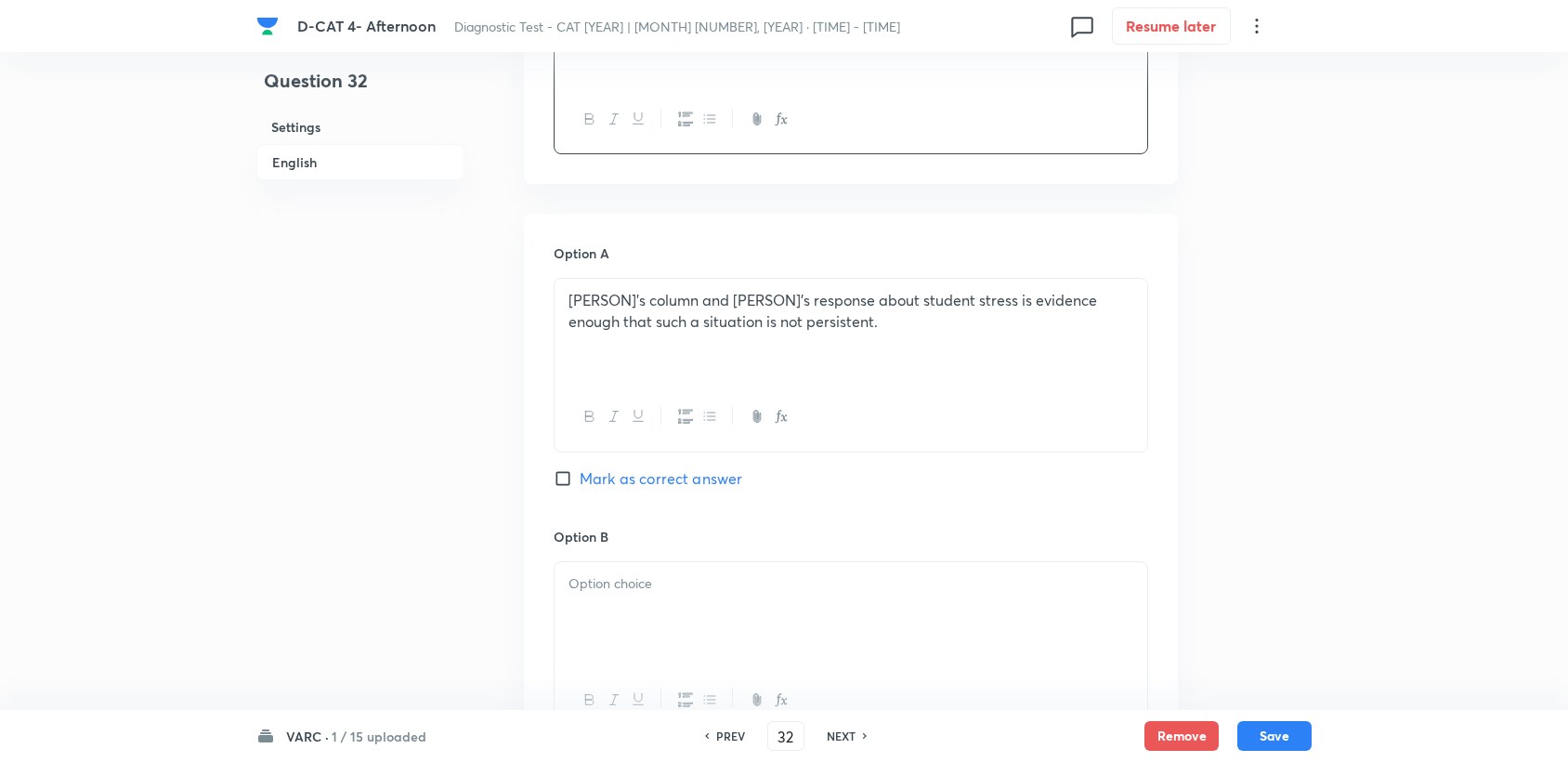 scroll, scrollTop: 2581, scrollLeft: 0, axis: vertical 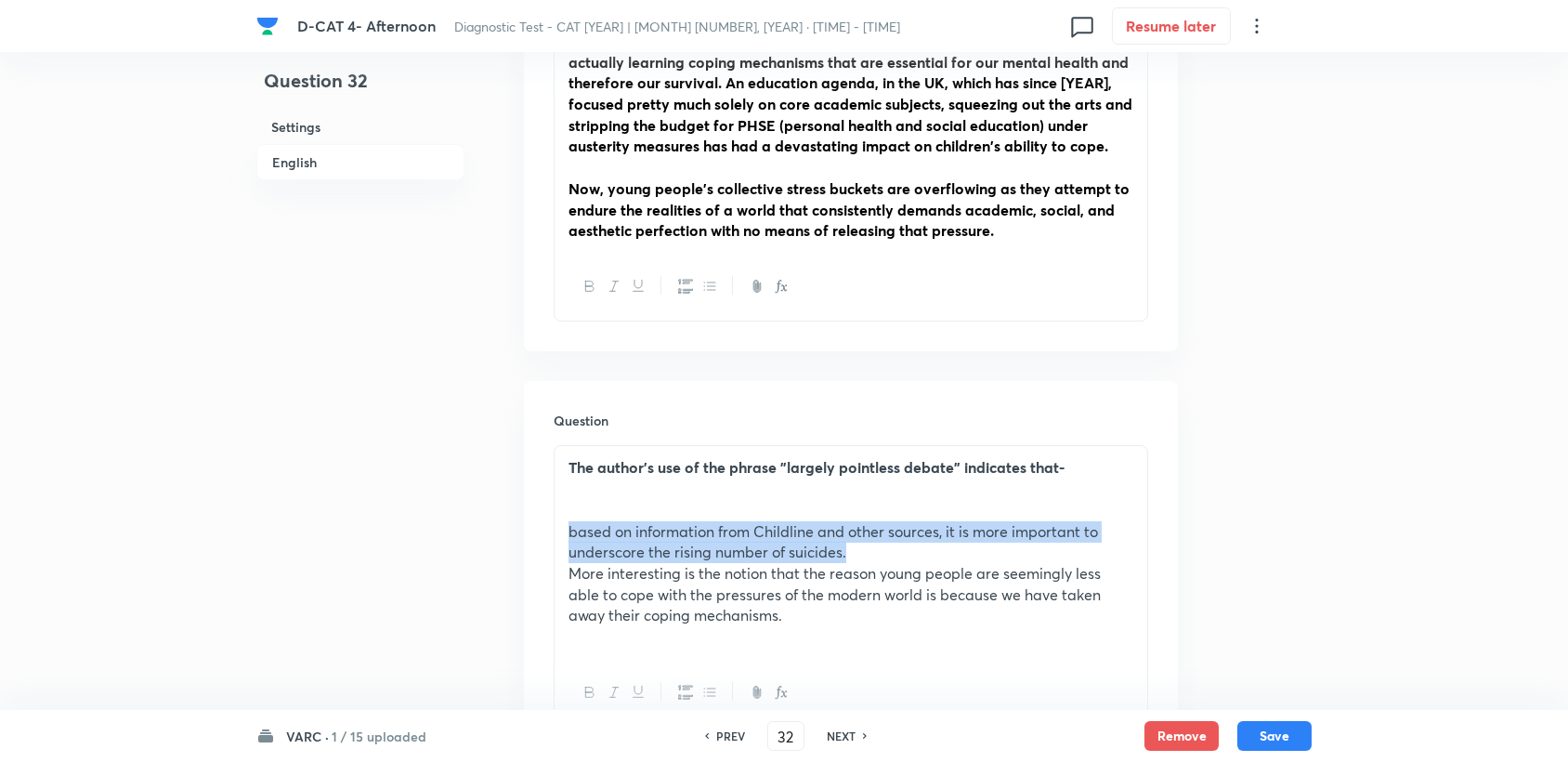 drag, startPoint x: 564, startPoint y: 526, endPoint x: 1017, endPoint y: 544, distance: 453.35747 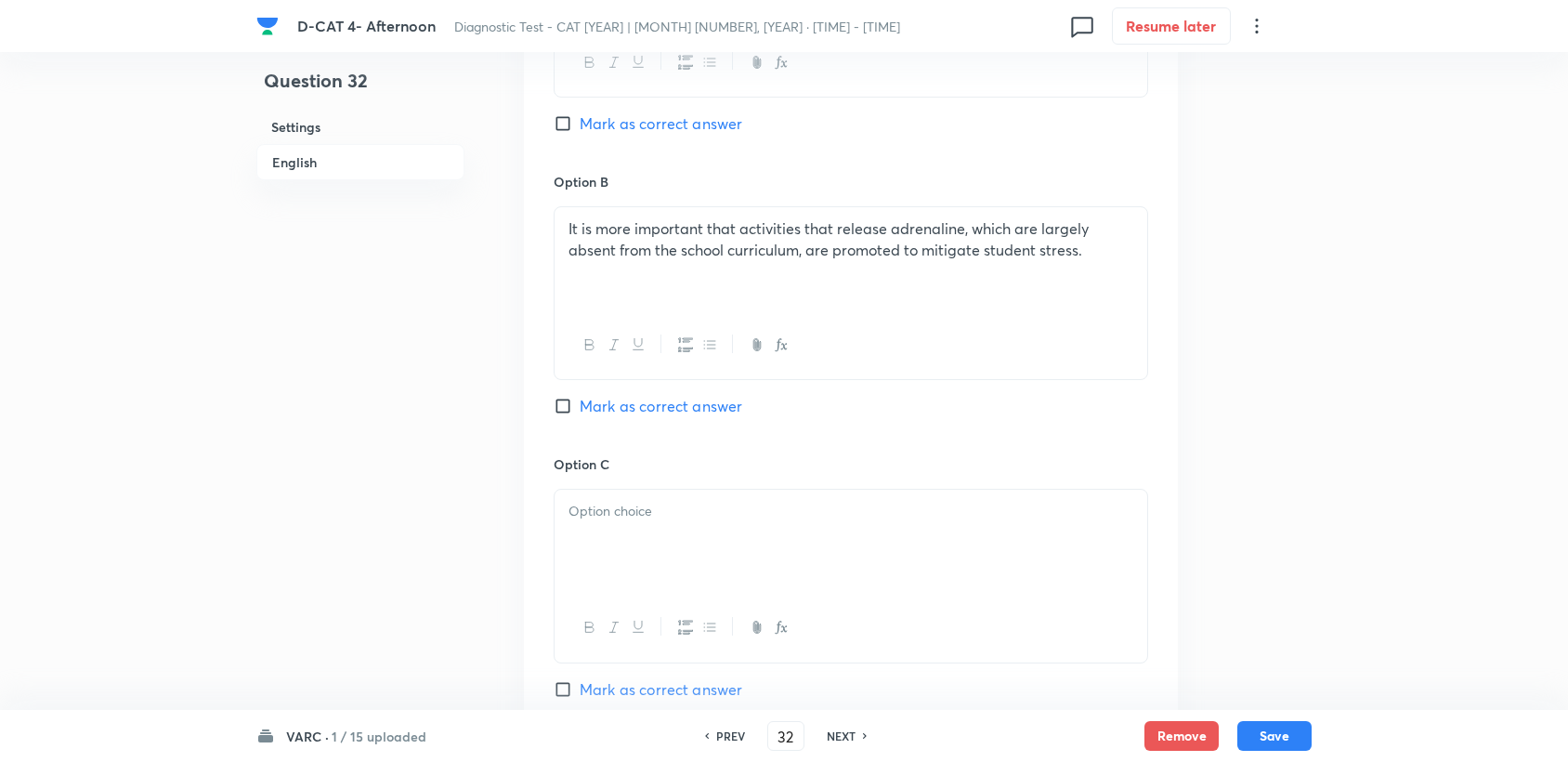 scroll, scrollTop: 2891, scrollLeft: 0, axis: vertical 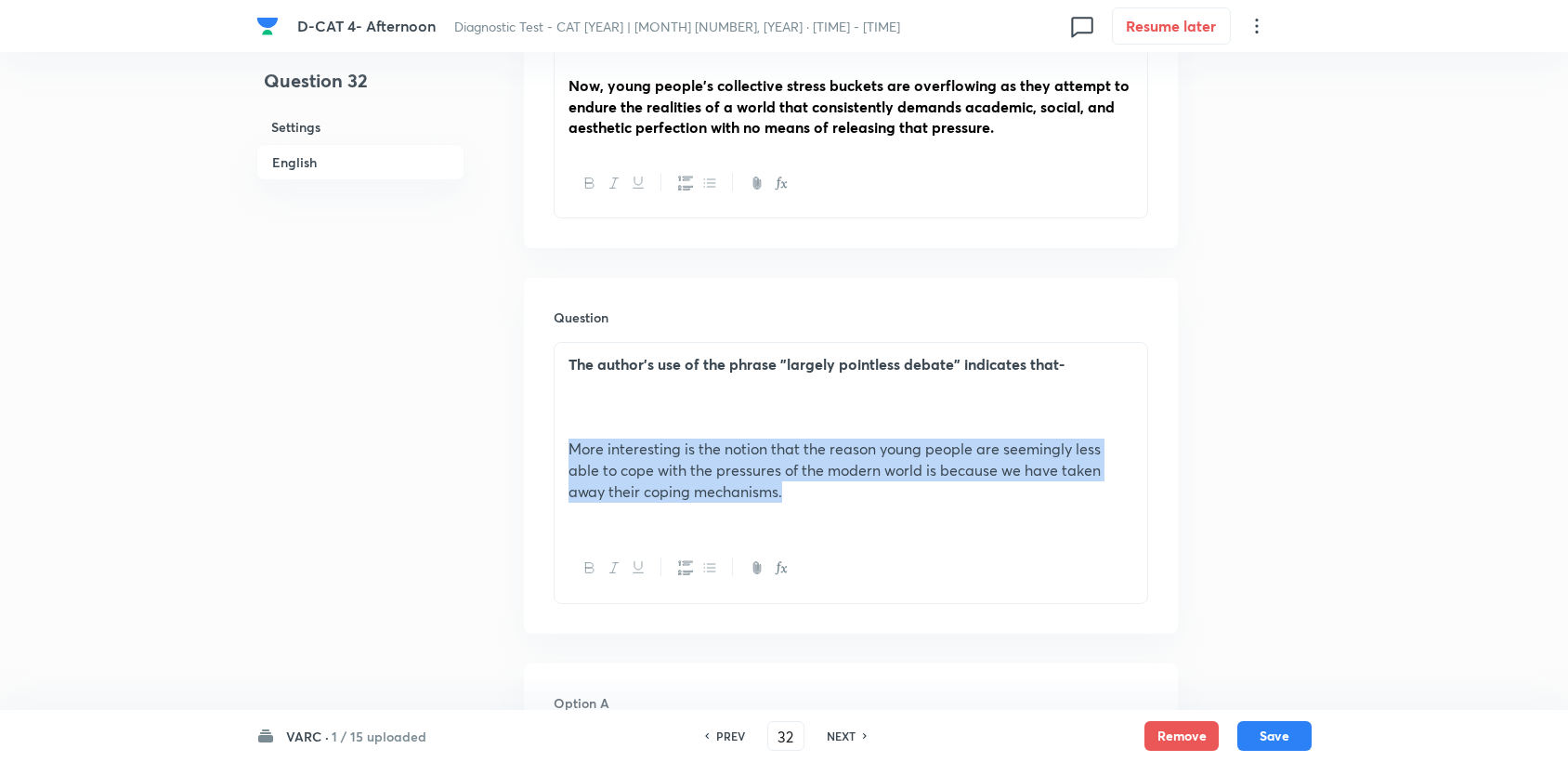 drag, startPoint x: 568, startPoint y: 440, endPoint x: 869, endPoint y: 494, distance: 305.8055 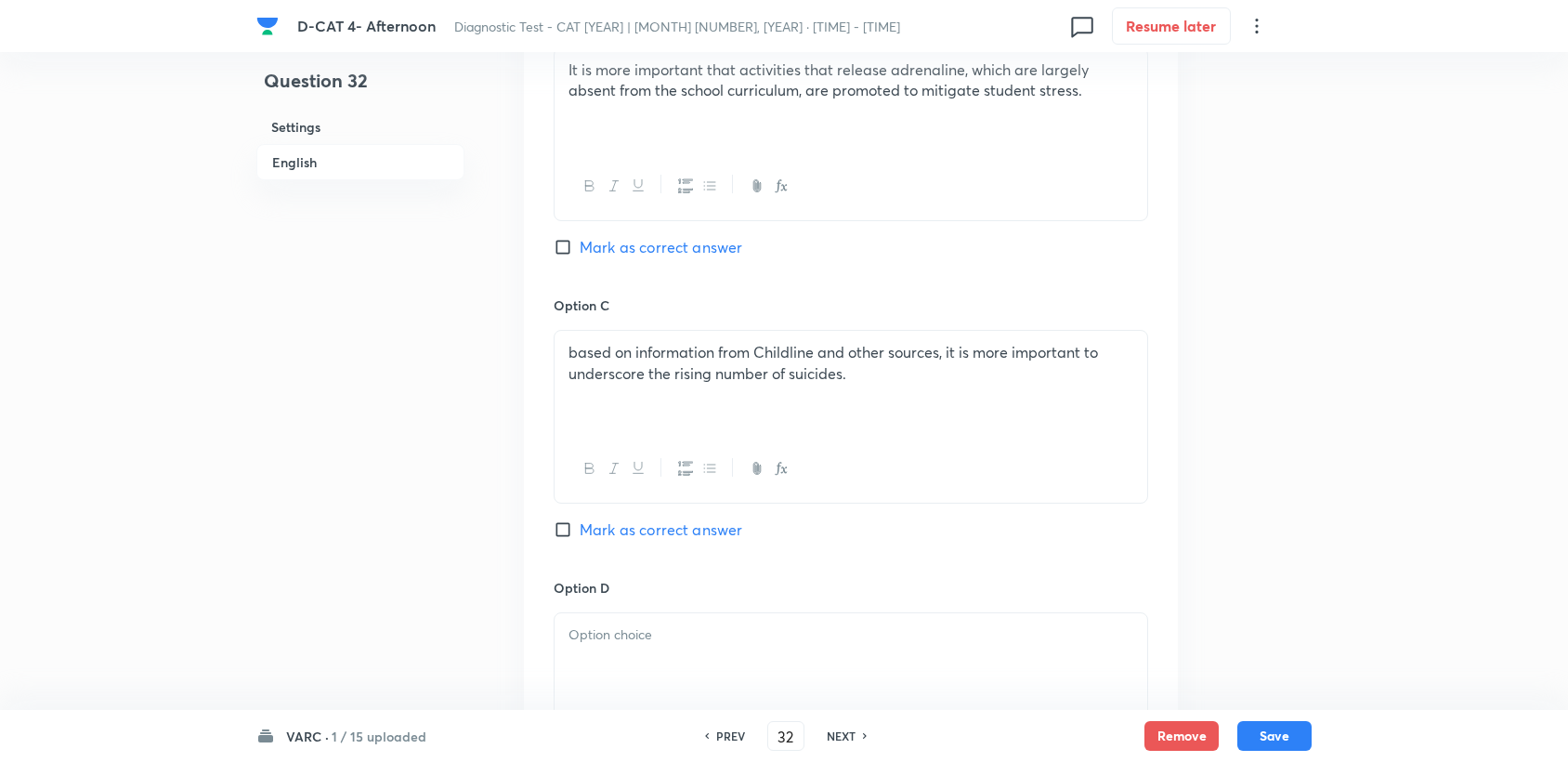 scroll, scrollTop: 2994, scrollLeft: 0, axis: vertical 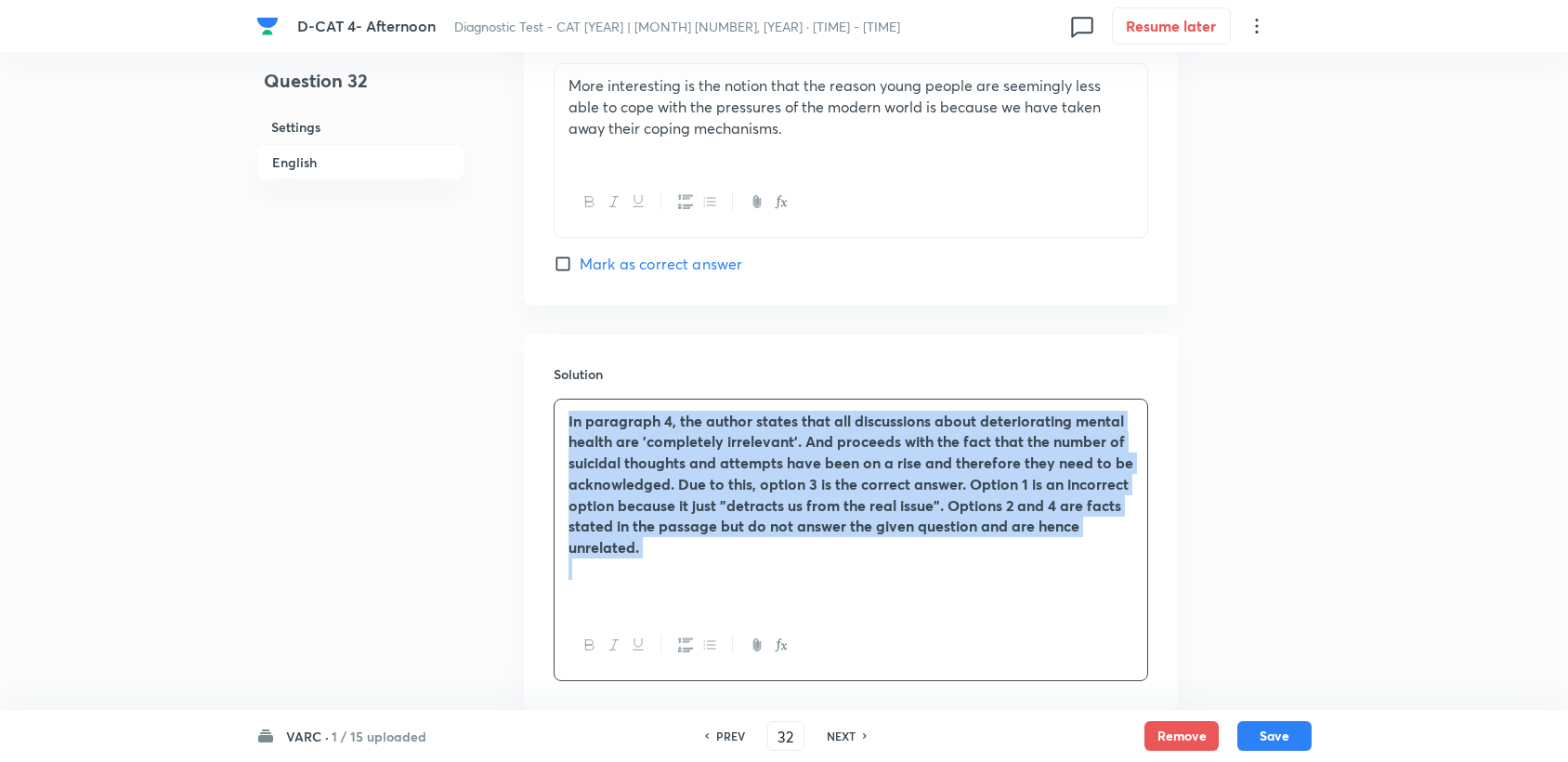 drag, startPoint x: 565, startPoint y: 420, endPoint x: 699, endPoint y: 569, distance: 200.39212 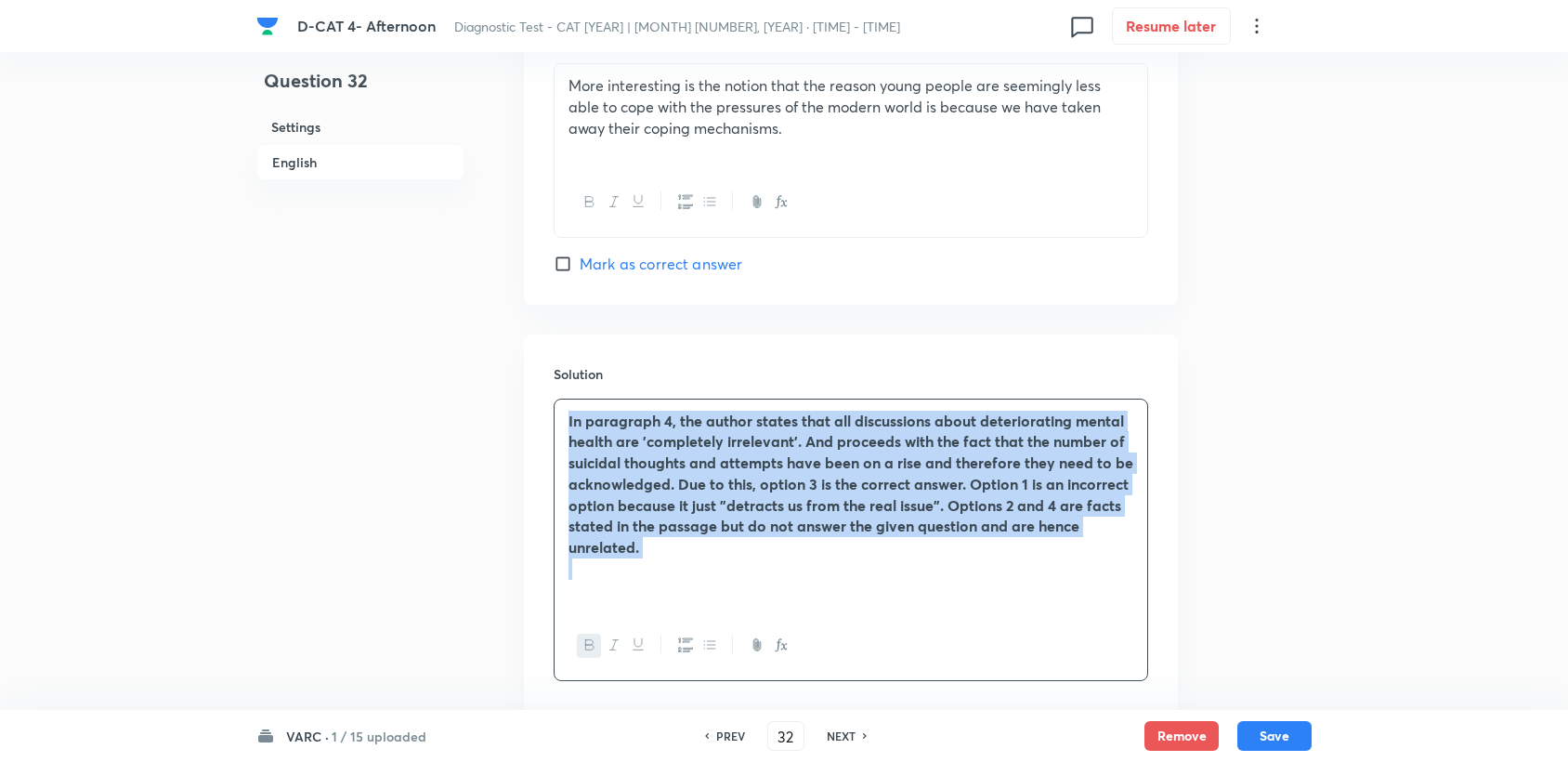 click at bounding box center [589, 645] 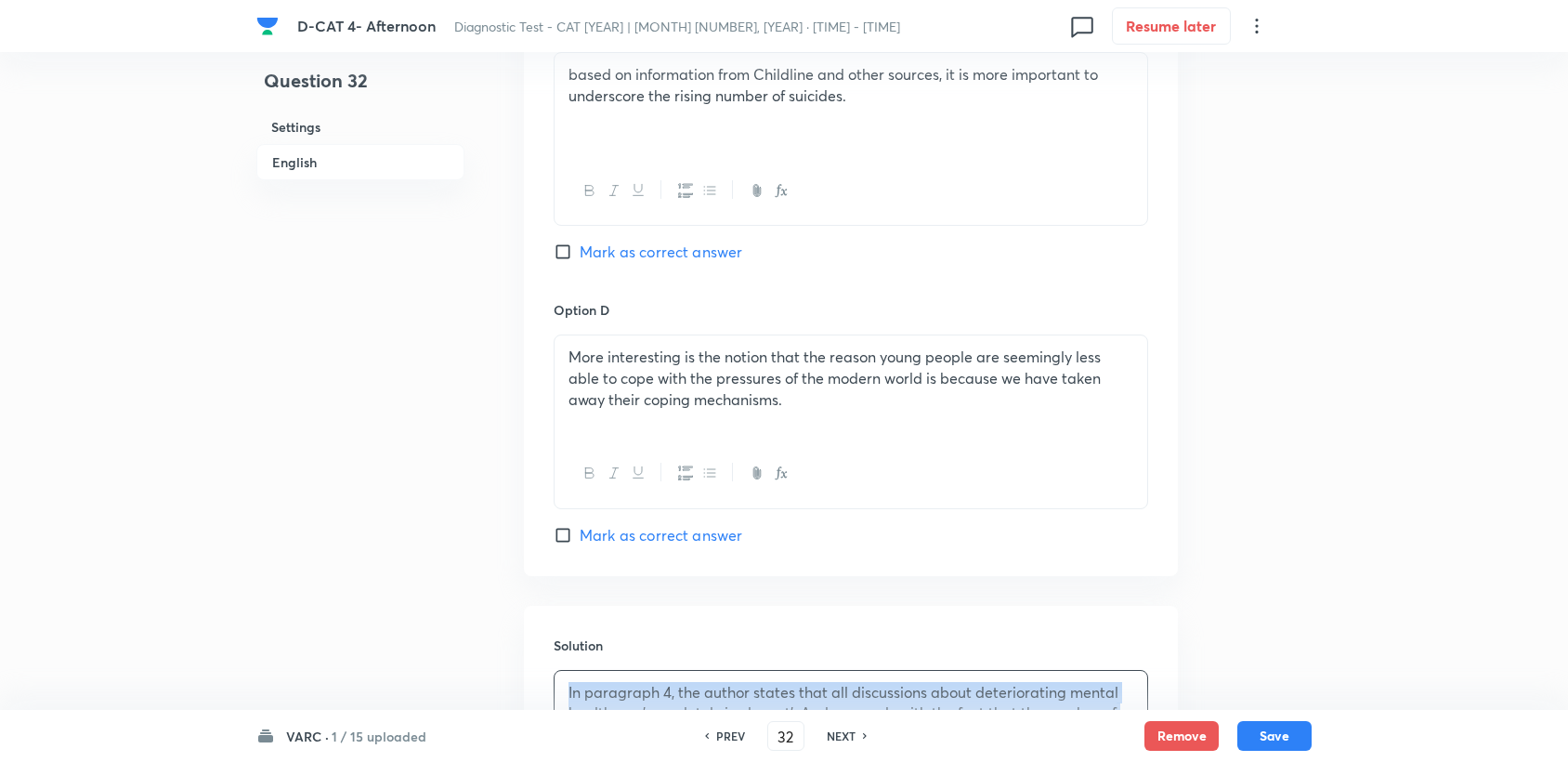scroll, scrollTop: 3122, scrollLeft: 0, axis: vertical 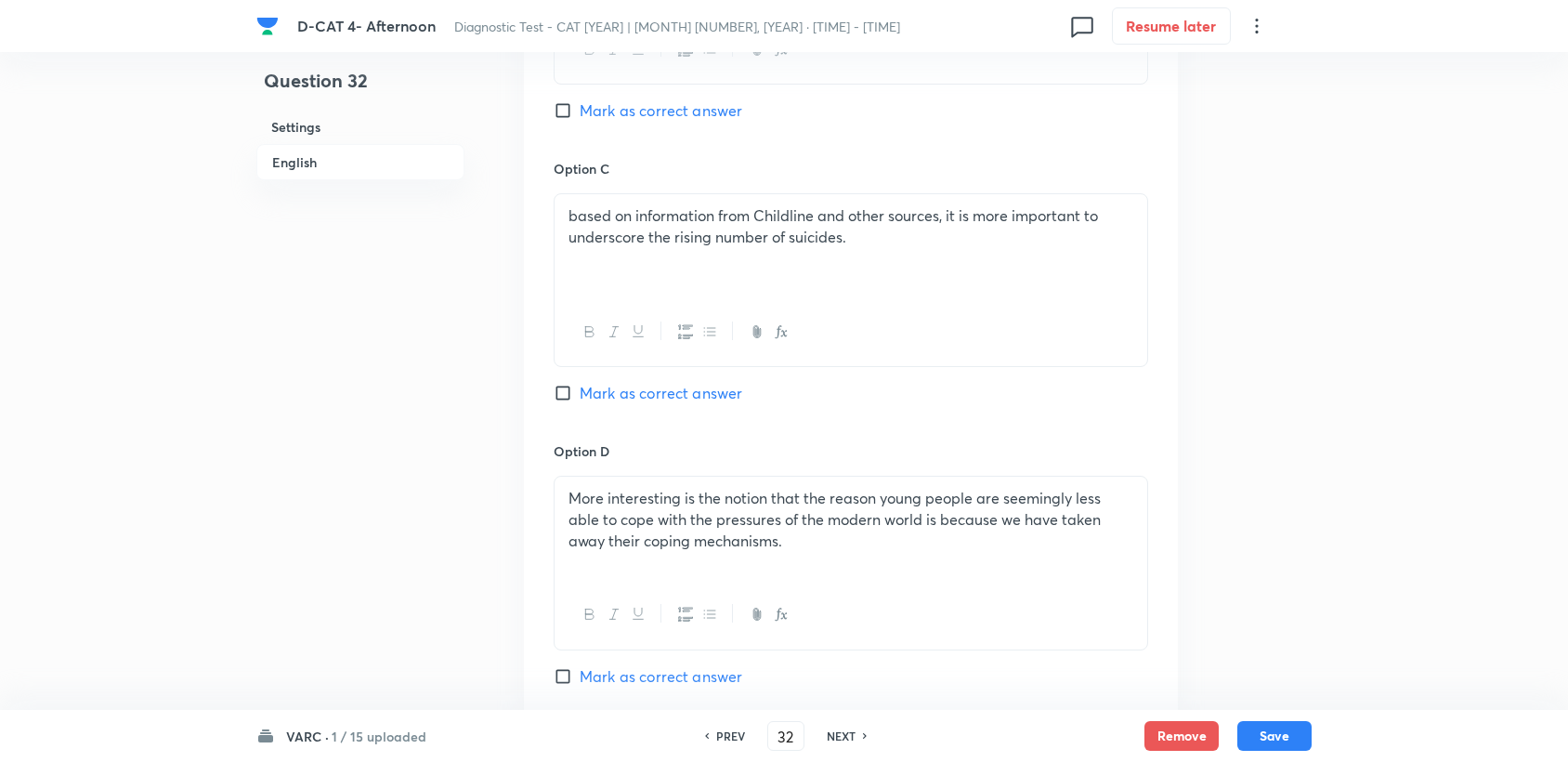 click on "Mark as correct answer" at bounding box center [660, 393] 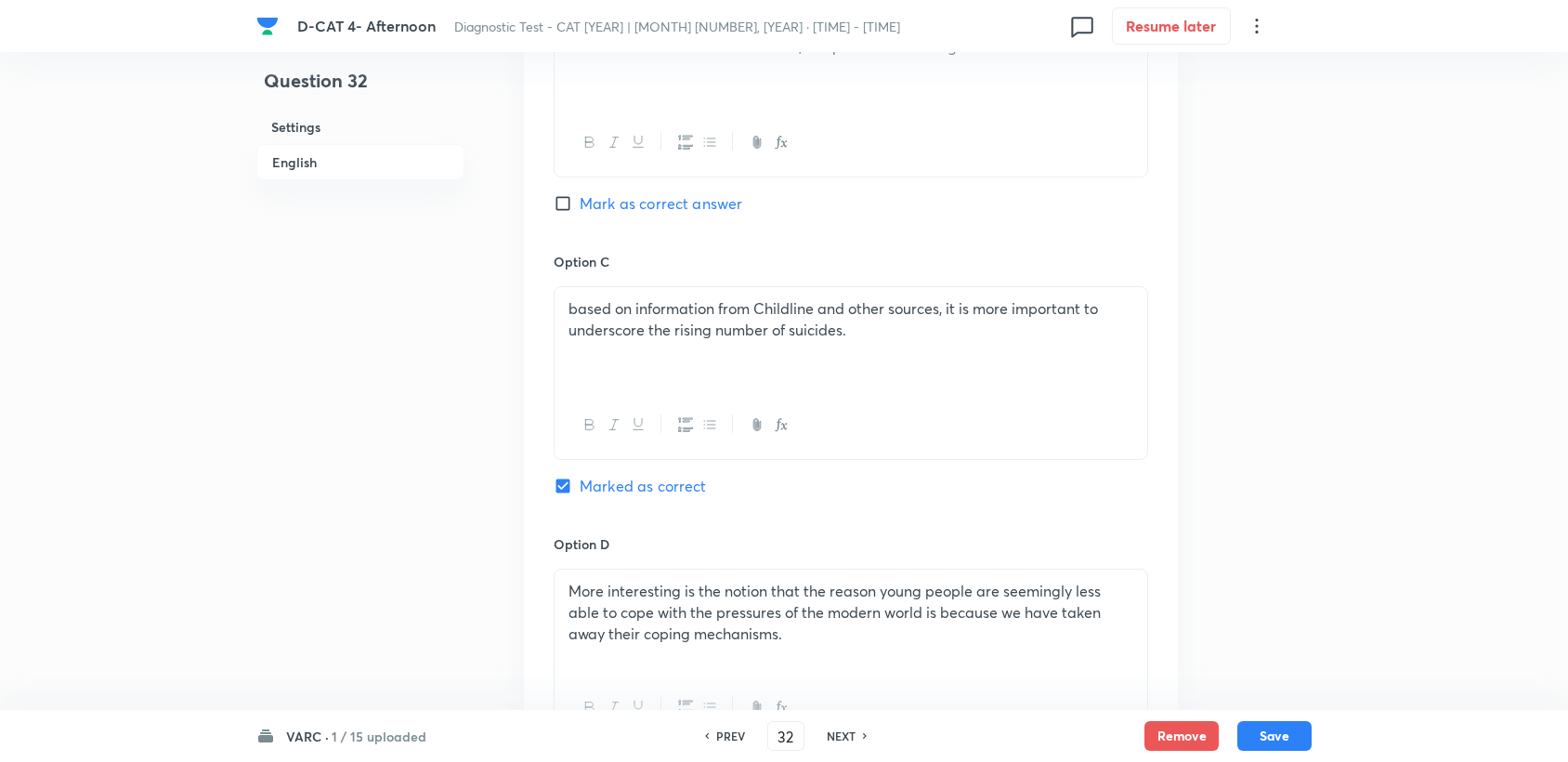 scroll, scrollTop: 3024, scrollLeft: 0, axis: vertical 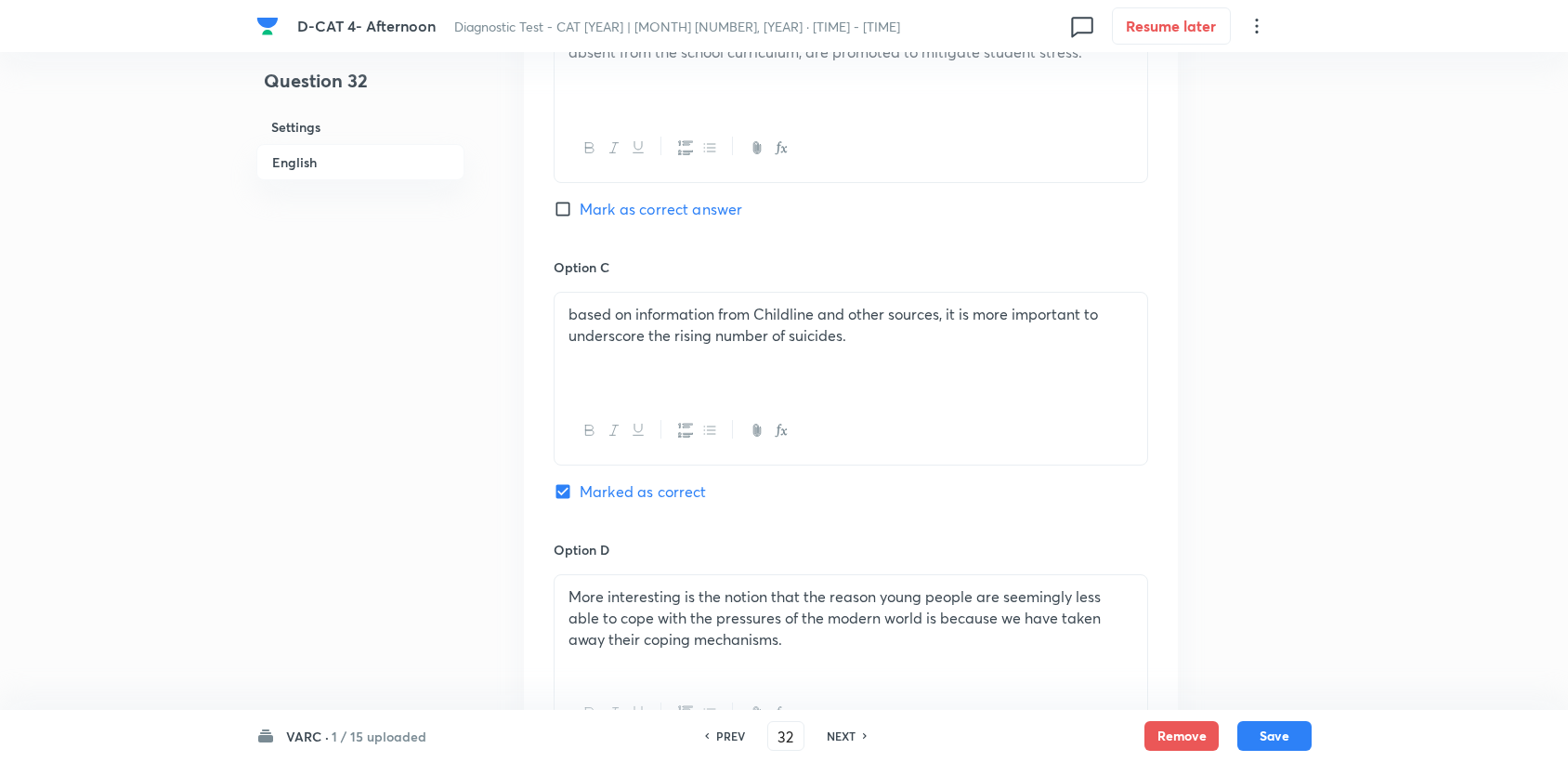 click on "VARC ·
1 / 15 uploaded
PREV 32 ​ NEXT Remove Save" at bounding box center (784, 736) 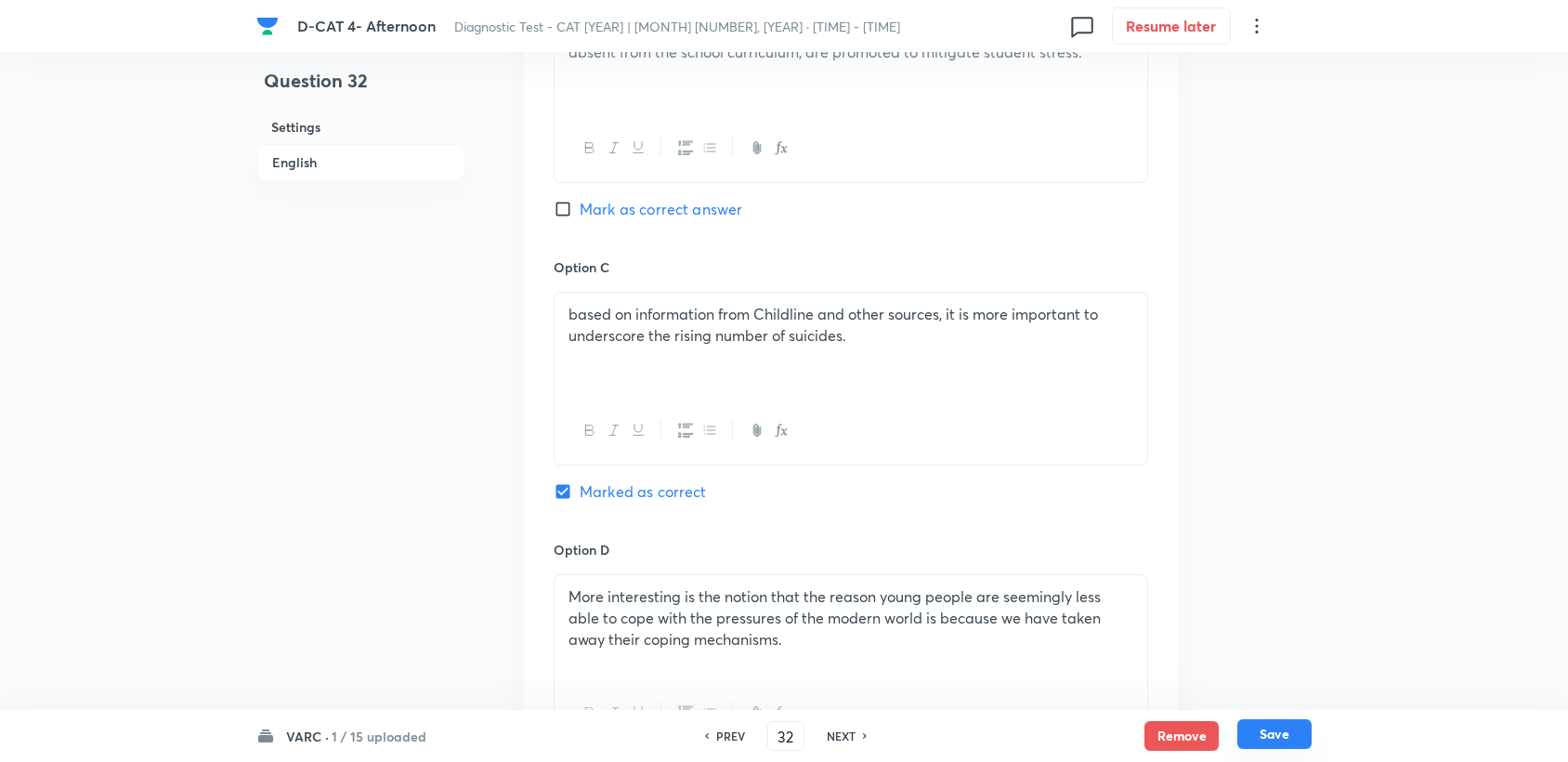click on "Save" at bounding box center (1274, 734) 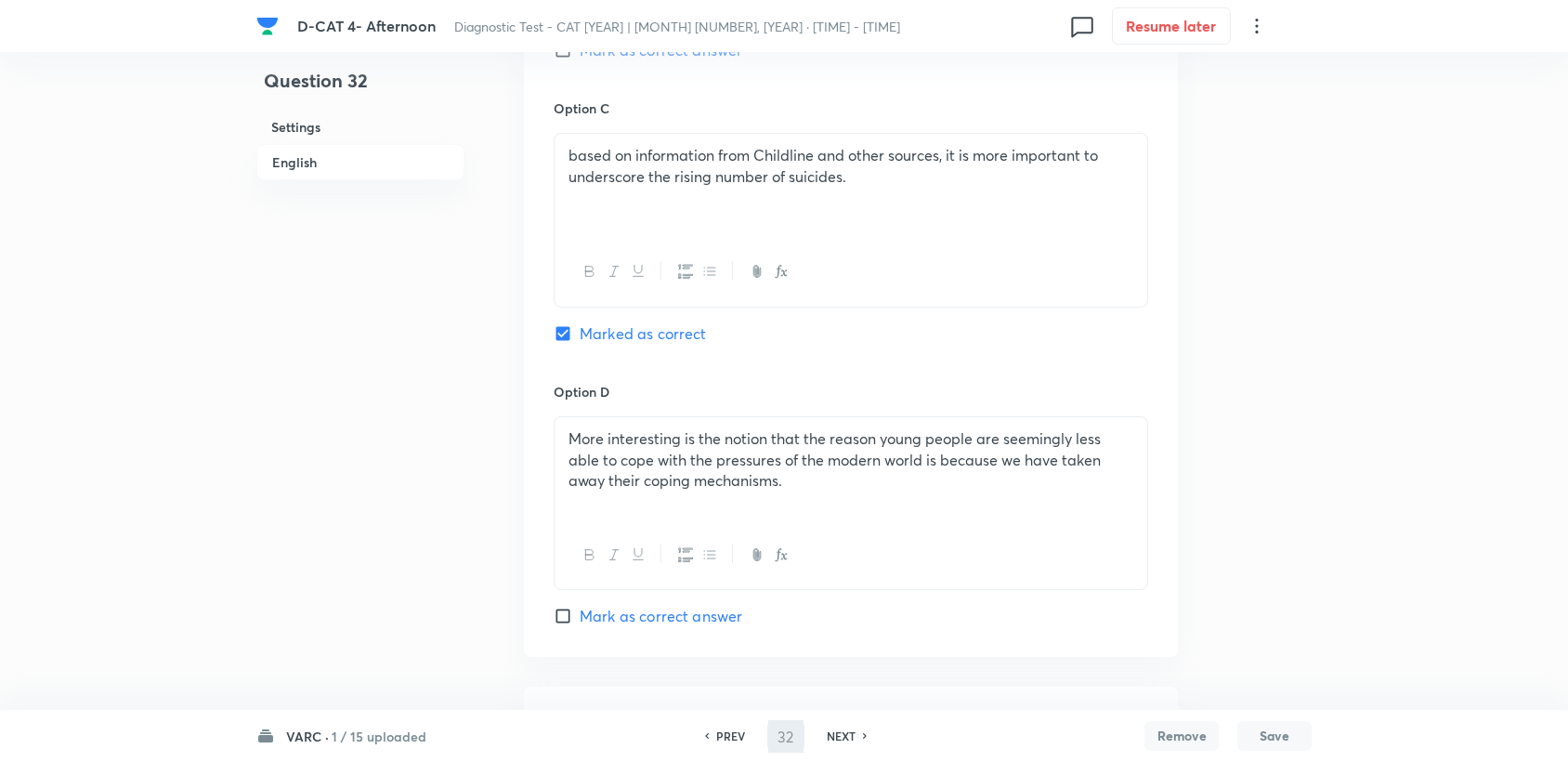 scroll, scrollTop: 3436, scrollLeft: 0, axis: vertical 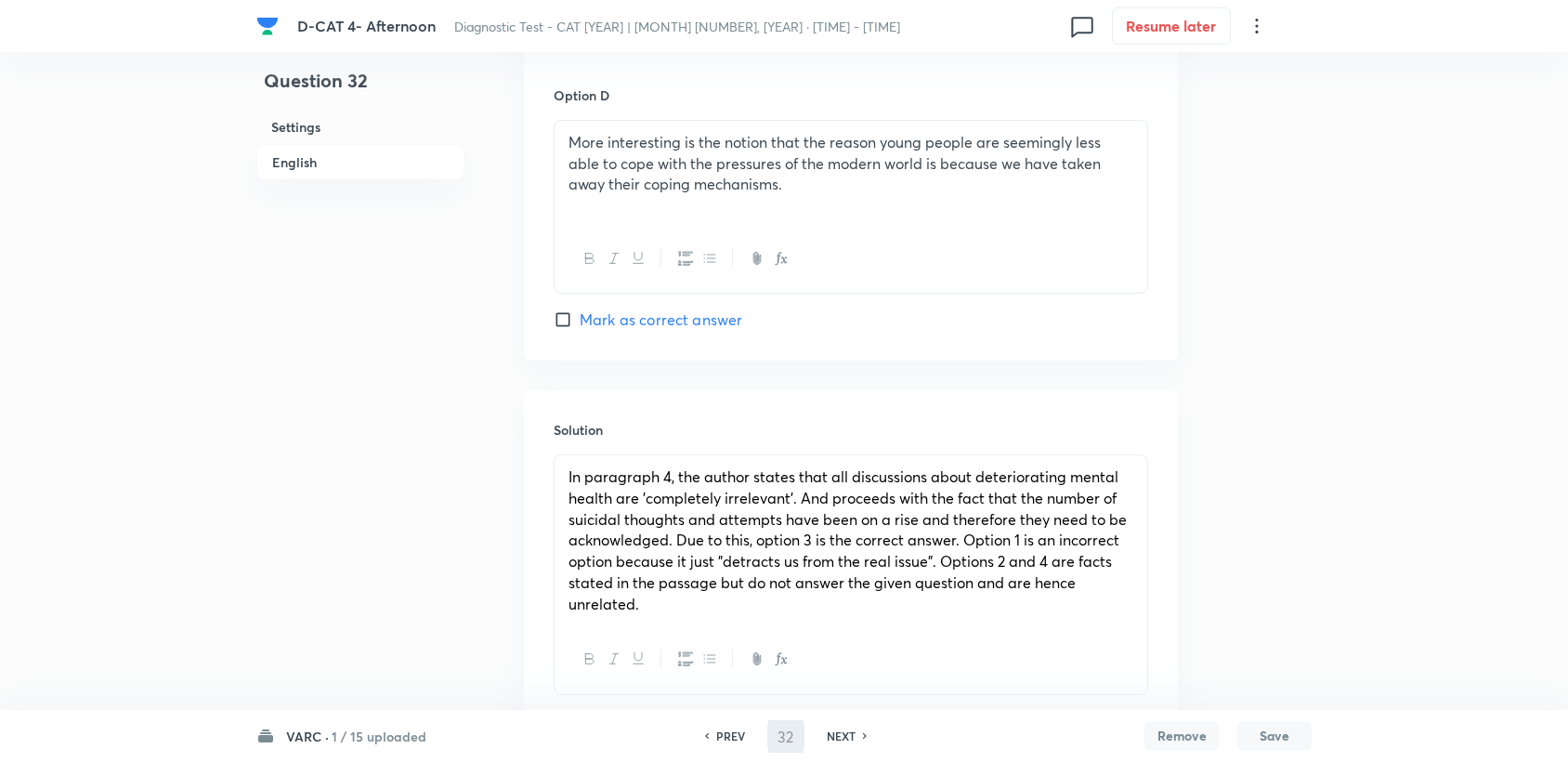 type on "33" 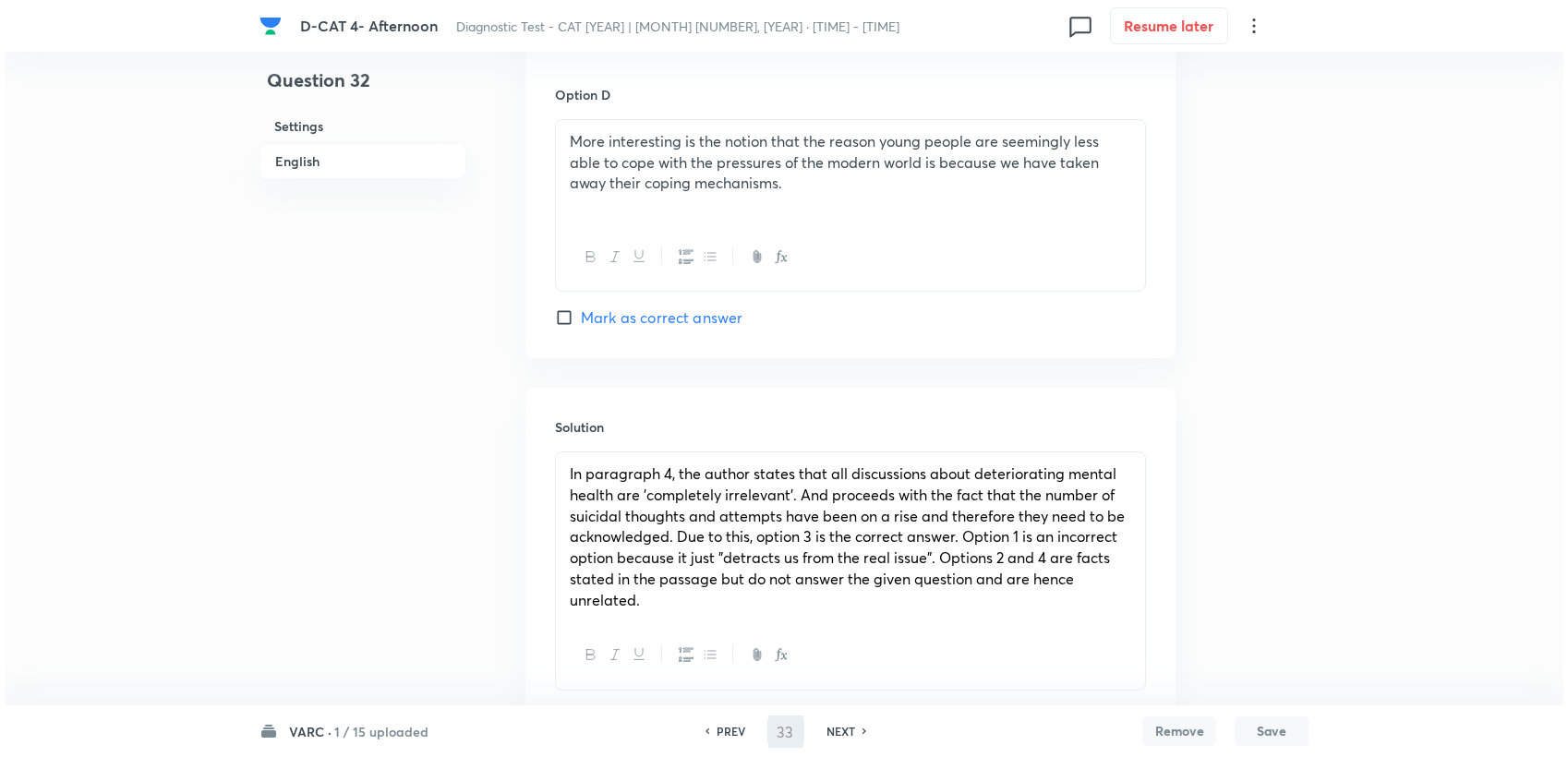 scroll, scrollTop: 0, scrollLeft: 0, axis: both 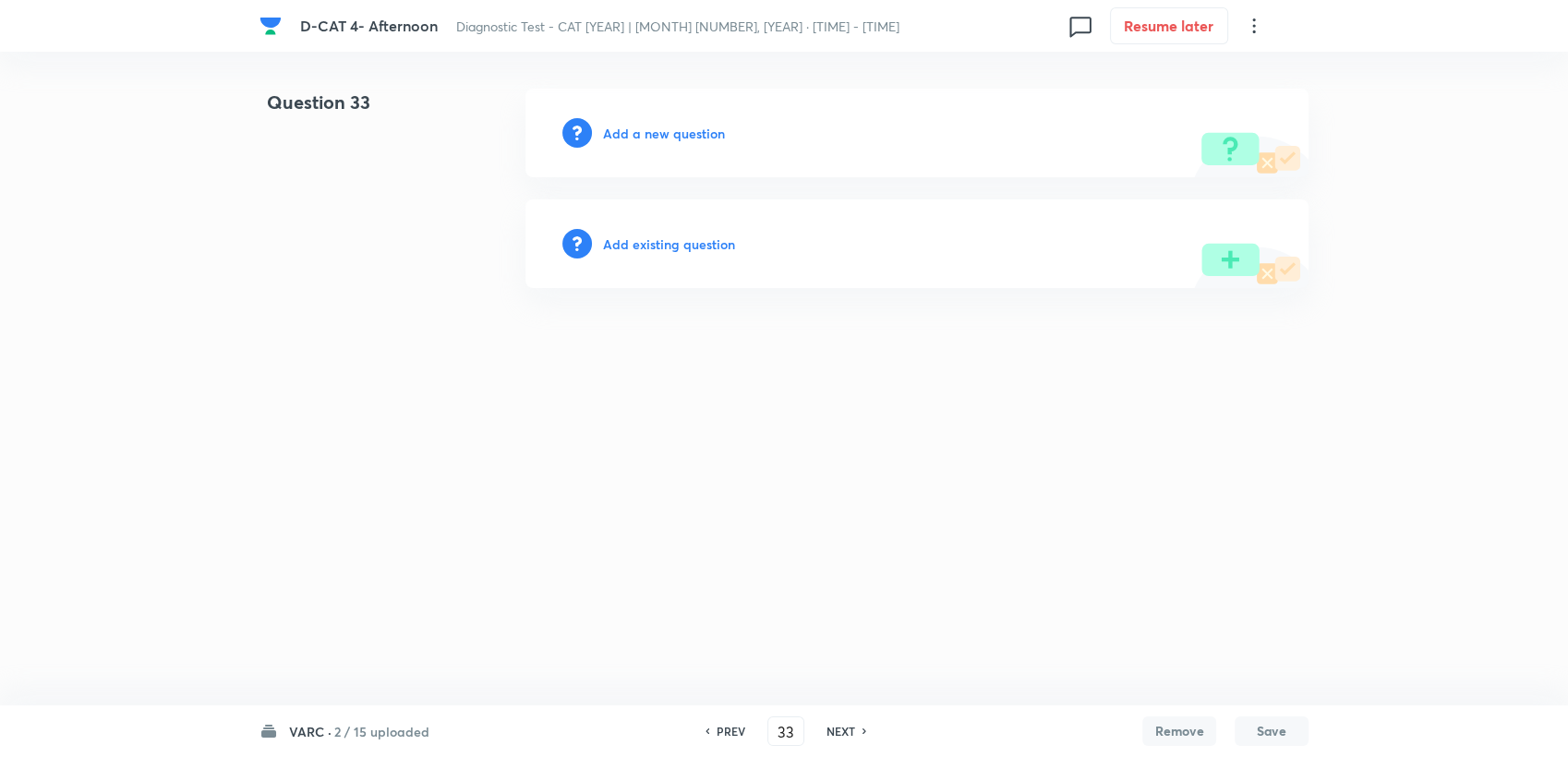 click on "Add a new question" at bounding box center (664, 133) 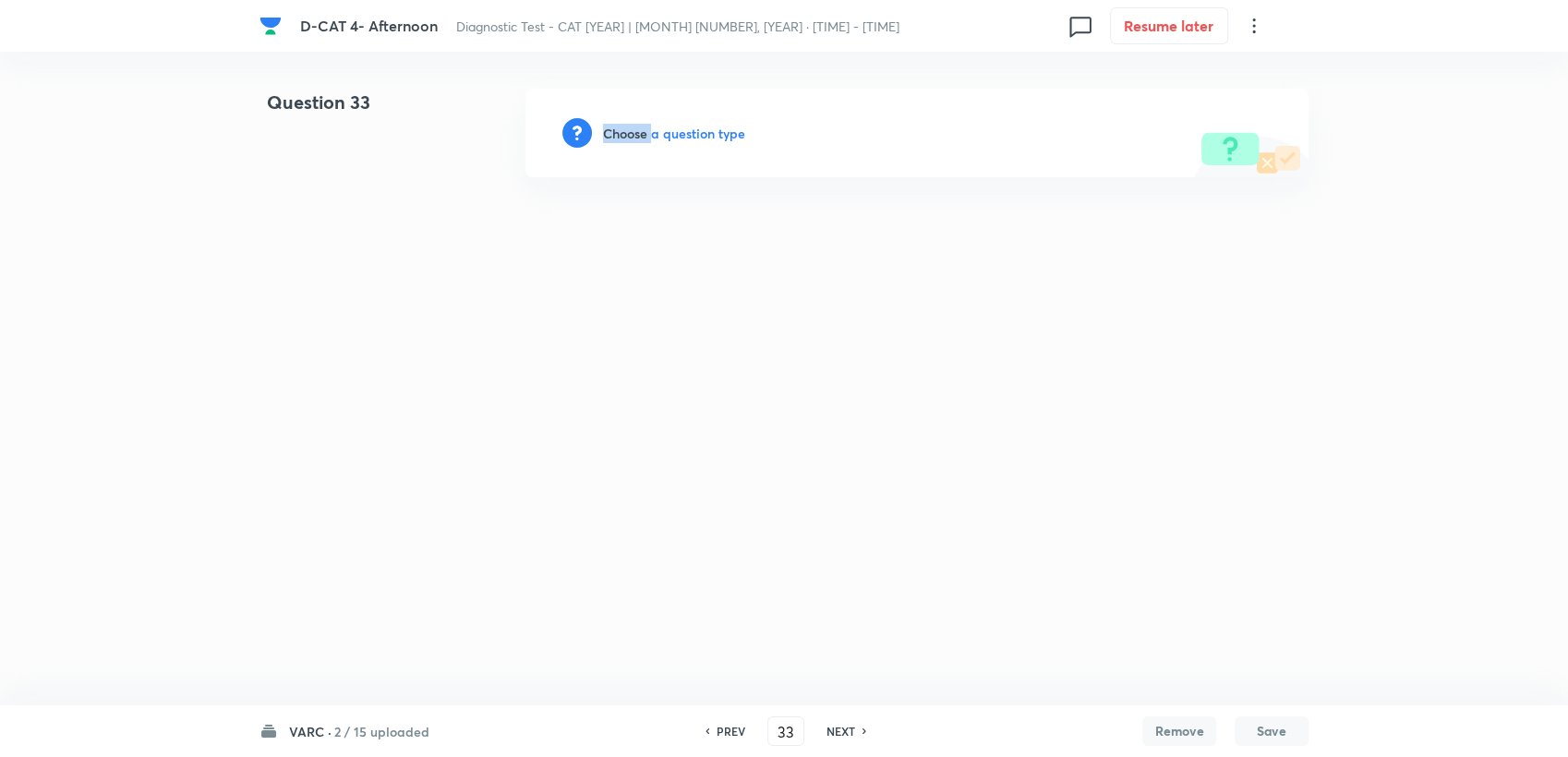 click on "Choose a question type" at bounding box center [674, 133] 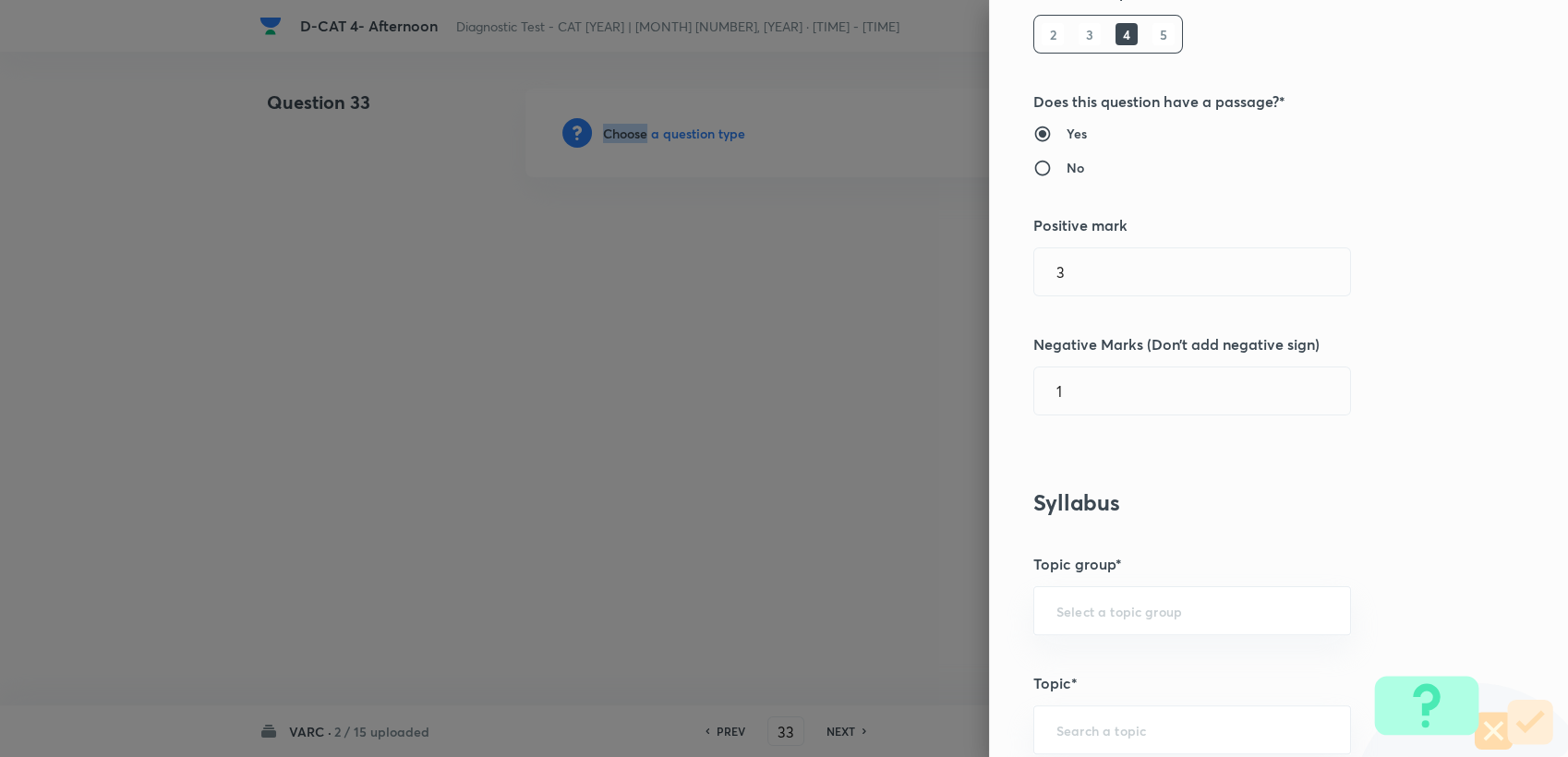 scroll, scrollTop: 307, scrollLeft: 0, axis: vertical 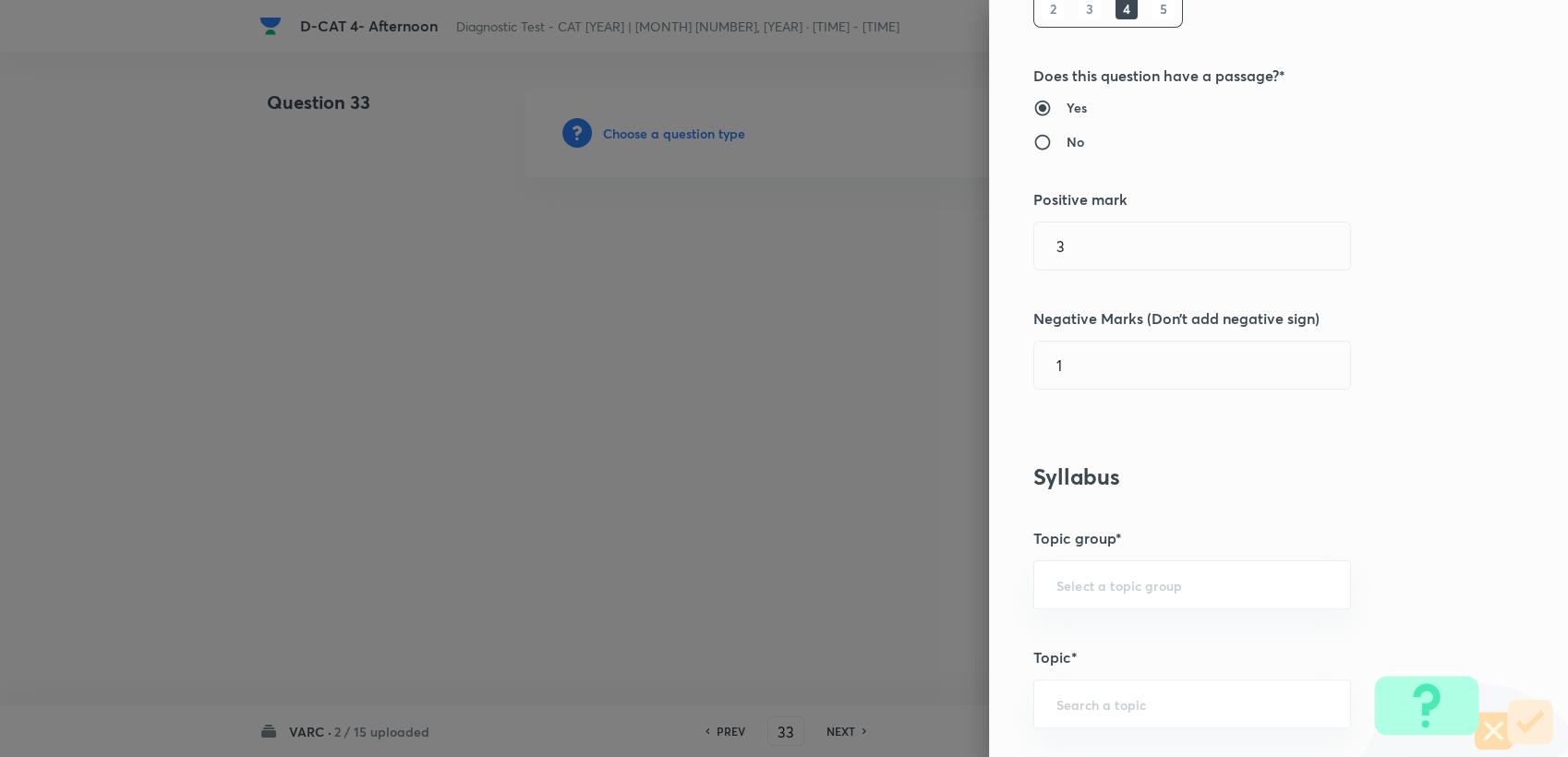 click on "Question settings Question type* Single choice correct Number of options* 2 3 4 5 Does this question have a passage?* Yes No Positive mark 3 ​ Negative Marks (Don’t add negative sign) 1 ​ Syllabus Topic group* ​ Topic* ​ Concept* ​ Sub-concept* ​ Concept-field ​ Additional details Question Difficulty Very easy Easy Moderate Hard Very hard Question is based on Fact Numerical Concept Previous year question Yes No Does this question have equation? Yes No Verification status Is the question verified? *Select 'yes' only if a question is verified Yes No Save" at bounding box center [1278, 378] 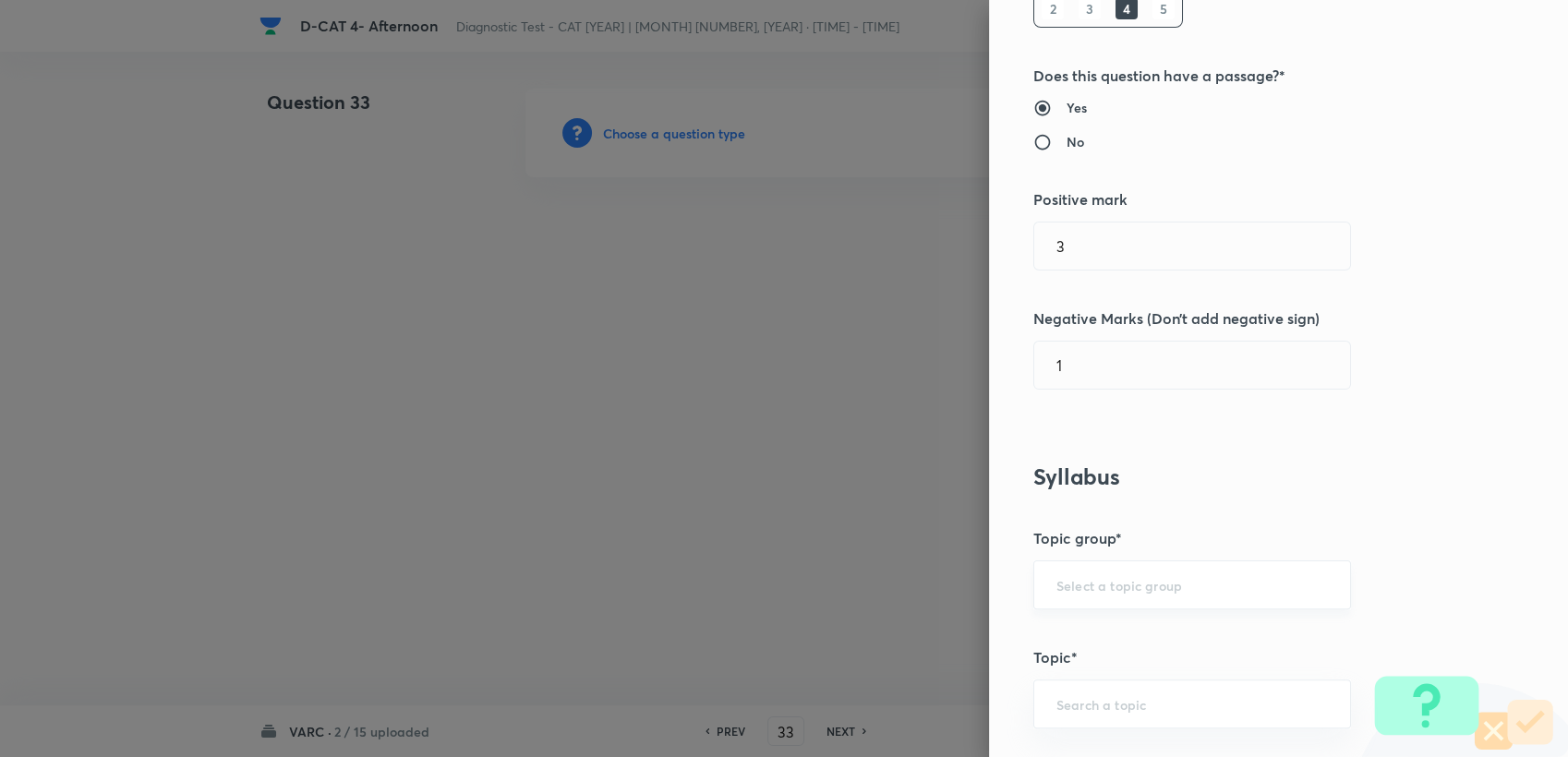 drag, startPoint x: 1106, startPoint y: 567, endPoint x: 1097, endPoint y: 575, distance: 12.041595 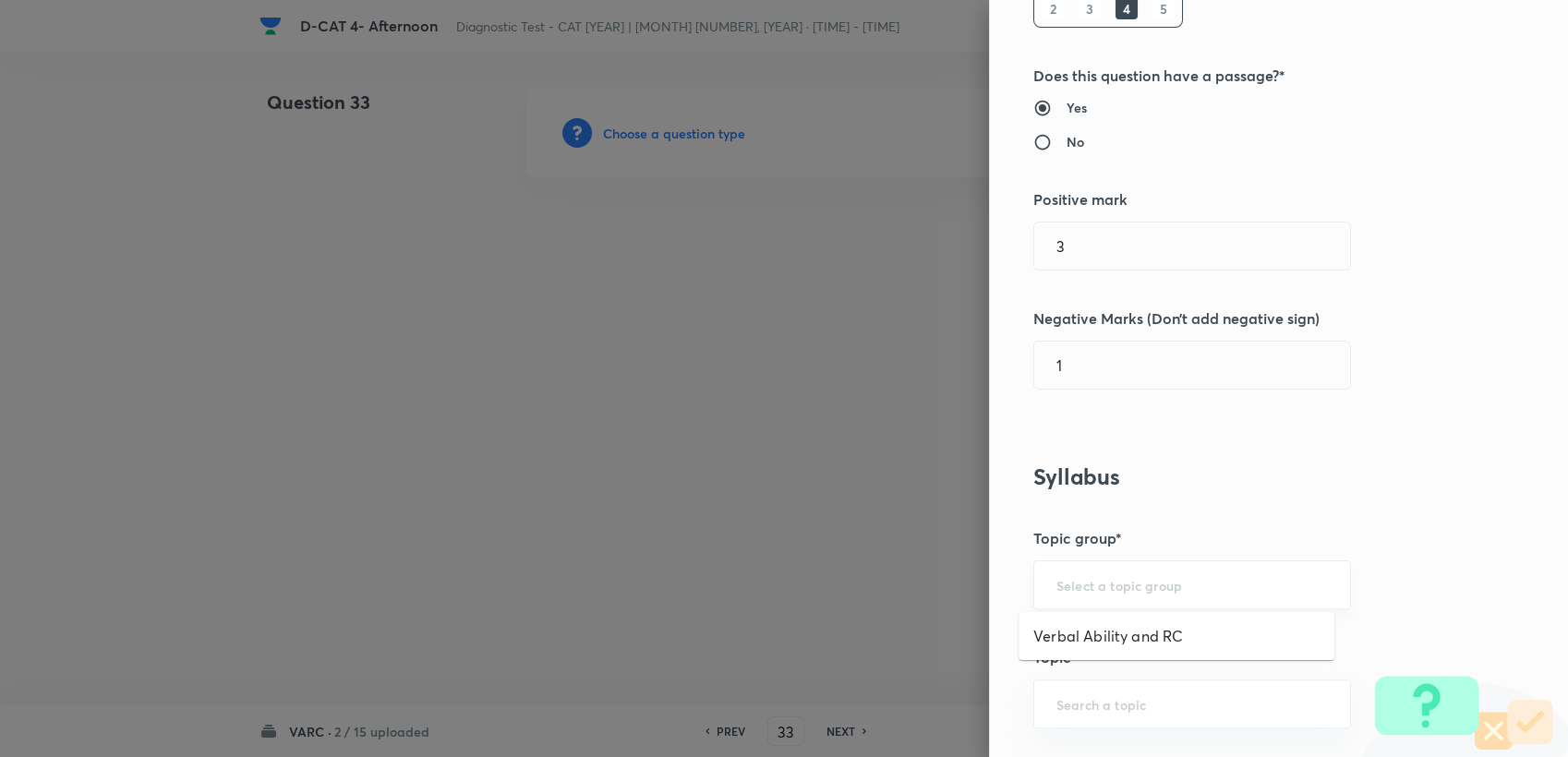 click at bounding box center (1192, 584) 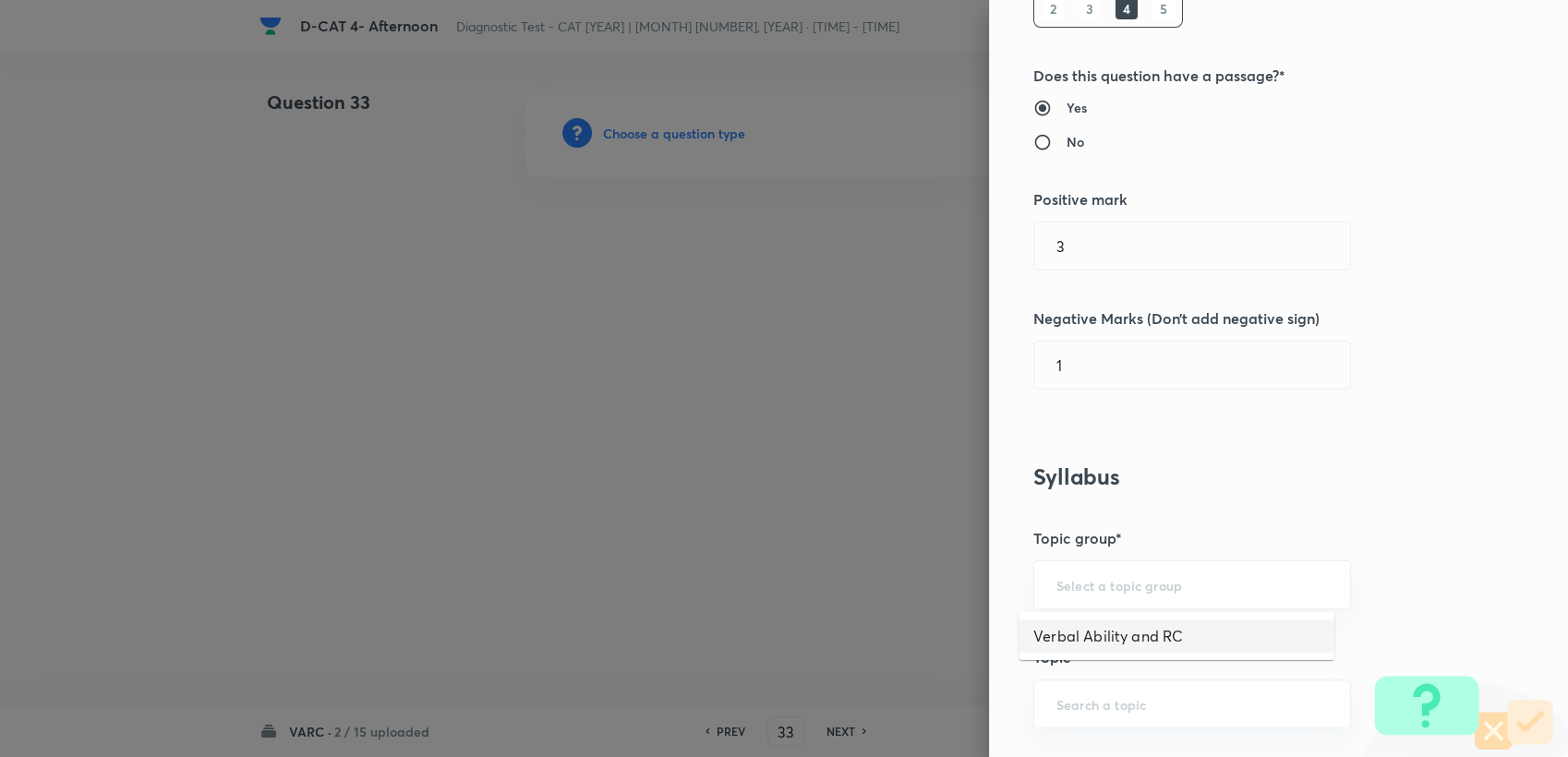 click on "Verbal Ability and RC" at bounding box center (1176, 636) 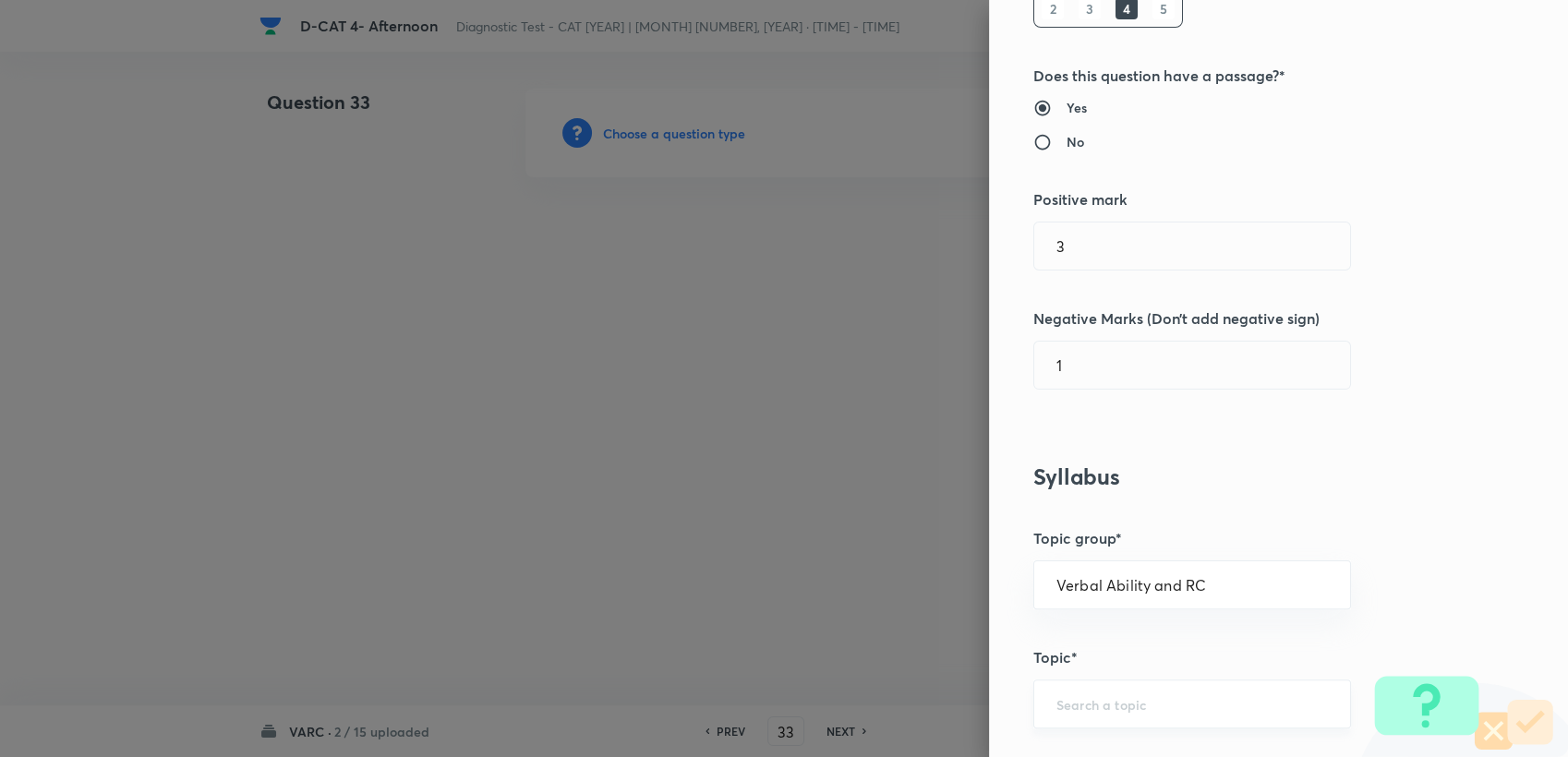 click on "​" at bounding box center (1192, 703) 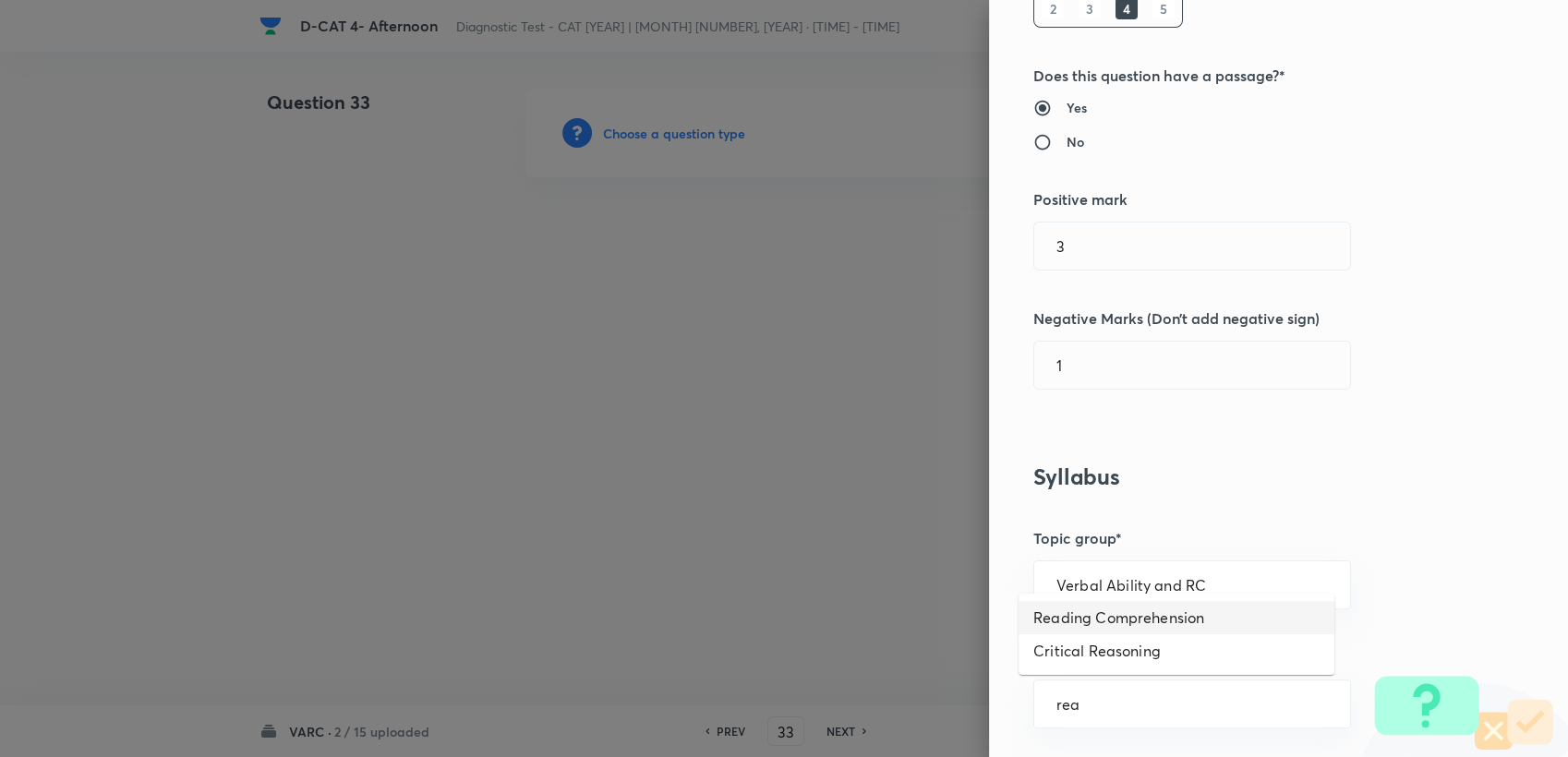 click on "Reading Comprehension" at bounding box center [1176, 618] 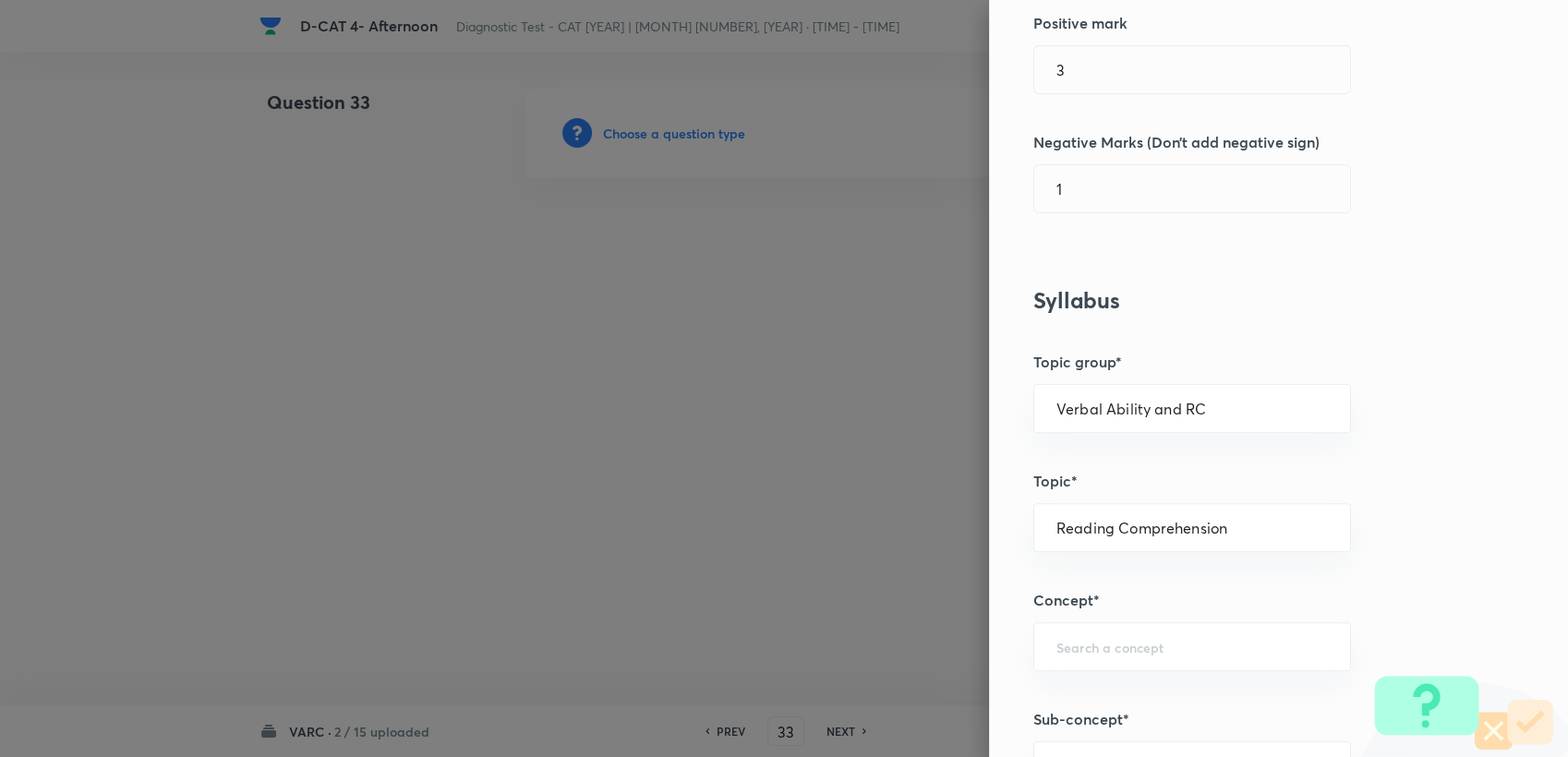 scroll, scrollTop: 512, scrollLeft: 0, axis: vertical 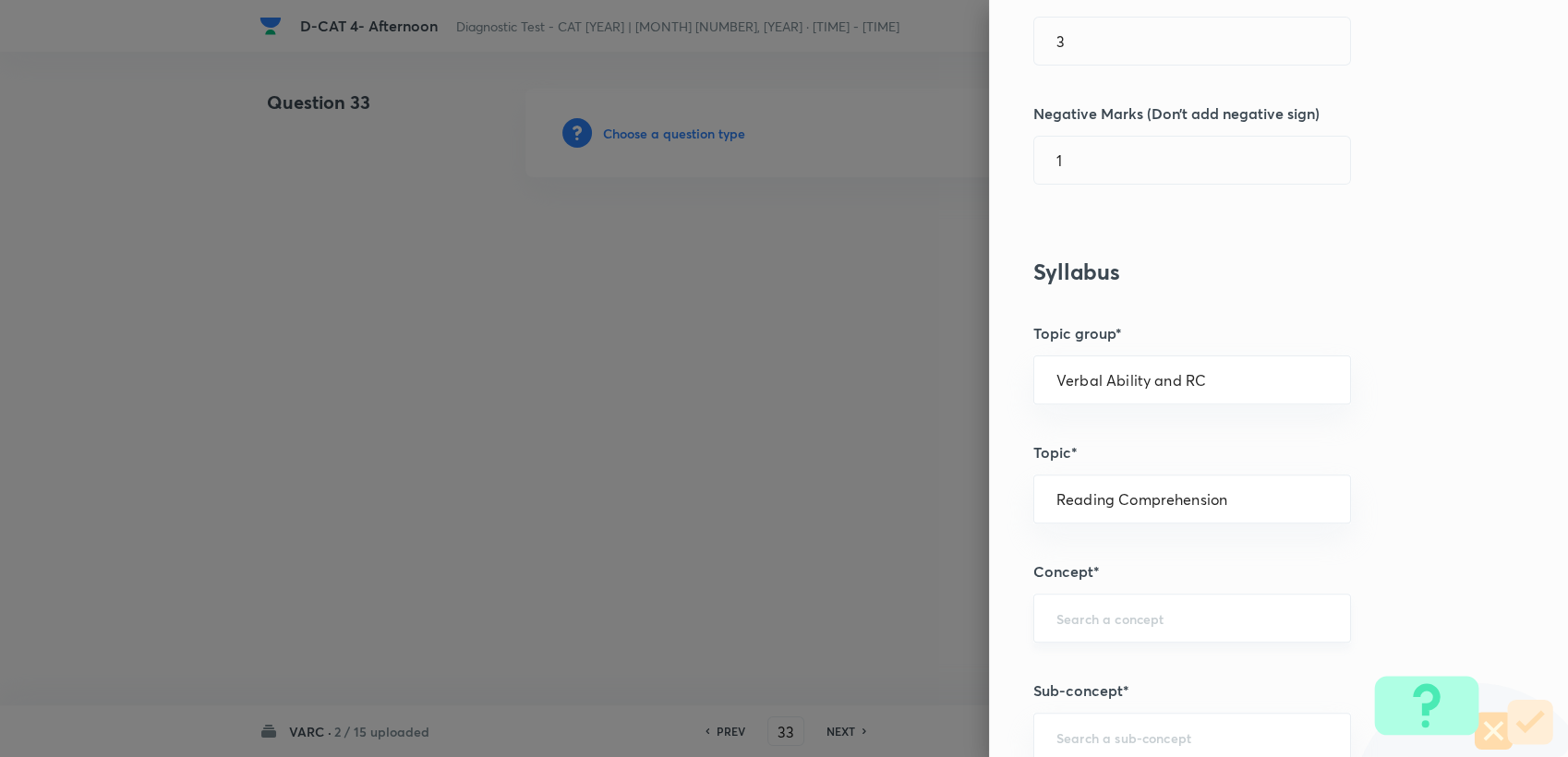 click on "​" at bounding box center [1192, 618] 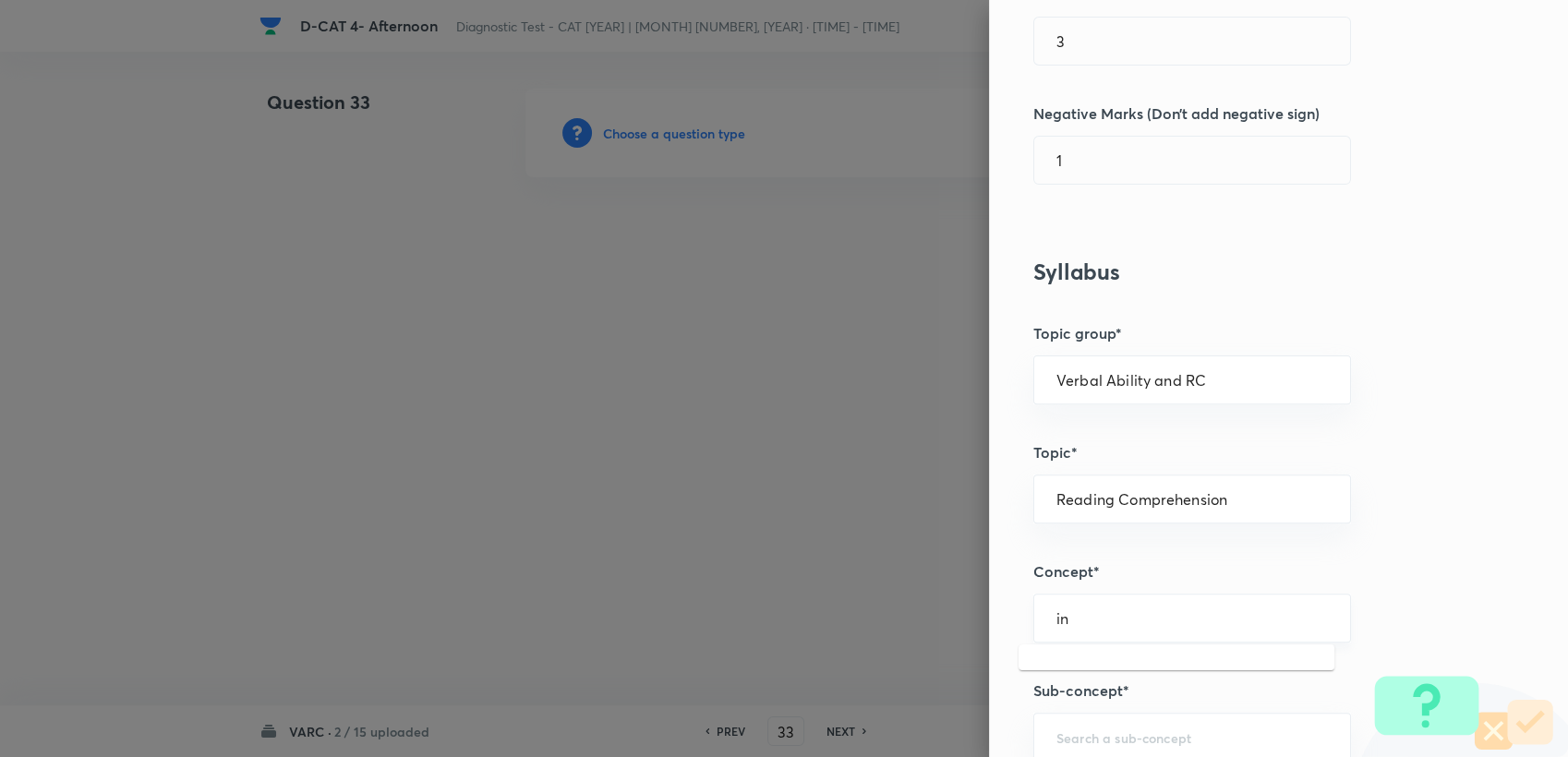 type on "i" 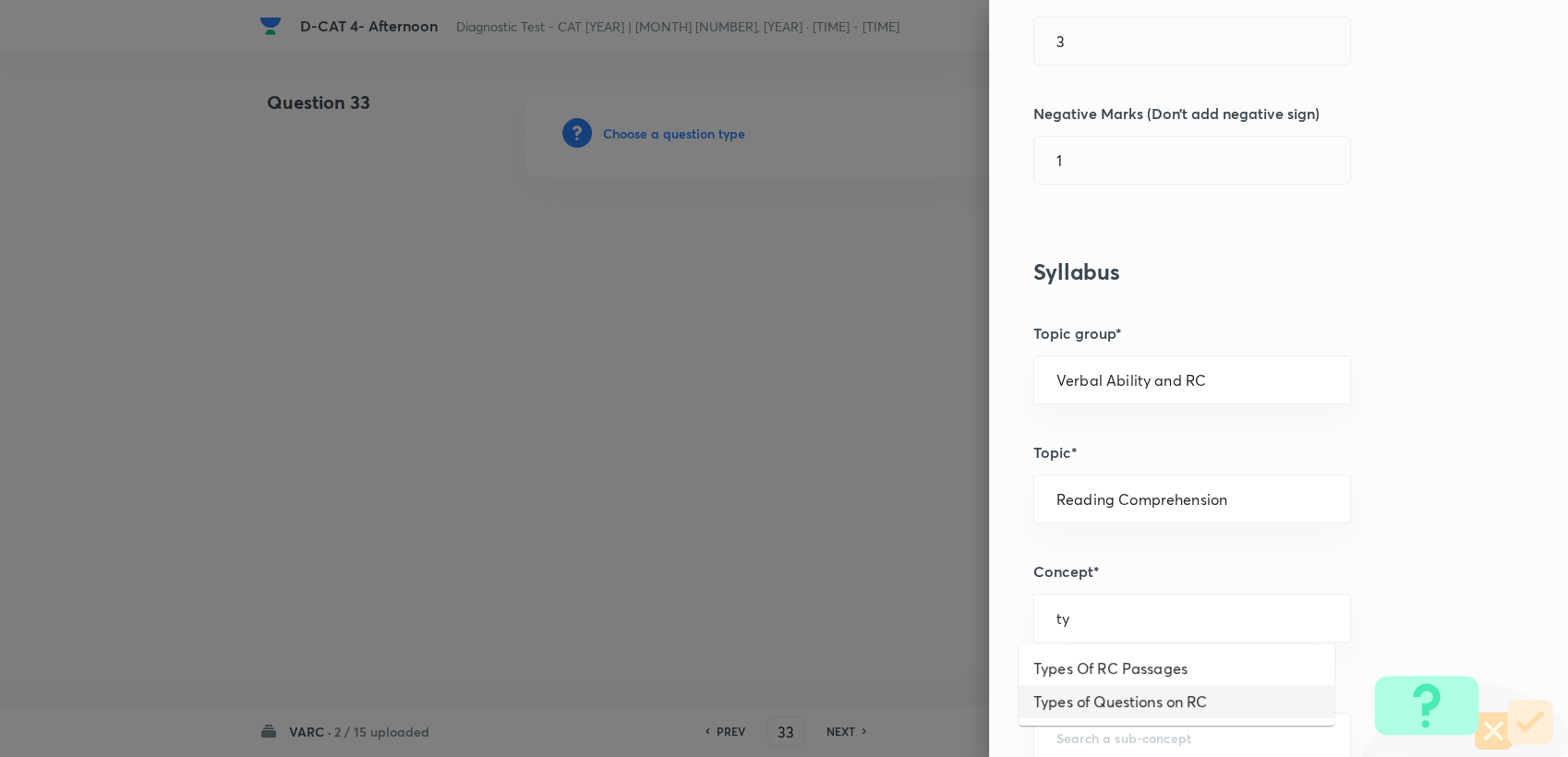 click on "Types of Questions on RC" at bounding box center (1176, 702) 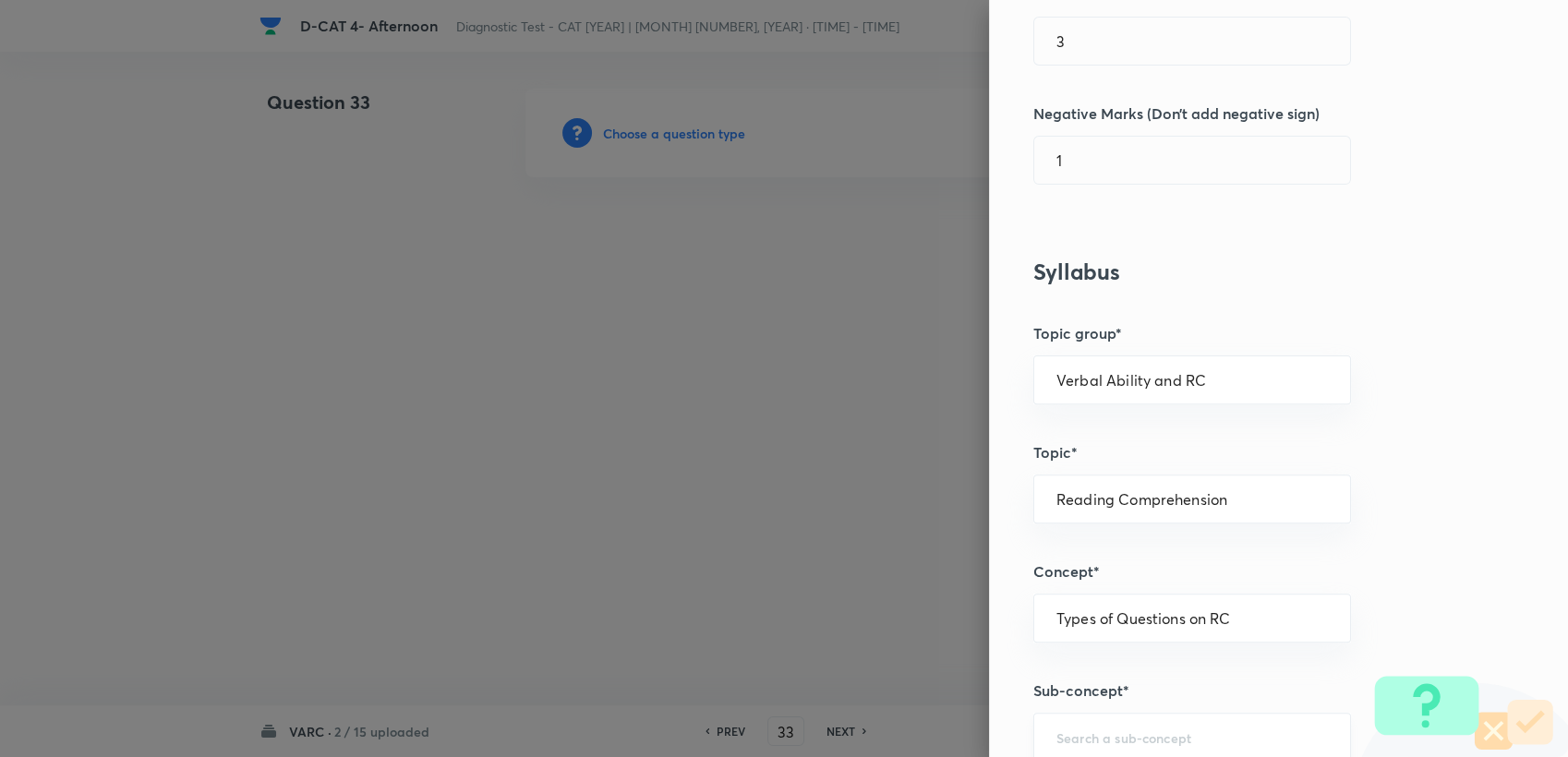 click on "​" at bounding box center (1192, 737) 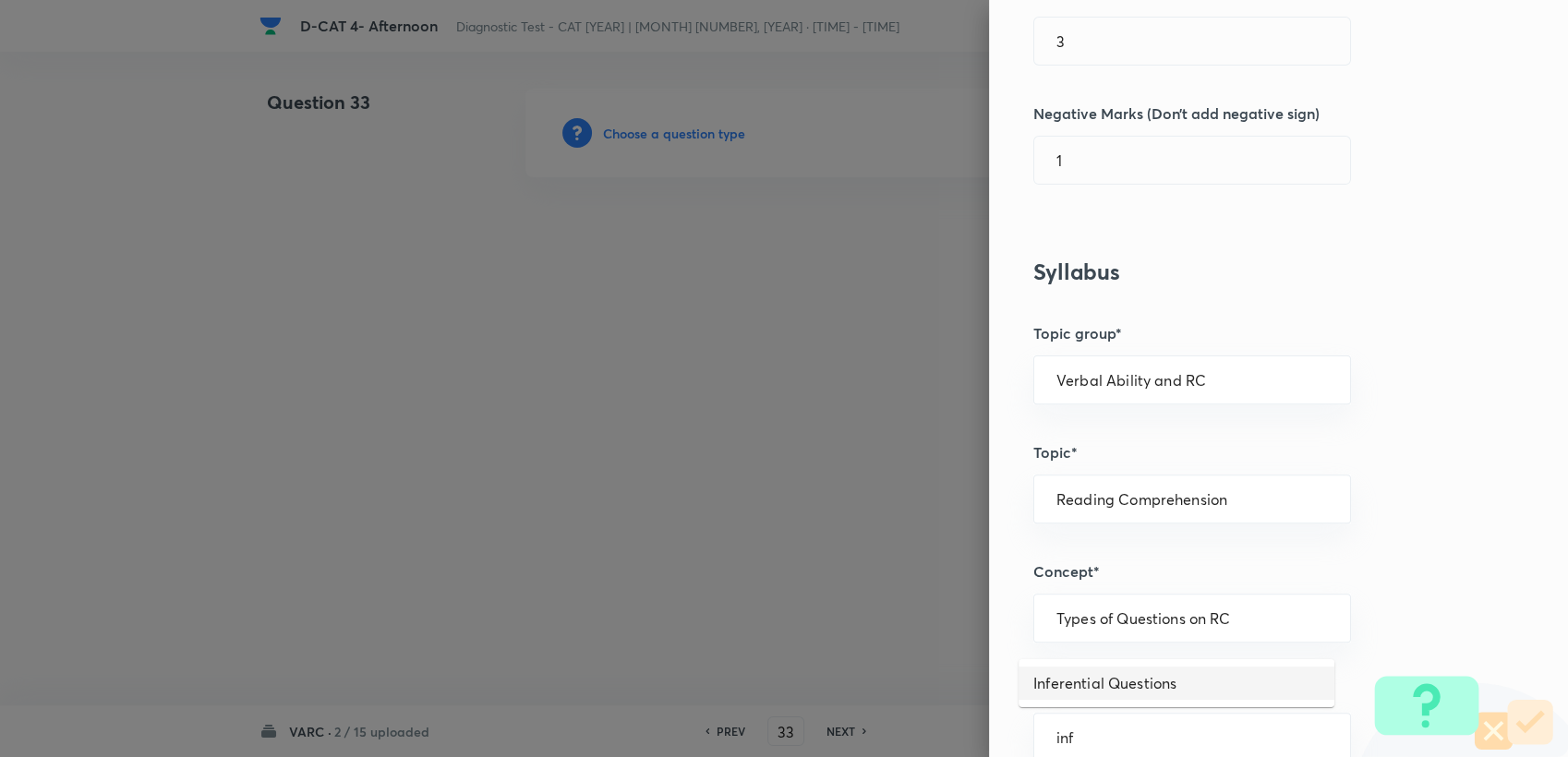 click on "Inferential Questions" at bounding box center (1176, 683) 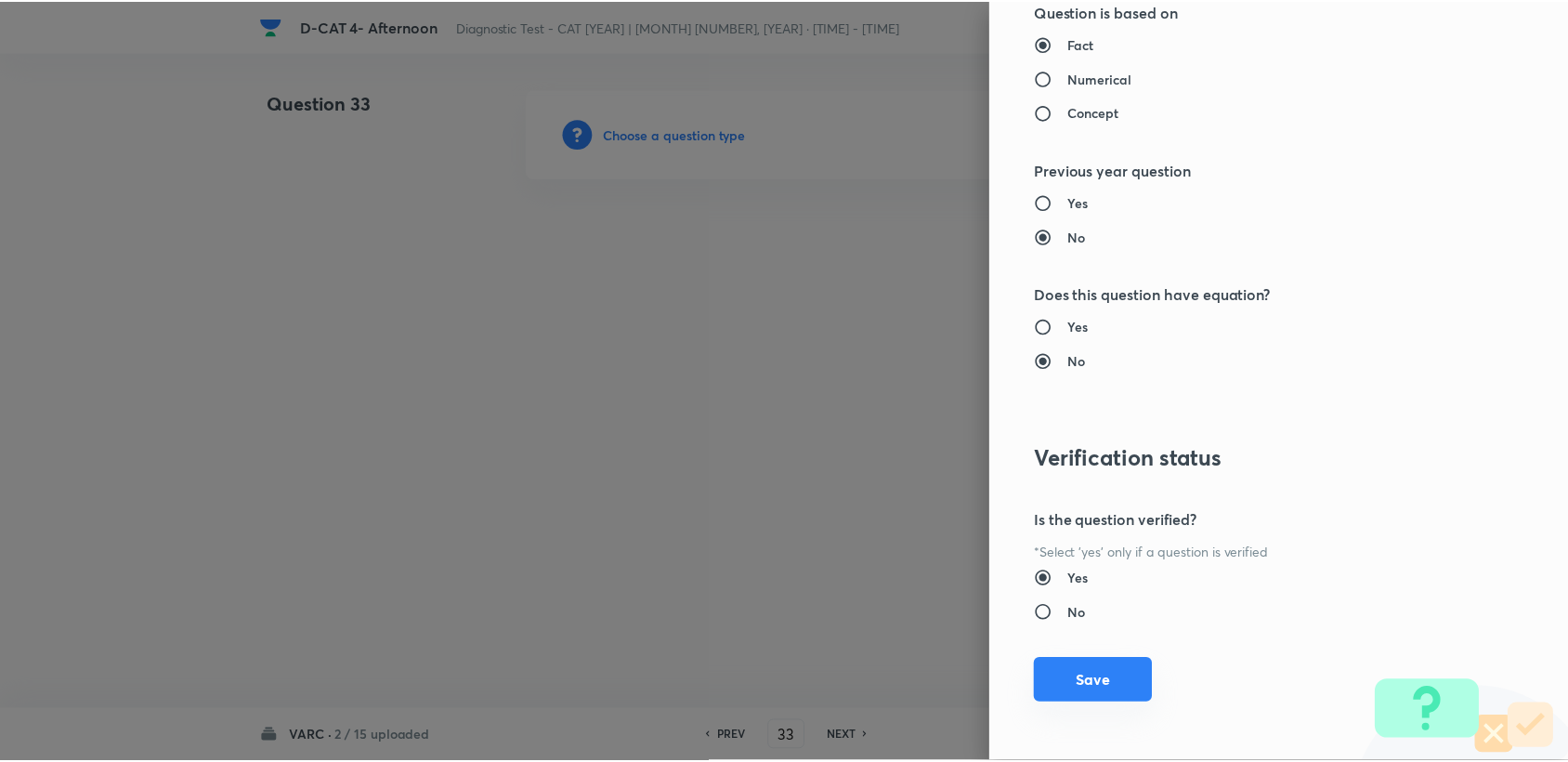 scroll, scrollTop: 1769, scrollLeft: 0, axis: vertical 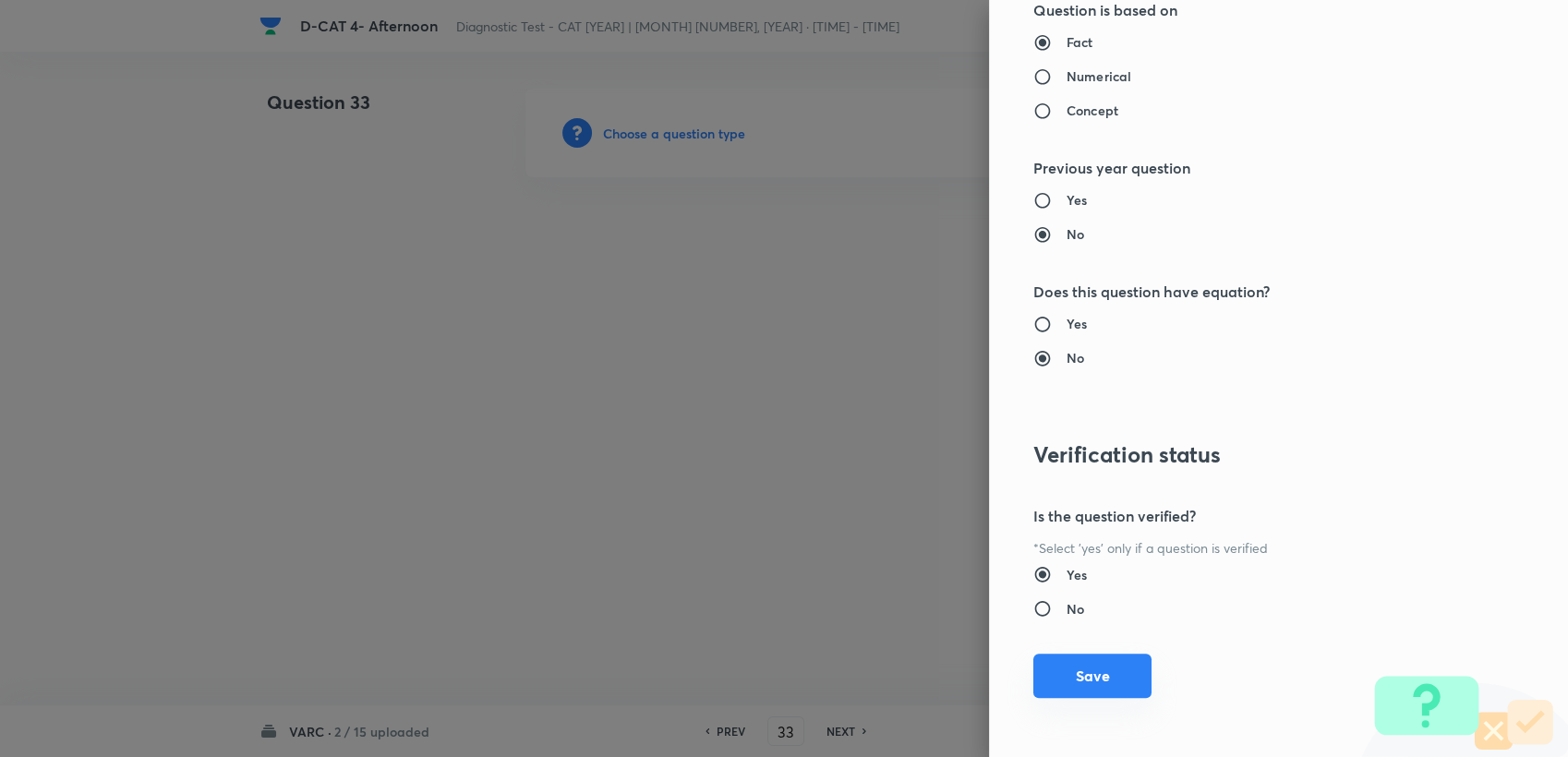 click on "Save" at bounding box center (1092, 676) 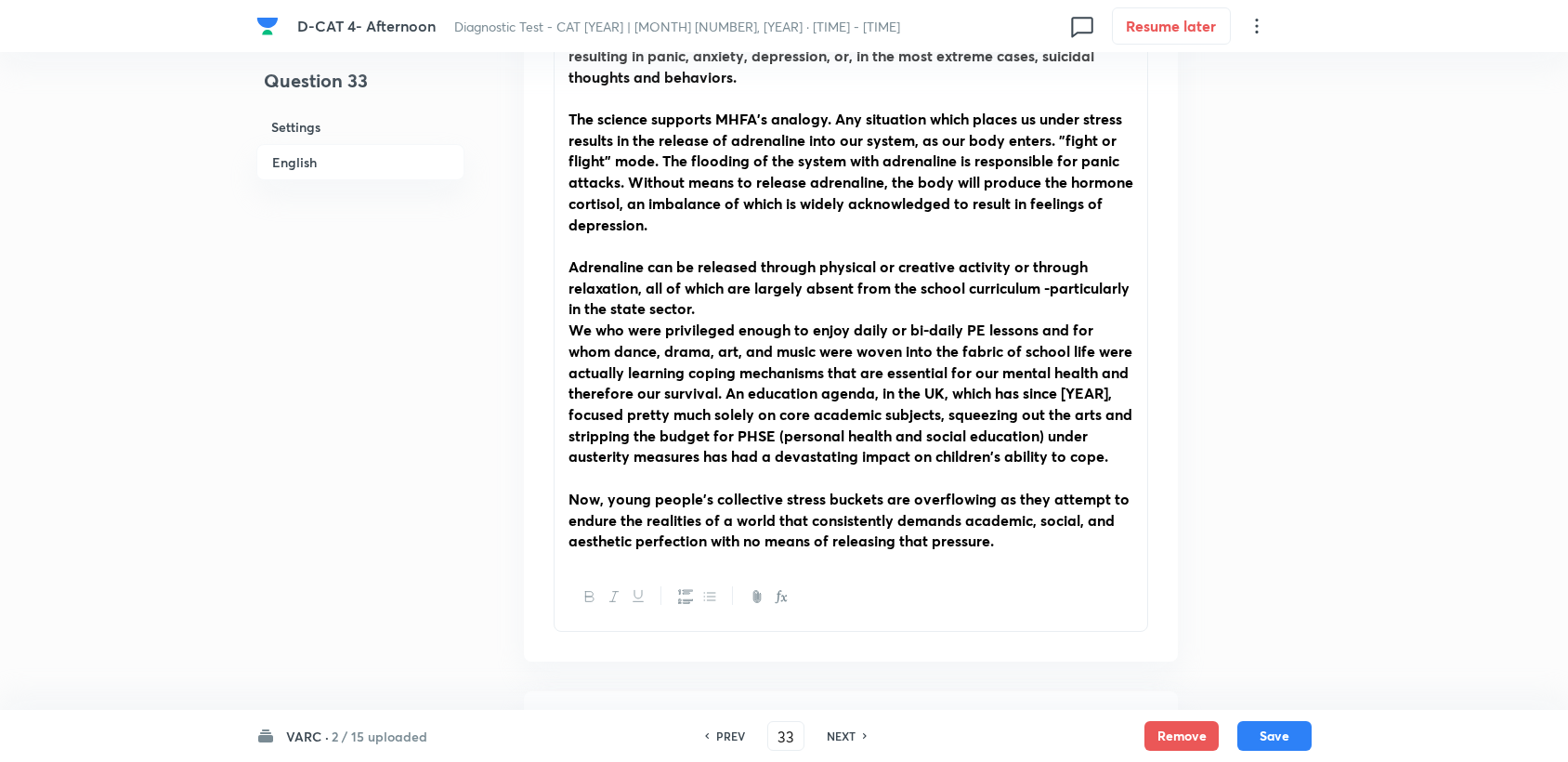 scroll, scrollTop: 2374, scrollLeft: 0, axis: vertical 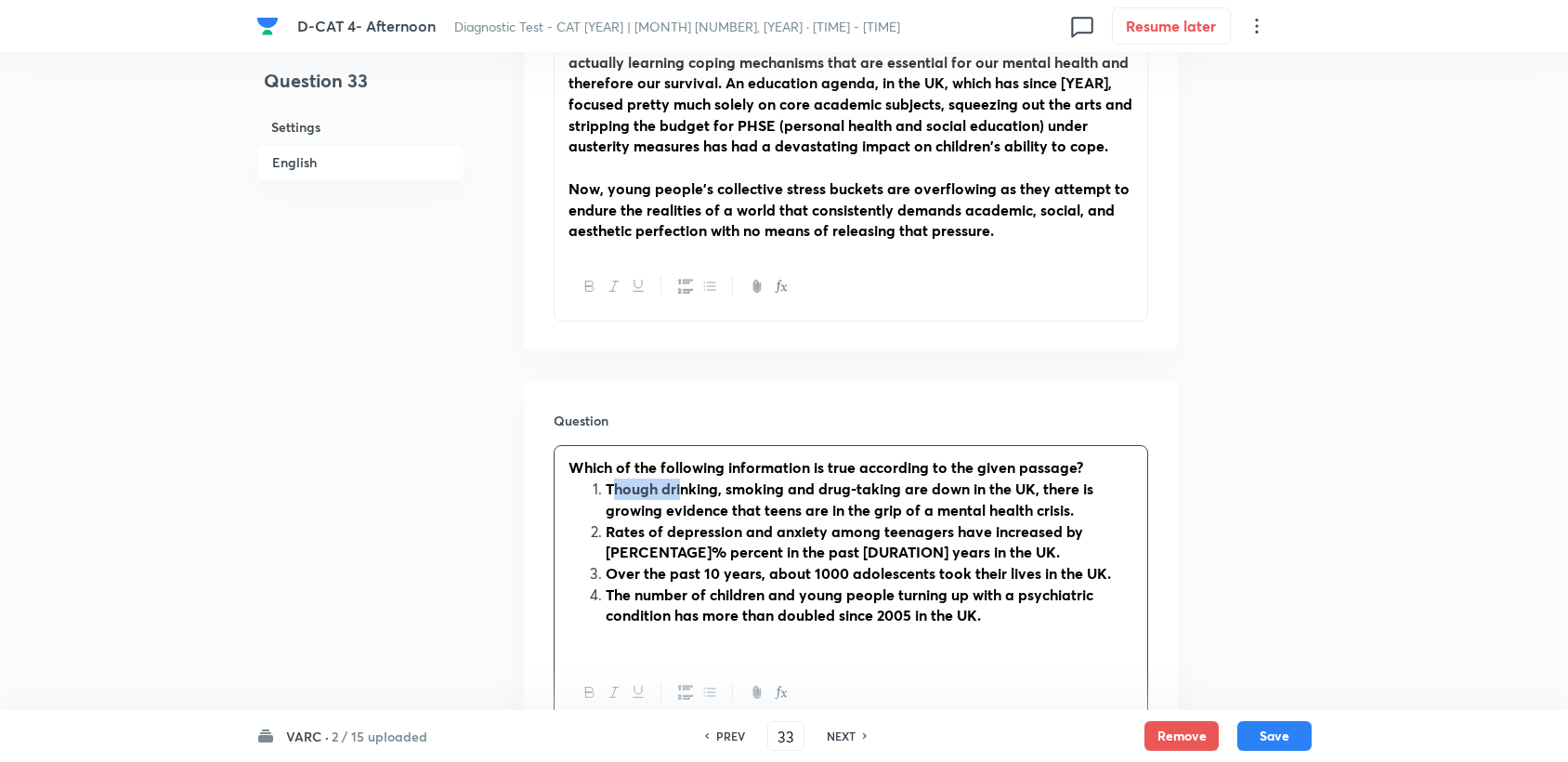 drag, startPoint x: 610, startPoint y: 482, endPoint x: 682, endPoint y: 494, distance: 72.99315 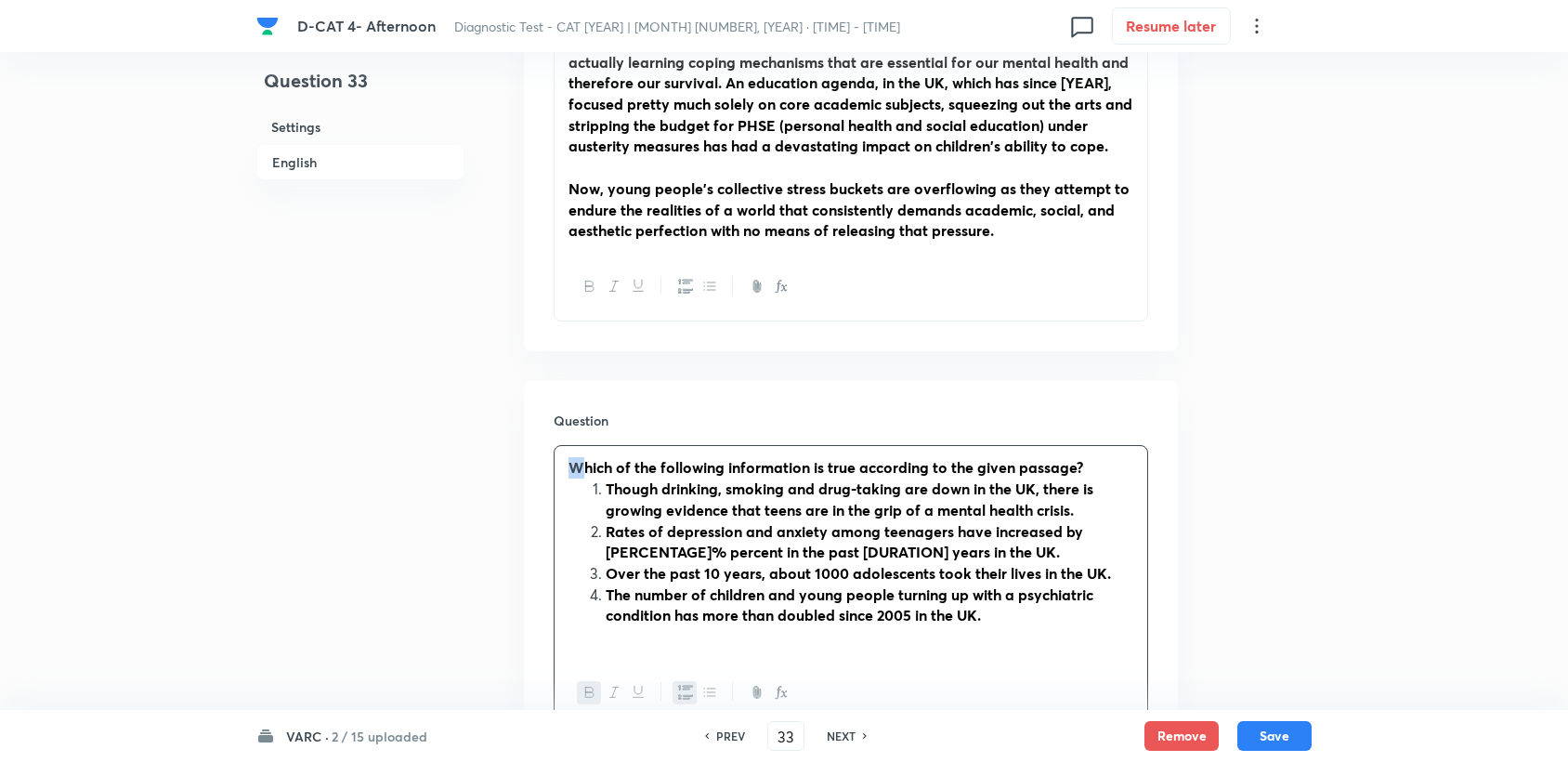 click on "Which of the following information is true according to the given passage?" at bounding box center (826, 466) 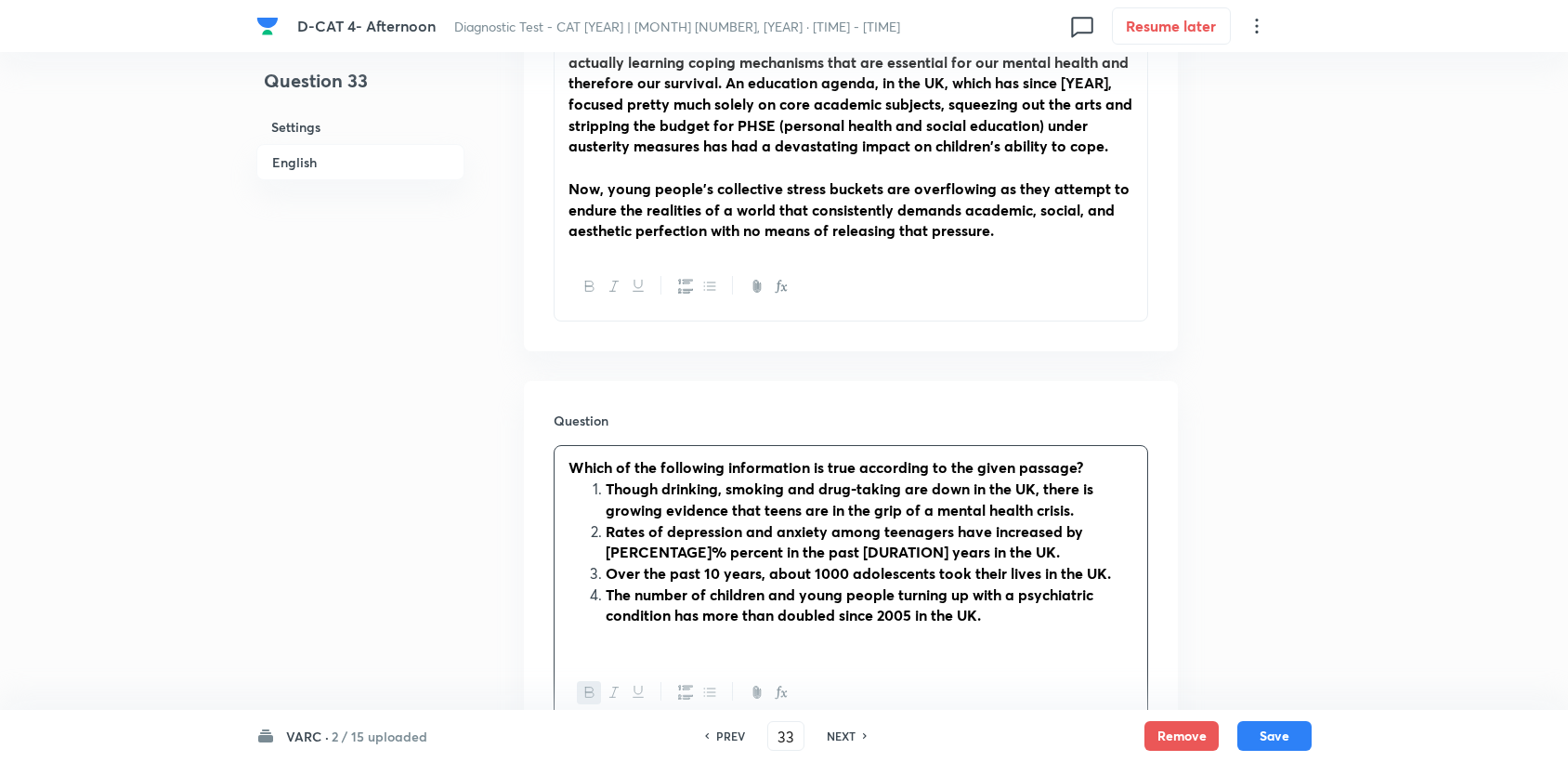 click on "Though drinking, smoking and drug-taking are down in the UK, there is growing evidence that teens are in the grip of a mental health crisis." at bounding box center [849, 499] 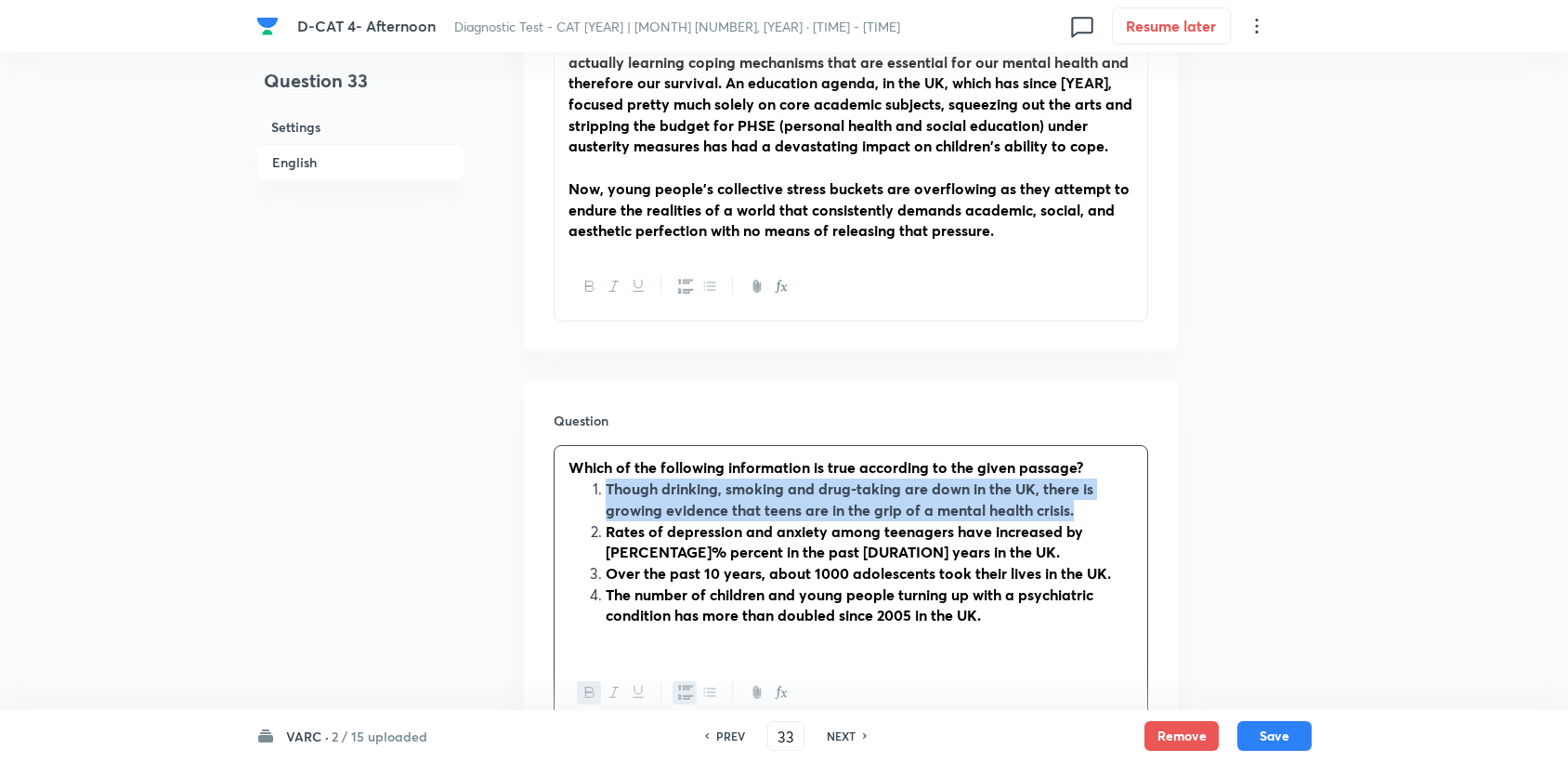drag, startPoint x: 604, startPoint y: 490, endPoint x: 1112, endPoint y: 514, distance: 508.56661 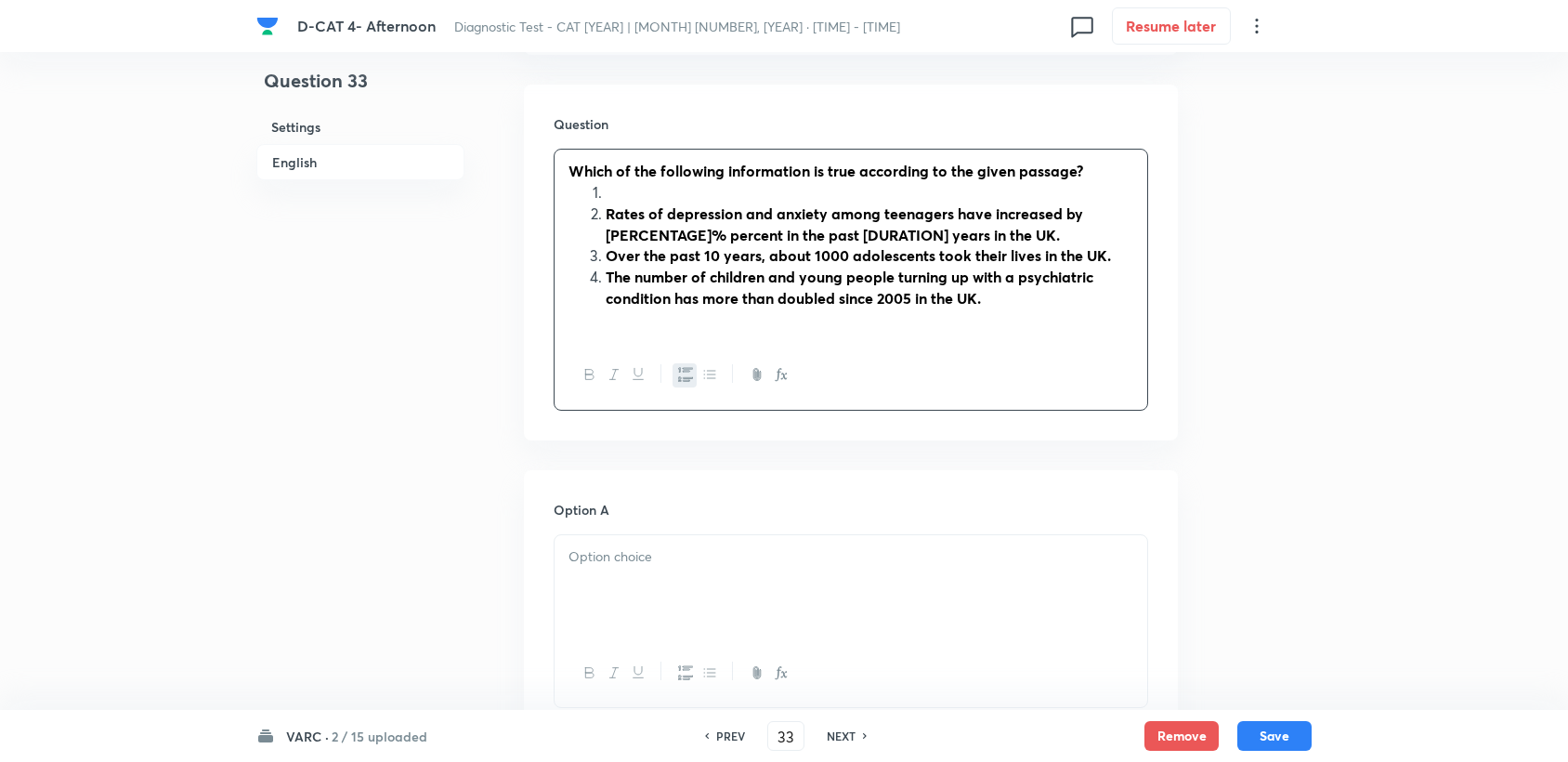 scroll, scrollTop: 2271, scrollLeft: 0, axis: vertical 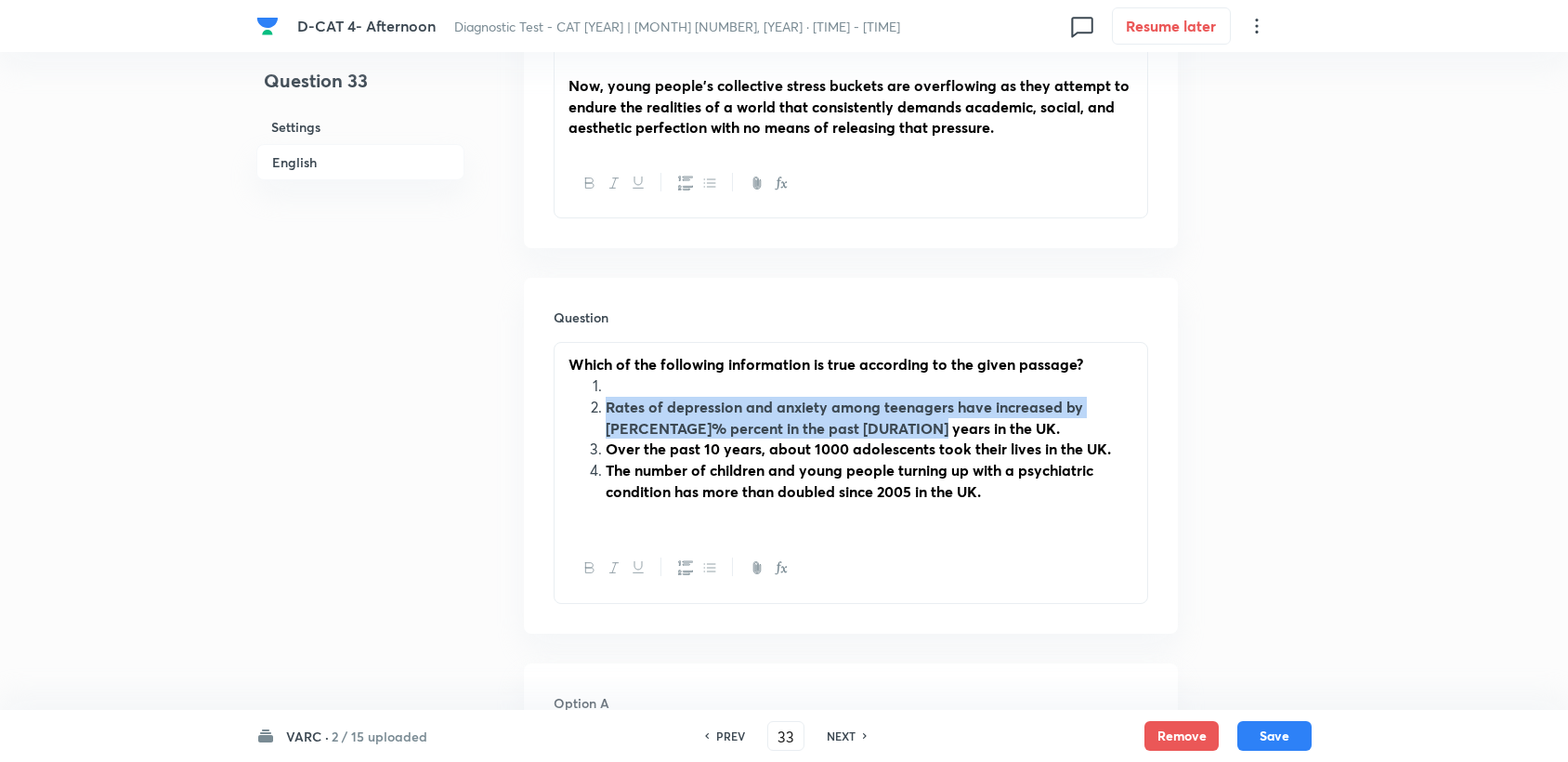 drag, startPoint x: 608, startPoint y: 404, endPoint x: 938, endPoint y: 432, distance: 331.1857 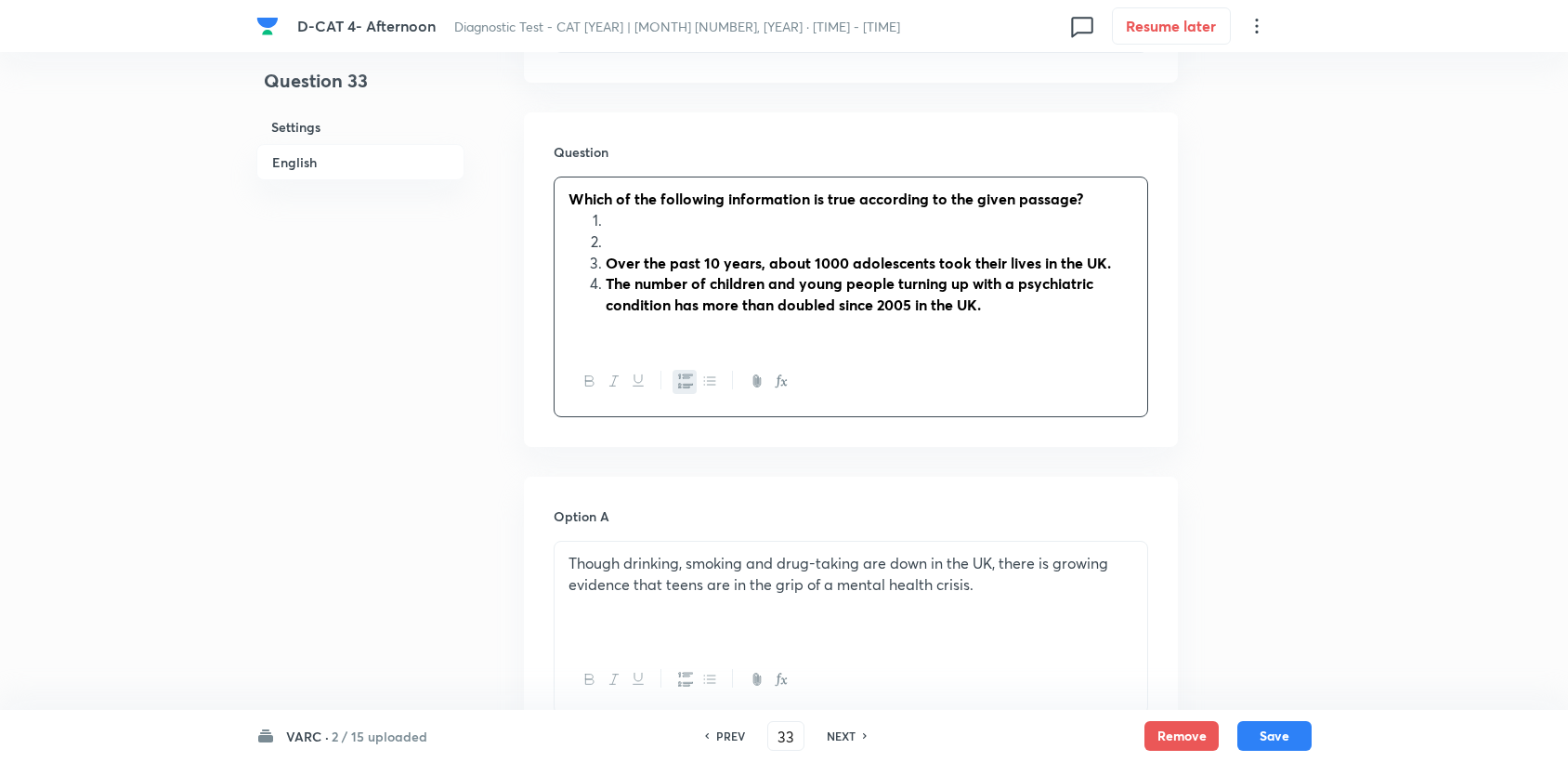 scroll, scrollTop: 2477, scrollLeft: 0, axis: vertical 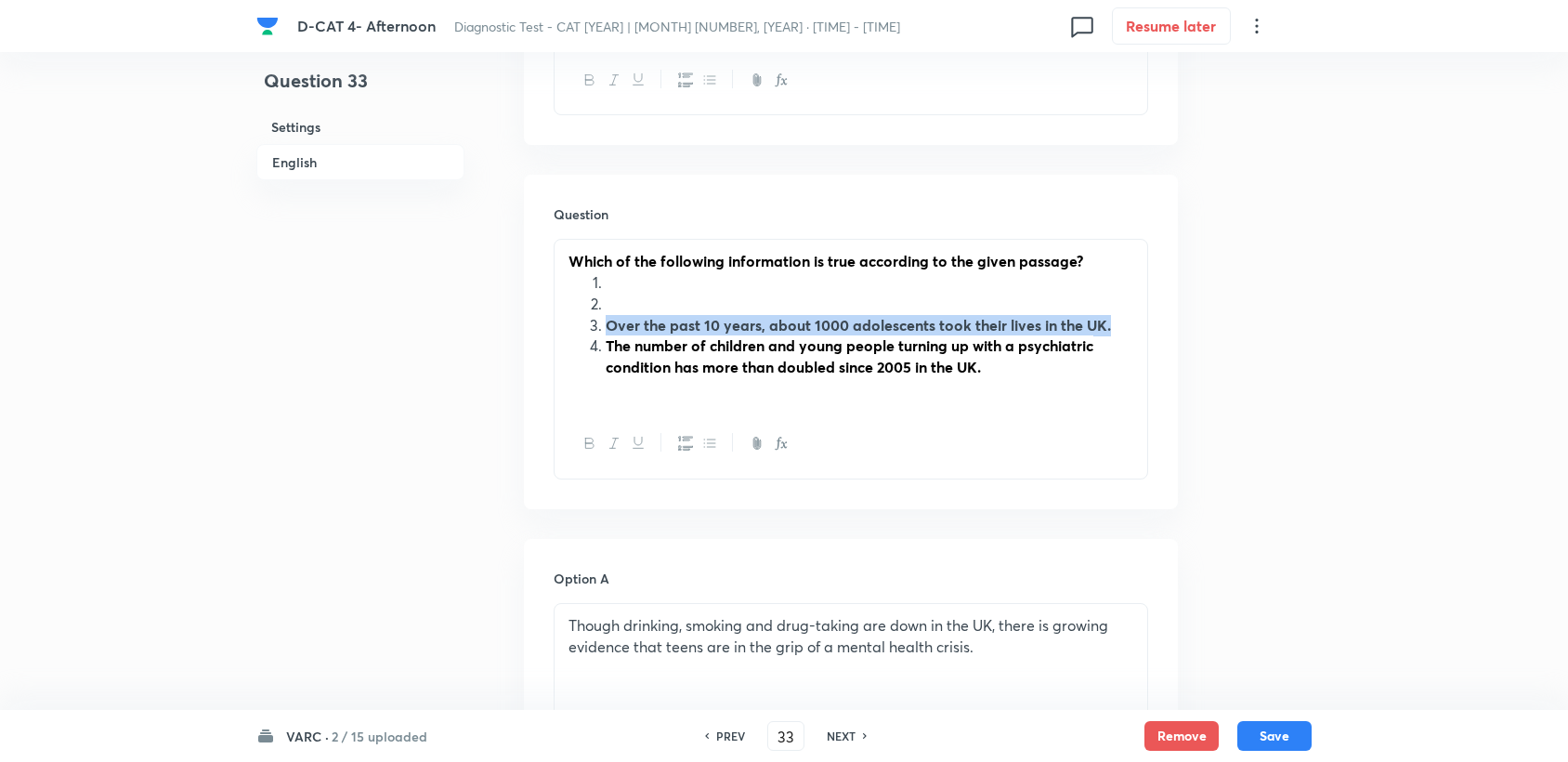 drag, startPoint x: 607, startPoint y: 324, endPoint x: 1126, endPoint y: 322, distance: 519.00385 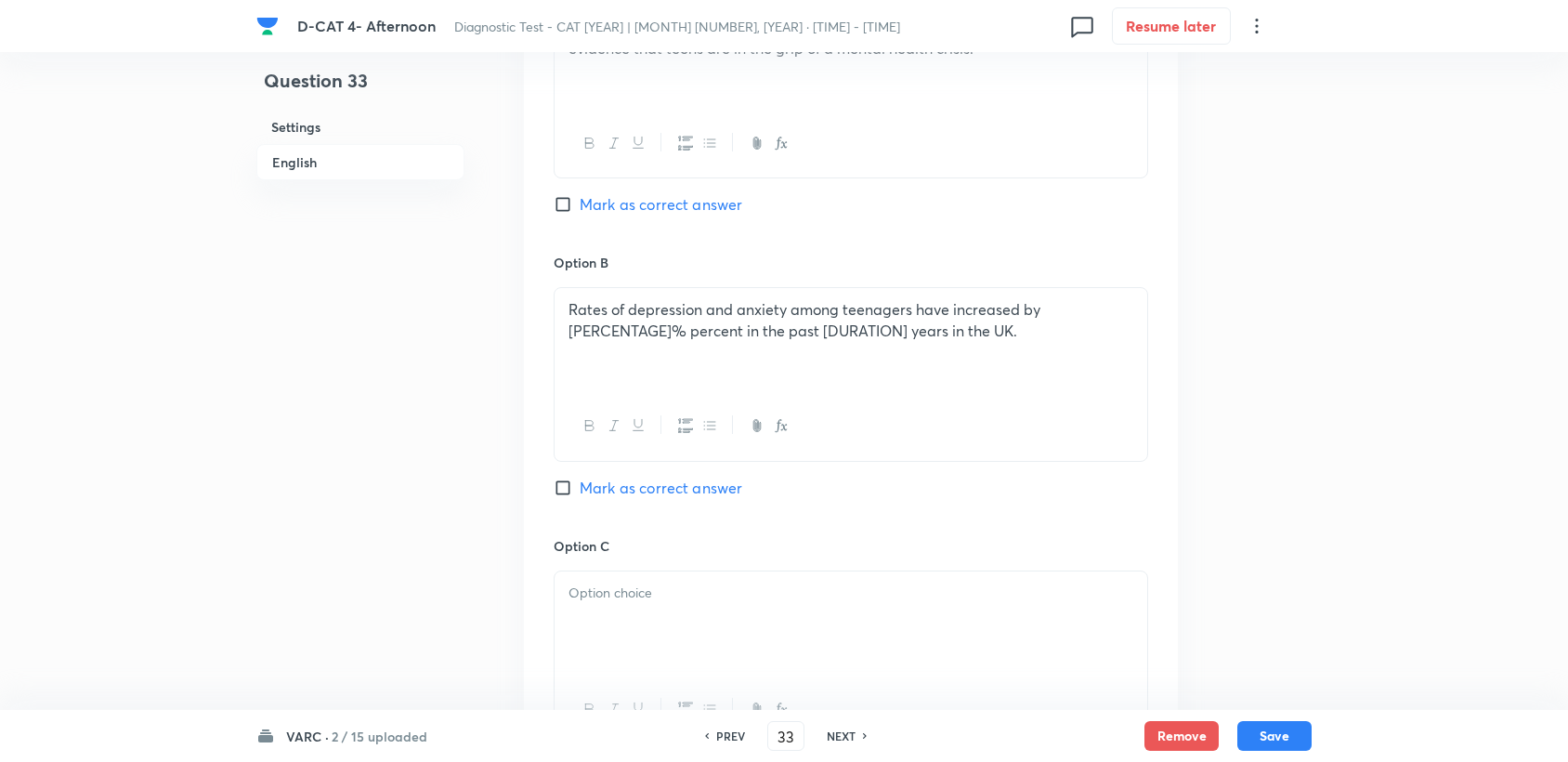 scroll, scrollTop: 2788, scrollLeft: 0, axis: vertical 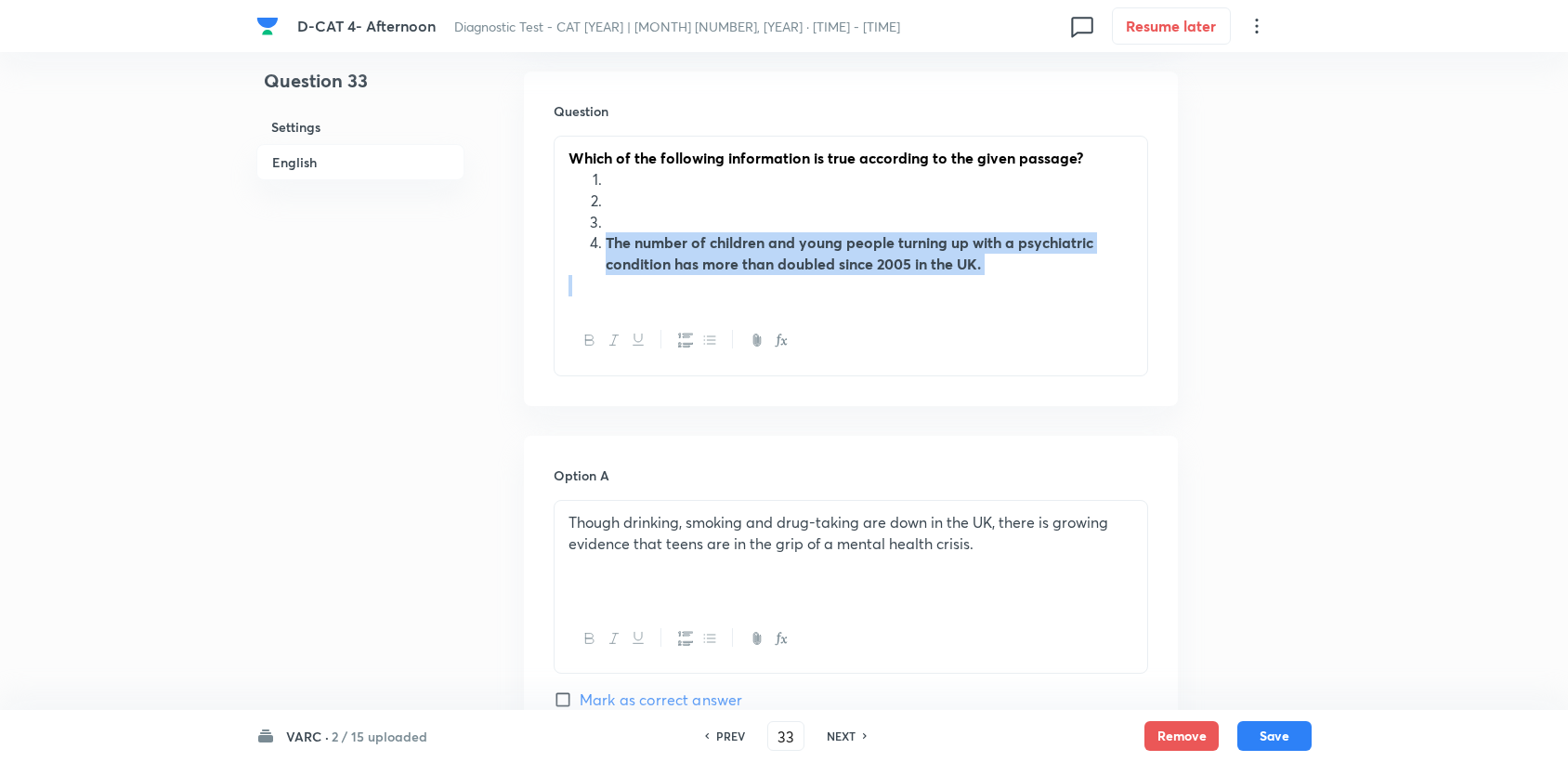 drag, startPoint x: 605, startPoint y: 237, endPoint x: 1005, endPoint y: 307, distance: 406.07881 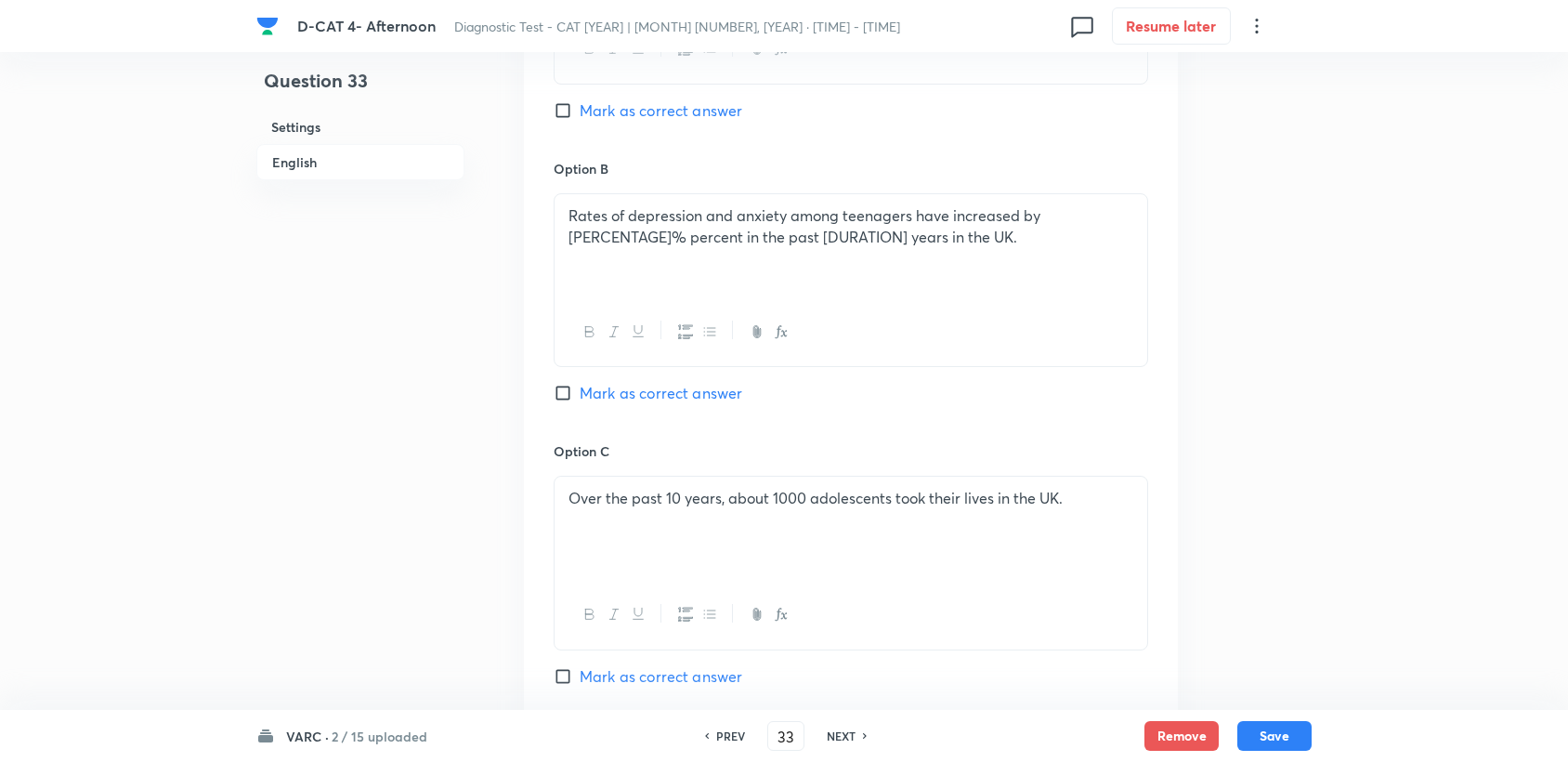 scroll, scrollTop: 3097, scrollLeft: 0, axis: vertical 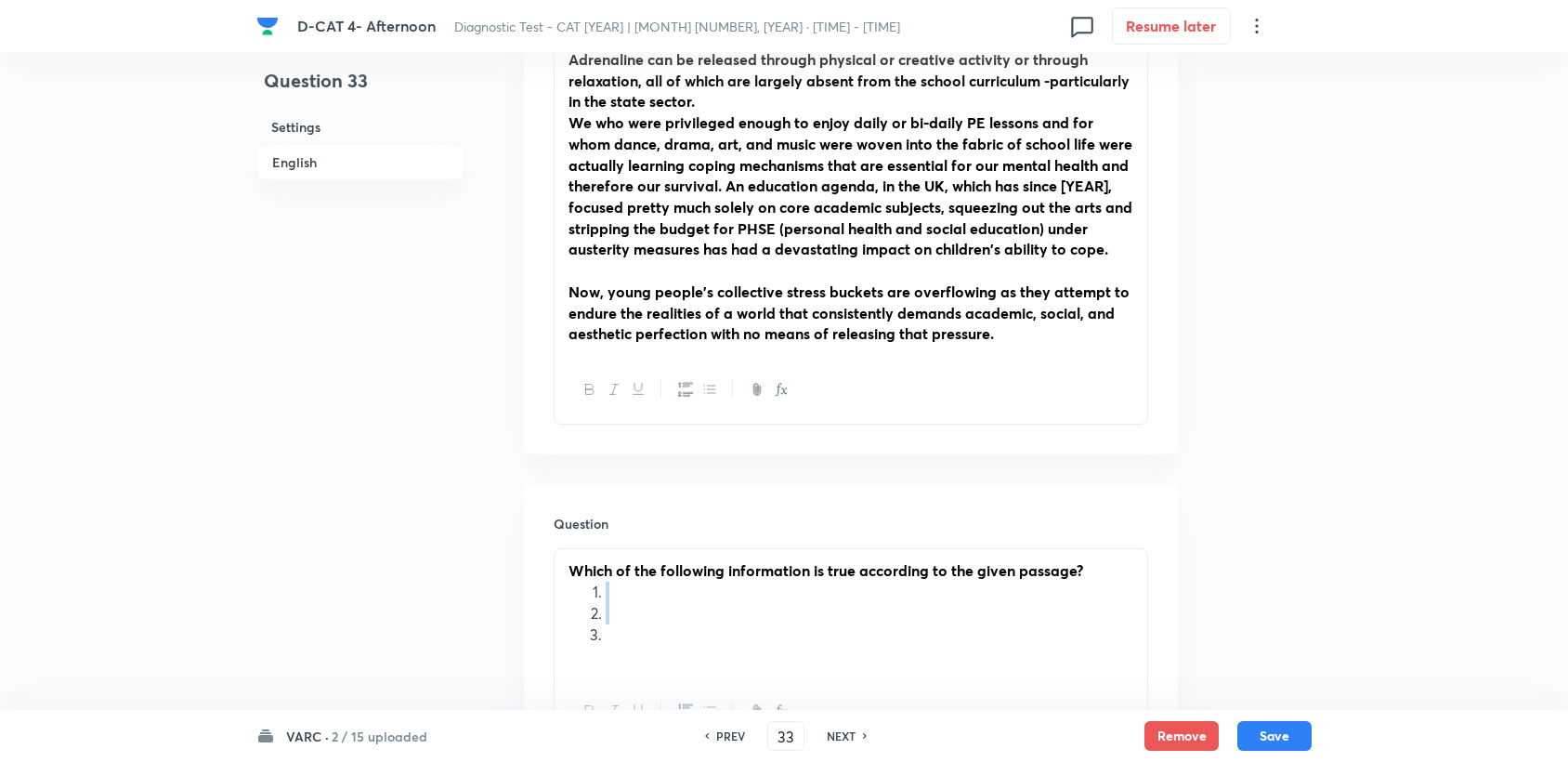 drag, startPoint x: 594, startPoint y: 595, endPoint x: 632, endPoint y: 630, distance: 51.6624 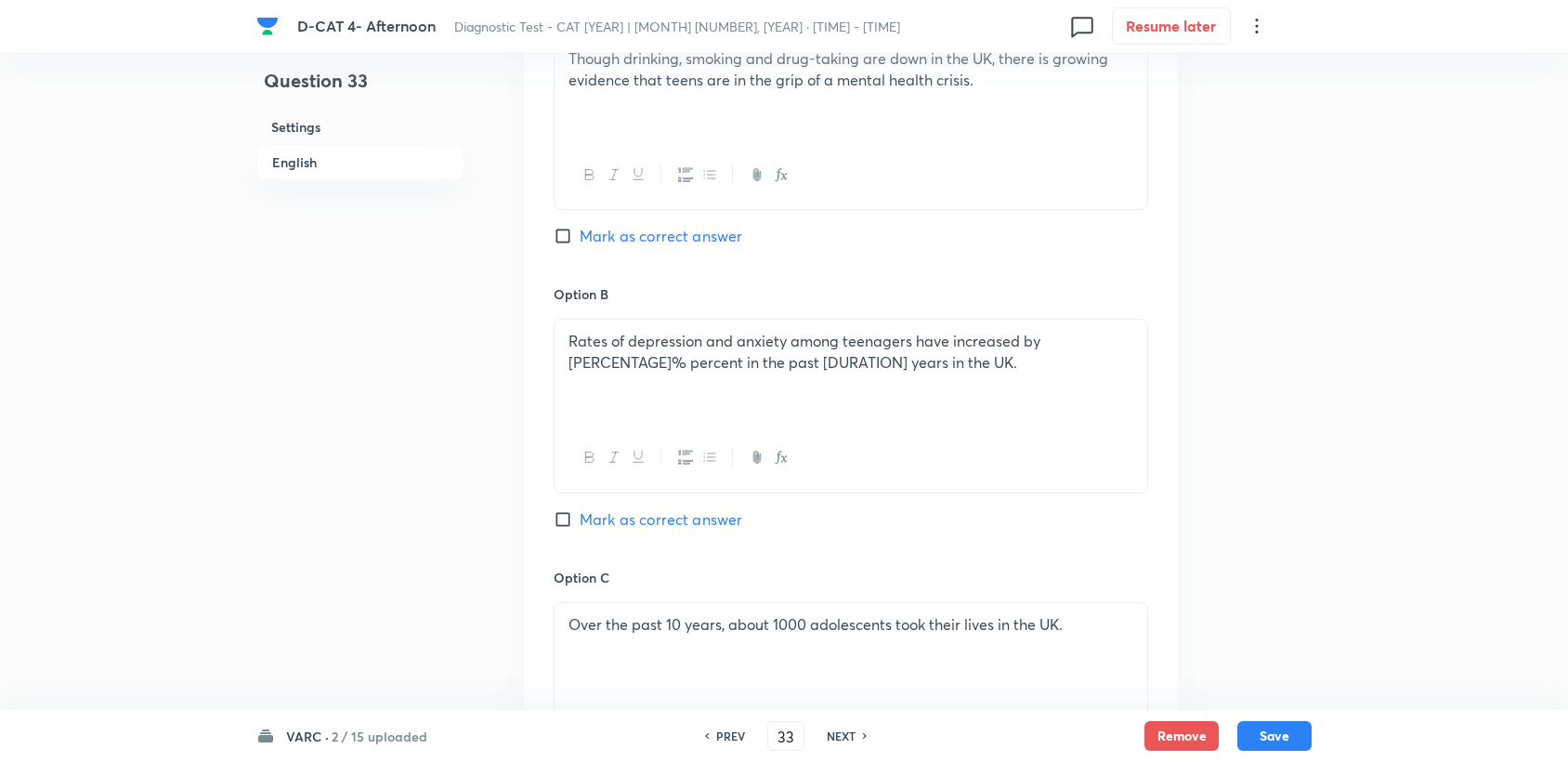 scroll, scrollTop: 2891, scrollLeft: 0, axis: vertical 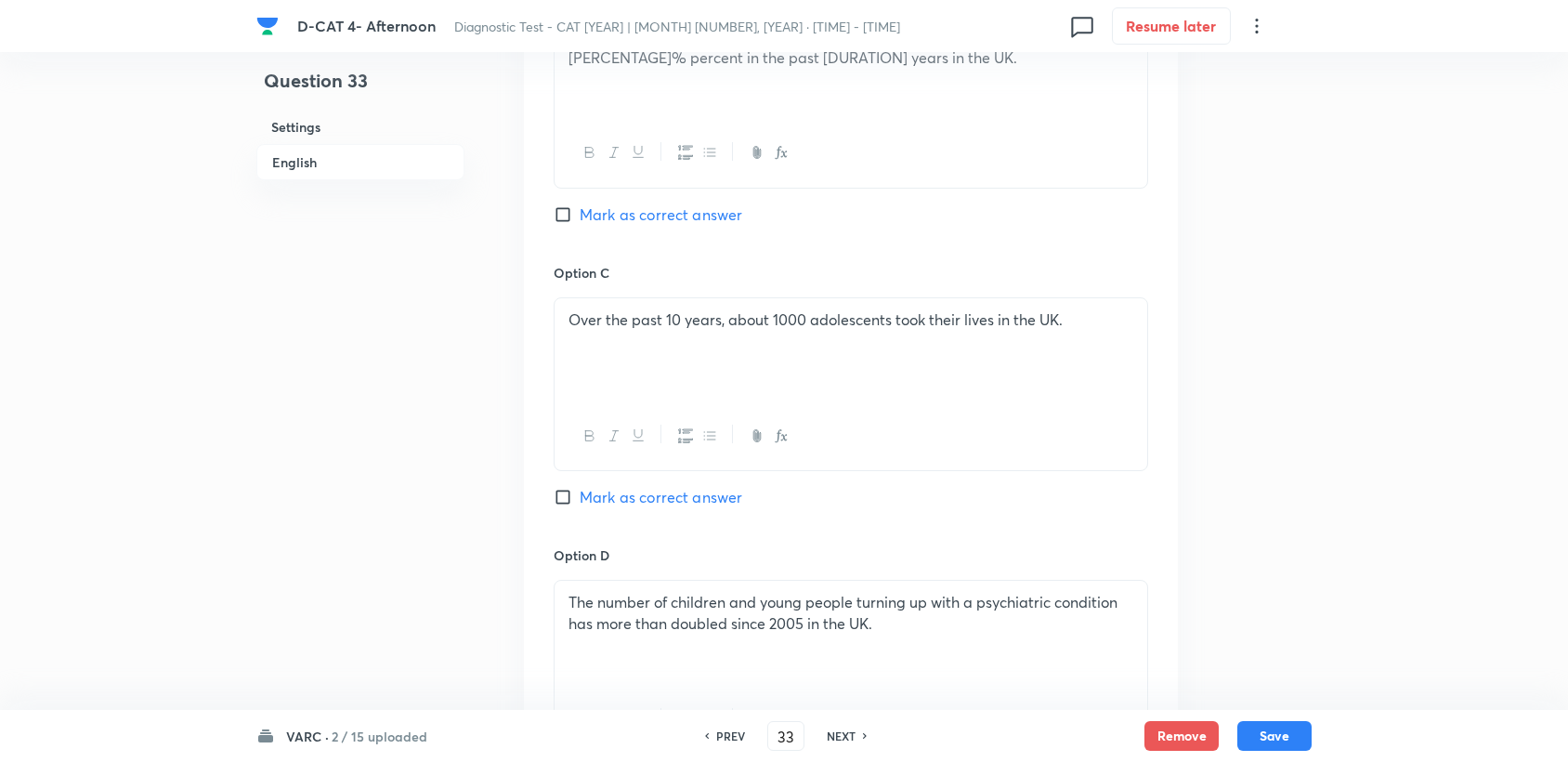 click on "Mark as correct answer" at bounding box center [660, 497] 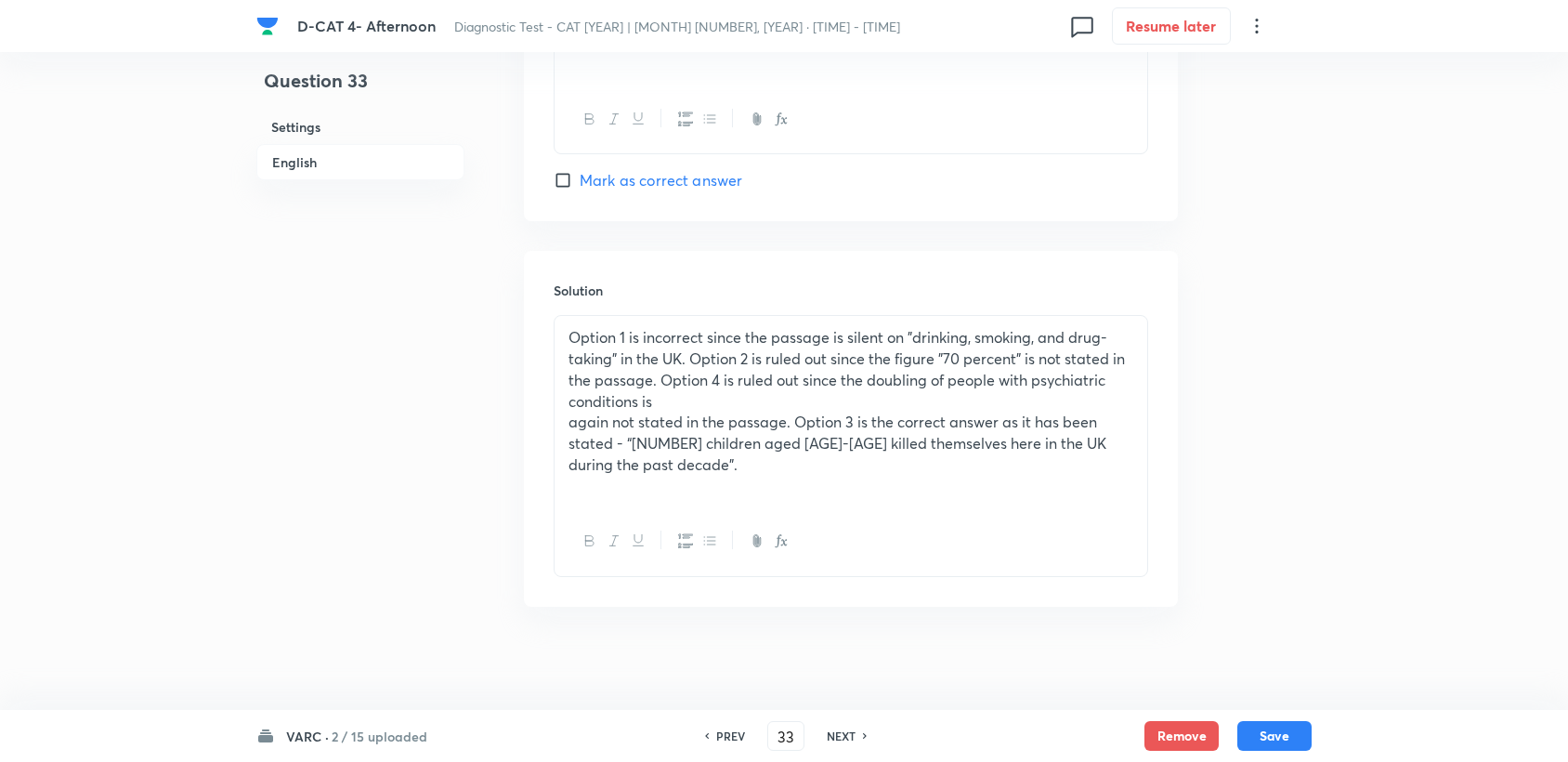 scroll, scrollTop: 3577, scrollLeft: 0, axis: vertical 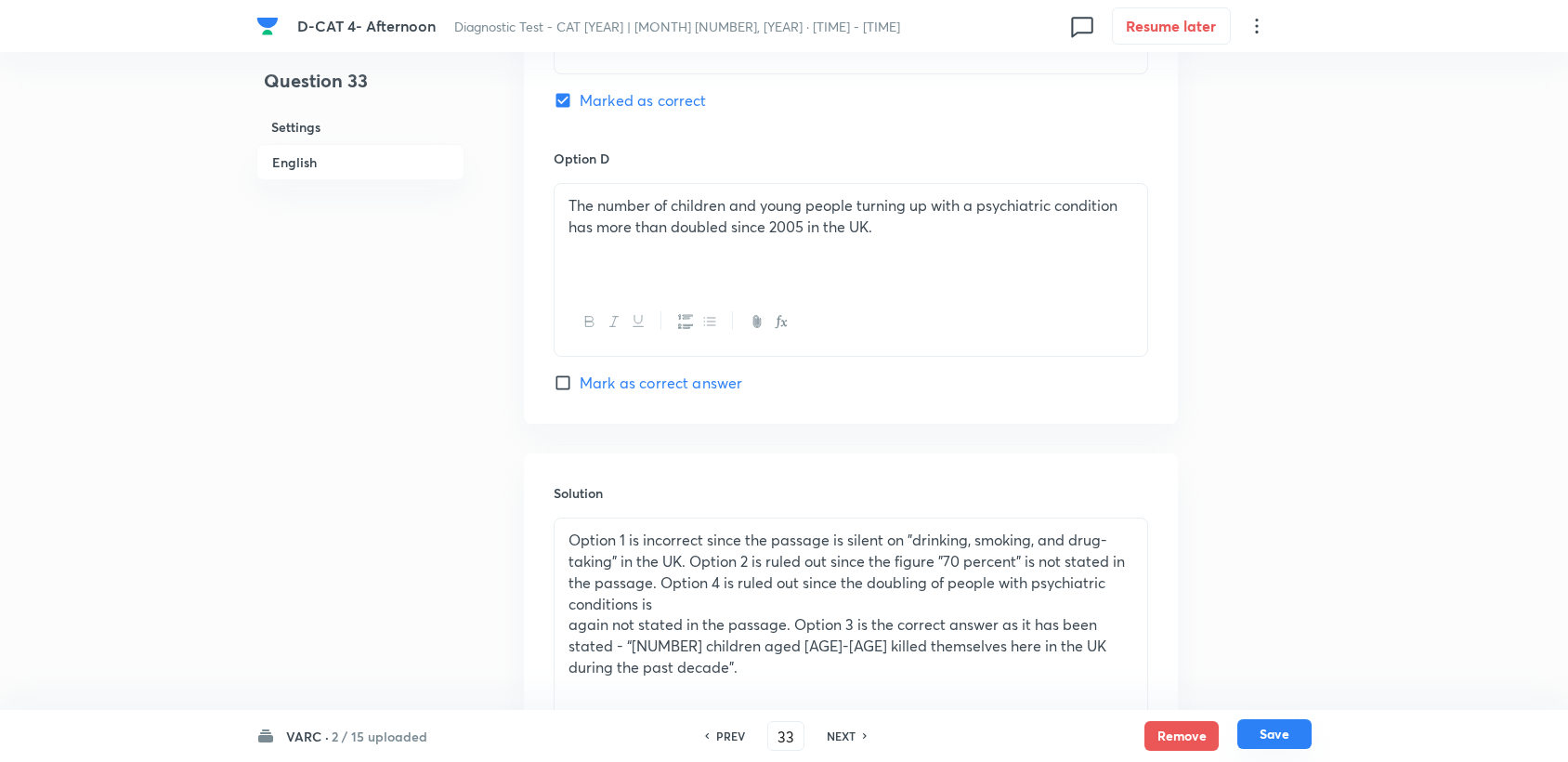 click on "VARC ·
2 / 15 uploaded
PREV 33 ​ NEXT Remove Save" at bounding box center (784, 736) 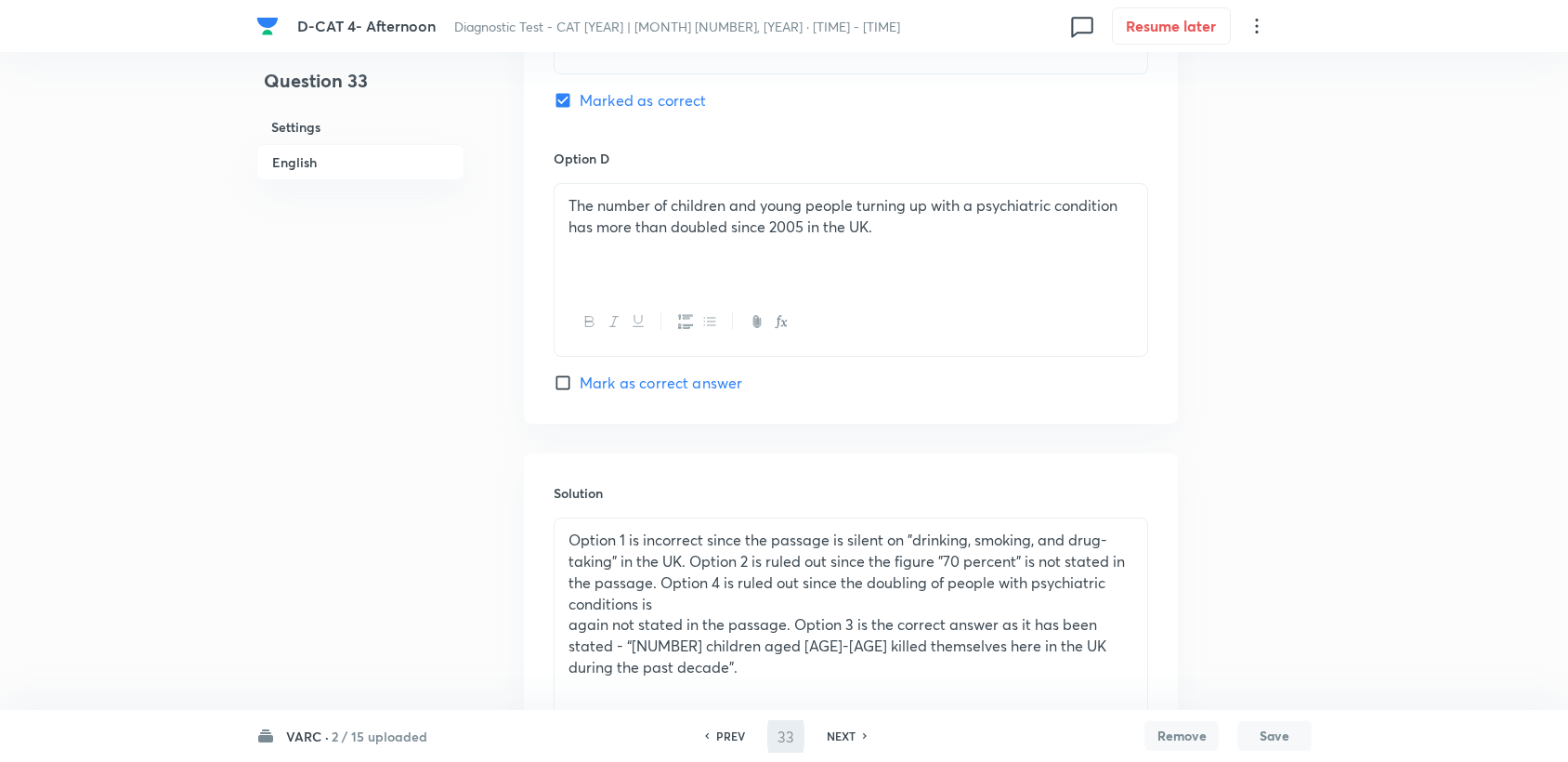 type on "34" 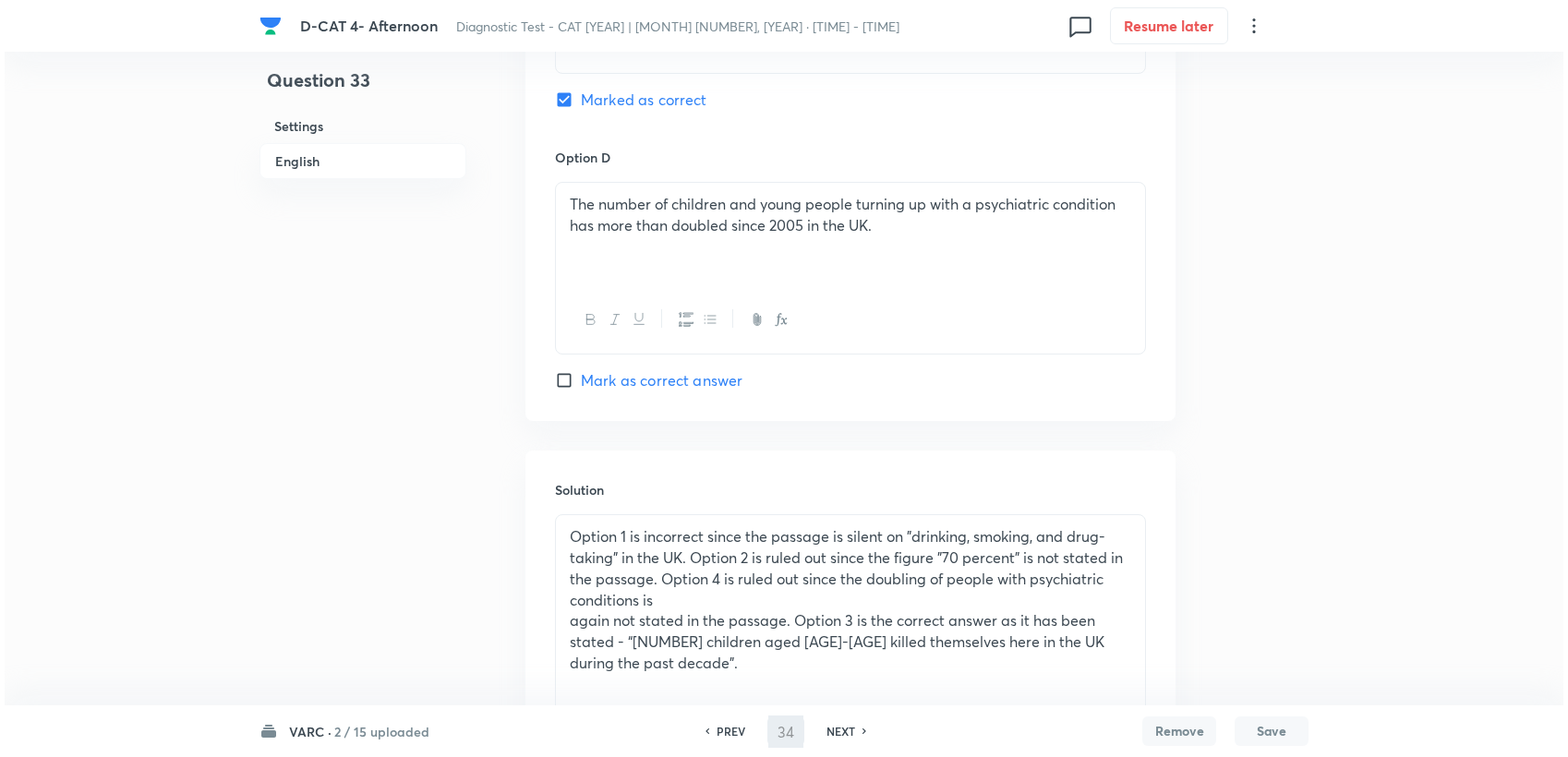 scroll, scrollTop: 0, scrollLeft: 0, axis: both 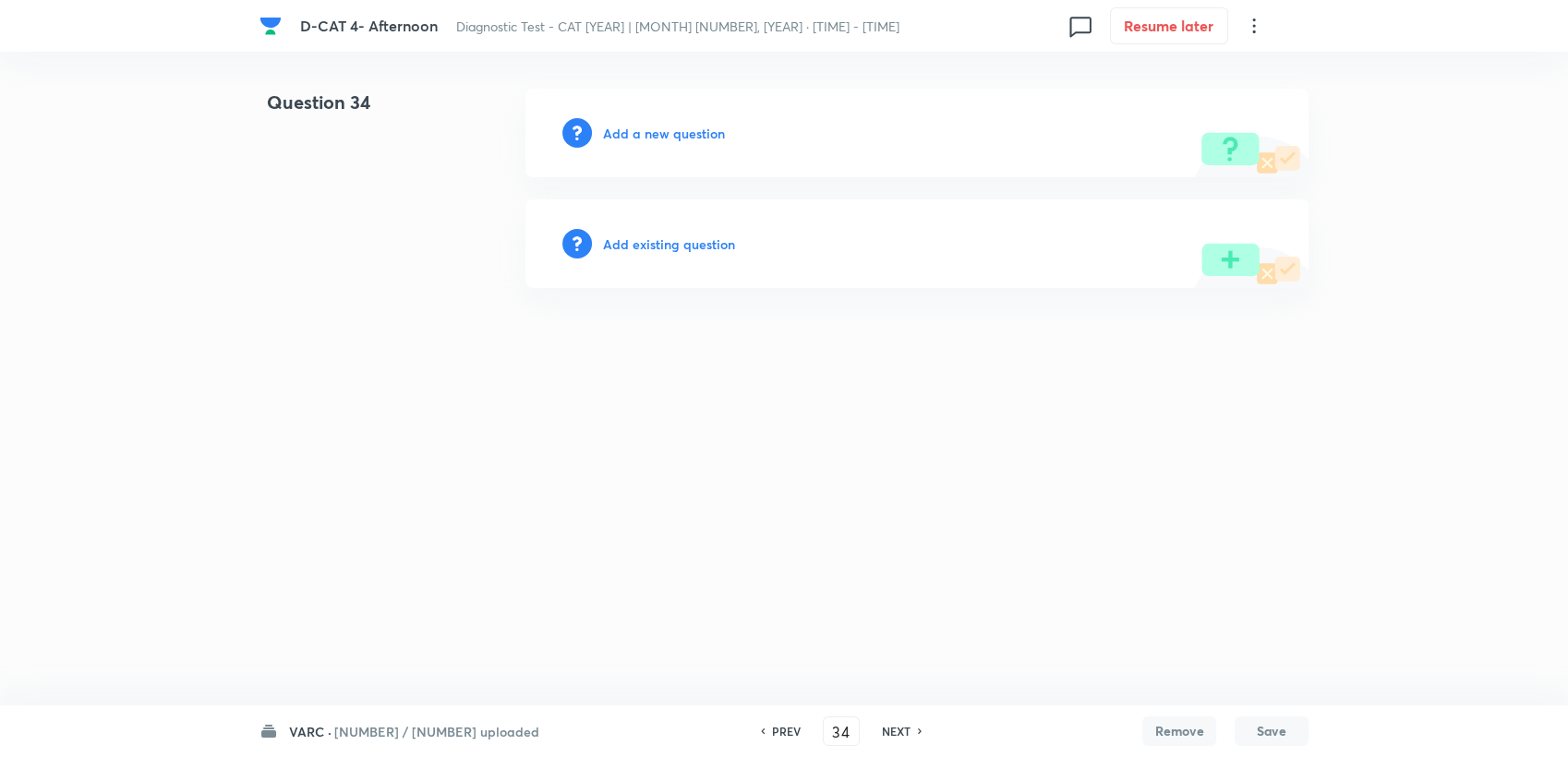 click on "Add a new question" at bounding box center (917, 133) 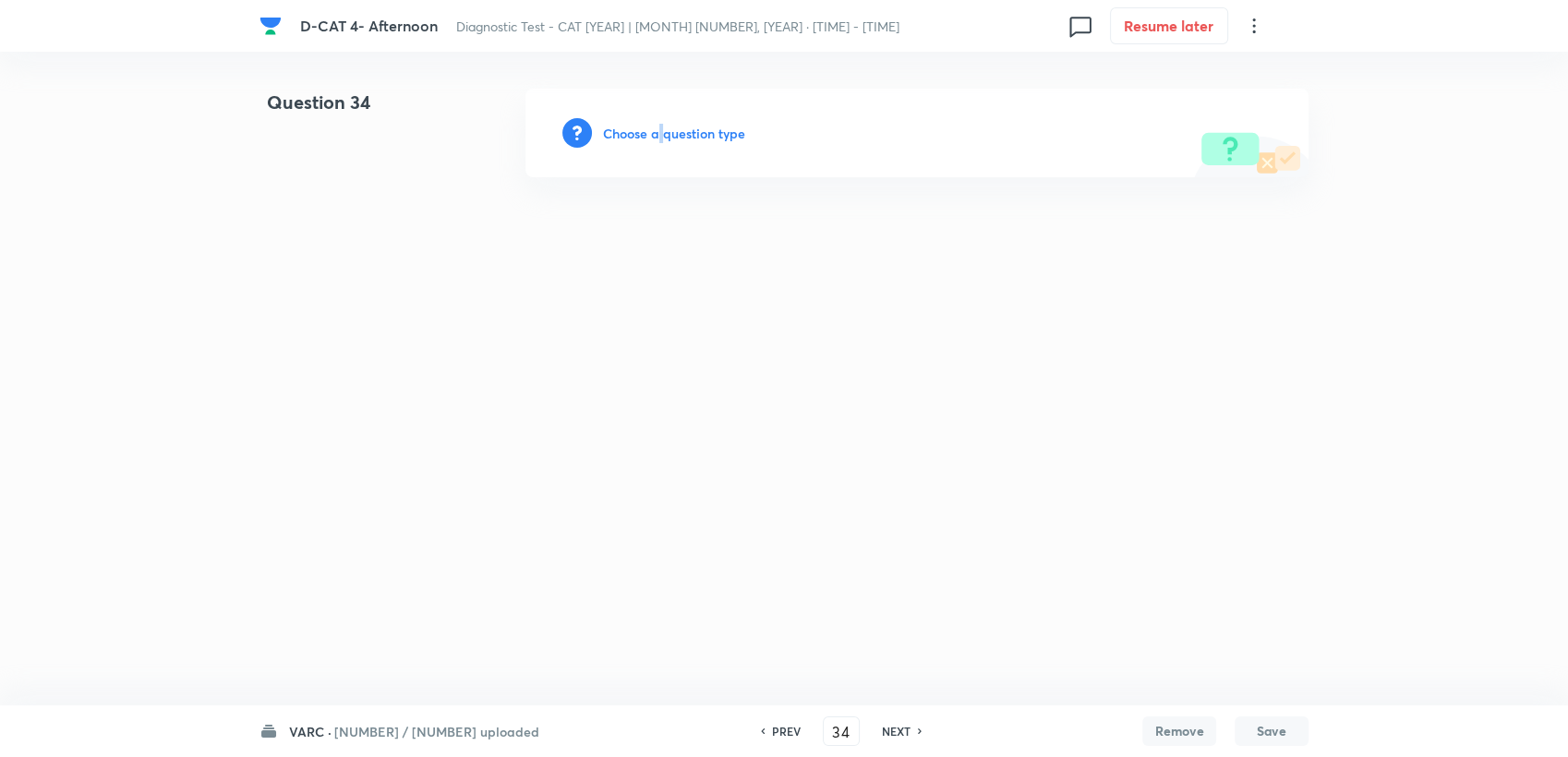 click on "Choose a question type" at bounding box center [674, 133] 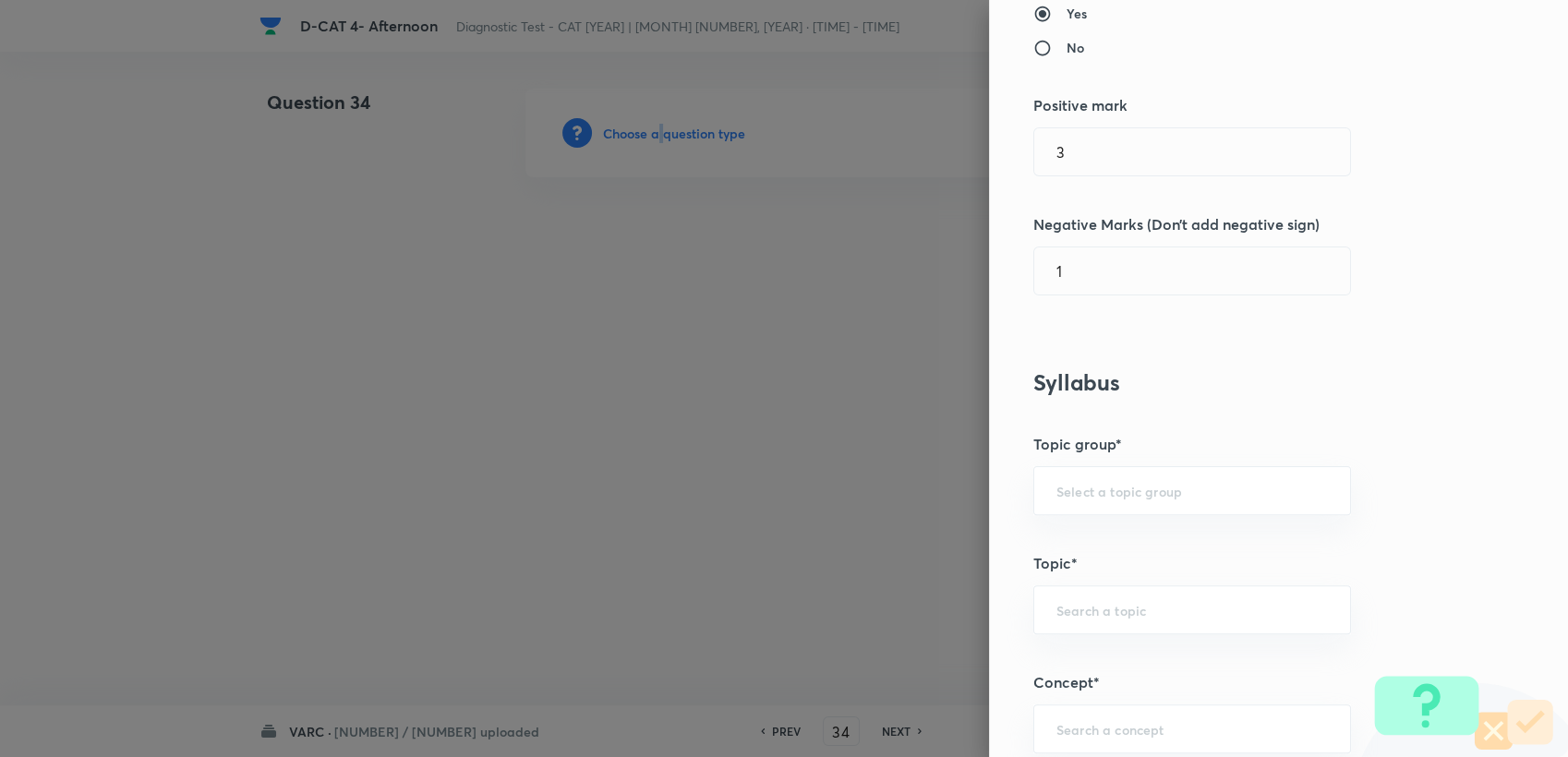 scroll, scrollTop: 410, scrollLeft: 0, axis: vertical 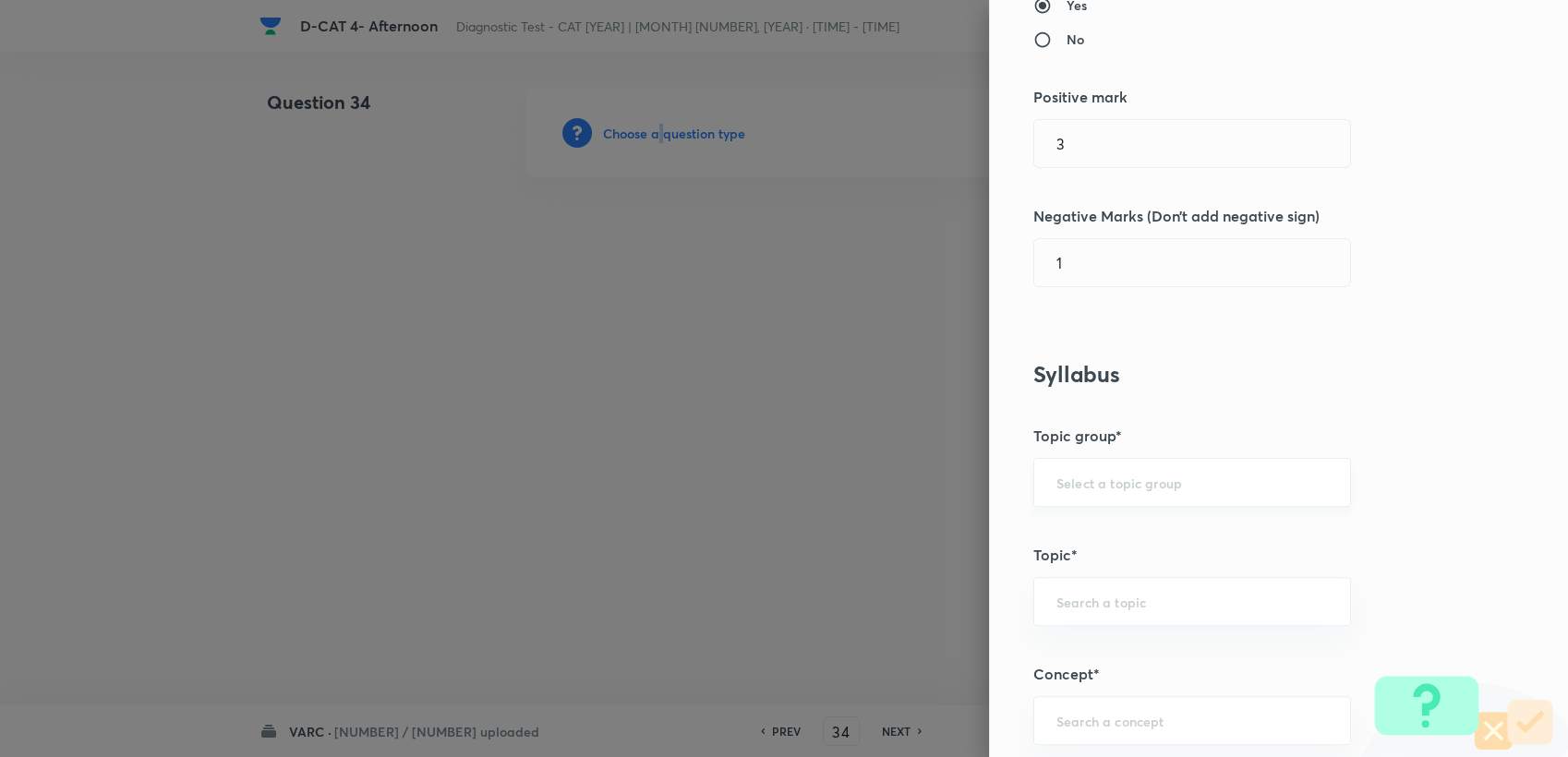 click on "​" at bounding box center [1192, 482] 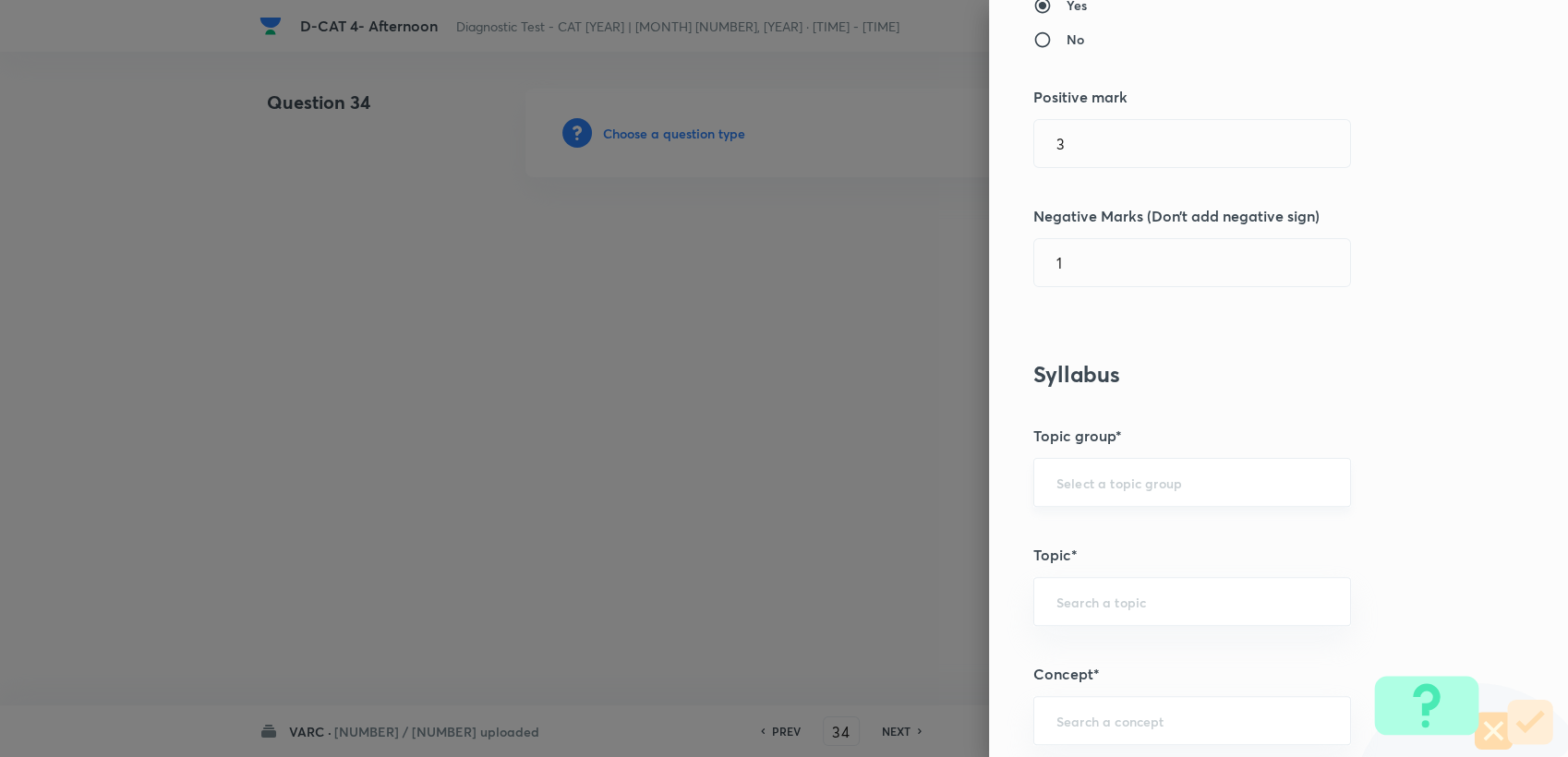 click on "​" at bounding box center [1192, 482] 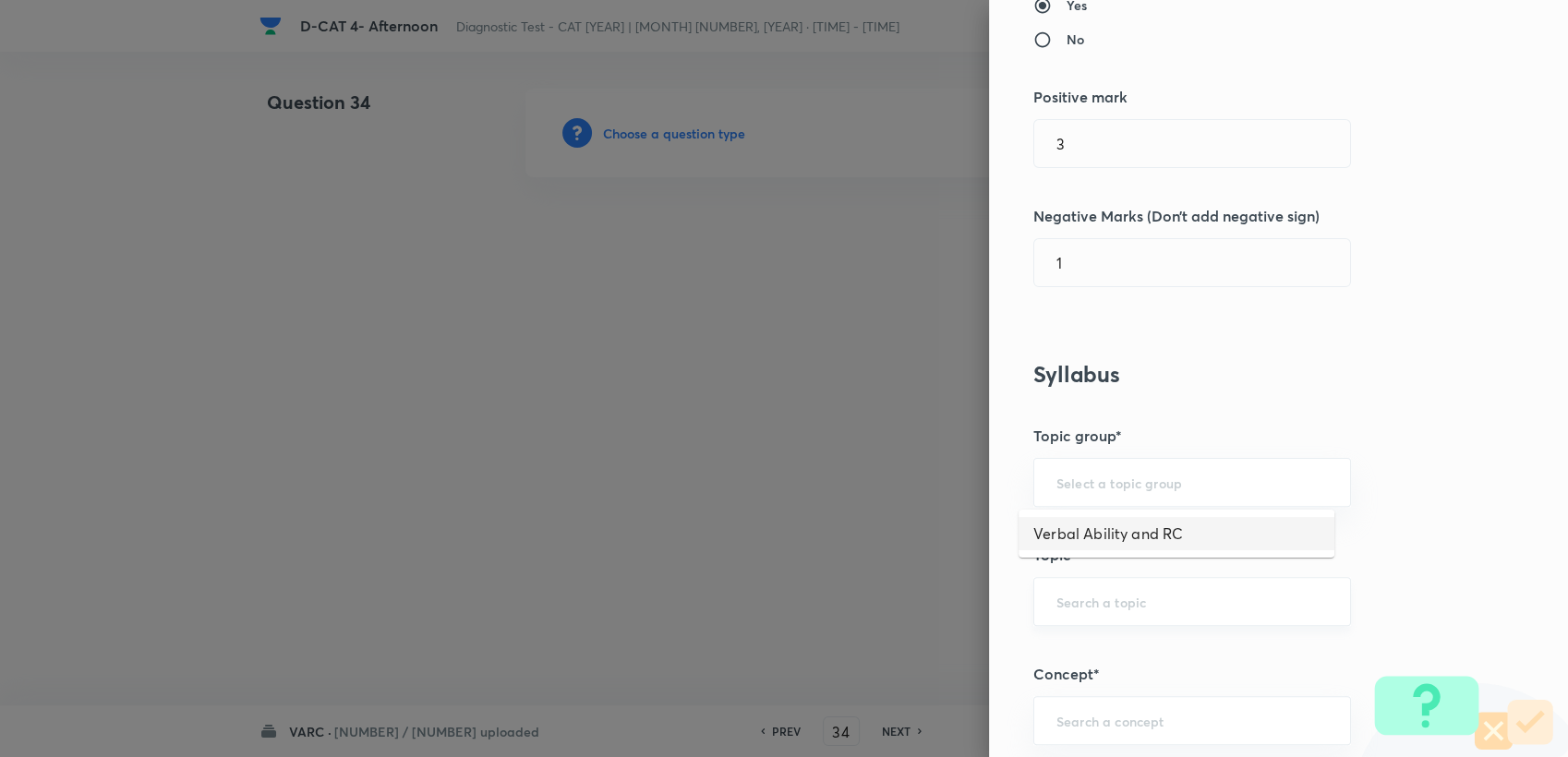 drag, startPoint x: 1068, startPoint y: 531, endPoint x: 1067, endPoint y: 581, distance: 50.009999 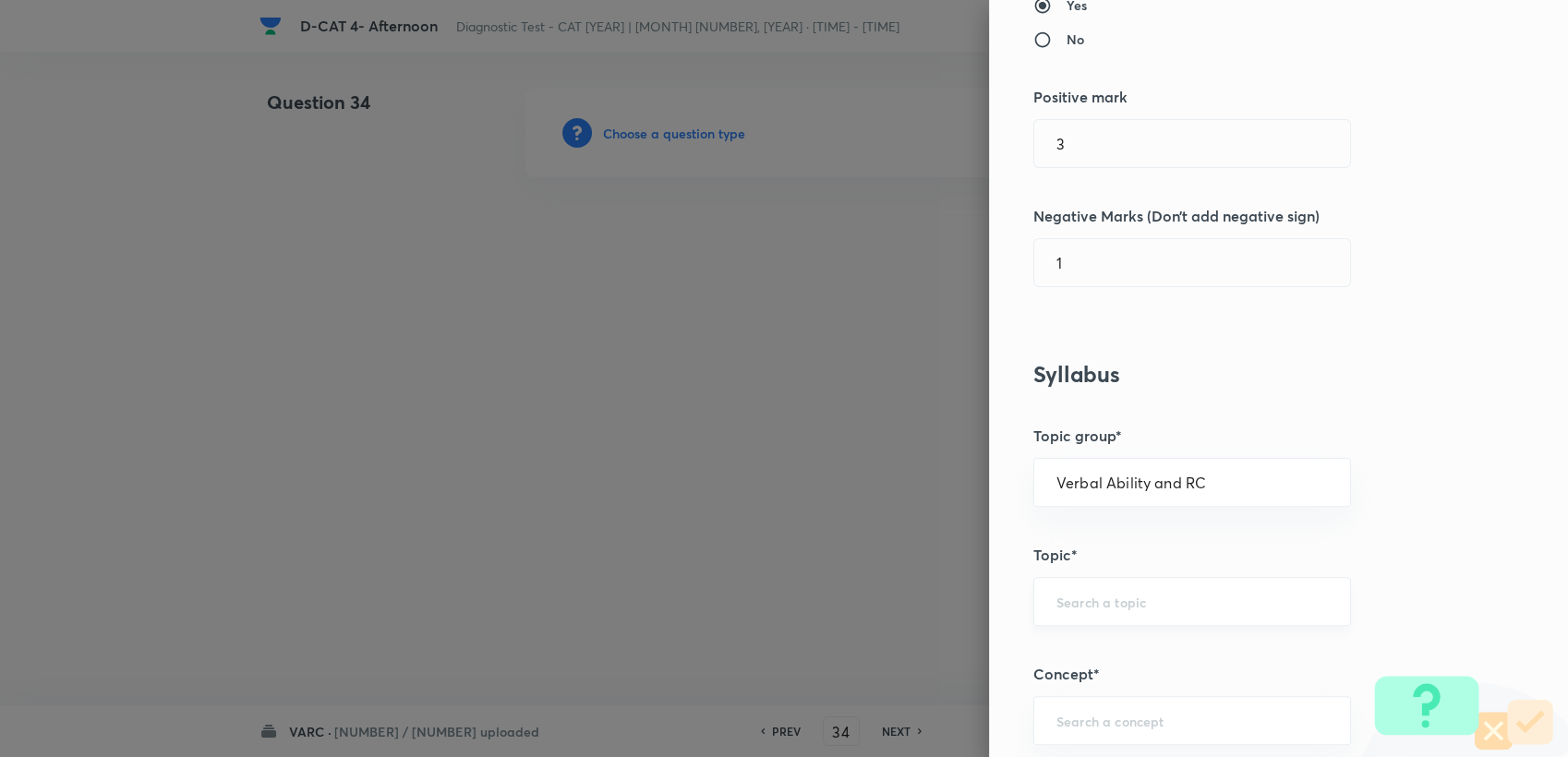 click at bounding box center (1192, 601) 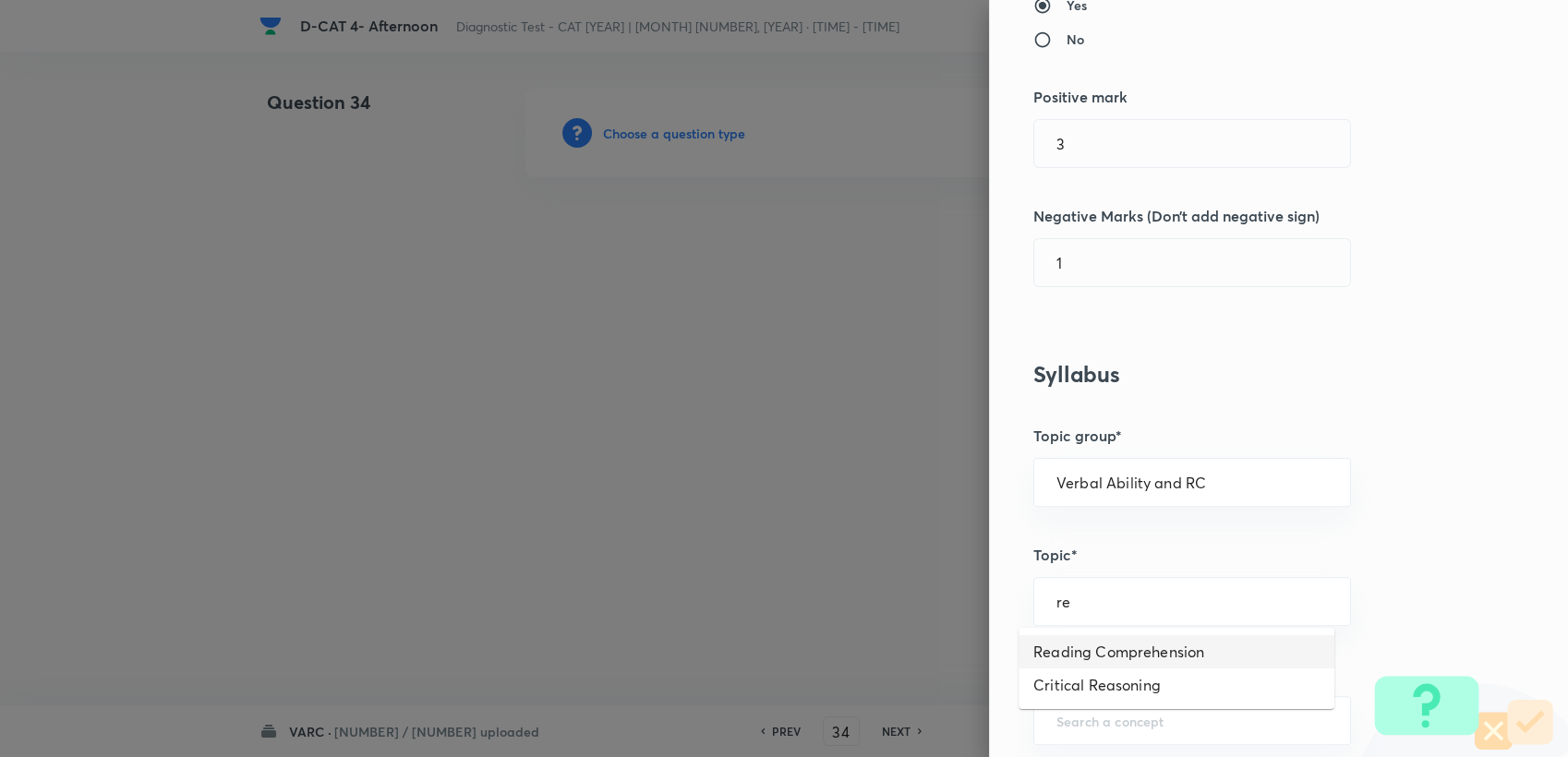 click on "Reading Comprehension" at bounding box center (1176, 652) 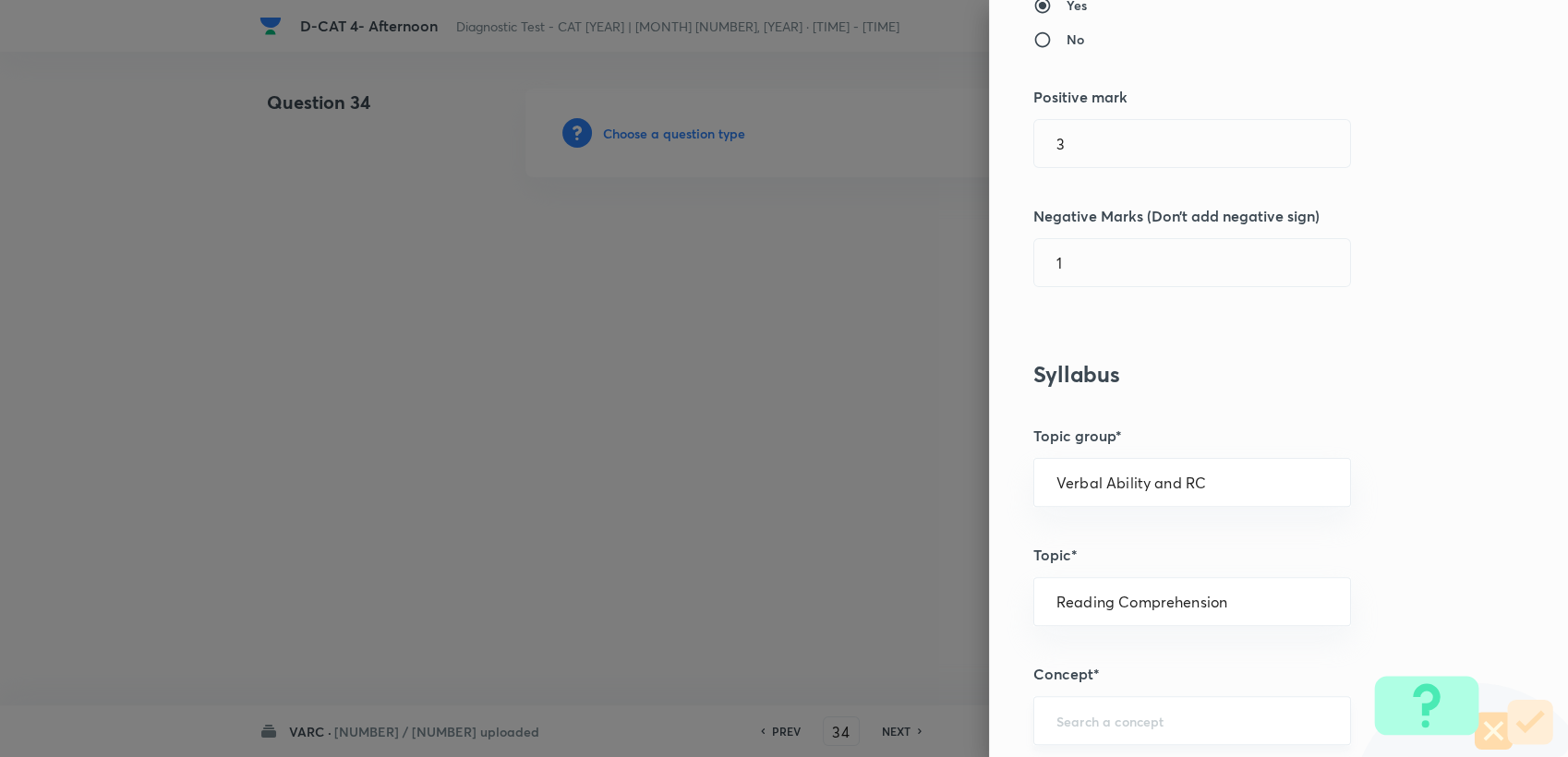 click on "​" at bounding box center (1192, 720) 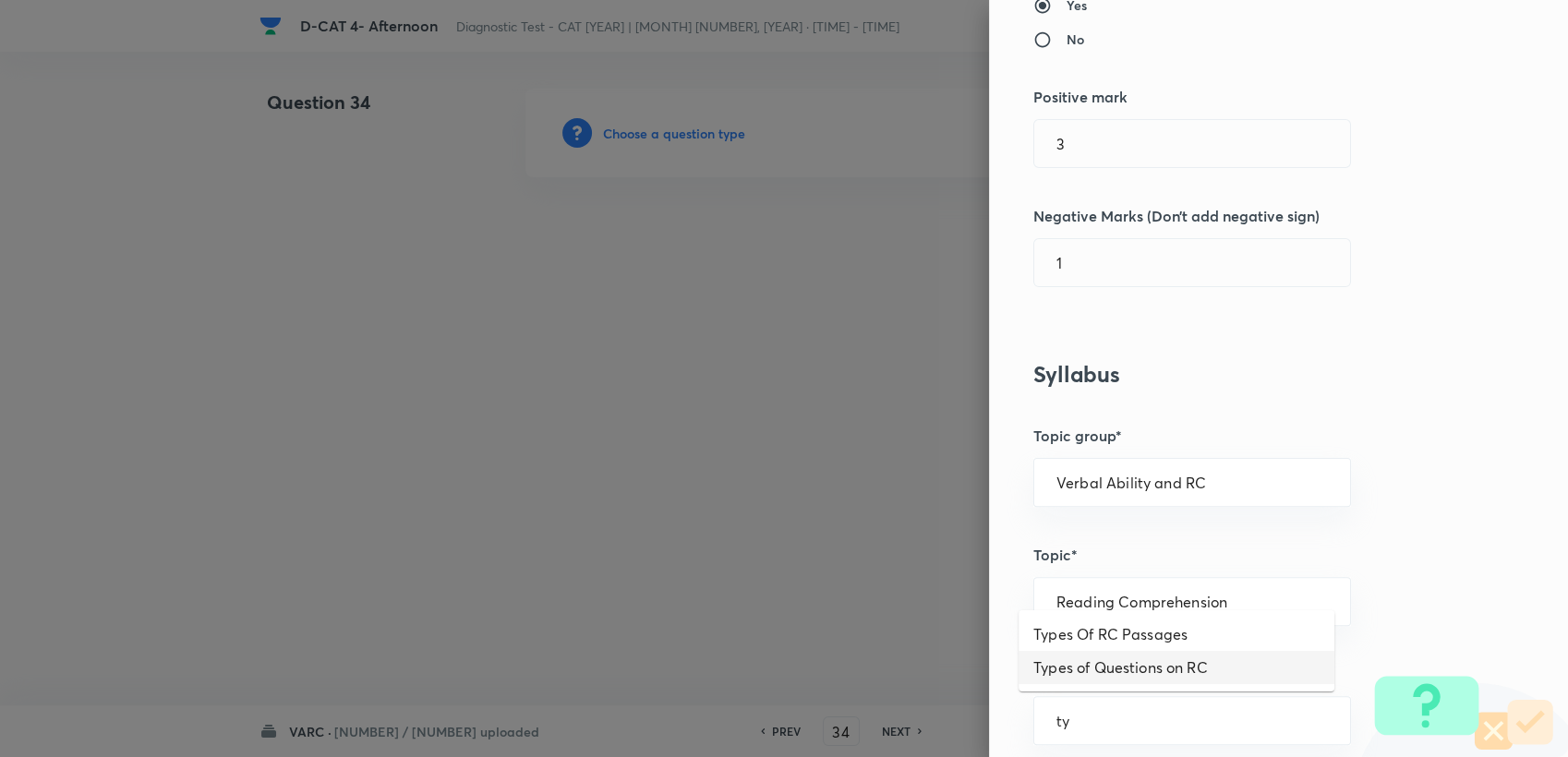 click on "Types of Questions on RC" at bounding box center [1176, 667] 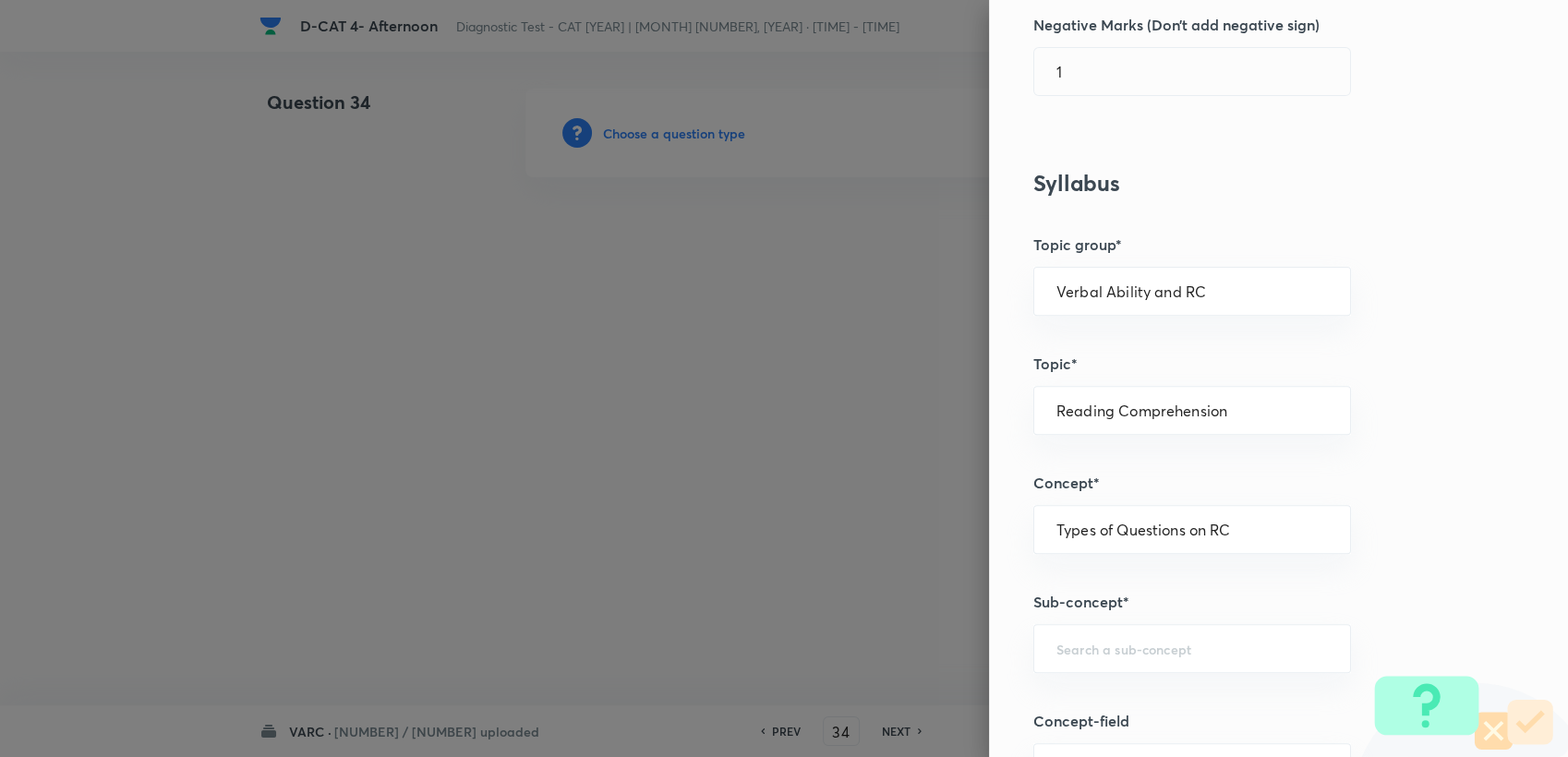 scroll, scrollTop: 615, scrollLeft: 0, axis: vertical 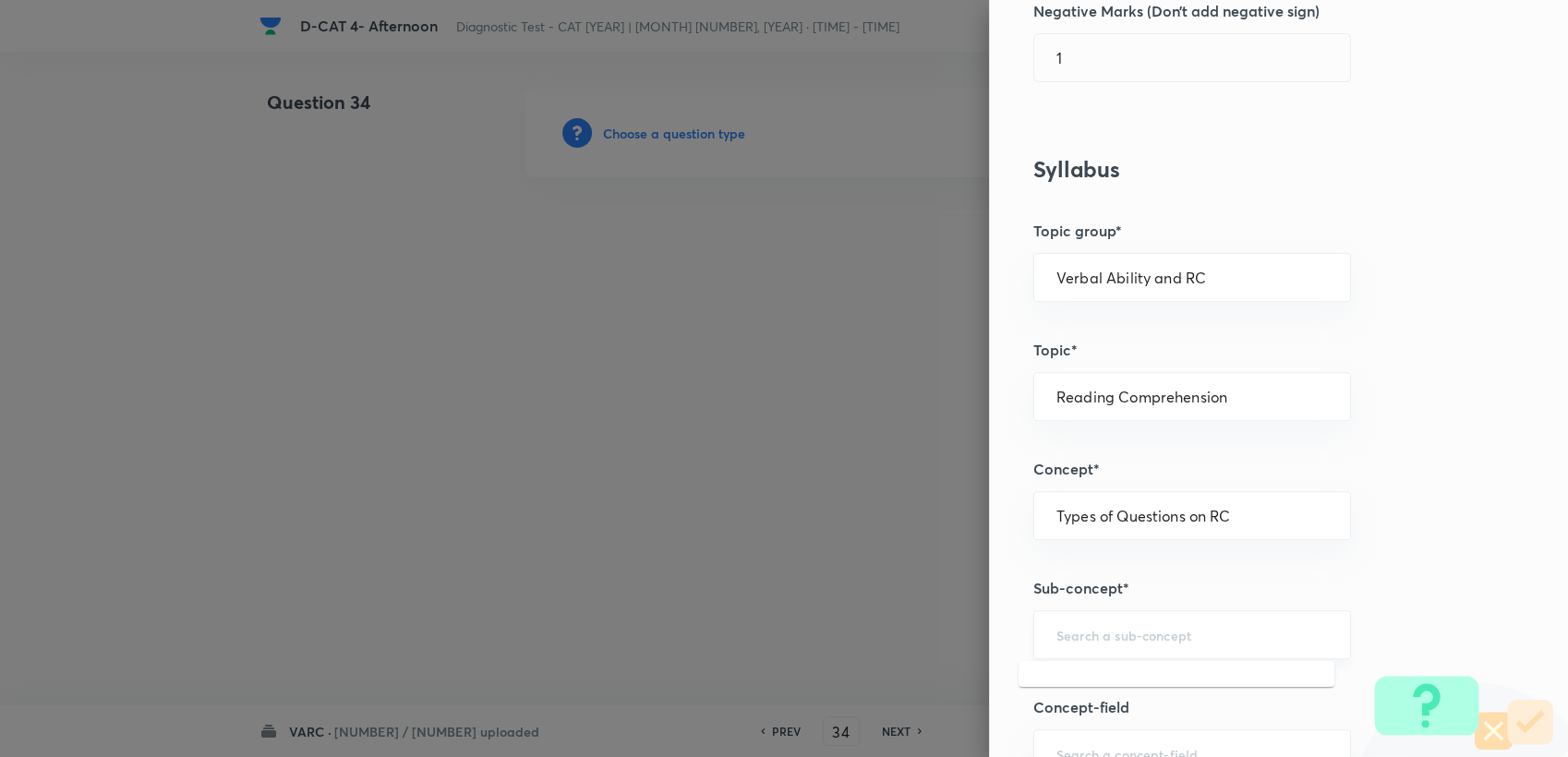 click at bounding box center (1192, 634) 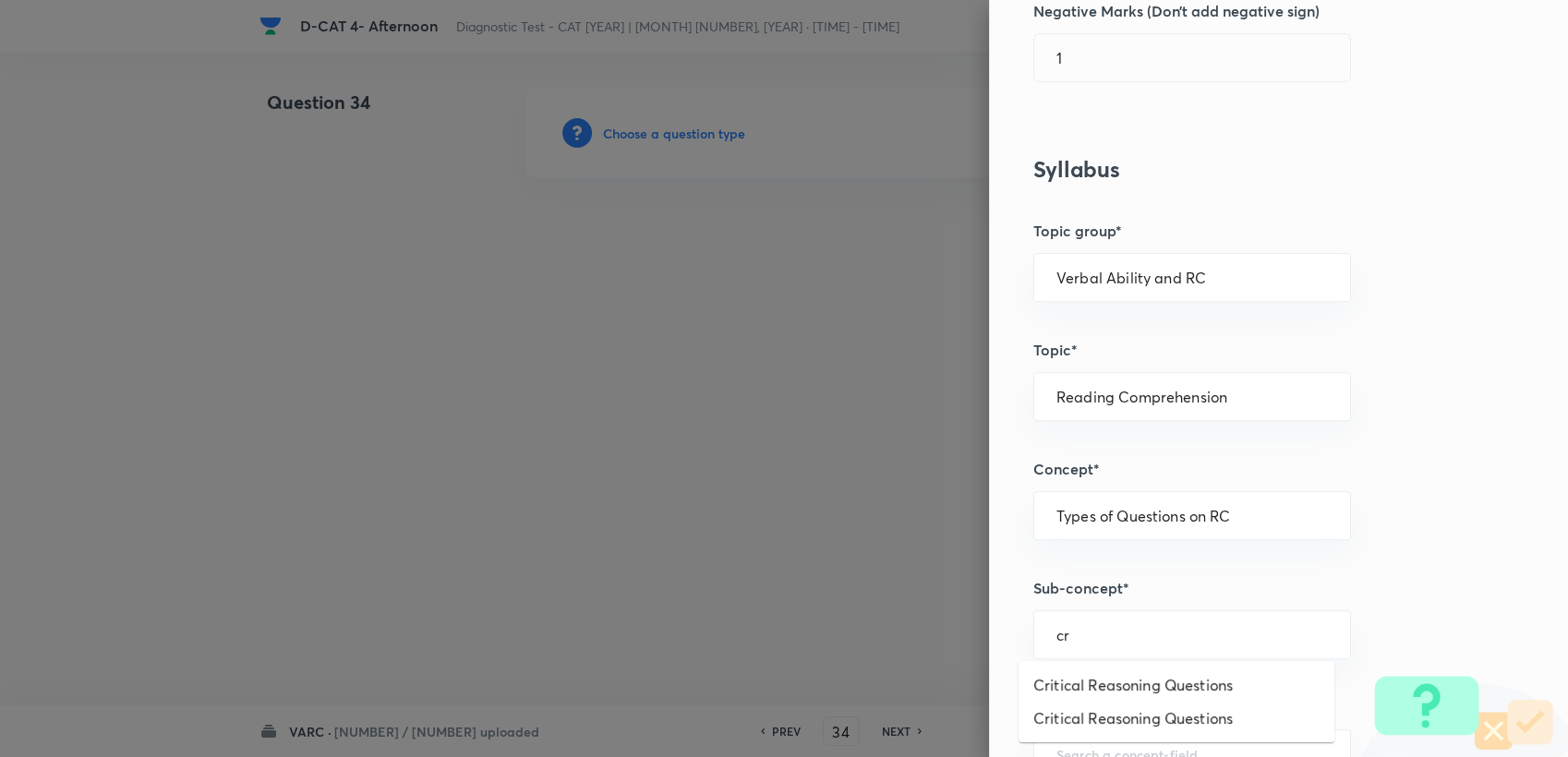 click on "Critical Reasoning Questions" at bounding box center [1176, 685] 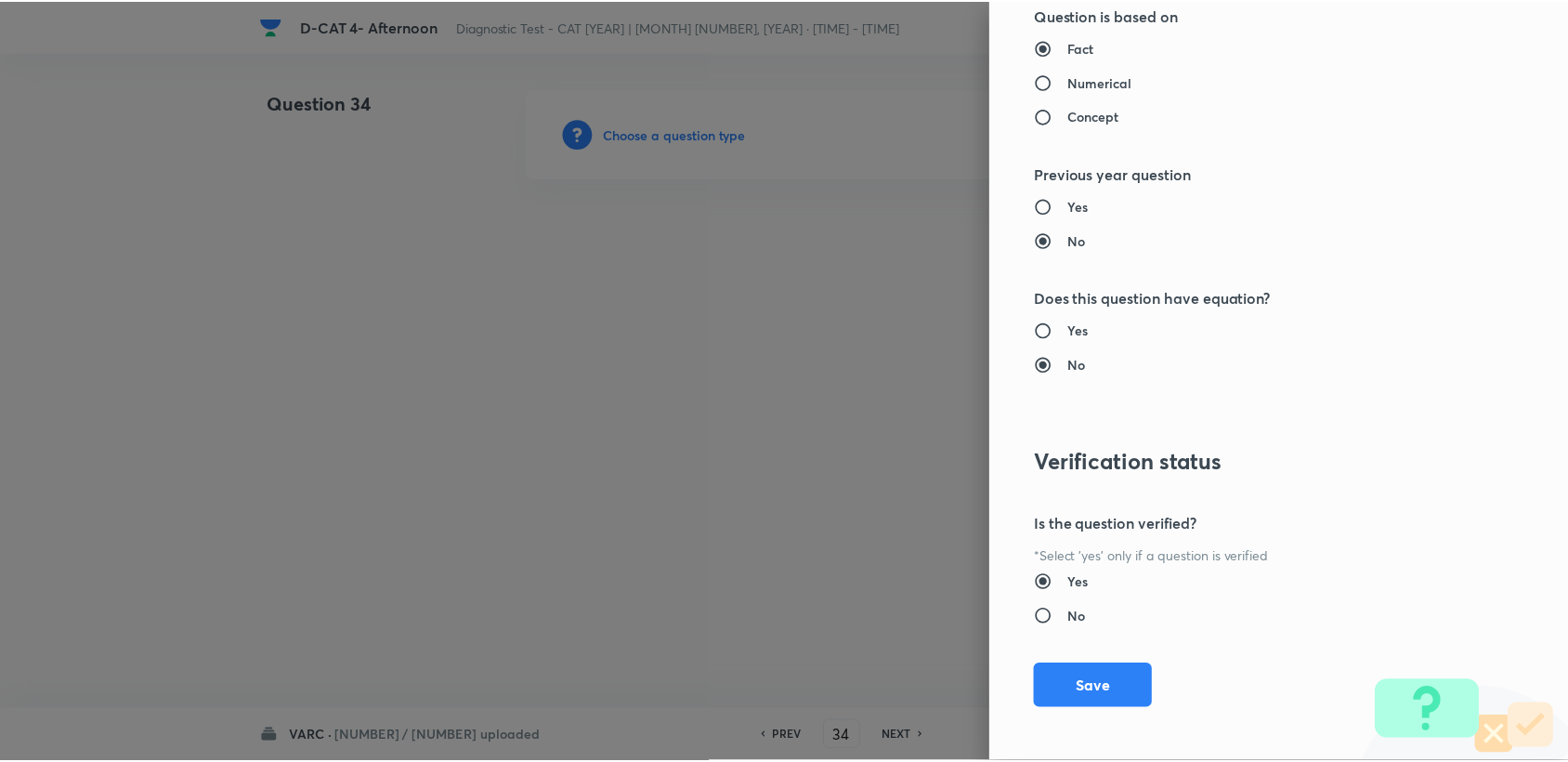 scroll, scrollTop: 1769, scrollLeft: 0, axis: vertical 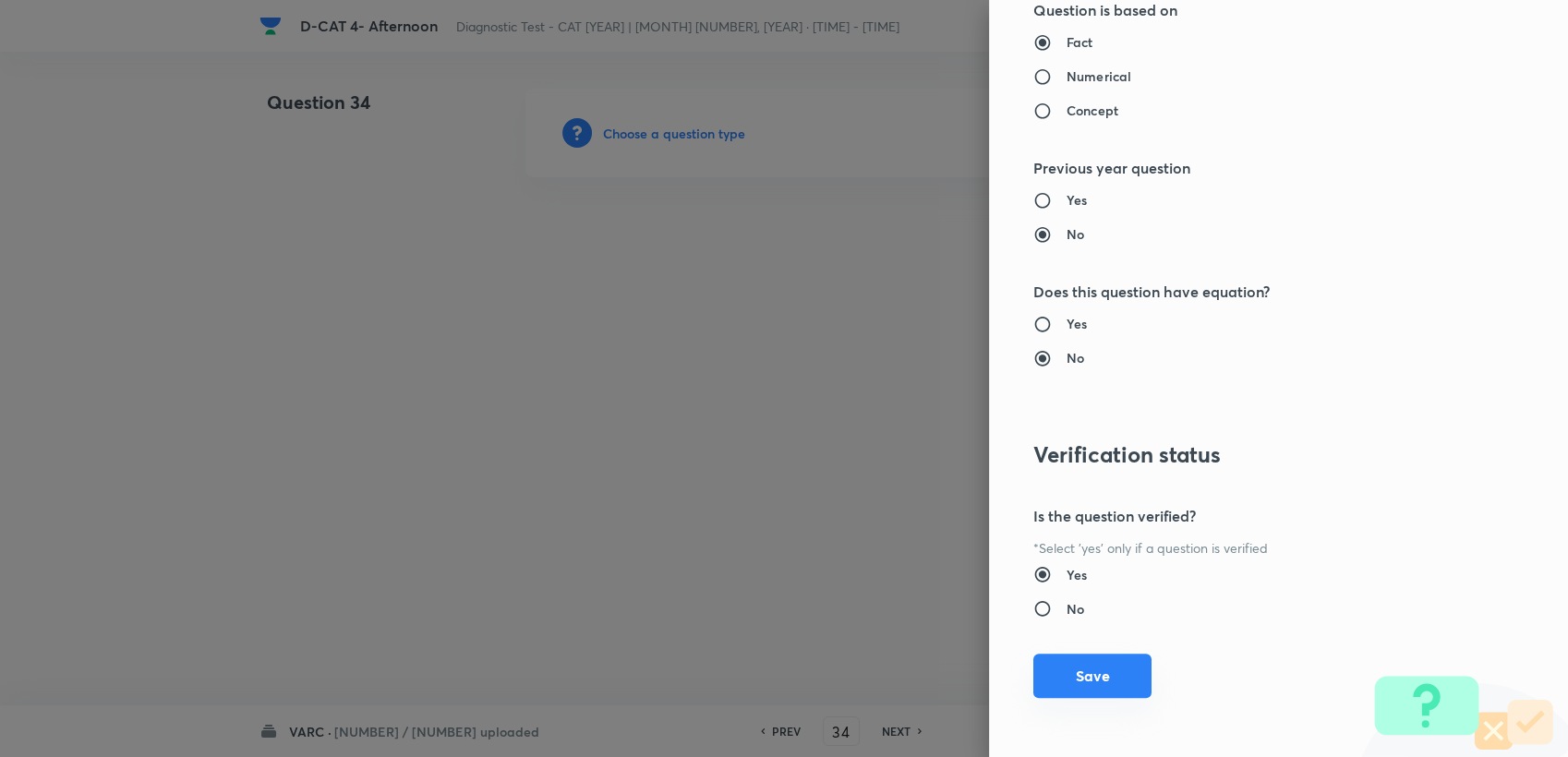drag, startPoint x: 1089, startPoint y: 652, endPoint x: 1082, endPoint y: 661, distance: 11.401754 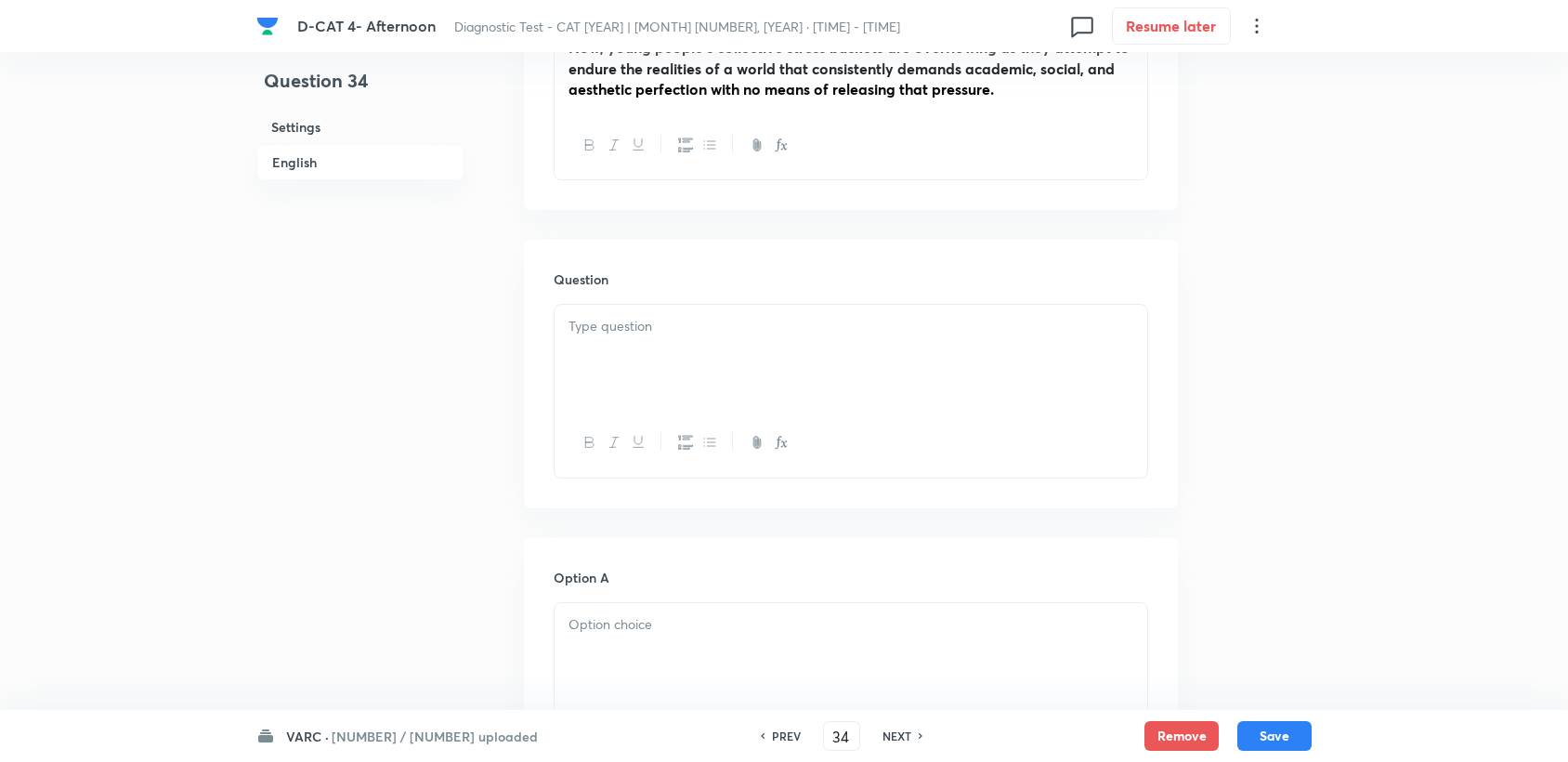scroll, scrollTop: 2168, scrollLeft: 0, axis: vertical 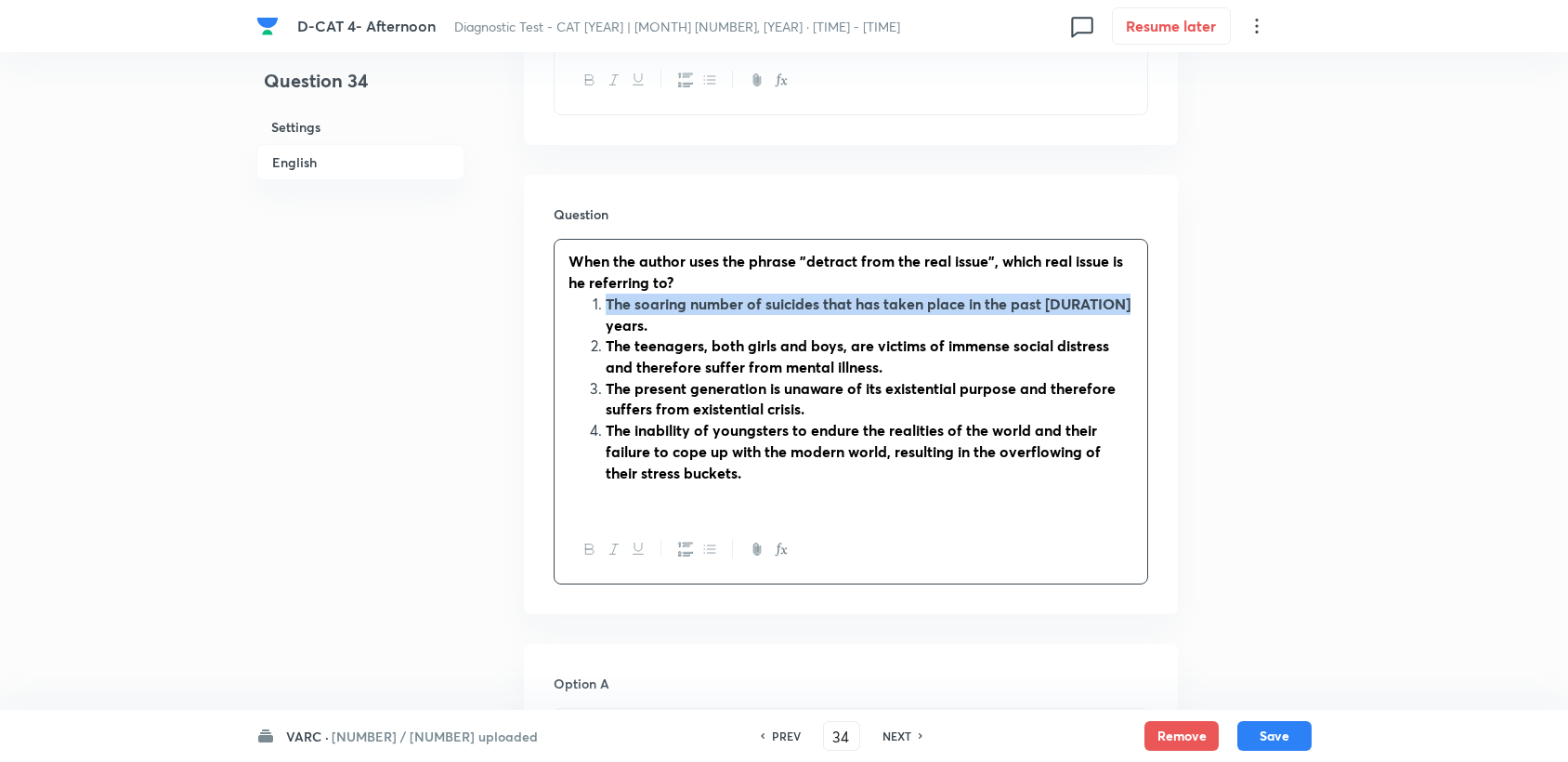 drag, startPoint x: 602, startPoint y: 302, endPoint x: 1122, endPoint y: 303, distance: 520.001 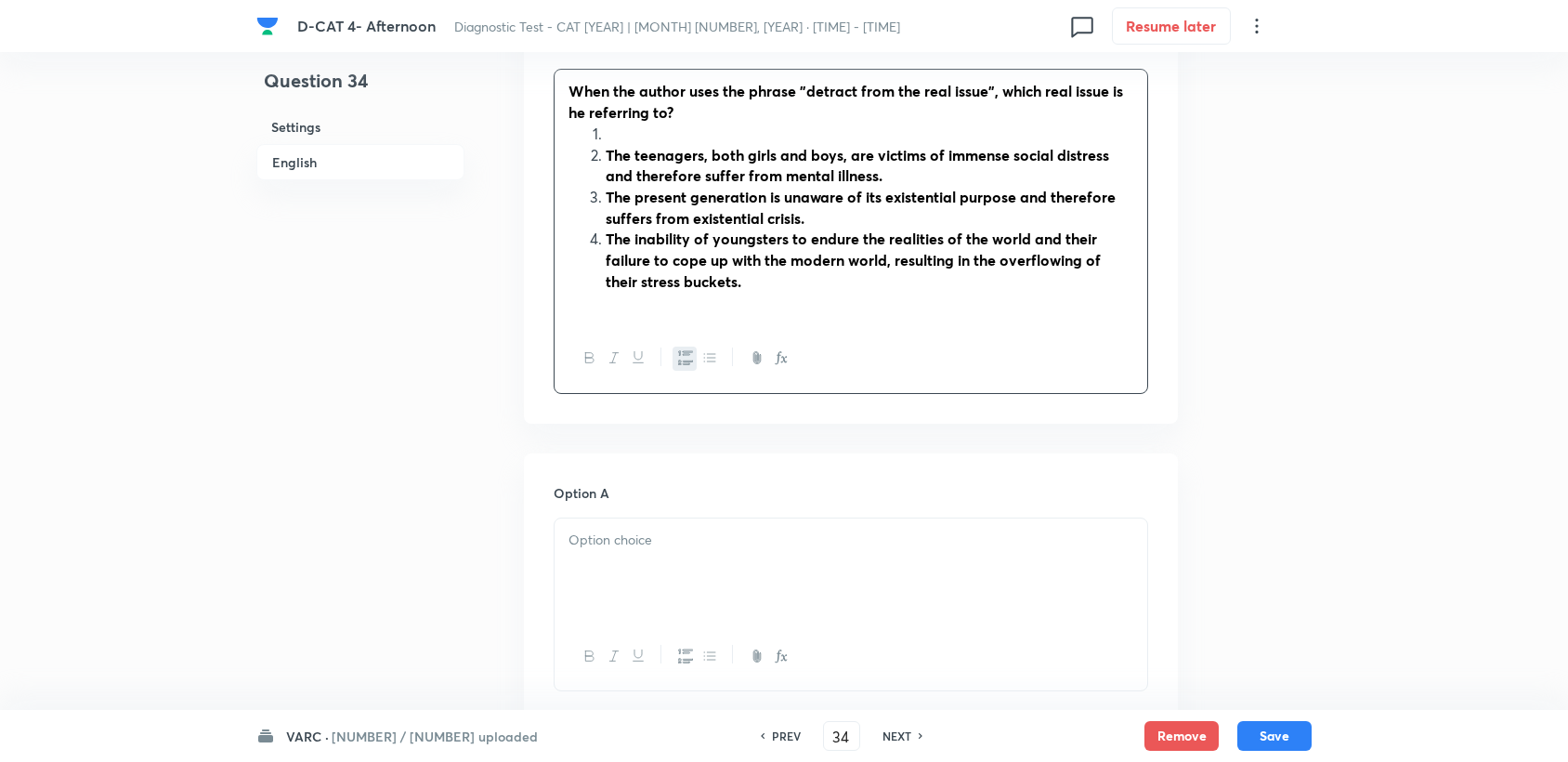 scroll, scrollTop: 2374, scrollLeft: 0, axis: vertical 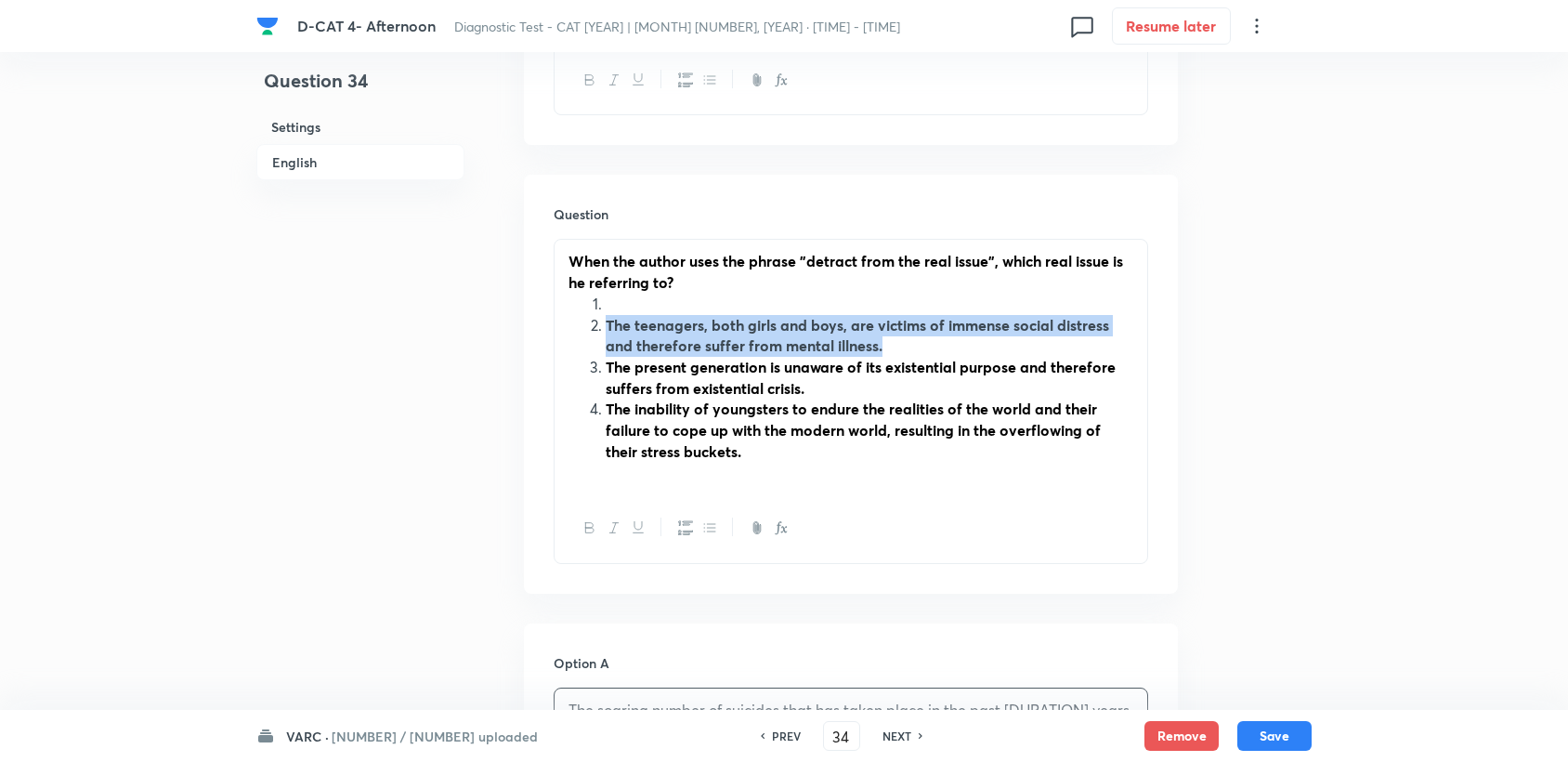 drag, startPoint x: 606, startPoint y: 323, endPoint x: 912, endPoint y: 341, distance: 306.529 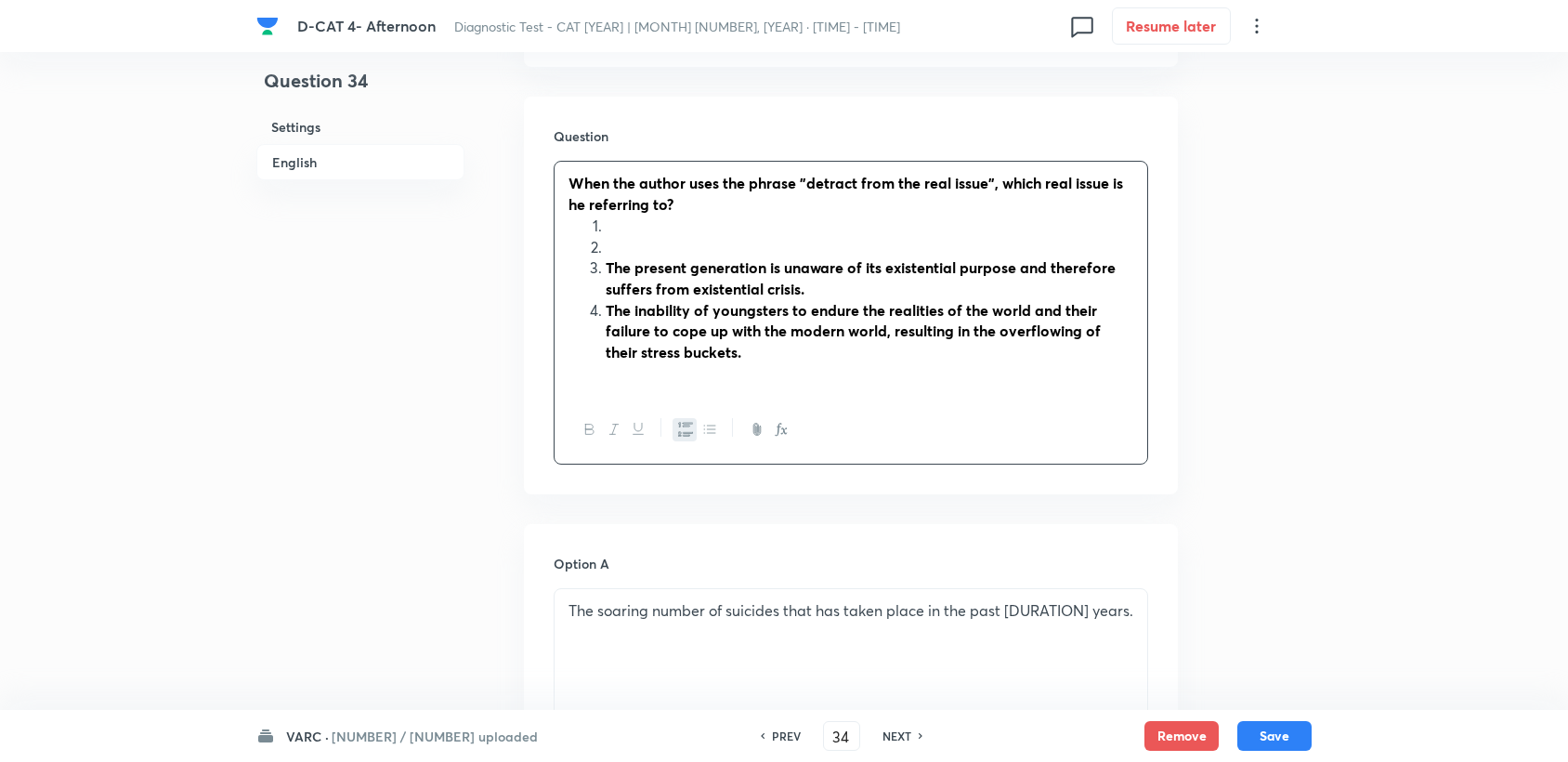 scroll, scrollTop: 2581, scrollLeft: 0, axis: vertical 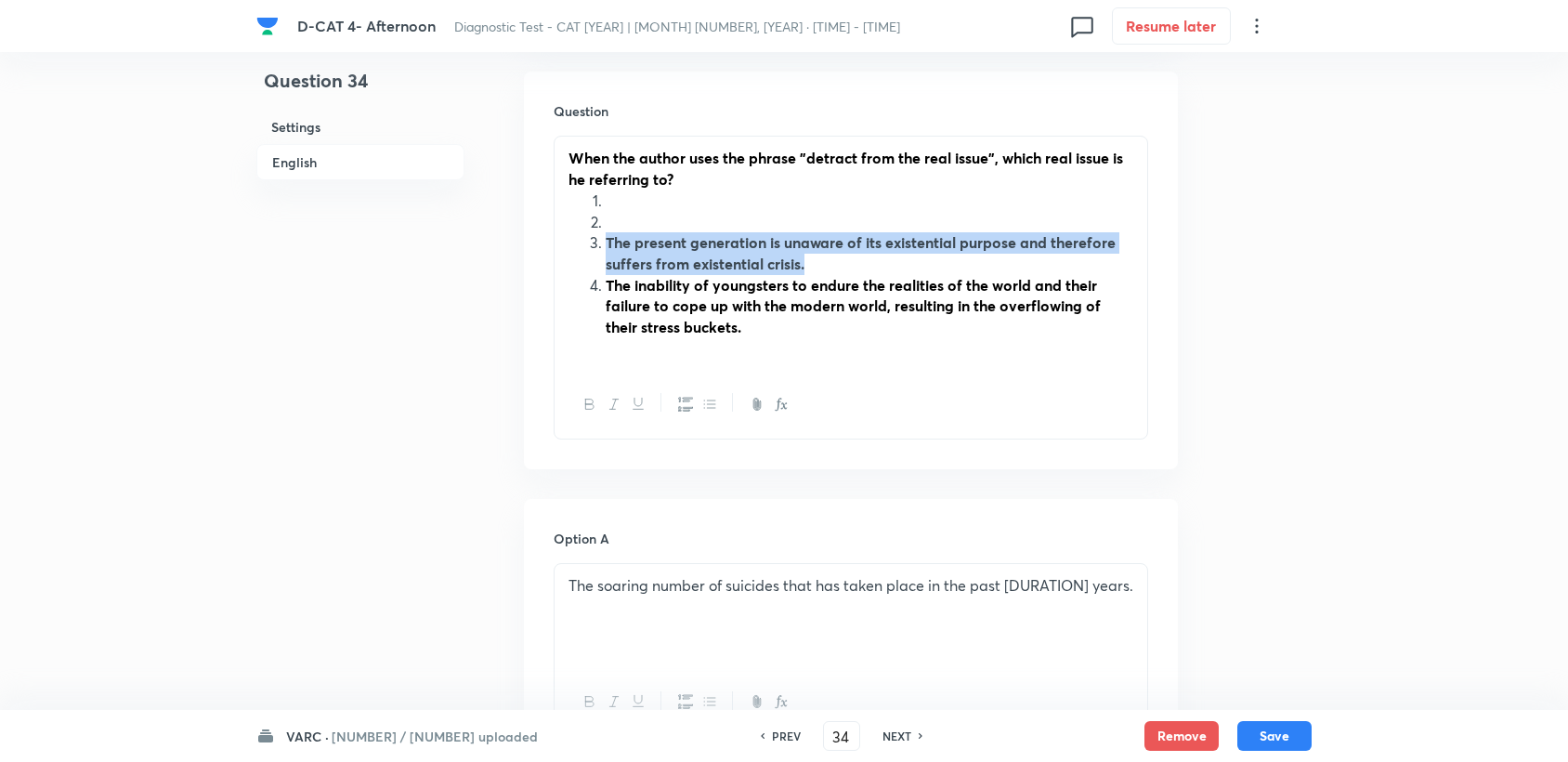 drag, startPoint x: 608, startPoint y: 234, endPoint x: 831, endPoint y: 260, distance: 224.51058 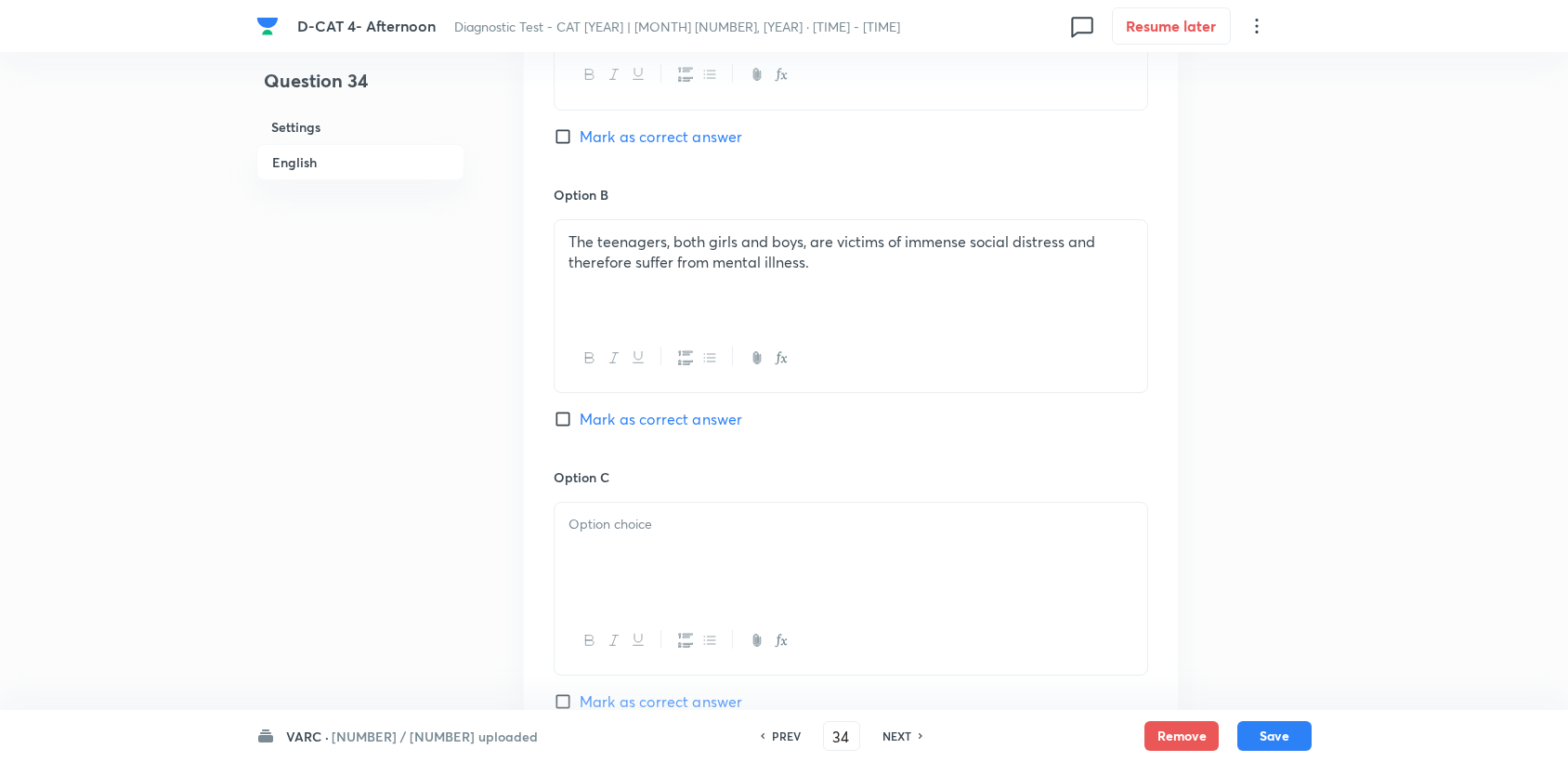 scroll, scrollTop: 2891, scrollLeft: 0, axis: vertical 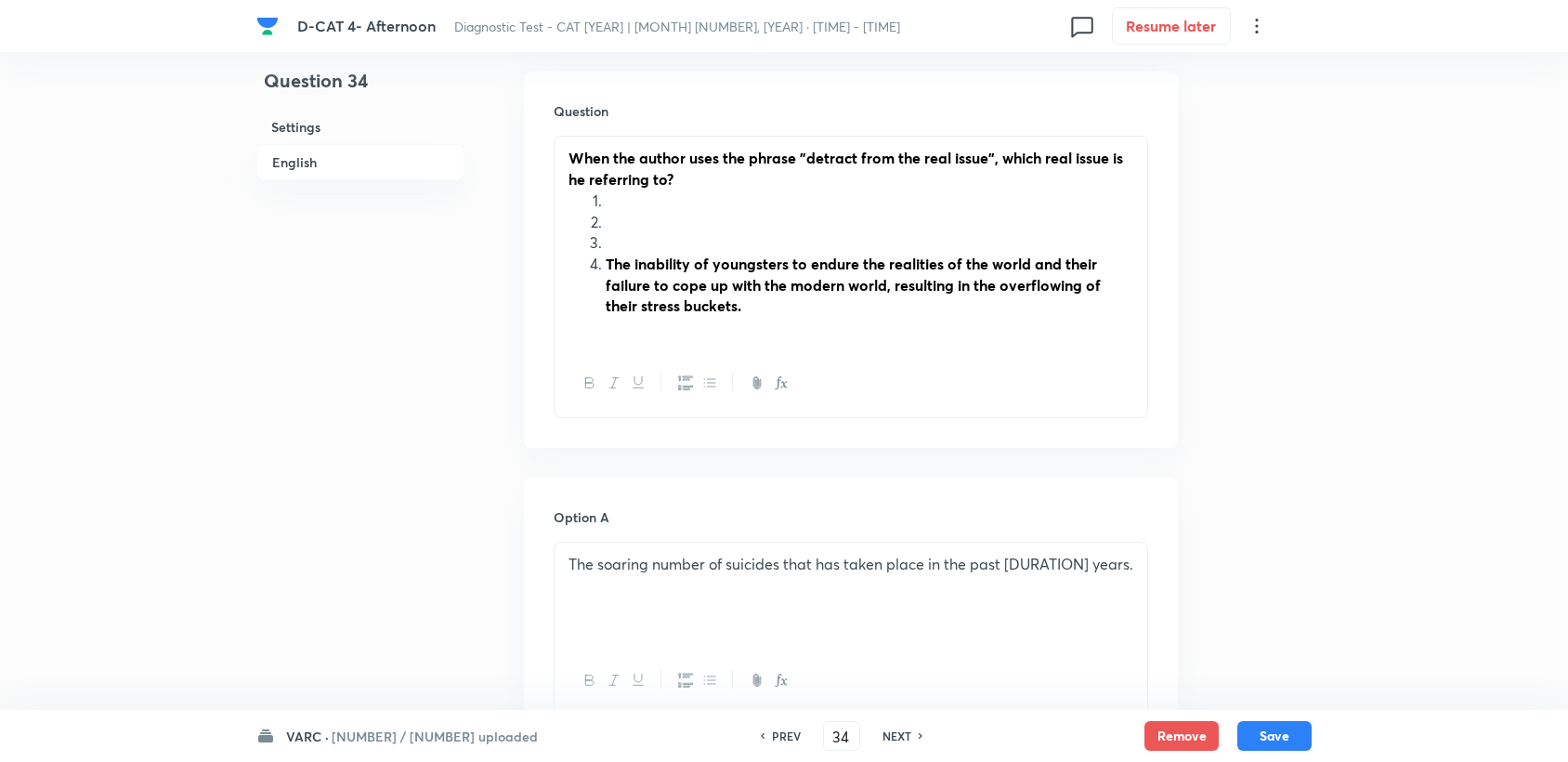 drag, startPoint x: 608, startPoint y: 261, endPoint x: 775, endPoint y: 295, distance: 170.42594 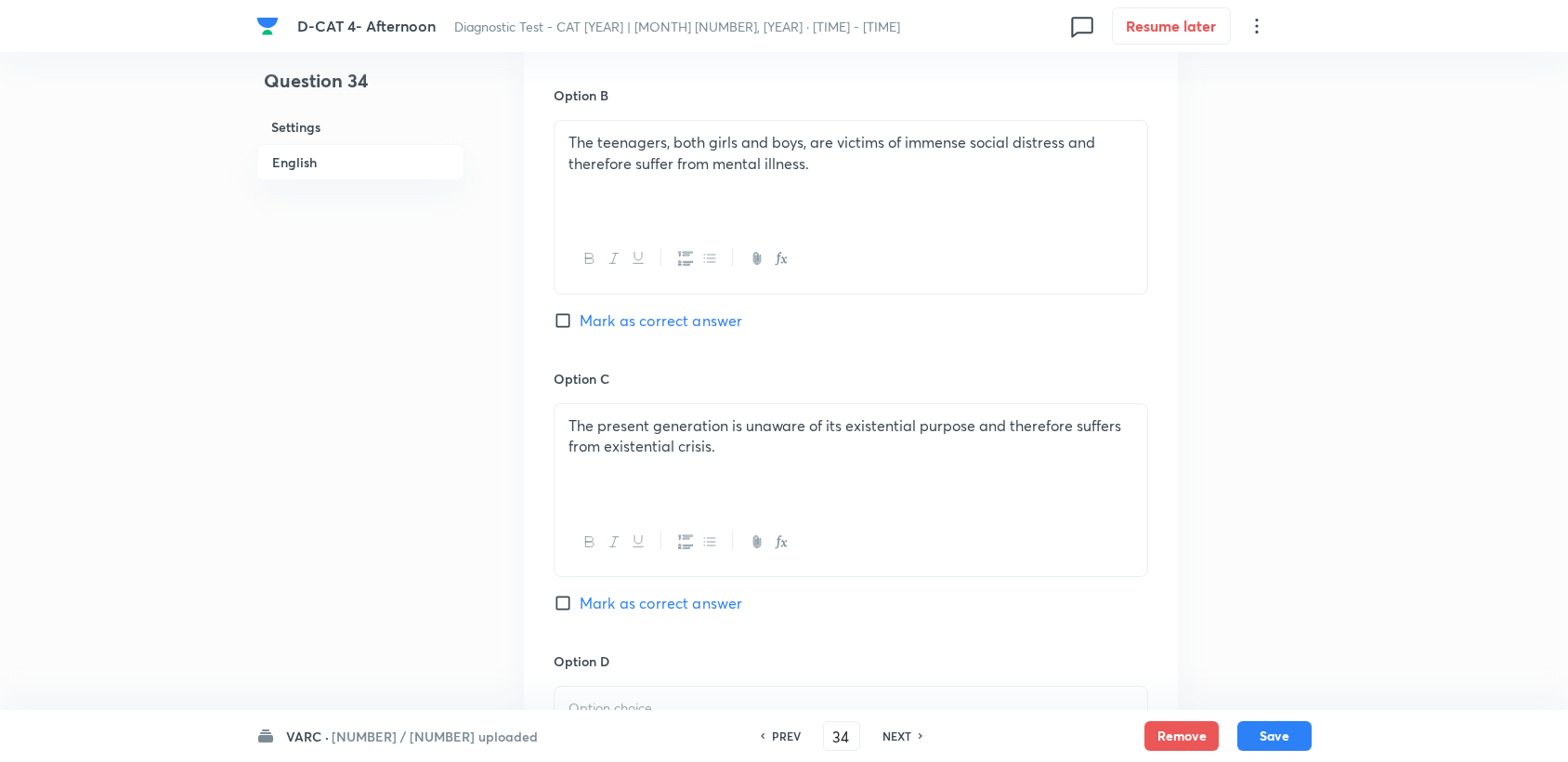 scroll, scrollTop: 3200, scrollLeft: 0, axis: vertical 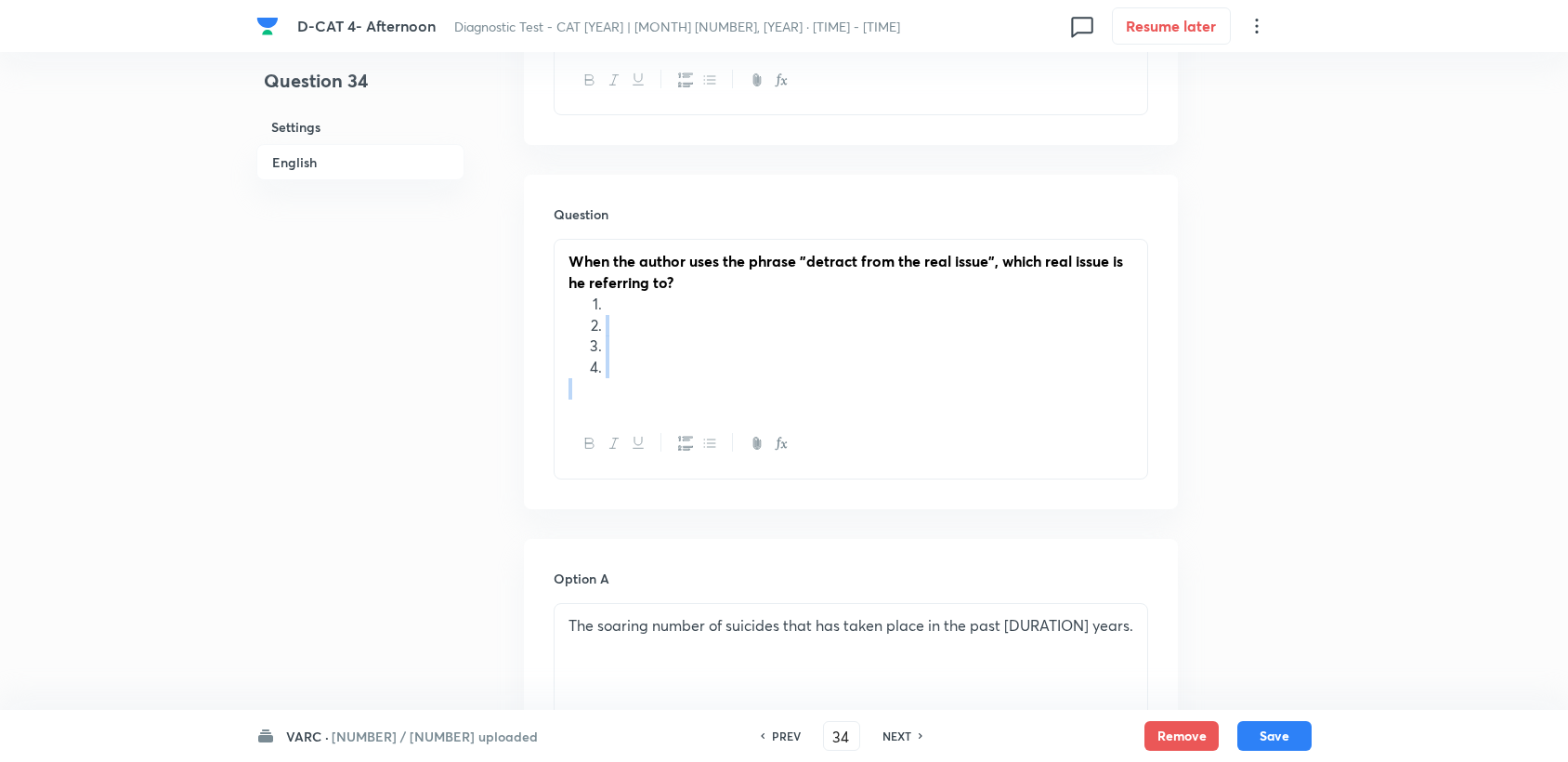 drag, startPoint x: 572, startPoint y: 317, endPoint x: 617, endPoint y: 398, distance: 92.66067 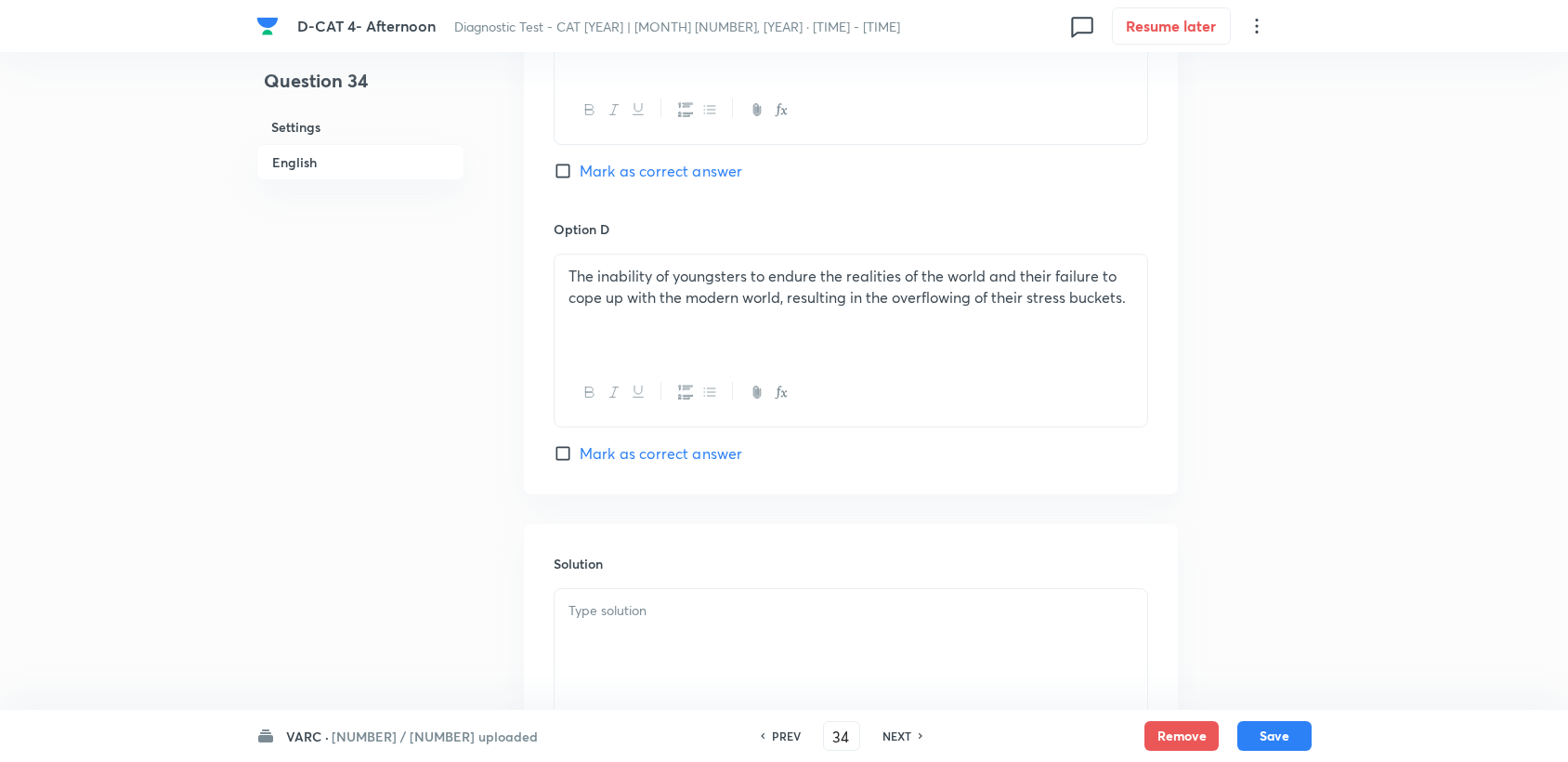 scroll, scrollTop: 3490, scrollLeft: 0, axis: vertical 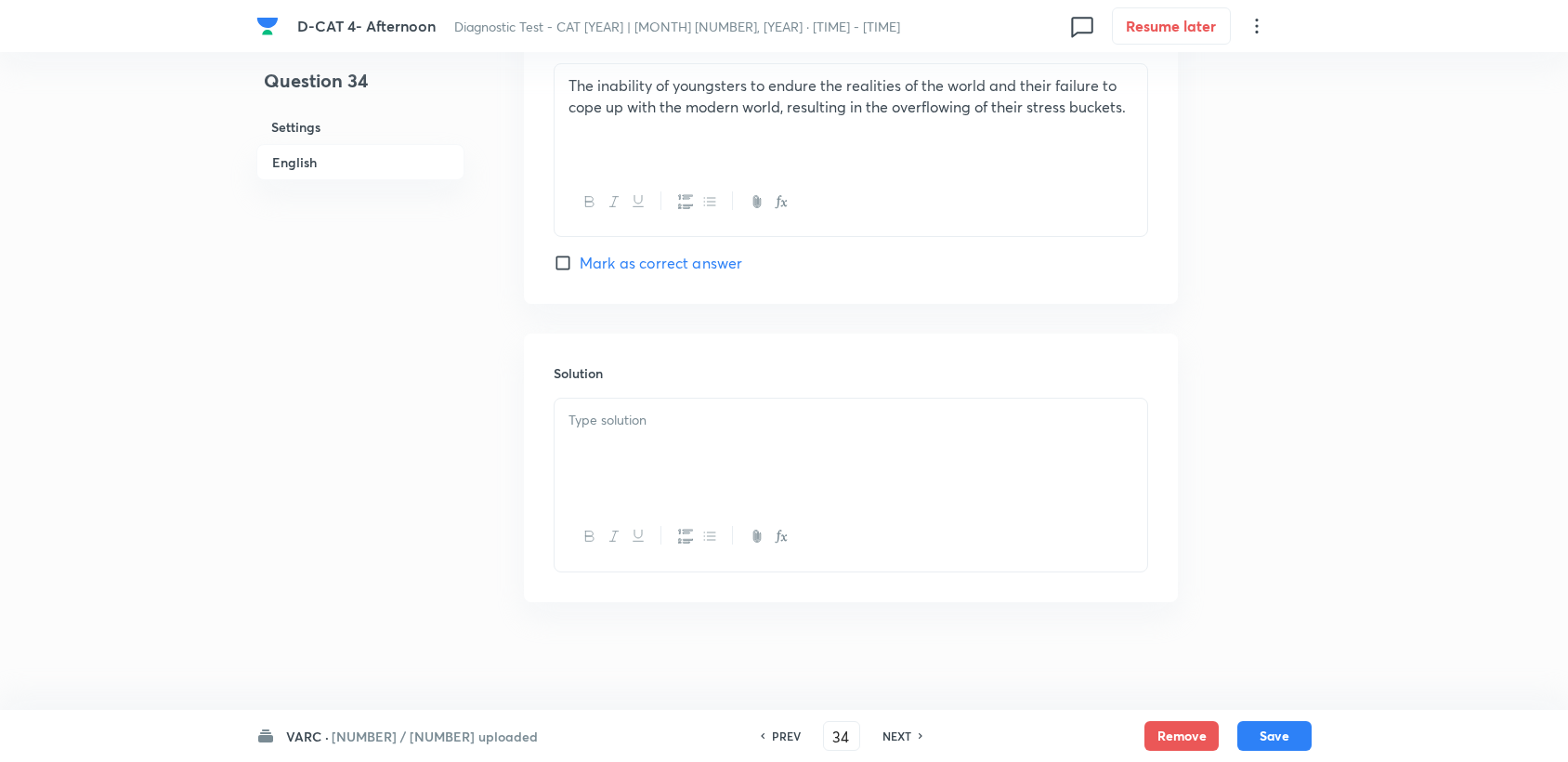 drag, startPoint x: 618, startPoint y: 454, endPoint x: 459, endPoint y: 72, distance: 413.76926 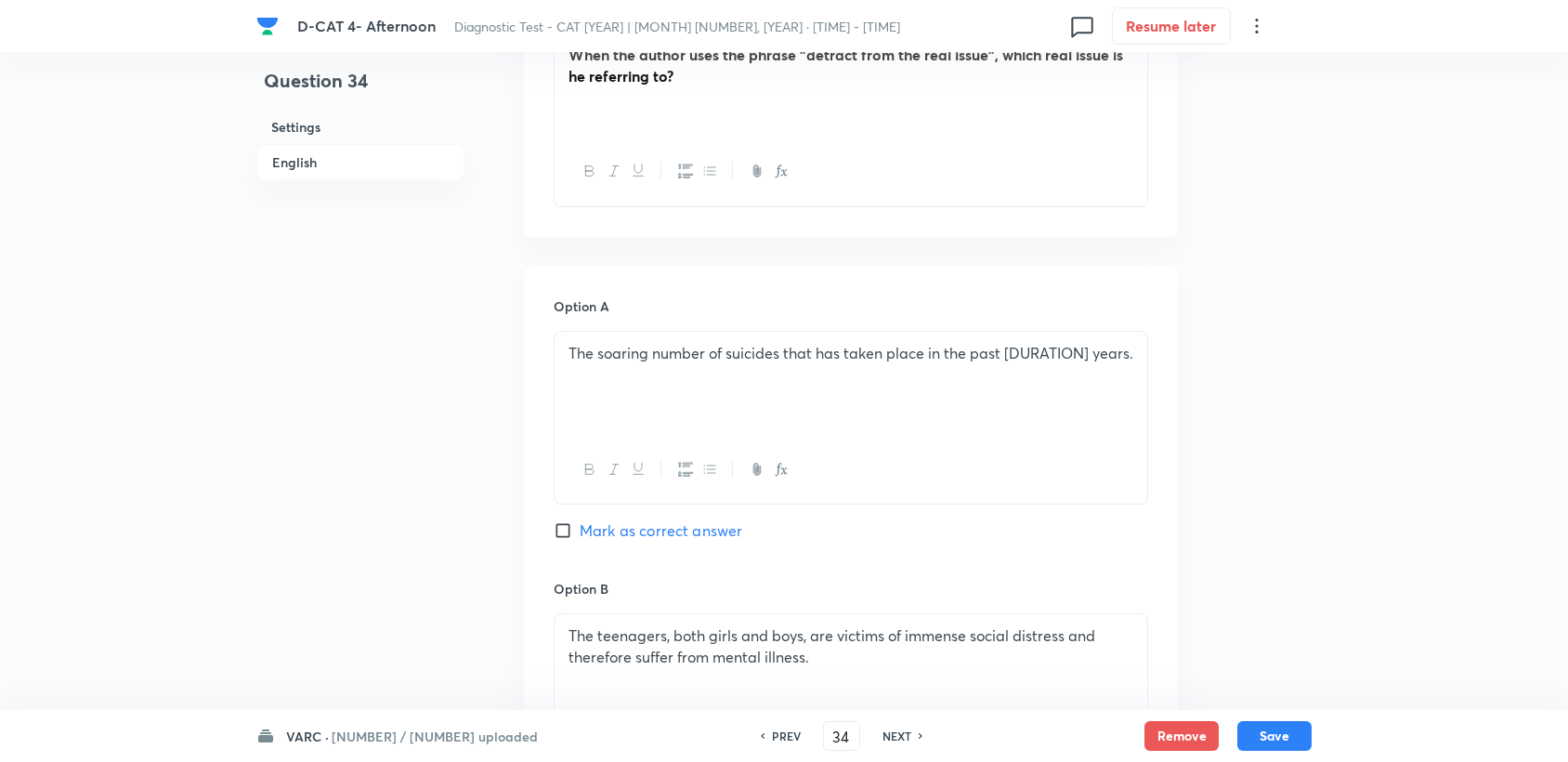 scroll, scrollTop: 2355, scrollLeft: 0, axis: vertical 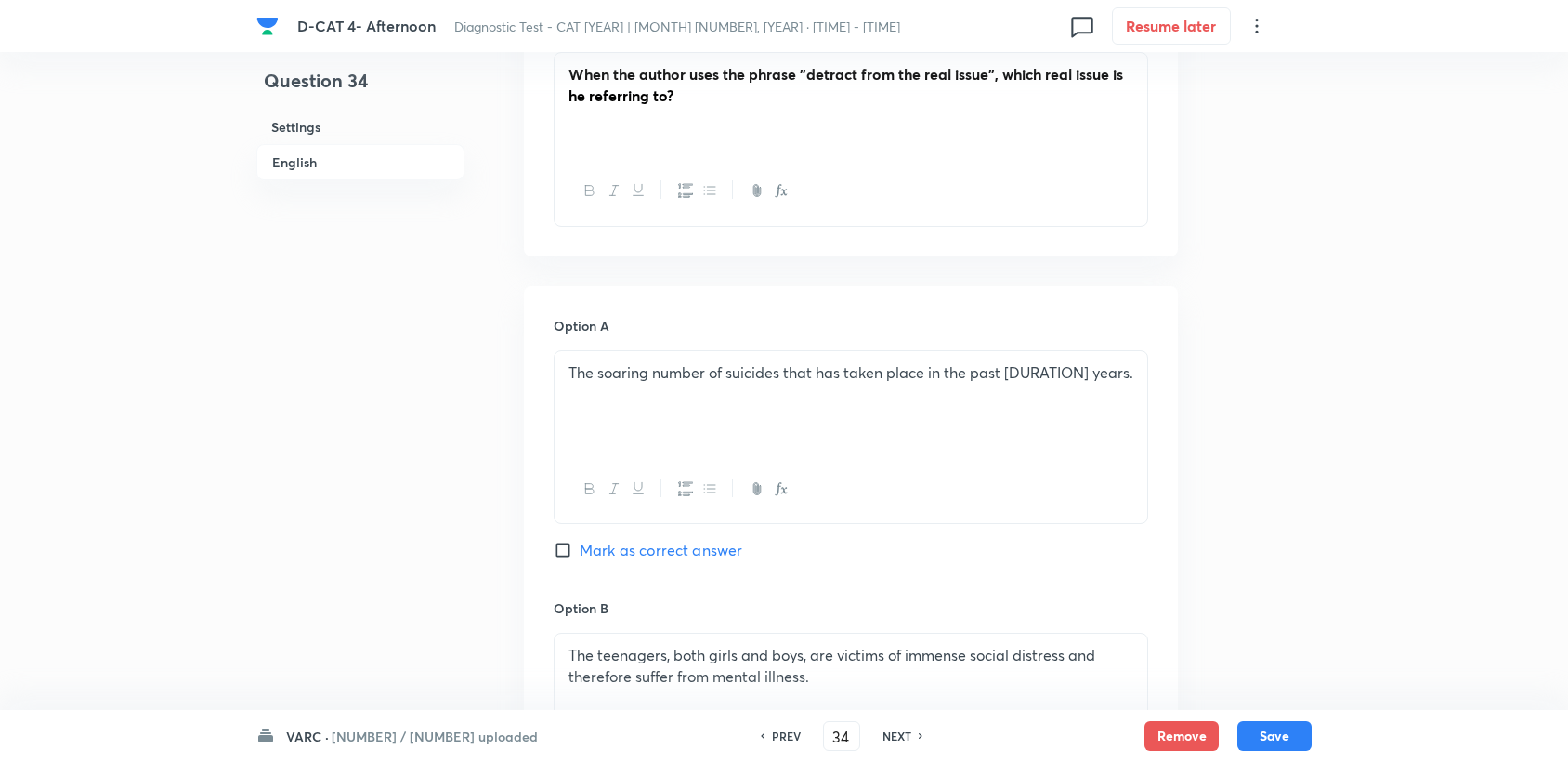 click on "Mark as correct answer" at bounding box center (660, 550) 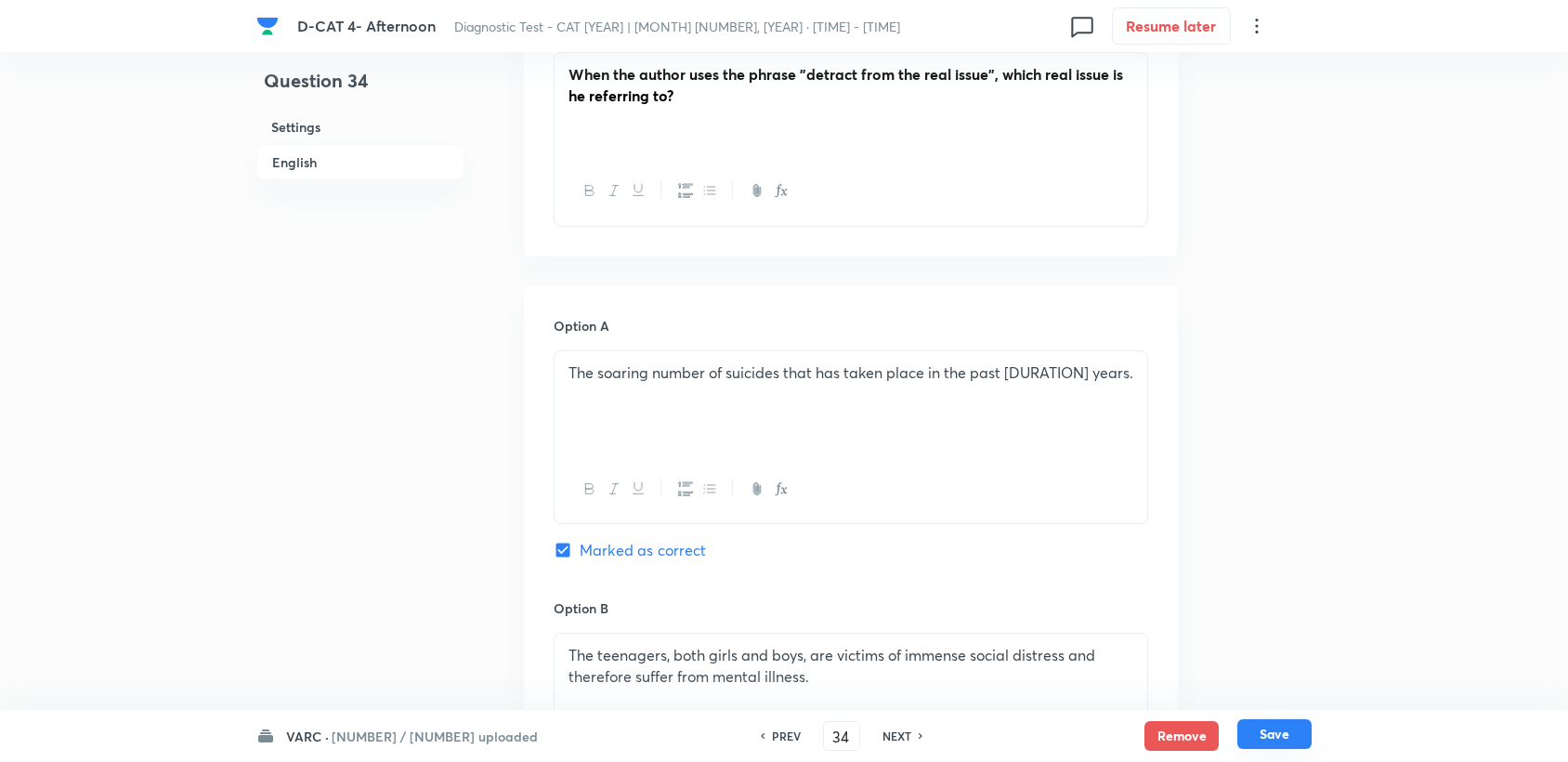 click on "Save" at bounding box center (1274, 734) 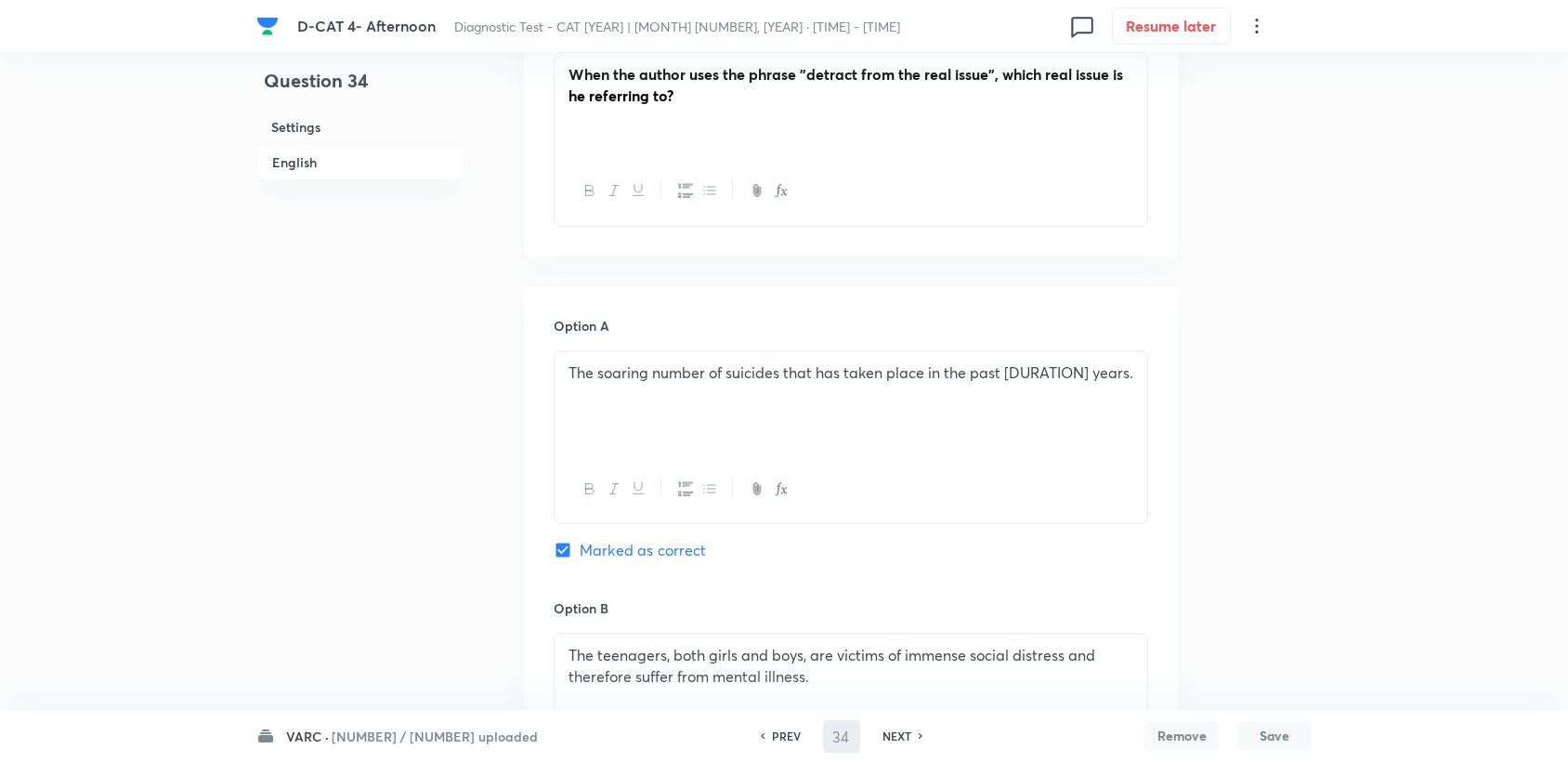 type on "35" 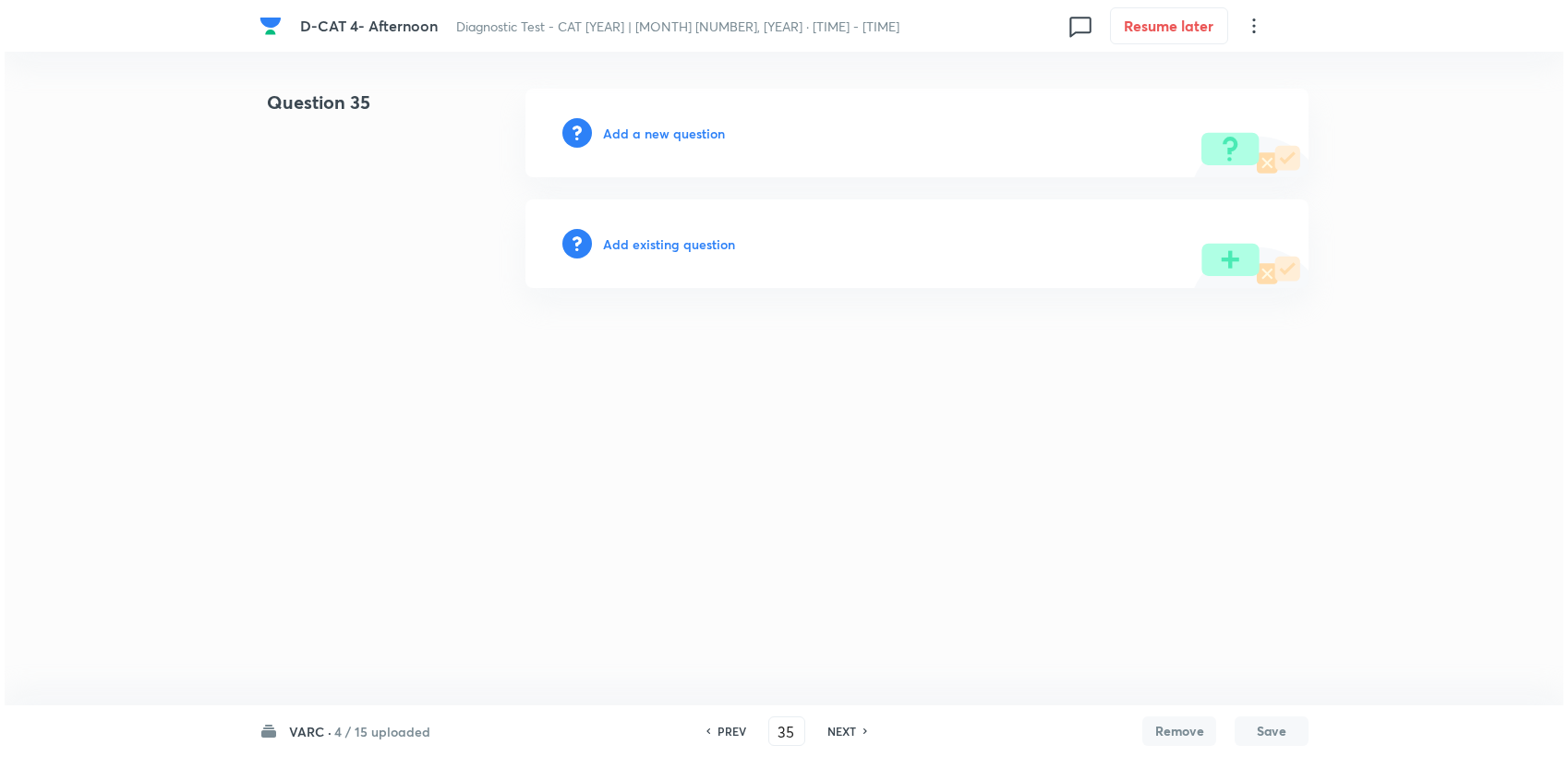 scroll, scrollTop: 0, scrollLeft: 0, axis: both 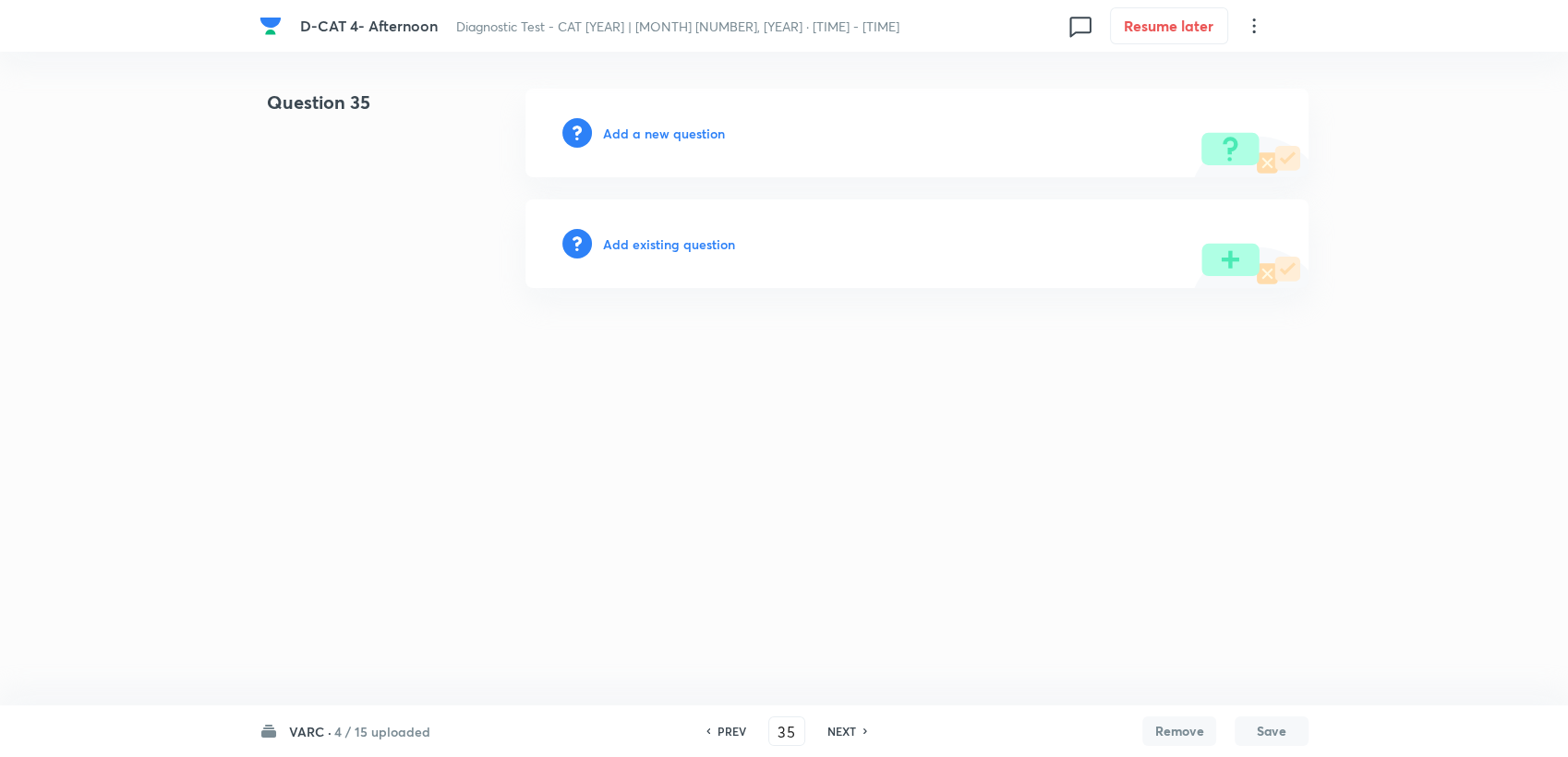 click on "Add a new question" at bounding box center [664, 133] 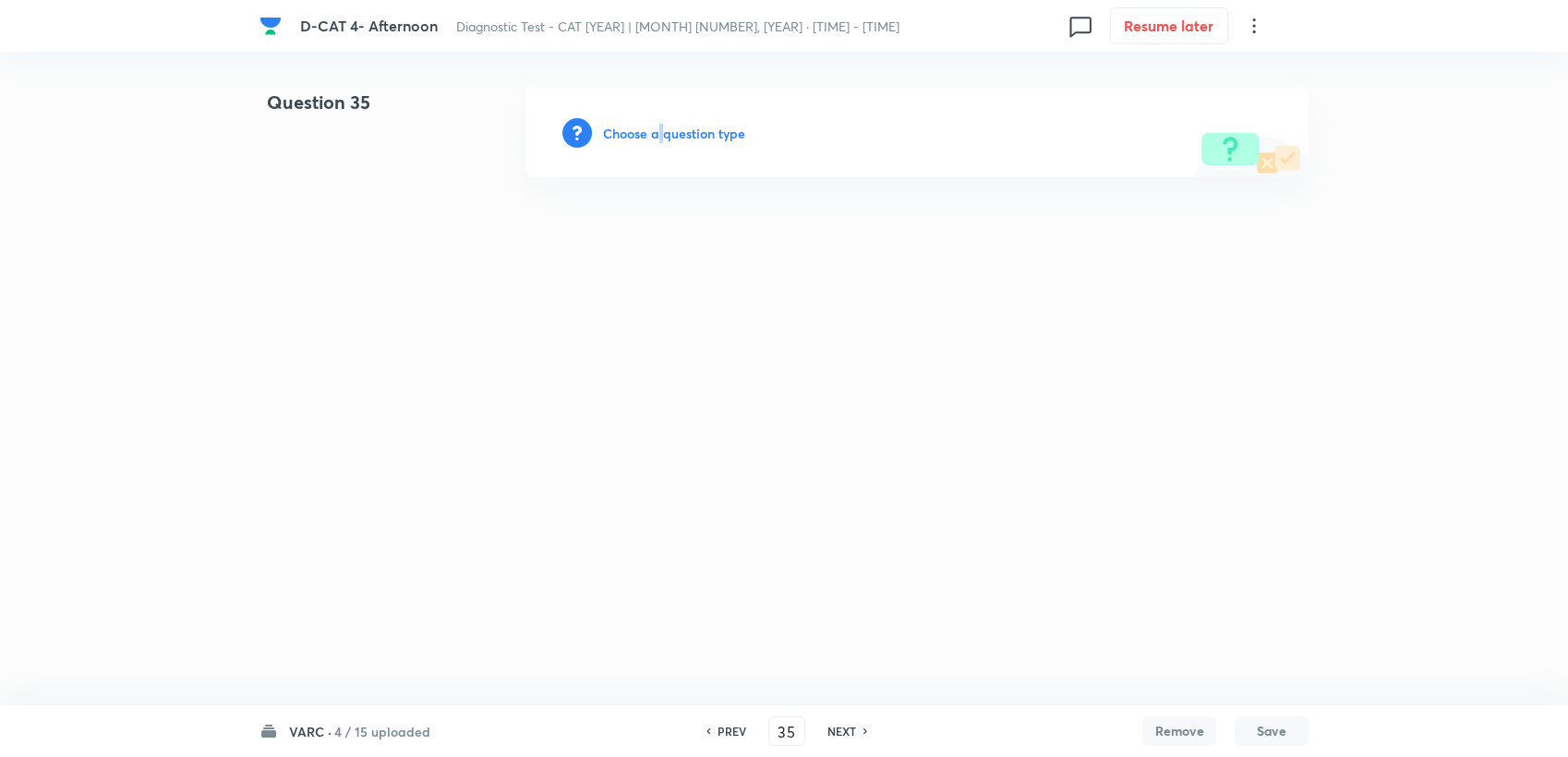 click on "Choose a question type" at bounding box center [674, 133] 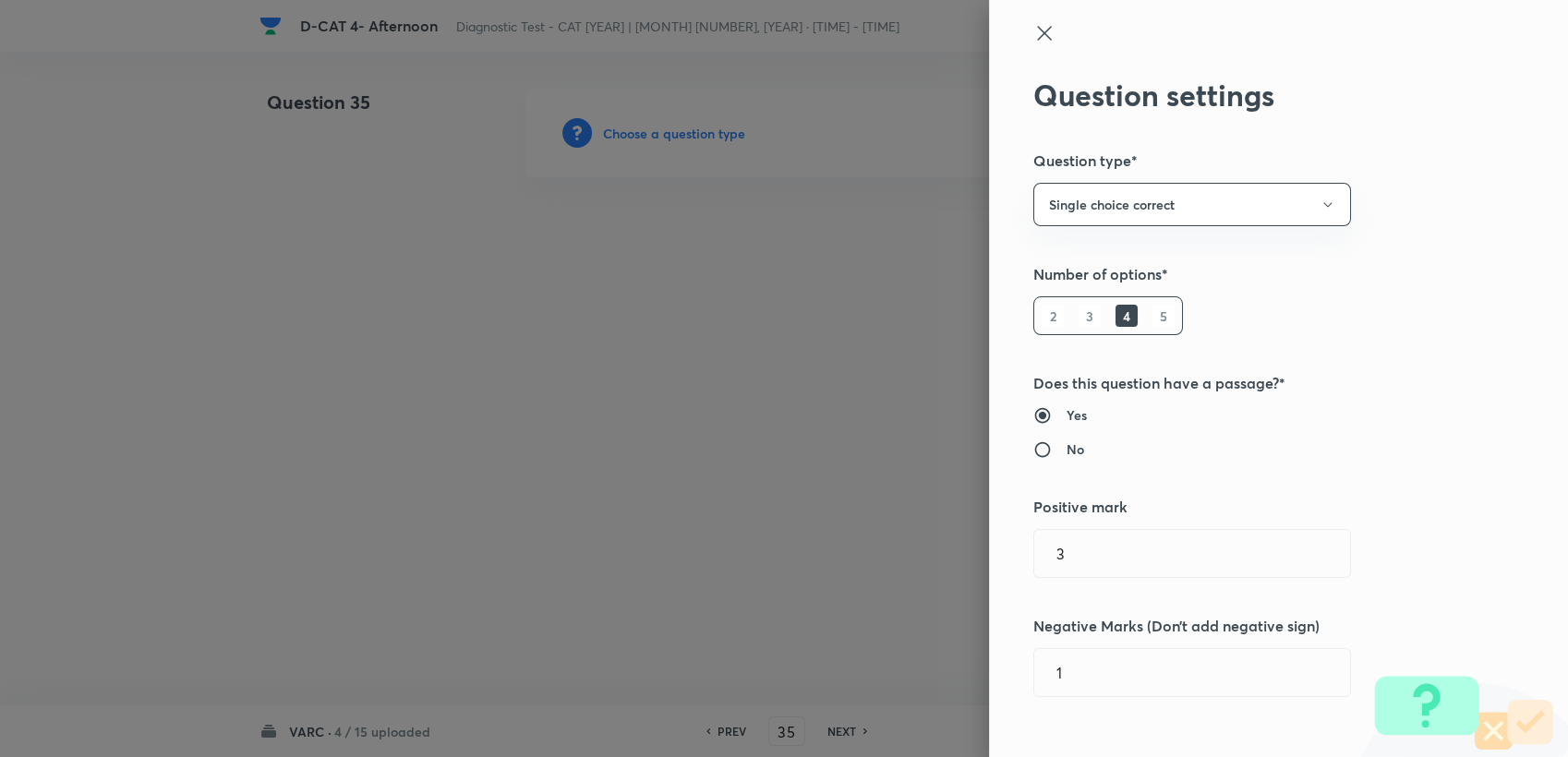 drag, startPoint x: 1447, startPoint y: 190, endPoint x: 1411, endPoint y: 187, distance: 36.124784 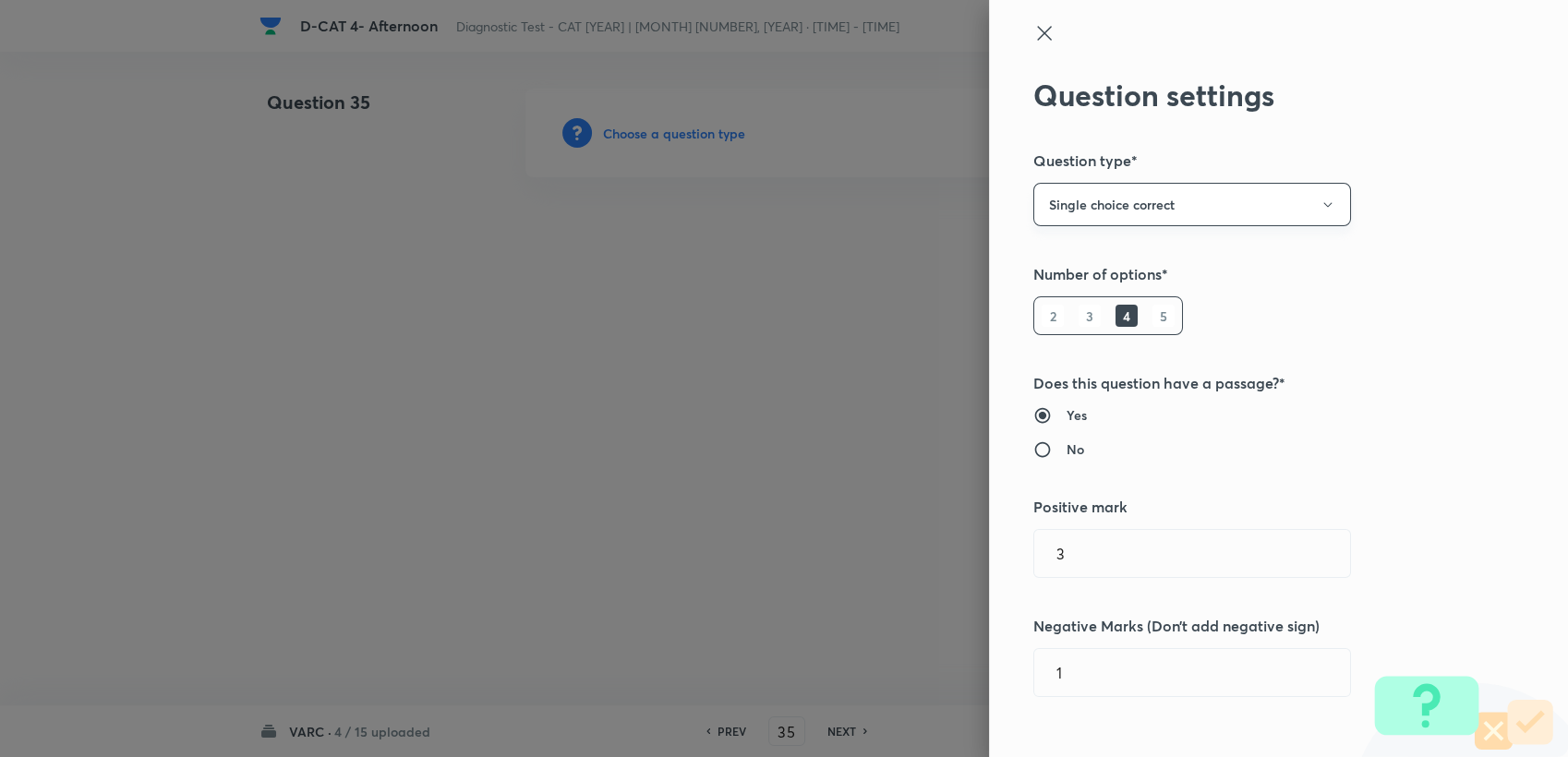 click 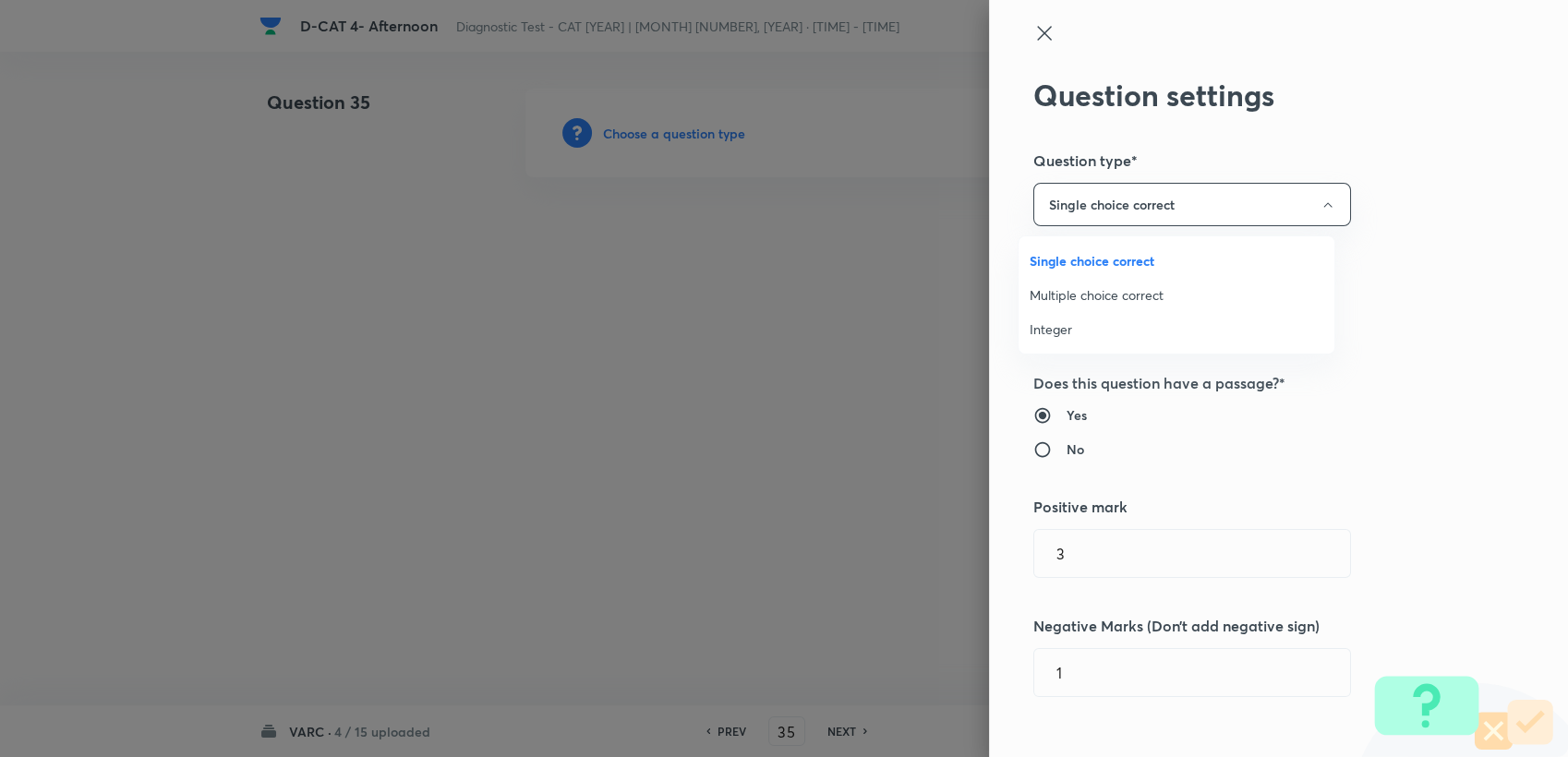 click on "Integer" at bounding box center [1176, 329] 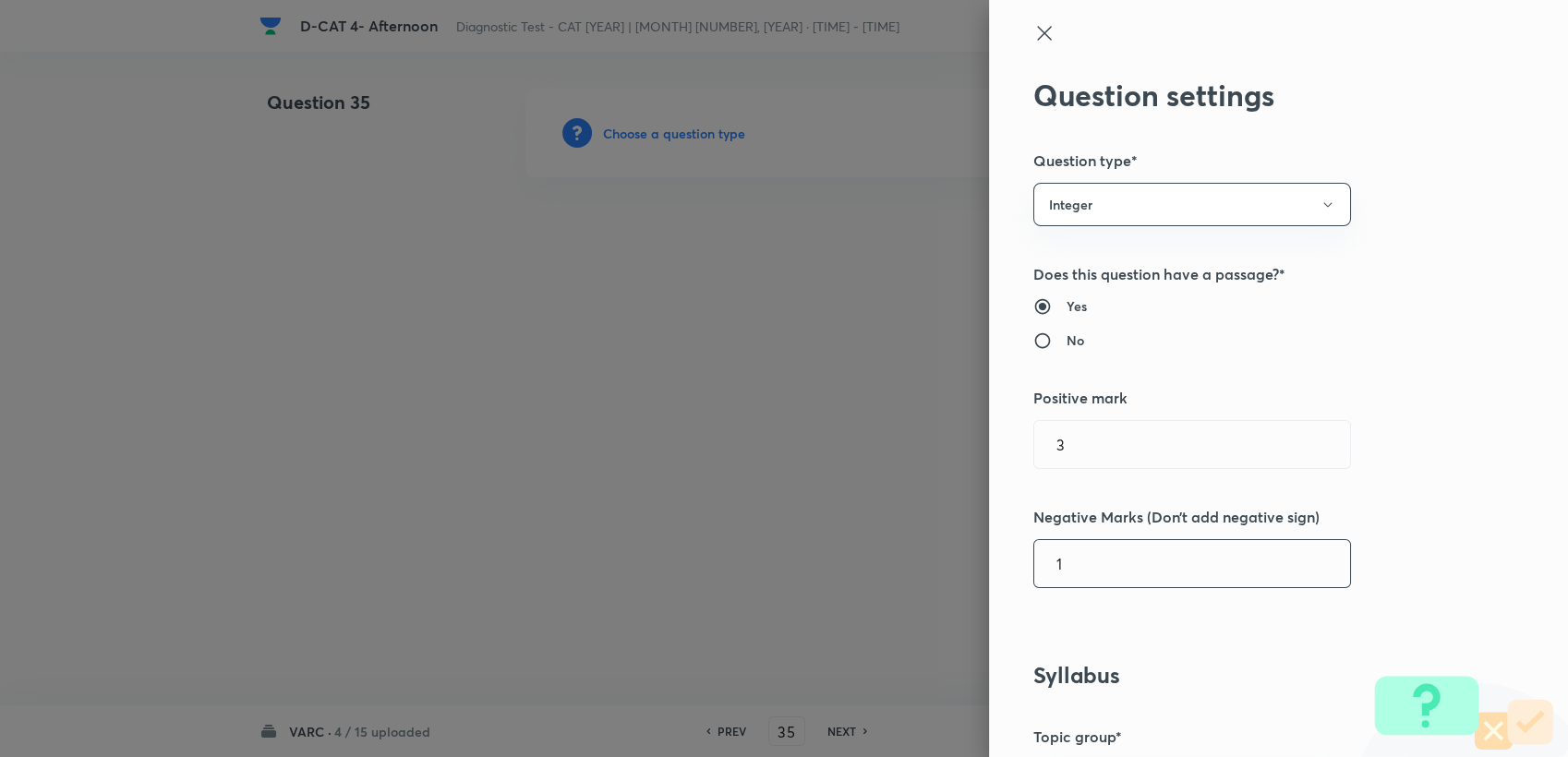 click on "1" at bounding box center (1192, 563) 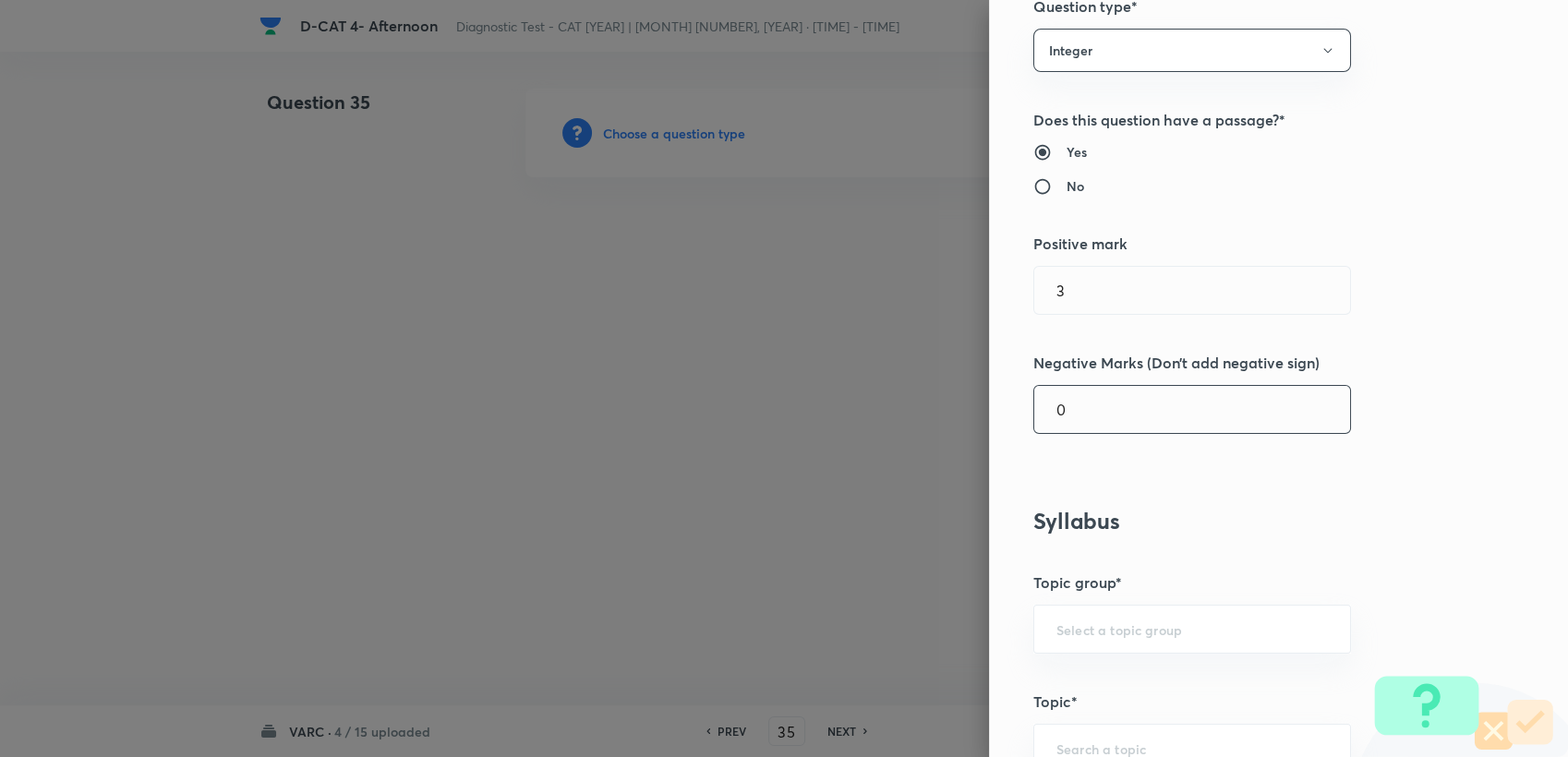 scroll, scrollTop: 205, scrollLeft: 0, axis: vertical 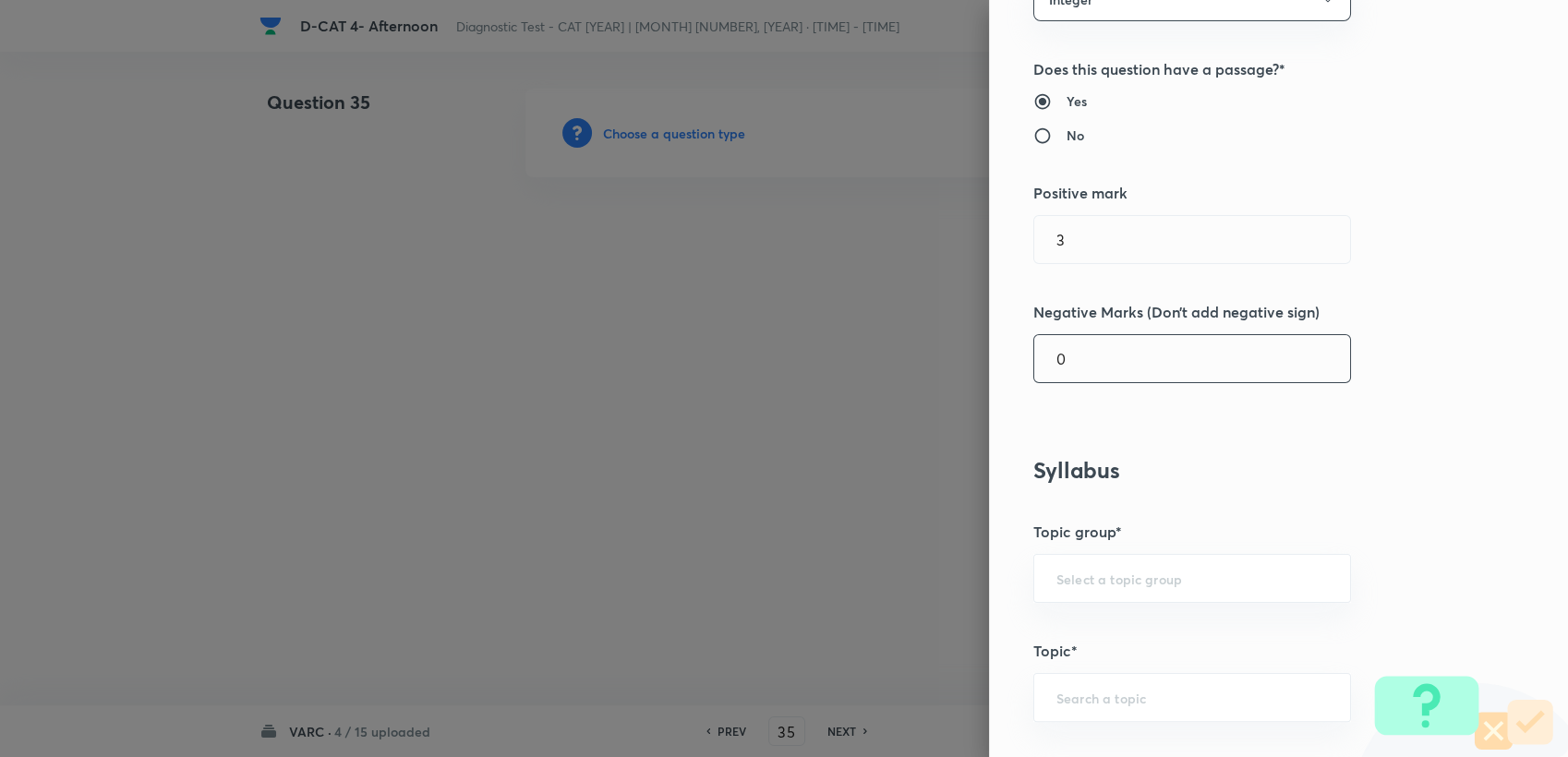 type on "0" 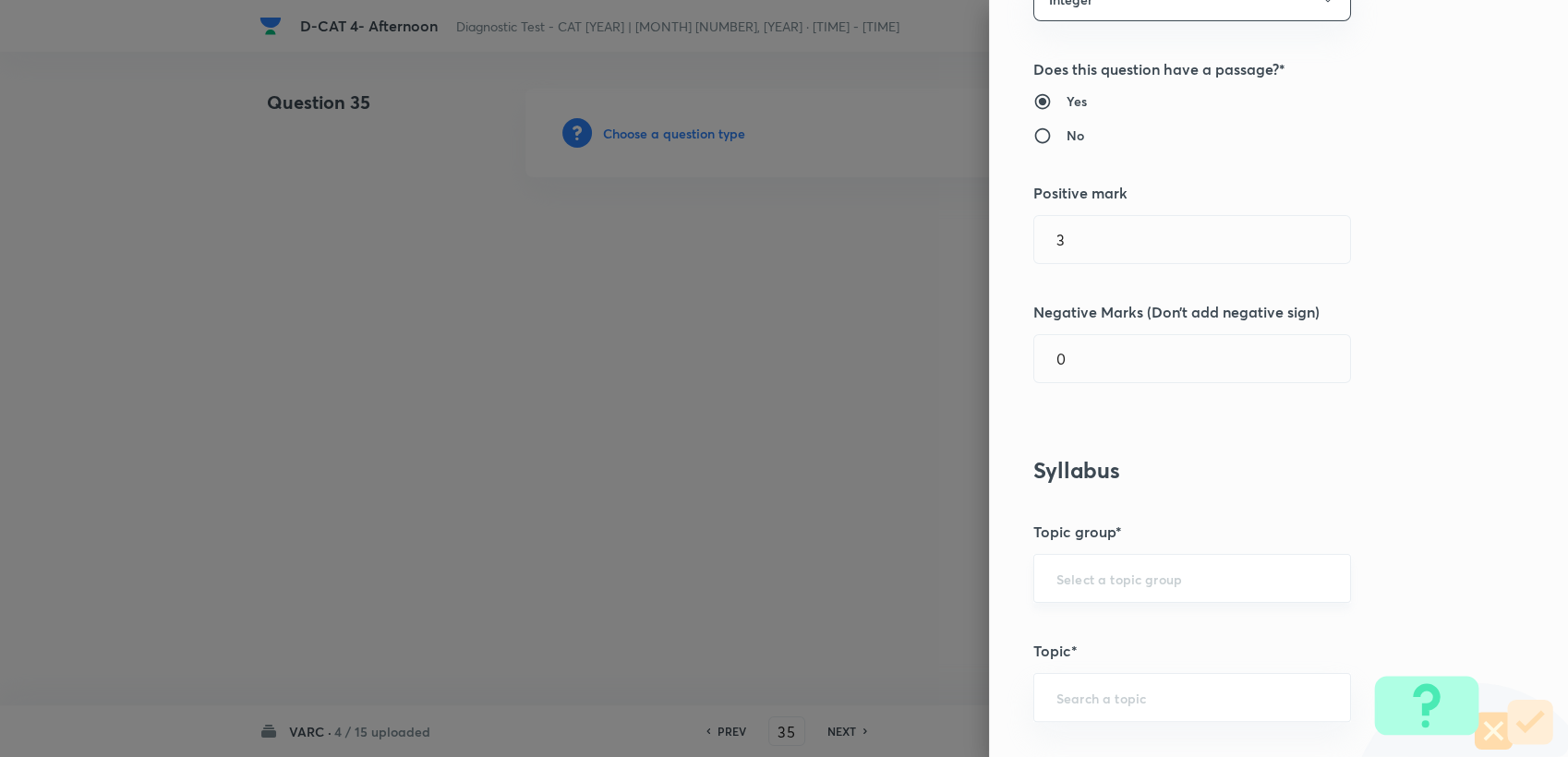 click at bounding box center [1192, 578] 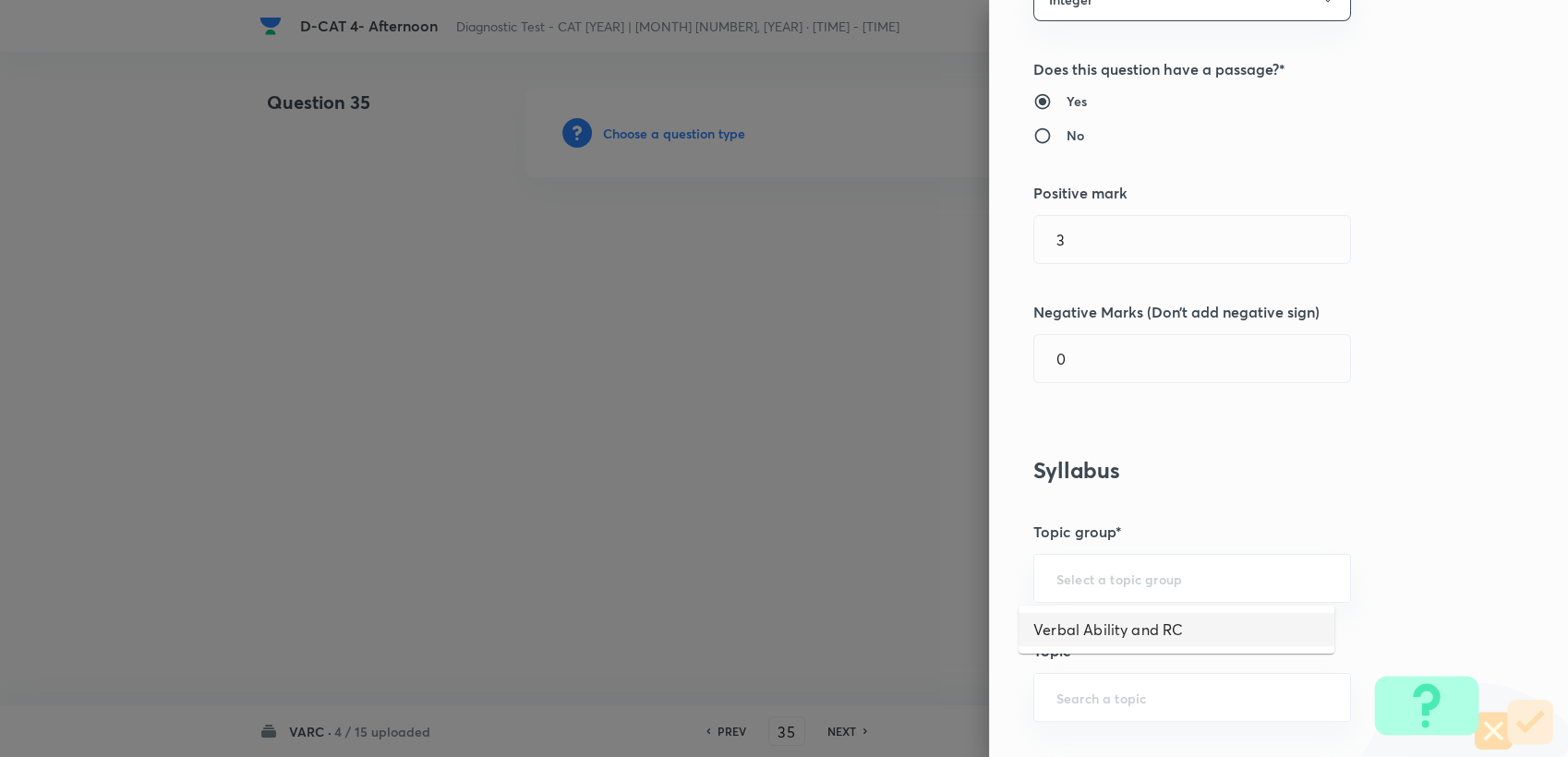 click on "Verbal Ability and RC" at bounding box center (1176, 630) 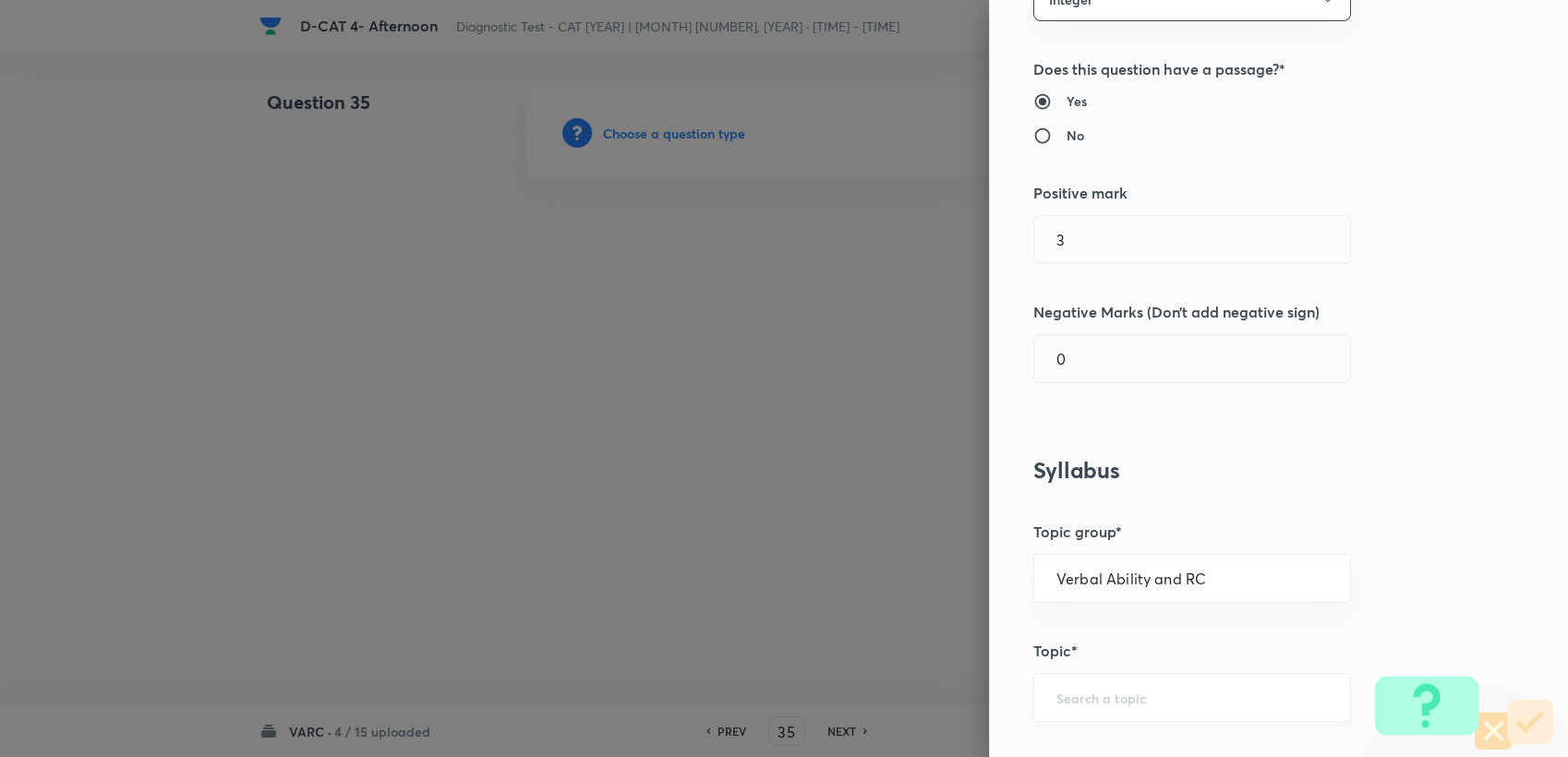 click on "​" at bounding box center (1192, 697) 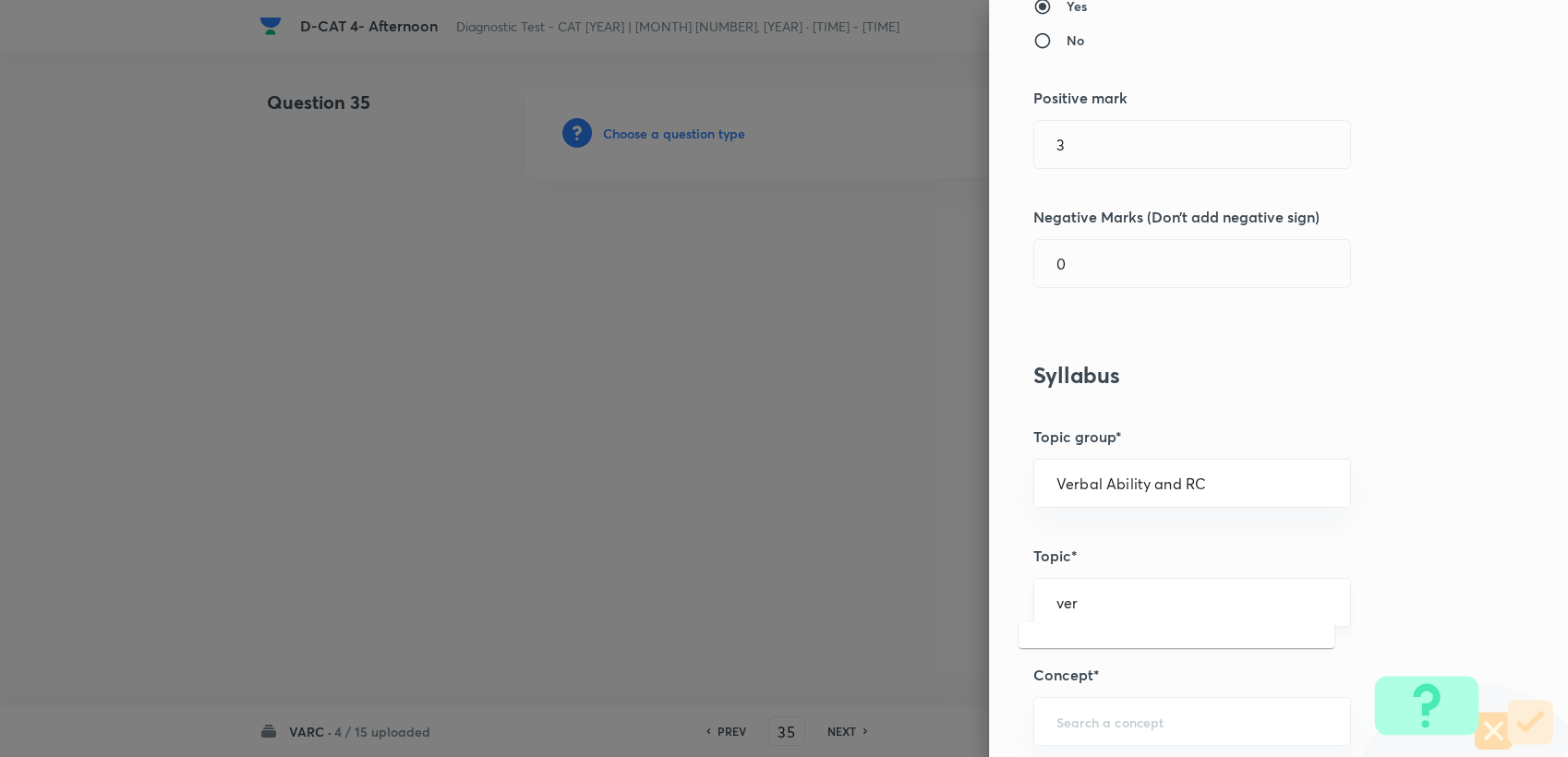 scroll, scrollTop: 307, scrollLeft: 0, axis: vertical 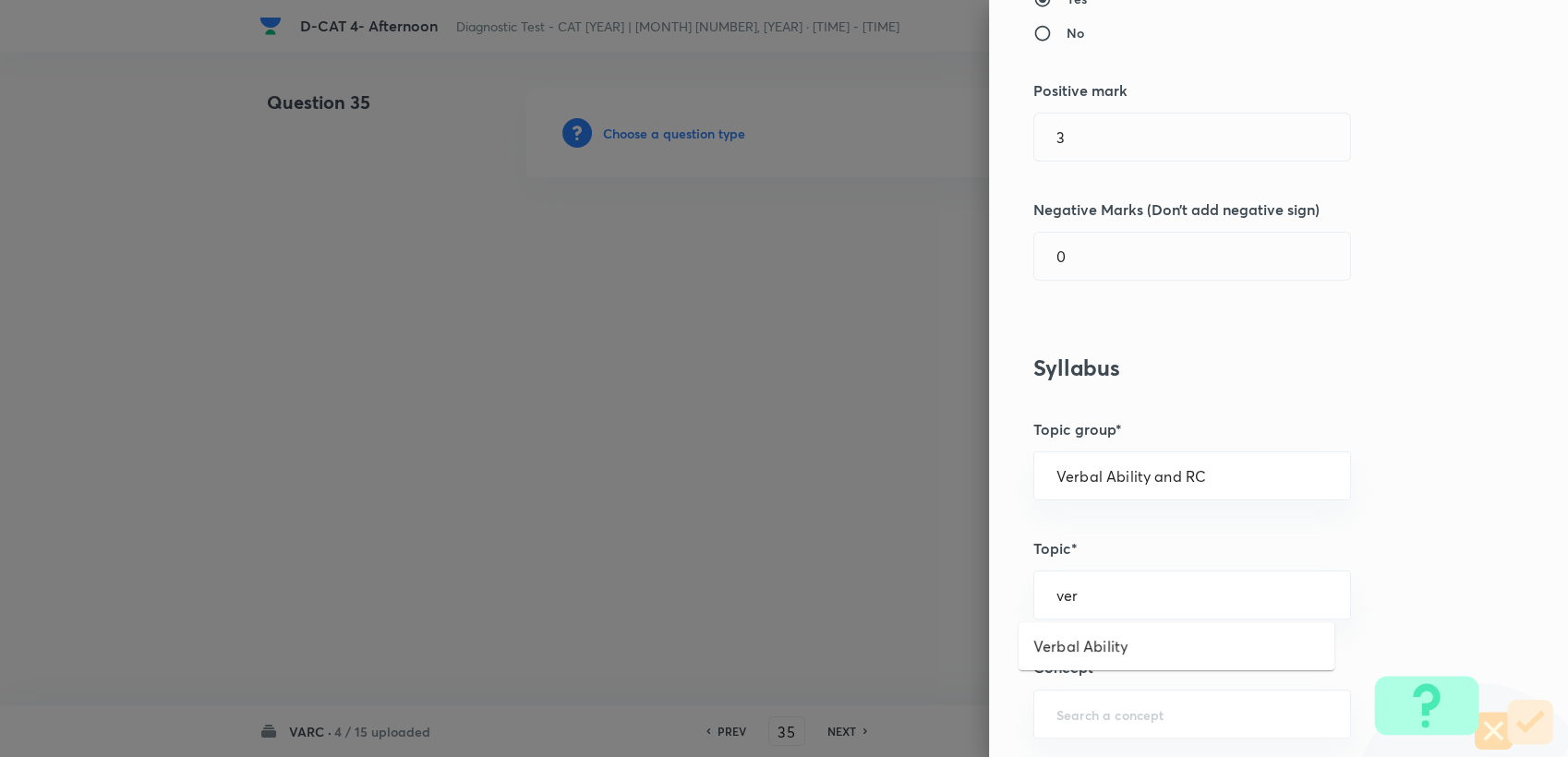 click on "Verbal Ability" at bounding box center (1176, 646) 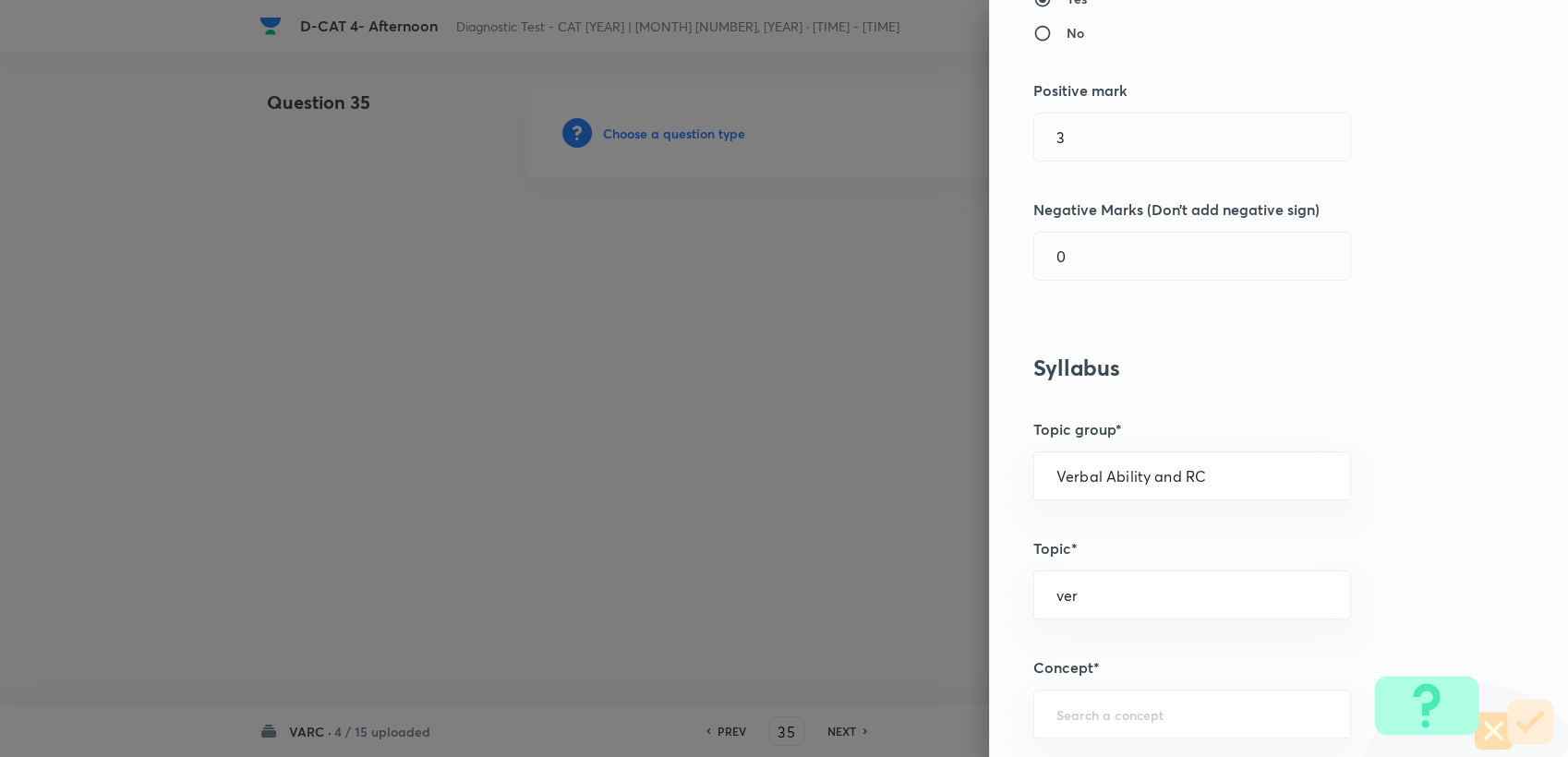 type on "Verbal Ability" 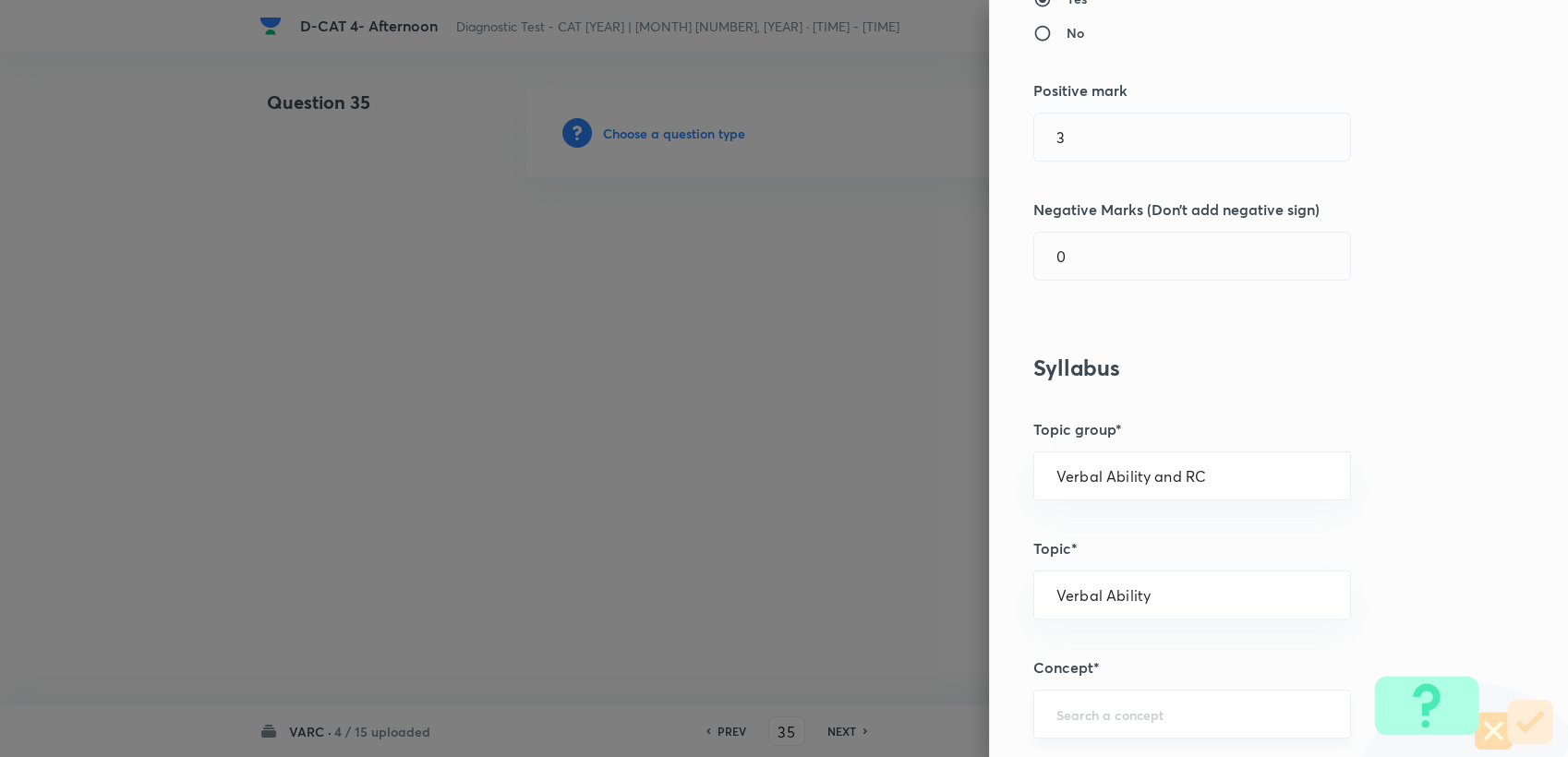 drag, startPoint x: 1149, startPoint y: 691, endPoint x: 1140, endPoint y: 712, distance: 22.847319 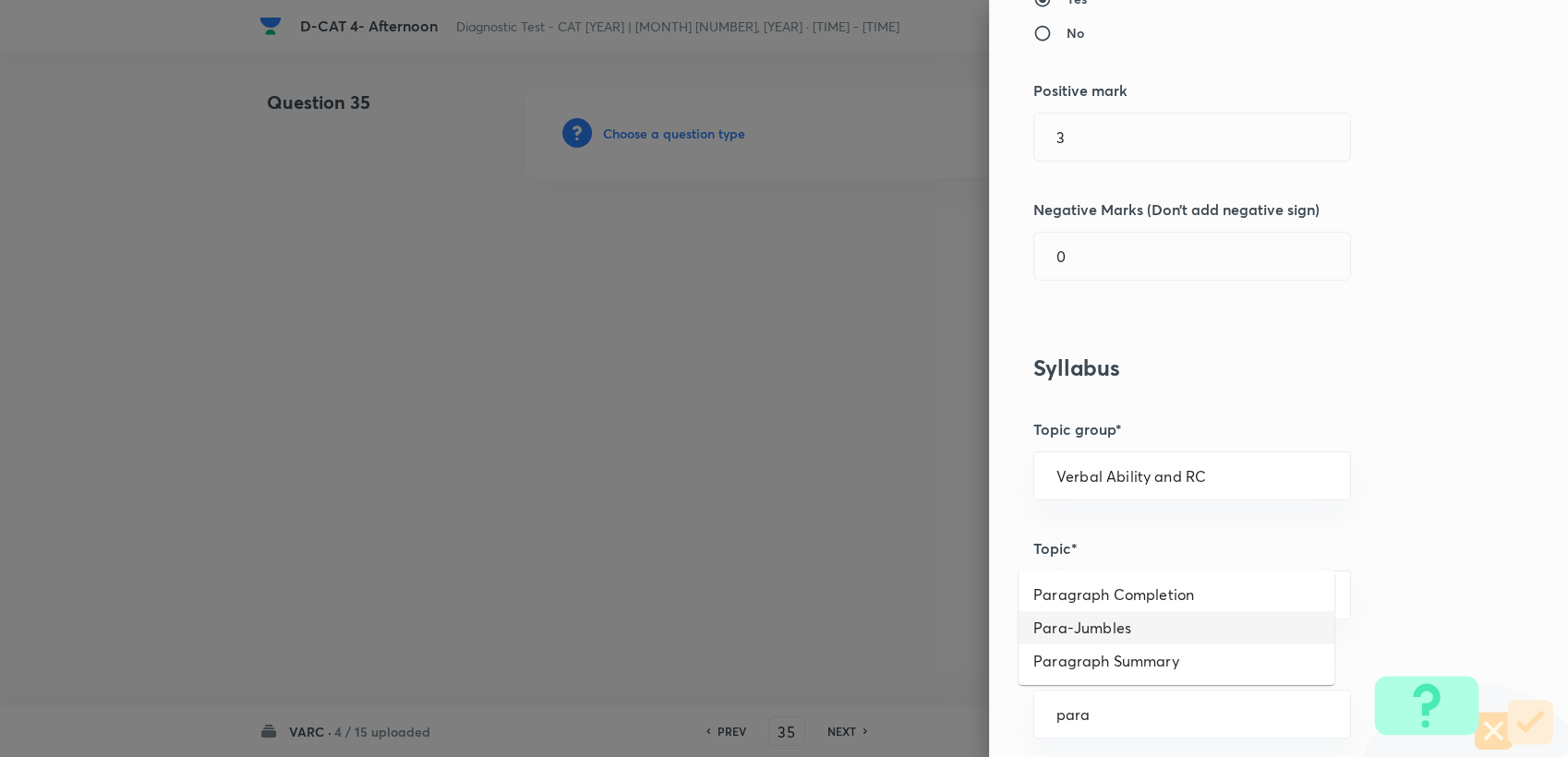 click on "Para-Jumbles" at bounding box center (1176, 628) 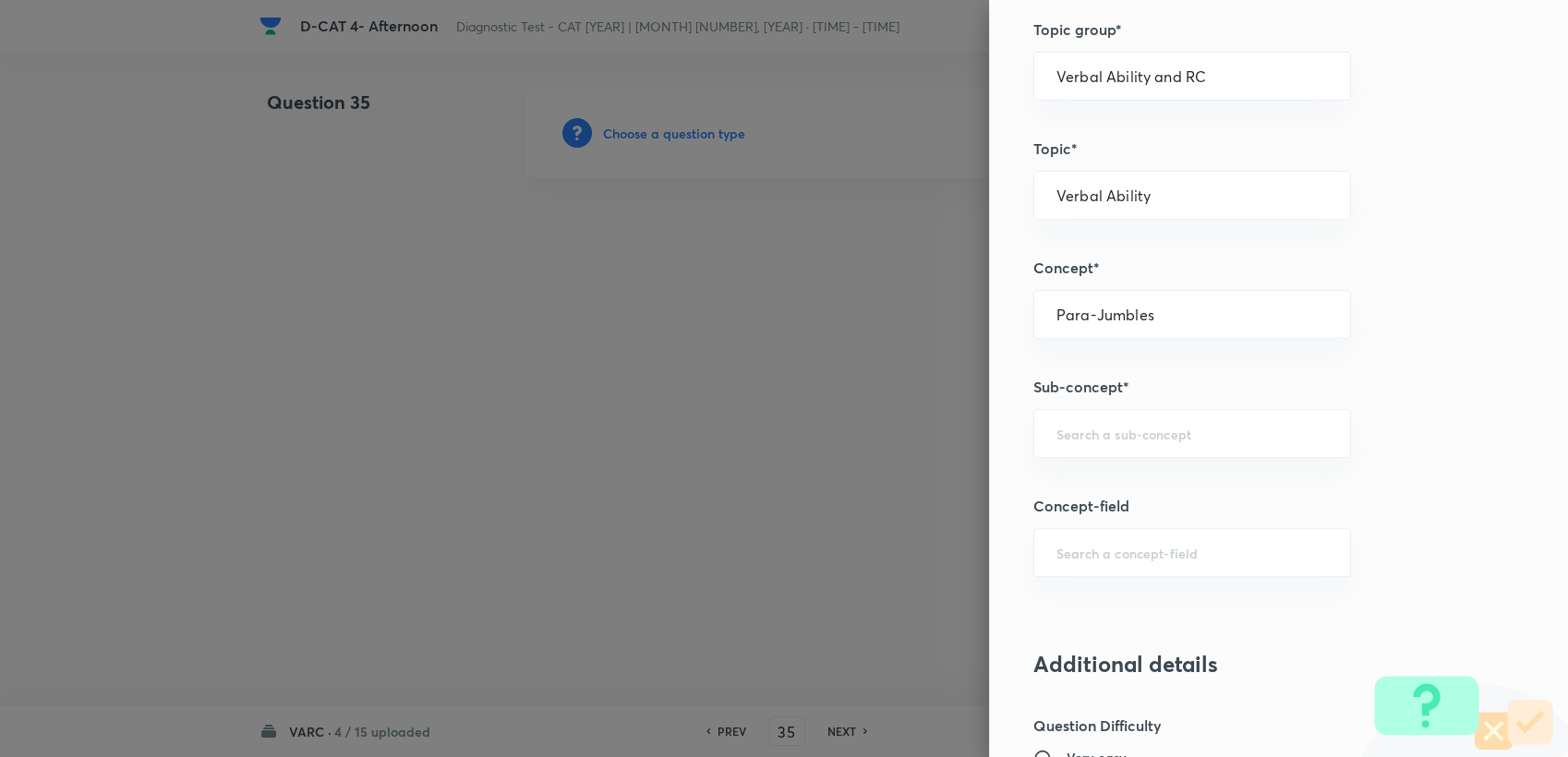 scroll, scrollTop: 717, scrollLeft: 0, axis: vertical 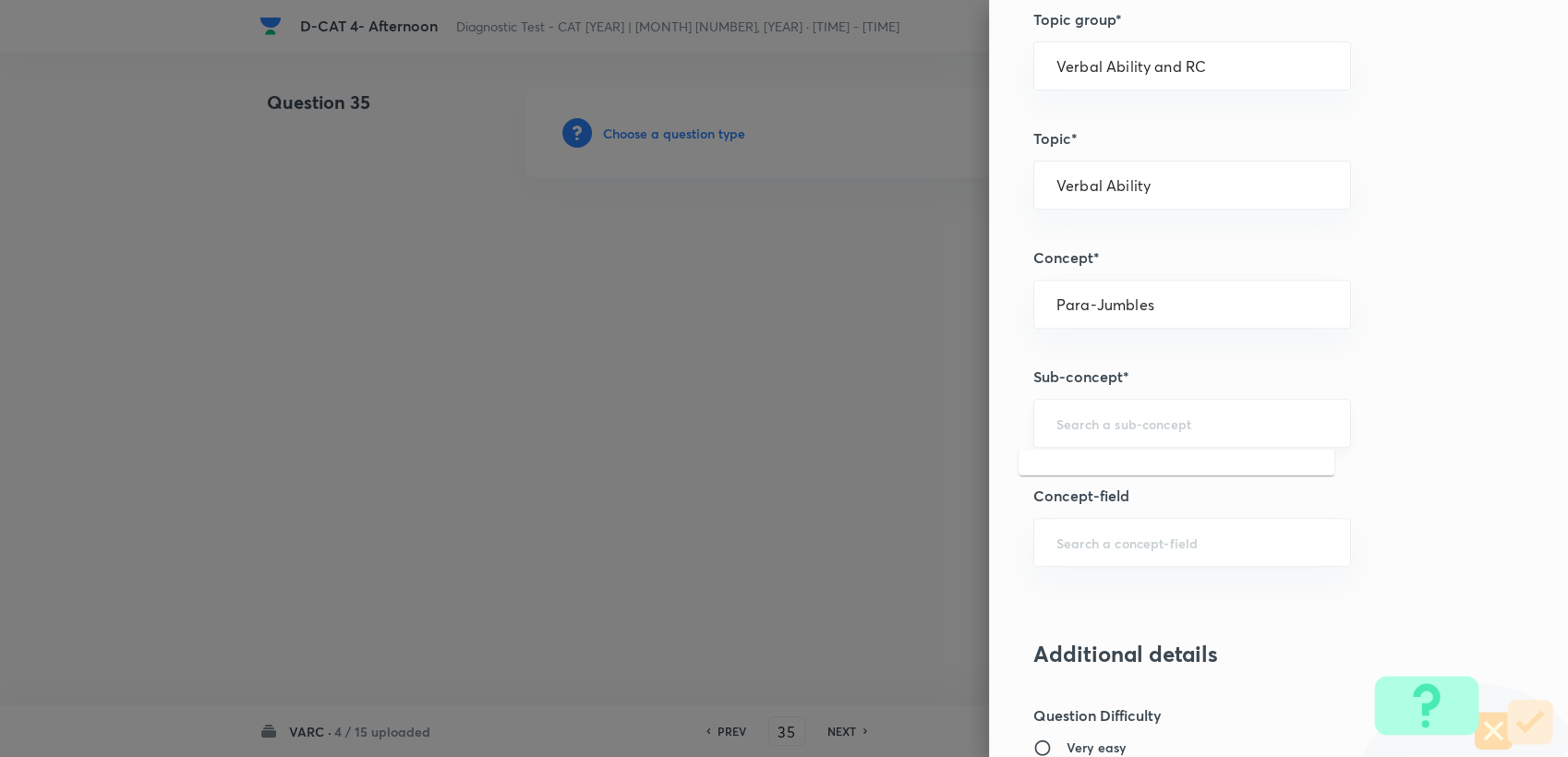 click at bounding box center (1192, 423) 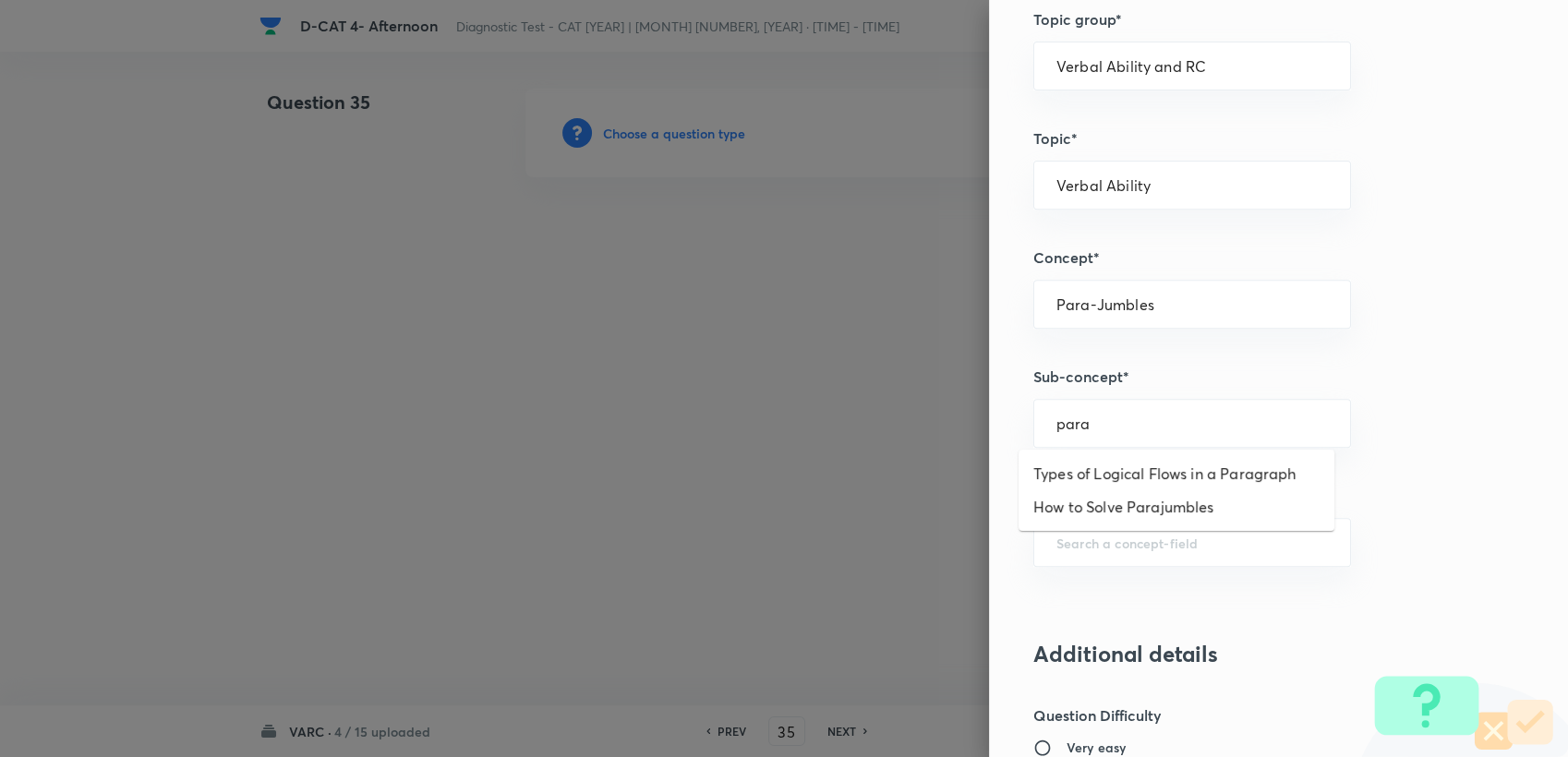 click on "Types of Logical Flows in a Paragraph How to Solve Parajumbles" at bounding box center (1176, 490) 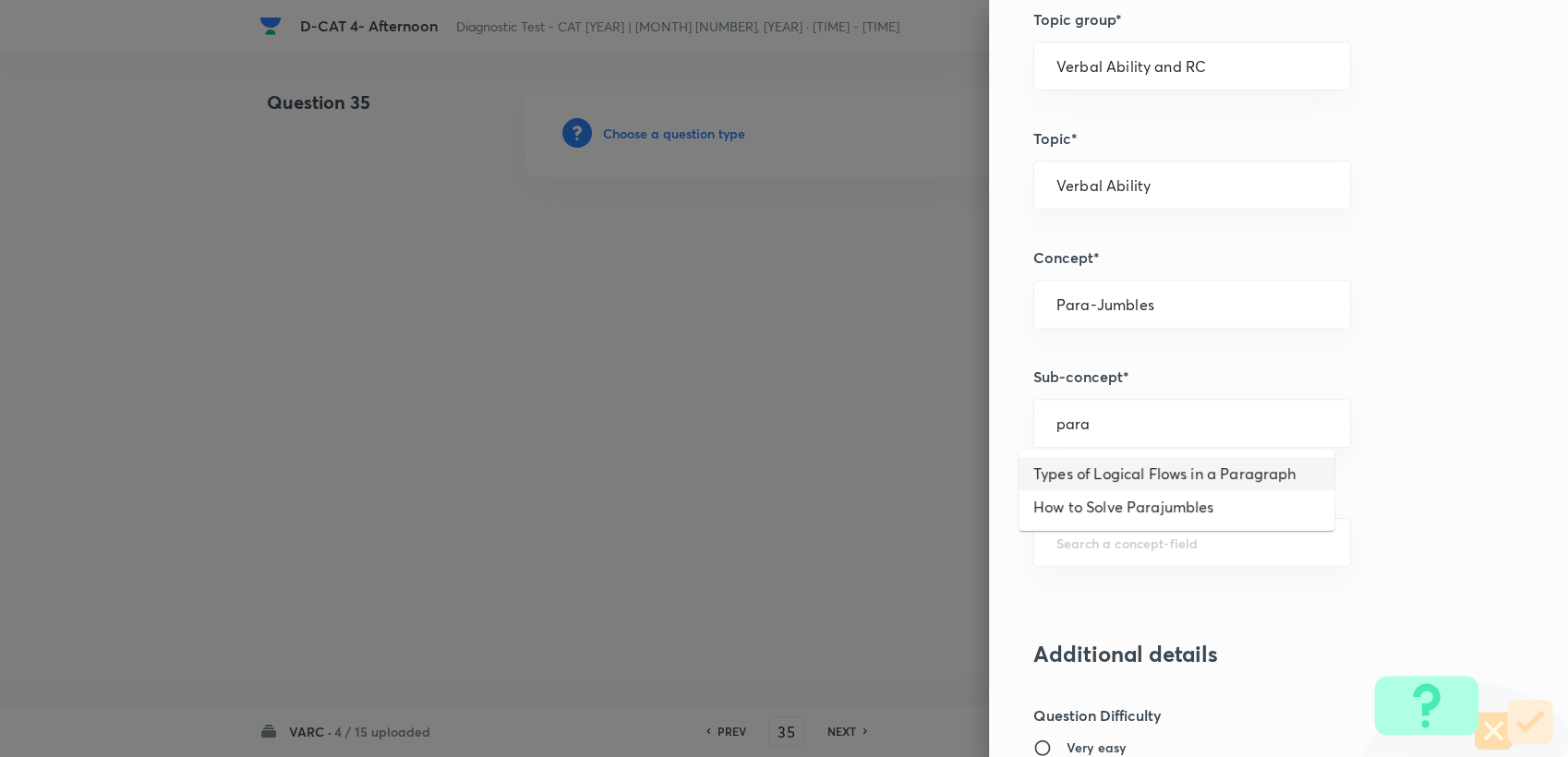 click on "Types of Logical Flows in a Paragraph" at bounding box center [1176, 474] 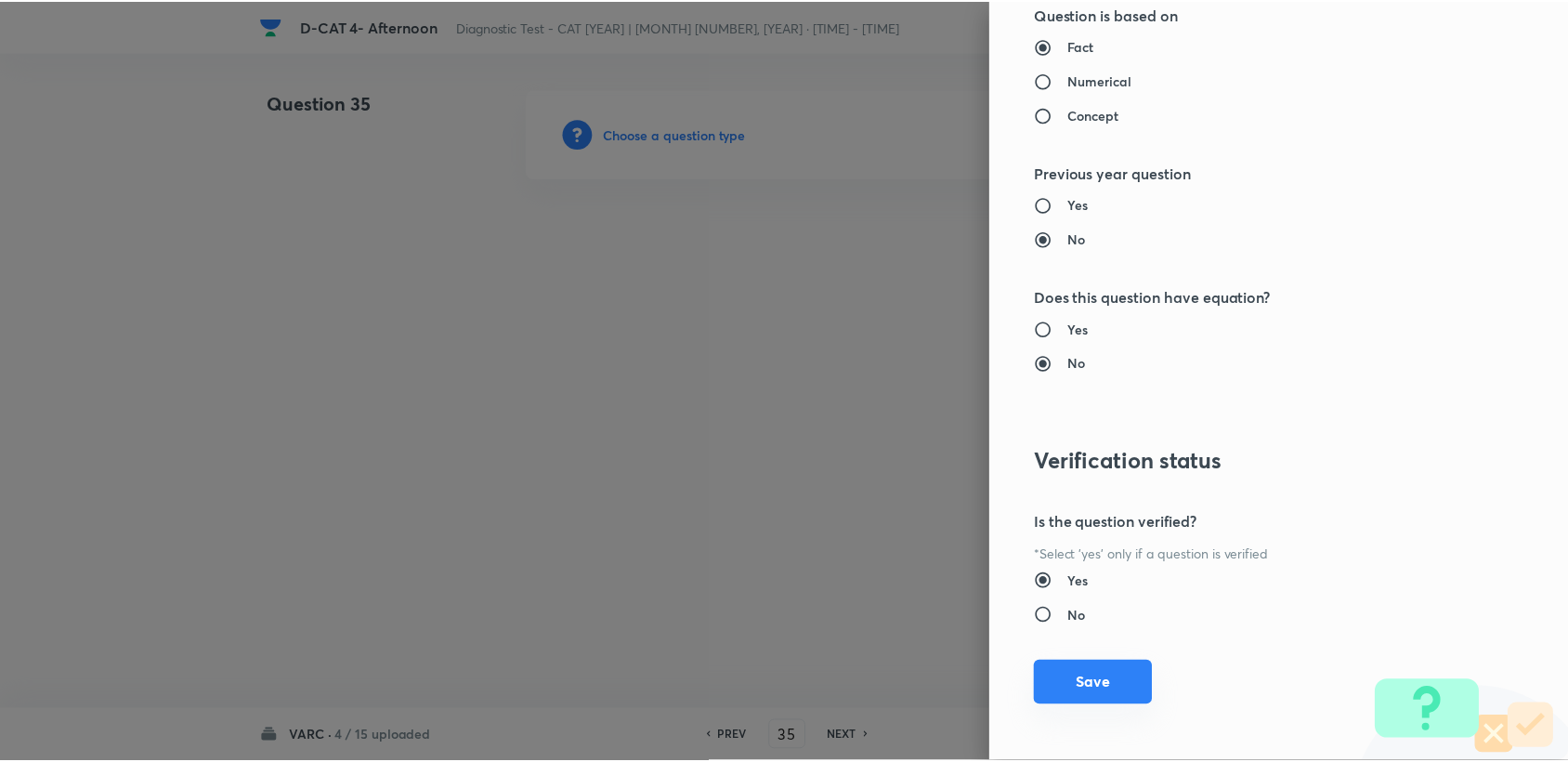 scroll, scrollTop: 1659, scrollLeft: 0, axis: vertical 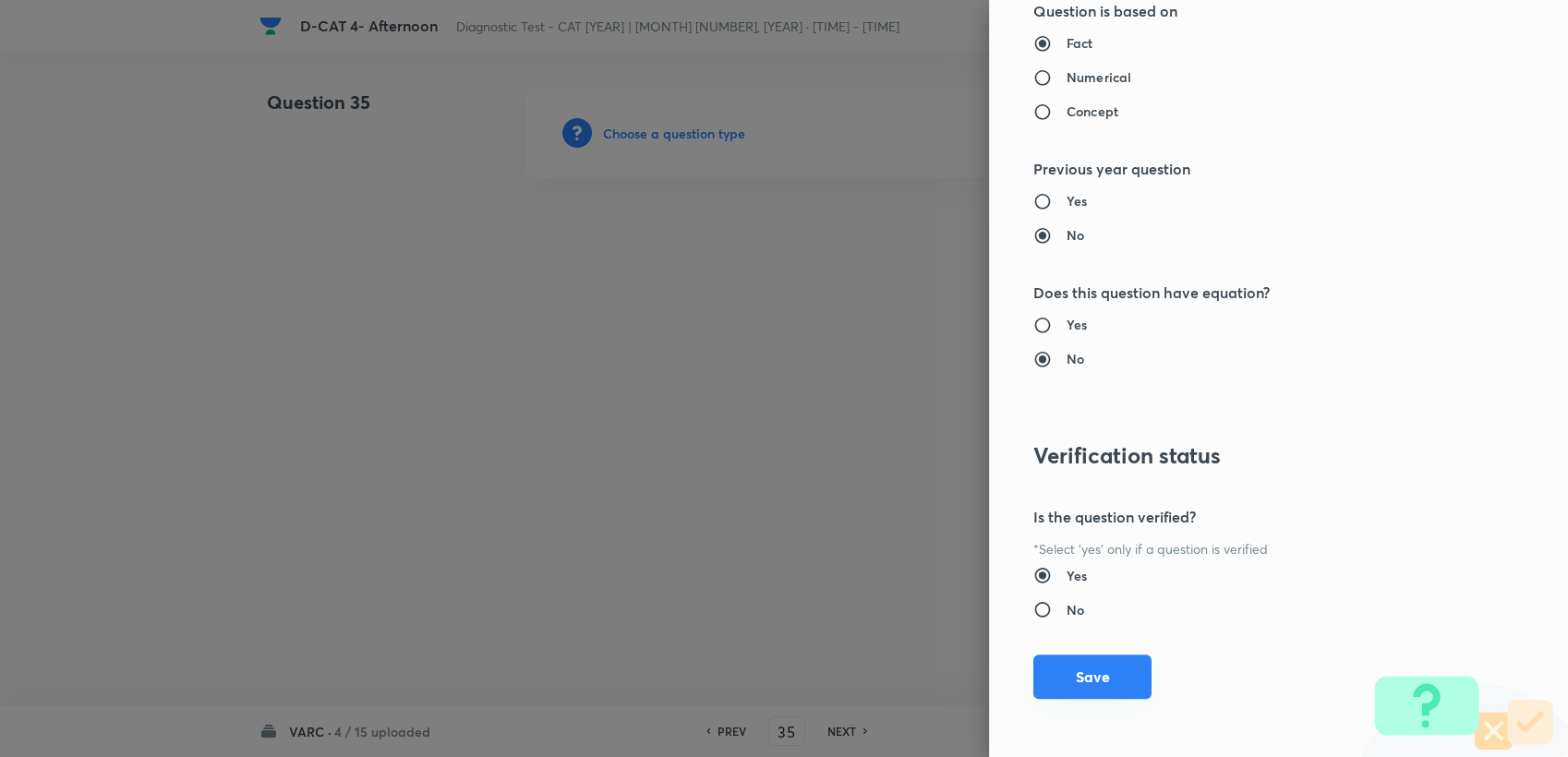 click on "Save" at bounding box center (1092, 677) 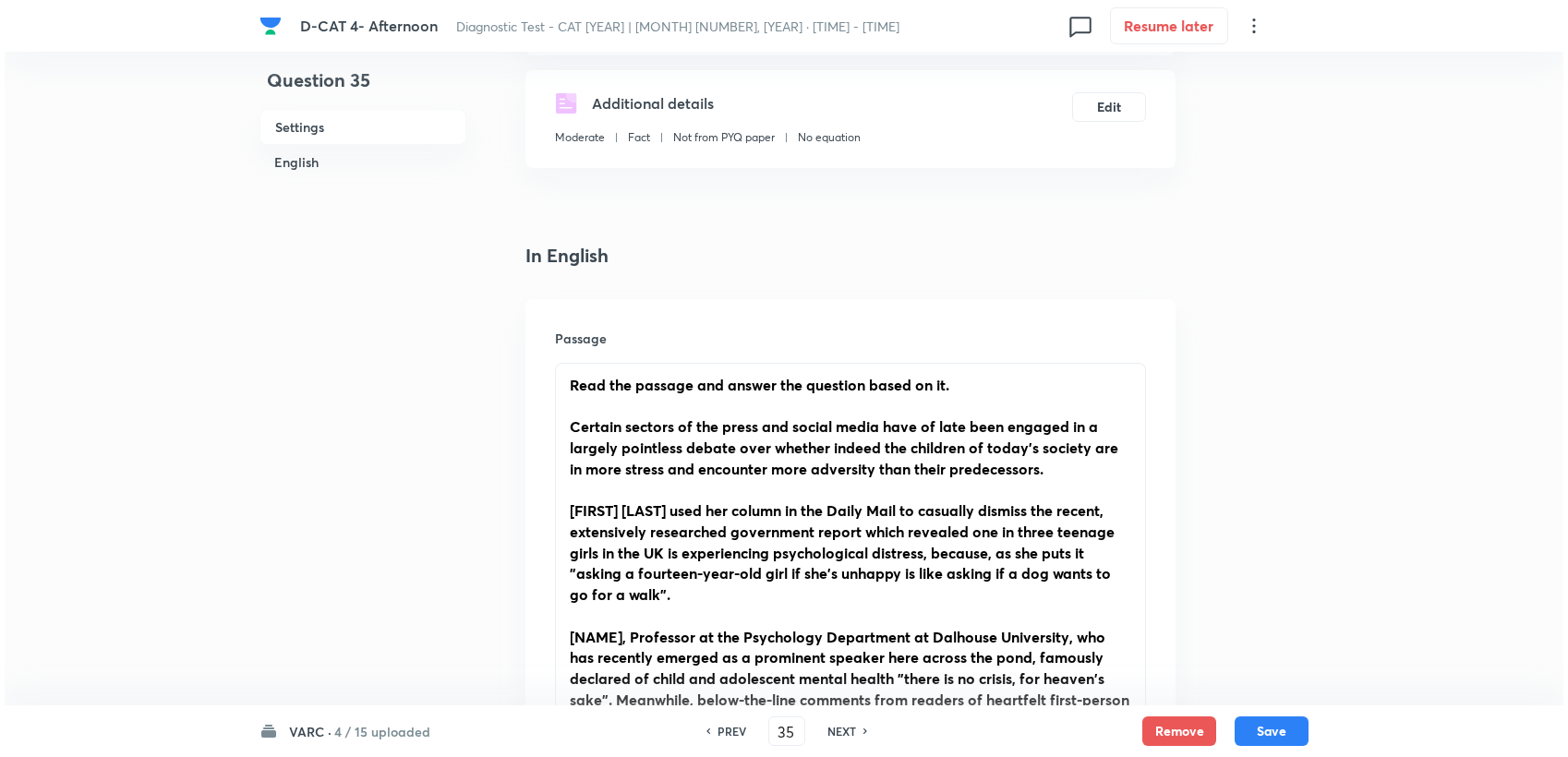 scroll, scrollTop: 0, scrollLeft: 0, axis: both 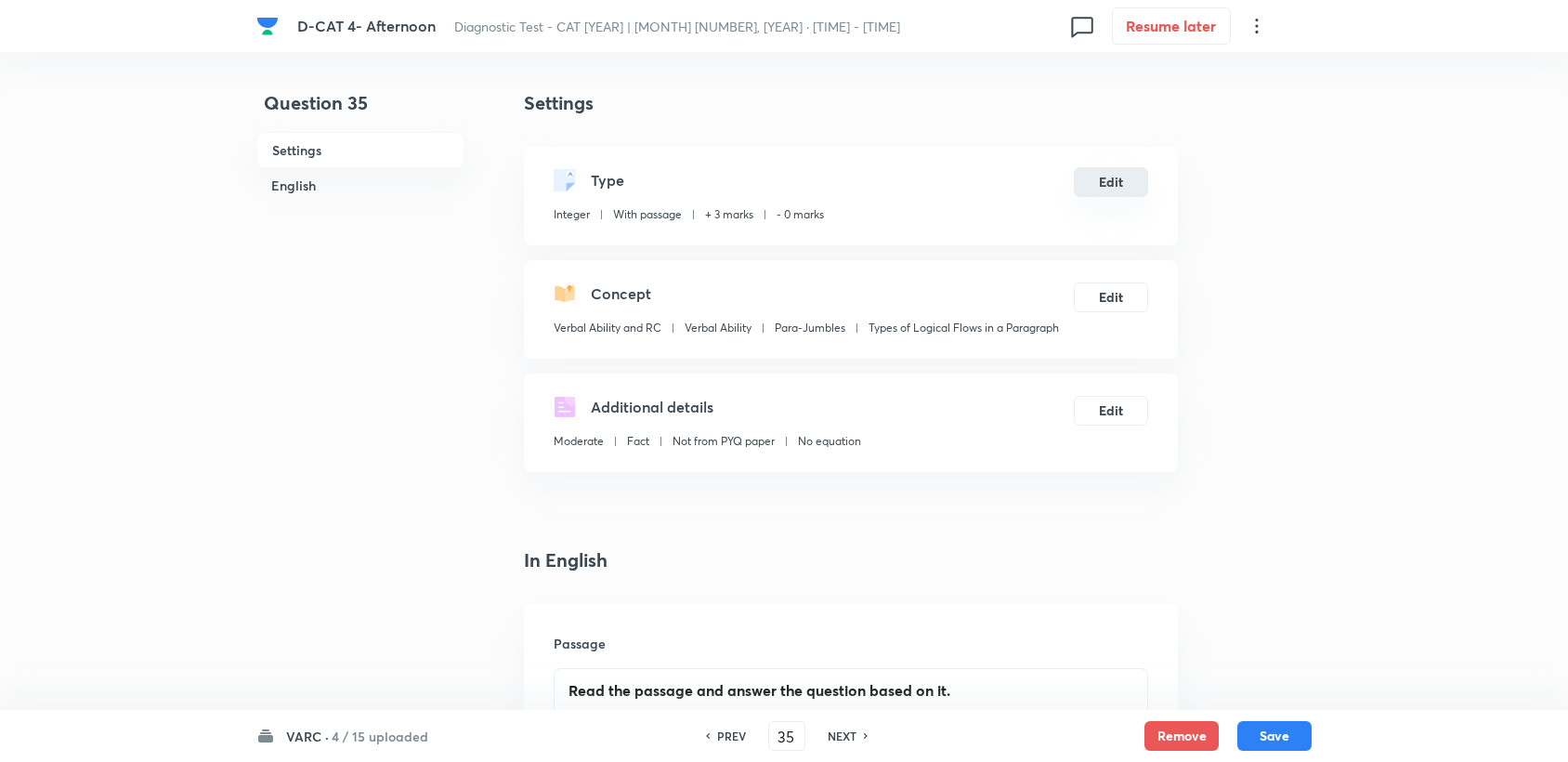 click on "Edit" at bounding box center (1111, 182) 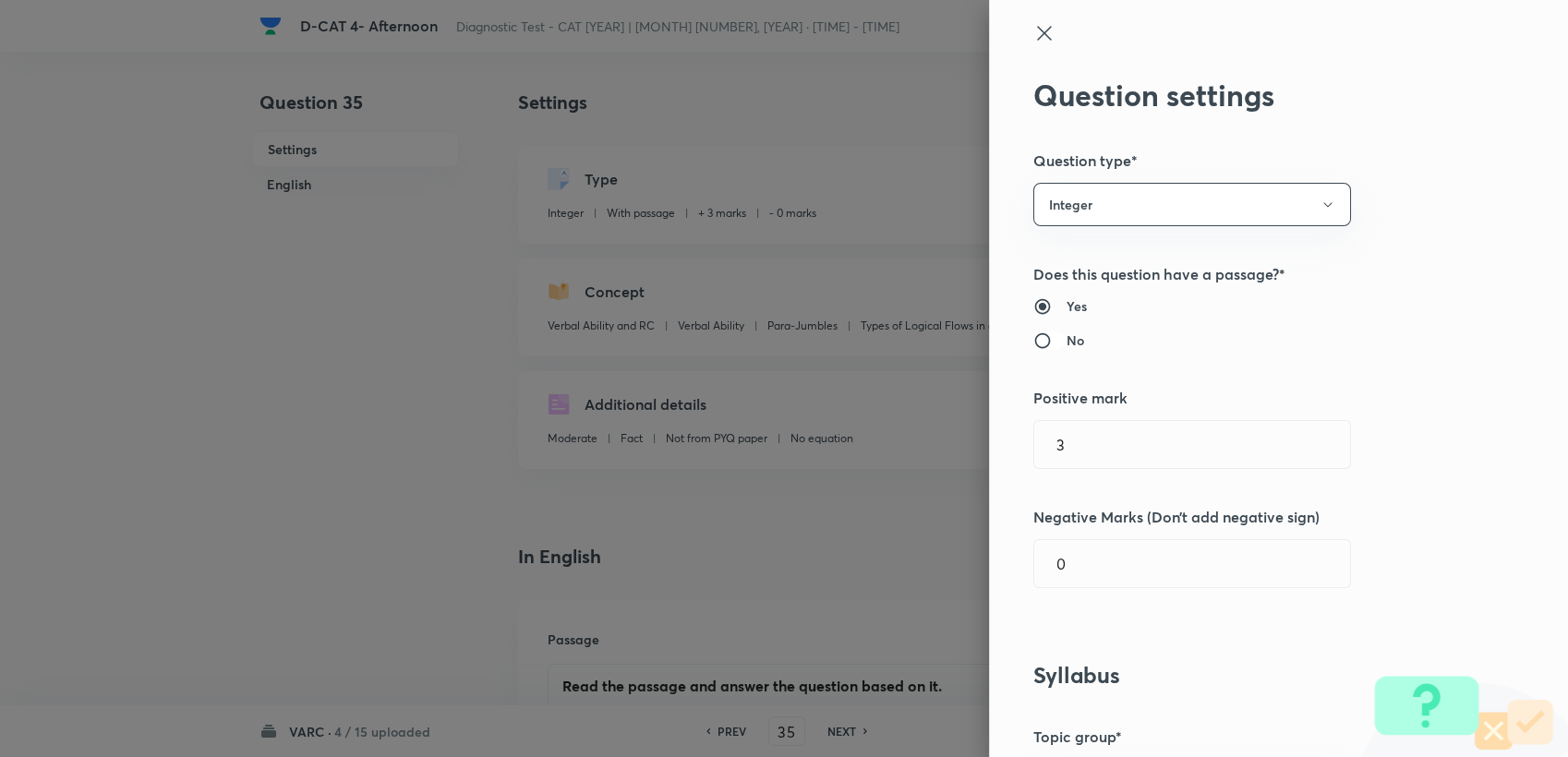 click on "No" at bounding box center [1050, 341] 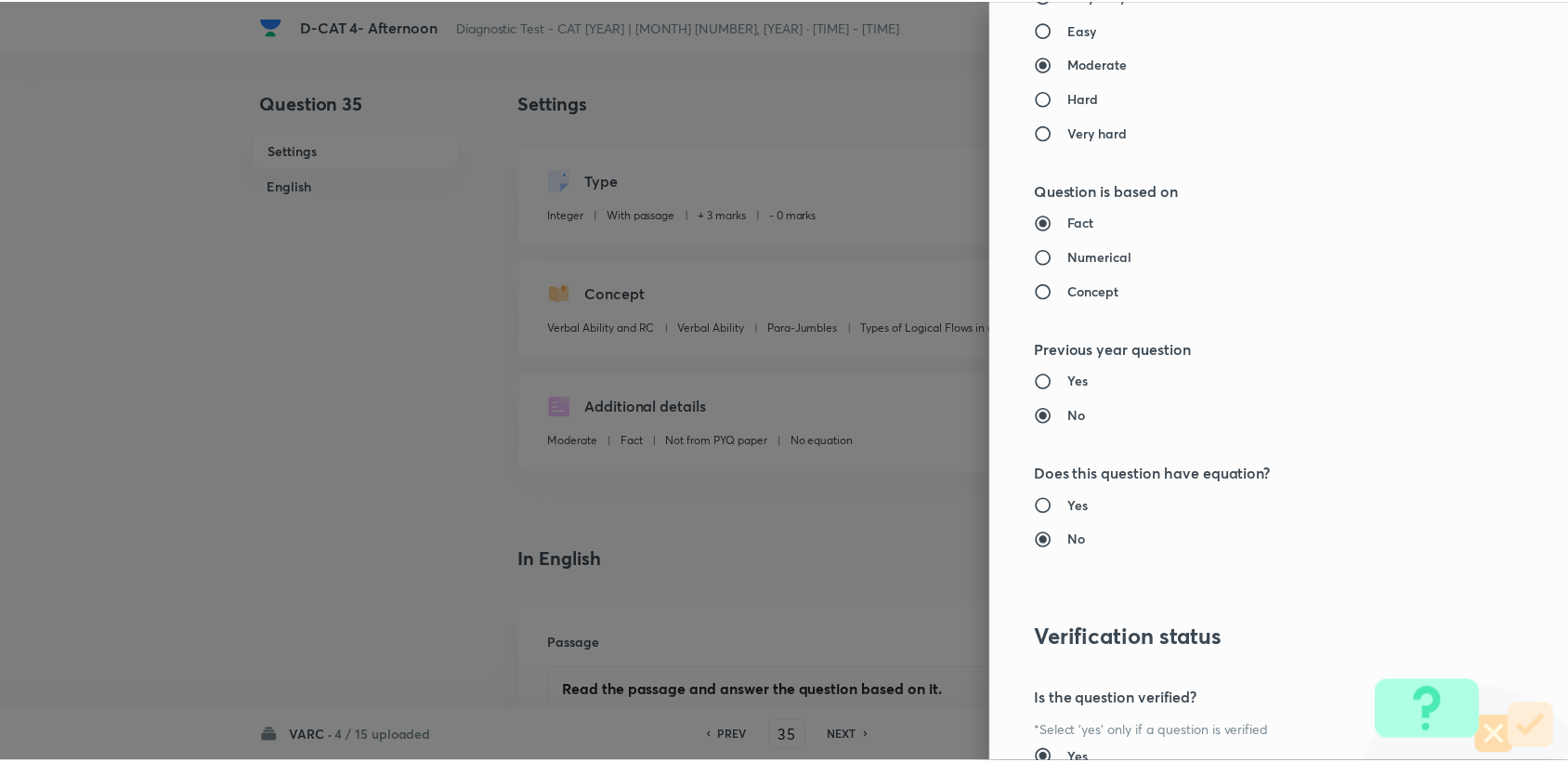 scroll, scrollTop: 1659, scrollLeft: 0, axis: vertical 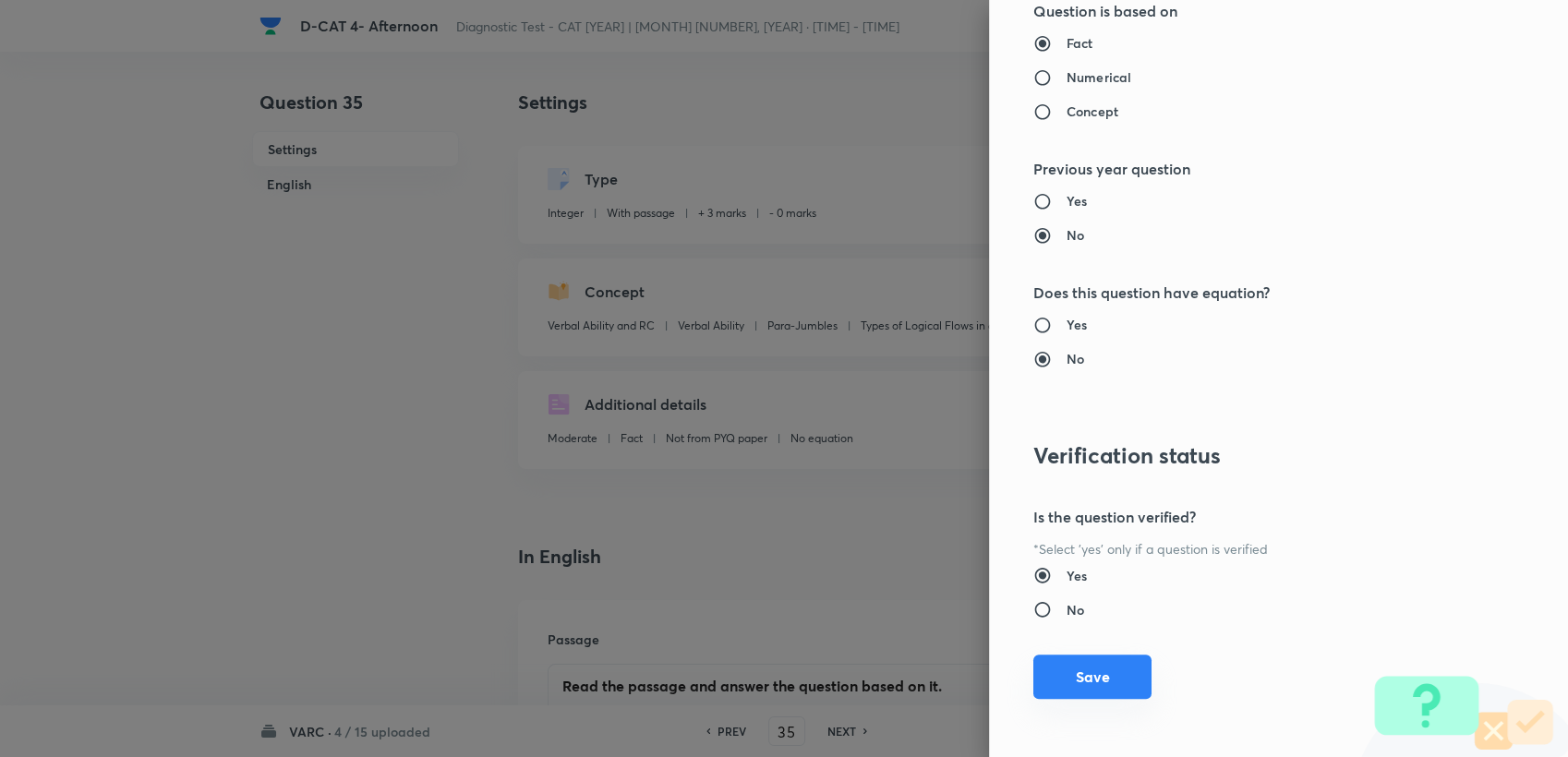 click on "Save" at bounding box center (1092, 677) 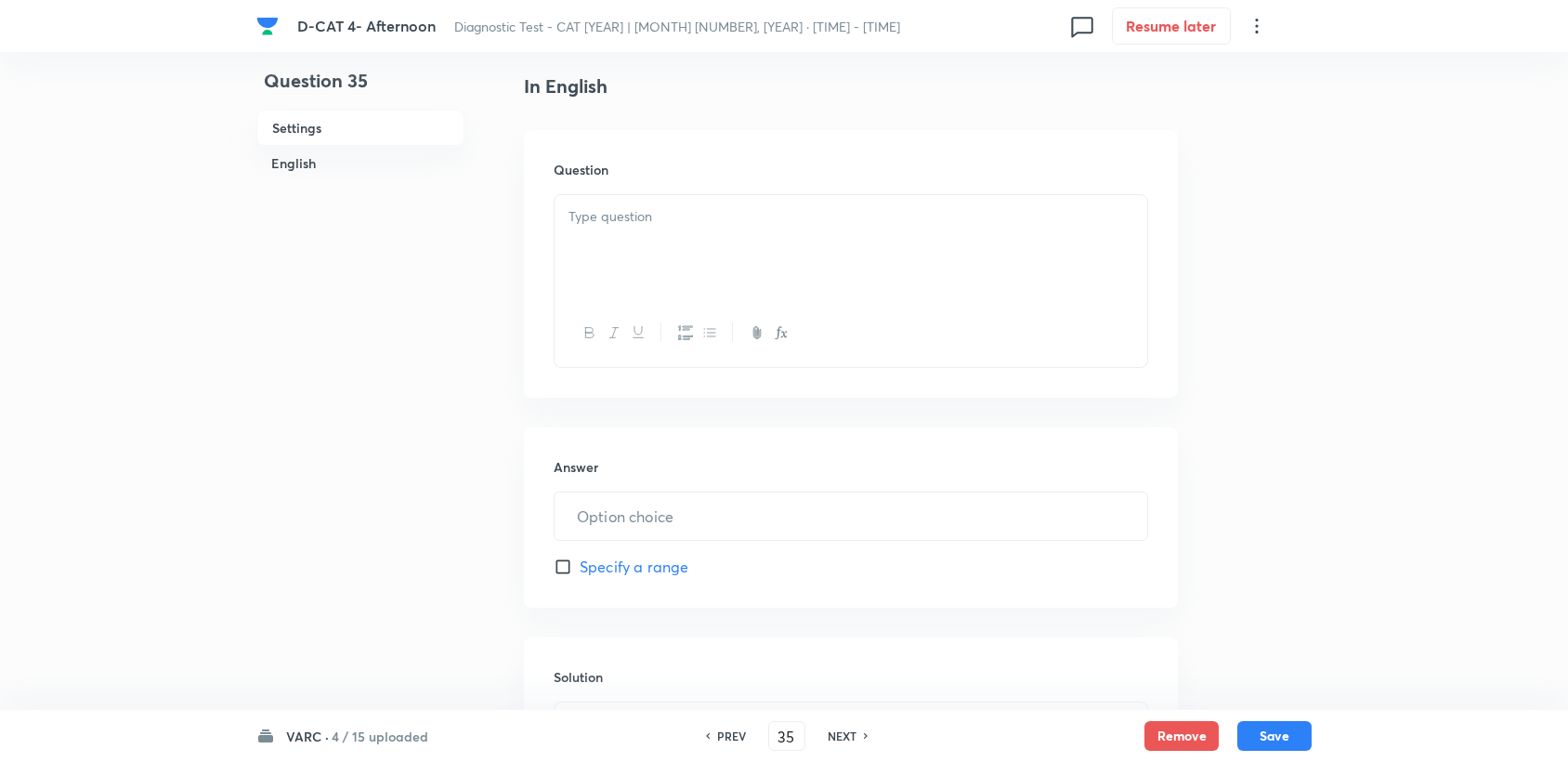 scroll, scrollTop: 516, scrollLeft: 0, axis: vertical 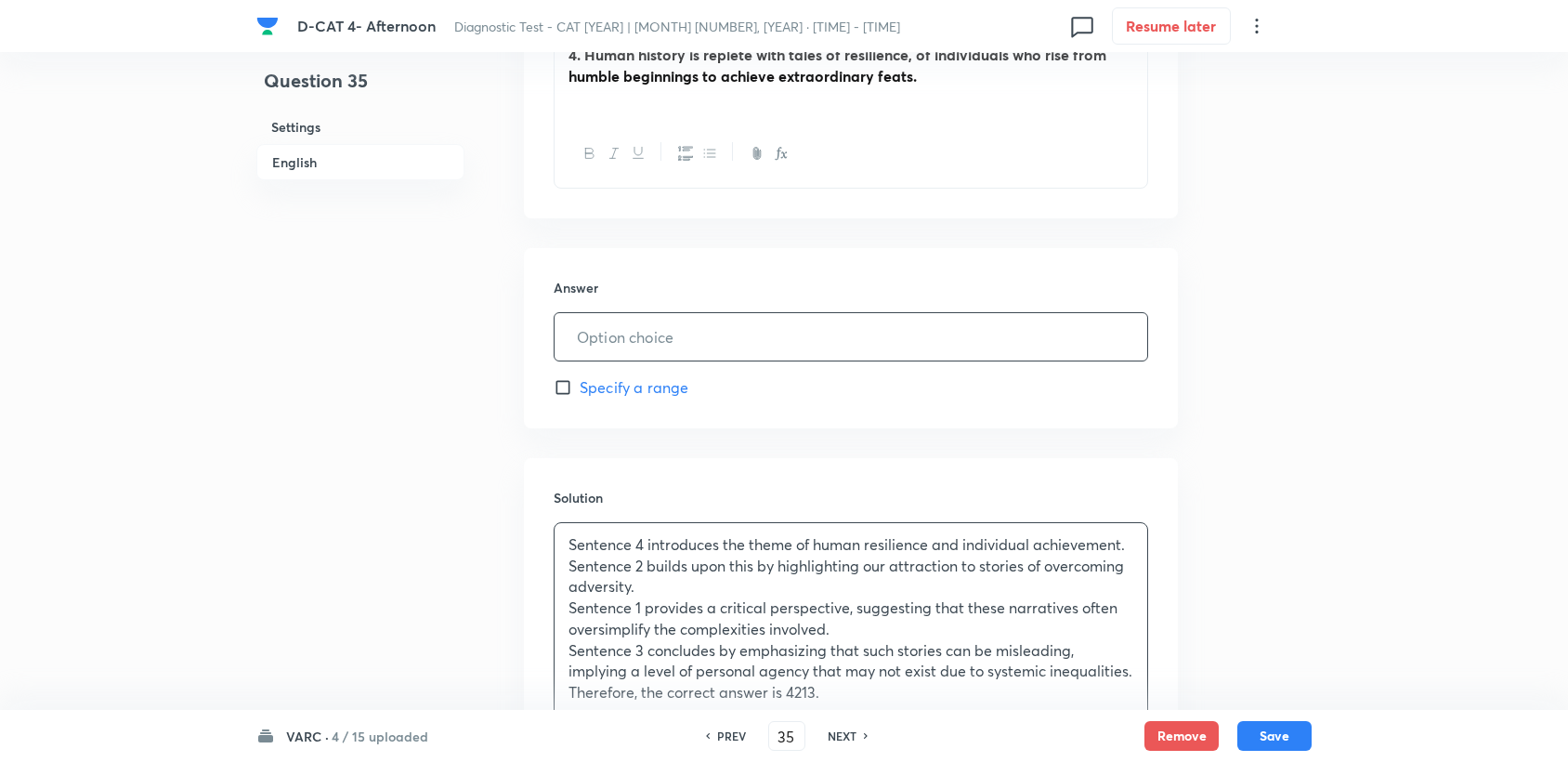 click at bounding box center [851, 336] 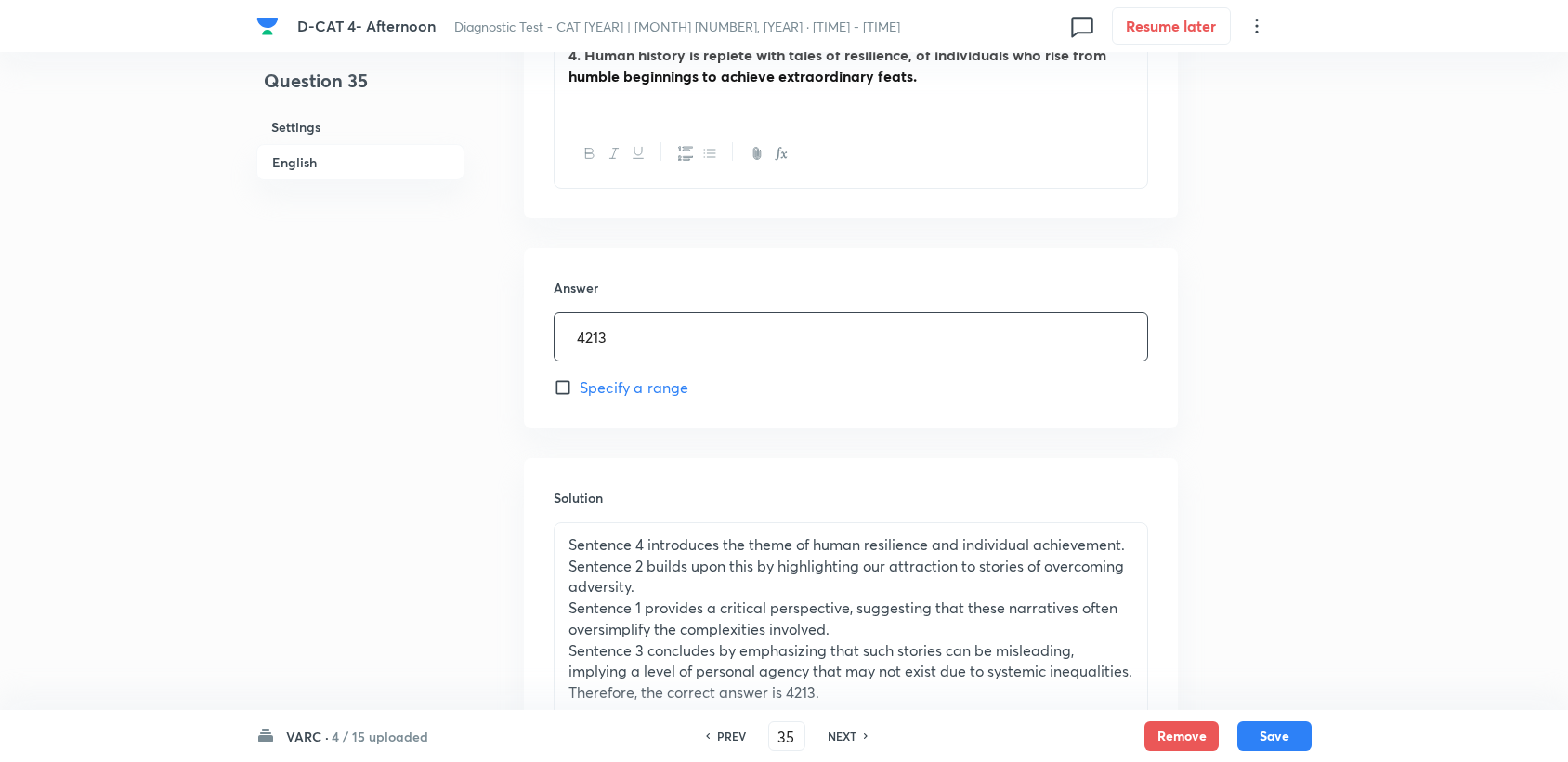 type on "4213" 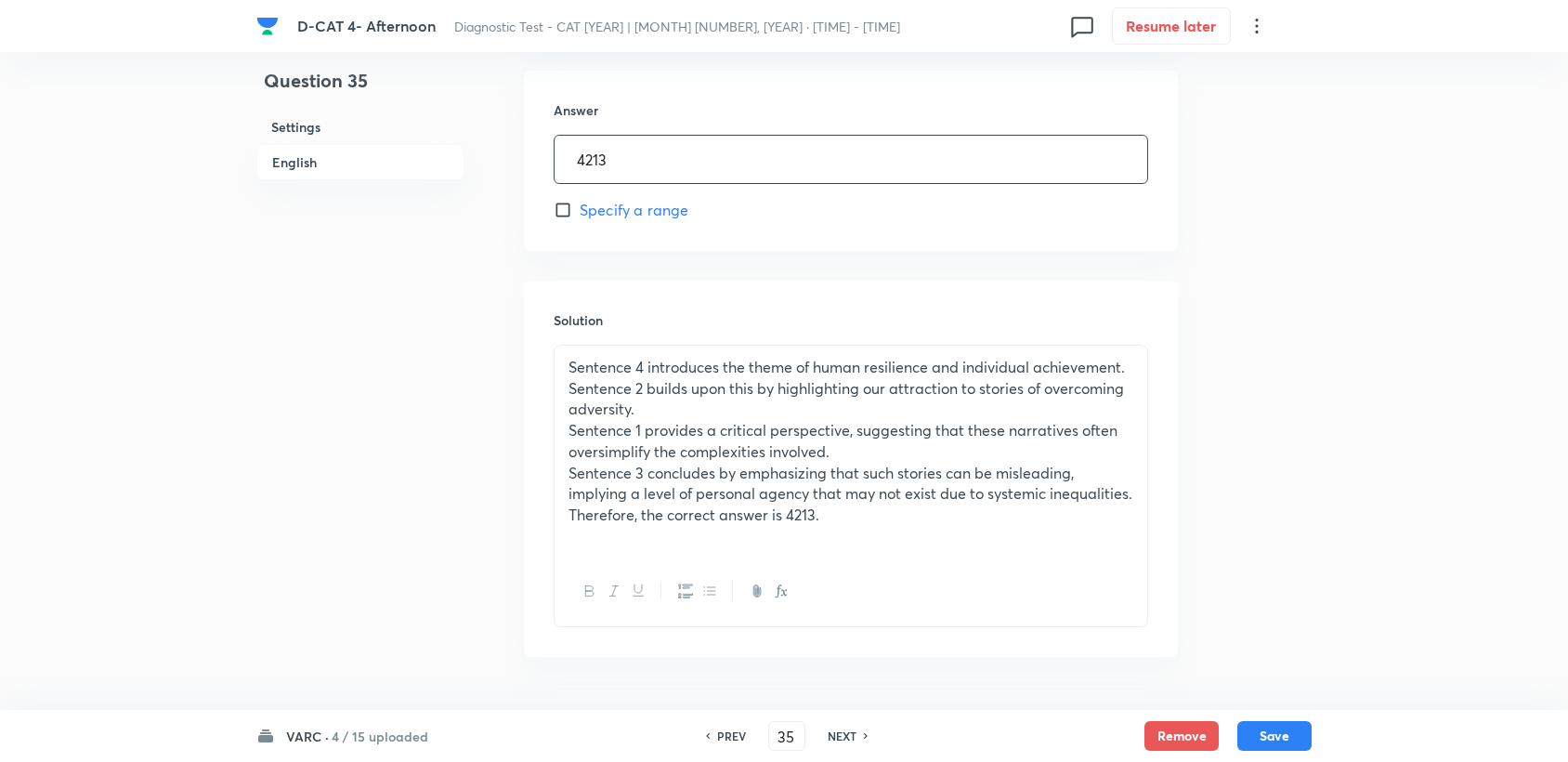 scroll, scrollTop: 1032, scrollLeft: 0, axis: vertical 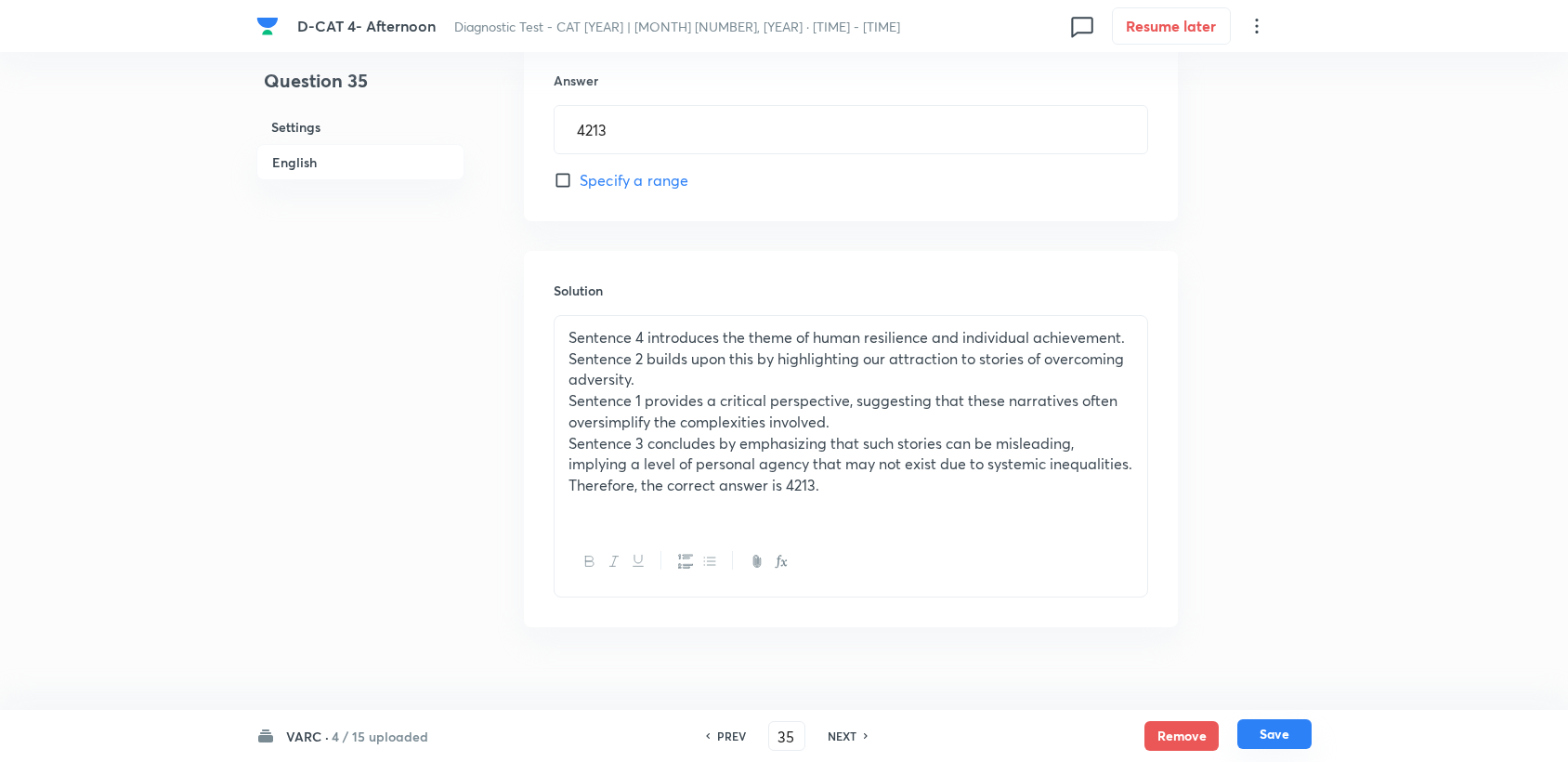 click on "Save" at bounding box center (1274, 734) 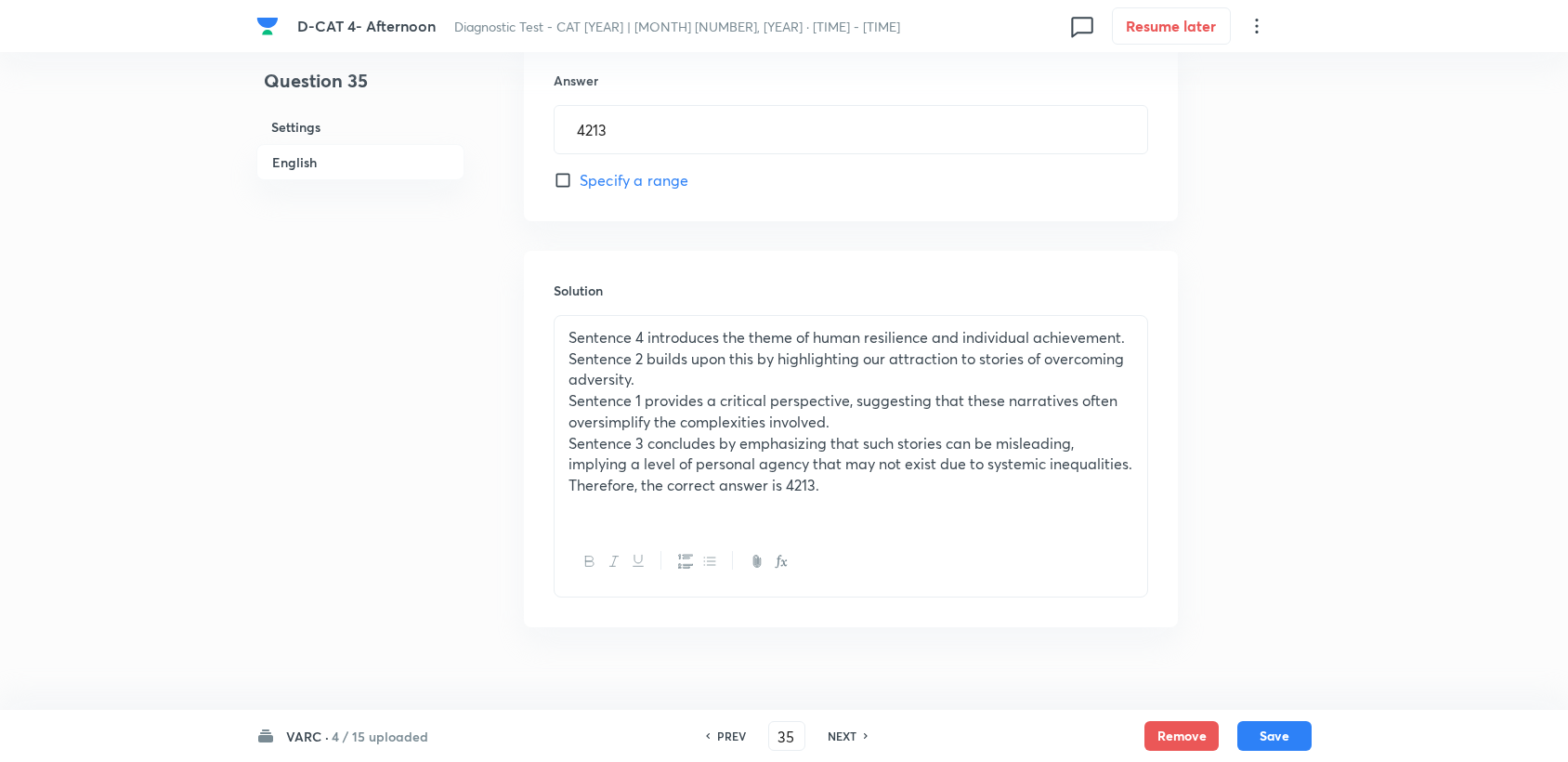 scroll, scrollTop: 1018, scrollLeft: 0, axis: vertical 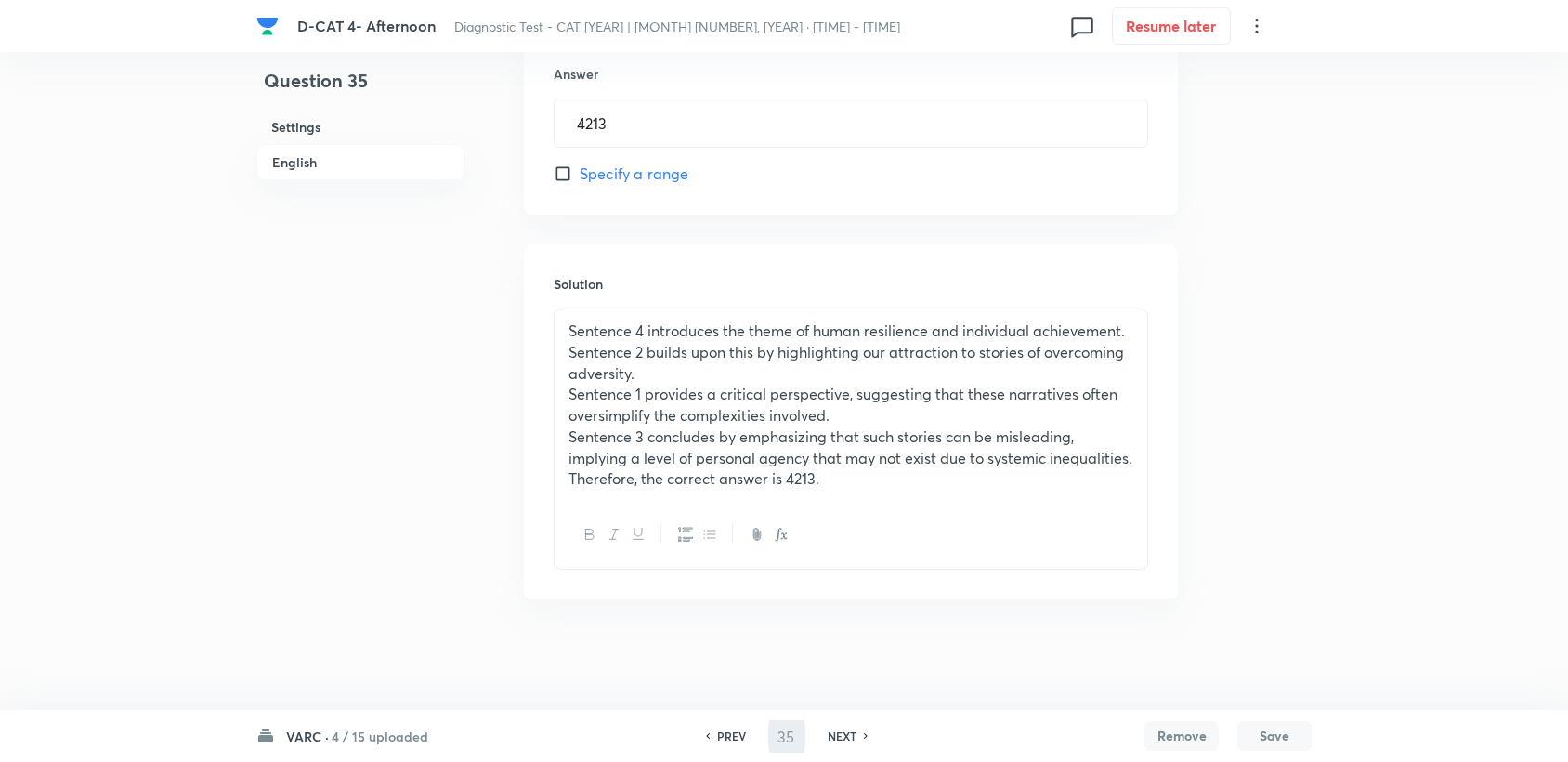 type on "36" 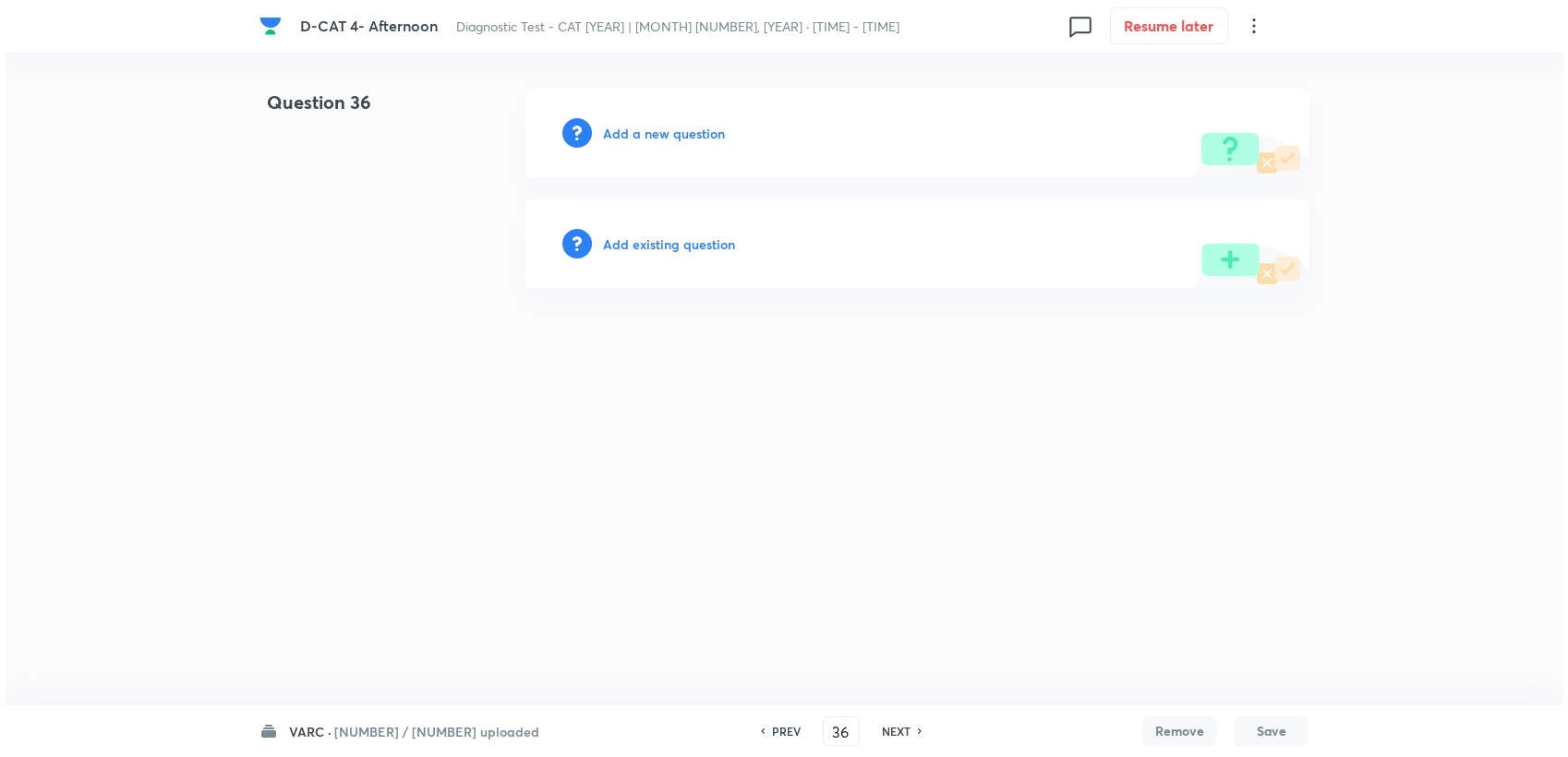 scroll, scrollTop: 0, scrollLeft: 0, axis: both 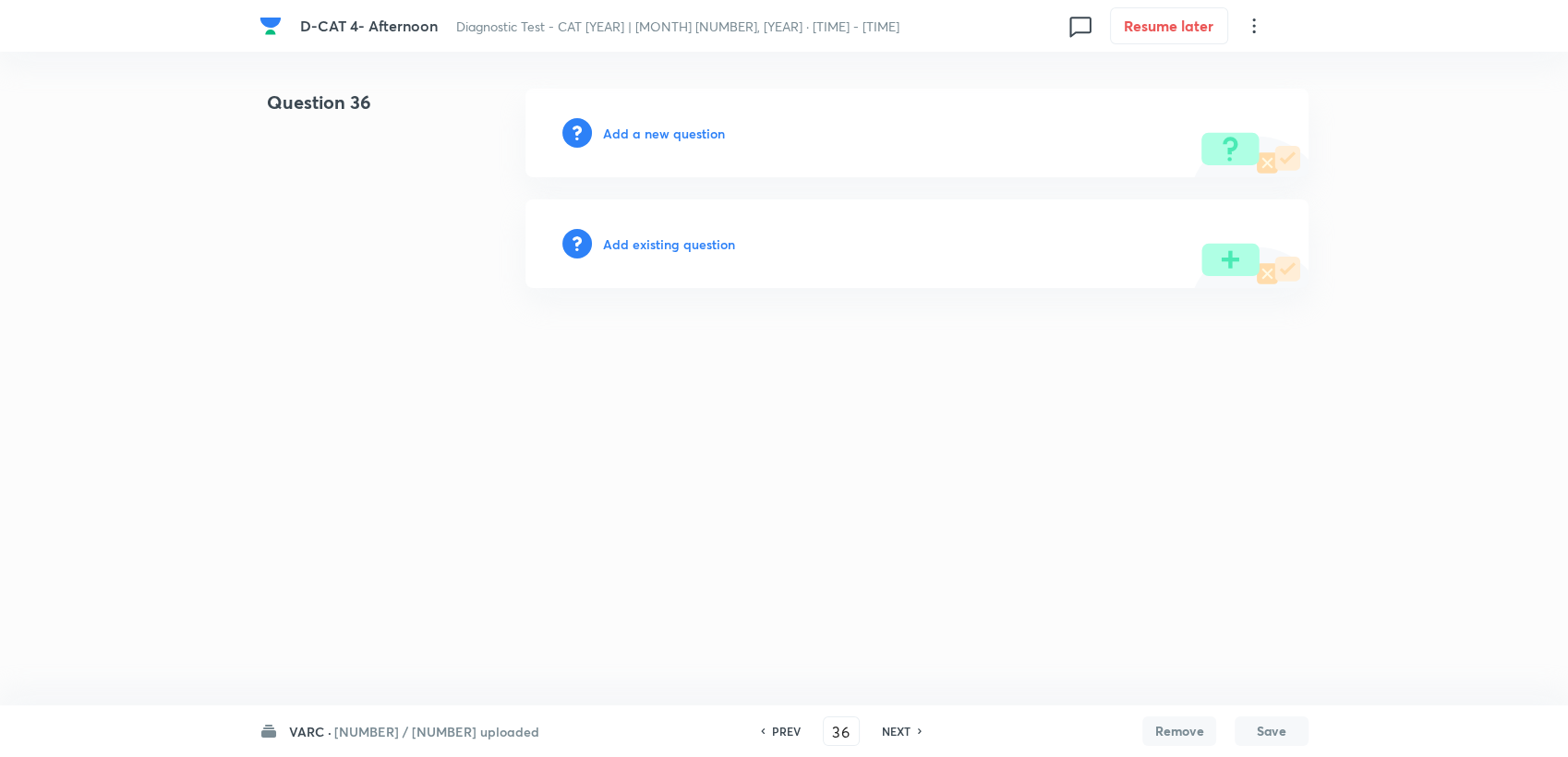click on "Add a new question" at bounding box center [917, 133] 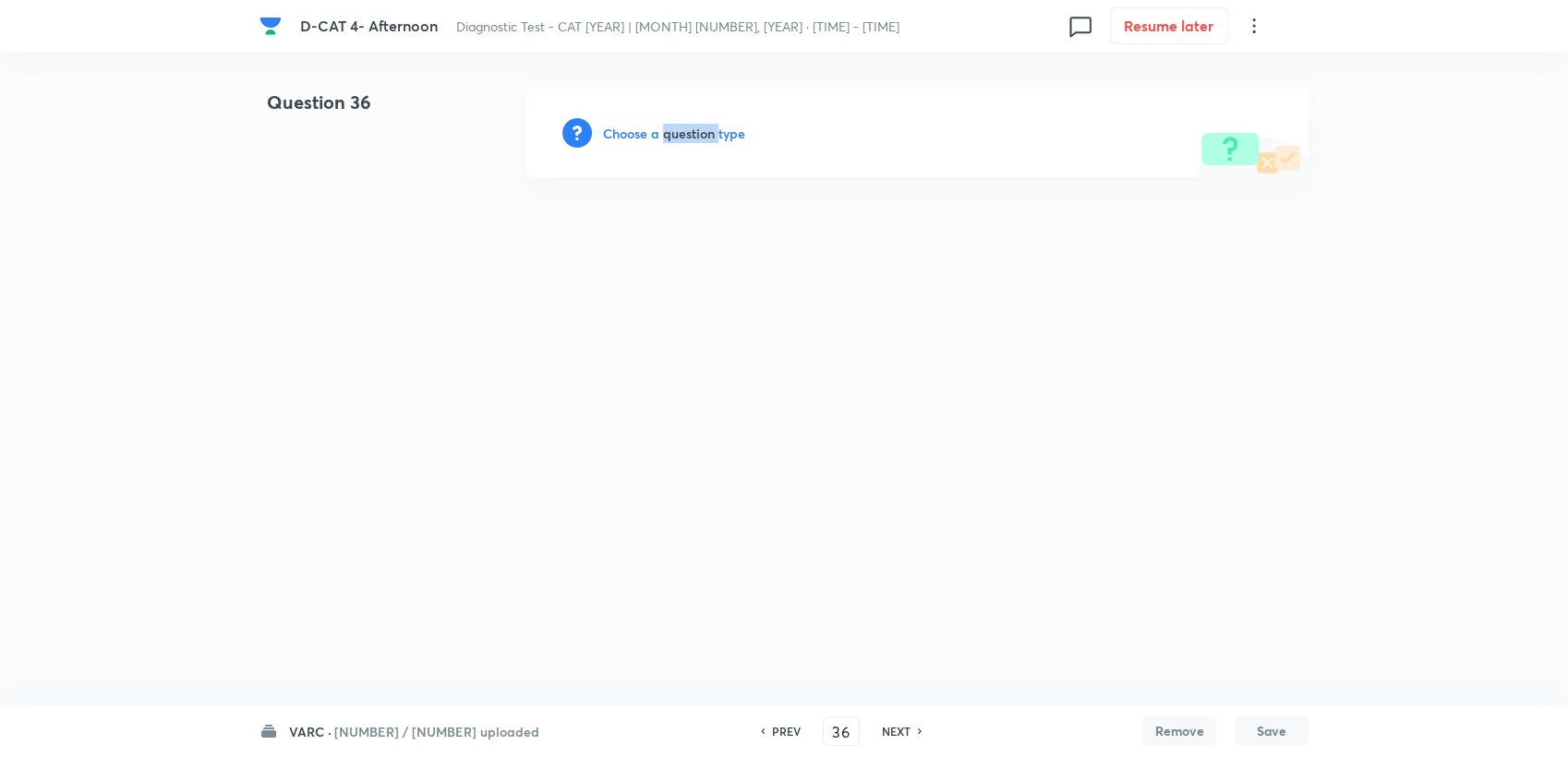 click on "Choose a question type" at bounding box center [674, 133] 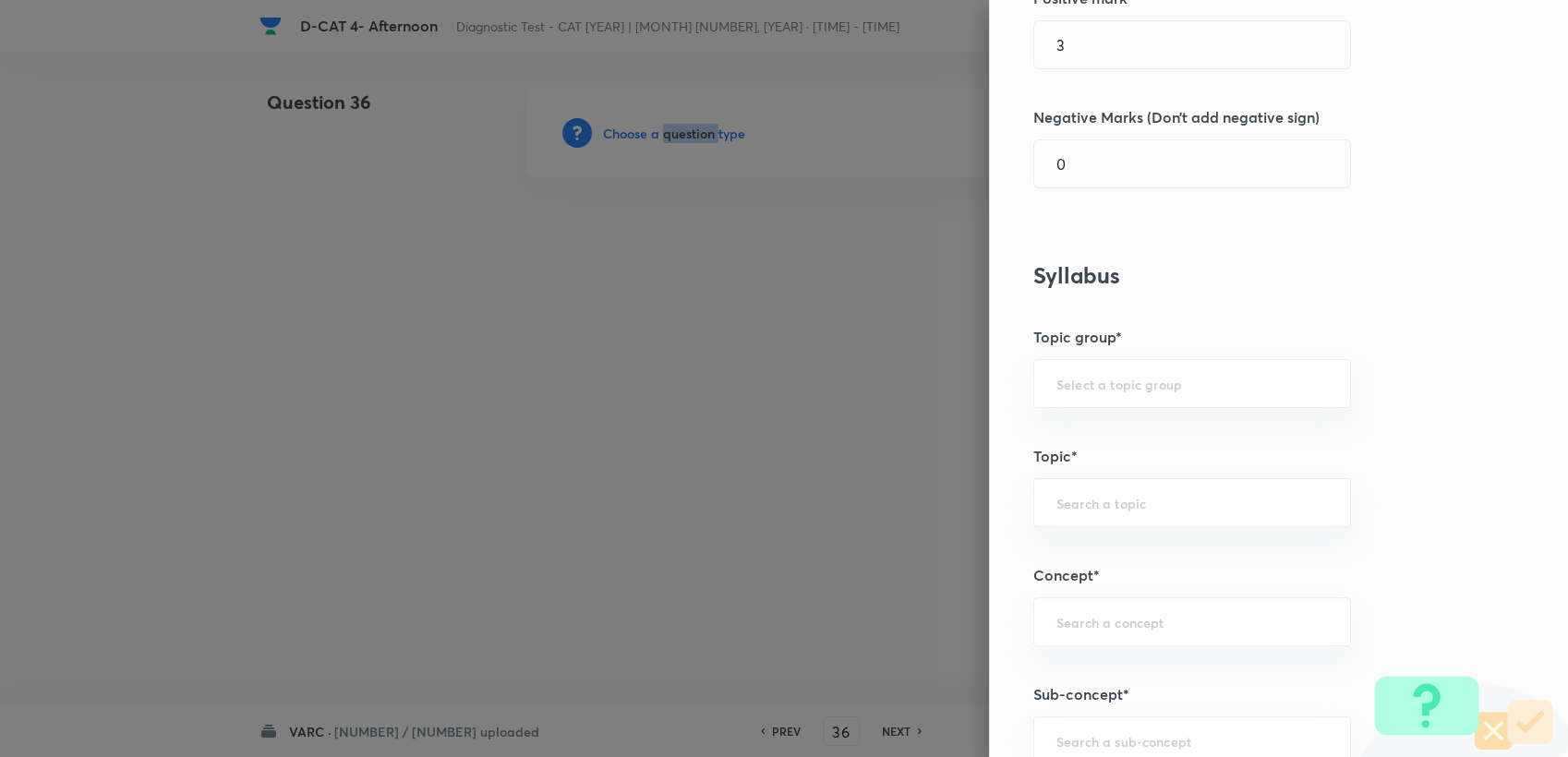 scroll, scrollTop: 410, scrollLeft: 0, axis: vertical 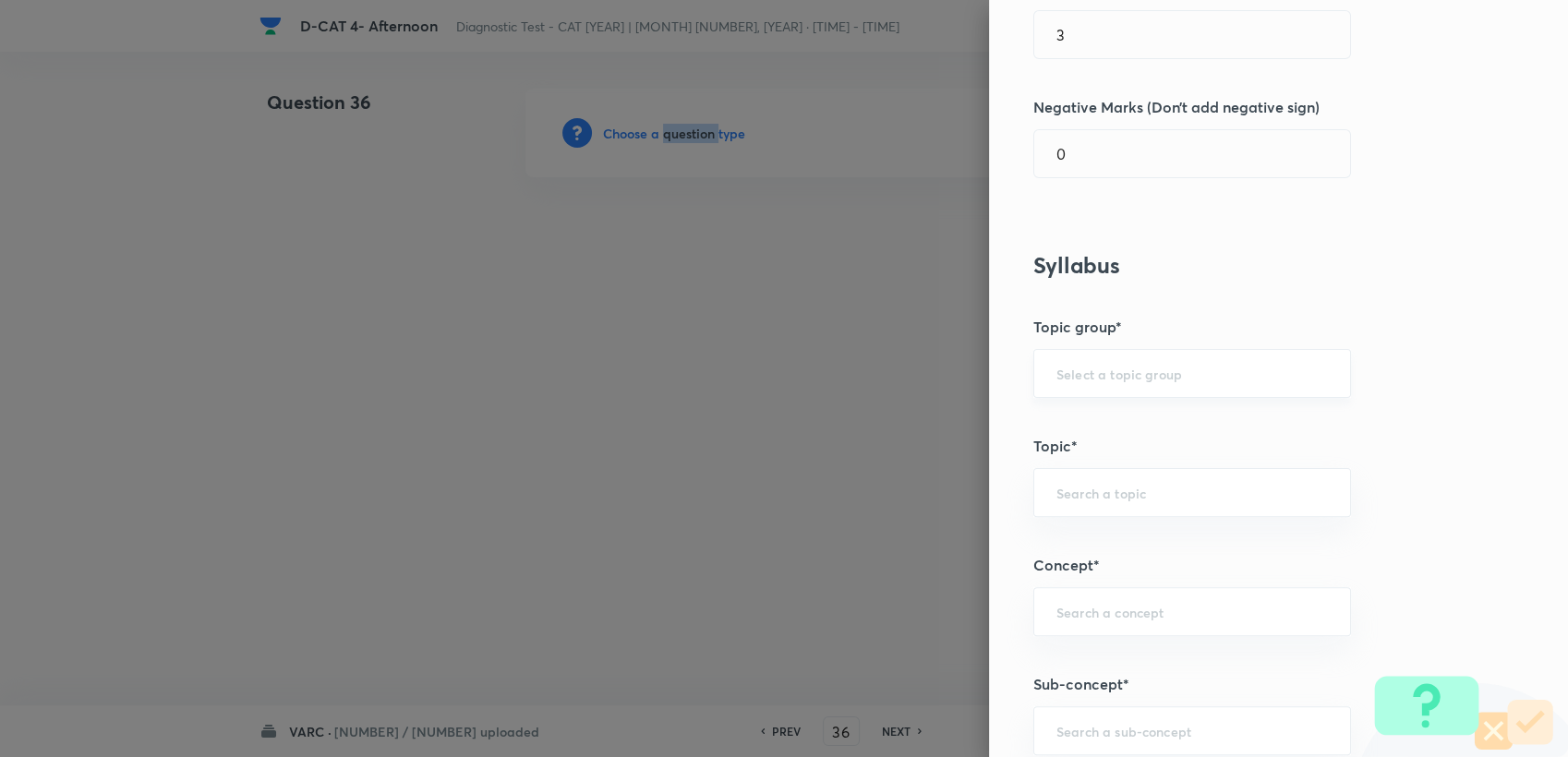 click on "​" at bounding box center [1192, 373] 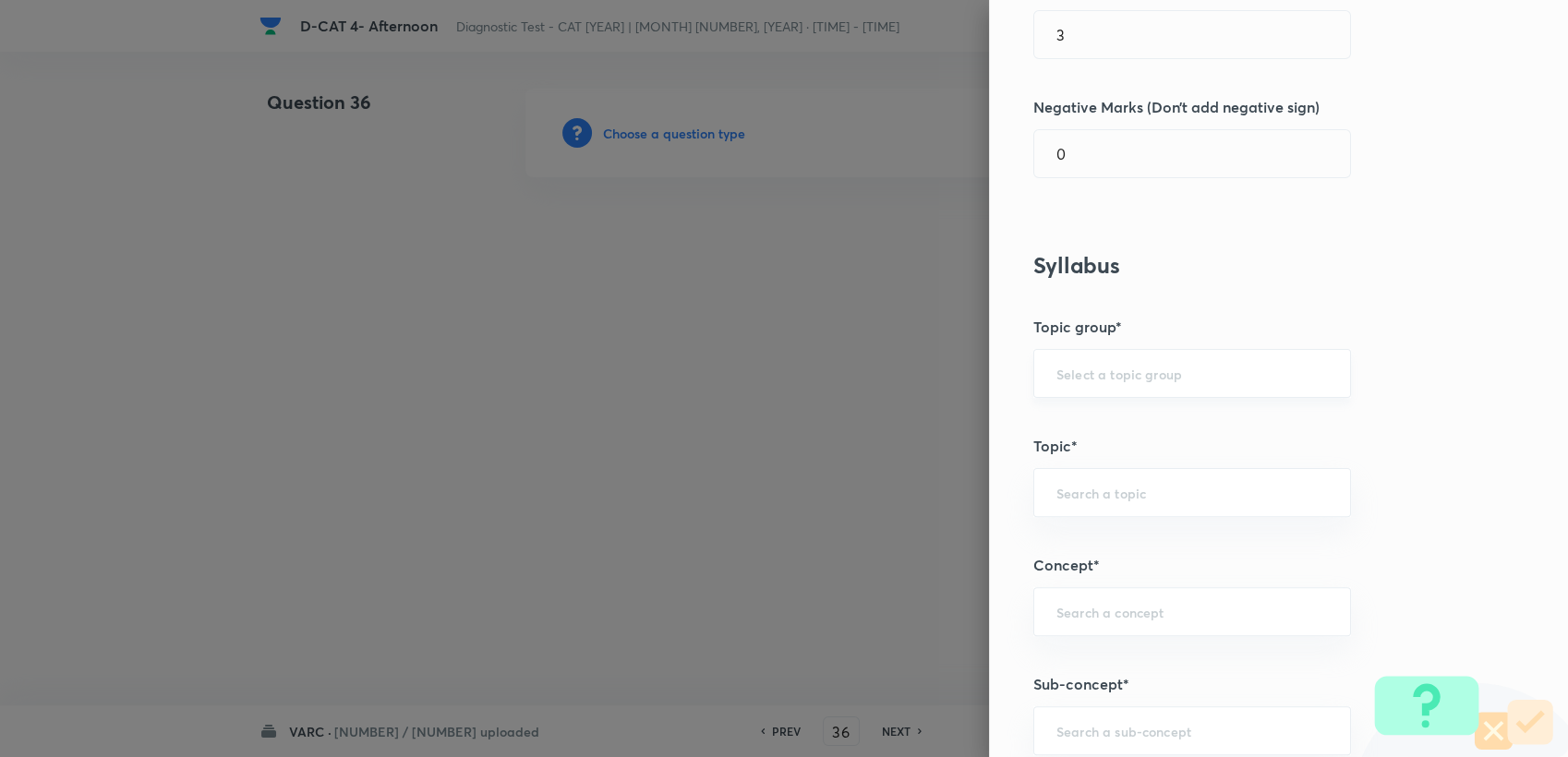 click at bounding box center [1192, 373] 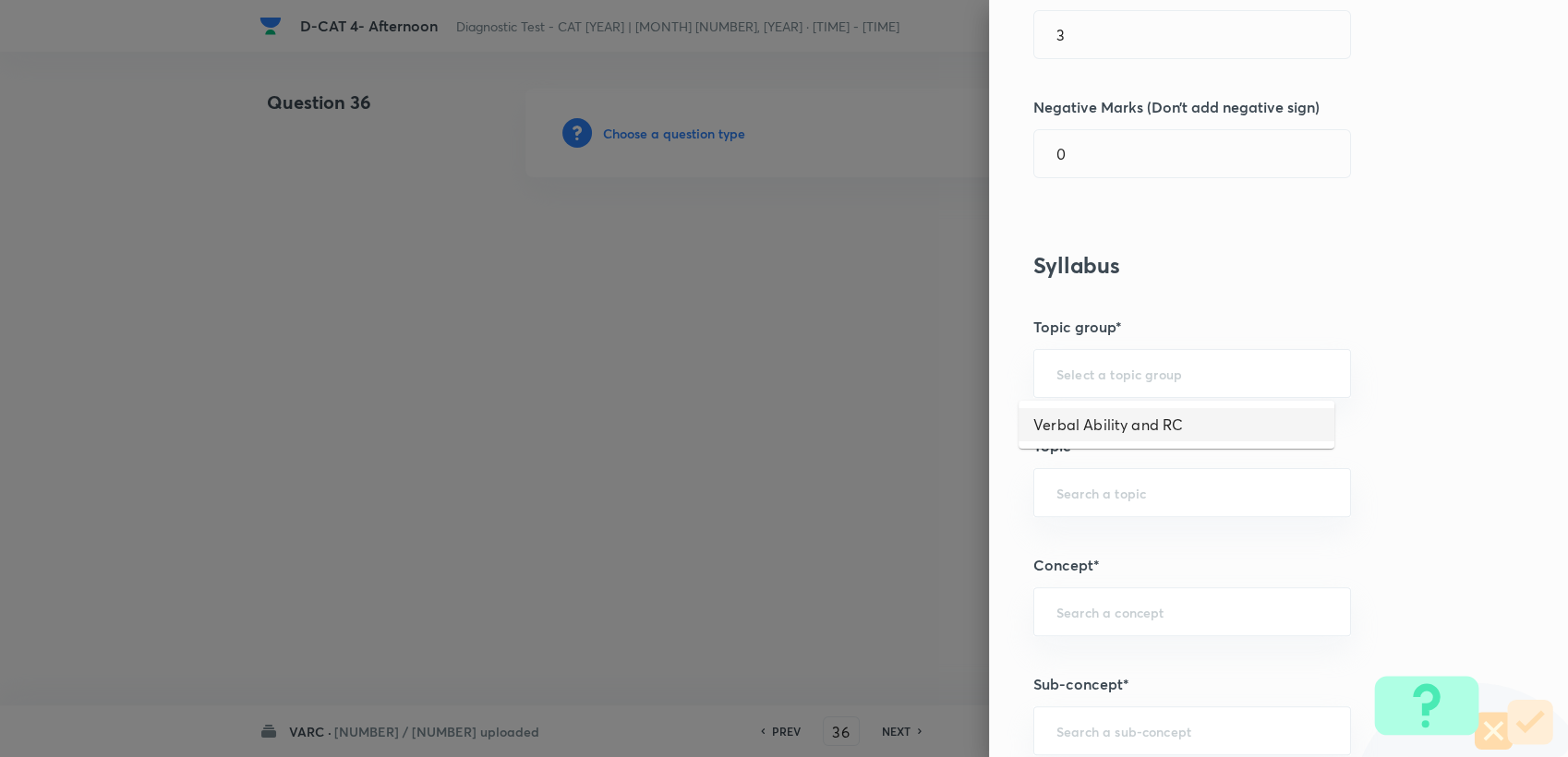 drag, startPoint x: 1059, startPoint y: 419, endPoint x: 1063, endPoint y: 511, distance: 92.08692 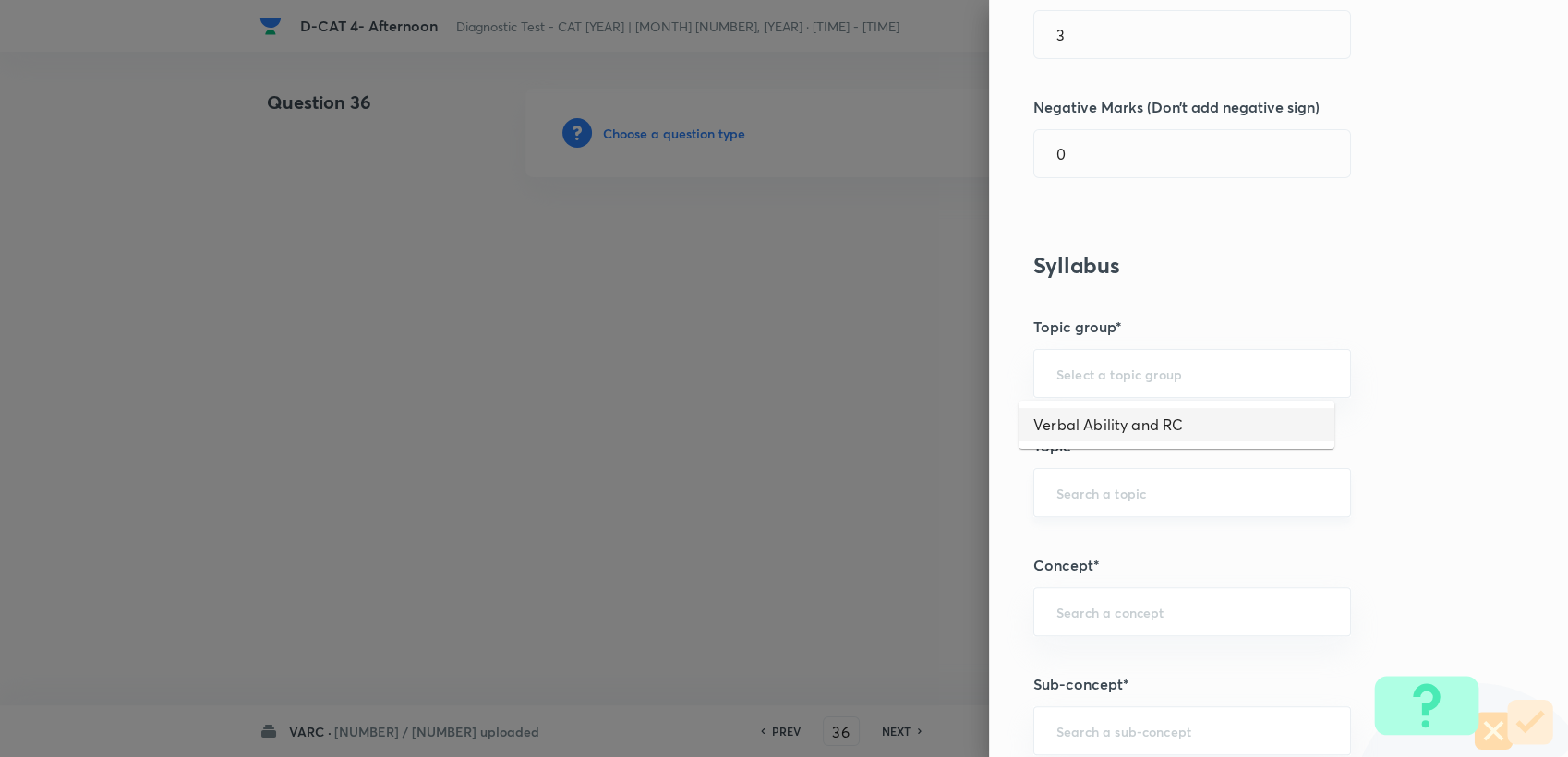 type 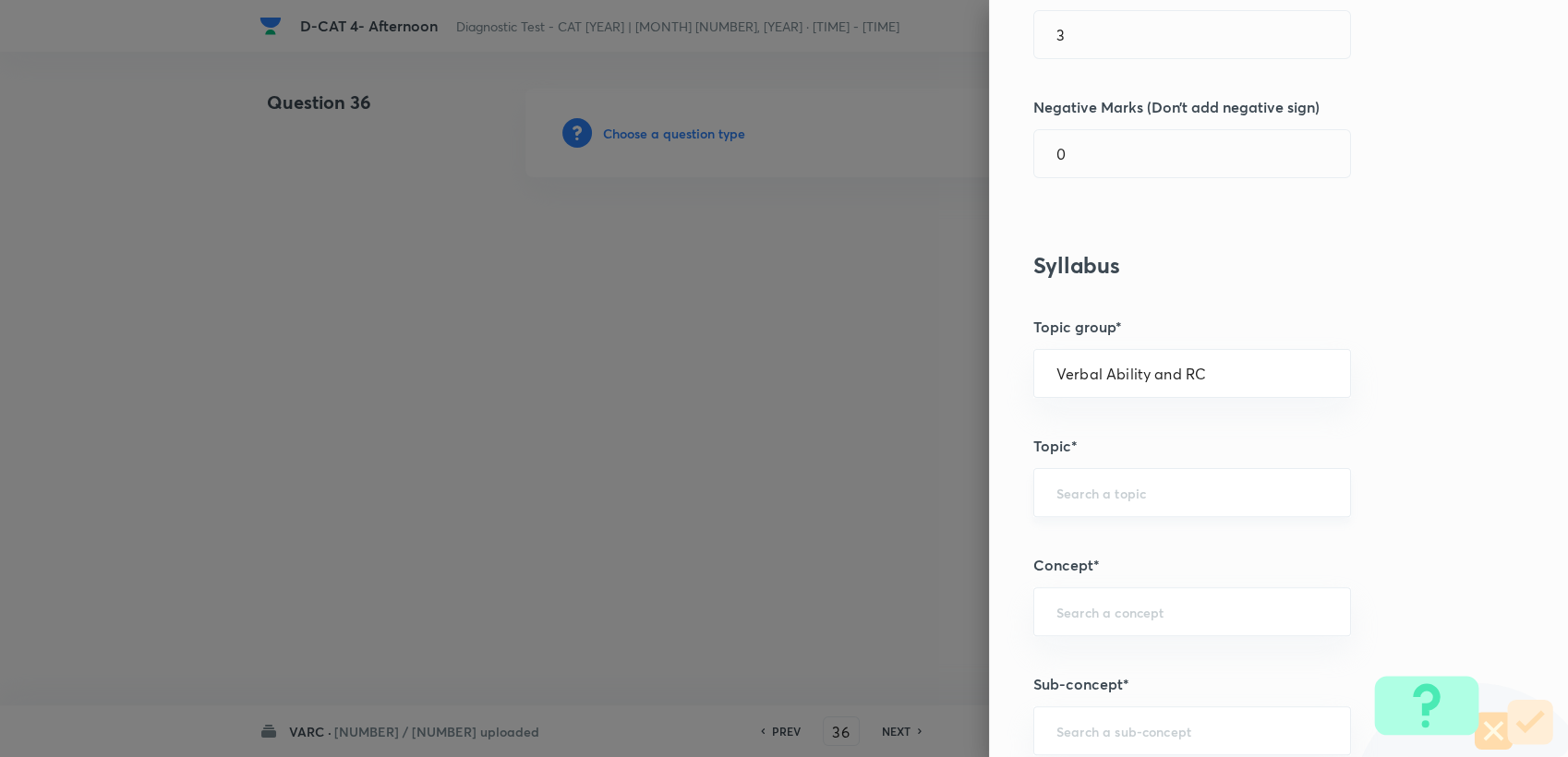 click on "​" at bounding box center (1192, 492) 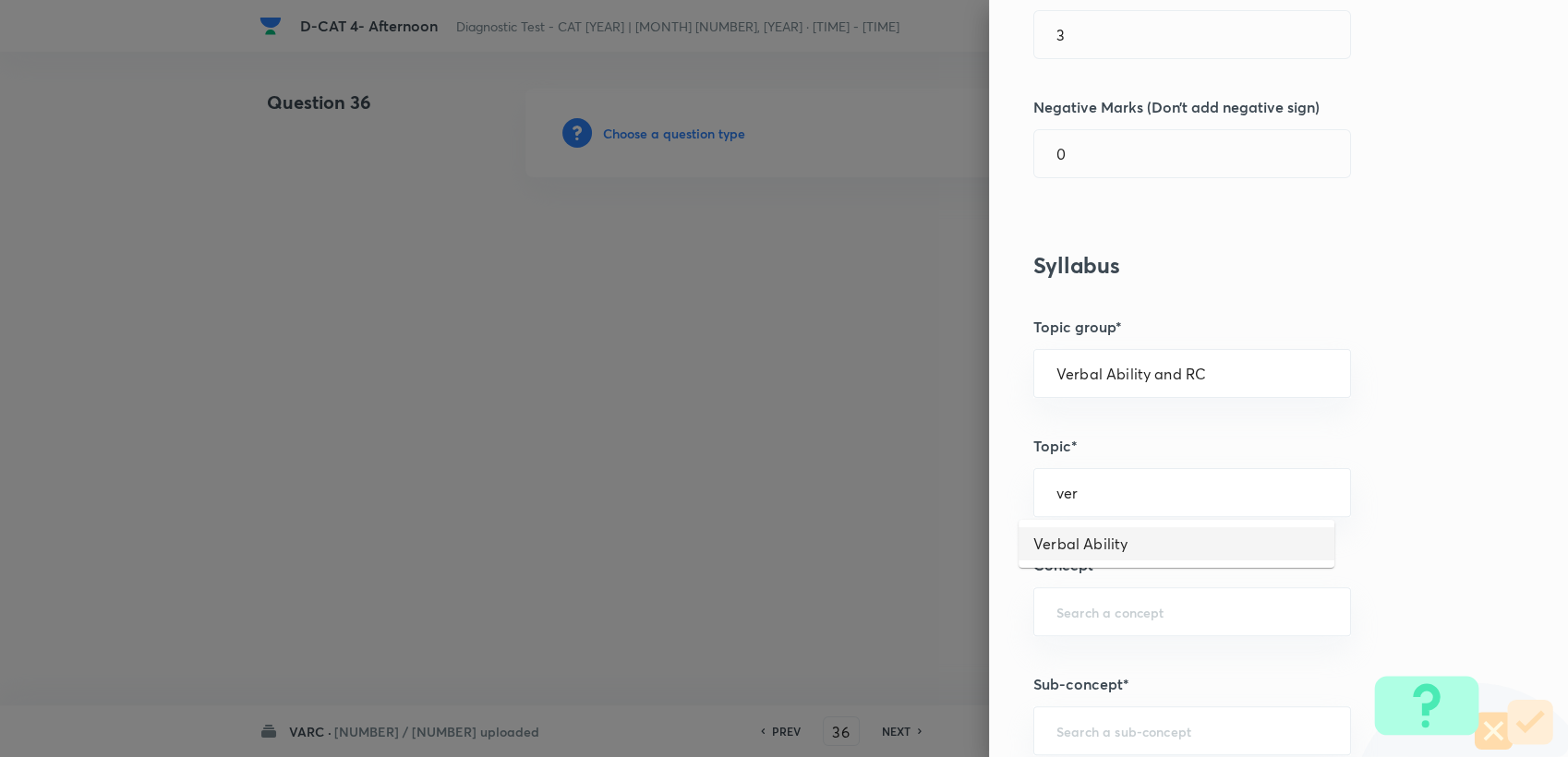 click on "Verbal Ability" at bounding box center (1176, 544) 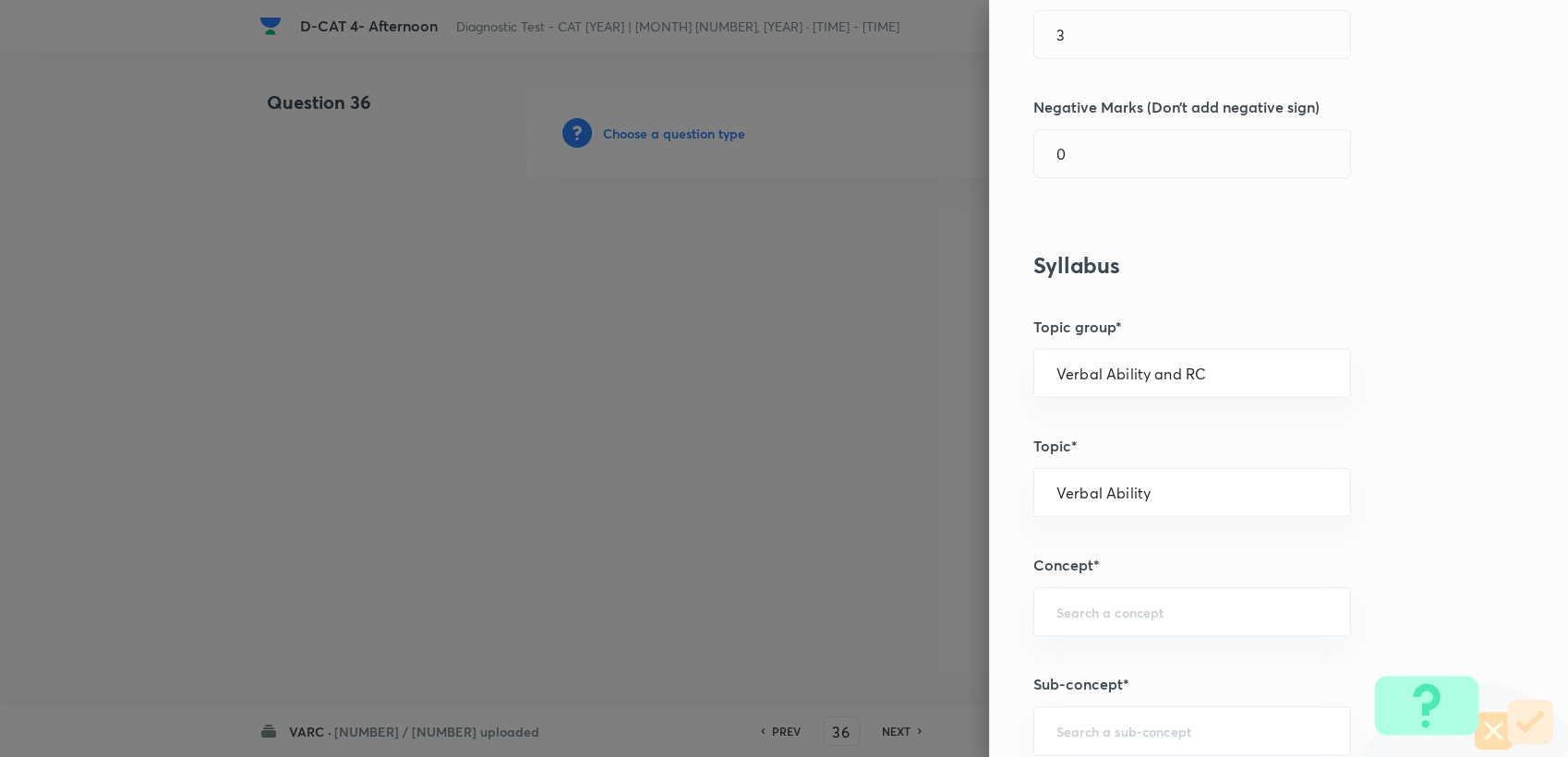 drag, startPoint x: 1093, startPoint y: 595, endPoint x: 1088, endPoint y: 568, distance: 27.45906 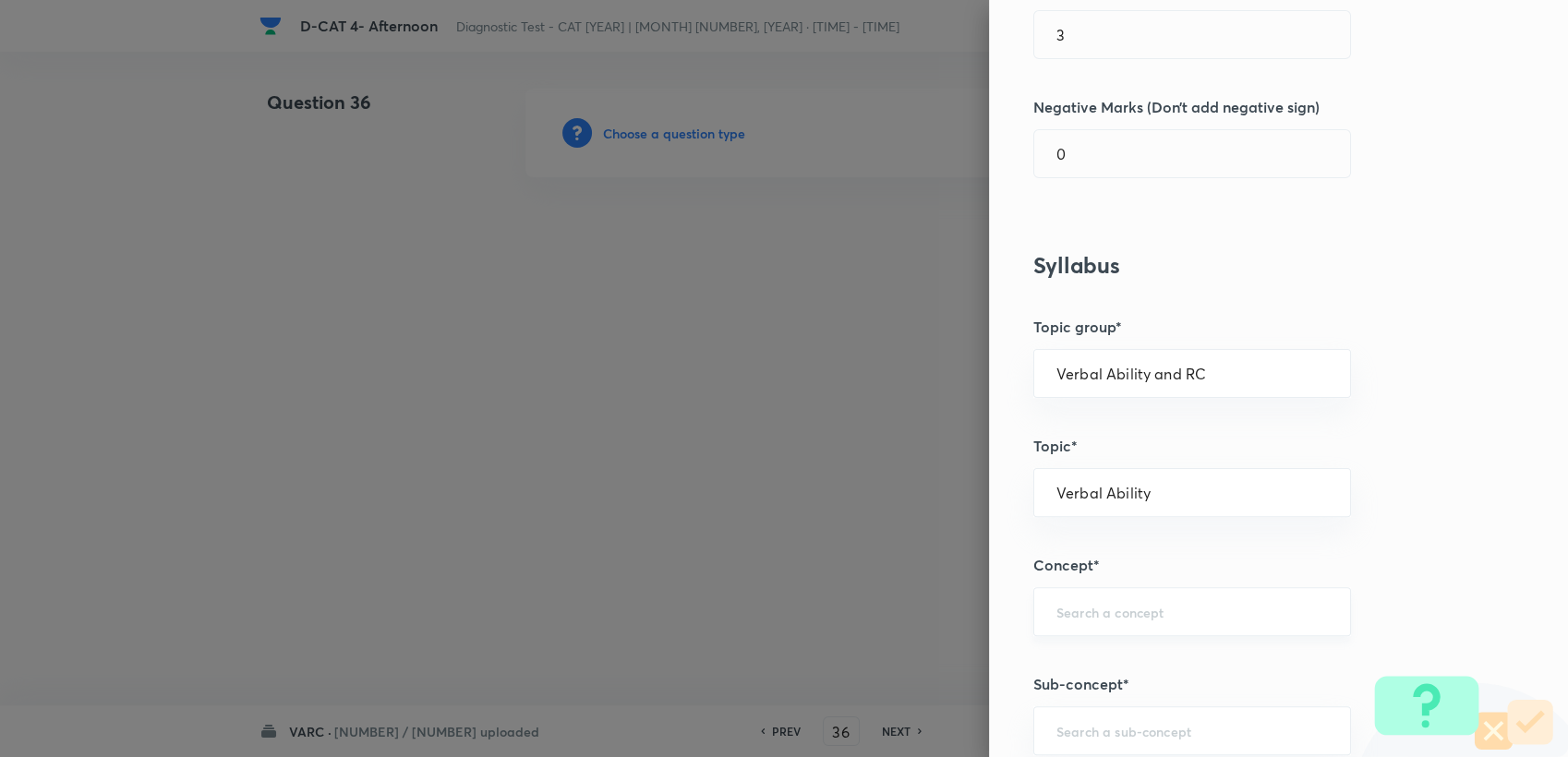 drag, startPoint x: 1150, startPoint y: 645, endPoint x: 1140, endPoint y: 634, distance: 14.86607 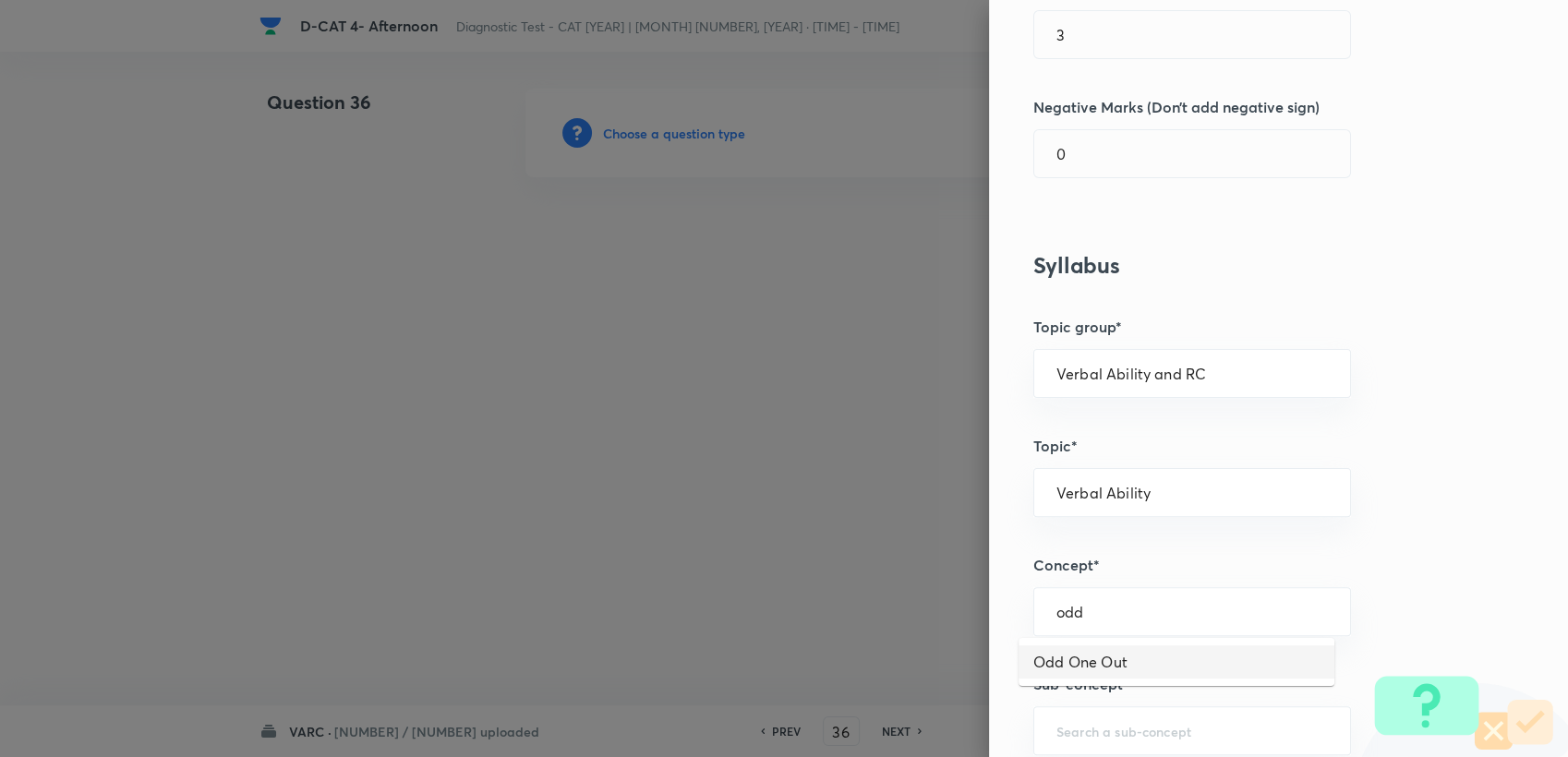 click on "Odd One Out" at bounding box center [1176, 662] 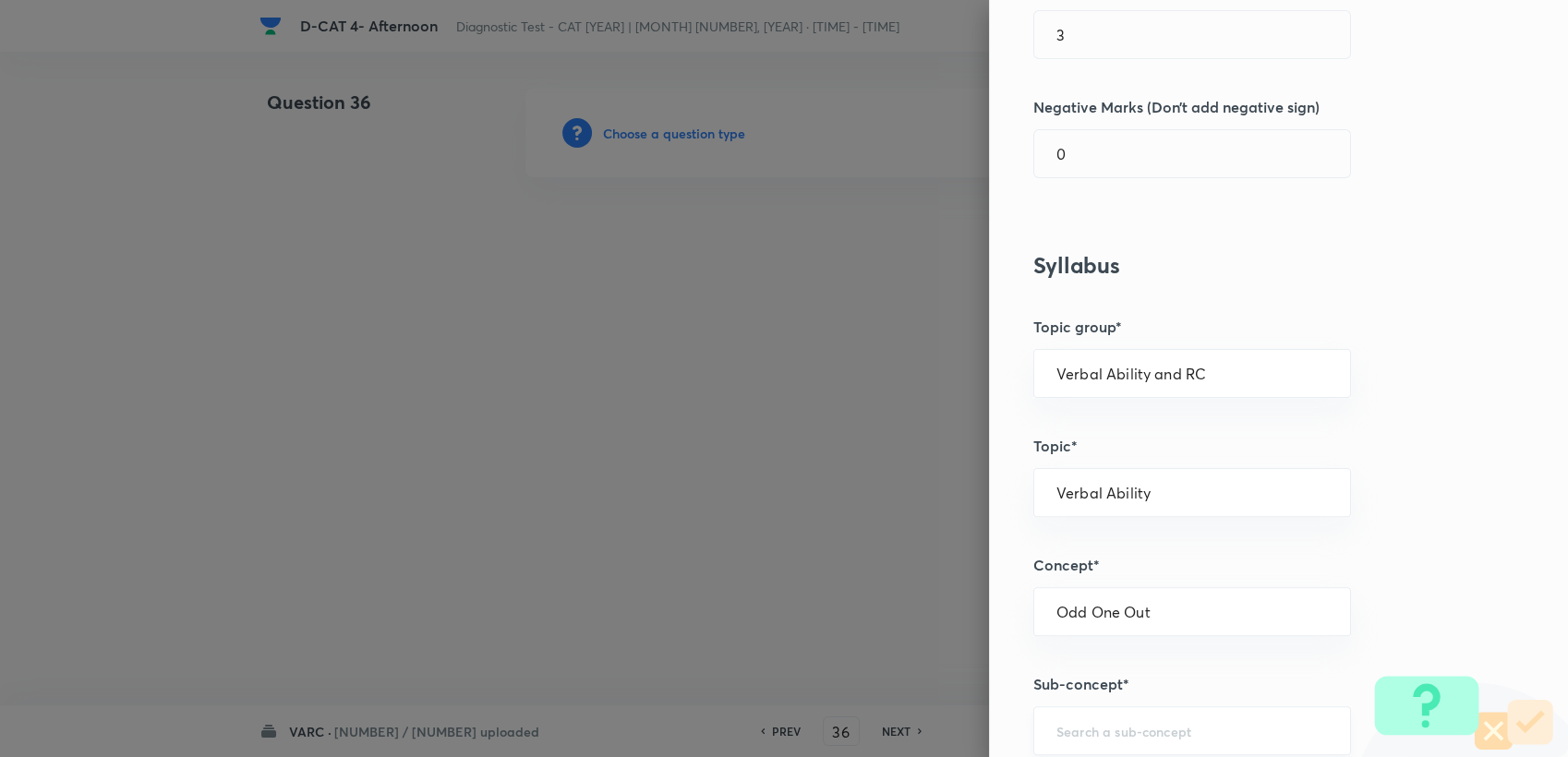 drag, startPoint x: 1085, startPoint y: 708, endPoint x: 1085, endPoint y: 724, distance: 16 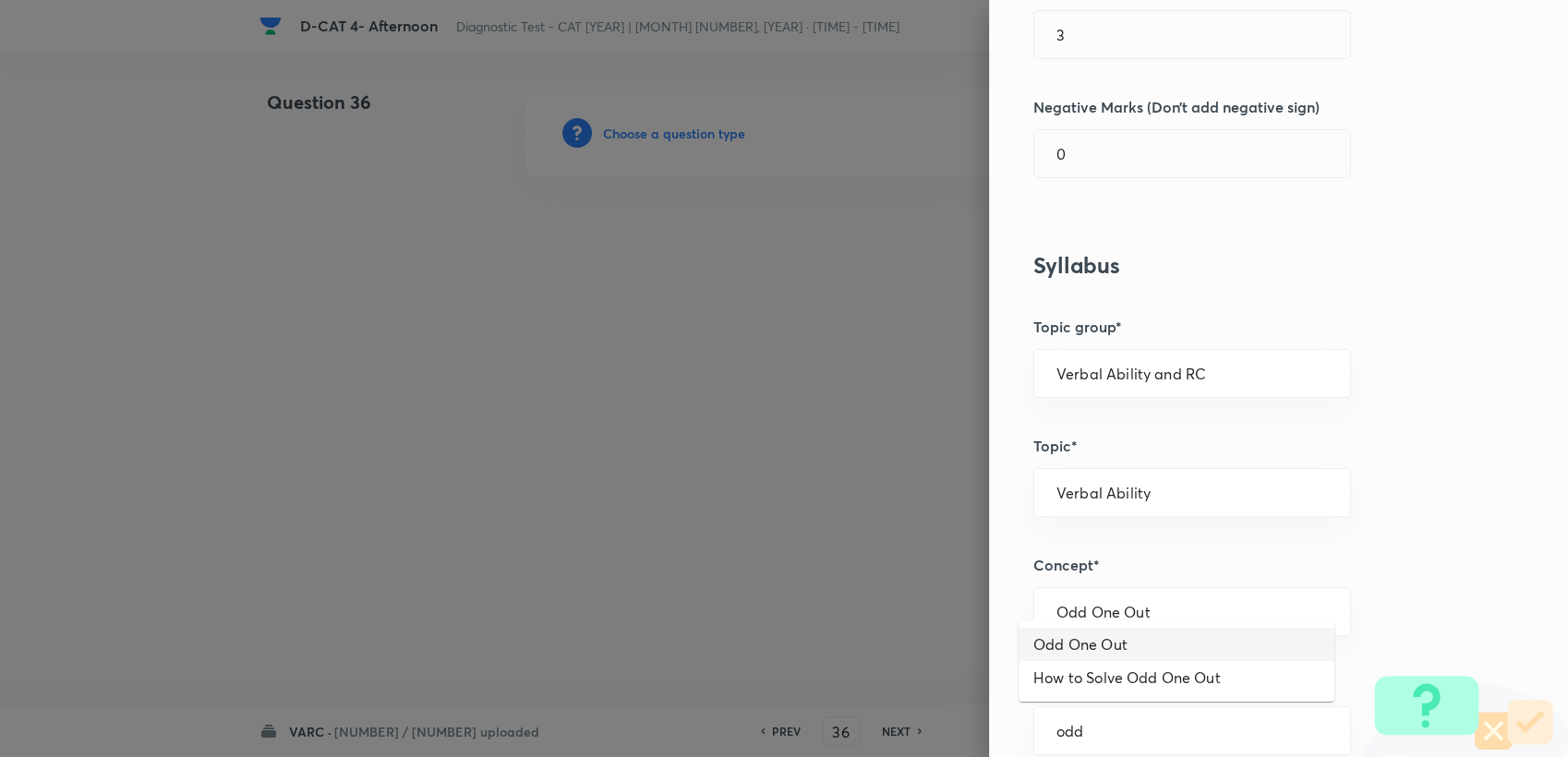 click on "Odd One Out" at bounding box center (1176, 644) 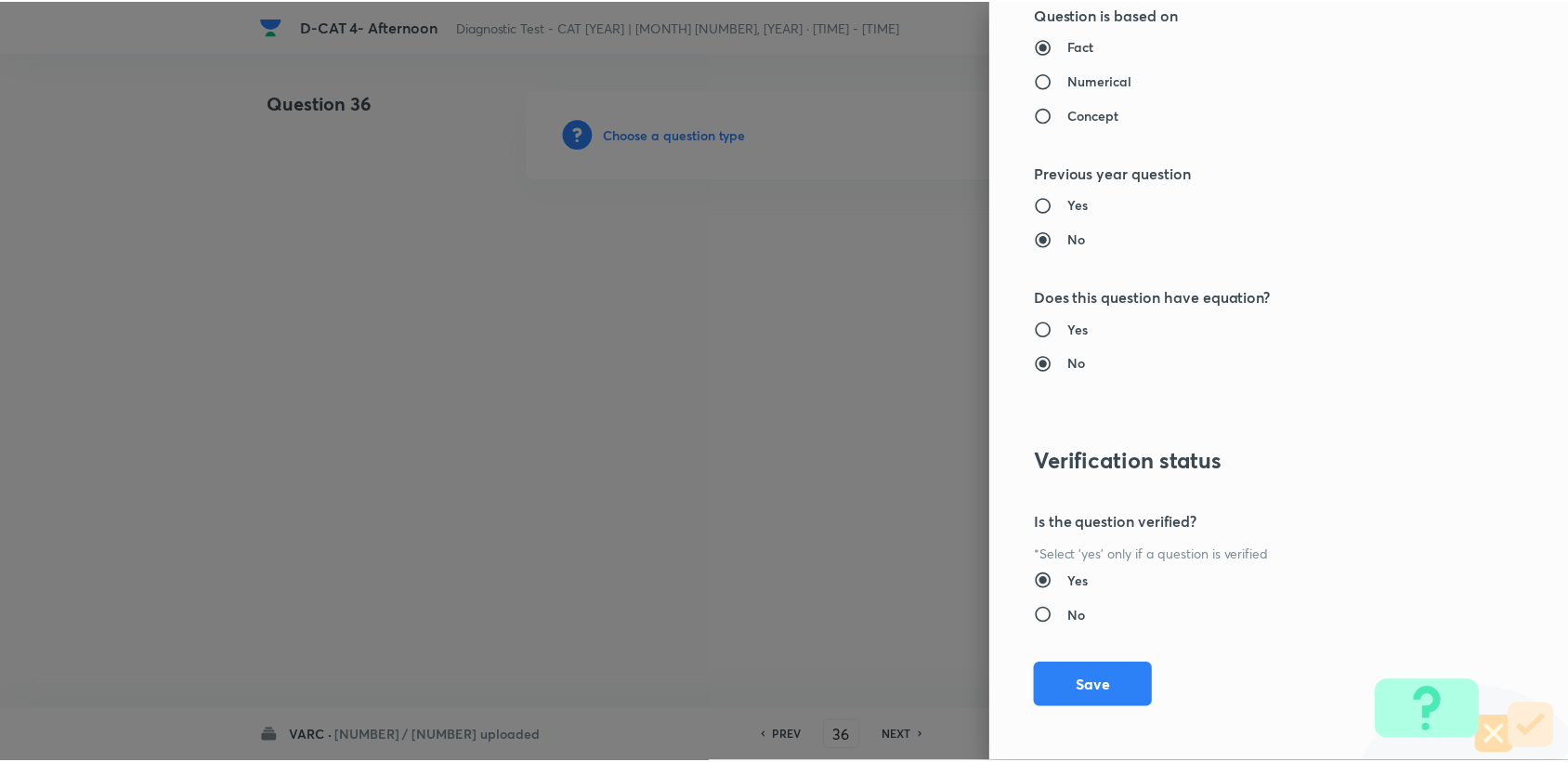 scroll, scrollTop: 1659, scrollLeft: 0, axis: vertical 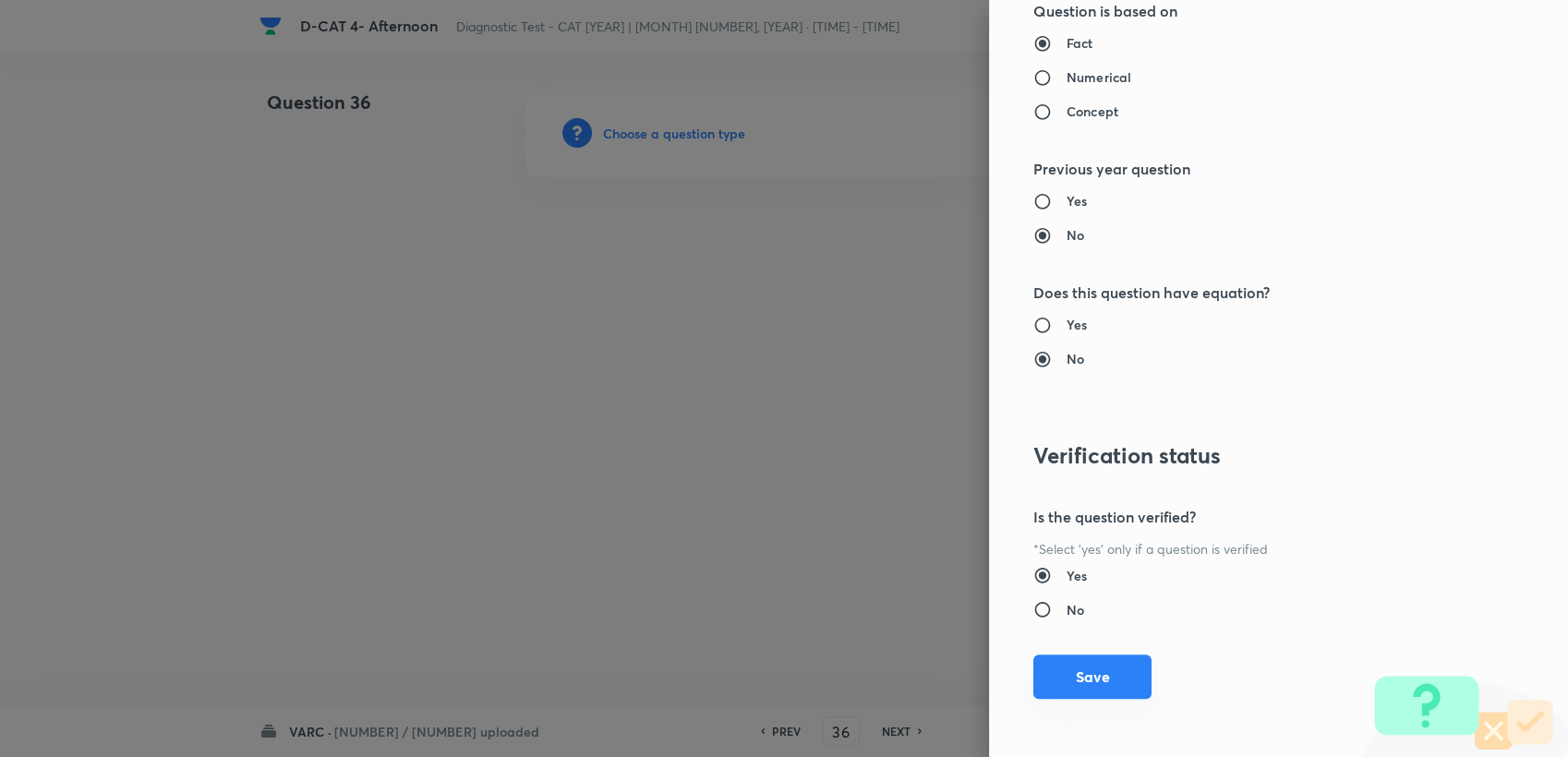 click on "Save" at bounding box center (1092, 677) 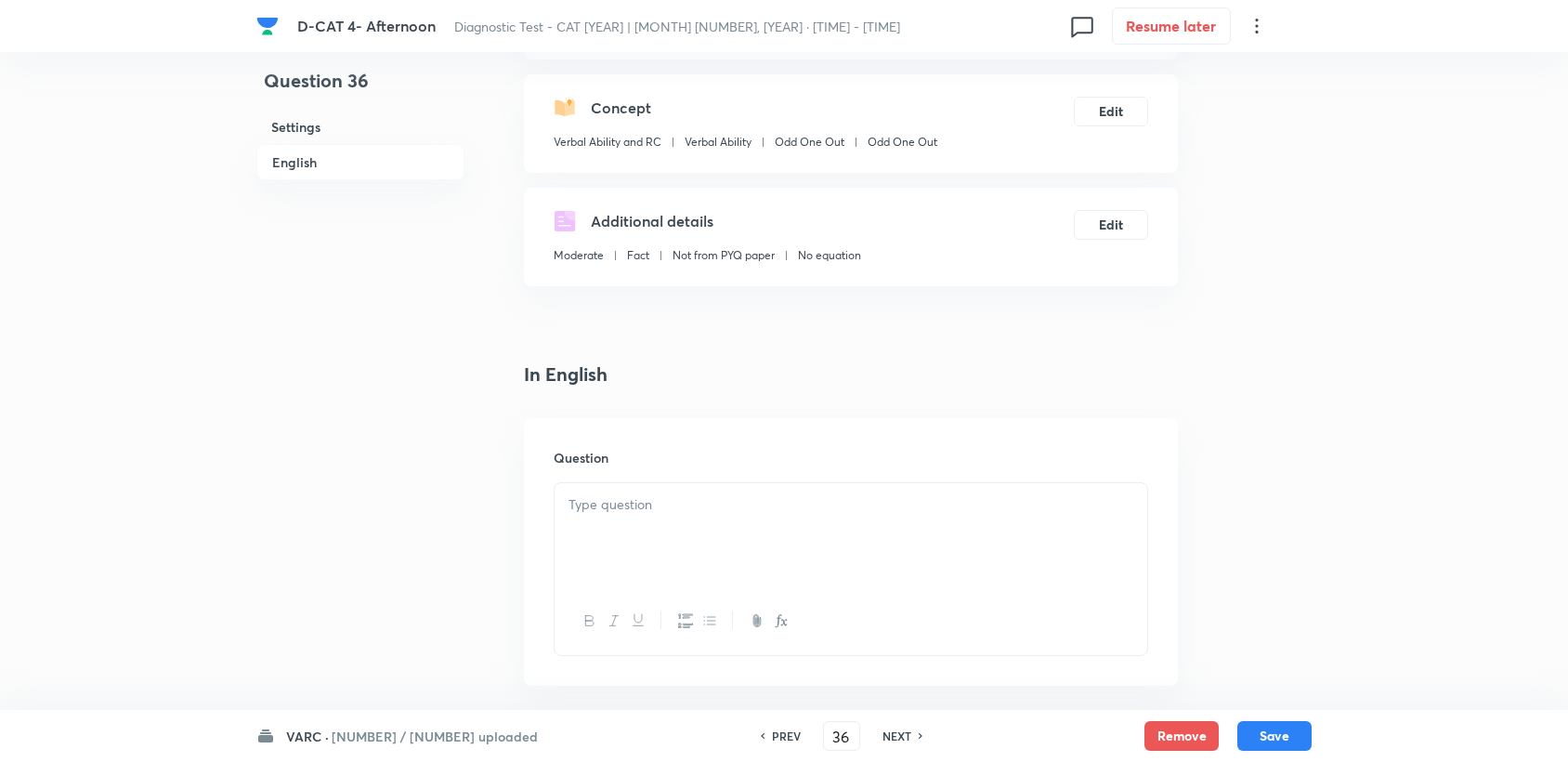 scroll, scrollTop: 206, scrollLeft: 0, axis: vertical 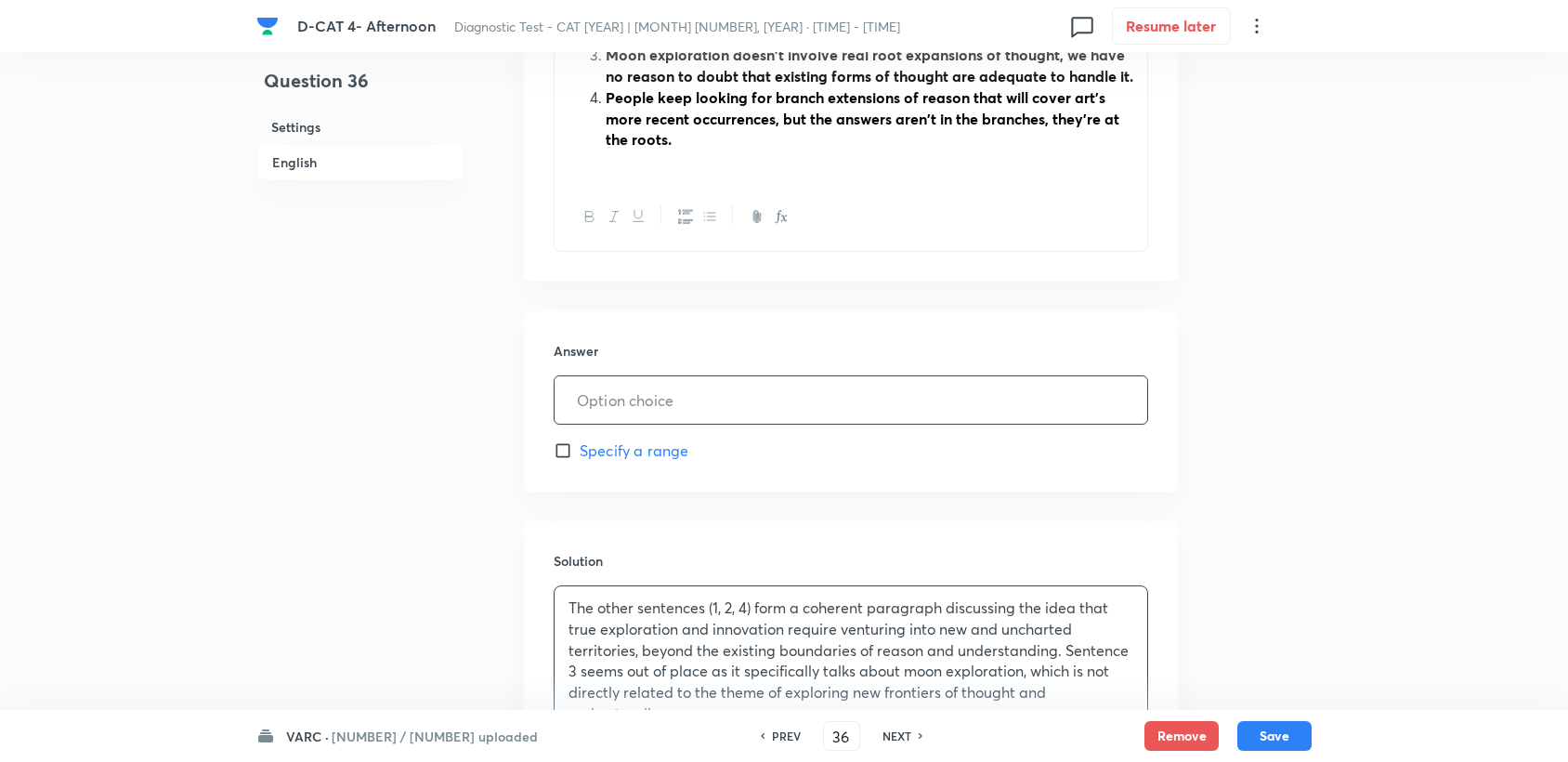 click at bounding box center (851, 400) 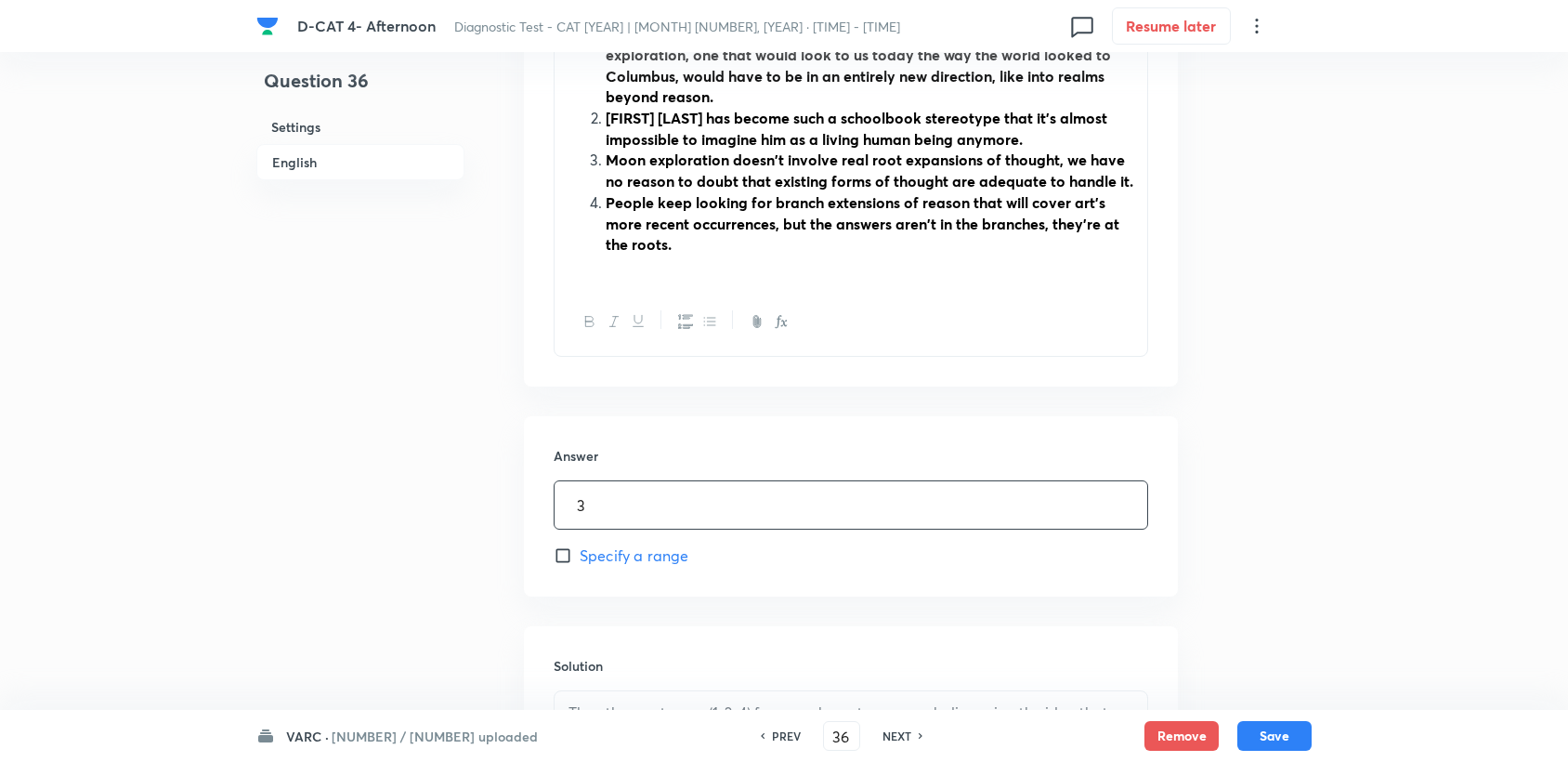 scroll, scrollTop: 710, scrollLeft: 0, axis: vertical 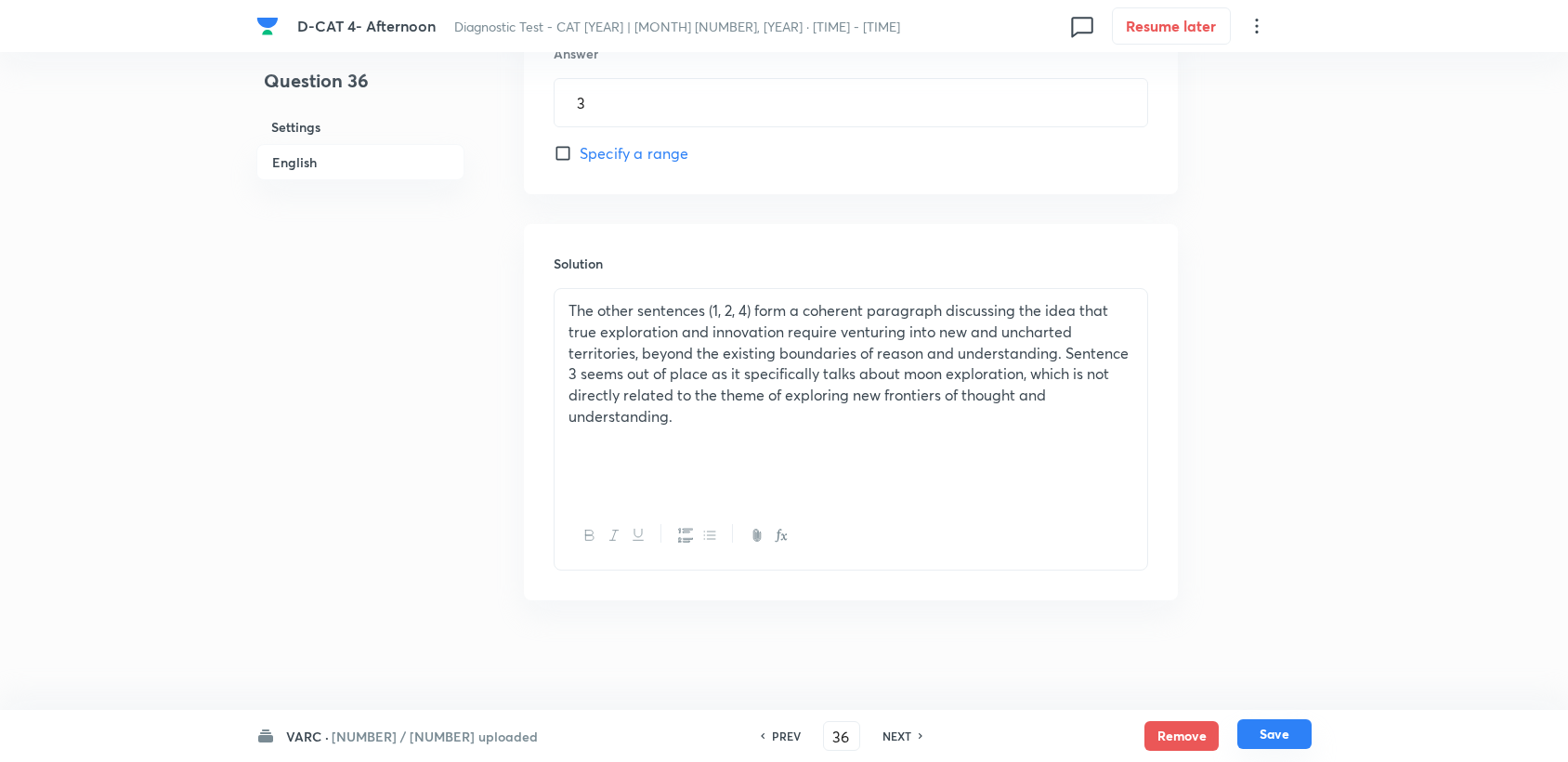 click on "Save" at bounding box center [1274, 734] 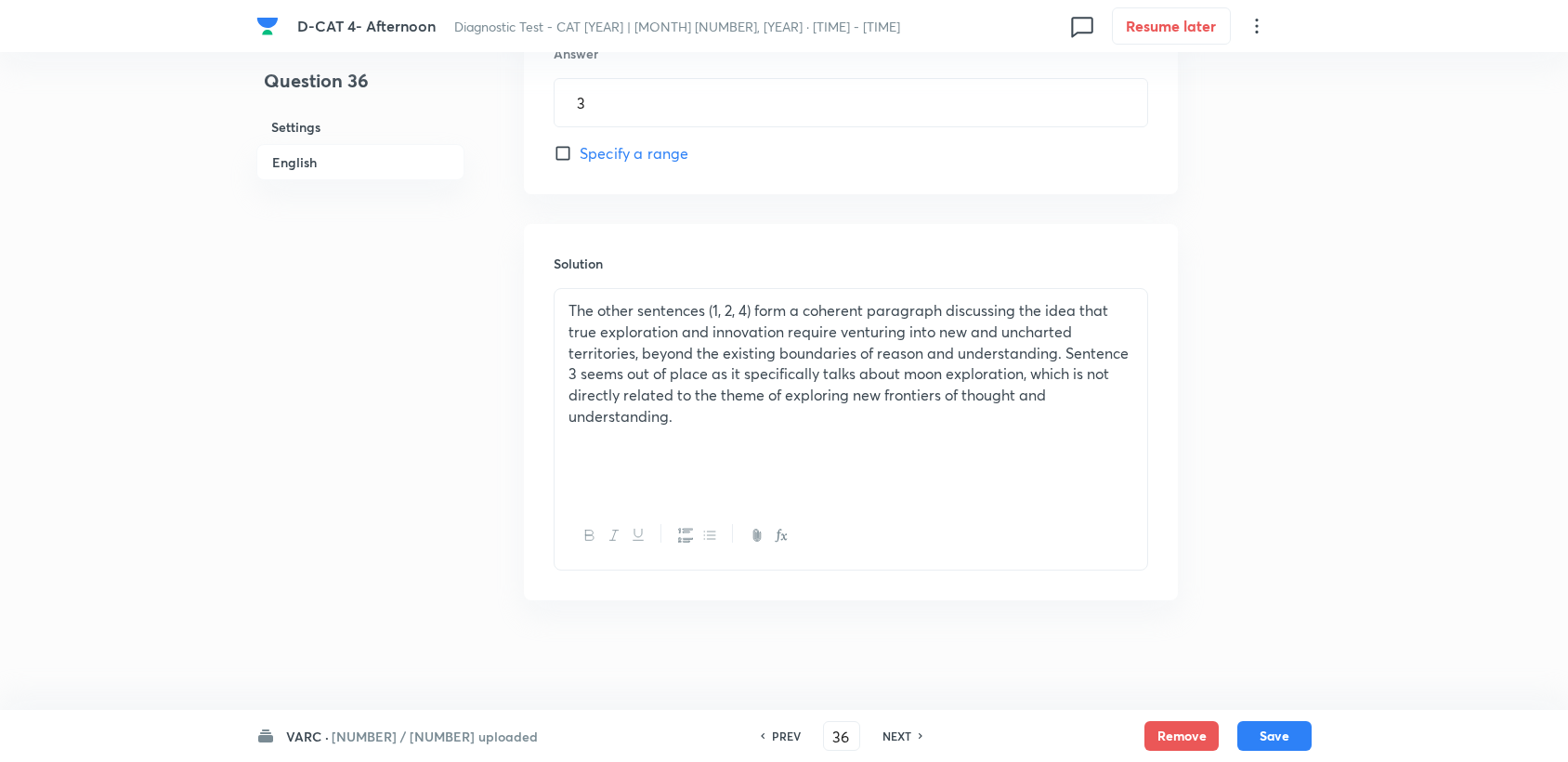 scroll, scrollTop: 1059, scrollLeft: 0, axis: vertical 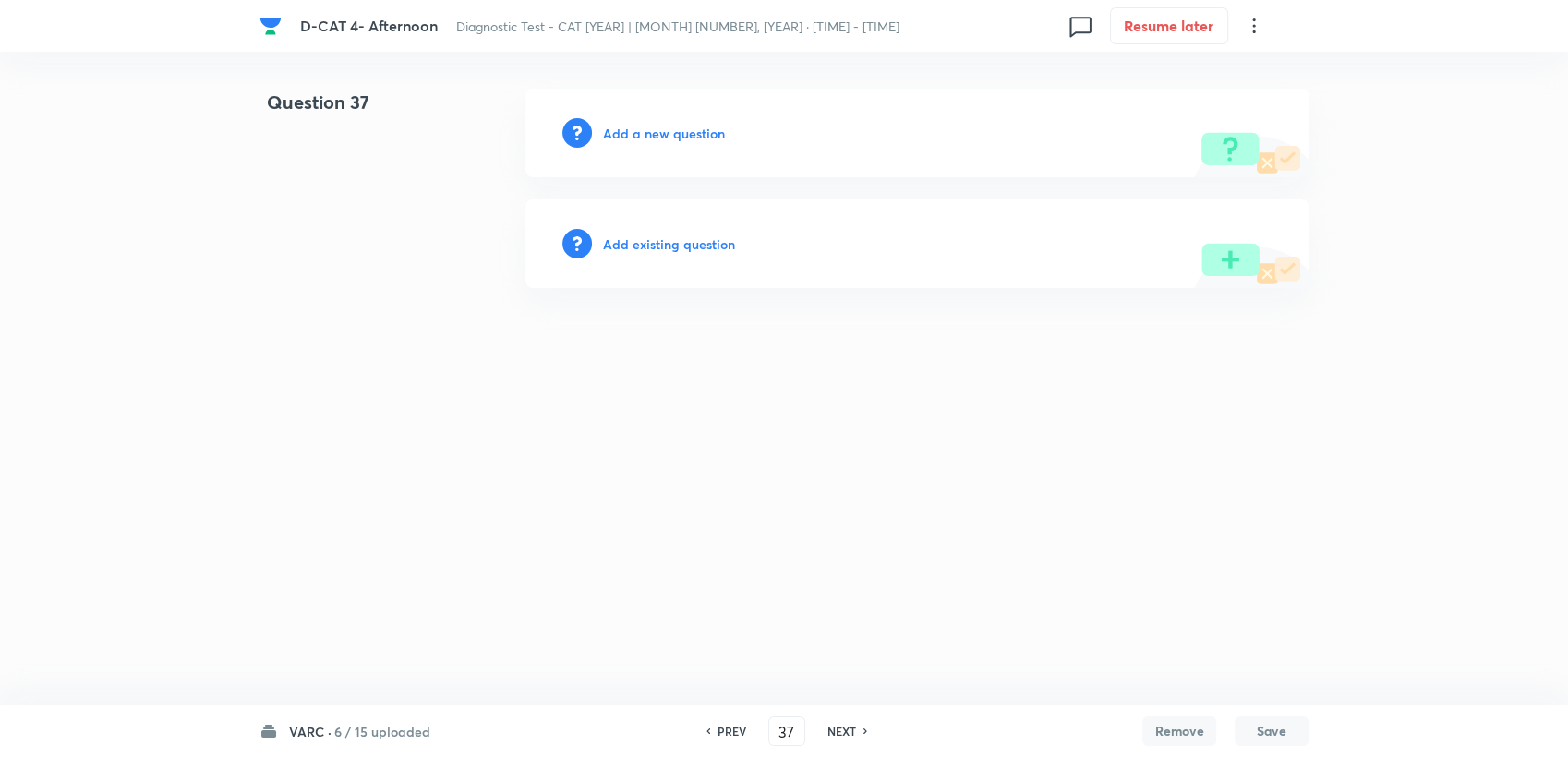 click on "Add a new question" at bounding box center [664, 133] 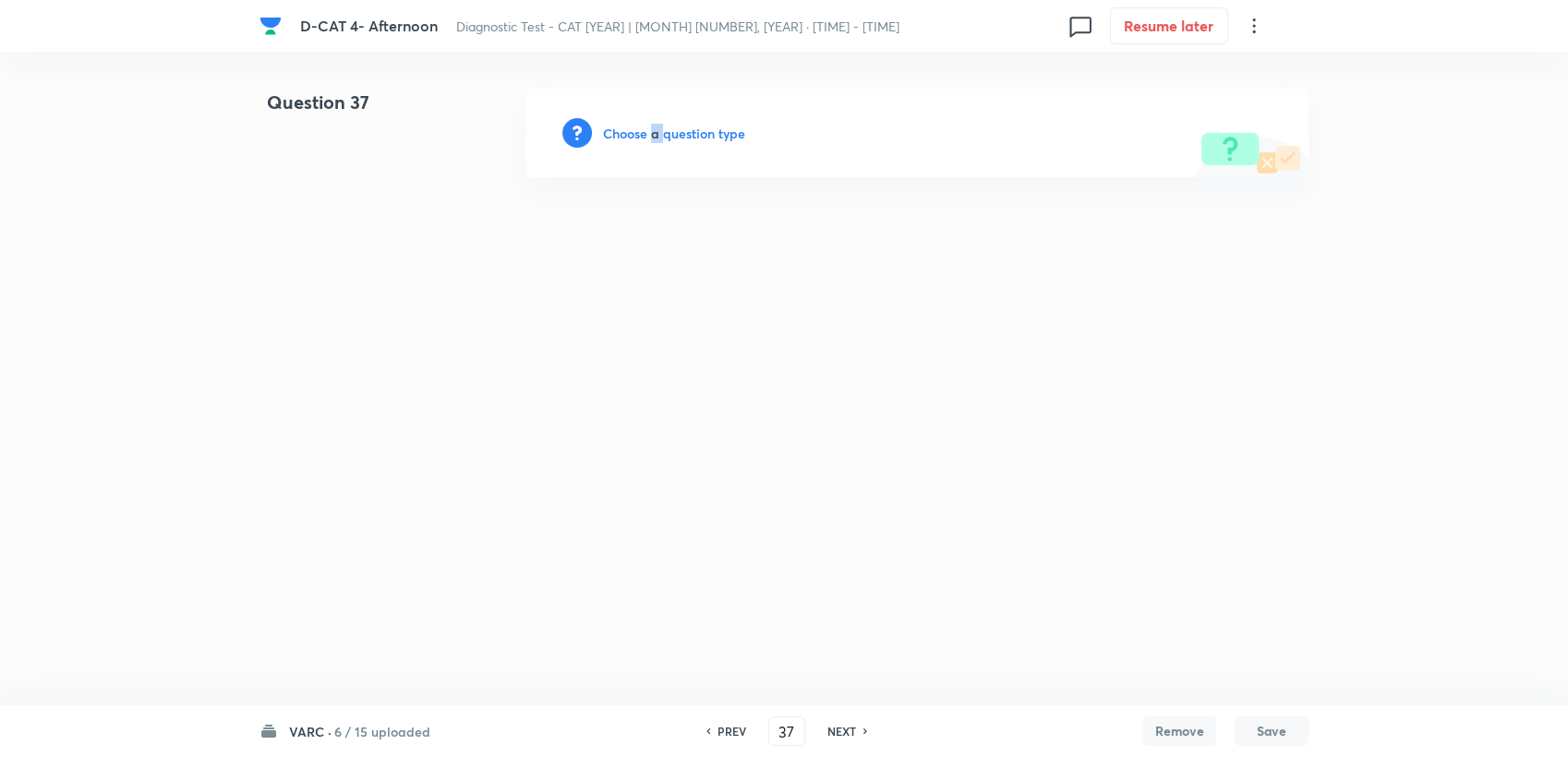 click on "Choose a question type" at bounding box center [674, 133] 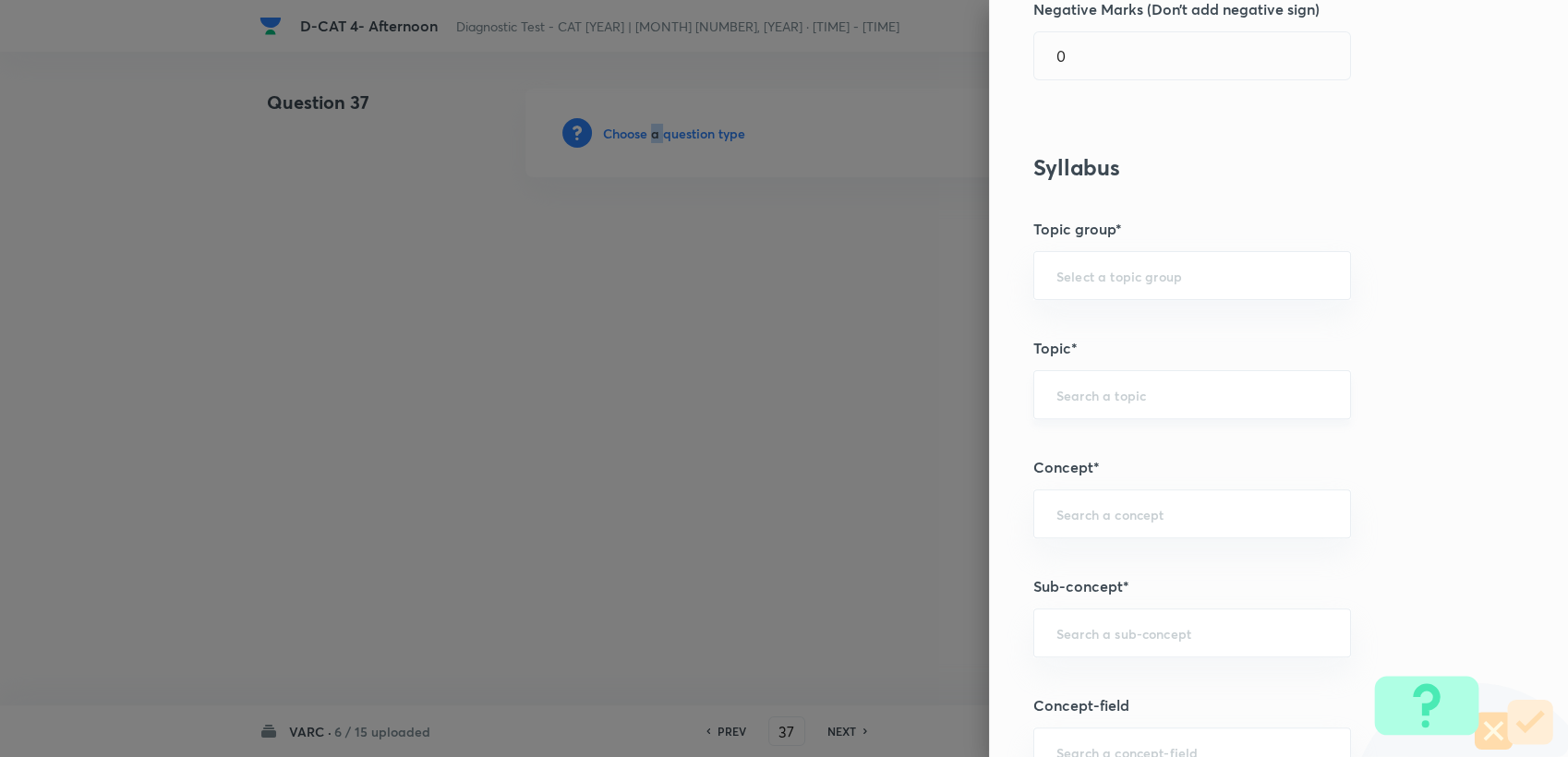 scroll, scrollTop: 512, scrollLeft: 0, axis: vertical 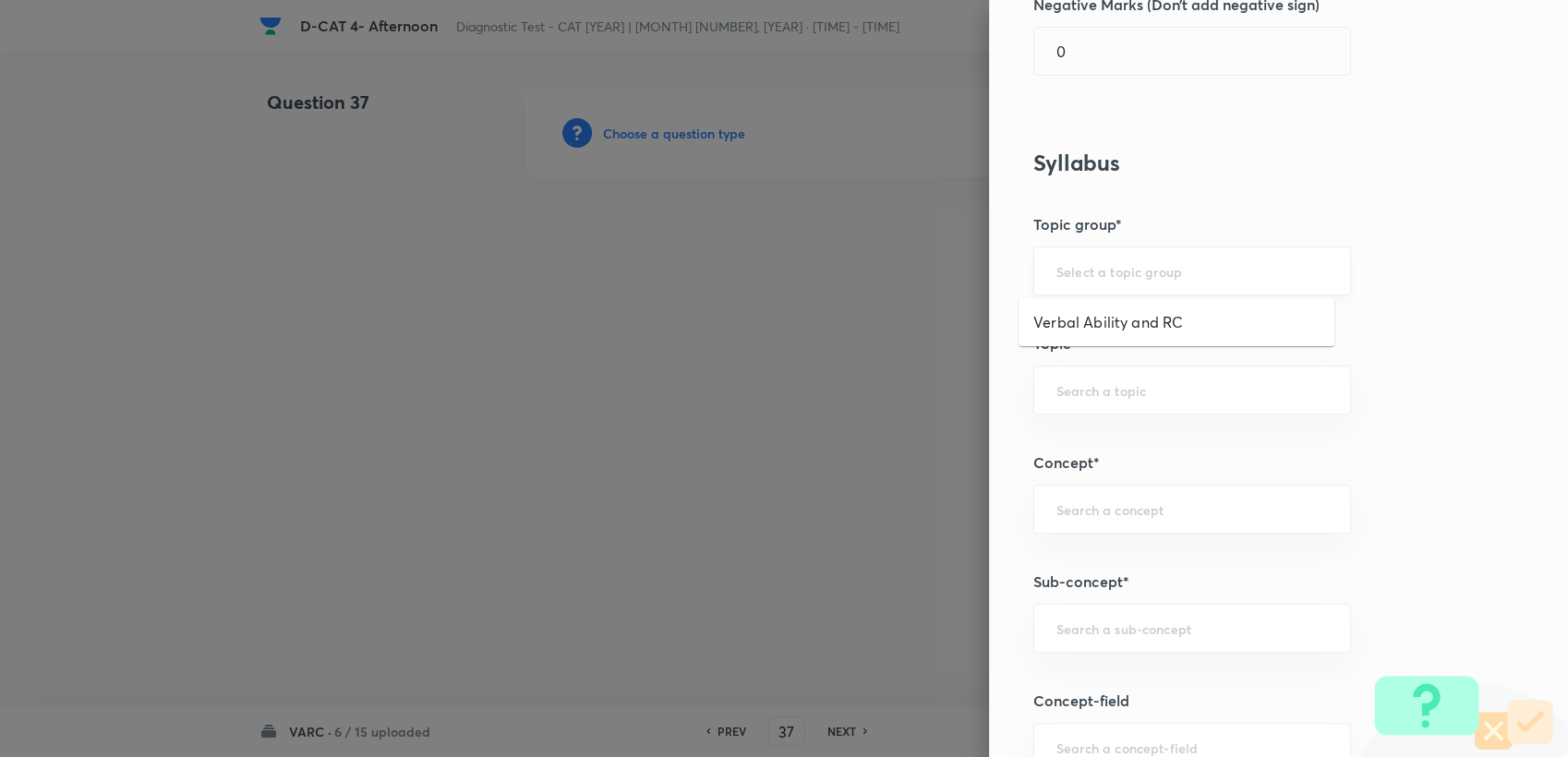 click at bounding box center [1192, 270] 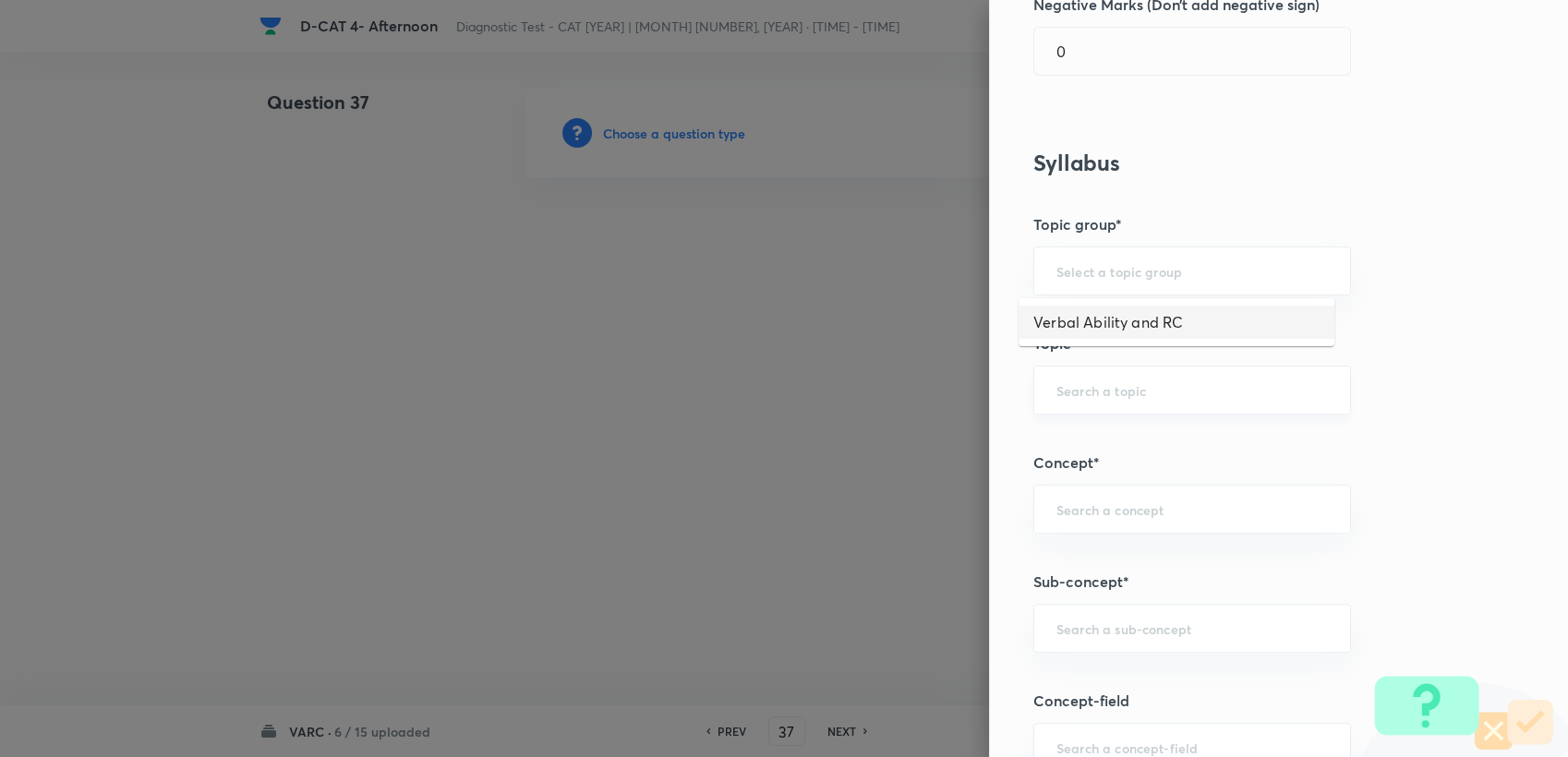 drag, startPoint x: 1090, startPoint y: 322, endPoint x: 1087, endPoint y: 367, distance: 45.09989 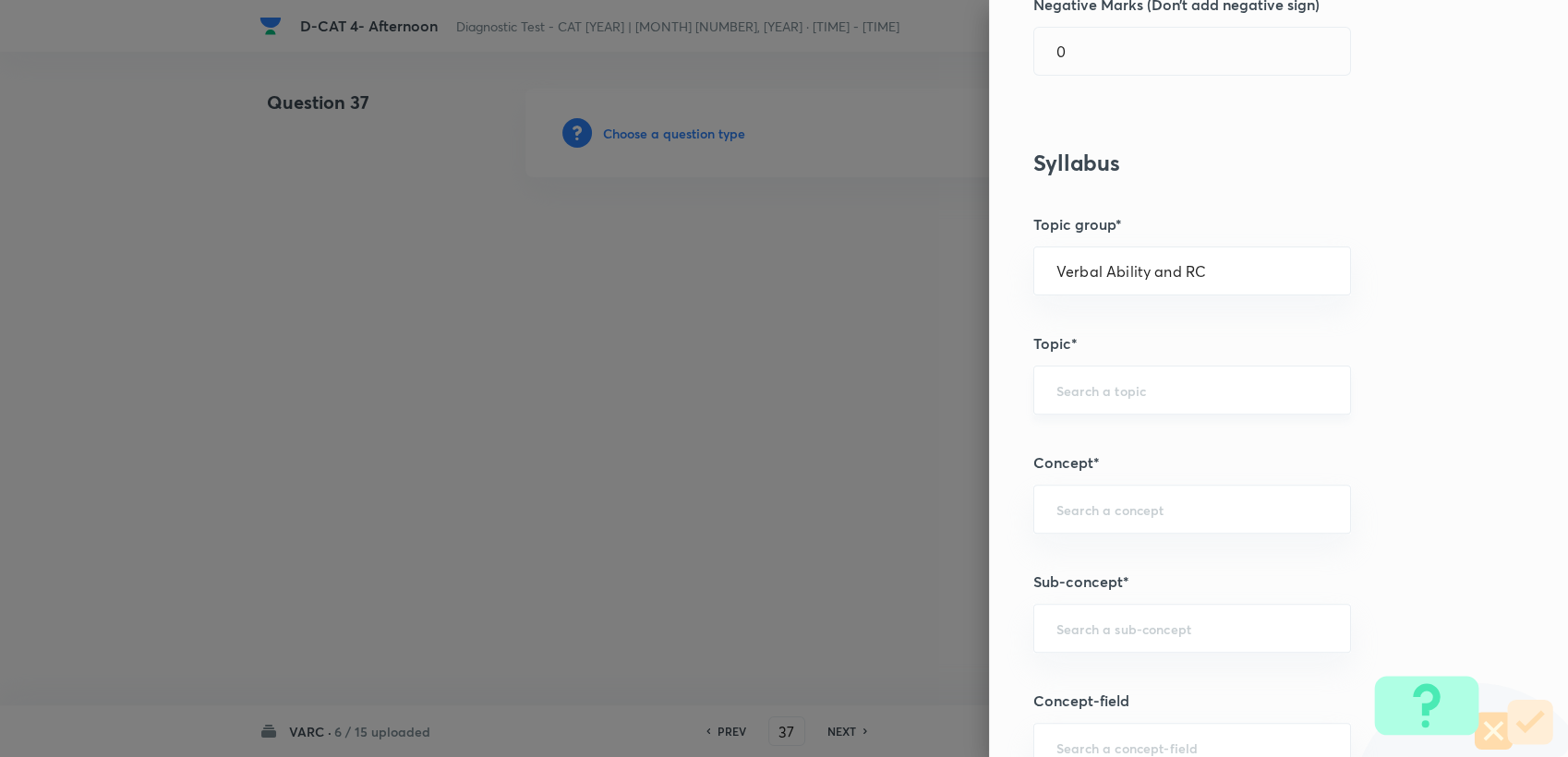 click at bounding box center [1192, 390] 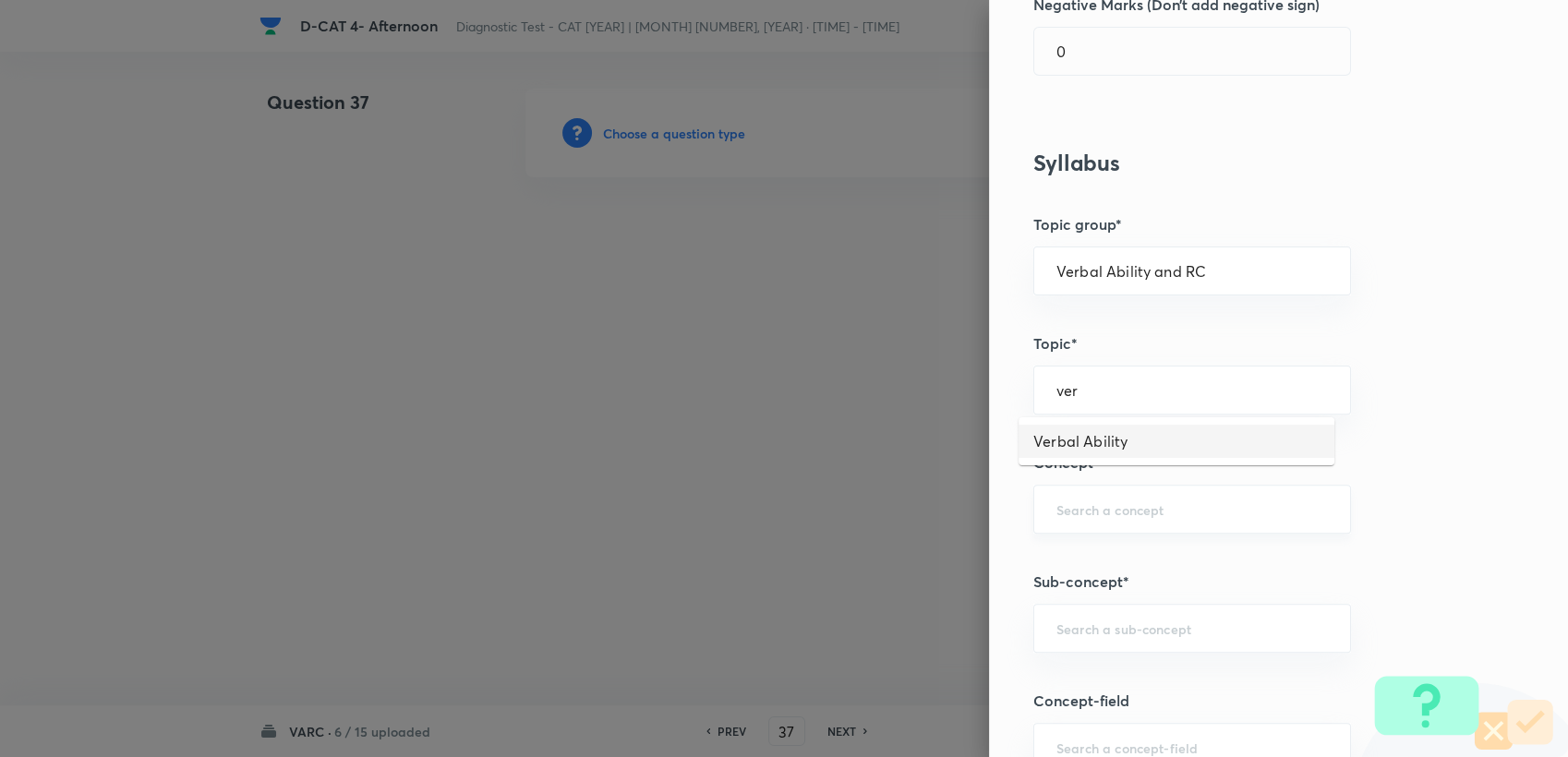 drag, startPoint x: 1130, startPoint y: 447, endPoint x: 1130, endPoint y: 491, distance: 44 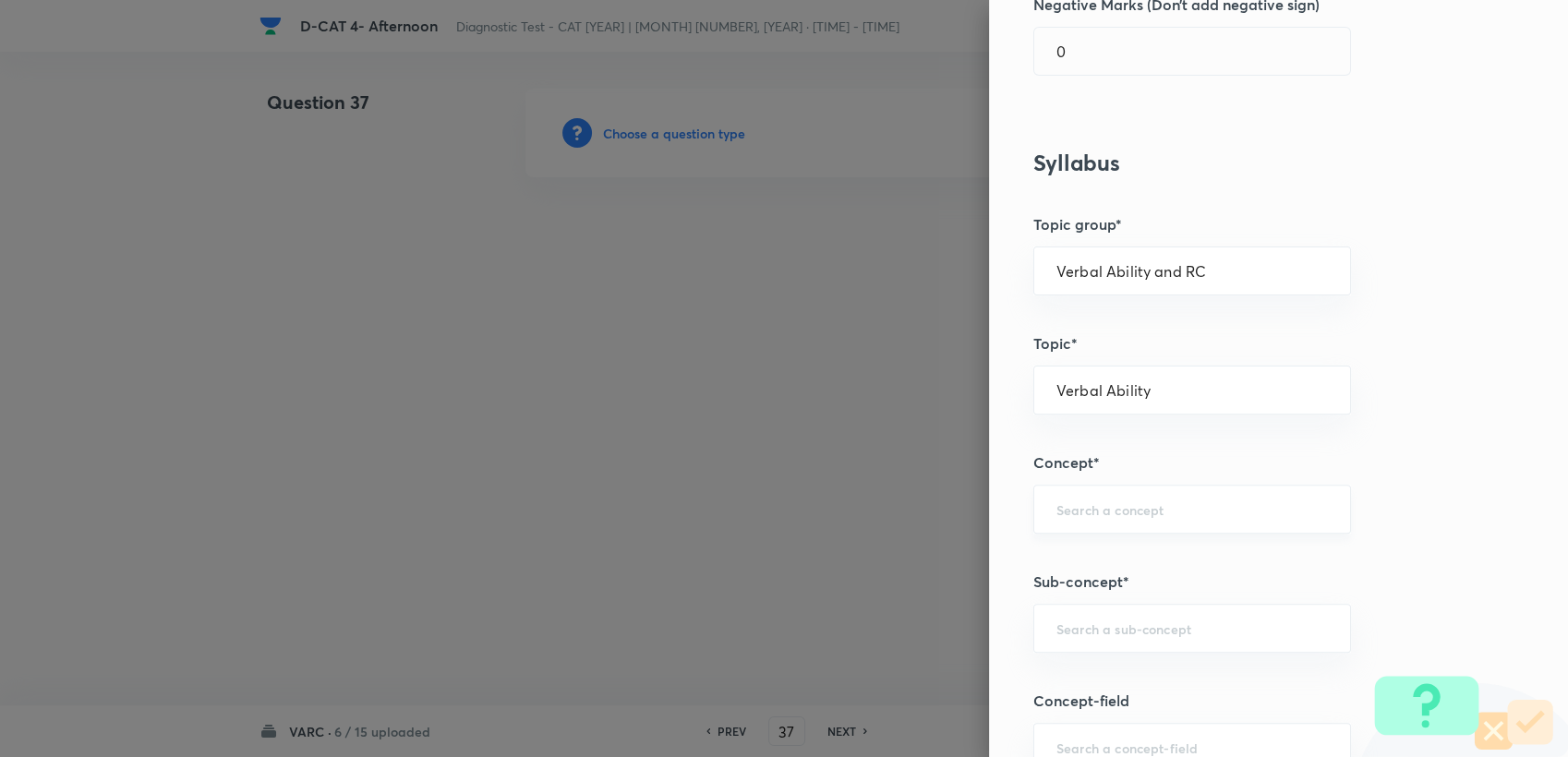 click on "​" at bounding box center (1192, 509) 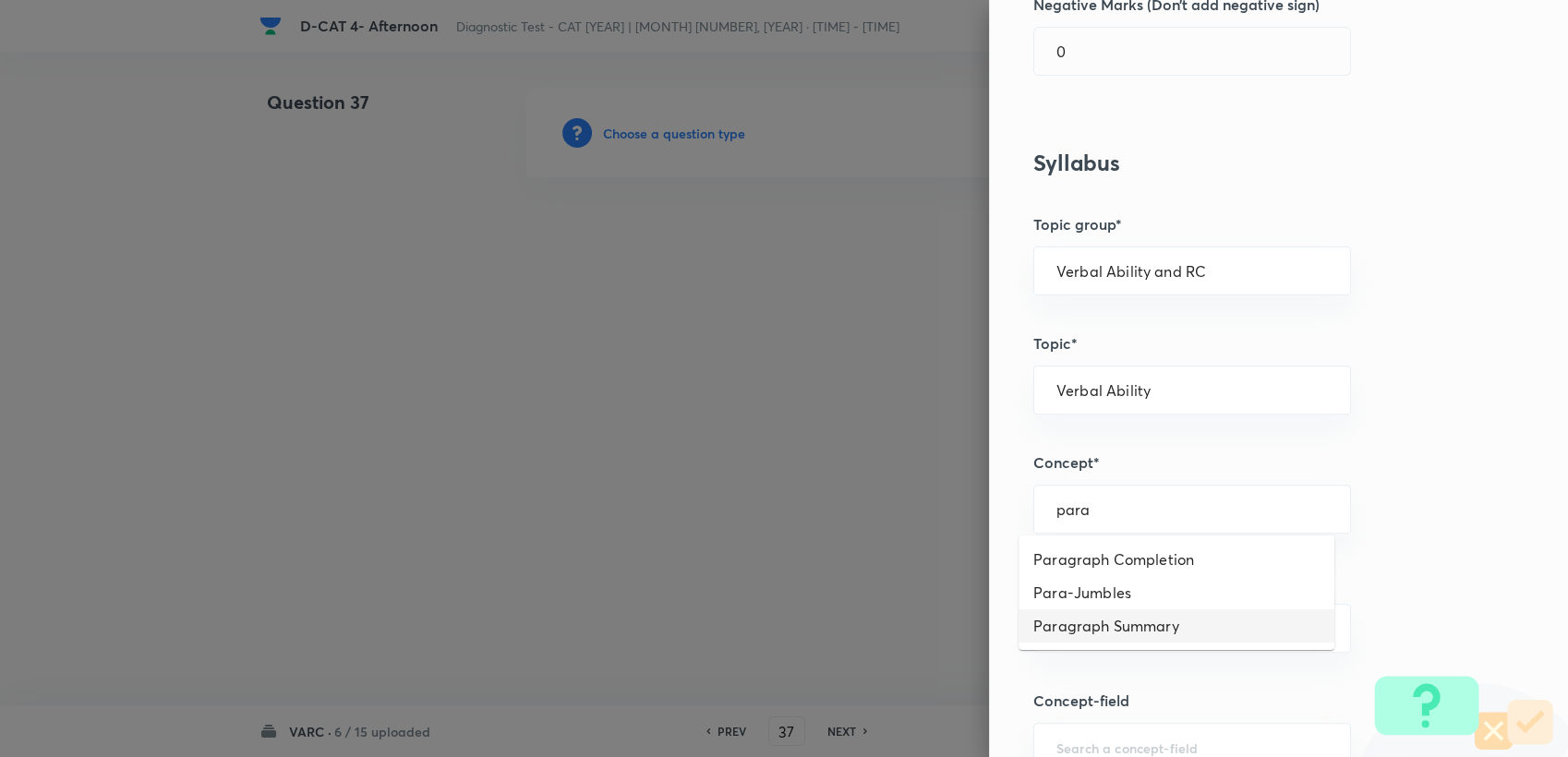 click on "Paragraph Summary" at bounding box center [1176, 626] 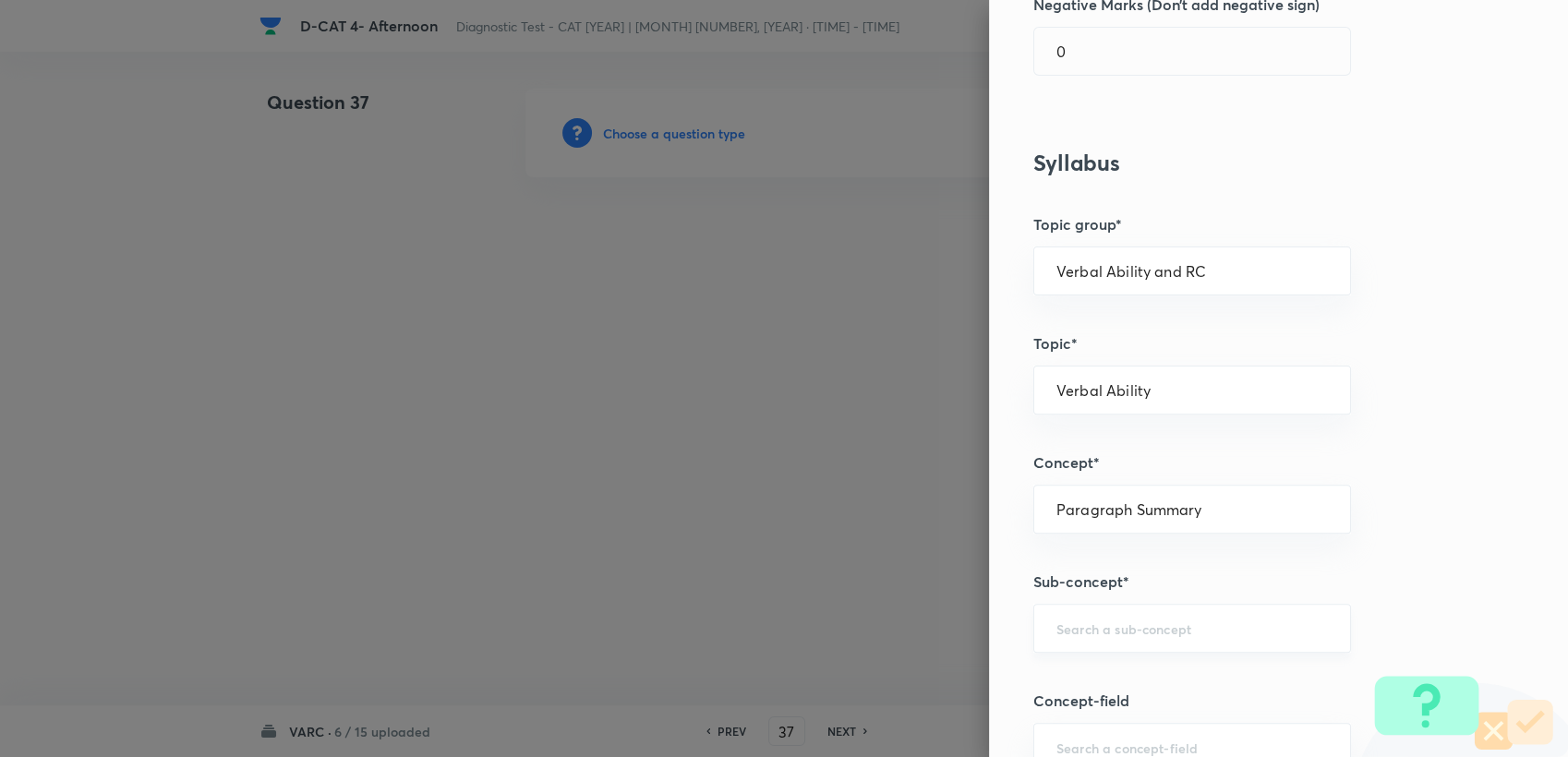 click at bounding box center (1192, 628) 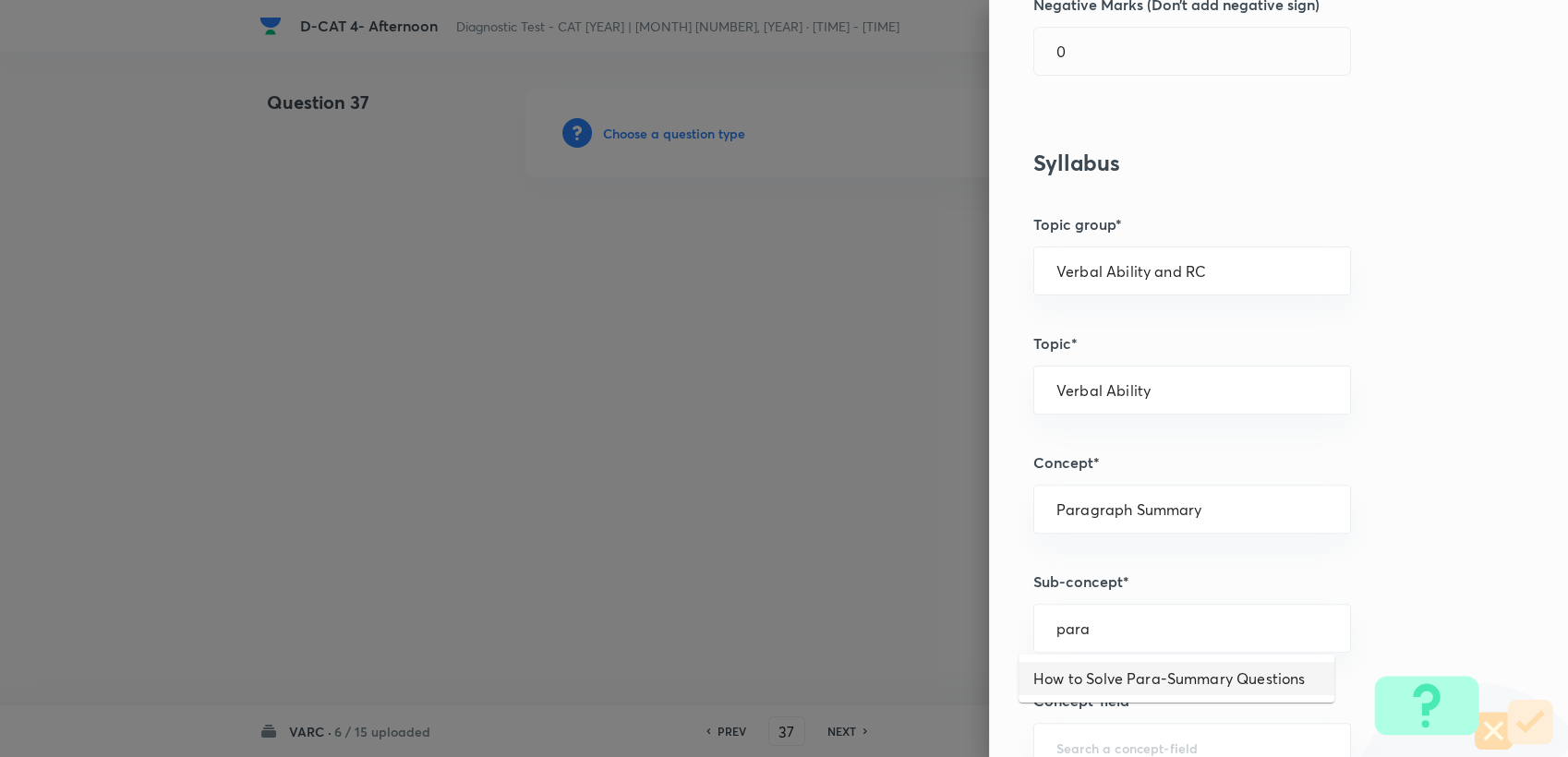 drag, startPoint x: 1080, startPoint y: 683, endPoint x: 1079, endPoint y: 660, distance: 23.021729 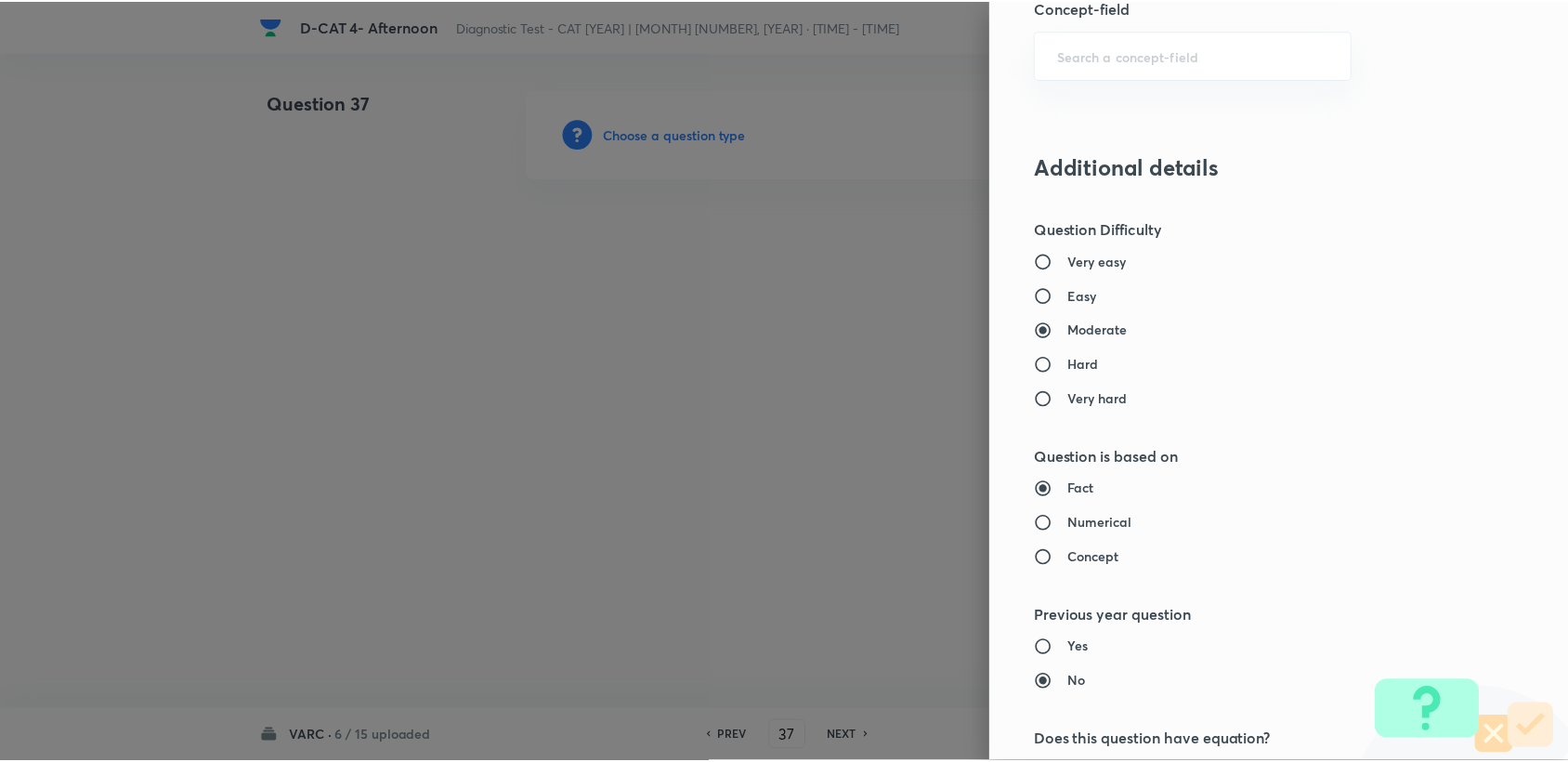 scroll, scrollTop: 1651, scrollLeft: 0, axis: vertical 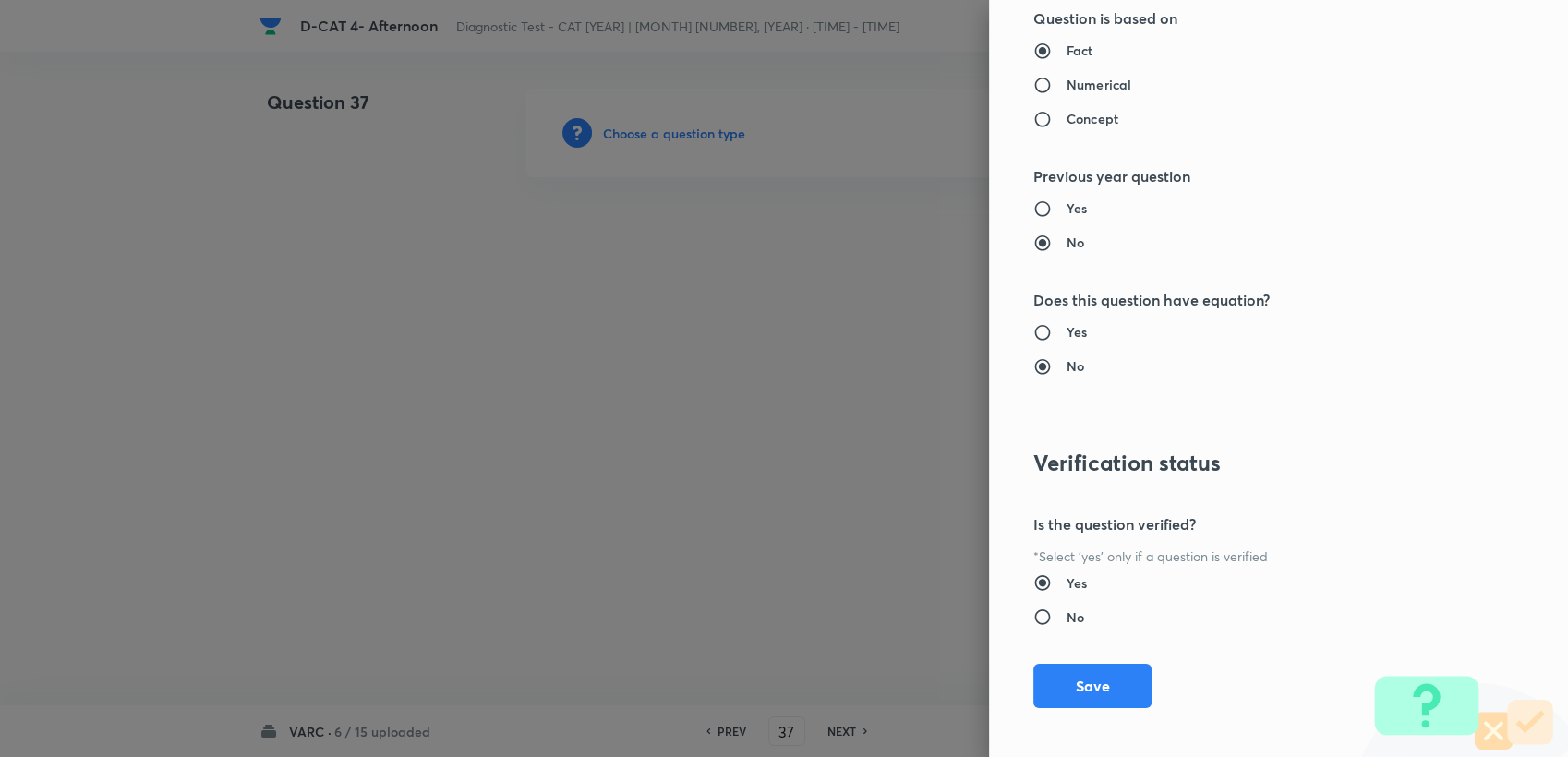 drag, startPoint x: 1052, startPoint y: 666, endPoint x: 982, endPoint y: 636, distance: 76.15773 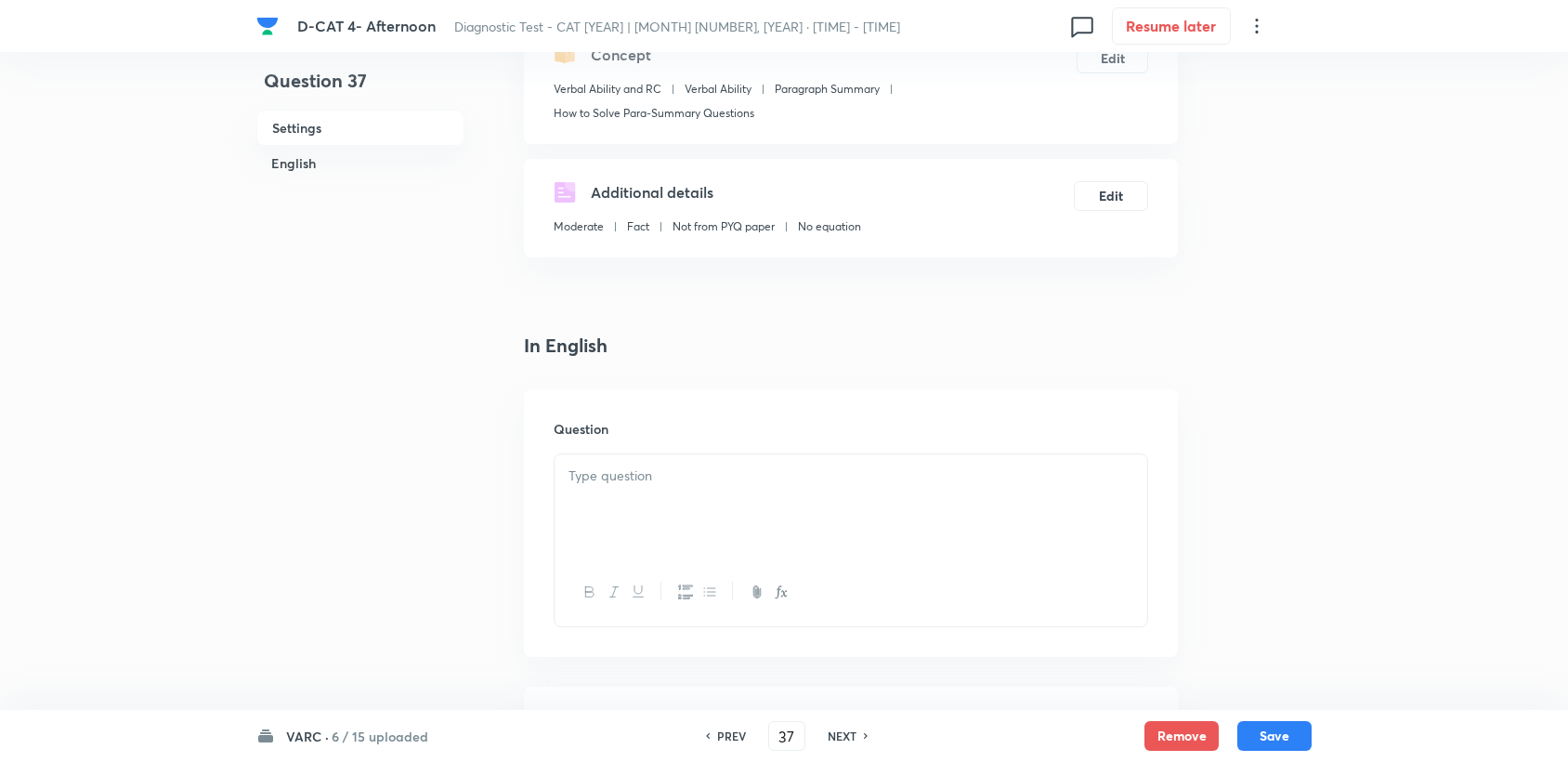 scroll, scrollTop: 309, scrollLeft: 0, axis: vertical 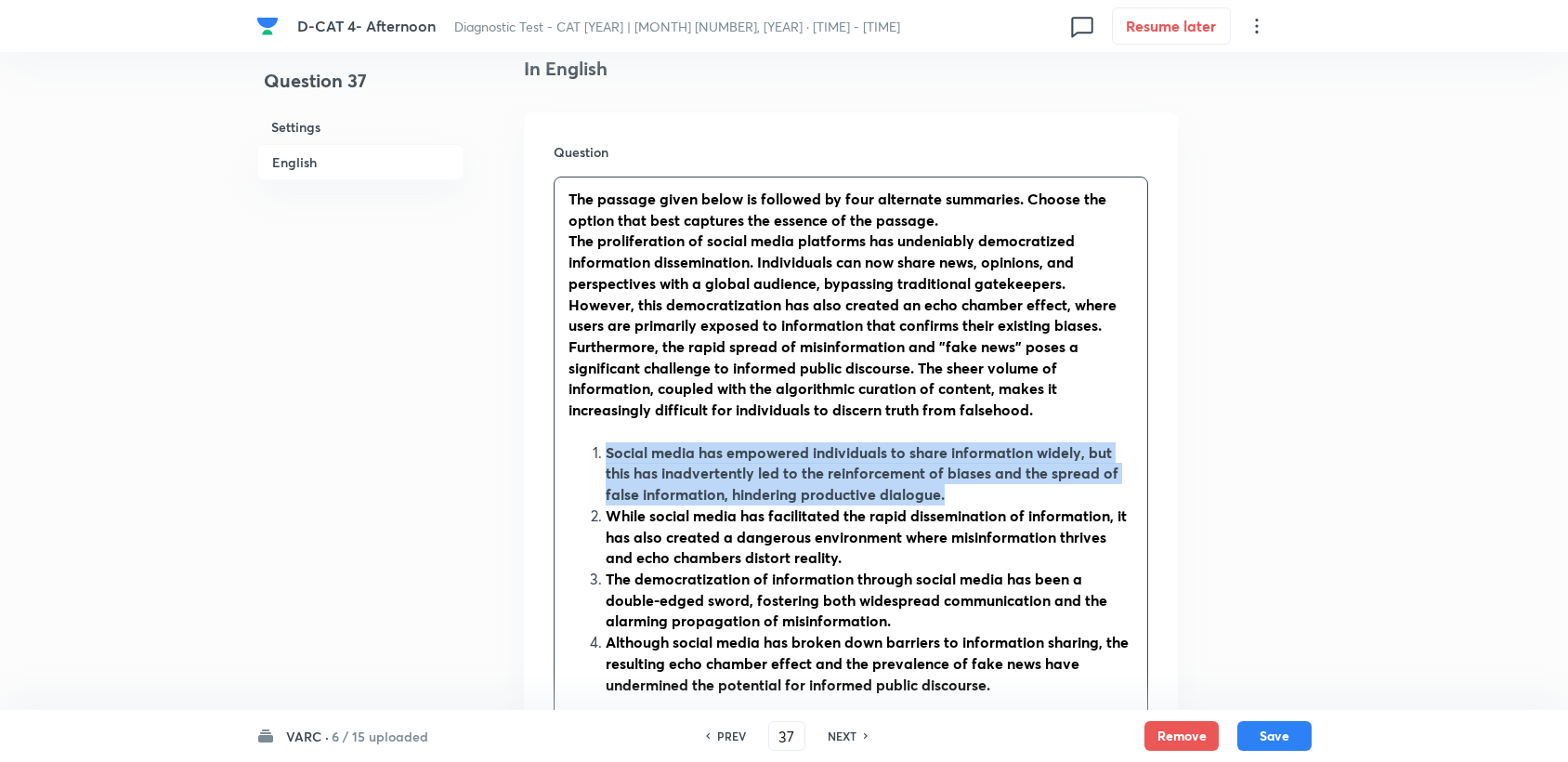 drag, startPoint x: 606, startPoint y: 452, endPoint x: 989, endPoint y: 490, distance: 384.8805 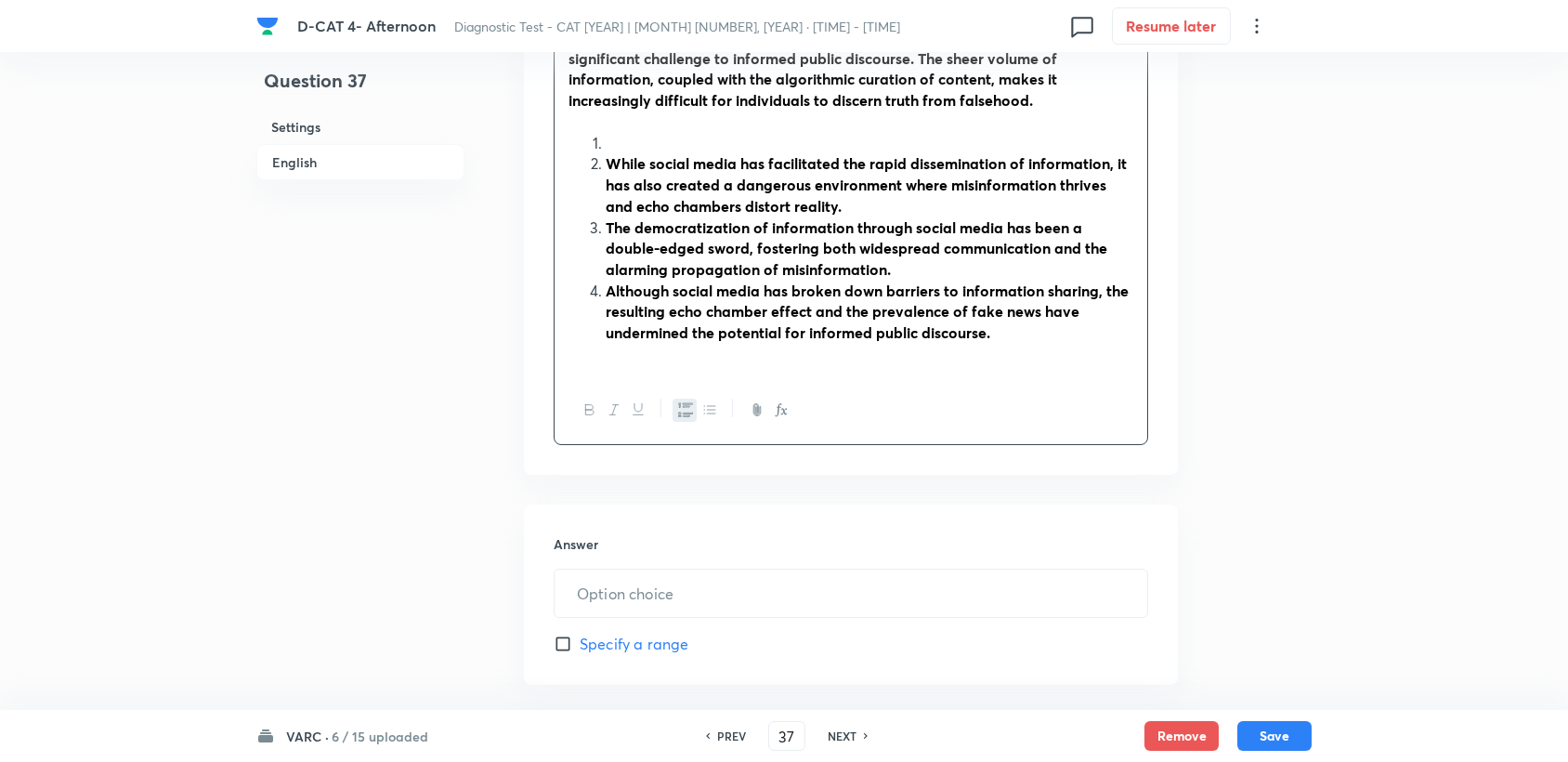 scroll, scrollTop: 825, scrollLeft: 0, axis: vertical 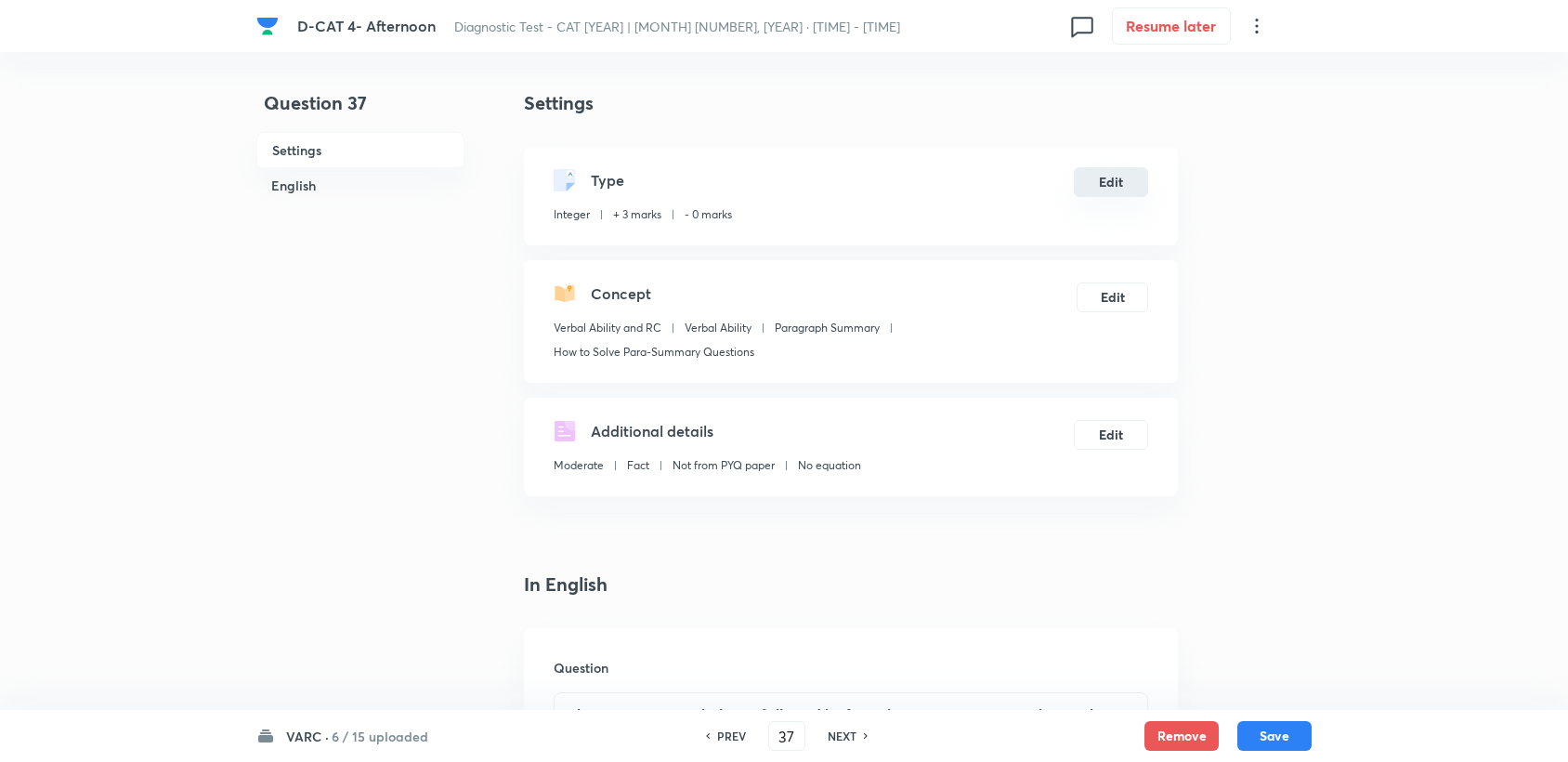 click on "Edit" at bounding box center (1111, 182) 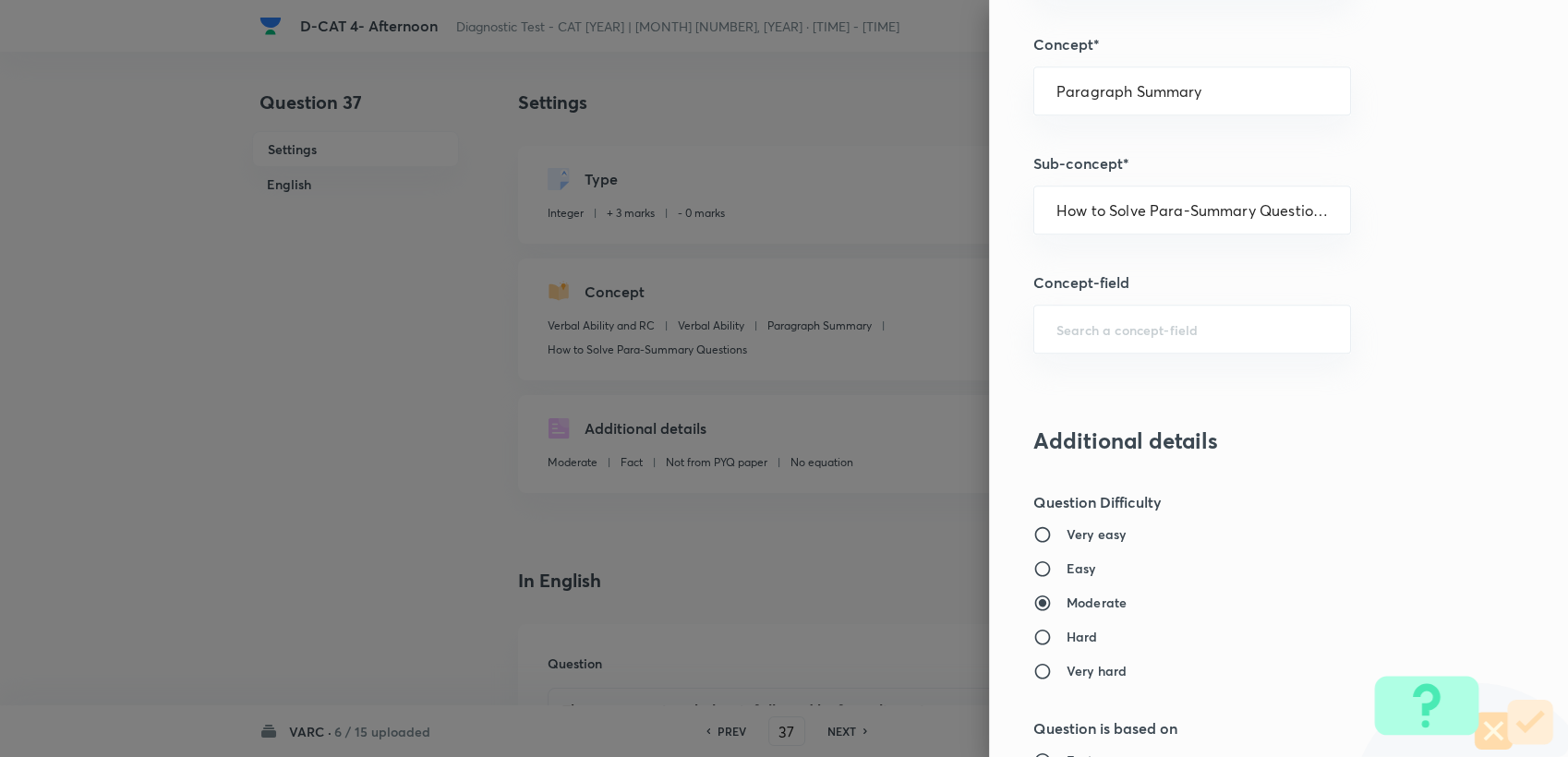 scroll, scrollTop: 923, scrollLeft: 0, axis: vertical 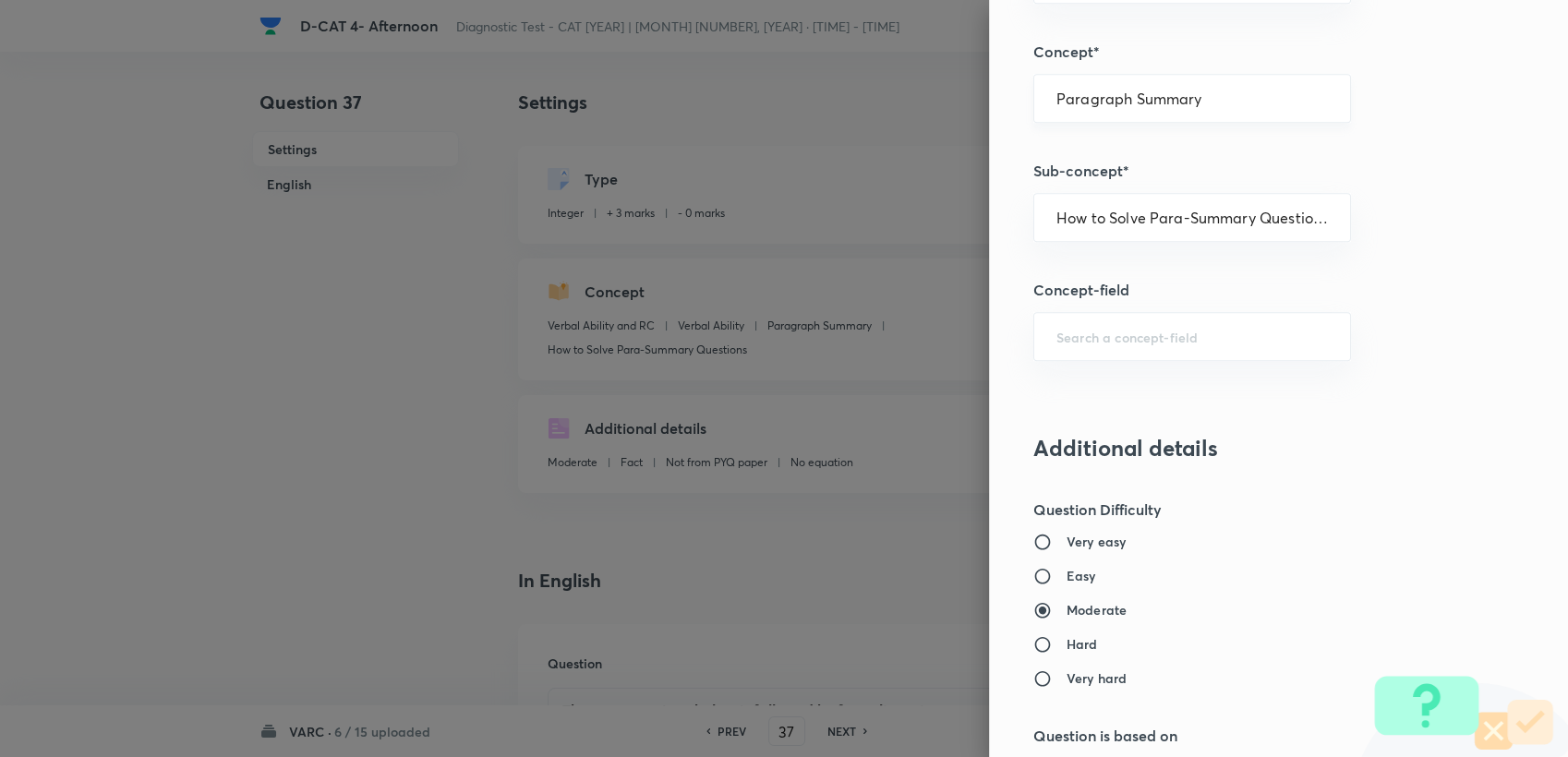 click on "Paragraph Summary" at bounding box center [1192, 98] 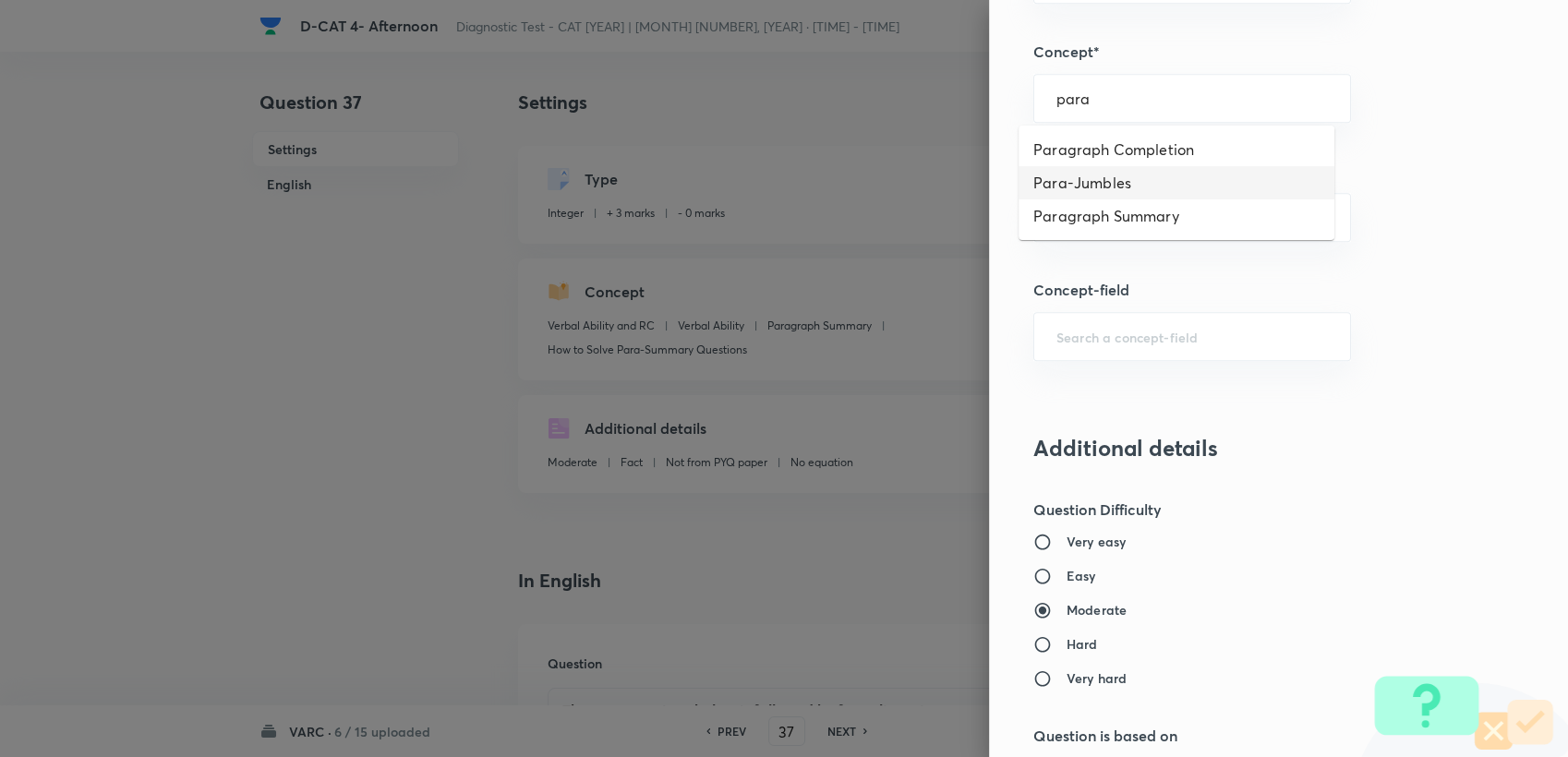 click on "Para-Jumbles" at bounding box center (1176, 183) 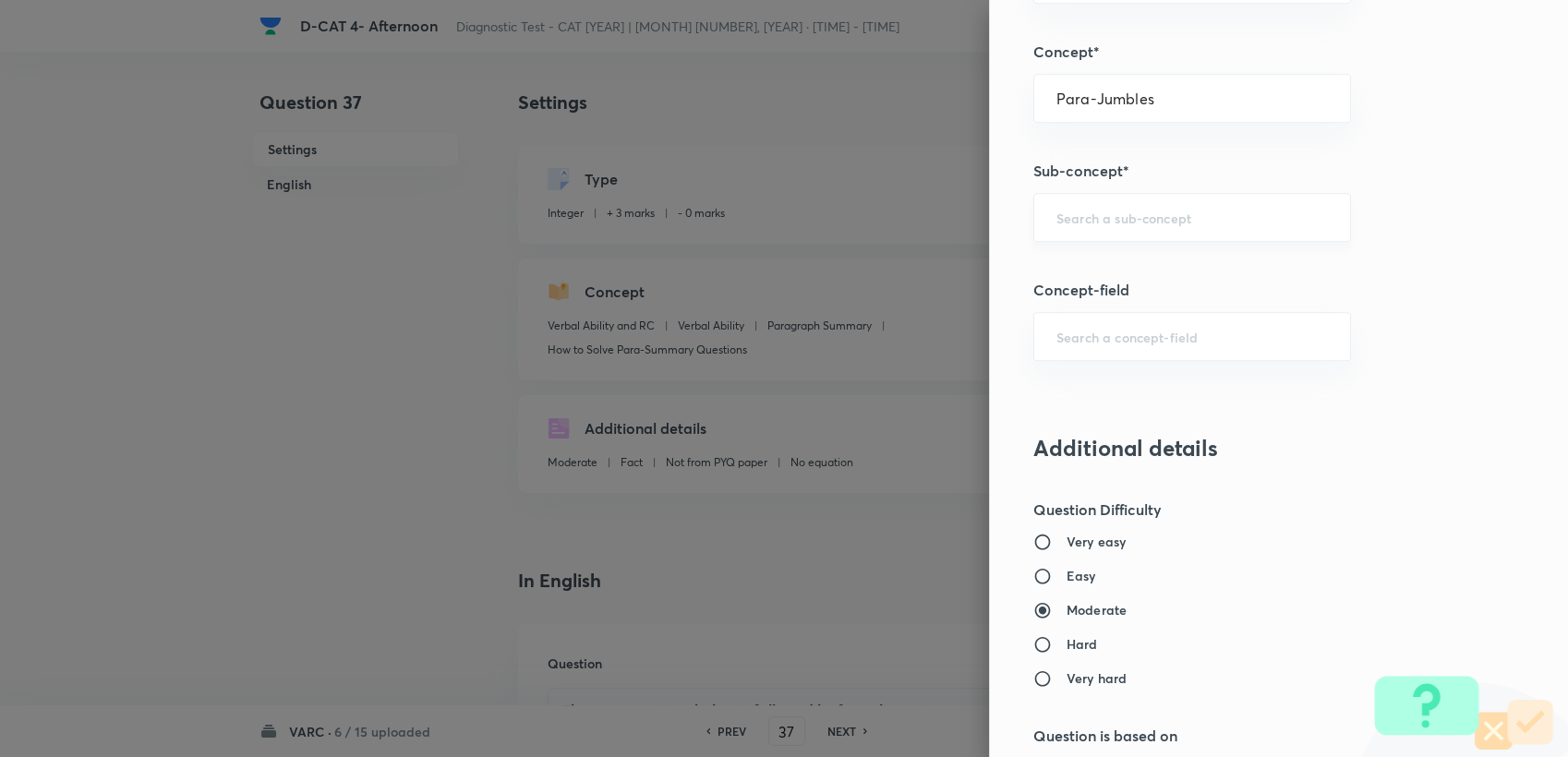 click at bounding box center [1192, 217] 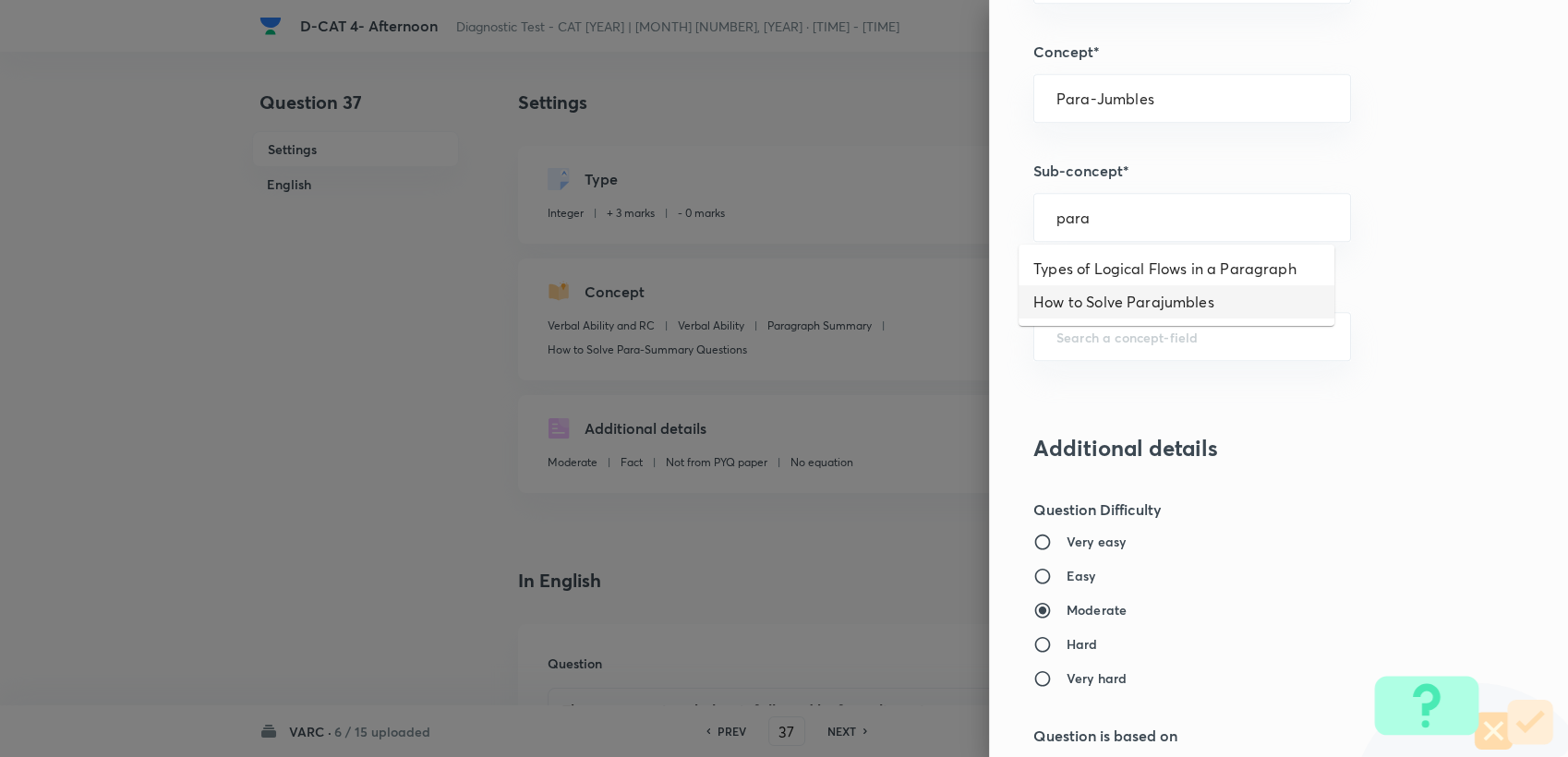 click on "How to Solve Parajumbles" at bounding box center [1176, 302] 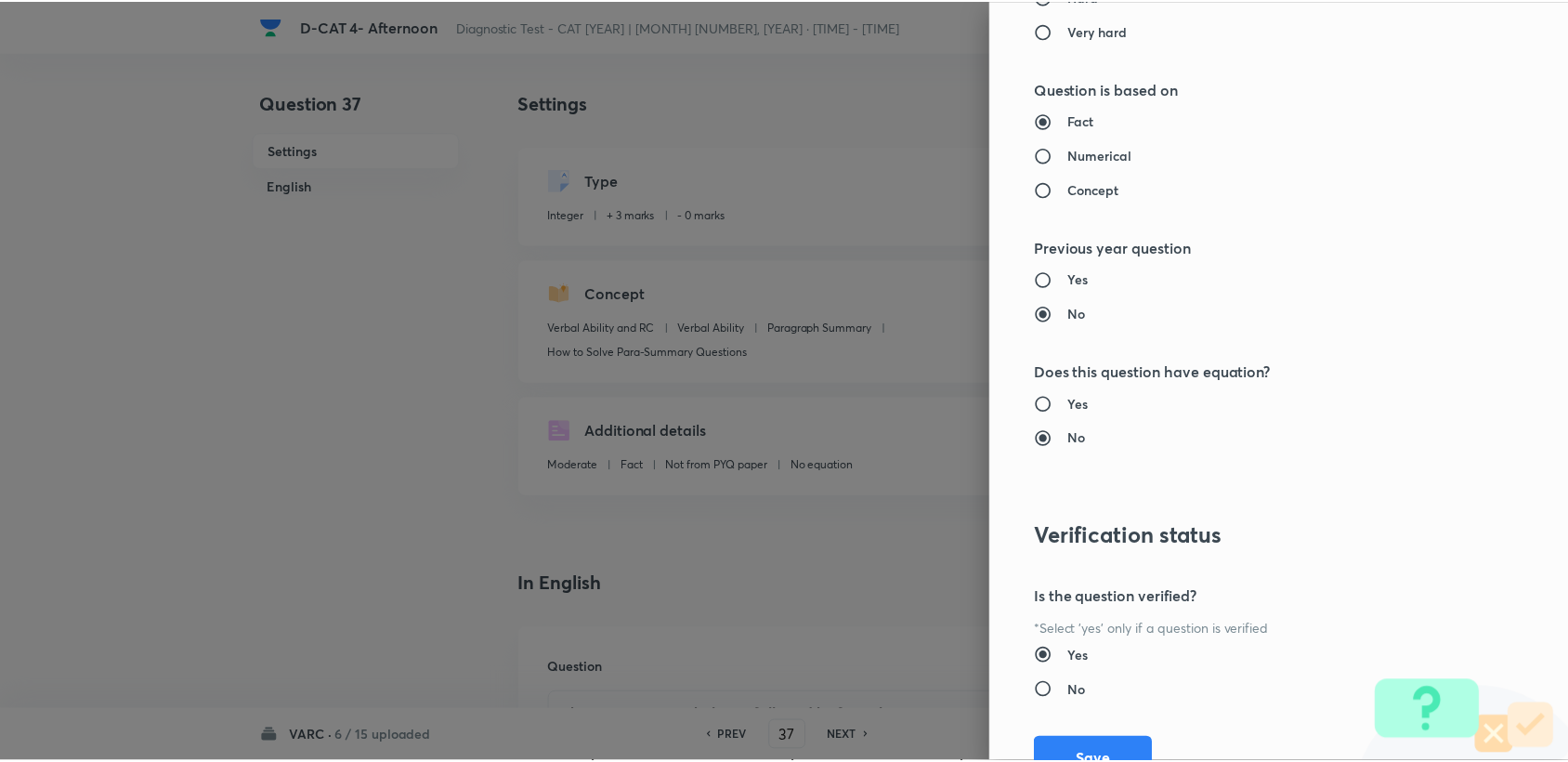 scroll, scrollTop: 1659, scrollLeft: 0, axis: vertical 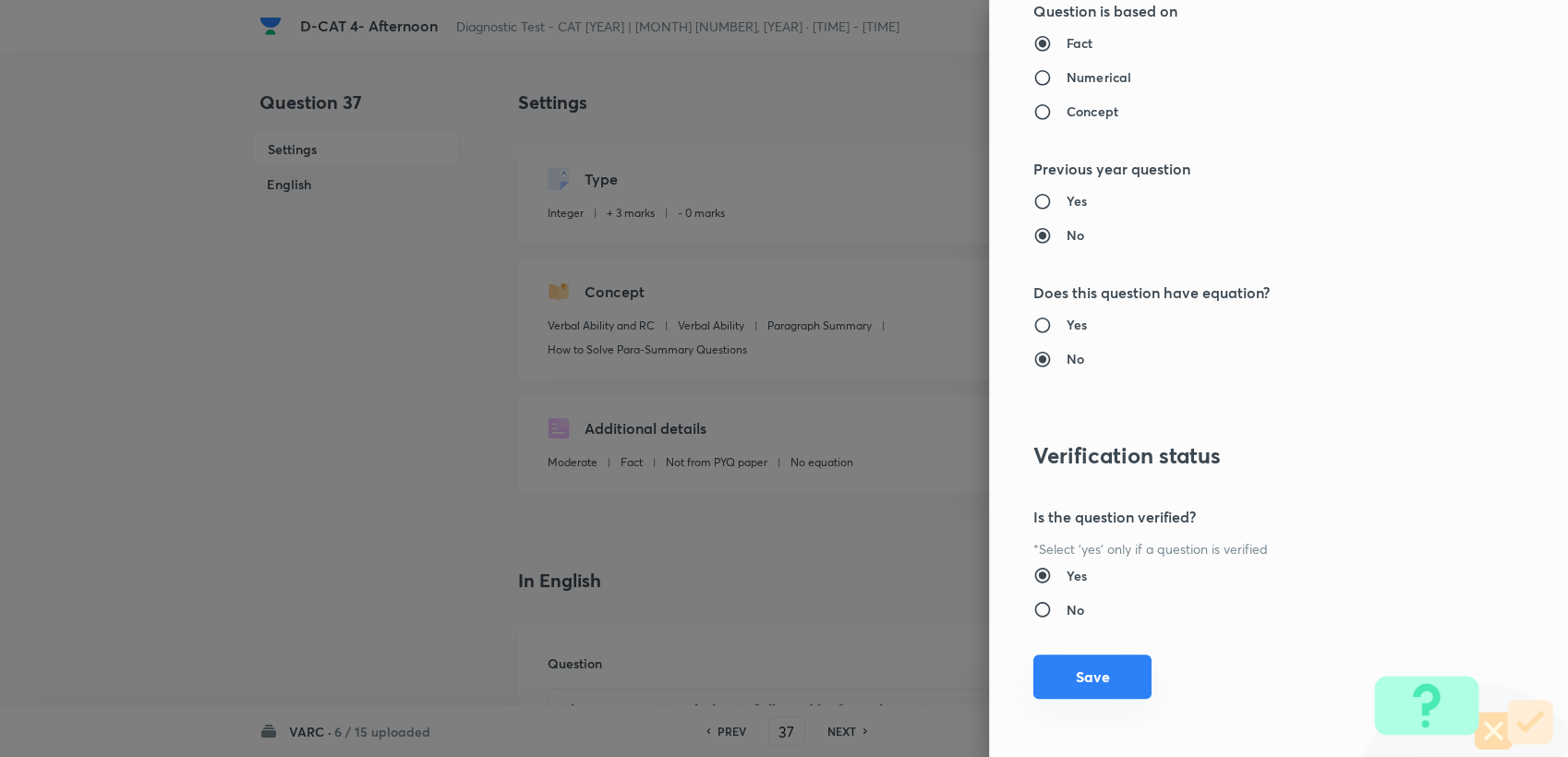 drag, startPoint x: 1059, startPoint y: 642, endPoint x: 1044, endPoint y: 668, distance: 30.01666 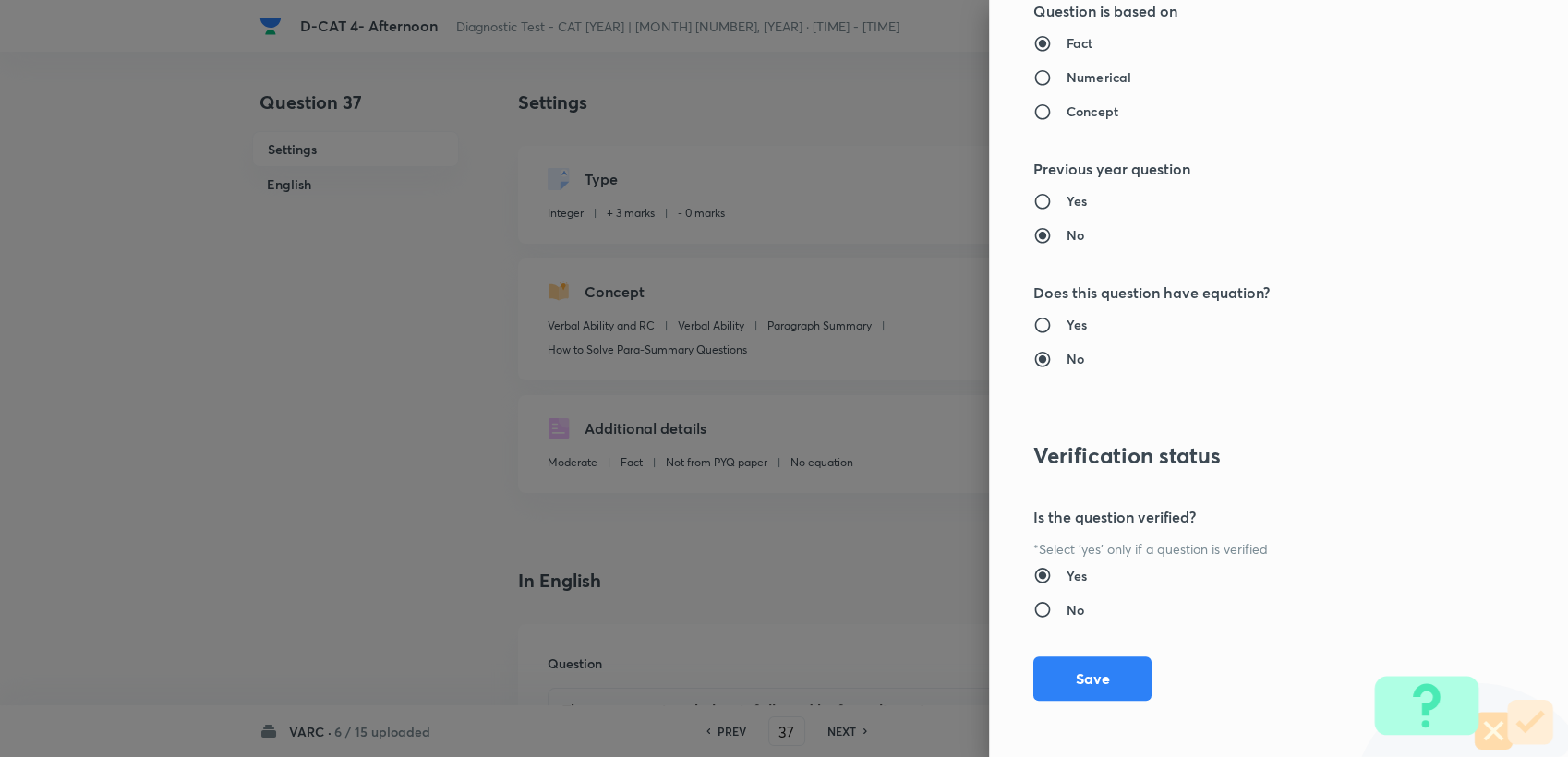 drag, startPoint x: 1043, startPoint y: 672, endPoint x: 974, endPoint y: 571, distance: 122.31925 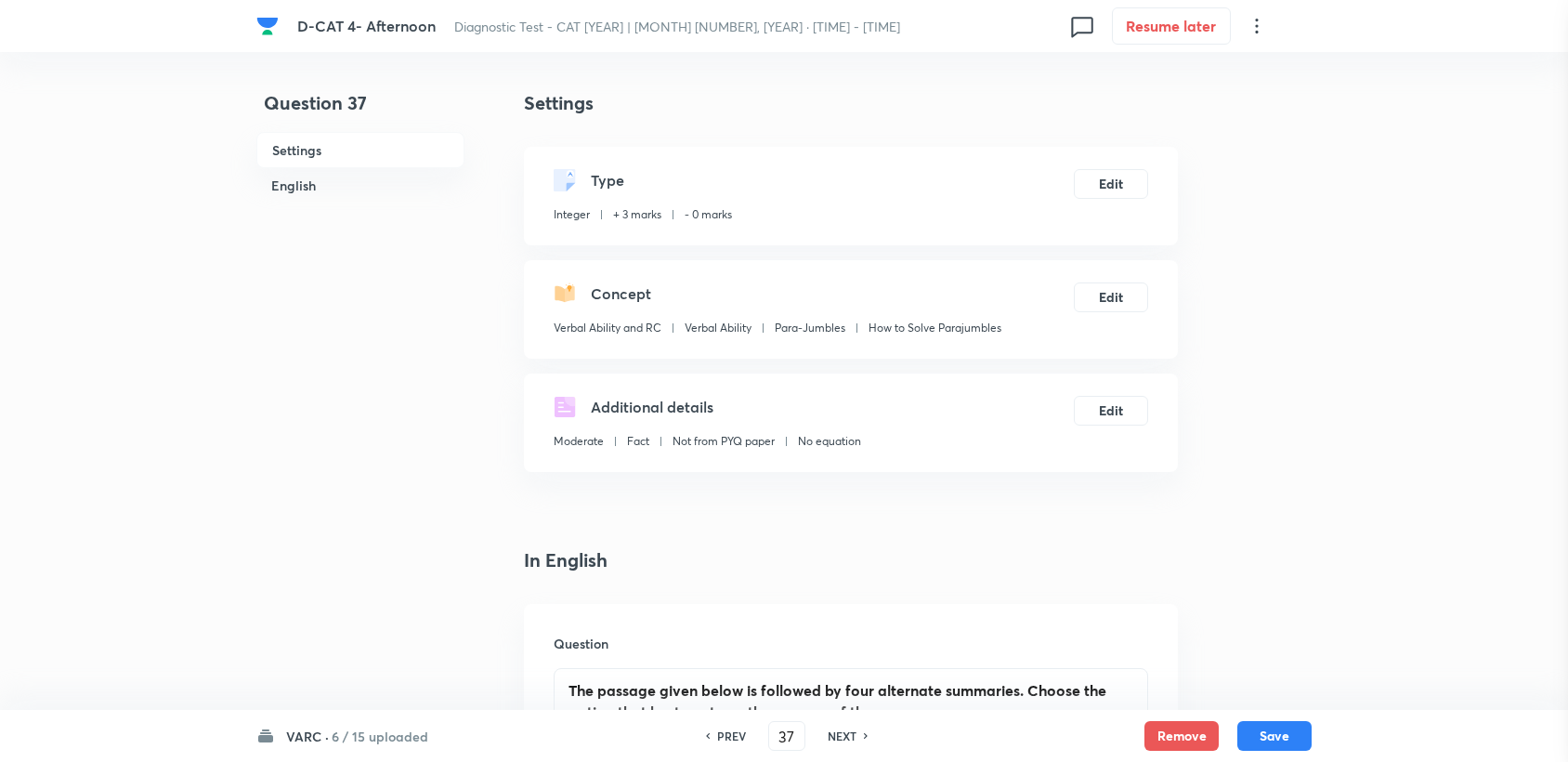 scroll, scrollTop: 516, scrollLeft: 0, axis: vertical 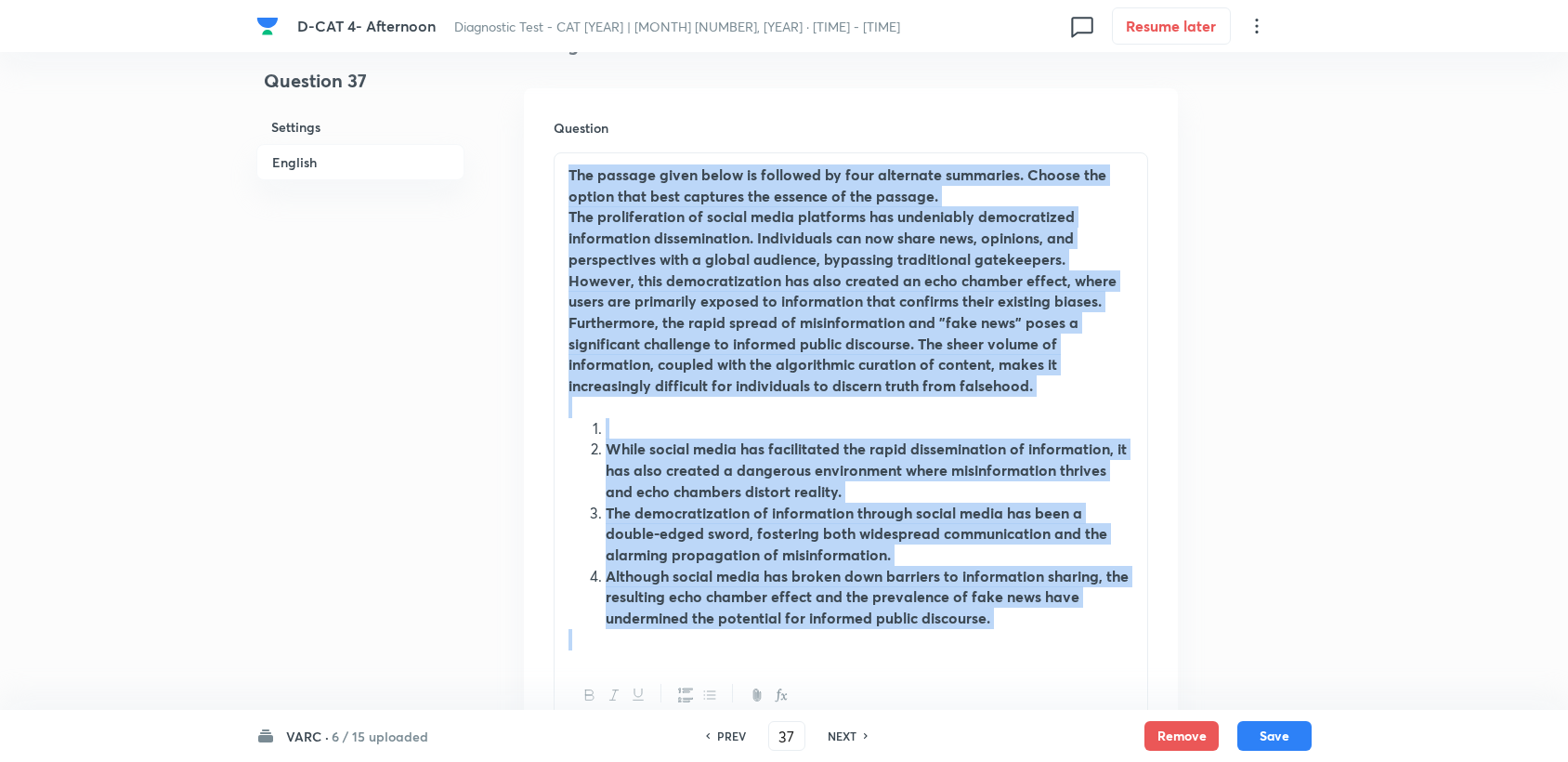 drag, startPoint x: 568, startPoint y: 178, endPoint x: 996, endPoint y: 661, distance: 645.3472 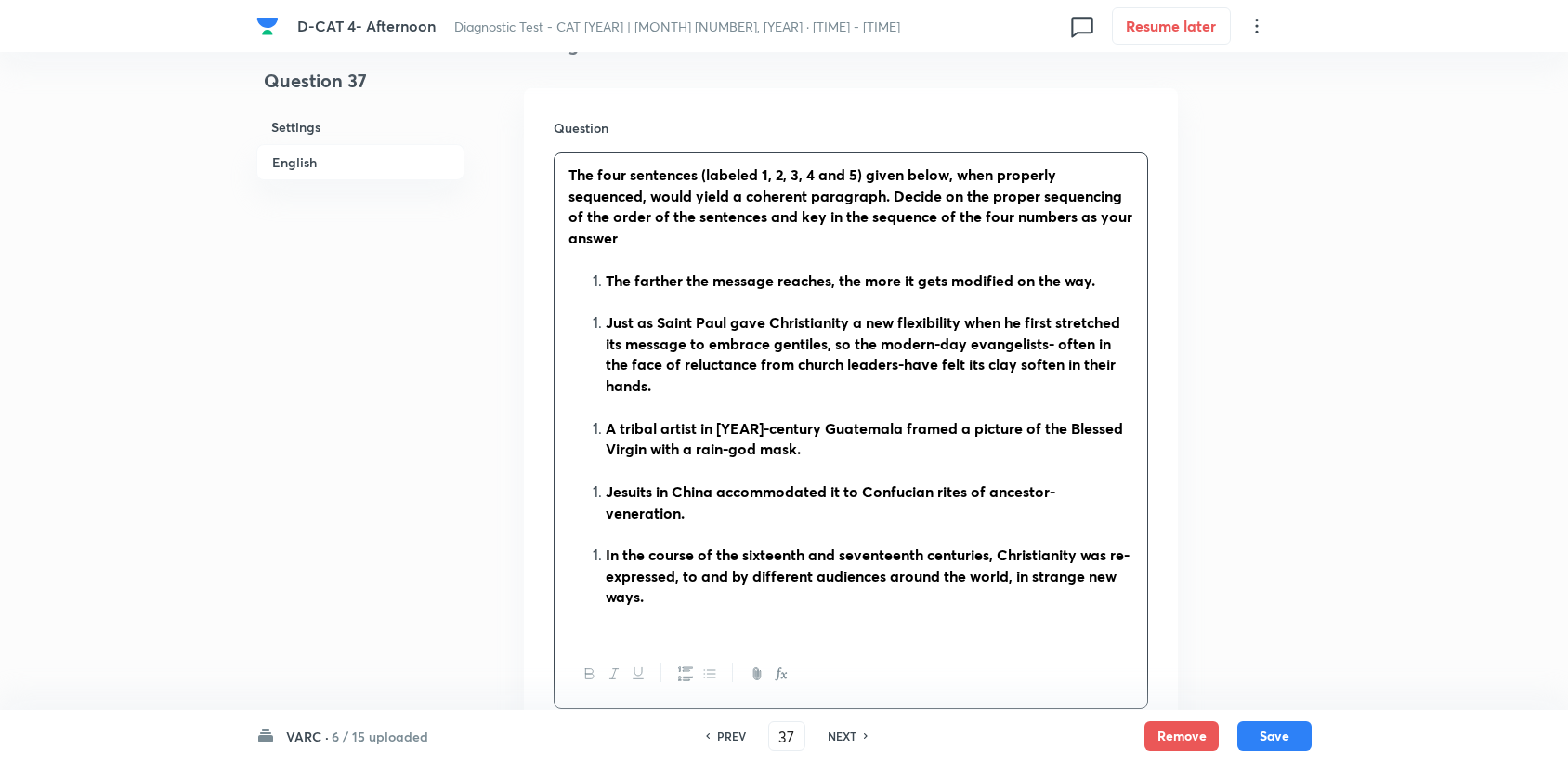 click on "The farther the message reaches, the more it gets modified on the way." at bounding box center [869, 281] 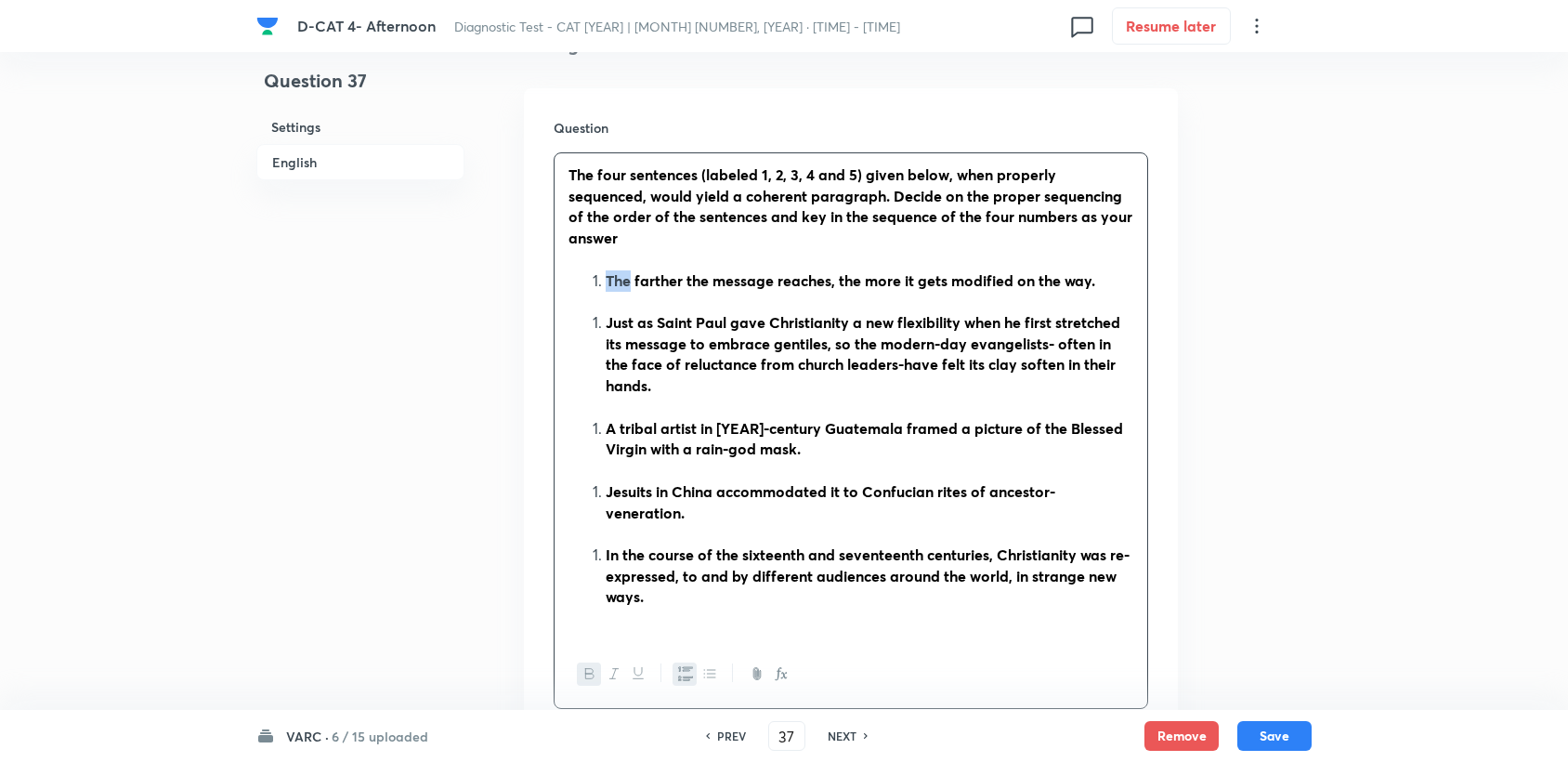 click on "The farther the message reaches, the more it gets modified on the way." at bounding box center (869, 281) 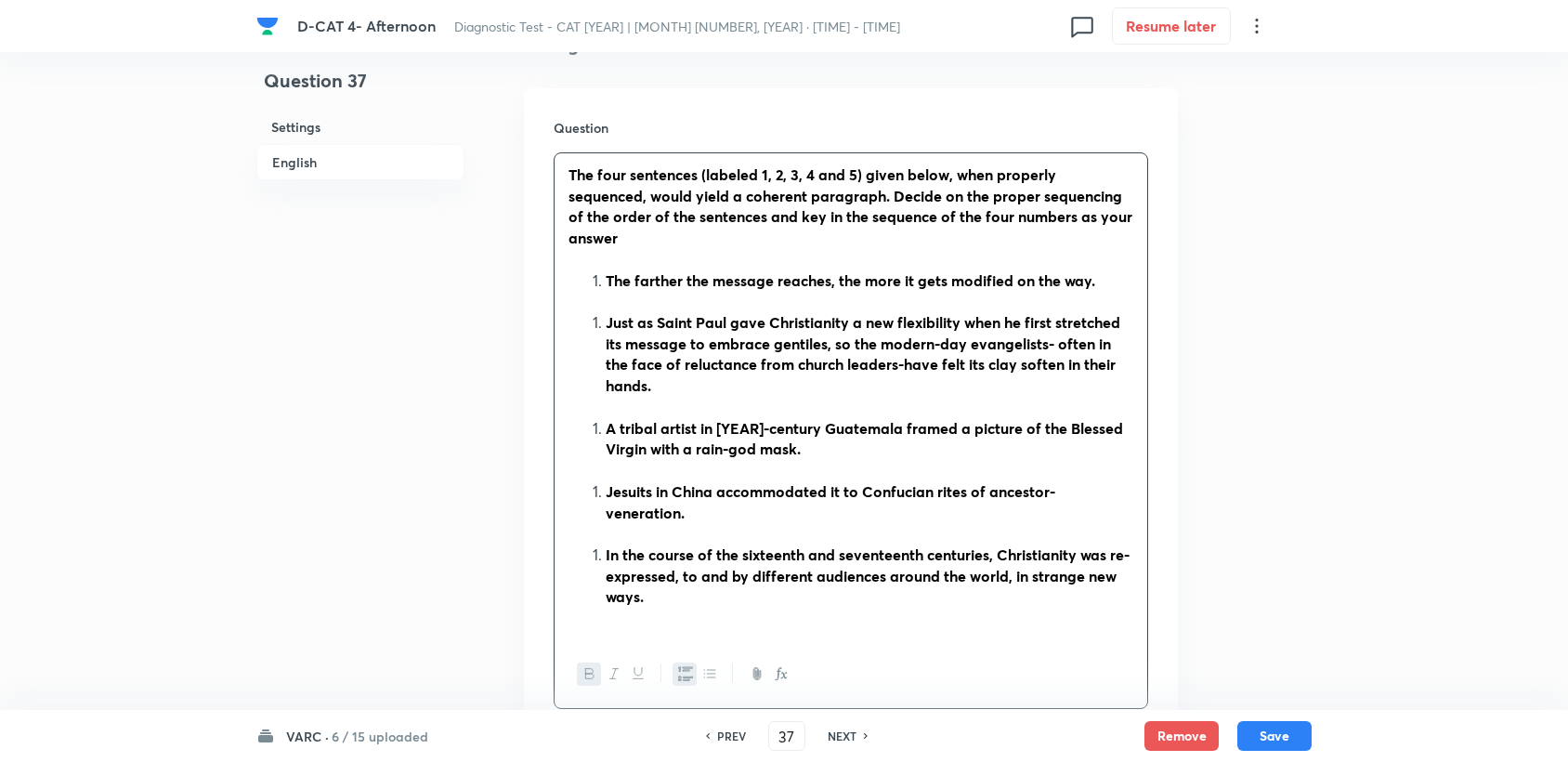 click on "The farther the message reaches, the more it gets modified on the way." at bounding box center (869, 281) 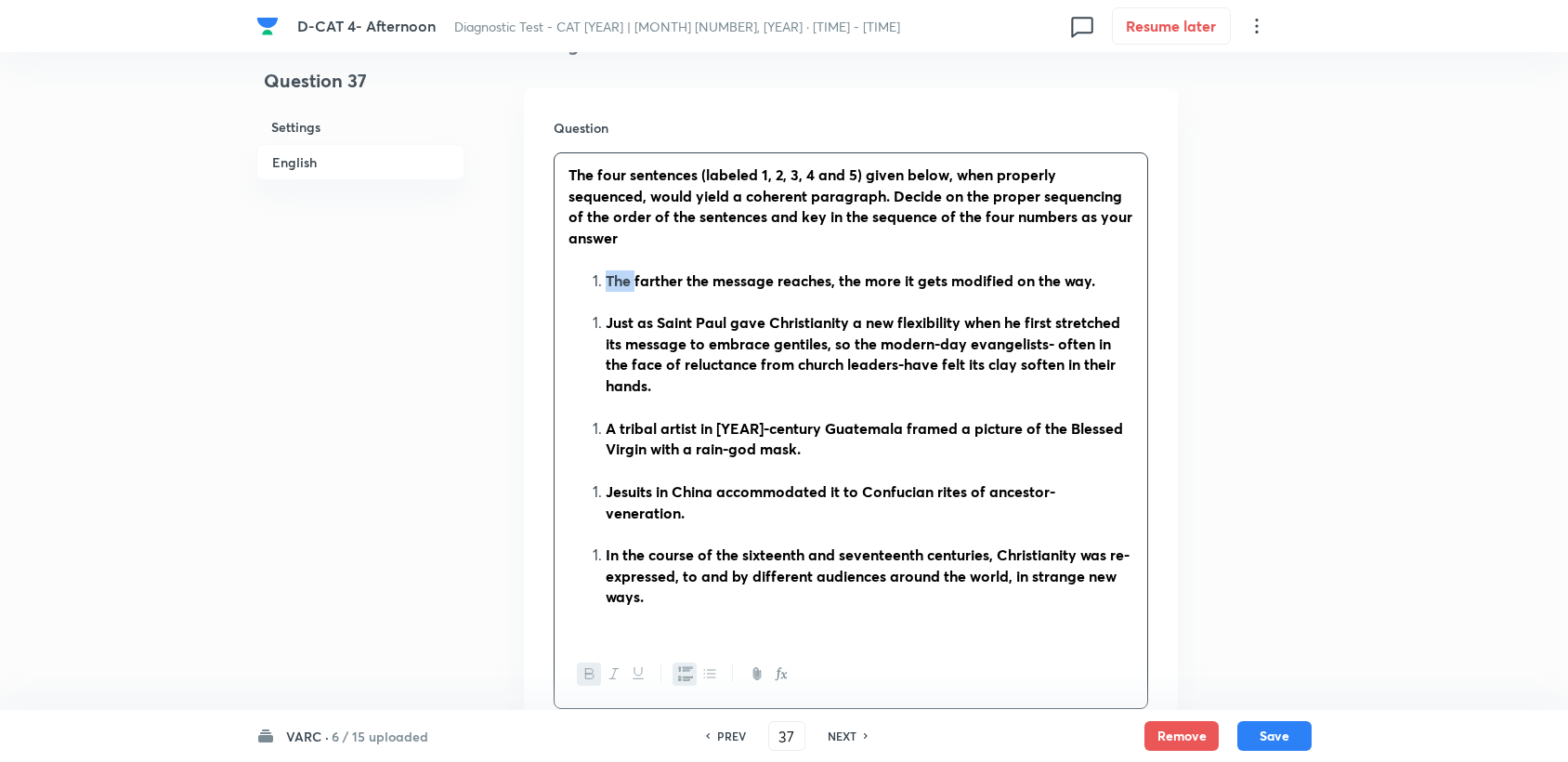 click on "The farther the message reaches, the more it gets modified on the way." at bounding box center [869, 281] 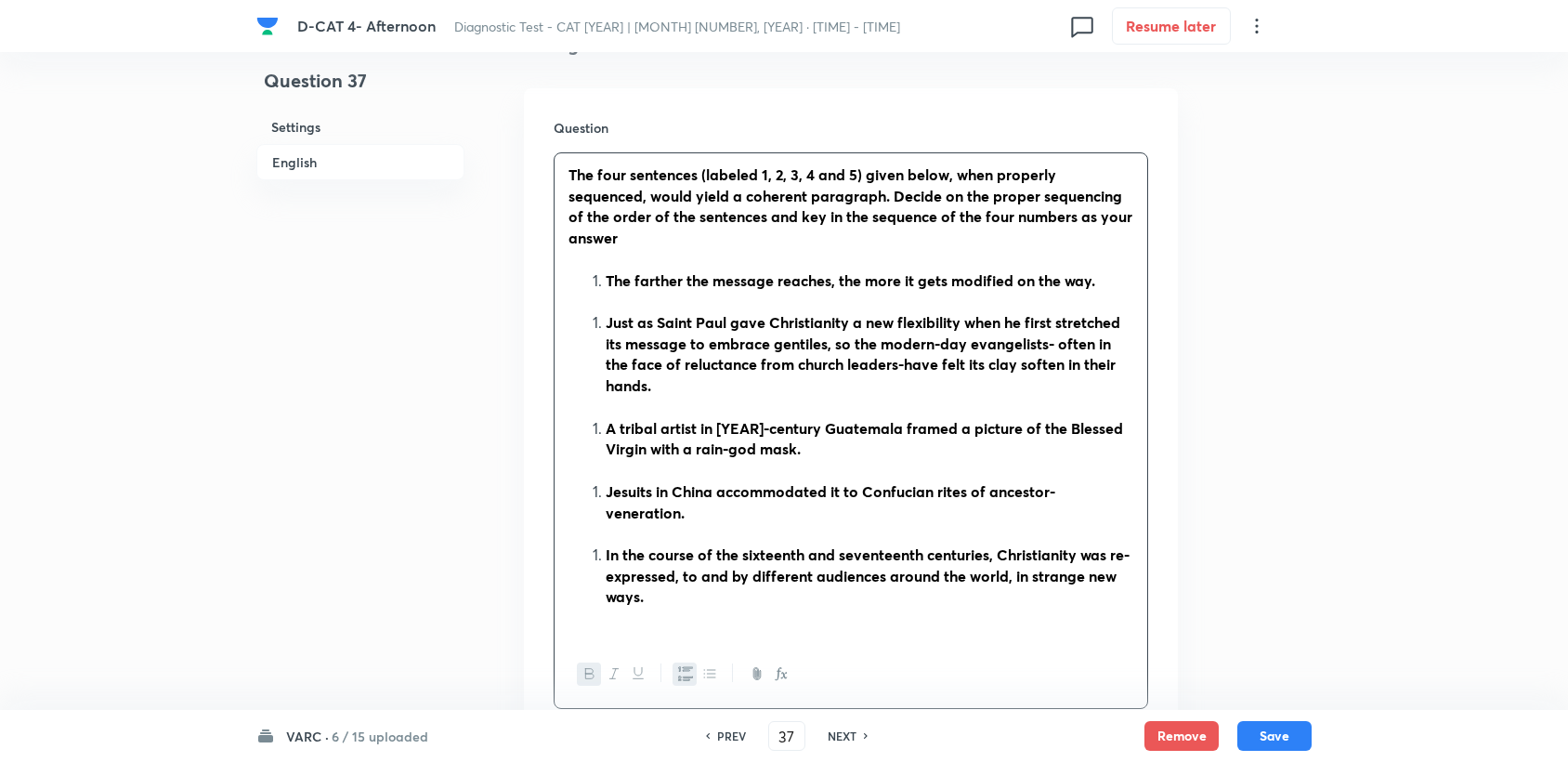 click on "The farther the message reaches, the more it gets modified on the way." at bounding box center [869, 281] 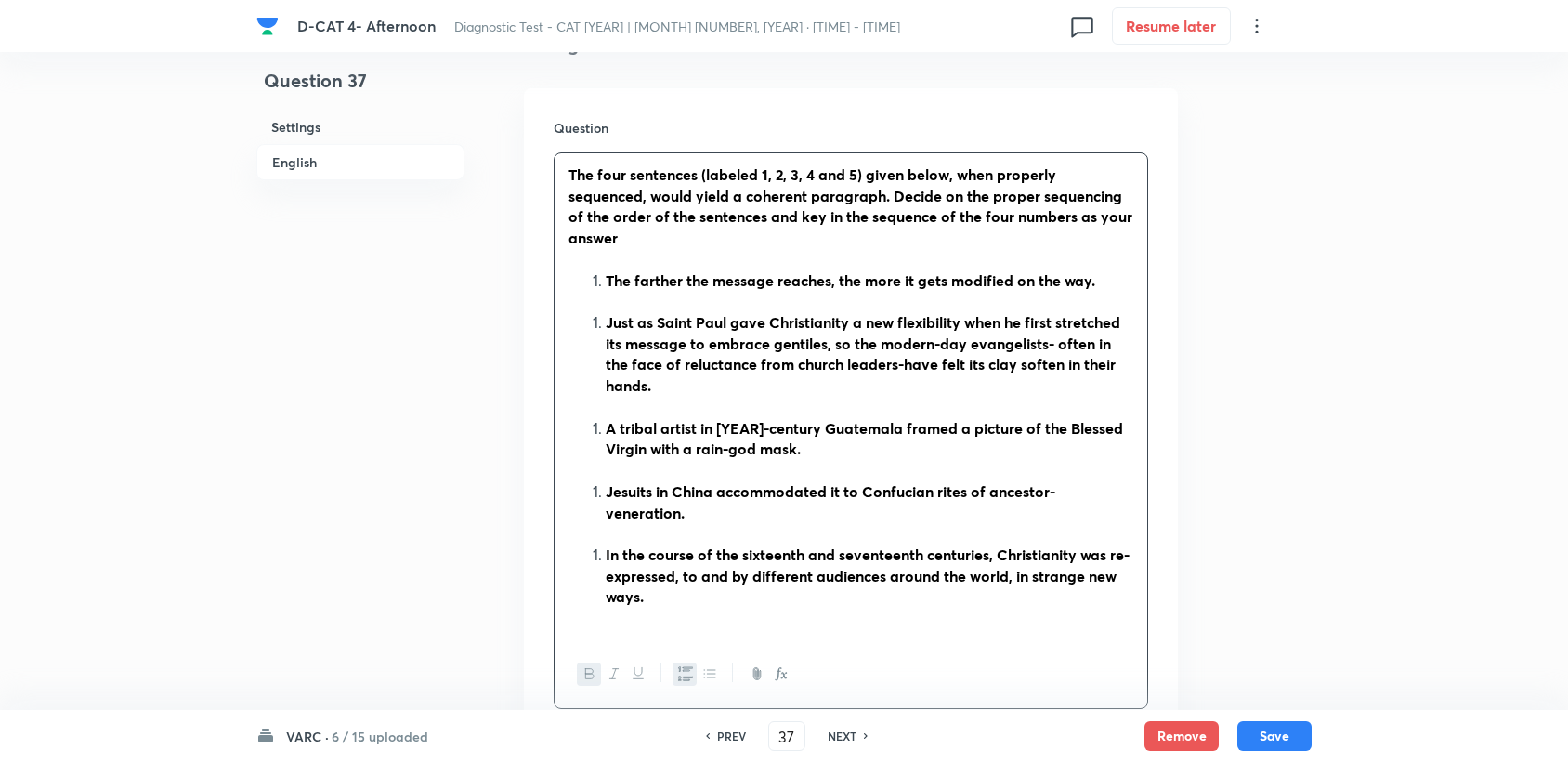 drag, startPoint x: 601, startPoint y: 286, endPoint x: 619, endPoint y: 385, distance: 100.62306 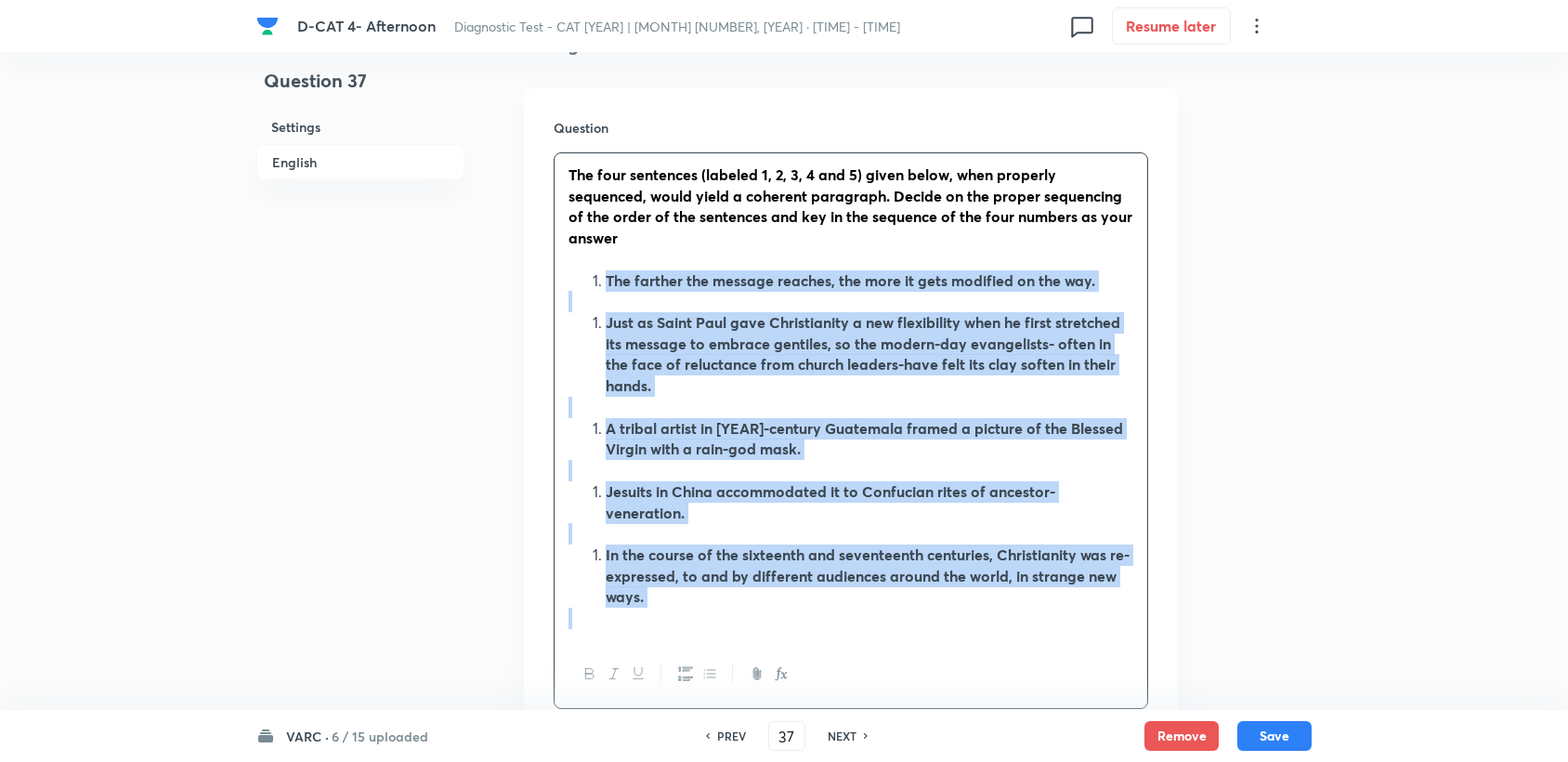 drag, startPoint x: 583, startPoint y: 274, endPoint x: 914, endPoint y: 650, distance: 500.9361 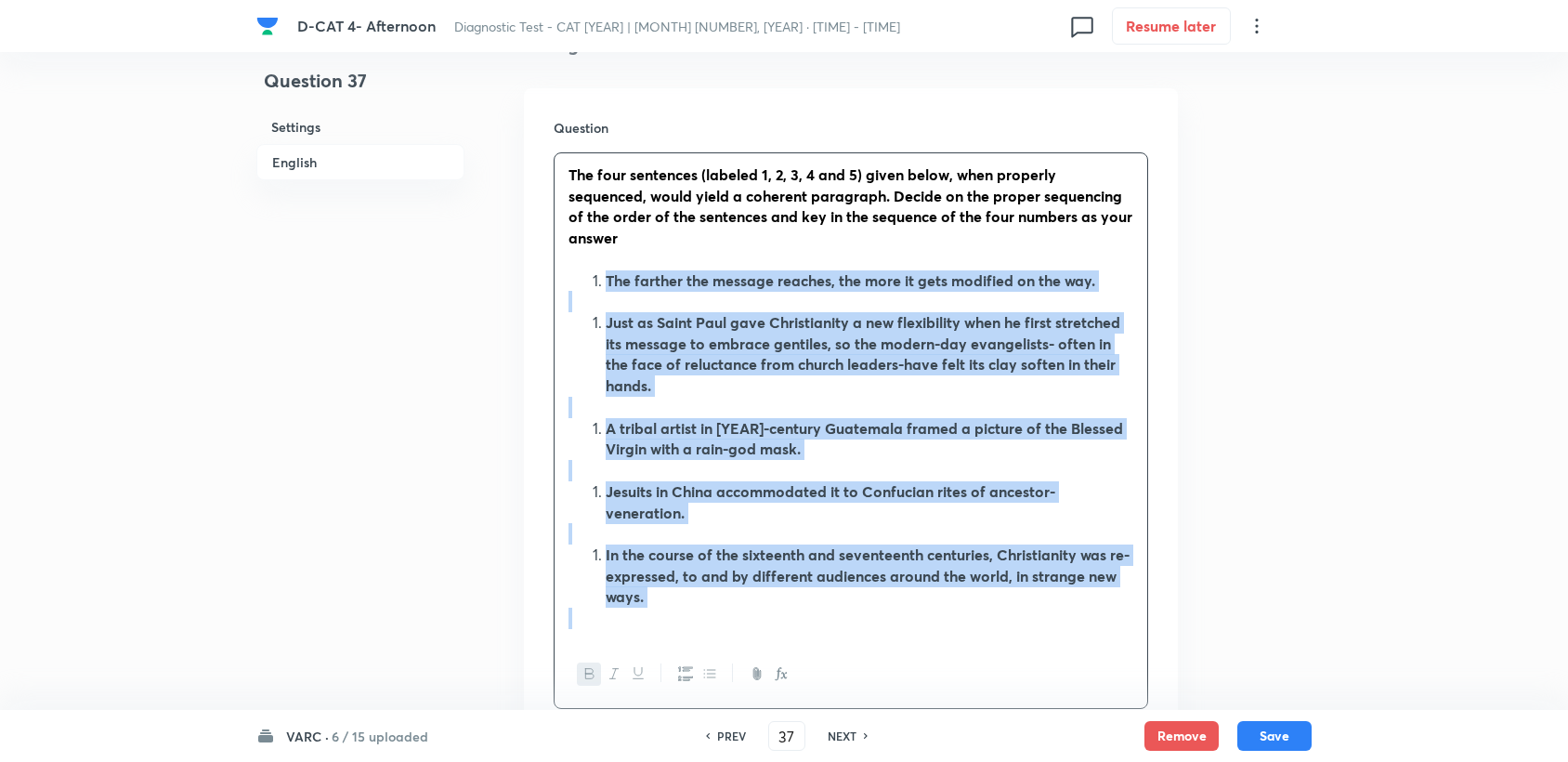 click at bounding box center (709, 674) 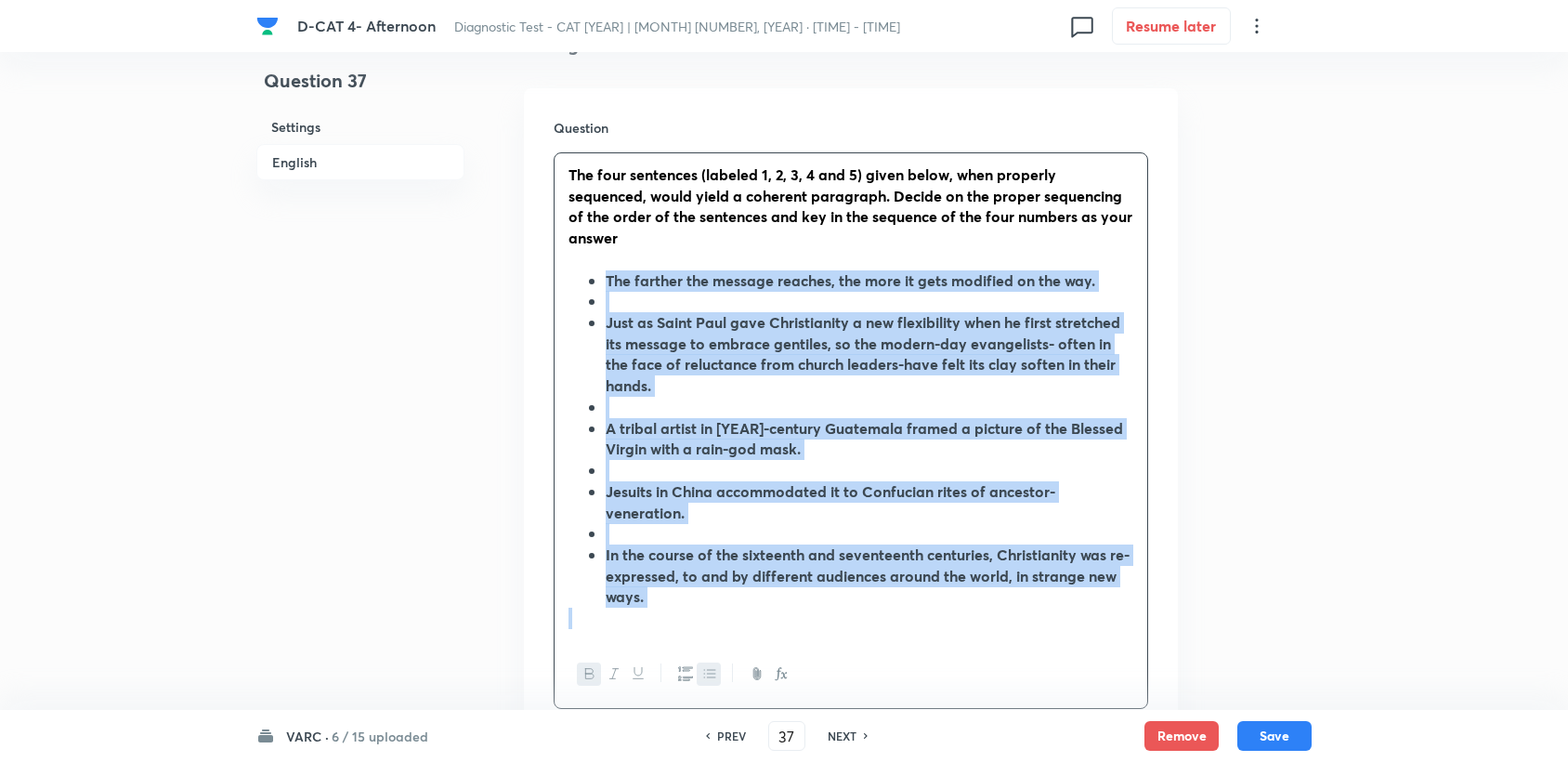 click at bounding box center [709, 674] 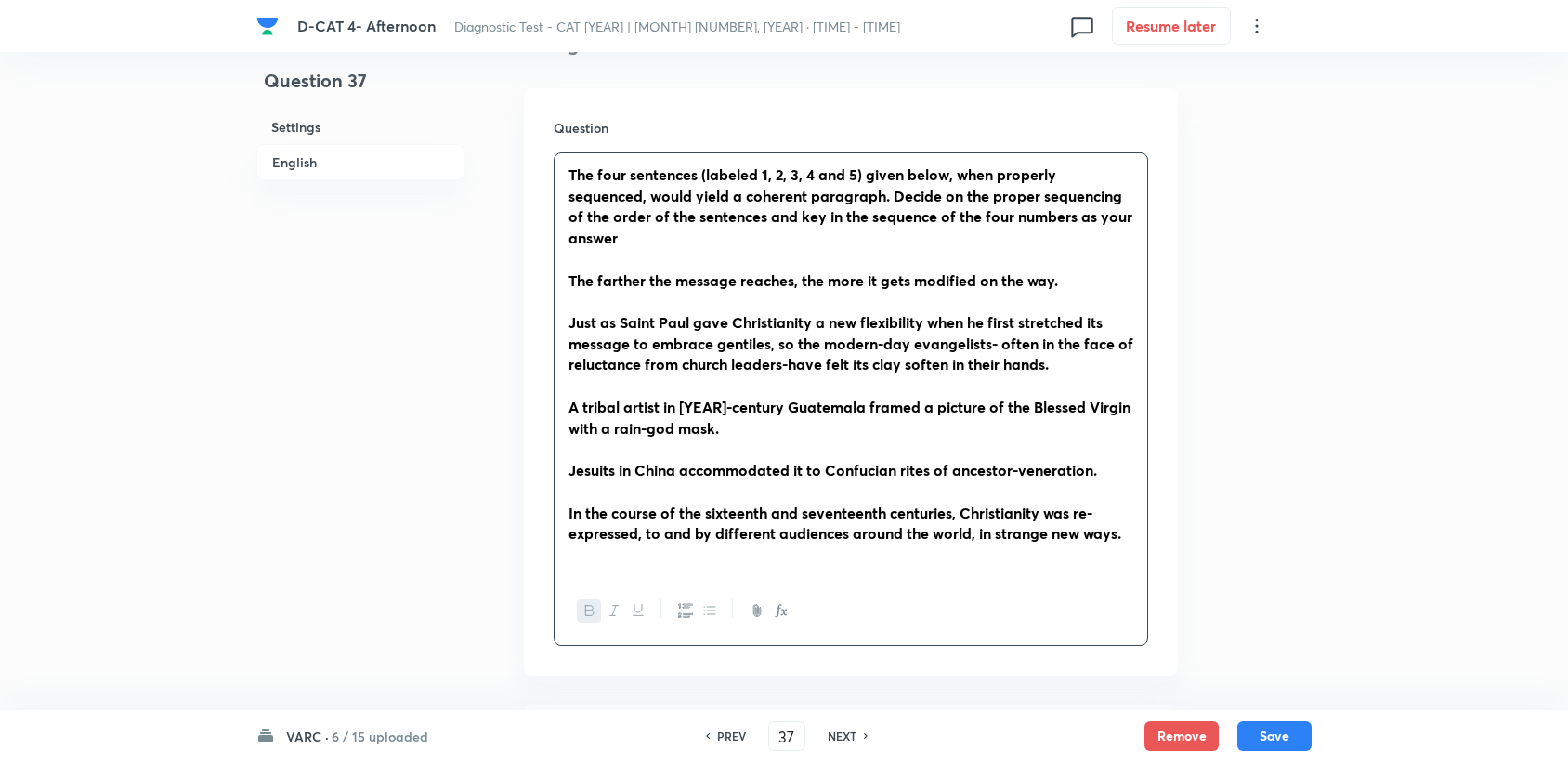 click on "Question The four sentences (labeled [NUMBER], [NUMBER], [NUMBER], [NUMBER] and [NUMBER]) given below, when properly sequenced, would yield a coherent paragraph. Decide on the proper sequencing of the order of the sentences and key in the sequence of the four numbers as your answer The farther the message reaches, the more it gets modified on the way. Just as Saint Paul gave Christianity a new flexibility when he first stretched its message to embrace gentiles, so the modern-day evangelists- often in the face of reluctance from church leaders-have felt its clay soften in their hands. A tribal artist in seventeenth-century Guatemala framed a picture of the Blessed Virgin with a rain-god mask. Jesuits in China accommodated it to Confucian rites of ancestor-veneration. In the course of the sixteenth and seventeenth centuries, Christianity was re-expressed, to and by different audiences around the world, in strange new ways." at bounding box center (851, 382) 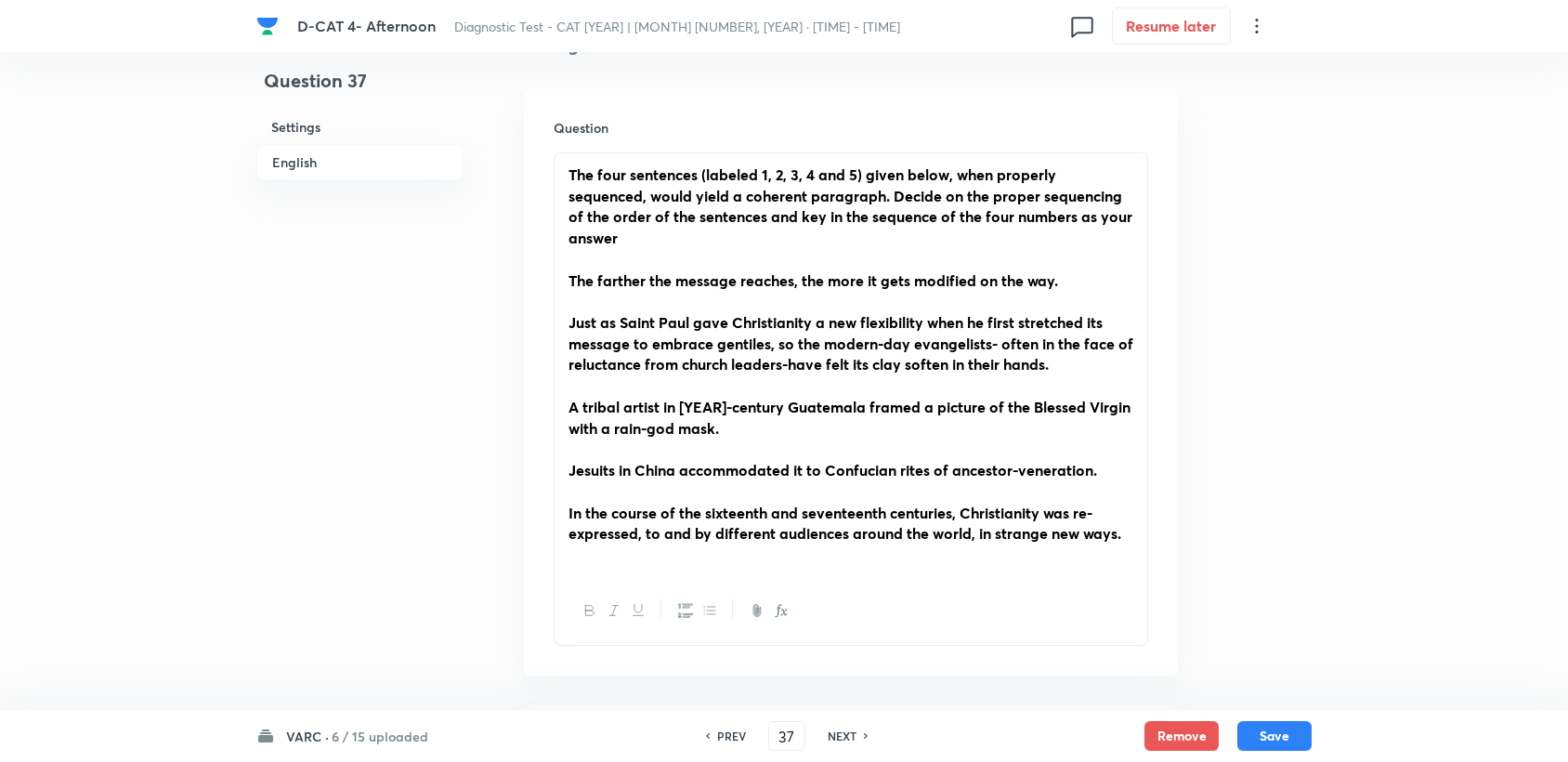 drag, startPoint x: 716, startPoint y: 609, endPoint x: 707, endPoint y: 619, distance: 13.453624 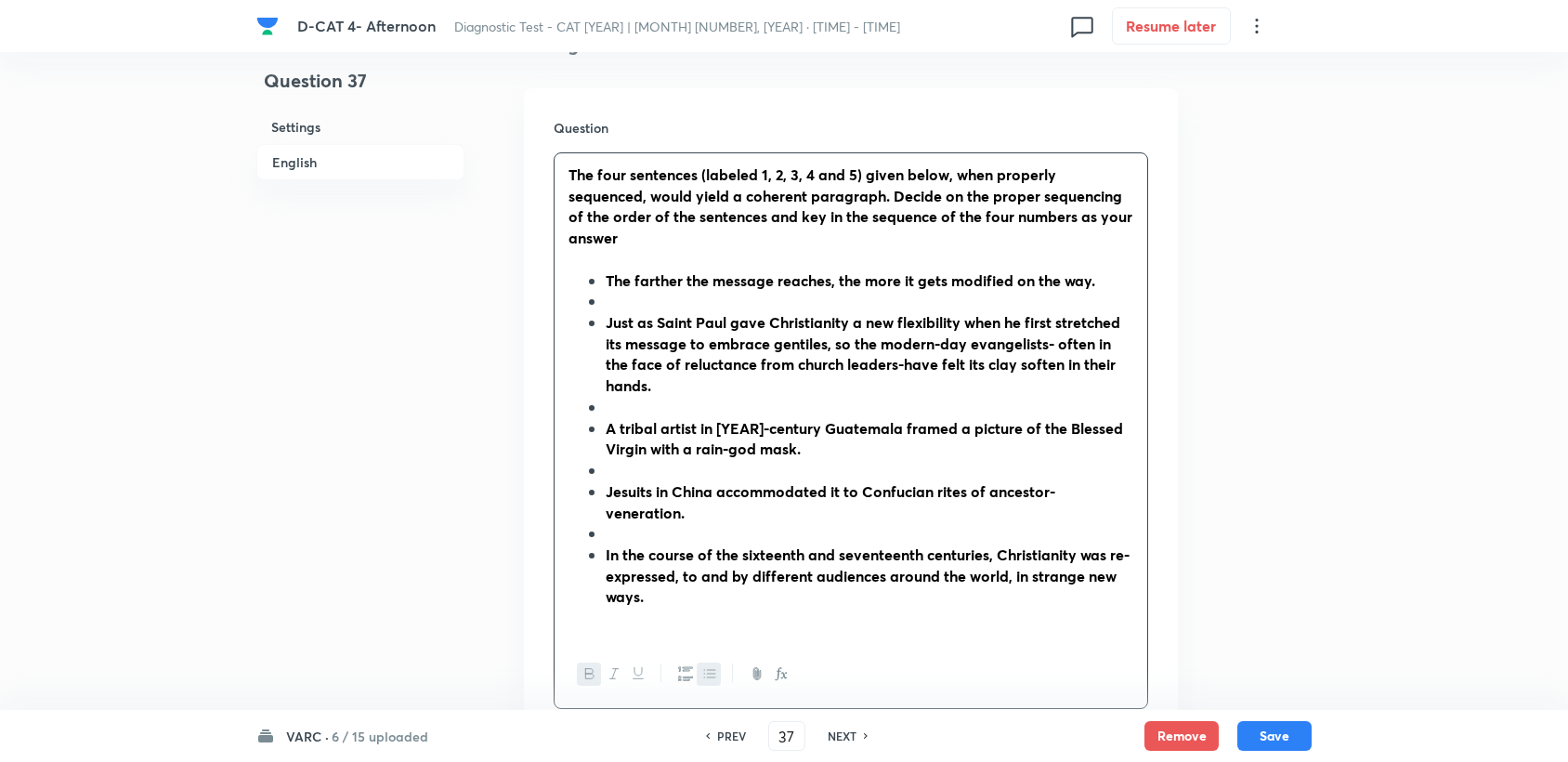 click at bounding box center [685, 674] 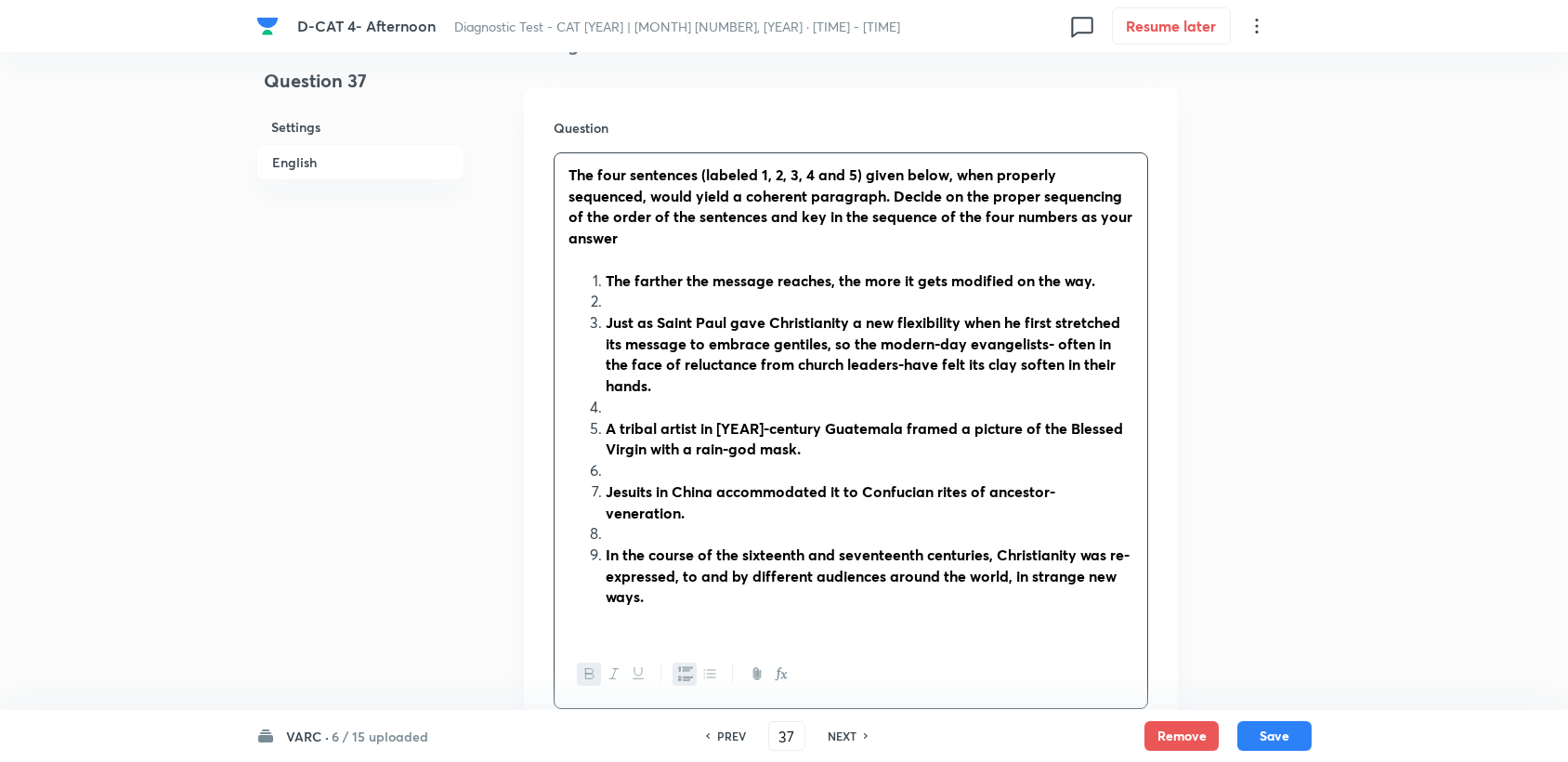 click at bounding box center [869, 301] 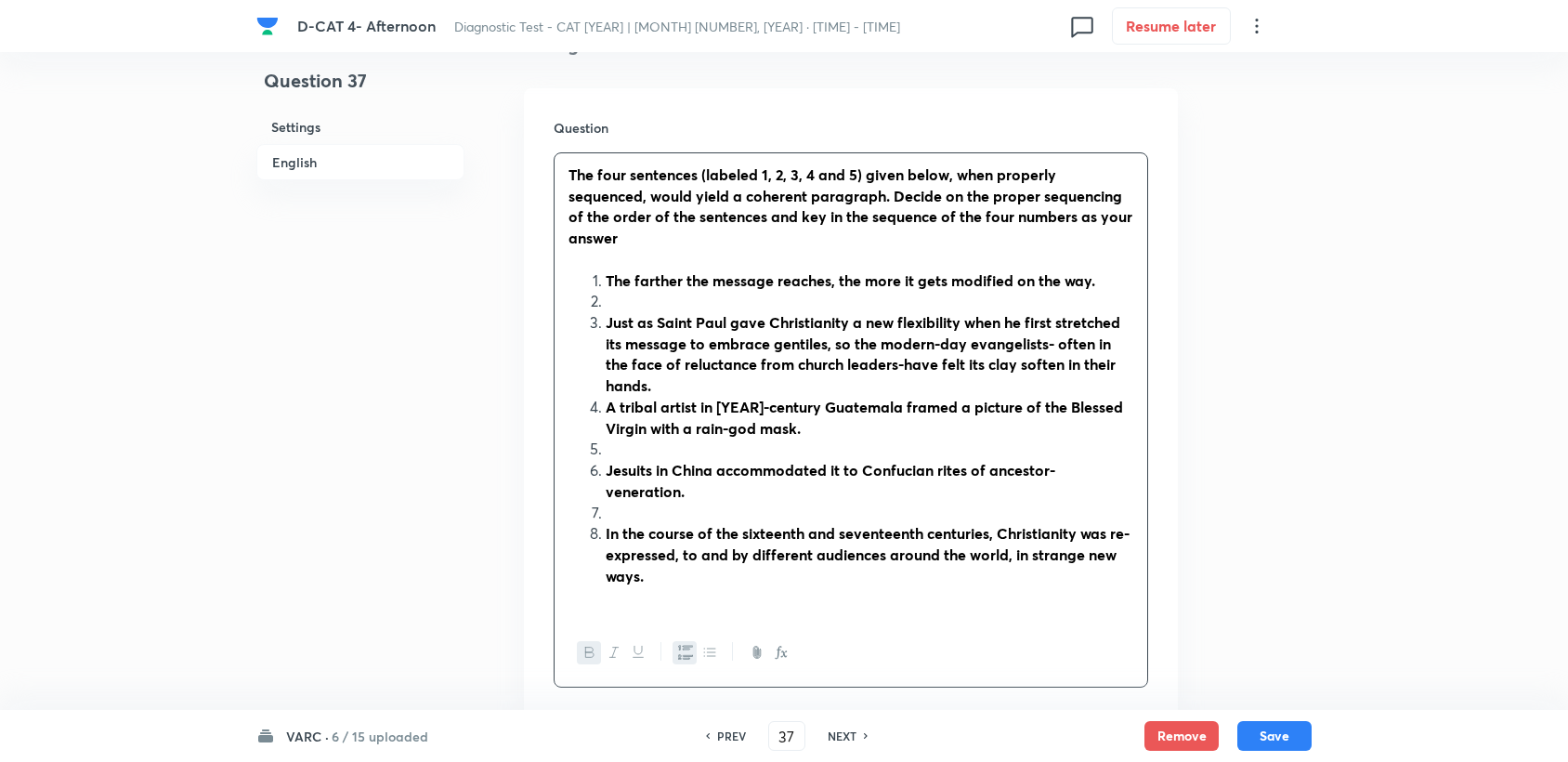 click on "Just as Saint Paul gave Christianity a new flexibility when he first stretched its message to embrace gentiles, so the modern-day evangelists- often in the face of reluctance from church leaders-have felt its clay soften in their hands." at bounding box center [863, 353] 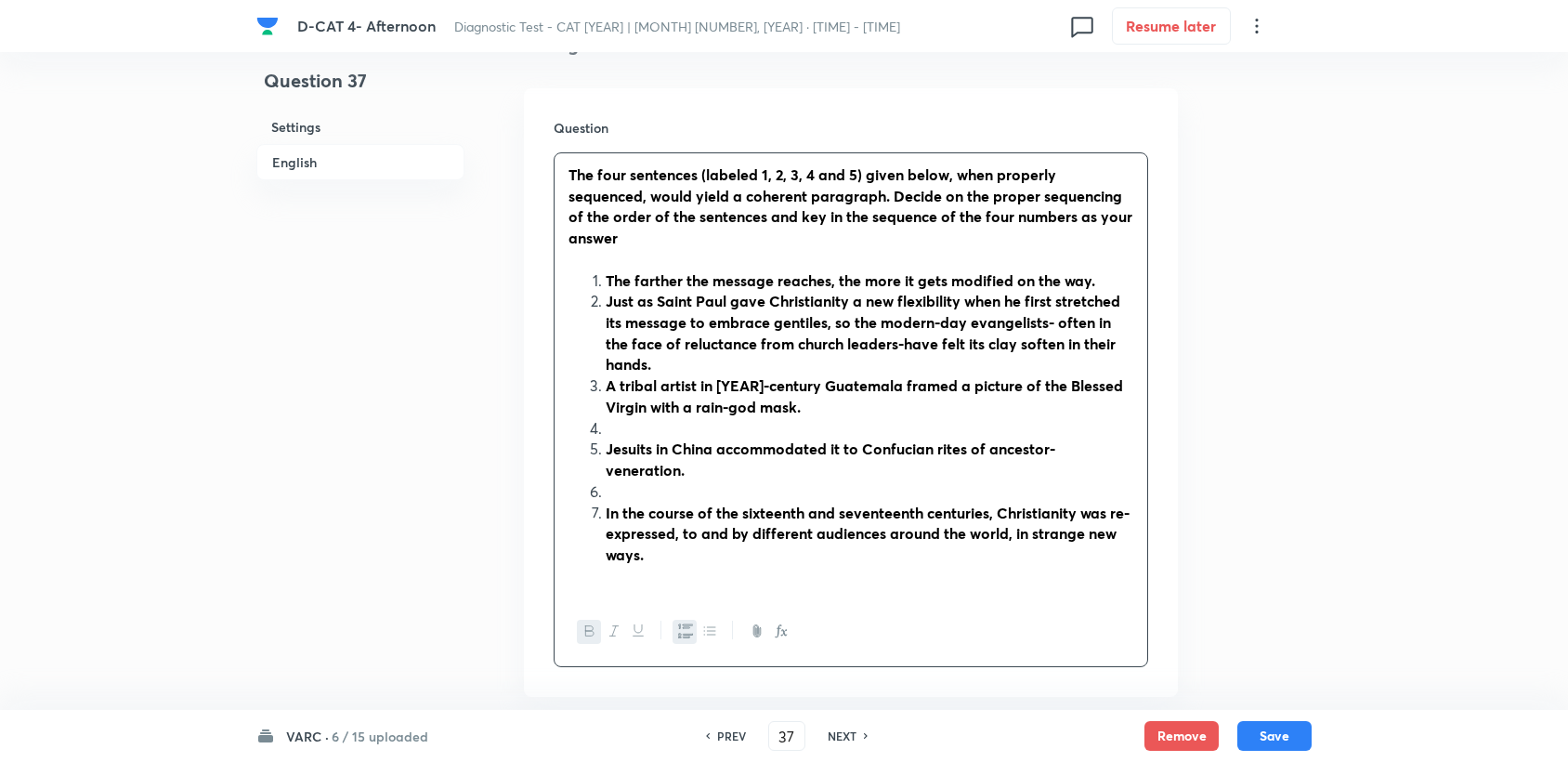 click at bounding box center [869, 428] 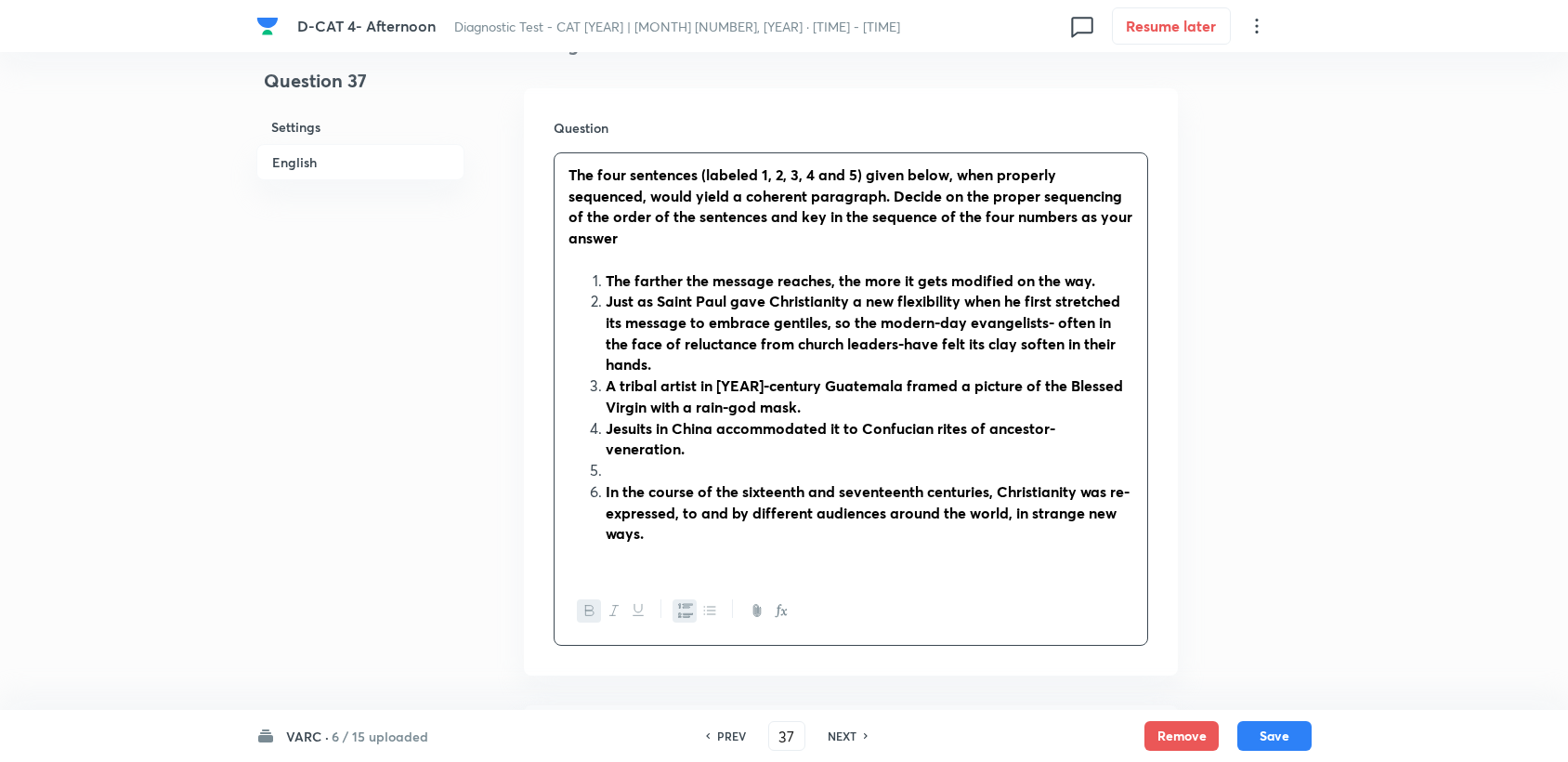 click at bounding box center (869, 470) 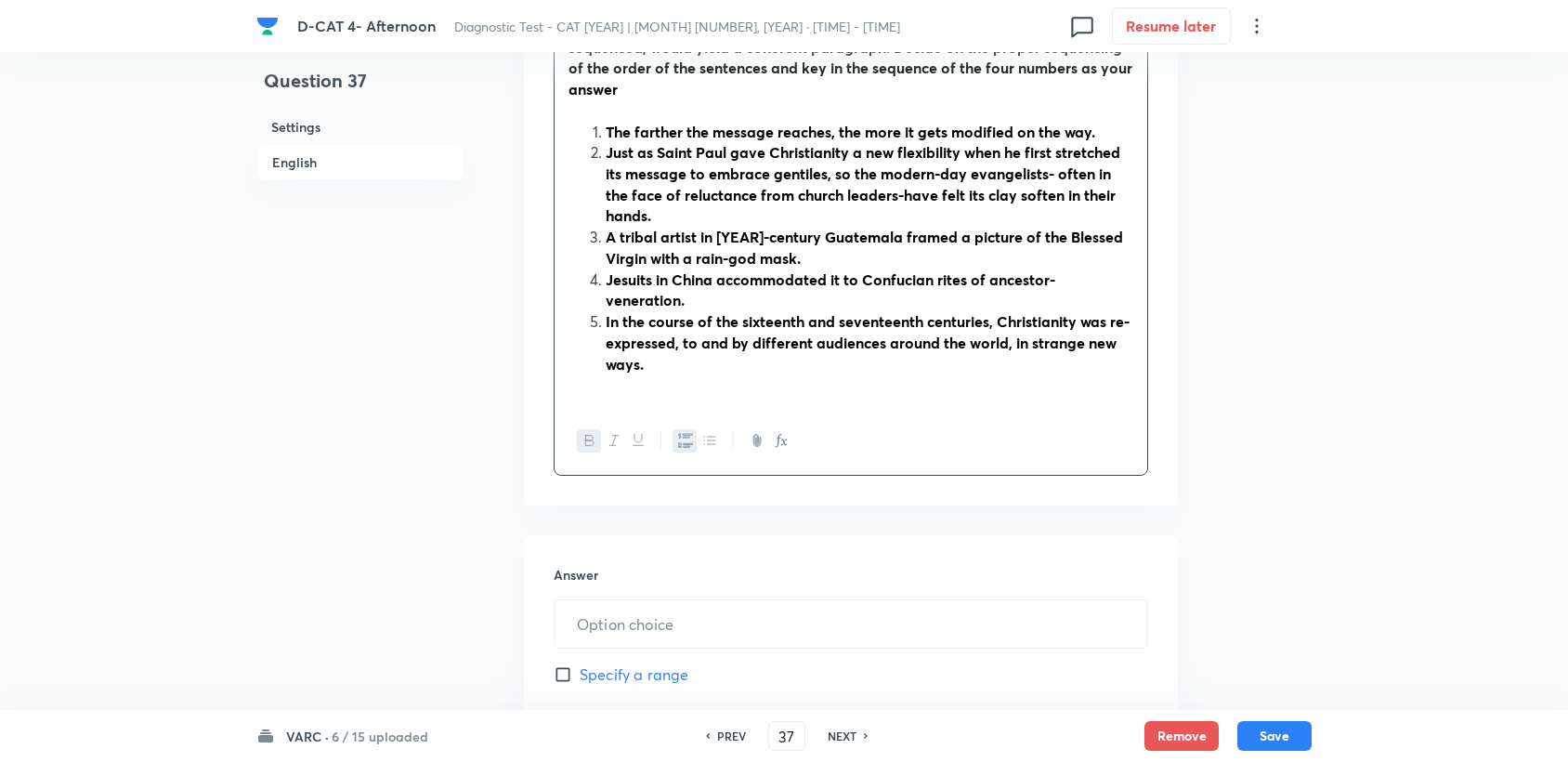scroll, scrollTop: 929, scrollLeft: 0, axis: vertical 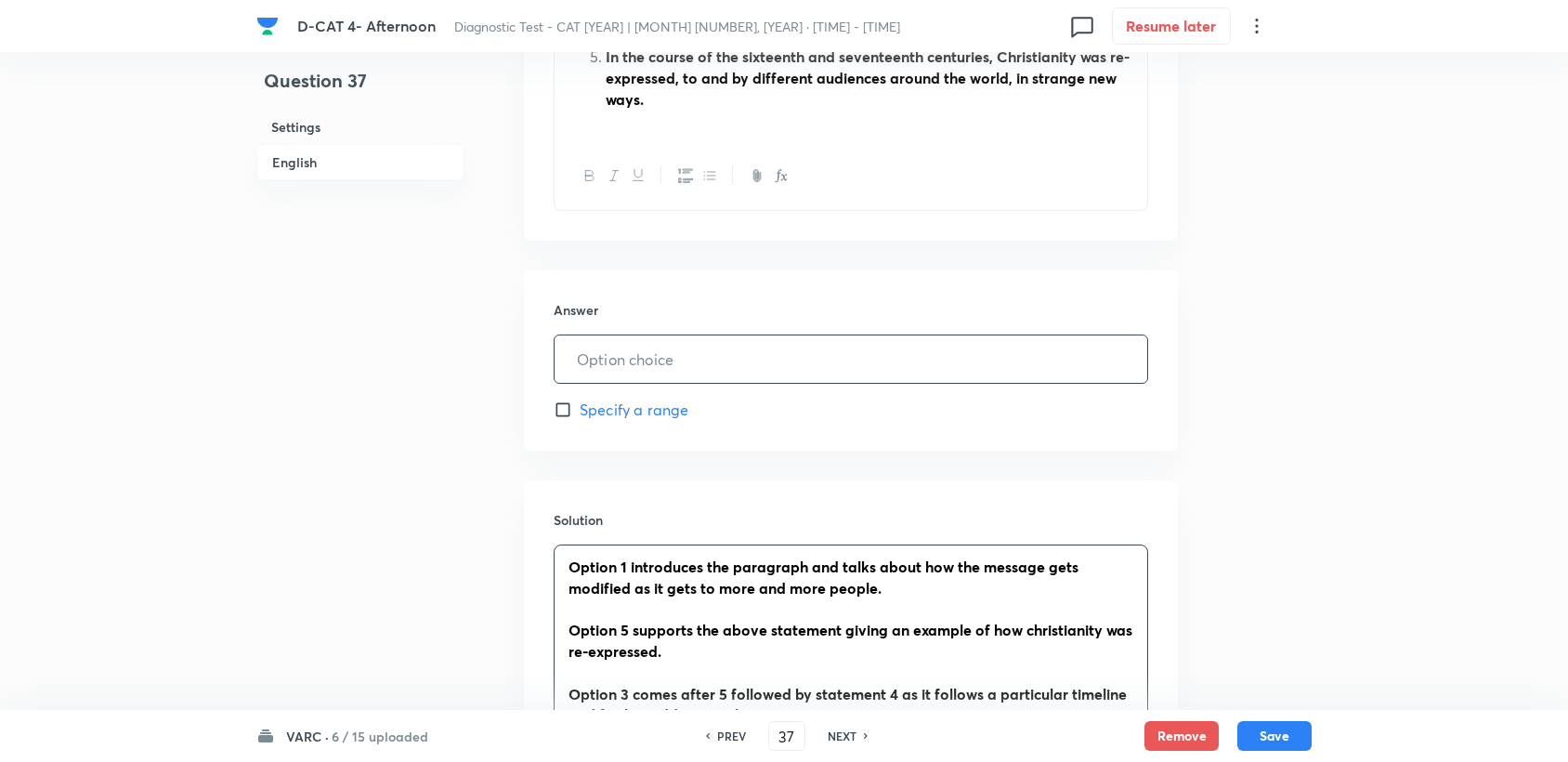 click at bounding box center (851, 359) 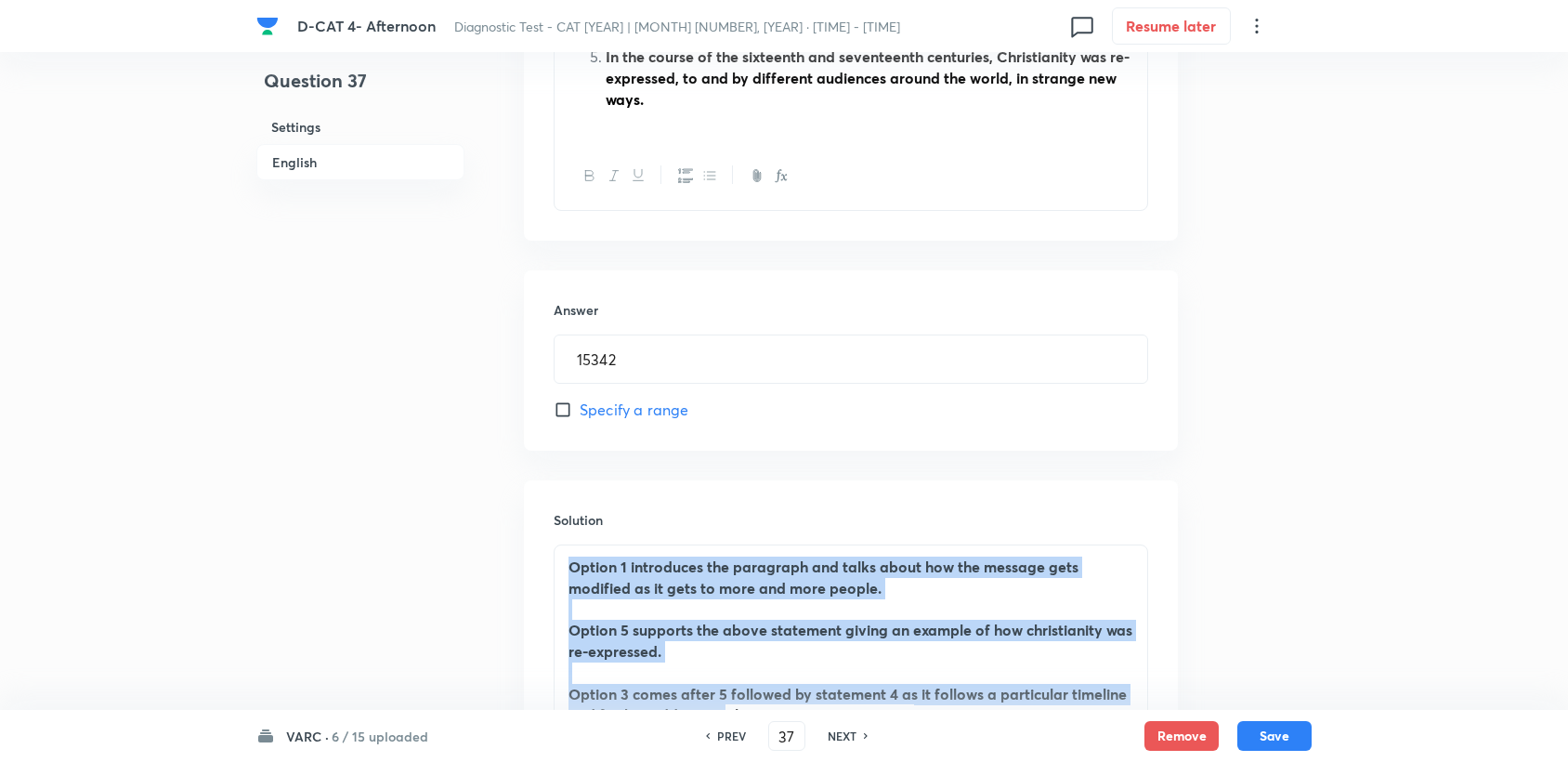scroll, scrollTop: 1207, scrollLeft: 0, axis: vertical 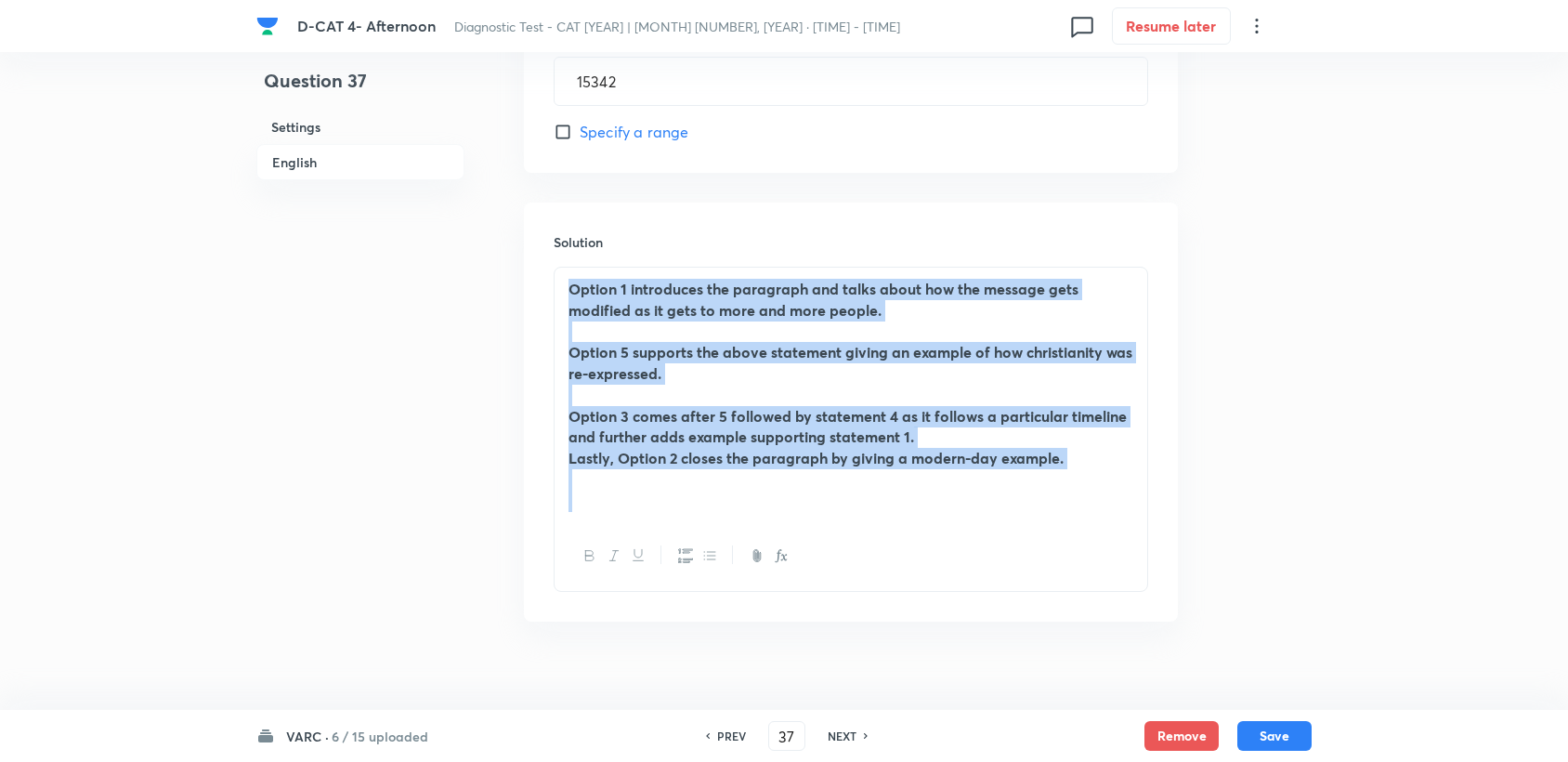 drag, startPoint x: 590, startPoint y: 576, endPoint x: 869, endPoint y: 569, distance: 279.0878 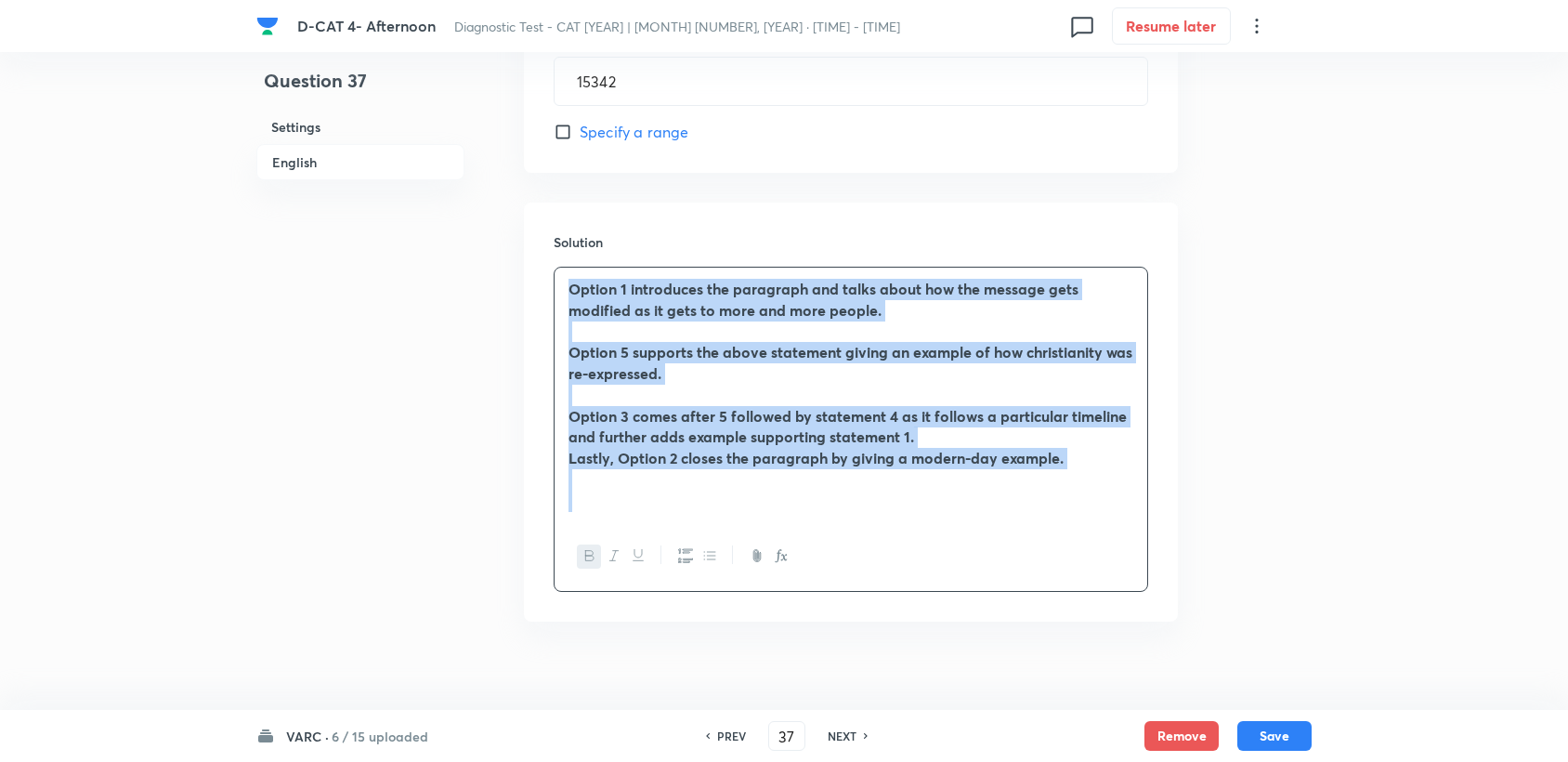 click at bounding box center (589, 556) 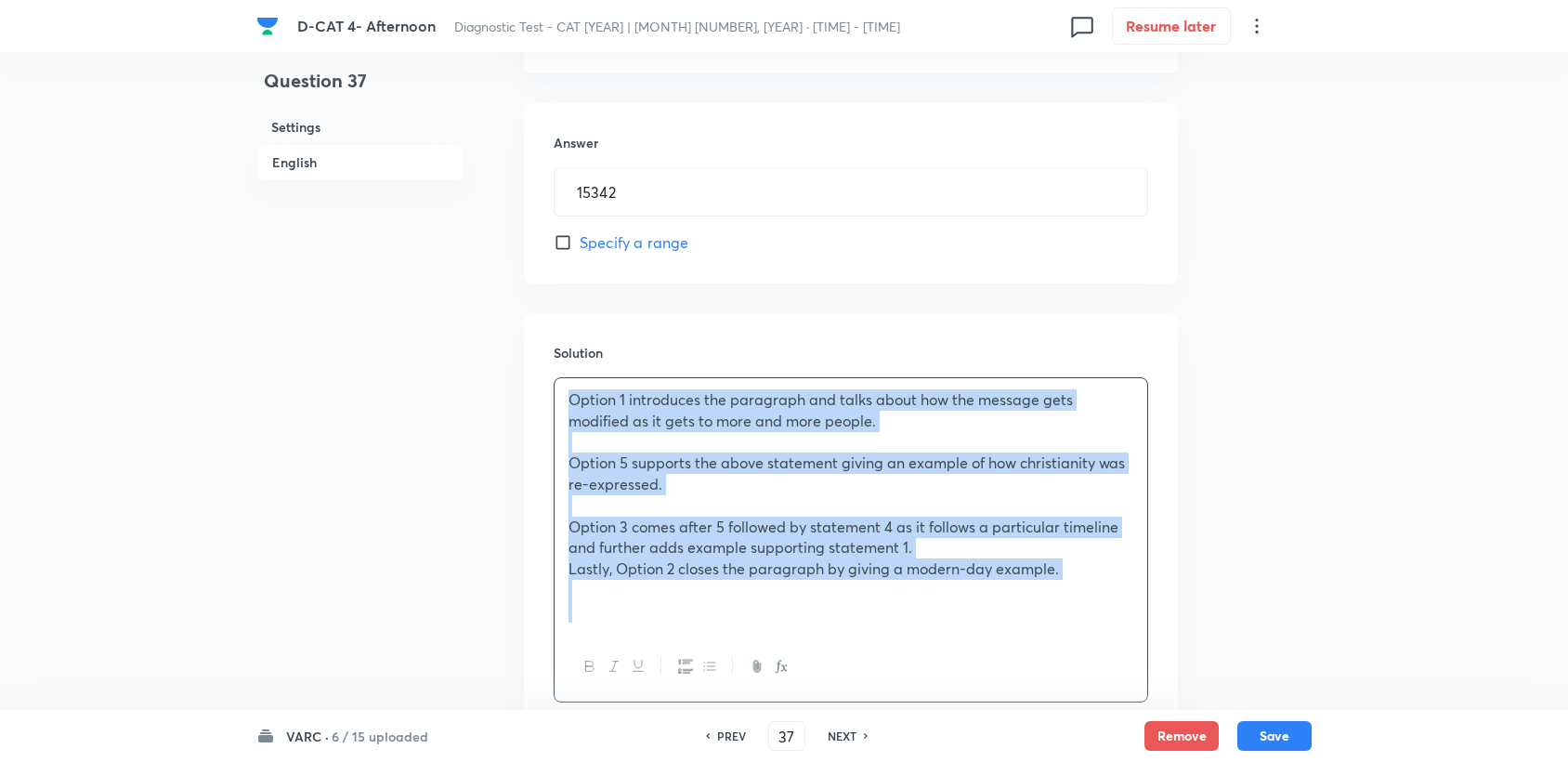 scroll, scrollTop: 1104, scrollLeft: 0, axis: vertical 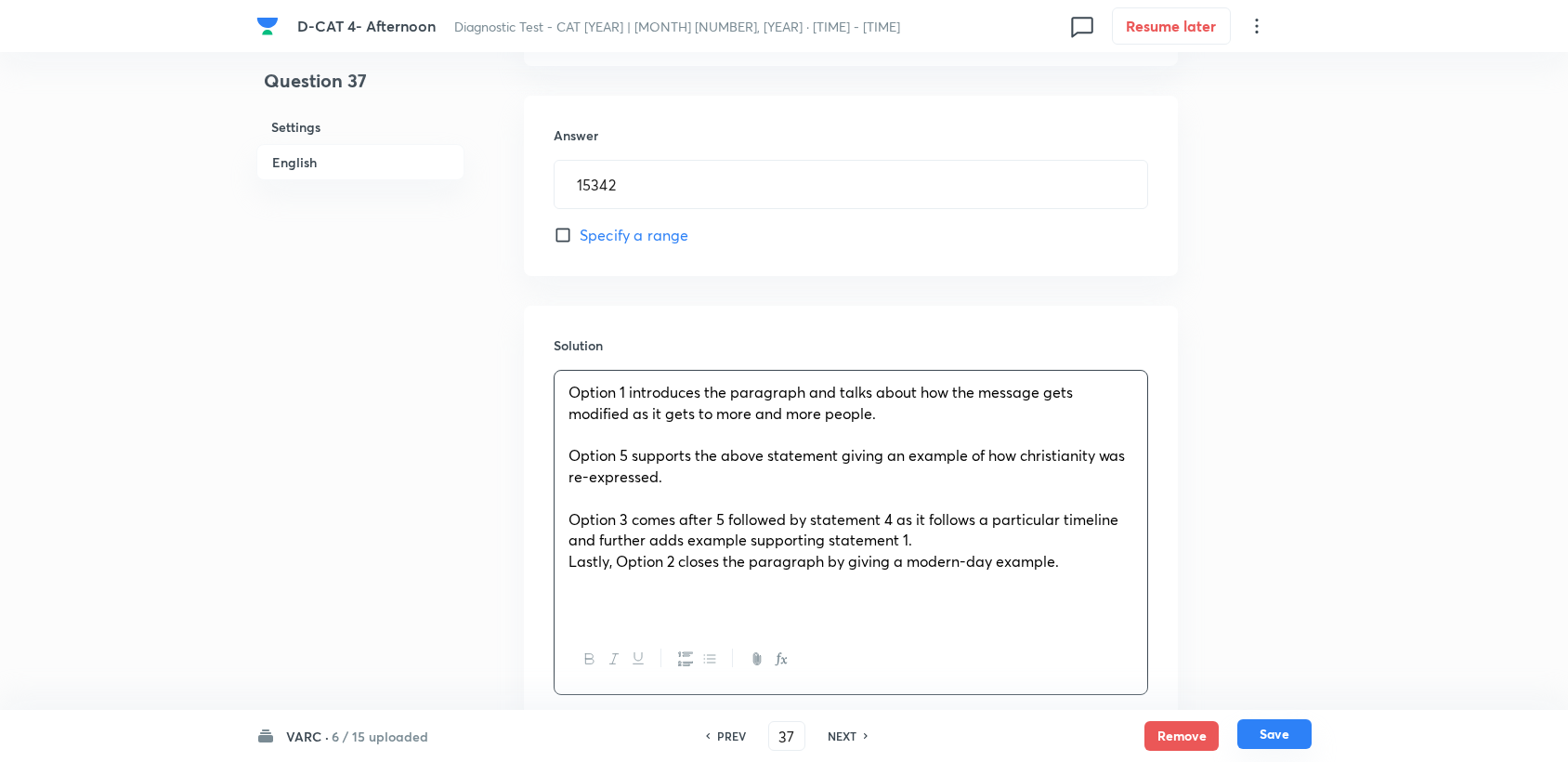 click on "VARC ·
[NUMBER] / [NUMBER] uploaded
PREV [NUMBER] ​ NEXT Remove Save" at bounding box center [784, 736] 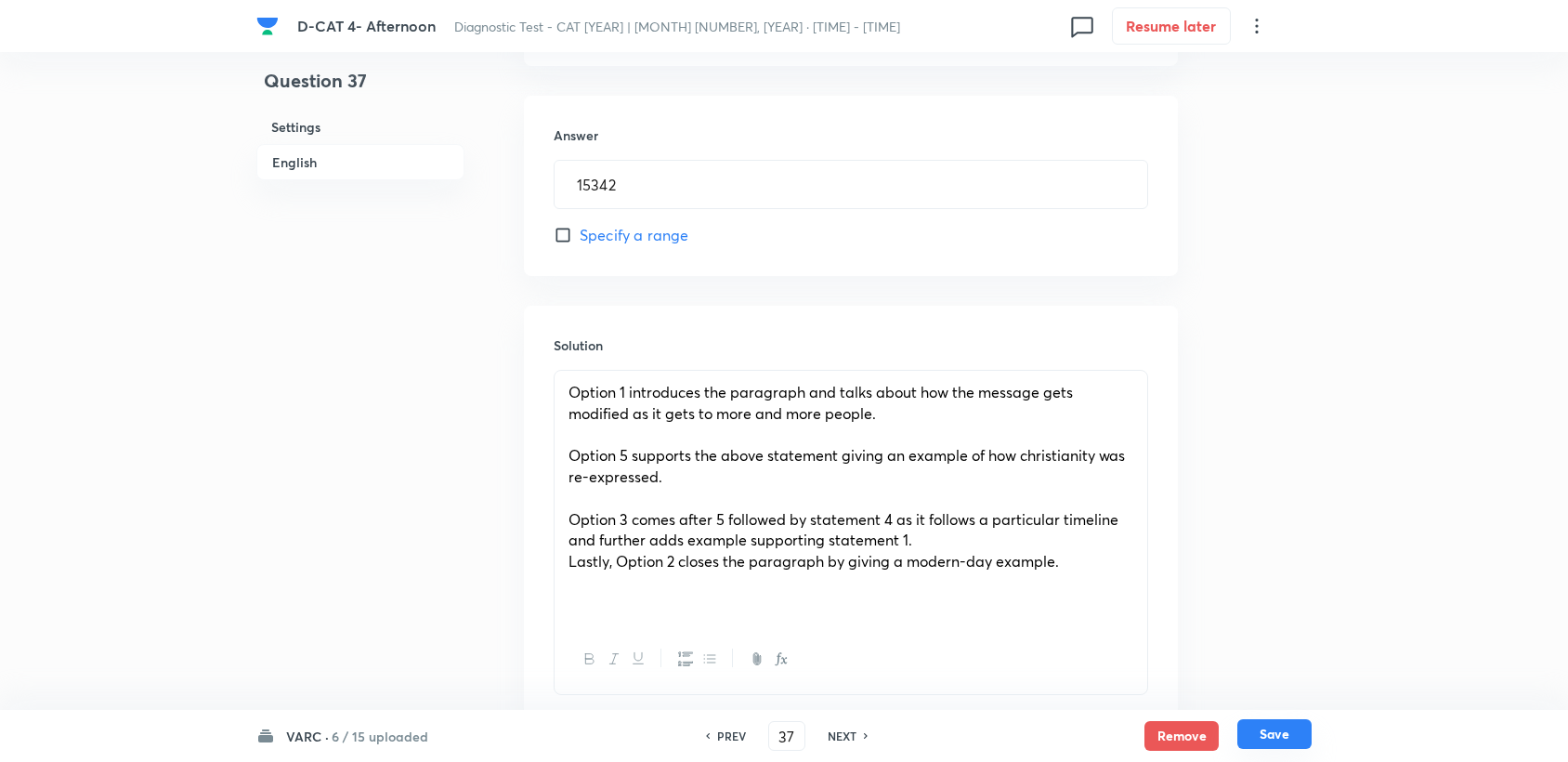 click on "Save" at bounding box center (1274, 734) 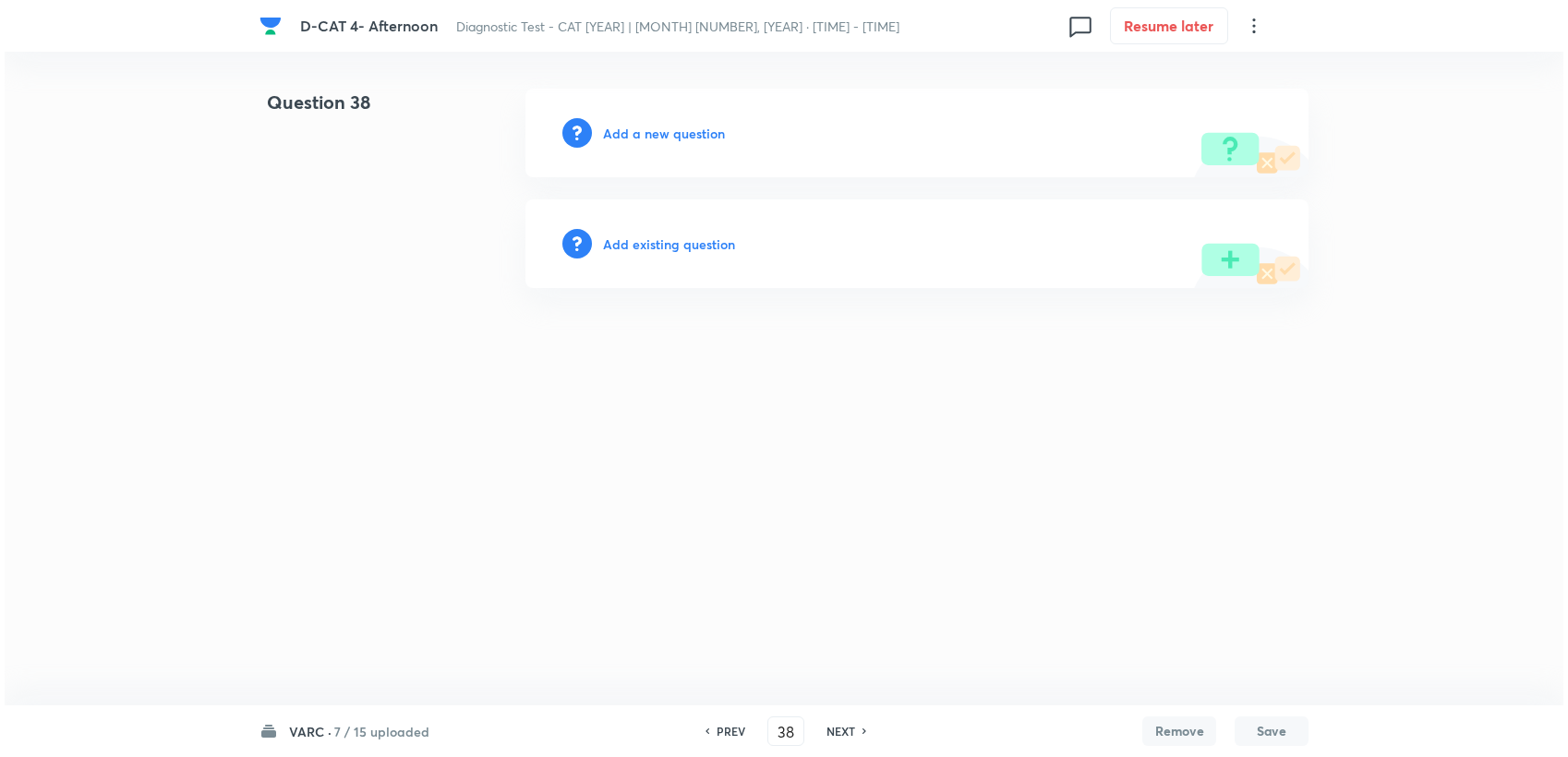 scroll, scrollTop: 0, scrollLeft: 0, axis: both 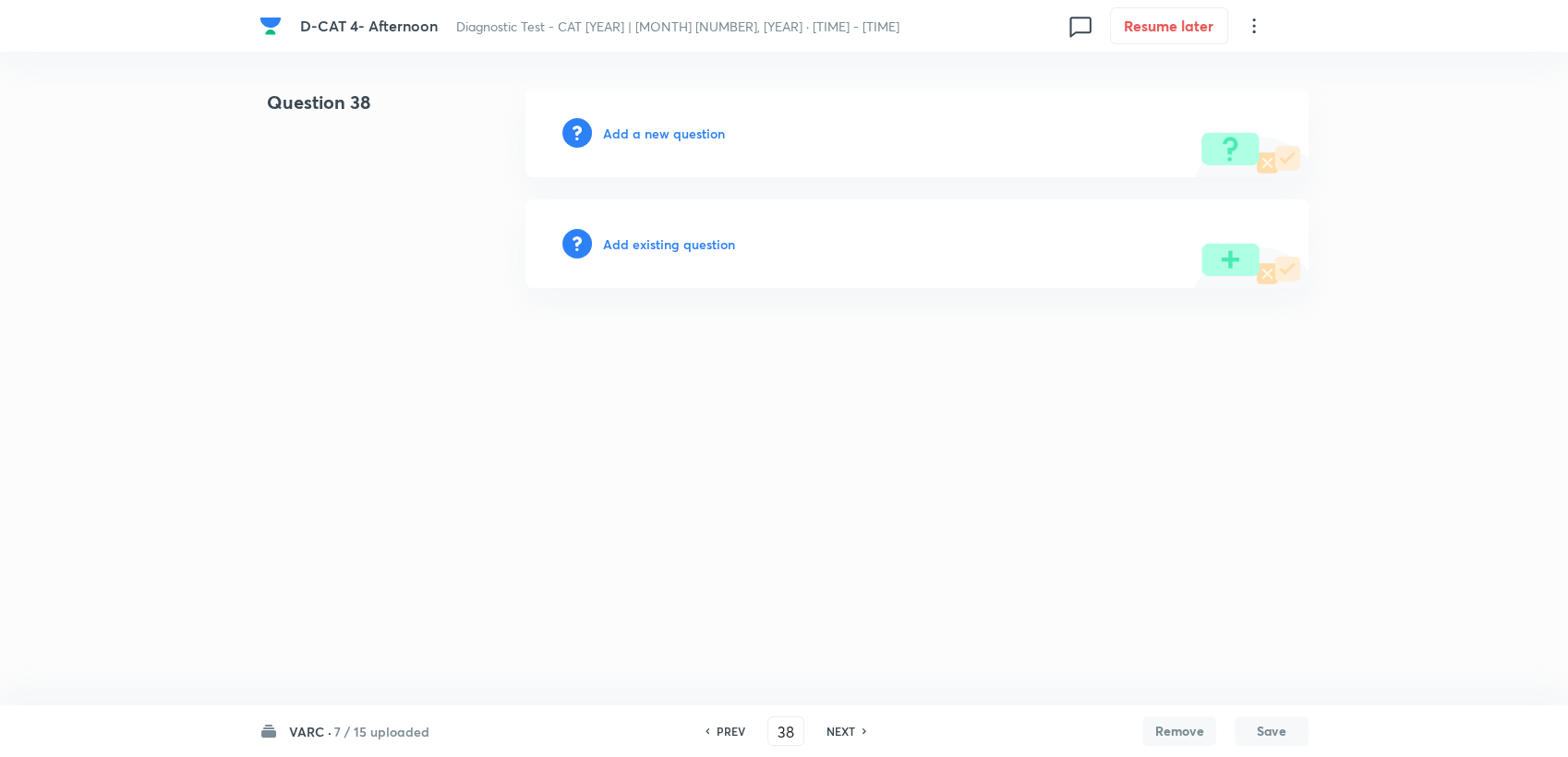 drag, startPoint x: 685, startPoint y: 109, endPoint x: 680, endPoint y: 121, distance: 13 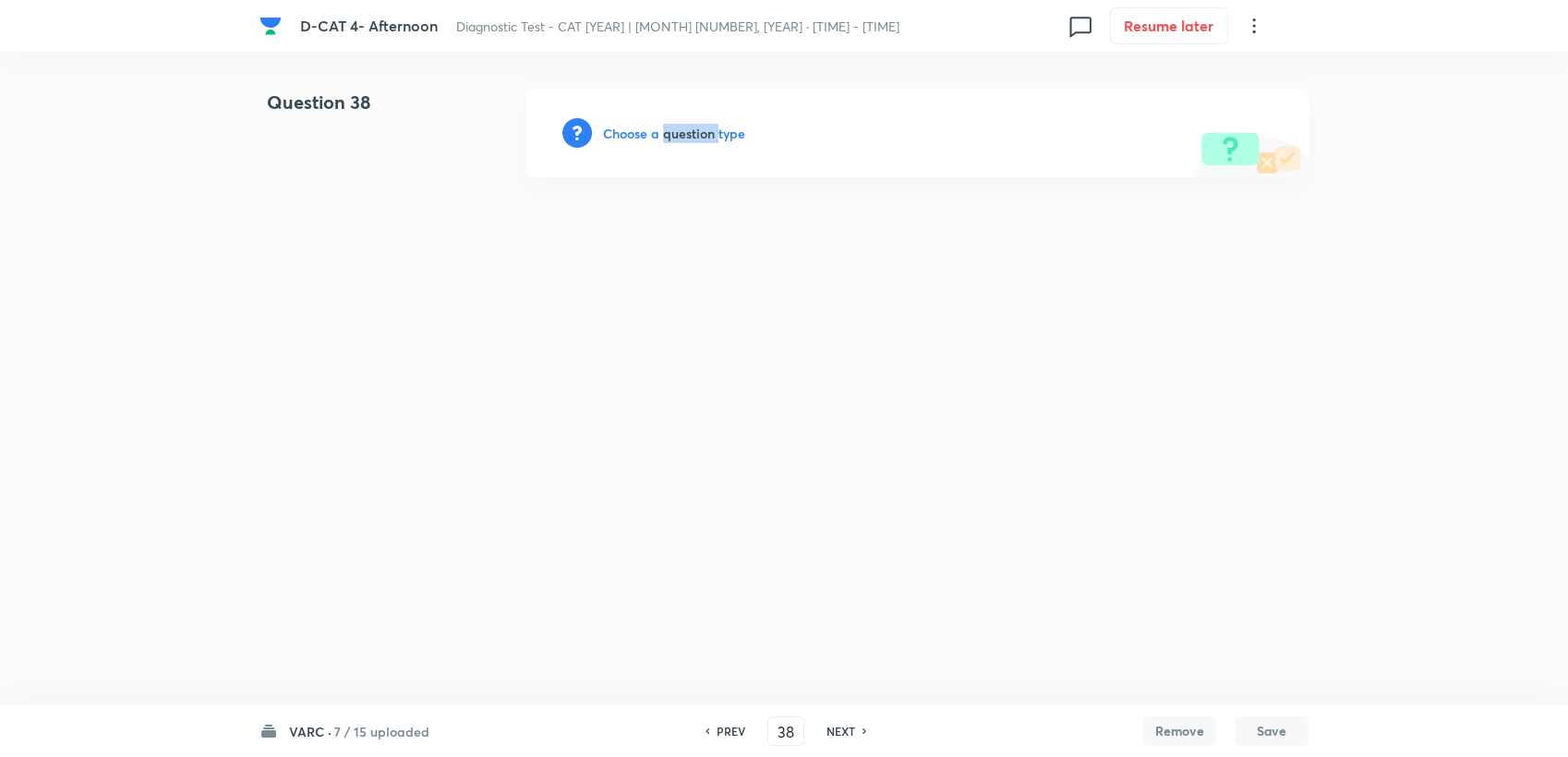 click on "Choose a question type" at bounding box center [674, 133] 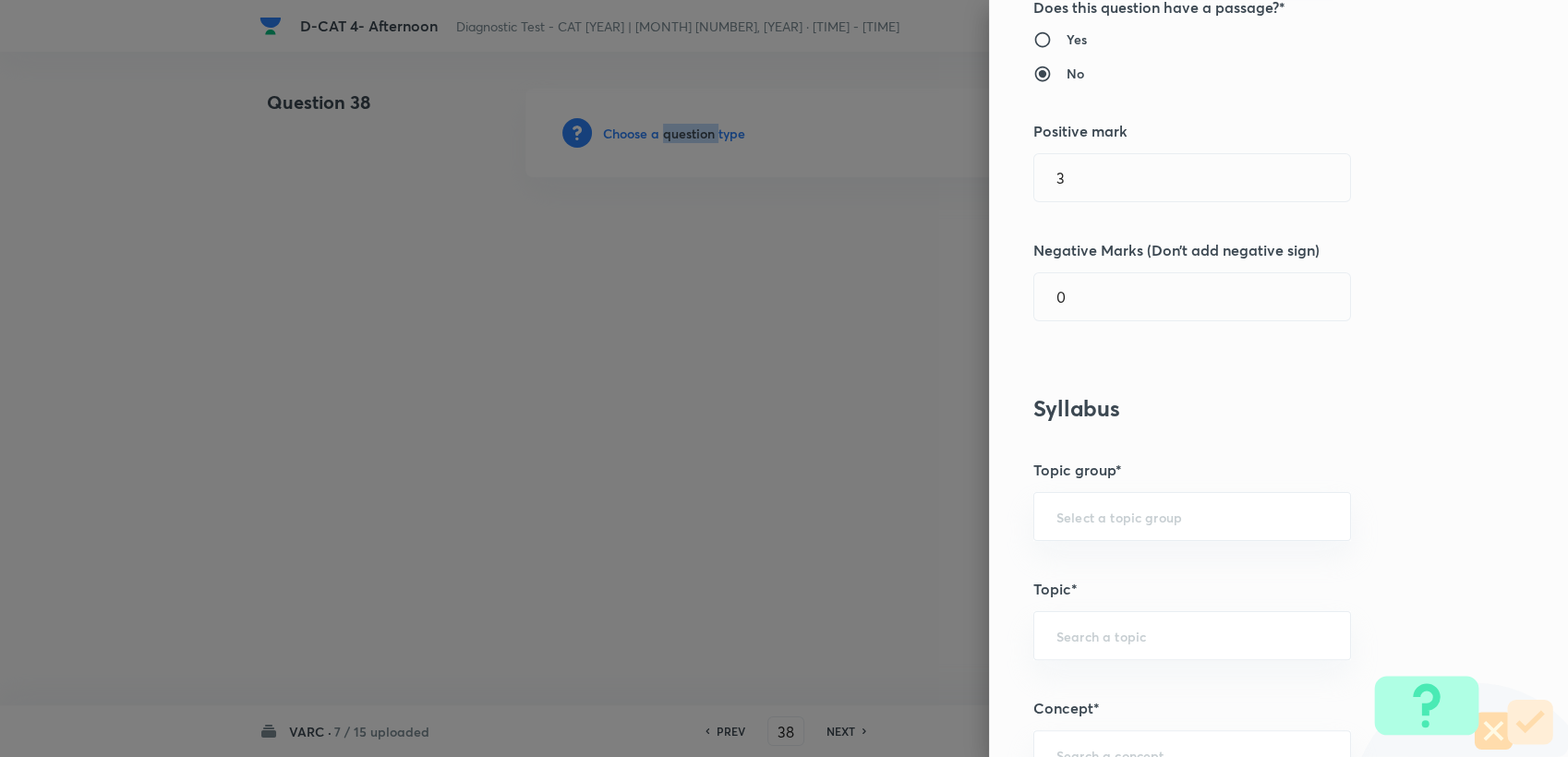 scroll, scrollTop: 307, scrollLeft: 0, axis: vertical 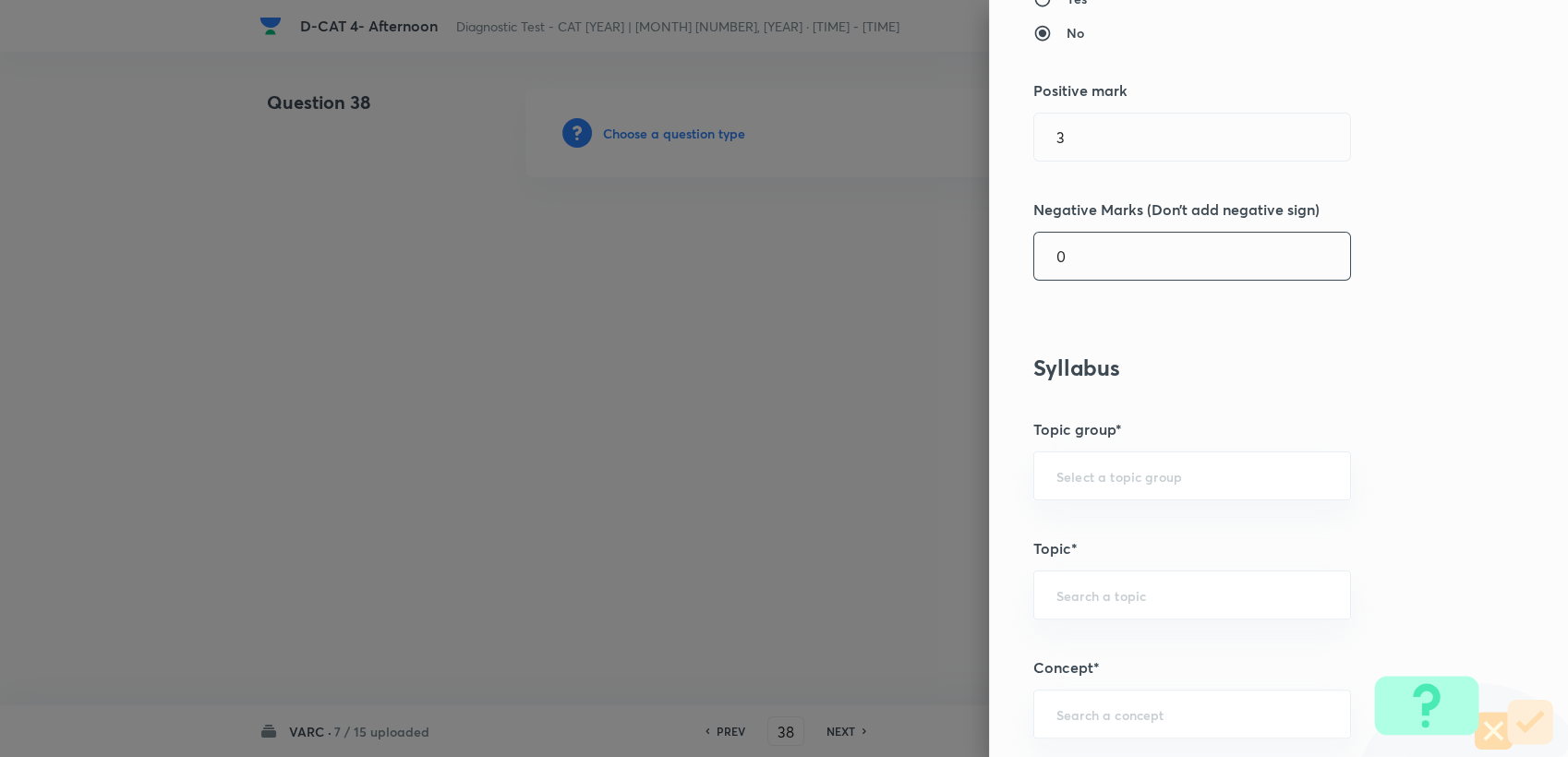 click on "0" at bounding box center [1192, 256] 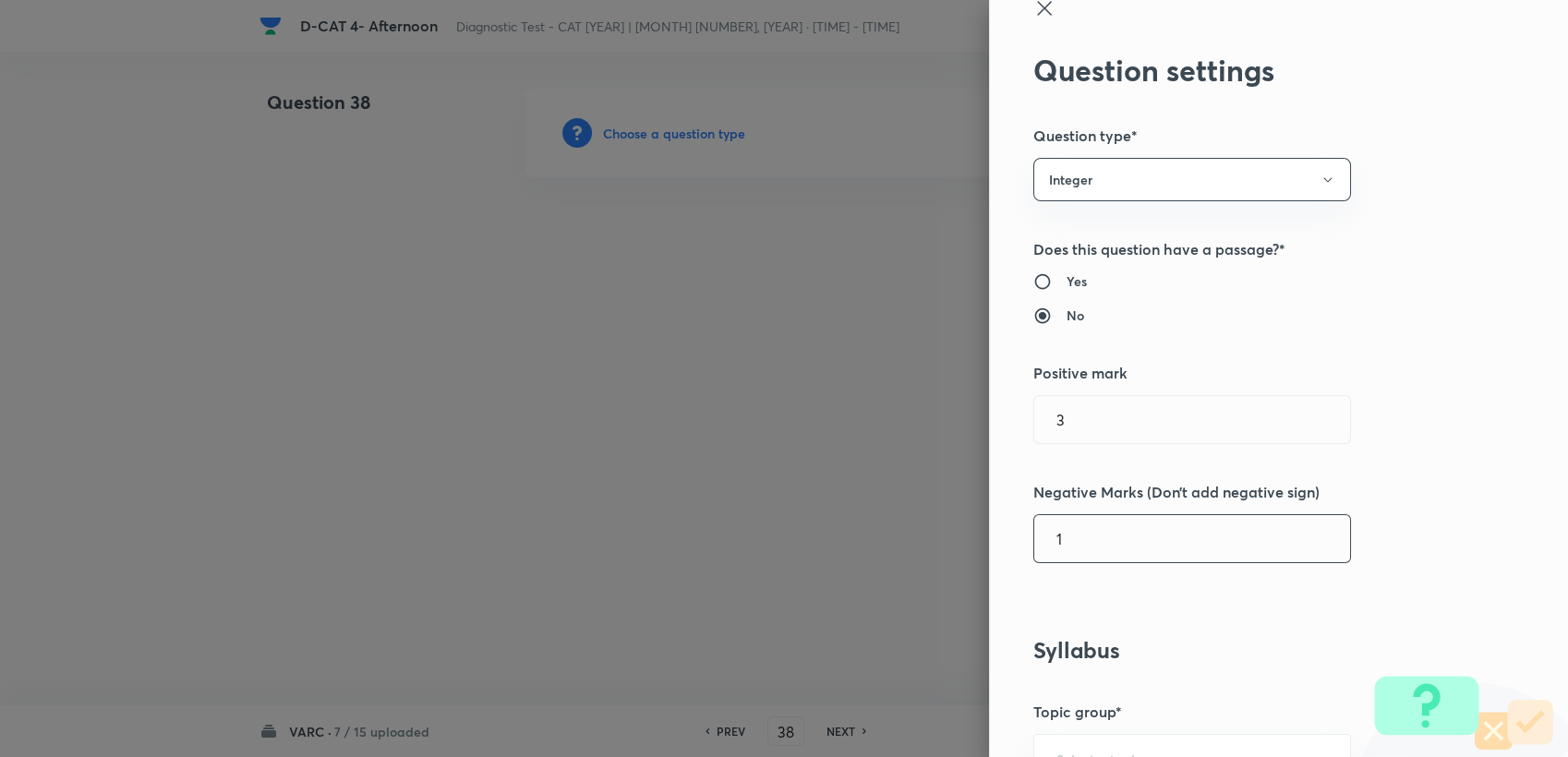scroll, scrollTop: 0, scrollLeft: 0, axis: both 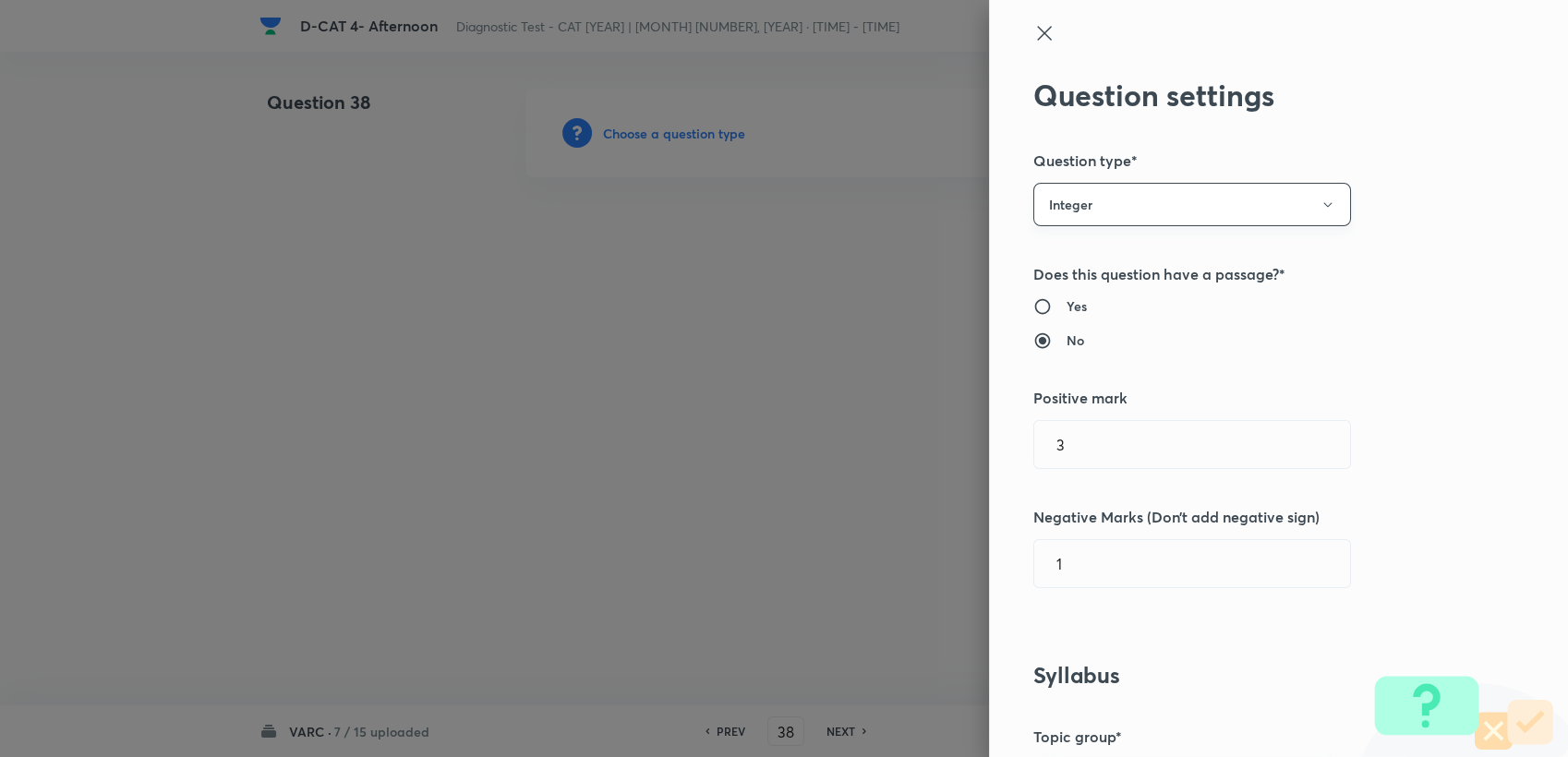 click on "Question settings Question type* Integer Does this question have a passage?* Yes No Positive mark 3 ​ Negative Marks (Don’t add negative sign) 1 ​ Syllabus Topic group* ​ Topic* ​ Concept* ​ Sub-concept* ​ Concept-field ​ Additional details Question Difficulty Very easy Easy Moderate Hard Very hard Question is based on Fact Numerical Concept Previous year question Yes No Does this question have equation? Yes No Verification status Is the question verified? *Select 'yes' only if a question is verified Yes No Save" at bounding box center [1278, 378] 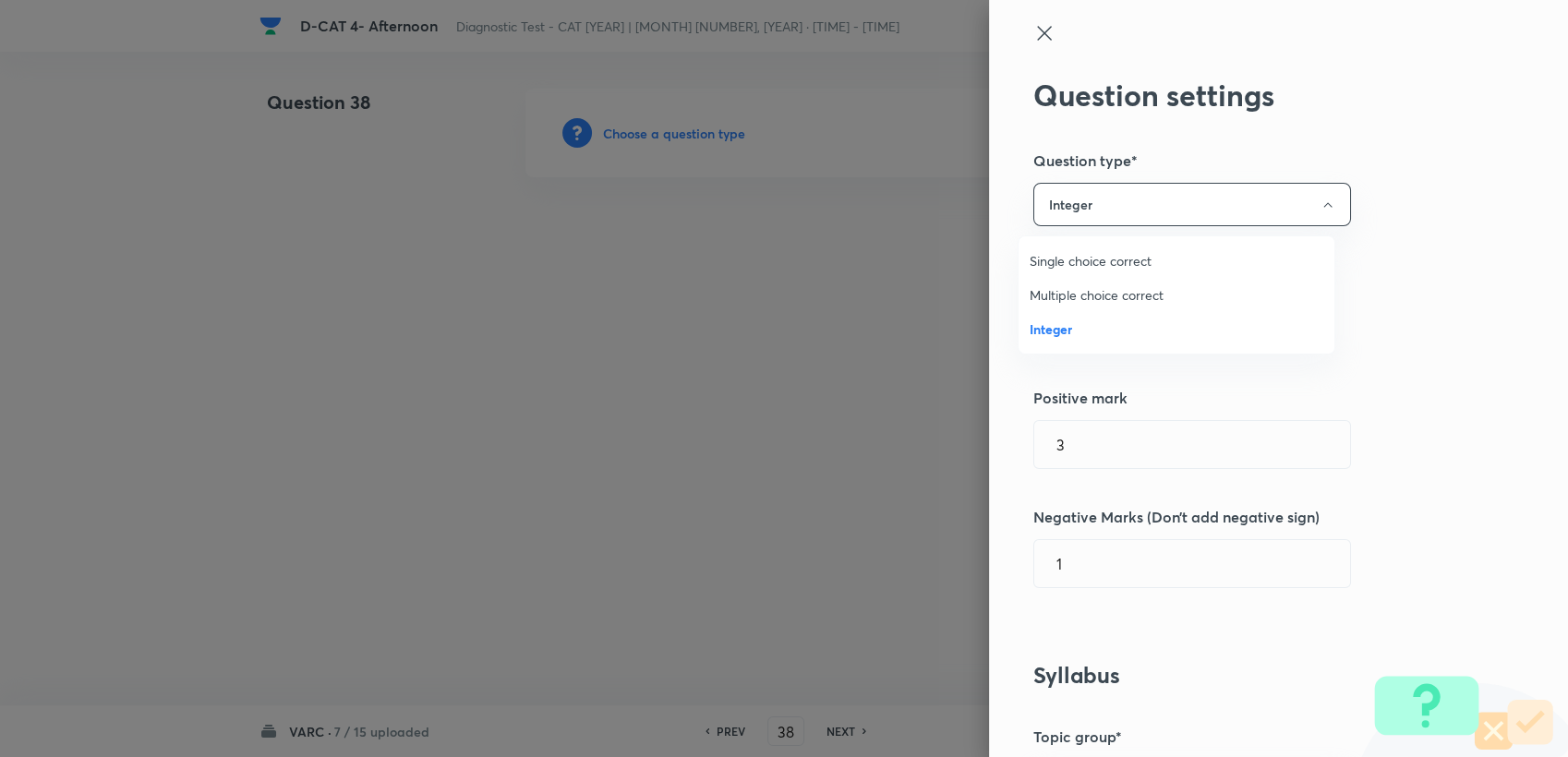 drag, startPoint x: 1105, startPoint y: 252, endPoint x: 1103, endPoint y: 282, distance: 30.066593 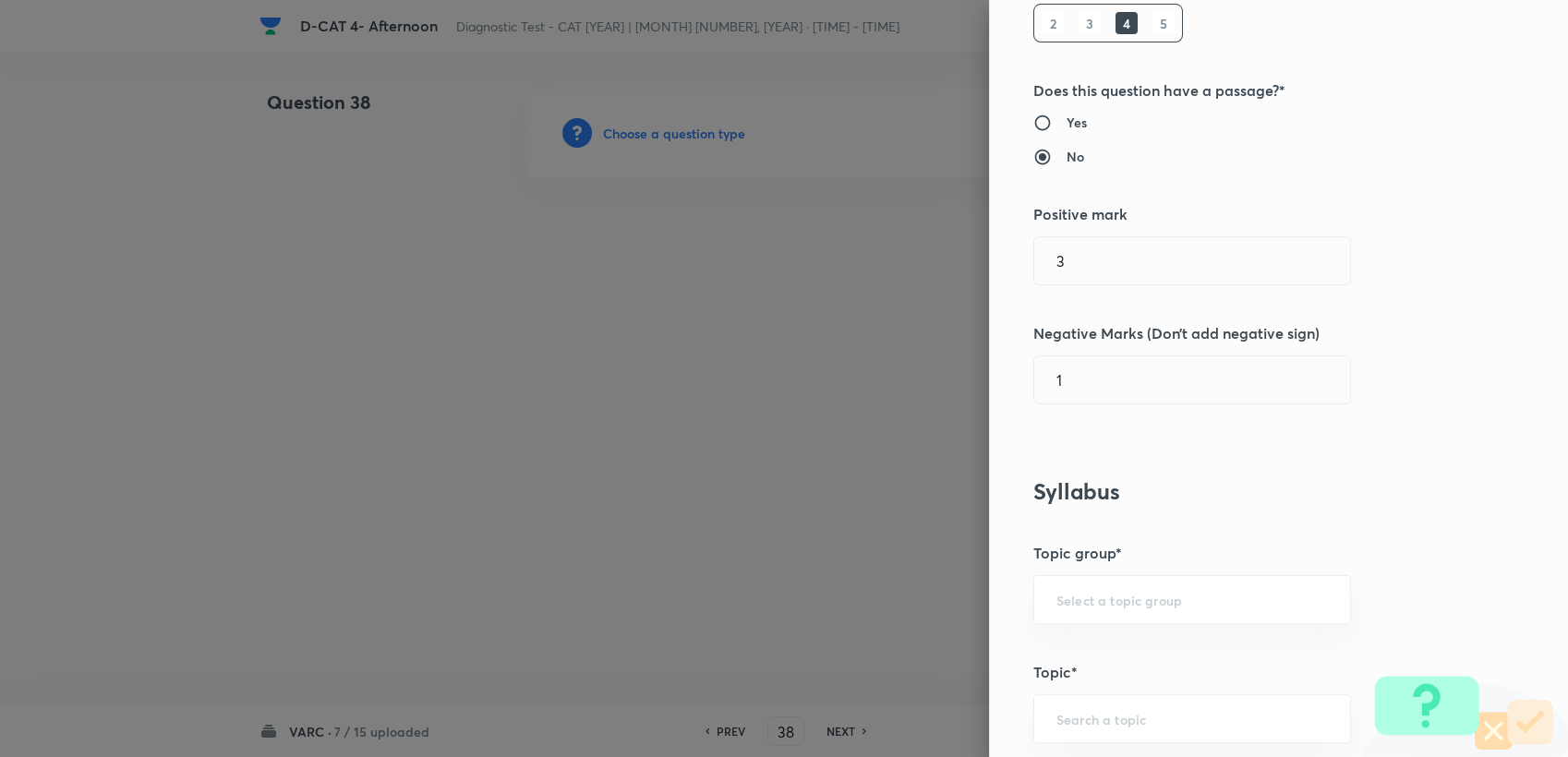 scroll, scrollTop: 307, scrollLeft: 0, axis: vertical 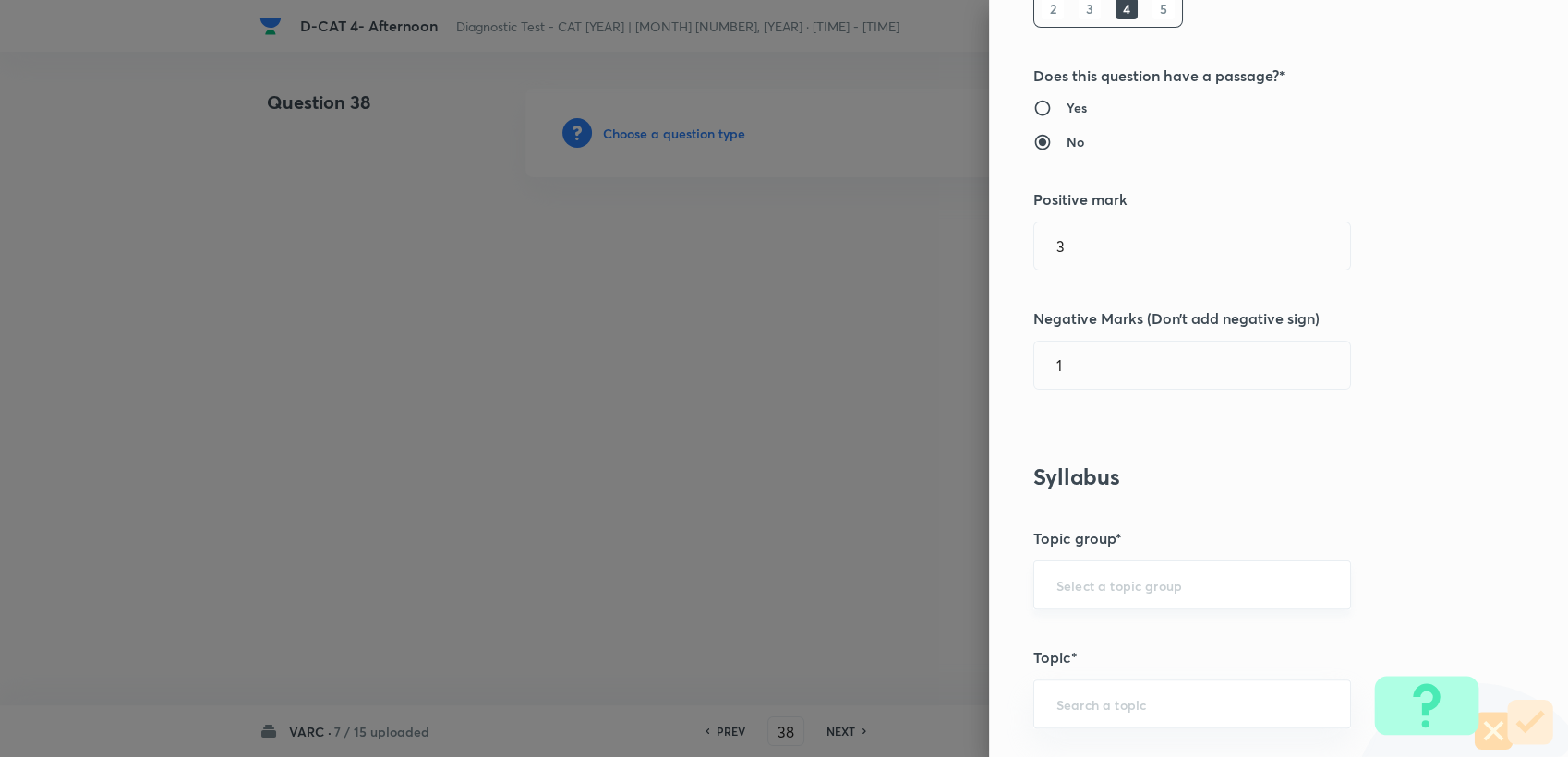 click on "​" at bounding box center (1192, 584) 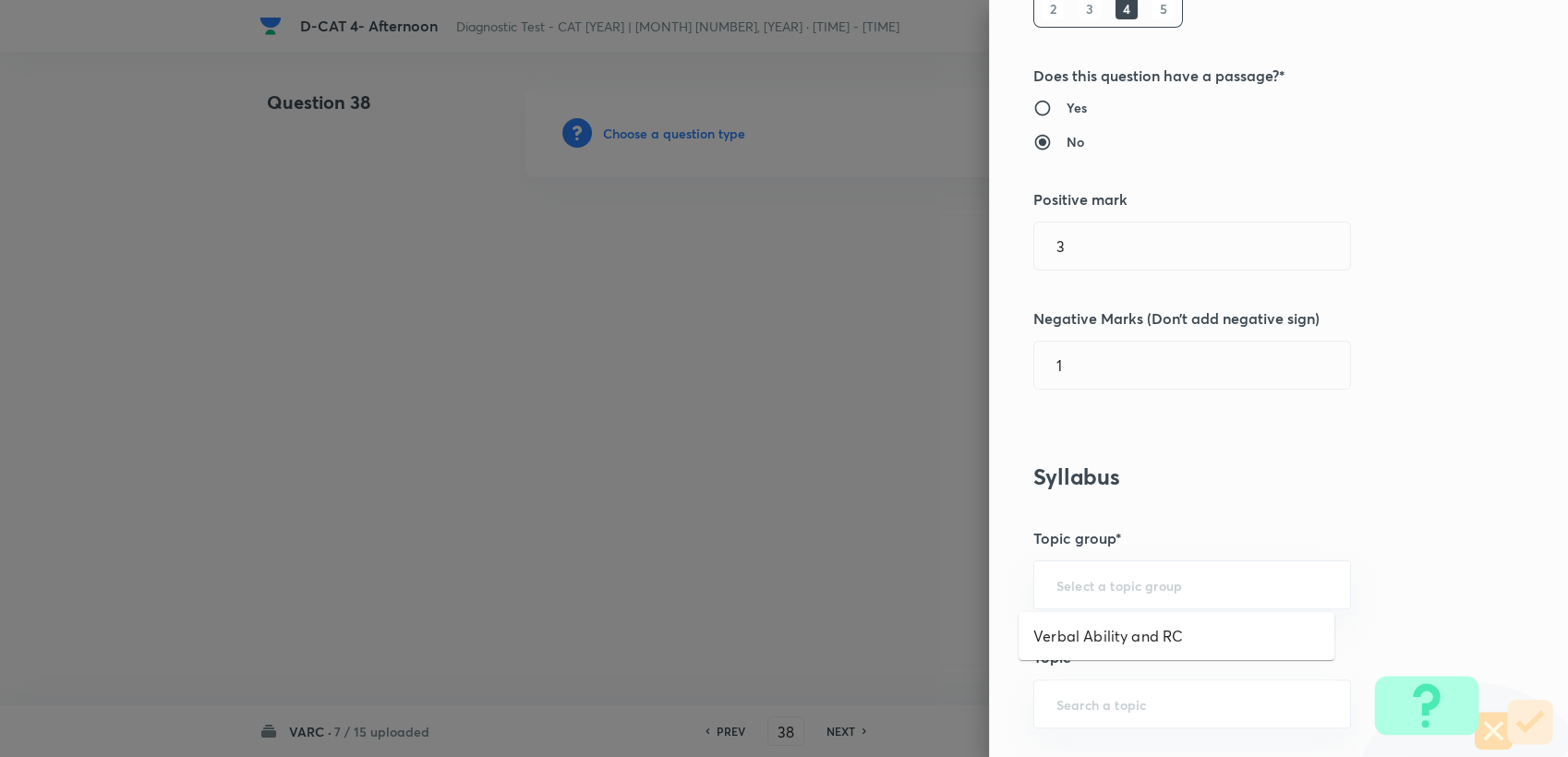 drag, startPoint x: 1070, startPoint y: 616, endPoint x: 1060, endPoint y: 661, distance: 46.097722 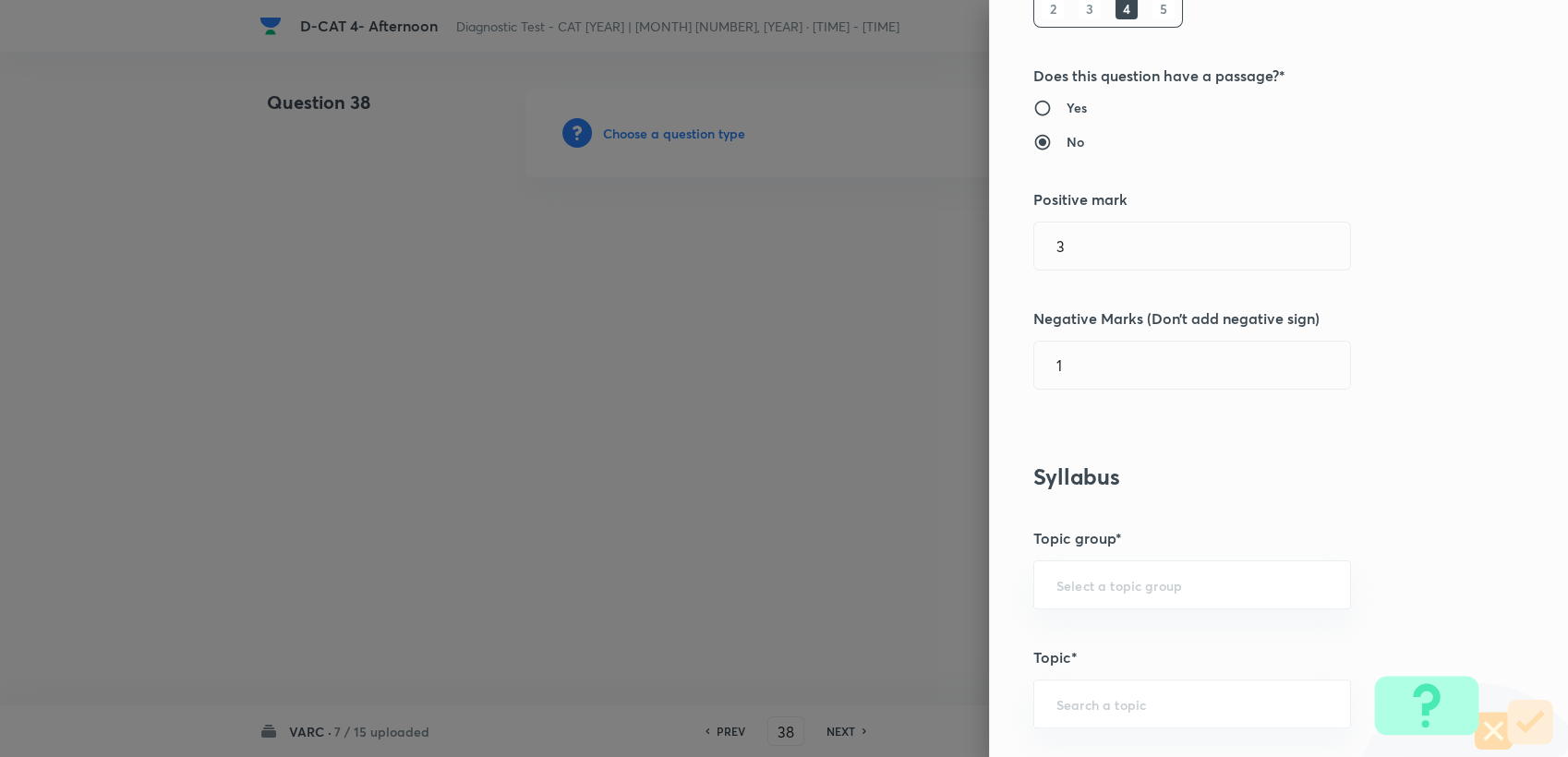 click on "Topic*" at bounding box center [1248, 657] 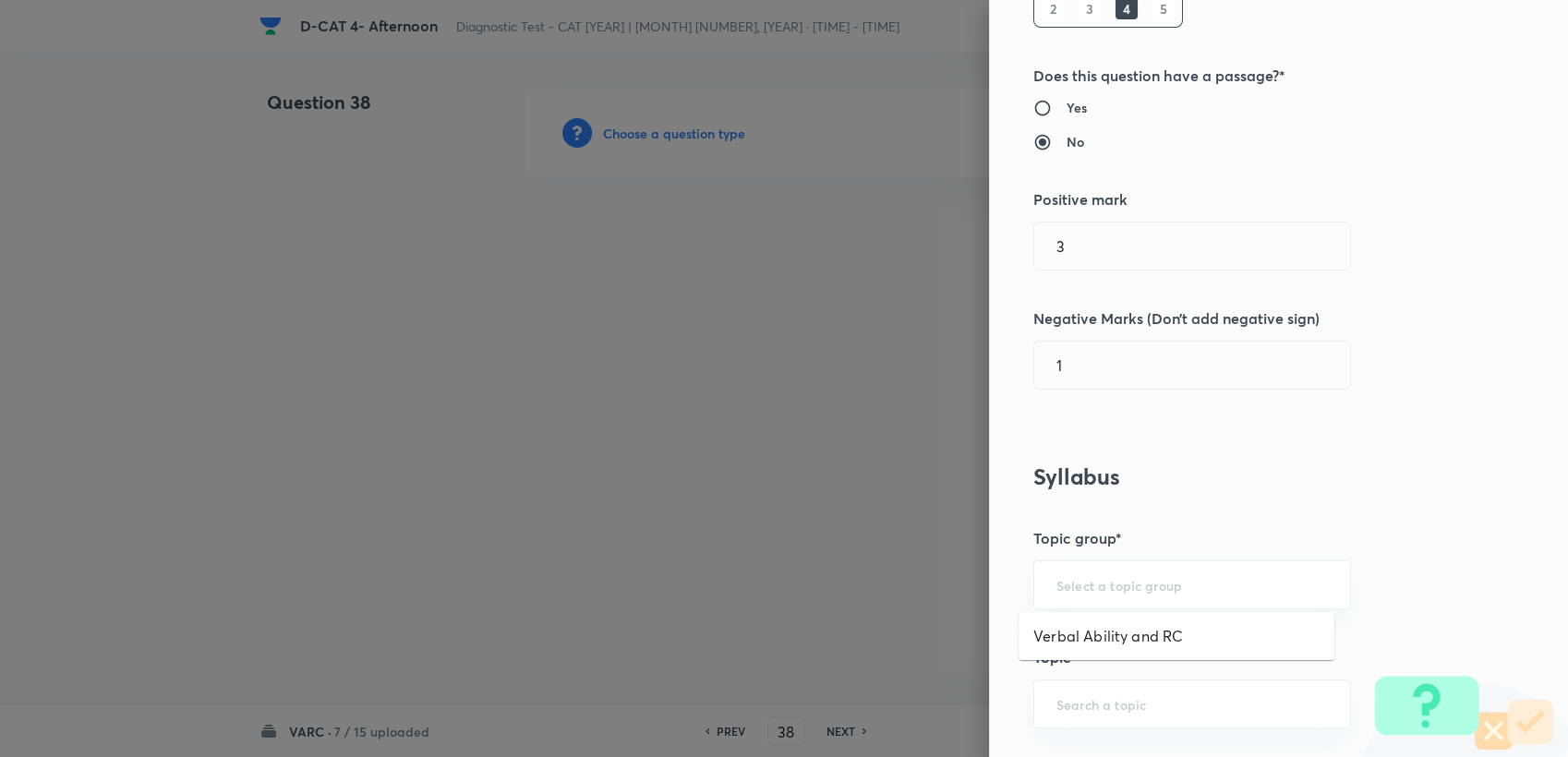 drag, startPoint x: 1064, startPoint y: 587, endPoint x: 1064, endPoint y: 621, distance: 34 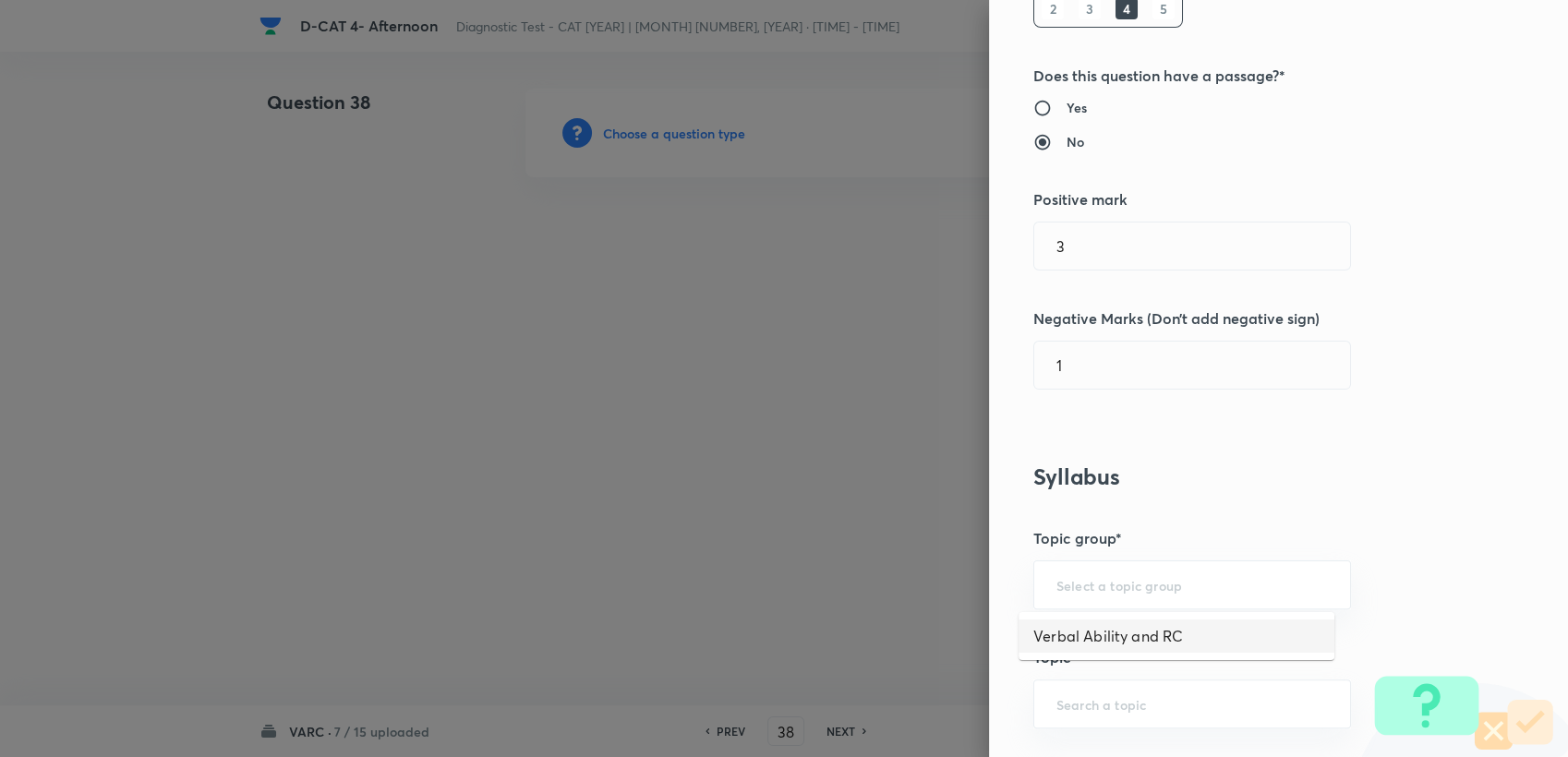 drag, startPoint x: 1064, startPoint y: 624, endPoint x: 1054, endPoint y: 667, distance: 44.14748 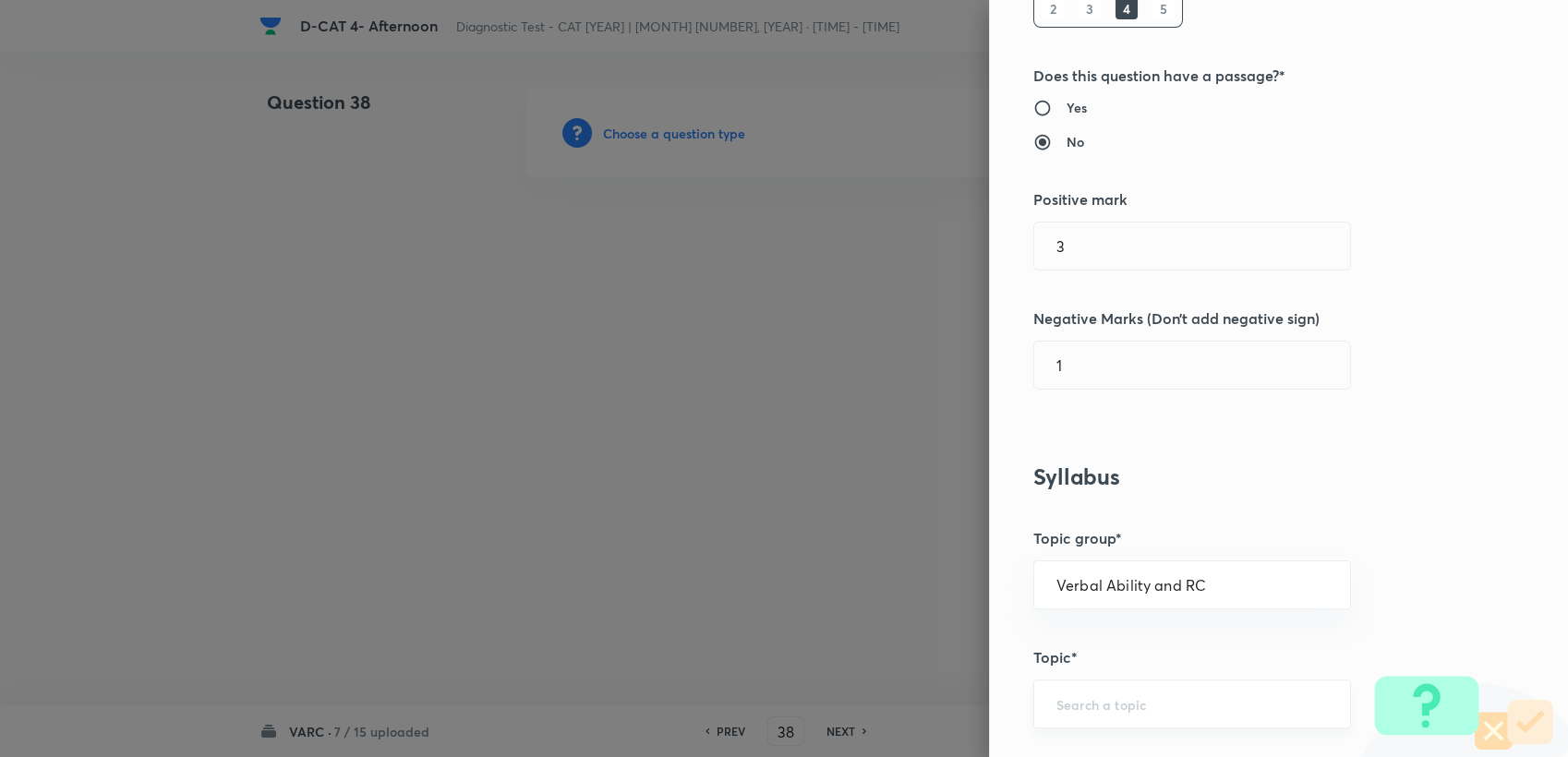 click on "​" at bounding box center [1192, 703] 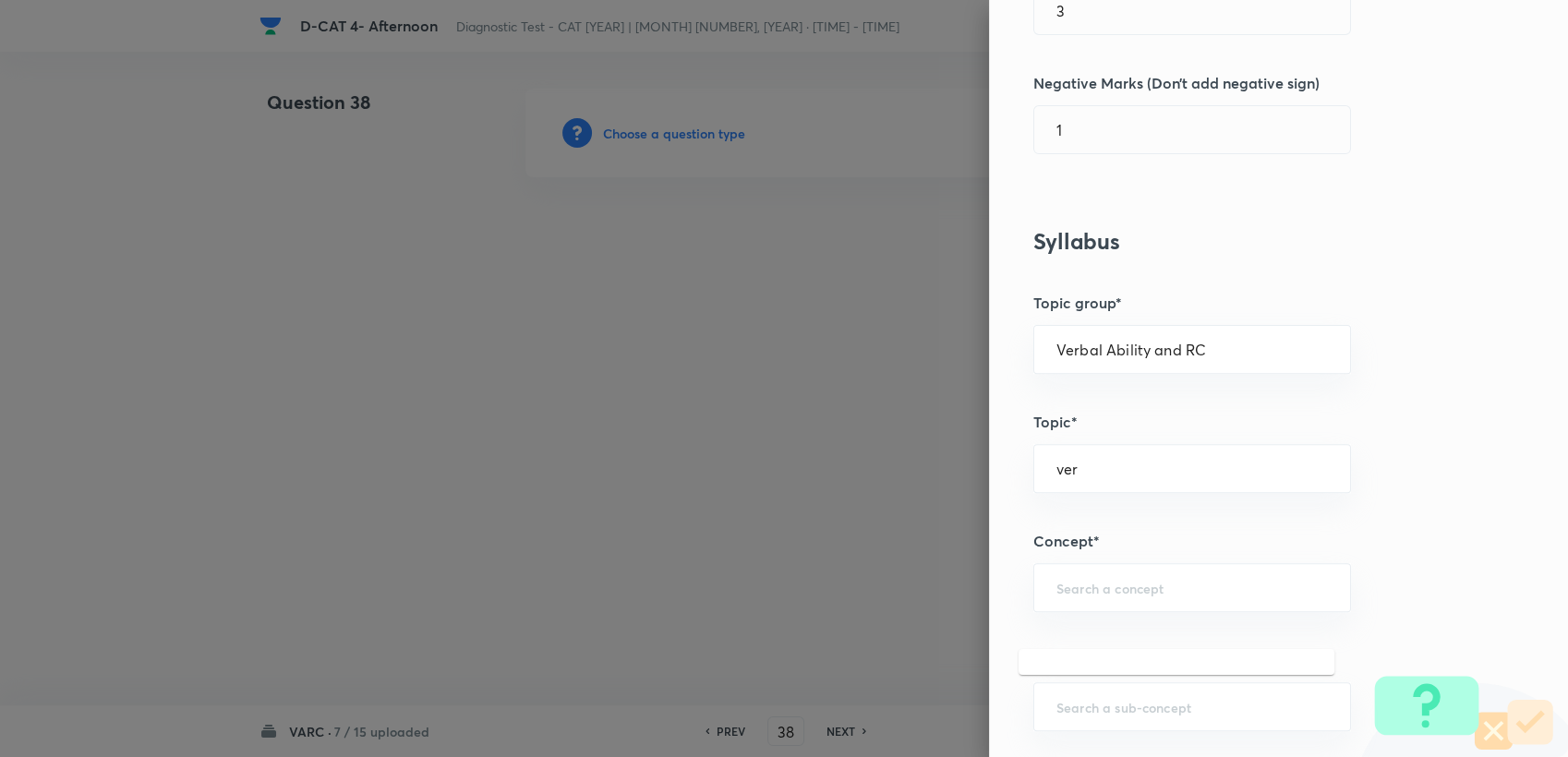 scroll, scrollTop: 615, scrollLeft: 0, axis: vertical 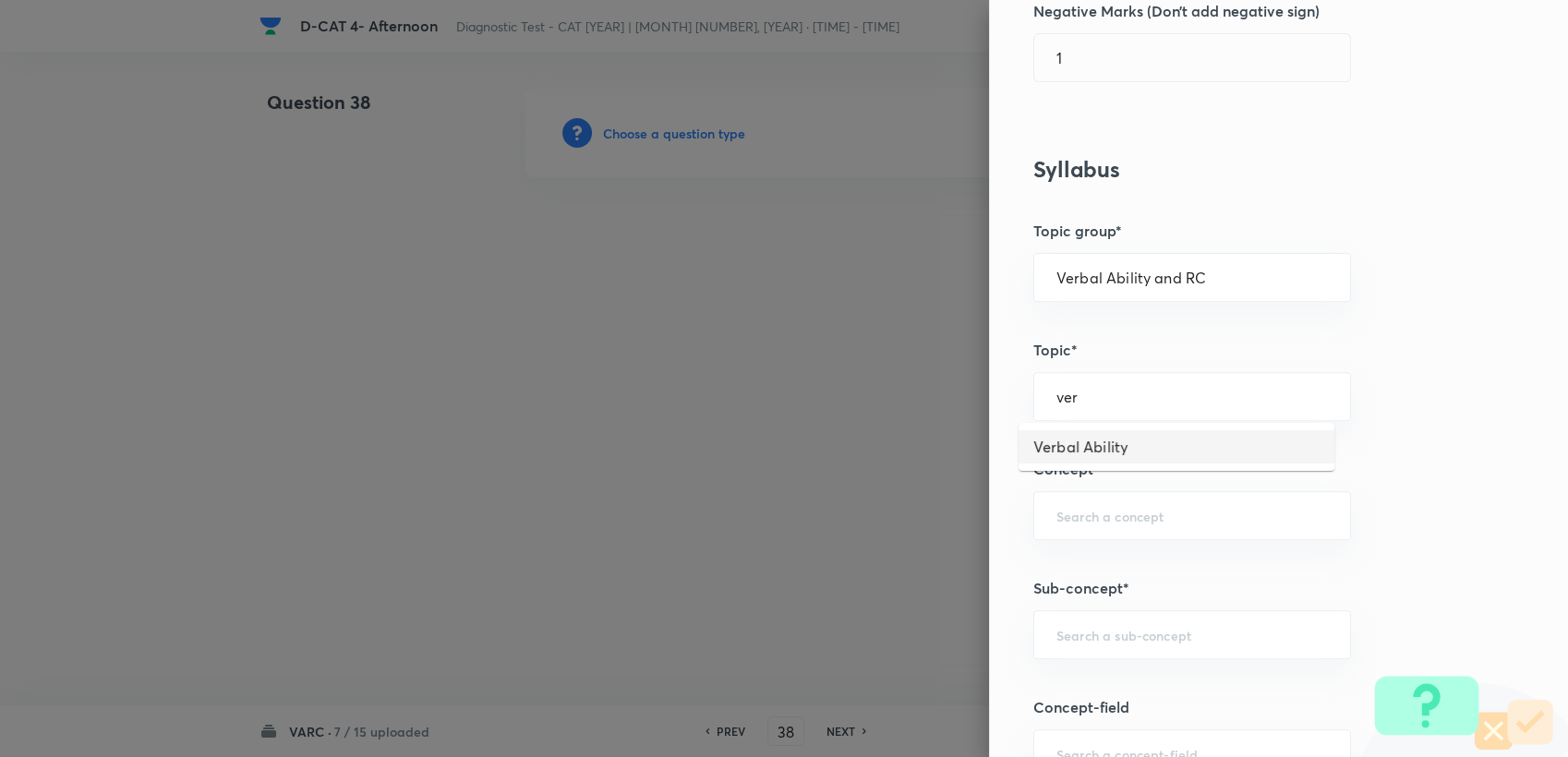 click on "Verbal Ability" at bounding box center [1176, 447] 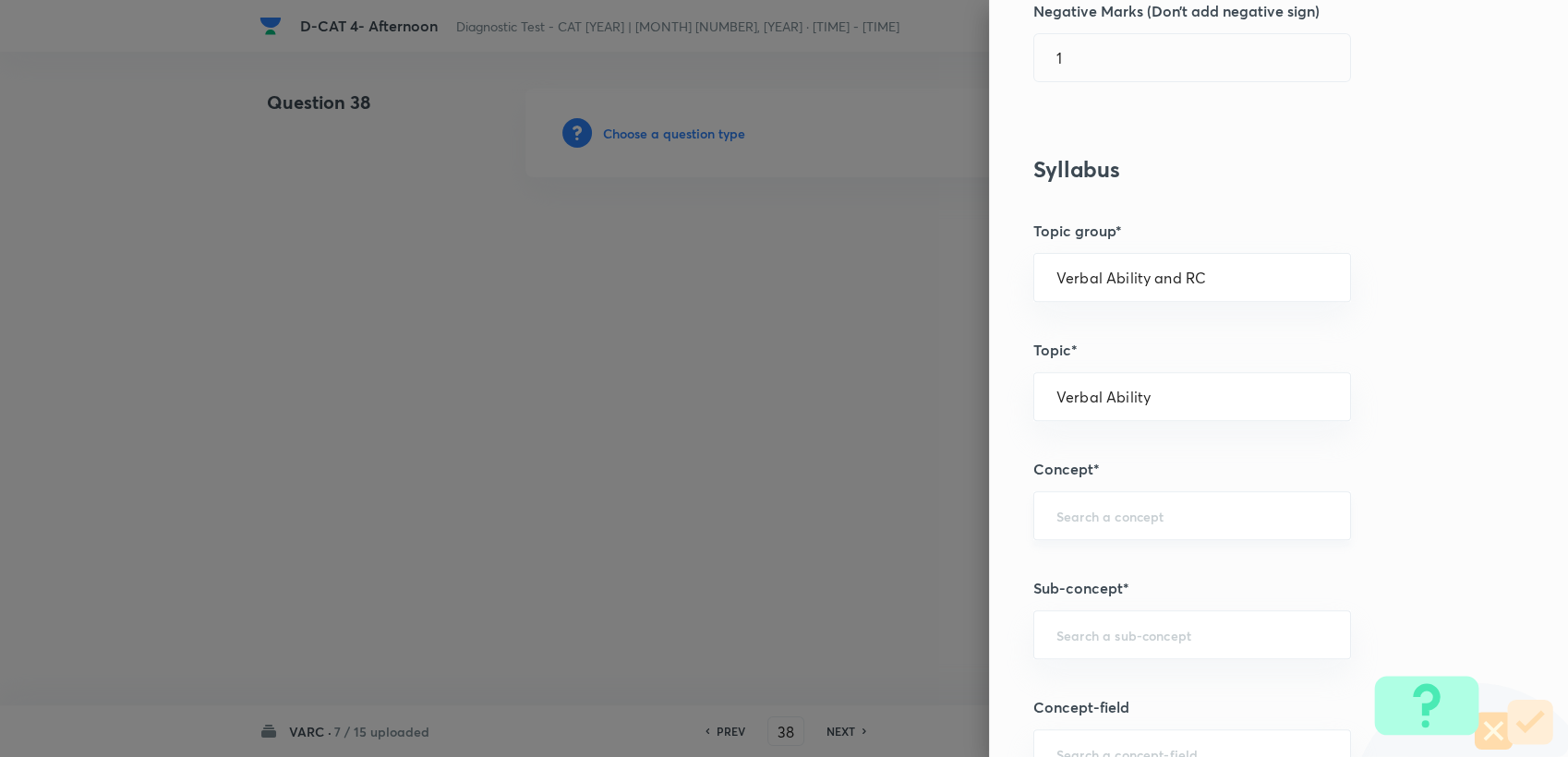 click on "​" at bounding box center [1192, 515] 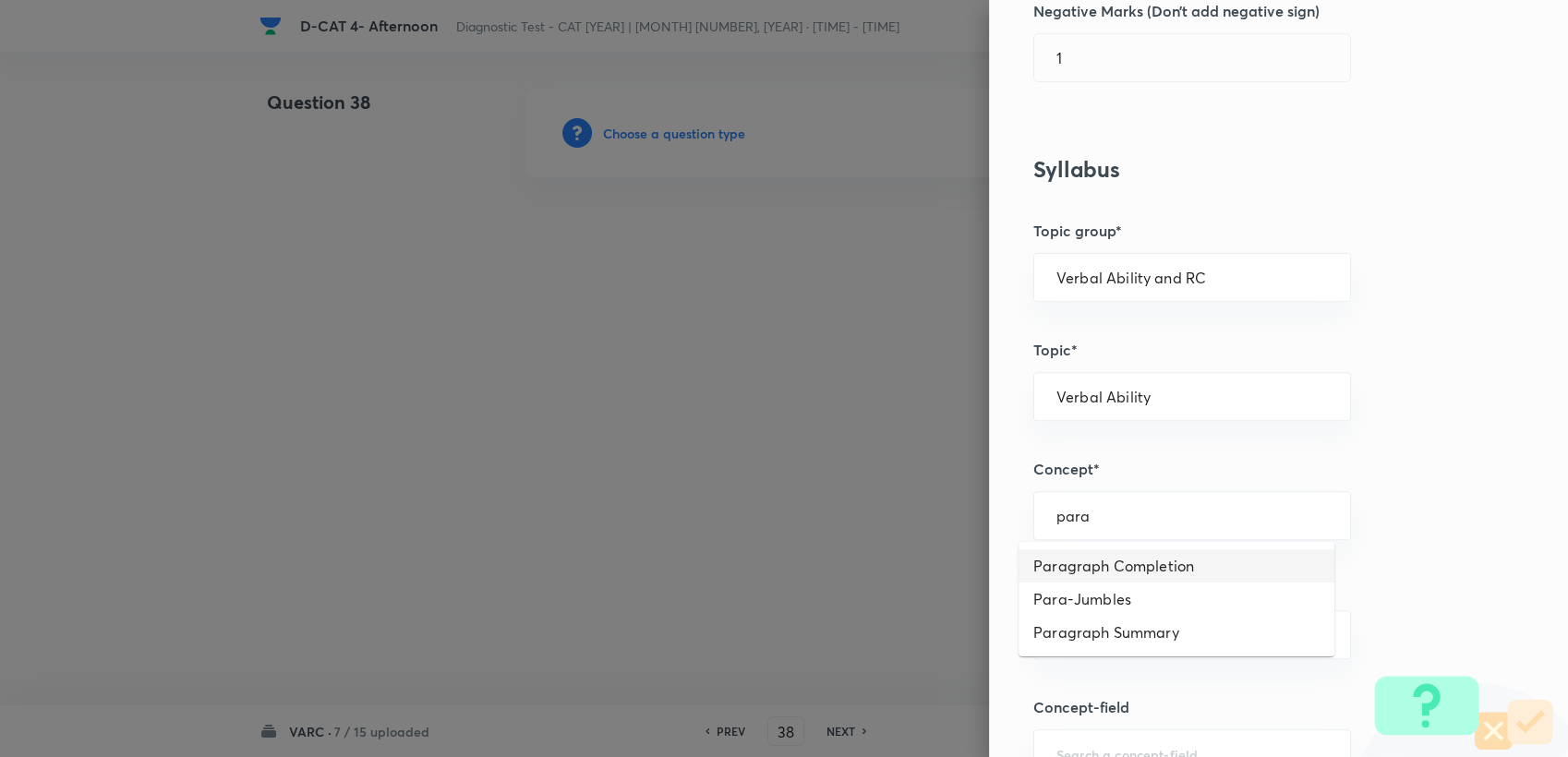 click on "Paragraph Completion" at bounding box center (1176, 566) 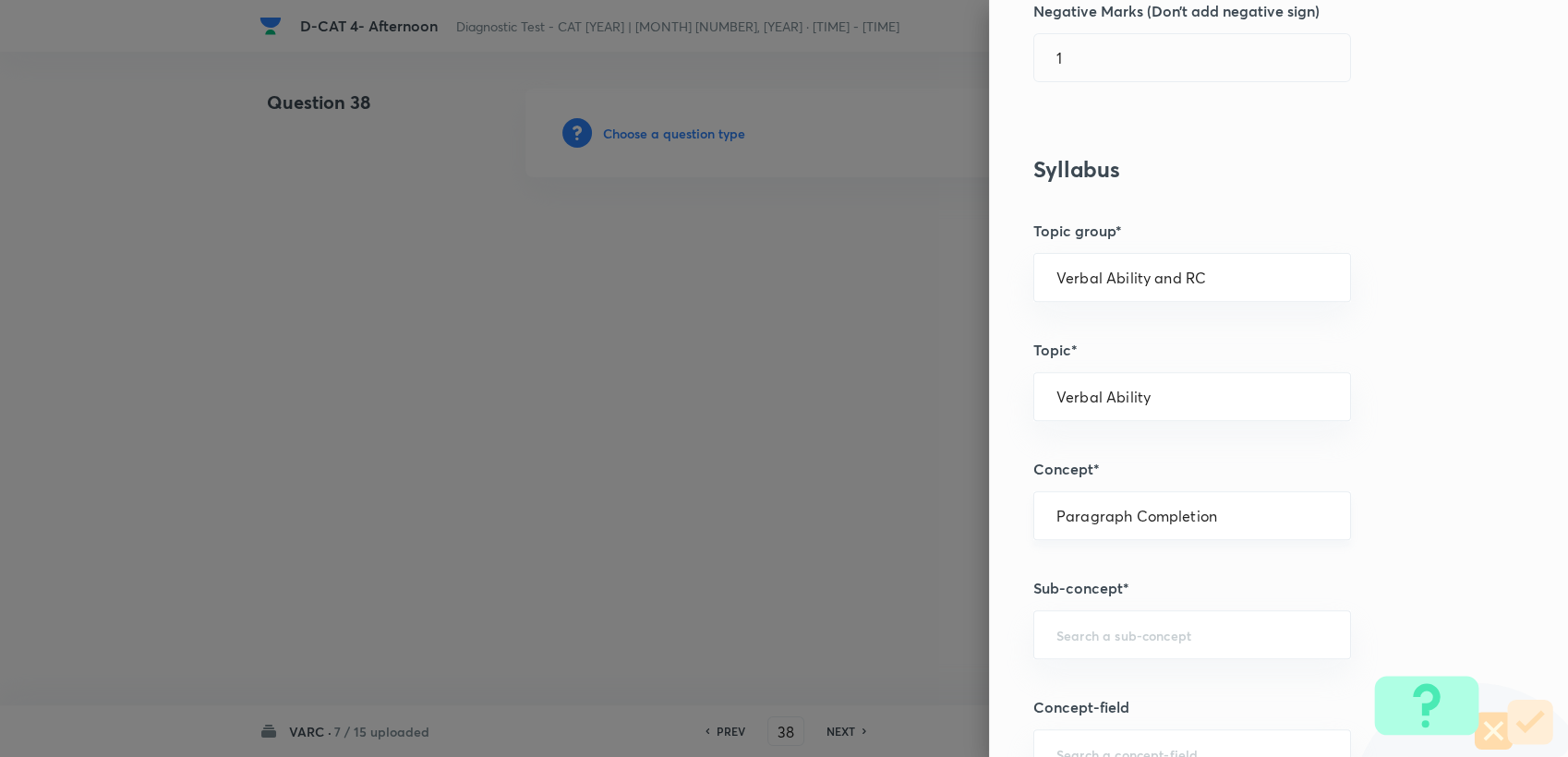 click on "Paragraph Completion" at bounding box center (1192, 515) 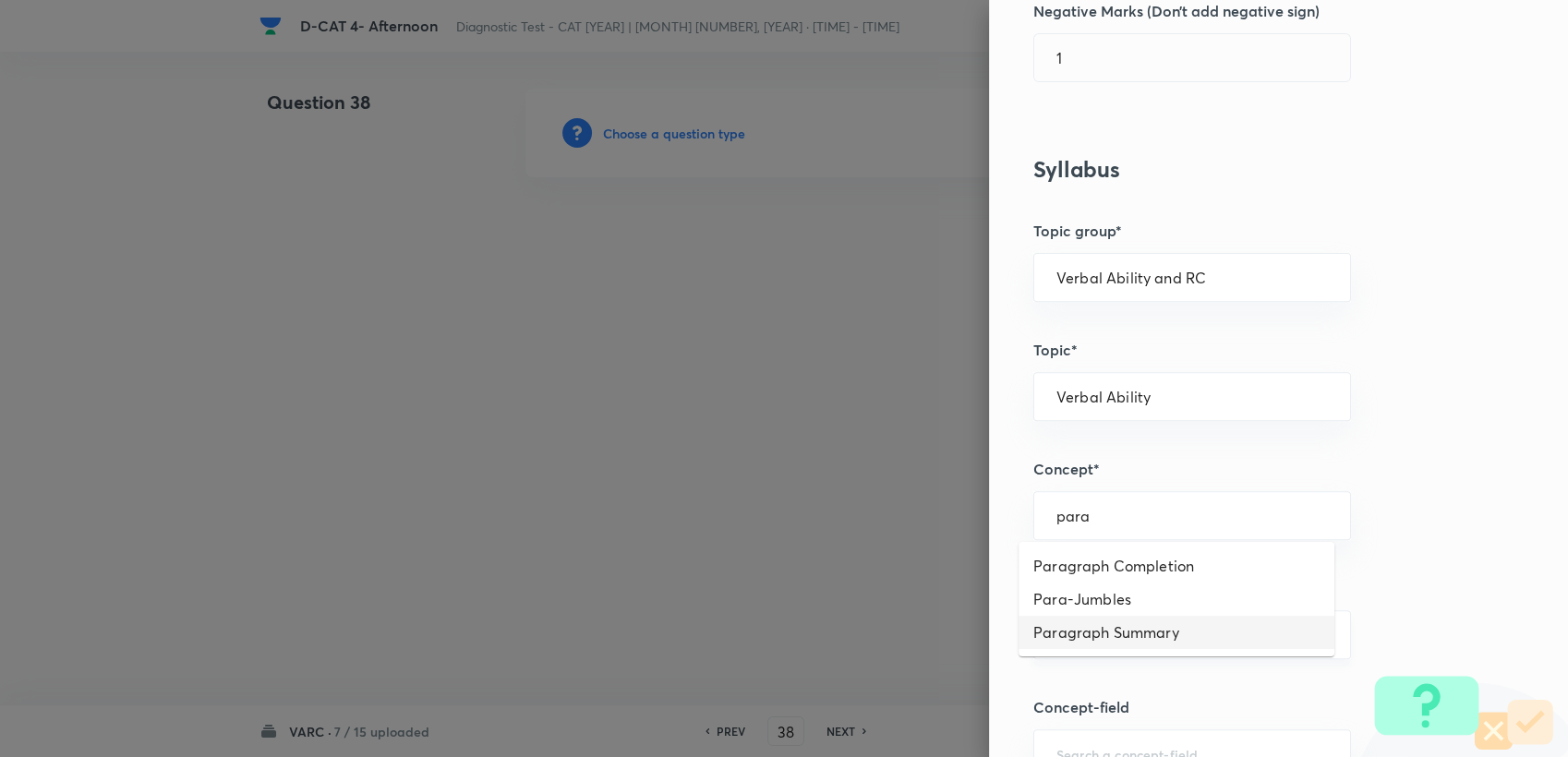 drag, startPoint x: 1107, startPoint y: 620, endPoint x: 1101, endPoint y: 642, distance: 22.80351 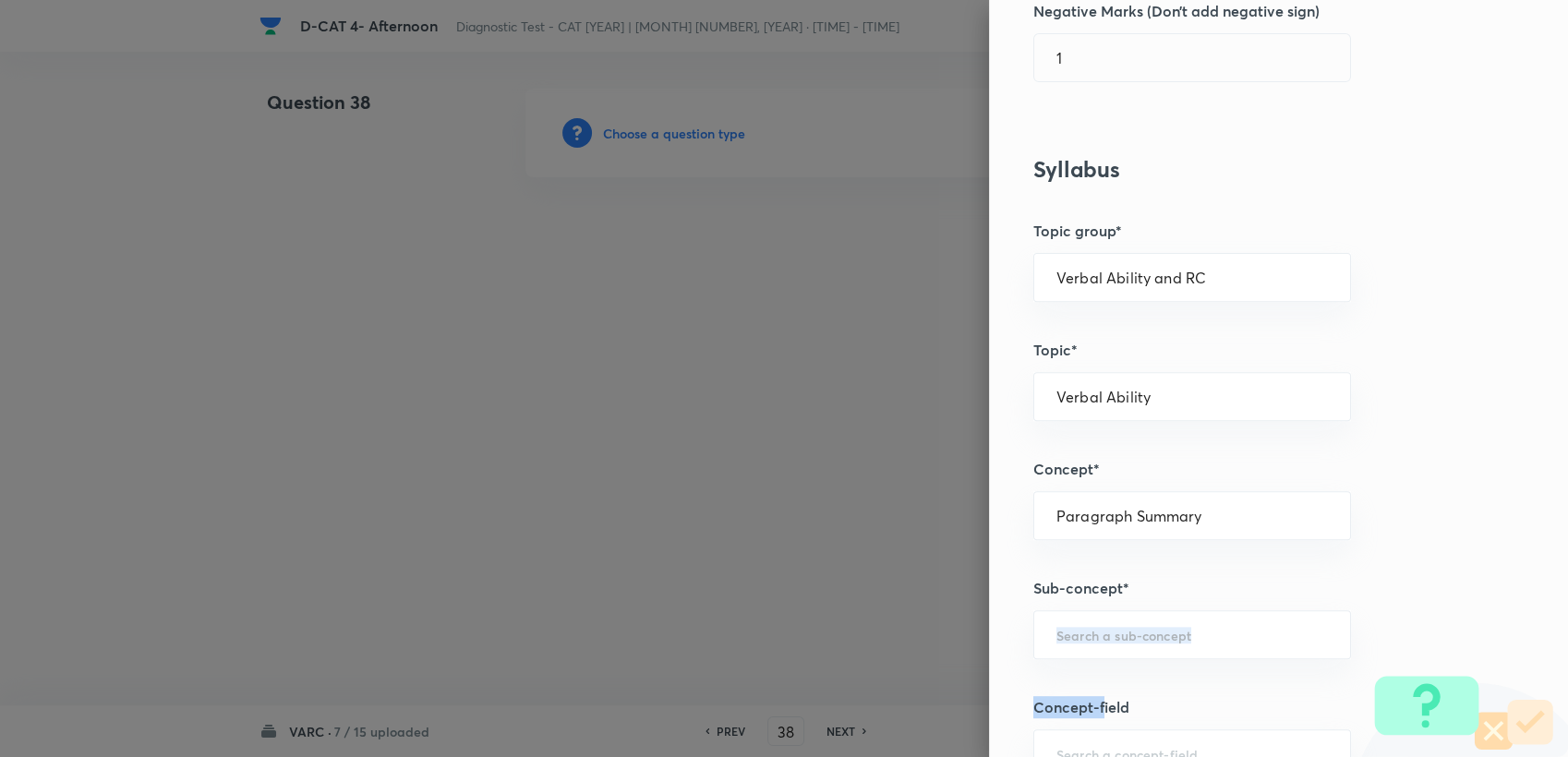 drag, startPoint x: 1092, startPoint y: 666, endPoint x: 1084, endPoint y: 685, distance: 20.615528 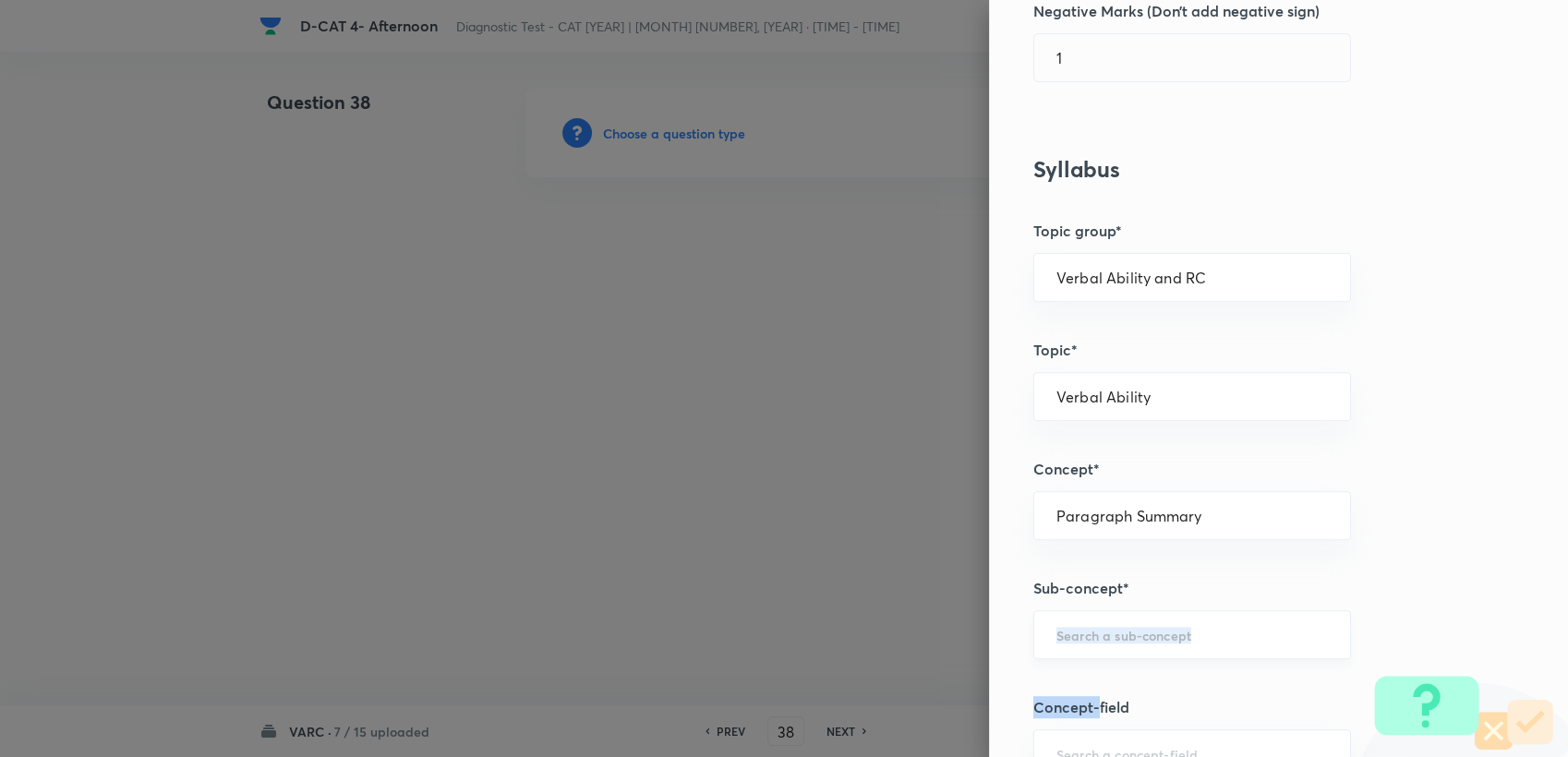 drag, startPoint x: 1084, startPoint y: 685, endPoint x: 1082, endPoint y: 648, distance: 37.05401 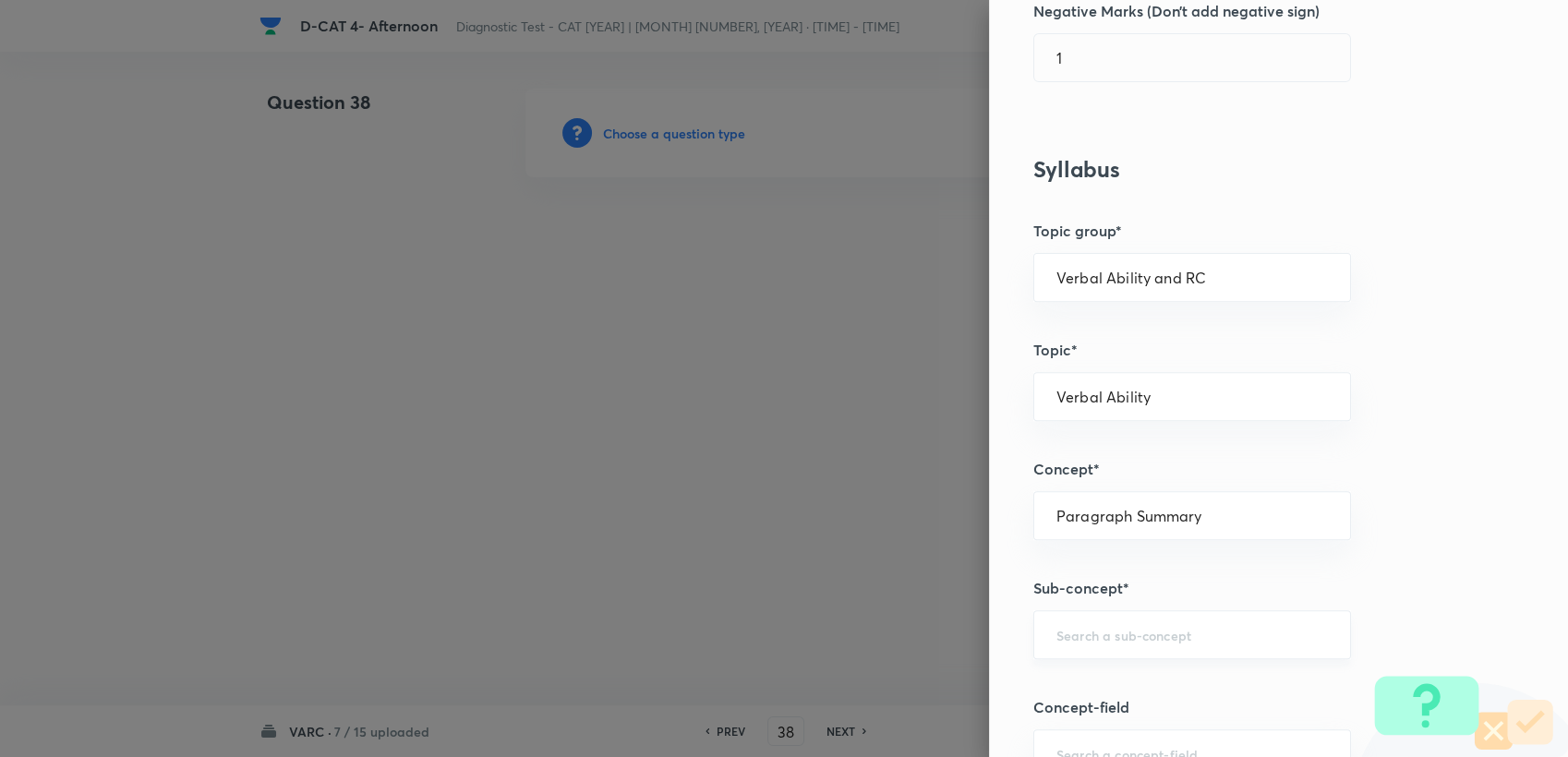 click on "​" at bounding box center (1192, 634) 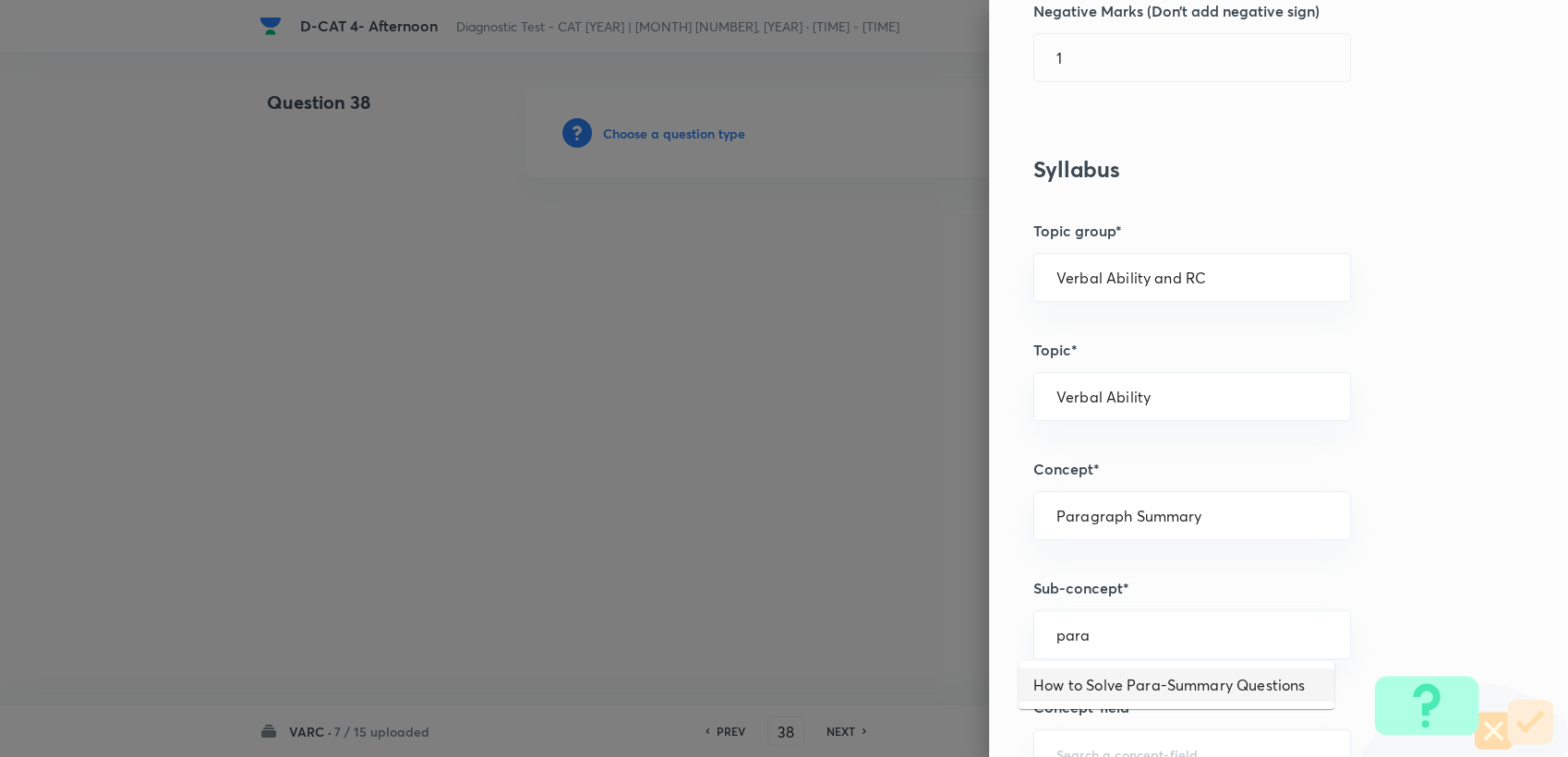 click on "How to Solve Para-Summary Questions" at bounding box center (1176, 685) 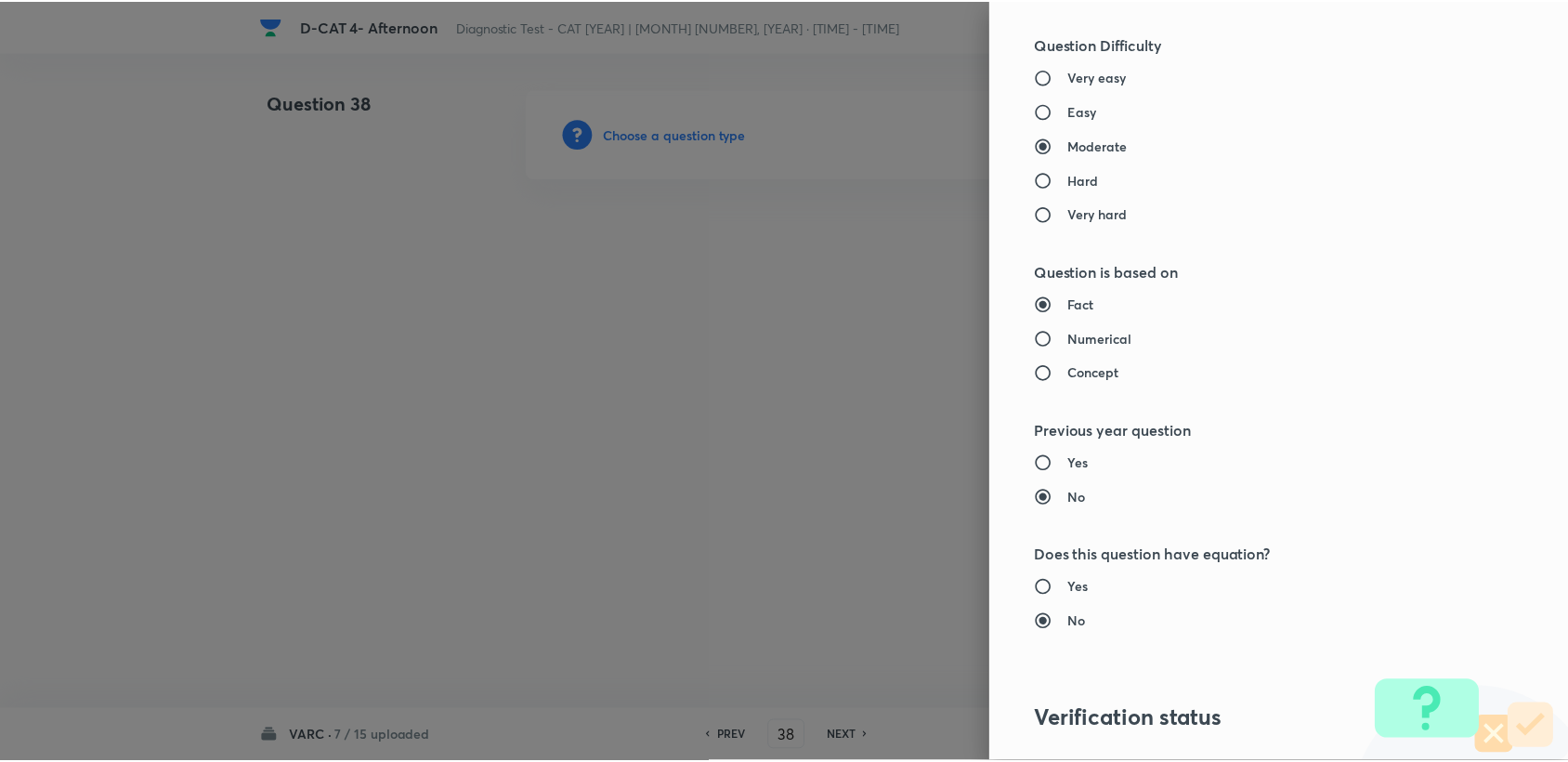 scroll, scrollTop: 1769, scrollLeft: 0, axis: vertical 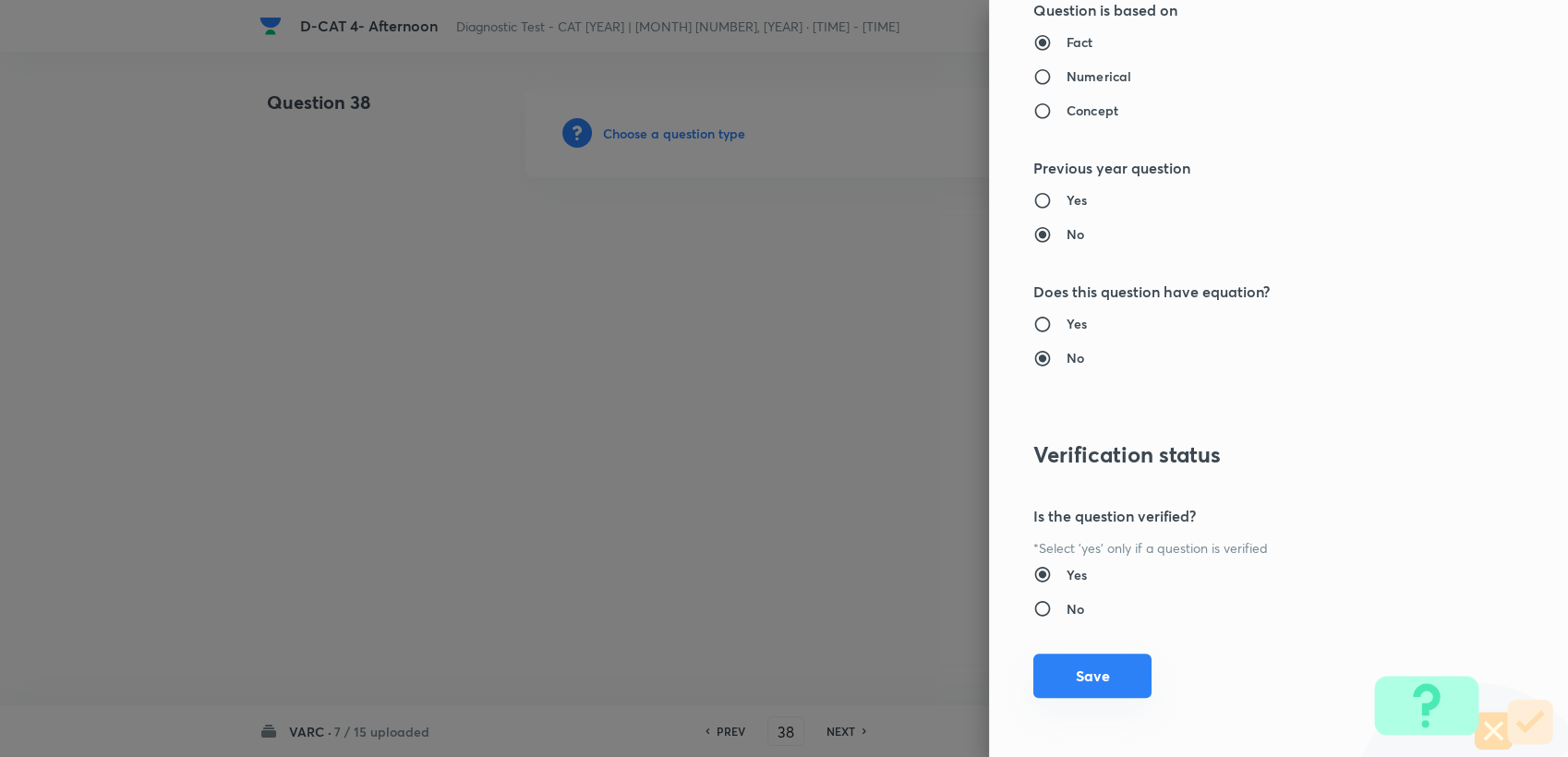 click on "Save" at bounding box center (1092, 676) 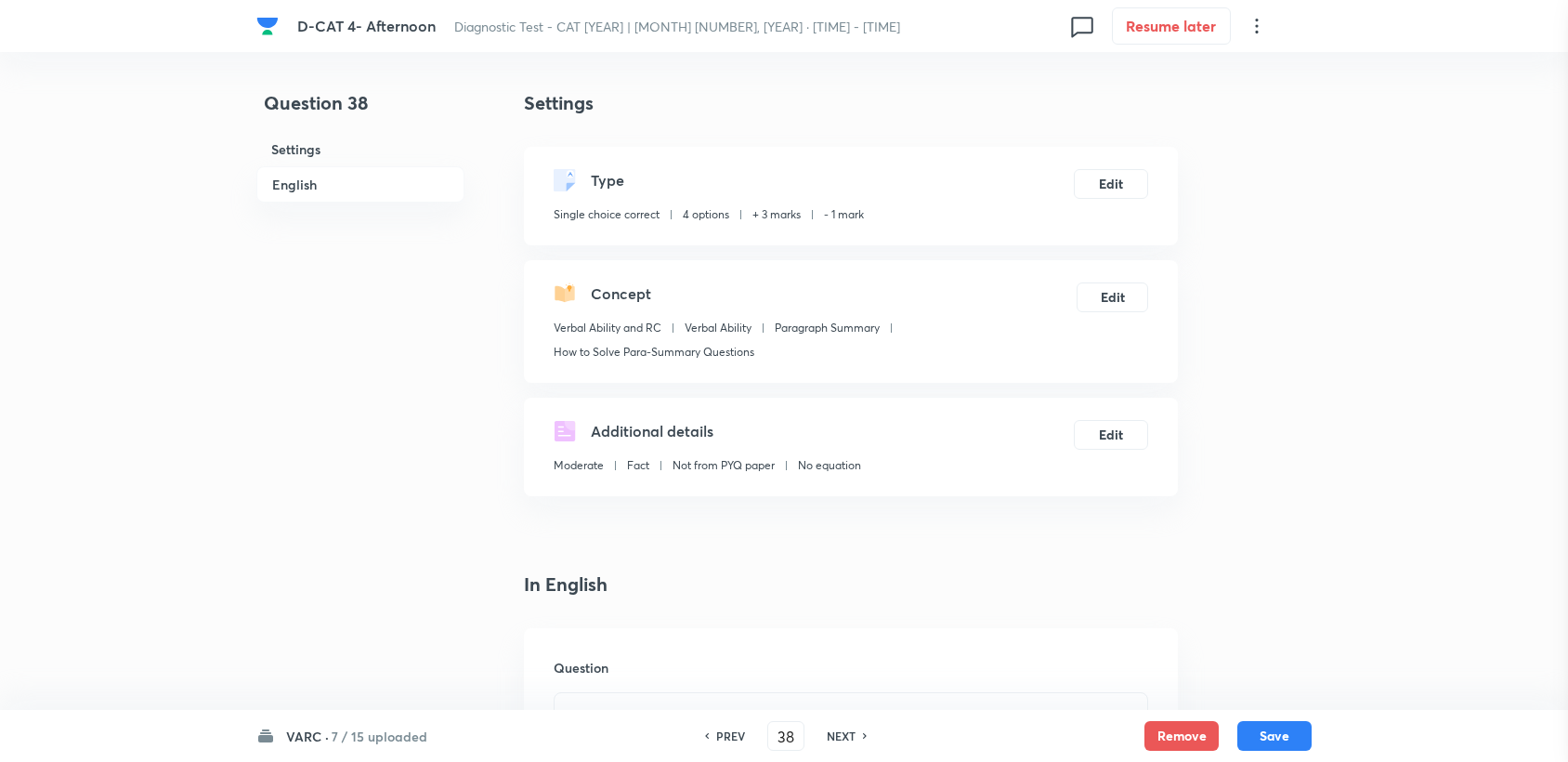 scroll, scrollTop: 413, scrollLeft: 0, axis: vertical 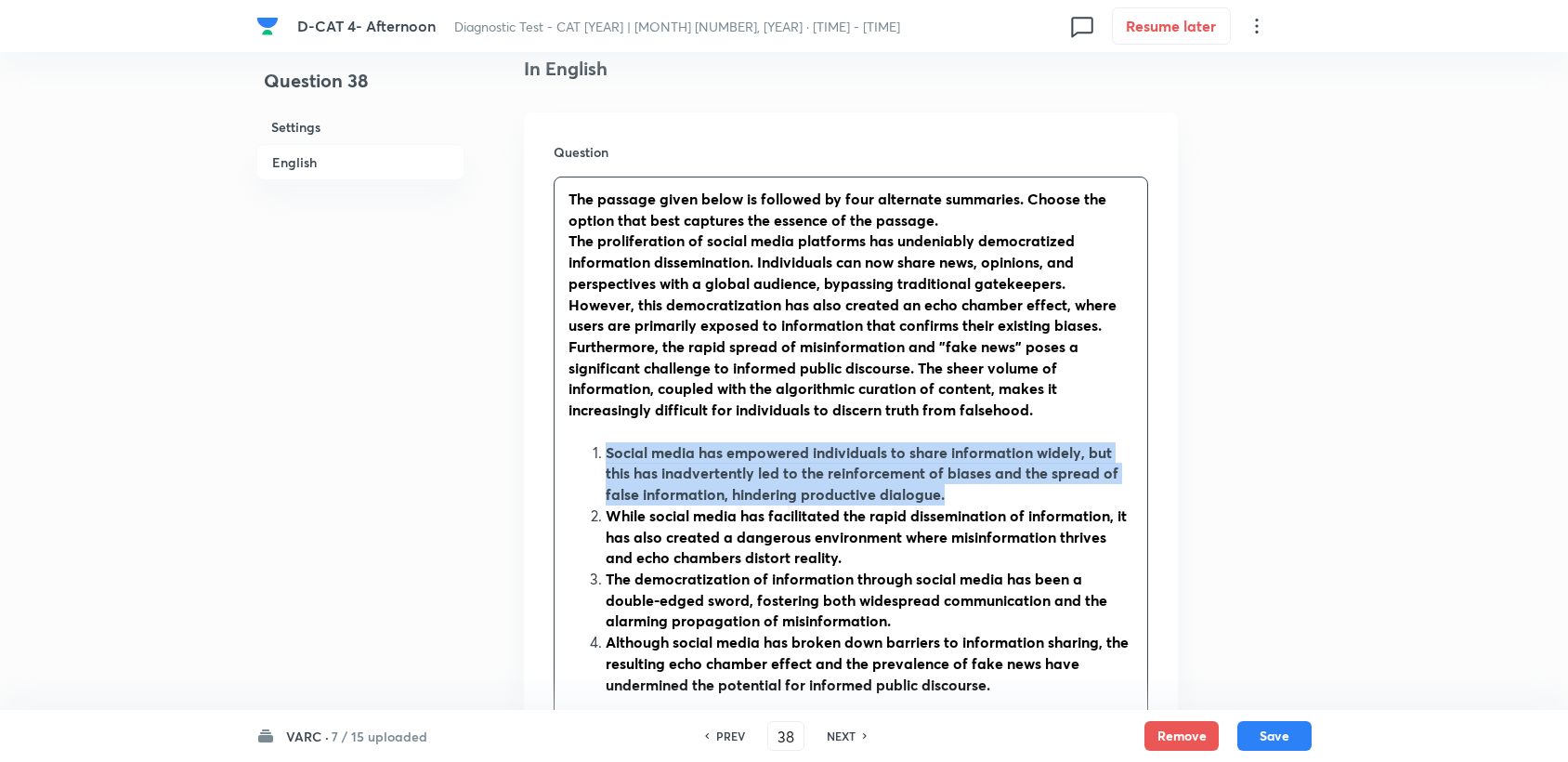 drag, startPoint x: 603, startPoint y: 453, endPoint x: 965, endPoint y: 498, distance: 364.78624 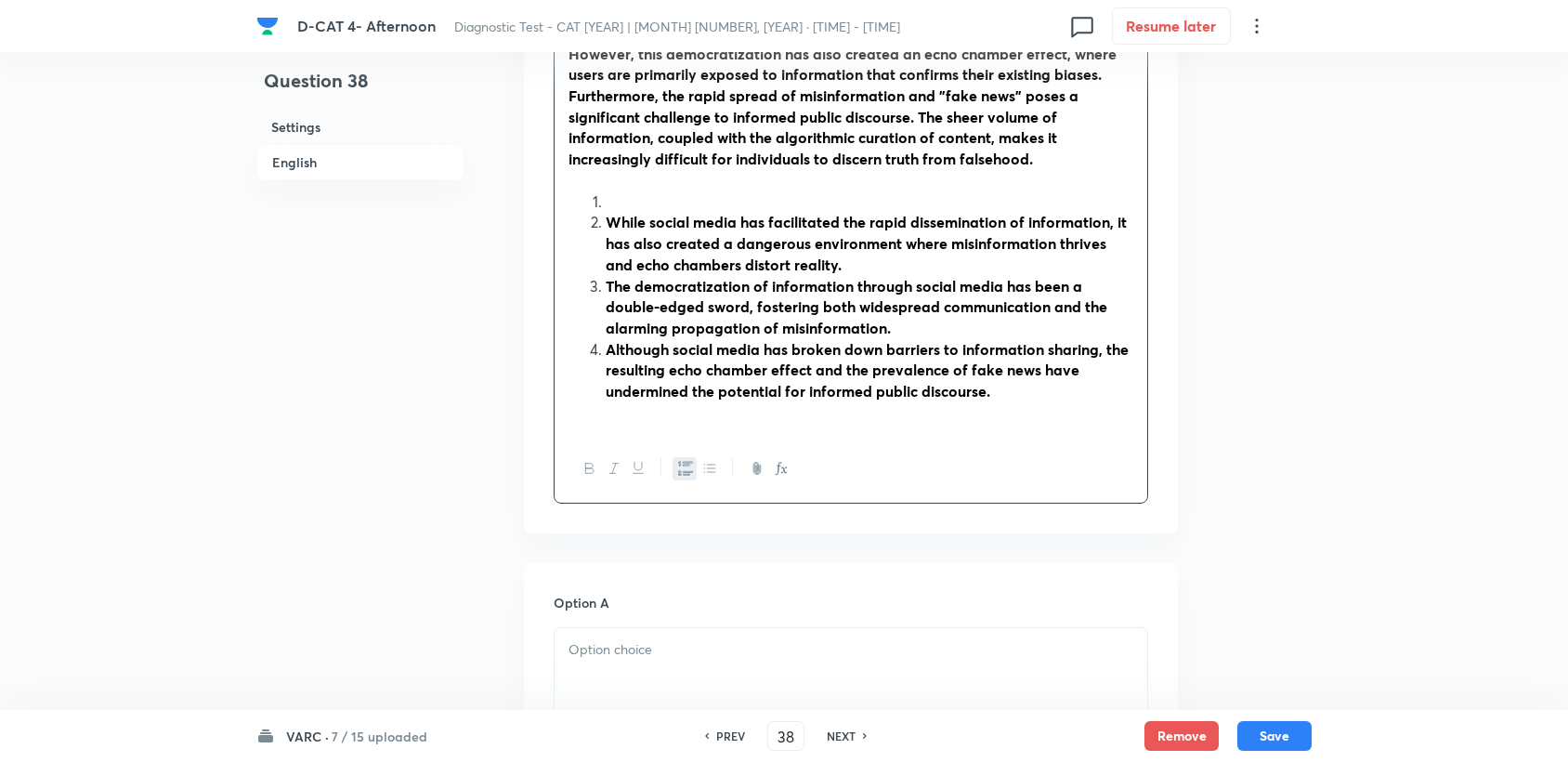scroll, scrollTop: 825, scrollLeft: 0, axis: vertical 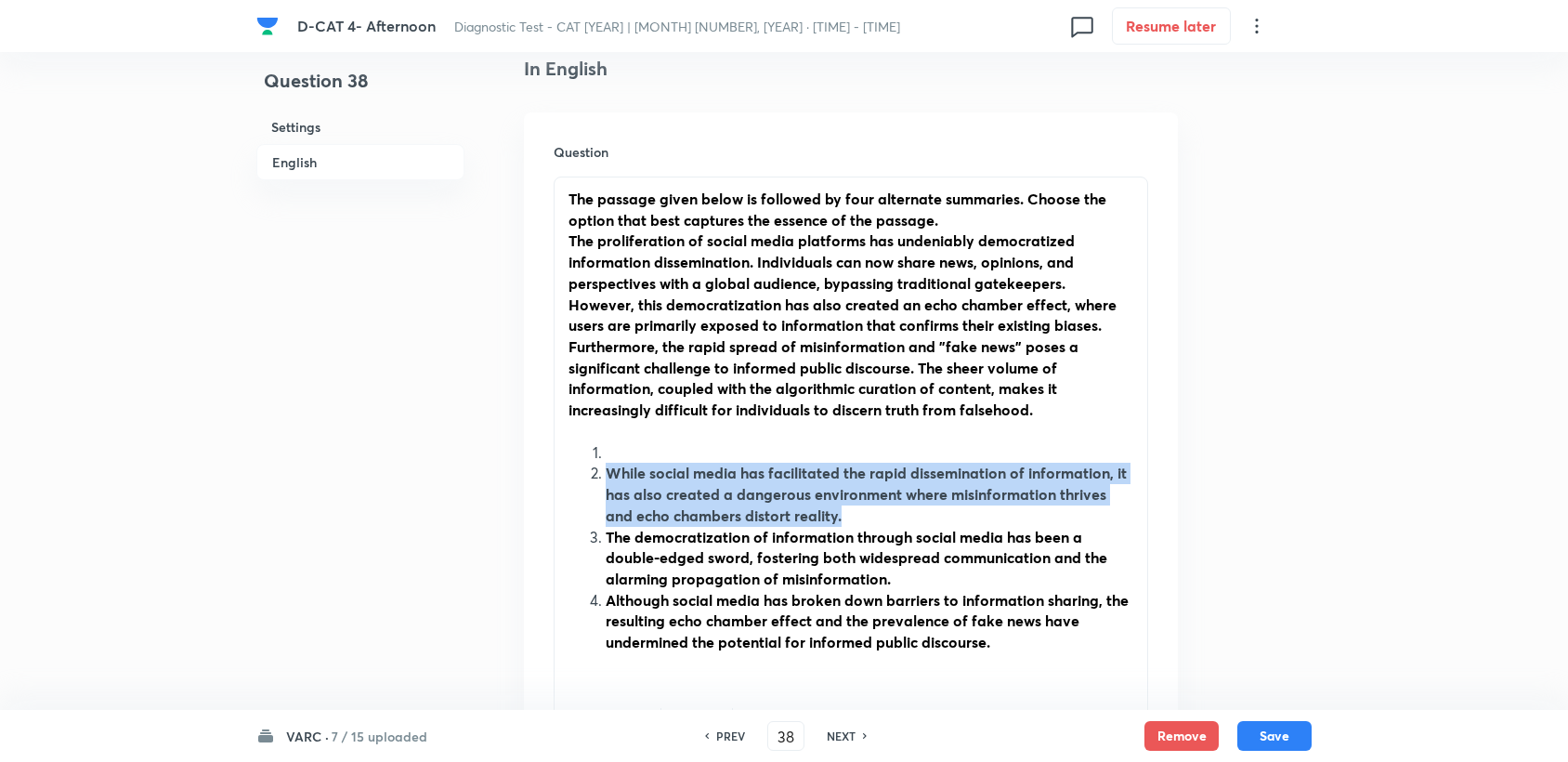 drag, startPoint x: 602, startPoint y: 480, endPoint x: 876, endPoint y: 514, distance: 276.10143 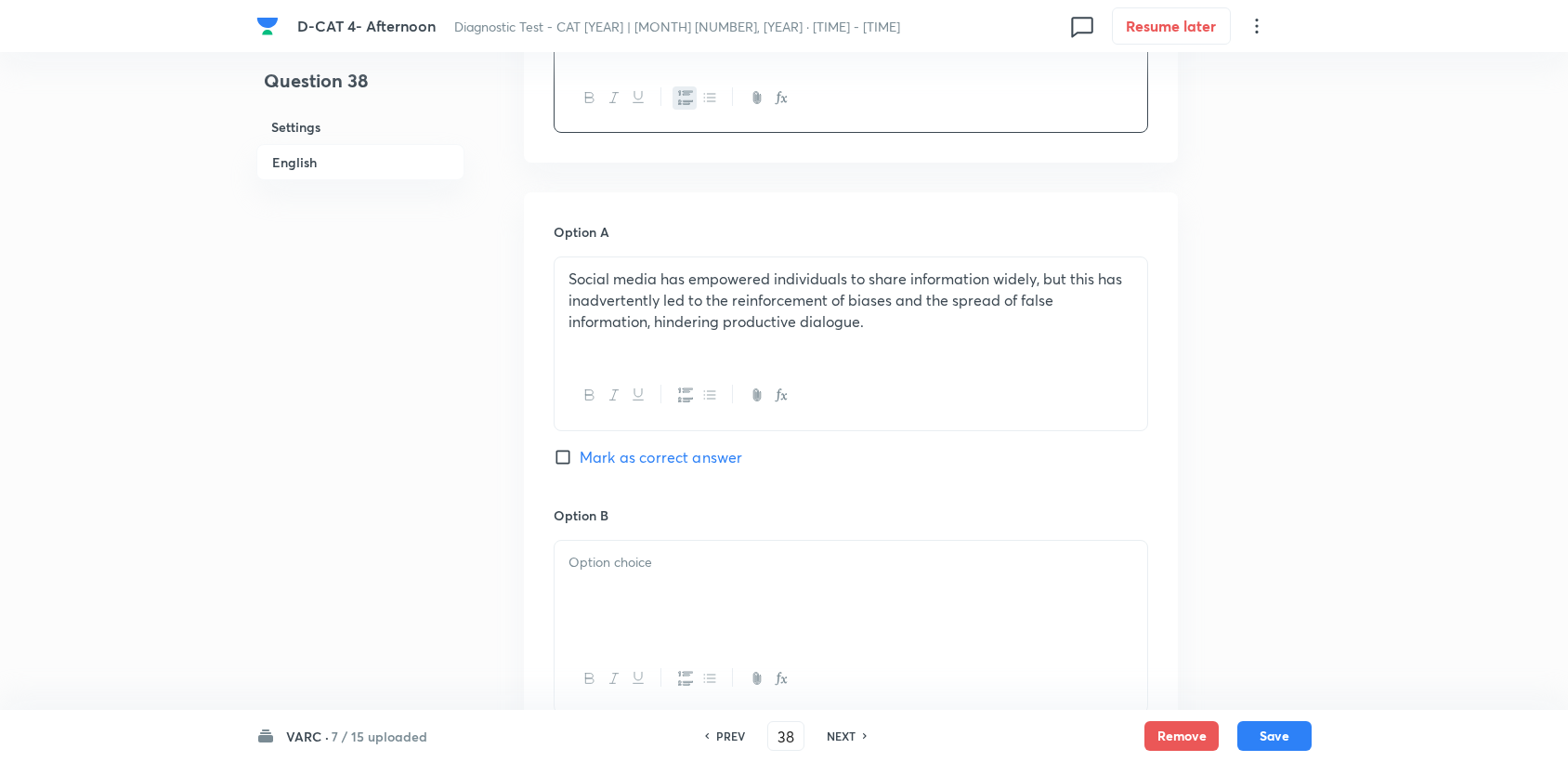 scroll, scrollTop: 1136, scrollLeft: 0, axis: vertical 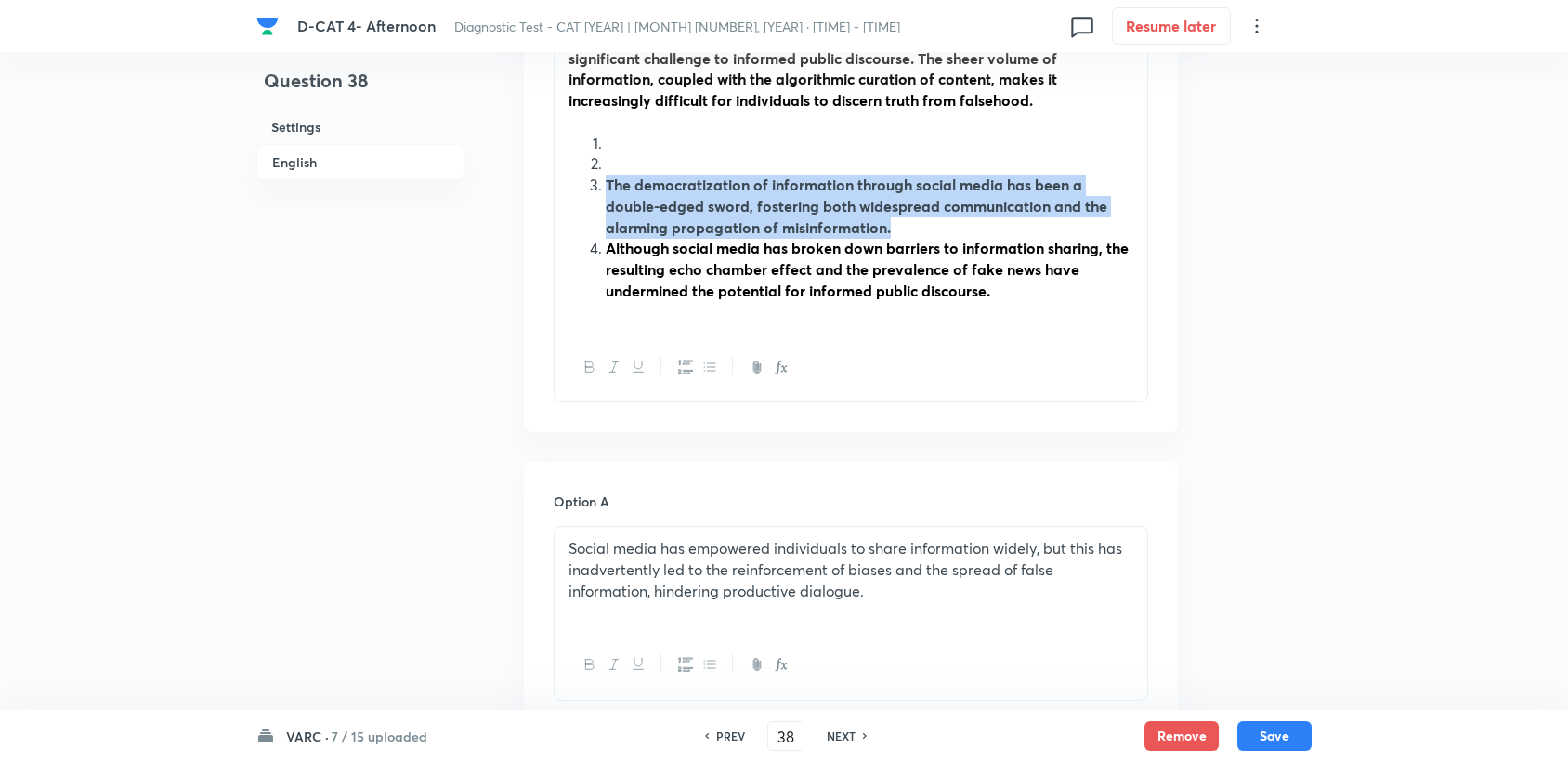 drag, startPoint x: 607, startPoint y: 182, endPoint x: 937, endPoint y: 227, distance: 333.05405 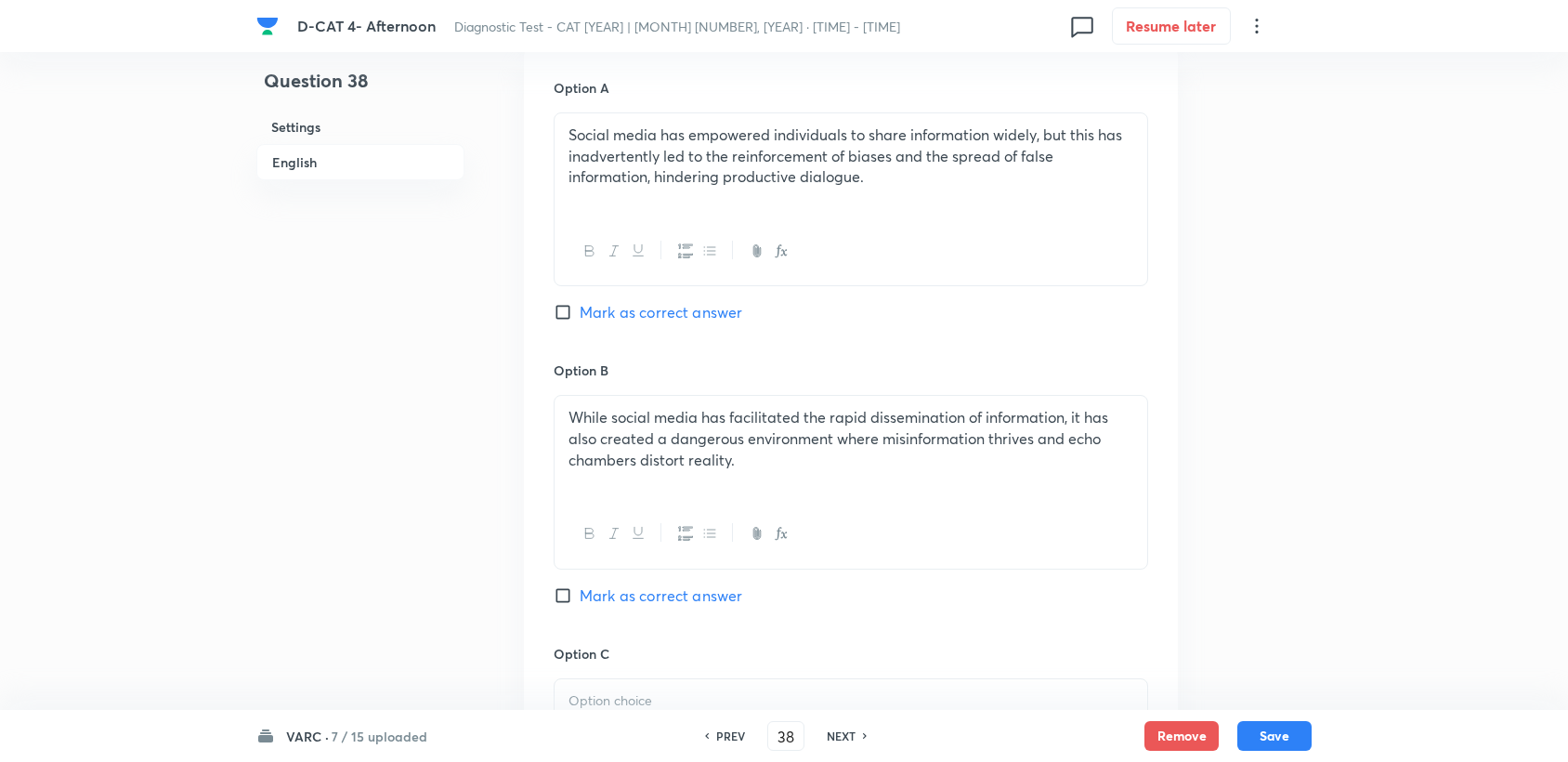 scroll, scrollTop: 1342, scrollLeft: 0, axis: vertical 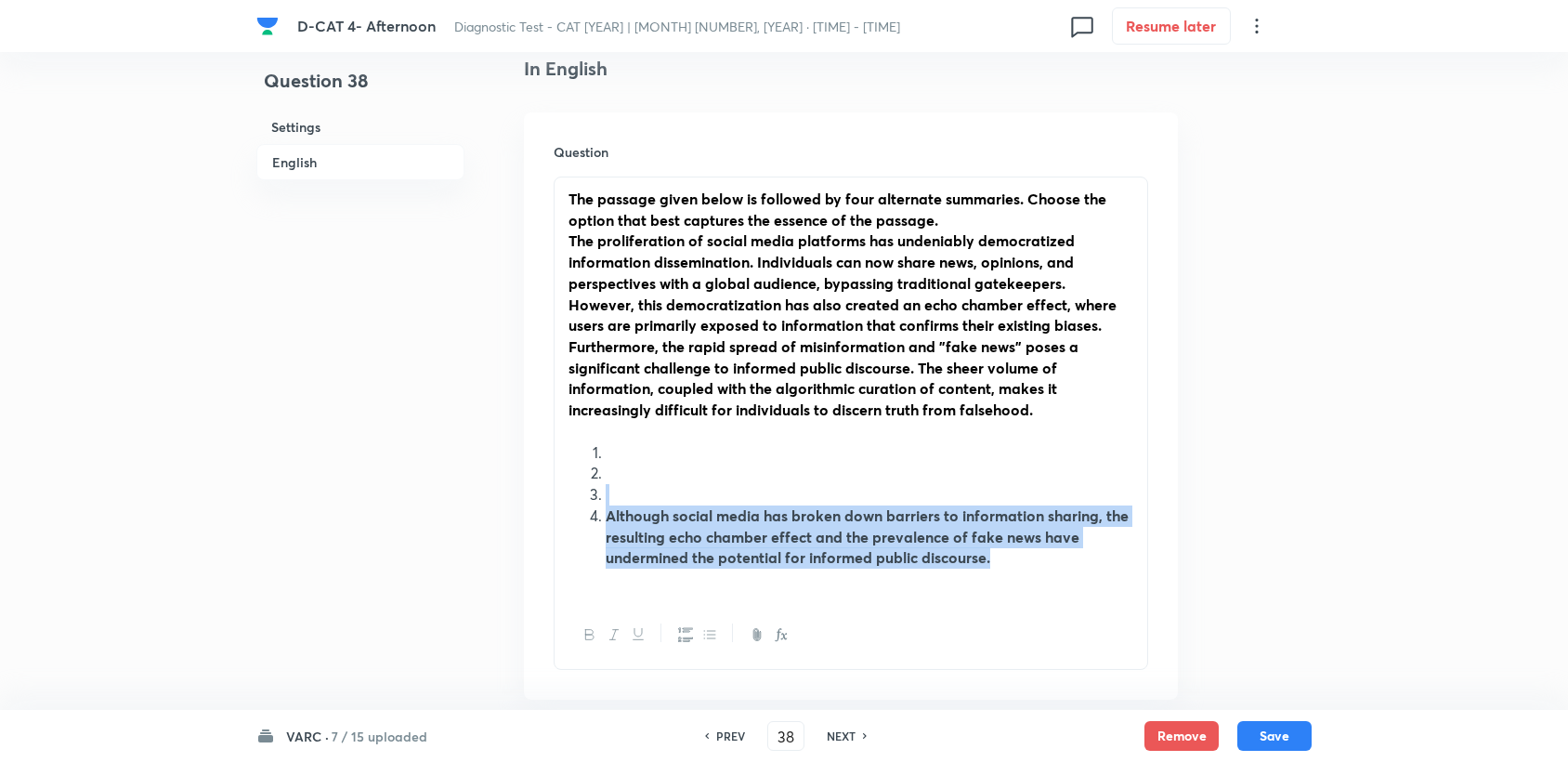 drag, startPoint x: 602, startPoint y: 502, endPoint x: 1041, endPoint y: 558, distance: 442.55734 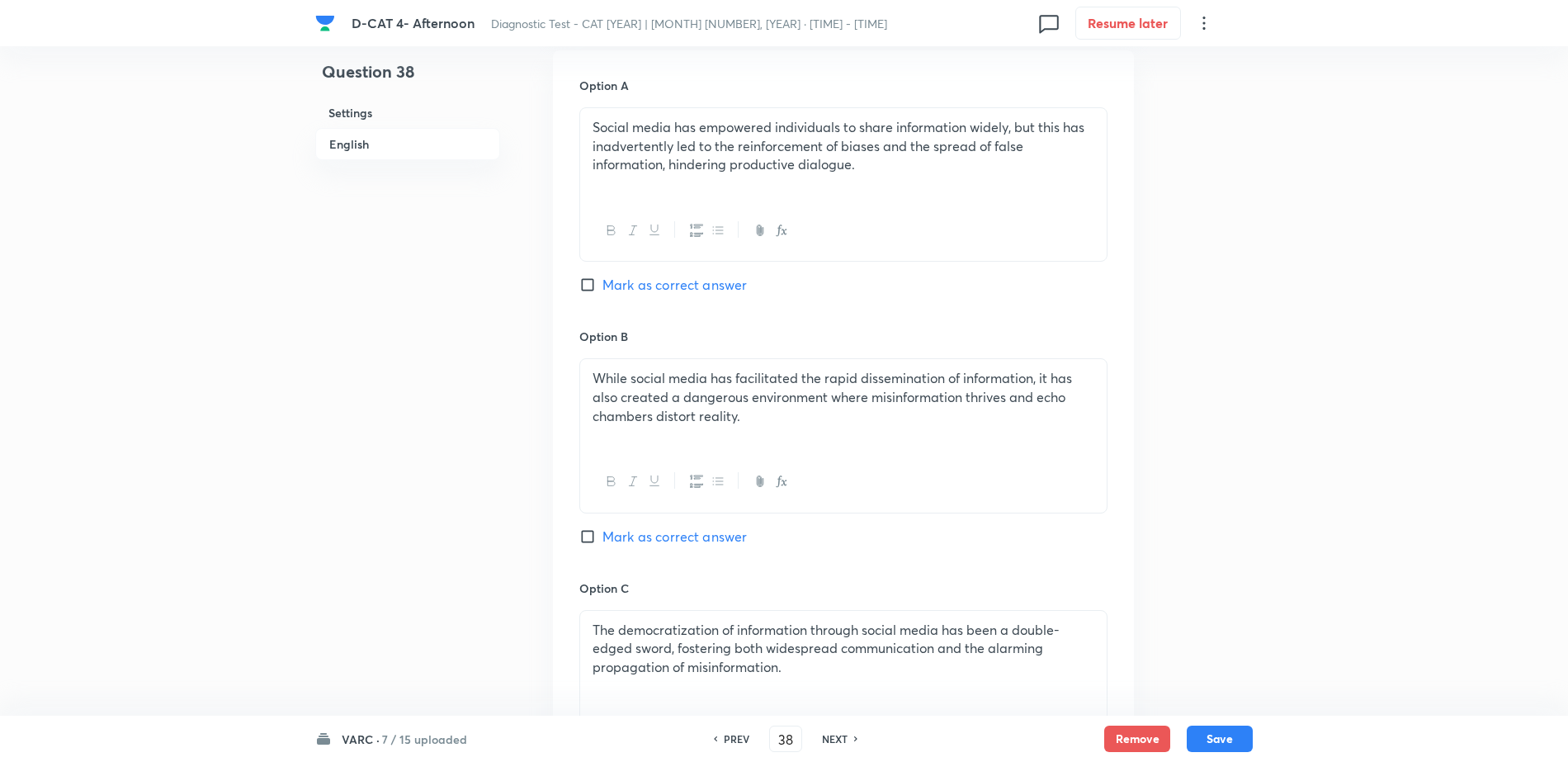 scroll, scrollTop: 1285, scrollLeft: 0, axis: vertical 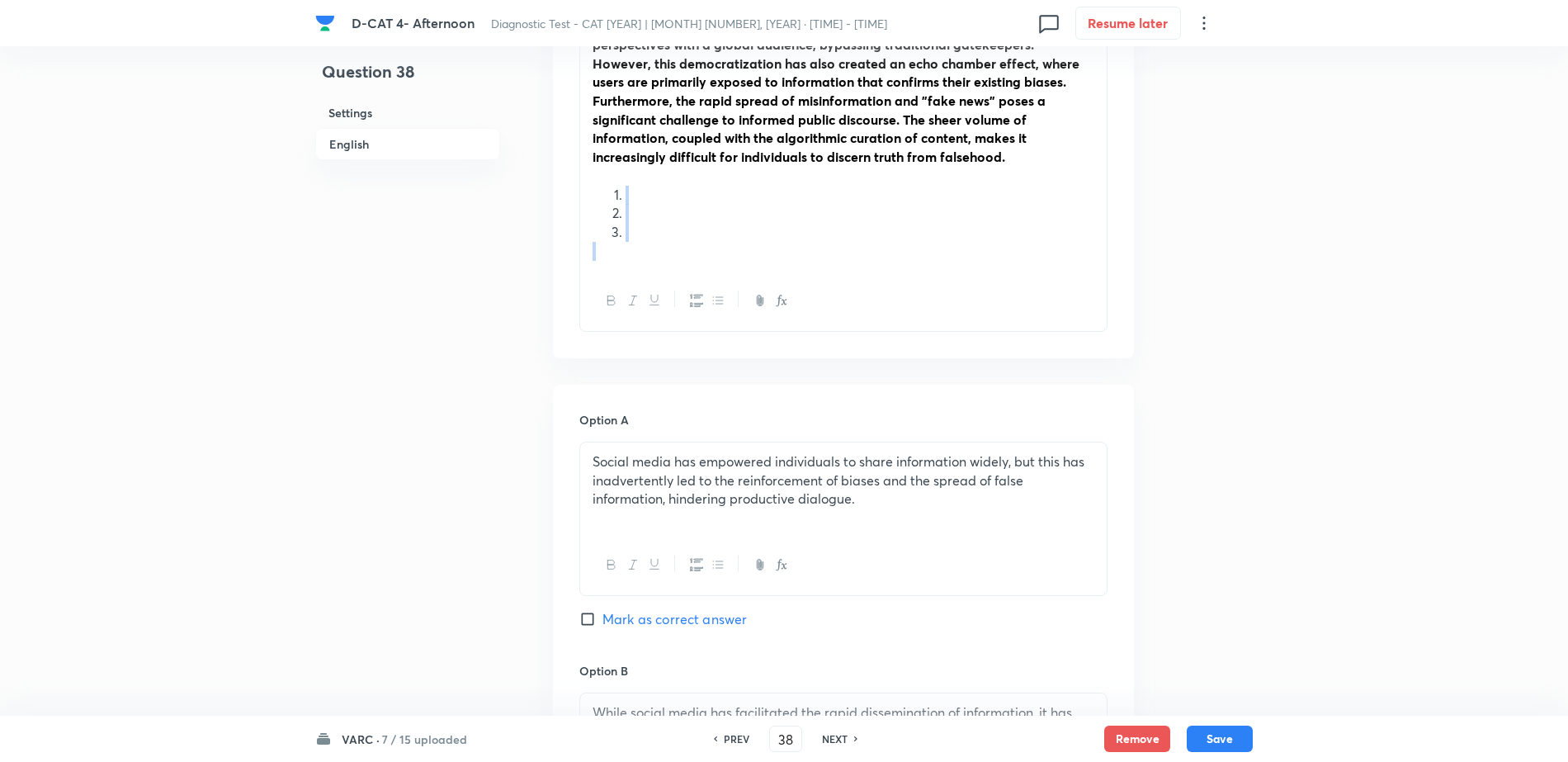 drag, startPoint x: 607, startPoint y: 194, endPoint x: 649, endPoint y: 244, distance: 65.29931 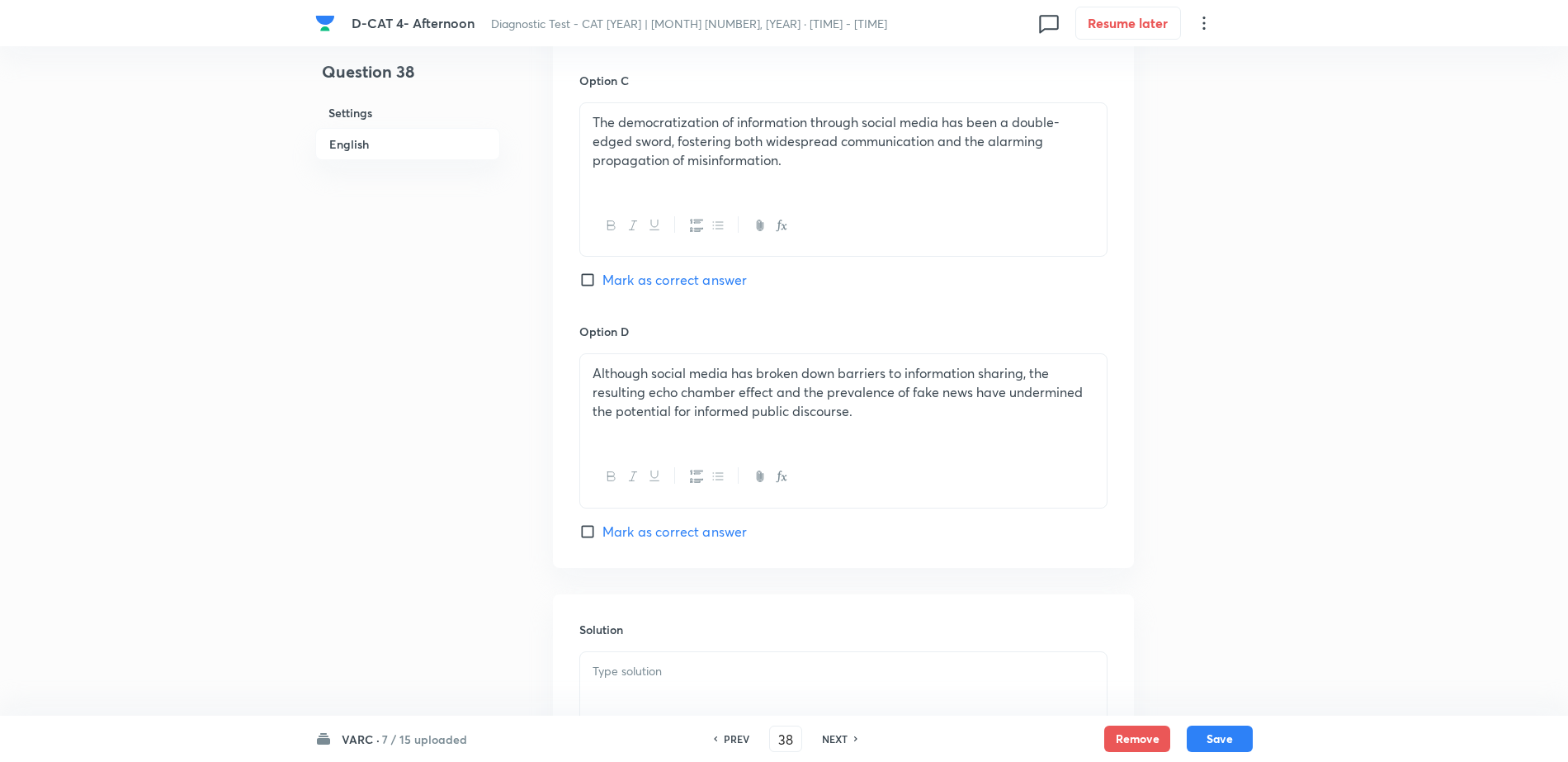 scroll, scrollTop: 1629, scrollLeft: 0, axis: vertical 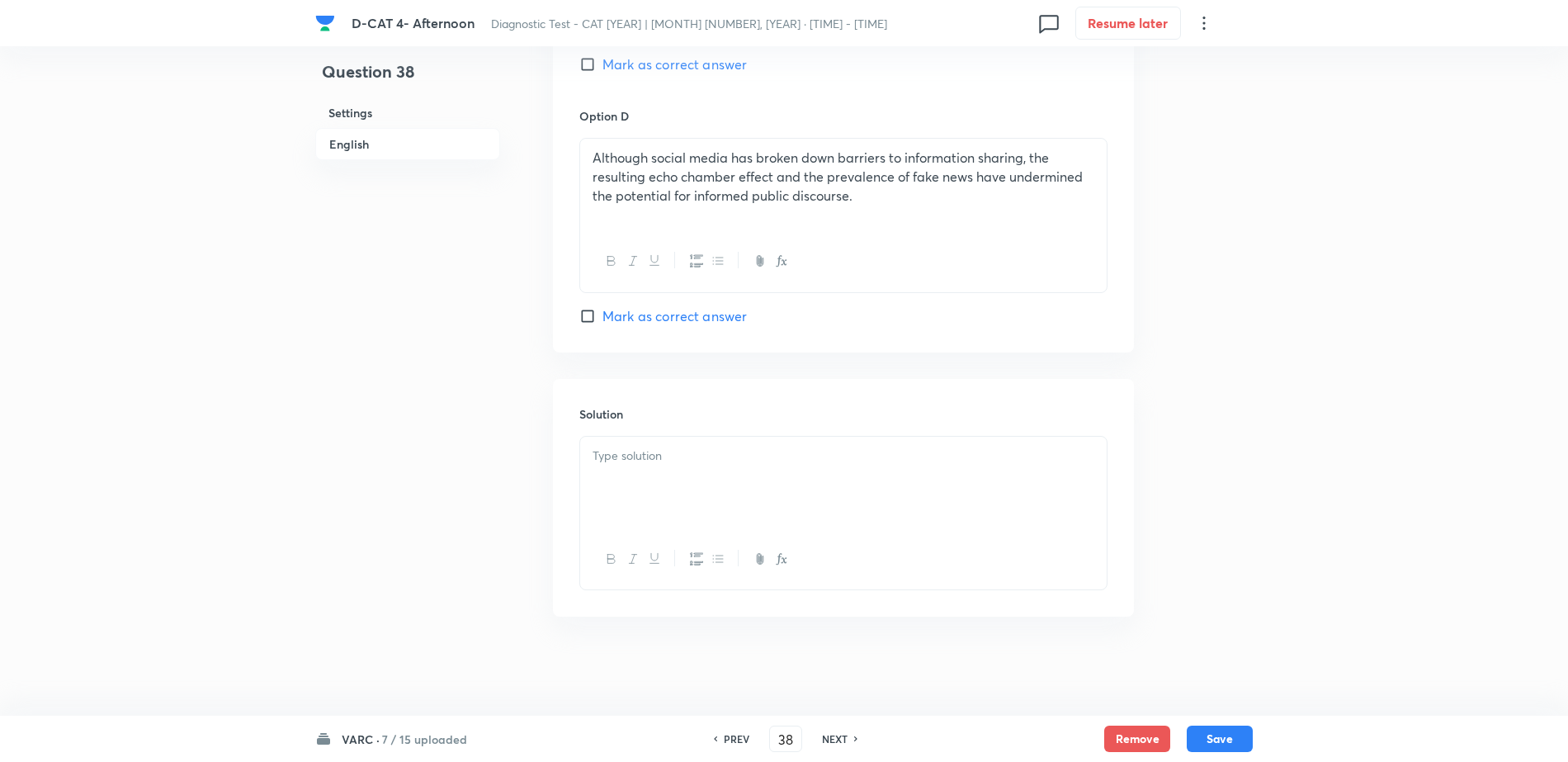 drag, startPoint x: 673, startPoint y: 504, endPoint x: 668, endPoint y: 493, distance: 12.083046 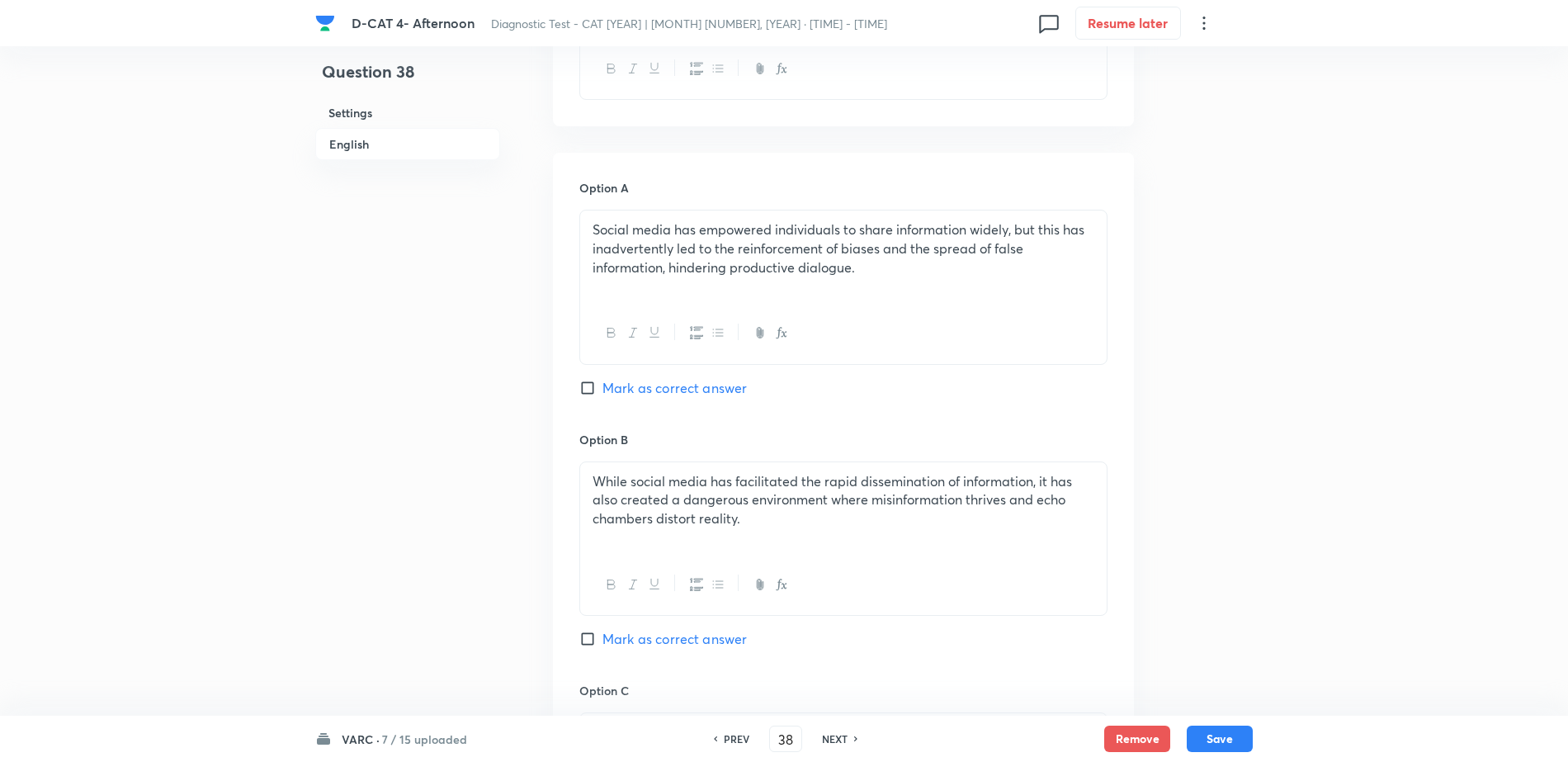 click on "Mark as correct answer" at bounding box center [674, 388] 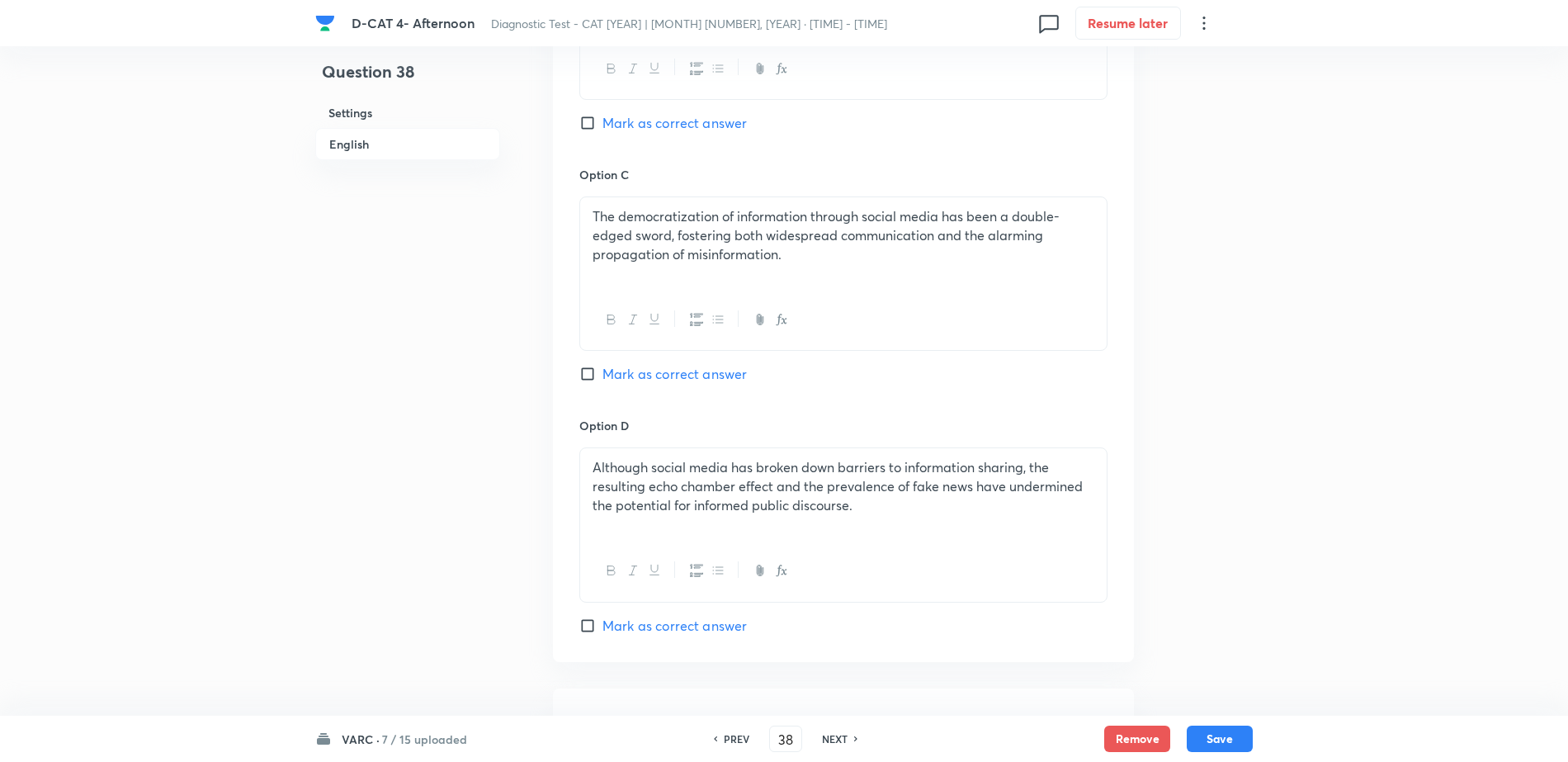 scroll, scrollTop: 1801, scrollLeft: 0, axis: vertical 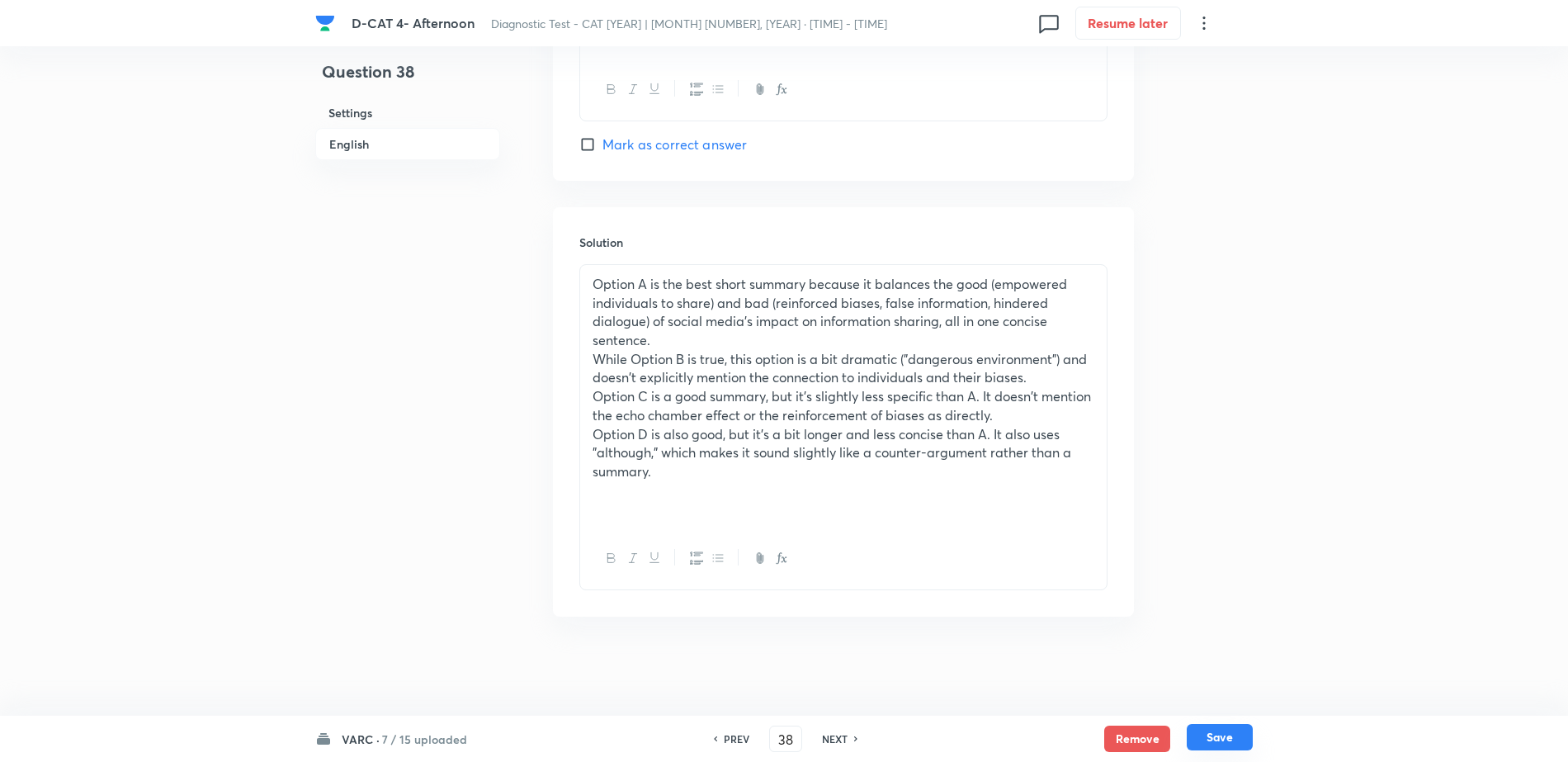 click on "Save" at bounding box center (1220, 737) 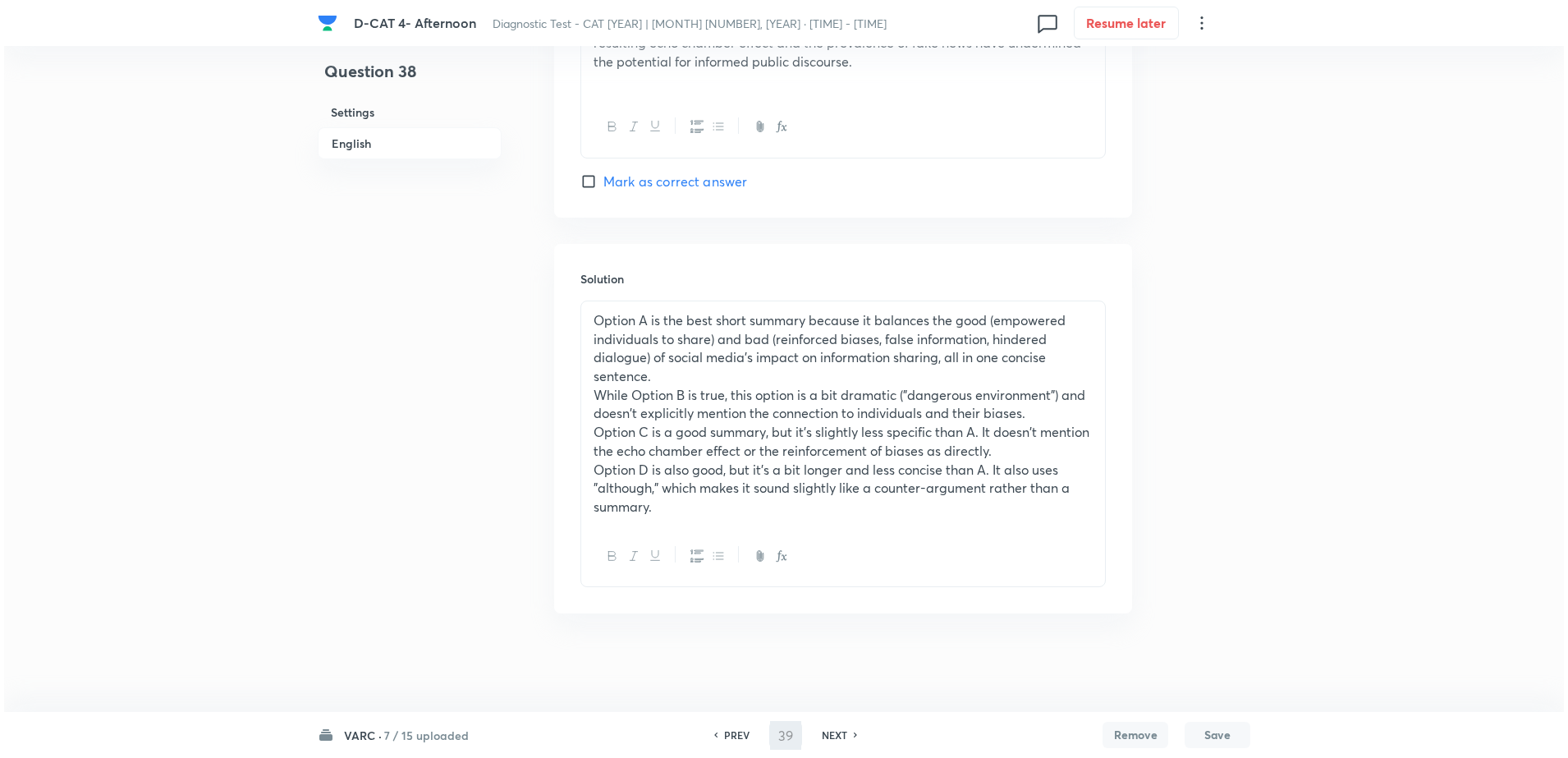 scroll, scrollTop: 0, scrollLeft: 0, axis: both 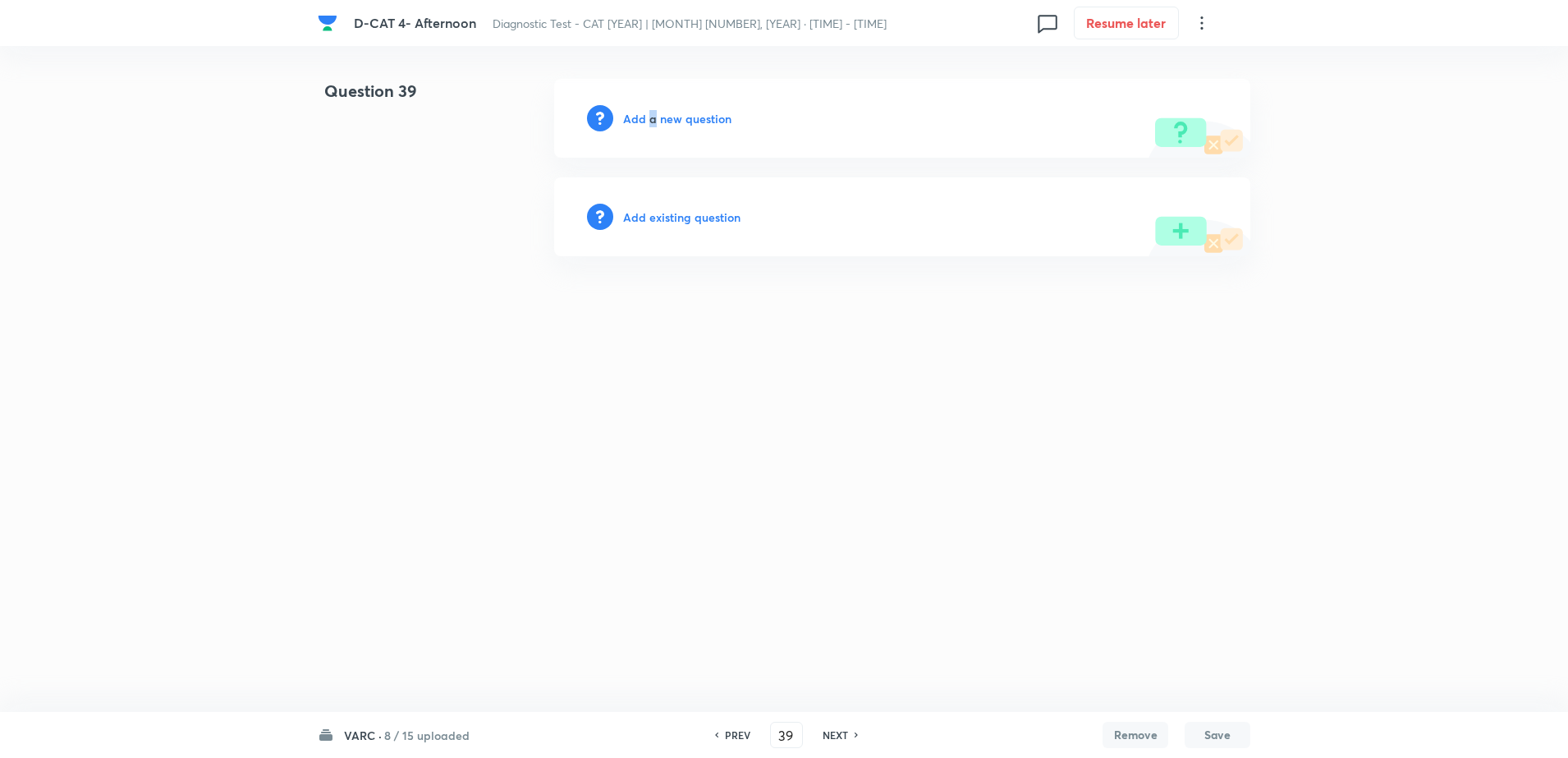 click on "Add a new question" at bounding box center [677, 118] 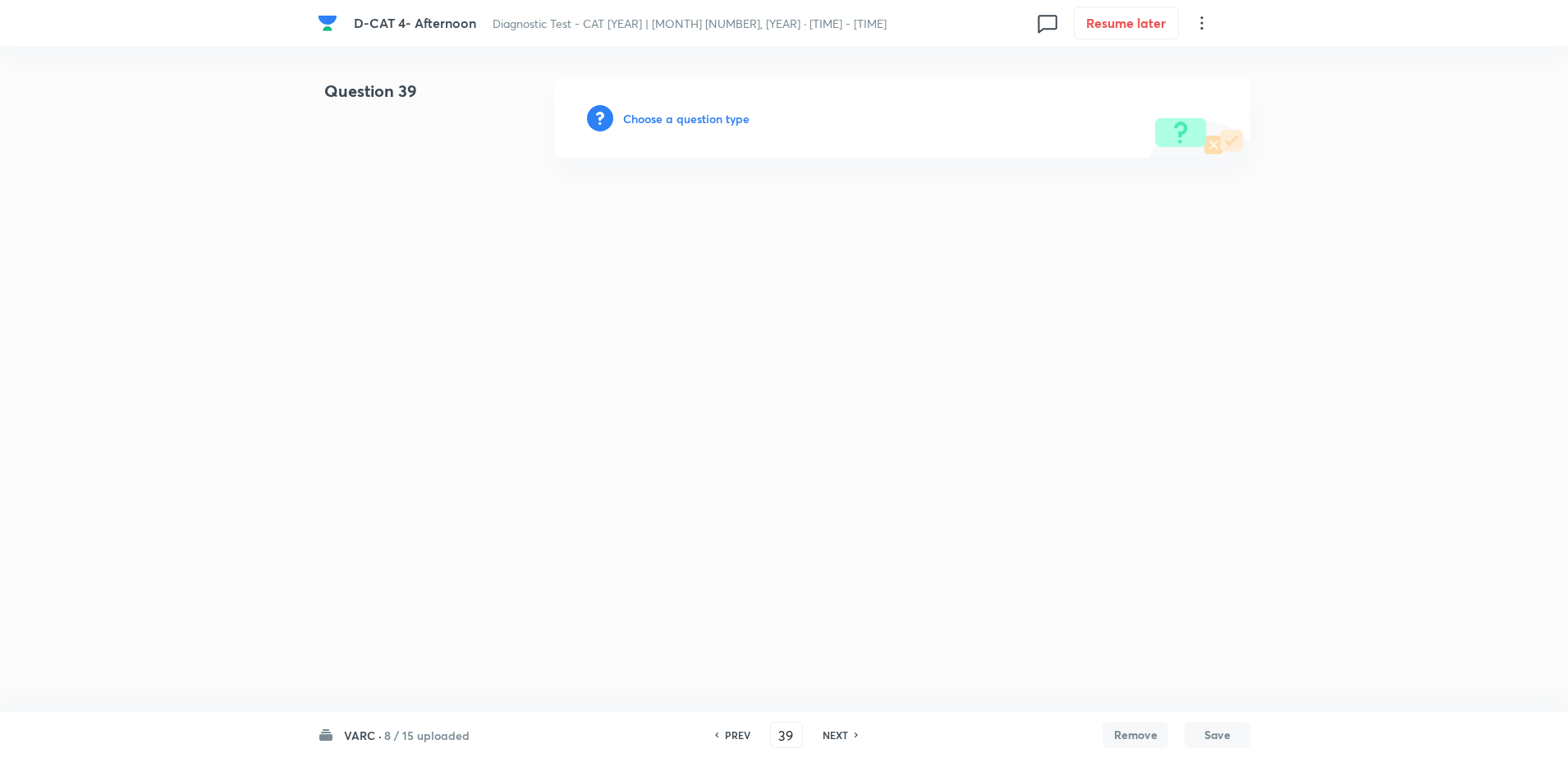 click on "Choose a question type" at bounding box center [686, 118] 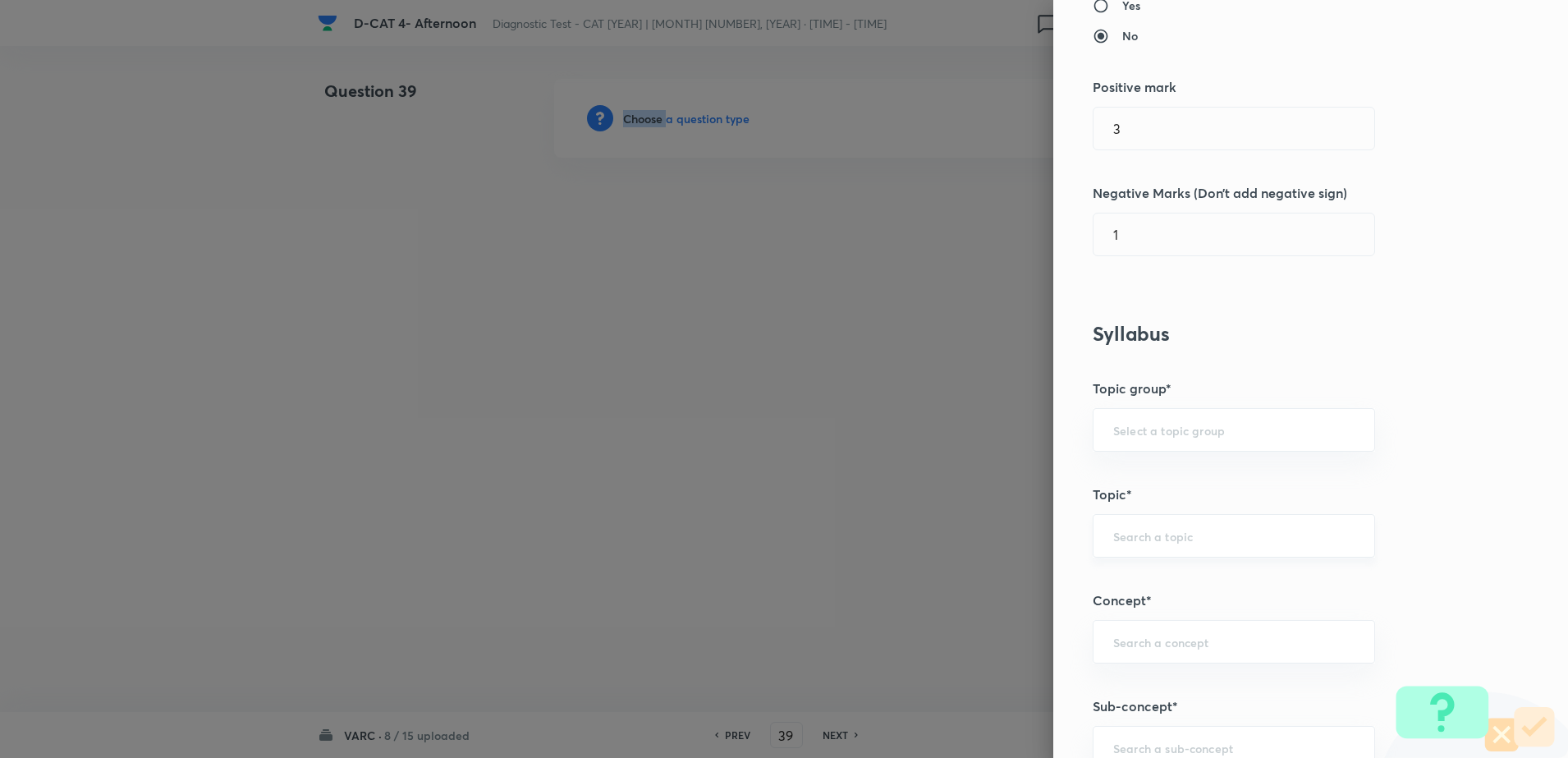 scroll, scrollTop: 411, scrollLeft: 0, axis: vertical 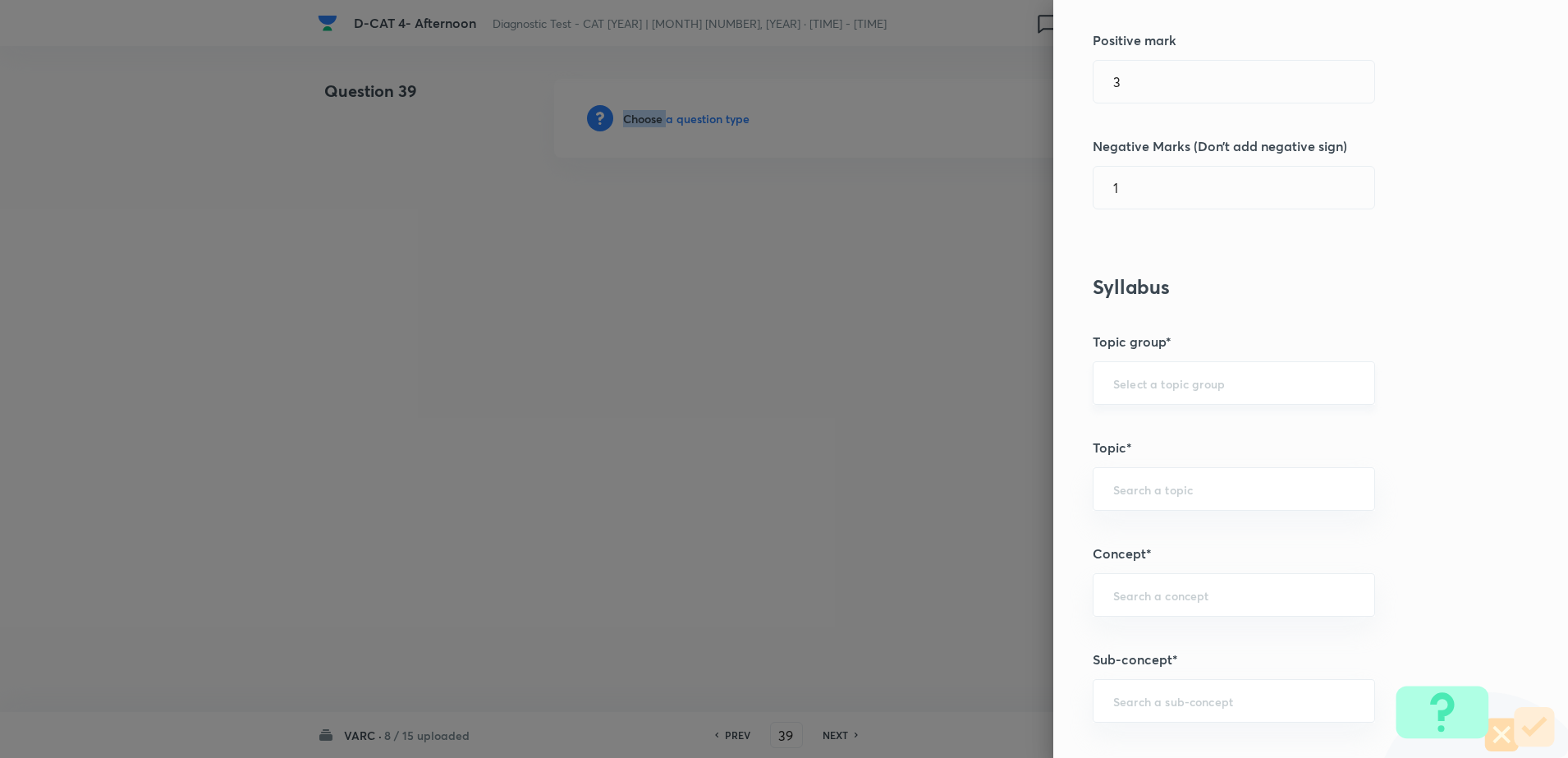 click on "​" at bounding box center [1234, 383] 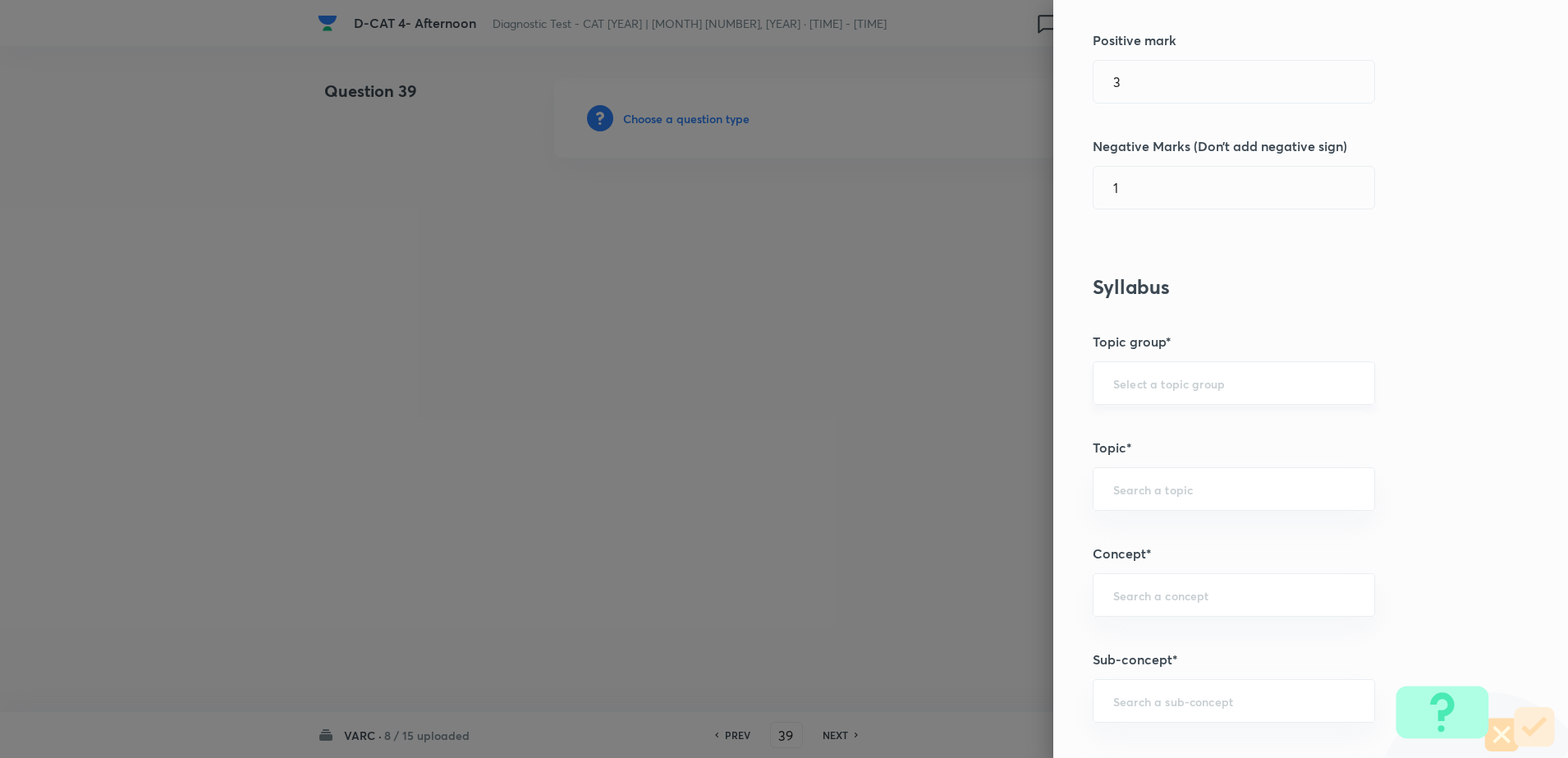 click on "​" at bounding box center [1234, 383] 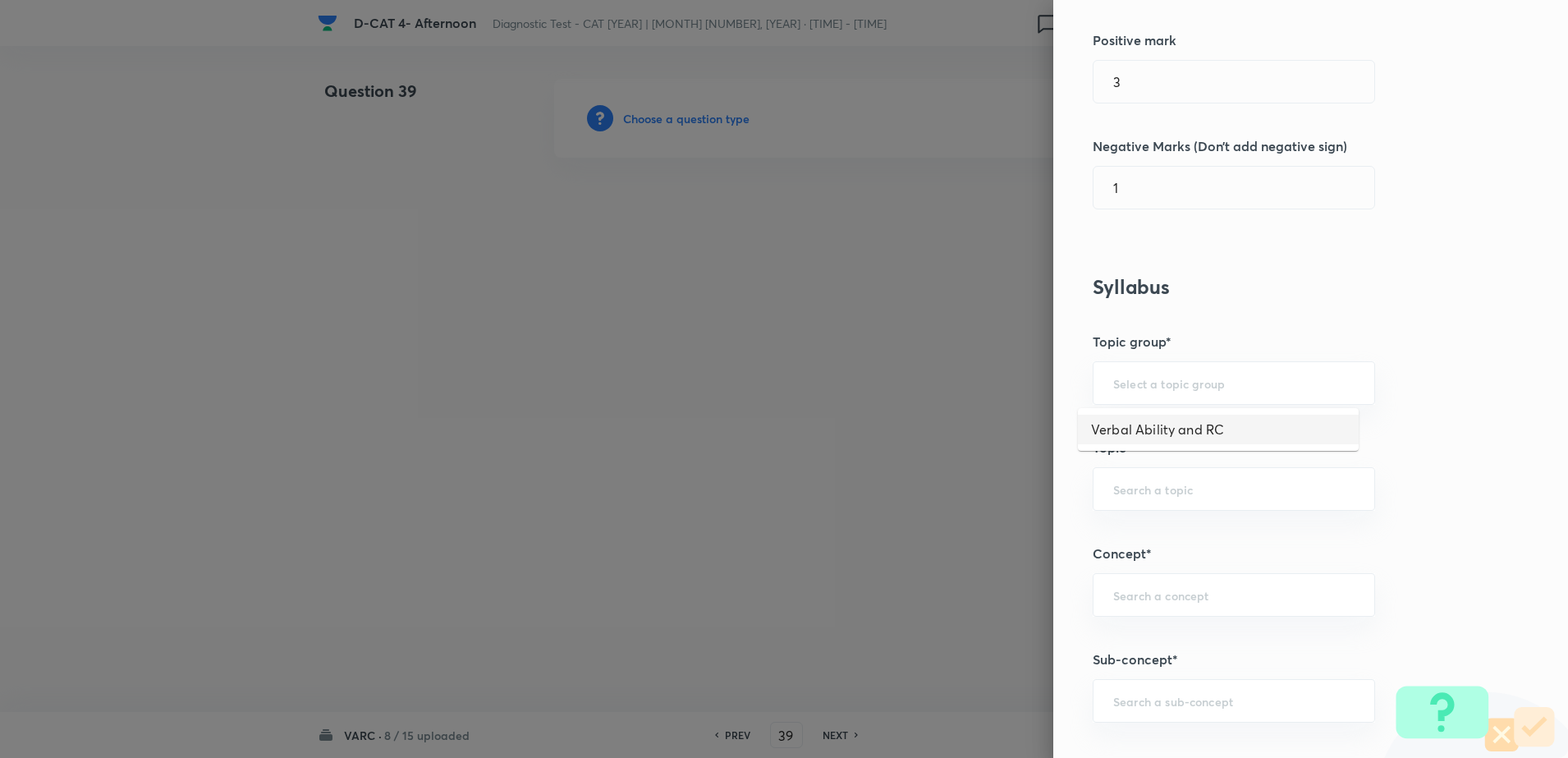 drag, startPoint x: 1120, startPoint y: 423, endPoint x: 1120, endPoint y: 435, distance: 12 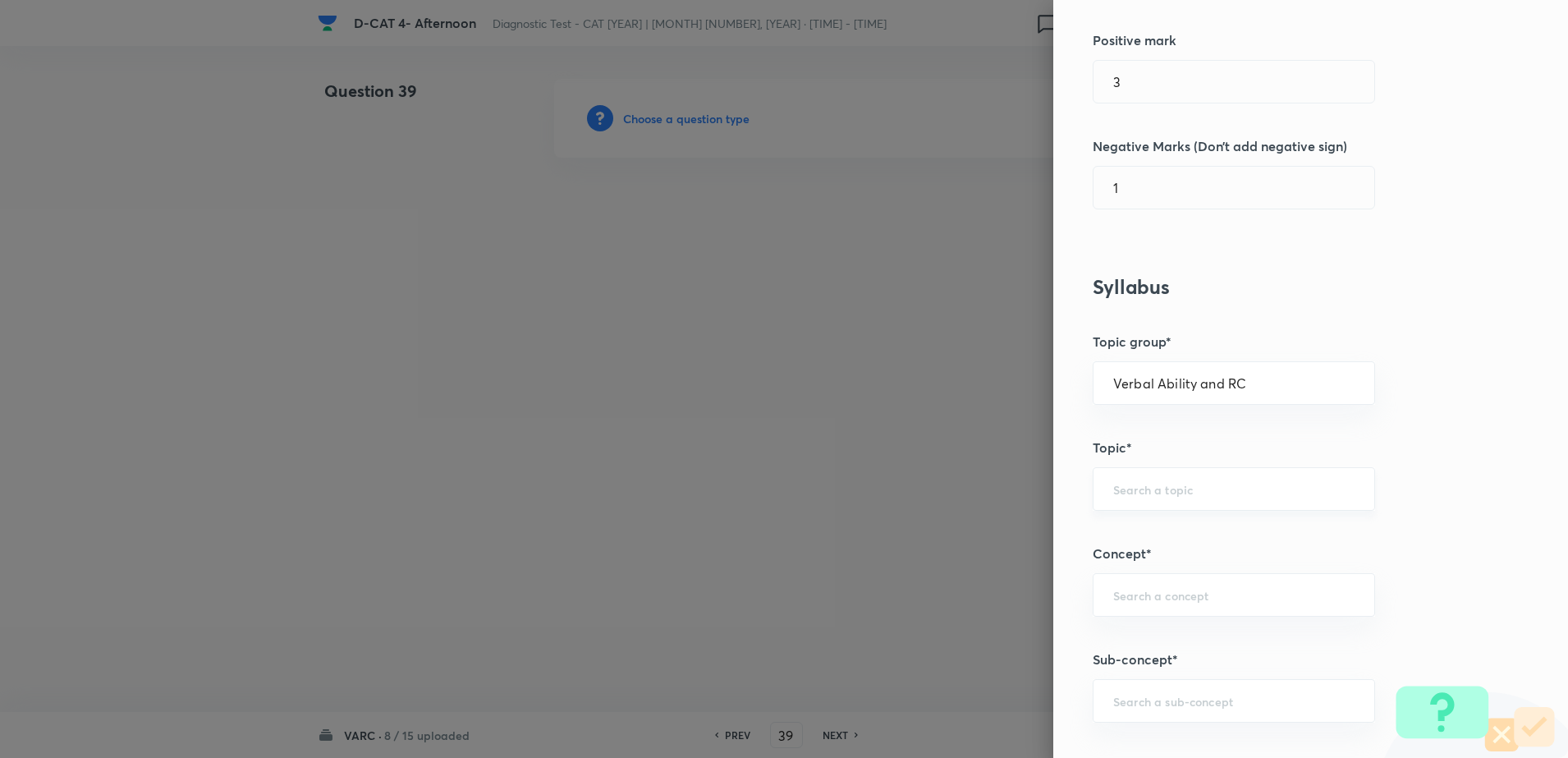 click on "​" at bounding box center [1234, 489] 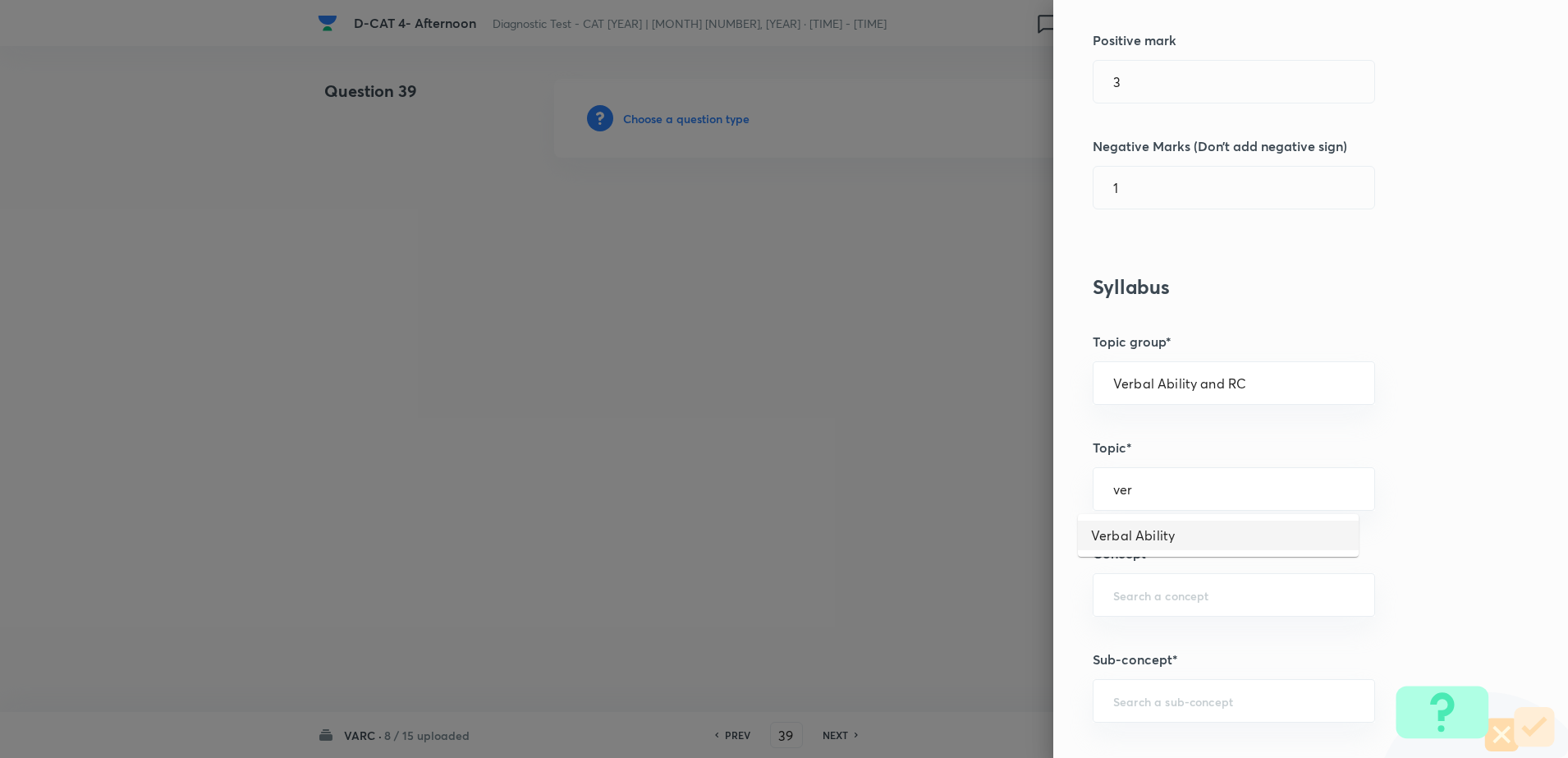 click on "Verbal Ability" at bounding box center [1218, 535] 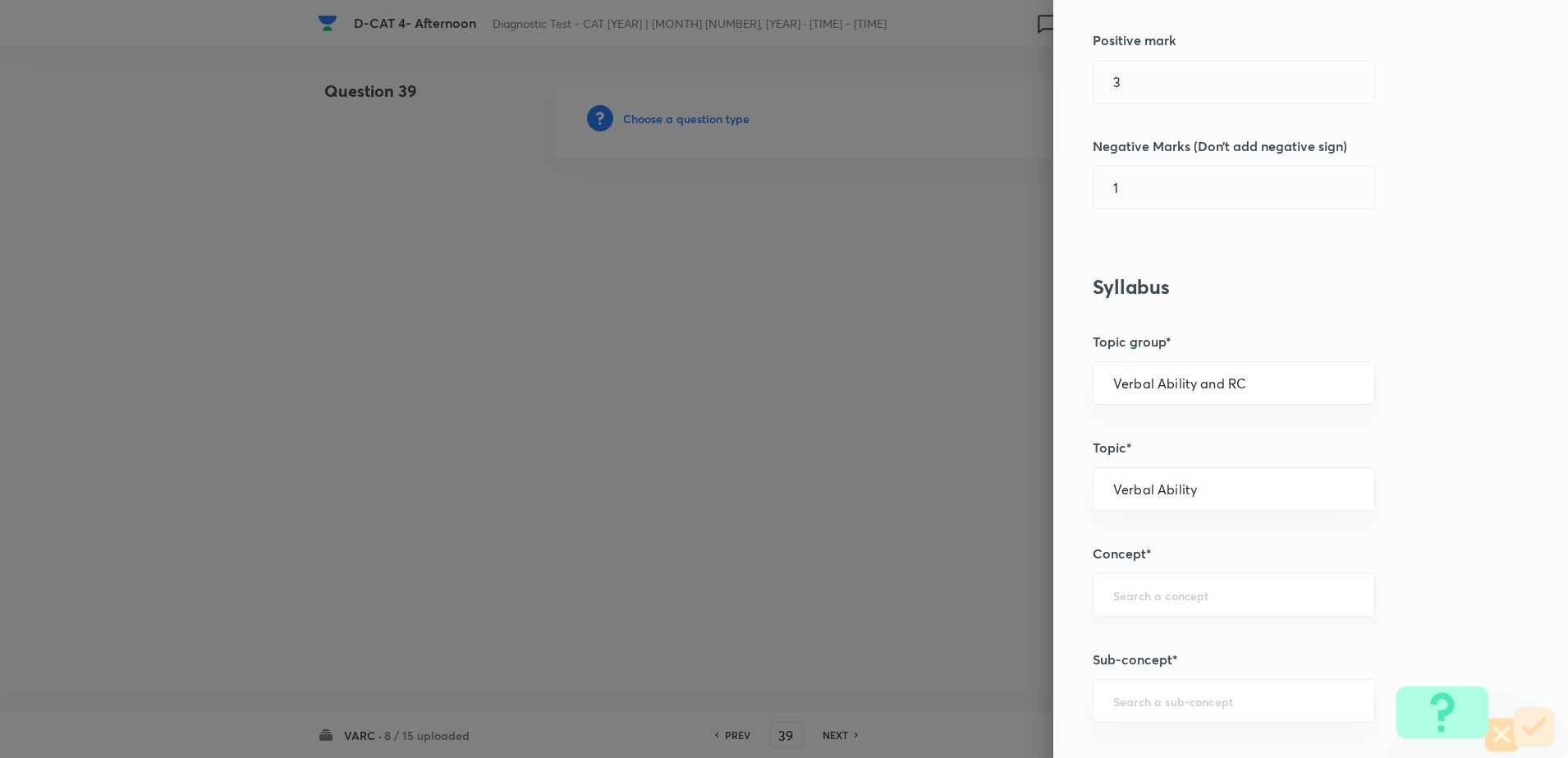 click at bounding box center (1234, 595) 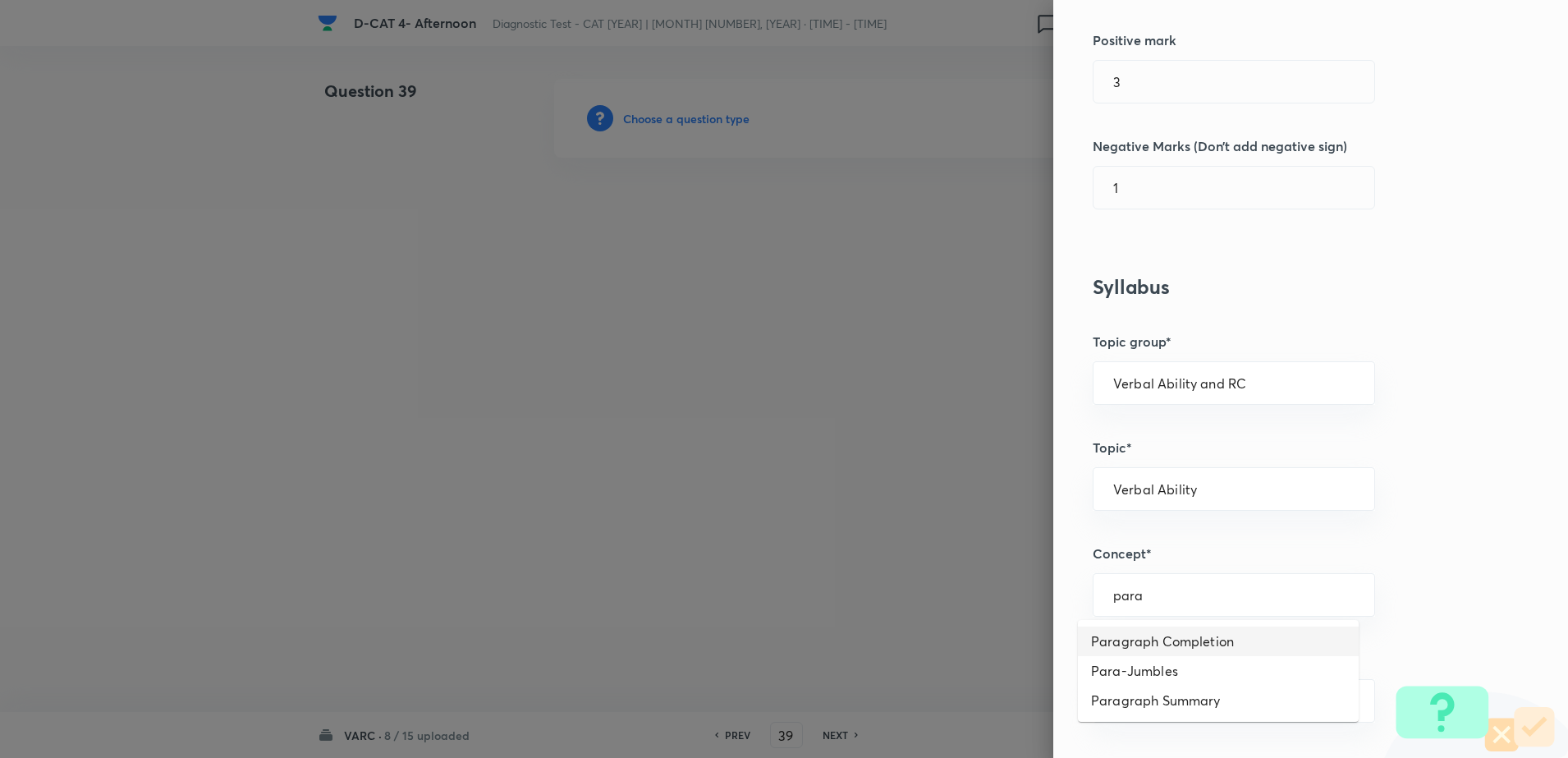 click on "Paragraph Completion" at bounding box center [1218, 641] 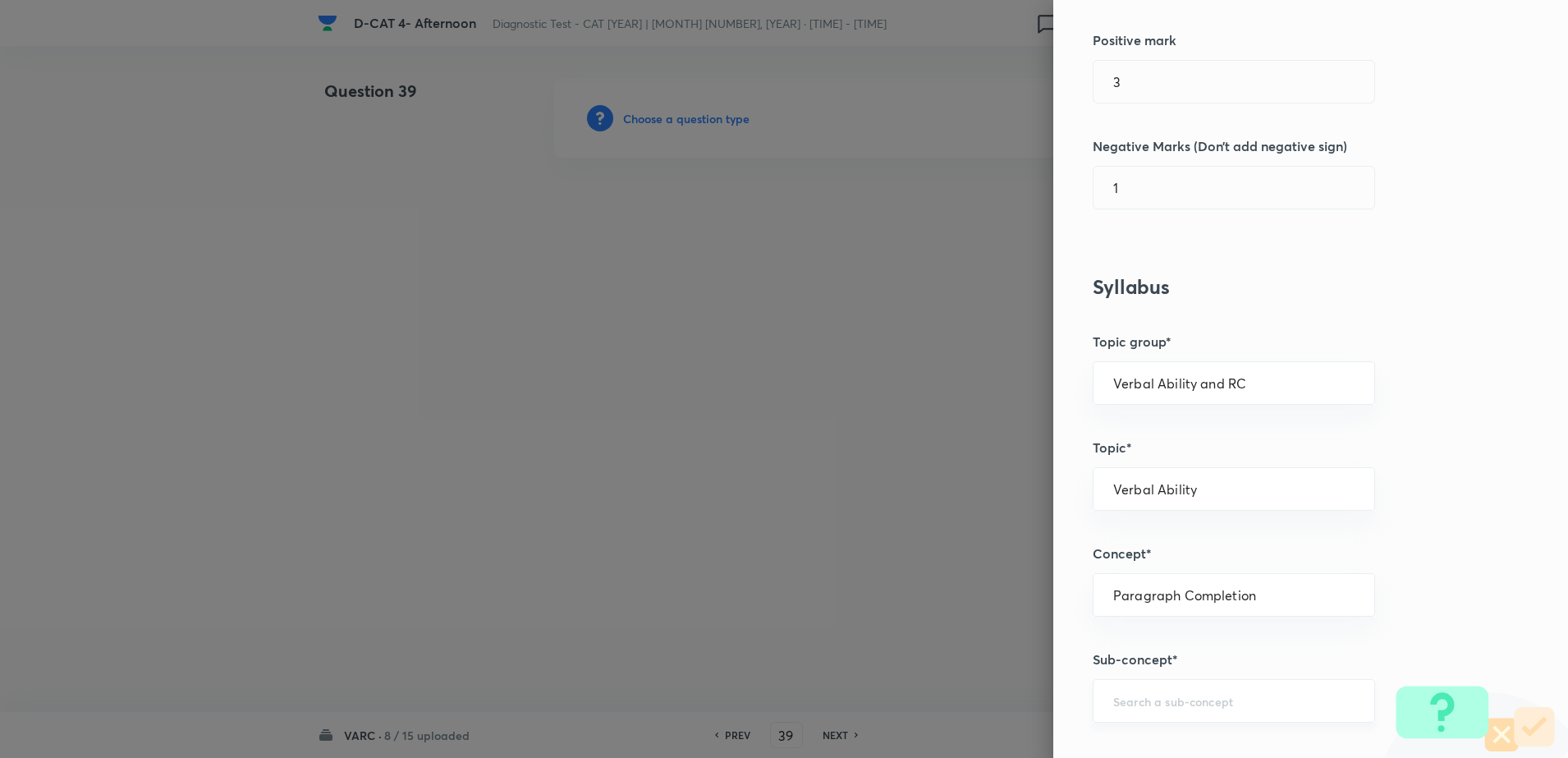 click on "​" at bounding box center [1234, 701] 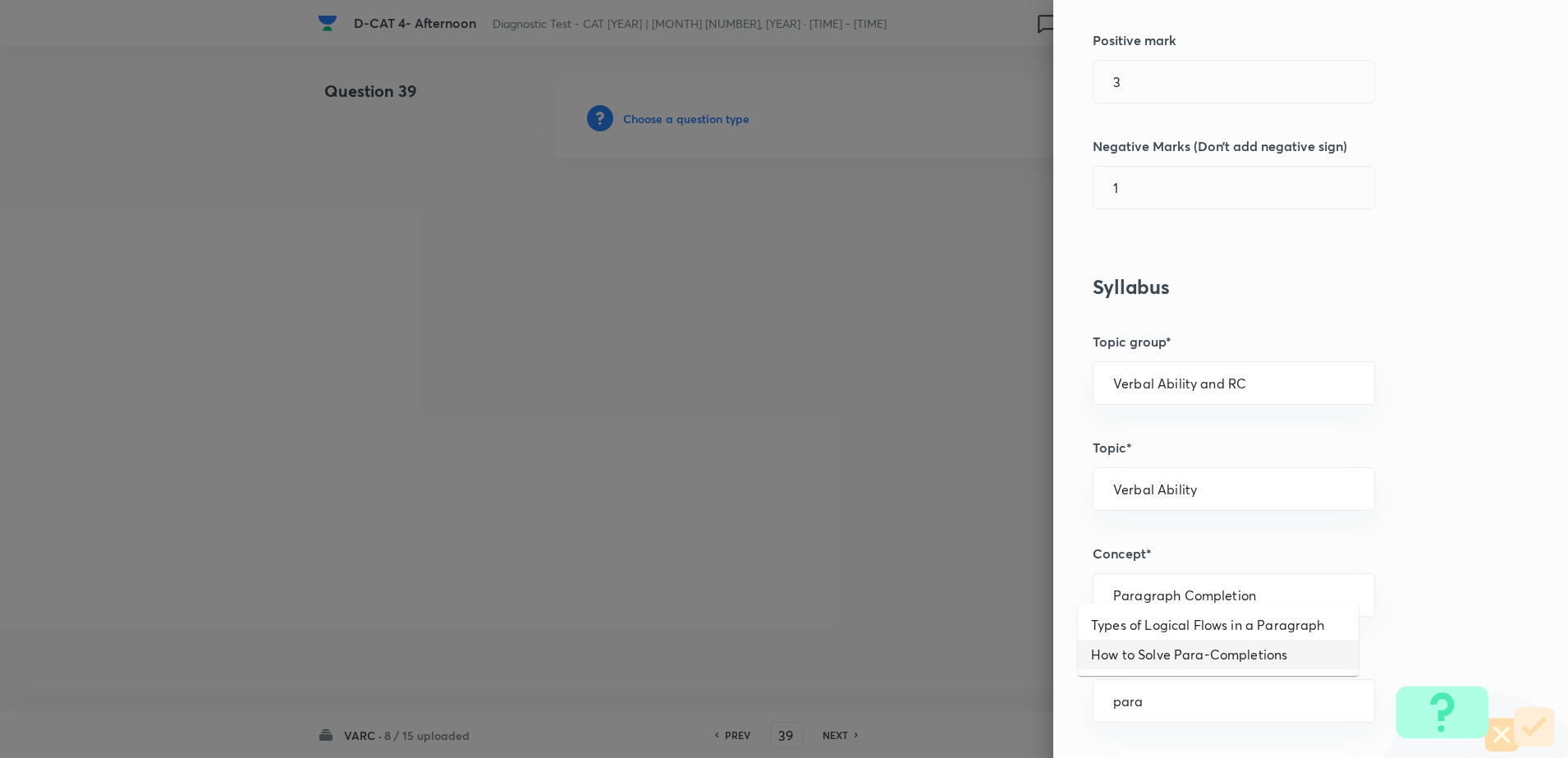 click on "Types of Logical Flows in a Paragraph" at bounding box center [1218, 625] 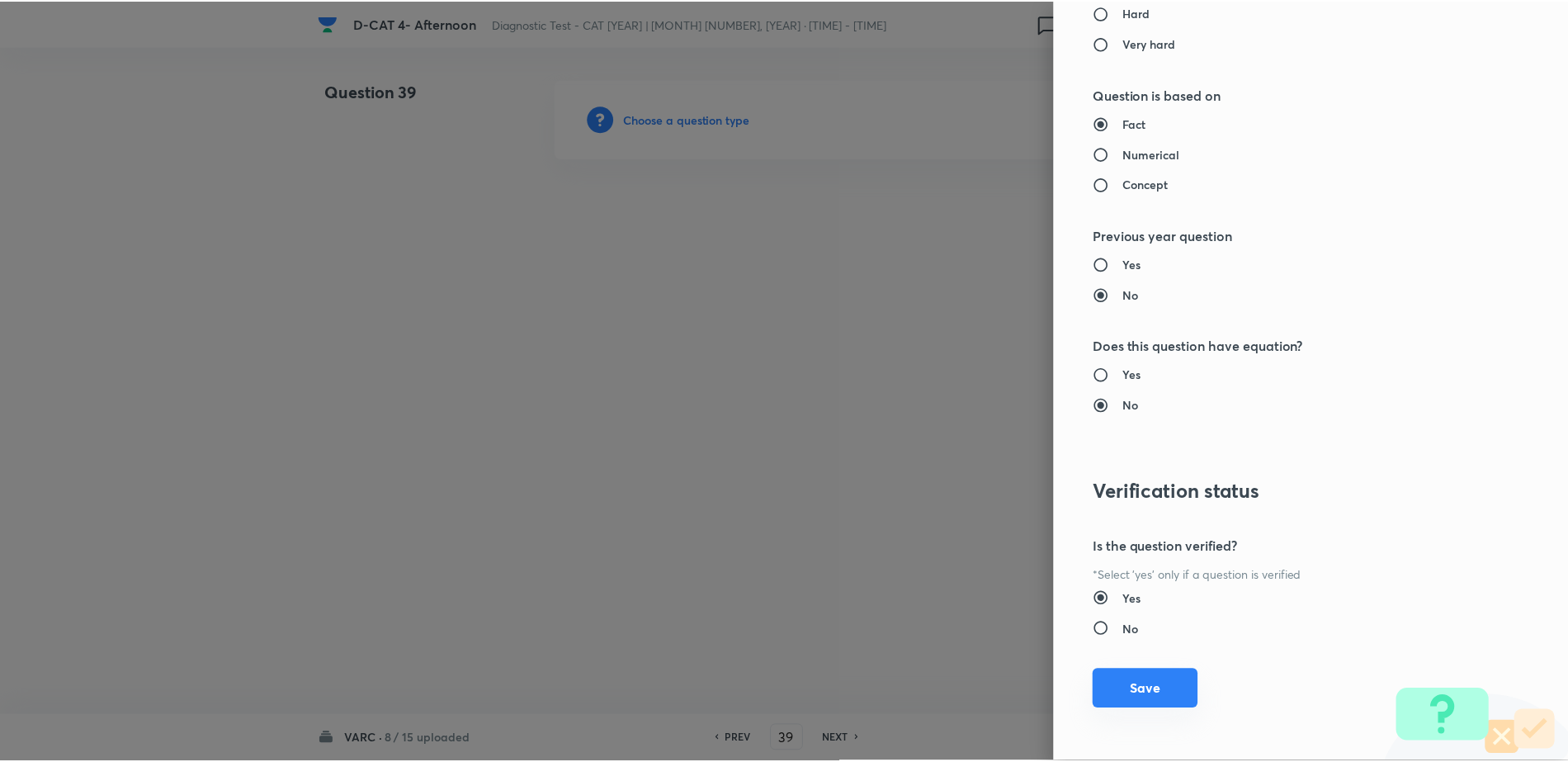 scroll, scrollTop: 1489, scrollLeft: 0, axis: vertical 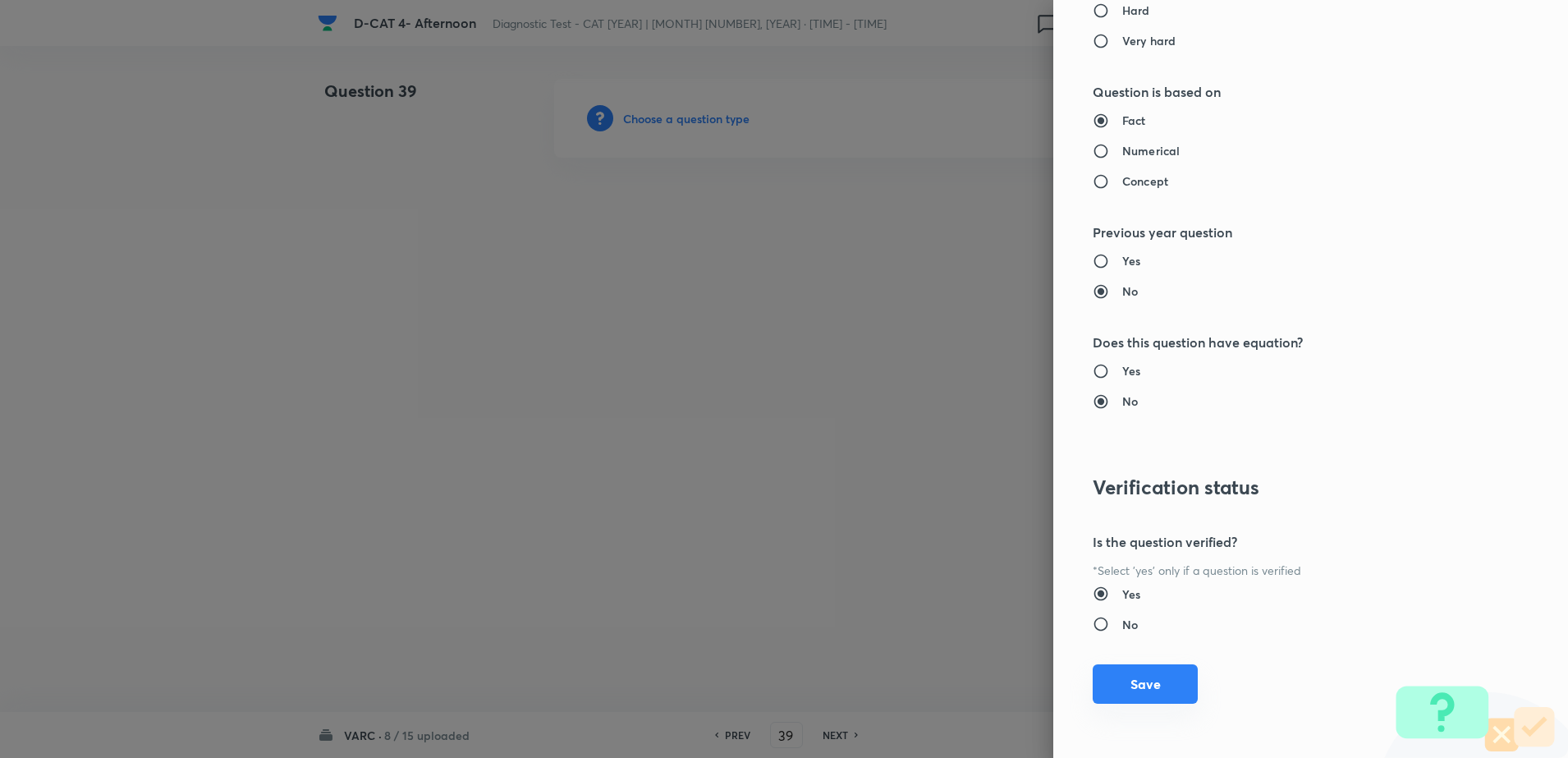 click on "Save" at bounding box center [1145, 684] 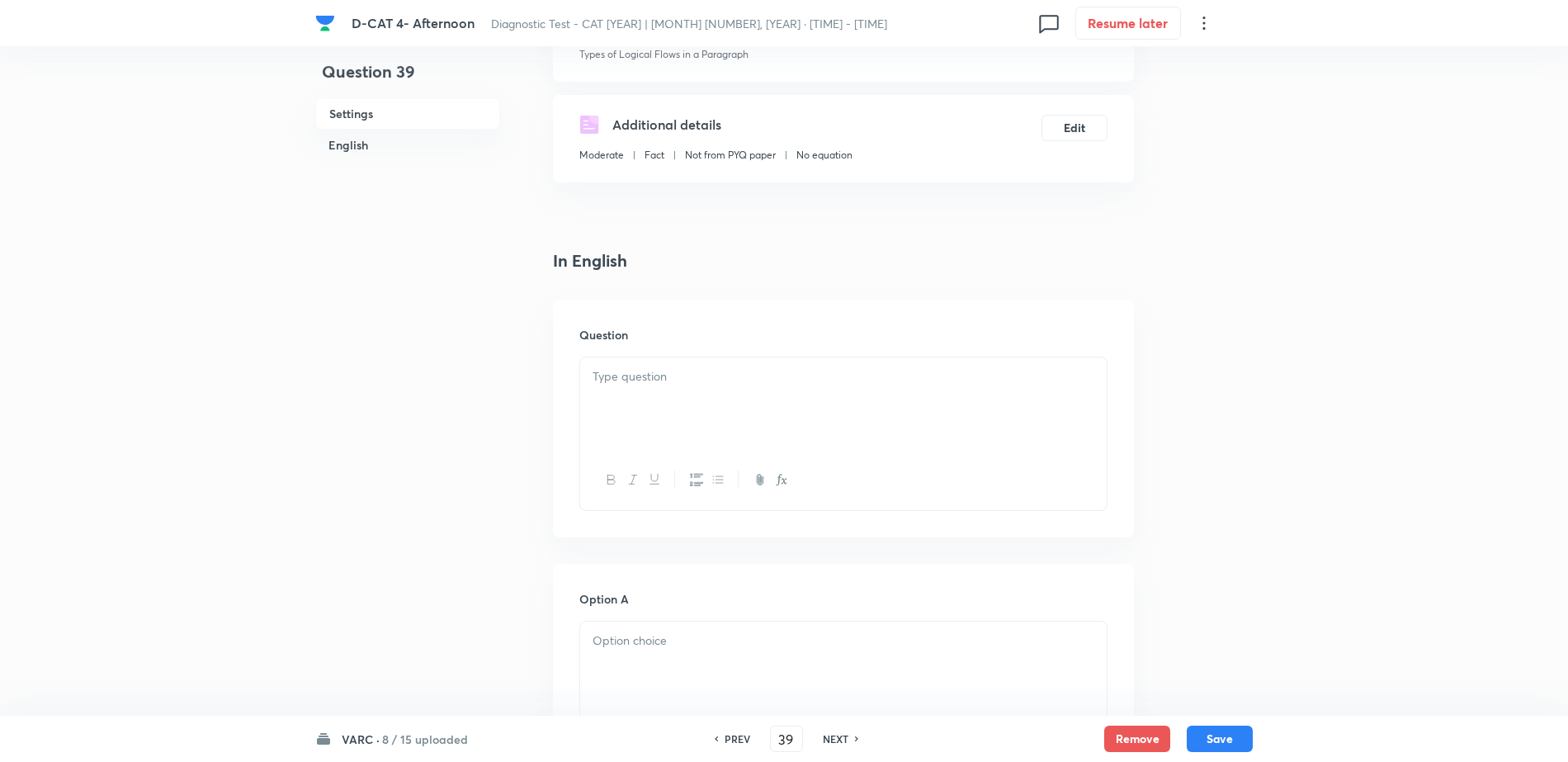scroll, scrollTop: 103, scrollLeft: 0, axis: vertical 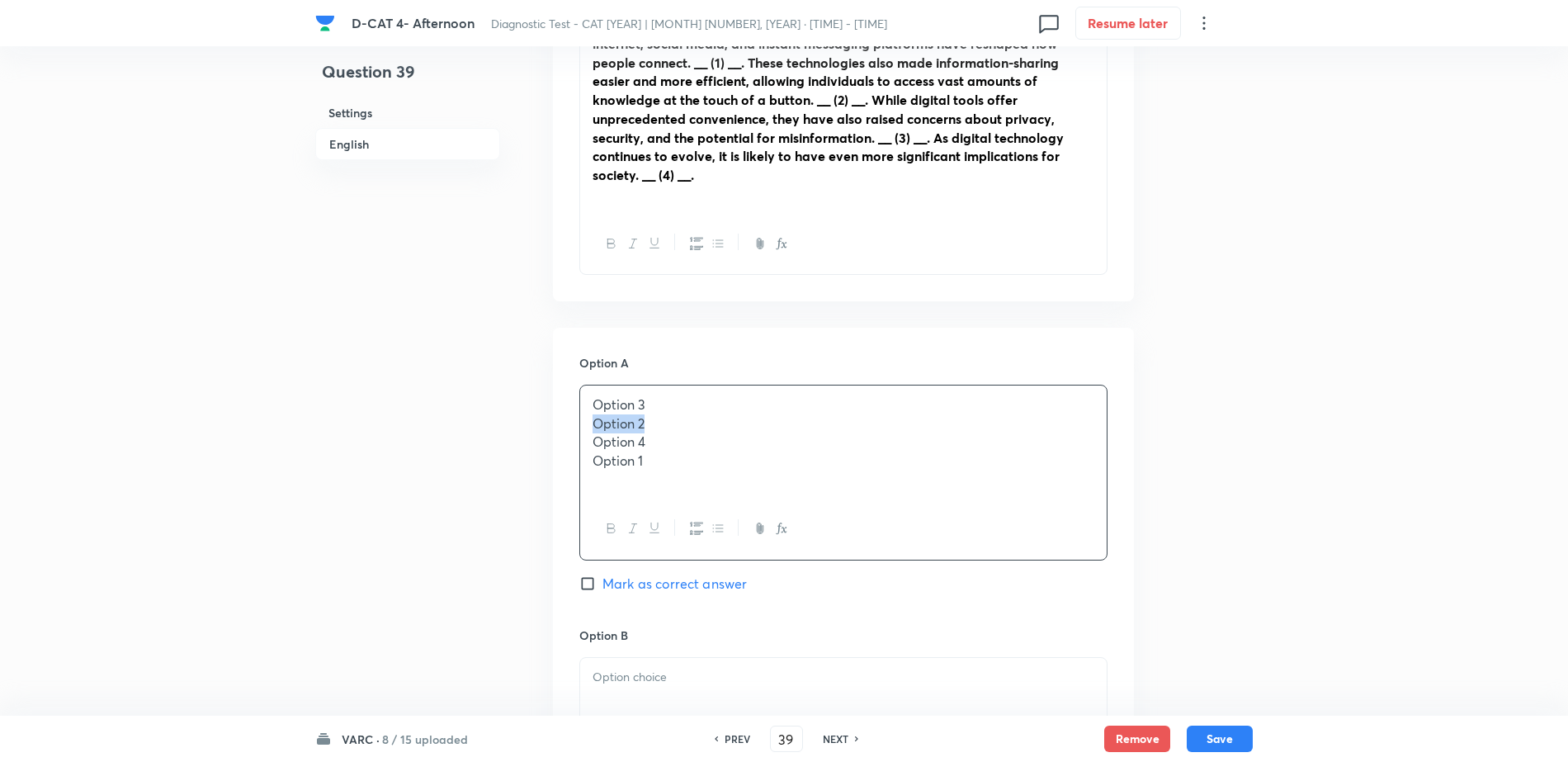 drag, startPoint x: 591, startPoint y: 443, endPoint x: 669, endPoint y: 437, distance: 78.23043 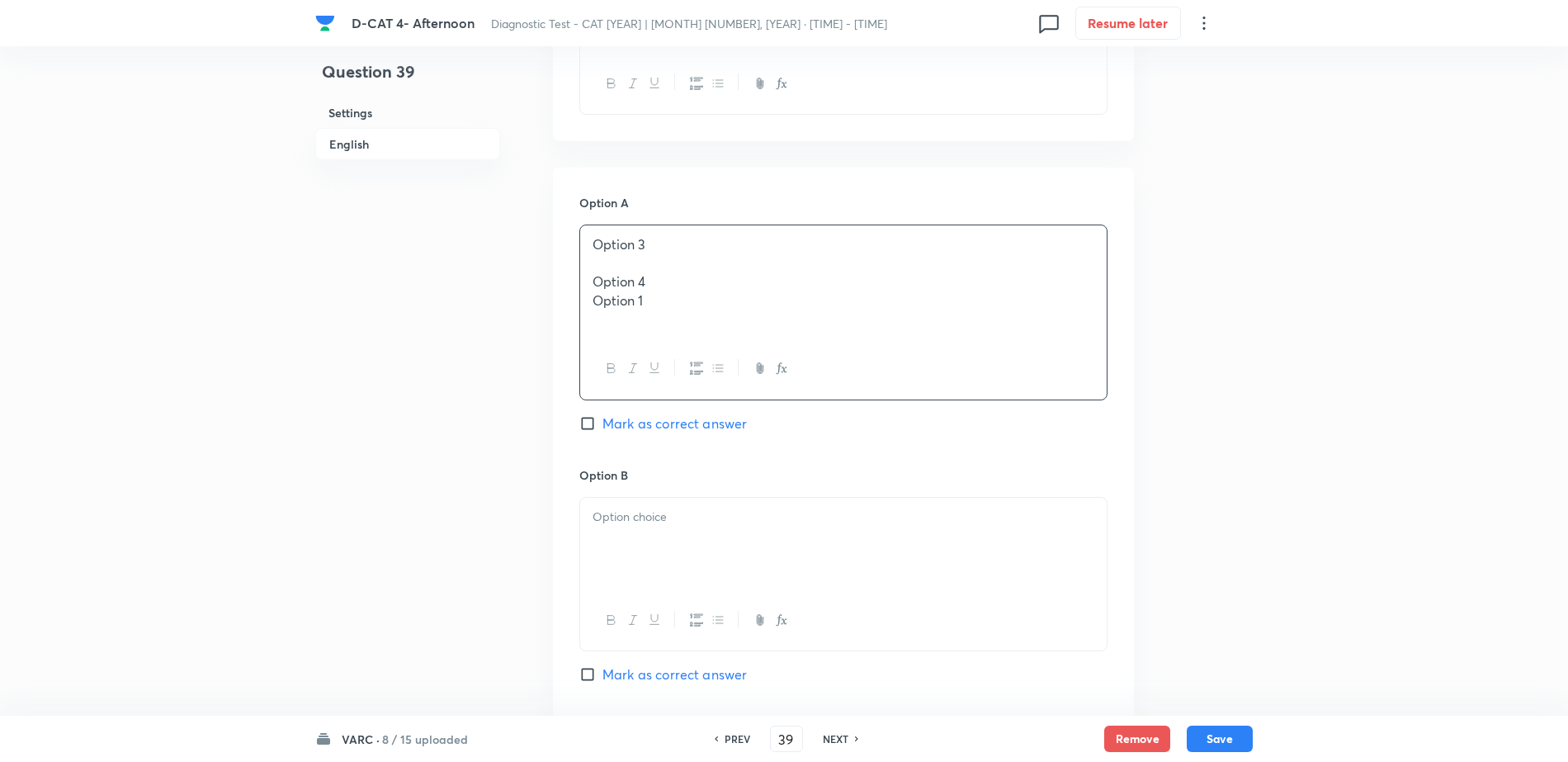 scroll, scrollTop: 929, scrollLeft: 0, axis: vertical 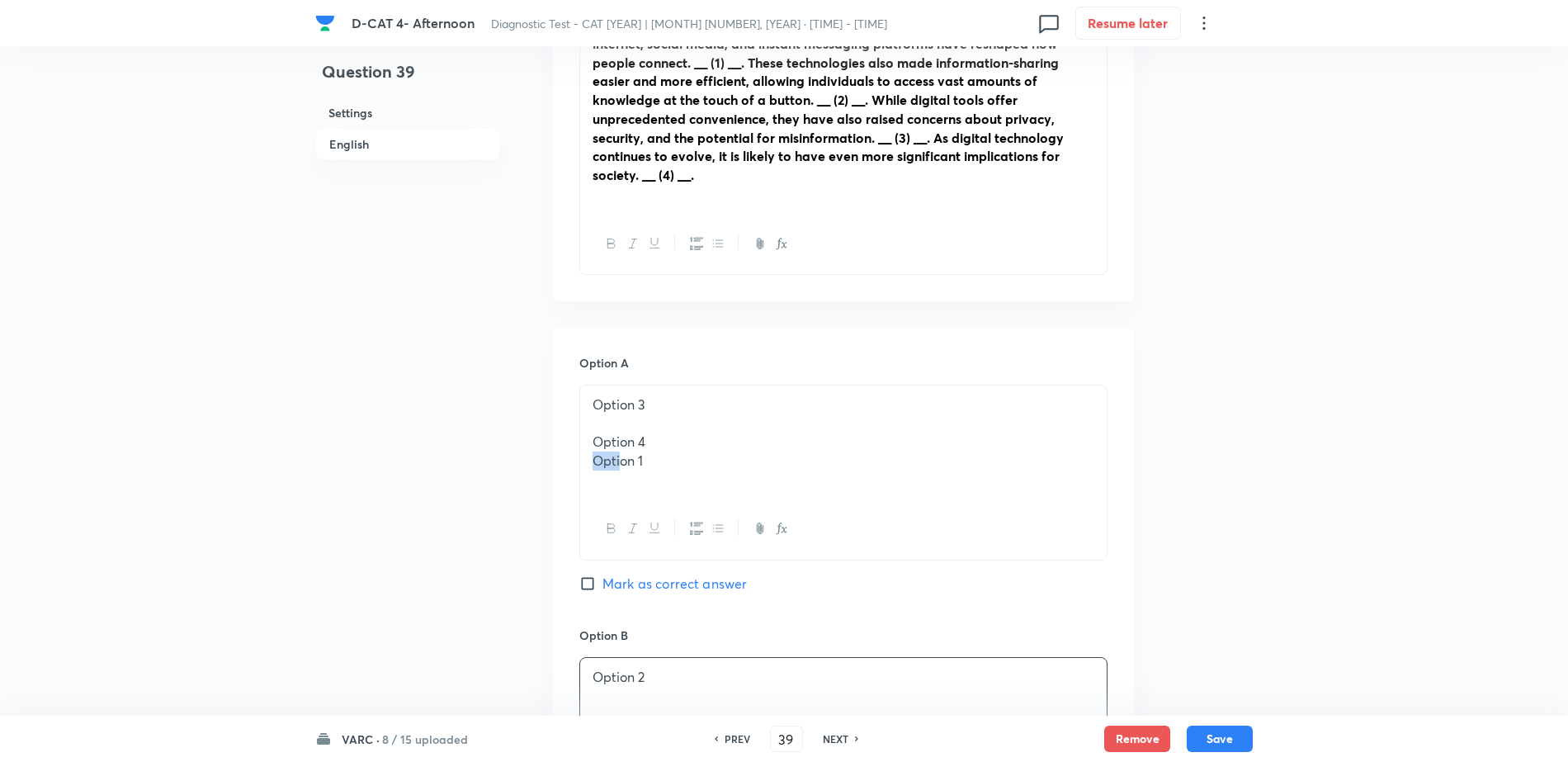 drag, startPoint x: 595, startPoint y: 471, endPoint x: 619, endPoint y: 470, distance: 24.020824 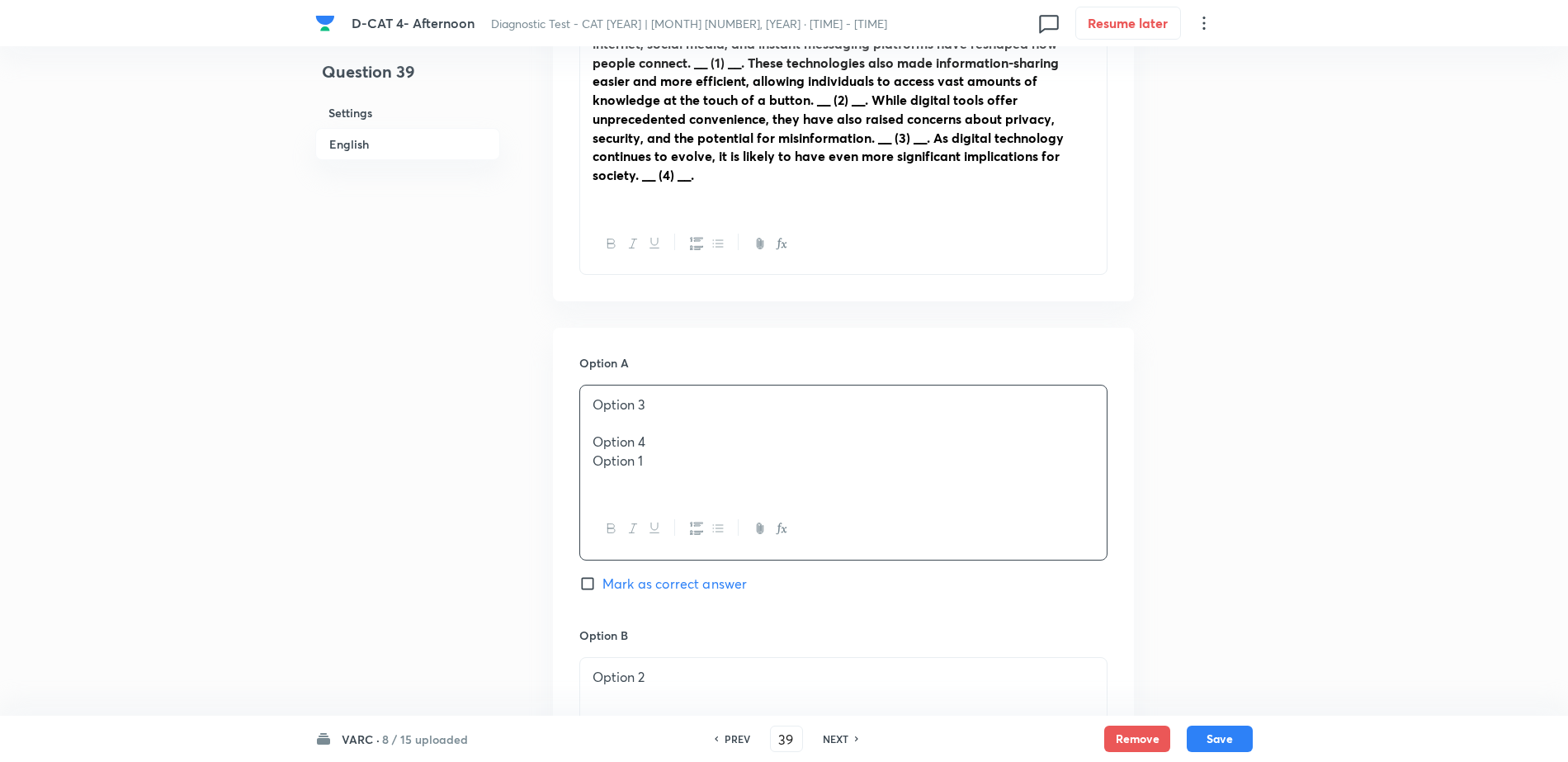 click on "Option 3 Option 4 Option 1" at bounding box center (843, 443) 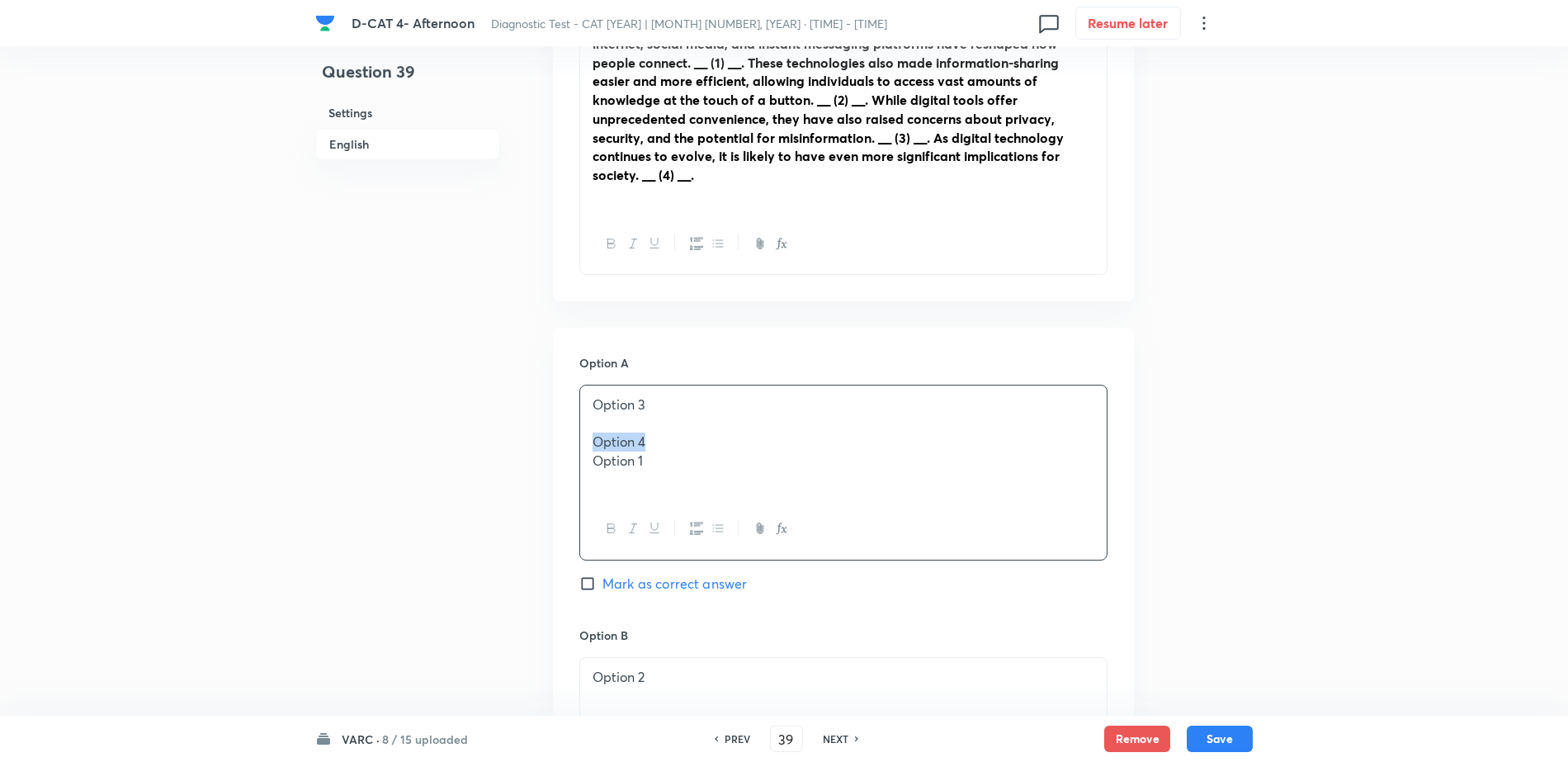 drag, startPoint x: 588, startPoint y: 458, endPoint x: 726, endPoint y: 469, distance: 138.43771 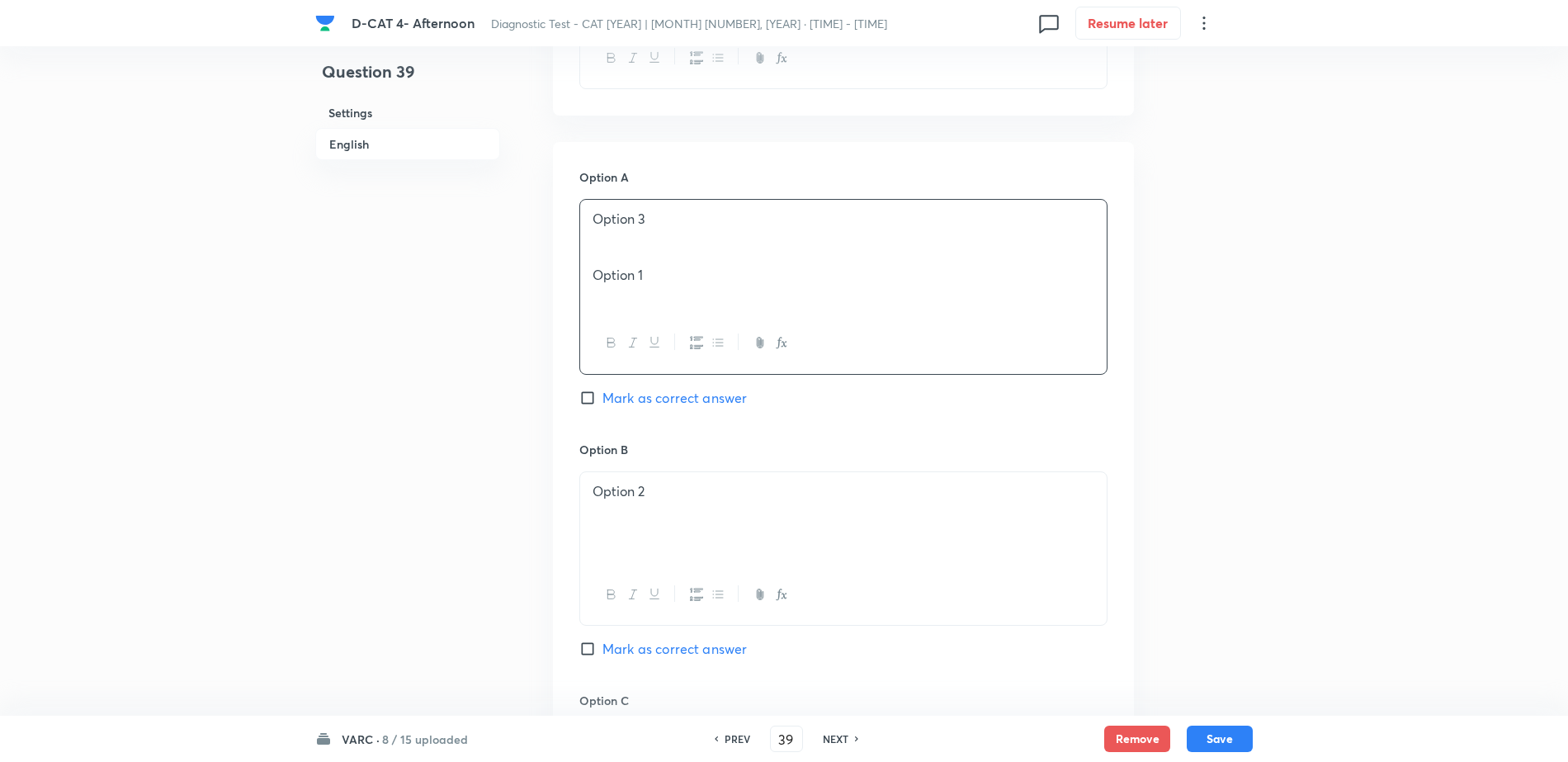 scroll, scrollTop: 1032, scrollLeft: 0, axis: vertical 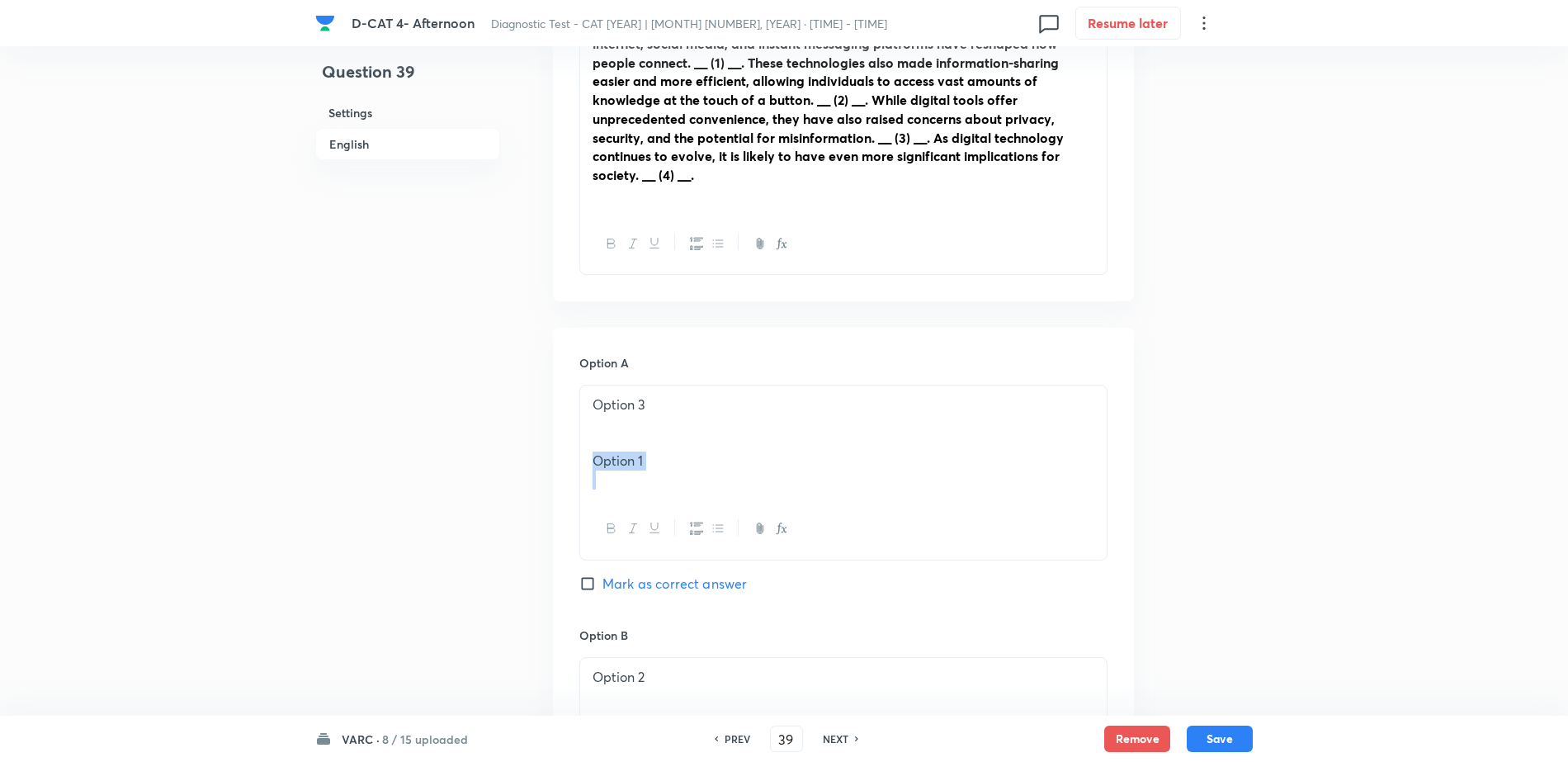 drag, startPoint x: 585, startPoint y: 482, endPoint x: 721, endPoint y: 490, distance: 136.23509 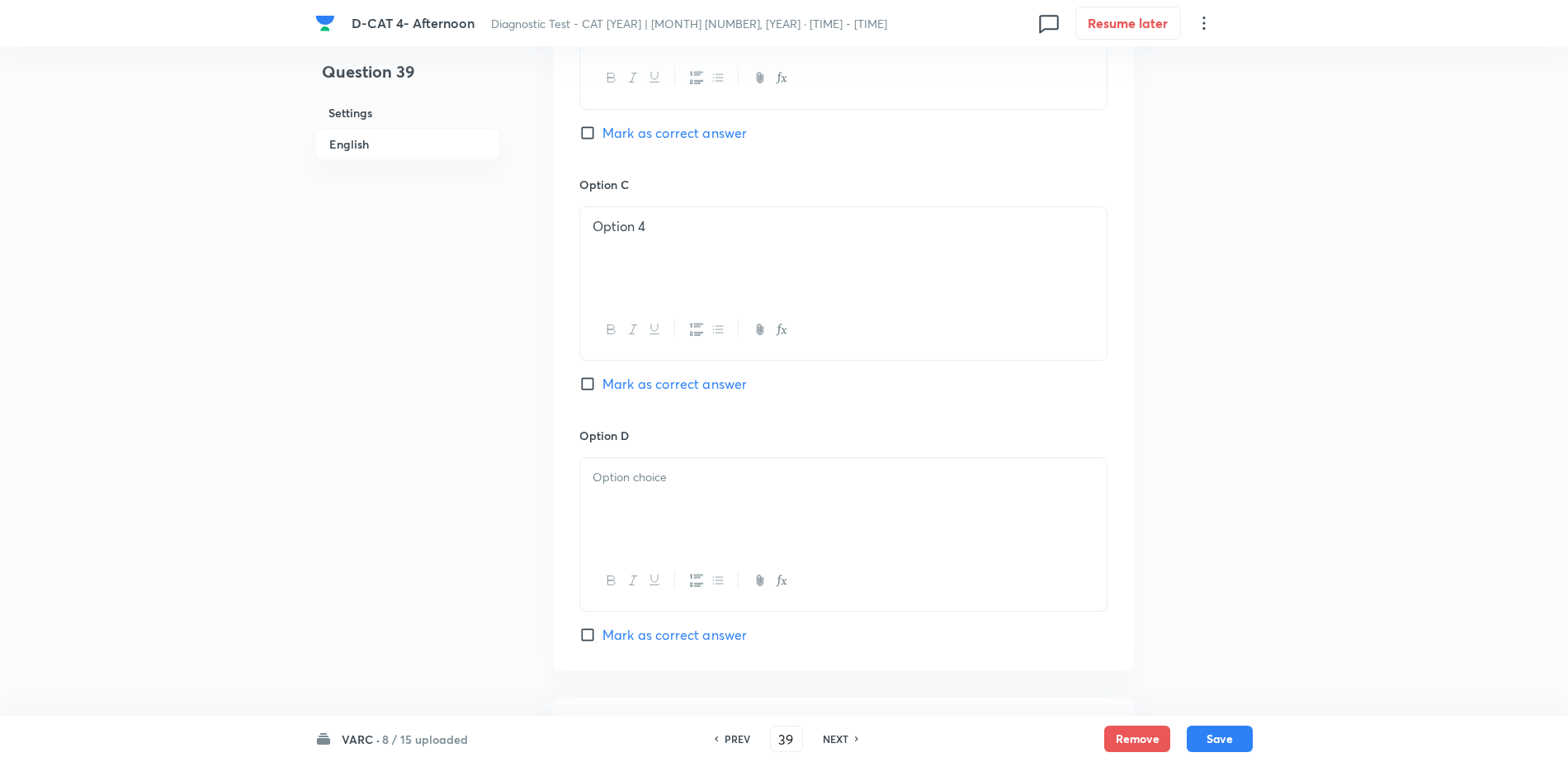 scroll, scrollTop: 1445, scrollLeft: 0, axis: vertical 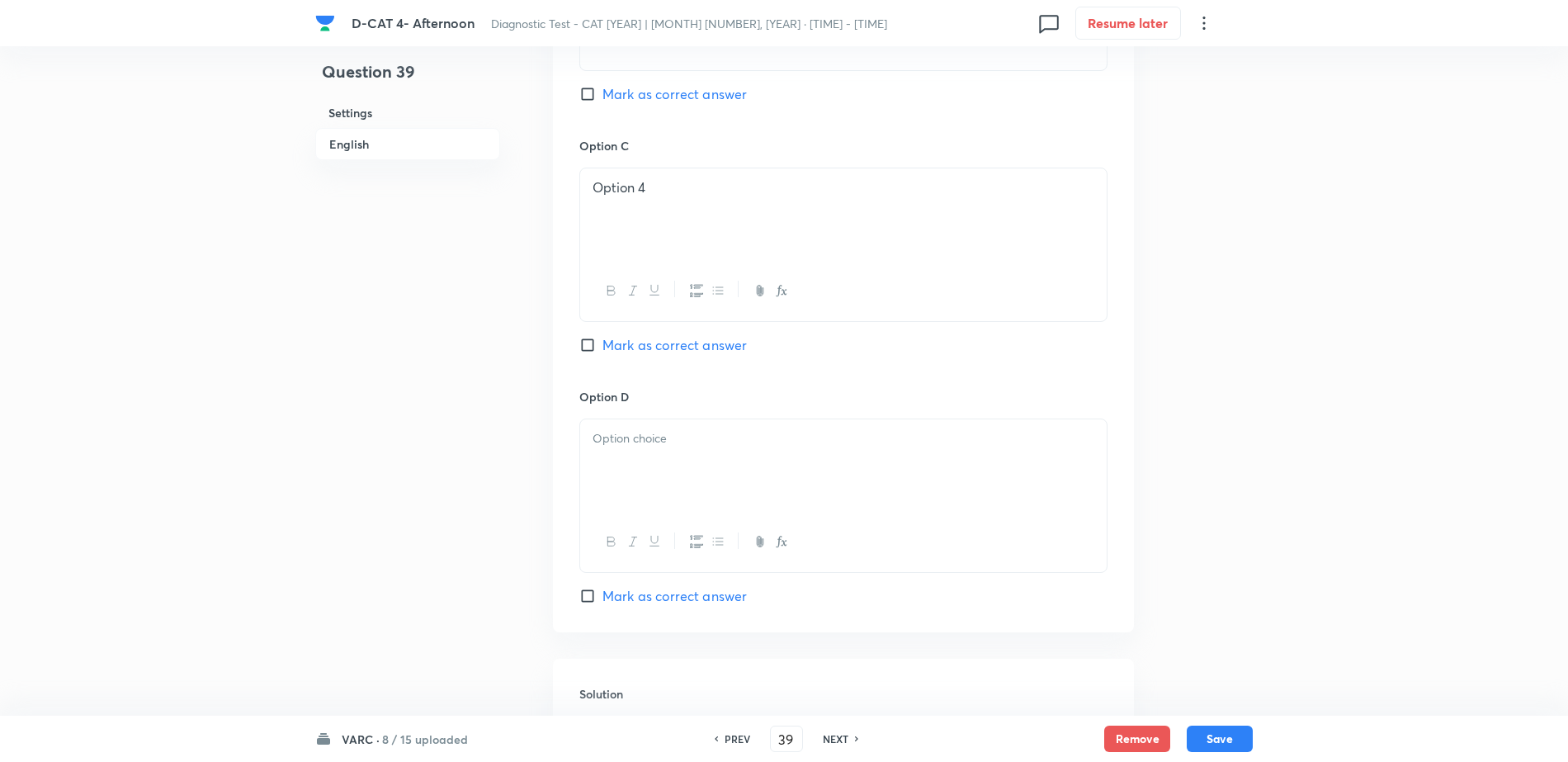 click at bounding box center [843, 466] 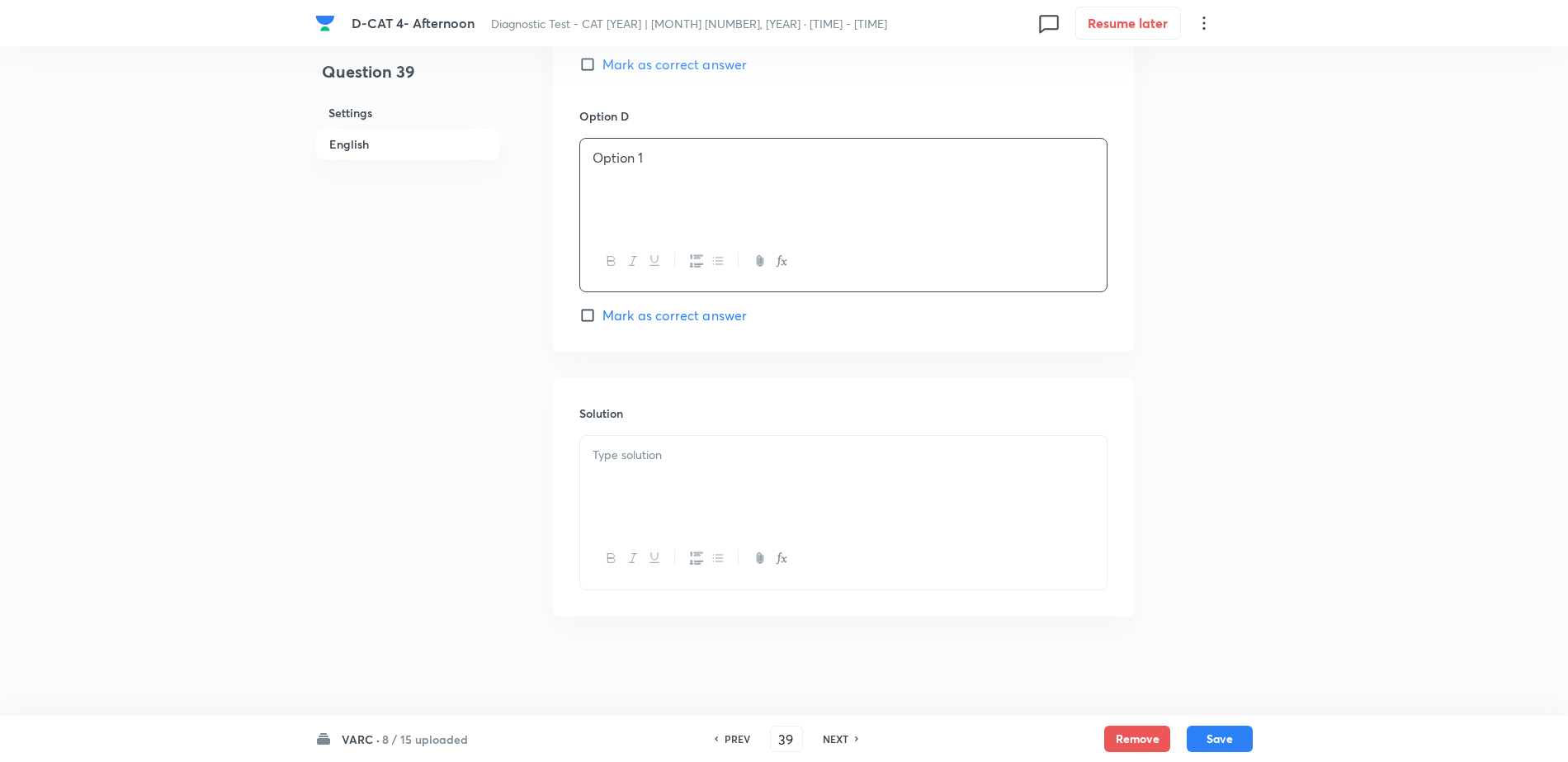scroll, scrollTop: 1744, scrollLeft: 0, axis: vertical 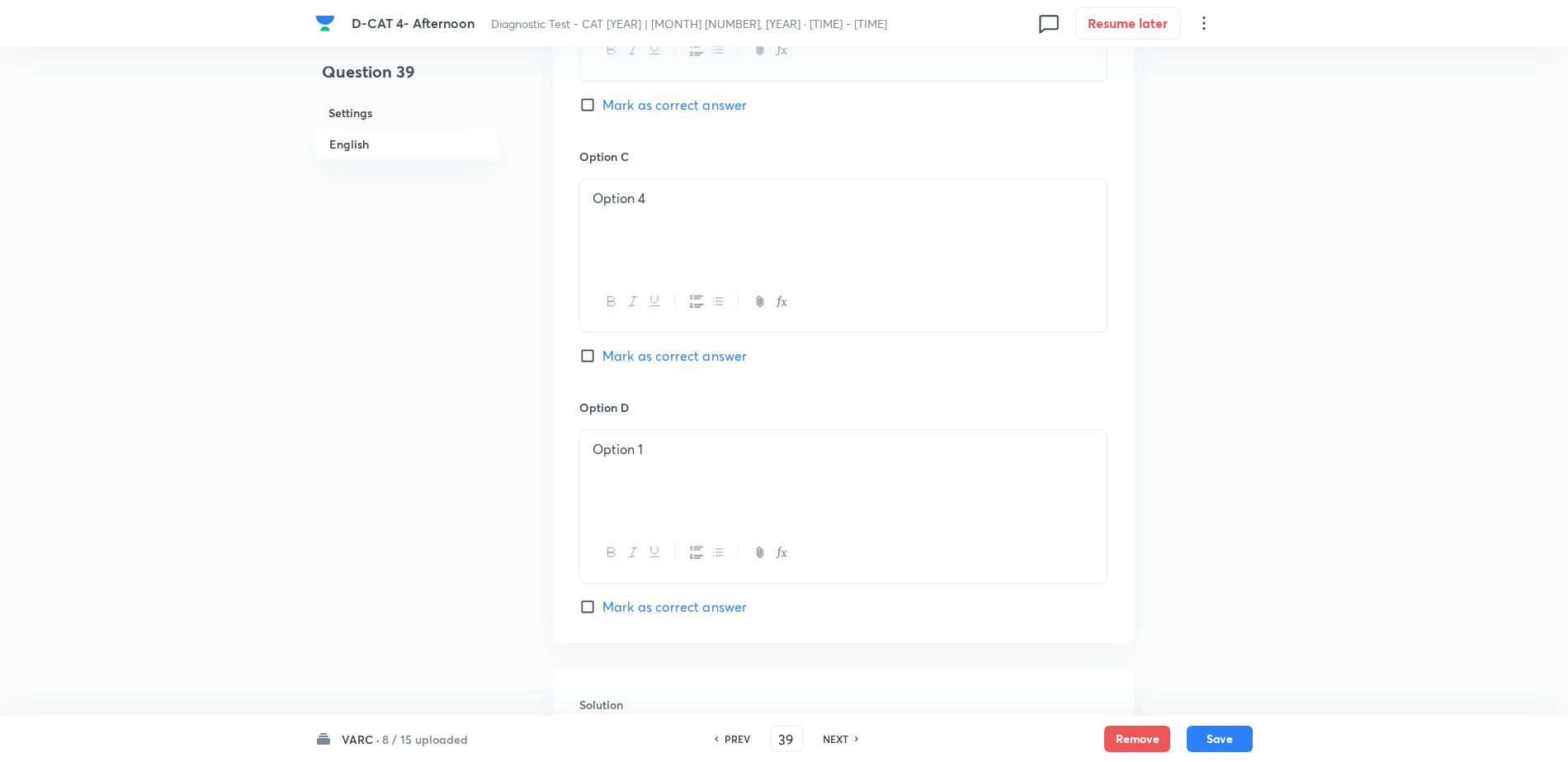 click on "Mark as correct answer" at bounding box center (674, 607) 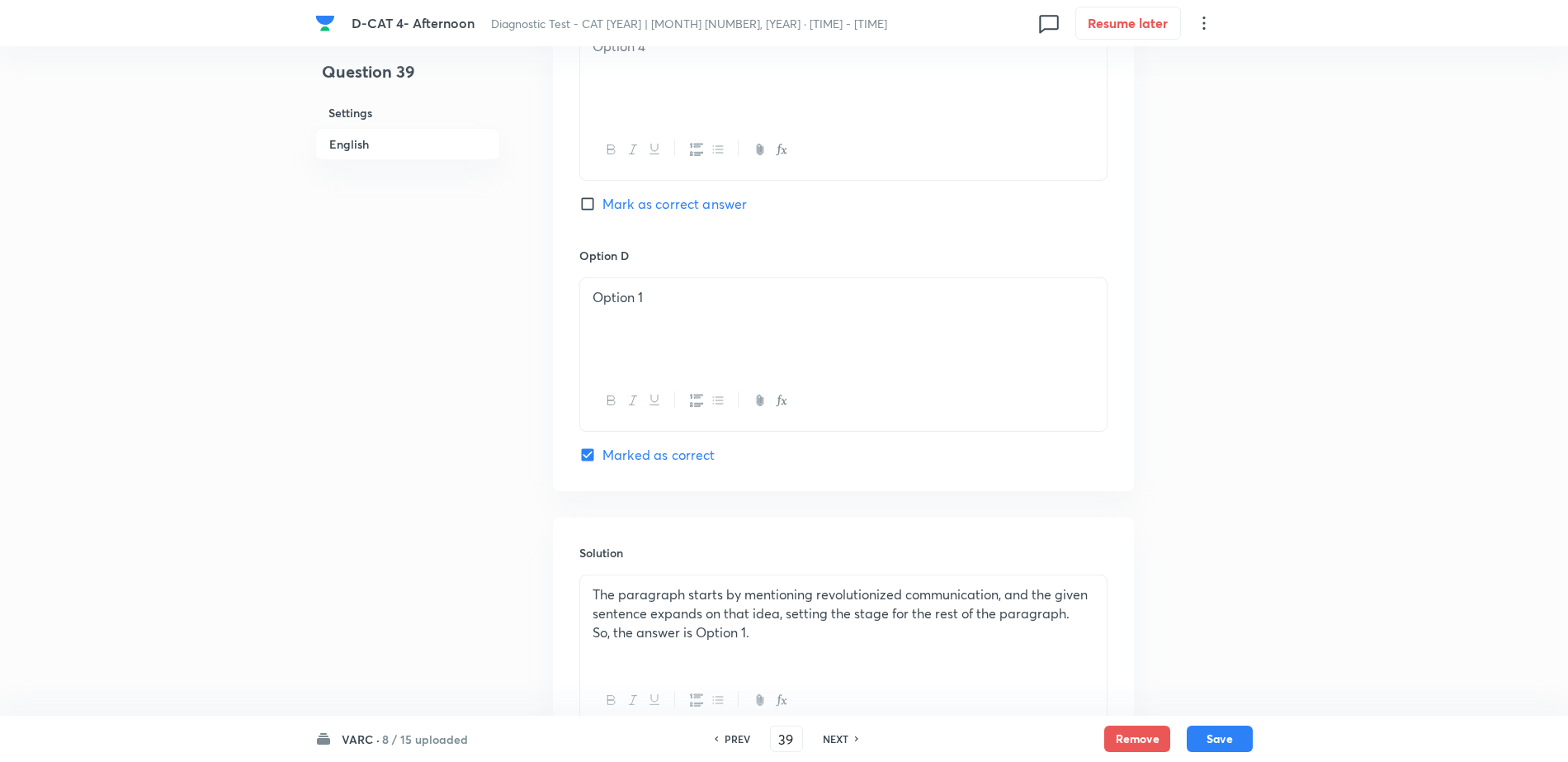 scroll, scrollTop: 1746, scrollLeft: 0, axis: vertical 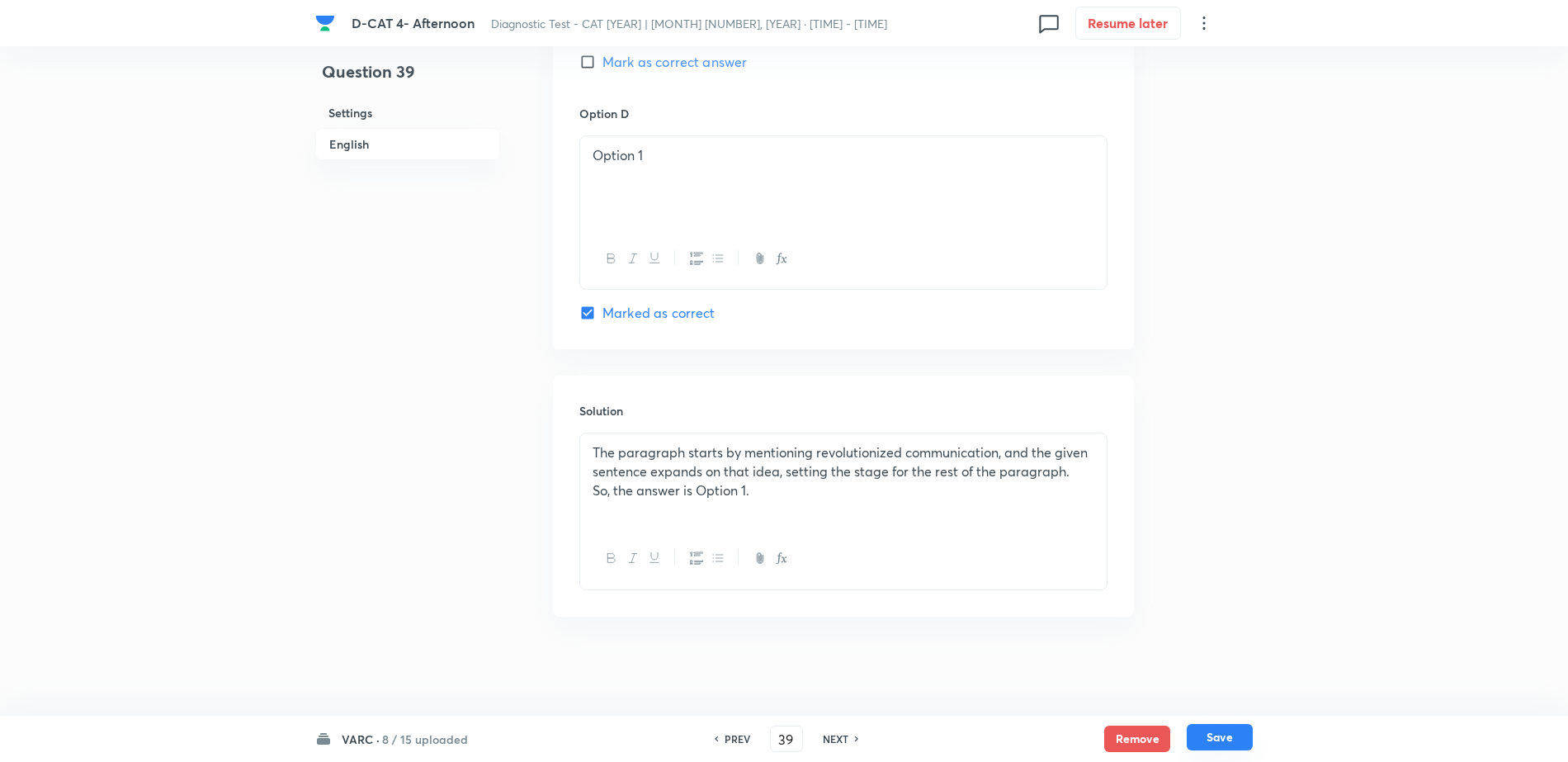 click on "Save" at bounding box center (1220, 737) 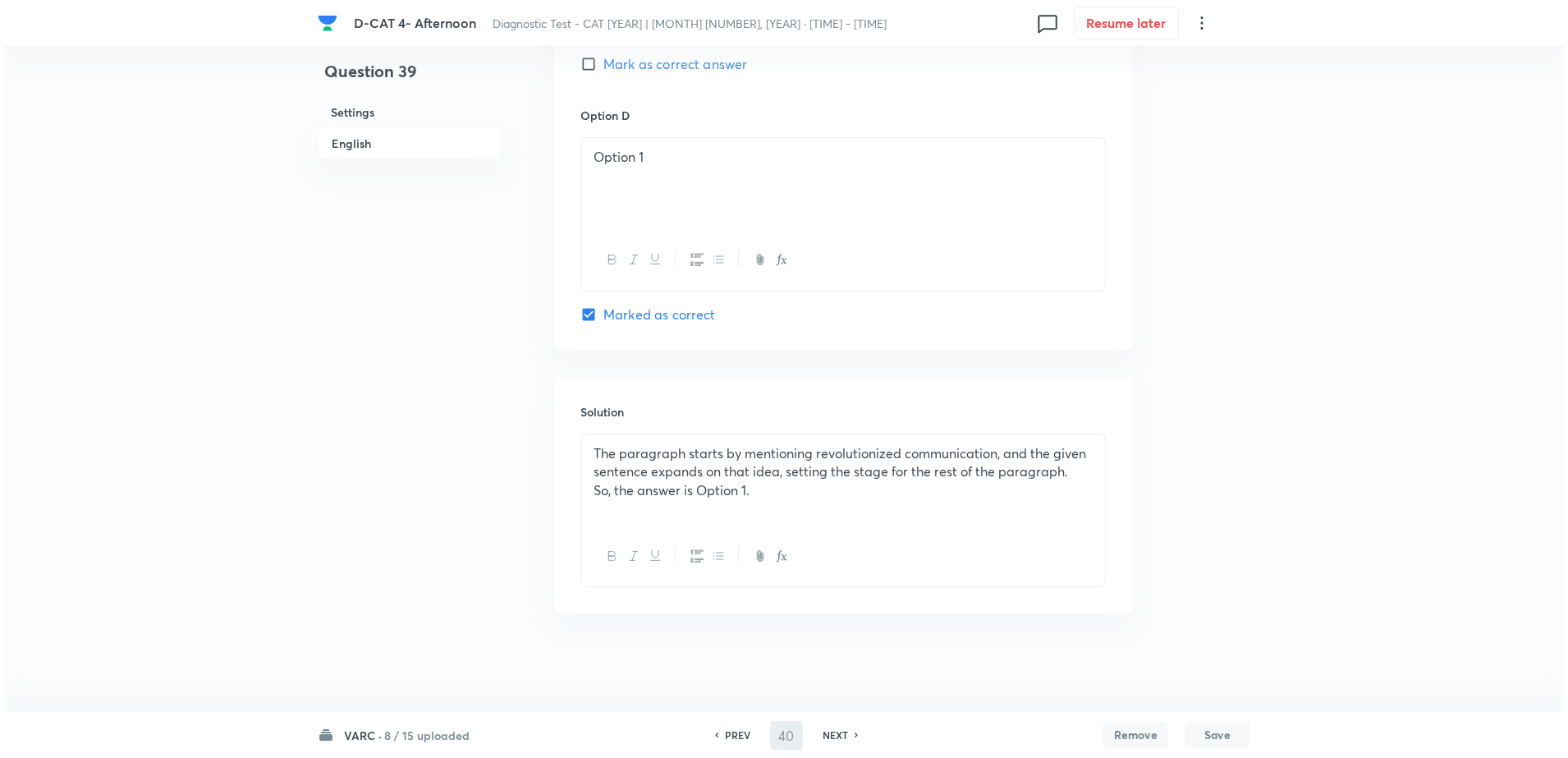 scroll, scrollTop: 0, scrollLeft: 0, axis: both 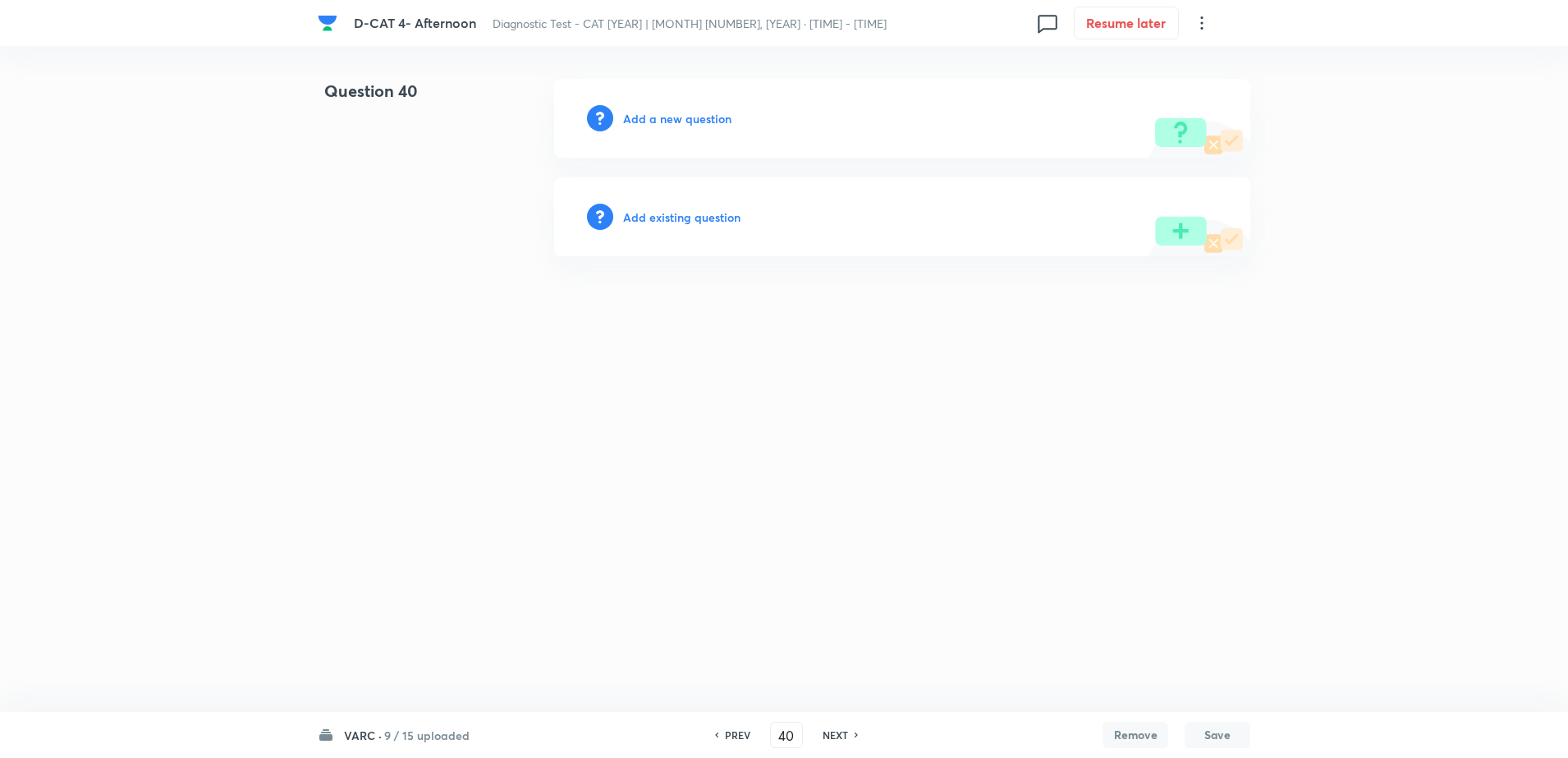 click on "Add a new question" at bounding box center [902, 118] 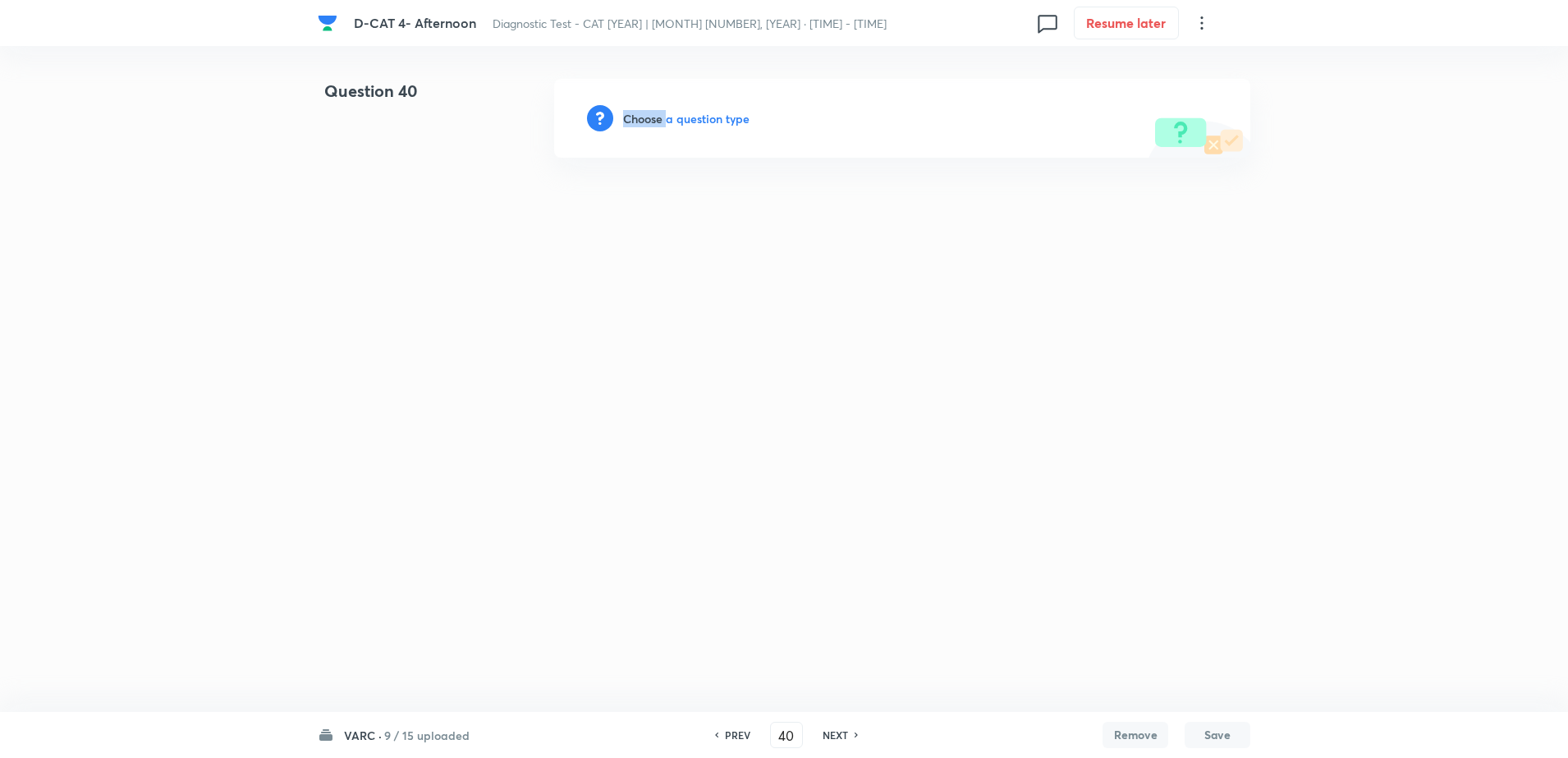 click on "Choose a question type" at bounding box center [686, 118] 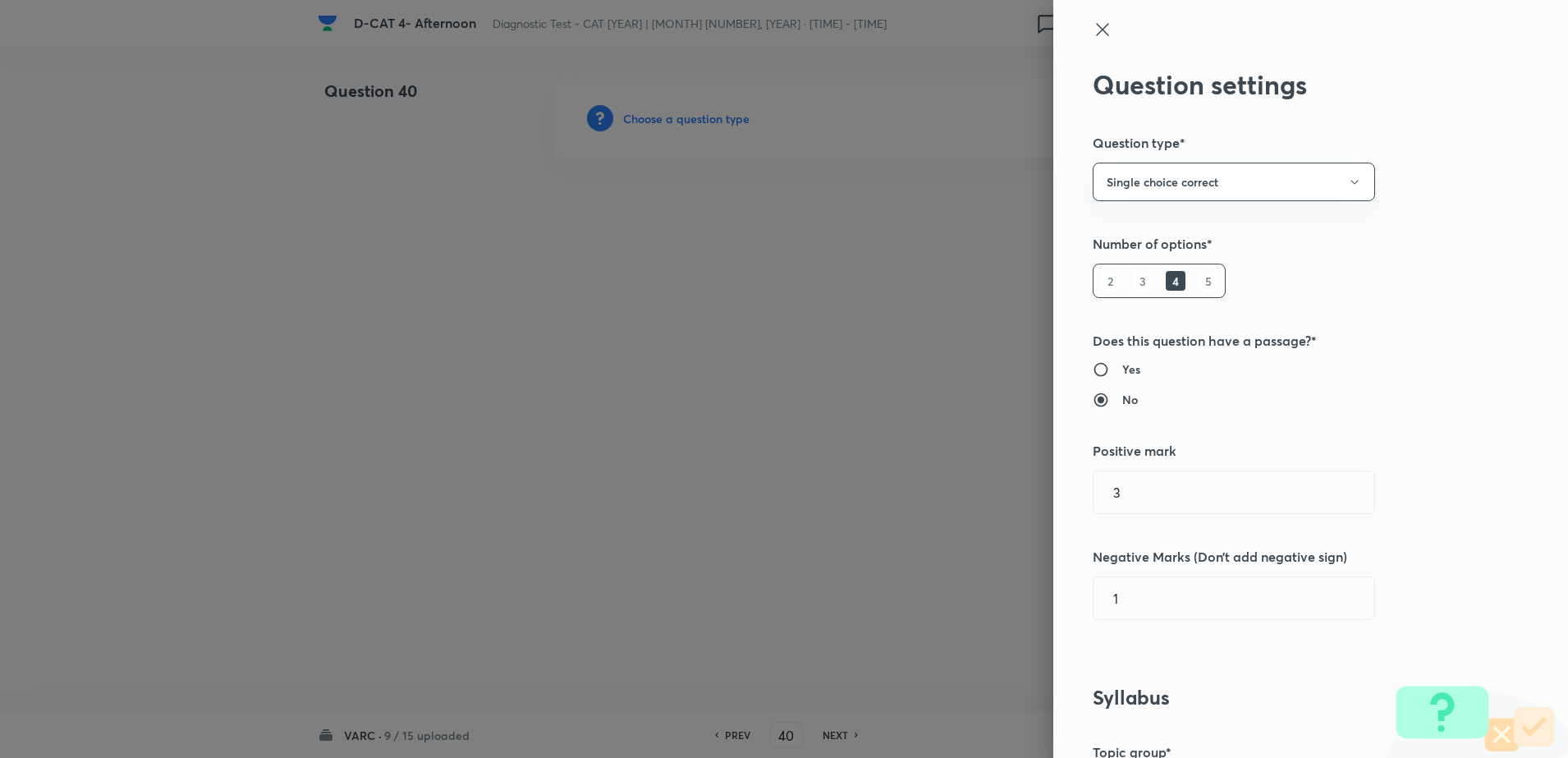 drag, startPoint x: 658, startPoint y: 113, endPoint x: 681, endPoint y: 130, distance: 28.600699 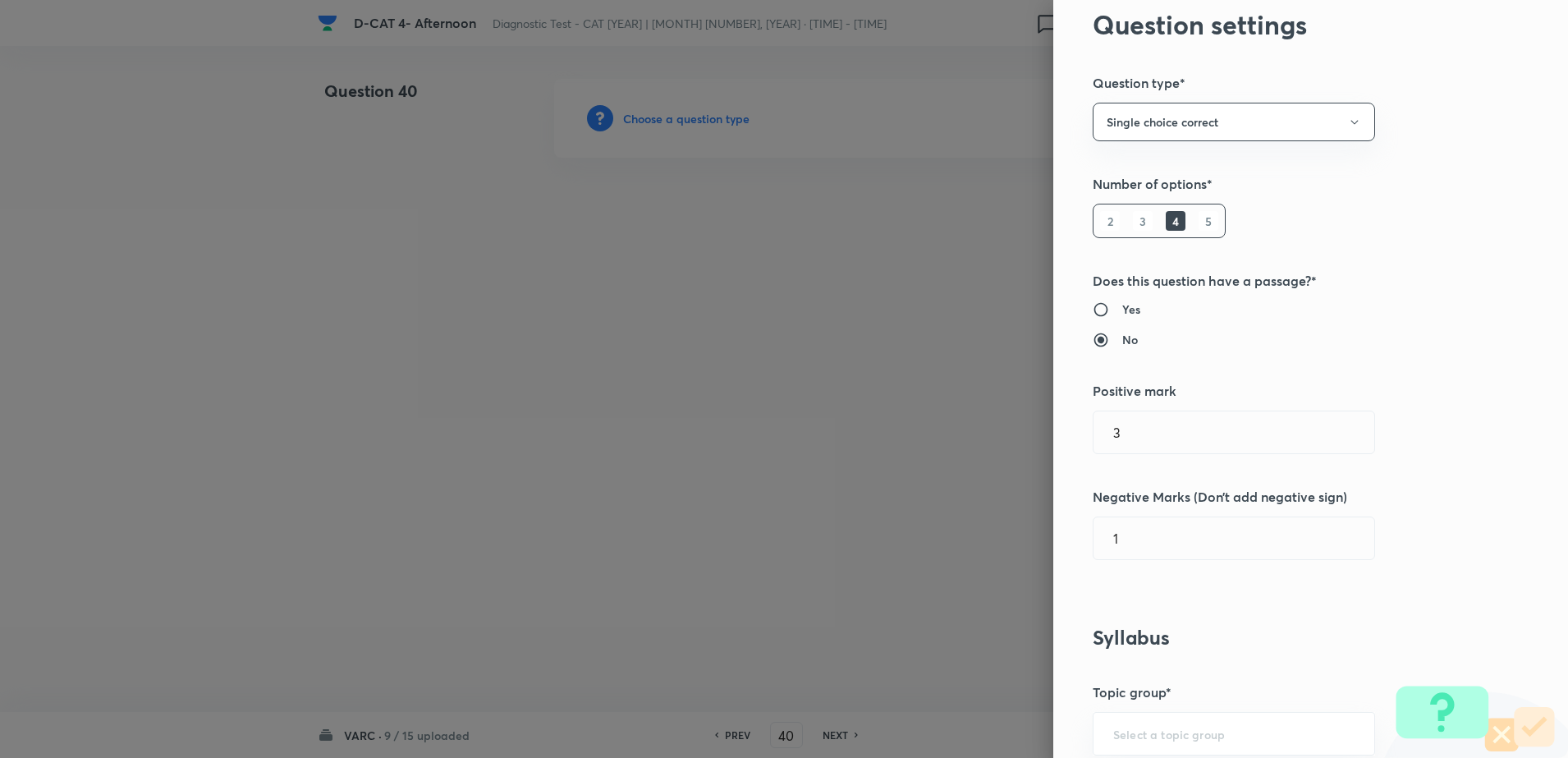 scroll, scrollTop: 308, scrollLeft: 0, axis: vertical 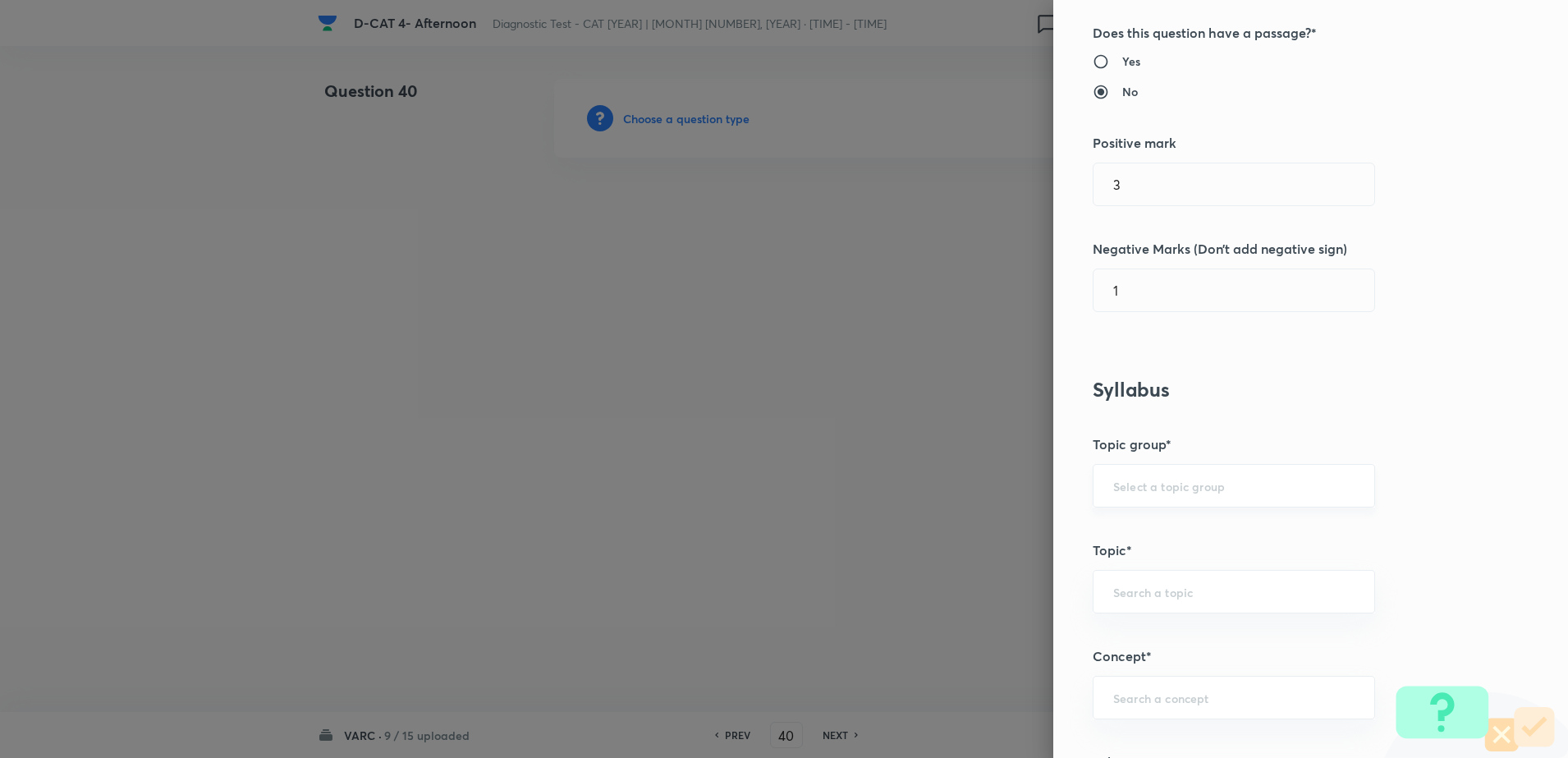 click on "​" at bounding box center [1234, 485] 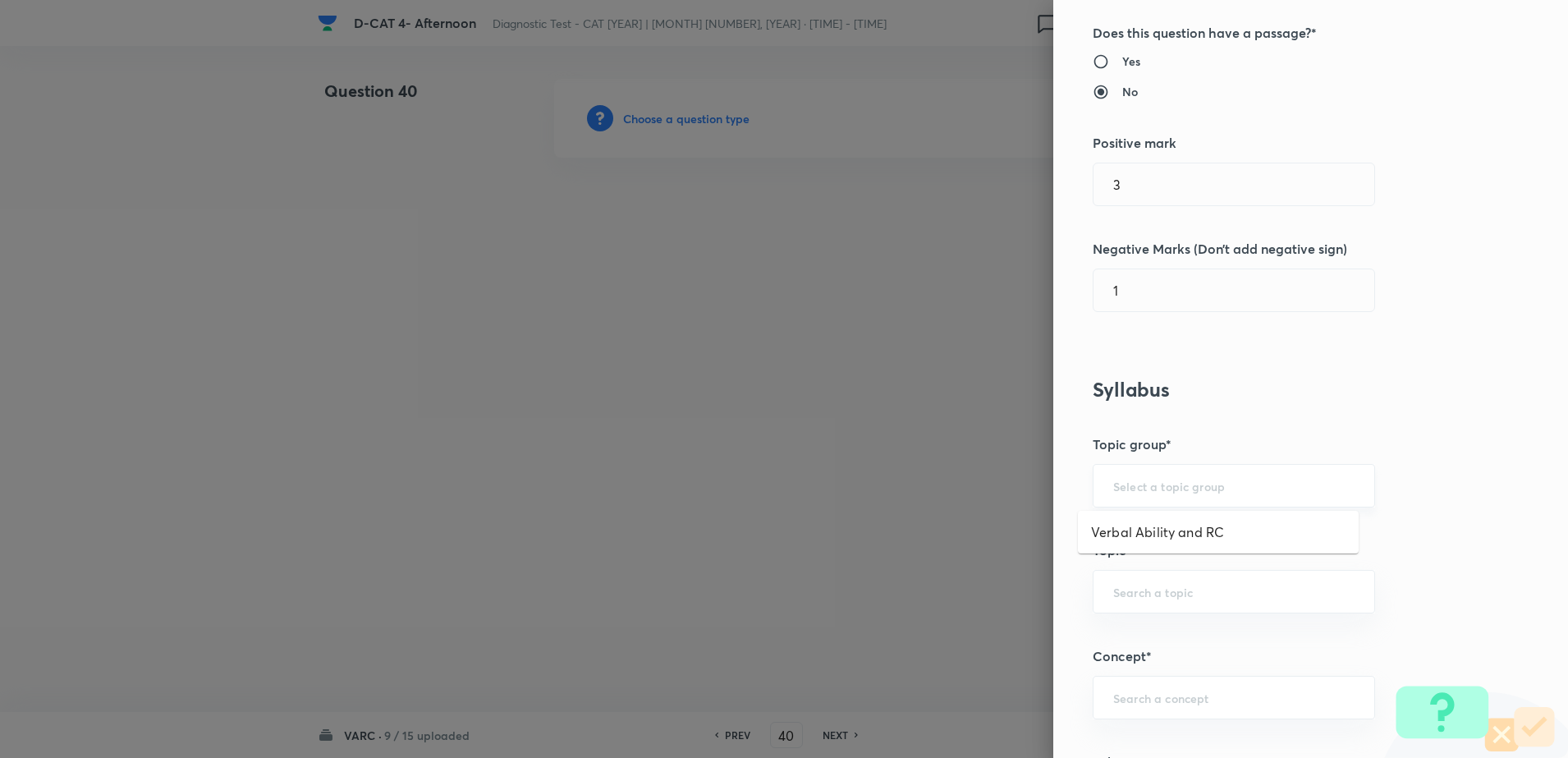 click at bounding box center [1234, 485] 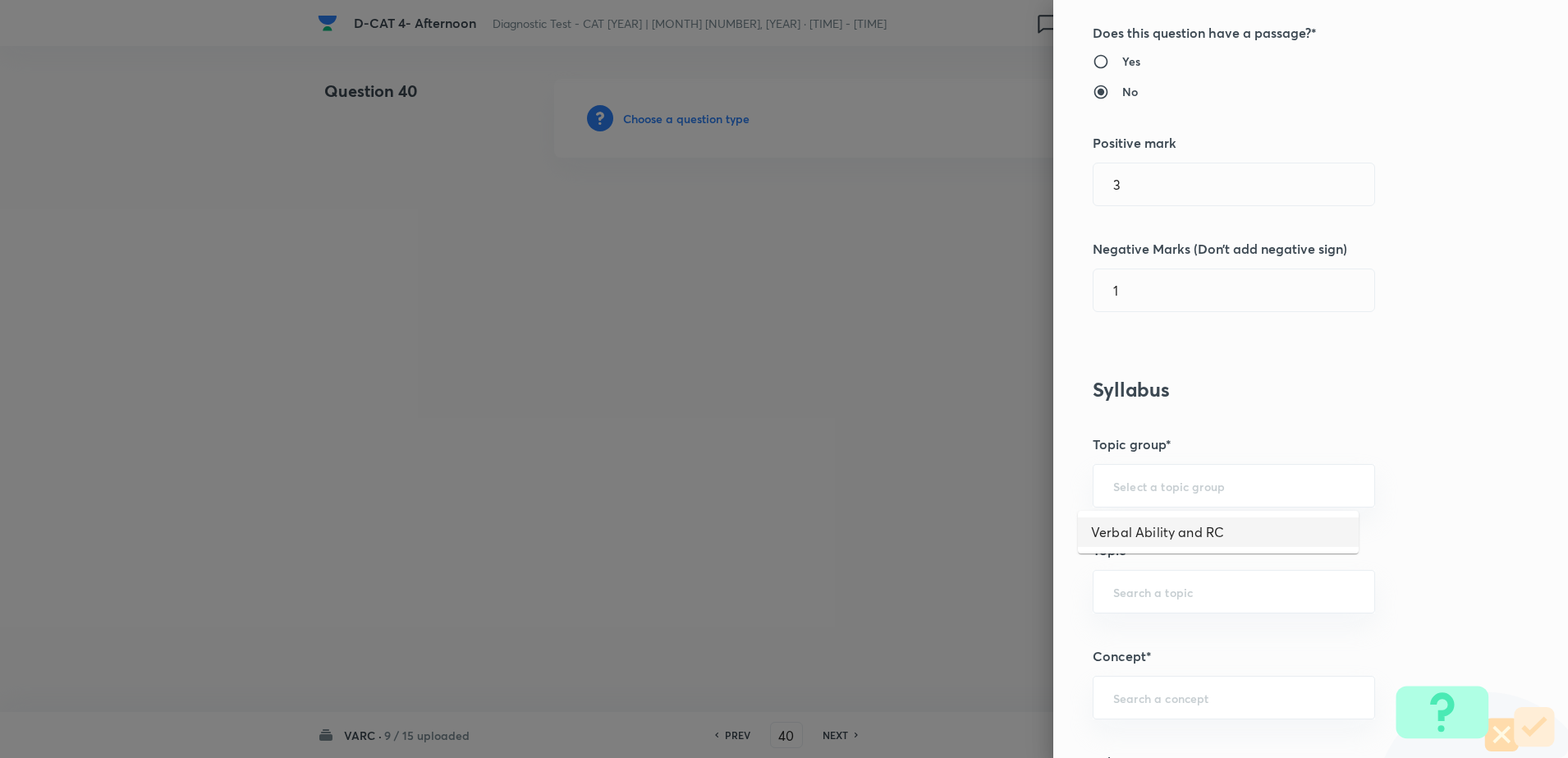 drag, startPoint x: 1127, startPoint y: 526, endPoint x: 1130, endPoint y: 553, distance: 27.16616 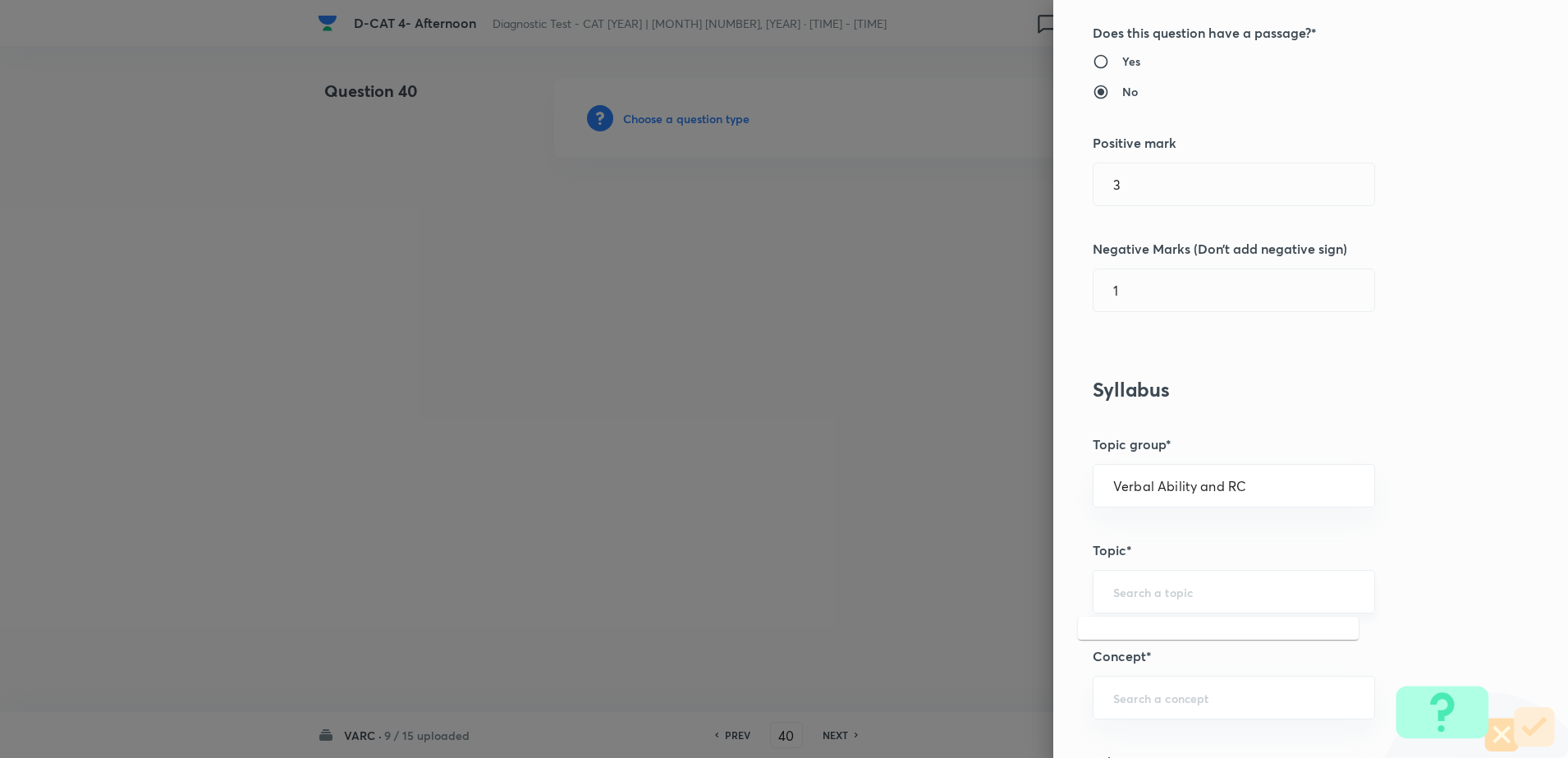 click at bounding box center (1234, 591) 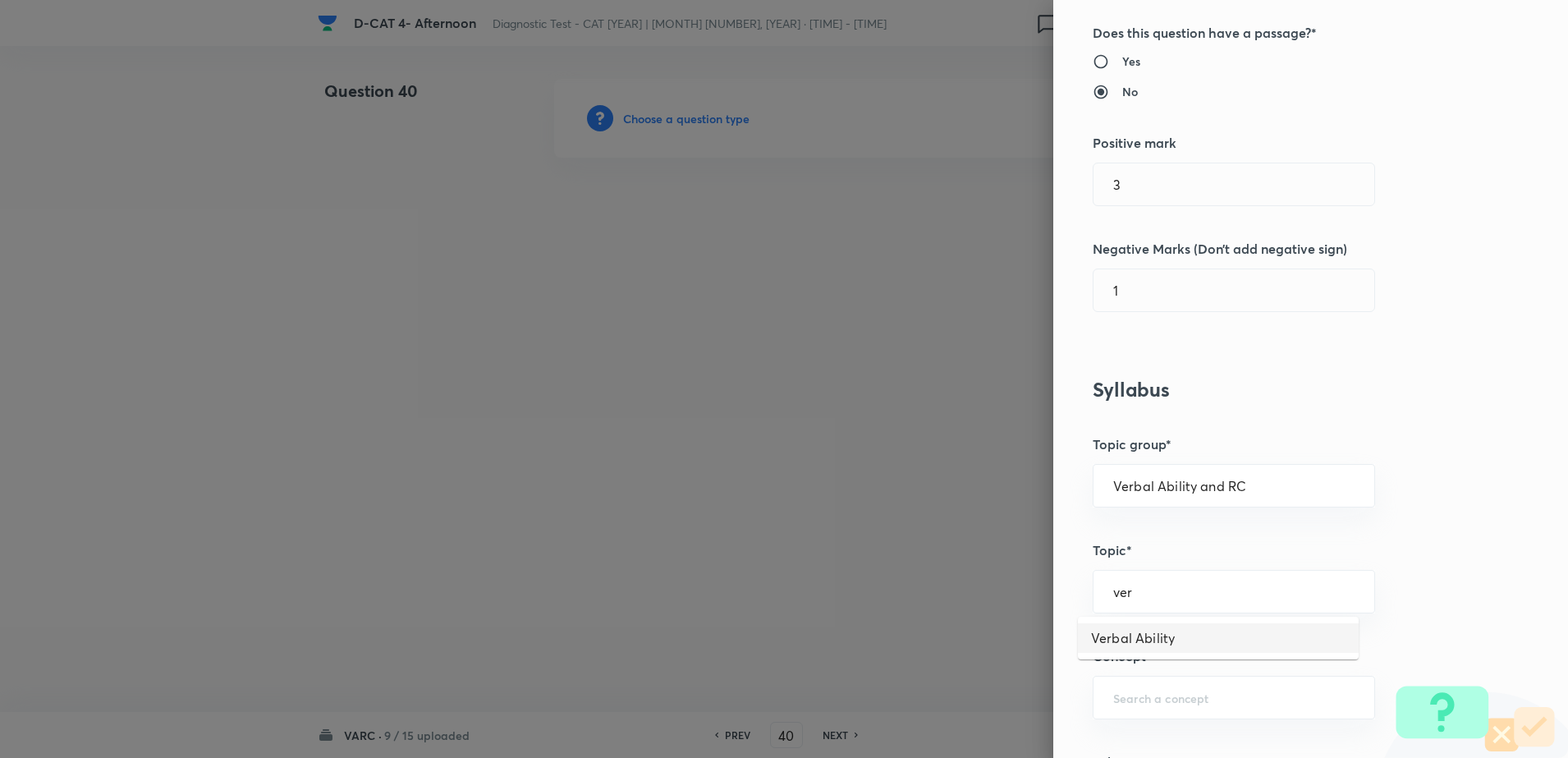 click on "Verbal Ability" at bounding box center [1218, 638] 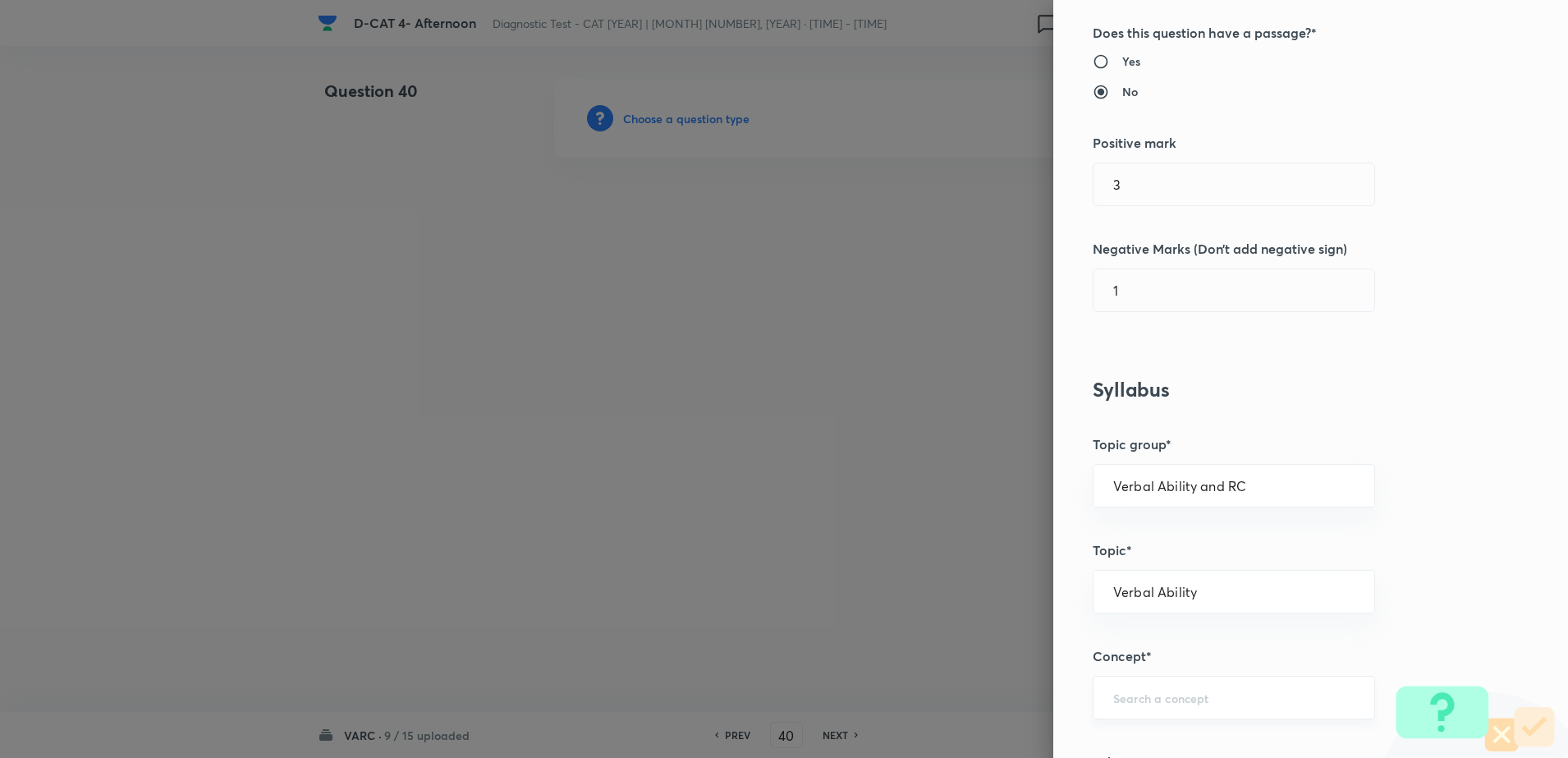 click on "​" at bounding box center (1234, 697) 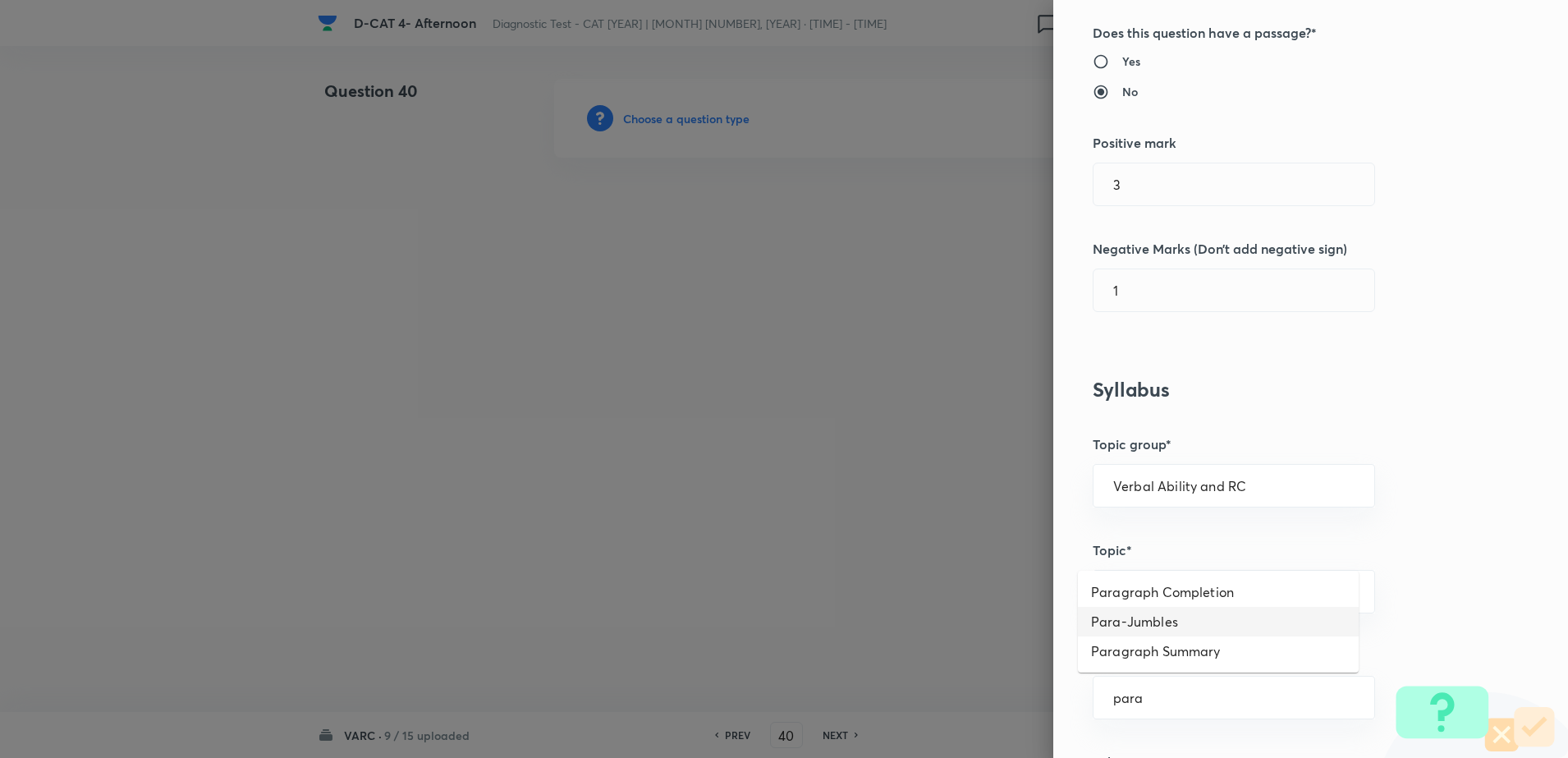 click on "Para-Jumbles" at bounding box center (1218, 622) 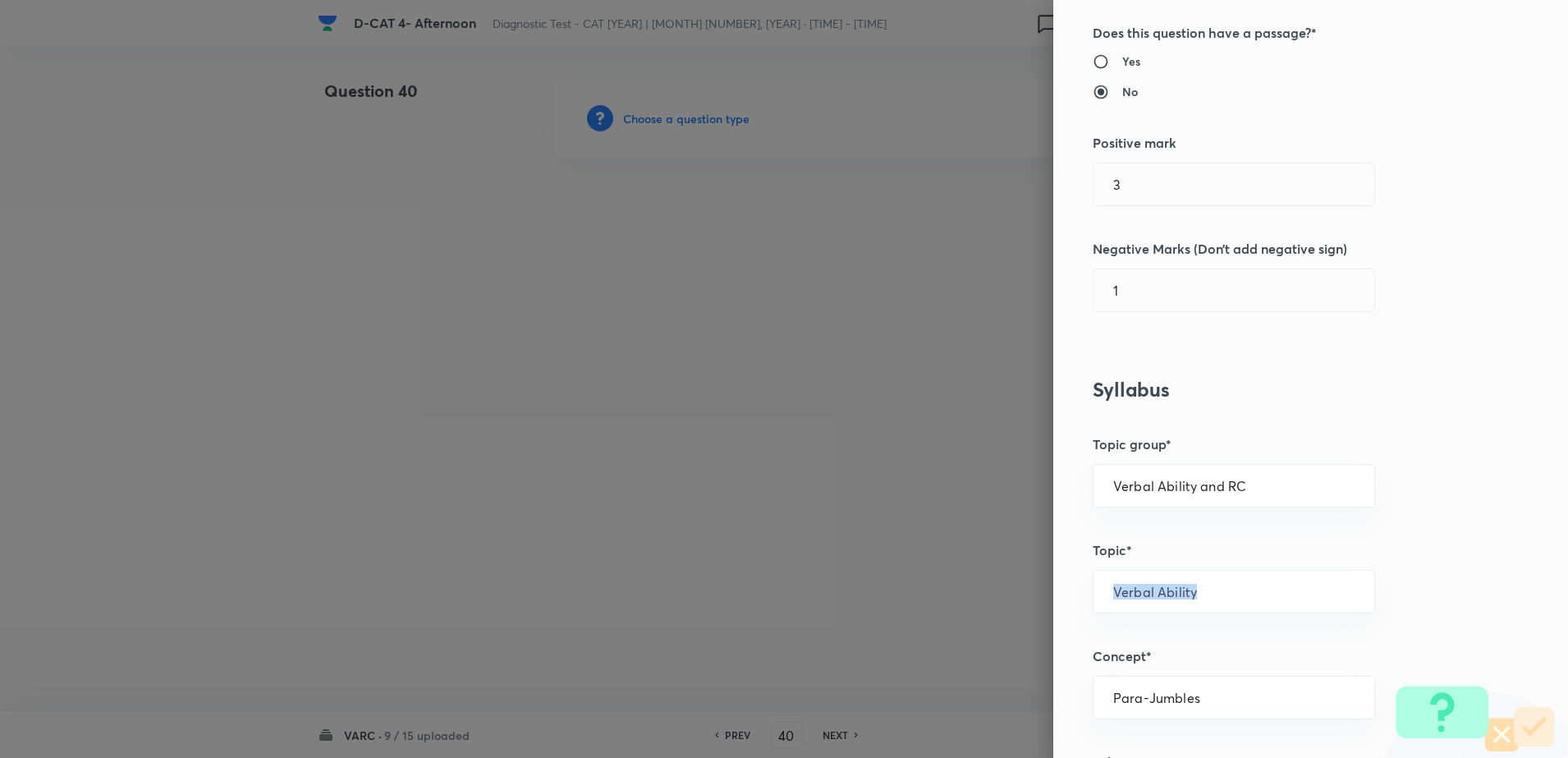 click on "Question settings Question type* Single choice correct Number of options* 2 3 4 5 Does this question have a passage?* Yes No Positive mark 3 ​ Negative Marks (Don’t add negative sign) 1 ​ Syllabus Topic group* Verbal Ability and RC ​ Topic* Verbal Ability ​ Concept* Para-Jumbles ​ Sub-concept* ​ Concept-field ​ Additional details Question Difficulty Very easy Easy Moderate Hard Very hard Question is based on Fact Numerical Concept Previous year question Yes No Does this question have equation? Yes No Verification status Is the question verified? *Select 'yes' only if a question is verified Yes No Save" at bounding box center (1310, 379) 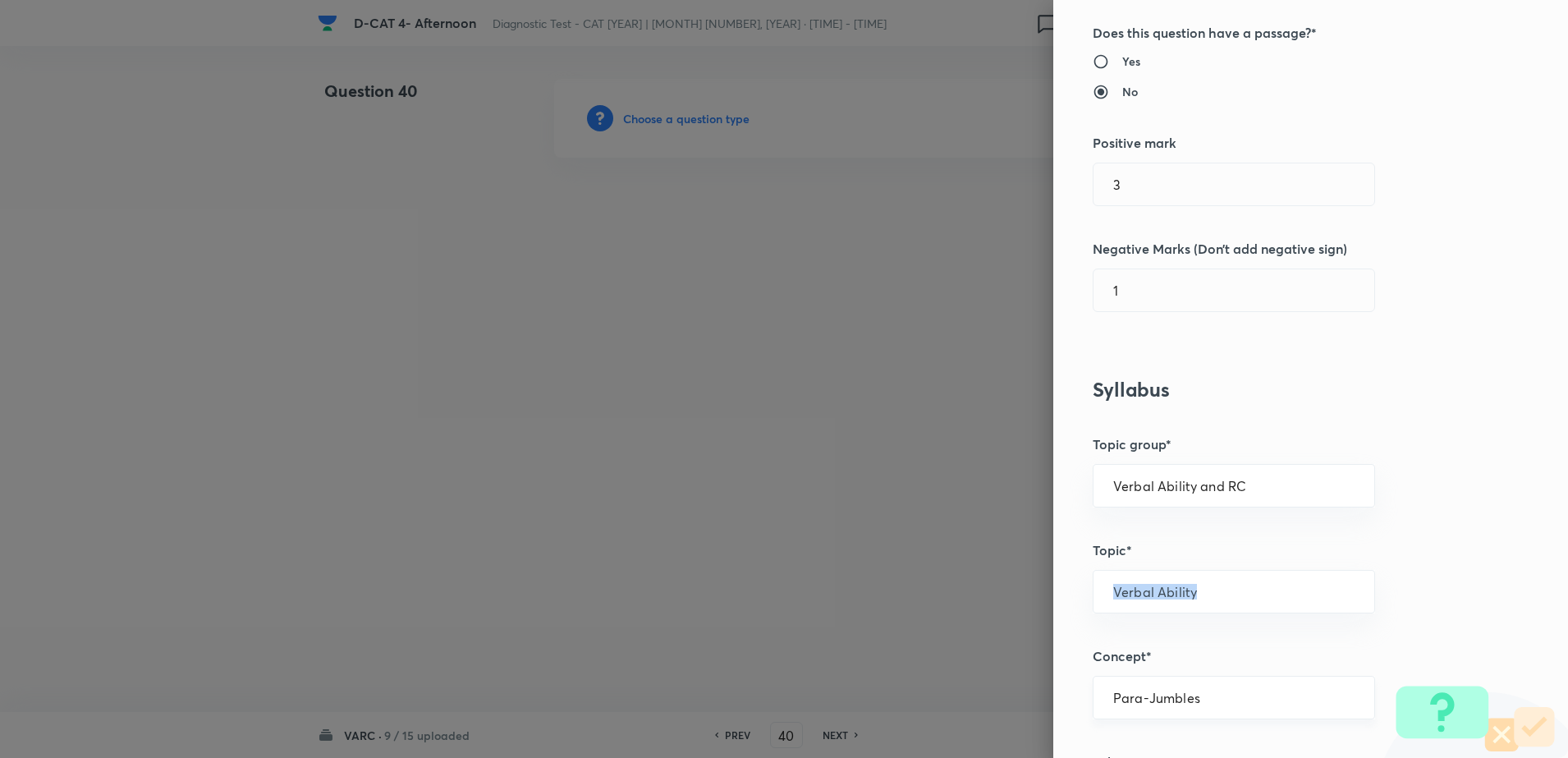 drag, startPoint x: 1142, startPoint y: 627, endPoint x: 1139, endPoint y: 709, distance: 82.05486 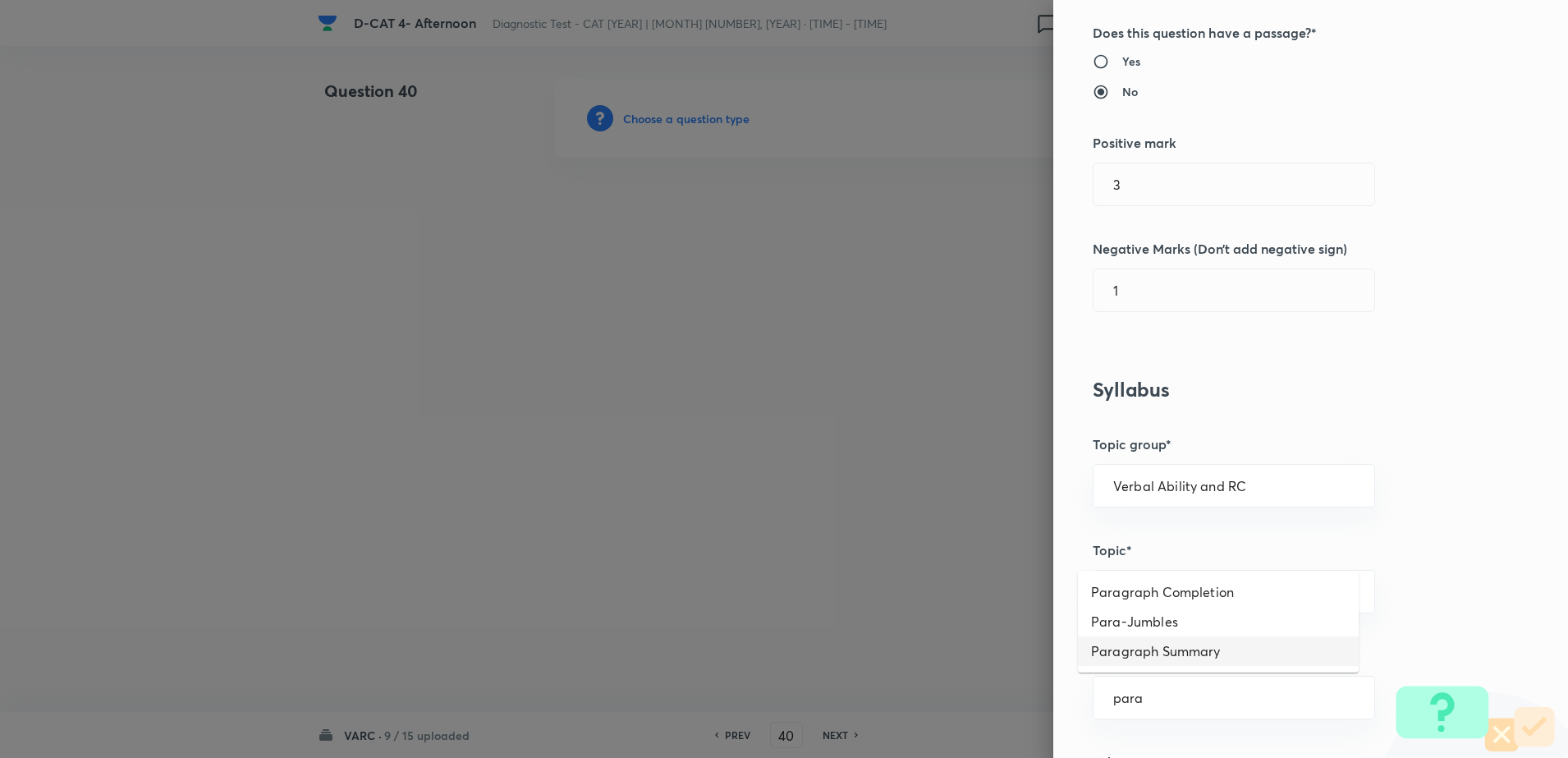 click on "Paragraph Summary" at bounding box center [1218, 651] 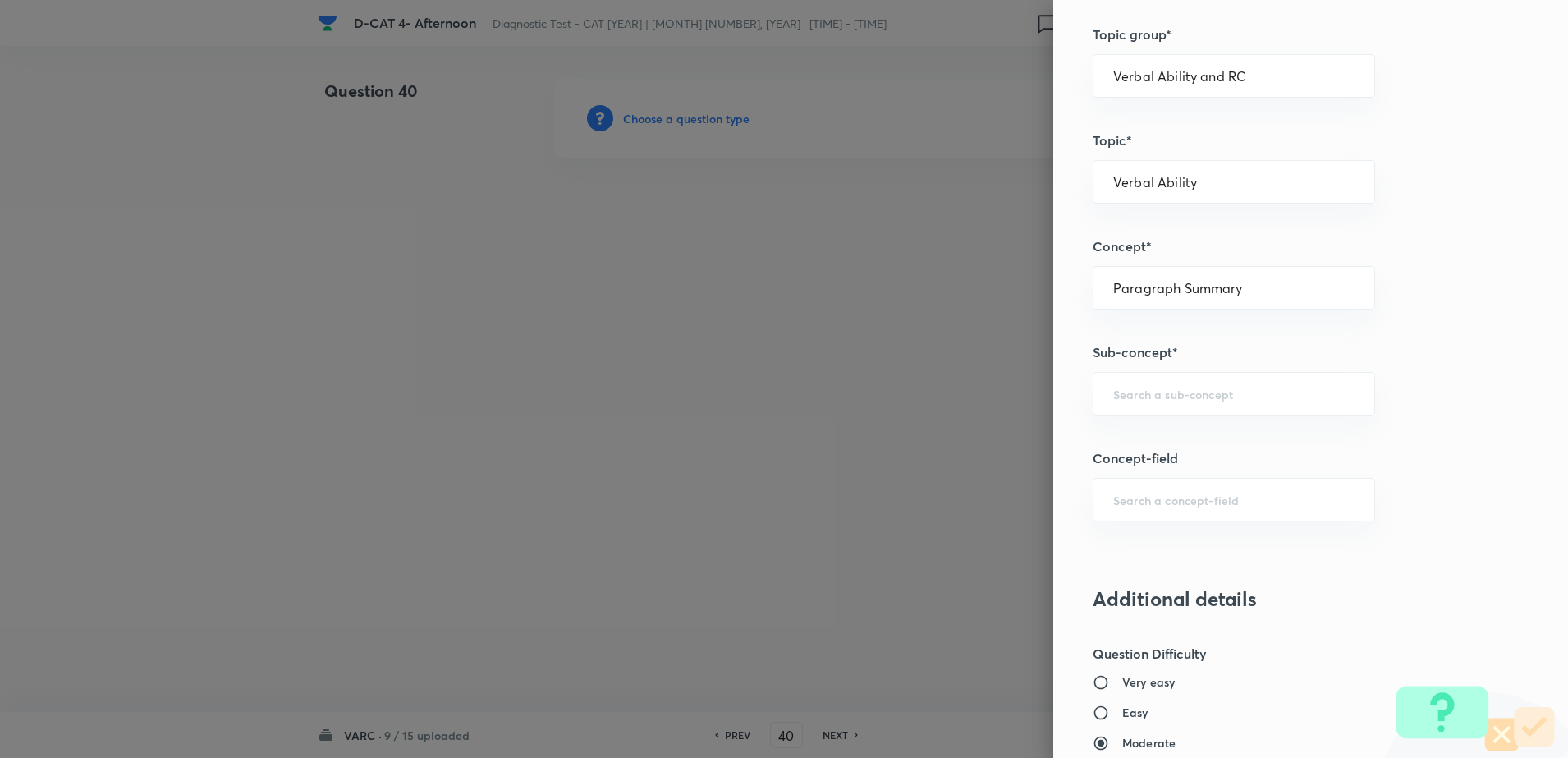scroll, scrollTop: 719, scrollLeft: 0, axis: vertical 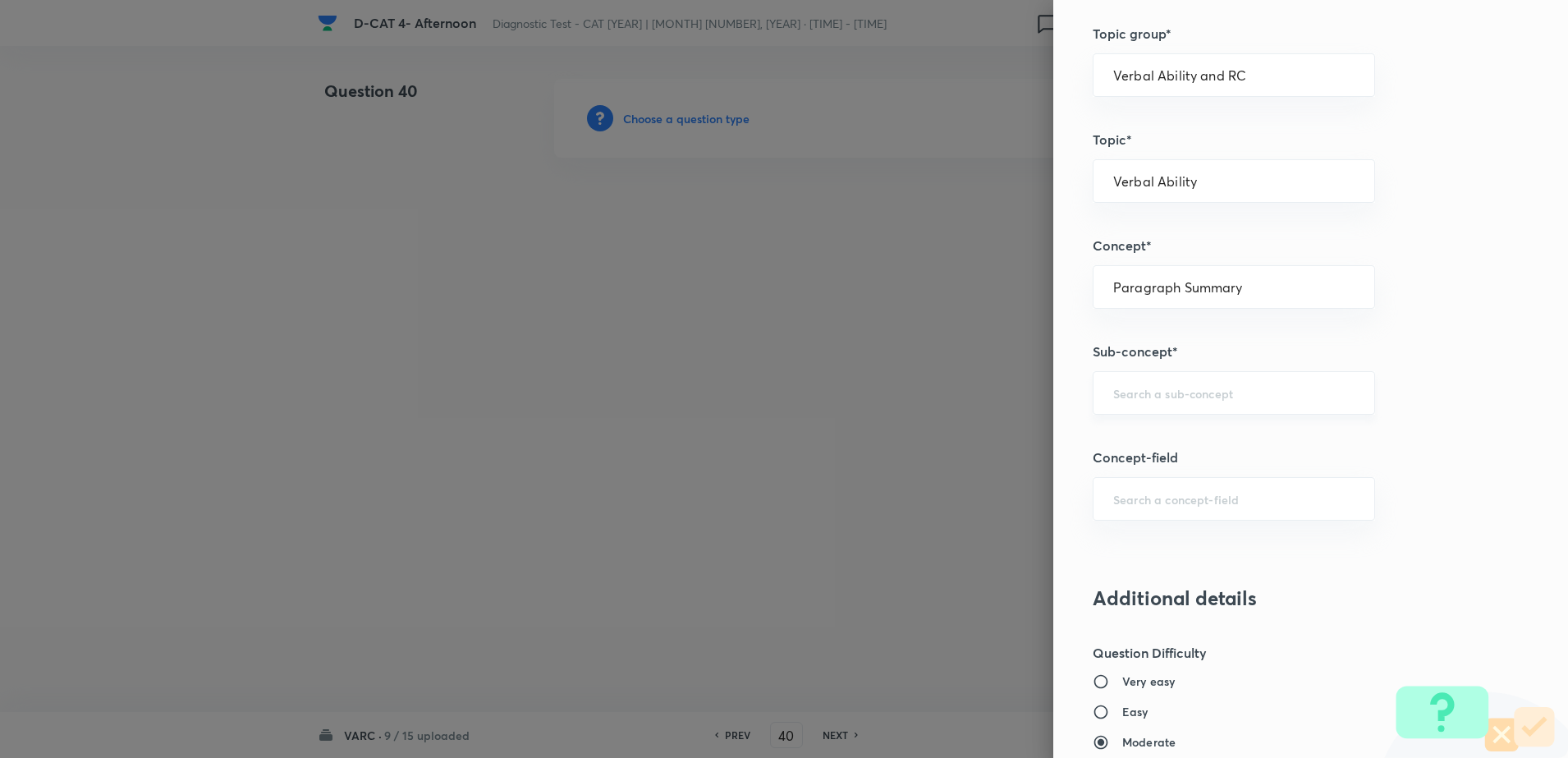 click on "​" at bounding box center (1234, 393) 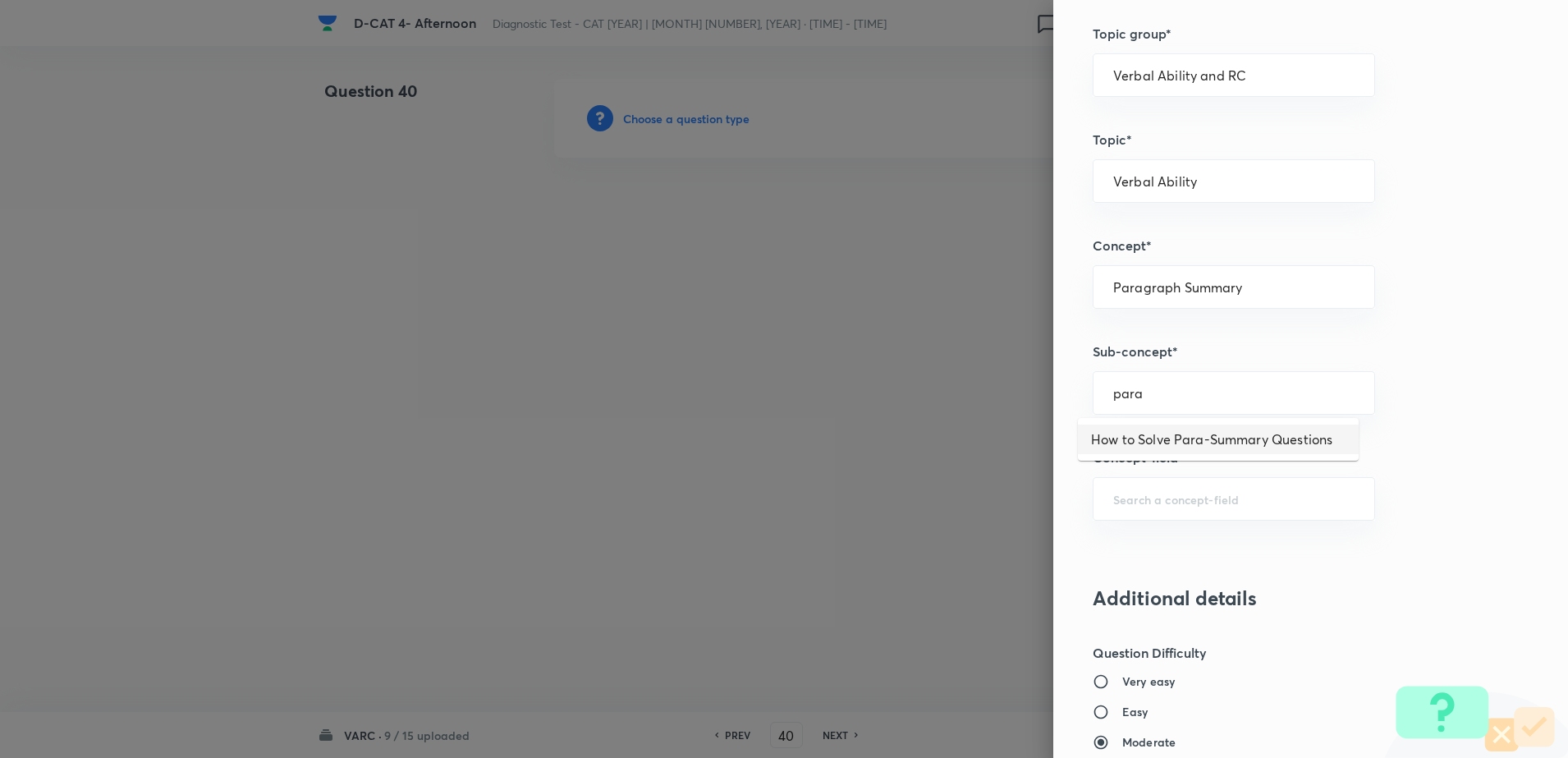 click on "How to Solve Para-Summary Questions" at bounding box center (1218, 439) 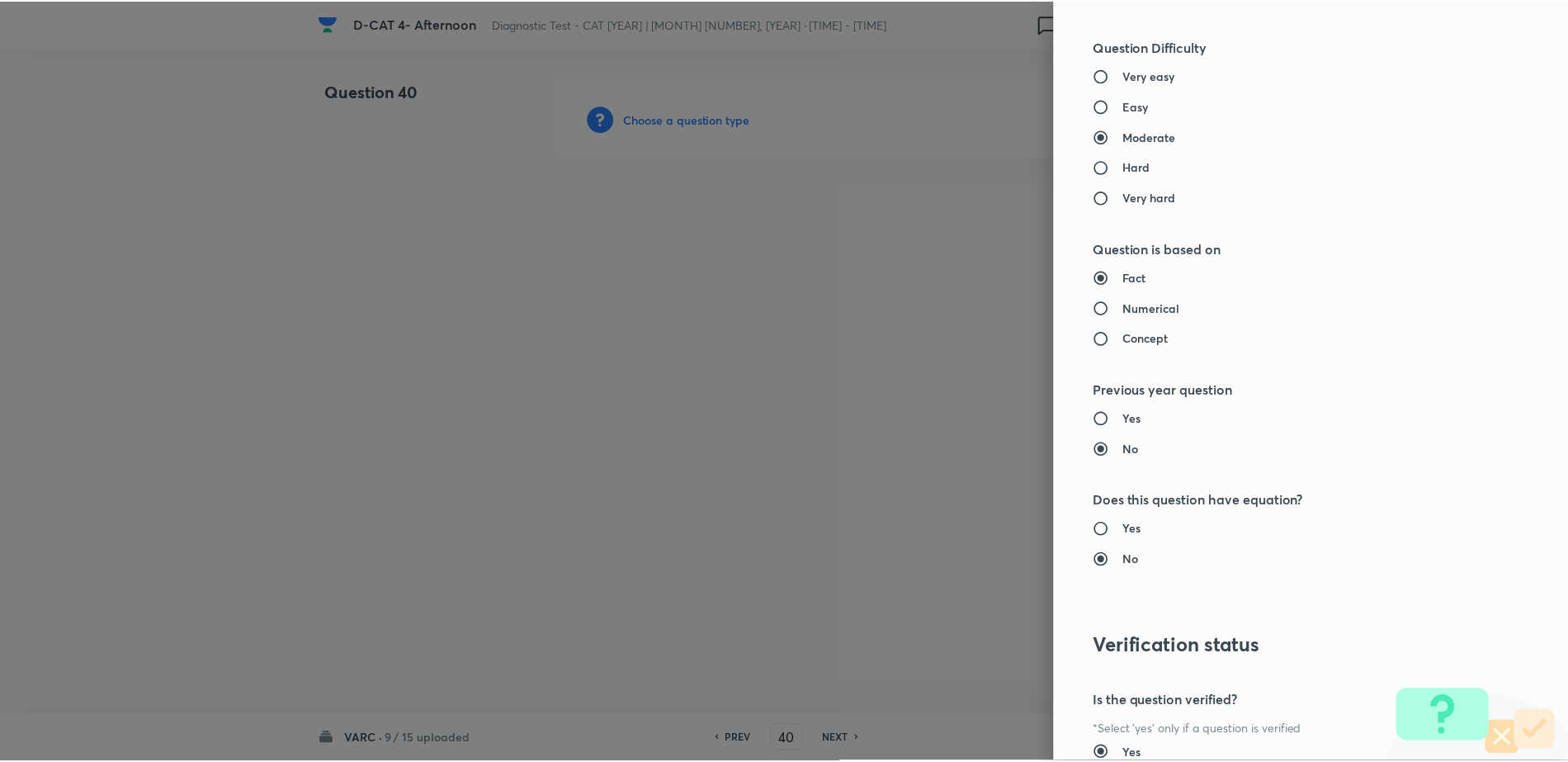 scroll, scrollTop: 1489, scrollLeft: 0, axis: vertical 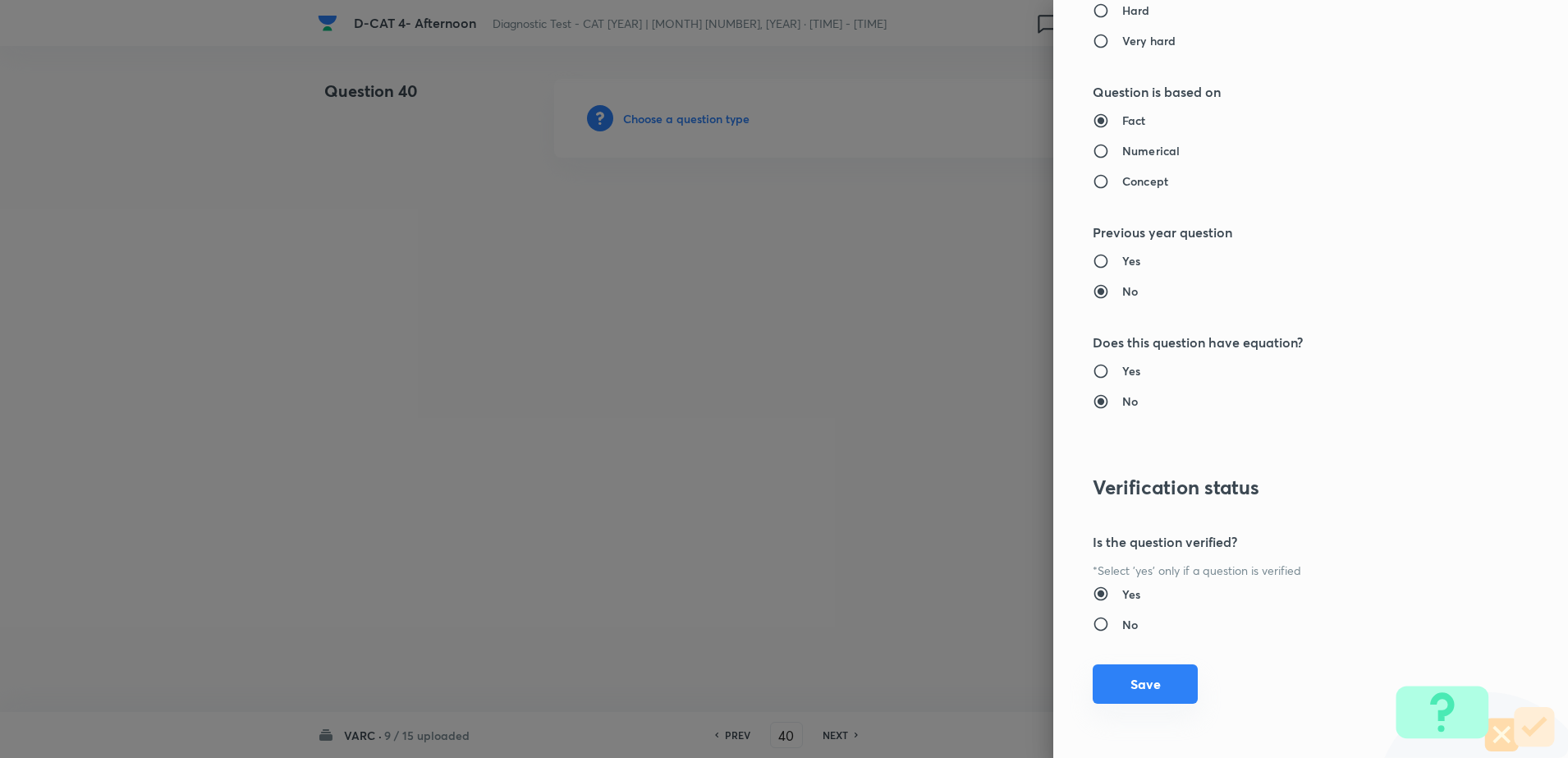 click on "Save" at bounding box center [1145, 684] 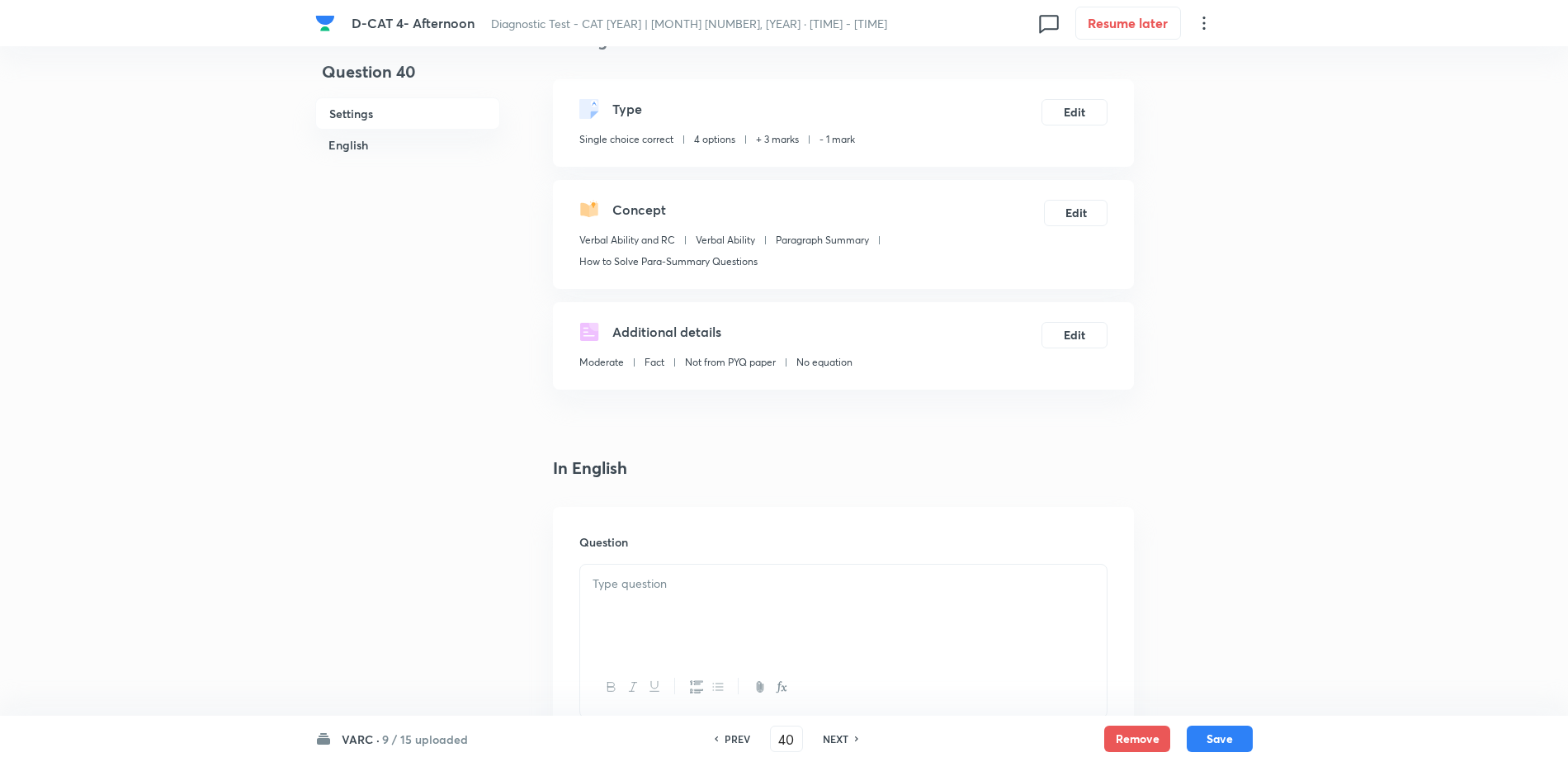 scroll, scrollTop: 206, scrollLeft: 0, axis: vertical 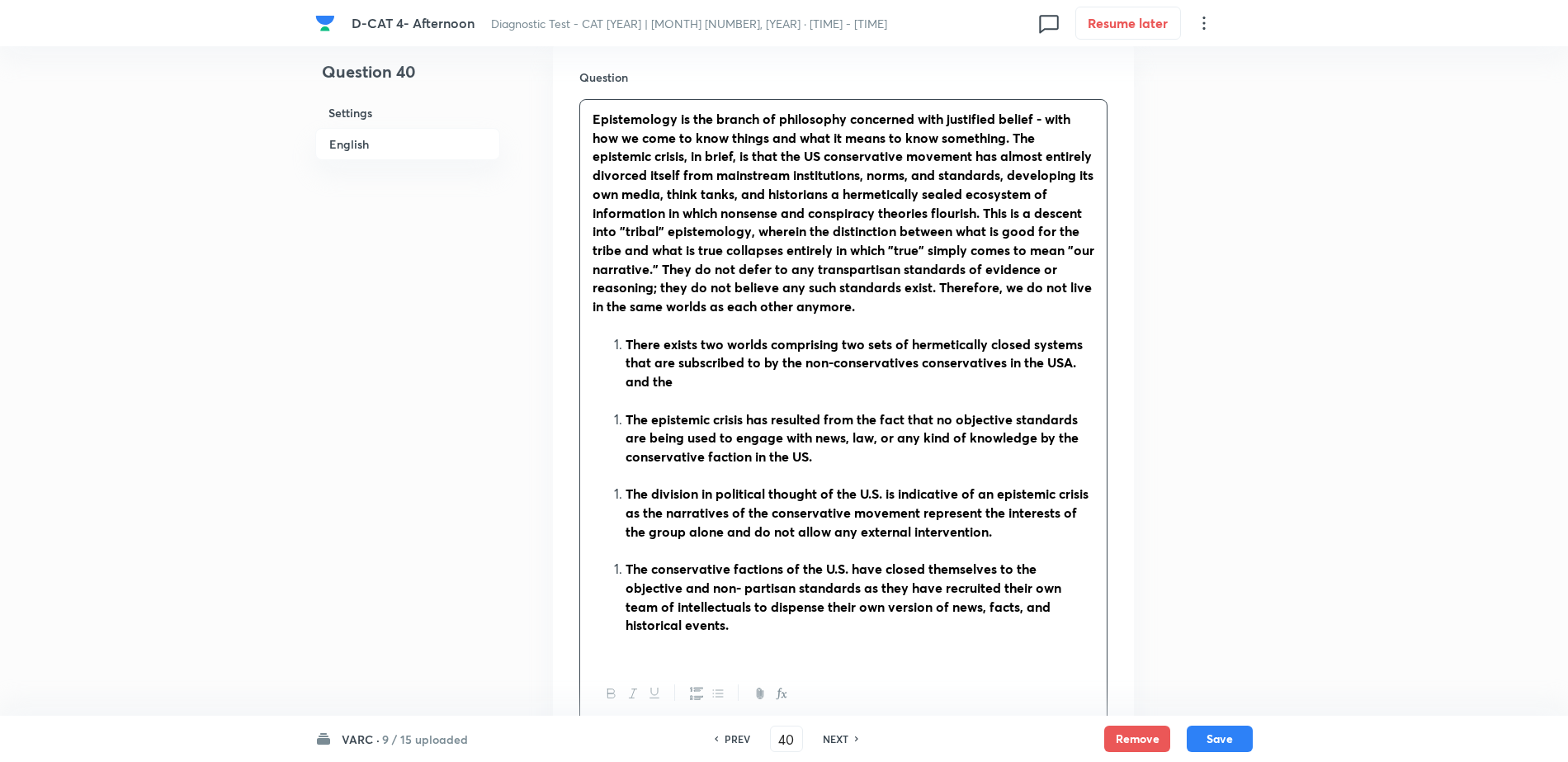 drag, startPoint x: 629, startPoint y: 347, endPoint x: 707, endPoint y: 380, distance: 84.693565 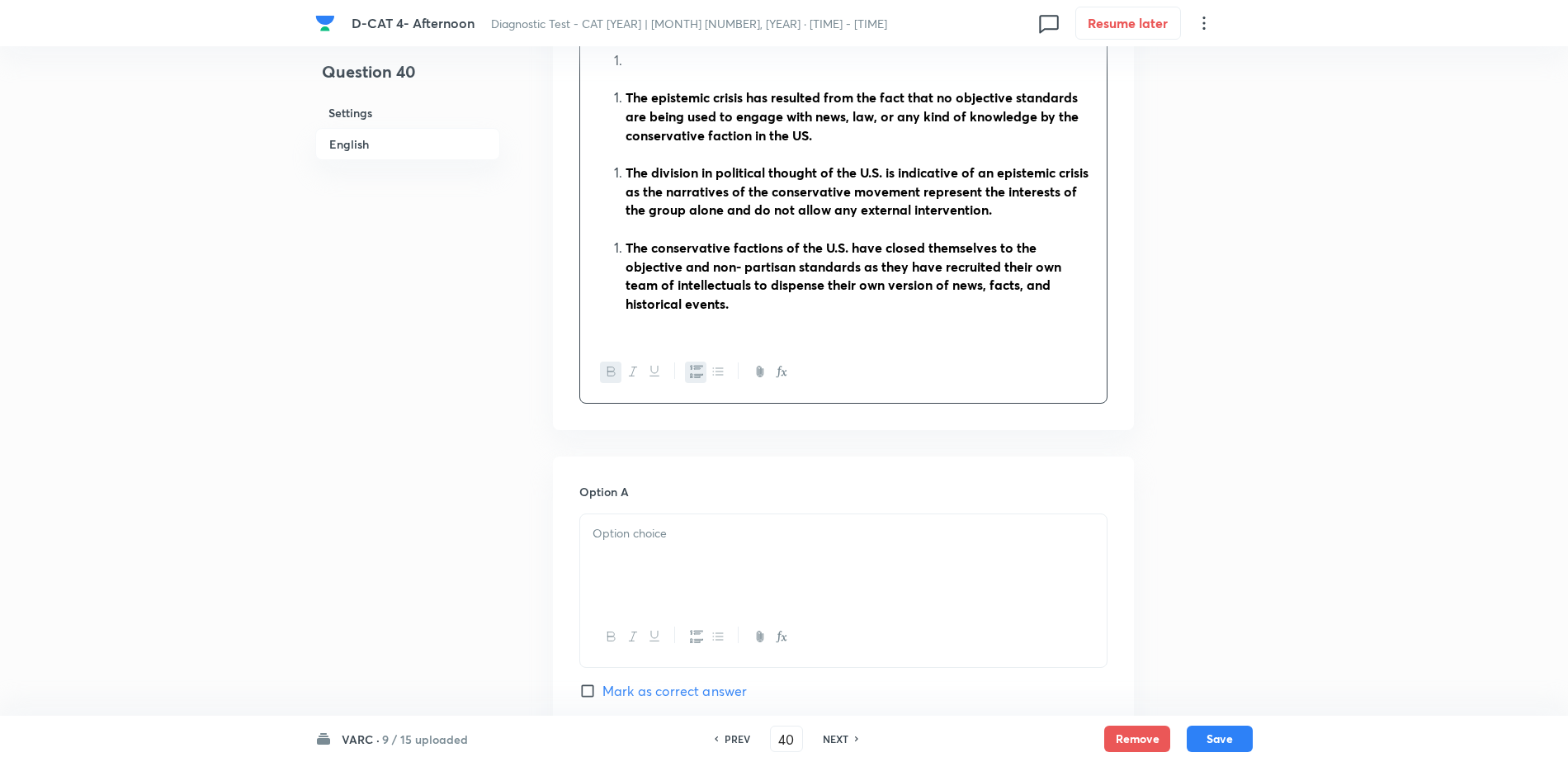 scroll, scrollTop: 826, scrollLeft: 0, axis: vertical 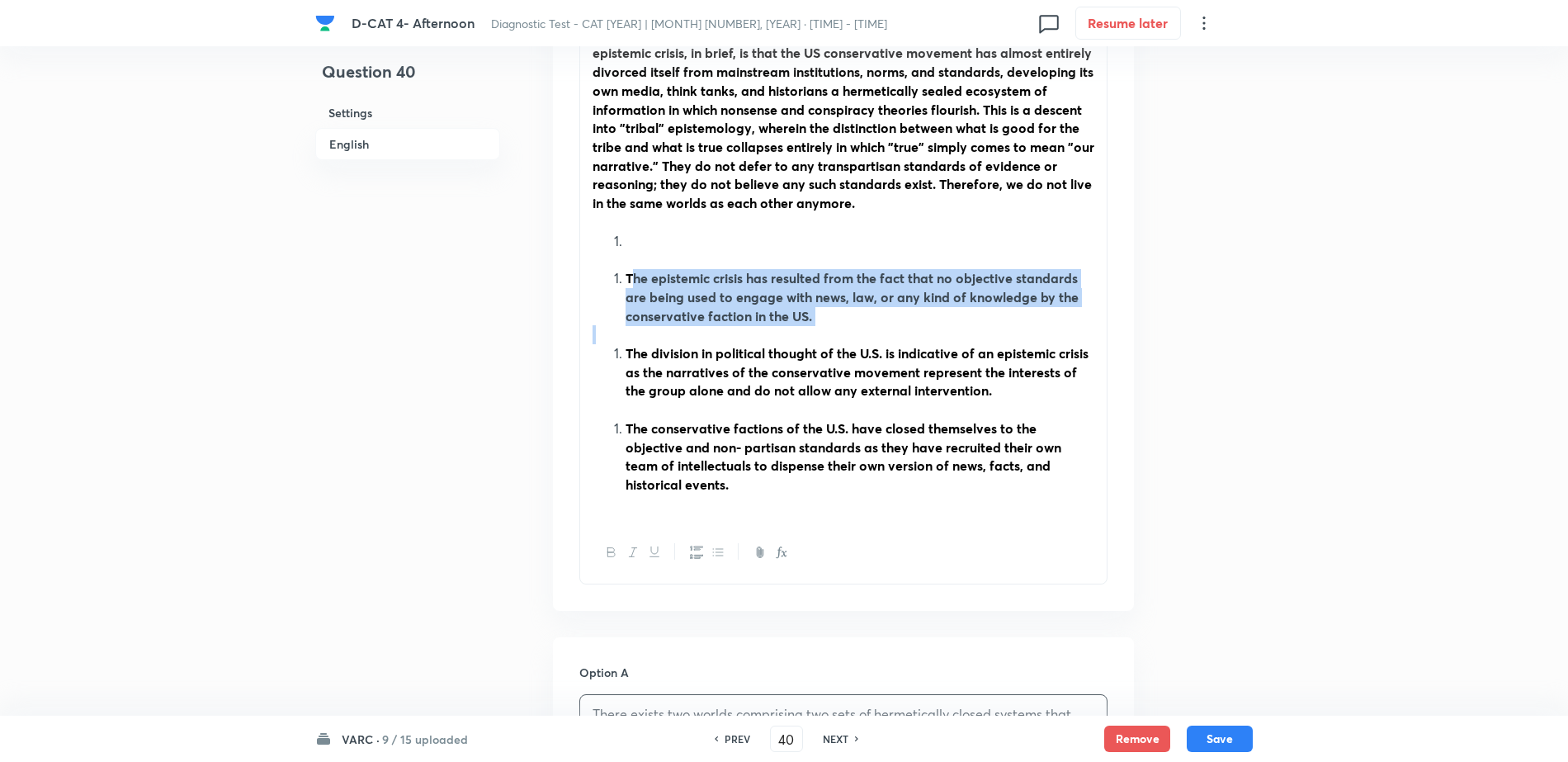 drag, startPoint x: 628, startPoint y: 281, endPoint x: 819, endPoint y: 329, distance: 196.93908 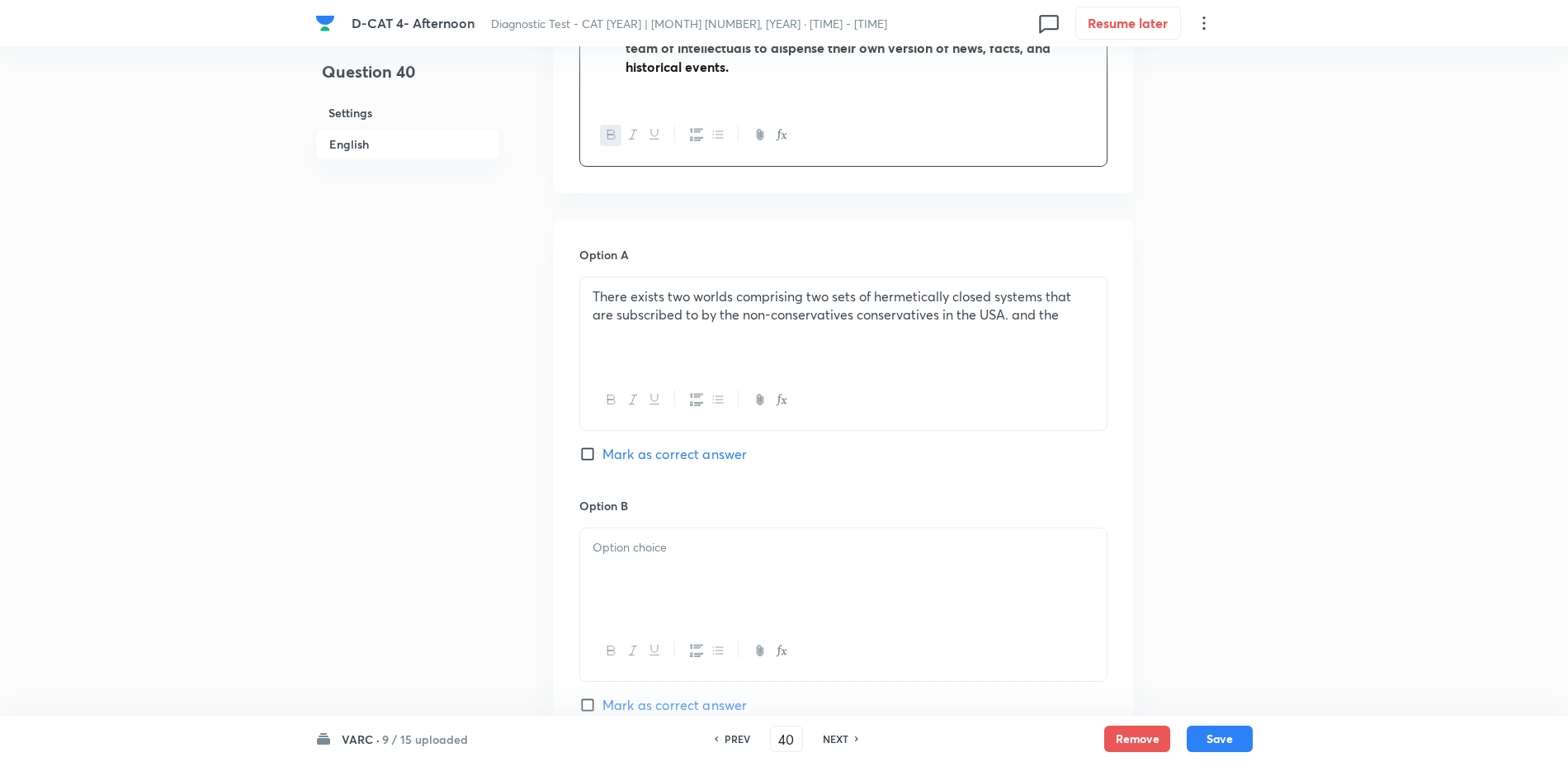 scroll, scrollTop: 1135, scrollLeft: 0, axis: vertical 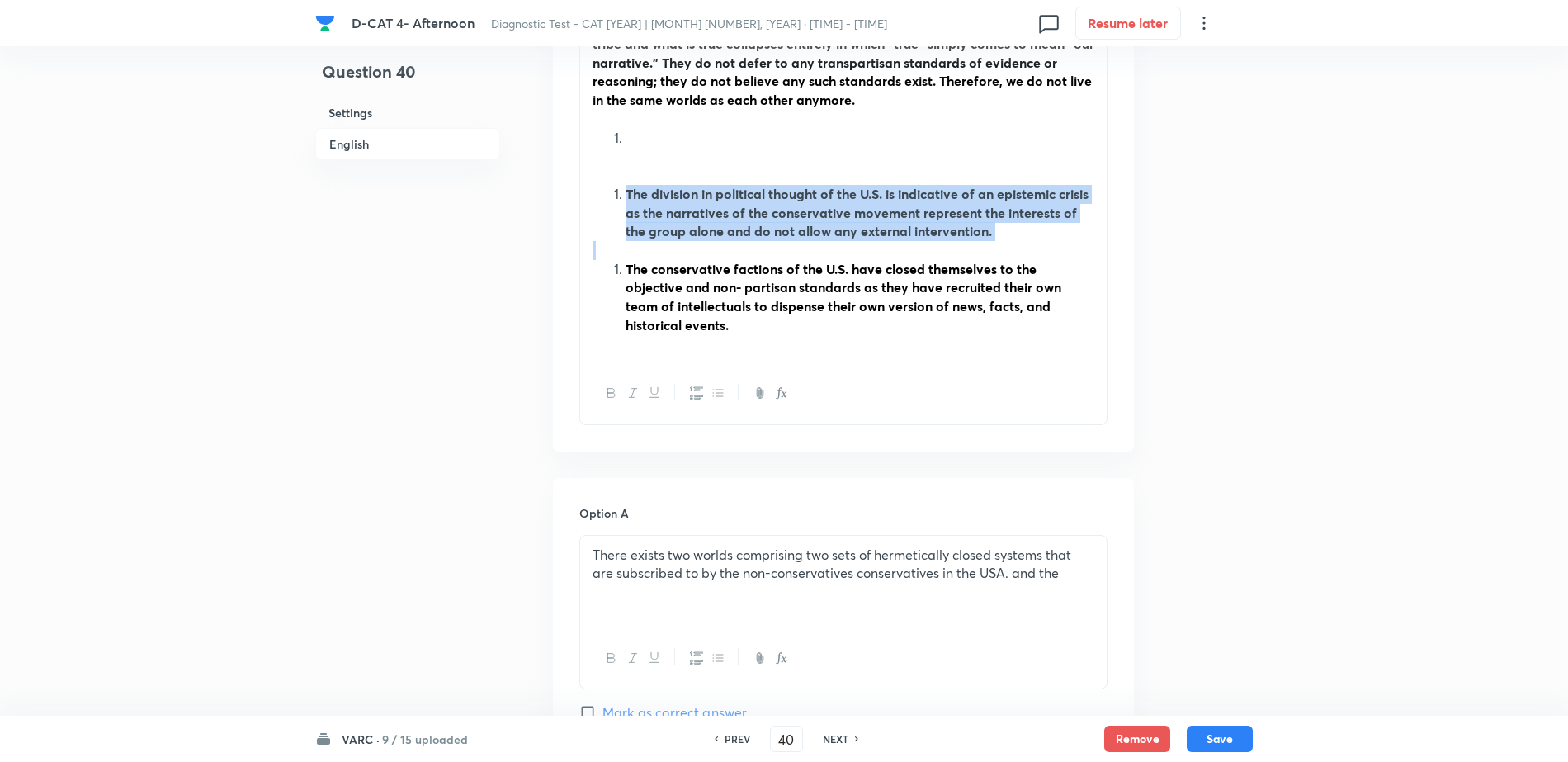 drag, startPoint x: 620, startPoint y: 187, endPoint x: 841, endPoint y: 248, distance: 229.26404 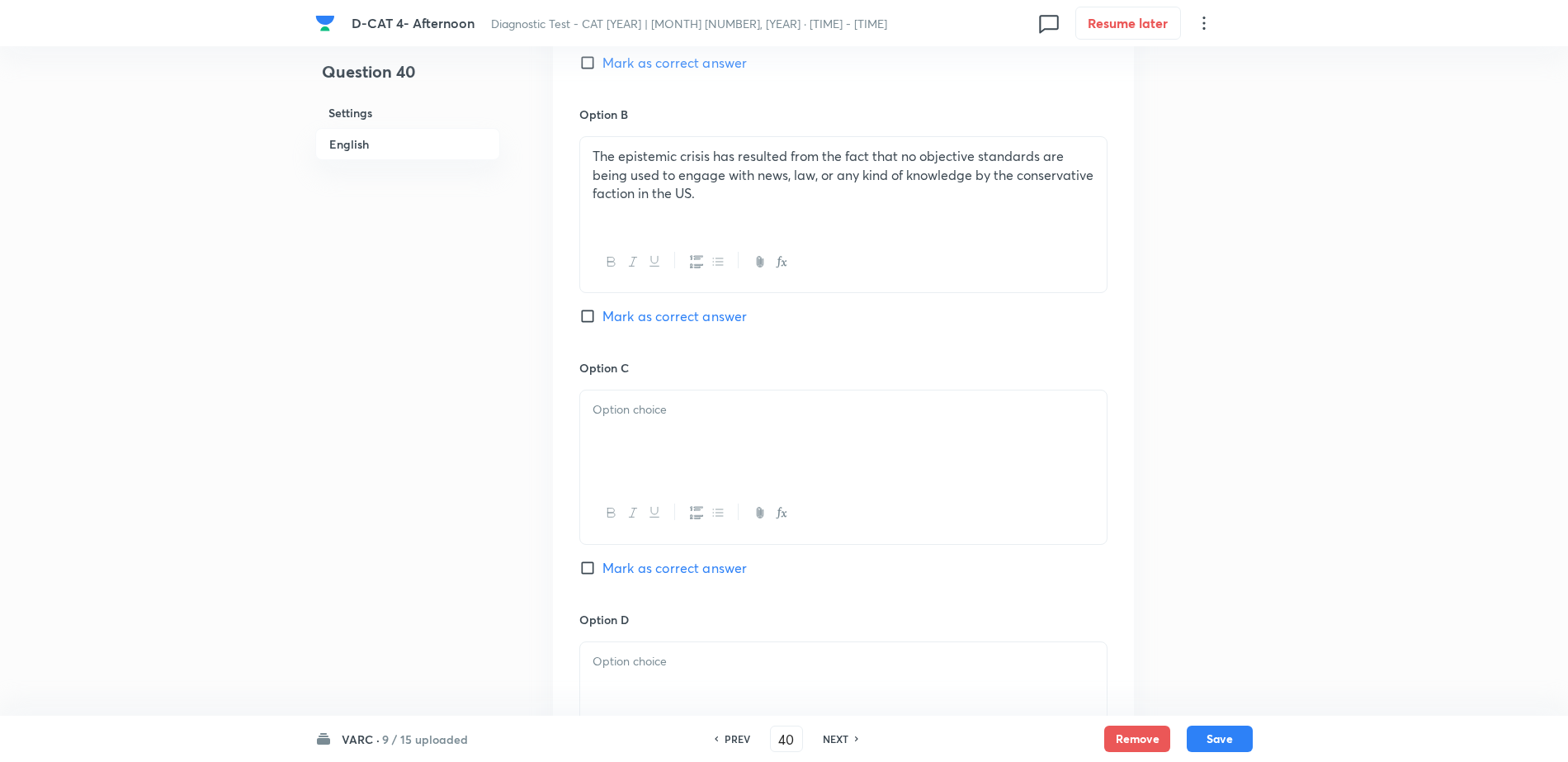 scroll, scrollTop: 1342, scrollLeft: 0, axis: vertical 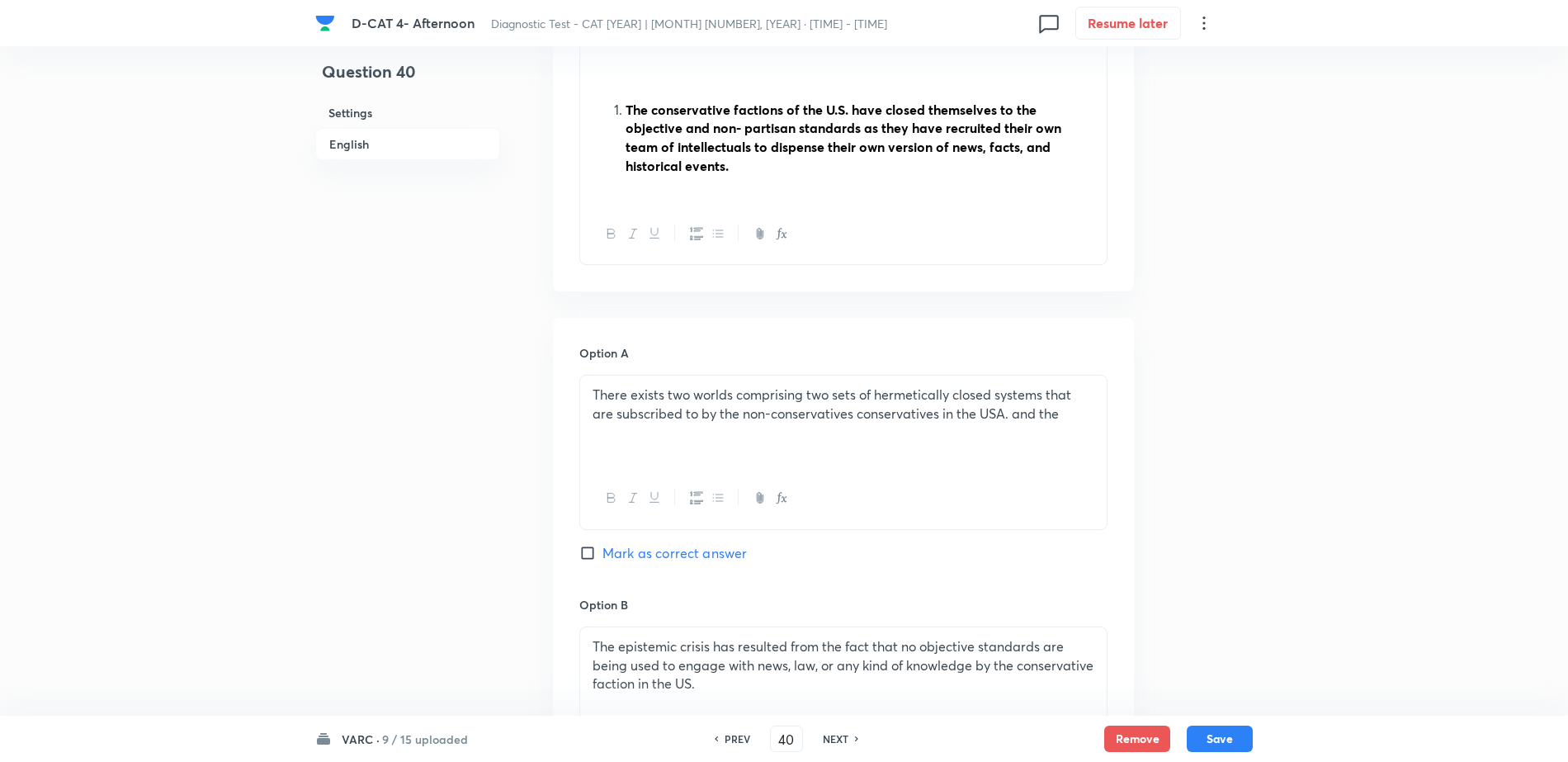 drag, startPoint x: 631, startPoint y: 113, endPoint x: 772, endPoint y: 162, distance: 149.27156 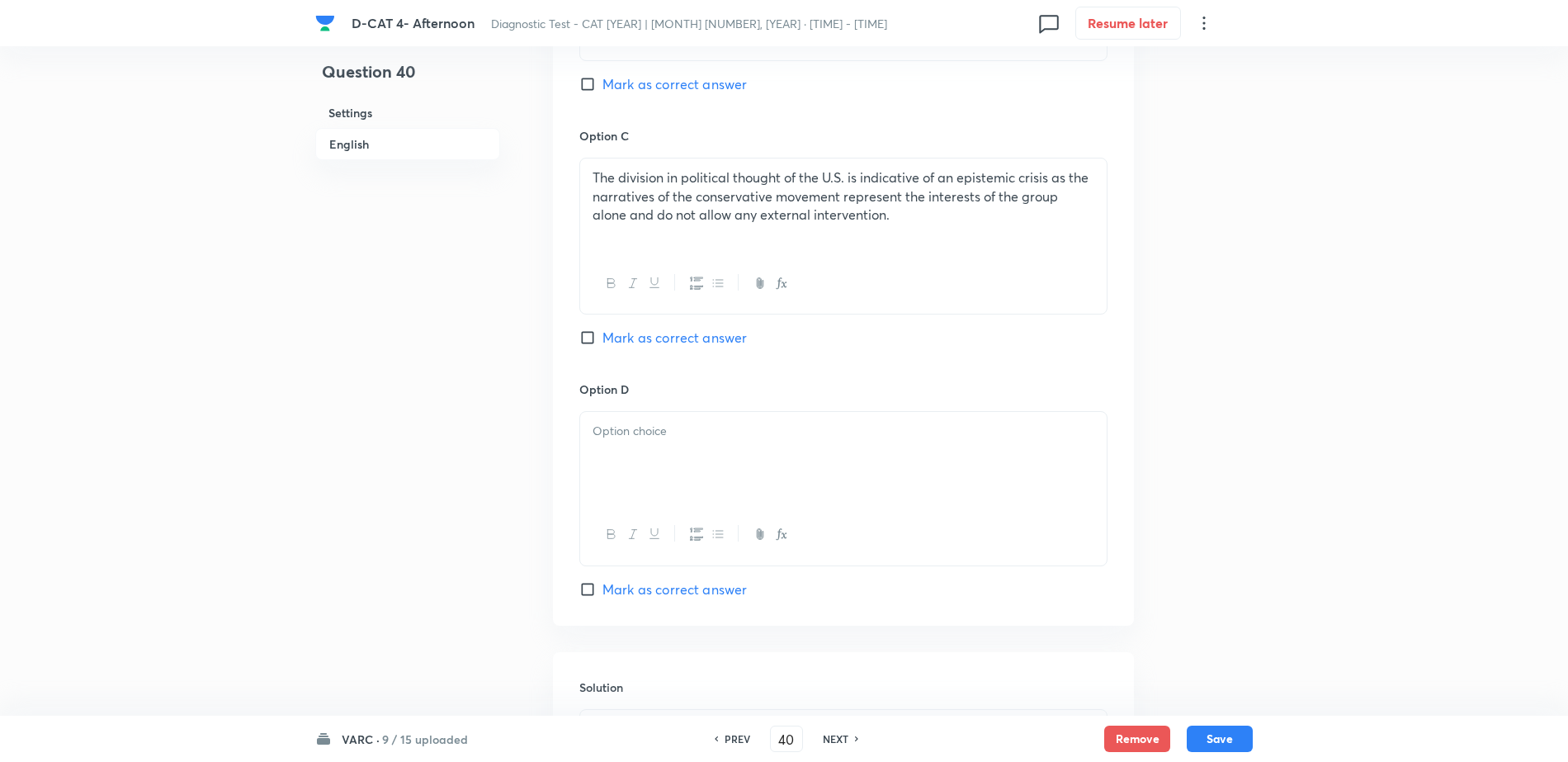 scroll, scrollTop: 1548, scrollLeft: 0, axis: vertical 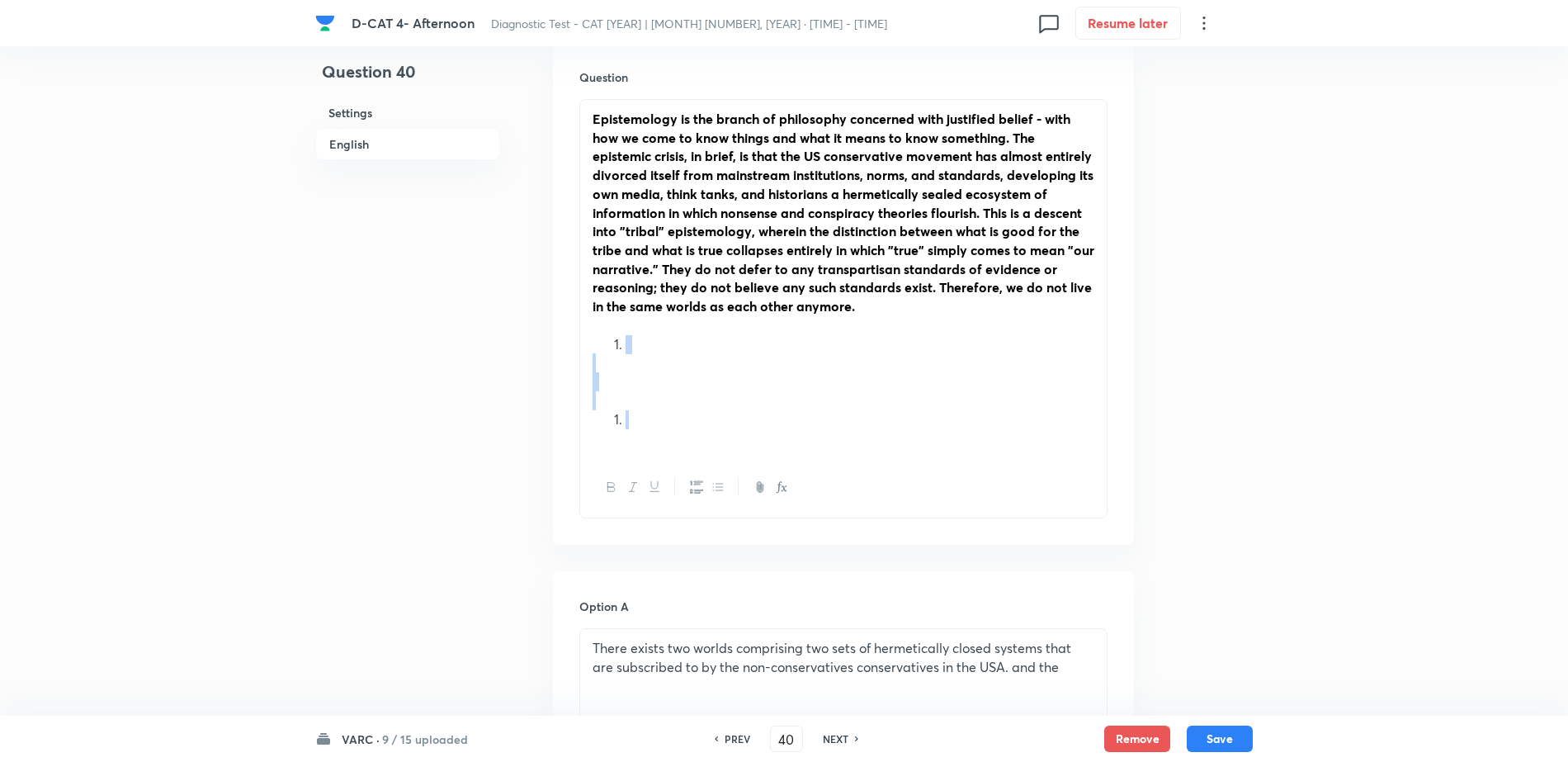 drag, startPoint x: 620, startPoint y: 353, endPoint x: 643, endPoint y: 417, distance: 68.0074 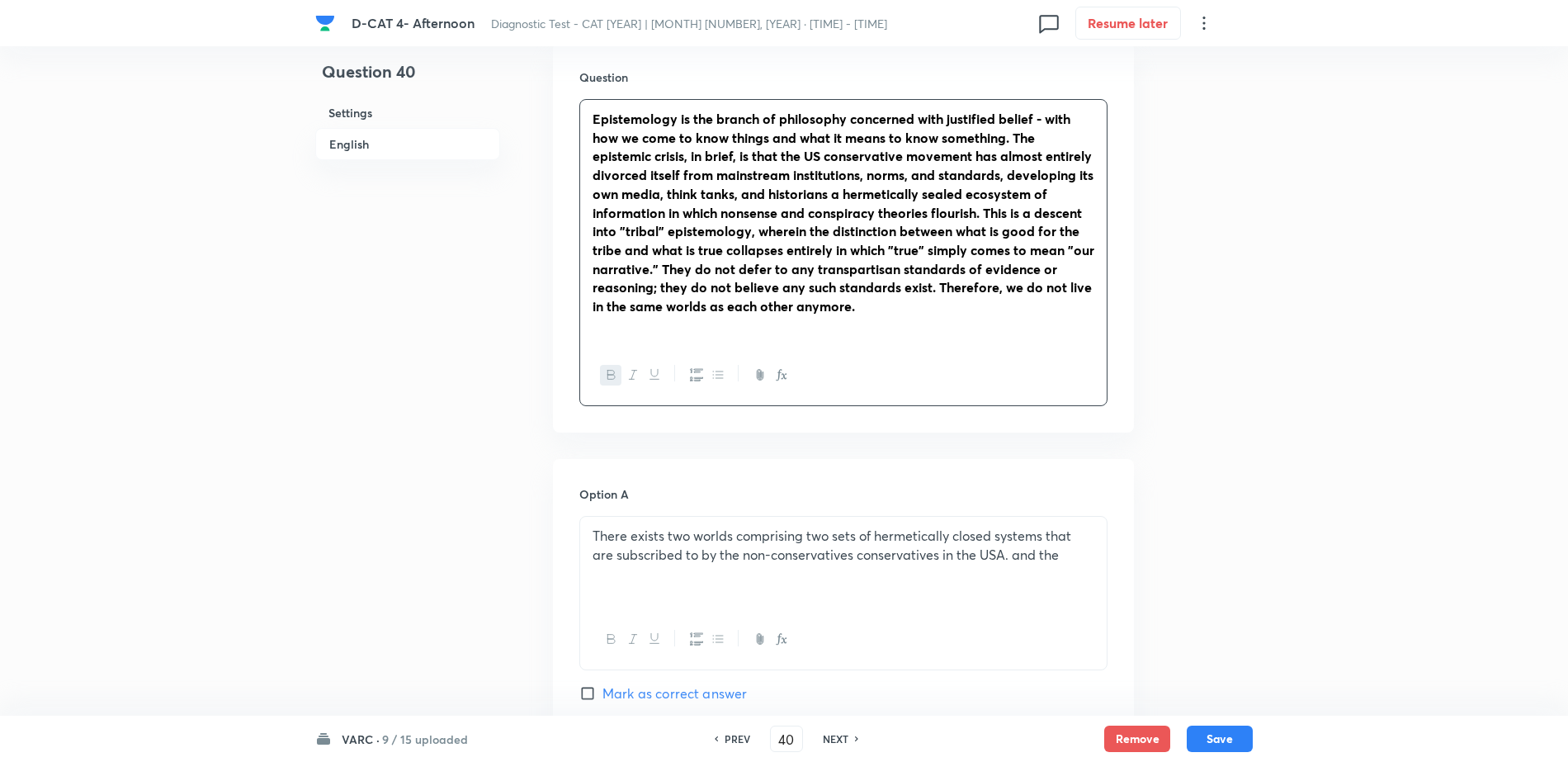 click at bounding box center (843, 325) 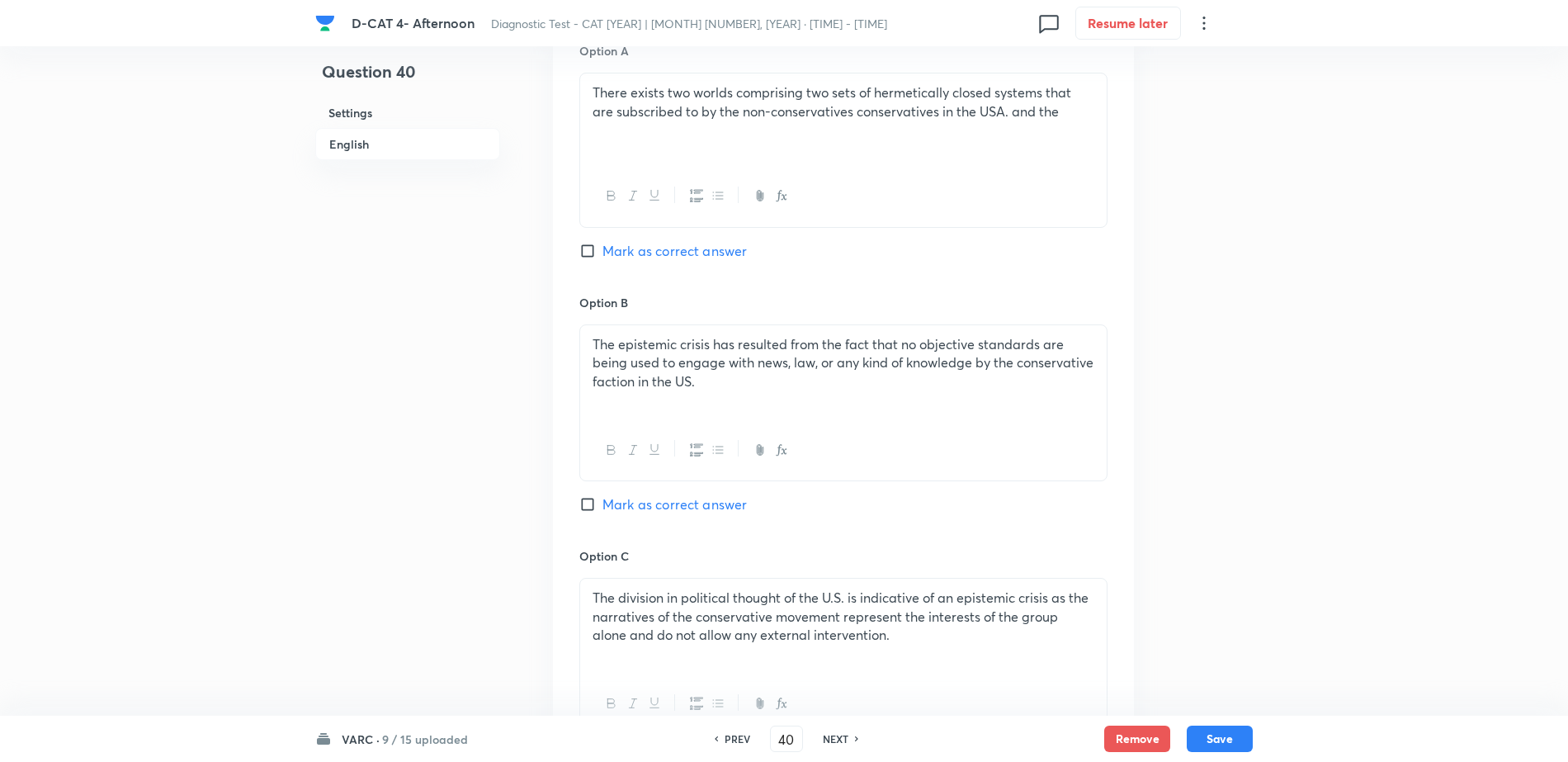 scroll, scrollTop: 1342, scrollLeft: 0, axis: vertical 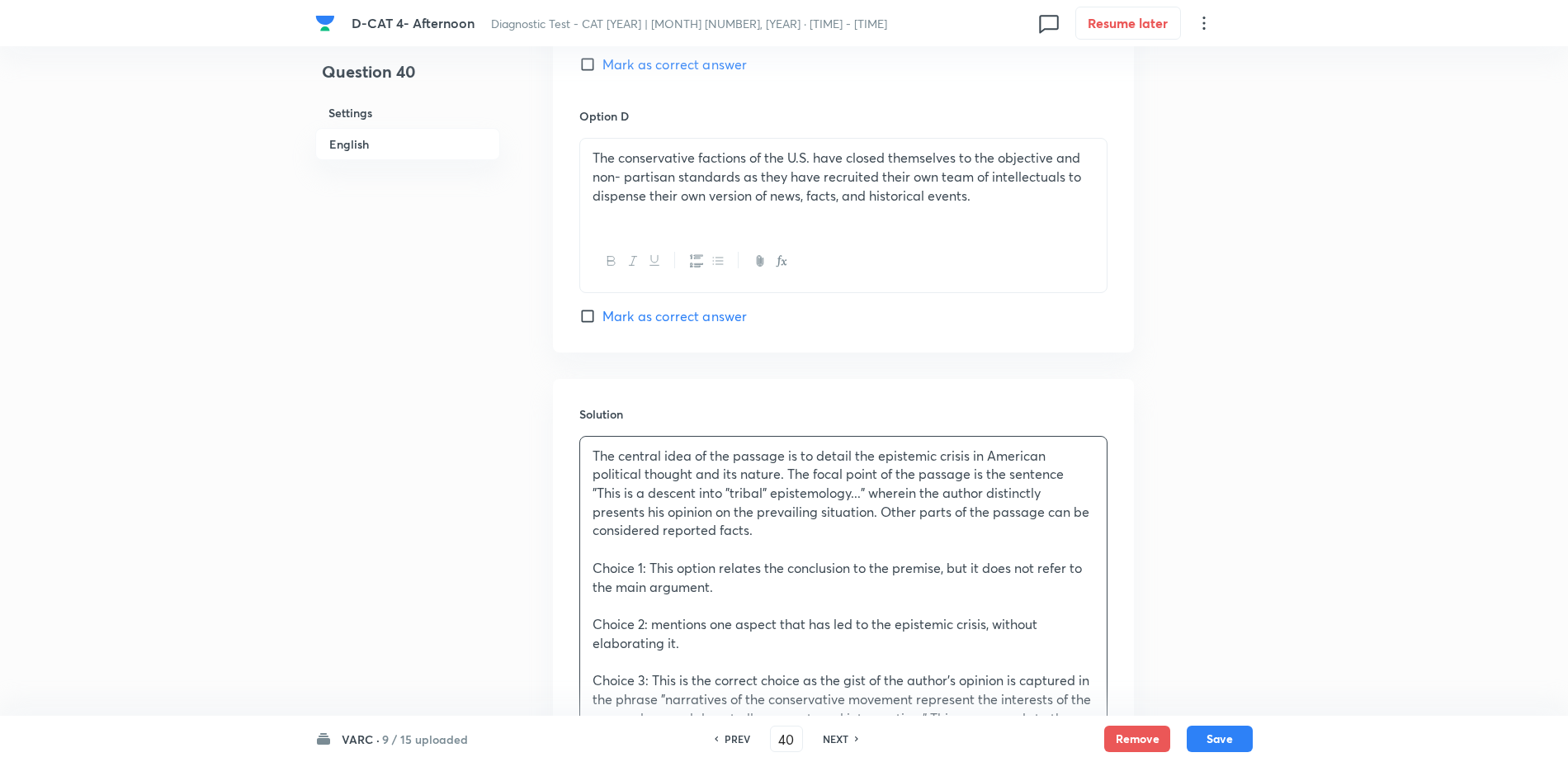 click at bounding box center [843, 549] 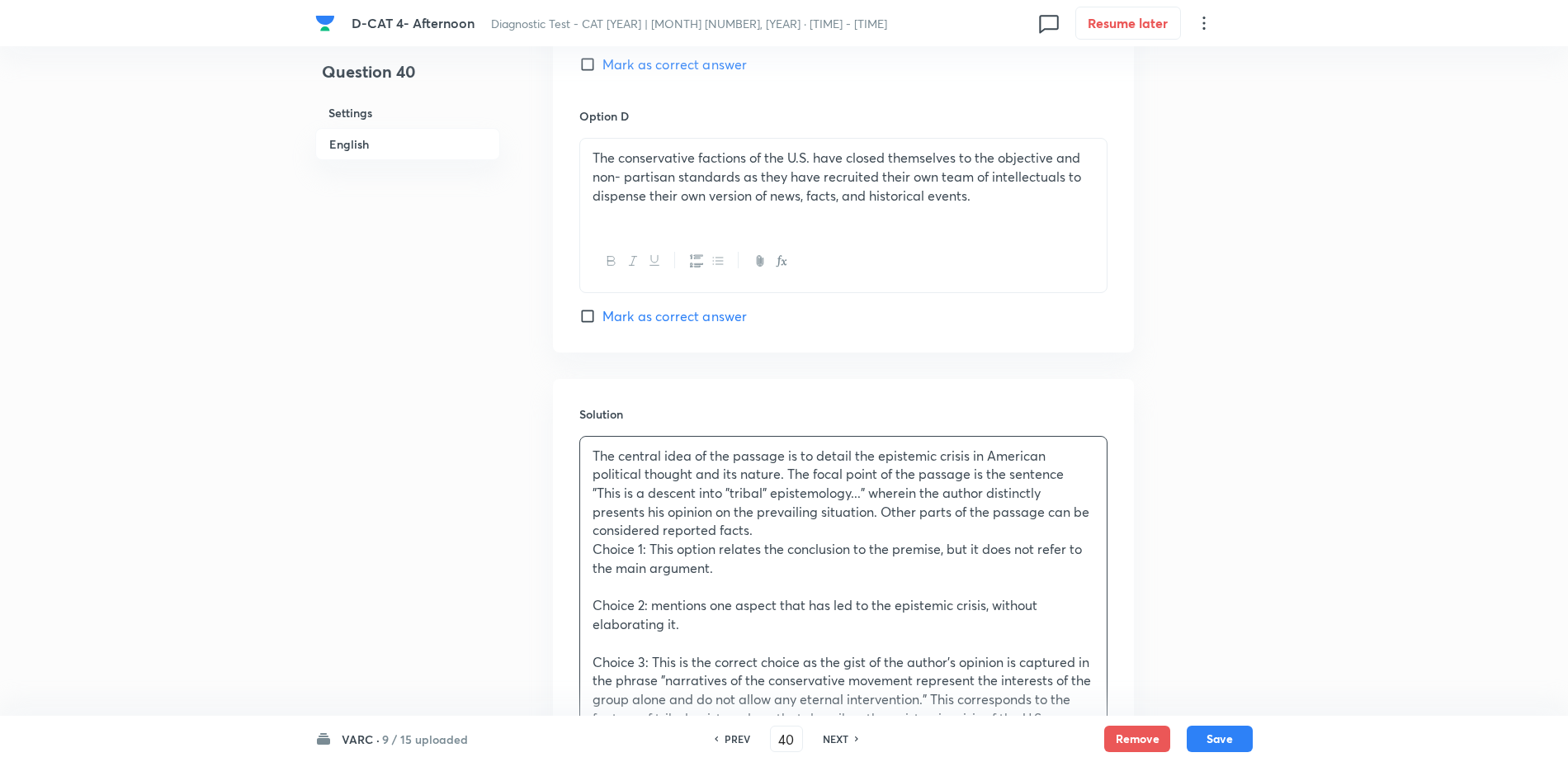 click at bounding box center (843, 587) 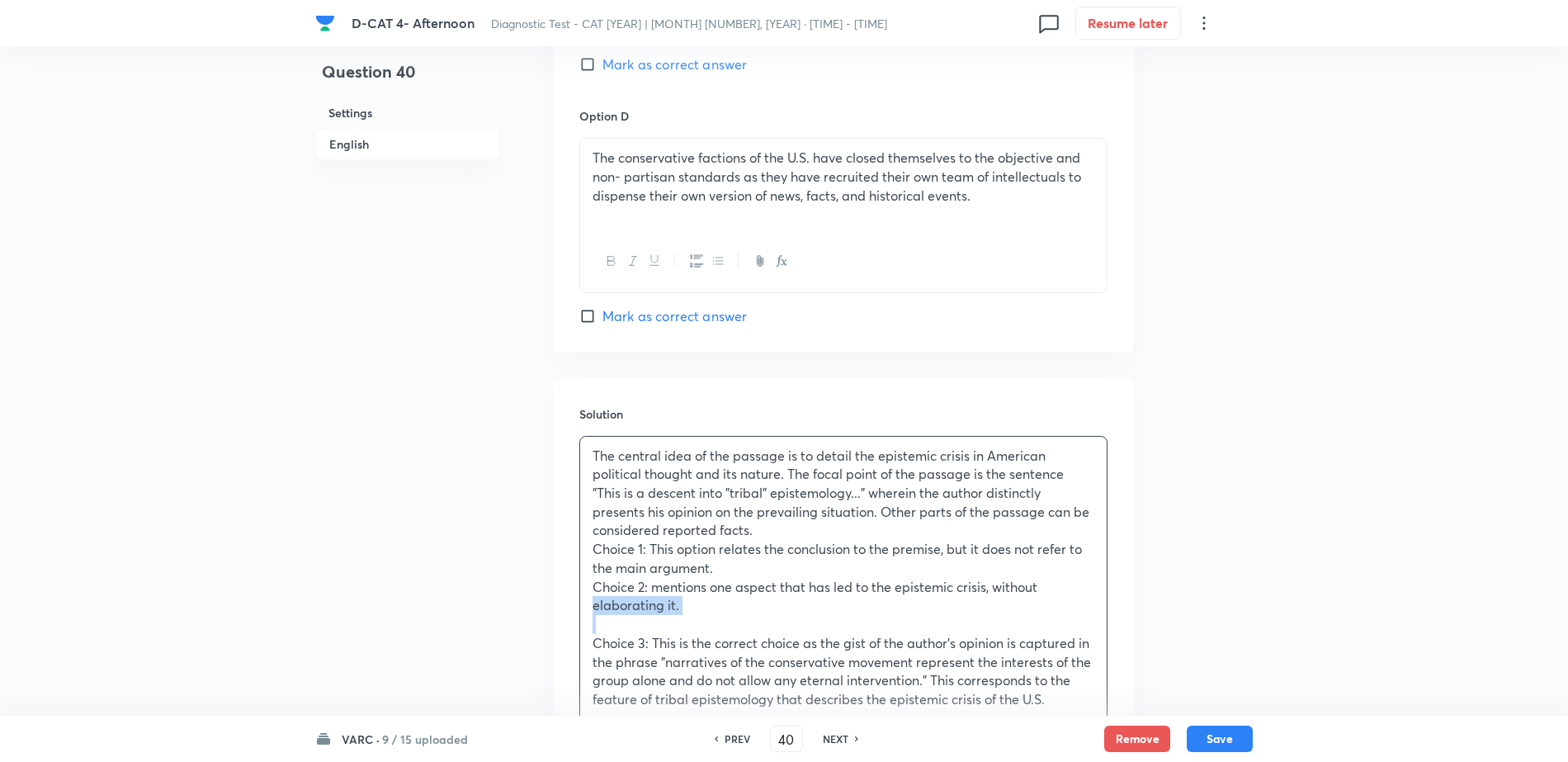 click on "The central idea of the passage is to detail the epistemic crisis in American political thought and its nature. The focal point of the passage is the sentence "This is a descent into \"tribal\" epistemology..." wherein the author distinctly presents his opinion on the prevailing situation. Other parts of the passage can be considered reported facts. Choice 1: This option relates the conclusion to the premise, but it does not refer to the main argument. Choice 2: mentions one aspect that has led to the epistemic crisis, without elaborating it. Choice 3: This is the correct choice as the gist of the author's opinion is captured in the phrase "narratives of the conservative movement represent the interests of the group alone and do not allow any eternal intervention." This corresponds to the feature of tribal epistemology that describes the epistemic crisis of the U.S. Choice 4: This option can be eliminated on similar grounds as it mentions one more fact with regard to the conservative movement." at bounding box center [843, 615] 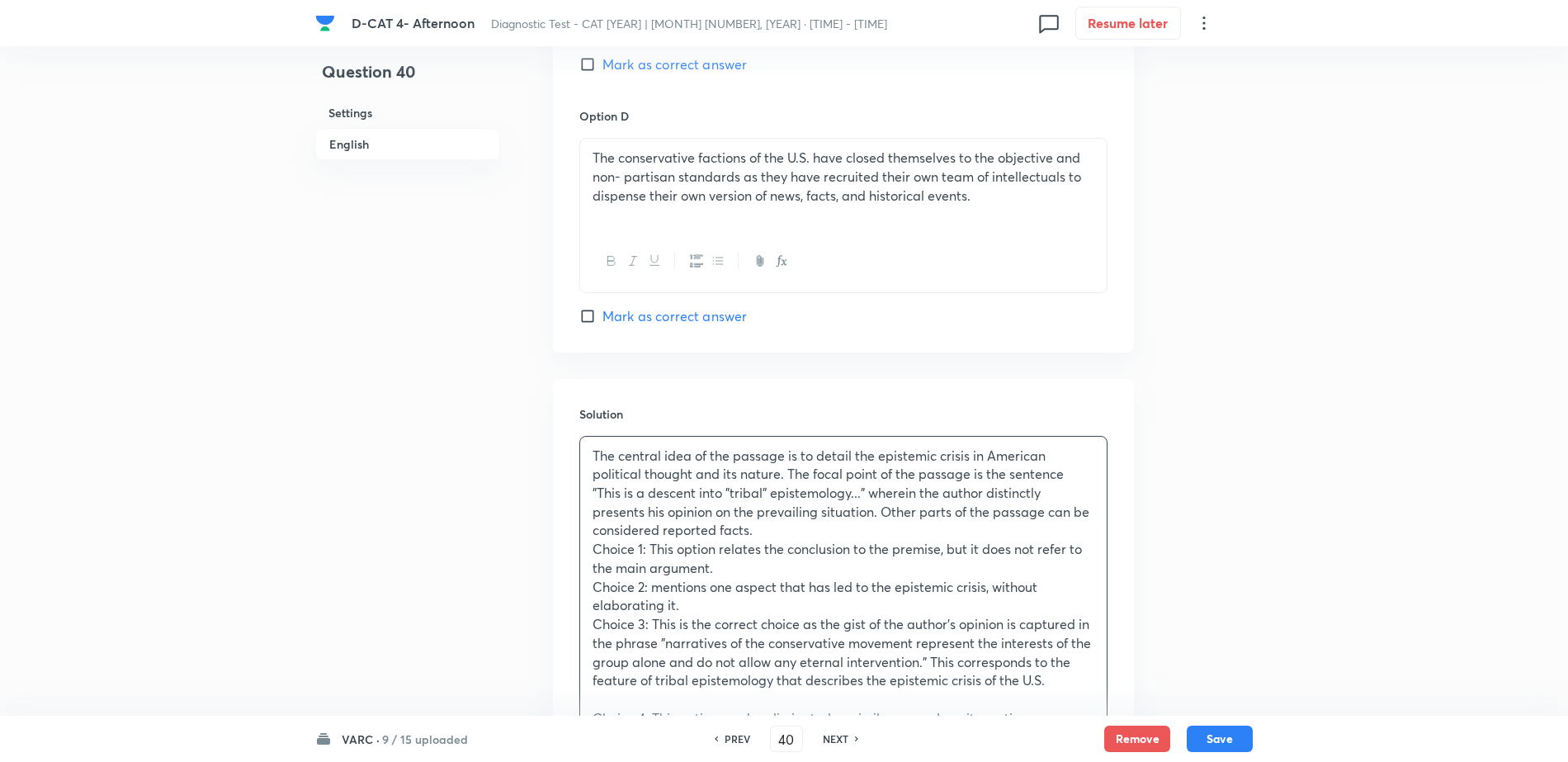 click on "Choice 3: This is the correct choice as the gist of the author's opinion is captured in the phrase "narratives of the conservative movement represent the interests of the group alone and do not allow any eternal intervention." This corresponds to the feature of tribal epistemology that describes the epistemic crisis of the U.S." at bounding box center [843, 652] 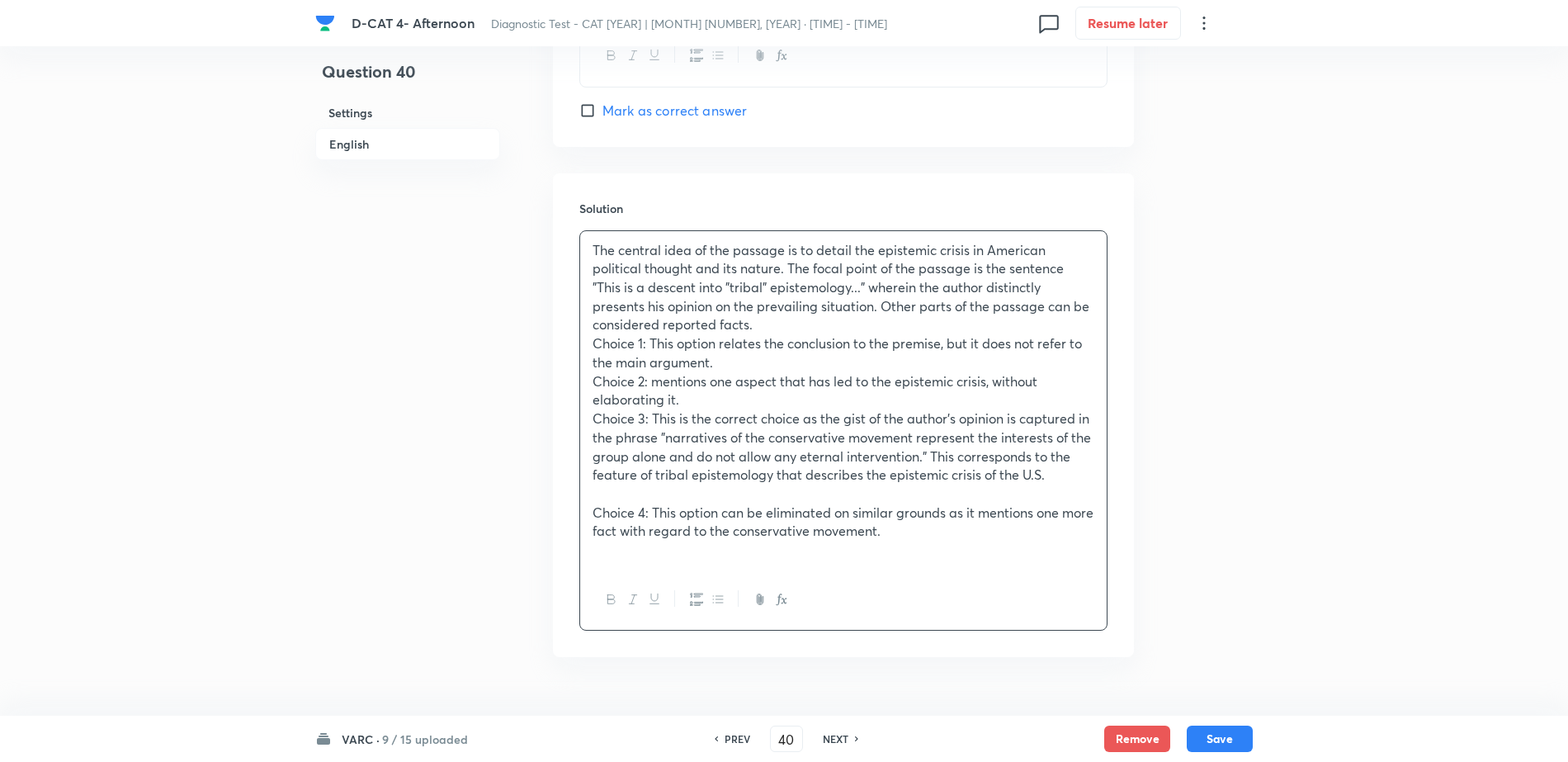 scroll, scrollTop: 1840, scrollLeft: 0, axis: vertical 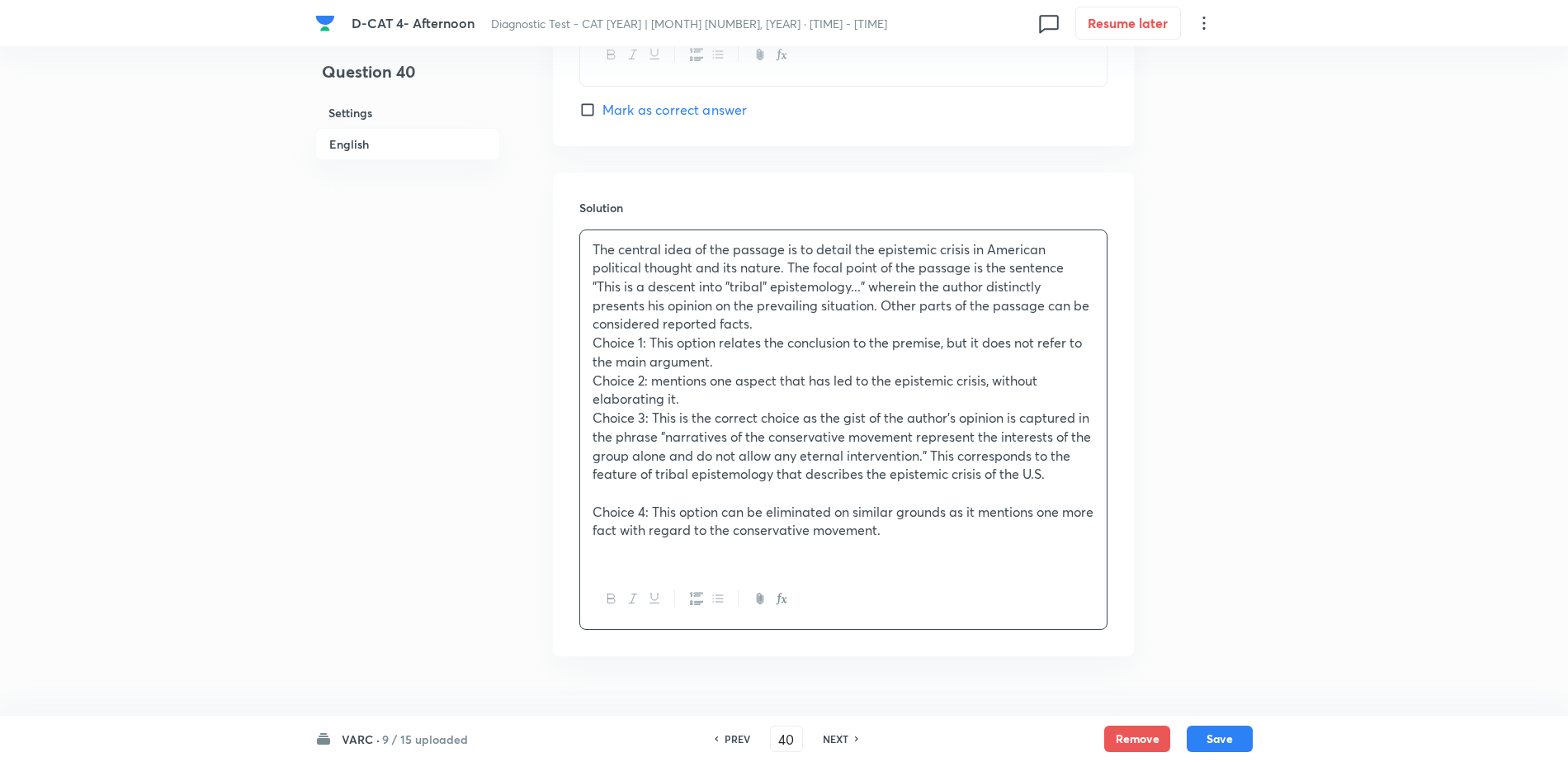click on "Choice 4: This option can be eliminated on similar grounds as it mentions one more fact with regard to the conservative movement." at bounding box center [843, 521] 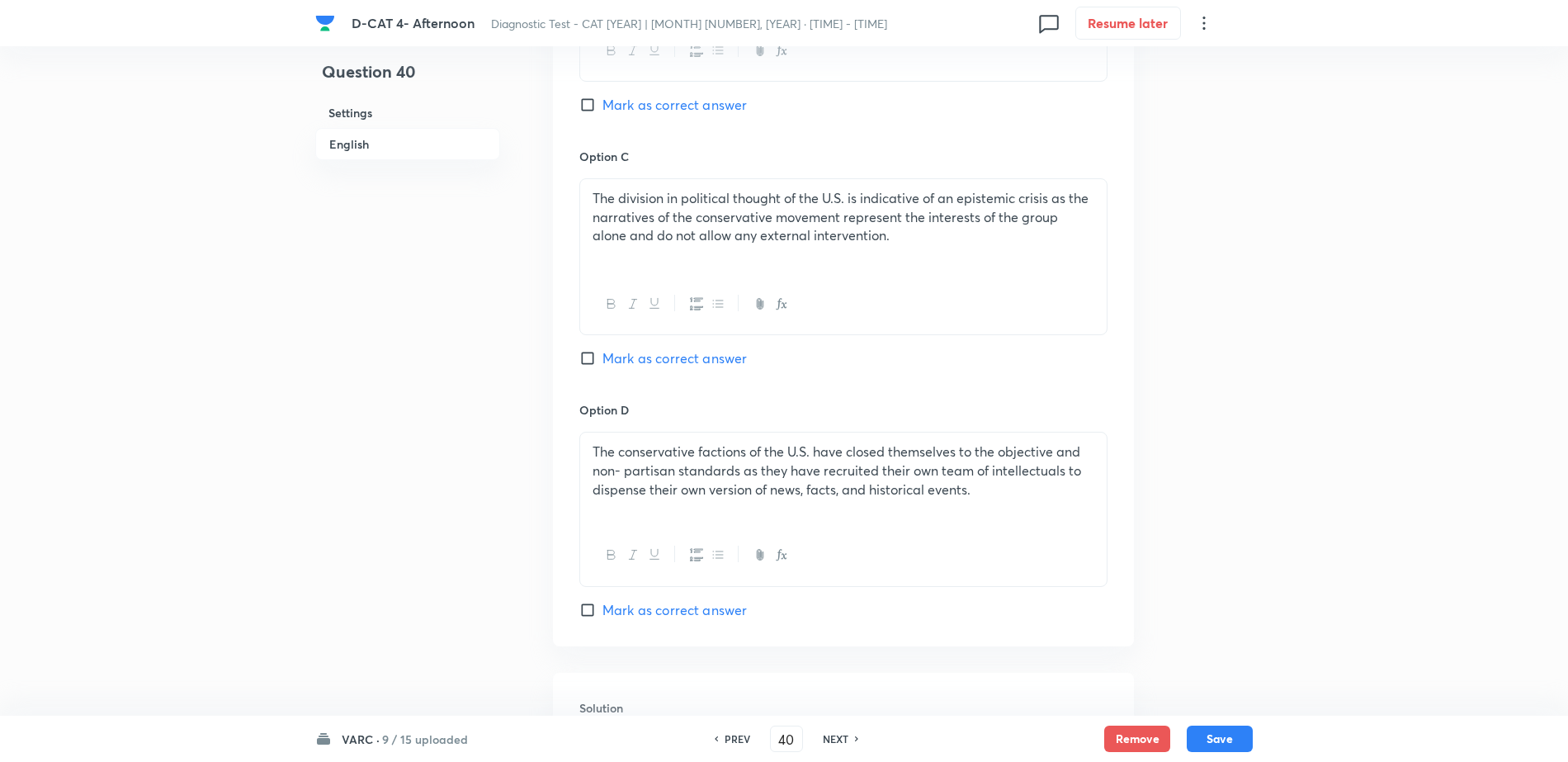 scroll, scrollTop: 1324, scrollLeft: 0, axis: vertical 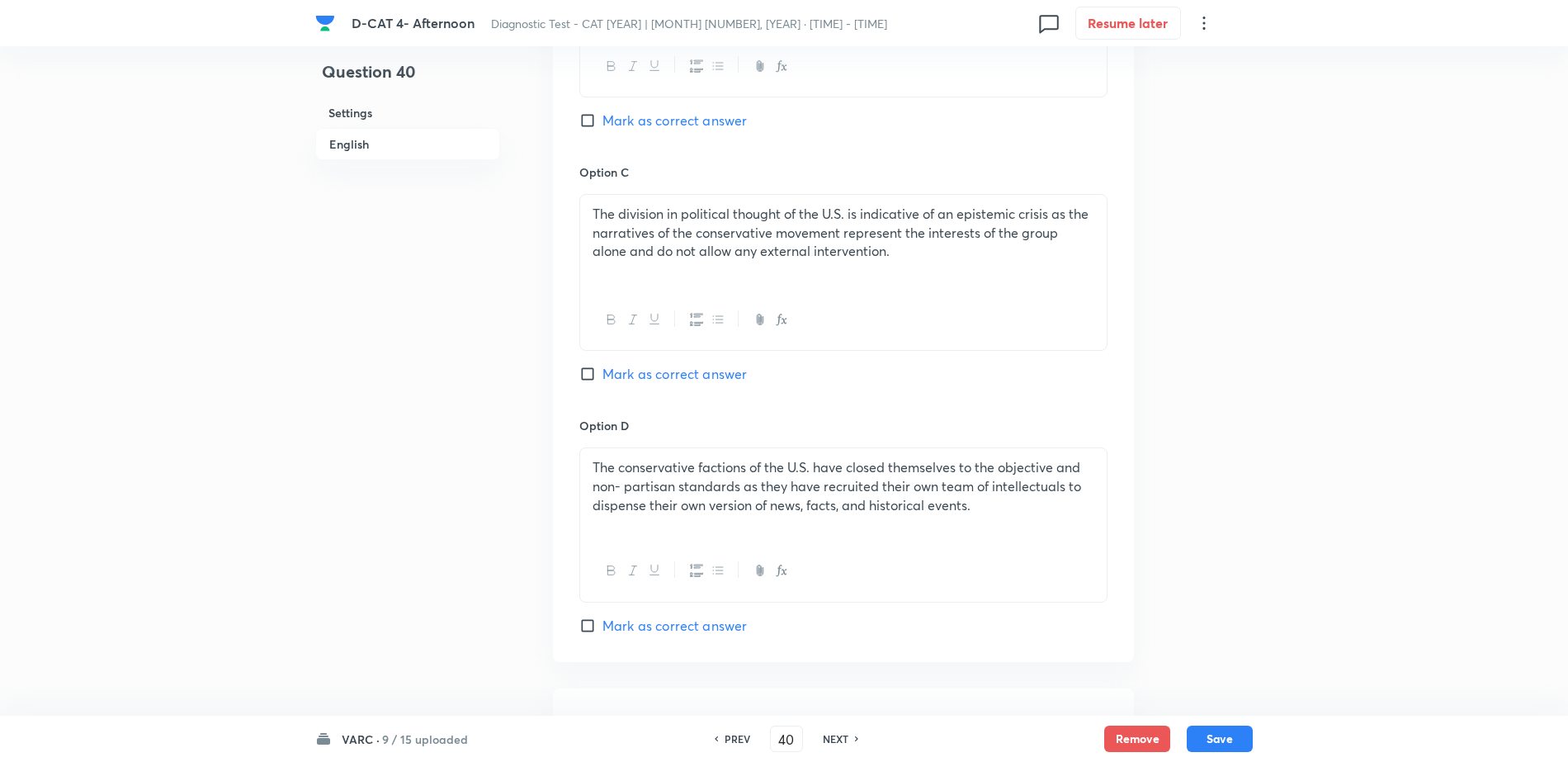 click on "Option C  The division in political thought of the U.S. is indicative of an epistemic crisis as the narratives of the conservative movement represent the interests of the group alone and do not allow any external intervention. Mark as correct answer" at bounding box center (843, 290) 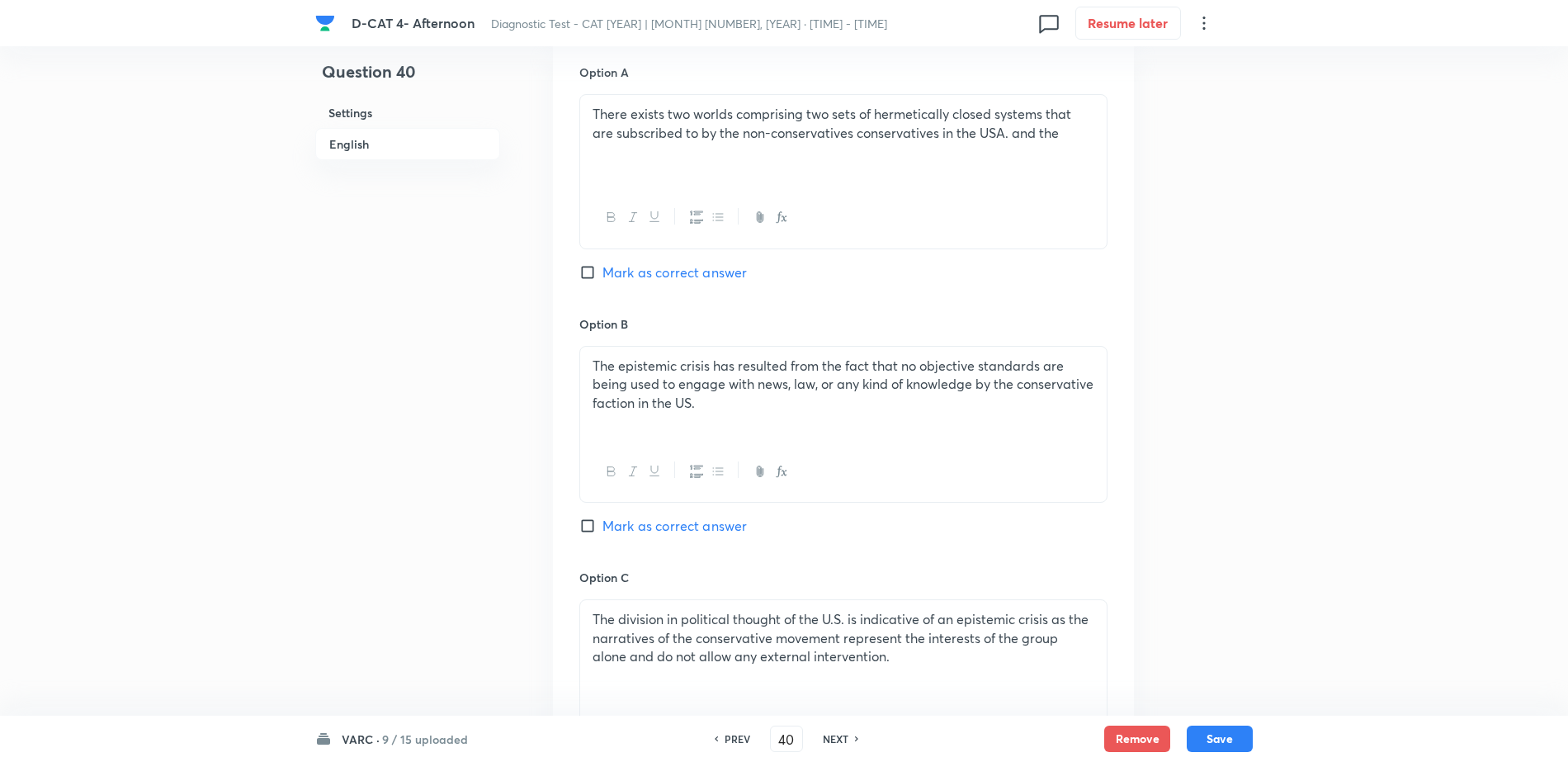 scroll, scrollTop: 911, scrollLeft: 0, axis: vertical 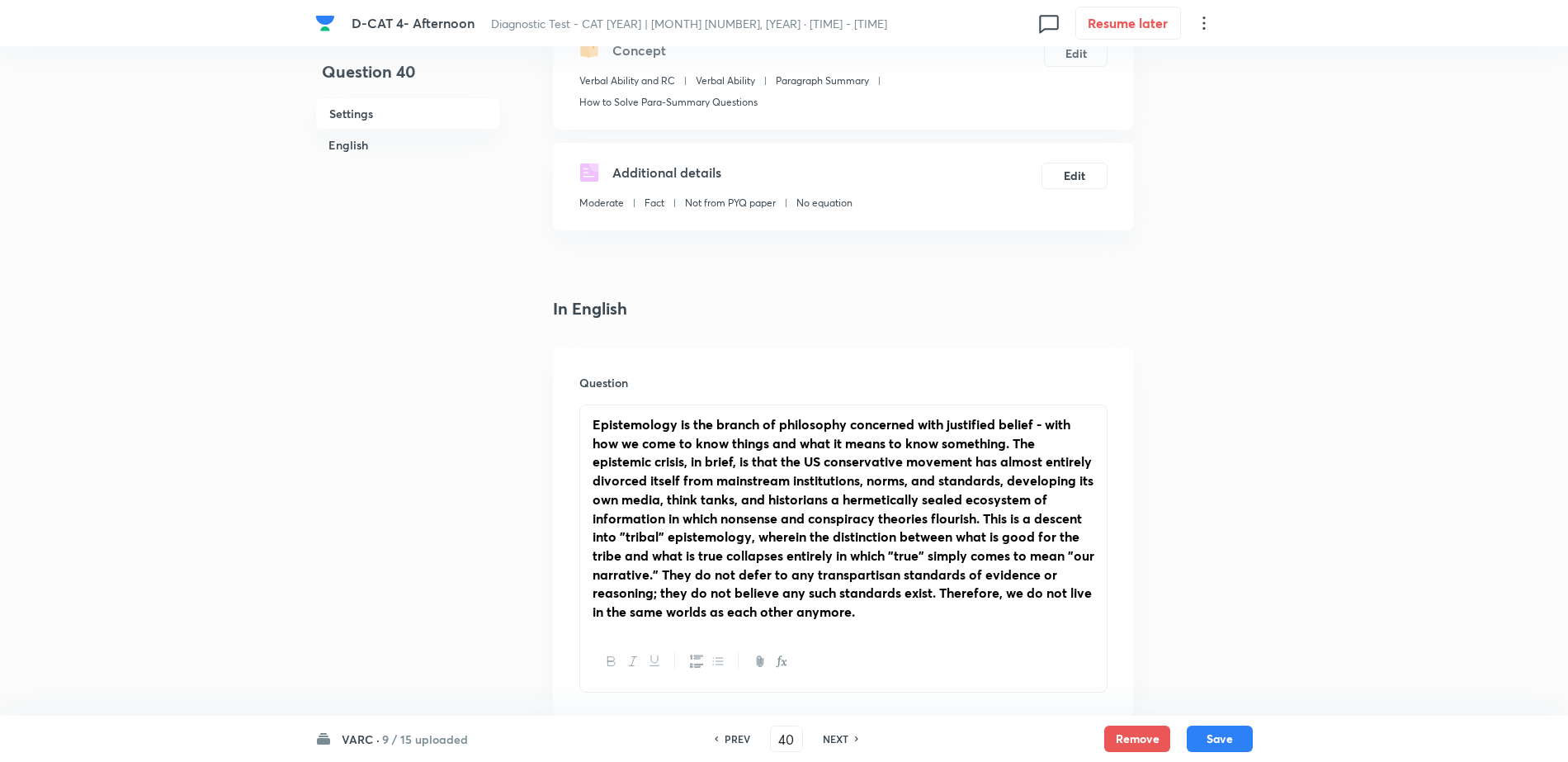 click on "Epistemology is the branch of philosophy concerned with justified belief - with how we come to know things and what it means to know something. The epistemic crisis, in brief, is that the US conservative movement has almost entirely divorced itself from mainstream institutions, norms, and standards, developing its own media, think tanks, and historians a hermetically sealed ecosystem of information in which nonsense and conspiracy theories flourish. This is a descent into "tribal" epistemology, wherein the distinction between what is good for the tribe and what is true collapses entirely in which "true" simply comes to mean "our narrative." They do not defer to any transpartisan standards of evidence or reasoning; they do not believe any such standards exist. Therefore, we do not live in the same worlds as each other anymore." at bounding box center (843, 518) 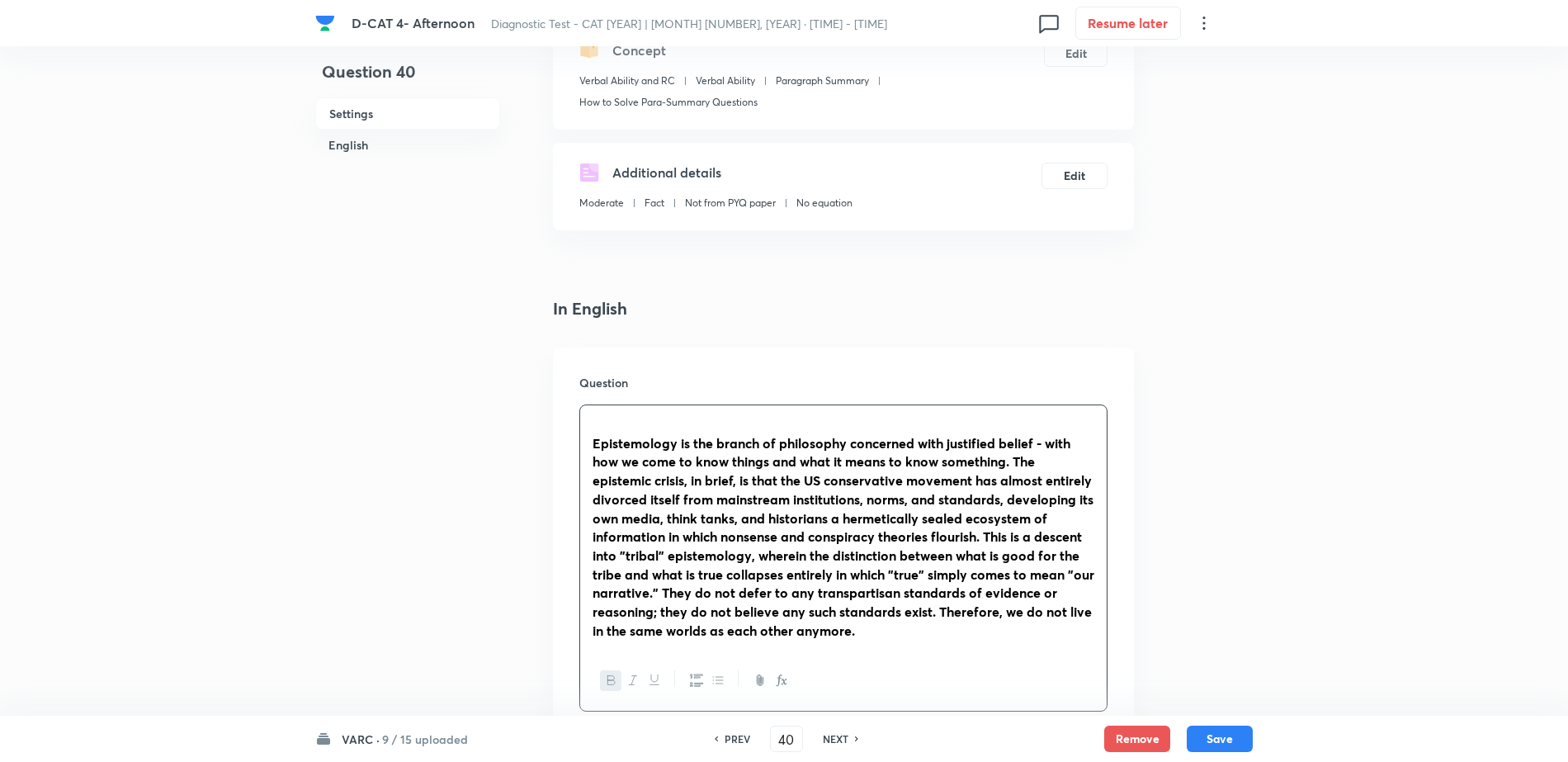 click at bounding box center (843, 424) 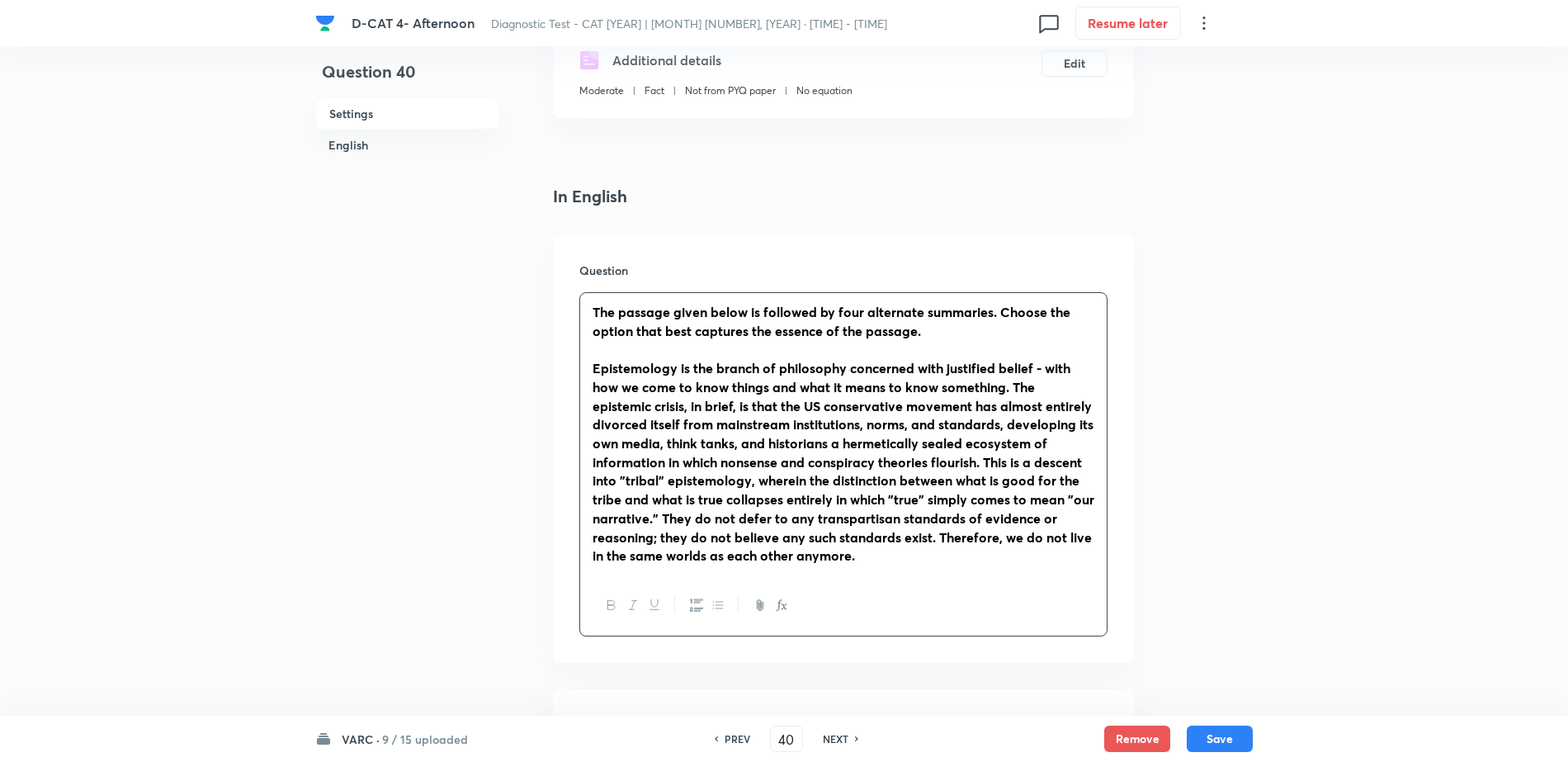 scroll, scrollTop: 417, scrollLeft: 0, axis: vertical 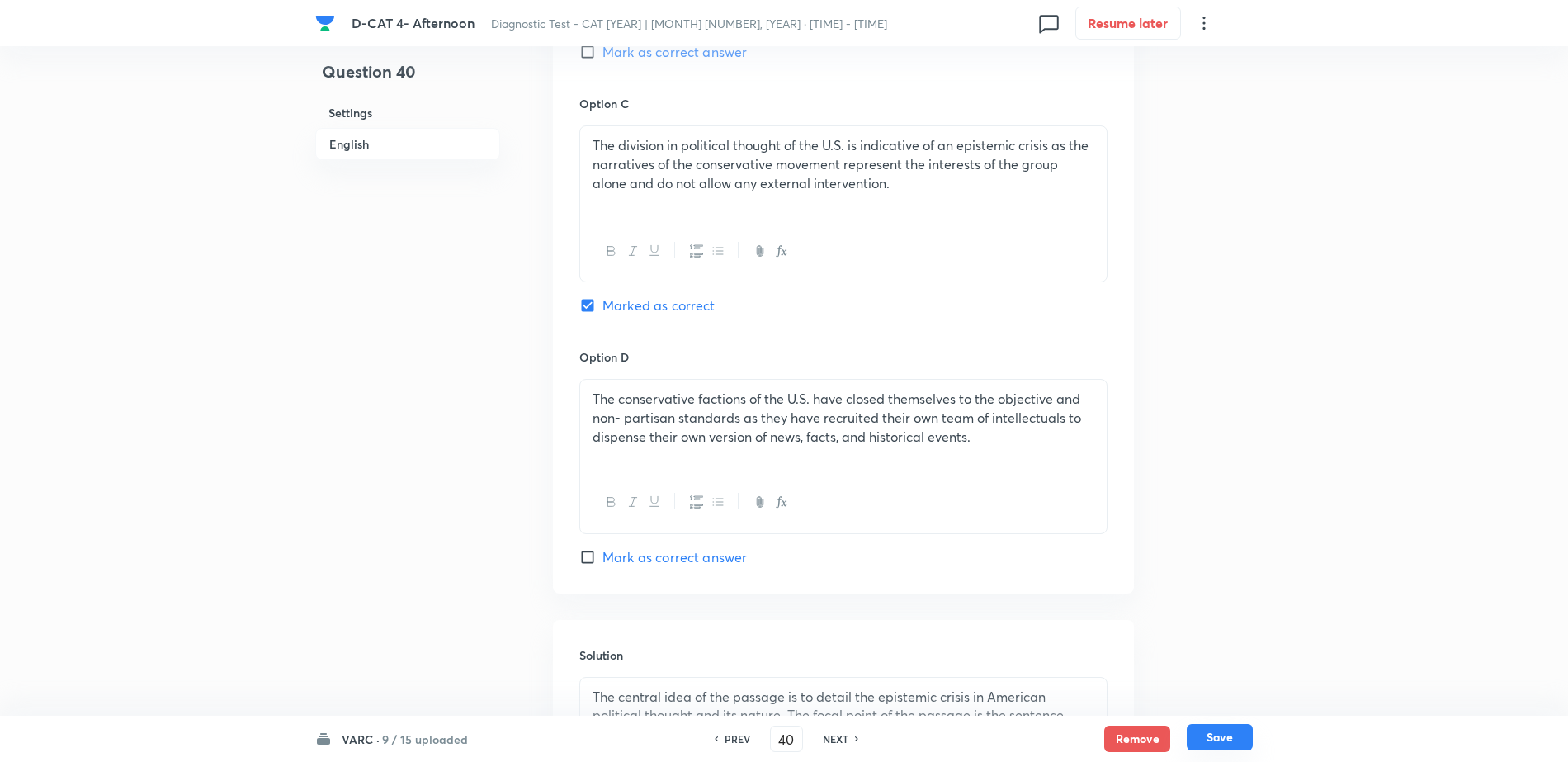 click on "Save" at bounding box center [1220, 737] 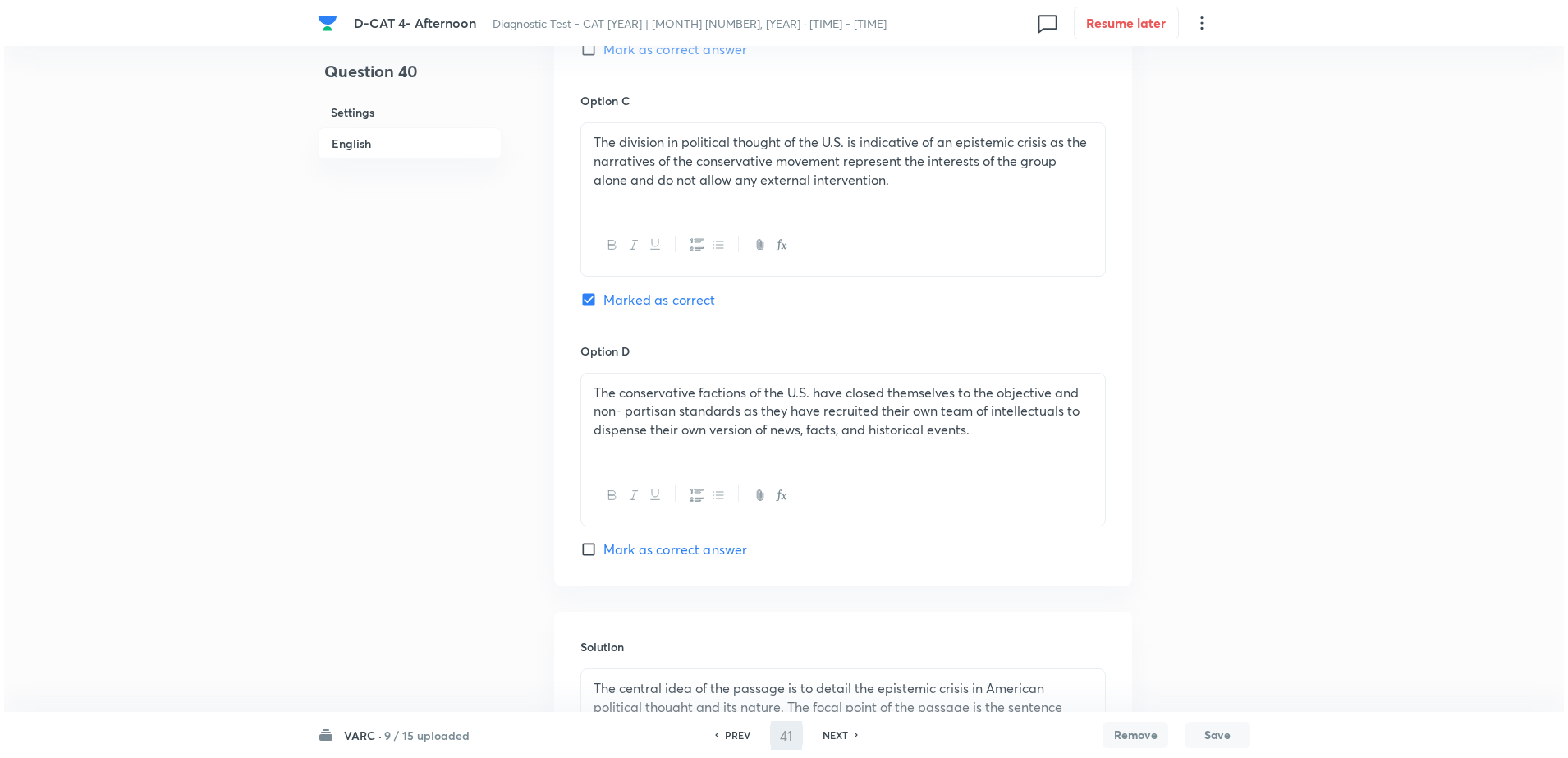 scroll, scrollTop: 0, scrollLeft: 0, axis: both 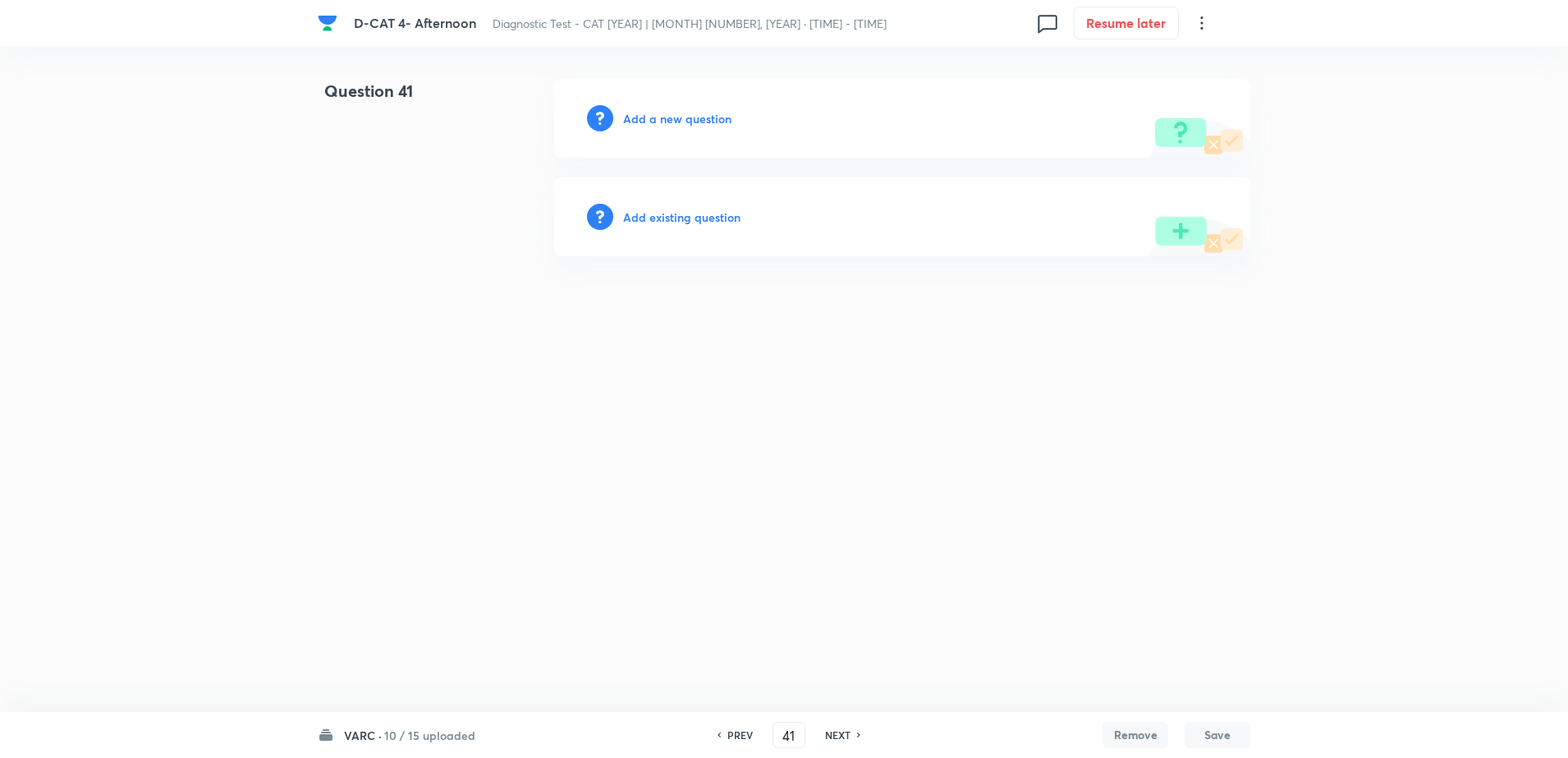 click on "Add a new question" at bounding box center [902, 118] 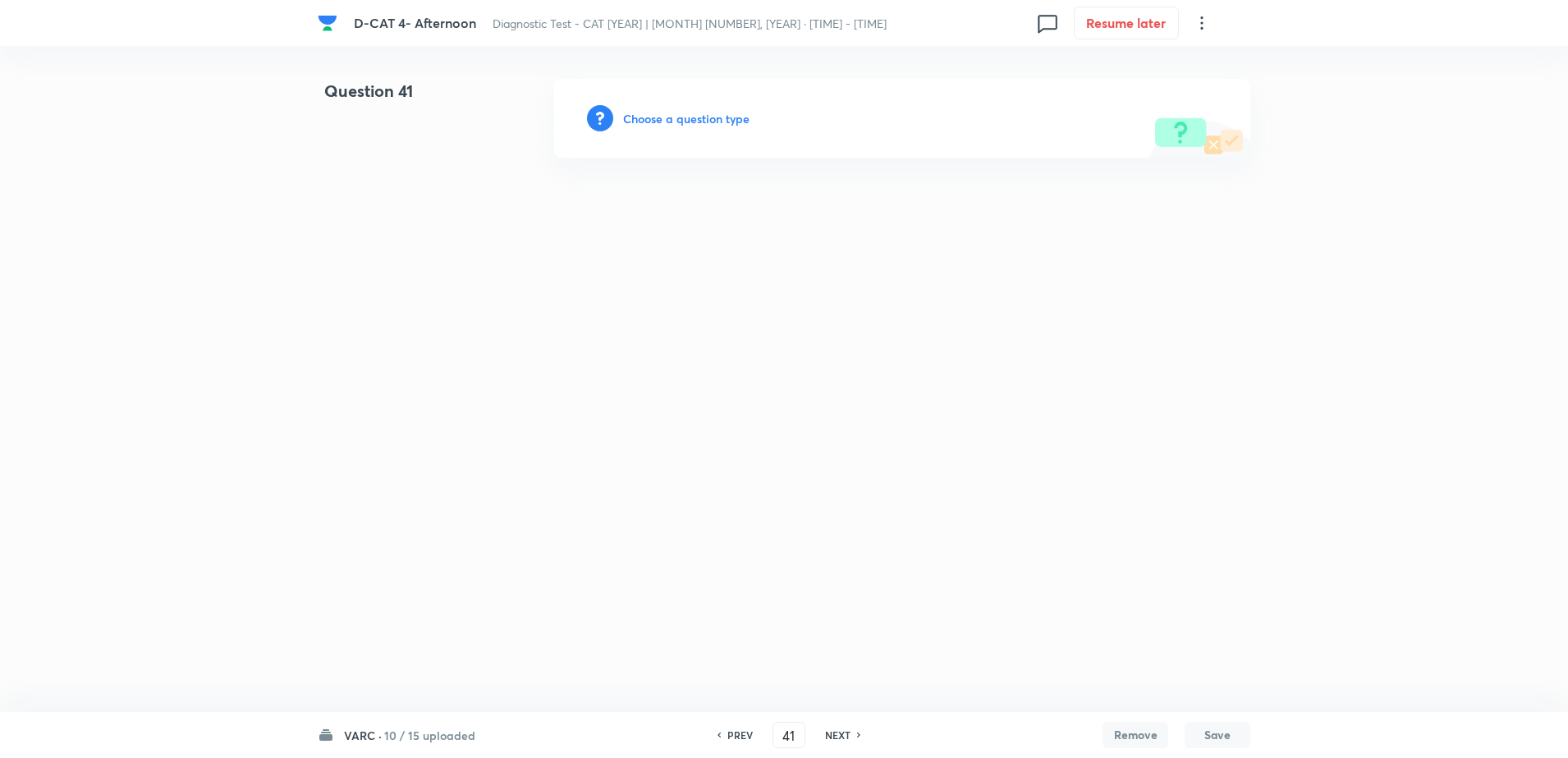 click on "Choose a question type" at bounding box center (686, 118) 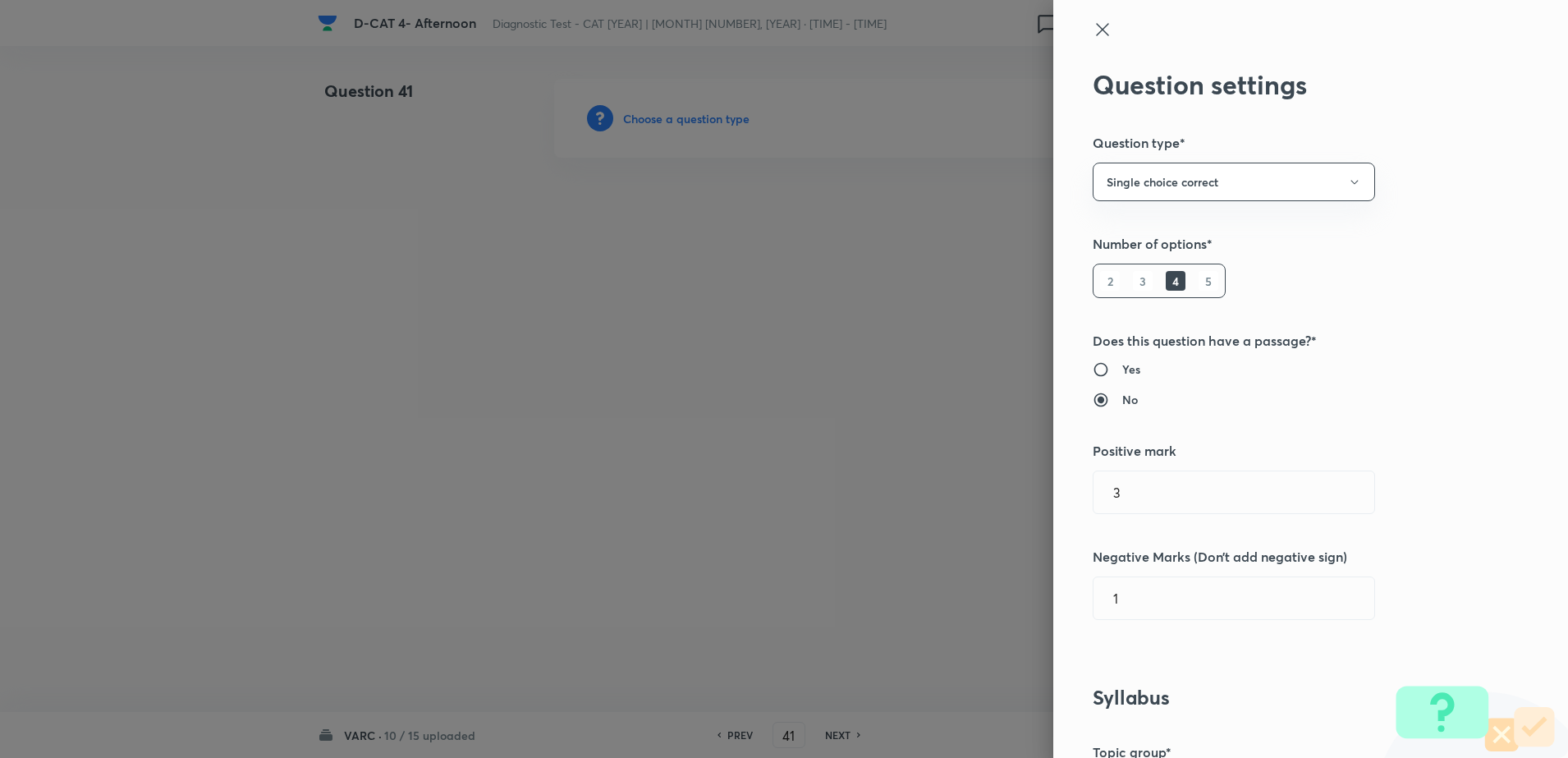 click at bounding box center (784, 379) 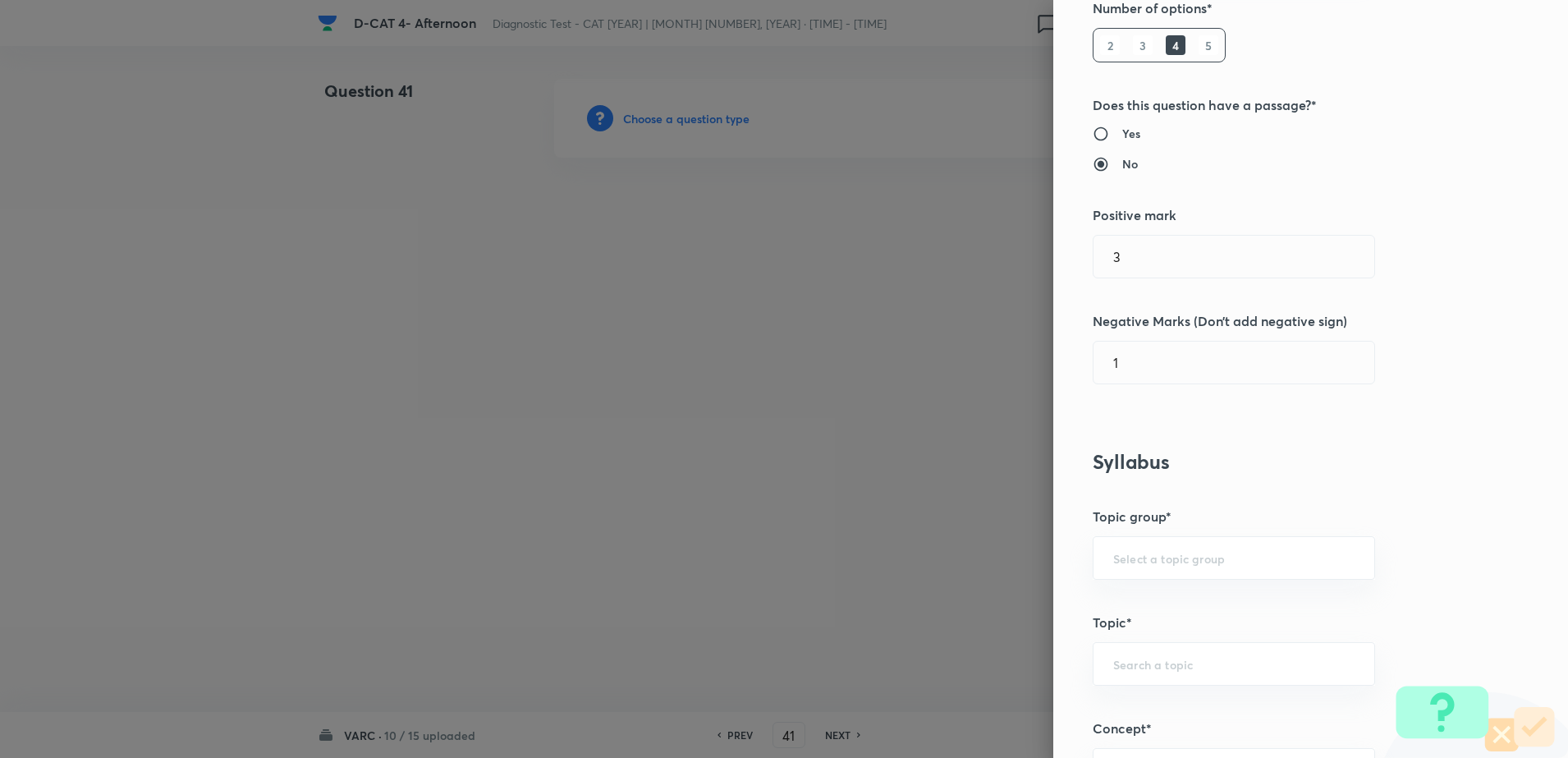 scroll, scrollTop: 308, scrollLeft: 0, axis: vertical 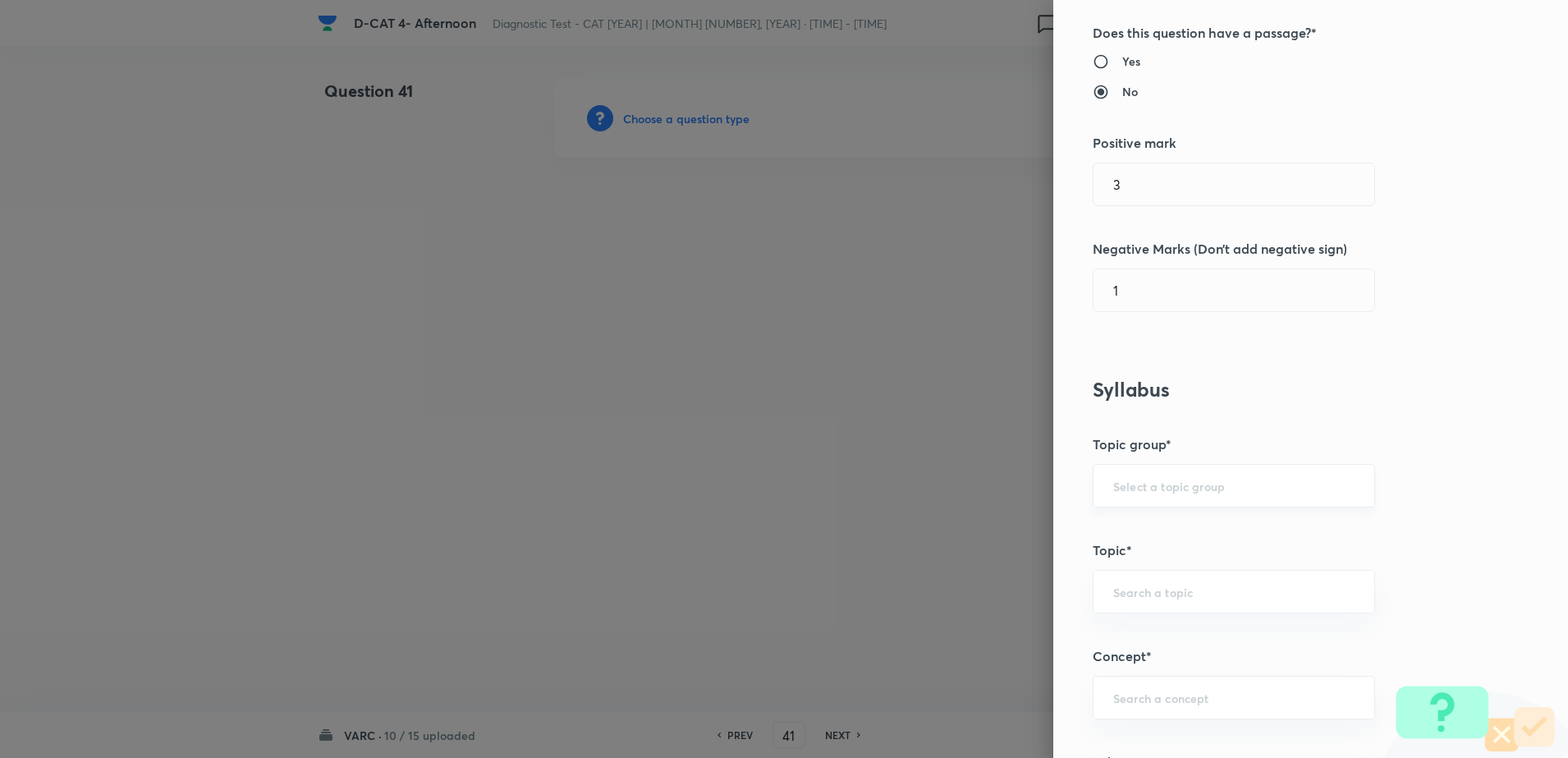 click on "​" at bounding box center (1234, 485) 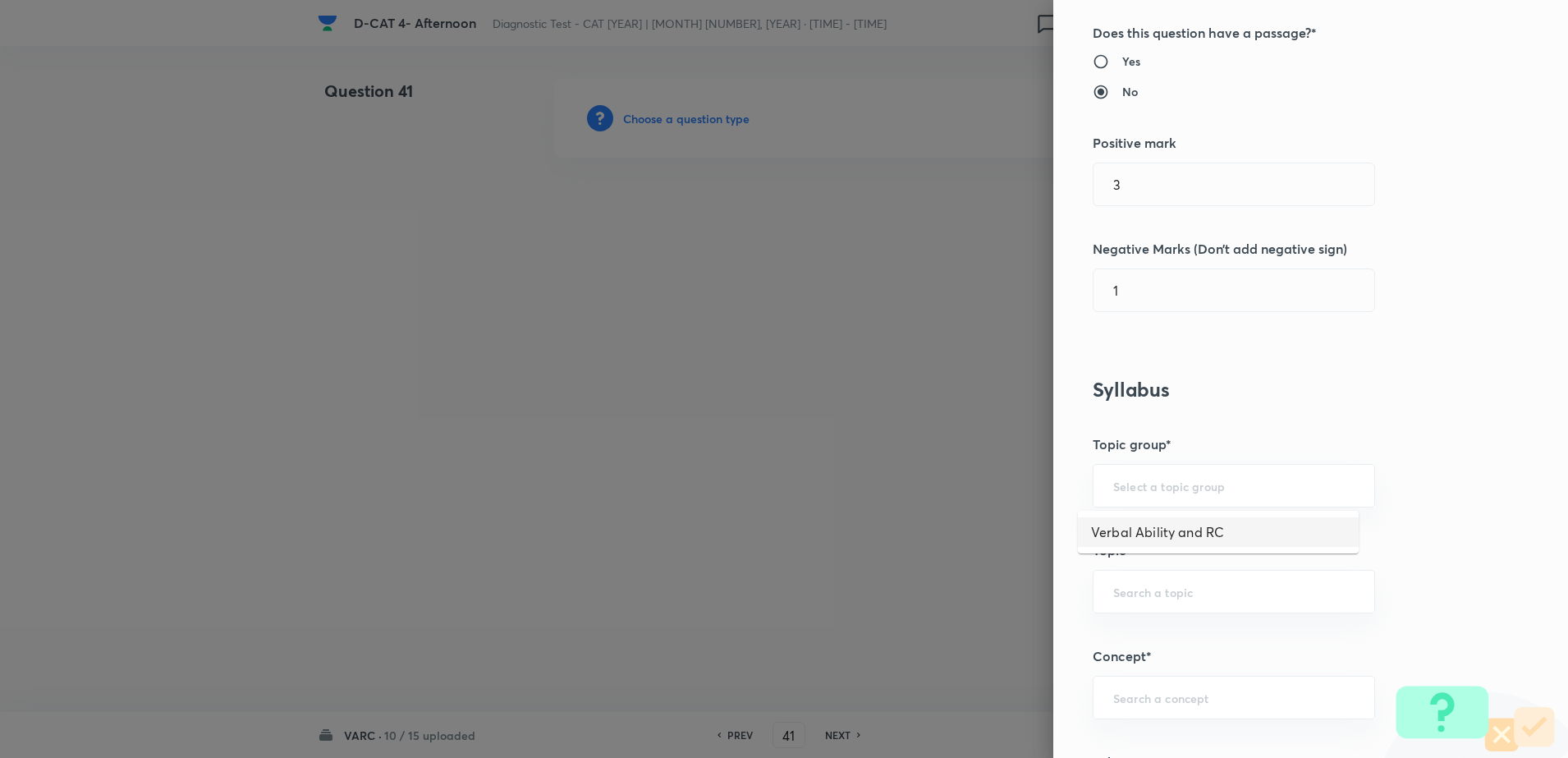 click on "Verbal Ability and RC" at bounding box center [1218, 532] 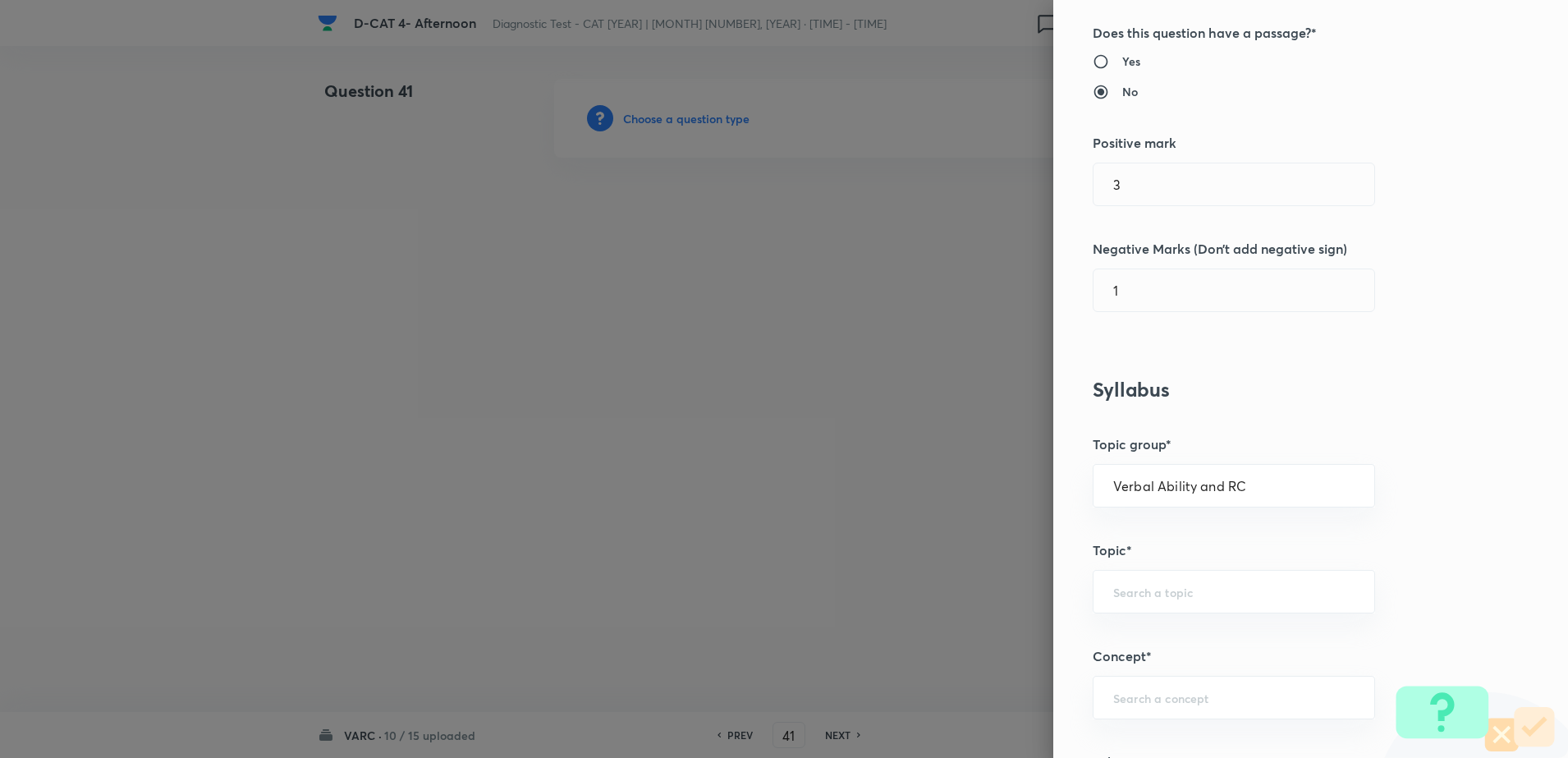 click on "Topic*" at bounding box center (1283, 550) 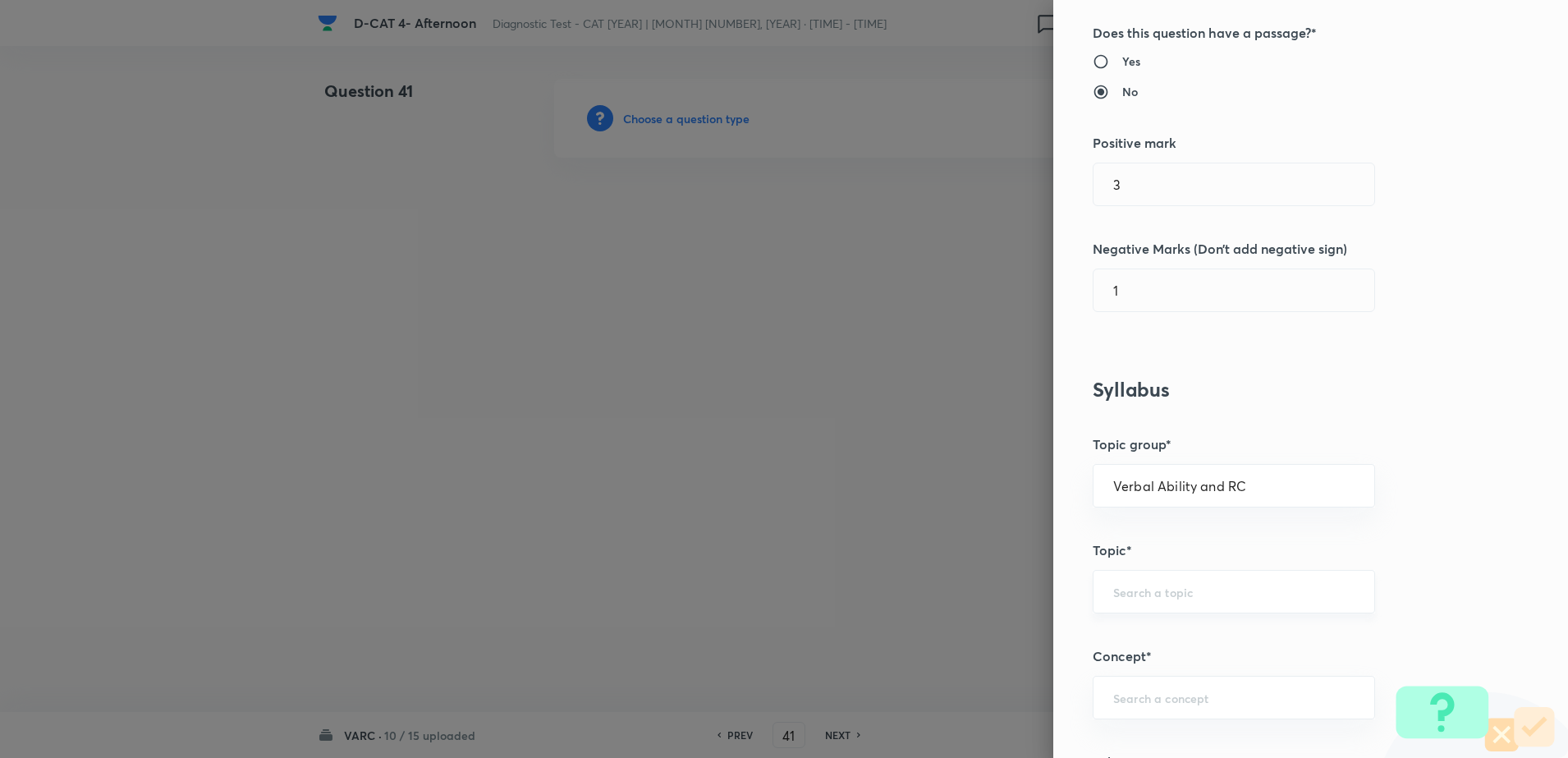 click at bounding box center [1234, 591] 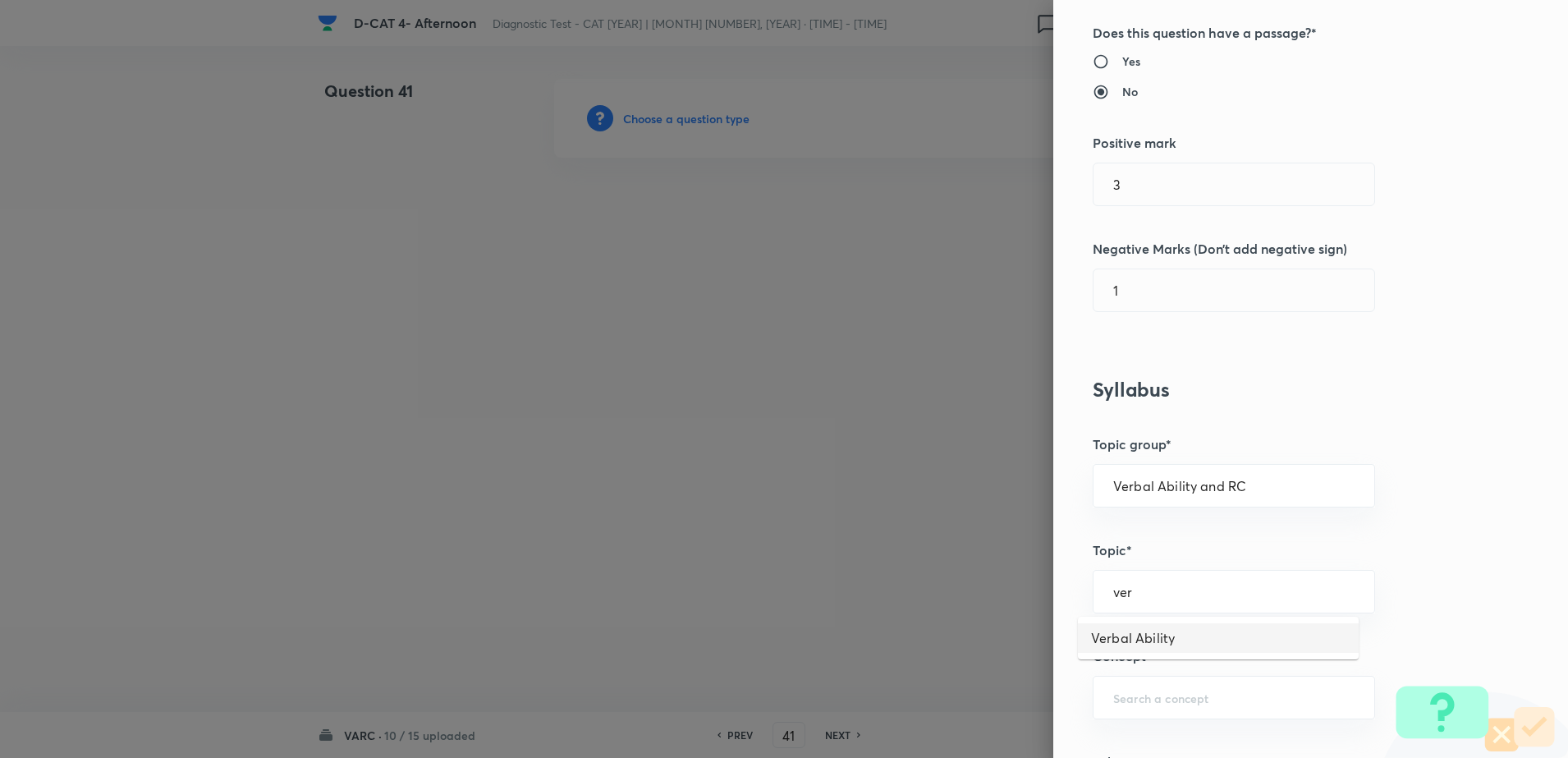 click on "Verbal Ability" at bounding box center (1218, 638) 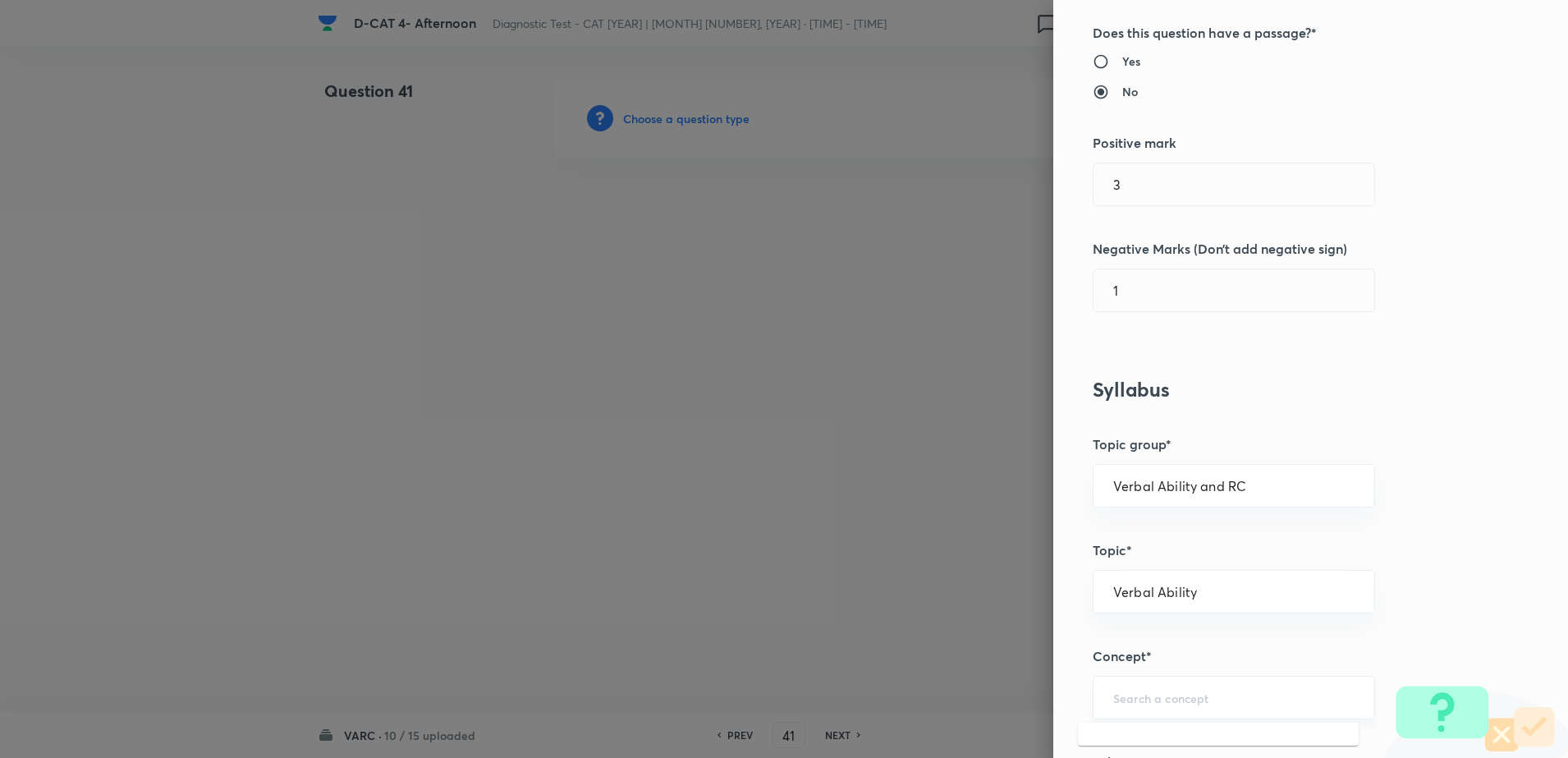click at bounding box center (1234, 697) 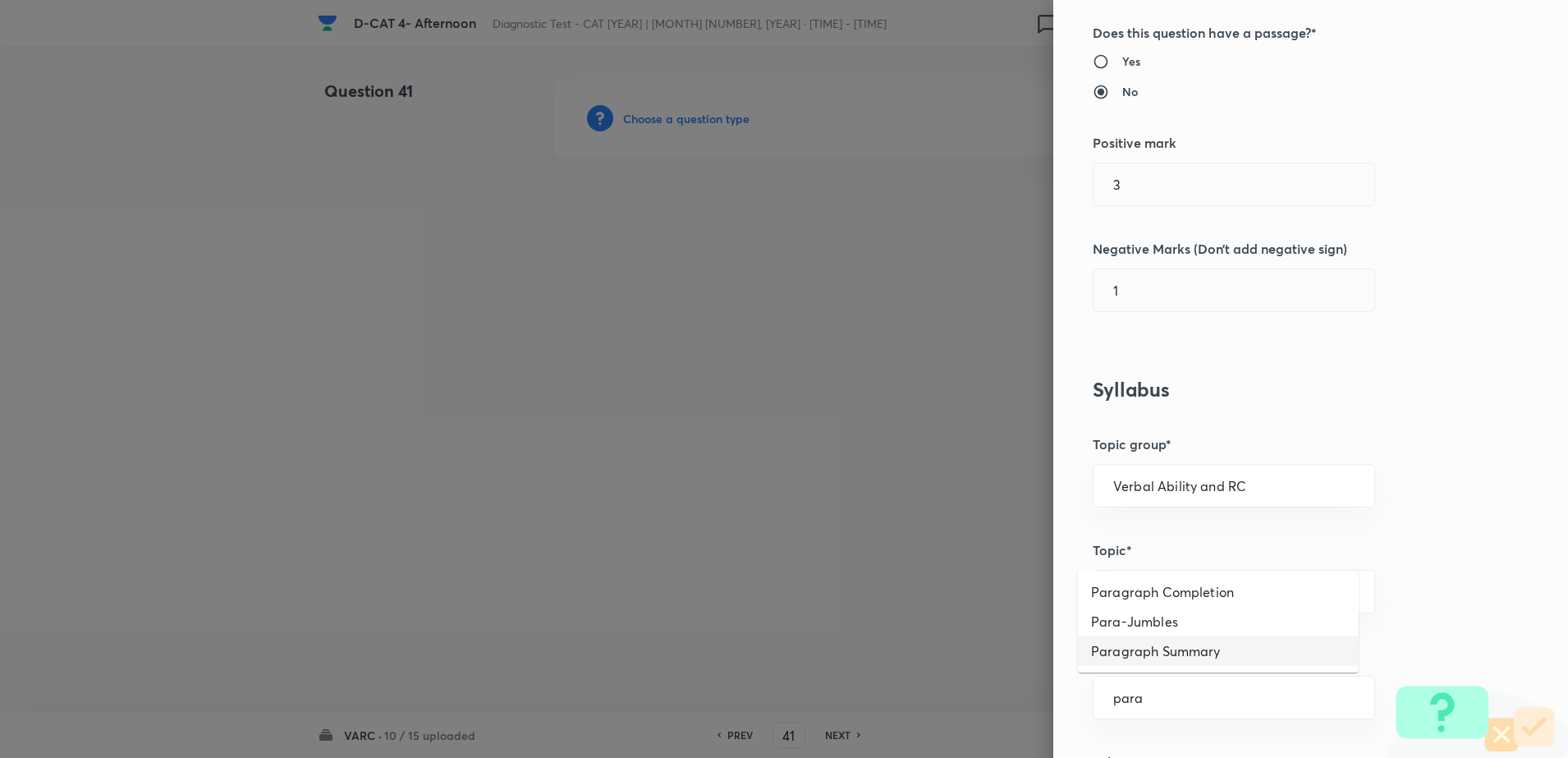 click on "Paragraph Summary" at bounding box center [1218, 651] 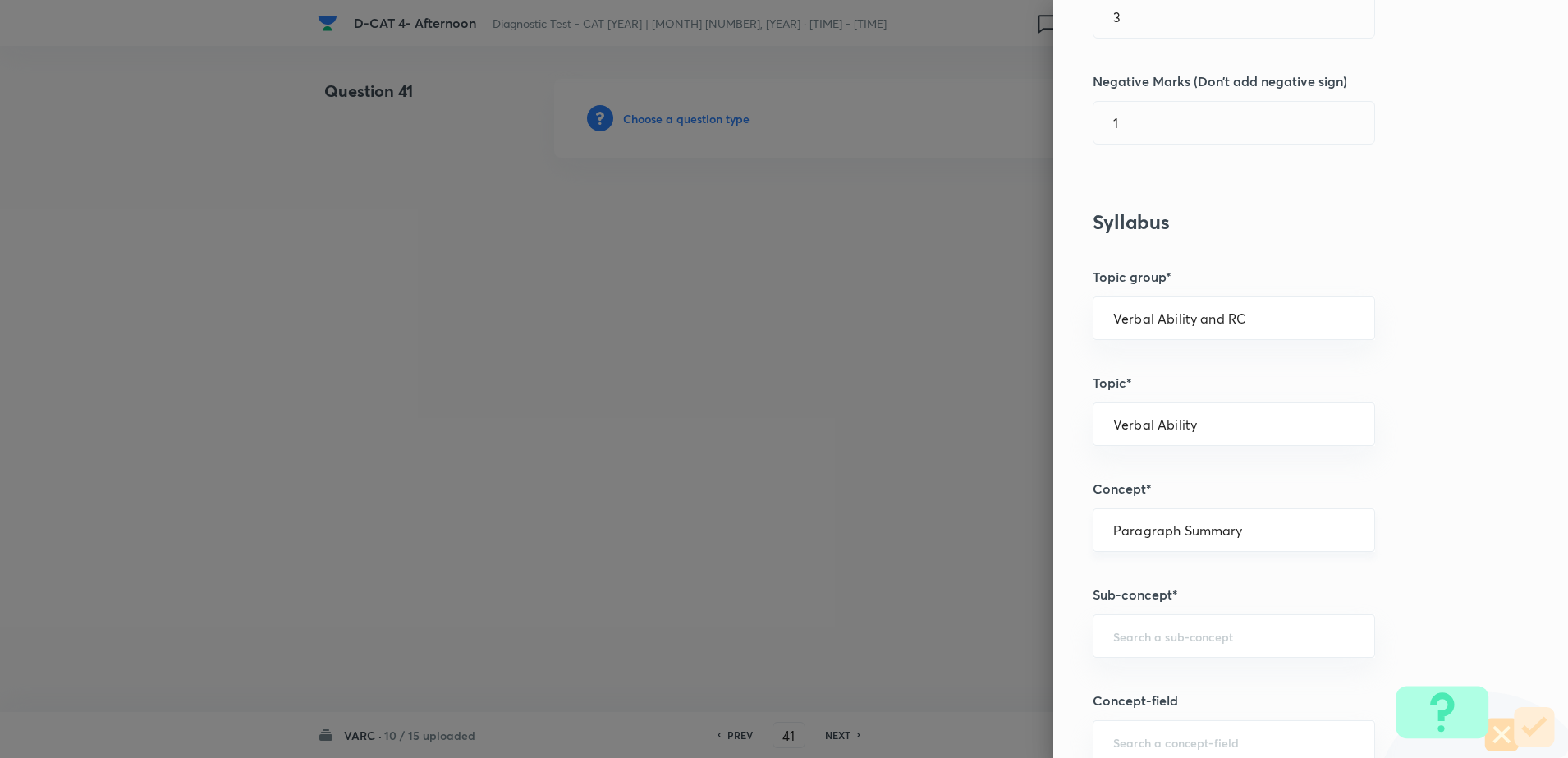scroll, scrollTop: 719, scrollLeft: 0, axis: vertical 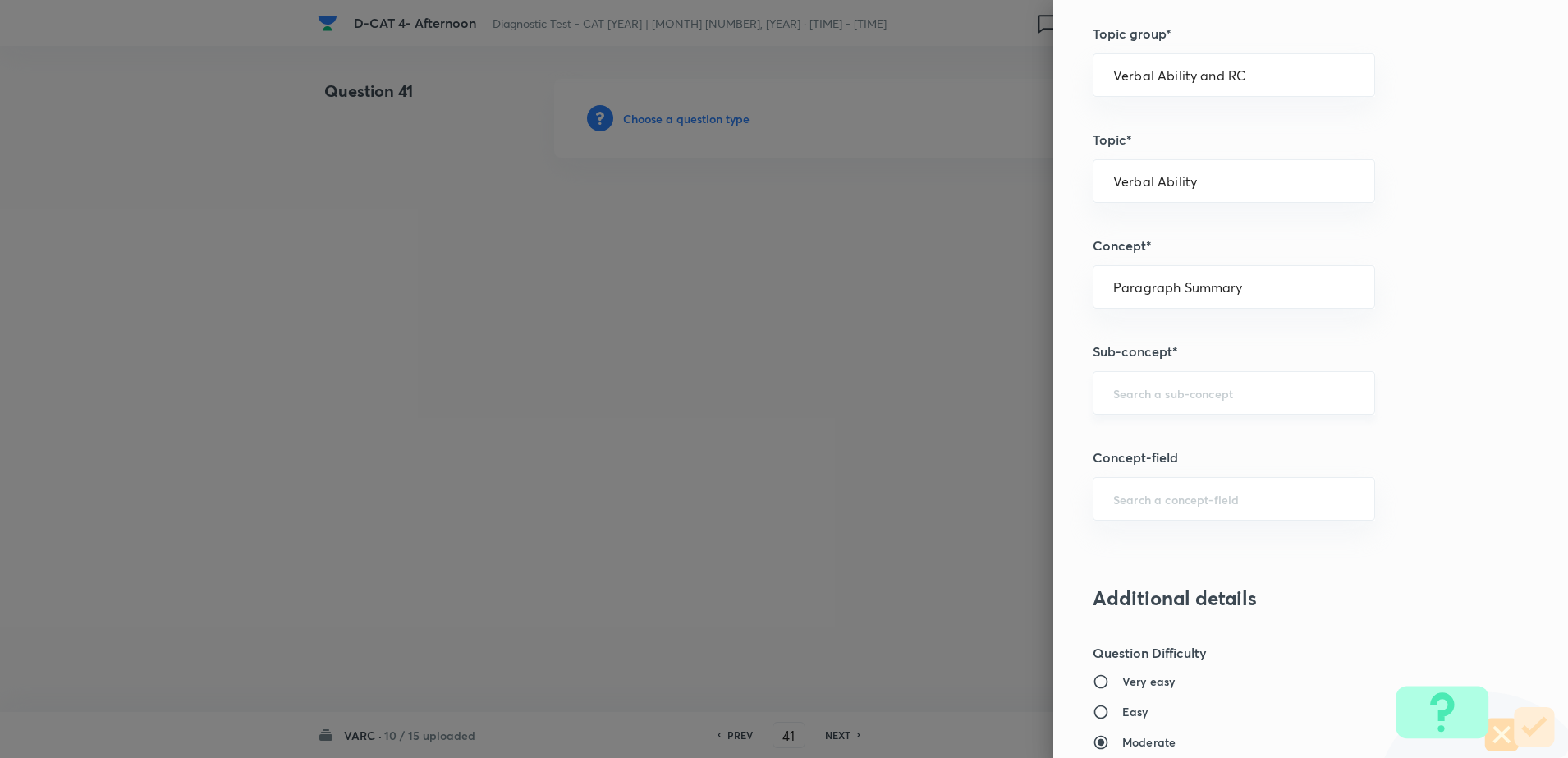 click at bounding box center (1234, 393) 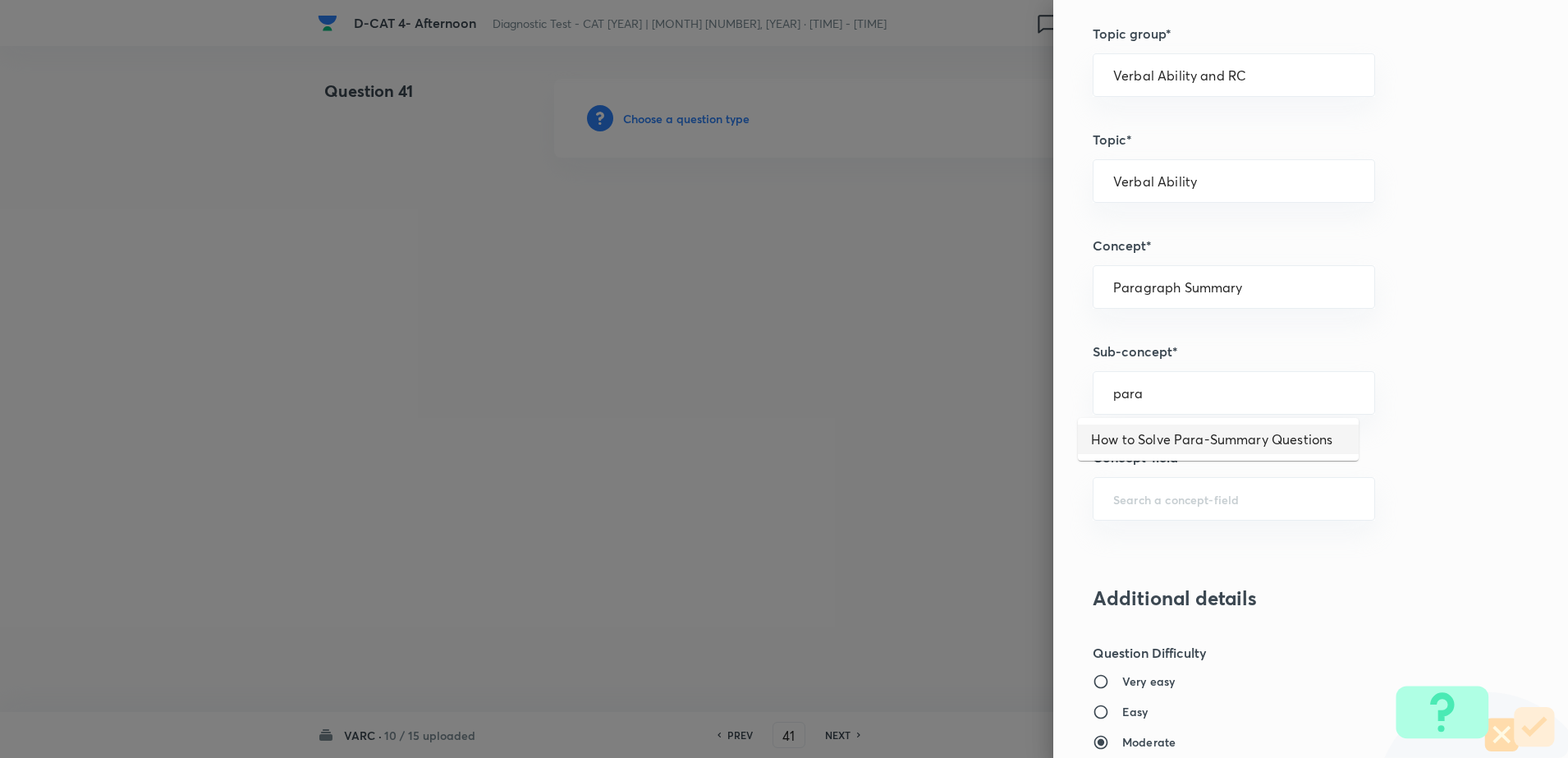 click on "How to Solve Para-Summary Questions" at bounding box center [1218, 439] 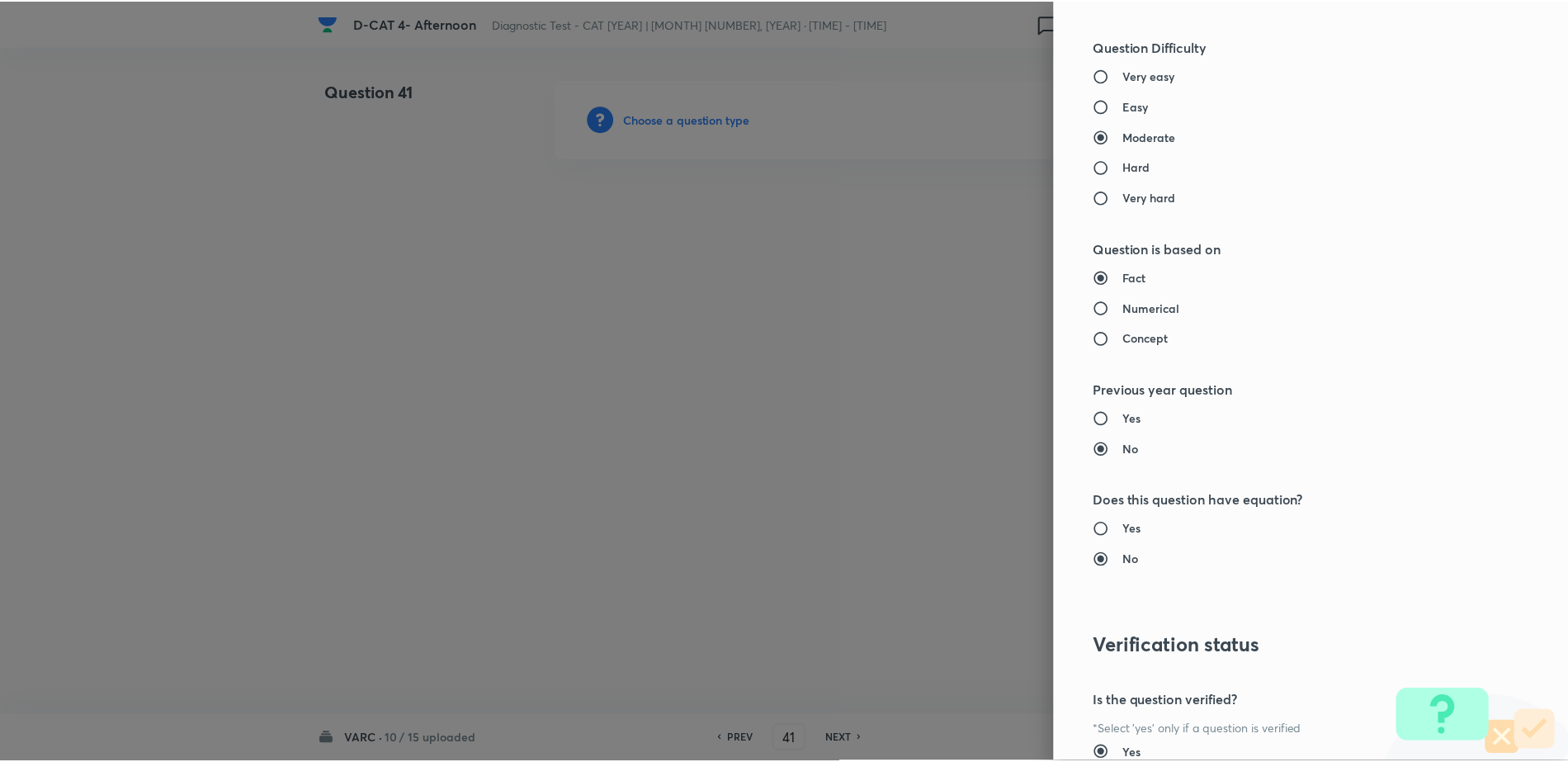 scroll, scrollTop: 1489, scrollLeft: 0, axis: vertical 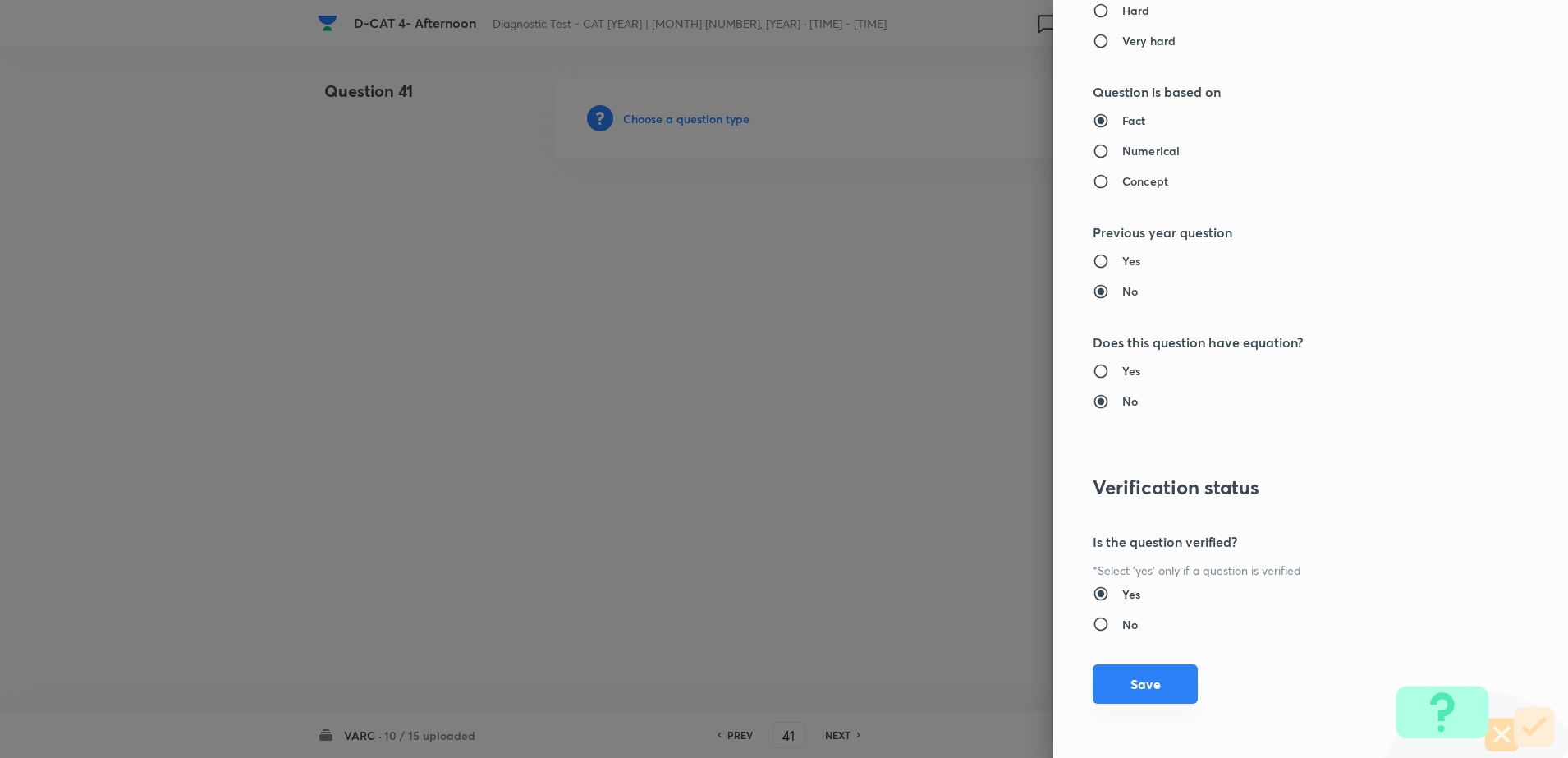 click on "Save" at bounding box center [1145, 684] 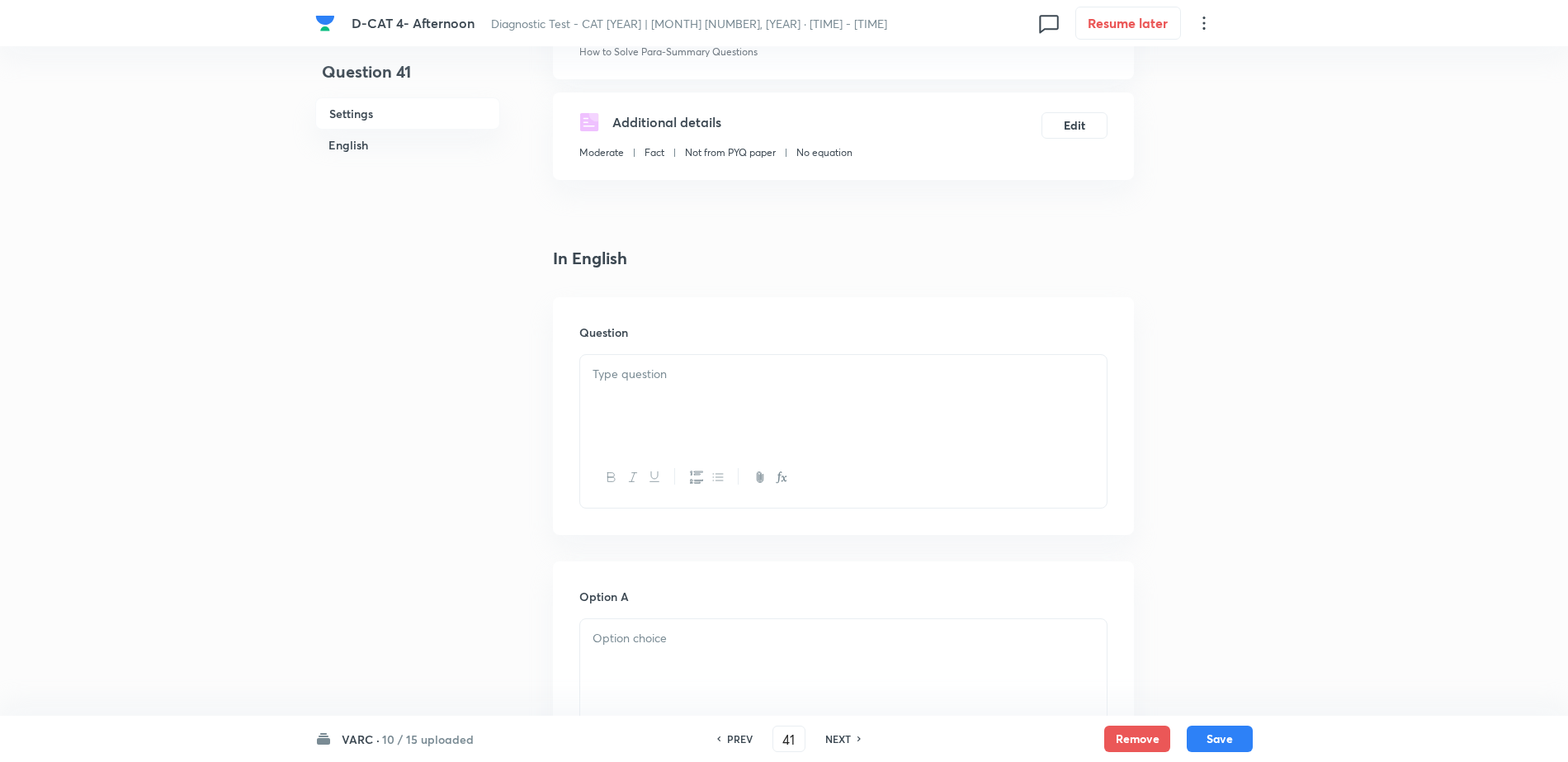 scroll, scrollTop: 310, scrollLeft: 0, axis: vertical 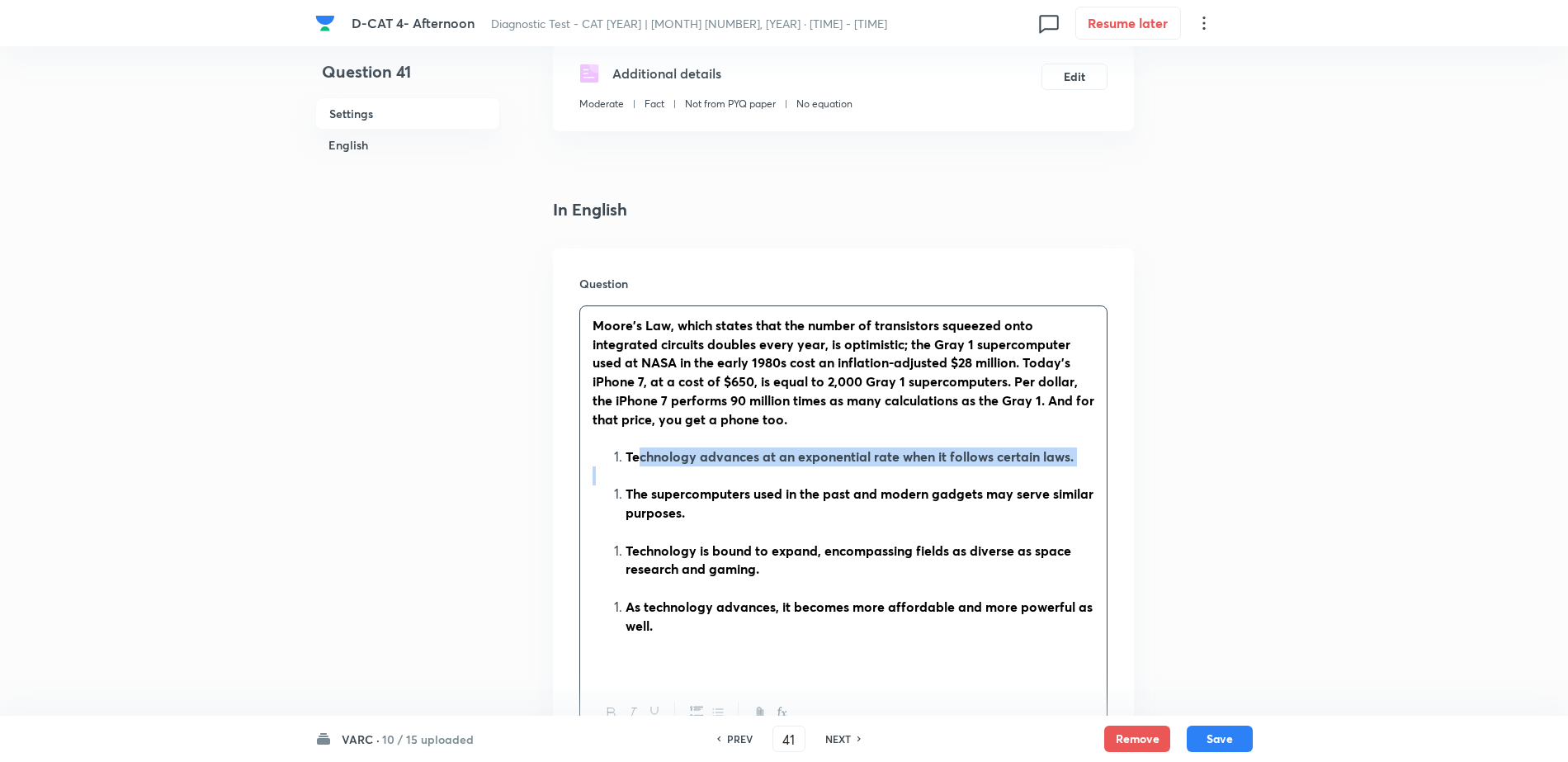 drag, startPoint x: 631, startPoint y: 452, endPoint x: 1131, endPoint y: 480, distance: 500.7834 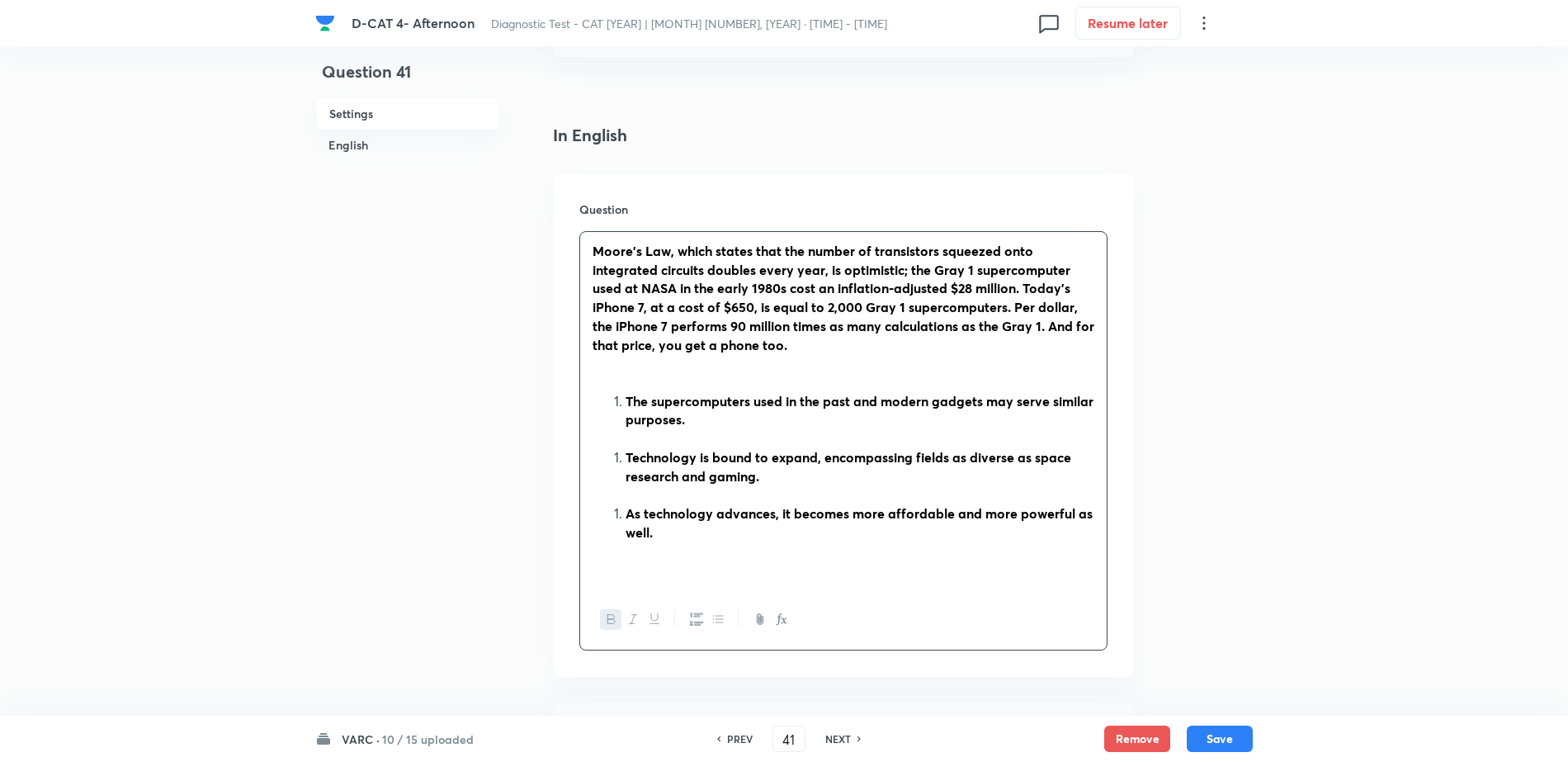 scroll, scrollTop: 516, scrollLeft: 0, axis: vertical 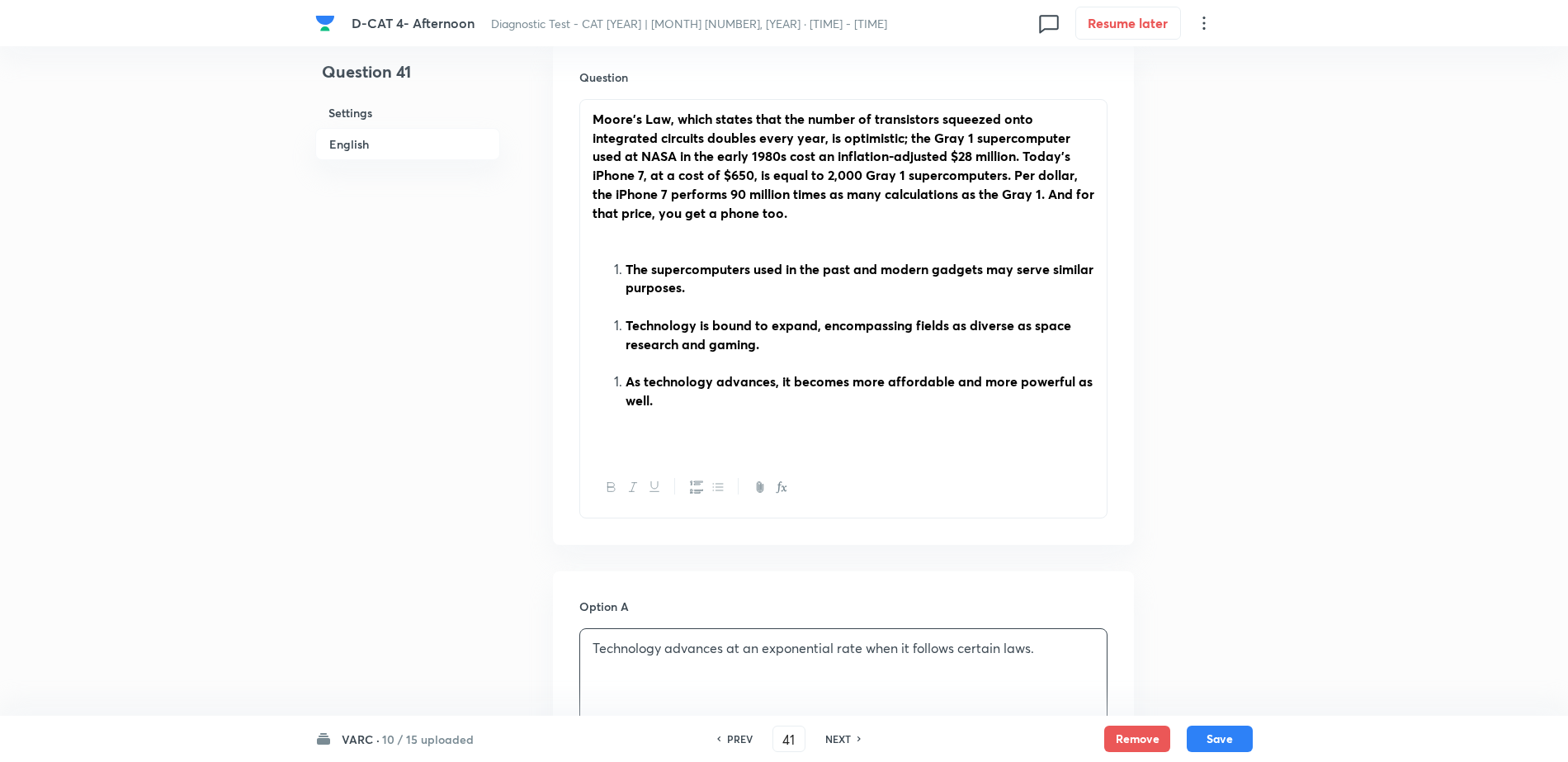 drag, startPoint x: 634, startPoint y: 267, endPoint x: 740, endPoint y: 284, distance: 107.35455 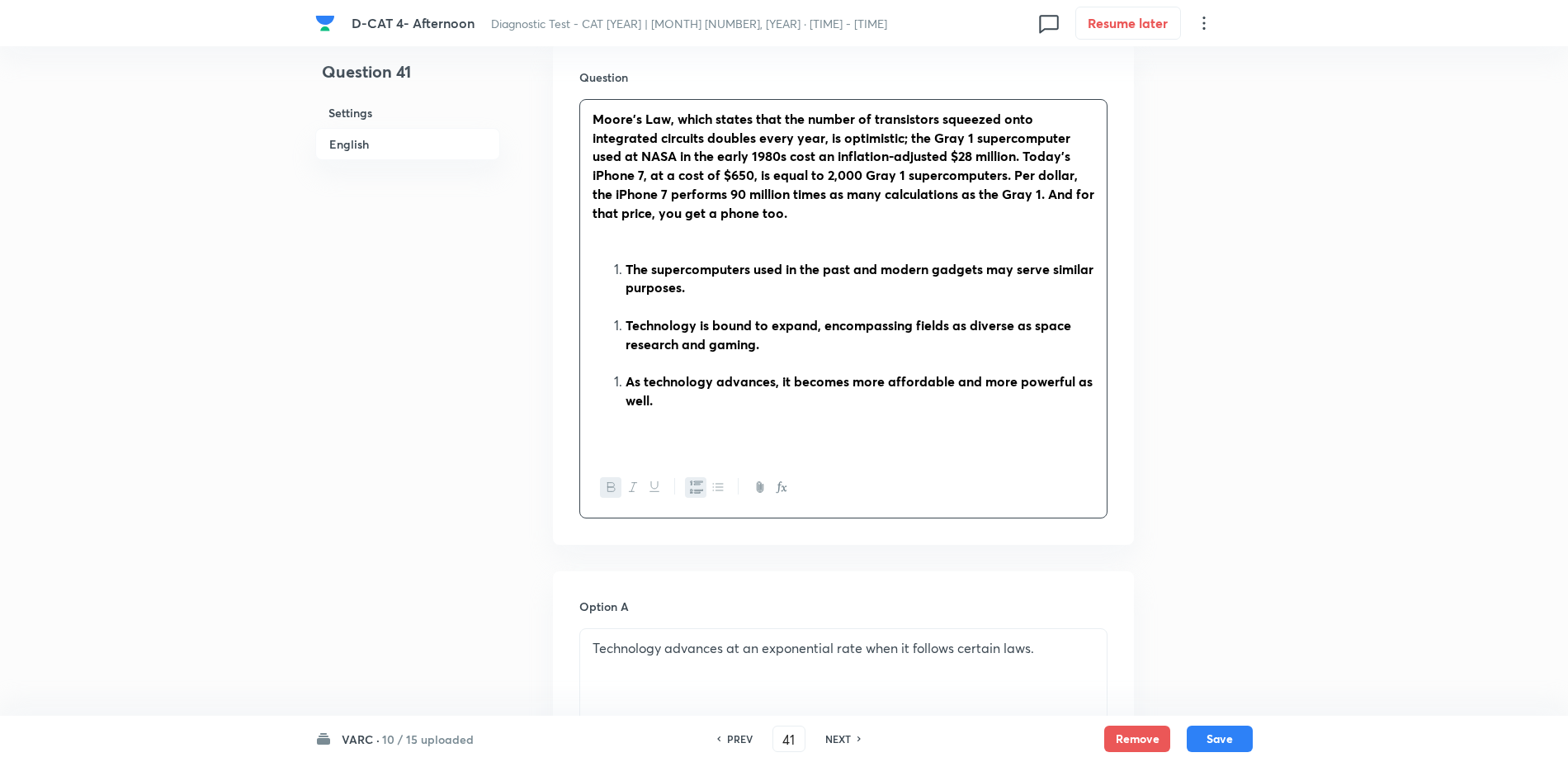 click on "The supercomputers used in the past and modern gadgets may serve similar purposes." at bounding box center [859, 278] 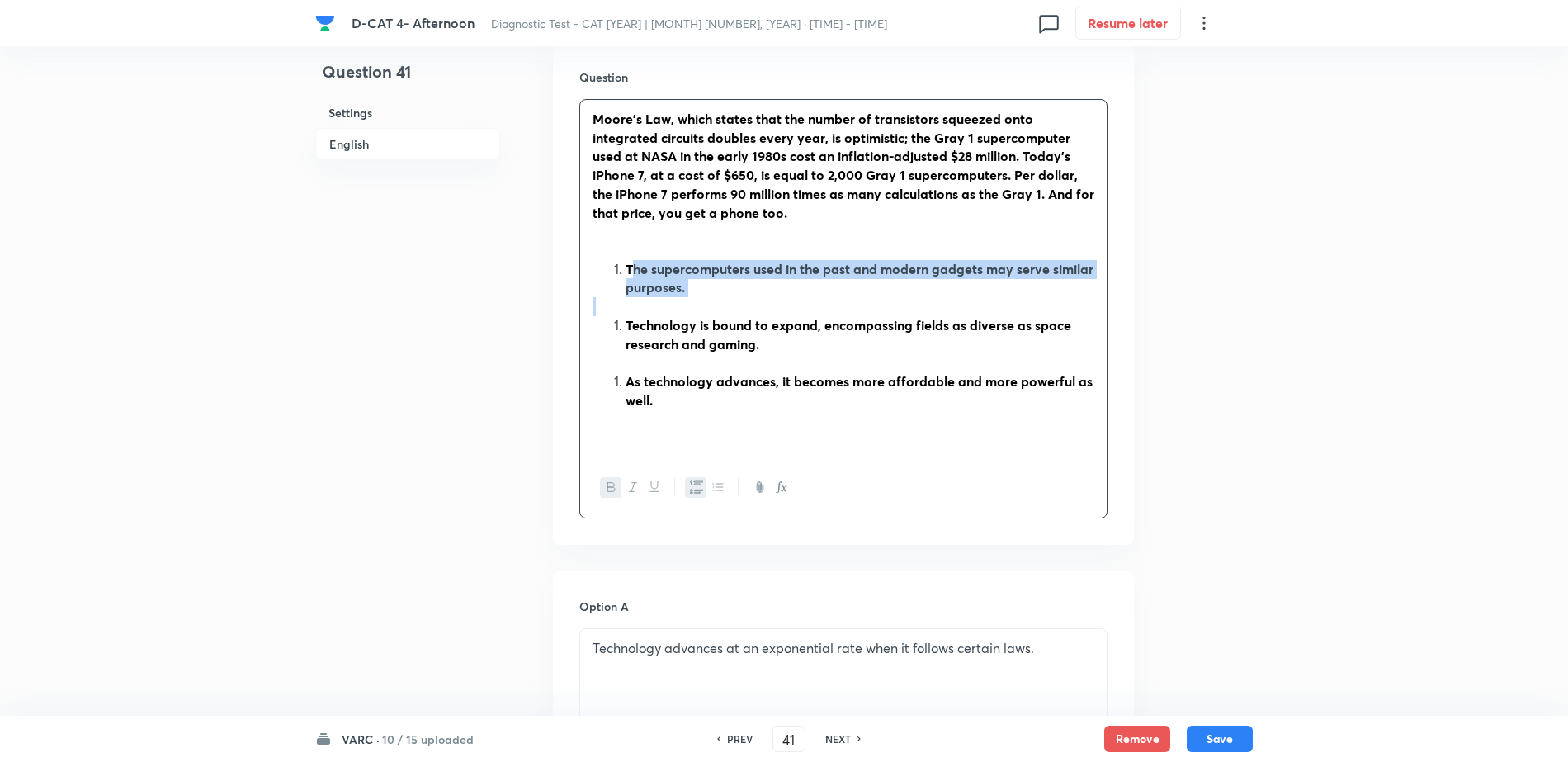 drag, startPoint x: 632, startPoint y: 267, endPoint x: 778, endPoint y: 304, distance: 150.6154 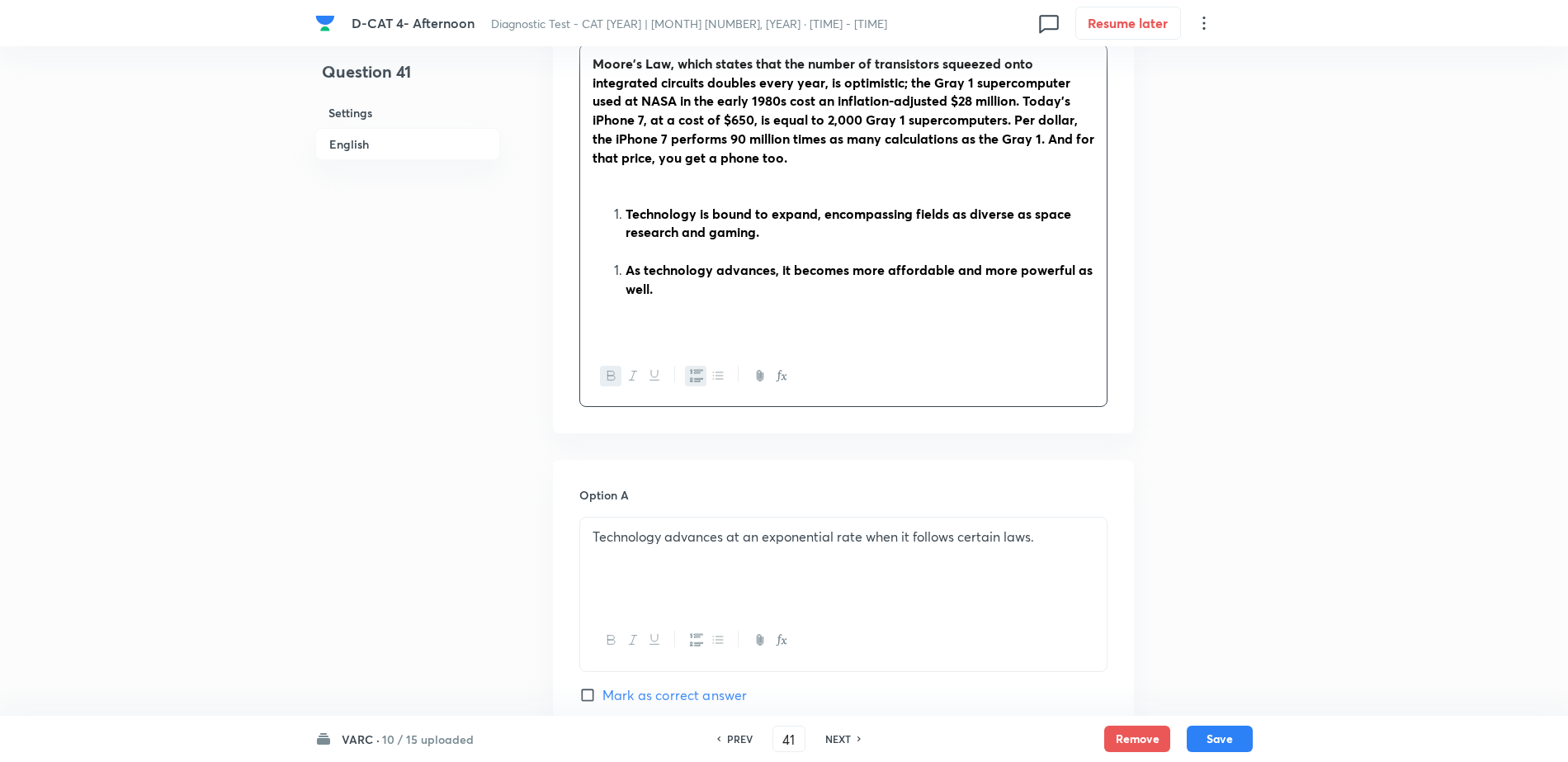 scroll, scrollTop: 826, scrollLeft: 0, axis: vertical 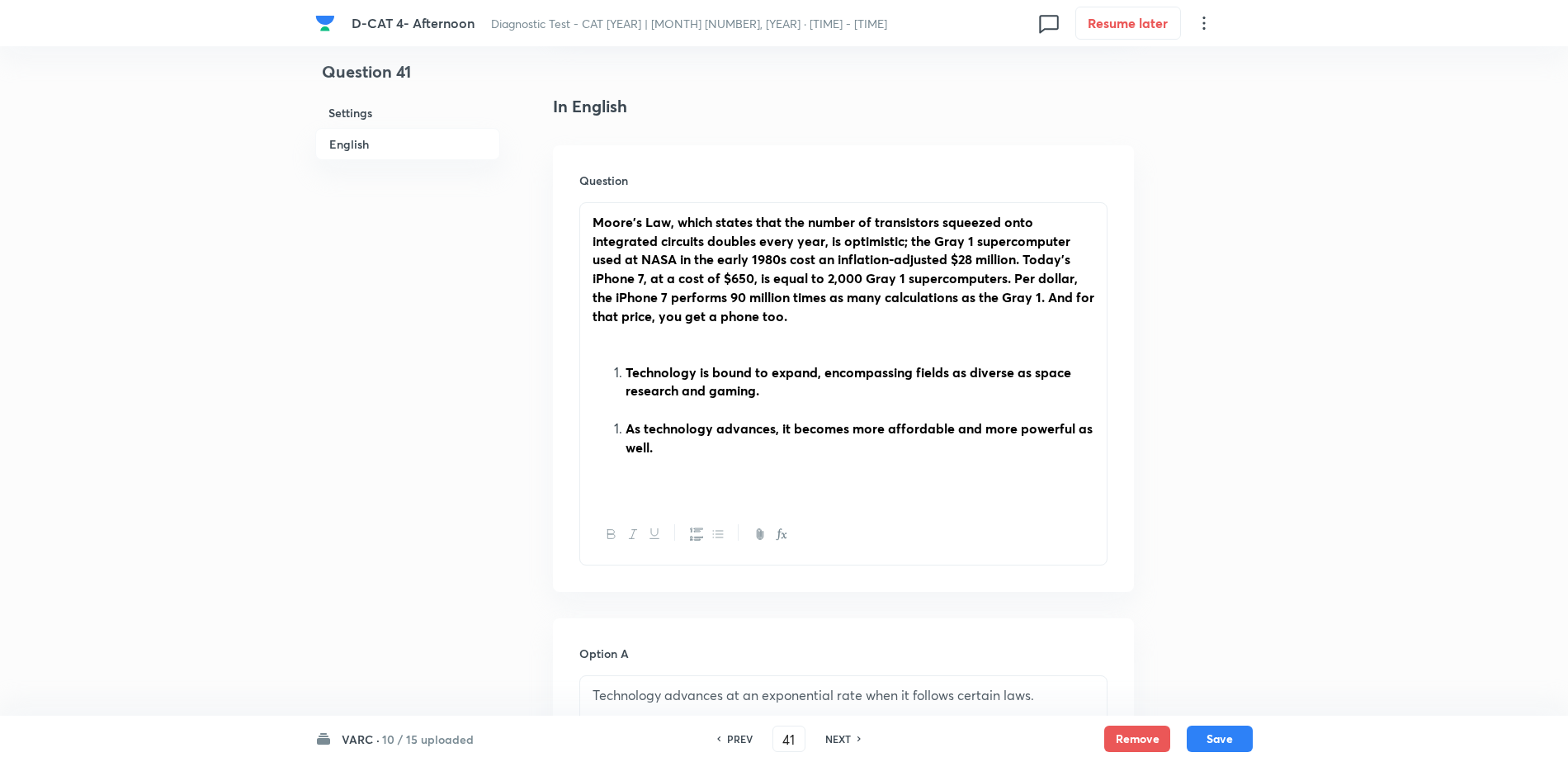 drag, startPoint x: 626, startPoint y: 374, endPoint x: 779, endPoint y: 397, distance: 154.7191 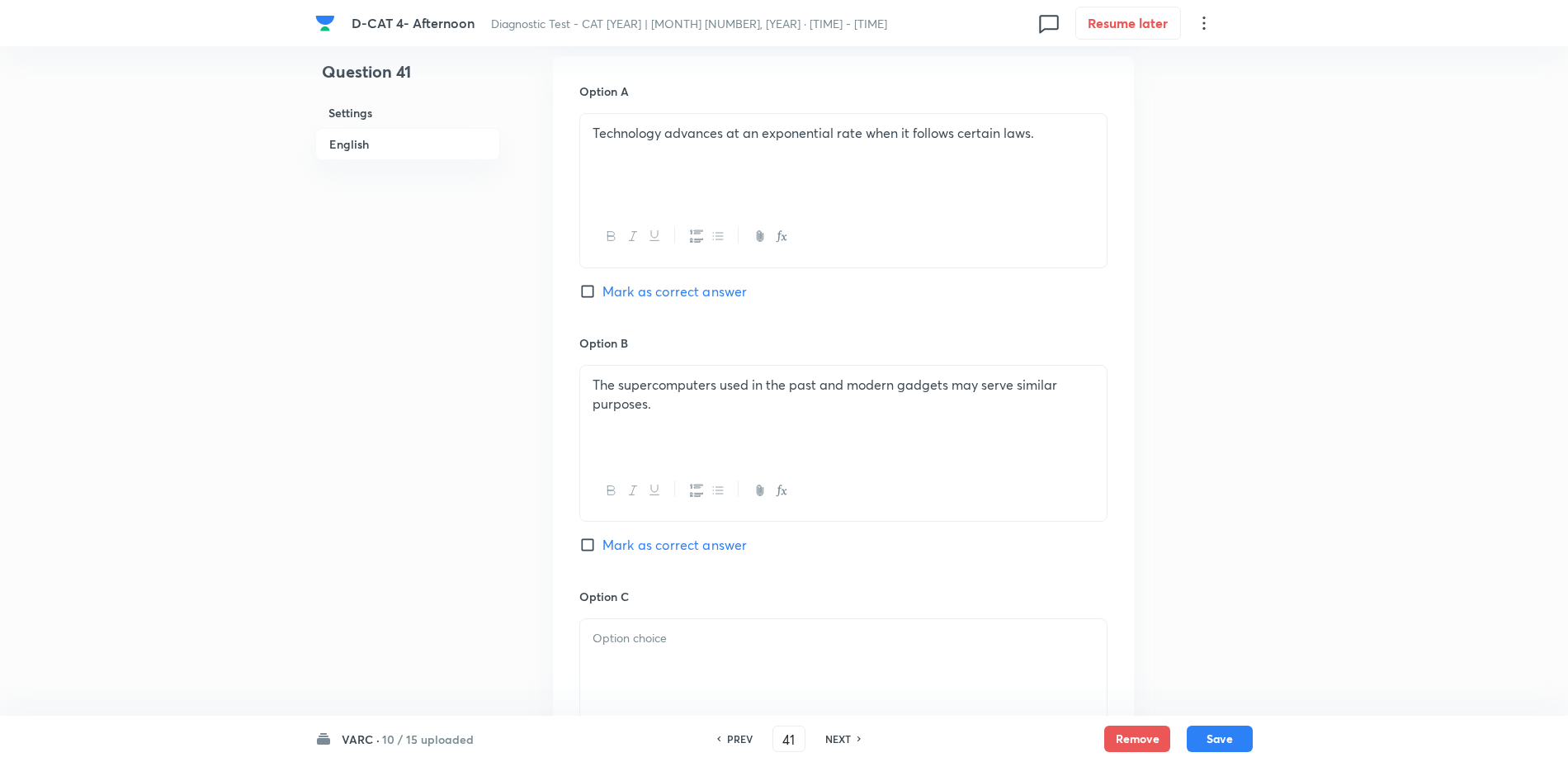 scroll, scrollTop: 1135, scrollLeft: 0, axis: vertical 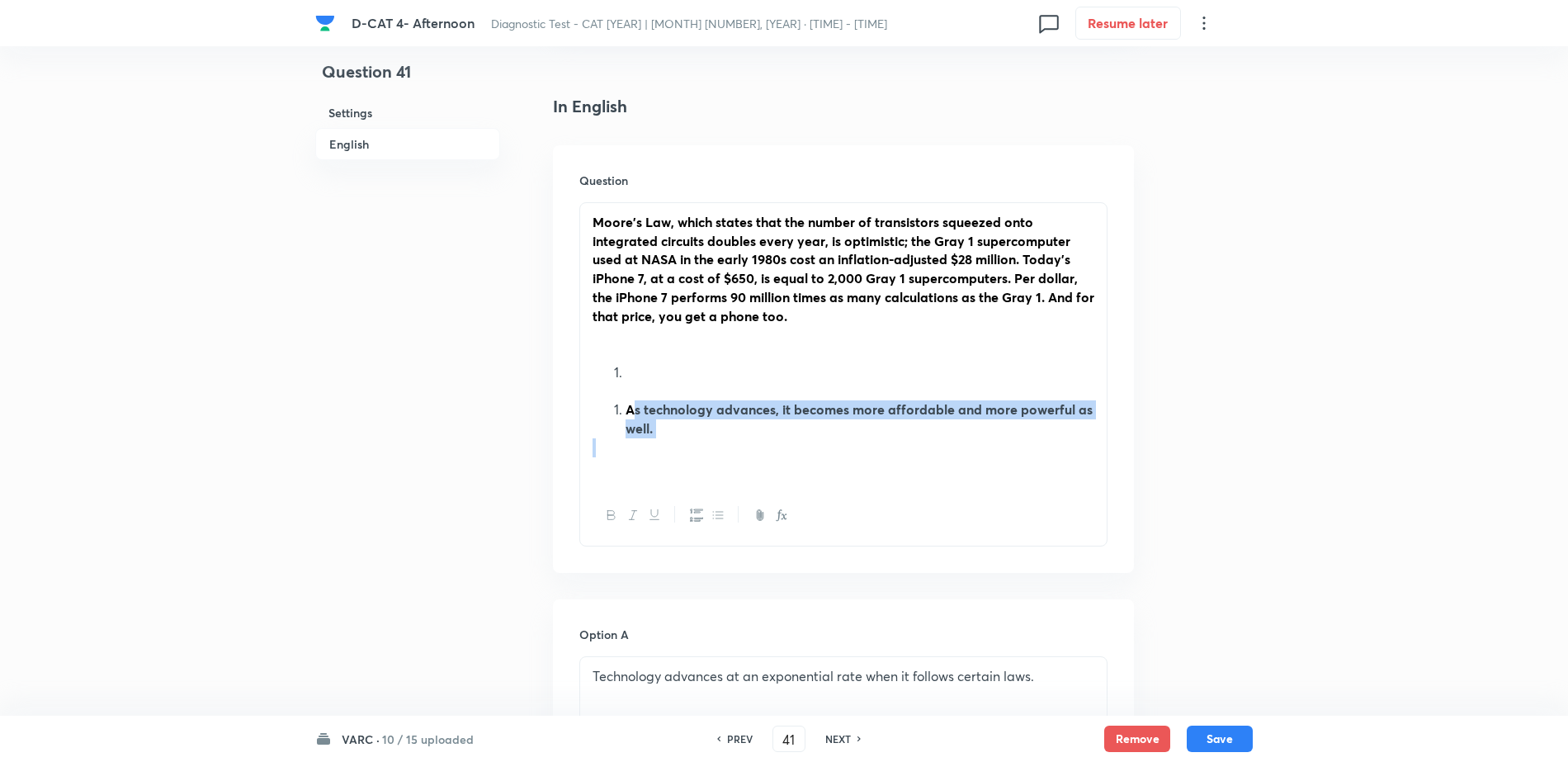 drag, startPoint x: 629, startPoint y: 412, endPoint x: 692, endPoint y: 443, distance: 70.214 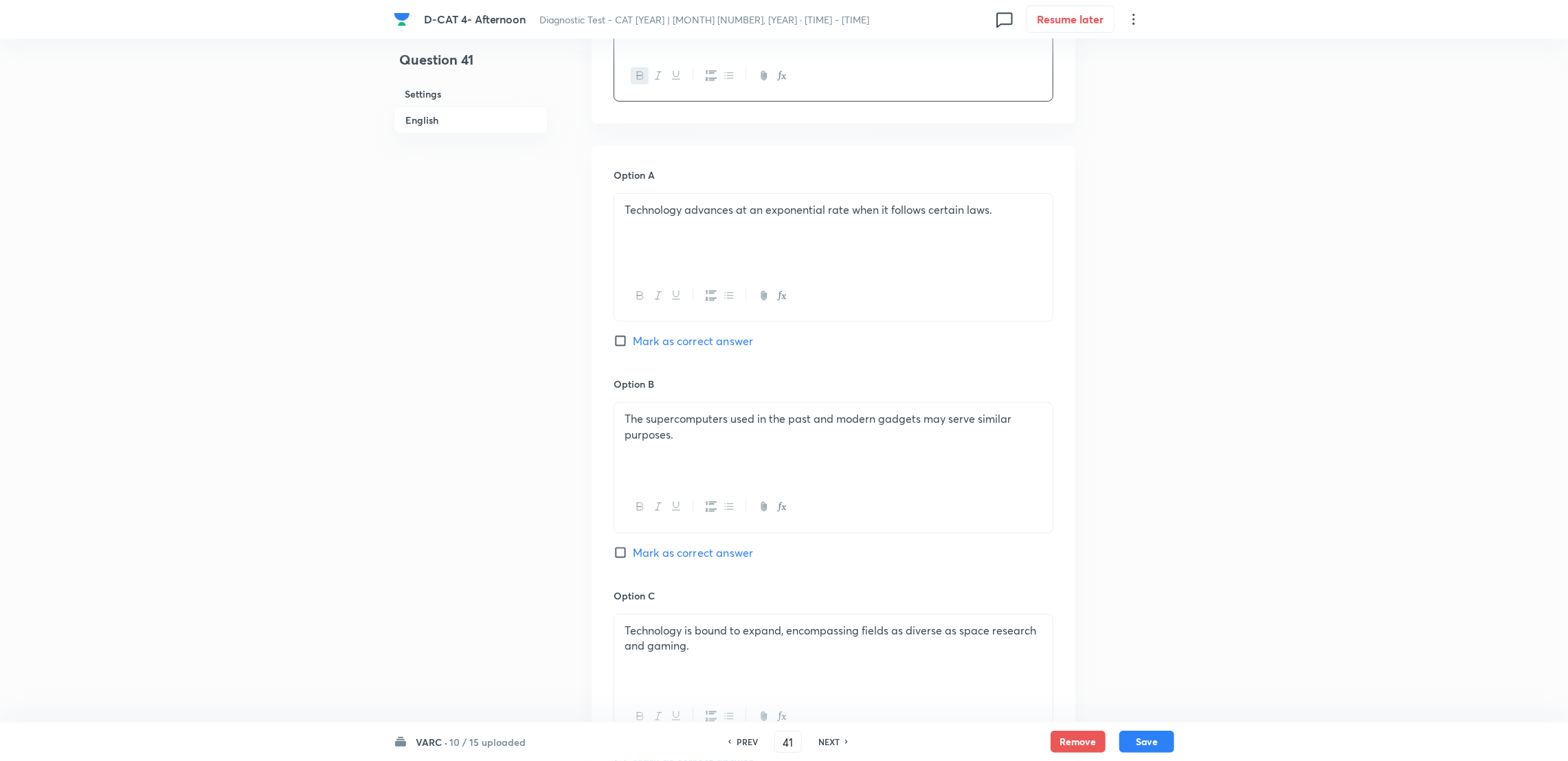 scroll, scrollTop: 902, scrollLeft: 0, axis: vertical 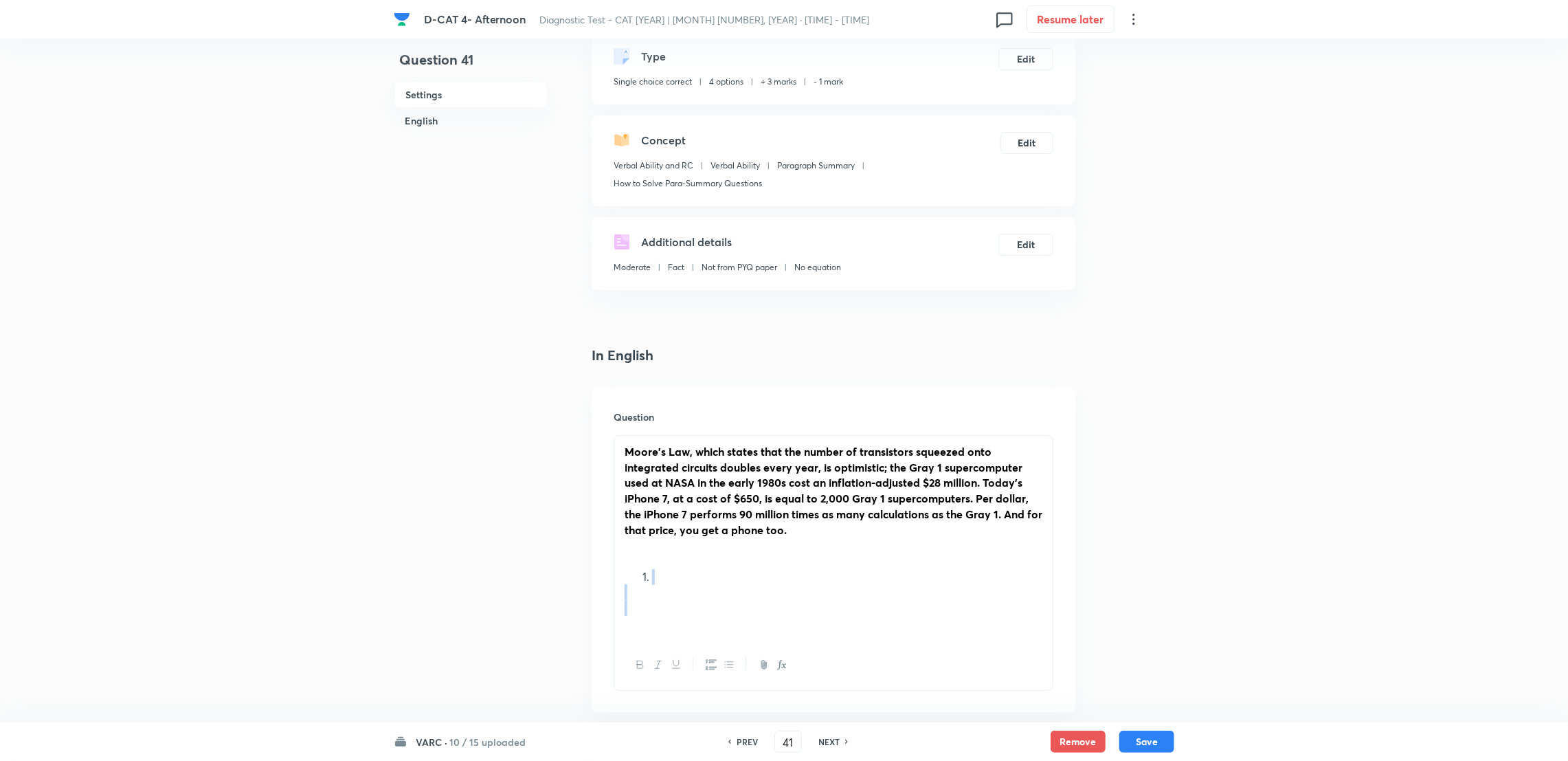drag, startPoint x: 640, startPoint y: 572, endPoint x: 686, endPoint y: 602, distance: 54.9181 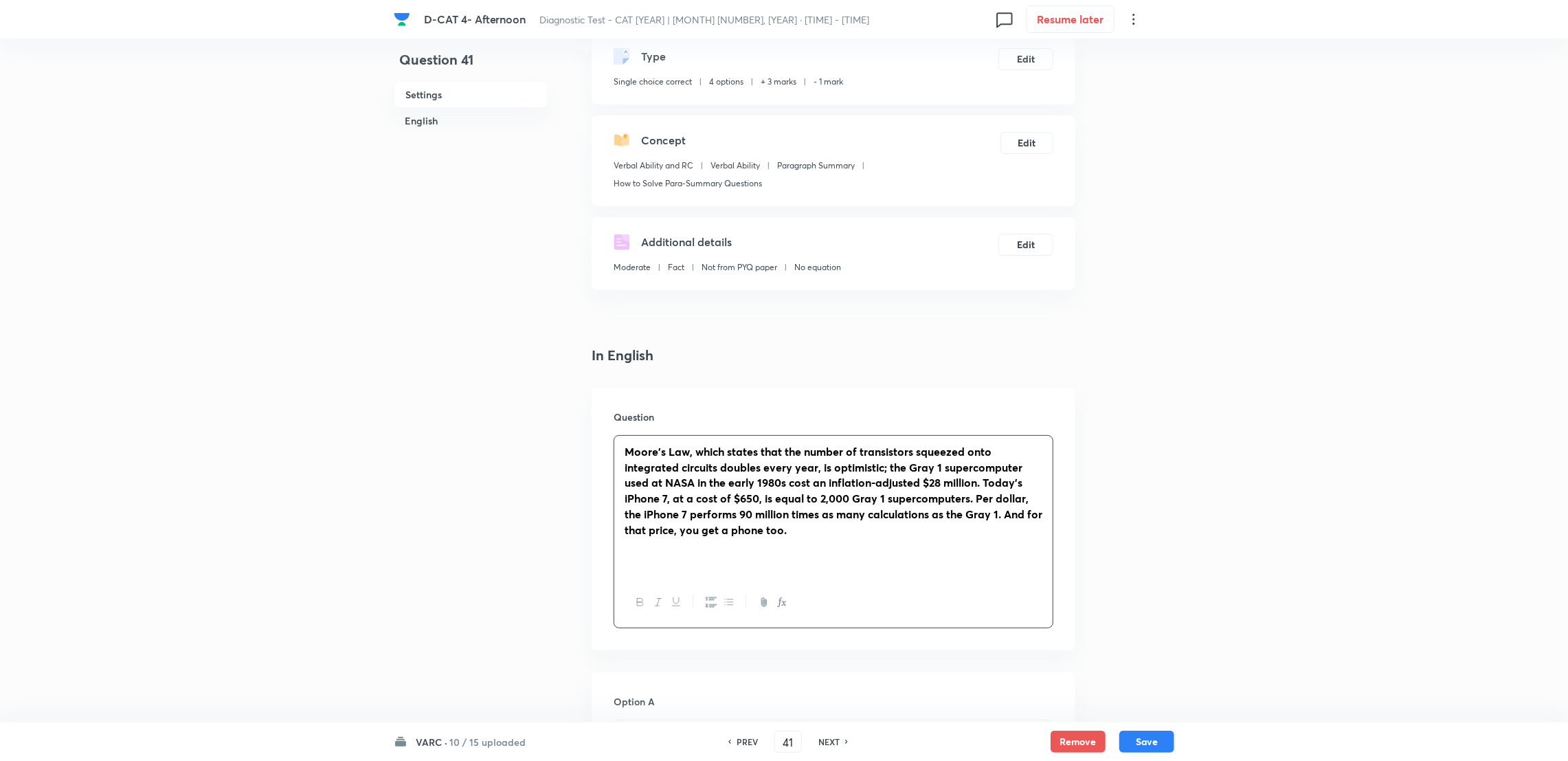 click at bounding box center (833, 602) 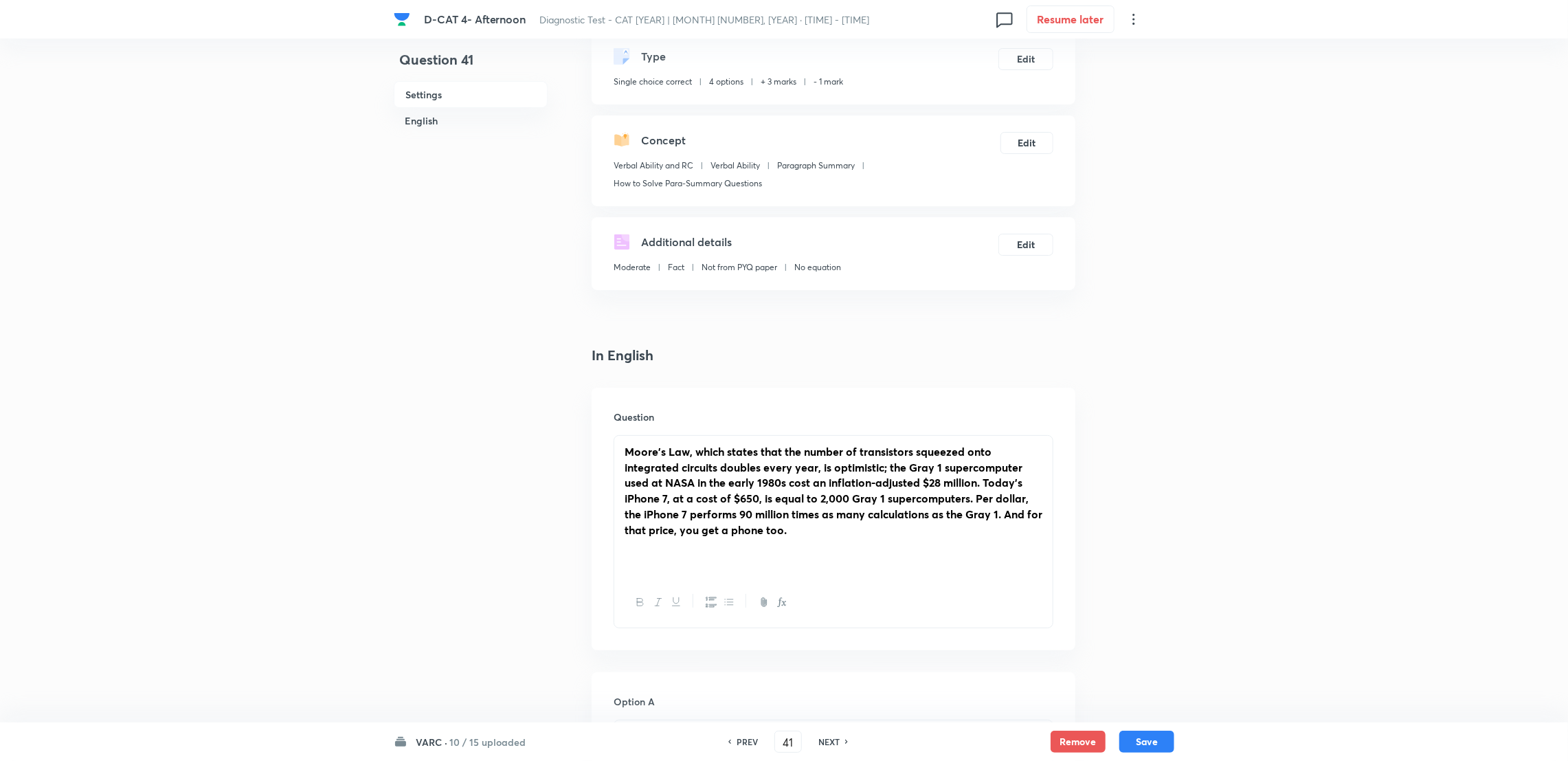 click on "Moore's Law, which states that the number of transistors squeezed onto integrated circuits doubles every year, is optimistic; the Gray 1 supercomputer used at NASA in the early 1980s cost an inflation-adjusted $28 million. Today's iPhone 7, at a cost of $650, is equal to 2,000 Gray 1 supercomputers. Per dollar, the iPhone 7 performs 90 million times as many calculations as the Gray 1. And for that price, you get a phone too." at bounding box center (833, 507) 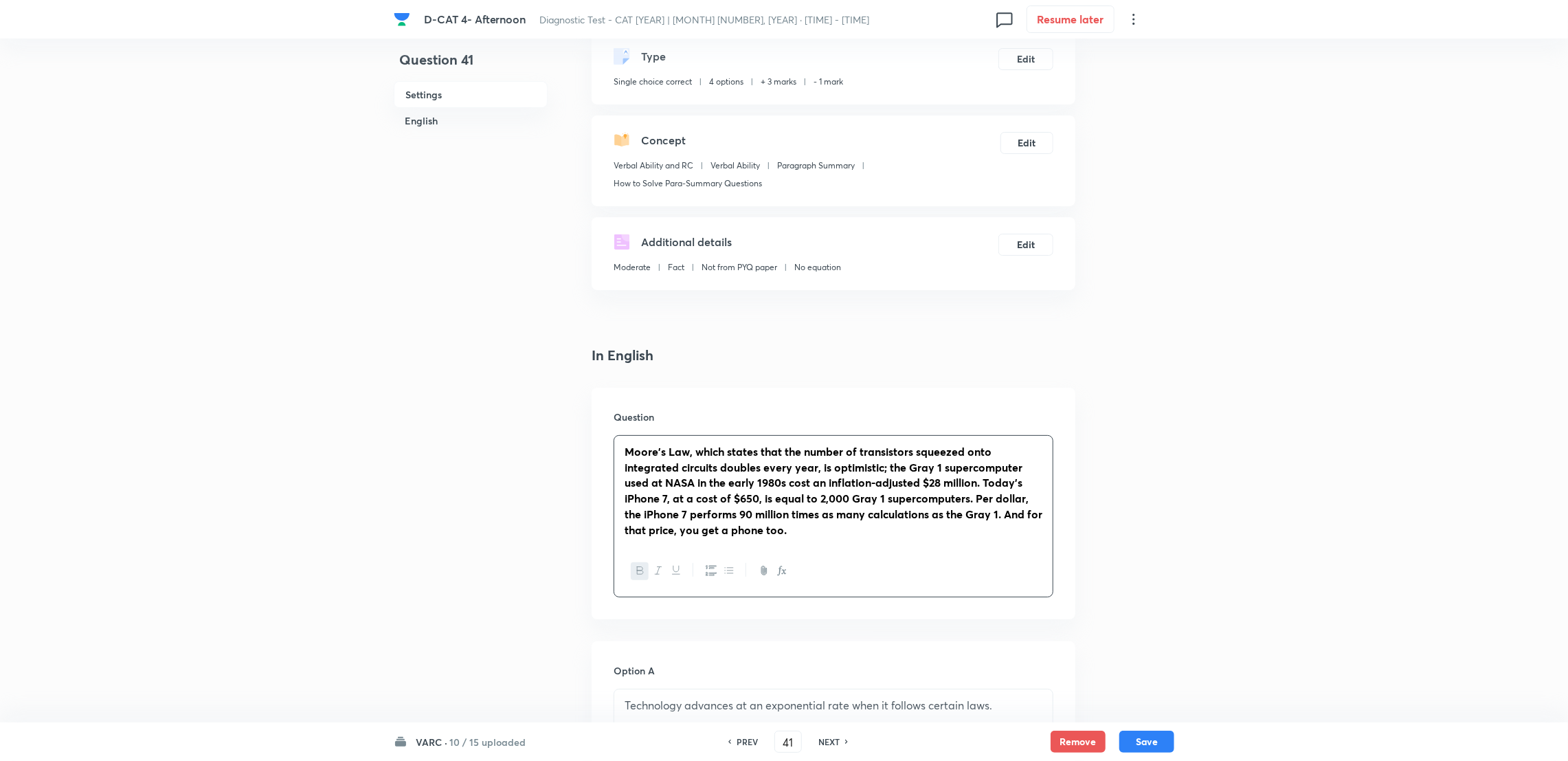 click at bounding box center [833, 571] 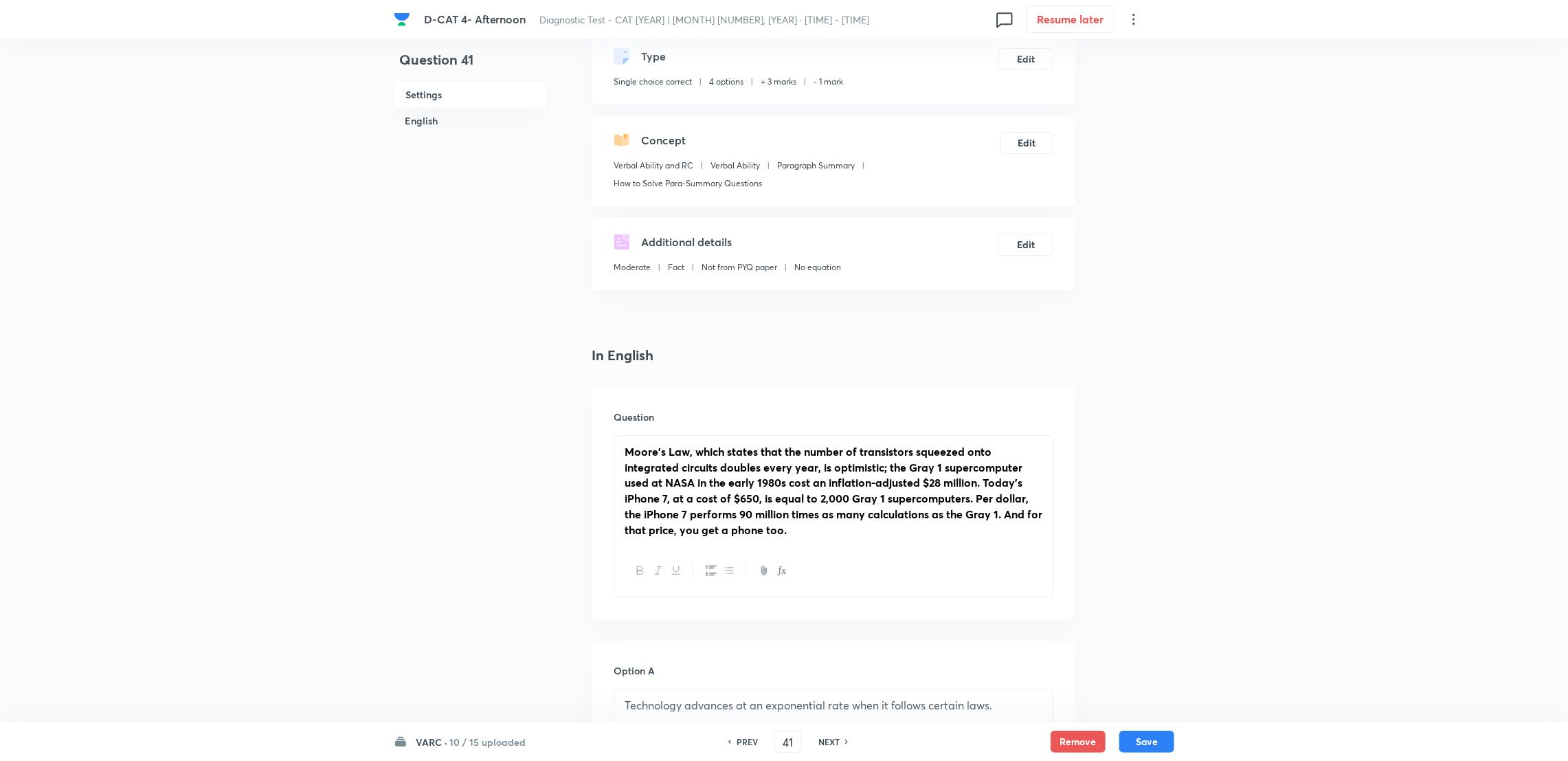 click at bounding box center (833, 571) 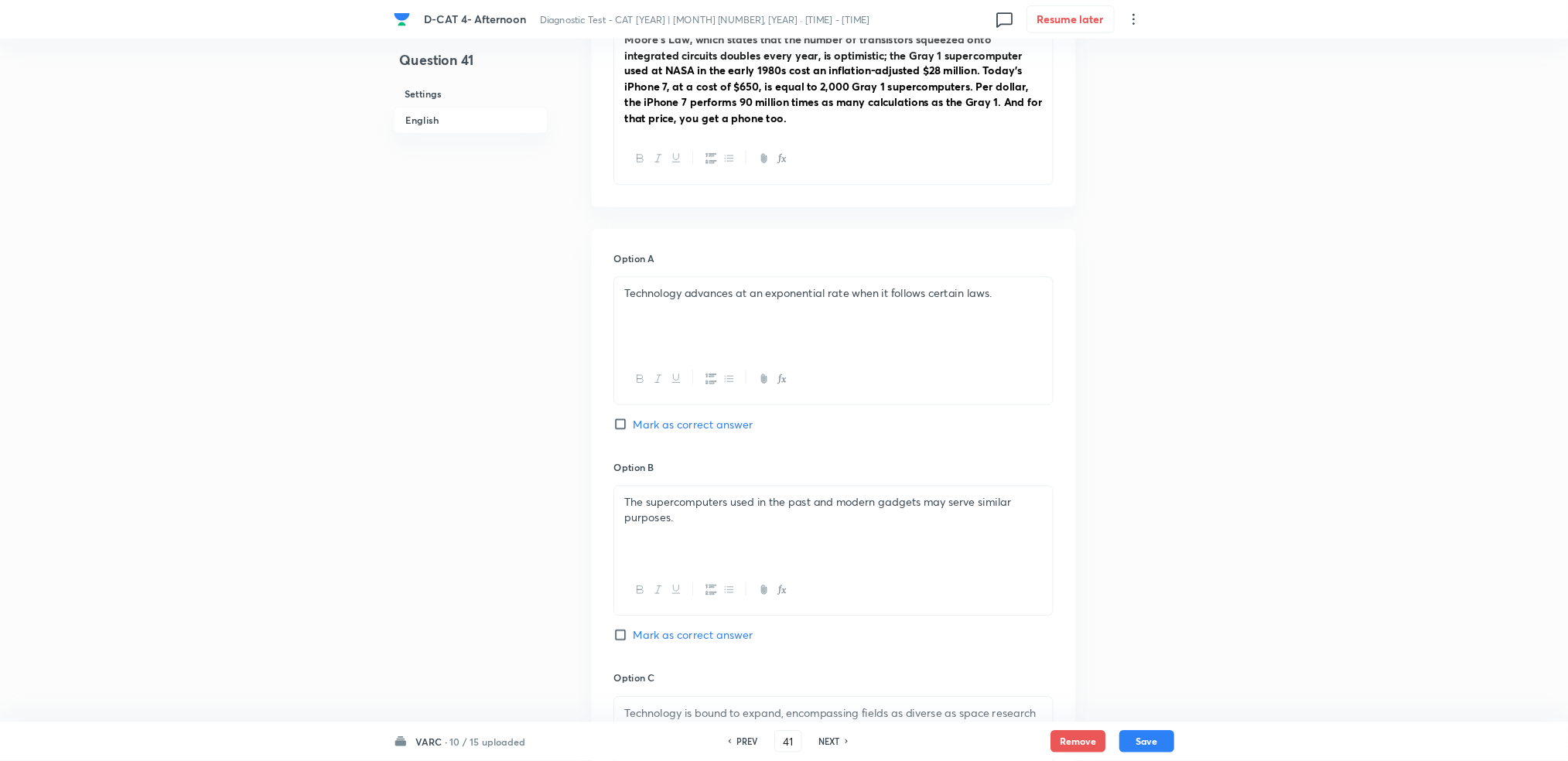 scroll, scrollTop: 551, scrollLeft: 0, axis: vertical 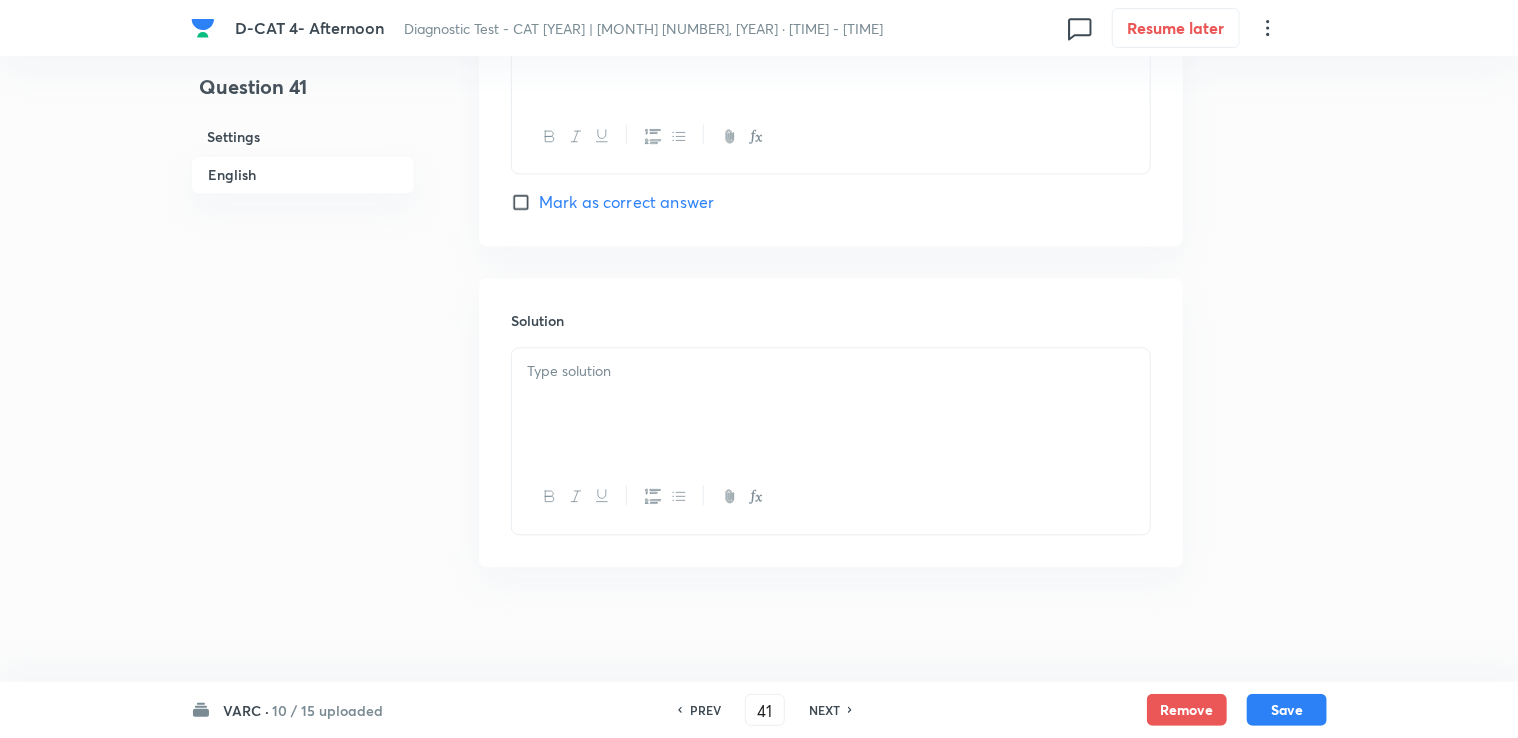 click at bounding box center [831, 404] 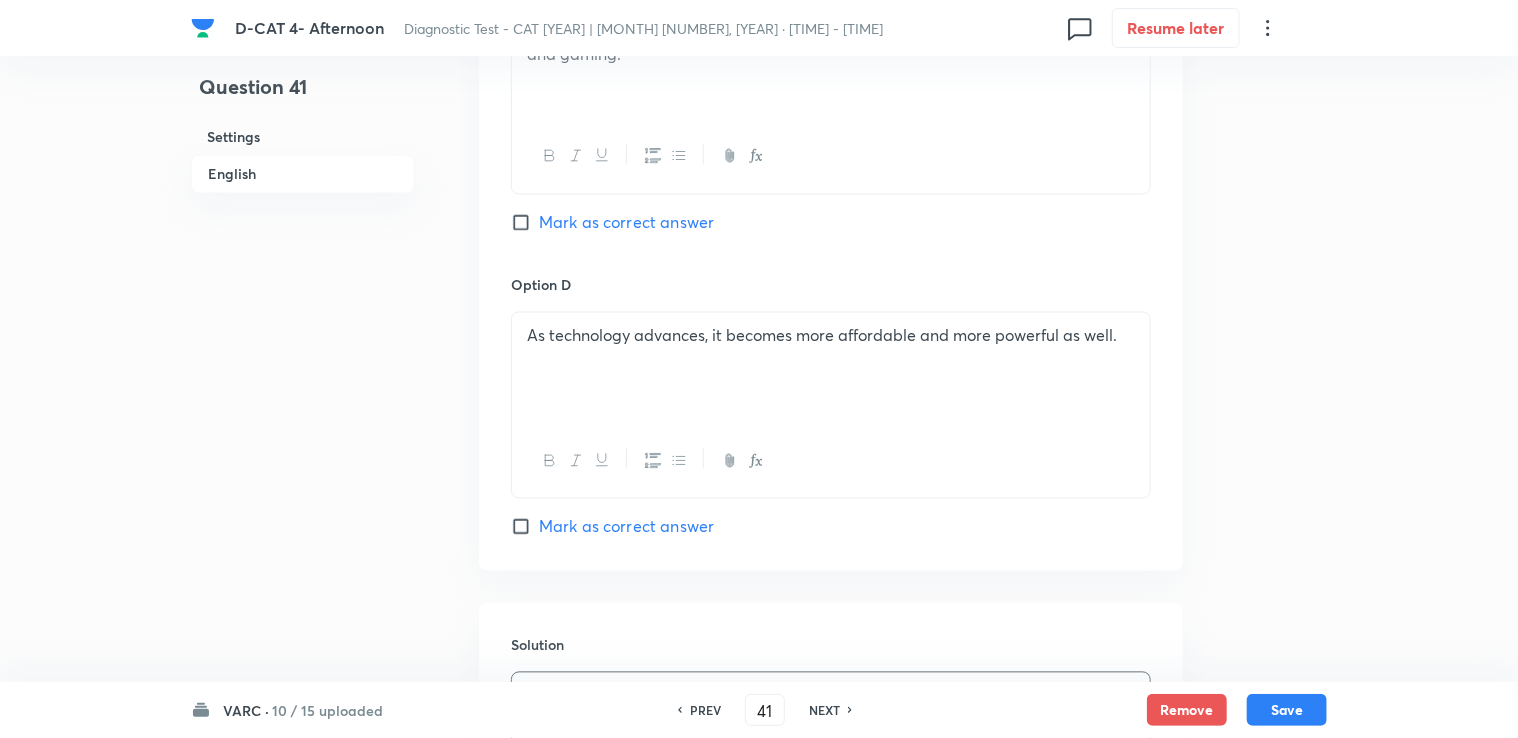 scroll, scrollTop: 1643, scrollLeft: 0, axis: vertical 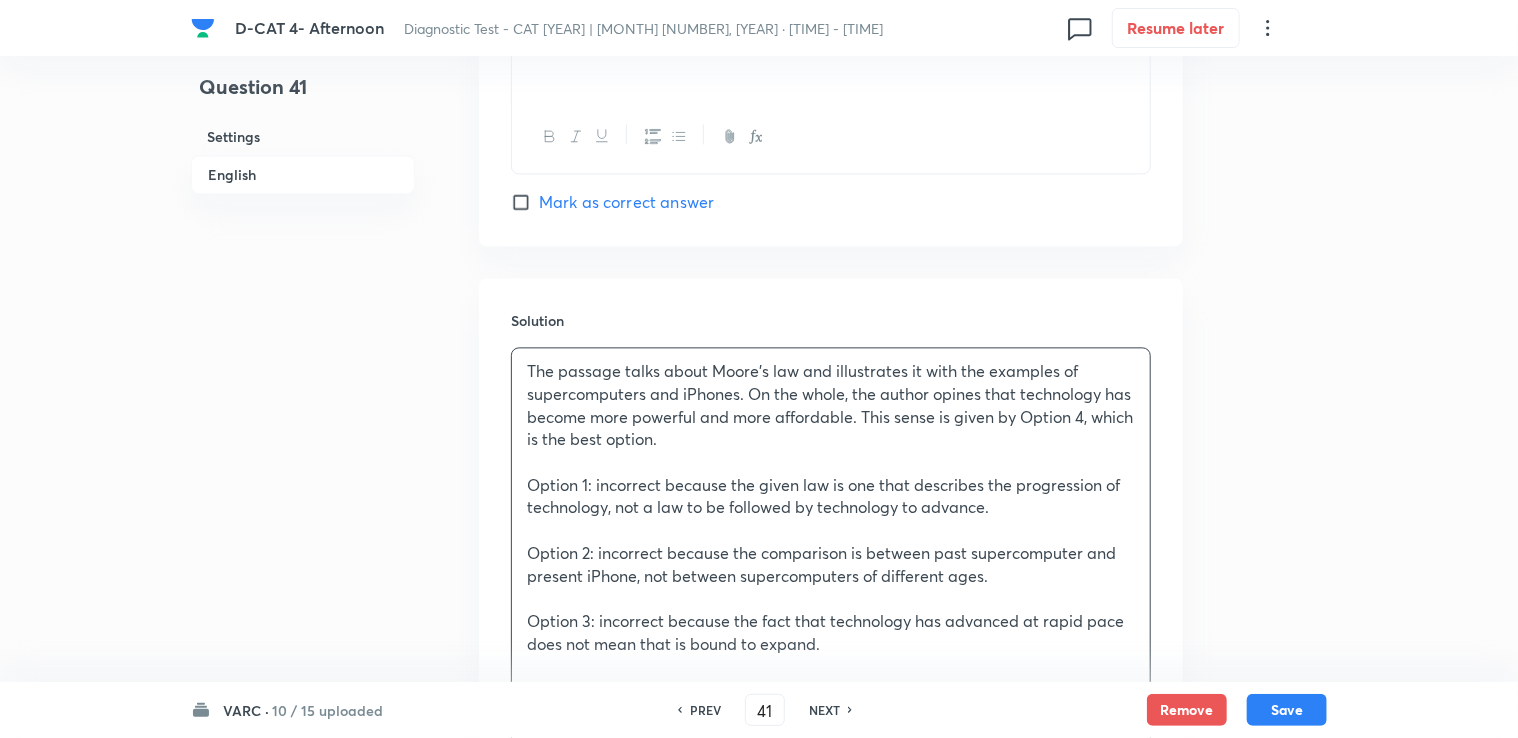 click at bounding box center [831, 462] 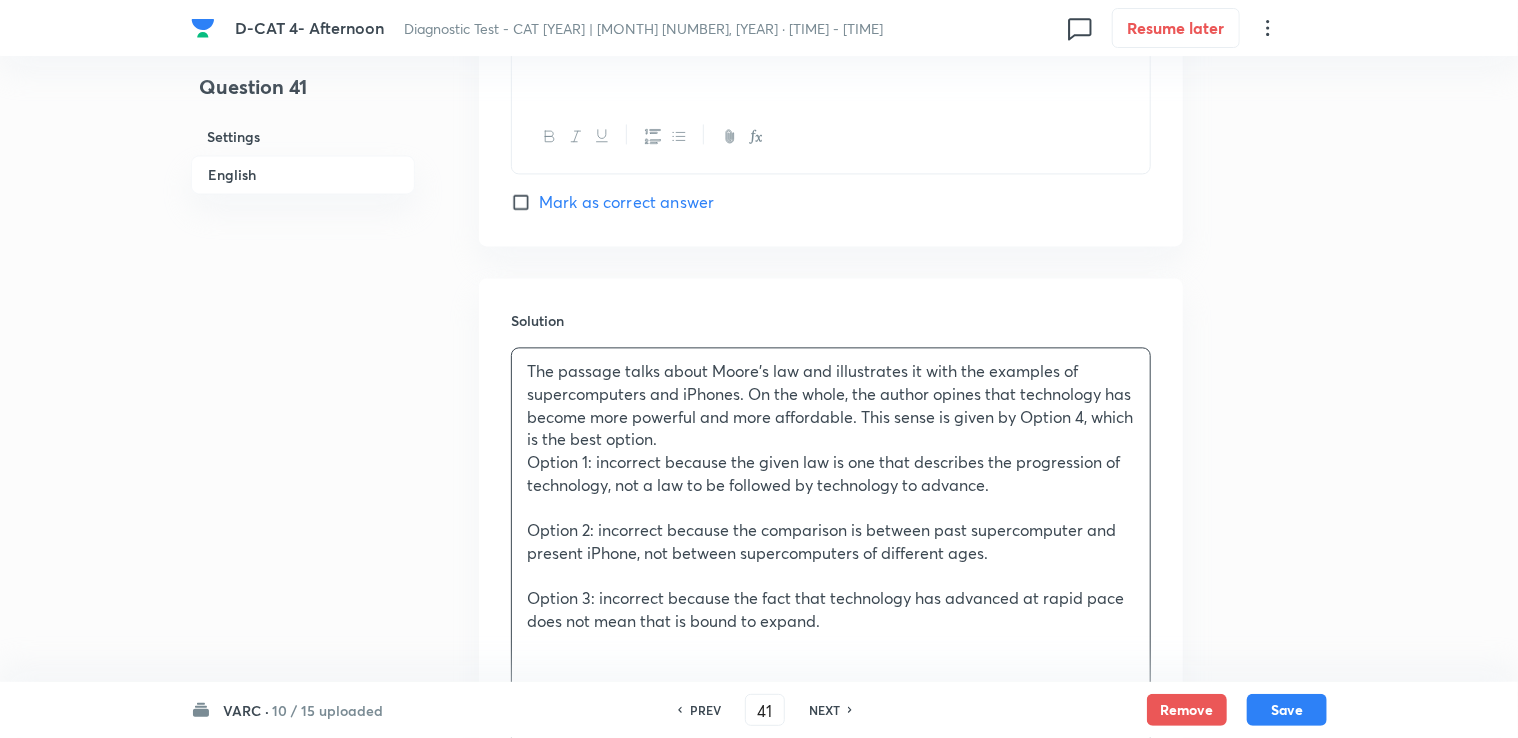 click at bounding box center (831, 507) 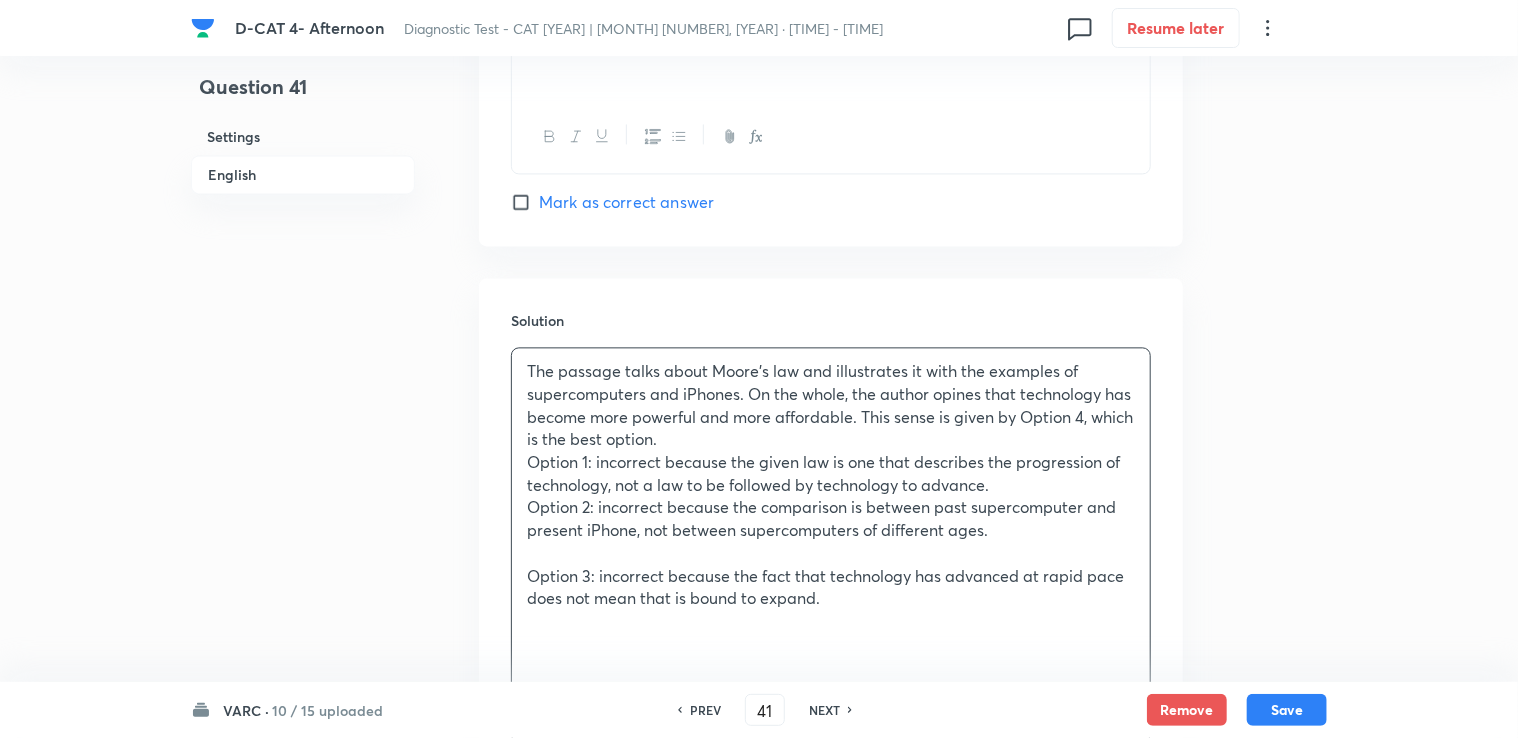 click on "Option 2: incorrect because the comparison is between past supercomputer and present iPhone, not between supercomputers of different ages." at bounding box center (831, 518) 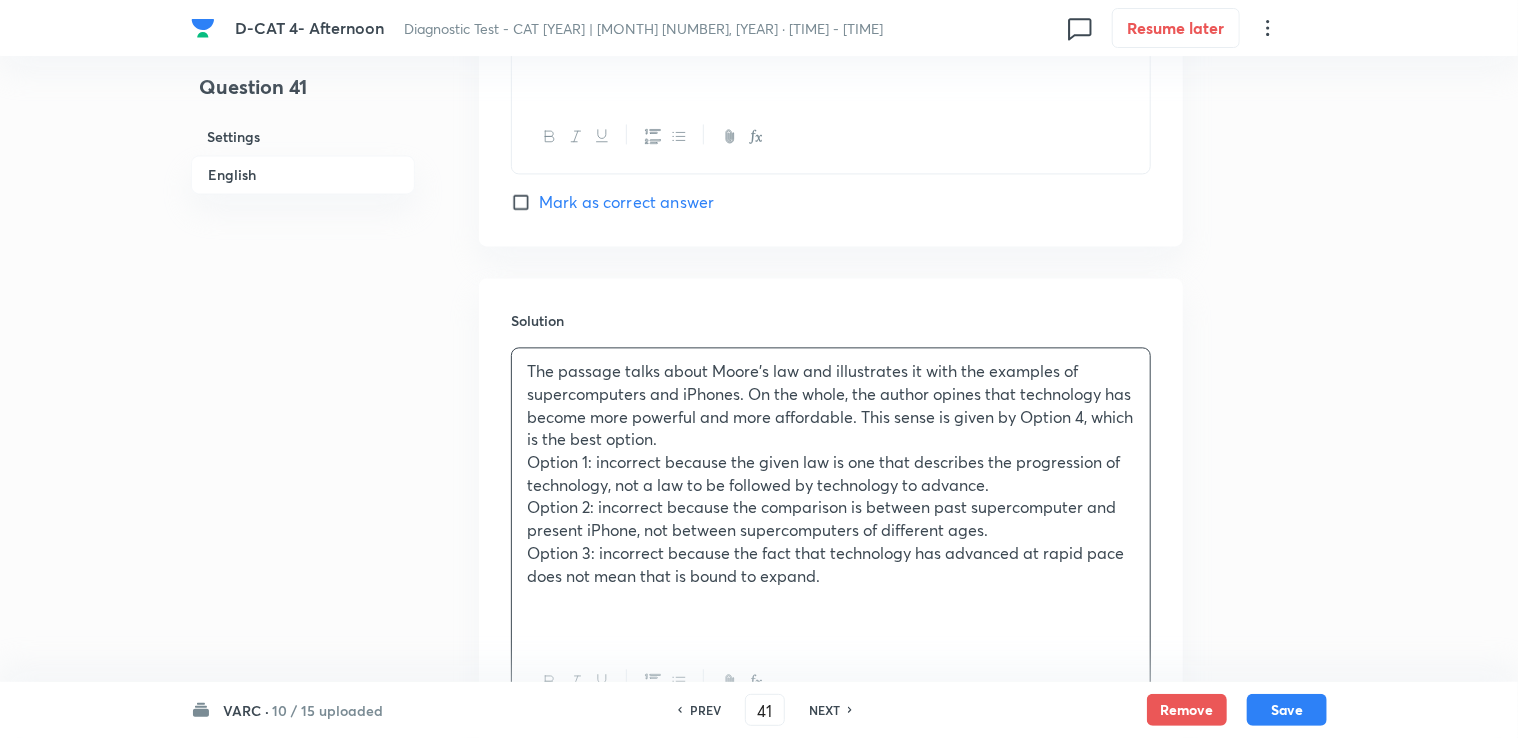 click at bounding box center [831, 598] 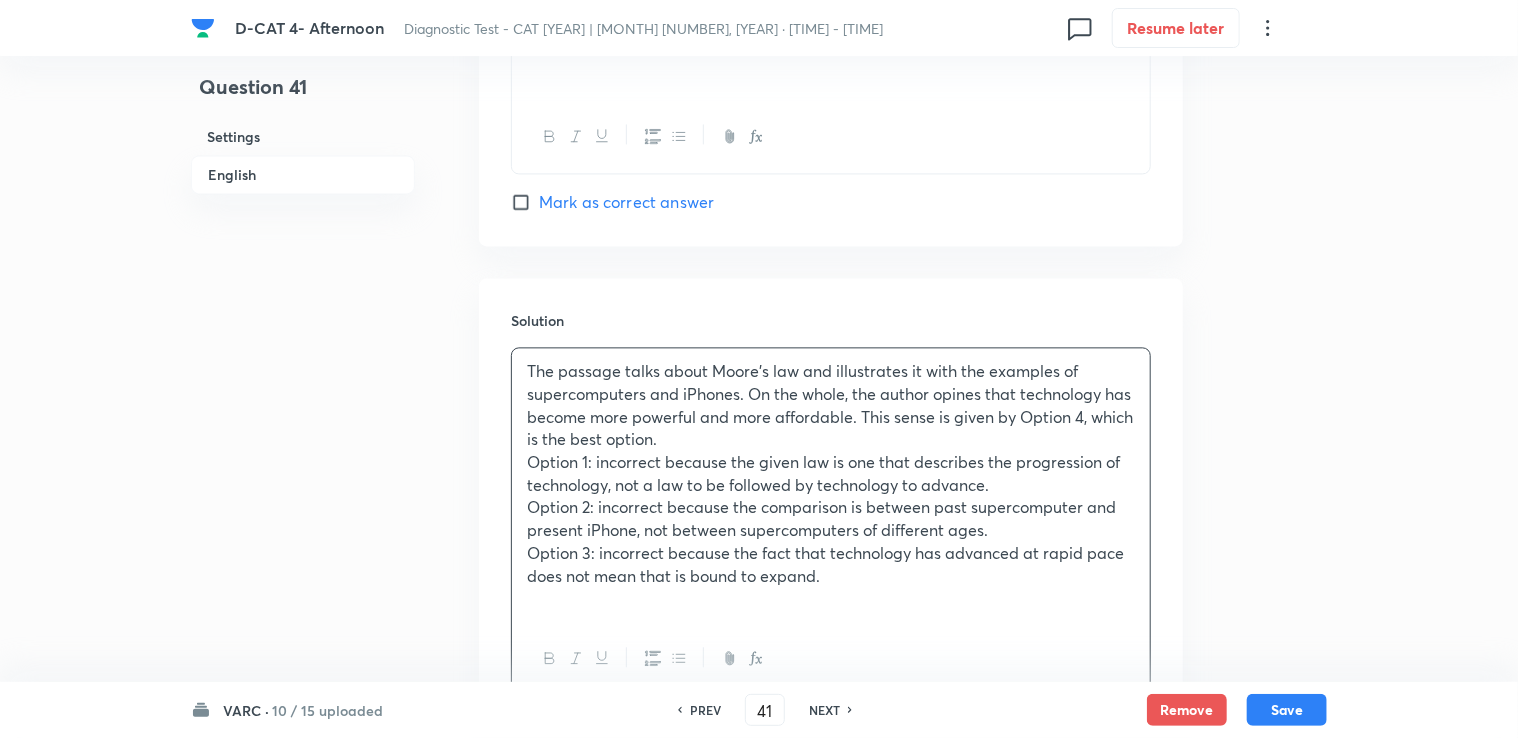 click at bounding box center [831, 598] 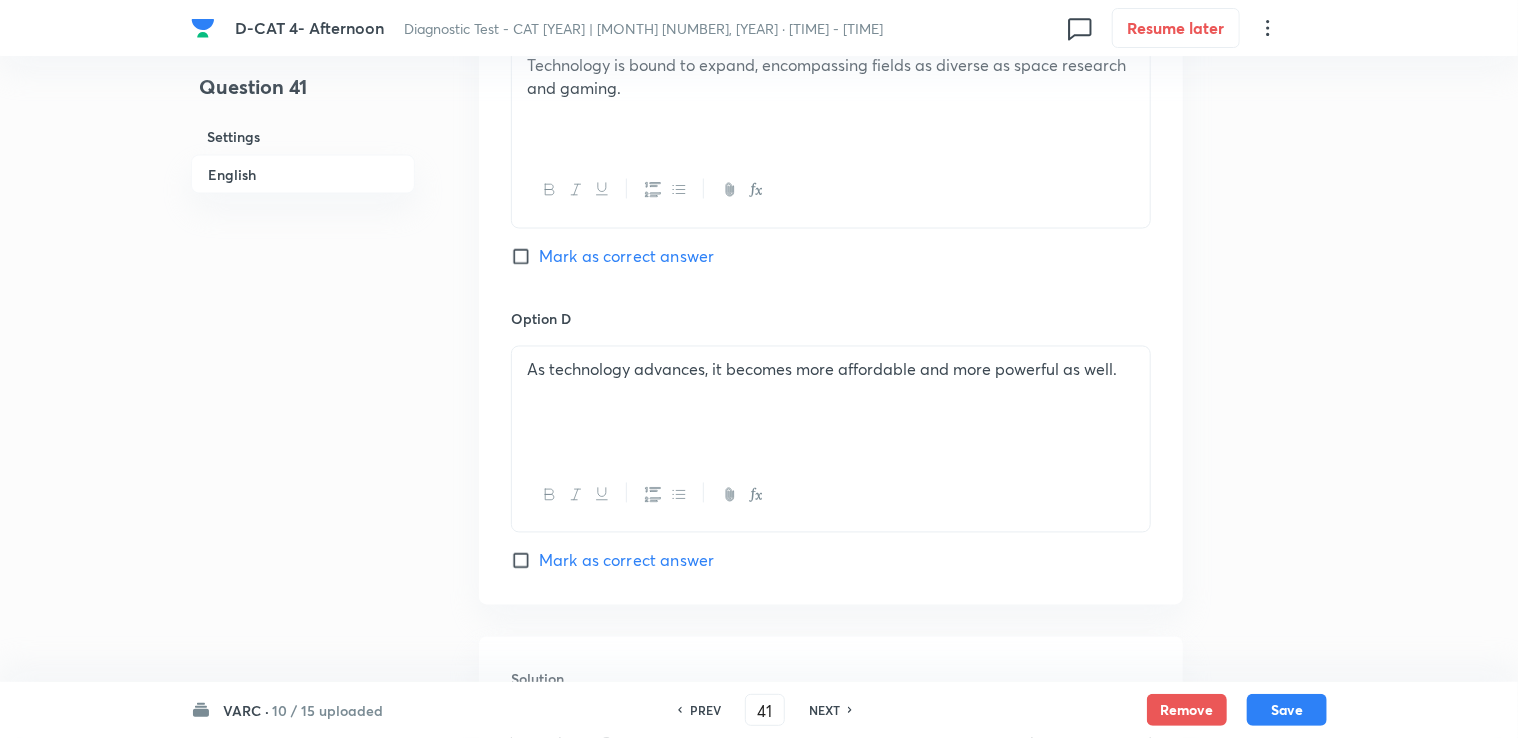 scroll, scrollTop: 1343, scrollLeft: 0, axis: vertical 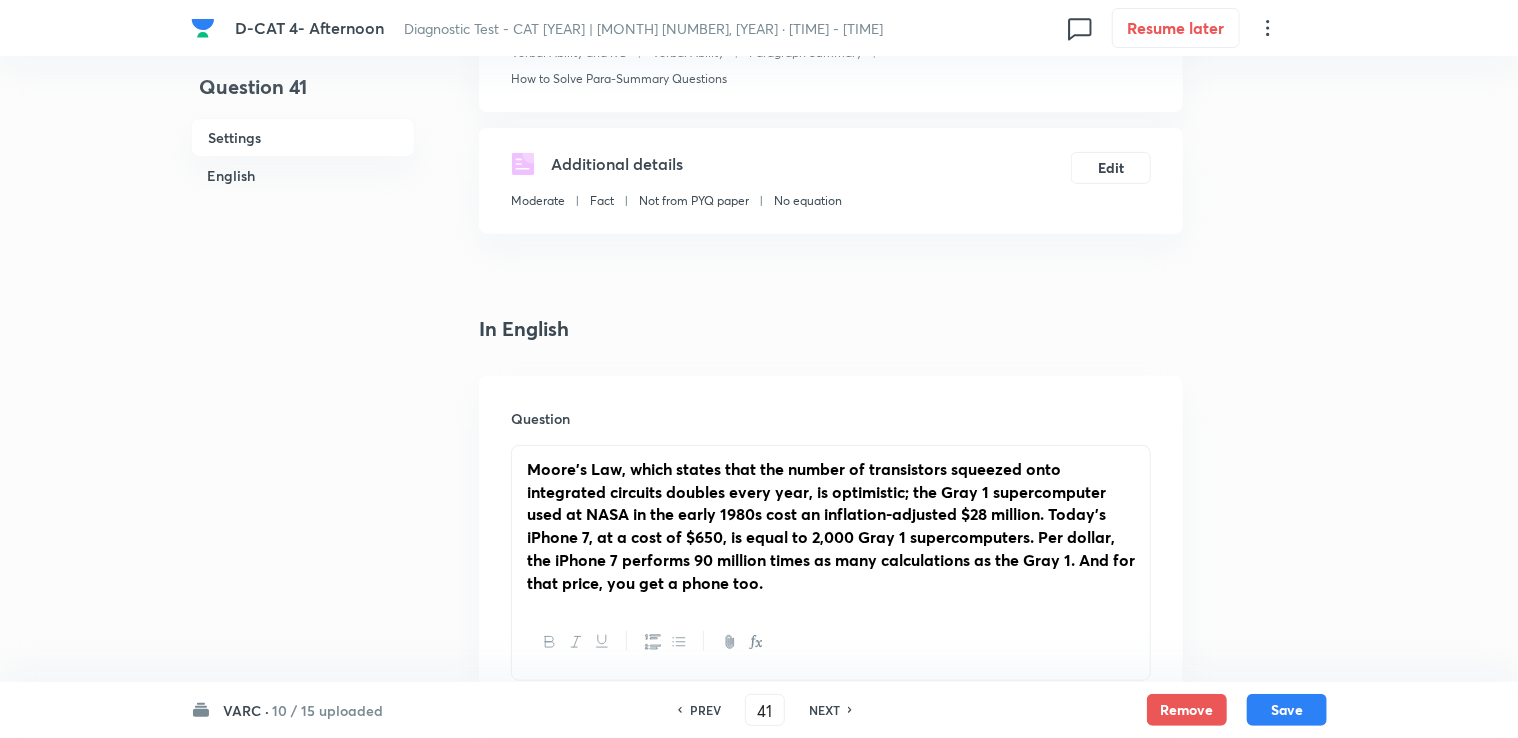 click on "Moore's Law, which states that the number of transistors squeezed onto integrated circuits doubles every year, is optimistic; the Gray 1 supercomputer used at NASA in the early 1980s cost an inflation-adjusted $28 million. Today's iPhone 7, at a cost of $650, is equal to 2,000 Gray 1 supercomputers. Per dollar, the iPhone 7 performs 90 million times as many calculations as the Gray 1. And for that price, you get a phone too." at bounding box center (831, 525) 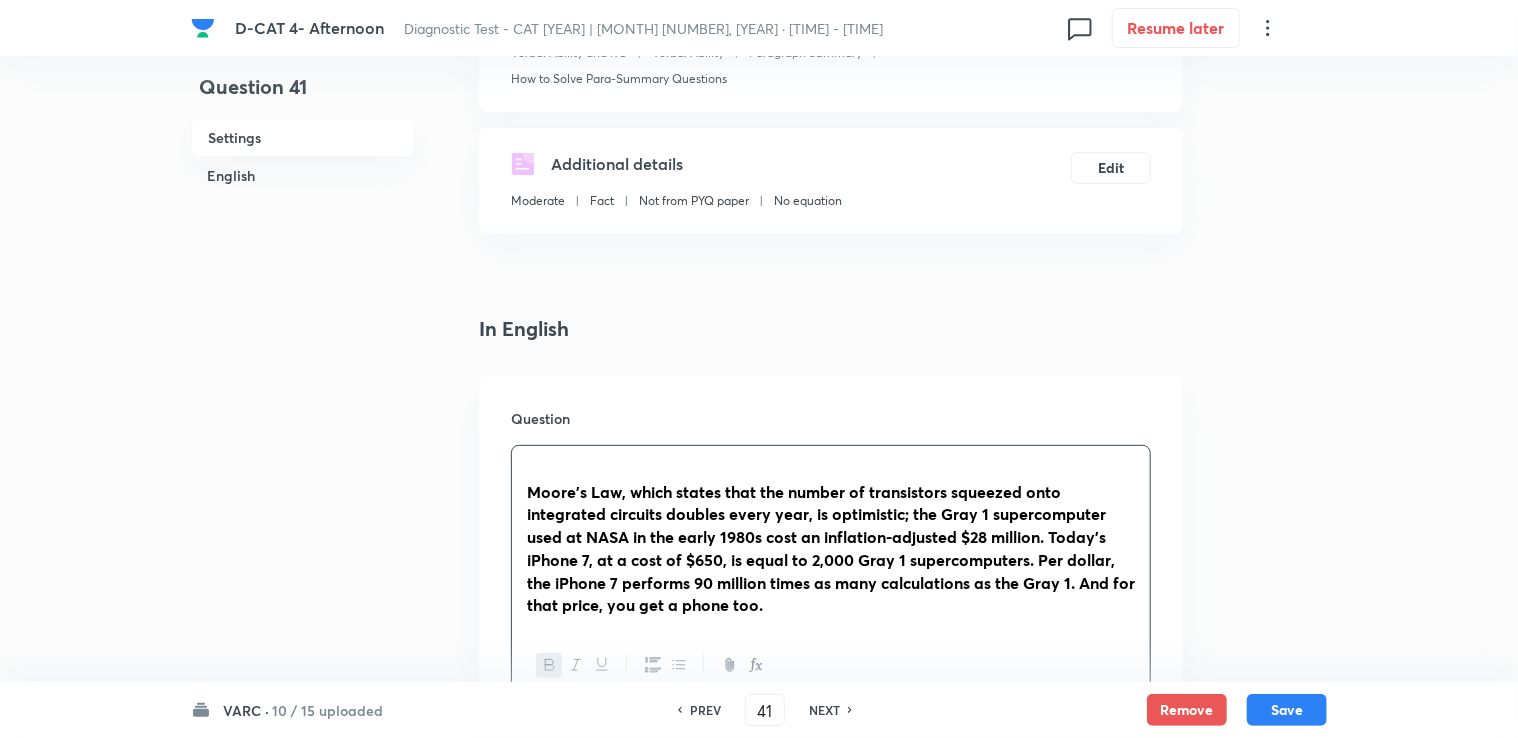 click at bounding box center [831, 469] 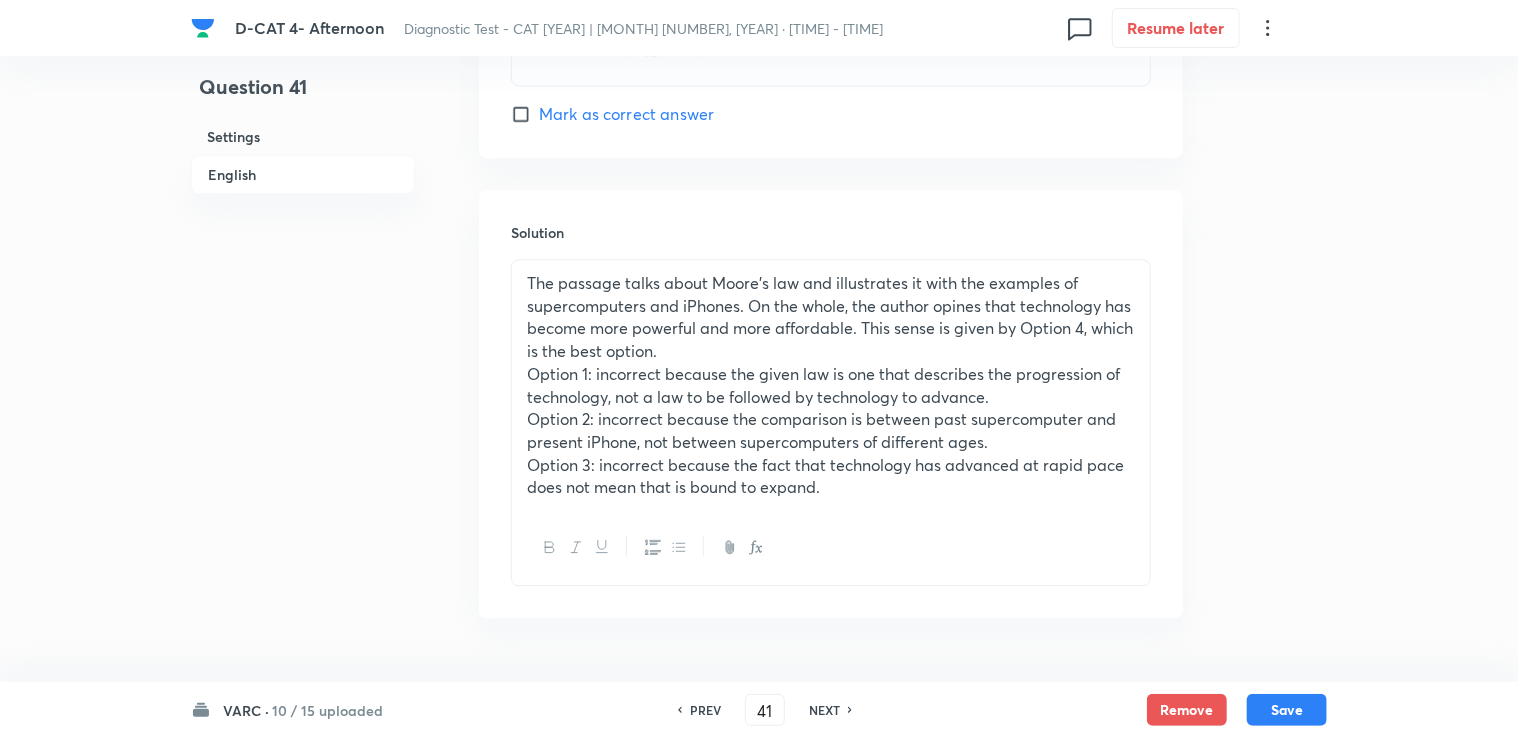 scroll, scrollTop: 2273, scrollLeft: 0, axis: vertical 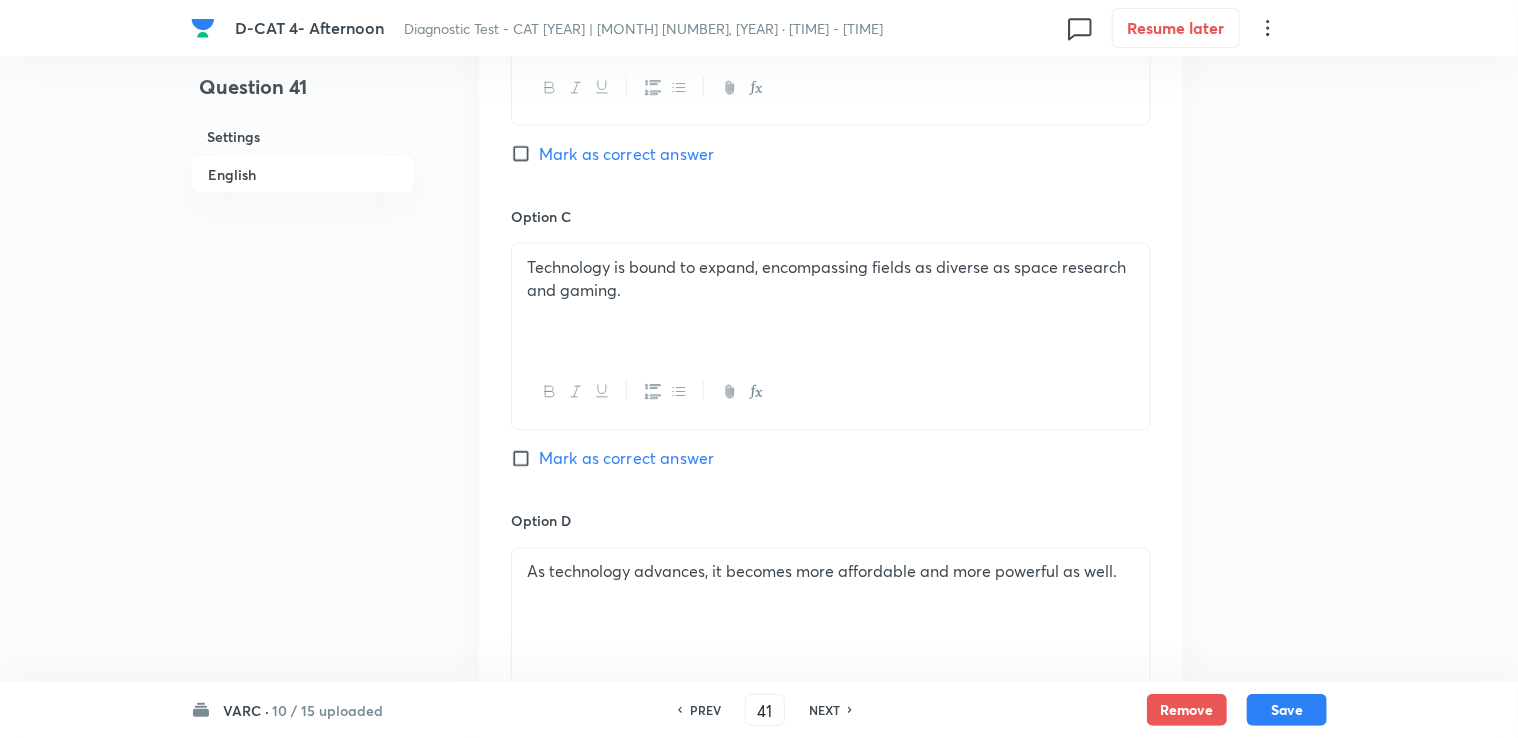 click on "Option C  Technology is bound to expand, encompassing fields as diverse as space research and gaming. Mark as correct answer" at bounding box center [831, 358] 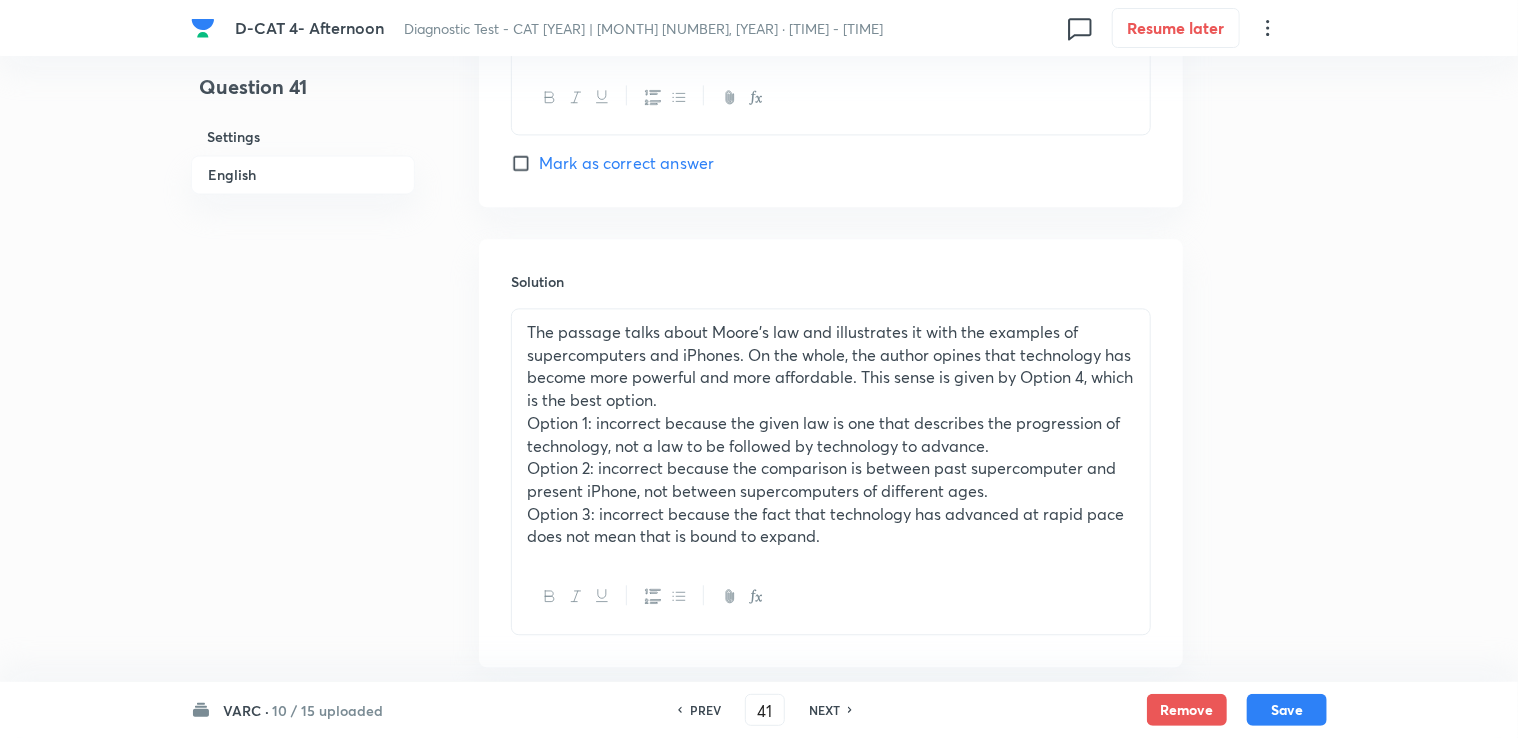 click on "Mark as correct answer" at bounding box center (525, 163) 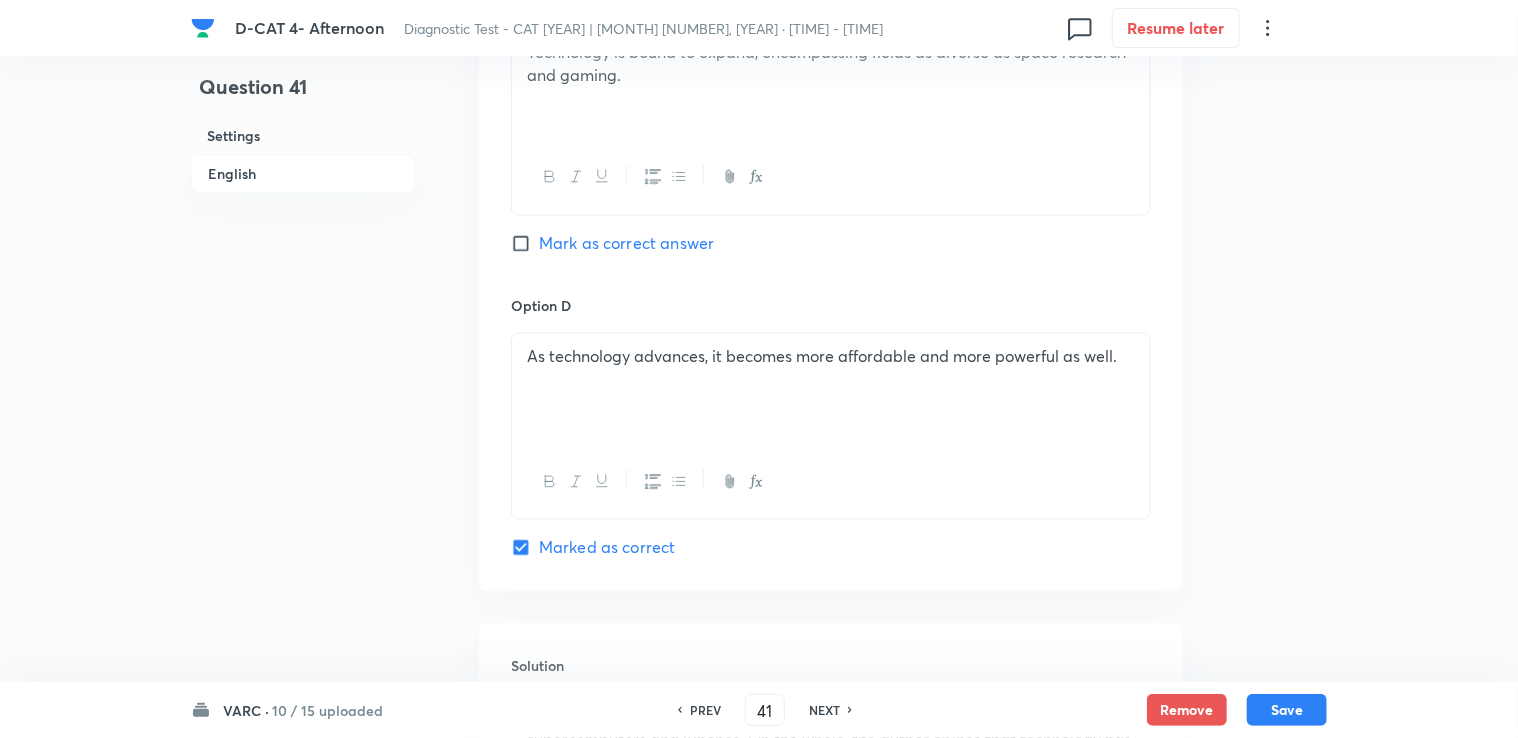 scroll, scrollTop: 1773, scrollLeft: 0, axis: vertical 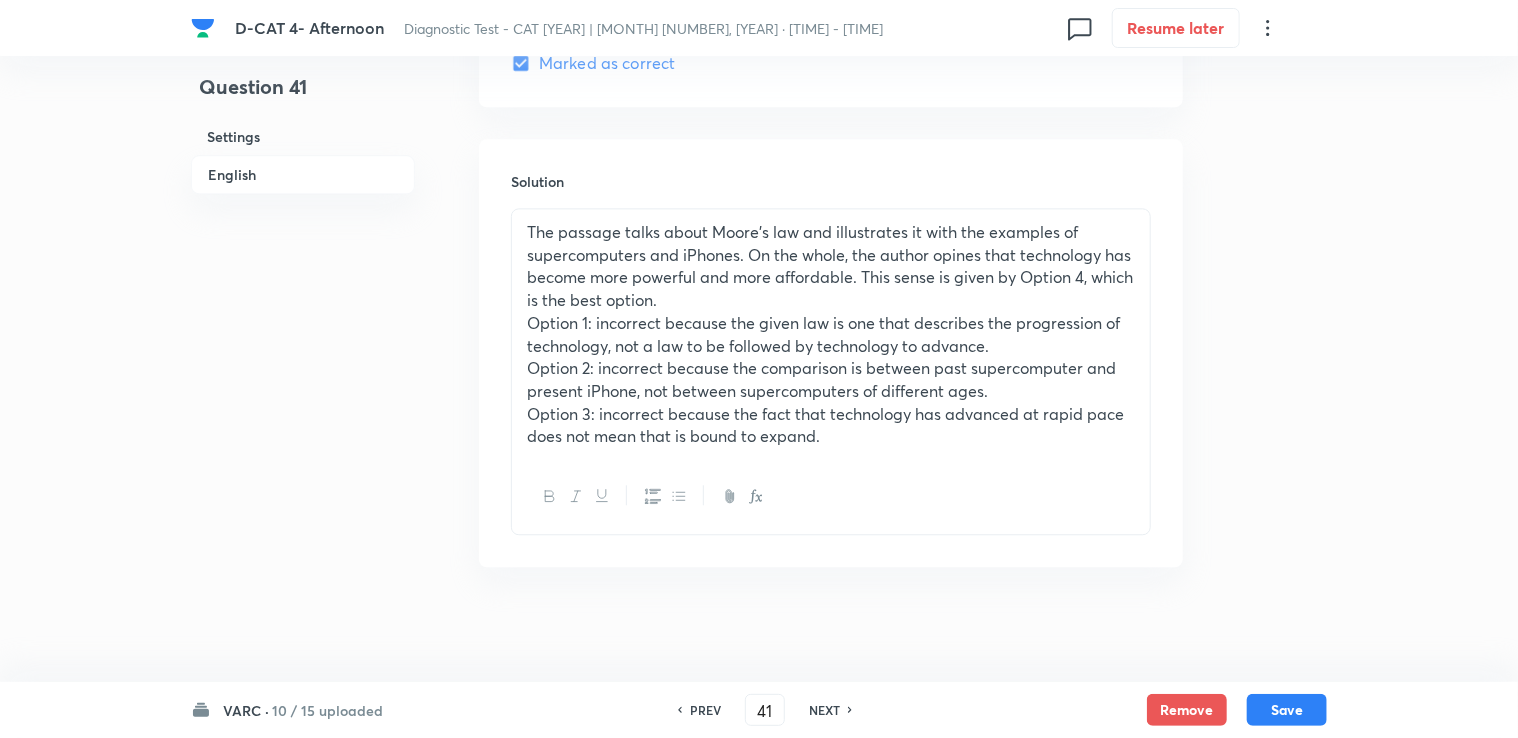 click on "The passage talks about Moore's law and illustrates it with the examples of supercomputers and iPhones. On the whole, the author opines that technology has become more powerful and more affordable. This sense is given by Option 4, which is the best option. Option 1: incorrect because the given law is one that describes the progression of technology, not a law to be followed by technology to advance. Option 2: incorrect because the comparison is between past supercomputer and present iPhone, not between supercomputers of different ages. Option 3: incorrect because the fact that technology has advanced at rapid pace does not mean that is bound to expand." at bounding box center (831, 334) 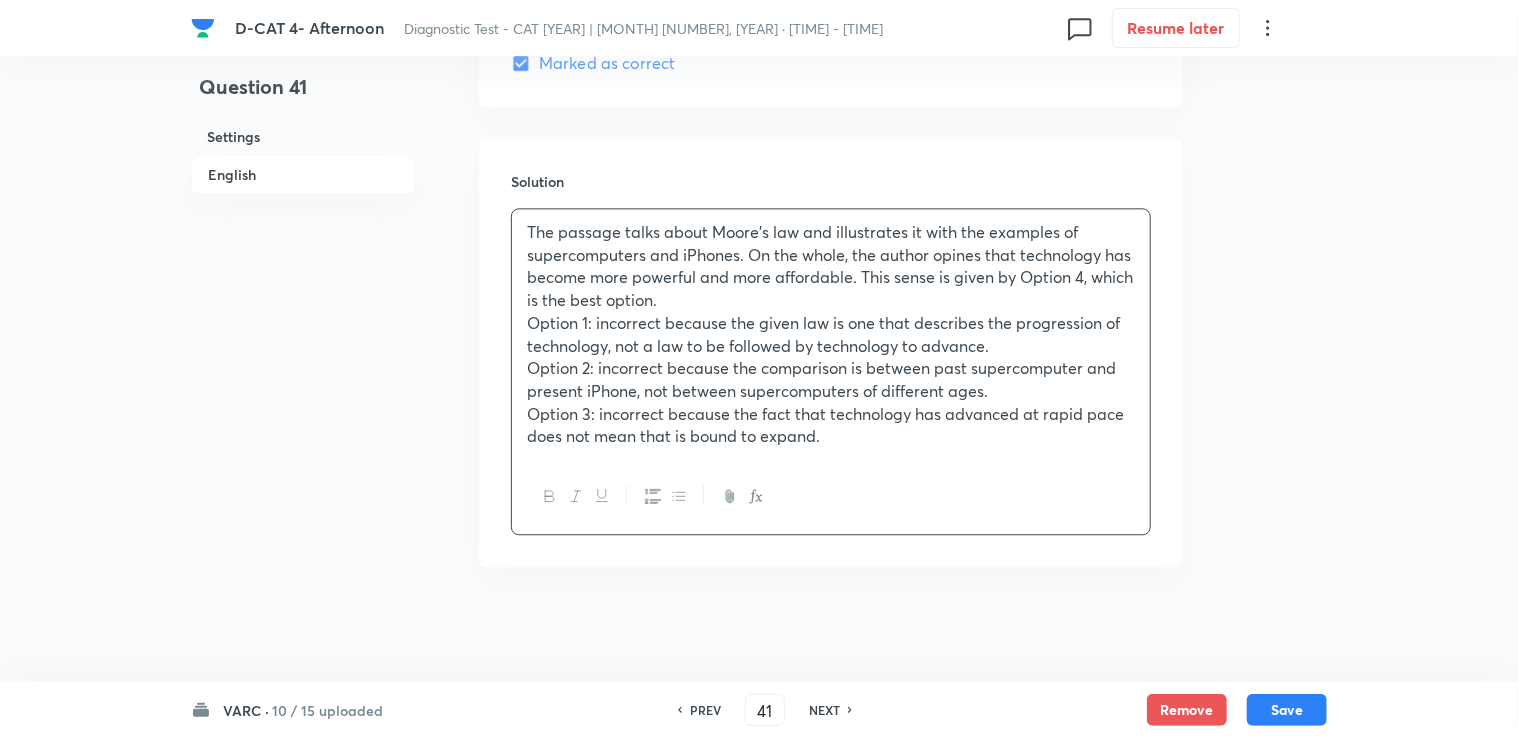 click on "The passage talks about Moore's law and illustrates it with the examples of supercomputers and iPhones. On the whole, the author opines that technology has become more powerful and more affordable. This sense is given by Option 4, which is the best option. Option 1: incorrect because the given law is one that describes the progression of technology, not a law to be followed by technology to advance. Option 2: incorrect because the comparison is between past supercomputer and present iPhone, not between supercomputers of different ages. Option 3: incorrect because the fact that technology has advanced at rapid pace does not mean that is bound to expand." at bounding box center (831, 334) 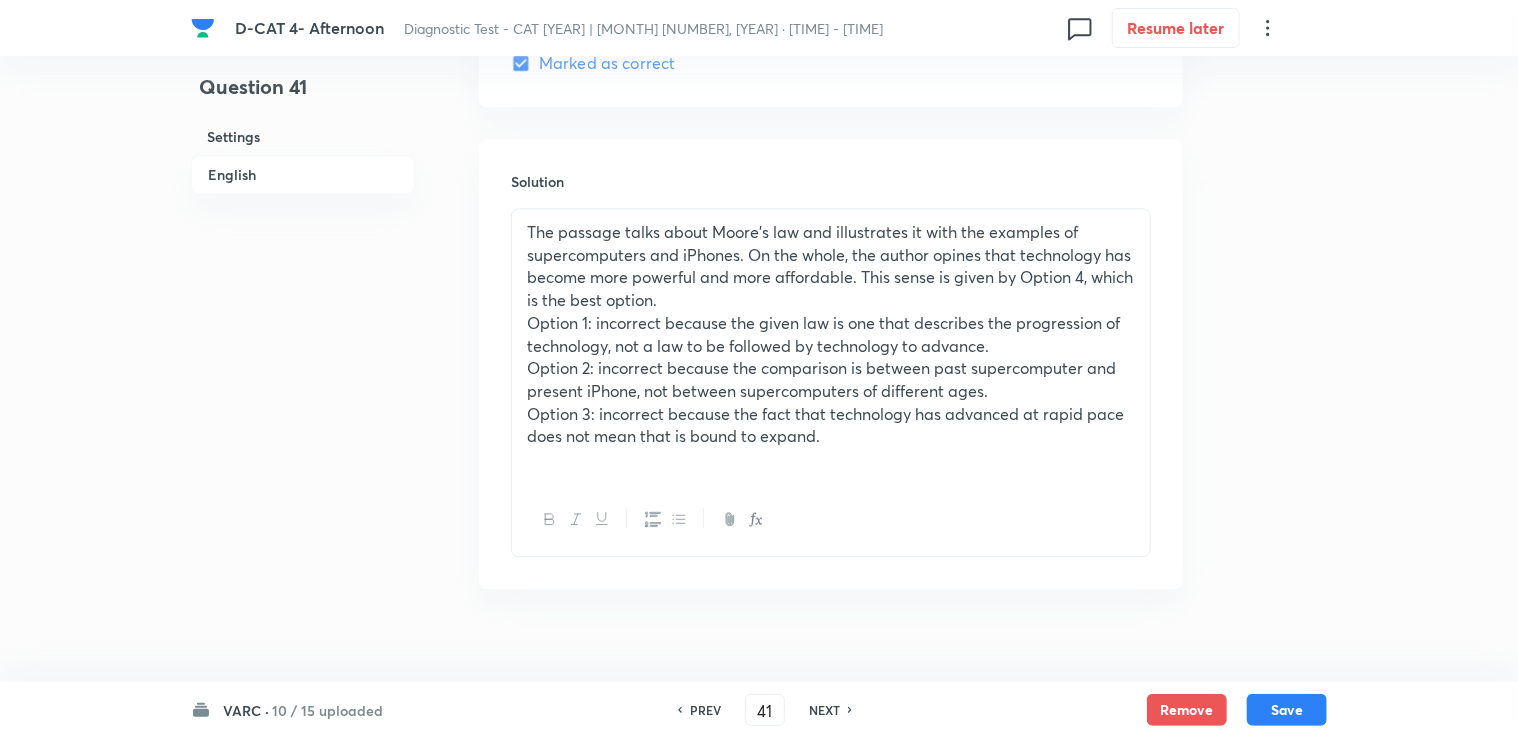 drag, startPoint x: 571, startPoint y: 481, endPoint x: 537, endPoint y: 452, distance: 44.687805 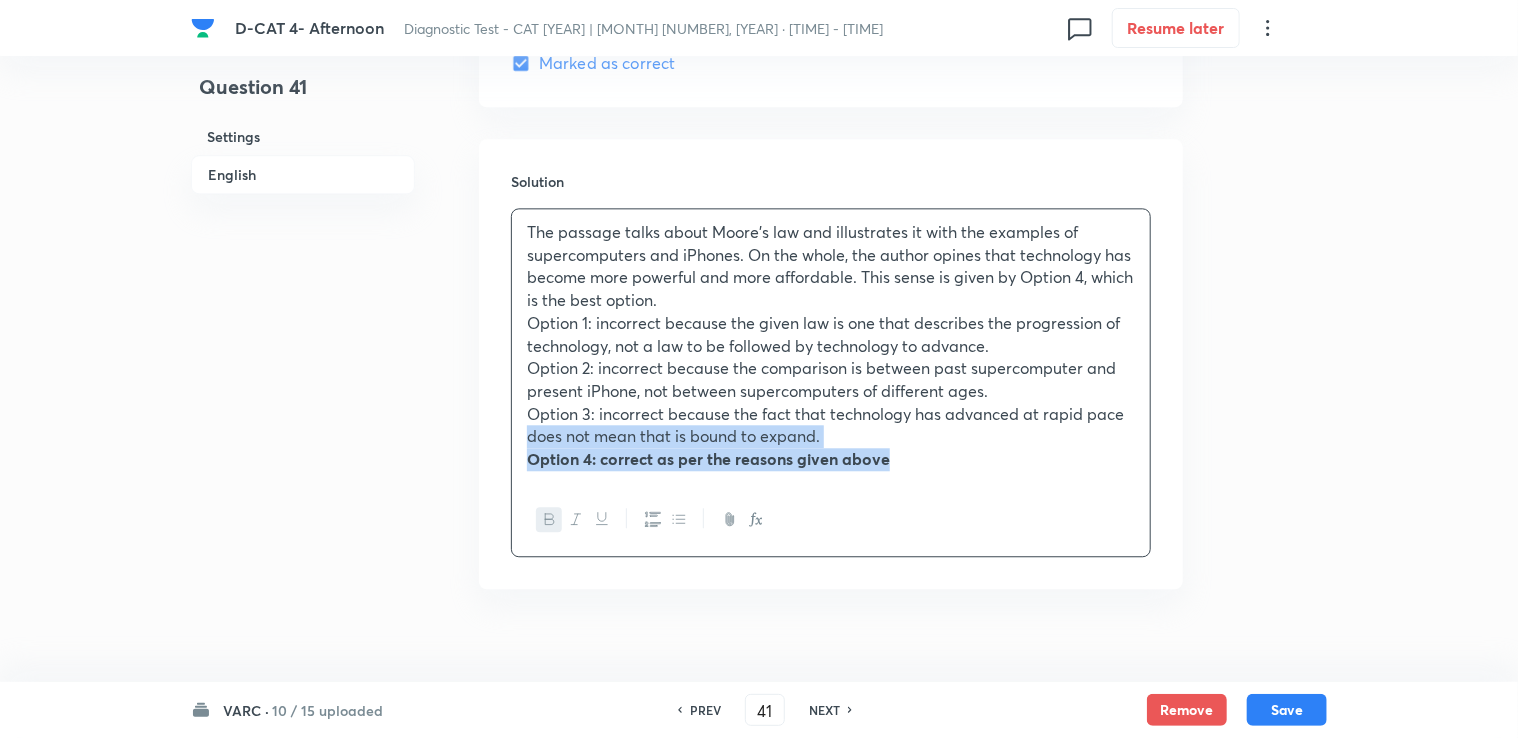 drag, startPoint x: 900, startPoint y: 459, endPoint x: 472, endPoint y: 431, distance: 428.91492 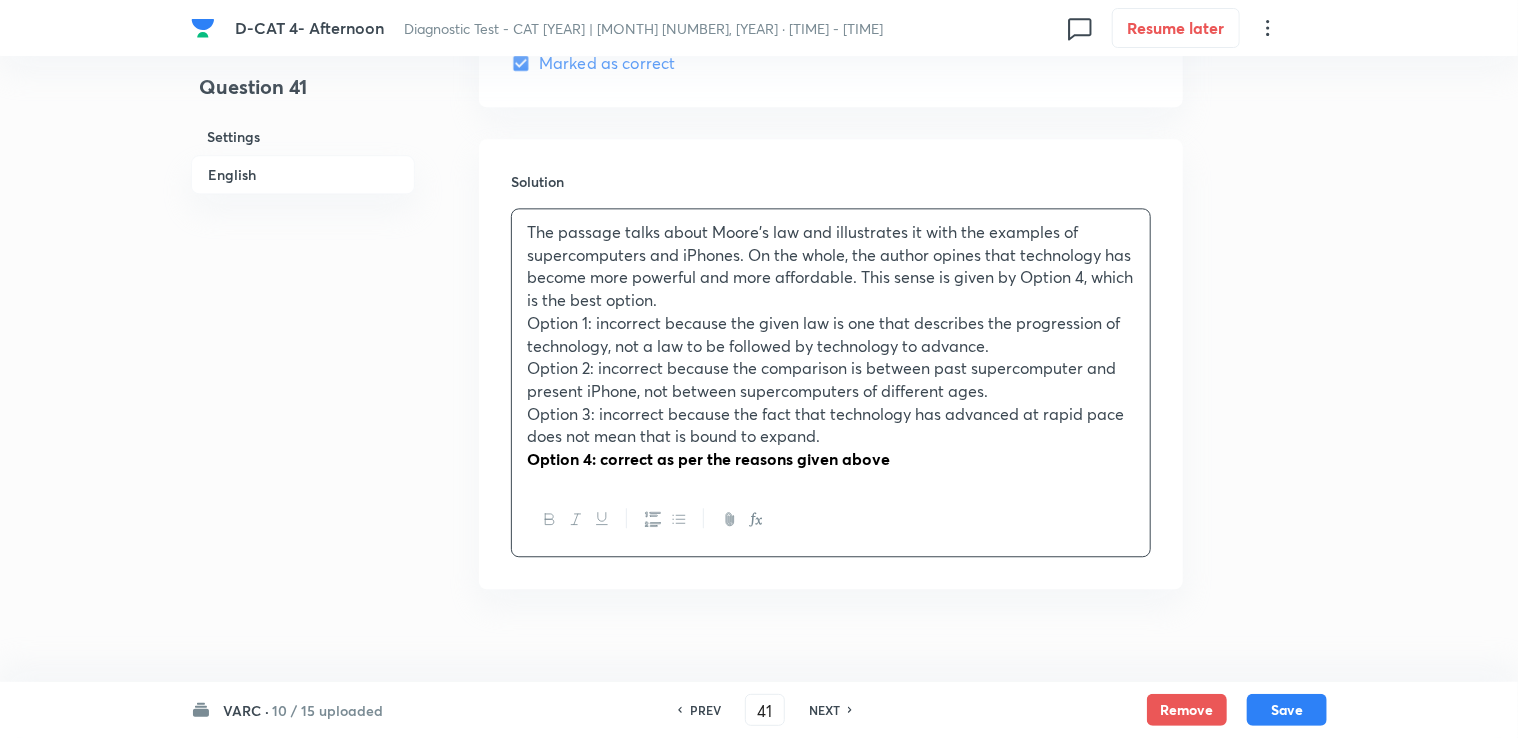 click on "Question 41 Settings English Settings Type Single choice correct 4 options + 3 marks - 1 mark Edit Concept Verbal Ability and RC Verbal Ability Paragraph Summary How to Solve Para-Summary Questions Edit Additional details Moderate Fact Not from PYQ paper No equation Edit In English Question The passage given below is followed by four alternate summaries. Choose the option that best captures the essence of the passage. Moore's Law, which states that the number of transistors squeezed onto integrated circuits doubles every year, is optimistic; the Gray 1 supercomputer used at NASA in the early 1980s cost an inflation-adjusted $28 million. Today's iPhone 7, at a cost of $650, is equal to 2,000 Gray 1 supercomputers. Per dollar, the iPhone 7 performs 90 million times as many calculations as the Gray 1. And for that price, you get a phone too. Option A Technology advances at an exponential rate when it follows certain laws. Mark as correct answer Option B Mark as correct answer Option C Mark as correct answer" at bounding box center [759, -754] 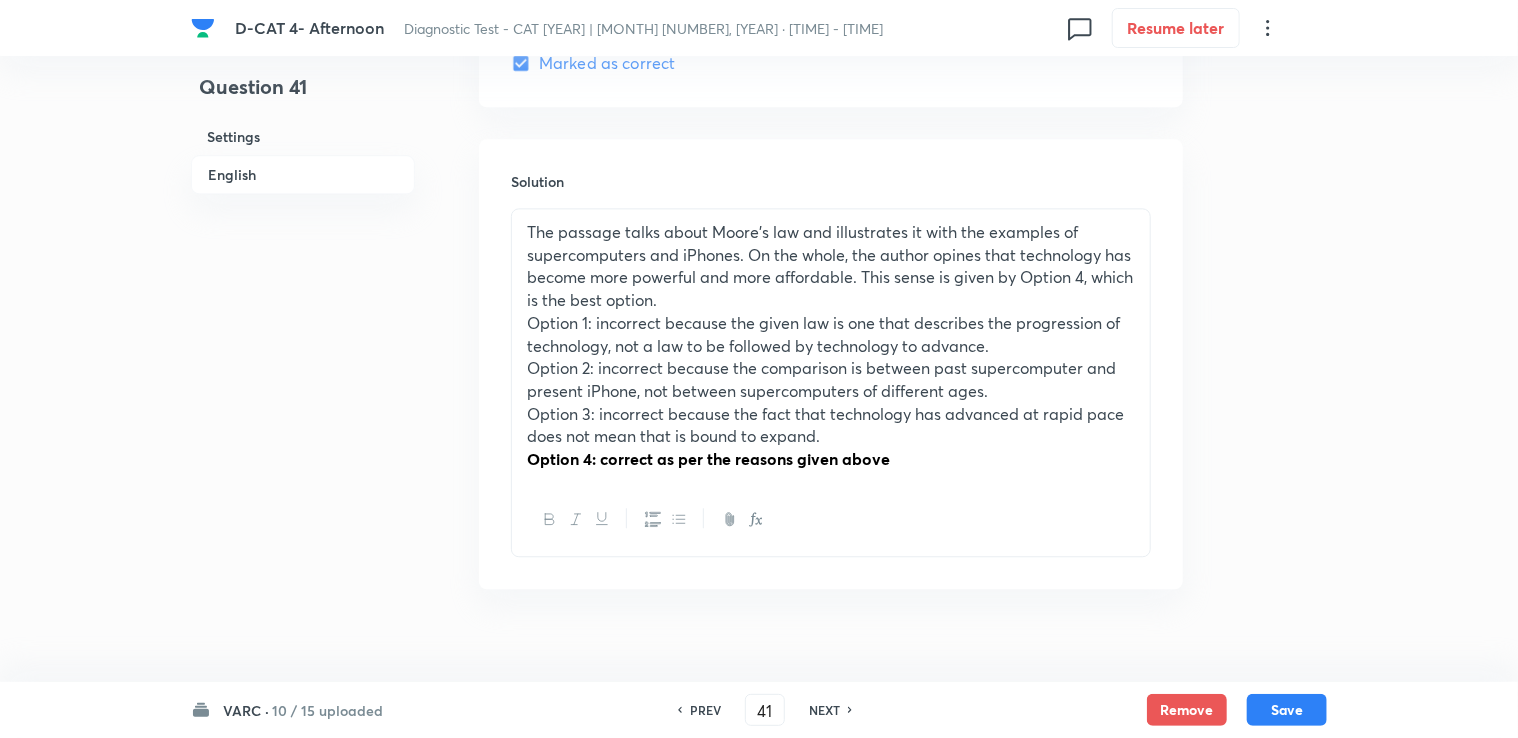 click on "Solution The passage talks about Moore's law and illustrates it with the examples of supercomputers and iPhones. On the whole, the author opines that technology has become more powerful and more affordable. This sense is given by Option 4, which is the best option. Option 1: incorrect because the given law is one that describes the progression of technology, not a law to be followed by technology to advance. Option 2: incorrect because the comparison is between past supercomputer and present iPhone, not between supercomputers of different ages. Option 3: incorrect because the fact that technology has advanced at rapid pace does not mean that is bound to expand. Option 4: correct as per the reasons given above" at bounding box center (831, 364) 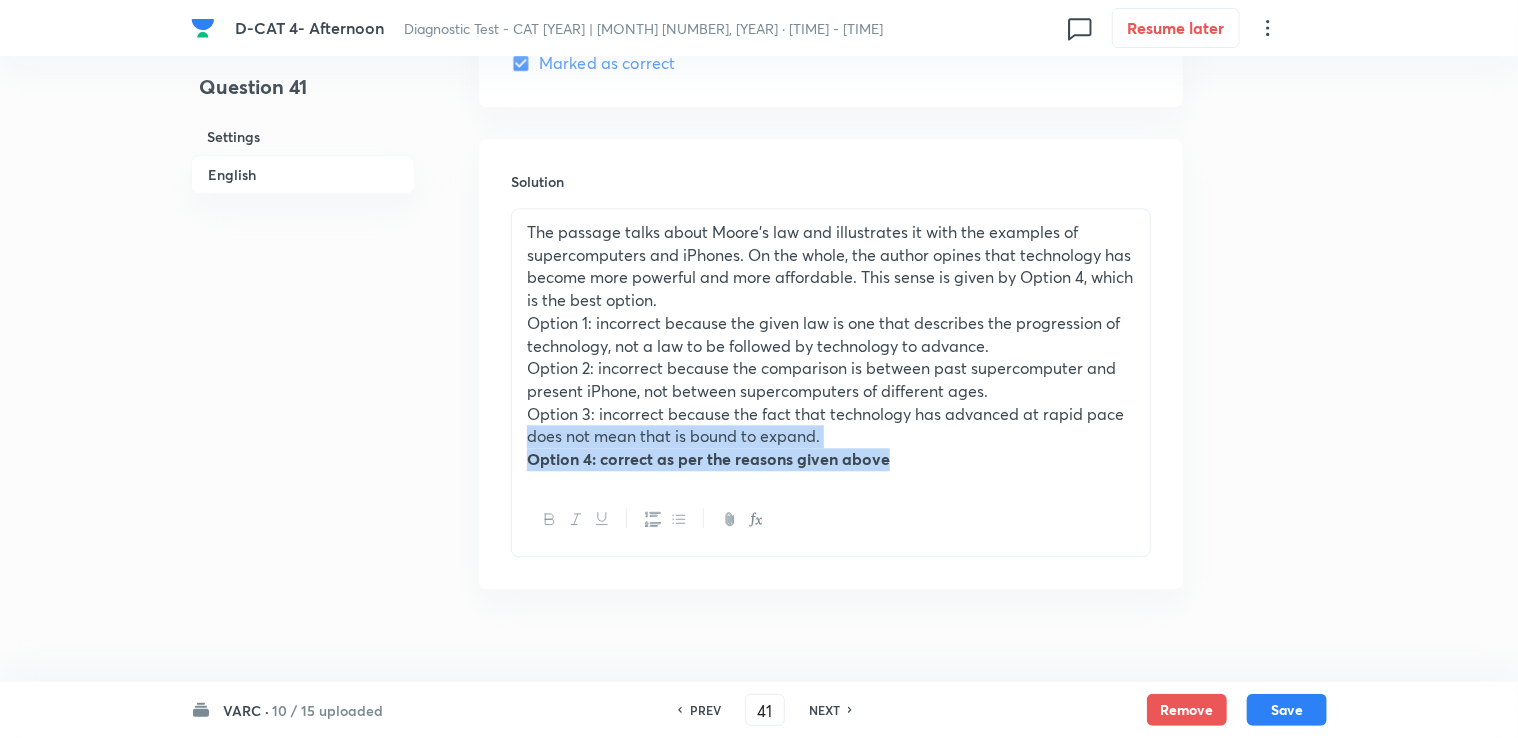 drag, startPoint x: 887, startPoint y: 454, endPoint x: 505, endPoint y: 443, distance: 382.15836 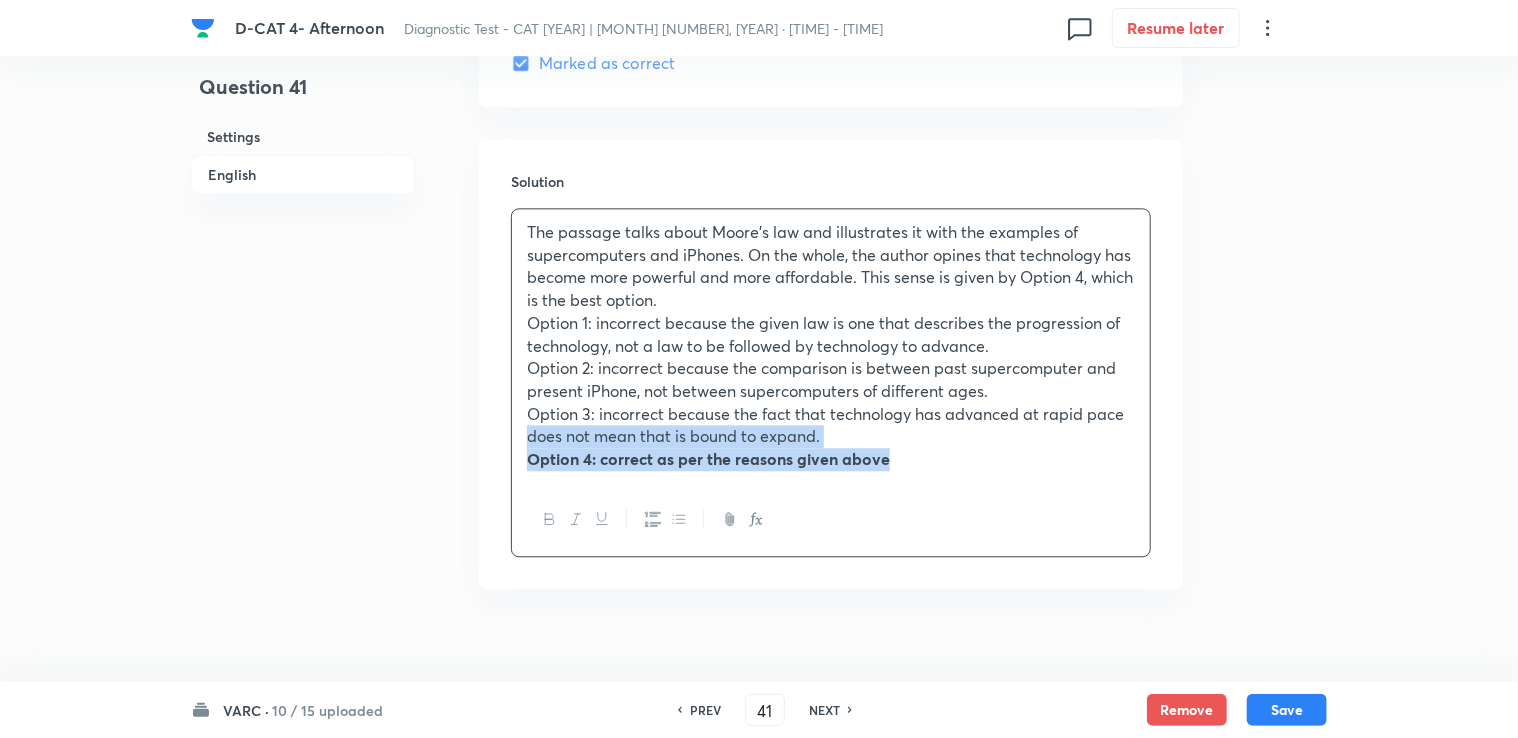 click at bounding box center (549, 519) 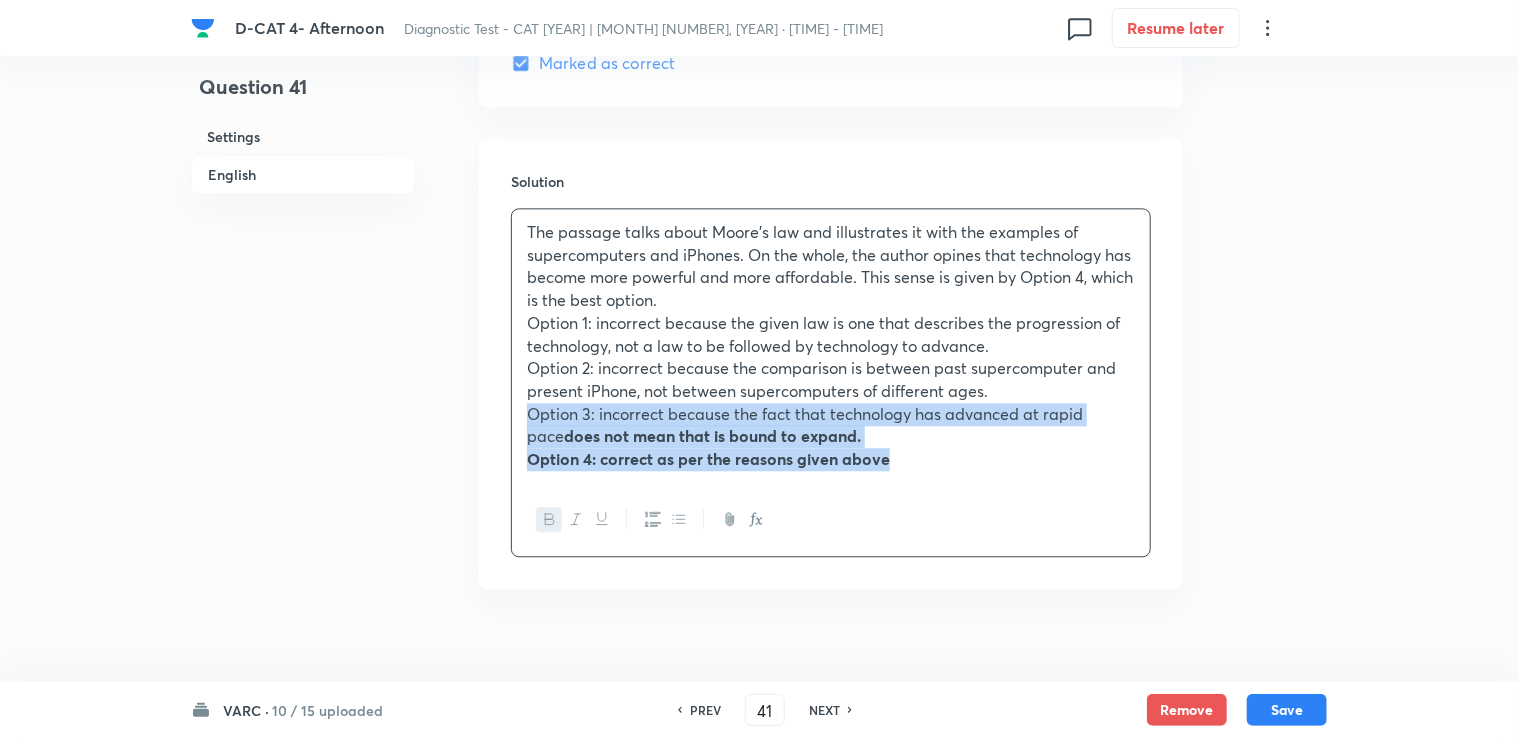 click 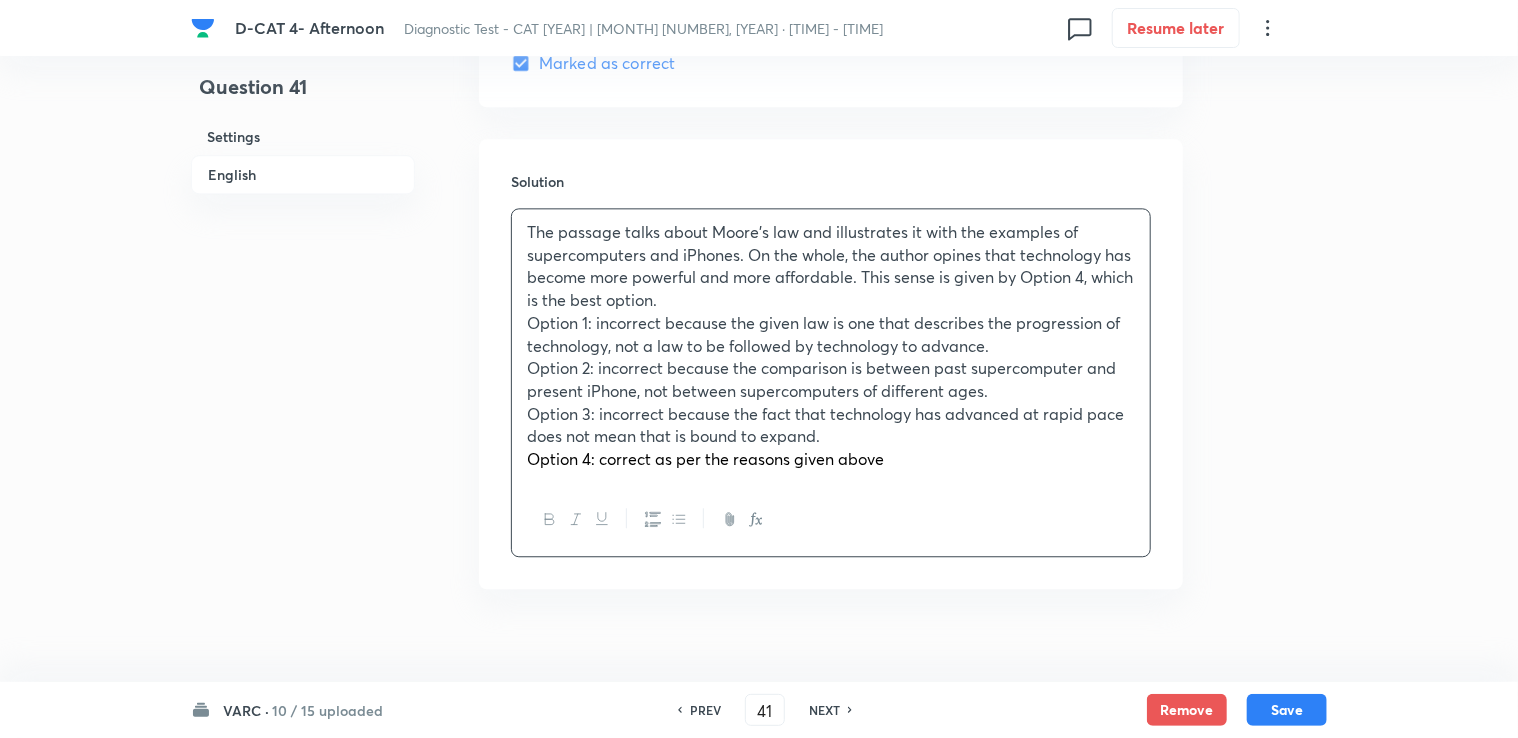 click on "Option 3: incorrect because the fact that technology has advanced at rapid pace does not mean that is bound to expand." at bounding box center (831, 425) 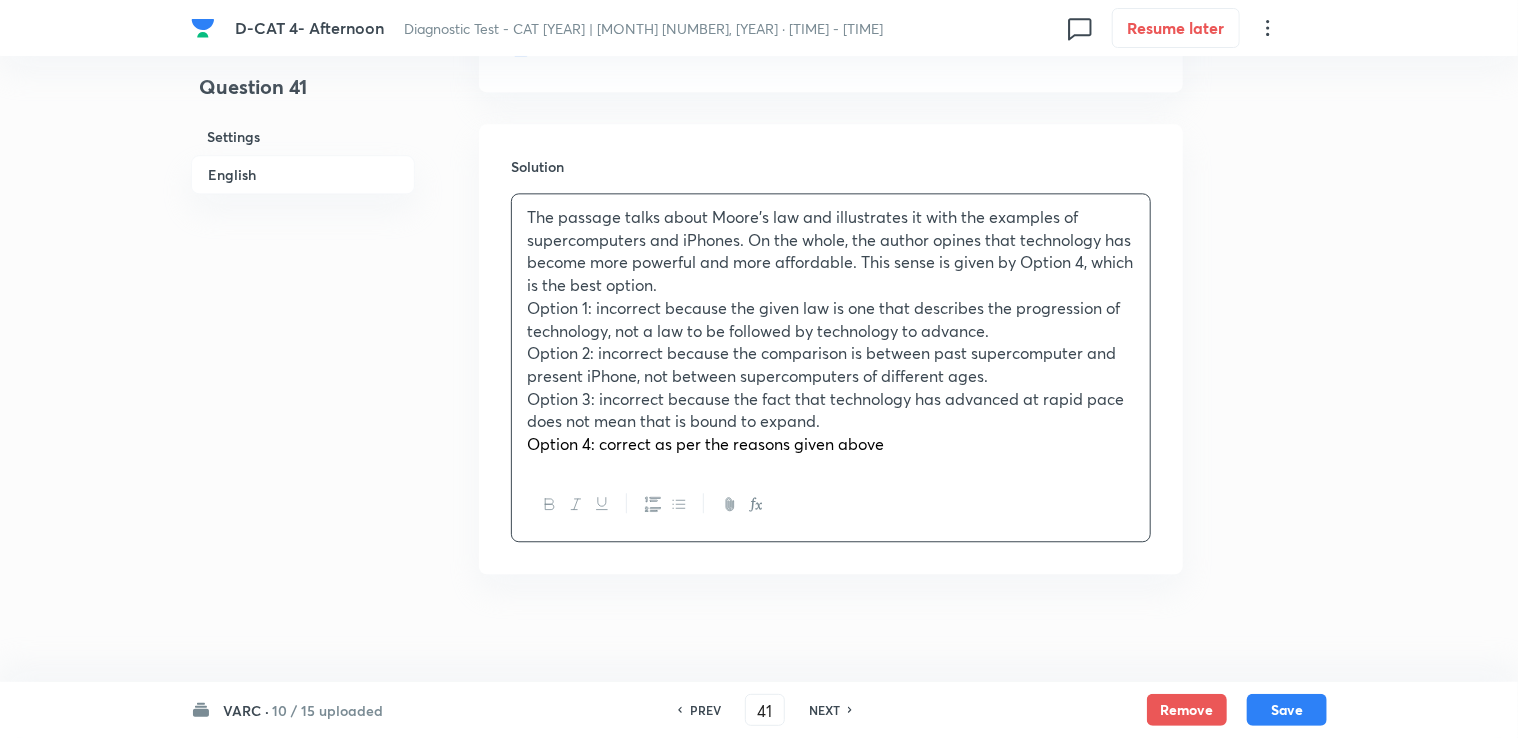 scroll, scrollTop: 2296, scrollLeft: 0, axis: vertical 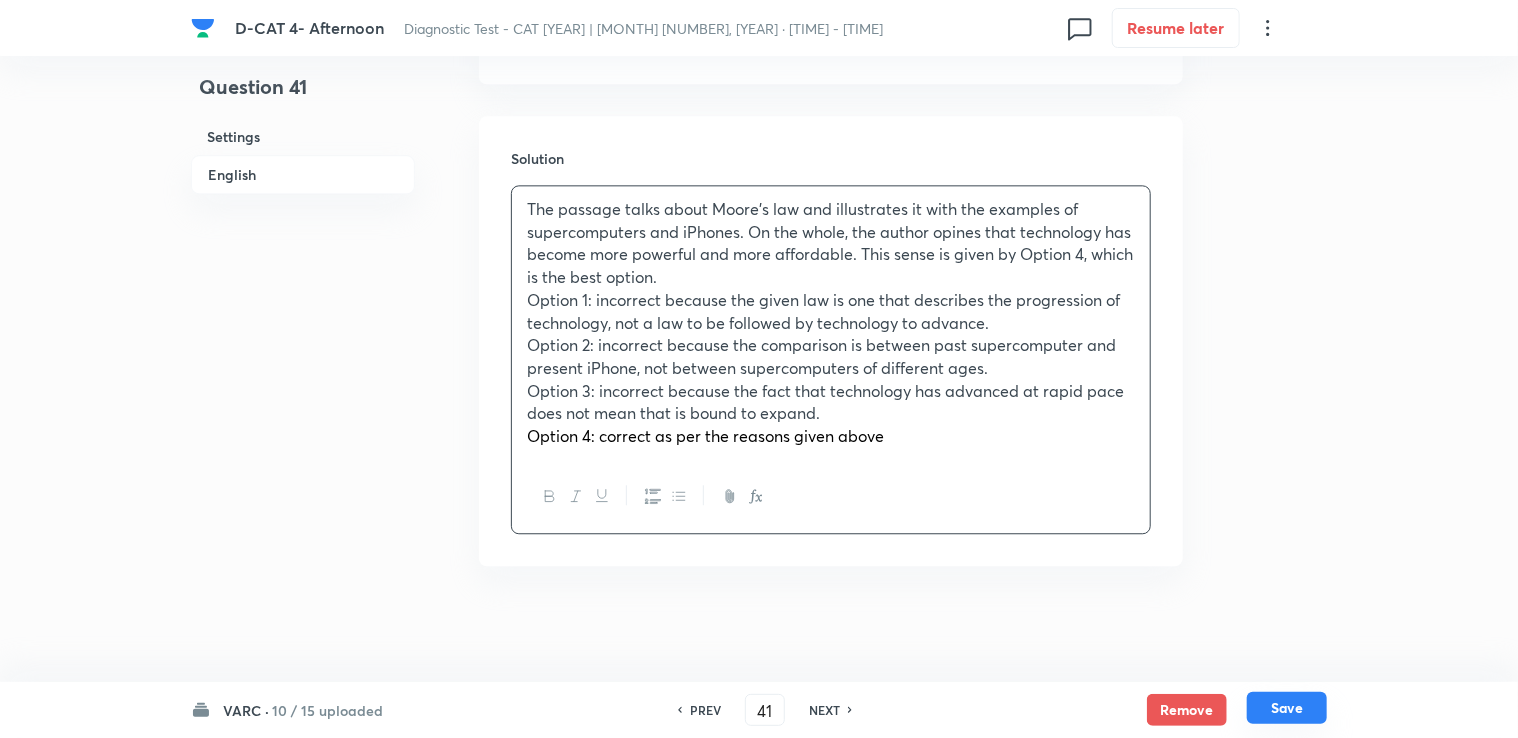 click on "Save" at bounding box center [1287, 708] 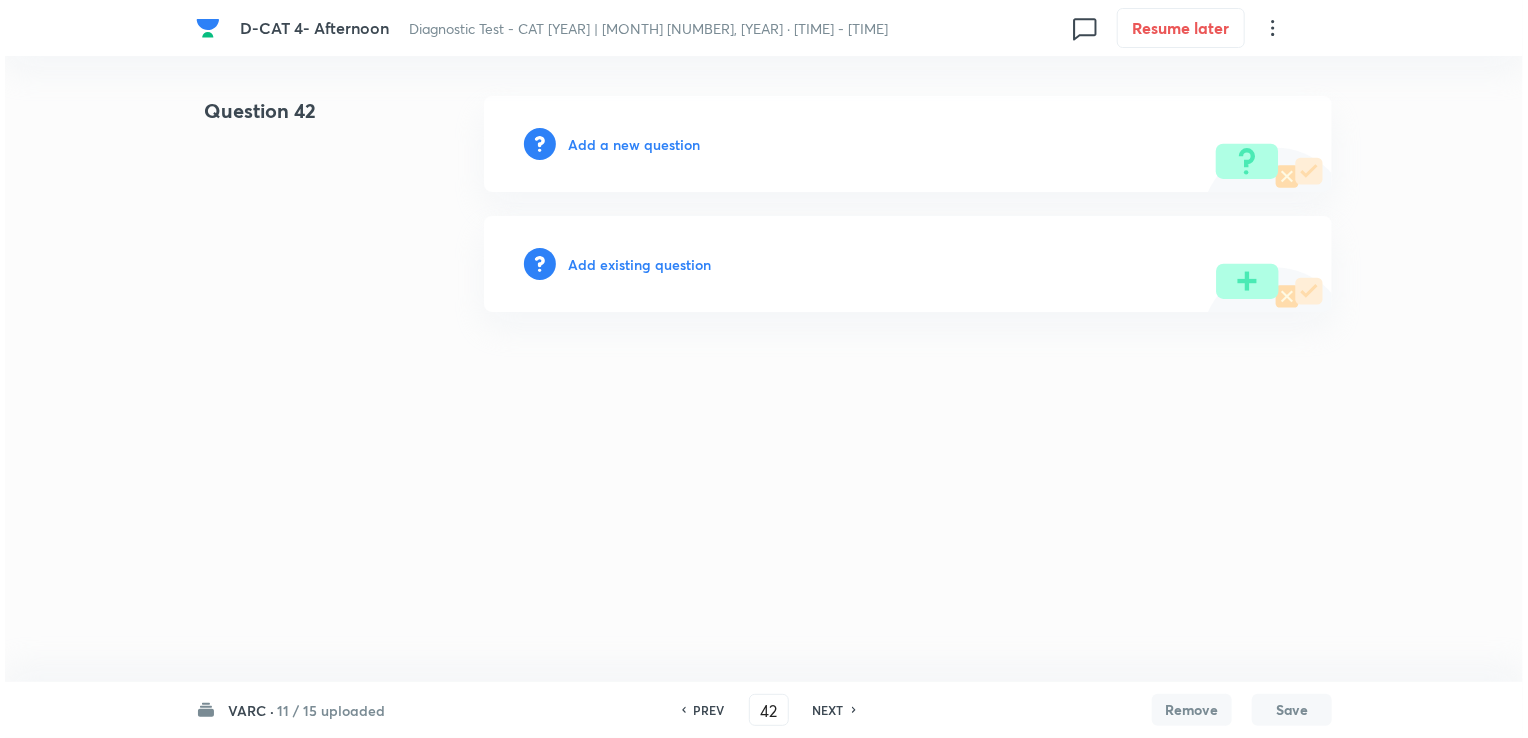 scroll, scrollTop: 0, scrollLeft: 0, axis: both 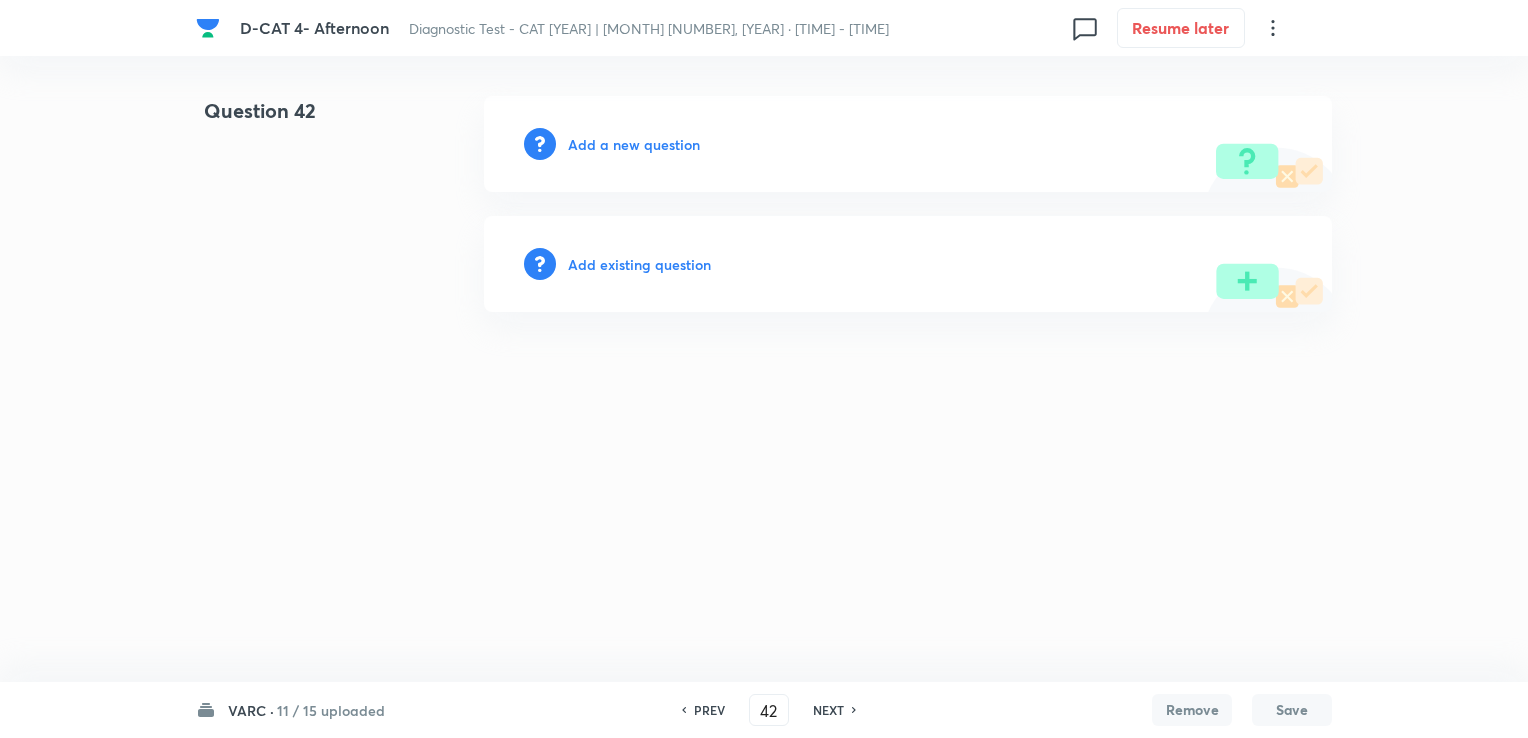 click on "Add a new question" at bounding box center (634, 144) 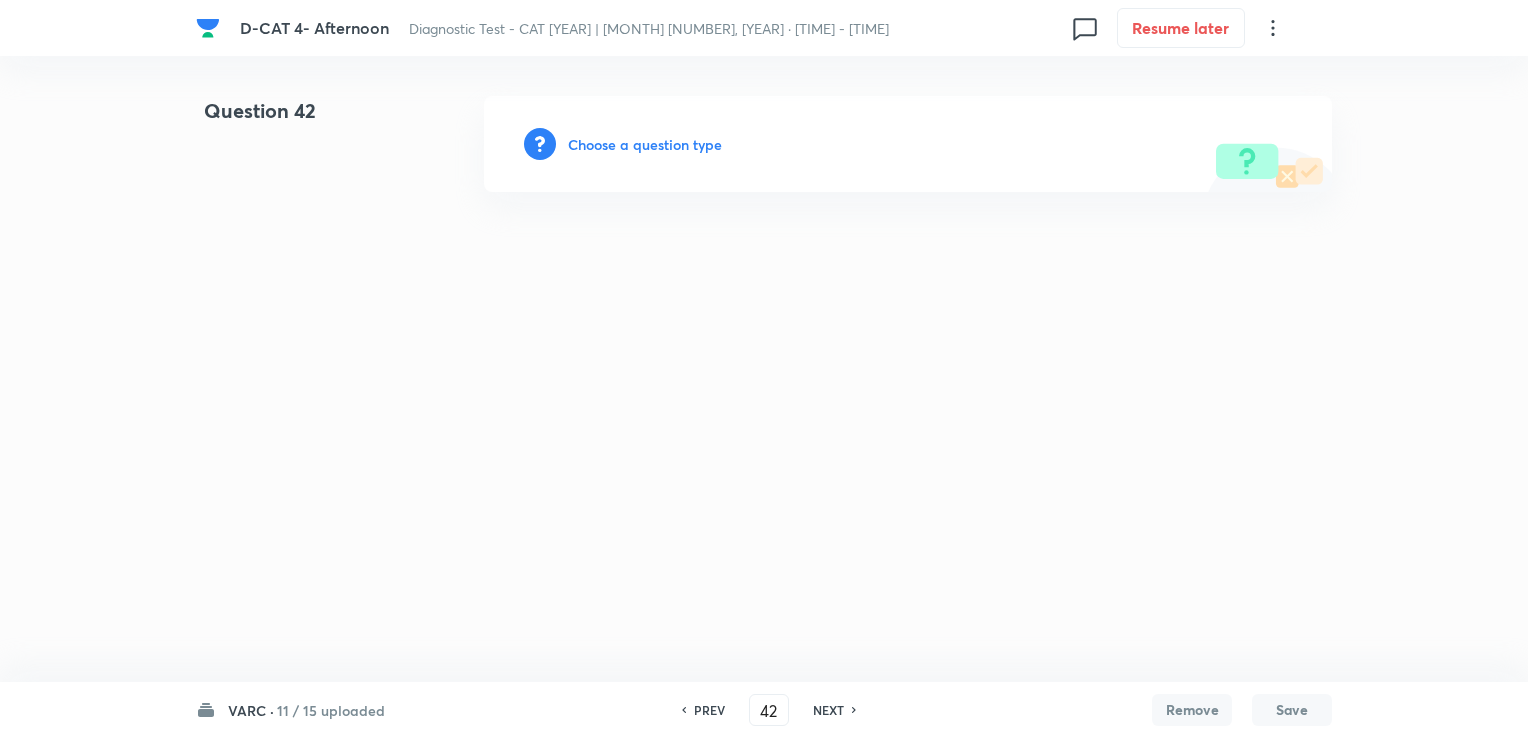 click on "Choose a question type" at bounding box center (645, 144) 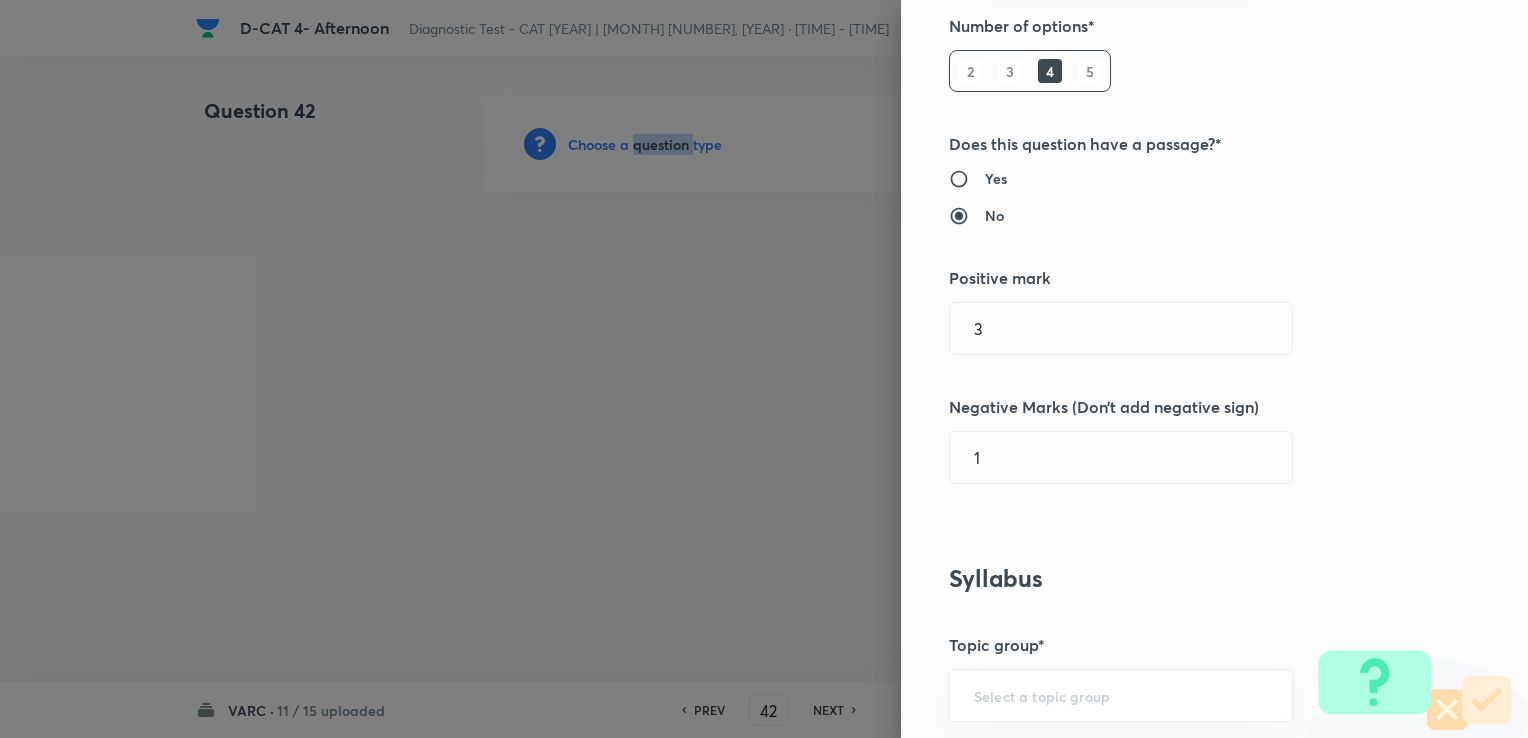 scroll, scrollTop: 500, scrollLeft: 0, axis: vertical 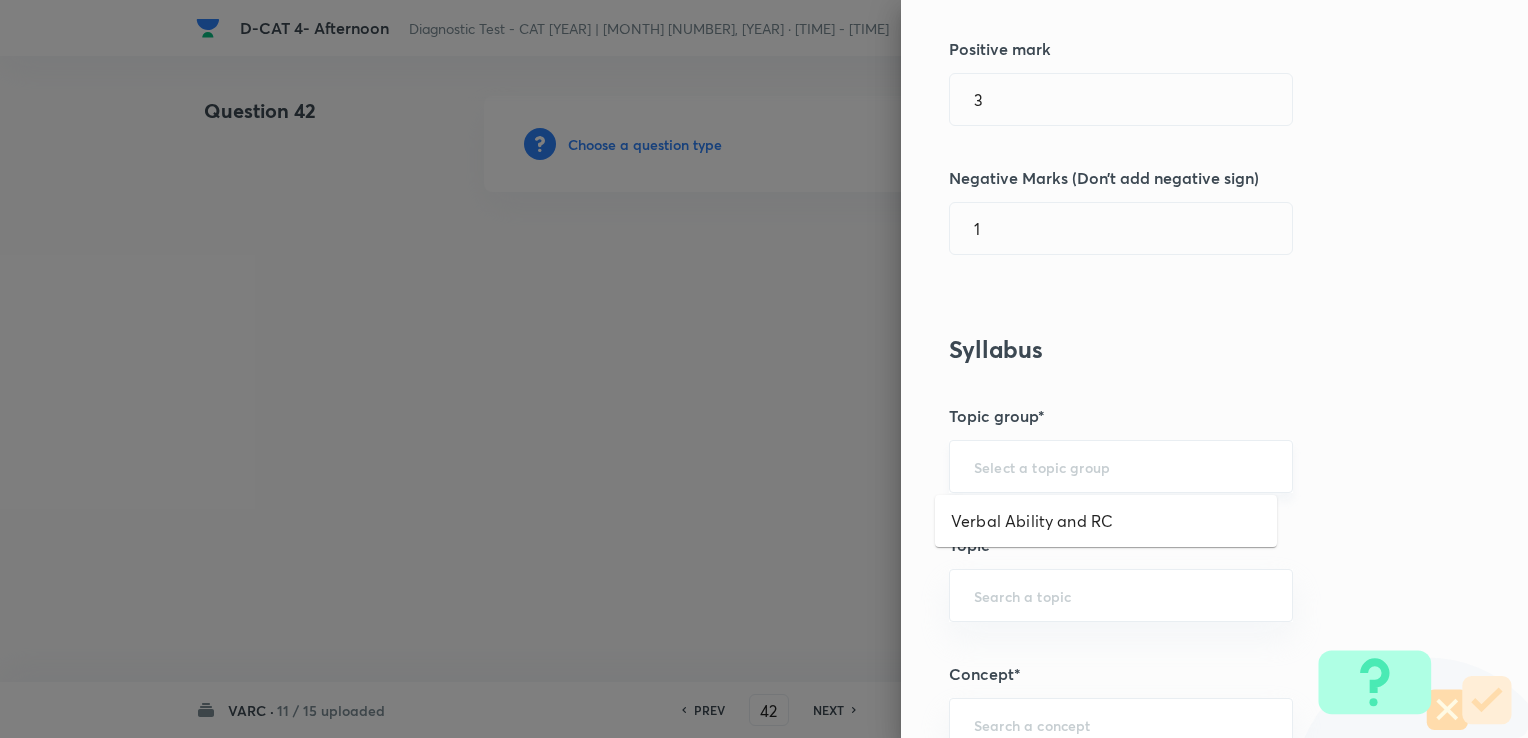 click at bounding box center (1121, 466) 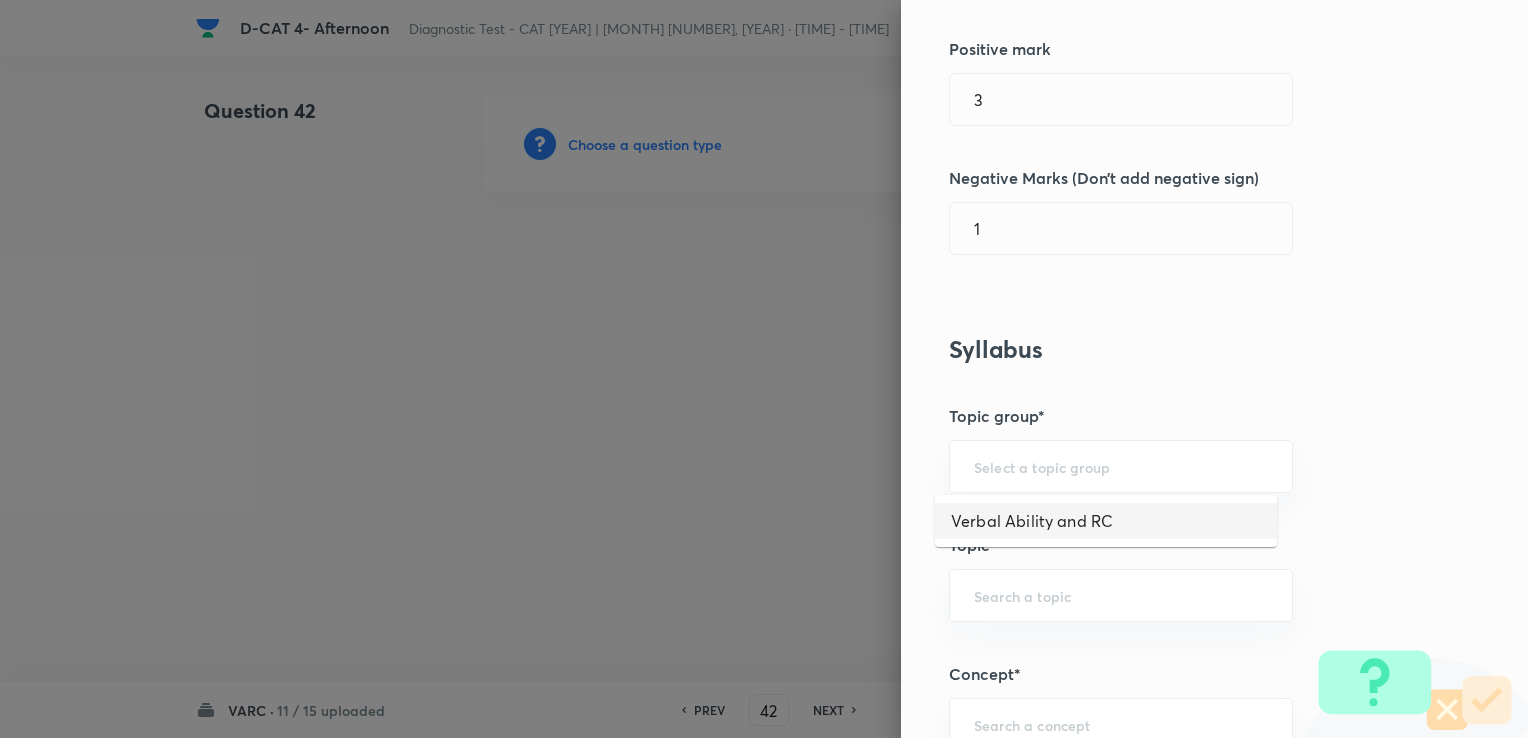 click on "Verbal Ability and RC" at bounding box center (1106, 521) 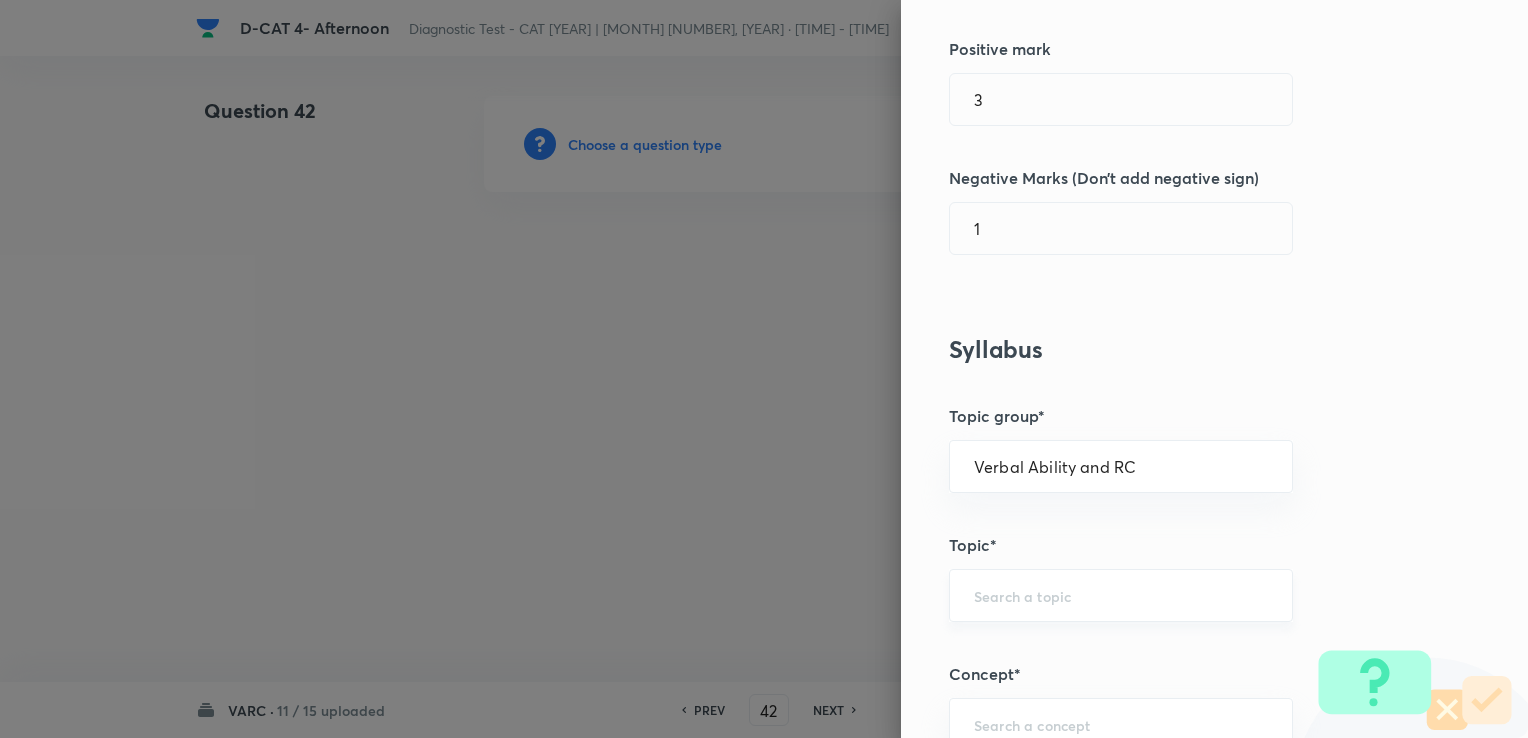 click at bounding box center [1121, 595] 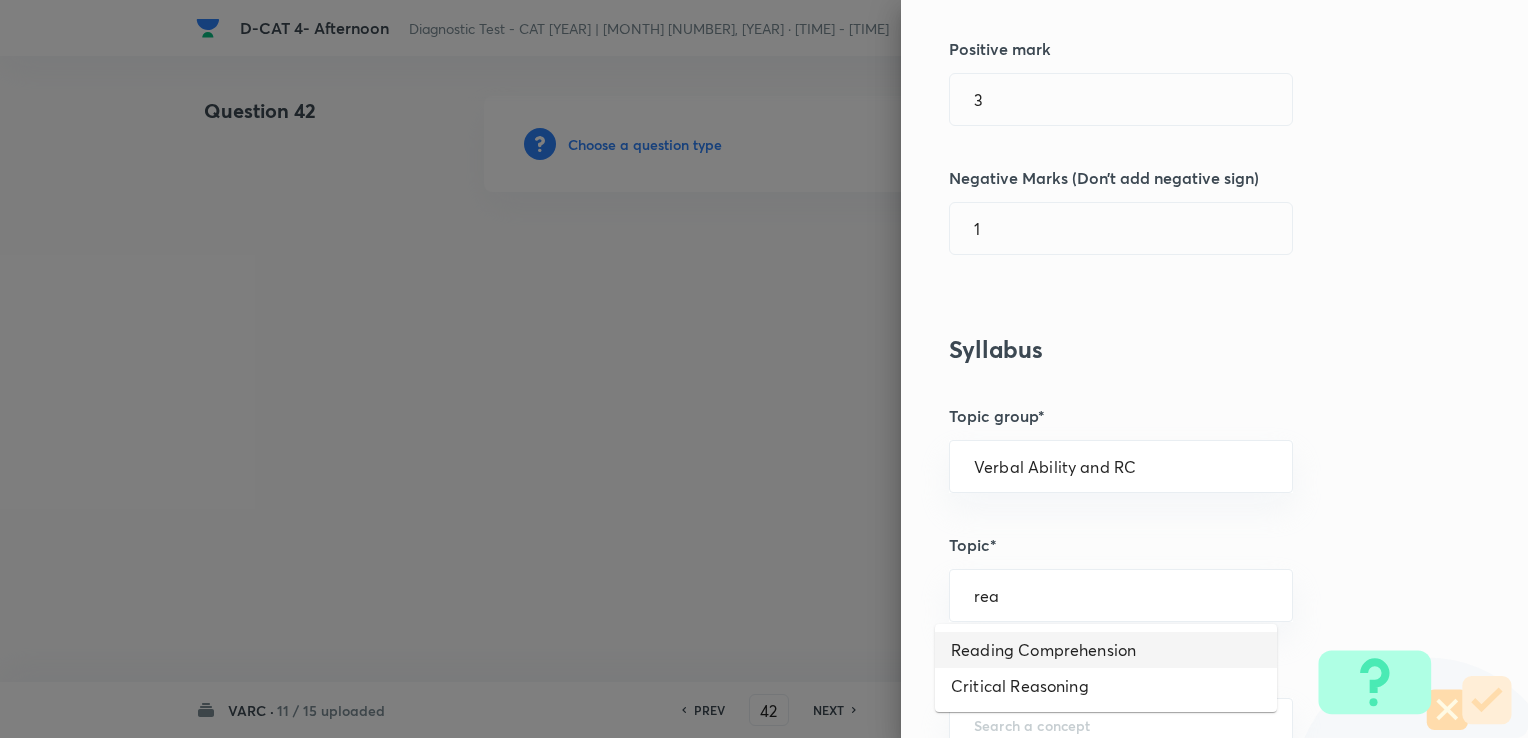 click on "Reading Comprehension" at bounding box center [1106, 650] 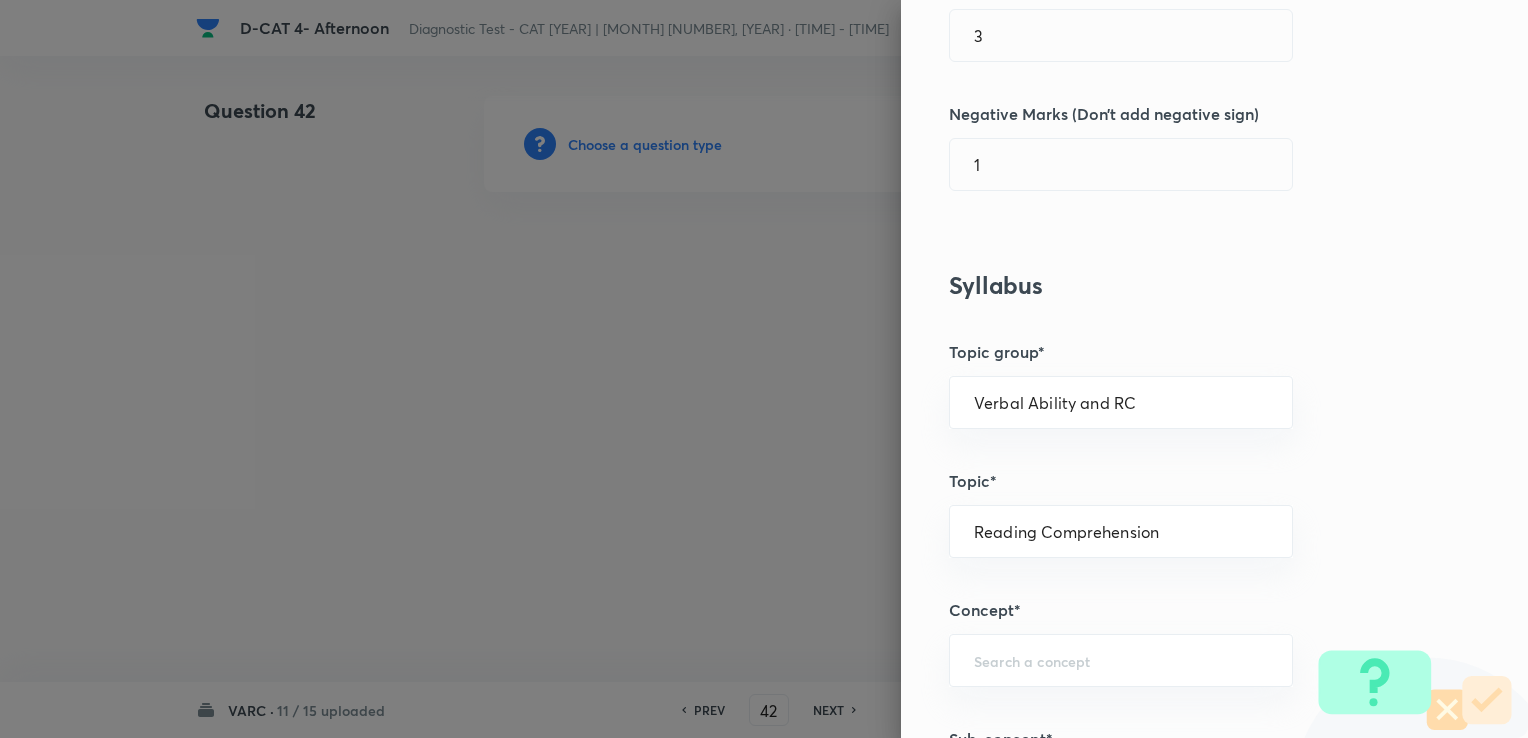 scroll, scrollTop: 700, scrollLeft: 0, axis: vertical 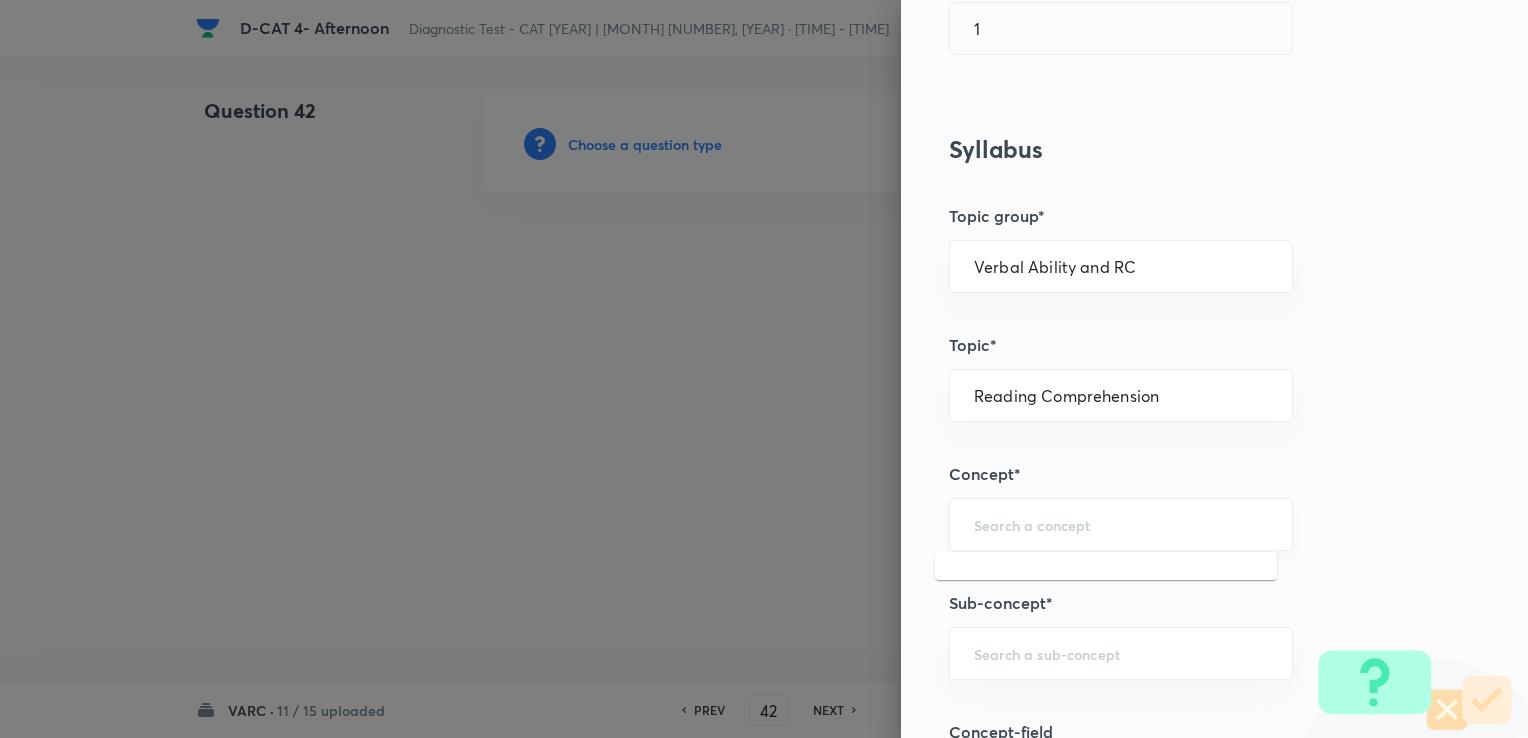 click at bounding box center [1121, 524] 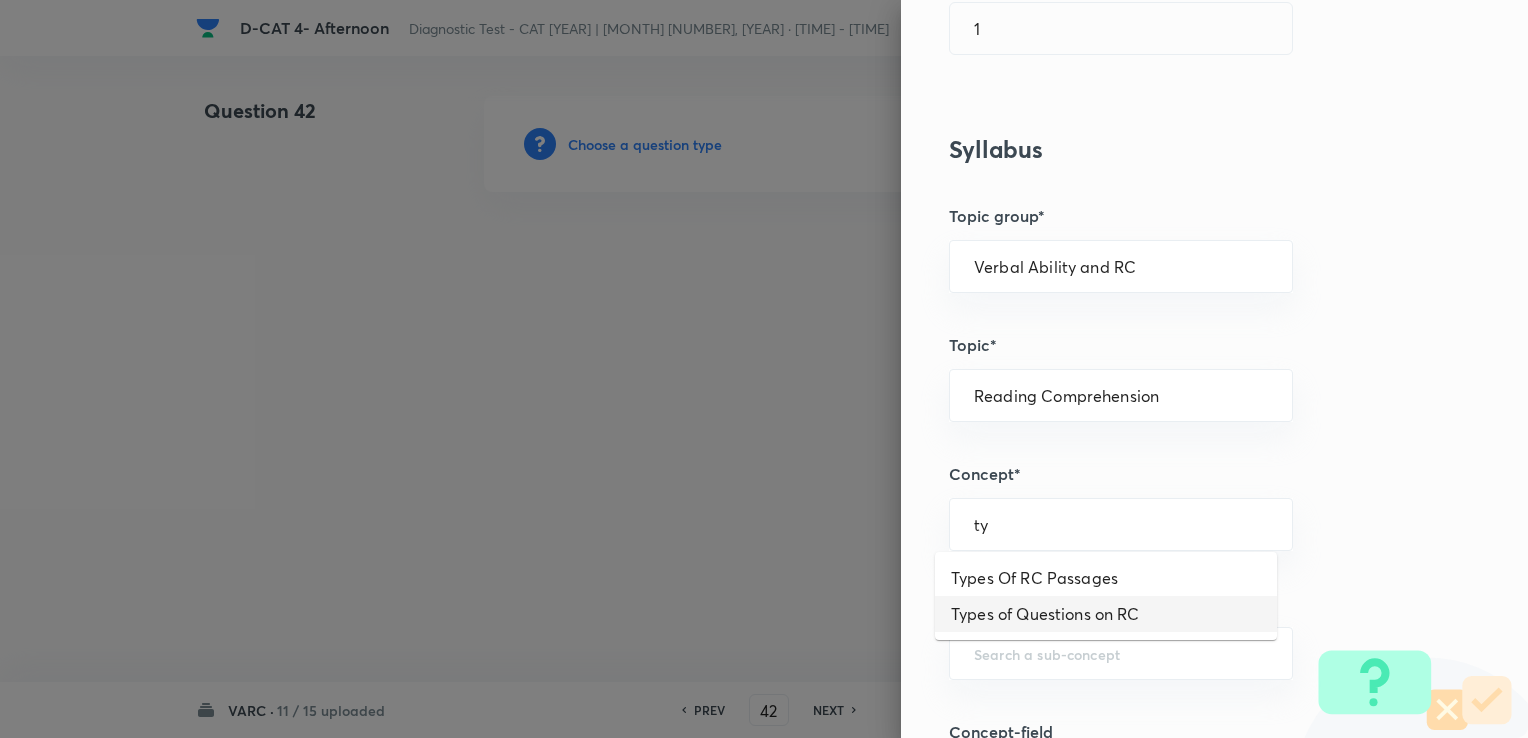 click on "Types of Questions on RC" at bounding box center [1106, 614] 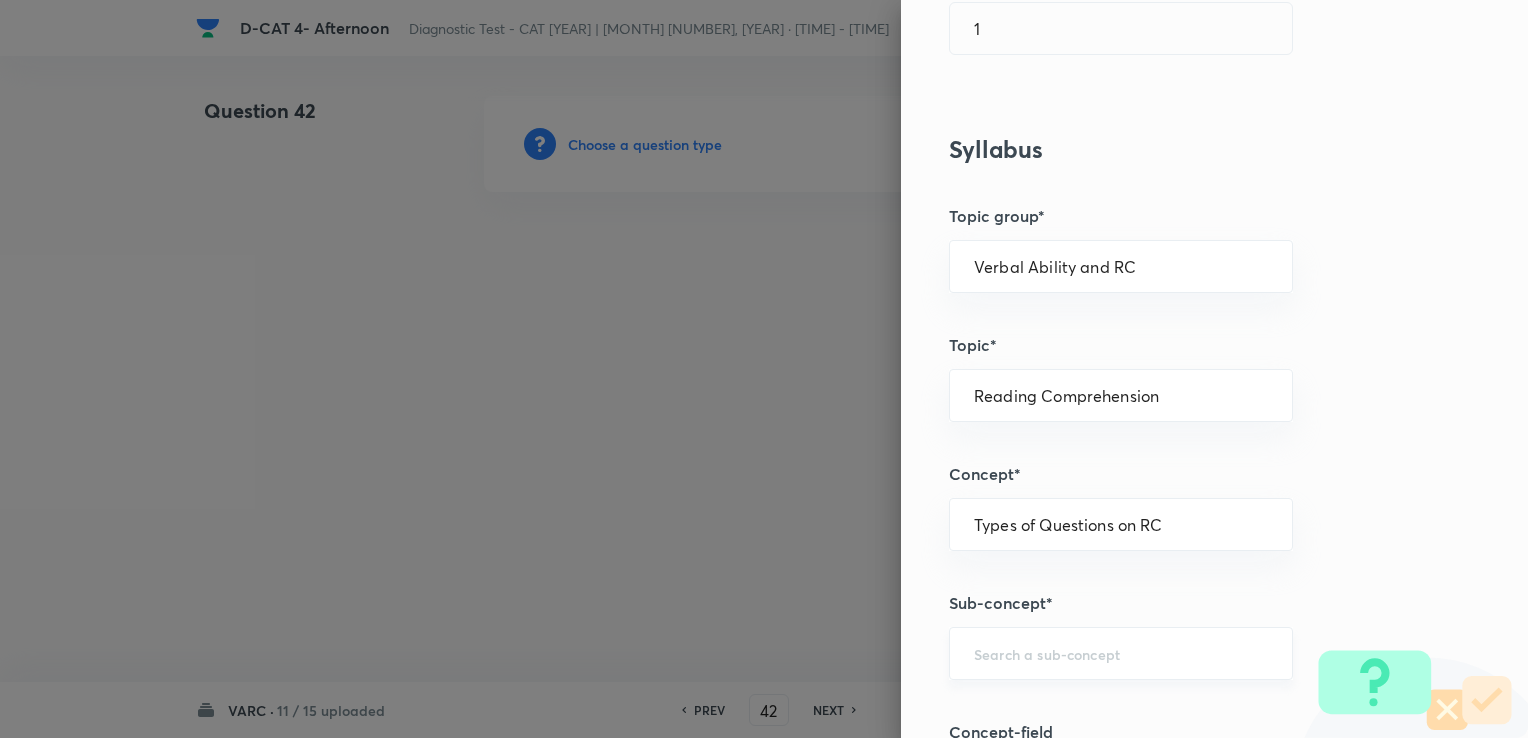 click at bounding box center [1121, 653] 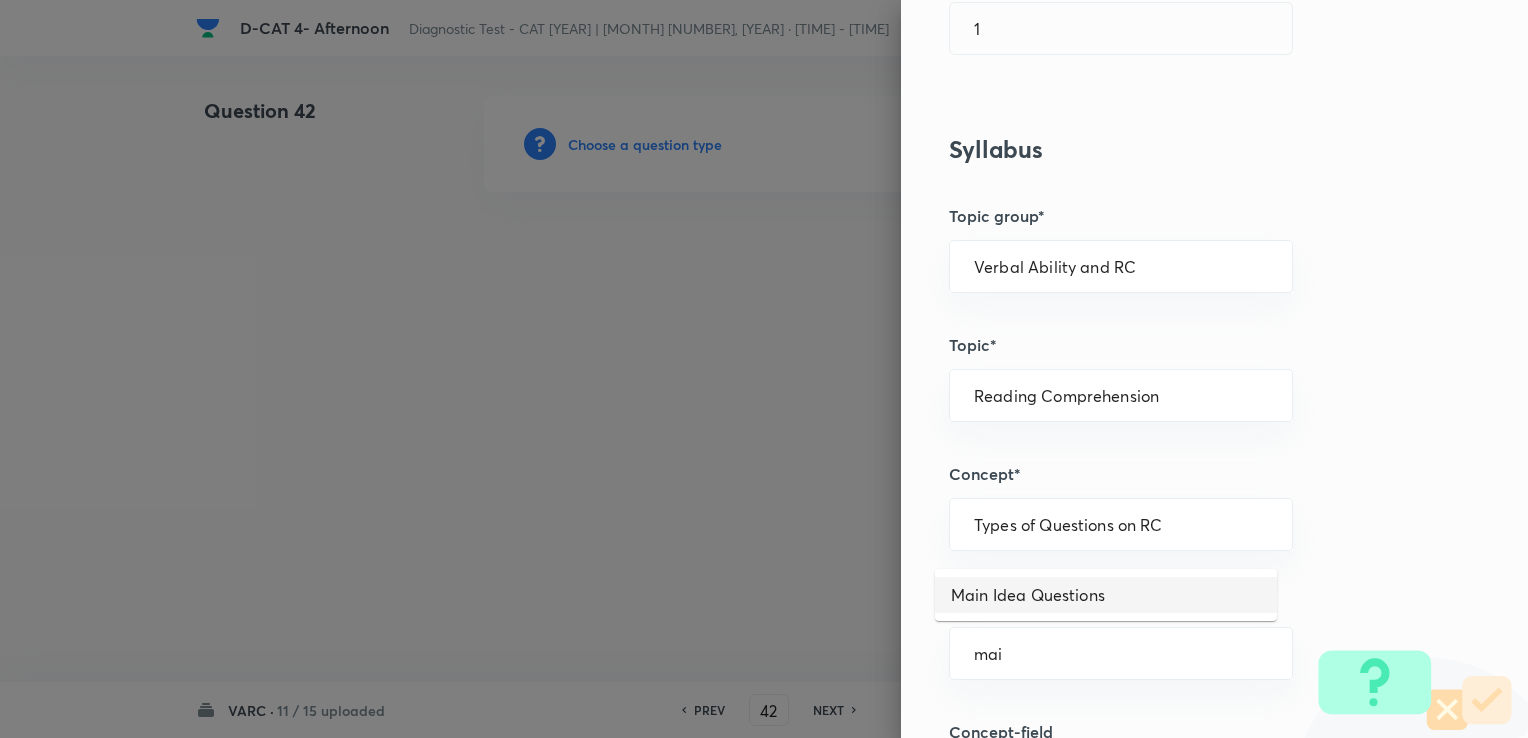 click on "Main Idea Questions" at bounding box center (1106, 595) 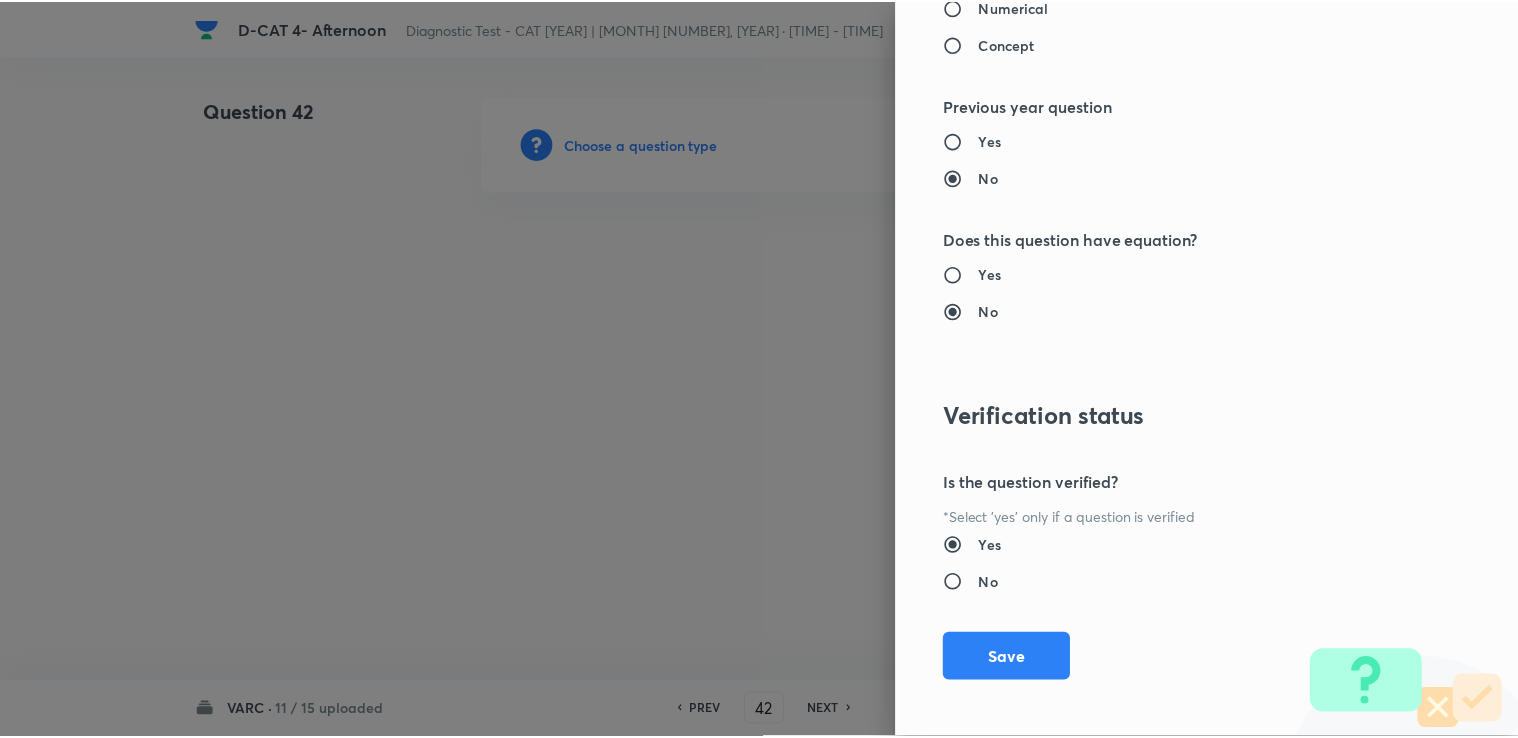scroll, scrollTop: 1984, scrollLeft: 0, axis: vertical 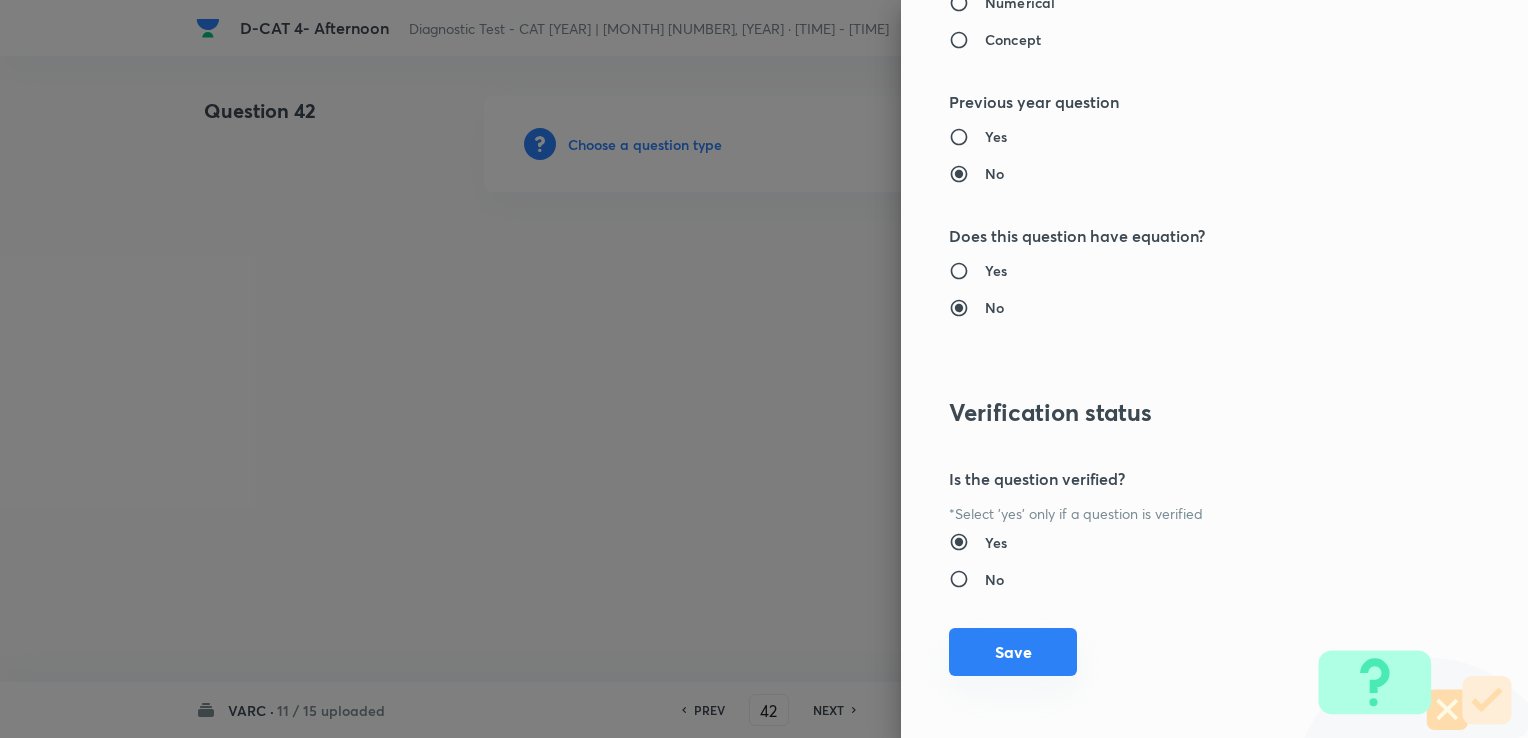 click on "Save" at bounding box center (1013, 652) 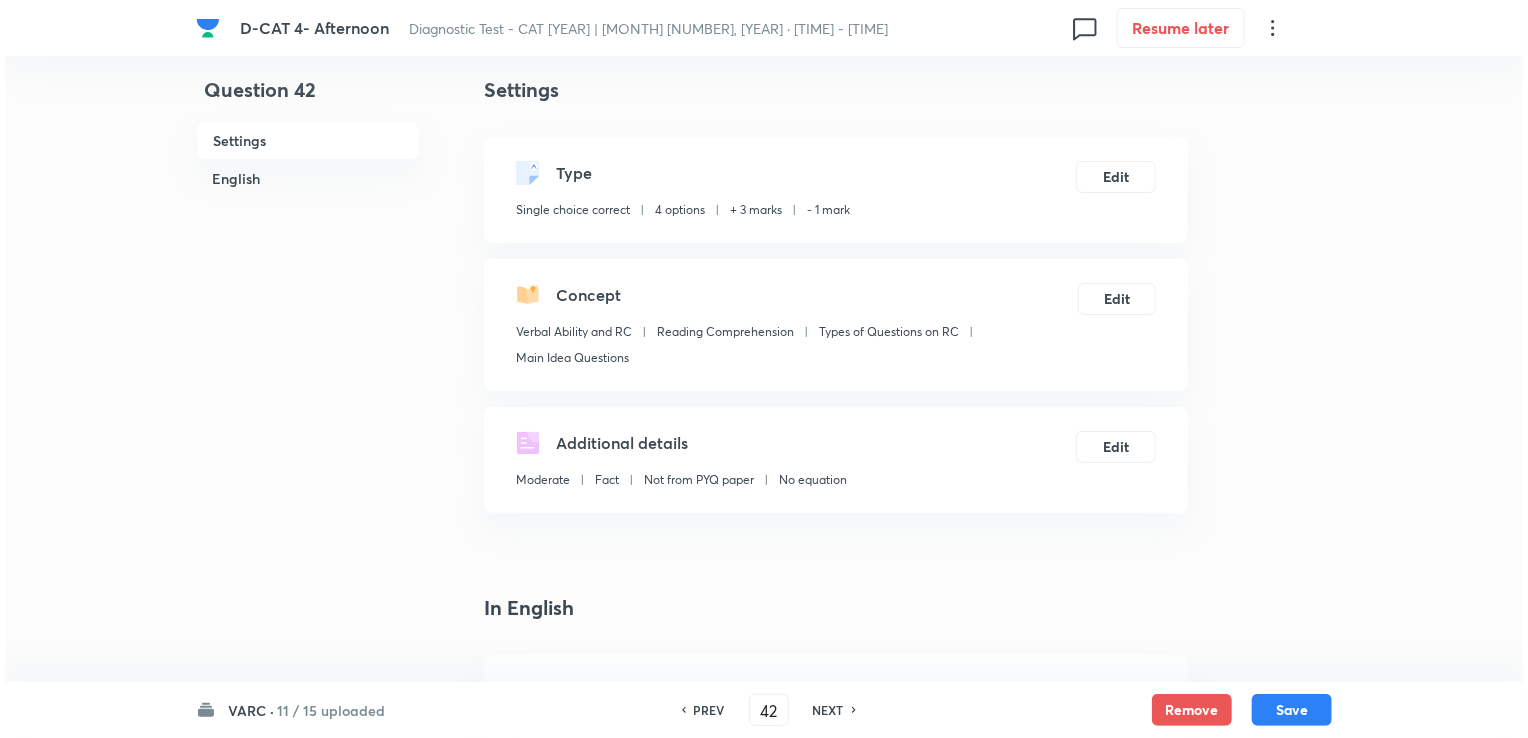 scroll, scrollTop: 0, scrollLeft: 0, axis: both 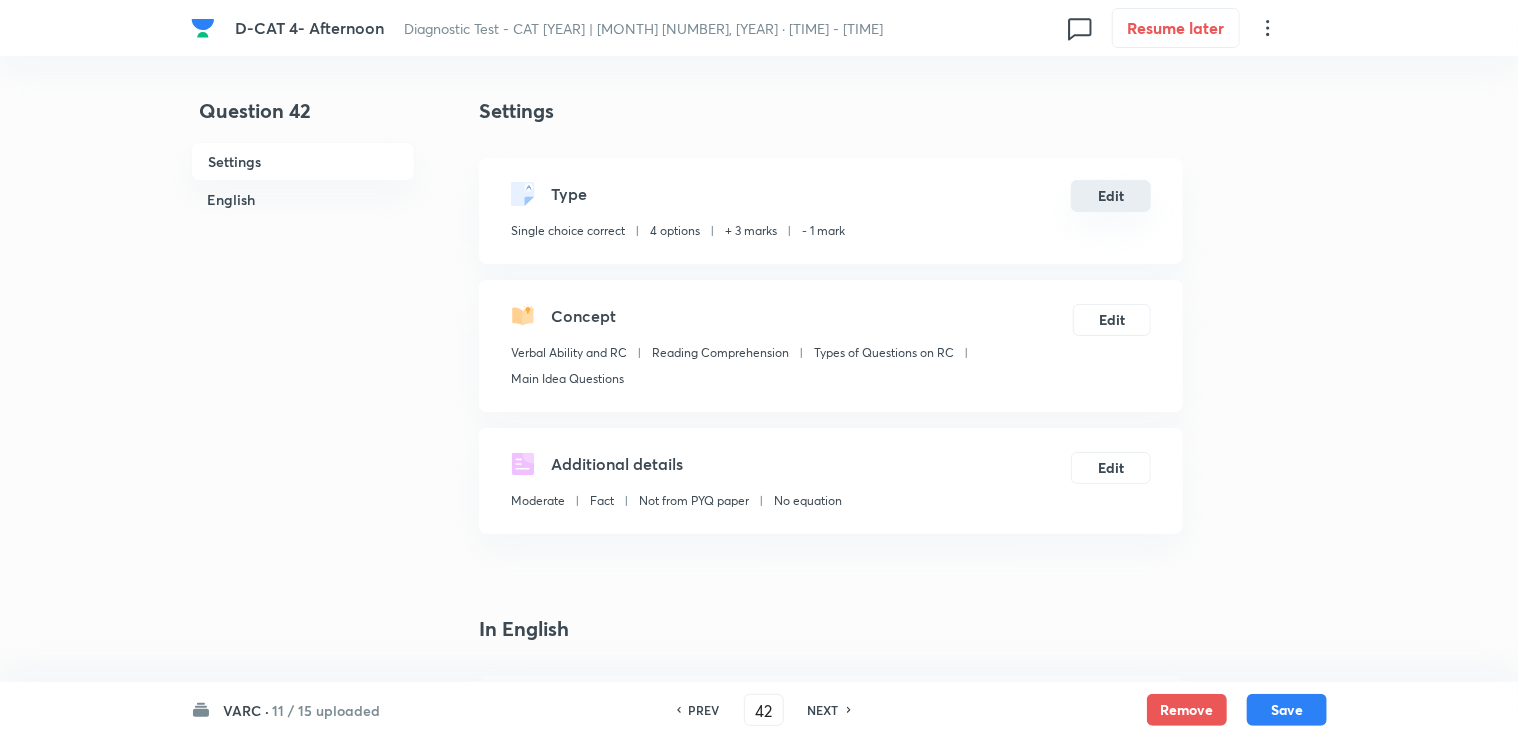 click on "Edit" at bounding box center (1111, 196) 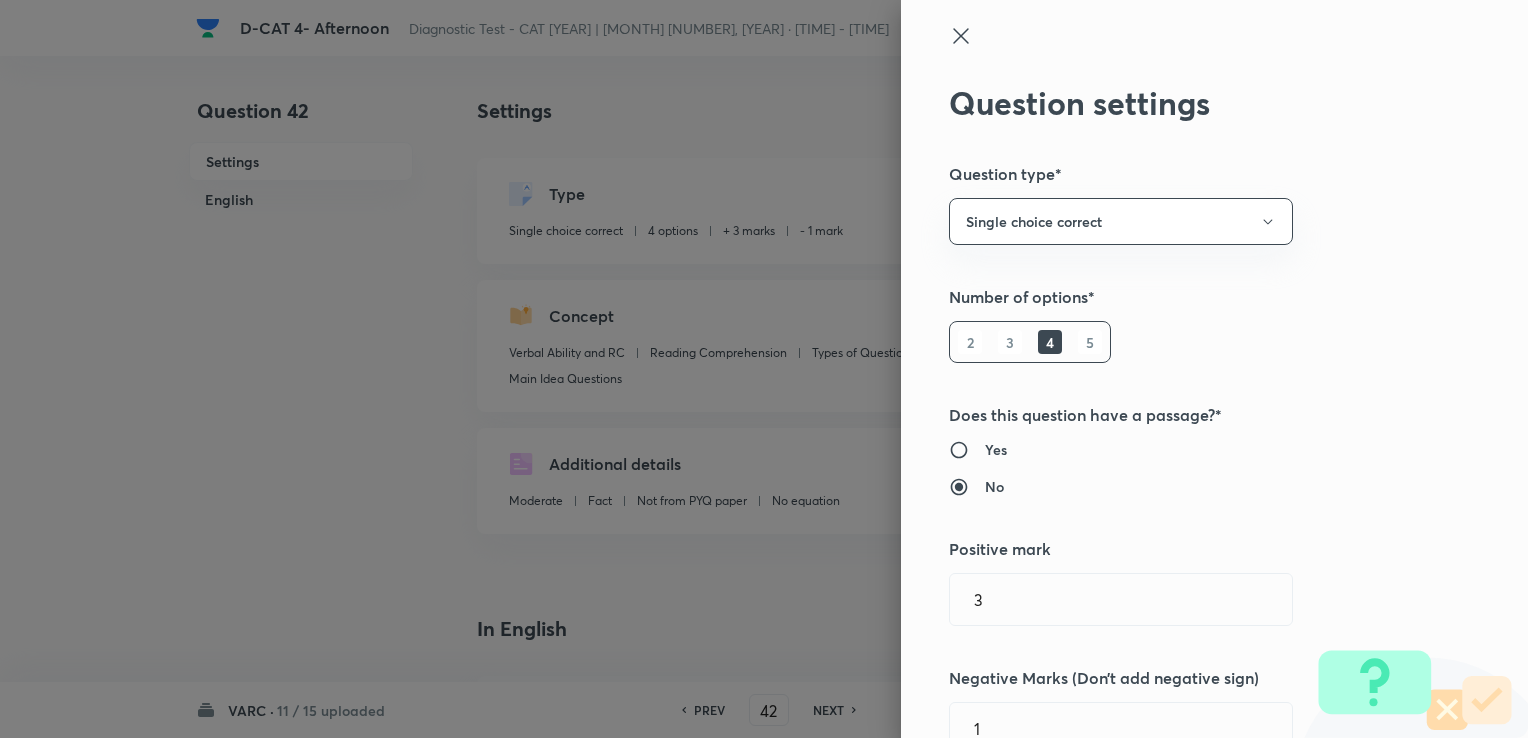 click on "Yes" at bounding box center (996, 449) 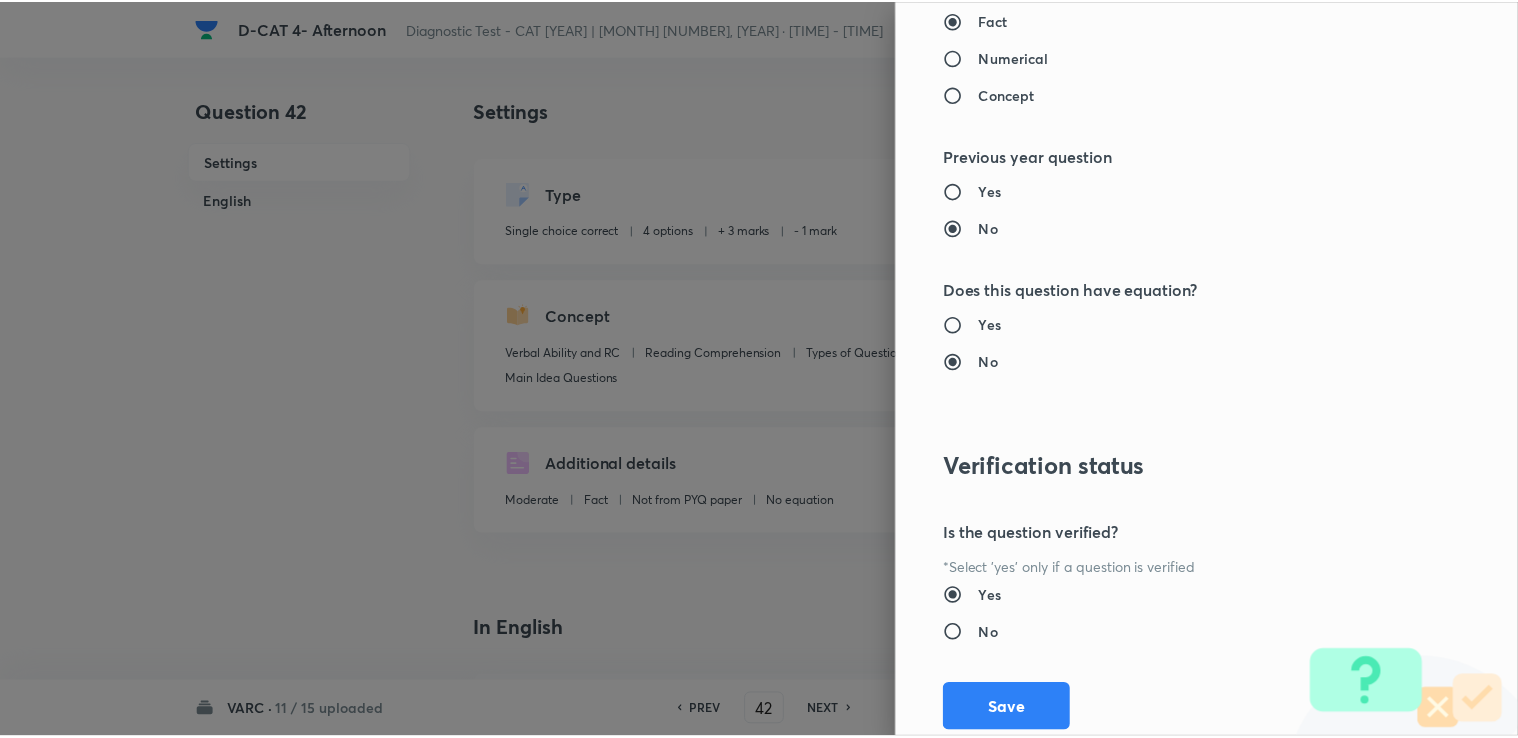 scroll, scrollTop: 1984, scrollLeft: 0, axis: vertical 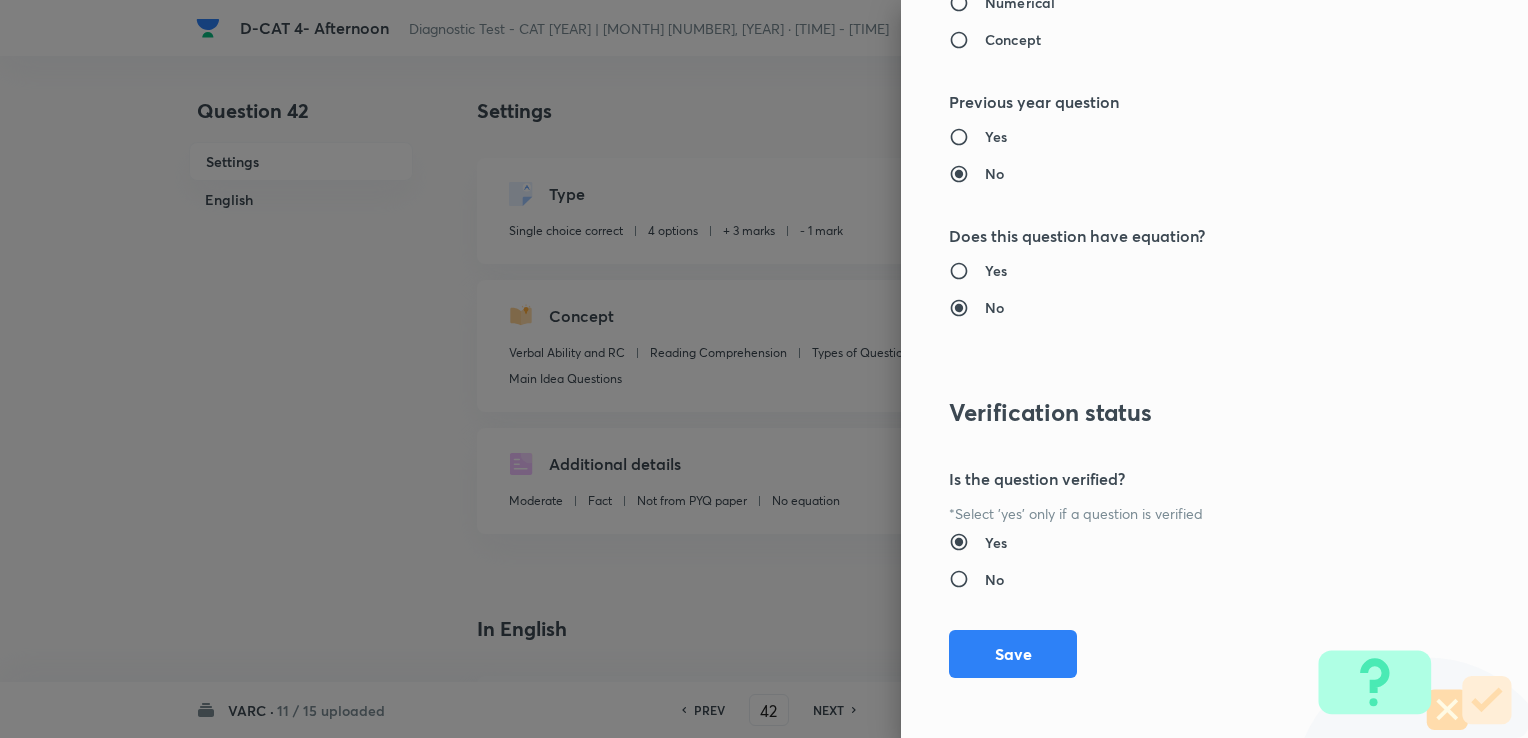 drag, startPoint x: 1000, startPoint y: 654, endPoint x: 758, endPoint y: 585, distance: 251.64459 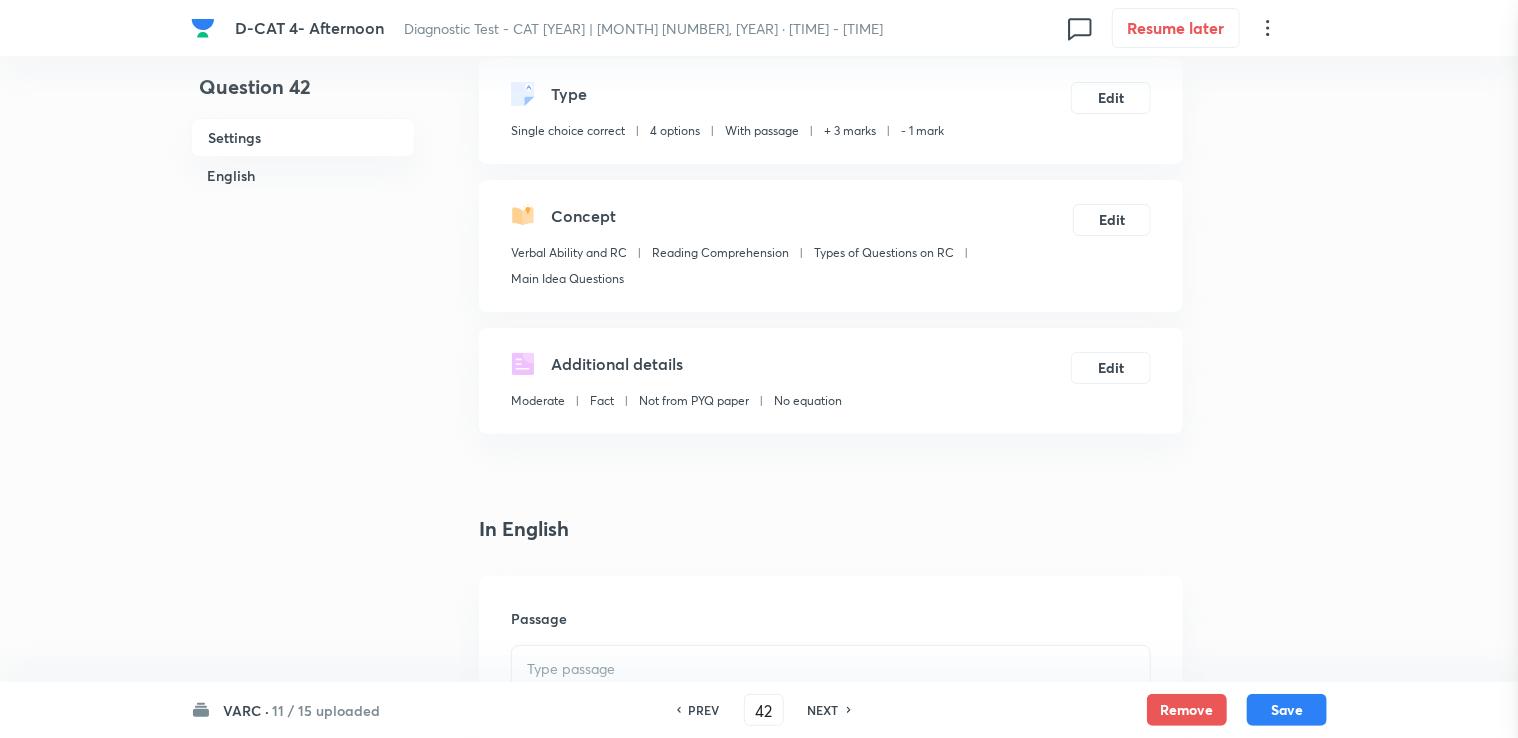 scroll, scrollTop: 400, scrollLeft: 0, axis: vertical 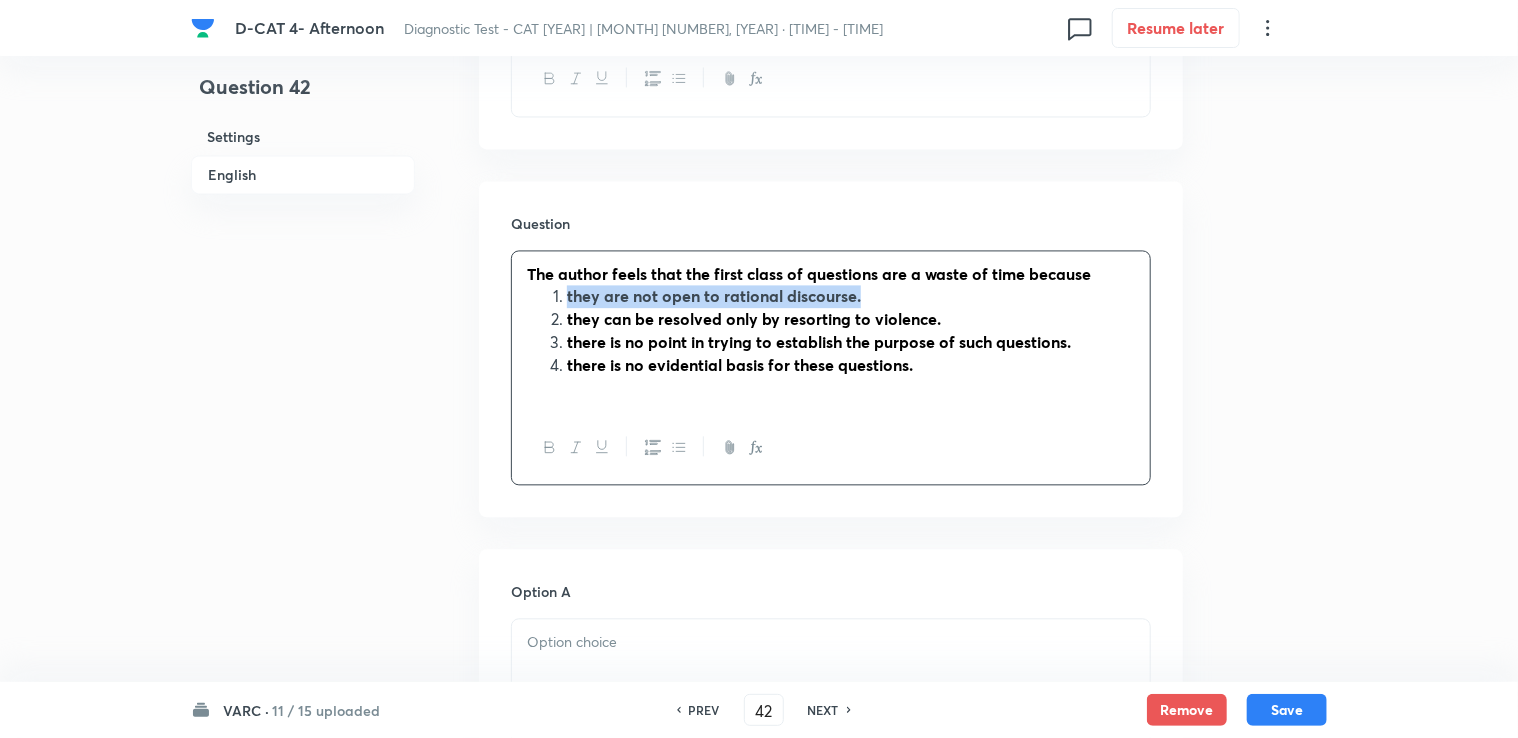 drag, startPoint x: 564, startPoint y: 296, endPoint x: 889, endPoint y: 300, distance: 325.02463 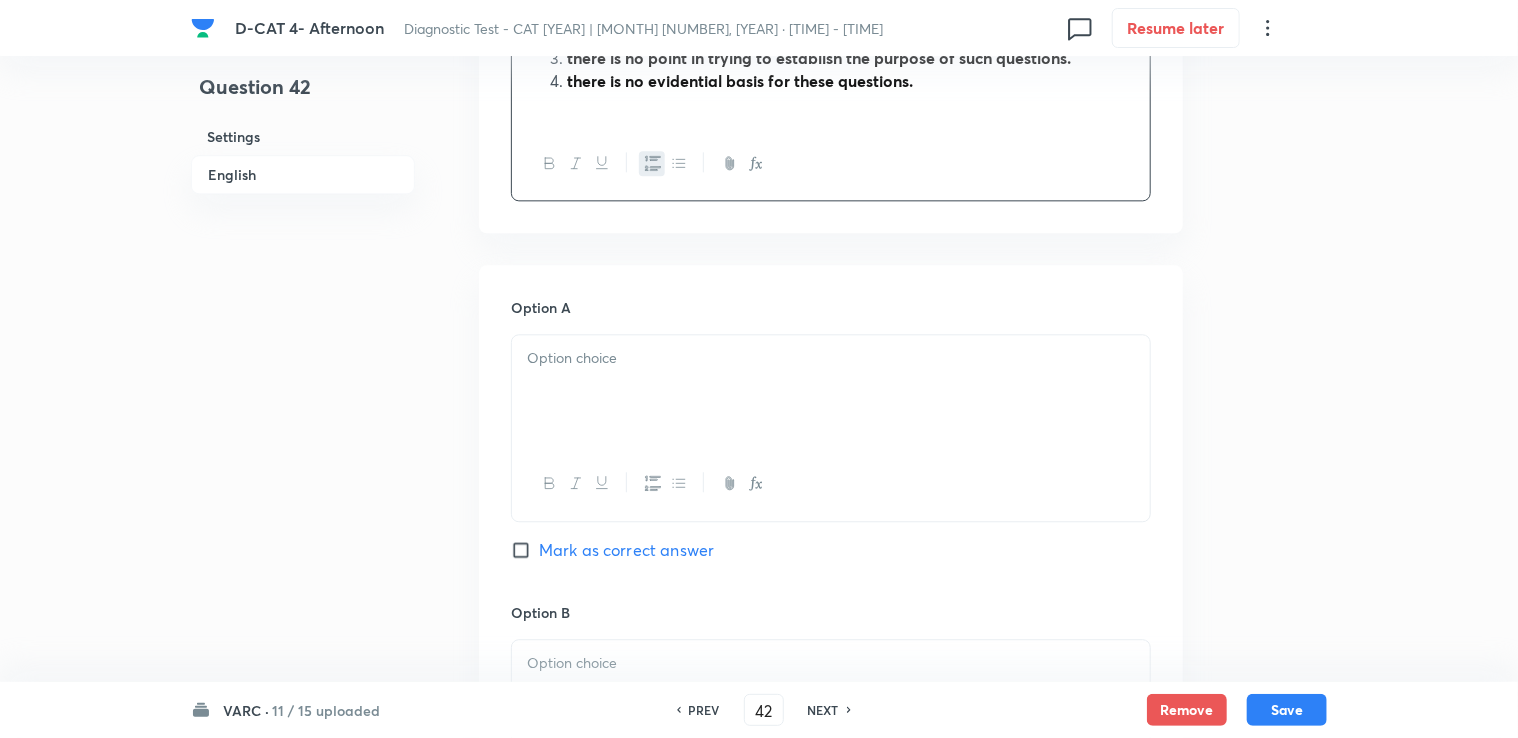 scroll, scrollTop: 2300, scrollLeft: 0, axis: vertical 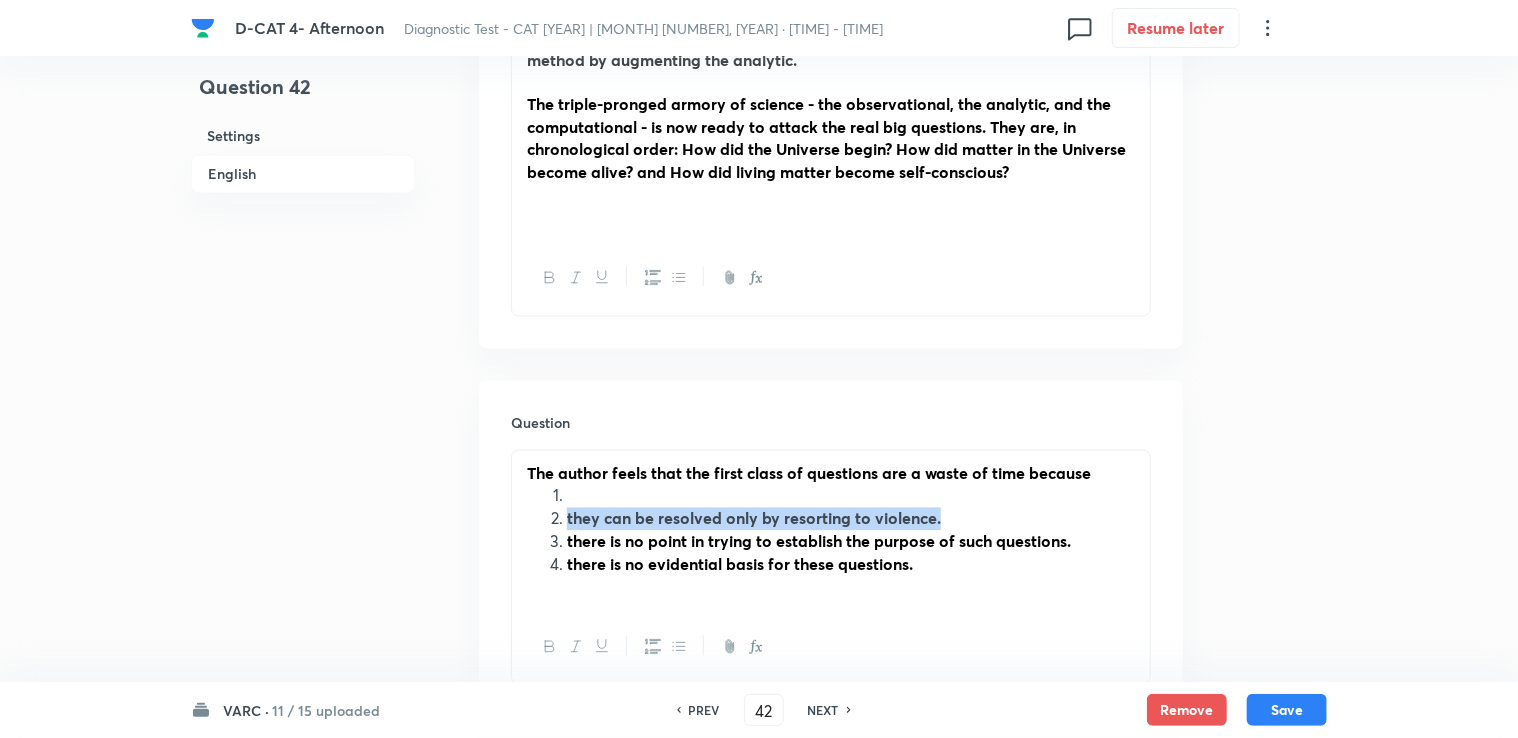 drag, startPoint x: 568, startPoint y: 516, endPoint x: 938, endPoint y: 512, distance: 370.0216 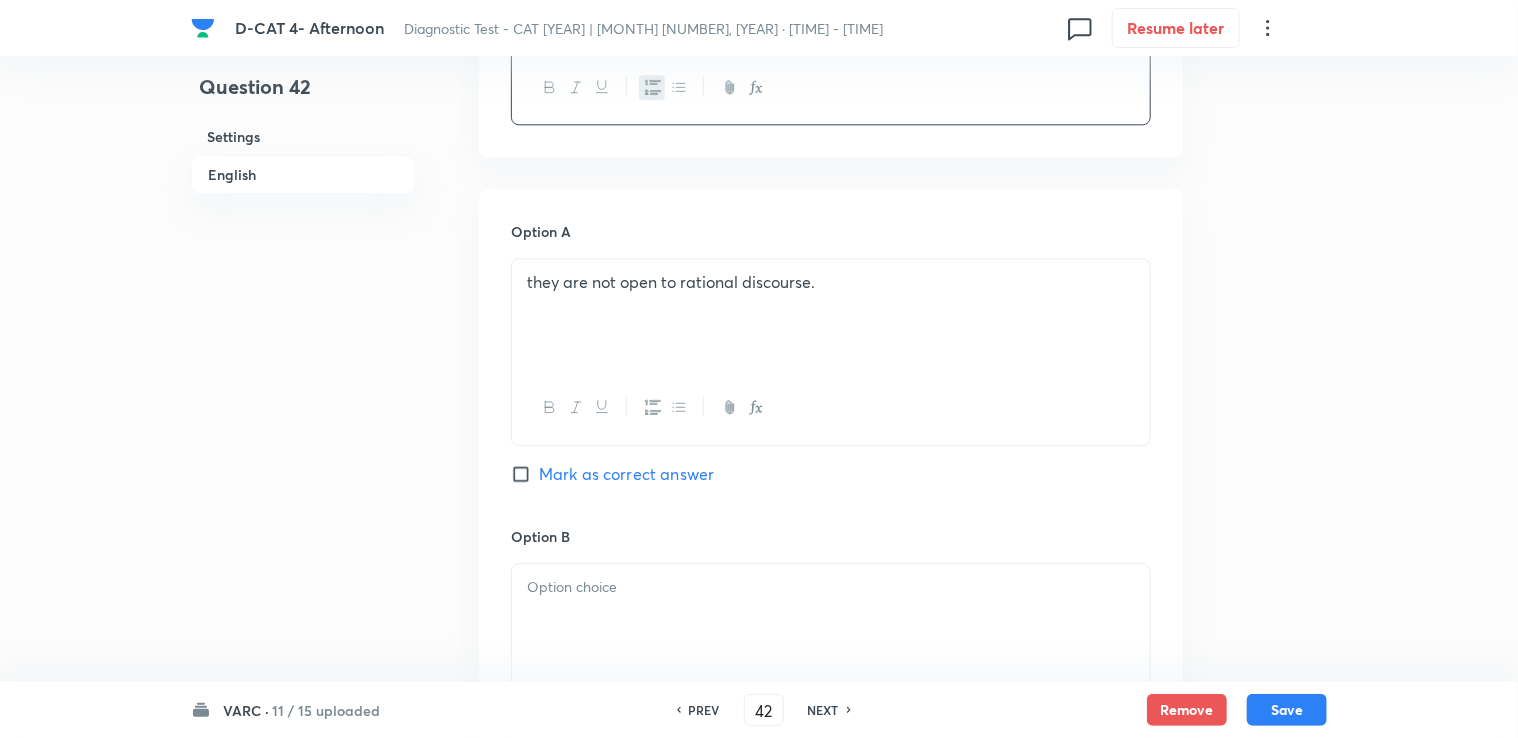 scroll, scrollTop: 2400, scrollLeft: 0, axis: vertical 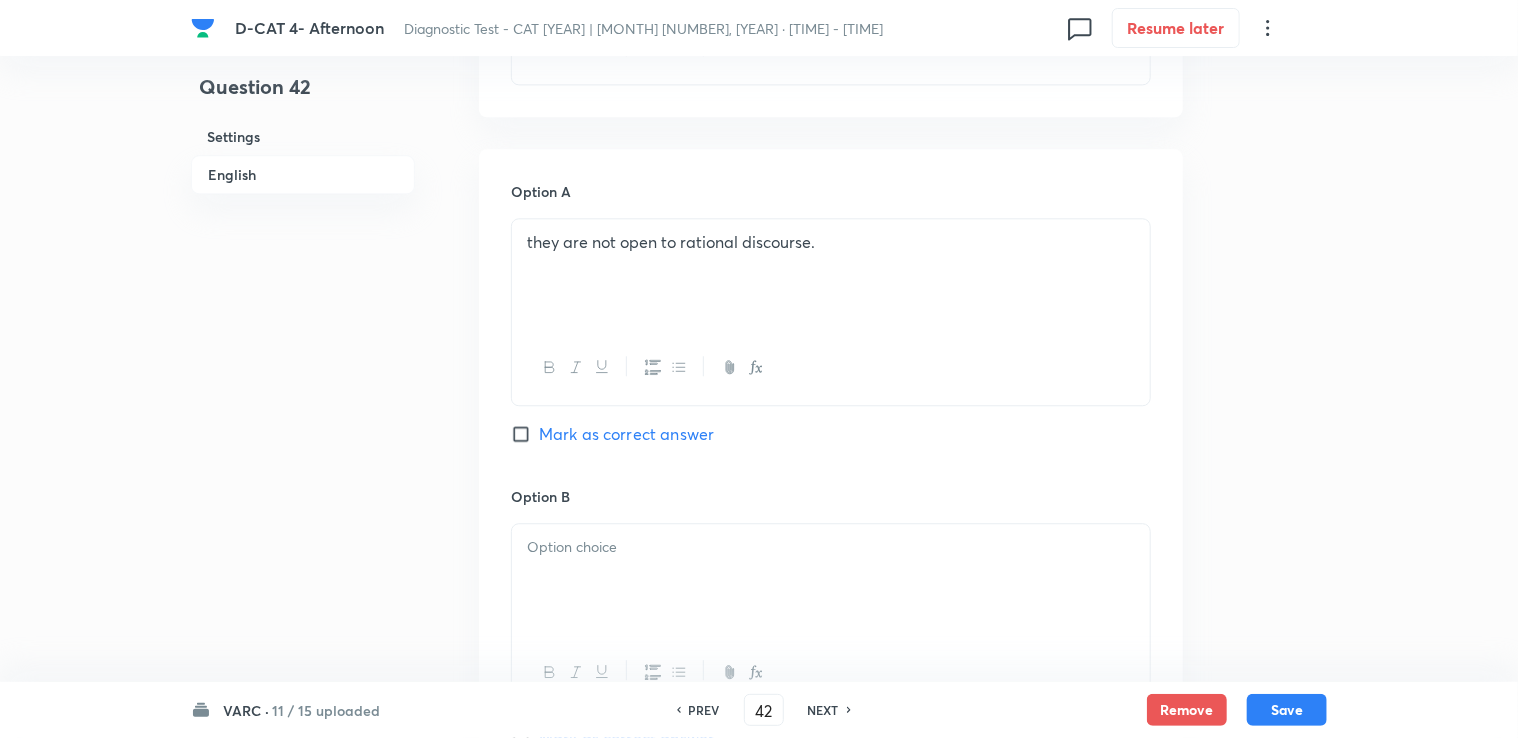 drag, startPoint x: 626, startPoint y: 510, endPoint x: 594, endPoint y: 554, distance: 54.405884 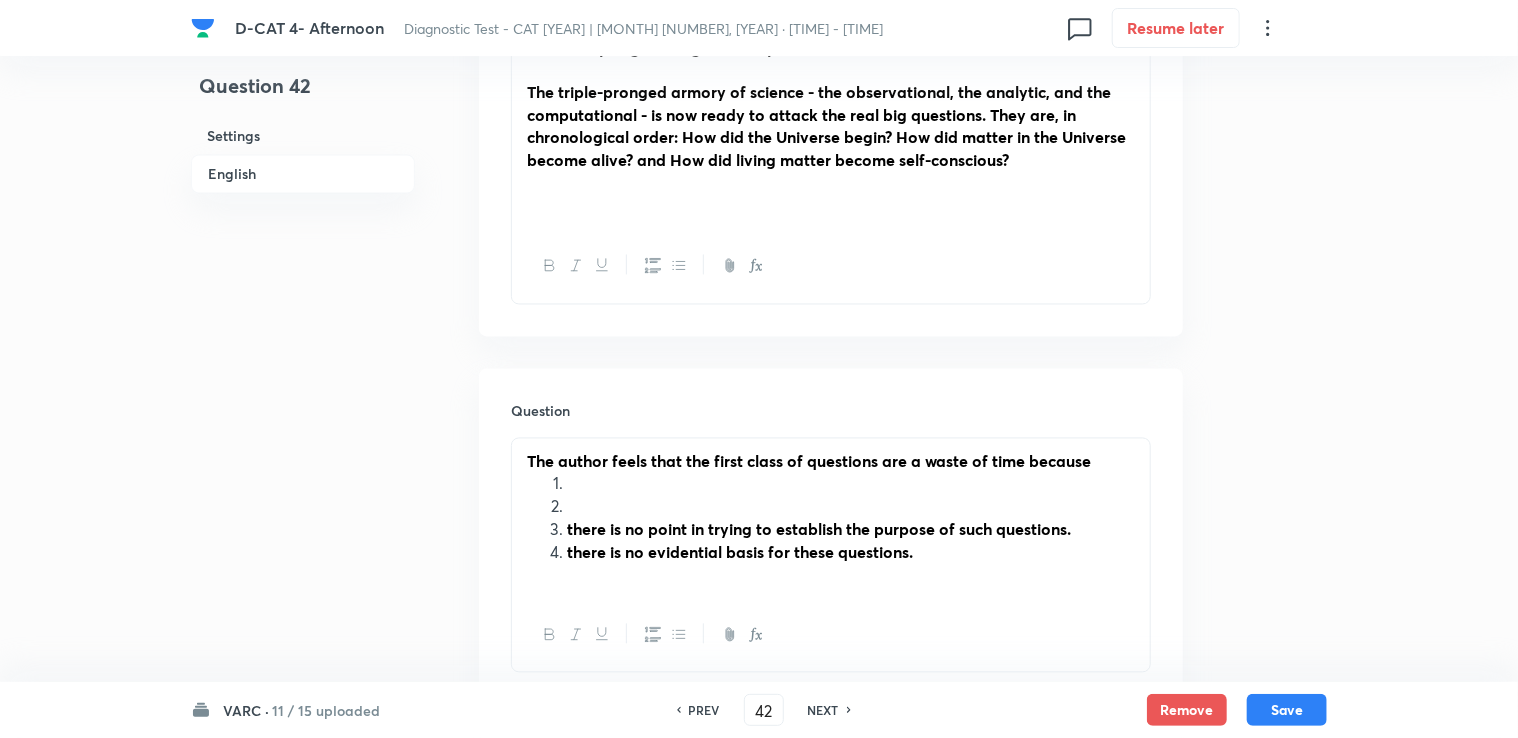 scroll, scrollTop: 1800, scrollLeft: 0, axis: vertical 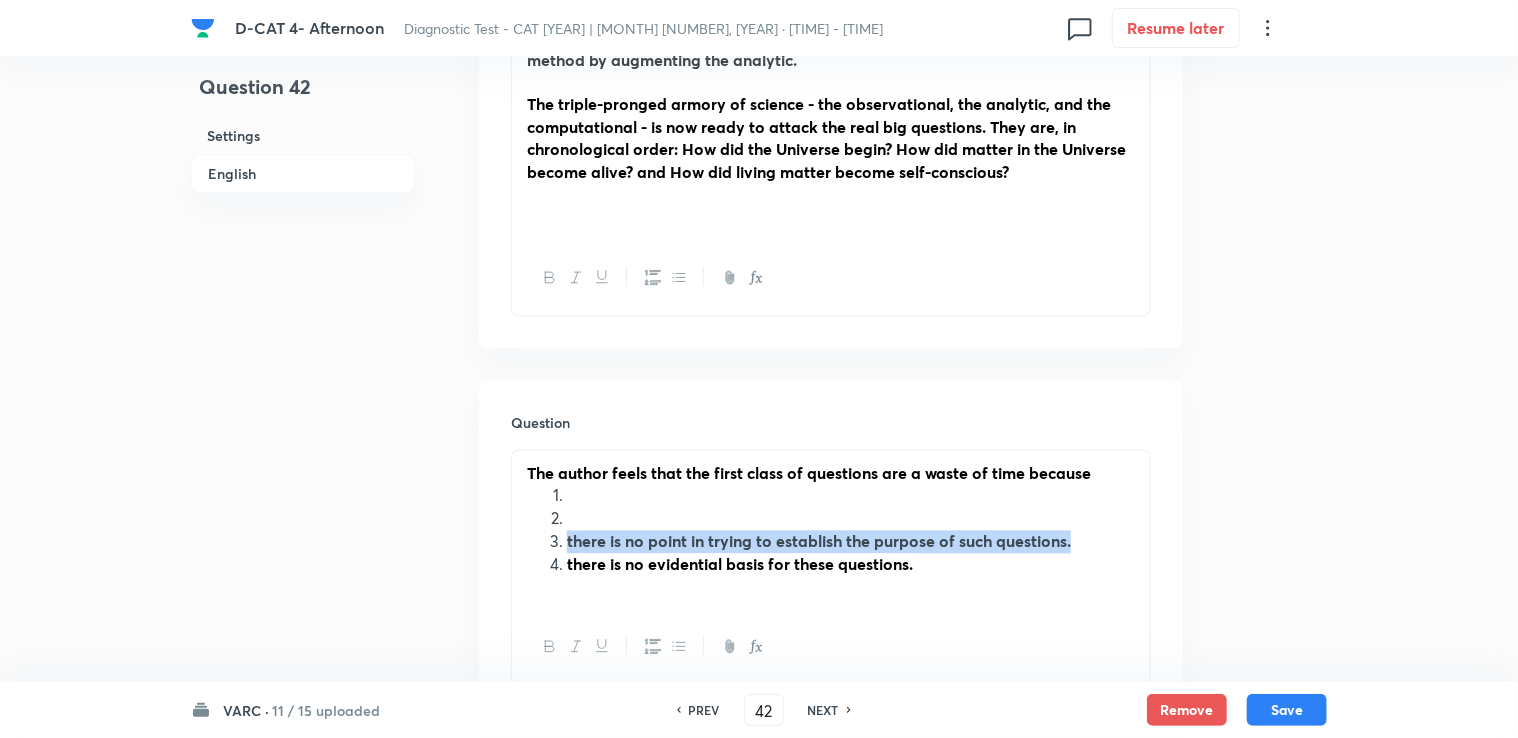 drag, startPoint x: 564, startPoint y: 541, endPoint x: 1084, endPoint y: 545, distance: 520.0154 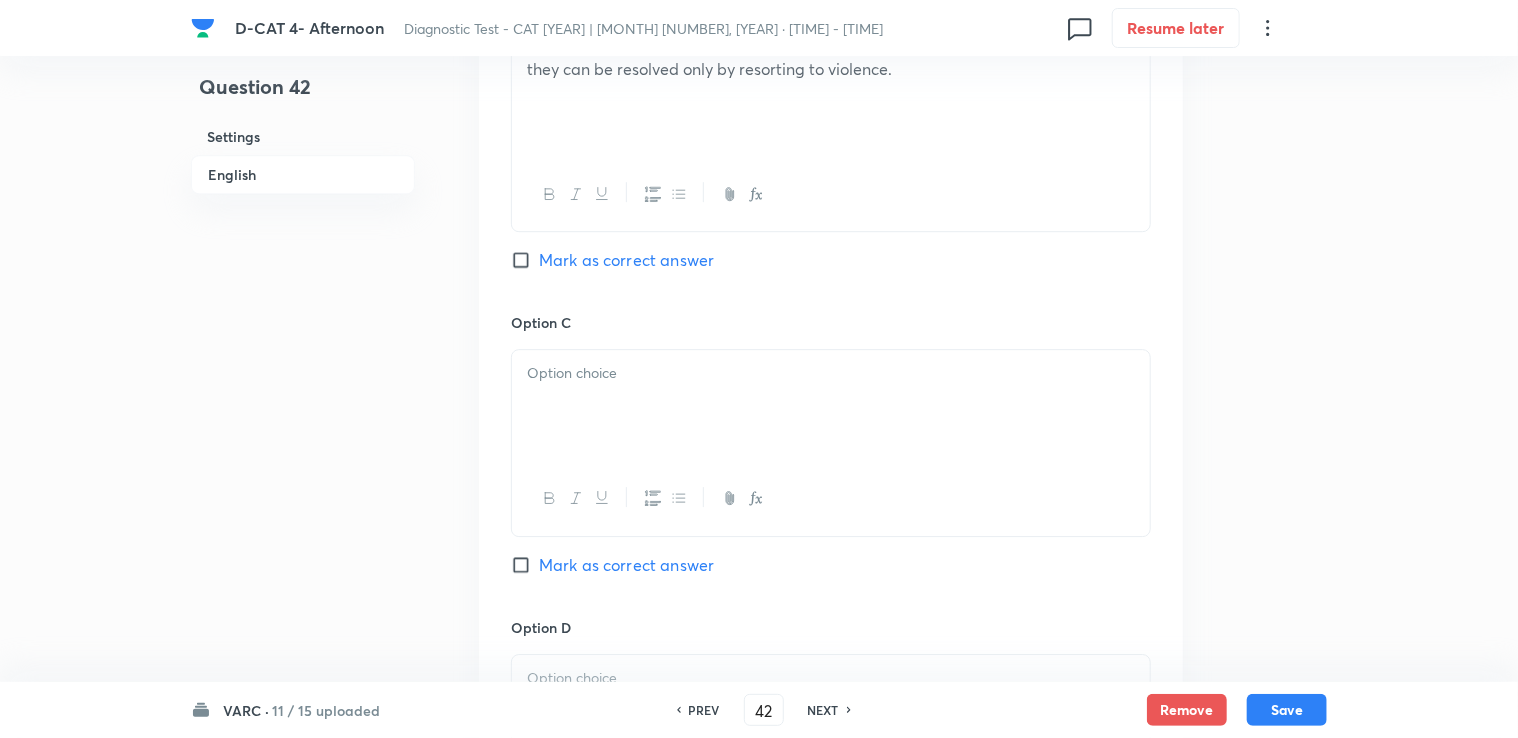 scroll, scrollTop: 2900, scrollLeft: 0, axis: vertical 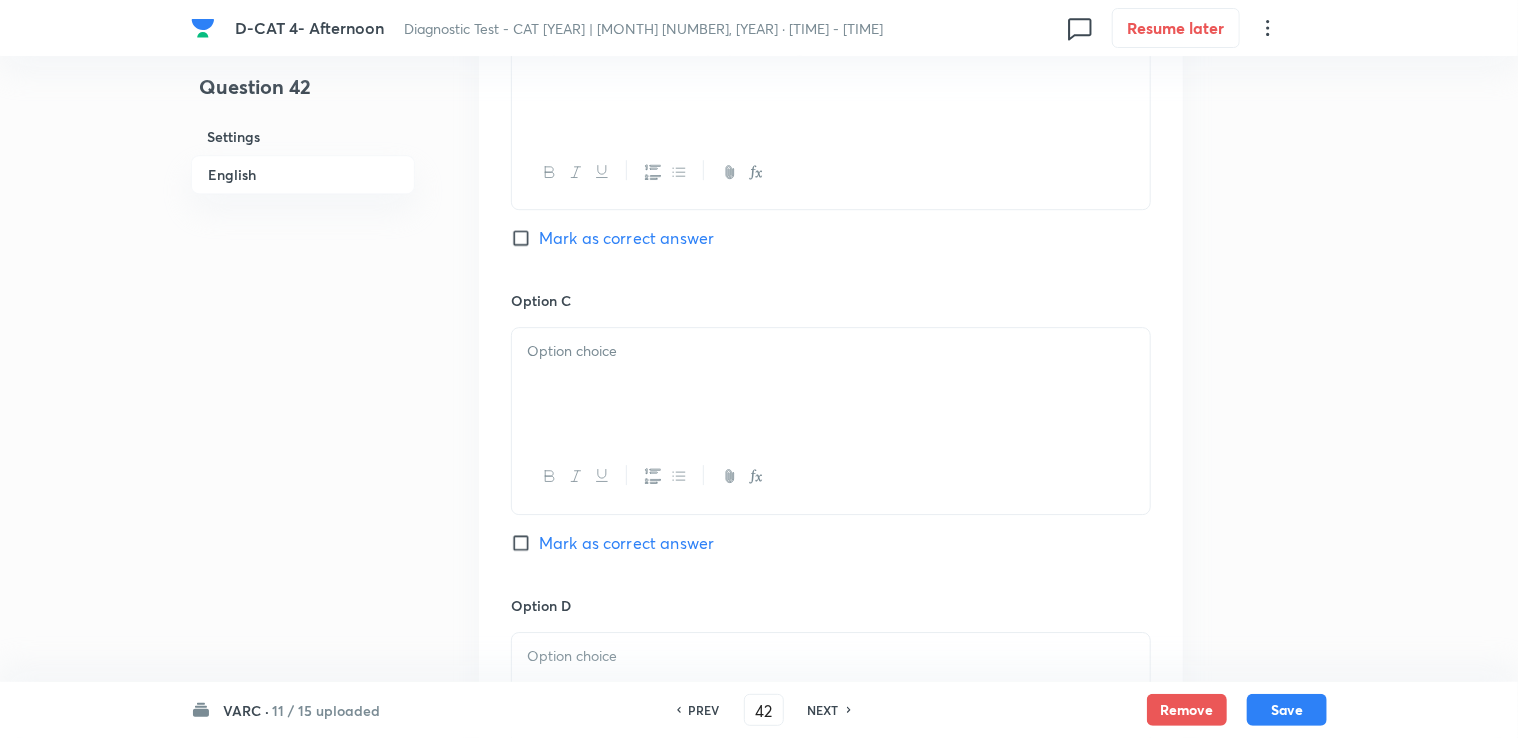 drag, startPoint x: 702, startPoint y: 443, endPoint x: 567, endPoint y: 388, distance: 145.7738 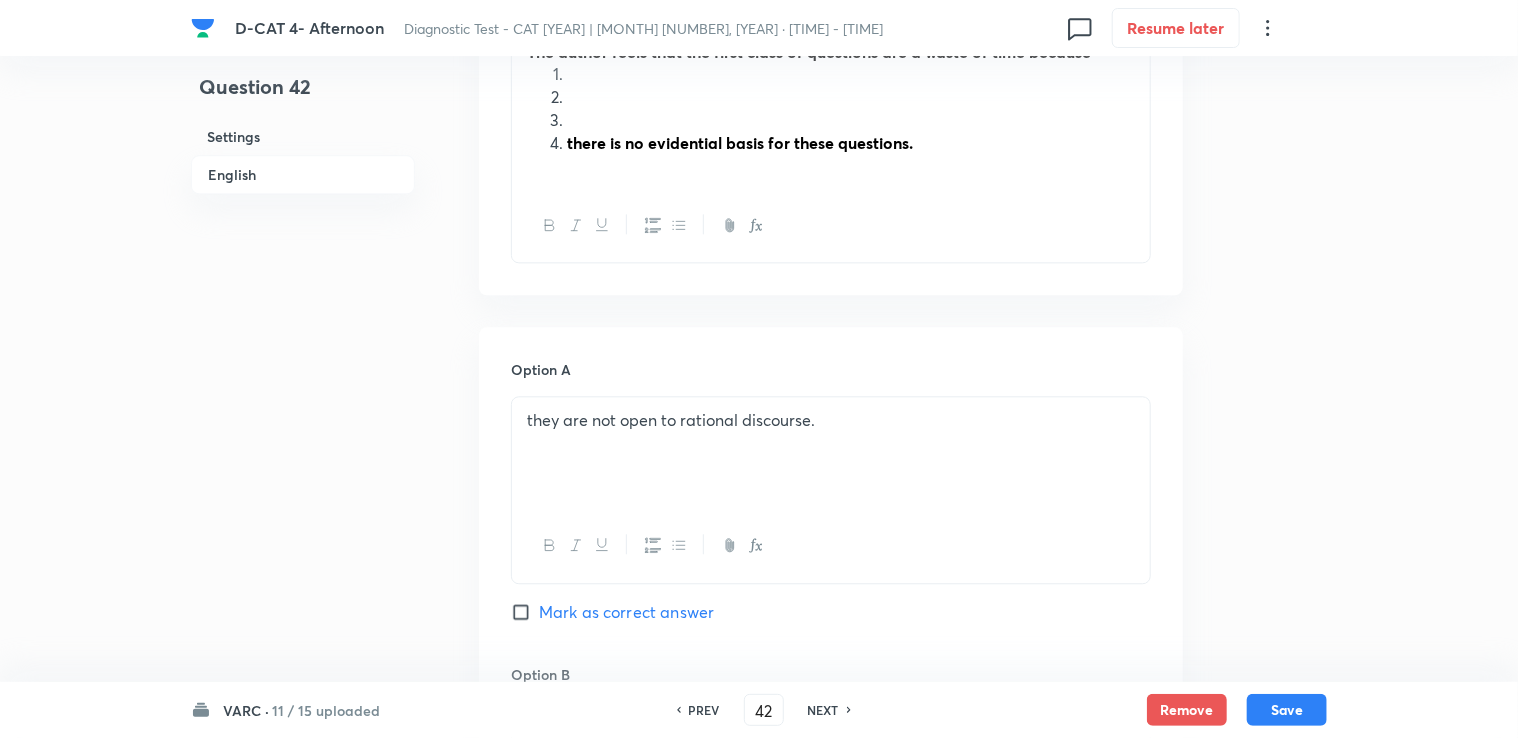 scroll, scrollTop: 2100, scrollLeft: 0, axis: vertical 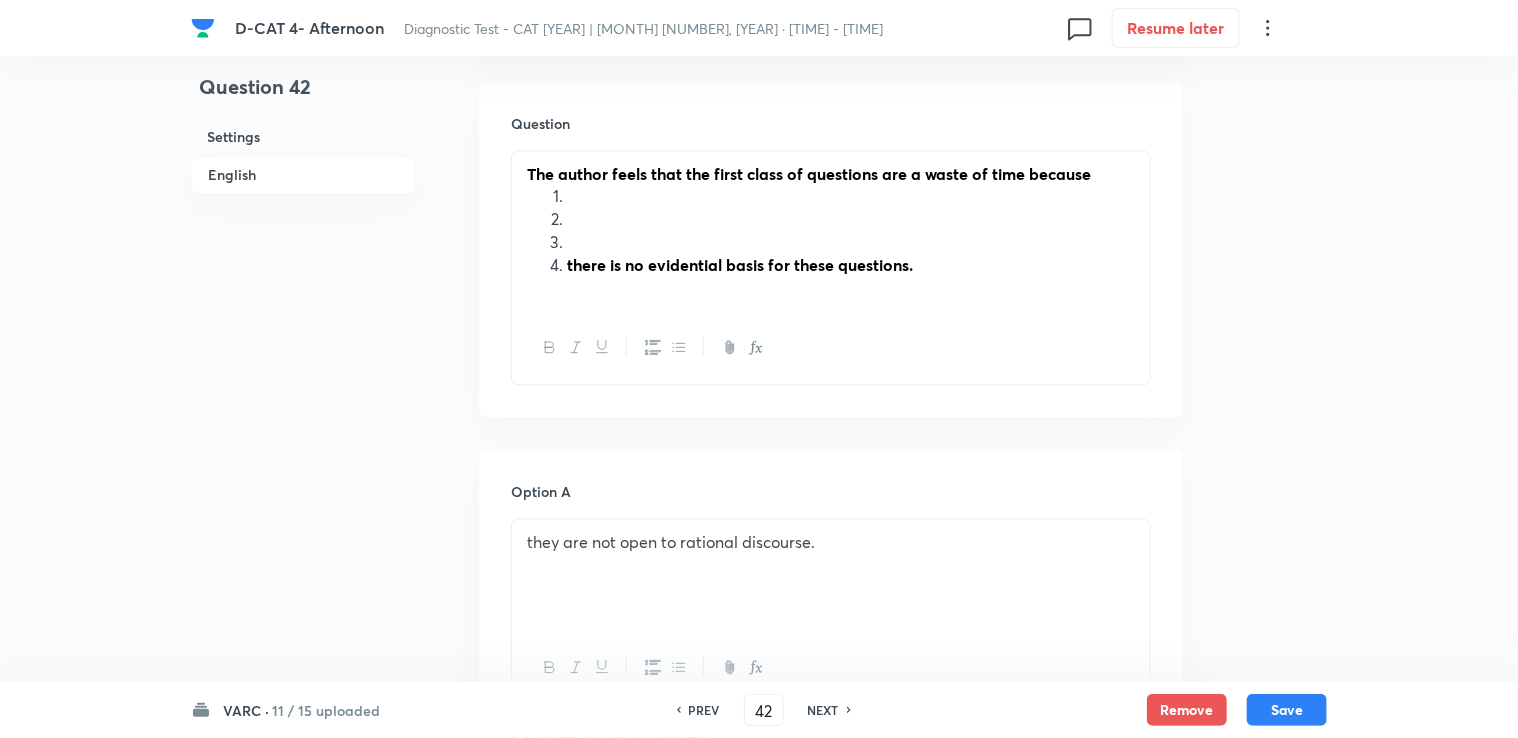 click on "there is no evidential basis for these questions." at bounding box center (740, 264) 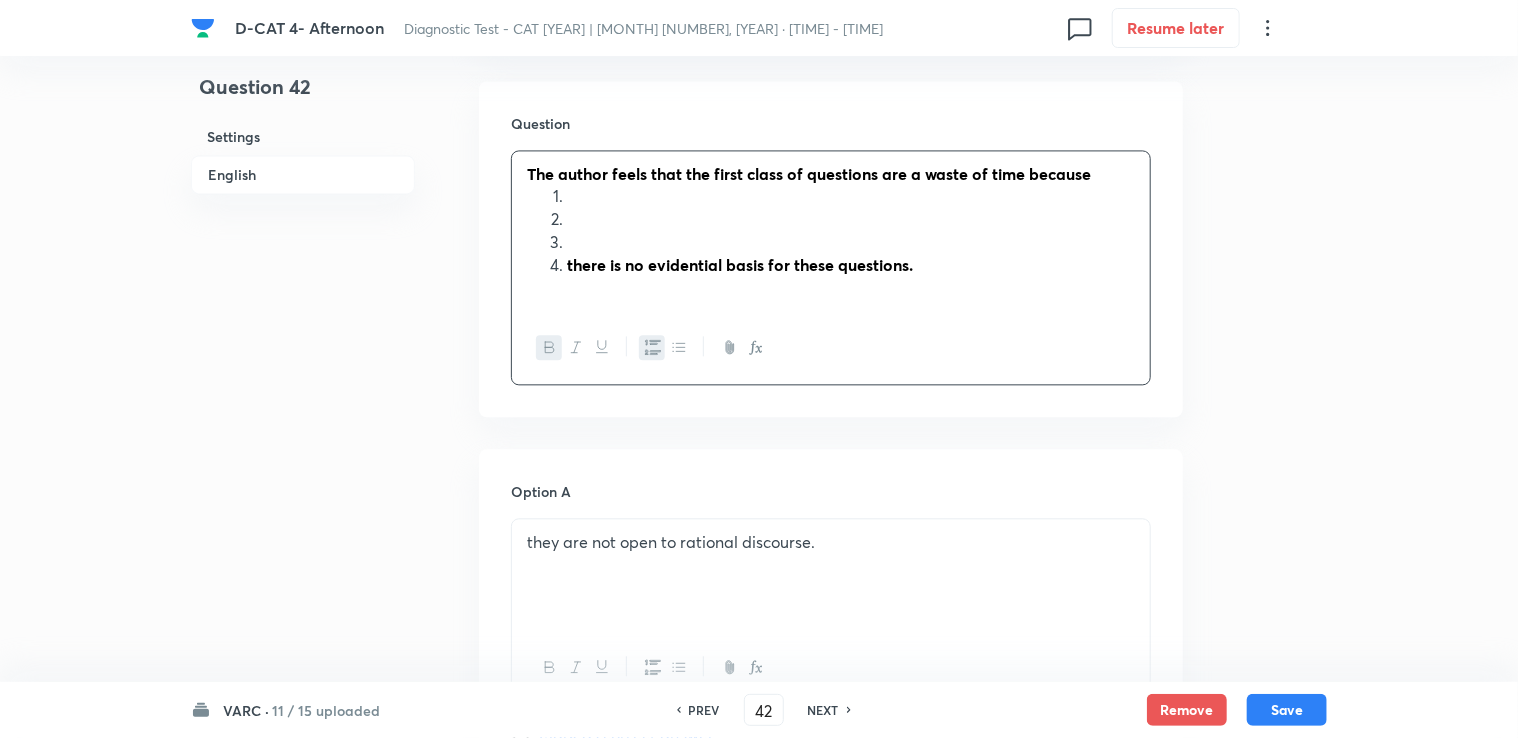 click on "there is no evidential basis for these questions." at bounding box center [851, 265] 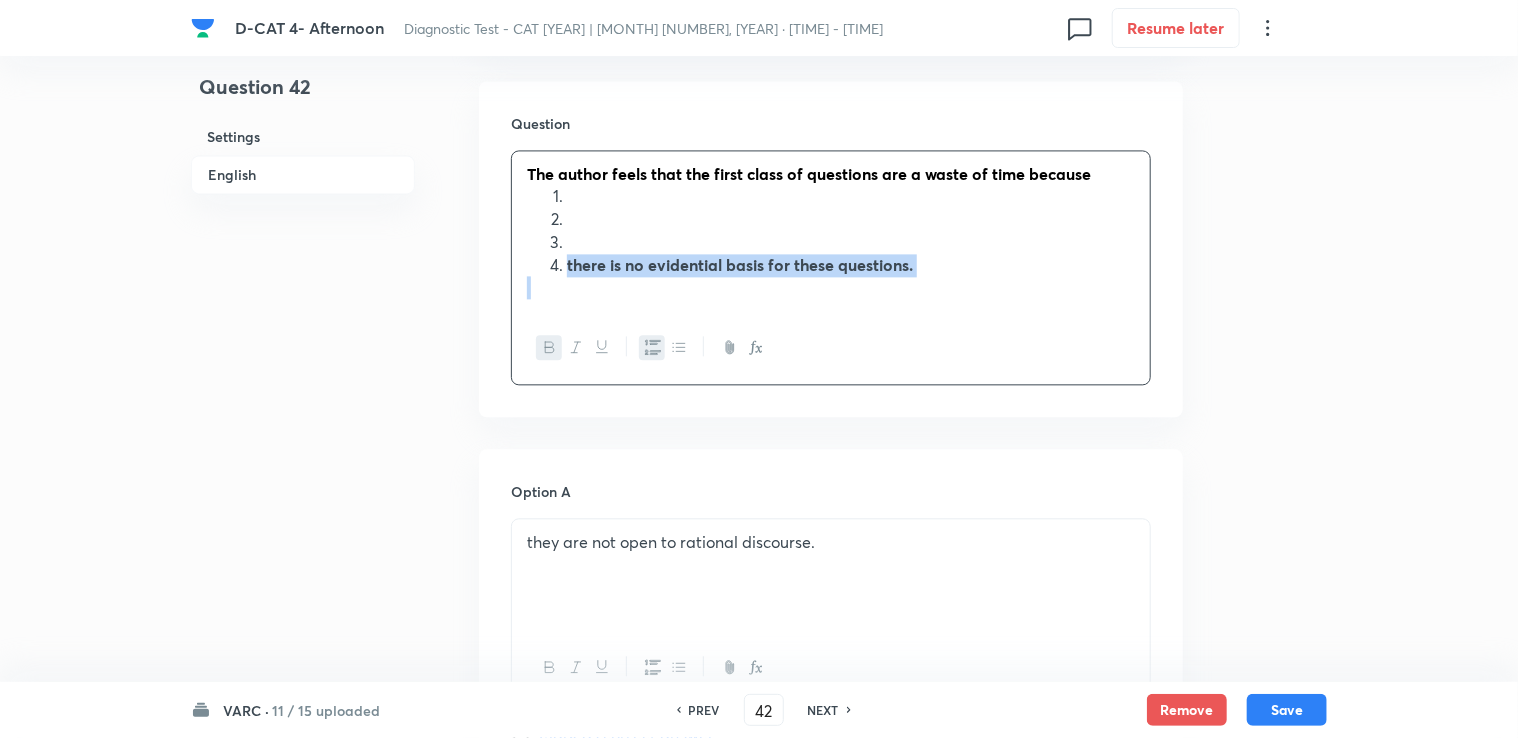 drag, startPoint x: 568, startPoint y: 265, endPoint x: 902, endPoint y: 290, distance: 334.93433 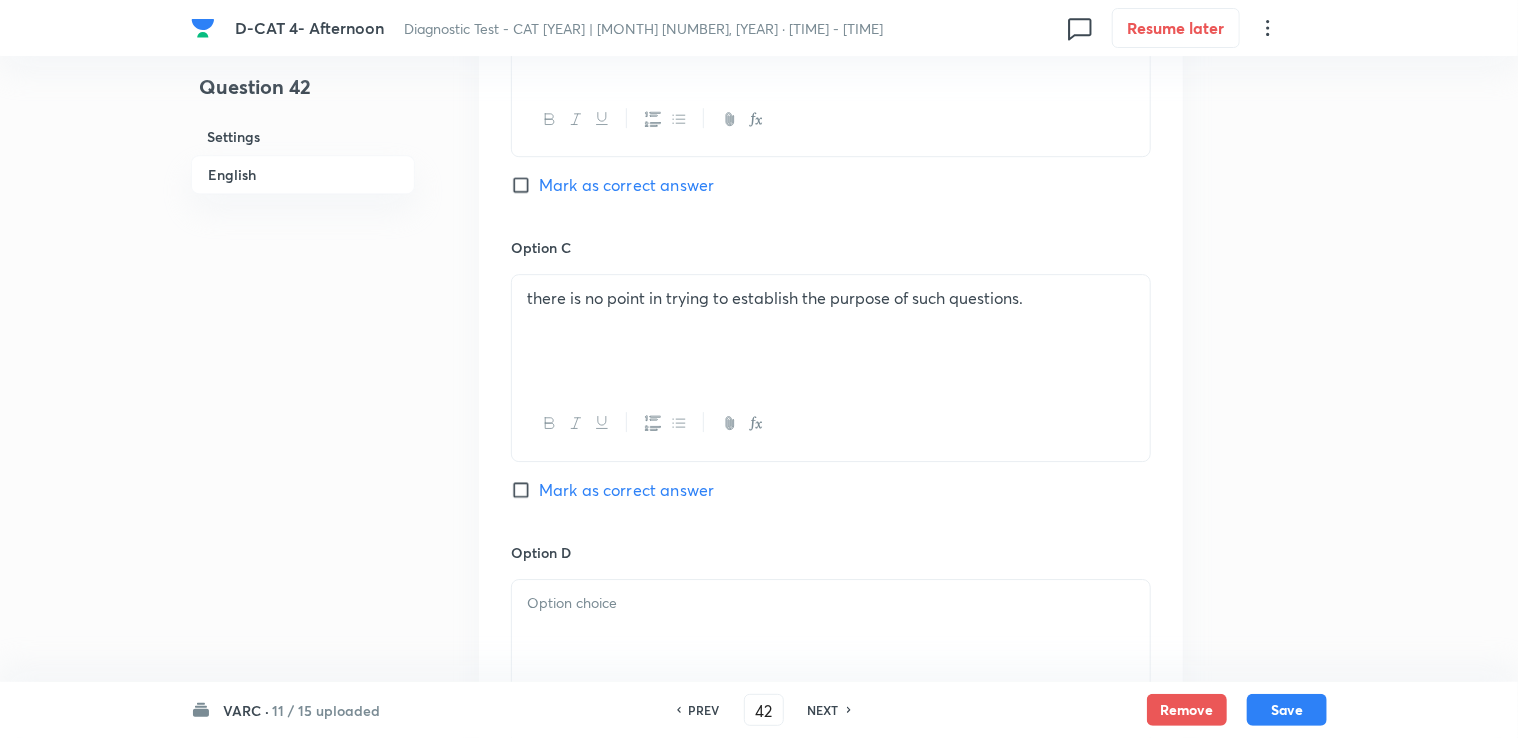 scroll, scrollTop: 3000, scrollLeft: 0, axis: vertical 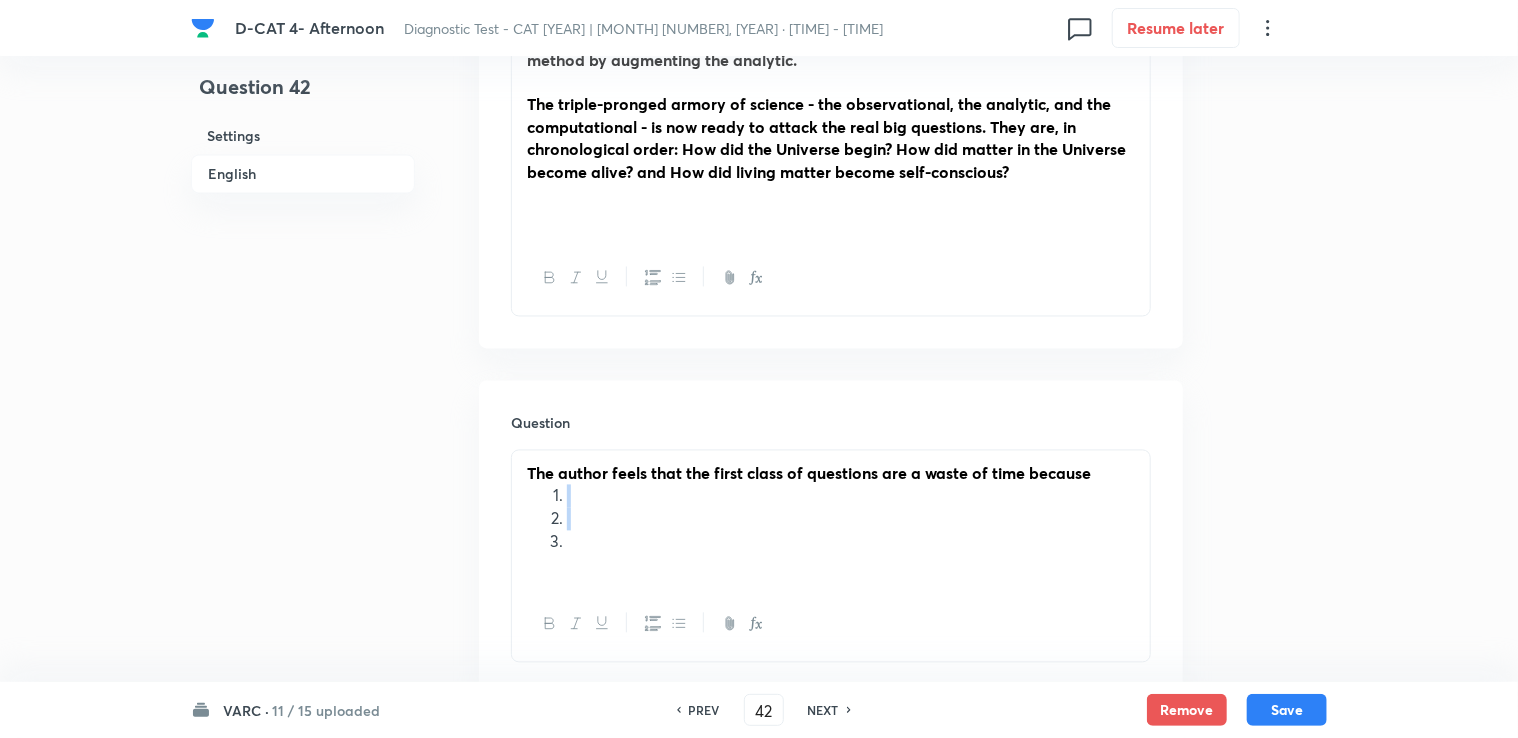 drag, startPoint x: 572, startPoint y: 492, endPoint x: 588, endPoint y: 548, distance: 58.24088 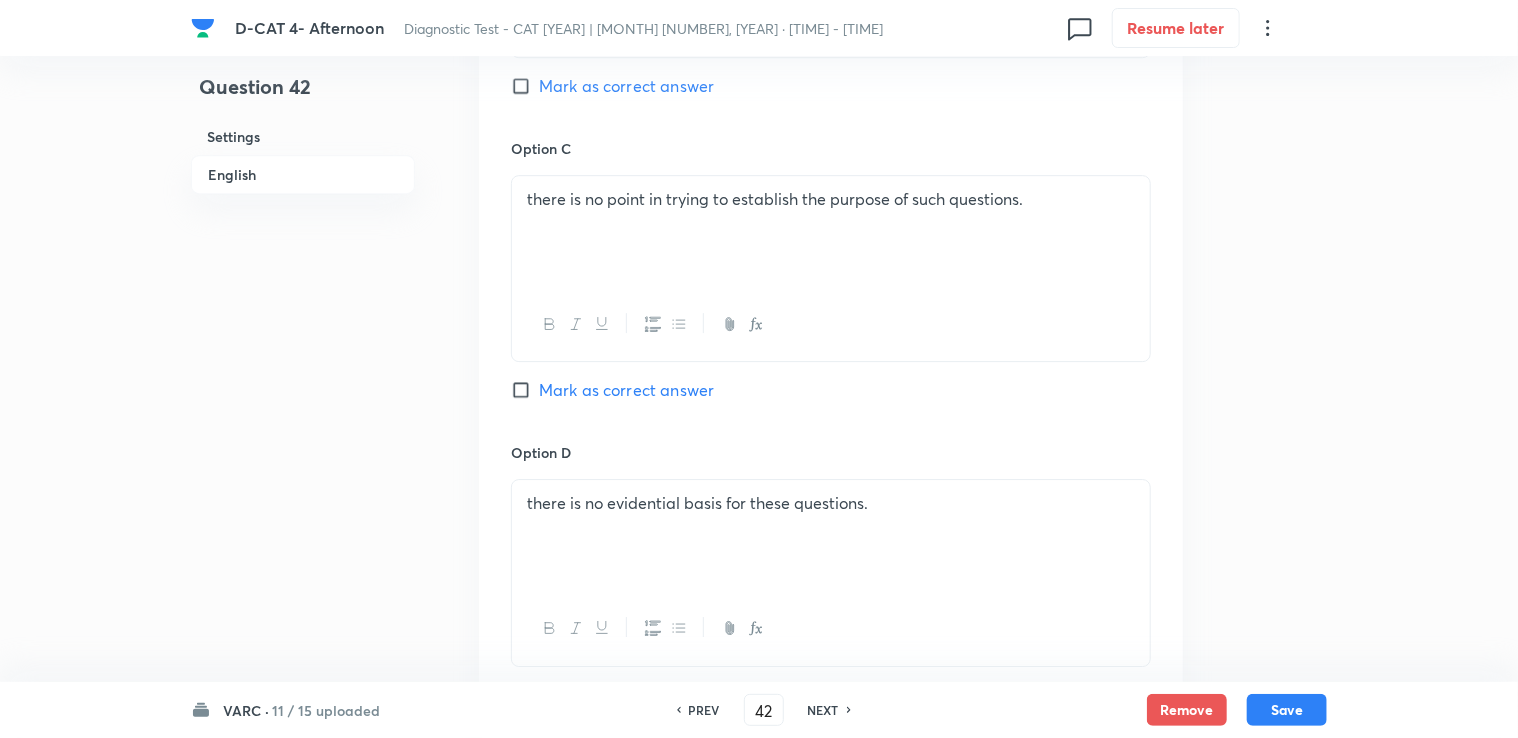 scroll, scrollTop: 3496, scrollLeft: 0, axis: vertical 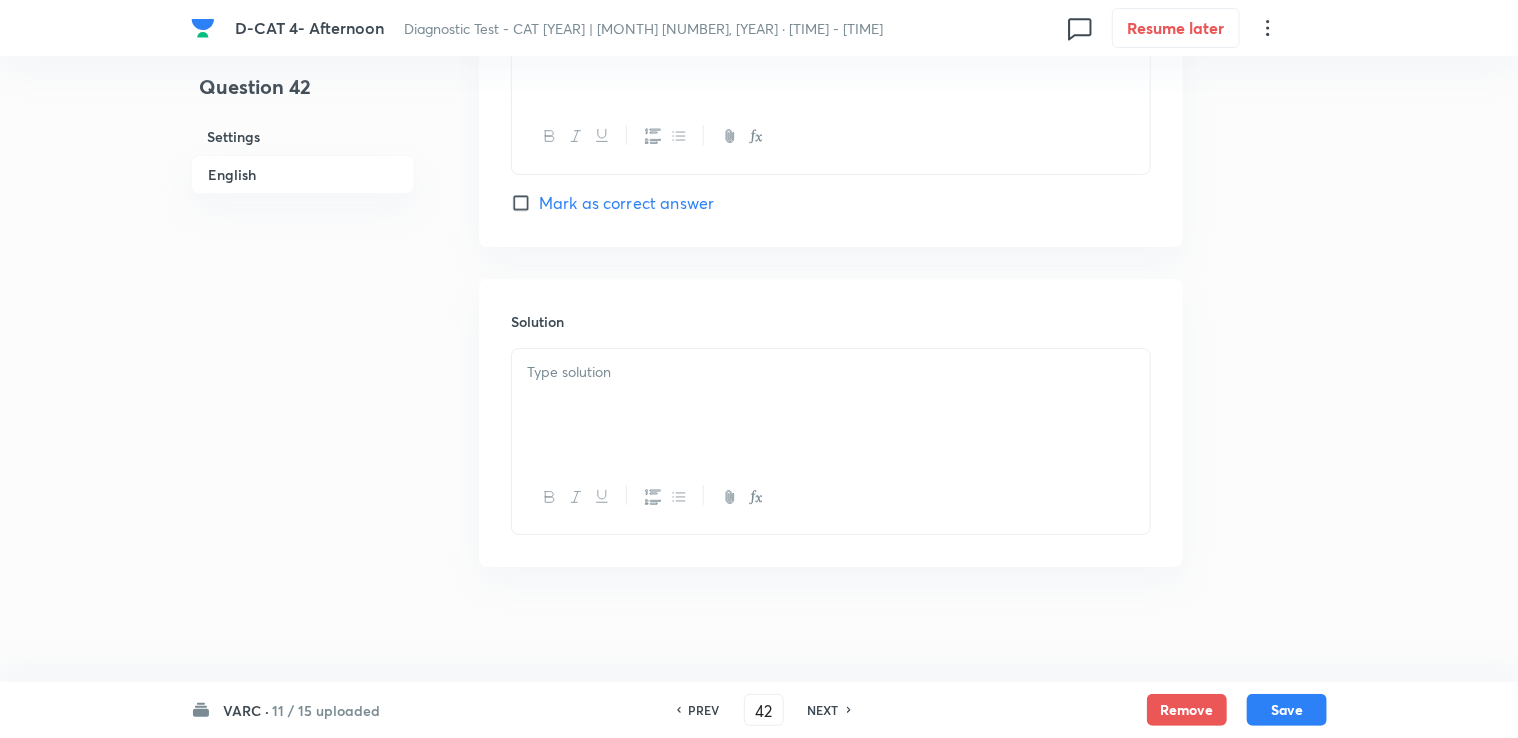 click at bounding box center (831, 405) 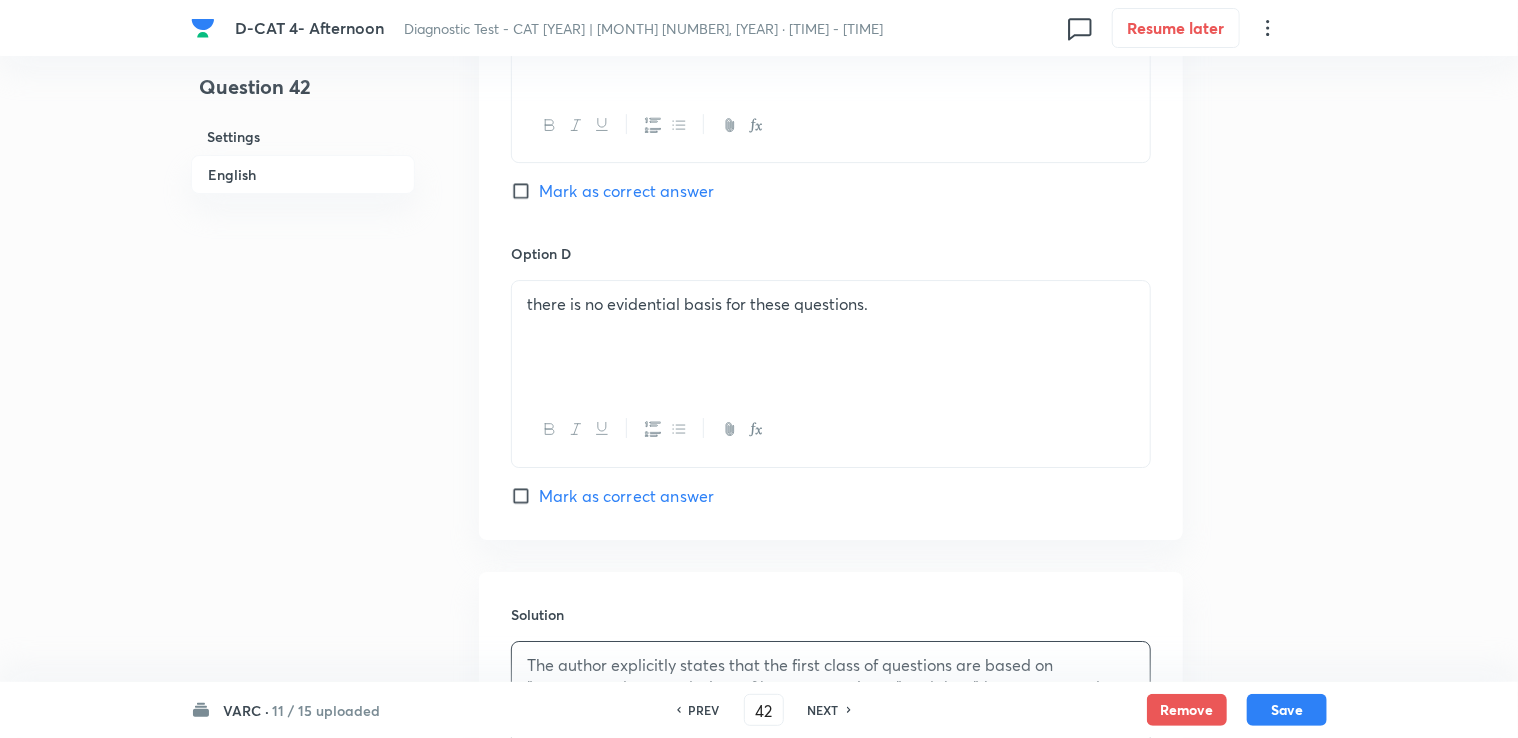 scroll, scrollTop: 3196, scrollLeft: 0, axis: vertical 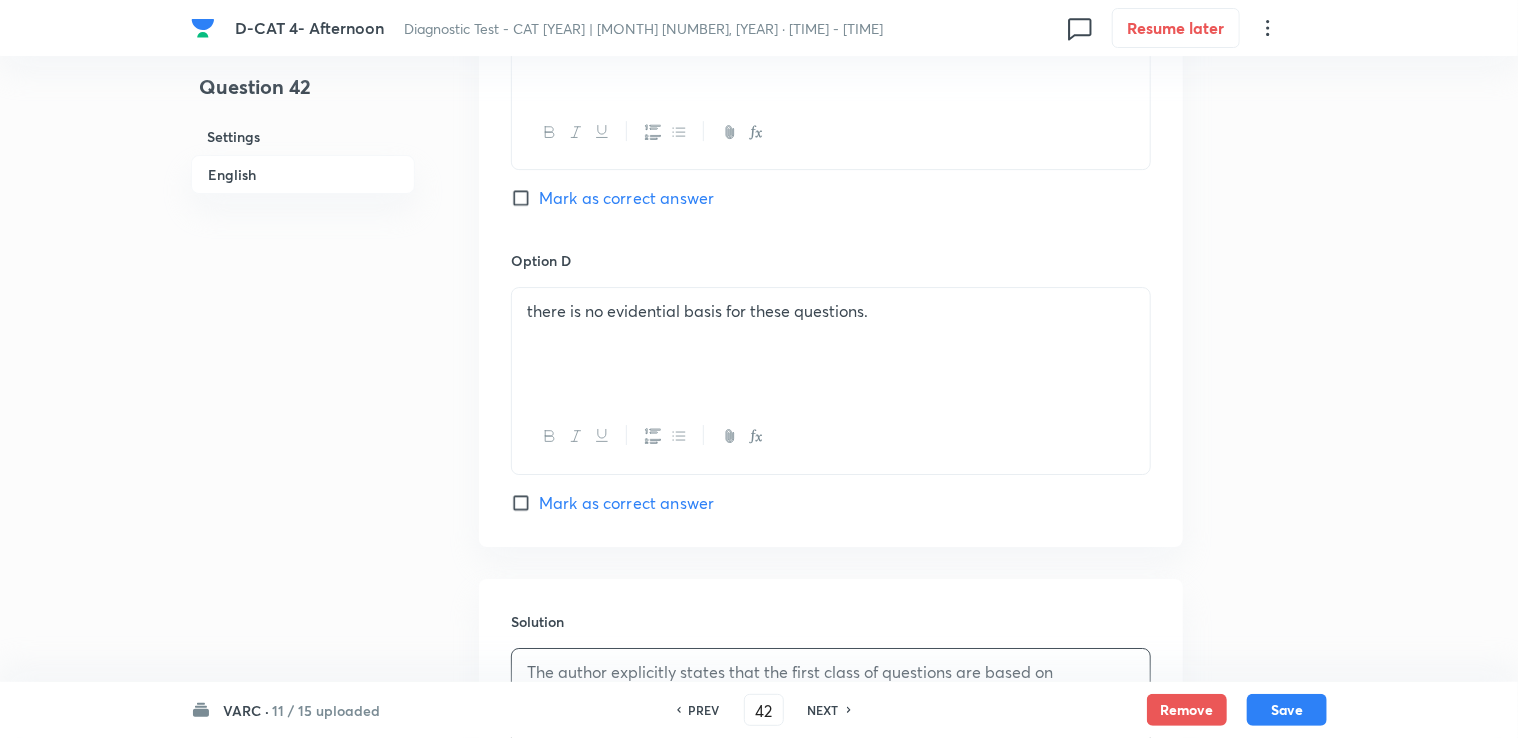 click on "Mark as correct answer" at bounding box center (626, 503) 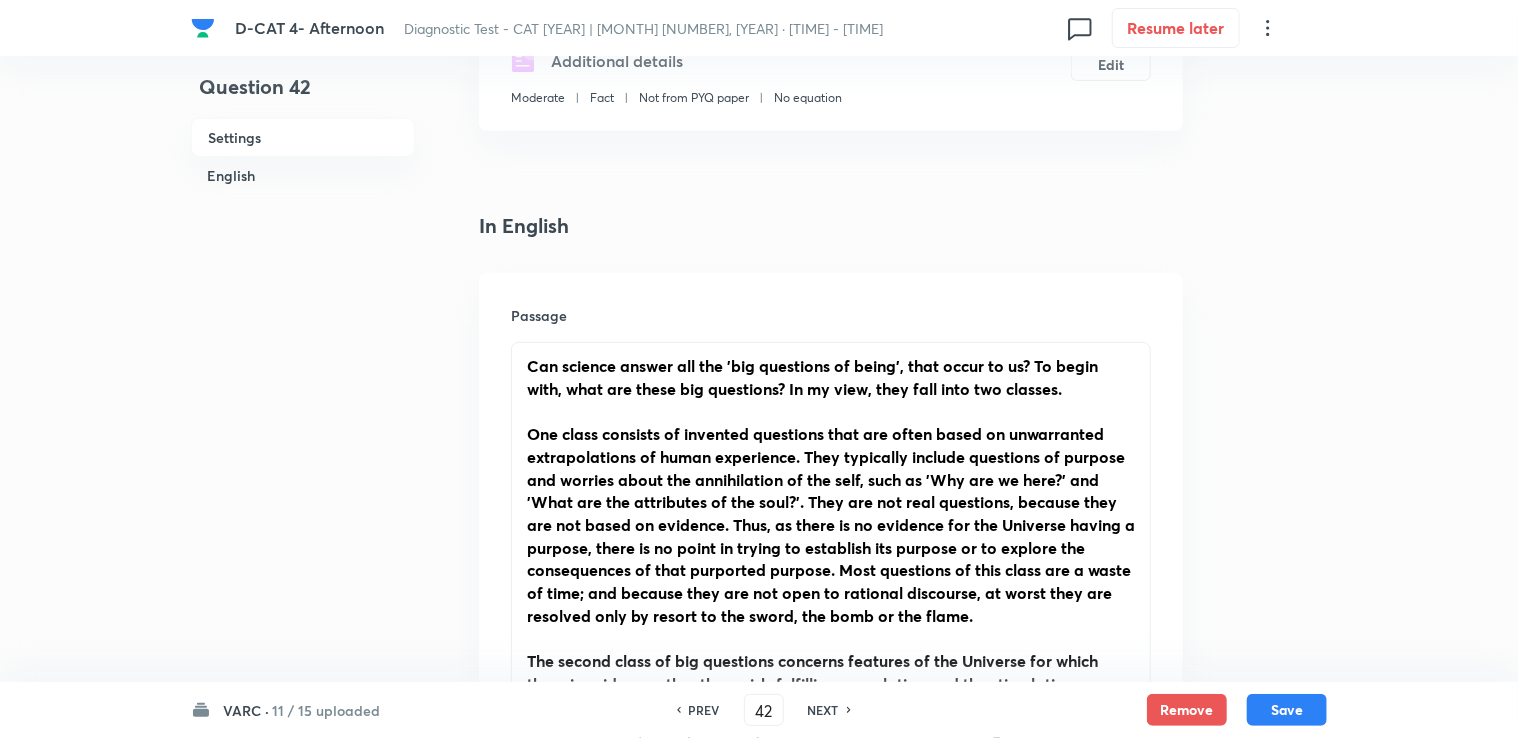 scroll, scrollTop: 399, scrollLeft: 0, axis: vertical 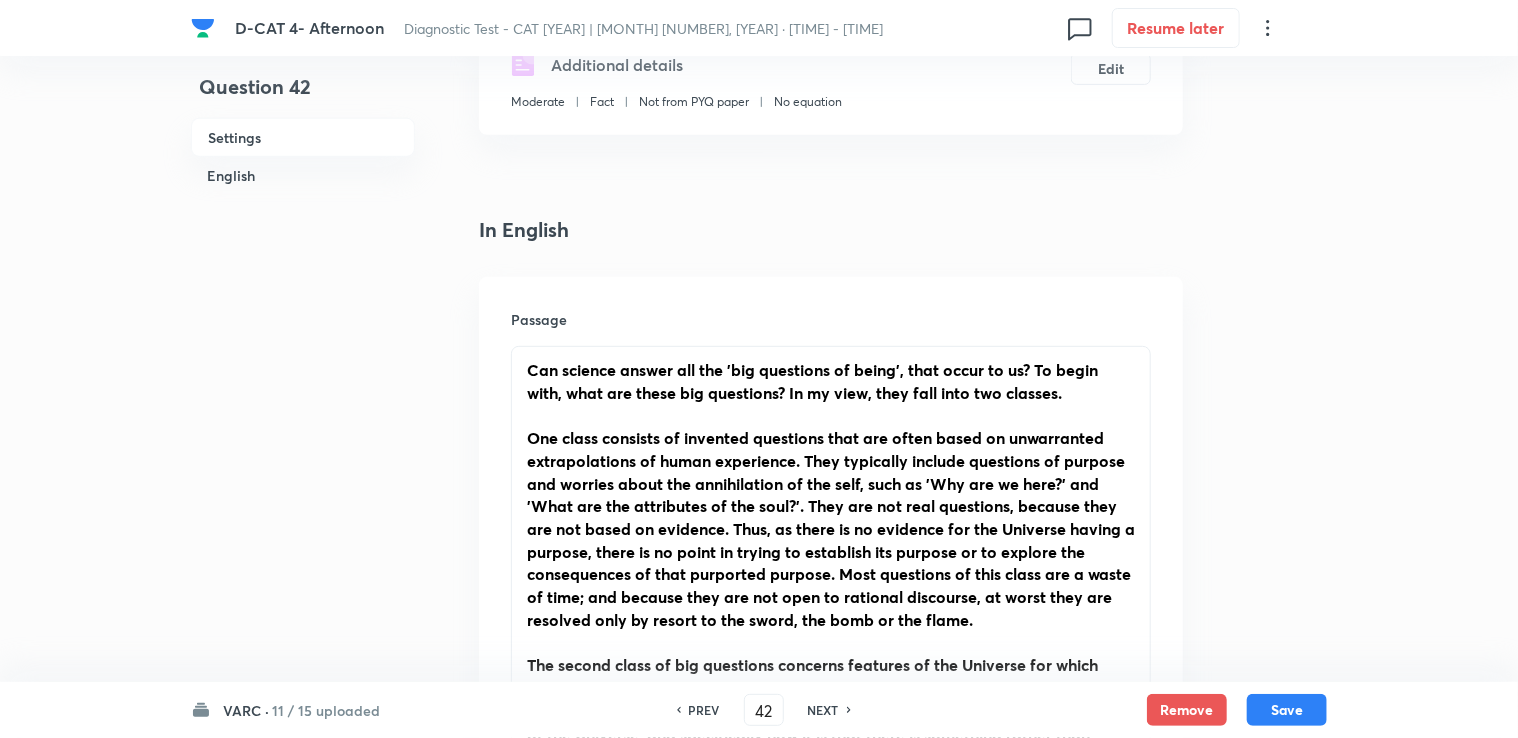 click at bounding box center (831, 415) 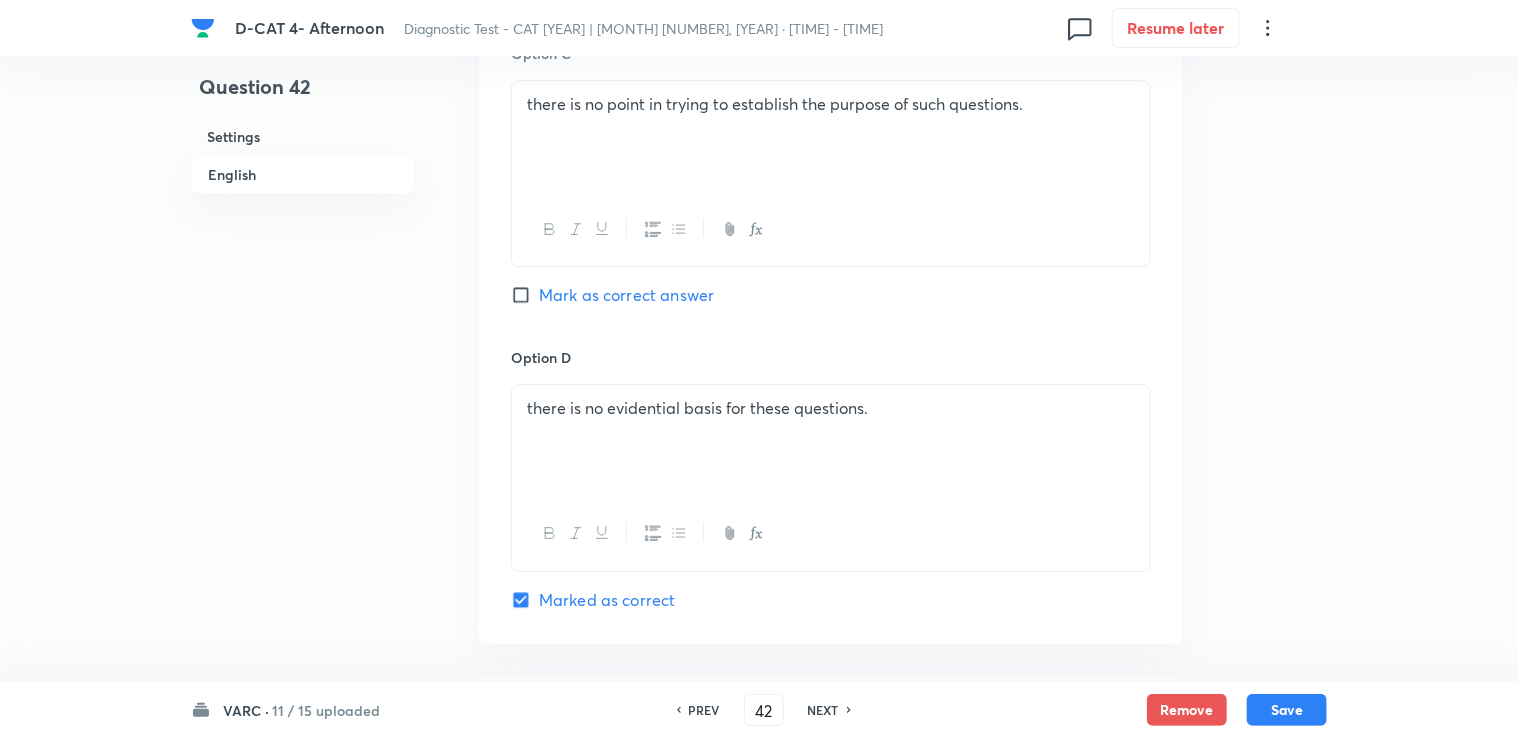 scroll, scrollTop: 3499, scrollLeft: 0, axis: vertical 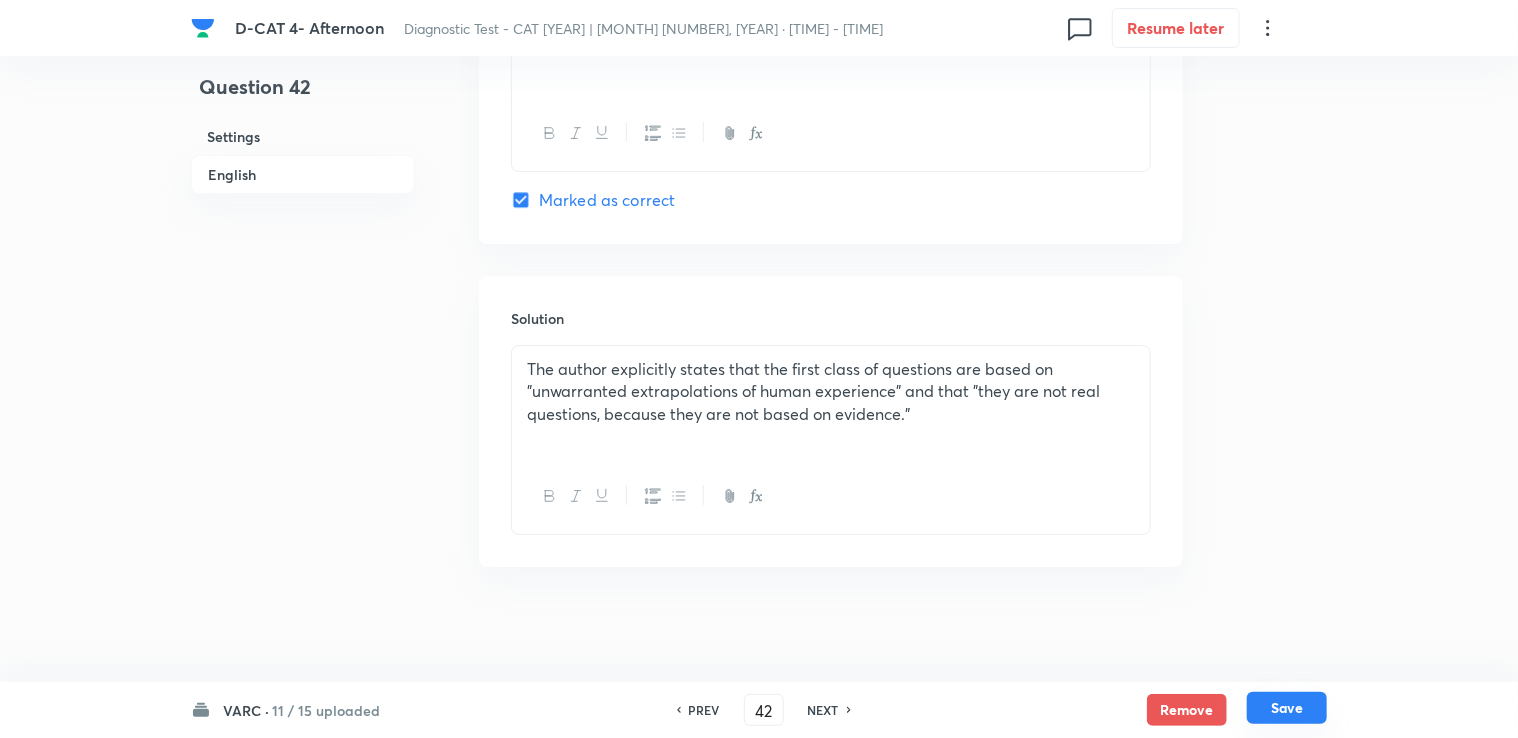 drag, startPoint x: 1290, startPoint y: 725, endPoint x: 1262, endPoint y: 701, distance: 36.878178 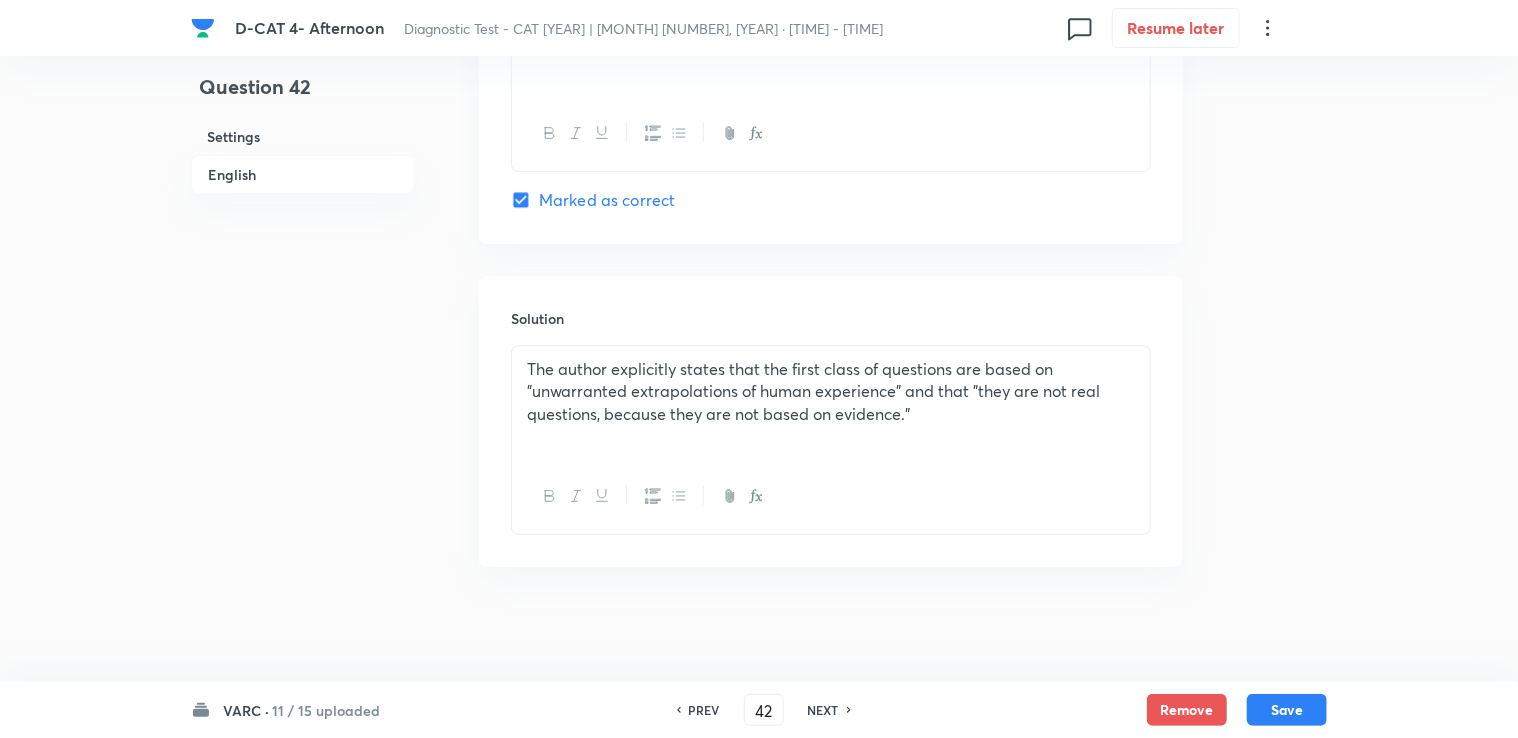 click on "VARC ·
11 / 15 uploaded
PREV 42 ​ NEXT Remove Save" at bounding box center [759, 710] 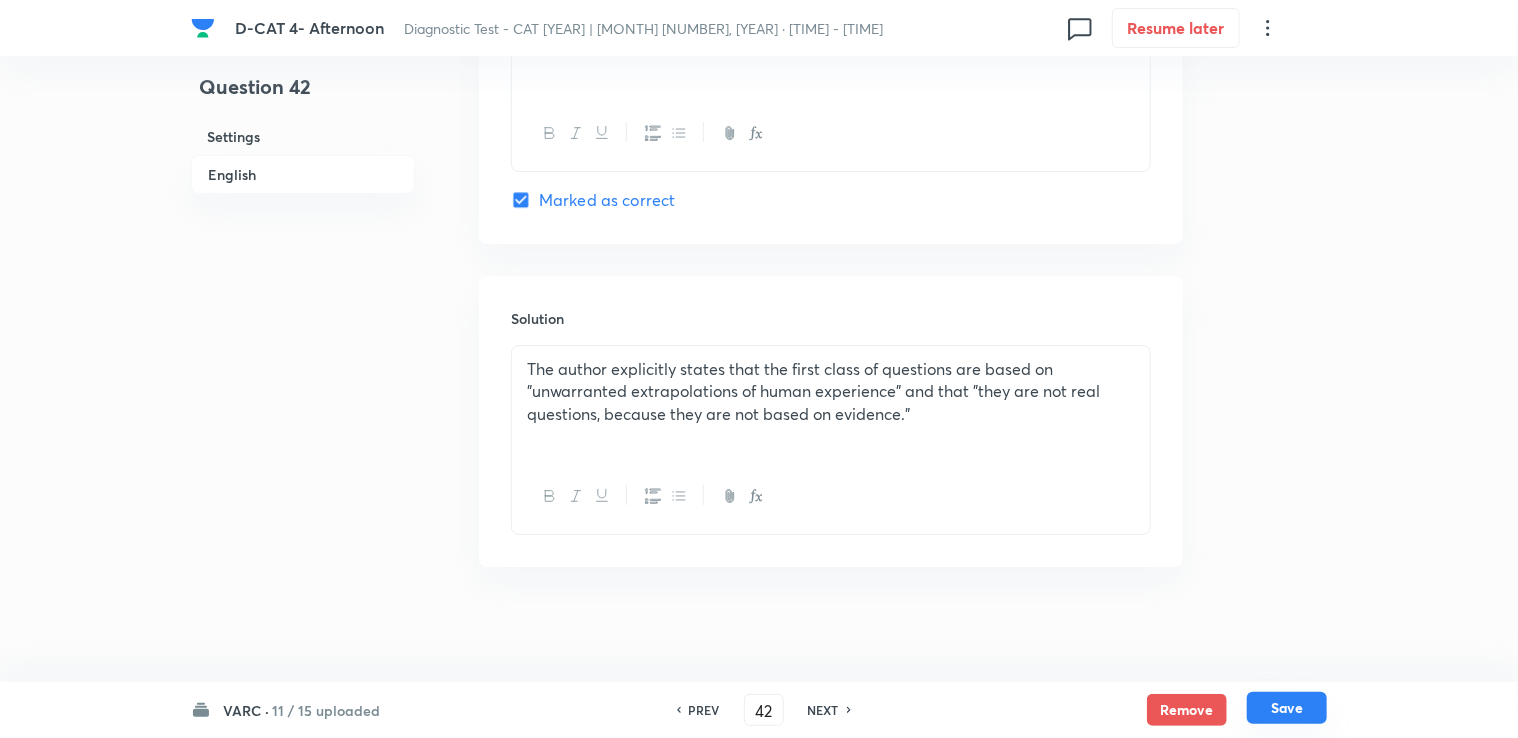 click on "Save" at bounding box center [1287, 708] 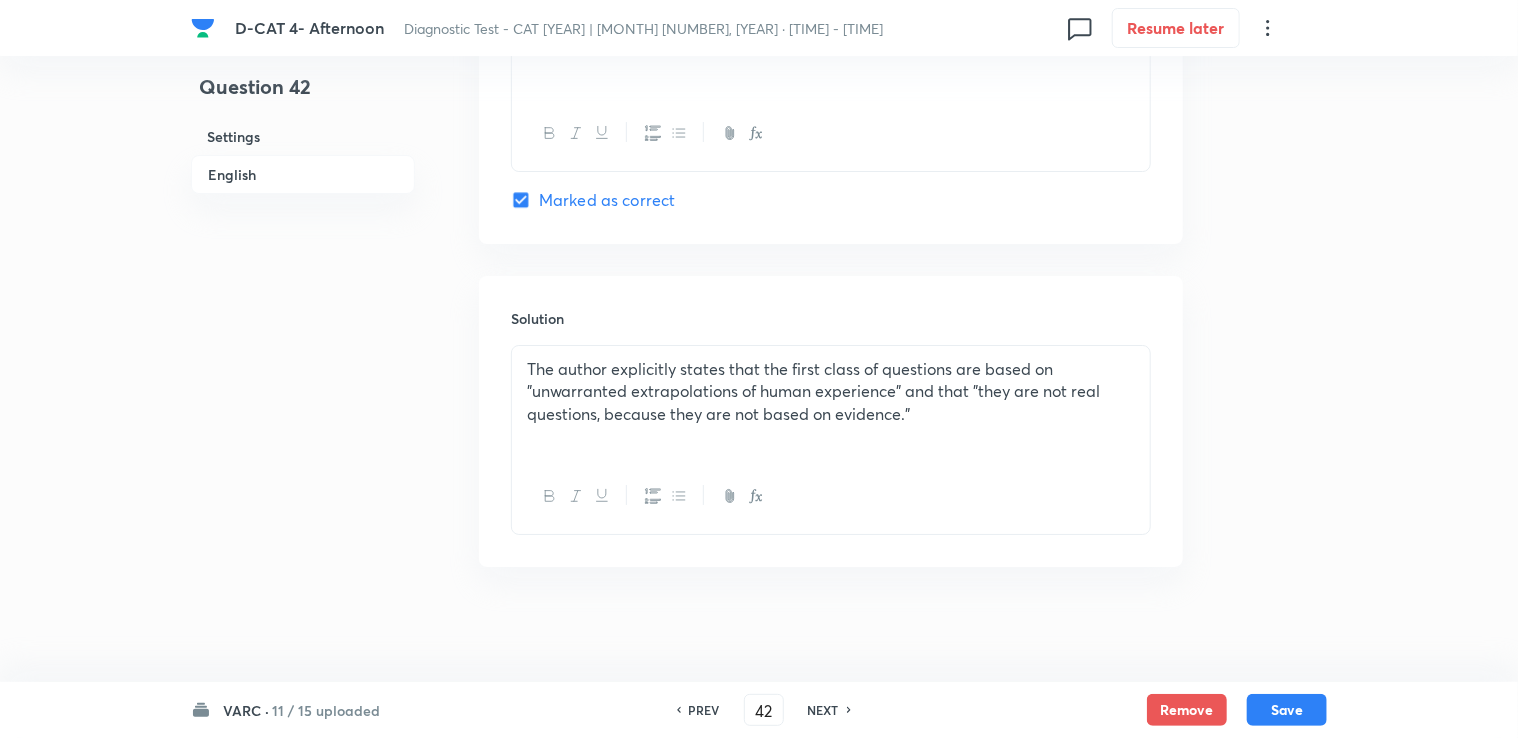 scroll, scrollTop: 3450, scrollLeft: 0, axis: vertical 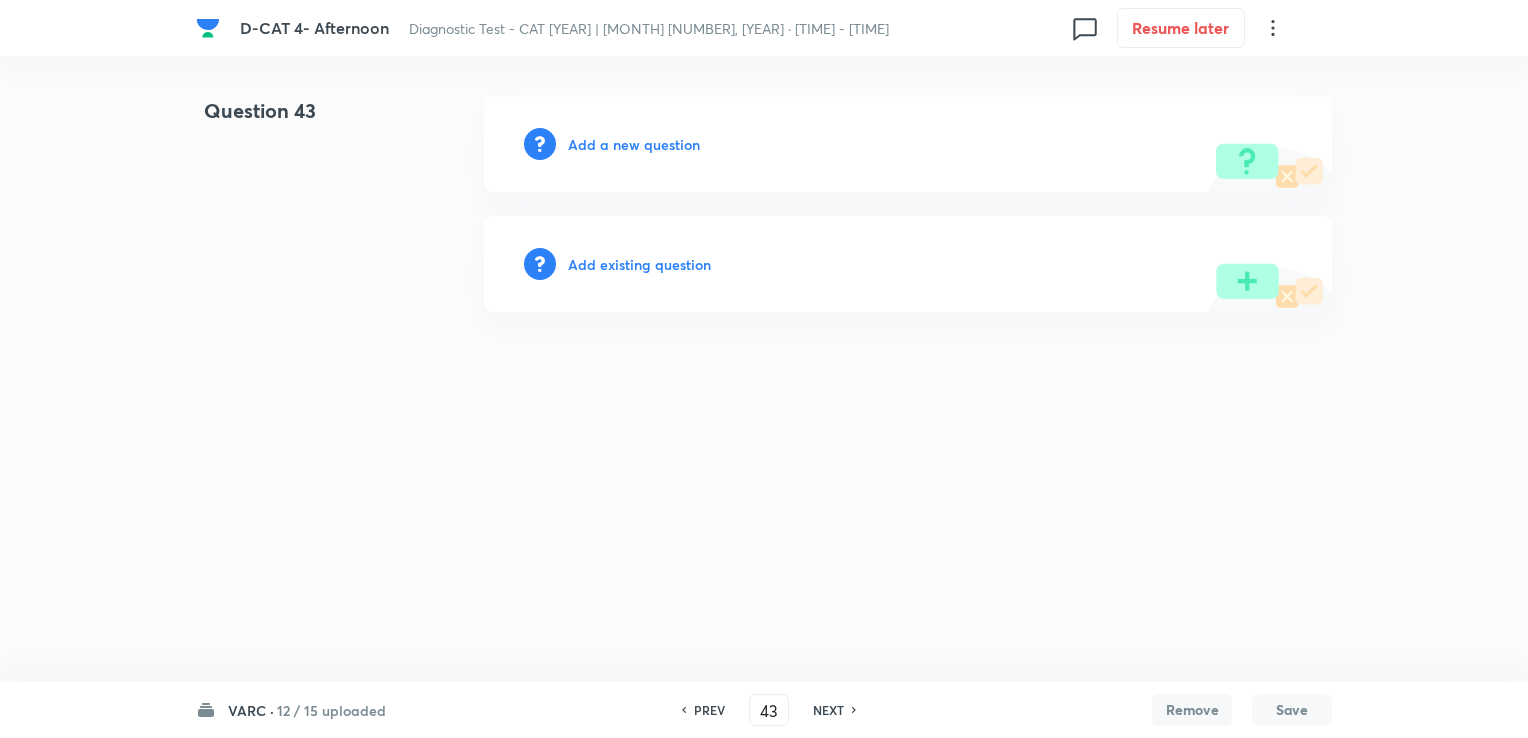 click on "Add a new question" at bounding box center [634, 144] 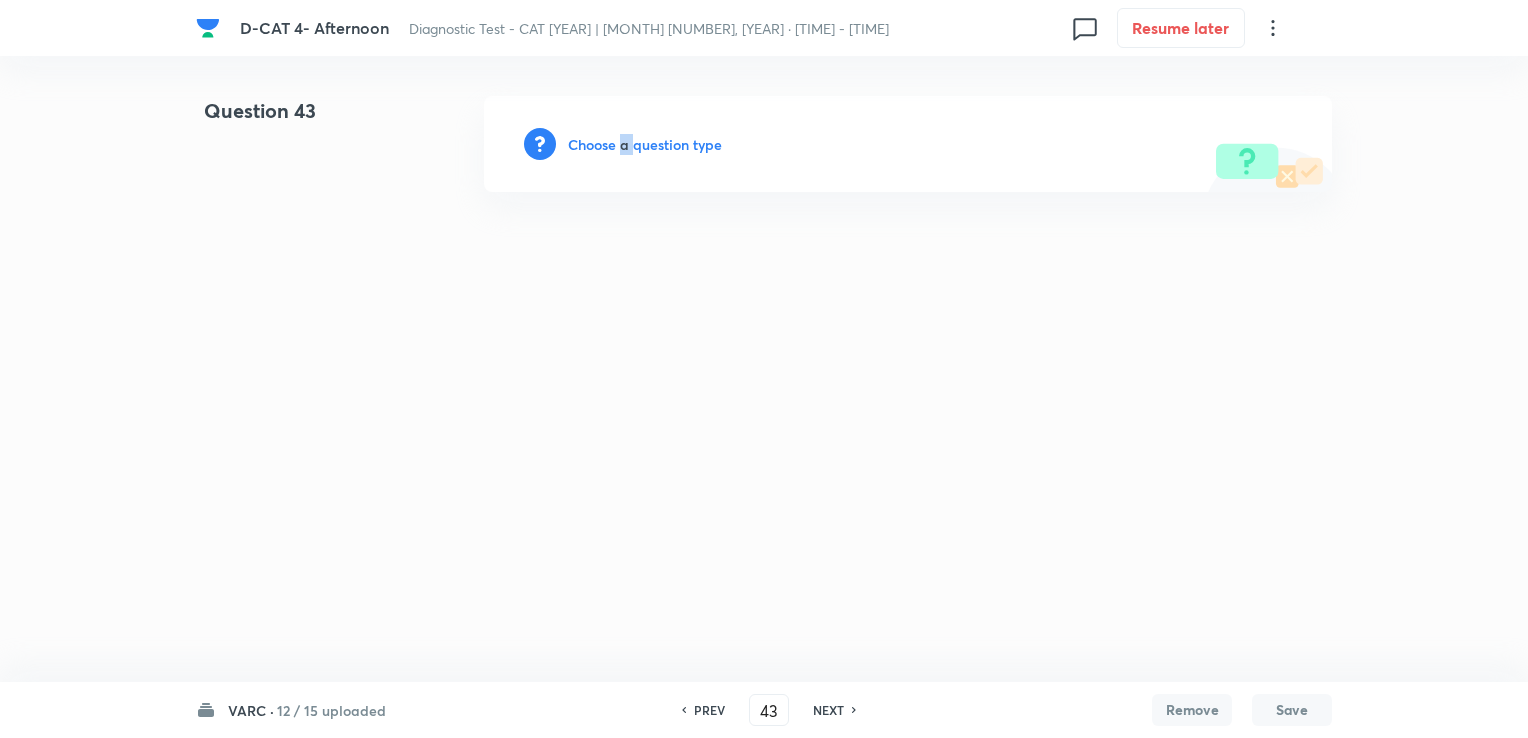 click on "Choose a question type" at bounding box center (645, 144) 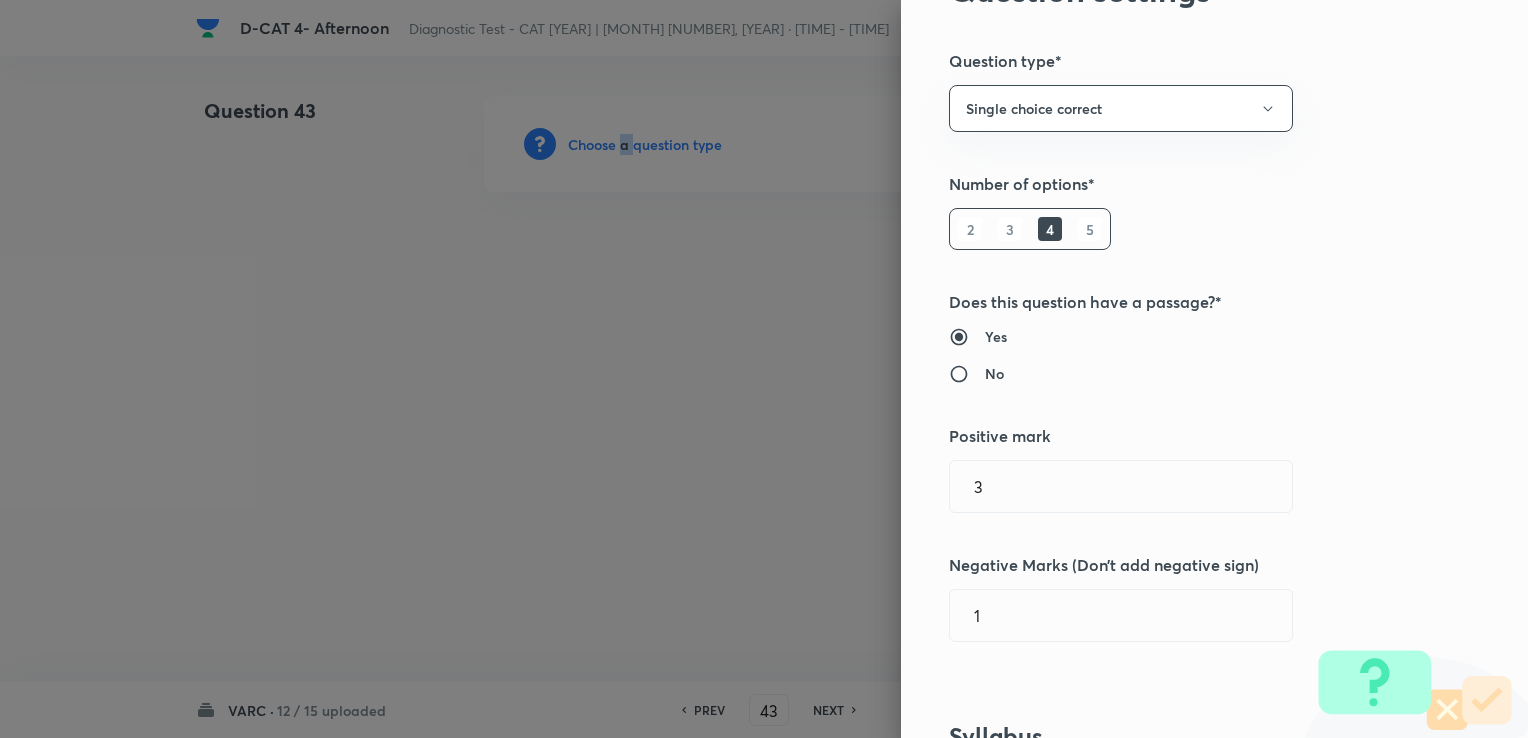 scroll, scrollTop: 400, scrollLeft: 0, axis: vertical 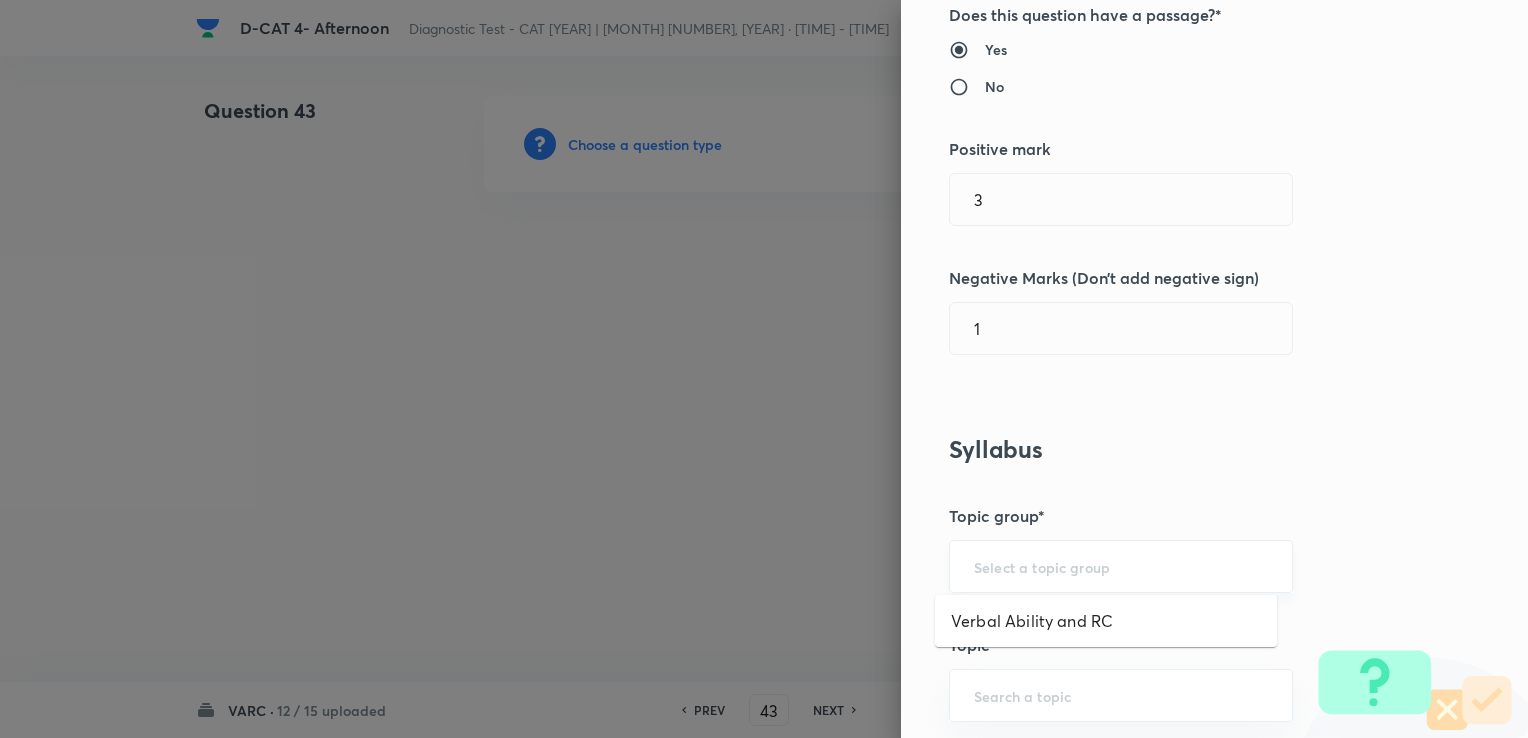 click at bounding box center (1121, 566) 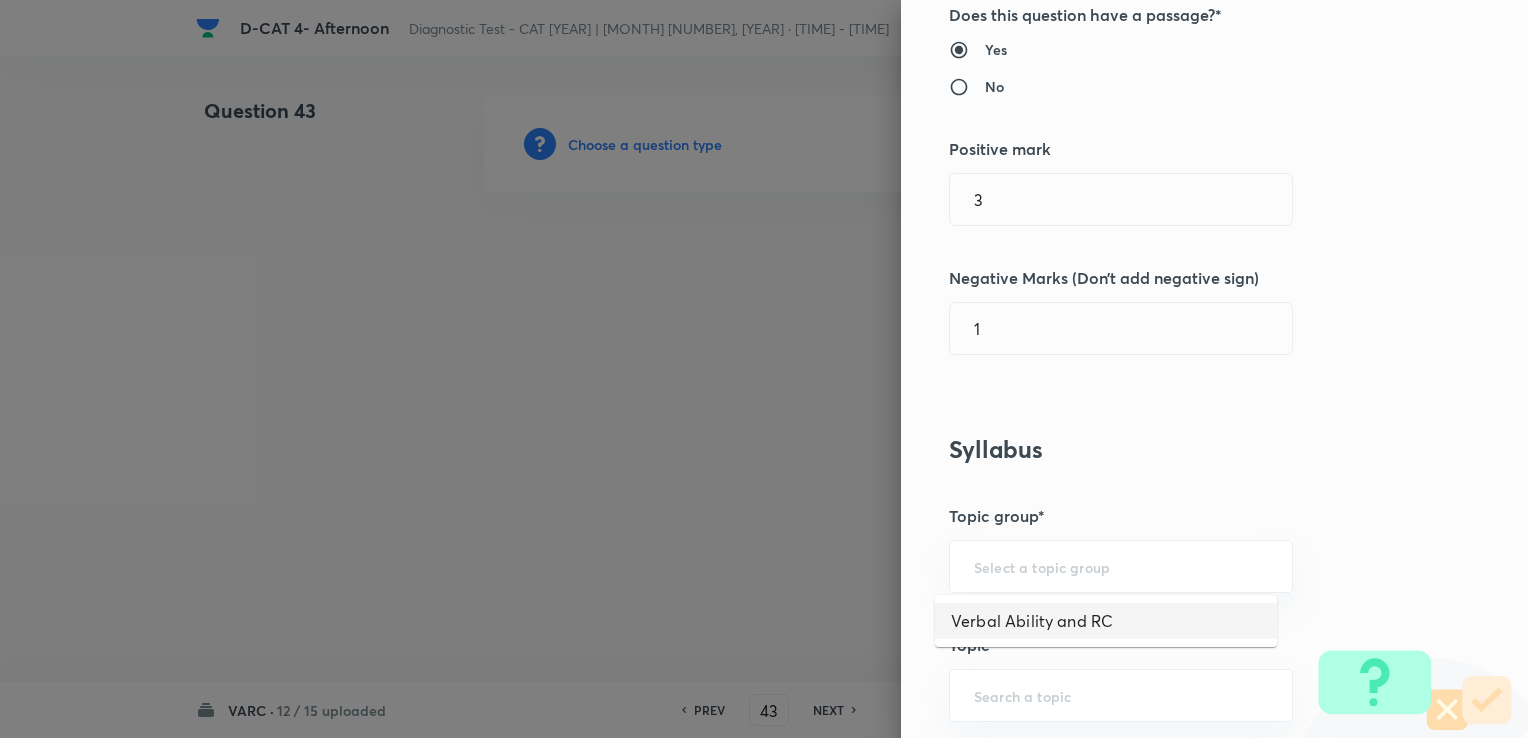 click on "Verbal Ability and RC" at bounding box center (1106, 621) 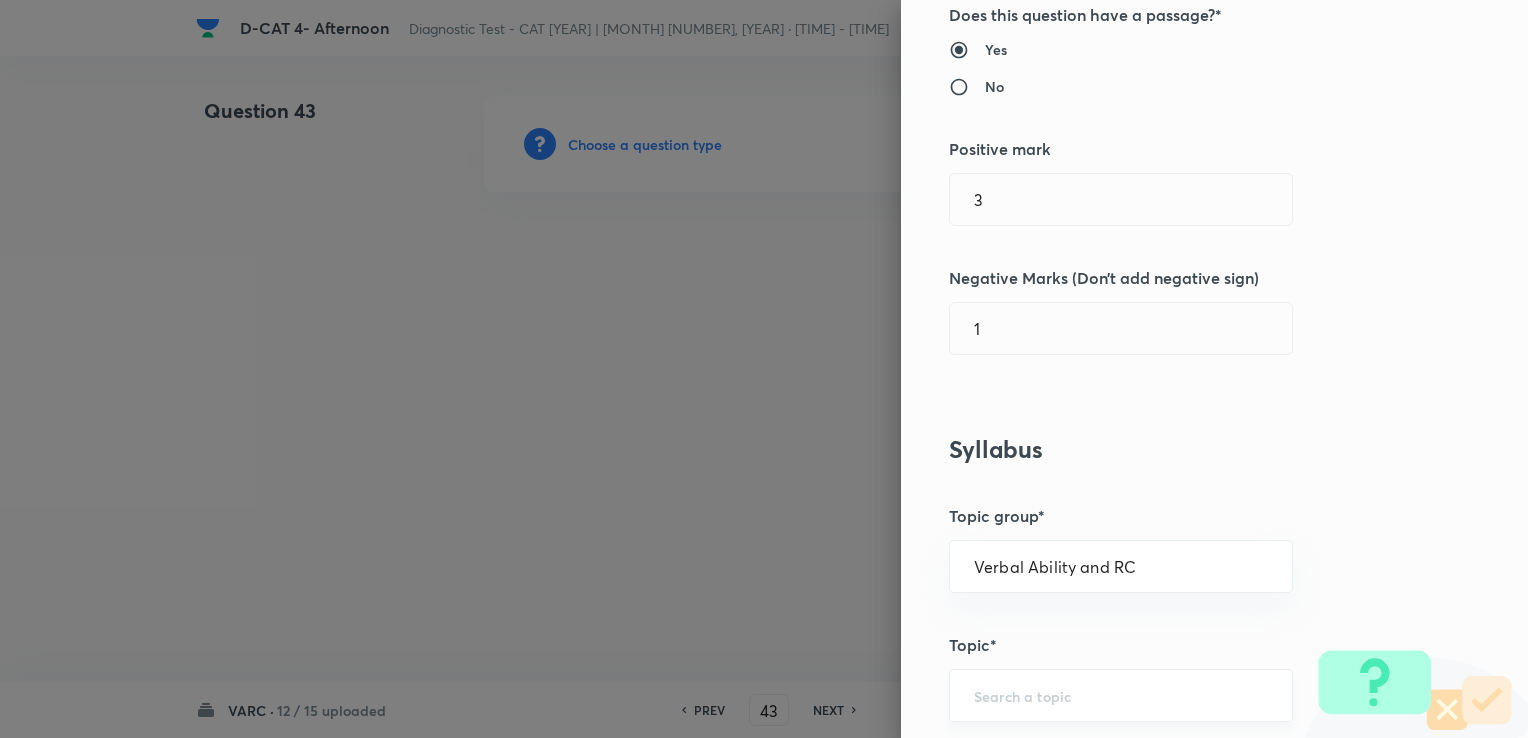click at bounding box center [1121, 695] 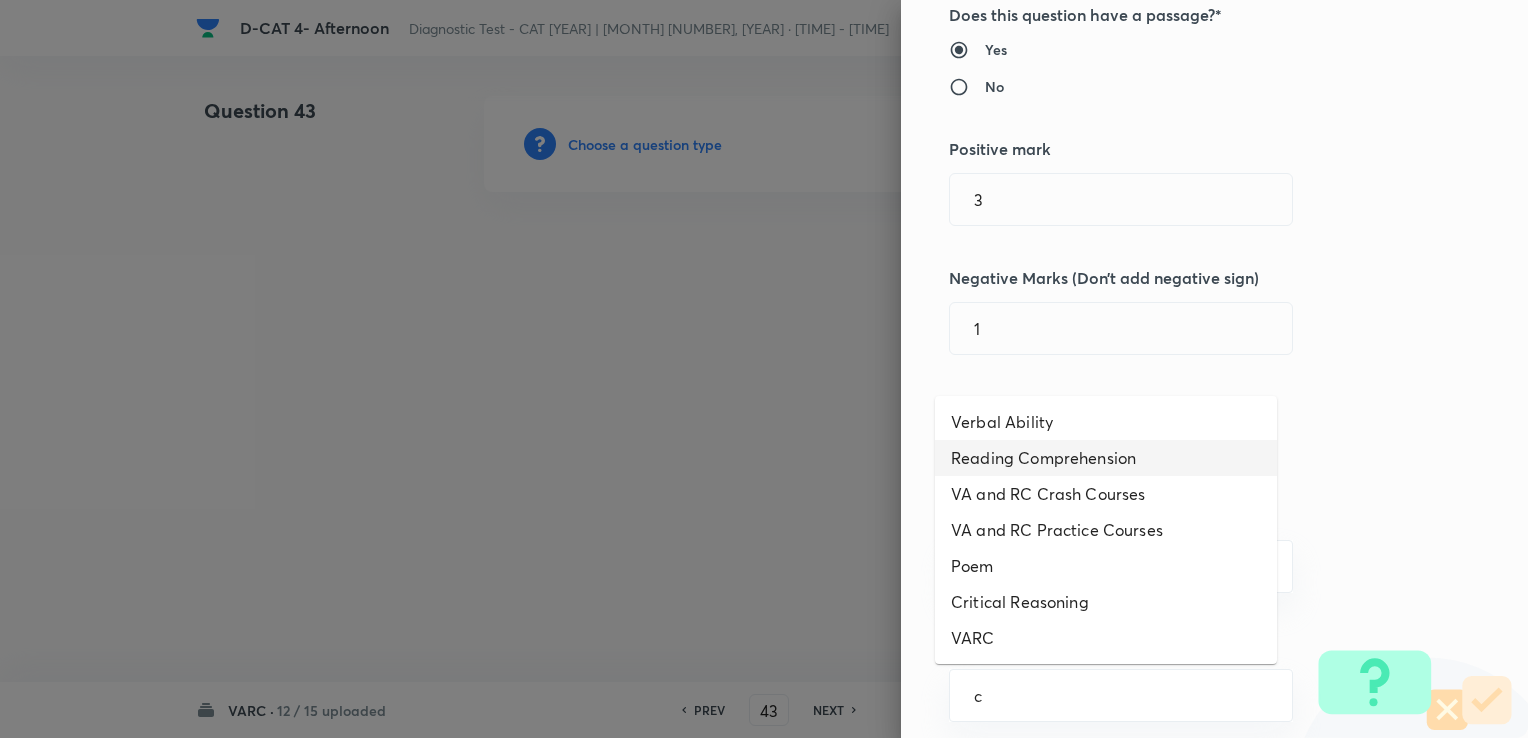 click on "Reading Comprehension" at bounding box center [1106, 458] 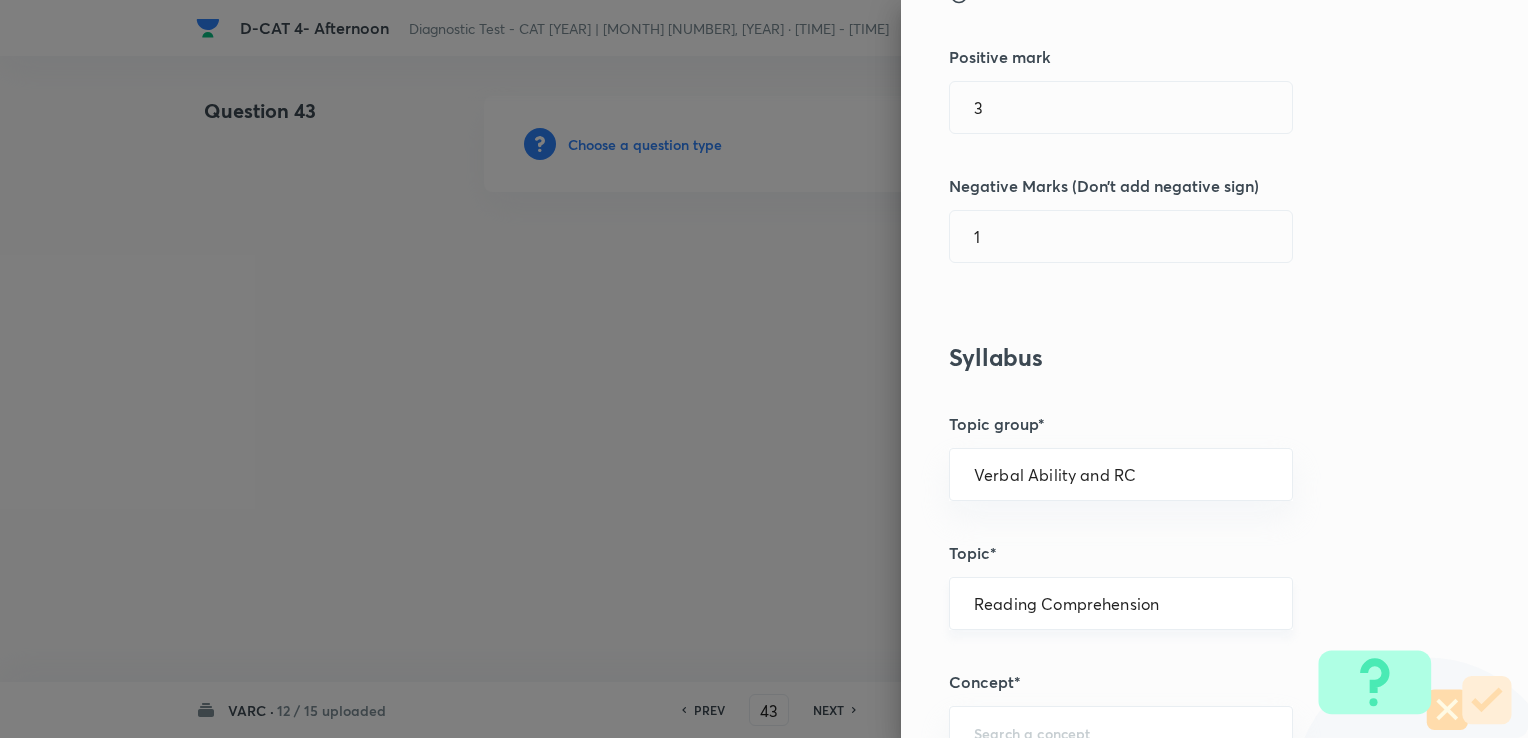 scroll, scrollTop: 500, scrollLeft: 0, axis: vertical 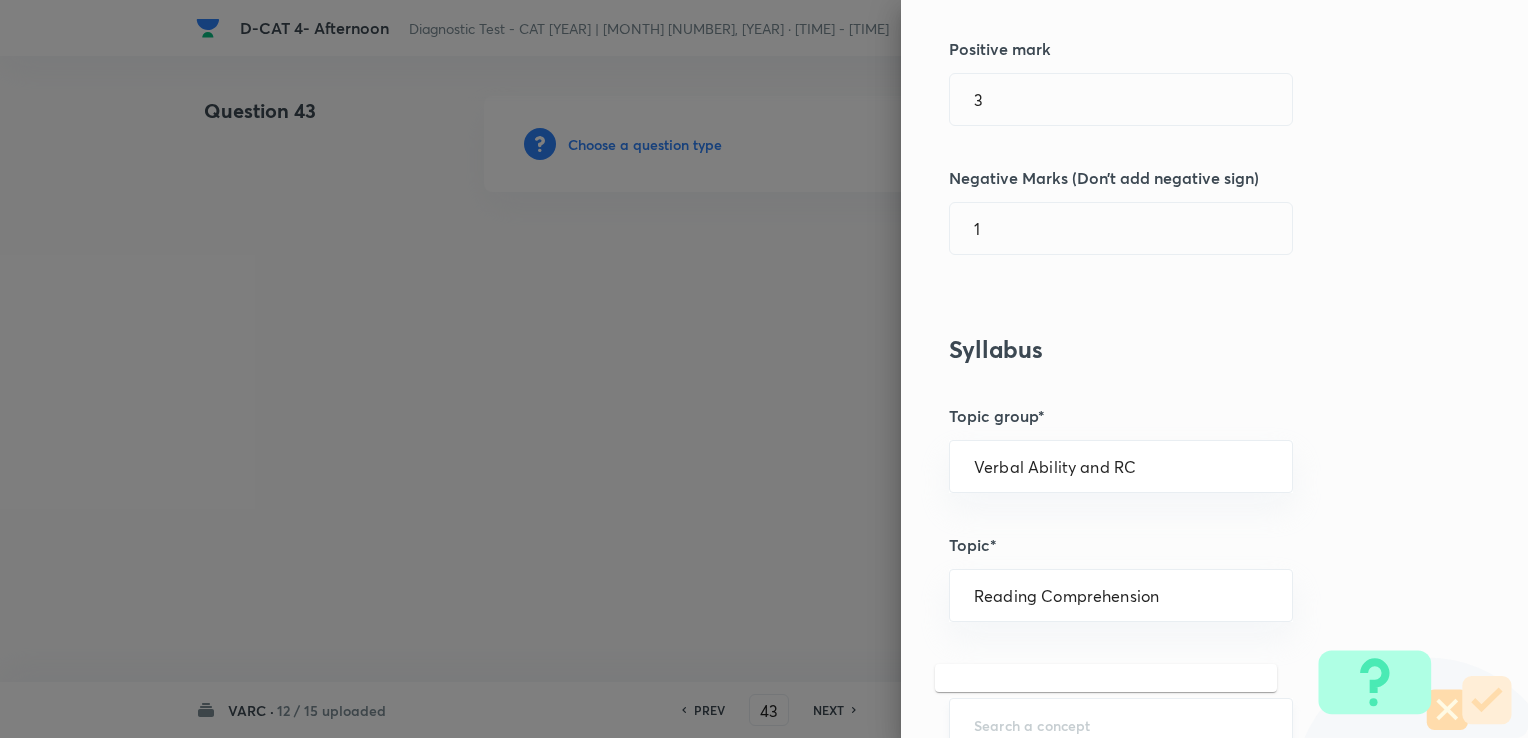 click at bounding box center (1121, 724) 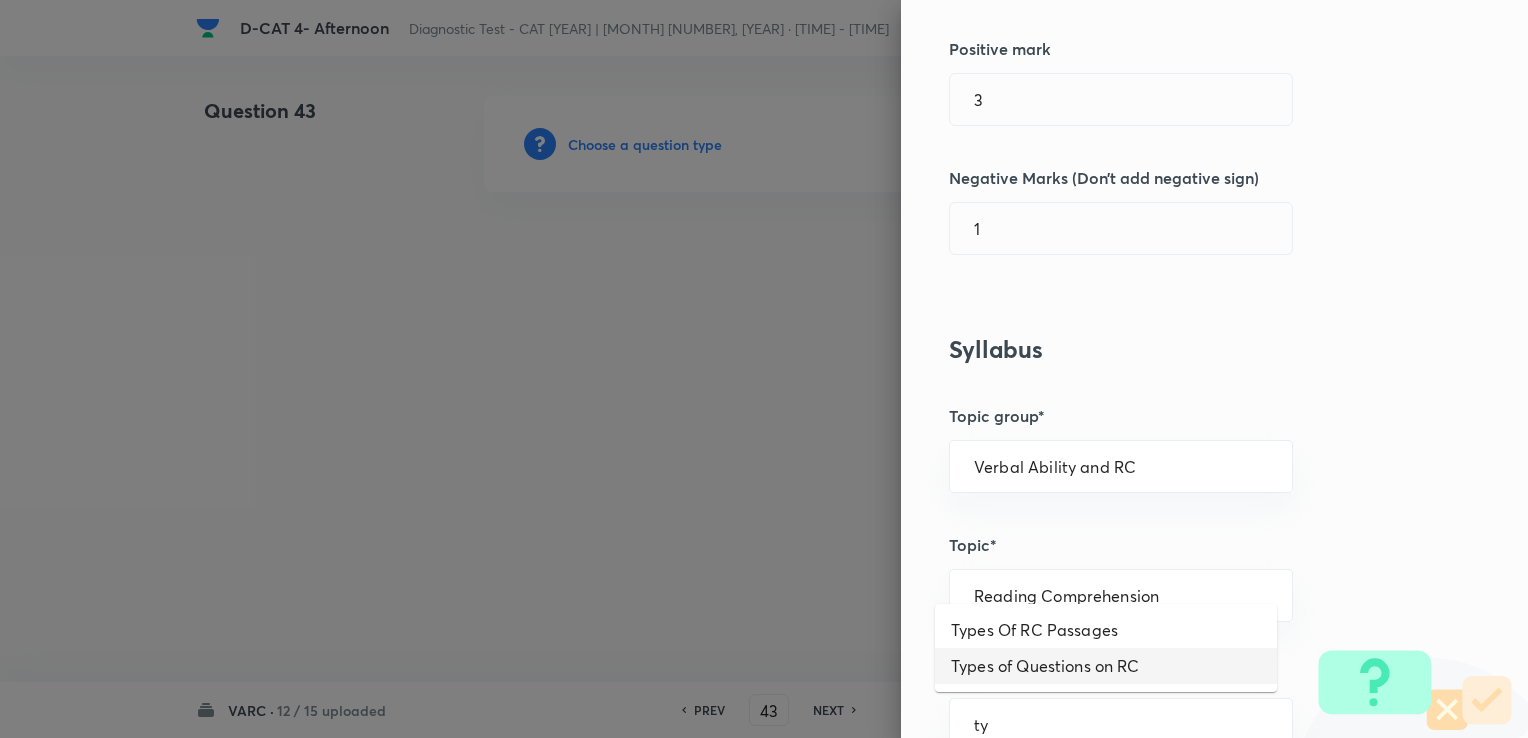 click on "Types of Questions on RC" at bounding box center [1106, 666] 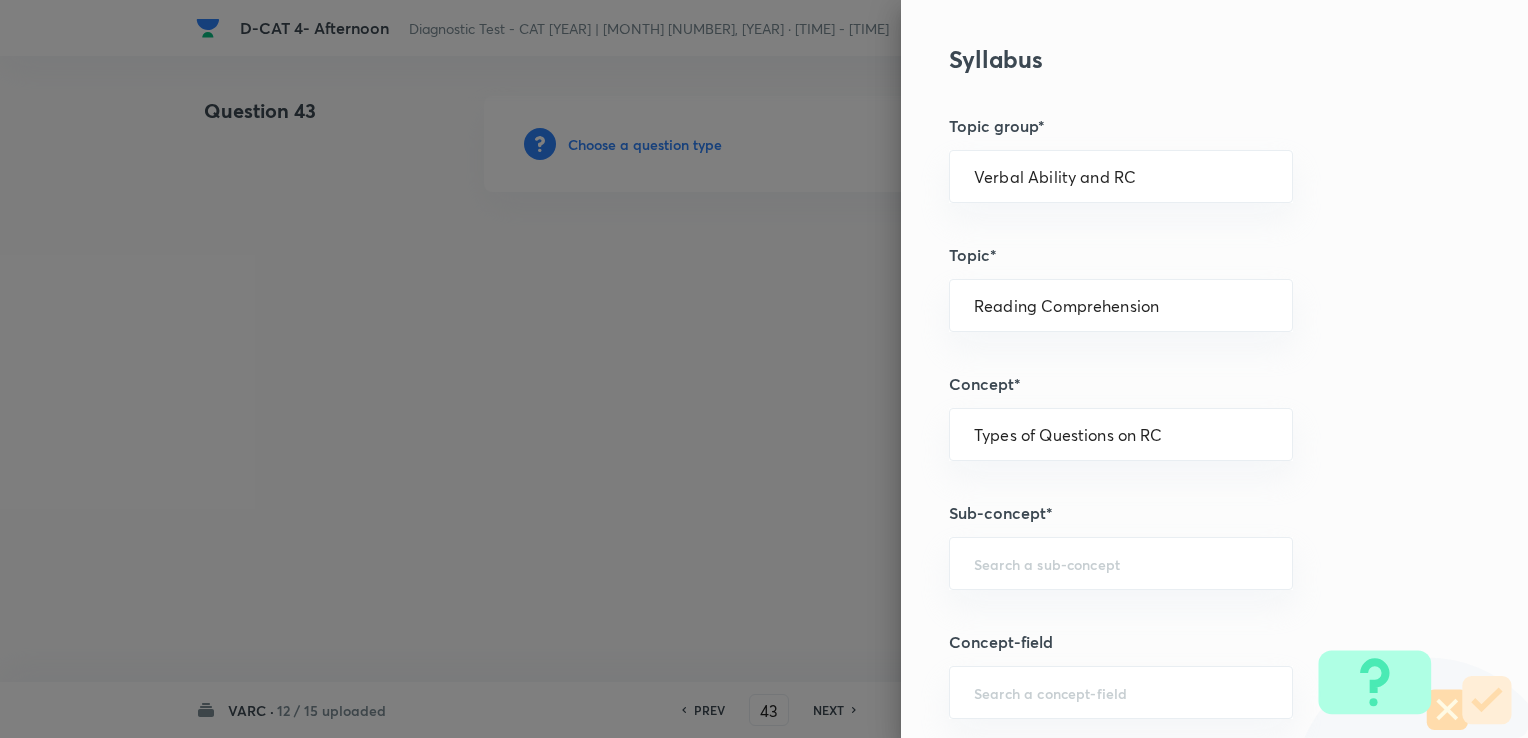 scroll, scrollTop: 800, scrollLeft: 0, axis: vertical 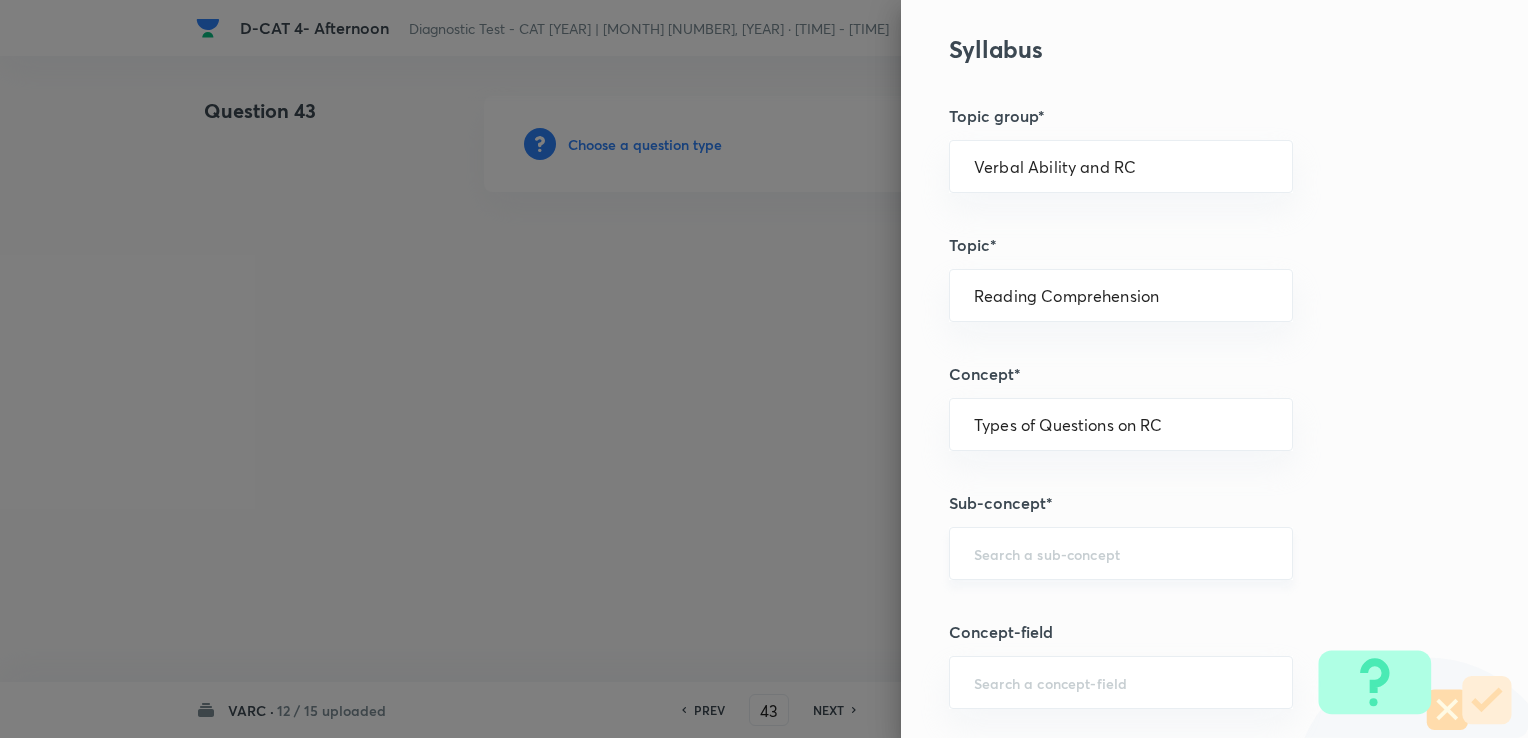 click on "​" at bounding box center (1121, 553) 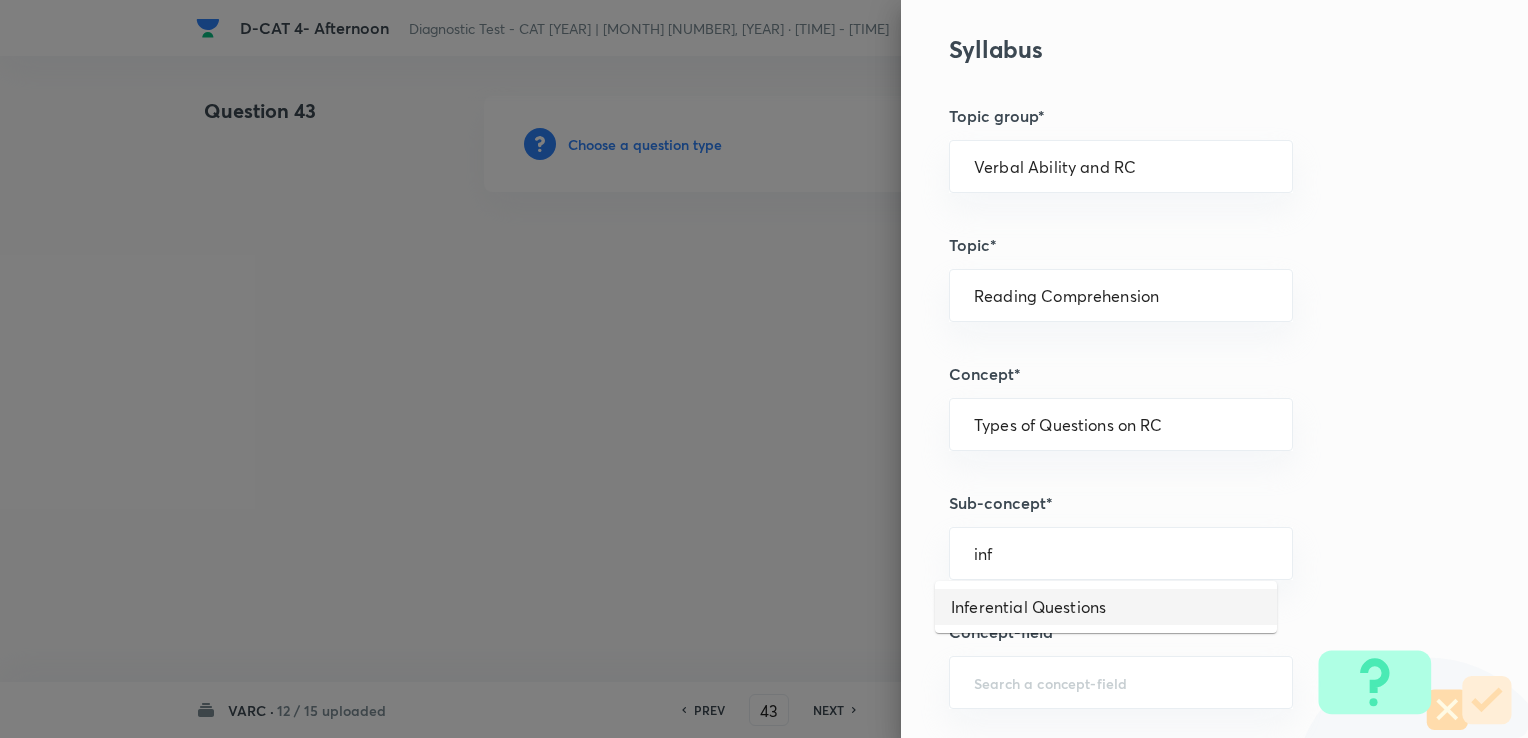 click on "Inferential Questions" at bounding box center (1106, 607) 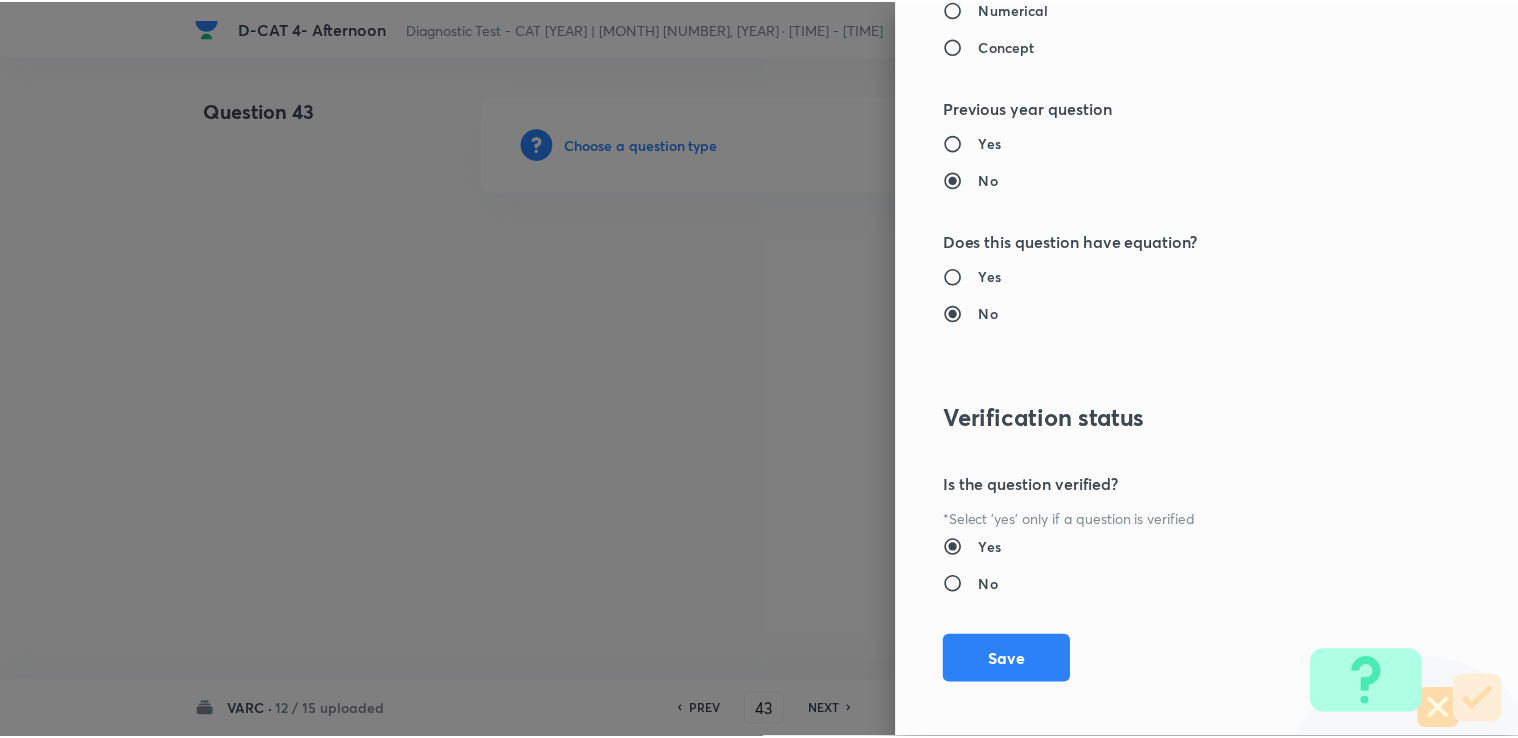 scroll, scrollTop: 1984, scrollLeft: 0, axis: vertical 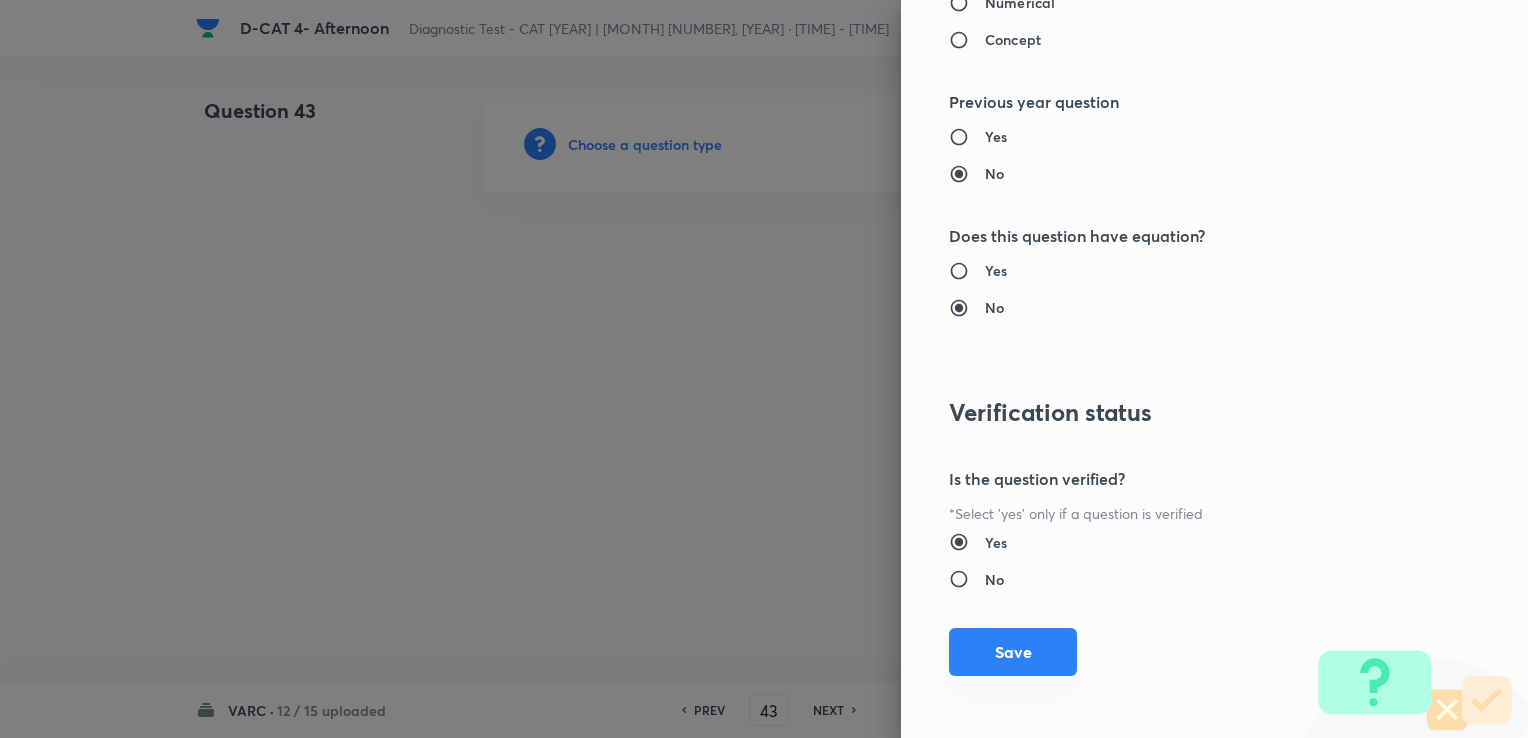 drag, startPoint x: 1027, startPoint y: 657, endPoint x: 1024, endPoint y: 645, distance: 12.369317 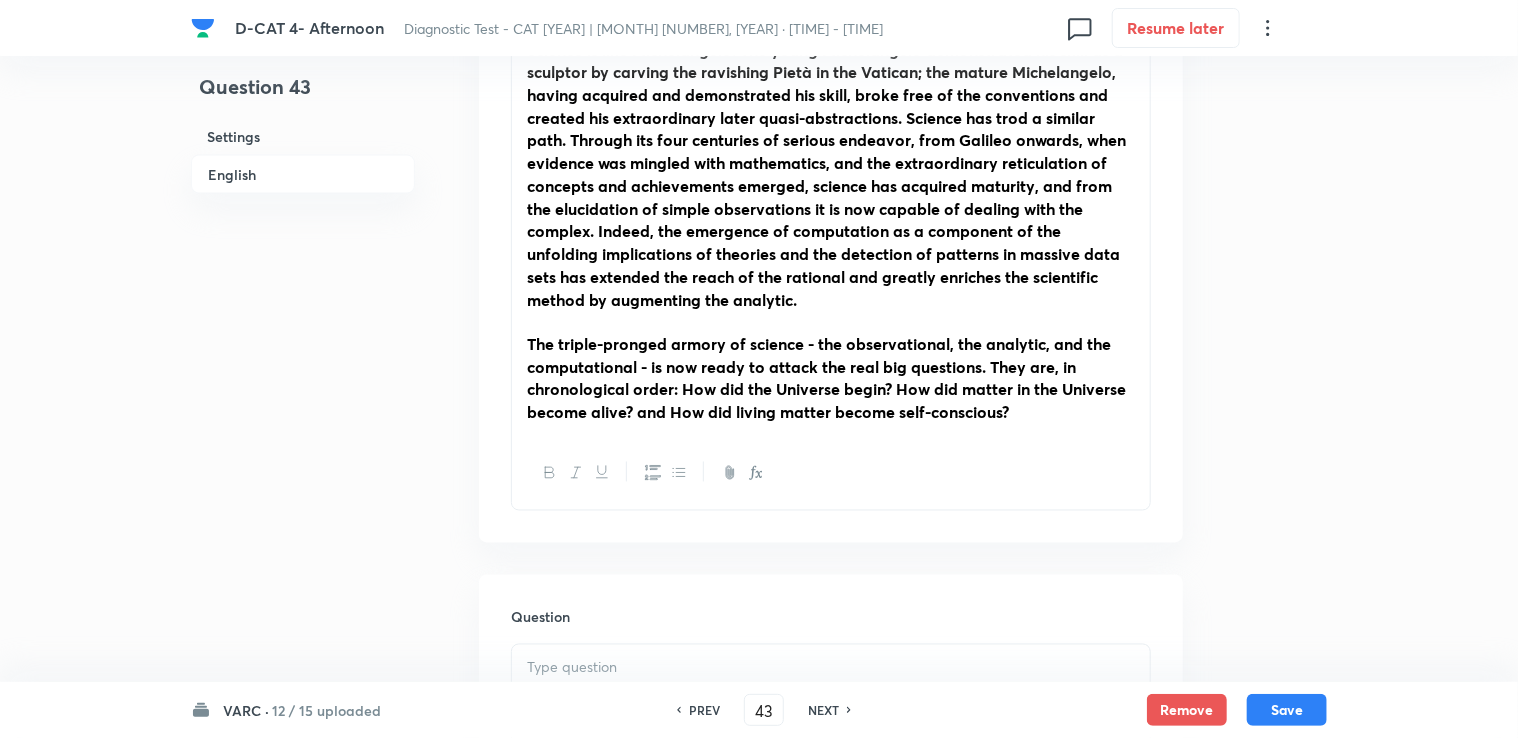 scroll, scrollTop: 1900, scrollLeft: 0, axis: vertical 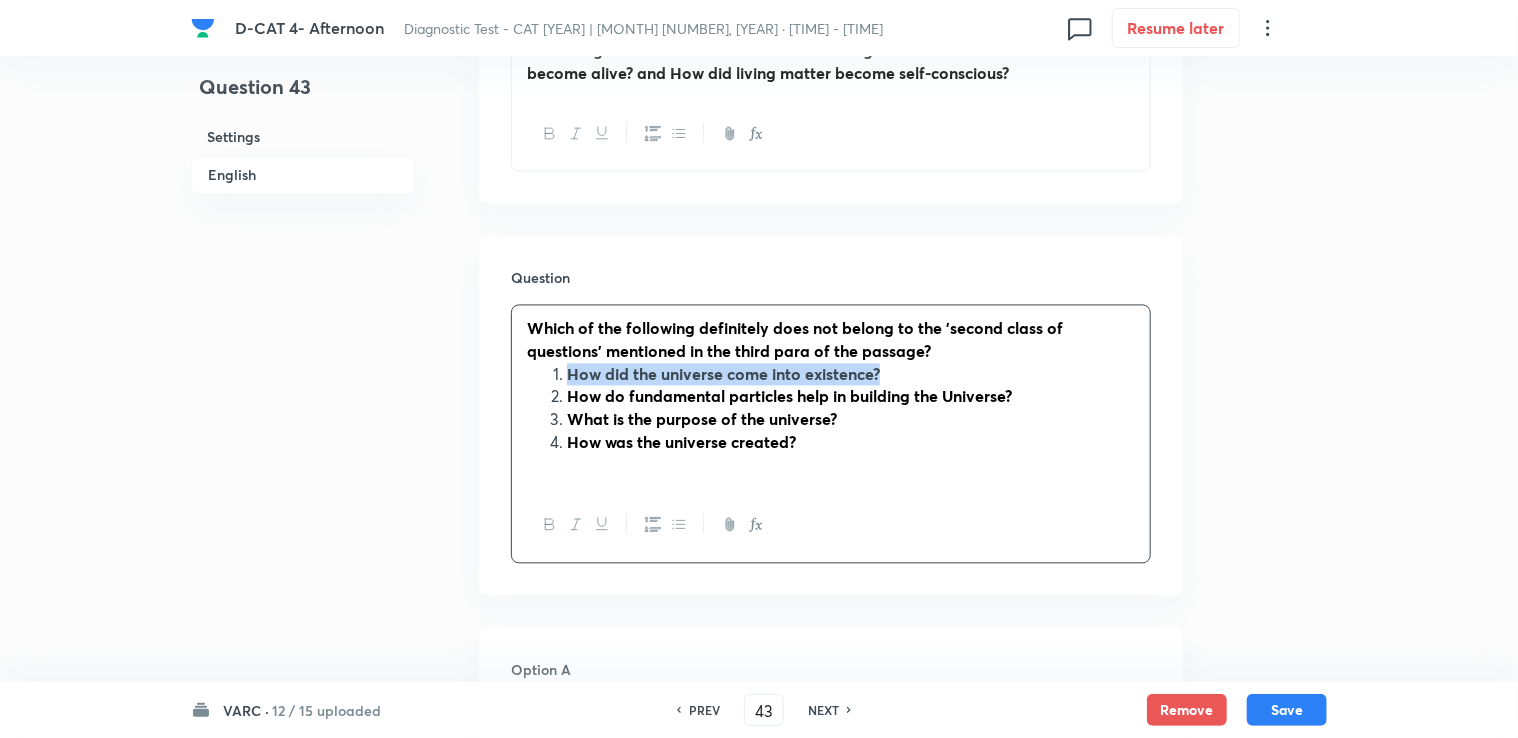 drag, startPoint x: 562, startPoint y: 379, endPoint x: 960, endPoint y: 372, distance: 398.06155 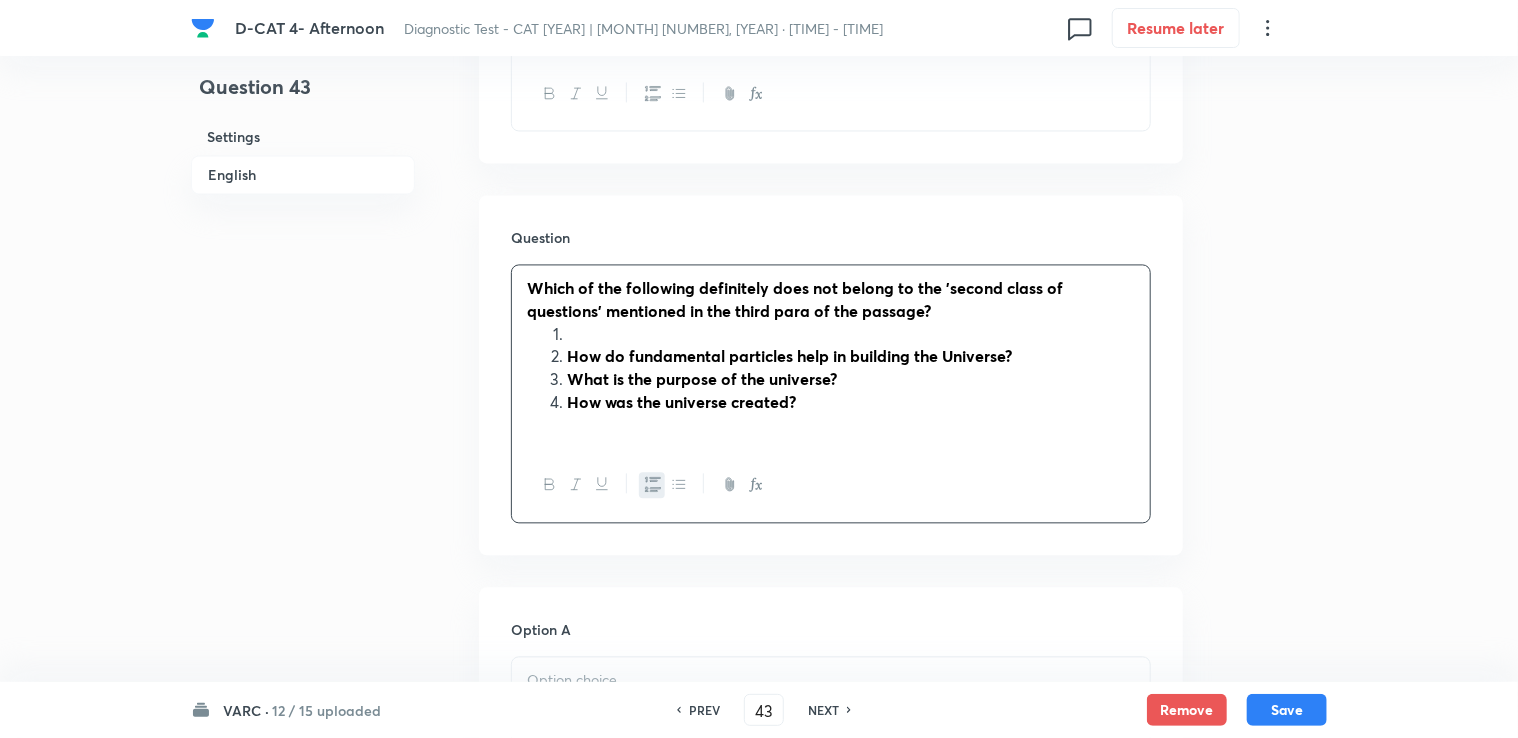 scroll, scrollTop: 2100, scrollLeft: 0, axis: vertical 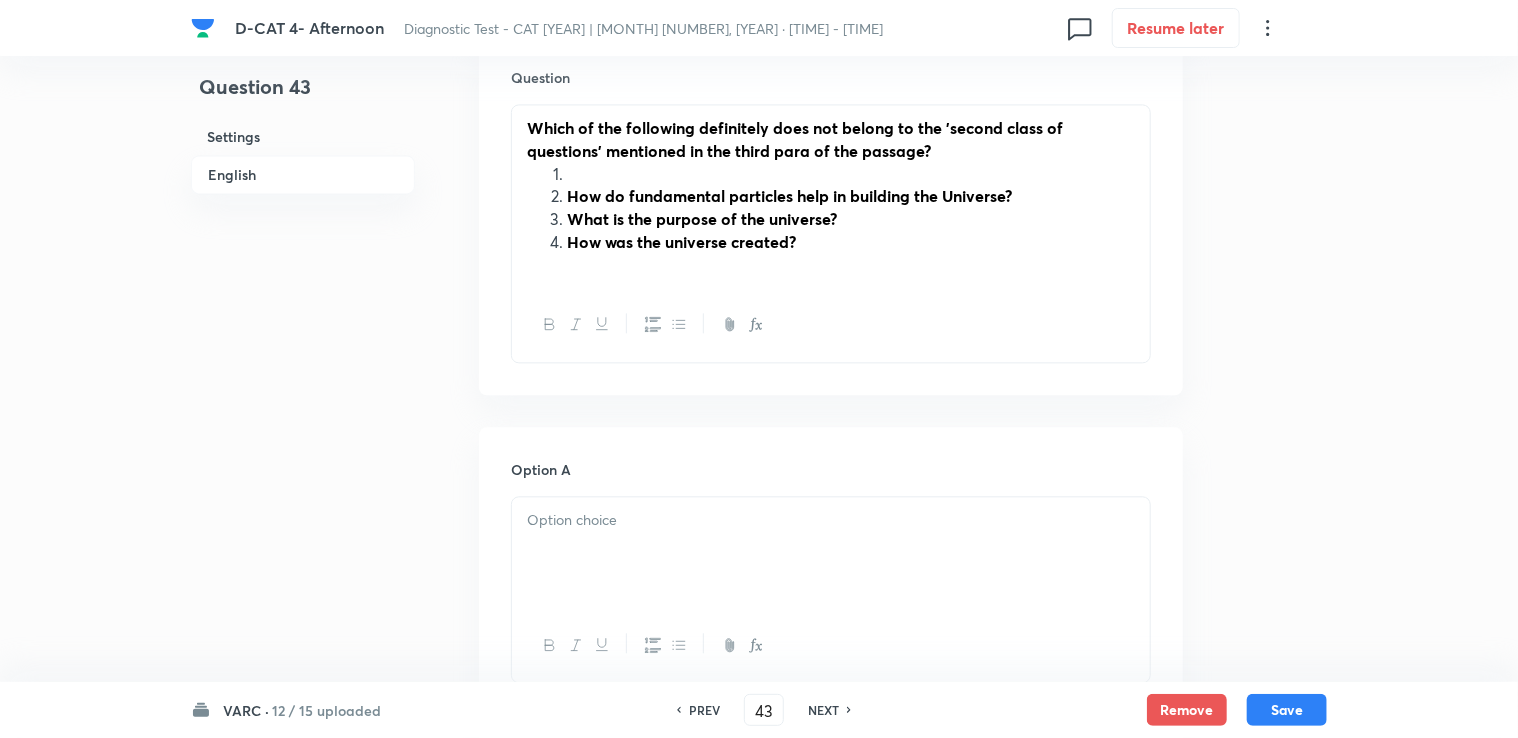 drag, startPoint x: 692, startPoint y: 461, endPoint x: 632, endPoint y: 535, distance: 95.26804 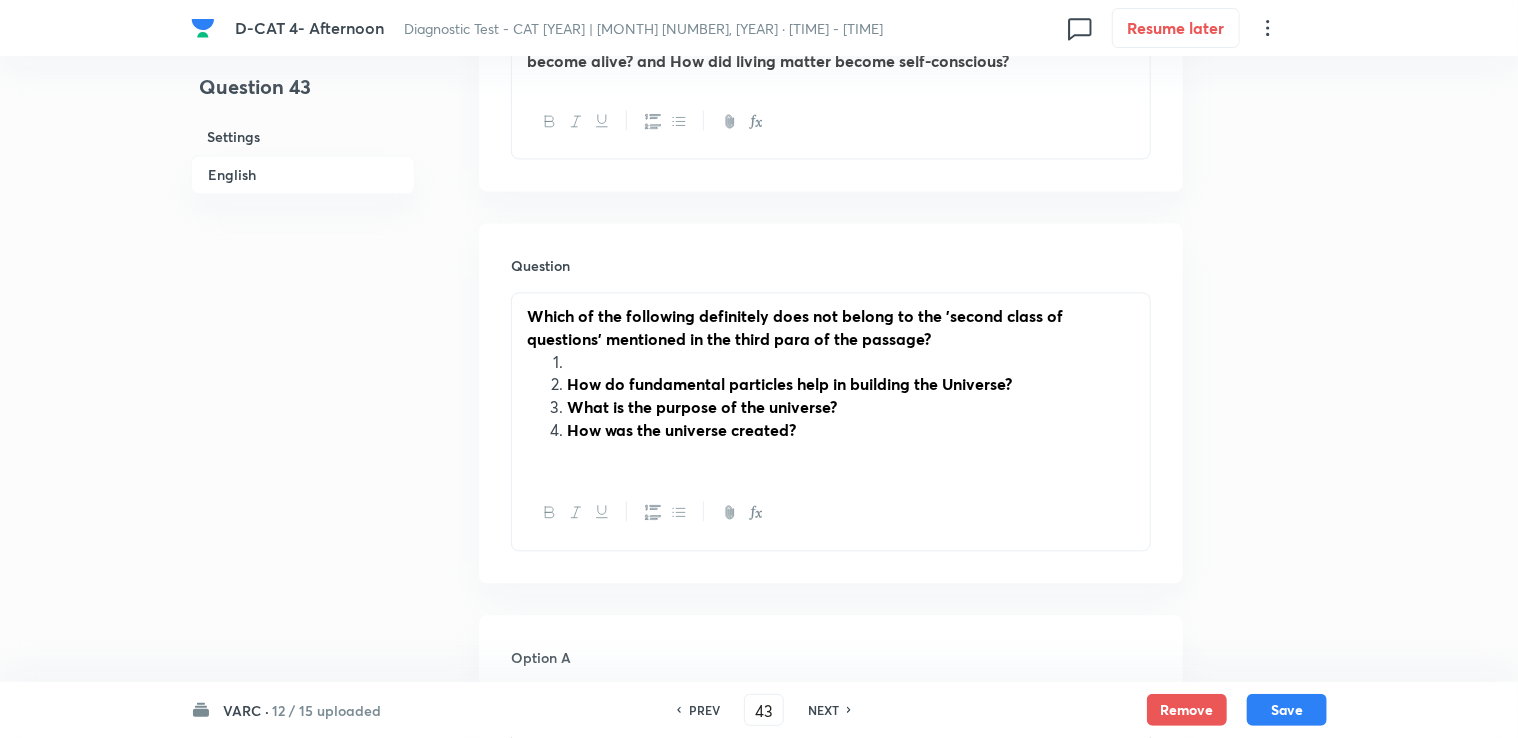 scroll, scrollTop: 1900, scrollLeft: 0, axis: vertical 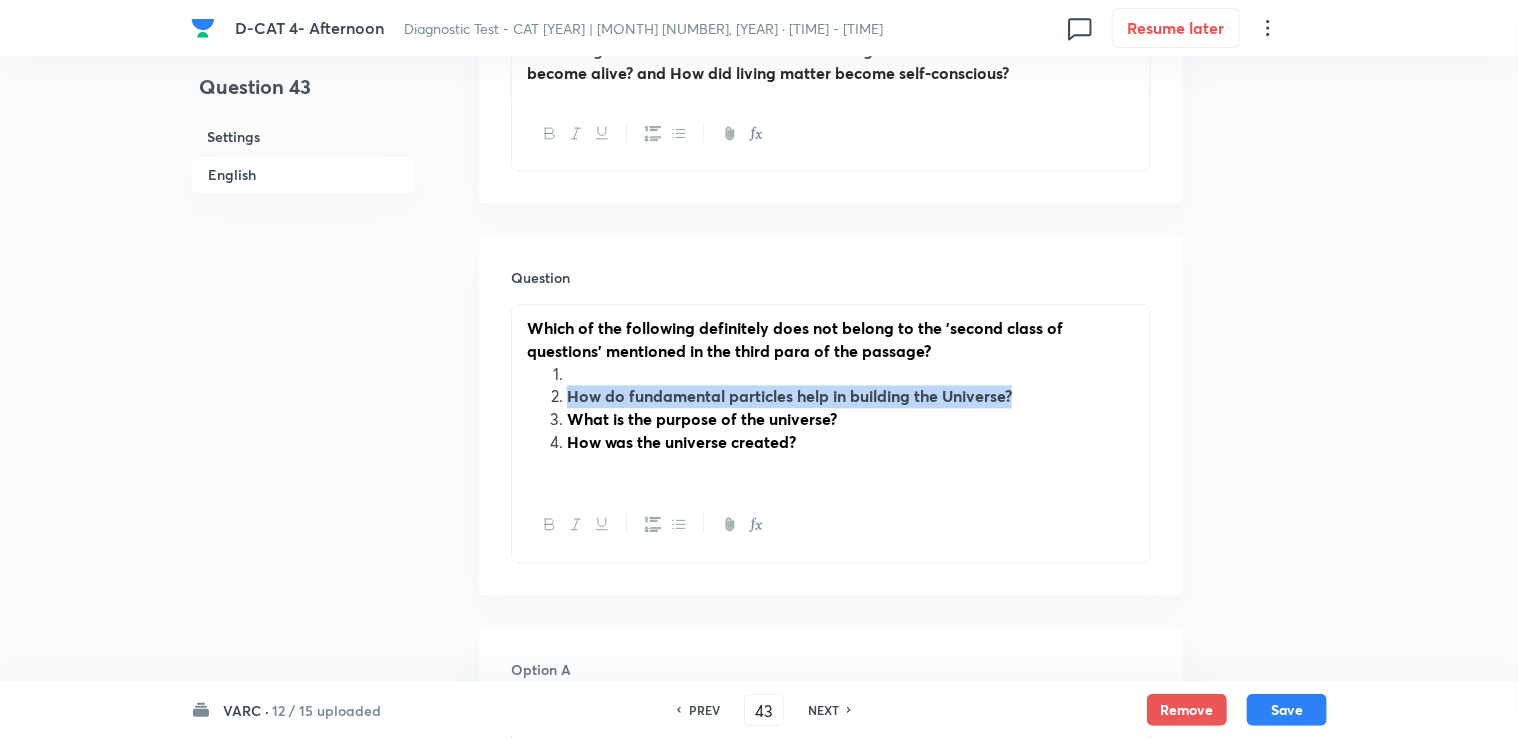 drag, startPoint x: 568, startPoint y: 385, endPoint x: 1026, endPoint y: 405, distance: 458.43646 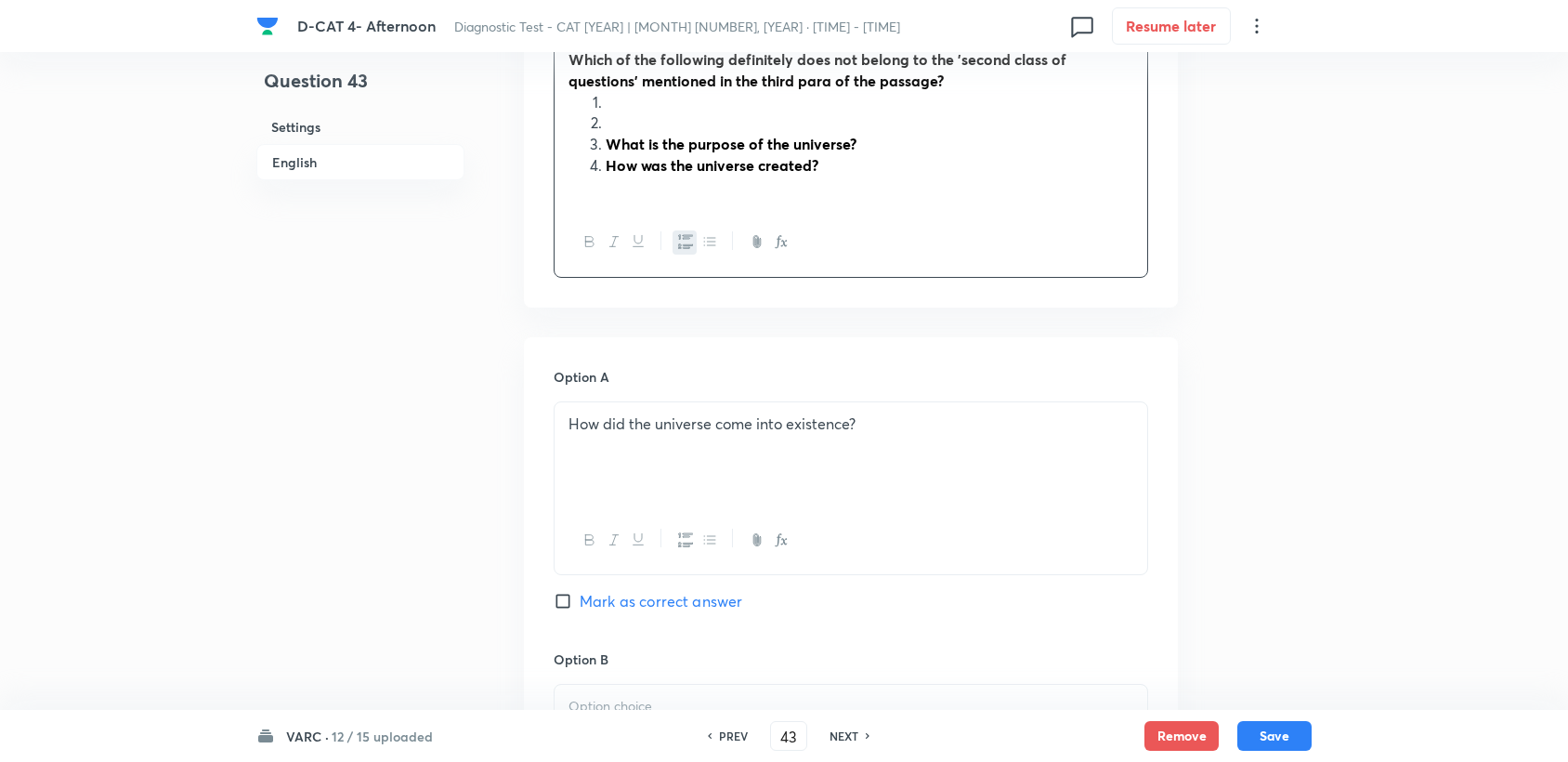 scroll, scrollTop: 2075, scrollLeft: 0, axis: vertical 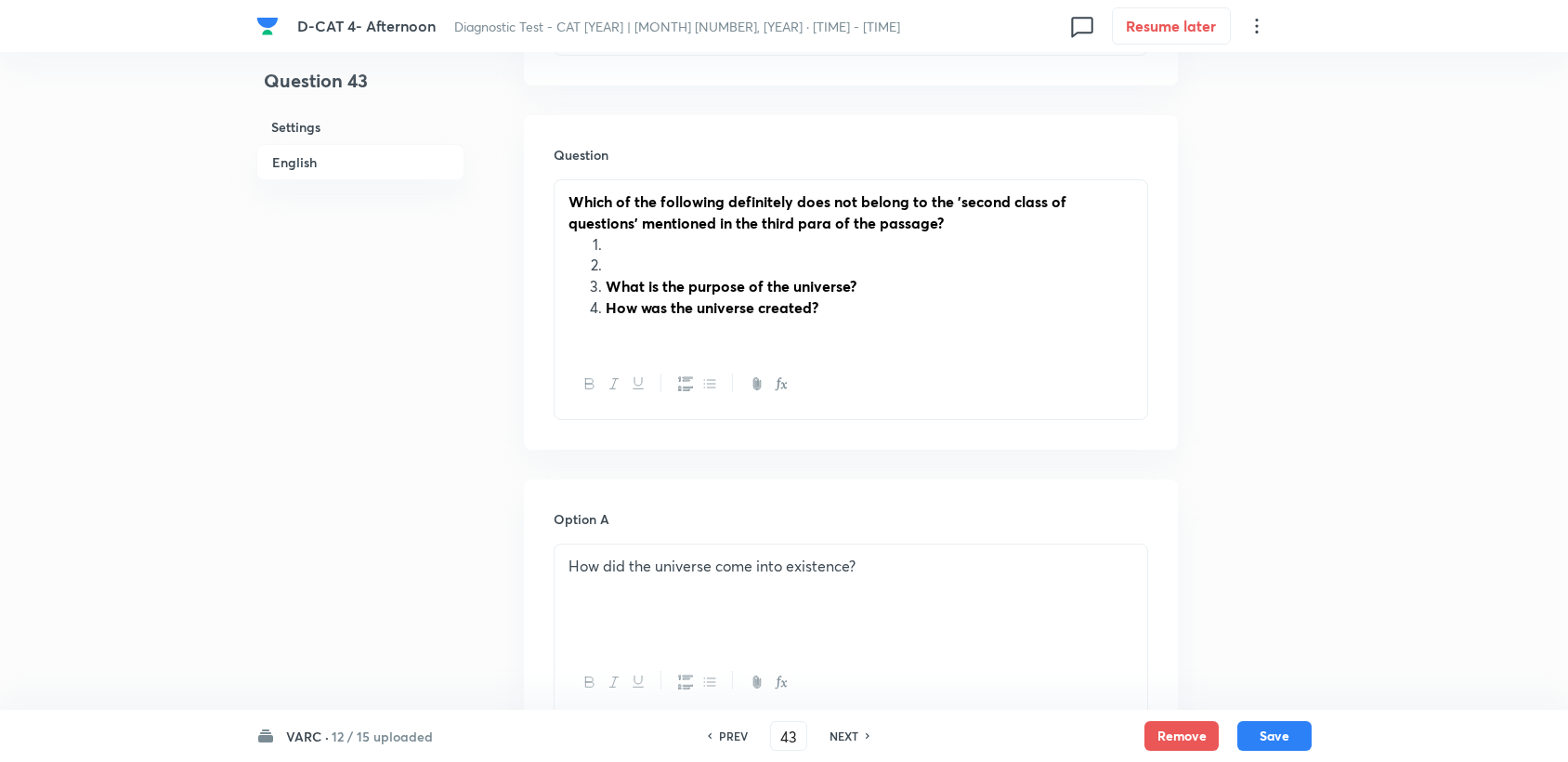 drag, startPoint x: 608, startPoint y: 283, endPoint x: 924, endPoint y: 283, distance: 316 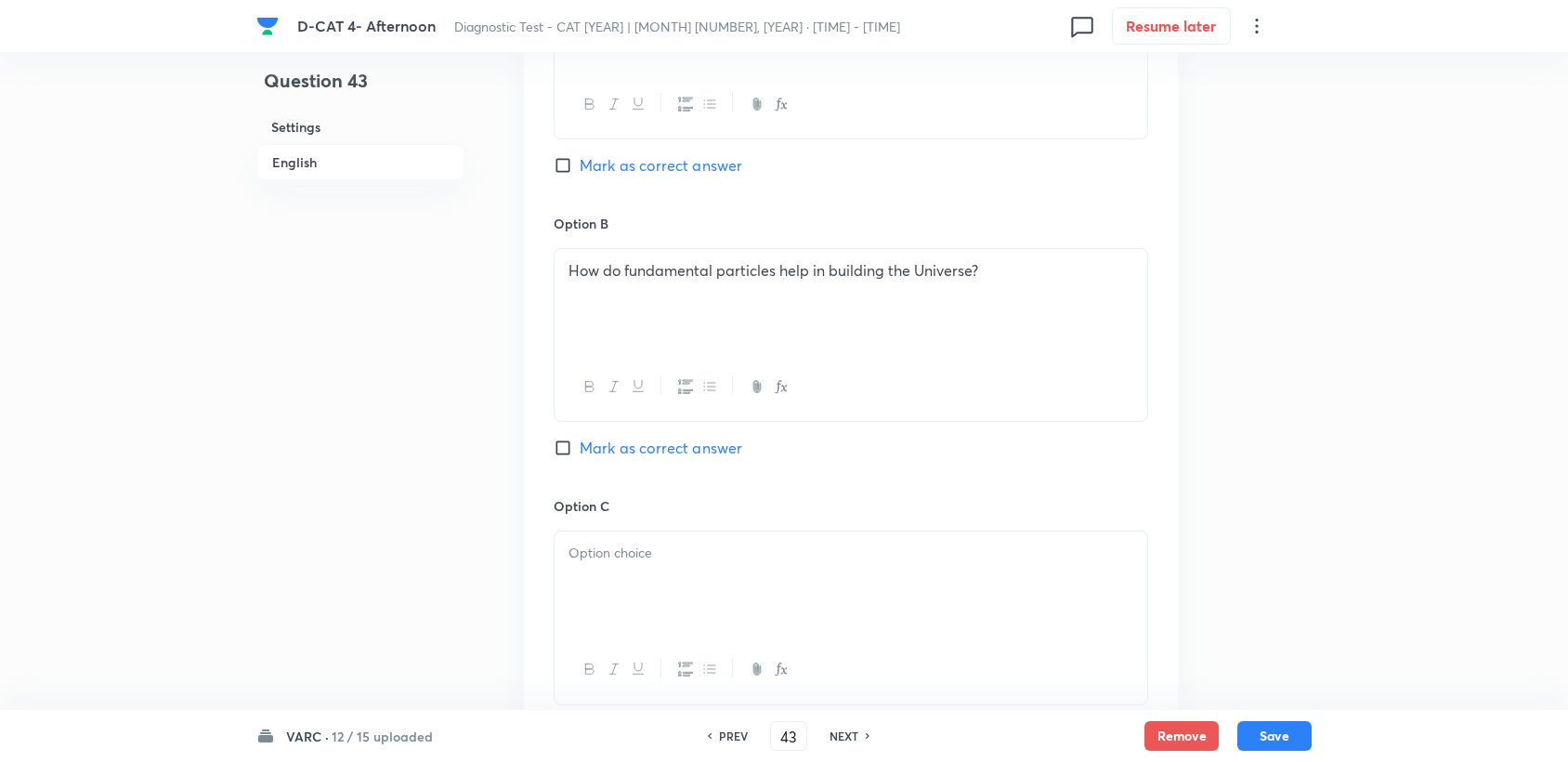 scroll, scrollTop: 2489, scrollLeft: 0, axis: vertical 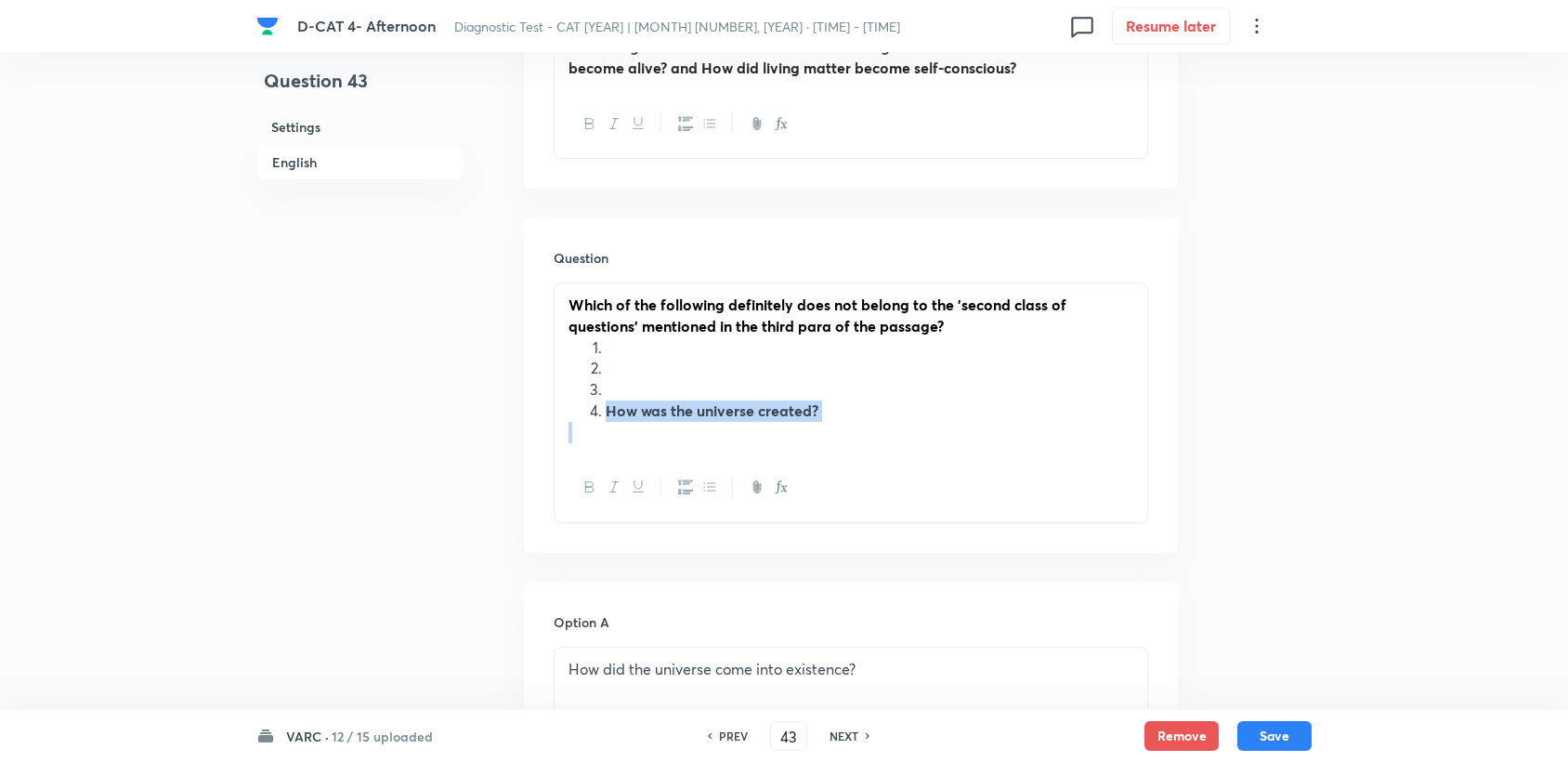drag, startPoint x: 607, startPoint y: 413, endPoint x: 842, endPoint y: 427, distance: 235.41665 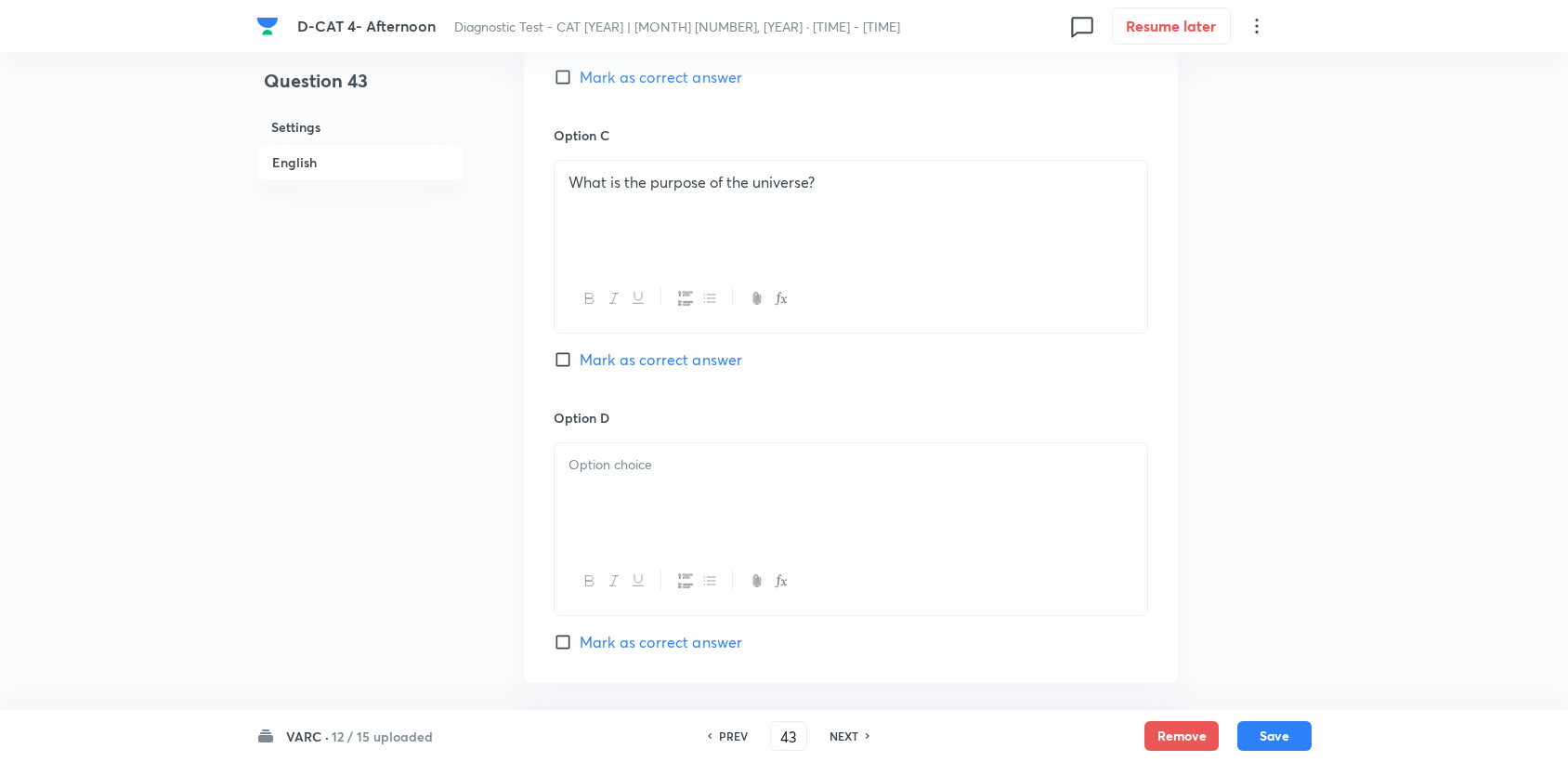 scroll, scrollTop: 2798, scrollLeft: 0, axis: vertical 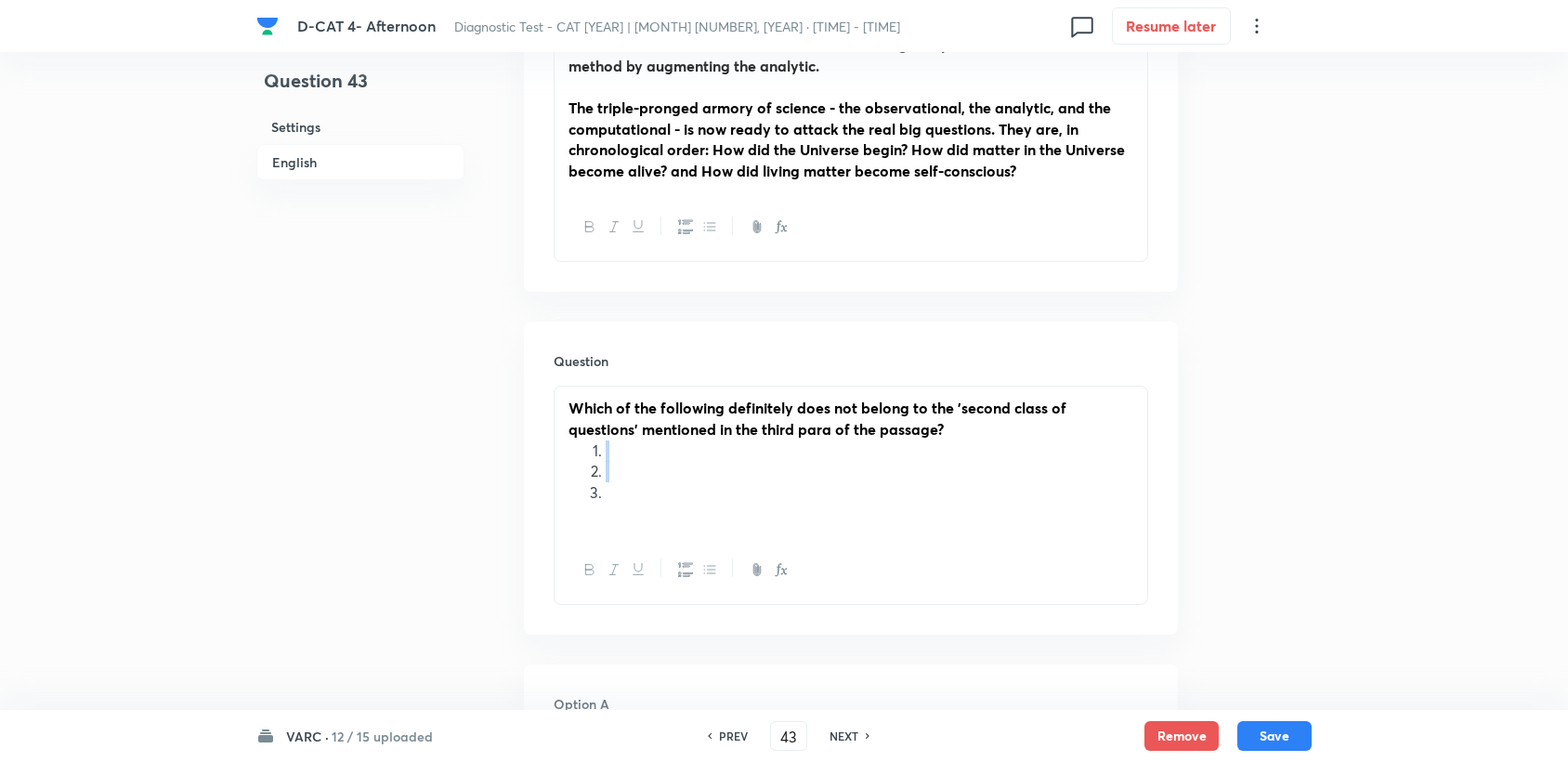 drag, startPoint x: 587, startPoint y: 450, endPoint x: 617, endPoint y: 493, distance: 52.4309 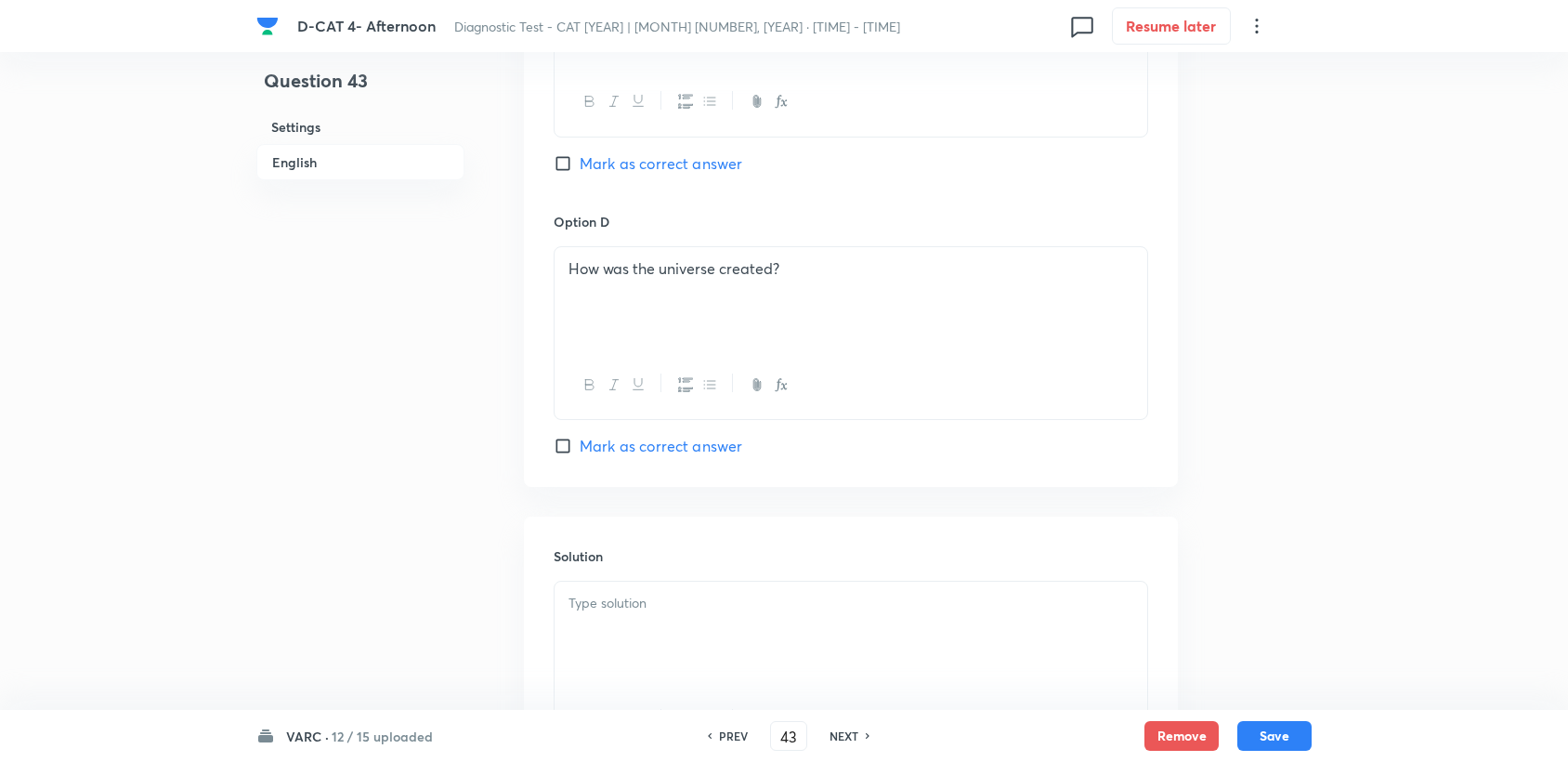 scroll, scrollTop: 3134, scrollLeft: 0, axis: vertical 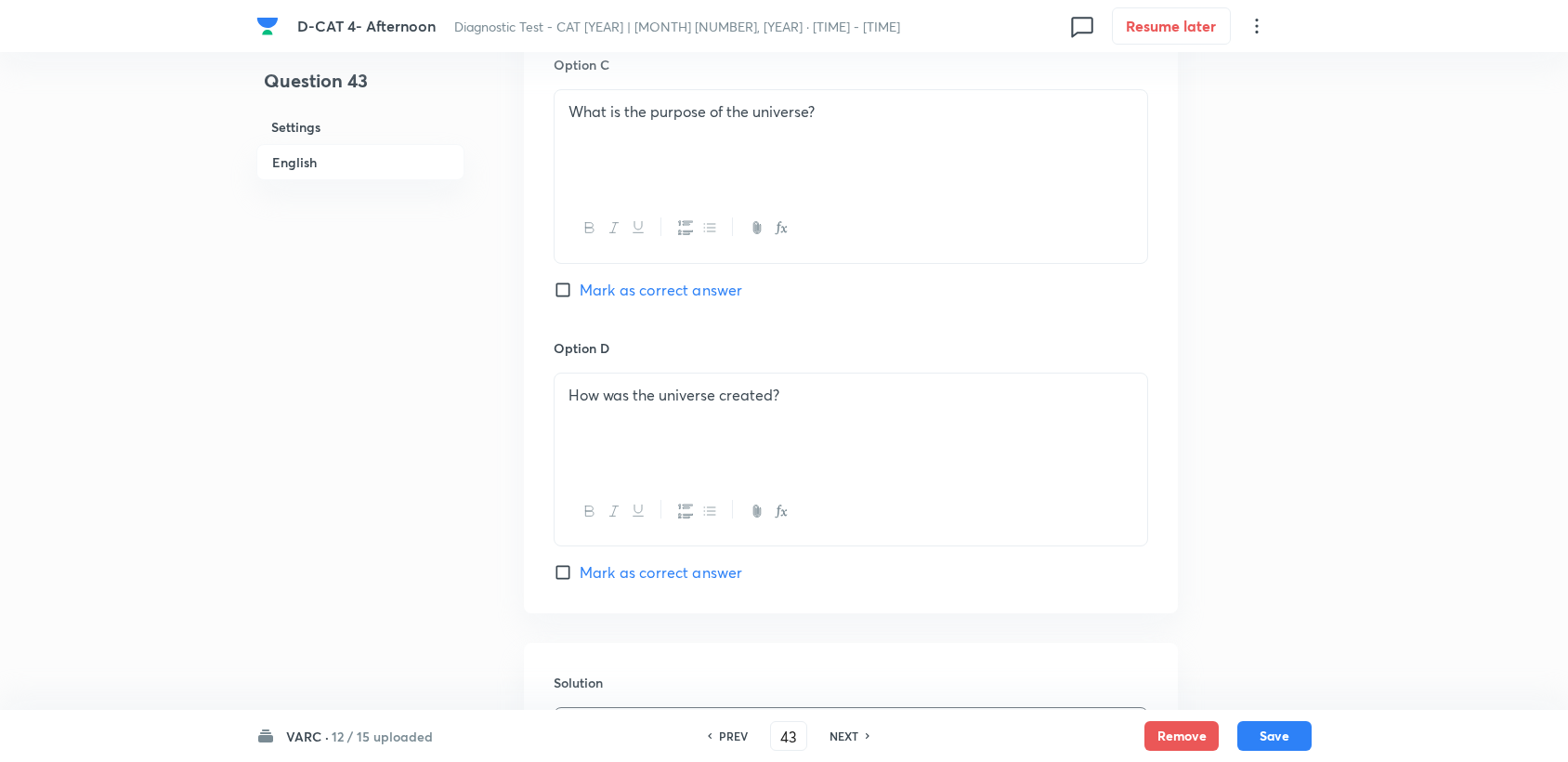 click on "Mark as correct answer" at bounding box center [660, 290] 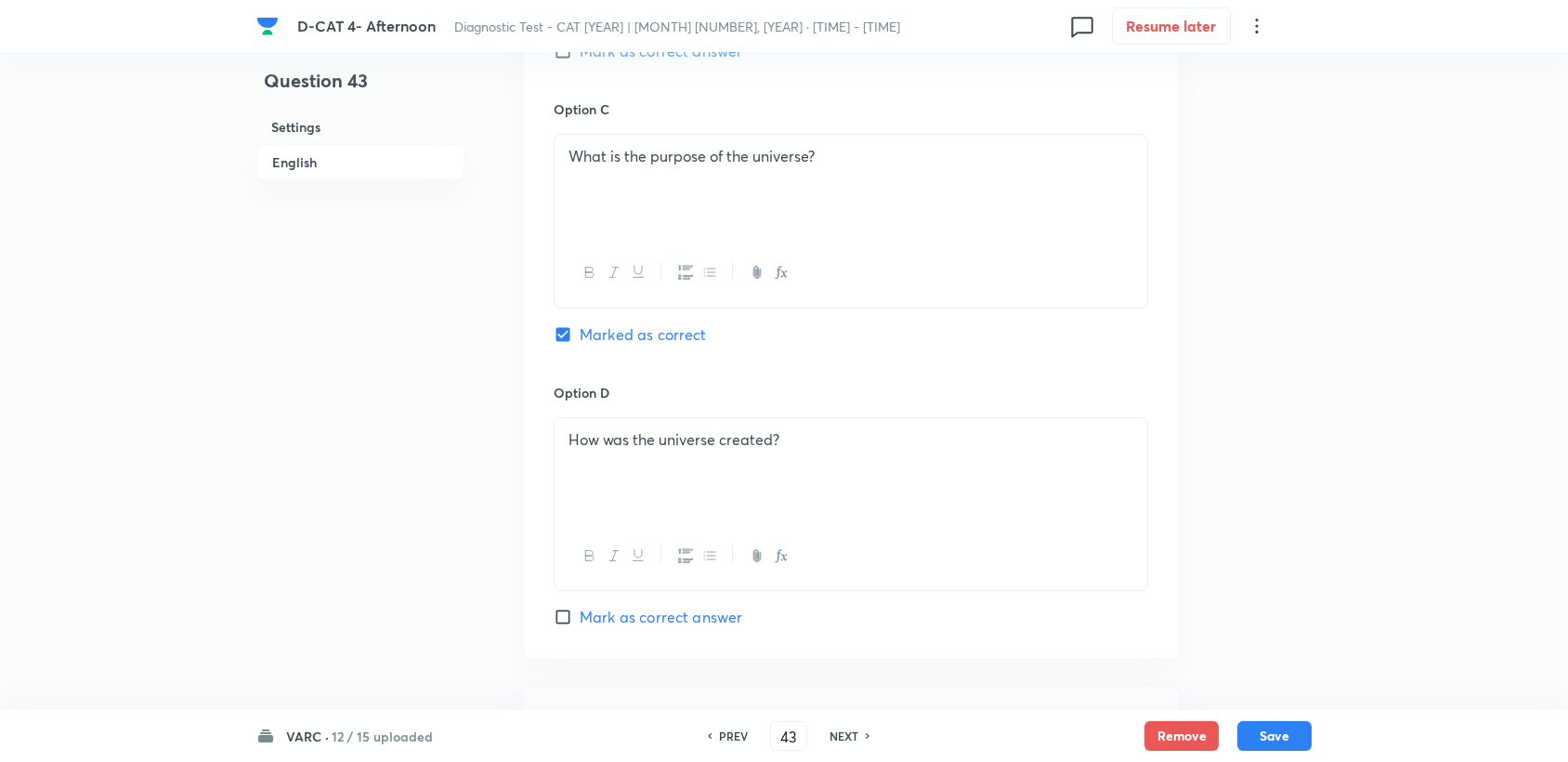 scroll, scrollTop: 2618, scrollLeft: 0, axis: vertical 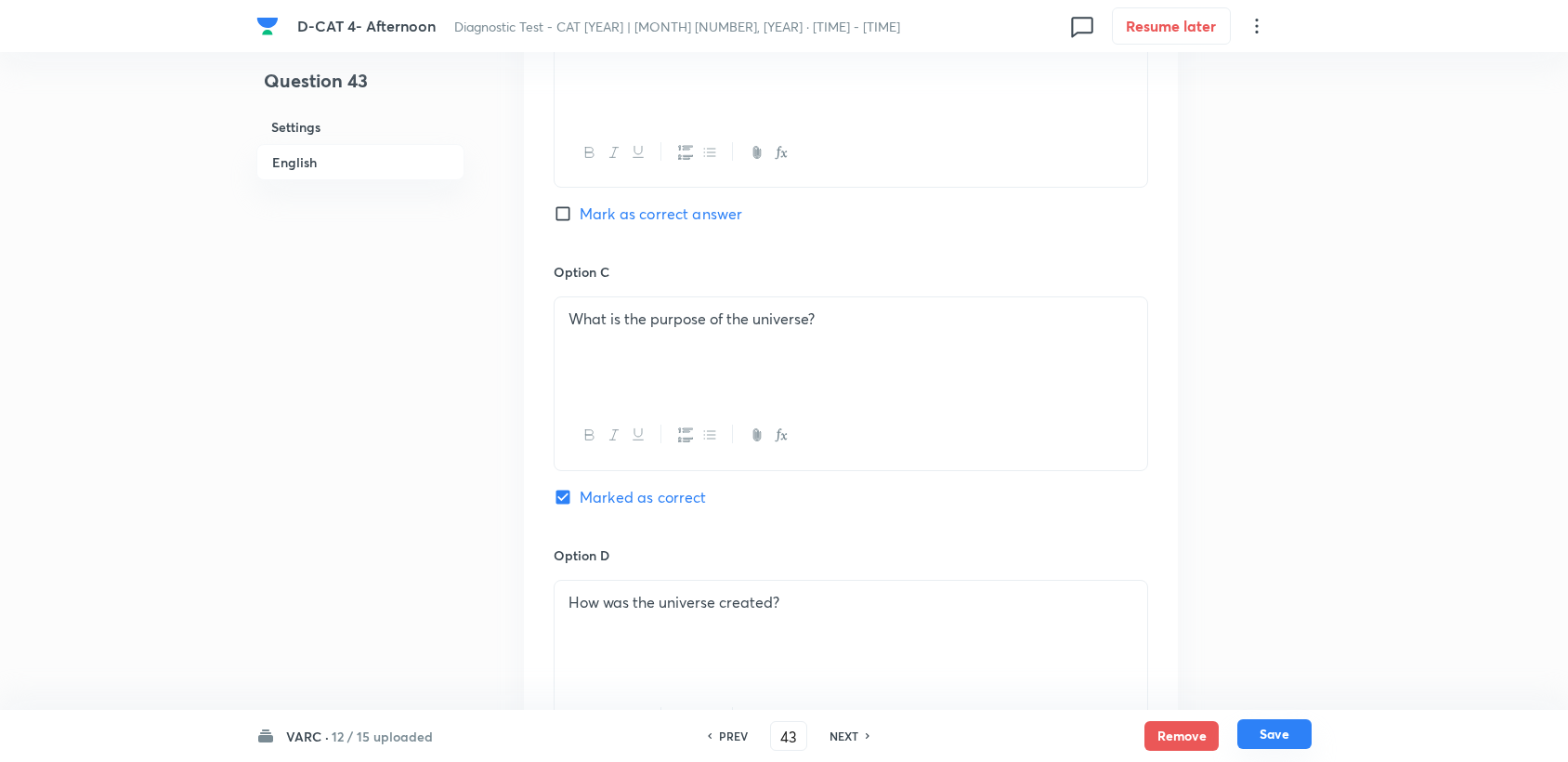 click on "Save" at bounding box center (1274, 734) 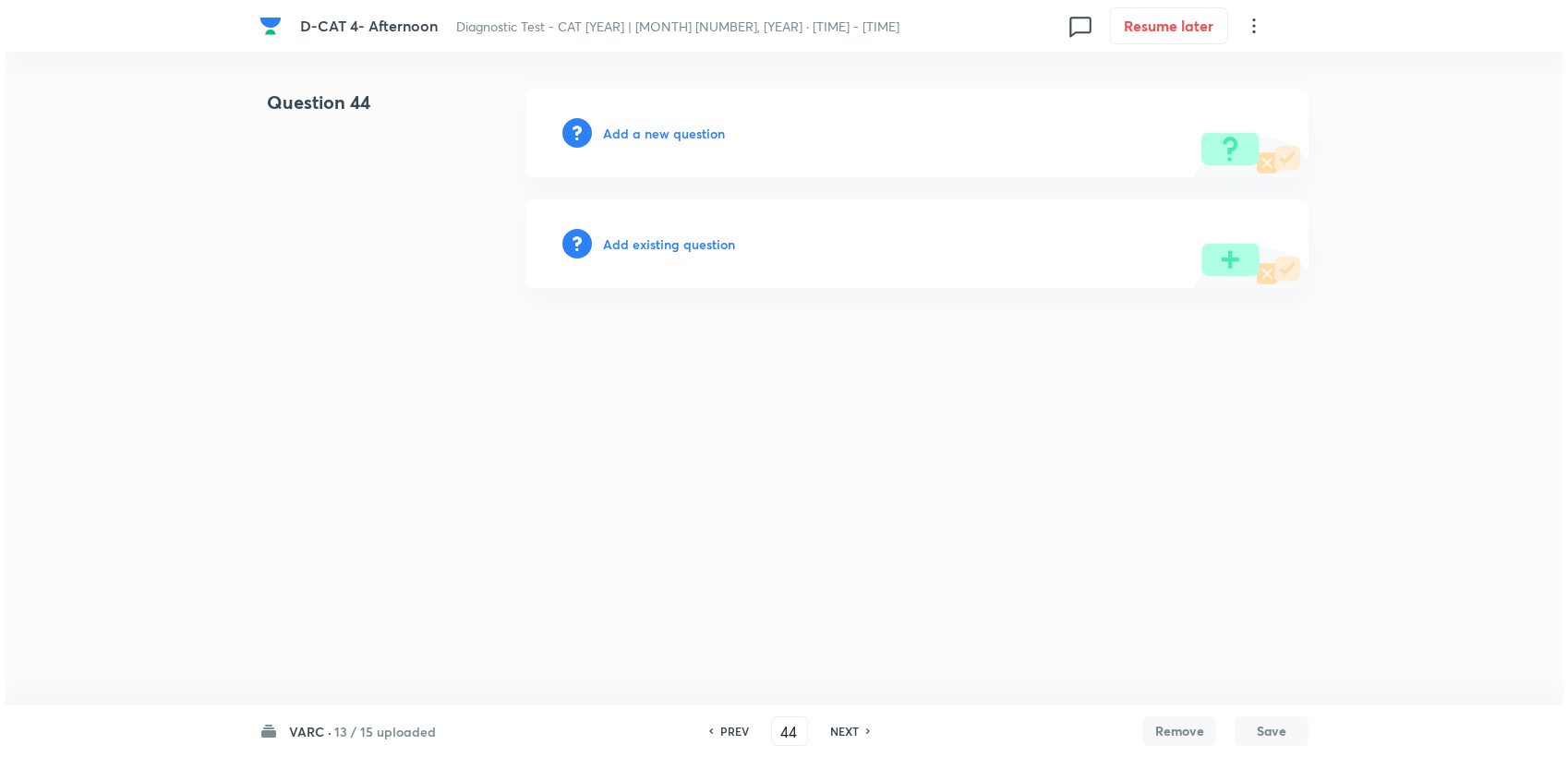 scroll, scrollTop: 0, scrollLeft: 0, axis: both 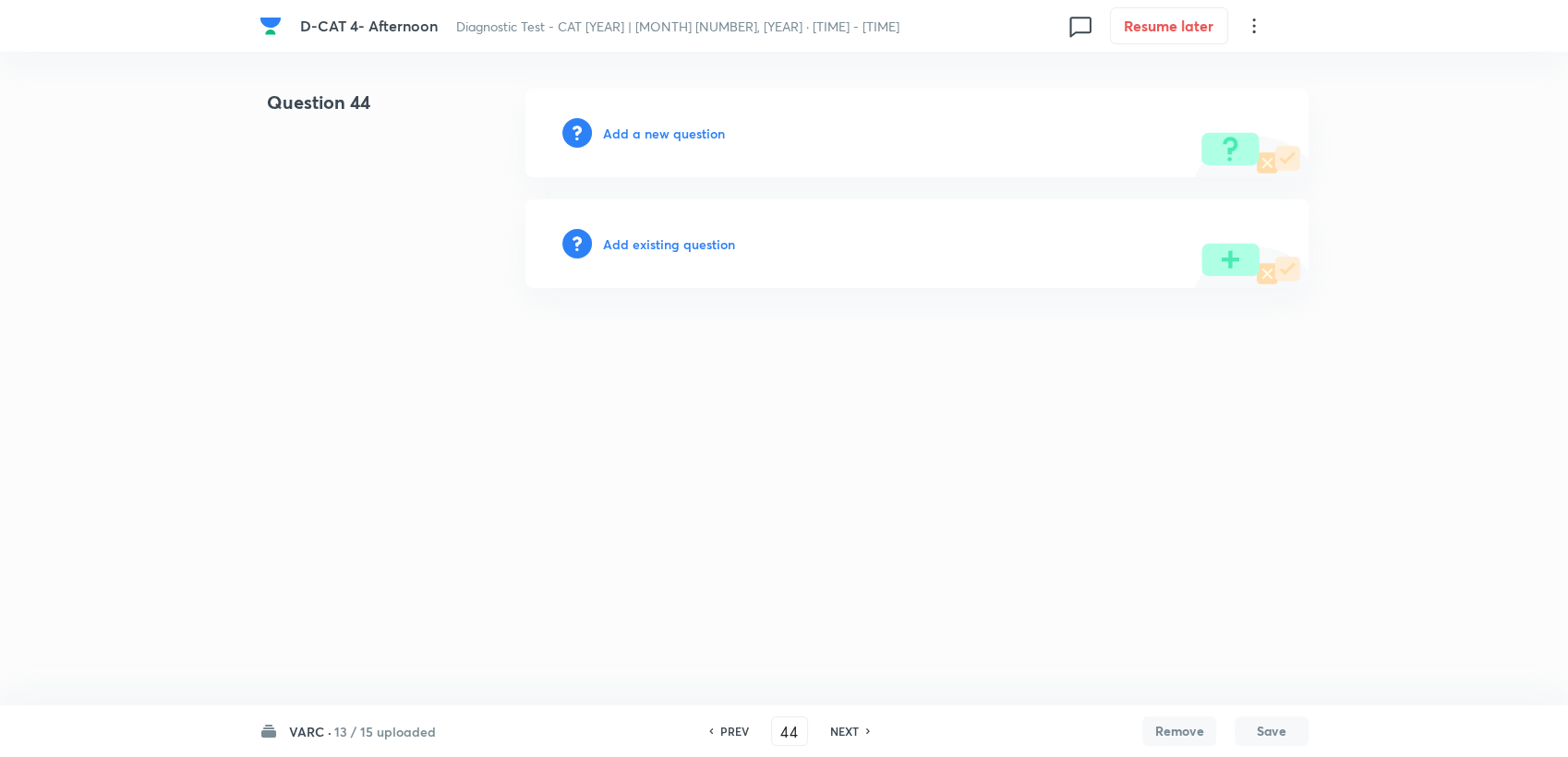 click on "Add a new question" at bounding box center (664, 133) 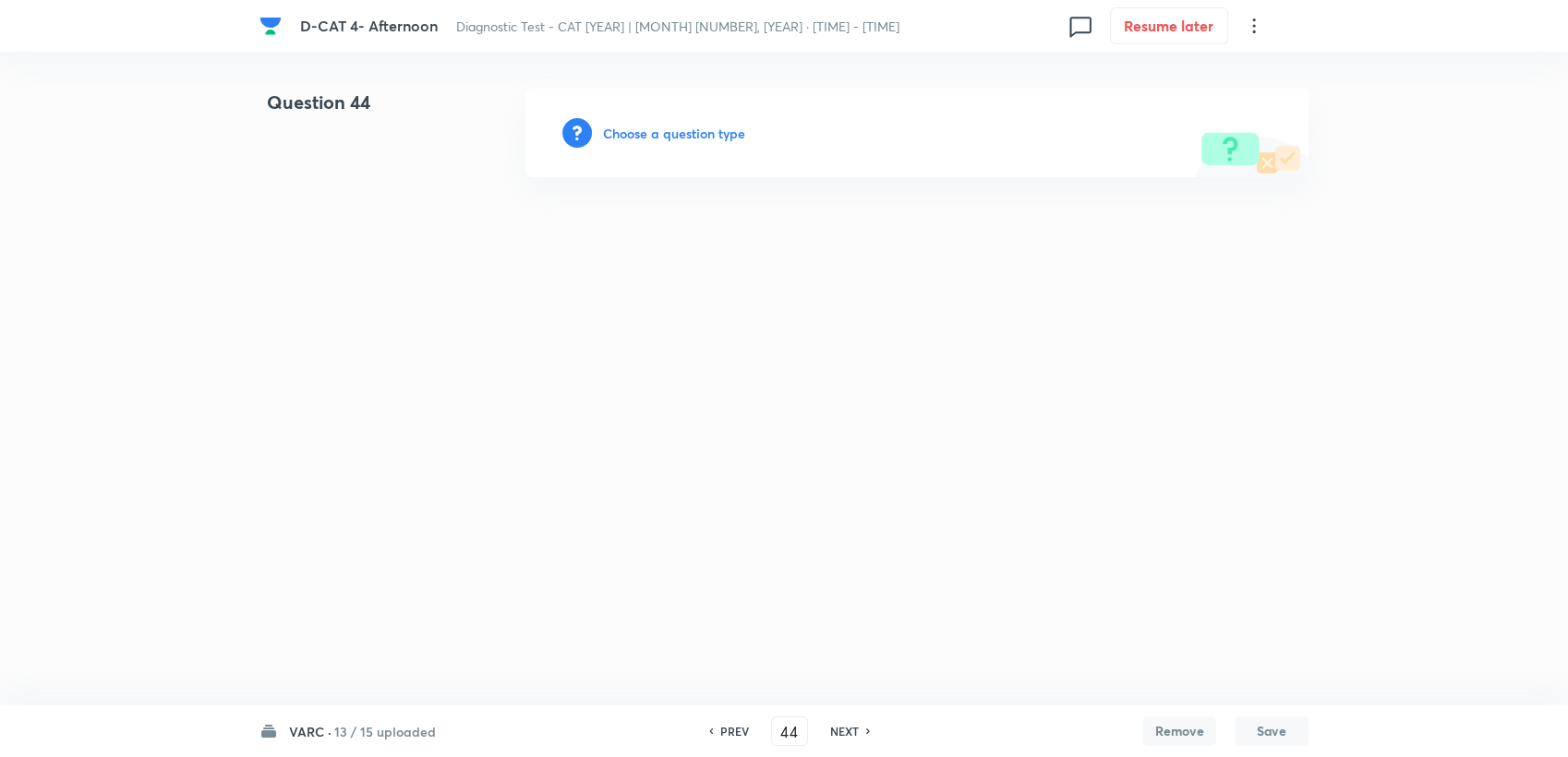 click on "Choose a question type" at bounding box center (674, 133) 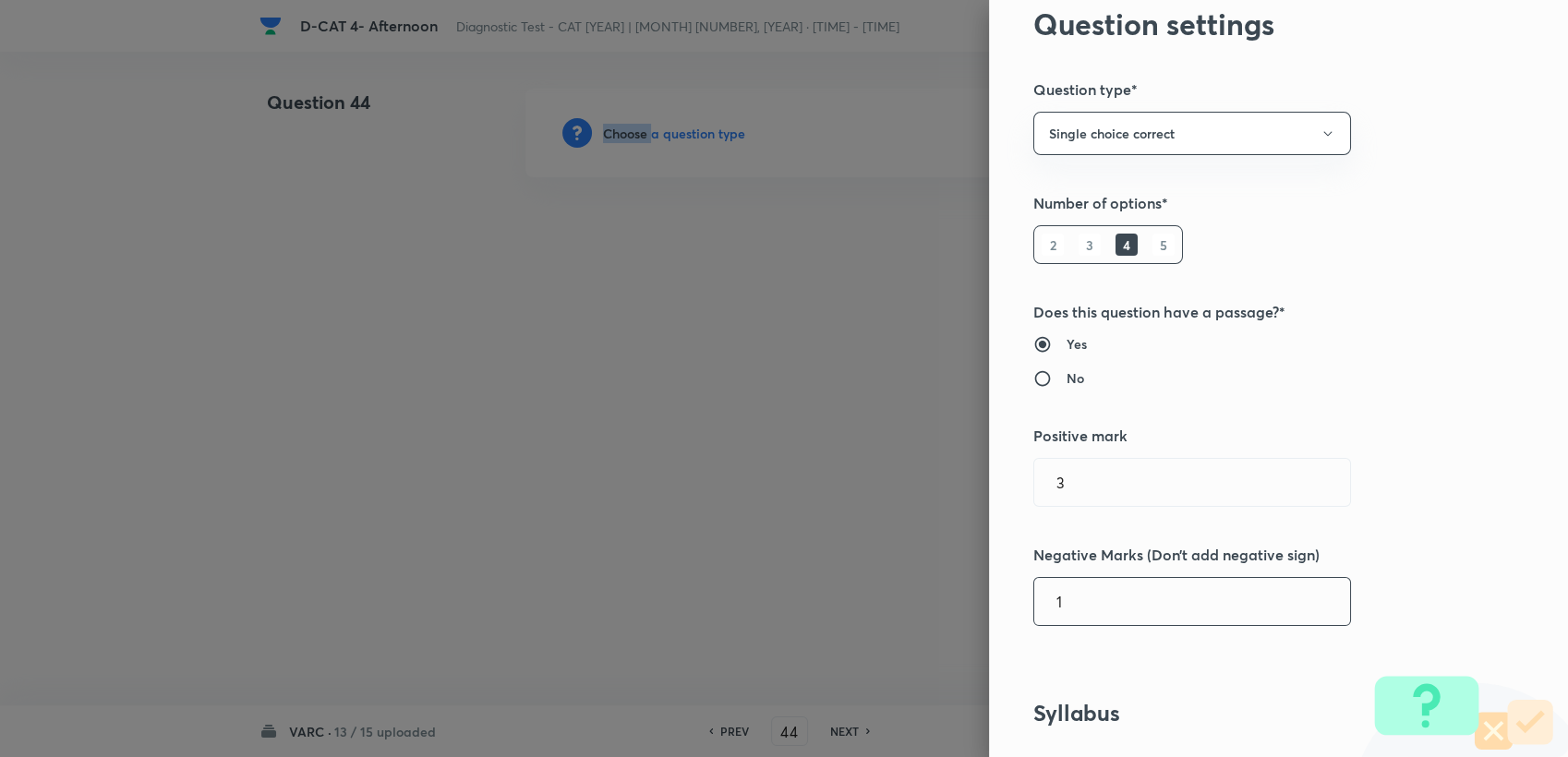 scroll, scrollTop: 307, scrollLeft: 0, axis: vertical 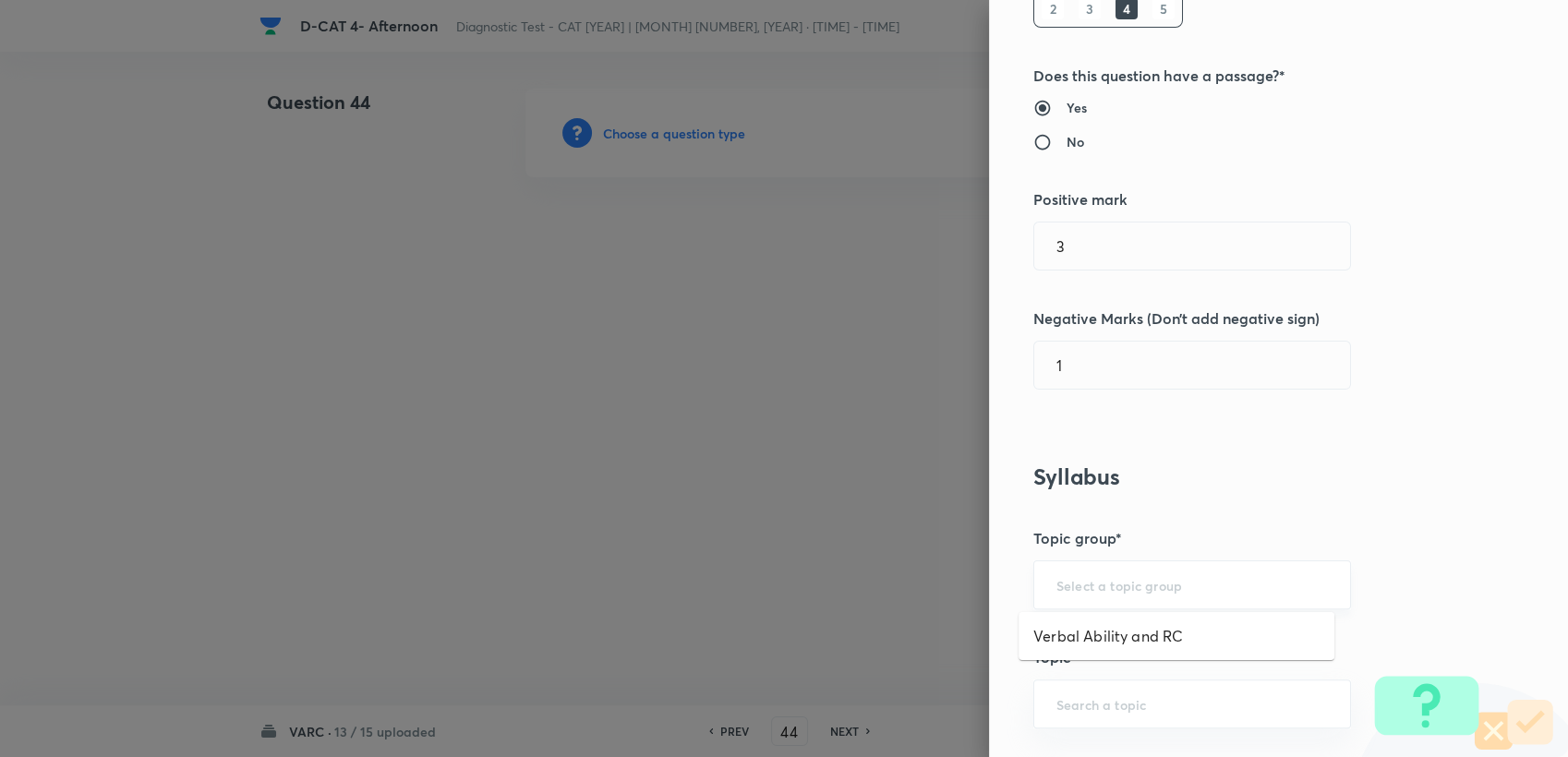 click at bounding box center (1192, 584) 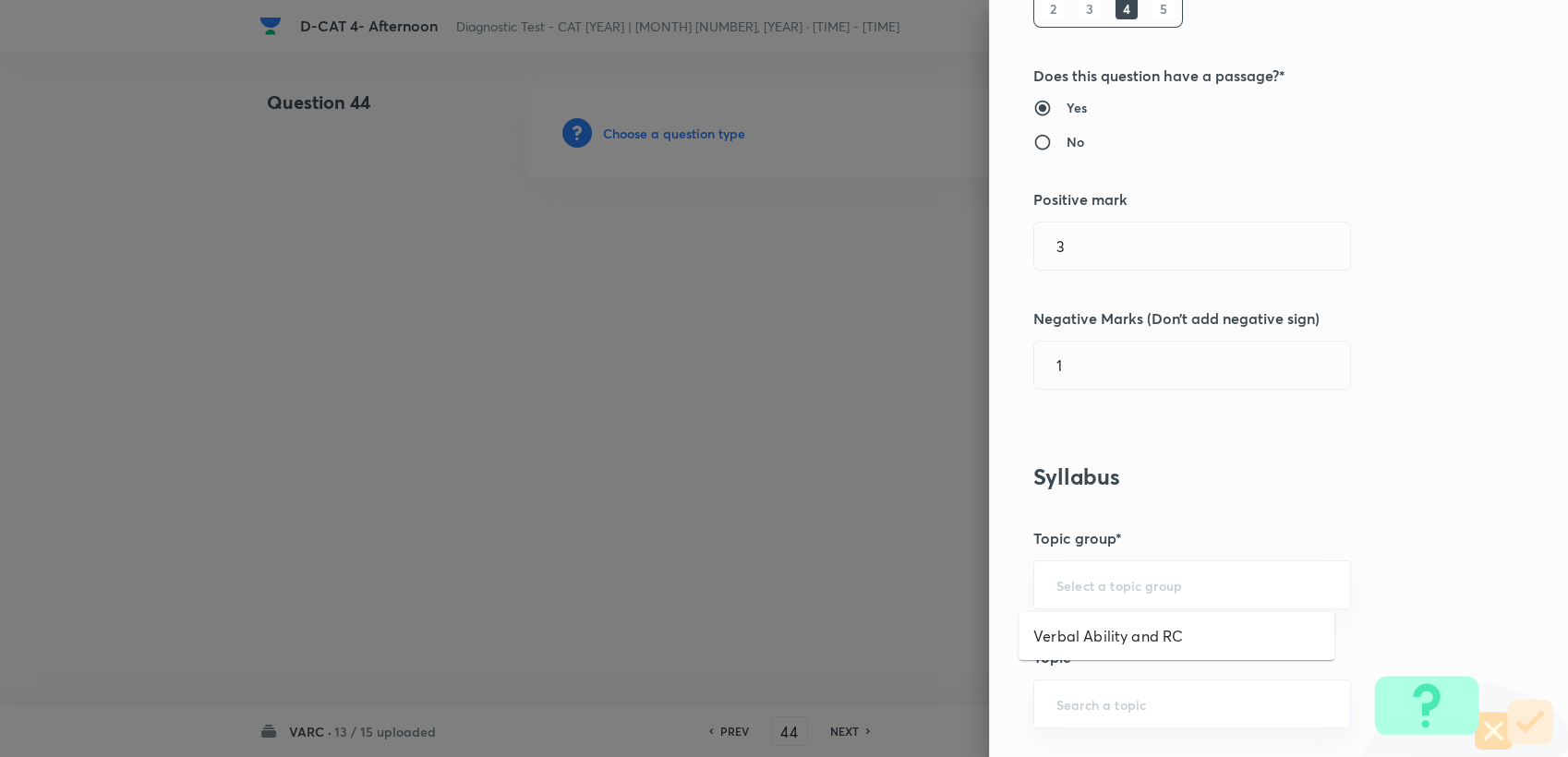 click on "Verbal Ability and RC" at bounding box center (1176, 636) 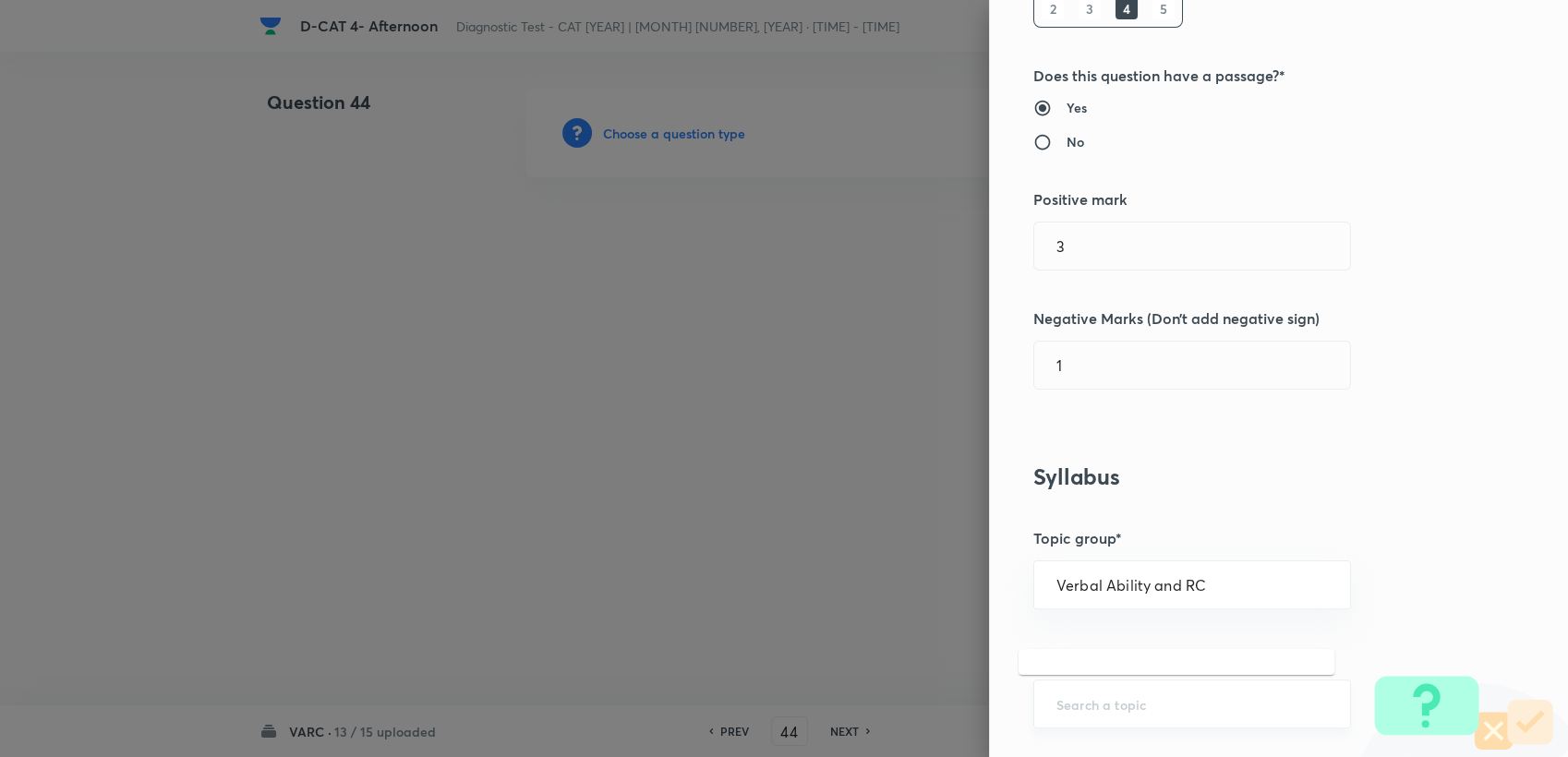 click at bounding box center [1192, 703] 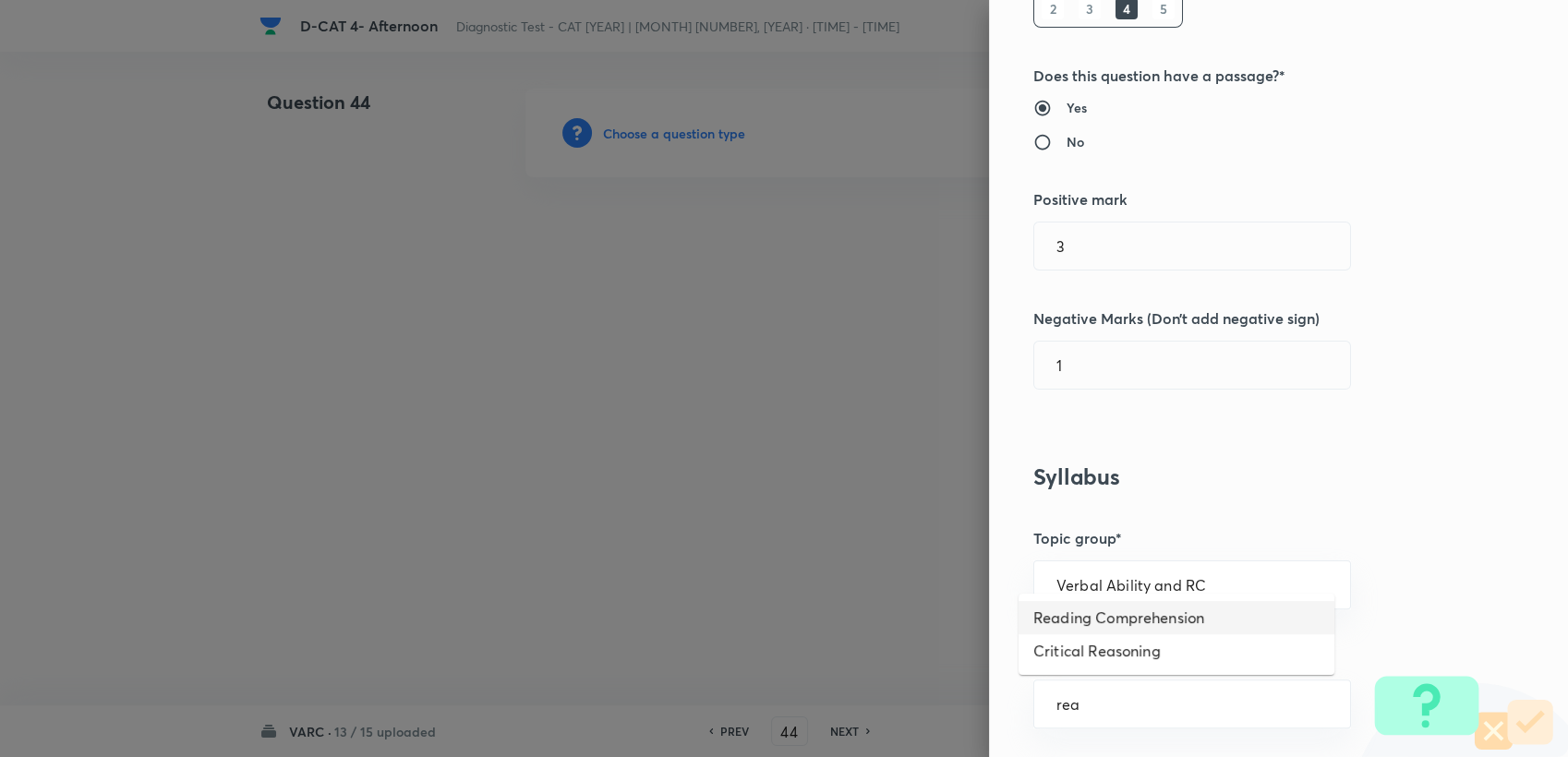 click on "Reading Comprehension" at bounding box center (1176, 618) 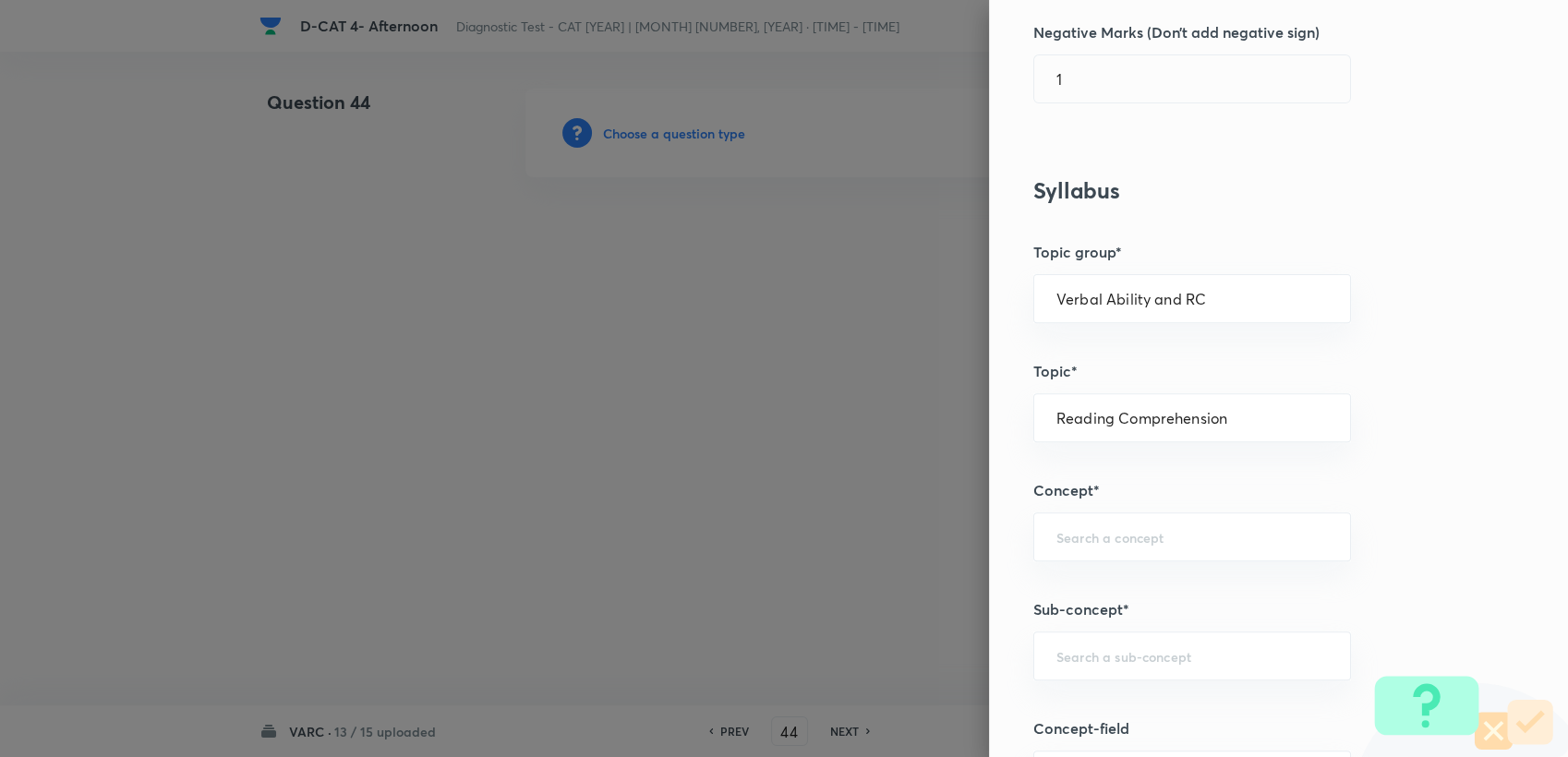 scroll, scrollTop: 615, scrollLeft: 0, axis: vertical 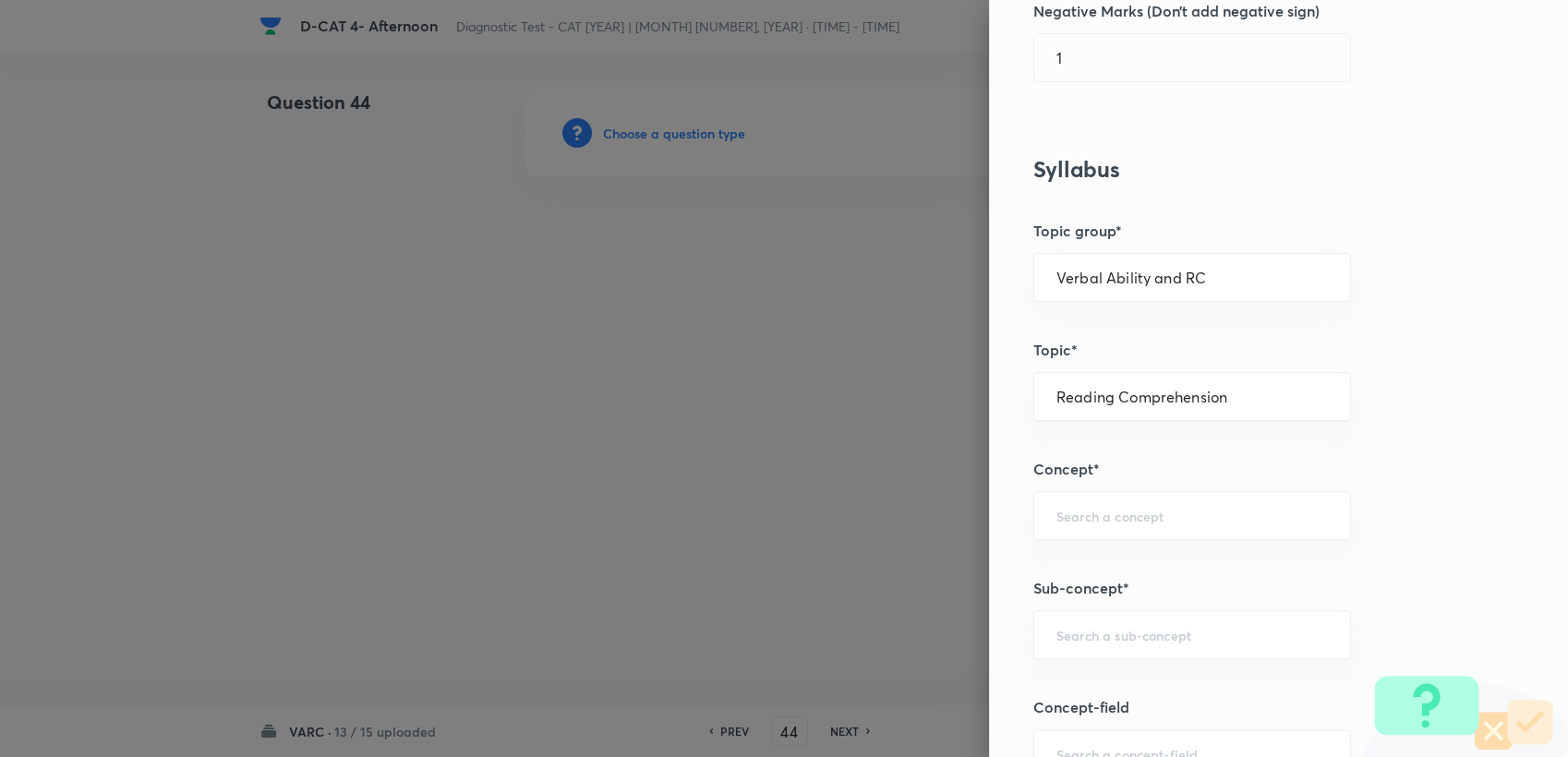 click on "Question settings Question type* Single choice correct Number of options* [NUMBER] [NUMBER] [NUMBER] [NUMBER] Does this question have a passage?* Yes No Positive mark [NUMBER] ​ Negative Marks (Don’t add negative sign) [NUMBER] ​ Syllabus Topic group* Verbal Ability and RC ​ Topic* Reading Comprehension ​ Concept* ​ Sub-concept* ​ Concept-field ​ Additional details Question Difficulty Very easy Easy Moderate Hard Very hard Question is based on Fact Numerical Concept Previous year question Yes No Does this question have equation? Yes No Verification status Is the question verified? *Select 'yes' only if a question is verified Yes No Save" at bounding box center (1278, 378) 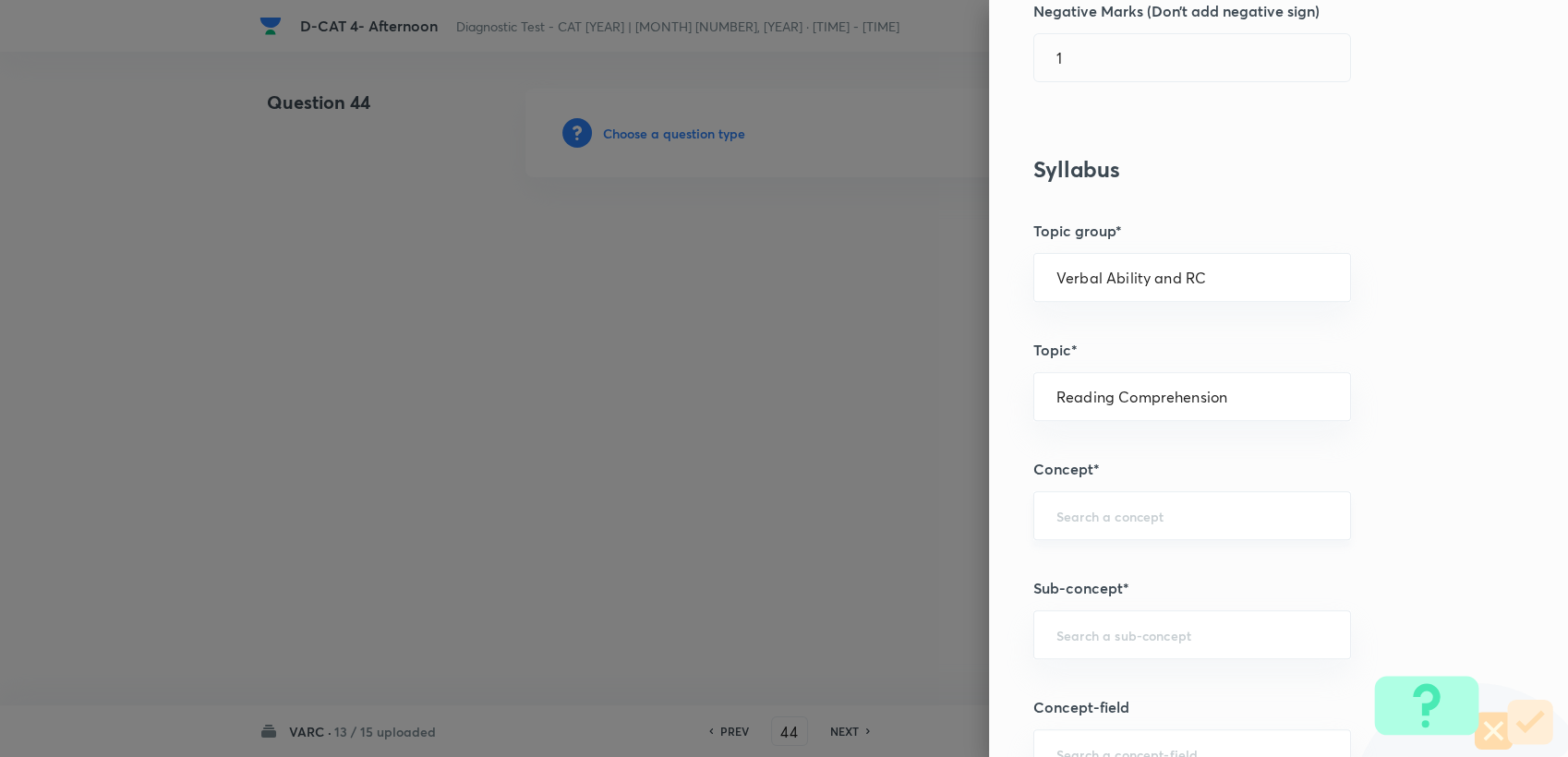 click at bounding box center [1192, 515] 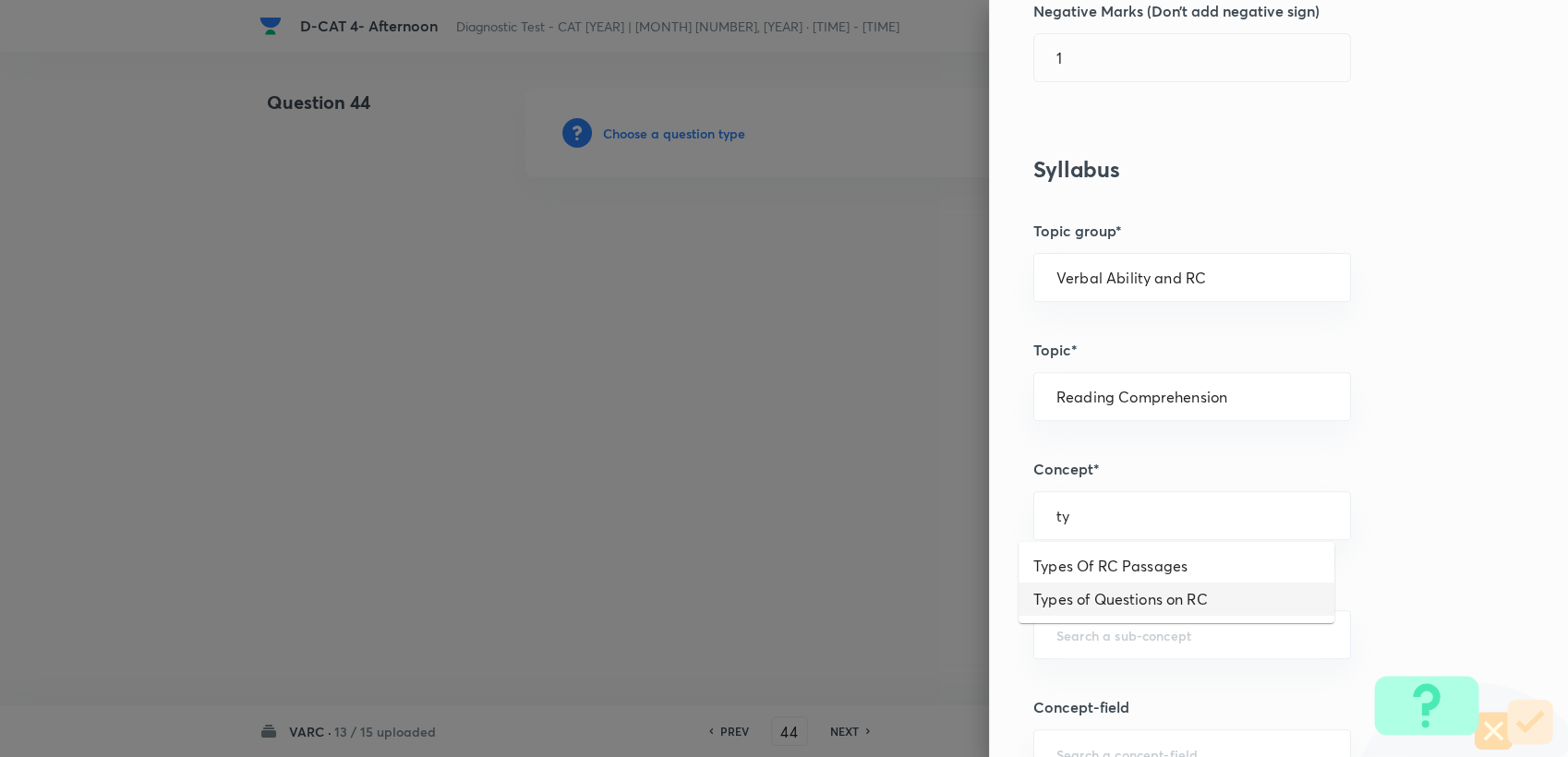 click on "Types of Questions on RC" at bounding box center [1176, 599] 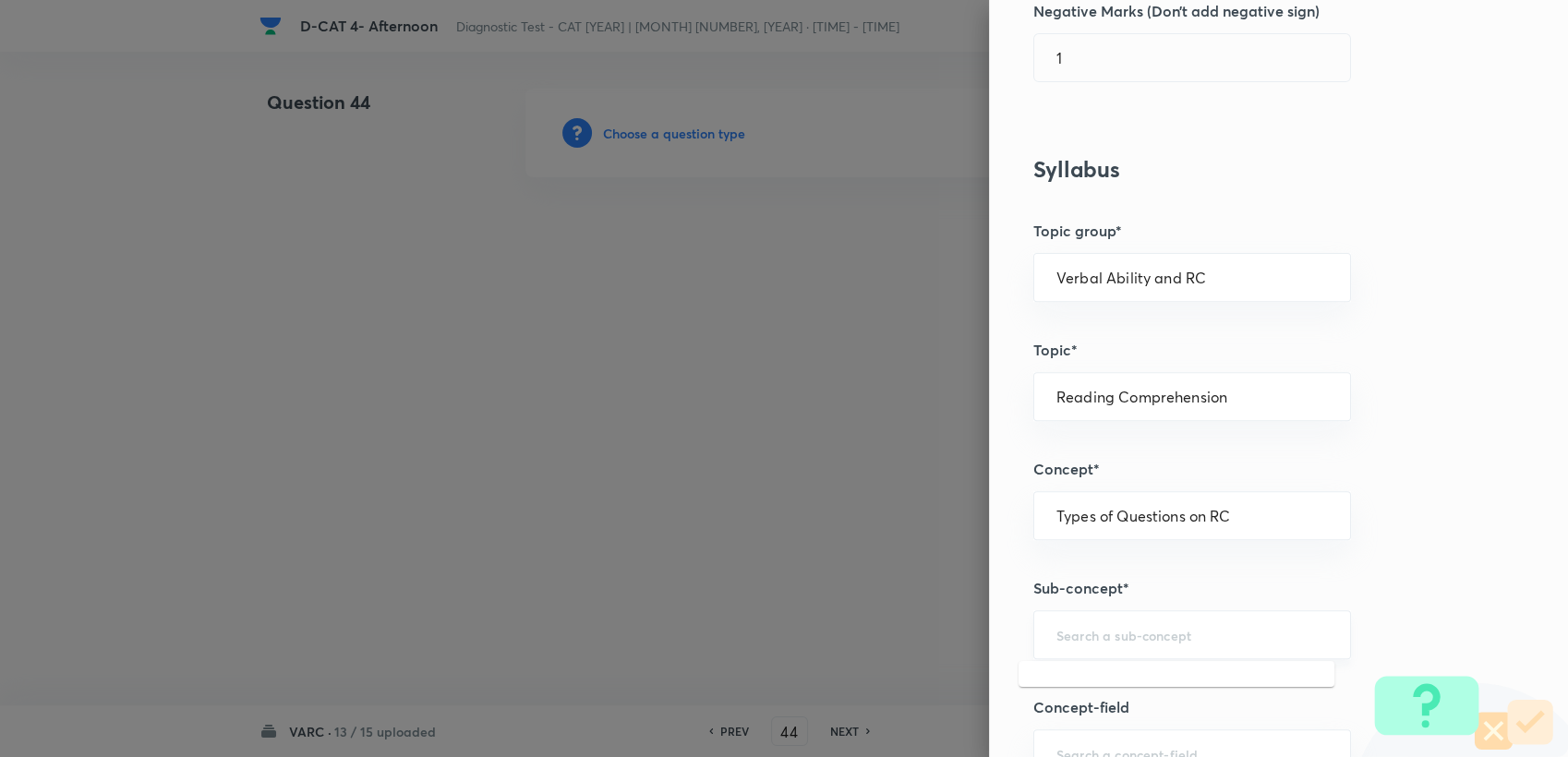 click at bounding box center [1192, 634] 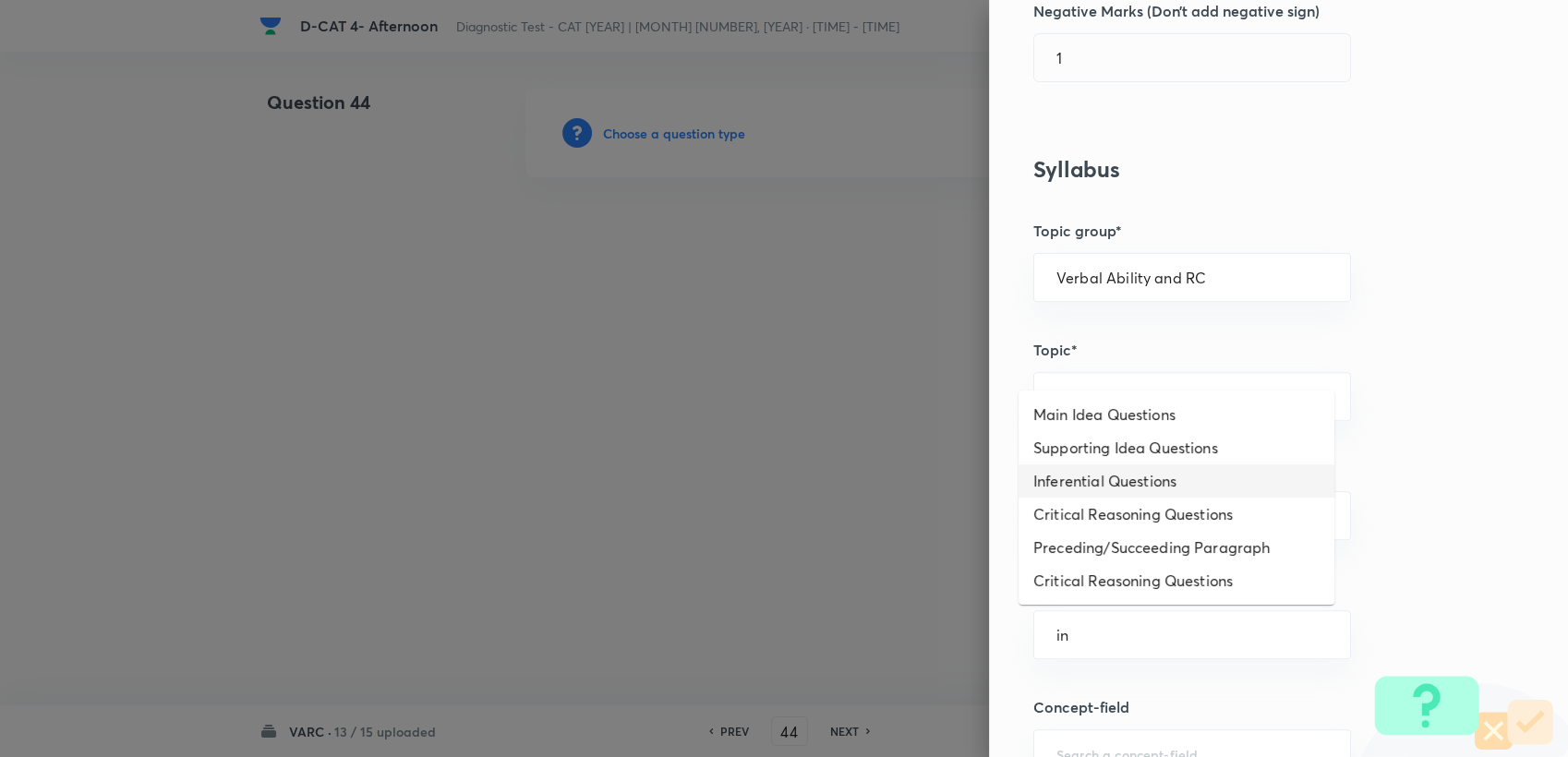 click on "Inferential Questions" at bounding box center [1176, 481] 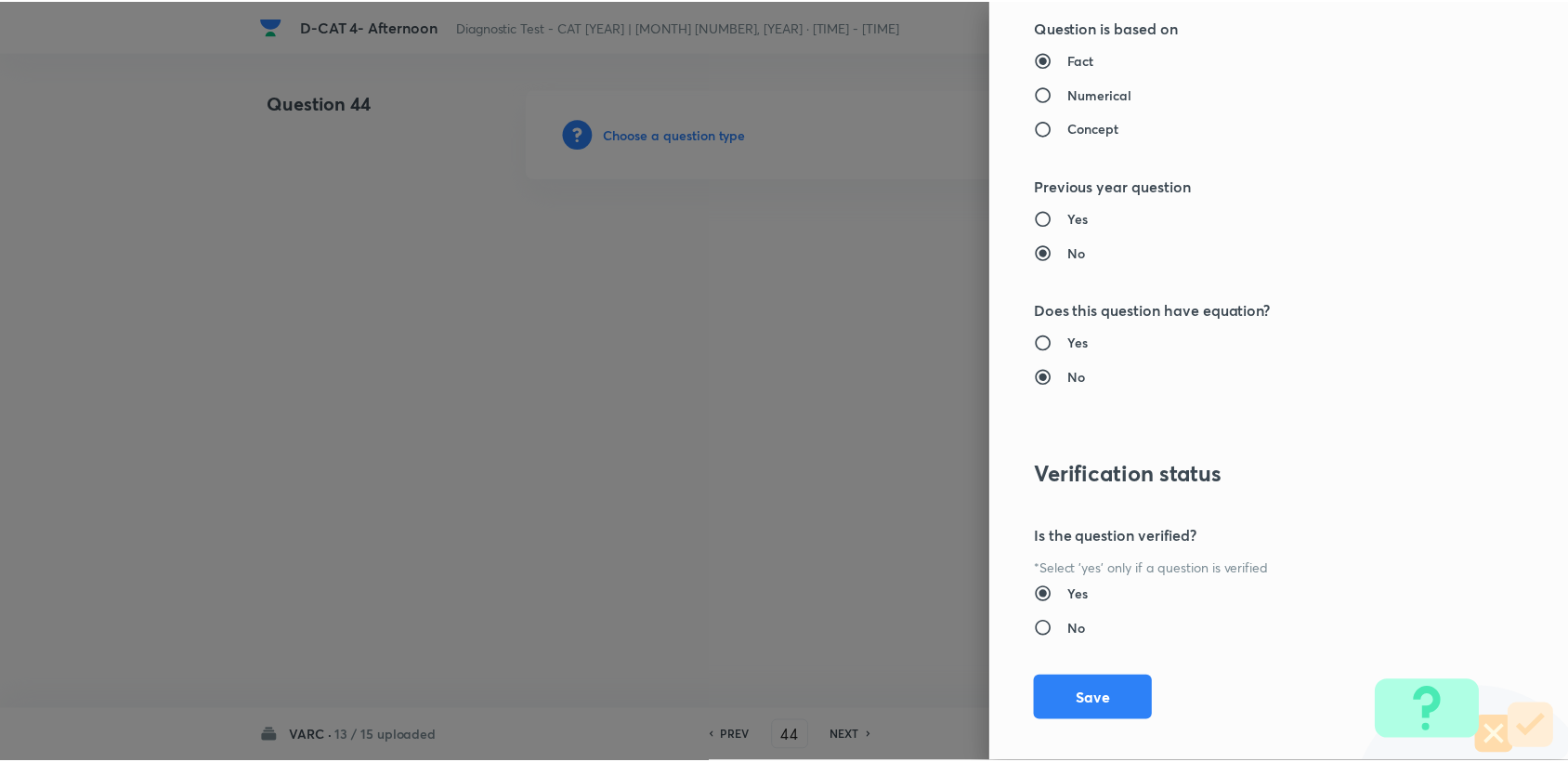 scroll, scrollTop: 1769, scrollLeft: 0, axis: vertical 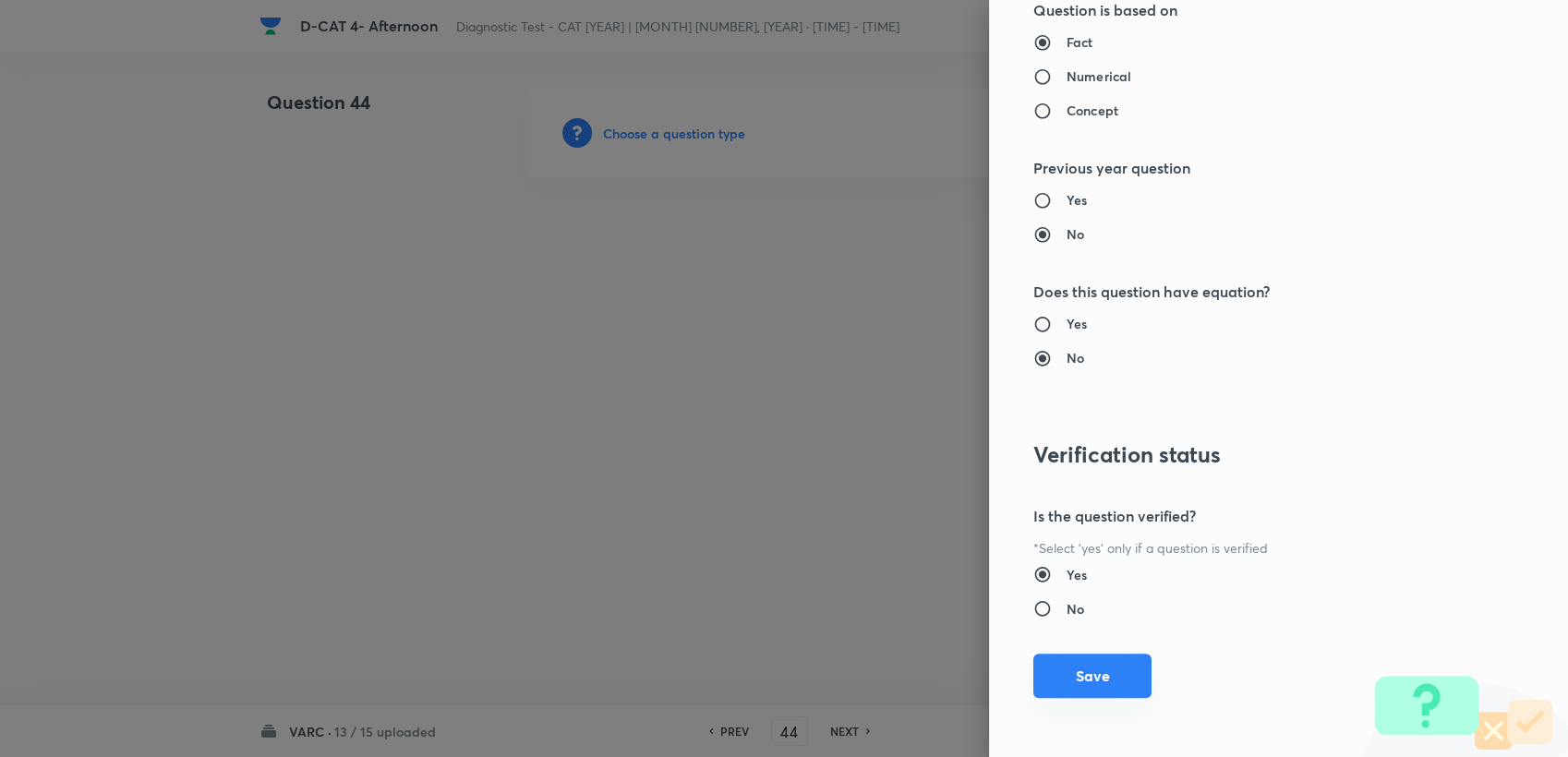 drag, startPoint x: 1067, startPoint y: 668, endPoint x: 1056, endPoint y: 661, distance: 13.038405 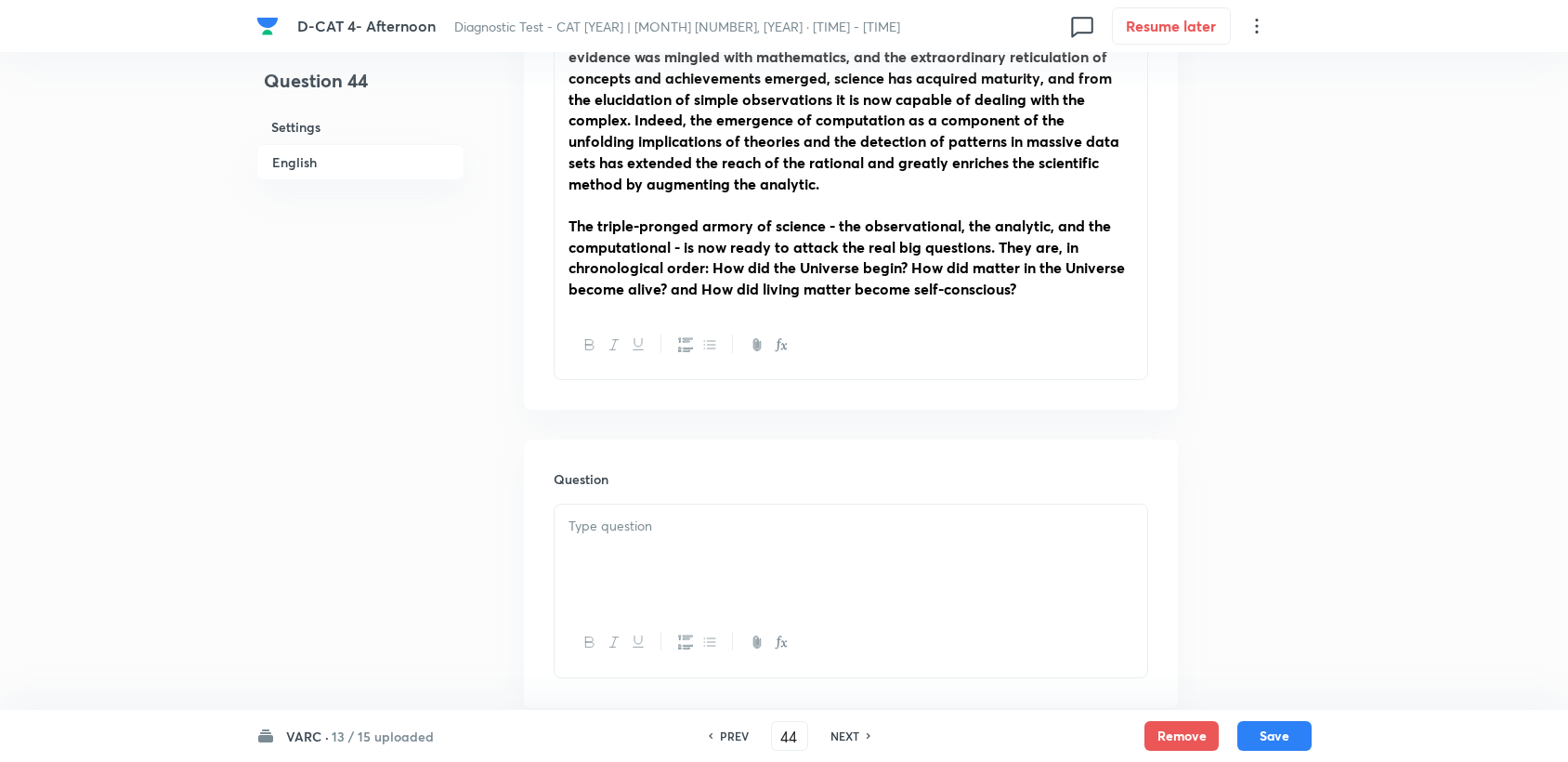scroll, scrollTop: 1548, scrollLeft: 0, axis: vertical 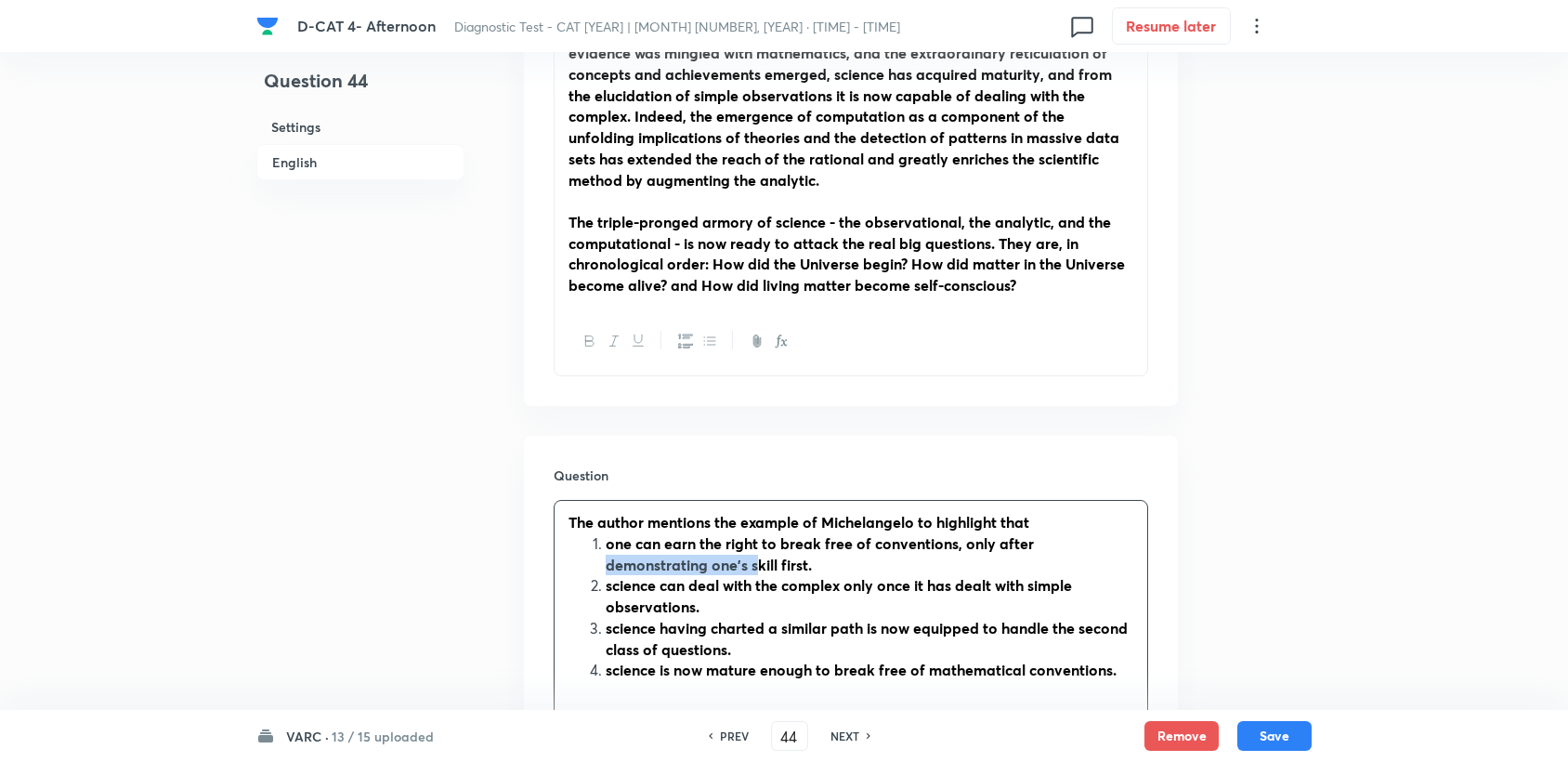 drag, startPoint x: 602, startPoint y: 554, endPoint x: 765, endPoint y: 558, distance: 163.04907 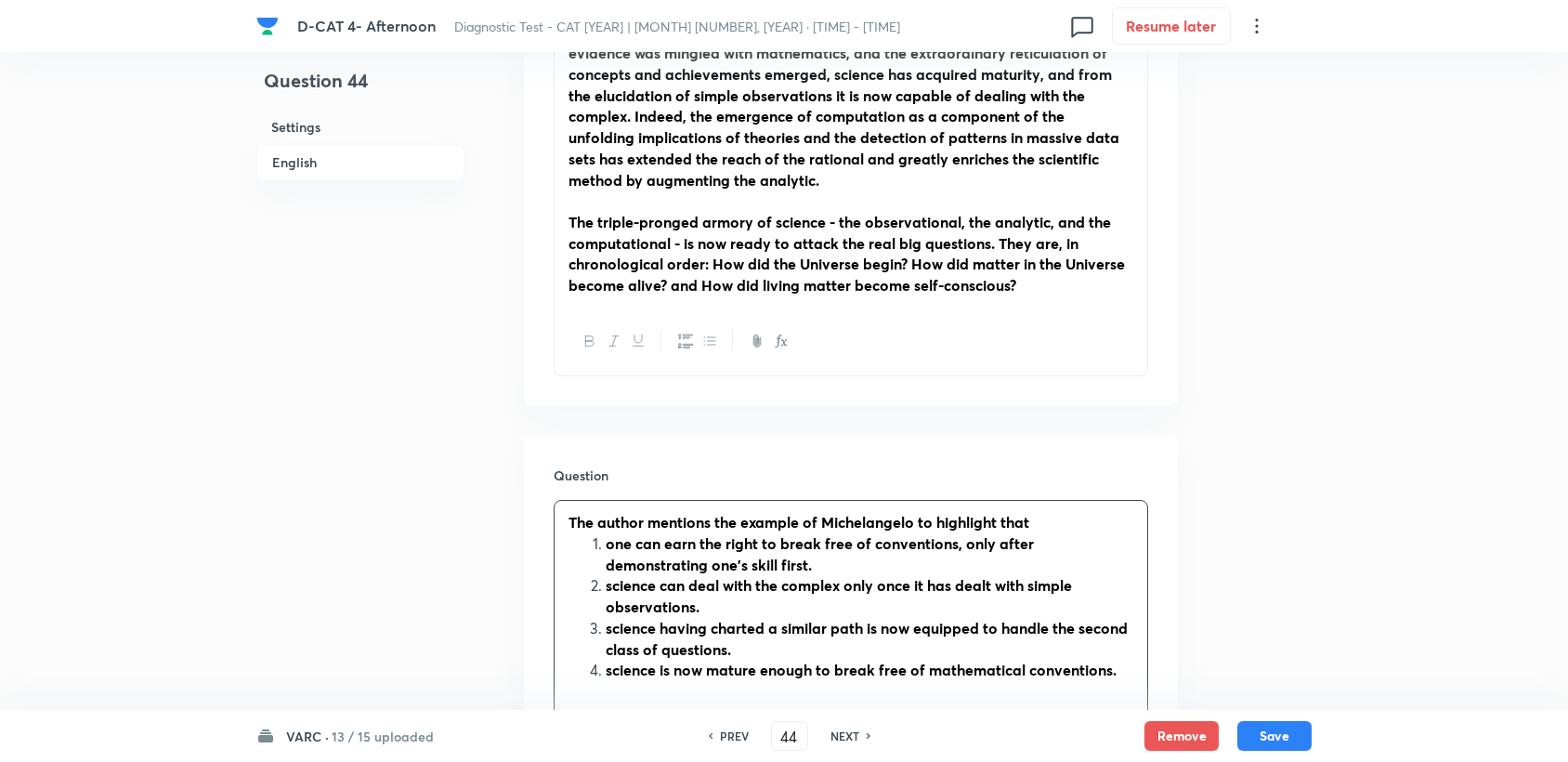 drag, startPoint x: 805, startPoint y: 563, endPoint x: 807, endPoint y: 572, distance: 9.219544 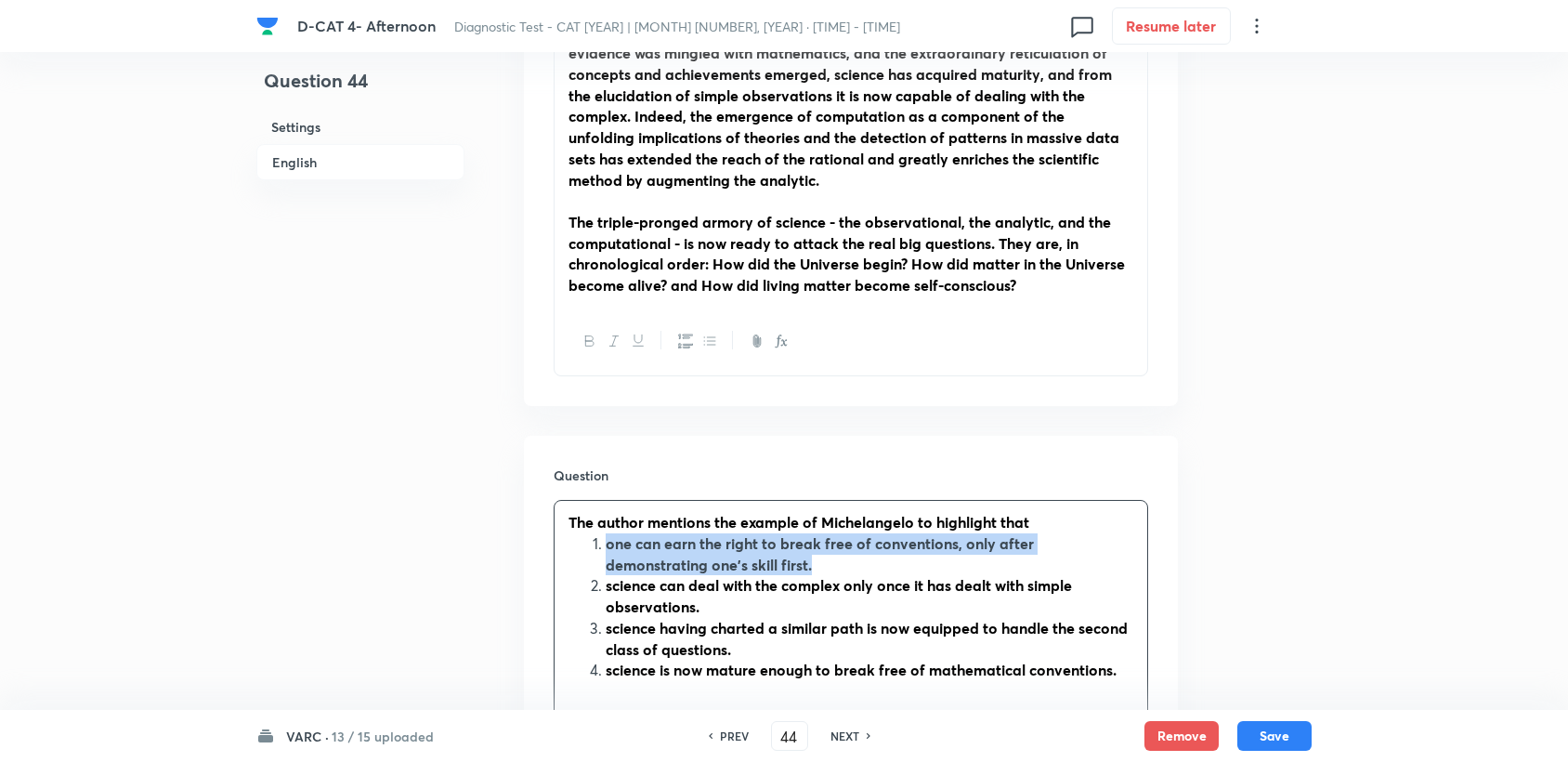 drag, startPoint x: 823, startPoint y: 561, endPoint x: 602, endPoint y: 547, distance: 221.44299 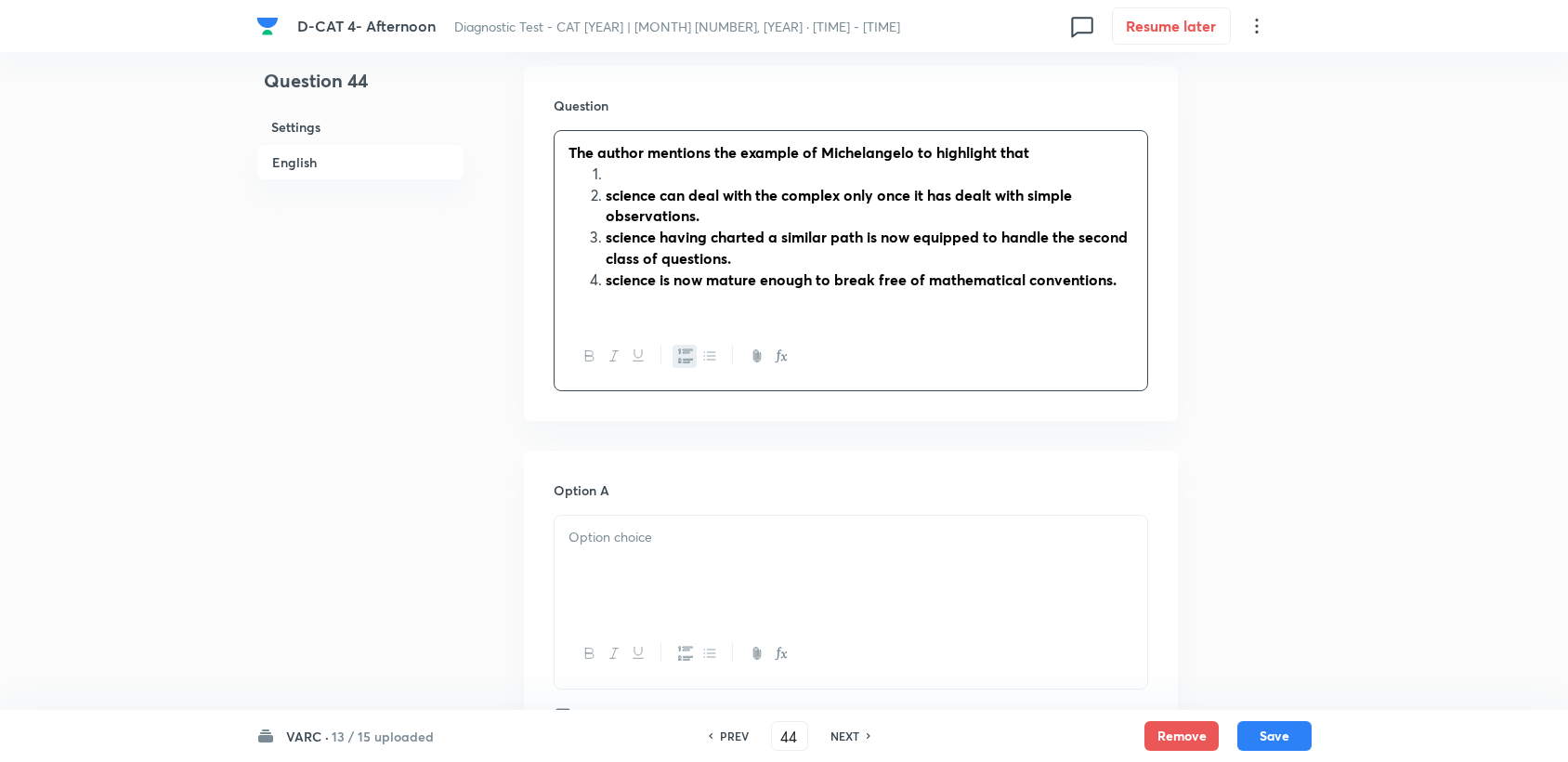 scroll, scrollTop: 1962, scrollLeft: 0, axis: vertical 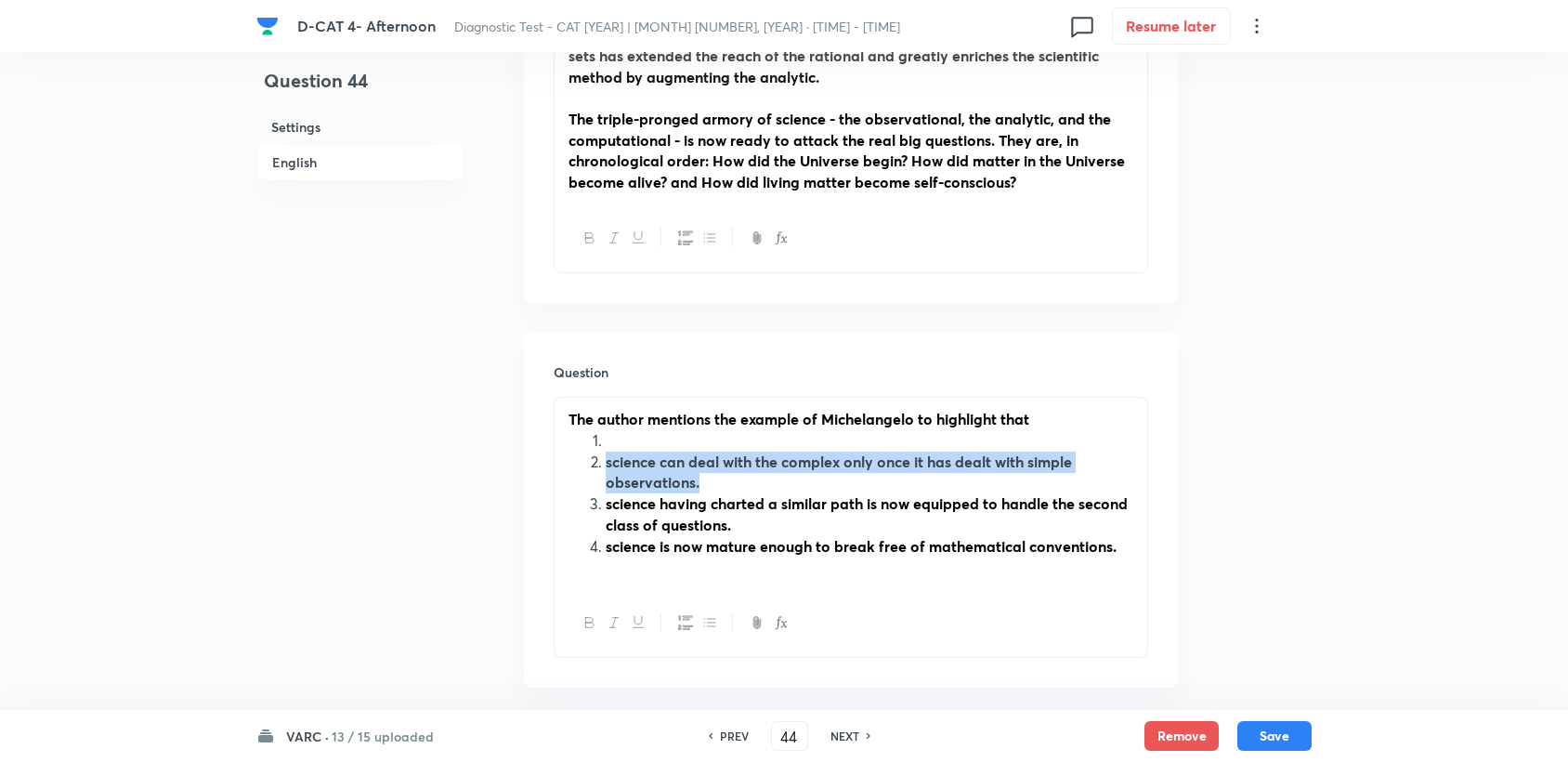 drag, startPoint x: 607, startPoint y: 464, endPoint x: 733, endPoint y: 477, distance: 126.66886 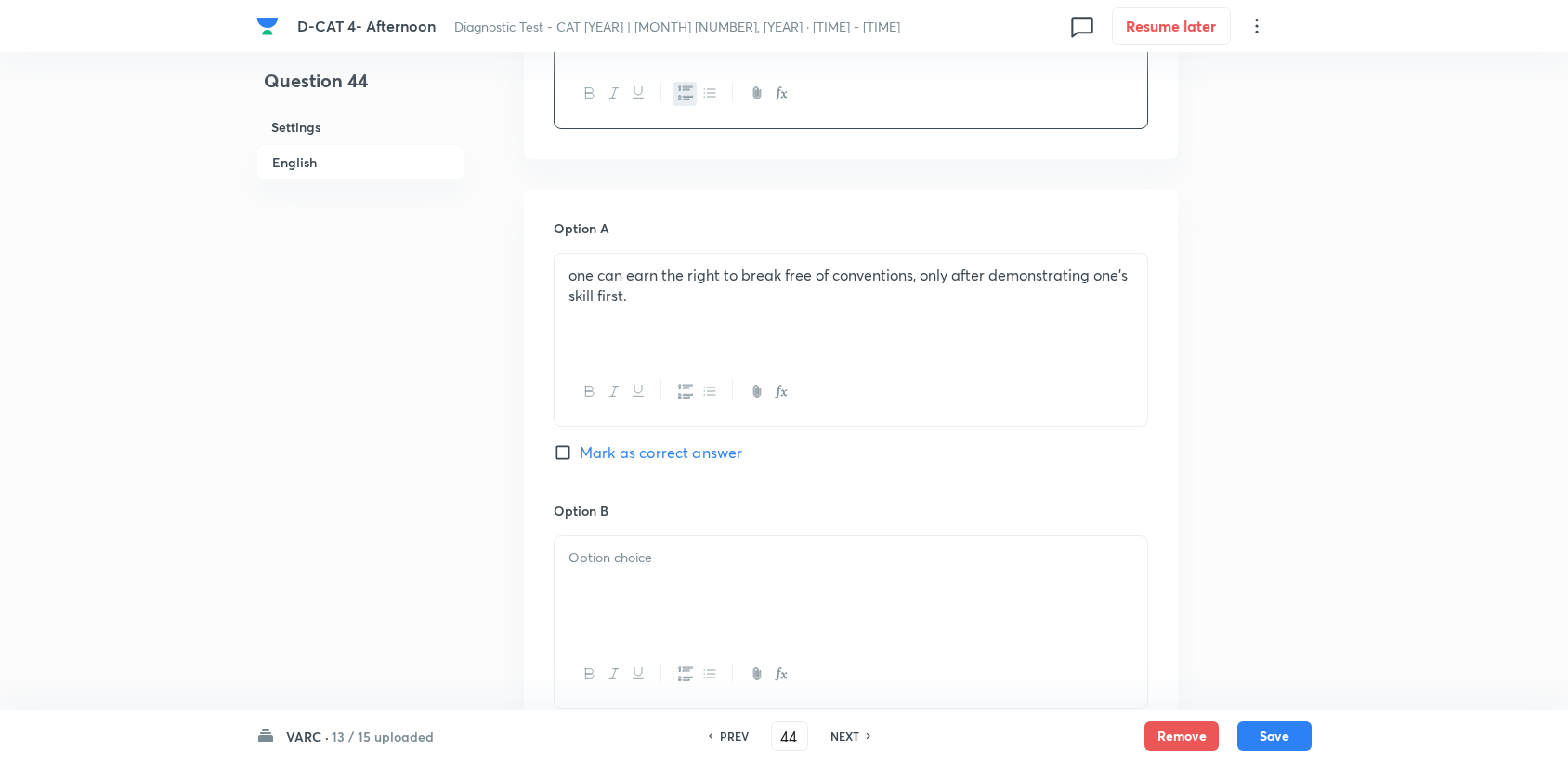 scroll, scrollTop: 2168, scrollLeft: 0, axis: vertical 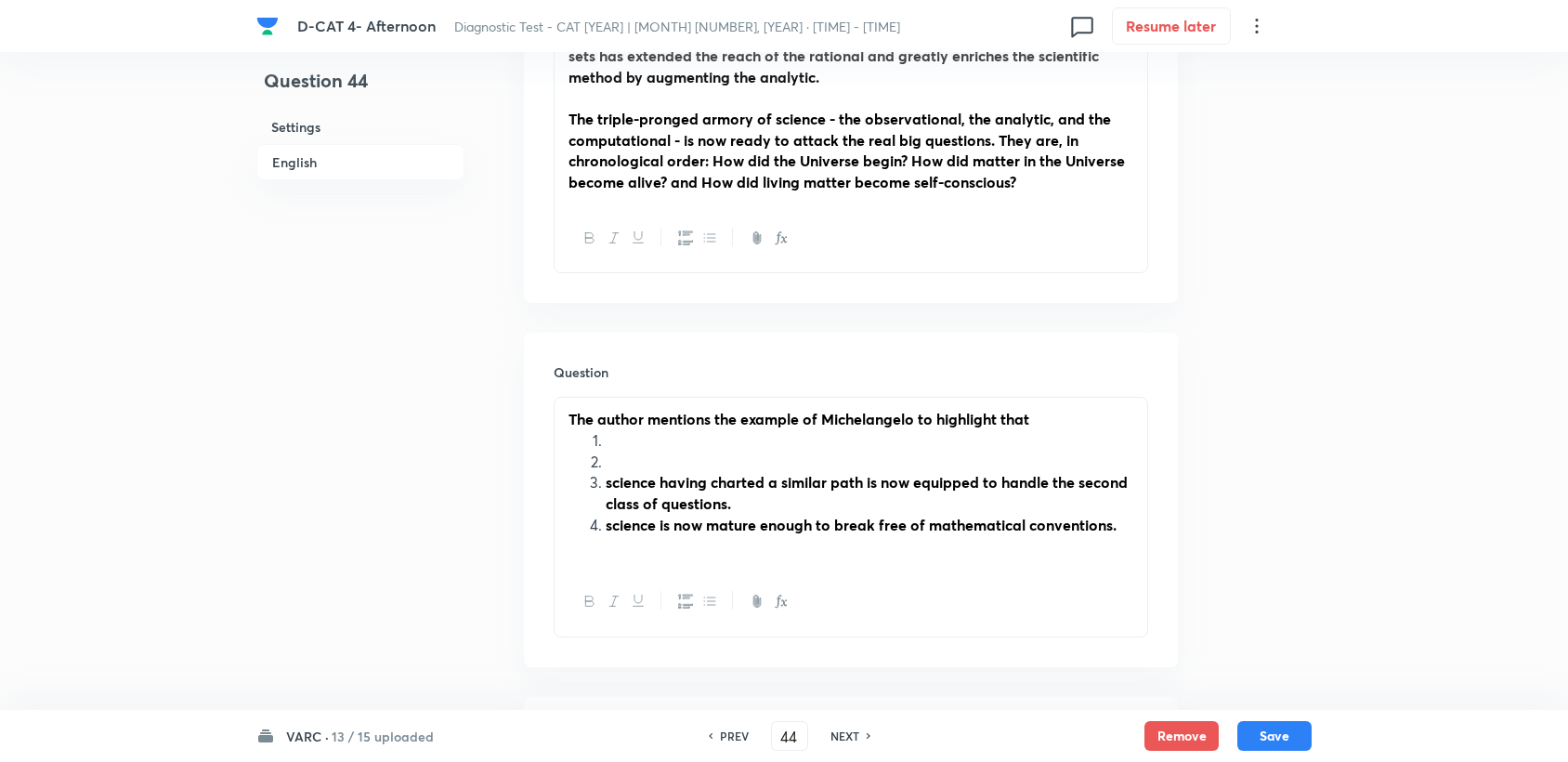 drag, startPoint x: 596, startPoint y: 484, endPoint x: 759, endPoint y: 507, distance: 164.6147 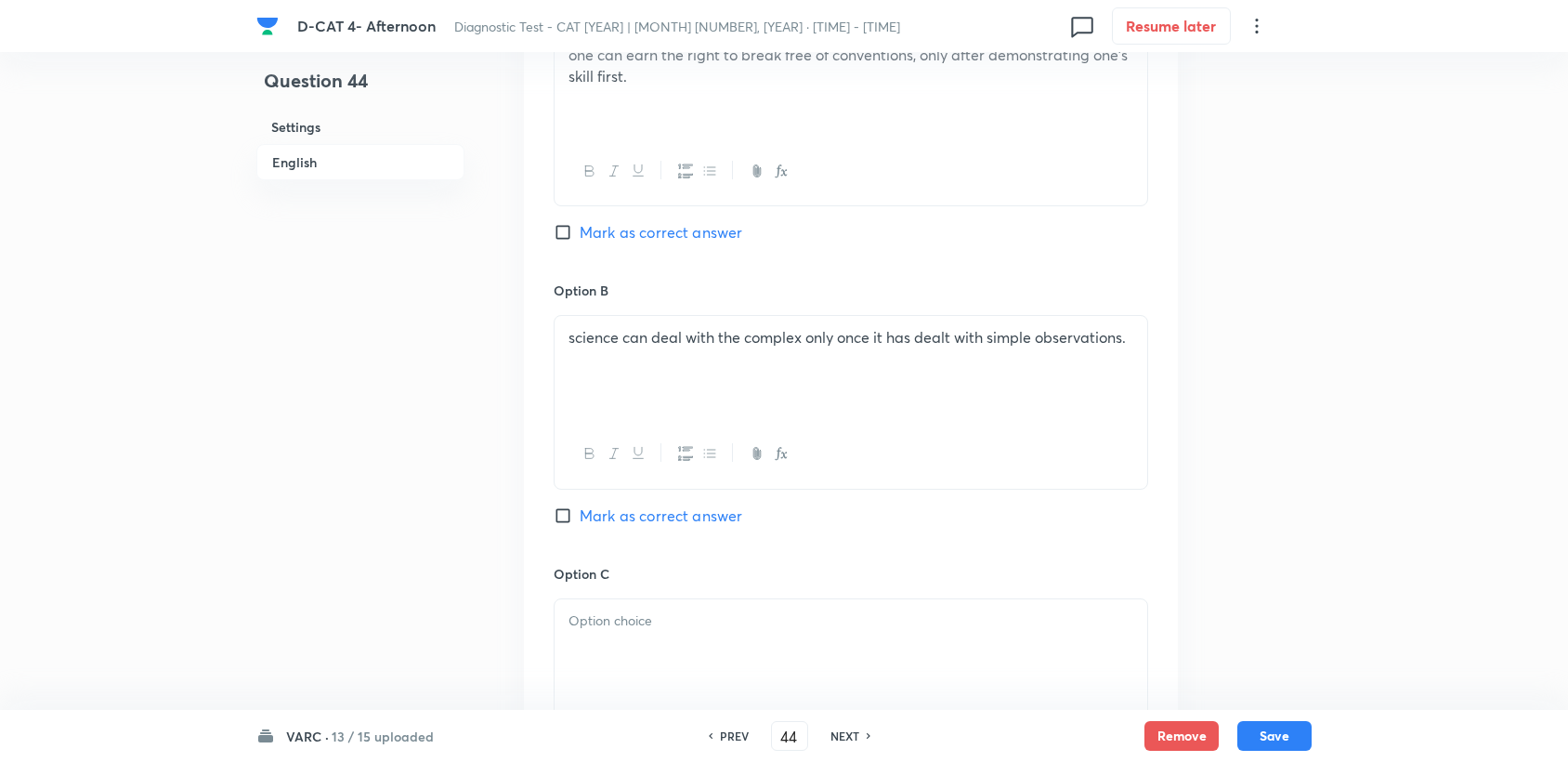 scroll, scrollTop: 2374, scrollLeft: 0, axis: vertical 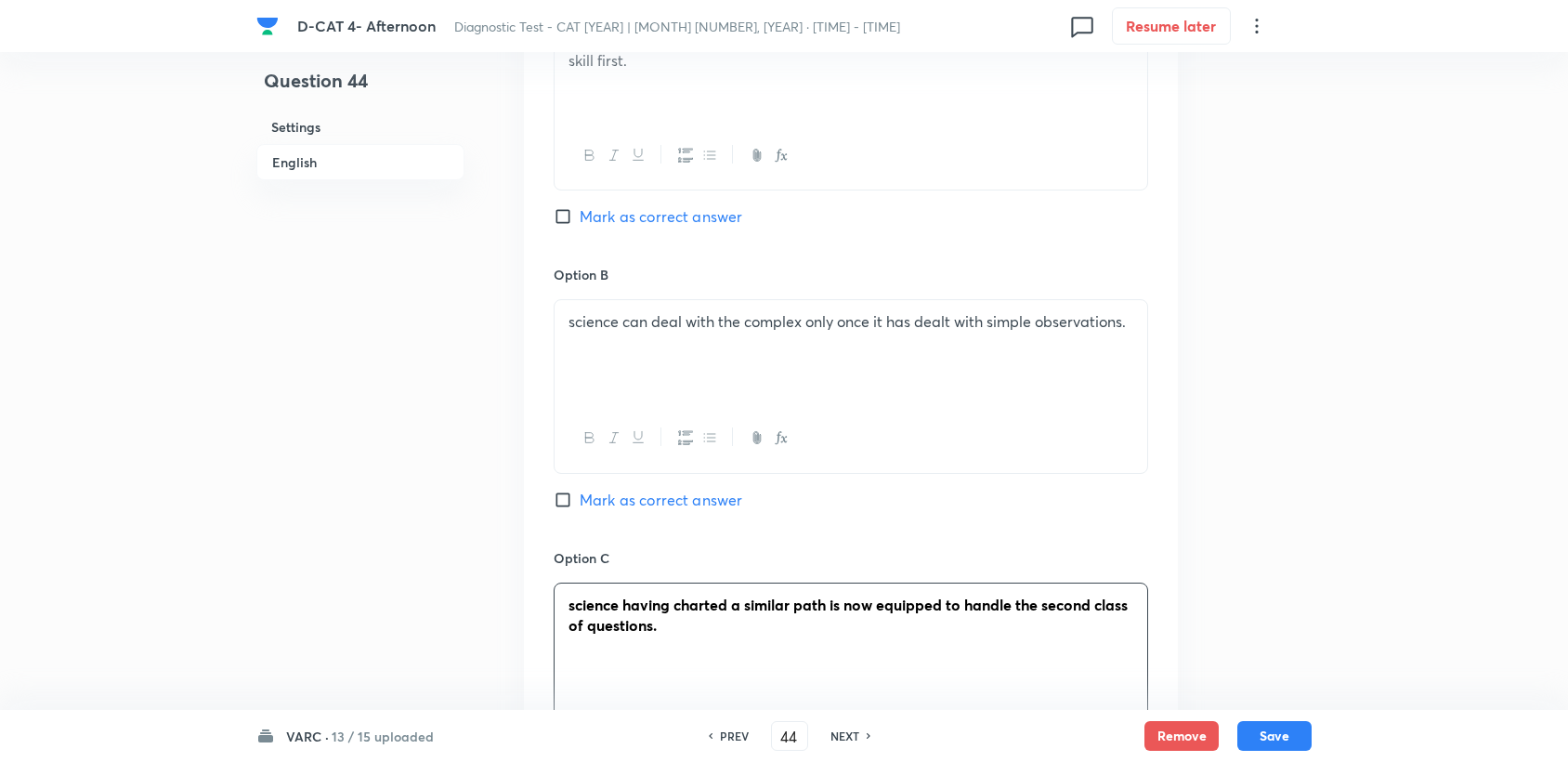 drag, startPoint x: 676, startPoint y: 621, endPoint x: 539, endPoint y: 576, distance: 144.2012 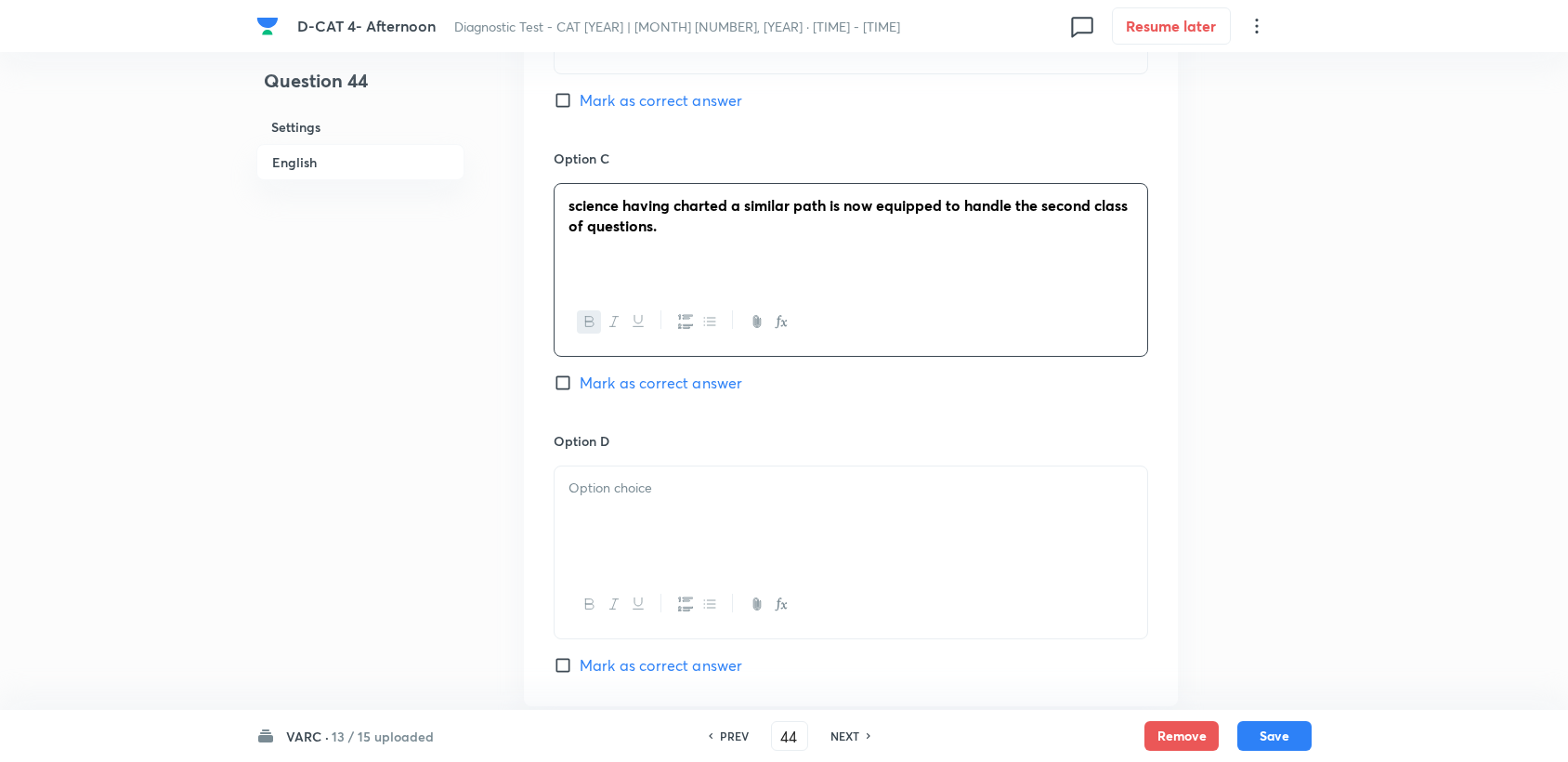 scroll, scrollTop: 2788, scrollLeft: 0, axis: vertical 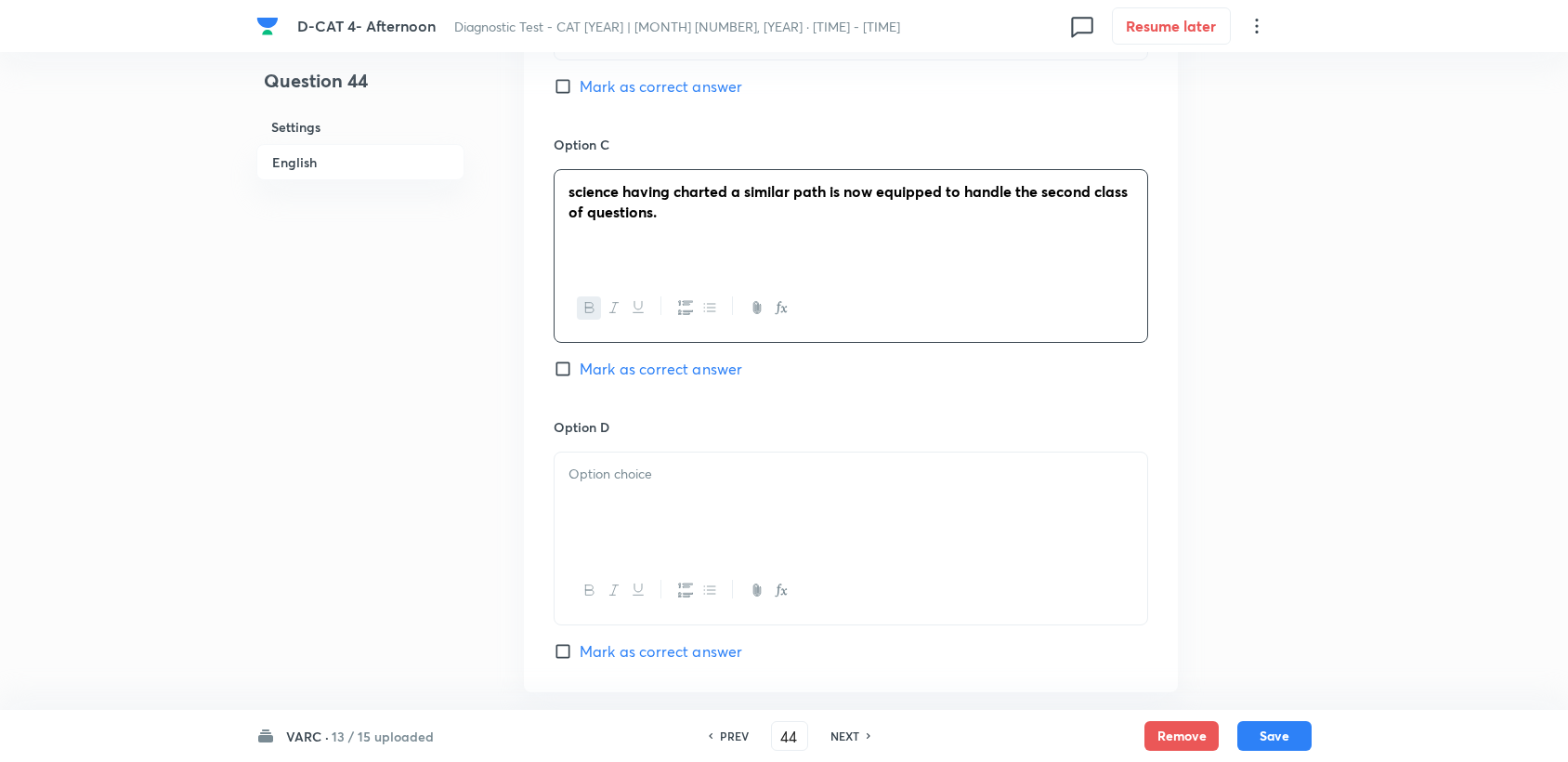 click 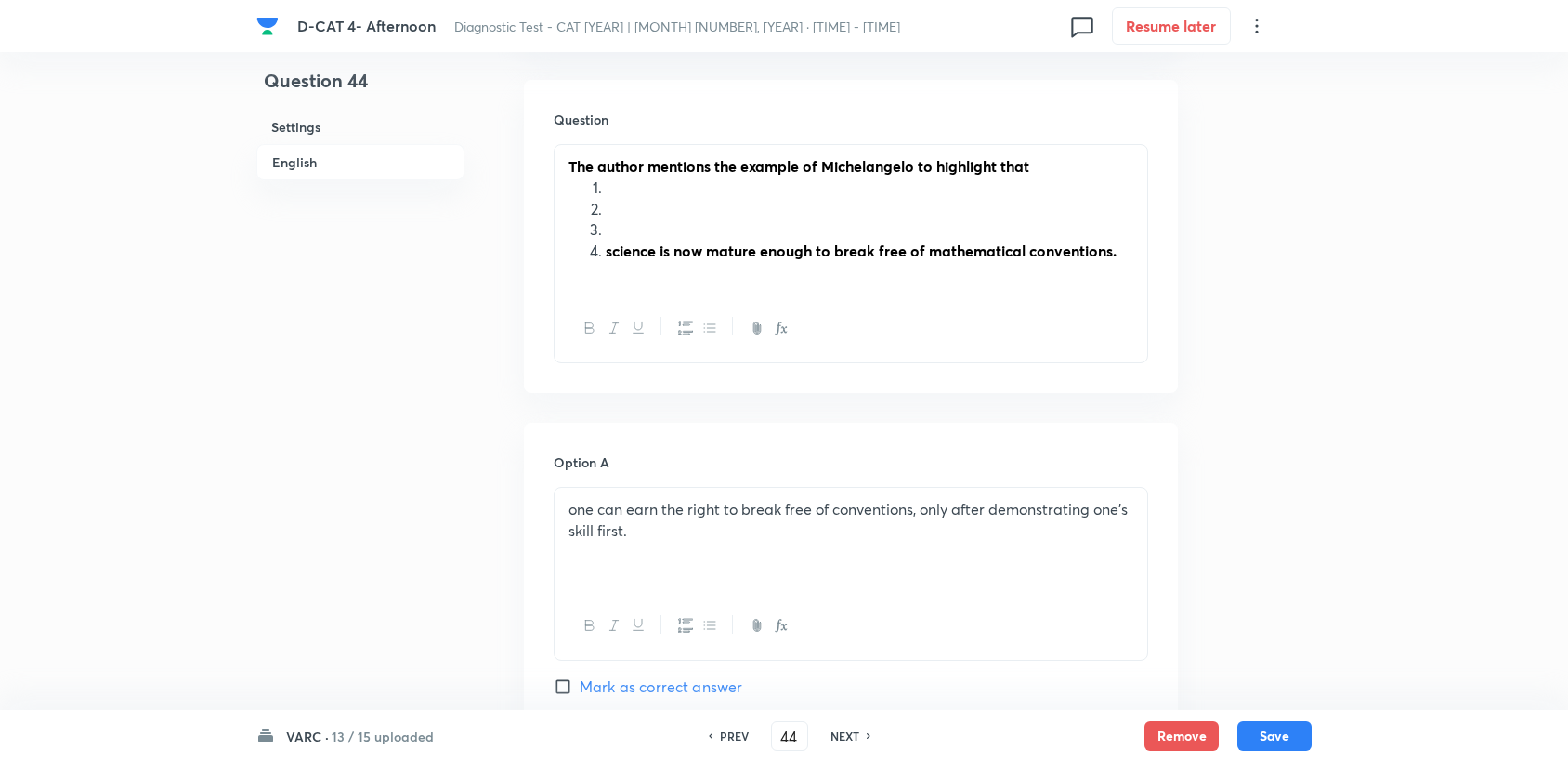 scroll, scrollTop: 1859, scrollLeft: 0, axis: vertical 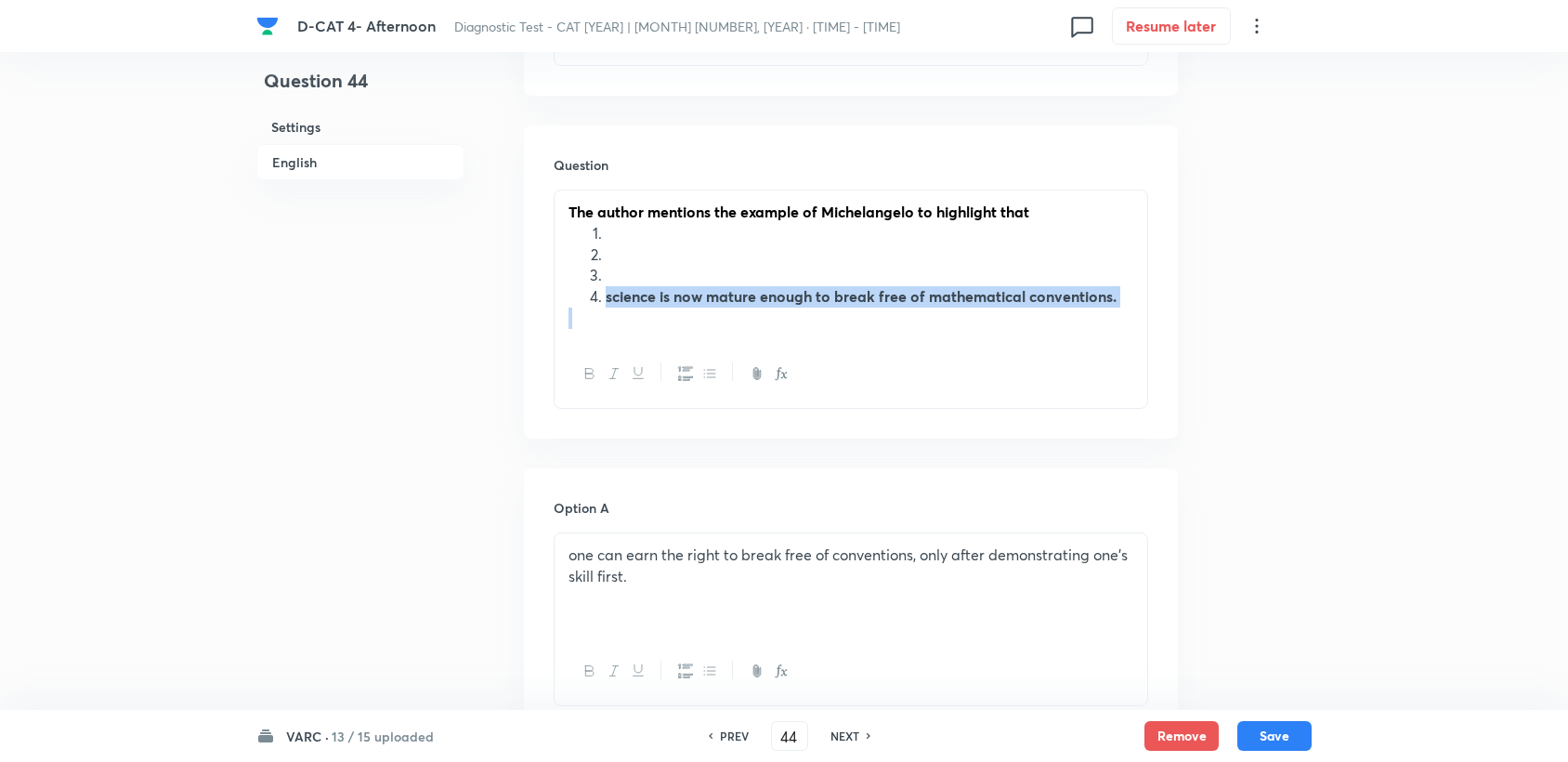drag, startPoint x: 607, startPoint y: 301, endPoint x: 1053, endPoint y: 341, distance: 447.7901 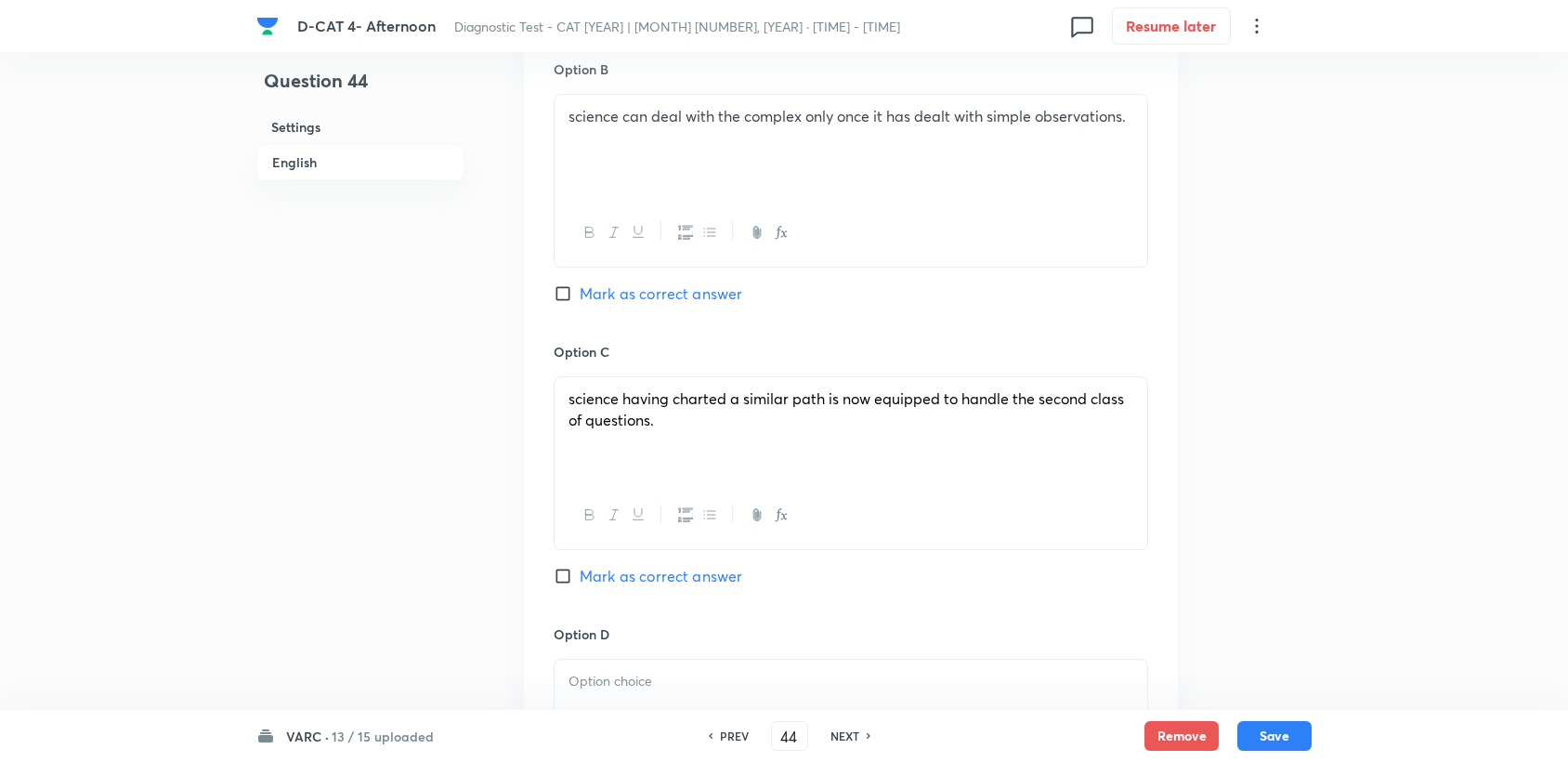 scroll, scrollTop: 2788, scrollLeft: 0, axis: vertical 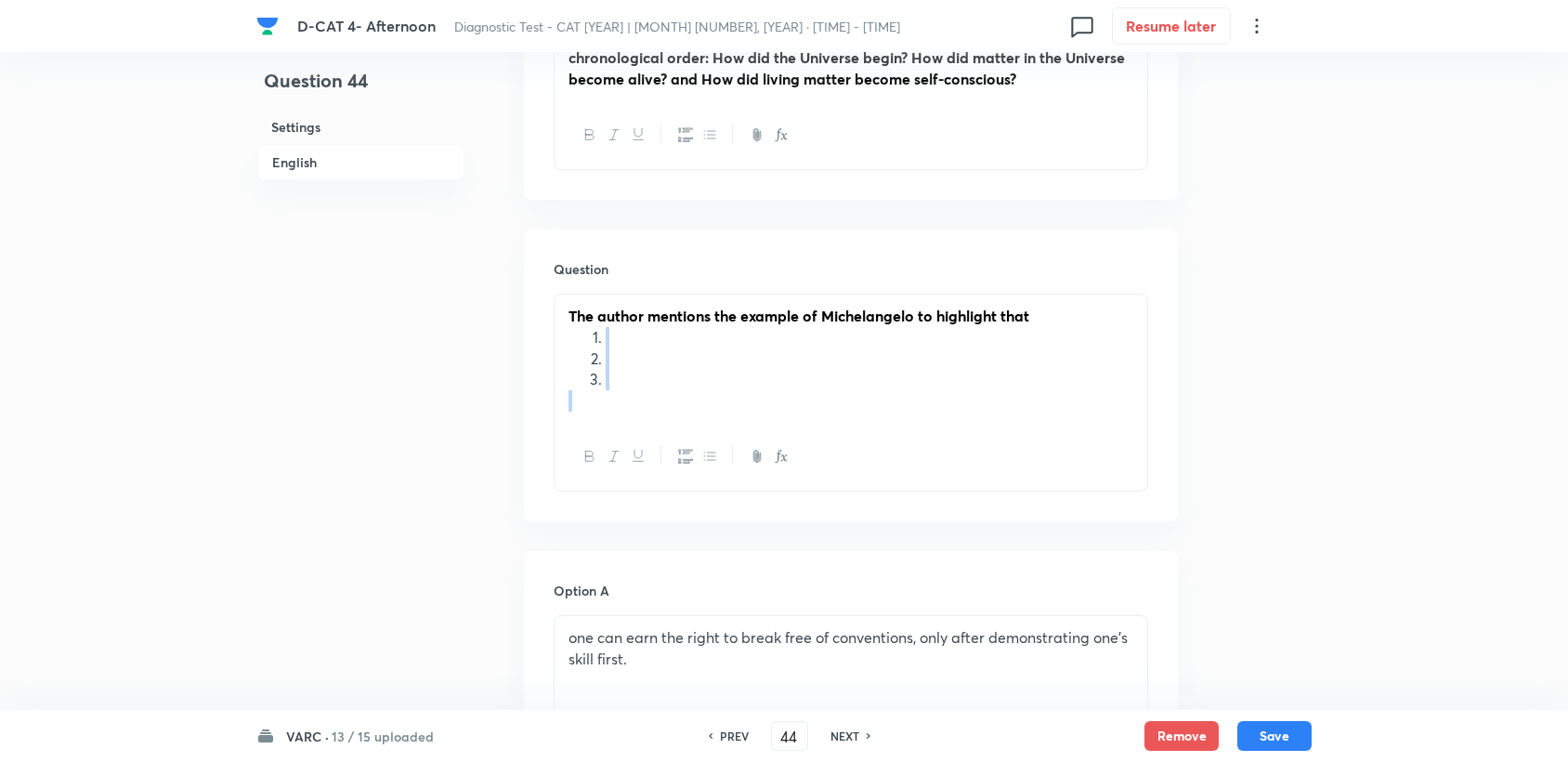 drag, startPoint x: 605, startPoint y: 343, endPoint x: 612, endPoint y: 407, distance: 64.38167 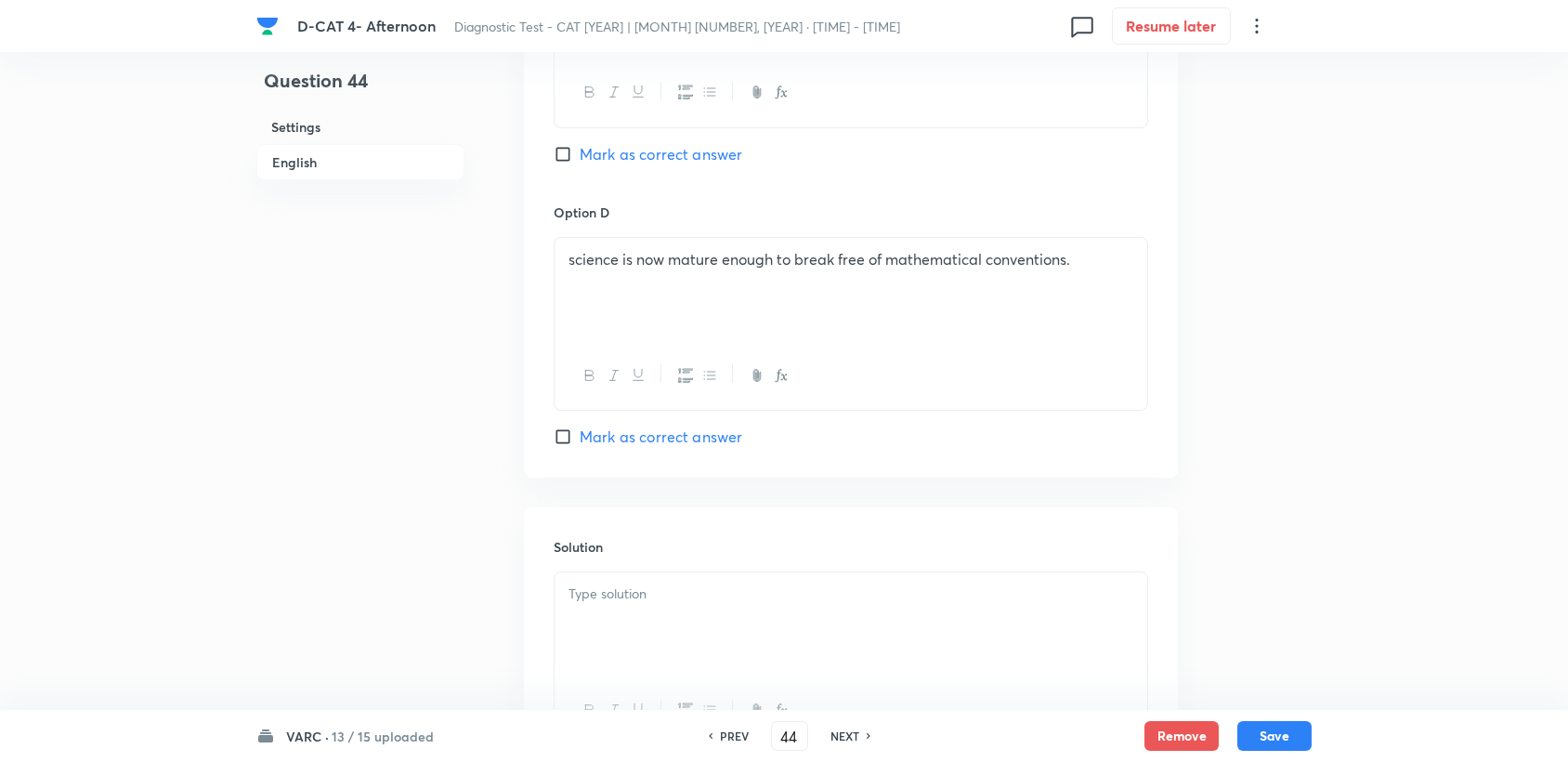 scroll, scrollTop: 3131, scrollLeft: 0, axis: vertical 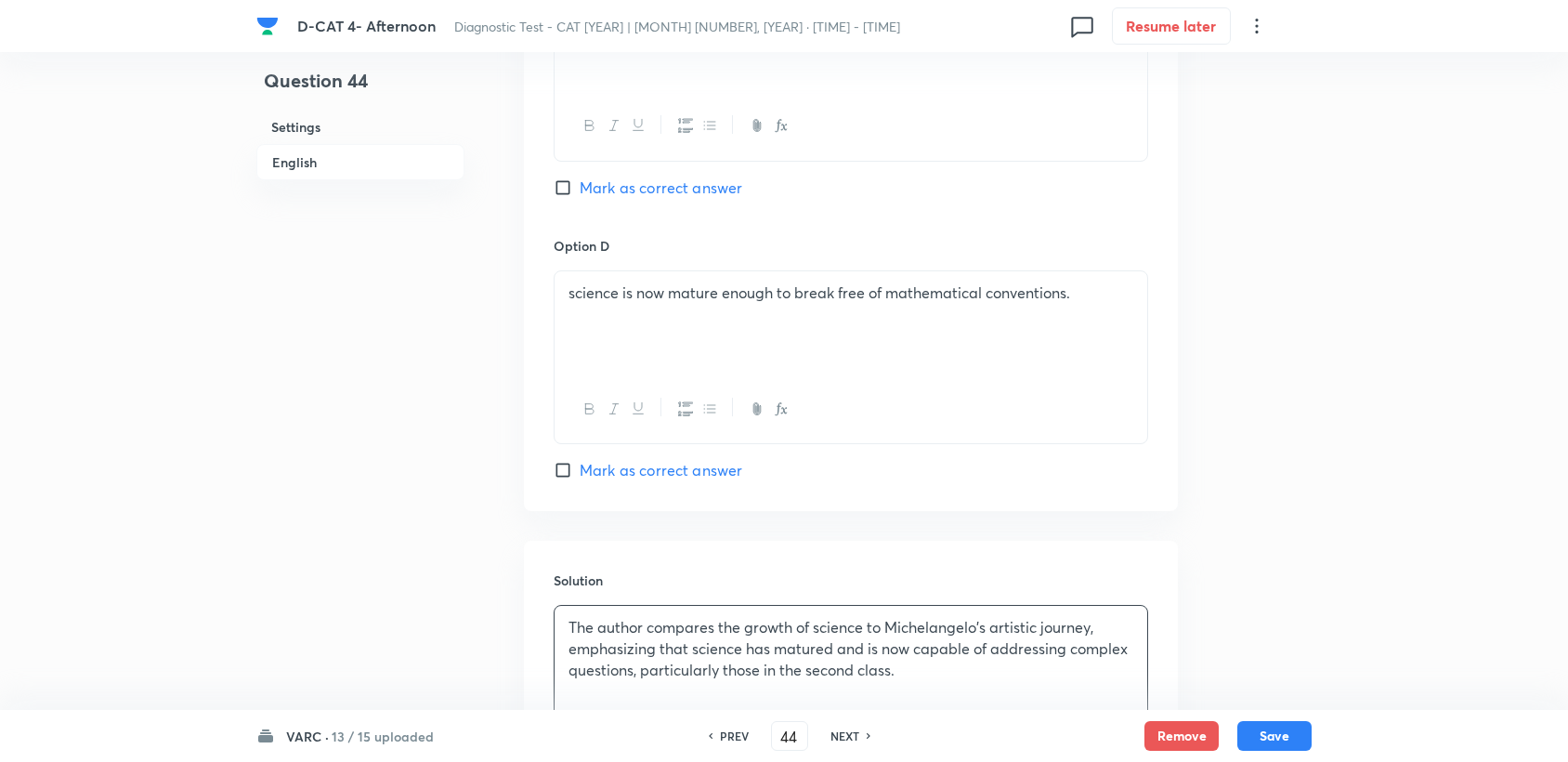click on "Mark as correct answer" at bounding box center (660, 188) 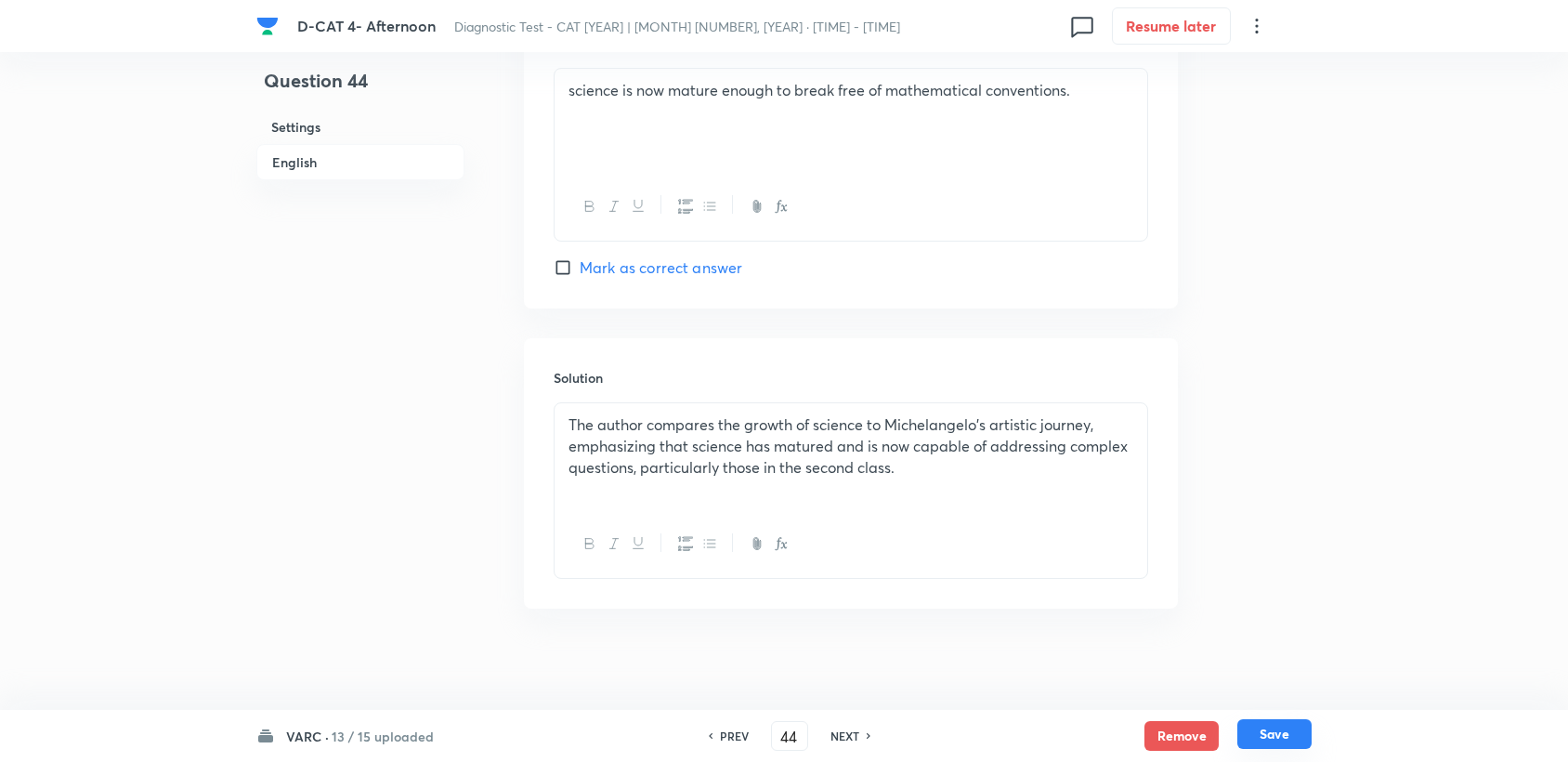 scroll, scrollTop: 3131, scrollLeft: 0, axis: vertical 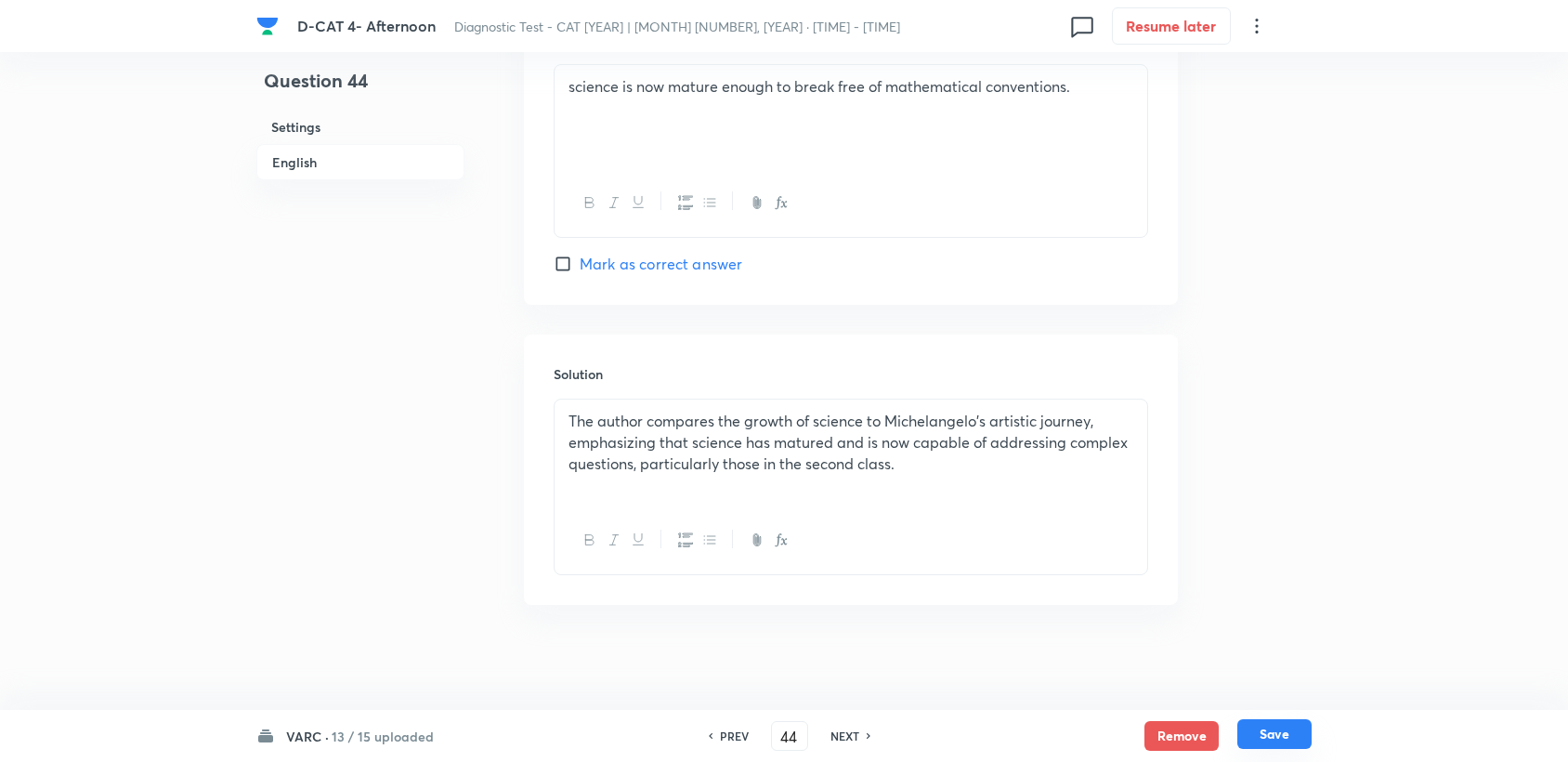 click on "Save" at bounding box center [1274, 734] 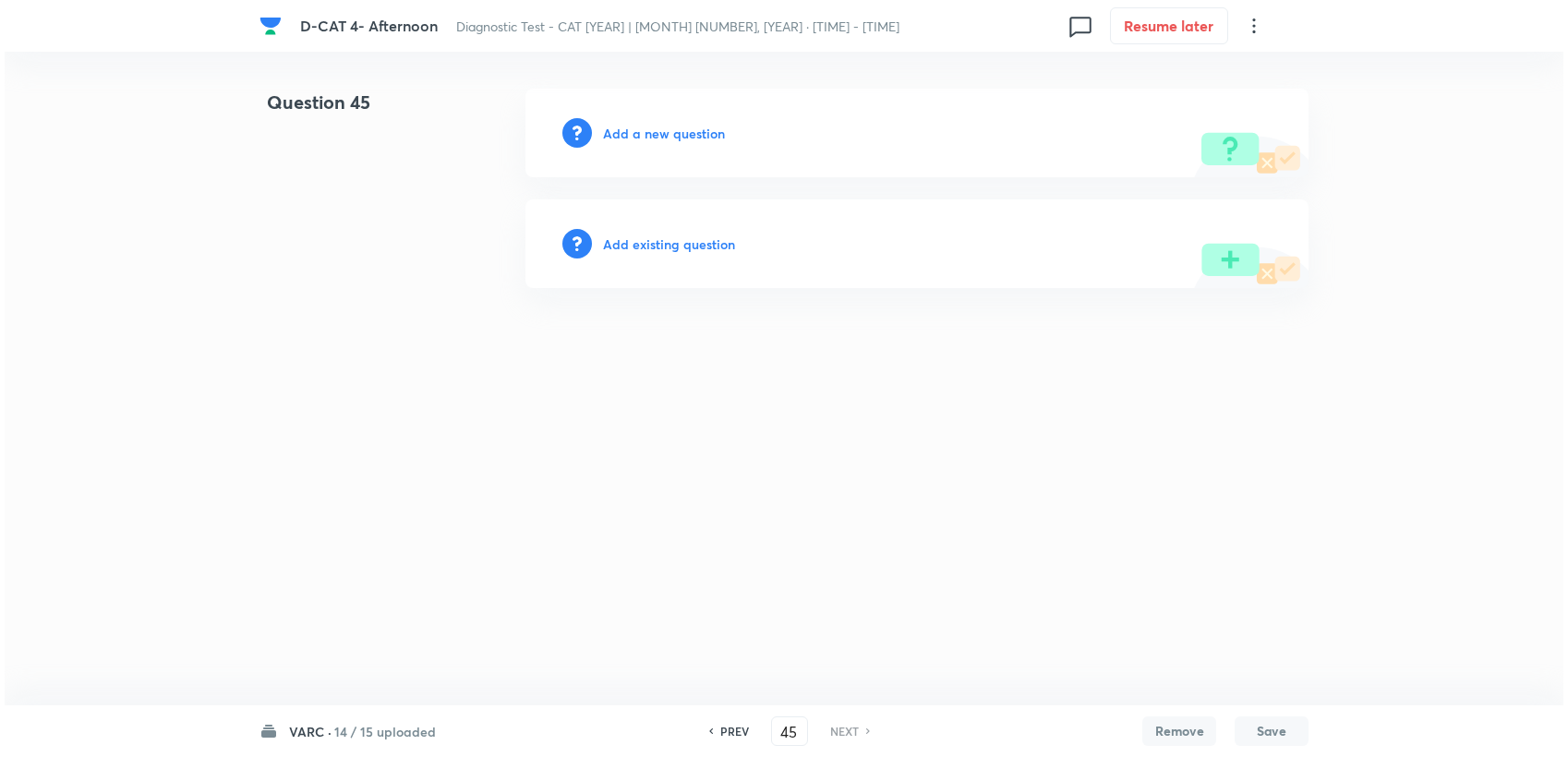 scroll, scrollTop: 0, scrollLeft: 0, axis: both 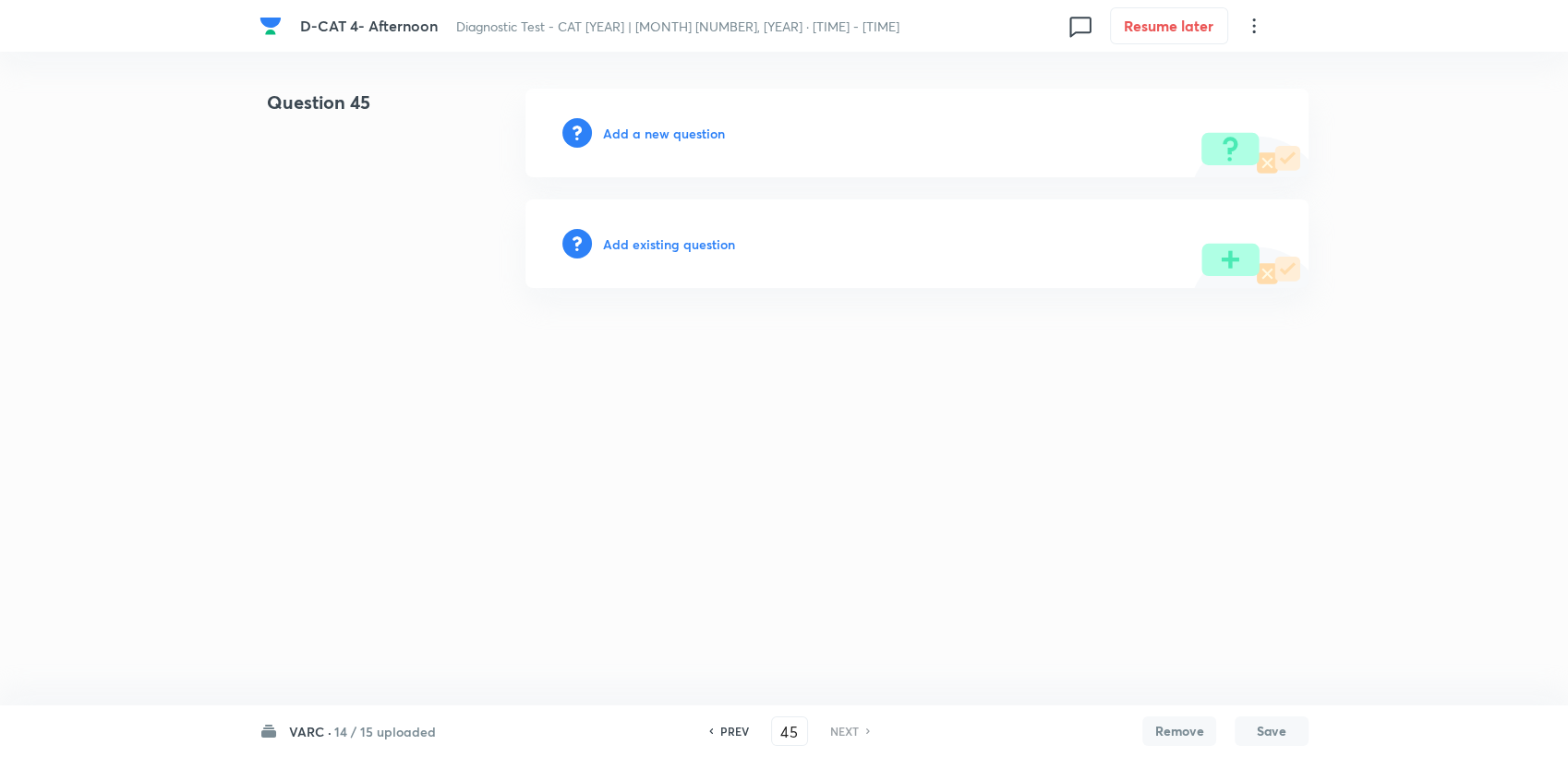 click on "Add a new question" at bounding box center [917, 133] 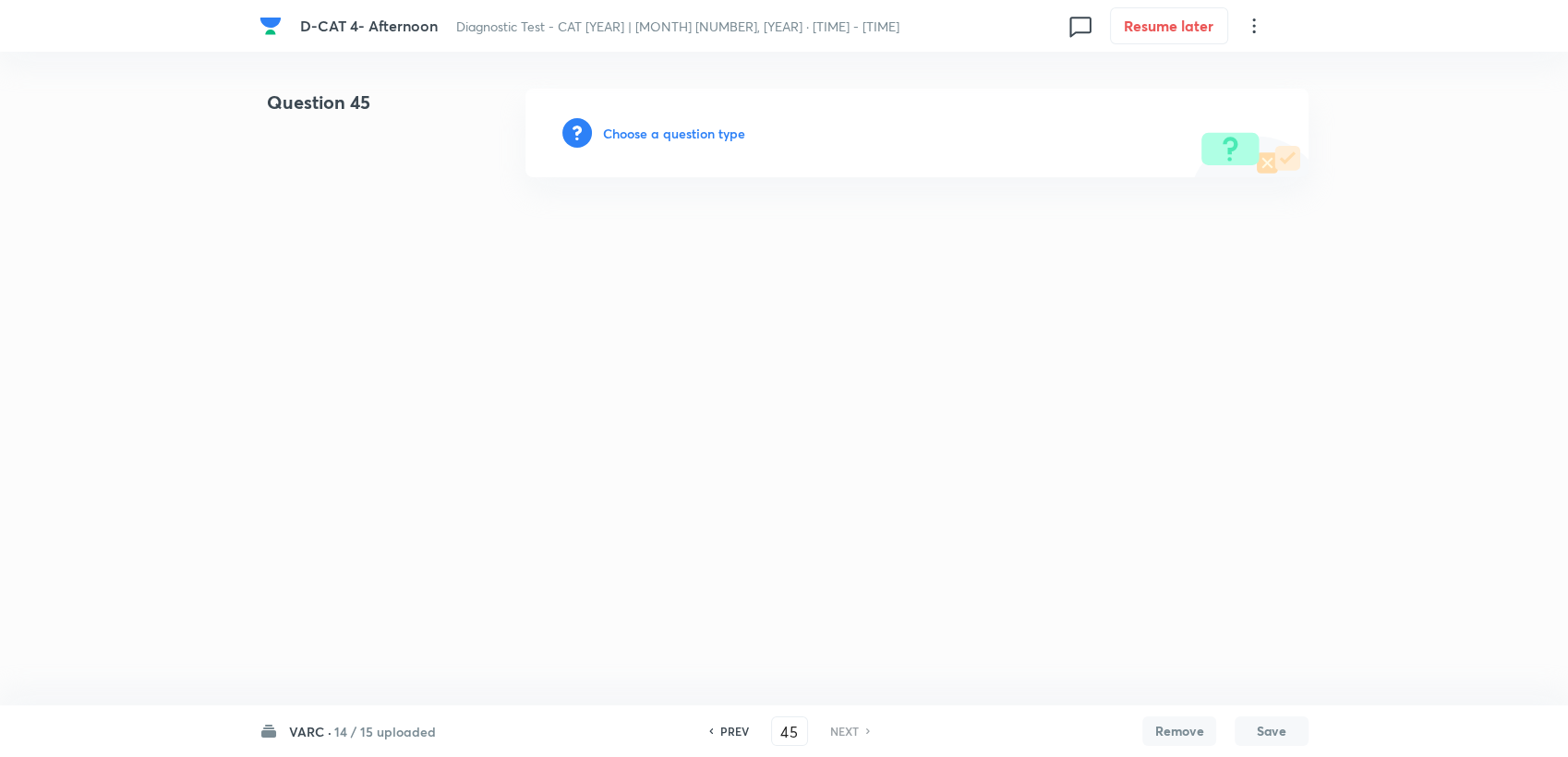 click on "Choose a question type" at bounding box center (674, 133) 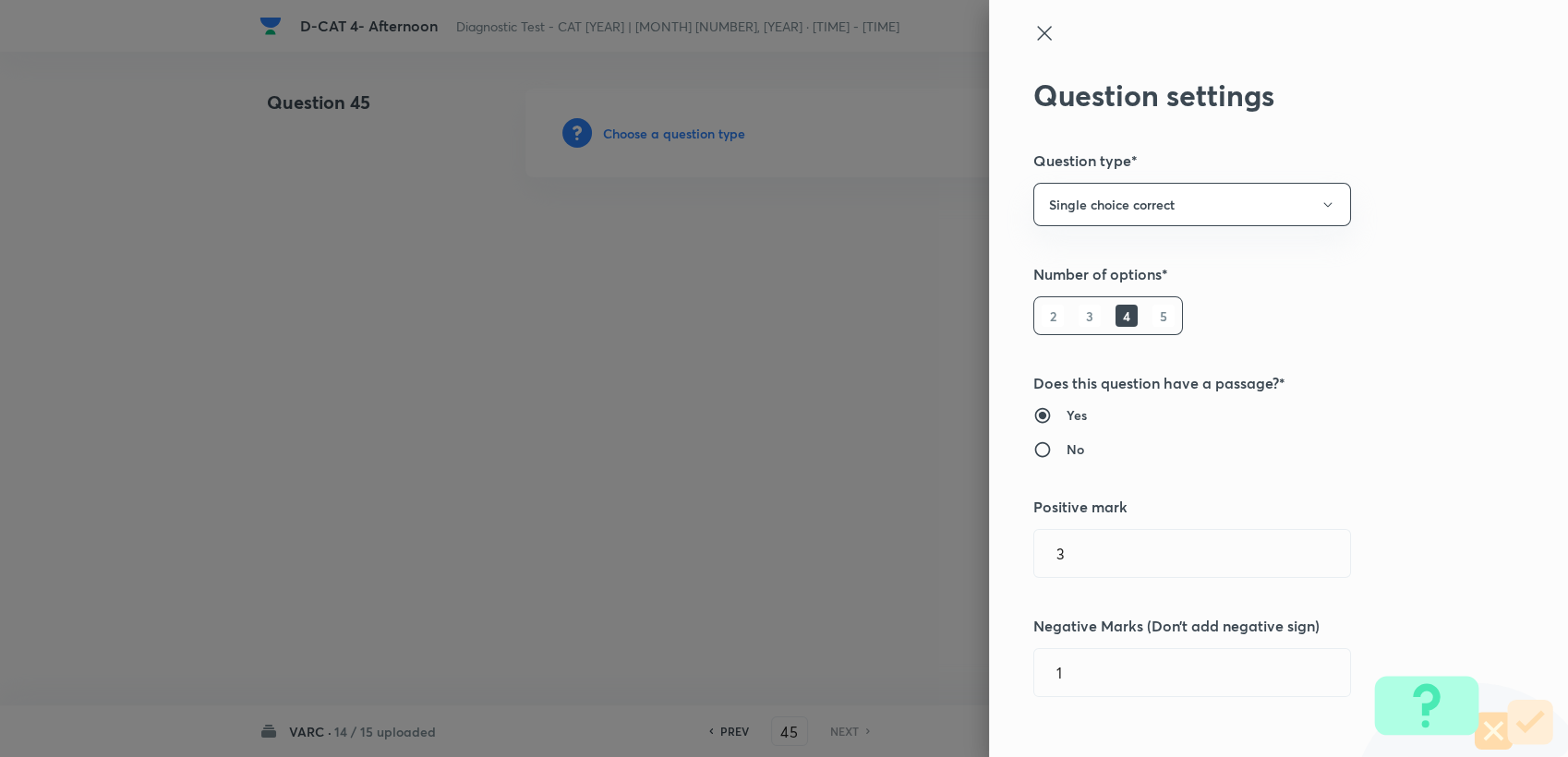 click at bounding box center (784, 378) 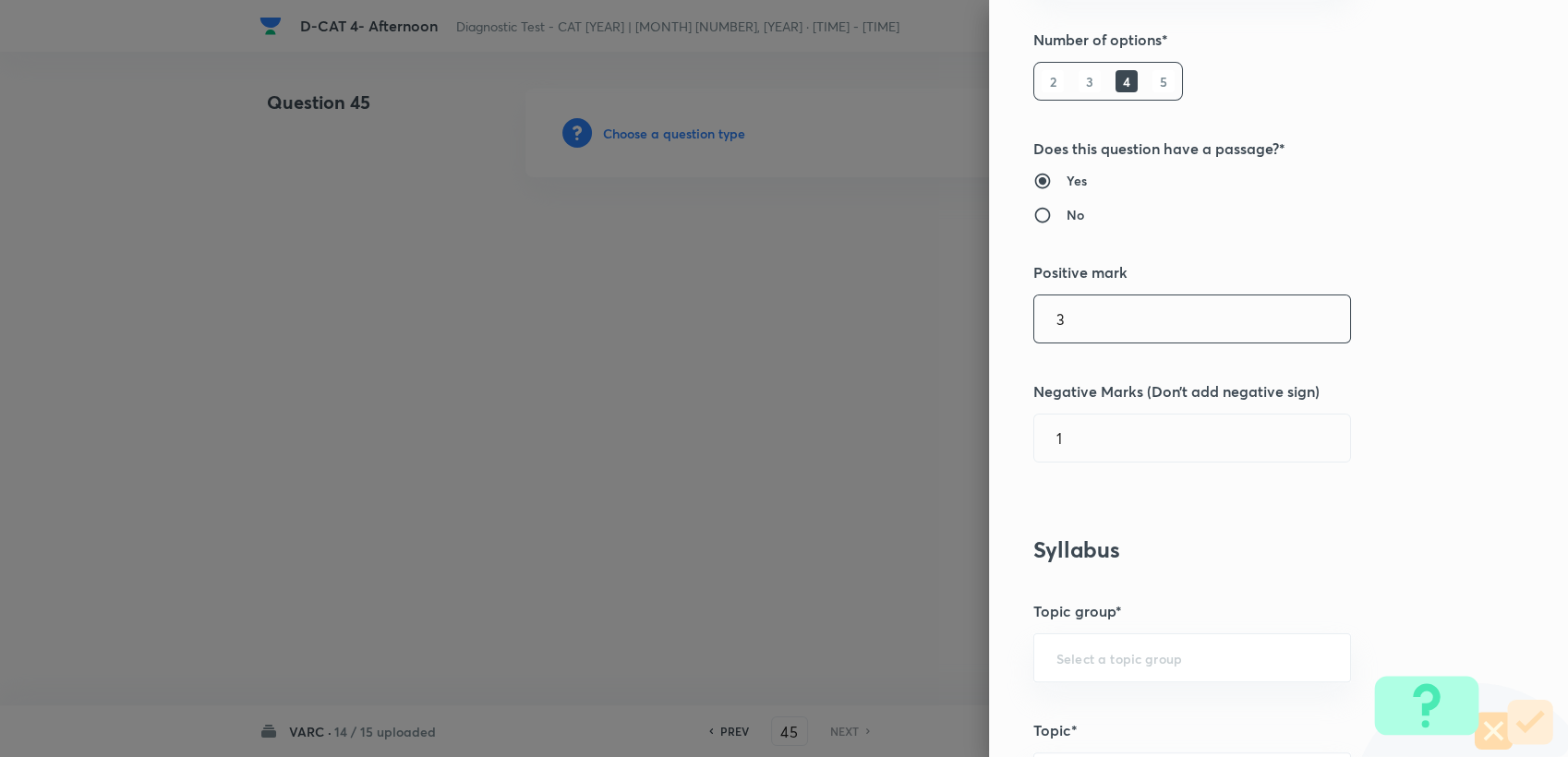 scroll, scrollTop: 410, scrollLeft: 0, axis: vertical 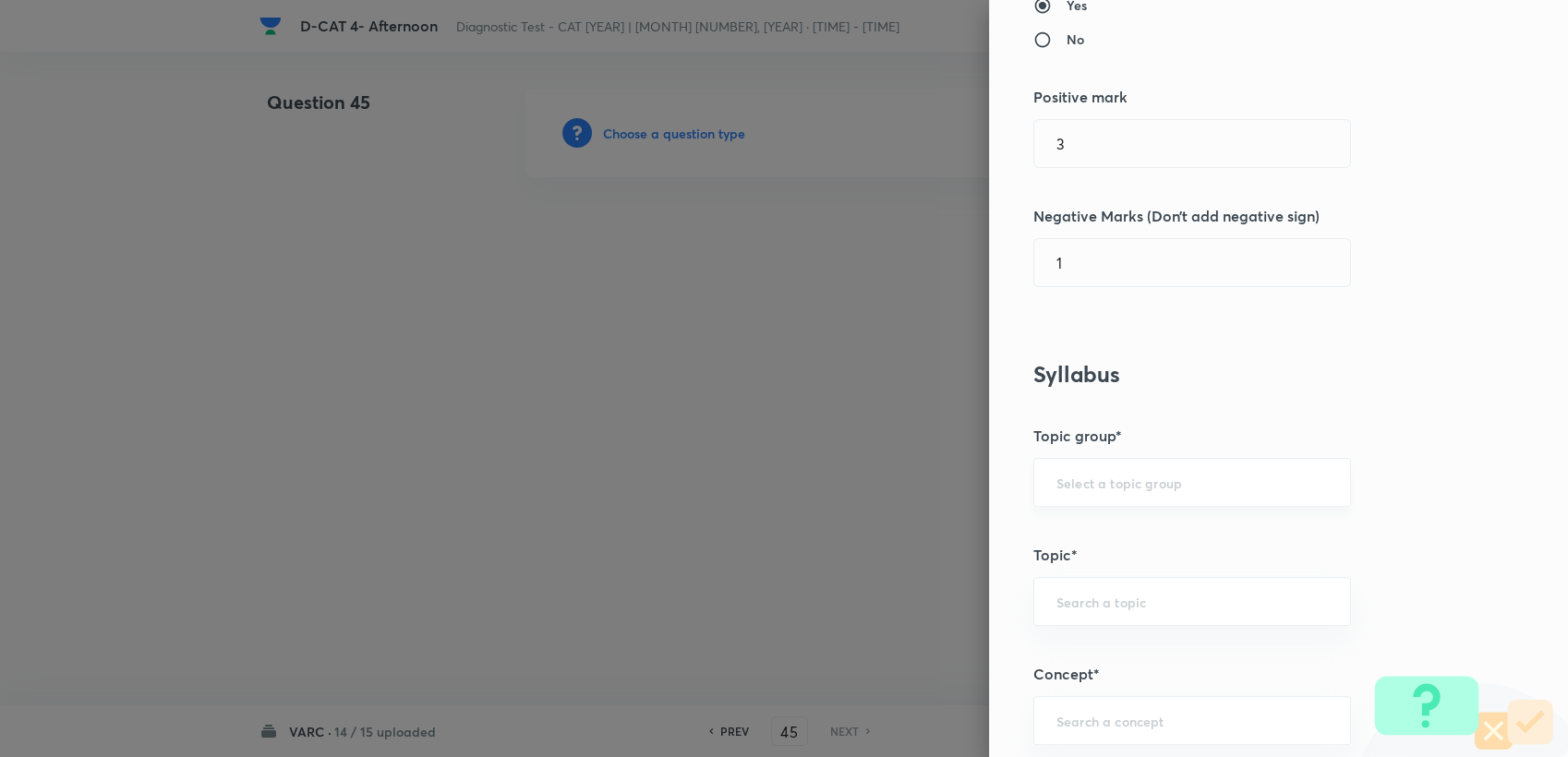 click on "​" at bounding box center [1192, 482] 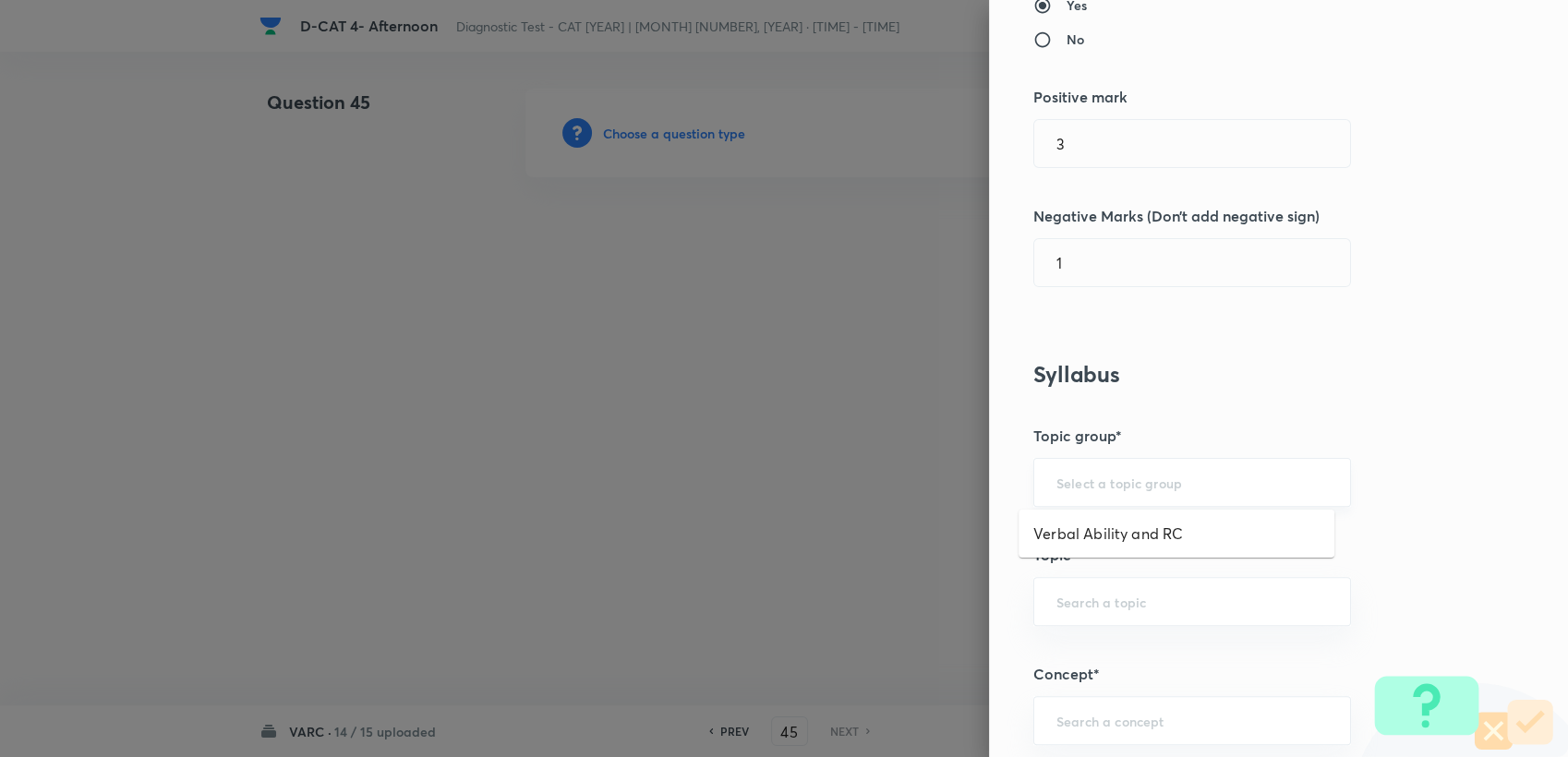 drag, startPoint x: 1080, startPoint y: 484, endPoint x: 1073, endPoint y: 494, distance: 12.206556 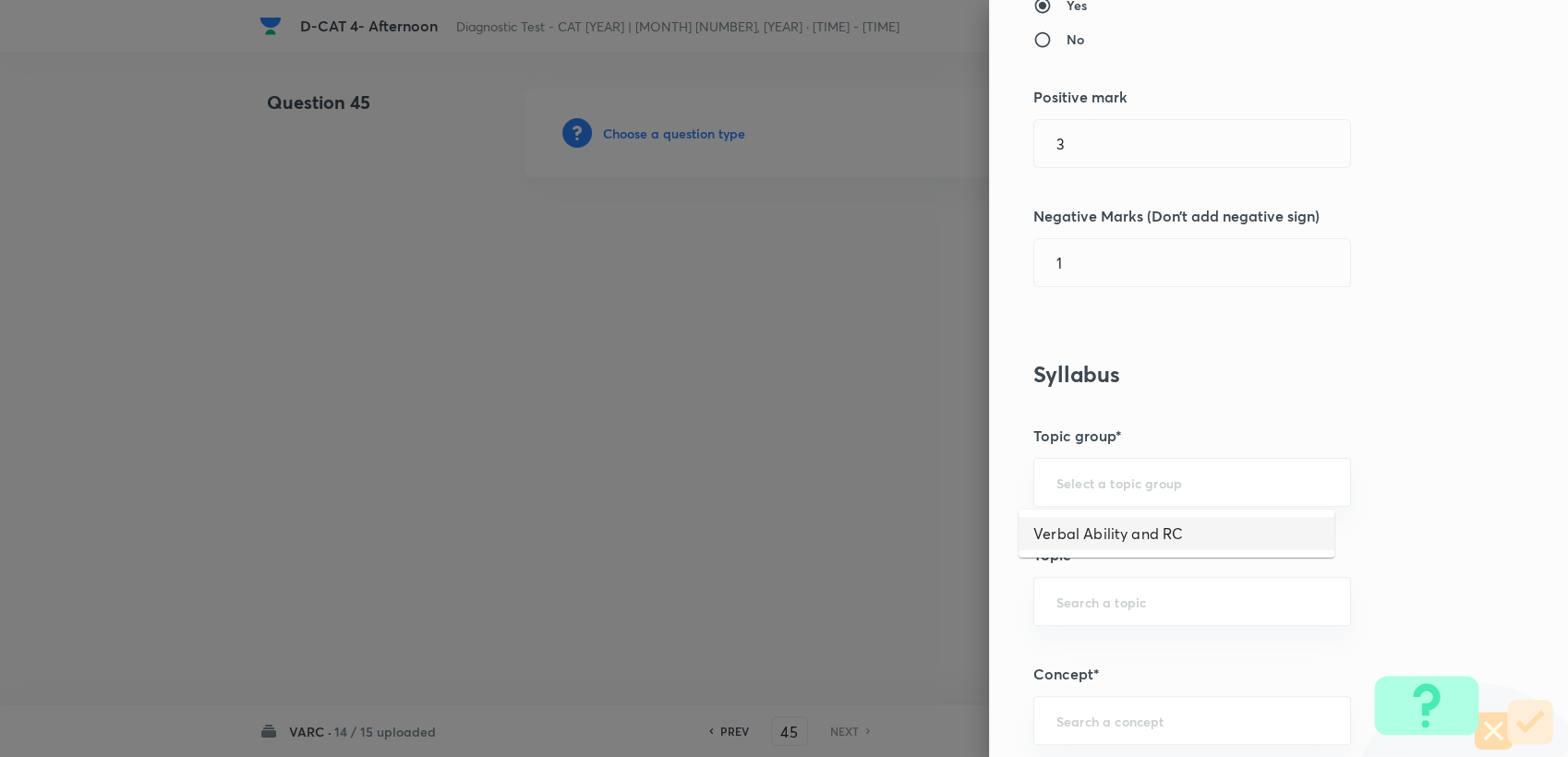 drag, startPoint x: 1056, startPoint y: 540, endPoint x: 1056, endPoint y: 551, distance: 11 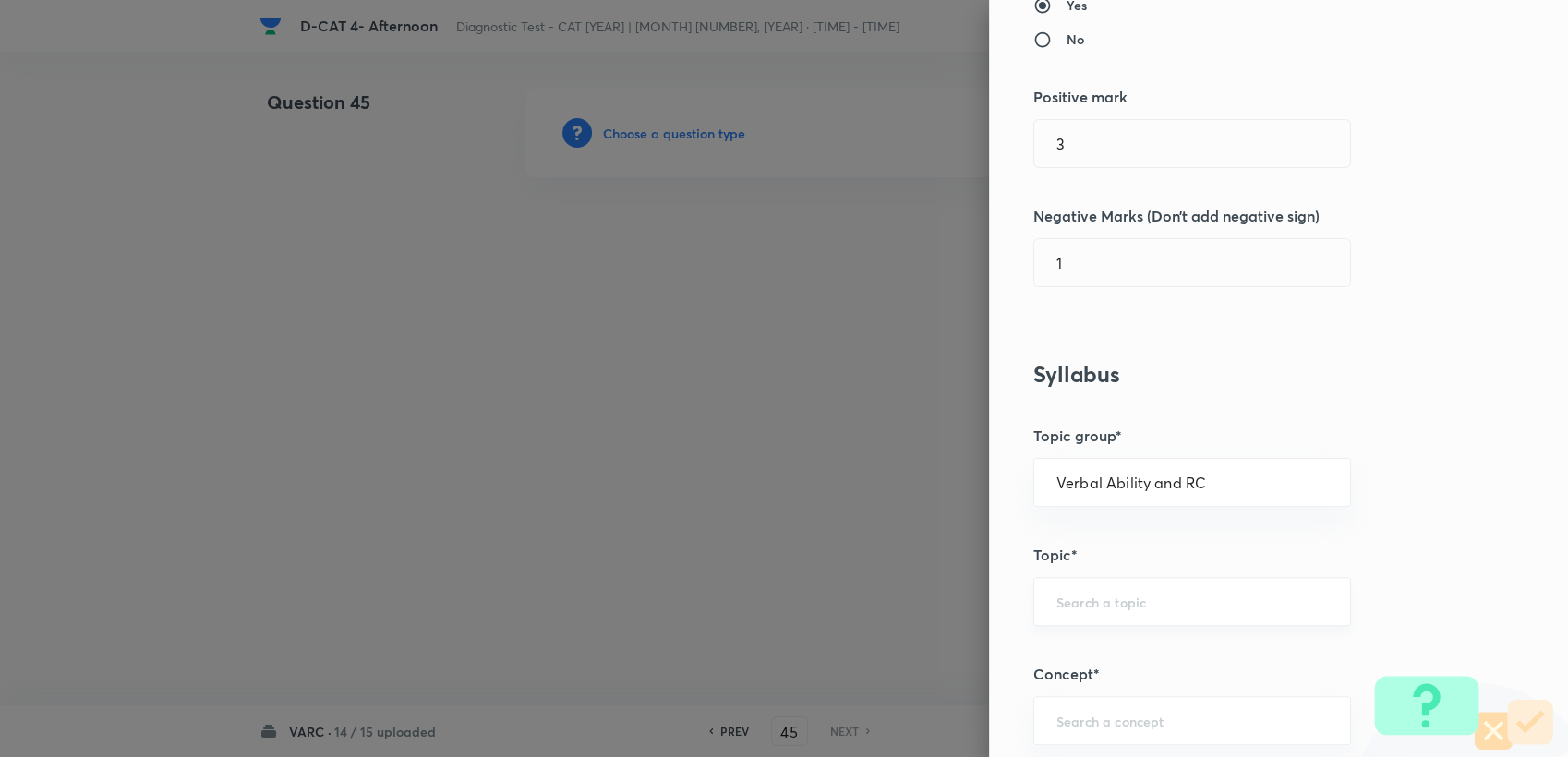 click at bounding box center (1192, 601) 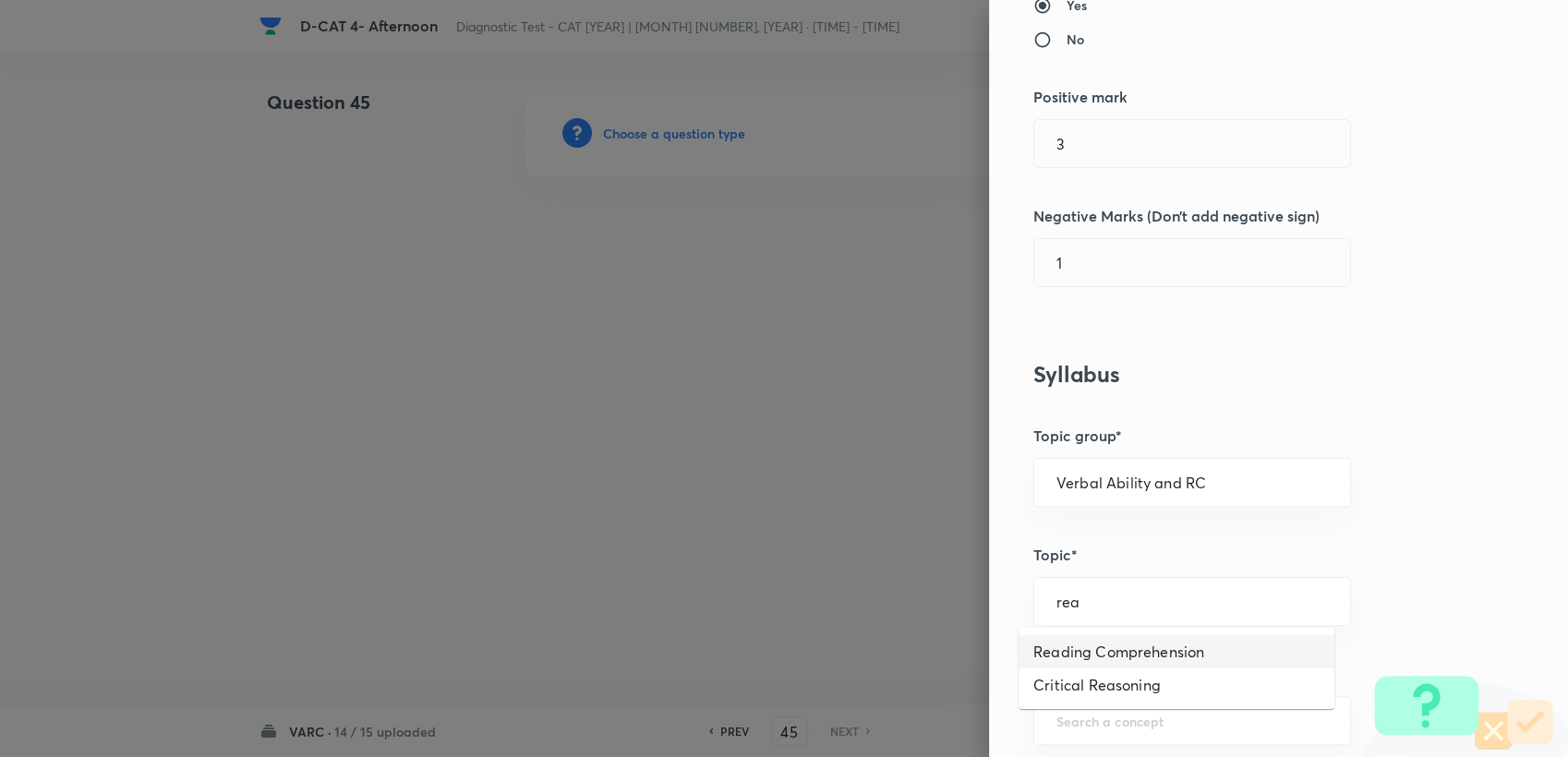 click on "Reading Comprehension" at bounding box center [1176, 652] 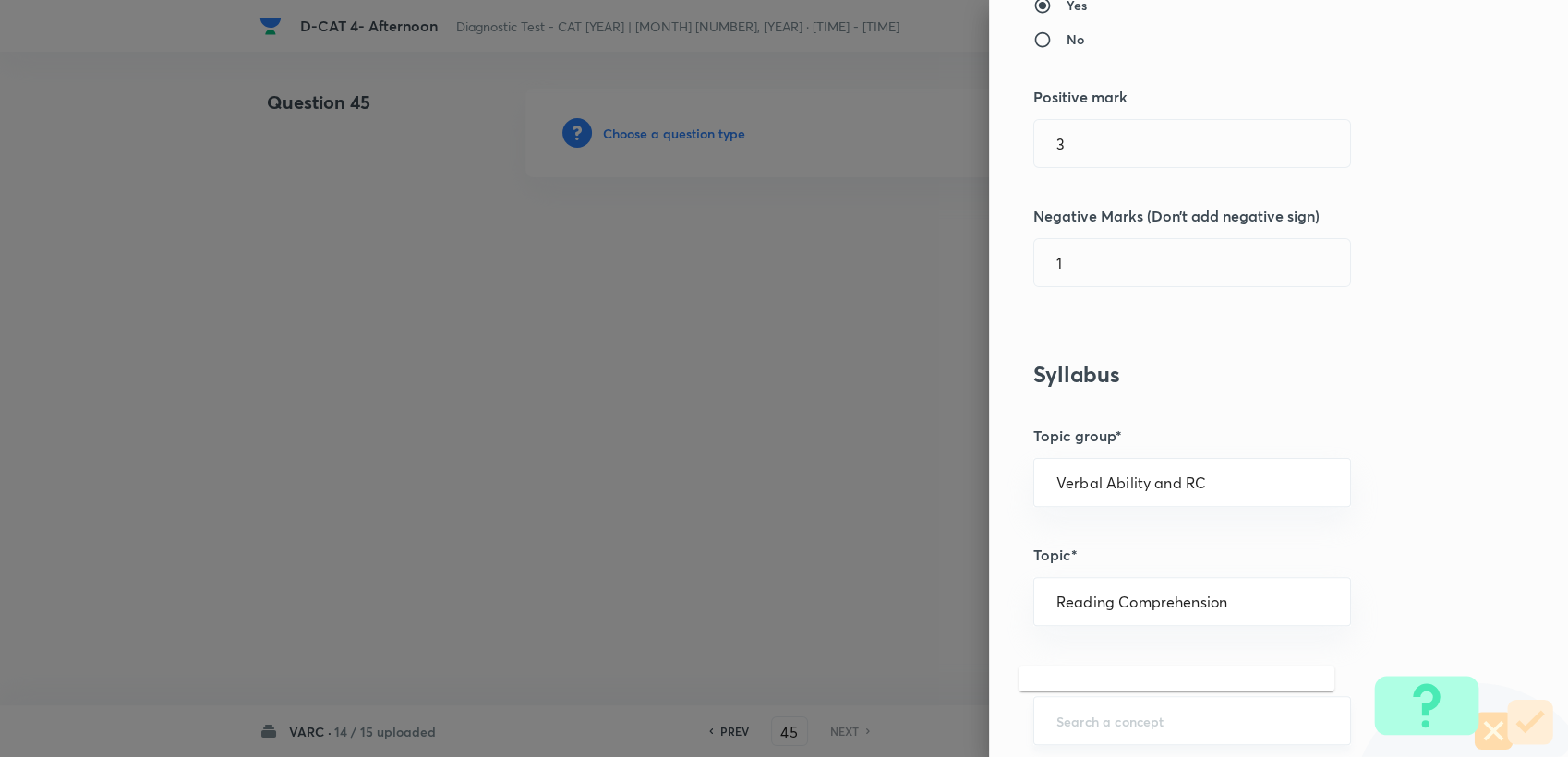 click at bounding box center [1192, 720] 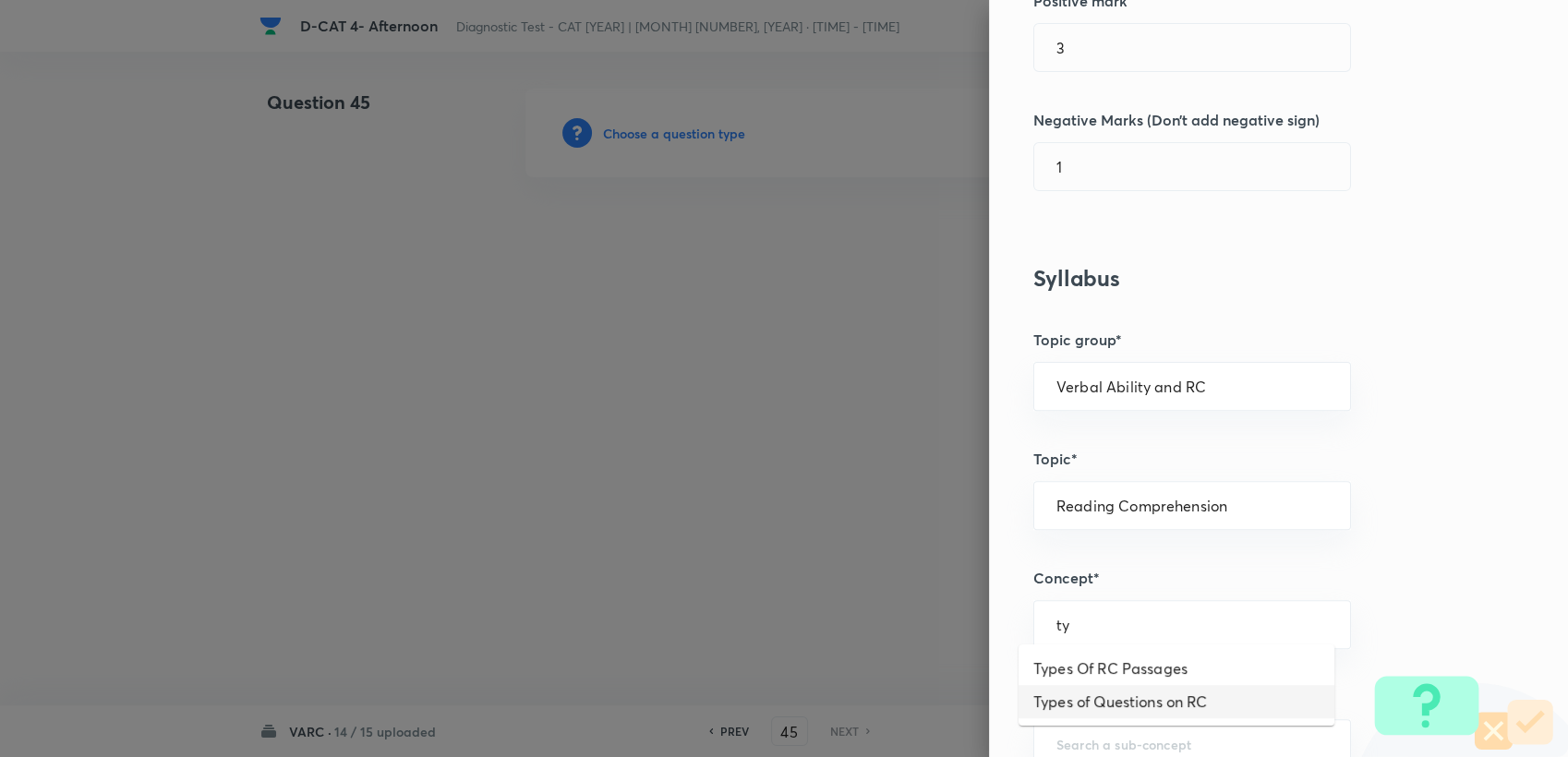 scroll, scrollTop: 512, scrollLeft: 0, axis: vertical 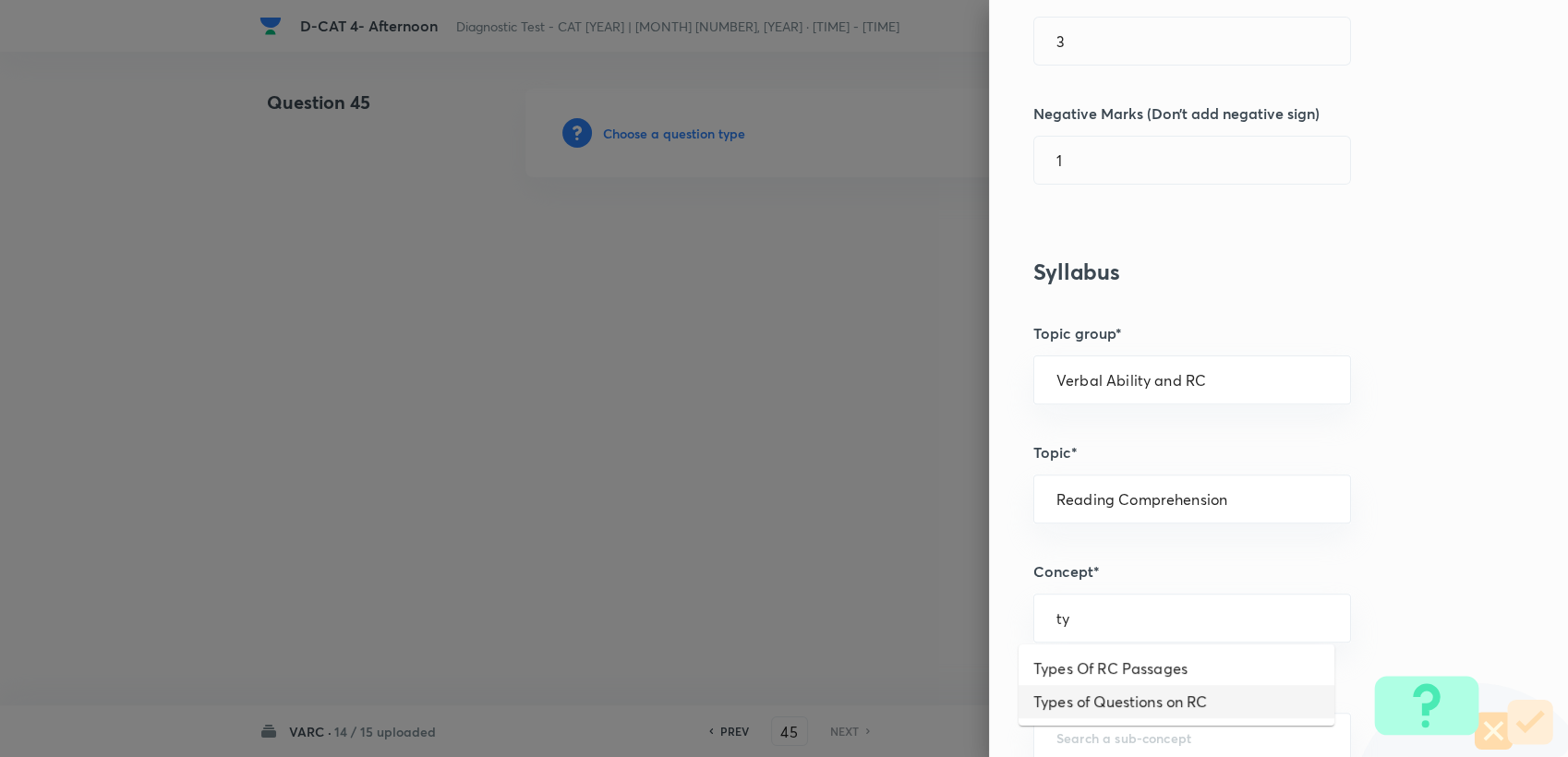 click on "Types of Questions on RC" at bounding box center (1176, 702) 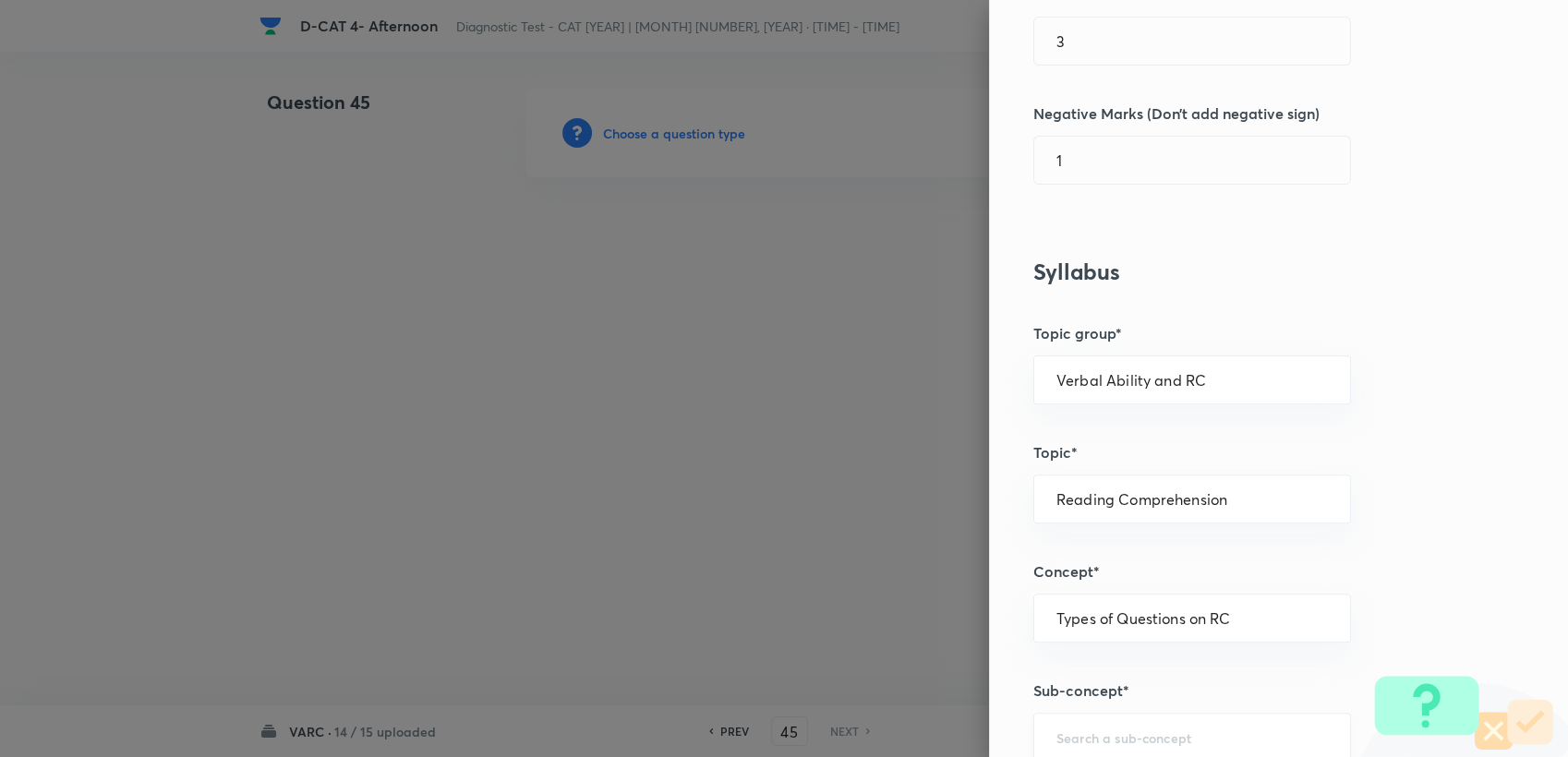 click at bounding box center (1192, 737) 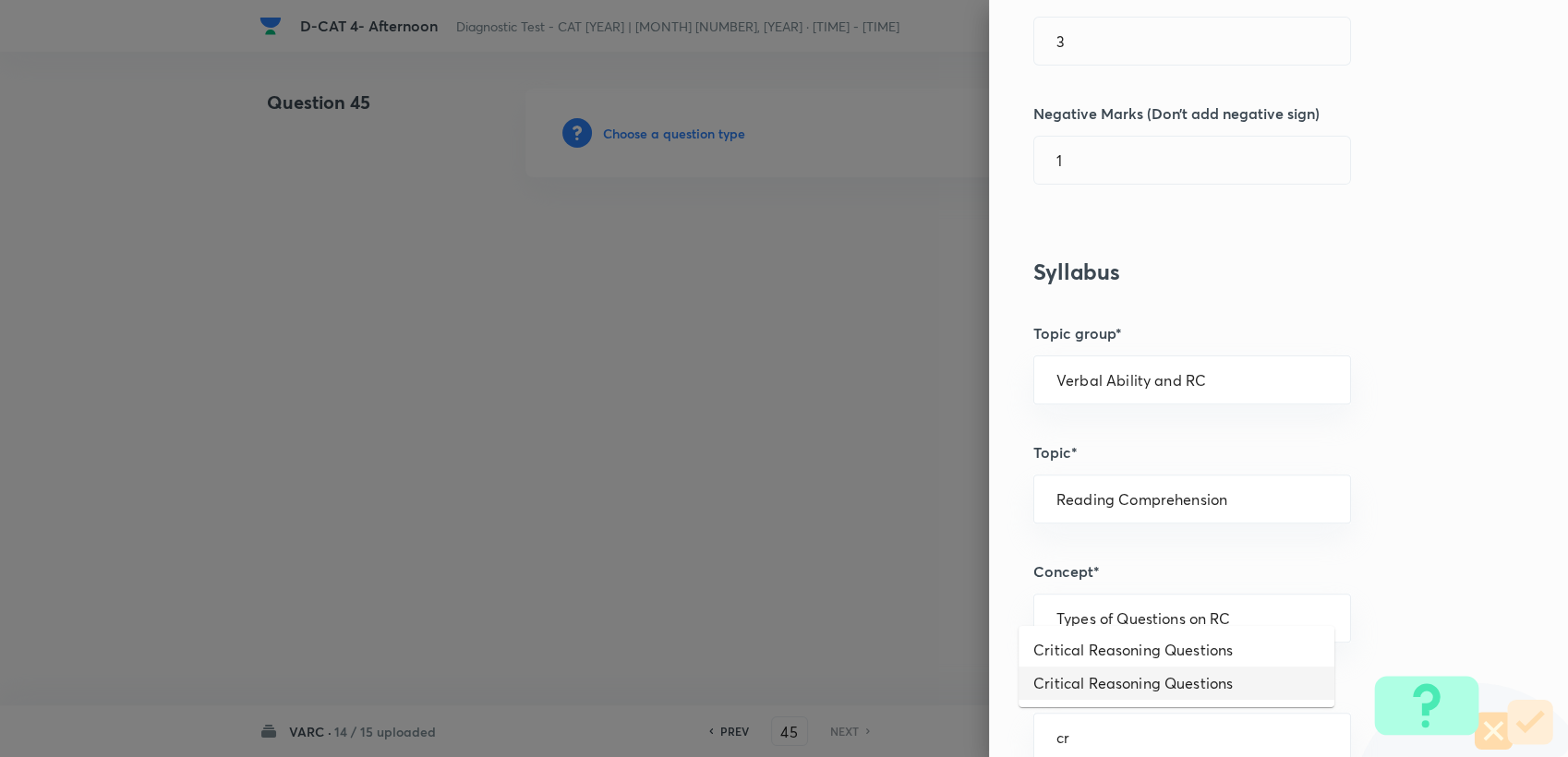 click on "Critical Reasoning Questions" at bounding box center [1176, 683] 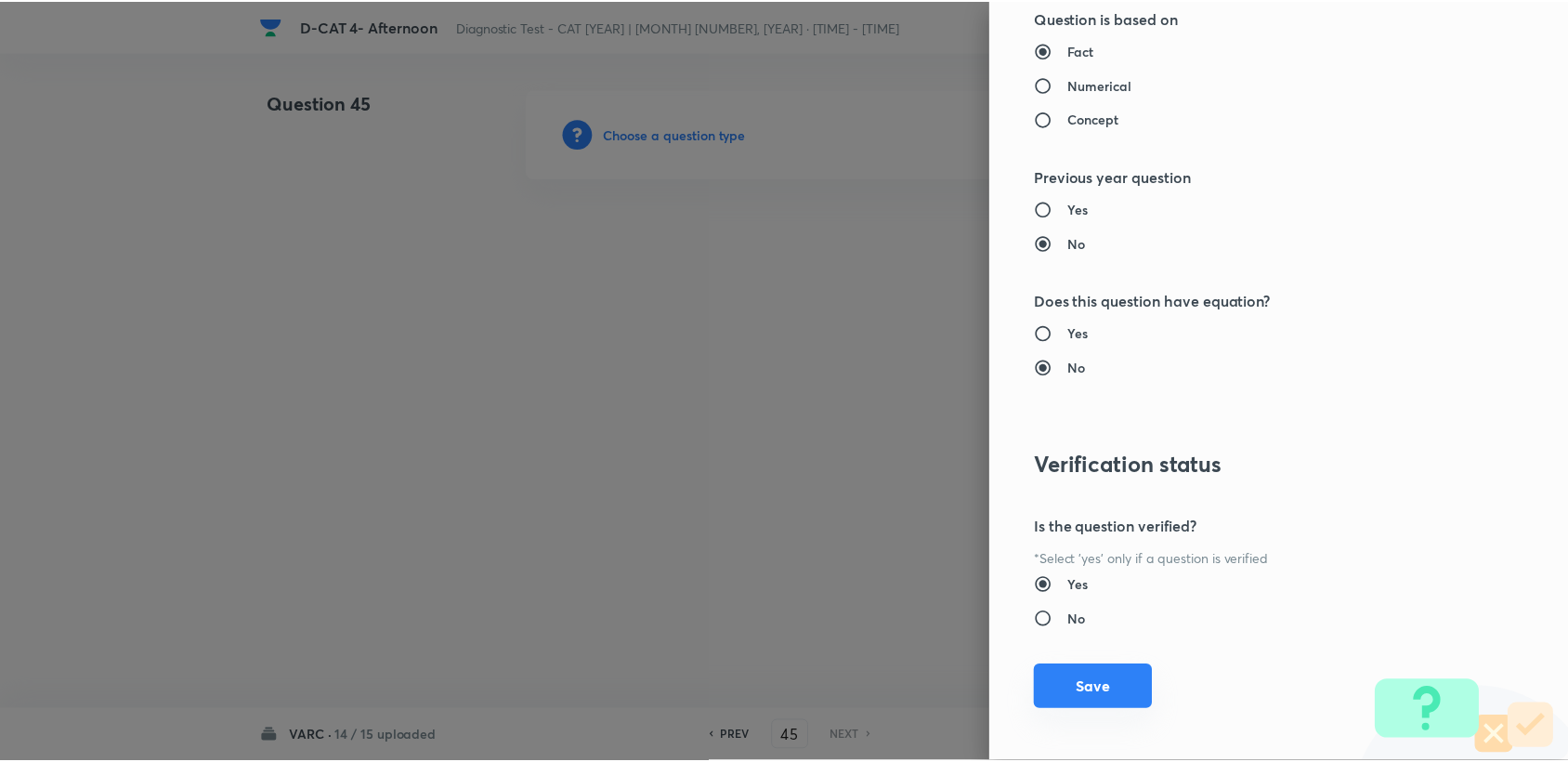 scroll, scrollTop: 1769, scrollLeft: 0, axis: vertical 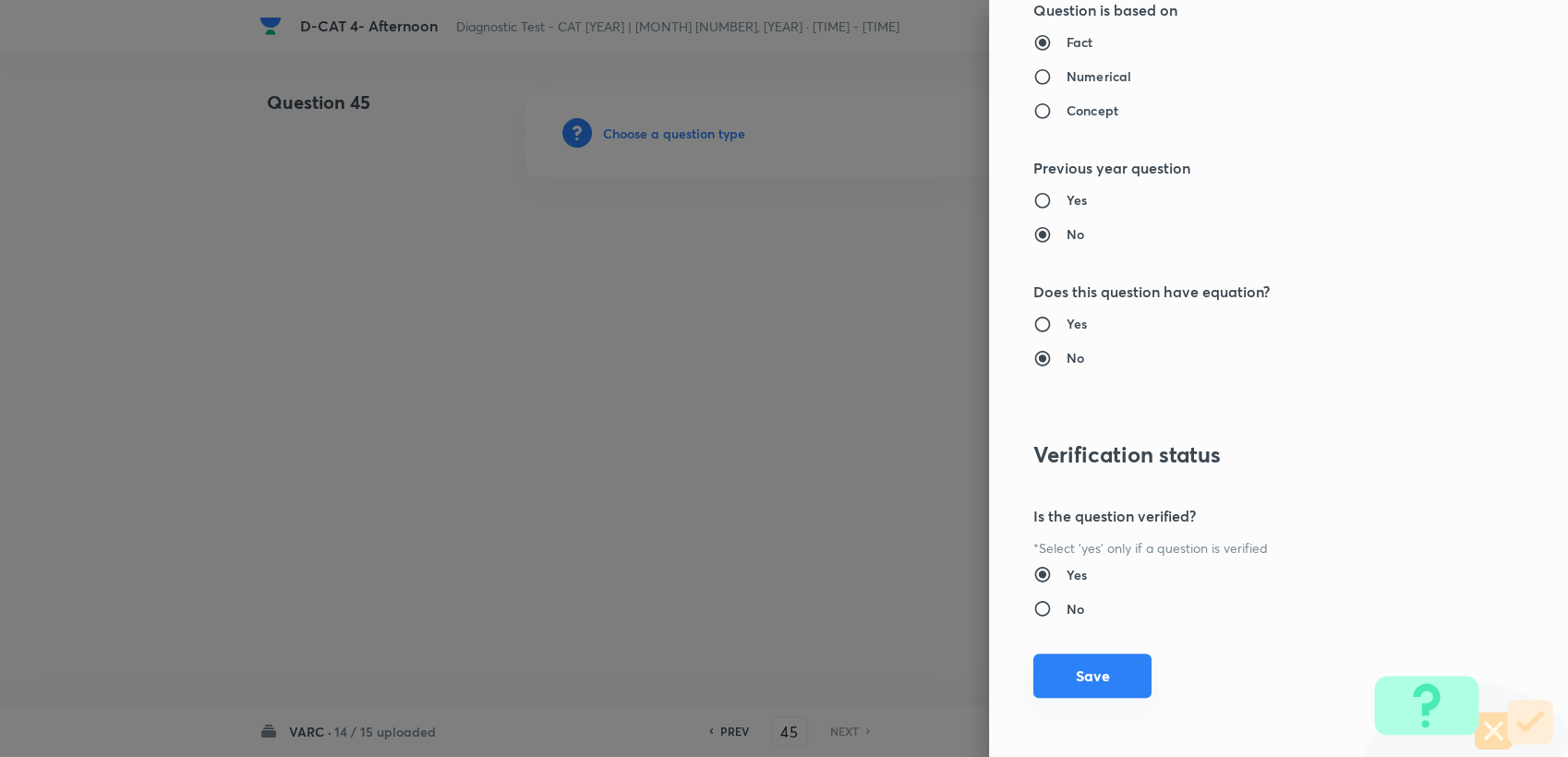 click on "Save" at bounding box center [1092, 676] 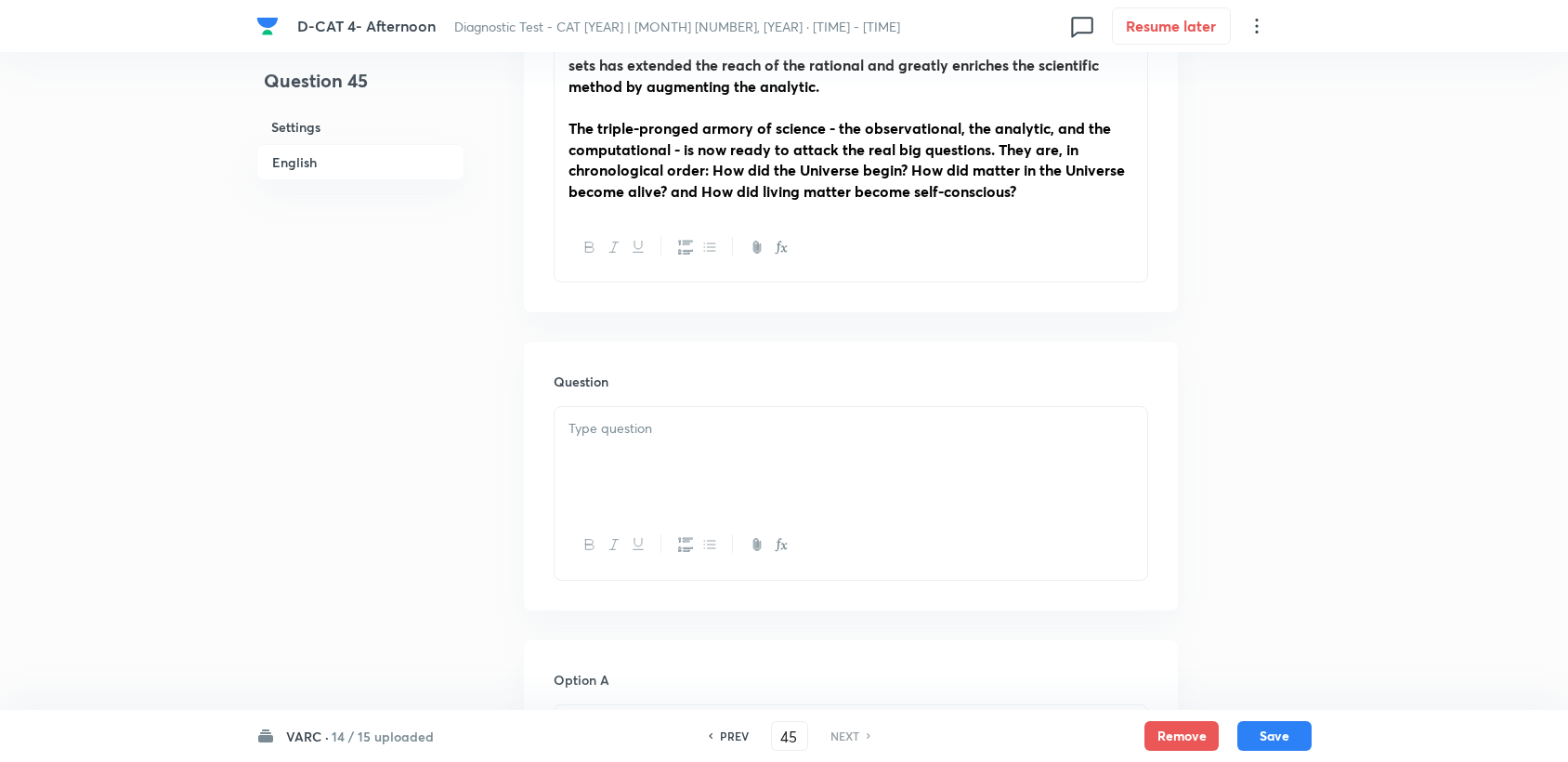 scroll, scrollTop: 1754, scrollLeft: 0, axis: vertical 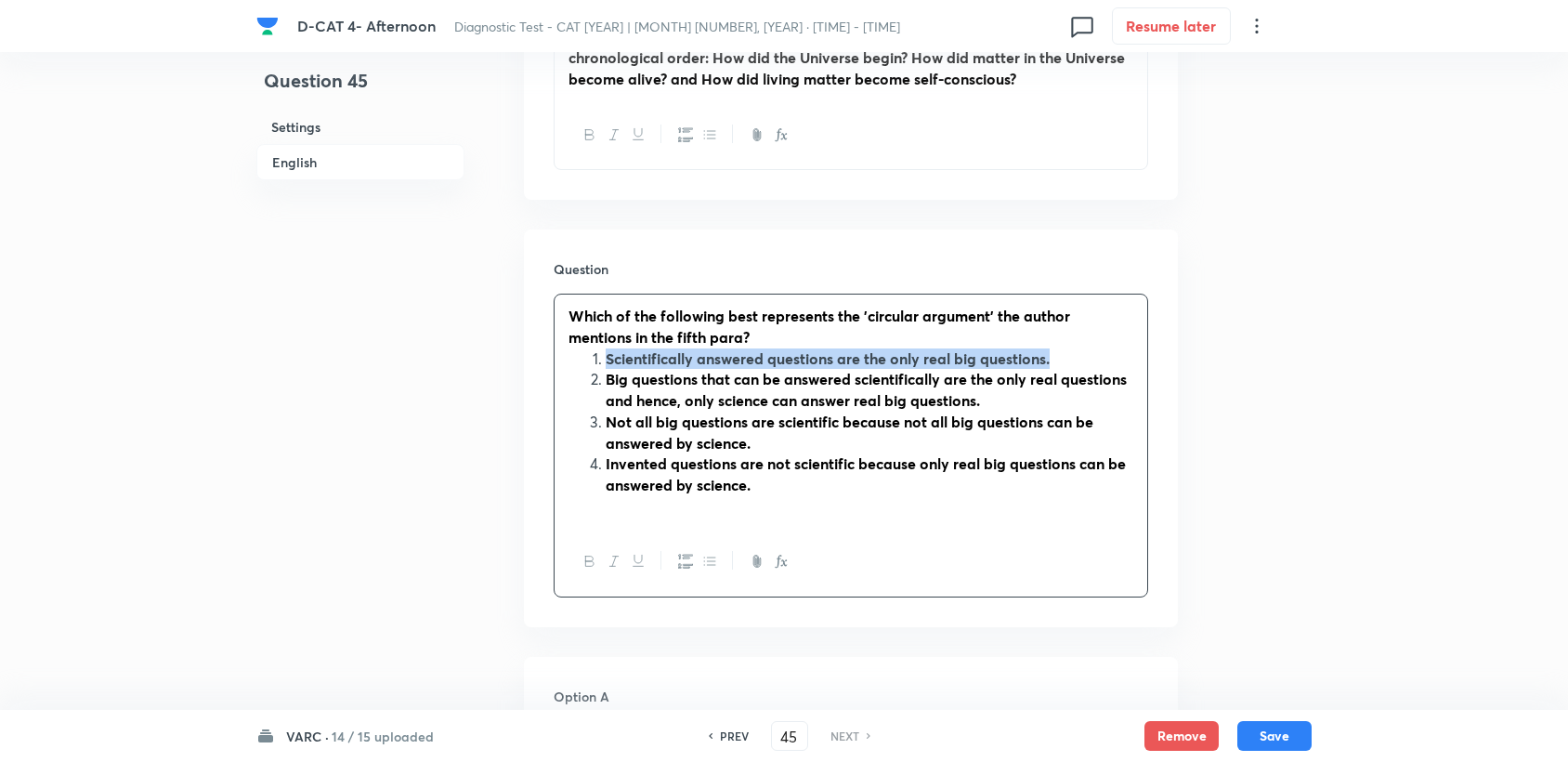 drag, startPoint x: 608, startPoint y: 355, endPoint x: 1104, endPoint y: 357, distance: 496.004 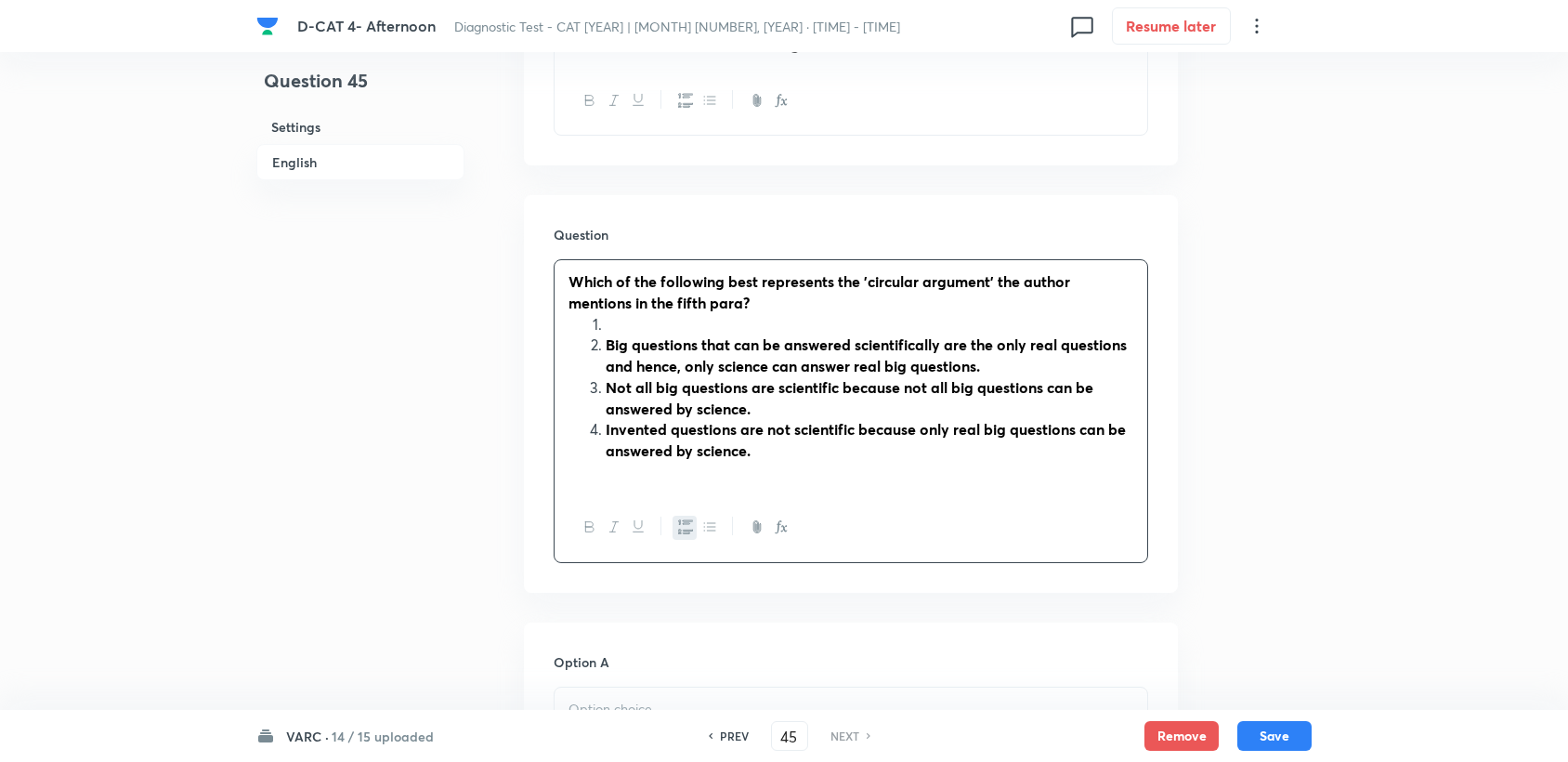 scroll, scrollTop: 2065, scrollLeft: 0, axis: vertical 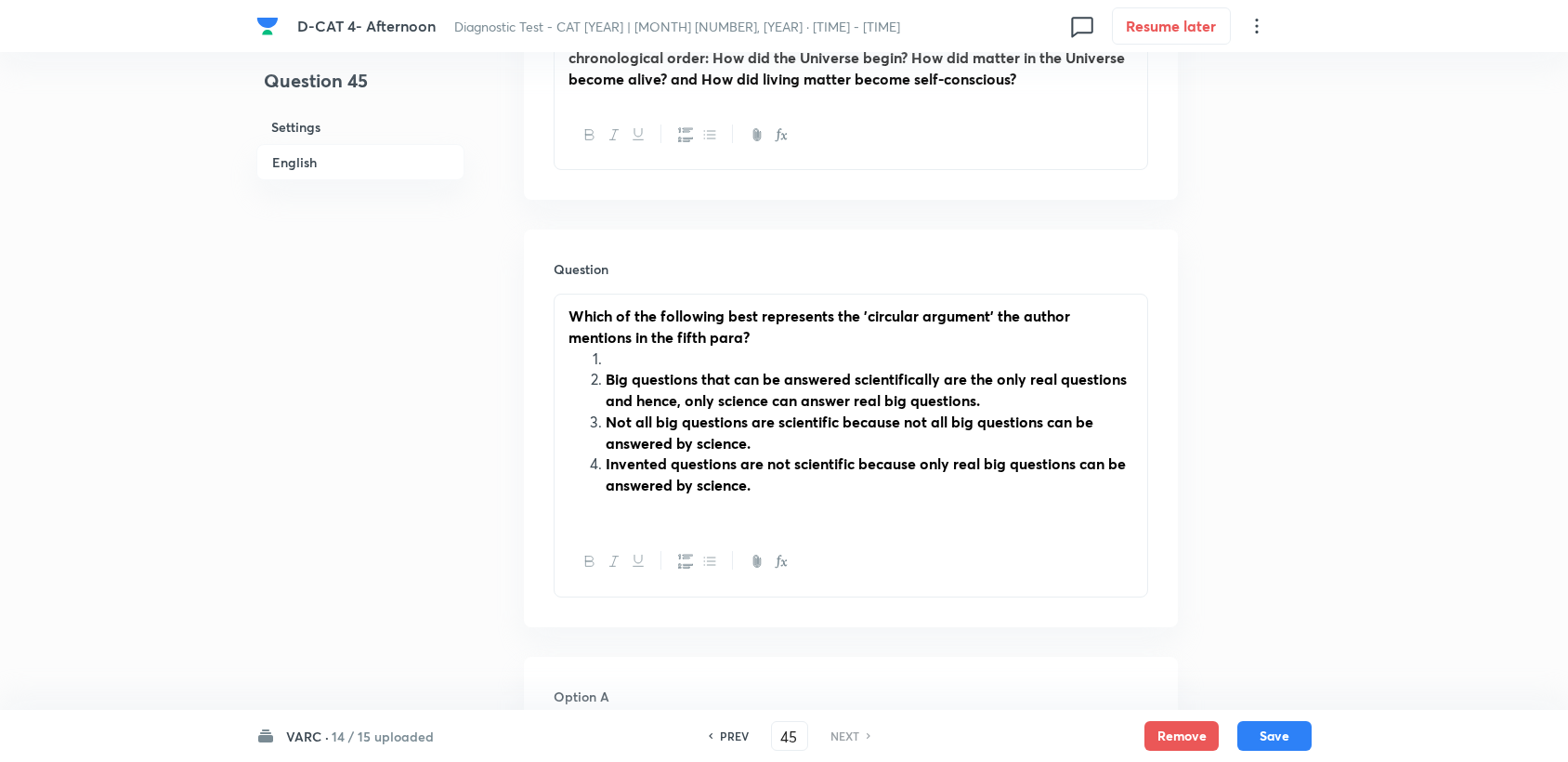 drag, startPoint x: 609, startPoint y: 374, endPoint x: 1011, endPoint y: 405, distance: 403.1935 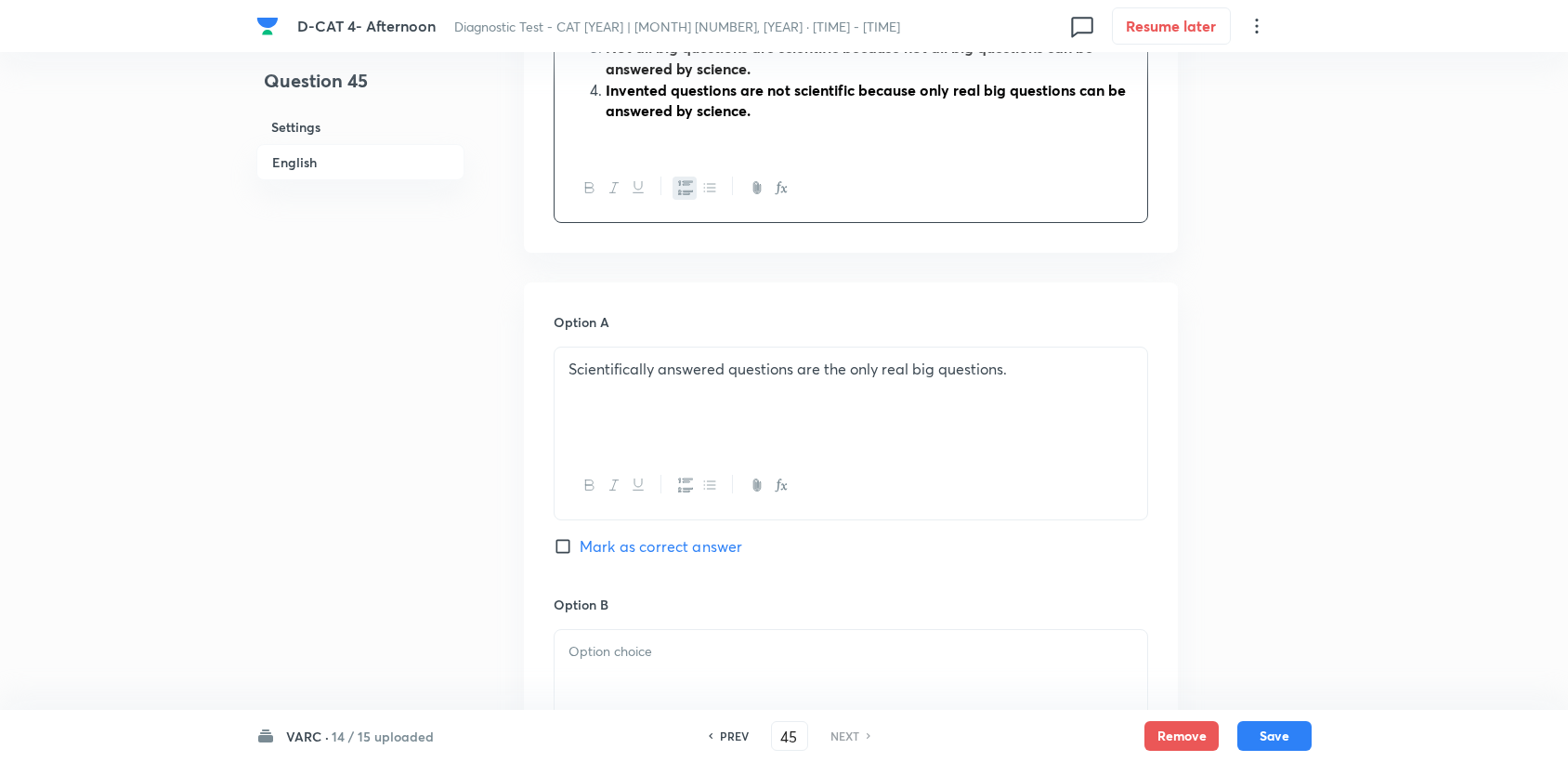 scroll, scrollTop: 2168, scrollLeft: 0, axis: vertical 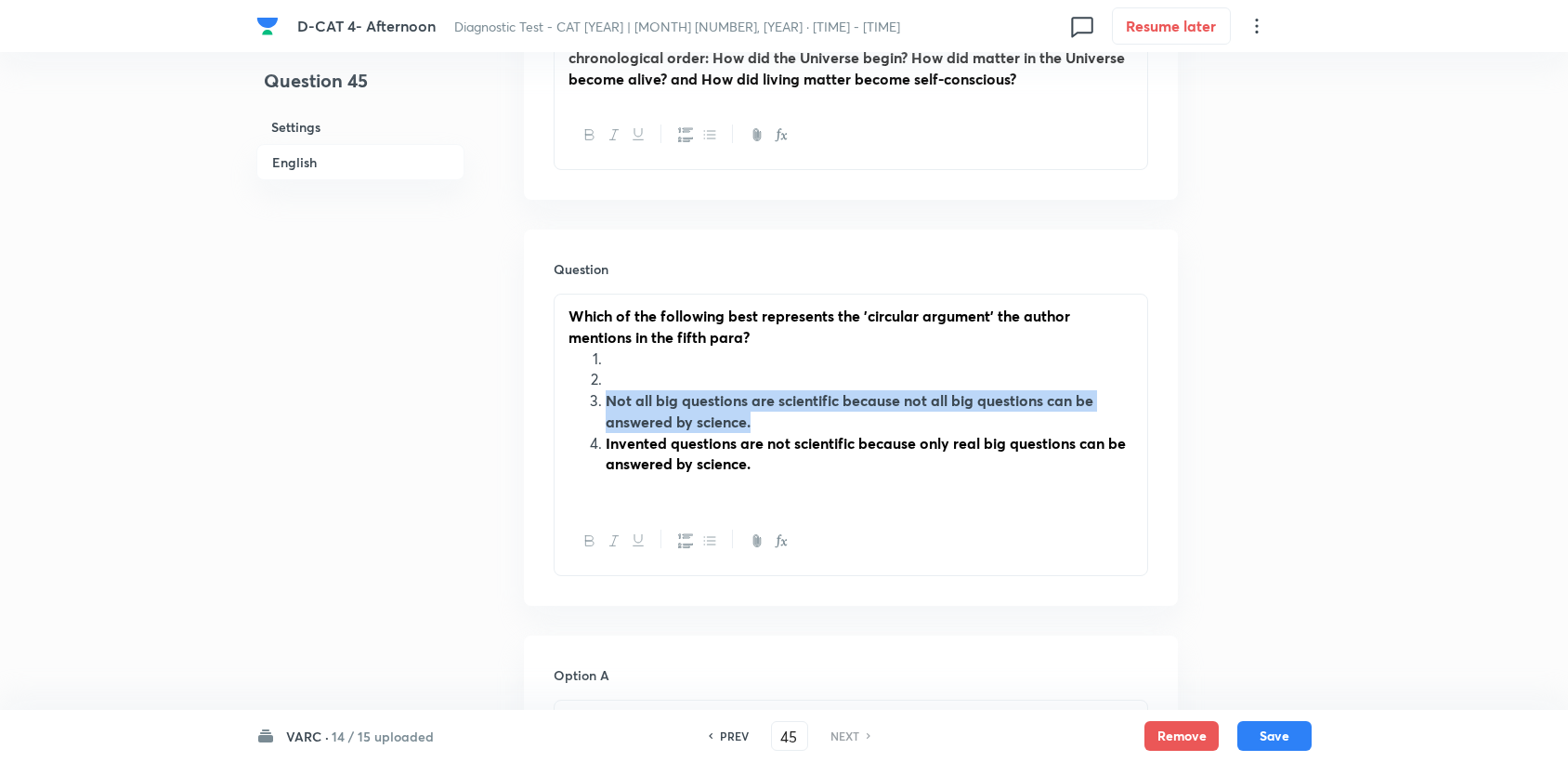drag, startPoint x: 608, startPoint y: 400, endPoint x: 786, endPoint y: 427, distance: 180.03611 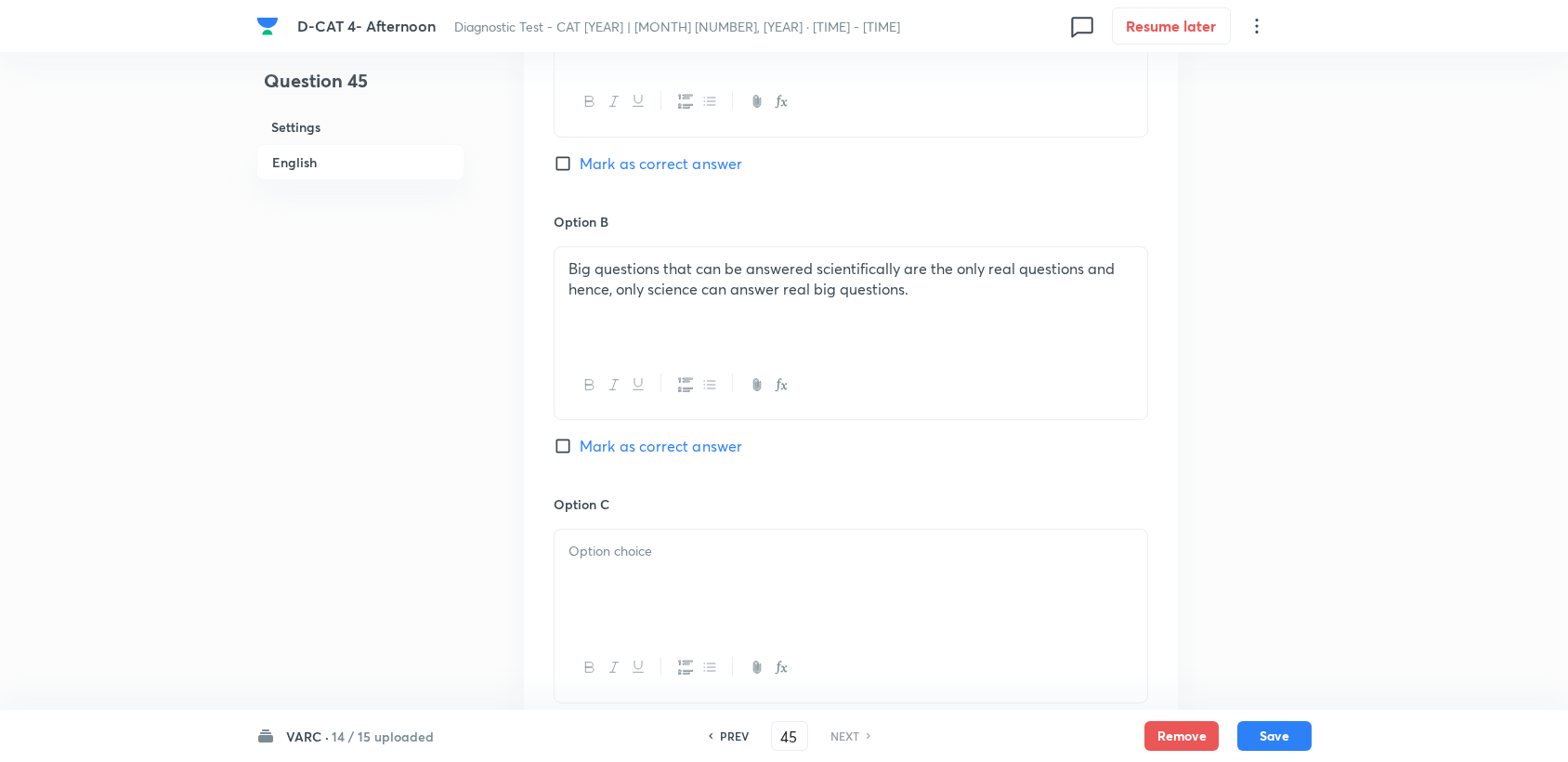 scroll, scrollTop: 2477, scrollLeft: 0, axis: vertical 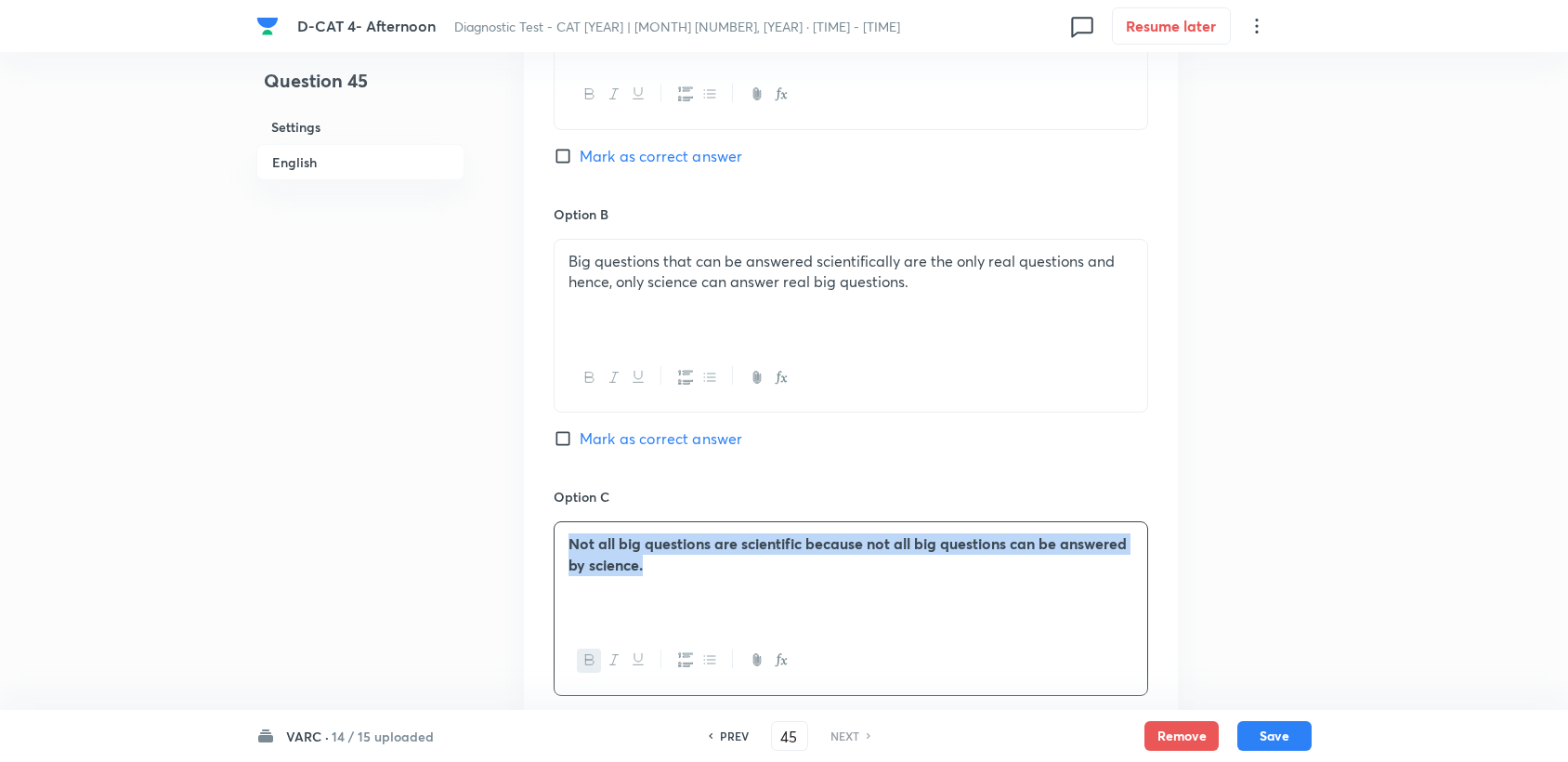drag, startPoint x: 647, startPoint y: 581, endPoint x: 527, endPoint y: 522, distance: 133.71986 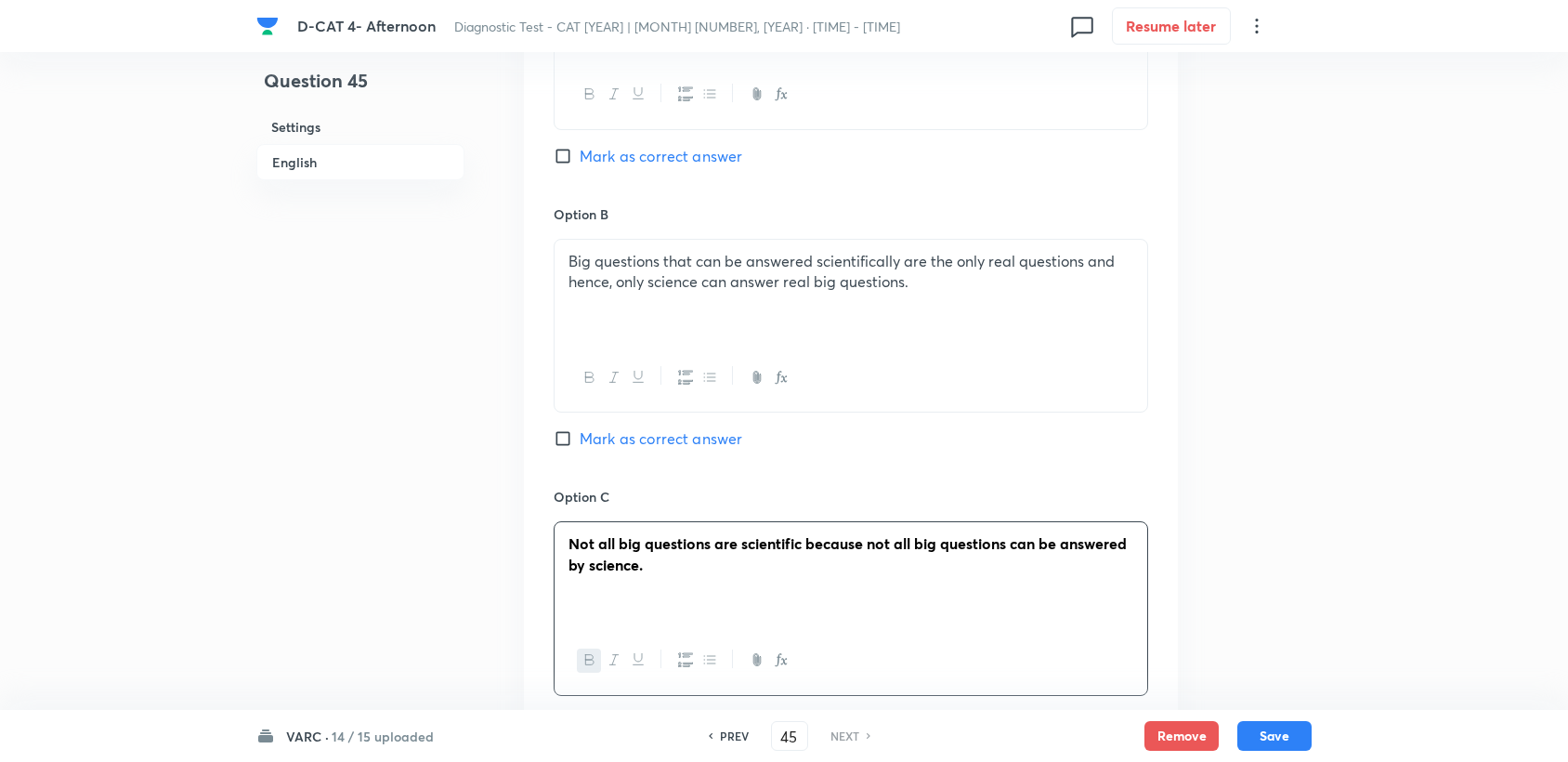drag, startPoint x: 590, startPoint y: 670, endPoint x: 588, endPoint y: 653, distance: 17.117243 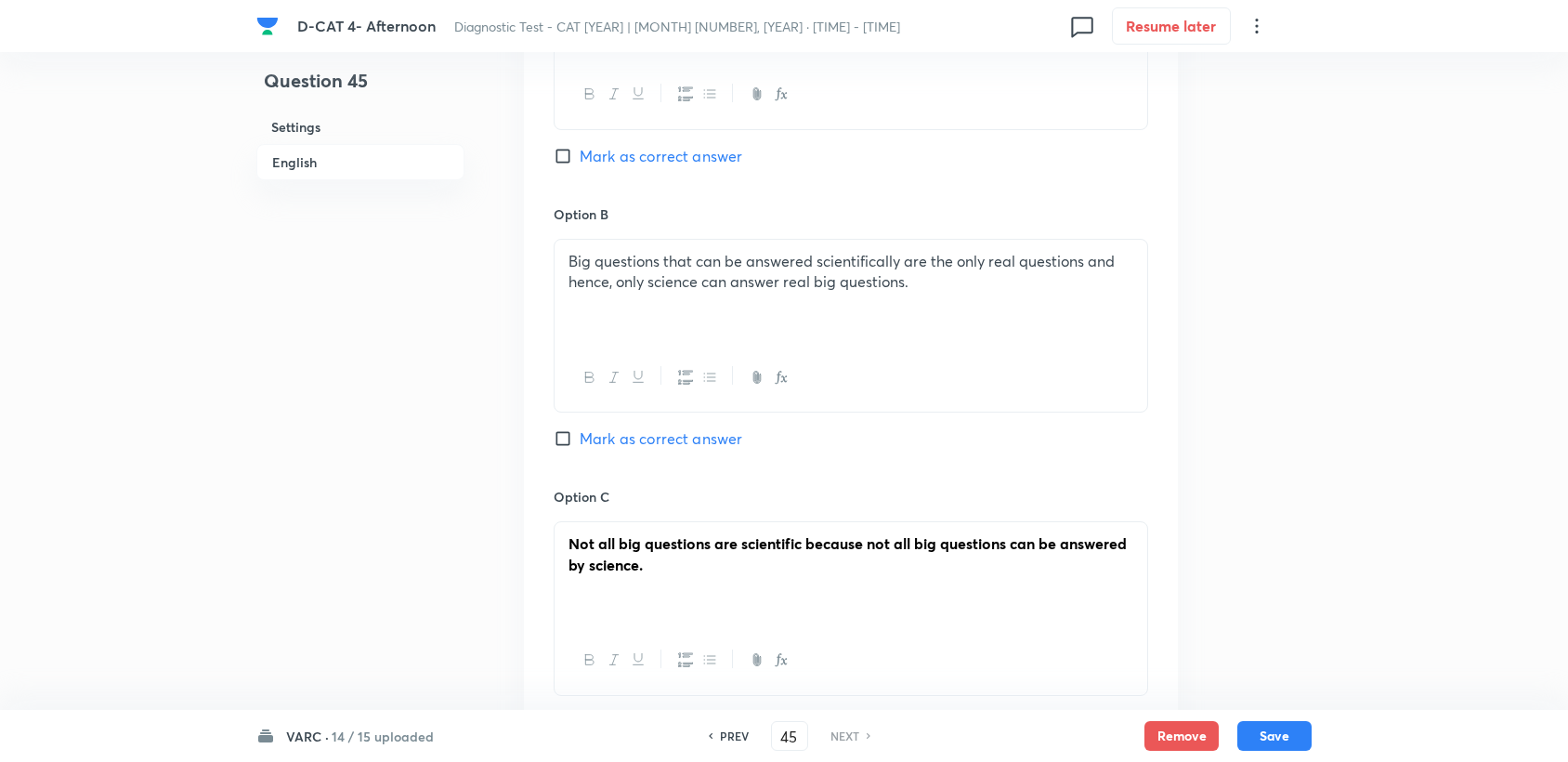 drag, startPoint x: 589, startPoint y: 554, endPoint x: 572, endPoint y: 545, distance: 19.23538 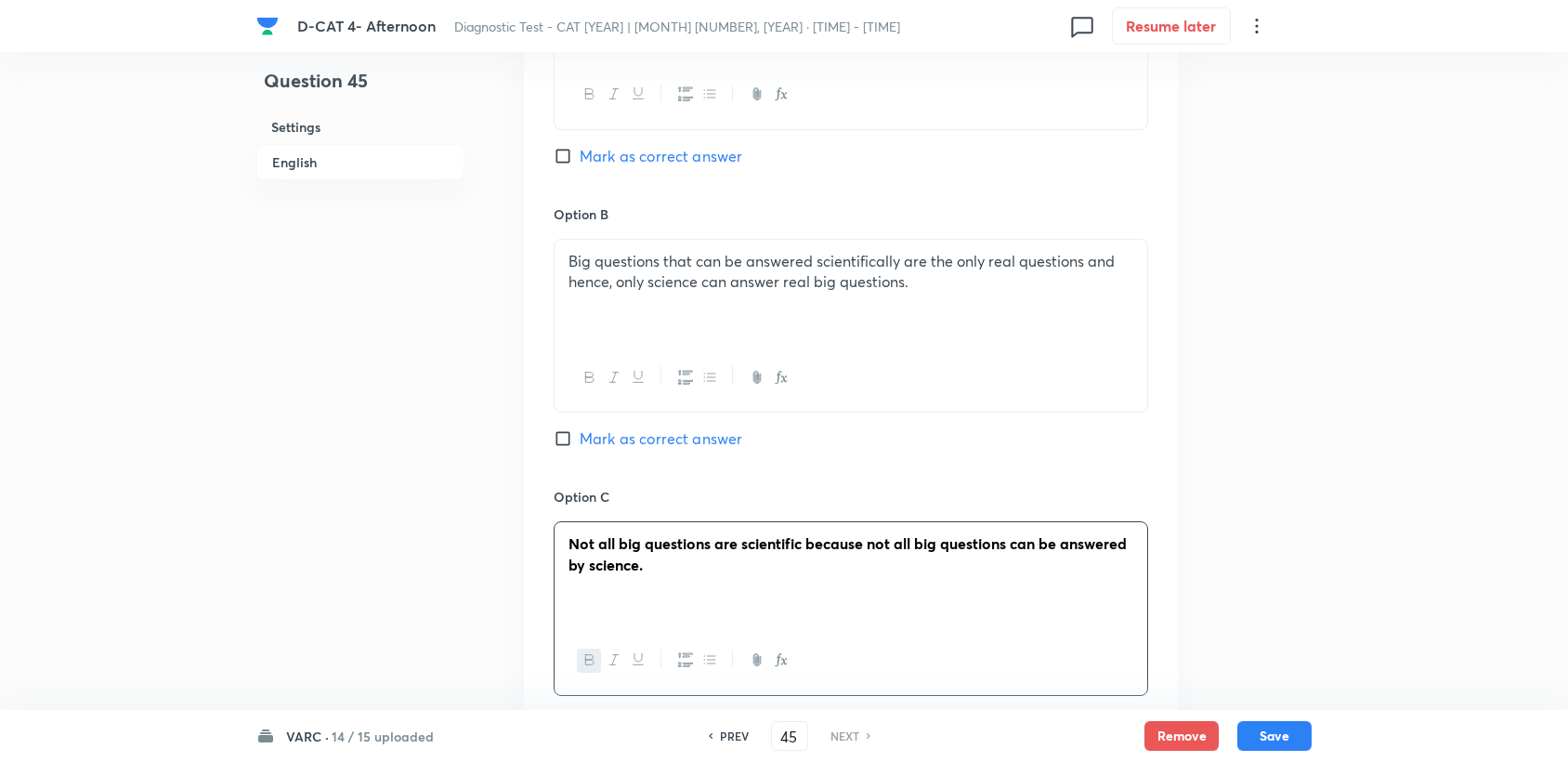 click on "Not all big questions are scientific because not all big questions can be answered by science." at bounding box center [847, 554] 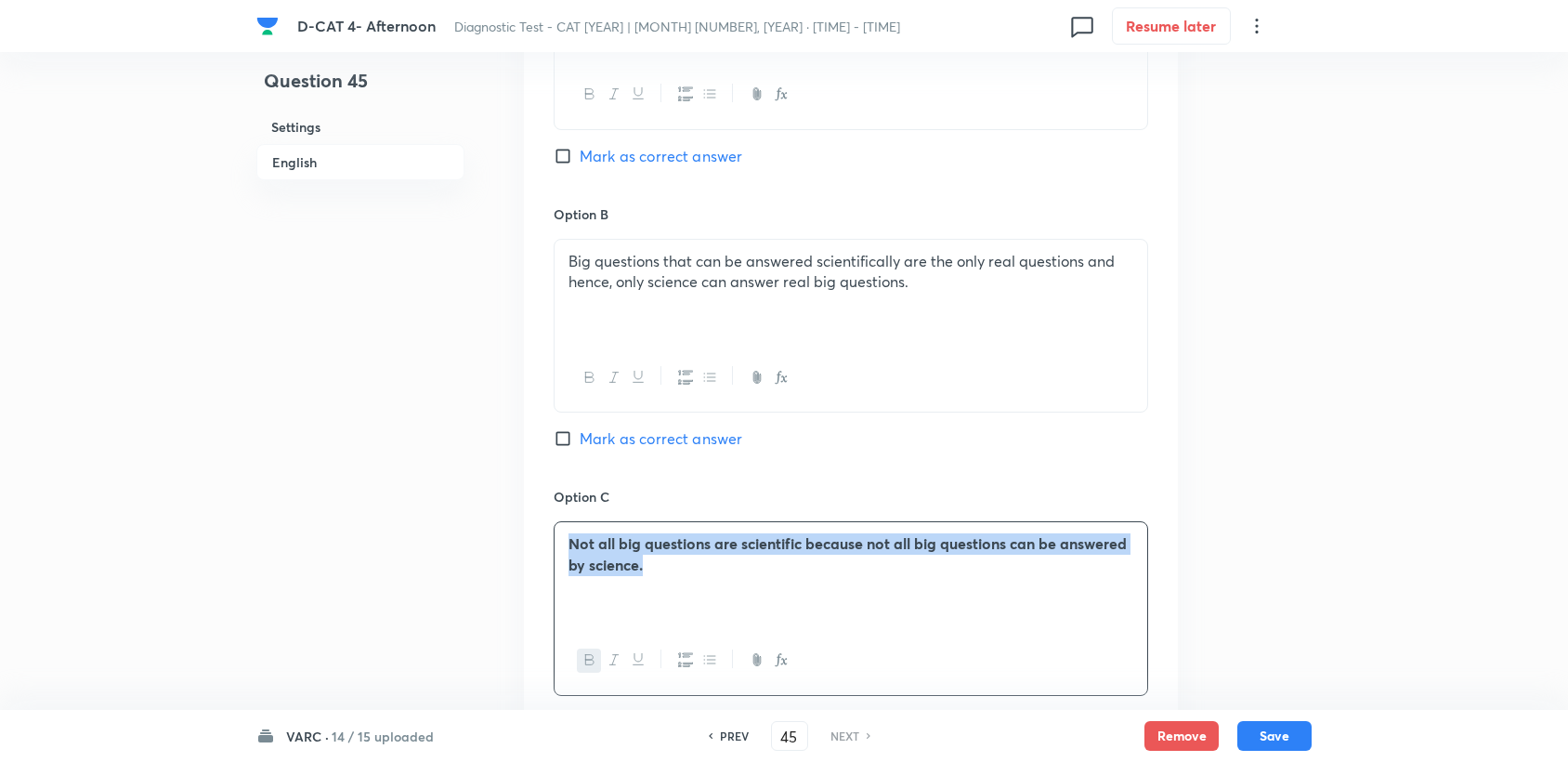drag, startPoint x: 569, startPoint y: 539, endPoint x: 699, endPoint y: 570, distance: 133.64505 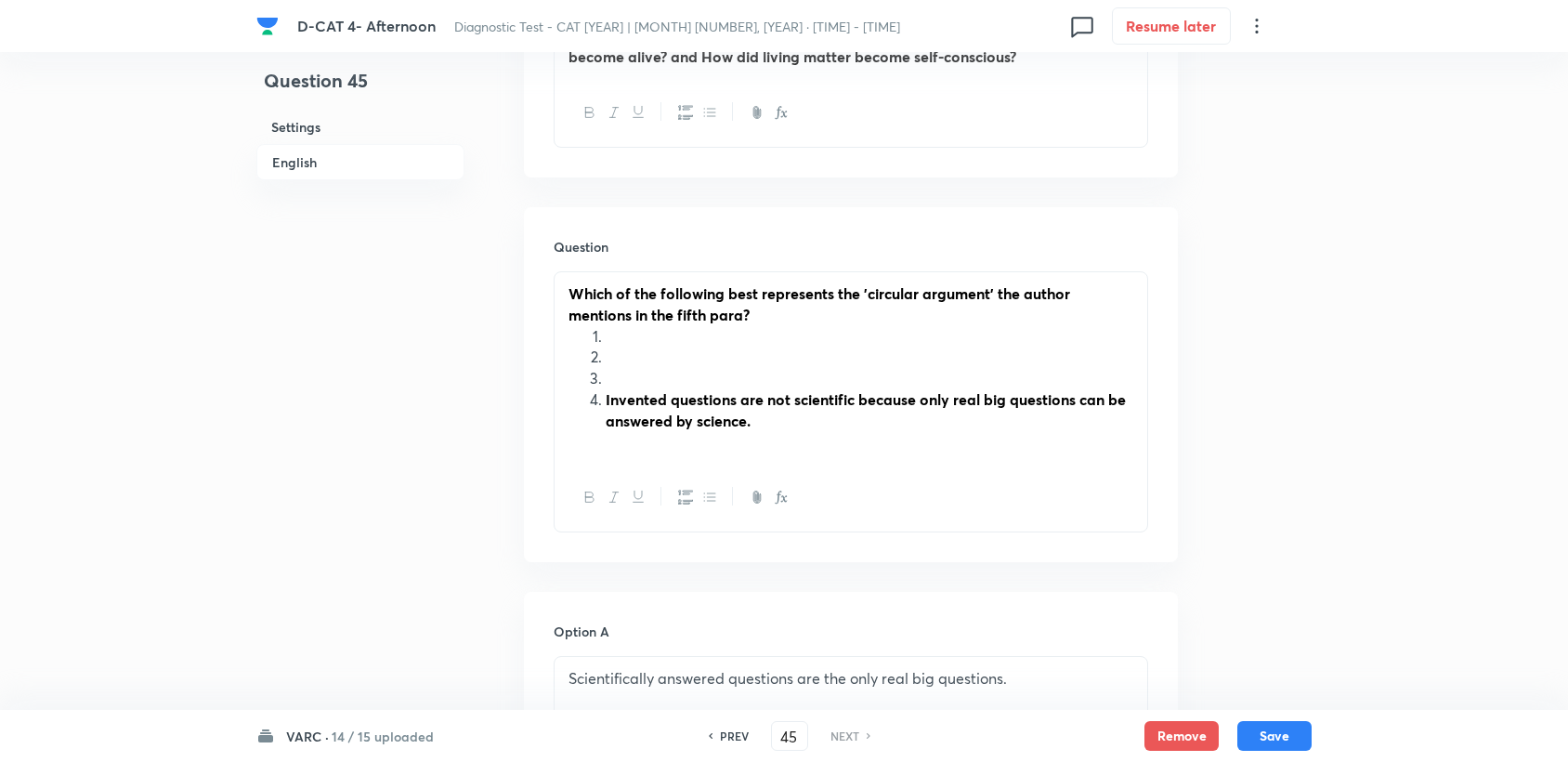 scroll, scrollTop: 1754, scrollLeft: 0, axis: vertical 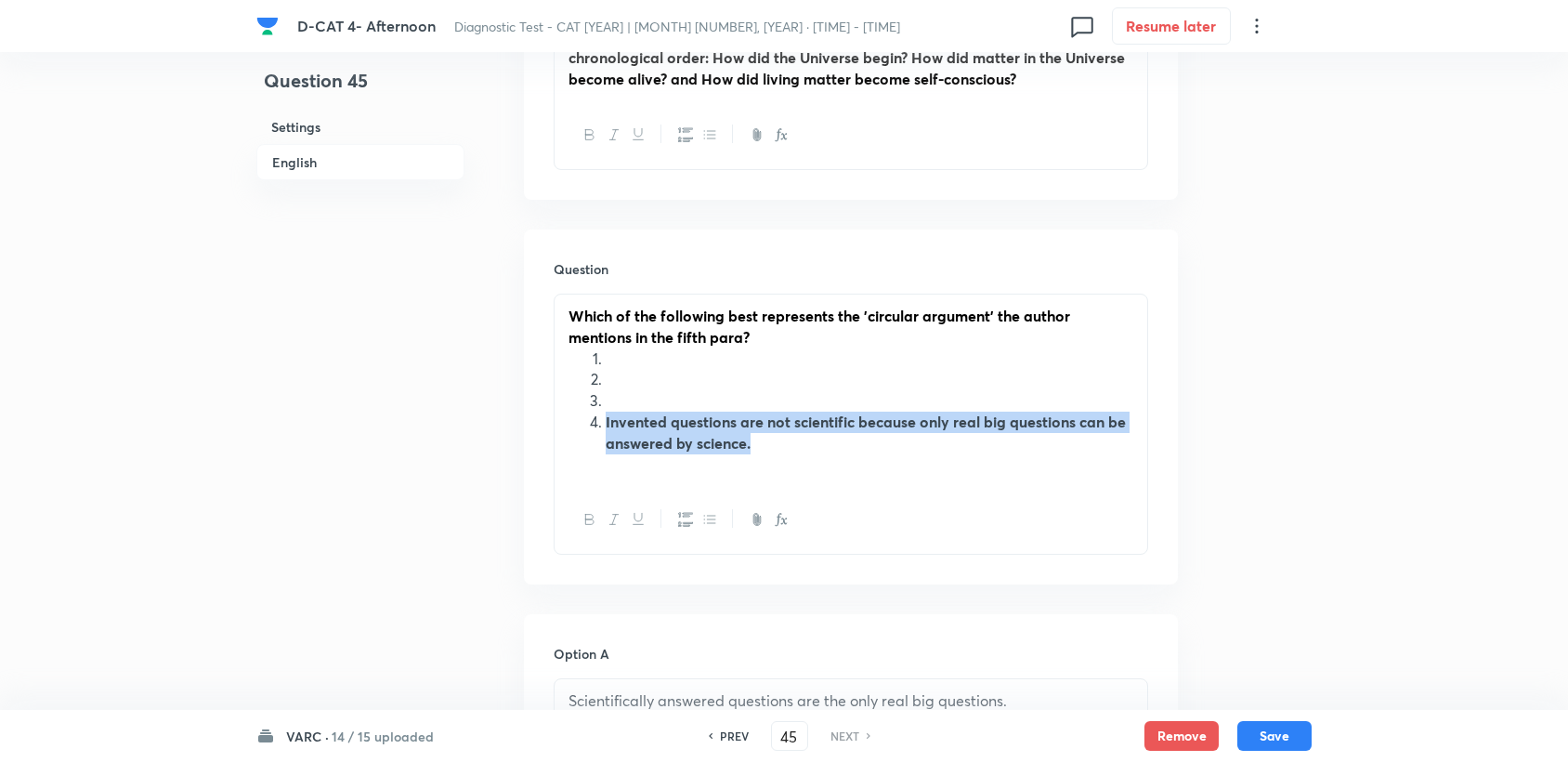 drag, startPoint x: 605, startPoint y: 422, endPoint x: 766, endPoint y: 450, distance: 163.41665 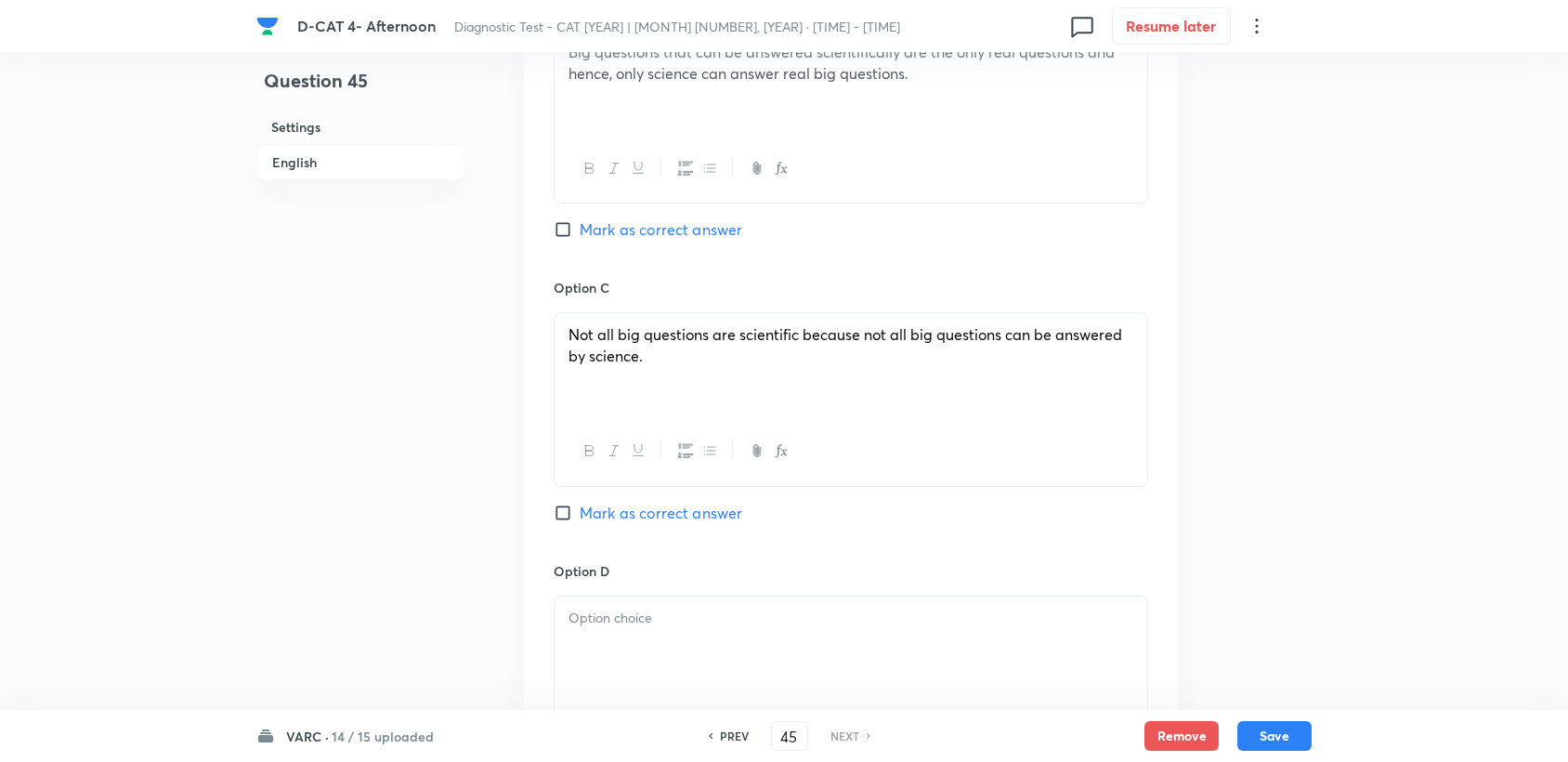 scroll, scrollTop: 2684, scrollLeft: 0, axis: vertical 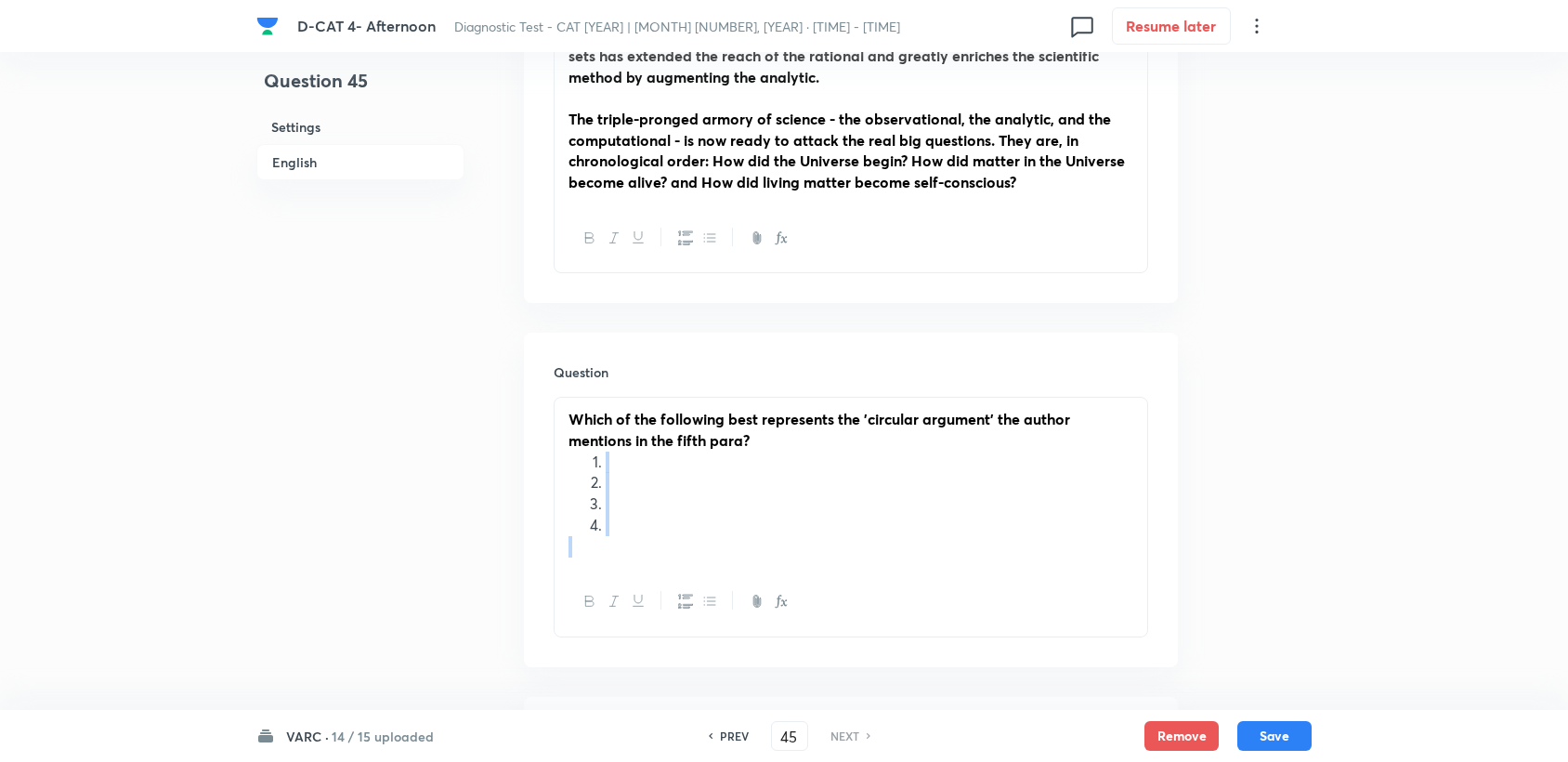 drag, startPoint x: 616, startPoint y: 465, endPoint x: 631, endPoint y: 560, distance: 96.17692 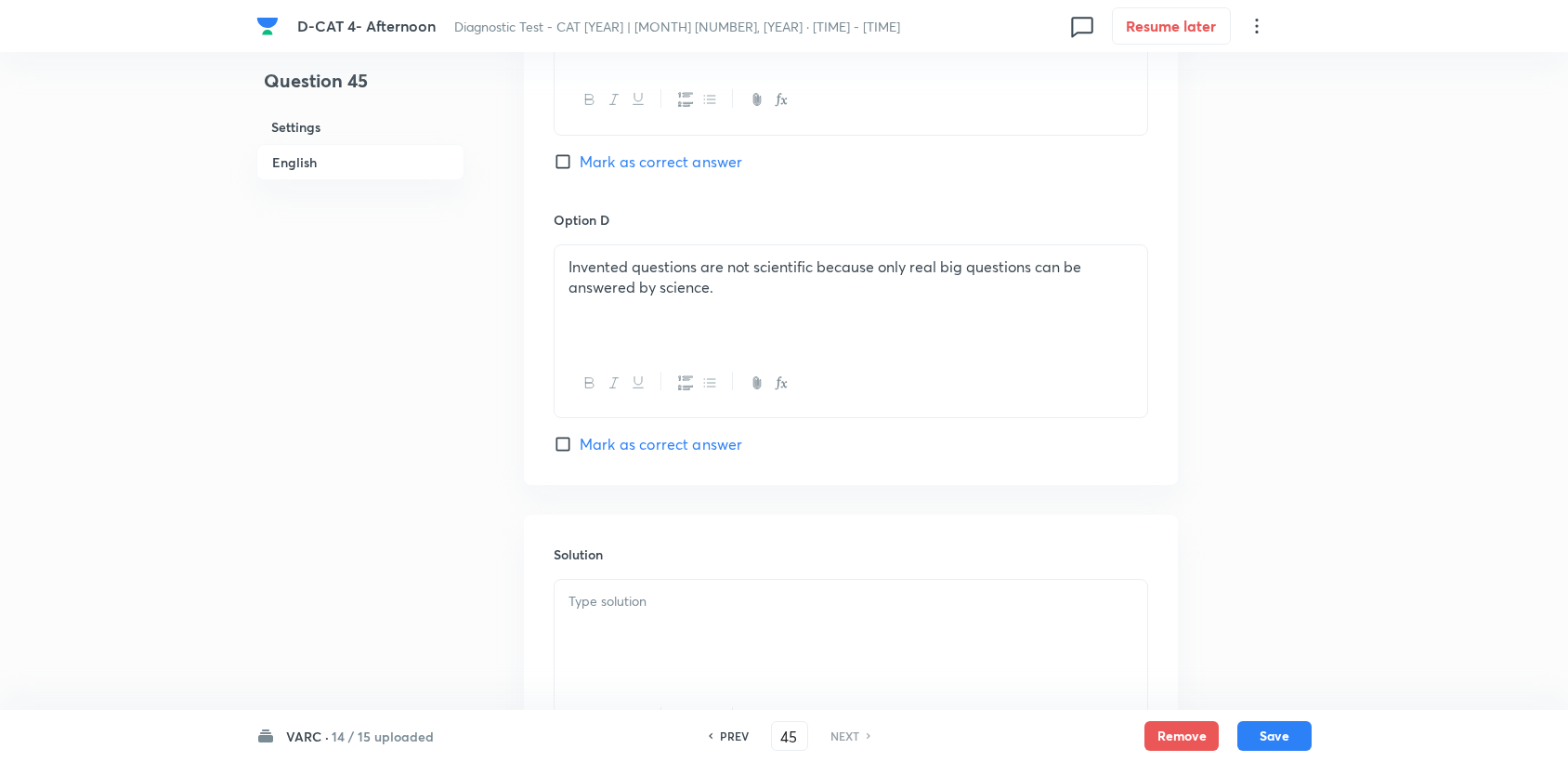scroll, scrollTop: 3131, scrollLeft: 0, axis: vertical 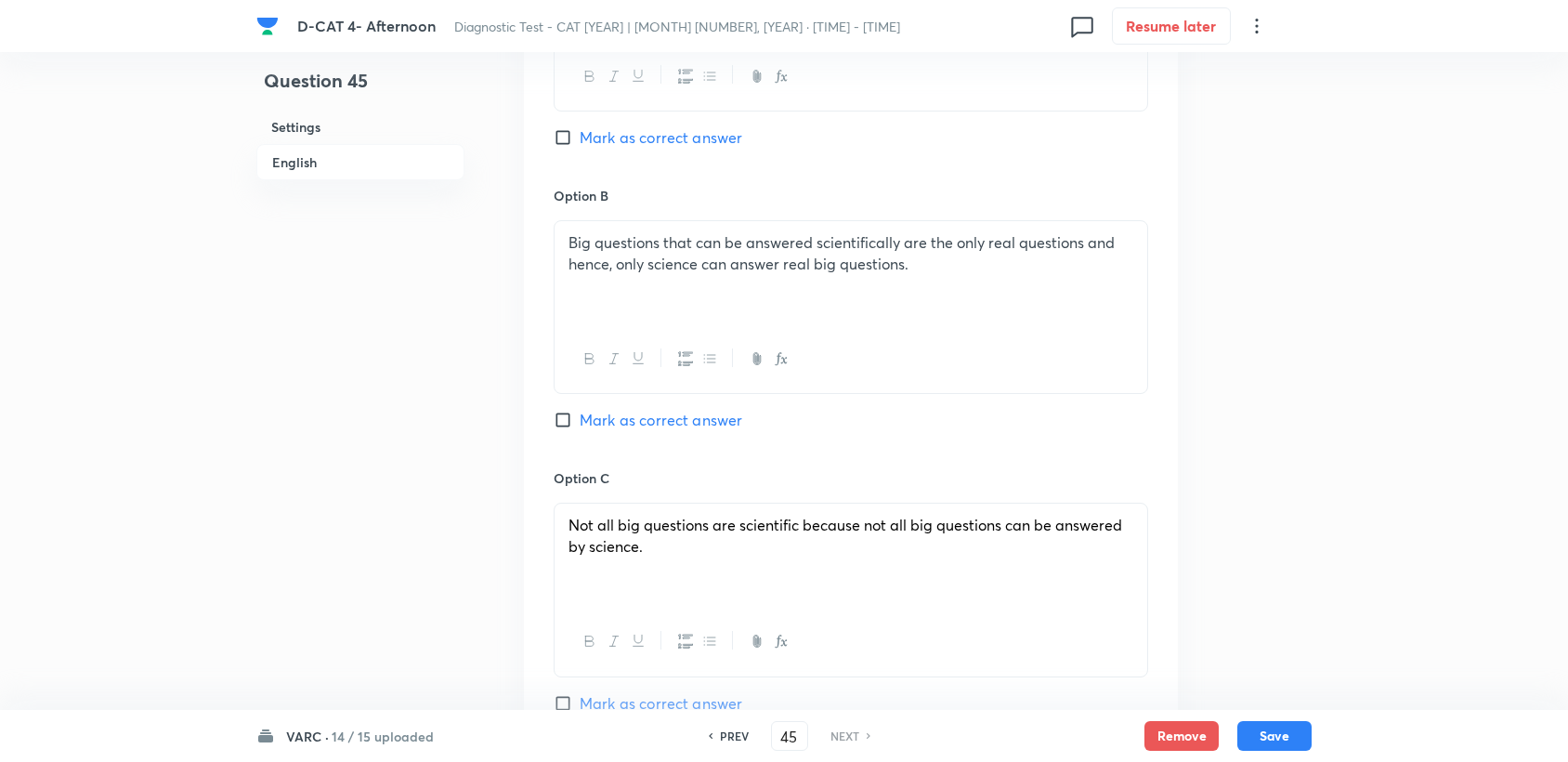 click on "Mark as correct answer" at bounding box center [660, 420] 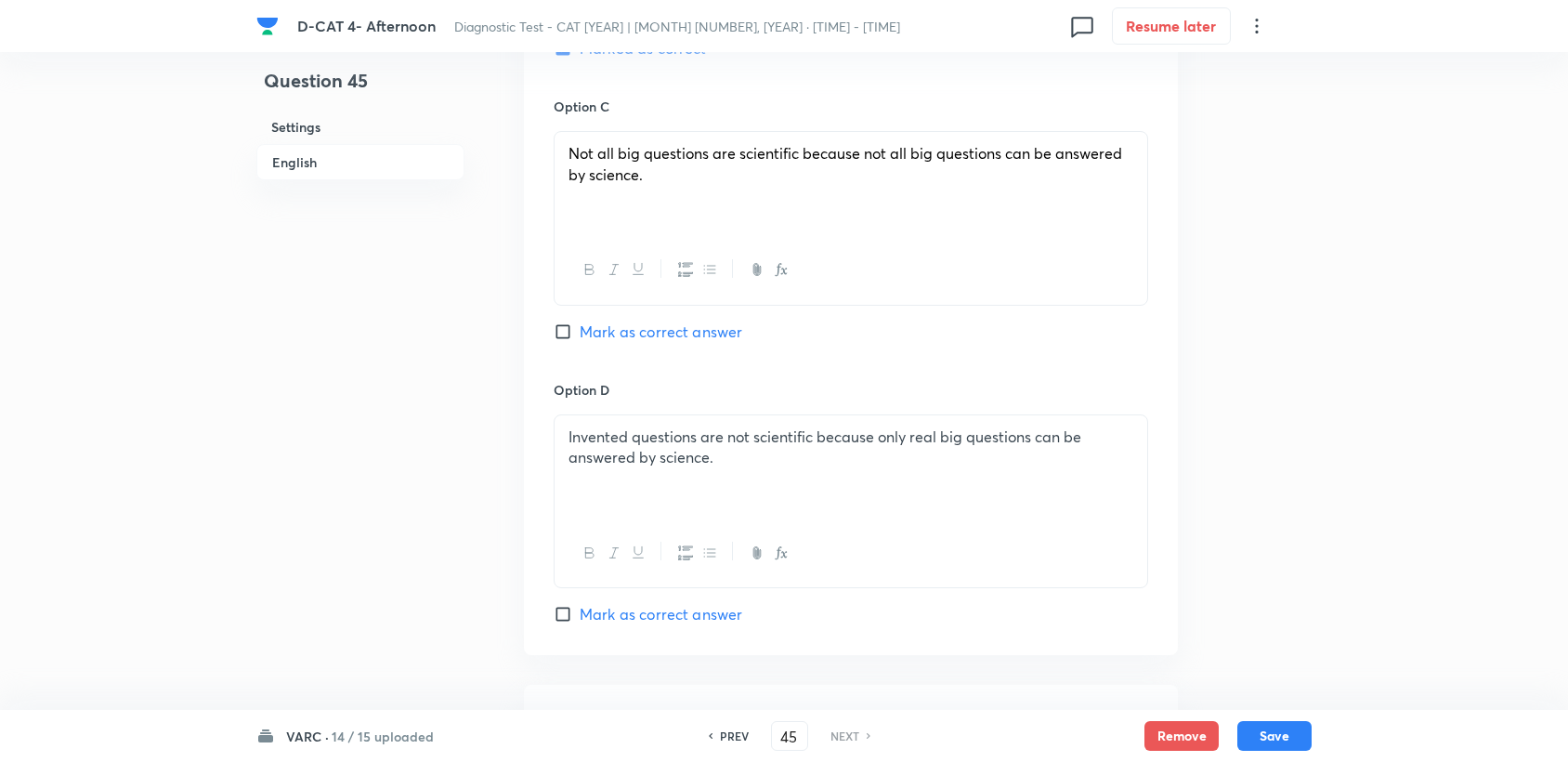 scroll, scrollTop: 3028, scrollLeft: 0, axis: vertical 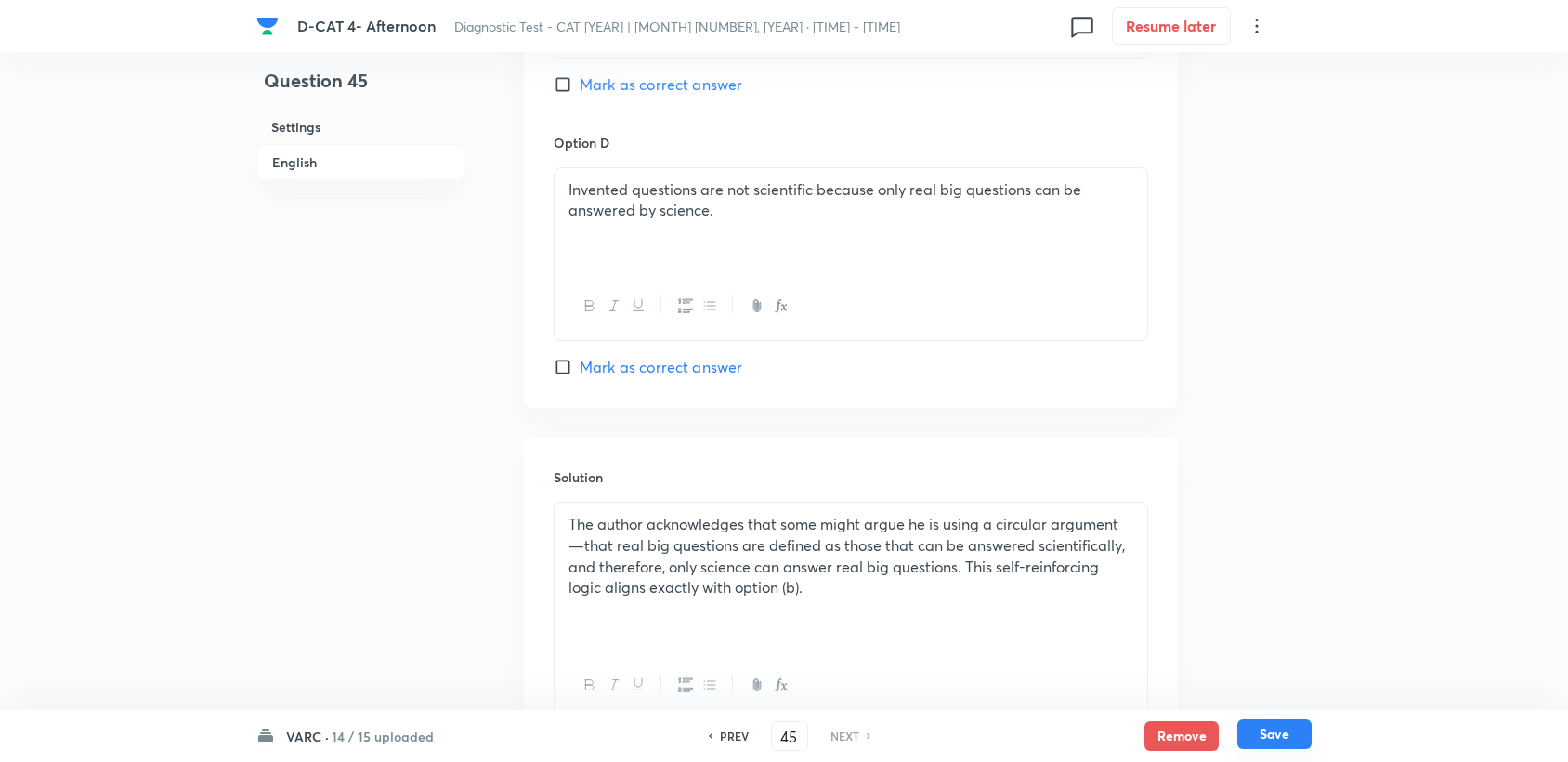 click on "Save" at bounding box center [1274, 734] 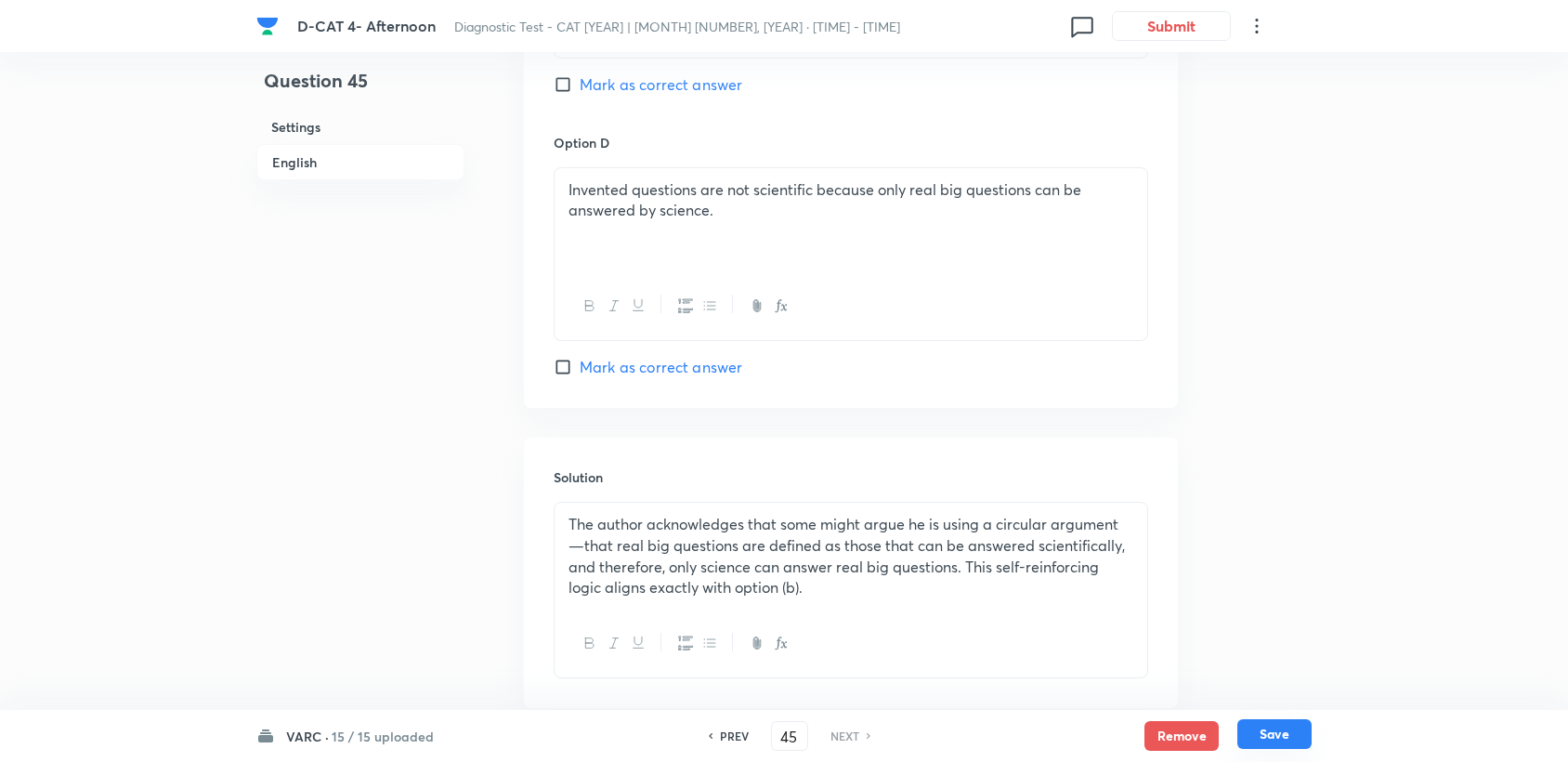 click on "Save" at bounding box center (1274, 734) 